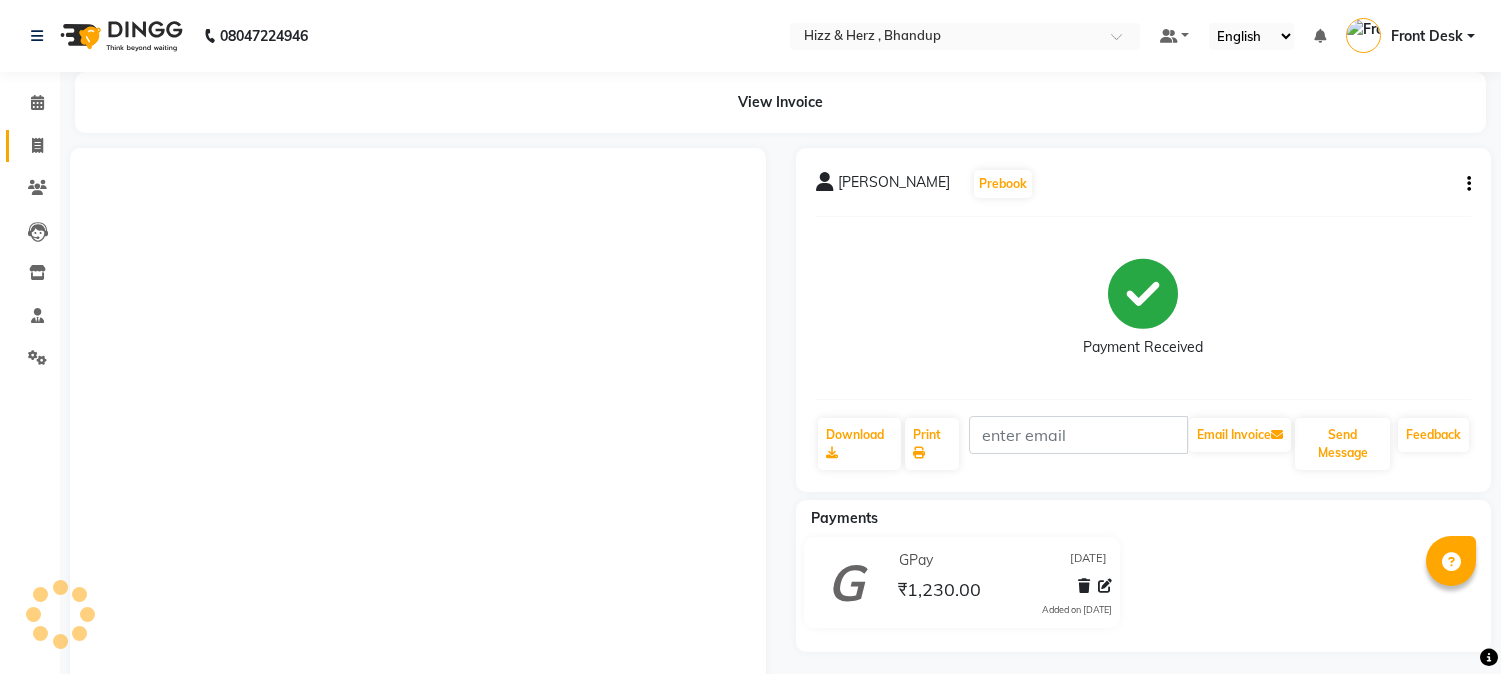 scroll, scrollTop: 0, scrollLeft: 0, axis: both 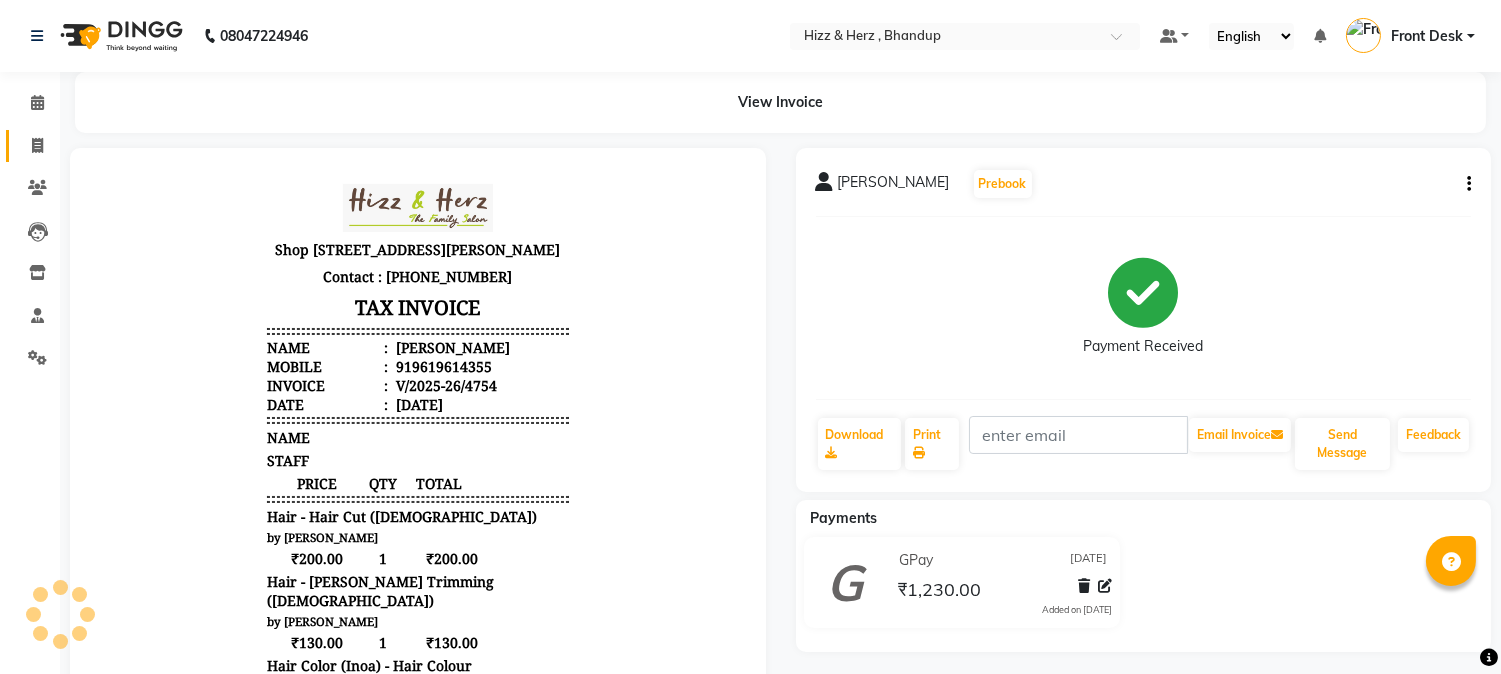 click 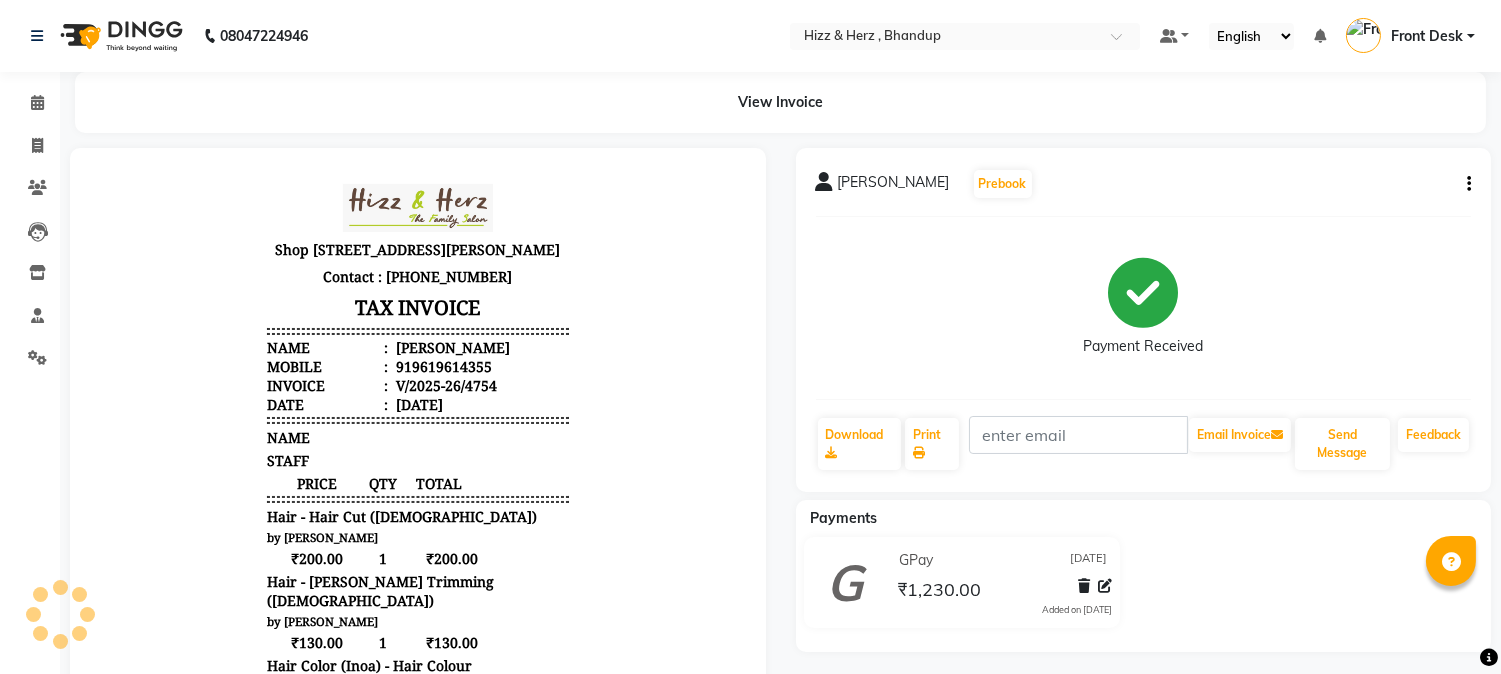 select on "service" 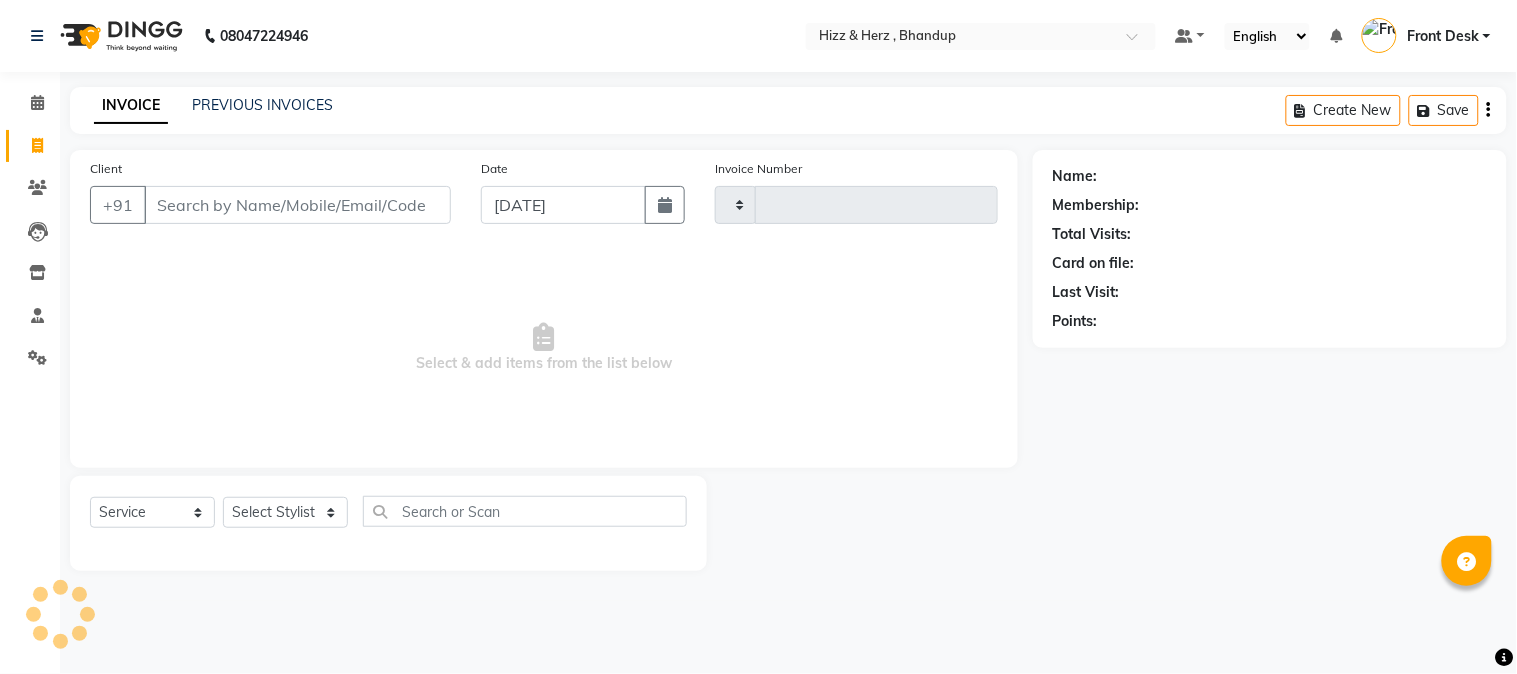 type on "4755" 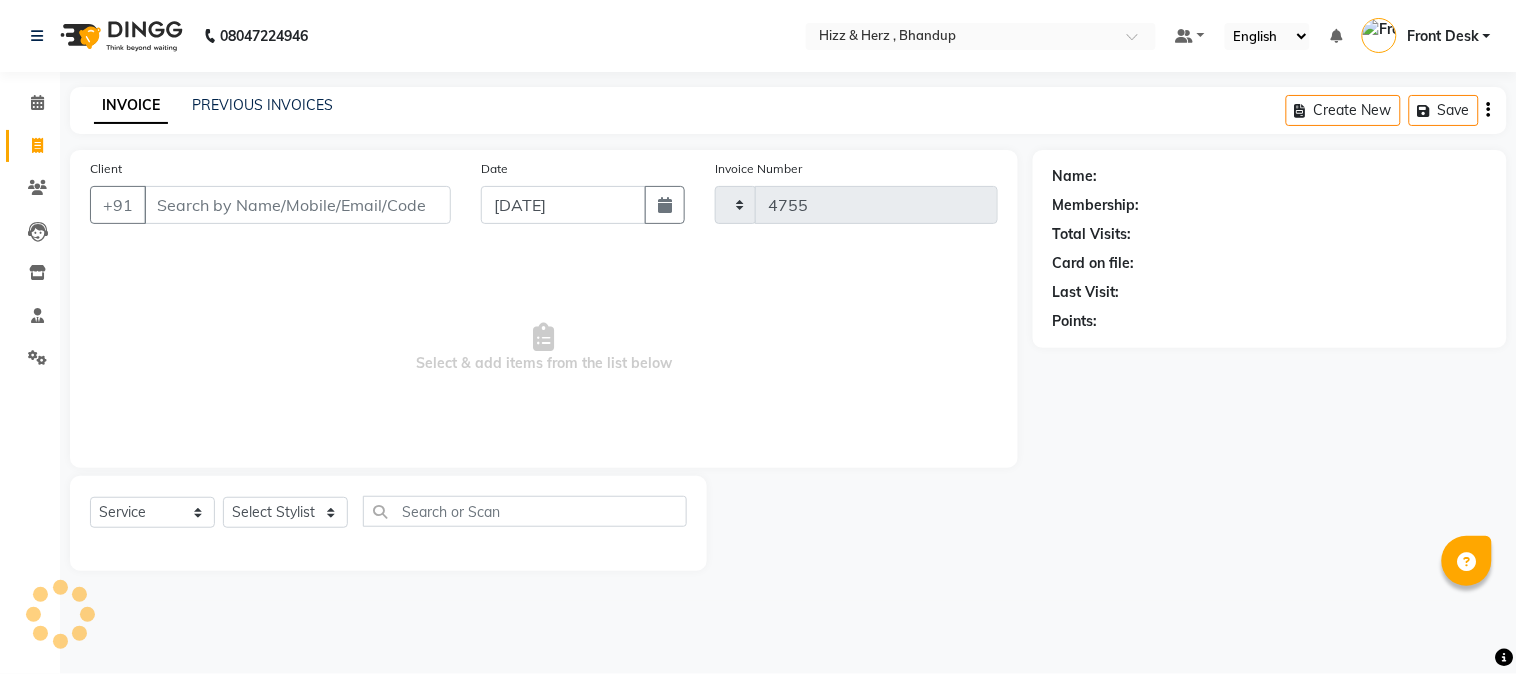 select on "629" 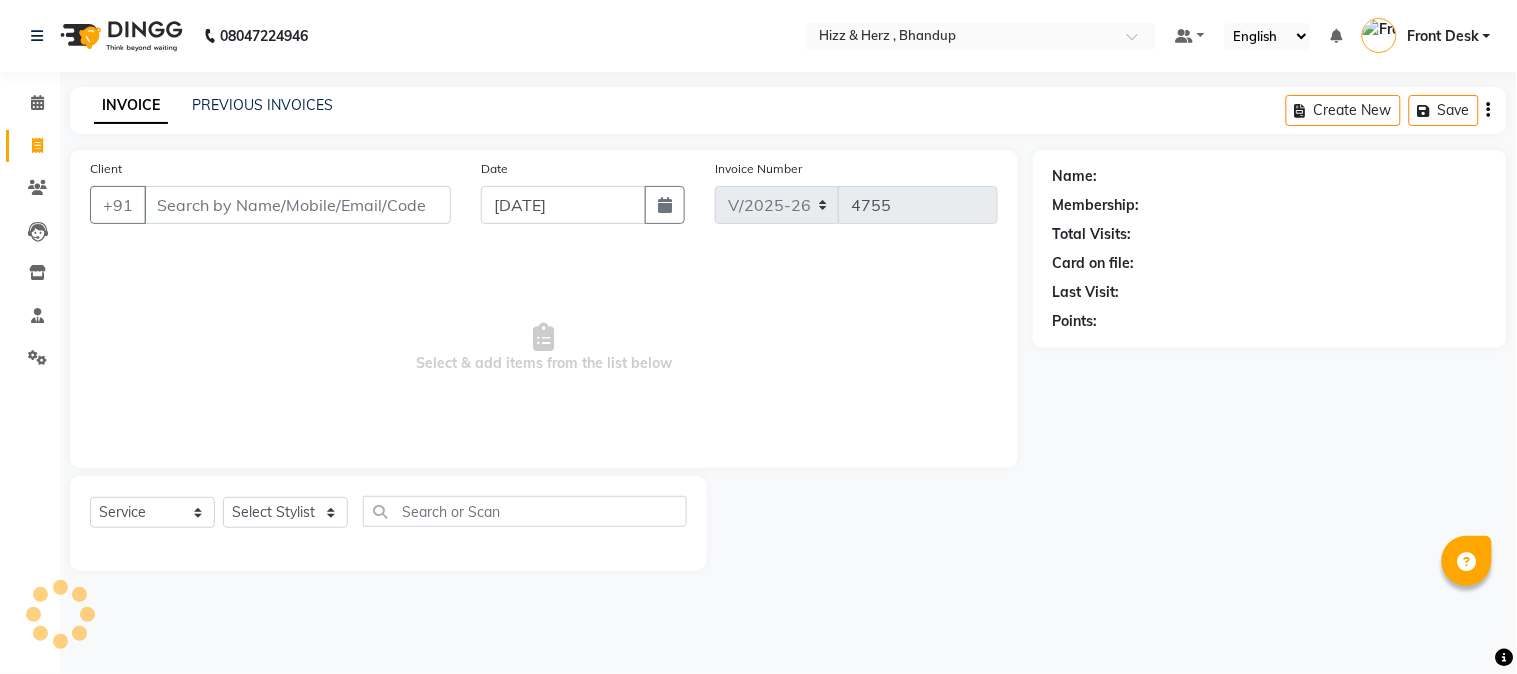 click on "Client" at bounding box center (297, 205) 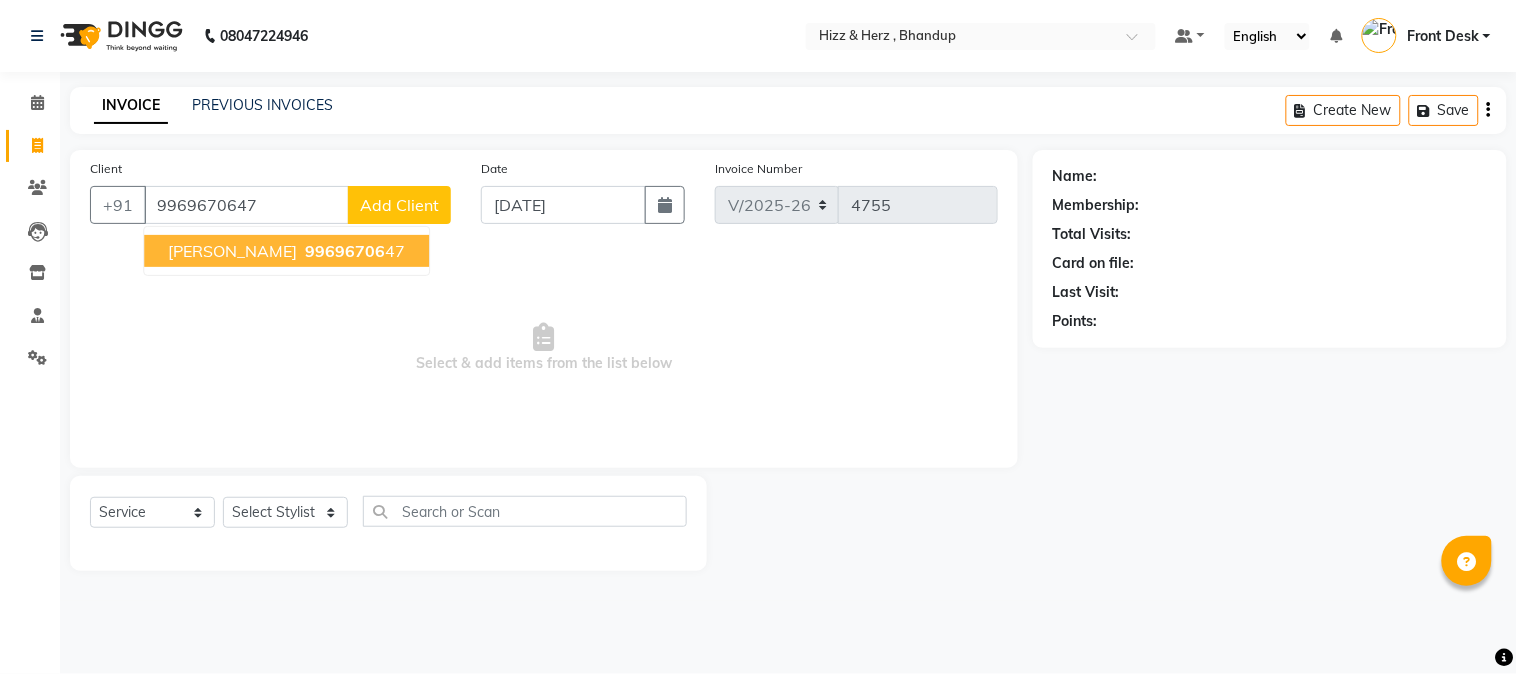 type on "9969670647" 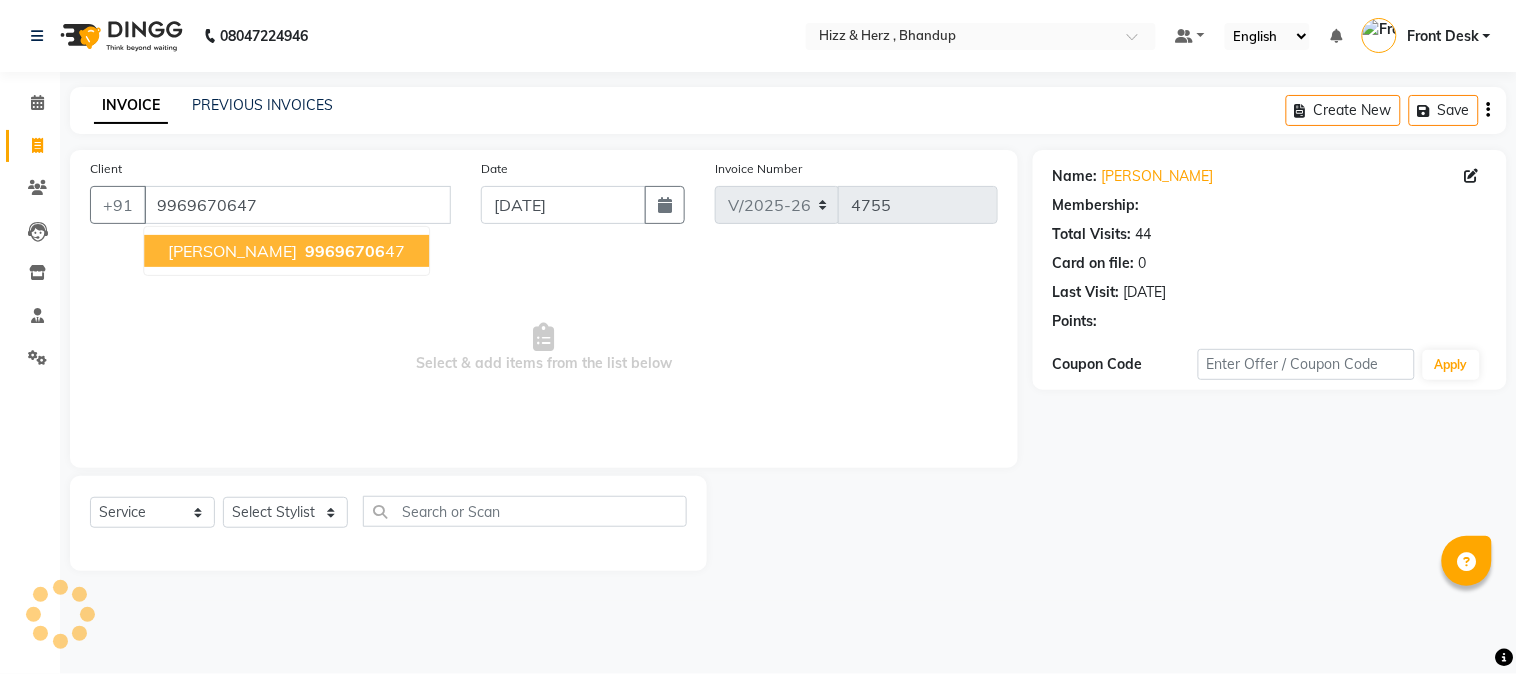 select on "1: Object" 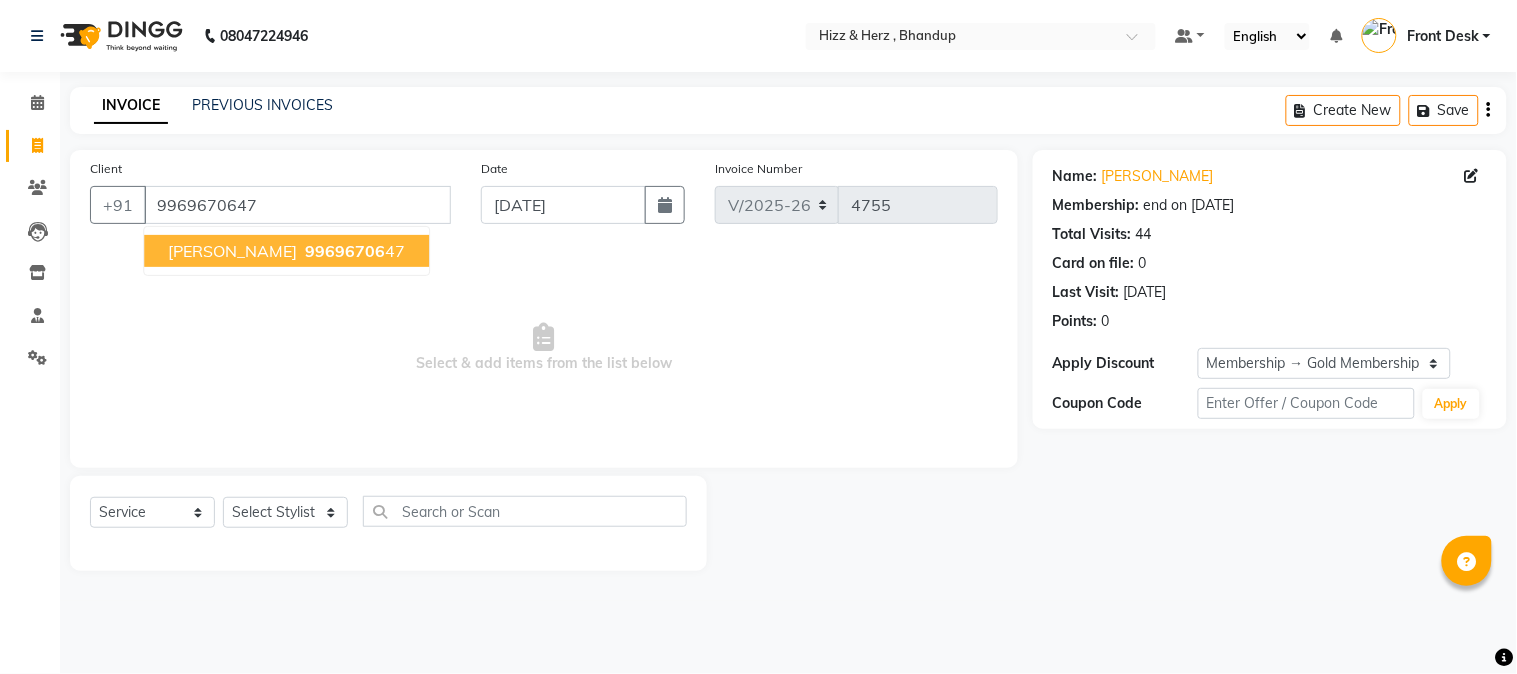 click on "99696706" at bounding box center [345, 251] 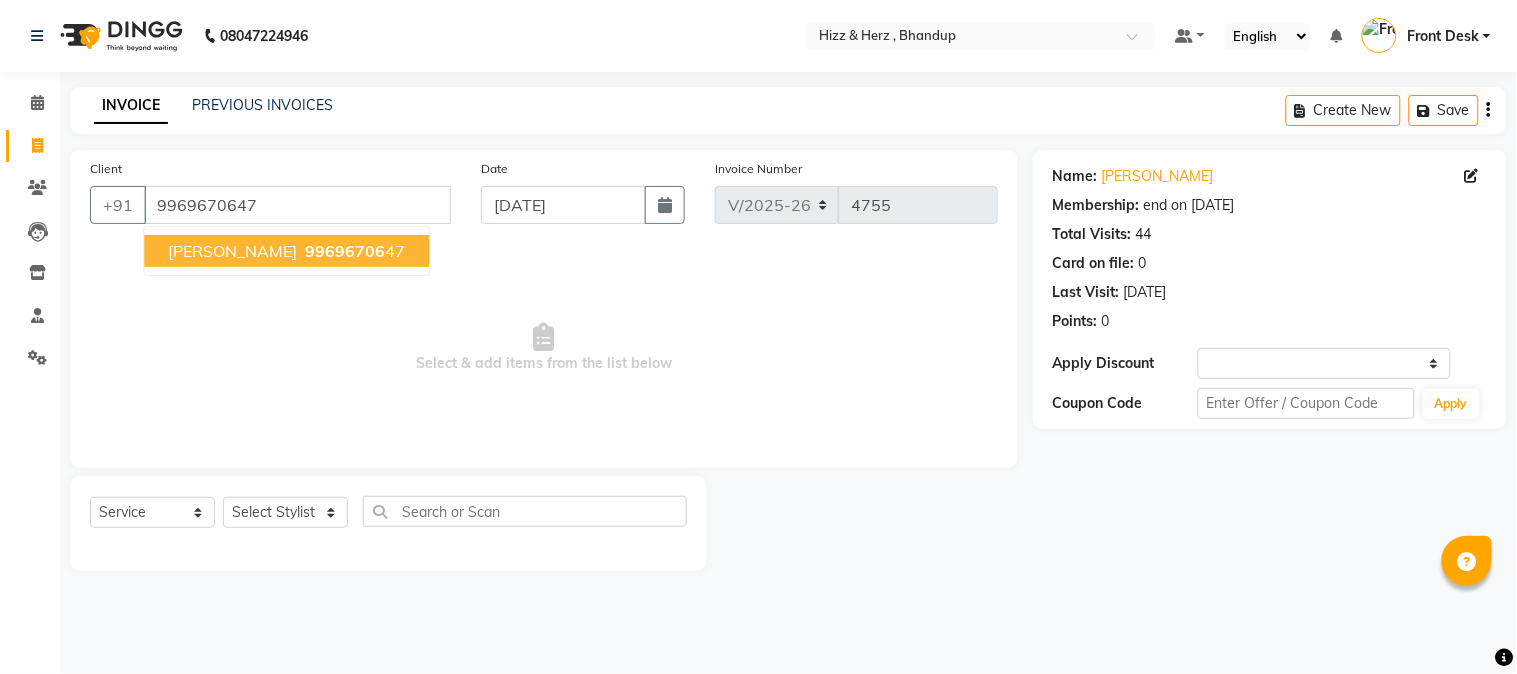 select on "1: Object" 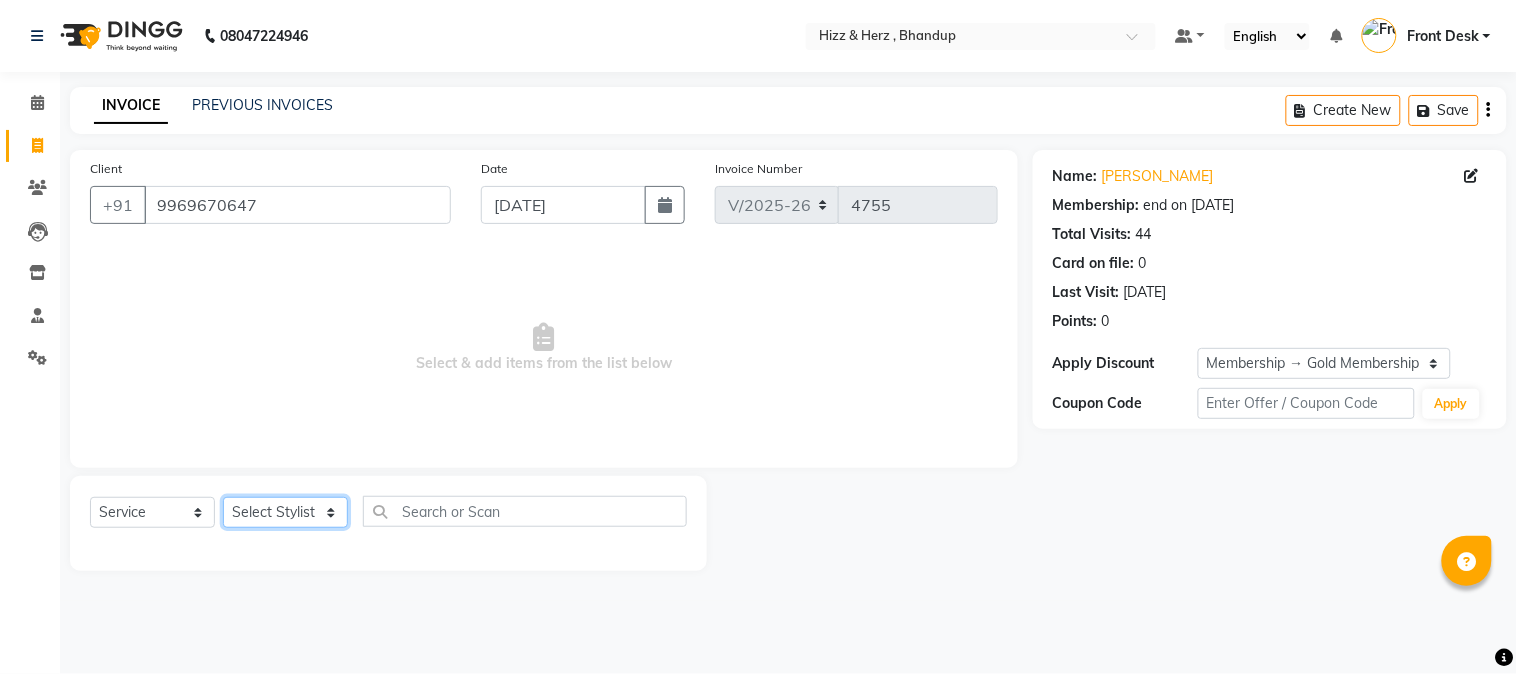 click on "Select Stylist Front Desk [PERSON_NAME] HIZZ & HERZ 2 [PERSON_NAME] [PERSON_NAME] [PERSON_NAME] [PERSON_NAME] MOHD [PERSON_NAME] [PERSON_NAME] [PERSON_NAME]  [PERSON_NAME]" 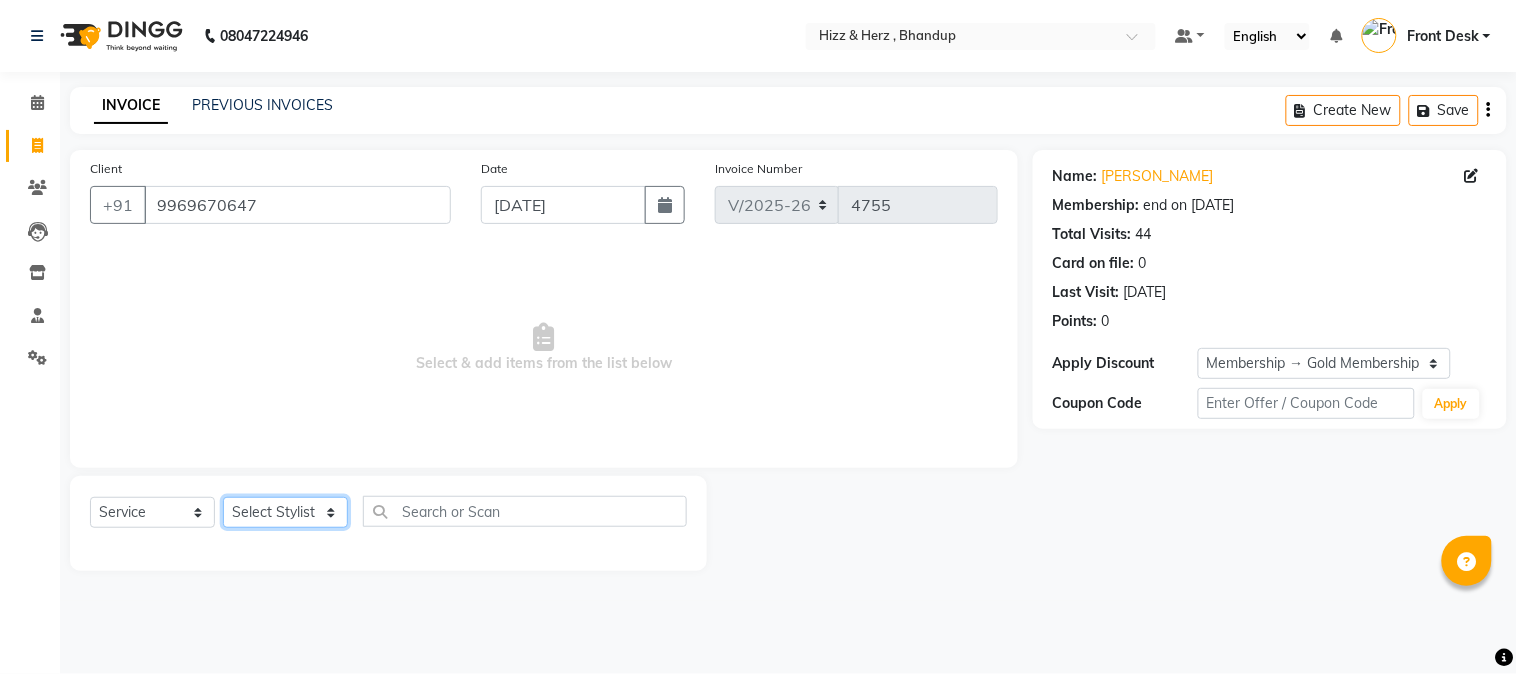 select on "9145" 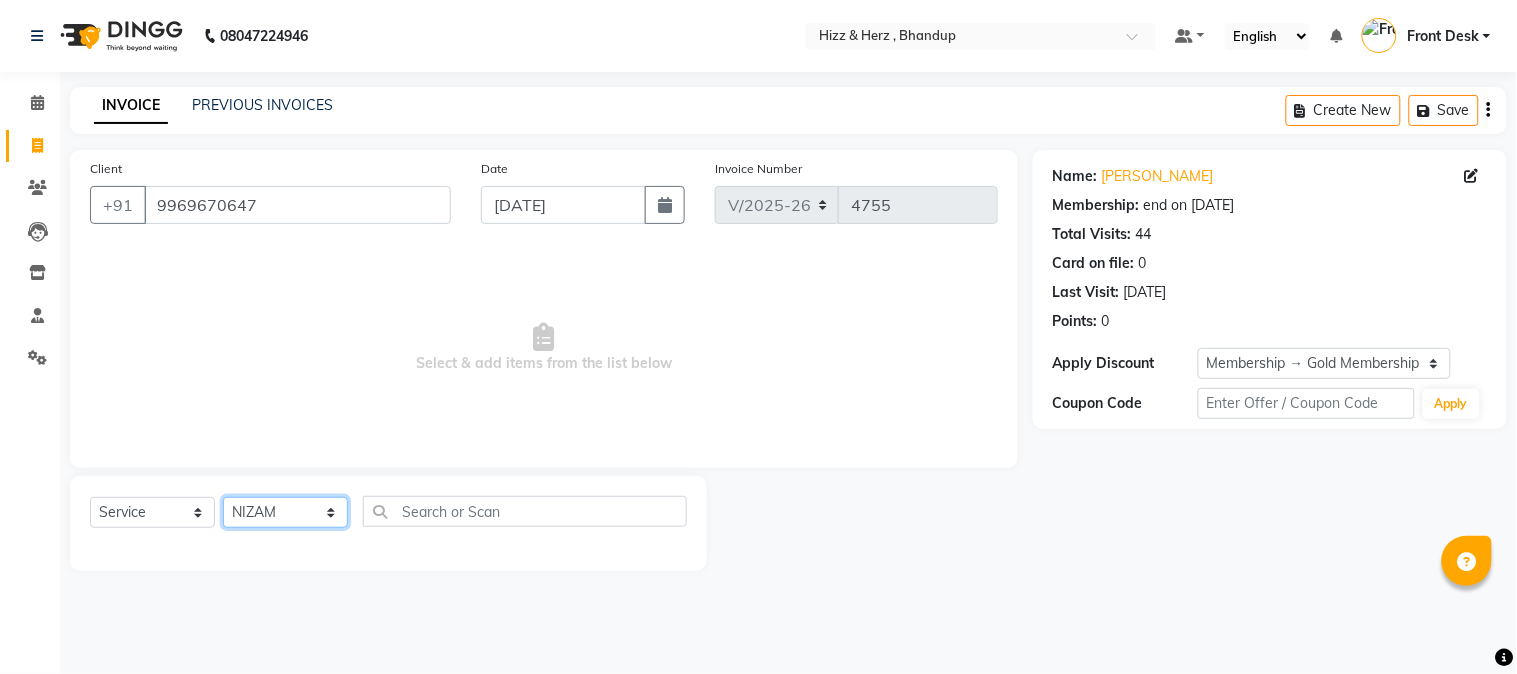 click on "Select Stylist Front Desk [PERSON_NAME] HIZZ & HERZ 2 [PERSON_NAME] [PERSON_NAME] [PERSON_NAME] [PERSON_NAME] MOHD [PERSON_NAME] [PERSON_NAME] [PERSON_NAME]  [PERSON_NAME]" 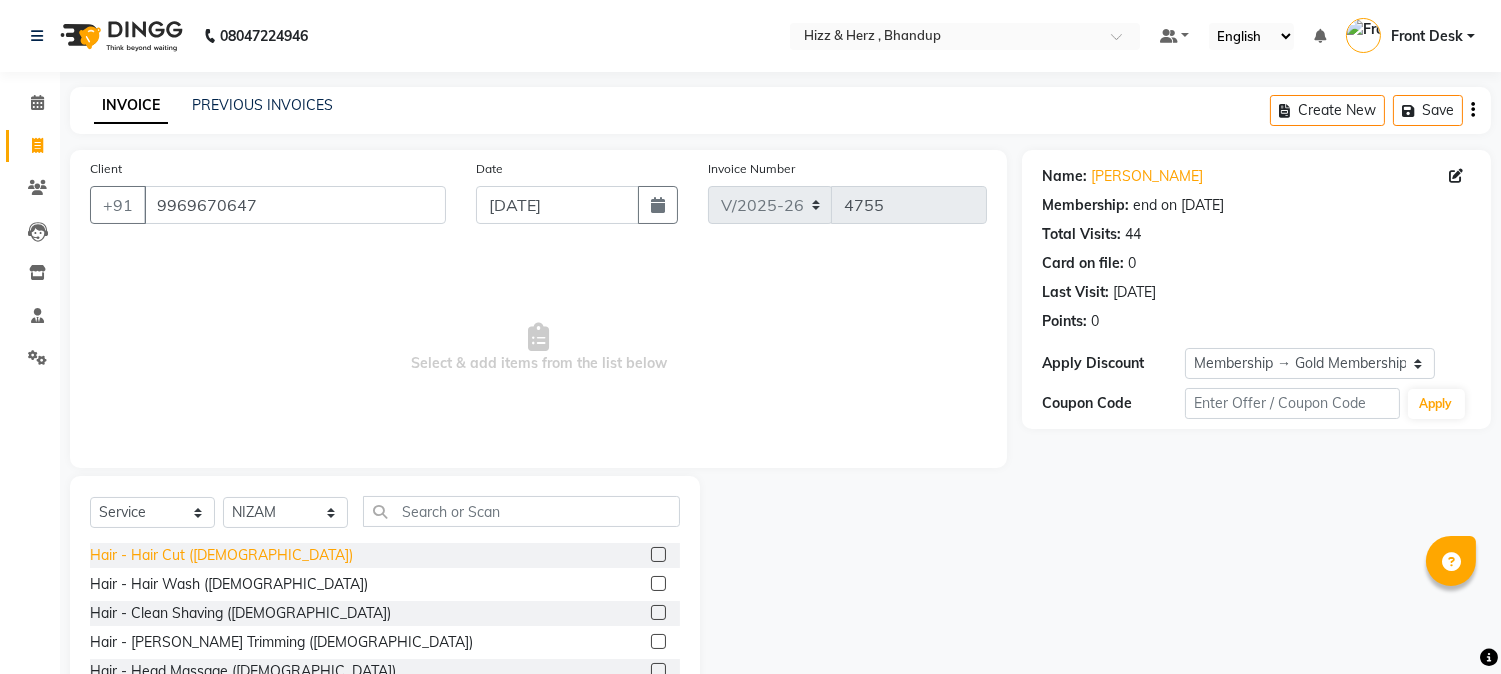 click on "Hair - Hair Cut ([DEMOGRAPHIC_DATA])" 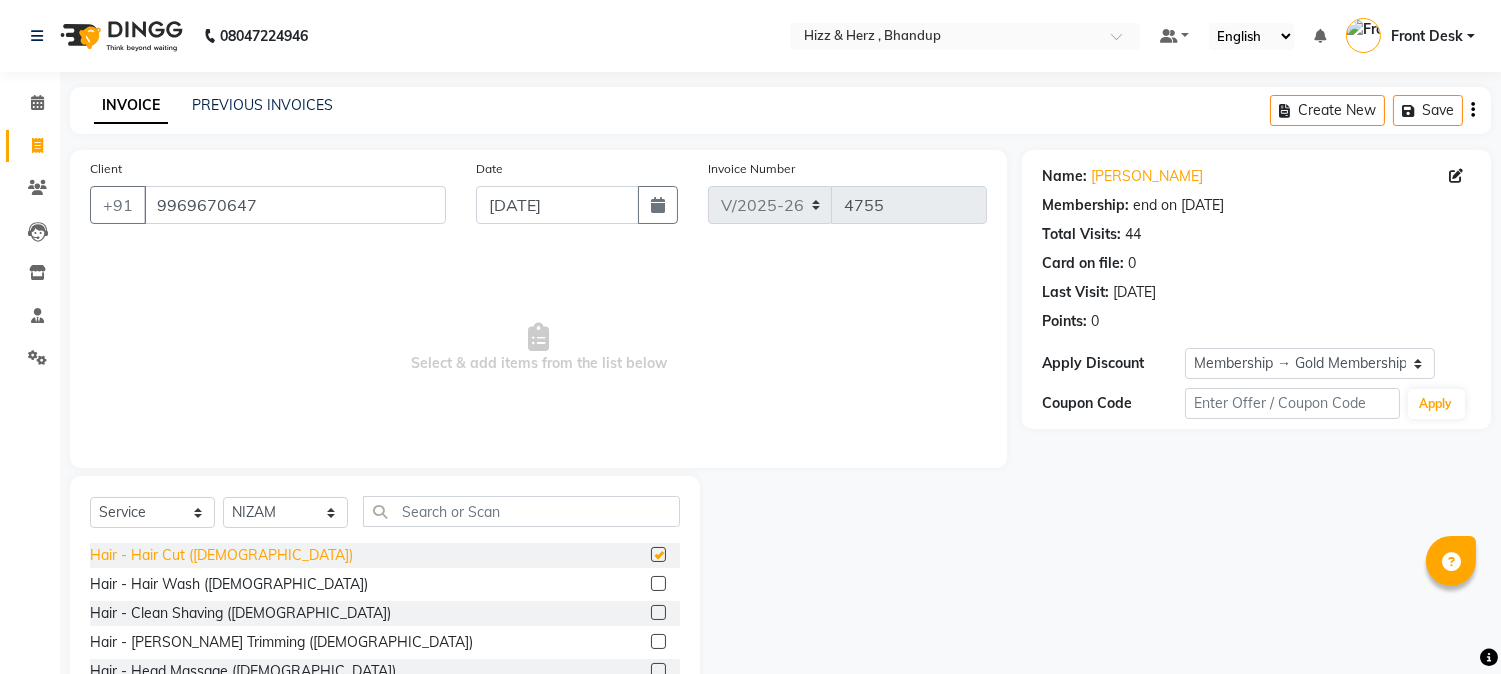 click on "Hair - Hair Cut ([DEMOGRAPHIC_DATA])" 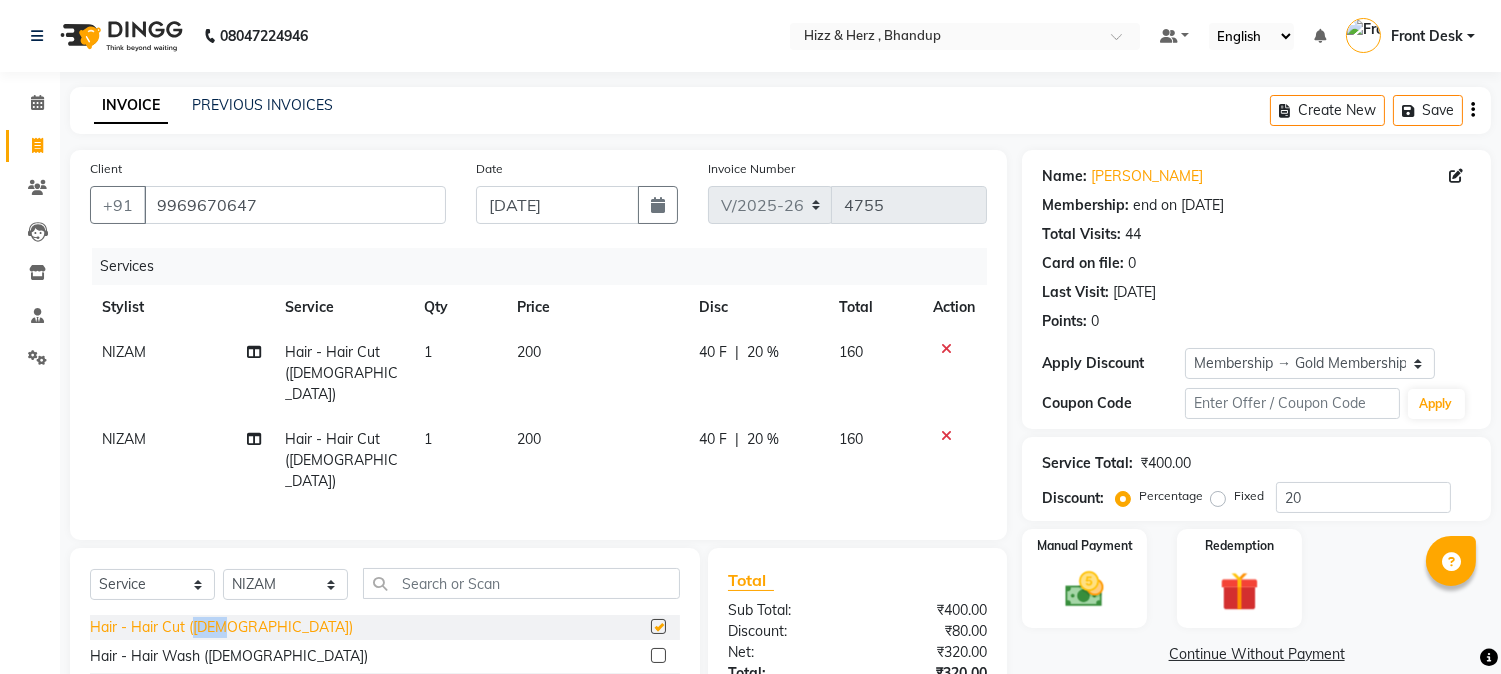 checkbox on "false" 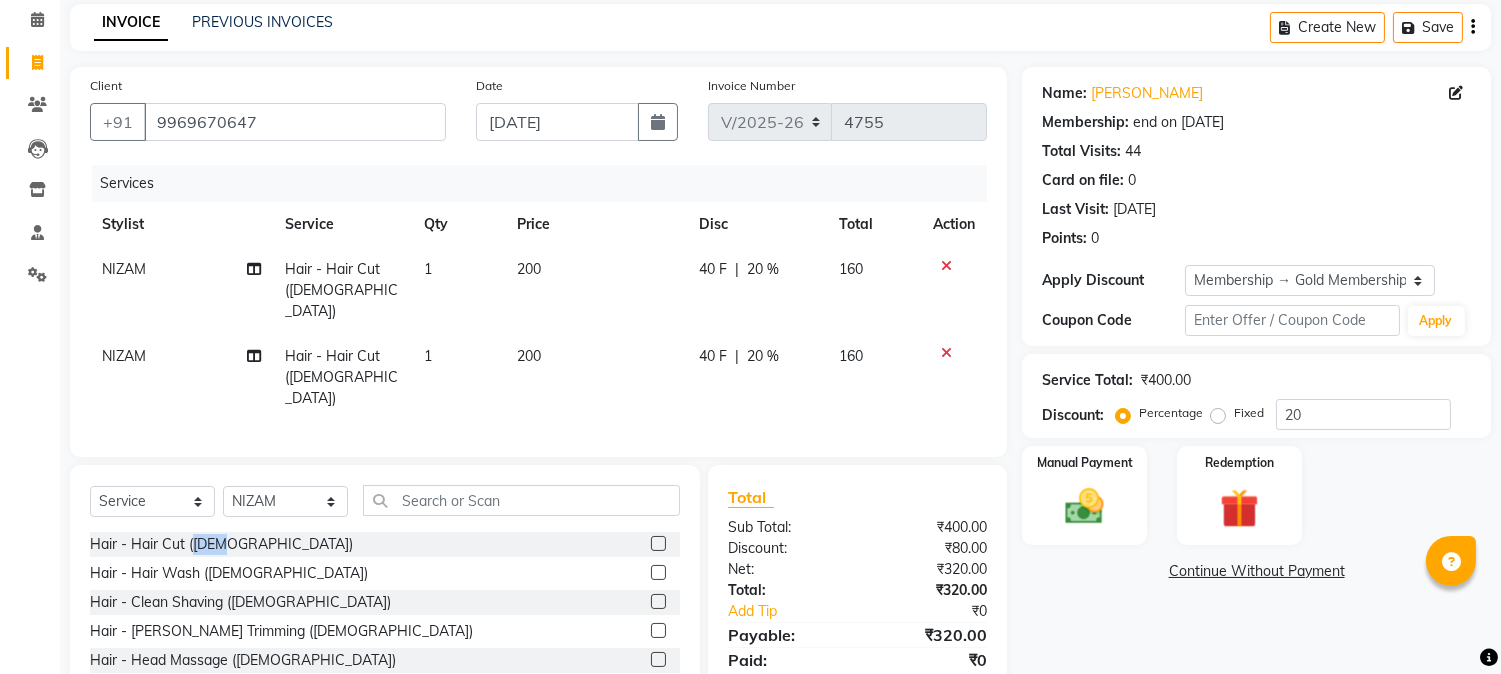 scroll, scrollTop: 62, scrollLeft: 0, axis: vertical 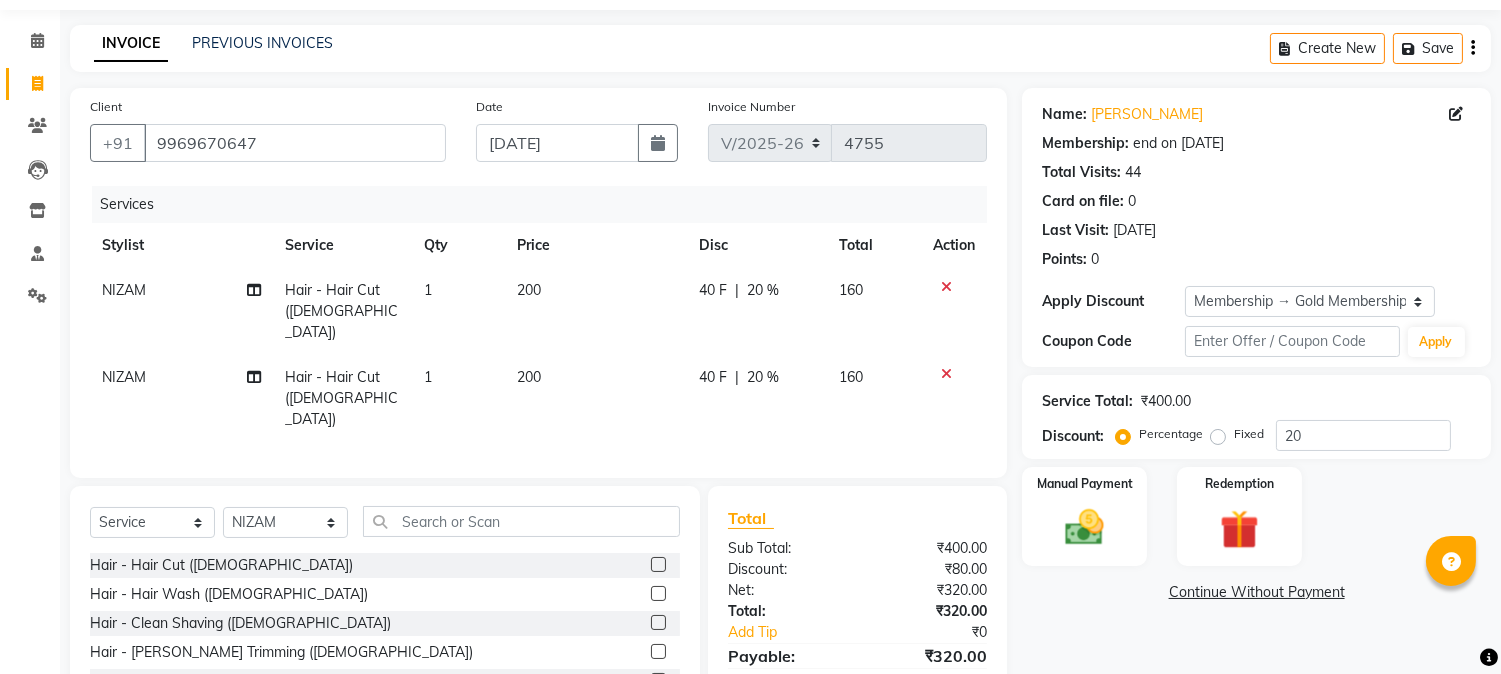 click 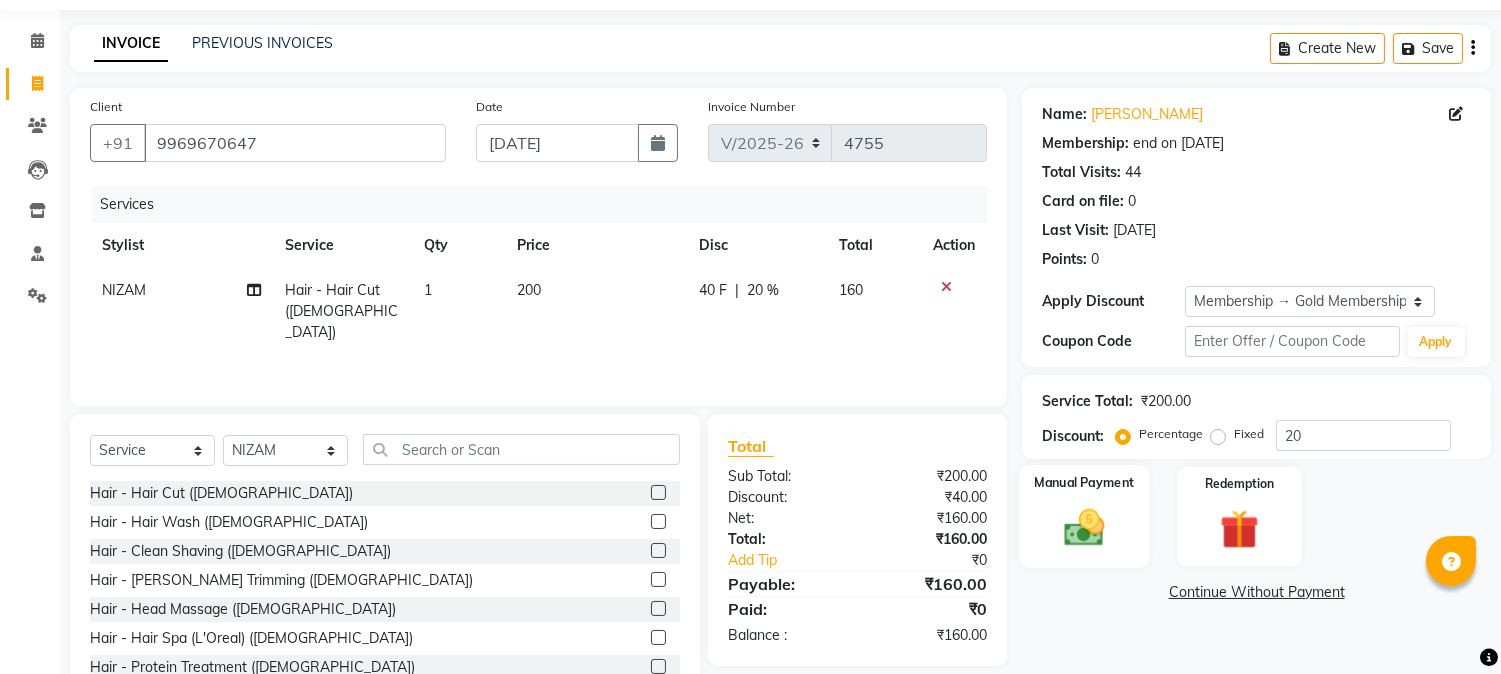 click 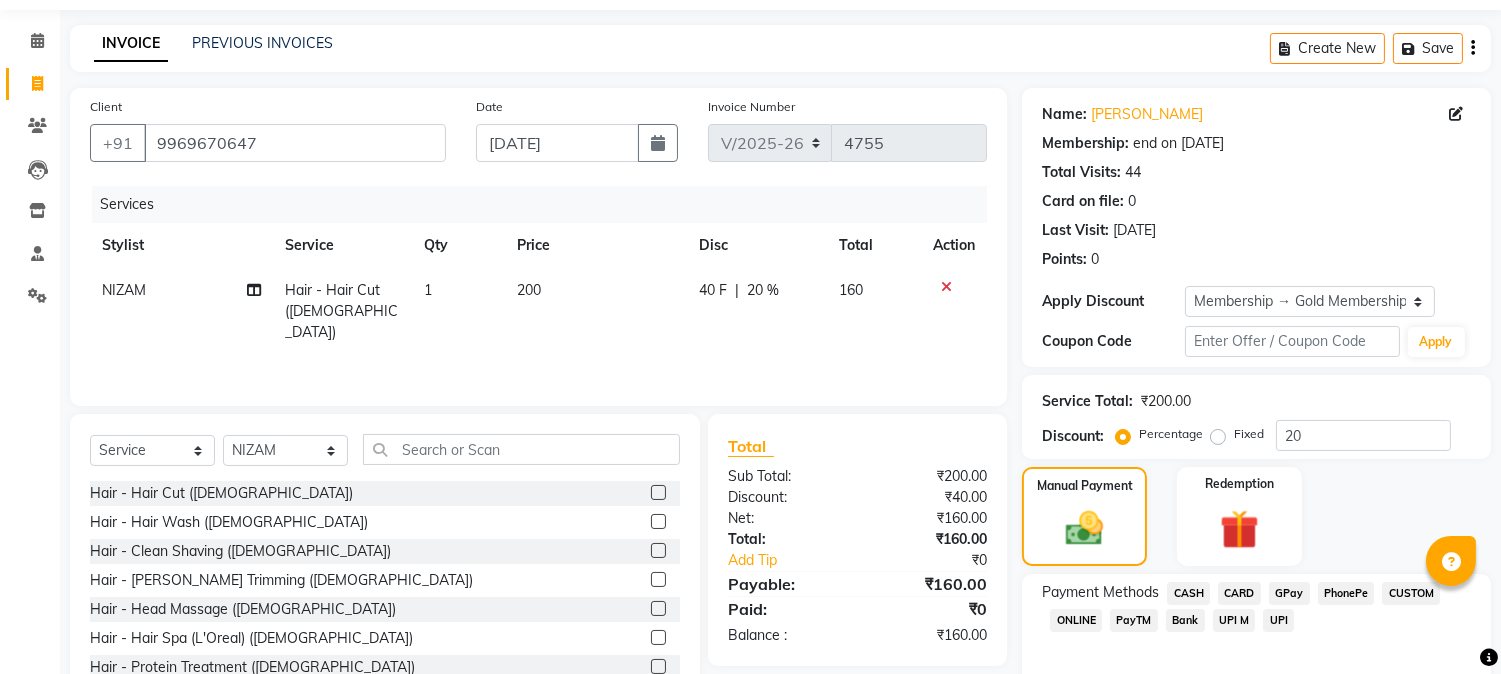 click on "CASH" 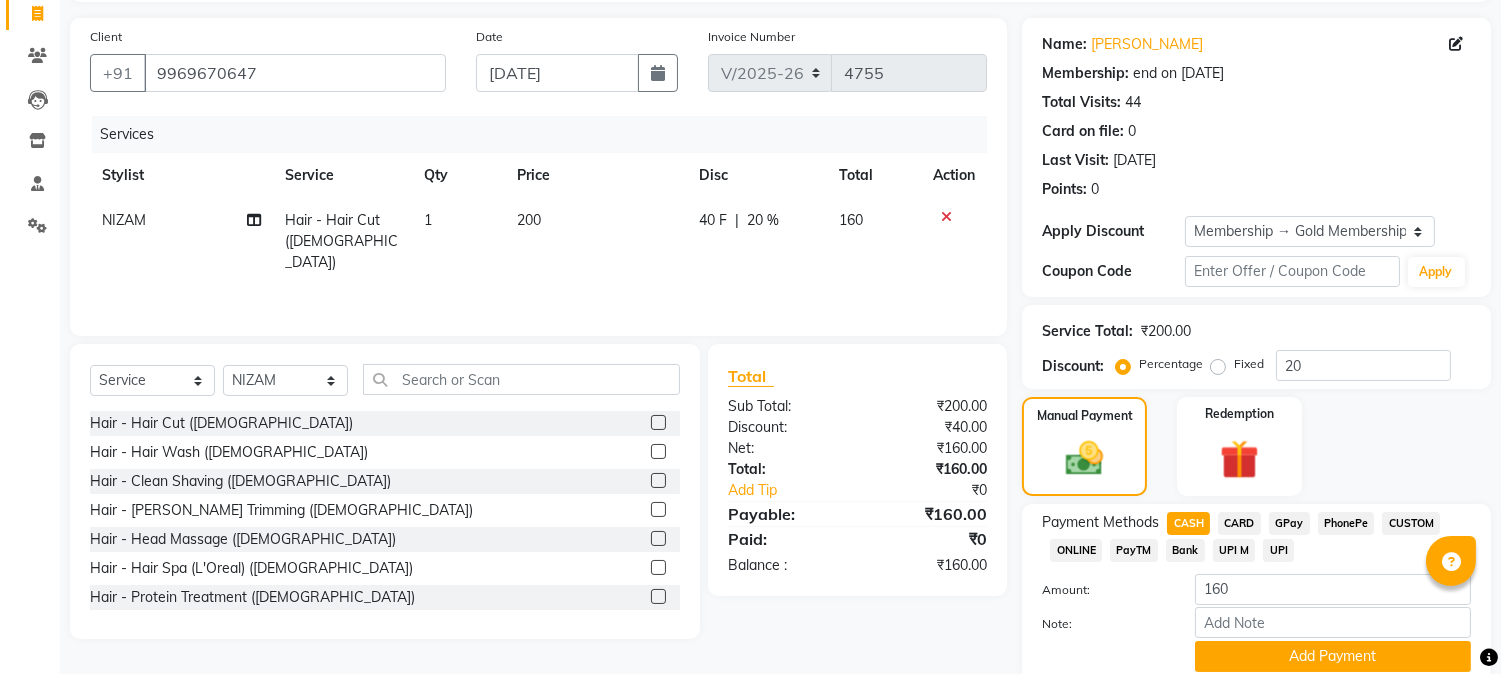 scroll, scrollTop: 208, scrollLeft: 0, axis: vertical 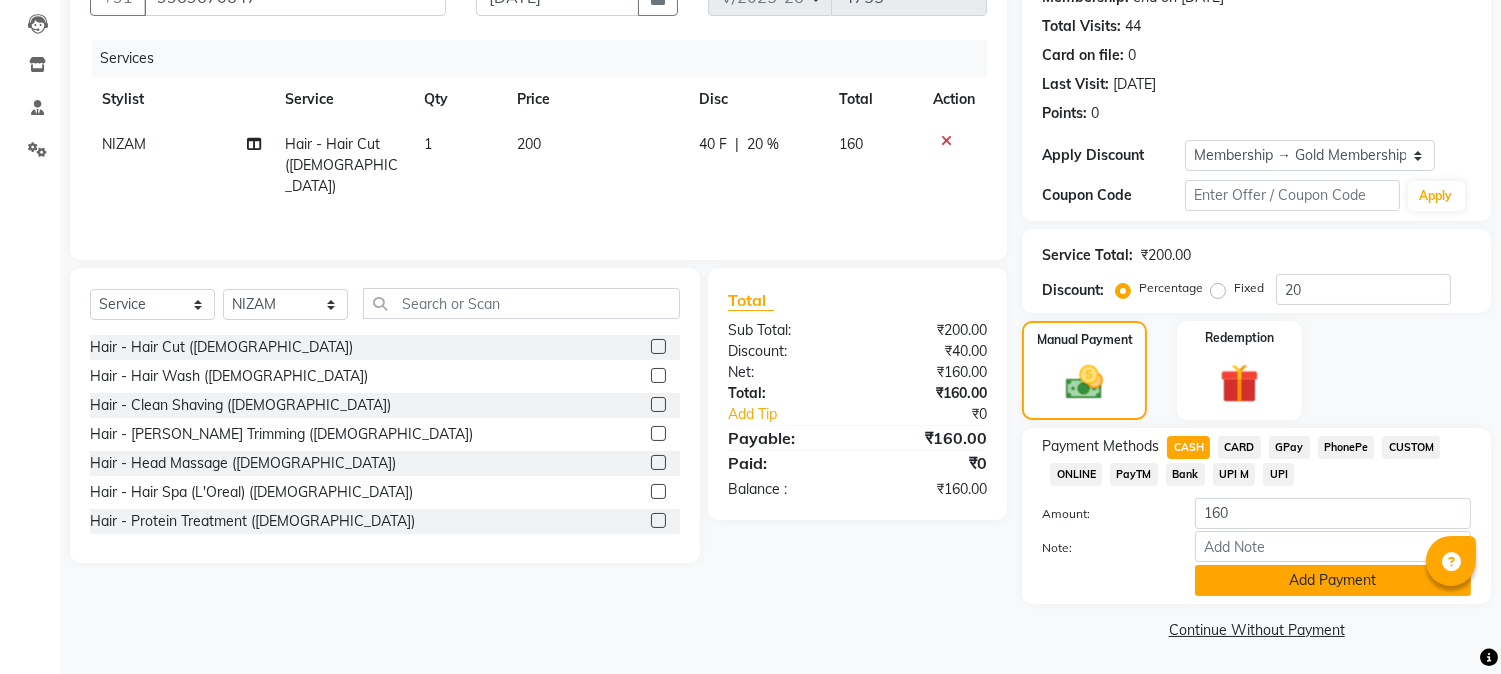 click on "Add Payment" 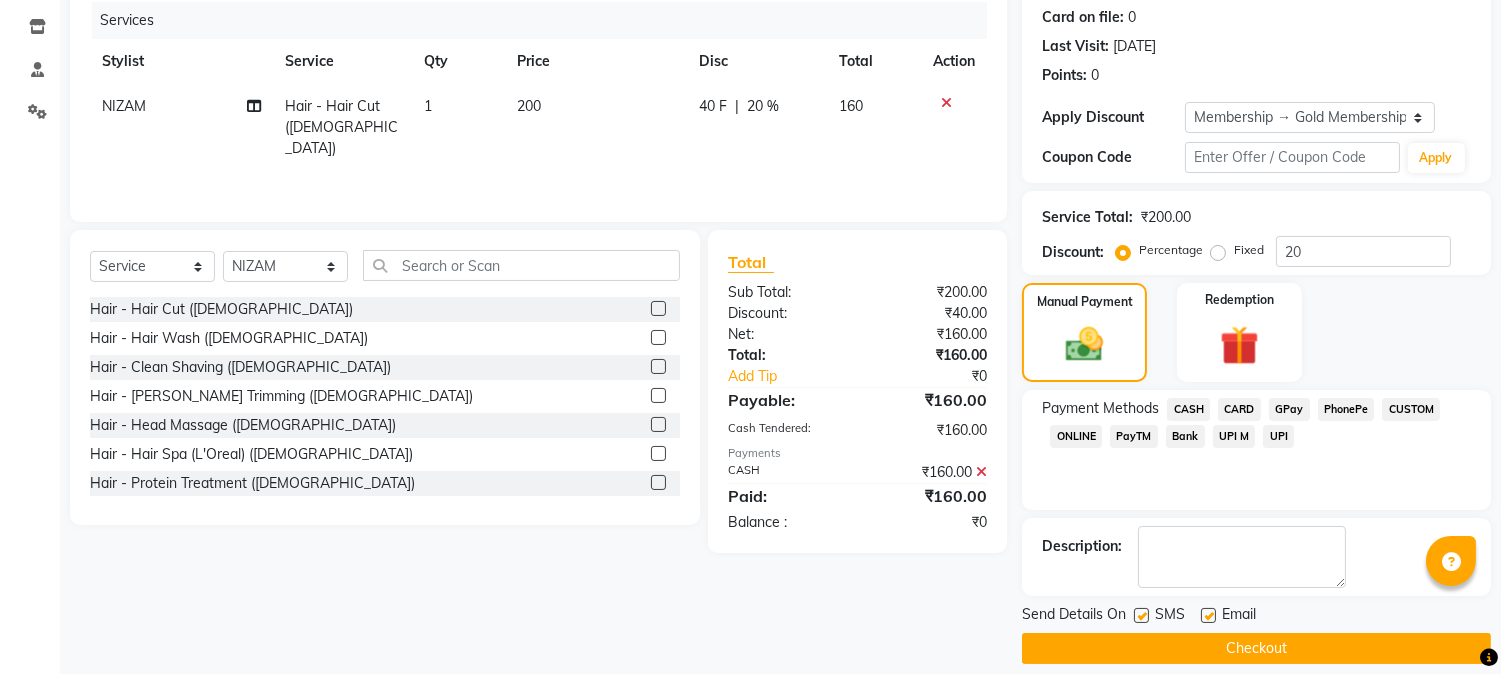 scroll, scrollTop: 265, scrollLeft: 0, axis: vertical 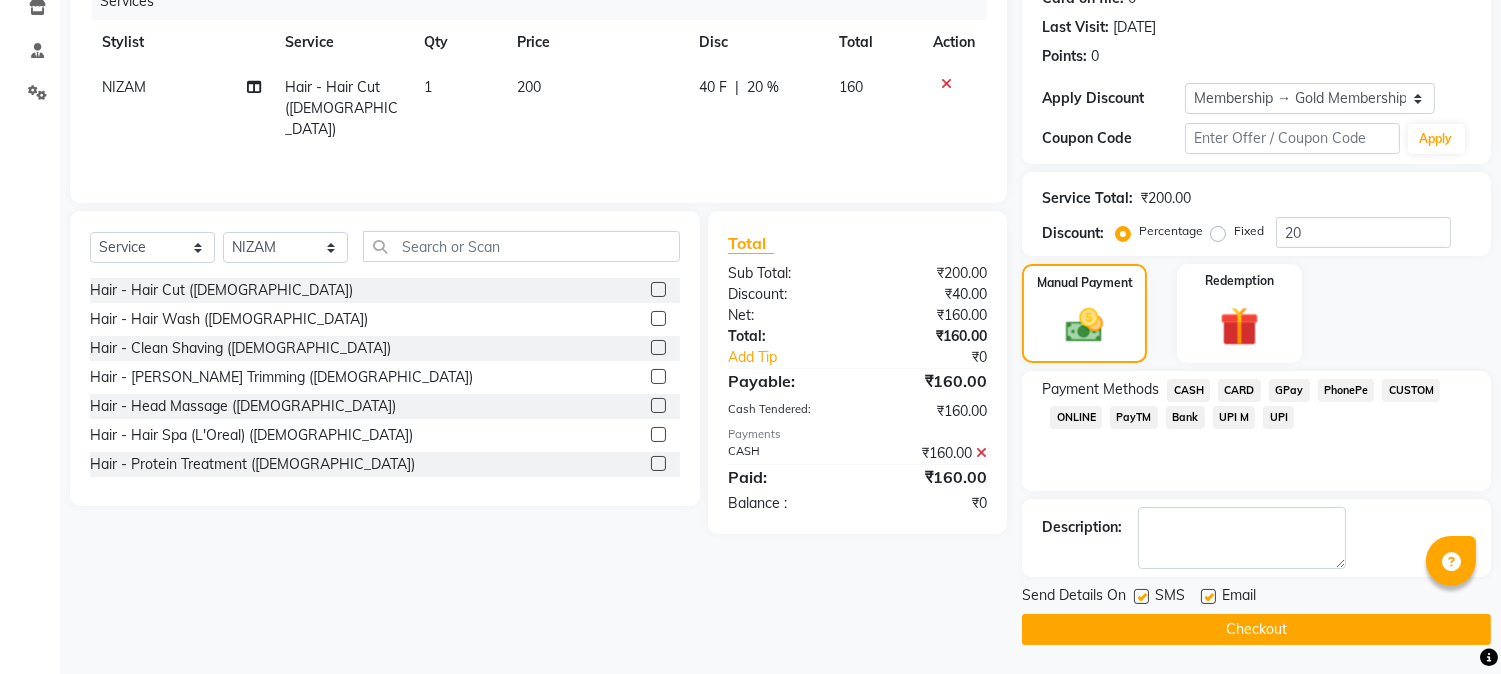 click on "Checkout" 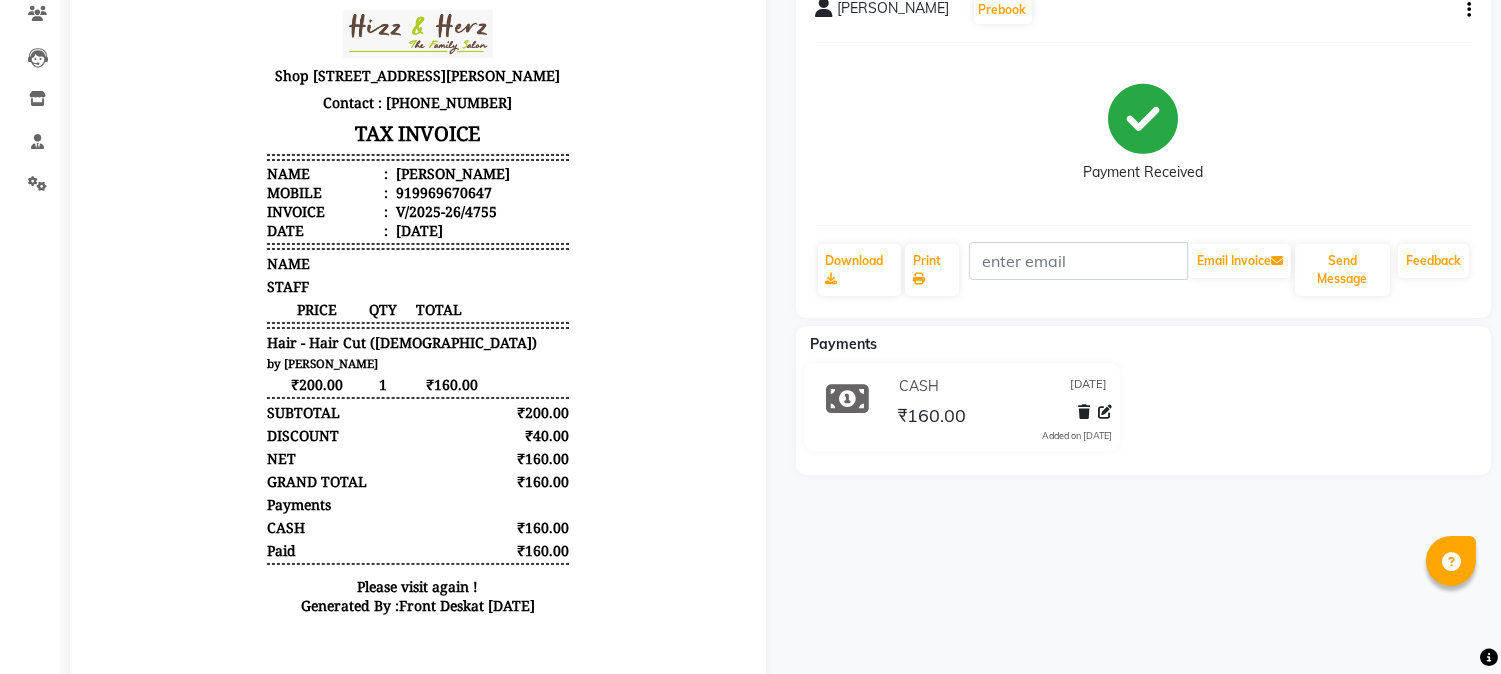 scroll, scrollTop: 125, scrollLeft: 0, axis: vertical 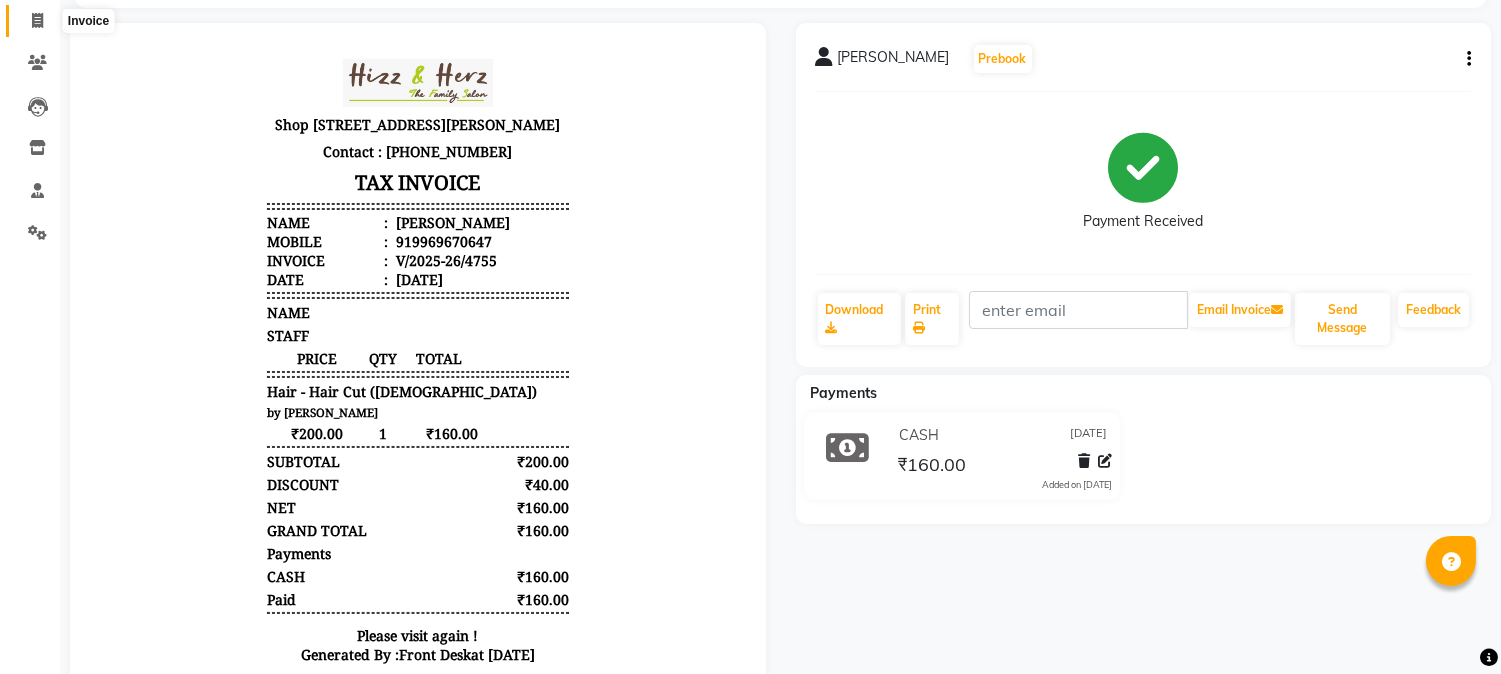 click 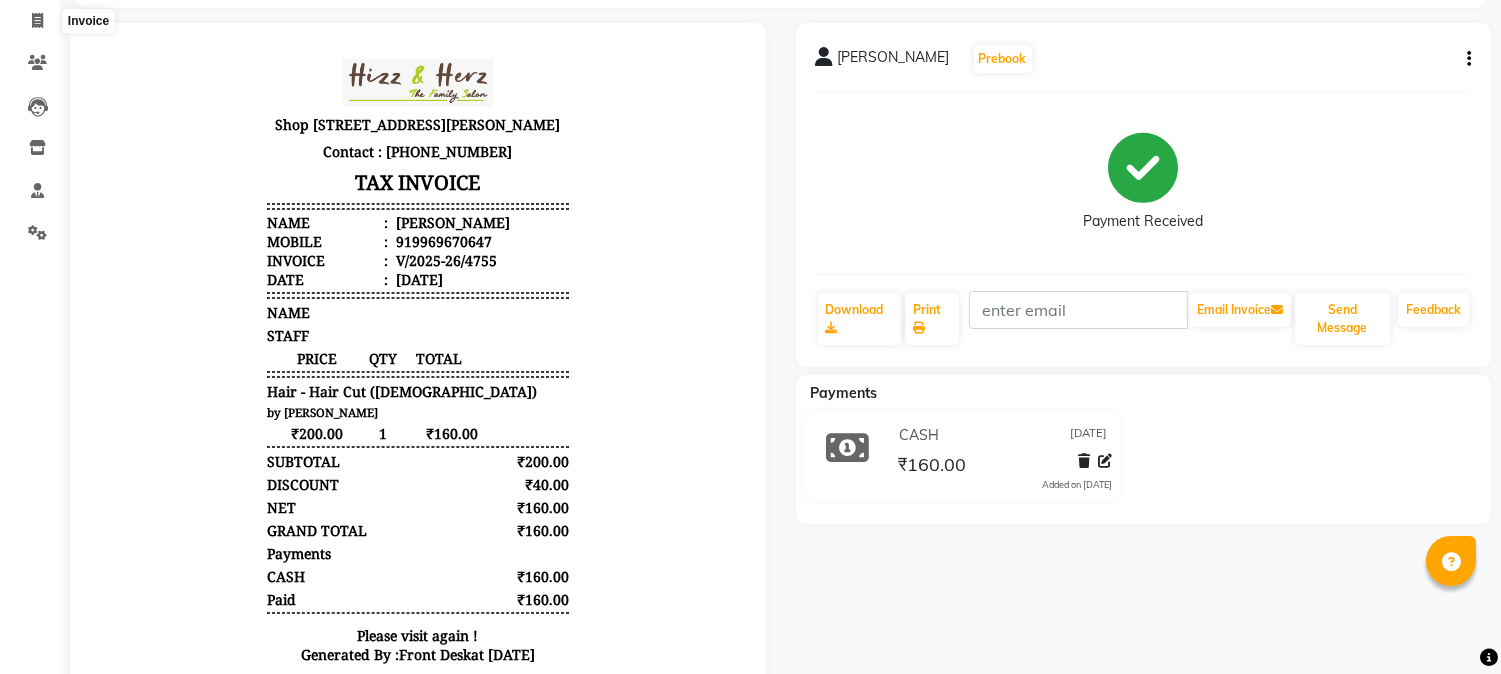 select on "629" 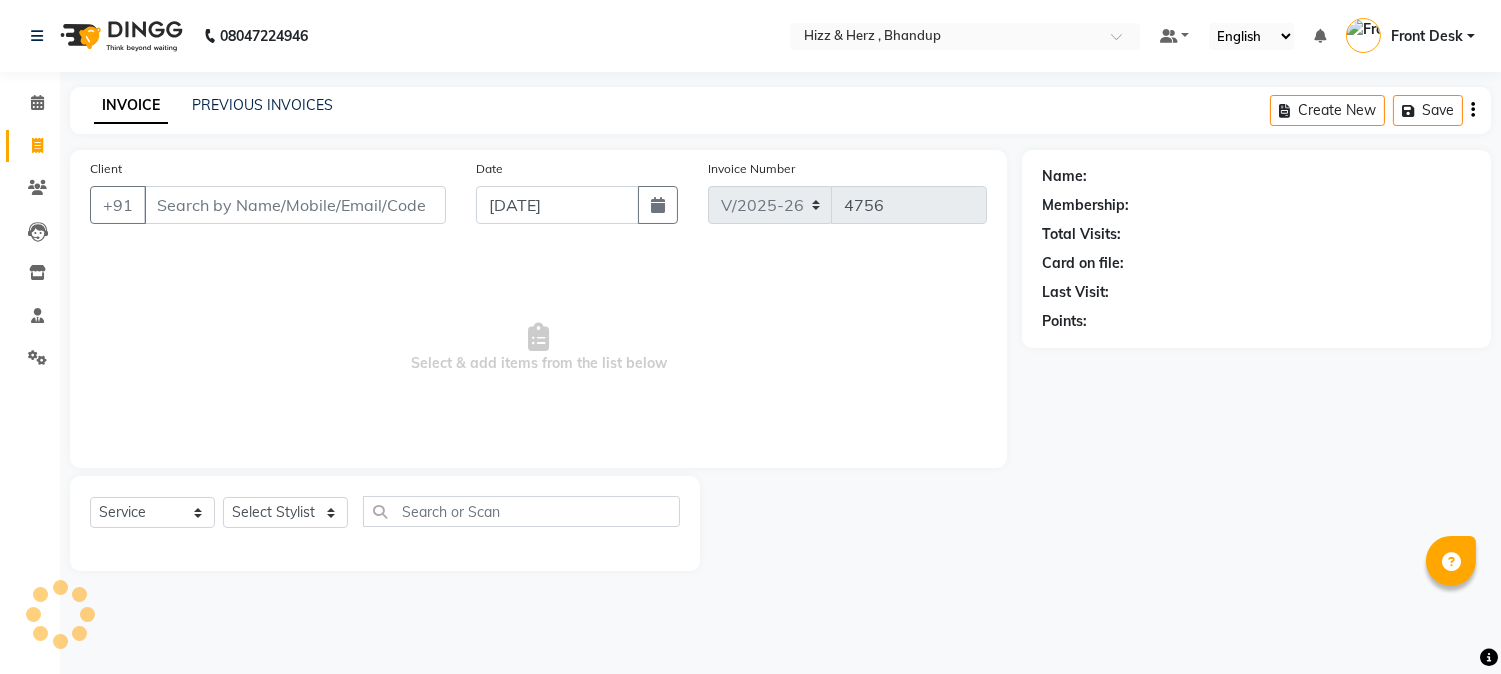 scroll, scrollTop: 0, scrollLeft: 0, axis: both 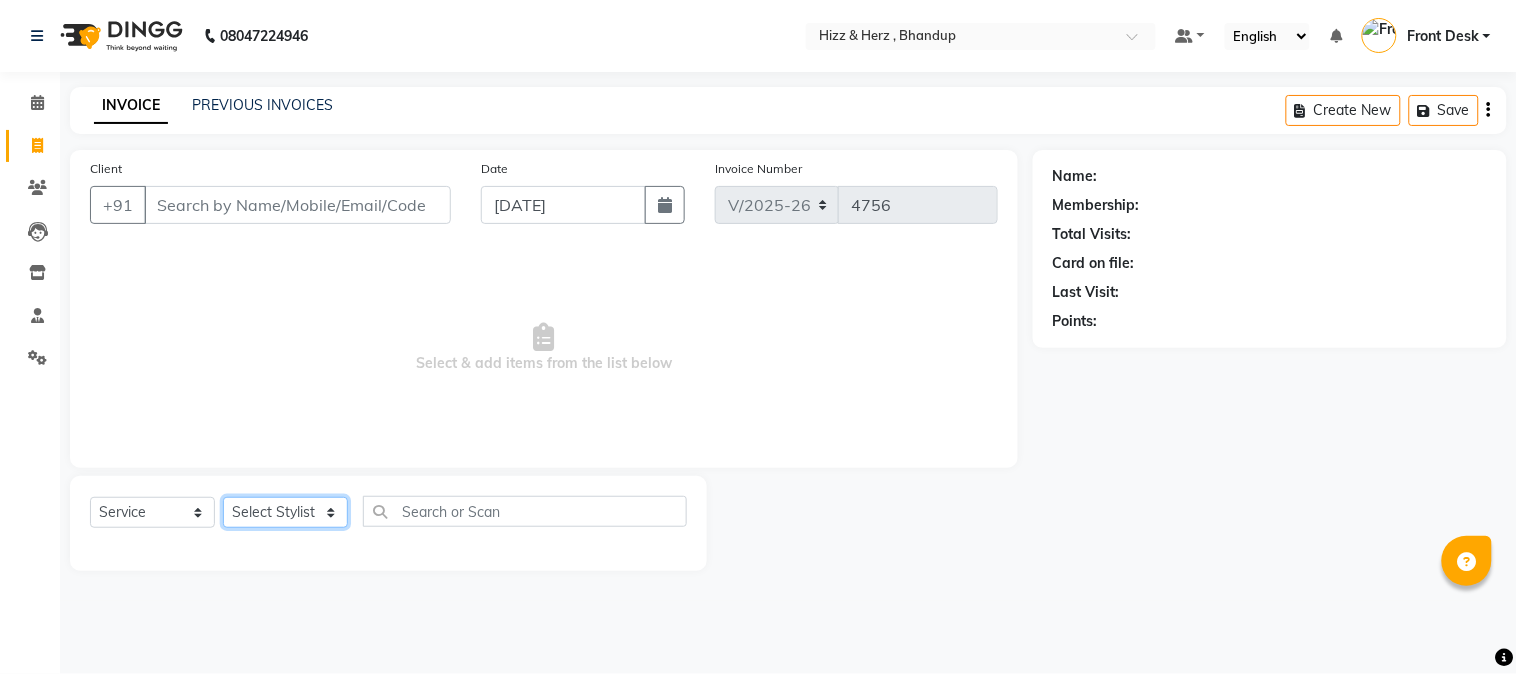click on "Select Stylist Front Desk [PERSON_NAME] HIZZ & HERZ 2 [PERSON_NAME] [PERSON_NAME] [PERSON_NAME] [PERSON_NAME] MOHD [PERSON_NAME] [PERSON_NAME] [PERSON_NAME]  [PERSON_NAME]" 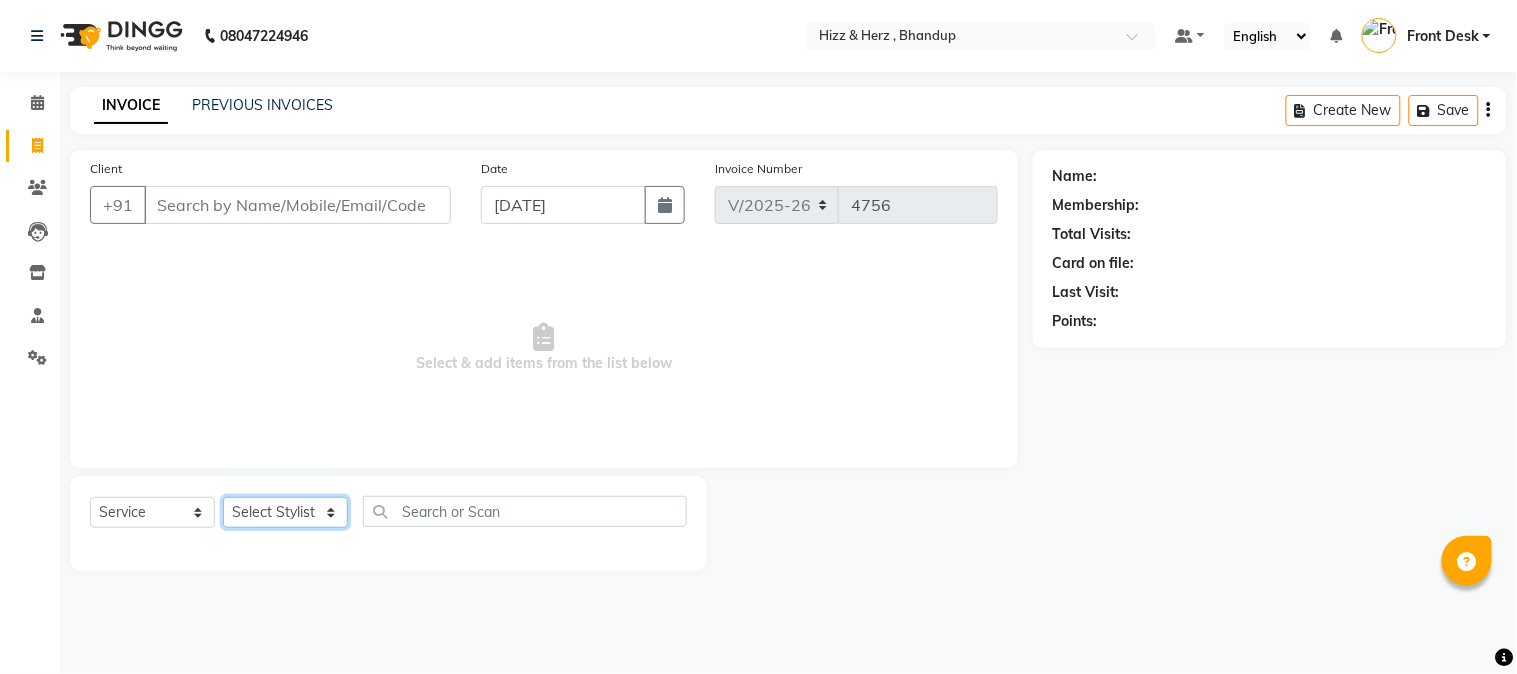 select on "24395" 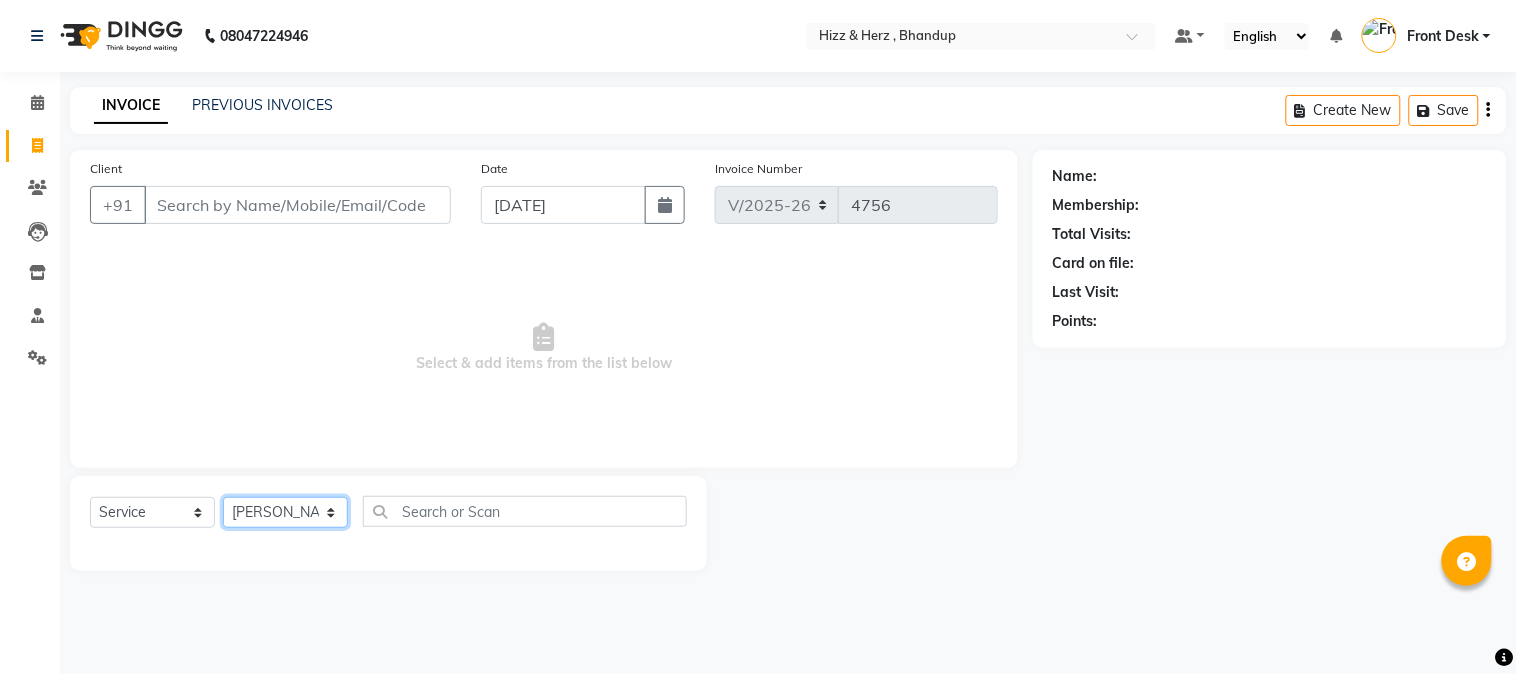 click on "Select Stylist Front Desk [PERSON_NAME] HIZZ & HERZ 2 [PERSON_NAME] [PERSON_NAME] [PERSON_NAME] [PERSON_NAME] MOHD [PERSON_NAME] [PERSON_NAME] [PERSON_NAME]  [PERSON_NAME]" 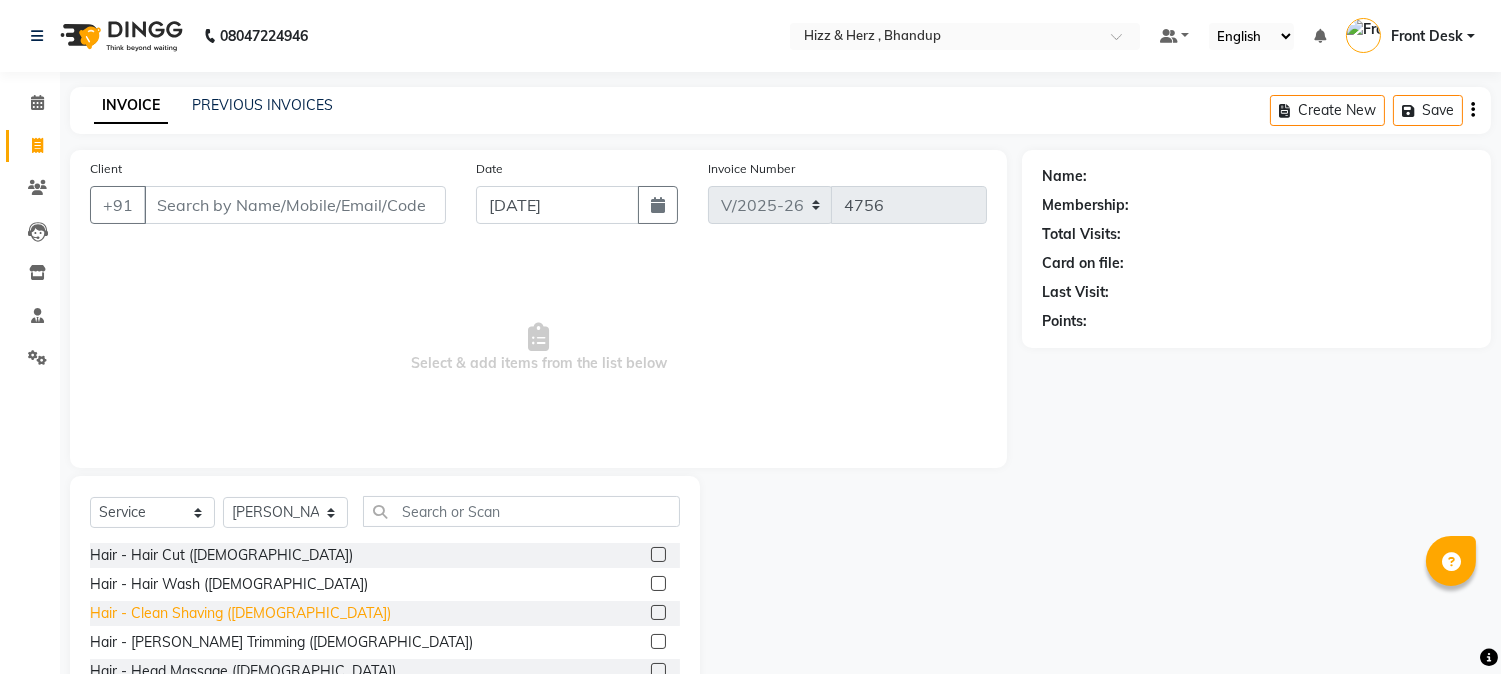 drag, startPoint x: 196, startPoint y: 643, endPoint x: 204, endPoint y: 603, distance: 40.792156 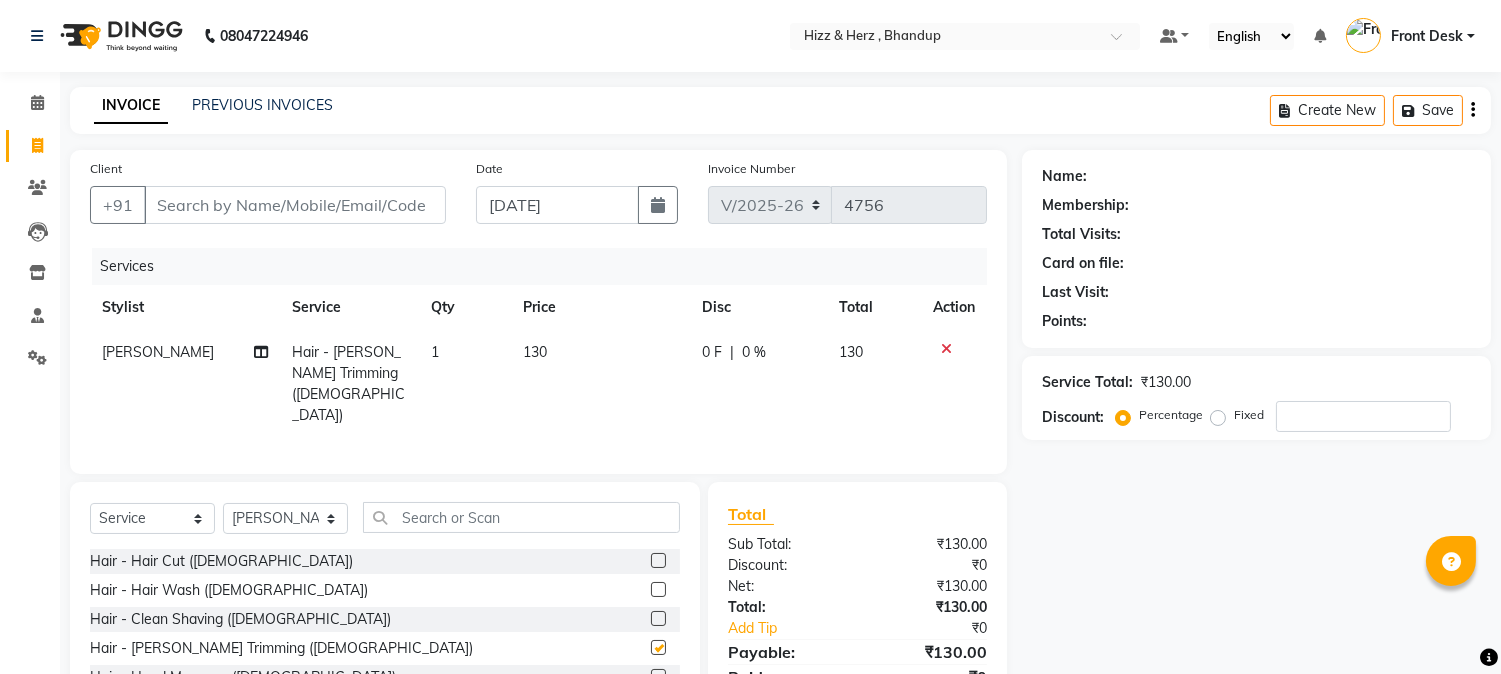 checkbox on "false" 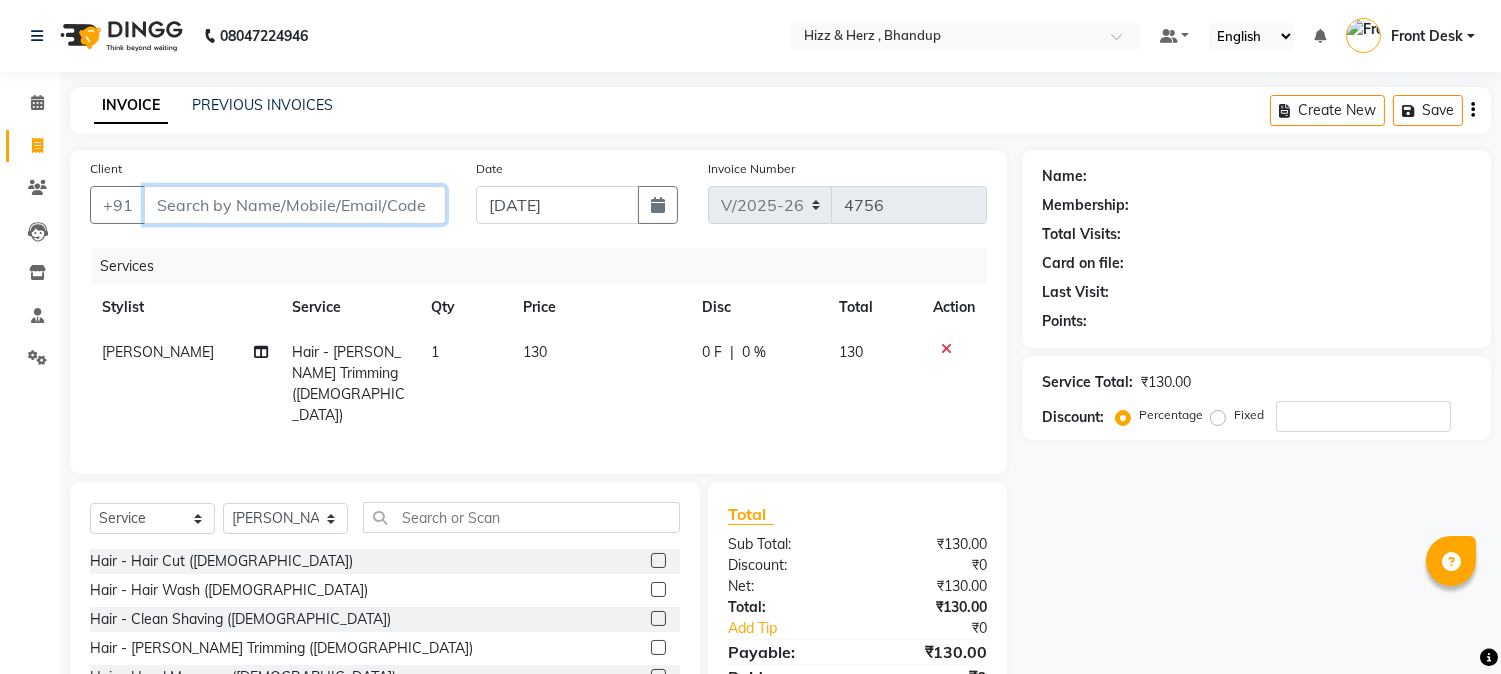click on "Client" at bounding box center (295, 205) 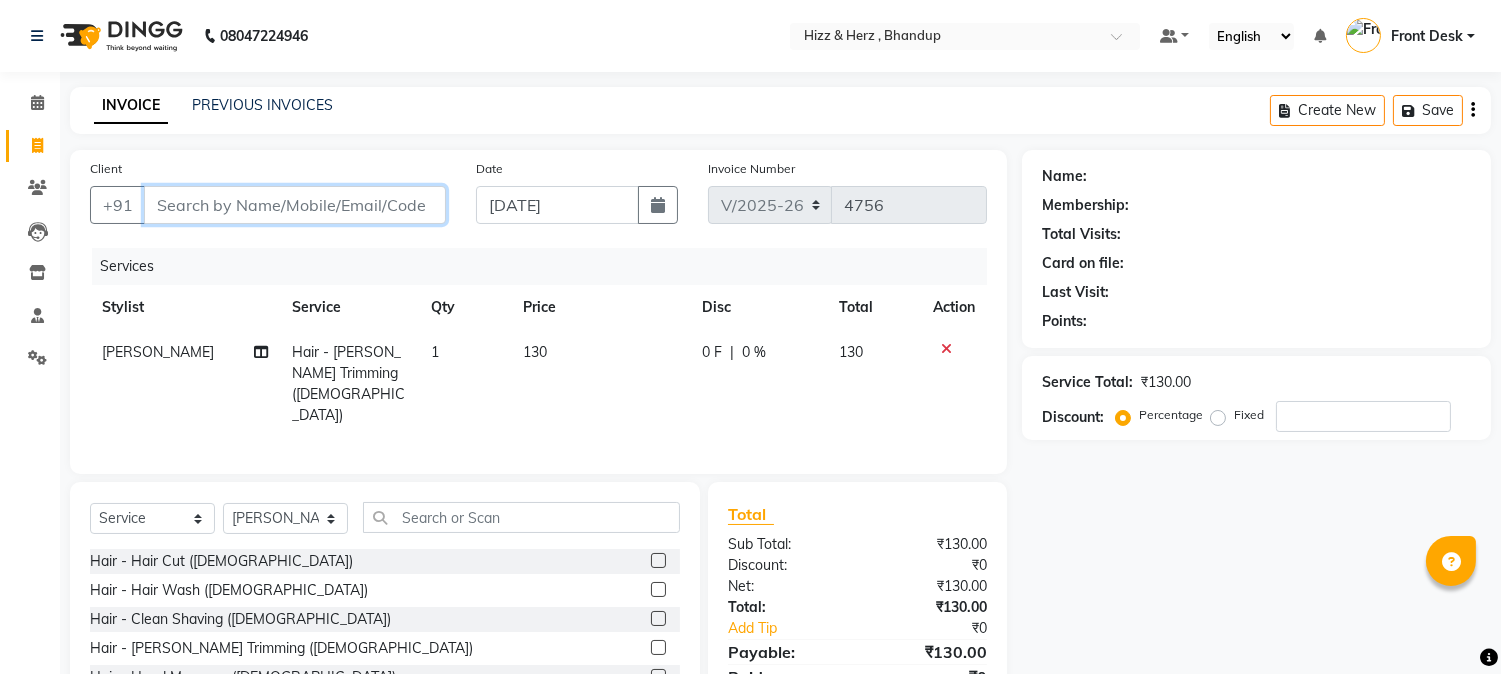 type on "9" 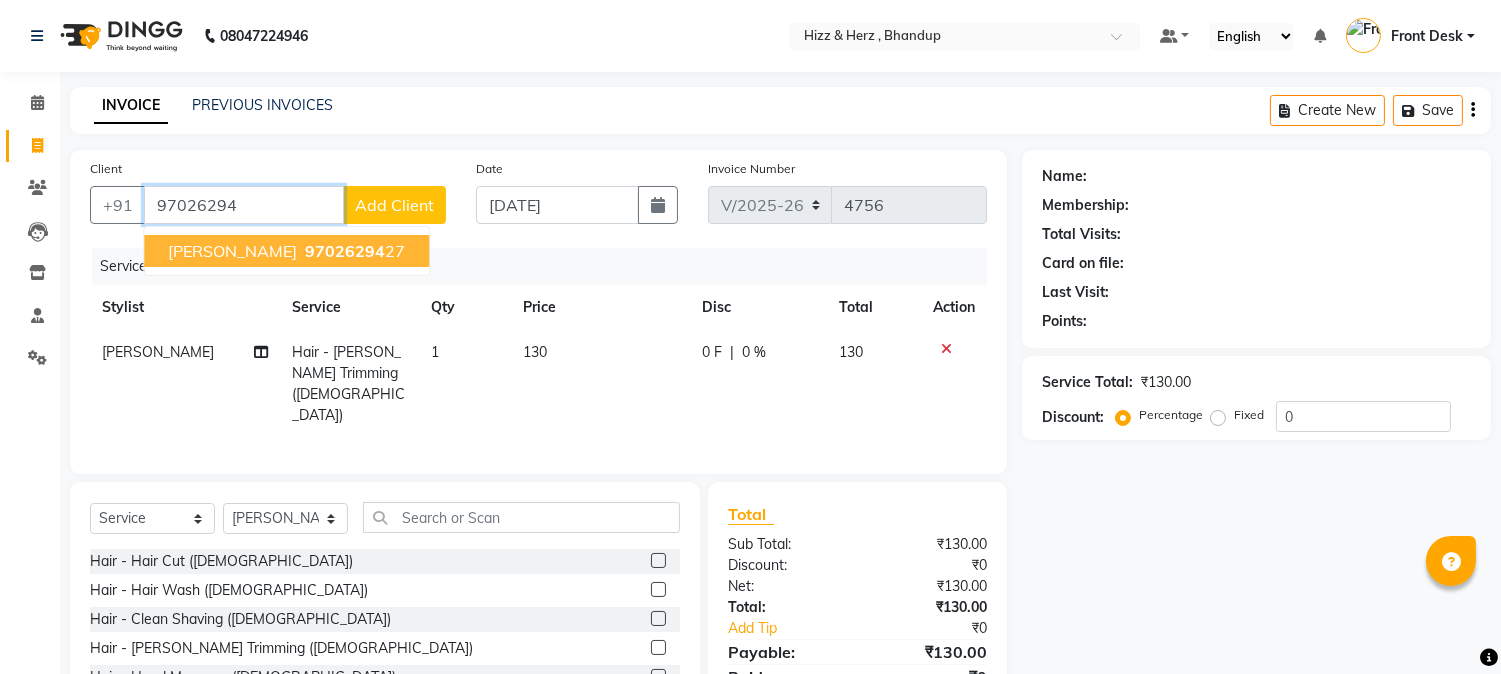 click on "97026294" at bounding box center [345, 251] 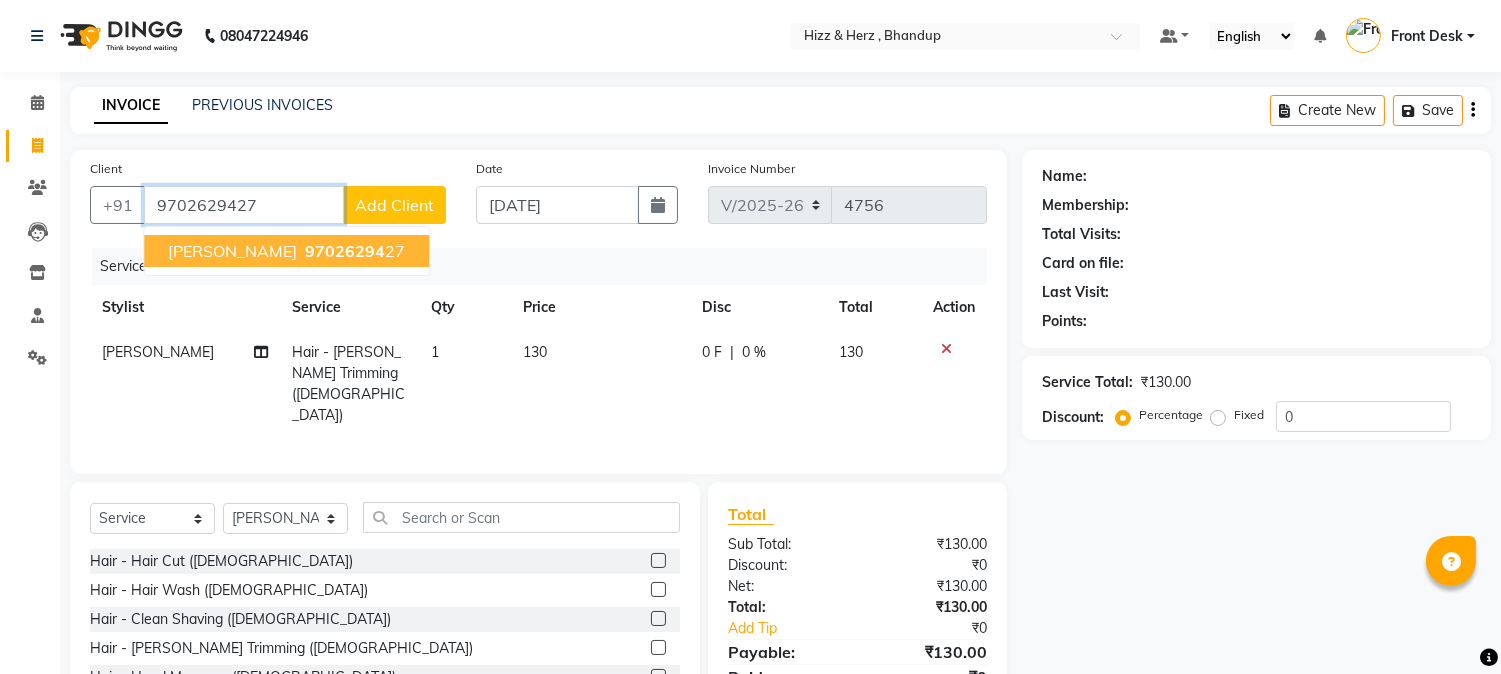 type on "9702629427" 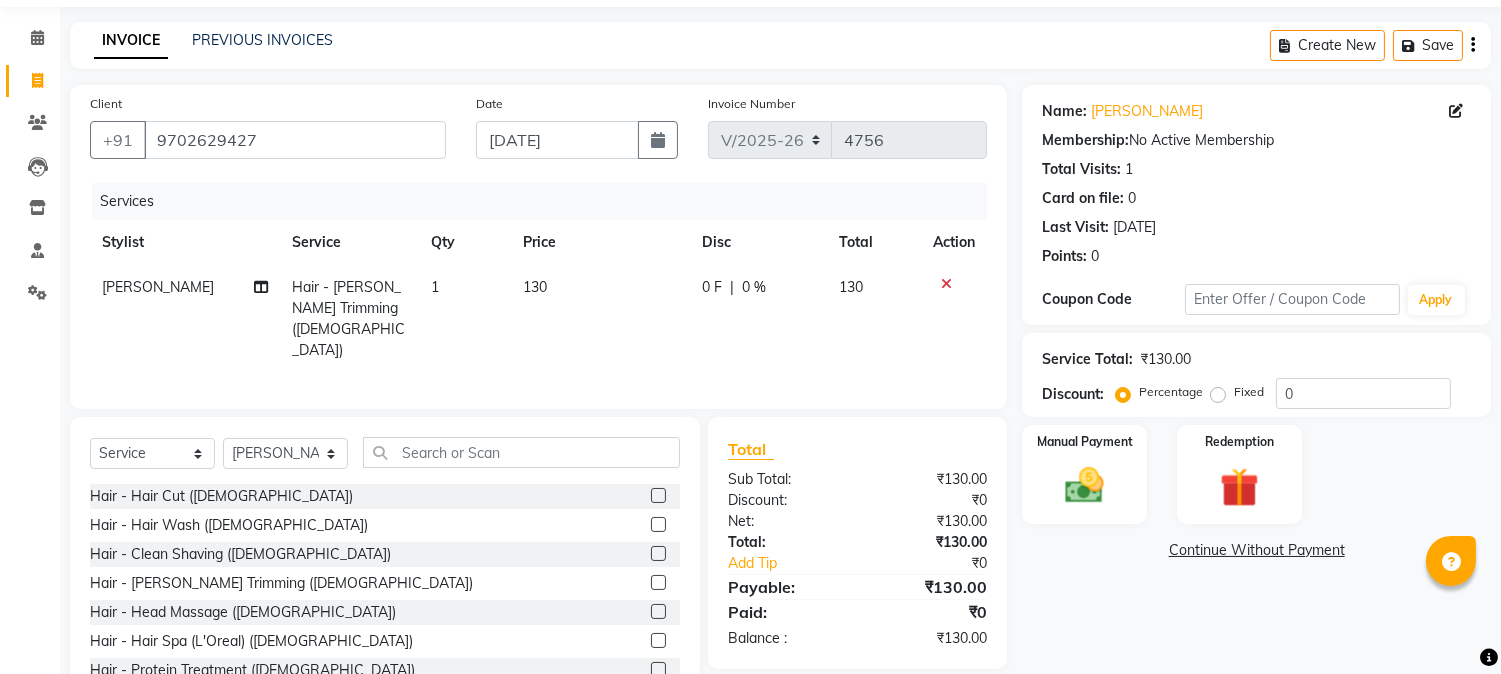 scroll, scrollTop: 126, scrollLeft: 0, axis: vertical 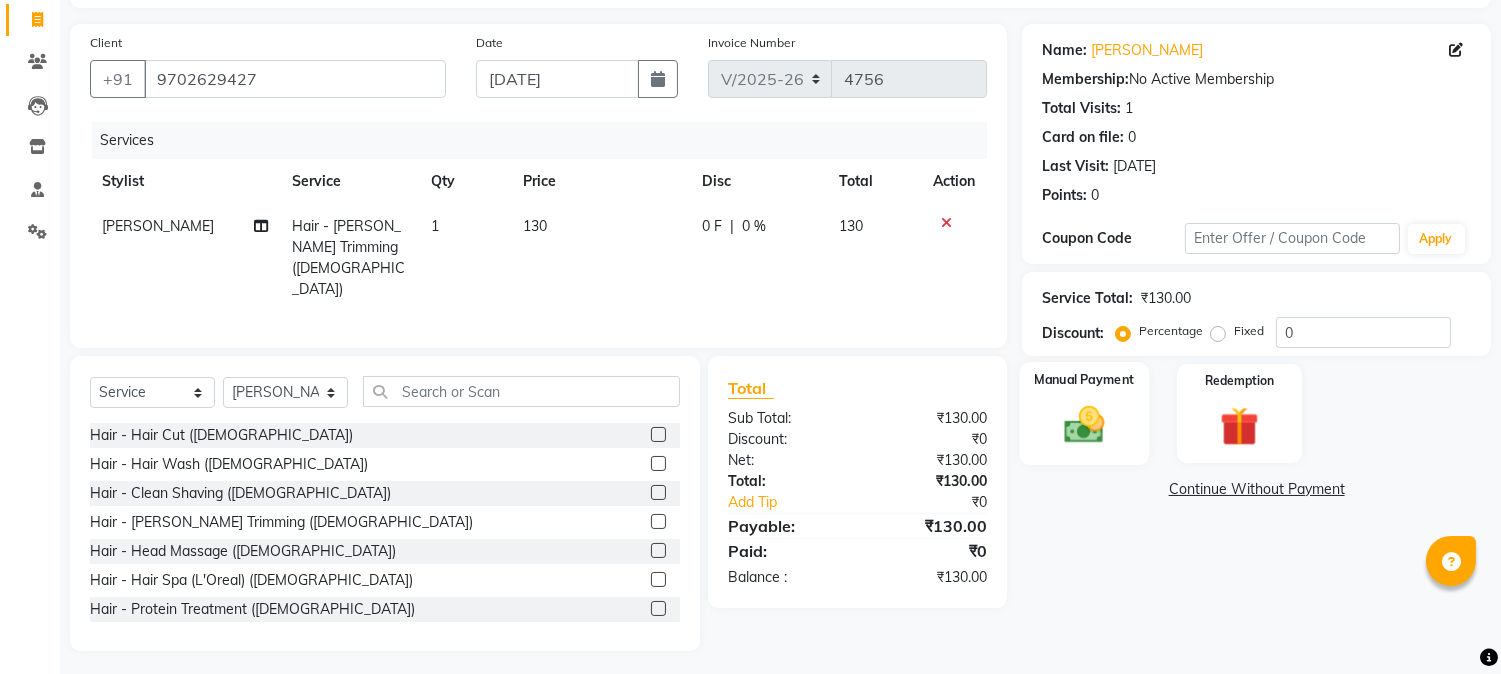 click 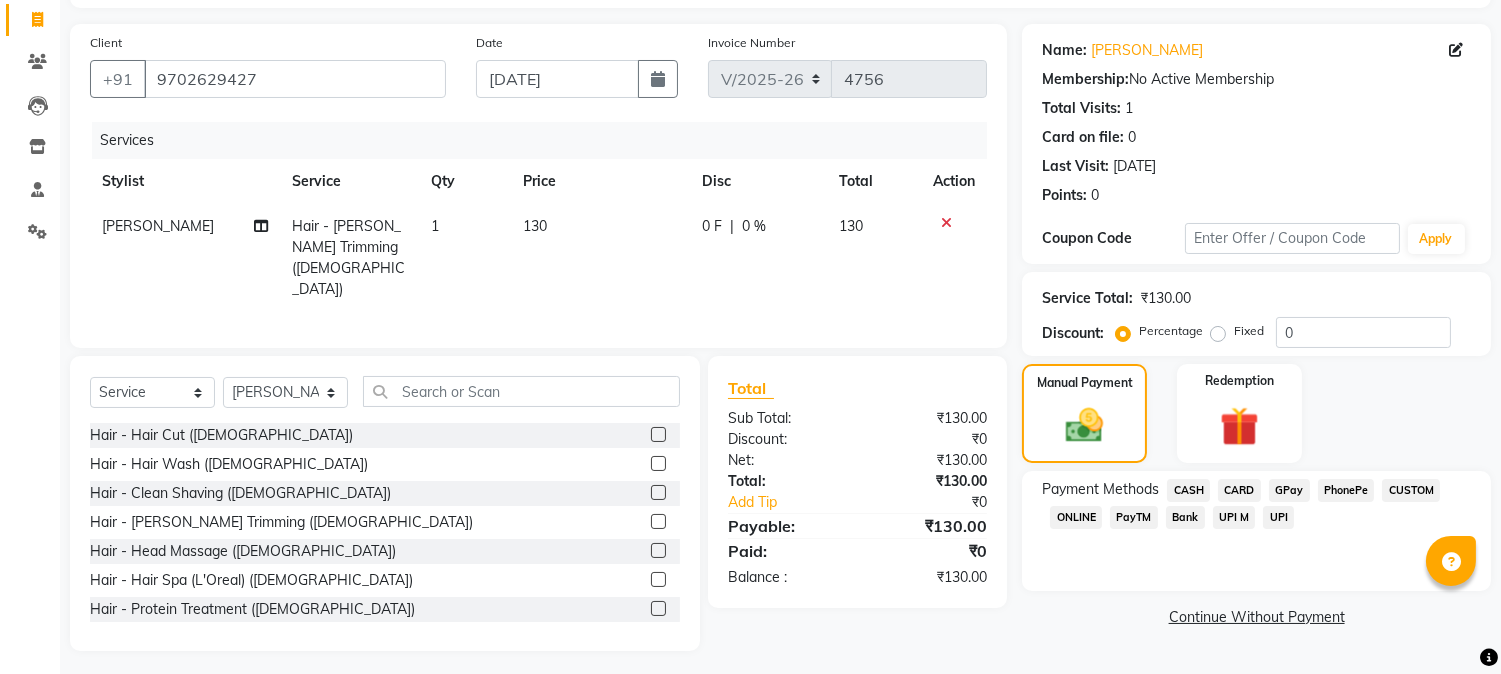 click on "GPay" 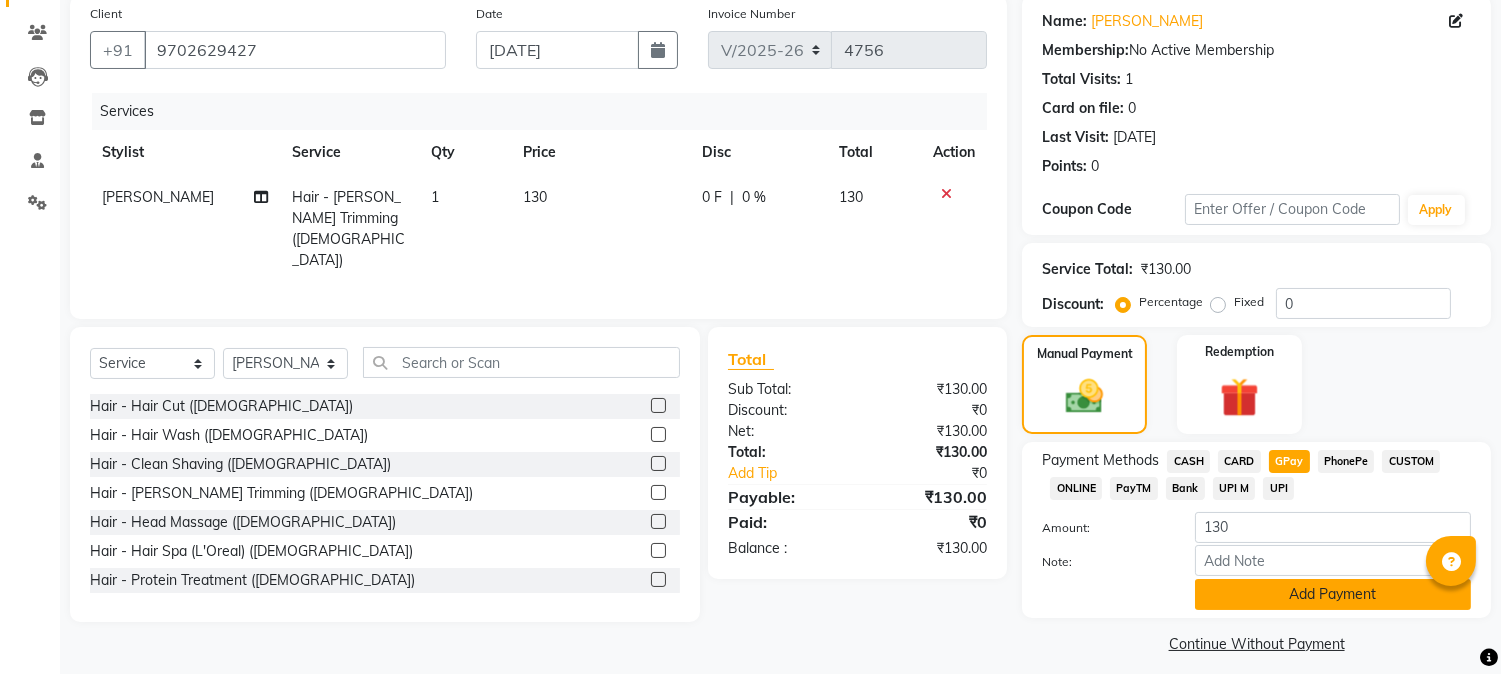 scroll, scrollTop: 170, scrollLeft: 0, axis: vertical 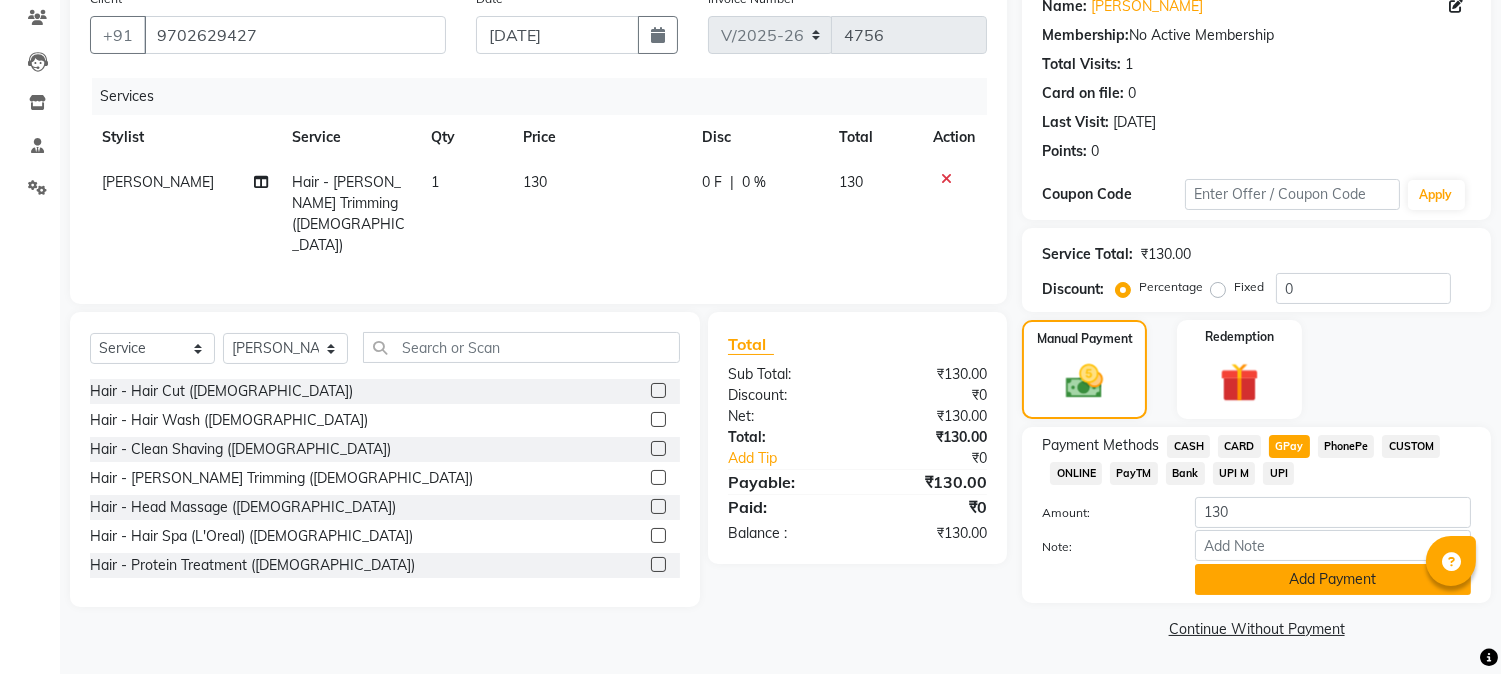 click on "Add Payment" 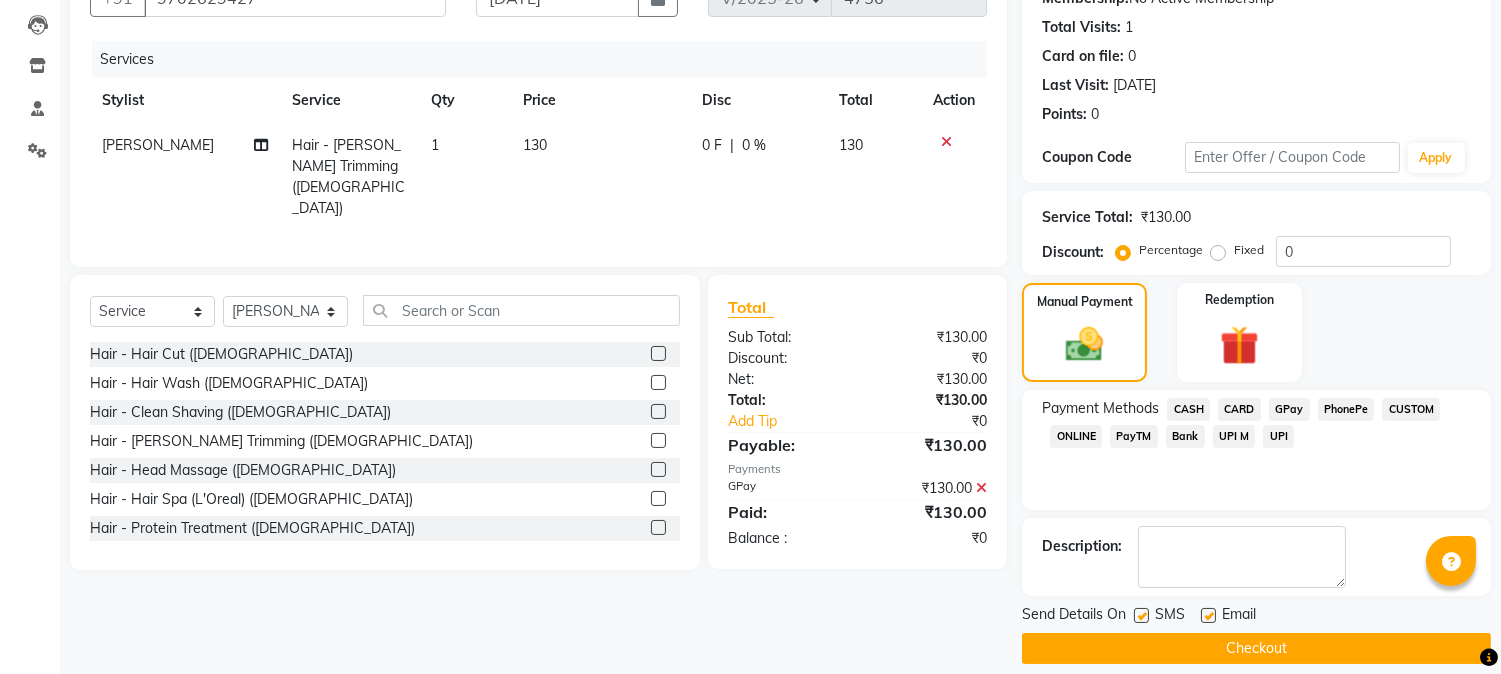 scroll, scrollTop: 225, scrollLeft: 0, axis: vertical 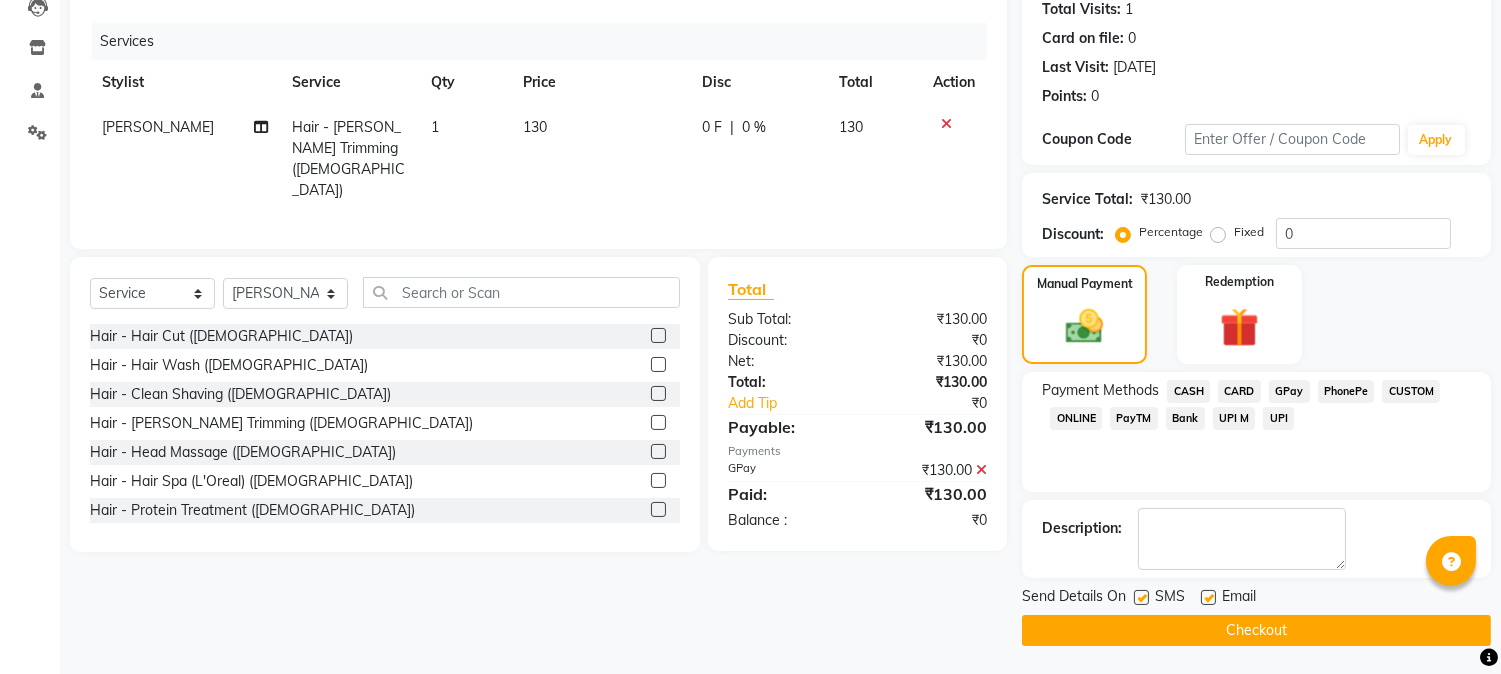 click on "Checkout" 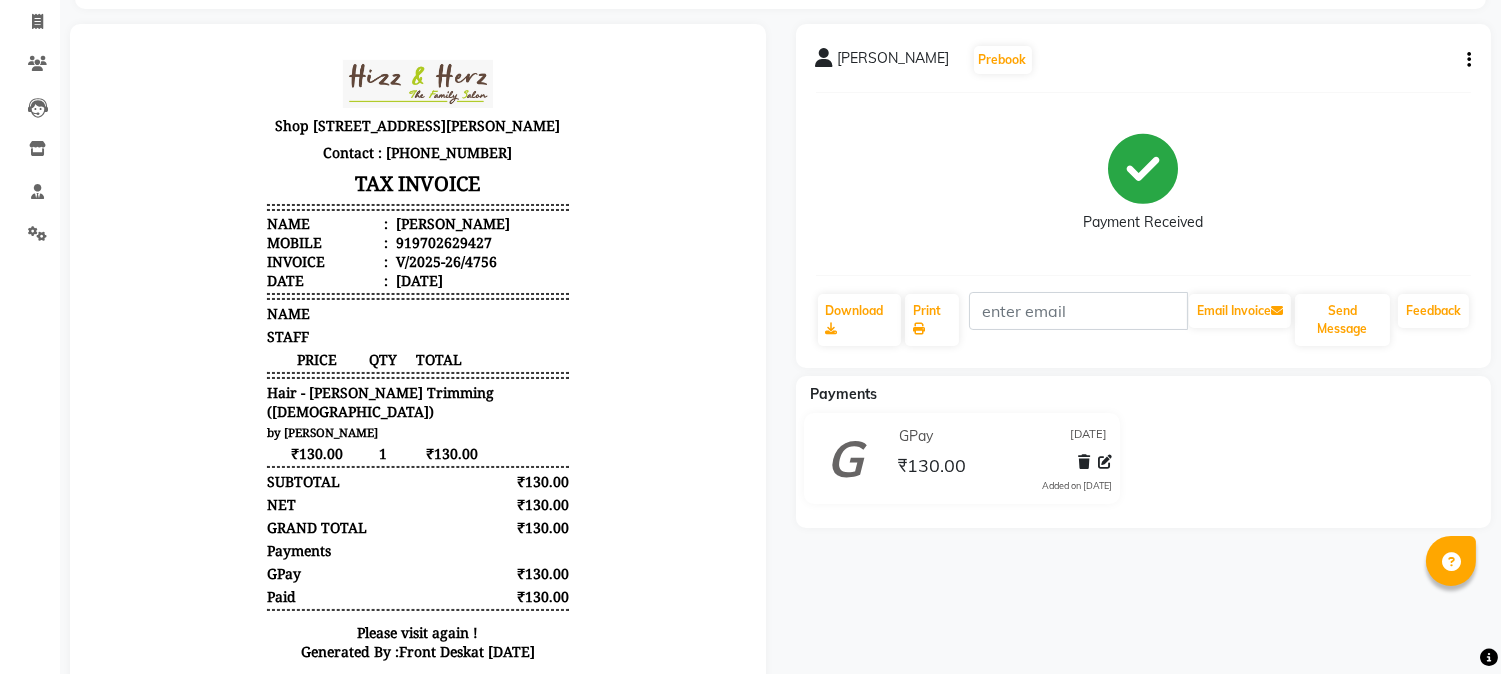 scroll, scrollTop: 0, scrollLeft: 0, axis: both 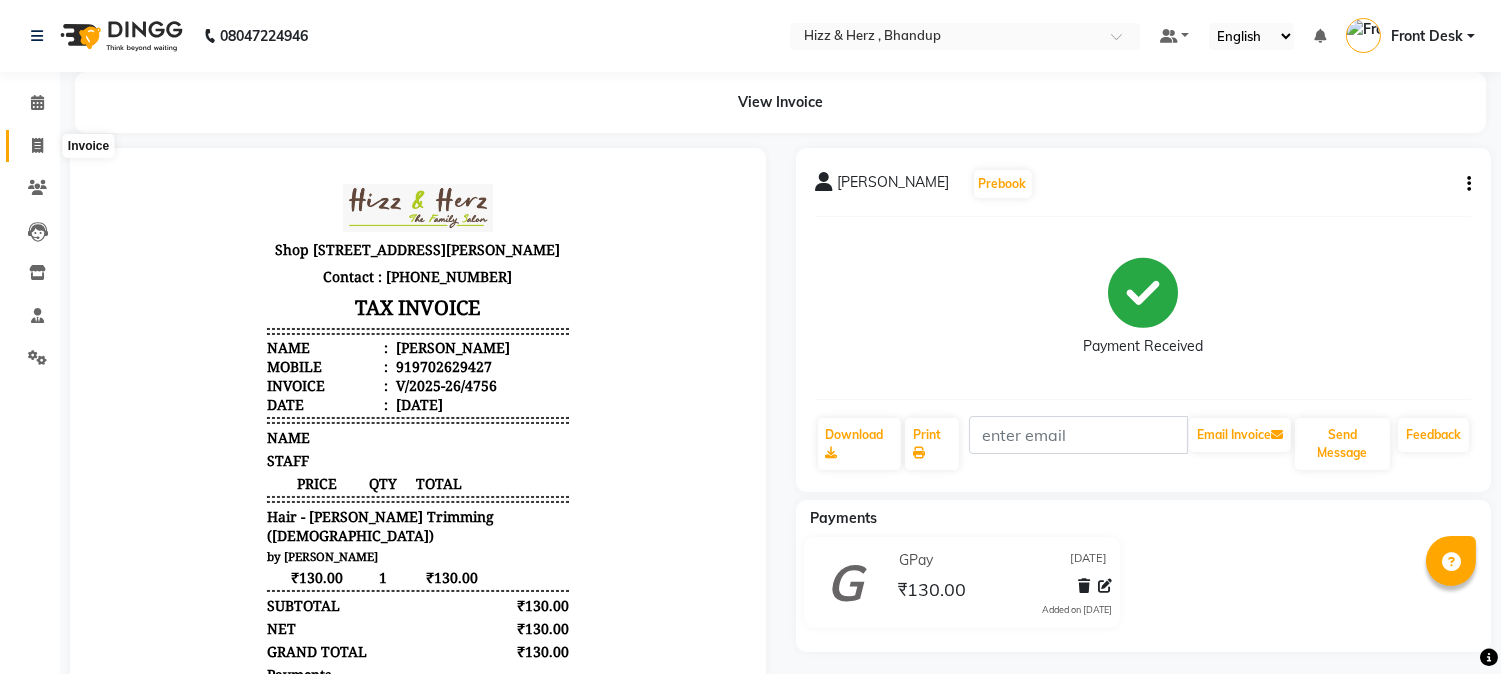 click 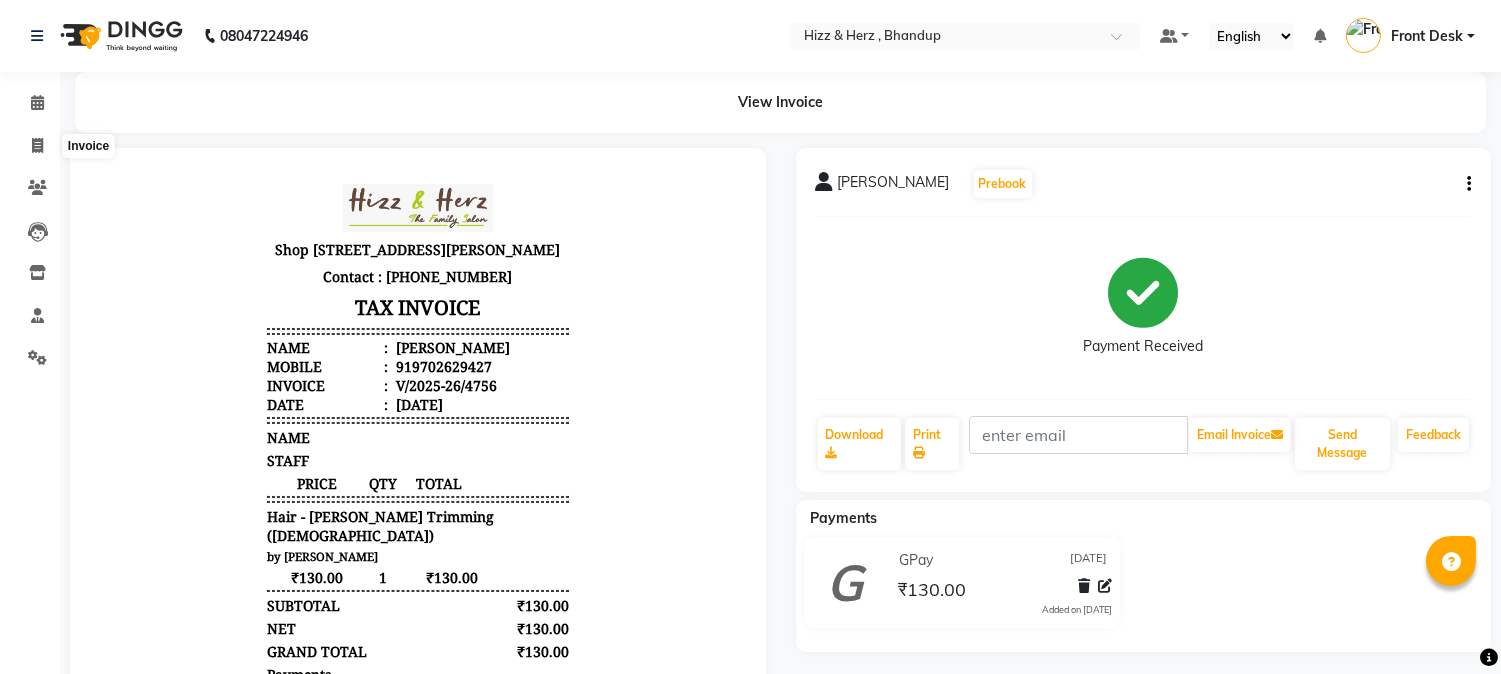select on "629" 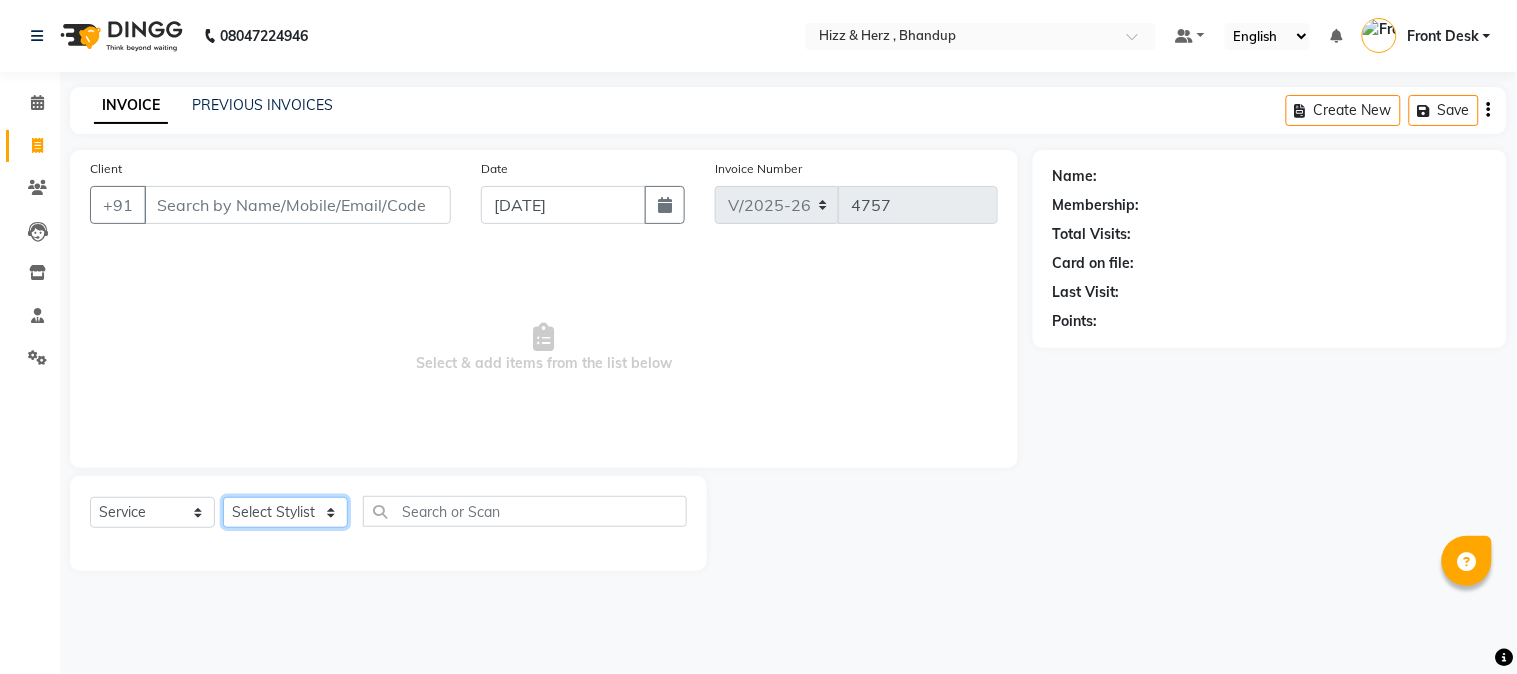 click on "Select Stylist Front Desk [PERSON_NAME] HIZZ & HERZ 2 [PERSON_NAME] [PERSON_NAME] [PERSON_NAME] [PERSON_NAME] MOHD [PERSON_NAME] [PERSON_NAME] [PERSON_NAME]  [PERSON_NAME]" 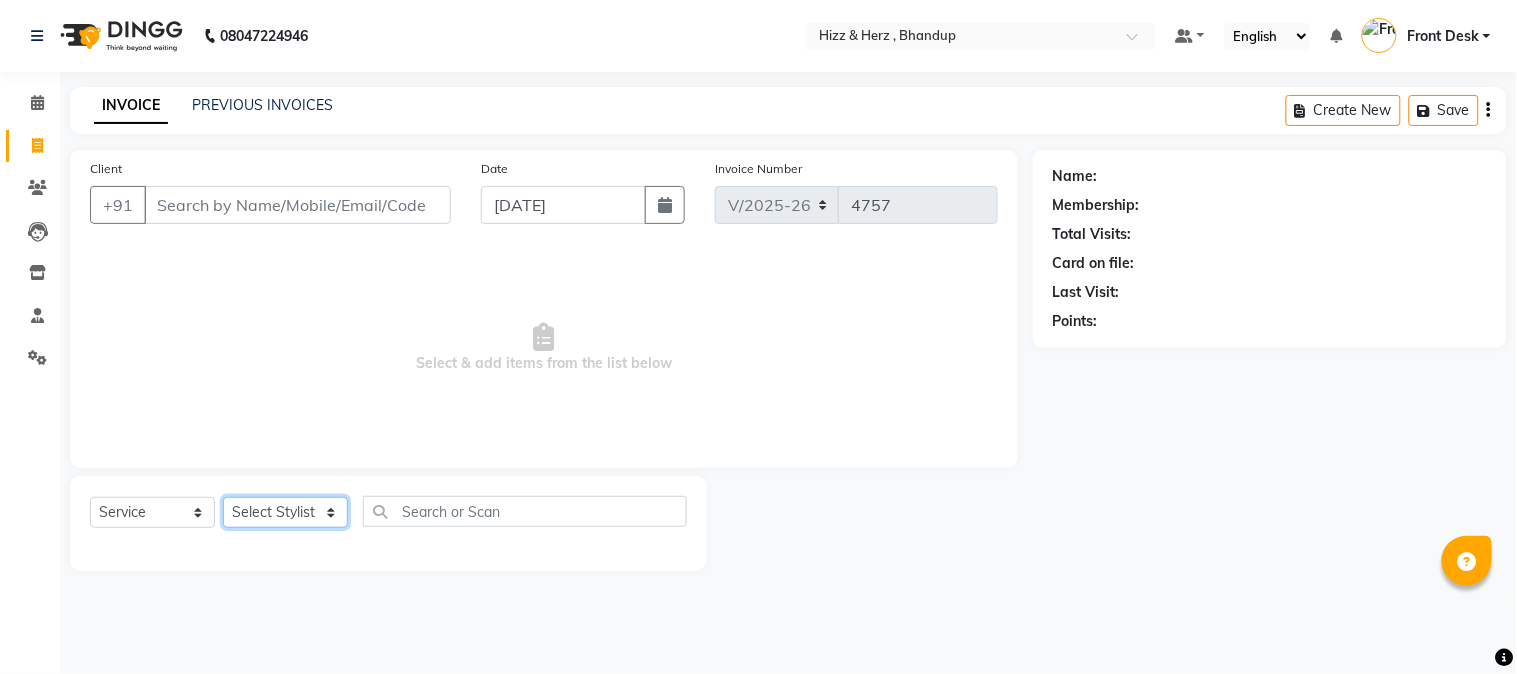 select on "26430" 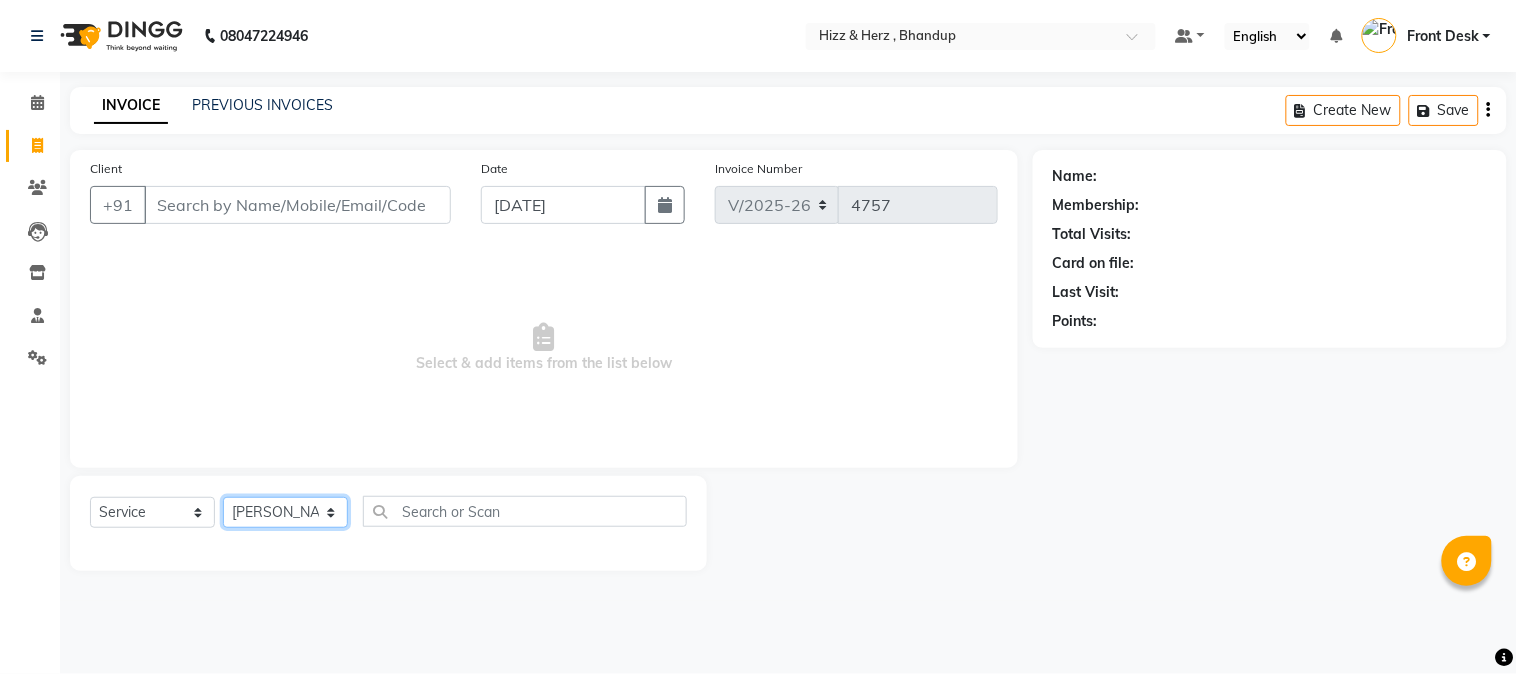 click on "Select Stylist Front Desk [PERSON_NAME] HIZZ & HERZ 2 [PERSON_NAME] [PERSON_NAME] [PERSON_NAME] [PERSON_NAME] MOHD [PERSON_NAME] [PERSON_NAME] [PERSON_NAME]  [PERSON_NAME]" 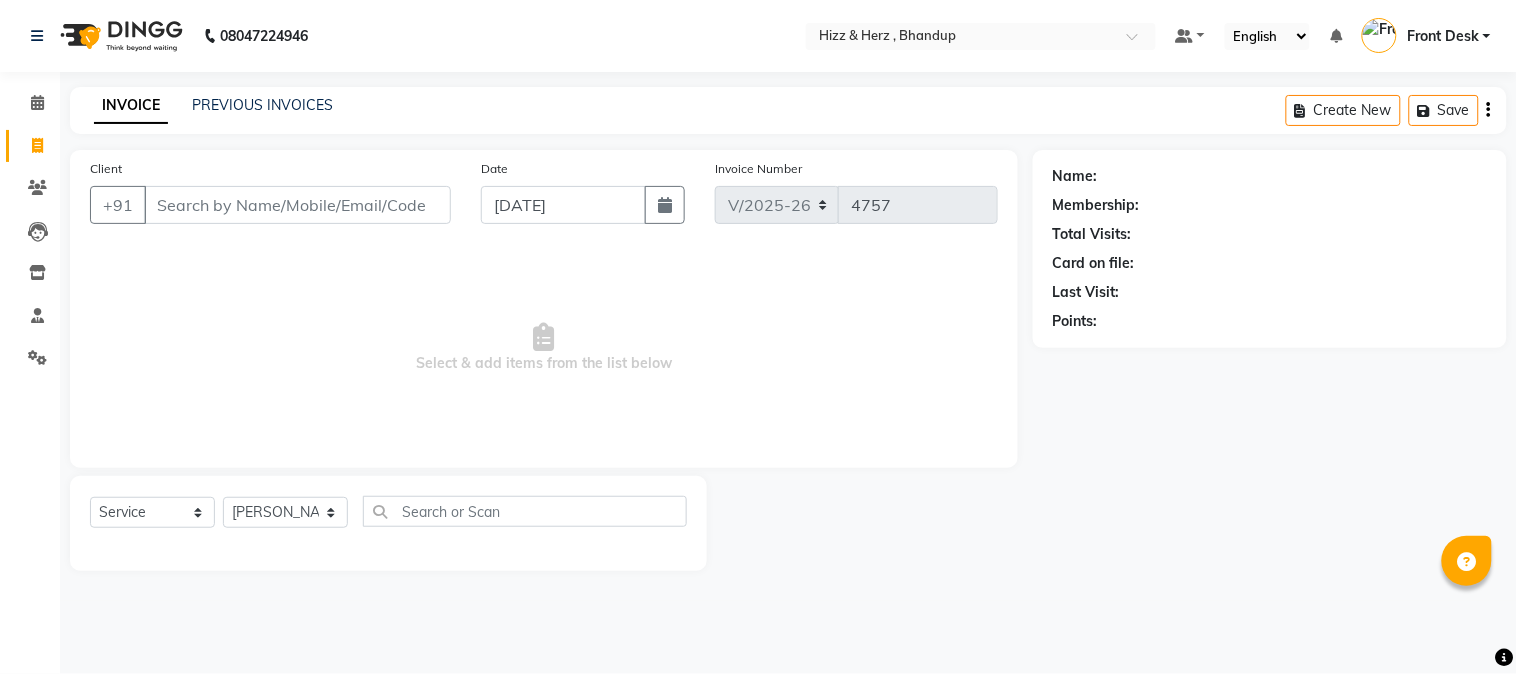 click on "Select  Service  Product  Membership  Package Voucher Prepaid Gift Card  Select Stylist Front Desk Gaurav Sharma HIZZ & HERZ 2 IRFAN AHMAD Jigna Goswami KHALID AHMAD Laxmi Mehboob MOHD PARVEJ NIZAM Salman Sangeeta  SUMITA  VEERENDRA SHARMA" 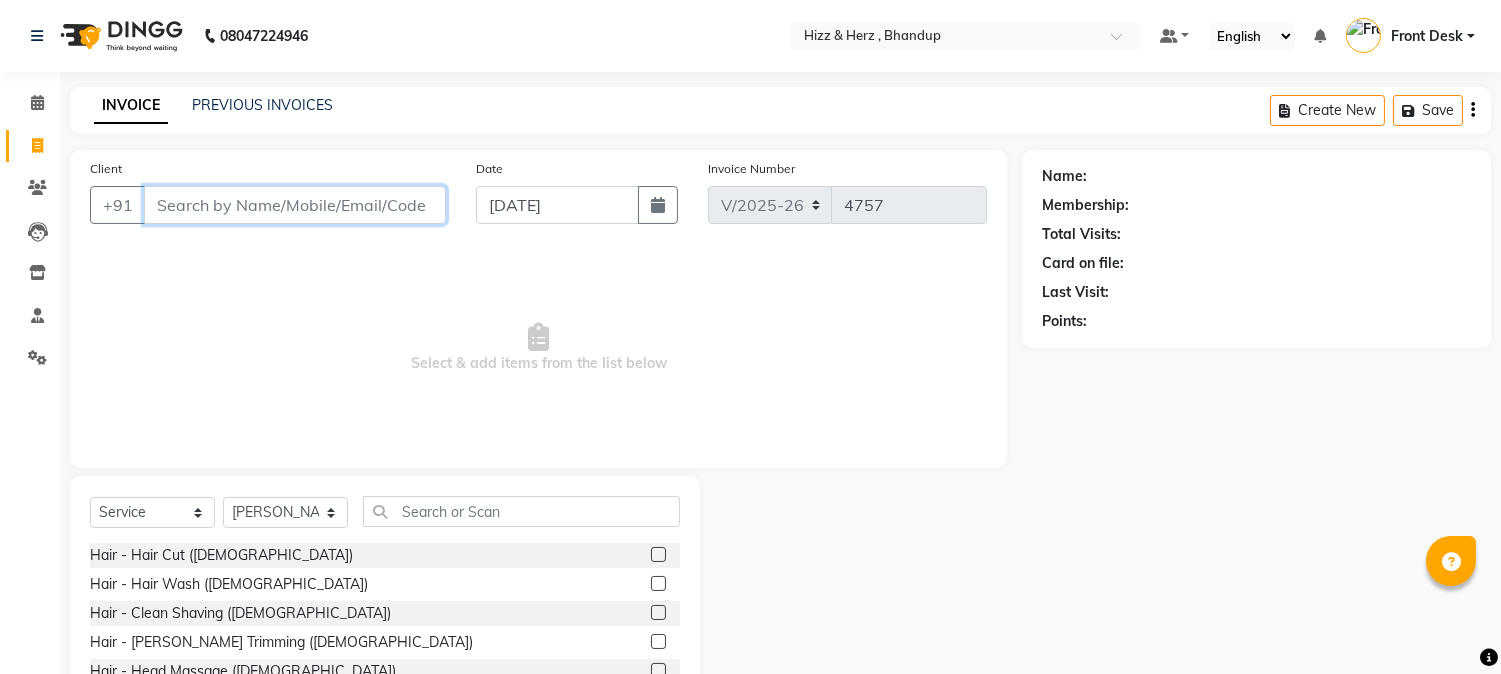 click on "Client" at bounding box center [295, 205] 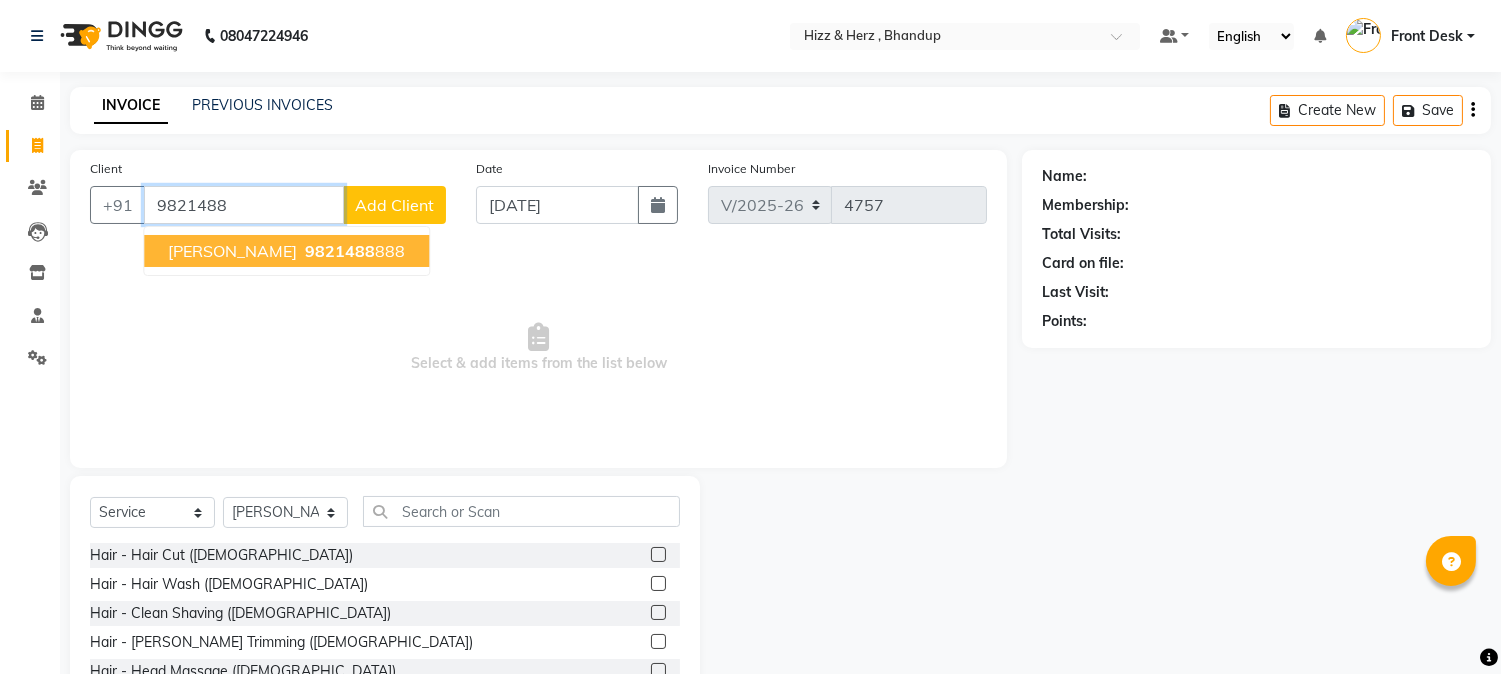 click on "MR. NITIN VICHARE" at bounding box center (232, 251) 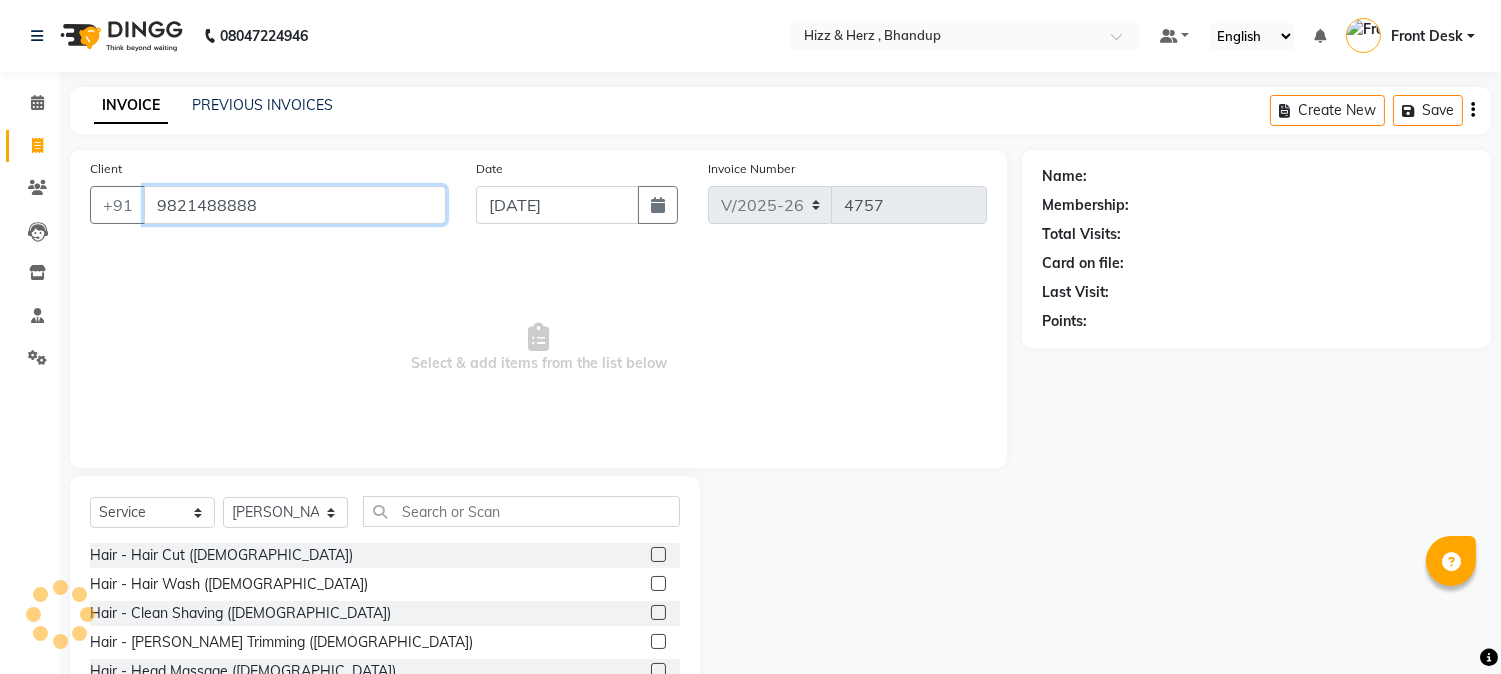 type on "9821488888" 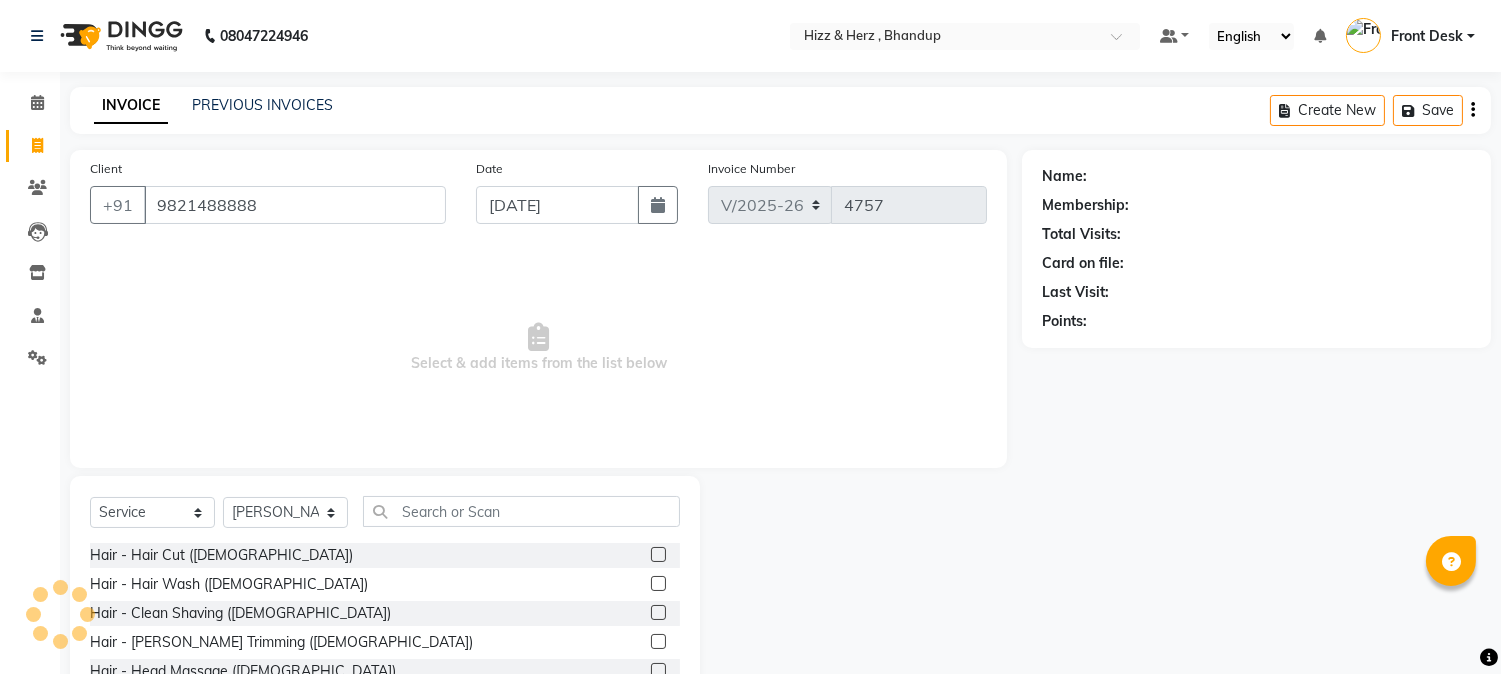 select on "1: Object" 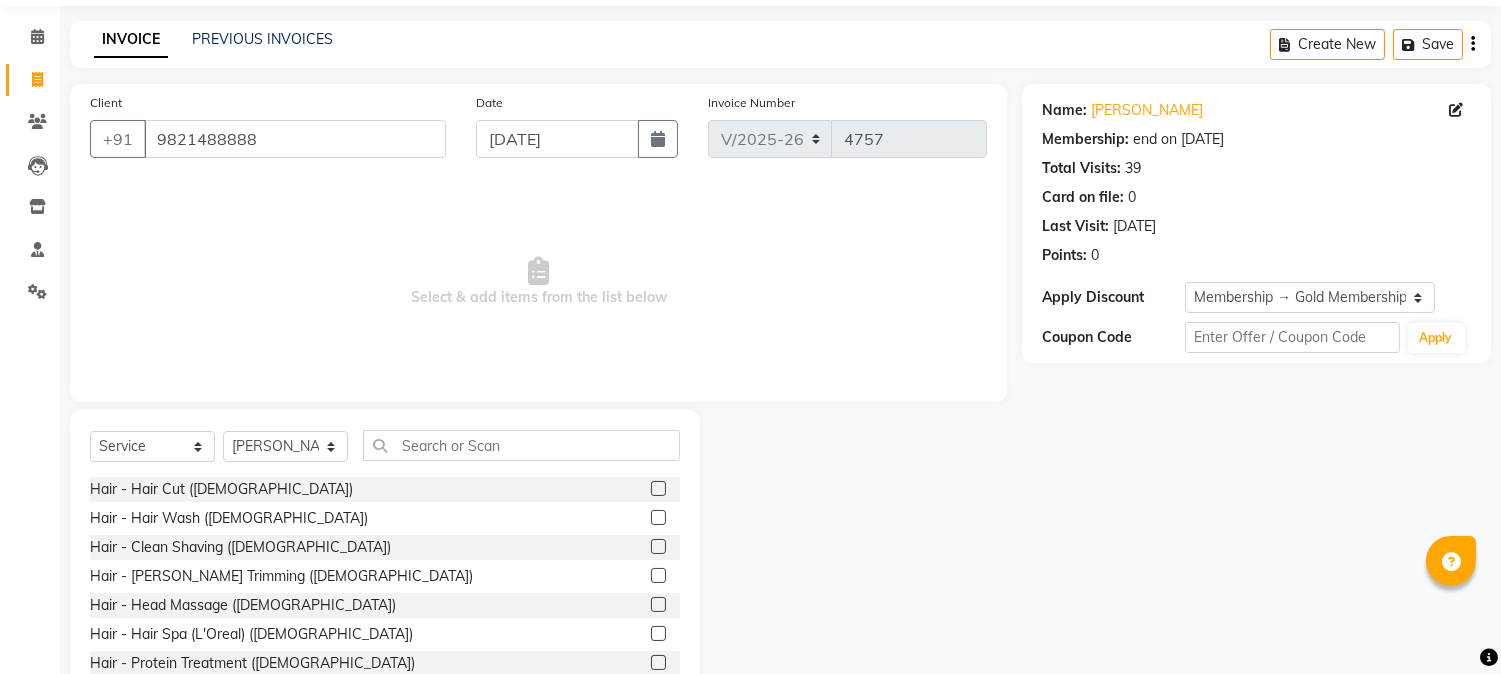 scroll, scrollTop: 126, scrollLeft: 0, axis: vertical 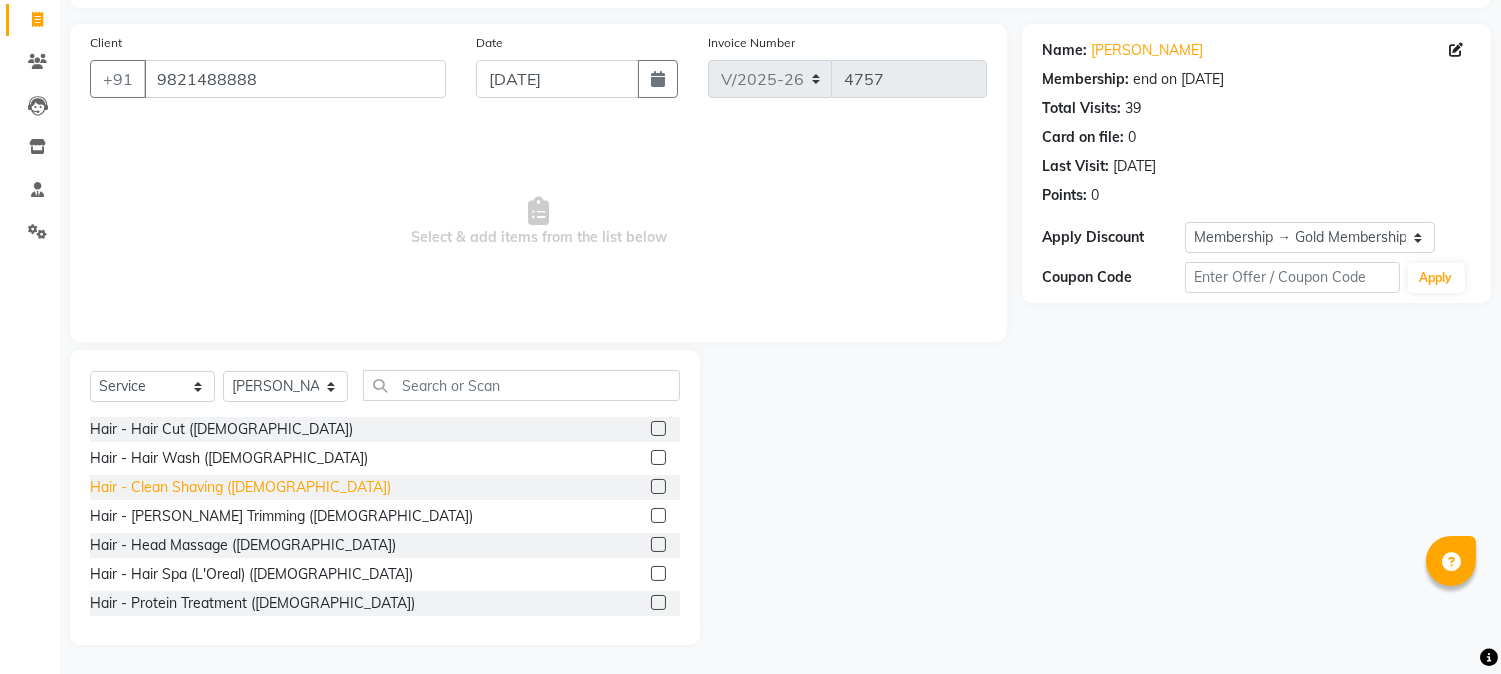 click on "Hair - Clean Shaving ([DEMOGRAPHIC_DATA])" 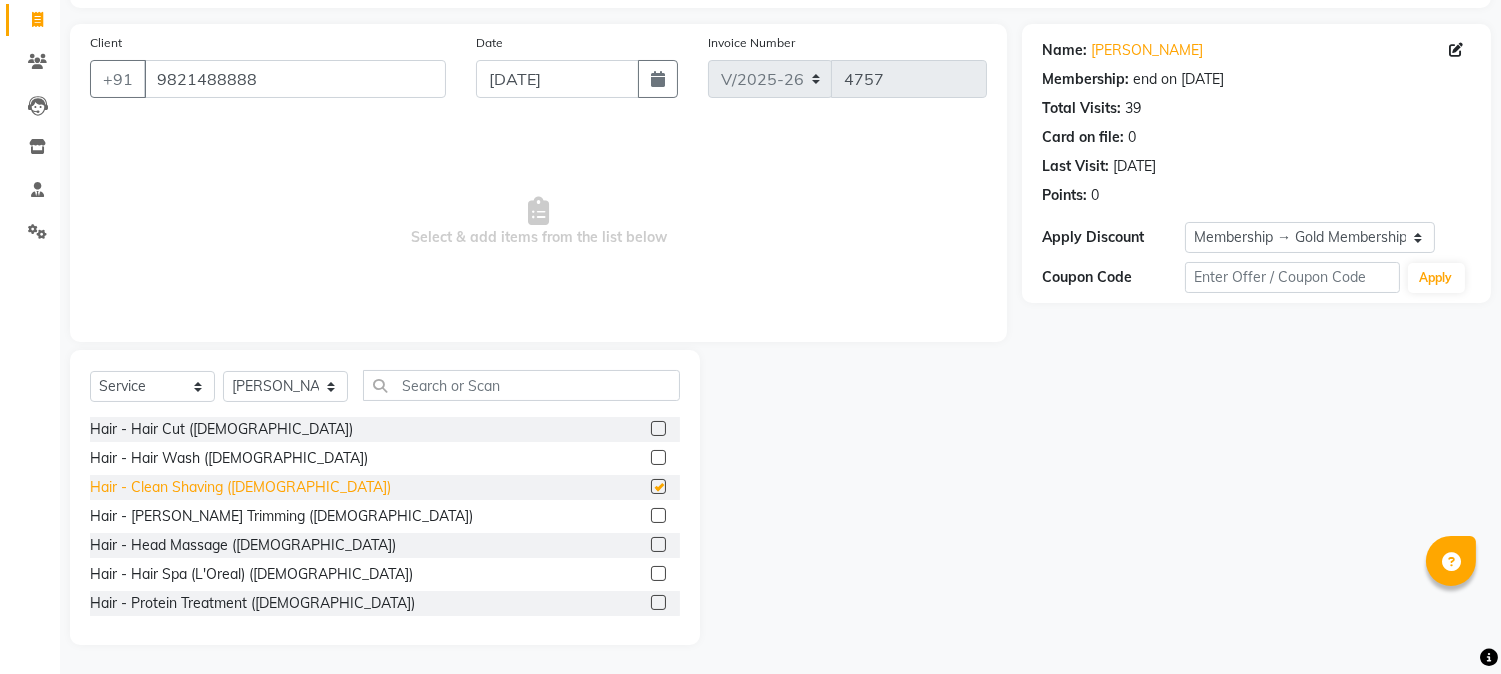 checkbox on "false" 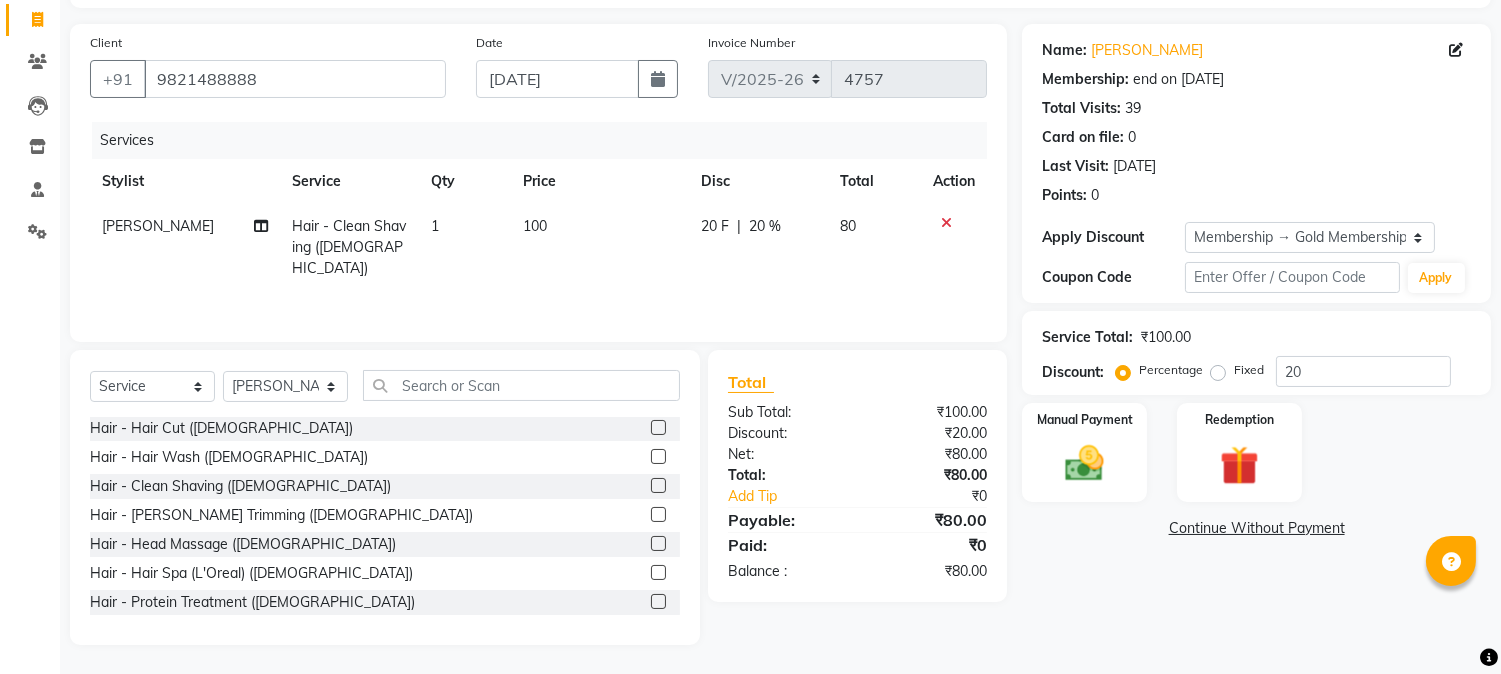 scroll, scrollTop: 0, scrollLeft: 0, axis: both 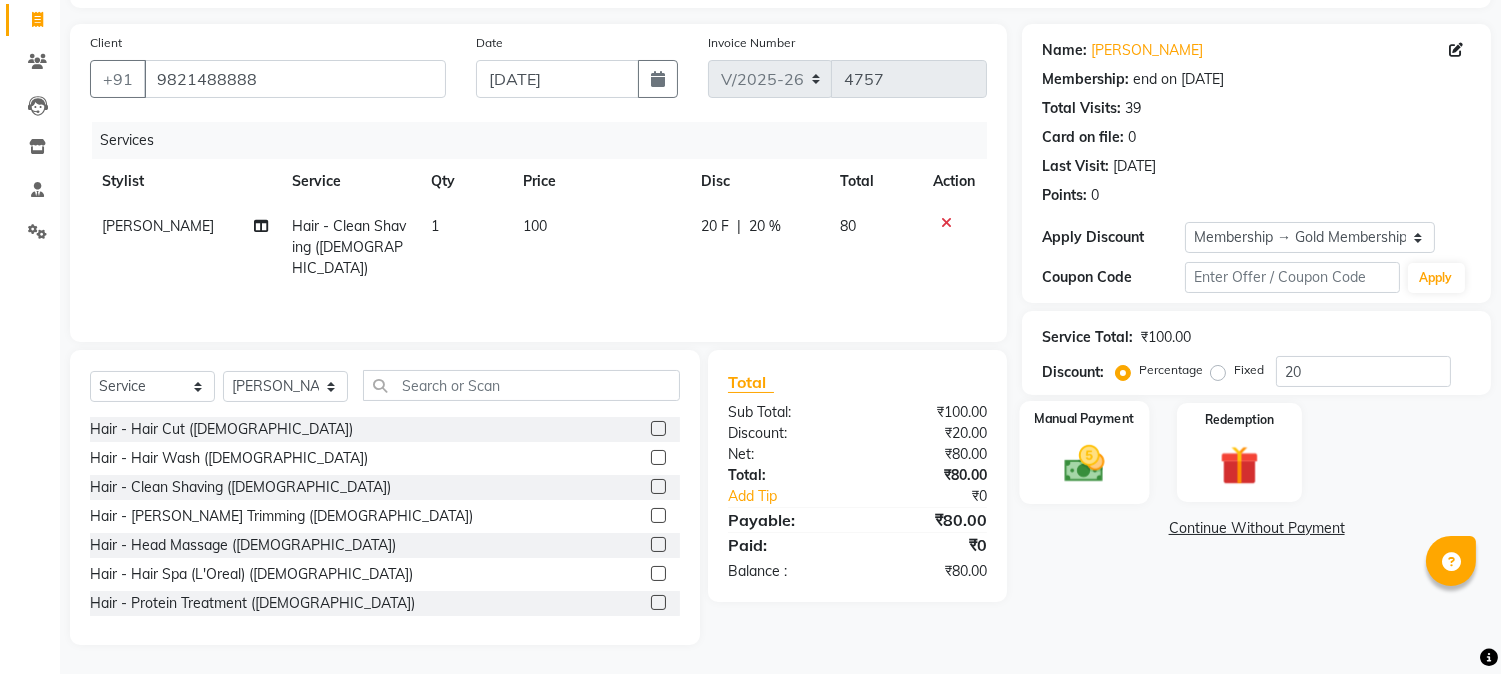 click 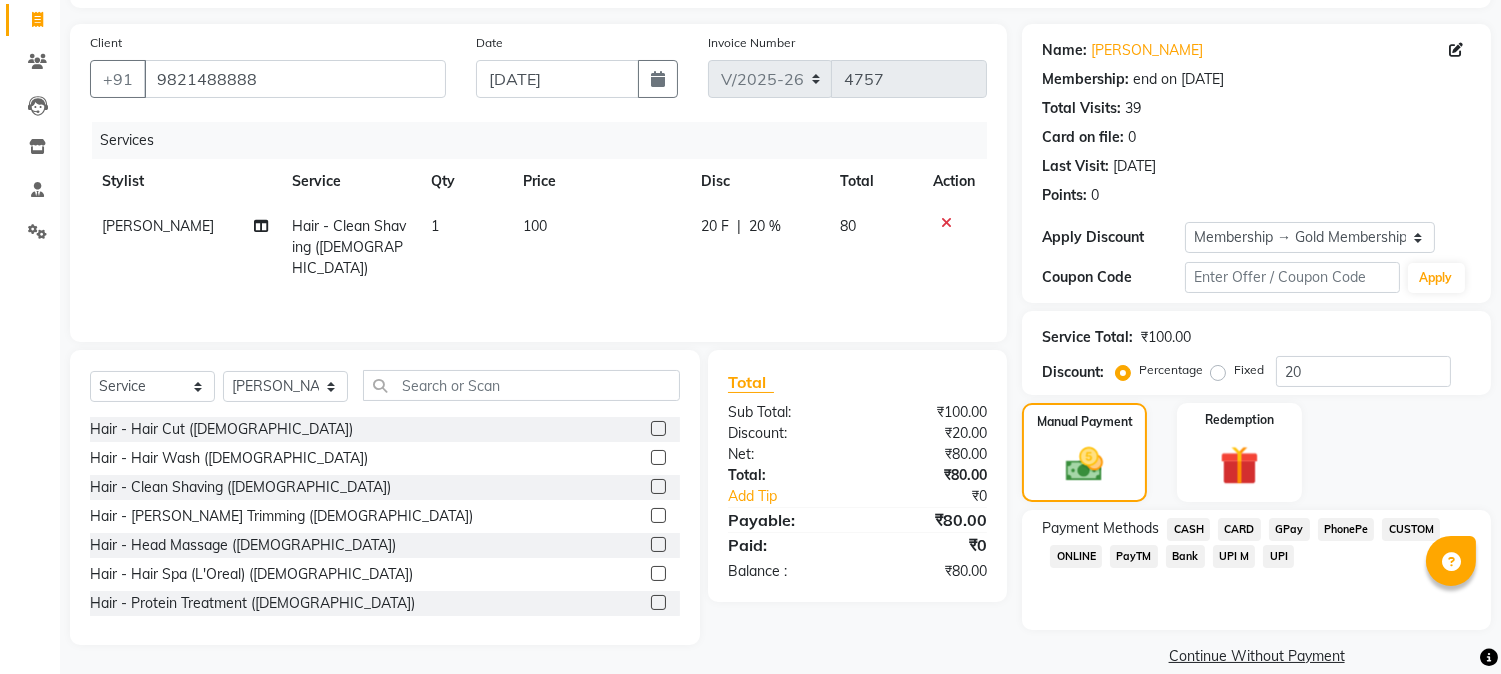 click on "GPay" 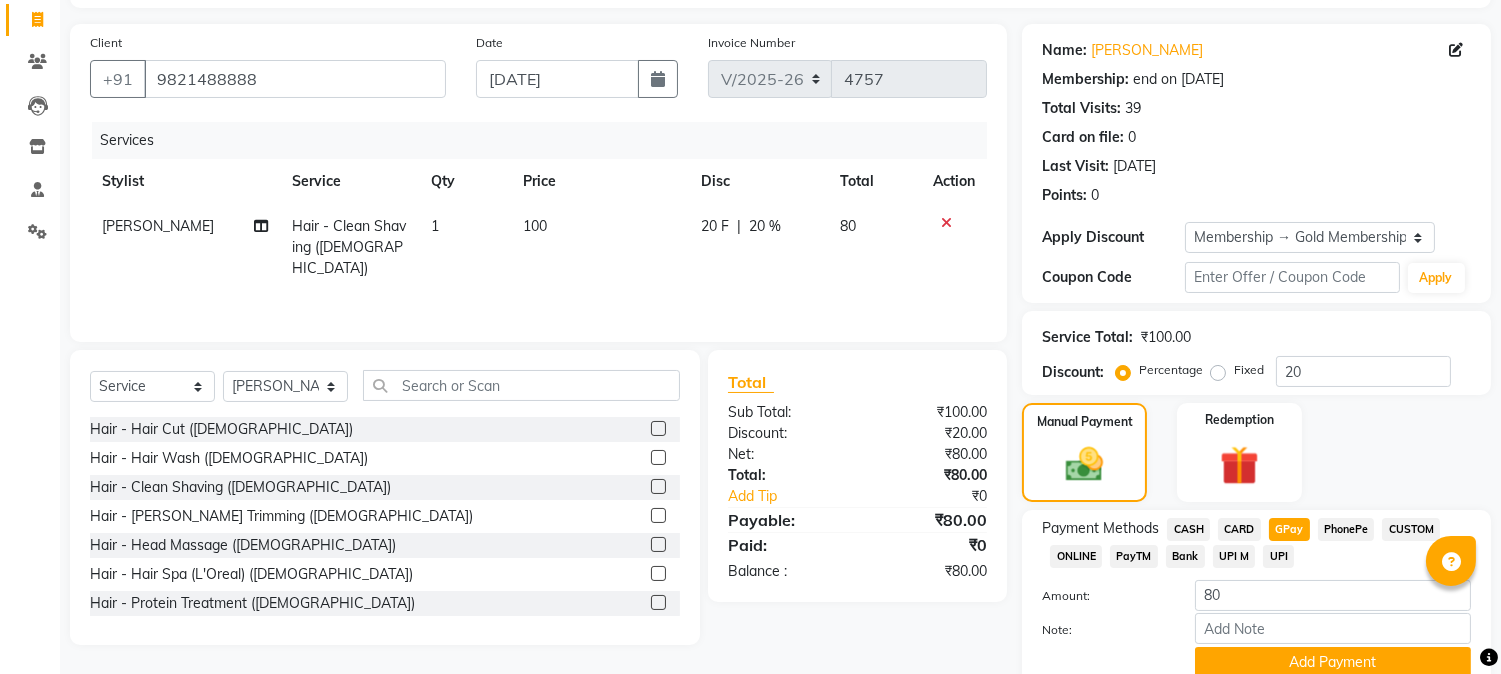 scroll, scrollTop: 208, scrollLeft: 0, axis: vertical 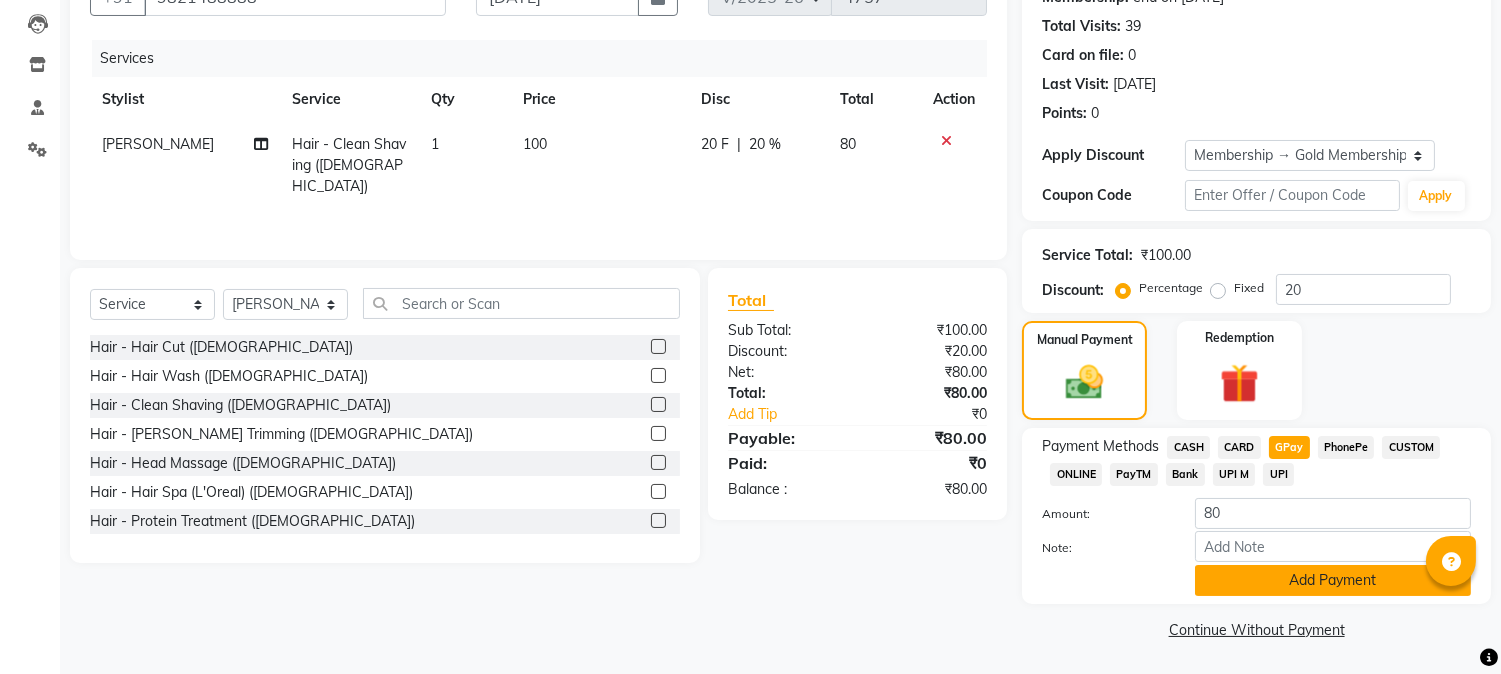 click on "Add Payment" 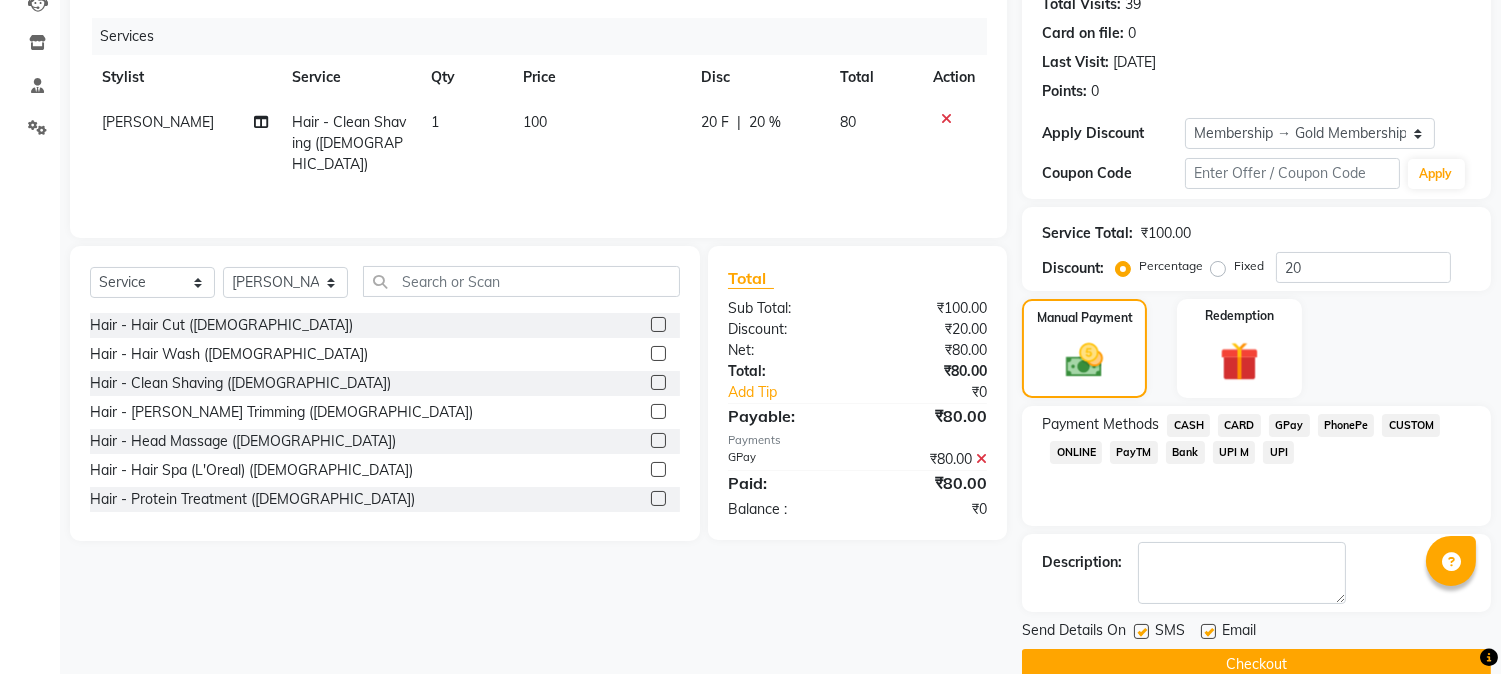 scroll, scrollTop: 265, scrollLeft: 0, axis: vertical 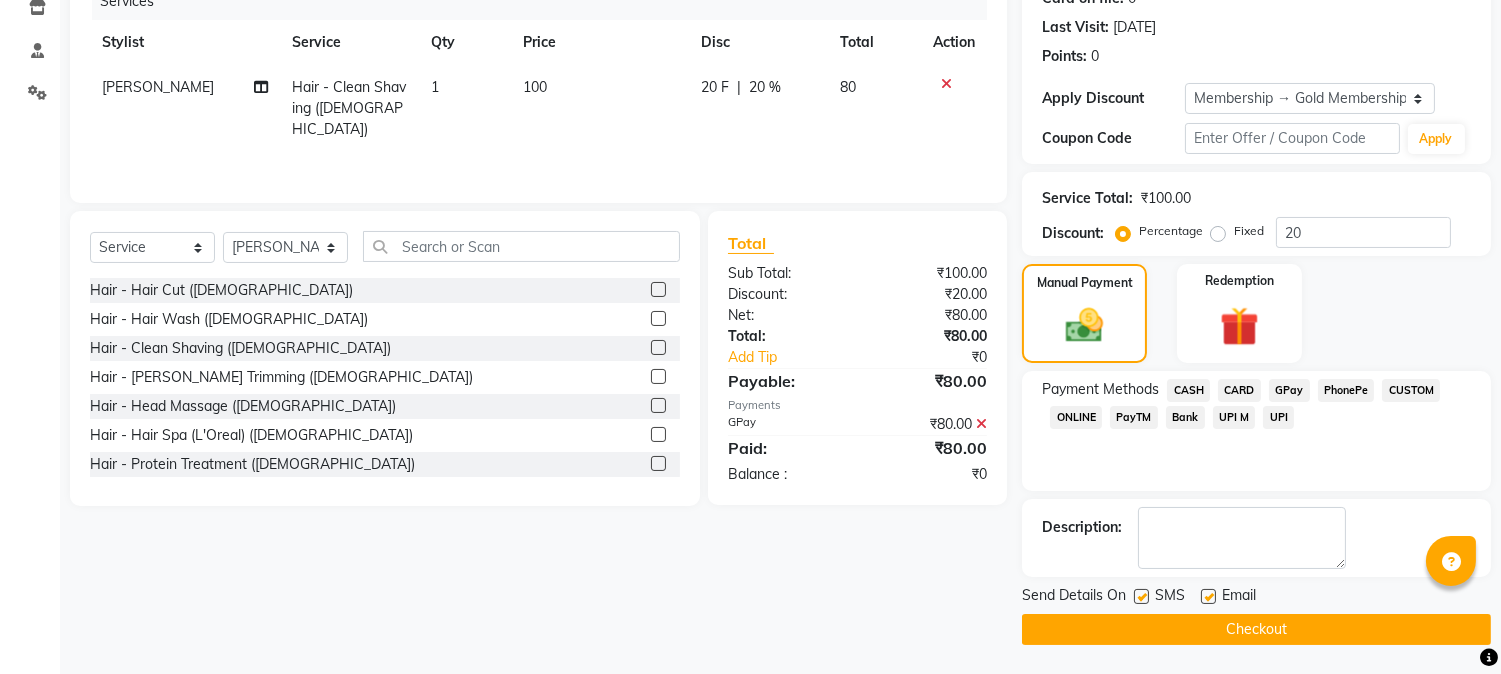 click on "Checkout" 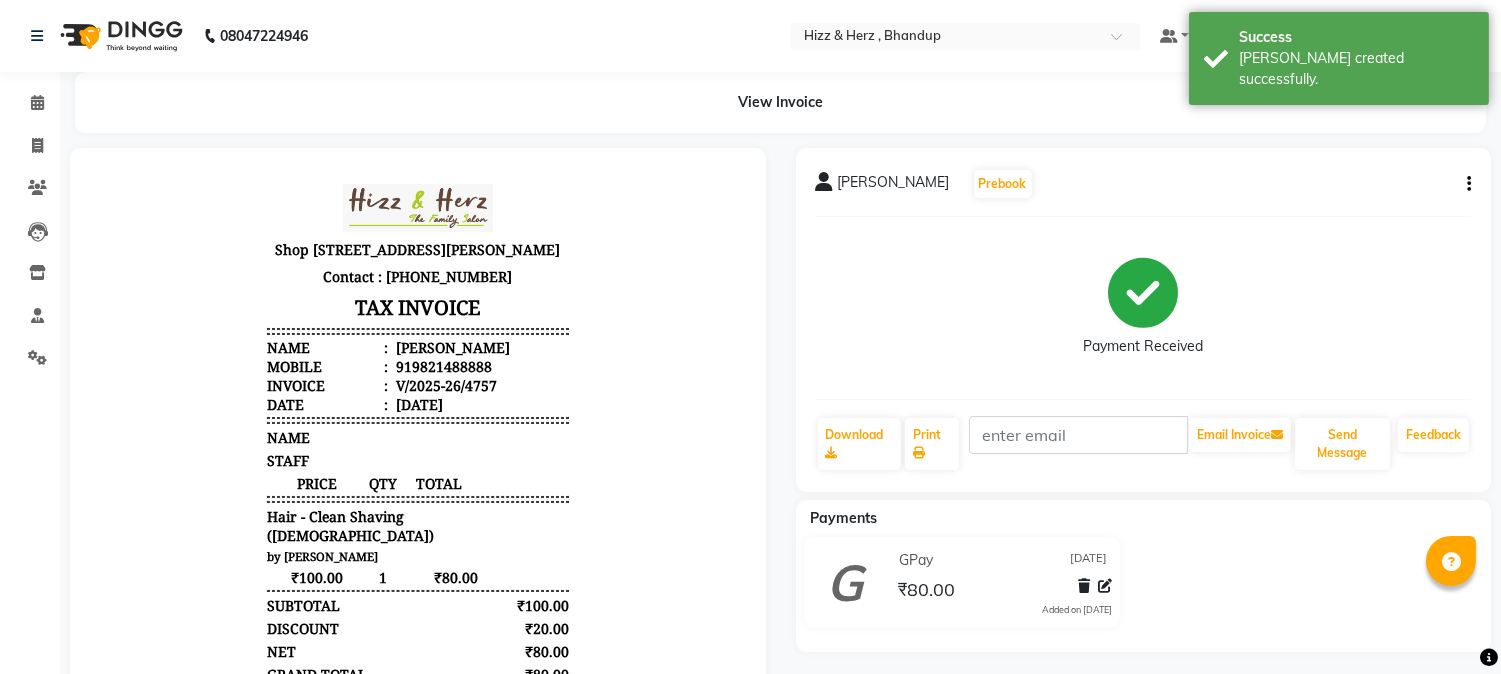 scroll, scrollTop: 0, scrollLeft: 0, axis: both 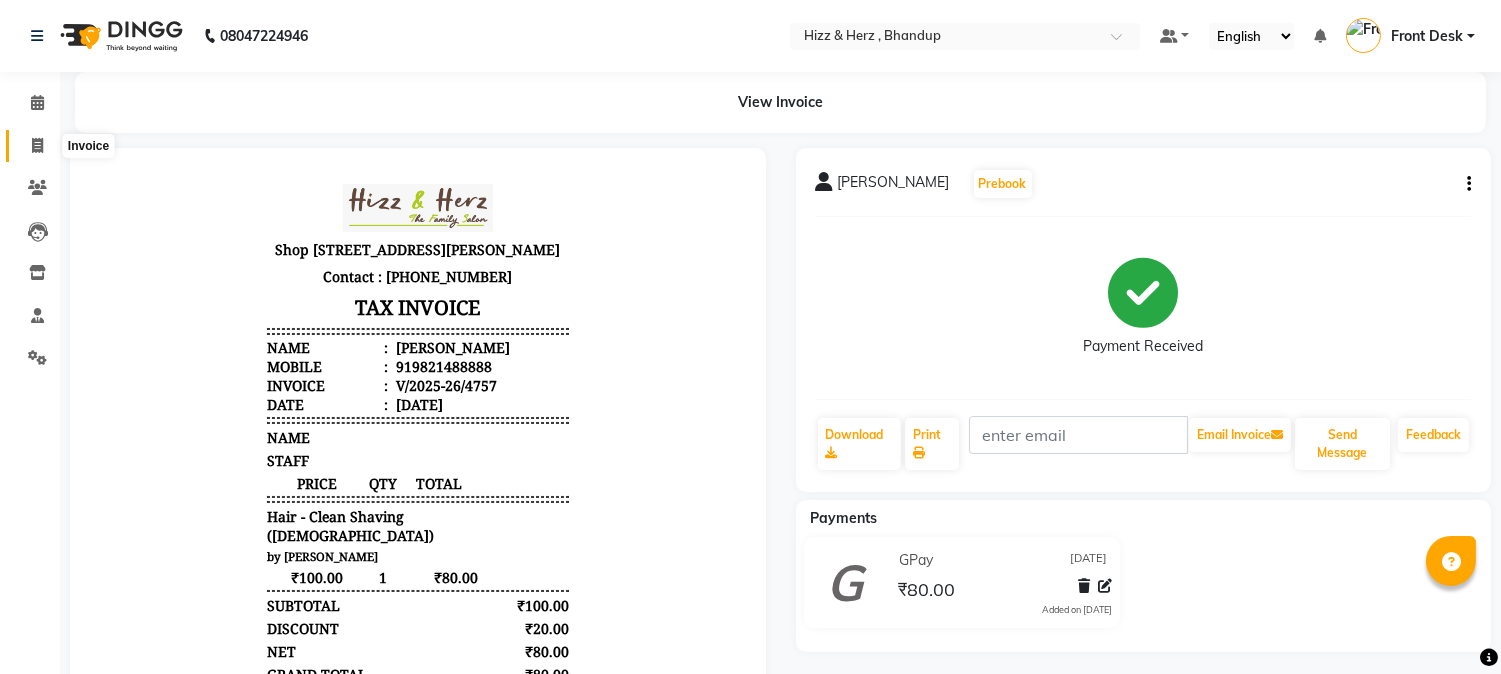 click 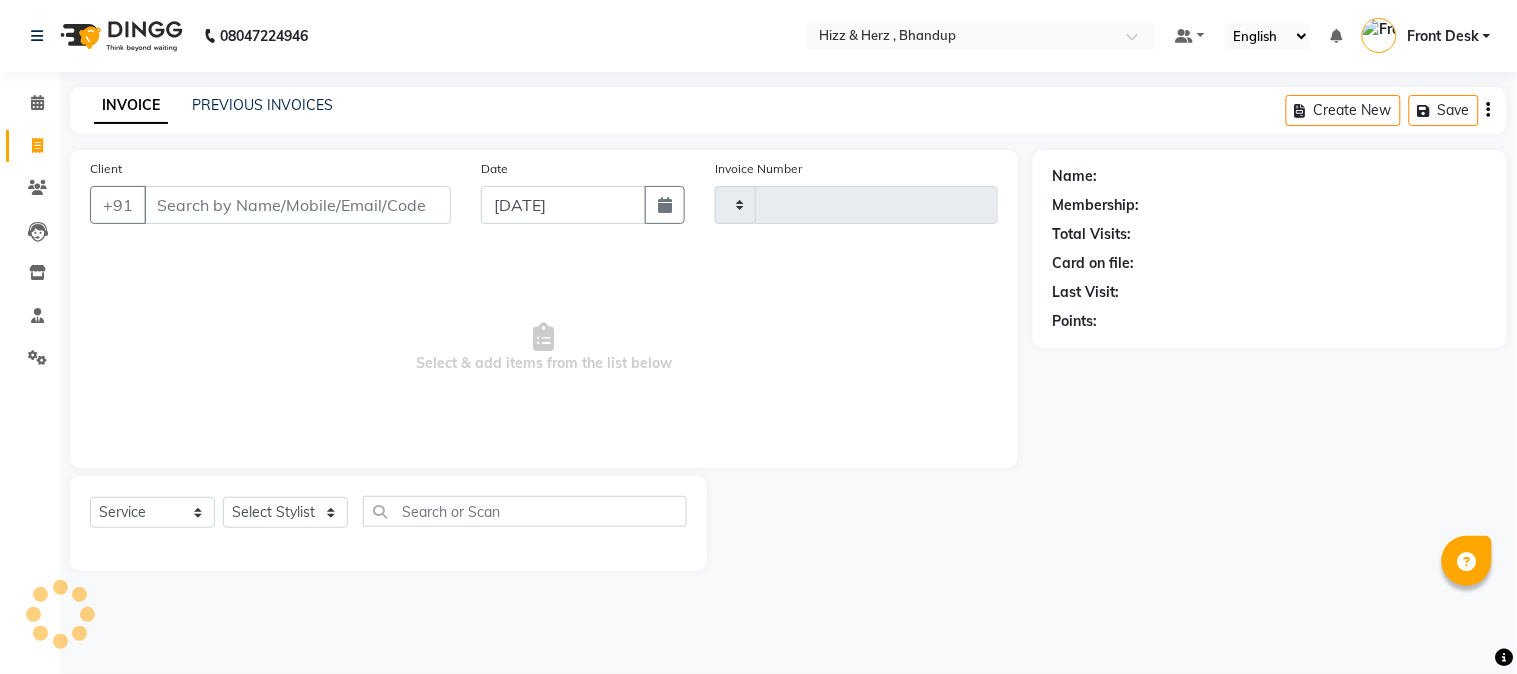 type on "4758" 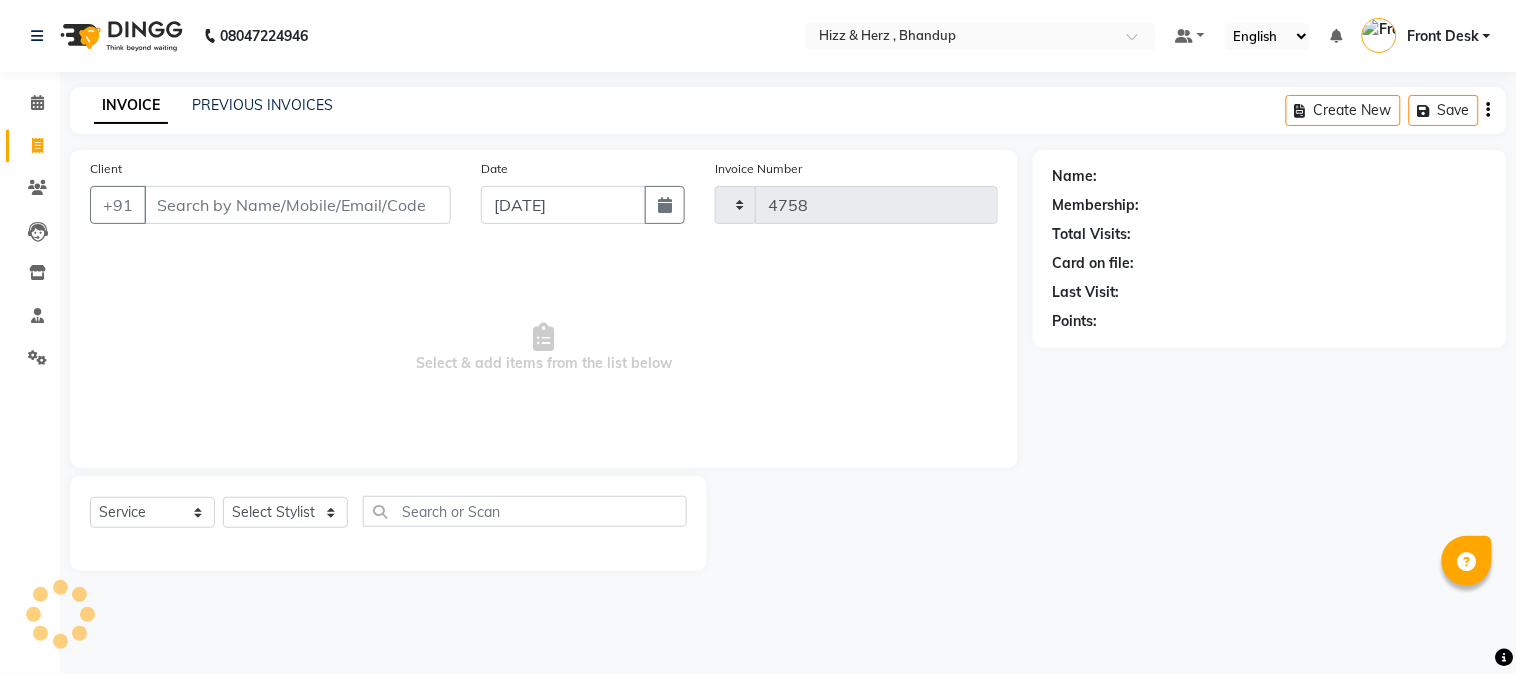 select on "629" 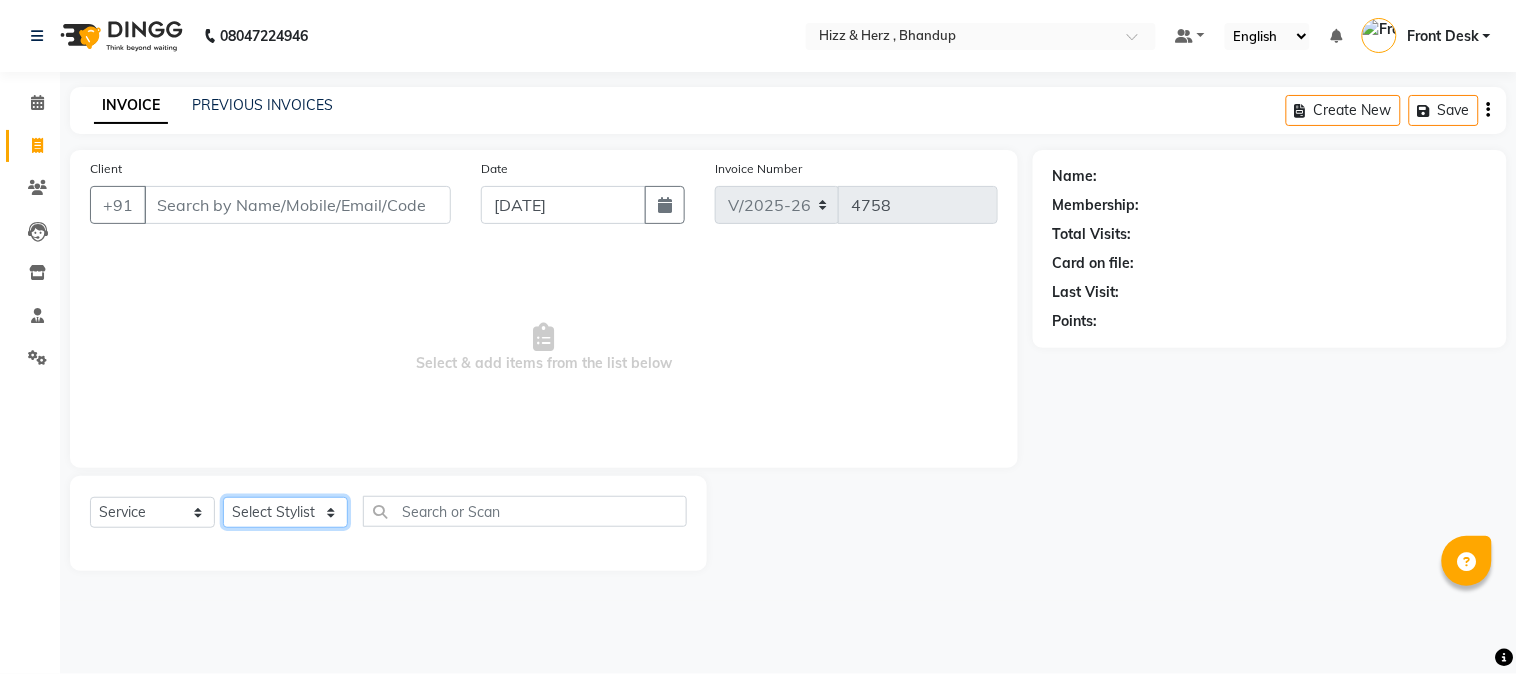 click on "Select Stylist Front Desk [PERSON_NAME] HIZZ & HERZ 2 [PERSON_NAME] [PERSON_NAME] [PERSON_NAME] [PERSON_NAME] MOHD [PERSON_NAME] [PERSON_NAME] [PERSON_NAME]  [PERSON_NAME]" 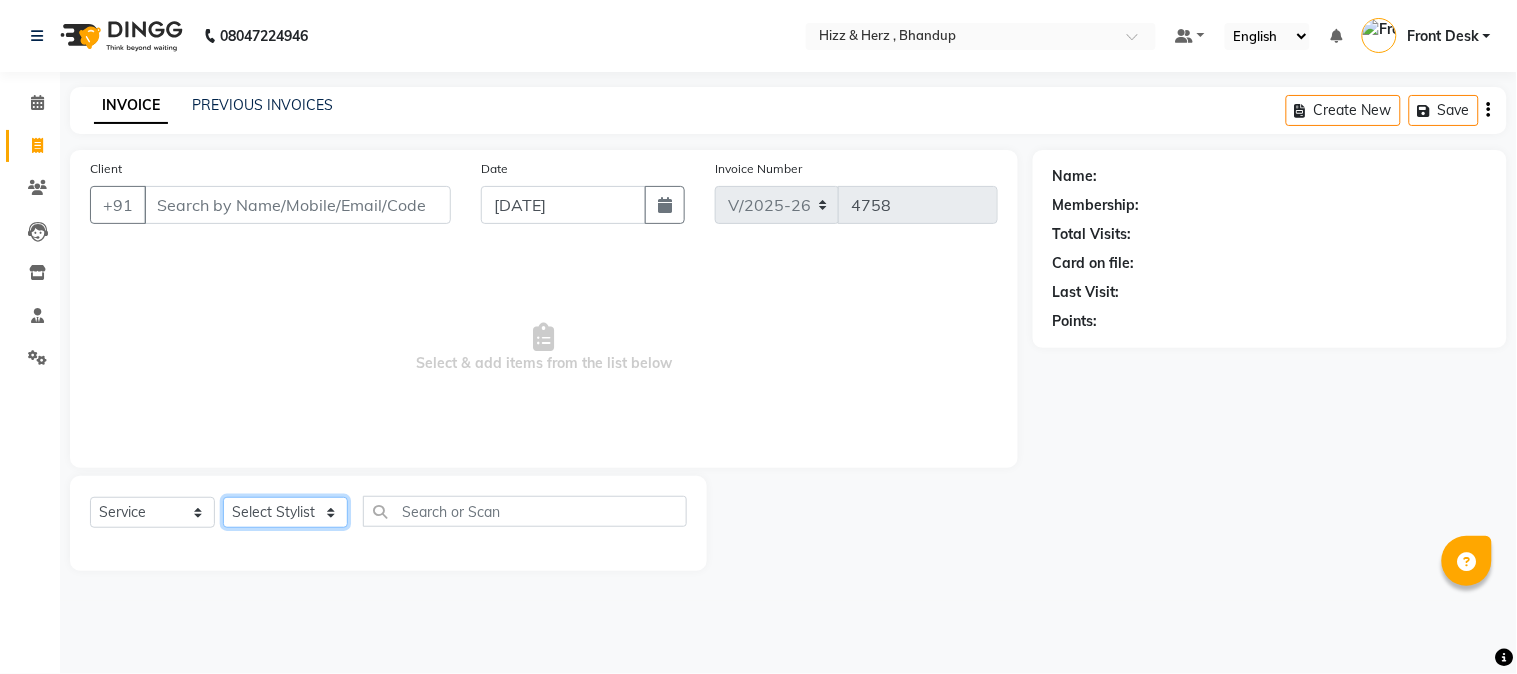 select on "11514" 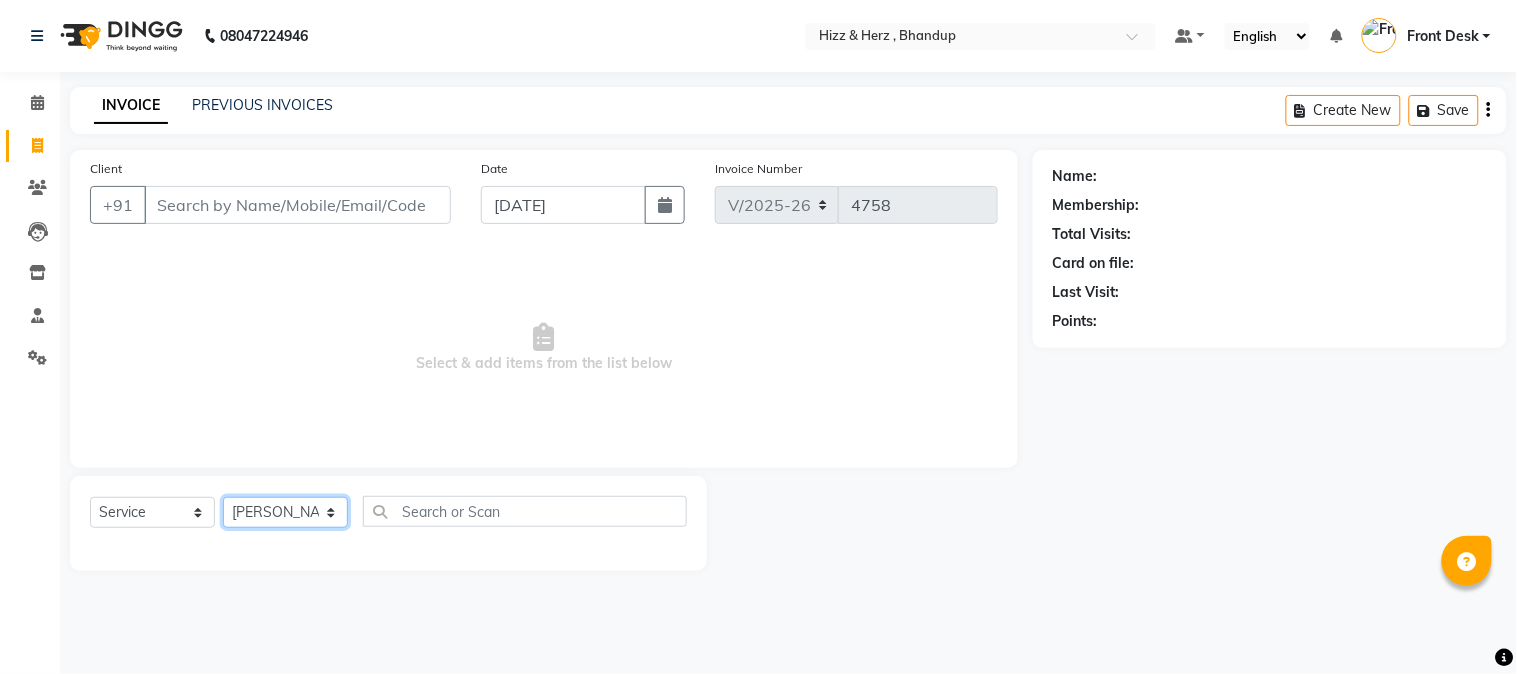 click on "Select Stylist Front Desk [PERSON_NAME] HIZZ & HERZ 2 [PERSON_NAME] [PERSON_NAME] [PERSON_NAME] [PERSON_NAME] MOHD [PERSON_NAME] [PERSON_NAME] [PERSON_NAME]  [PERSON_NAME]" 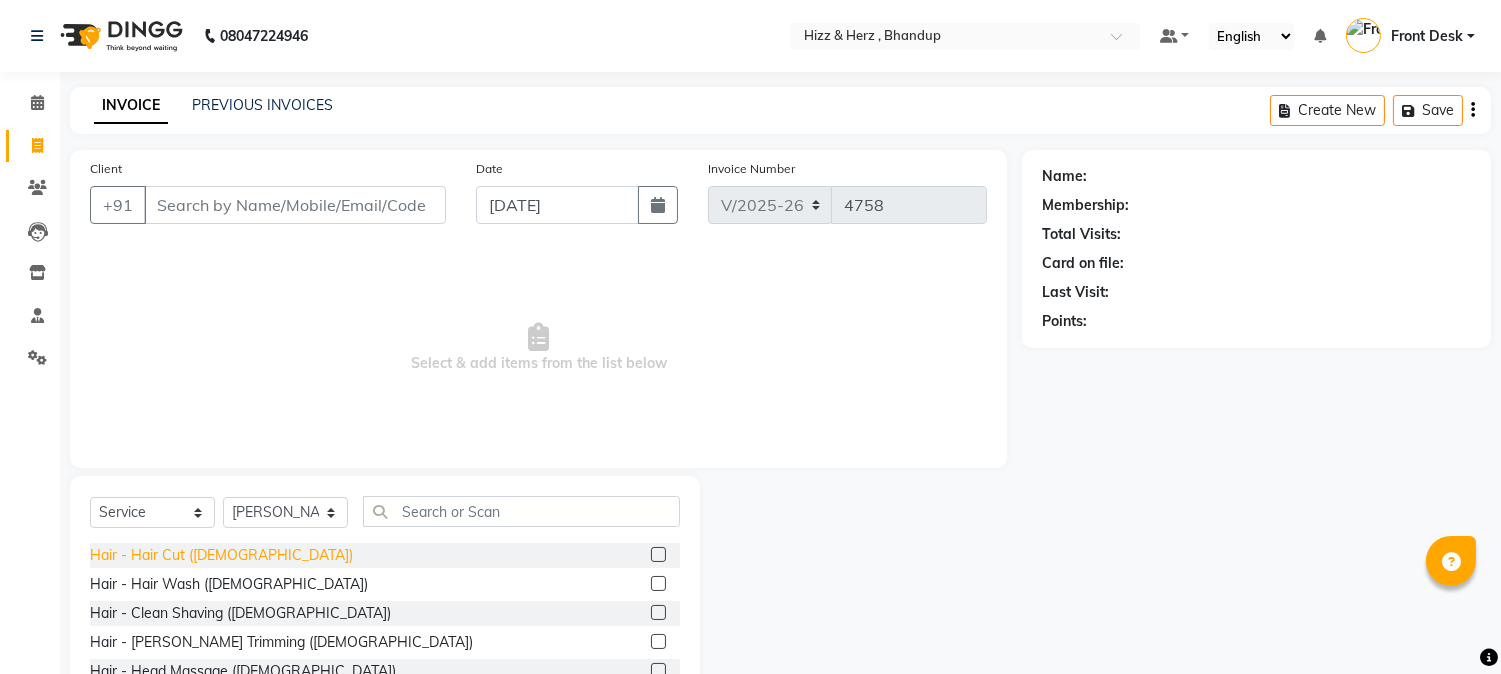 click on "Hair - Hair Cut ([DEMOGRAPHIC_DATA])" 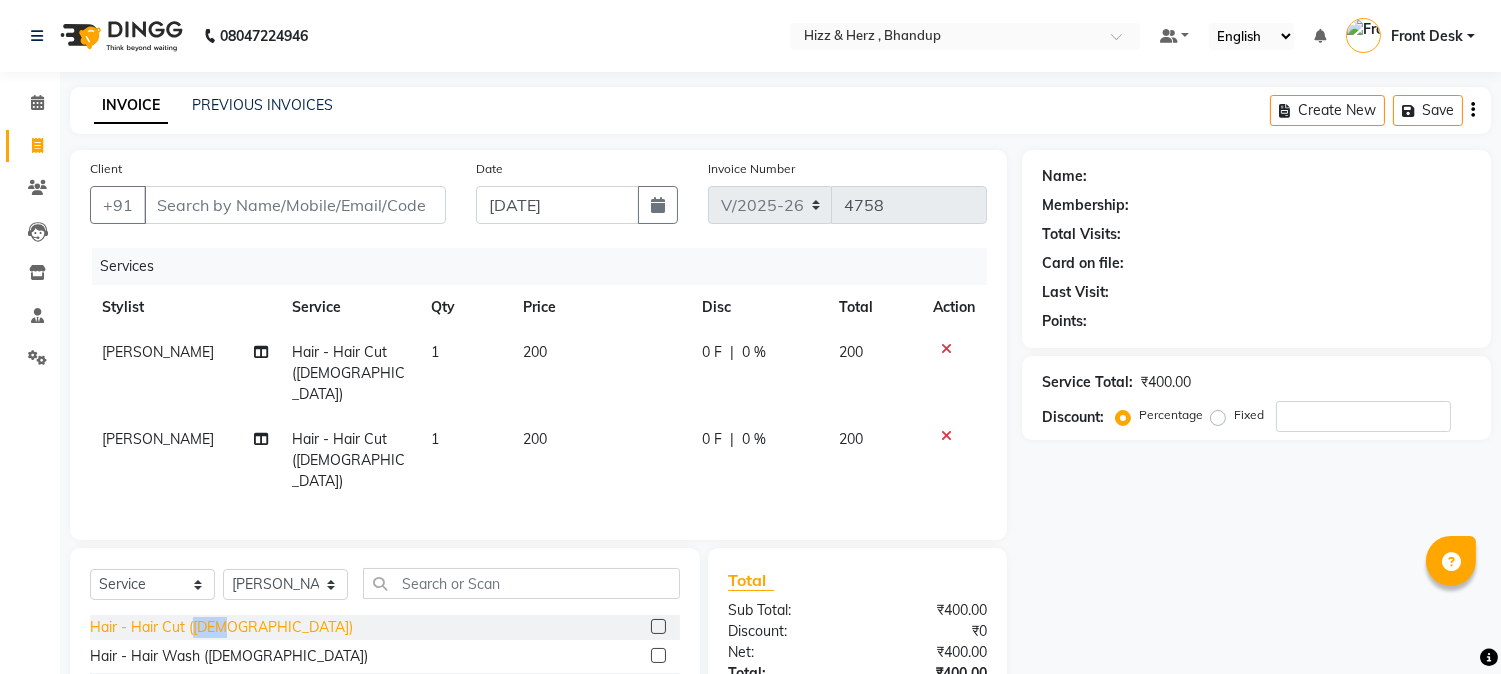 checkbox on "false" 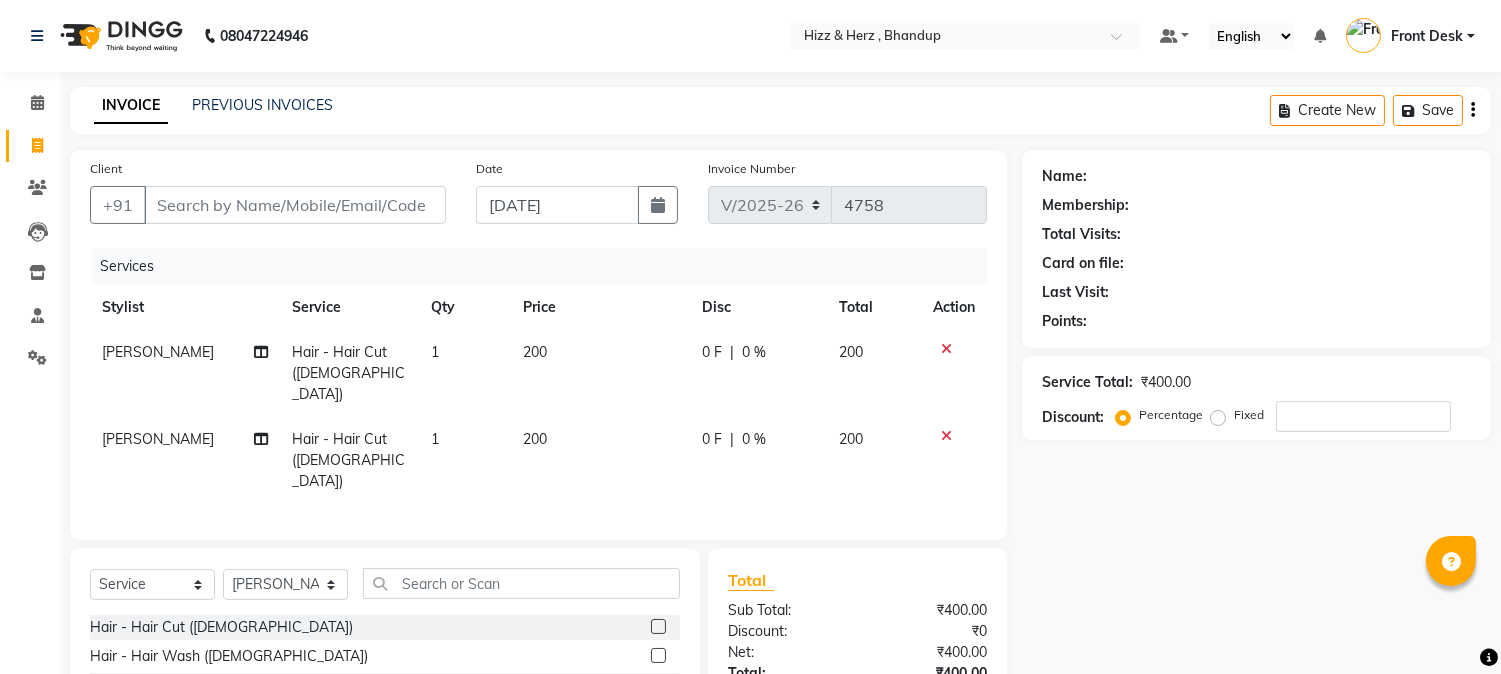 click 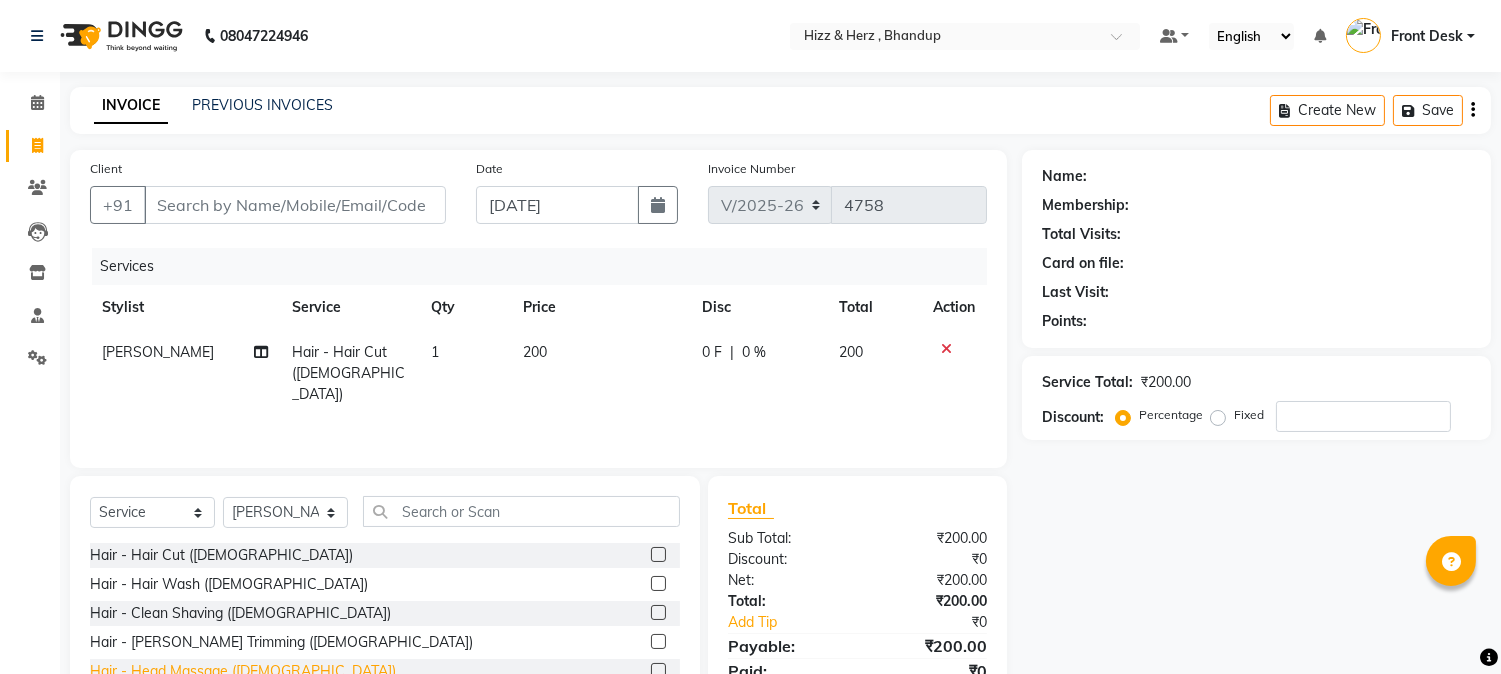 click on "Hair - Head Massage ([DEMOGRAPHIC_DATA])" 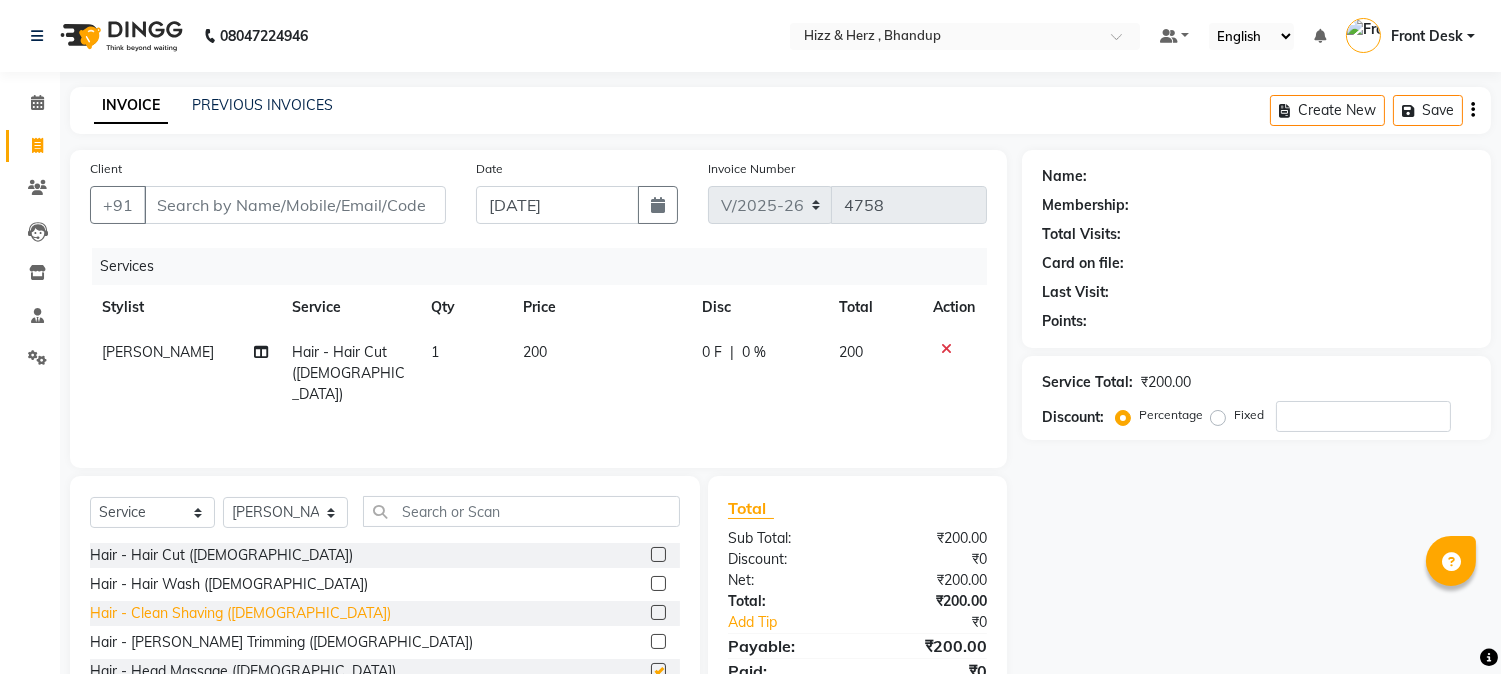 checkbox on "false" 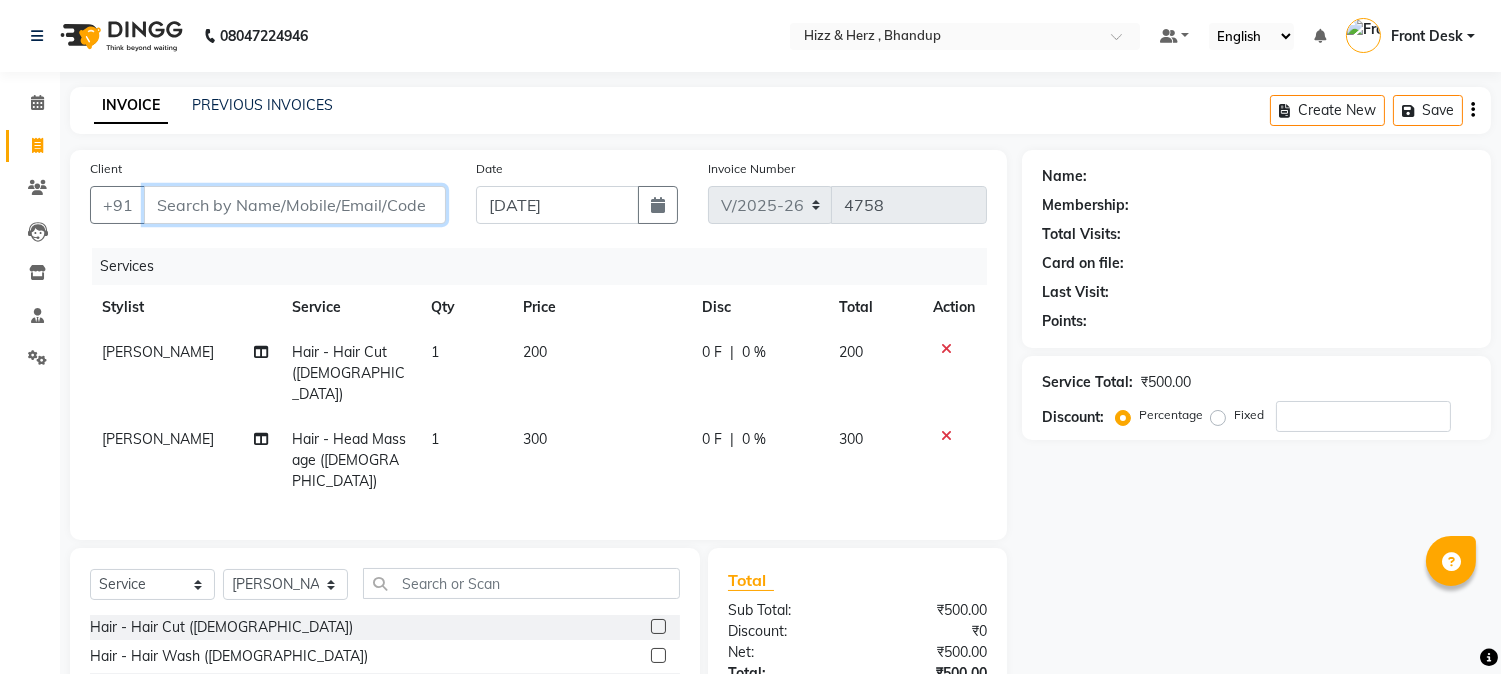 drag, startPoint x: 294, startPoint y: 207, endPoint x: 290, endPoint y: 196, distance: 11.7046995 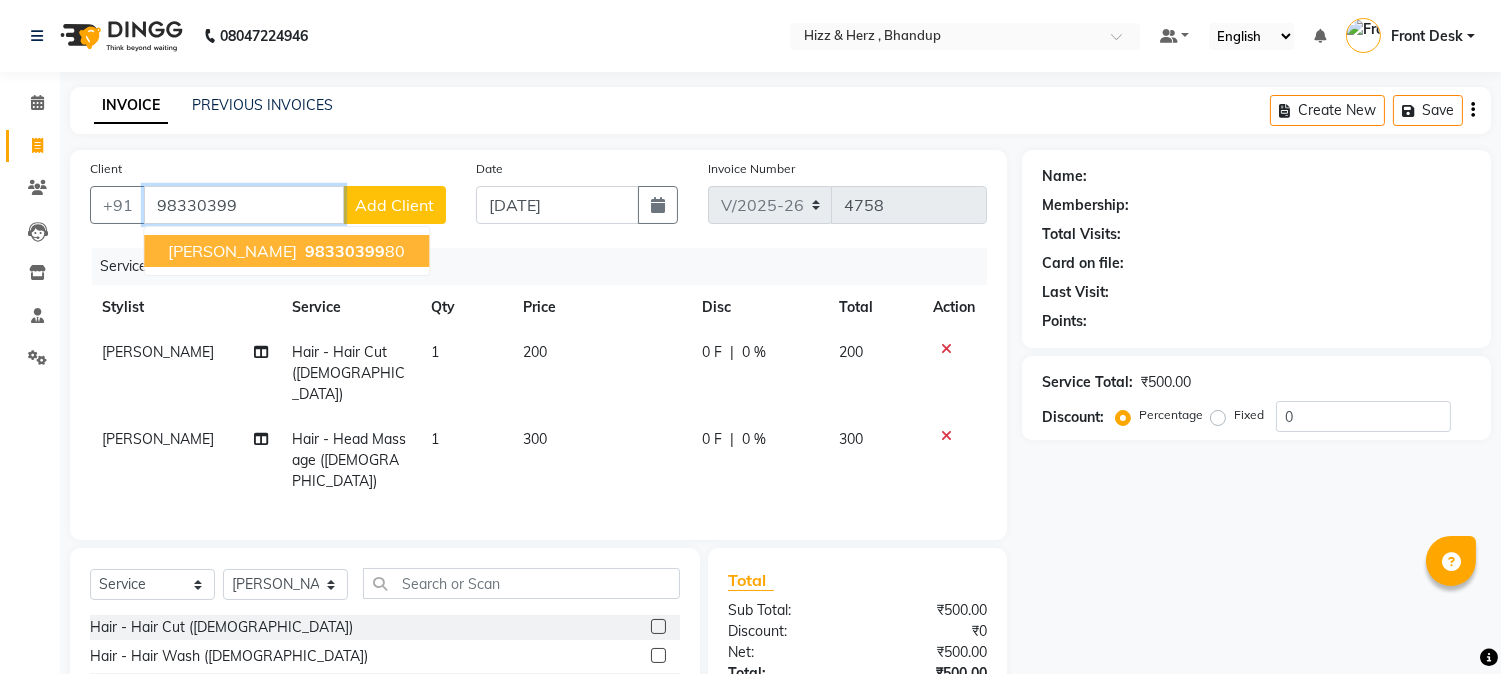 click on "98330399" at bounding box center [345, 251] 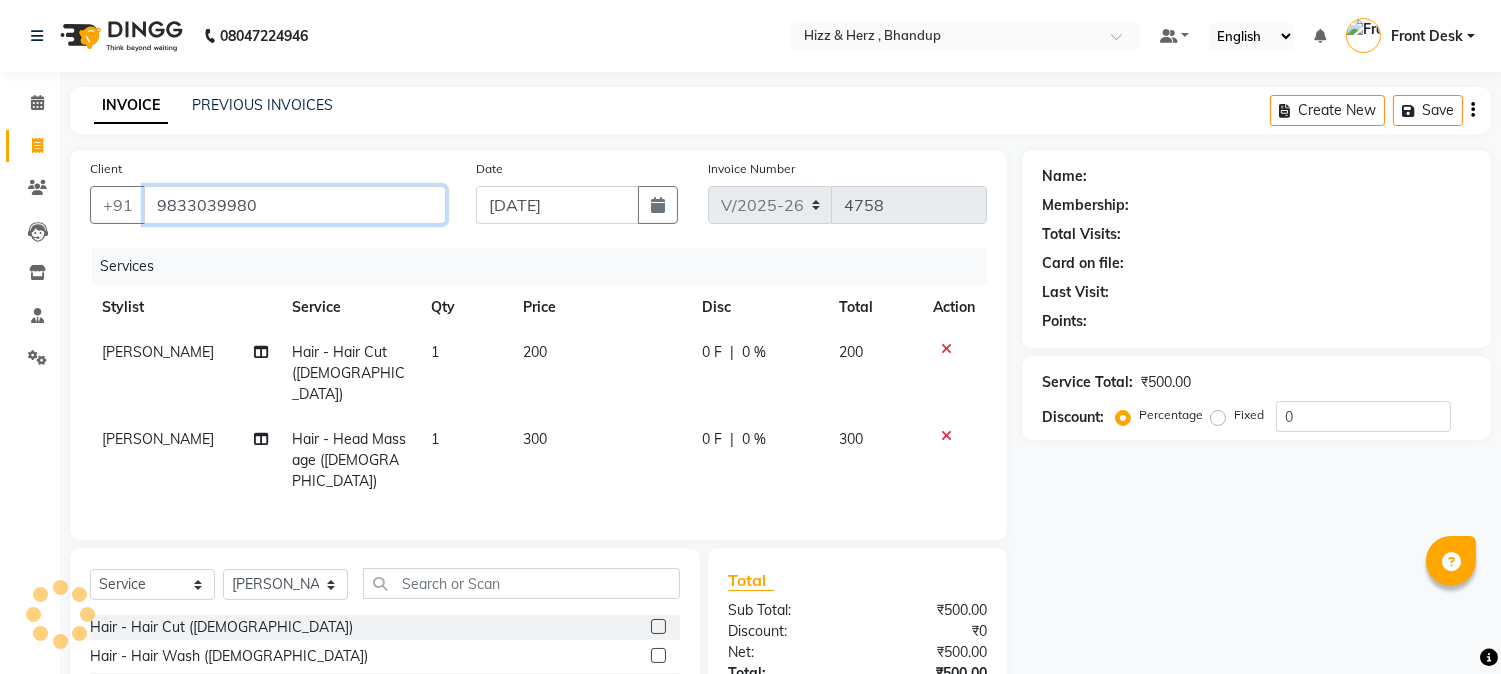 type on "9833039980" 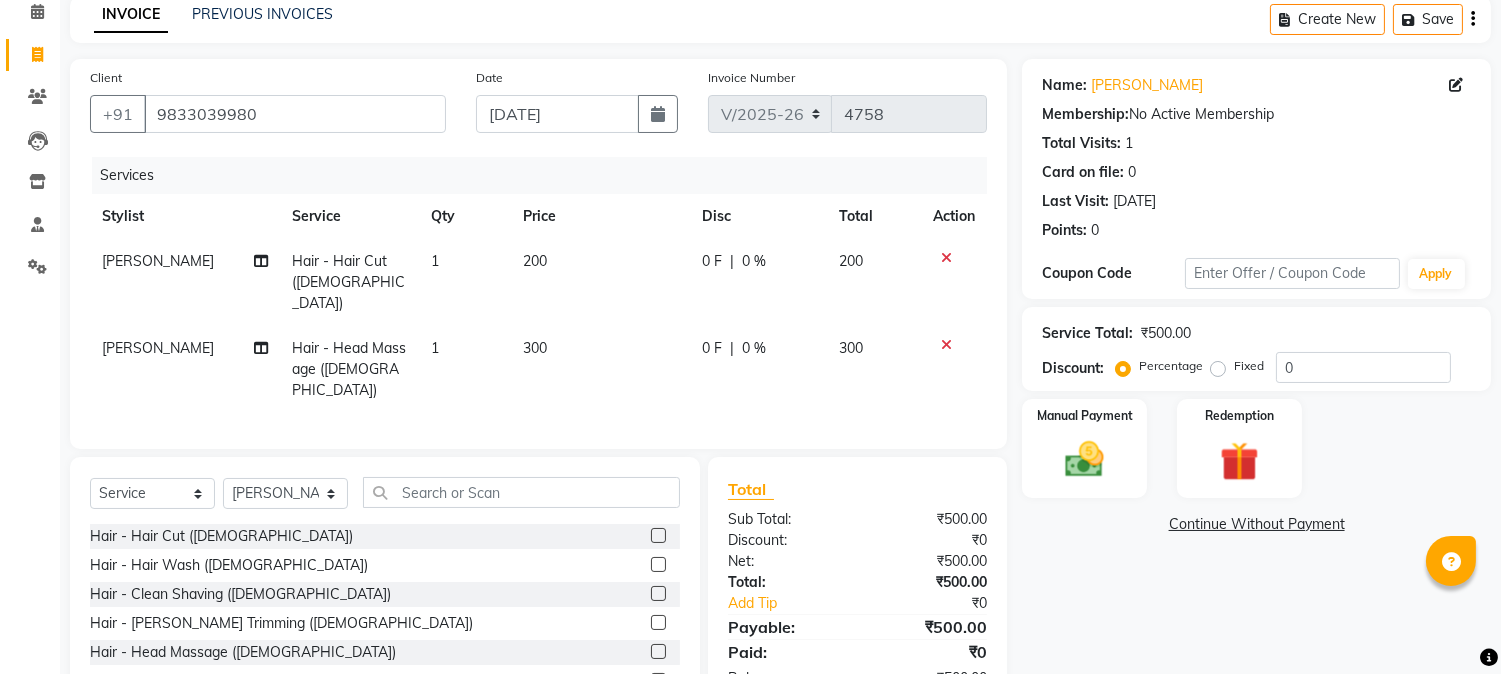 scroll, scrollTop: 173, scrollLeft: 0, axis: vertical 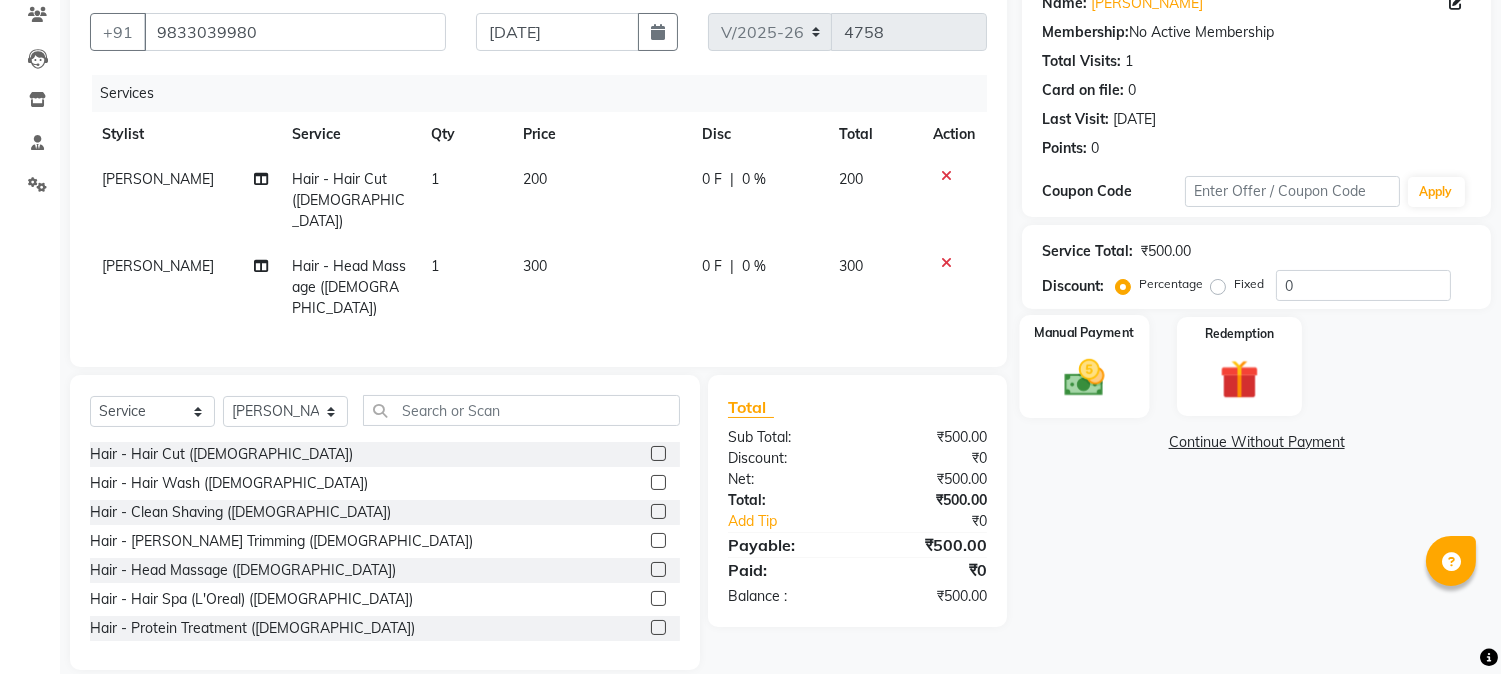 click 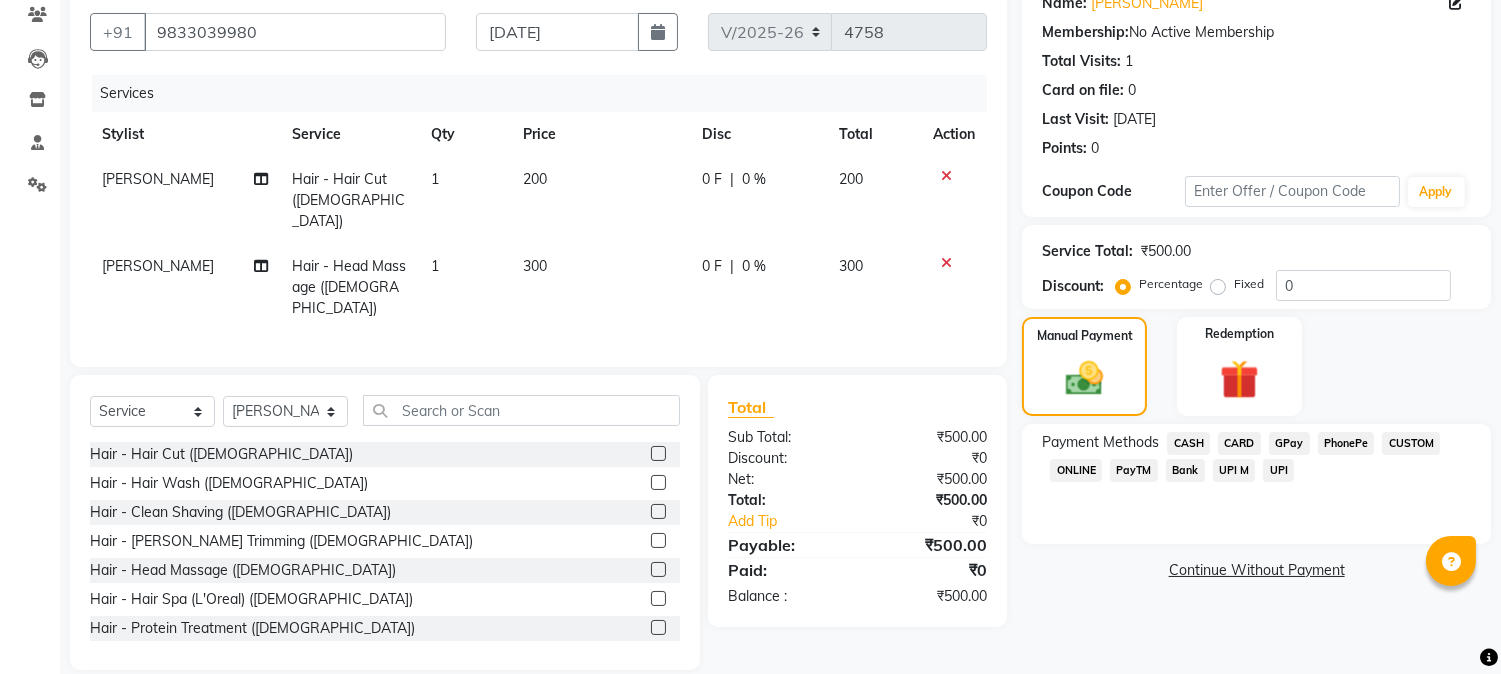 click on "CASH" 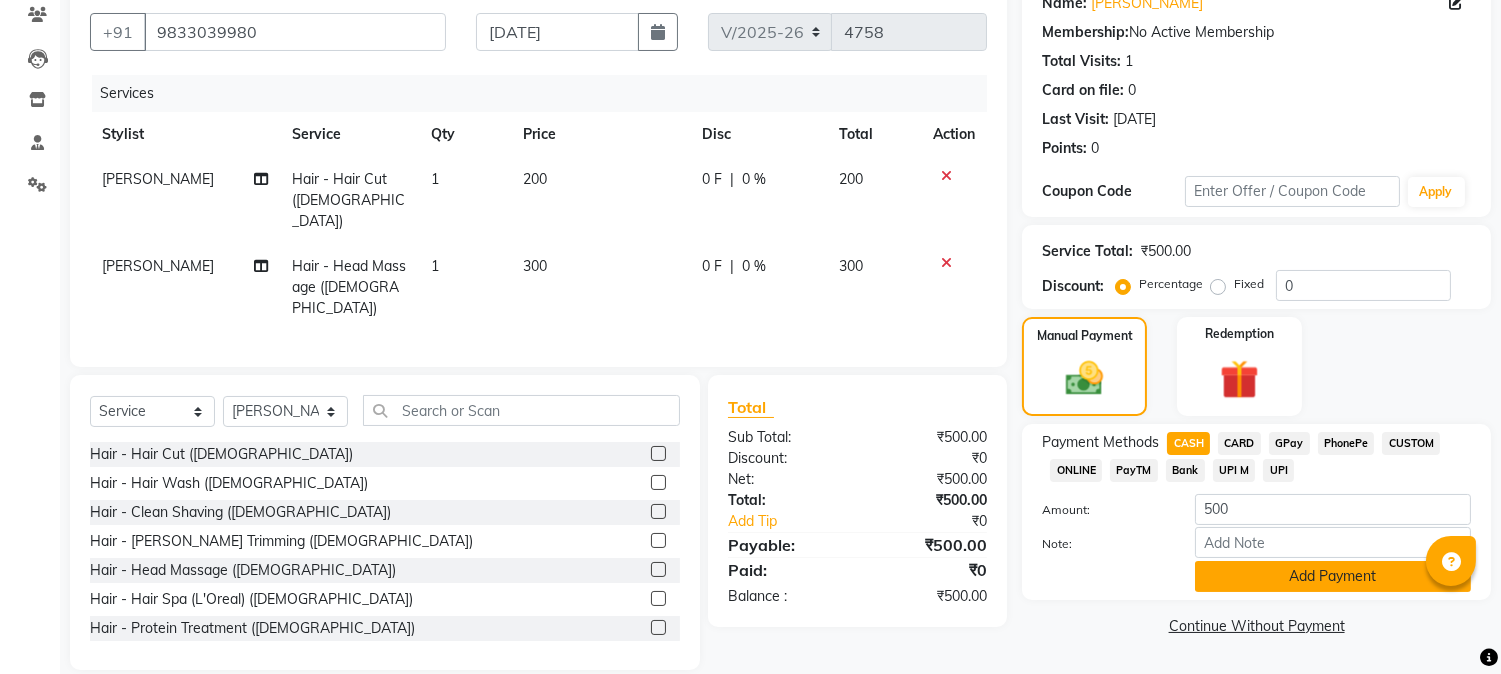 click on "Add Payment" 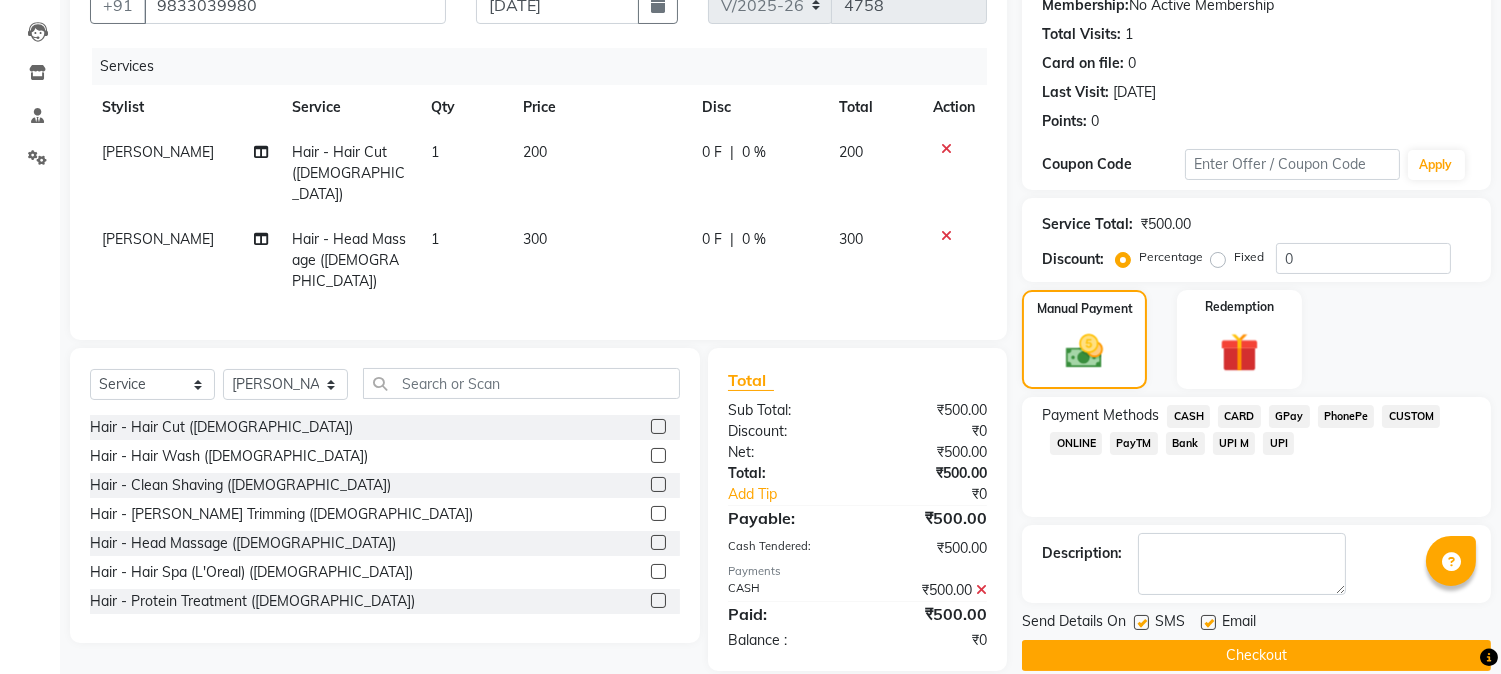 scroll, scrollTop: 225, scrollLeft: 0, axis: vertical 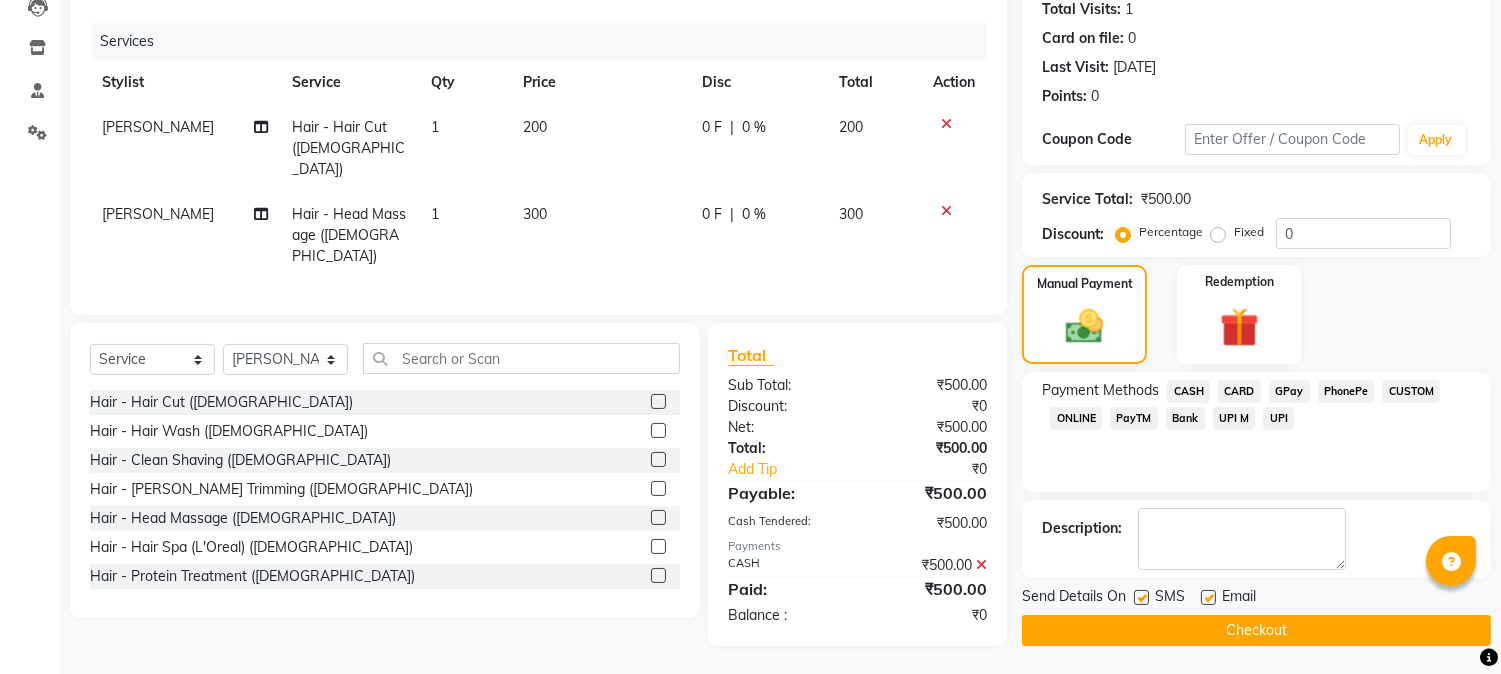 click on "Checkout" 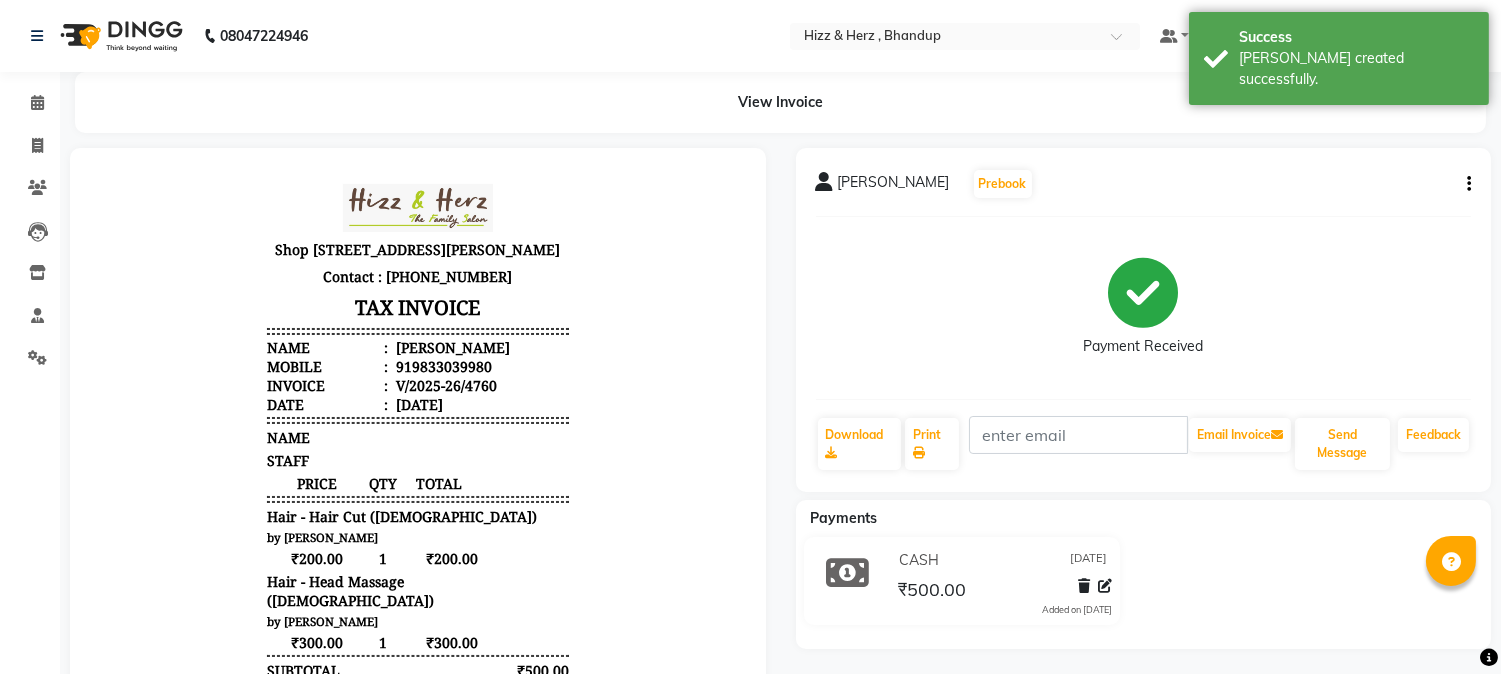 scroll, scrollTop: 0, scrollLeft: 0, axis: both 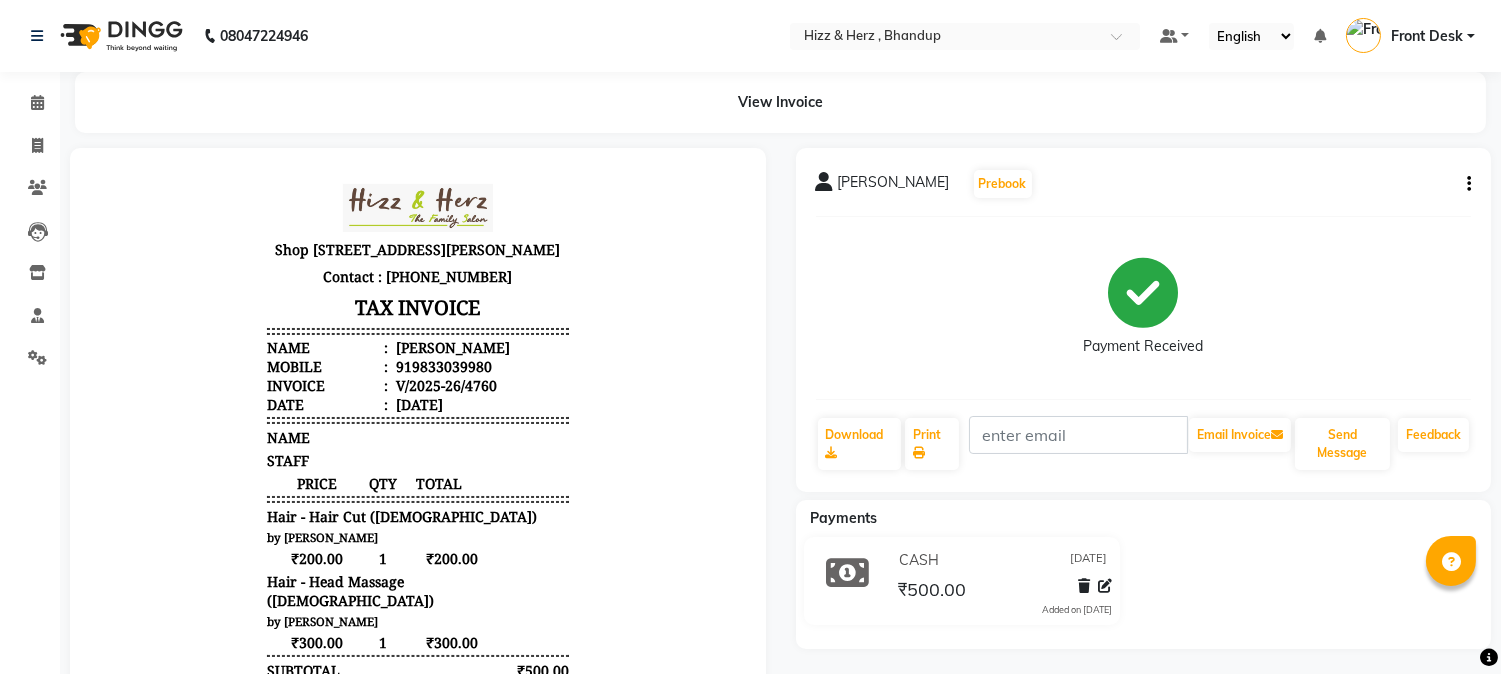 click on "Contact : [PHONE_NUMBER]" at bounding box center (418, 275) 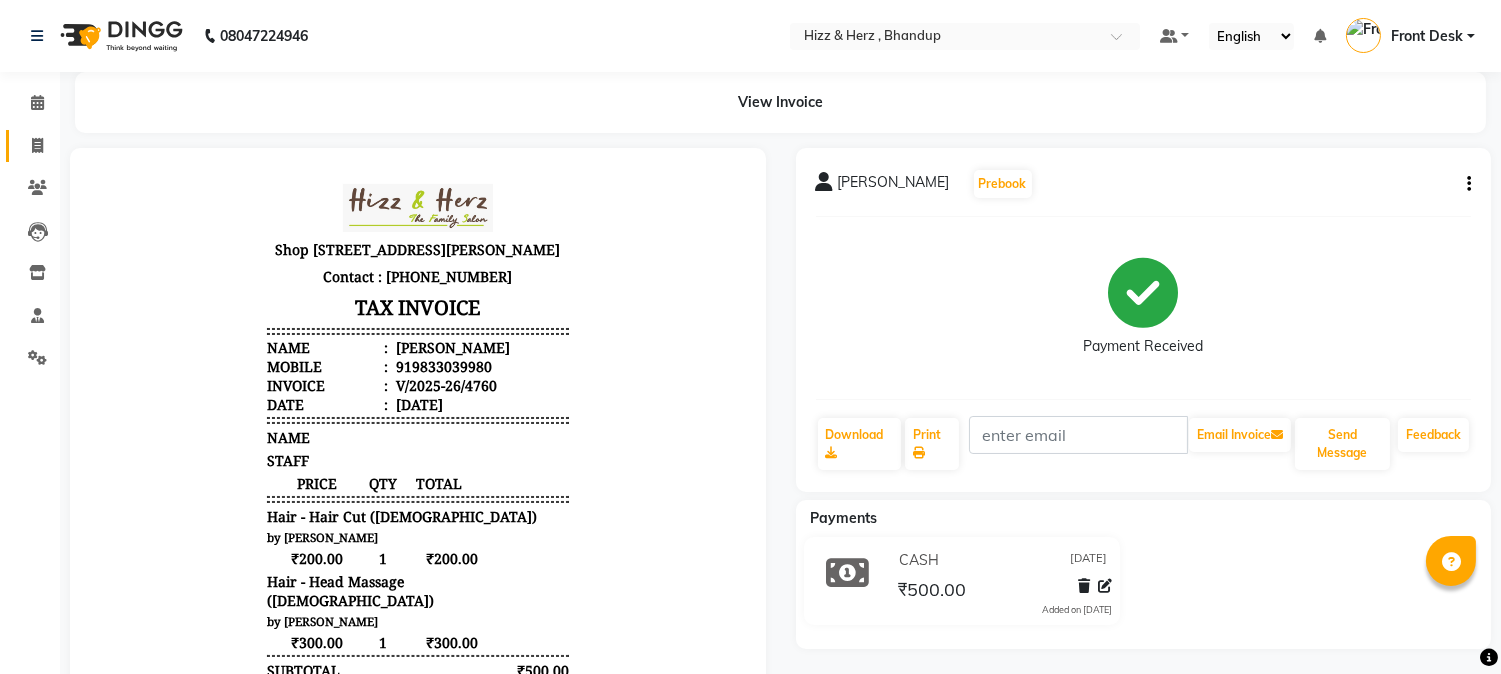 click 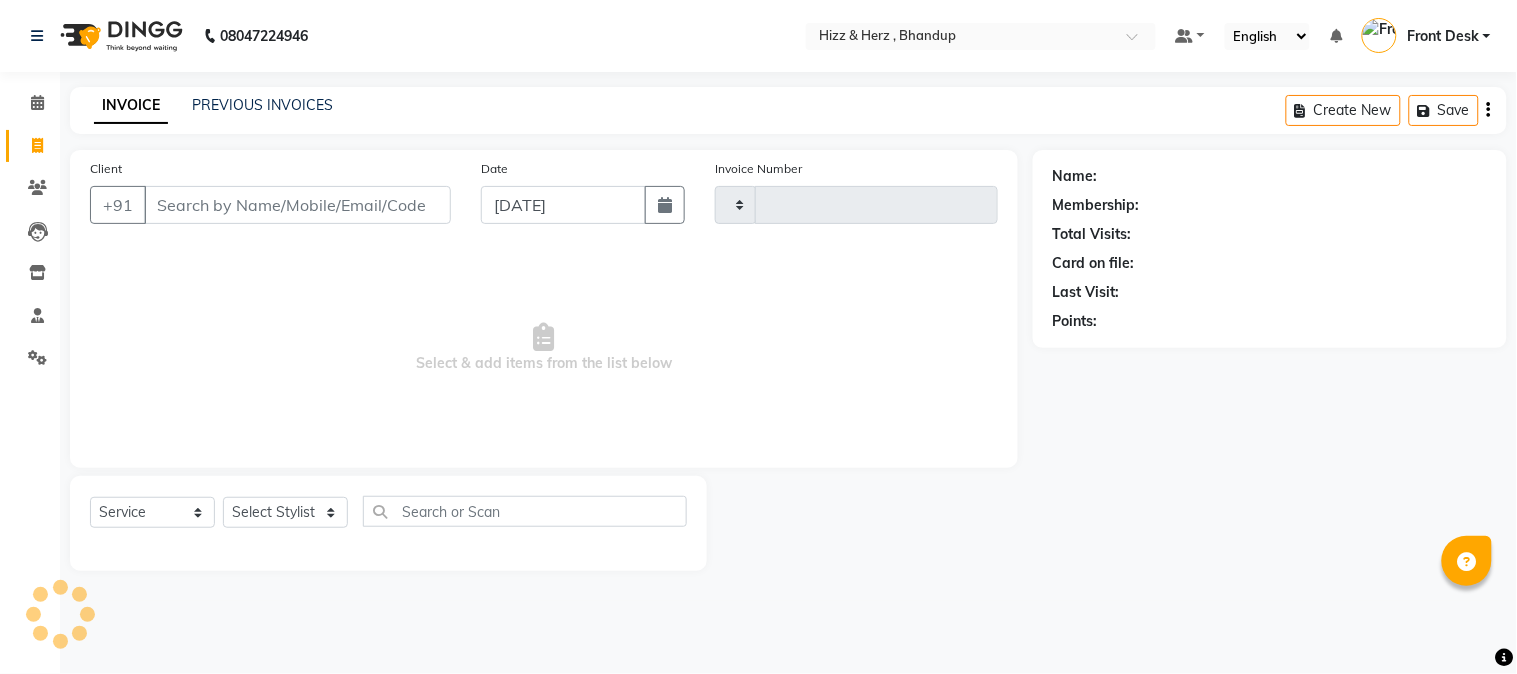 type on "4761" 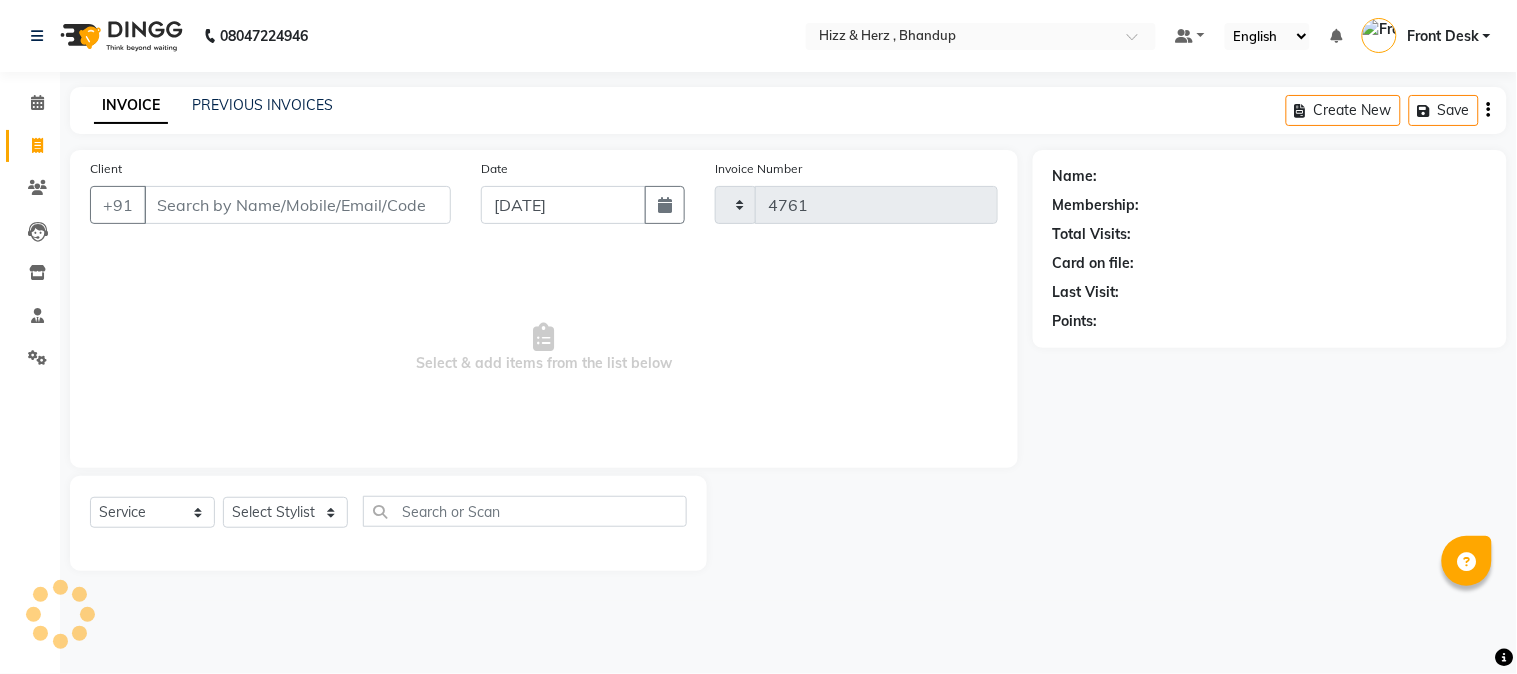 select on "629" 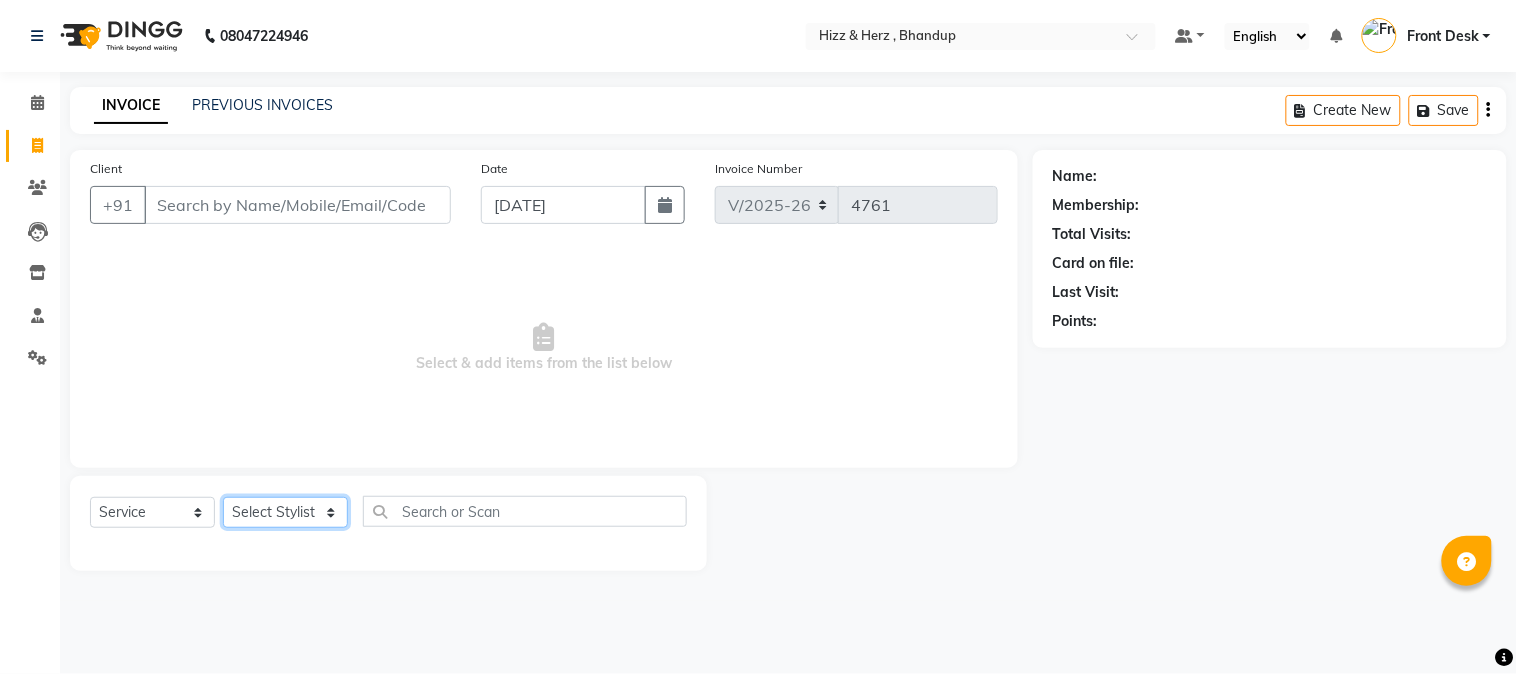 click on "Select Stylist Front Desk [PERSON_NAME] HIZZ & HERZ 2 [PERSON_NAME] [PERSON_NAME] [PERSON_NAME] [PERSON_NAME] MOHD [PERSON_NAME] [PERSON_NAME] [PERSON_NAME]  [PERSON_NAME]" 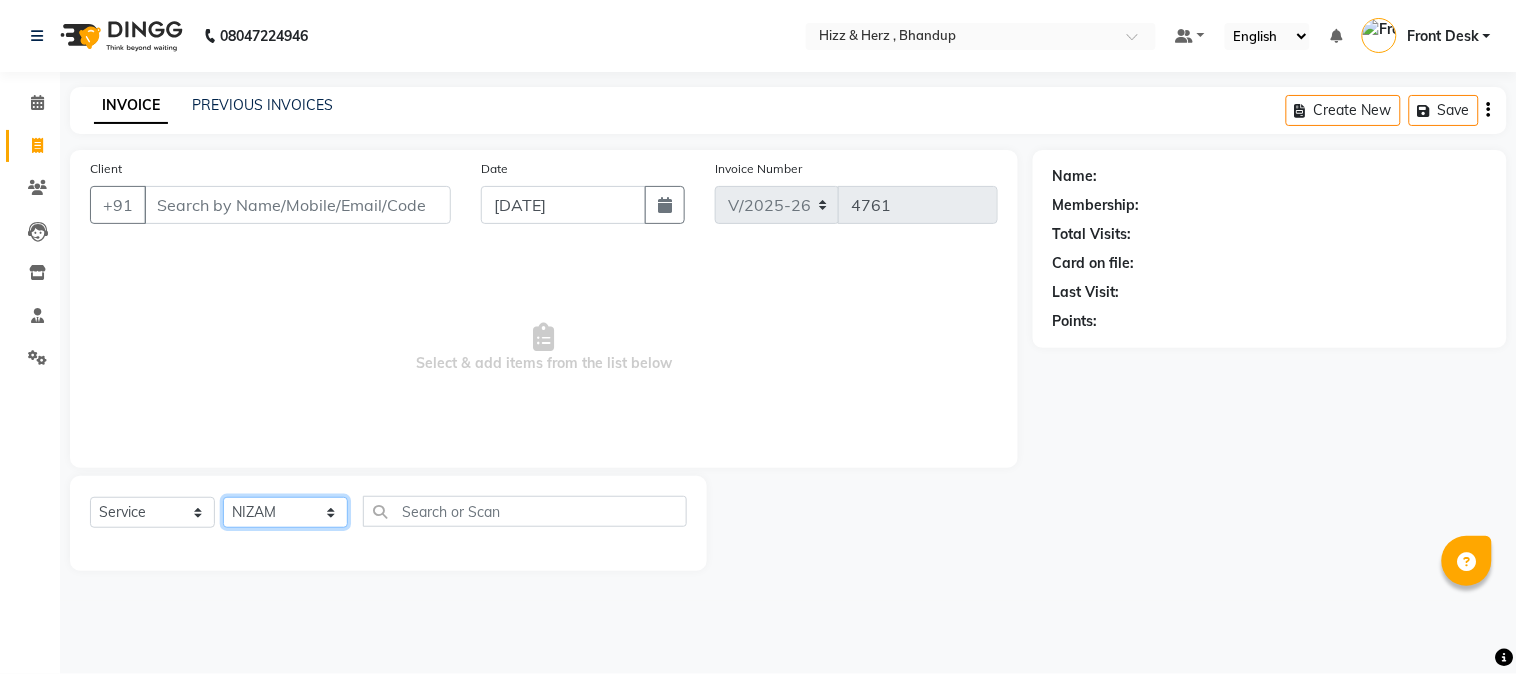 click on "Select Stylist Front Desk [PERSON_NAME] HIZZ & HERZ 2 [PERSON_NAME] [PERSON_NAME] [PERSON_NAME] [PERSON_NAME] MOHD [PERSON_NAME] [PERSON_NAME] [PERSON_NAME]  [PERSON_NAME]" 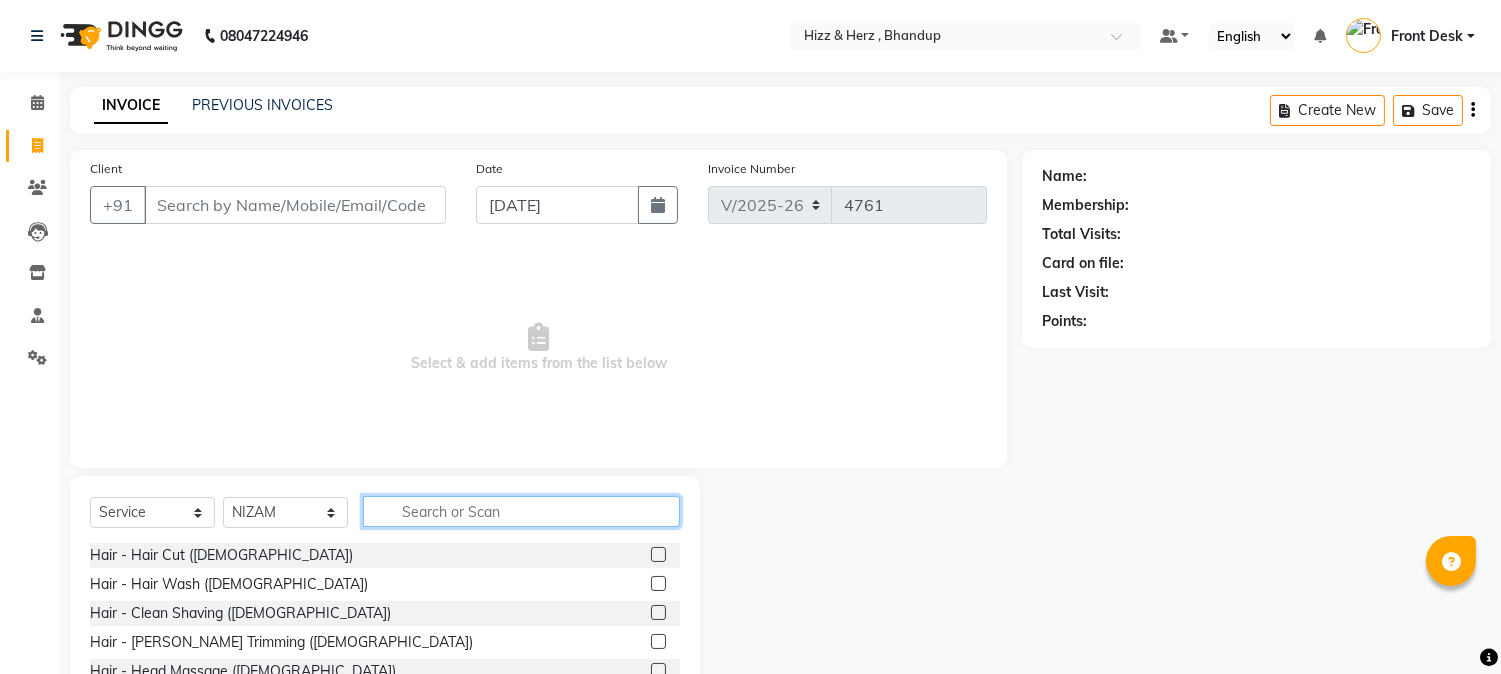 click 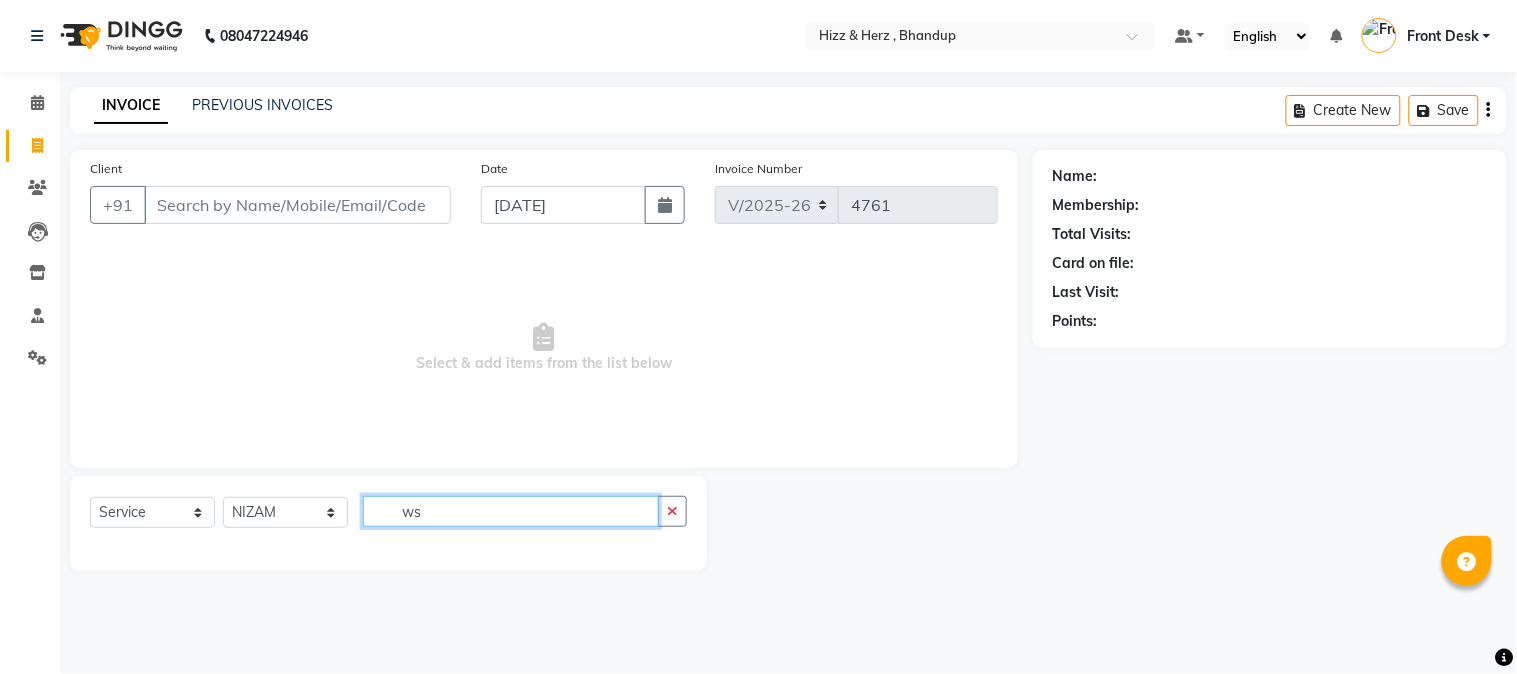 type on "w" 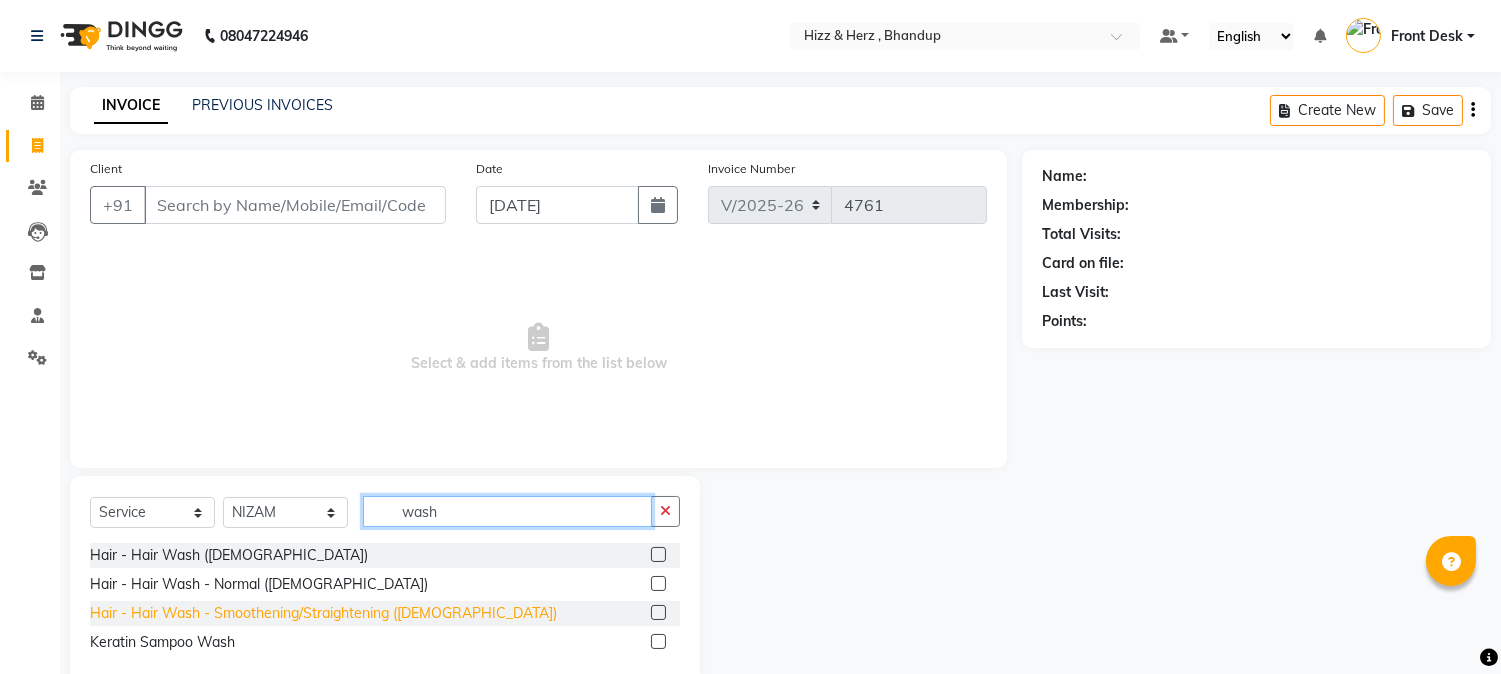 type on "wash" 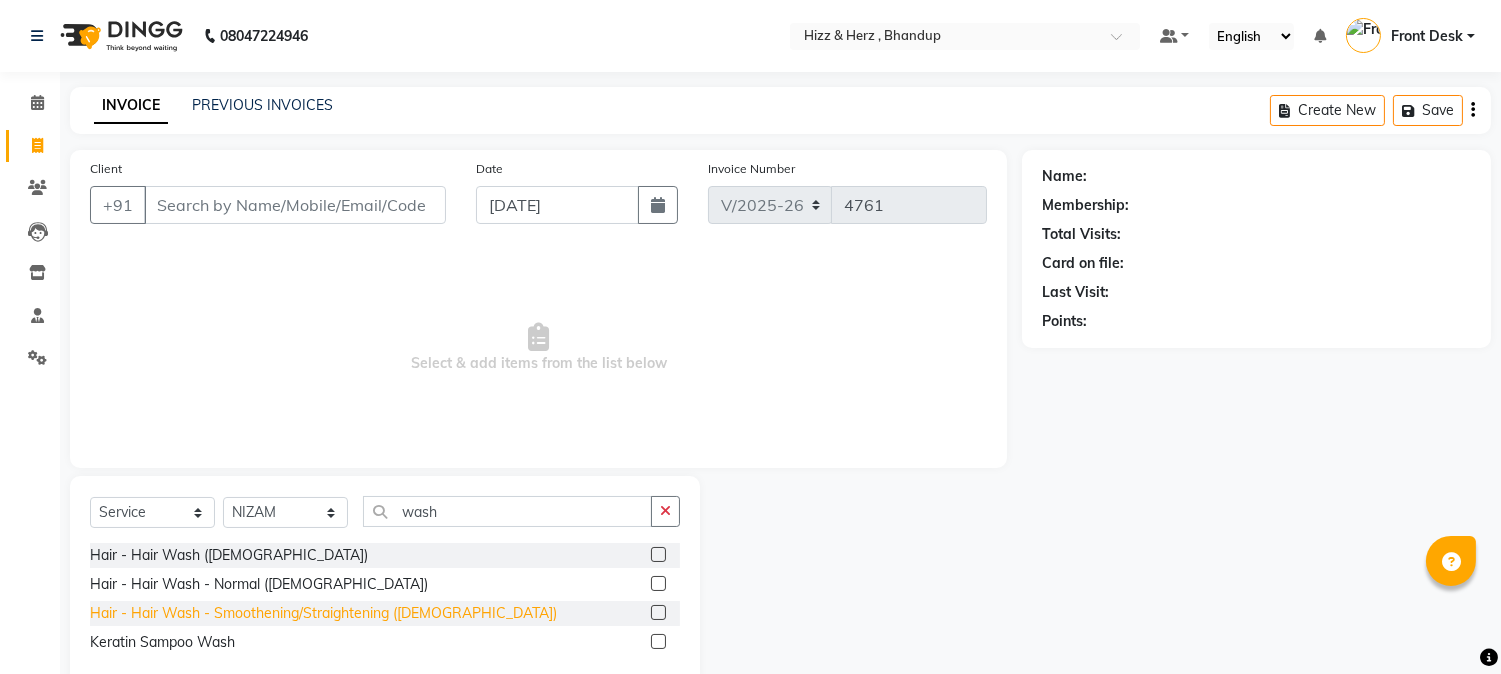 click on "Hair - Hair Wash - Smoothening/Straightening (Female)" 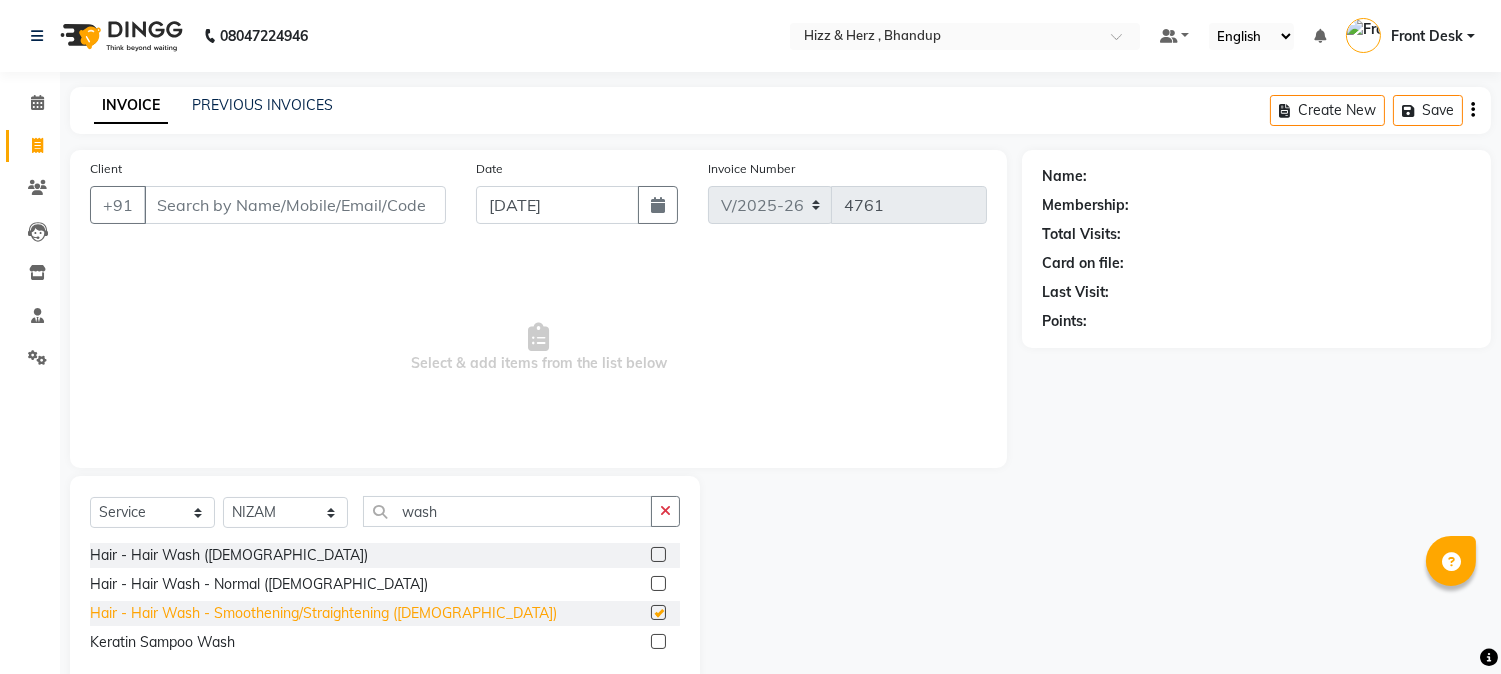 checkbox on "false" 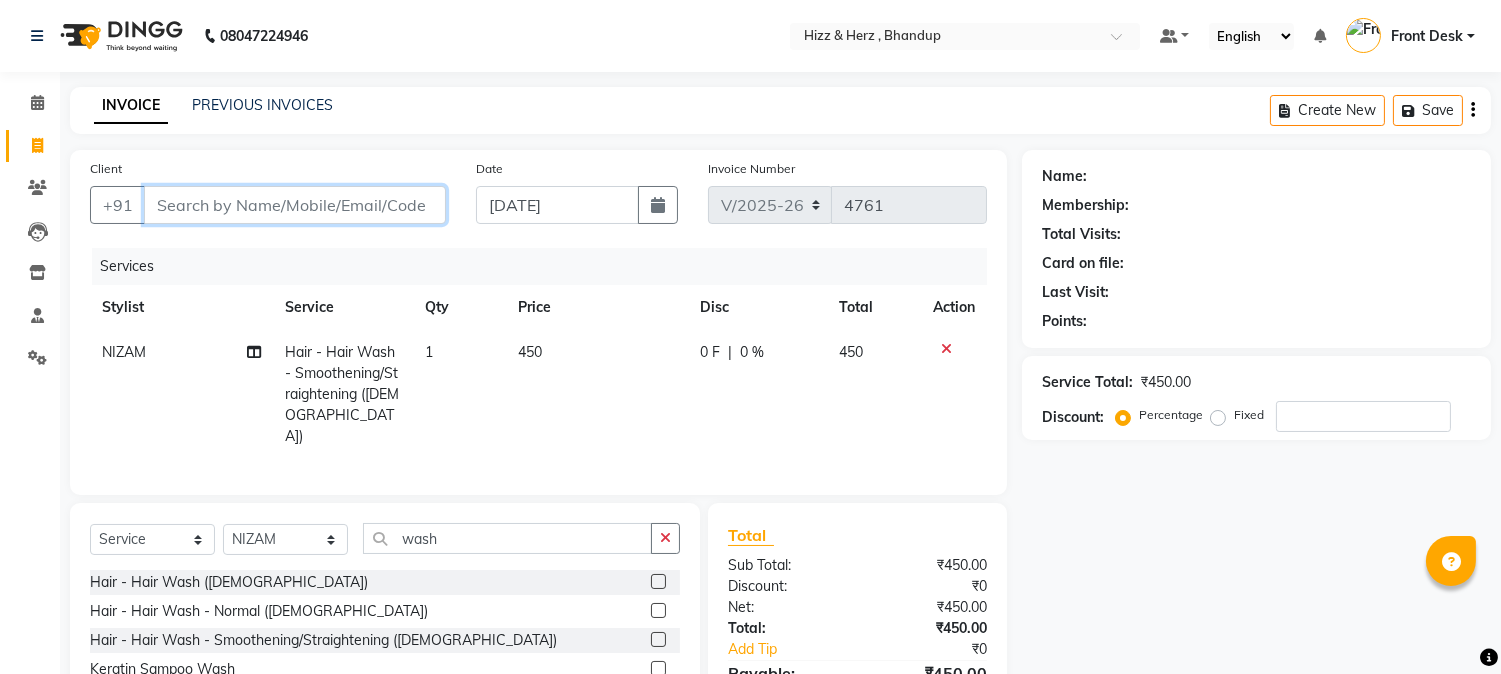 click on "Client" at bounding box center (295, 205) 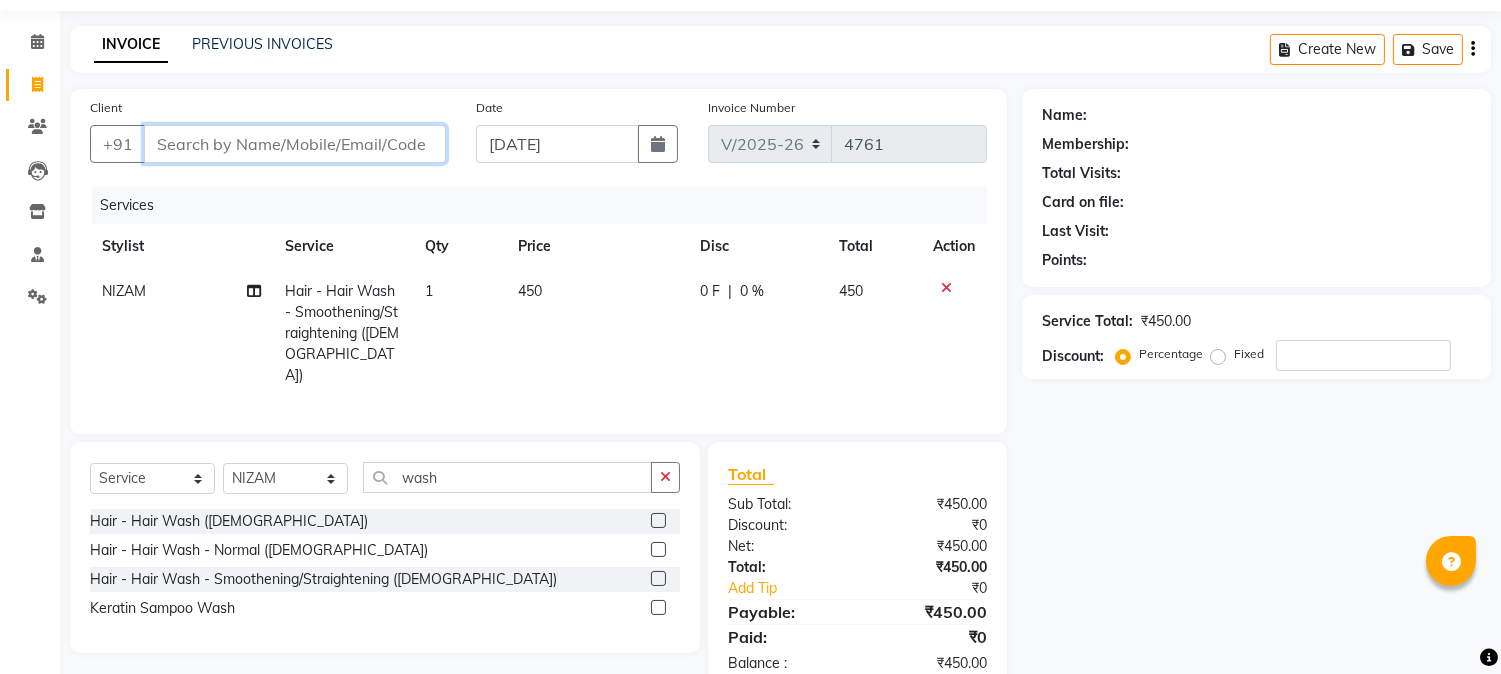 scroll, scrollTop: 106, scrollLeft: 0, axis: vertical 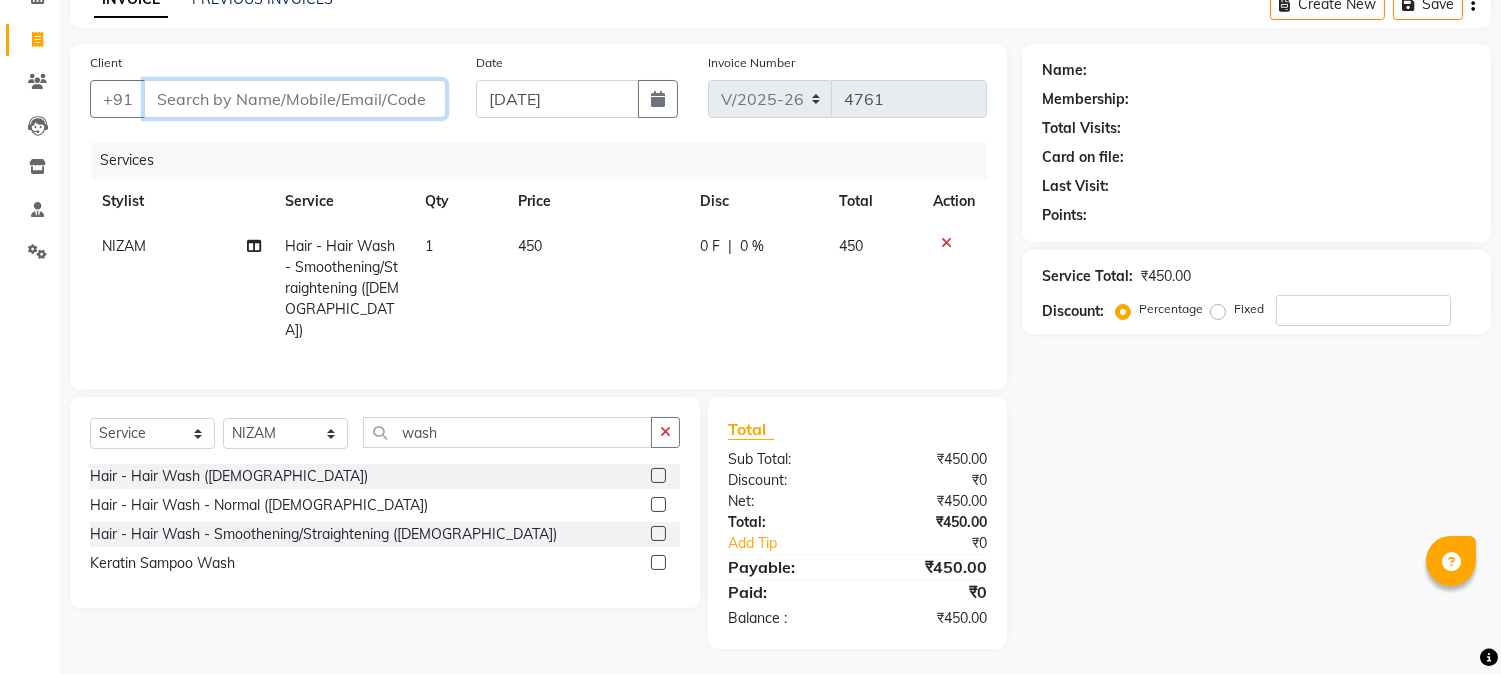 type on "9" 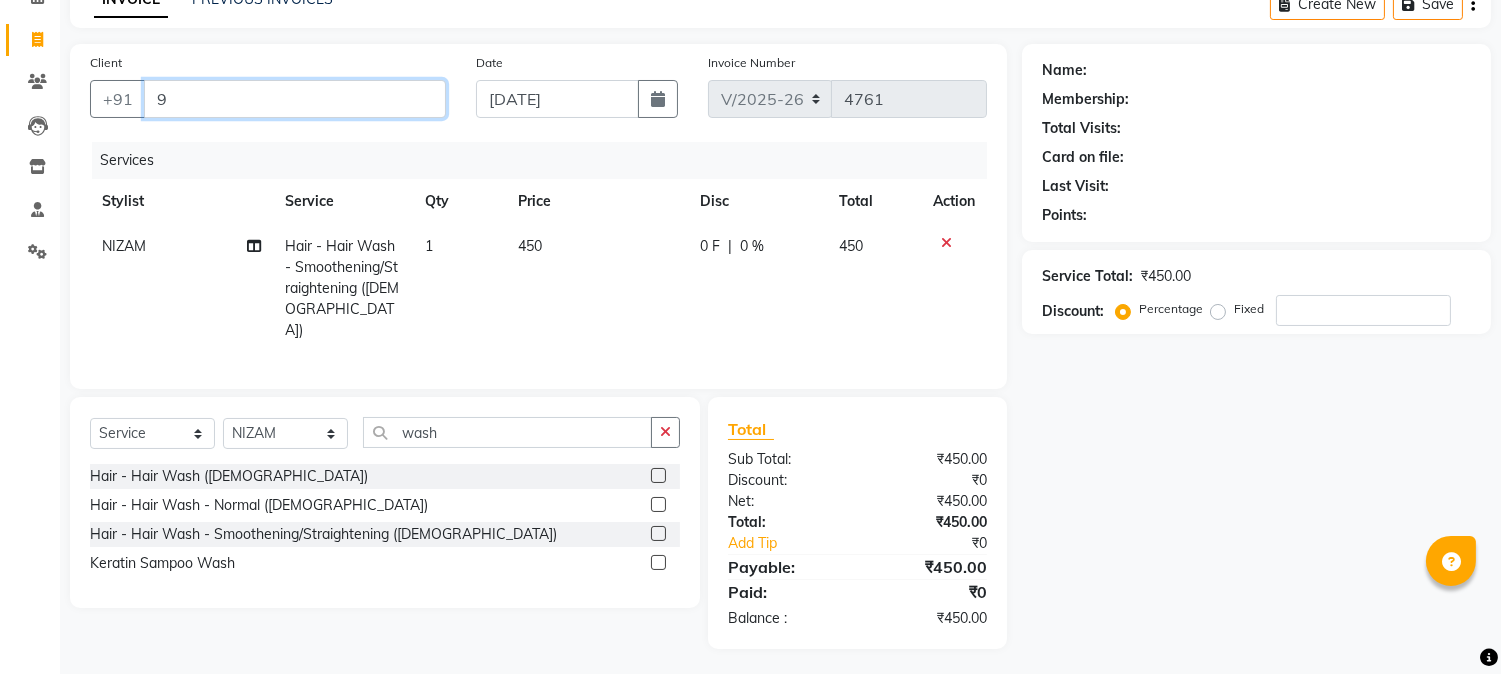 type on "0" 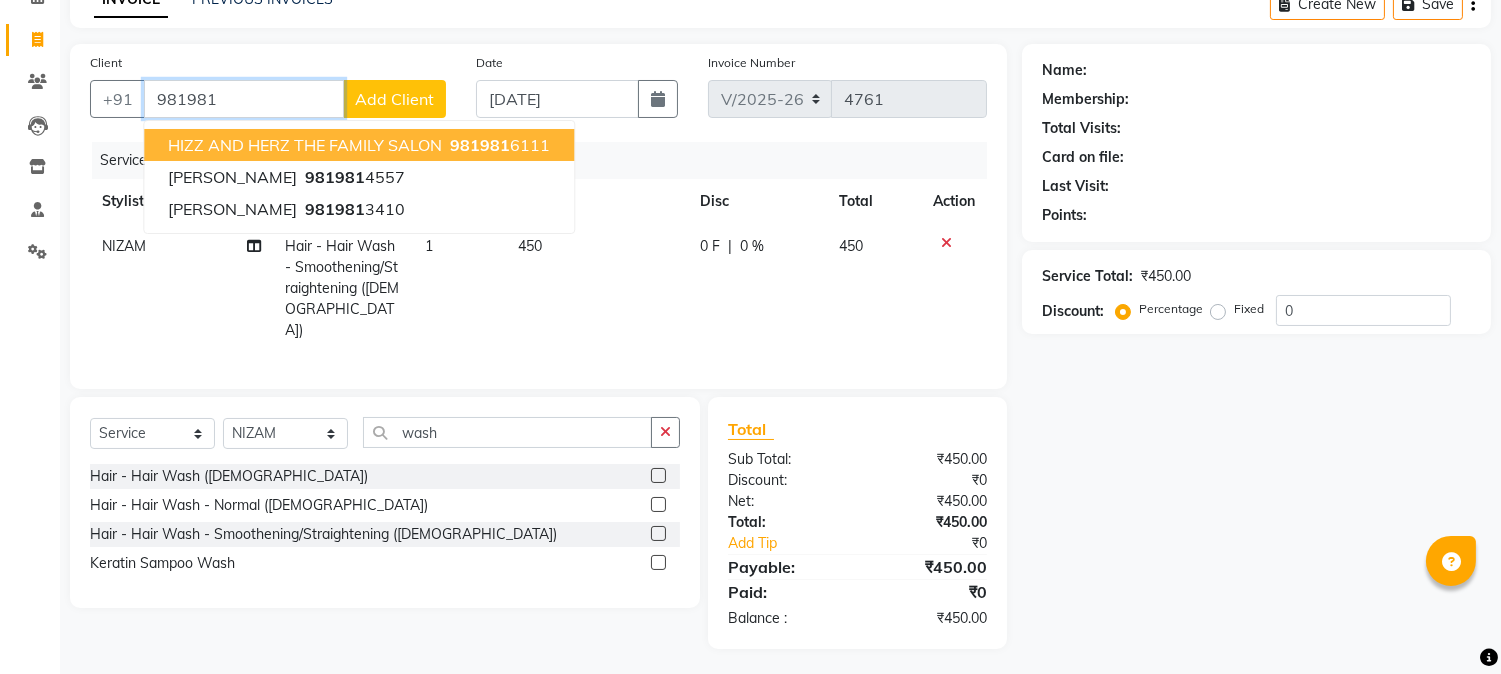 click on "HIZZ AND HERZ THE FAMILY SALON" at bounding box center [305, 145] 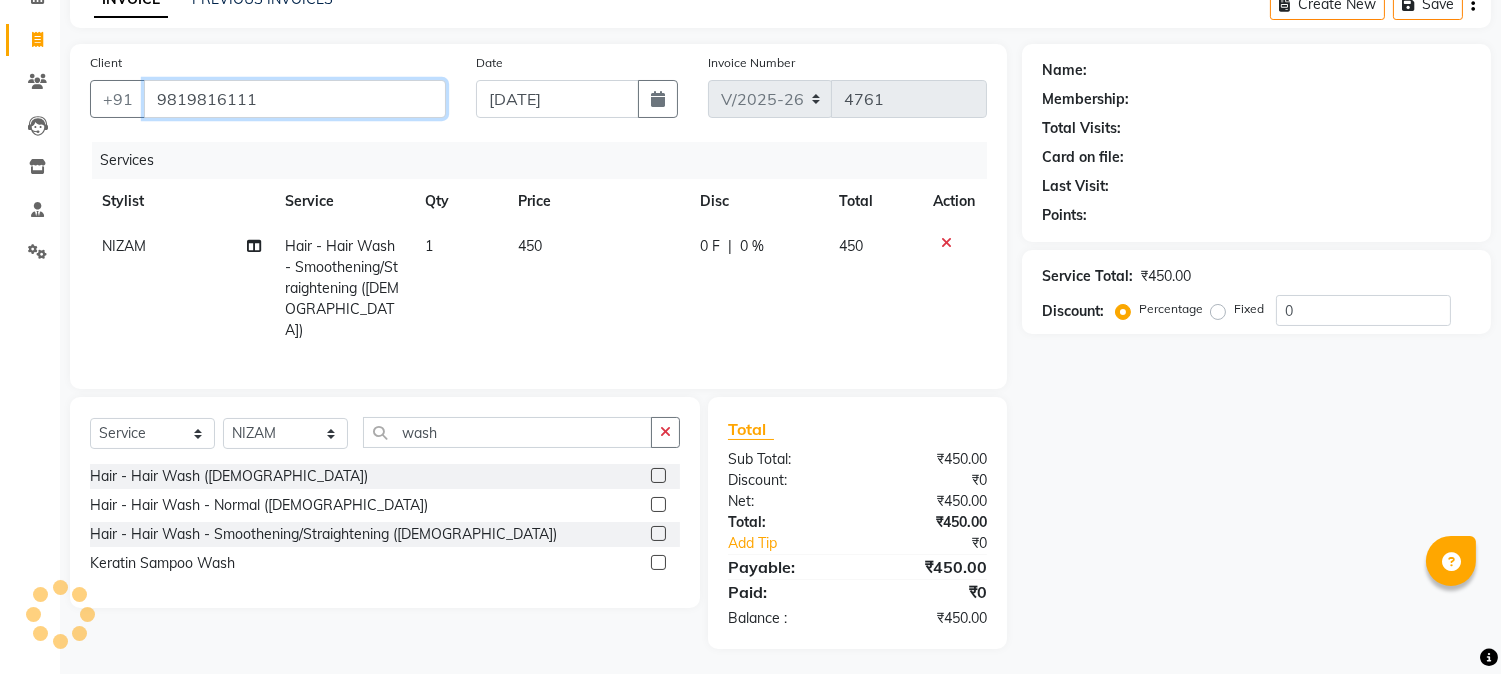 type on "9819816111" 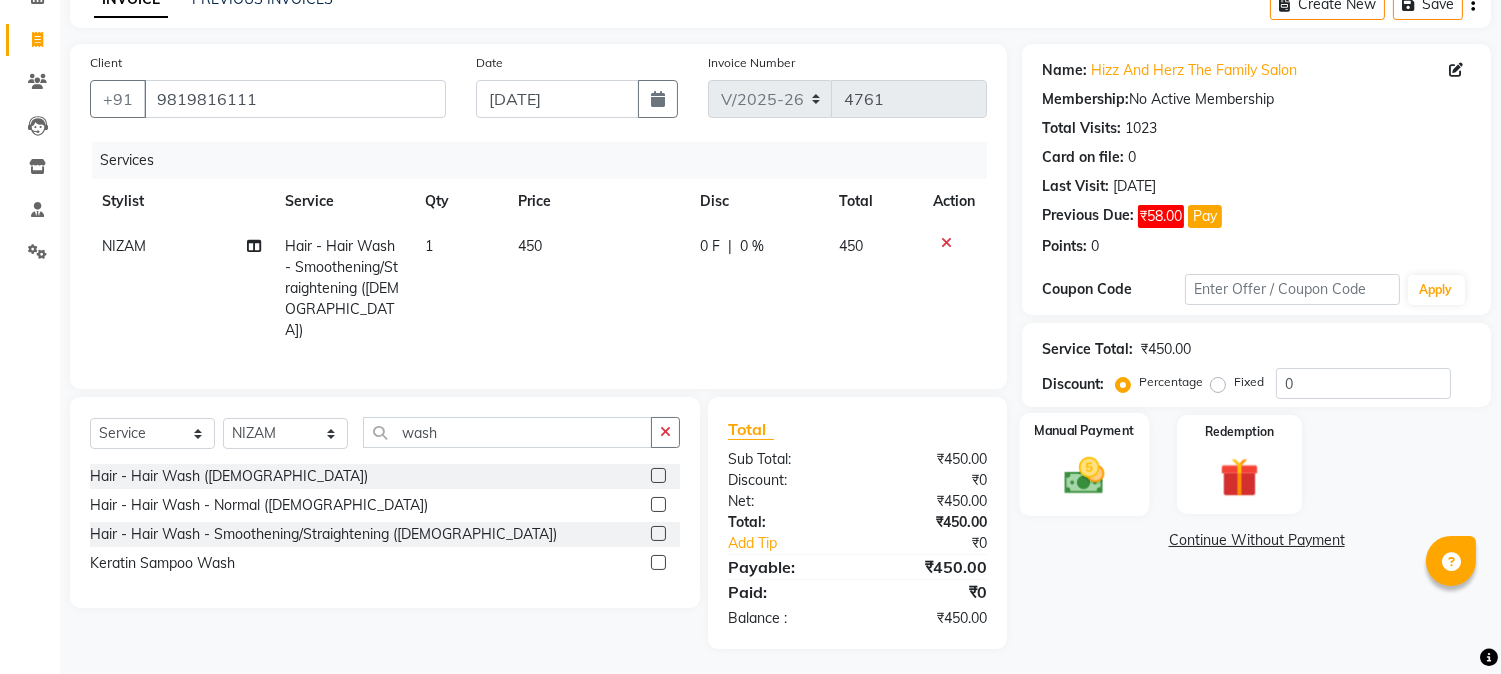 click 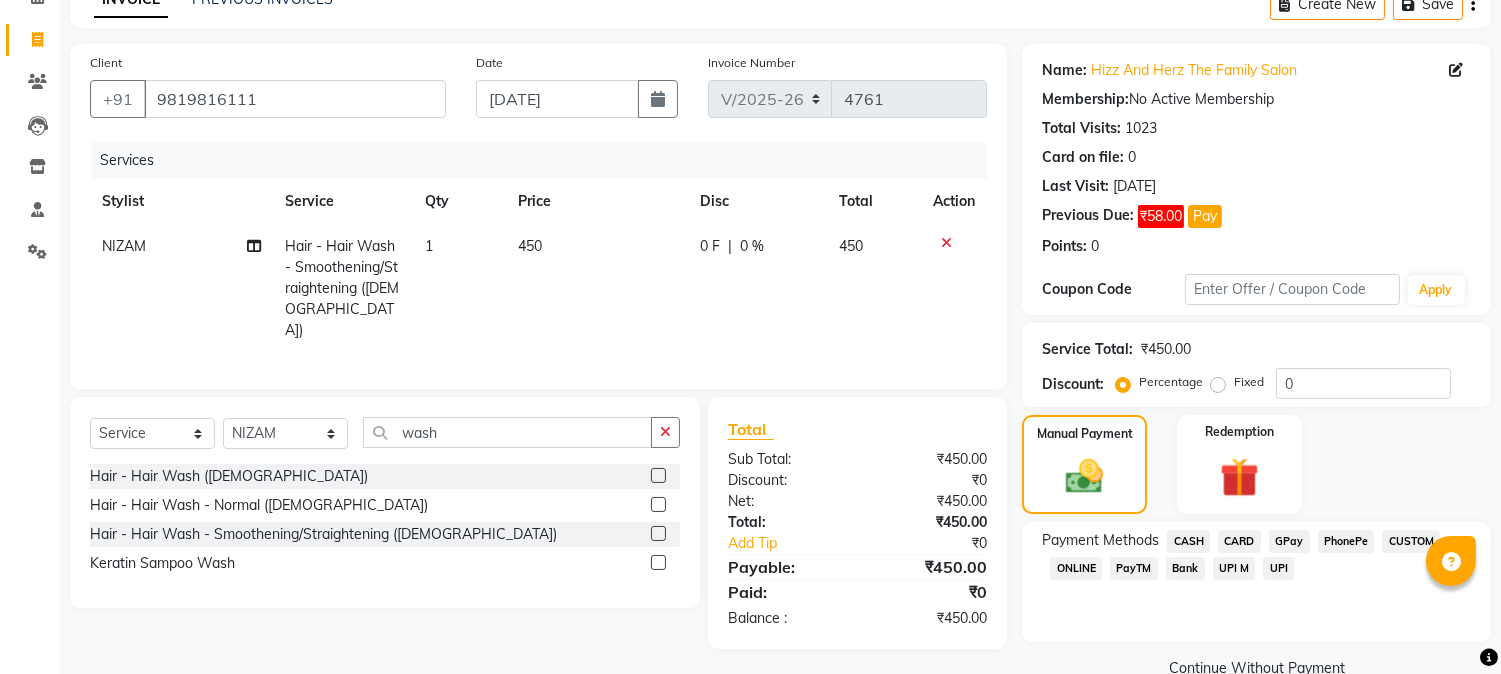 click on "GPay" 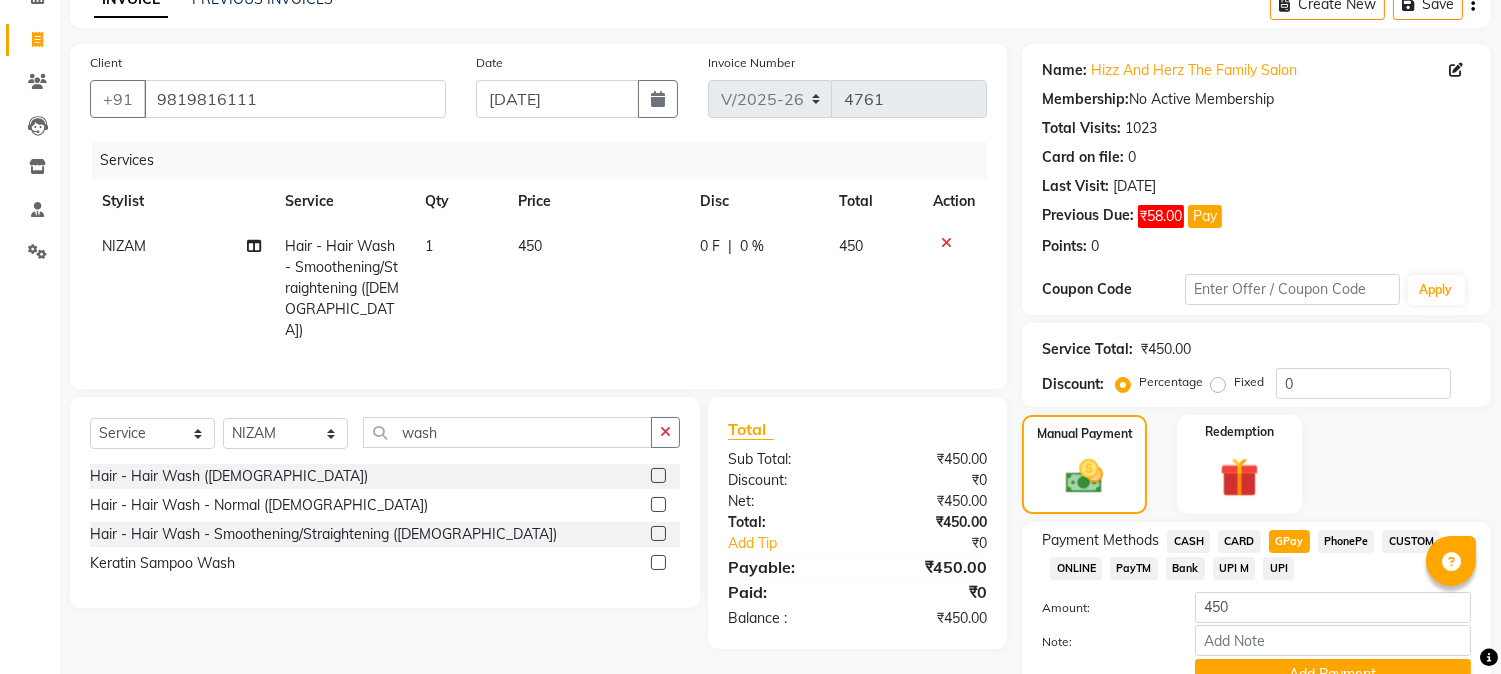 click on "CASH" 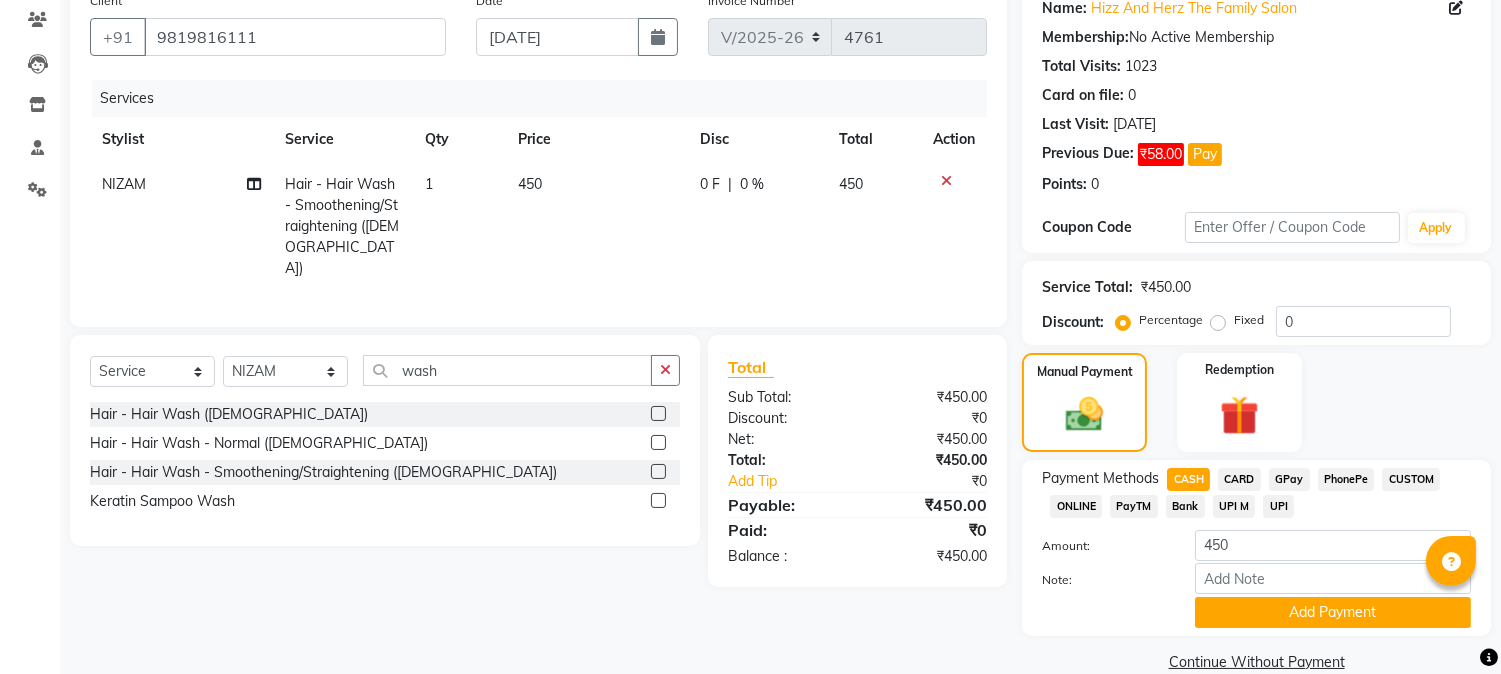 scroll, scrollTop: 201, scrollLeft: 0, axis: vertical 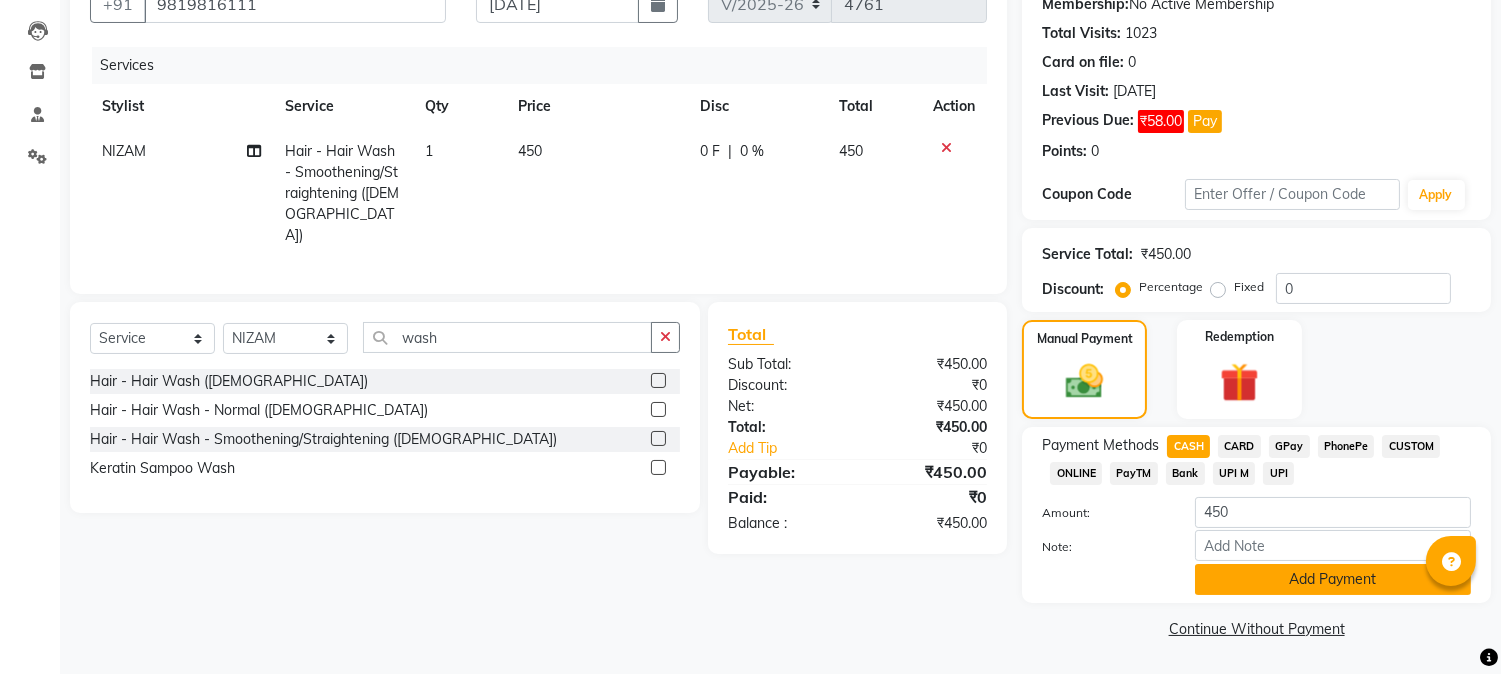 click on "Add Payment" 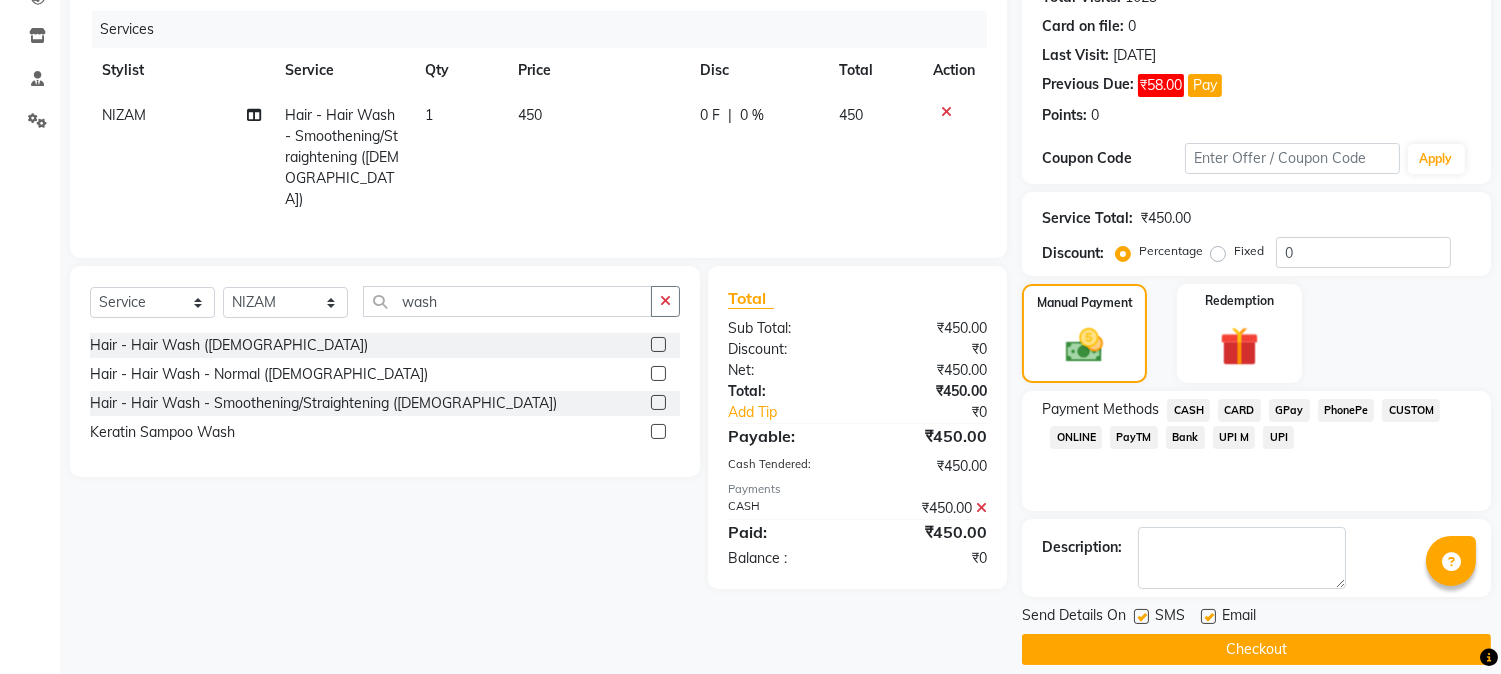 scroll, scrollTop: 257, scrollLeft: 0, axis: vertical 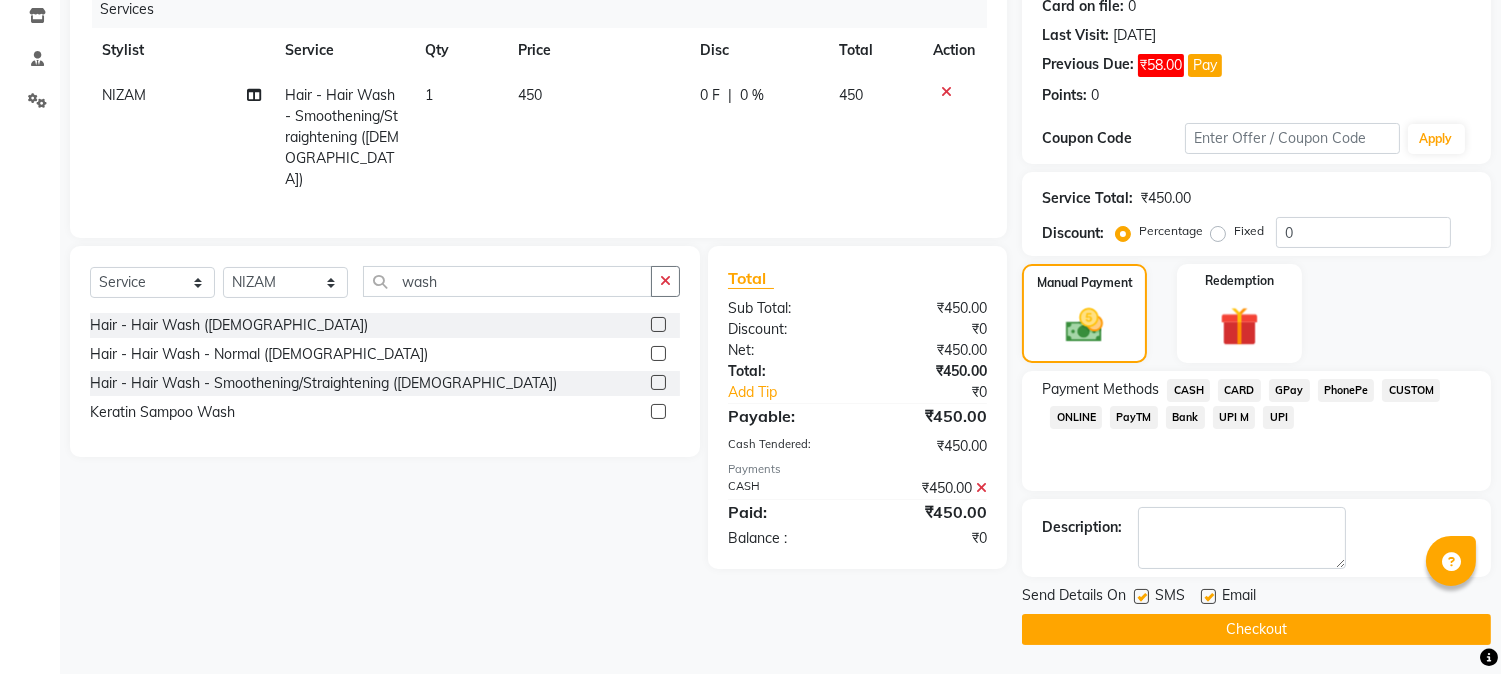 click on "Checkout" 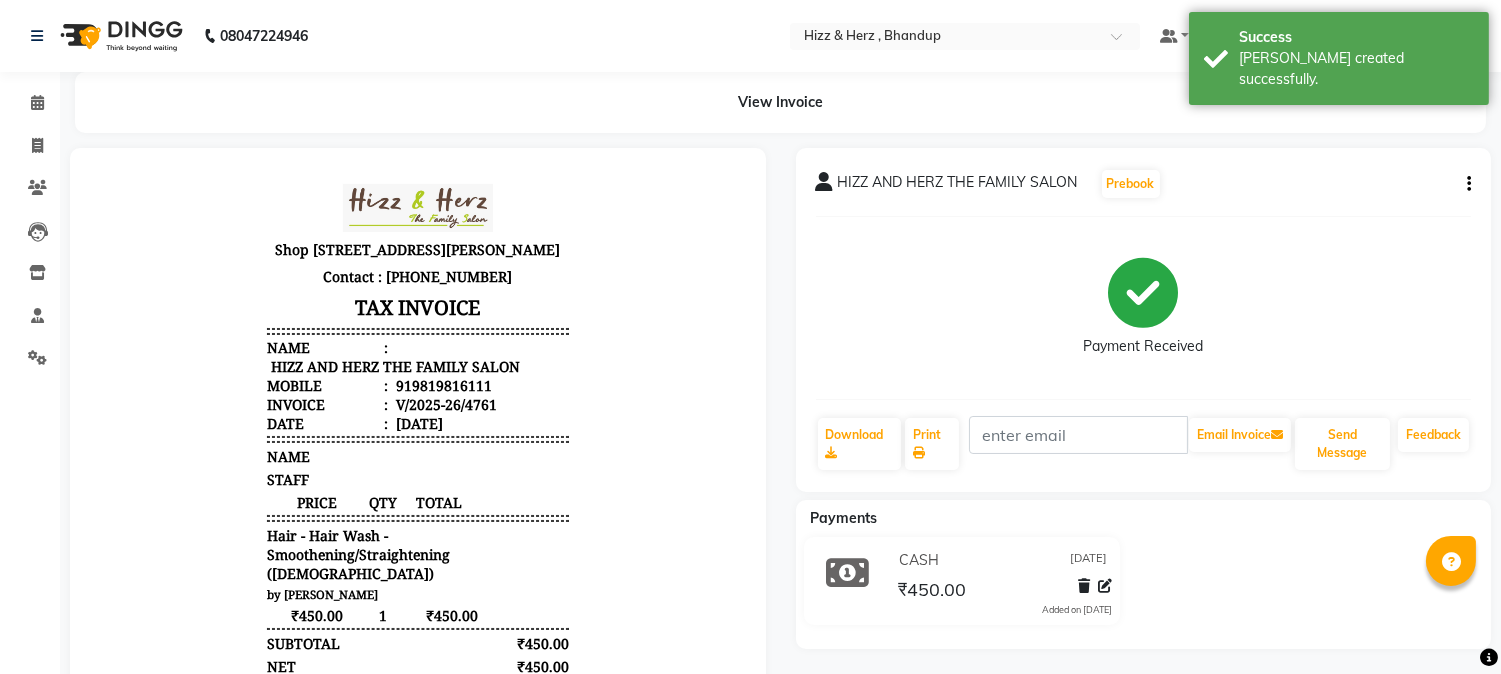 scroll, scrollTop: 0, scrollLeft: 0, axis: both 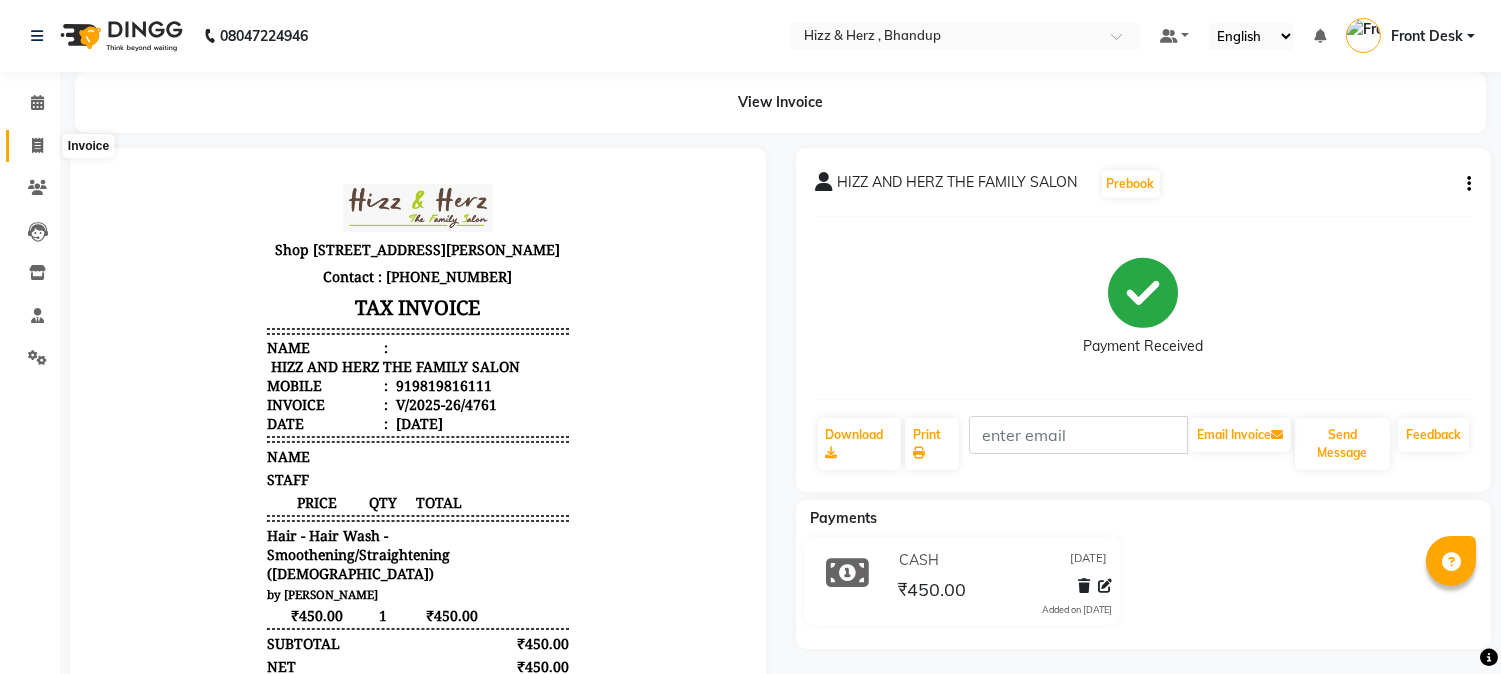 click 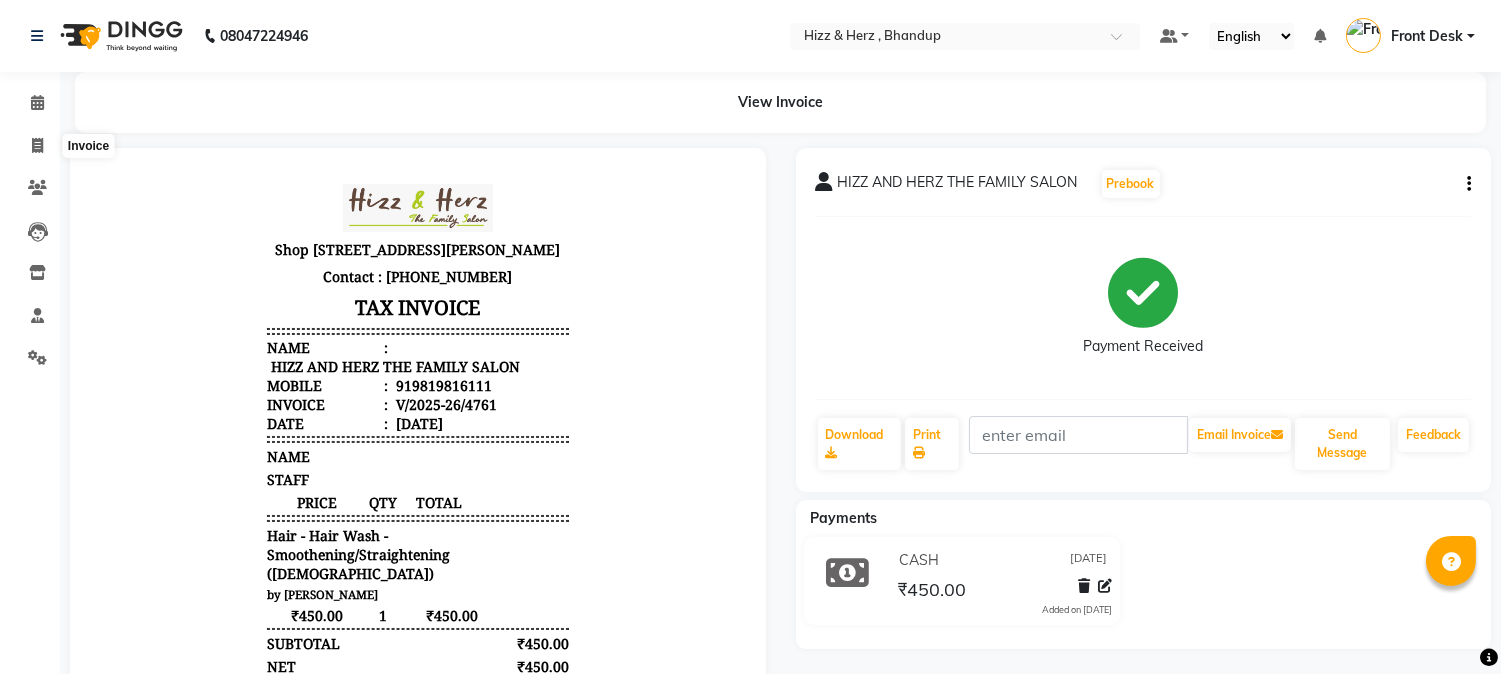 select on "629" 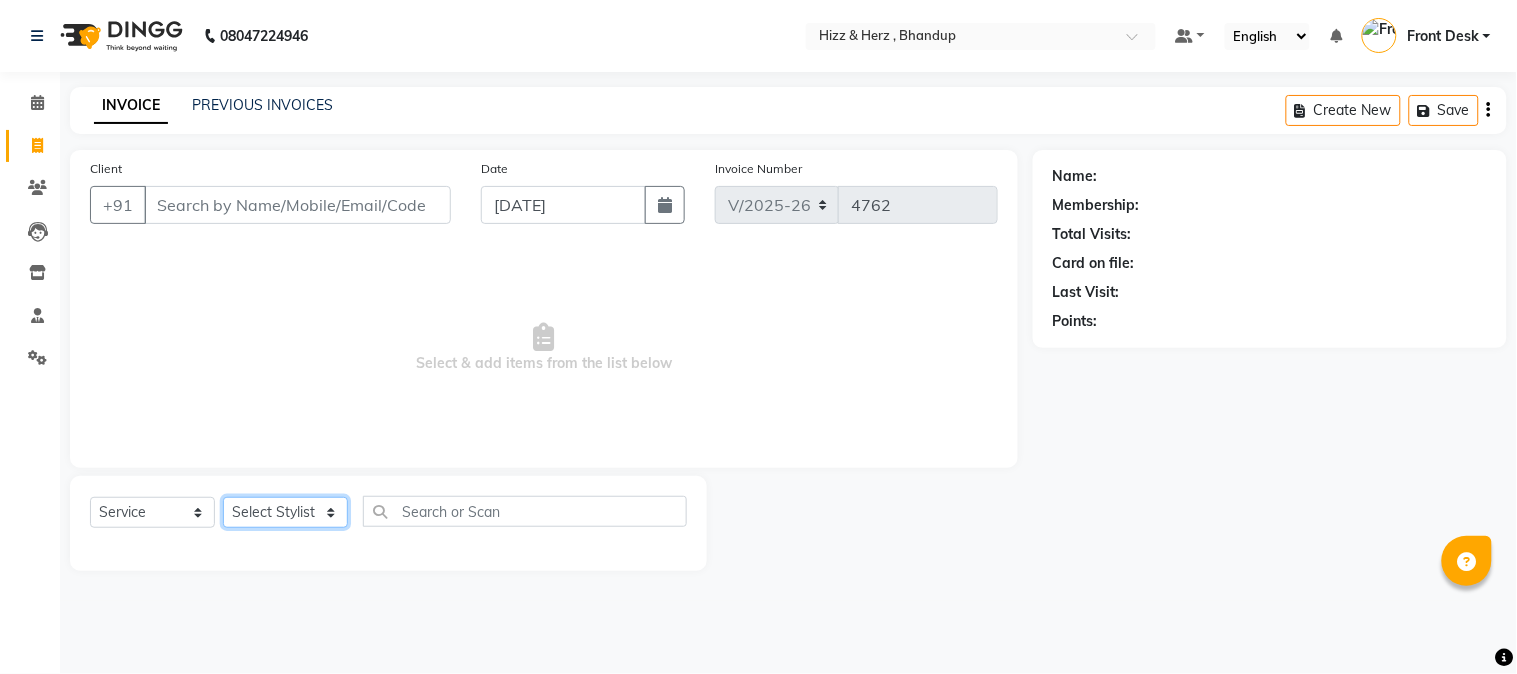 click on "Select Stylist Front Desk [PERSON_NAME] HIZZ & HERZ 2 [PERSON_NAME] [PERSON_NAME] [PERSON_NAME] [PERSON_NAME] MOHD [PERSON_NAME] [PERSON_NAME] [PERSON_NAME]  [PERSON_NAME]" 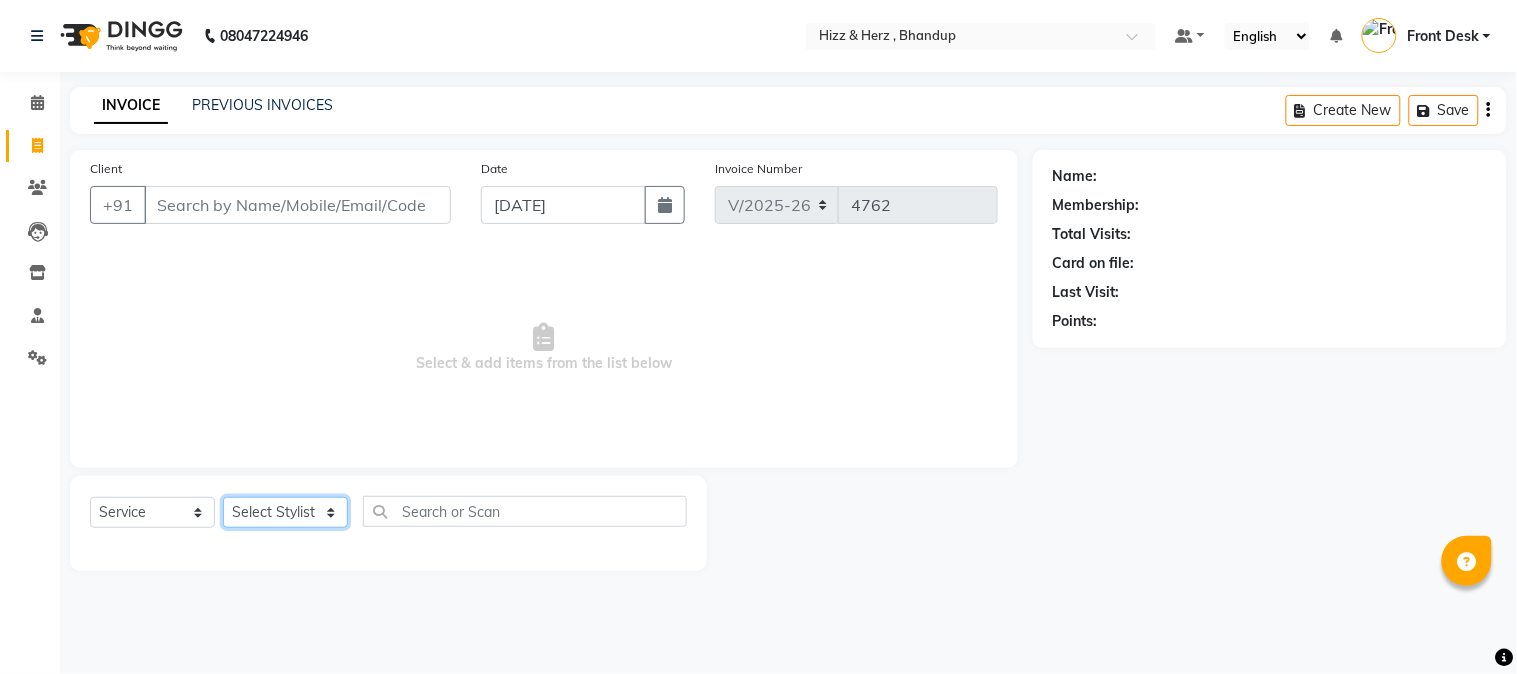 select on "9145" 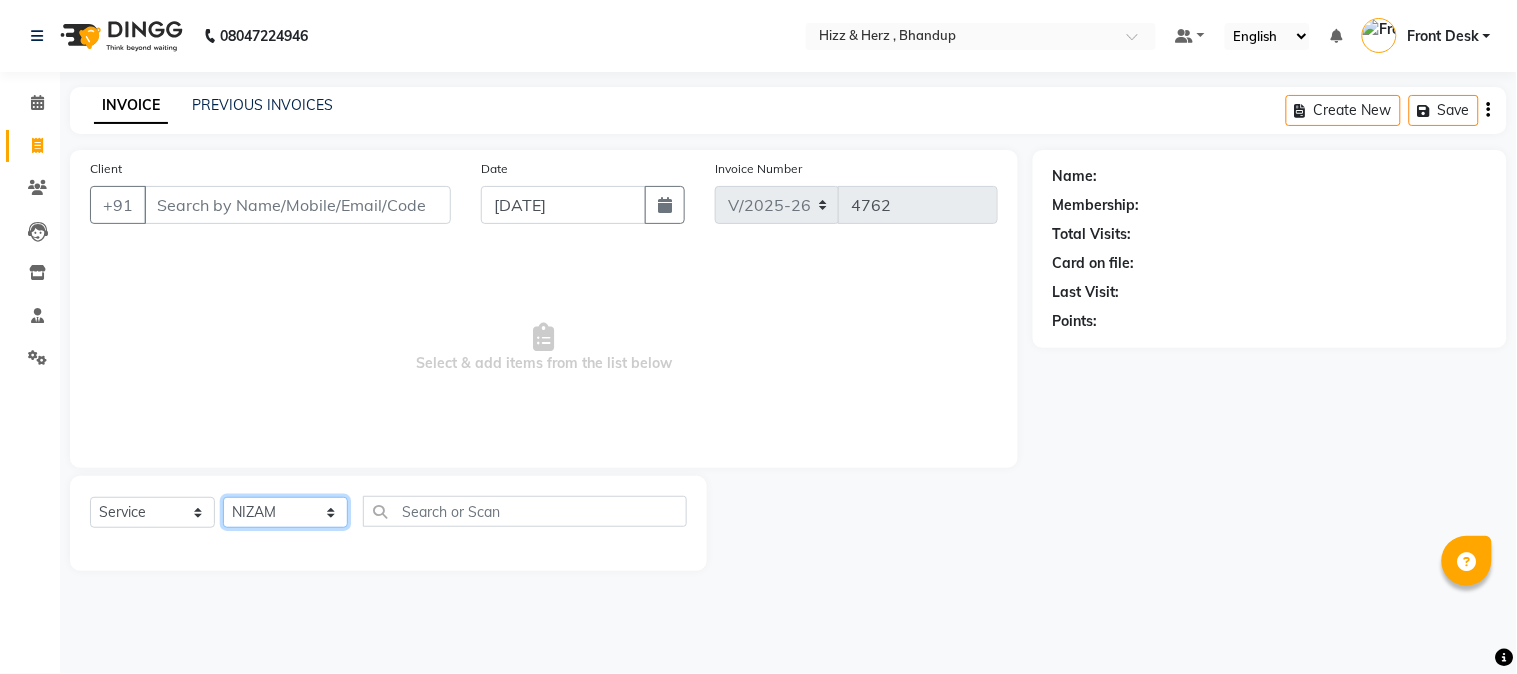 click on "Select Stylist Front Desk [PERSON_NAME] HIZZ & HERZ 2 [PERSON_NAME] [PERSON_NAME] [PERSON_NAME] [PERSON_NAME] MOHD [PERSON_NAME] [PERSON_NAME] [PERSON_NAME]  [PERSON_NAME]" 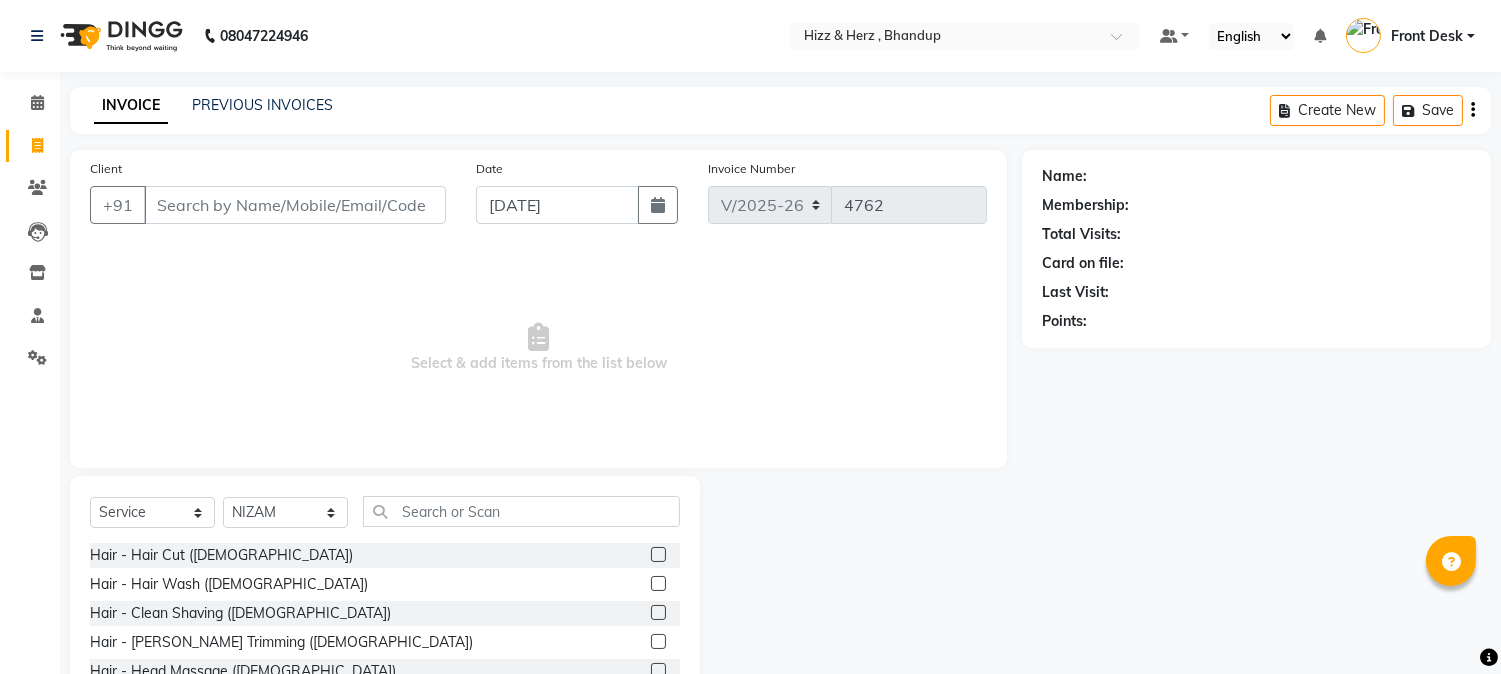 click 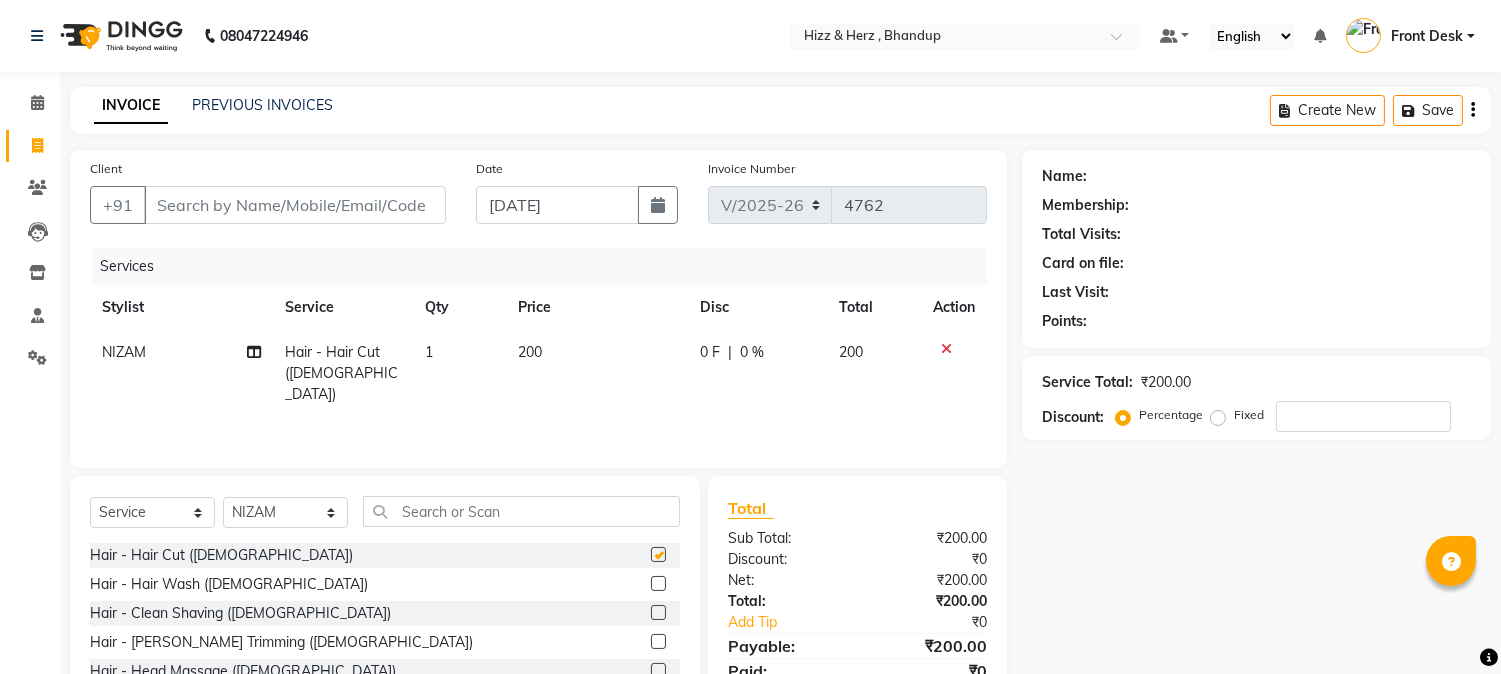 checkbox on "false" 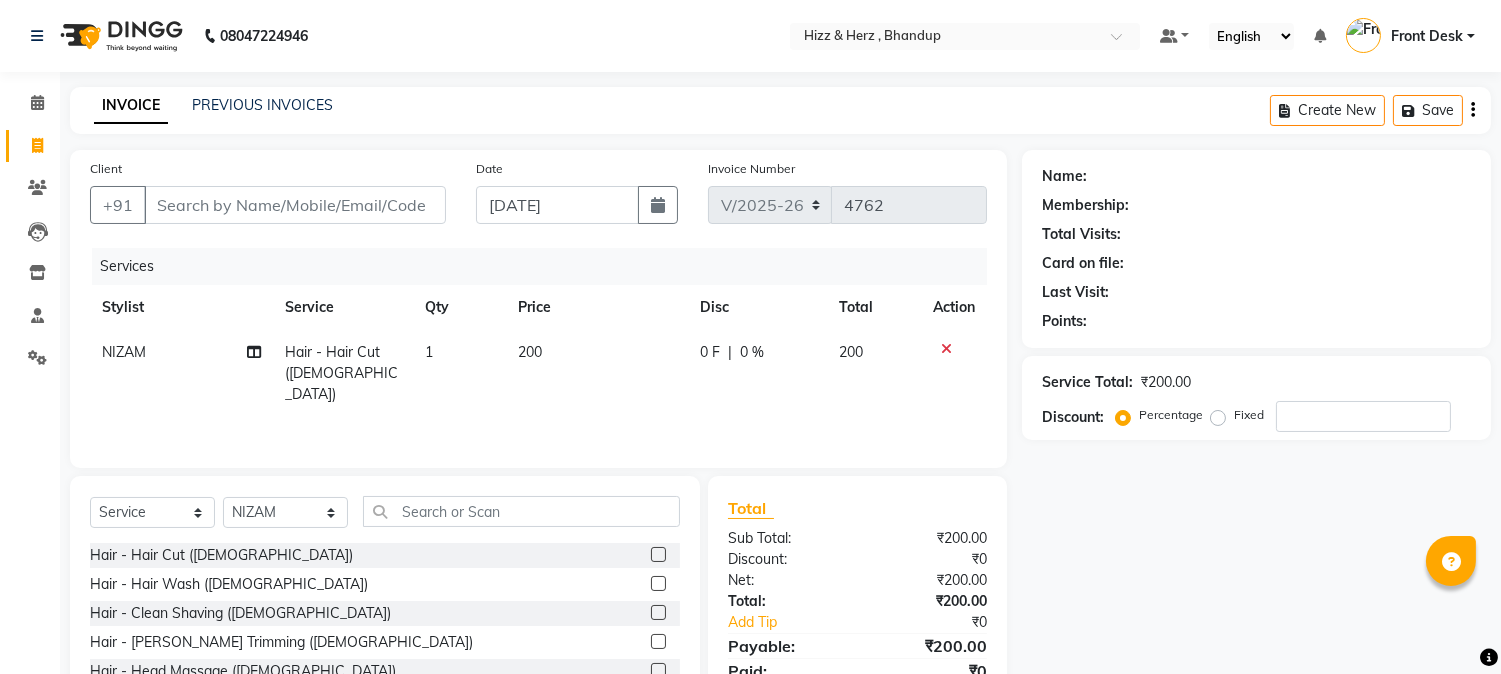 click 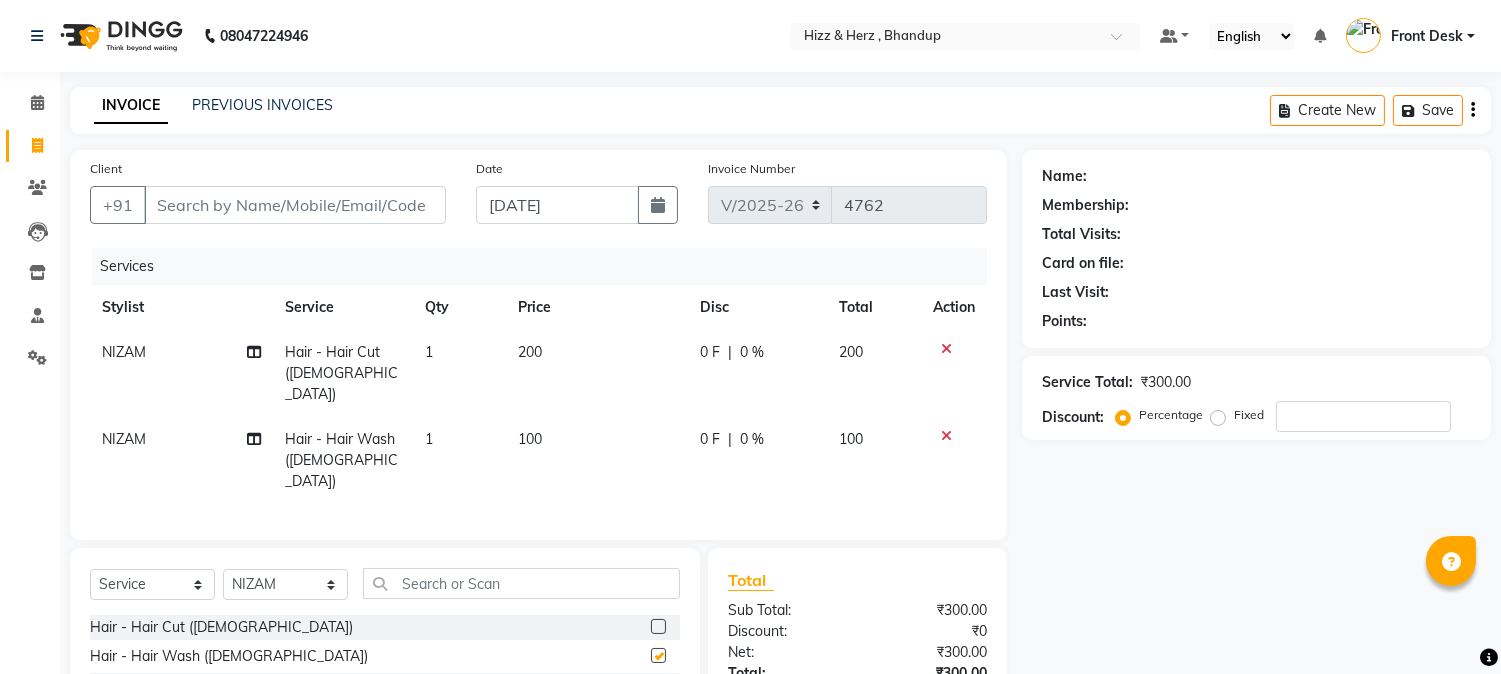 checkbox on "false" 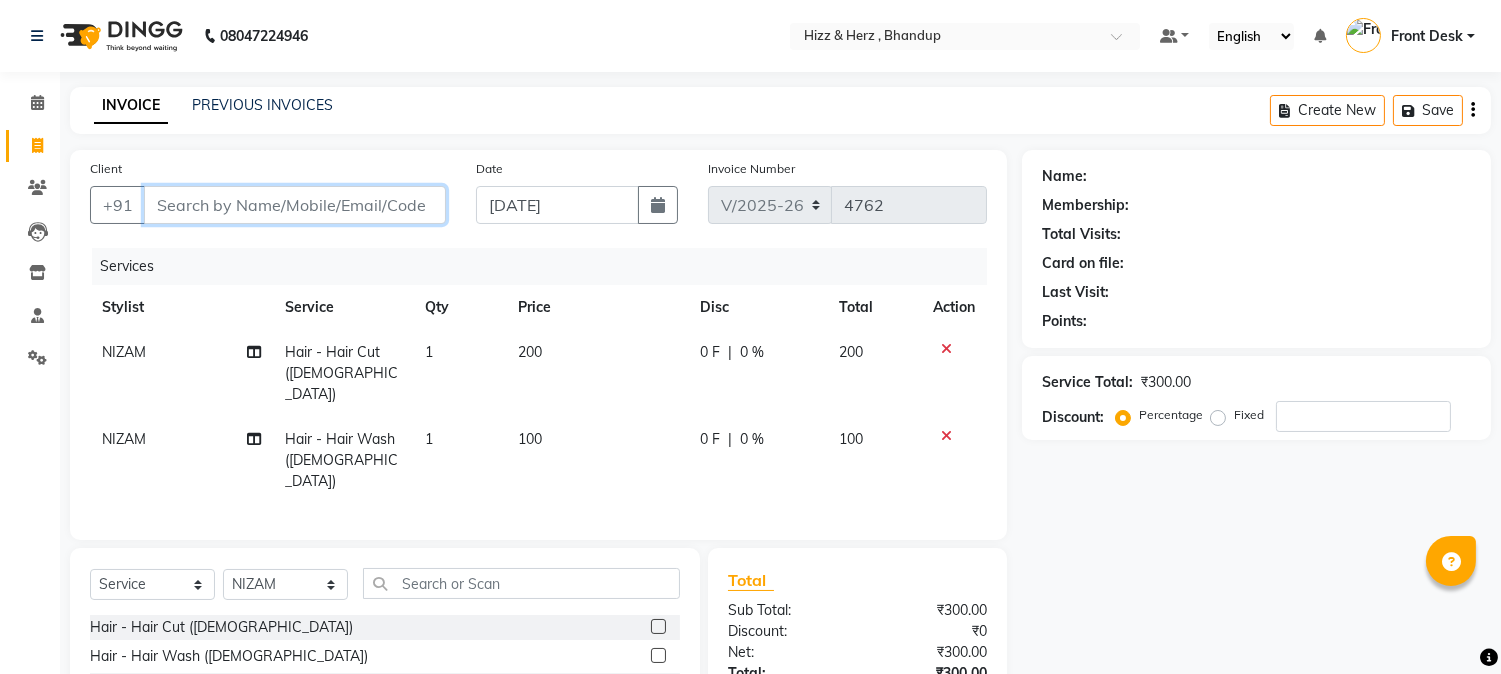 click on "Client" at bounding box center (295, 205) 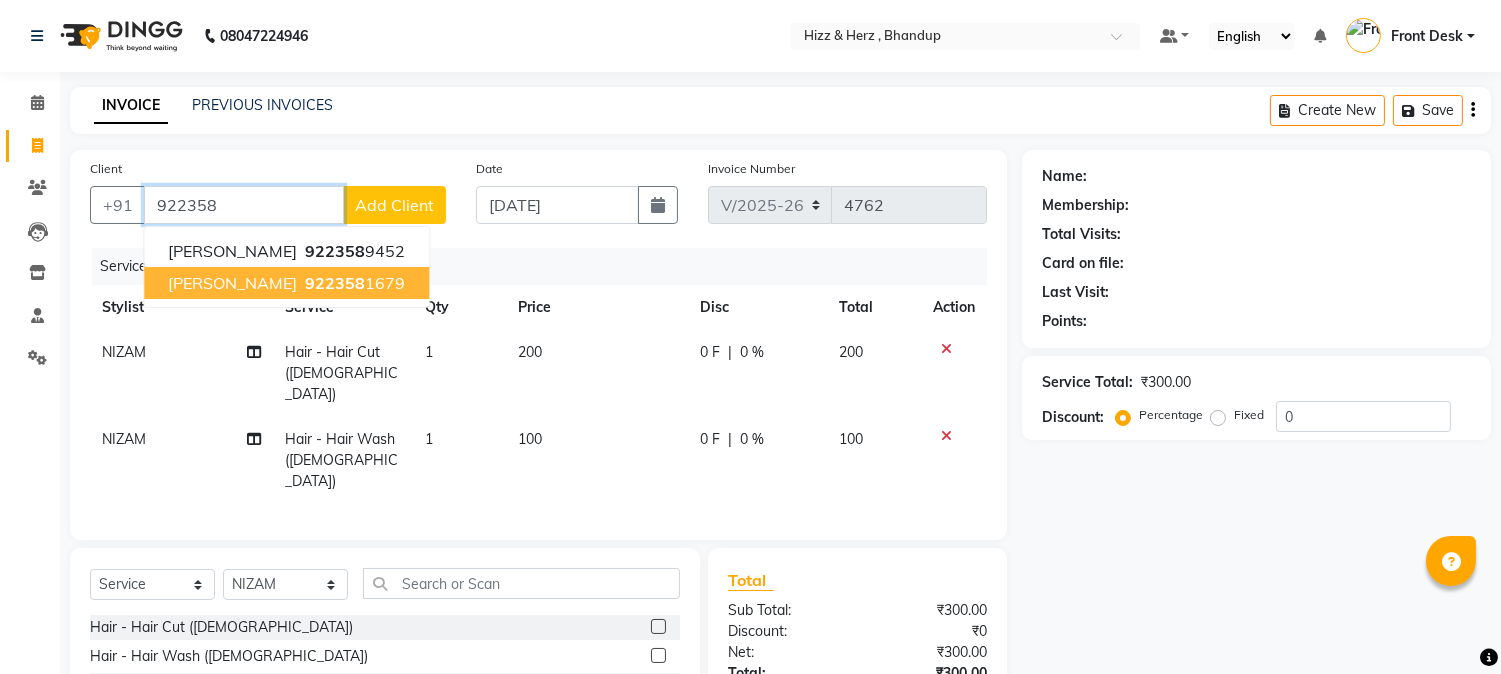 click on "922358" at bounding box center (335, 283) 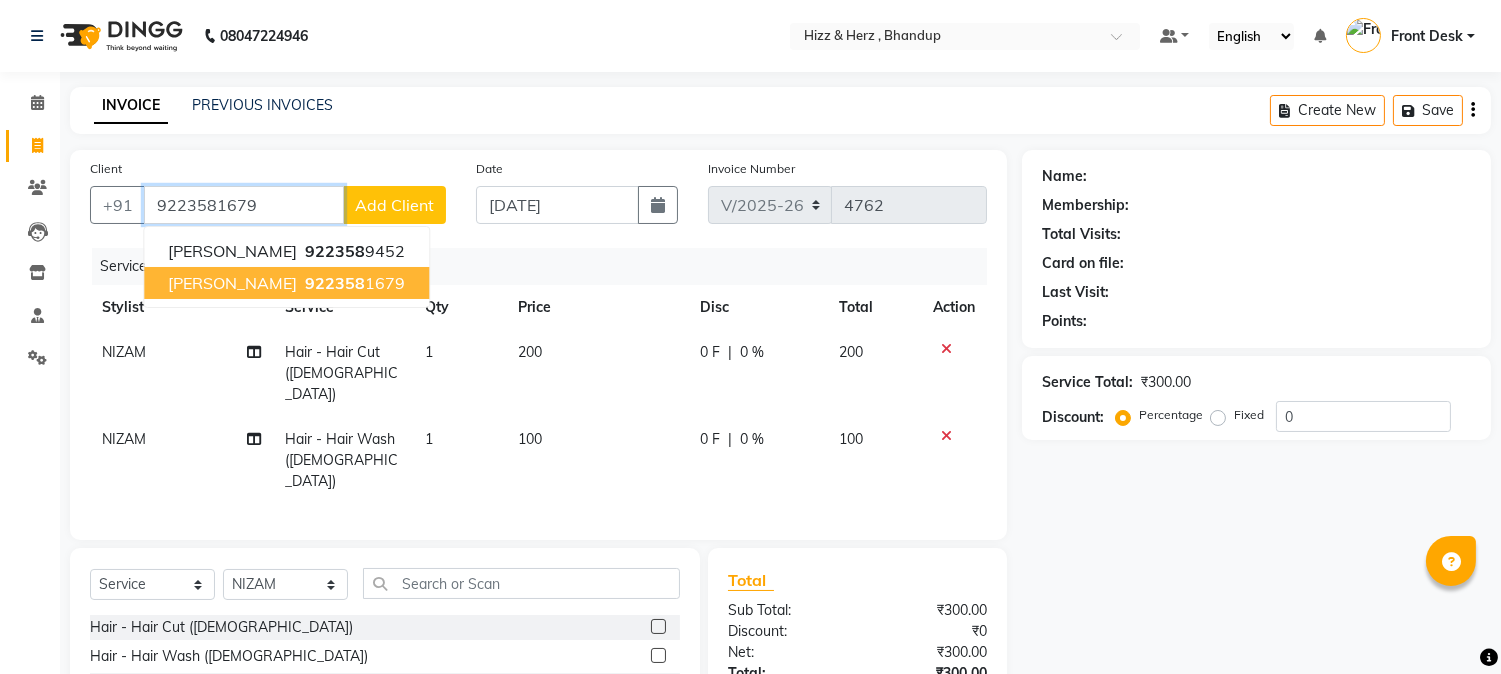 type on "9223581679" 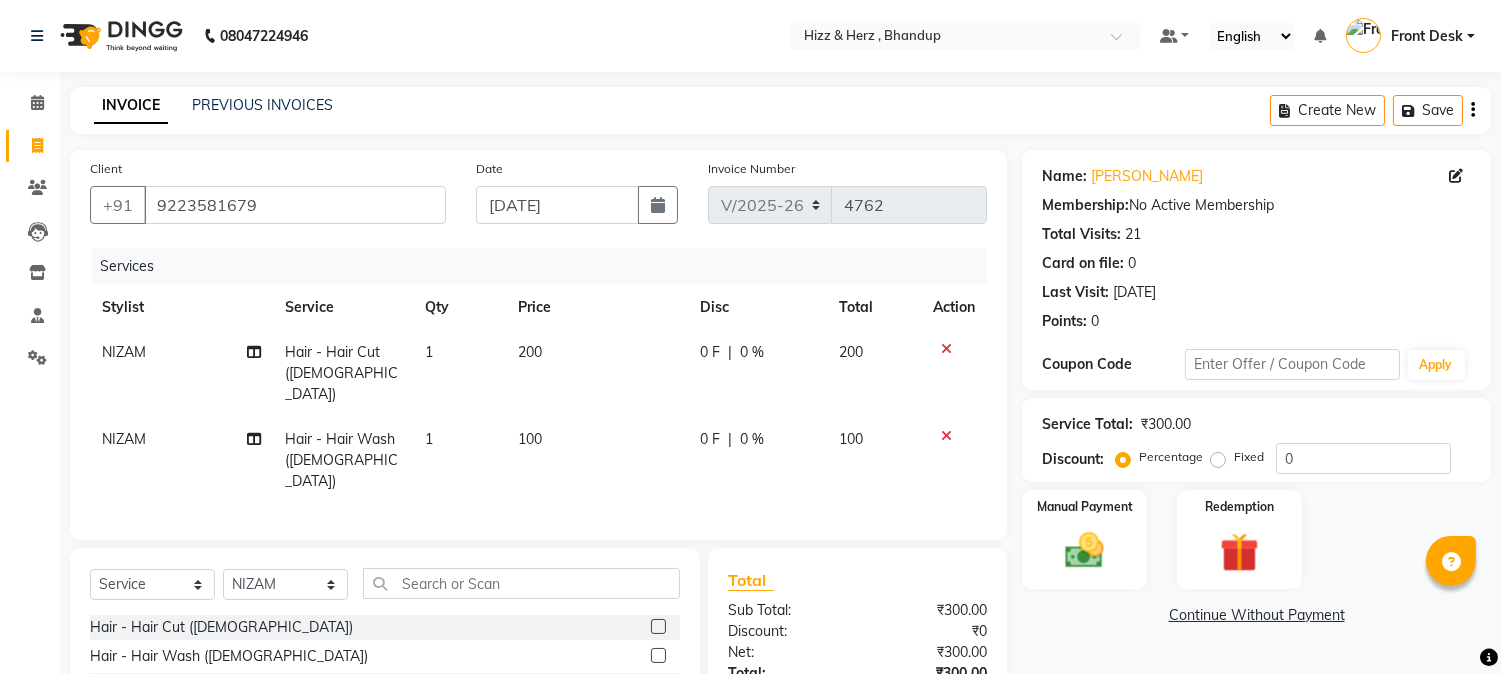 click 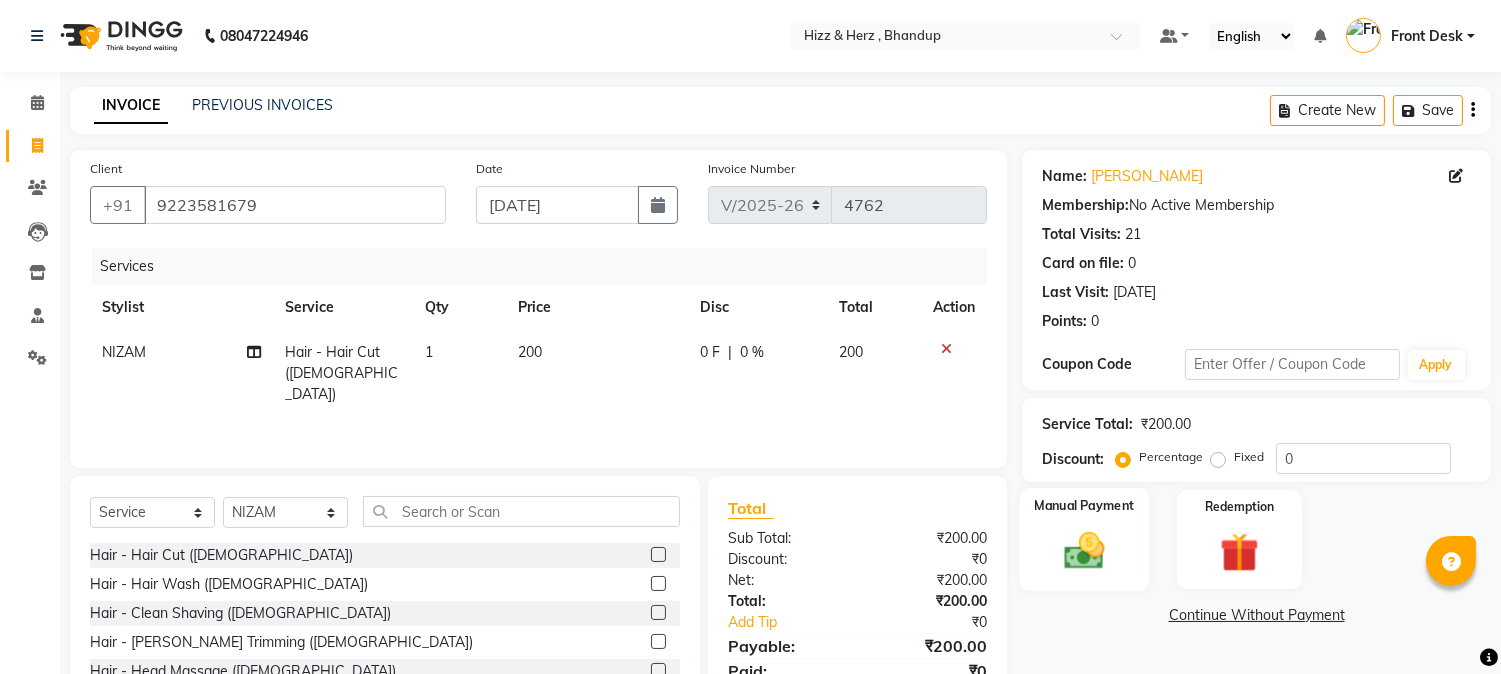click 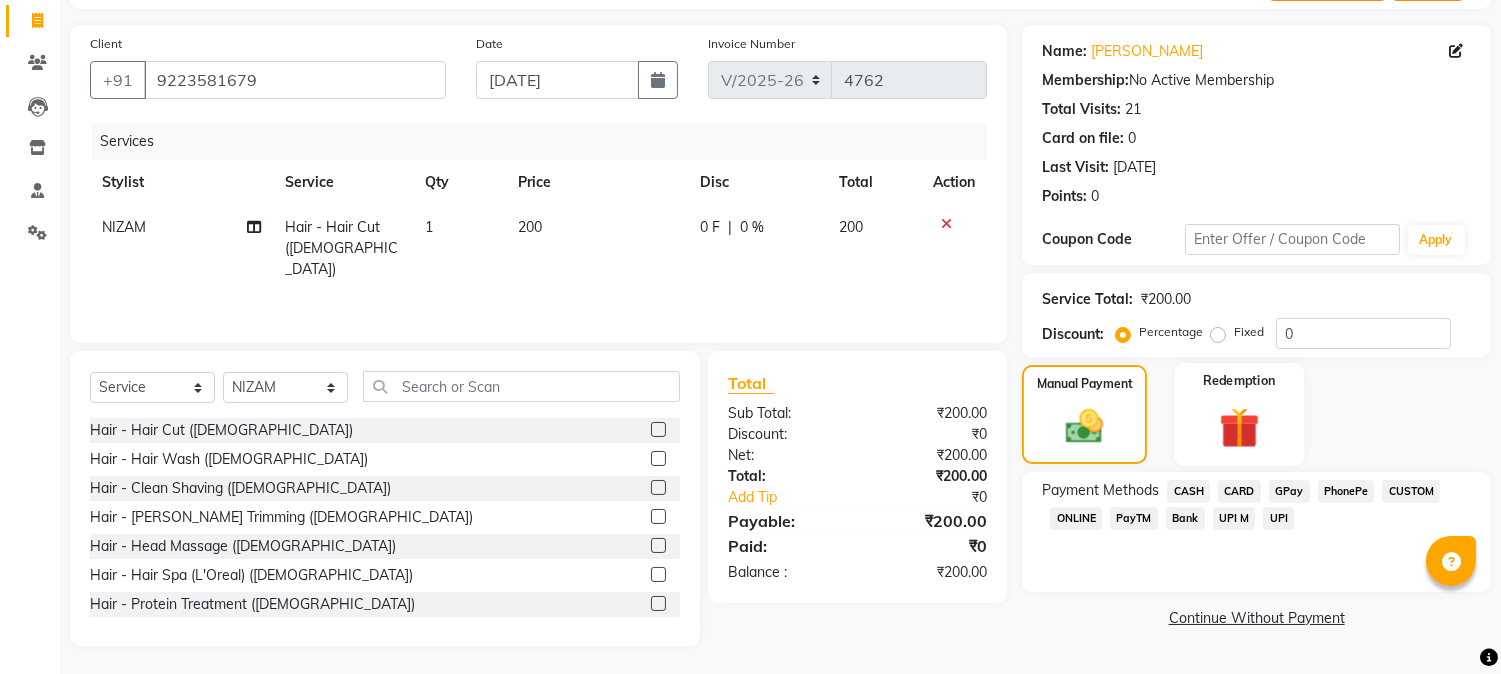 scroll, scrollTop: 126, scrollLeft: 0, axis: vertical 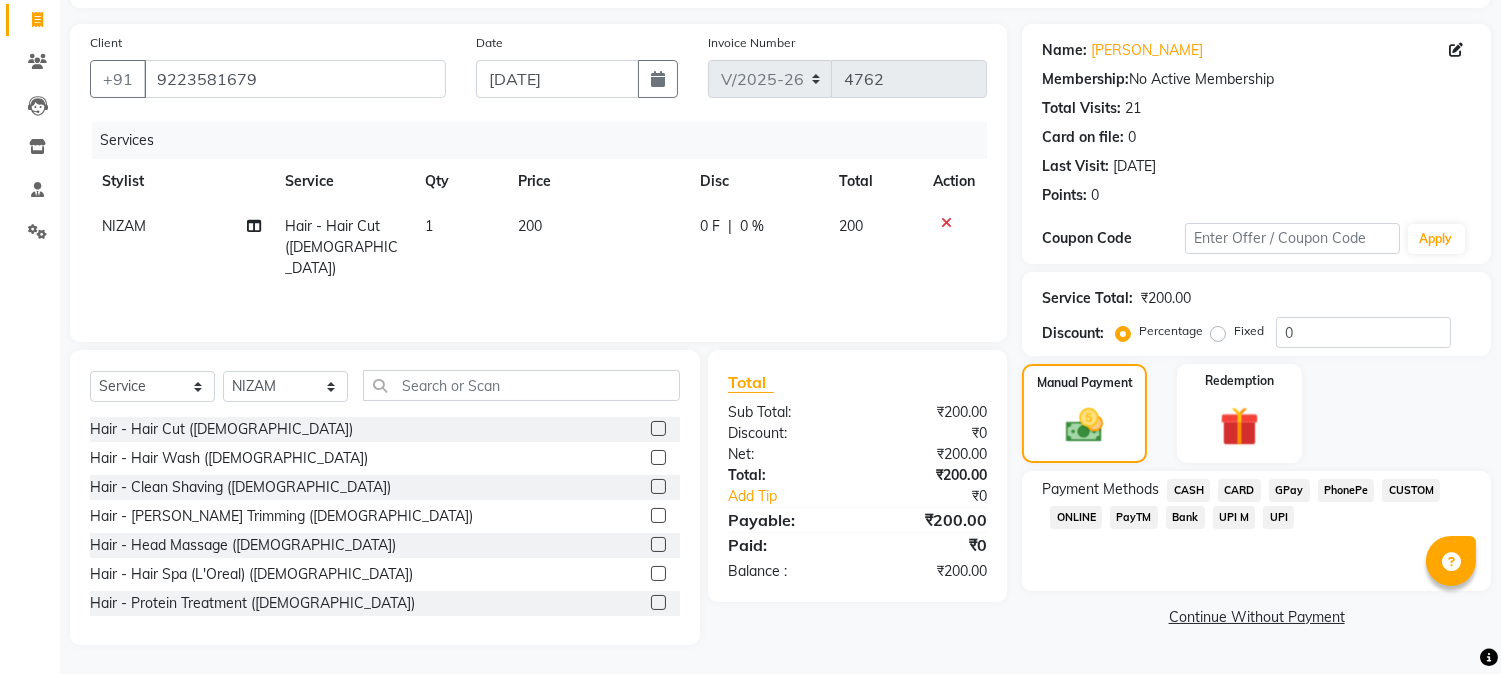 click on "CASH" 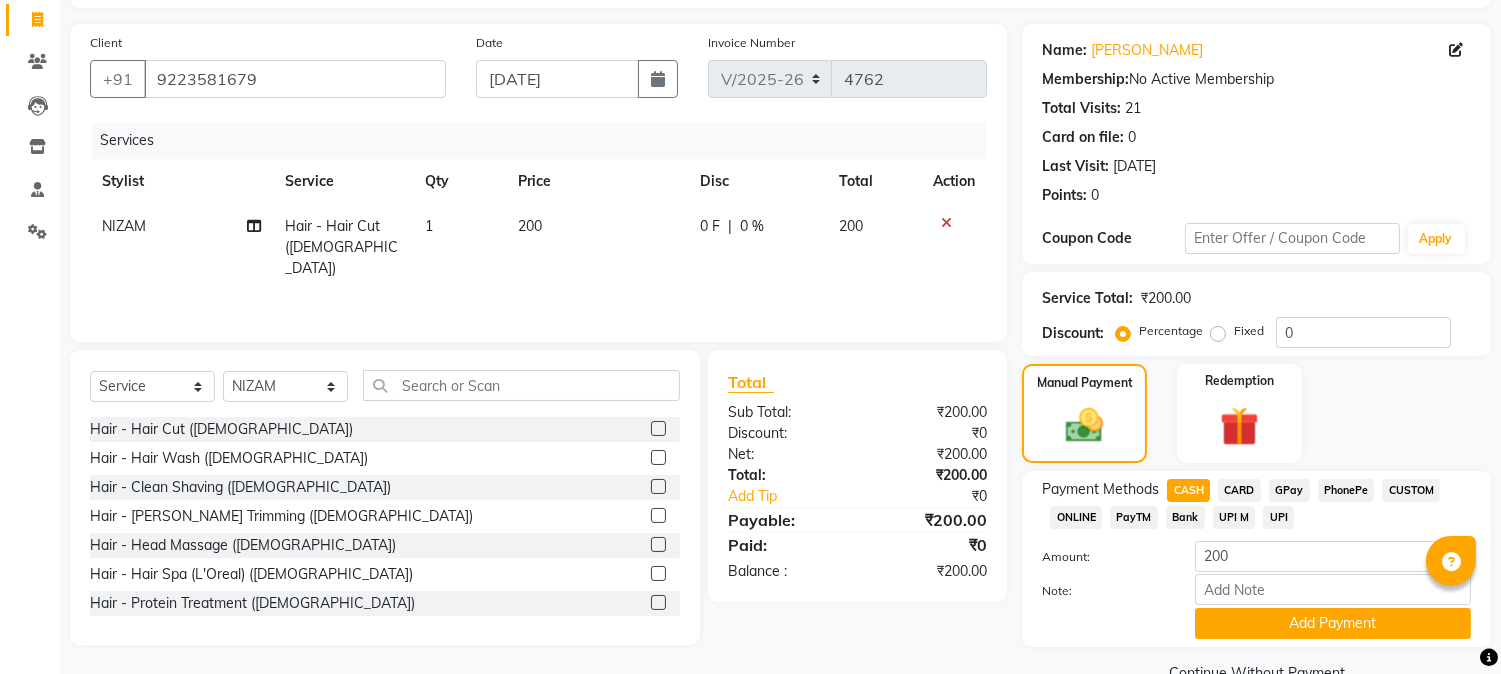 click on "GPay" 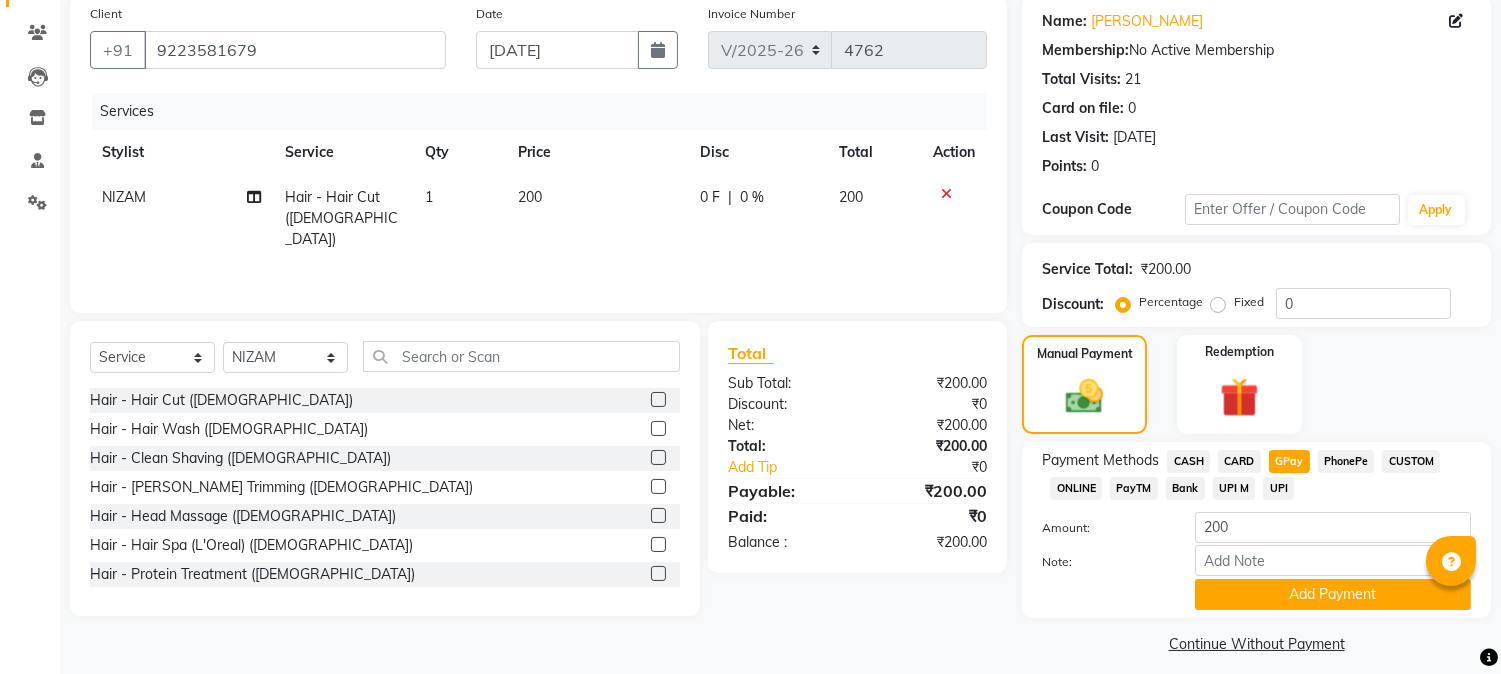 scroll, scrollTop: 170, scrollLeft: 0, axis: vertical 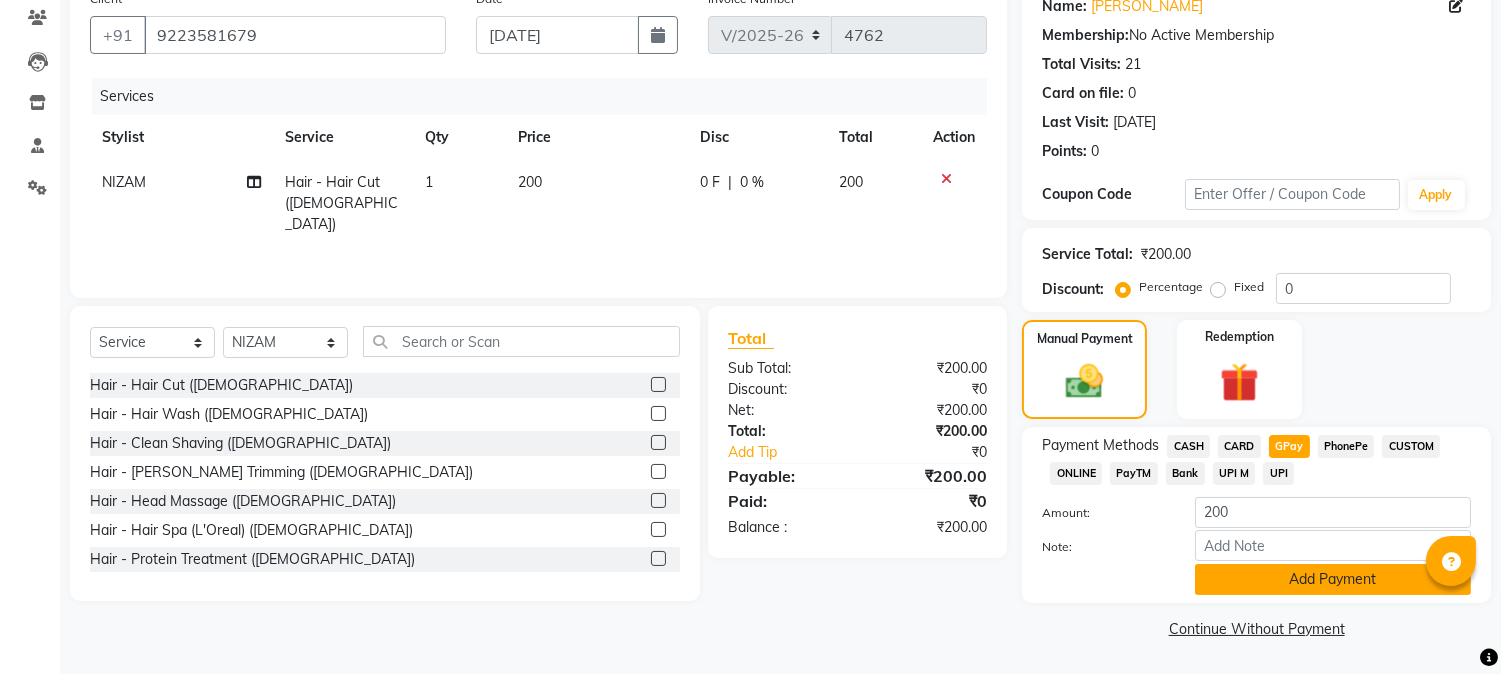 click on "Add Payment" 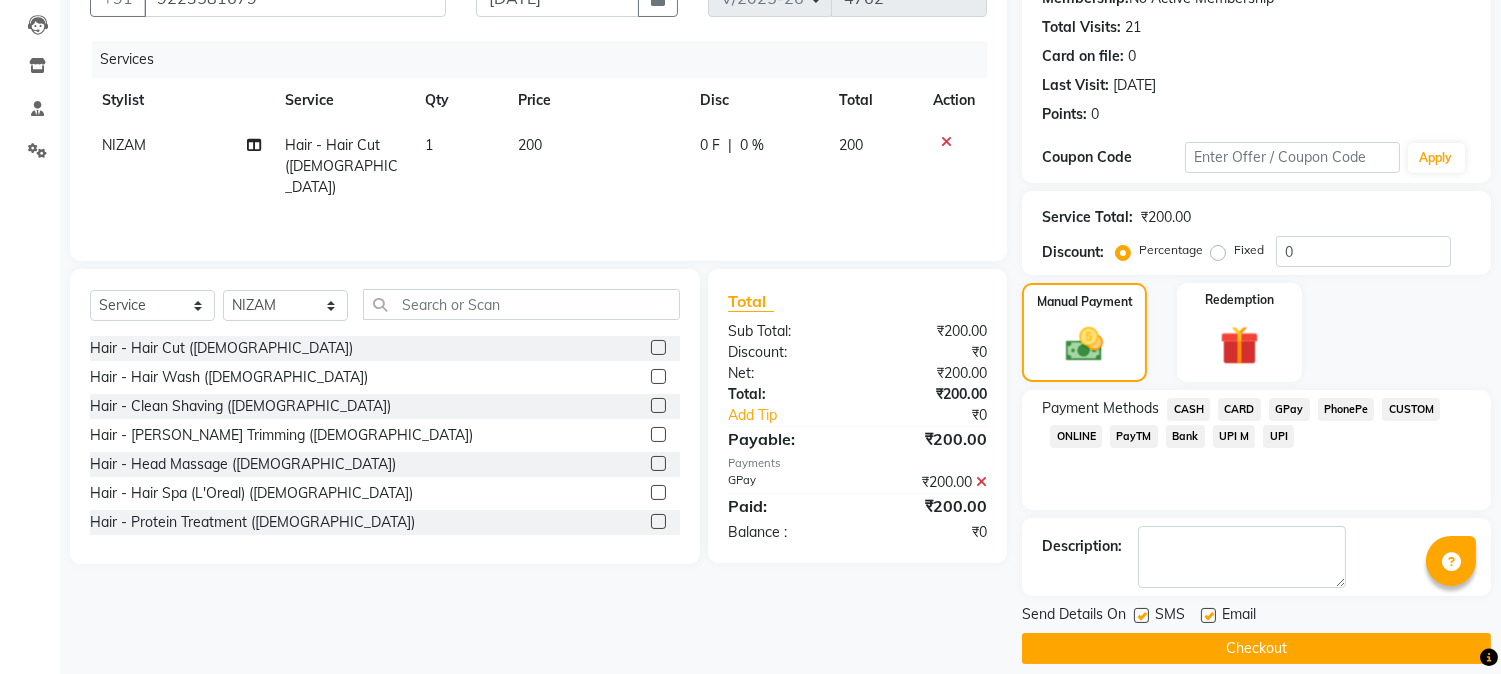 scroll, scrollTop: 225, scrollLeft: 0, axis: vertical 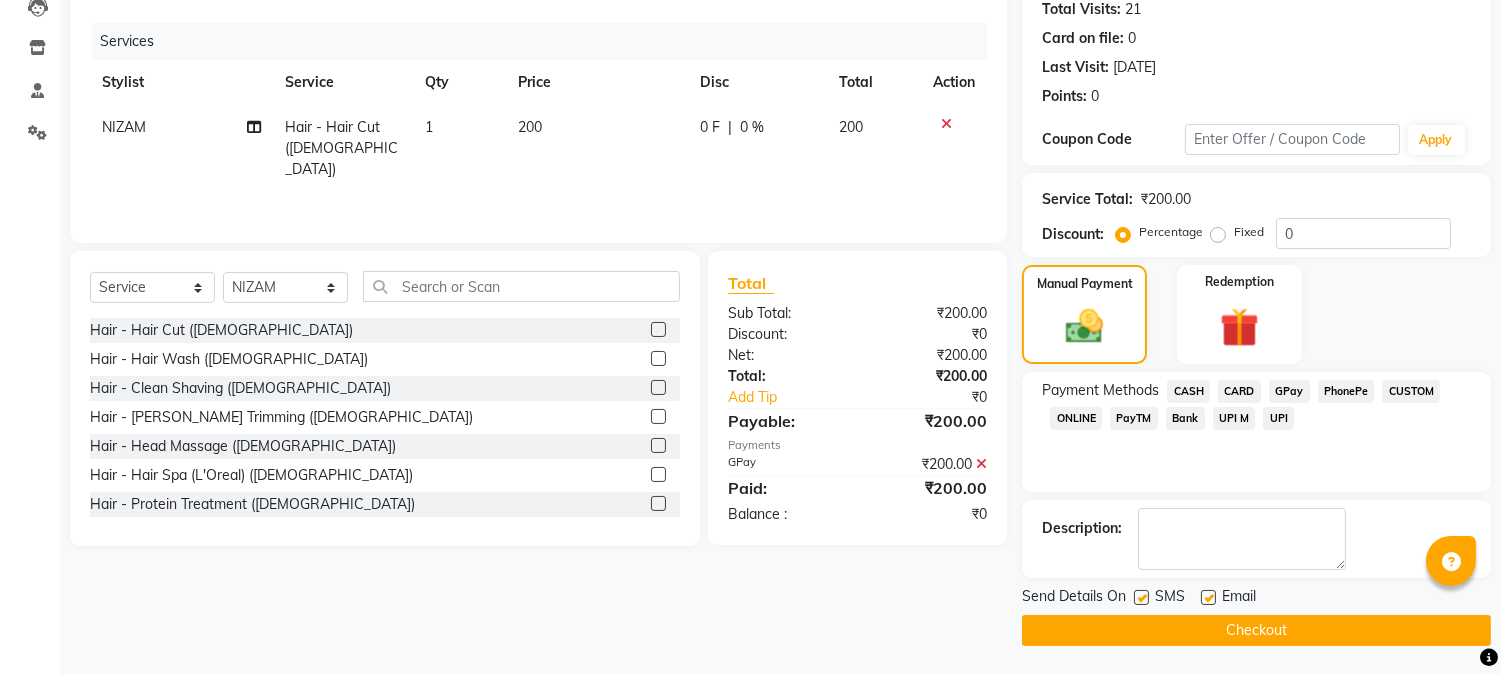click on "Checkout" 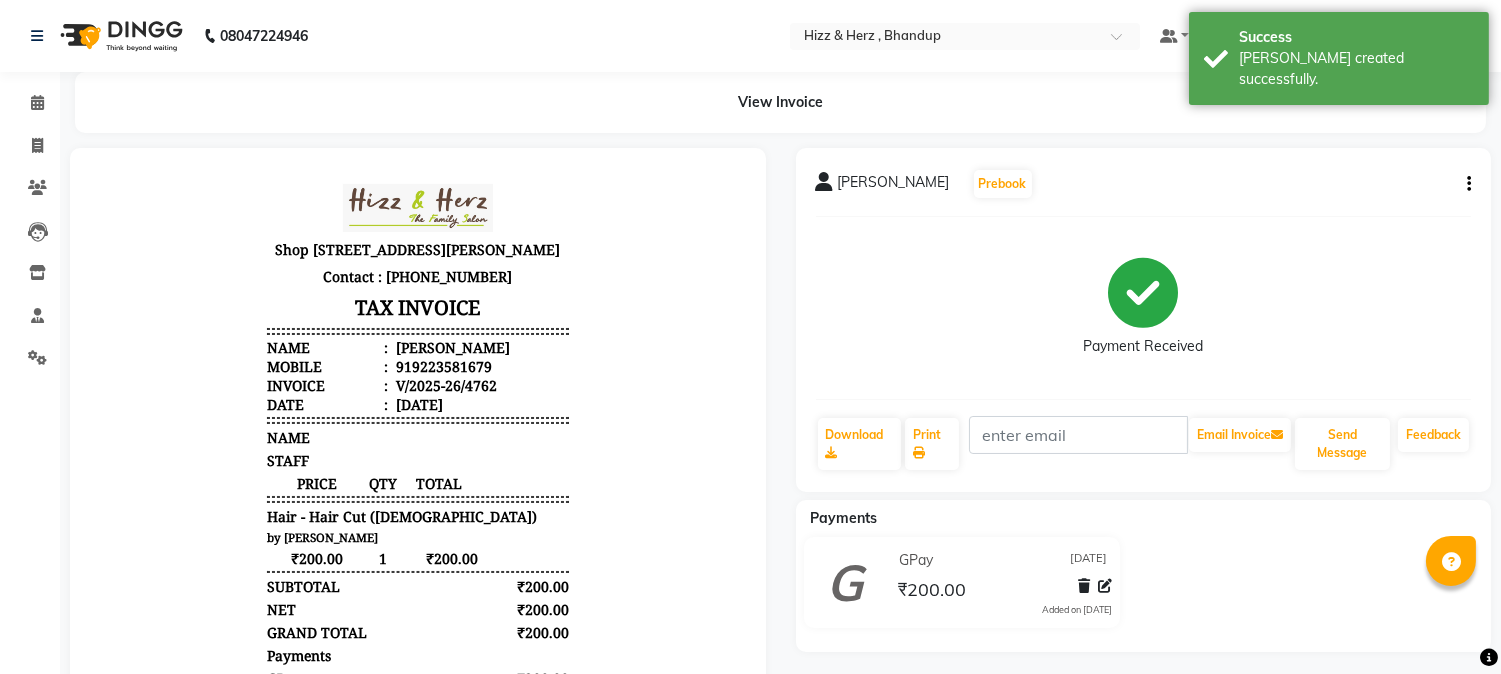 scroll, scrollTop: 0, scrollLeft: 0, axis: both 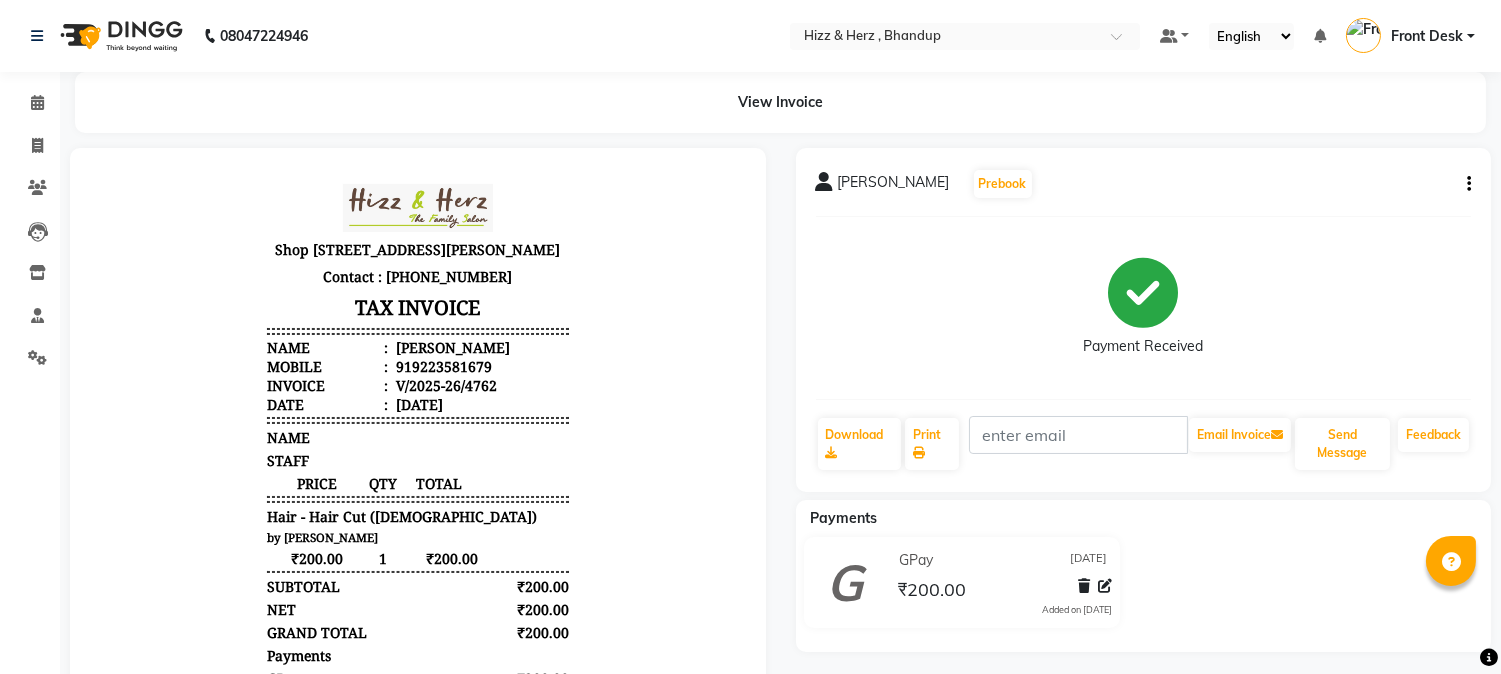 click on "MR. VIPIN S.  Prebook   Payment Received  Download  Print   Email Invoice   Send Message Feedback" 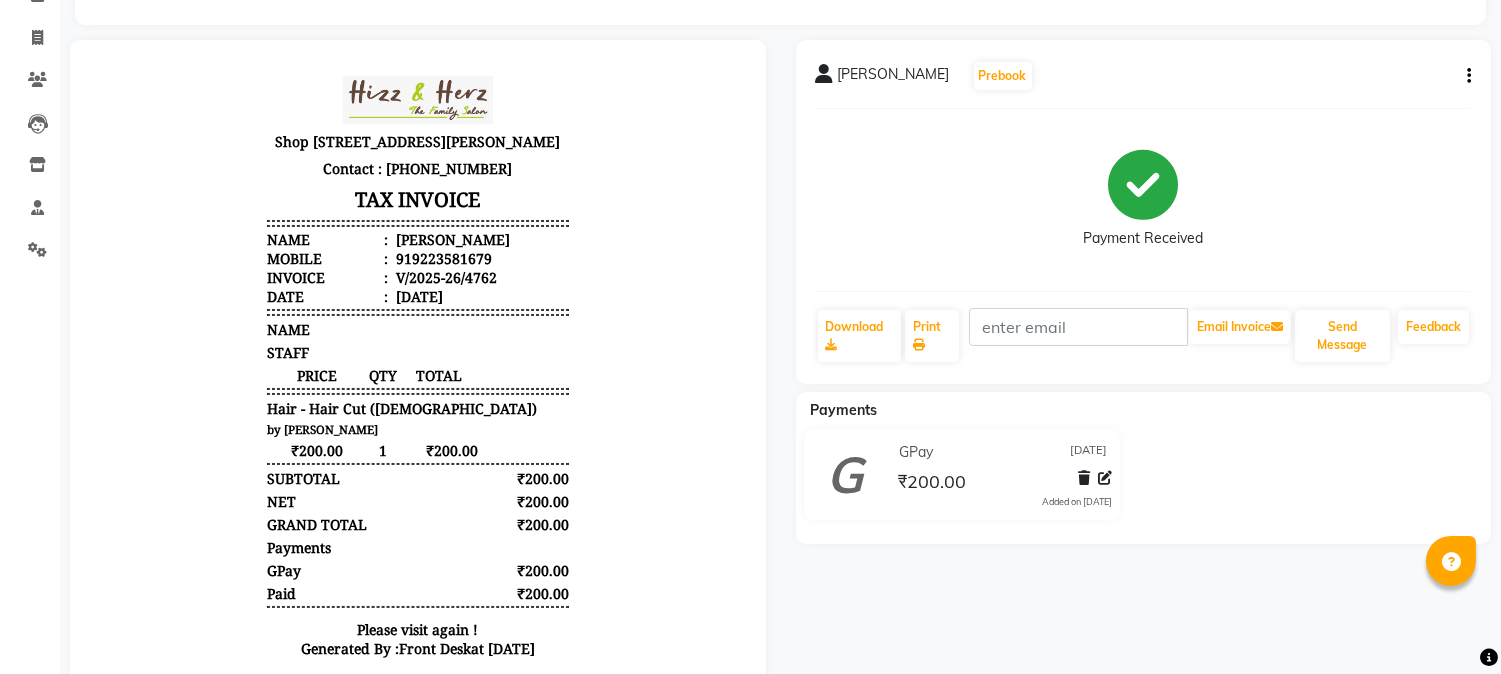 scroll, scrollTop: 0, scrollLeft: 0, axis: both 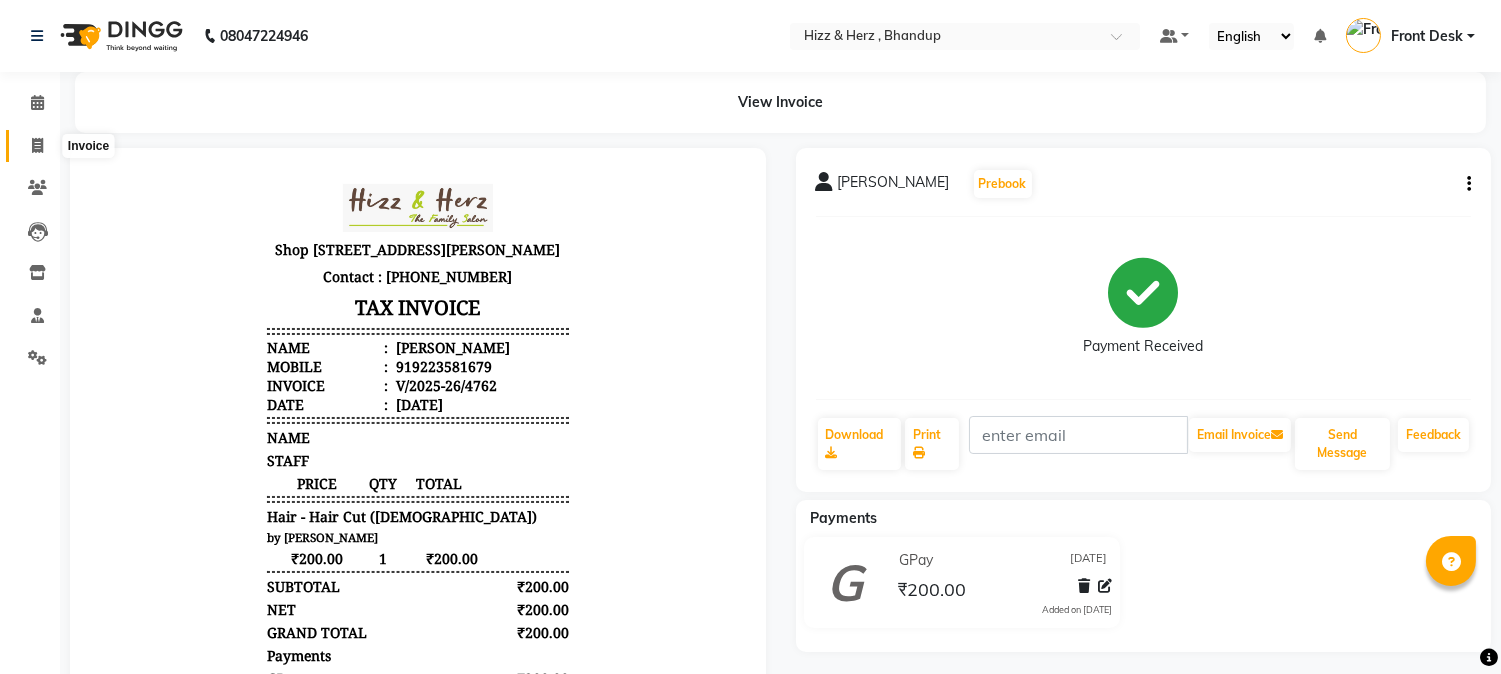 click 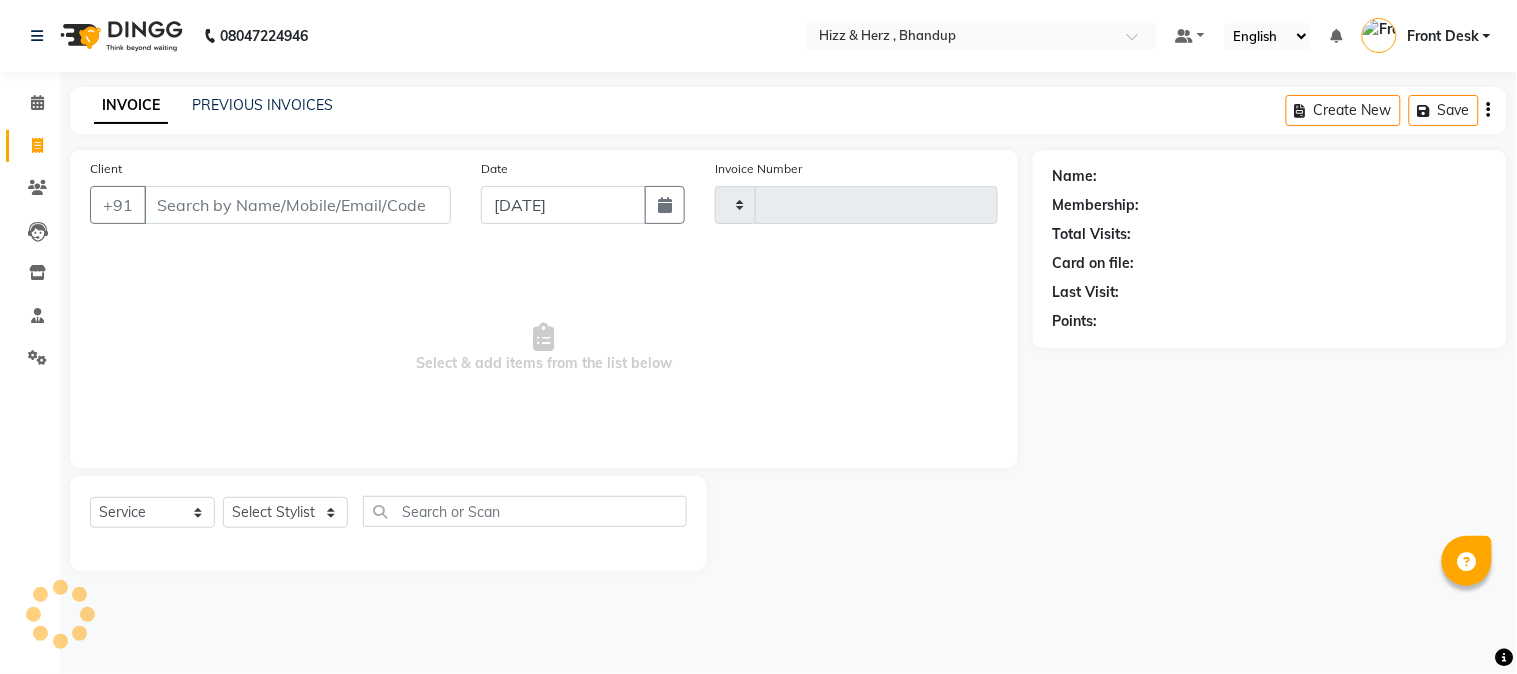 type on "4763" 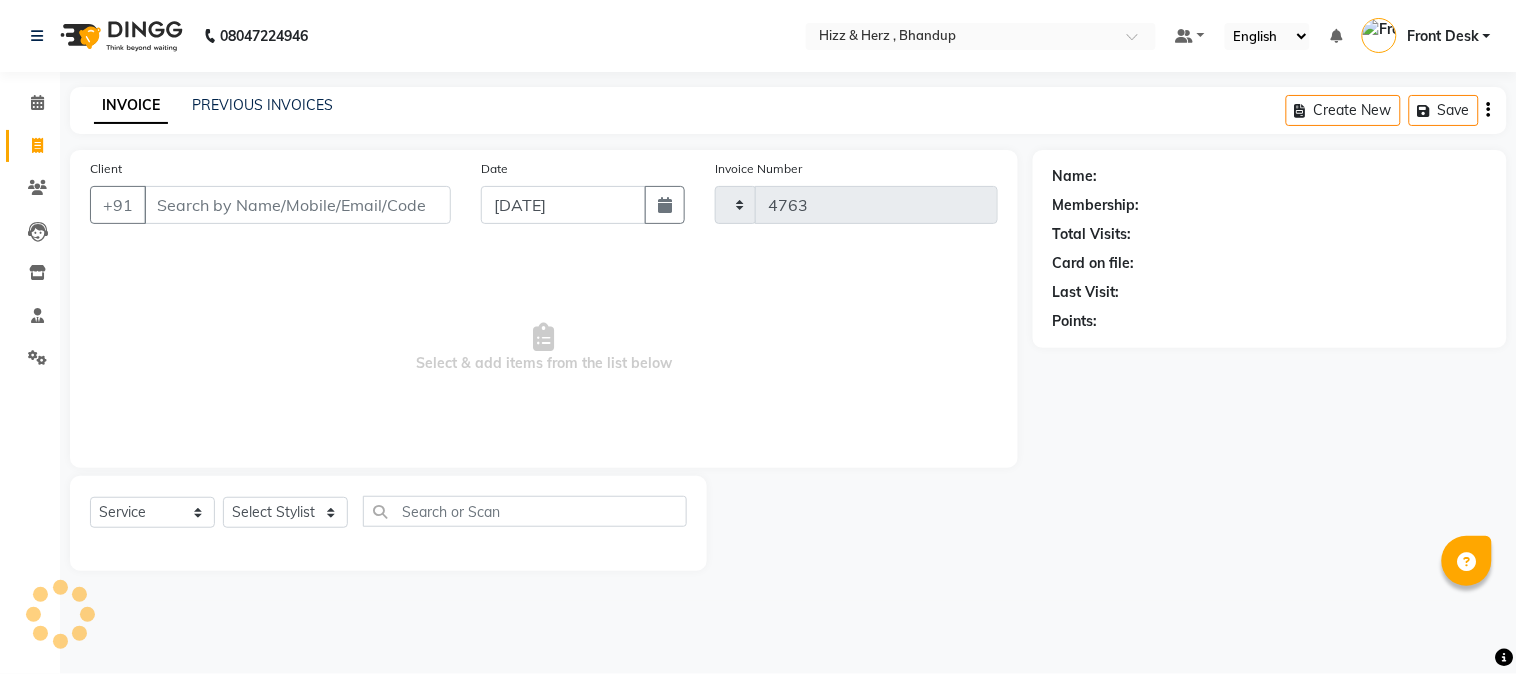 select on "629" 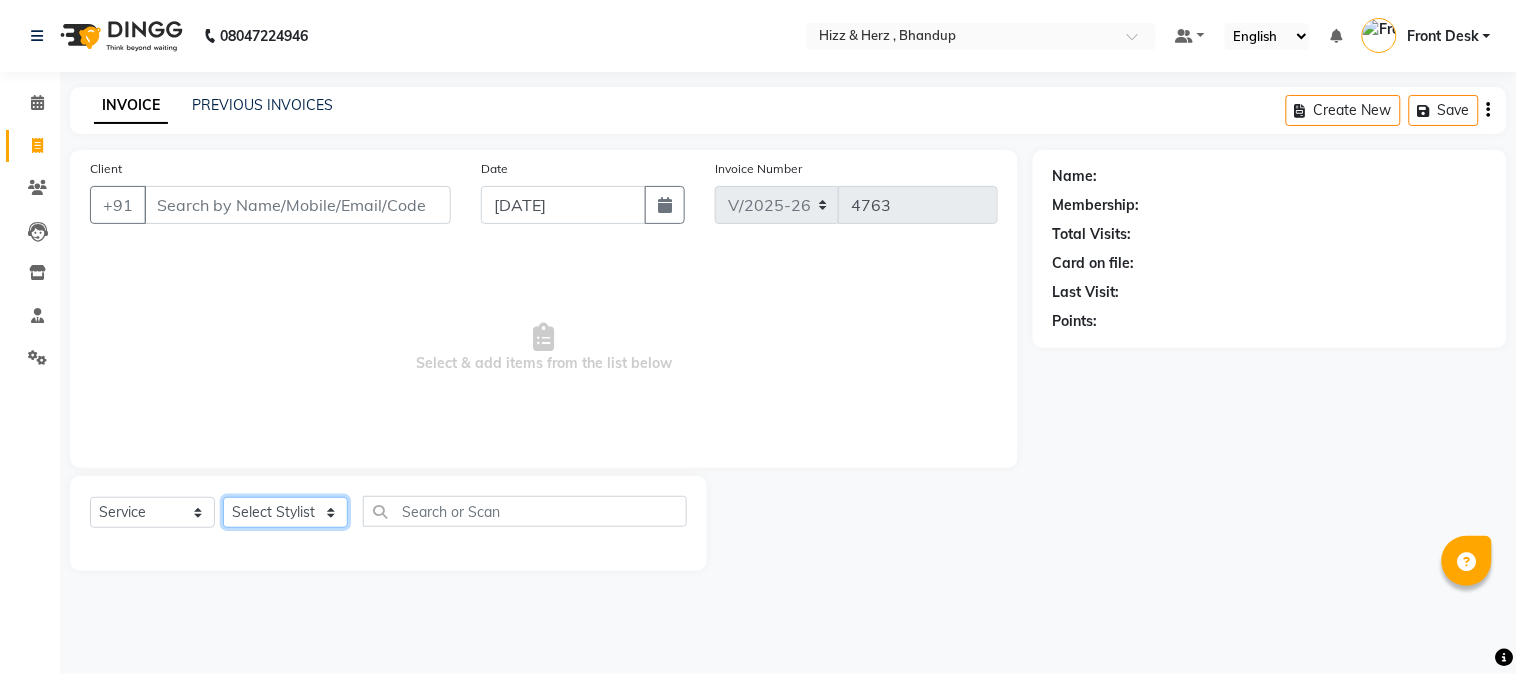 click on "Select Stylist Front Desk Gaurav Sharma HIZZ & HERZ 2 IRFAN AHMAD Jigna Goswami KHALID AHMAD Laxmi Mehboob MOHD PARVEJ NIZAM Salman Sangeeta  SUMITA  VEERENDRA SHARMA" 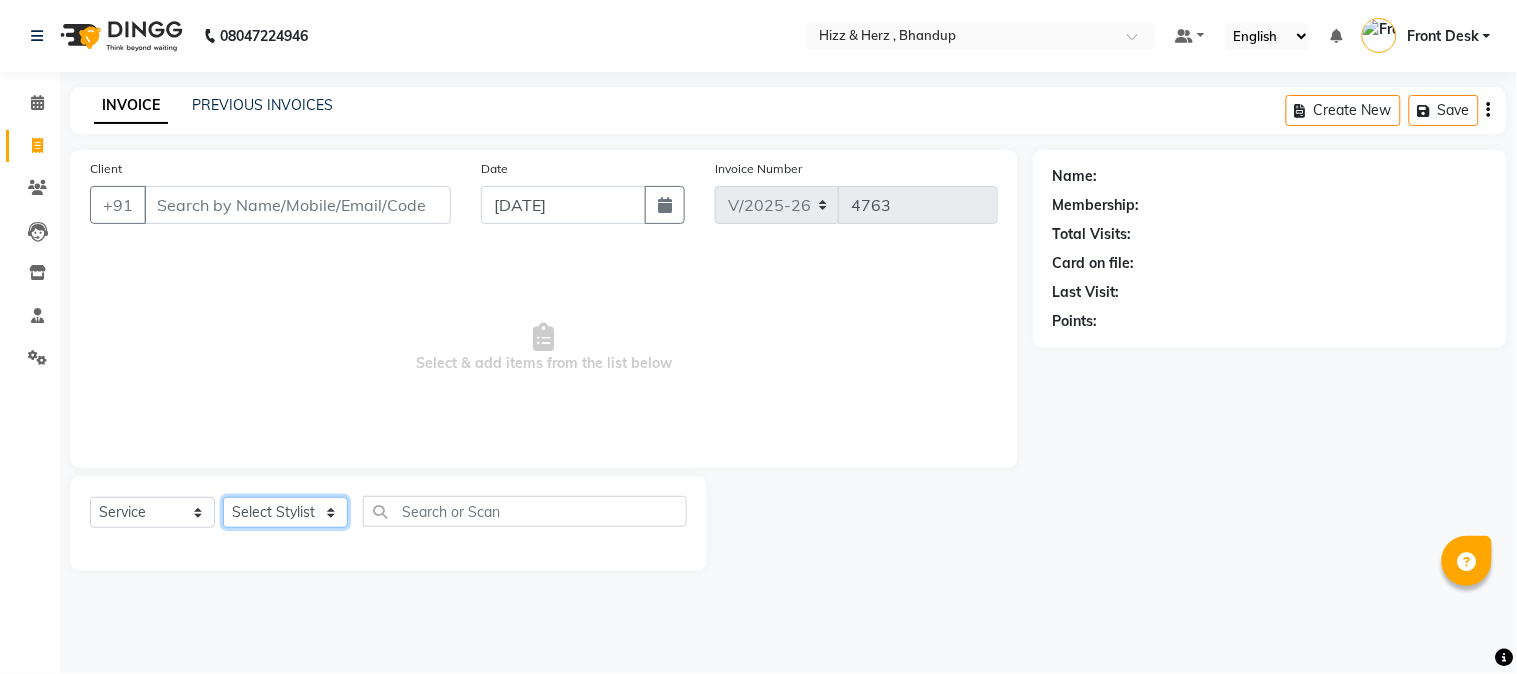 select on "82789" 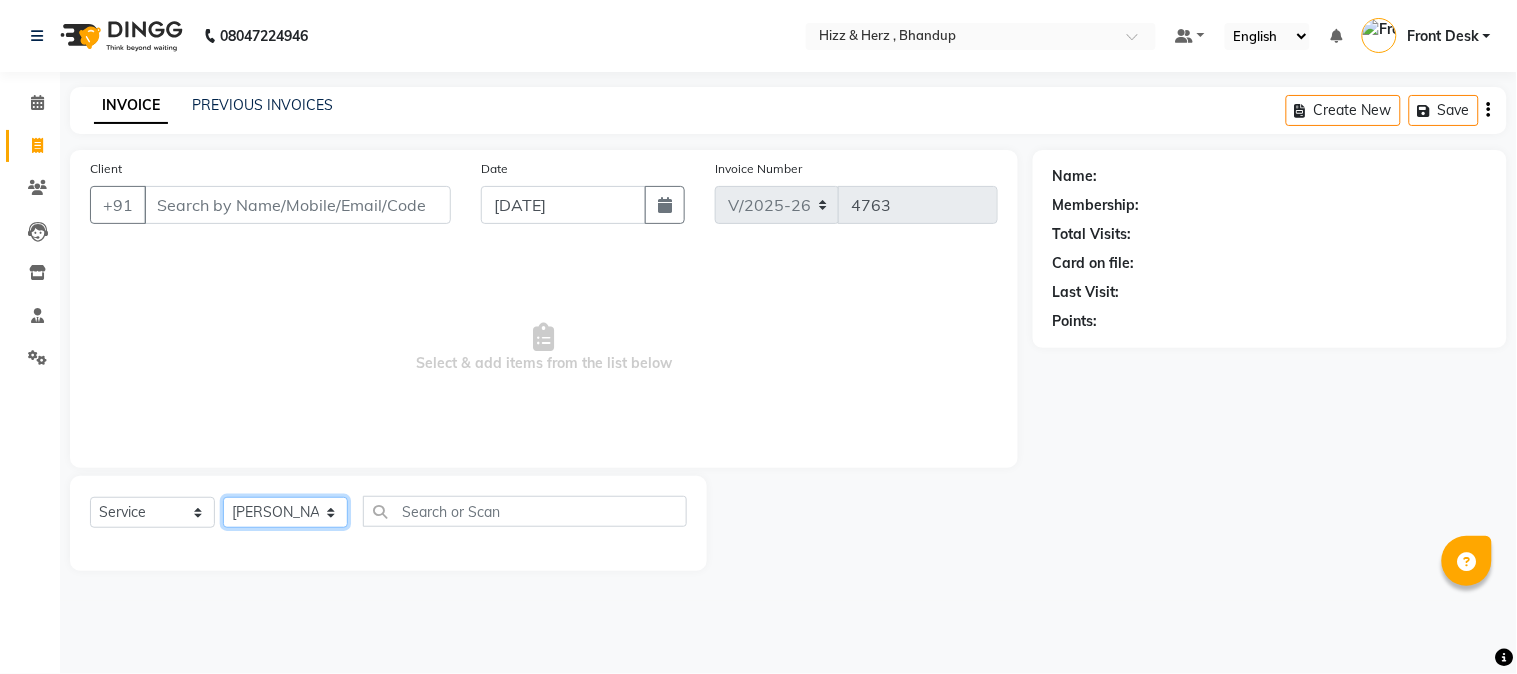 click on "Select Stylist Front Desk Gaurav Sharma HIZZ & HERZ 2 IRFAN AHMAD Jigna Goswami KHALID AHMAD Laxmi Mehboob MOHD PARVEJ NIZAM Salman Sangeeta  SUMITA  VEERENDRA SHARMA" 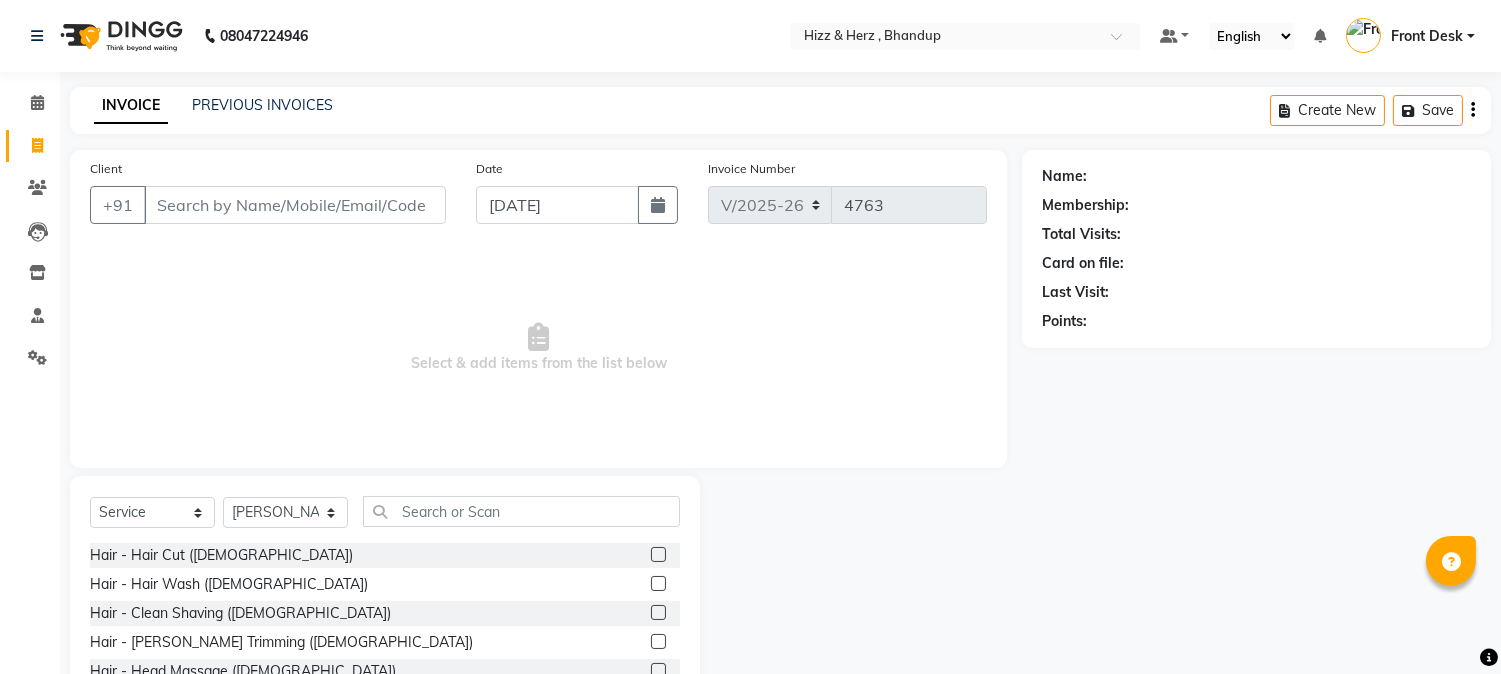 click 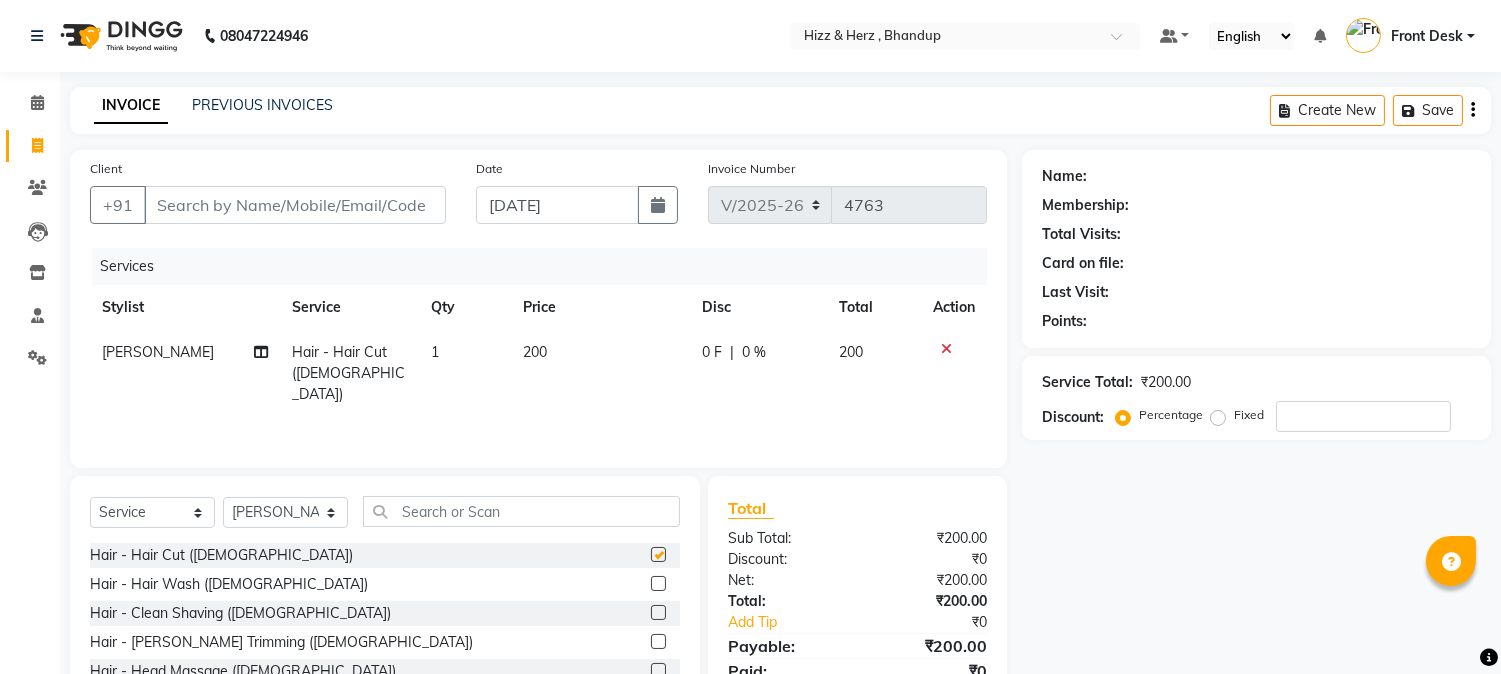 checkbox on "false" 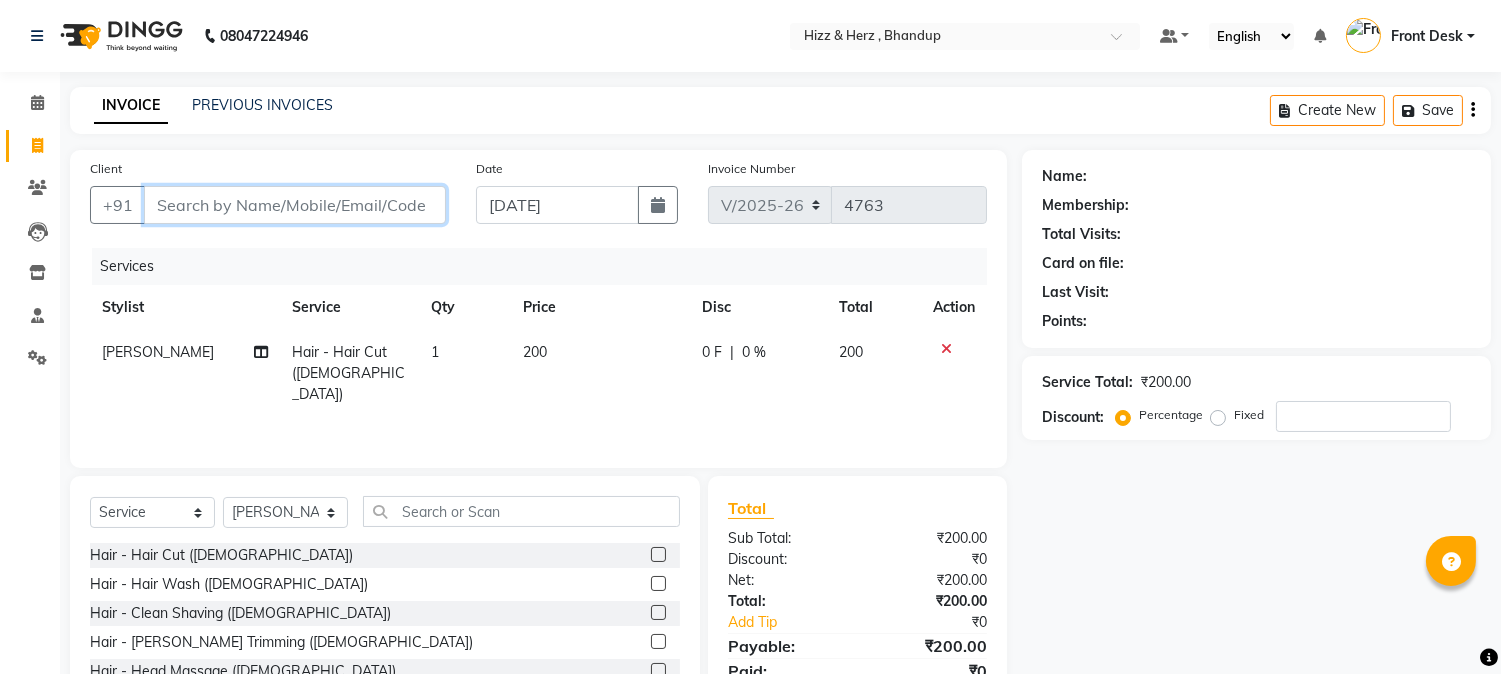 click on "Client" at bounding box center (295, 205) 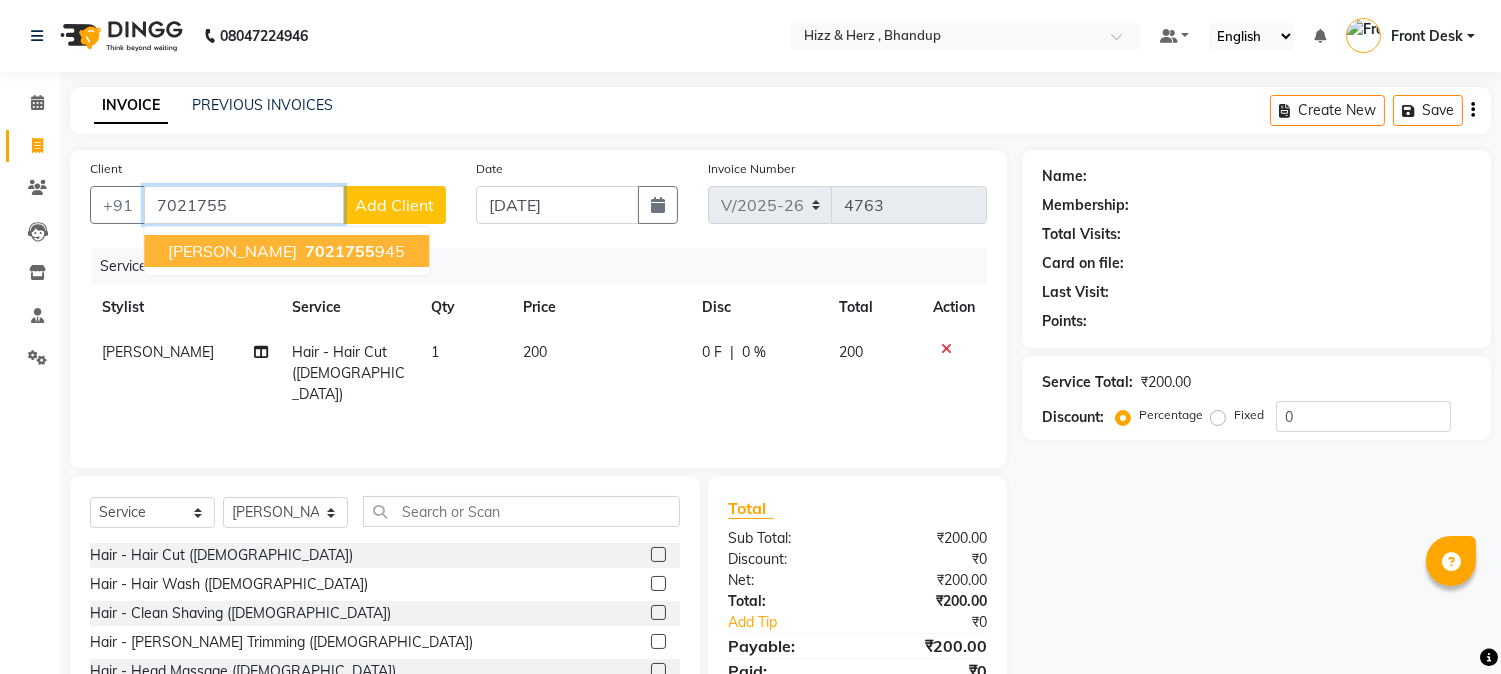 click on "7021755" at bounding box center (340, 251) 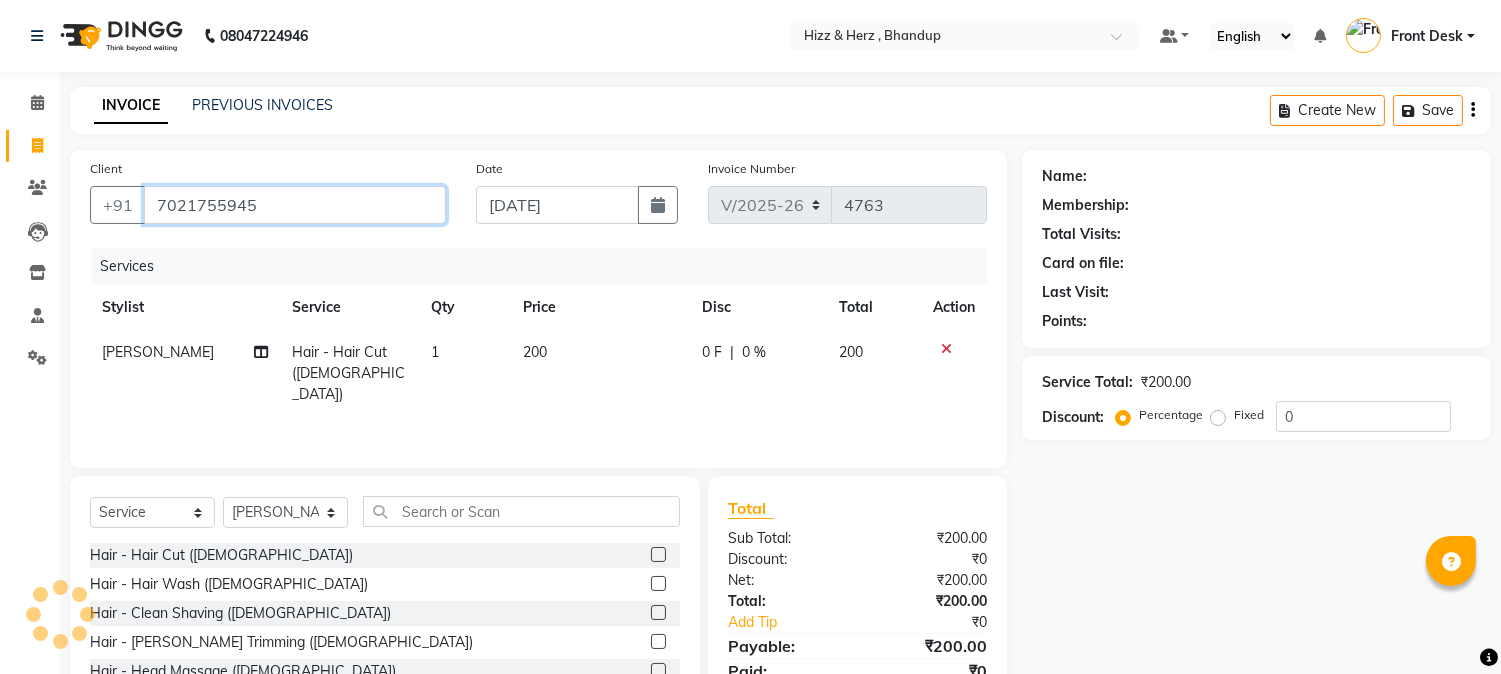 type on "7021755945" 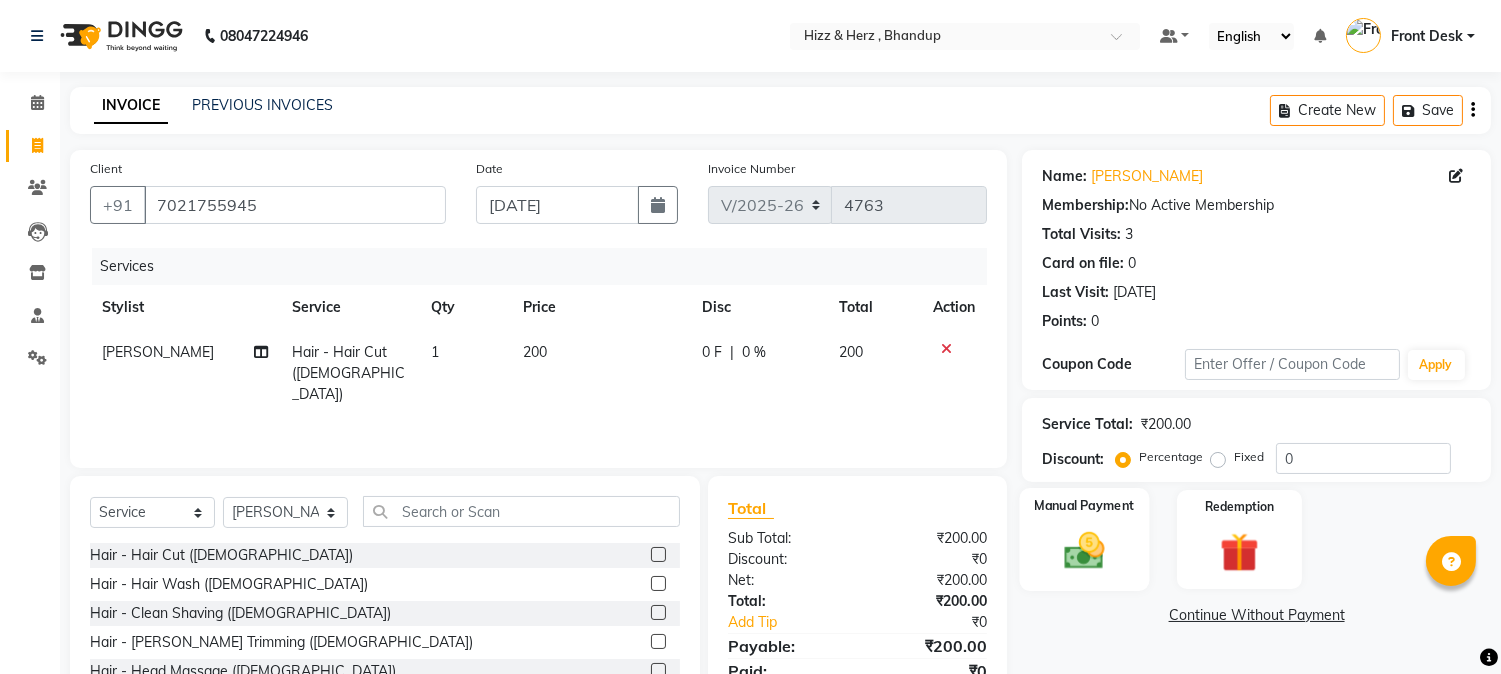click 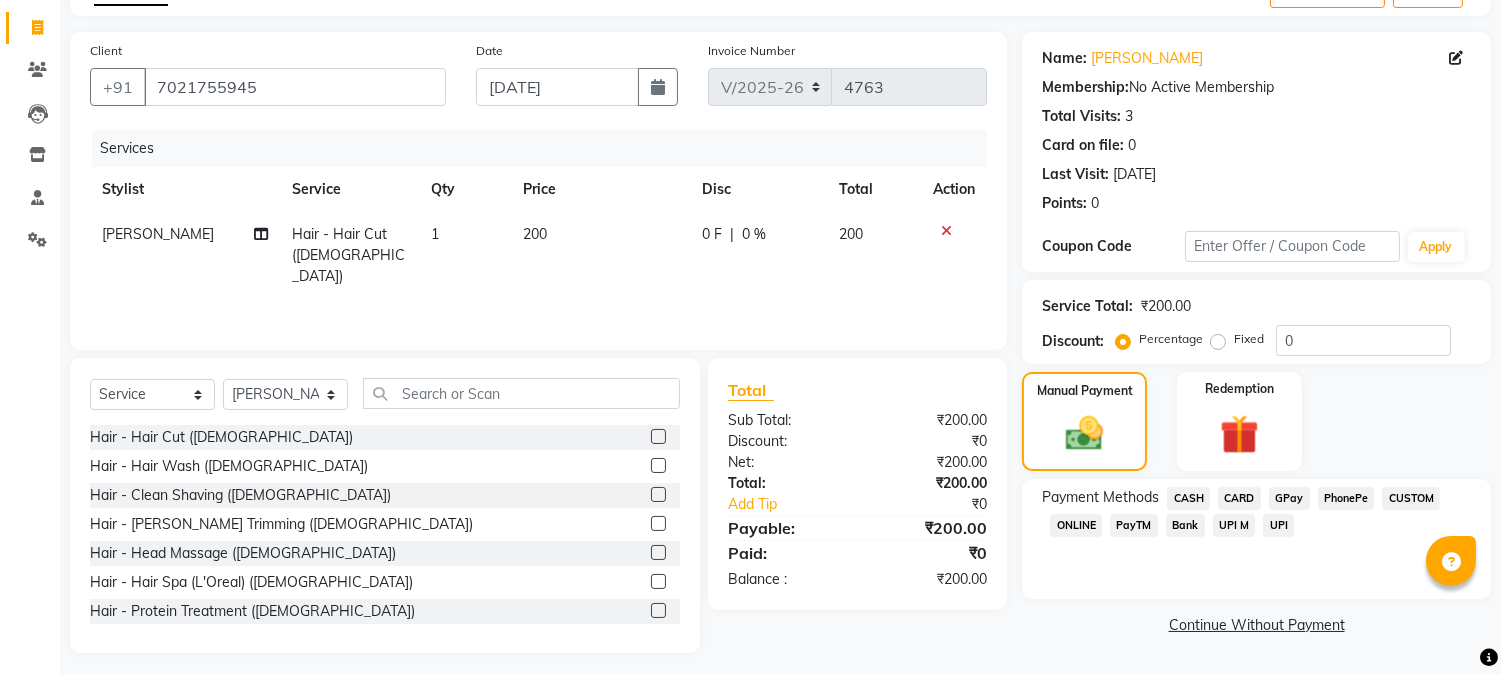 scroll, scrollTop: 126, scrollLeft: 0, axis: vertical 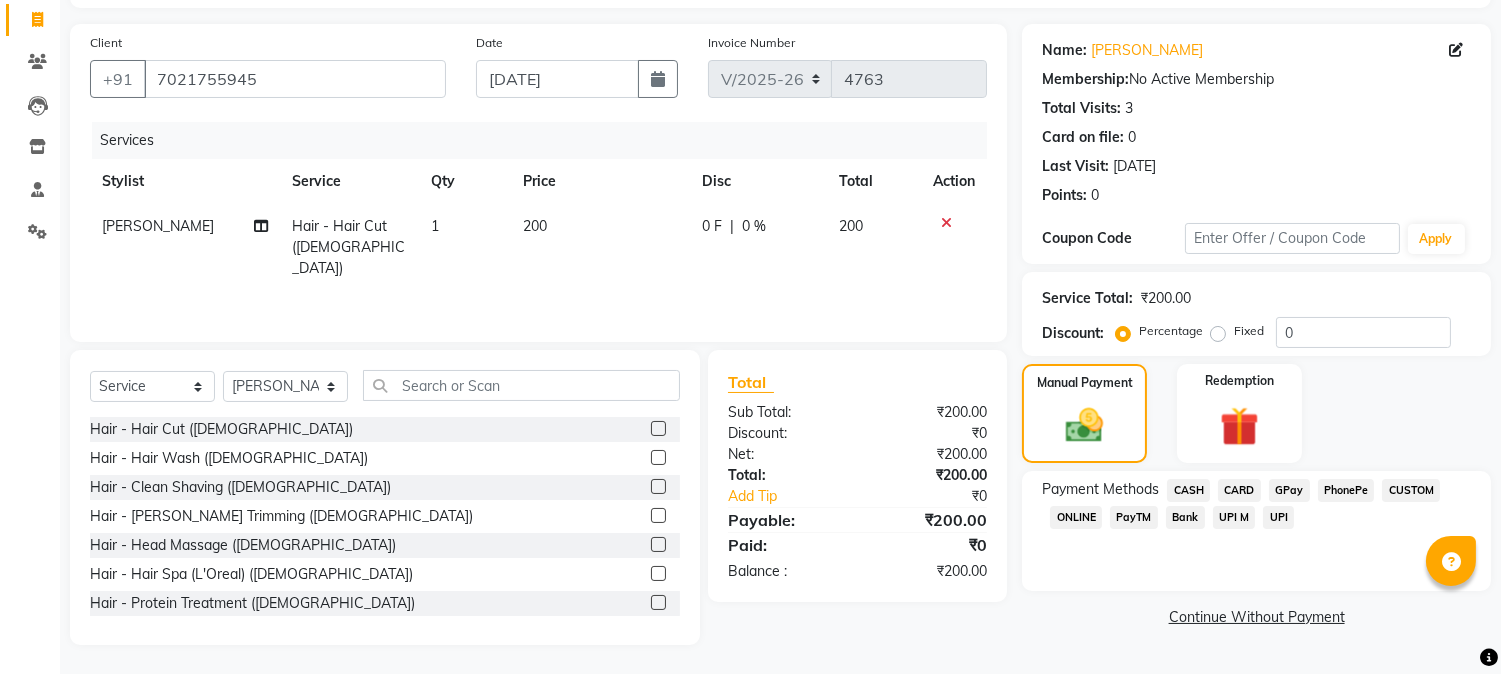 click on "GPay" 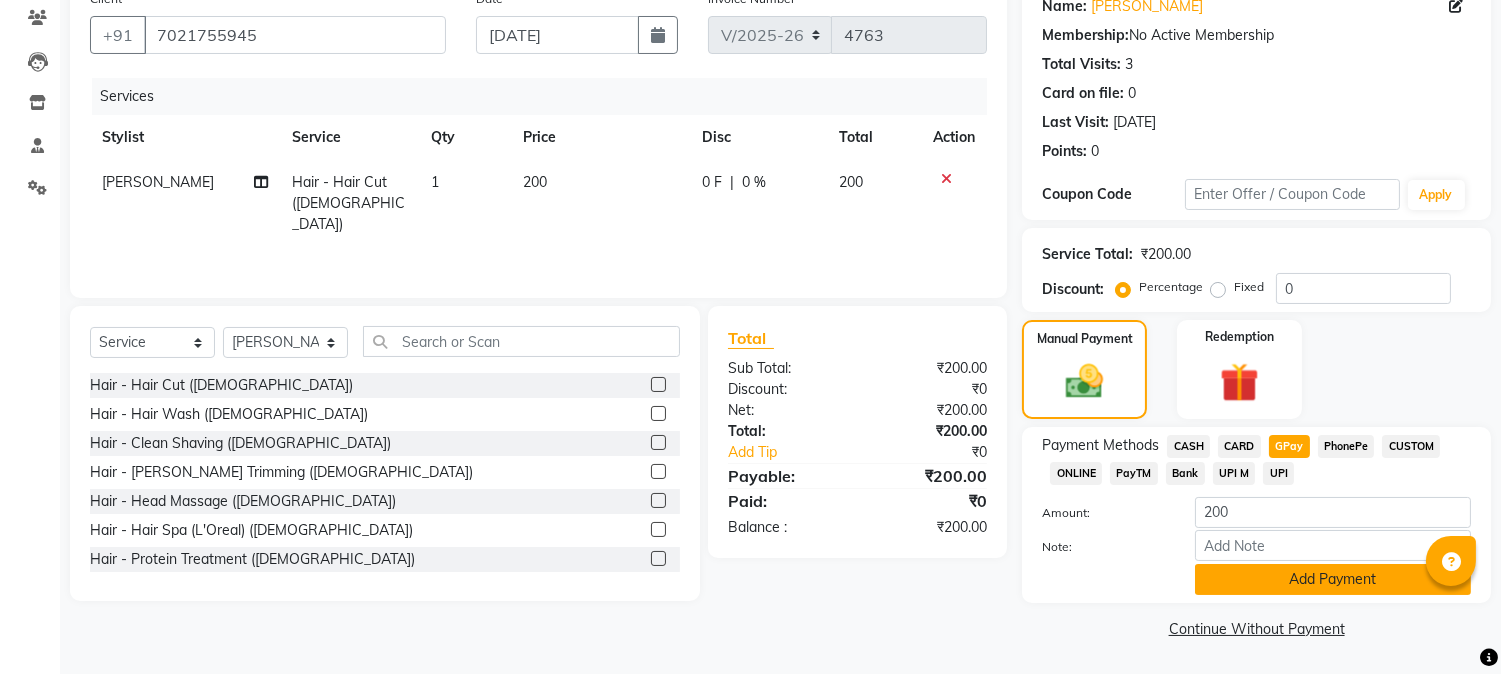 click on "Add Payment" 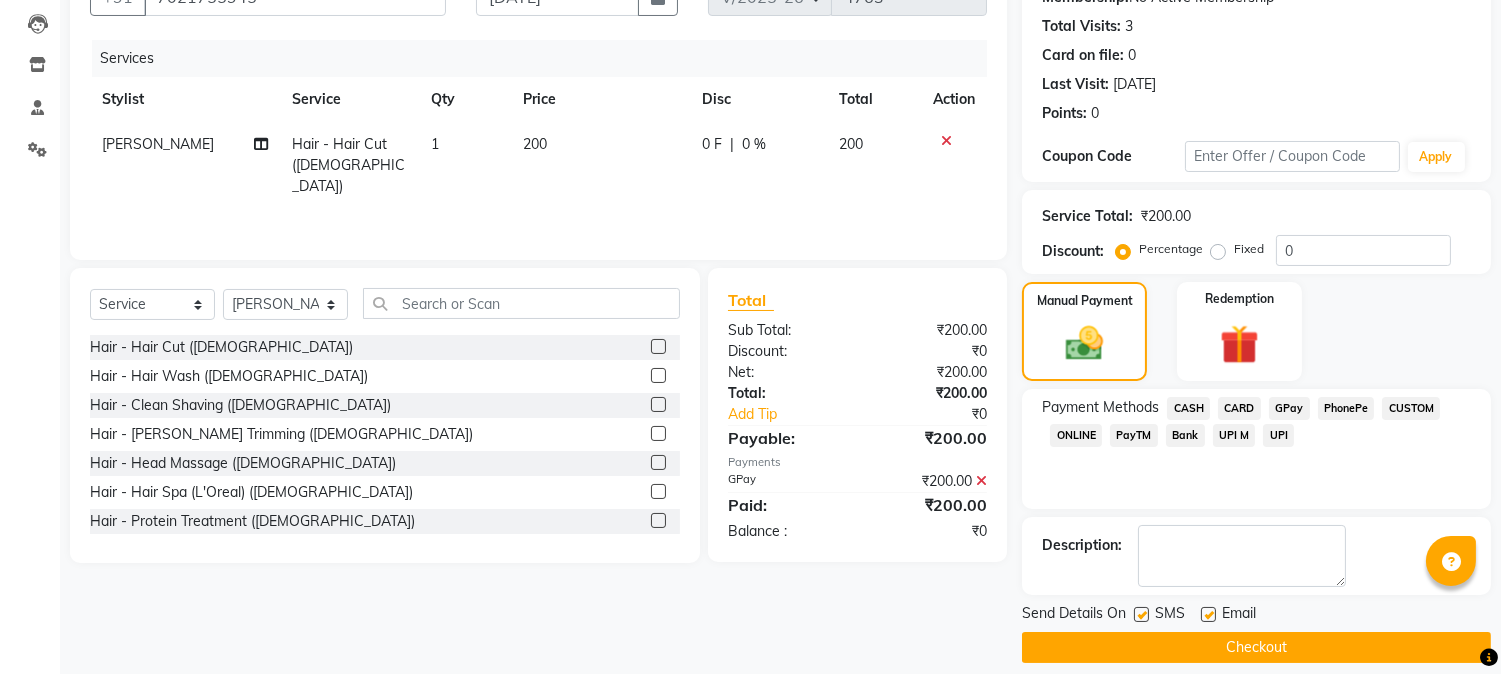 scroll, scrollTop: 225, scrollLeft: 0, axis: vertical 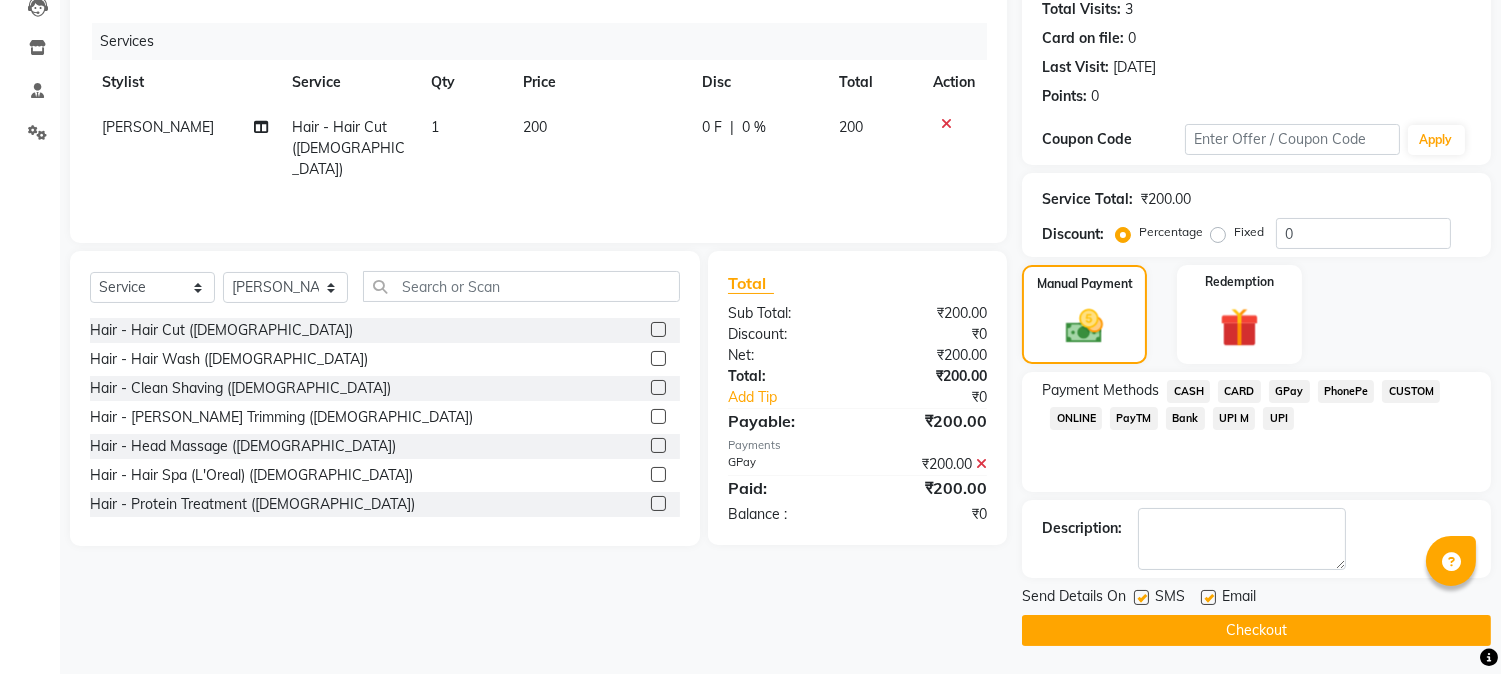 click on "Checkout" 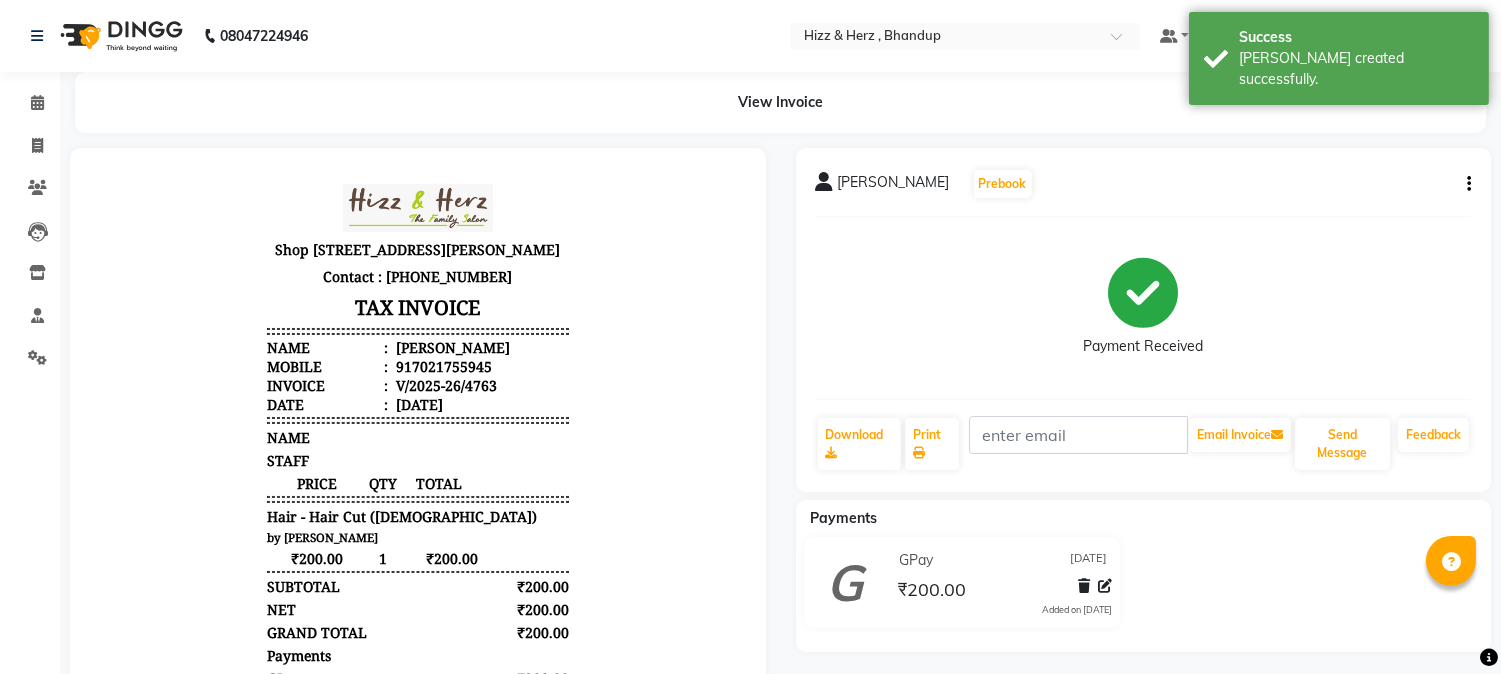scroll, scrollTop: 0, scrollLeft: 0, axis: both 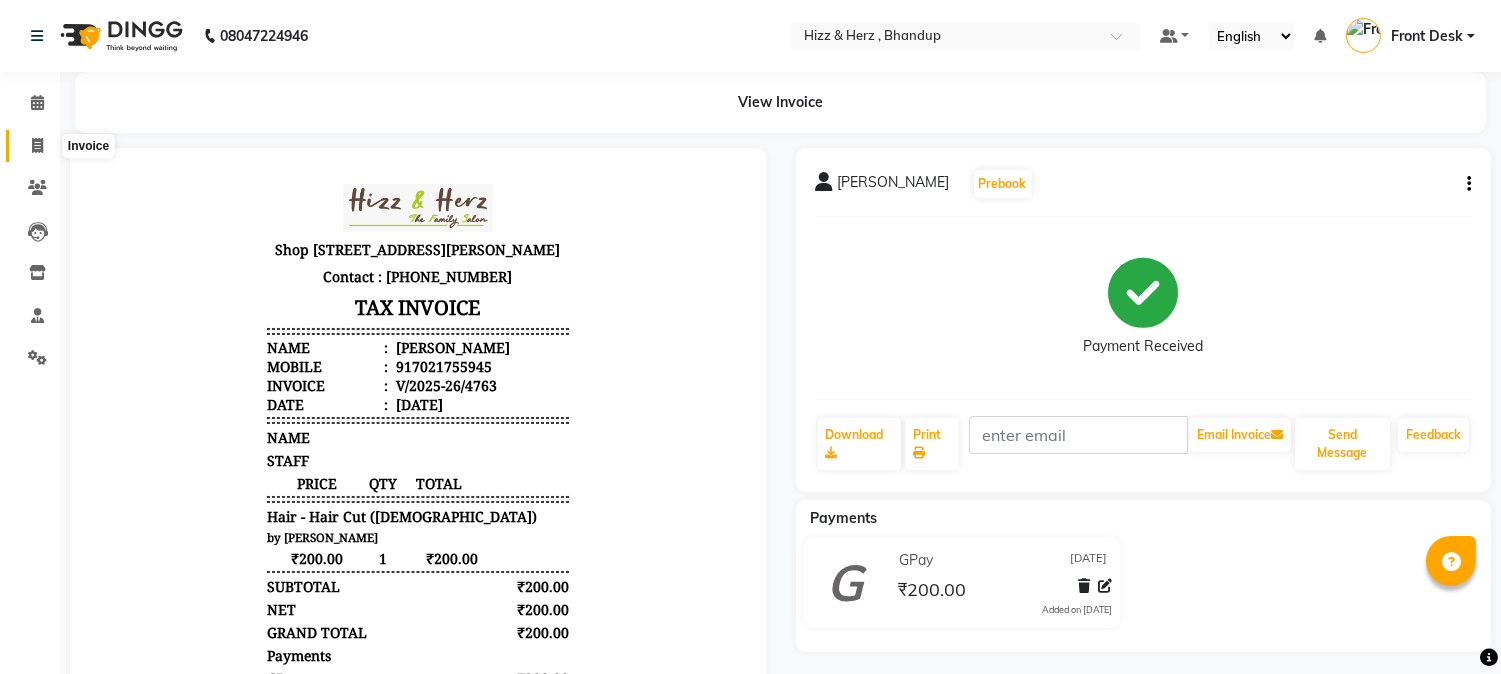 click 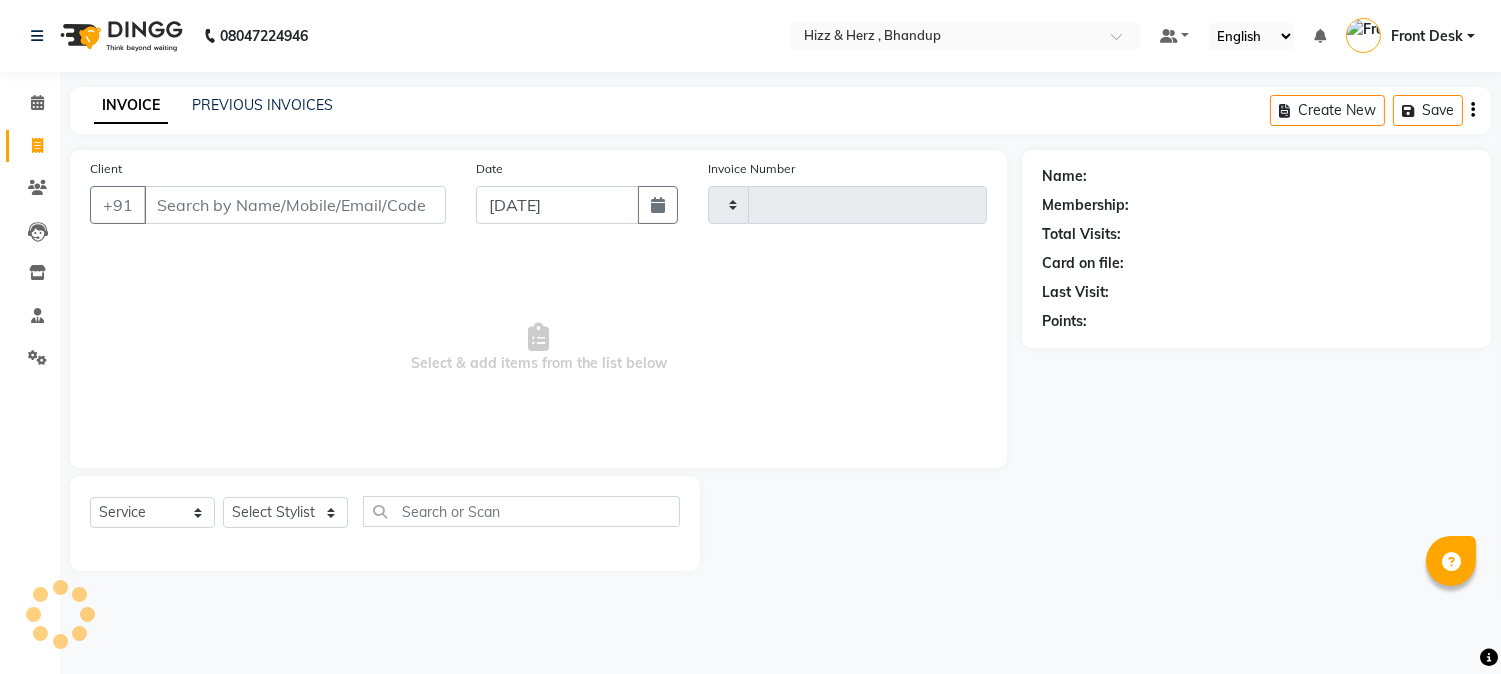 type on "4764" 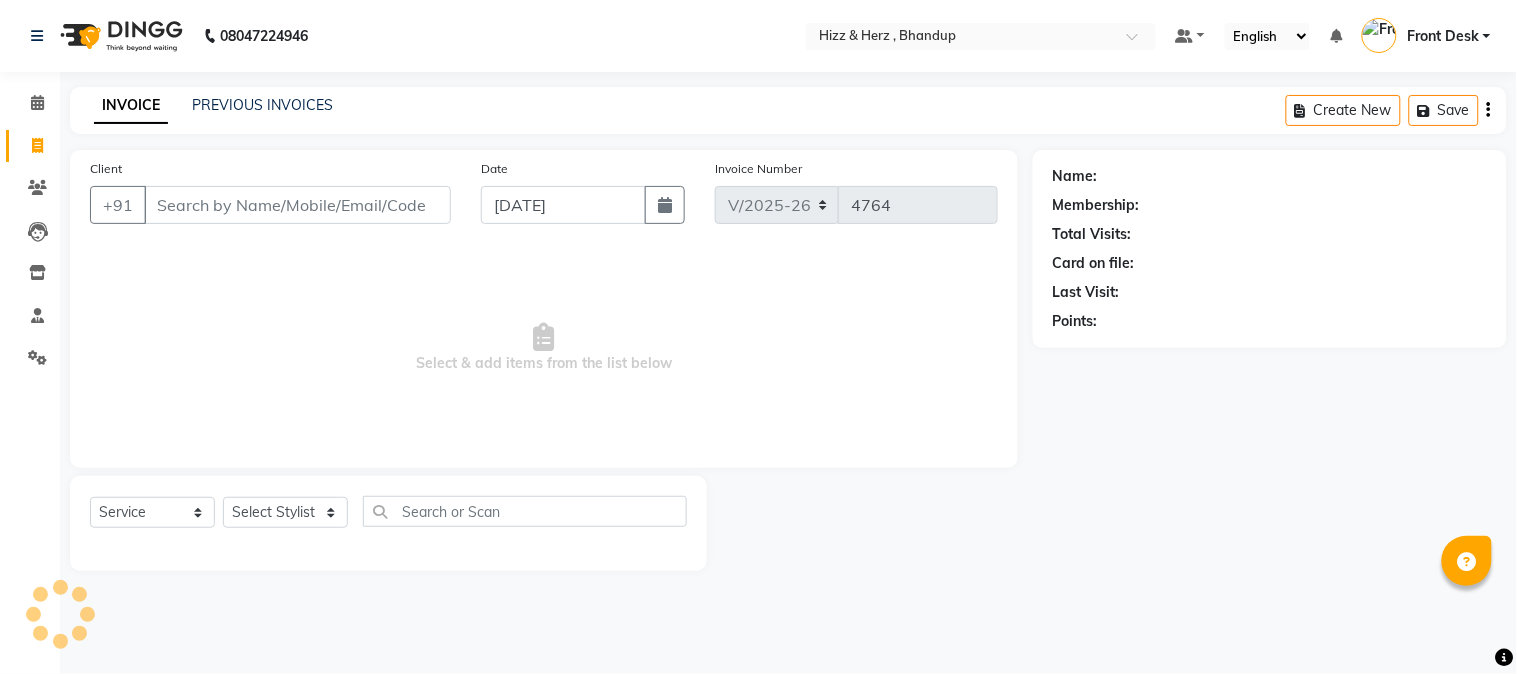 click on "Client" at bounding box center [297, 205] 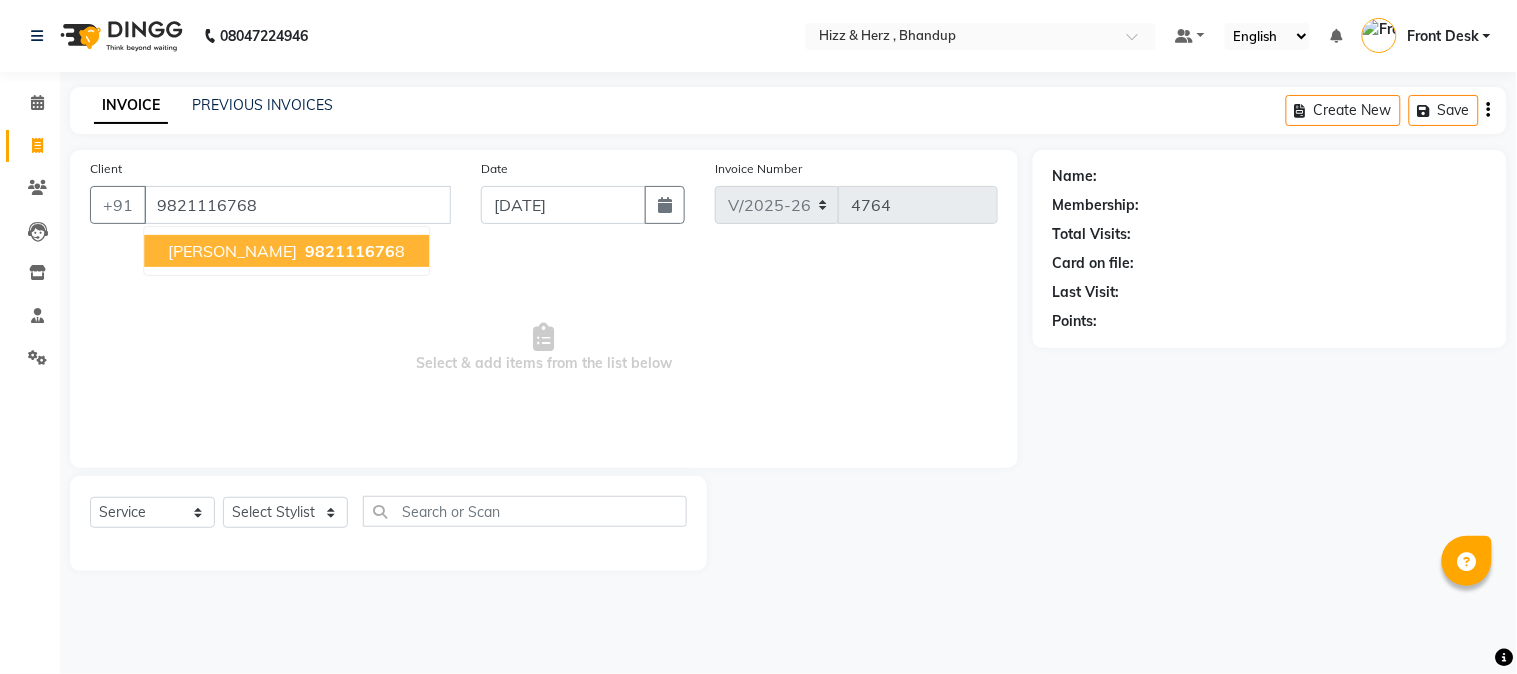 type on "9821116768" 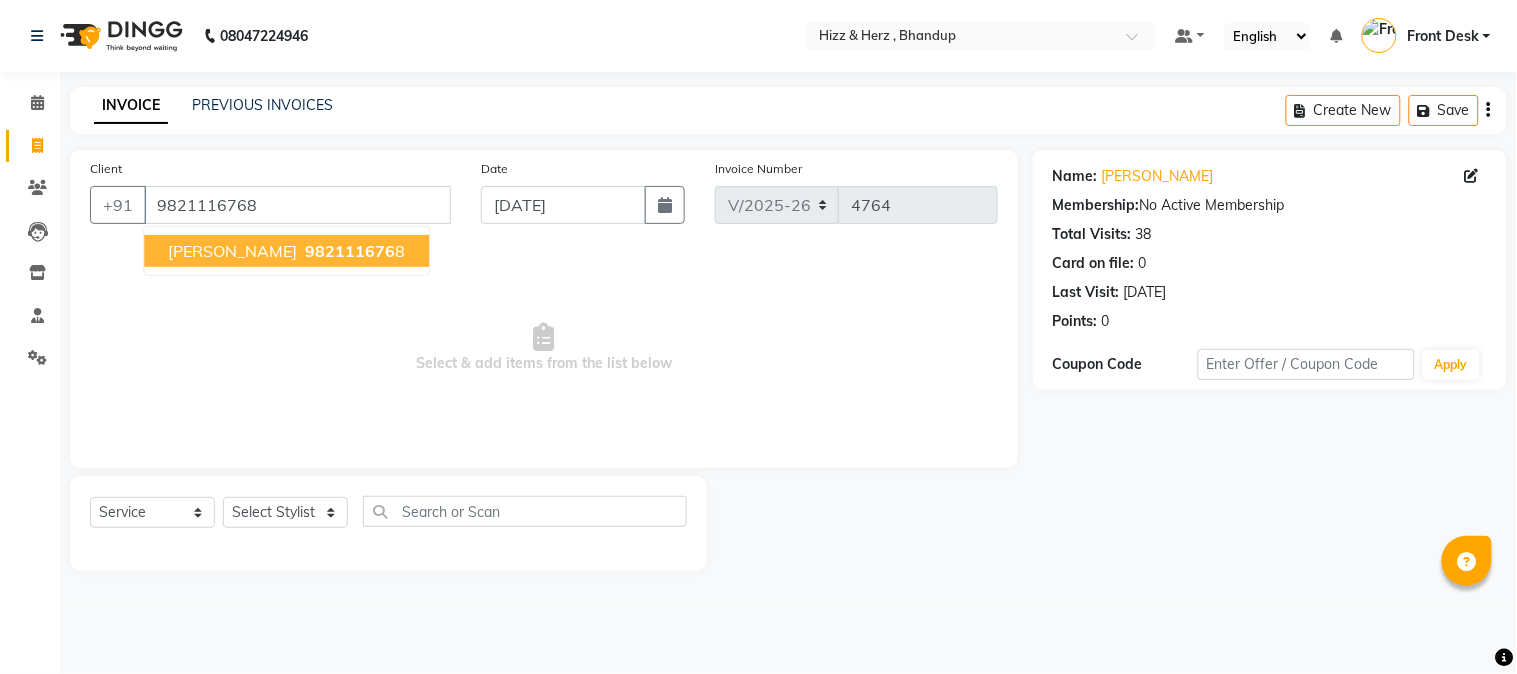 click on "MR. MAYANK BAGWE   982111676 8" at bounding box center [286, 251] 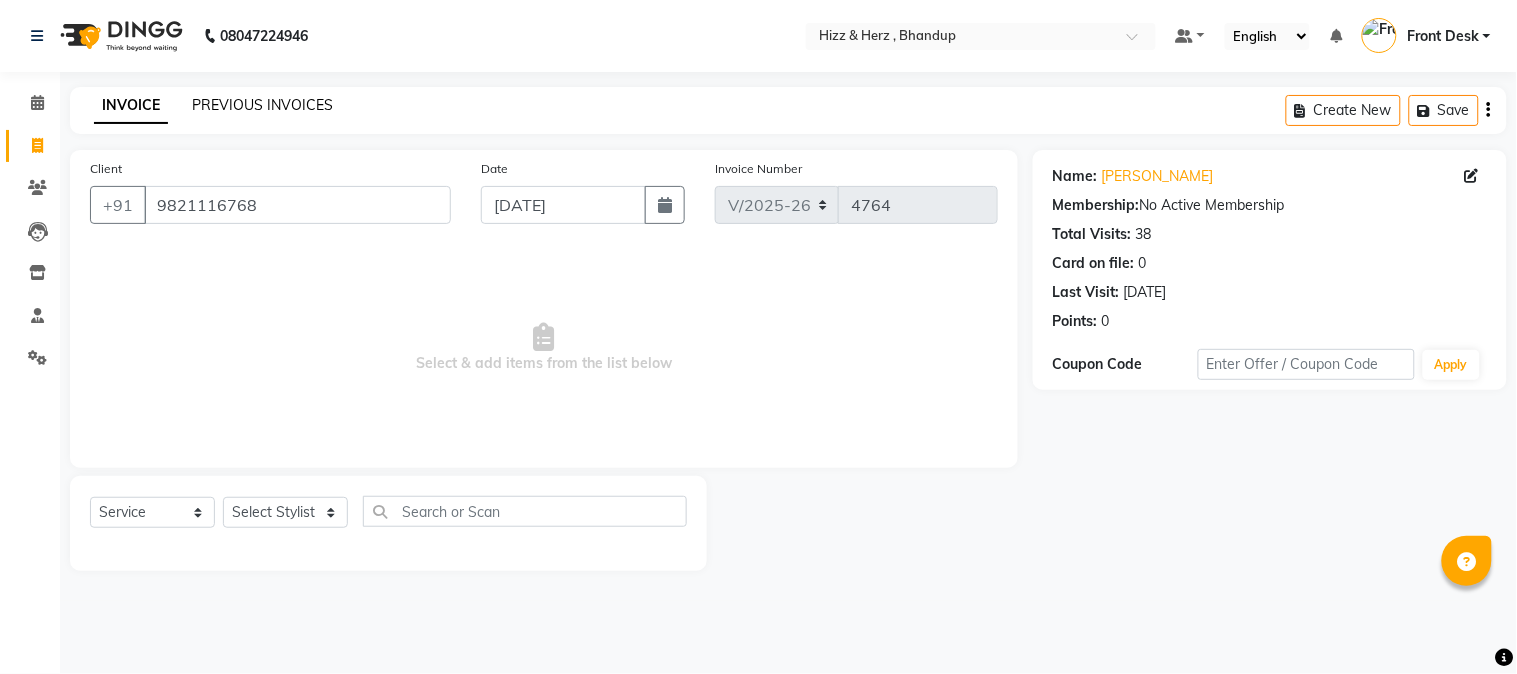 click on "PREVIOUS INVOICES" 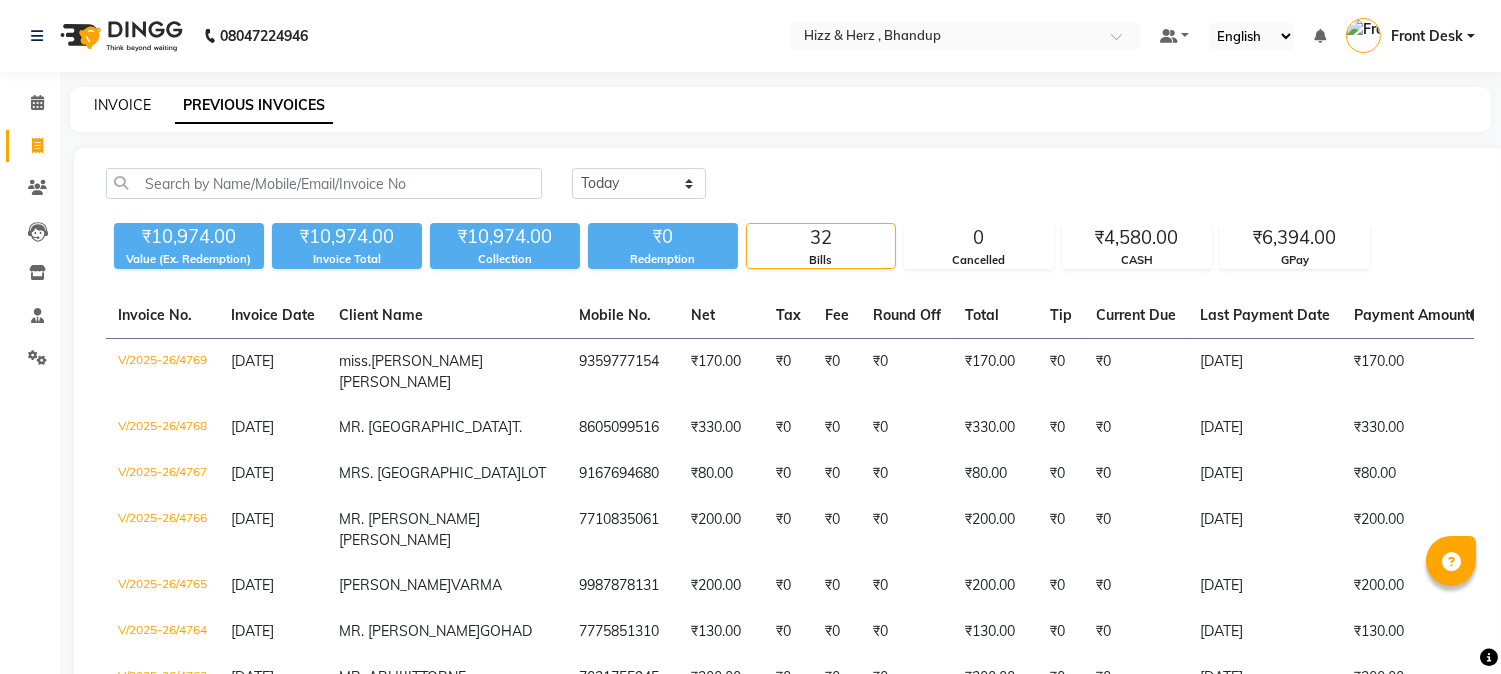 click on "INVOICE" 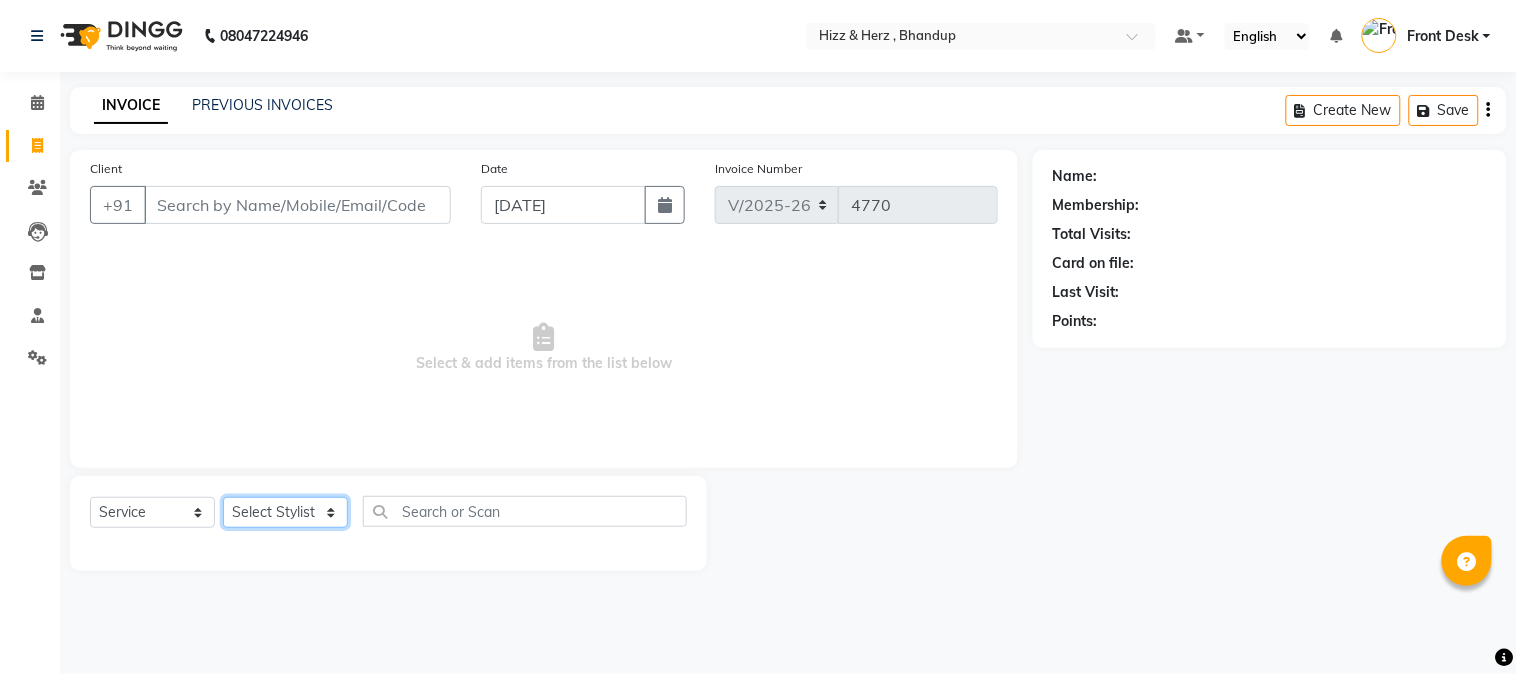 click on "Select Stylist Front Desk [PERSON_NAME] HIZZ & HERZ 2 [PERSON_NAME] [PERSON_NAME] [PERSON_NAME] [PERSON_NAME] MOHD [PERSON_NAME] [PERSON_NAME] [PERSON_NAME]  [PERSON_NAME]" 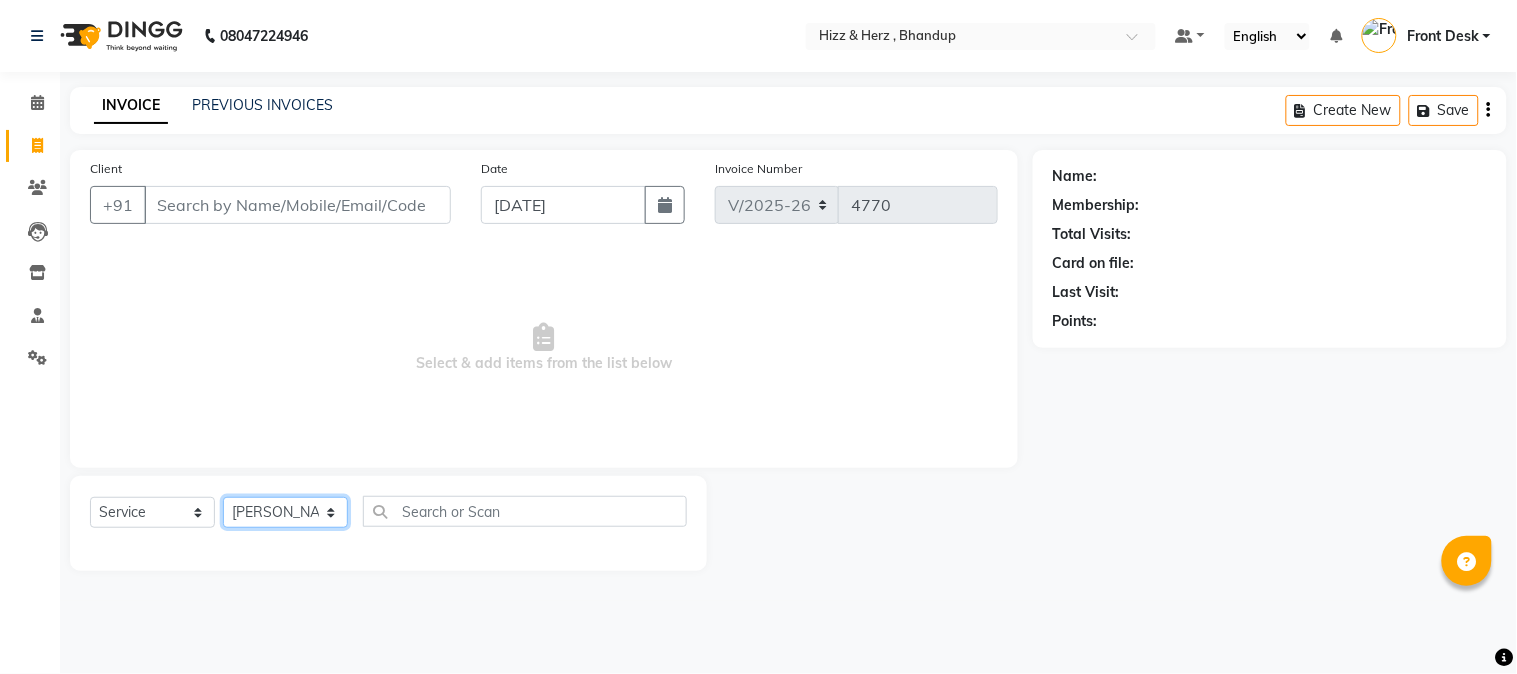 click on "Select Stylist Front Desk [PERSON_NAME] HIZZ & HERZ 2 [PERSON_NAME] [PERSON_NAME] [PERSON_NAME] [PERSON_NAME] MOHD [PERSON_NAME] [PERSON_NAME] [PERSON_NAME]  [PERSON_NAME]" 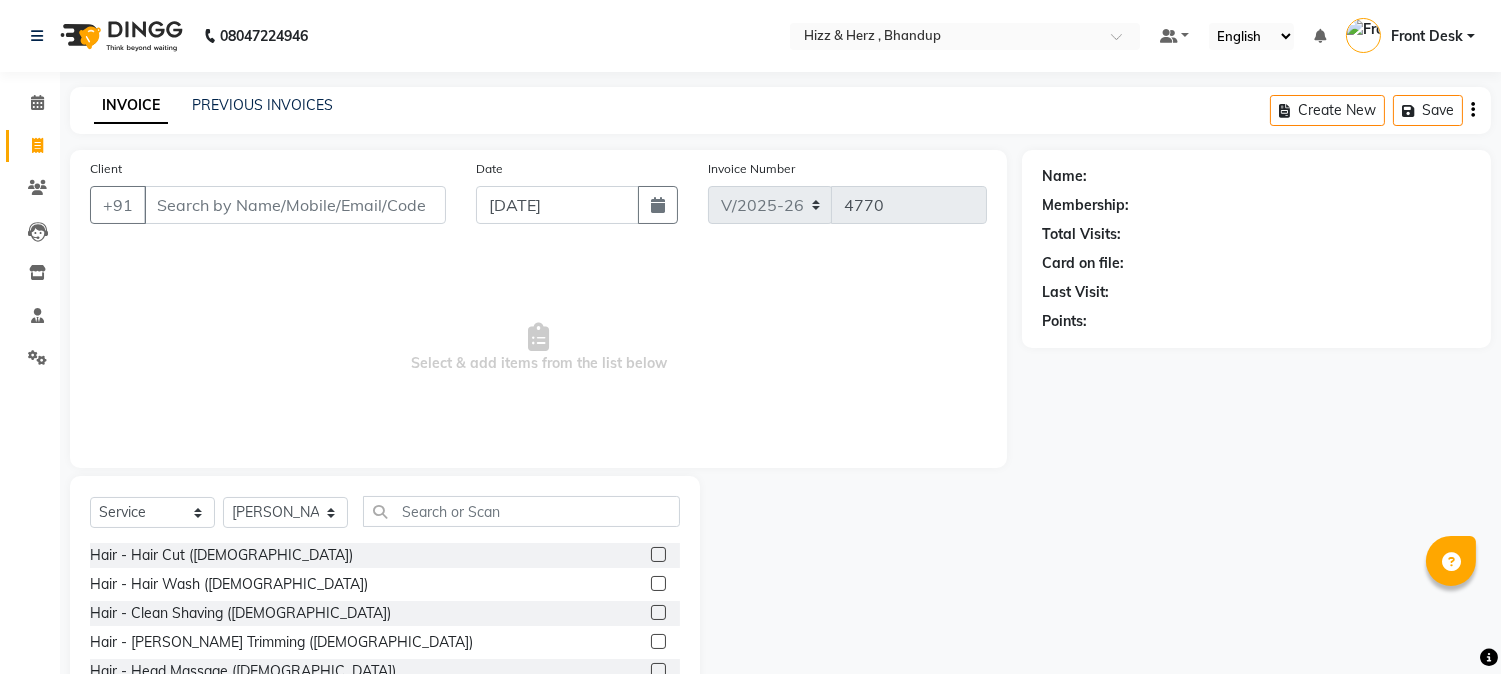 click 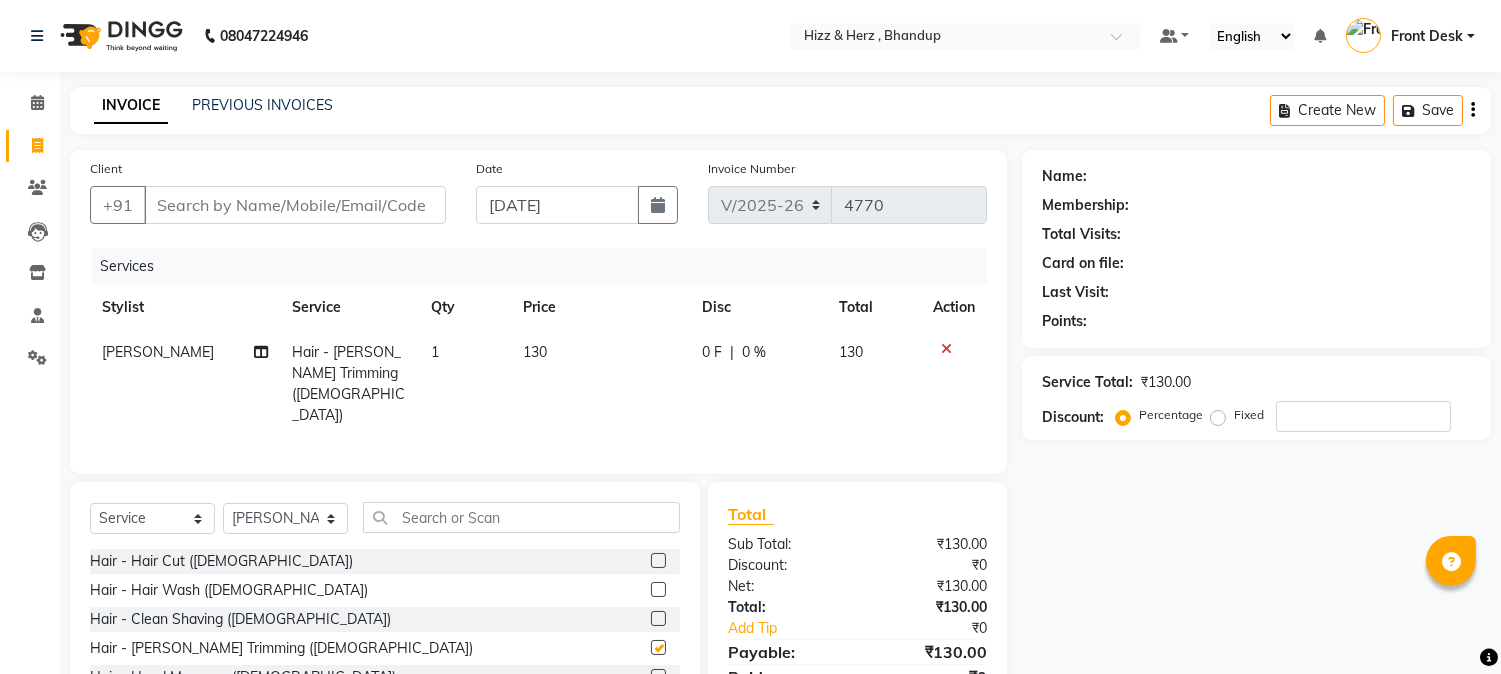 checkbox on "false" 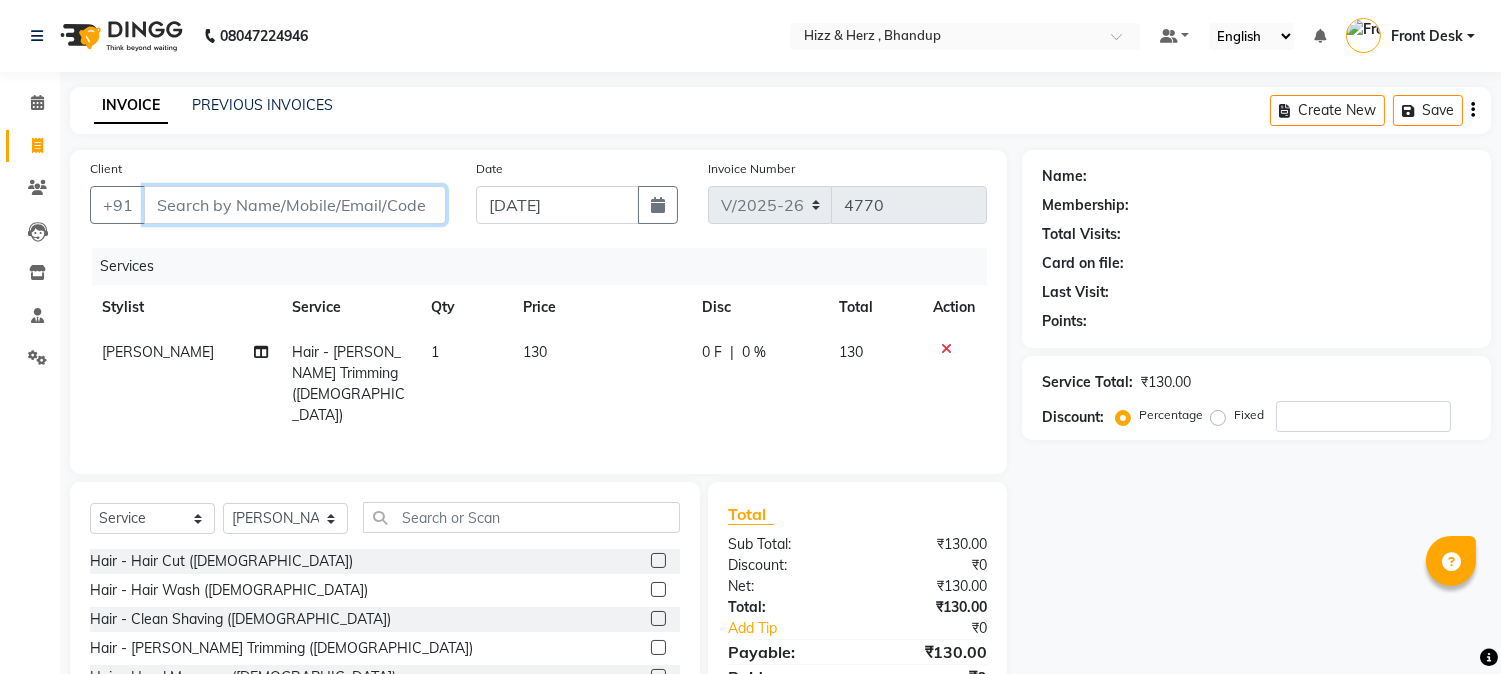 click on "Client" at bounding box center [295, 205] 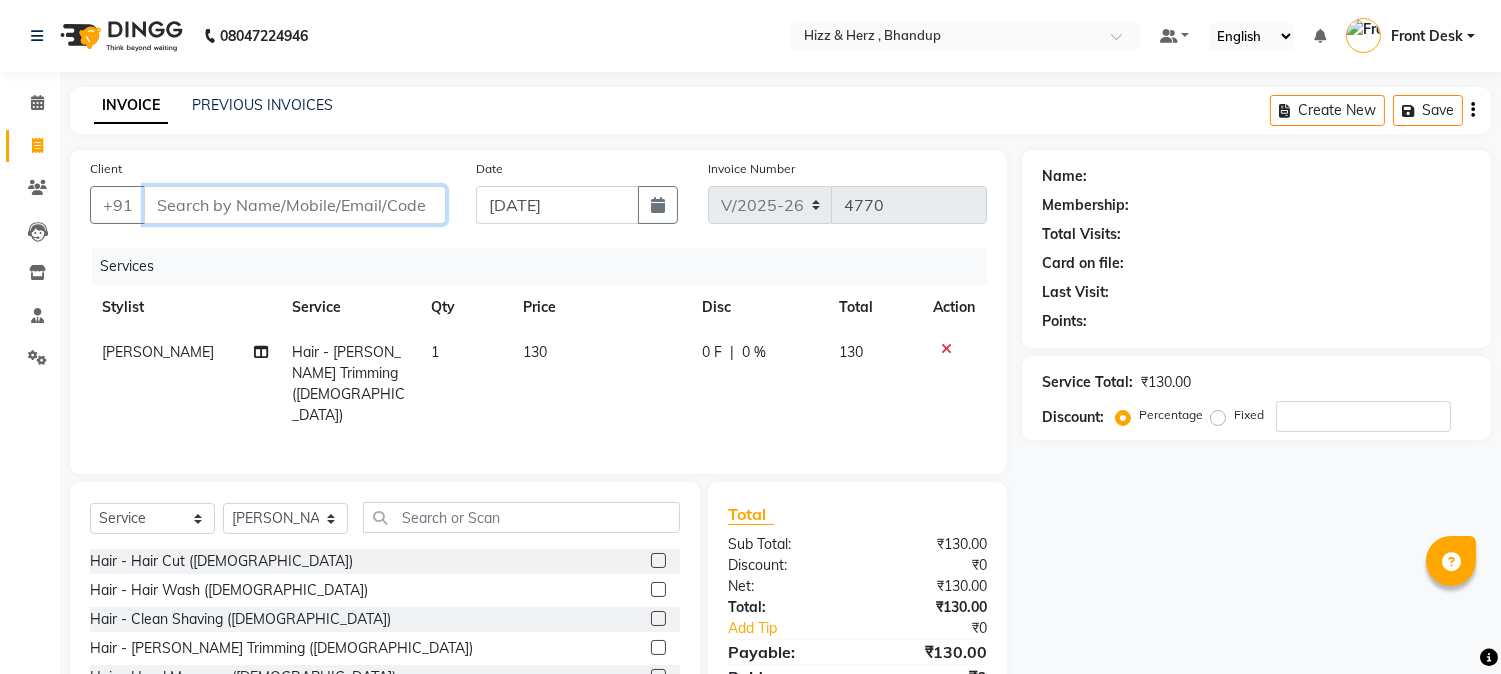 type on "8" 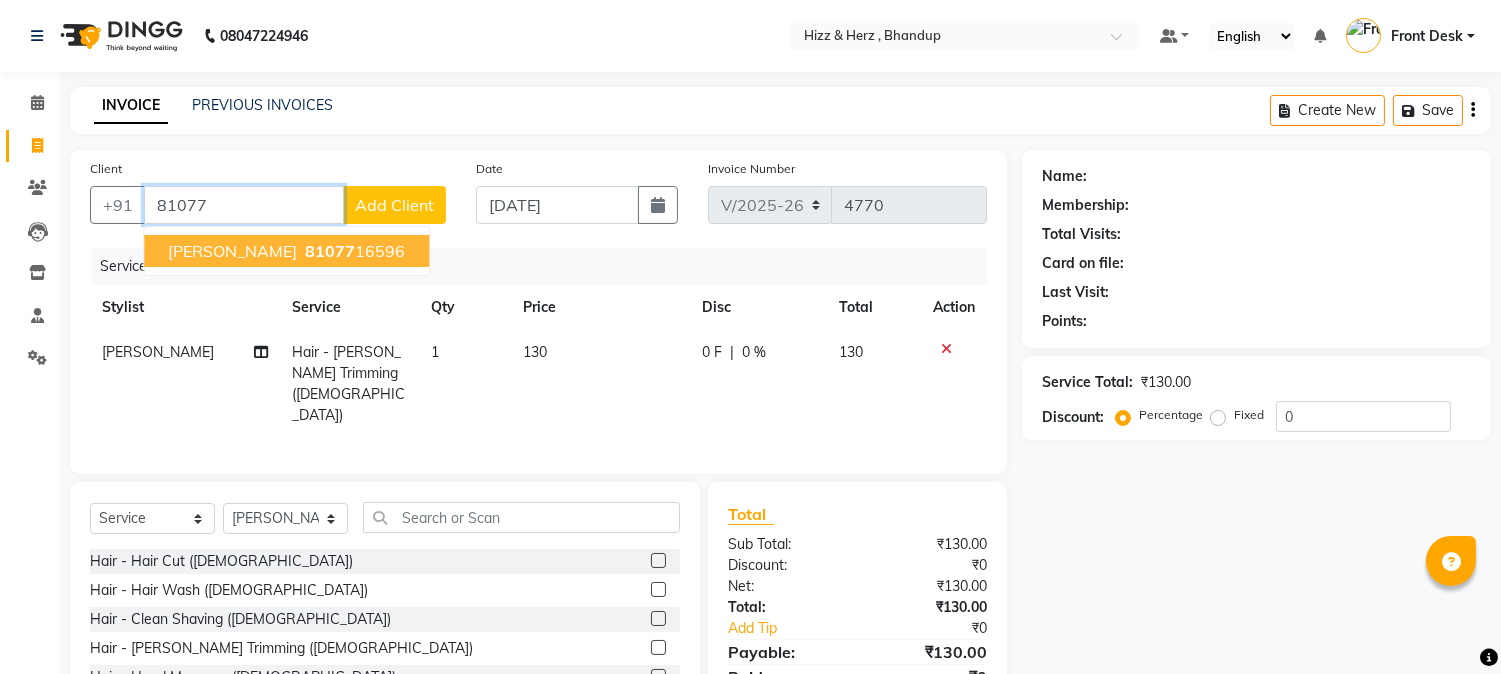 click on "81077" at bounding box center (330, 251) 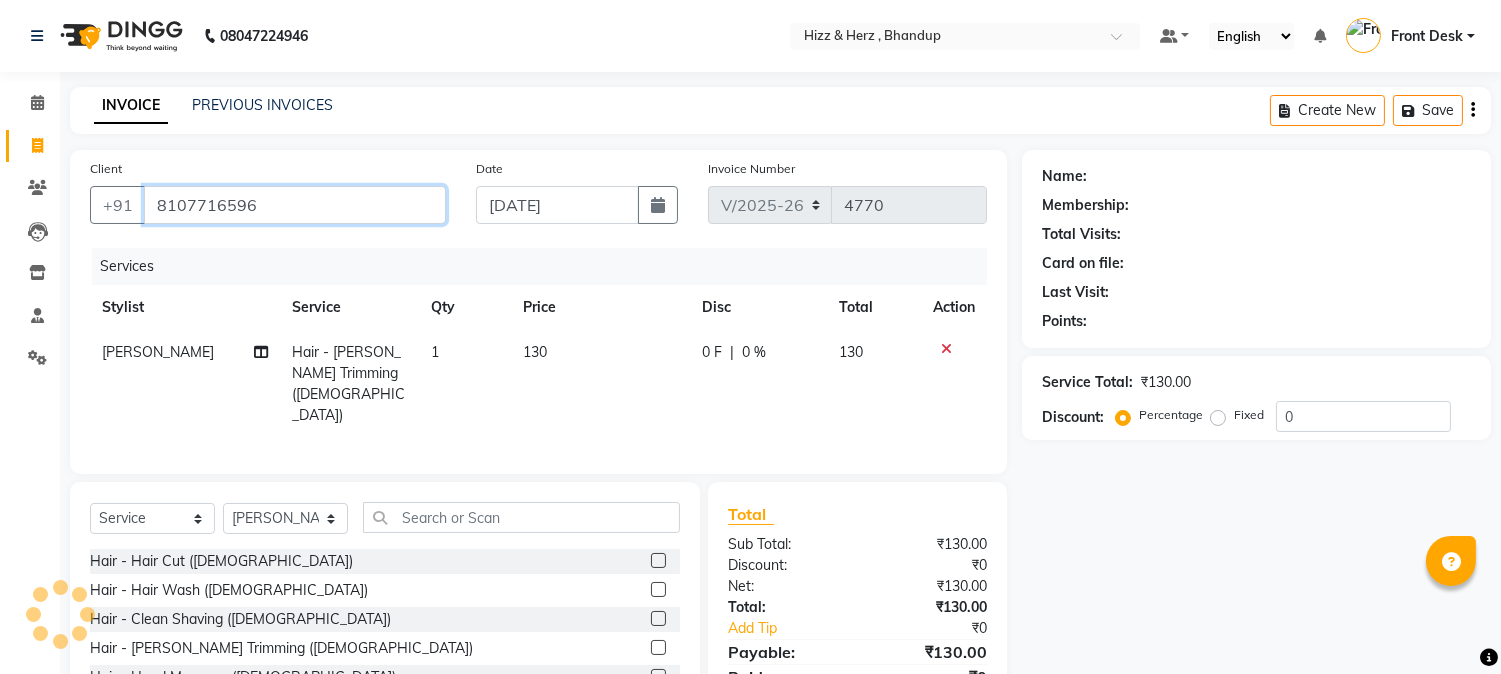 type on "8107716596" 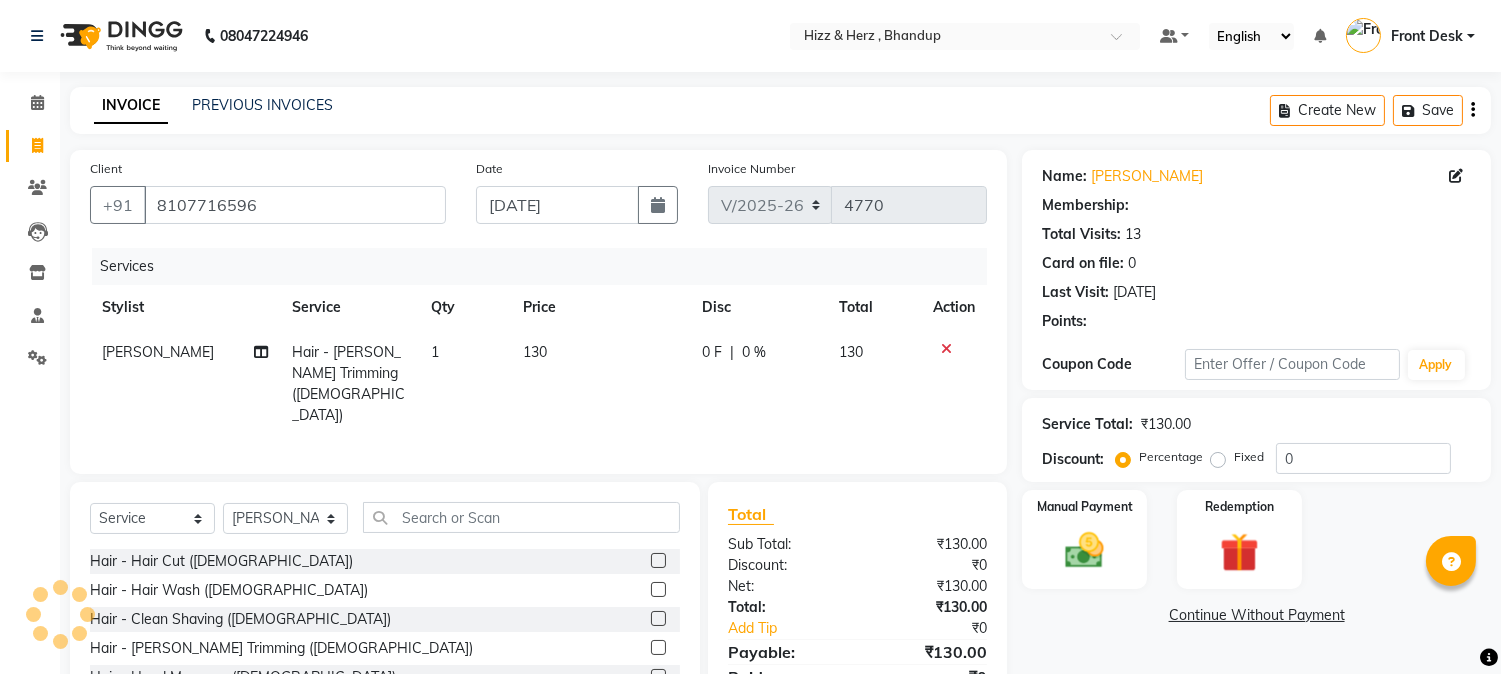 select on "1: Object" 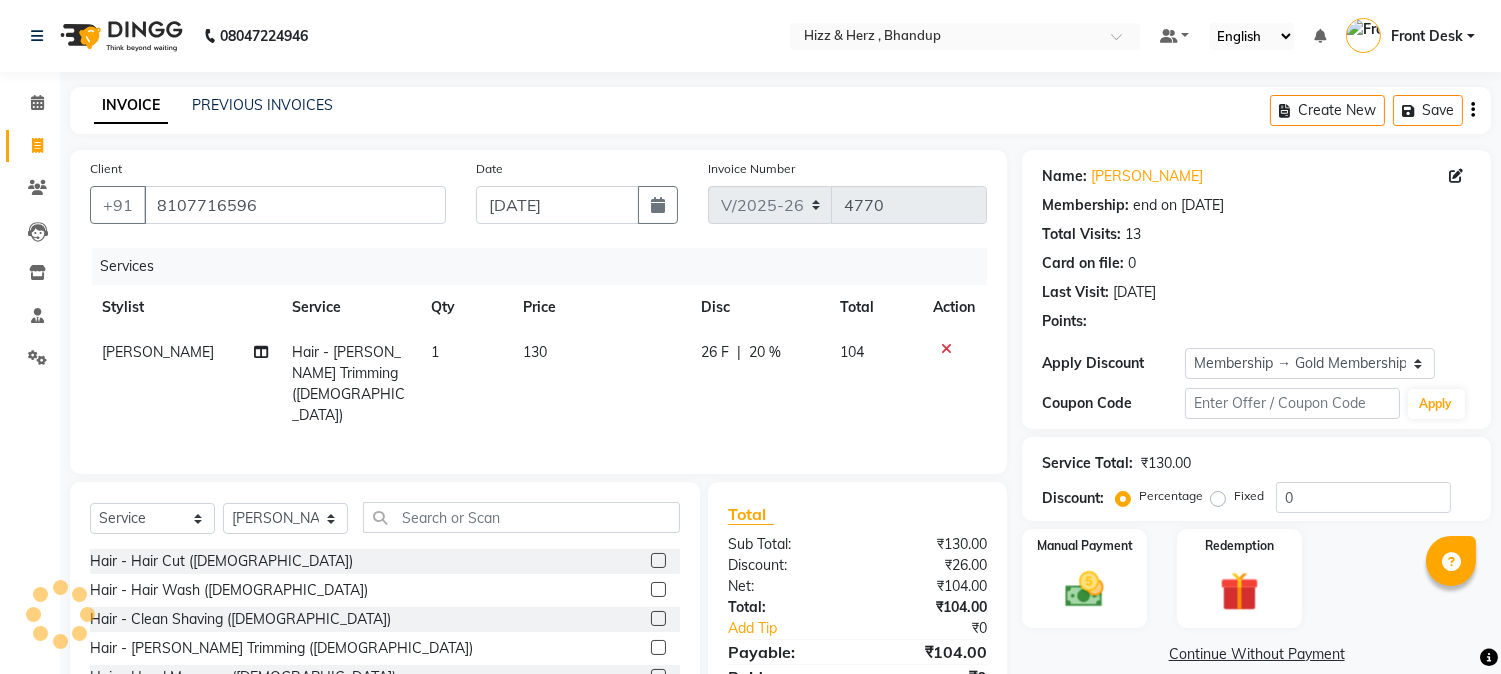 type on "20" 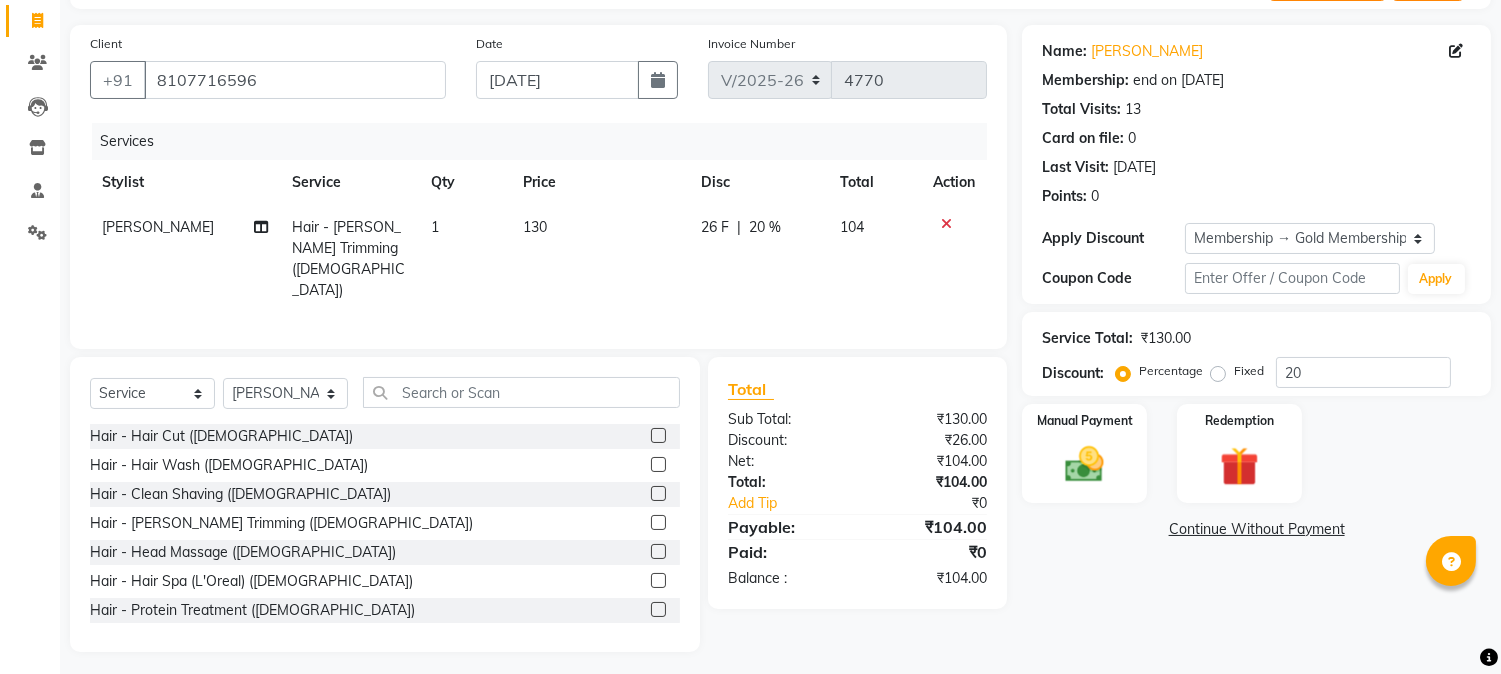 scroll, scrollTop: 126, scrollLeft: 0, axis: vertical 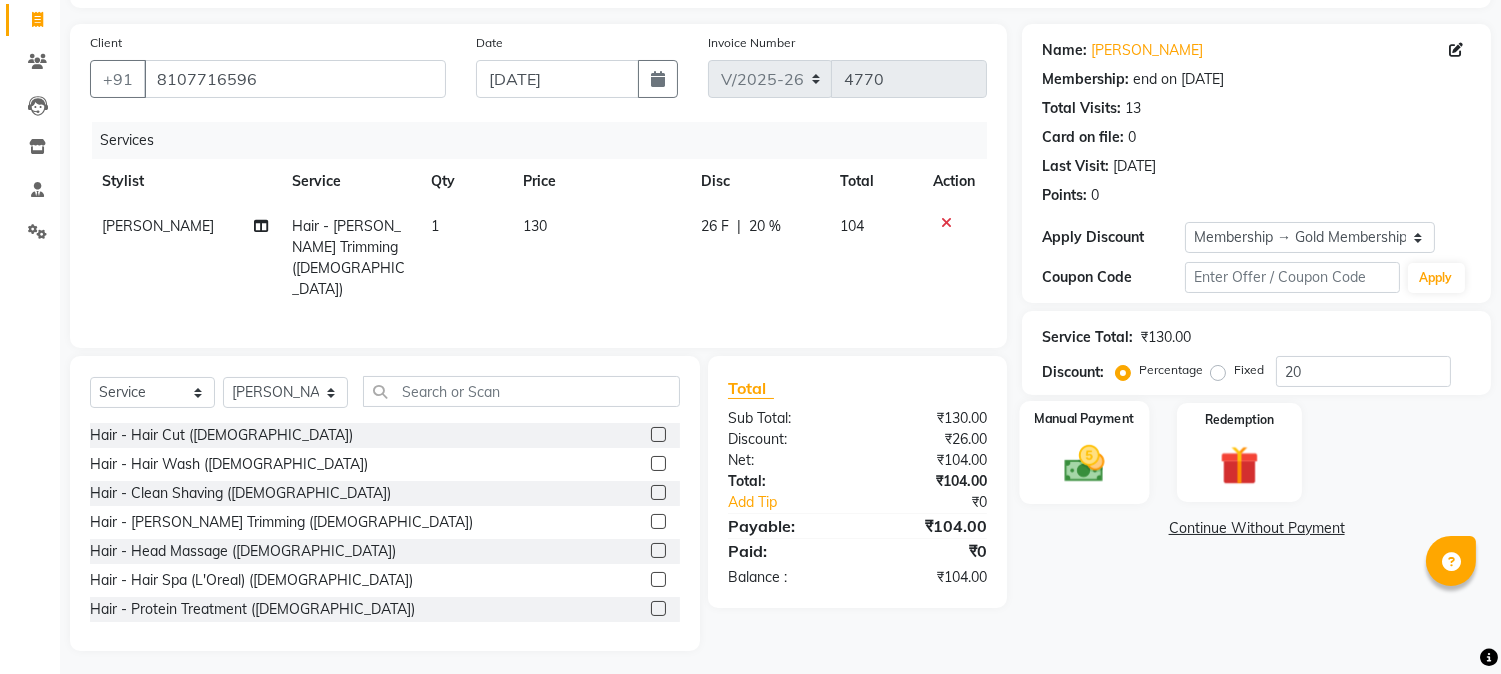 click 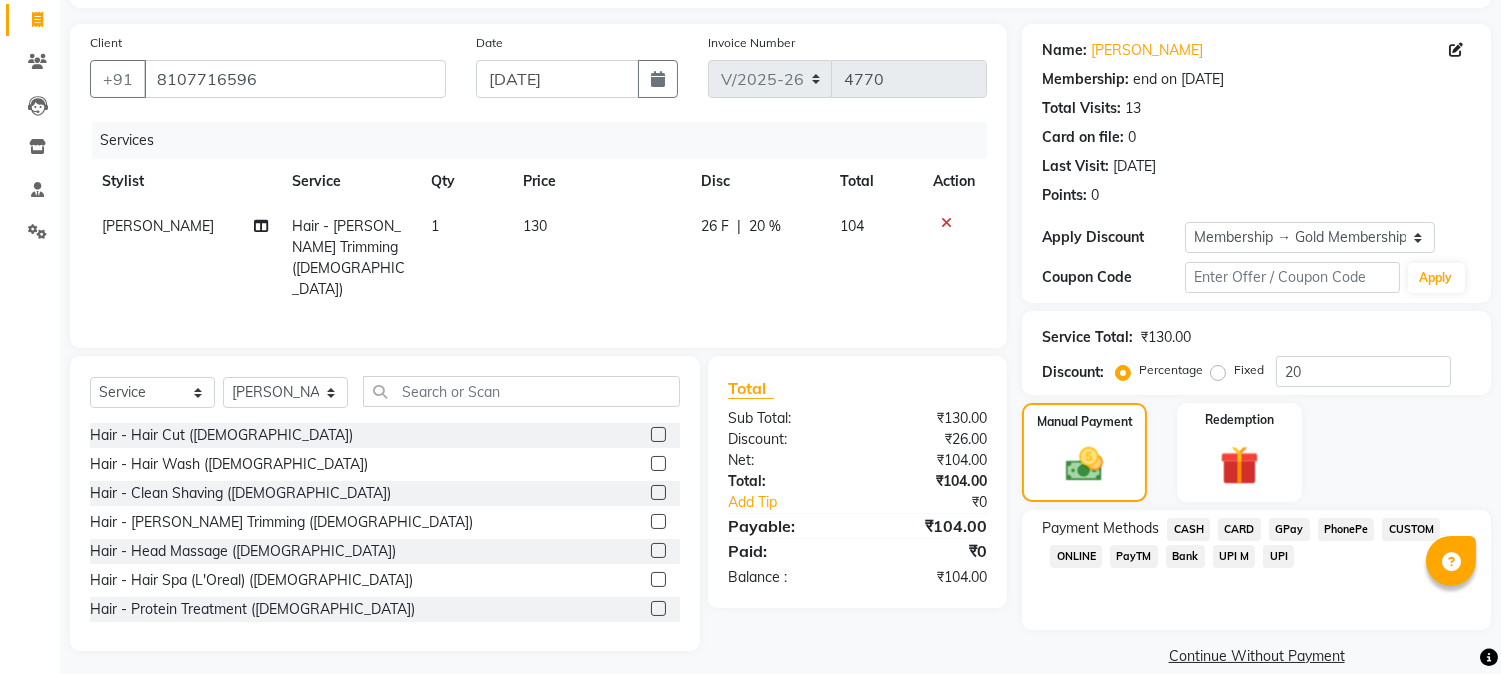 click on "GPay" 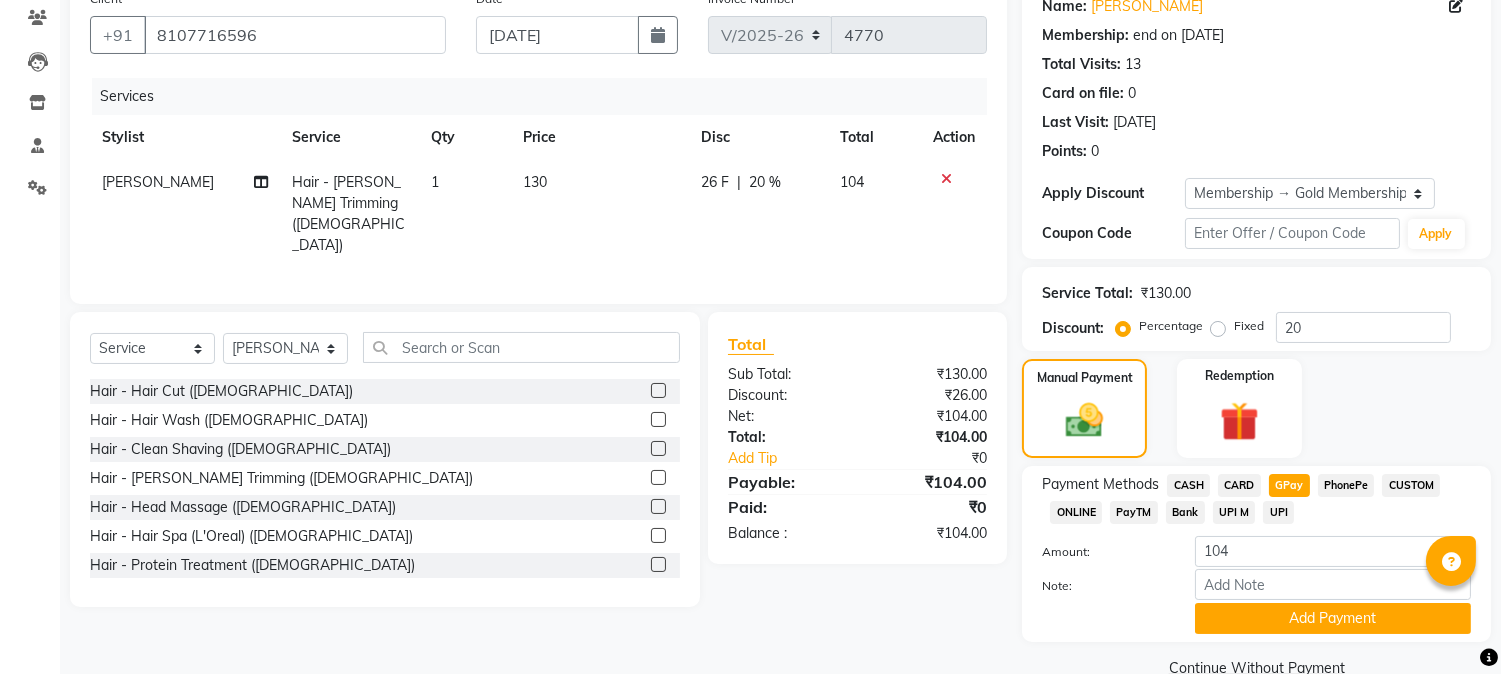 scroll, scrollTop: 208, scrollLeft: 0, axis: vertical 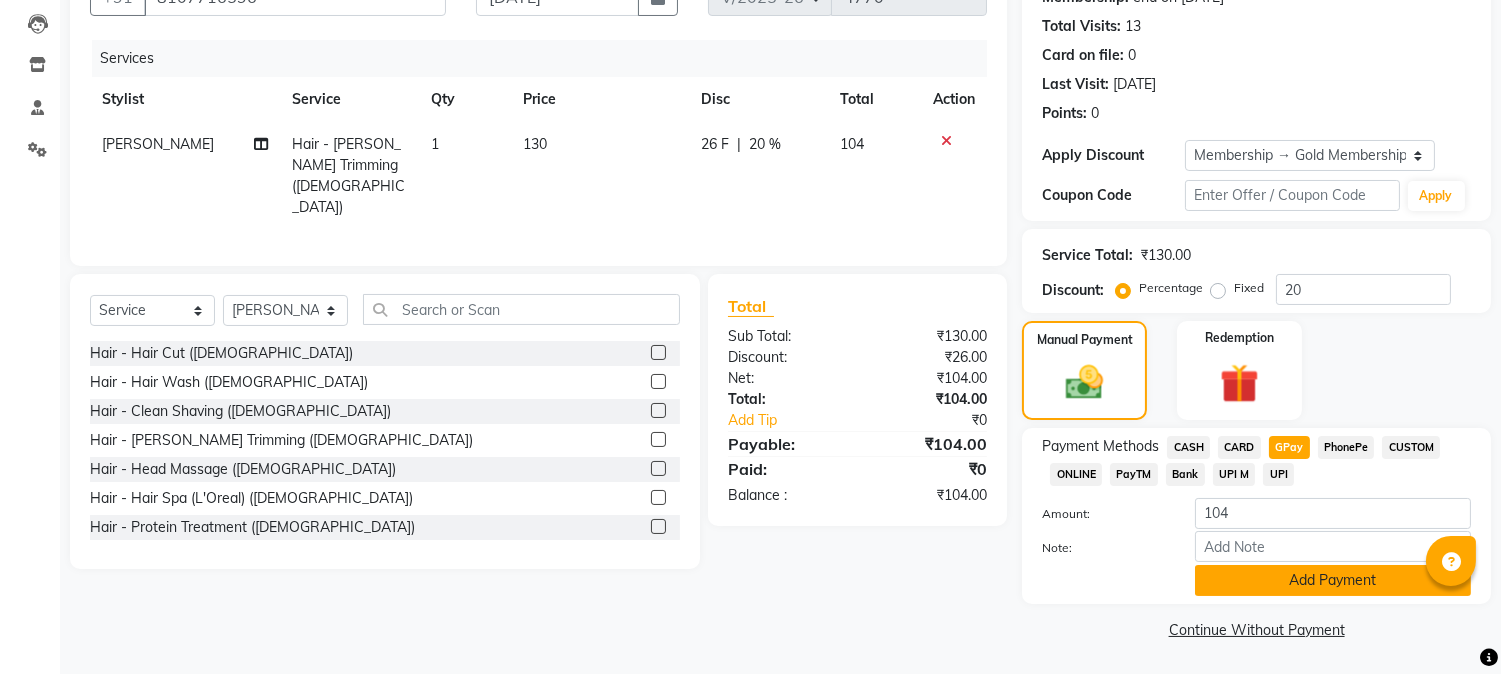 click on "Add Payment" 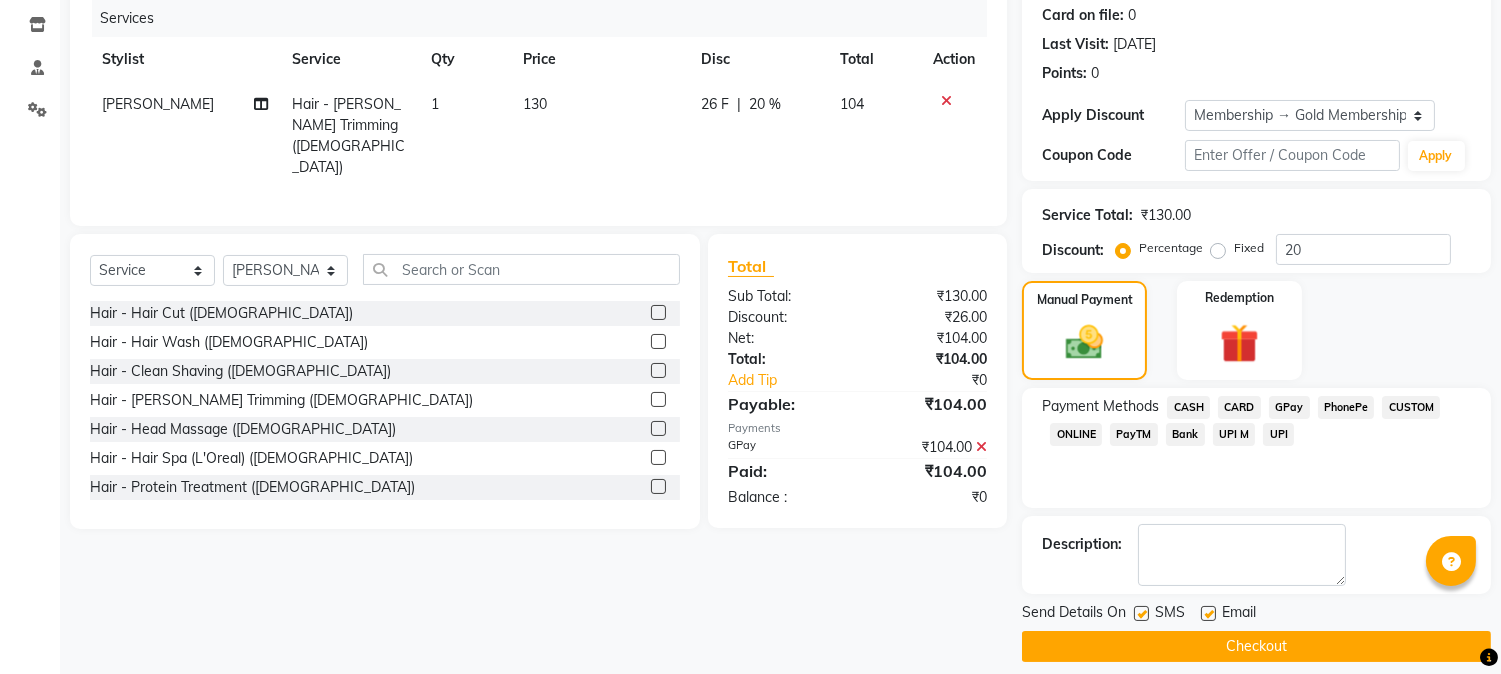 scroll, scrollTop: 265, scrollLeft: 0, axis: vertical 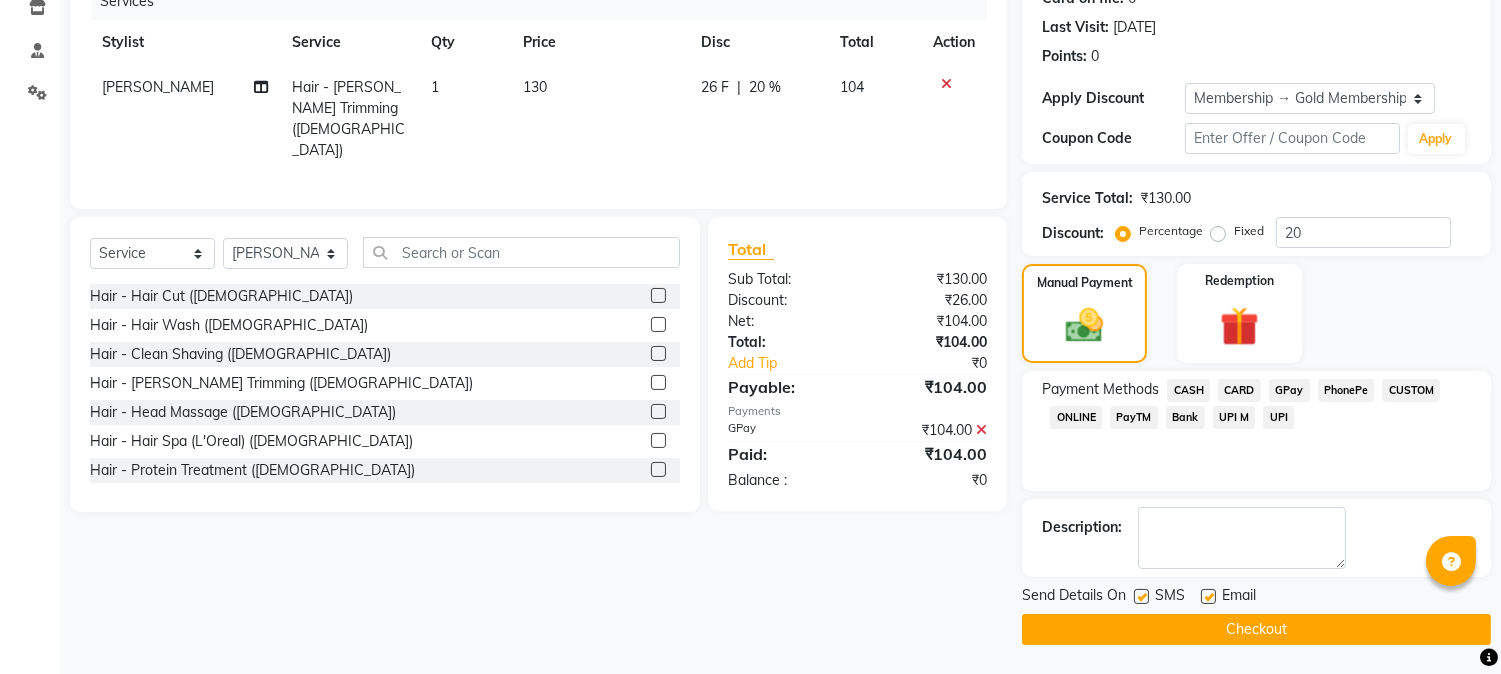 click on "Send Details On SMS Email  Checkout" 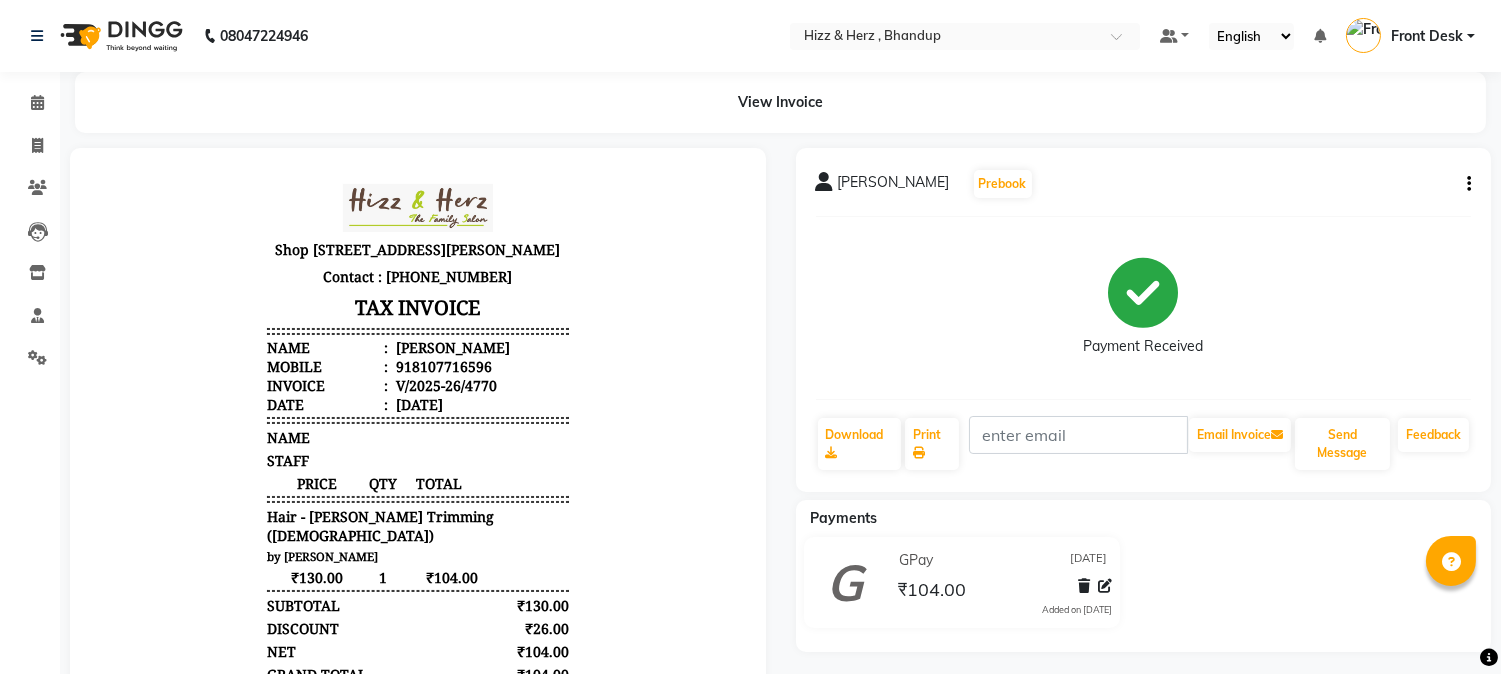 scroll, scrollTop: 15, scrollLeft: 0, axis: vertical 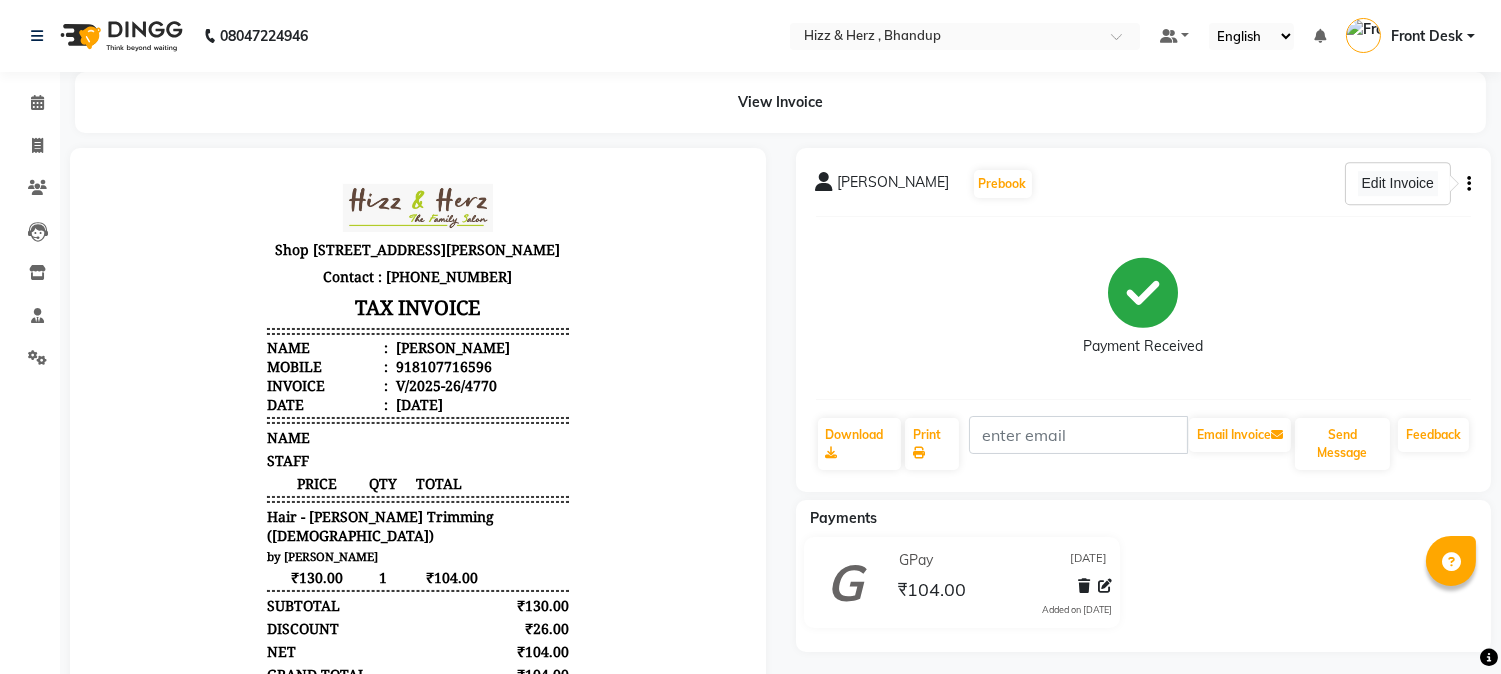 click on "Edit Invoice" at bounding box center [1398, 183] 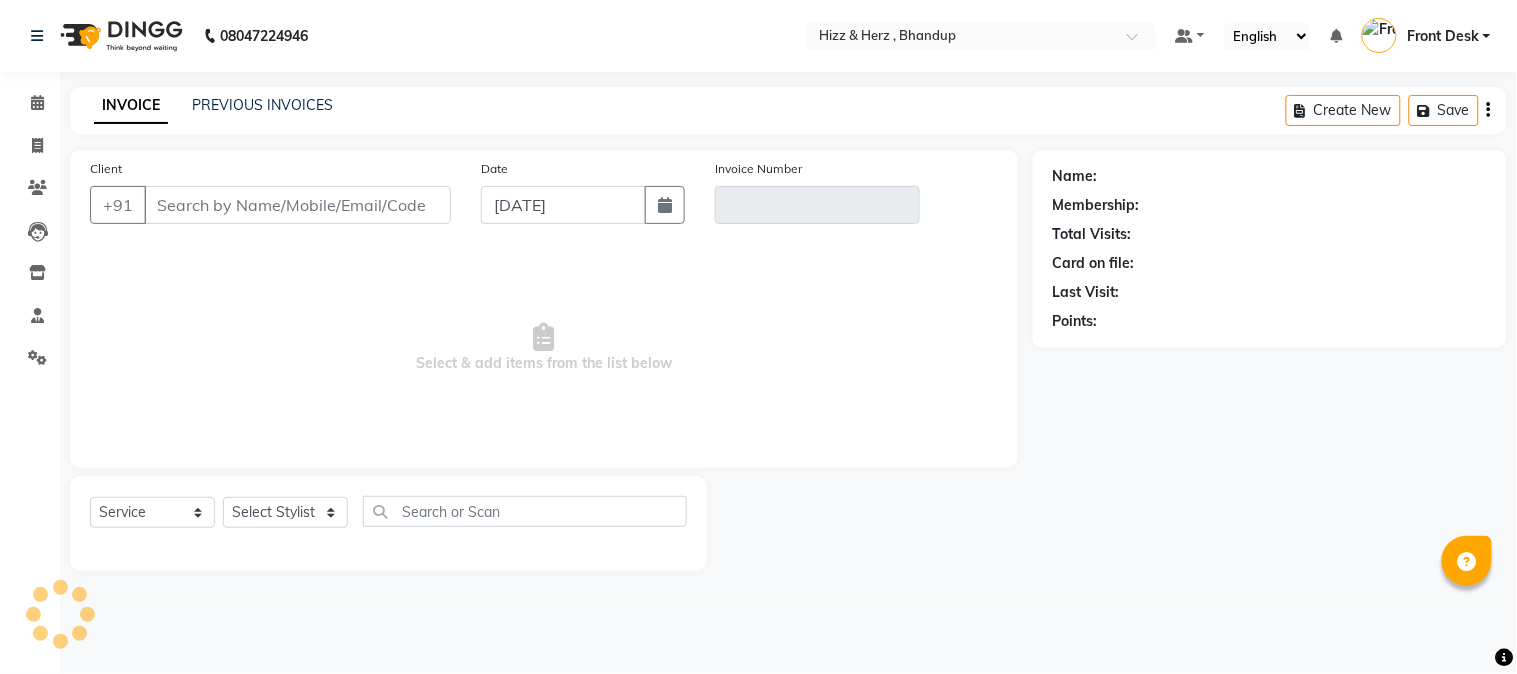 type on "8107716596" 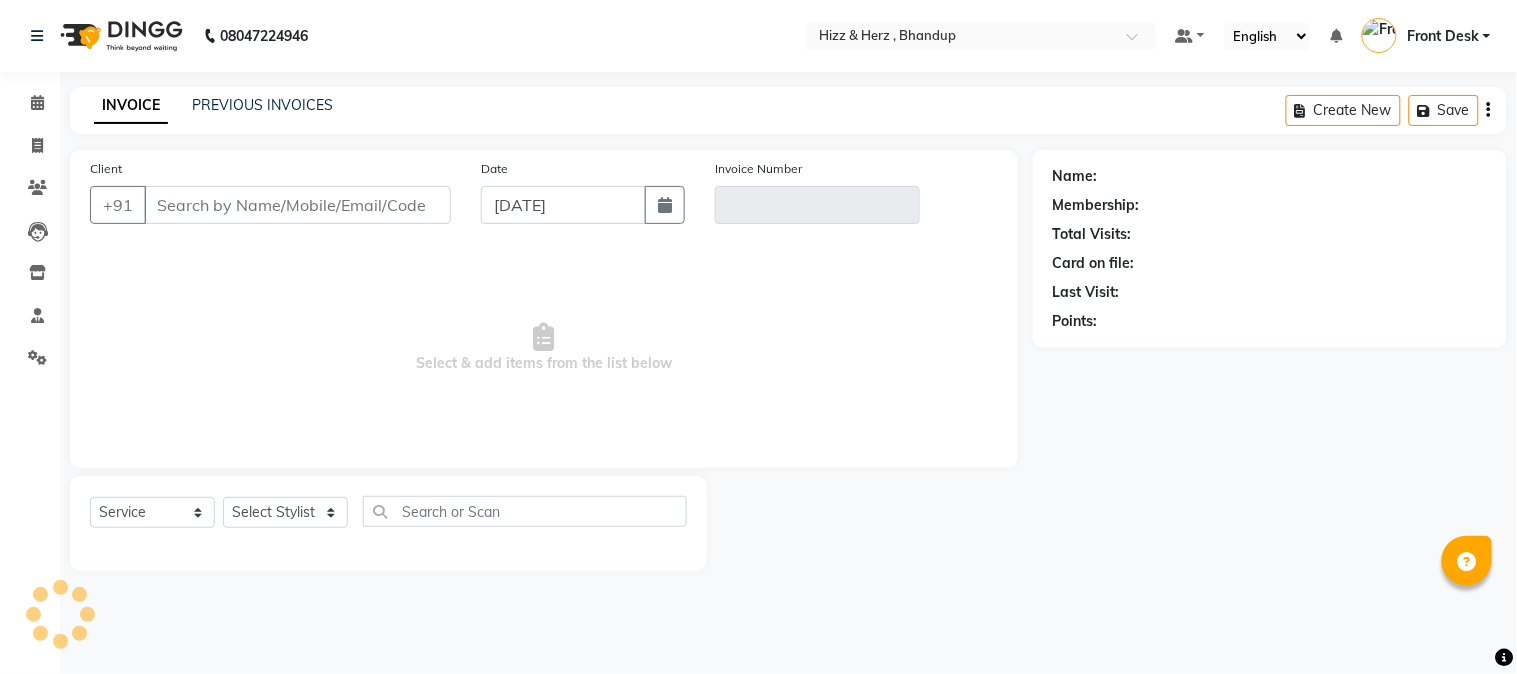 type on "V/2025-26/4770" 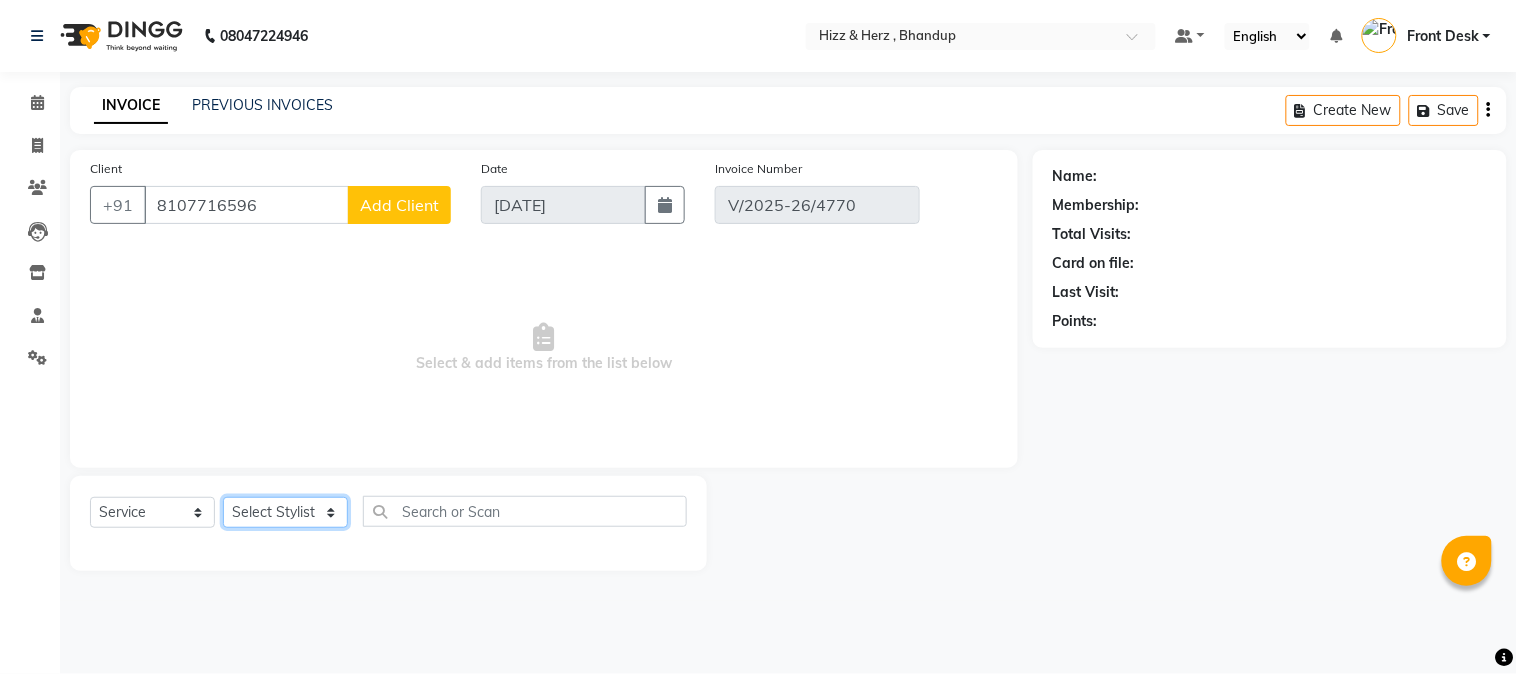 click on "Select Stylist Front Desk [PERSON_NAME] HIZZ & HERZ 2 [PERSON_NAME] [PERSON_NAME] [PERSON_NAME] [PERSON_NAME] MOHD [PERSON_NAME] [PERSON_NAME] [PERSON_NAME]  [PERSON_NAME]" 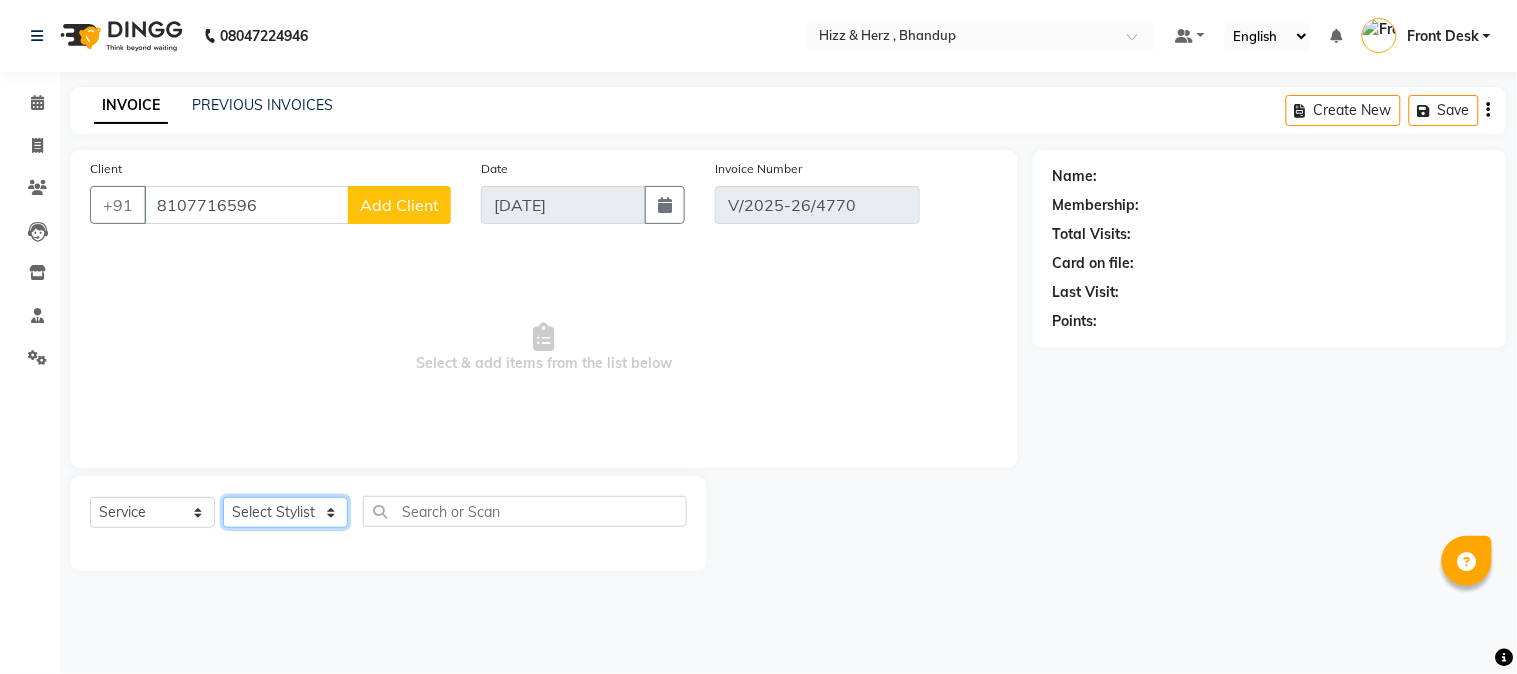 select on "82789" 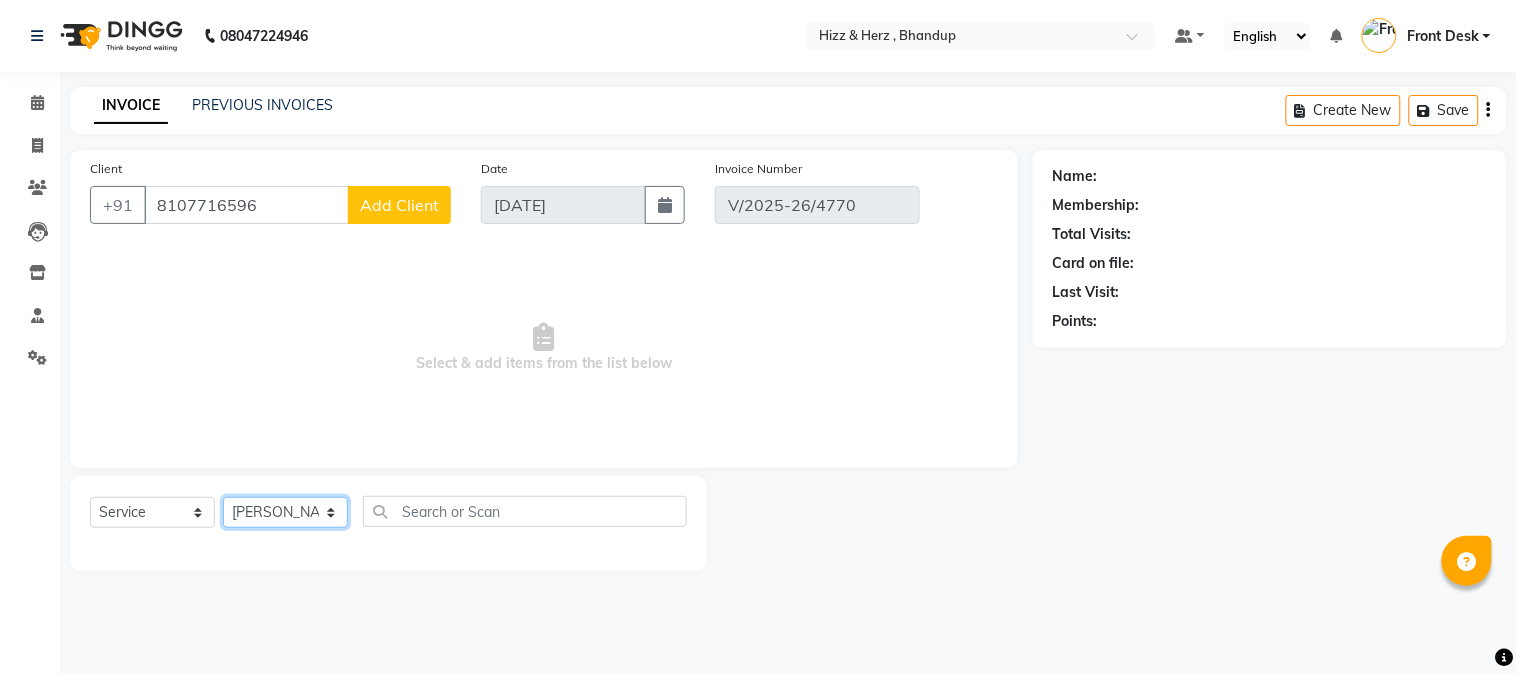 click on "Select Stylist Front Desk [PERSON_NAME] HIZZ & HERZ 2 [PERSON_NAME] [PERSON_NAME] [PERSON_NAME] [PERSON_NAME] MOHD [PERSON_NAME] [PERSON_NAME] [PERSON_NAME]  [PERSON_NAME]" 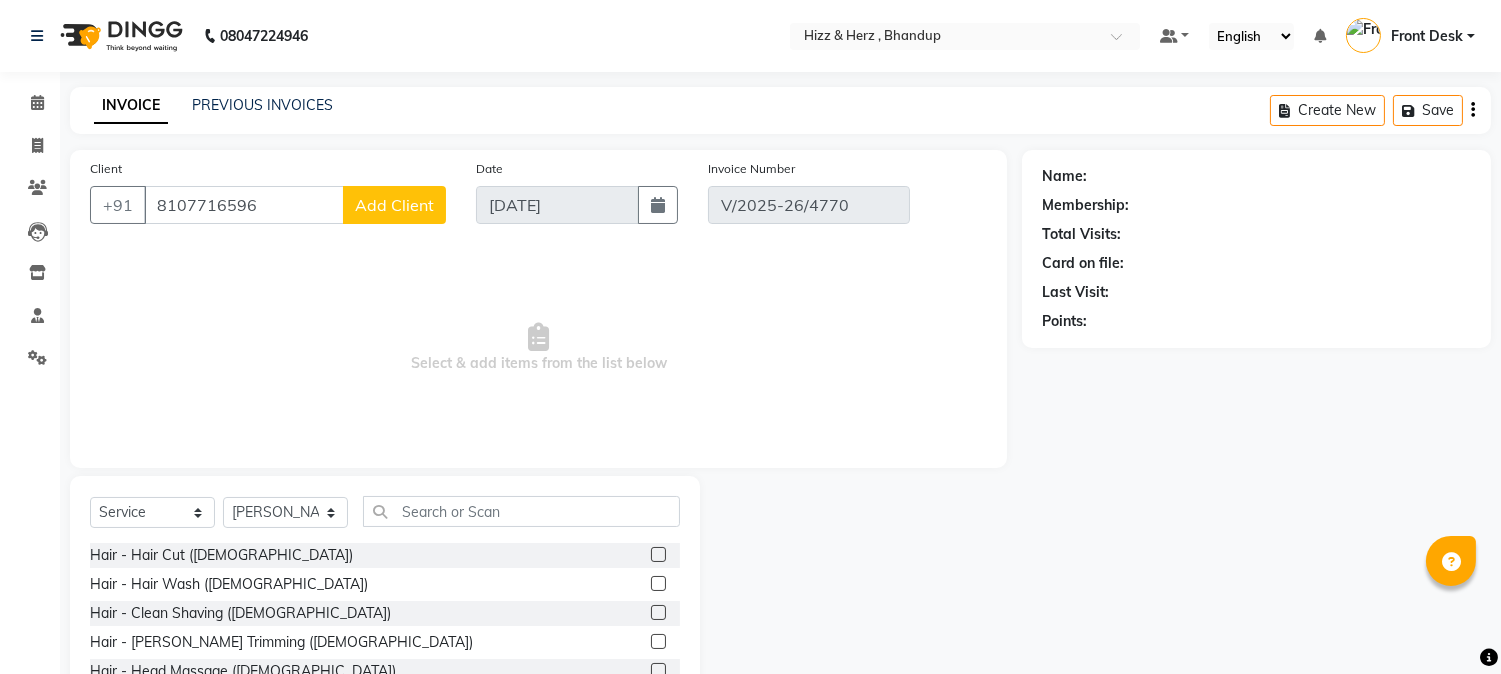 click 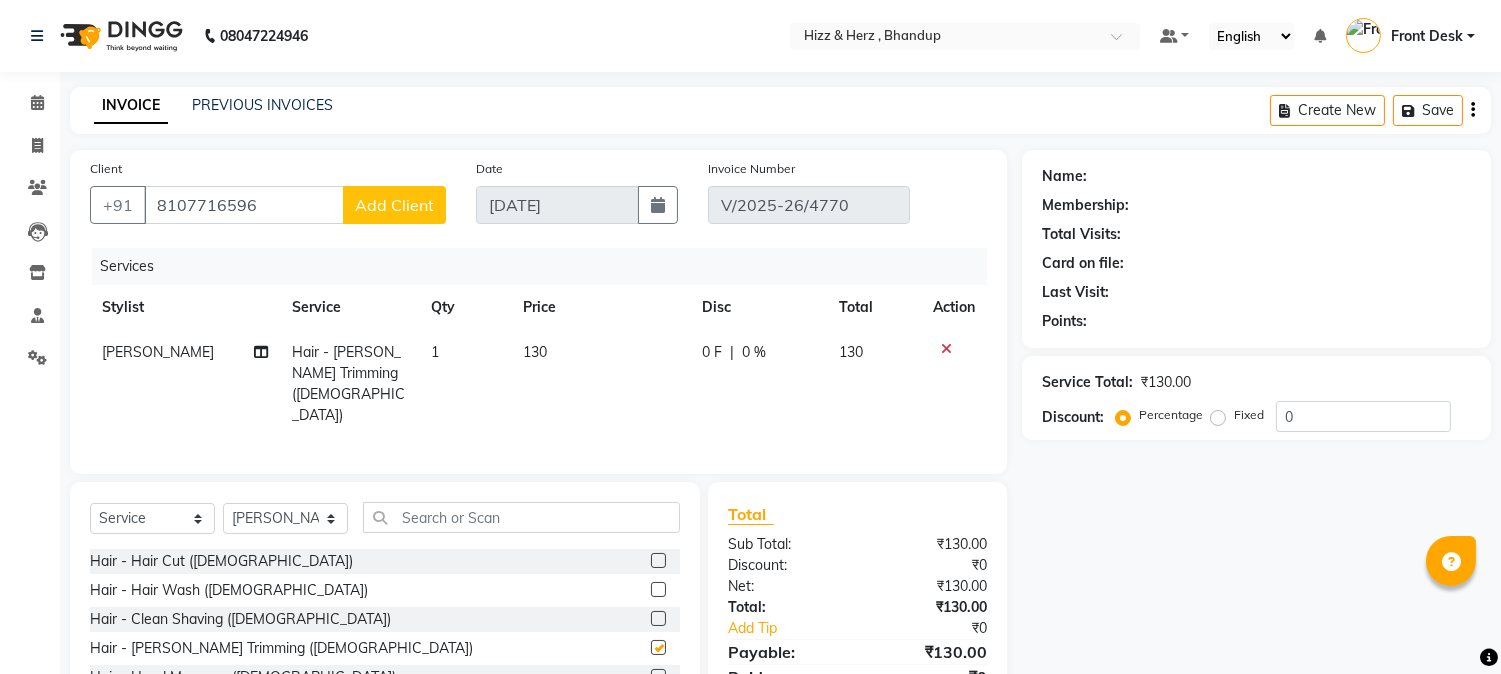 checkbox on "false" 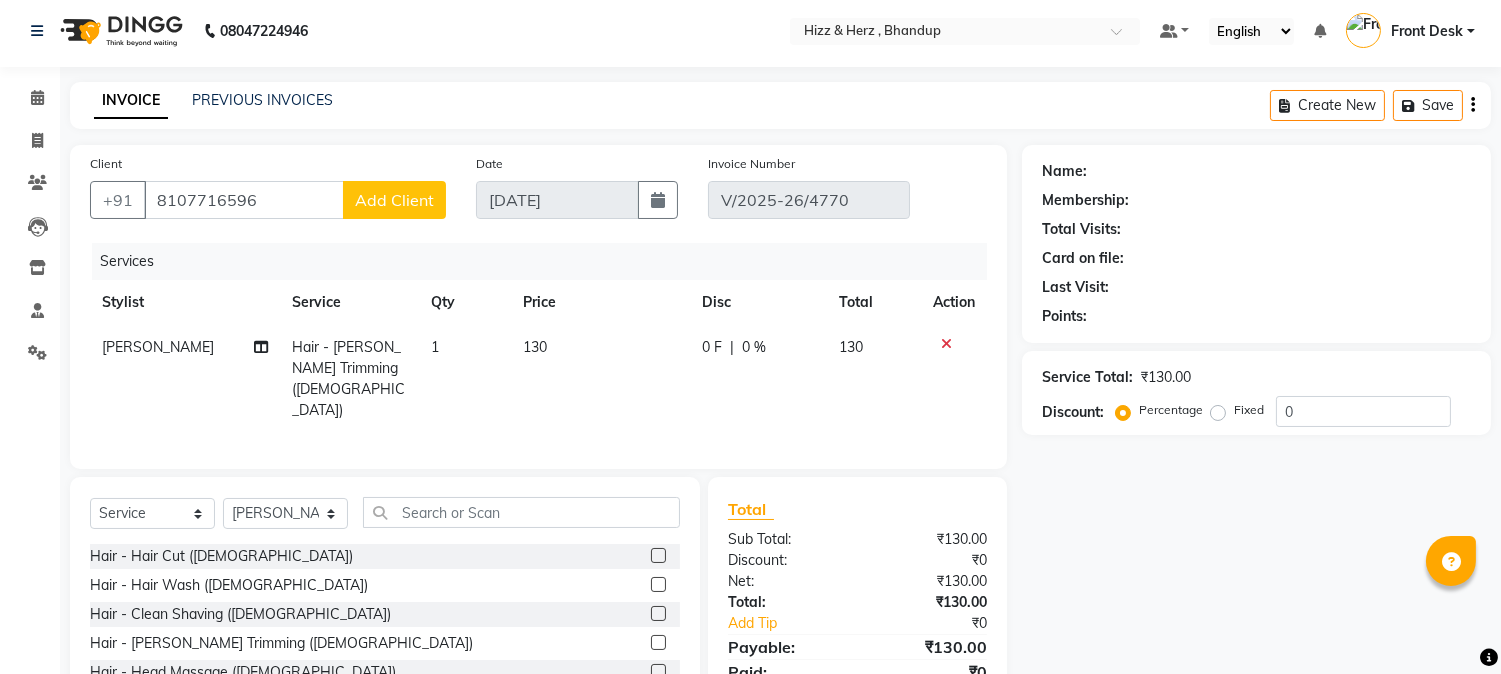scroll, scrollTop: 0, scrollLeft: 0, axis: both 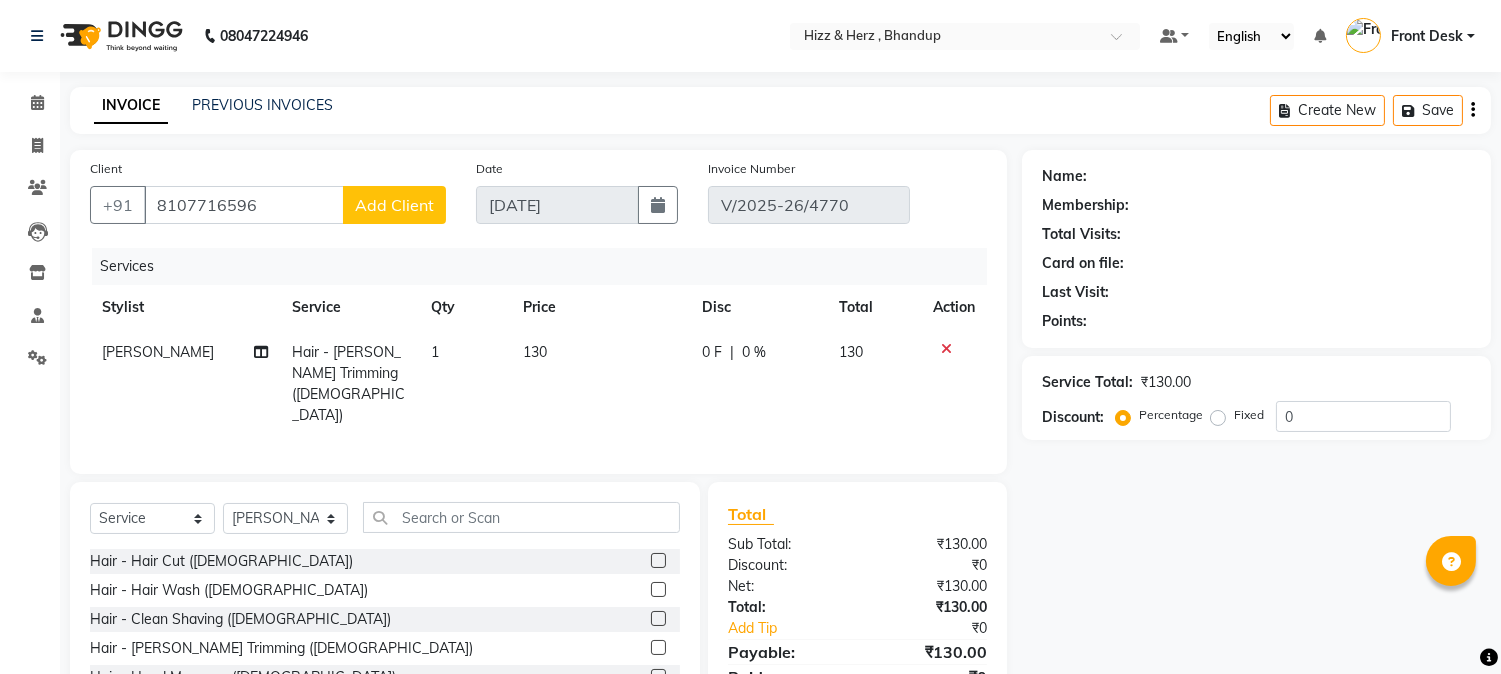 click on "INVOICE" 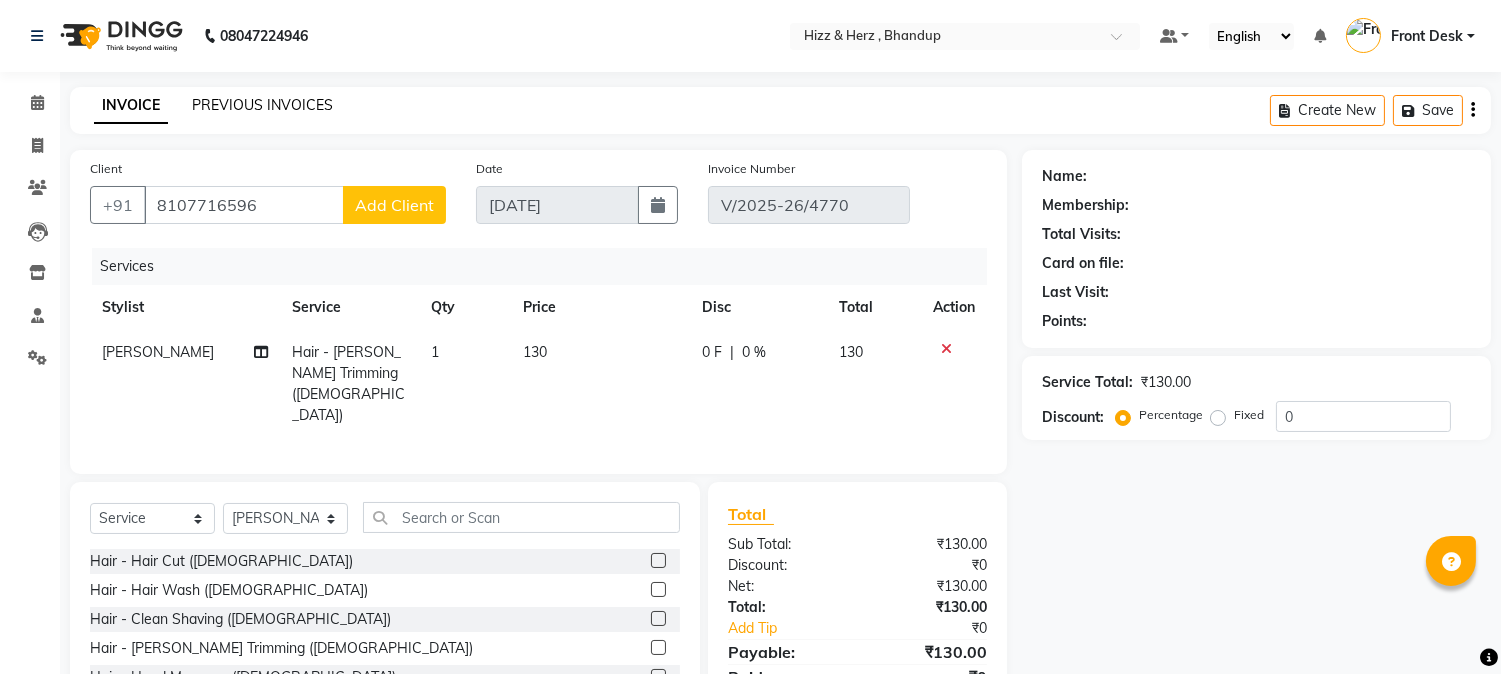 click on "PREVIOUS INVOICES" 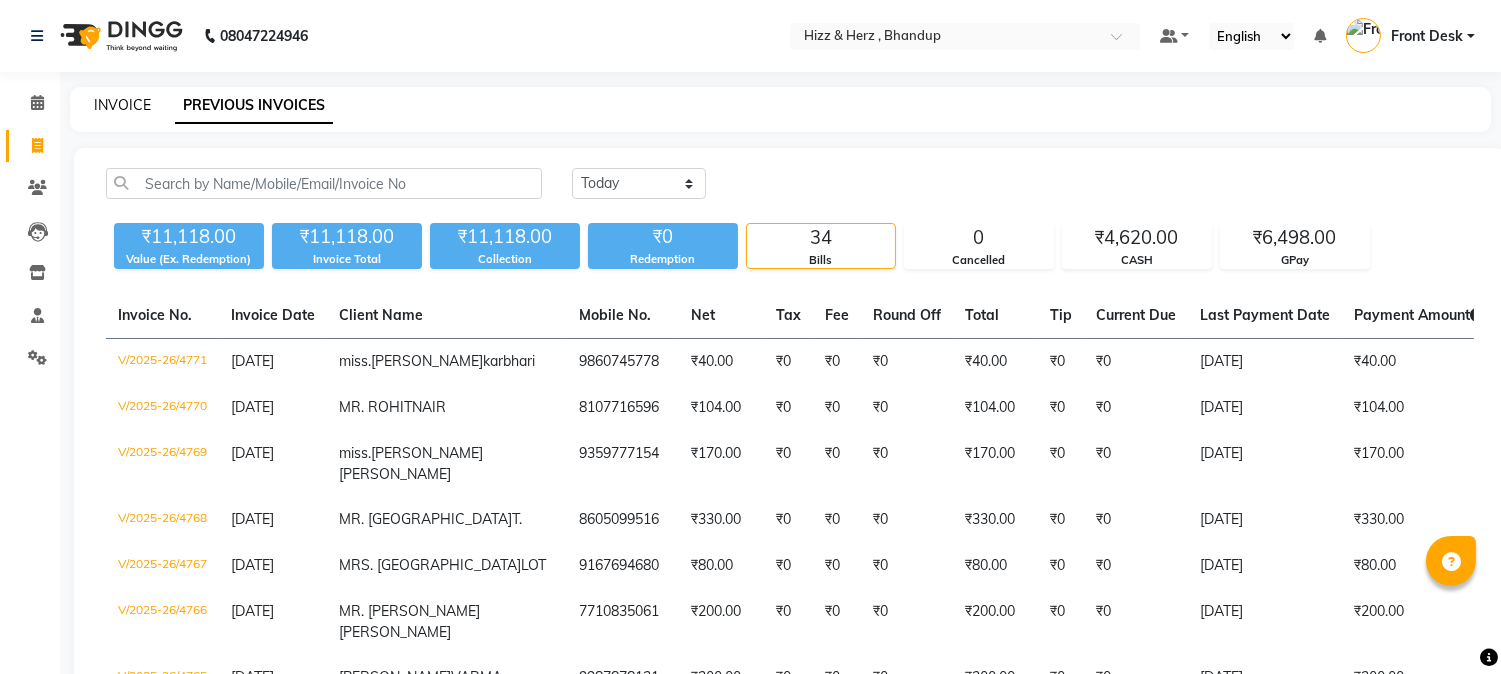 click on "INVOICE" 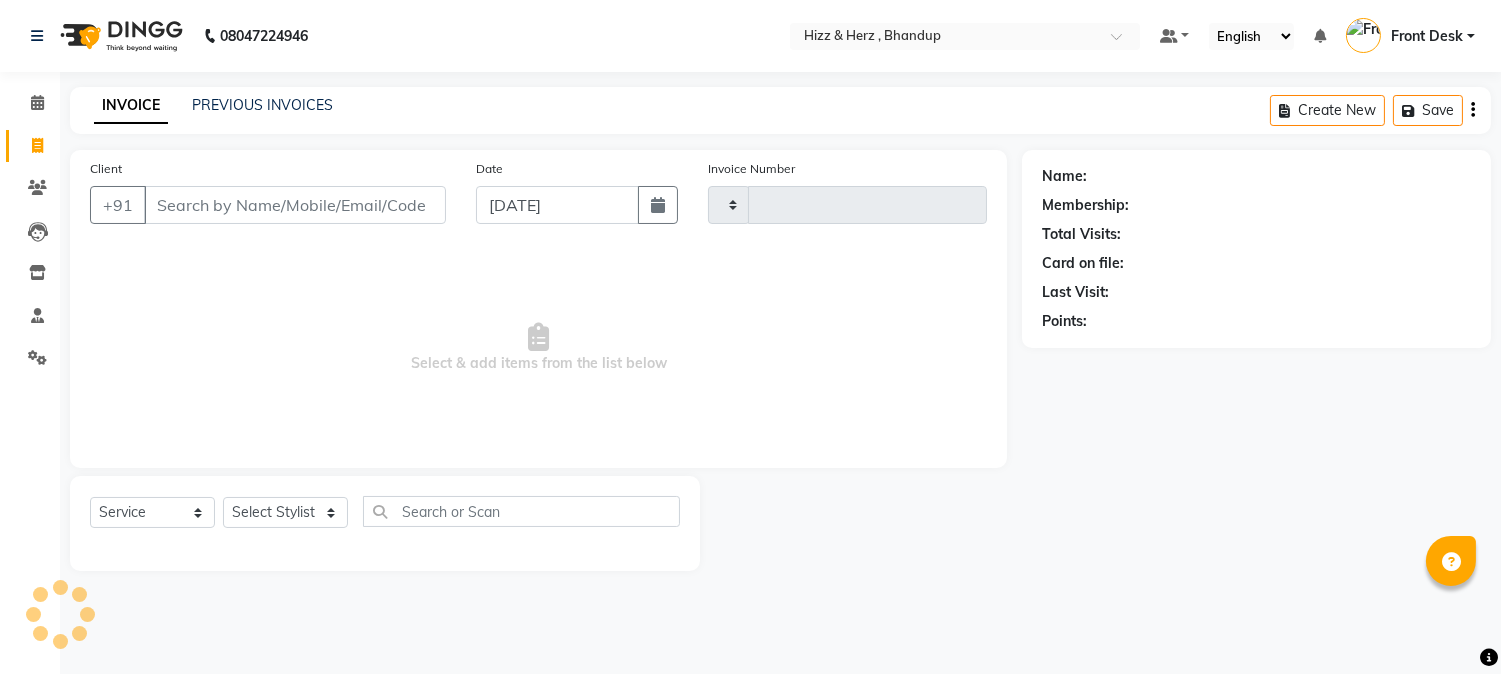 type on "4772" 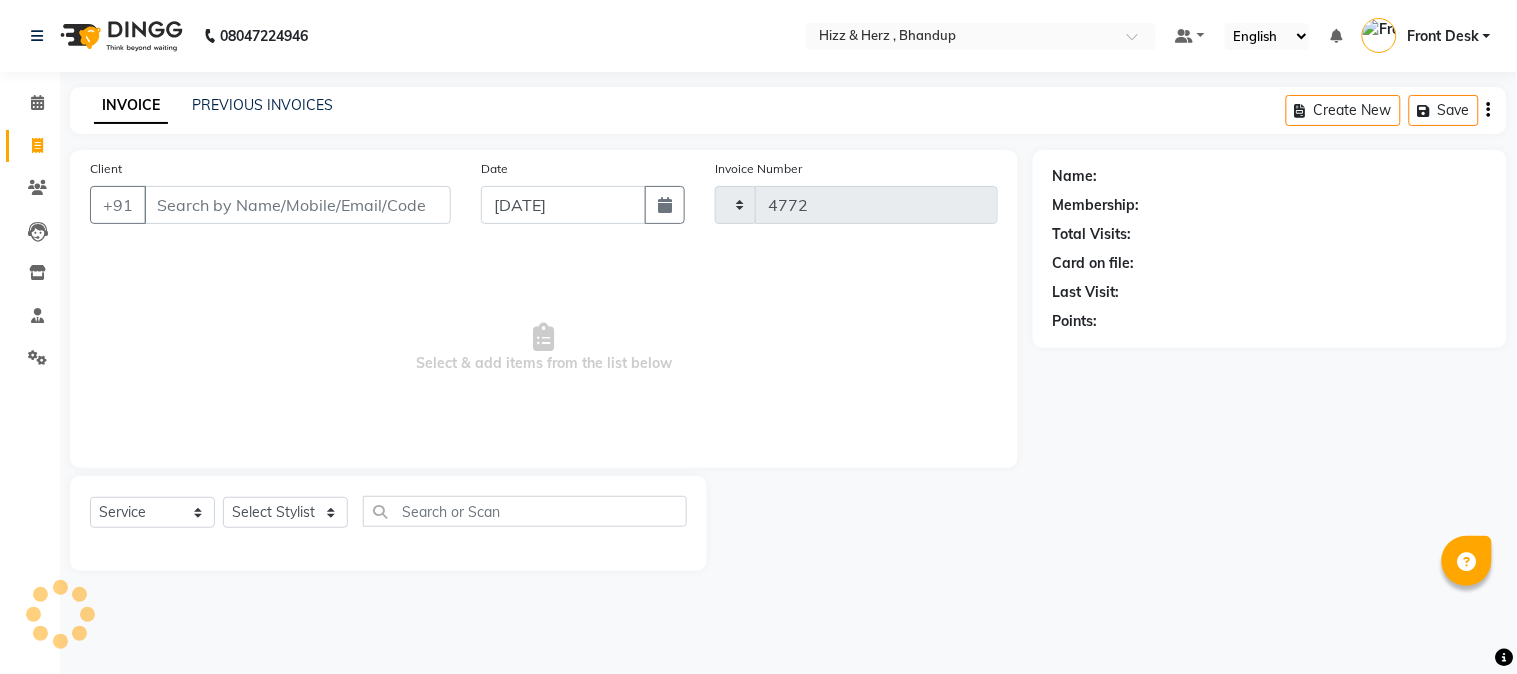 select on "629" 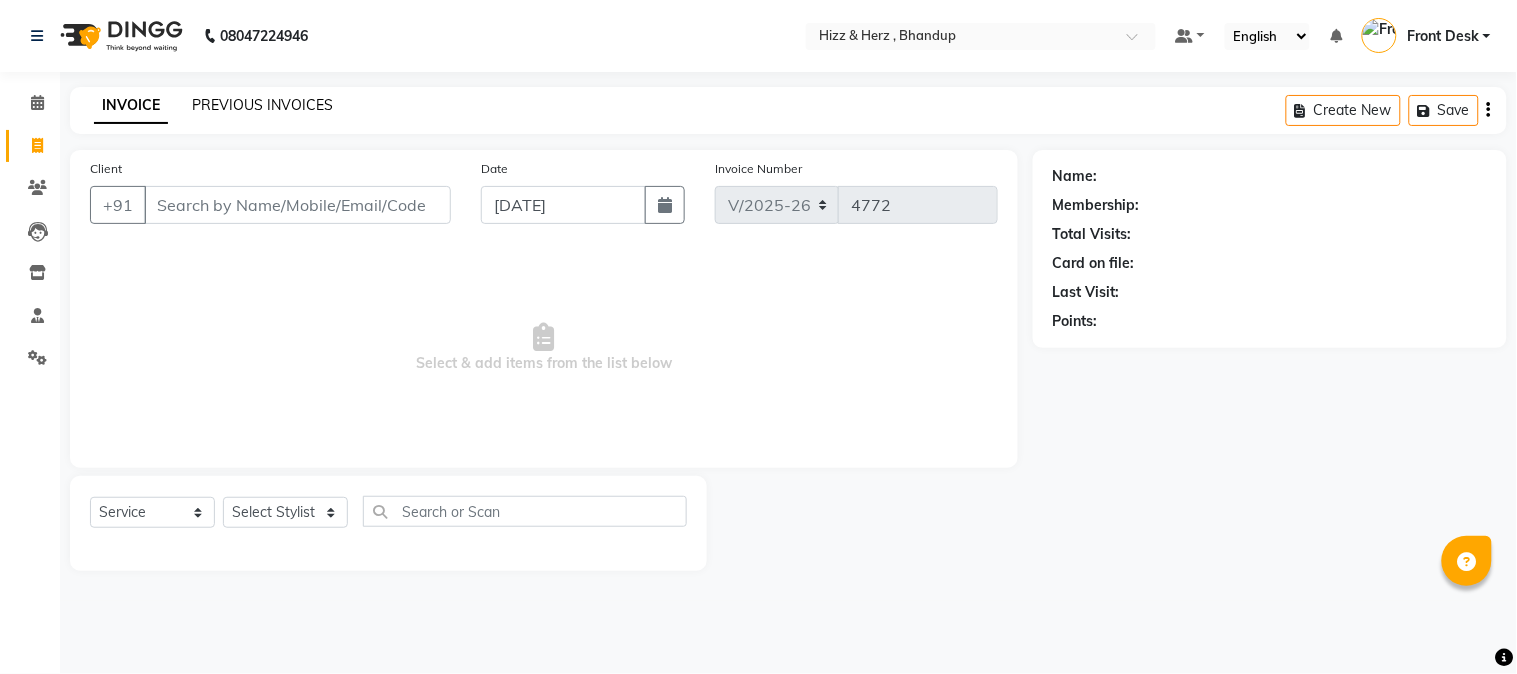 click on "PREVIOUS INVOICES" 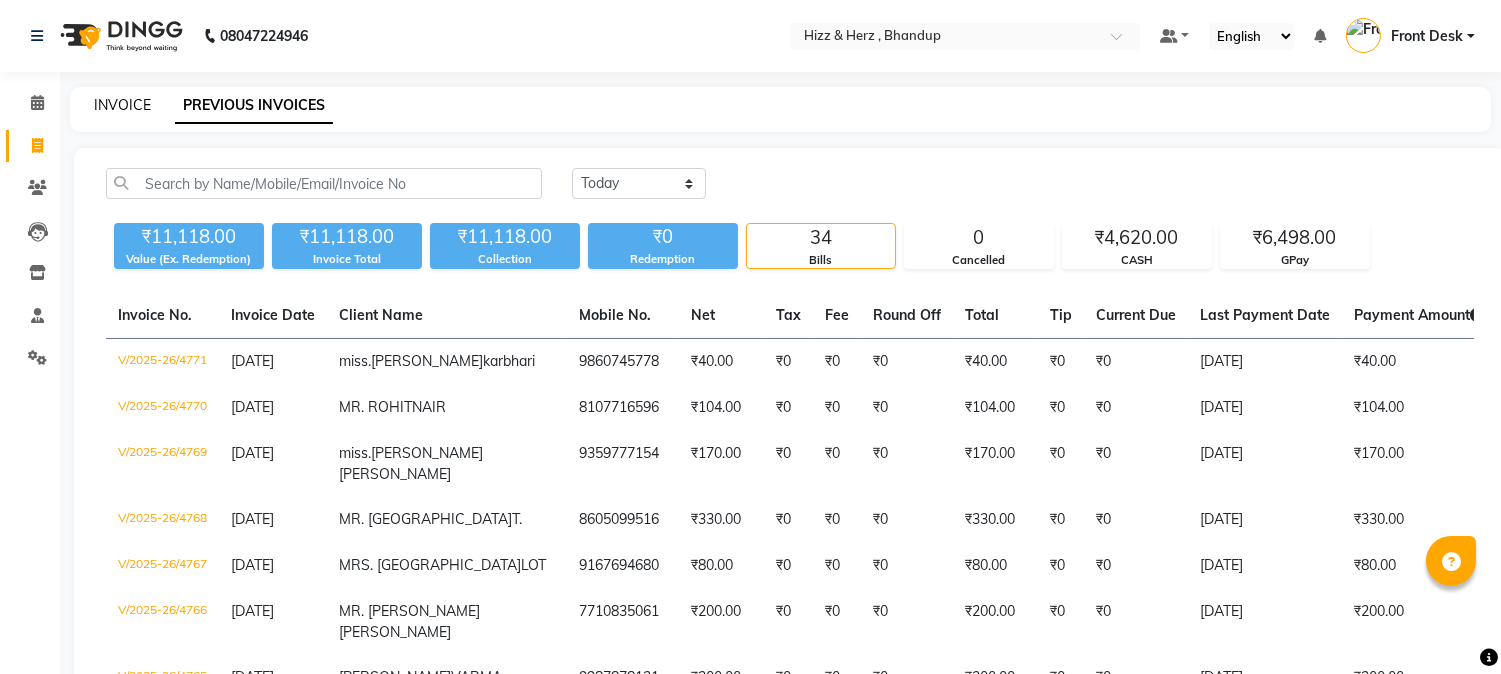 click on "INVOICE" 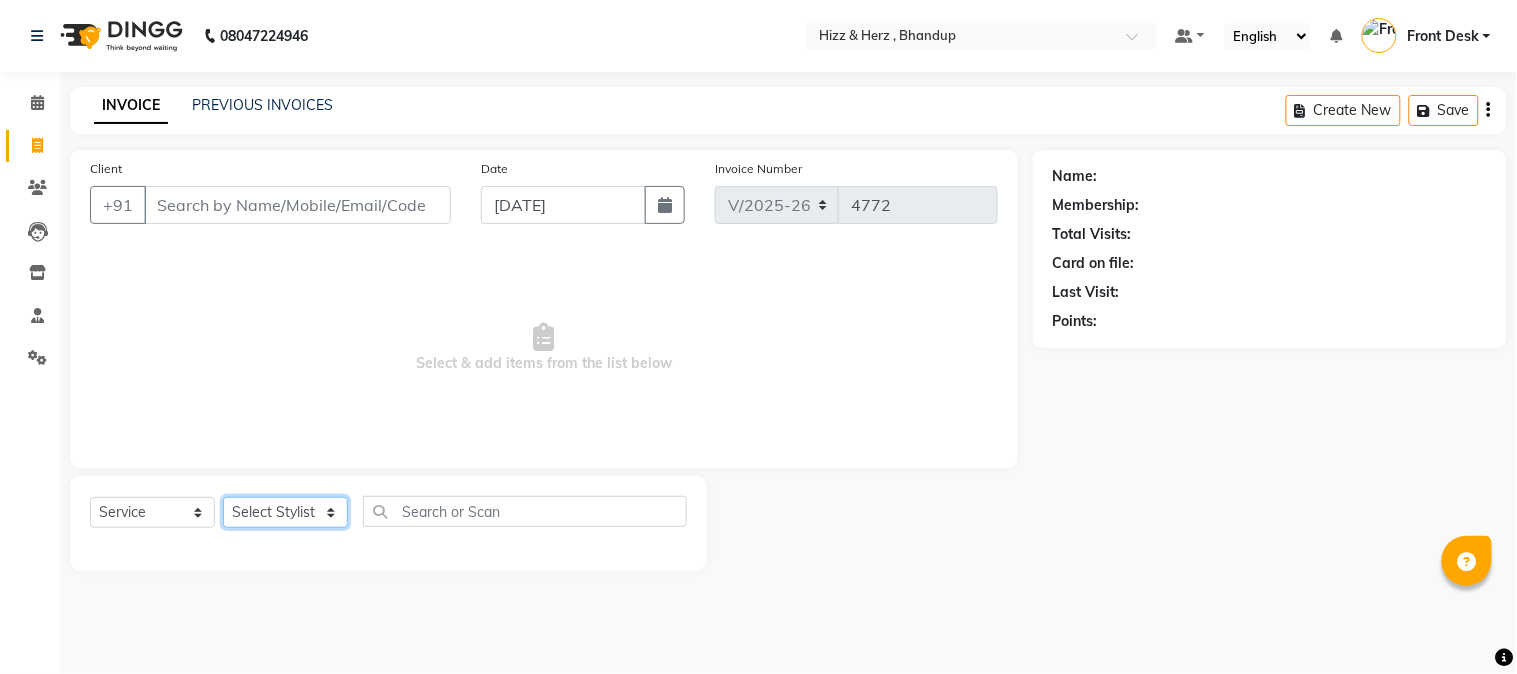 click on "Select Stylist Front Desk [PERSON_NAME] HIZZ & HERZ 2 [PERSON_NAME] [PERSON_NAME] [PERSON_NAME] [PERSON_NAME] MOHD [PERSON_NAME] [PERSON_NAME] [PERSON_NAME]  [PERSON_NAME]" 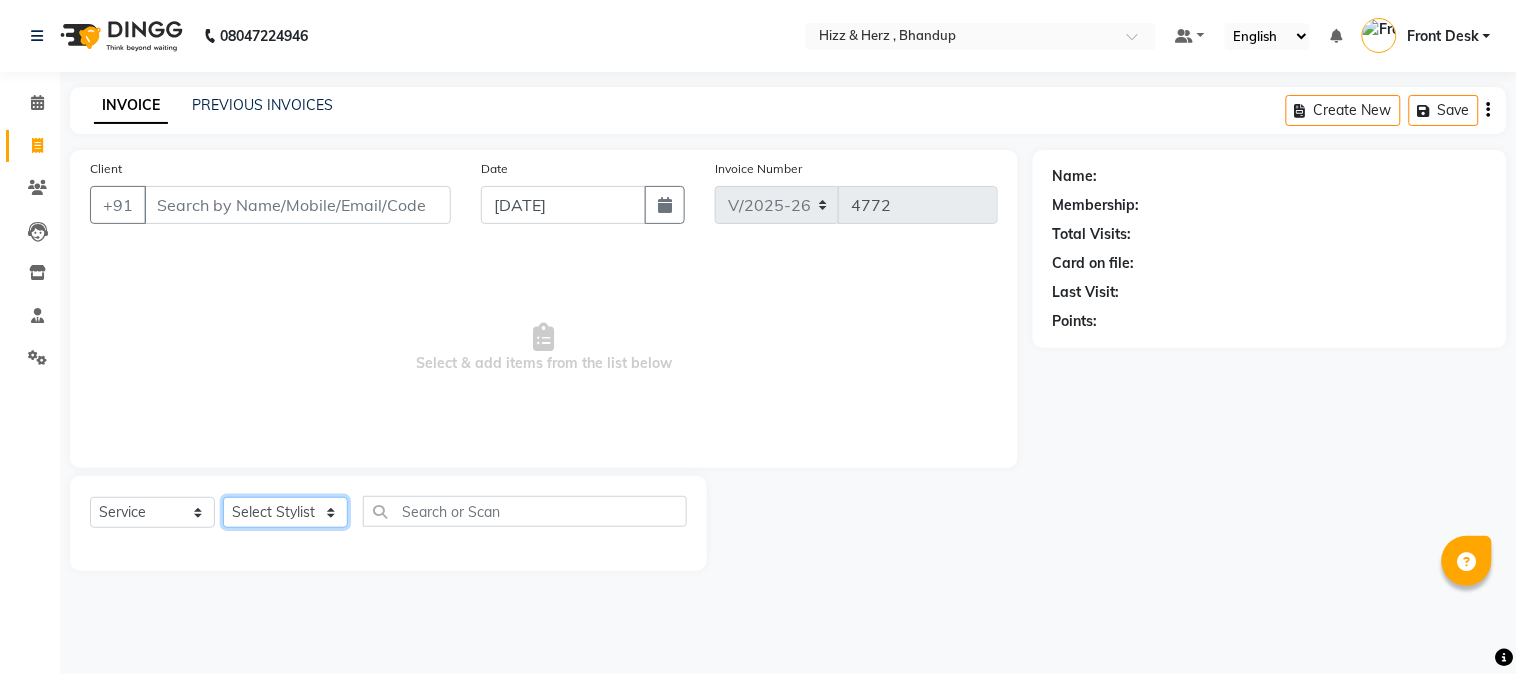 select on "9149" 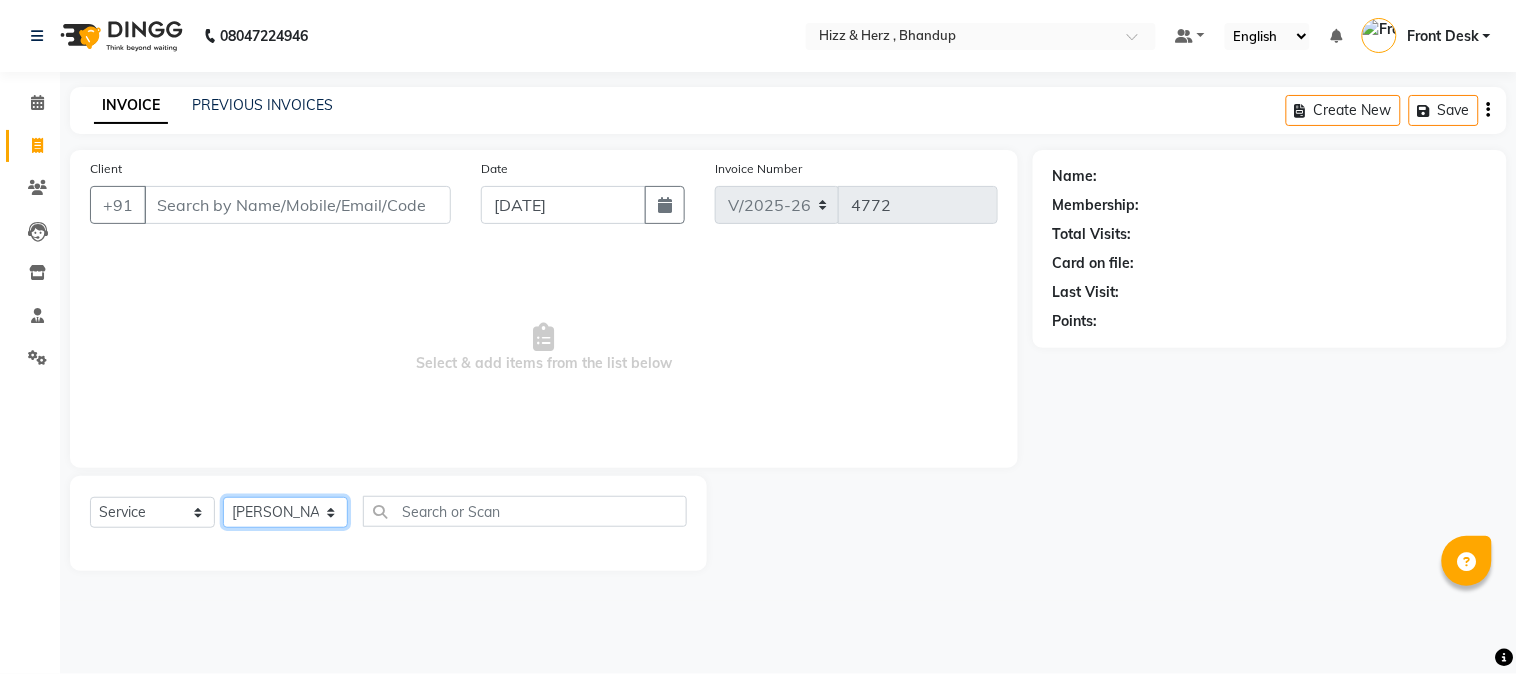 click on "Select Stylist Front Desk [PERSON_NAME] HIZZ & HERZ 2 [PERSON_NAME] [PERSON_NAME] [PERSON_NAME] [PERSON_NAME] MOHD [PERSON_NAME] [PERSON_NAME] [PERSON_NAME]  [PERSON_NAME]" 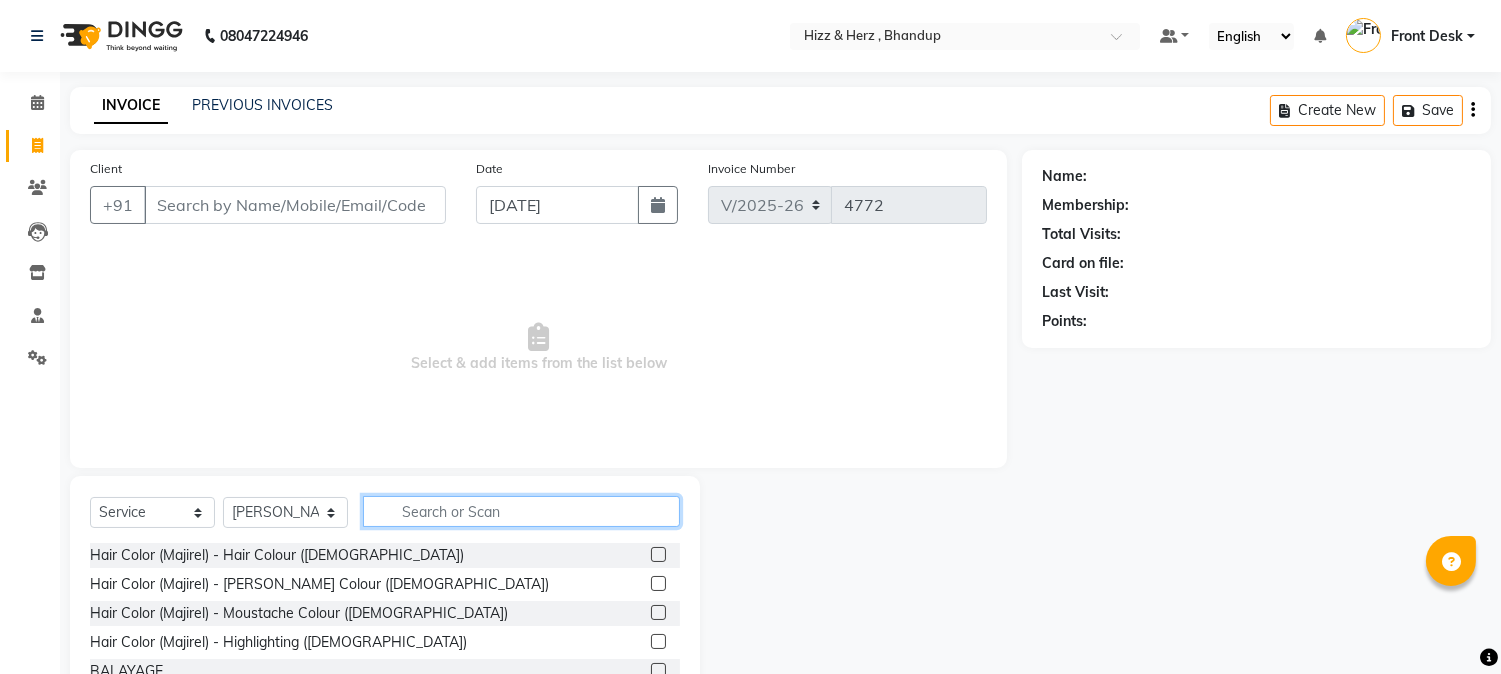 click 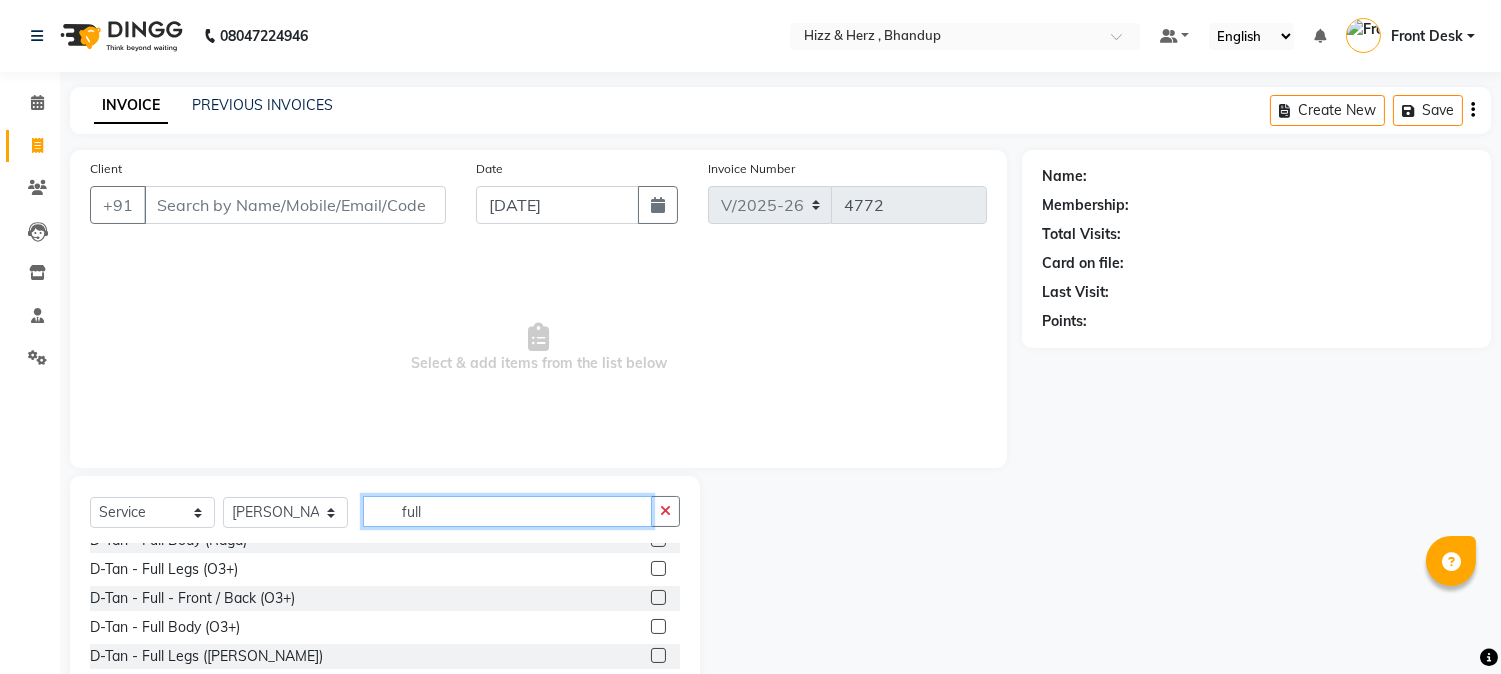 scroll, scrollTop: 111, scrollLeft: 0, axis: vertical 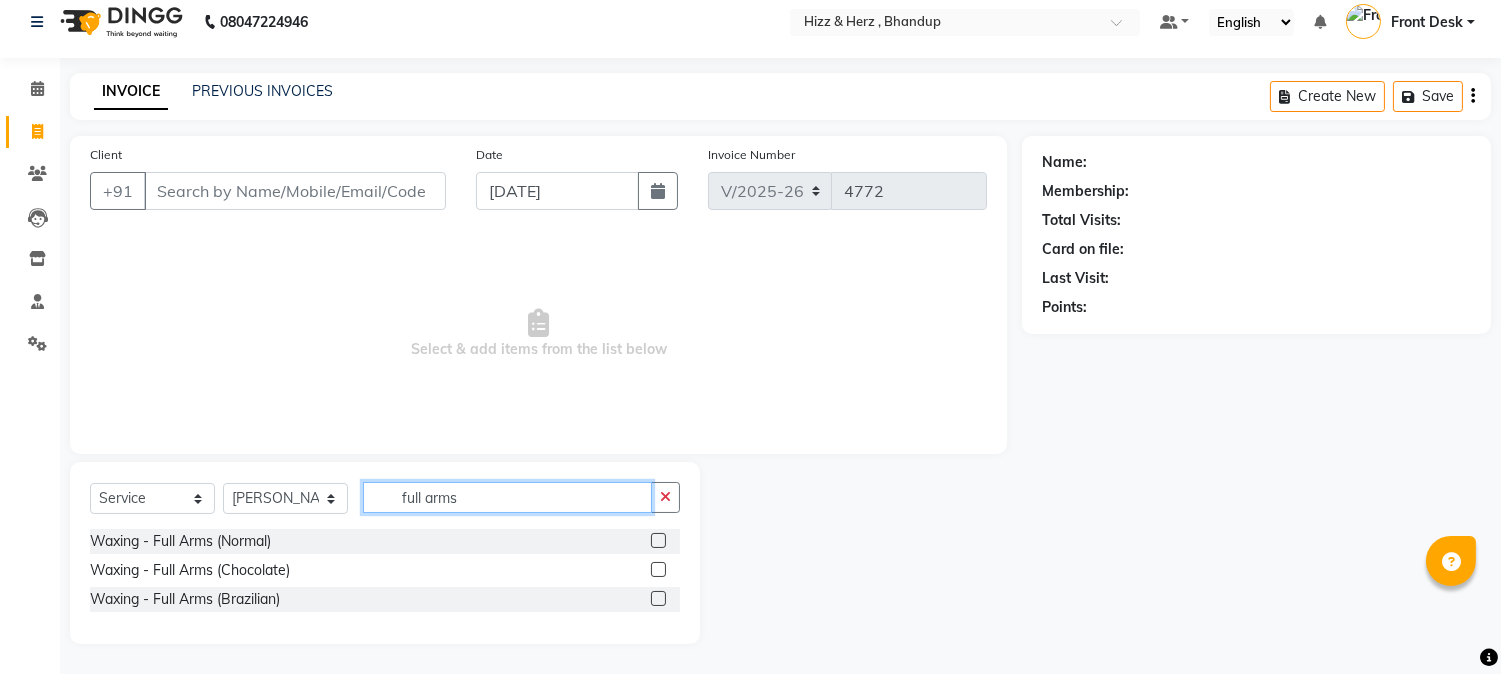 type on "full arms" 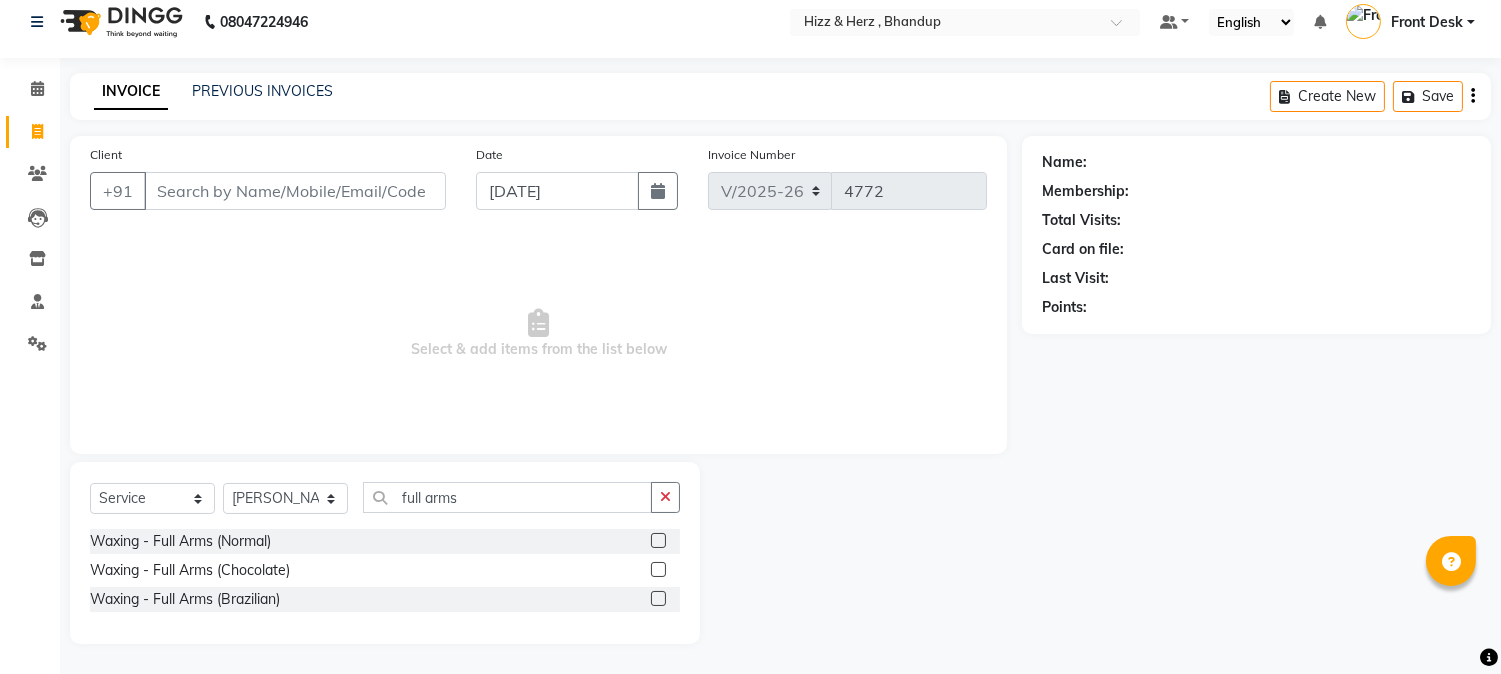 click 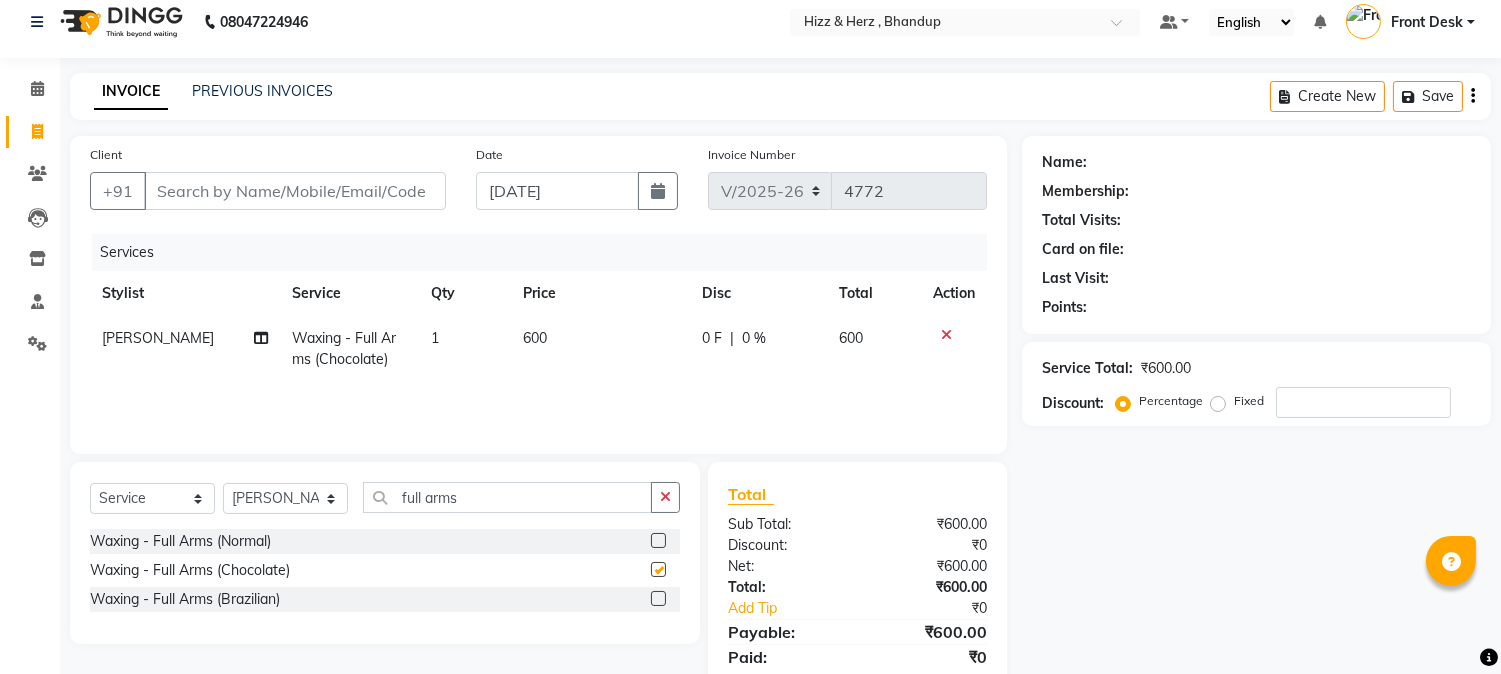 checkbox on "false" 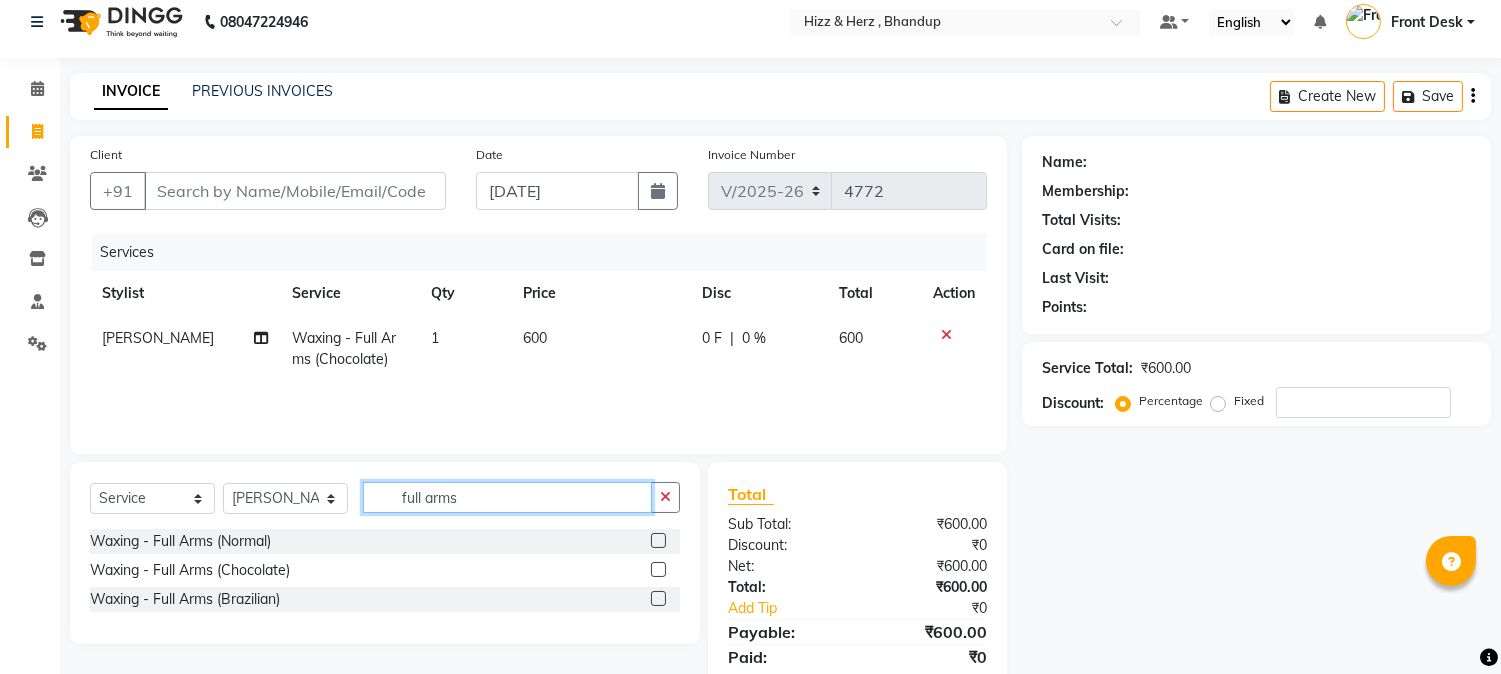 click on "full arms" 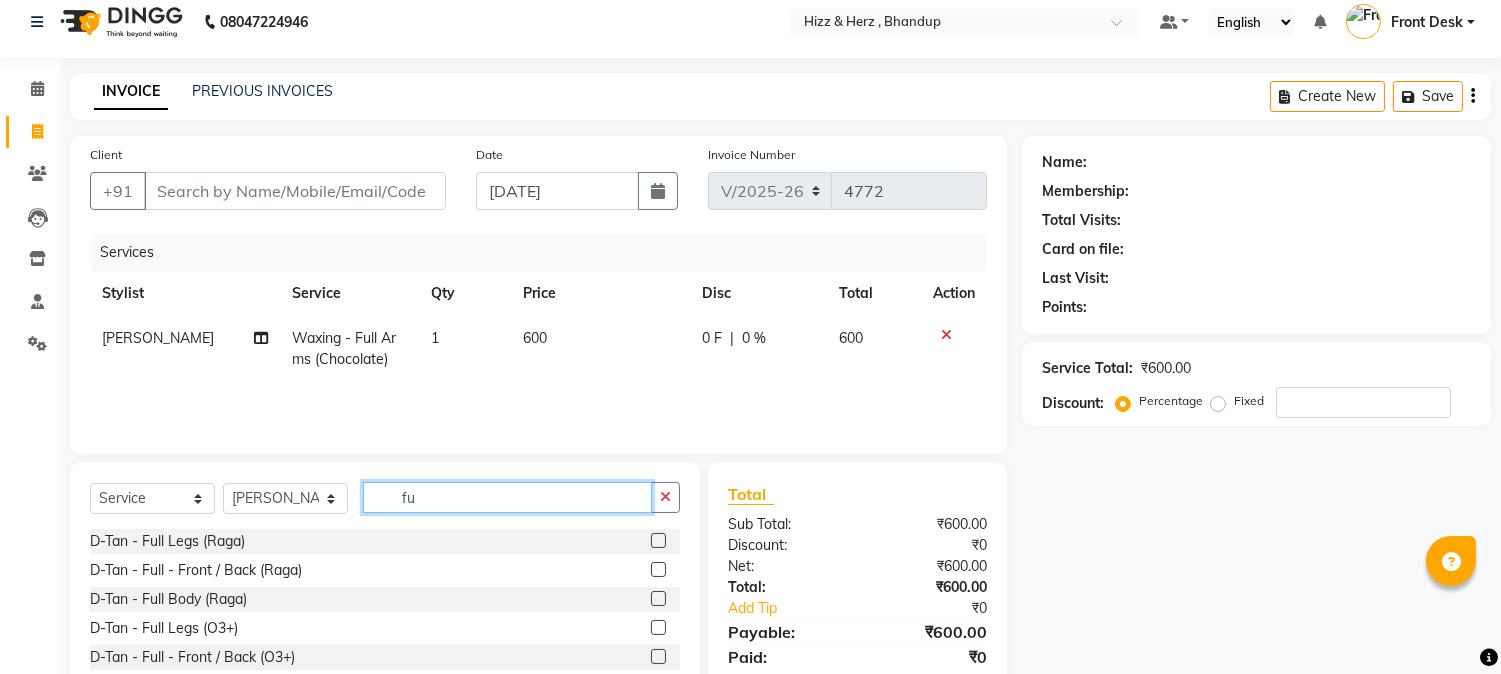 type on "f" 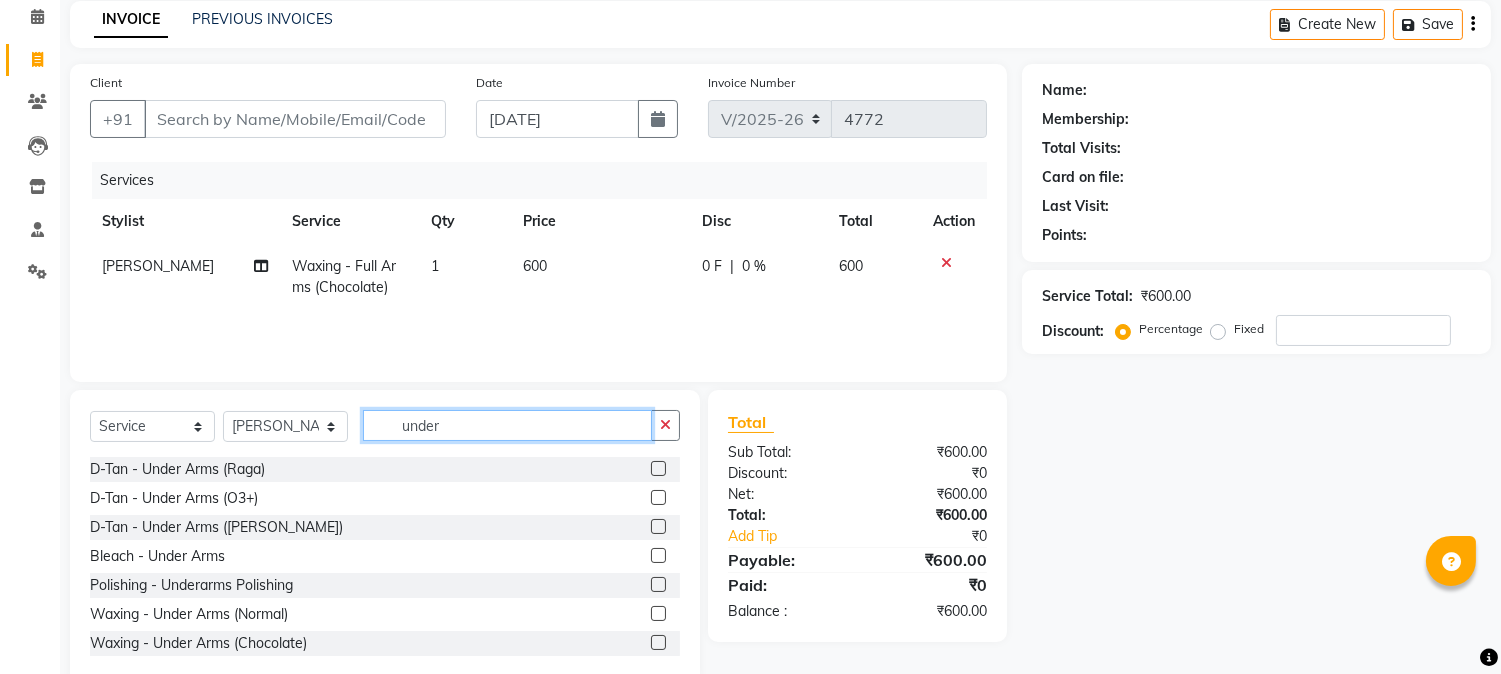 scroll, scrollTop: 126, scrollLeft: 0, axis: vertical 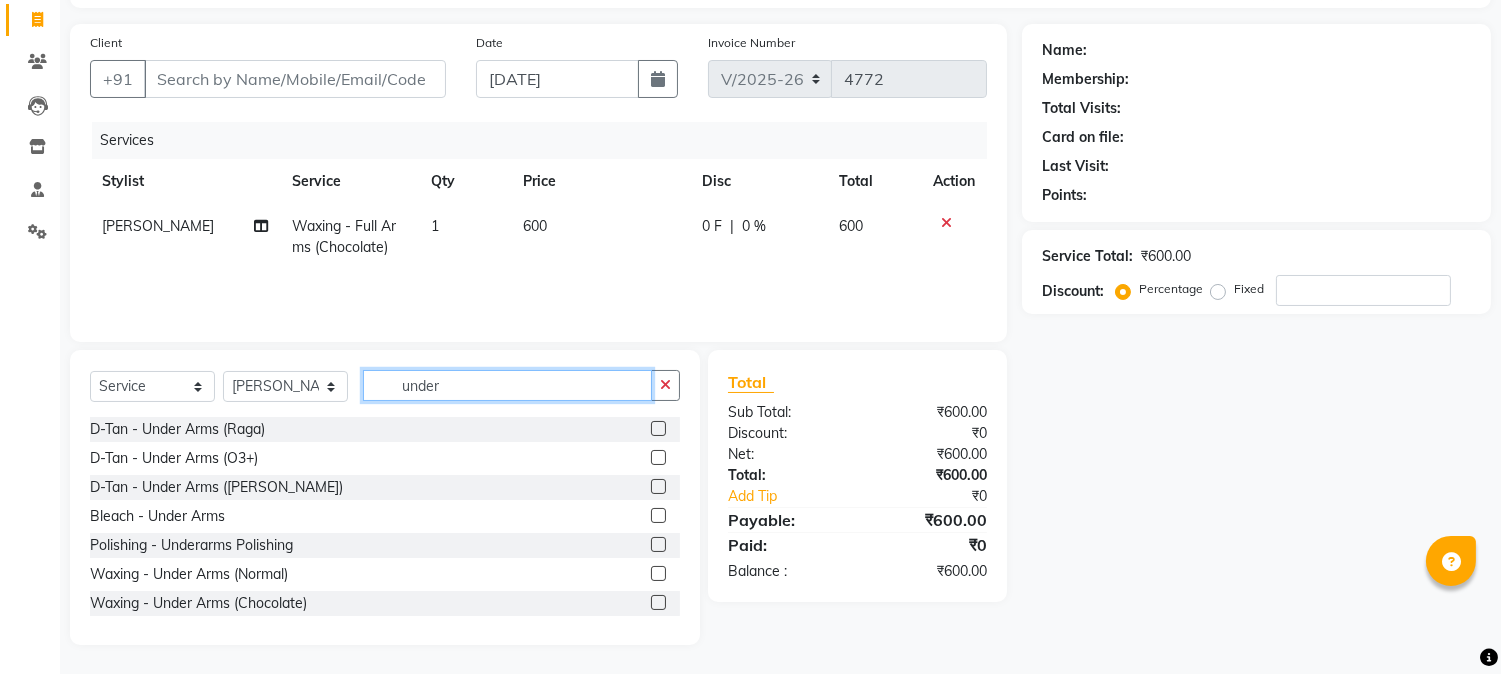 type on "under" 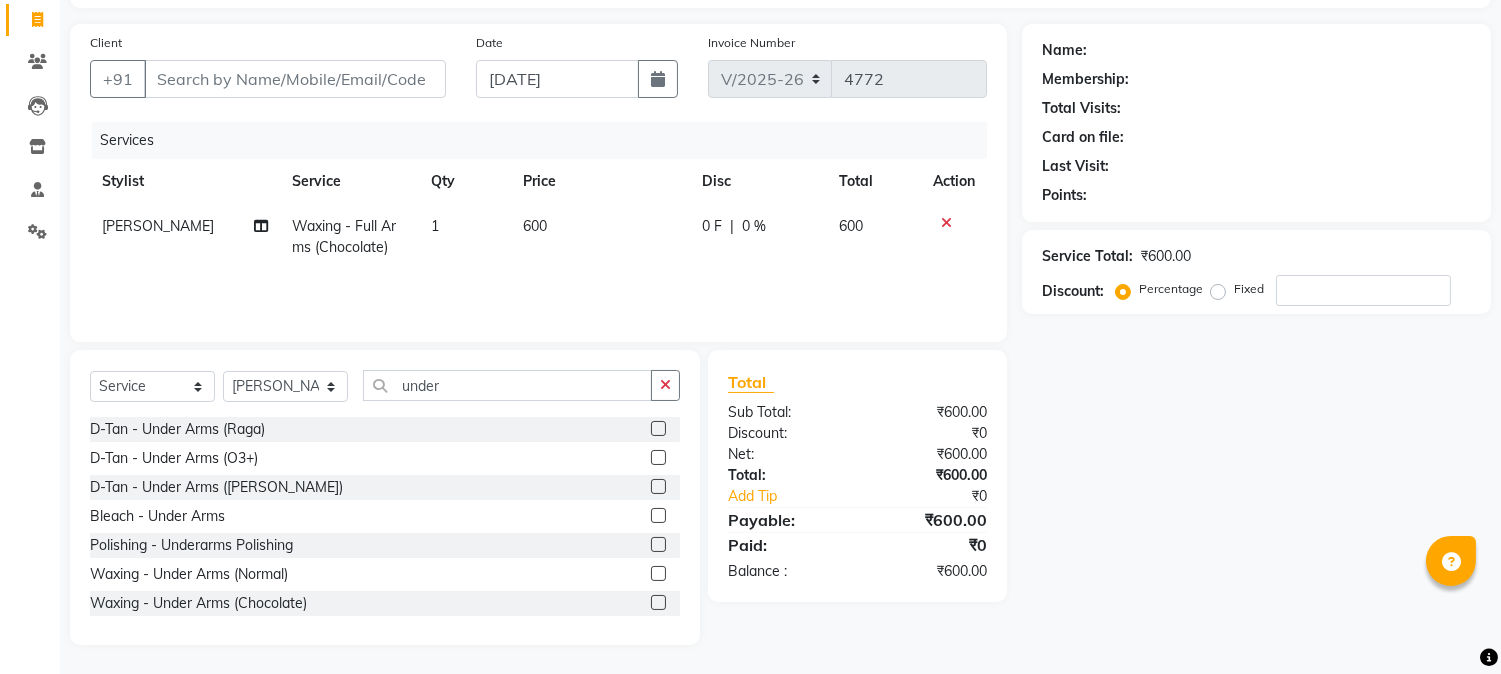 click 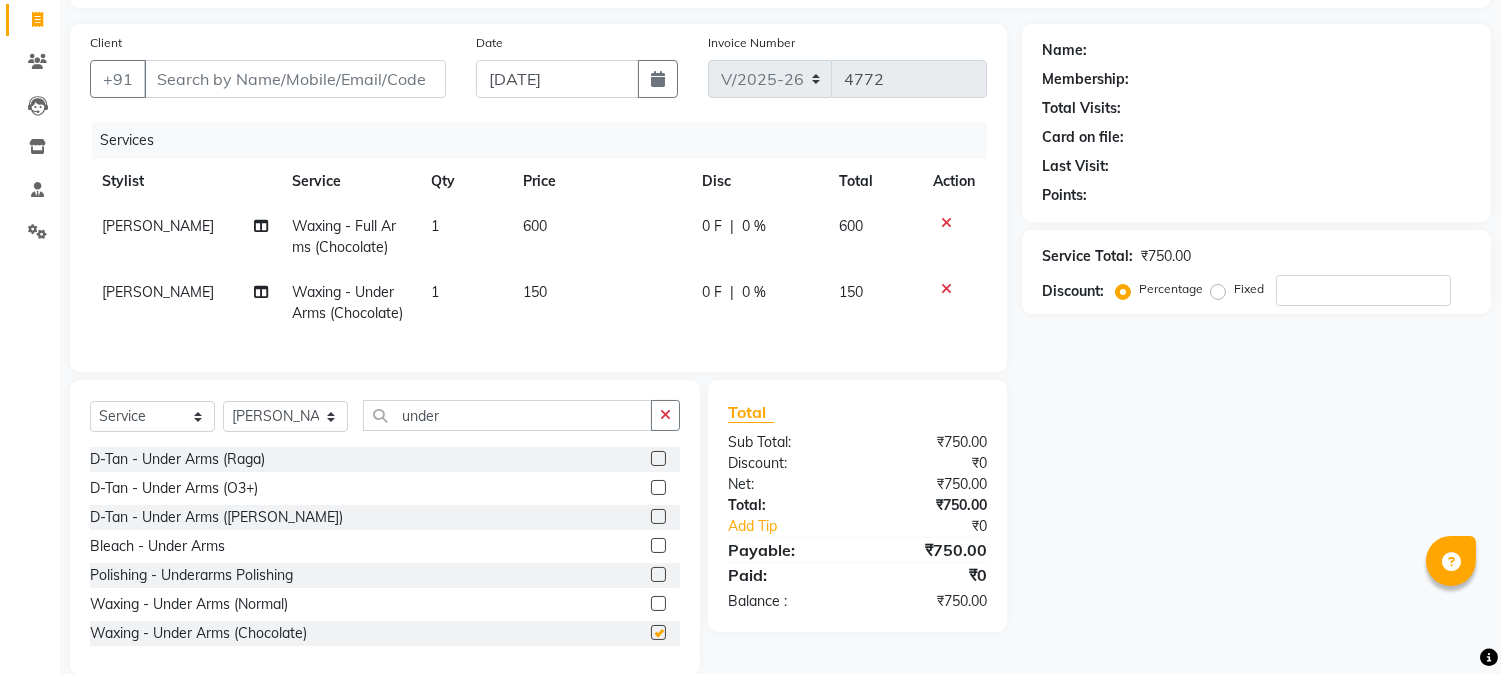 checkbox on "false" 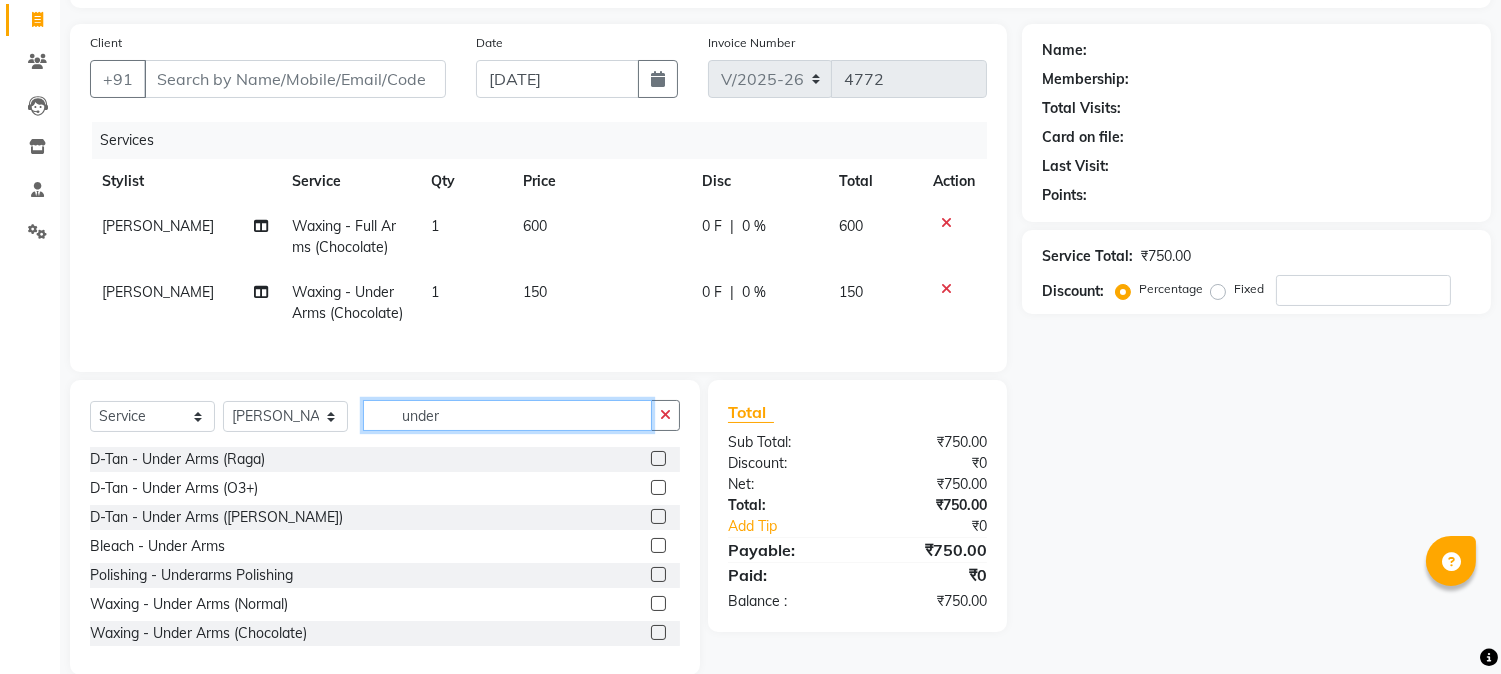 click on "under" 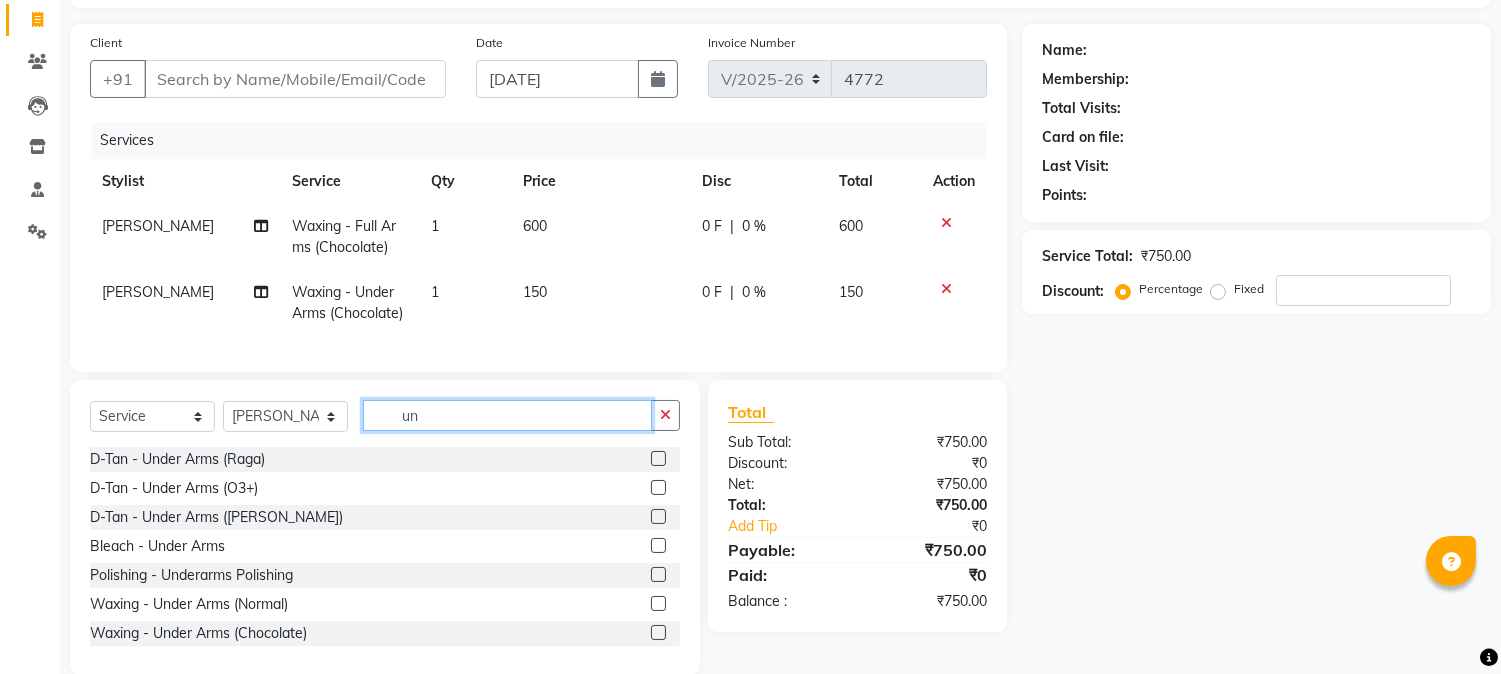 type on "u" 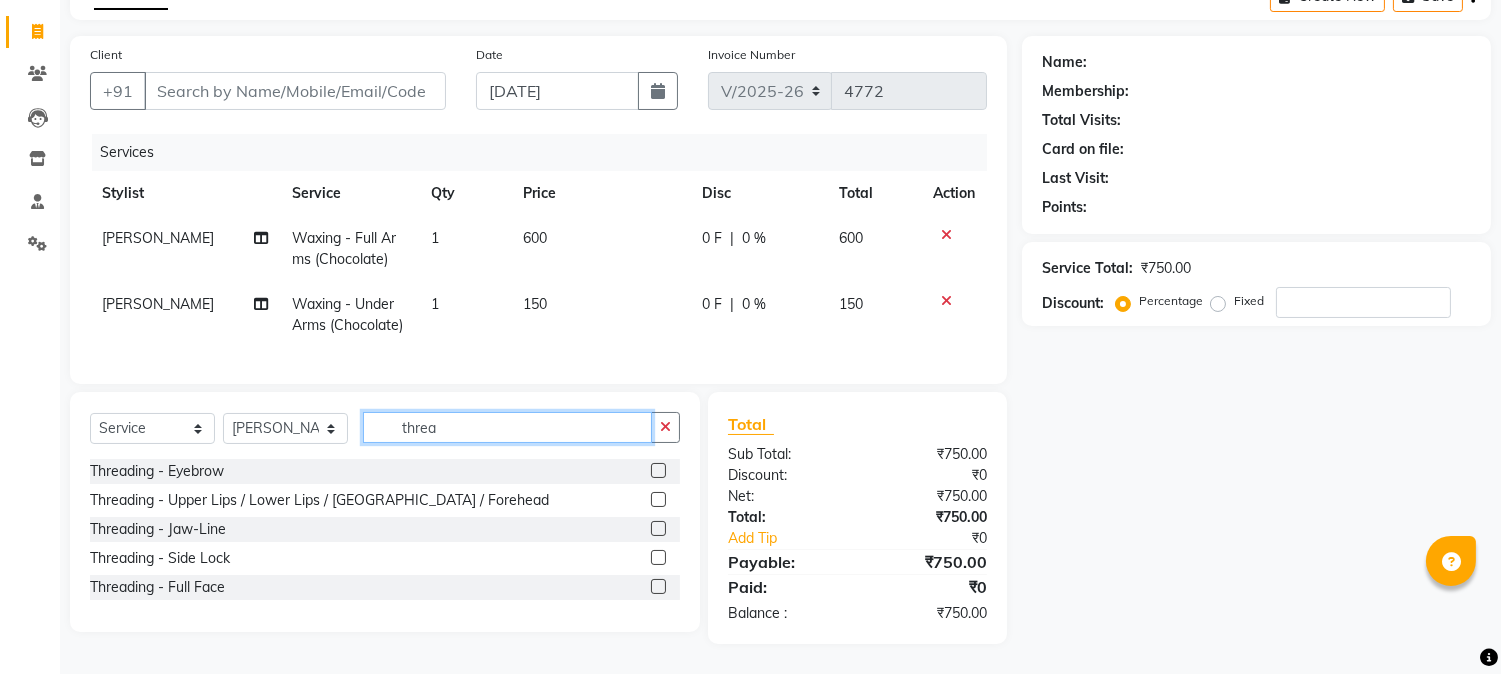 type on "threa" 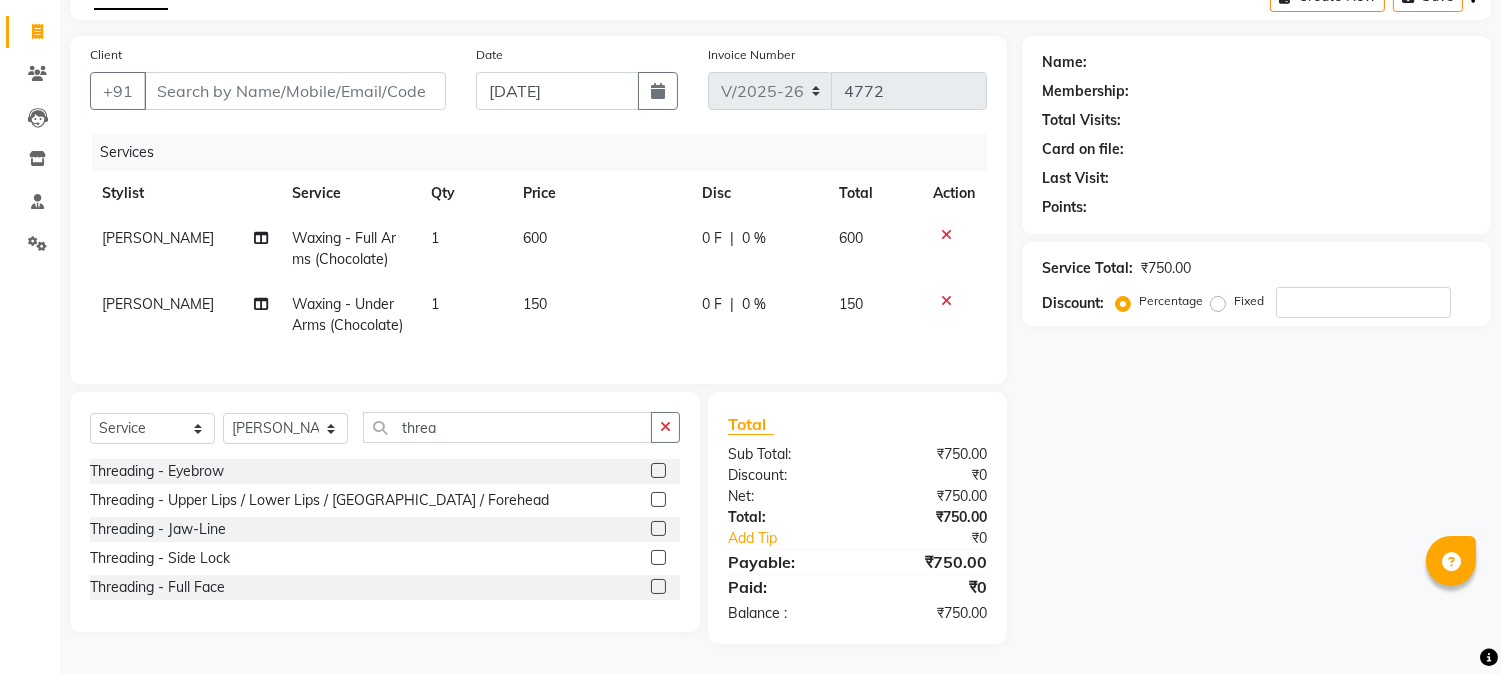 click 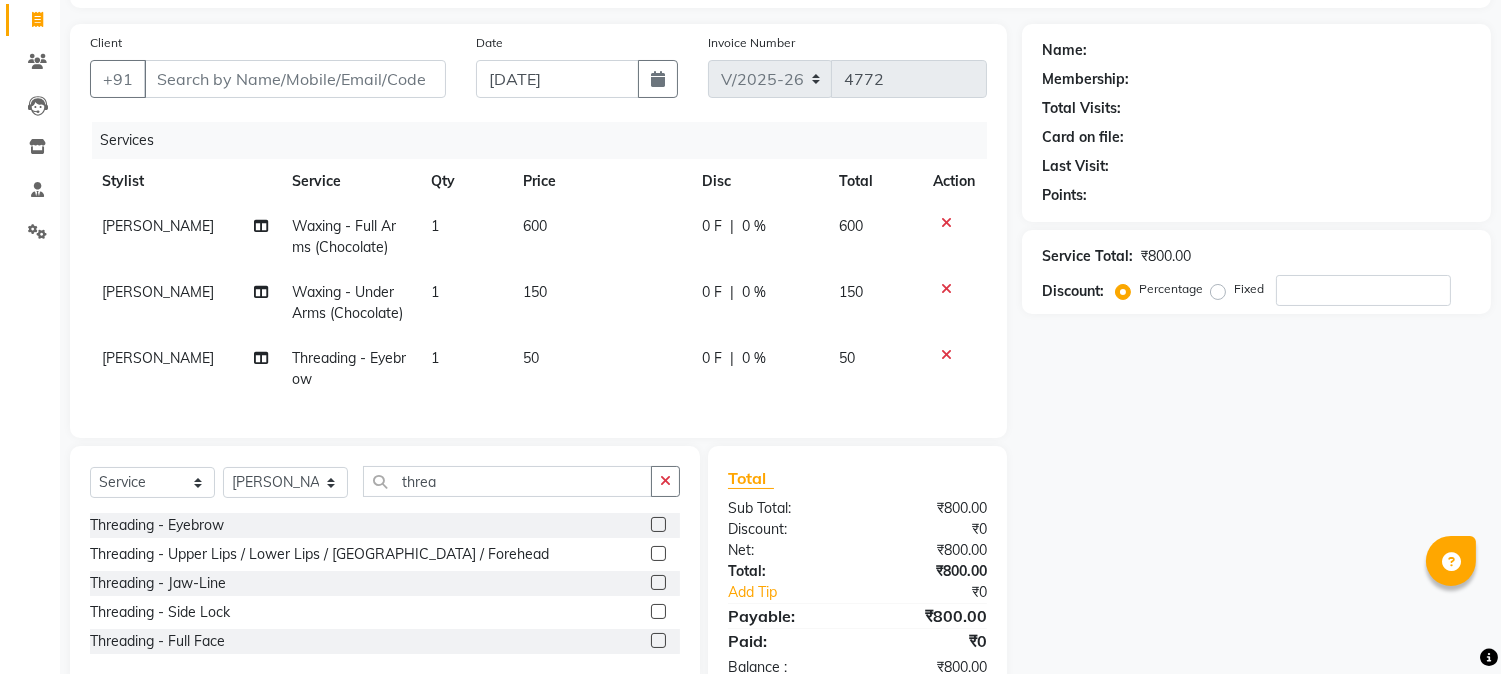 checkbox on "false" 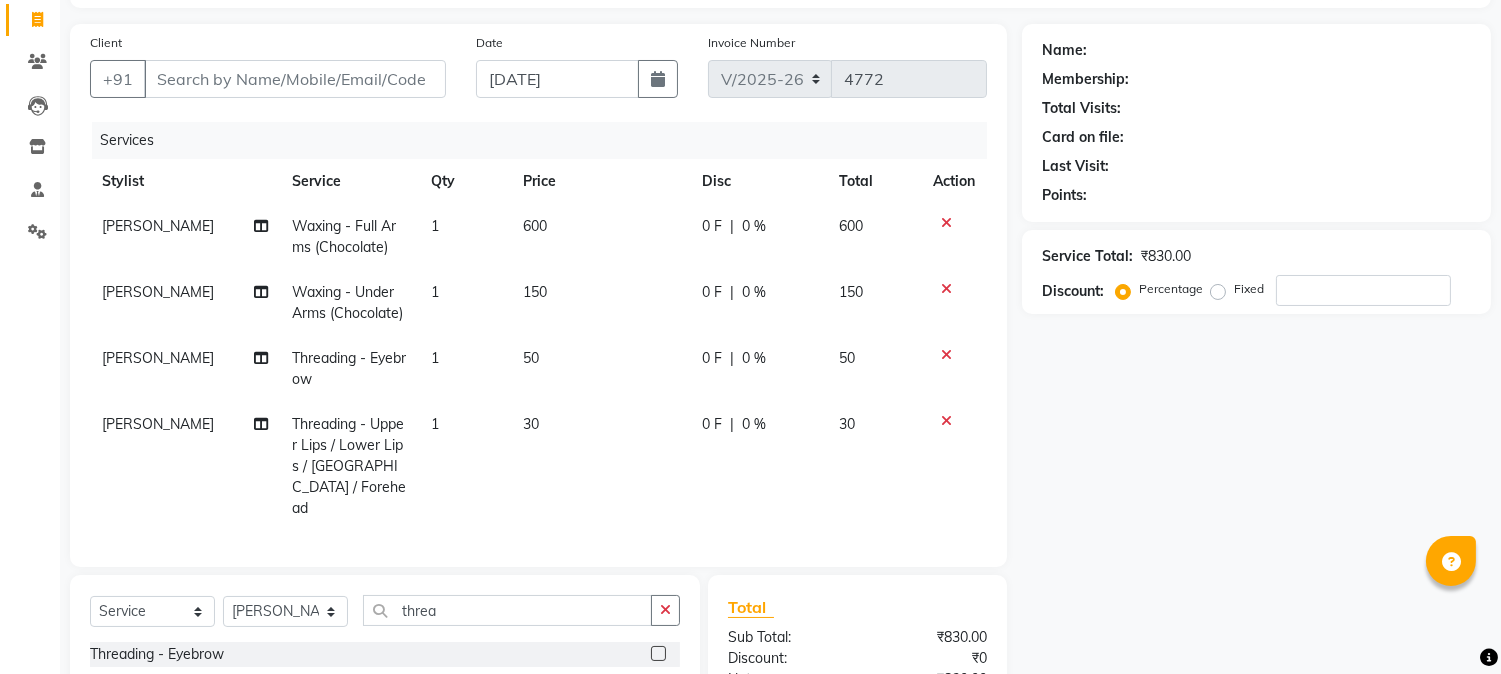 checkbox on "false" 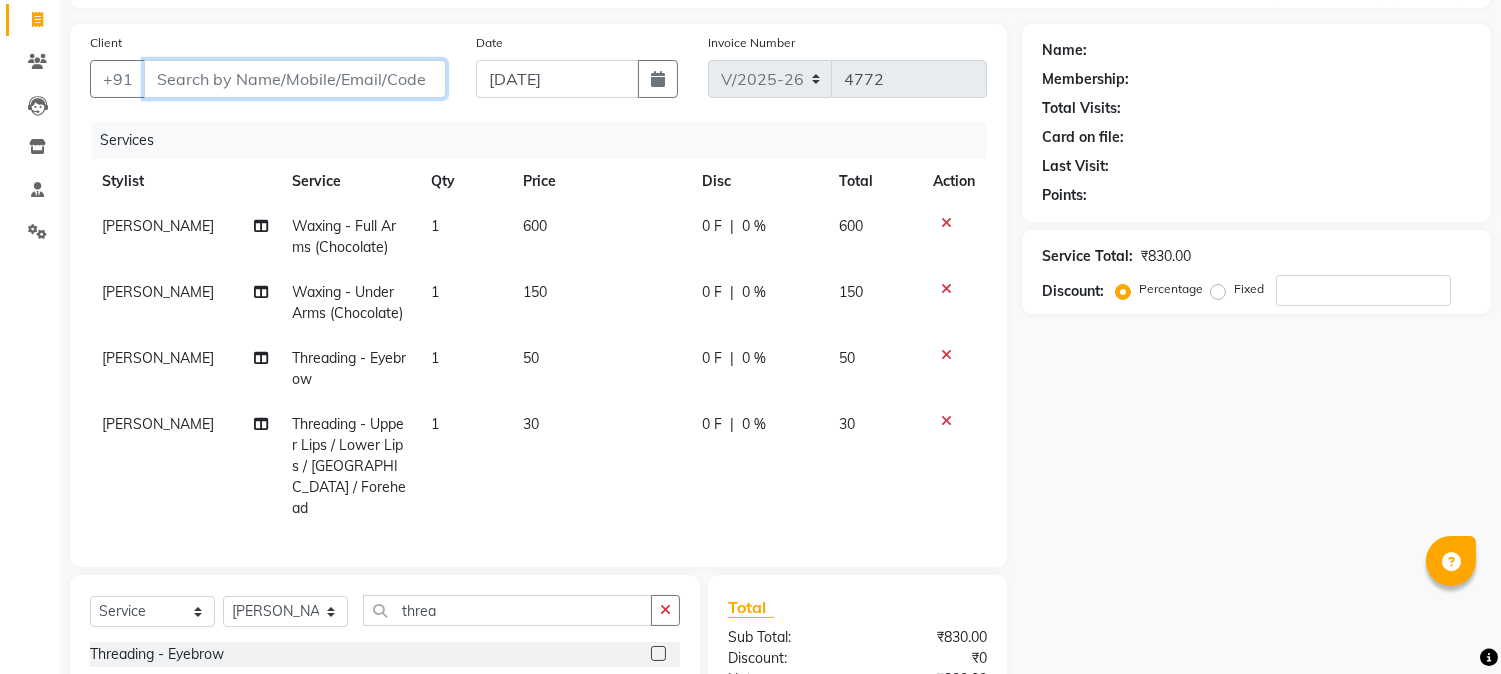 click on "Client" at bounding box center [295, 79] 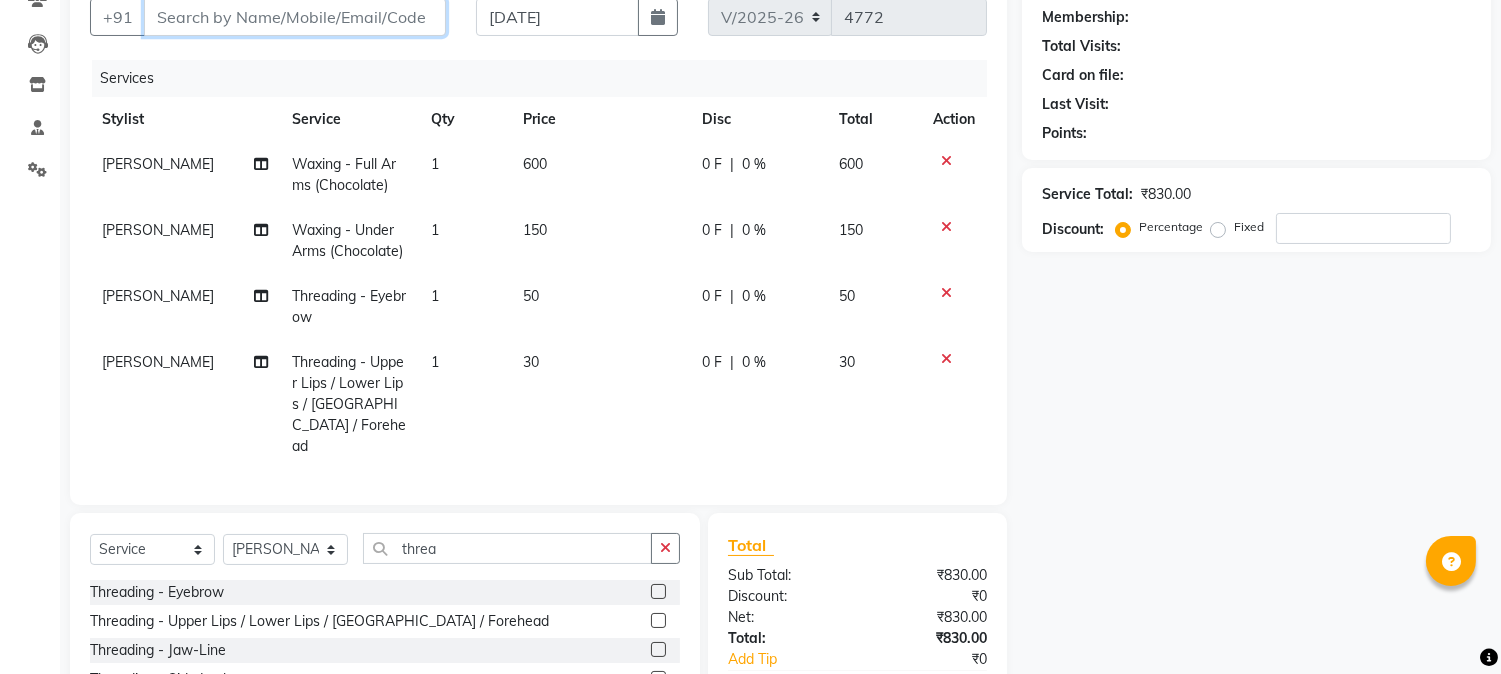 scroll, scrollTop: 237, scrollLeft: 0, axis: vertical 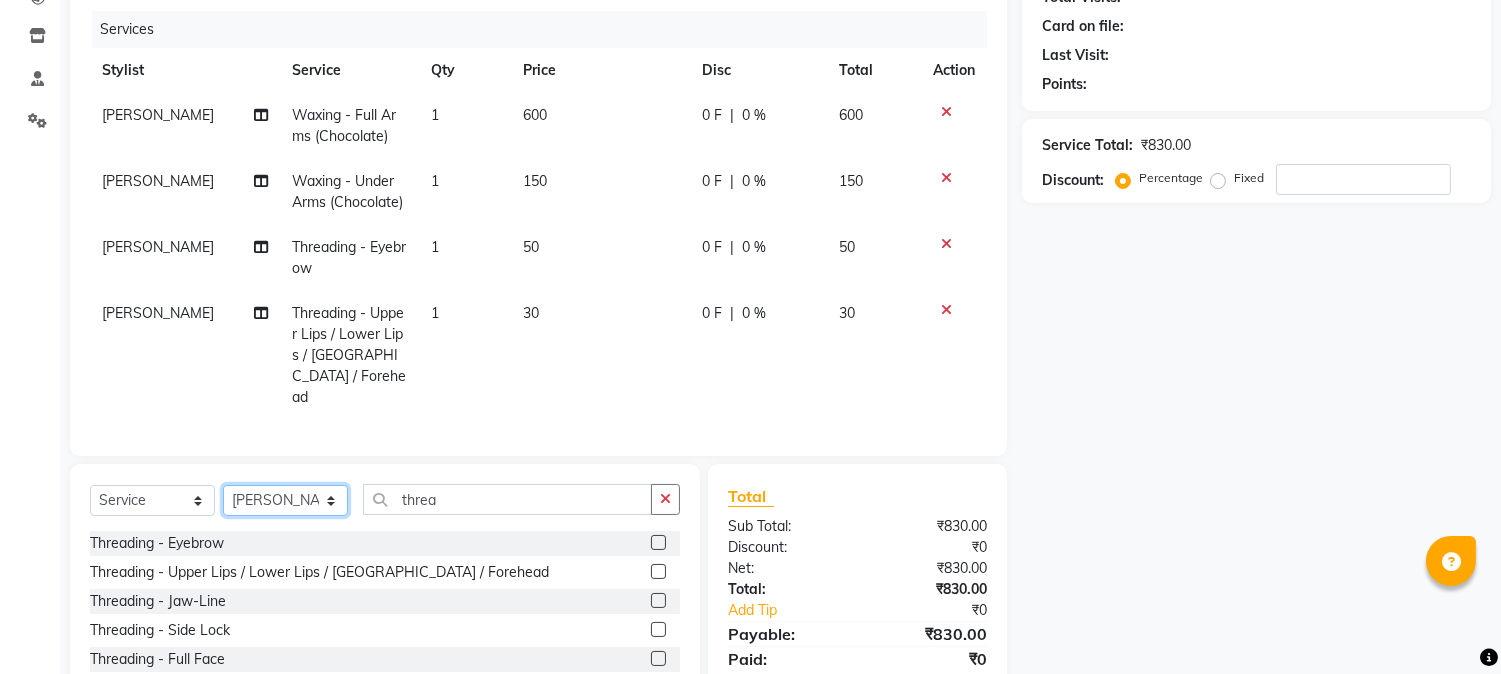click on "Select Stylist Front Desk [PERSON_NAME] HIZZ & HERZ 2 [PERSON_NAME] [PERSON_NAME] [PERSON_NAME] [PERSON_NAME] MOHD [PERSON_NAME] [PERSON_NAME] [PERSON_NAME]  [PERSON_NAME]" 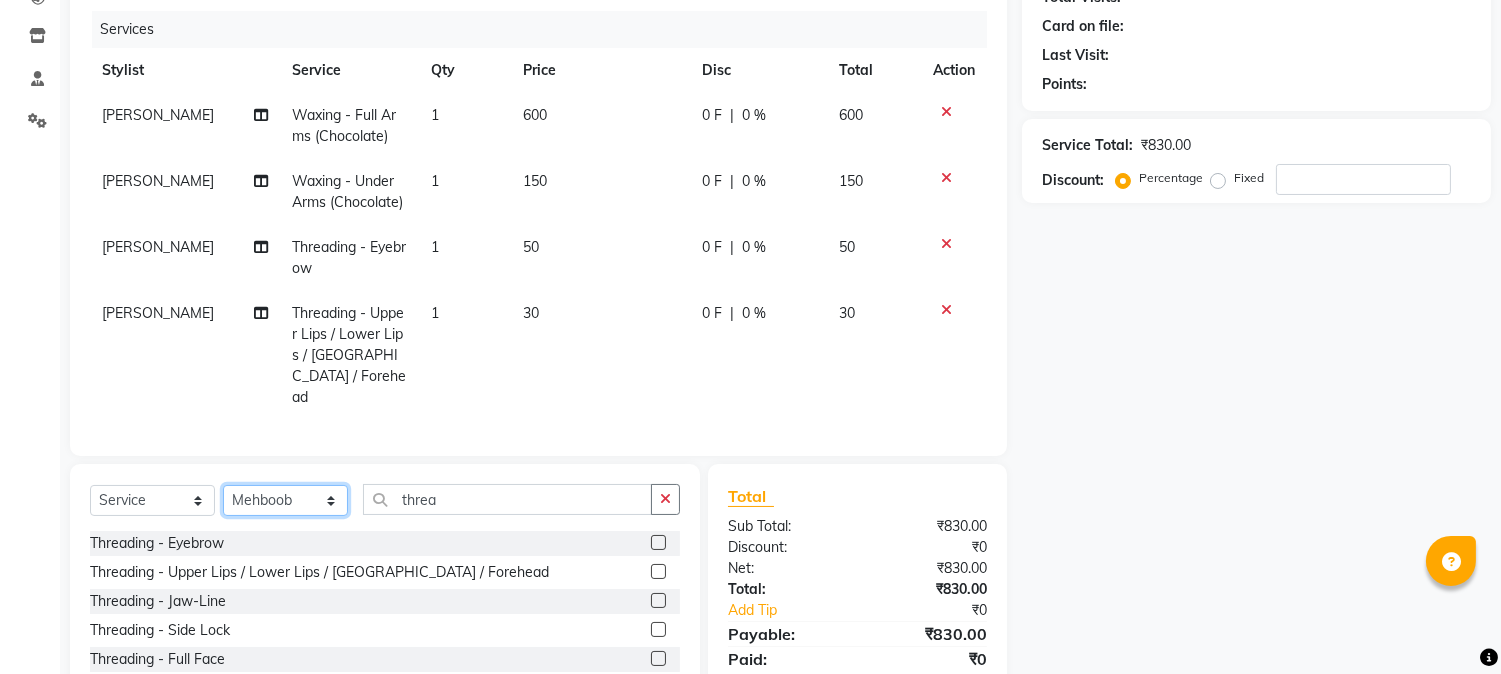 click on "Select Stylist Front Desk [PERSON_NAME] HIZZ & HERZ 2 [PERSON_NAME] [PERSON_NAME] [PERSON_NAME] [PERSON_NAME] MOHD [PERSON_NAME] [PERSON_NAME] [PERSON_NAME]  [PERSON_NAME]" 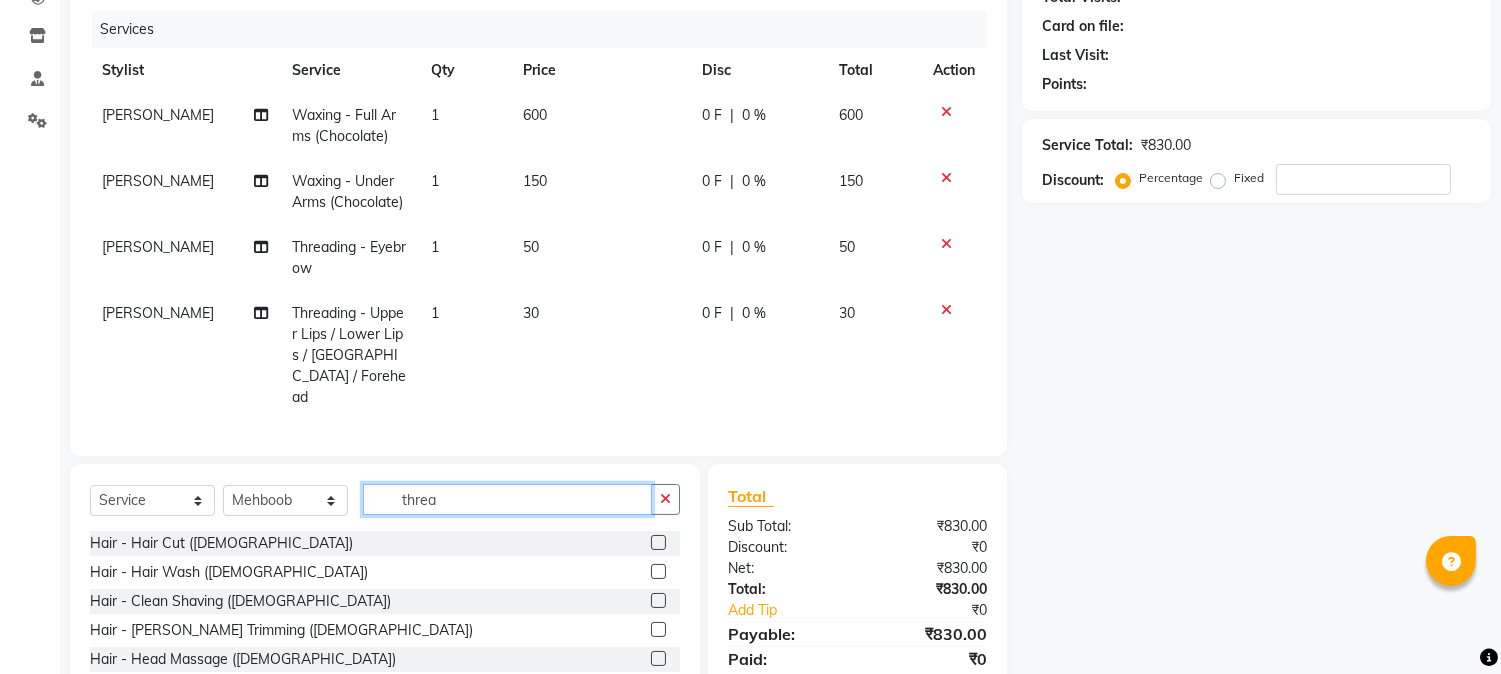 click on "threa" 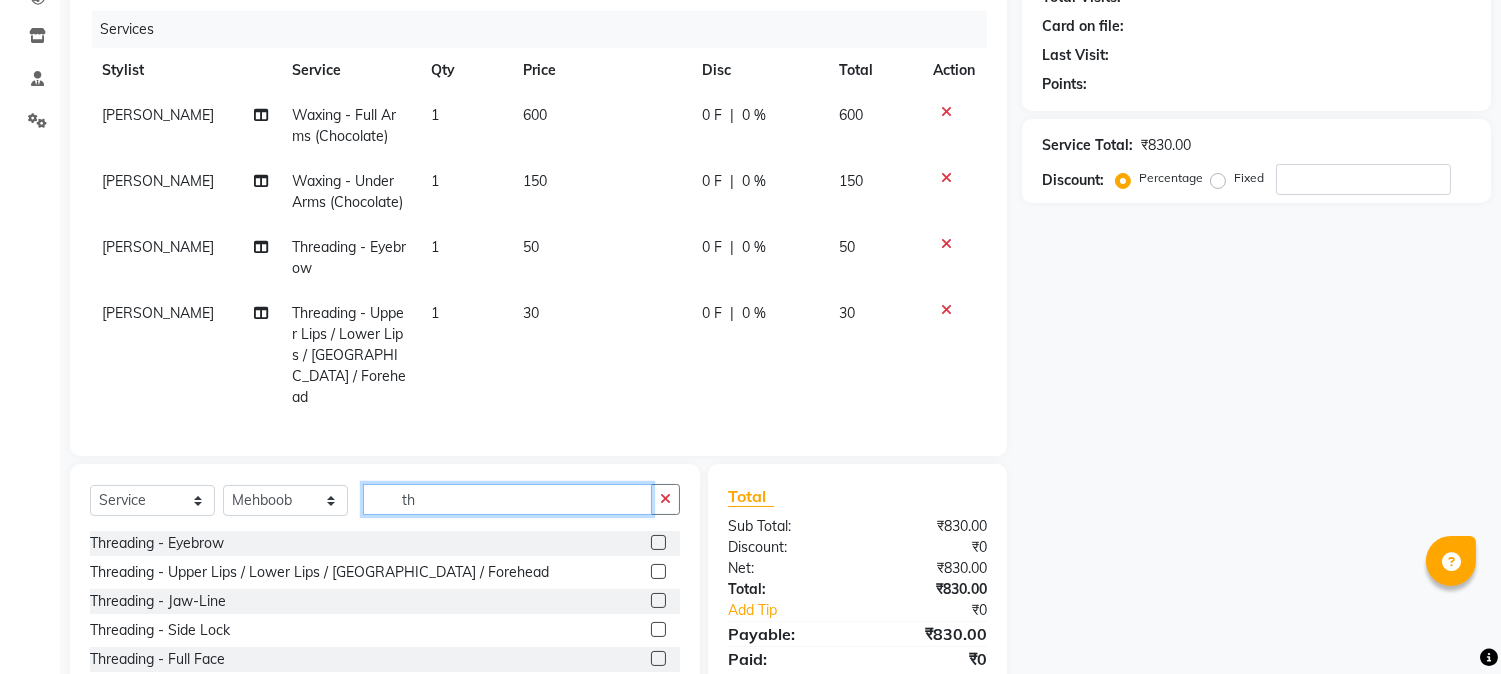 type on "t" 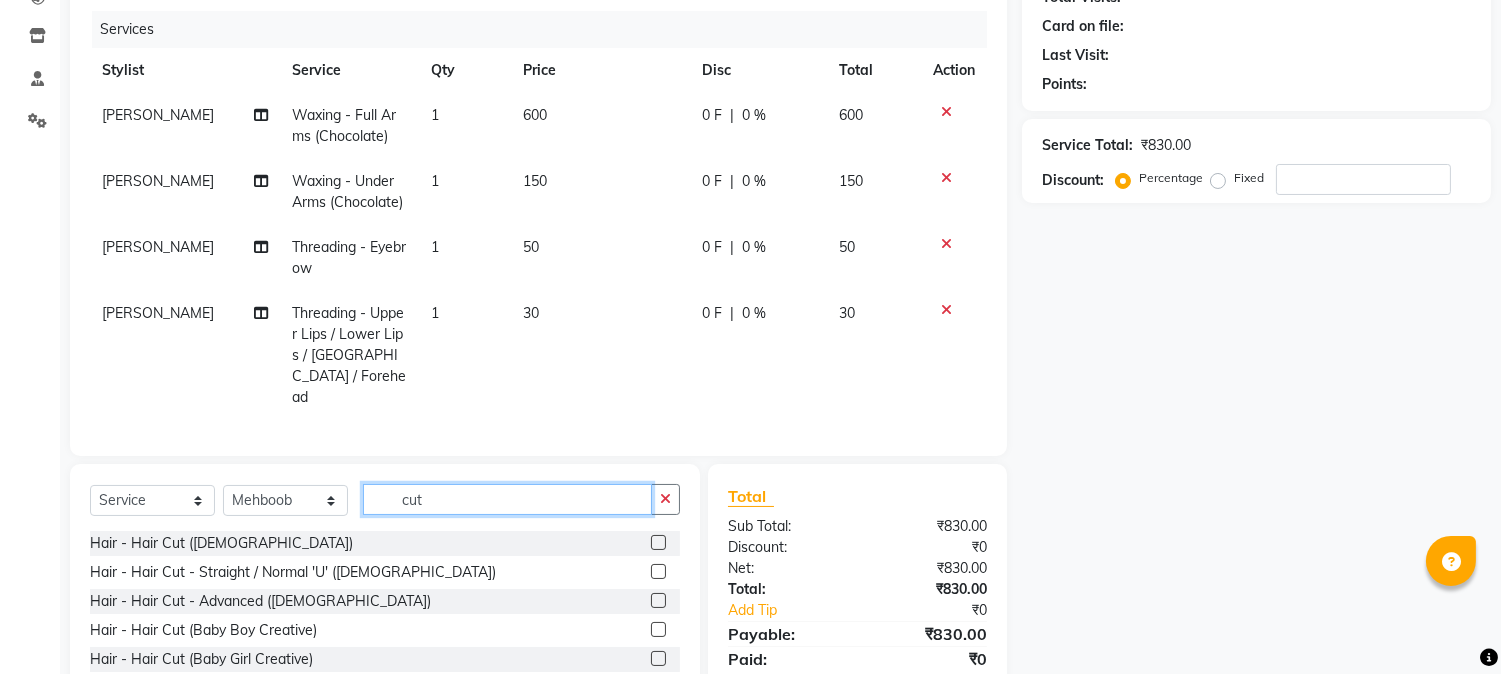 type on "cut" 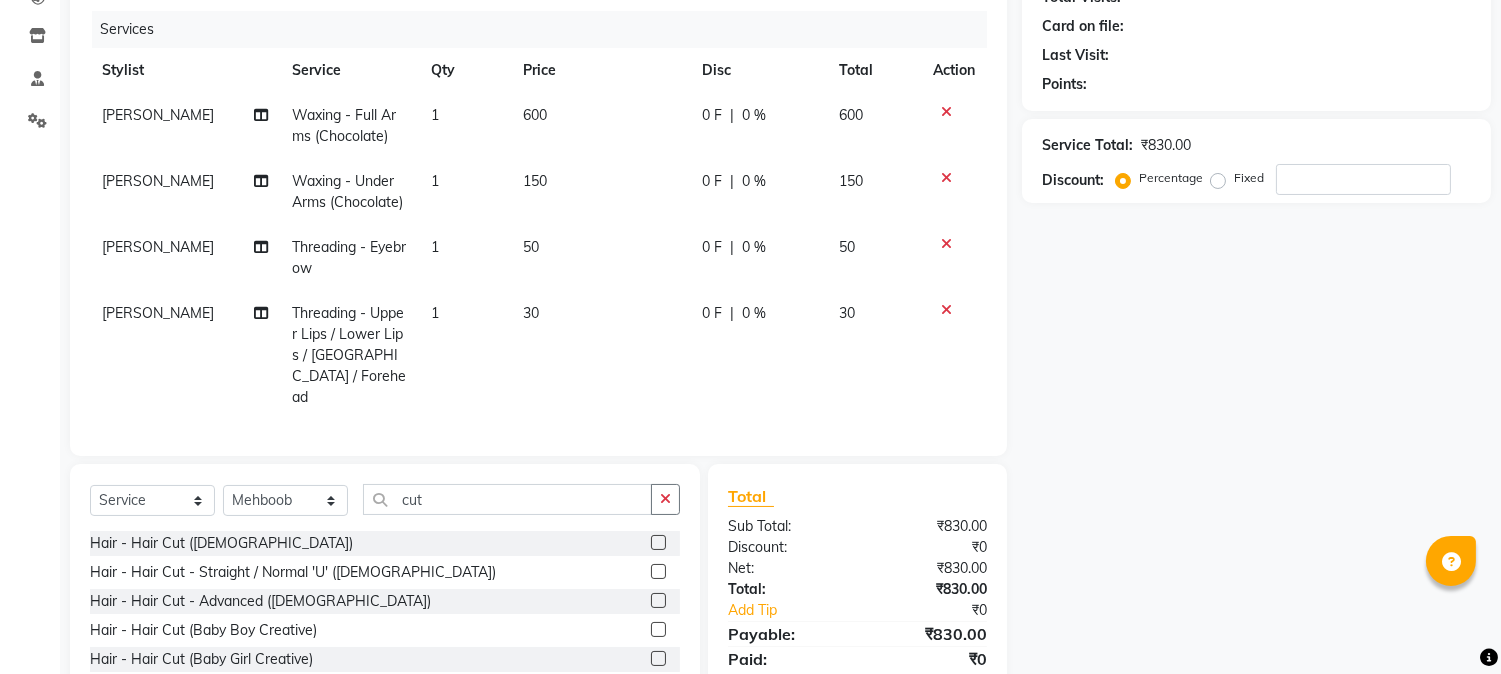 click 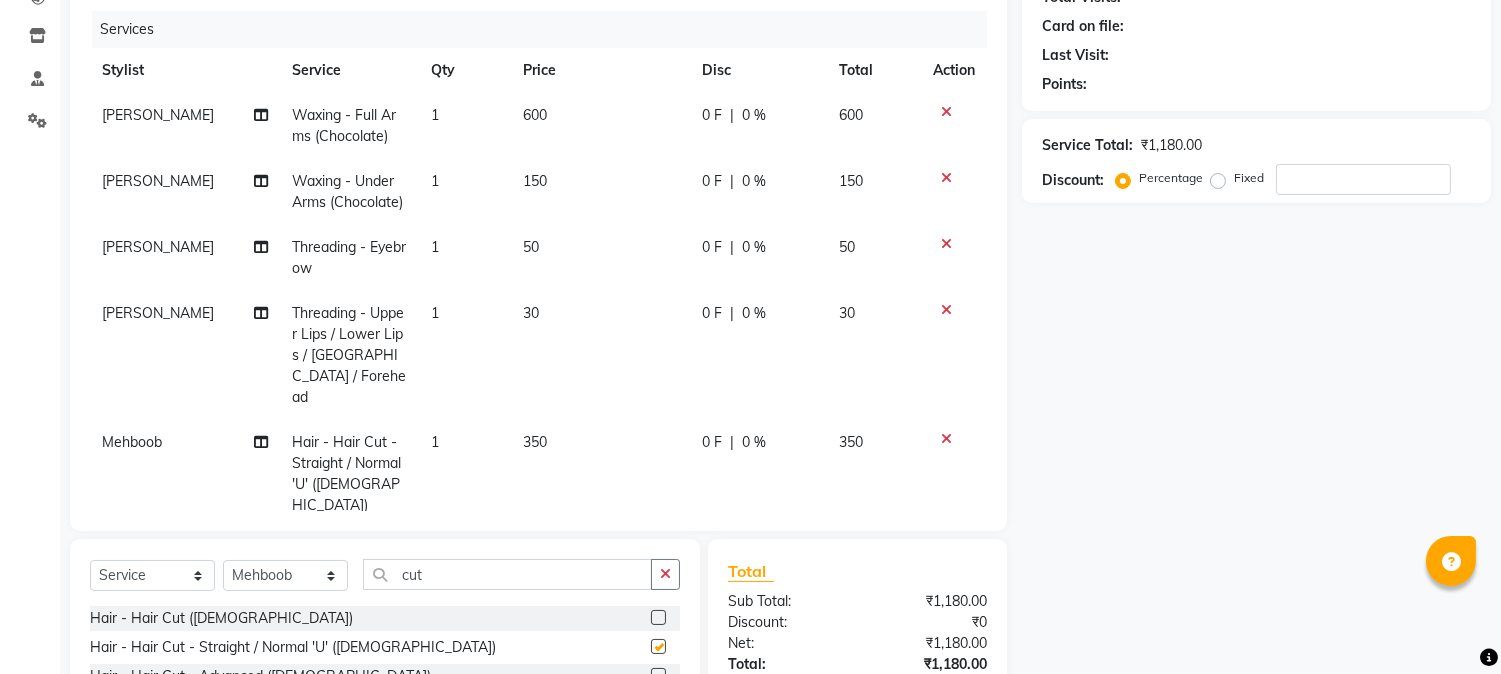 checkbox on "false" 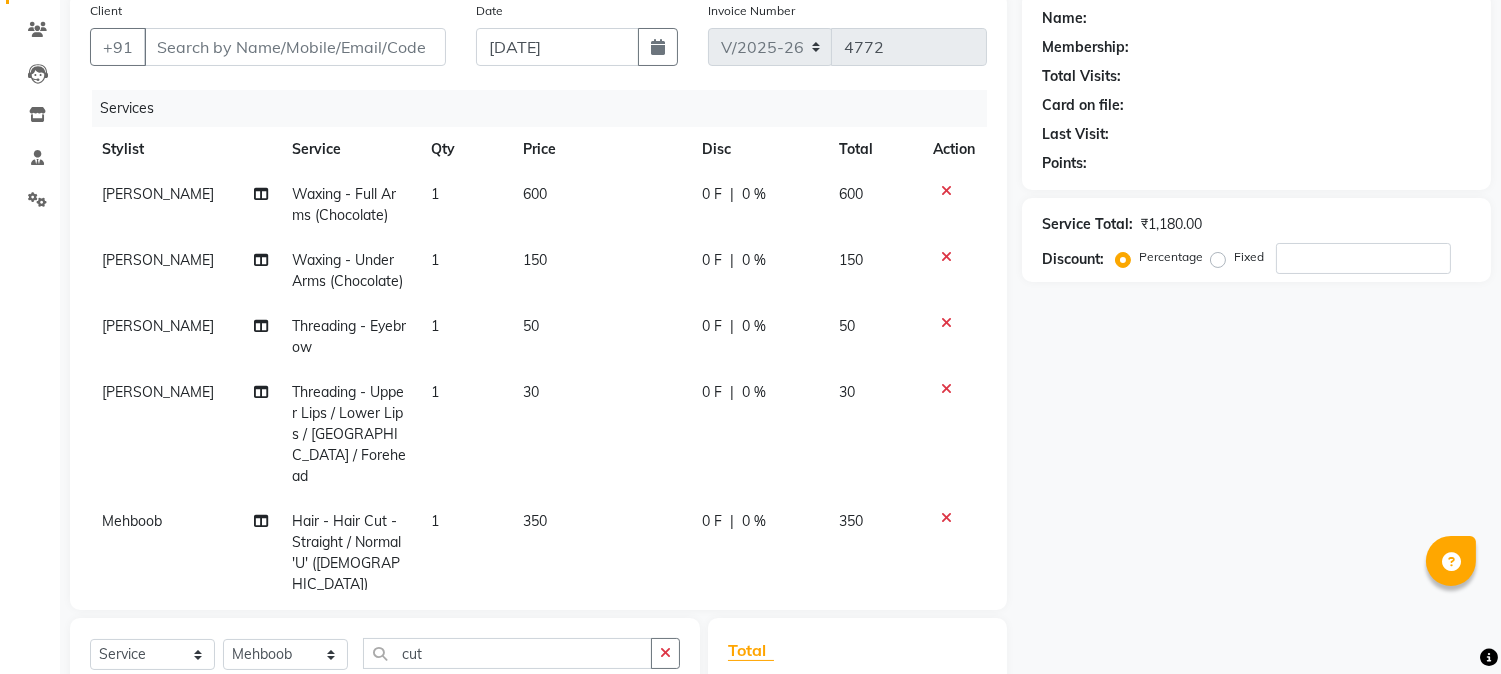 scroll, scrollTop: 126, scrollLeft: 0, axis: vertical 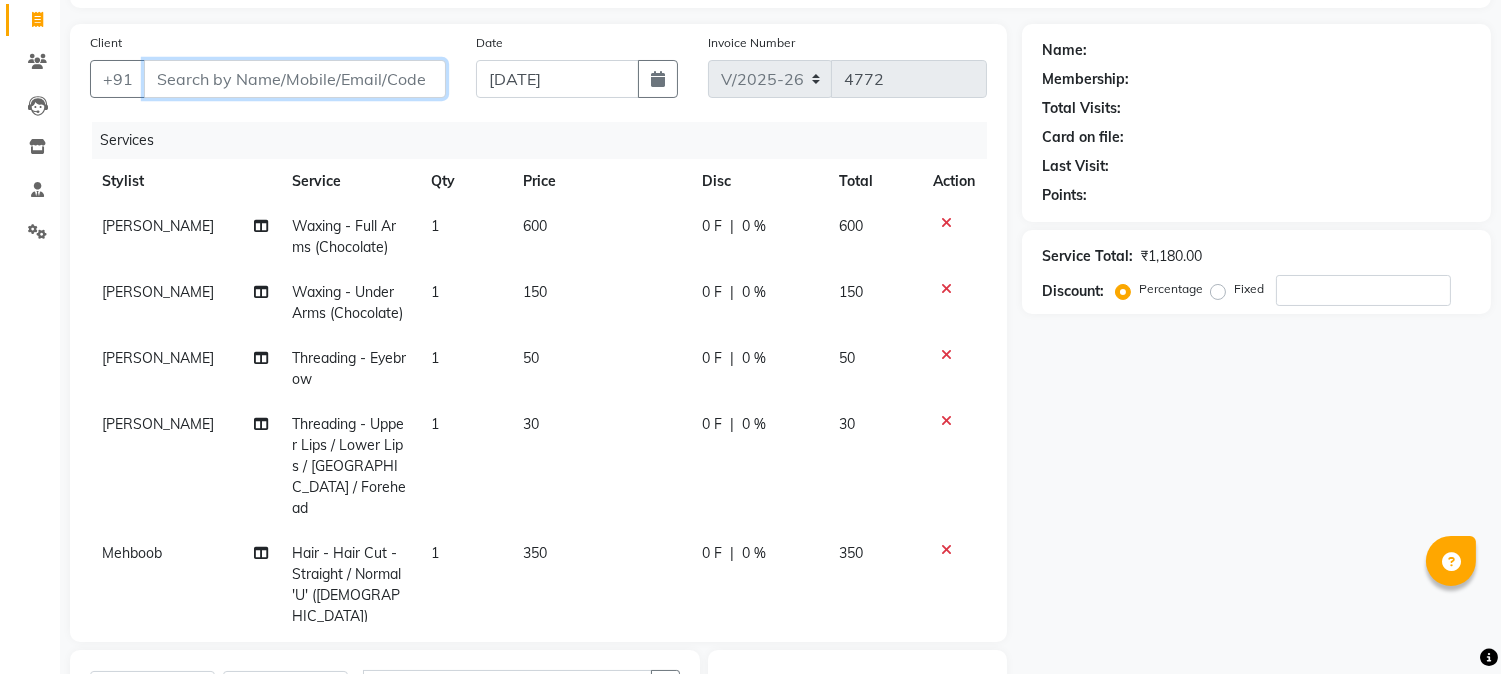 click on "+91" 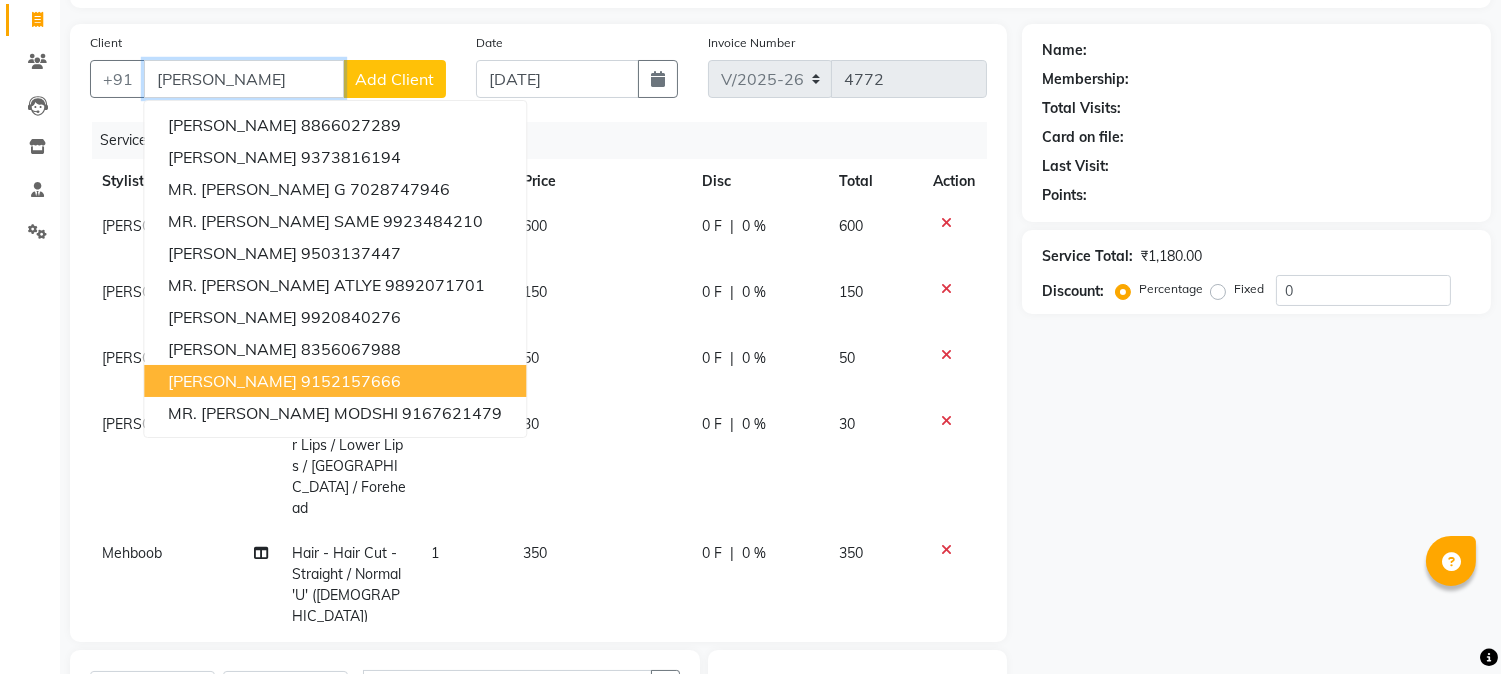 click on "9152157666" at bounding box center [351, 381] 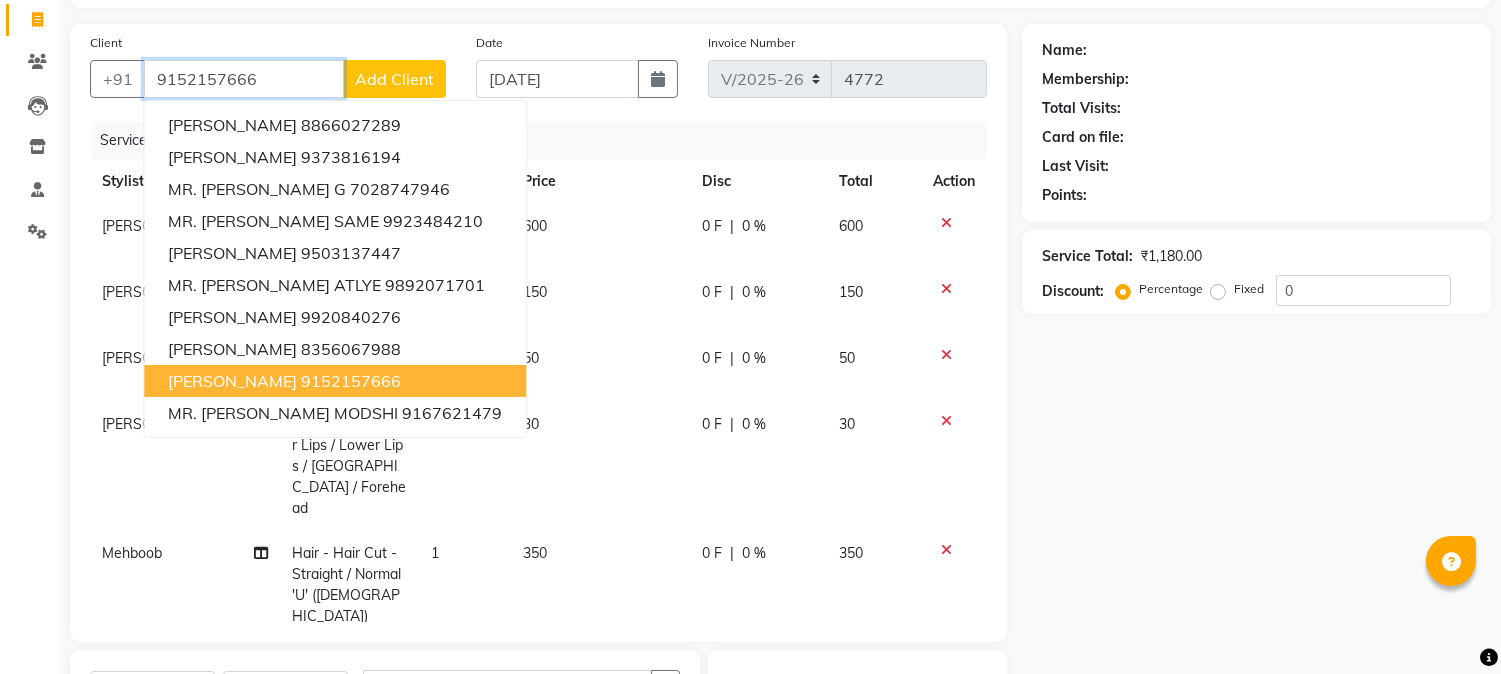 type on "9152157666" 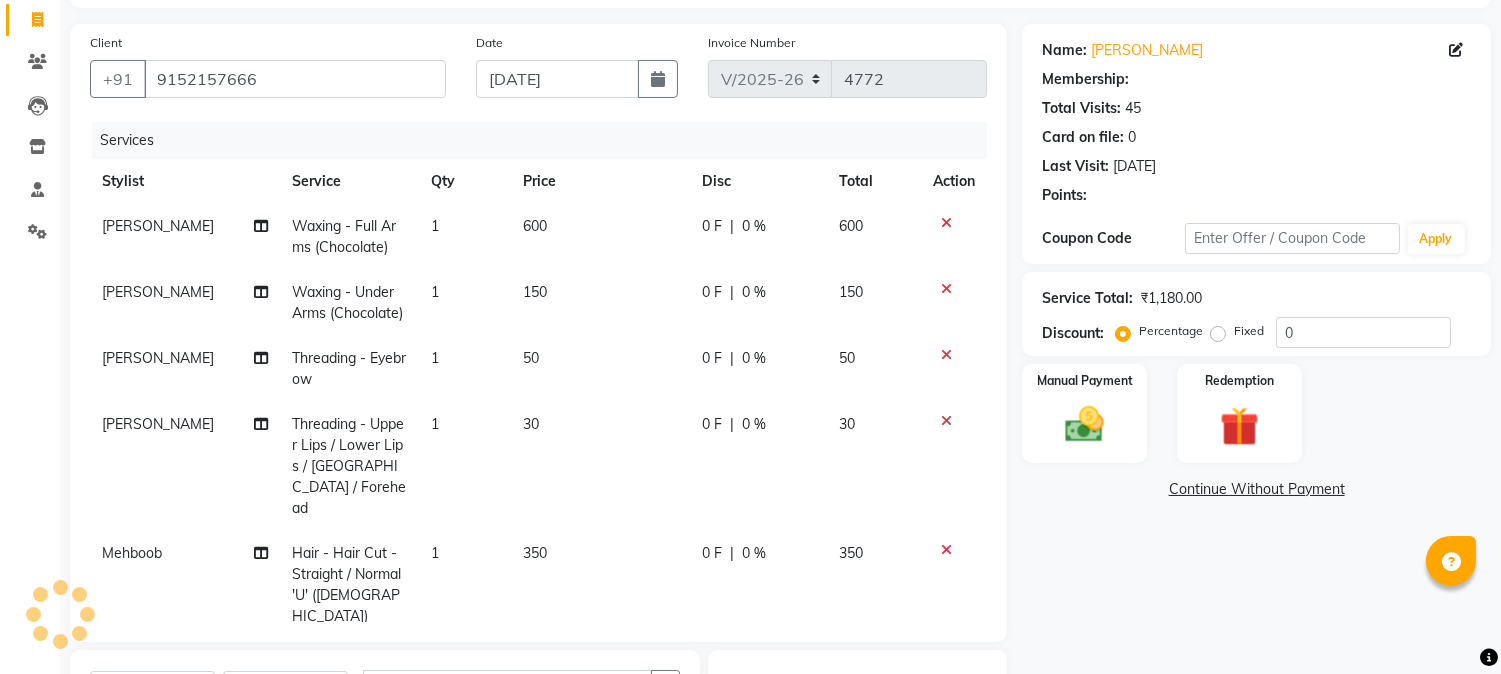 type on "20" 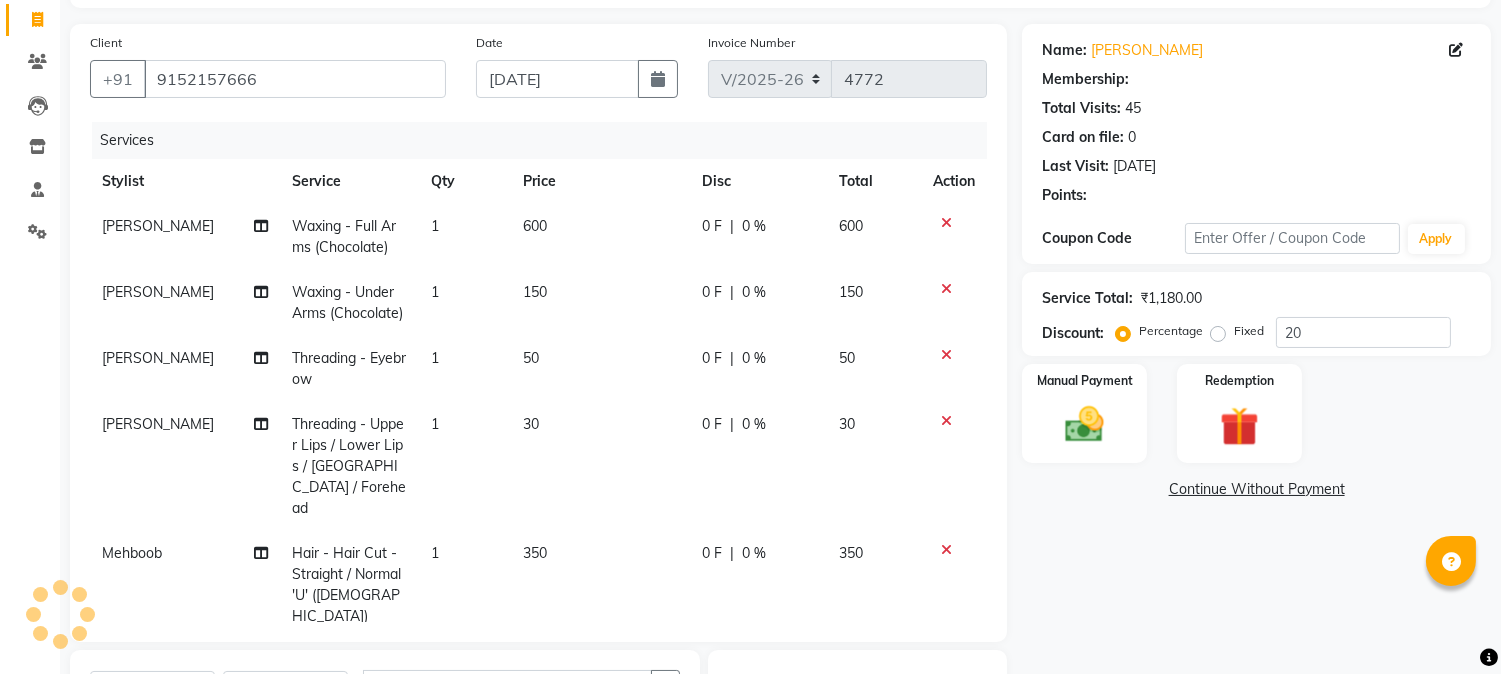 select on "1: Object" 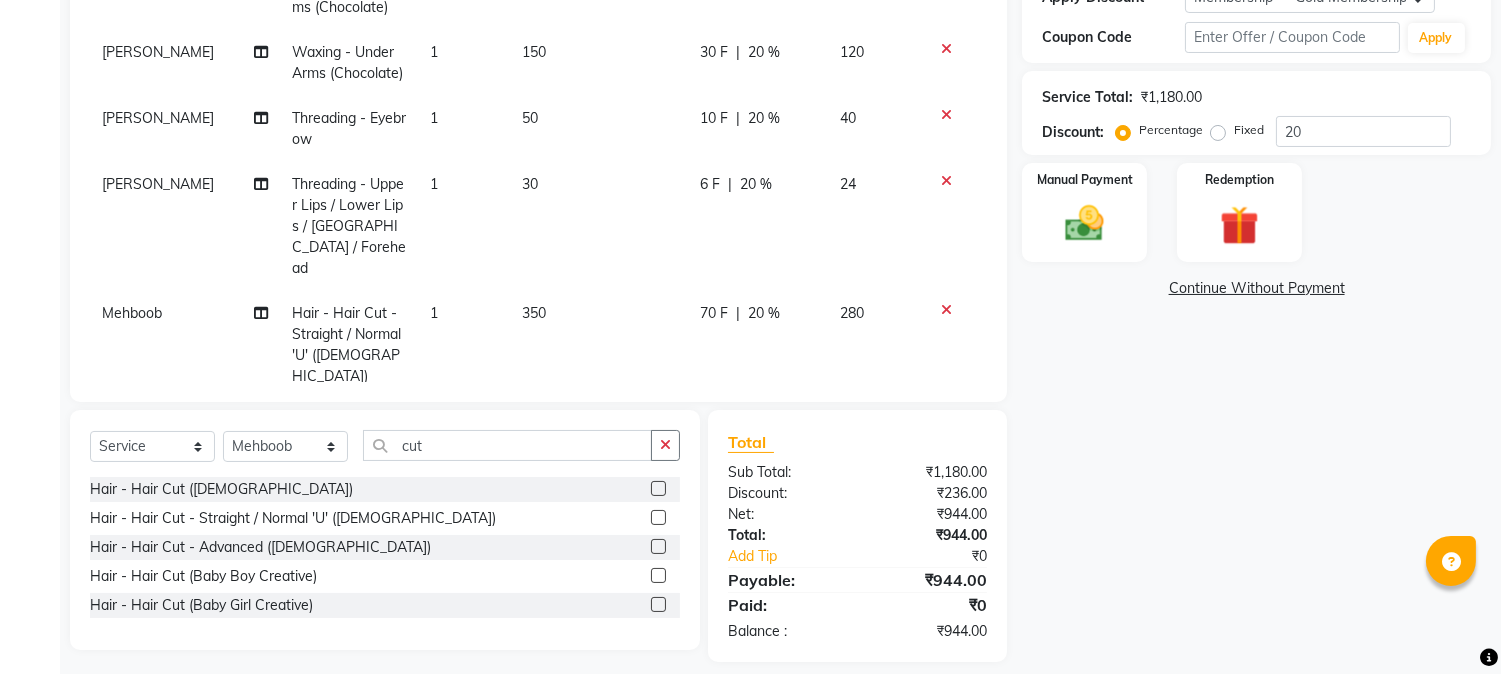 scroll, scrollTop: 374, scrollLeft: 0, axis: vertical 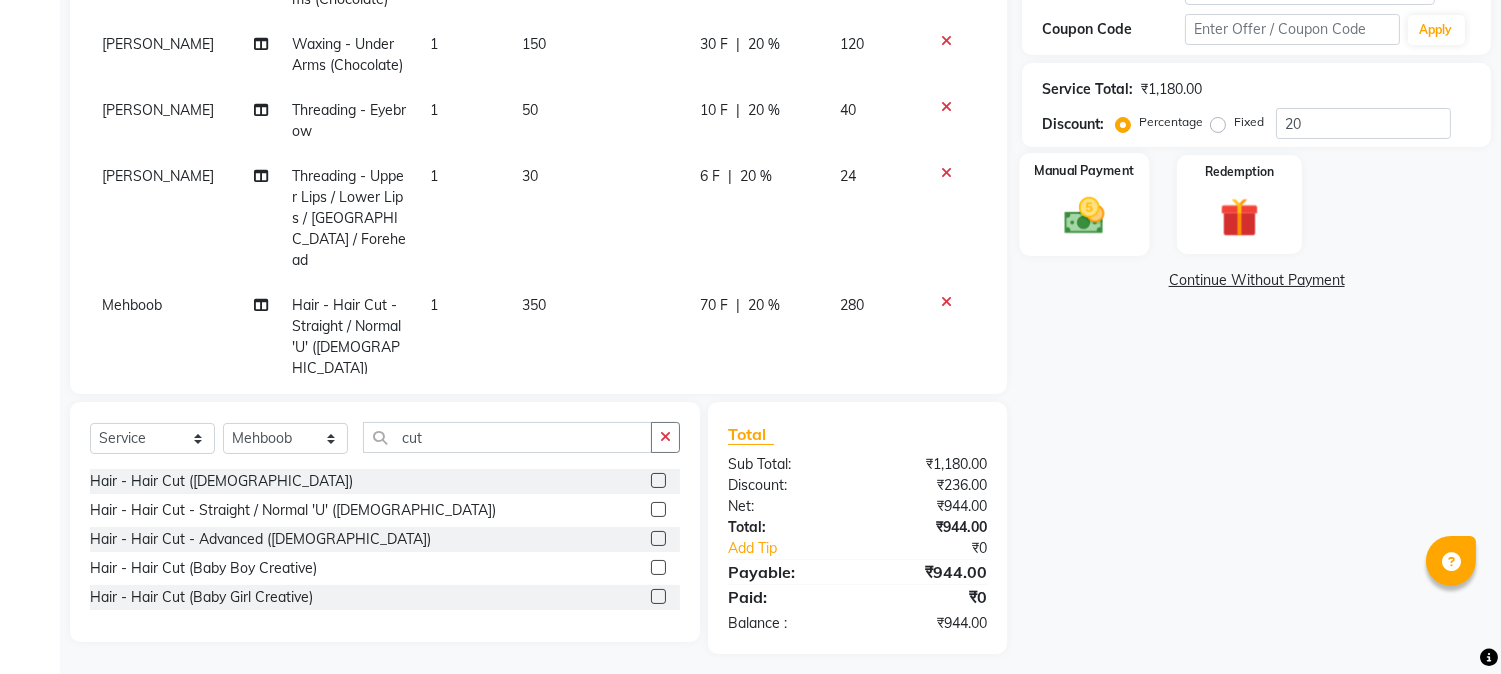 click 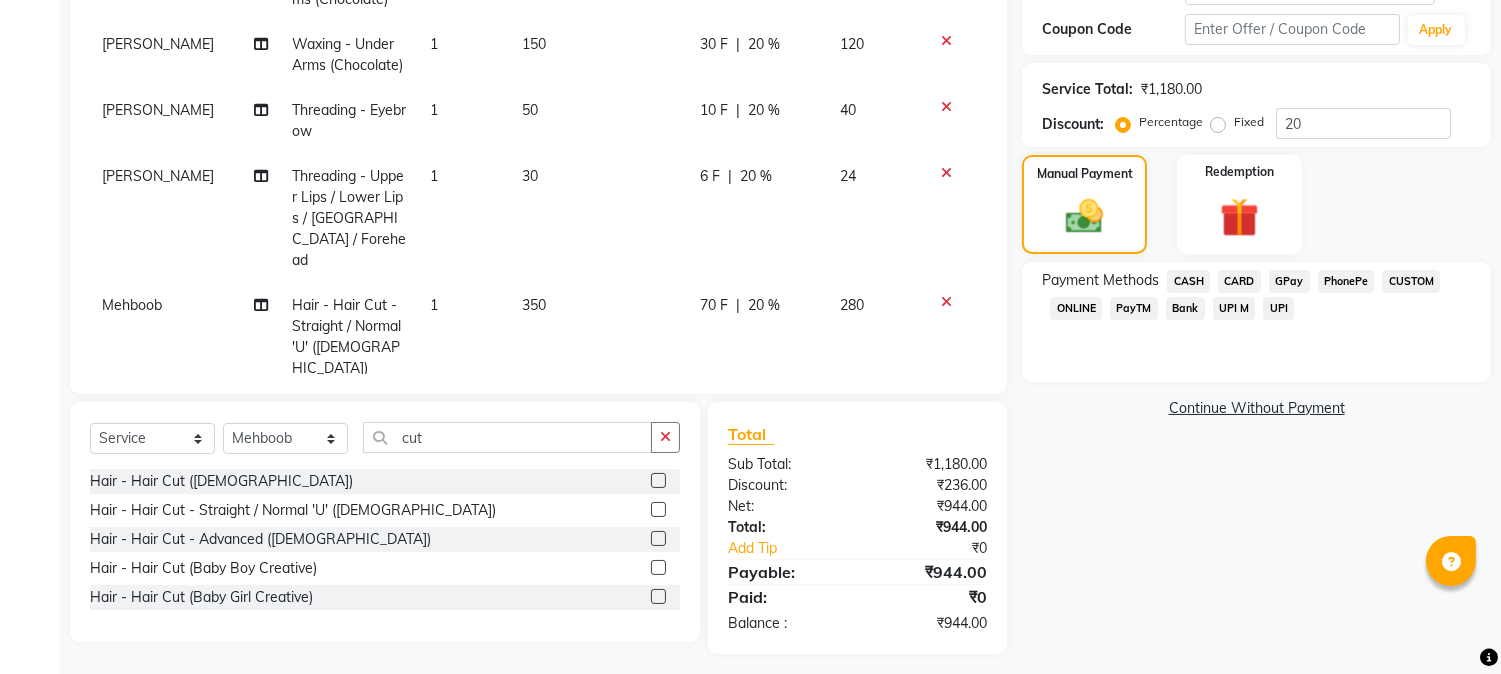 click on "GPay" 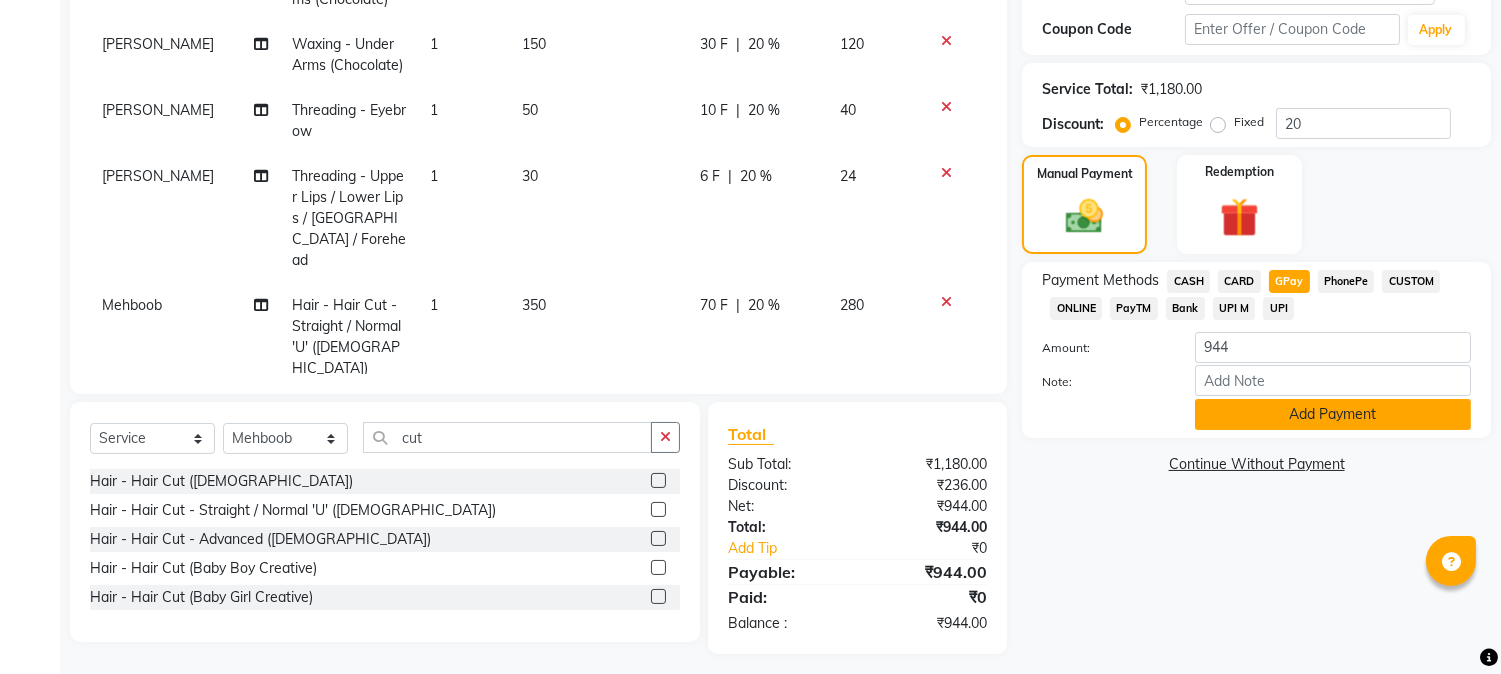 click on "Add Payment" 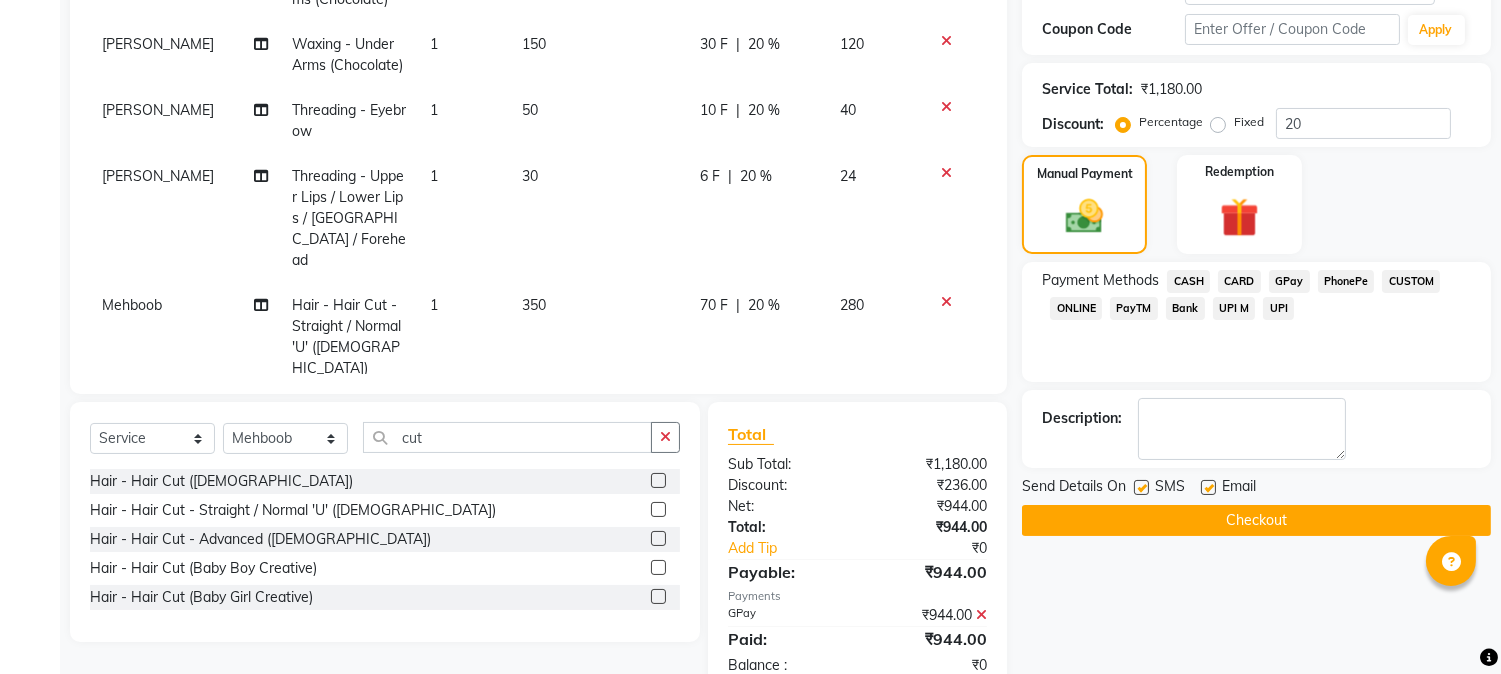 click on "Checkout" 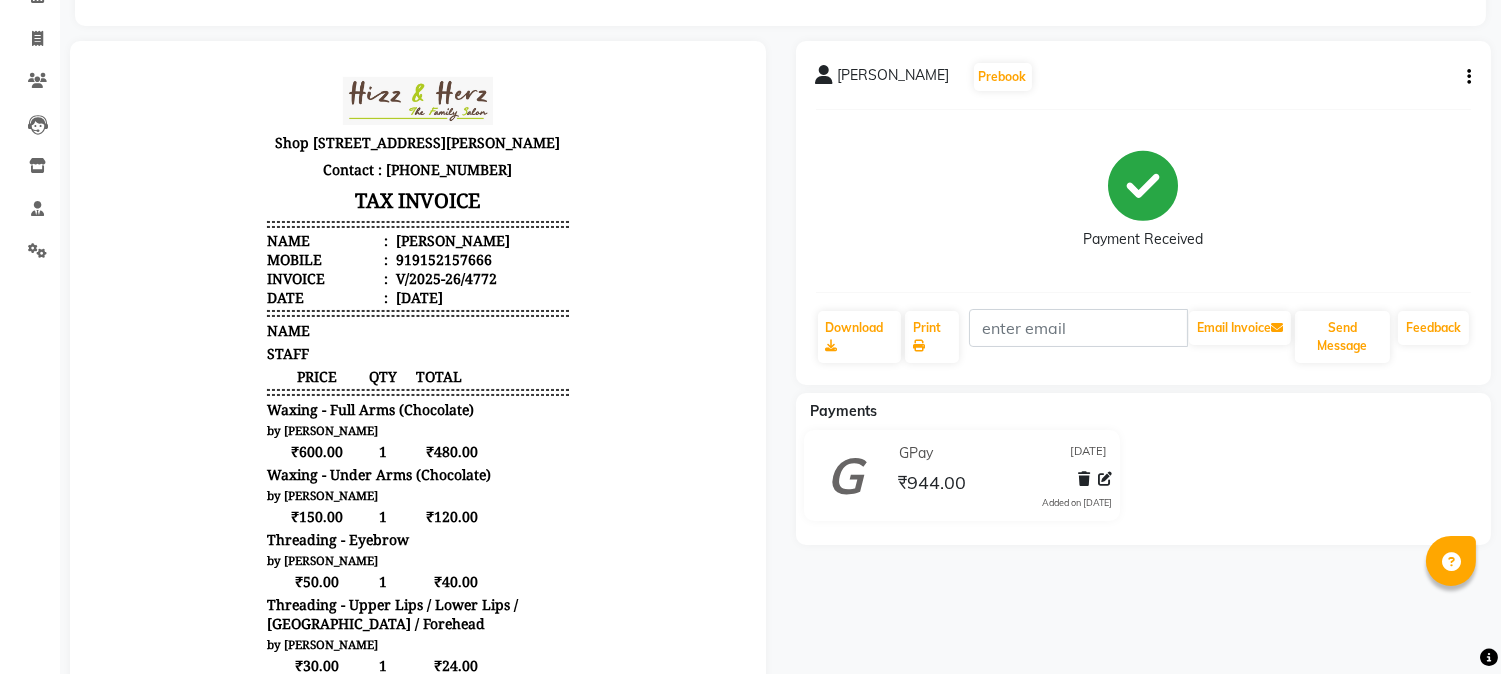 scroll, scrollTop: 91, scrollLeft: 0, axis: vertical 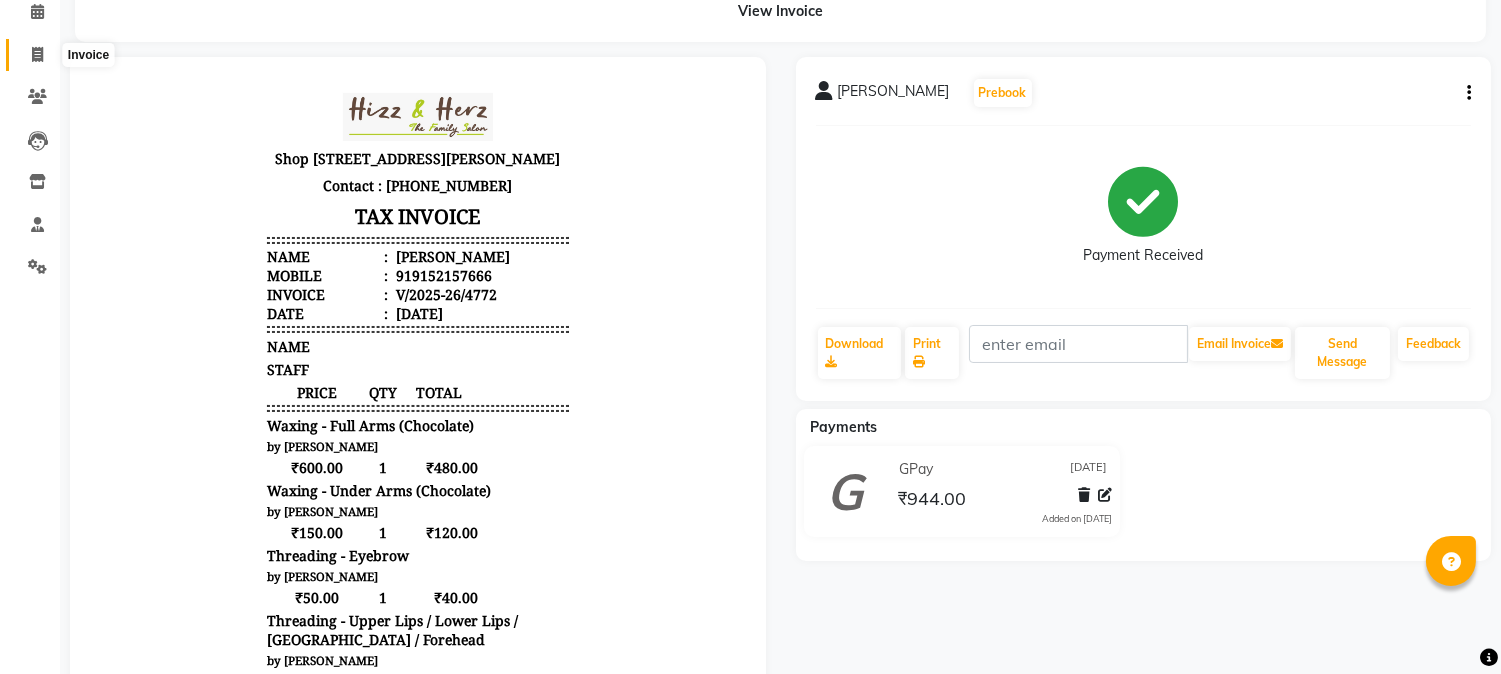 click 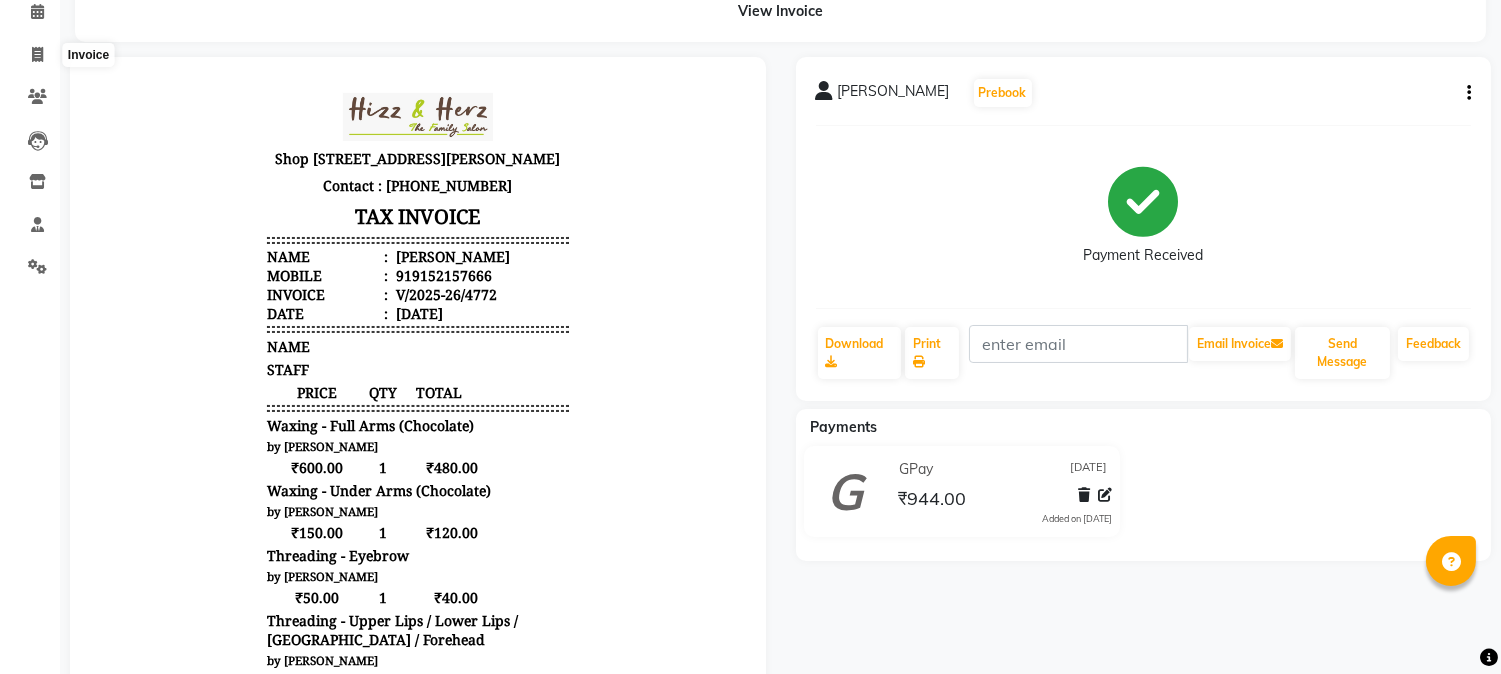 select on "service" 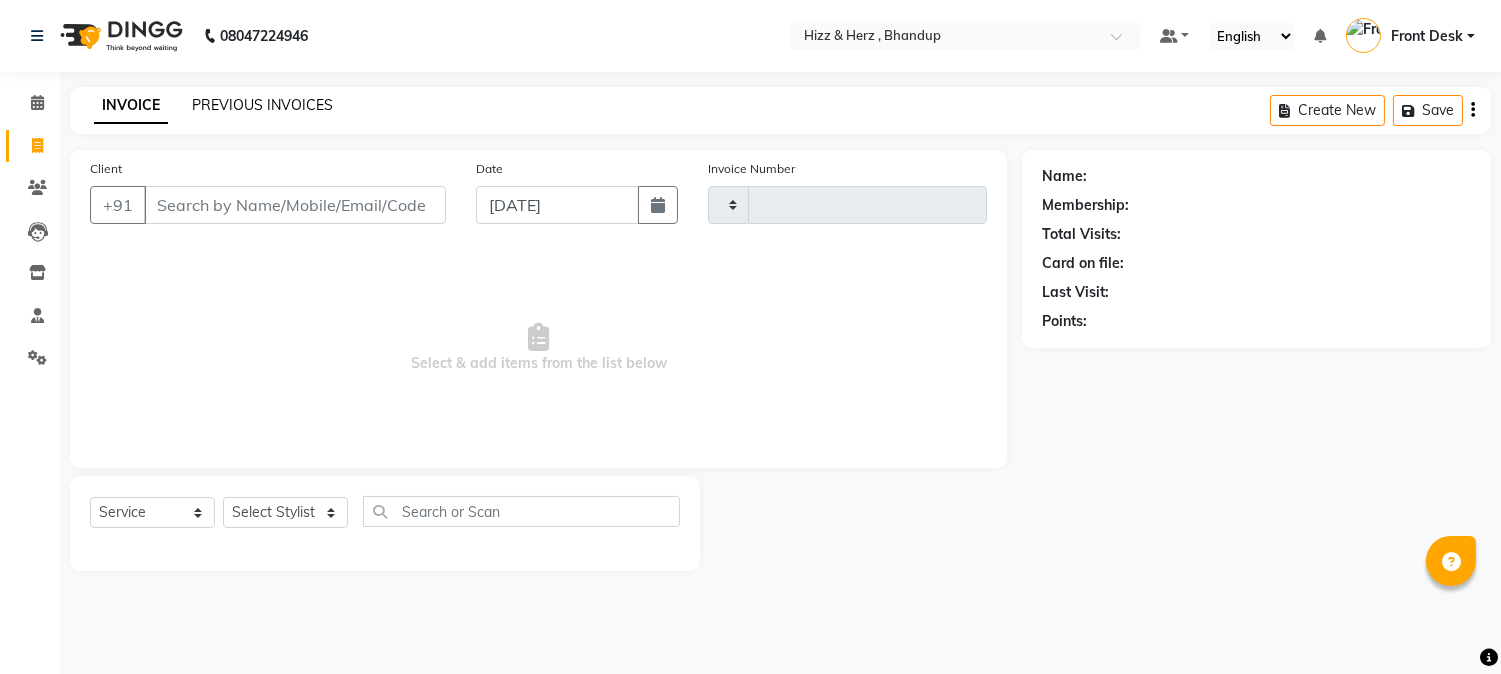 scroll, scrollTop: 0, scrollLeft: 0, axis: both 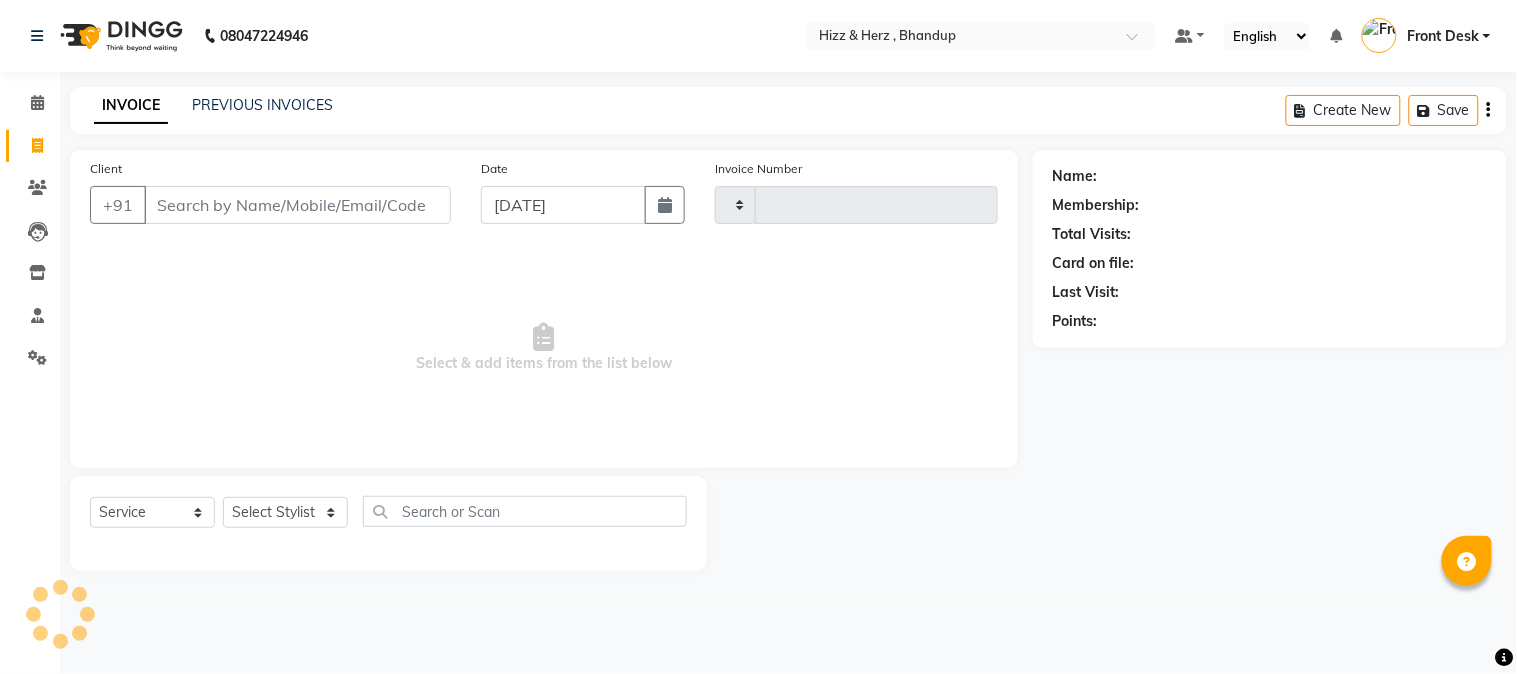 type on "4775" 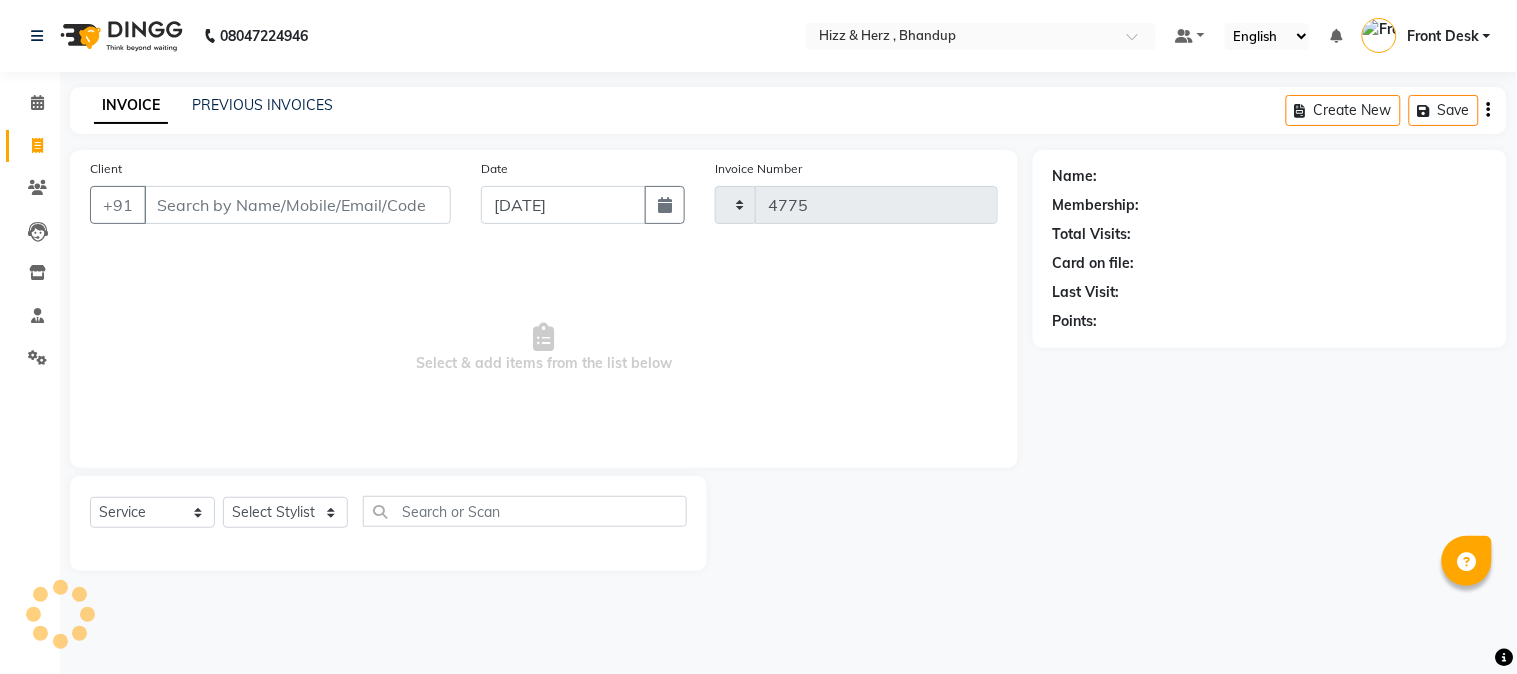 select on "629" 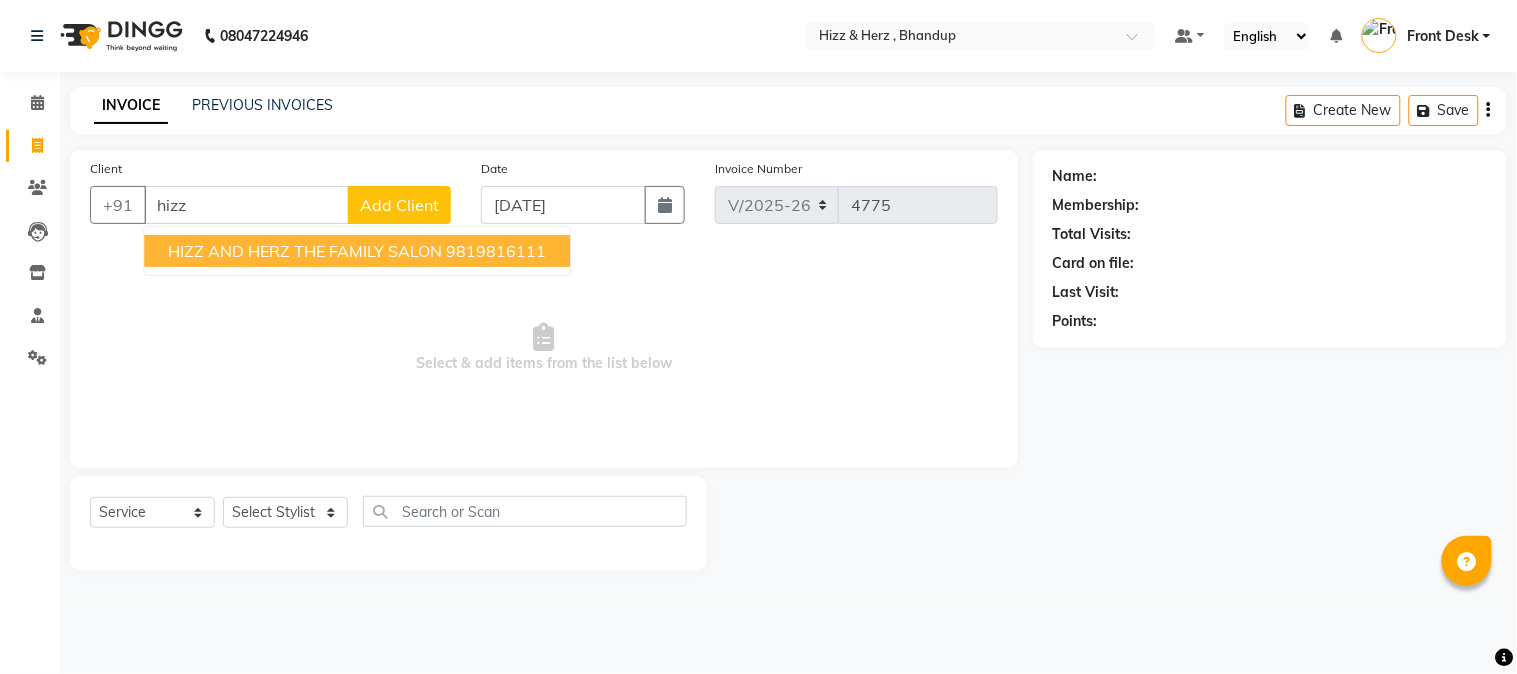click on "HIZZ AND HERZ THE FAMILY SALON" at bounding box center [305, 251] 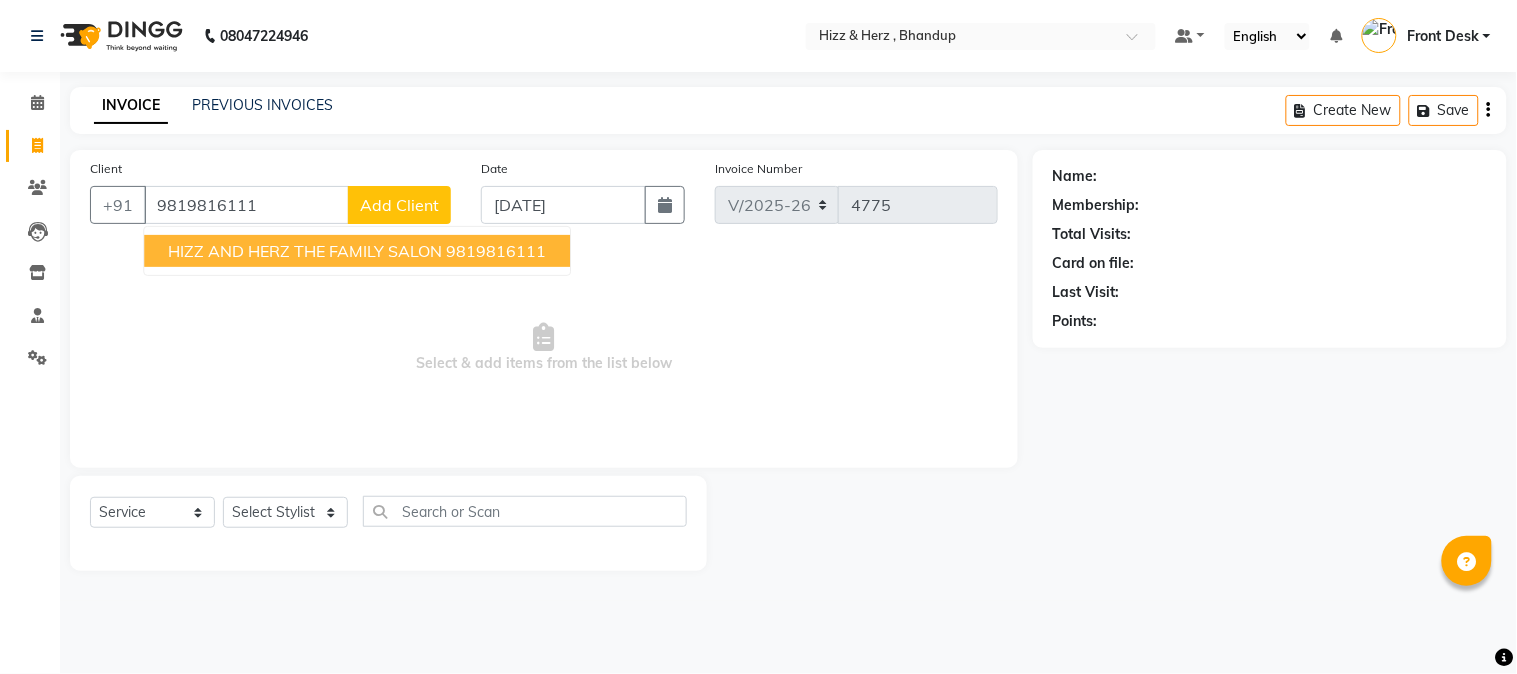 type on "9819816111" 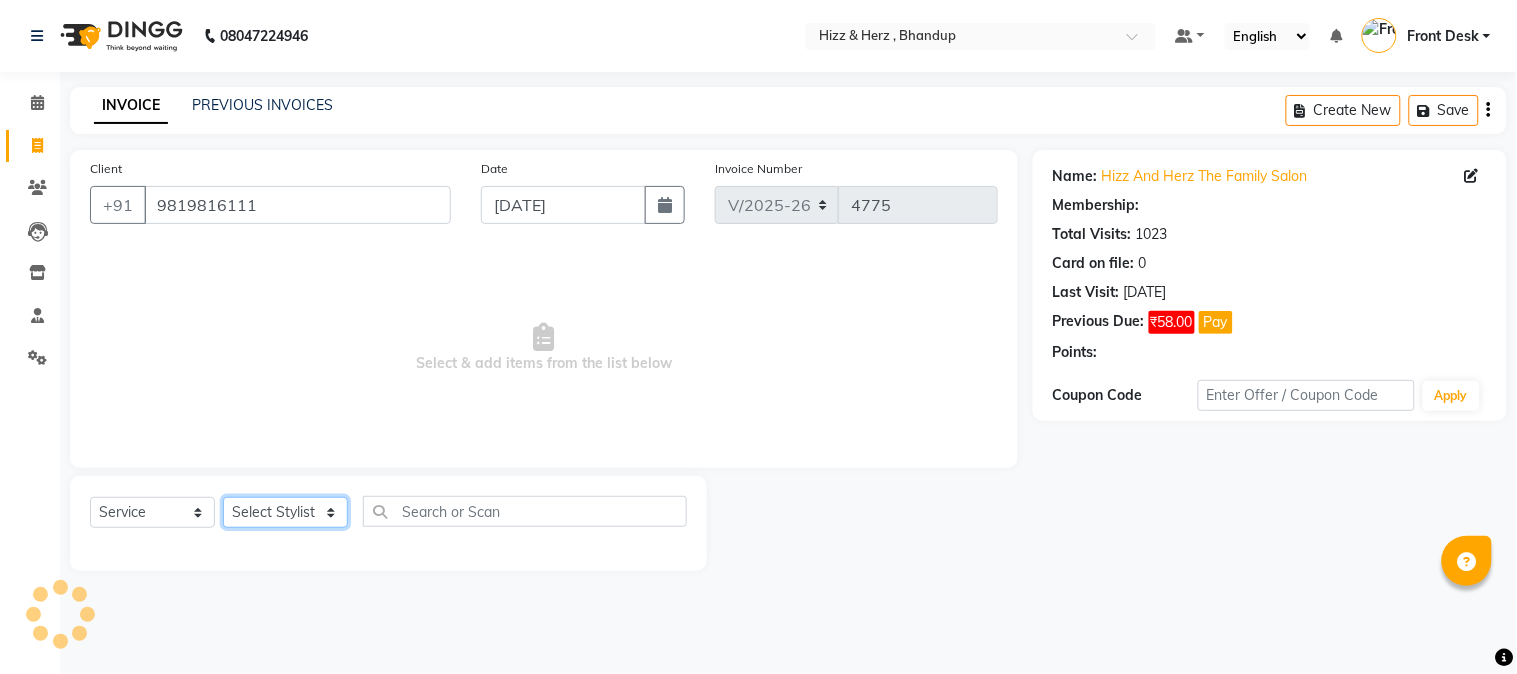 click on "Select Stylist Front Desk Gaurav Sharma HIZZ & HERZ 2 IRFAN AHMAD Jigna Goswami KHALID AHMAD Laxmi Mehboob MOHD PARVEJ NIZAM Salman Sangeeta  SUMITA  VEERENDRA SHARMA" 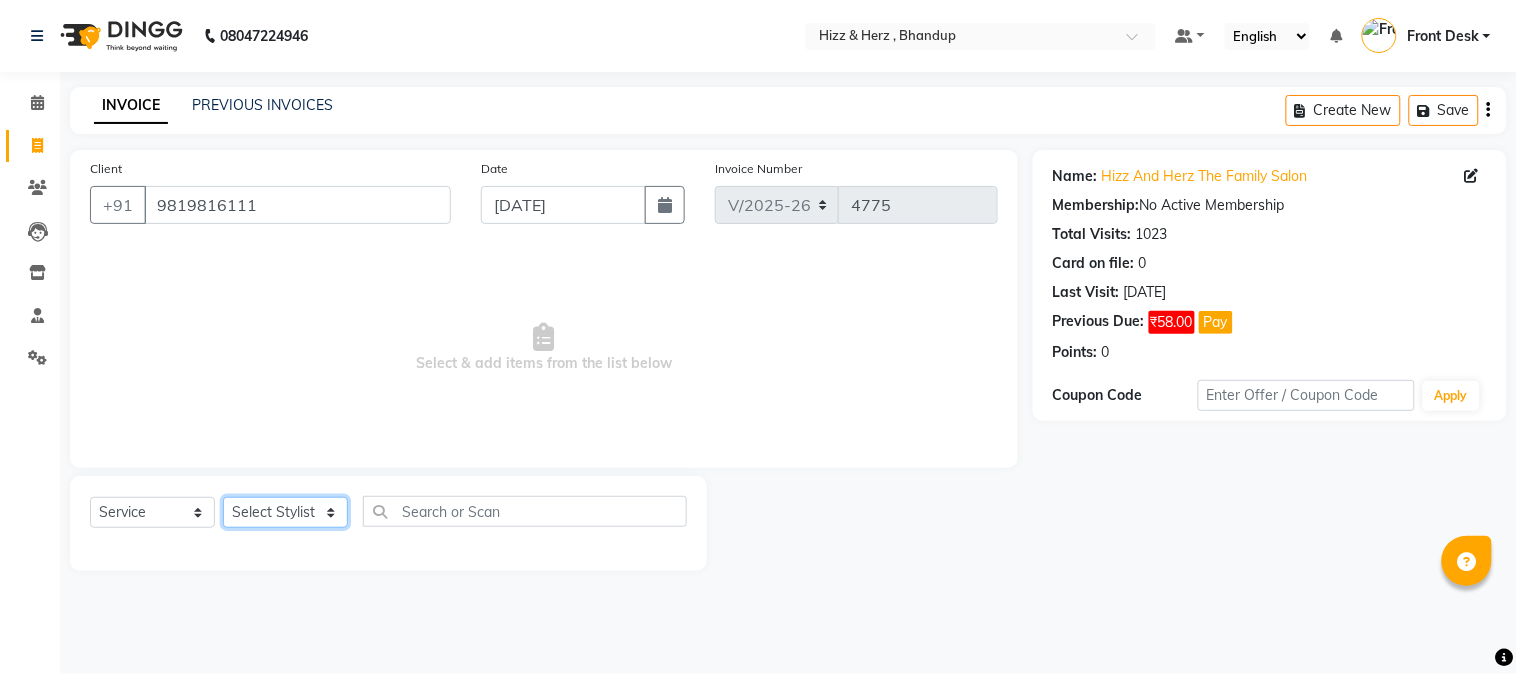 select on "9149" 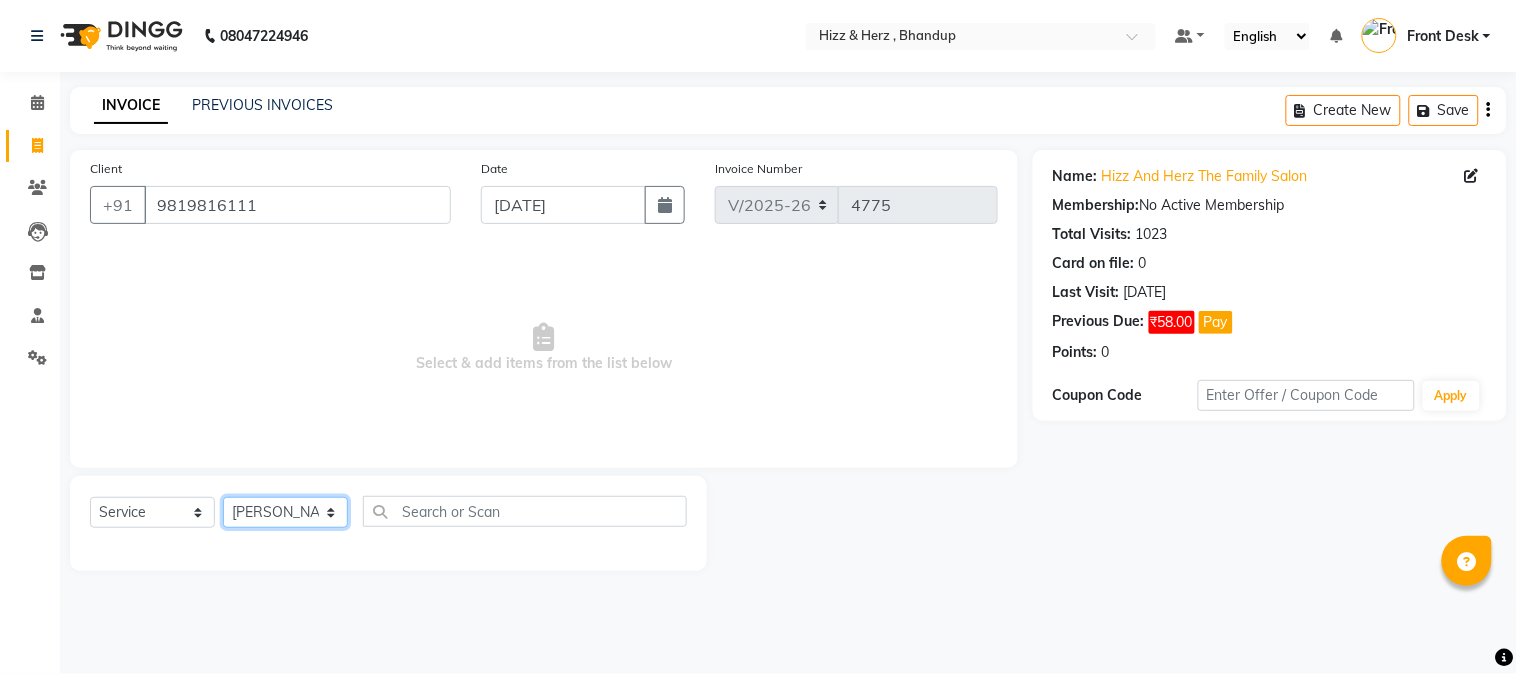 click on "Select Stylist Front Desk Gaurav Sharma HIZZ & HERZ 2 IRFAN AHMAD Jigna Goswami KHALID AHMAD Laxmi Mehboob MOHD PARVEJ NIZAM Salman Sangeeta  SUMITA  VEERENDRA SHARMA" 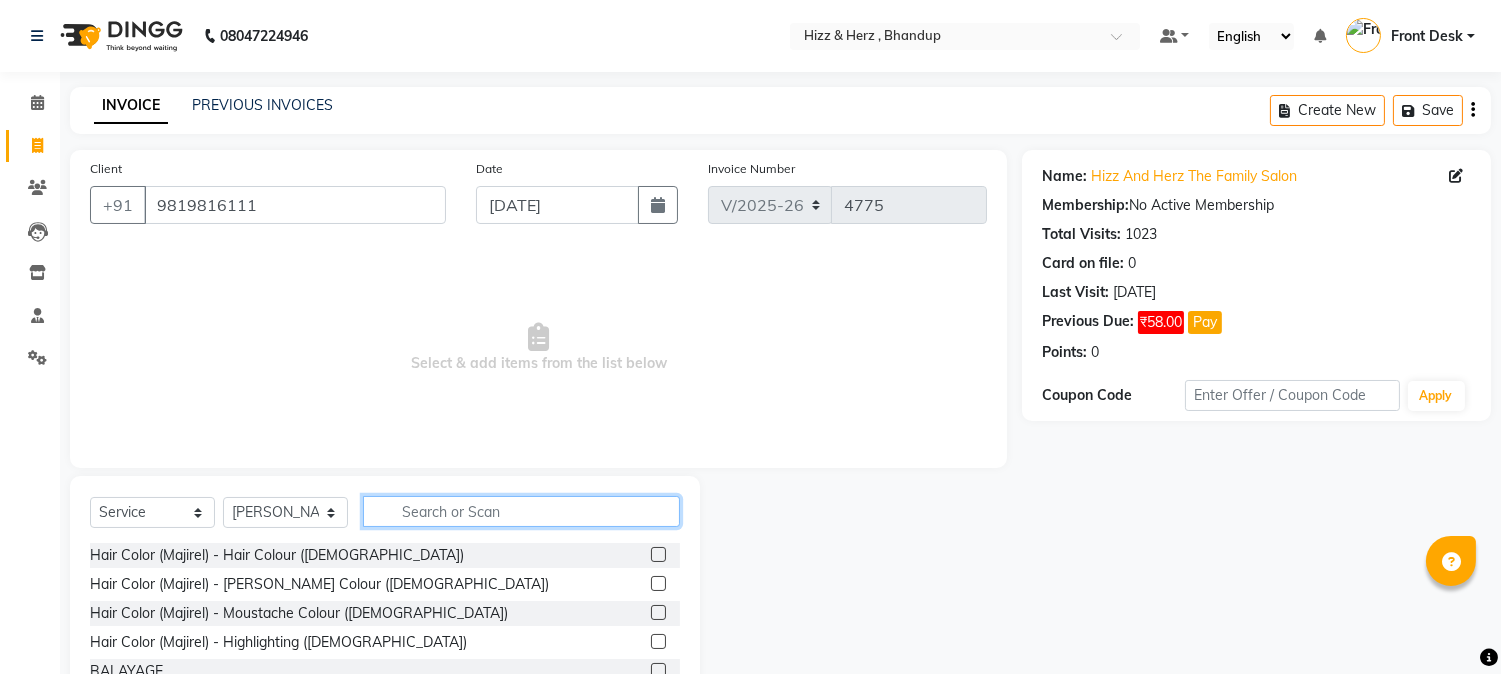 click 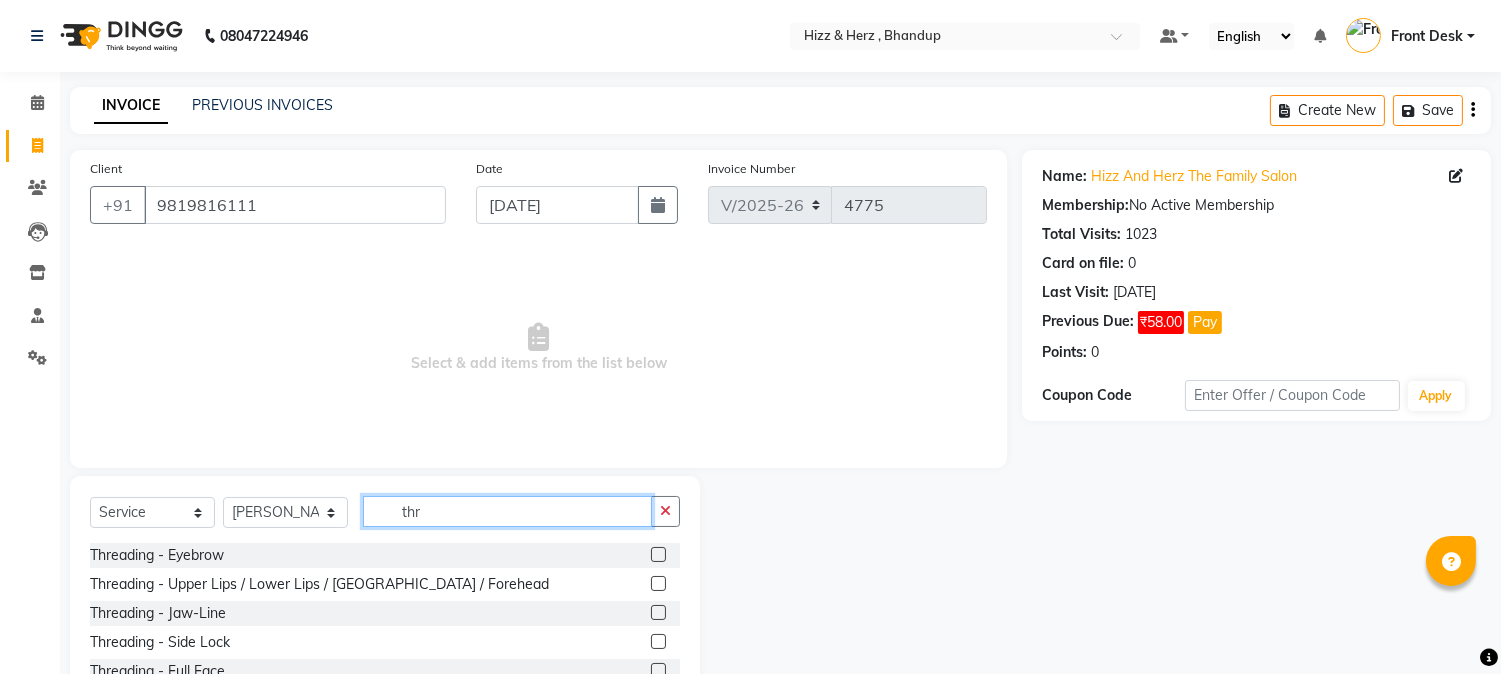 type on "thr" 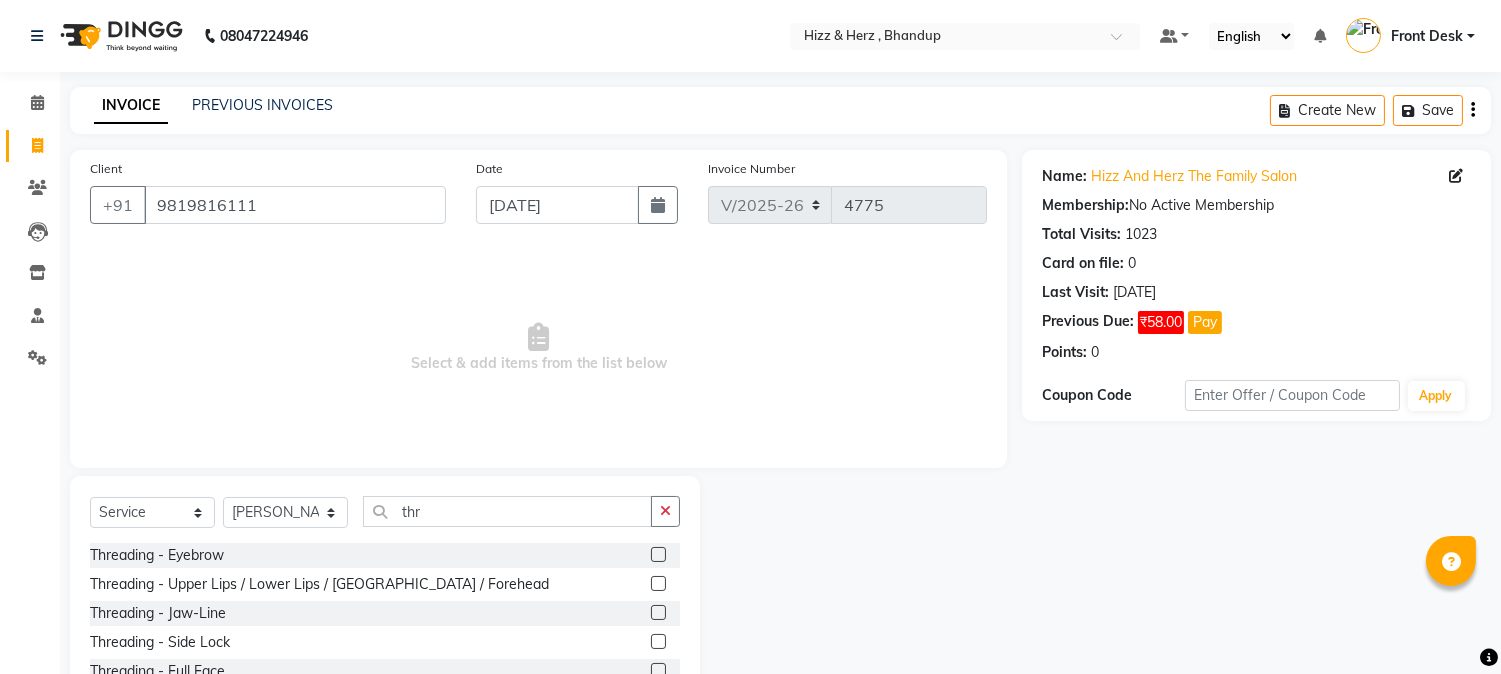 click 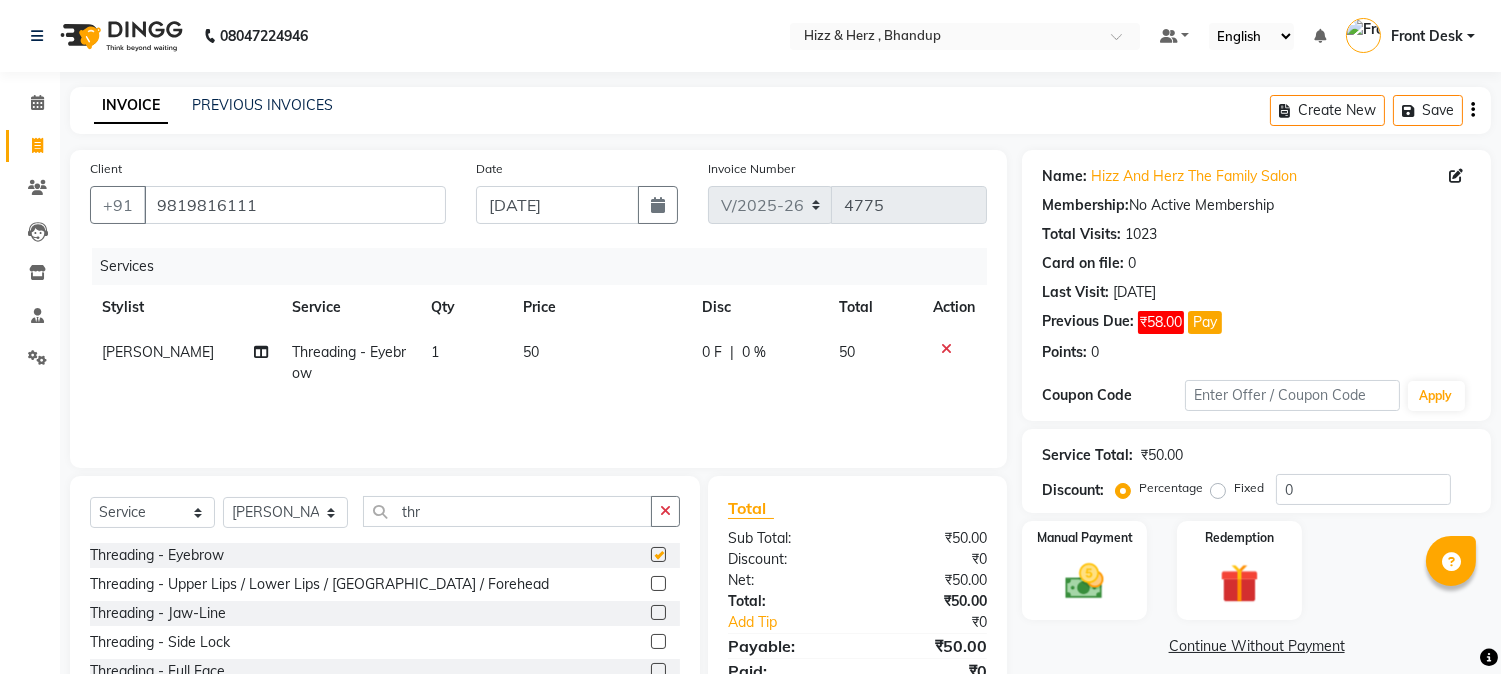 checkbox on "false" 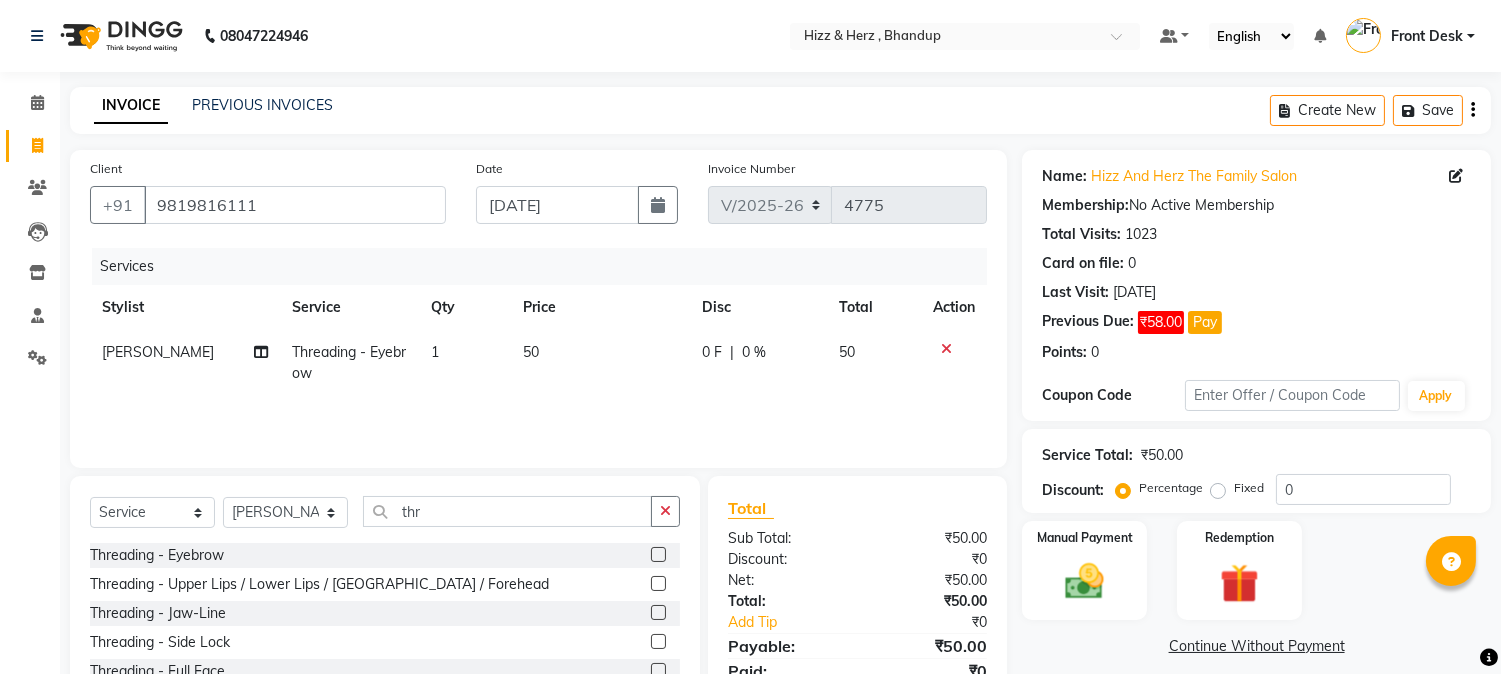 scroll, scrollTop: 84, scrollLeft: 0, axis: vertical 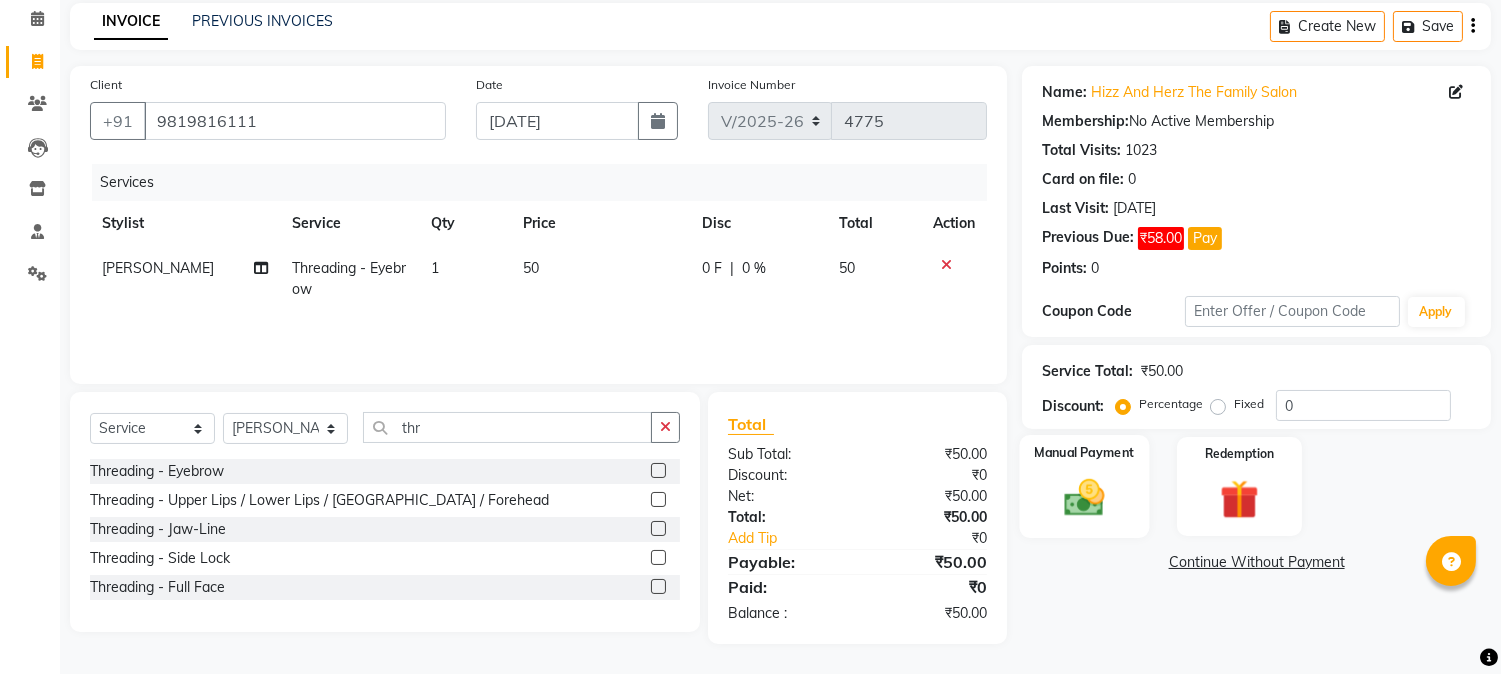 click 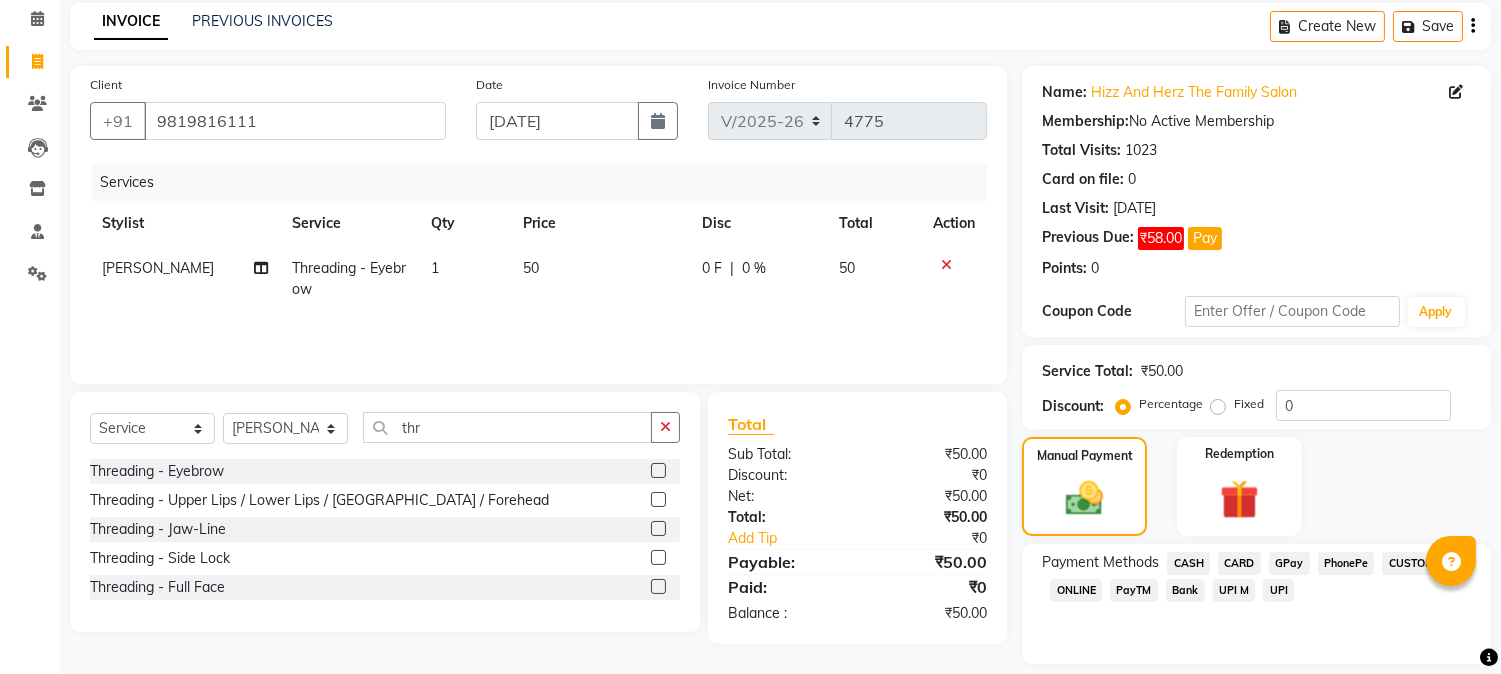 click on "CASH" 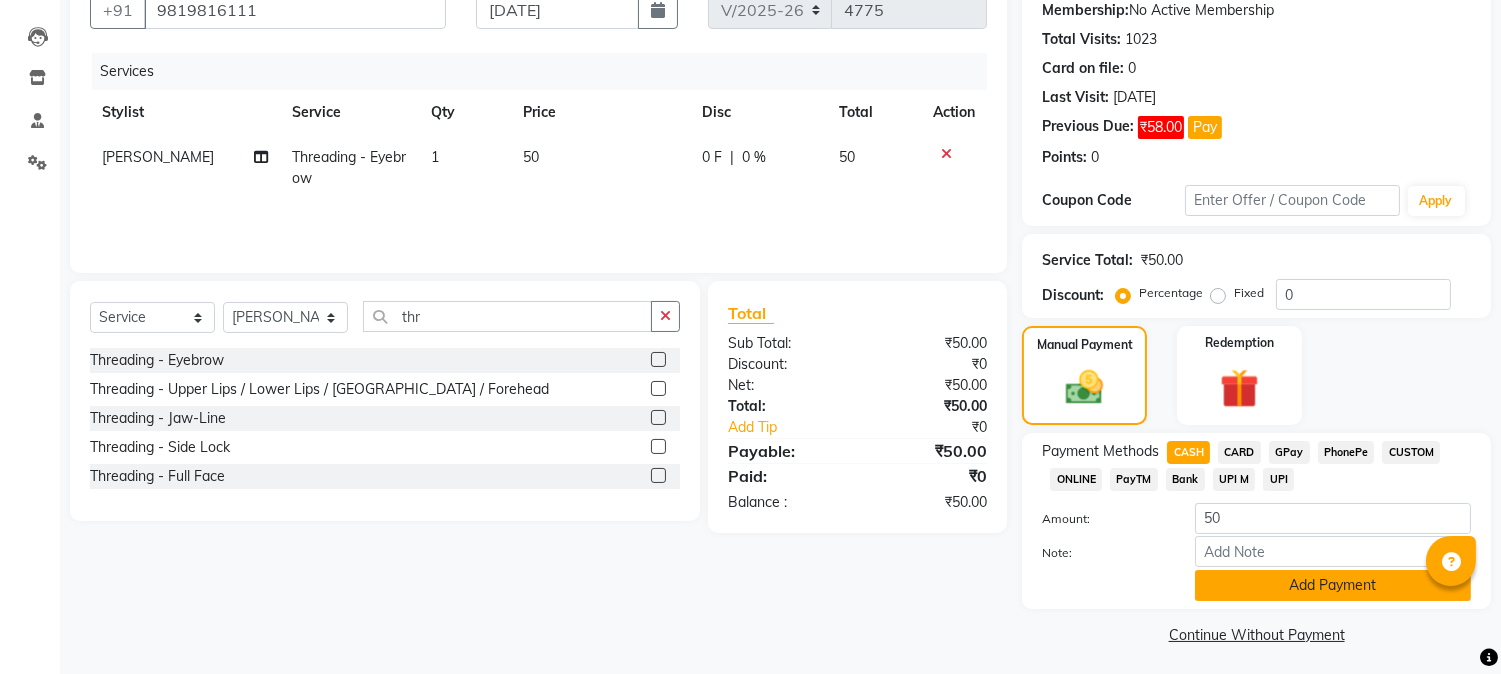 click on "Add Payment" 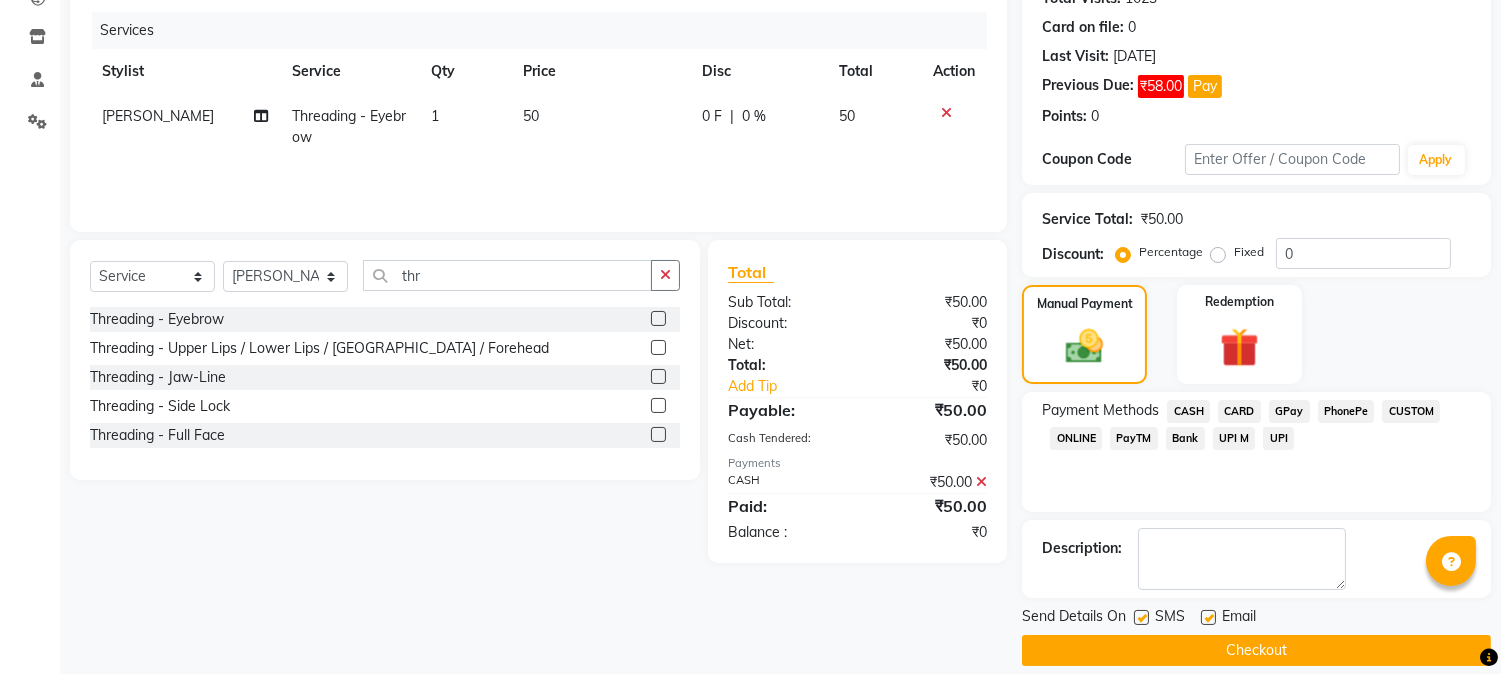 scroll, scrollTop: 257, scrollLeft: 0, axis: vertical 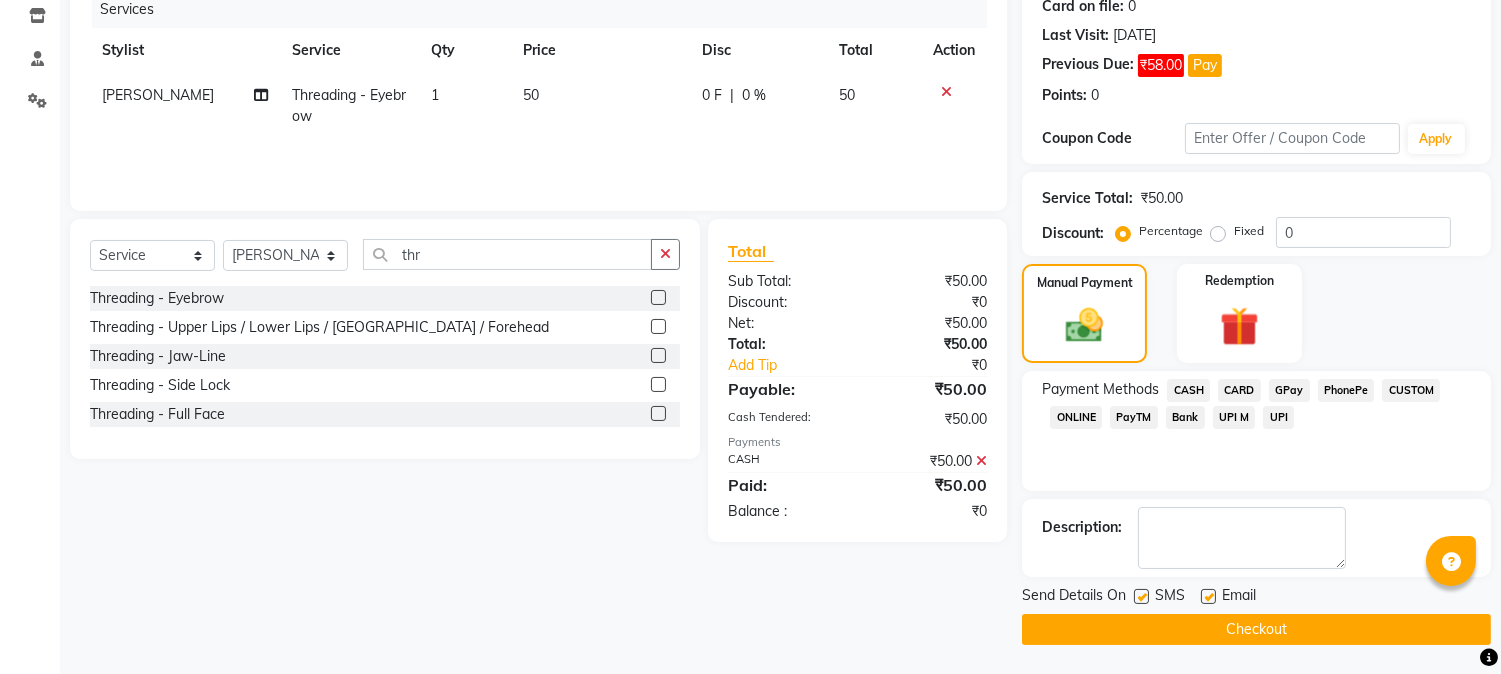 click on "Checkout" 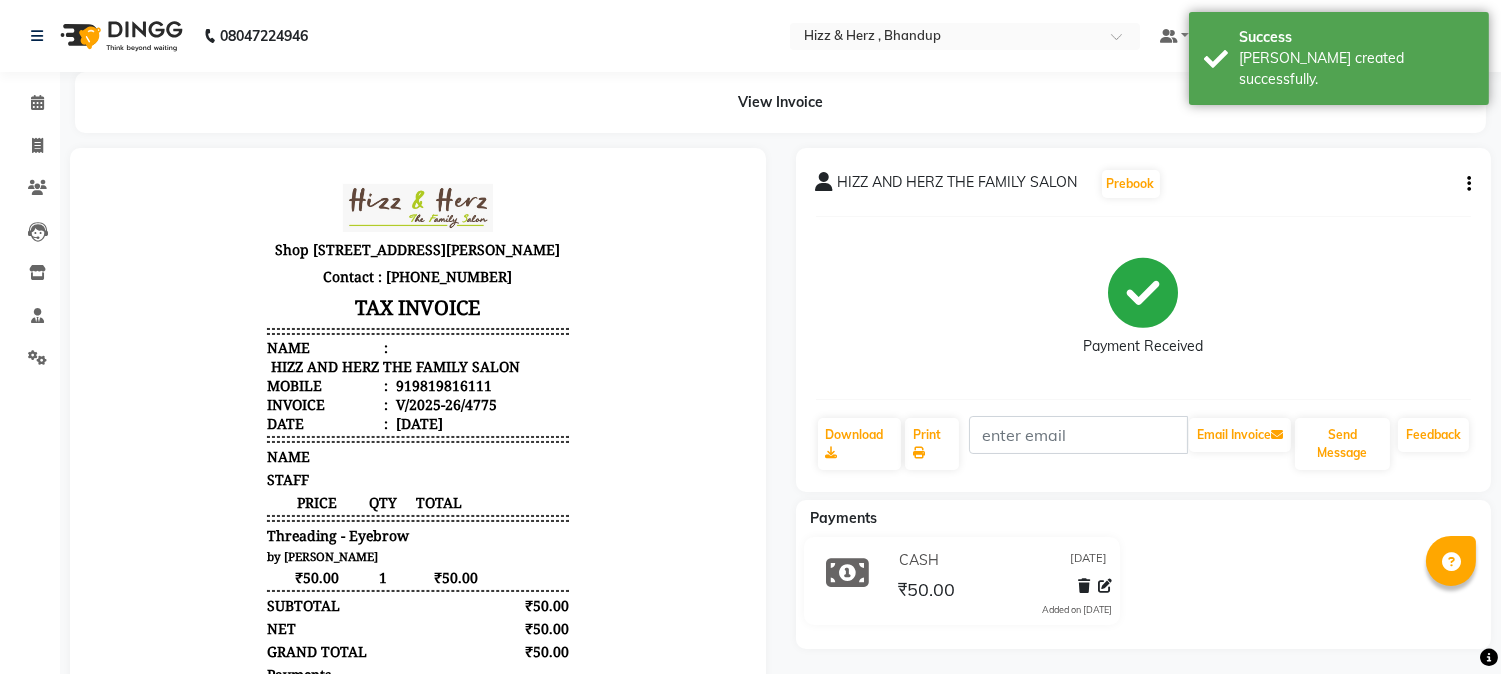 scroll, scrollTop: 0, scrollLeft: 0, axis: both 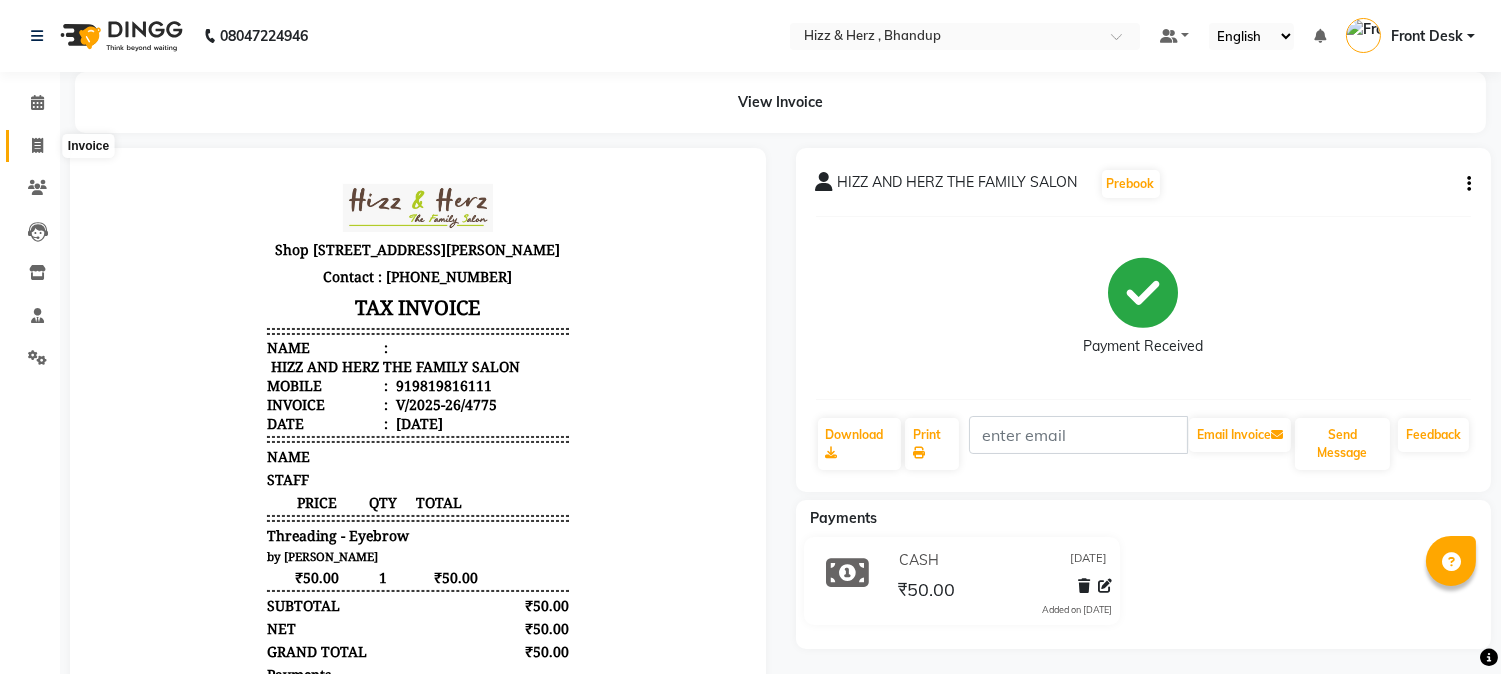 click 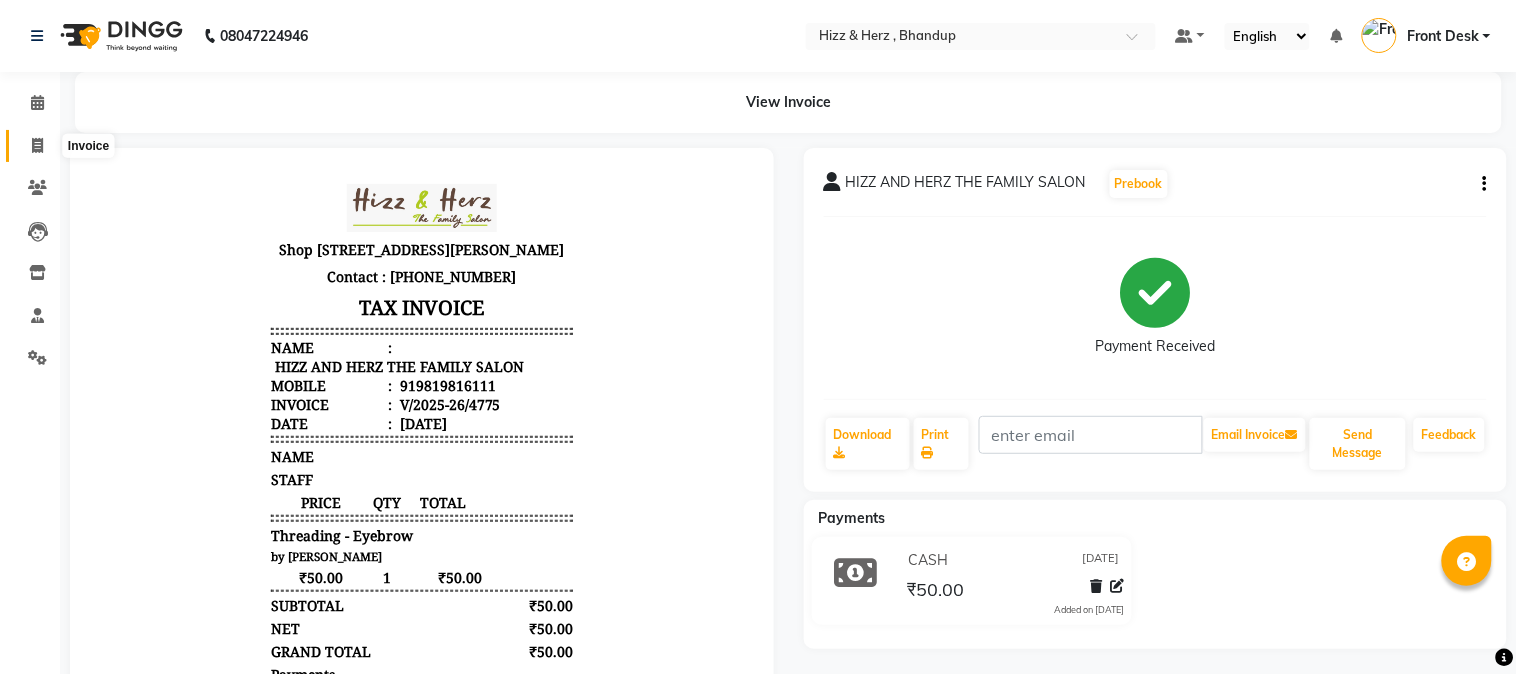 select on "629" 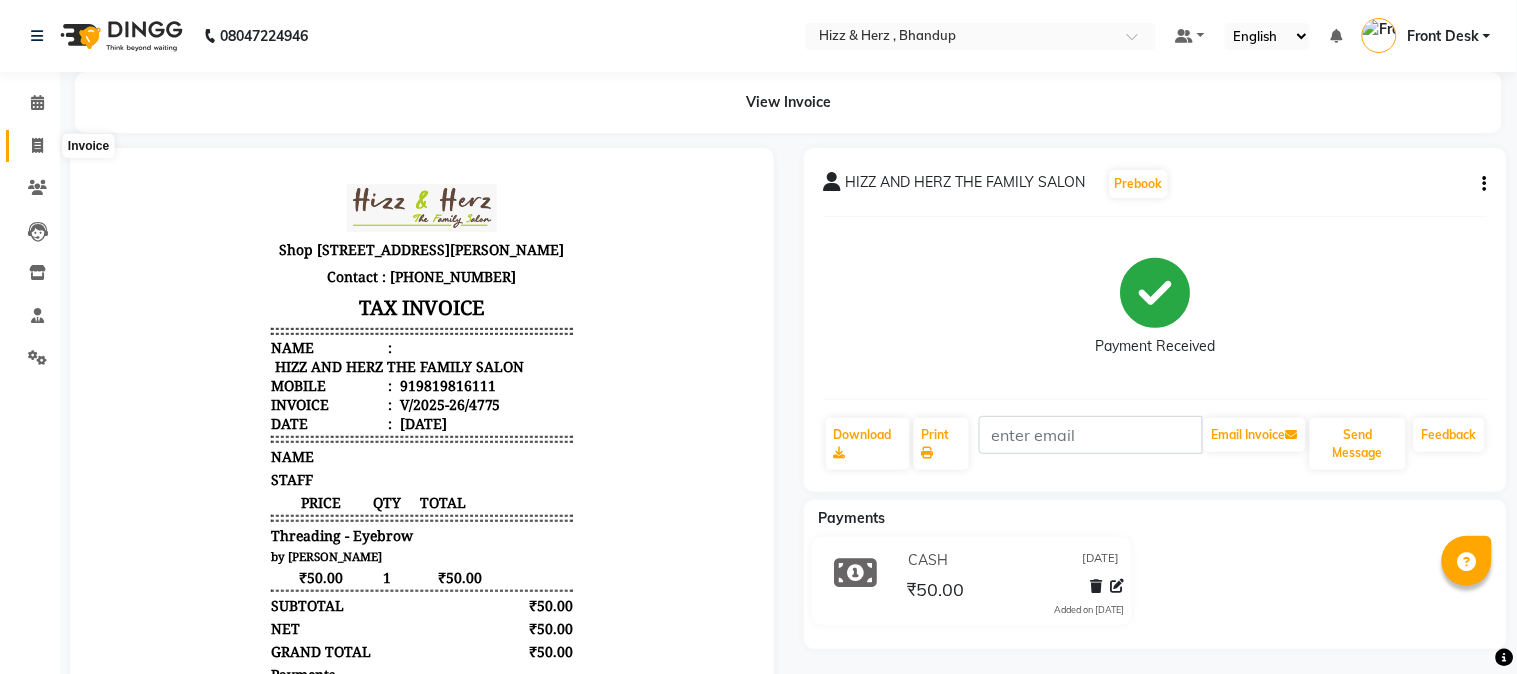 select on "service" 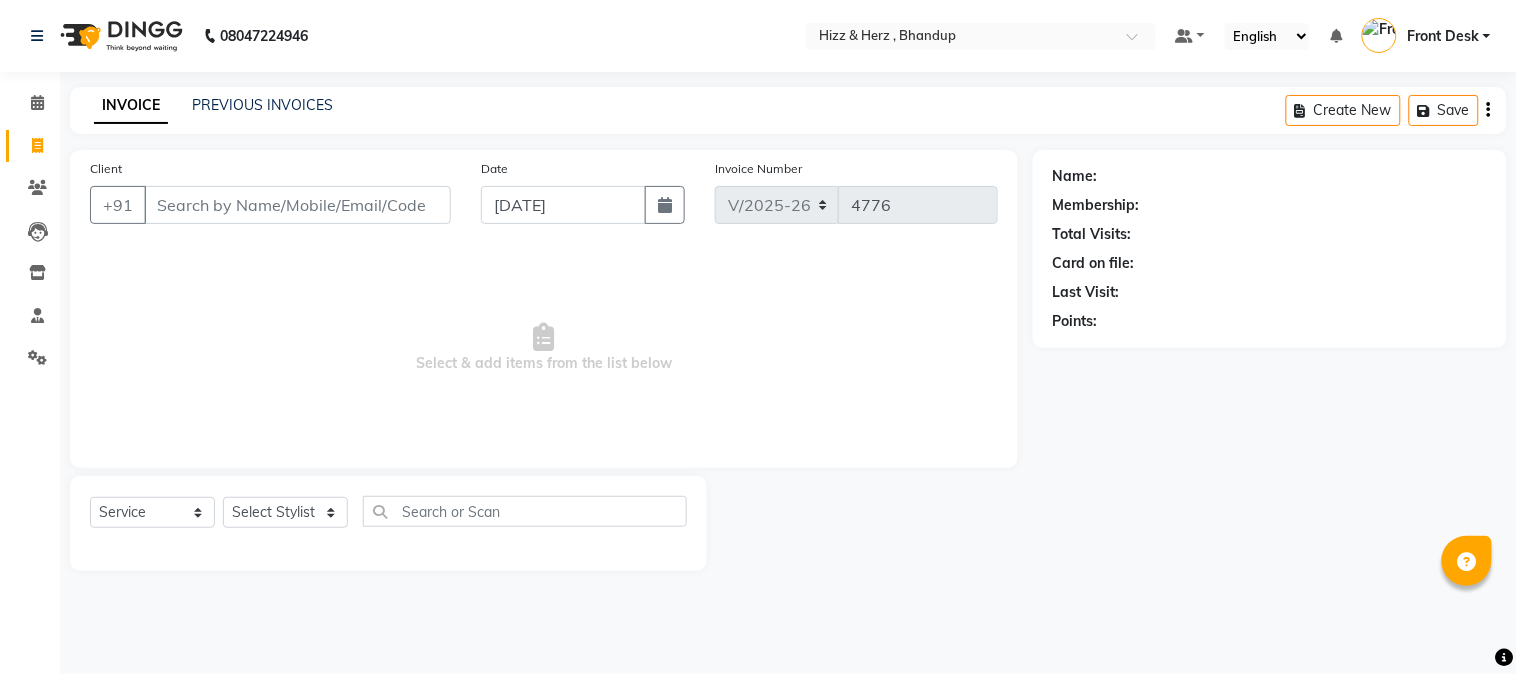 click on "Select  Service  Product  Membership  Package Voucher Prepaid Gift Card  Select Stylist Front Desk Gaurav Sharma HIZZ & HERZ 2 IRFAN AHMAD Jigna Goswami KHALID AHMAD Laxmi Mehboob MOHD PARVEJ NIZAM Salman Sangeeta  SUMITA  VEERENDRA SHARMA" 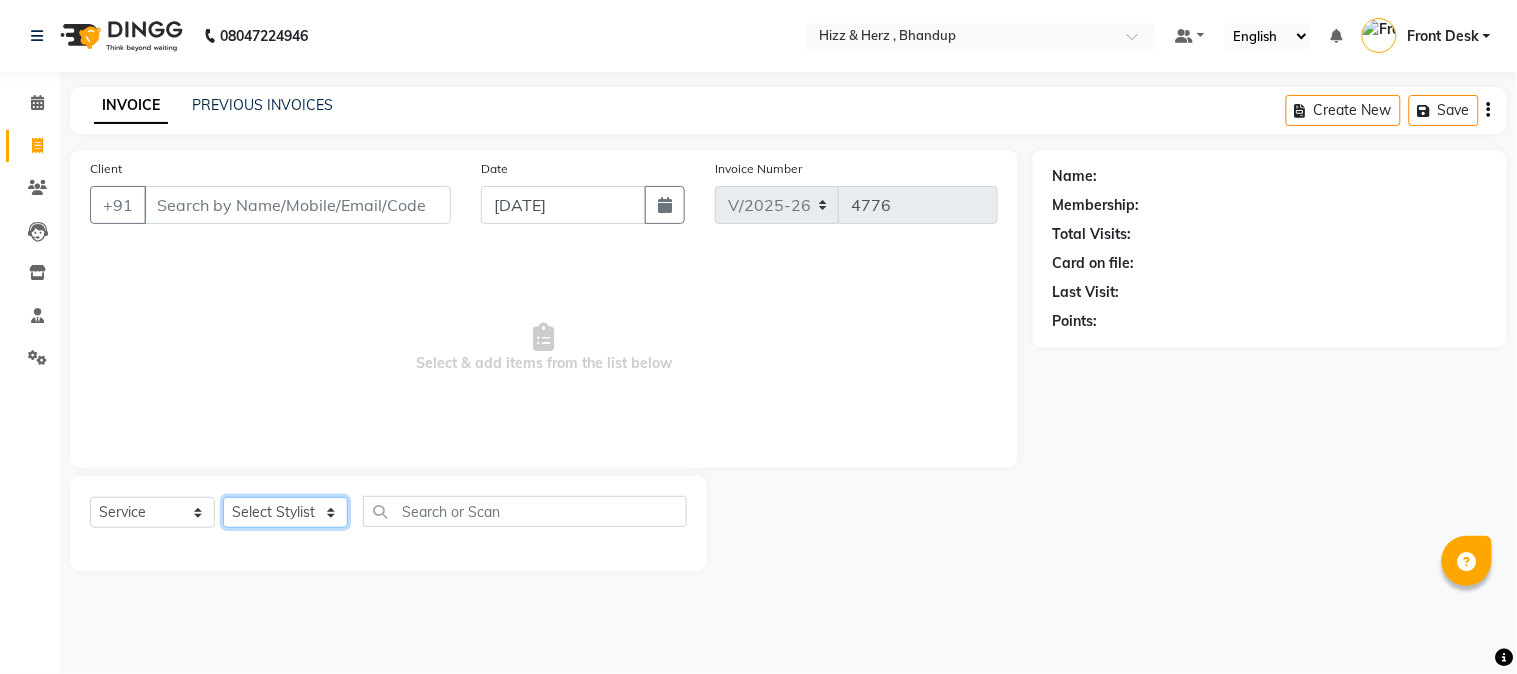 click on "Select Stylist Front Desk Gaurav Sharma HIZZ & HERZ 2 IRFAN AHMAD Jigna Goswami KHALID AHMAD Laxmi Mehboob MOHD PARVEJ NIZAM Salman Sangeeta  SUMITA  VEERENDRA SHARMA" 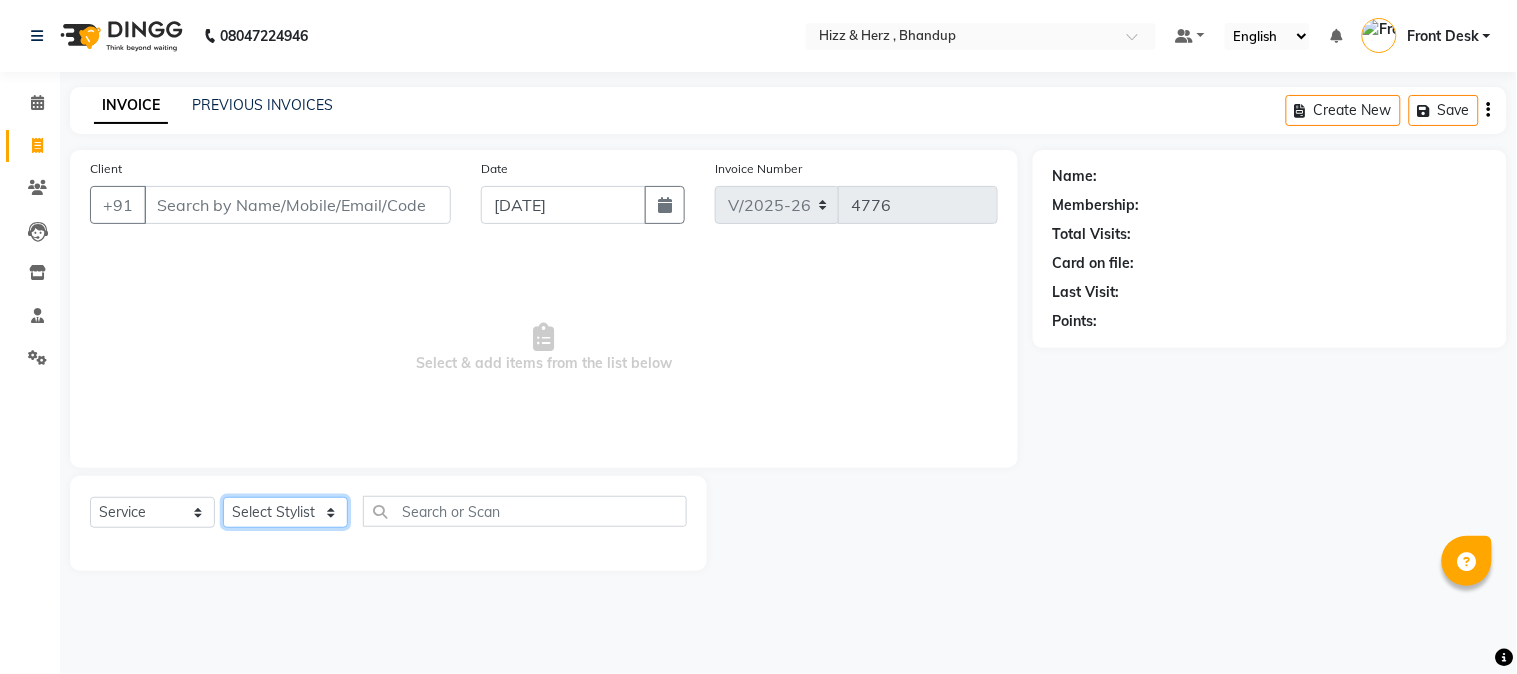 select on "24394" 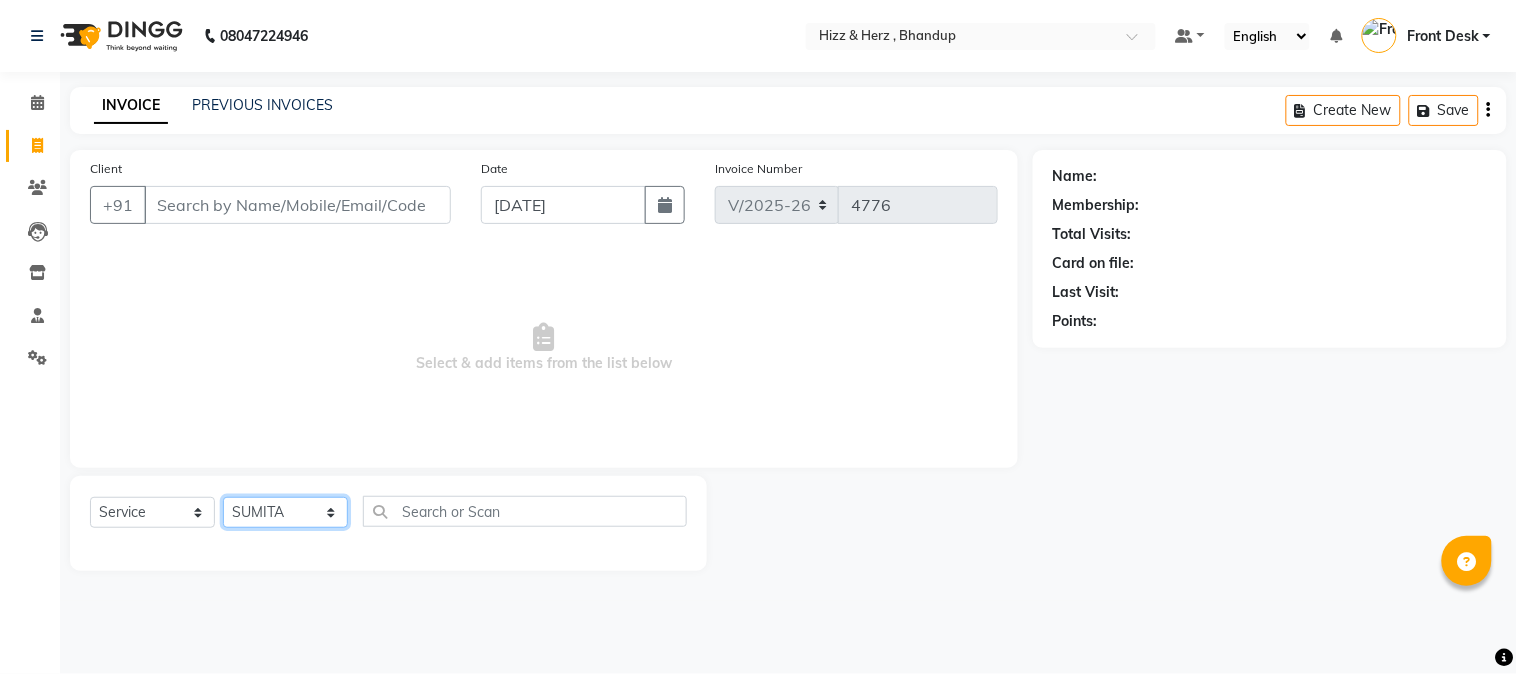 click on "Select Stylist Front Desk Gaurav Sharma HIZZ & HERZ 2 IRFAN AHMAD Jigna Goswami KHALID AHMAD Laxmi Mehboob MOHD PARVEJ NIZAM Salman Sangeeta  SUMITA  VEERENDRA SHARMA" 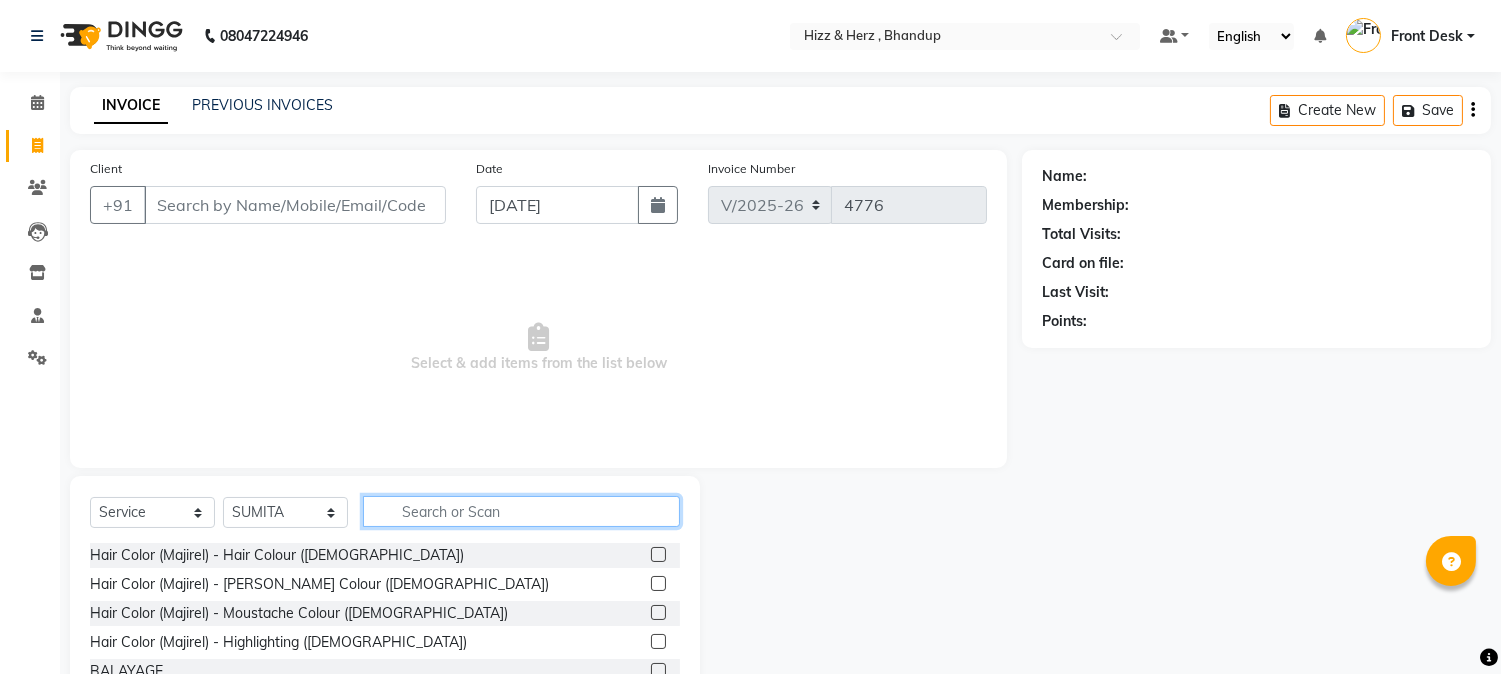 click 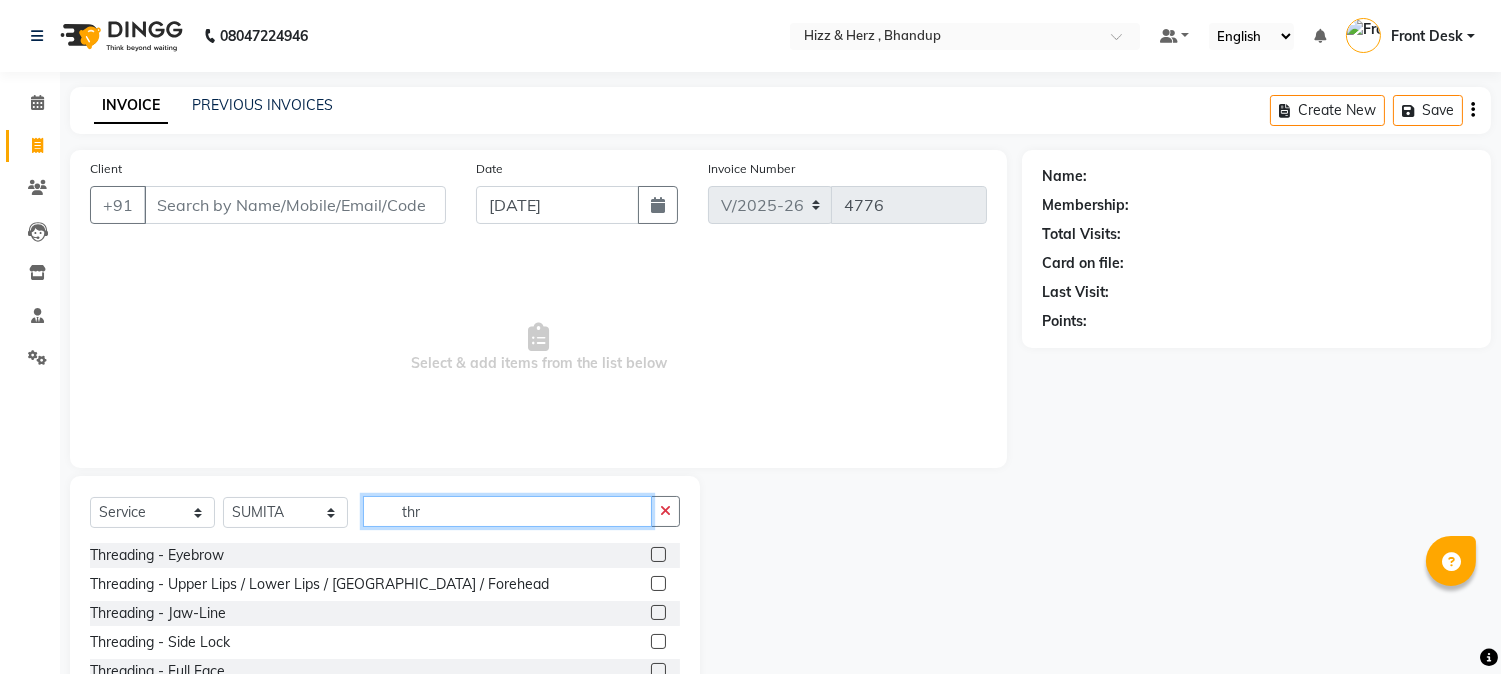 type on "thr" 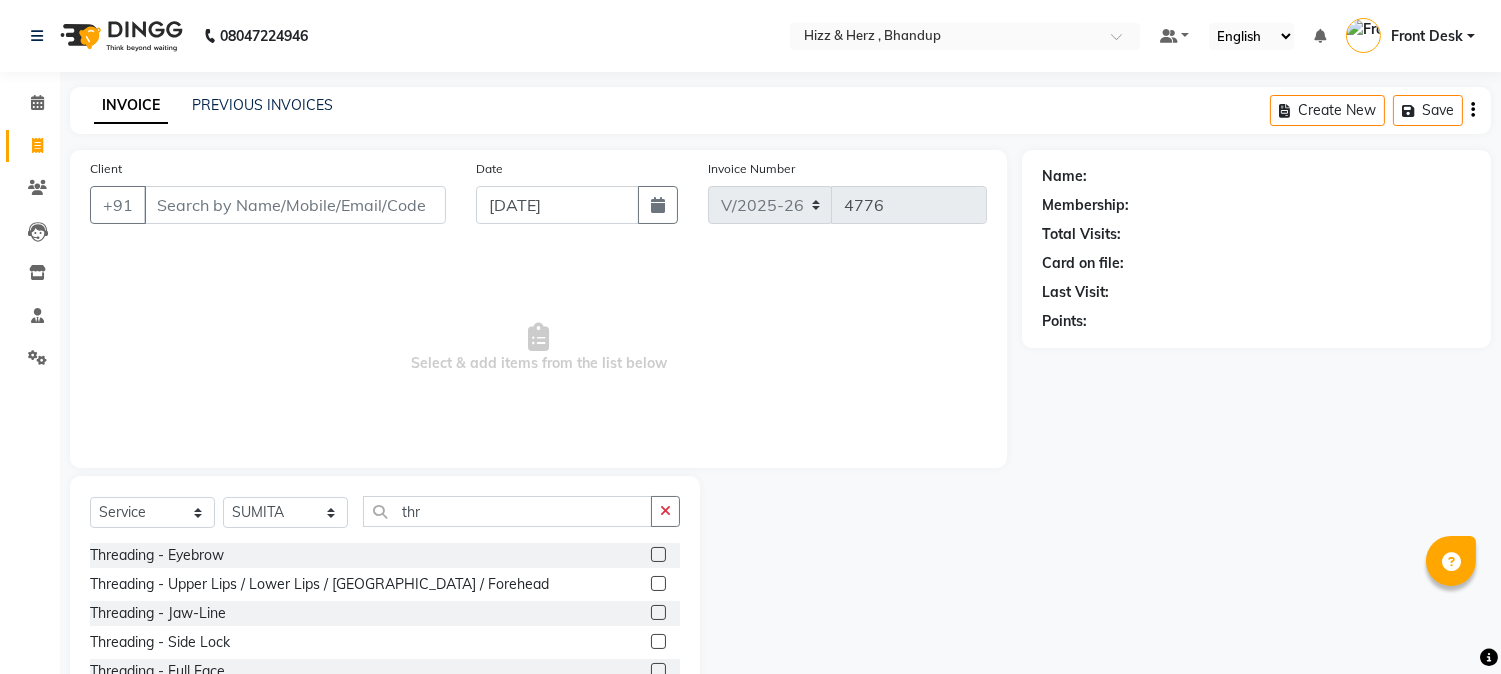 click 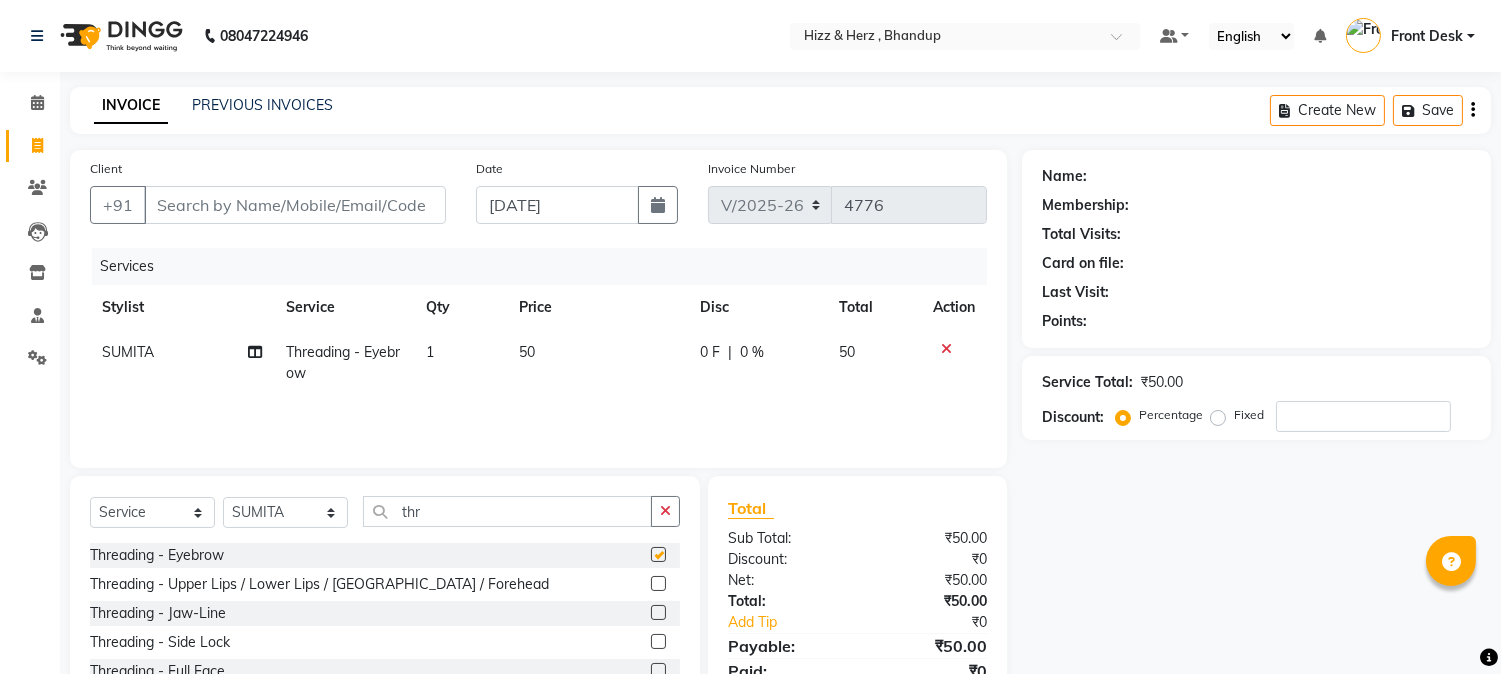 checkbox on "false" 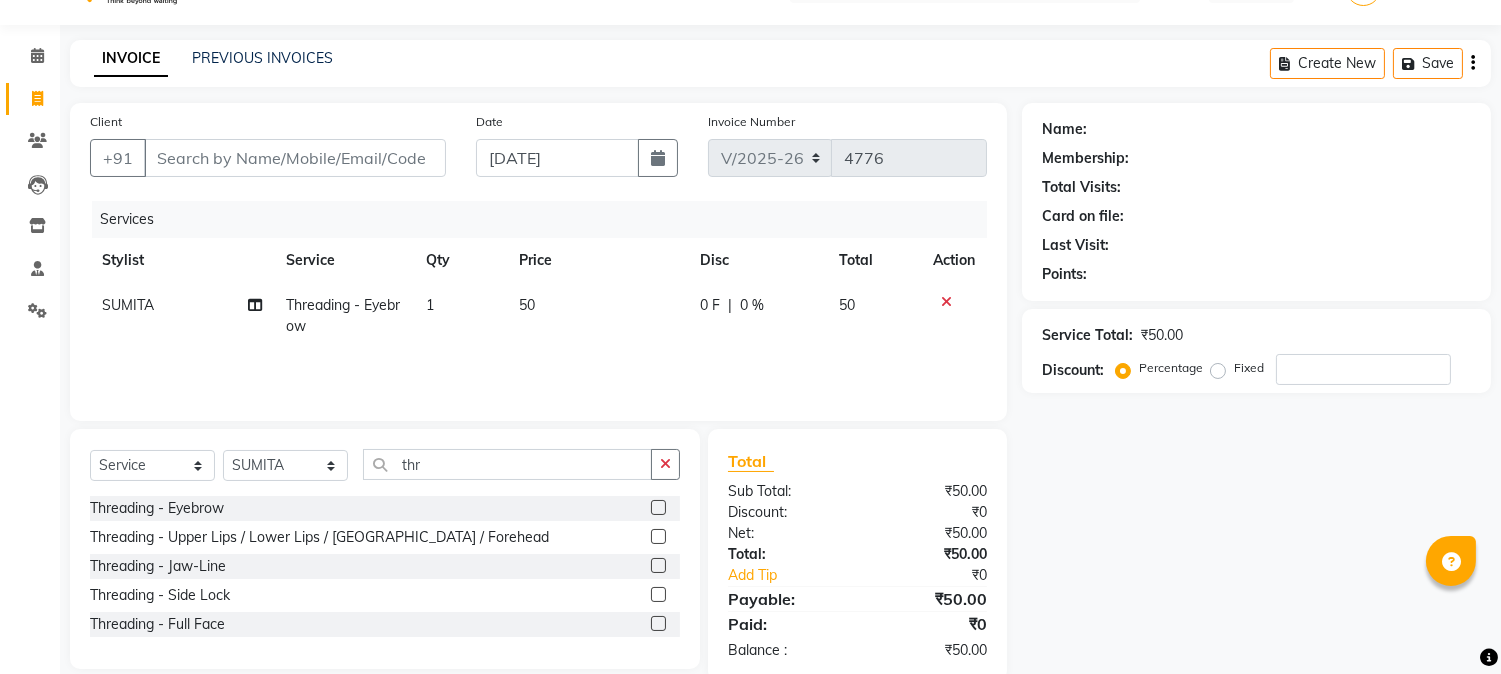 scroll, scrollTop: 84, scrollLeft: 0, axis: vertical 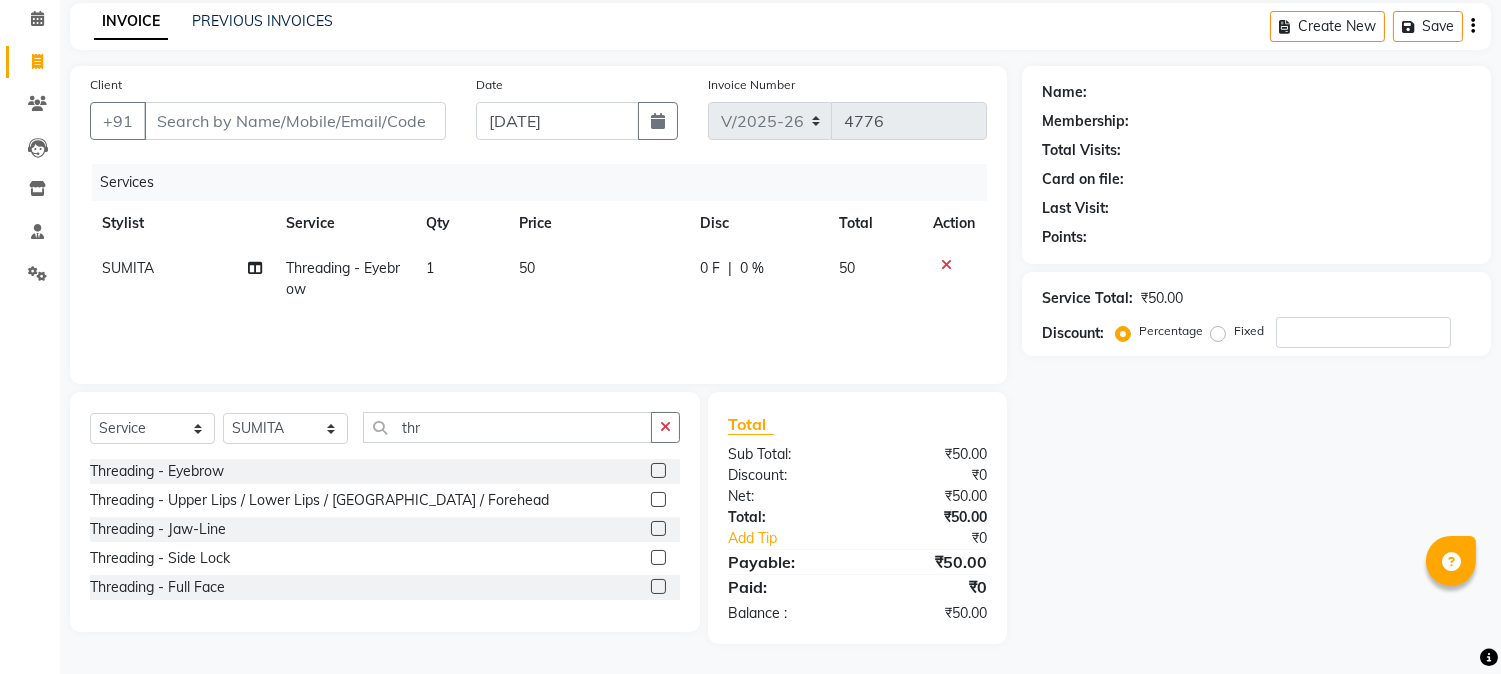 click 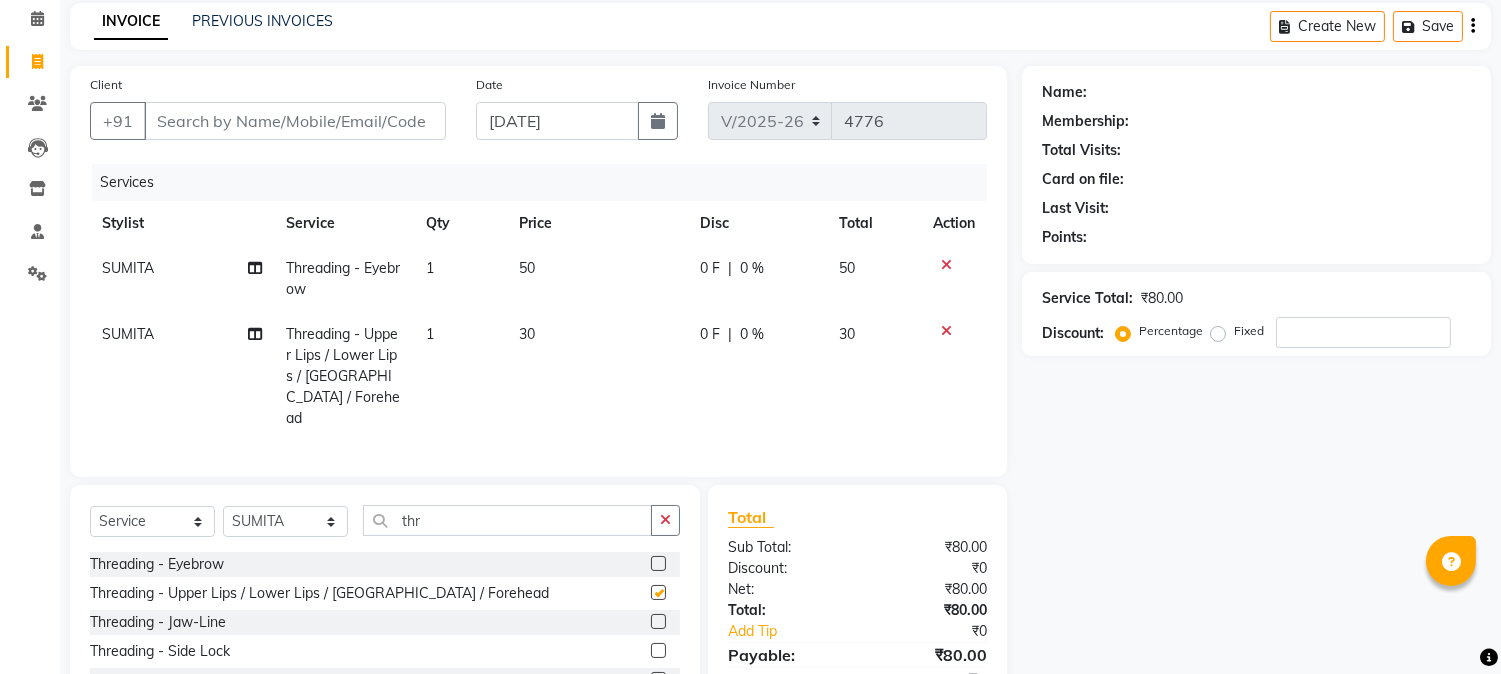 checkbox on "false" 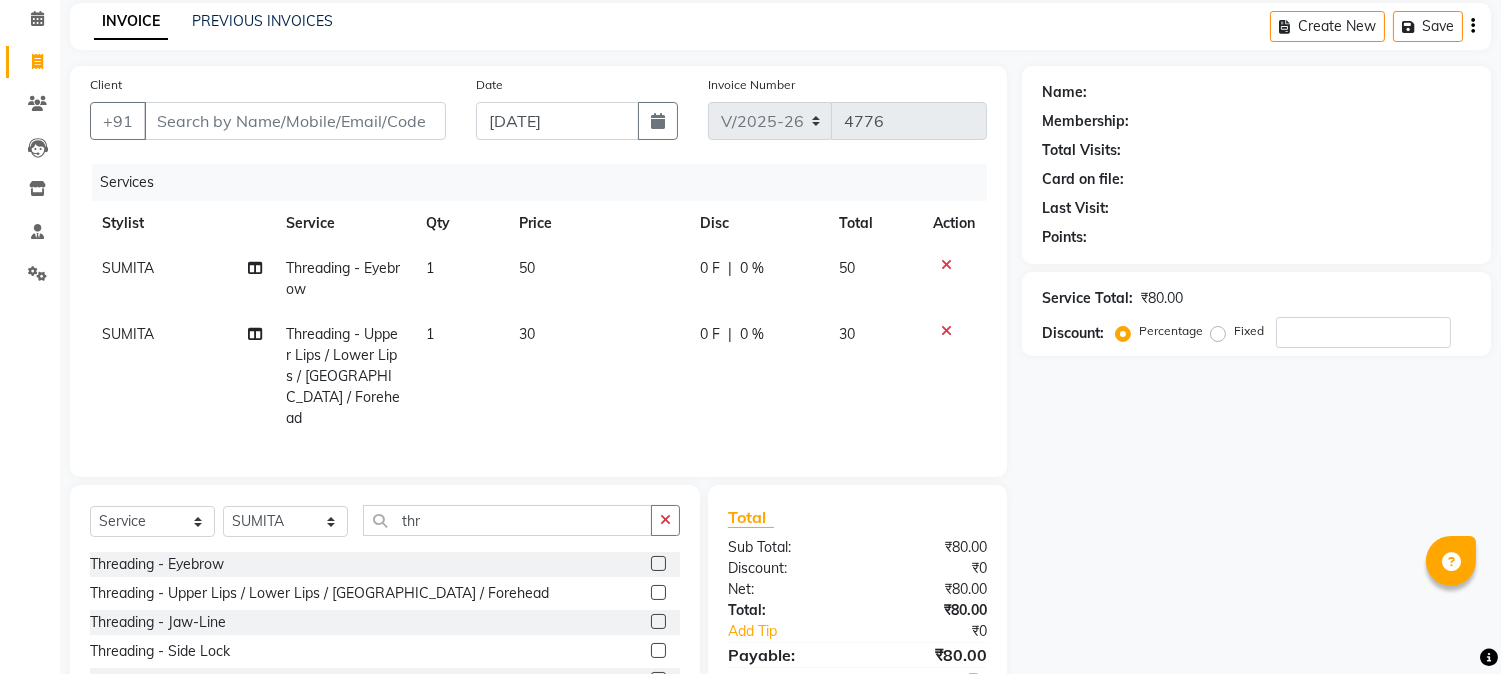 click 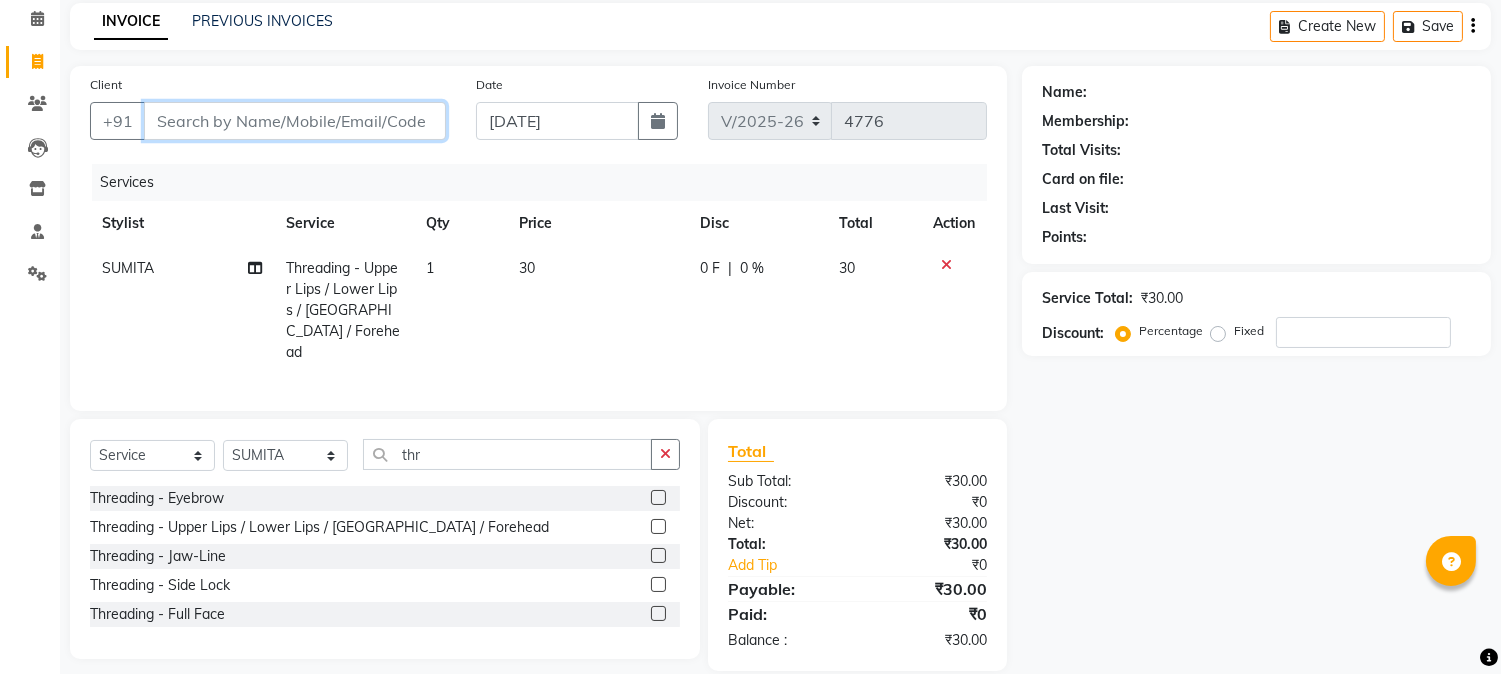 click on "Client" at bounding box center (295, 121) 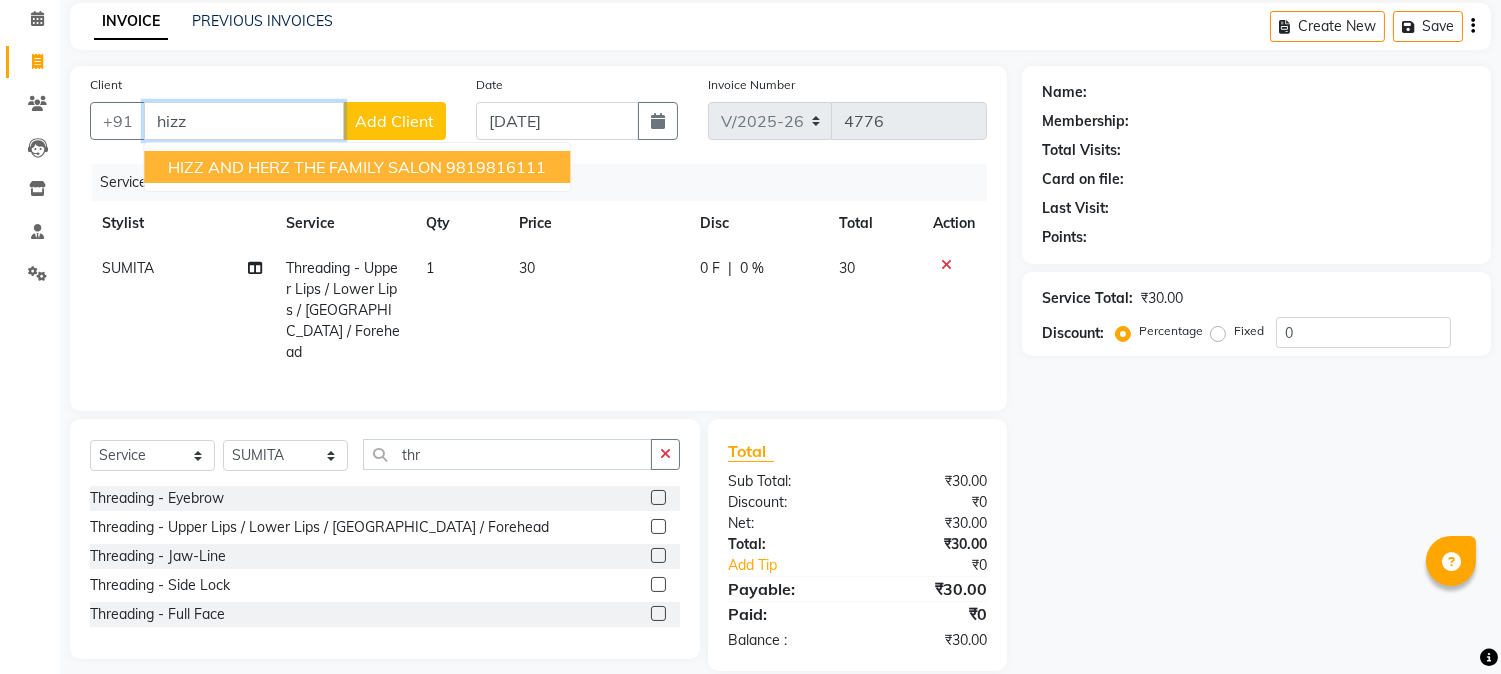click on "HIZZ AND HERZ THE FAMILY SALON" at bounding box center (305, 167) 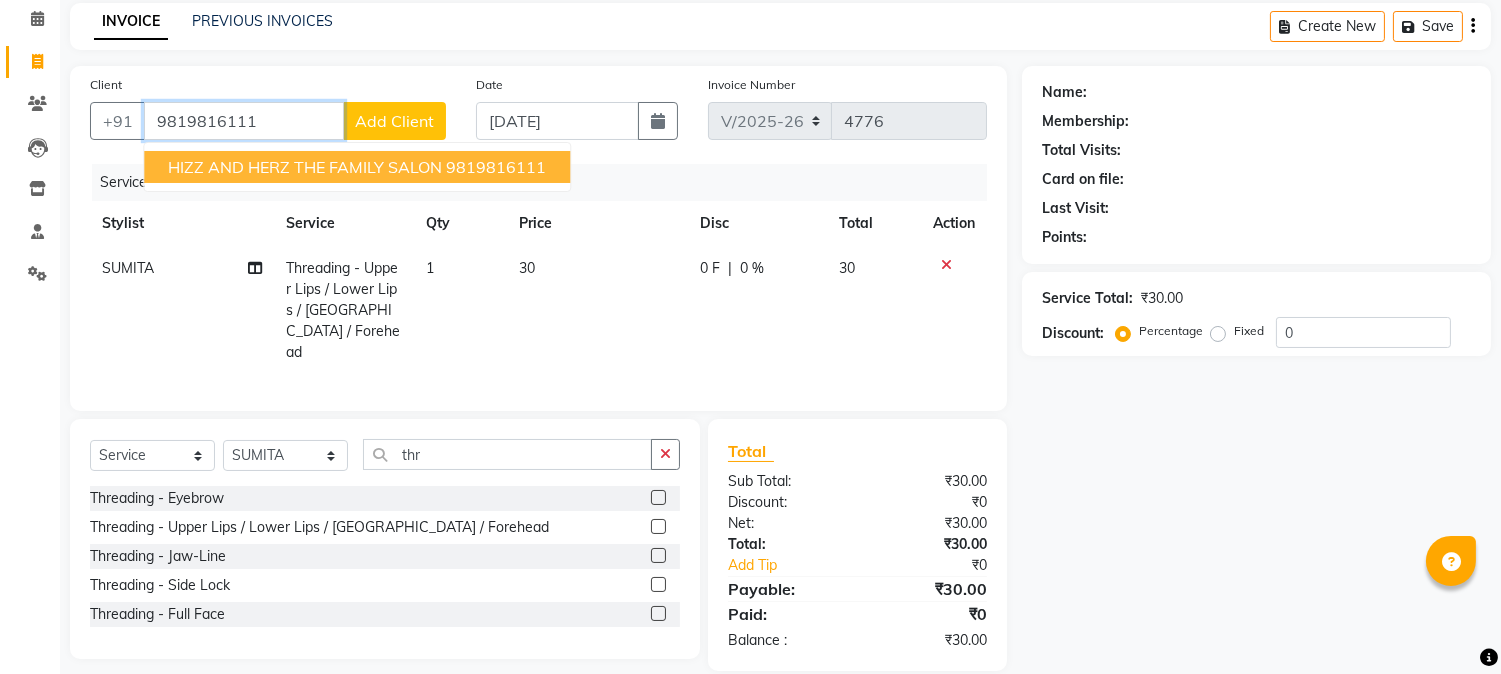type on "9819816111" 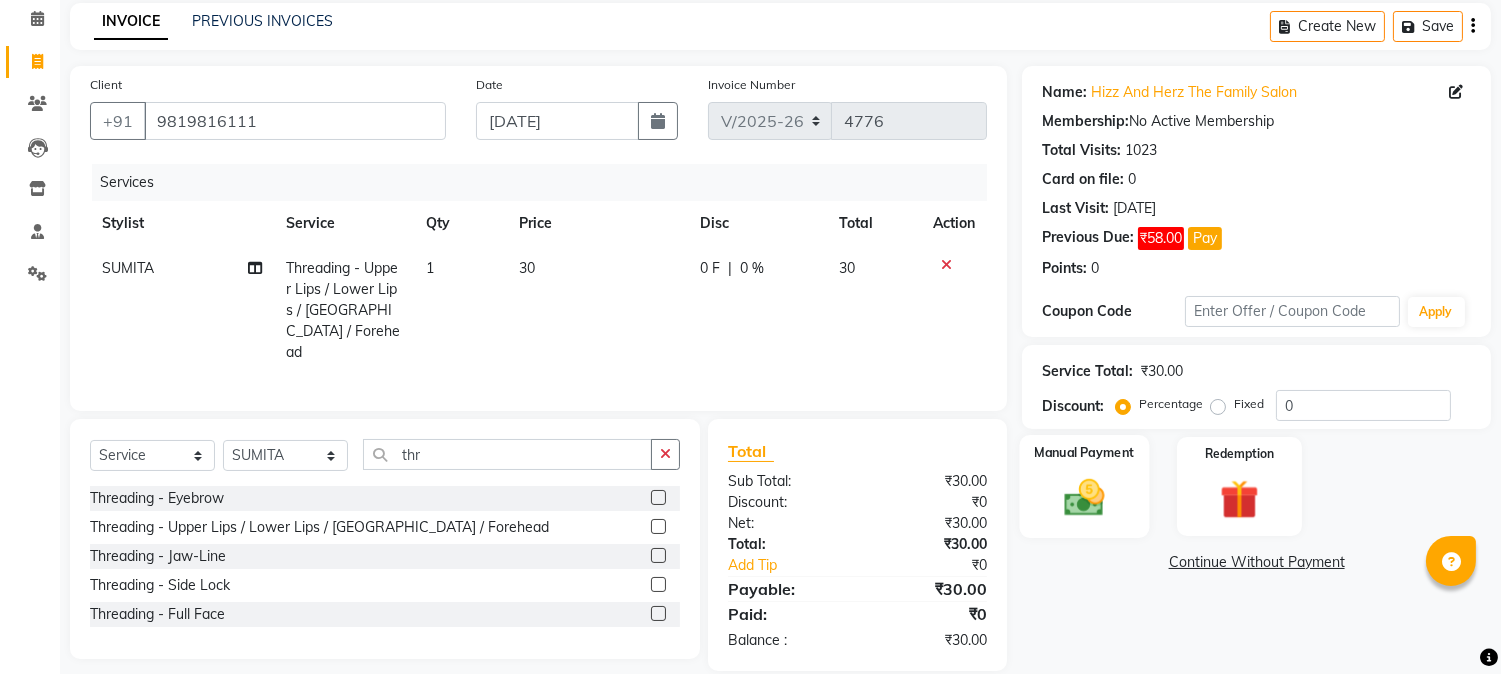 click 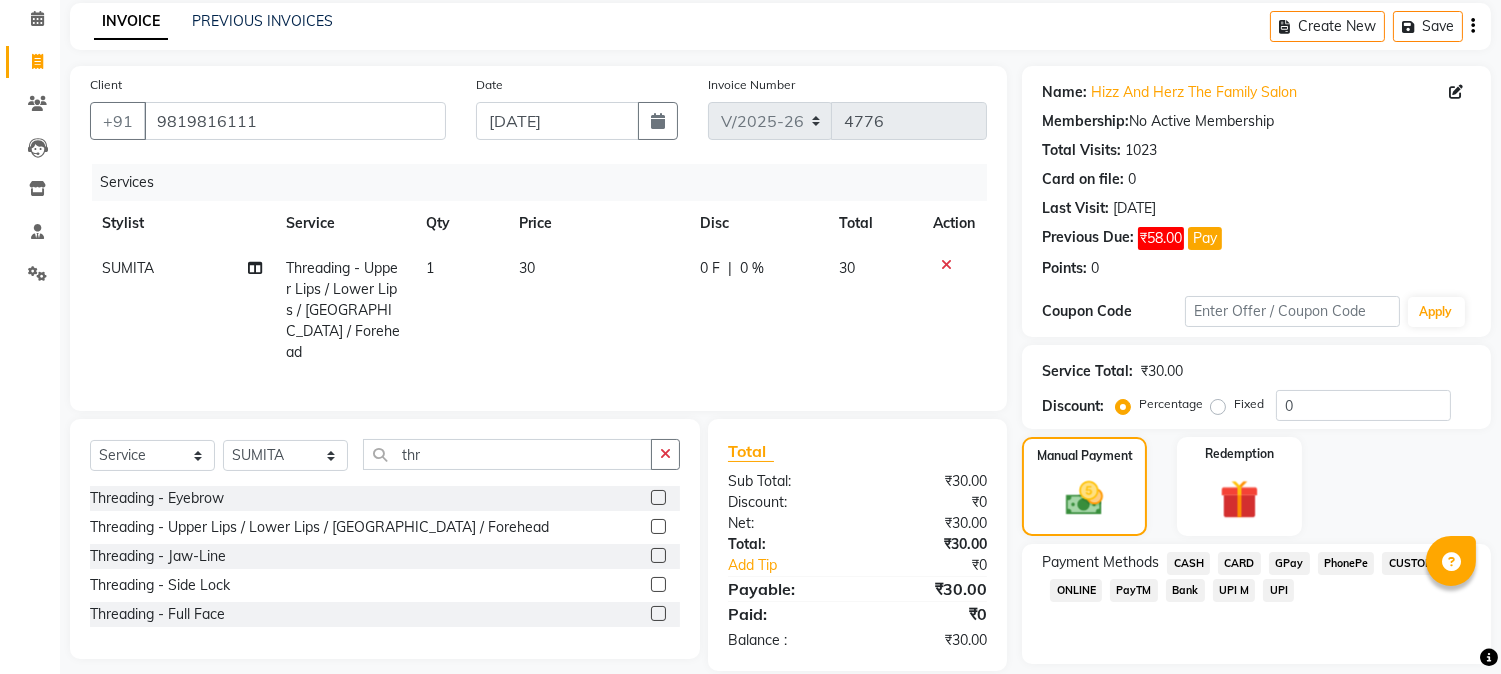 click on "GPay" 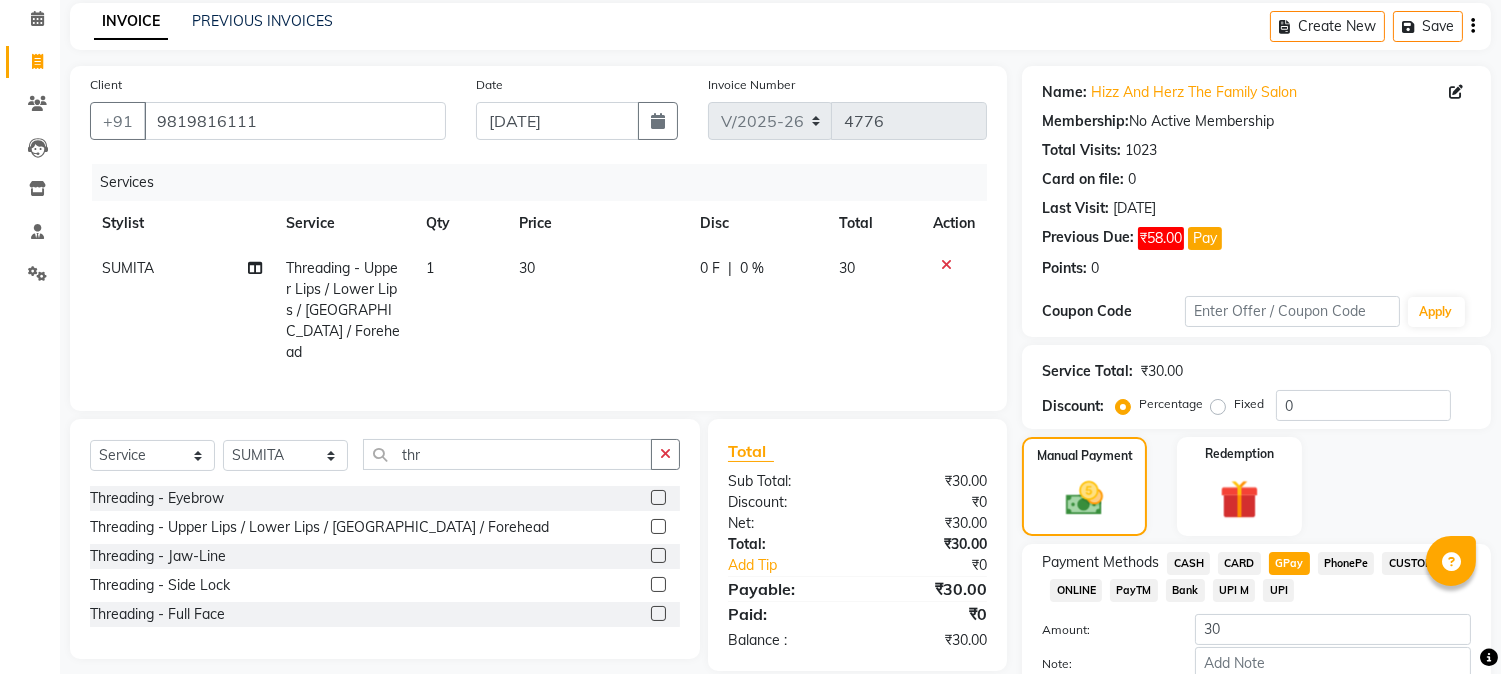 scroll, scrollTop: 201, scrollLeft: 0, axis: vertical 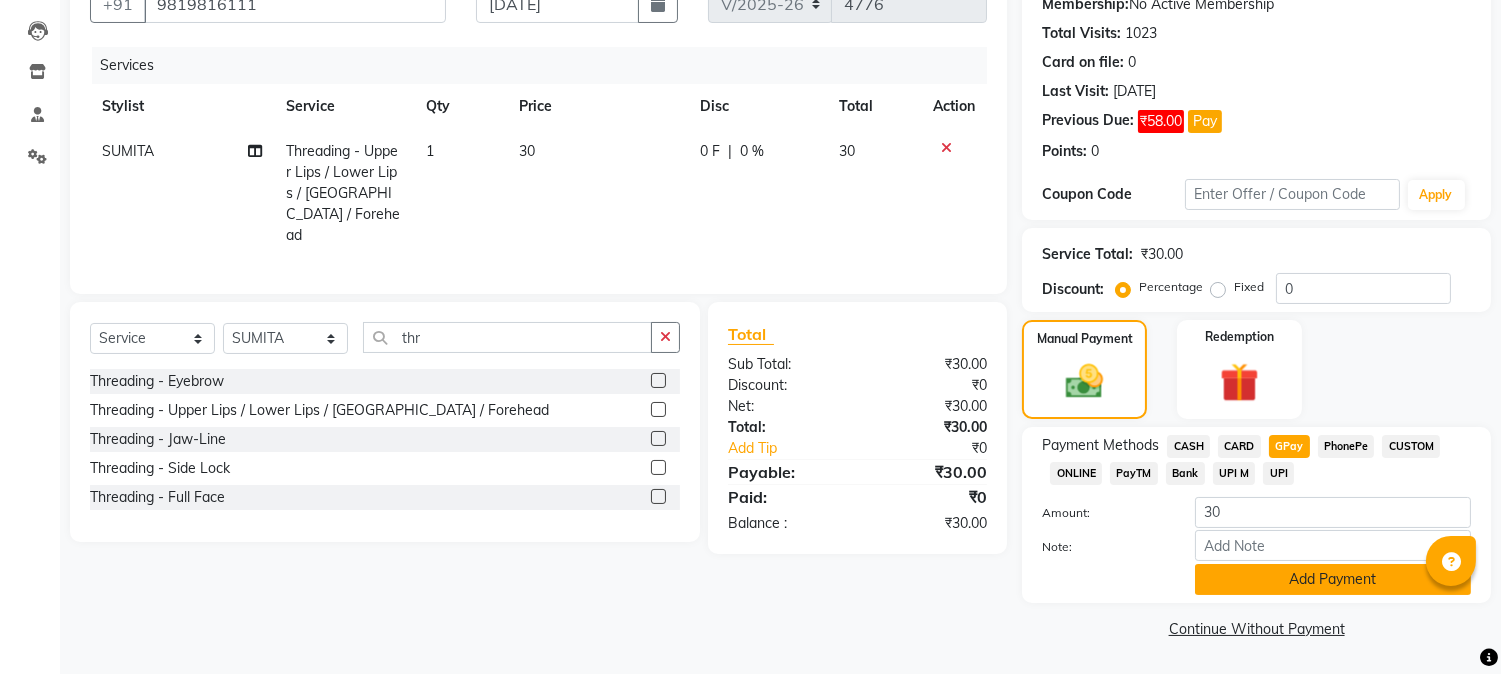 click on "Add Payment" 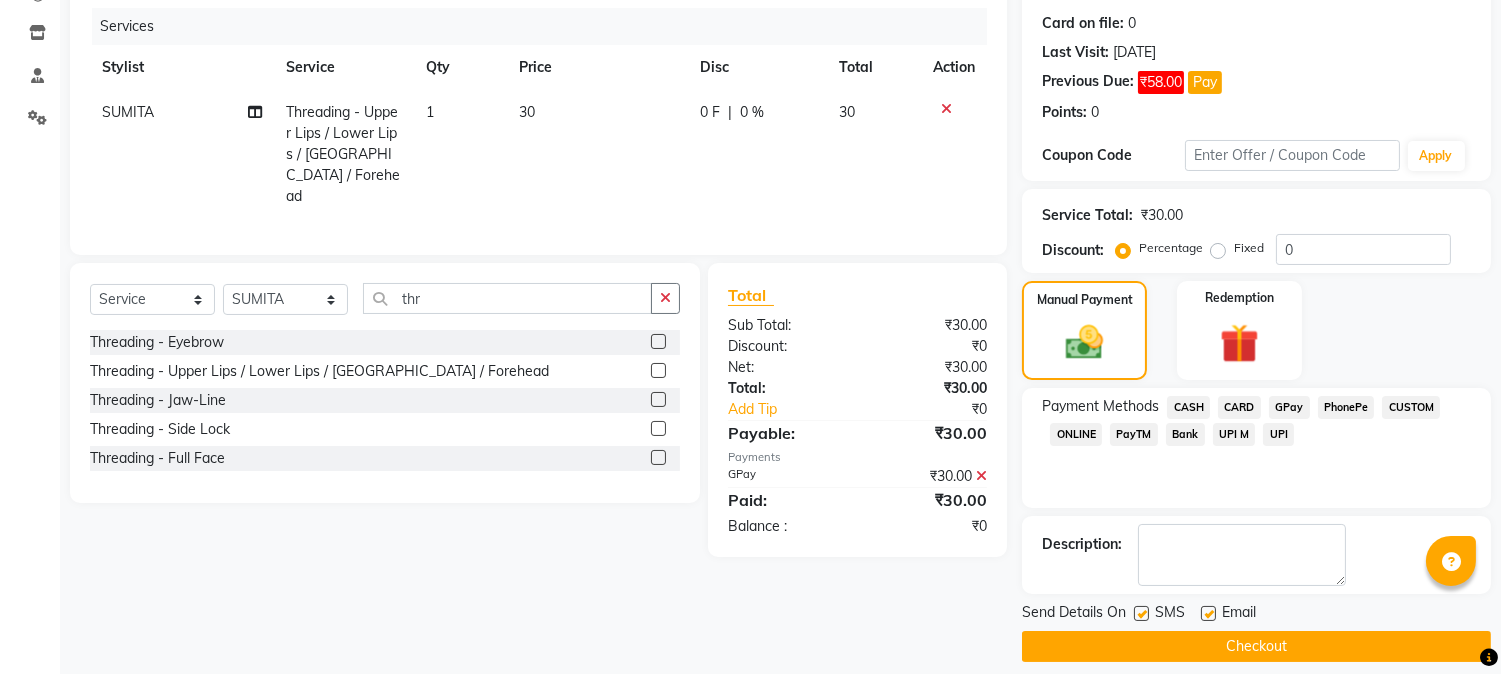 scroll, scrollTop: 257, scrollLeft: 0, axis: vertical 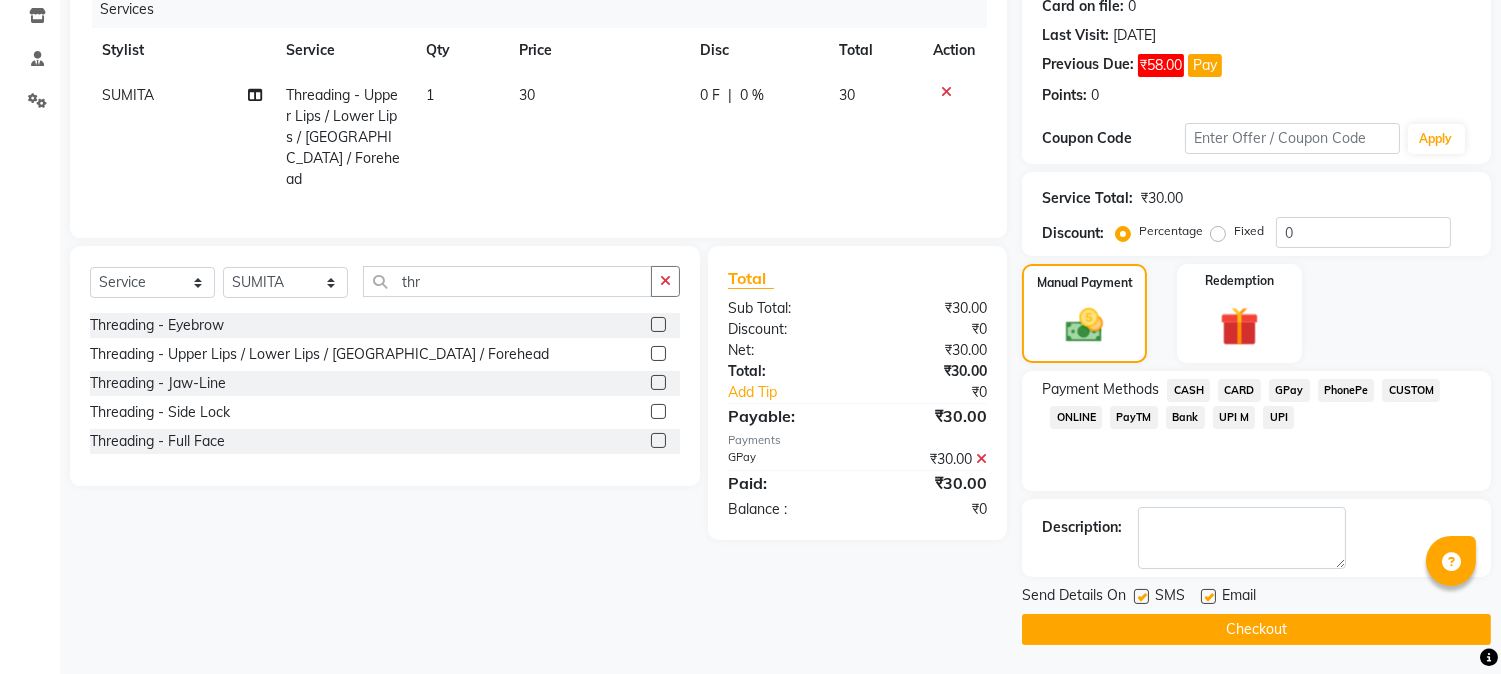 click on "Checkout" 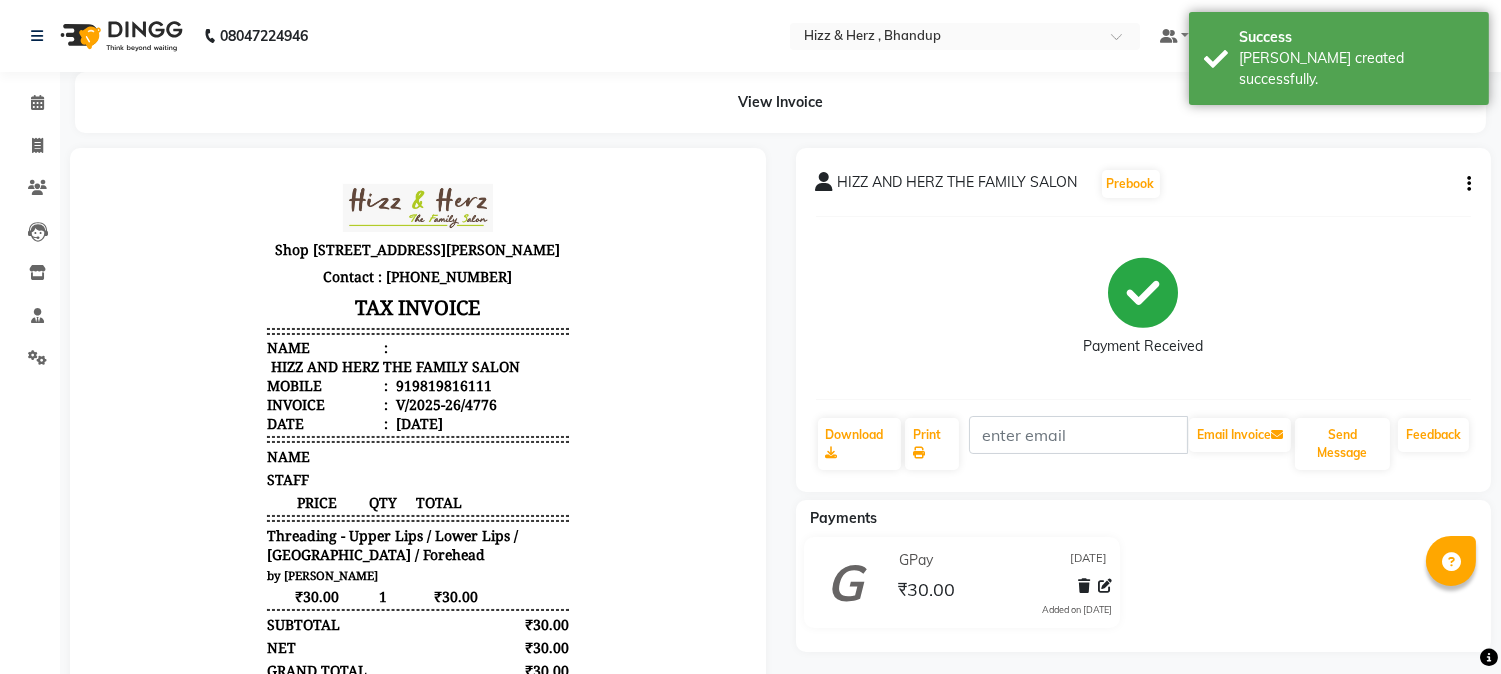 scroll, scrollTop: 0, scrollLeft: 0, axis: both 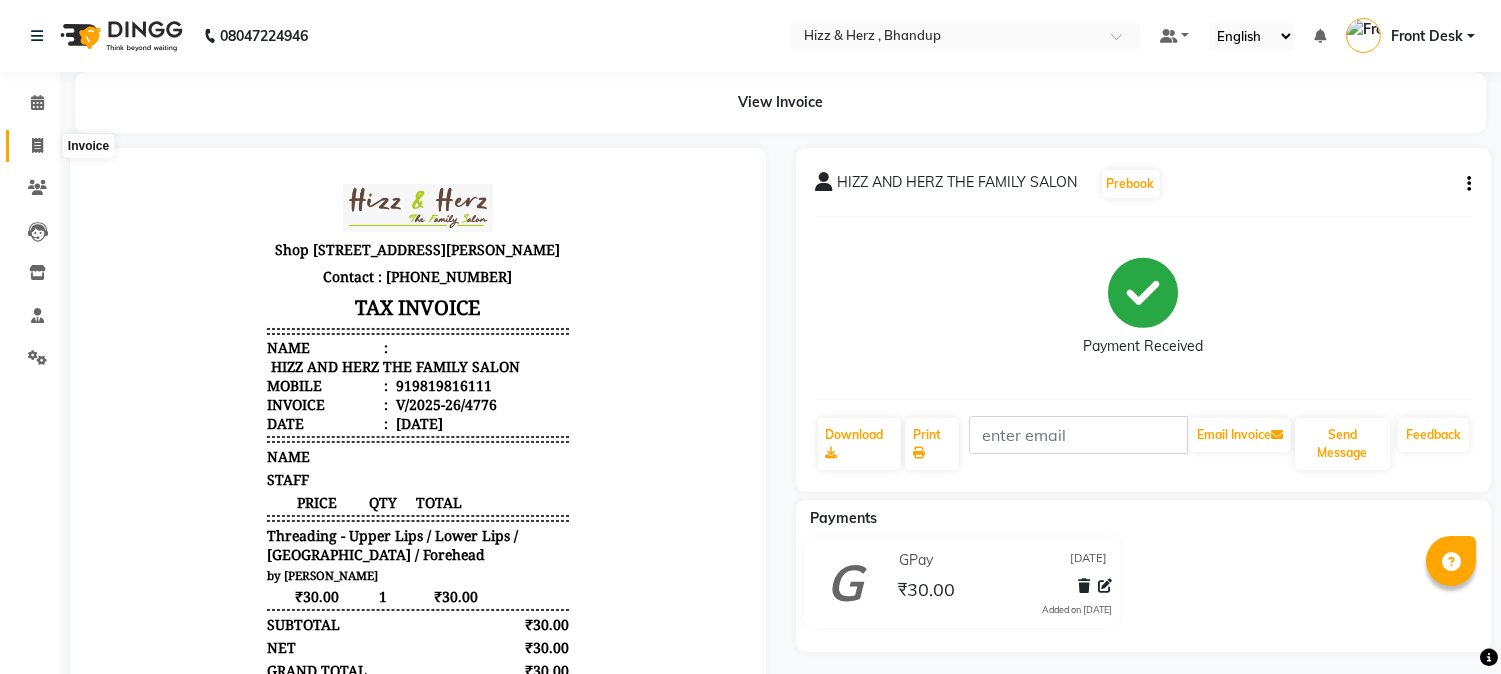 click 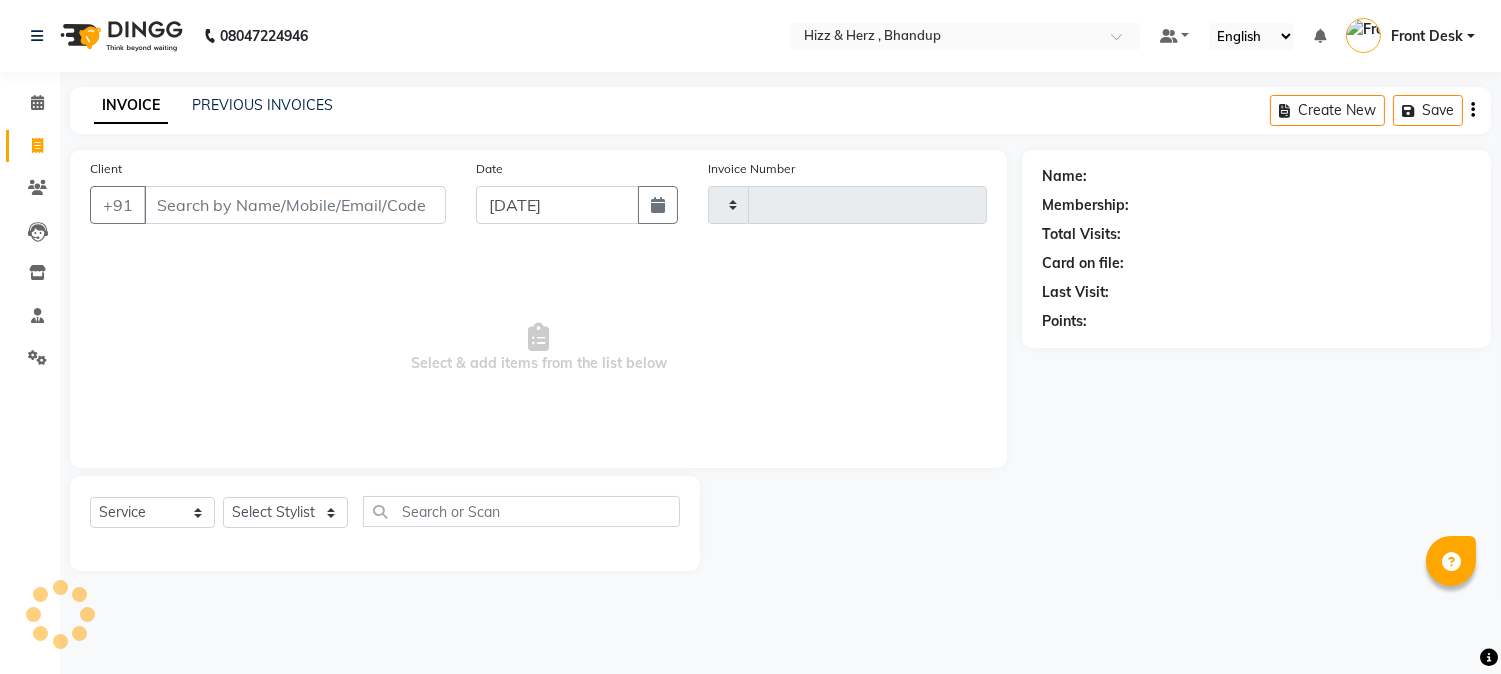 type on "4777" 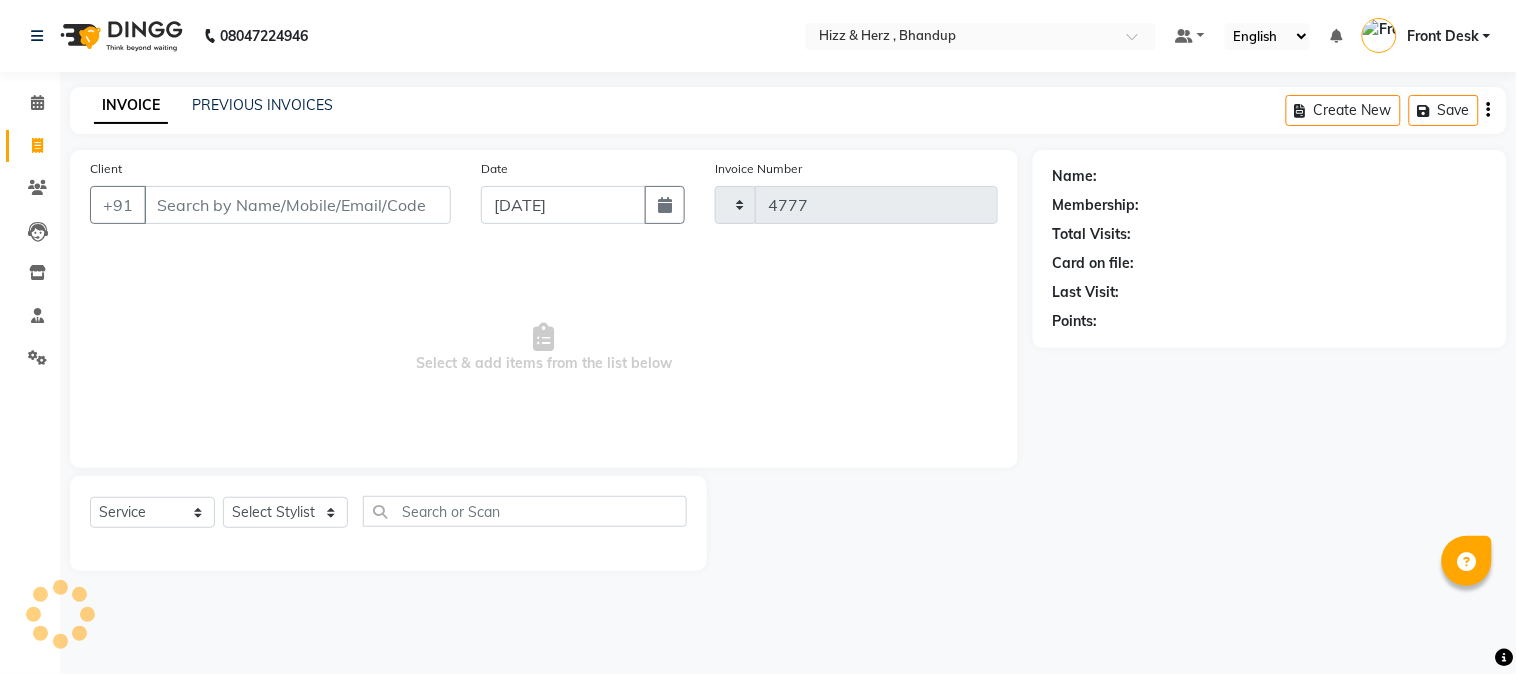 select on "629" 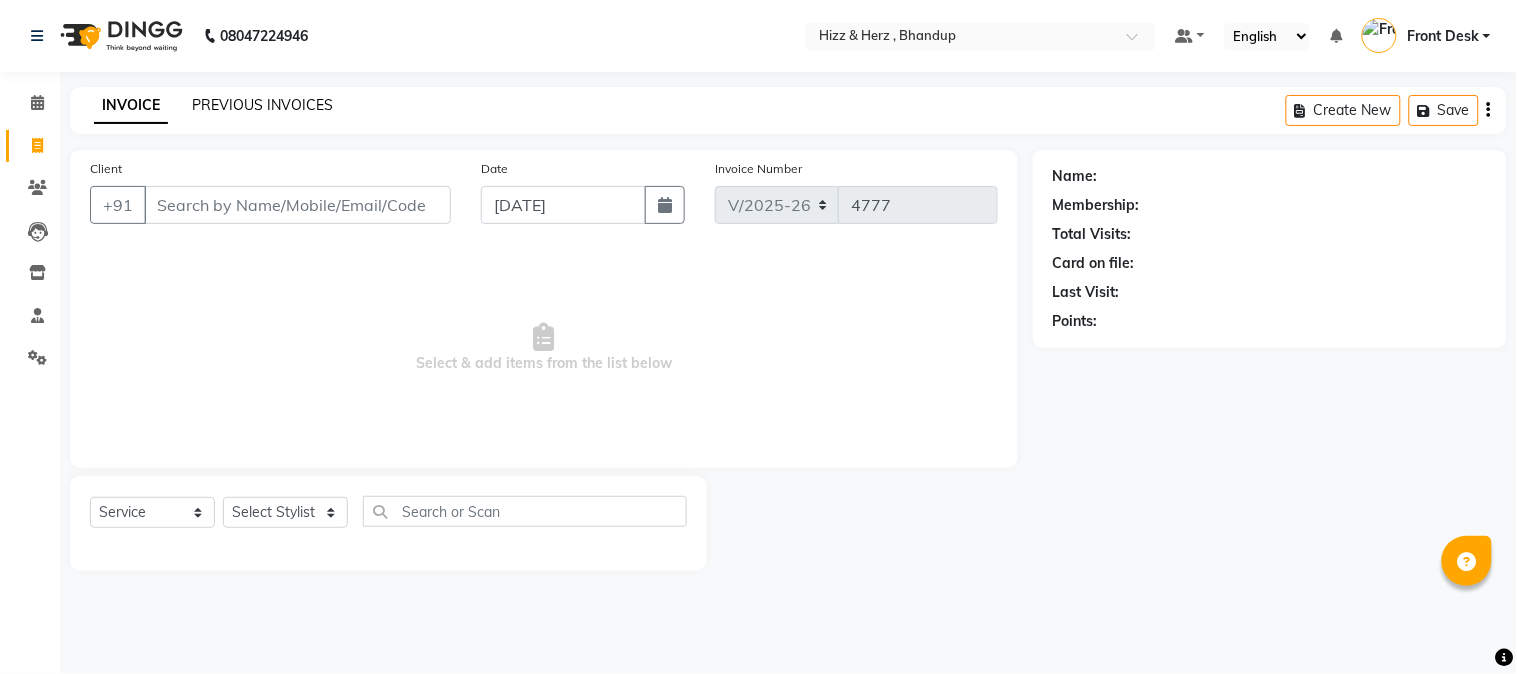 click on "PREVIOUS INVOICES" 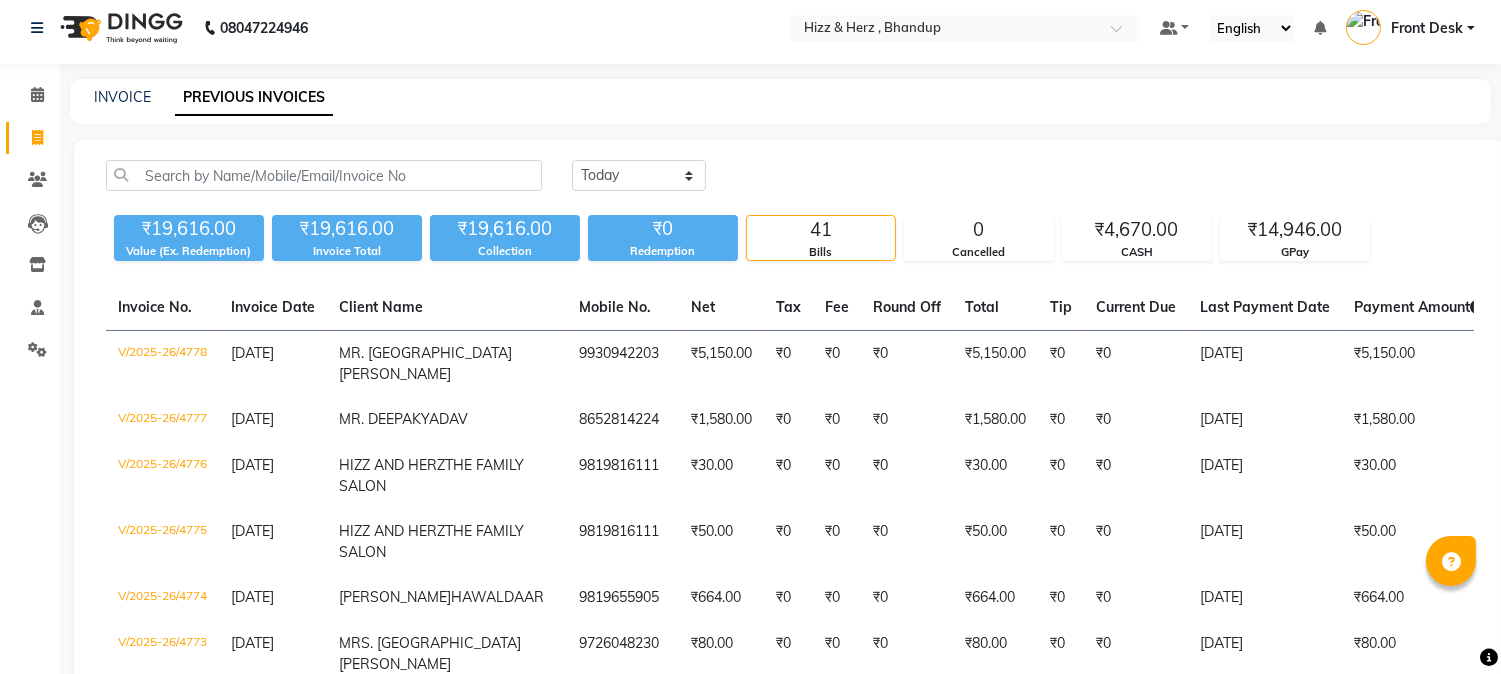 scroll, scrollTop: 0, scrollLeft: 0, axis: both 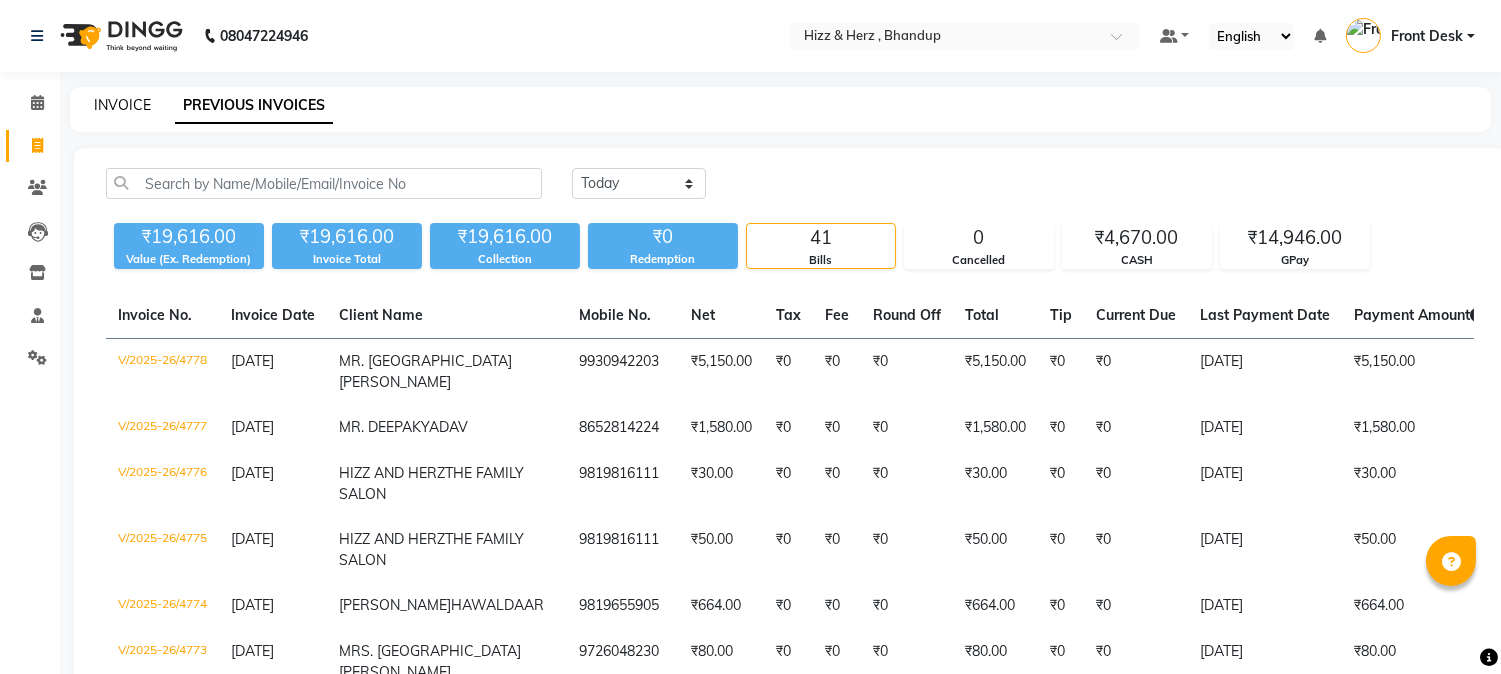 click on "INVOICE" 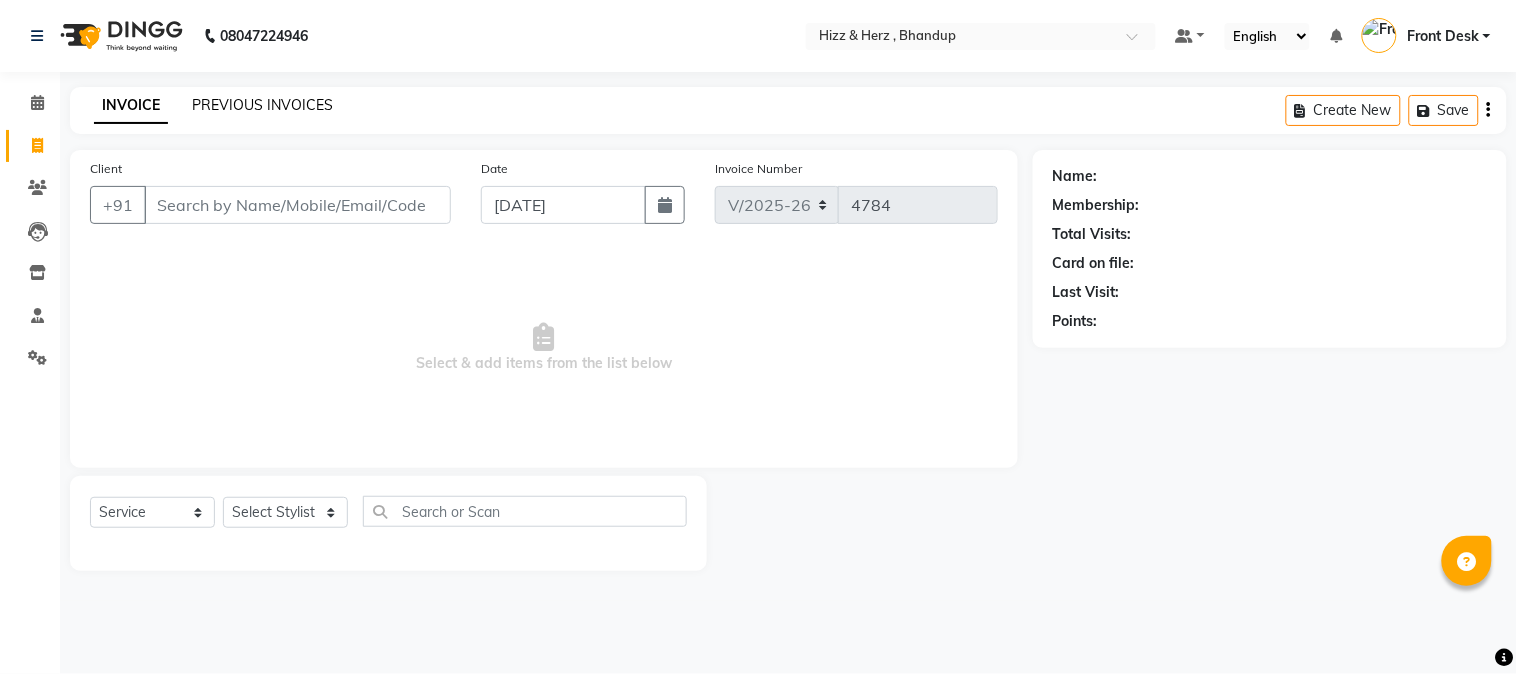 click on "PREVIOUS INVOICES" 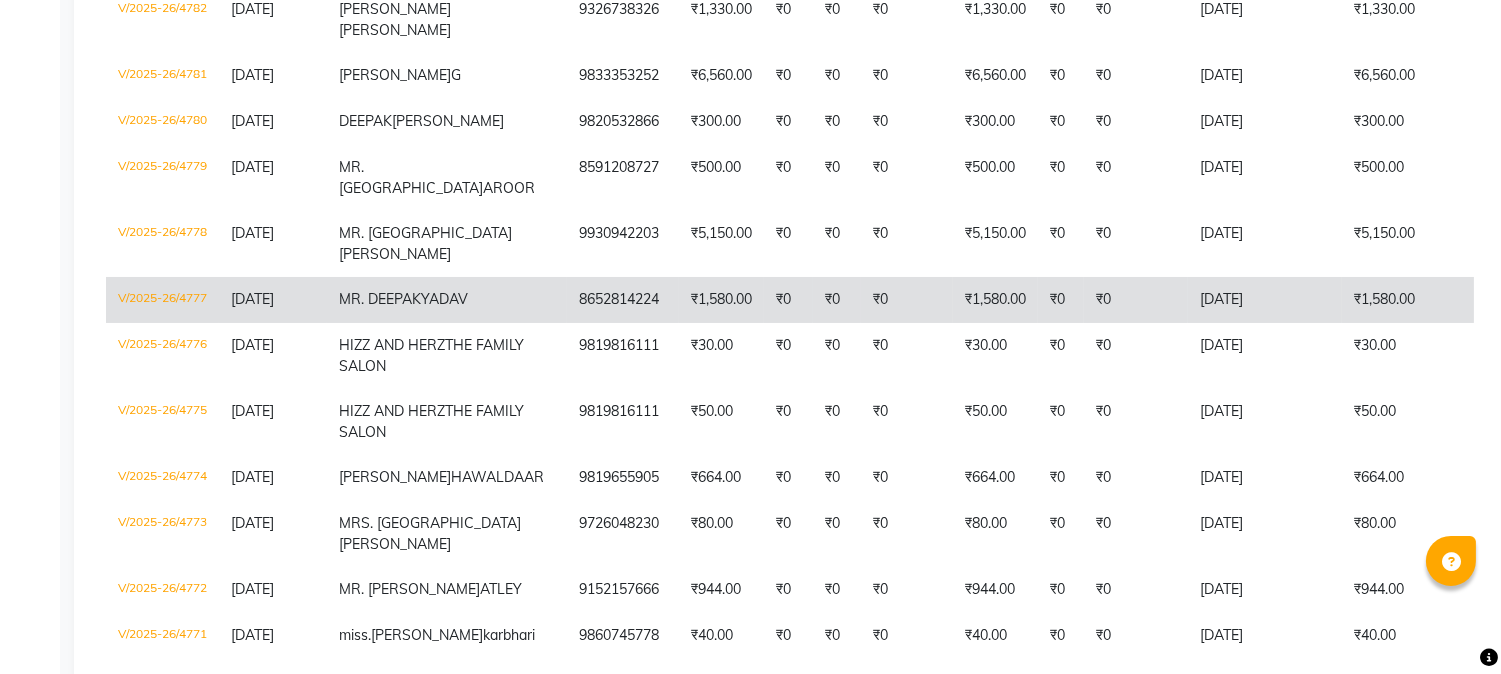 scroll, scrollTop: 111, scrollLeft: 0, axis: vertical 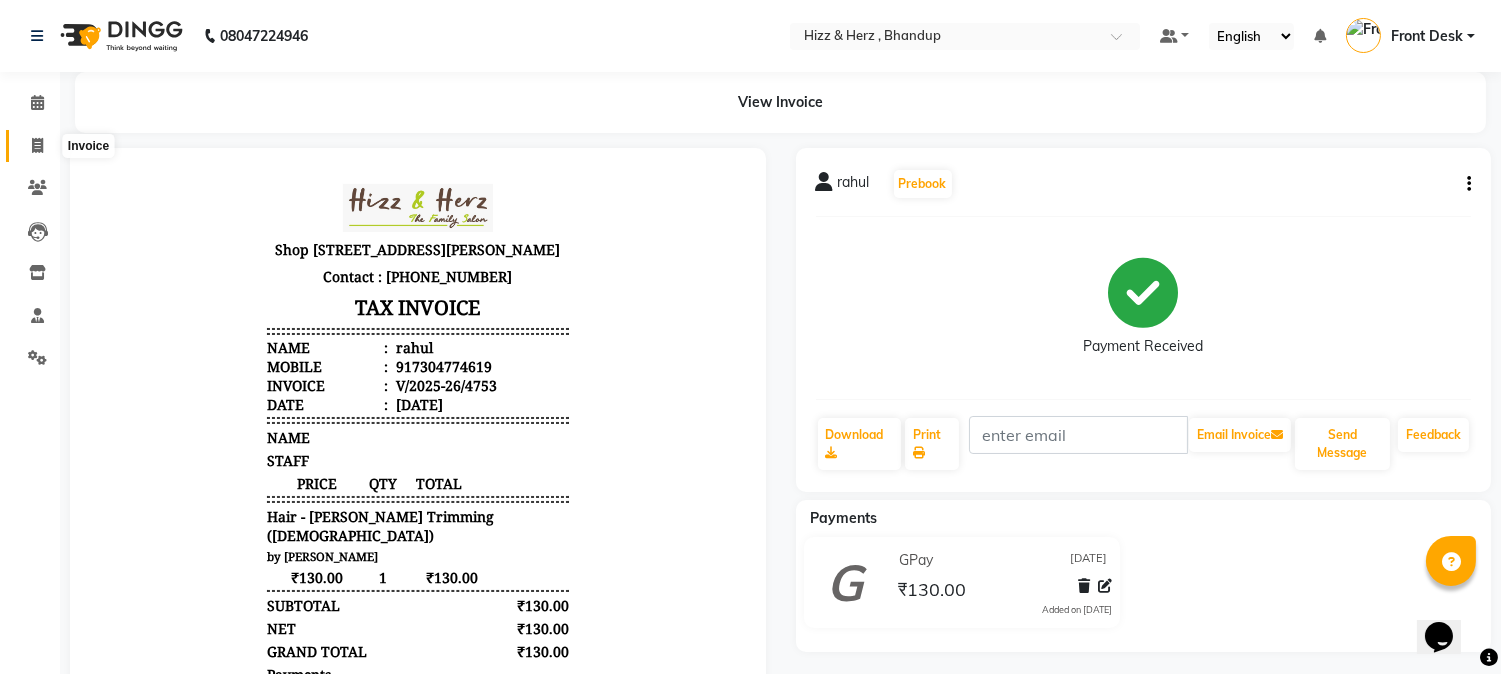 click 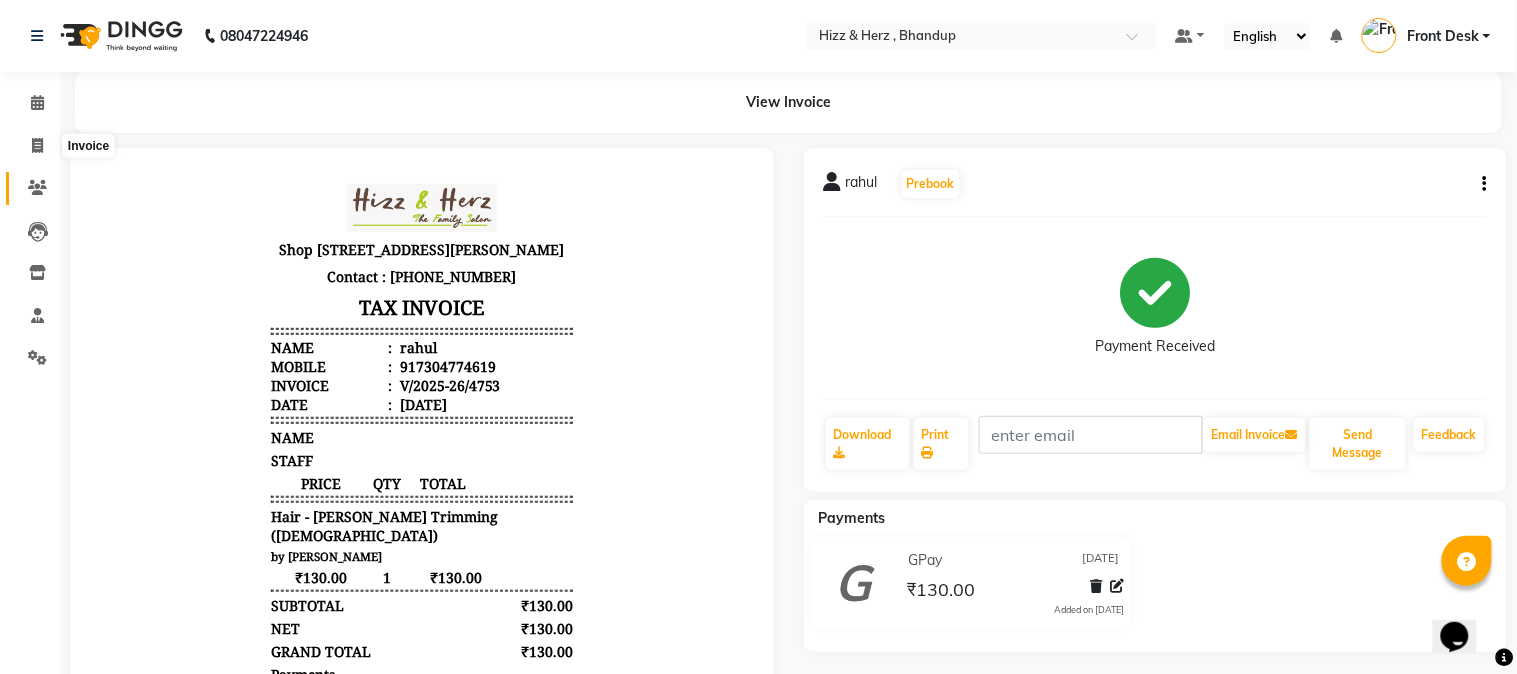 select on "629" 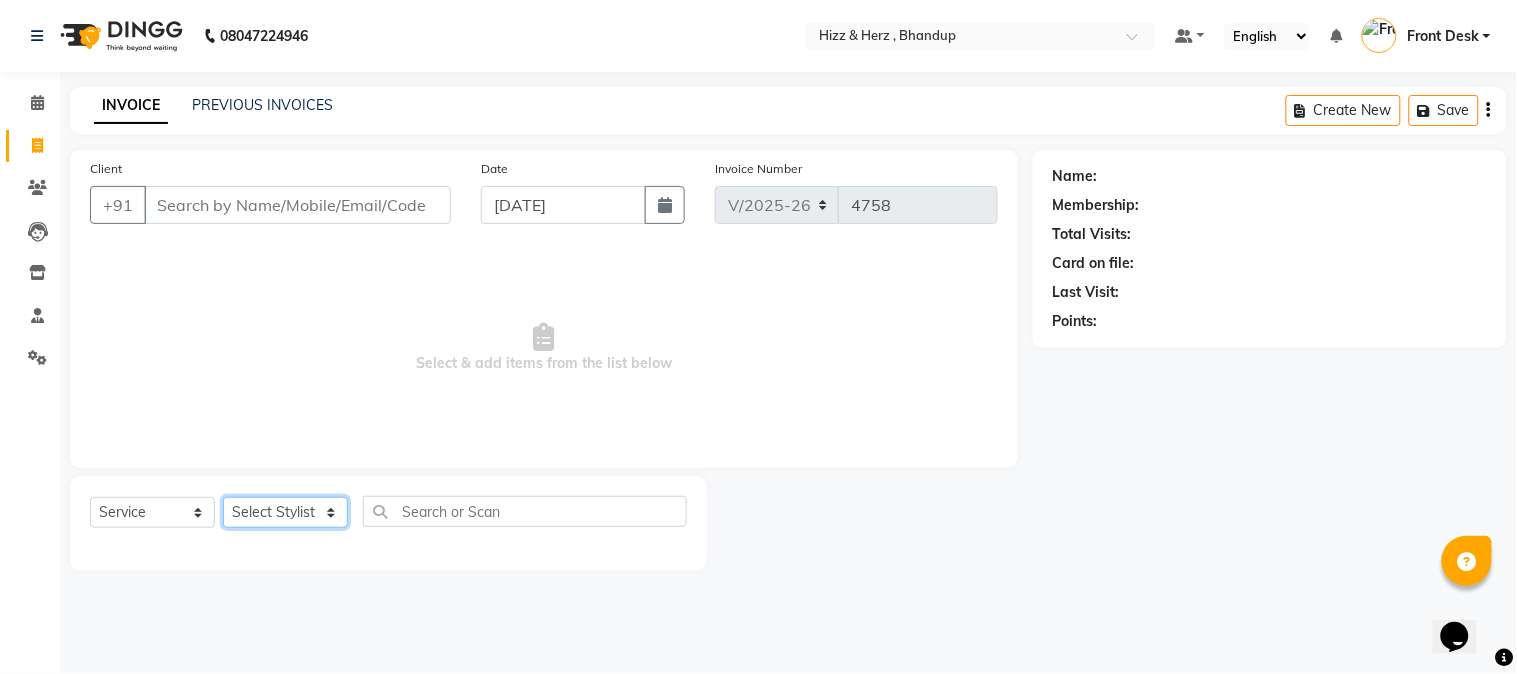 click on "Select Stylist" 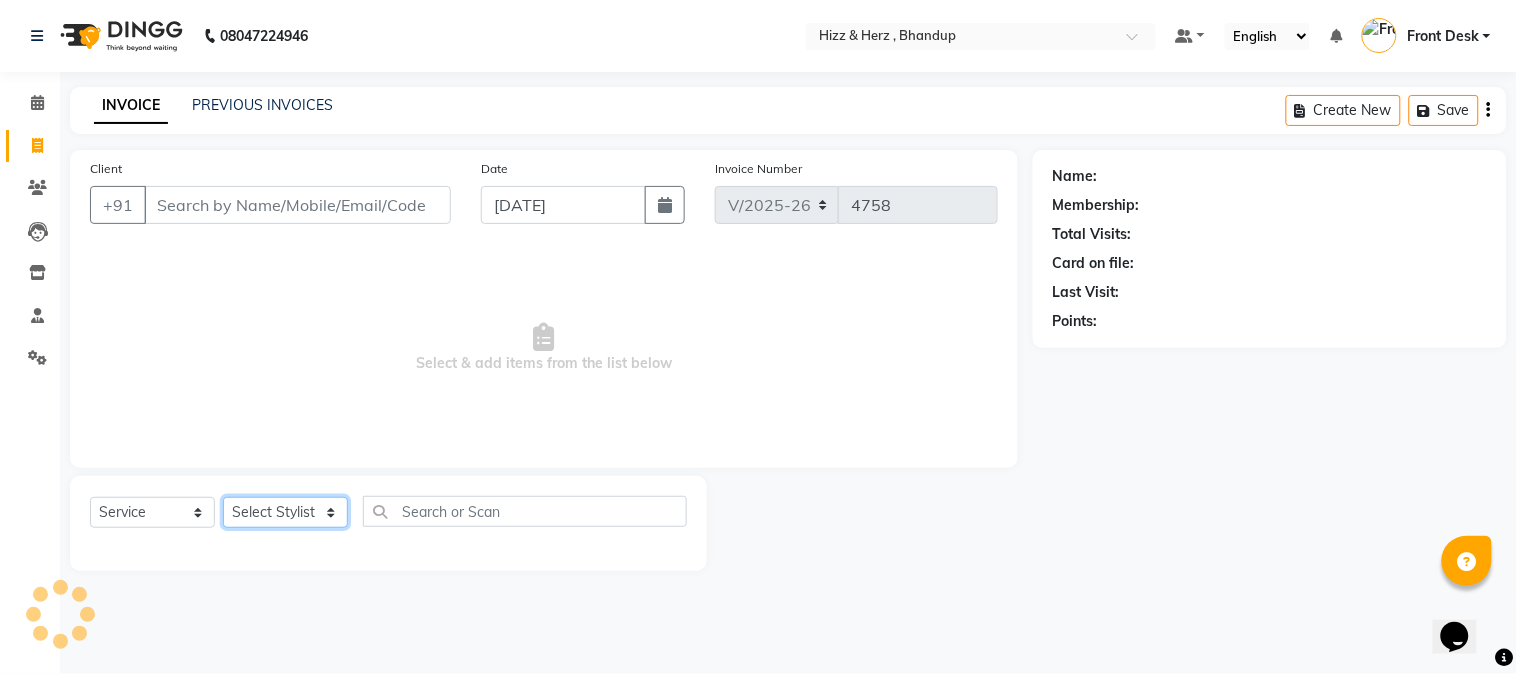 click on "Select Stylist Front Desk [PERSON_NAME] HIZZ & HERZ 2 [PERSON_NAME] [PERSON_NAME] [PERSON_NAME] [PERSON_NAME] MOHD [PERSON_NAME] [PERSON_NAME] [PERSON_NAME]  [PERSON_NAME]" 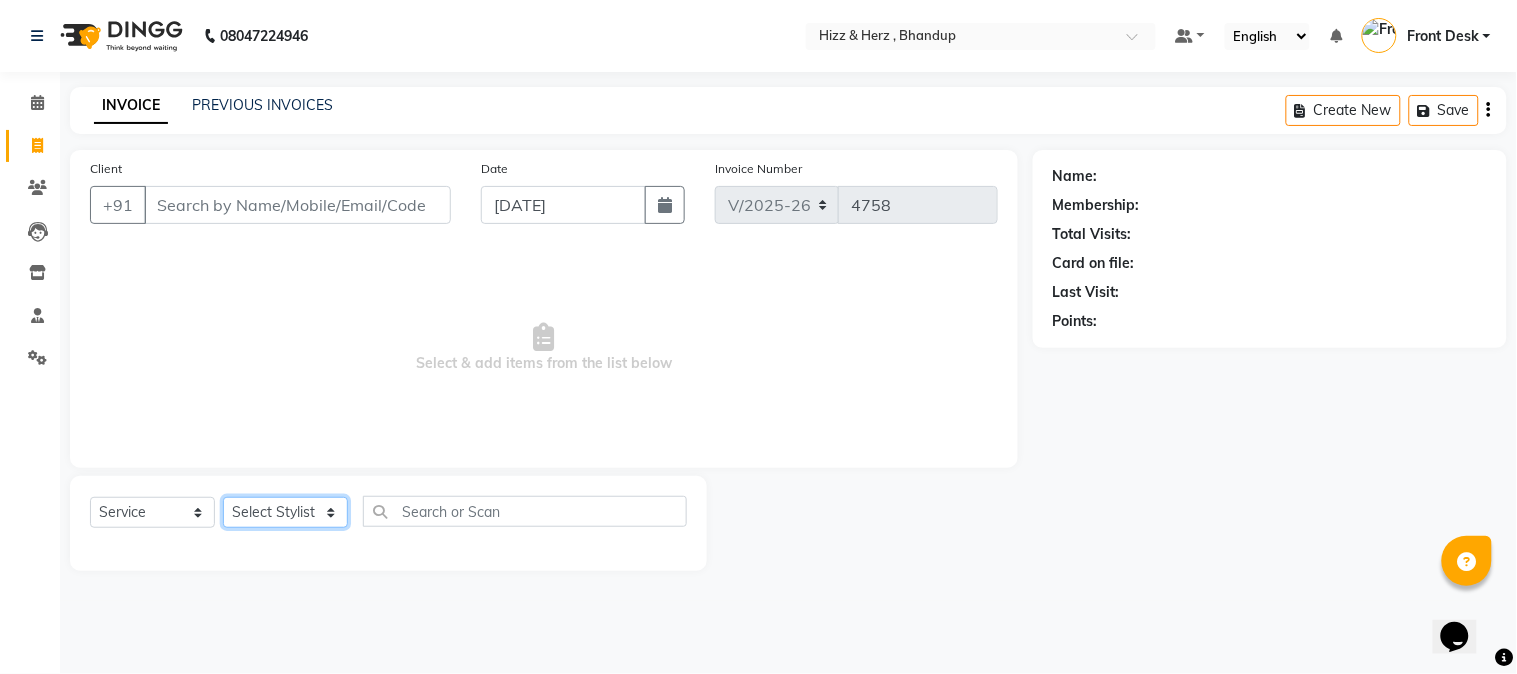 select on "9146" 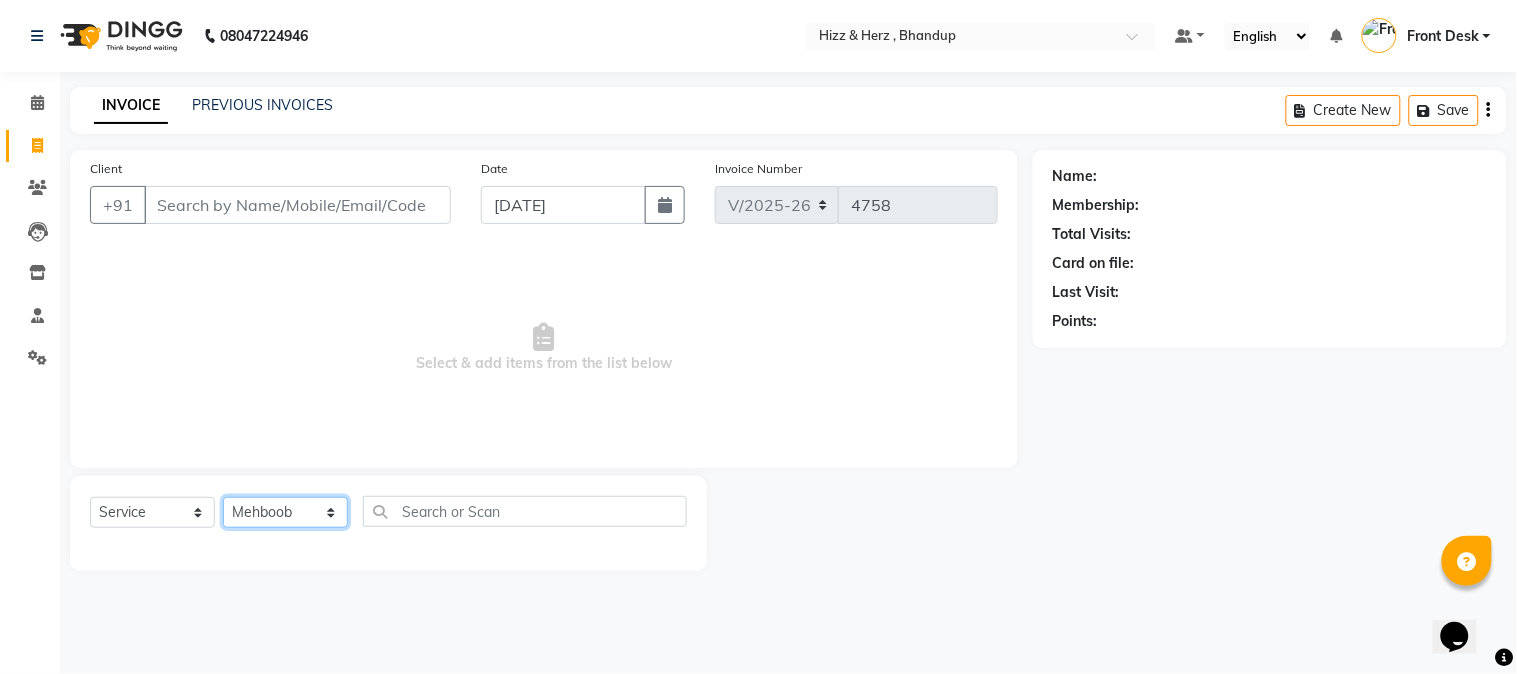 click on "Select Stylist Front Desk [PERSON_NAME] HIZZ & HERZ 2 [PERSON_NAME] [PERSON_NAME] [PERSON_NAME] [PERSON_NAME] MOHD [PERSON_NAME] [PERSON_NAME] [PERSON_NAME]  [PERSON_NAME]" 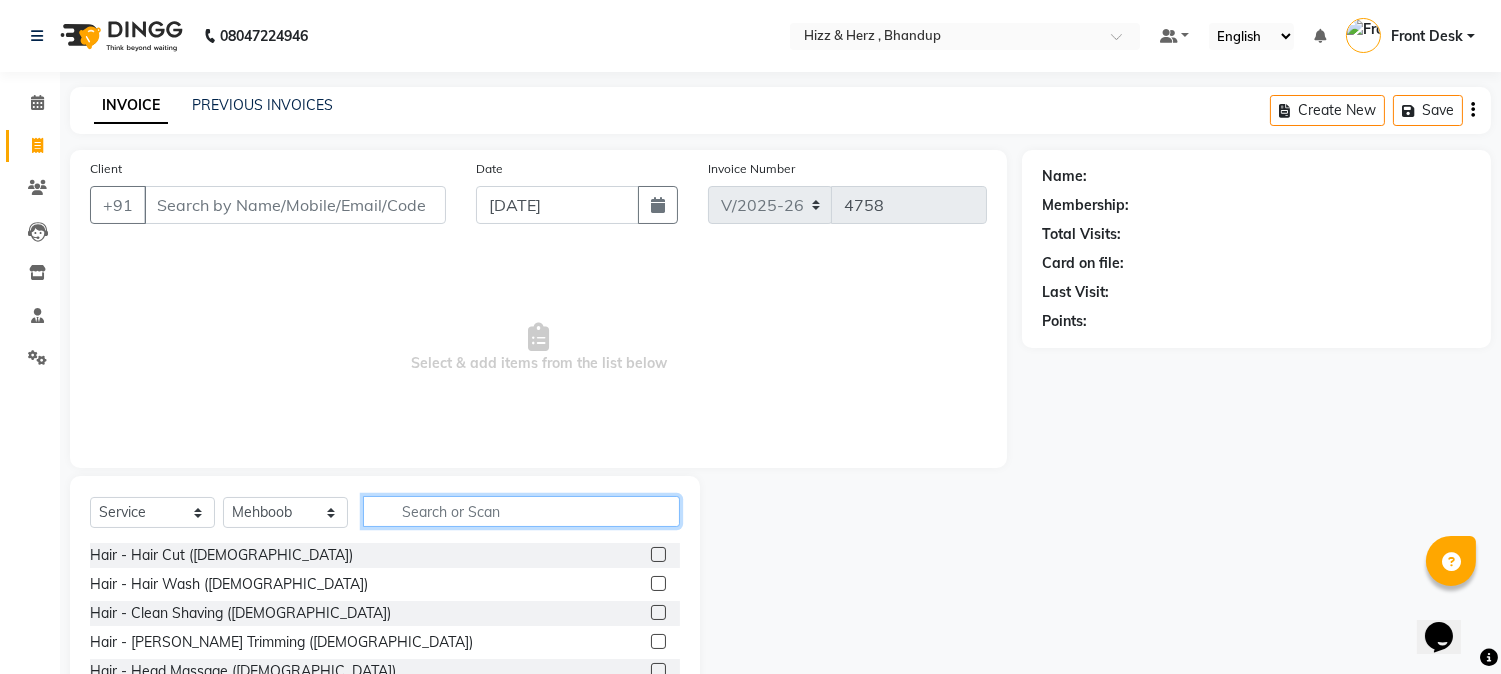 click 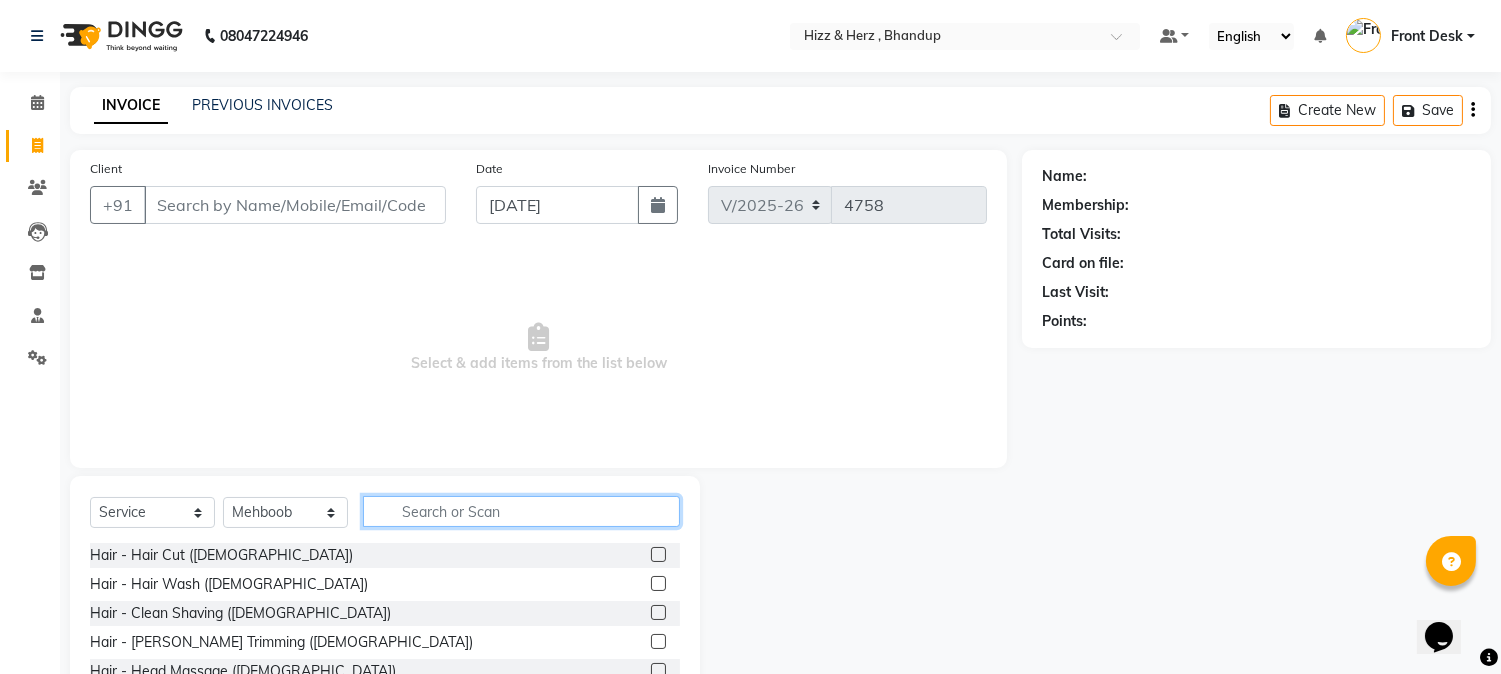 type on "u" 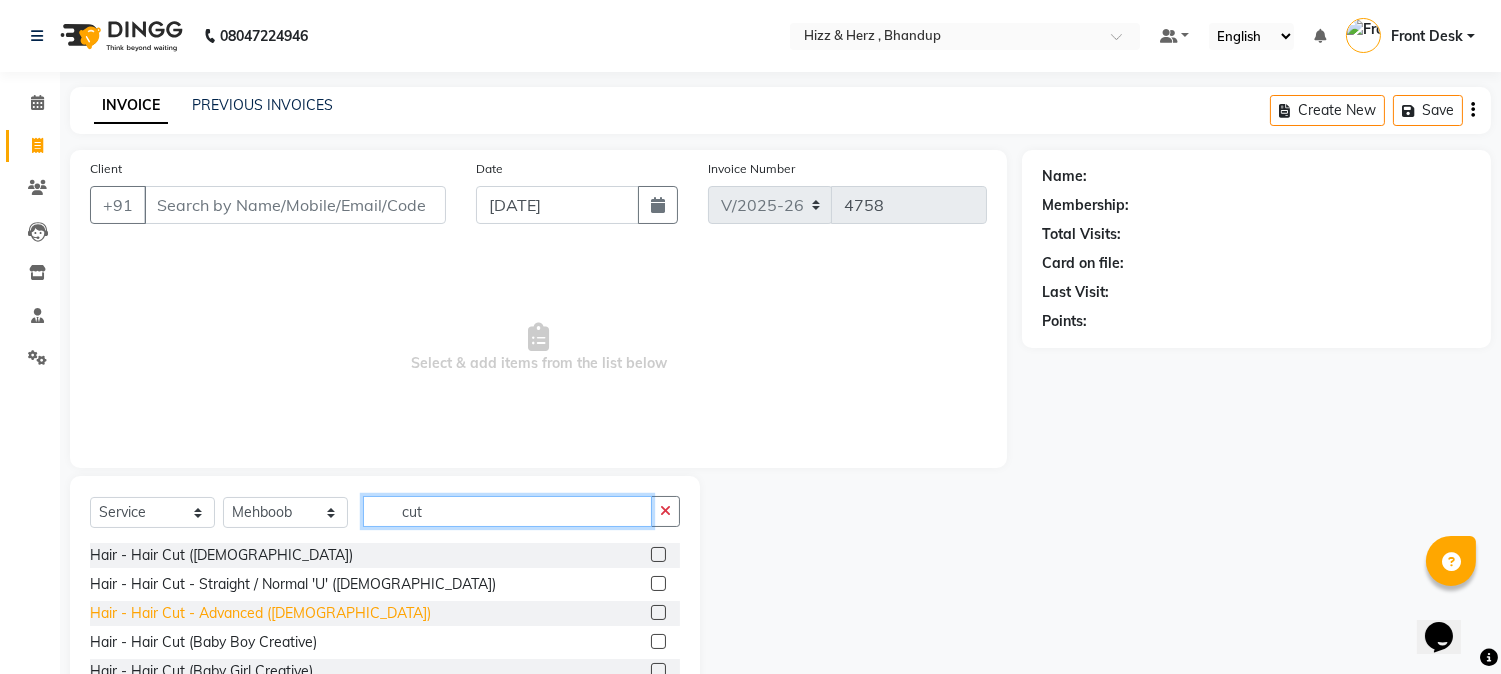 type on "cut" 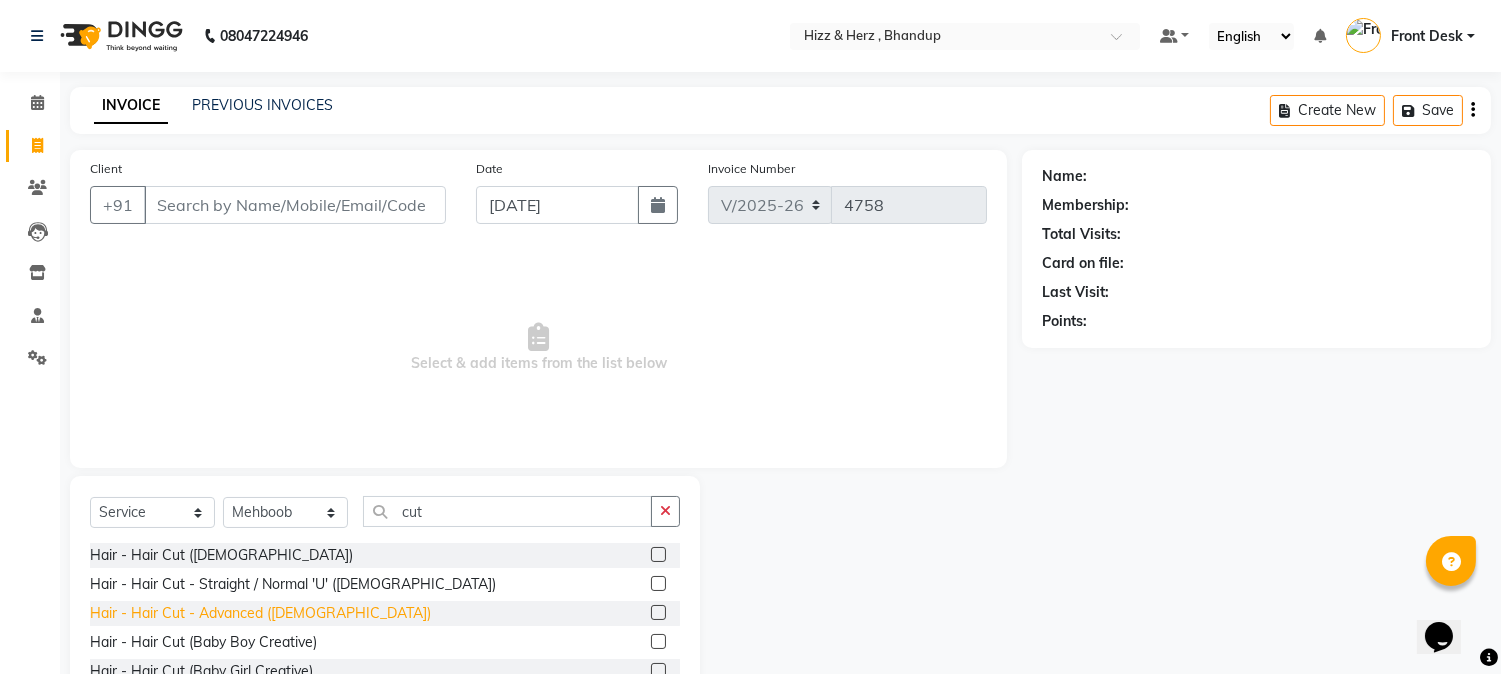 click on "Hair - Hair Cut - Advanced ([DEMOGRAPHIC_DATA])" 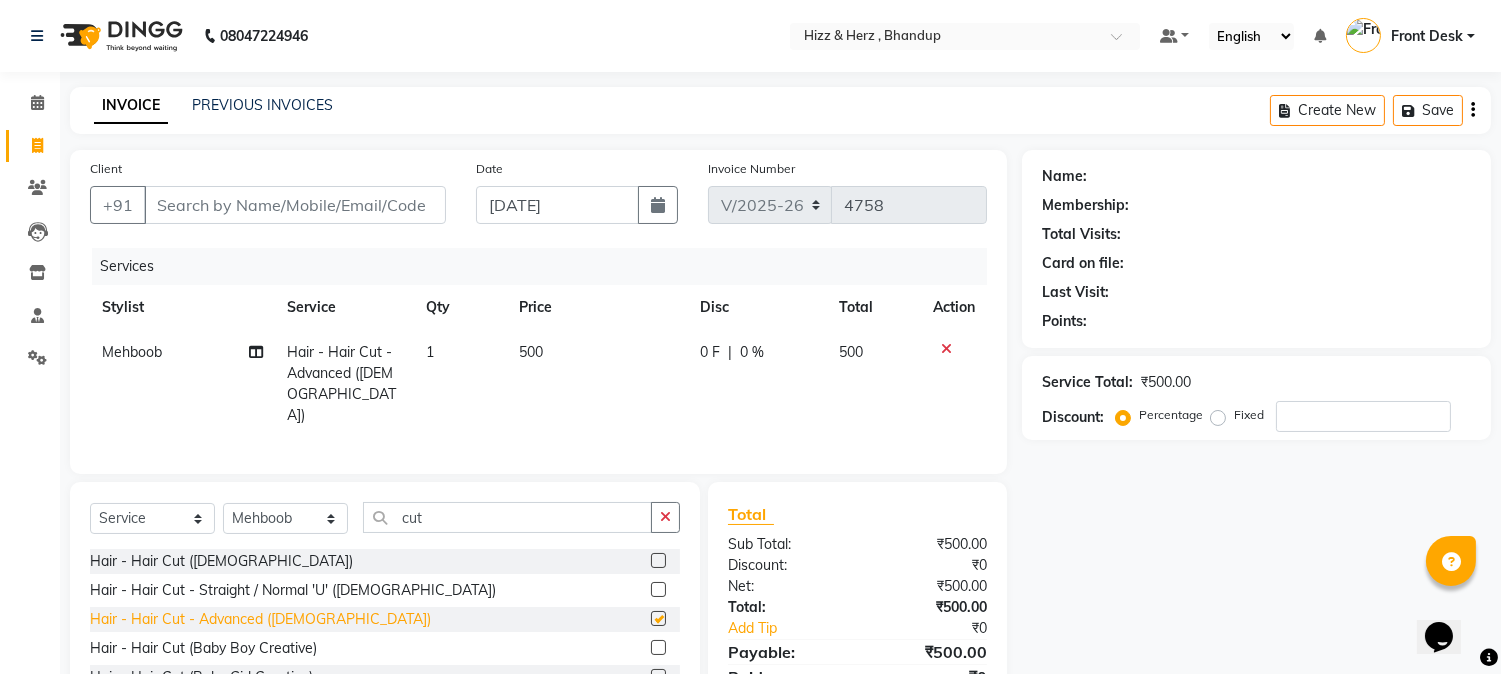 checkbox on "false" 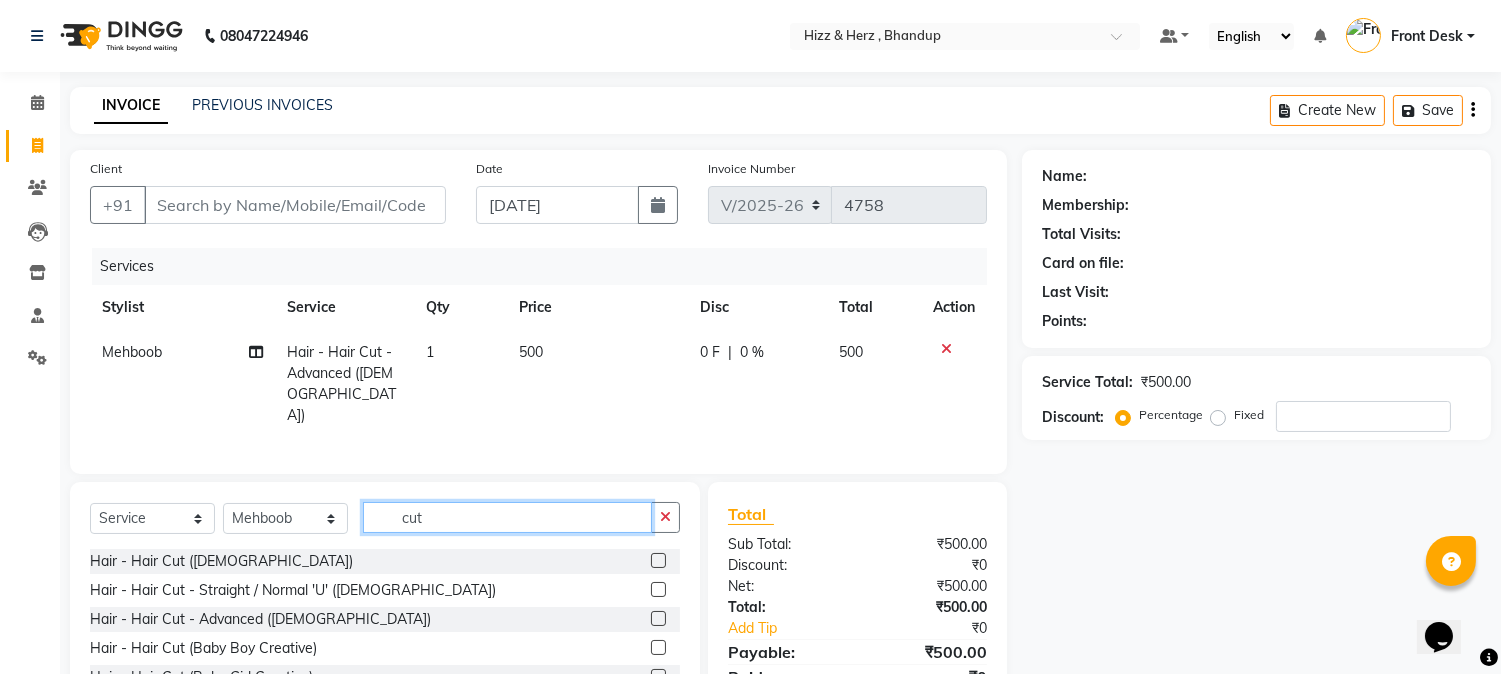 click on "cut" 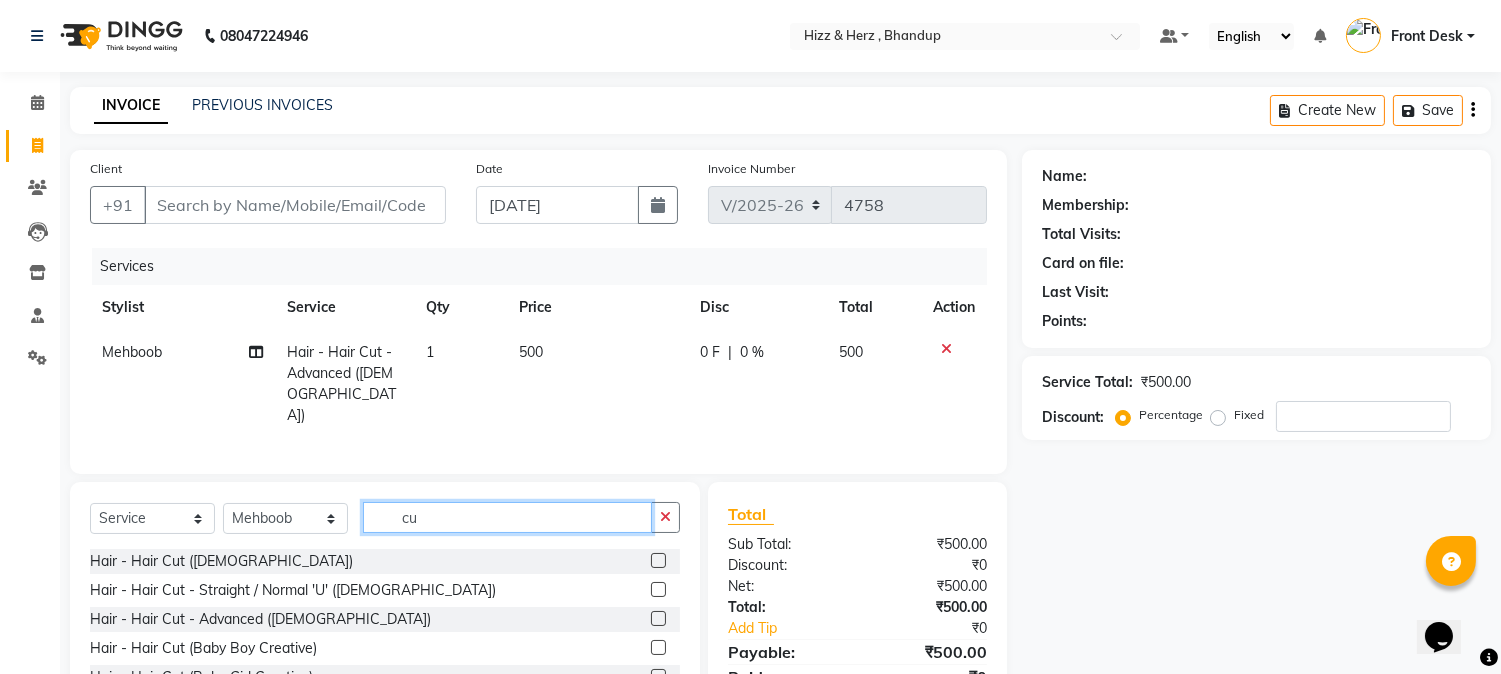 type on "c" 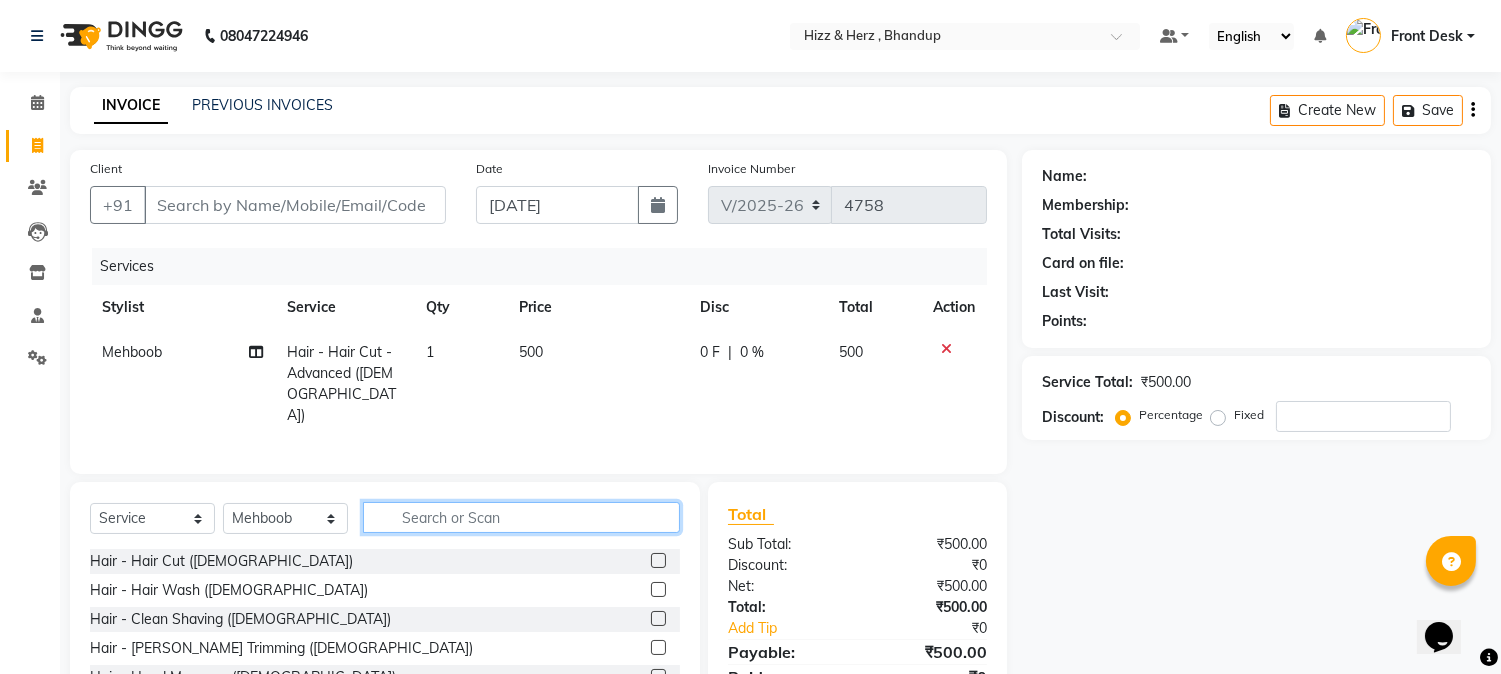 type 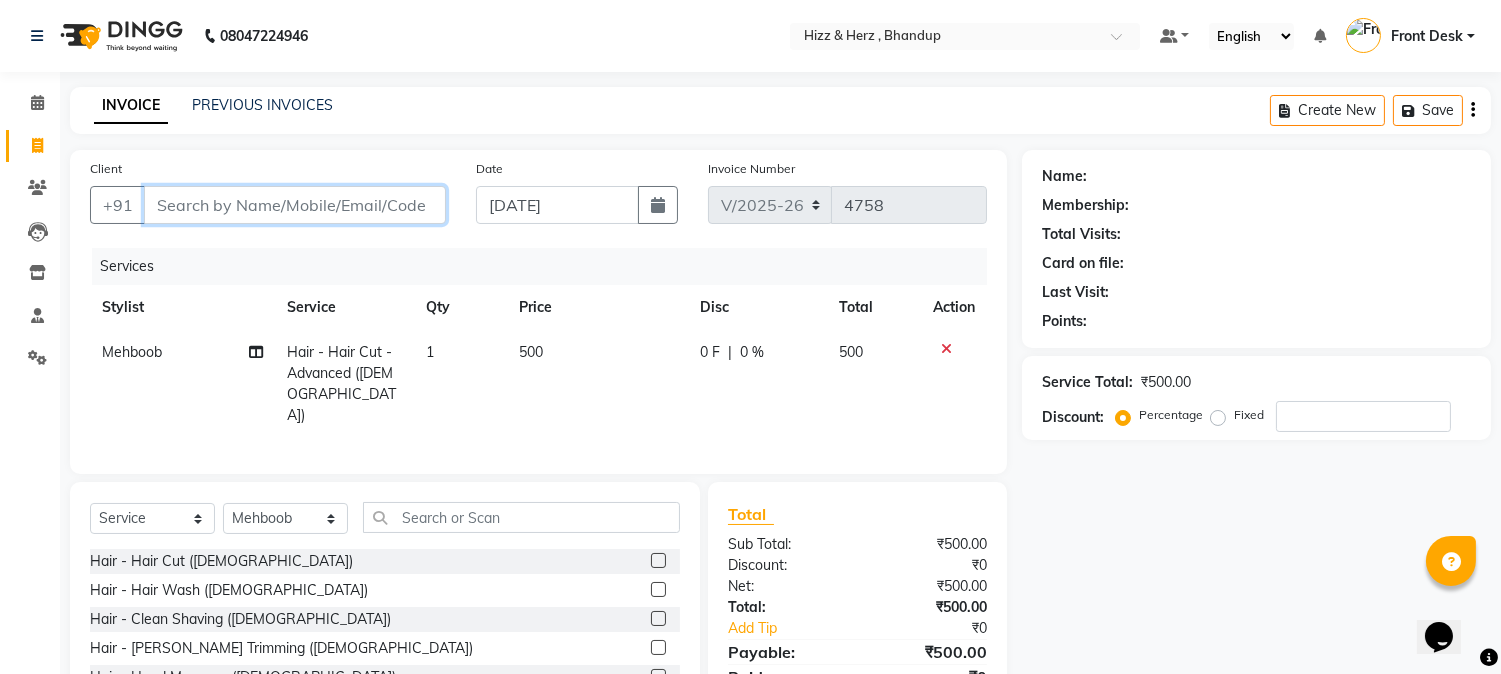 click on "Client" at bounding box center [295, 205] 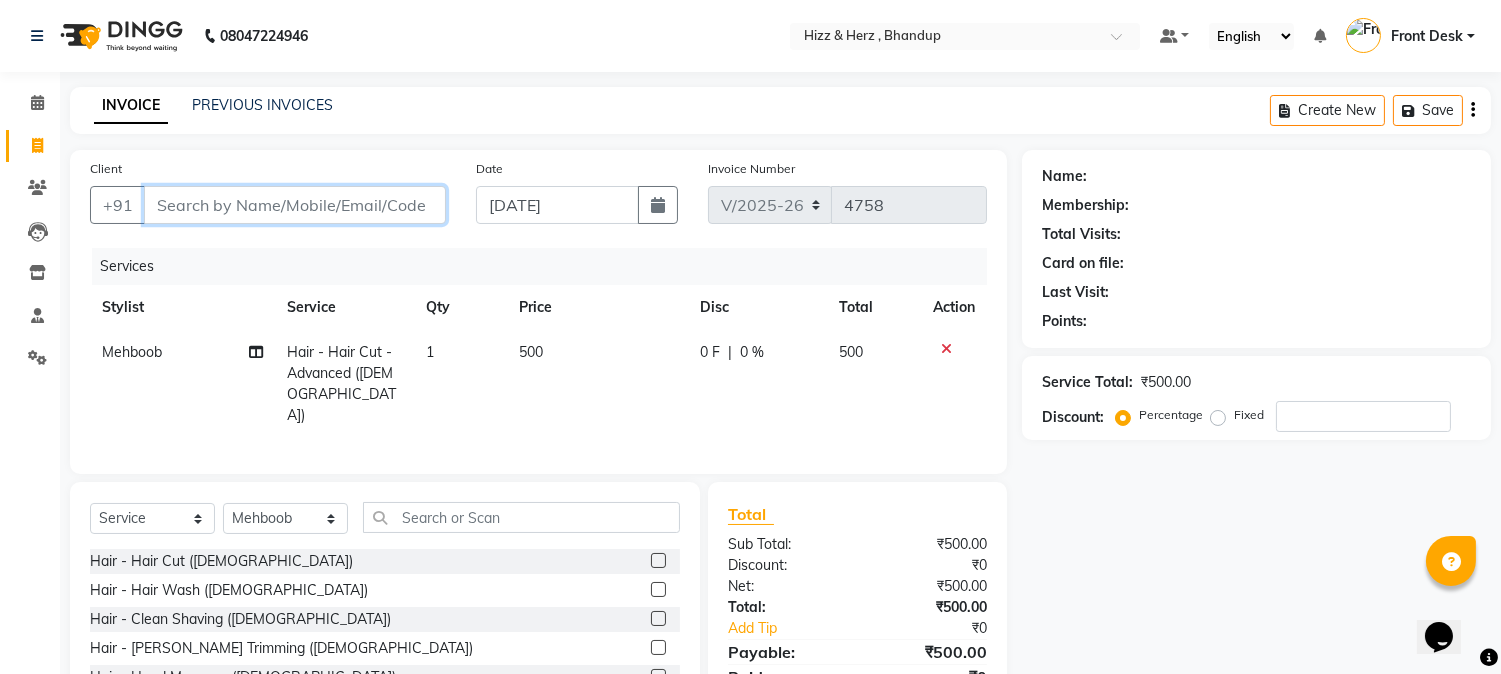 type on "9" 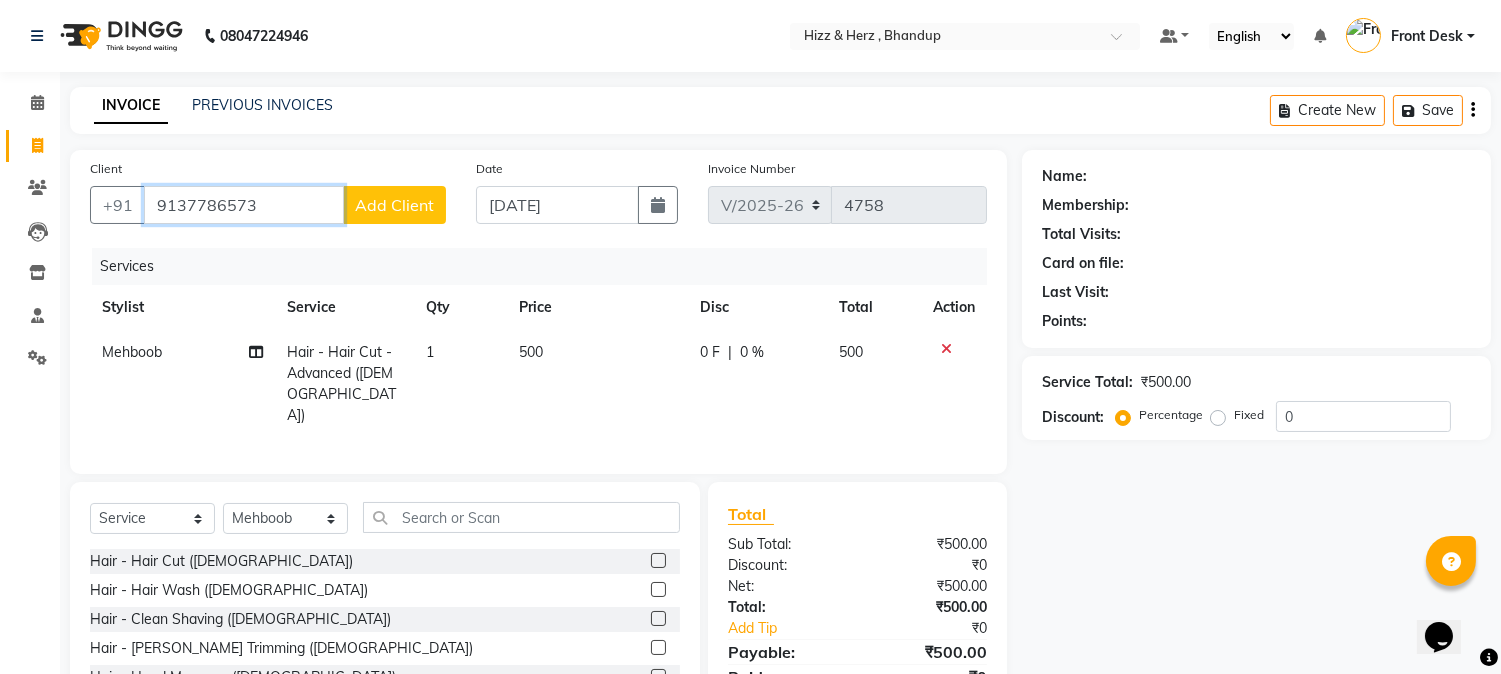 type on "9137786573" 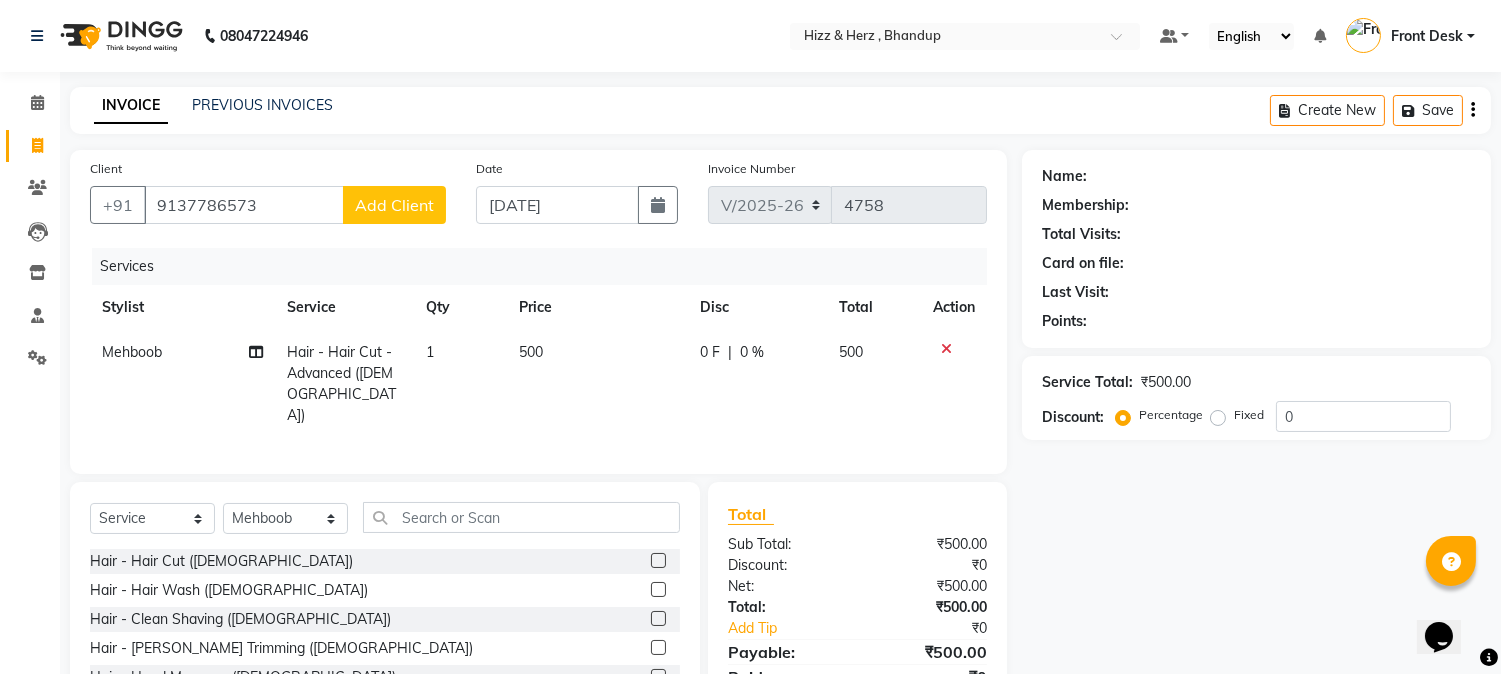 click on "Add Client" 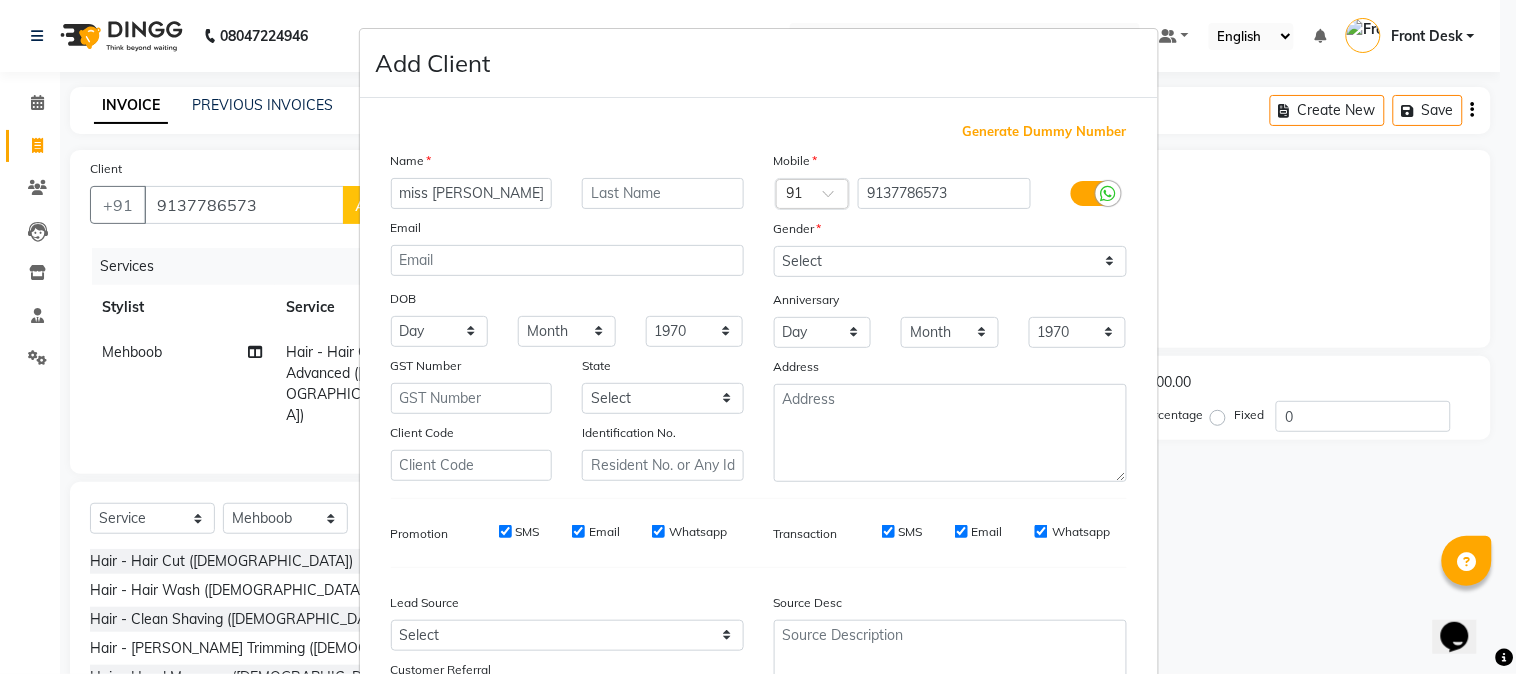 type on "miss [PERSON_NAME]" 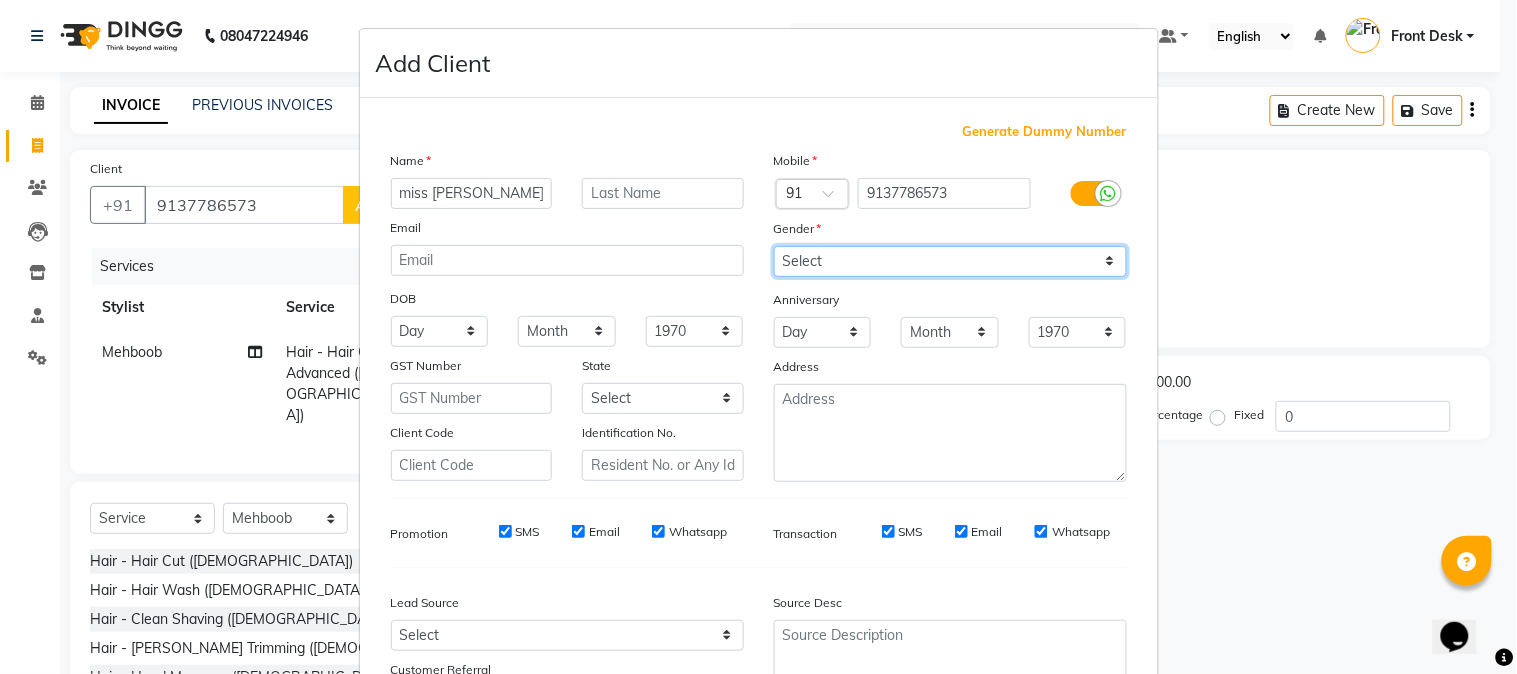 click on "Select Male Female Other Prefer Not To Say" at bounding box center (950, 261) 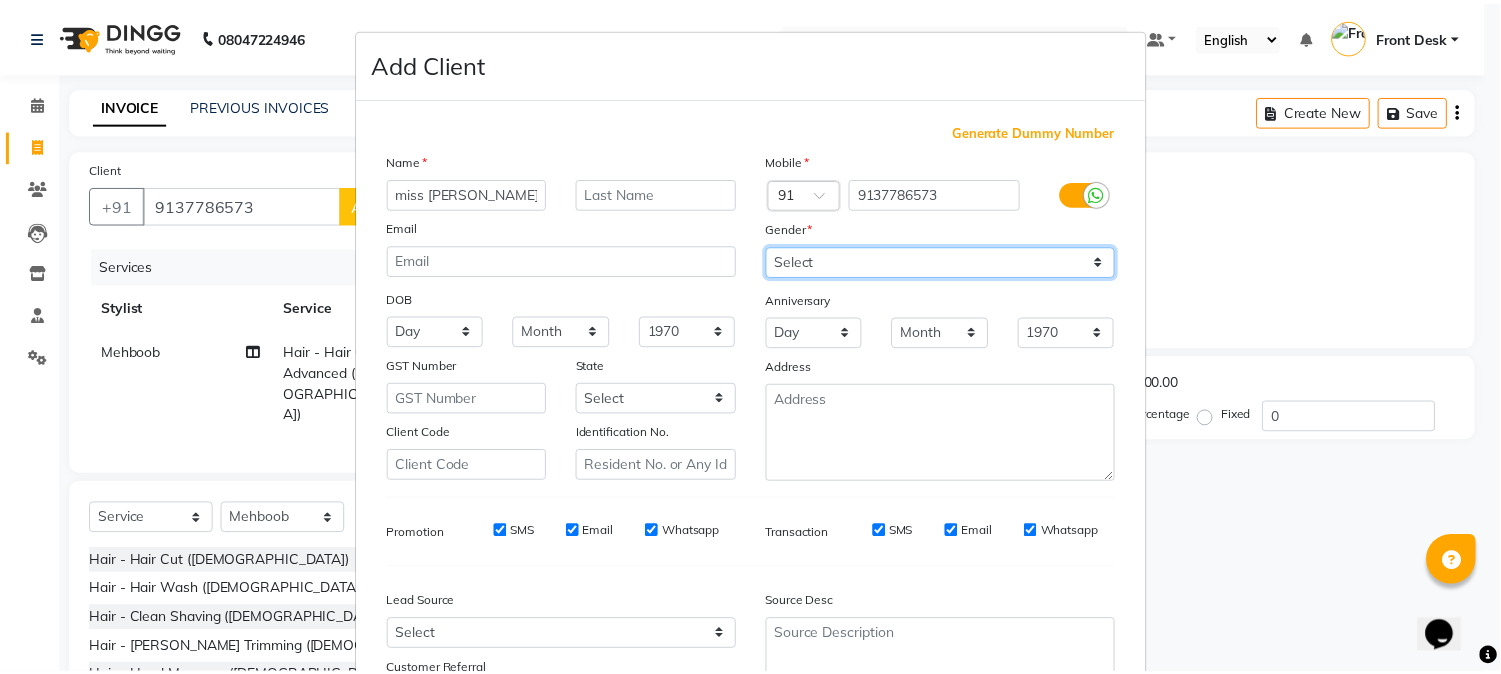 scroll, scrollTop: 176, scrollLeft: 0, axis: vertical 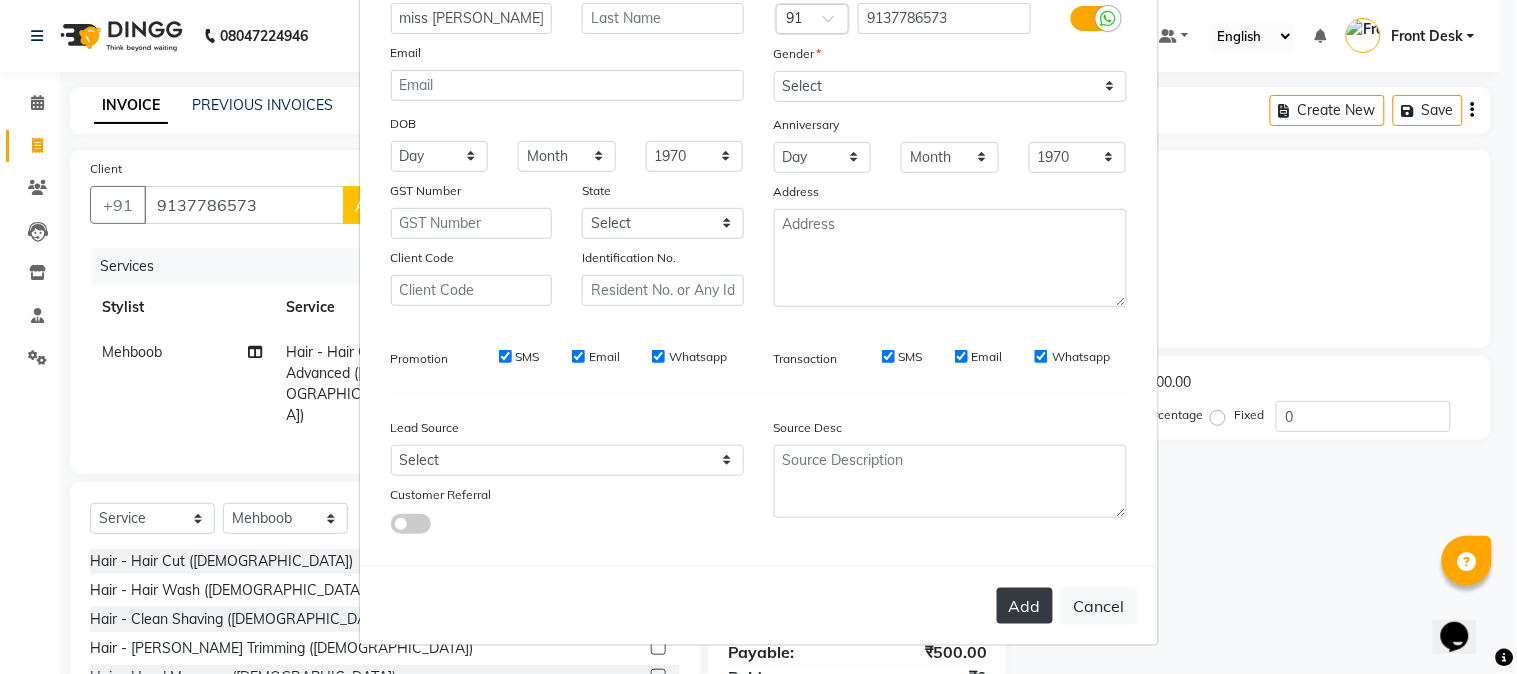 click on "Add" at bounding box center [1025, 606] 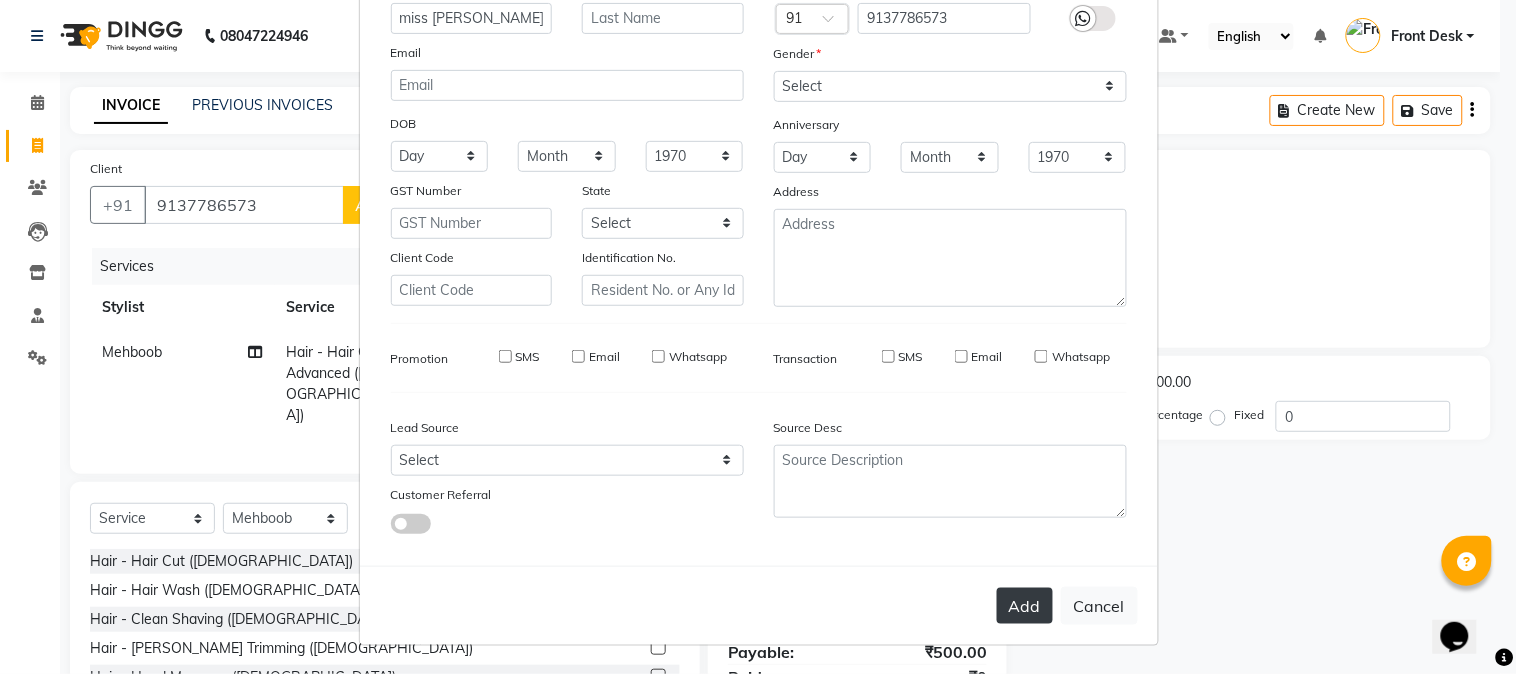 type 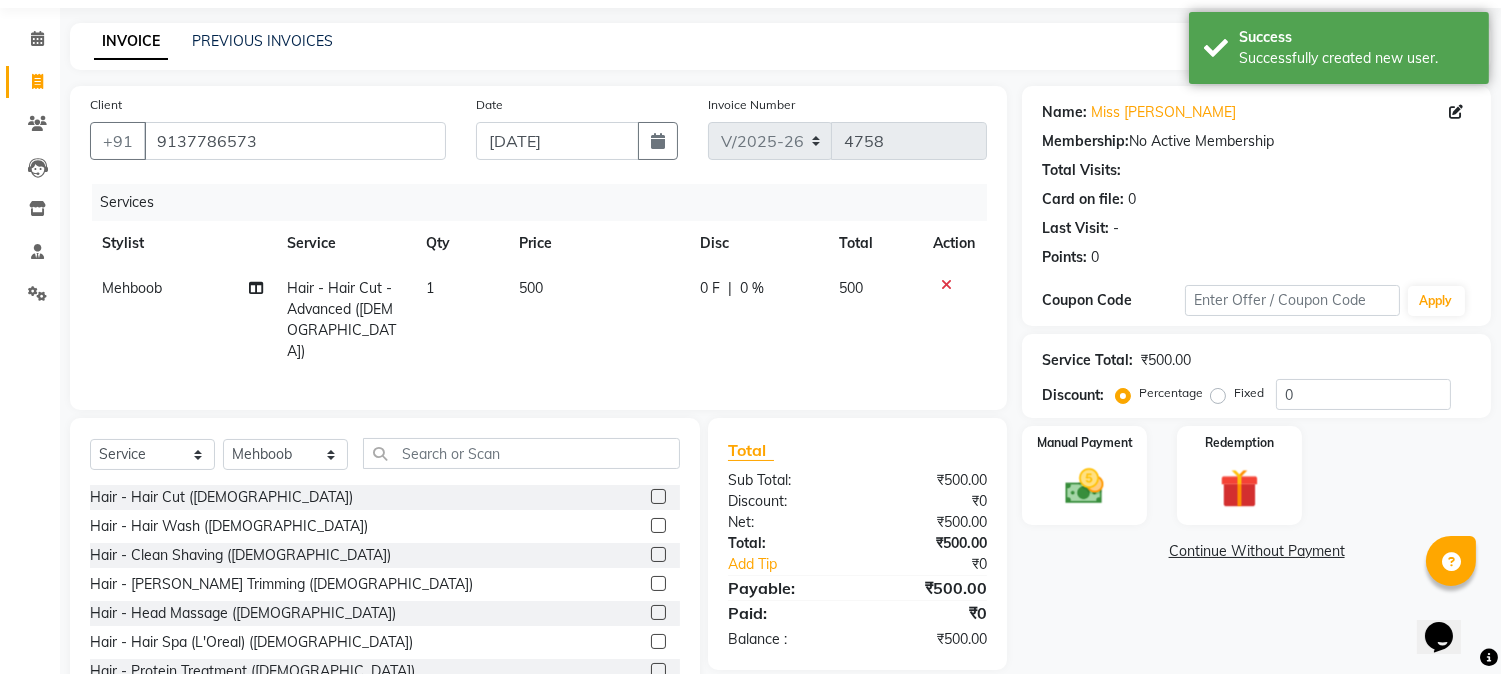 scroll, scrollTop: 128, scrollLeft: 0, axis: vertical 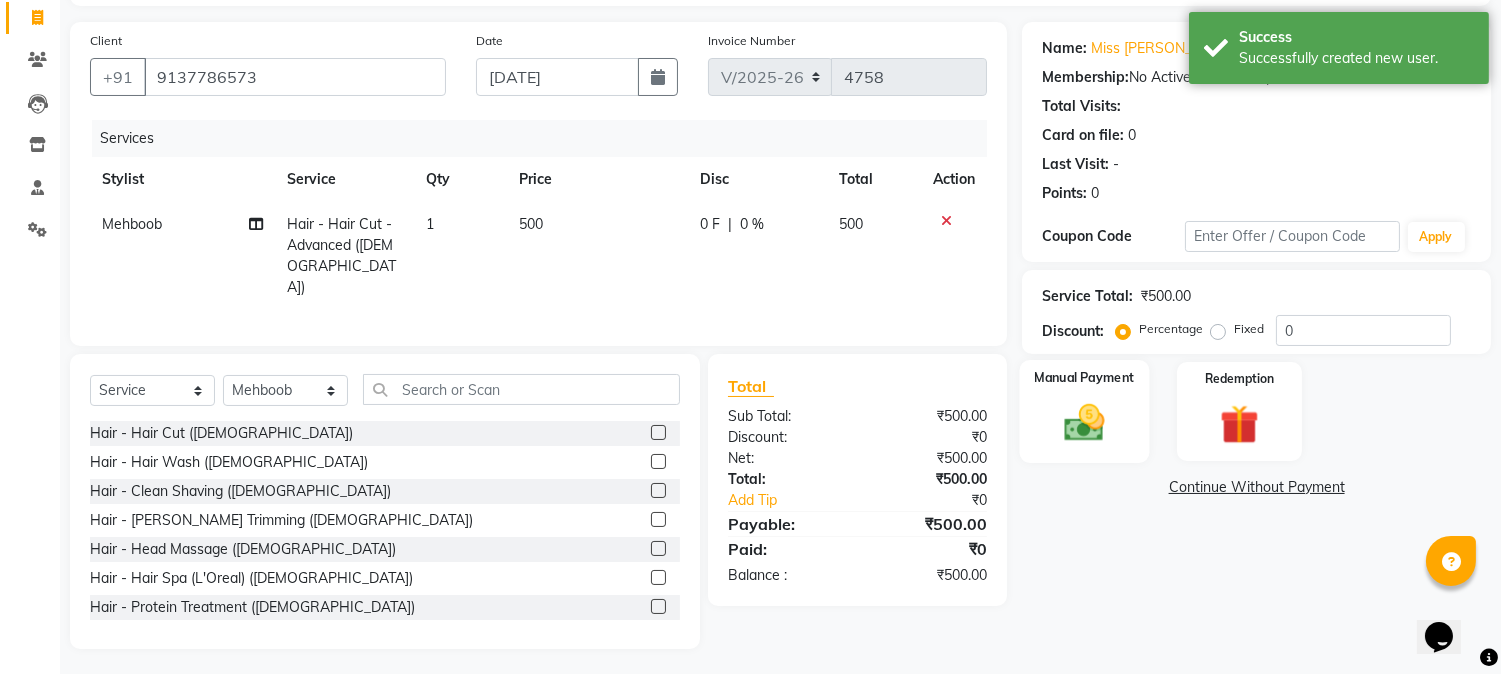 click 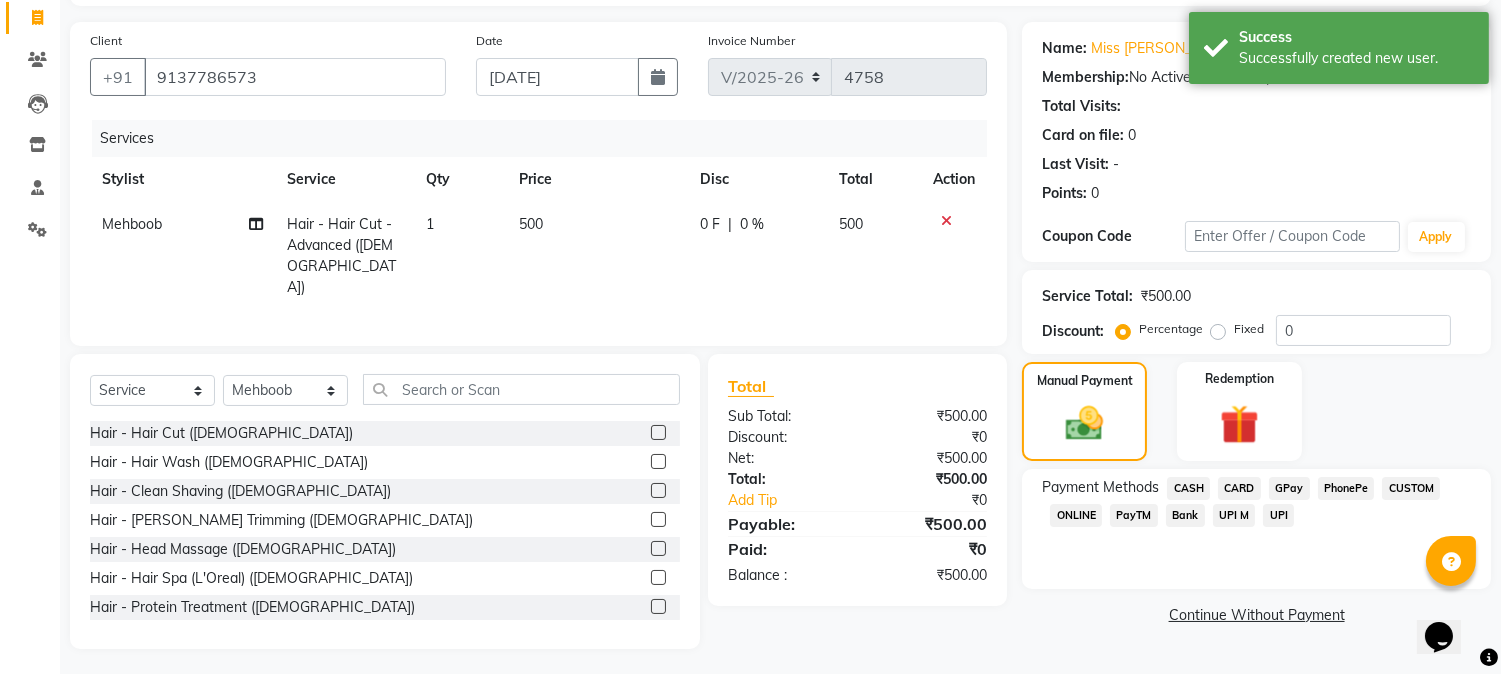 click on "Payment Methods  CASH   CARD   GPay   PhonePe   CUSTOM   ONLINE   PayTM   Bank   UPI M   UPI" 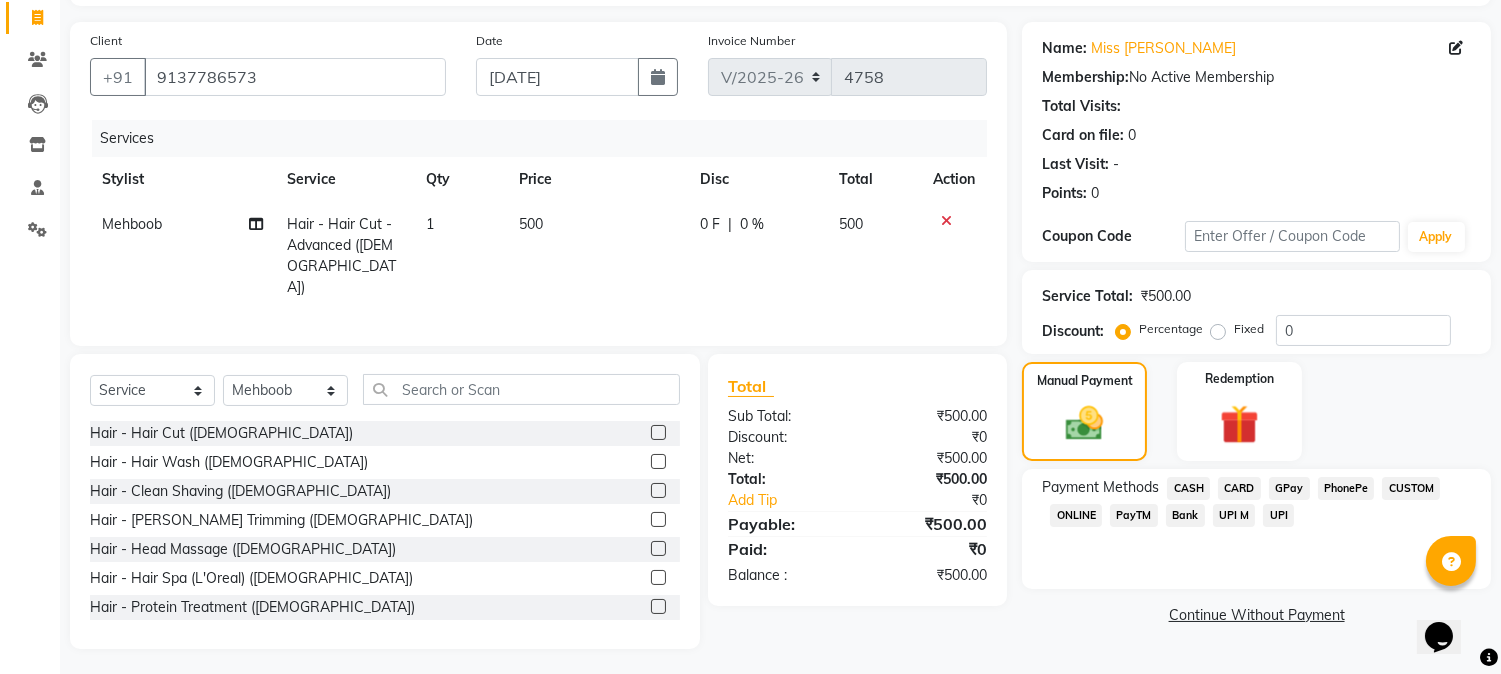 click on "GPay" 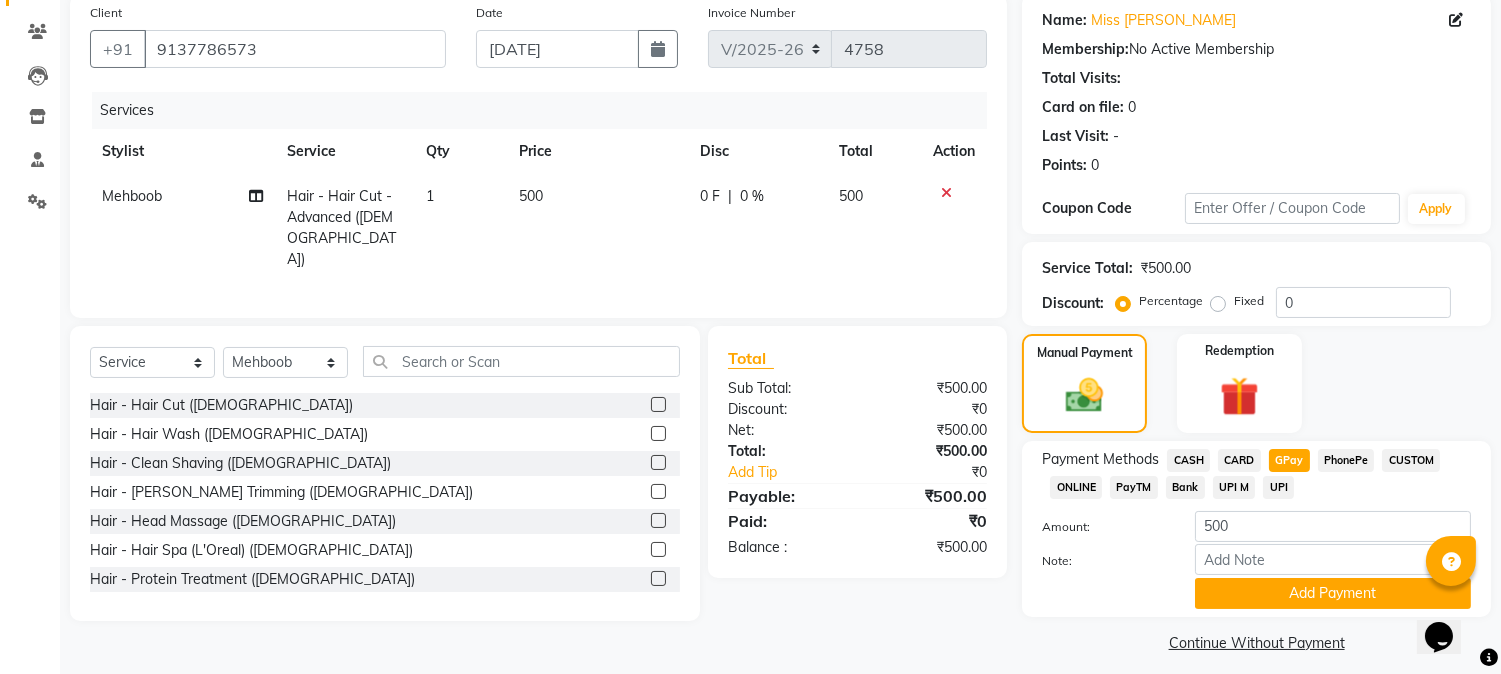 scroll, scrollTop: 170, scrollLeft: 0, axis: vertical 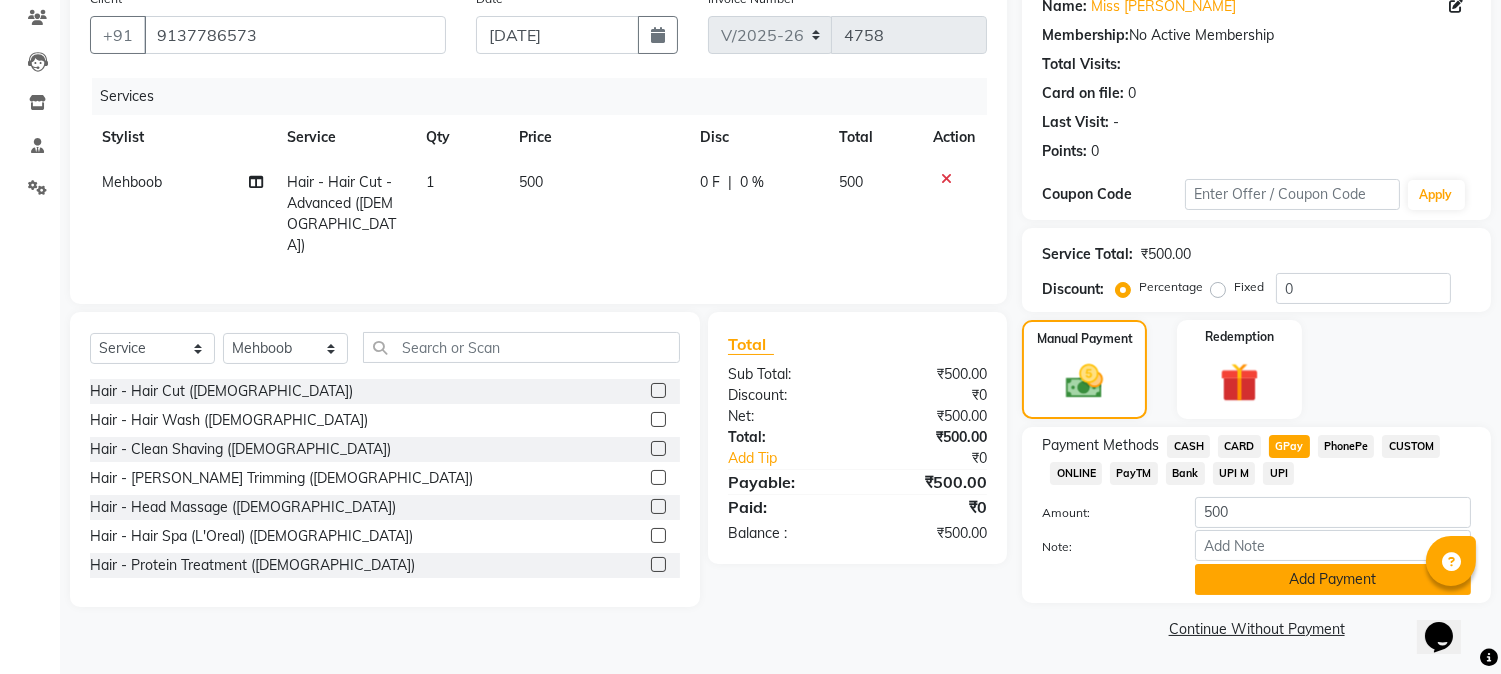 click on "Add Payment" 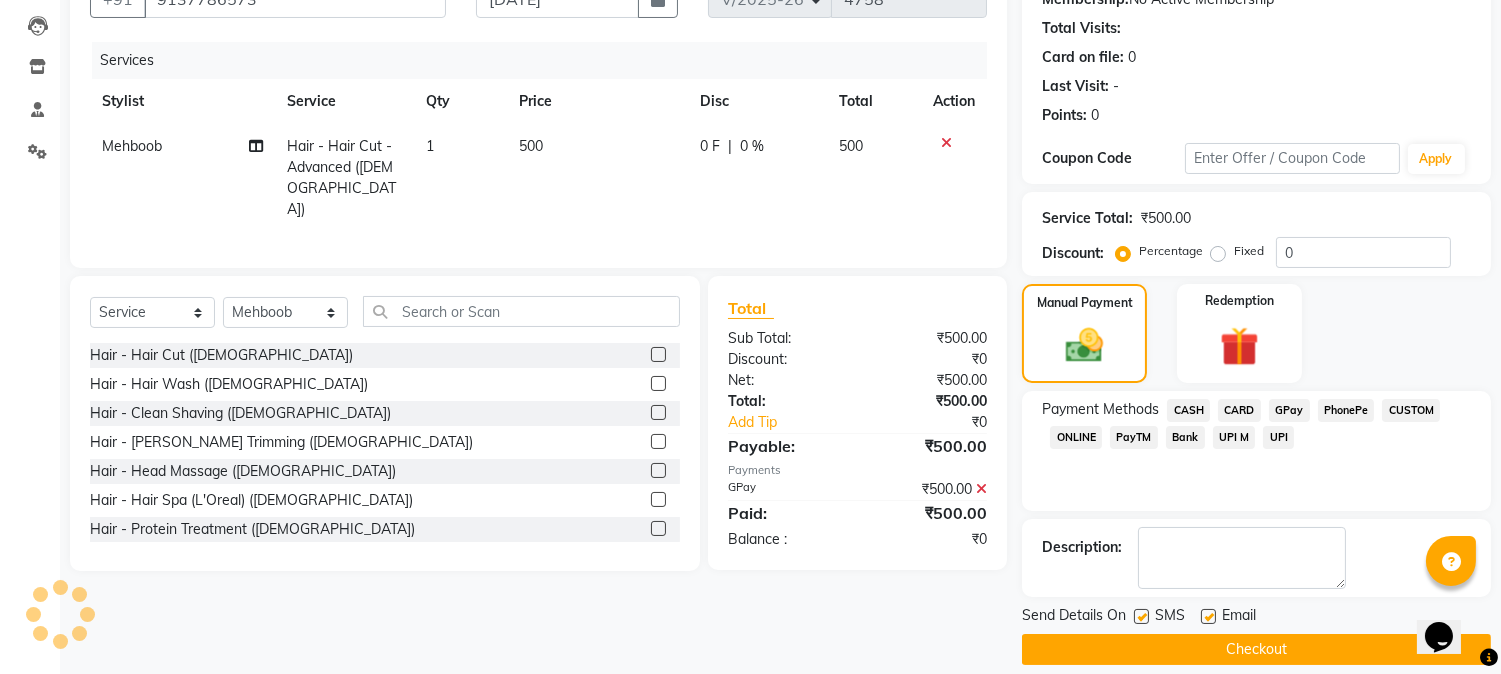 scroll, scrollTop: 225, scrollLeft: 0, axis: vertical 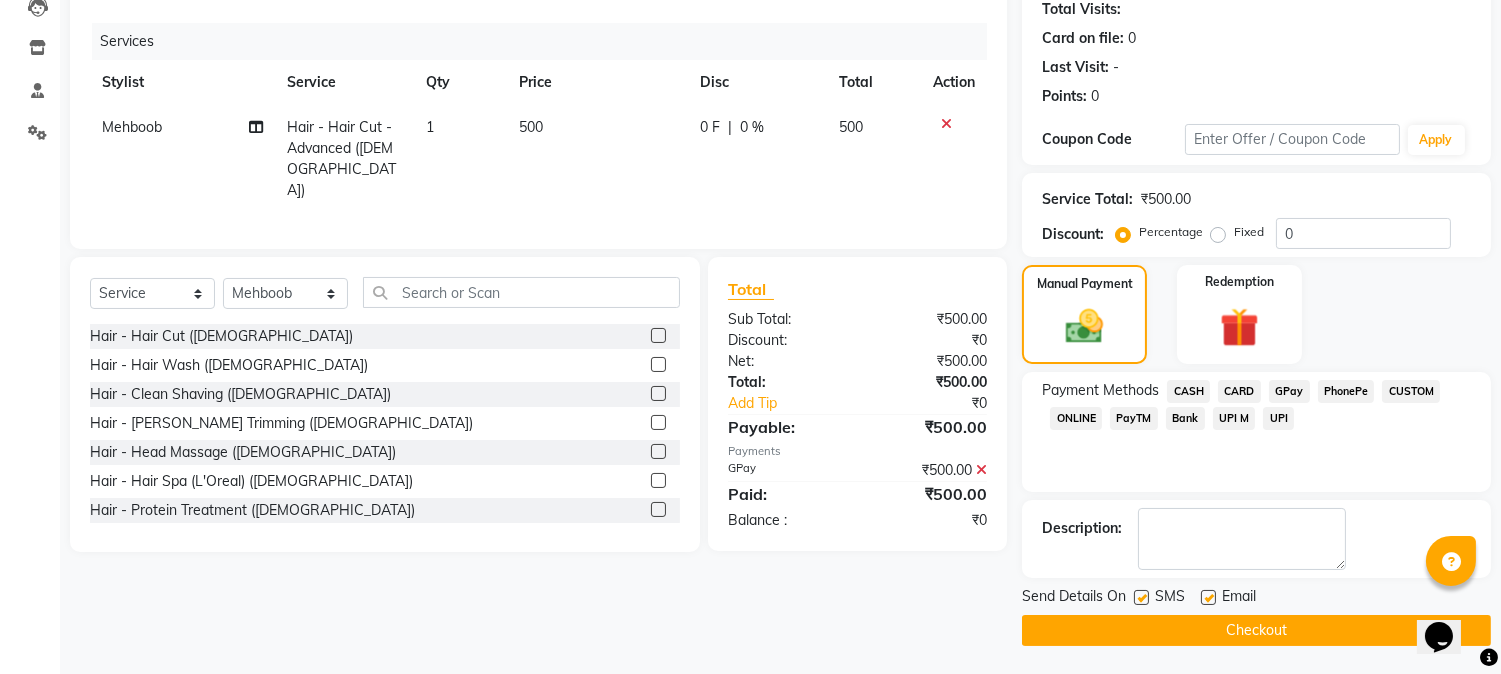 click on "Checkout" 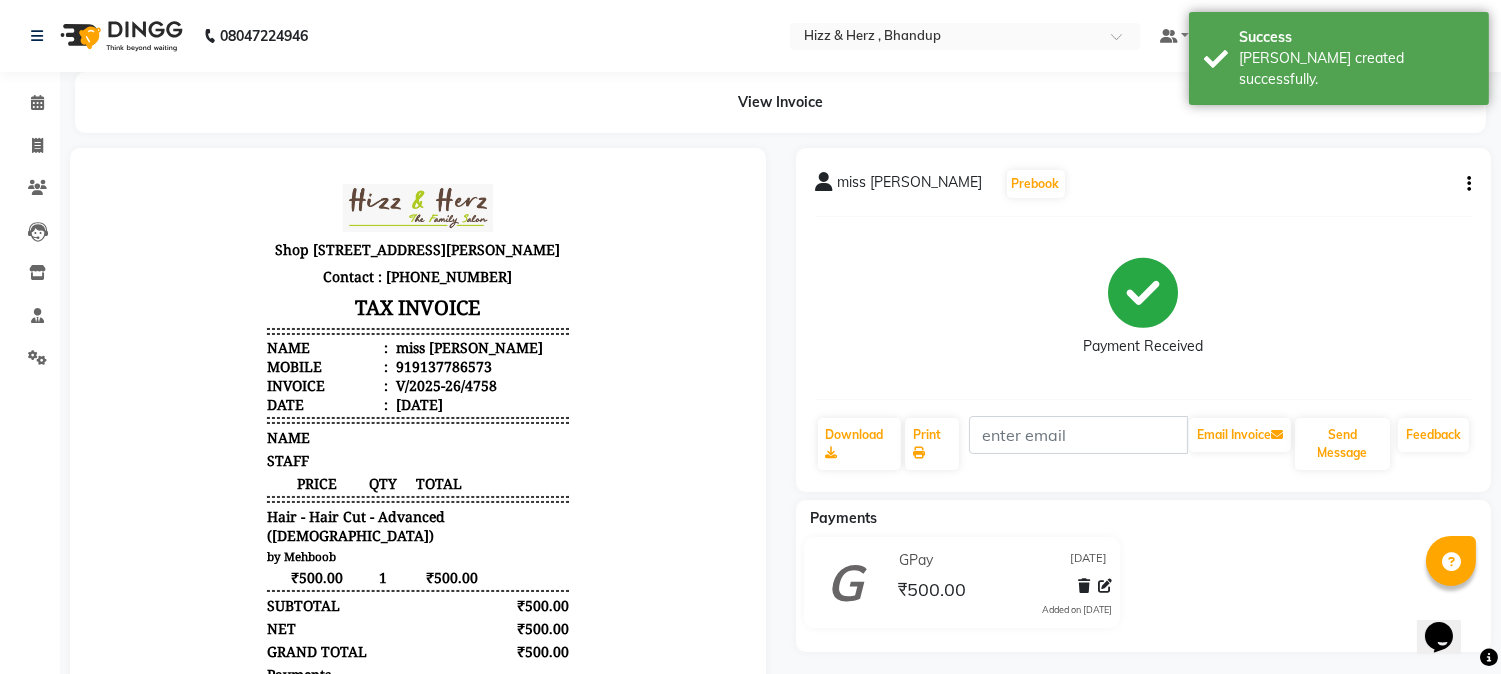 scroll, scrollTop: 0, scrollLeft: 0, axis: both 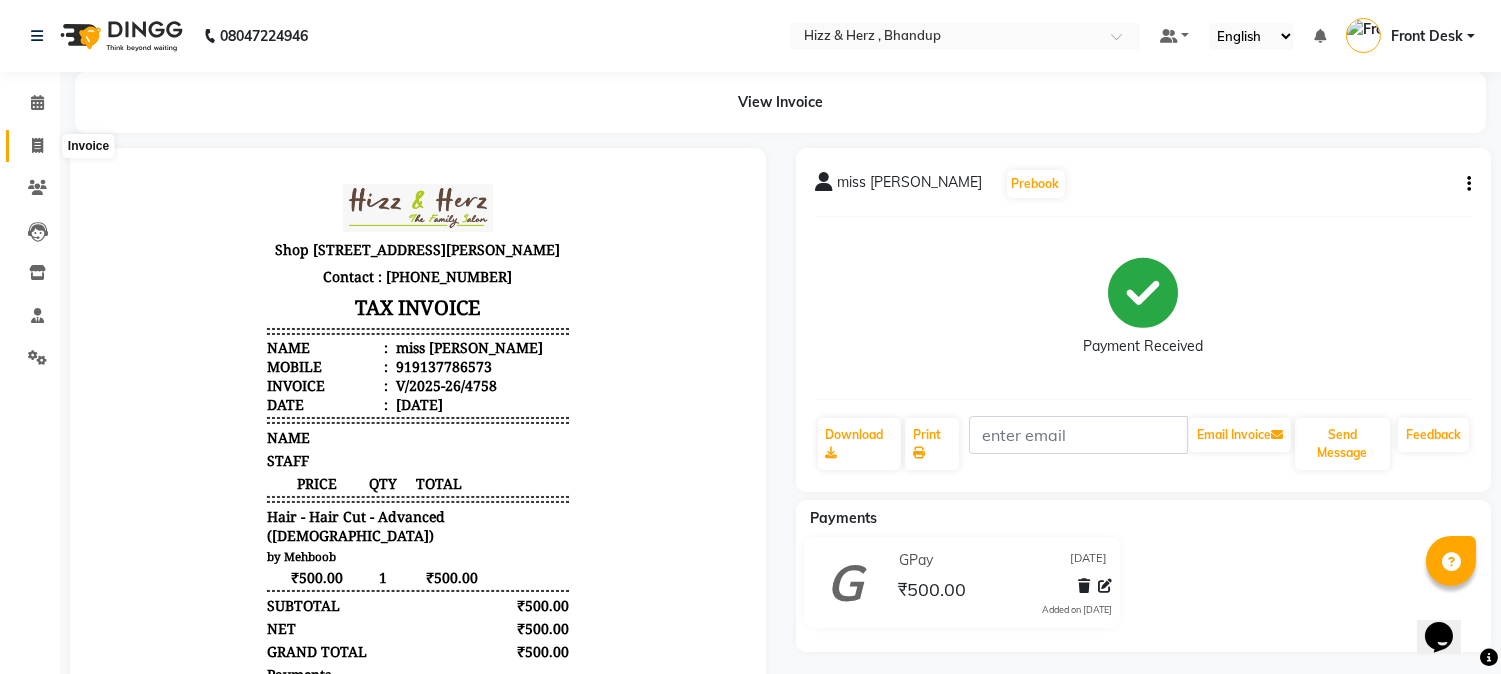 click 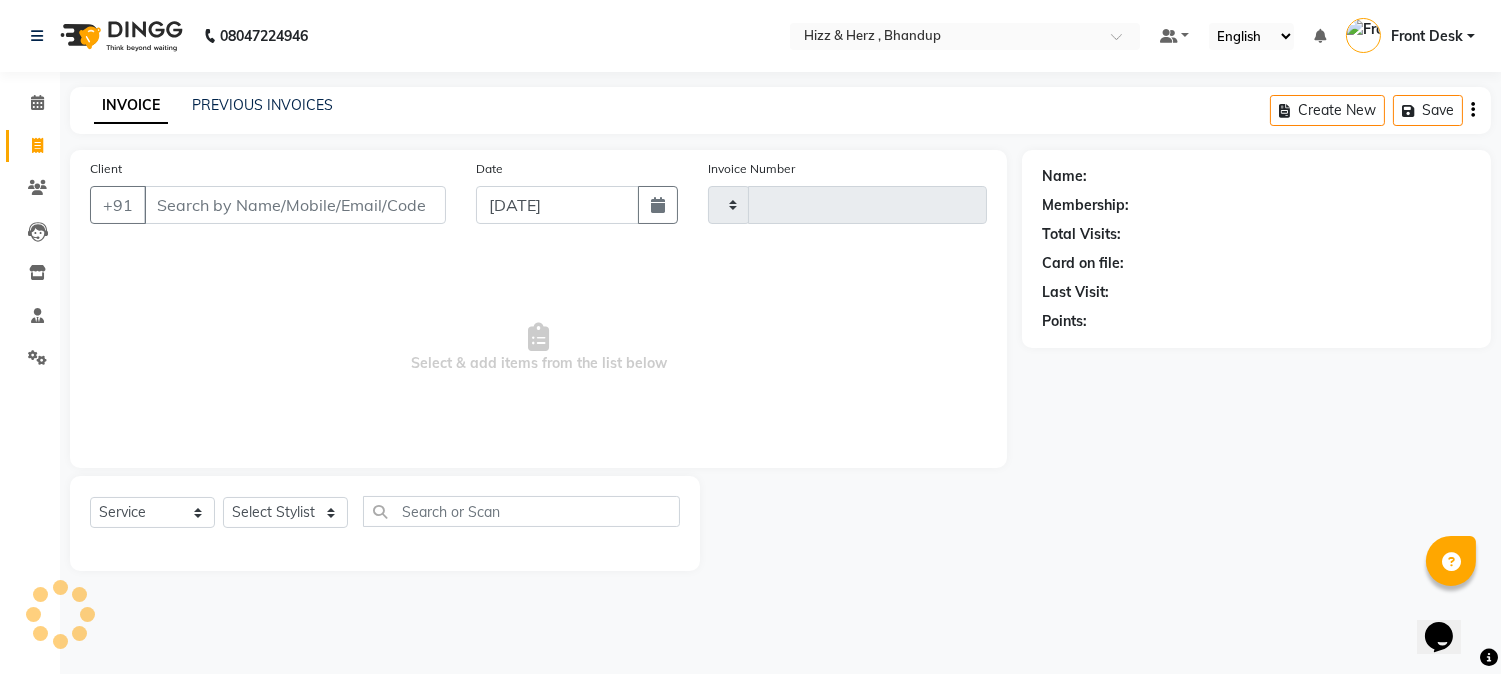 type on "4759" 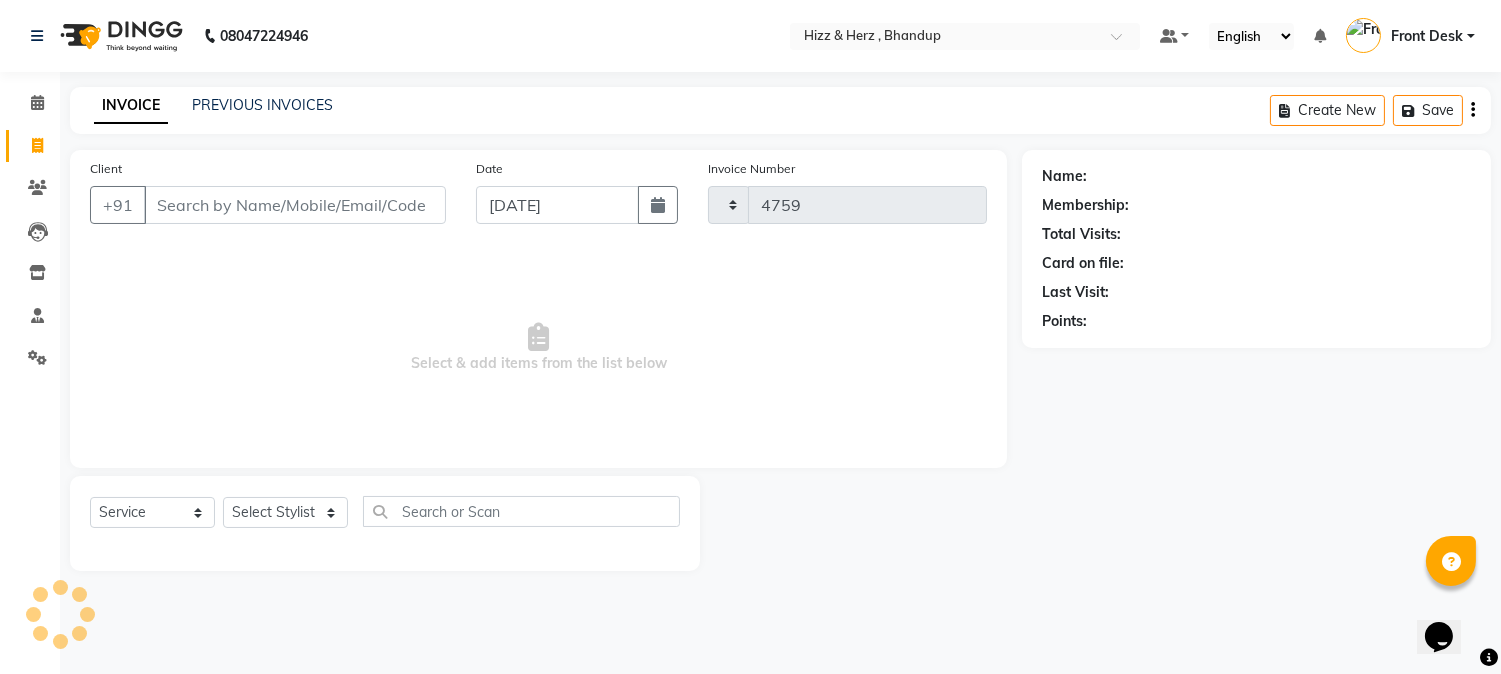 select on "629" 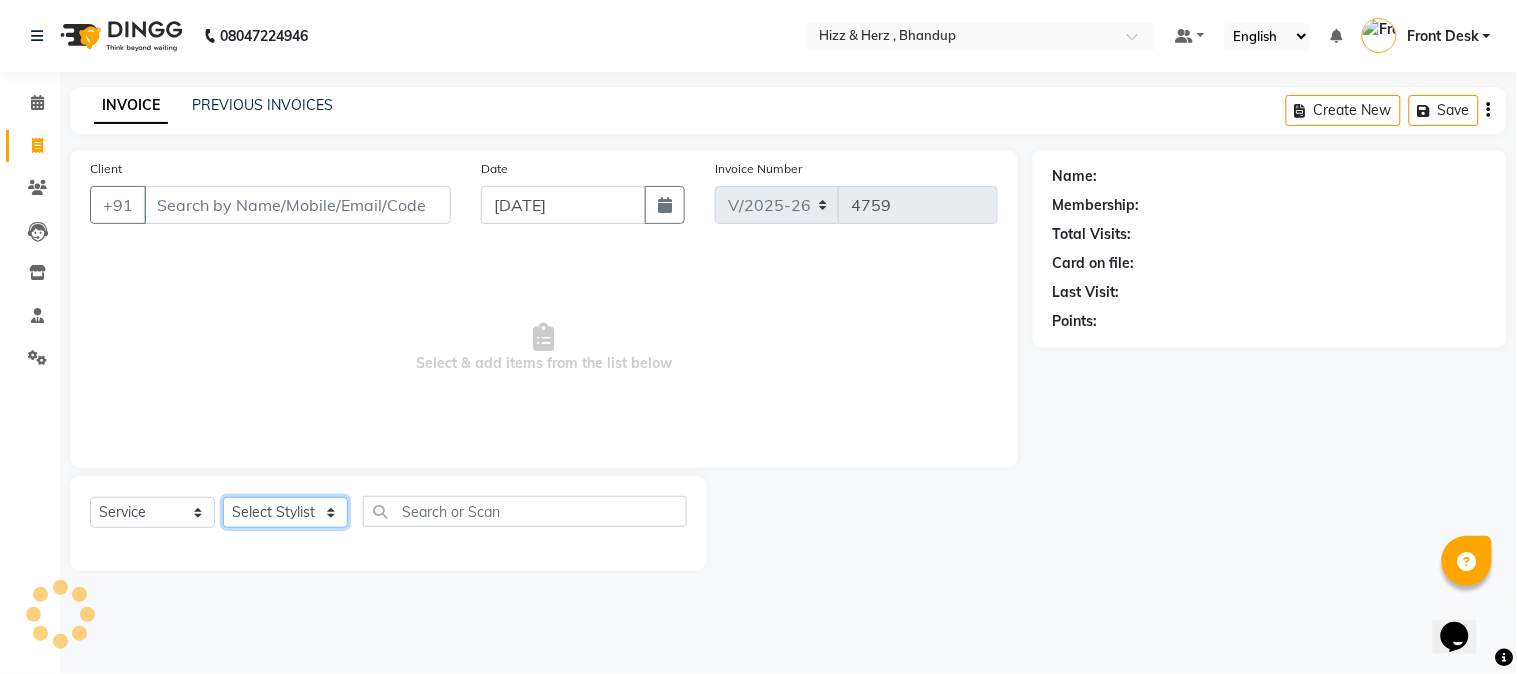 click on "Select Stylist" 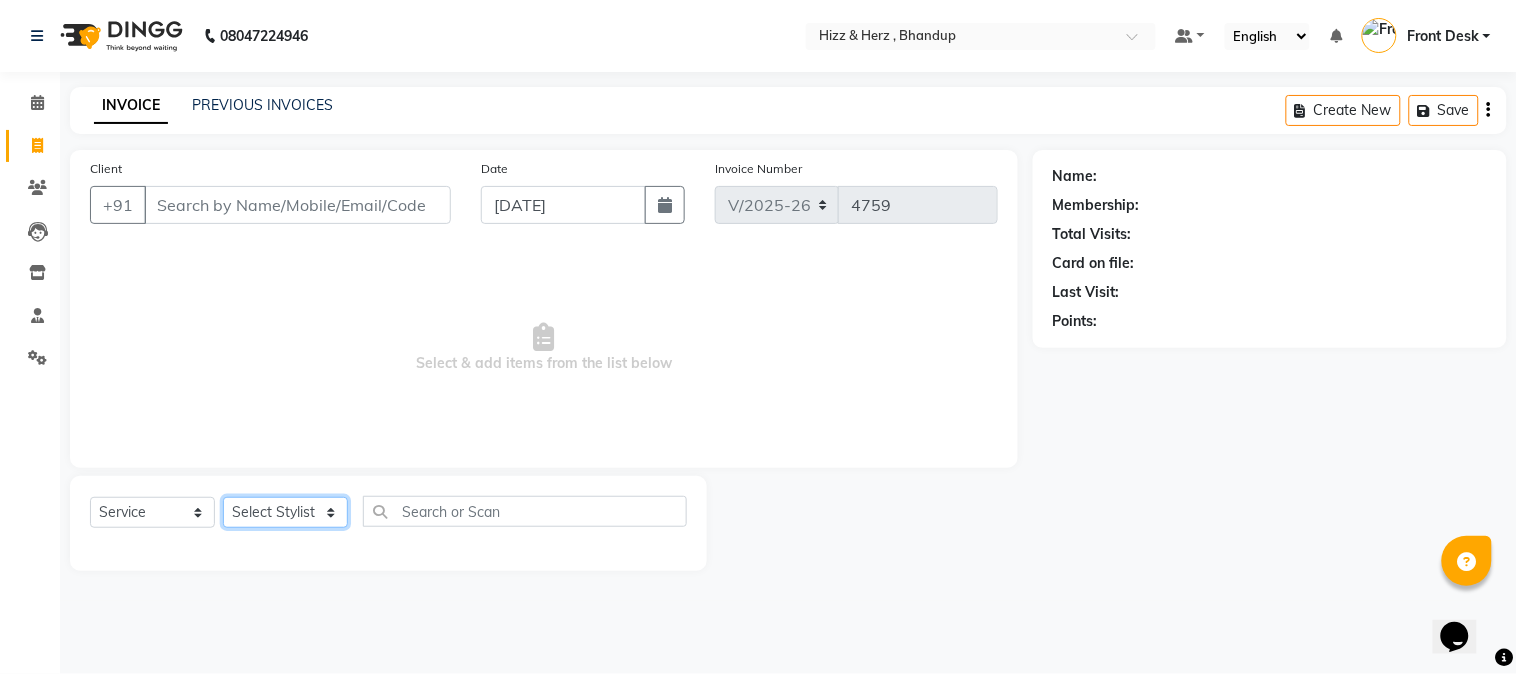 select on "24394" 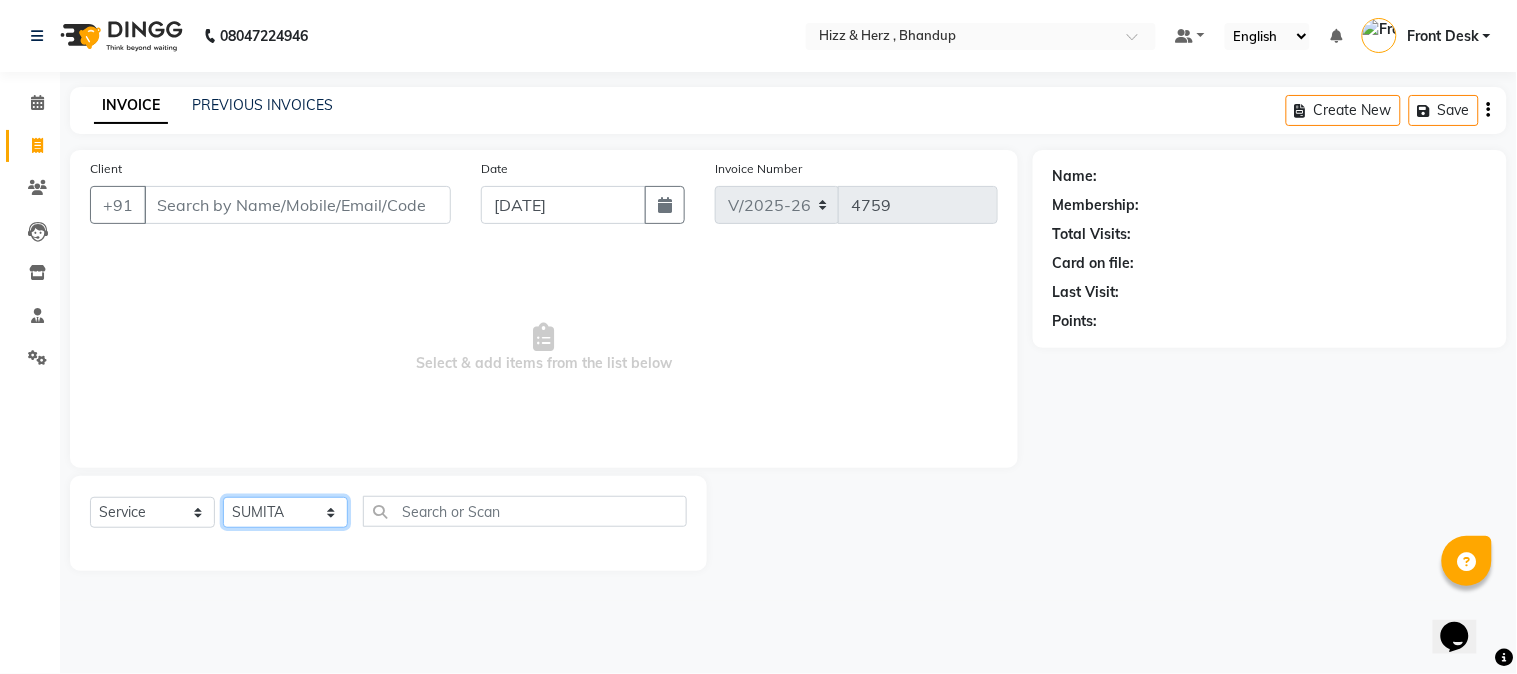 click on "Select Stylist Front Desk [PERSON_NAME] HIZZ & HERZ 2 [PERSON_NAME] [PERSON_NAME] [PERSON_NAME] [PERSON_NAME] MOHD [PERSON_NAME] [PERSON_NAME] [PERSON_NAME]  [PERSON_NAME]" 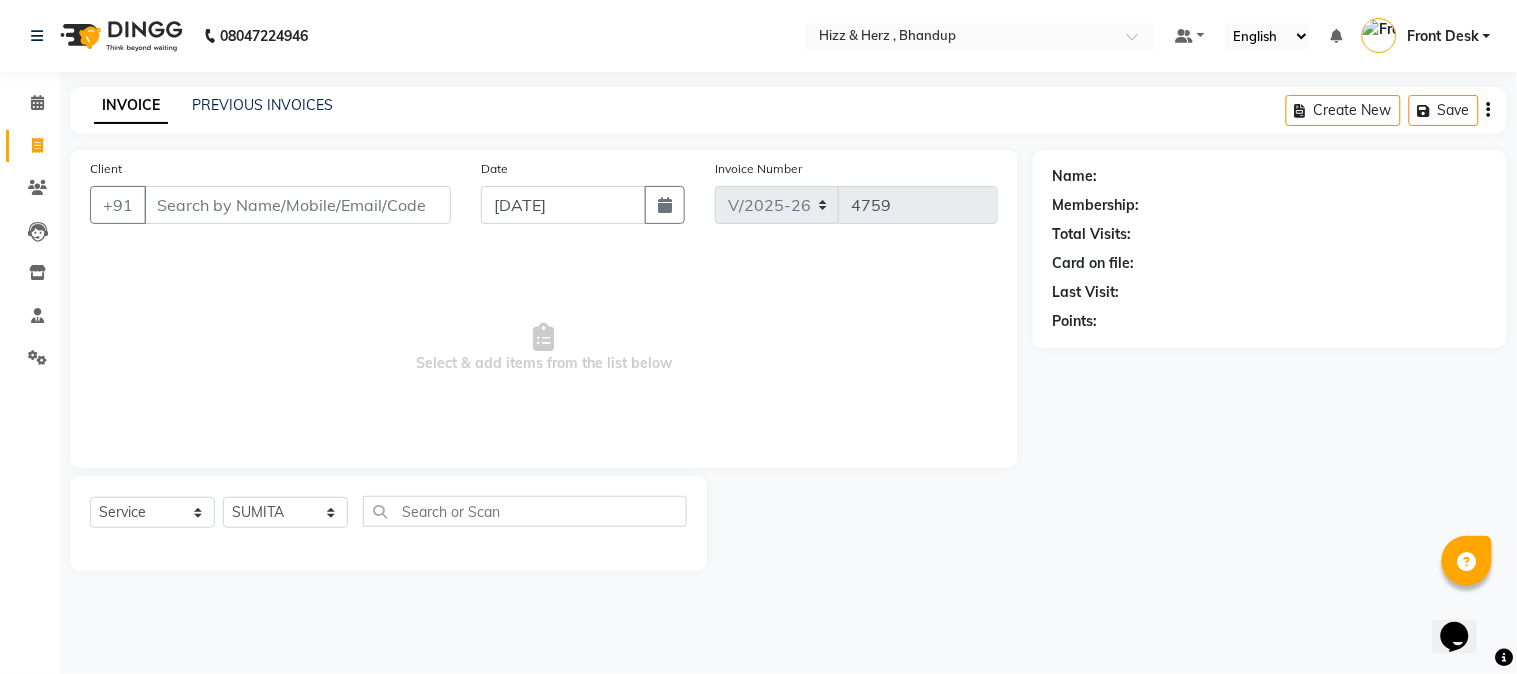 click on "Select & add items from the list below" at bounding box center (544, 348) 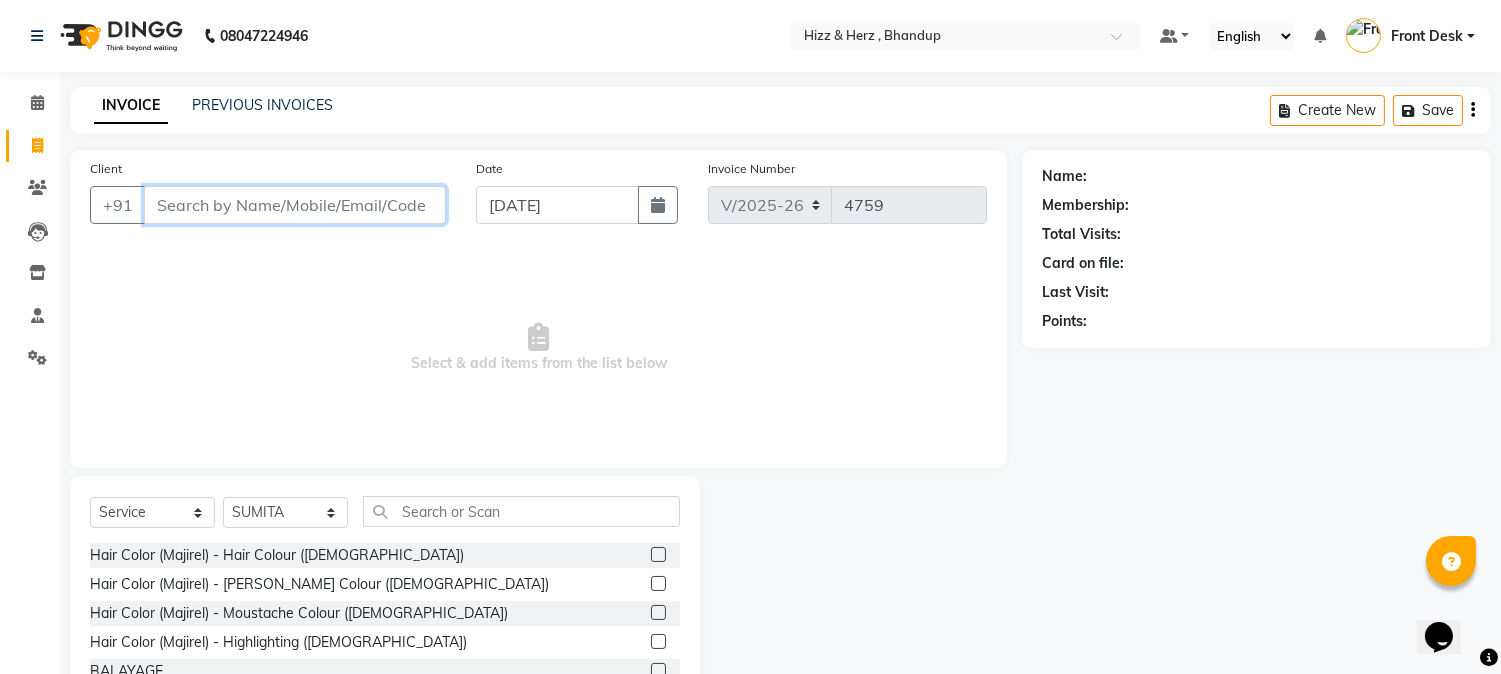 click on "Client" at bounding box center (295, 205) 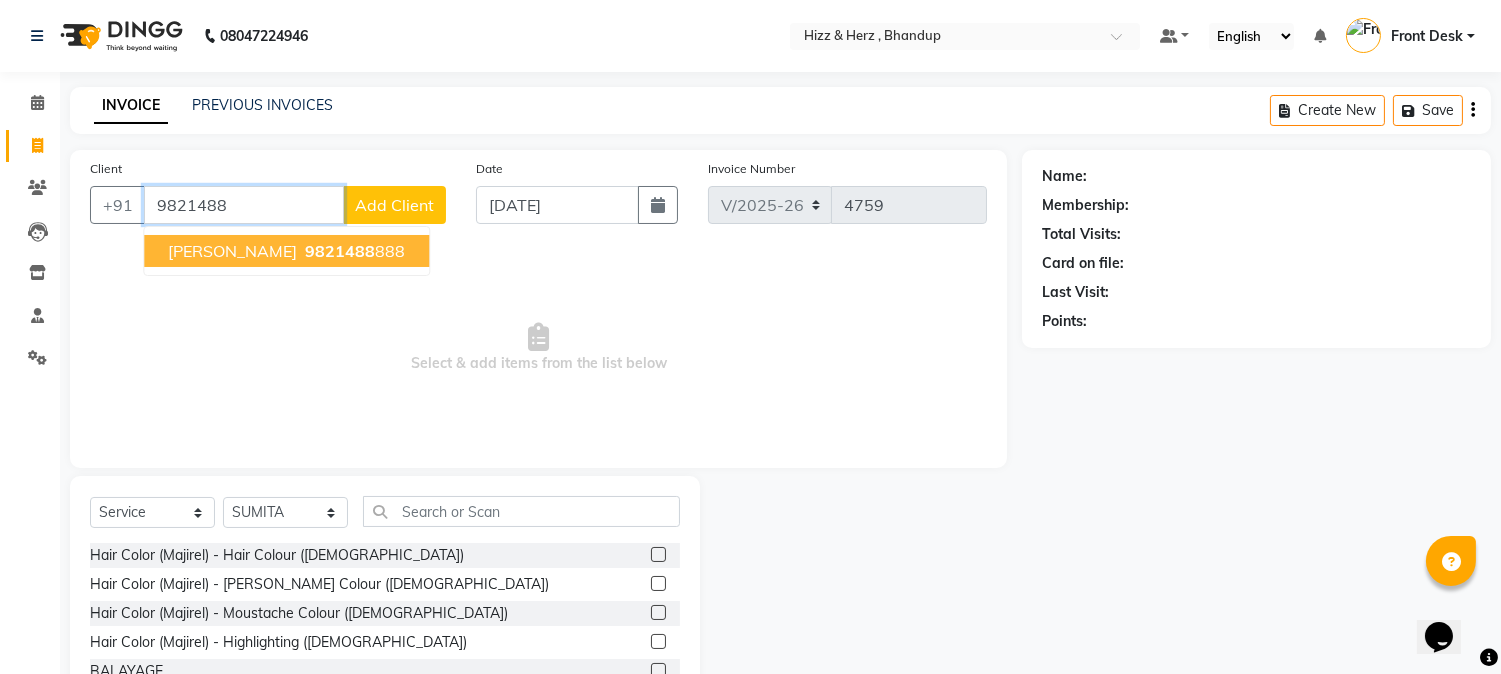 click on "MR. NITIN VICHARE" at bounding box center [232, 251] 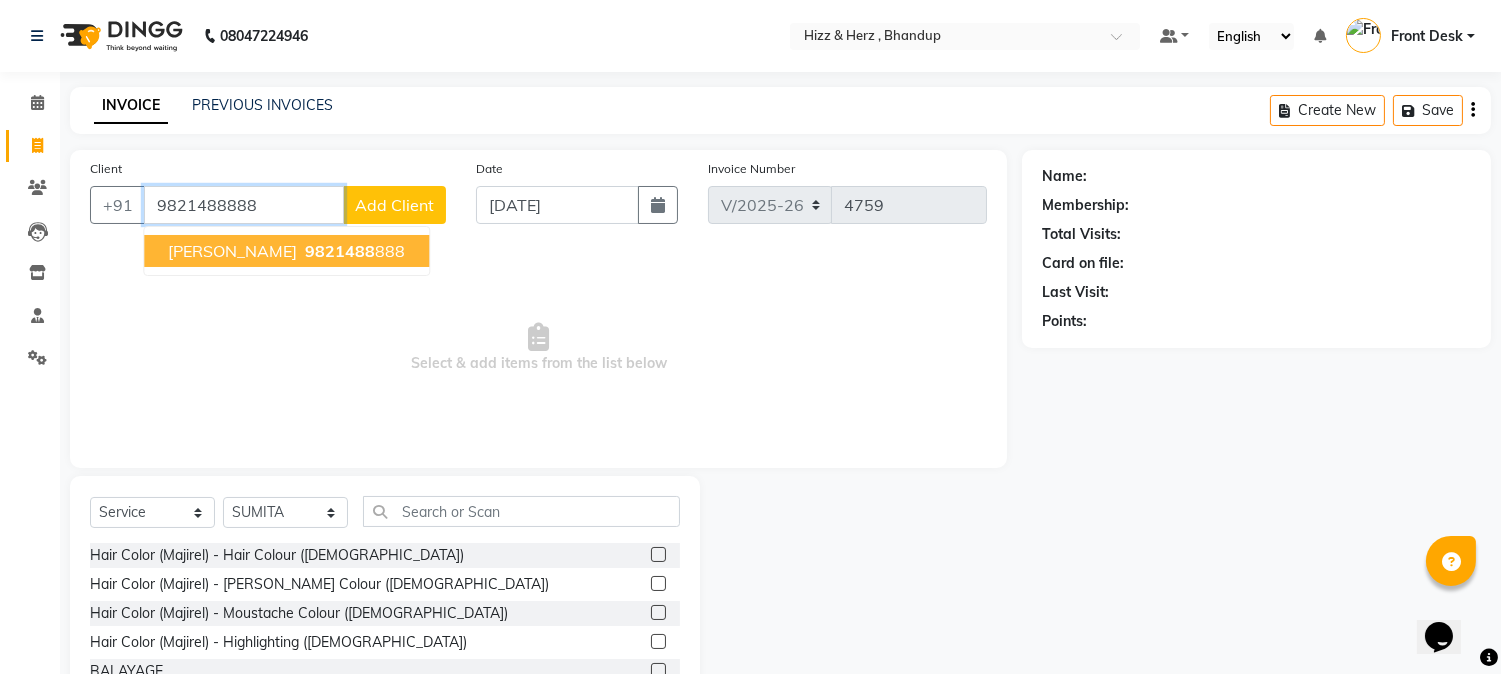 type on "9821488888" 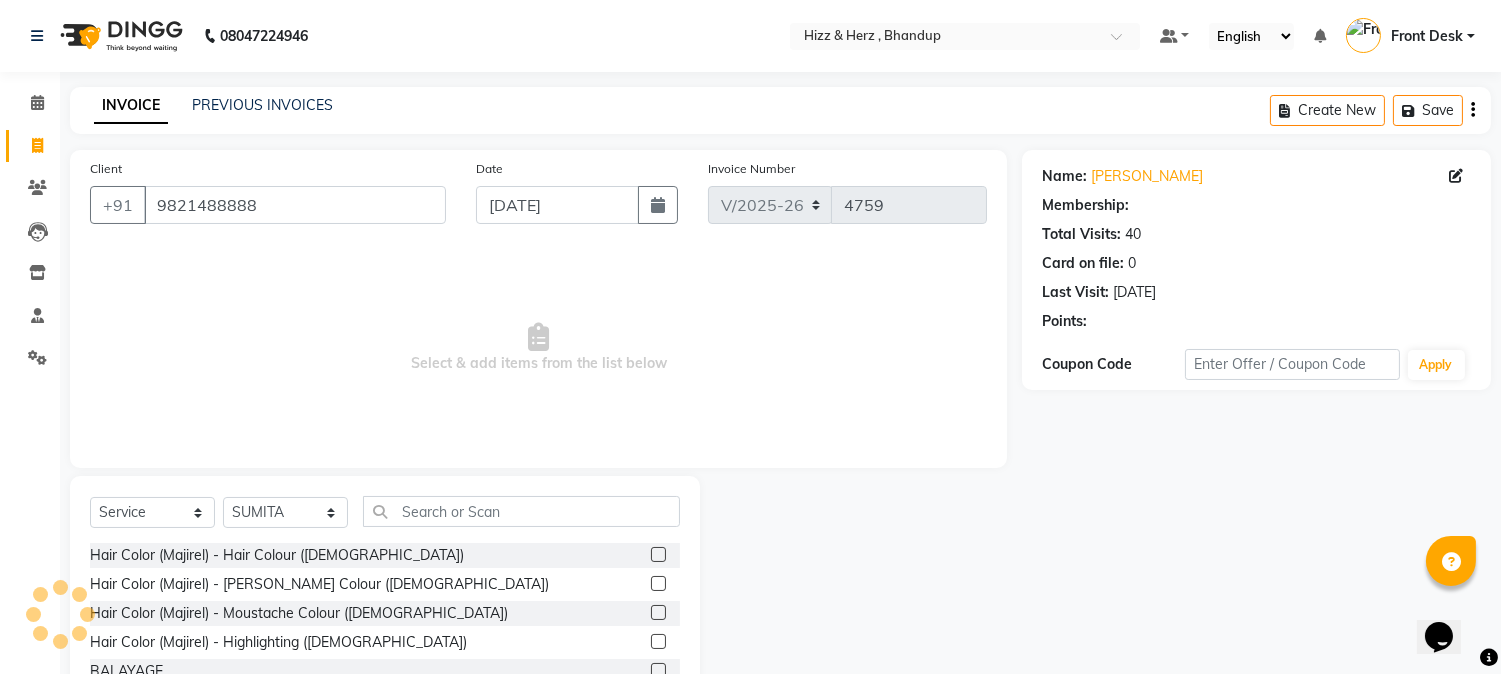 select on "1: Object" 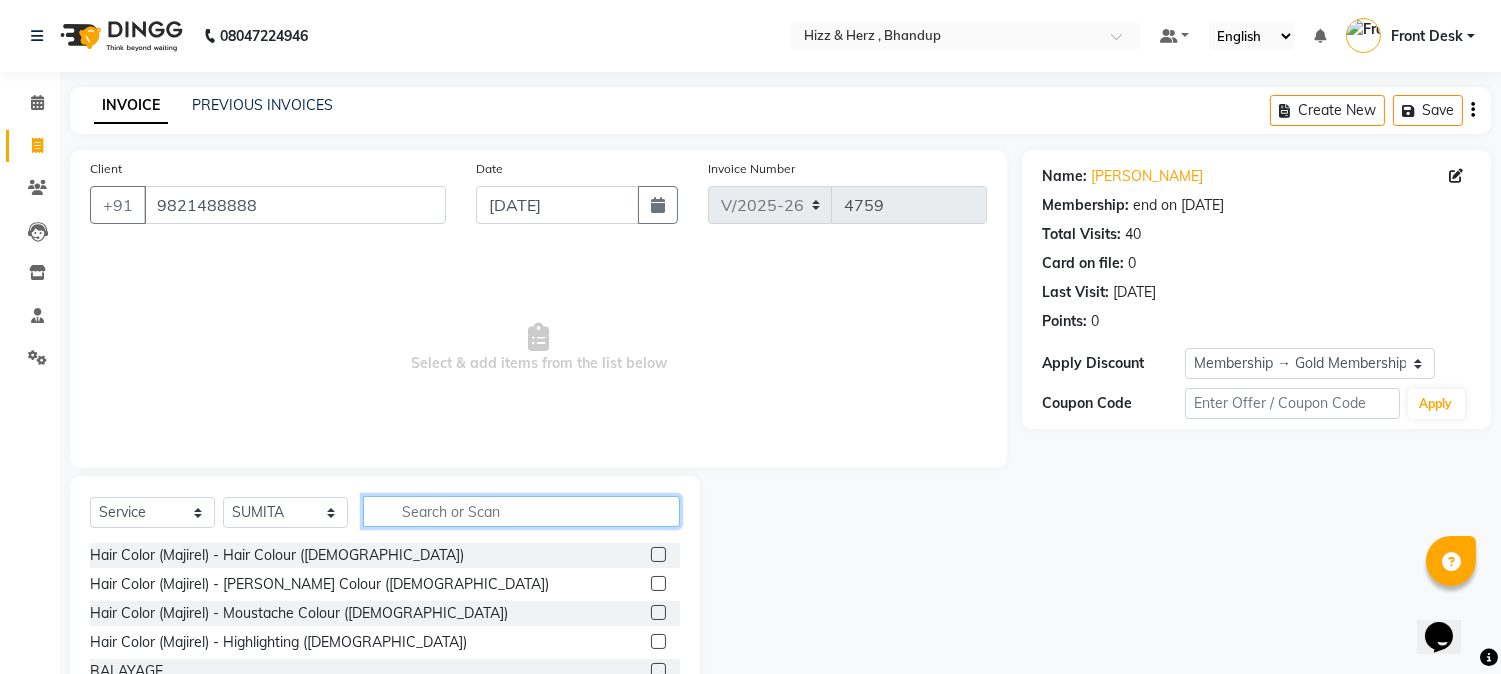 click 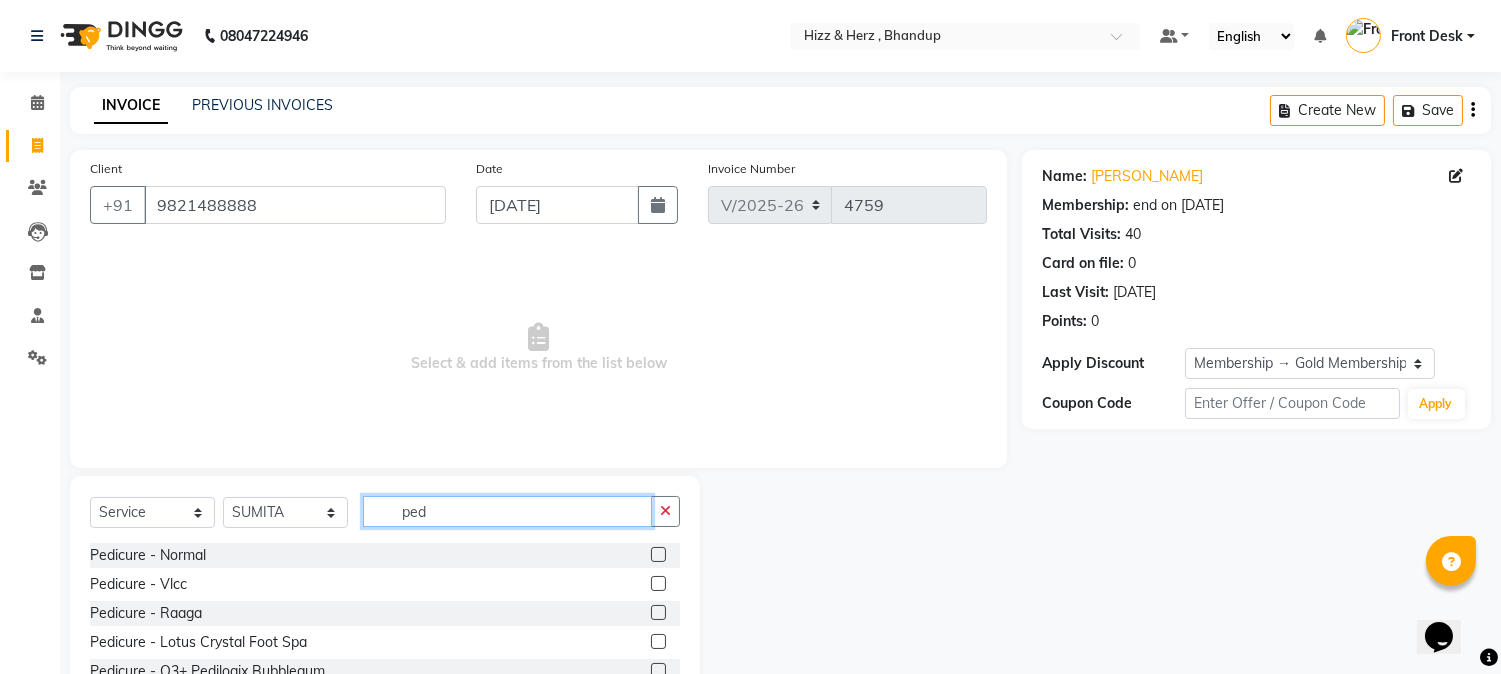 type on "ped" 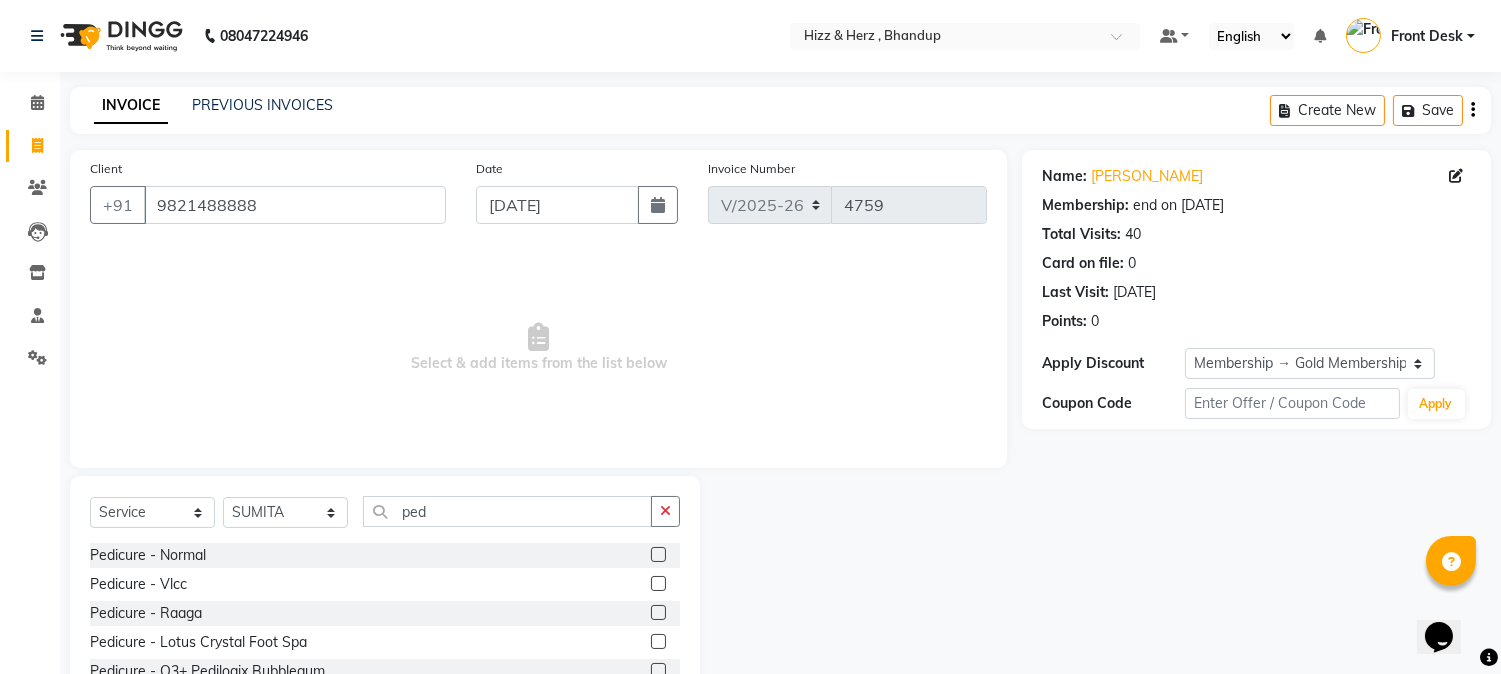 click 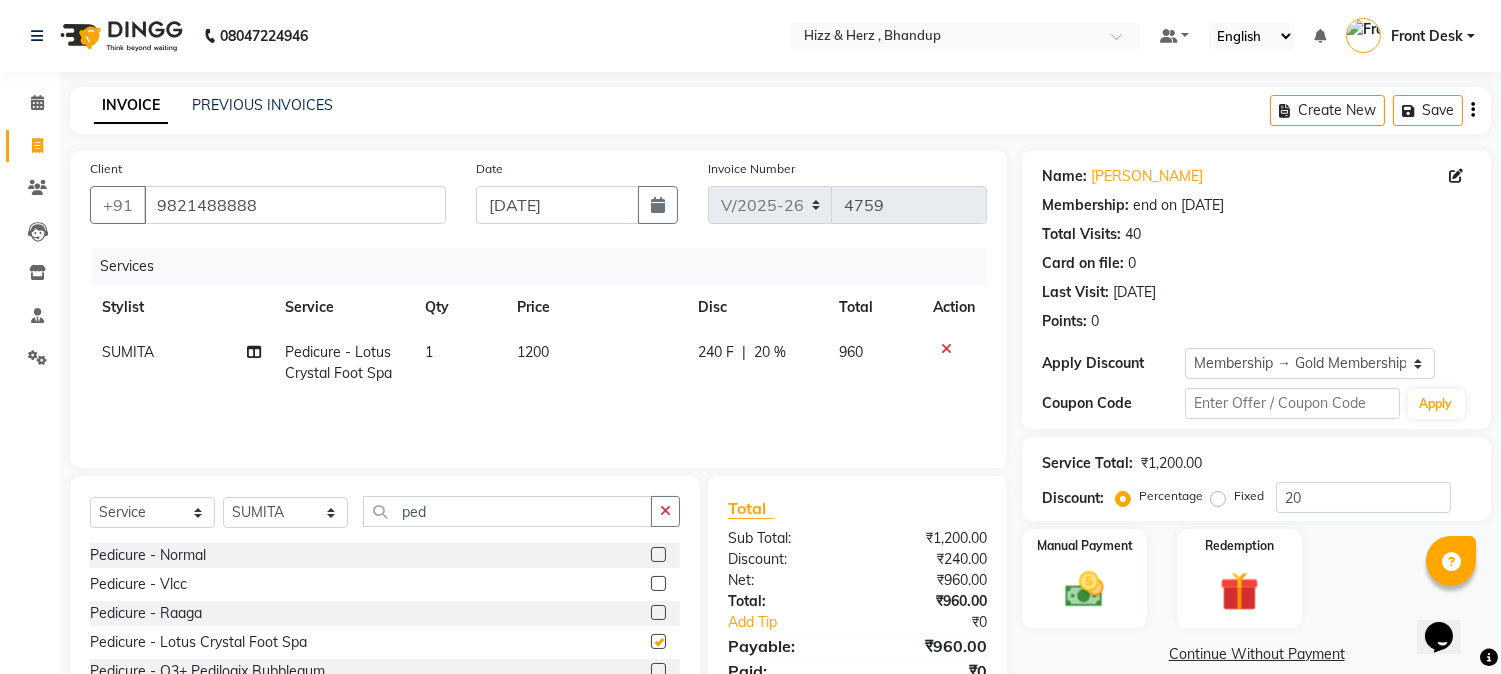 checkbox on "false" 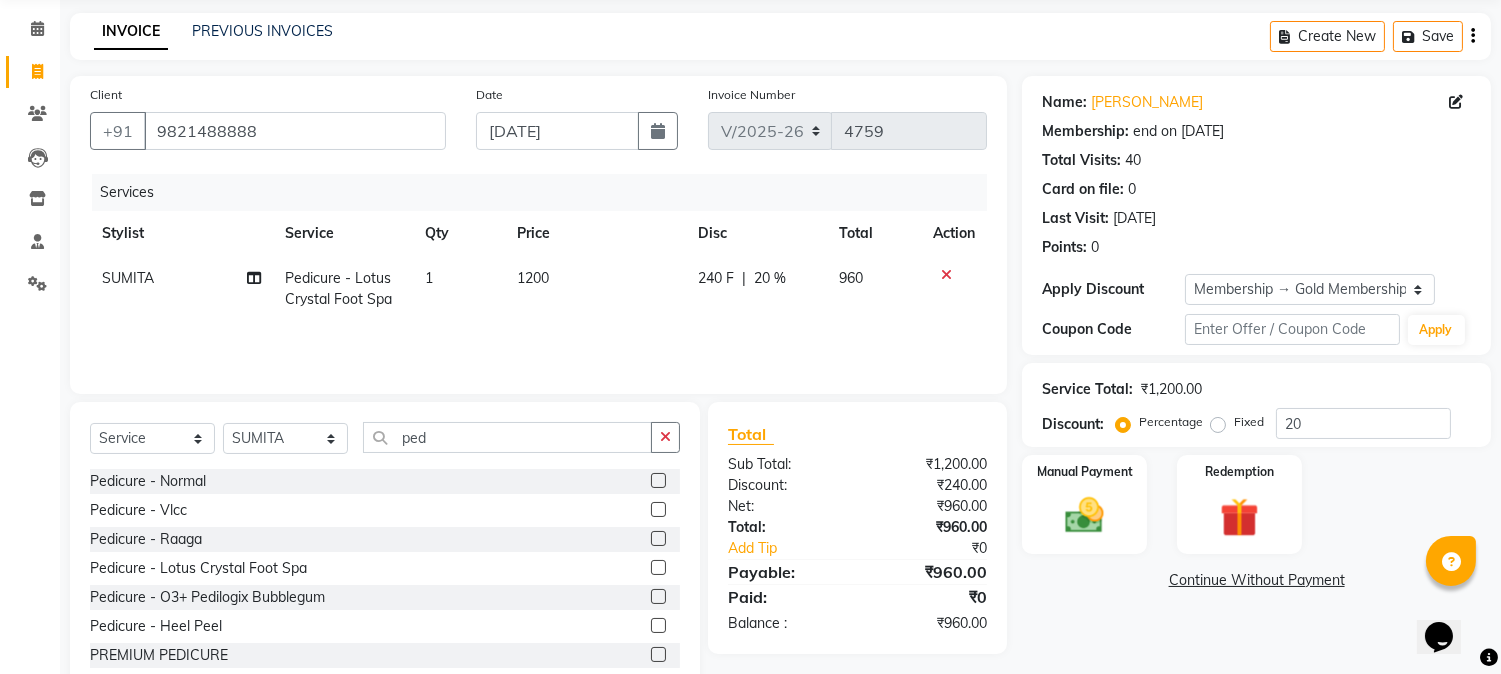 scroll, scrollTop: 126, scrollLeft: 0, axis: vertical 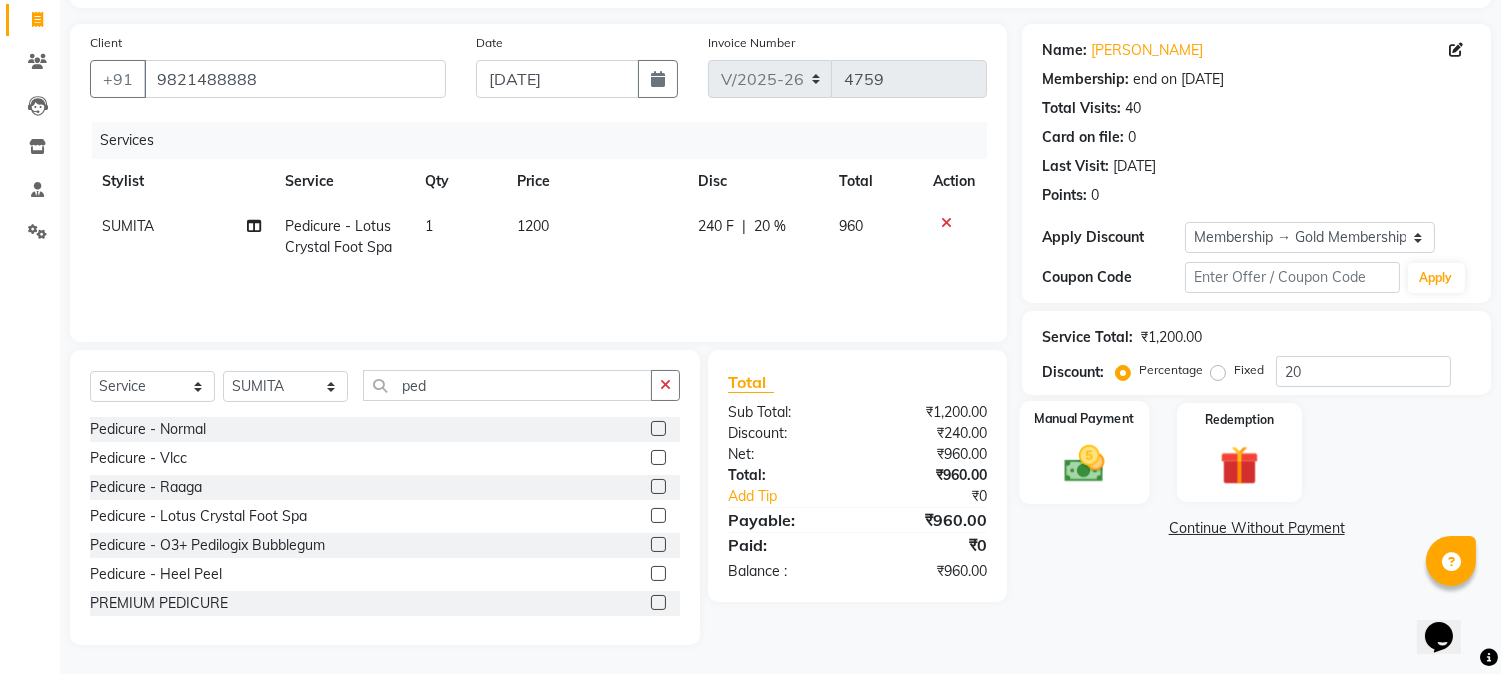 click 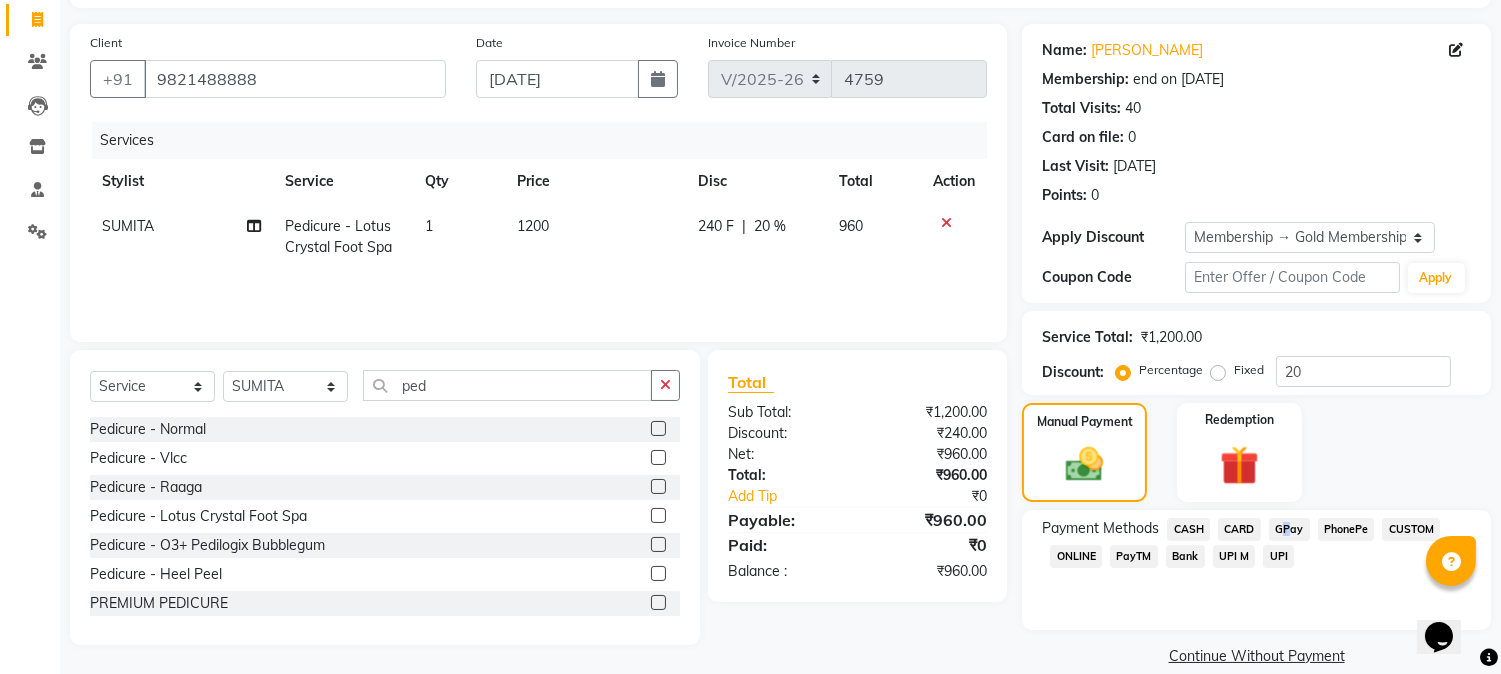 click on "GPay" 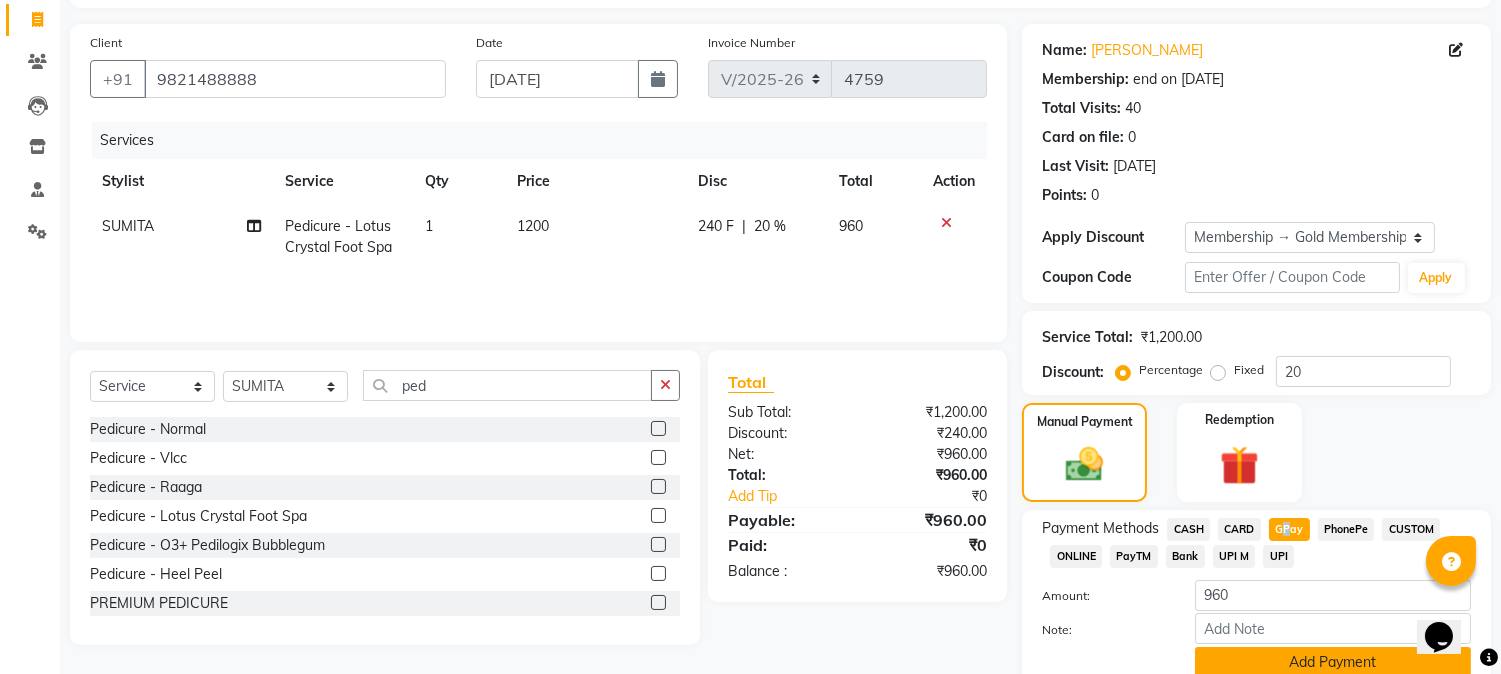 click on "Add Payment" 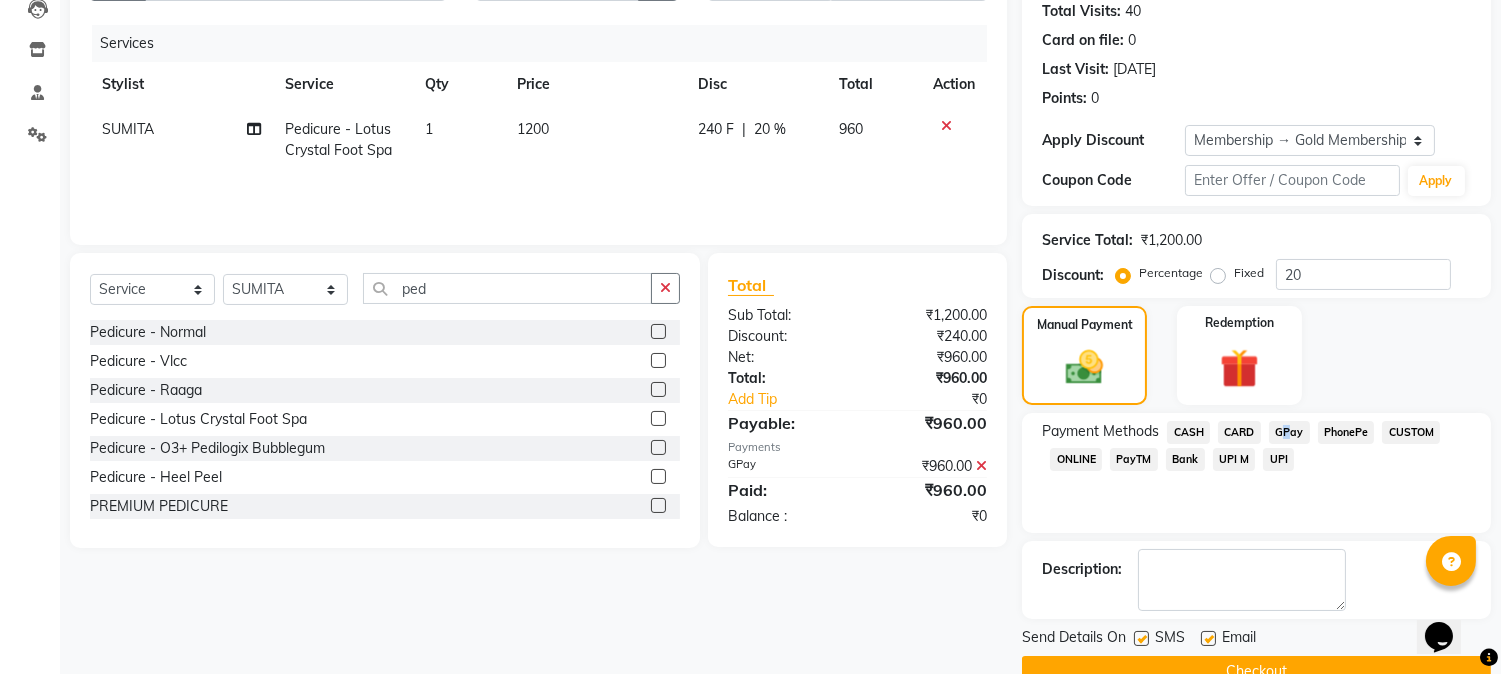 scroll, scrollTop: 265, scrollLeft: 0, axis: vertical 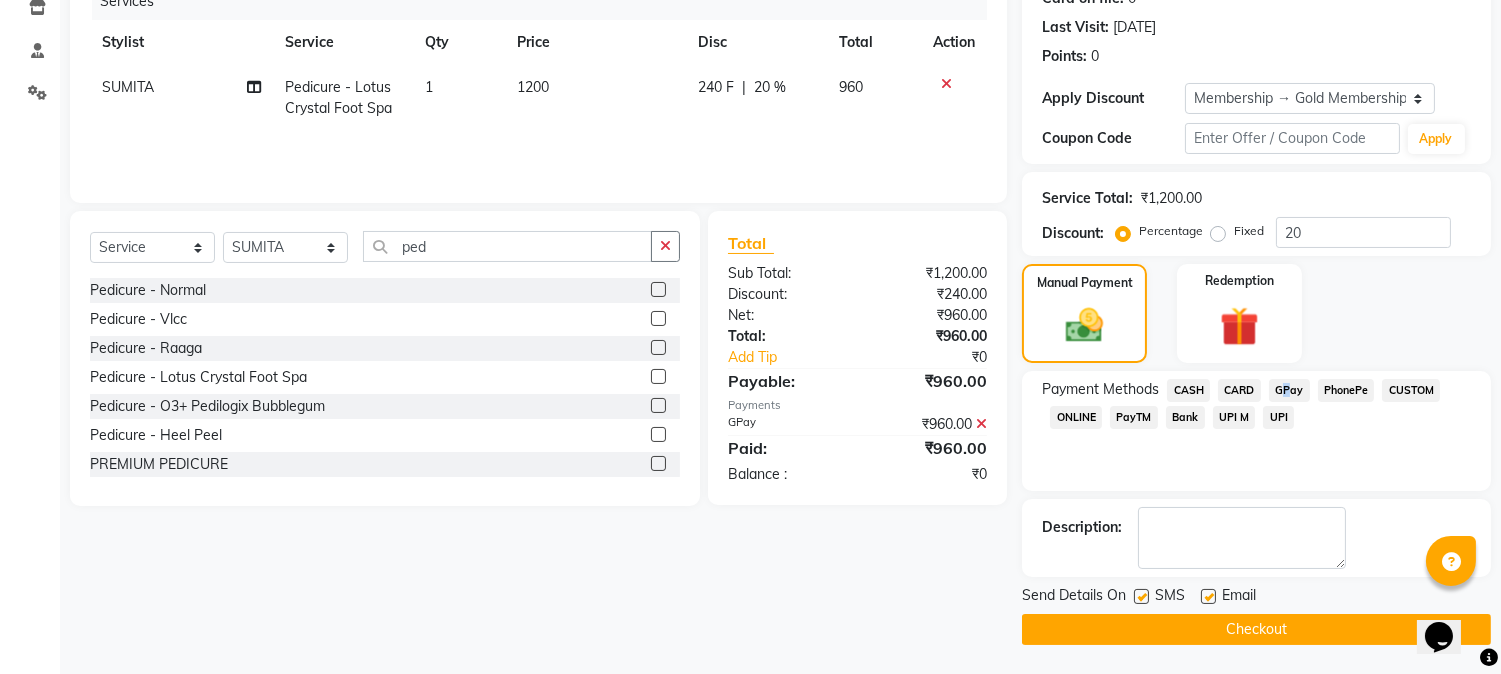 click on "Checkout" 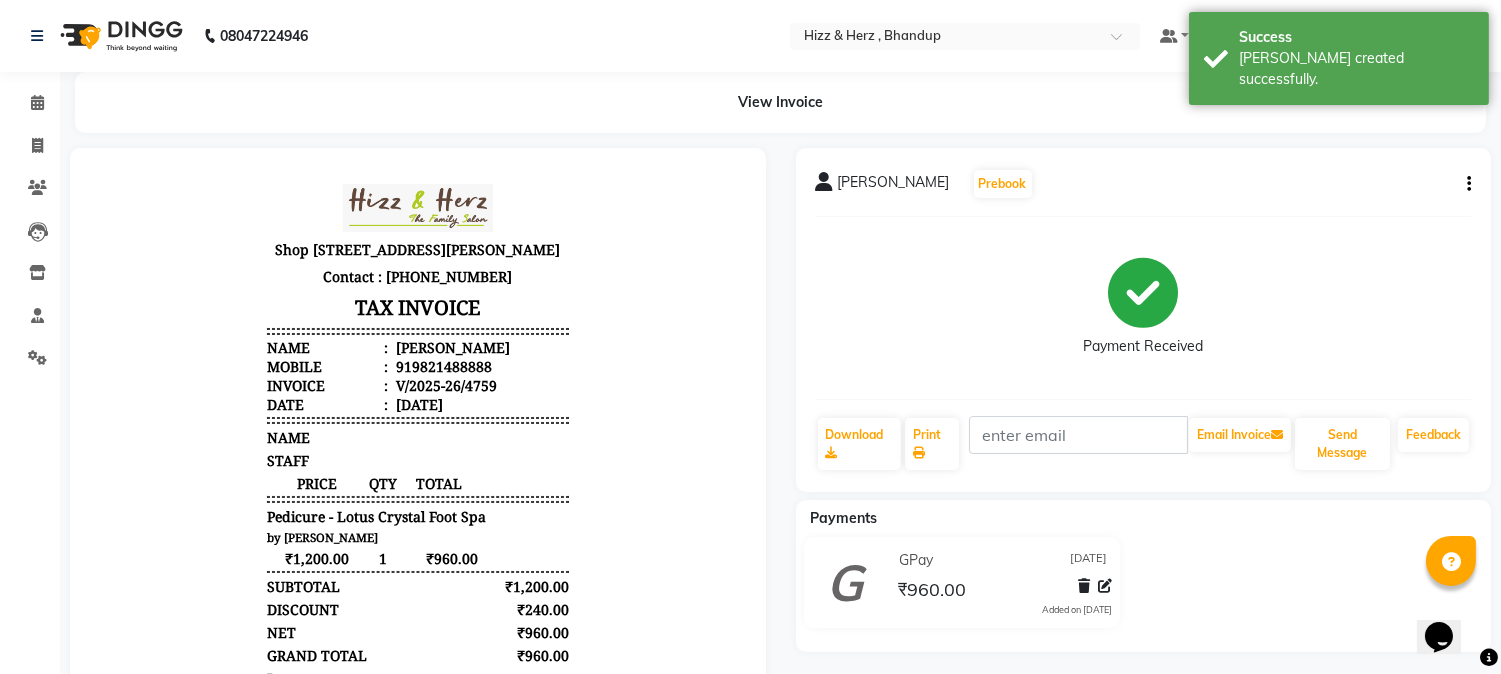 scroll, scrollTop: 0, scrollLeft: 0, axis: both 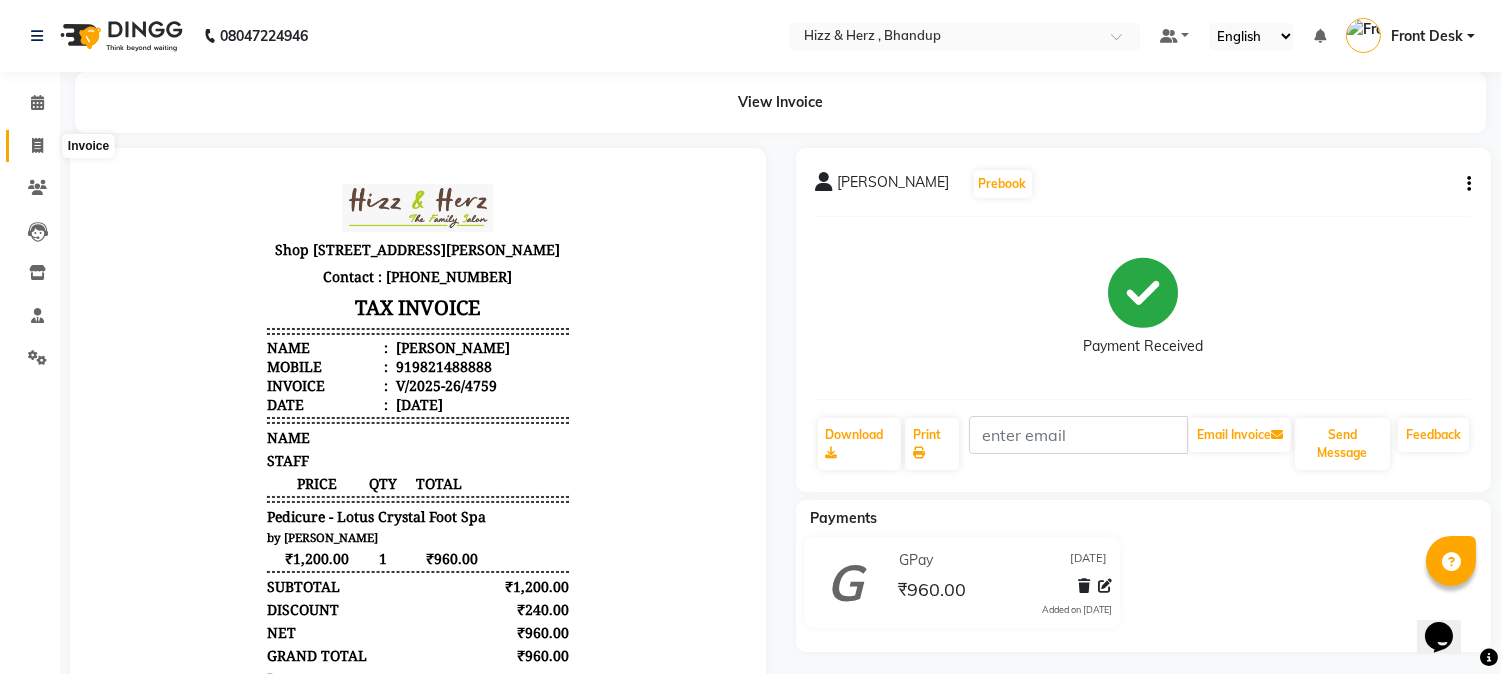 click 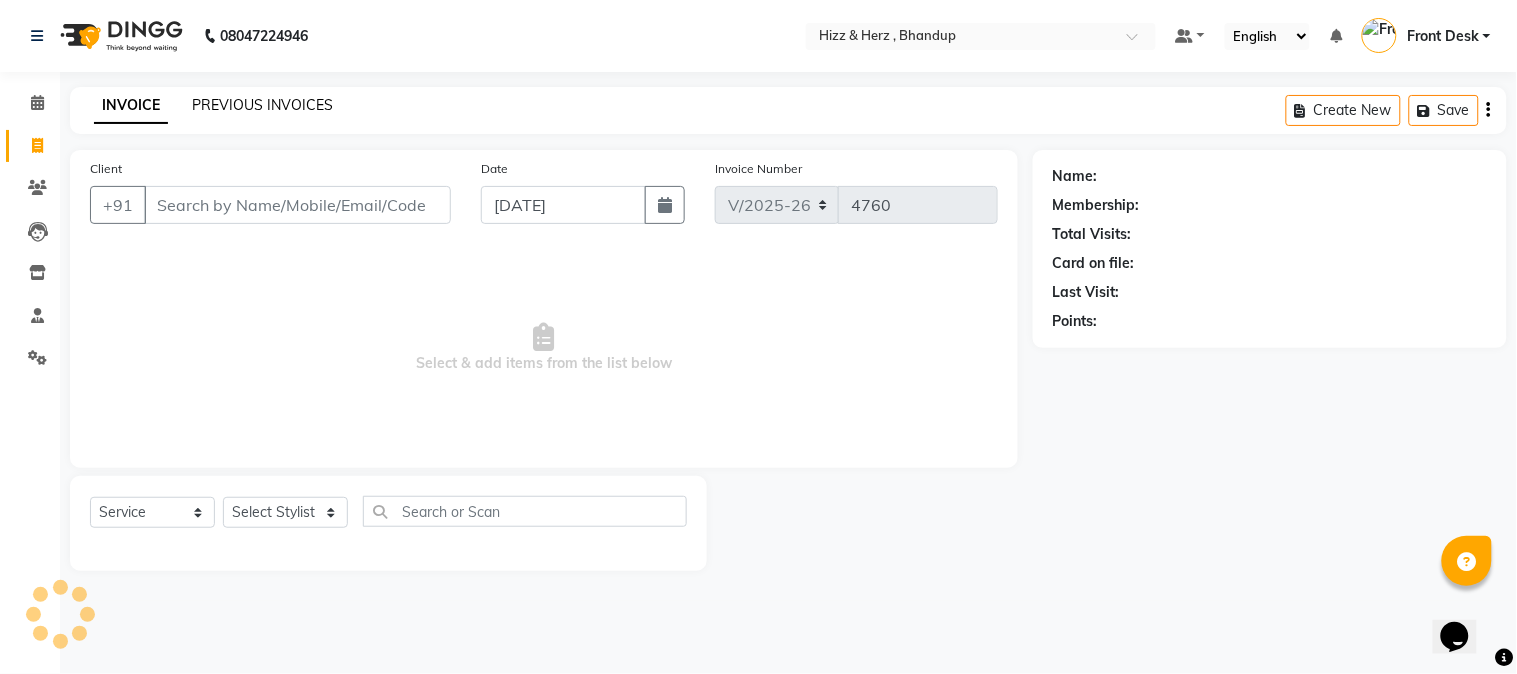 click on "PREVIOUS INVOICES" 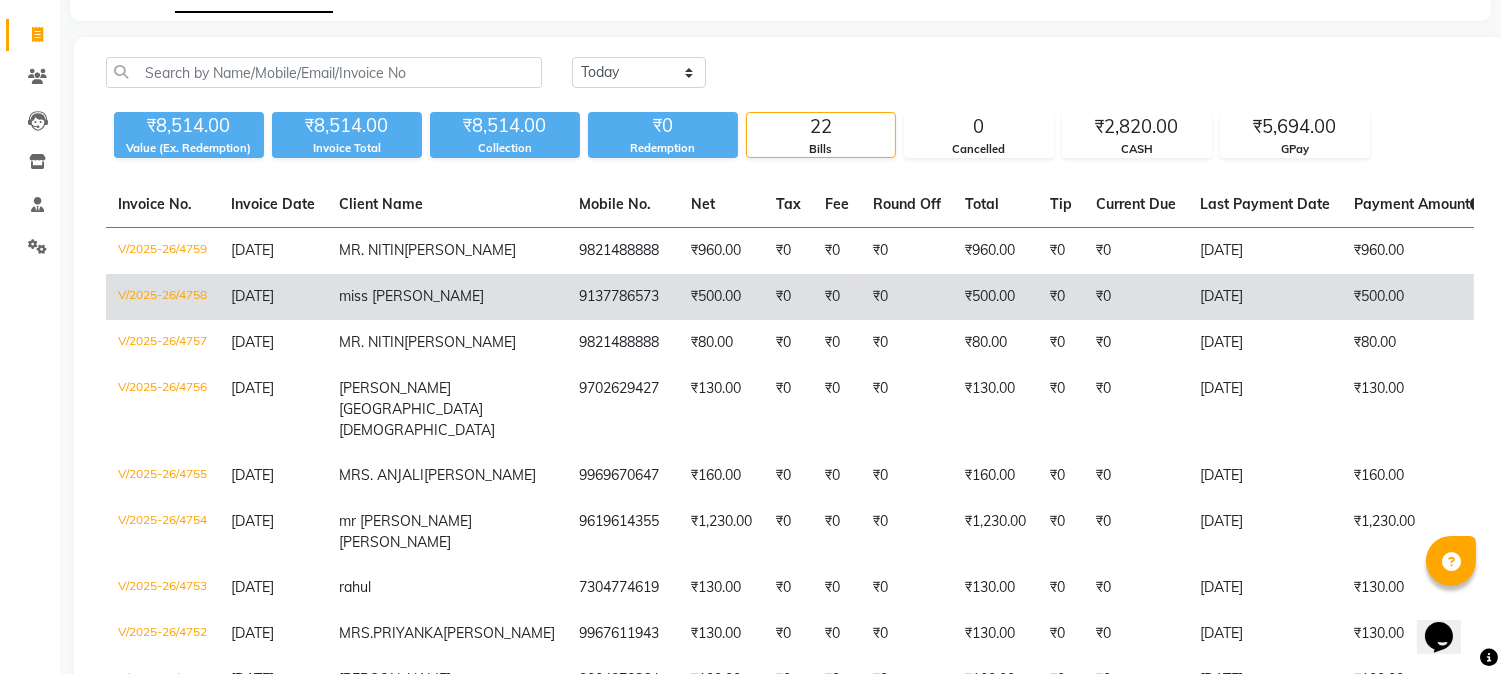 scroll, scrollTop: 0, scrollLeft: 0, axis: both 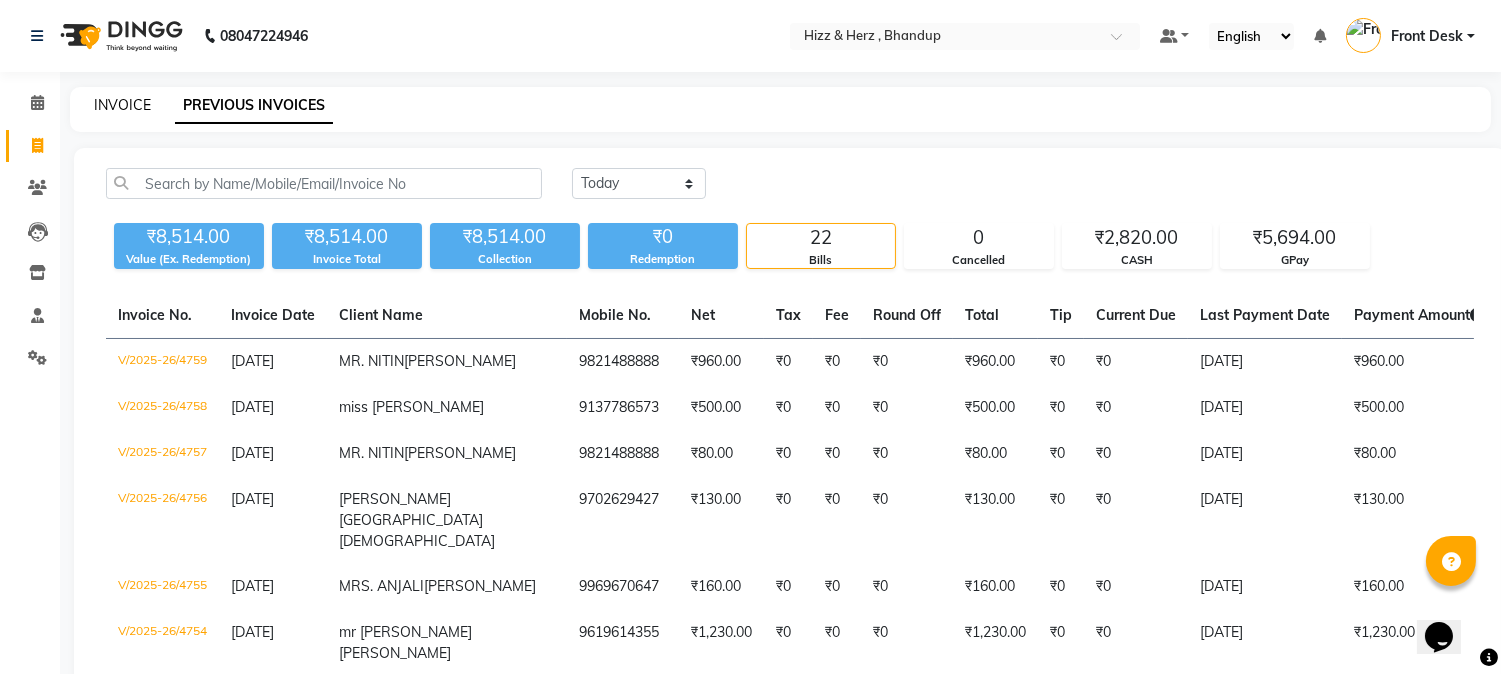 drag, startPoint x: 147, startPoint y: 102, endPoint x: 457, endPoint y: 1, distance: 326.03833 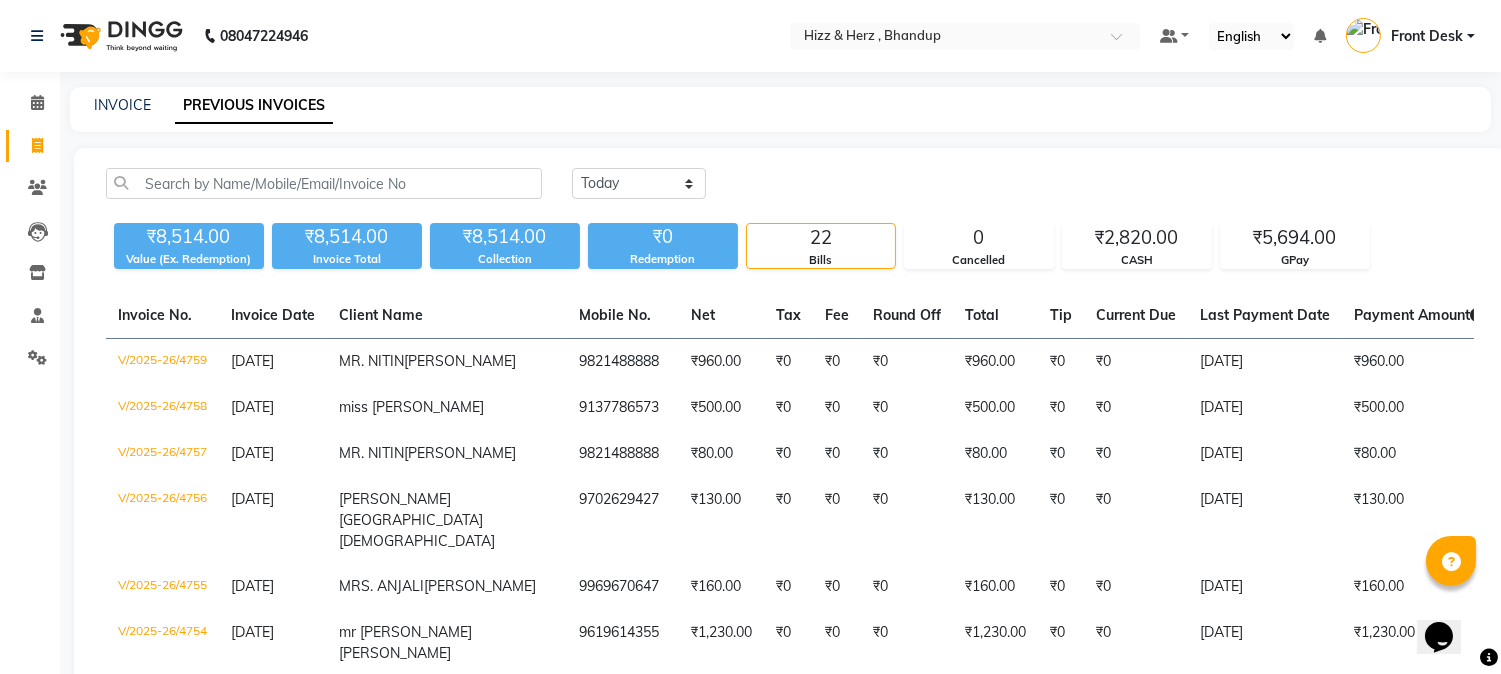 select on "service" 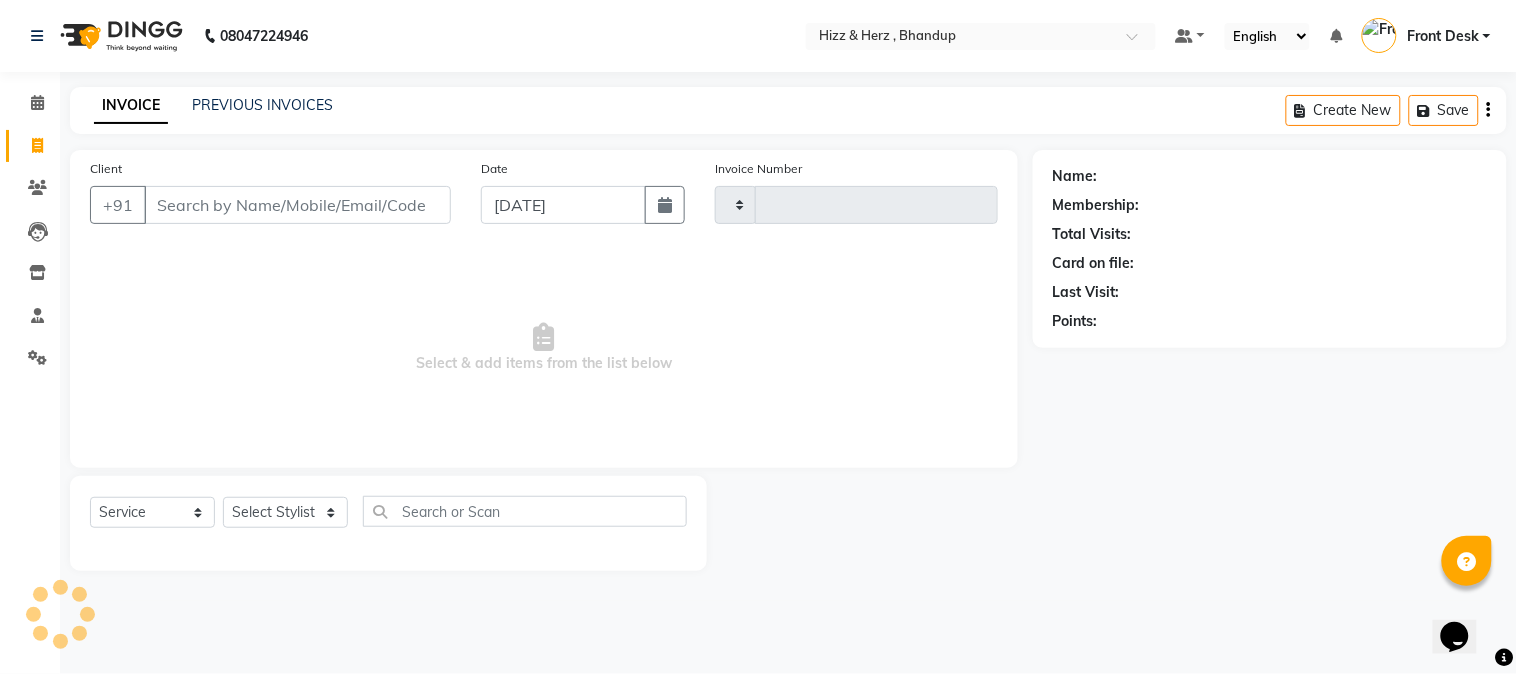 type on "4762" 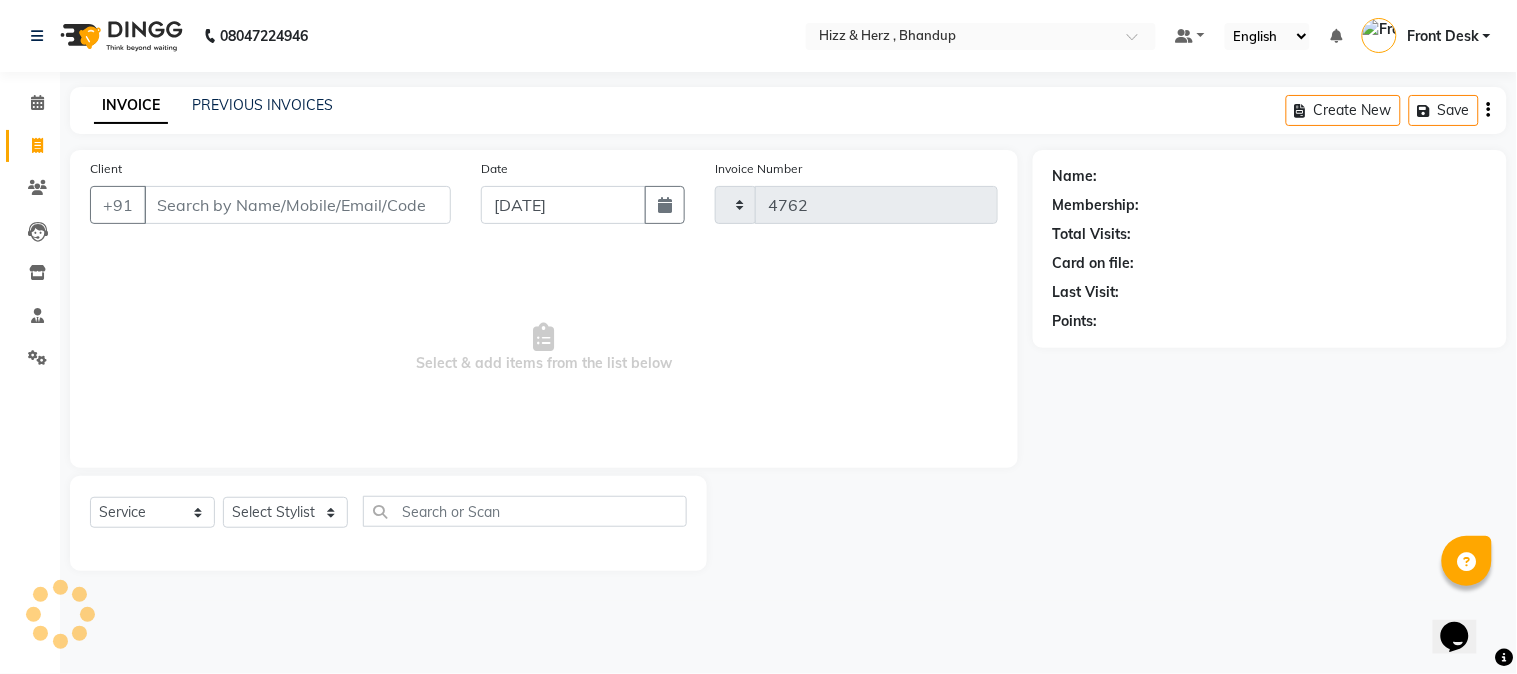 select on "629" 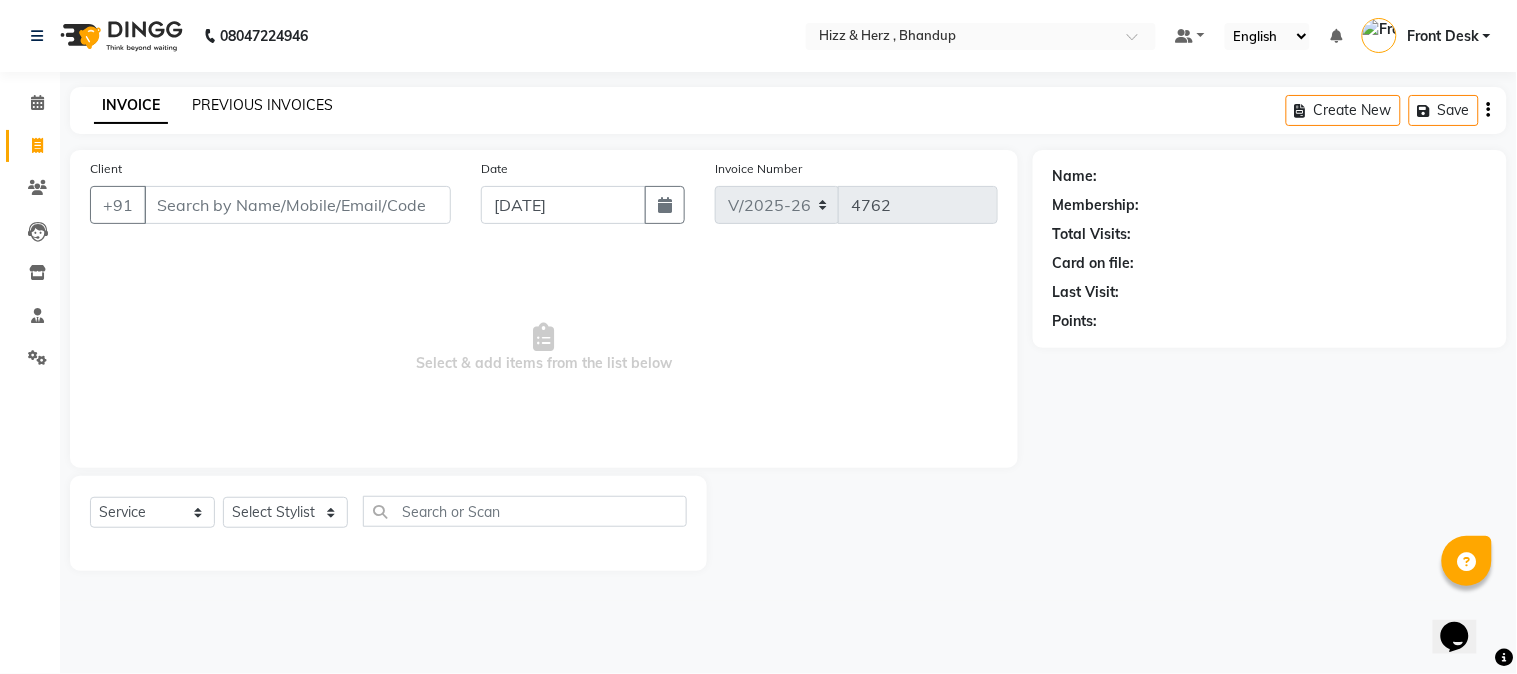 click on "PREVIOUS INVOICES" 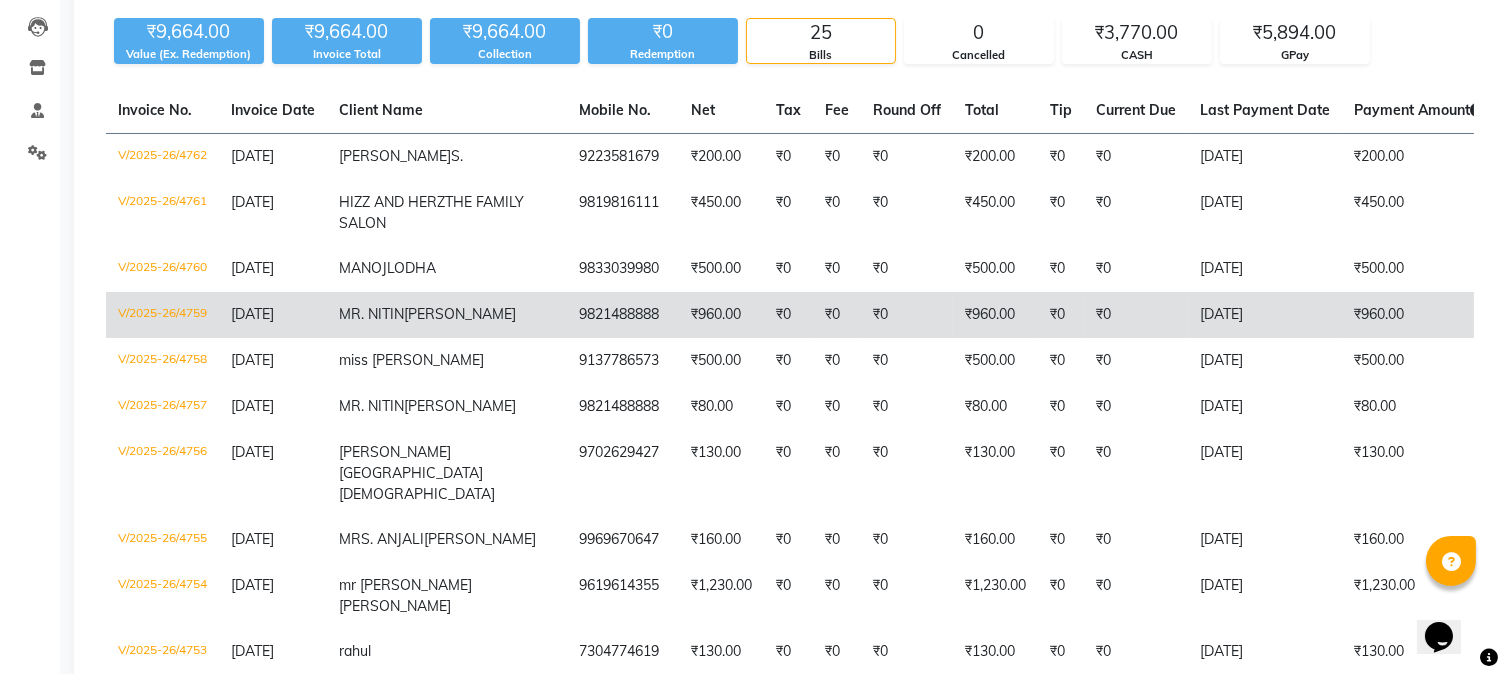 scroll, scrollTop: 0, scrollLeft: 0, axis: both 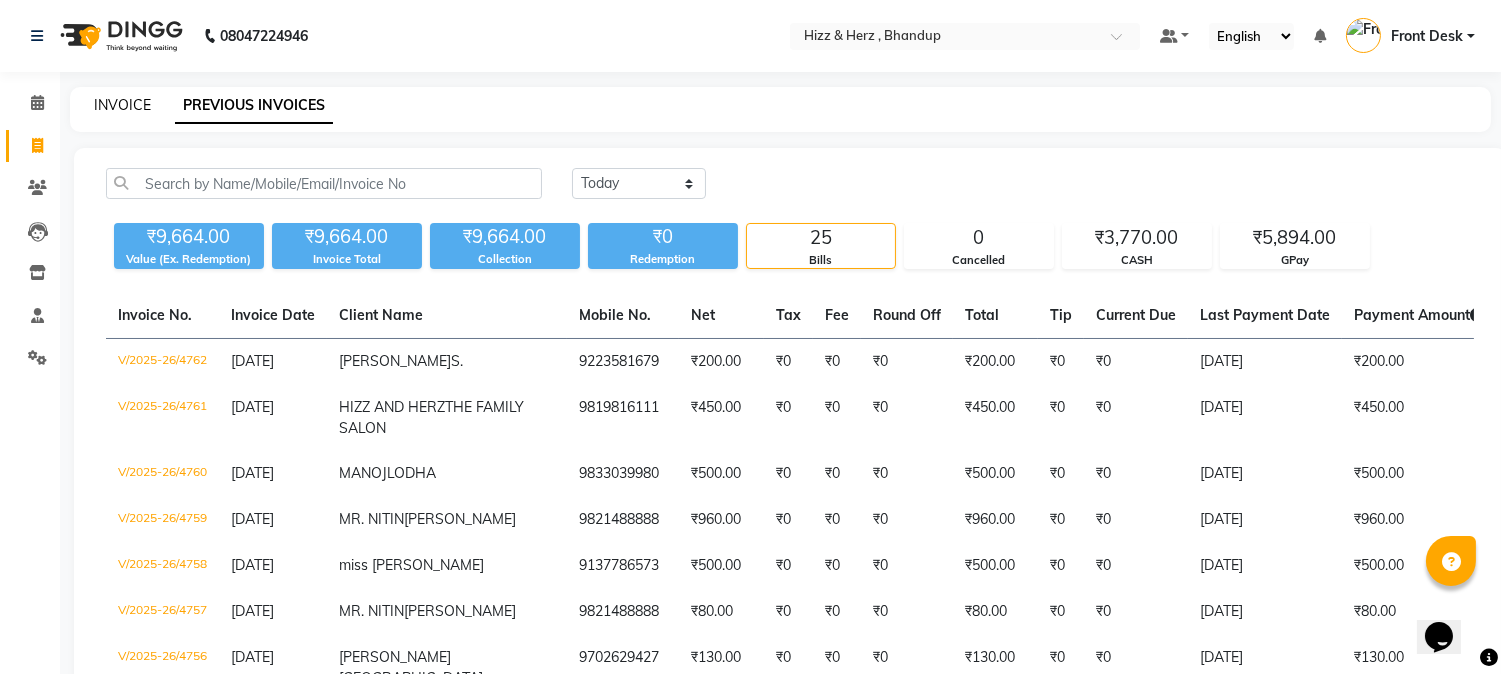 click on "INVOICE" 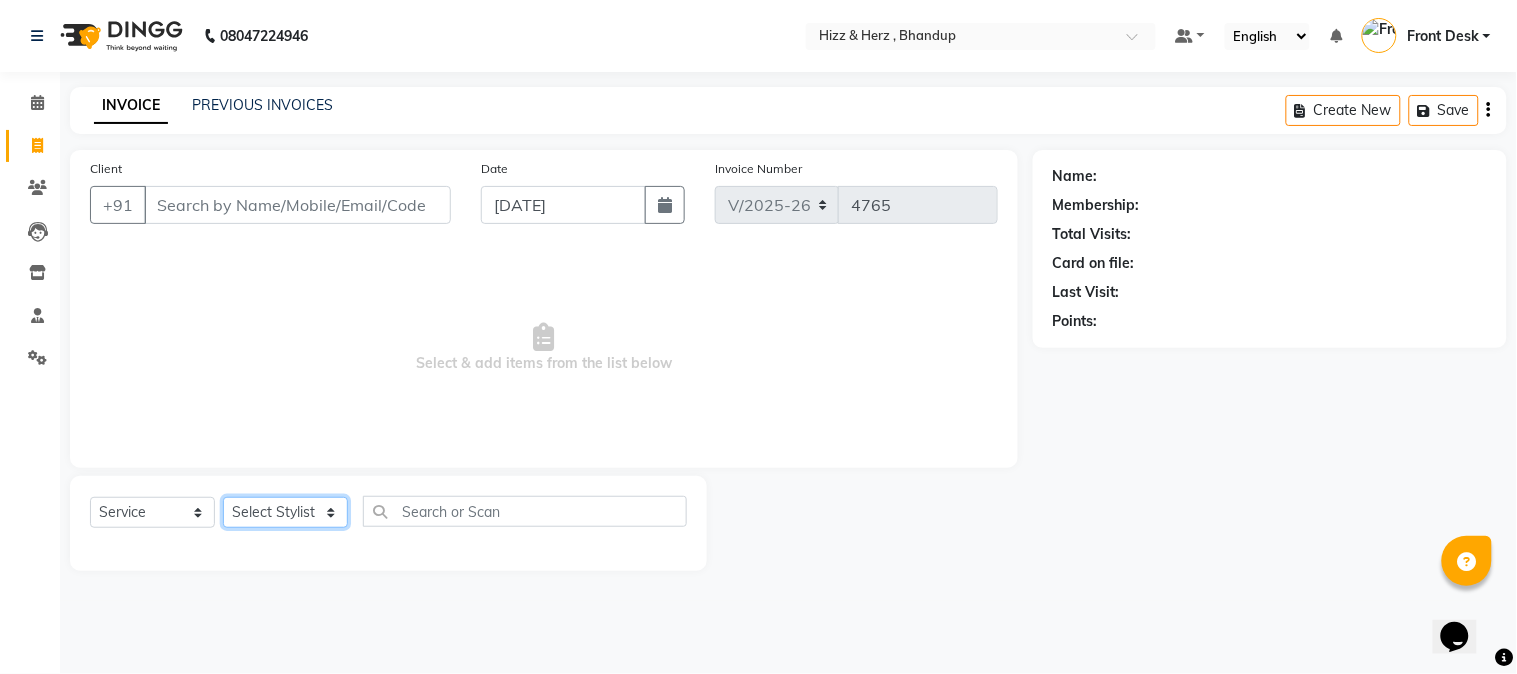 select on "11514" 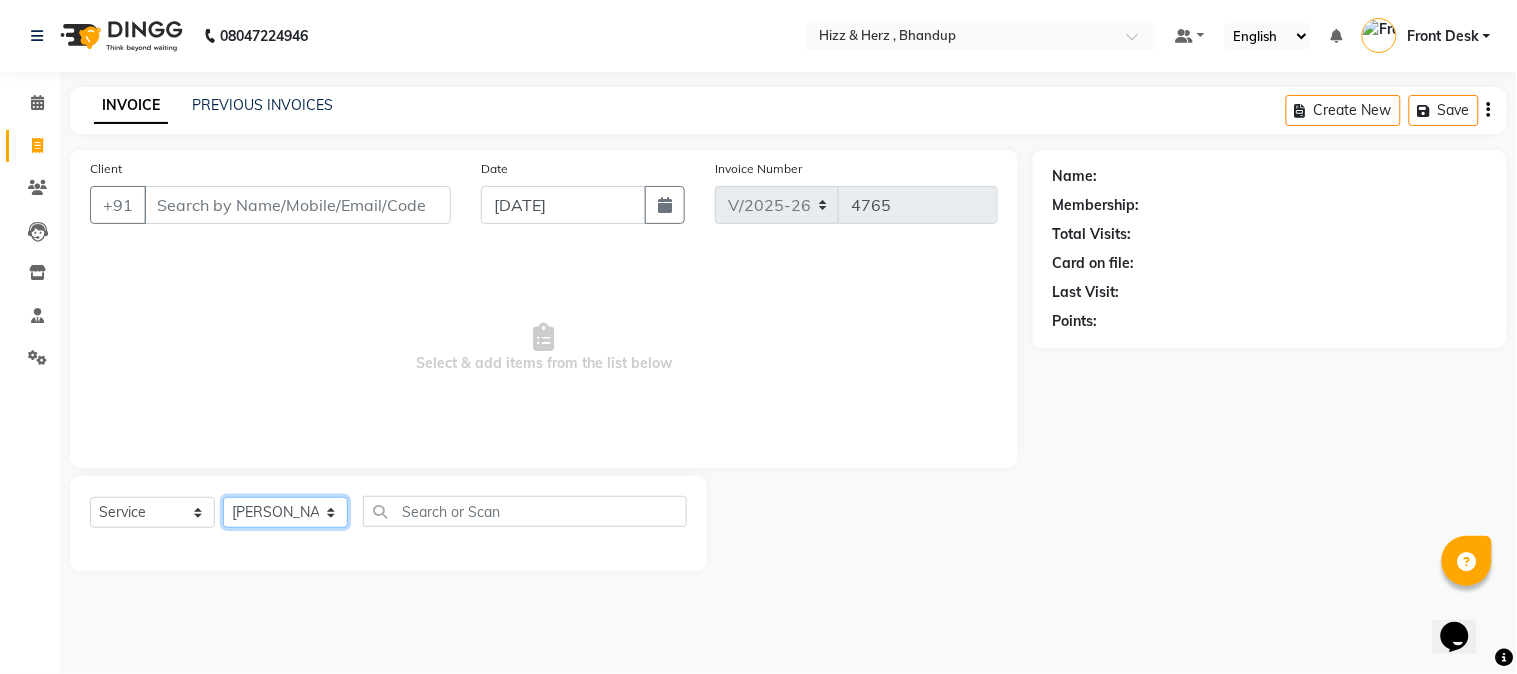 click on "Select Stylist Front Desk [PERSON_NAME] HIZZ & HERZ 2 [PERSON_NAME] [PERSON_NAME] [PERSON_NAME] [PERSON_NAME] MOHD [PERSON_NAME] [PERSON_NAME] [PERSON_NAME]  [PERSON_NAME]" 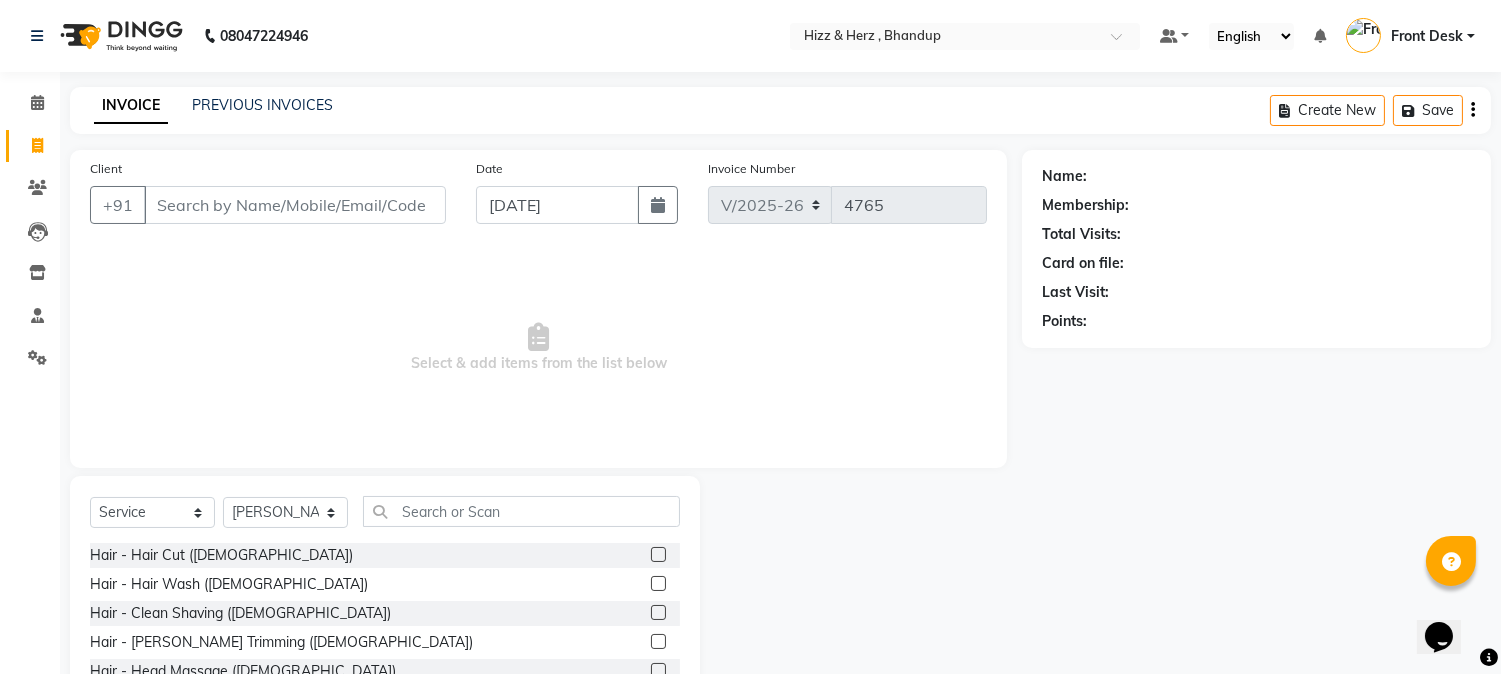 click 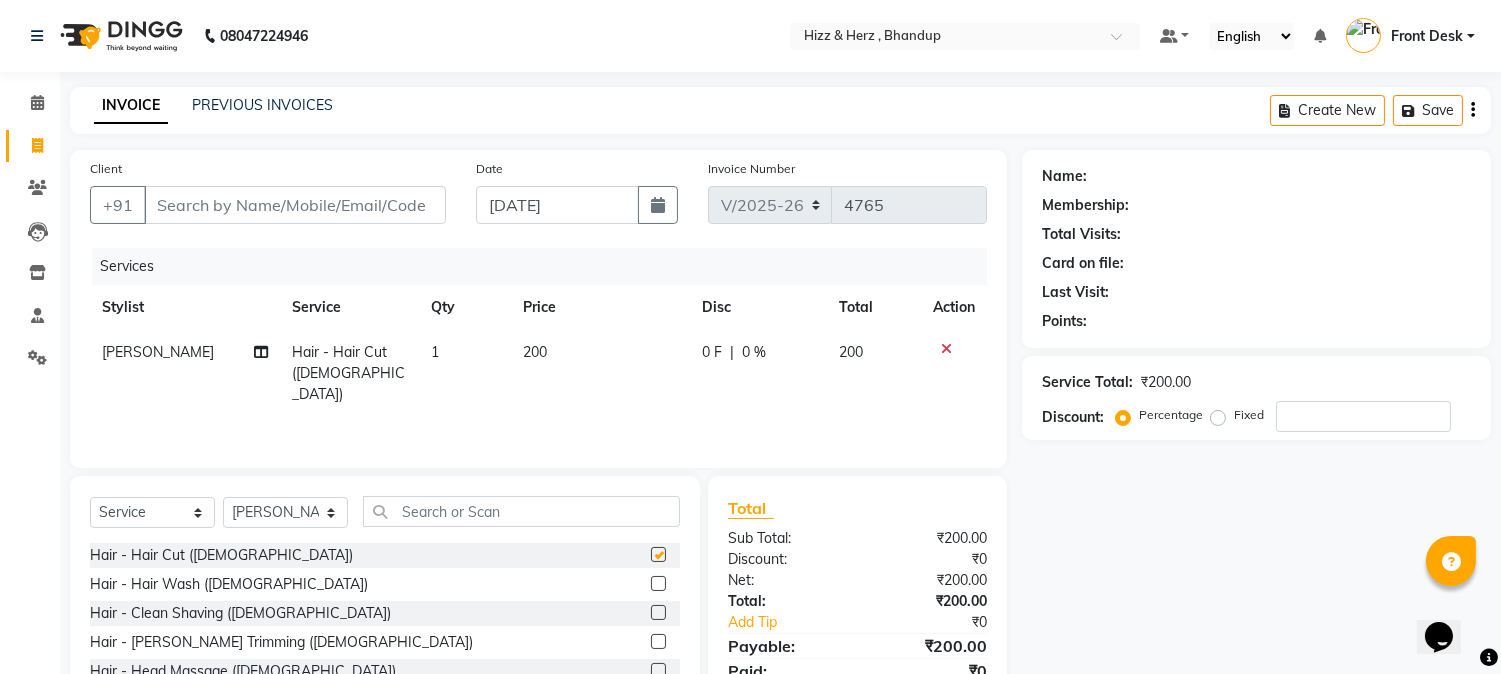 checkbox on "false" 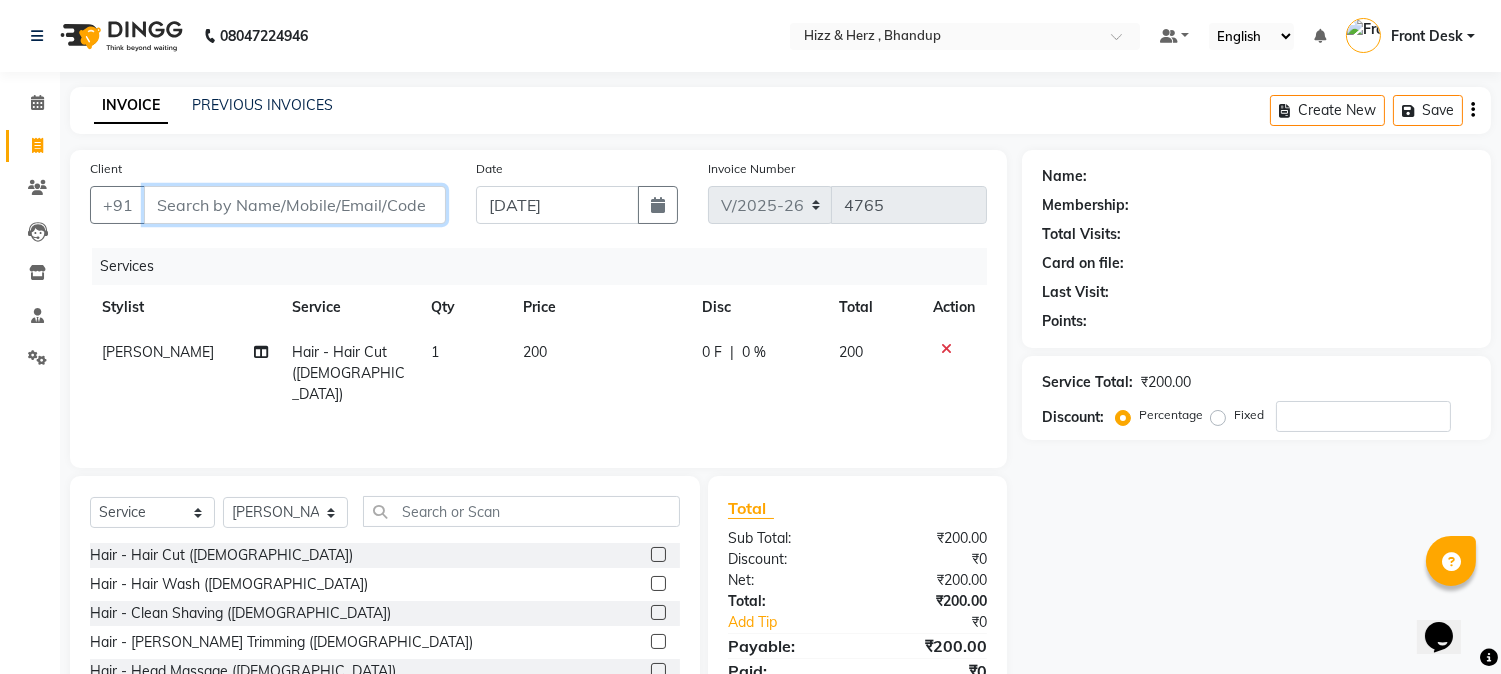 click on "Client" at bounding box center [295, 205] 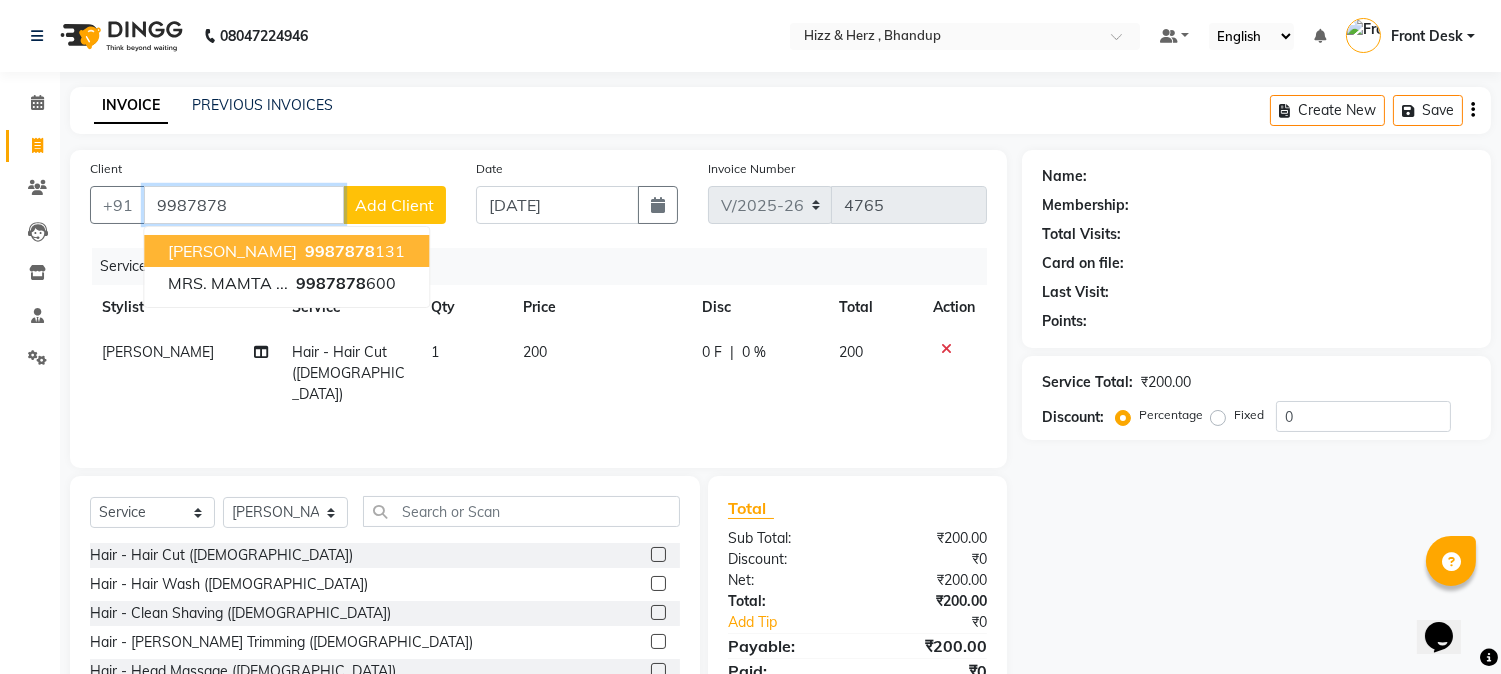 click on "9987878" at bounding box center [340, 251] 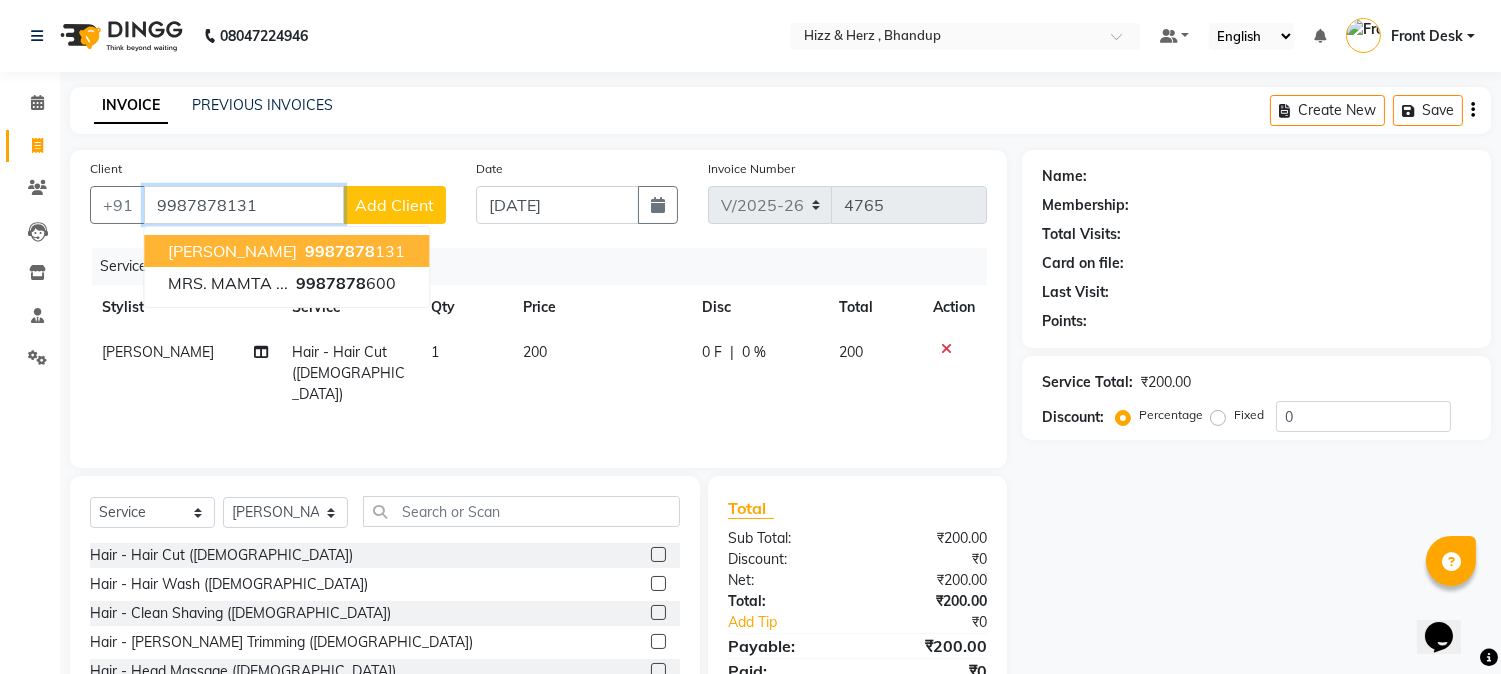 type on "9987878131" 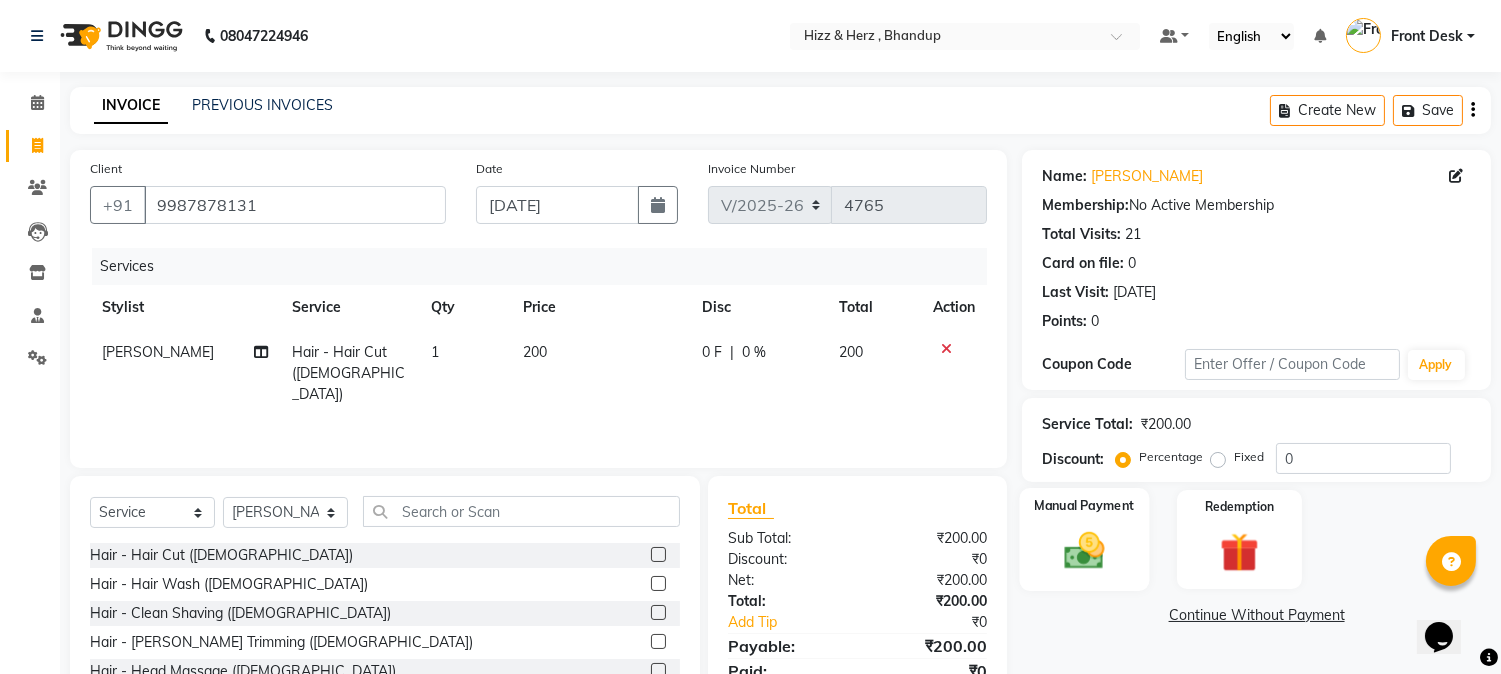 drag, startPoint x: 1066, startPoint y: 530, endPoint x: 1080, endPoint y: 517, distance: 19.104973 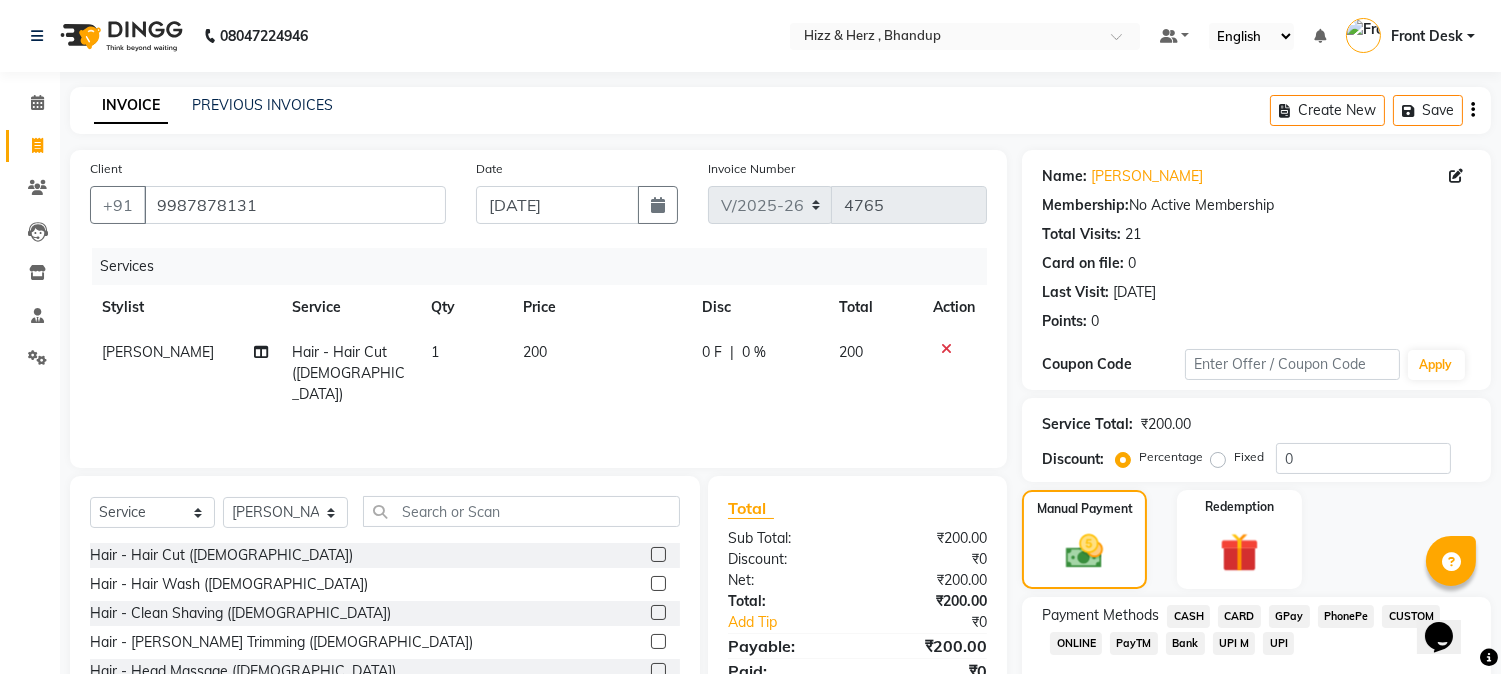 drag, startPoint x: 1193, startPoint y: 612, endPoint x: 1216, endPoint y: 602, distance: 25.079872 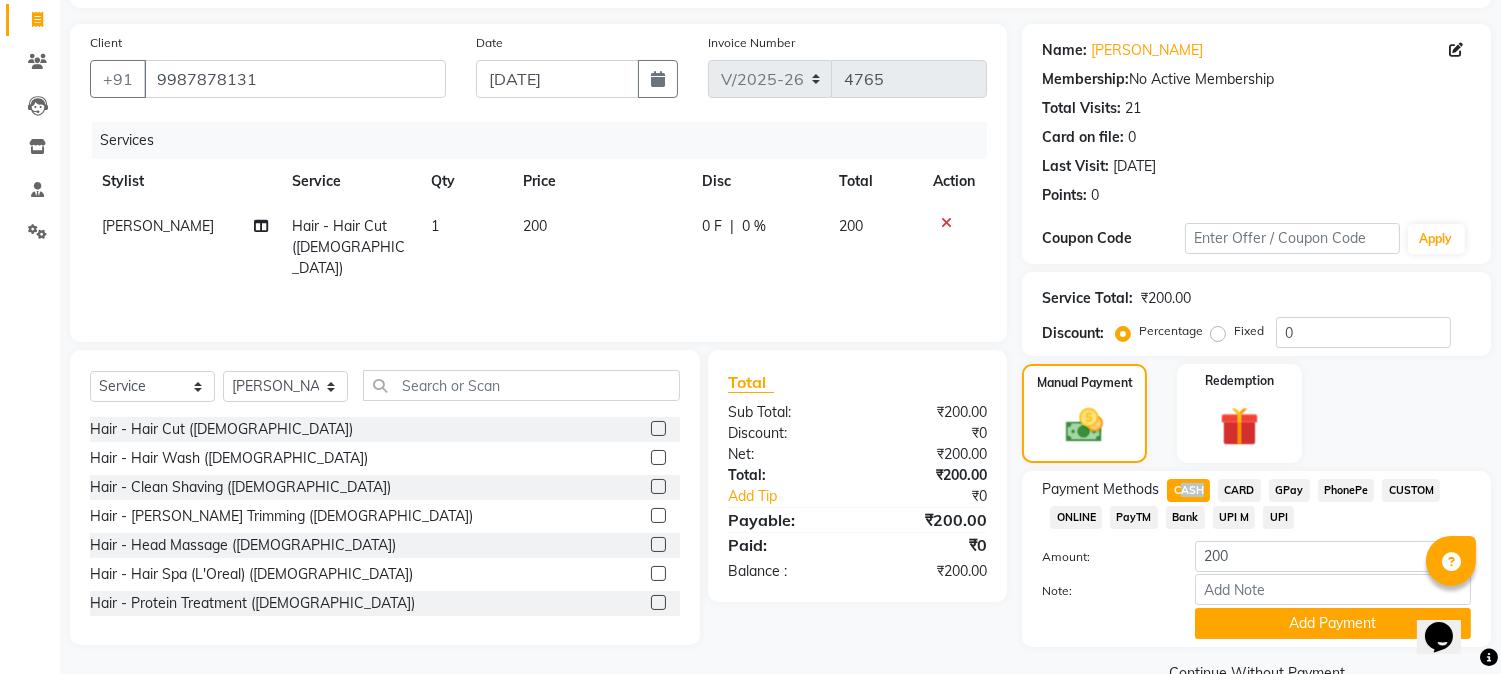 scroll, scrollTop: 170, scrollLeft: 0, axis: vertical 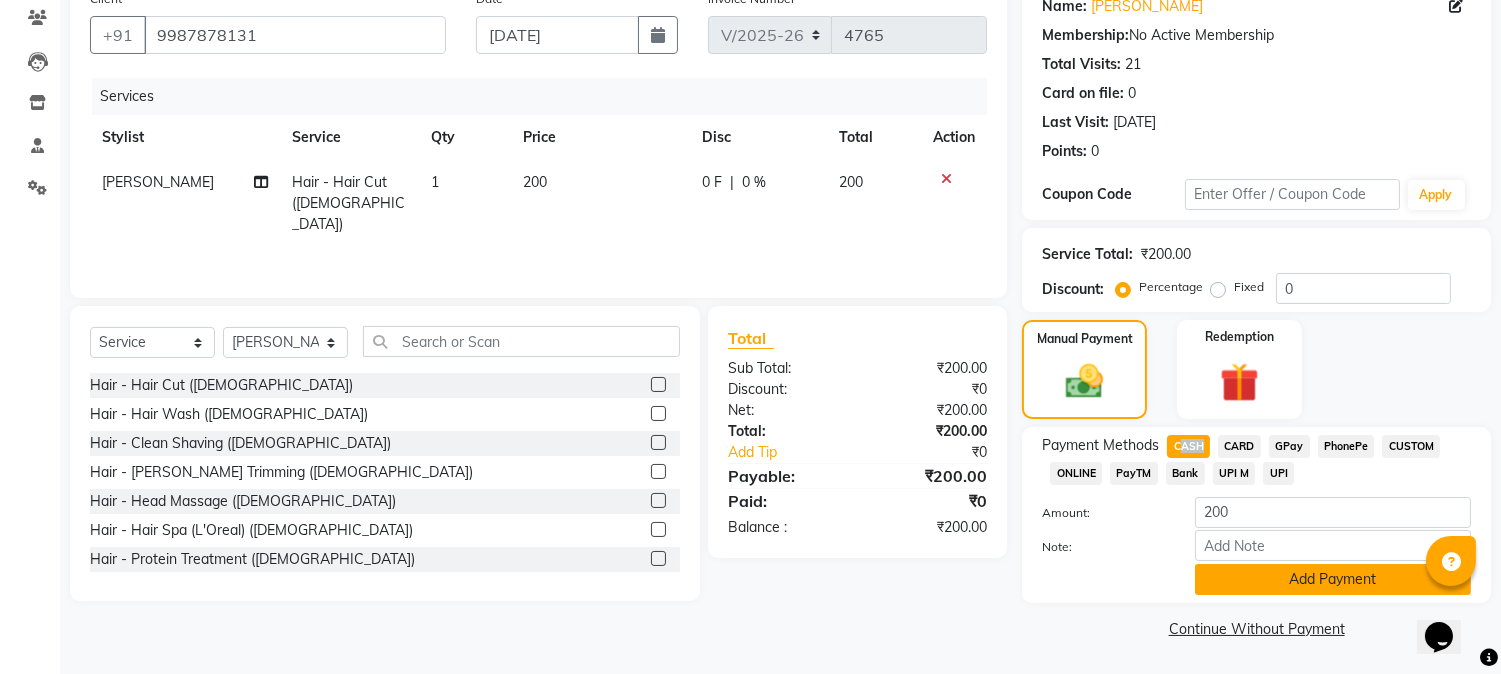 click on "Add Payment" 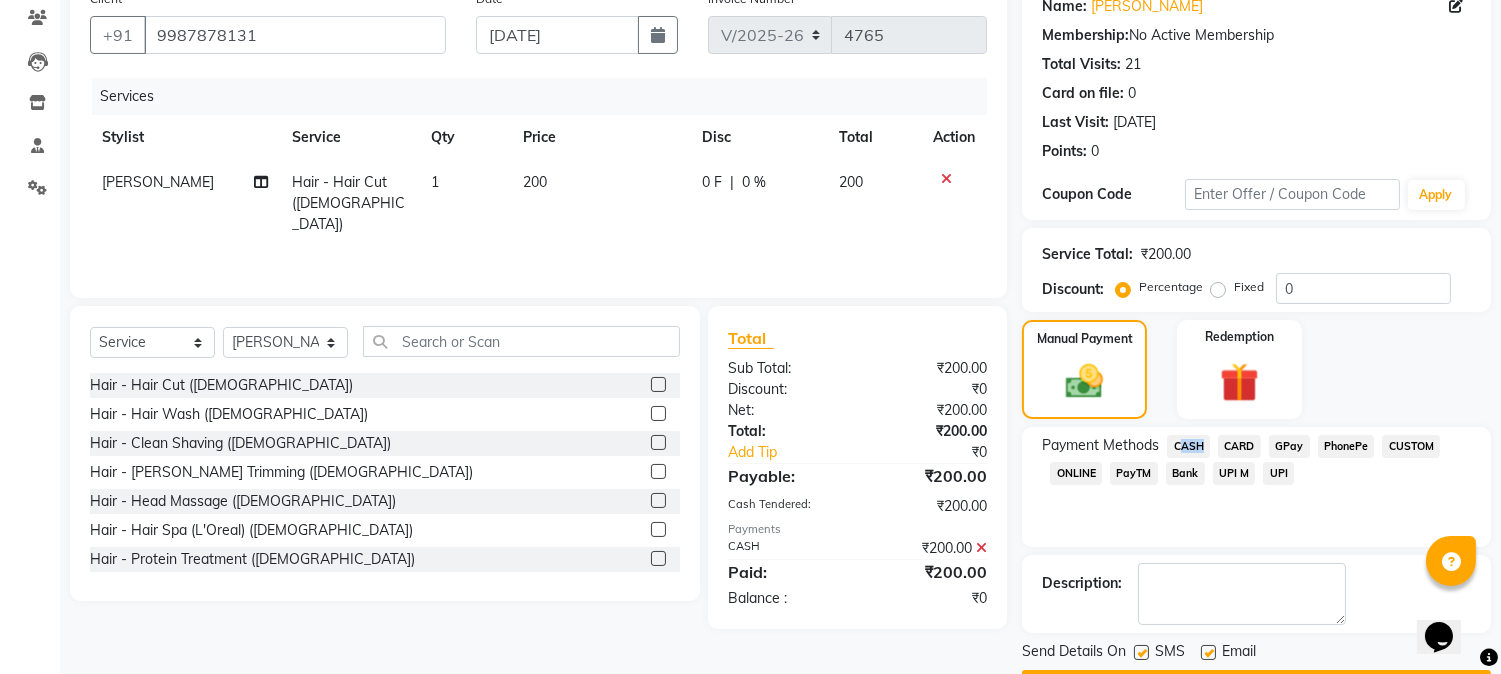 scroll, scrollTop: 225, scrollLeft: 0, axis: vertical 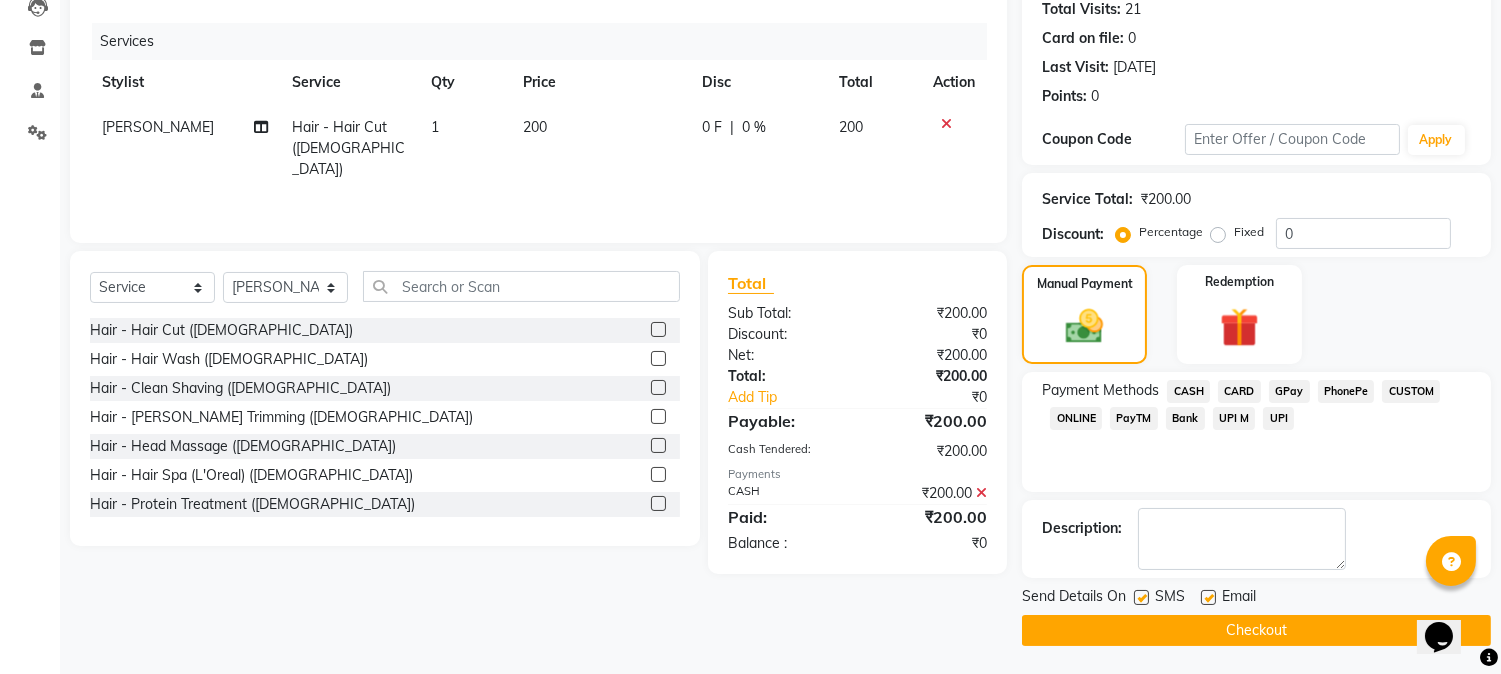 click on "Send Details On SMS Email  Checkout" 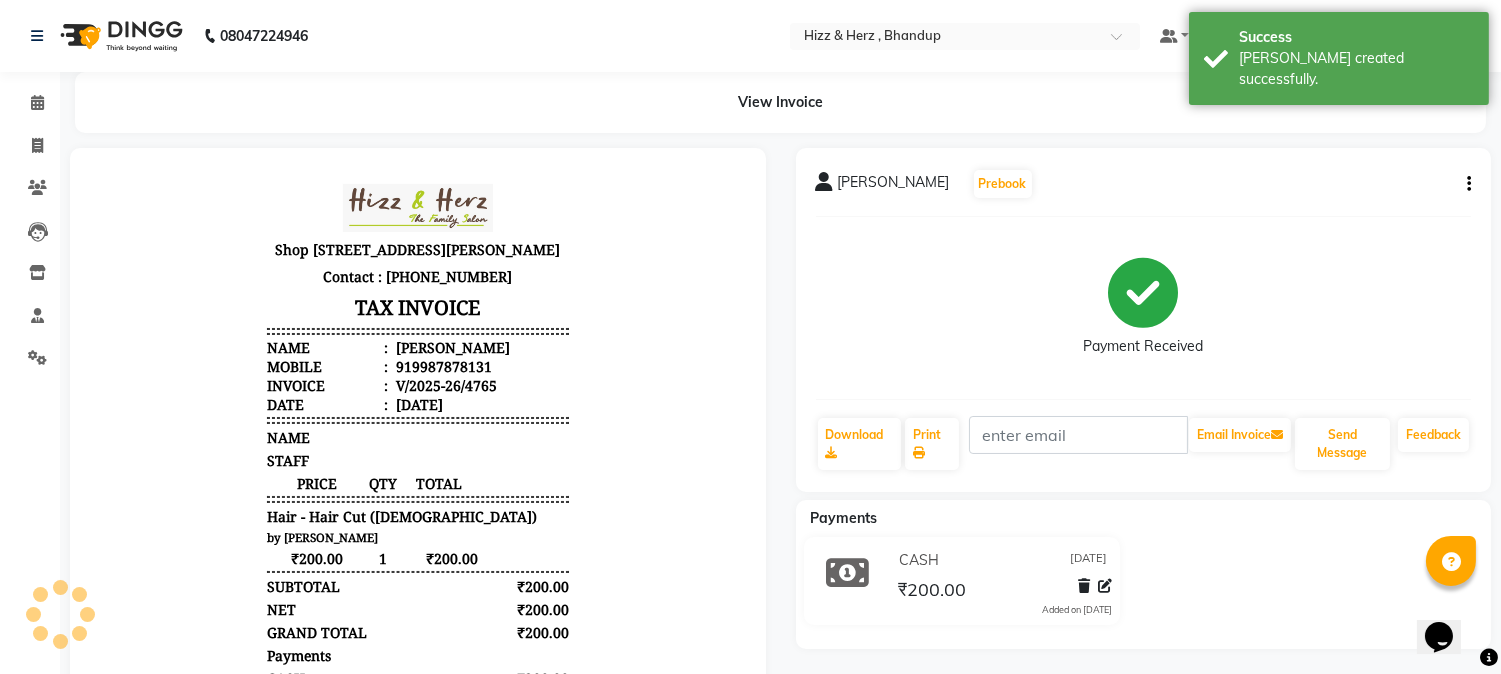 scroll, scrollTop: 0, scrollLeft: 0, axis: both 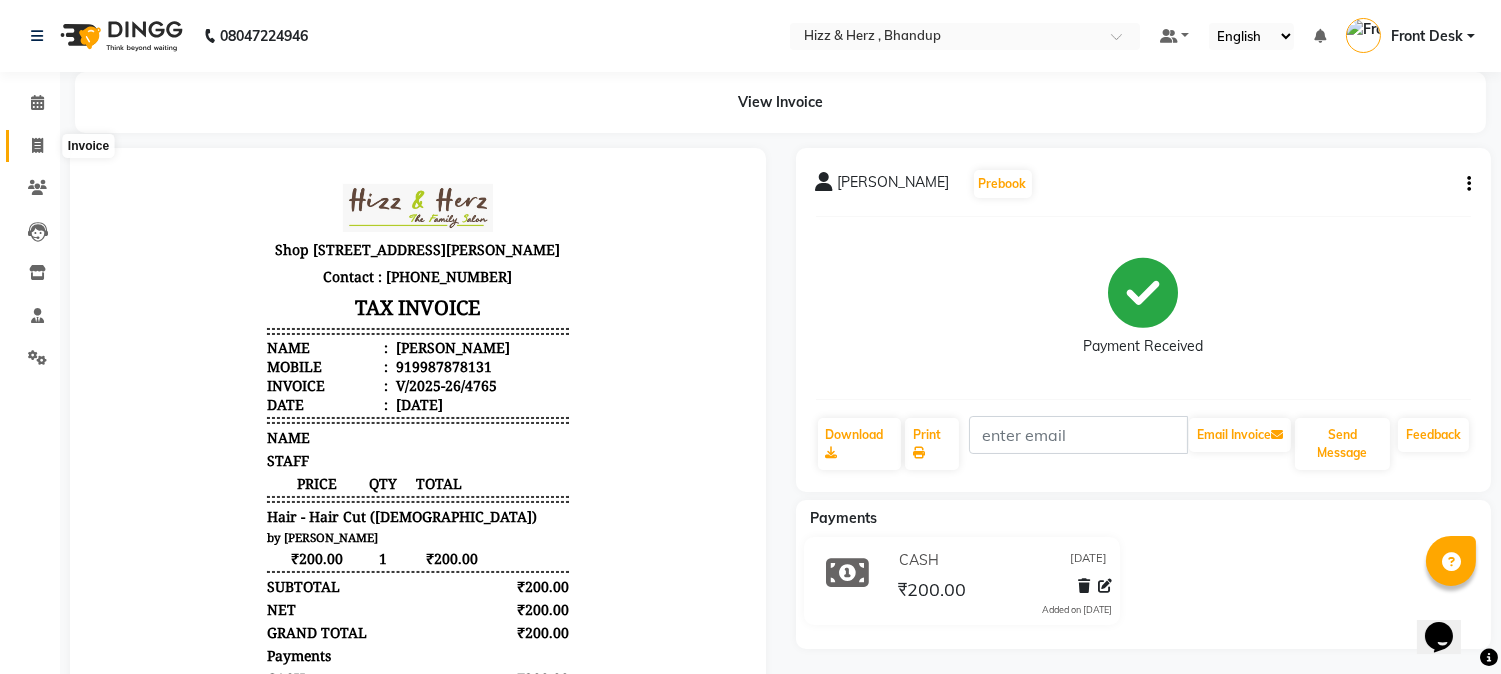 click 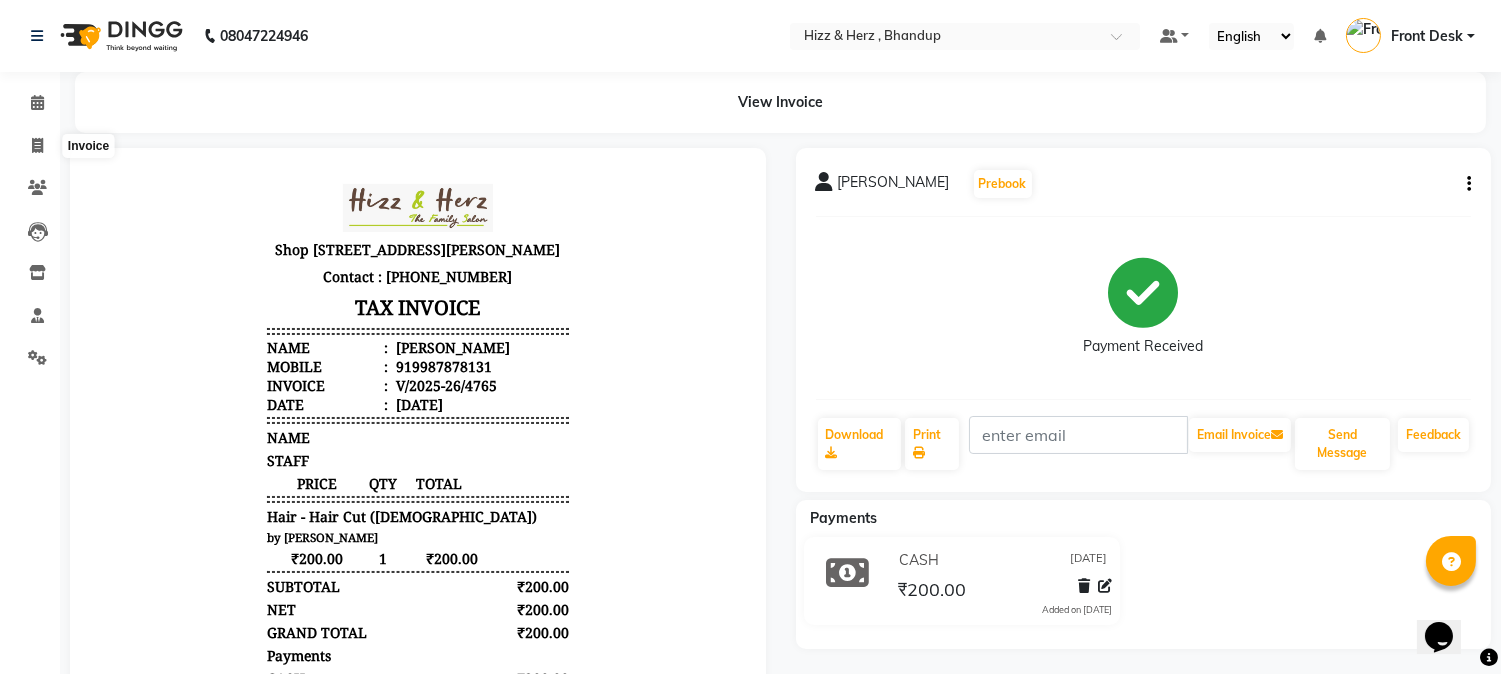 select on "629" 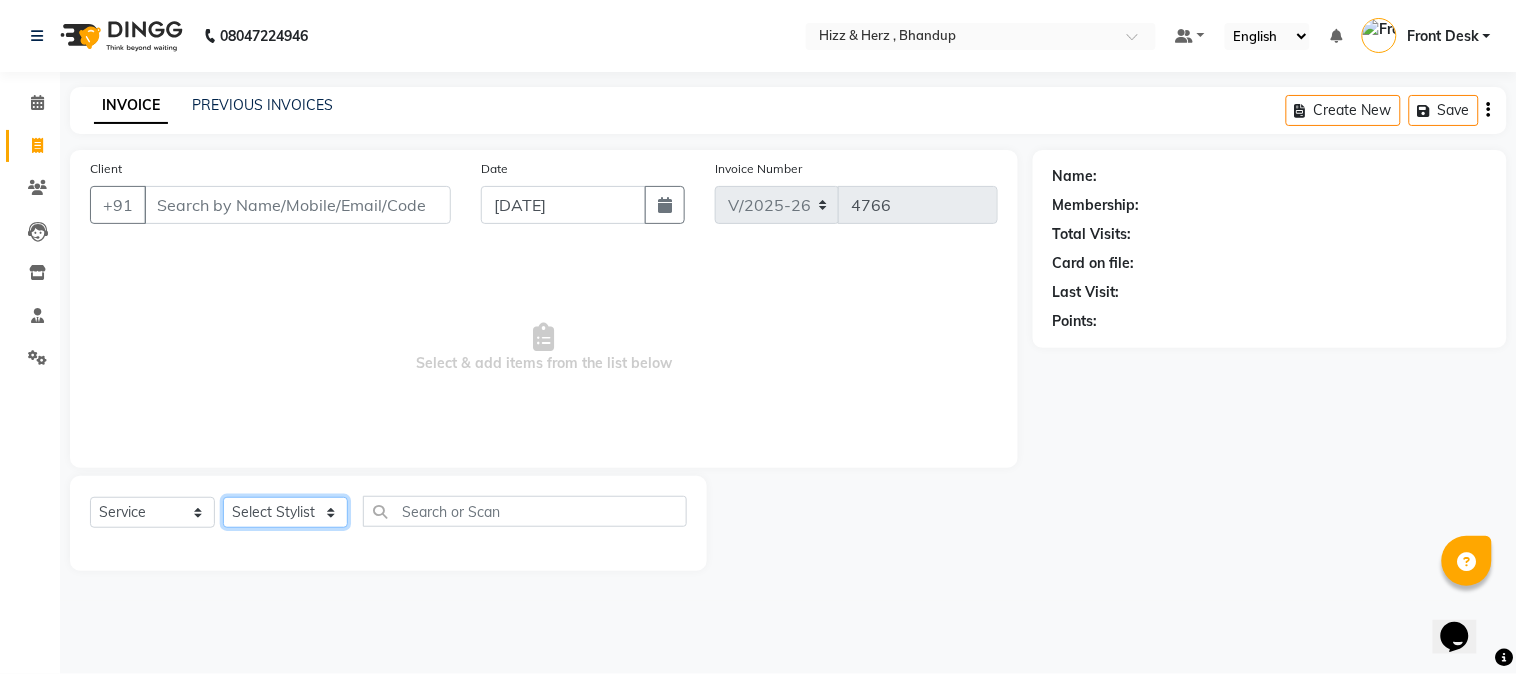 click on "Select Stylist Front Desk [PERSON_NAME] HIZZ & HERZ 2 [PERSON_NAME] [PERSON_NAME] [PERSON_NAME] [PERSON_NAME] MOHD [PERSON_NAME] [PERSON_NAME] [PERSON_NAME]  [PERSON_NAME]" 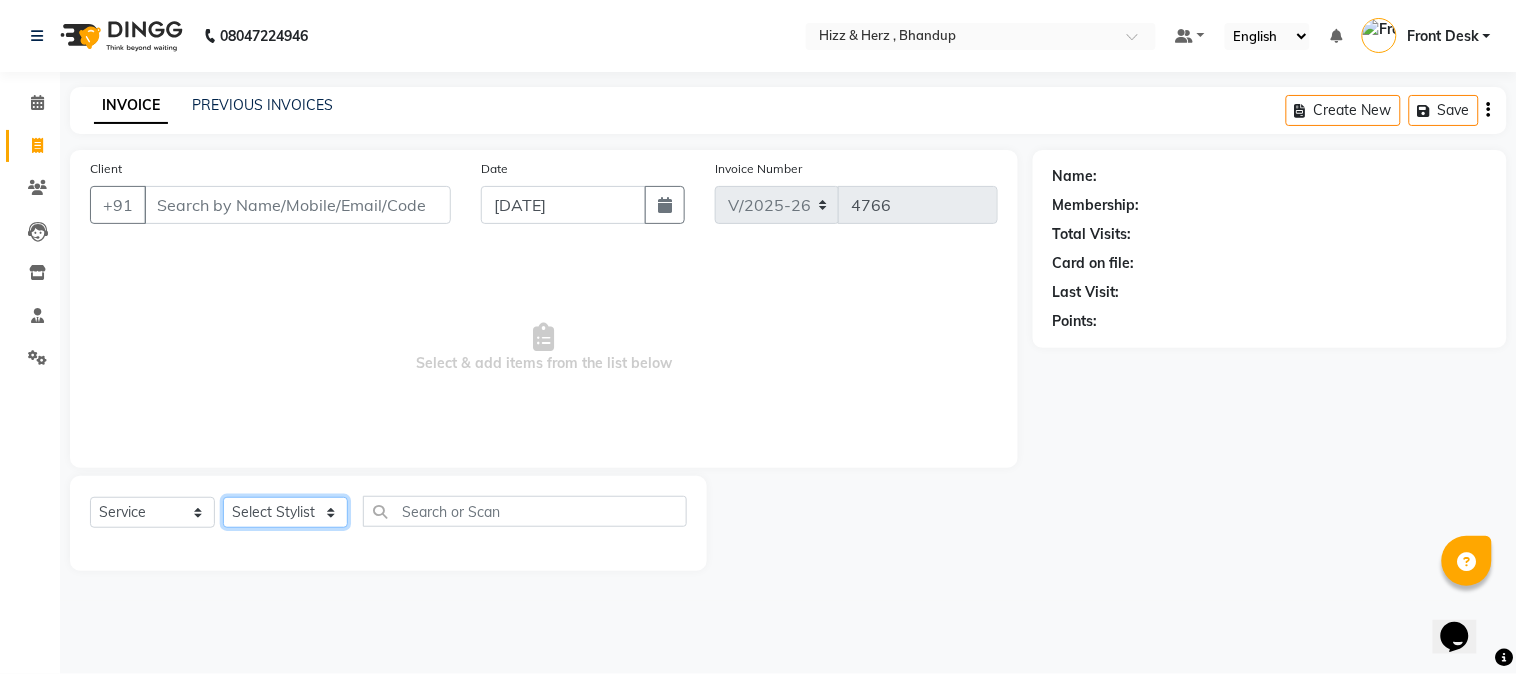 select on "9145" 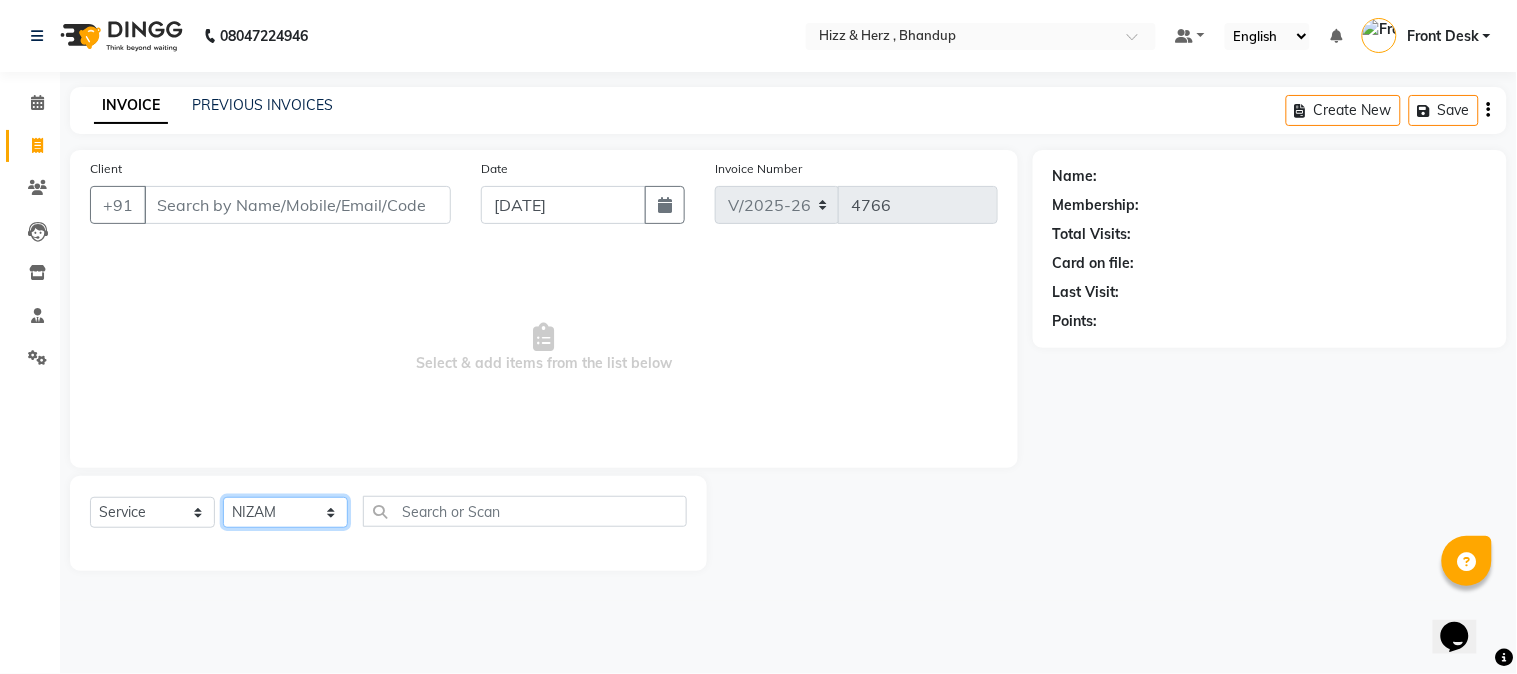 click on "Select Stylist Front Desk [PERSON_NAME] HIZZ & HERZ 2 [PERSON_NAME] [PERSON_NAME] [PERSON_NAME] [PERSON_NAME] MOHD [PERSON_NAME] [PERSON_NAME] [PERSON_NAME]  [PERSON_NAME]" 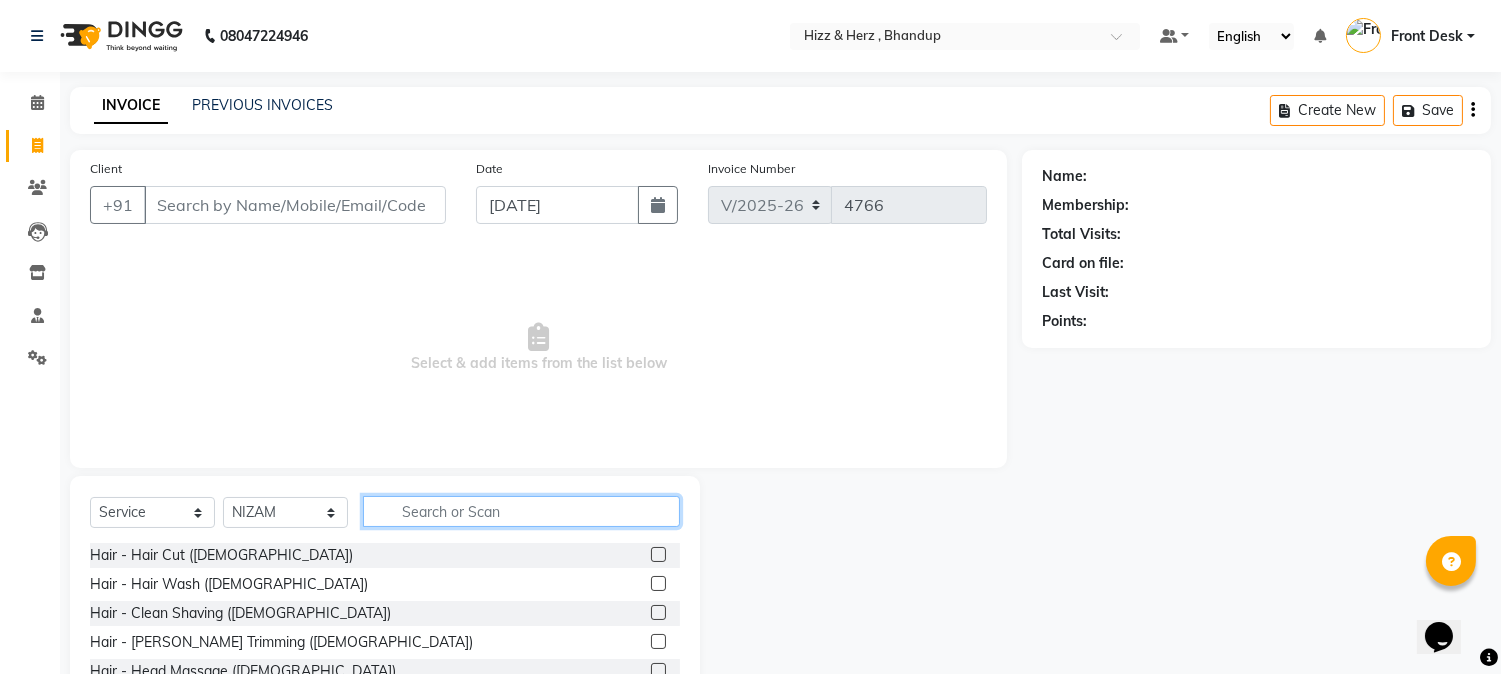 click 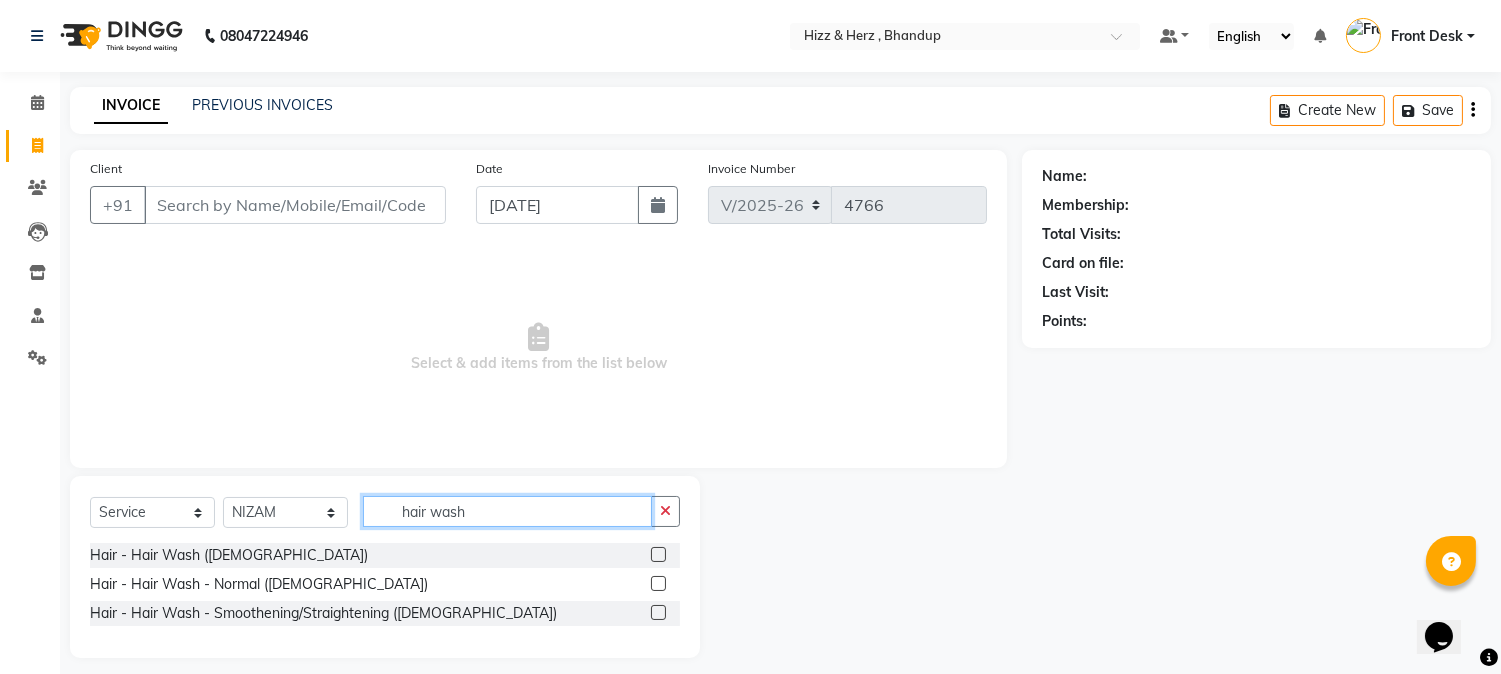 type on "hair wash" 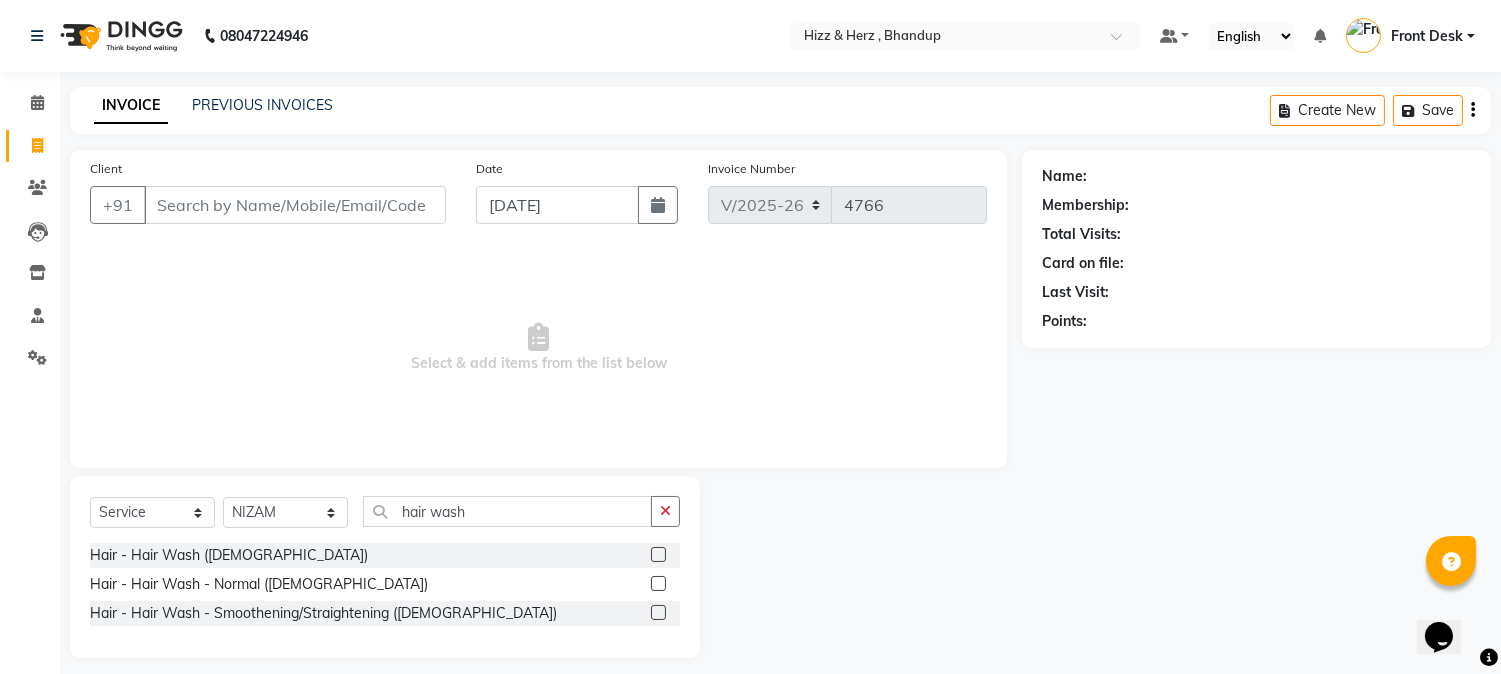 click 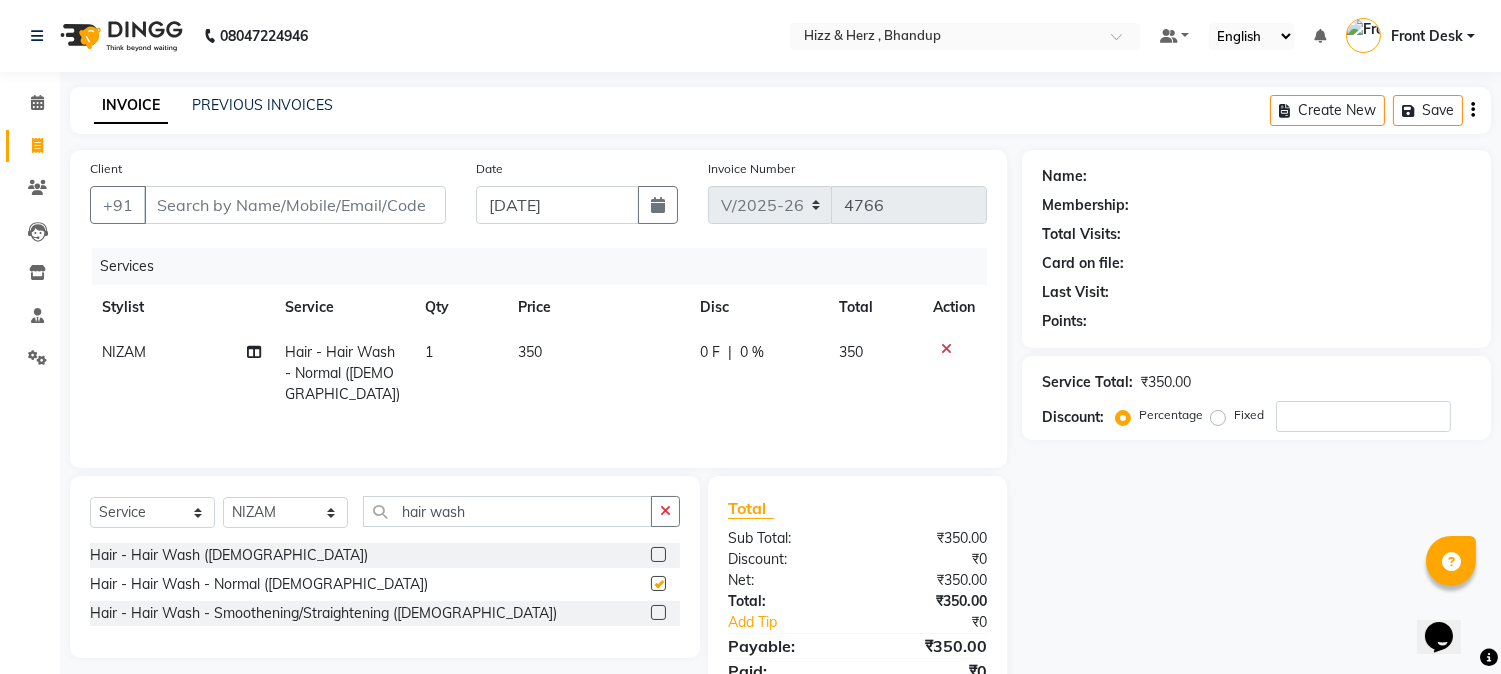 checkbox on "false" 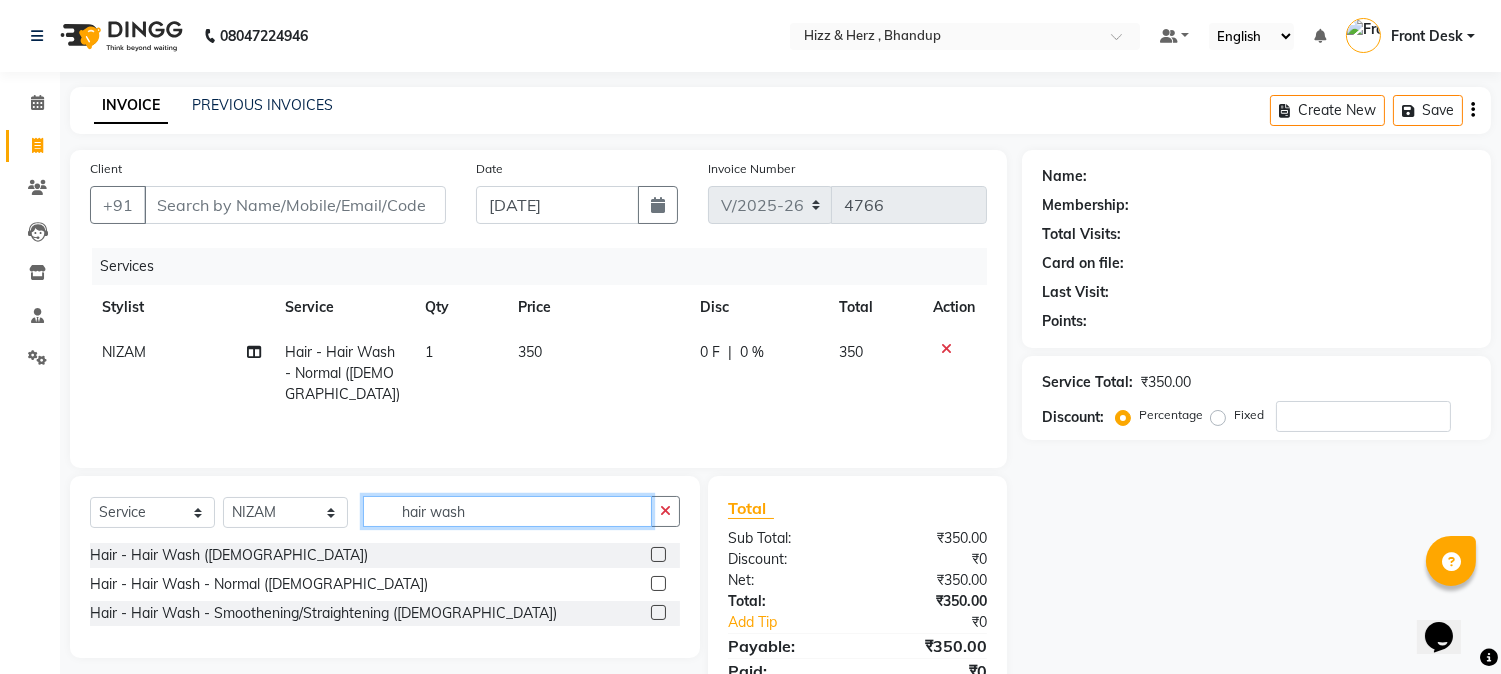 click on "hair wash" 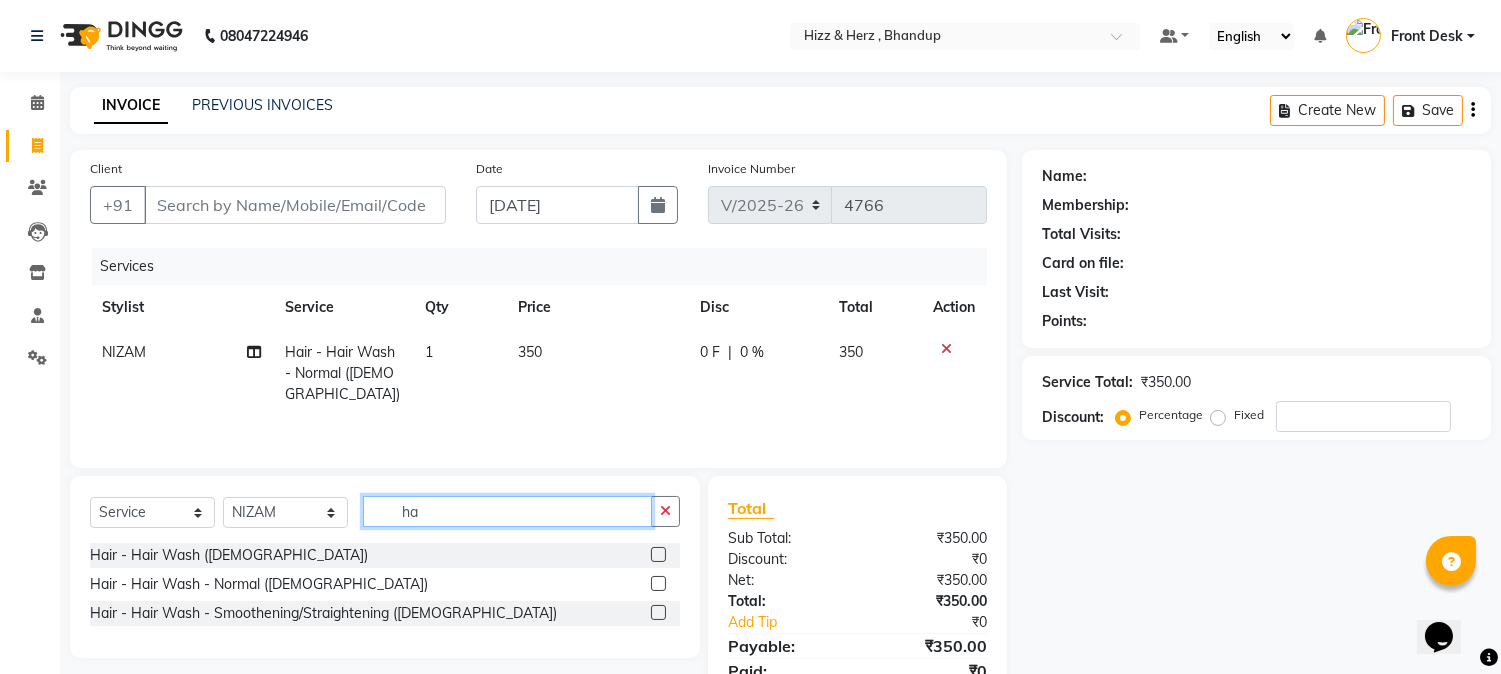 type on "h" 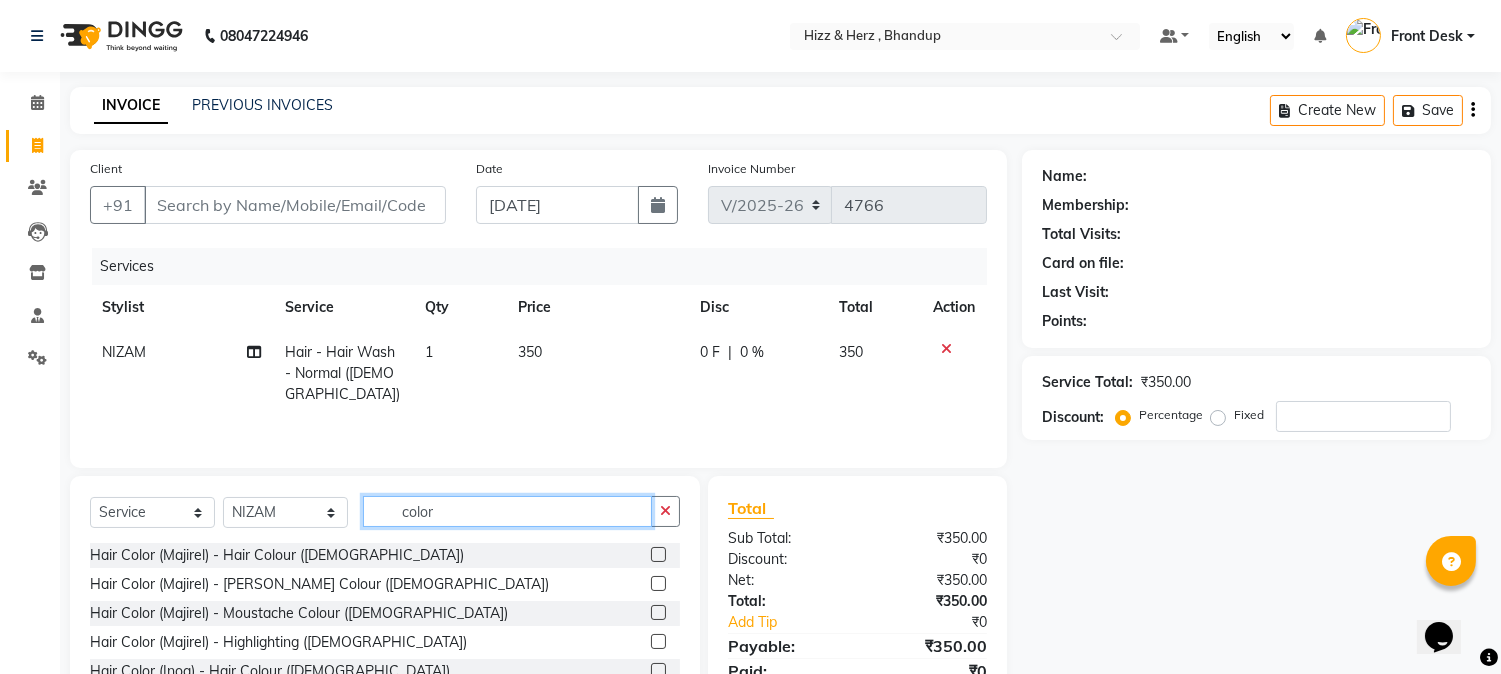 type on "color" 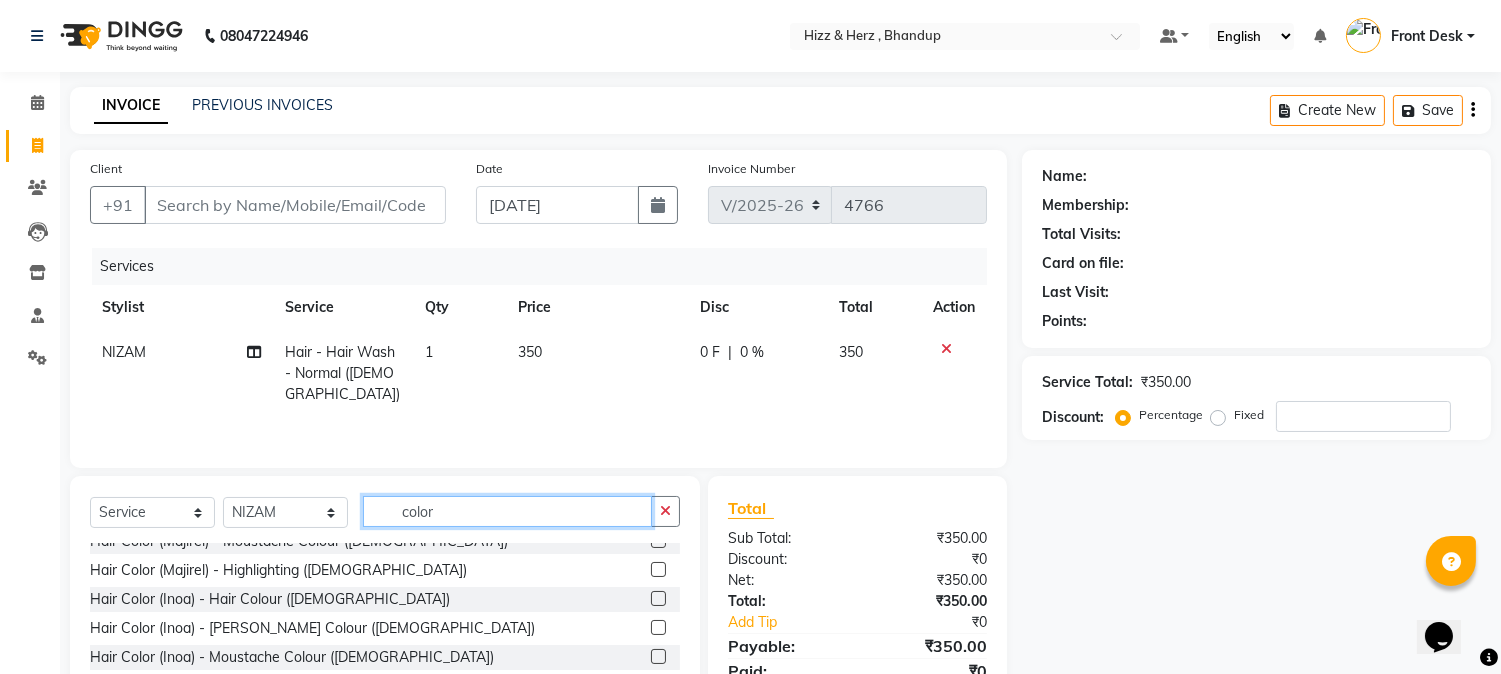 scroll, scrollTop: 111, scrollLeft: 0, axis: vertical 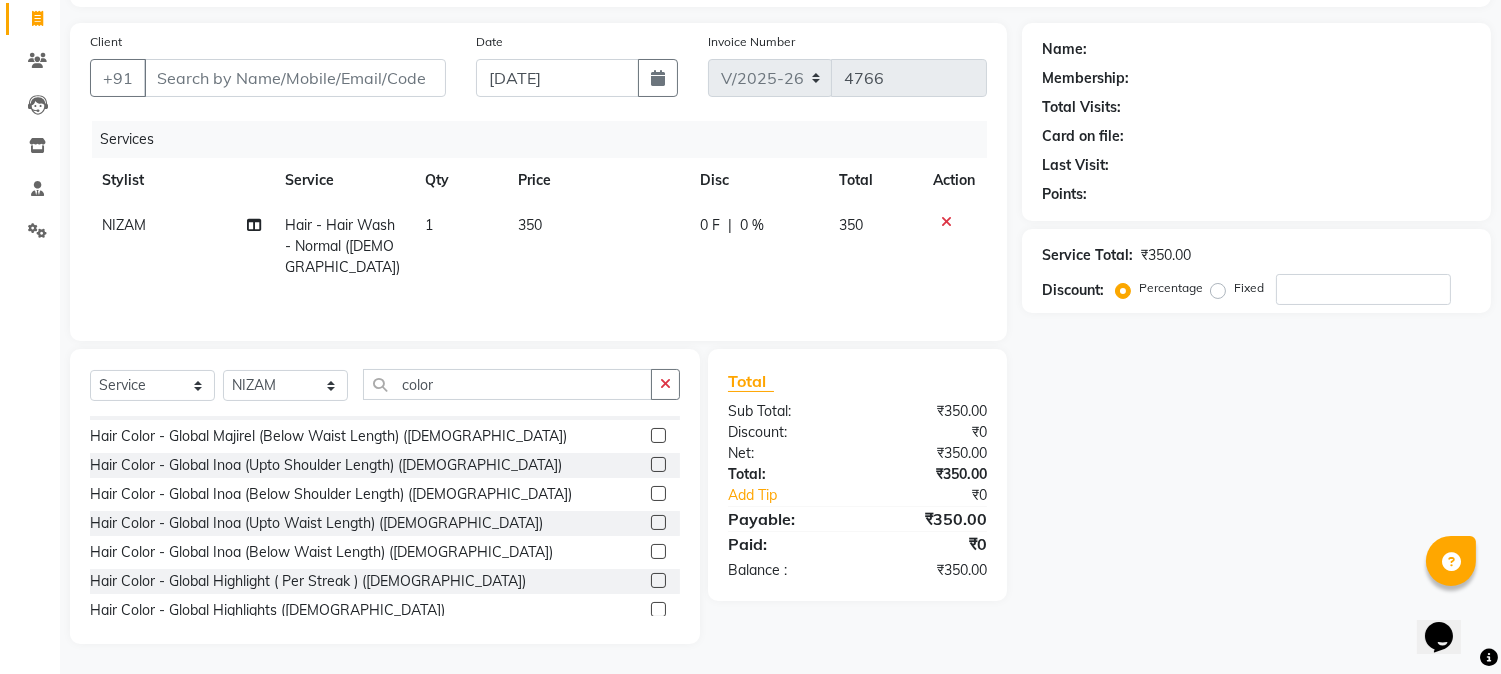 click 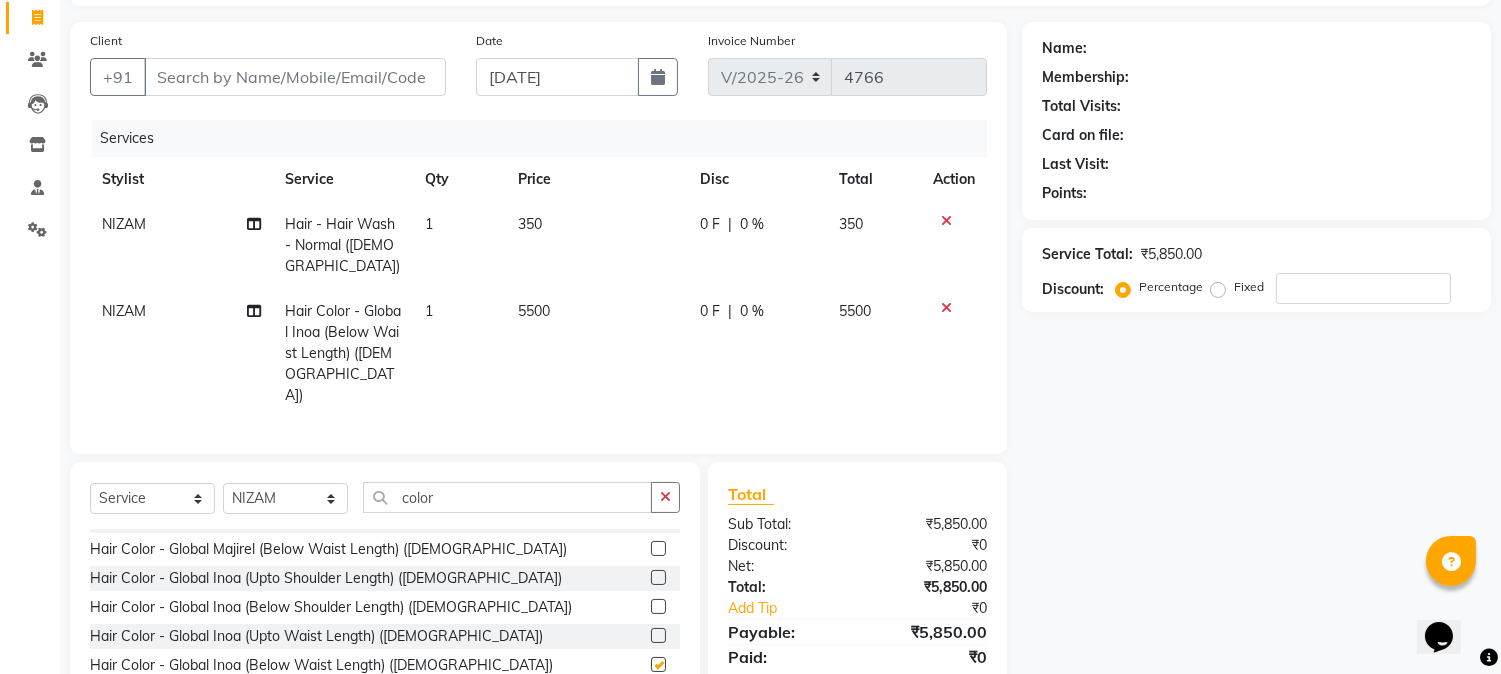 checkbox on "false" 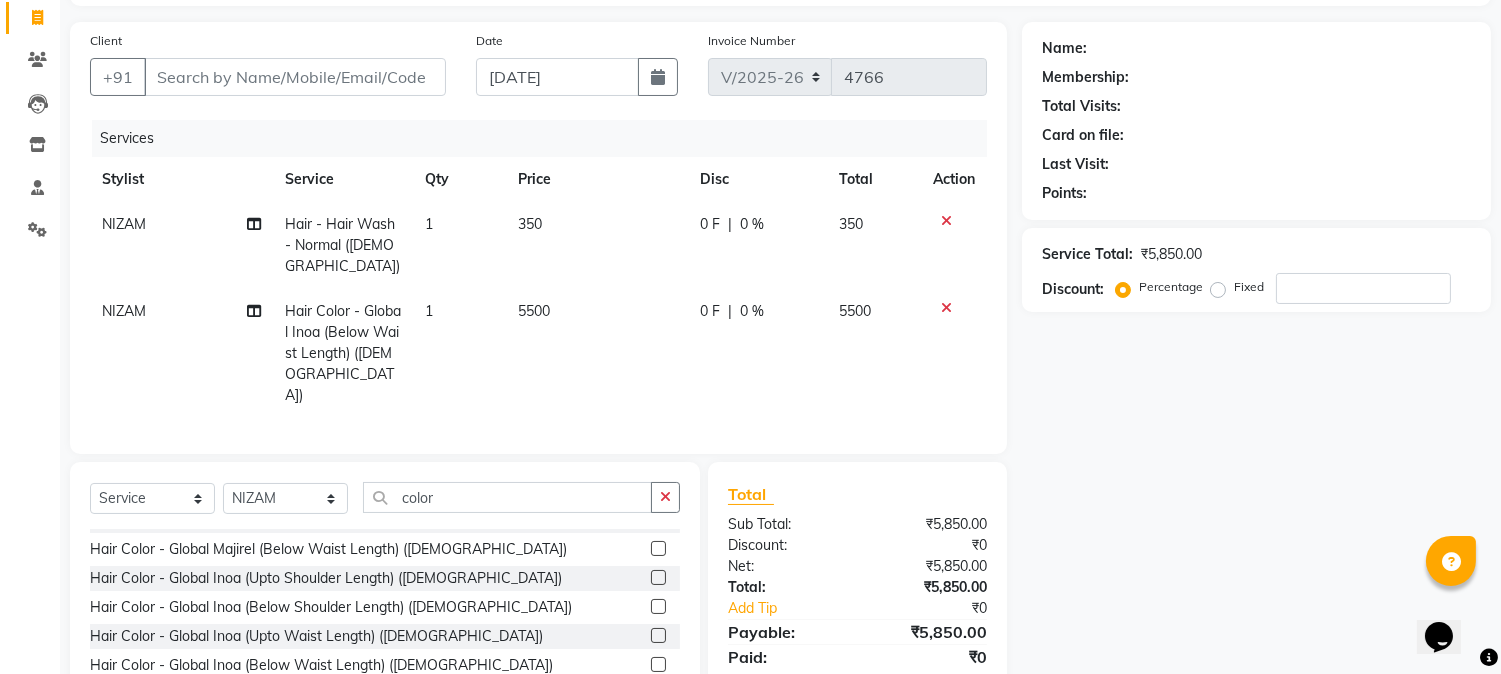 click 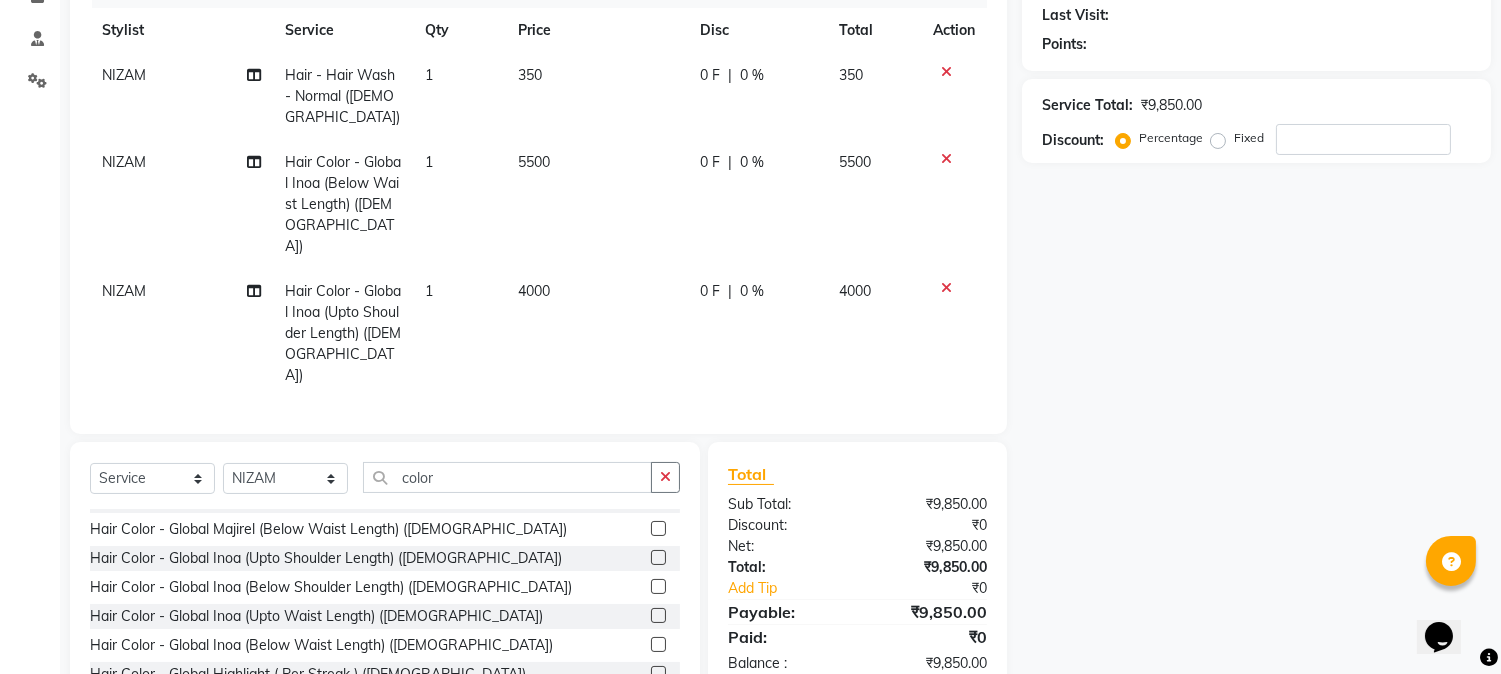 scroll, scrollTop: 344, scrollLeft: 0, axis: vertical 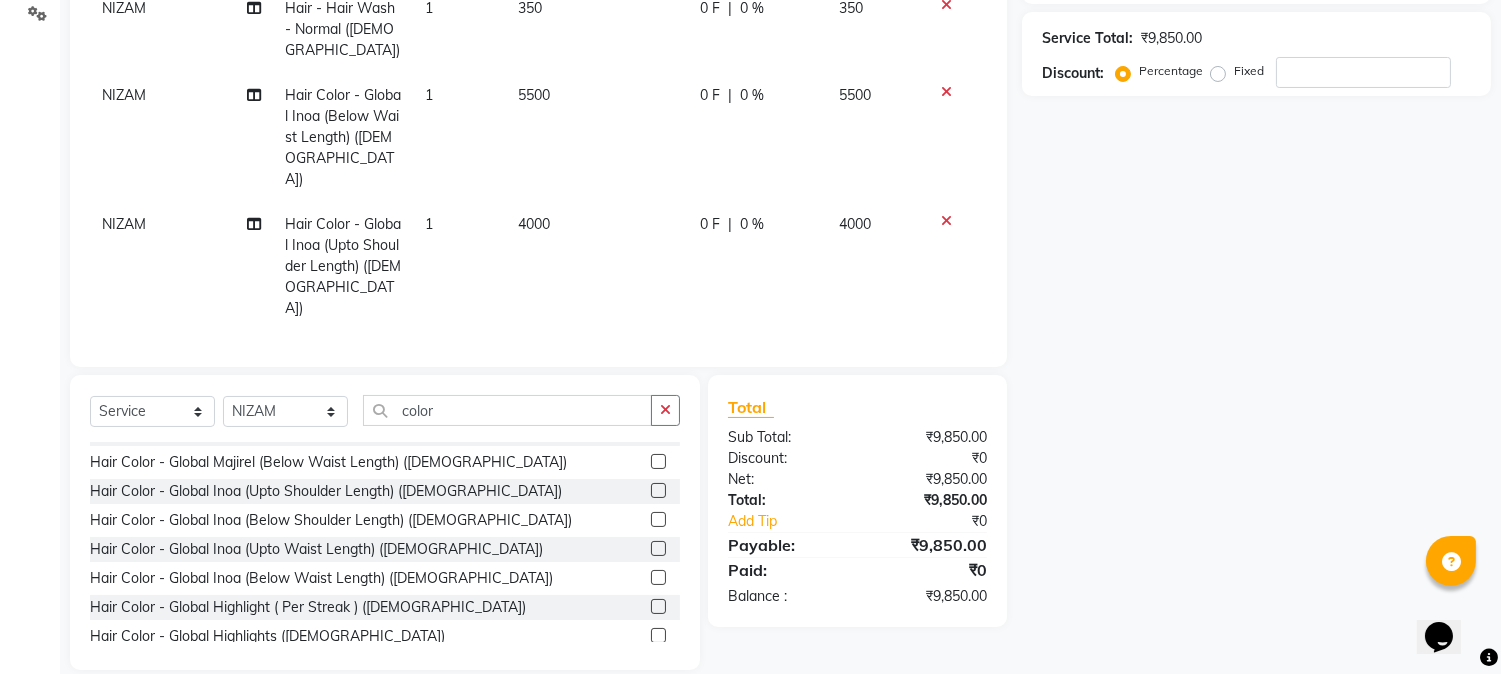 click 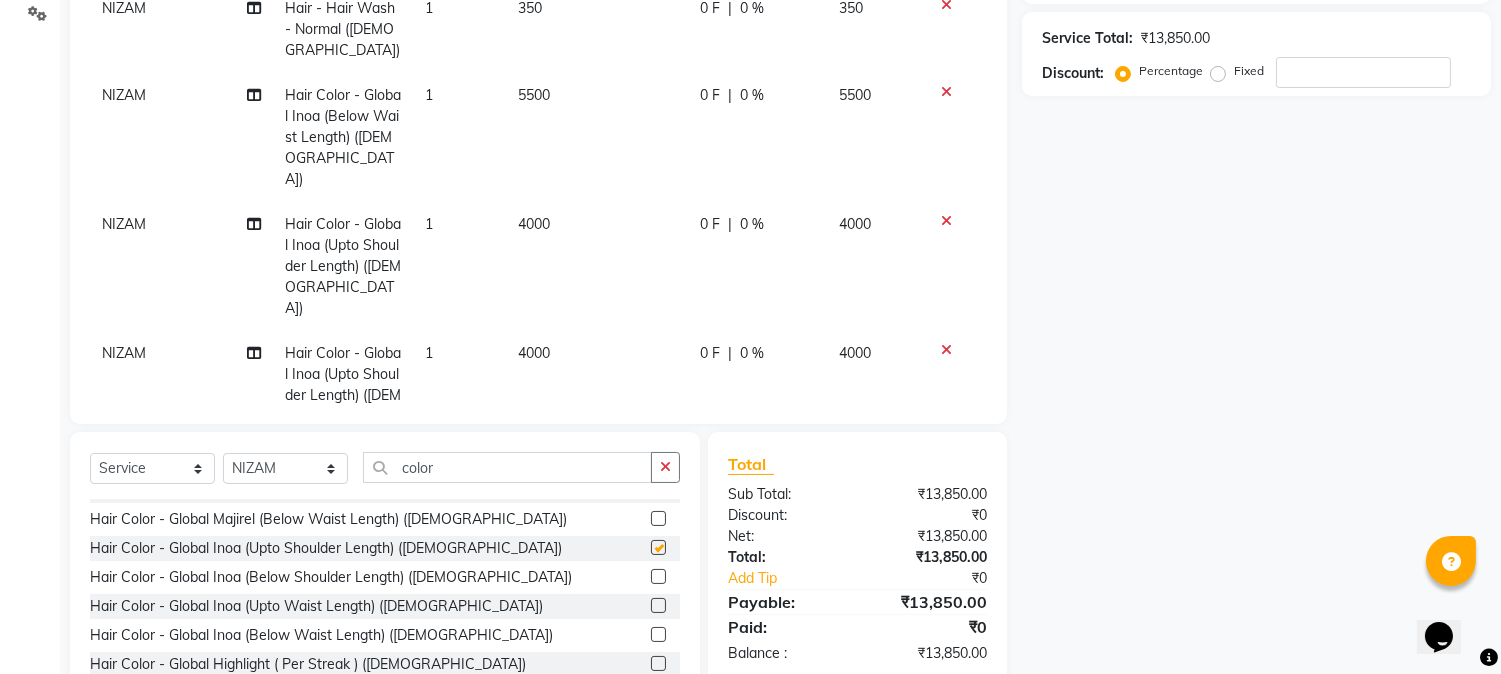 checkbox on "false" 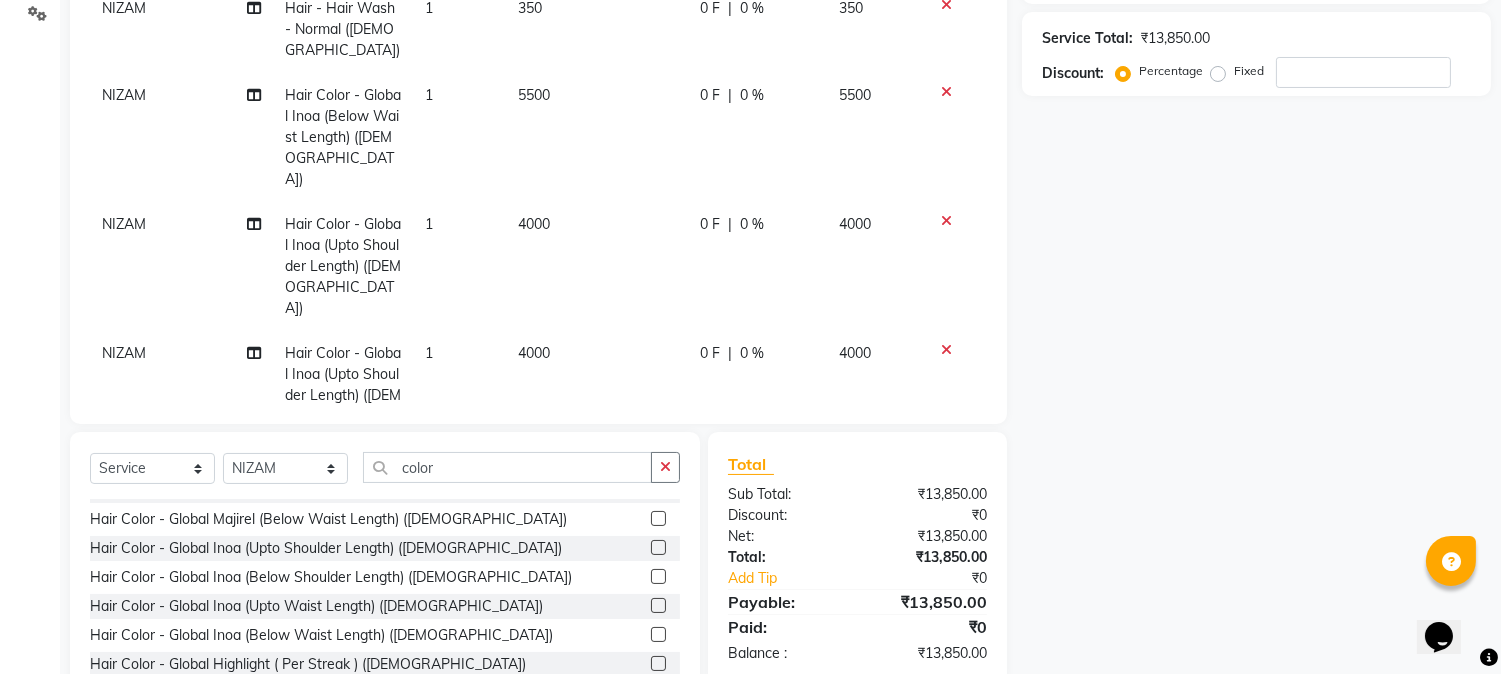 click 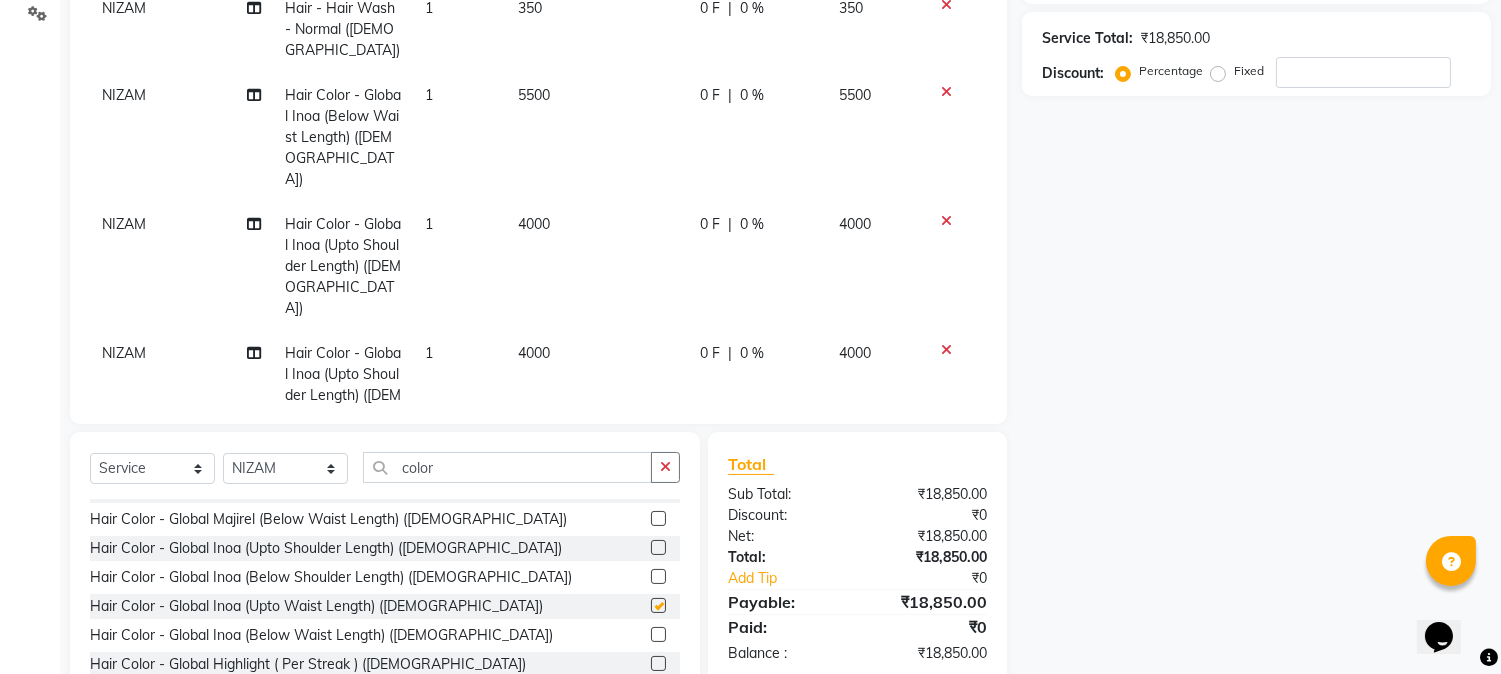 checkbox on "false" 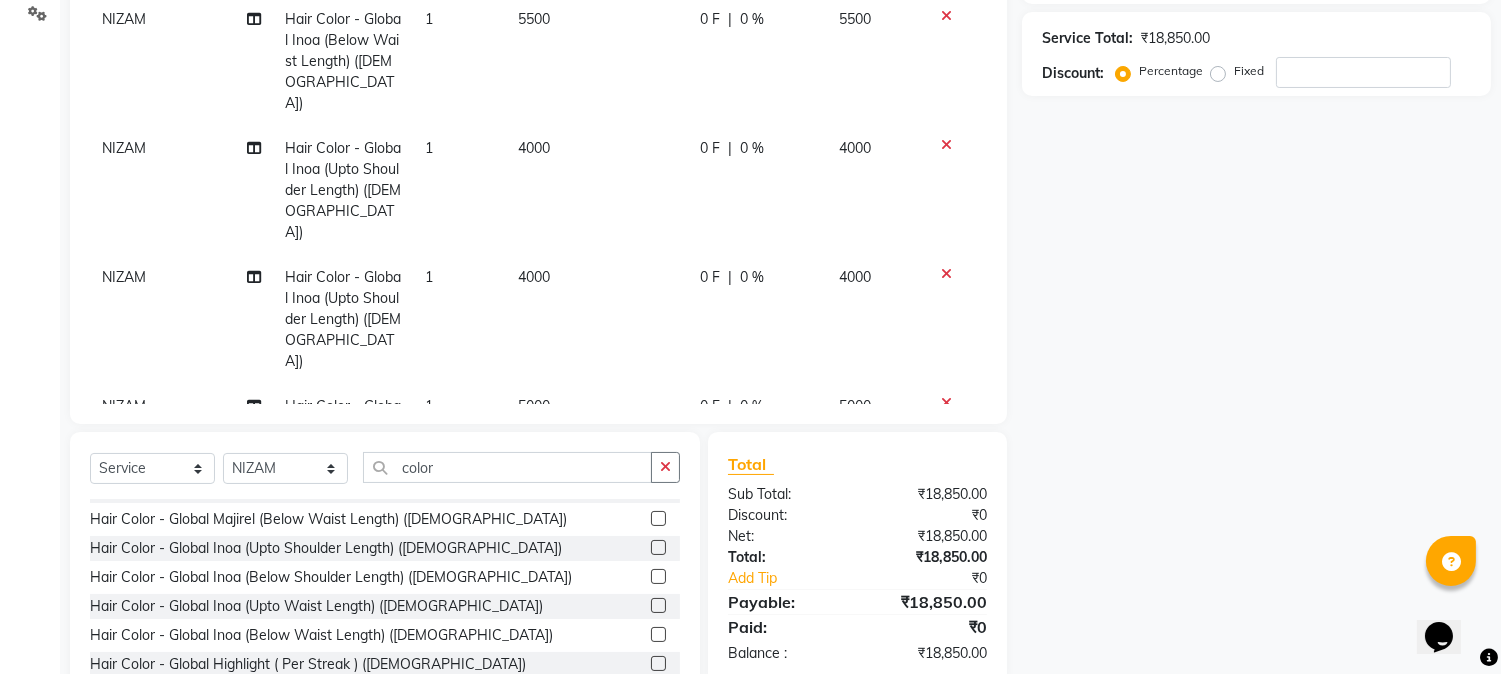 scroll, scrollTop: 88, scrollLeft: 0, axis: vertical 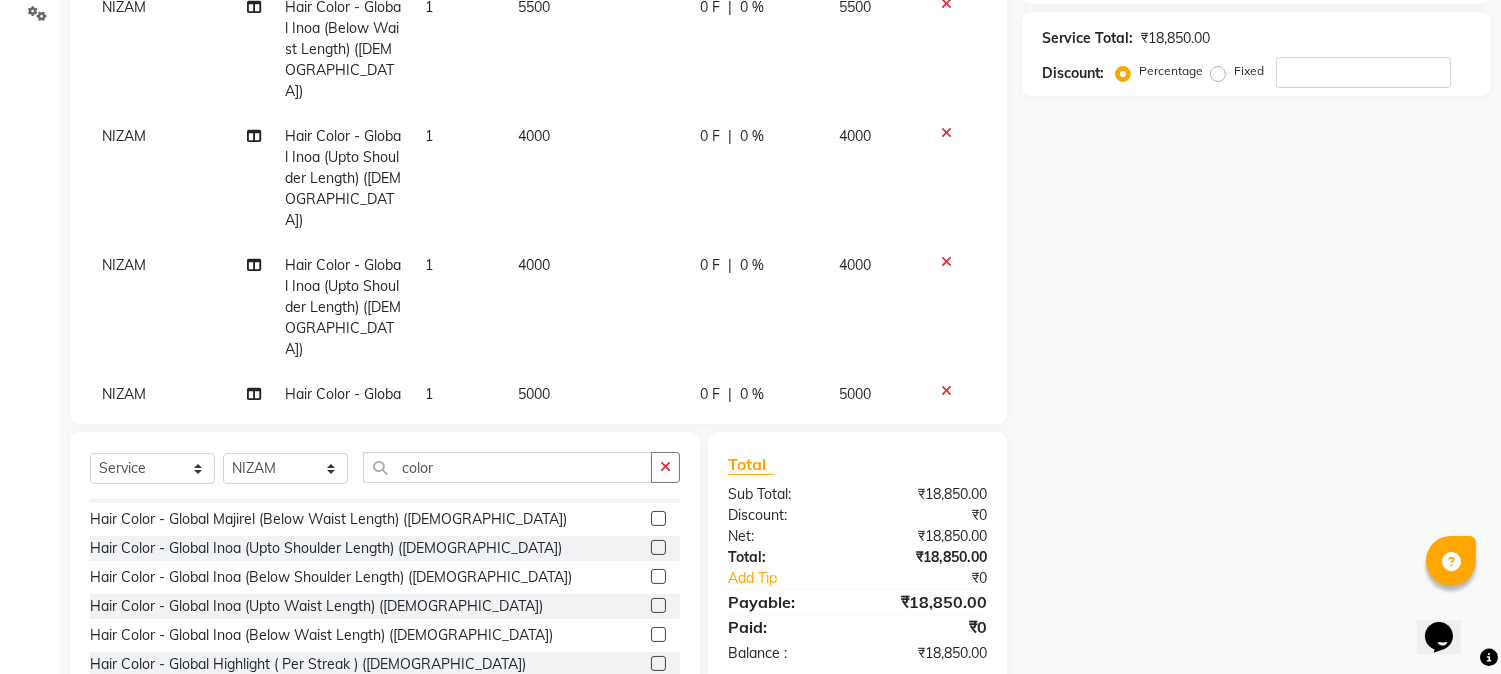 click 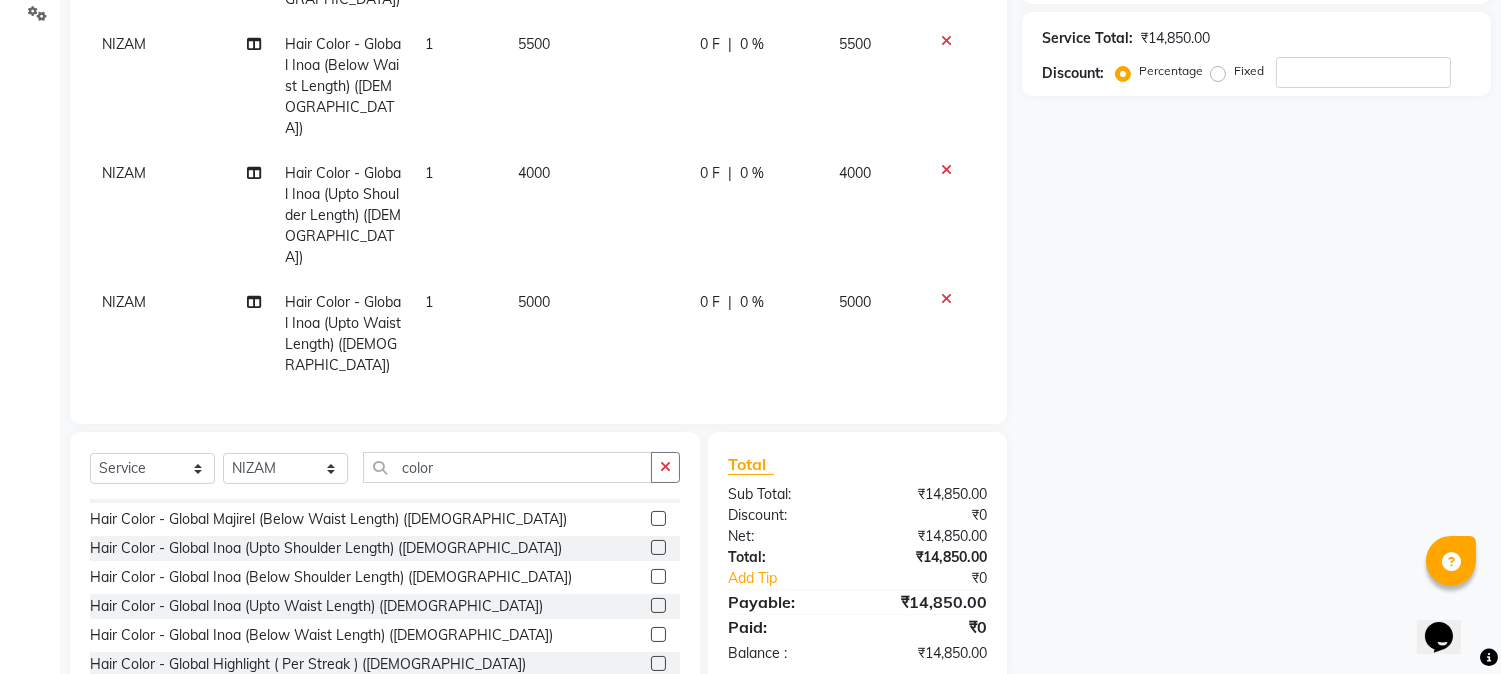 scroll, scrollTop: 25, scrollLeft: 0, axis: vertical 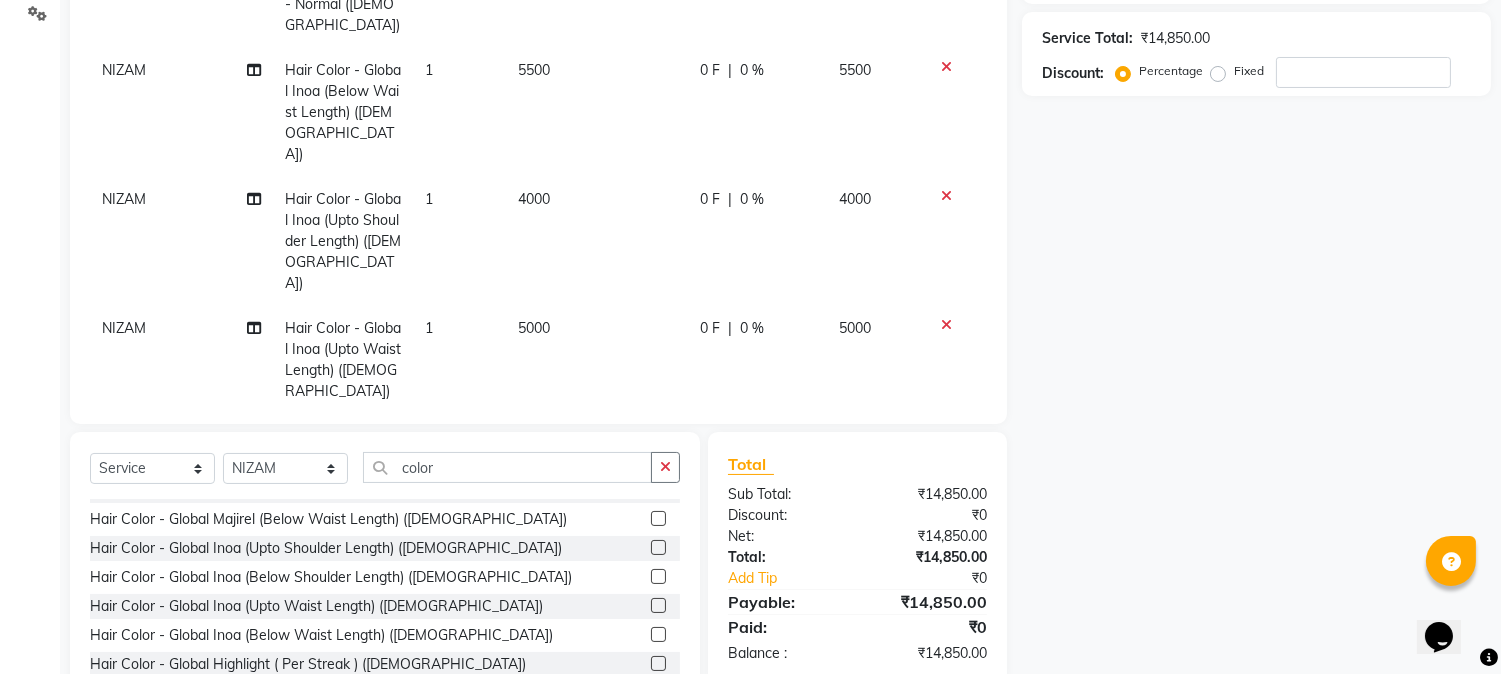 click 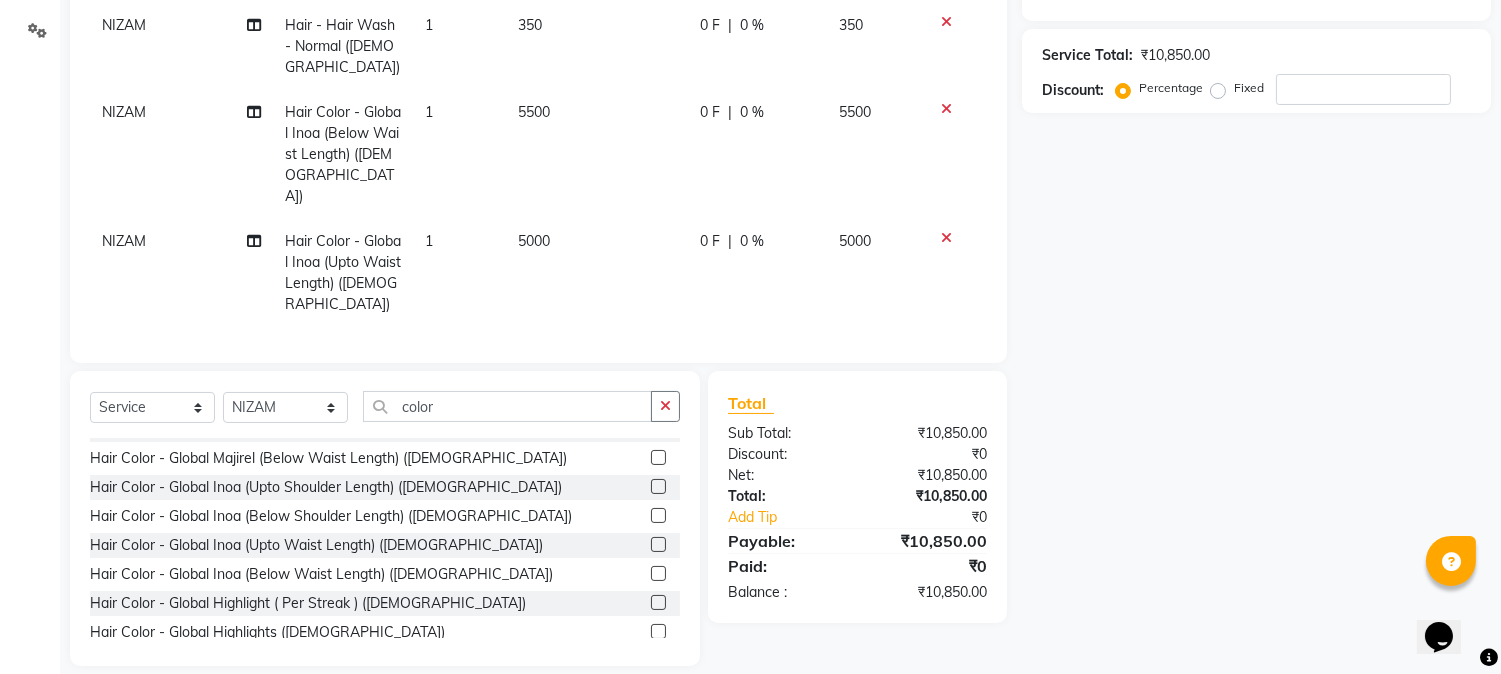 click 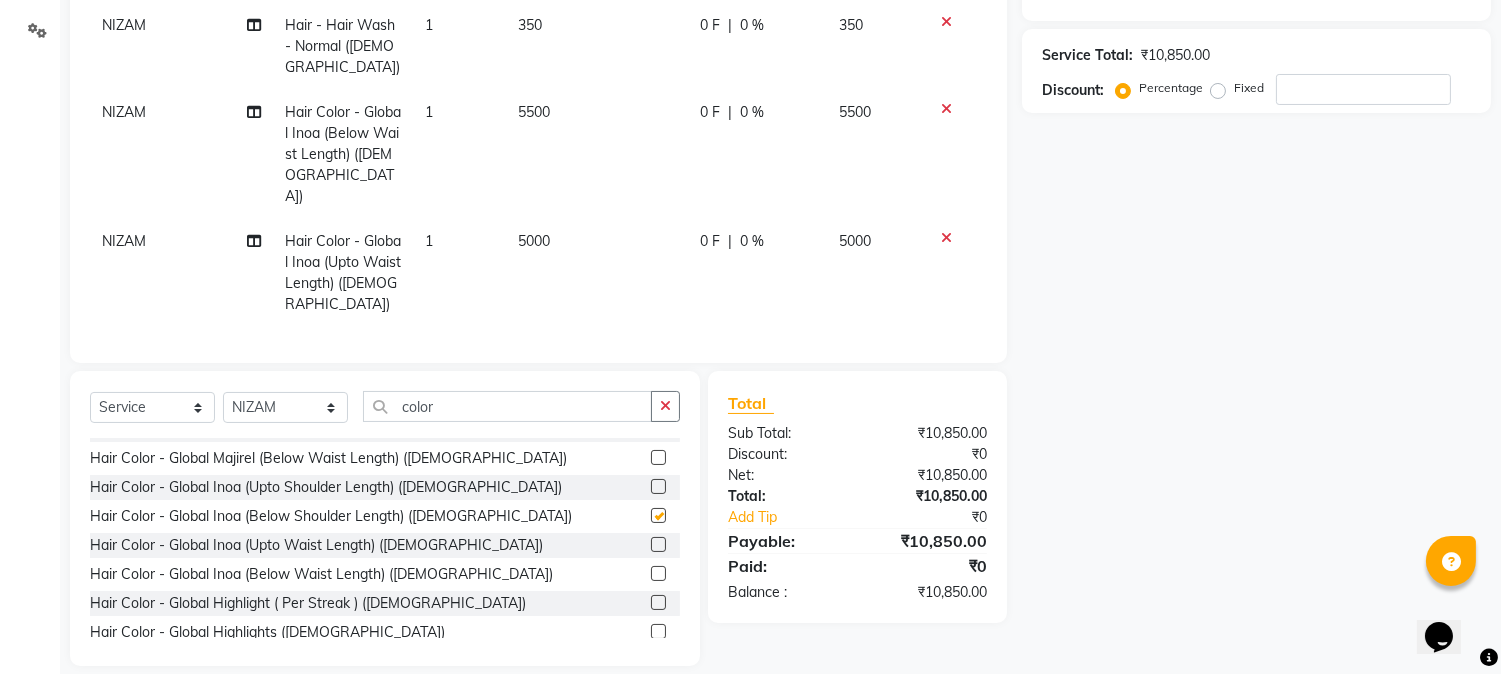 scroll, scrollTop: 344, scrollLeft: 0, axis: vertical 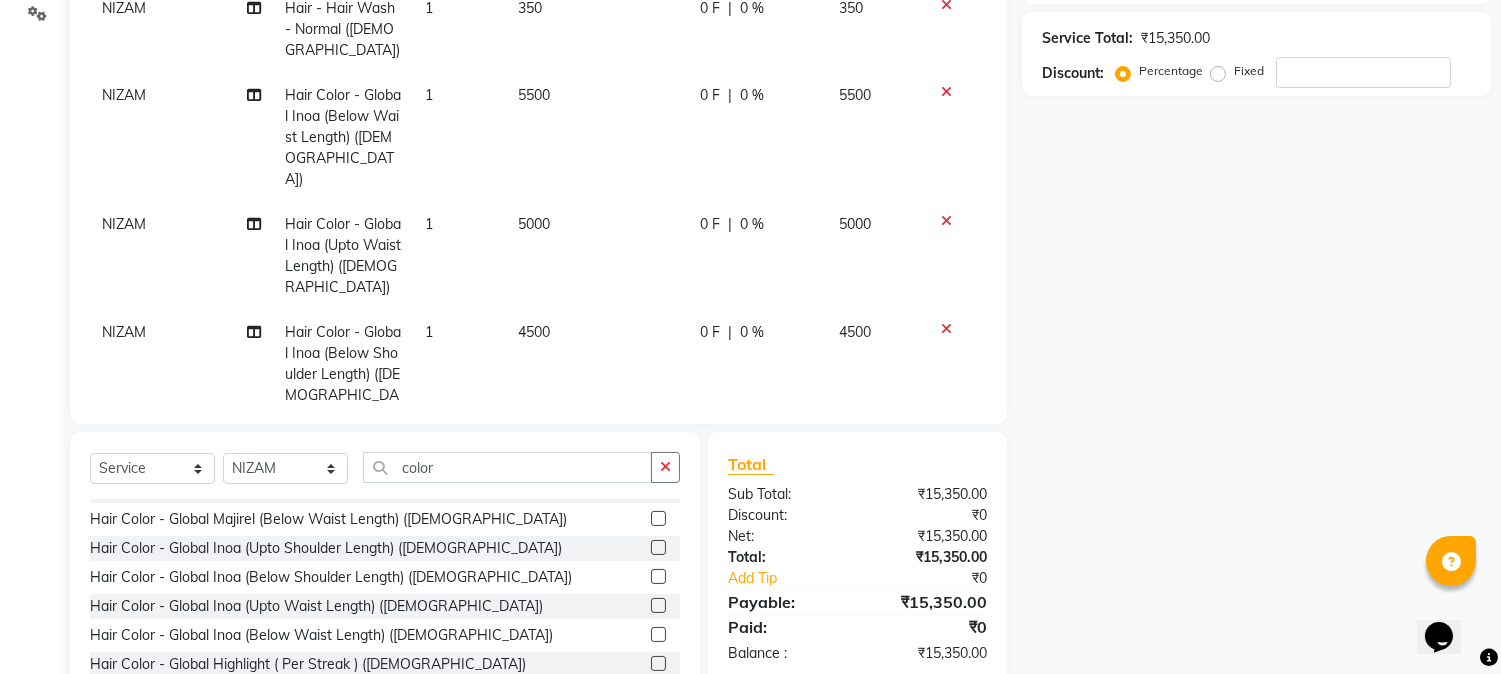 checkbox on "false" 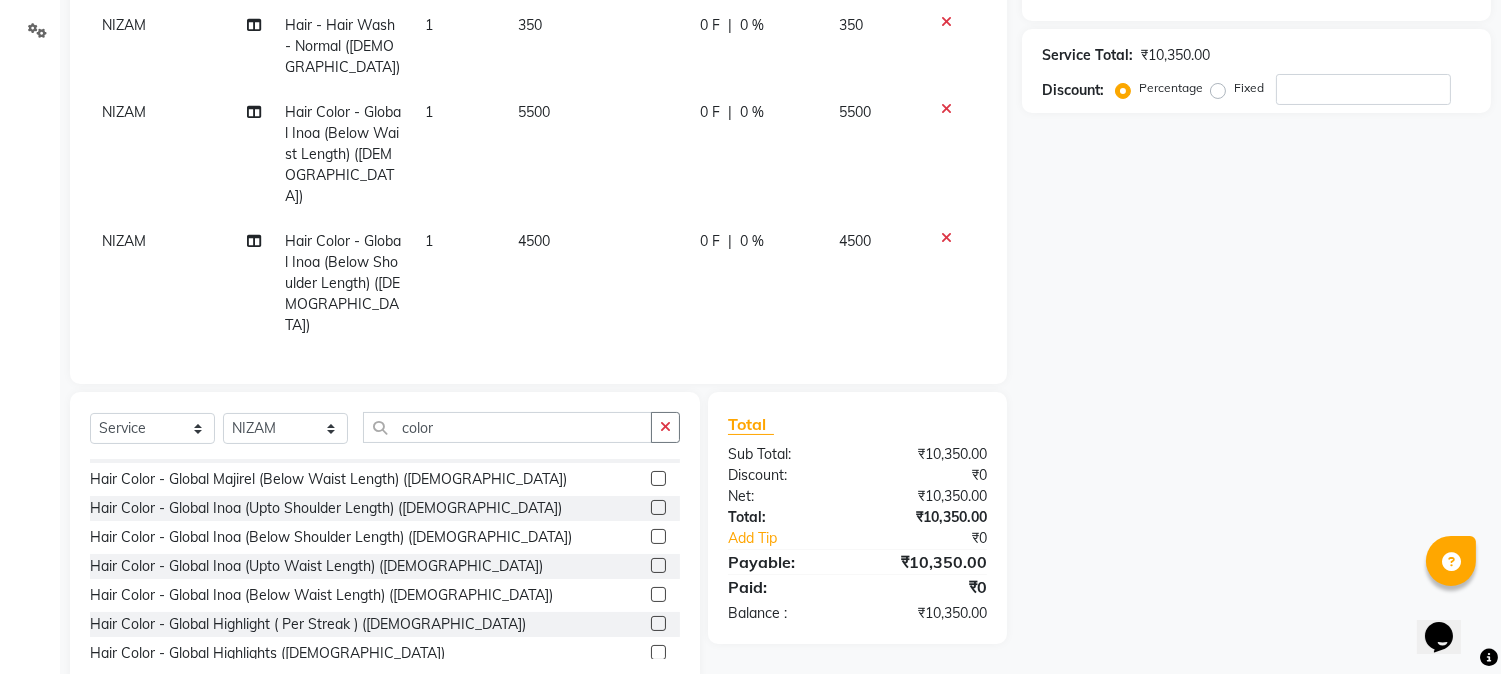 click 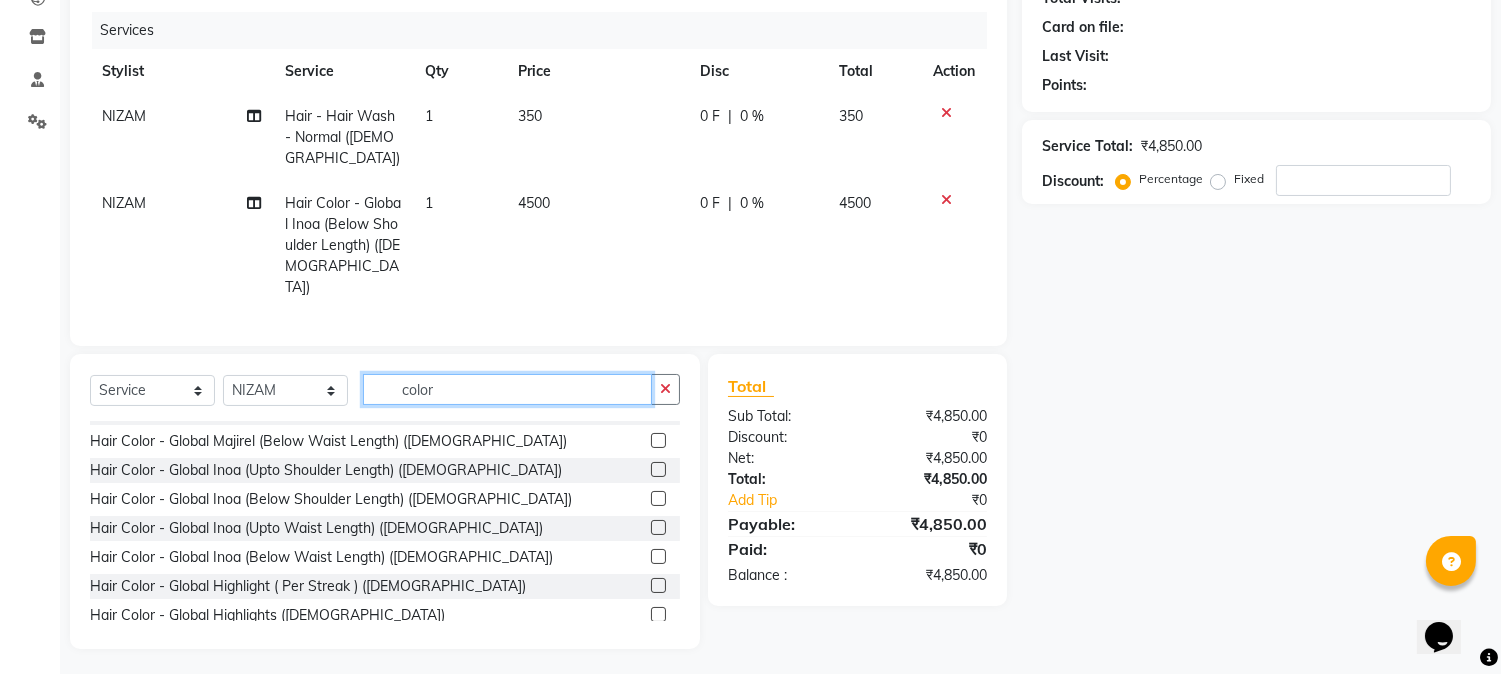 click on "color" 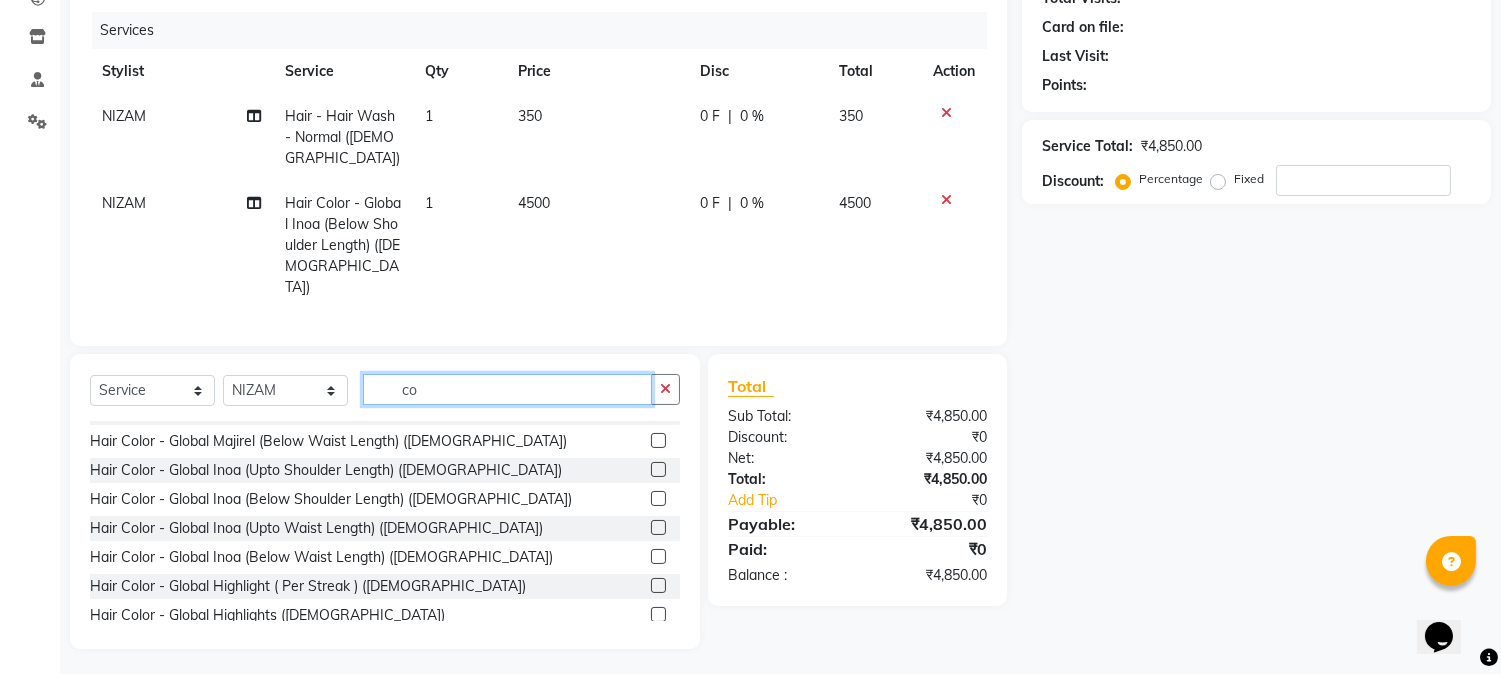 type on "c" 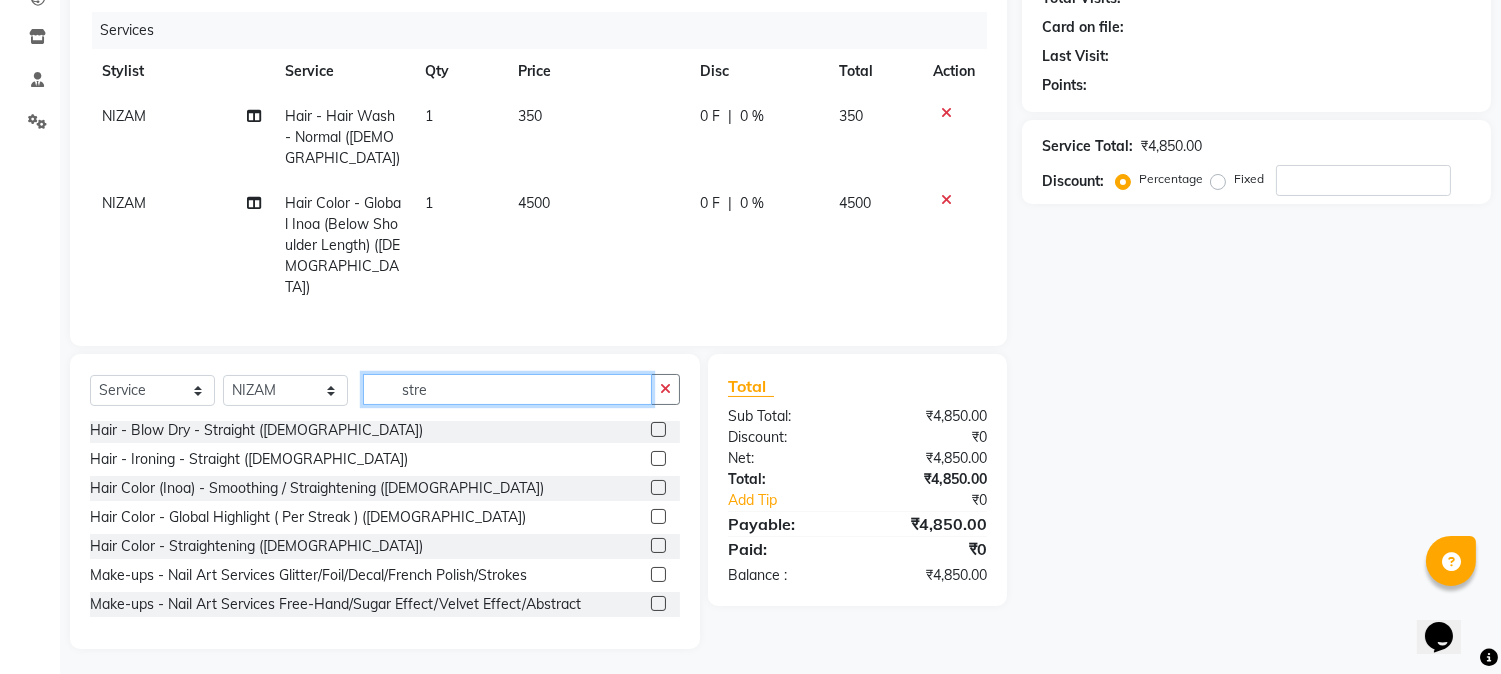 scroll, scrollTop: 0, scrollLeft: 0, axis: both 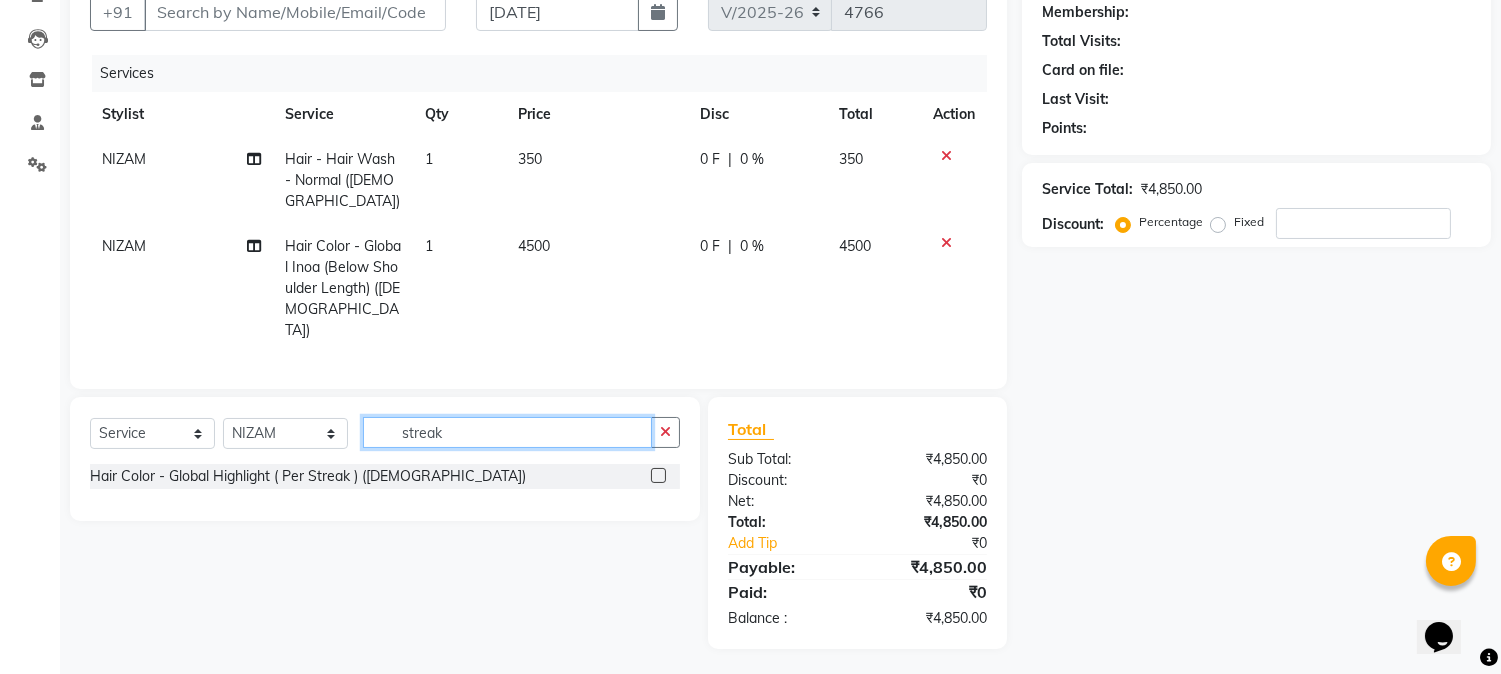type on "streak" 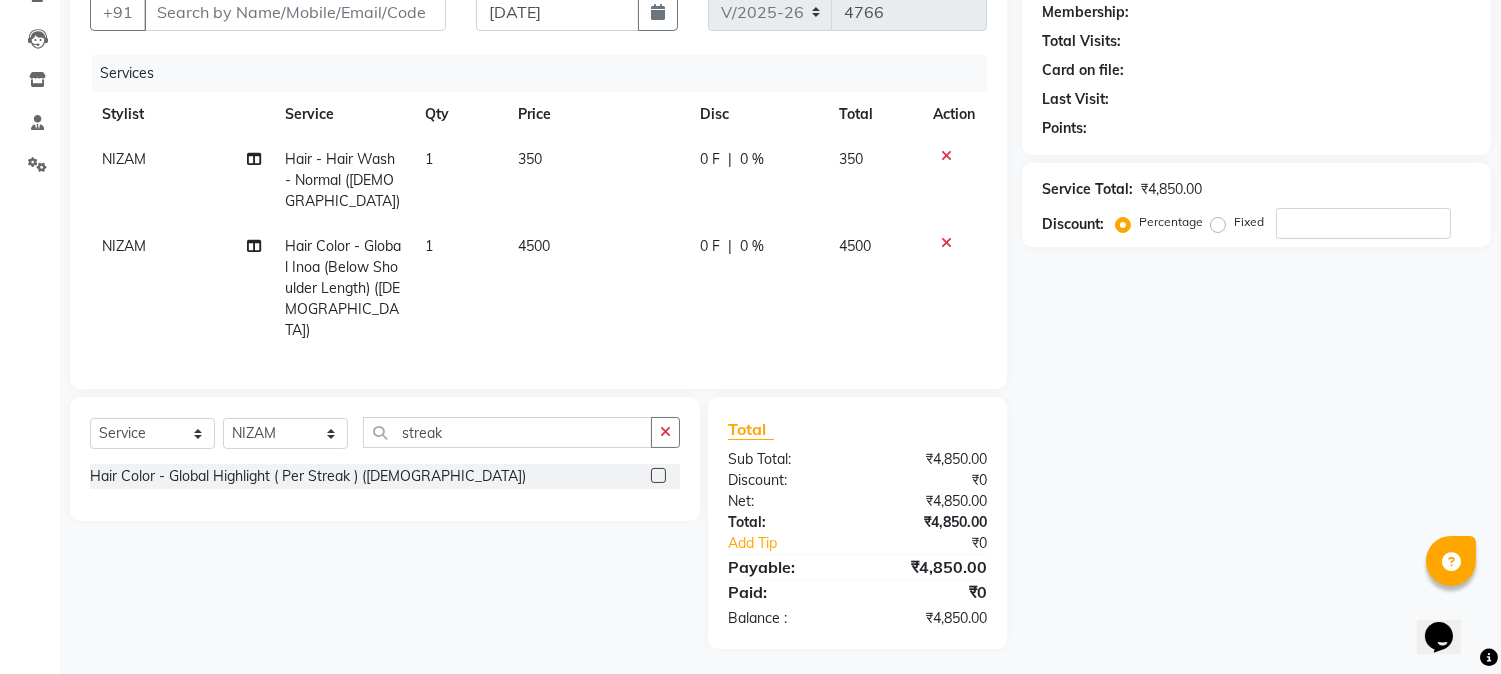 click 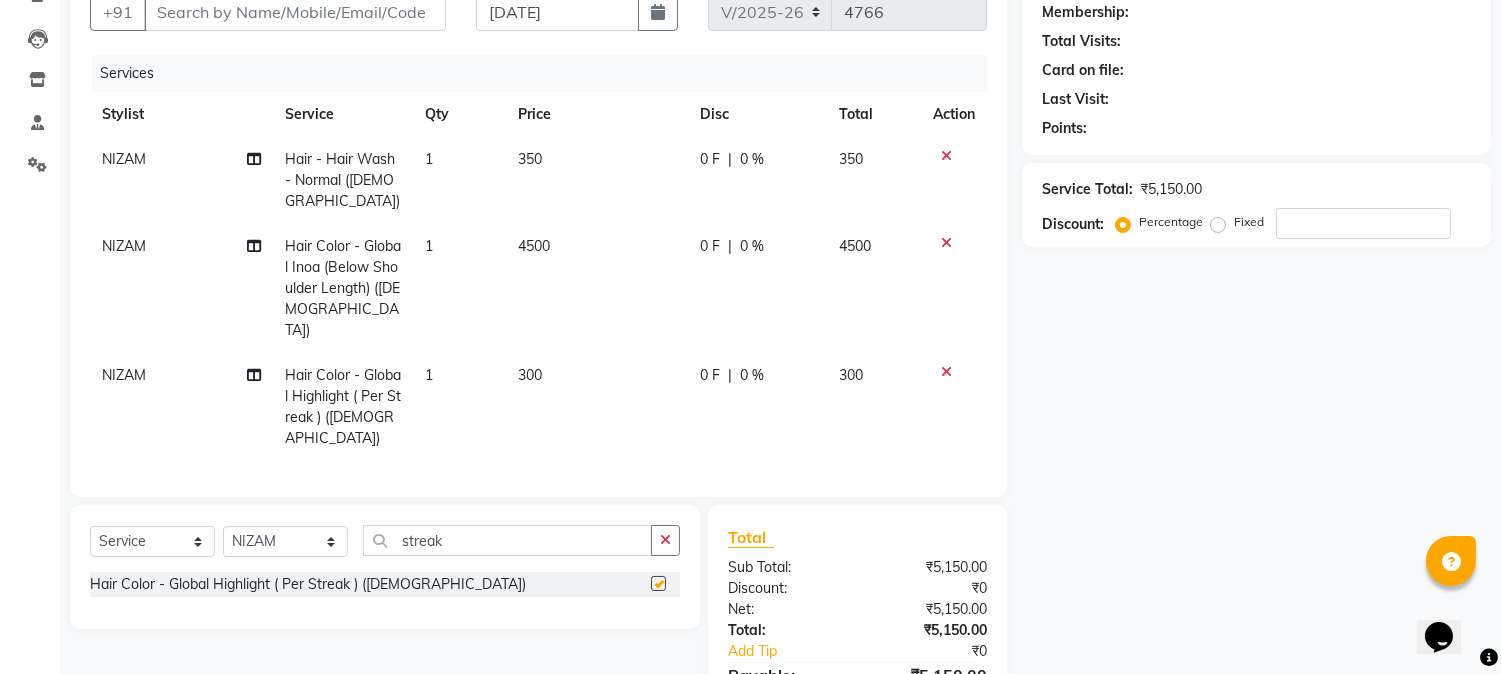 checkbox on "false" 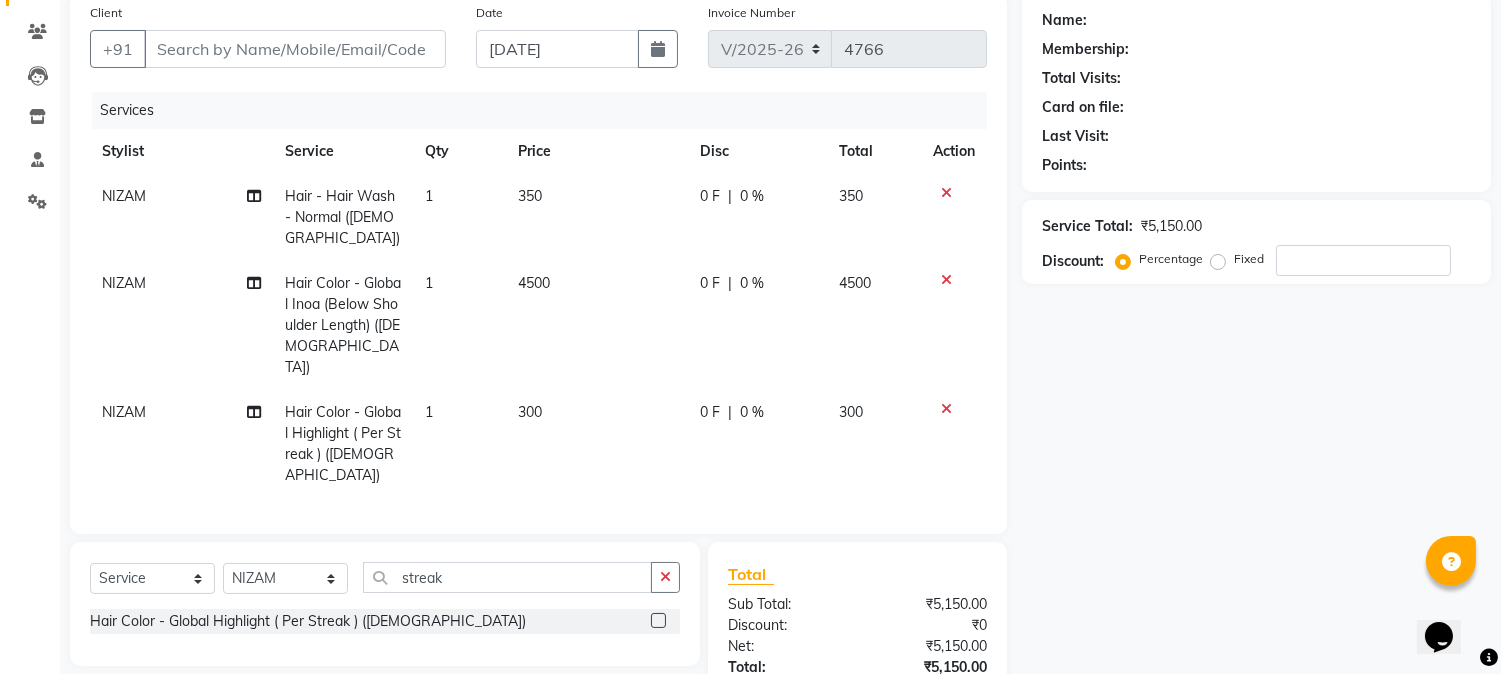 scroll, scrollTop: 0, scrollLeft: 0, axis: both 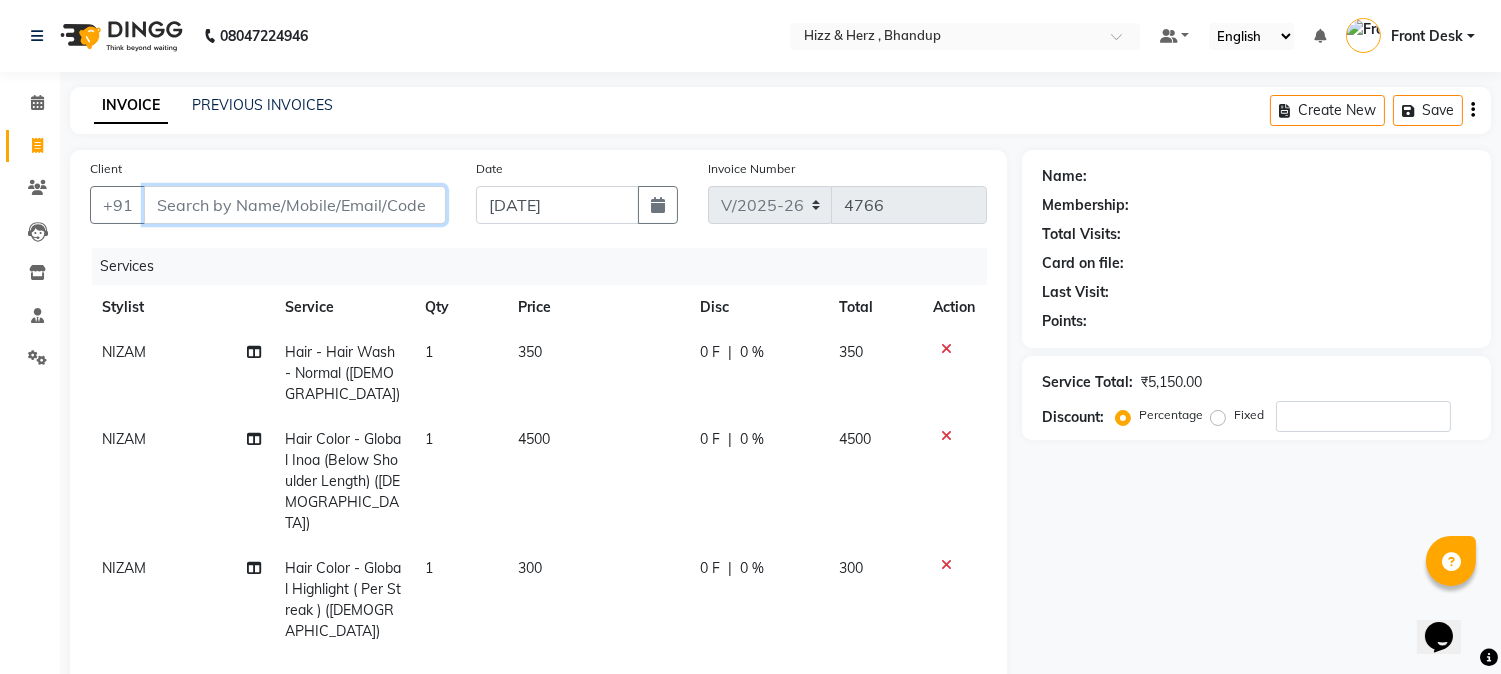 click on "Client" at bounding box center (295, 205) 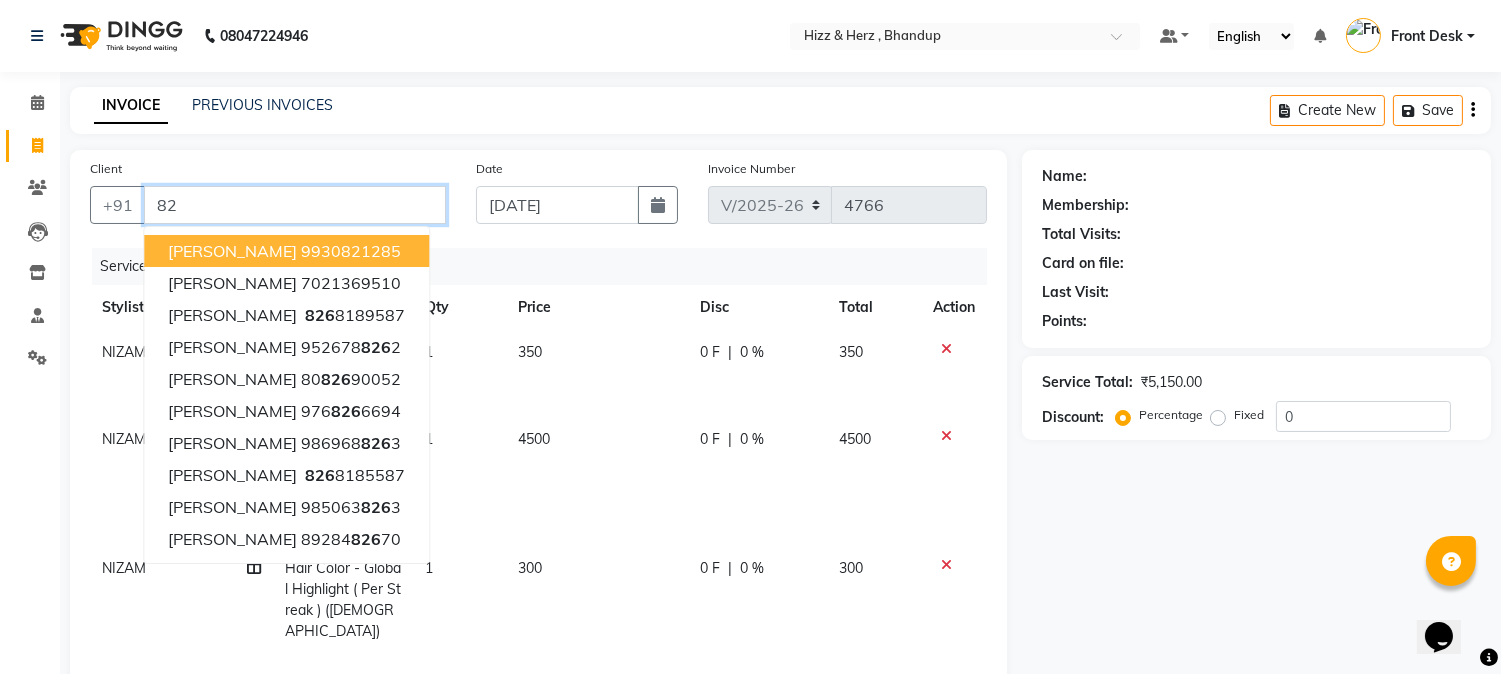 type on "8" 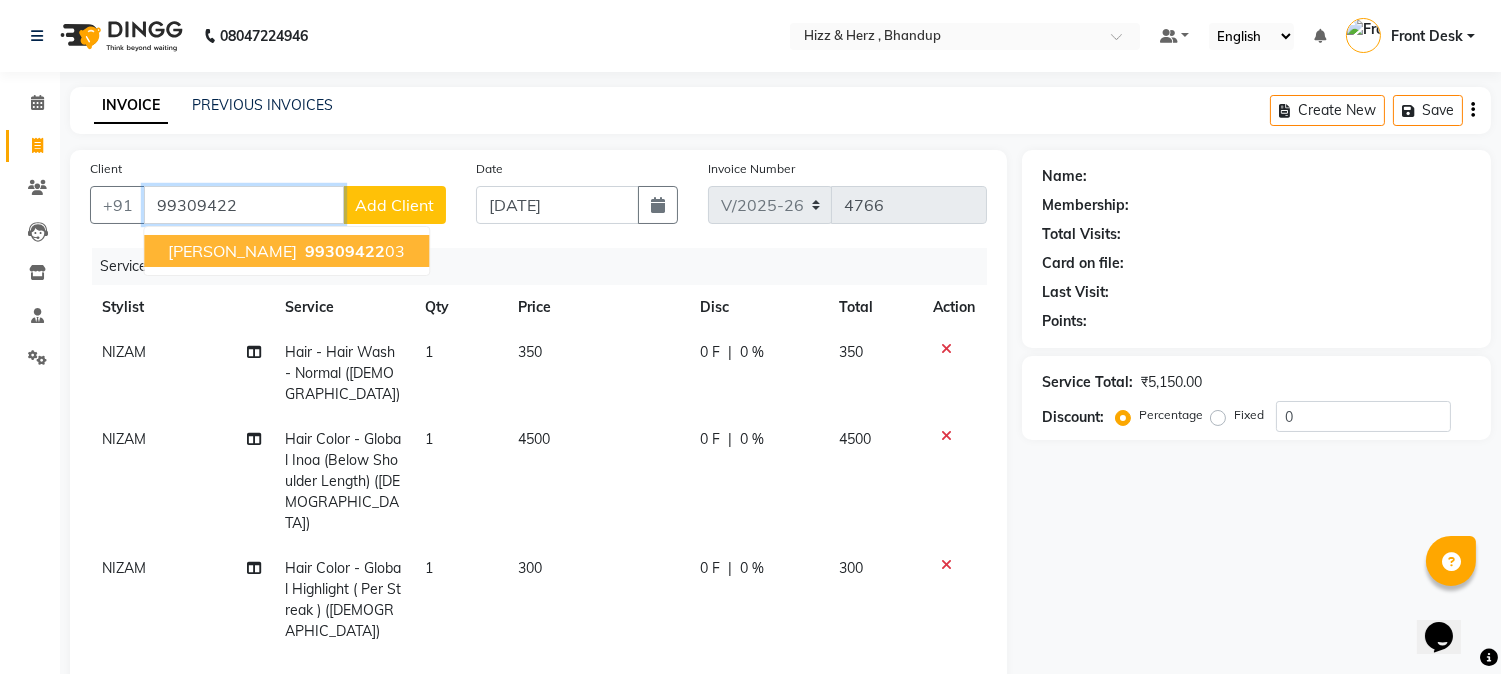 click on "MR. DHARMENDRA RAJBHAR" at bounding box center (232, 251) 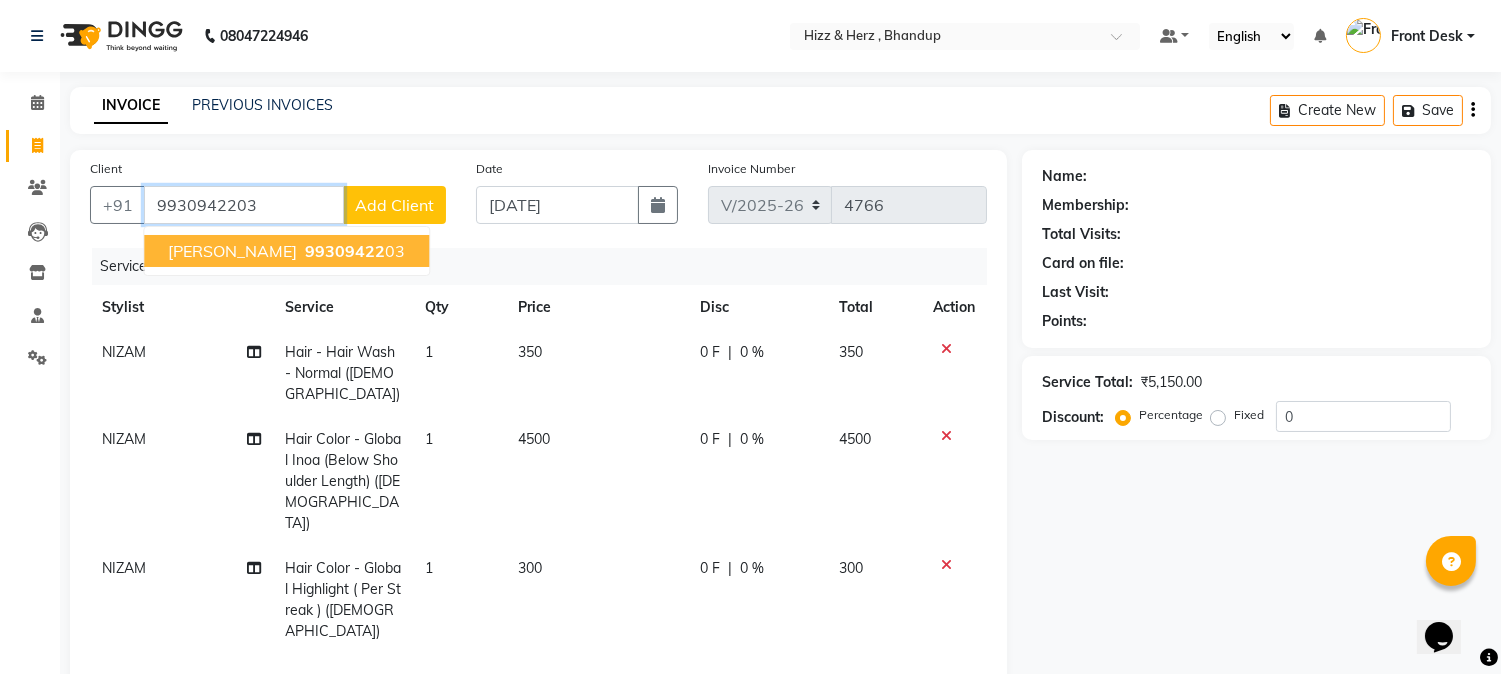type on "9930942203" 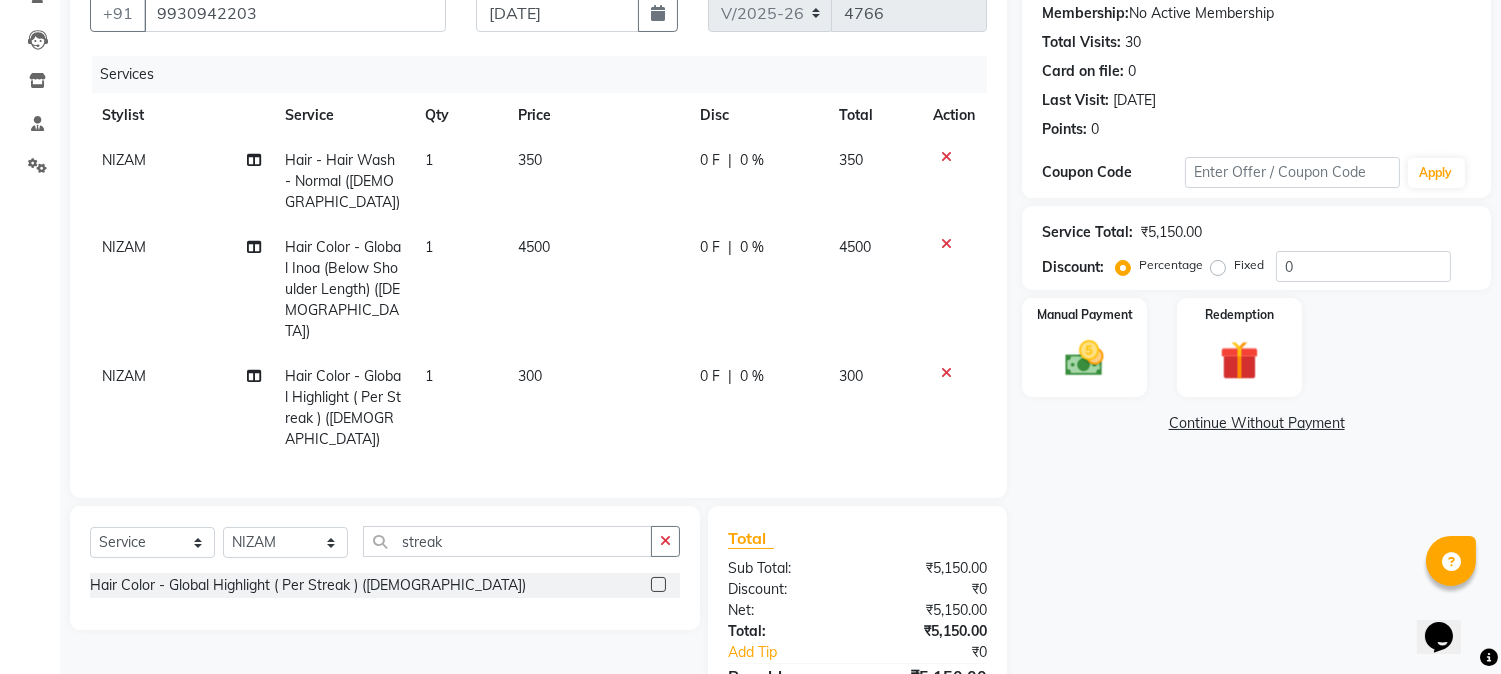 scroll, scrollTop: 222, scrollLeft: 0, axis: vertical 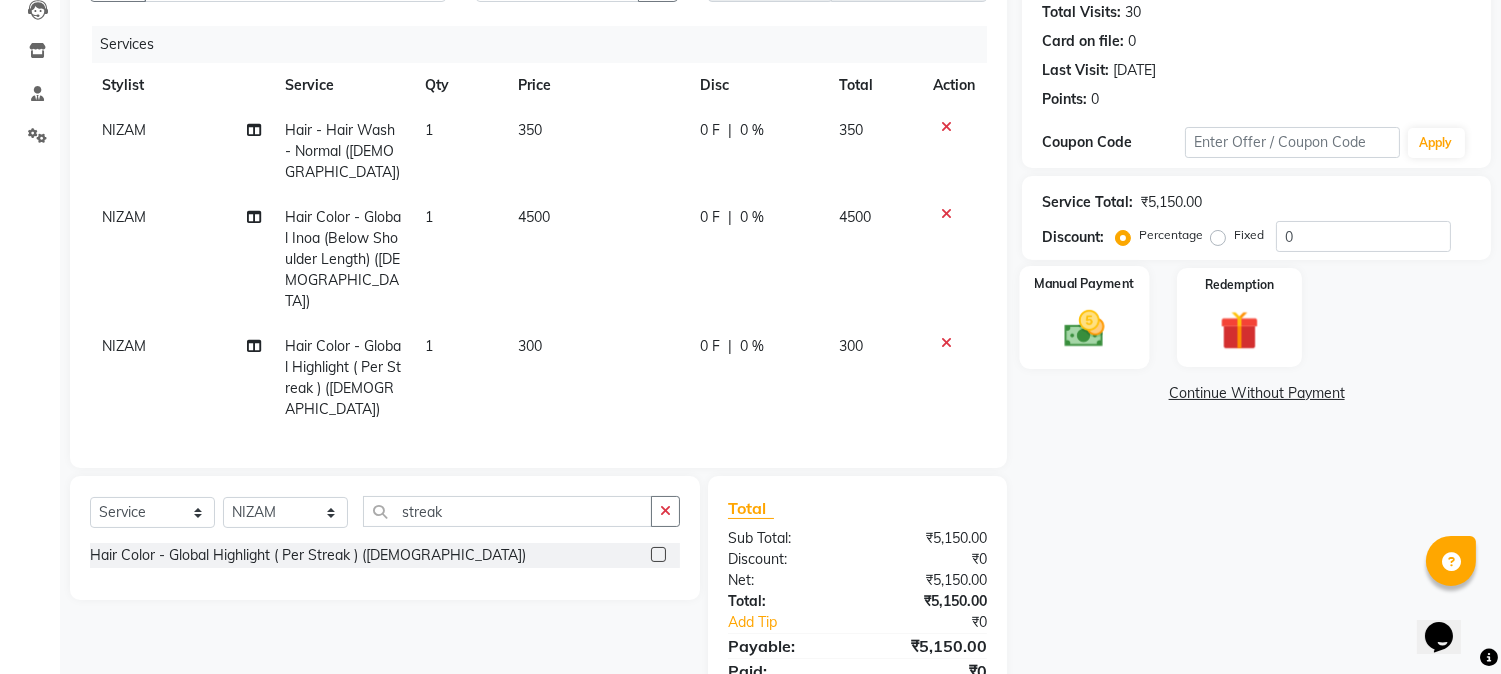 click 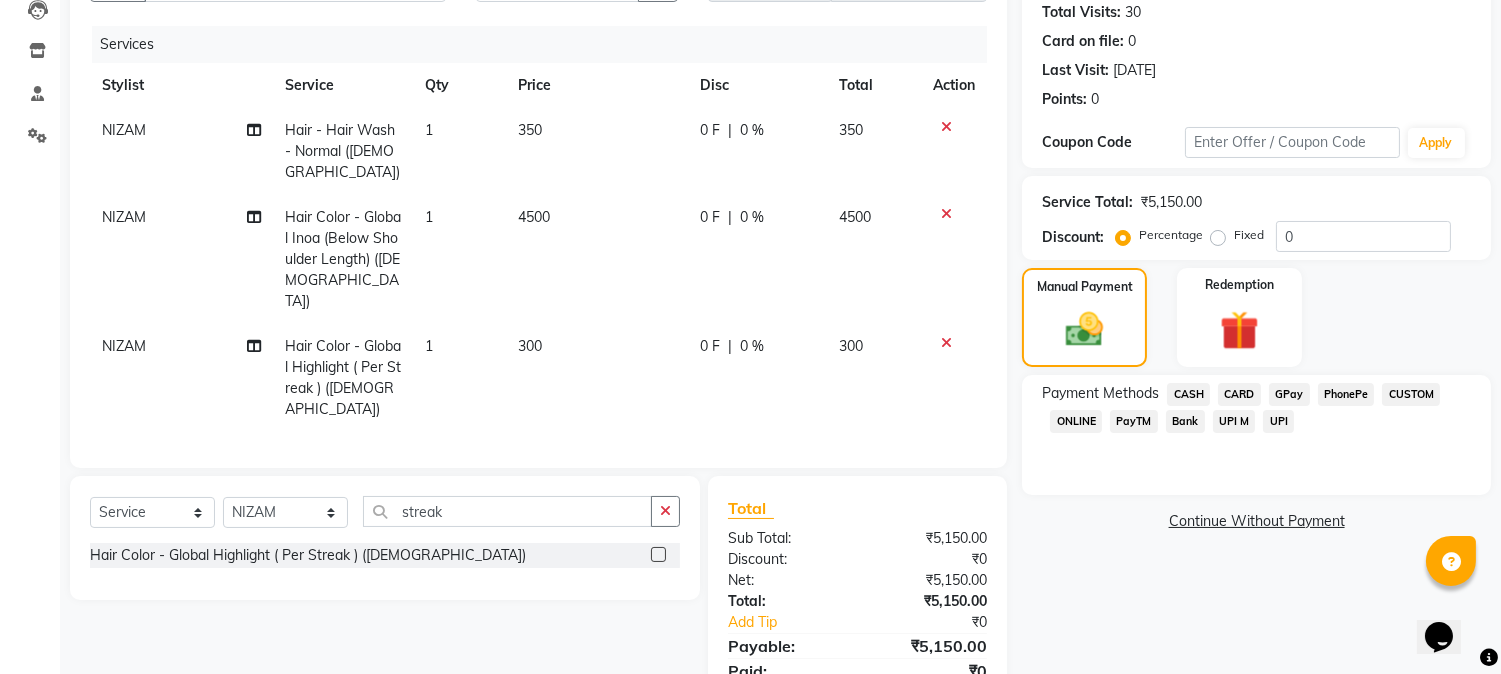 click on "GPay" 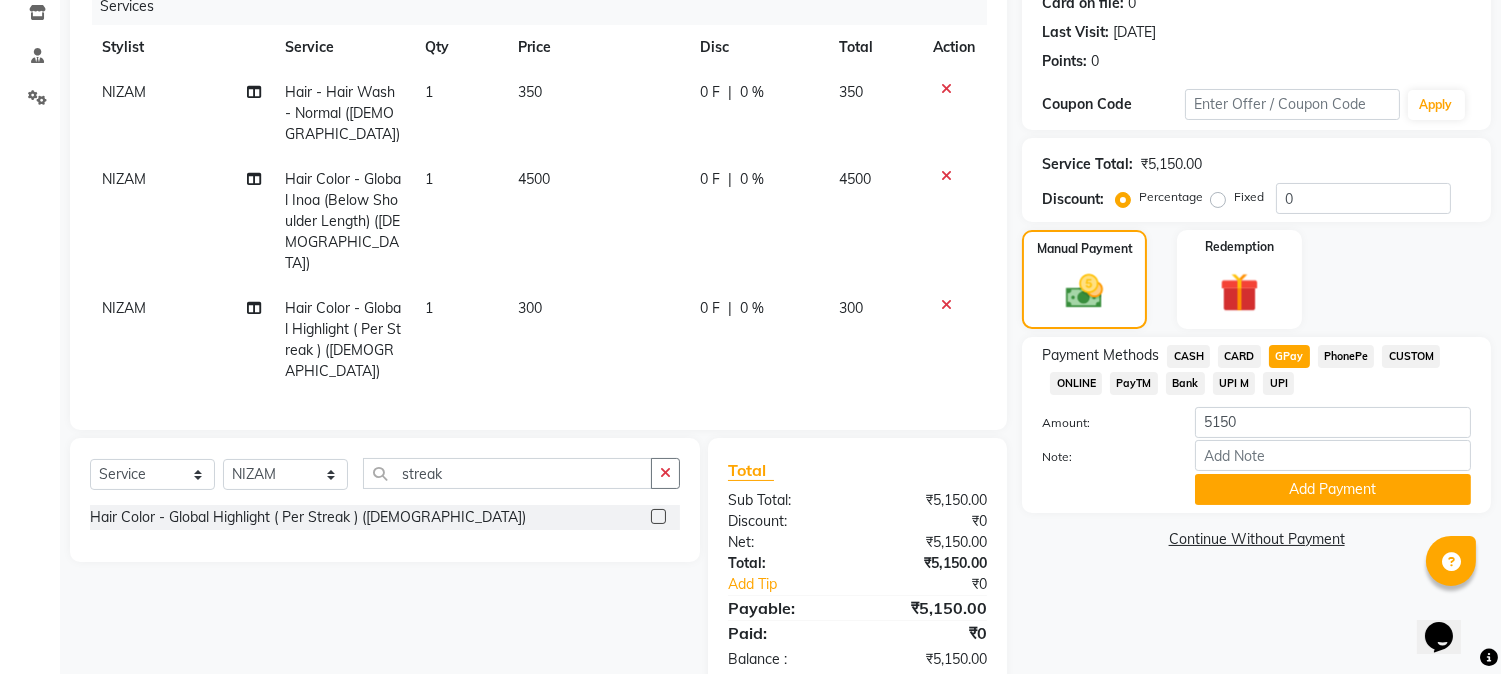 scroll, scrollTop: 280, scrollLeft: 0, axis: vertical 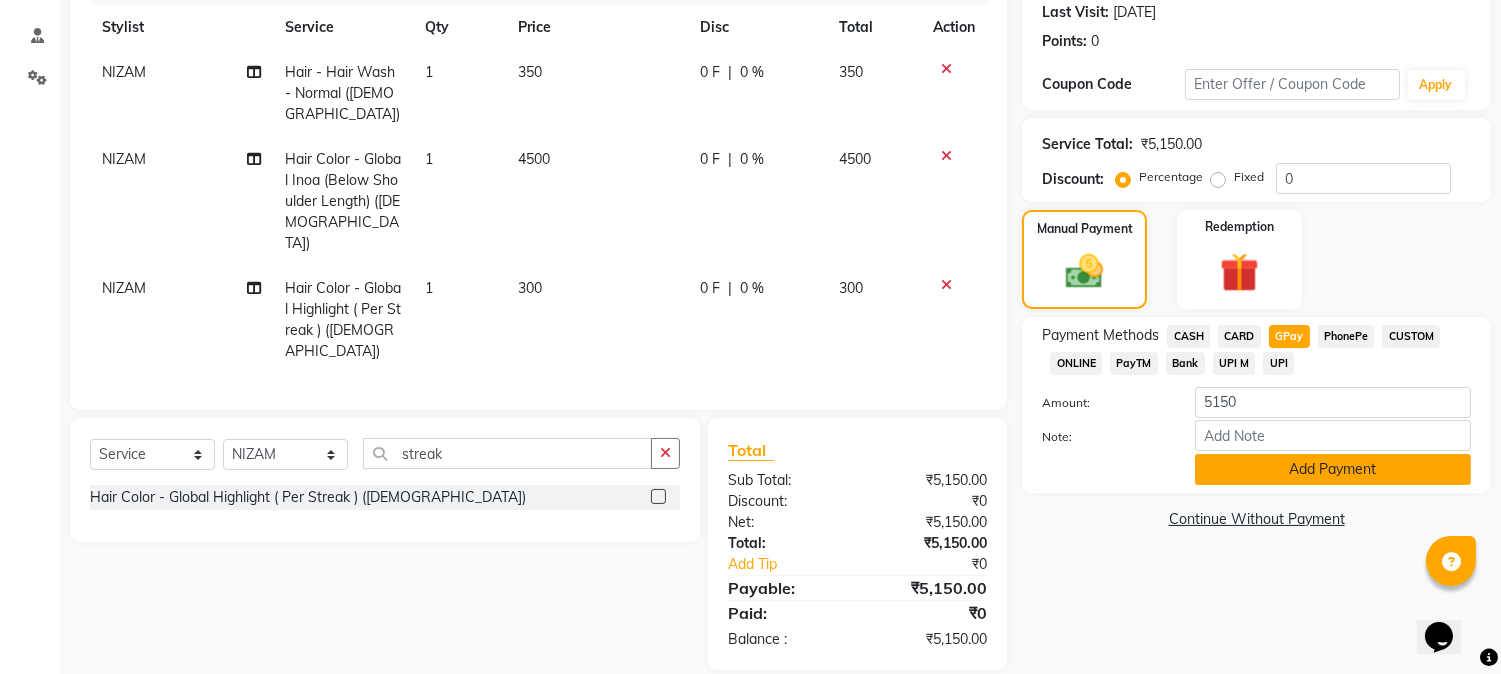 click on "Add Payment" 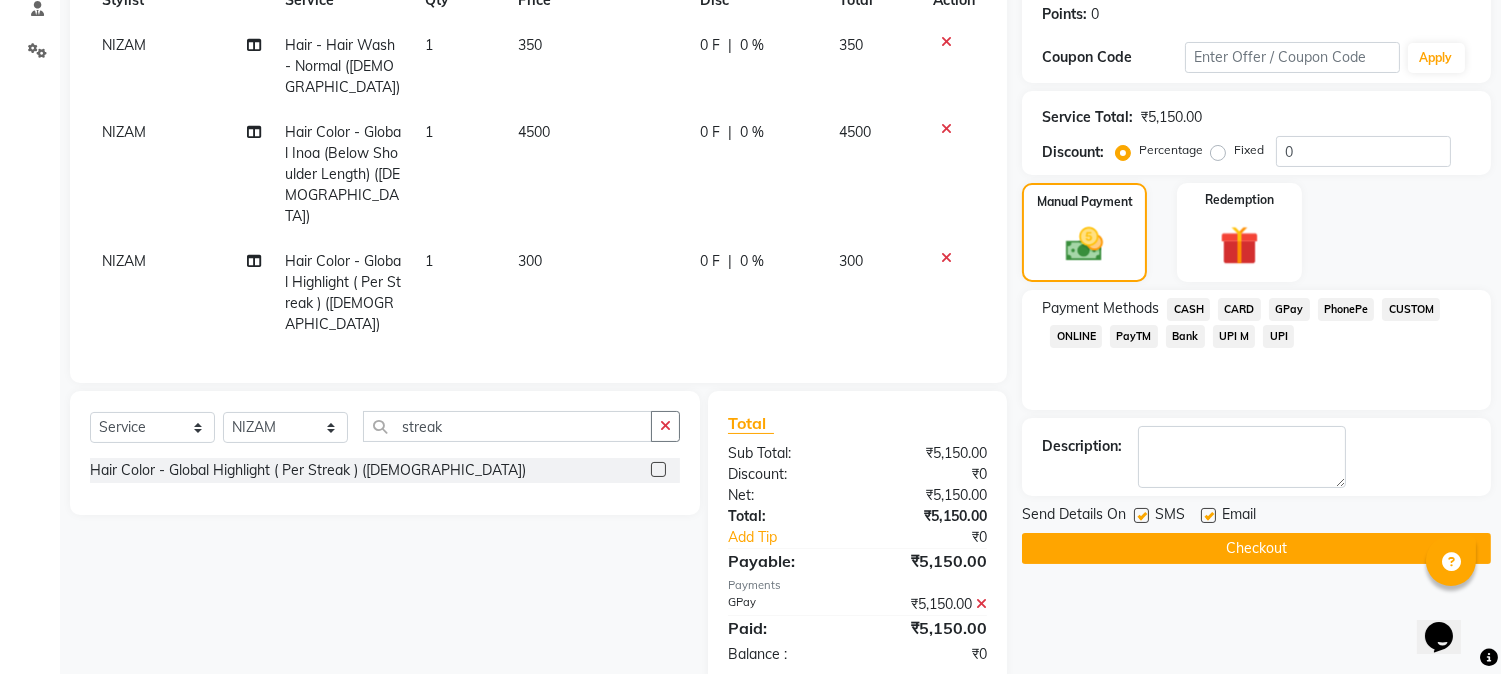 scroll, scrollTop: 322, scrollLeft: 0, axis: vertical 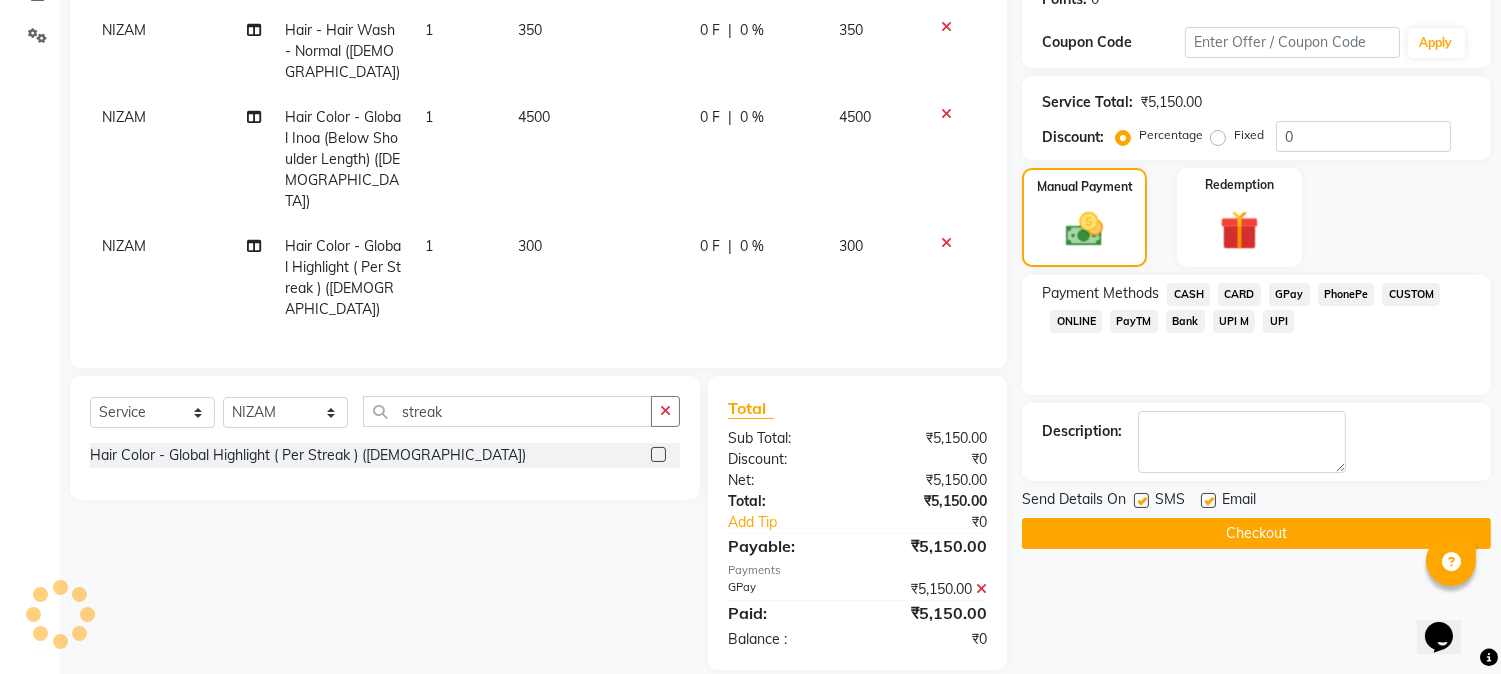 click on "Checkout" 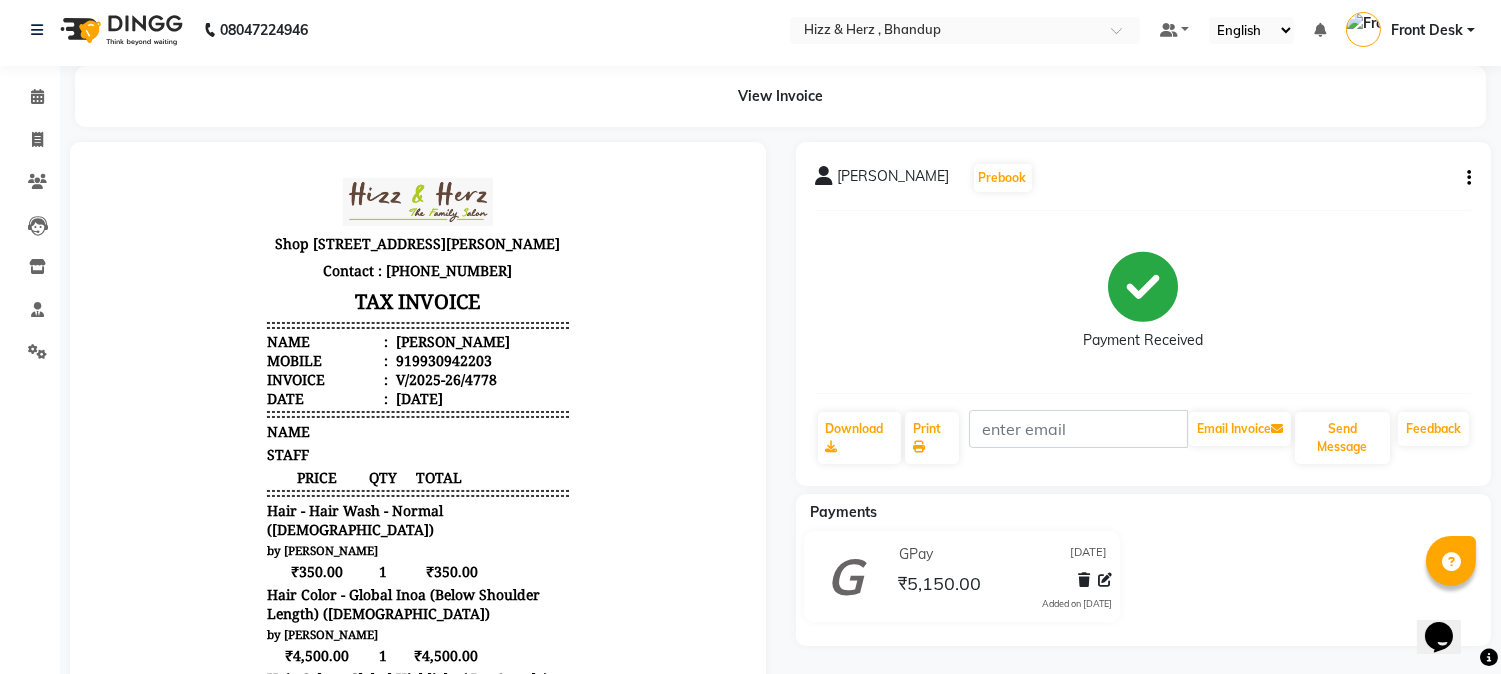 scroll, scrollTop: 0, scrollLeft: 0, axis: both 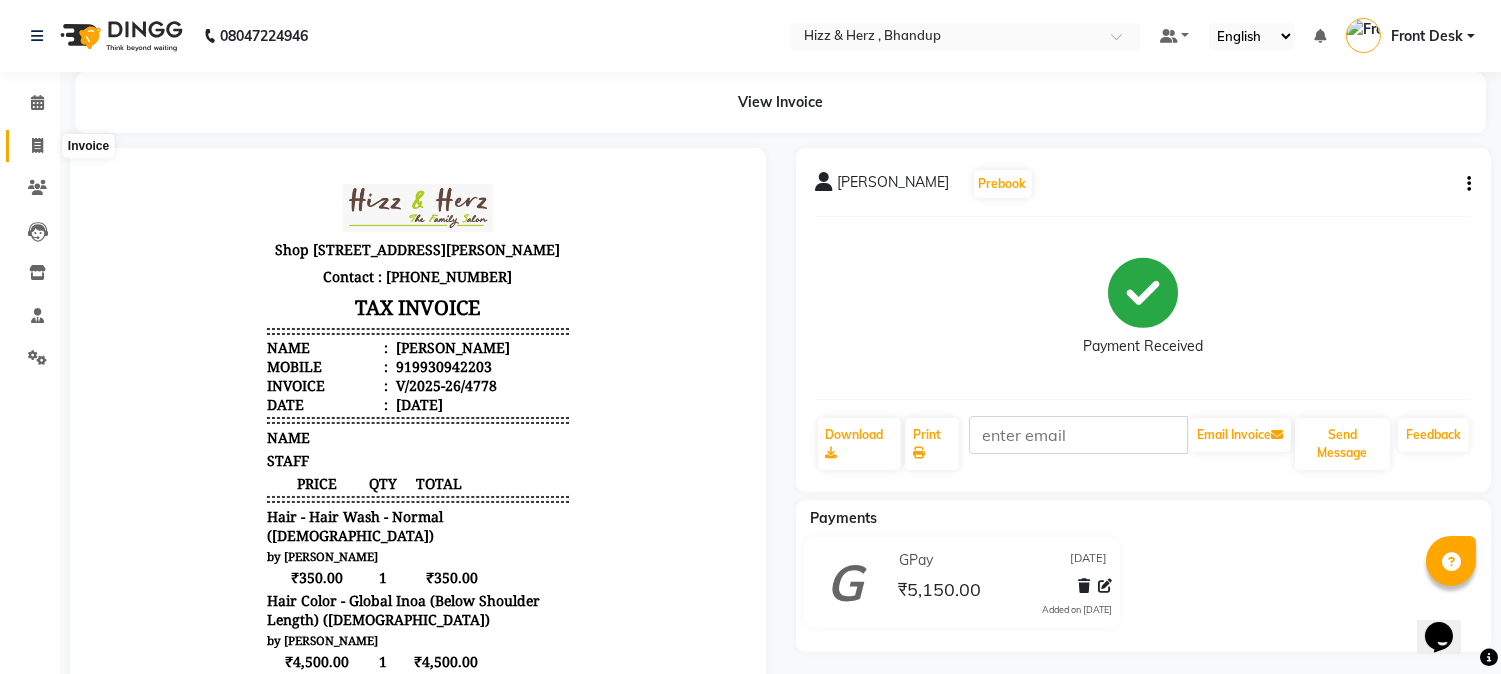 click 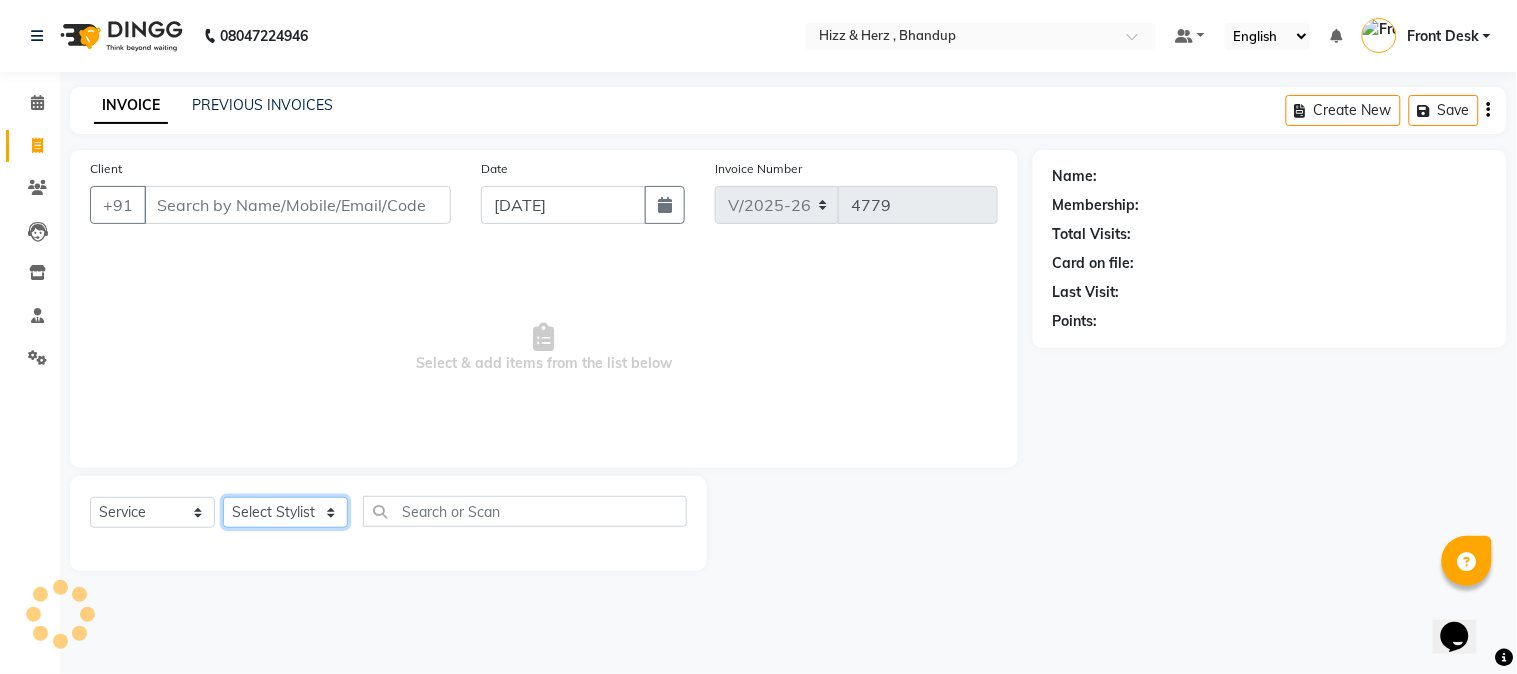 click on "Select Stylist Front Desk [PERSON_NAME] HIZZ & HERZ 2 [PERSON_NAME] [PERSON_NAME] [PERSON_NAME] [PERSON_NAME] MOHD [PERSON_NAME] [PERSON_NAME] [PERSON_NAME]  [PERSON_NAME]" 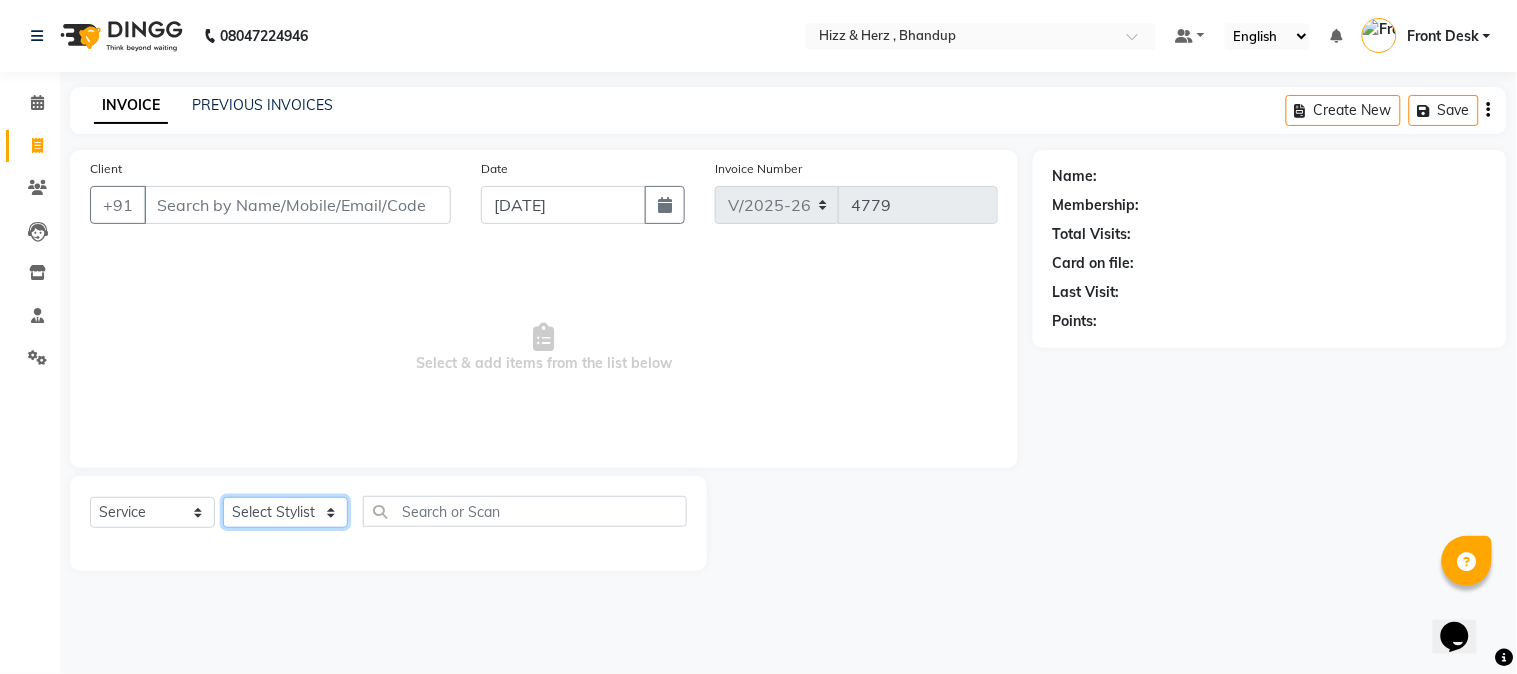 select on "9146" 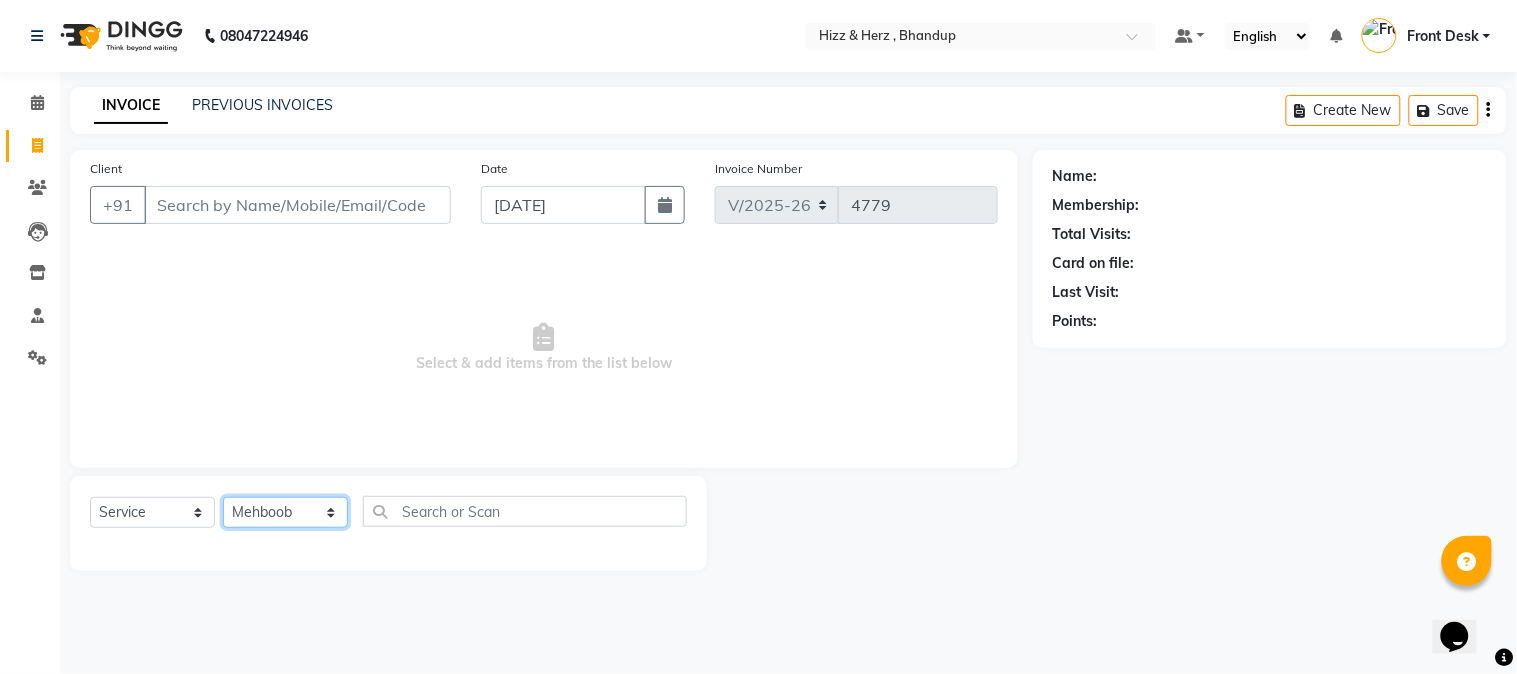 click on "Select Stylist Front Desk [PERSON_NAME] HIZZ & HERZ 2 [PERSON_NAME] [PERSON_NAME] [PERSON_NAME] [PERSON_NAME] MOHD [PERSON_NAME] [PERSON_NAME] [PERSON_NAME]  [PERSON_NAME]" 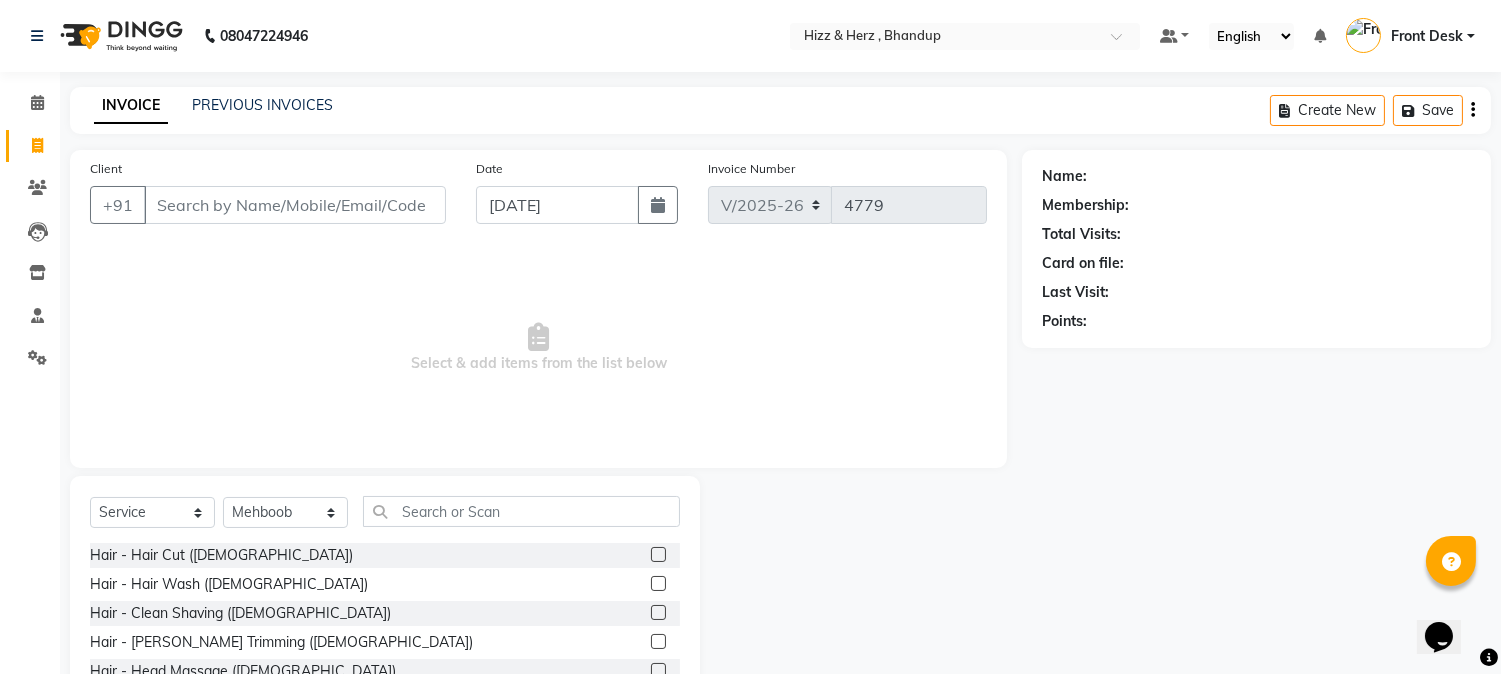 click 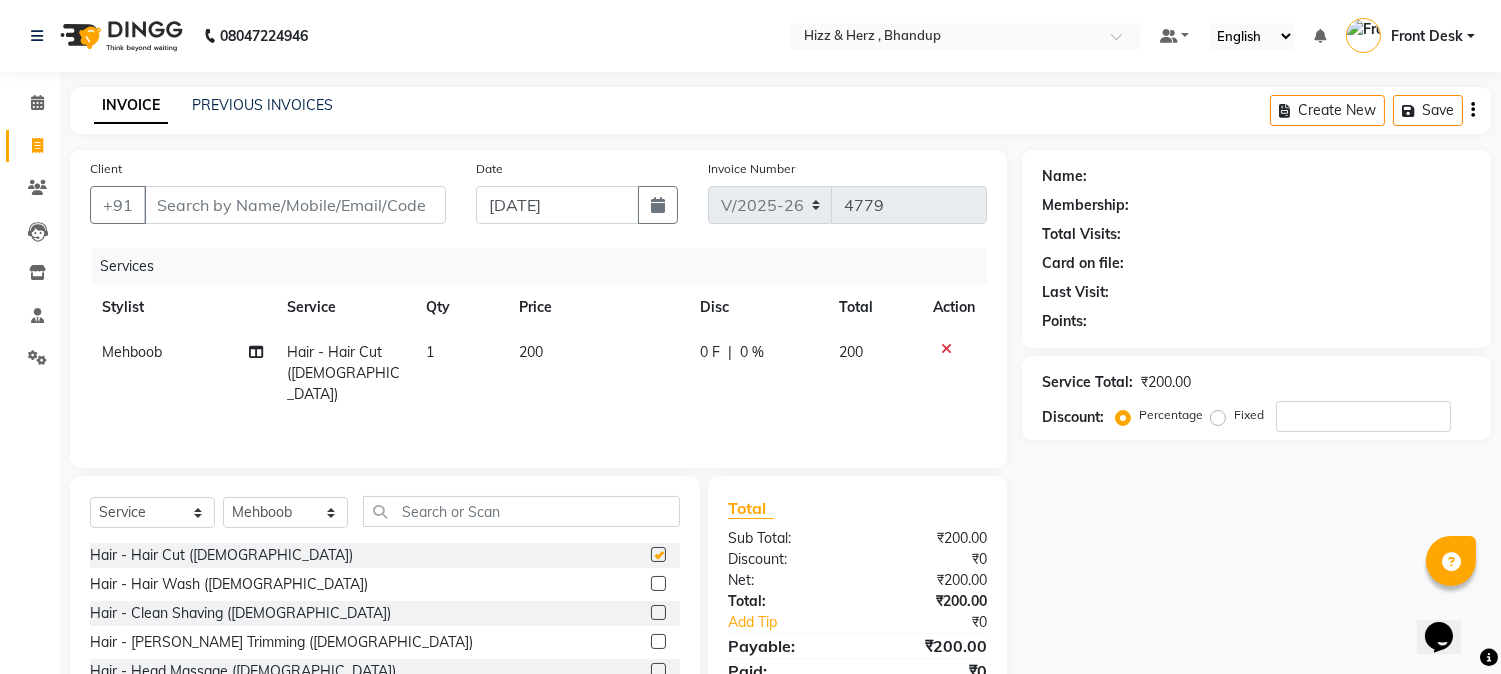 checkbox on "false" 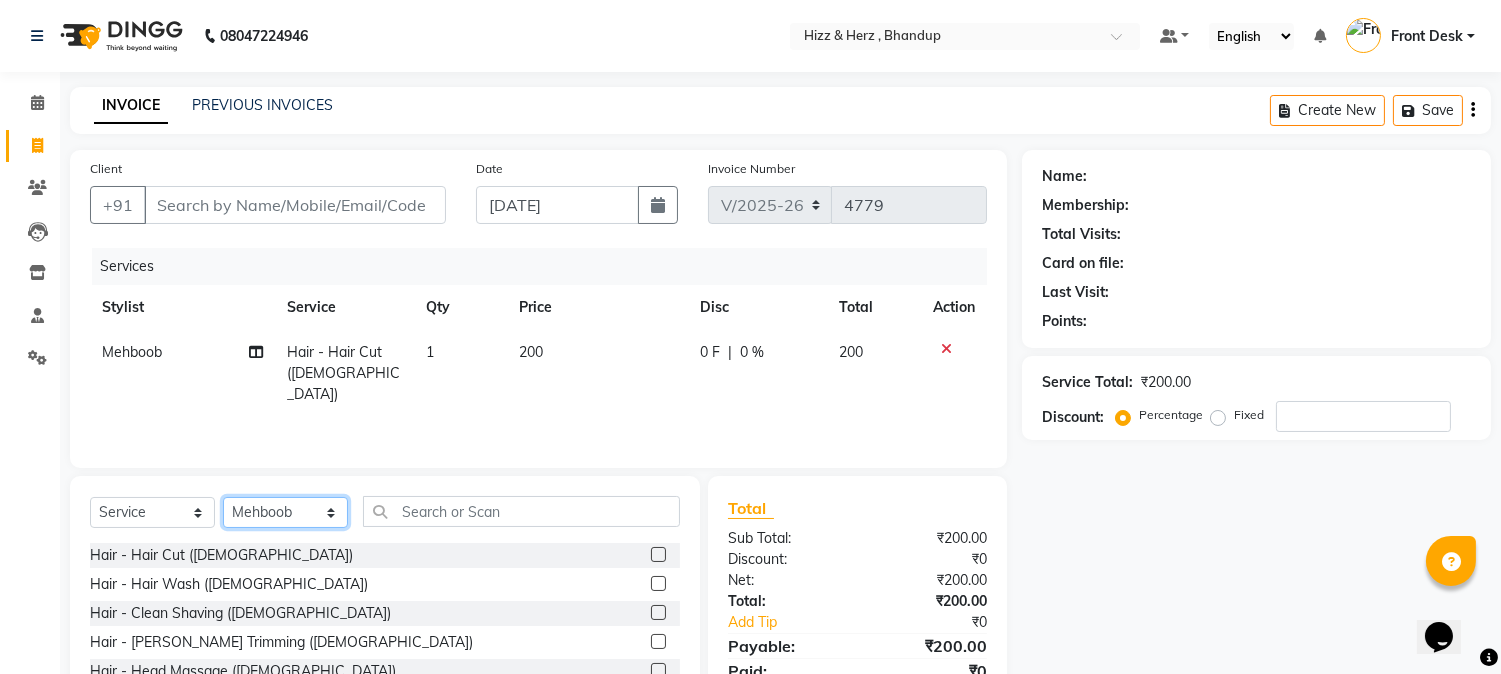 click on "Select Stylist Front Desk Gaurav Sharma HIZZ & HERZ 2 IRFAN AHMAD Jigna Goswami KHALID AHMAD Laxmi Mehboob MOHD PARVEJ NIZAM Salman Sangeeta  SUMITA  VEERENDRA SHARMA" 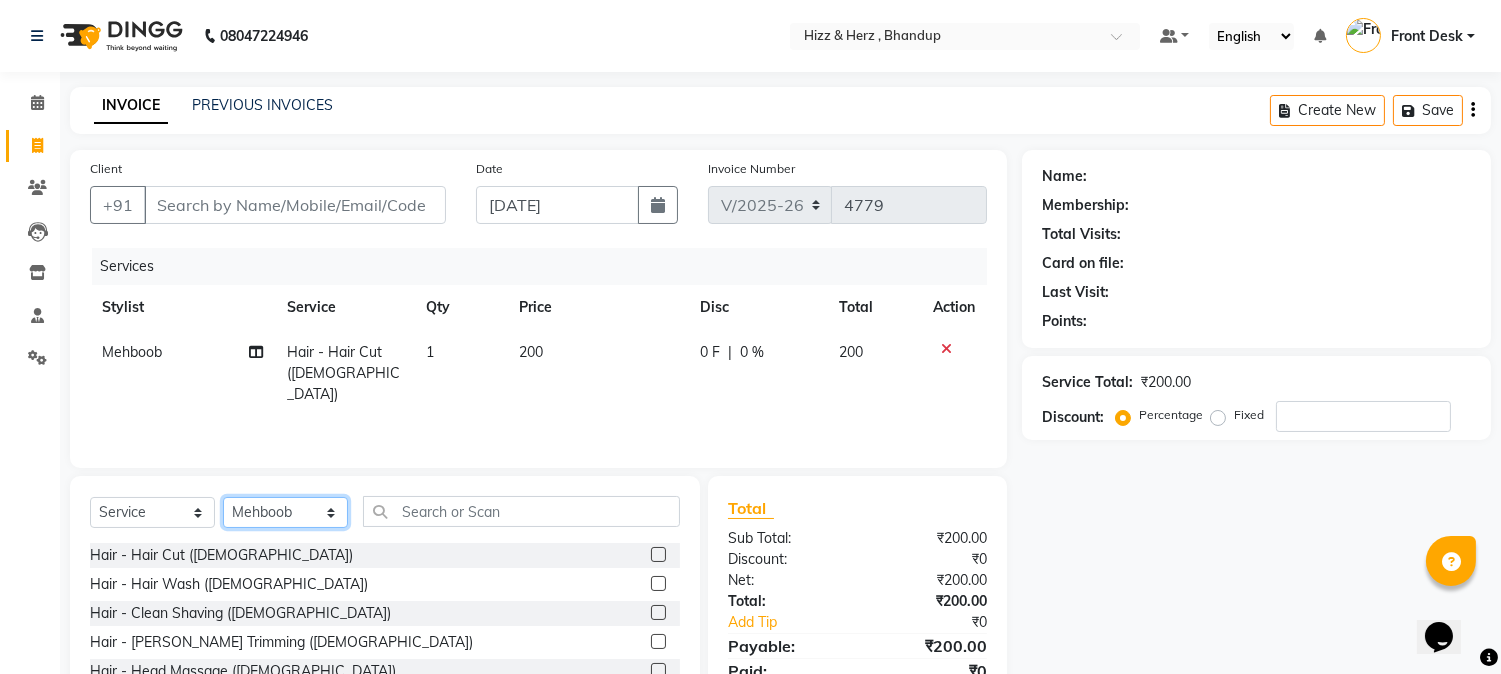 select on "24395" 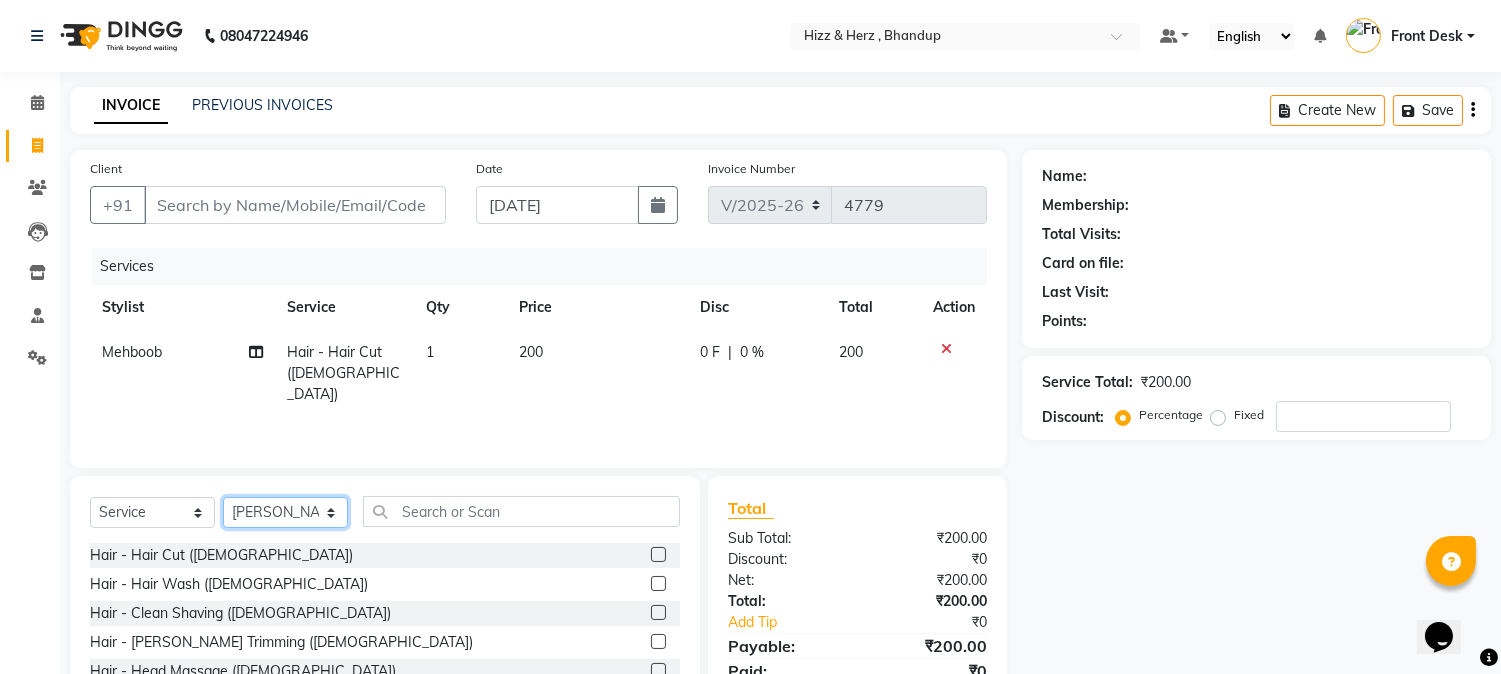 click on "Select Stylist Front Desk Gaurav Sharma HIZZ & HERZ 2 IRFAN AHMAD Jigna Goswami KHALID AHMAD Laxmi Mehboob MOHD PARVEJ NIZAM Salman Sangeeta  SUMITA  VEERENDRA SHARMA" 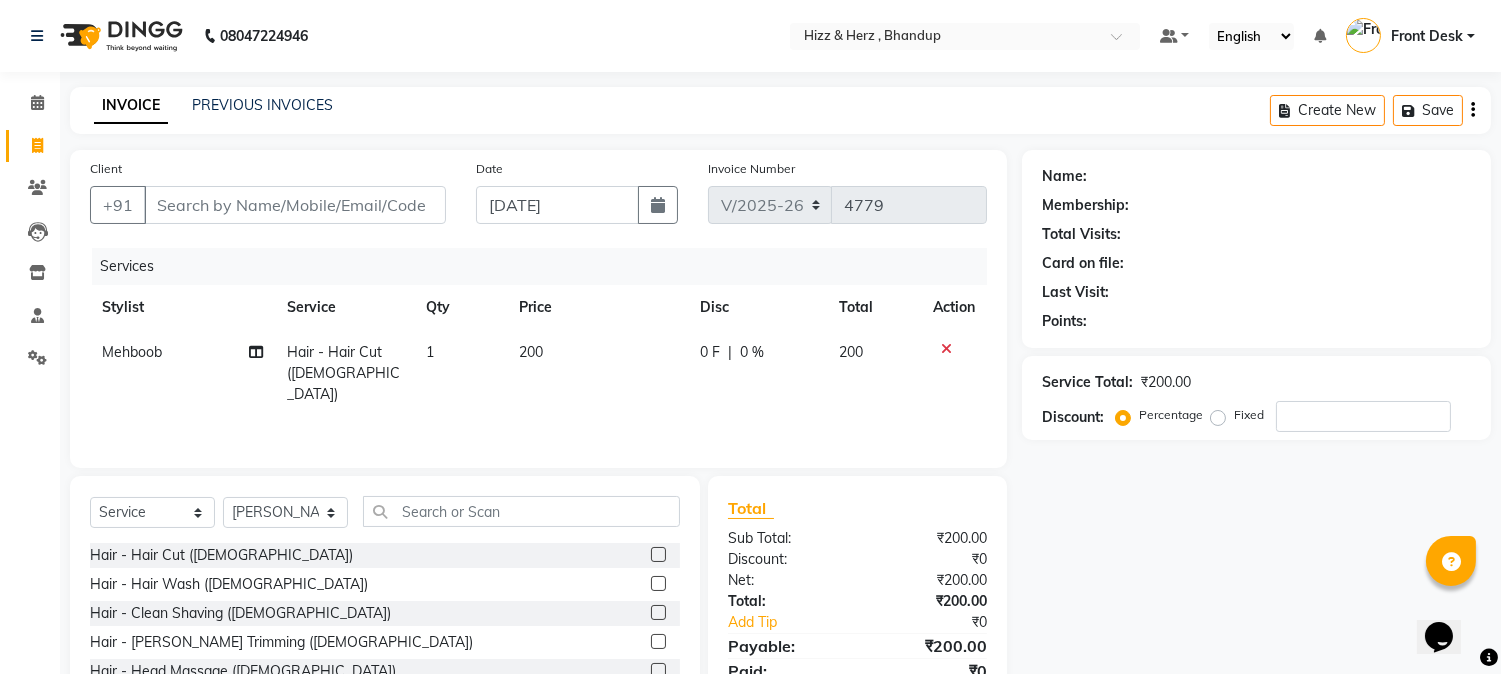click 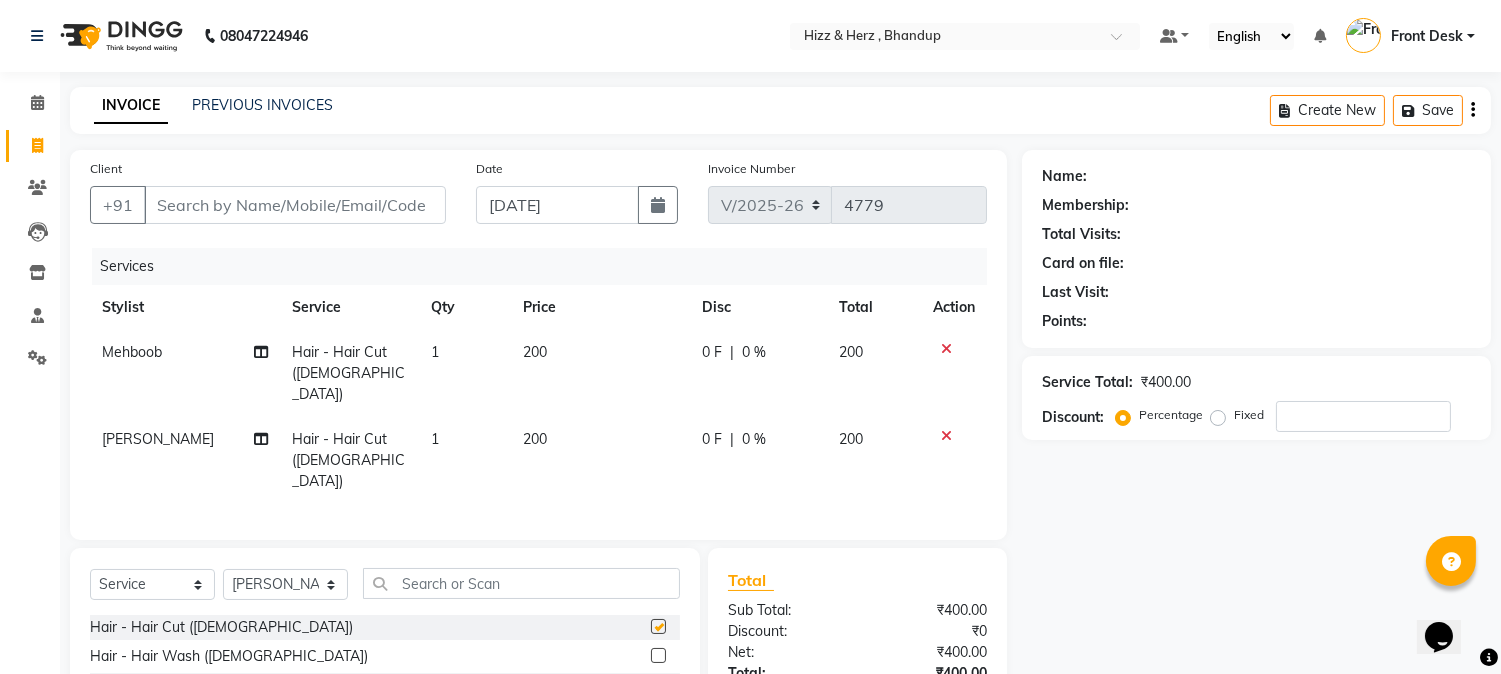 checkbox on "false" 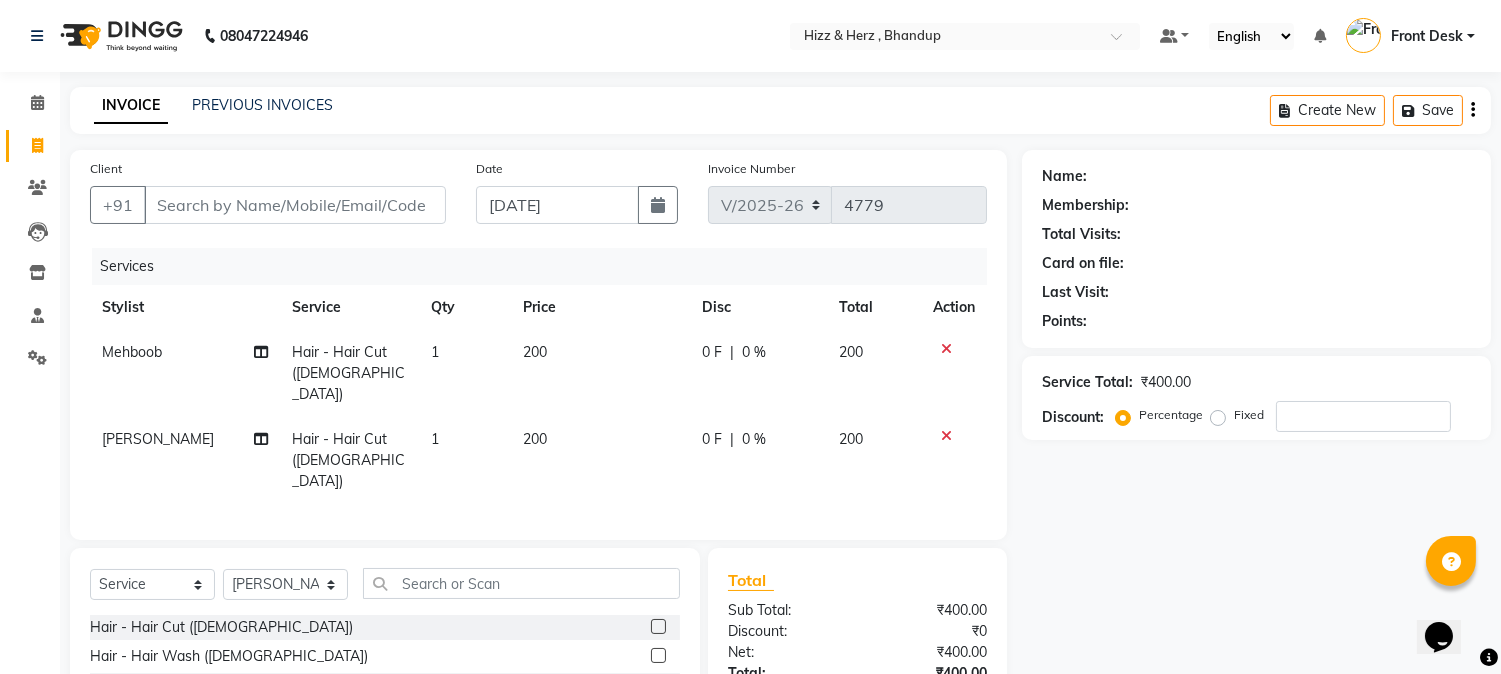 click 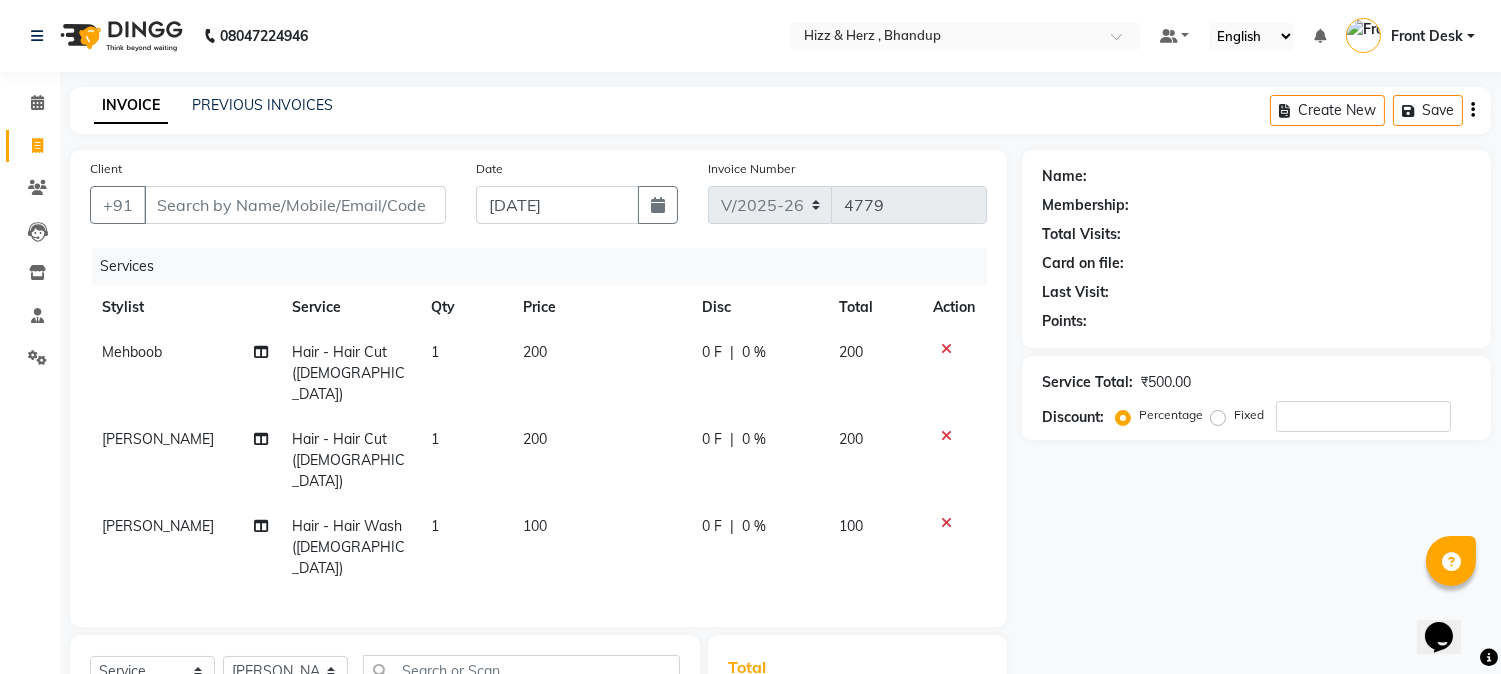 checkbox on "false" 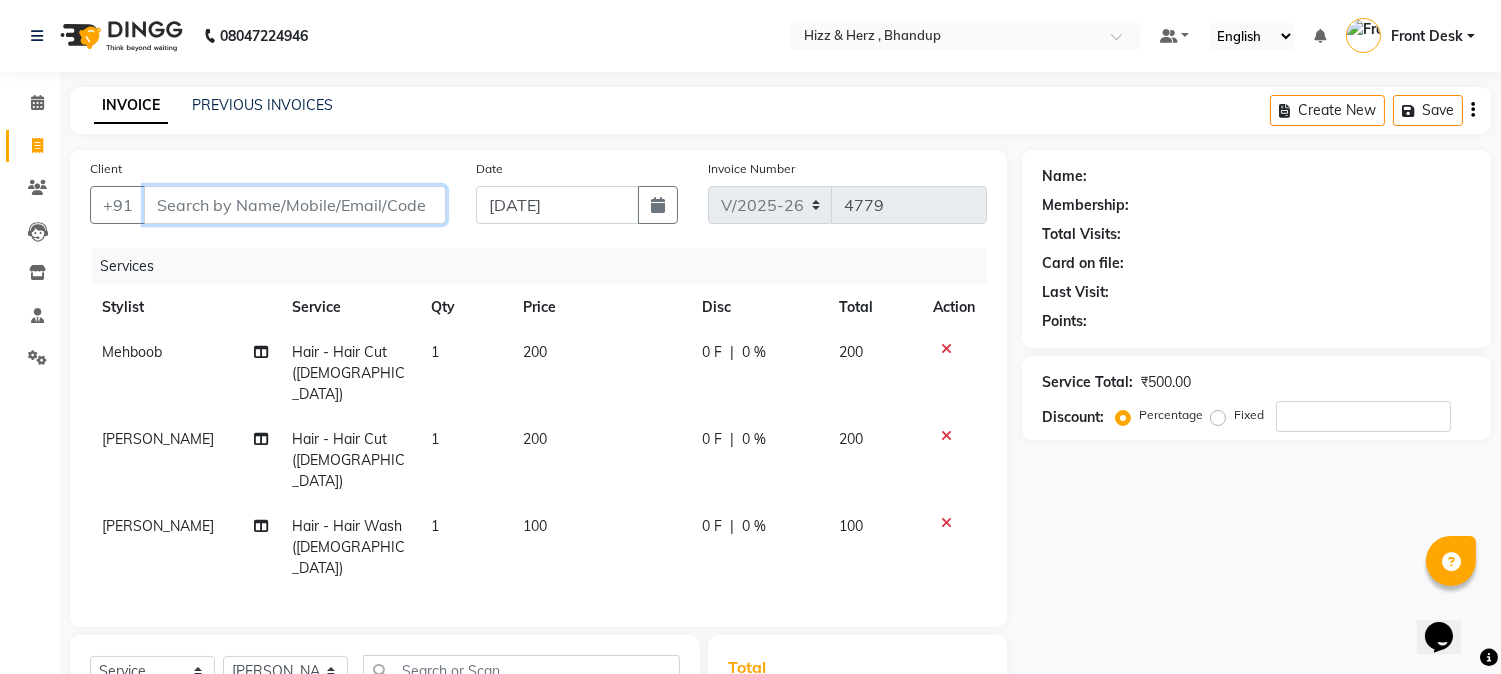 click on "Client" at bounding box center [295, 205] 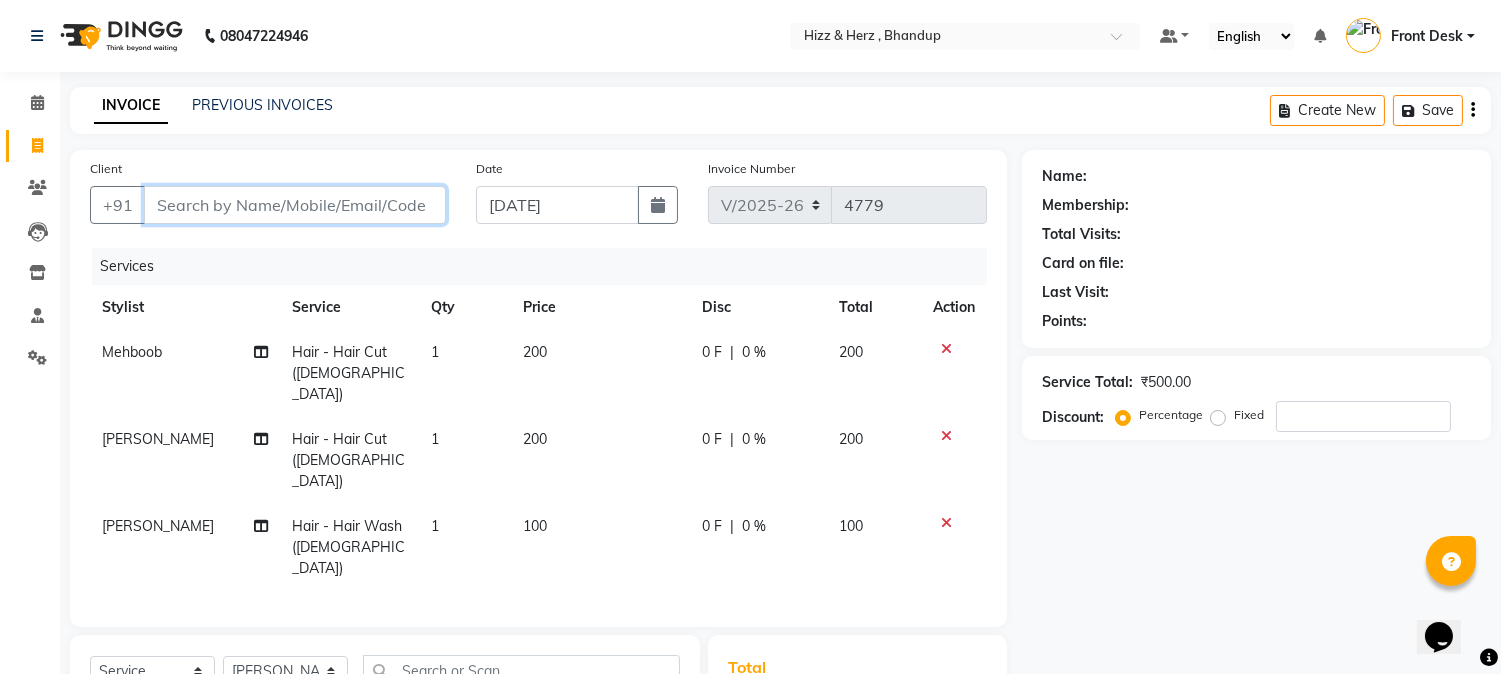 type on "8" 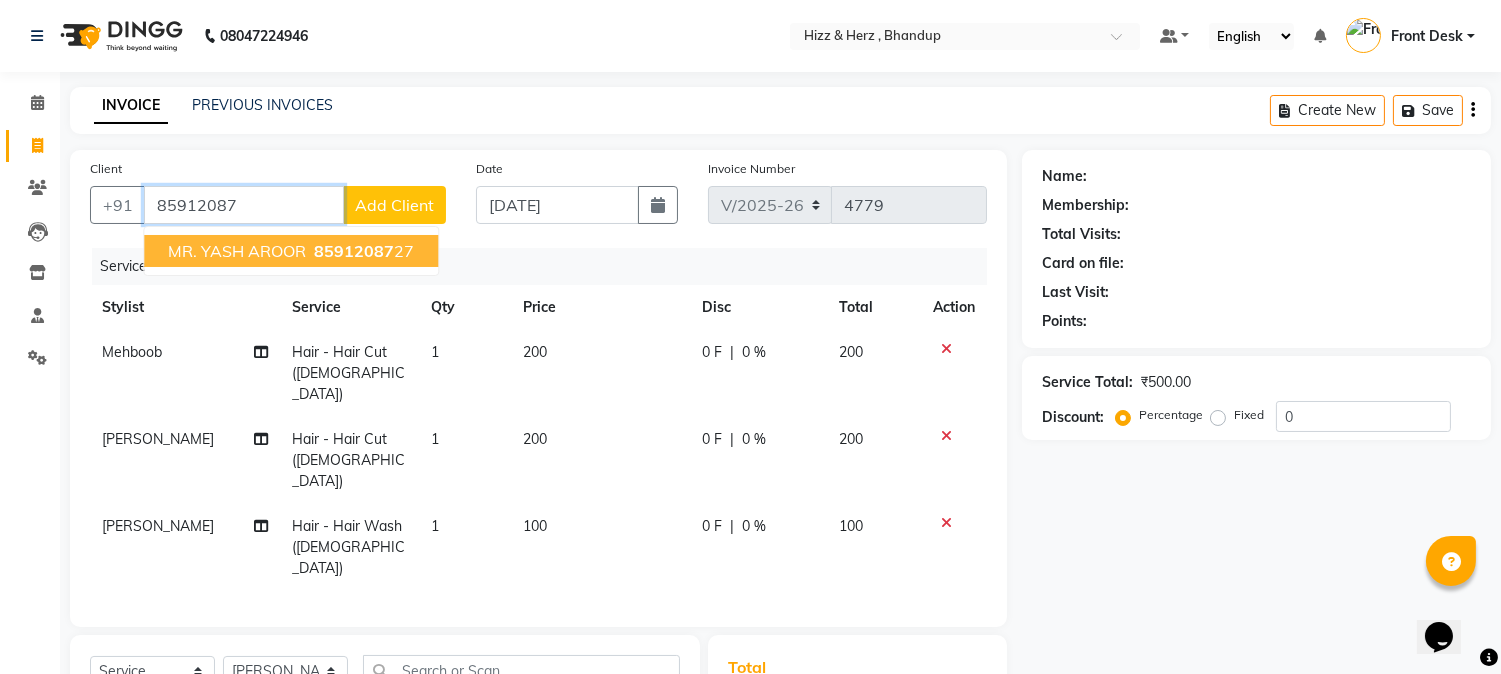 click on "MR. YASH AROOR" at bounding box center (237, 251) 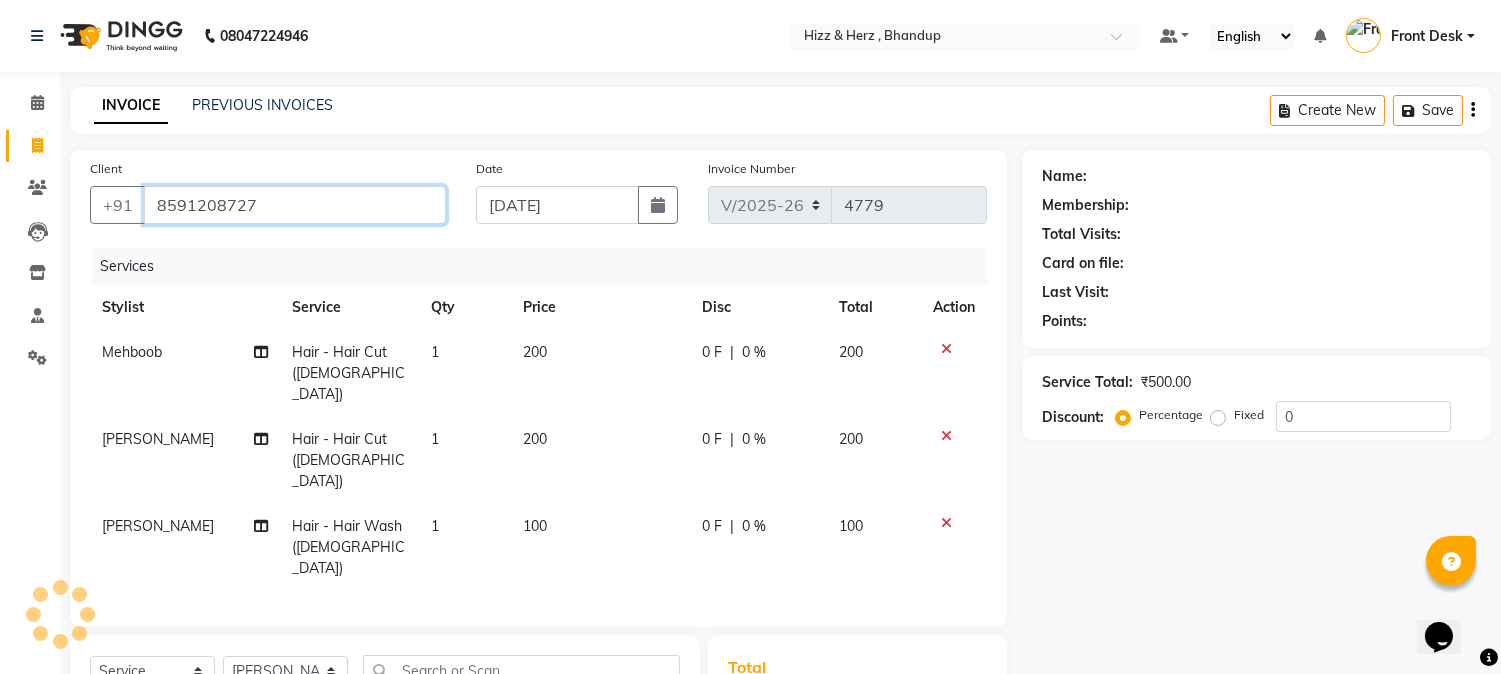 type on "8591208727" 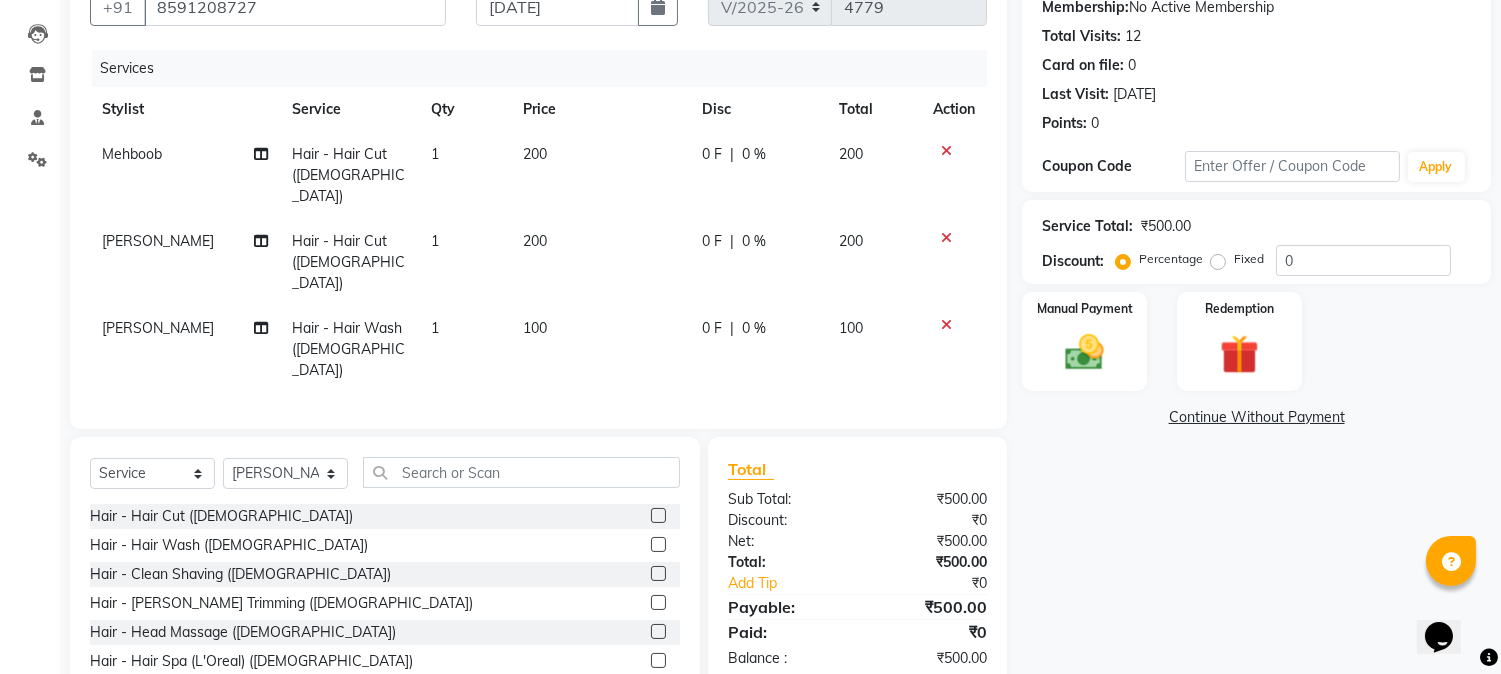 scroll, scrollTop: 238, scrollLeft: 0, axis: vertical 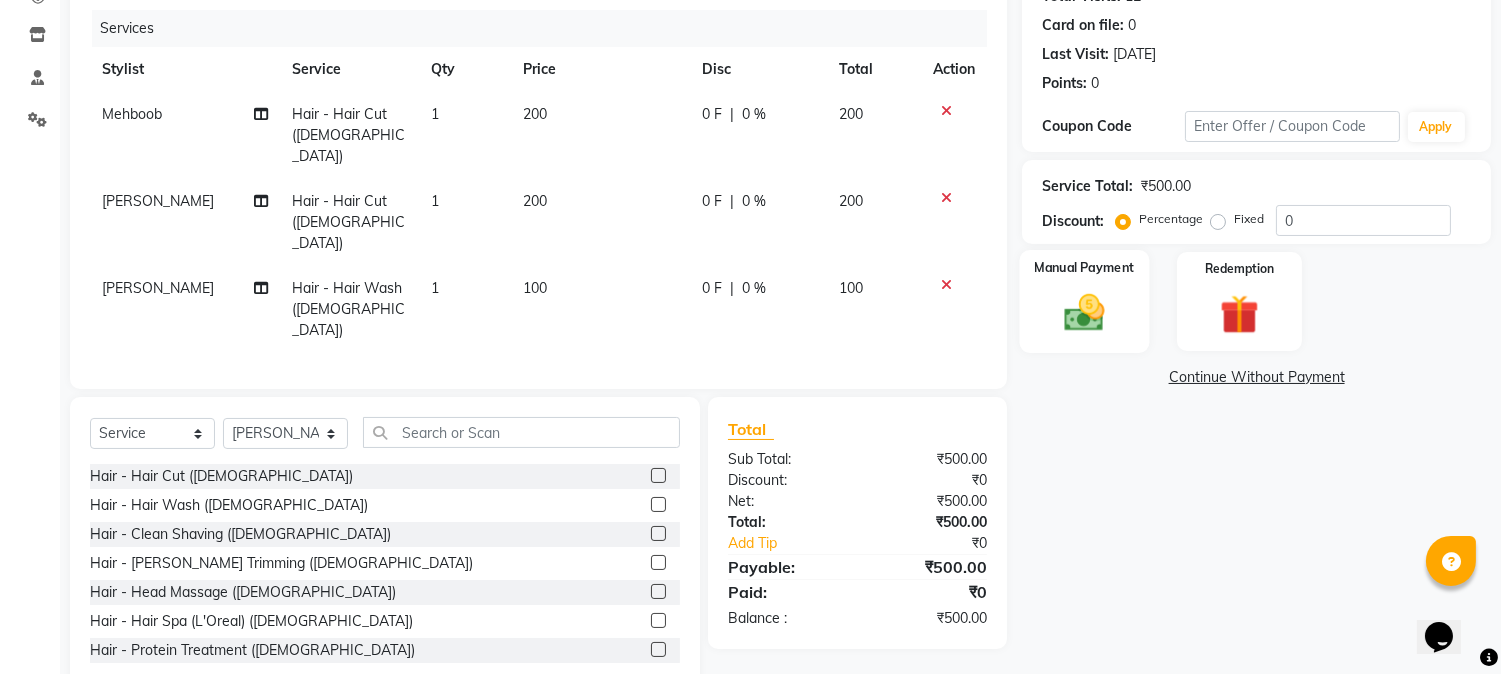 click 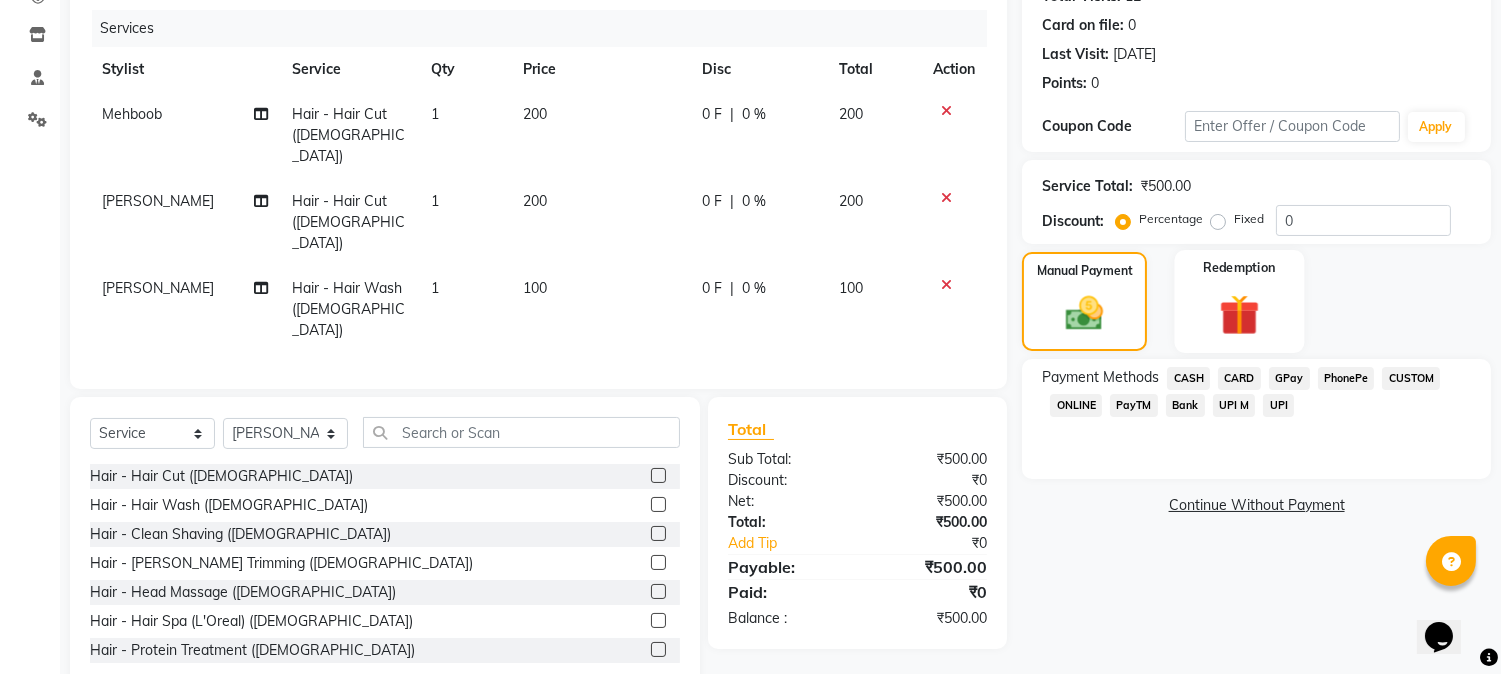 scroll, scrollTop: 127, scrollLeft: 0, axis: vertical 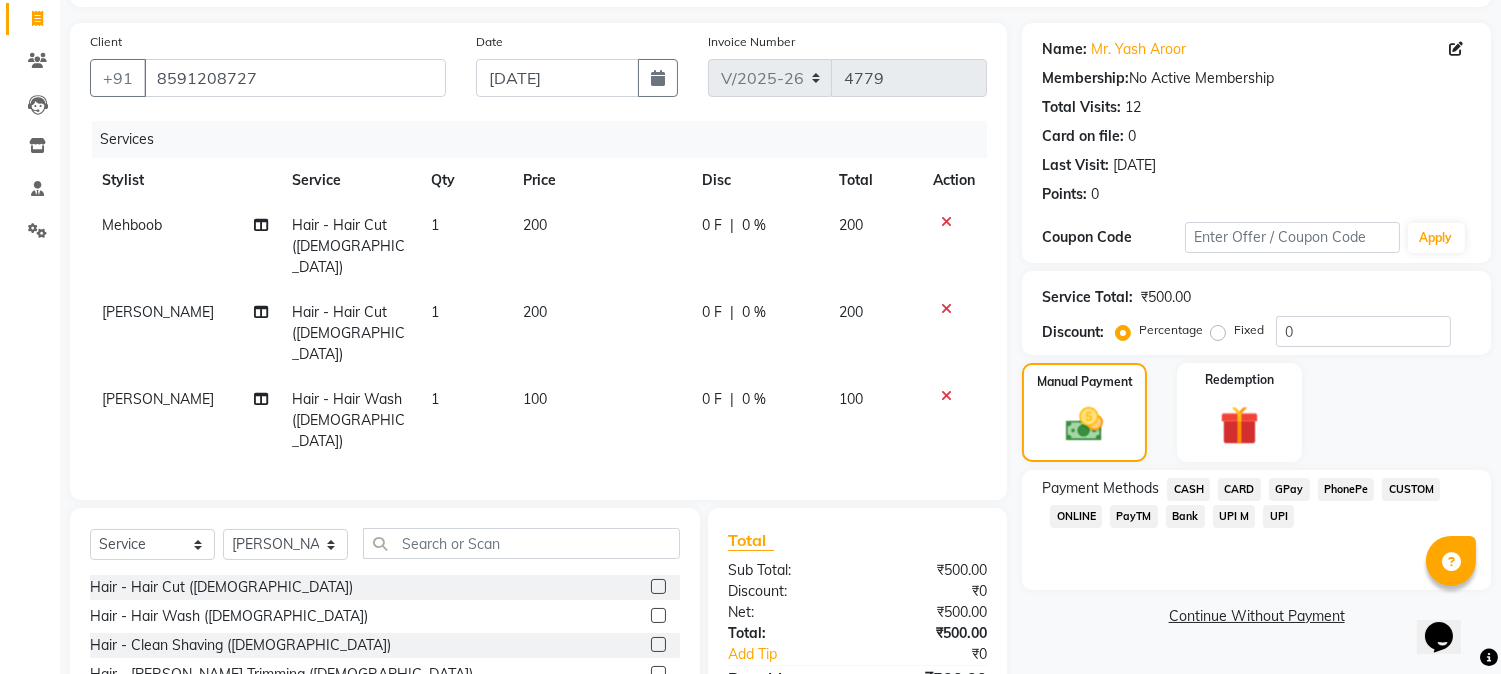 click on "GPay" 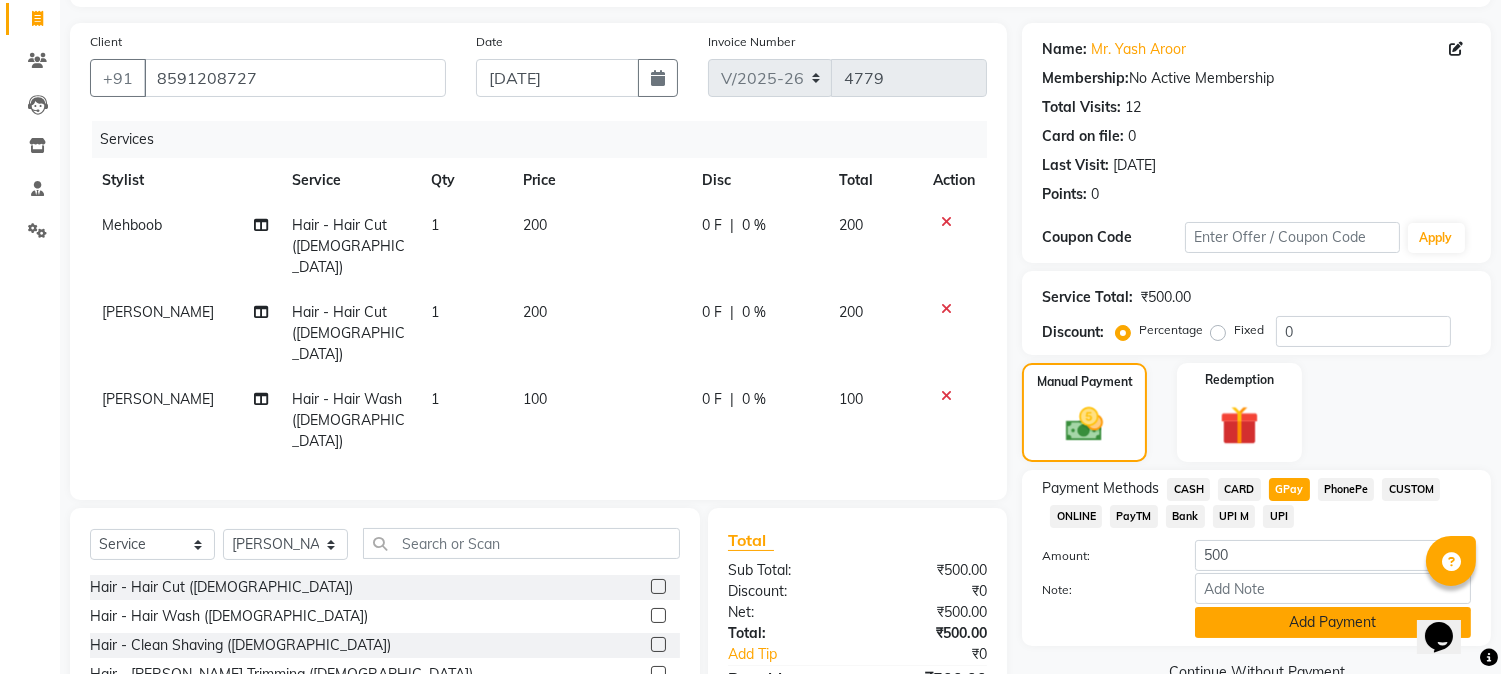 click on "Add Payment" 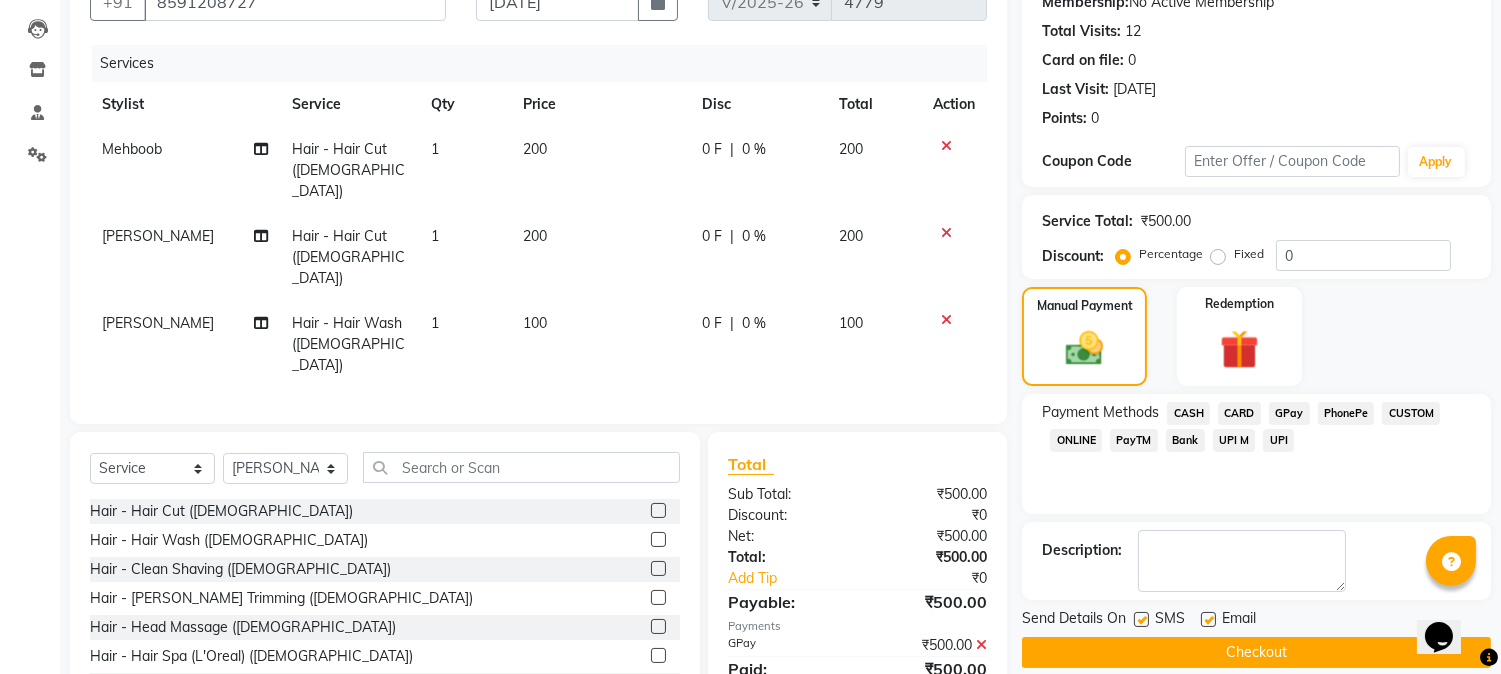 scroll, scrollTop: 238, scrollLeft: 0, axis: vertical 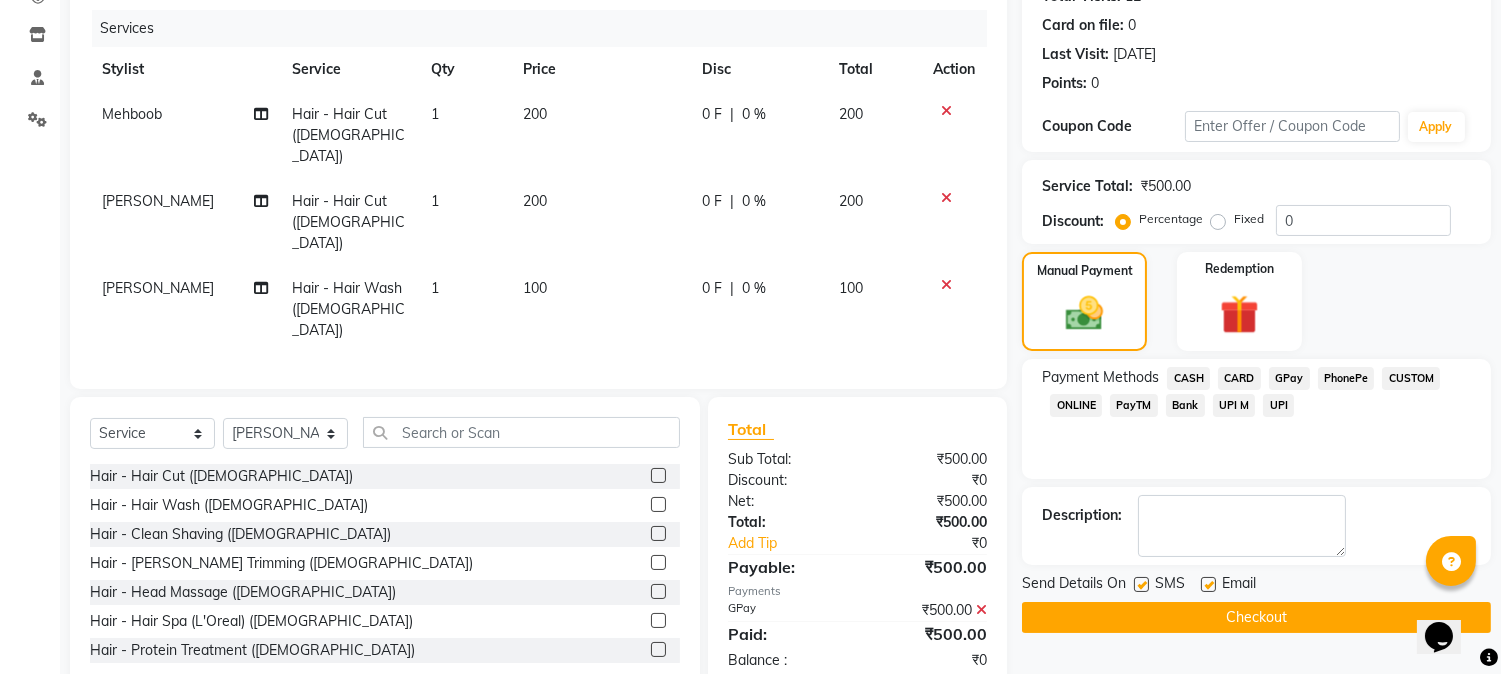 click on "Checkout" 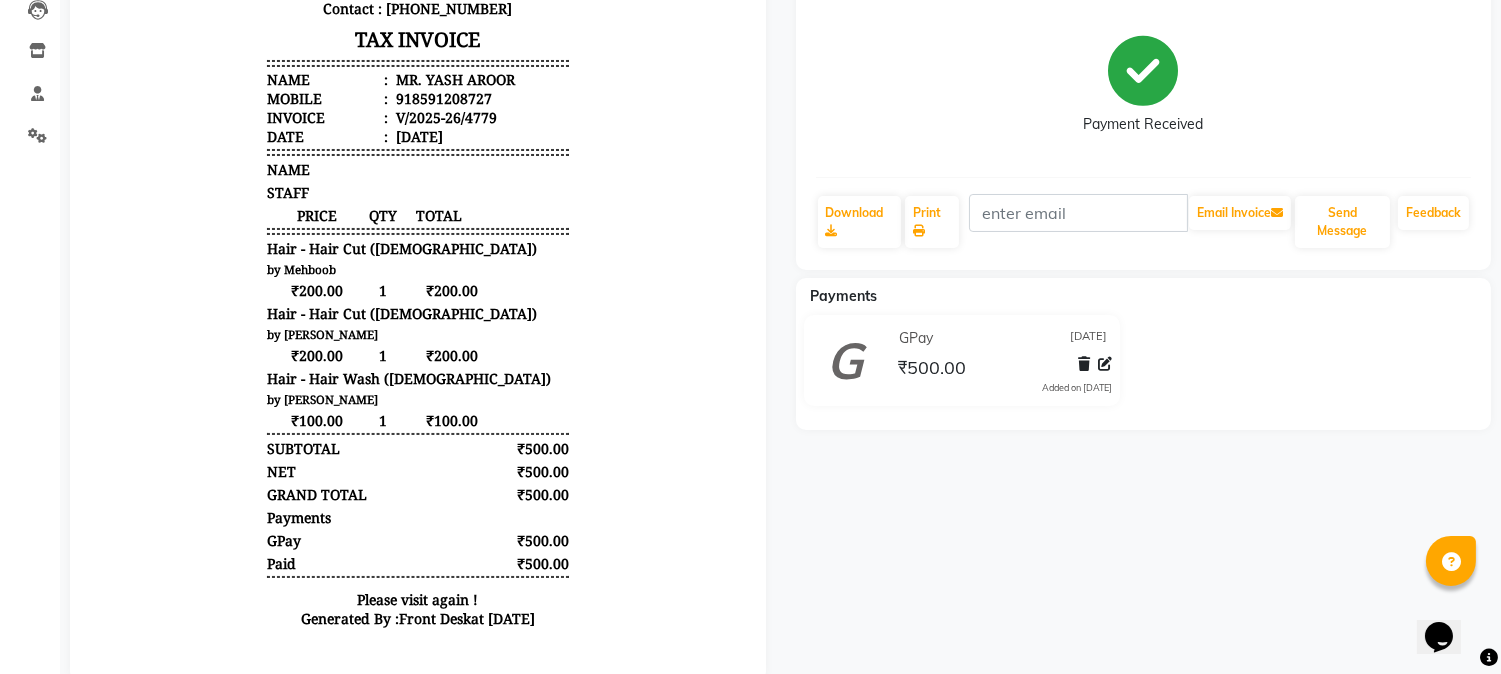 scroll, scrollTop: 0, scrollLeft: 0, axis: both 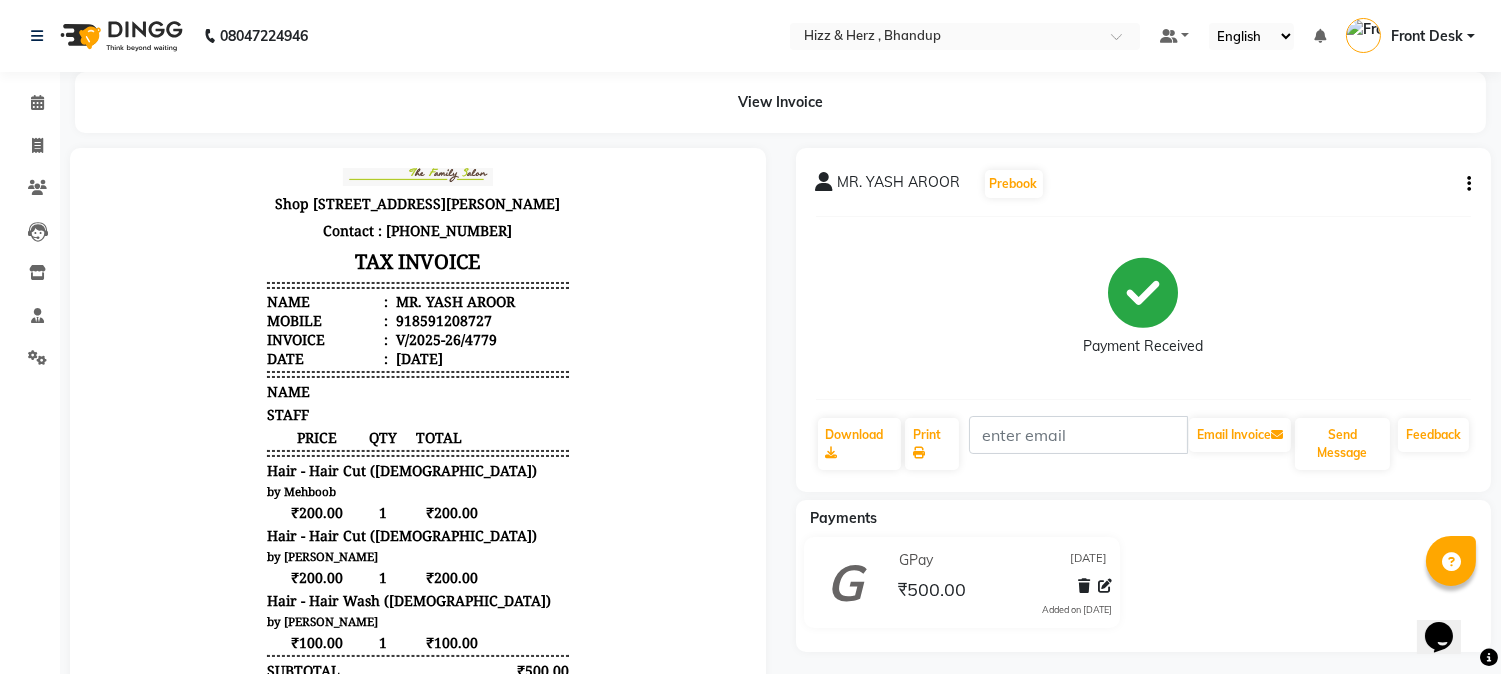 click on "MR. YASH AROOR  Prebook   Payment Received  Download  Print   Email Invoice   Send Message Feedback" 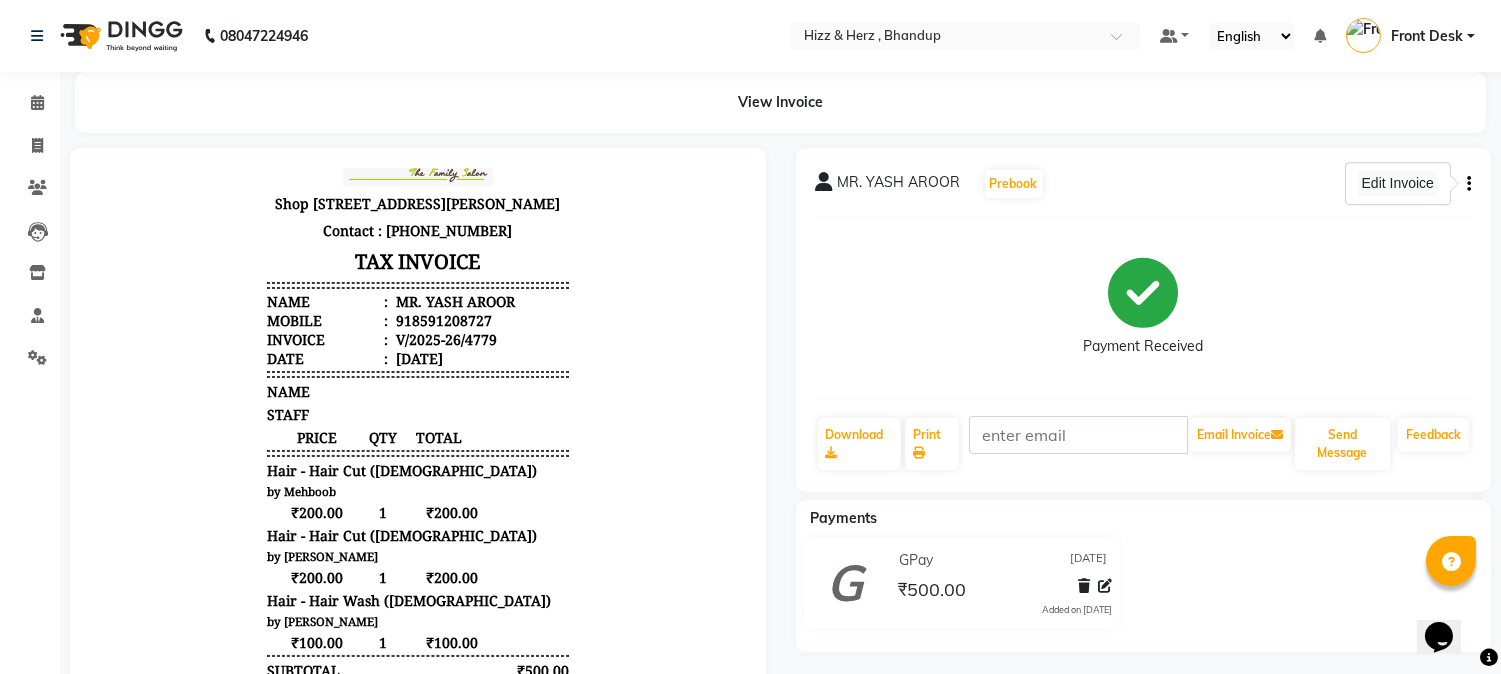 click on "Edit Invoice" at bounding box center [1398, 183] 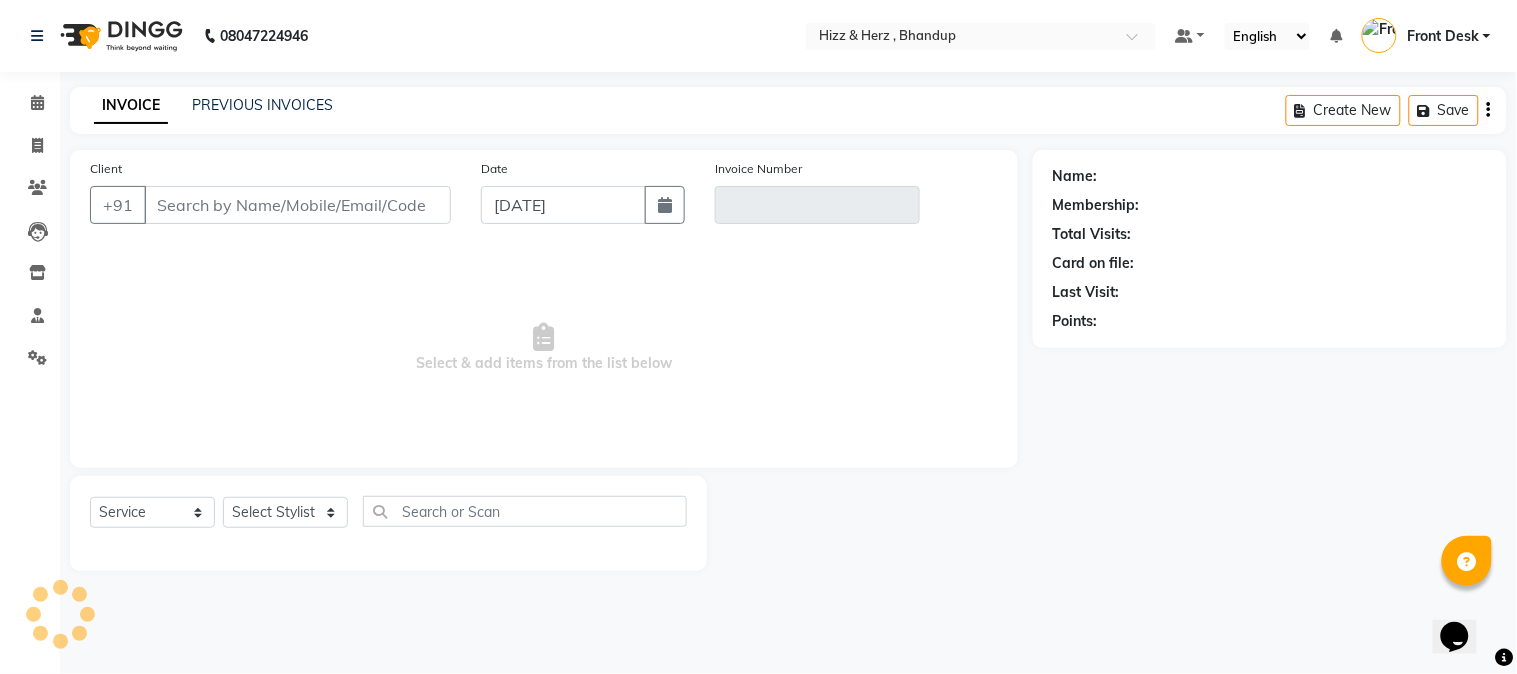 type on "8591208727" 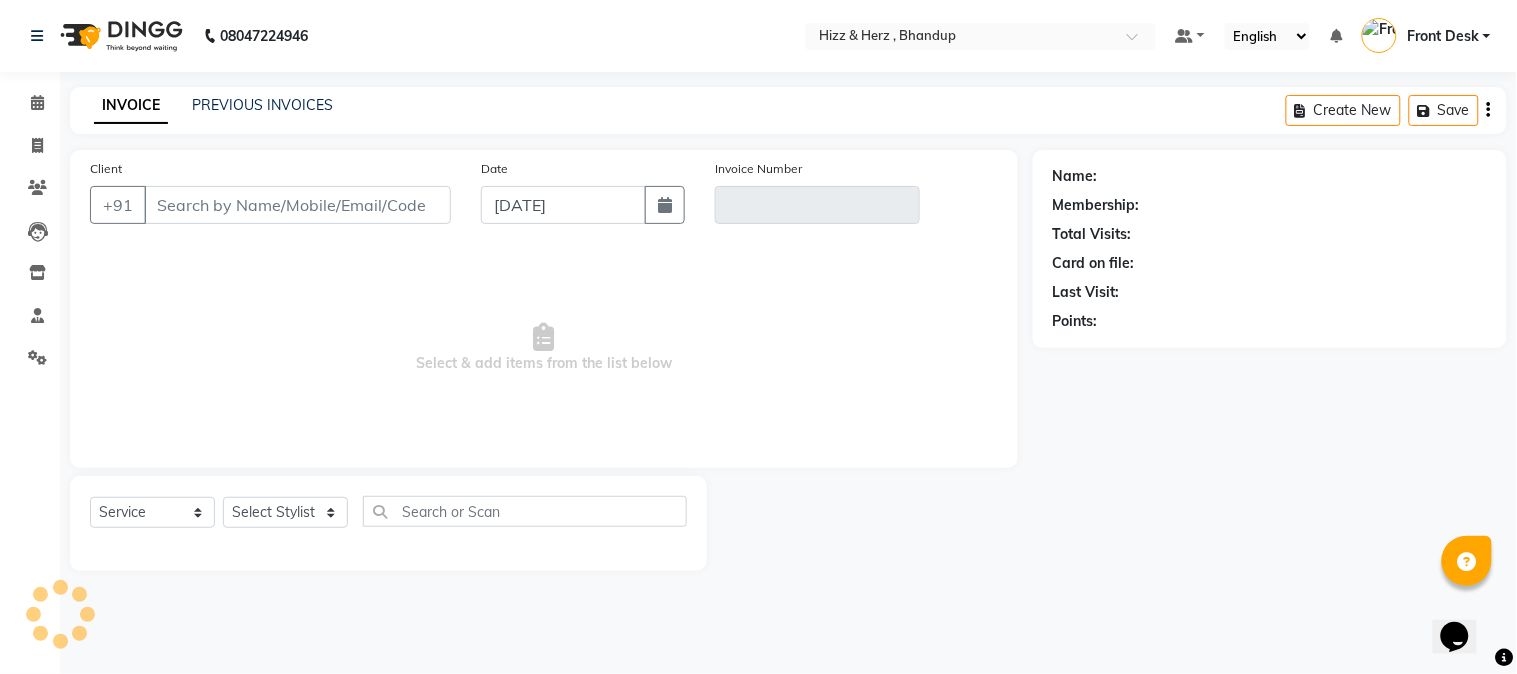 type on "V/2025-26/4779" 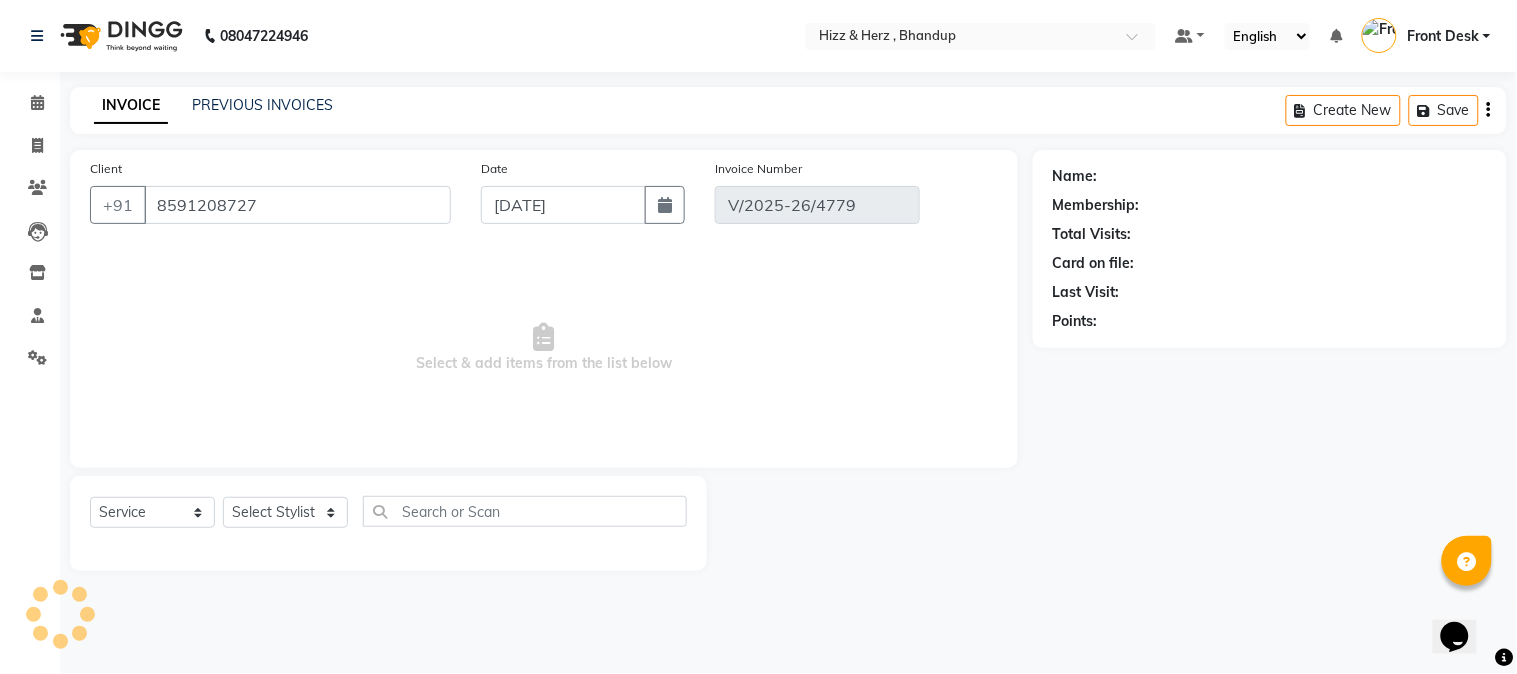 select on "select" 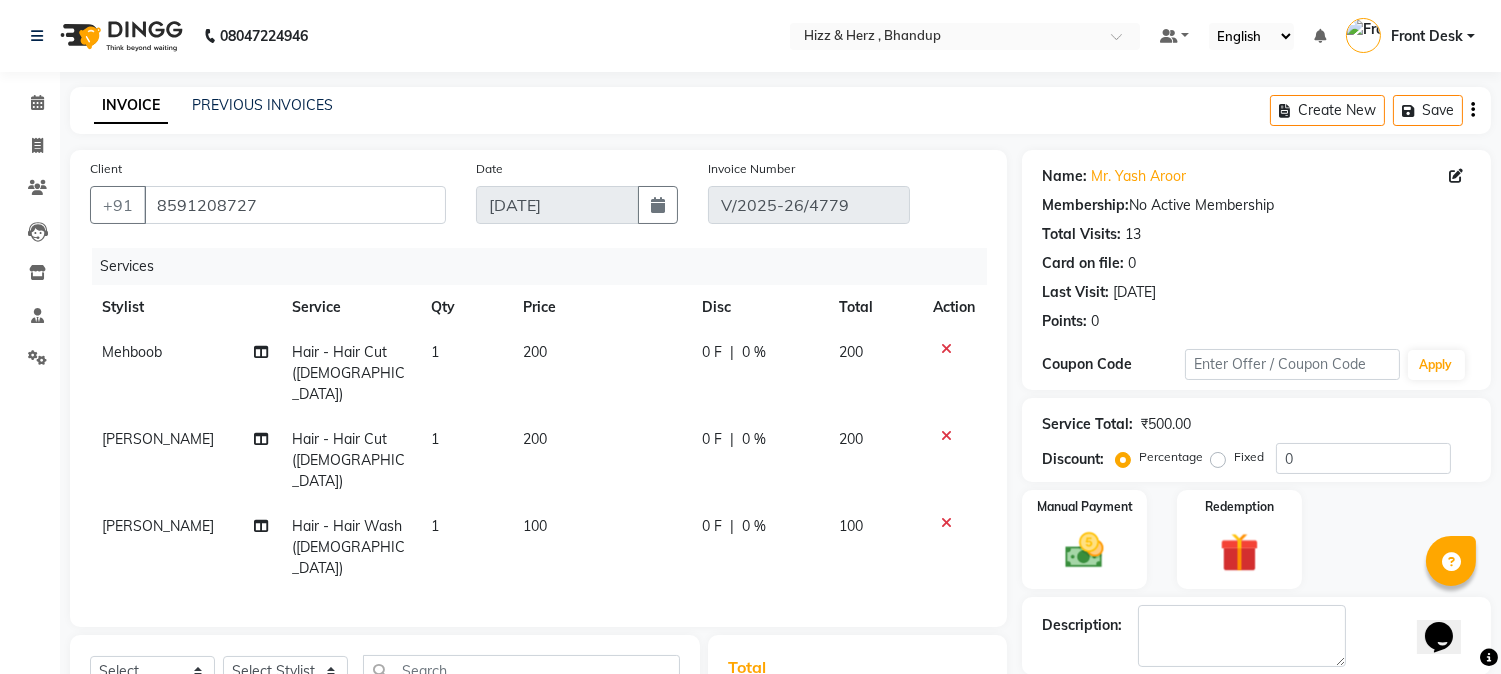 scroll, scrollTop: 111, scrollLeft: 0, axis: vertical 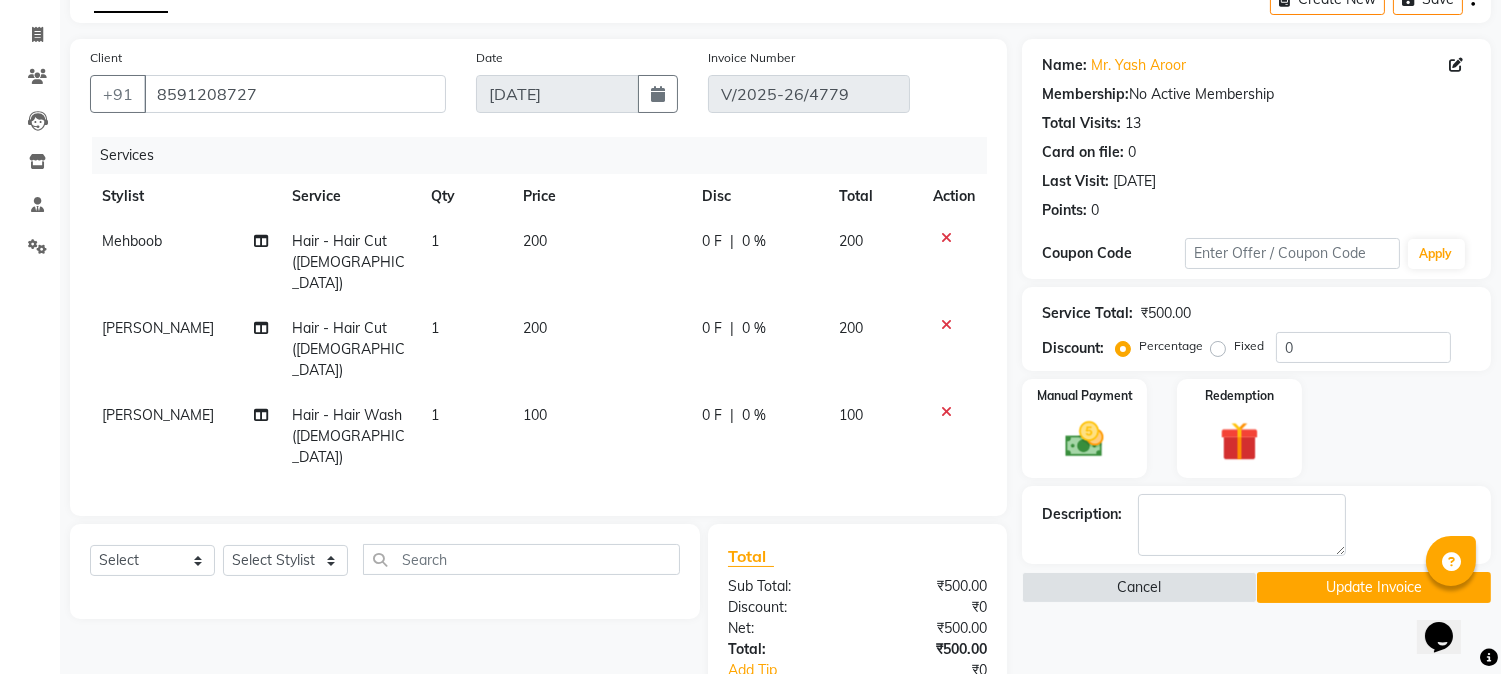 click on "[PERSON_NAME]" 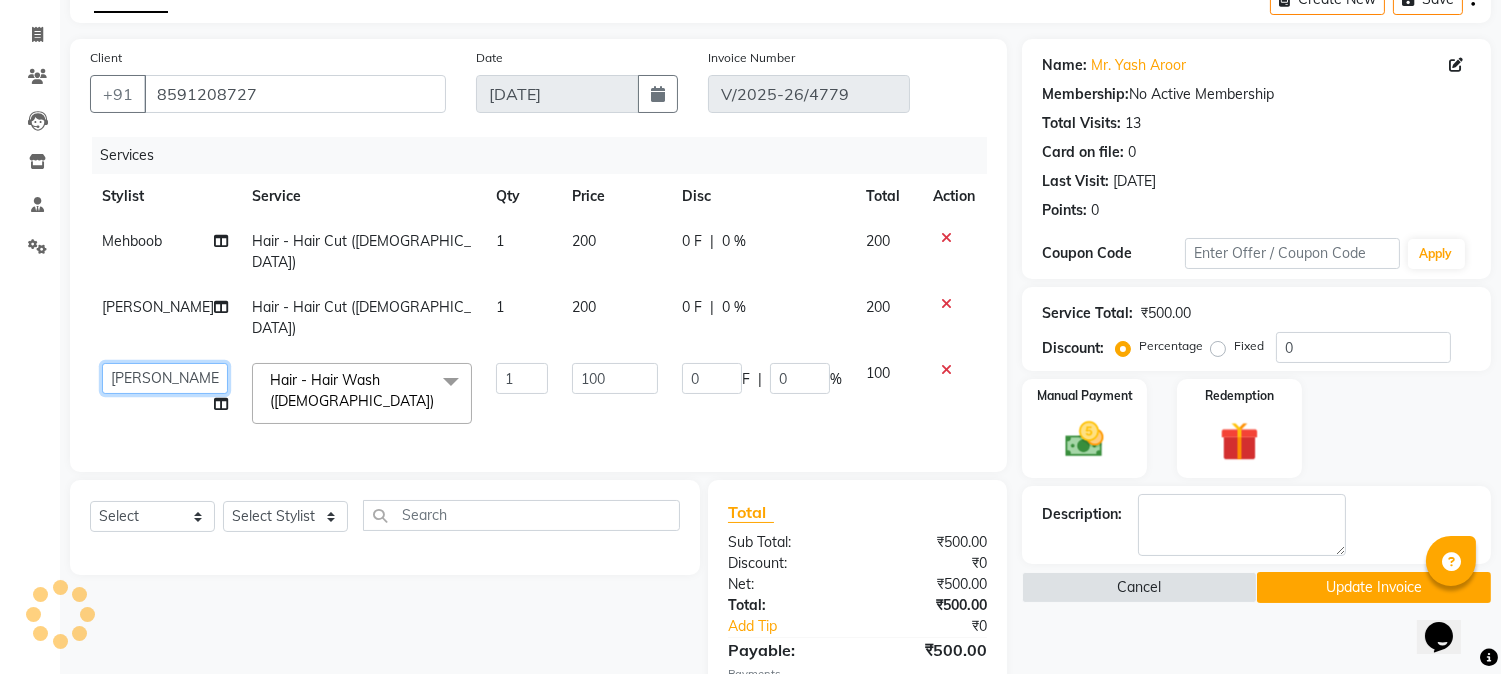 click on "Front Desk   Gaurav Sharma   HIZZ & HERZ 2   IRFAN AHMAD   Jigna Goswami   KHALID AHMAD   Laxmi   Mehboob   MOHD PARVEJ   NIZAM   Salman   Sangeeta    SUMITA    VEERENDRA SHARMA" 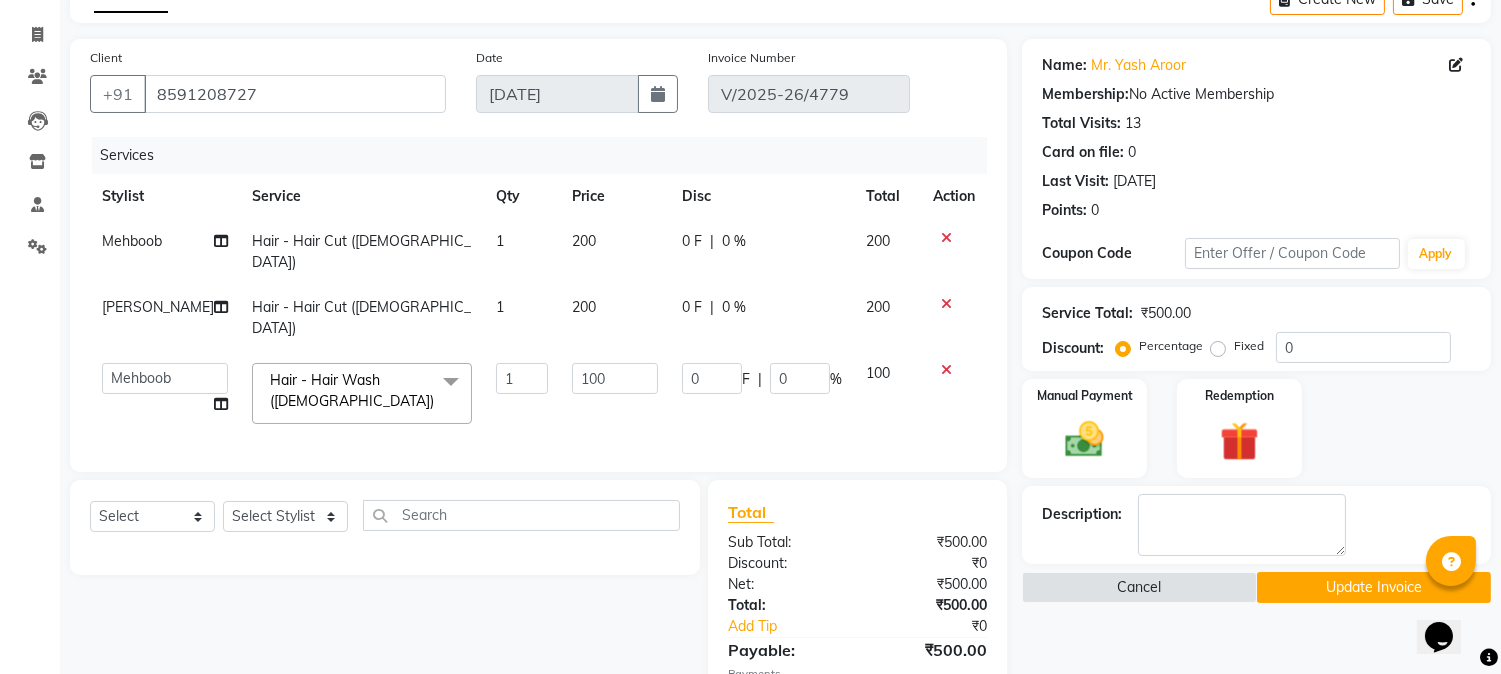 select on "9146" 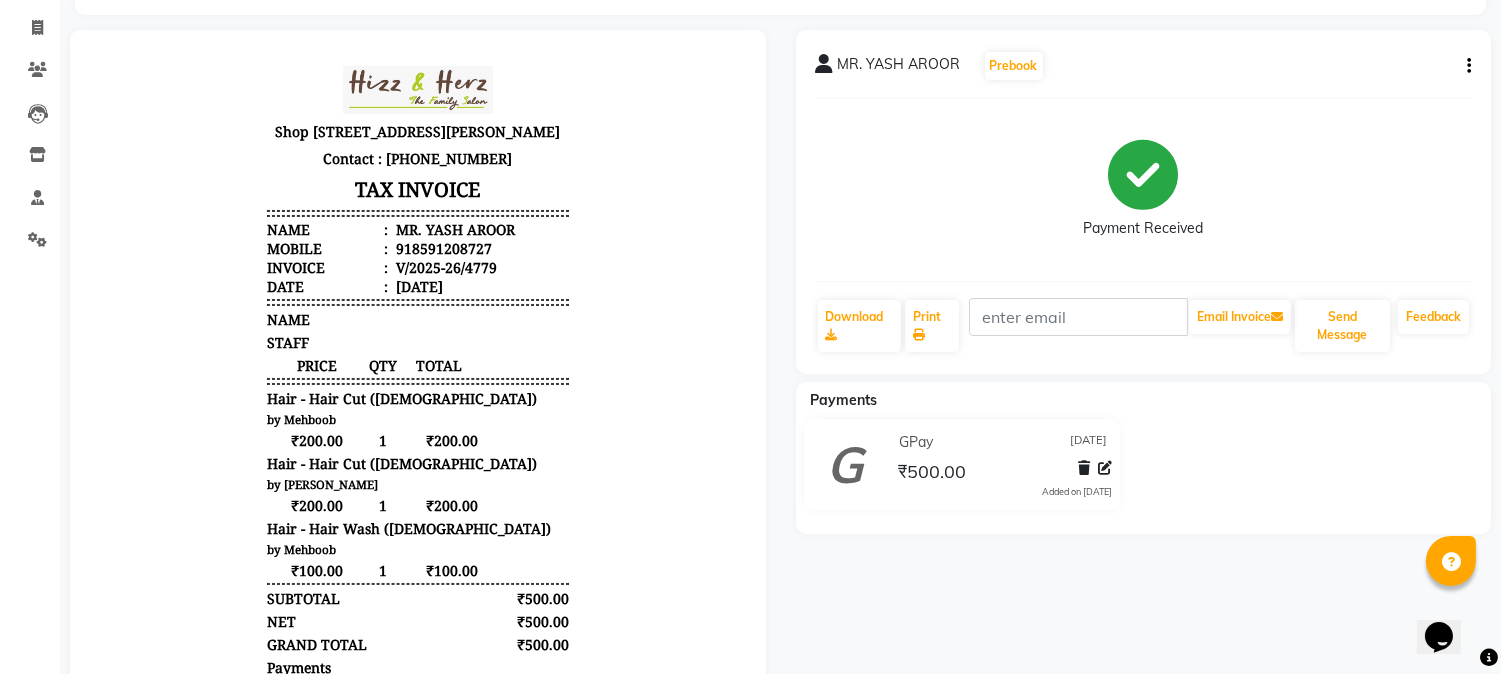 scroll, scrollTop: 0, scrollLeft: 0, axis: both 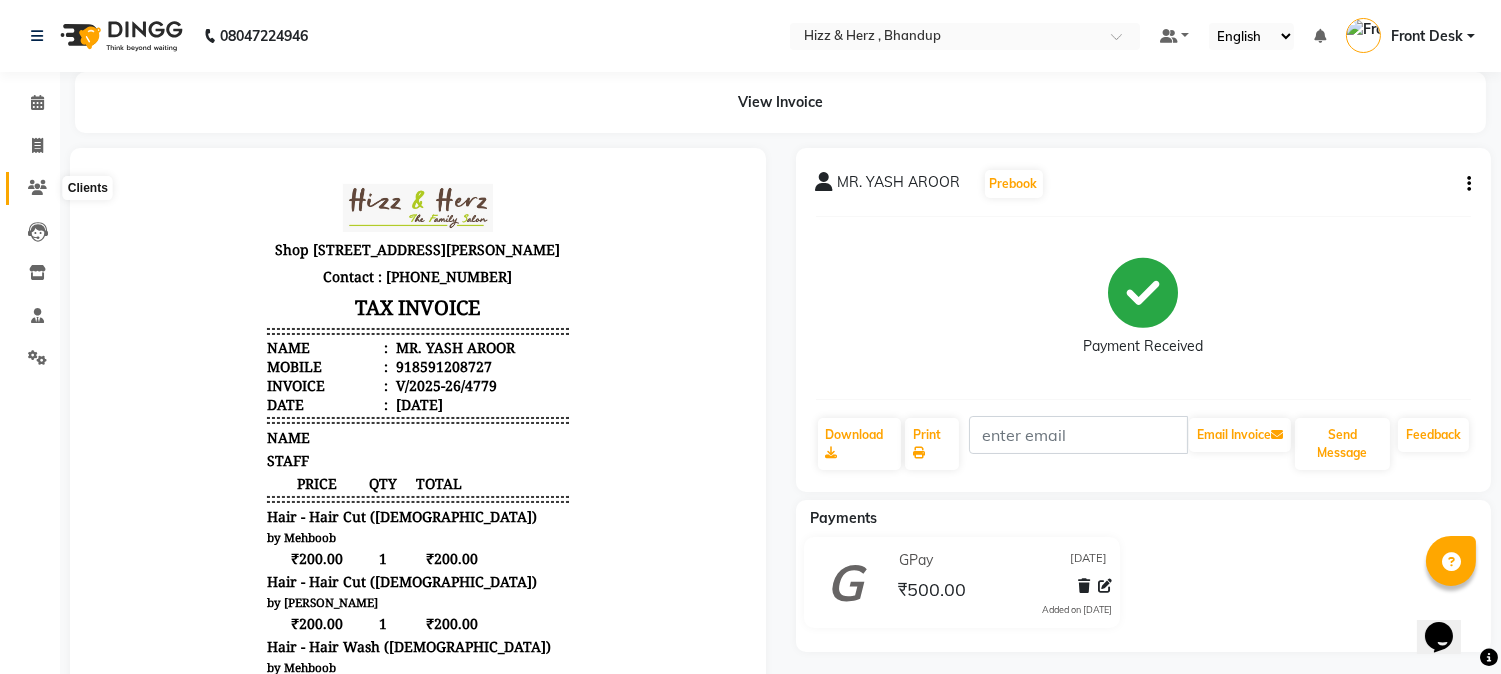 click 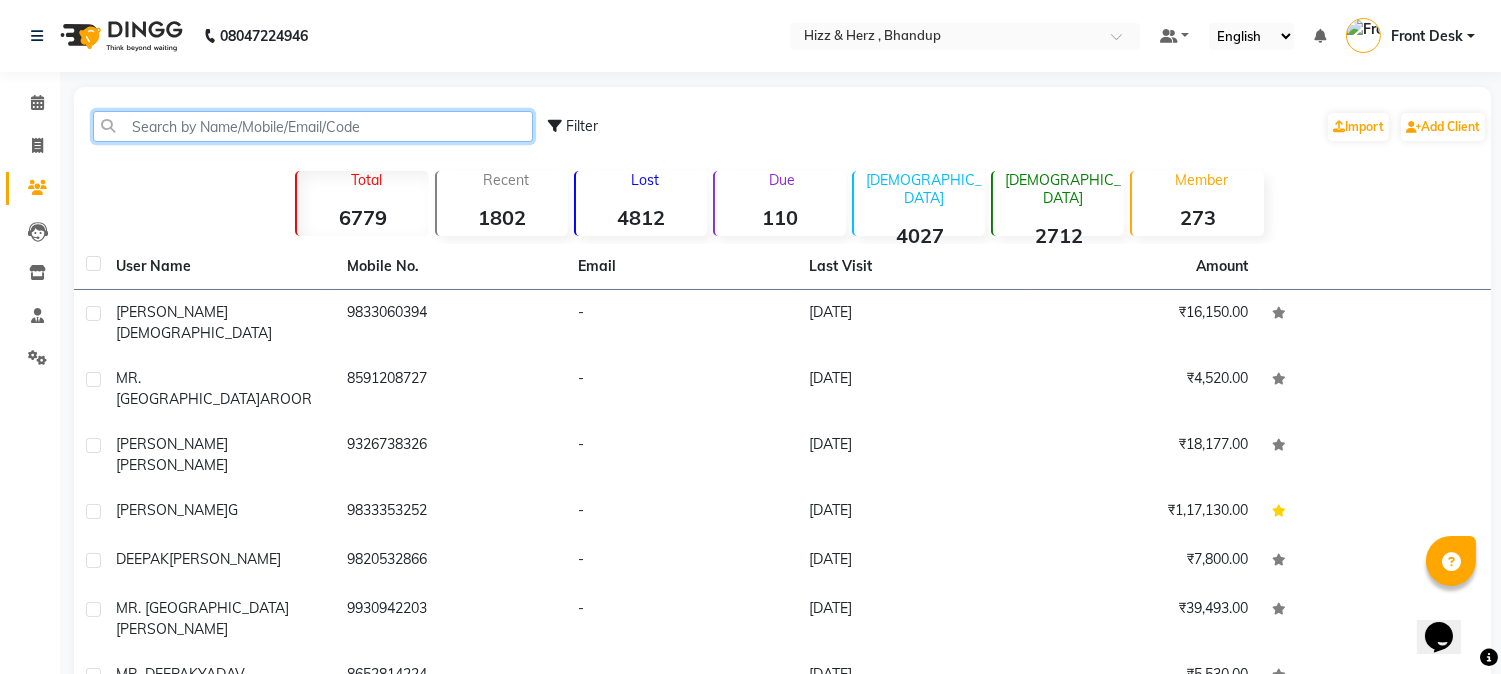 click 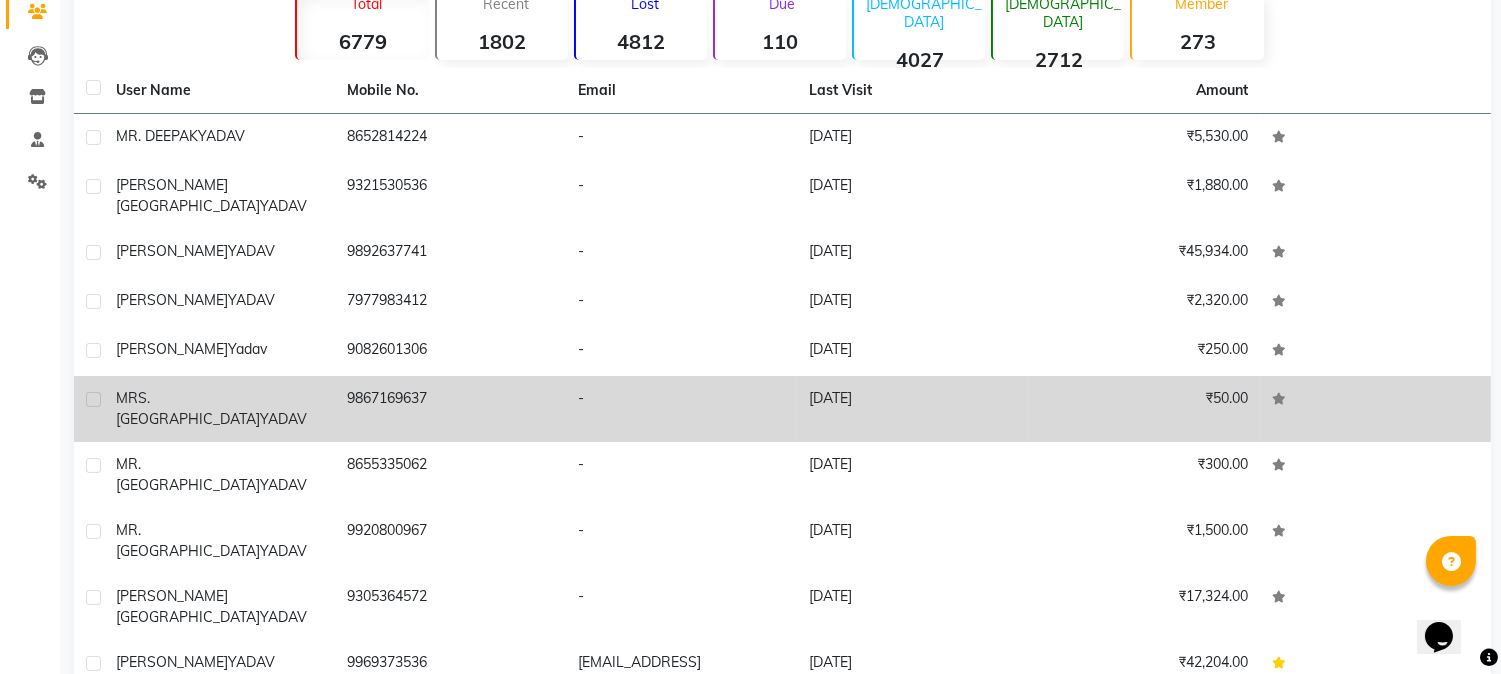 scroll, scrollTop: 191, scrollLeft: 0, axis: vertical 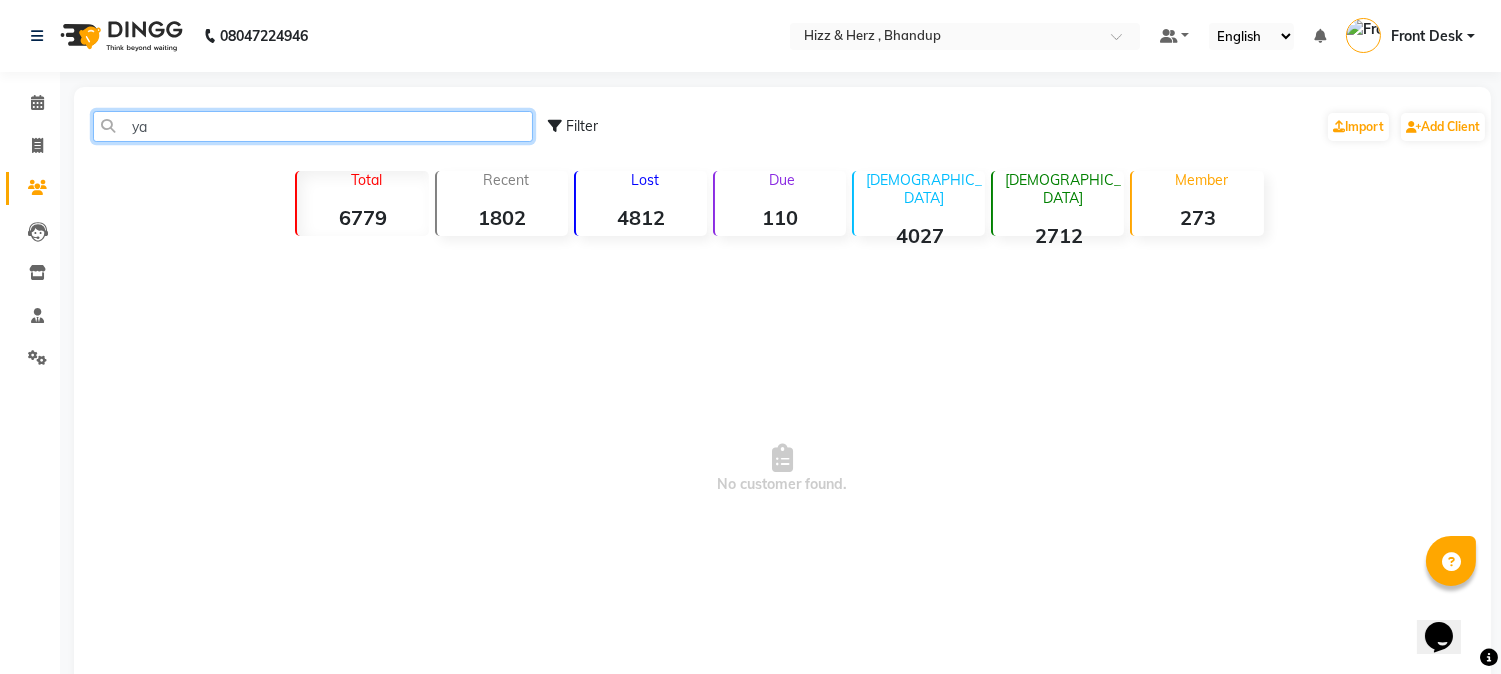 type on "y" 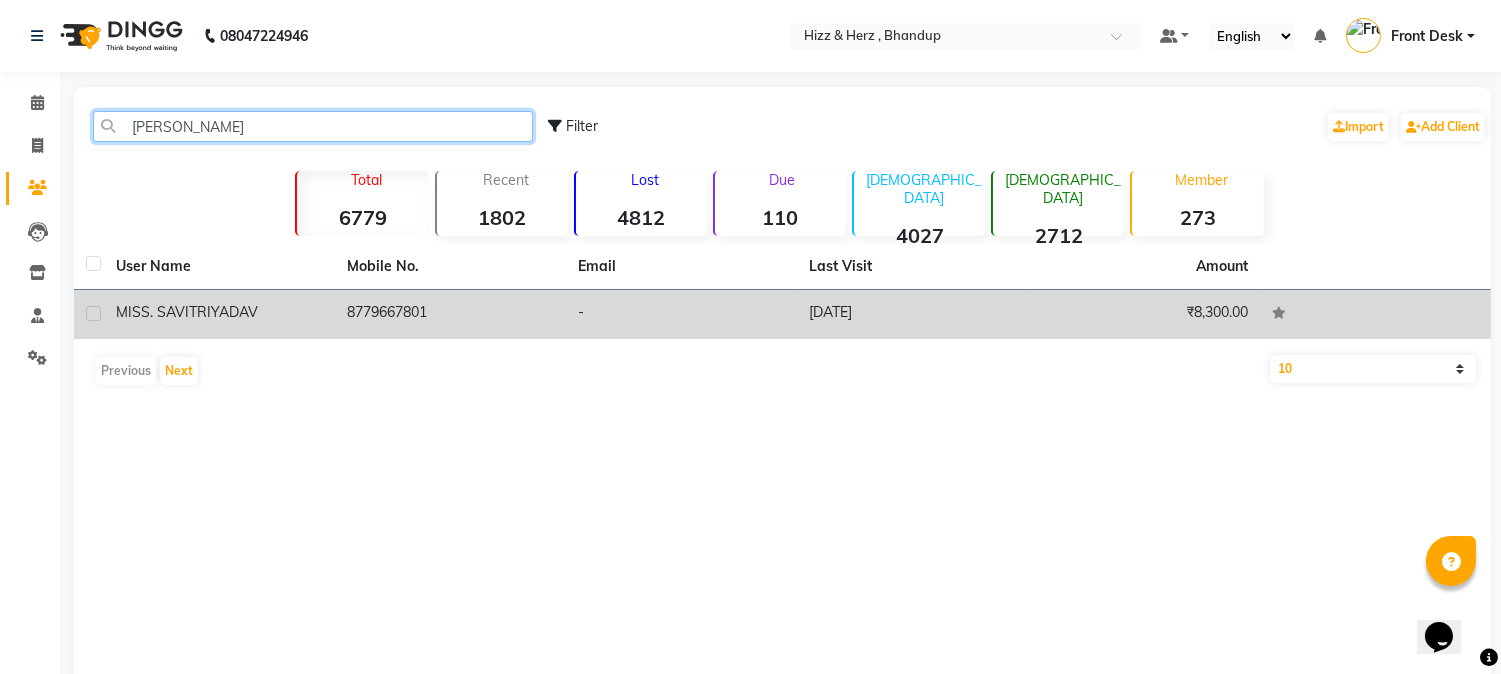 type on "savitri" 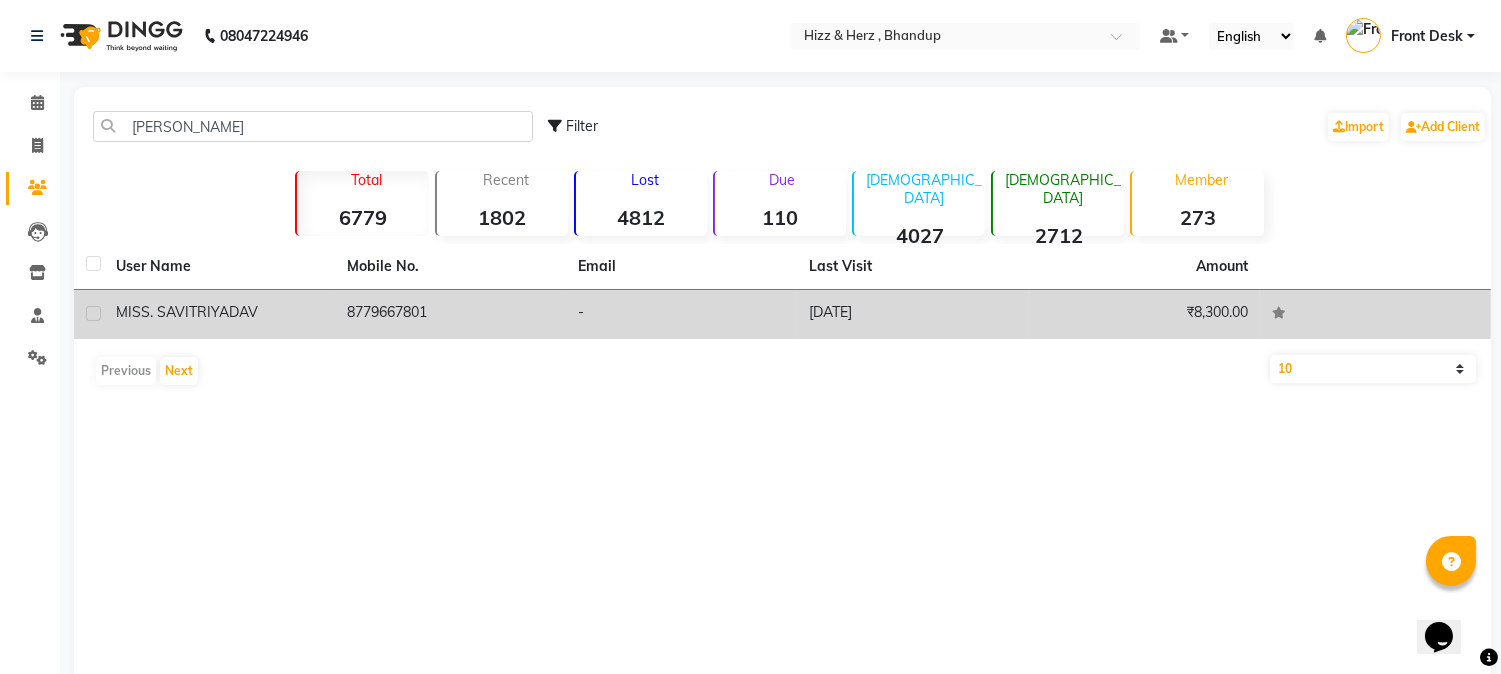 click on "8779667801" 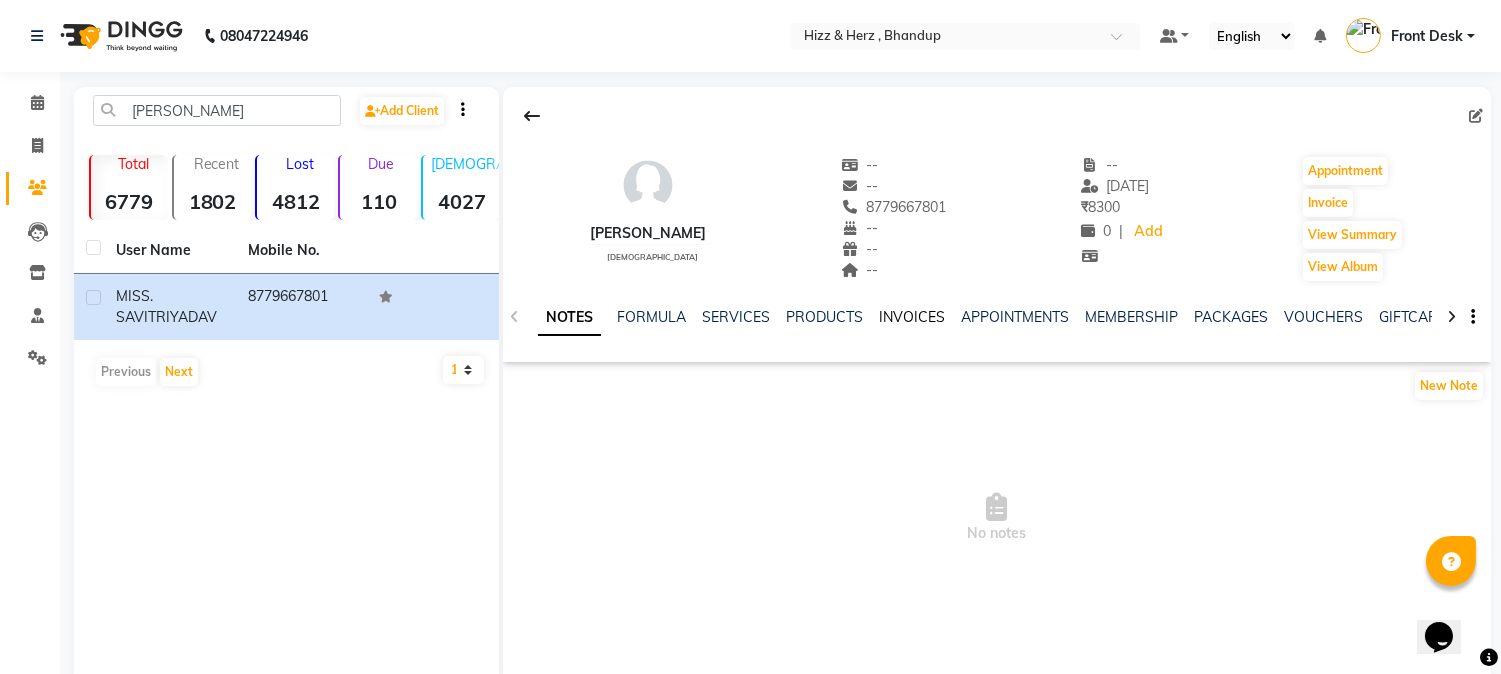 click on "INVOICES" 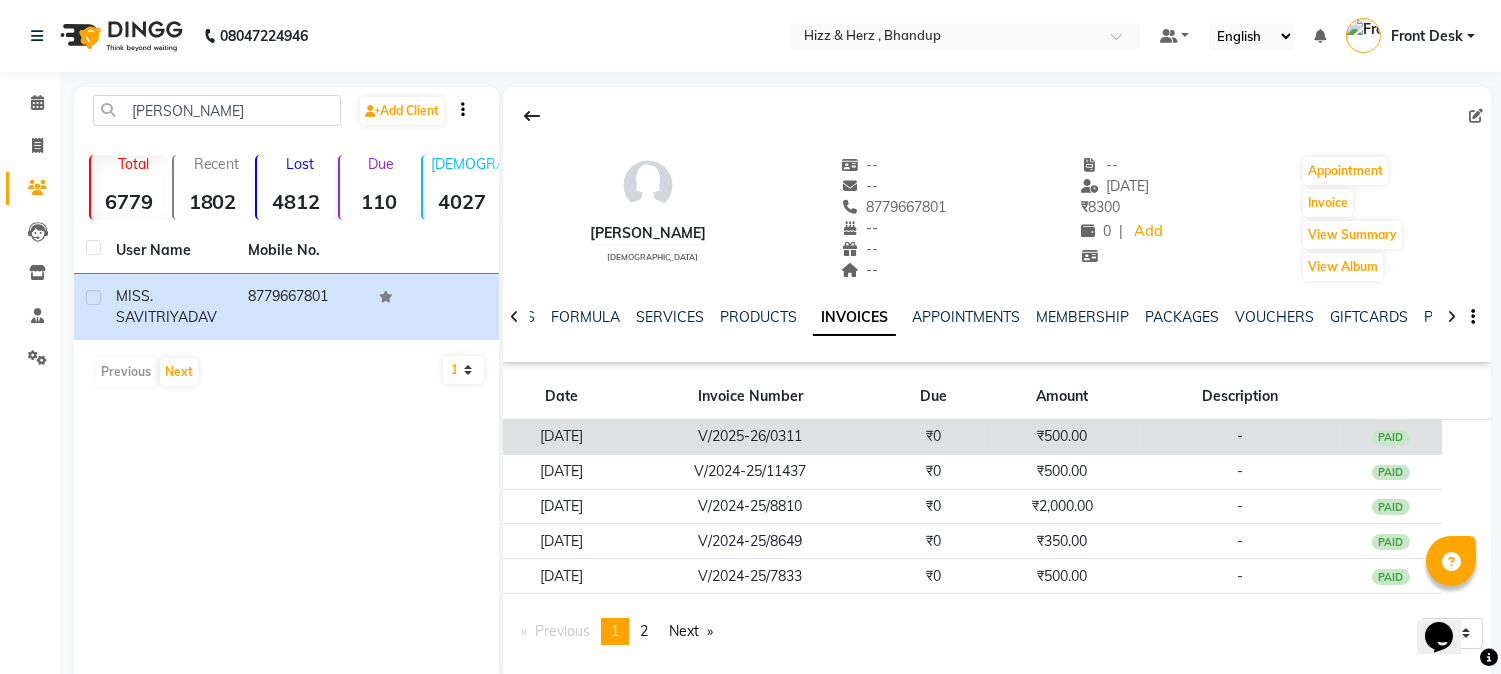 click on "V/2025-26/0311" 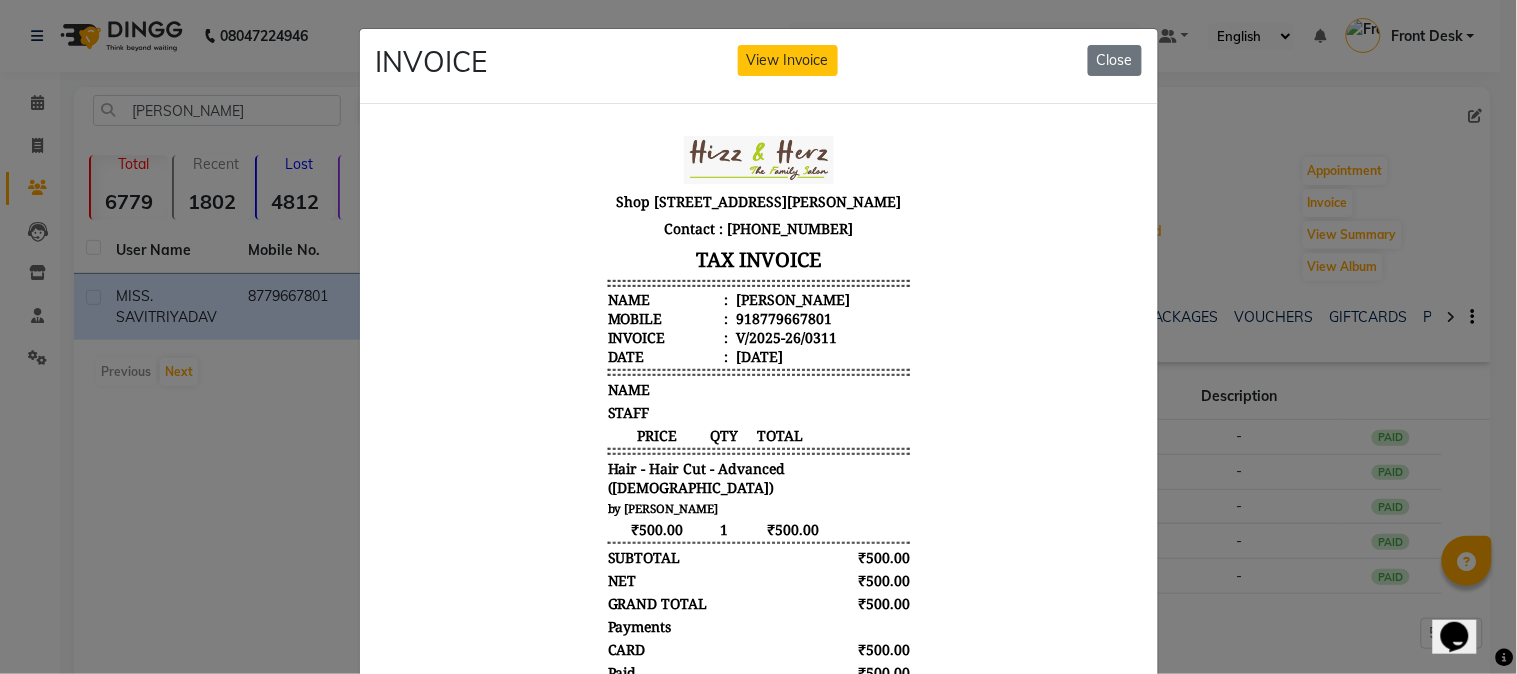 scroll, scrollTop: 15, scrollLeft: 0, axis: vertical 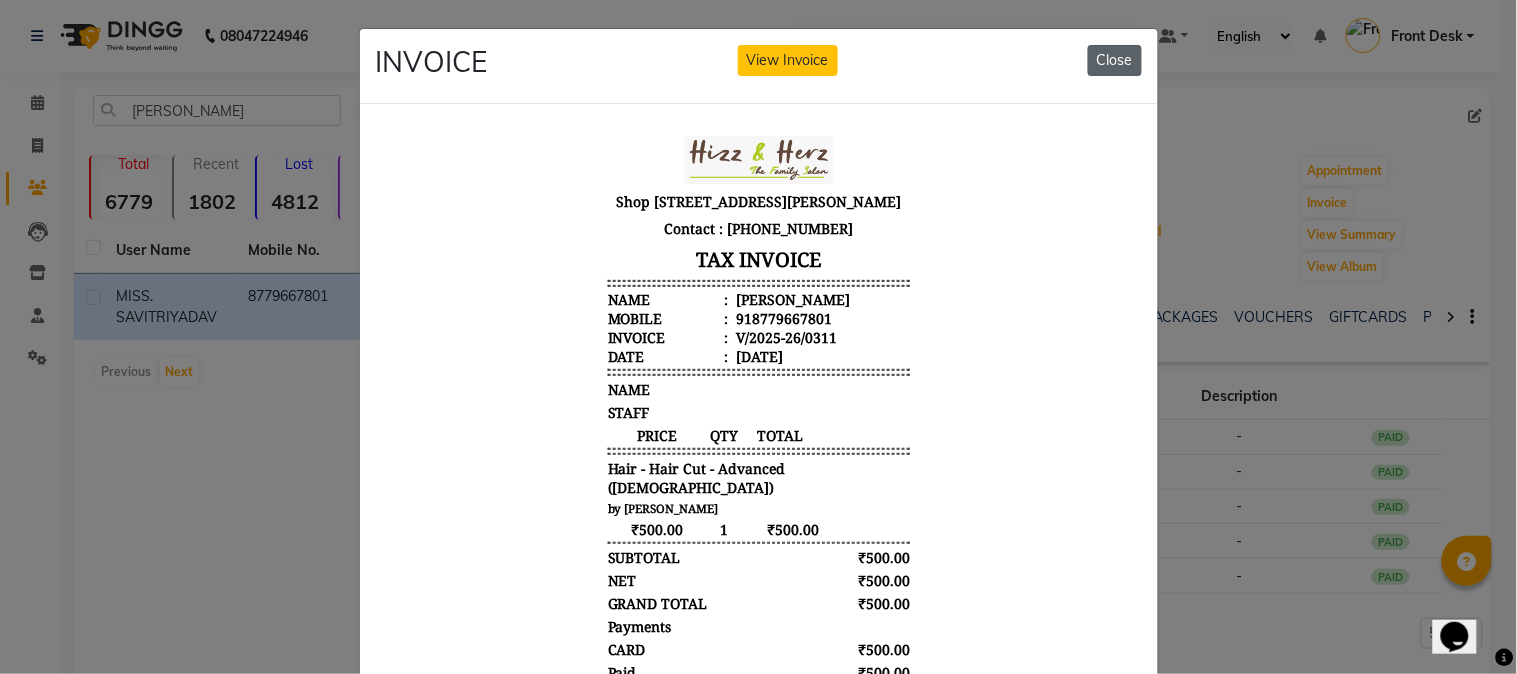 click on "Close" 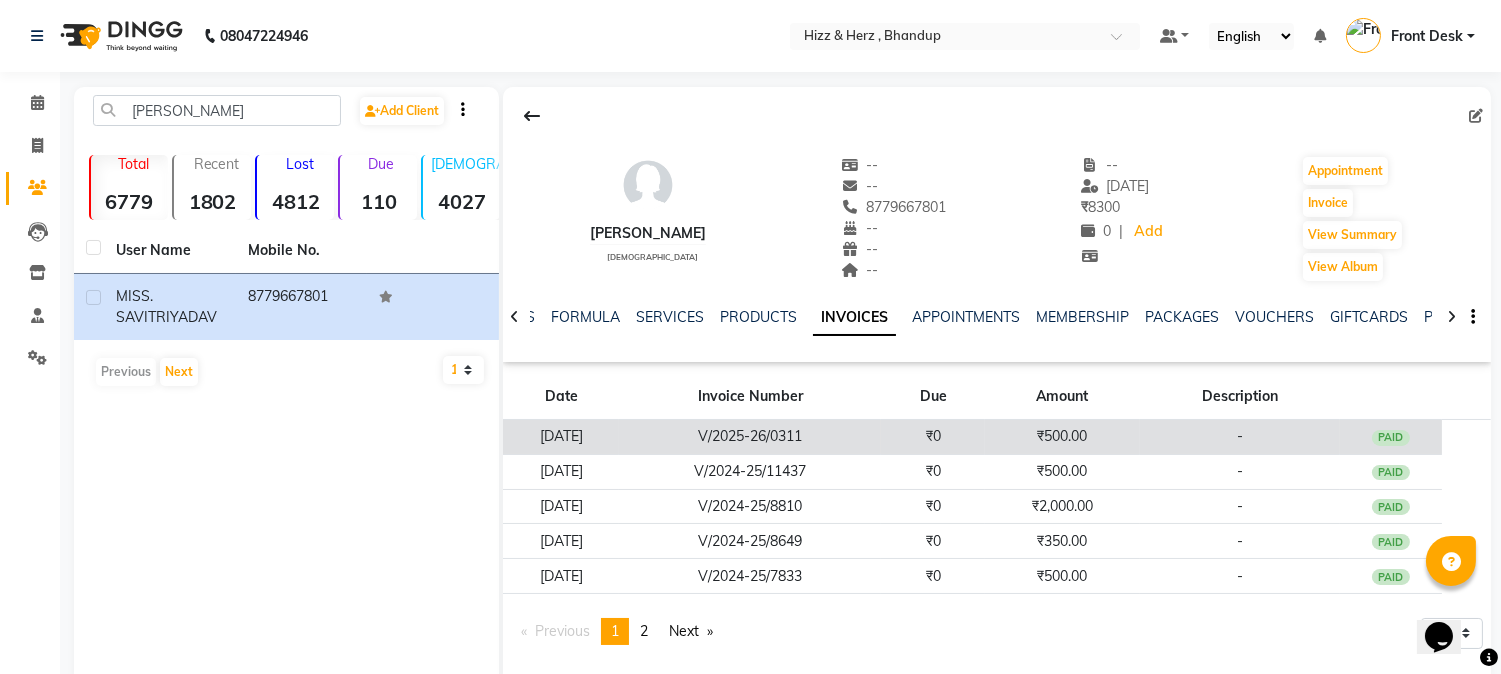 click on "₹500.00" 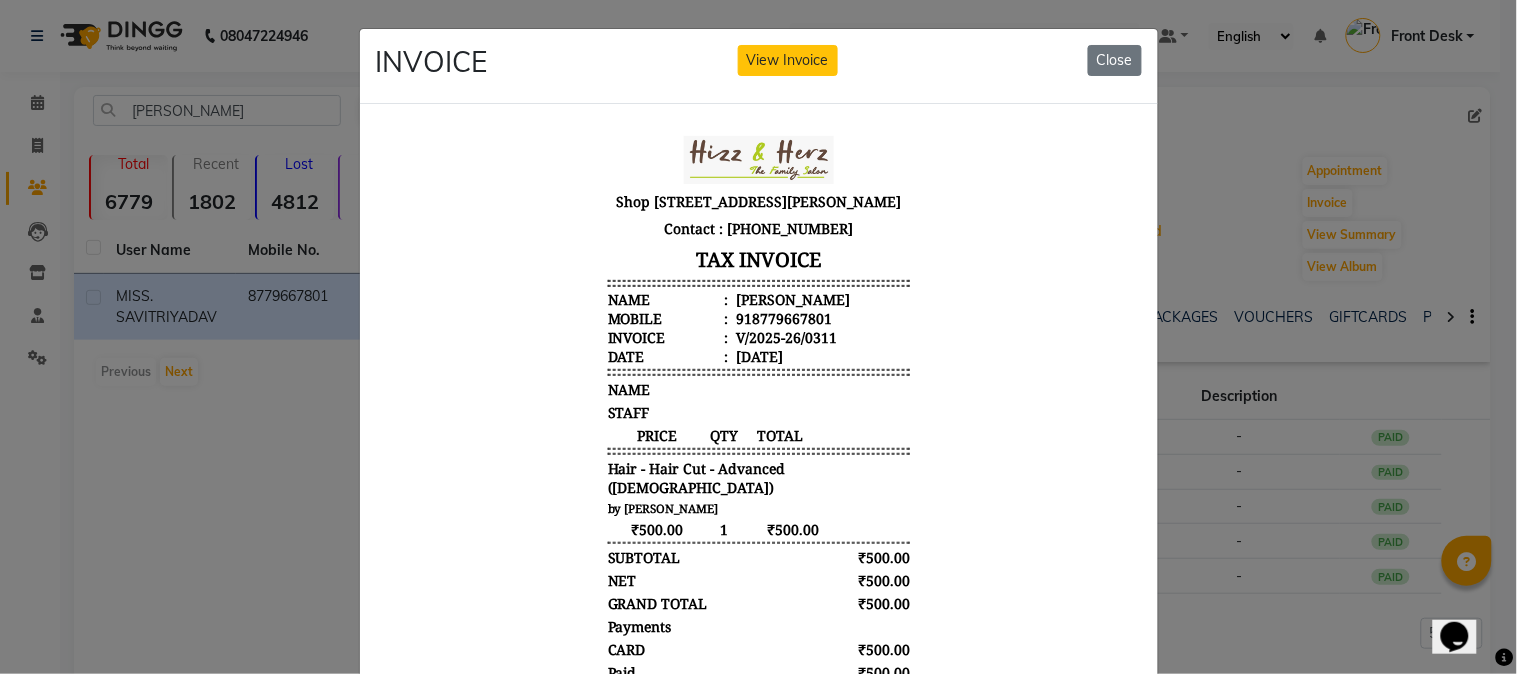 scroll, scrollTop: 15, scrollLeft: 0, axis: vertical 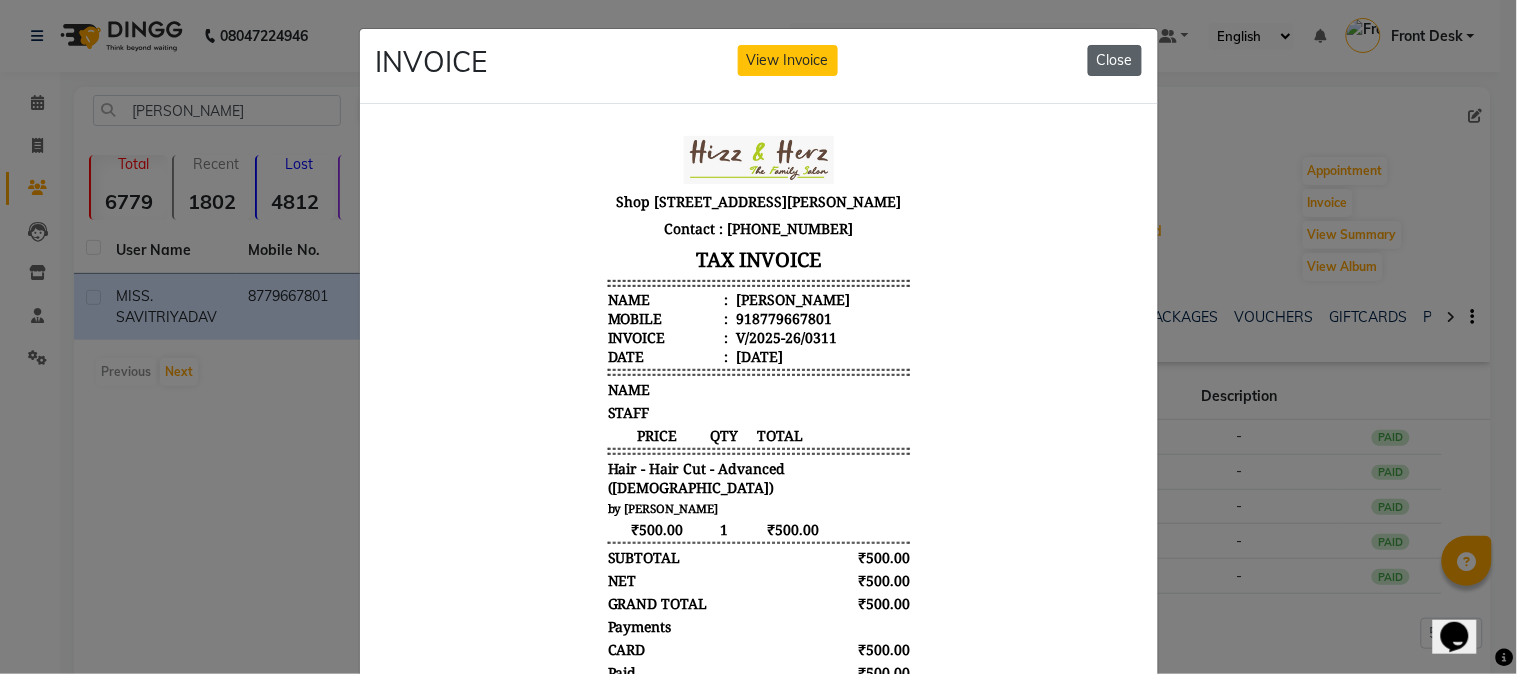 click on "Close" 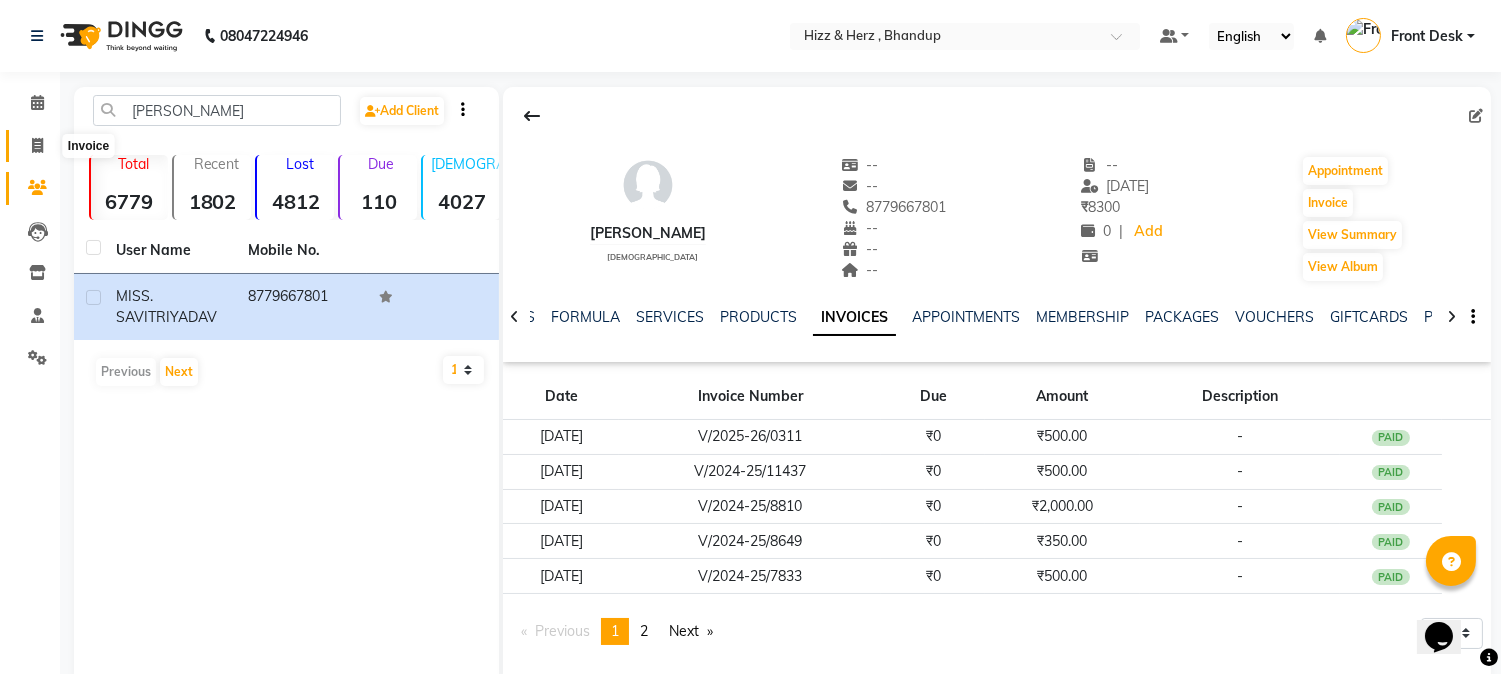 click 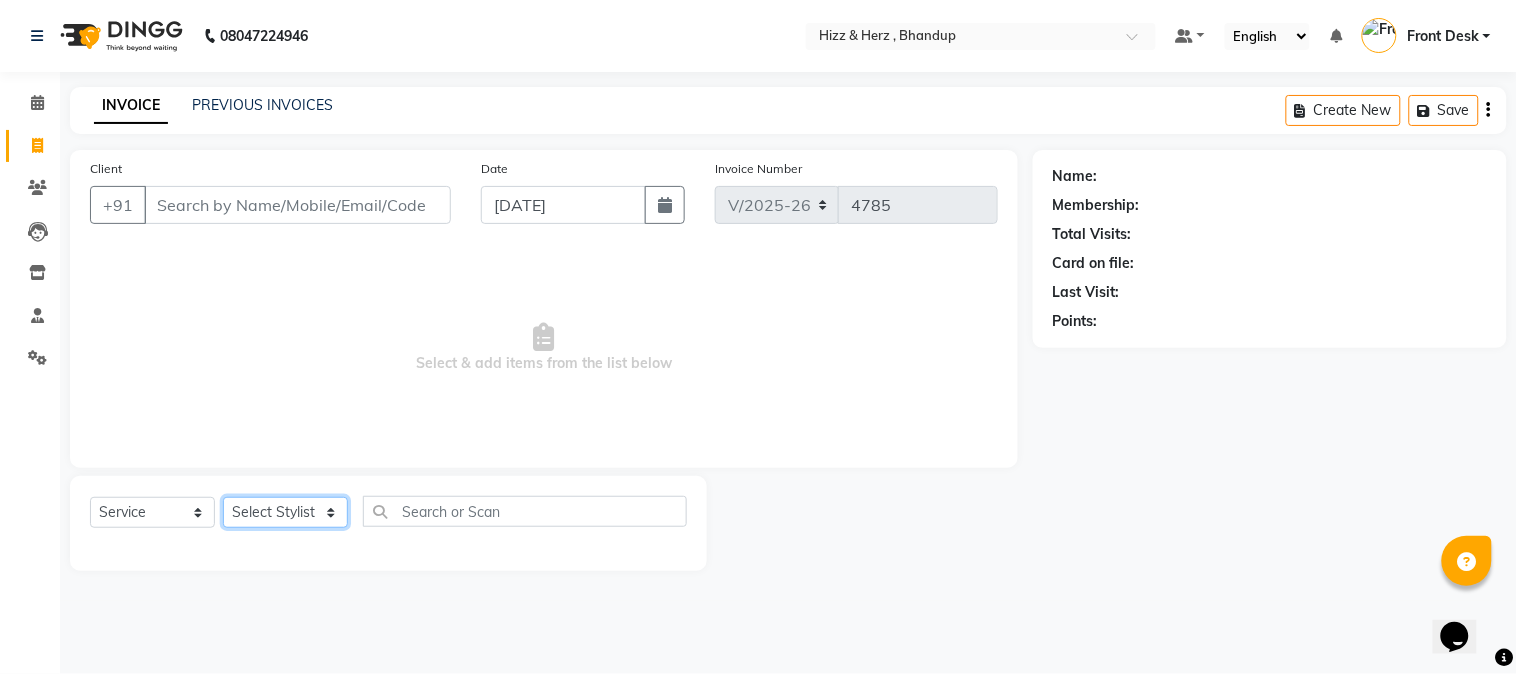 click on "Select Stylist Front Desk [PERSON_NAME] HIZZ & HERZ 2 [PERSON_NAME] [PERSON_NAME] [PERSON_NAME] [PERSON_NAME] MOHD [PERSON_NAME] [PERSON_NAME] [PERSON_NAME]  [PERSON_NAME]" 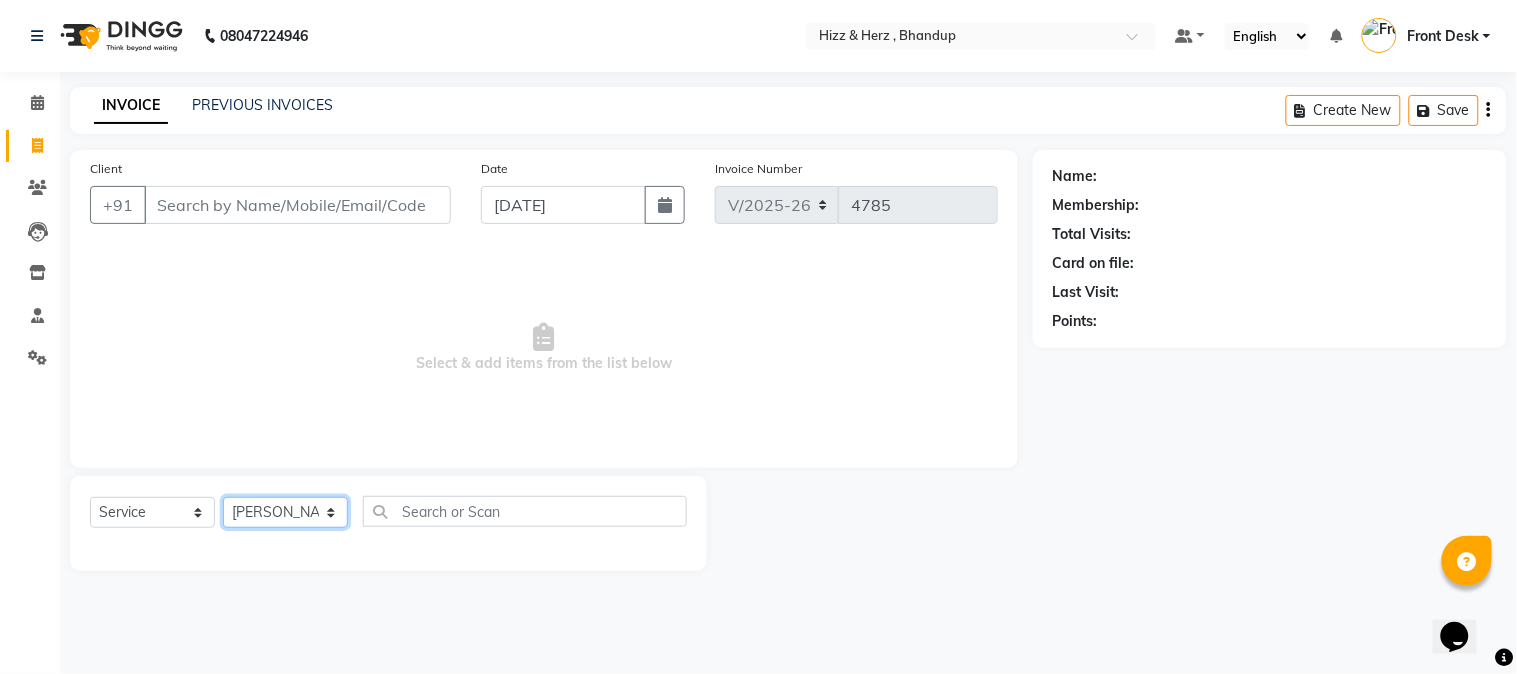 click on "Select Stylist Front Desk [PERSON_NAME] HIZZ & HERZ 2 [PERSON_NAME] [PERSON_NAME] [PERSON_NAME] [PERSON_NAME] MOHD [PERSON_NAME] [PERSON_NAME] [PERSON_NAME]  [PERSON_NAME]" 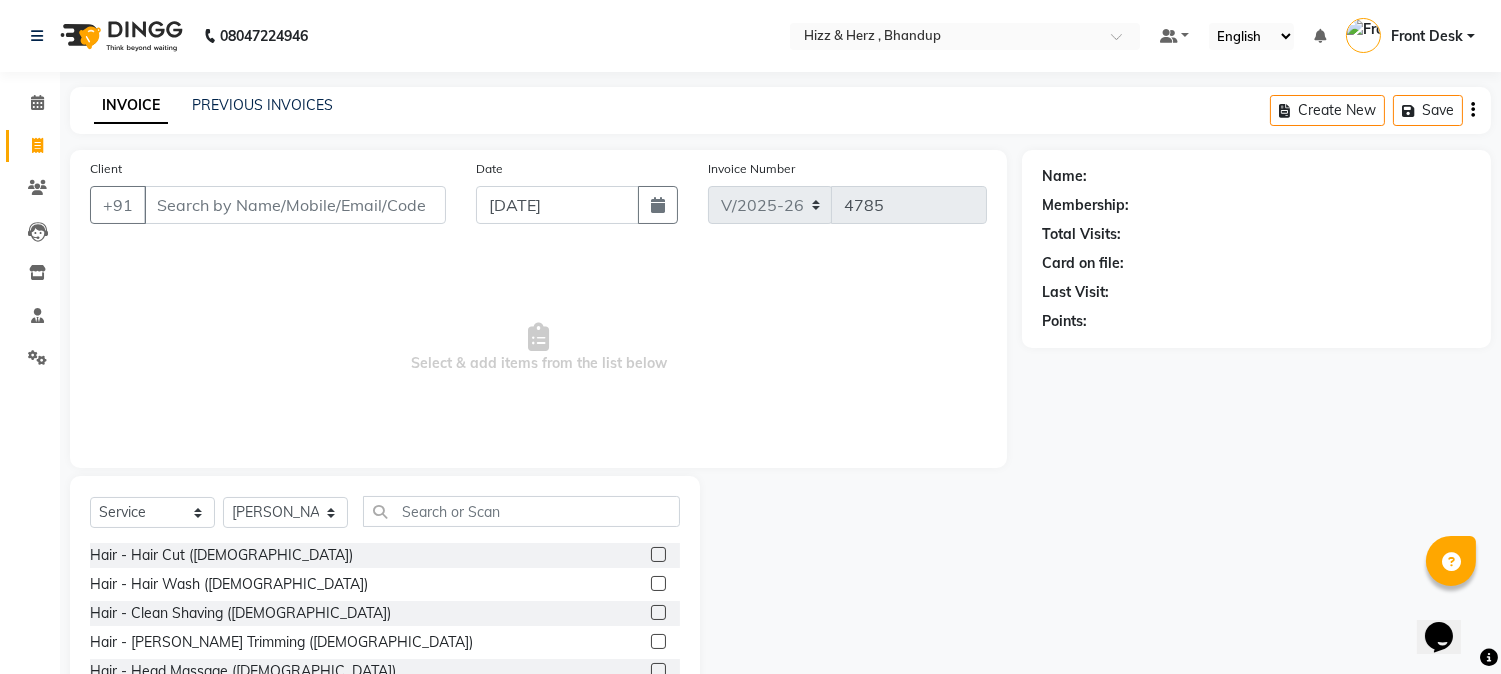 click 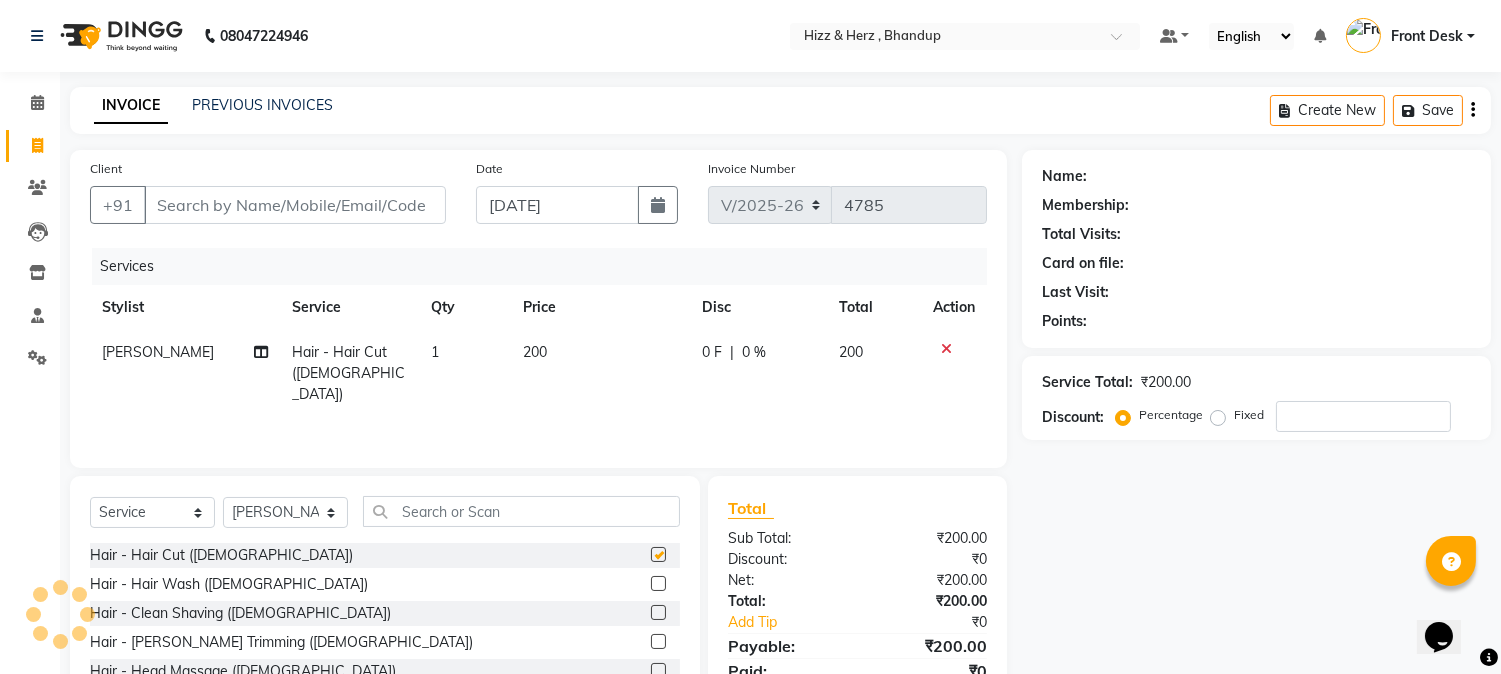 checkbox on "false" 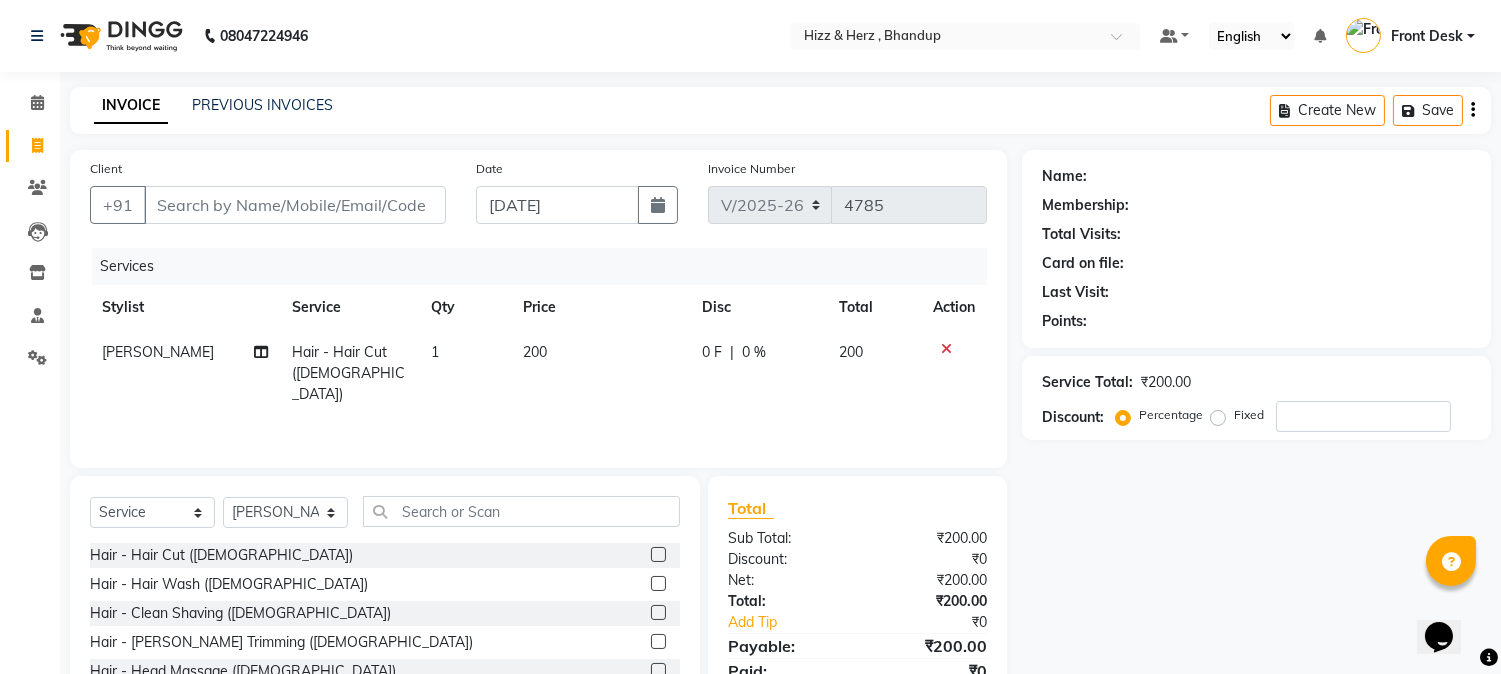 click 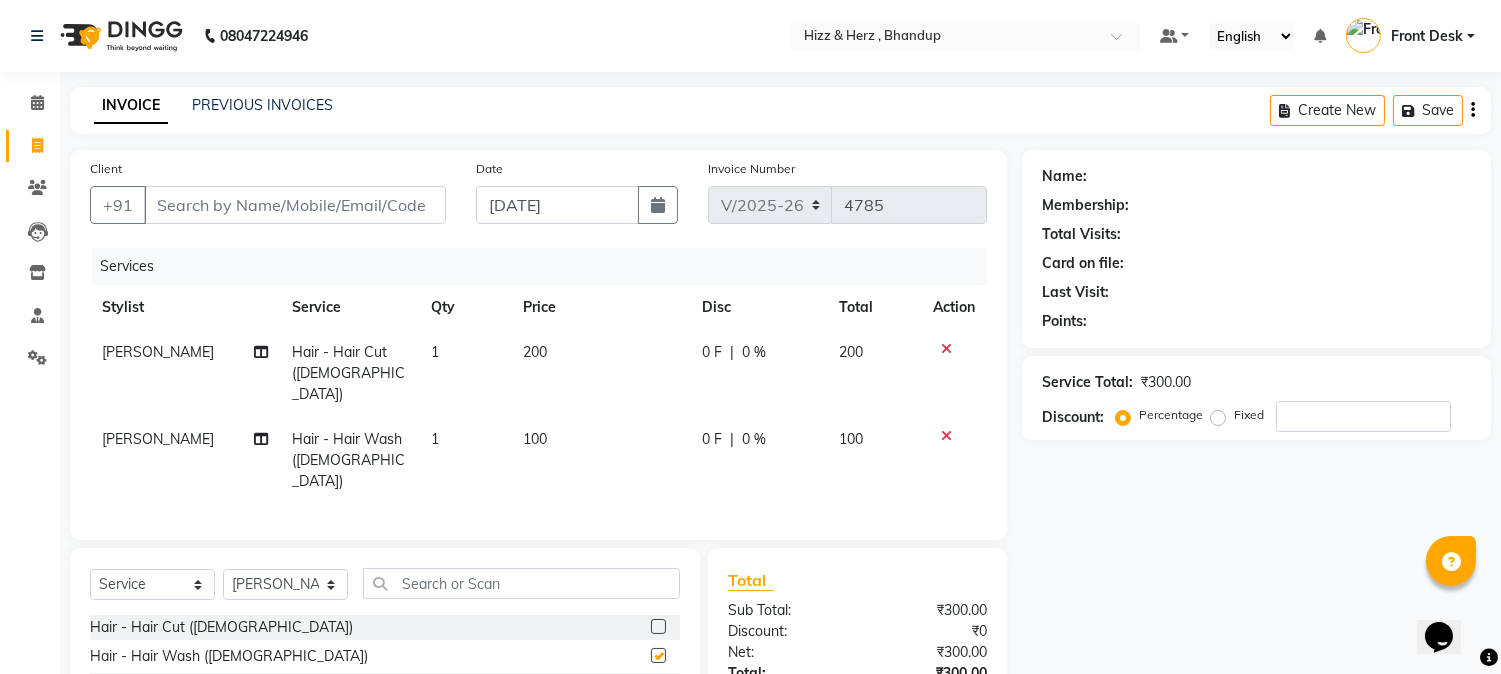 checkbox on "false" 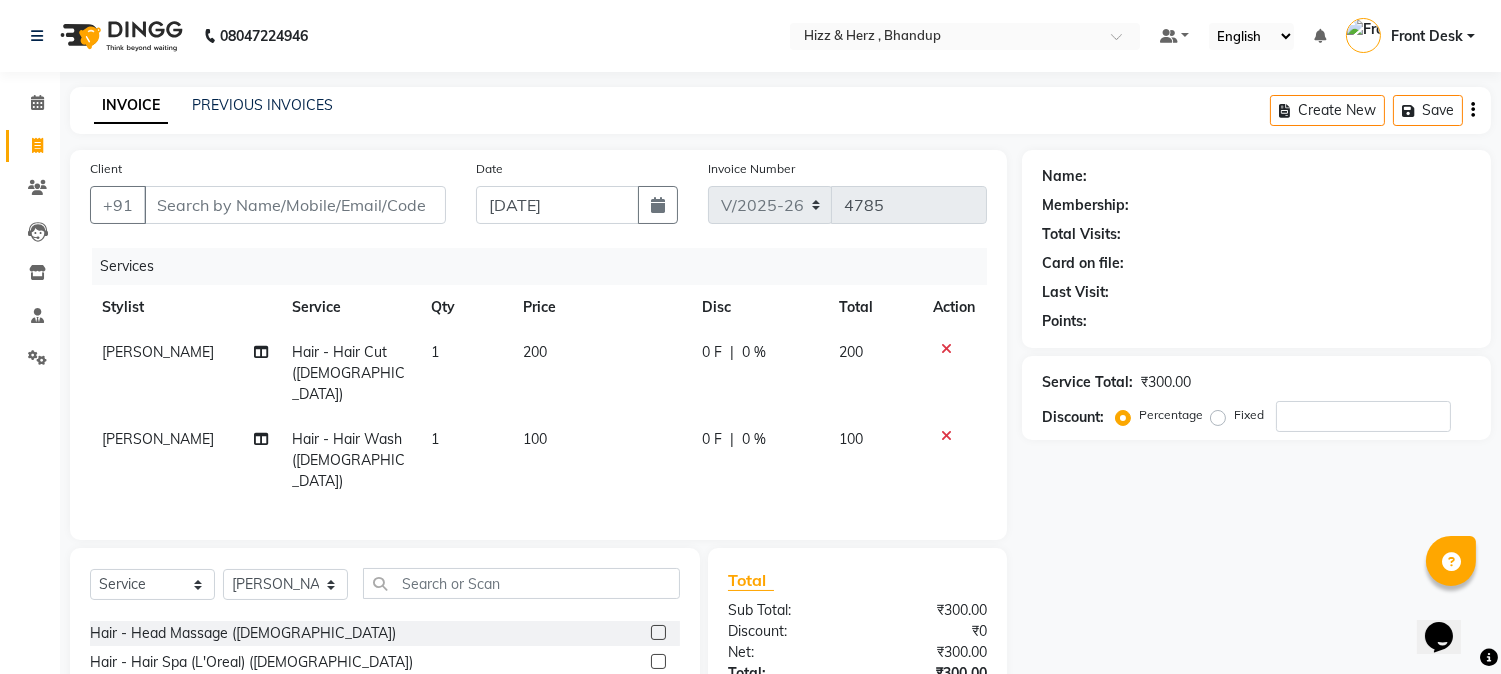 scroll, scrollTop: 111, scrollLeft: 0, axis: vertical 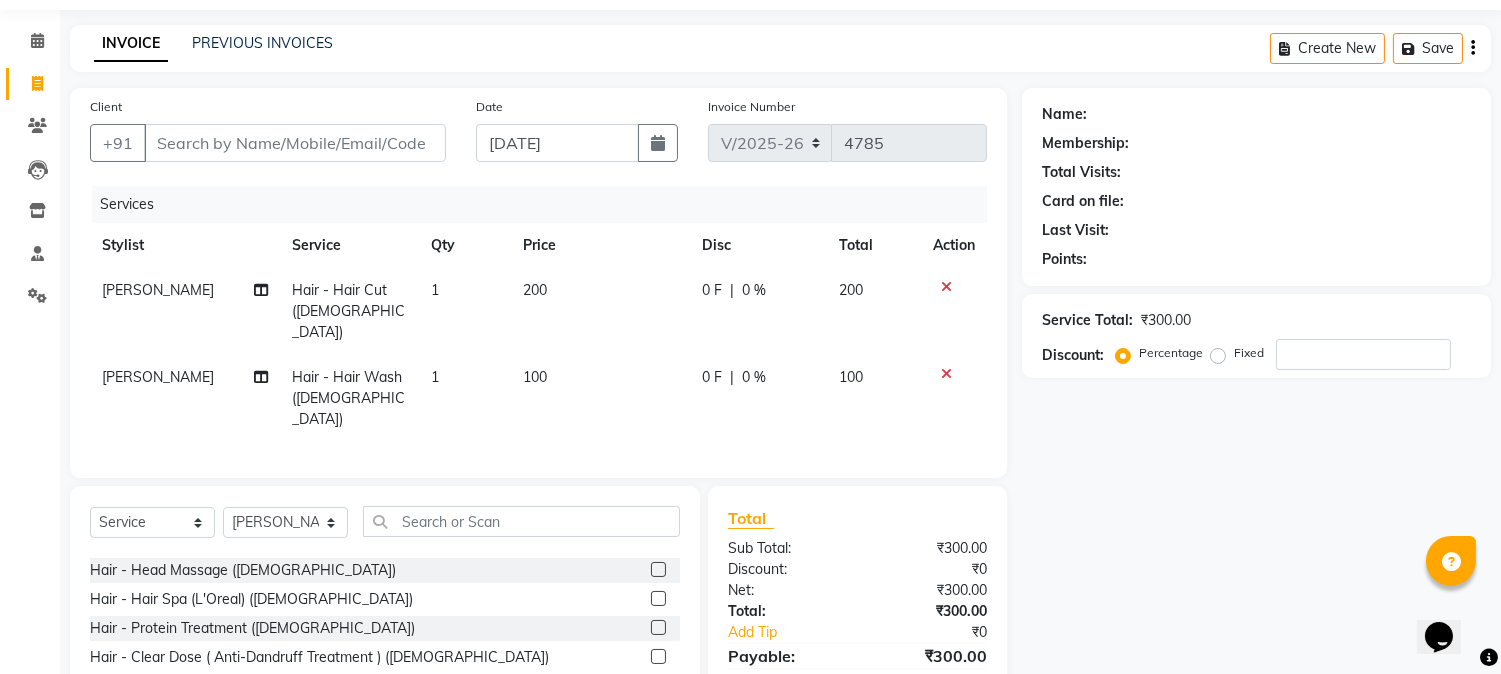 click 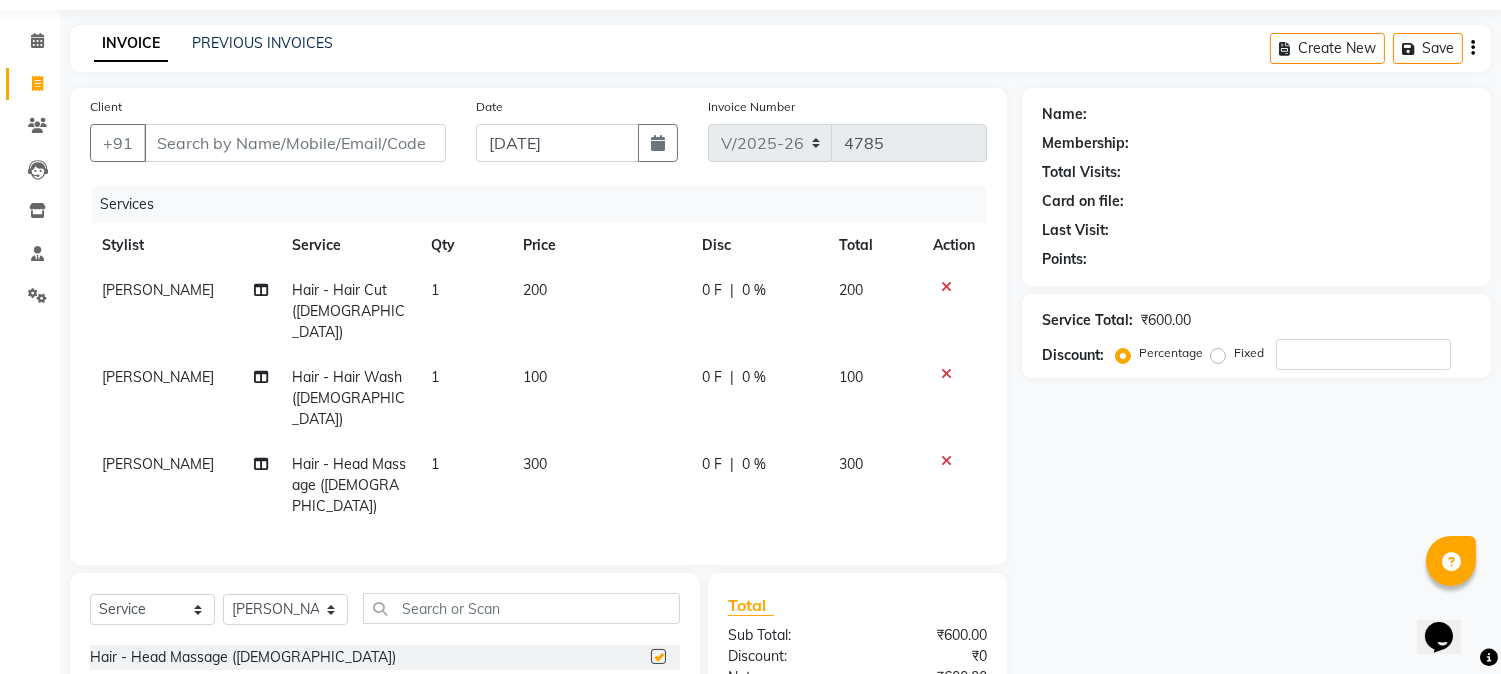 checkbox on "false" 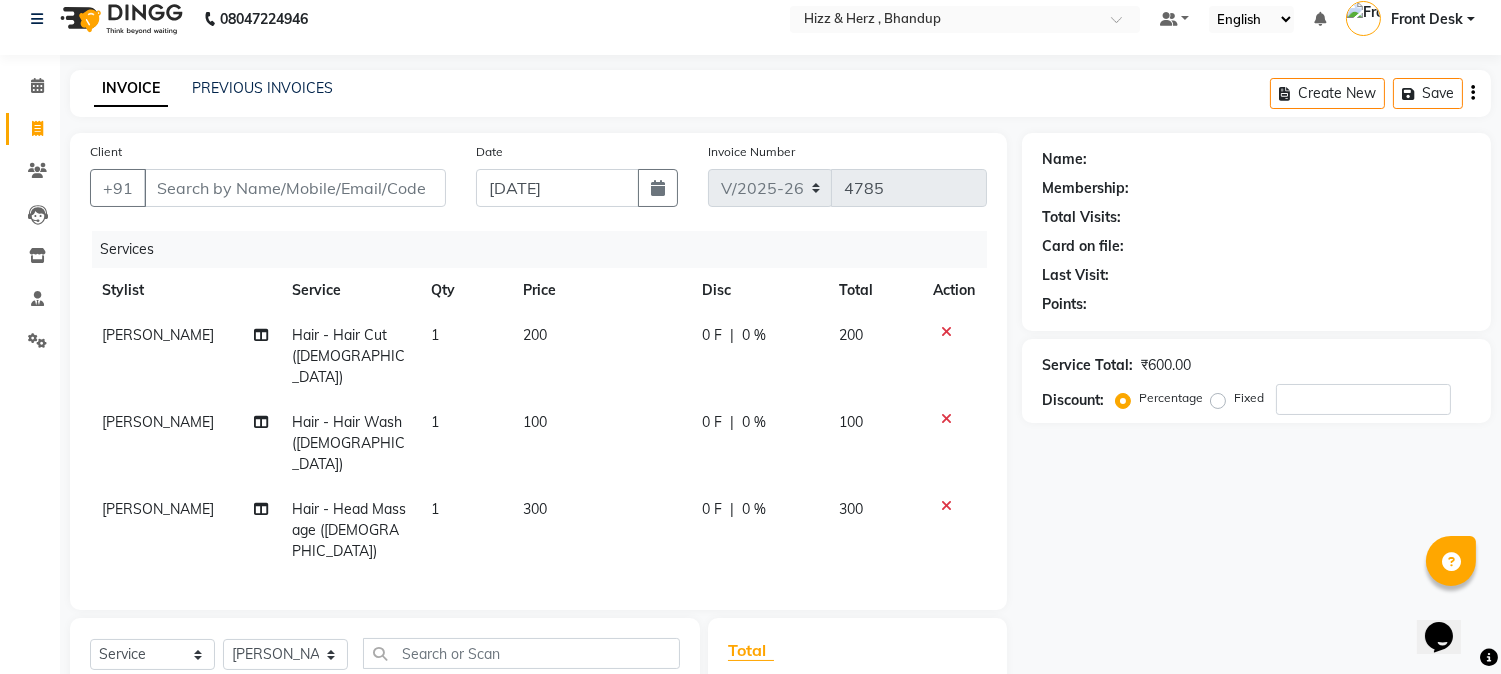 scroll, scrollTop: 0, scrollLeft: 0, axis: both 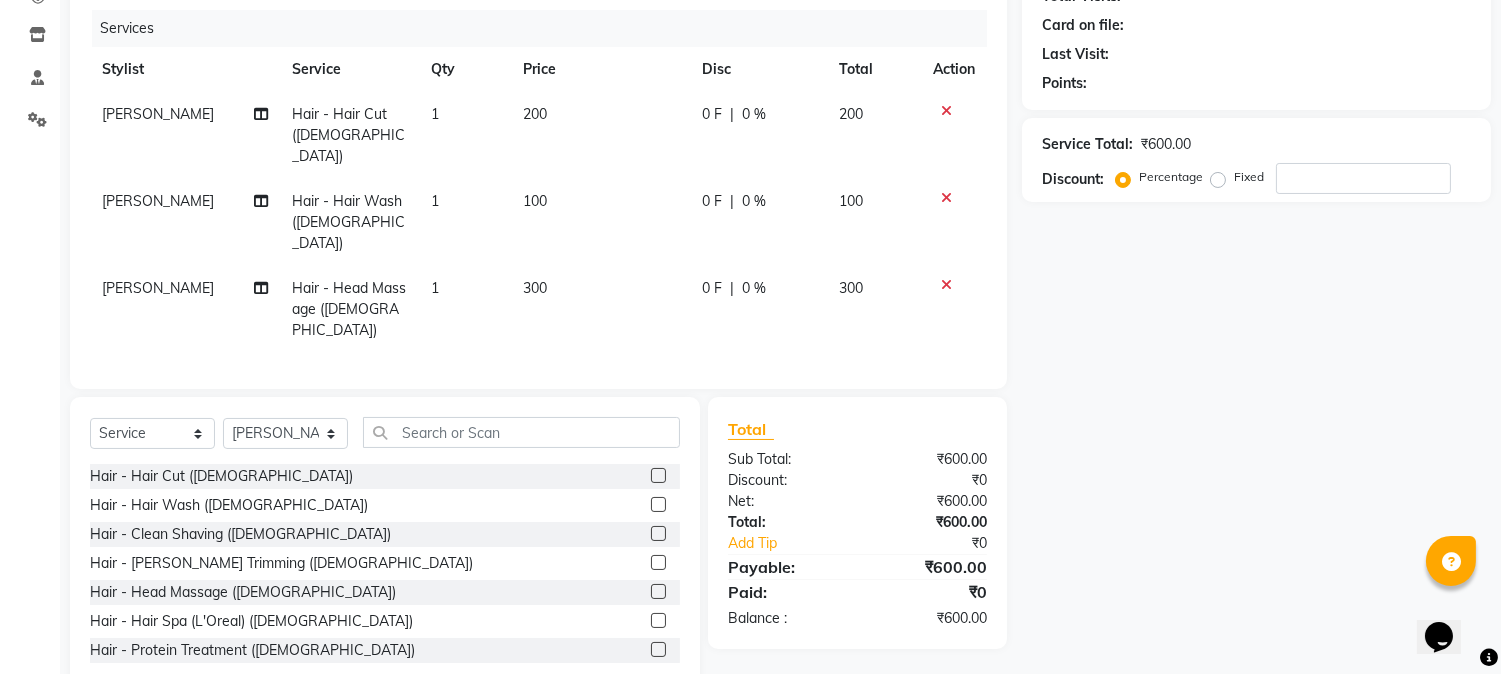 click 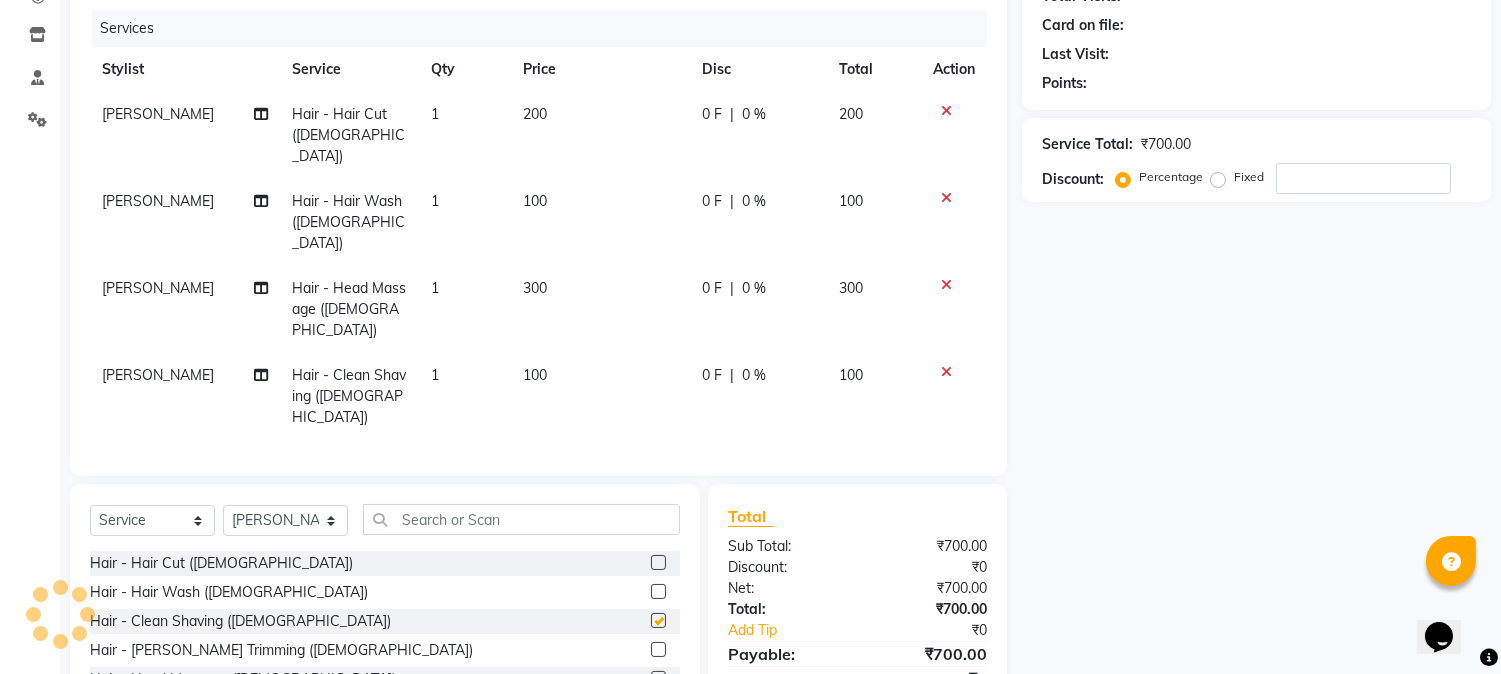checkbox on "false" 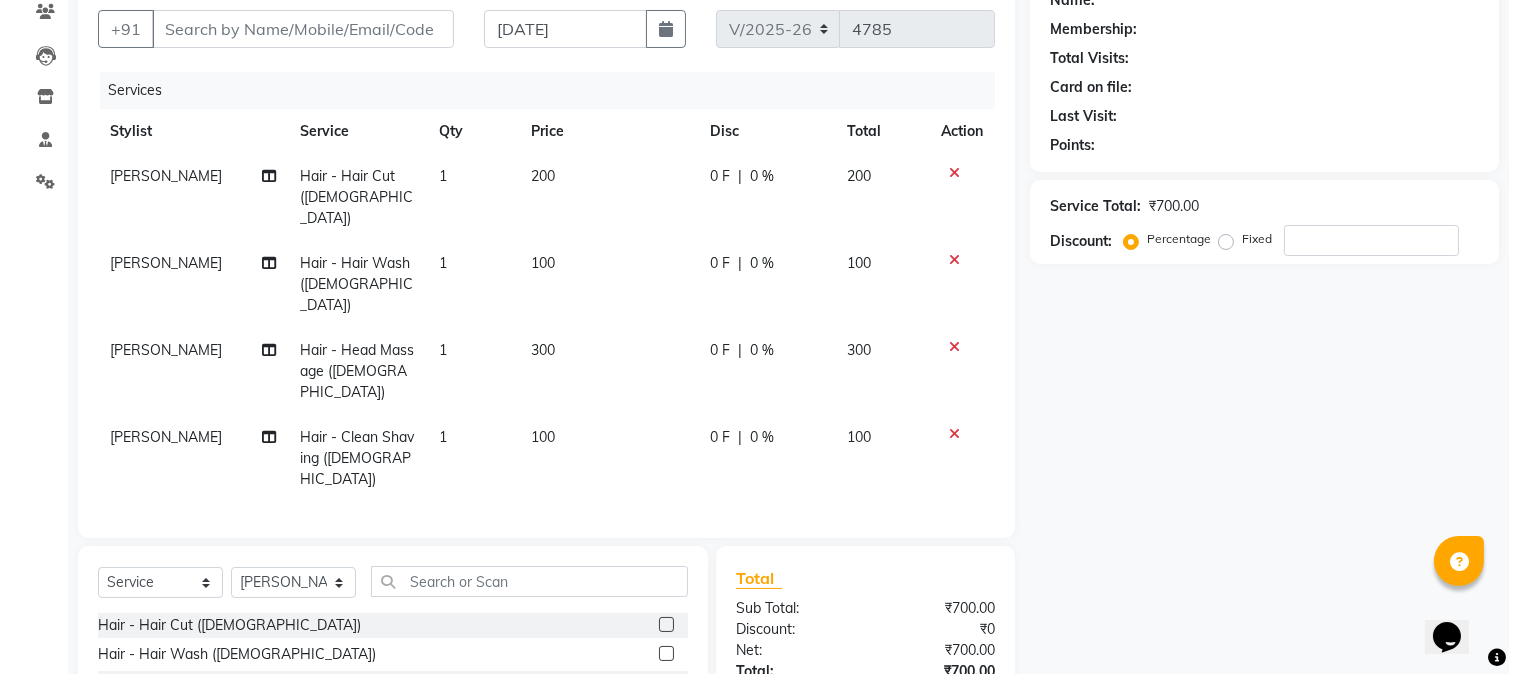 scroll, scrollTop: 127, scrollLeft: 0, axis: vertical 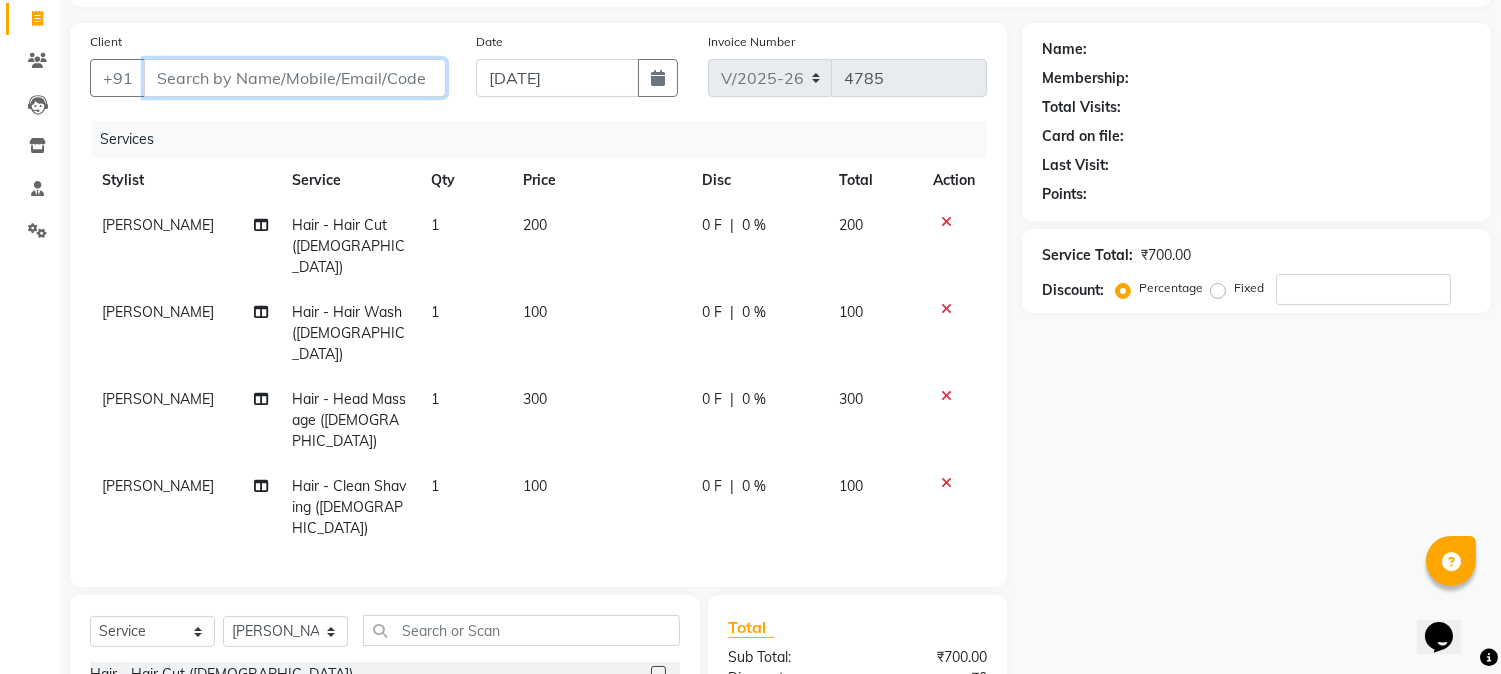 click on "Client" at bounding box center (295, 78) 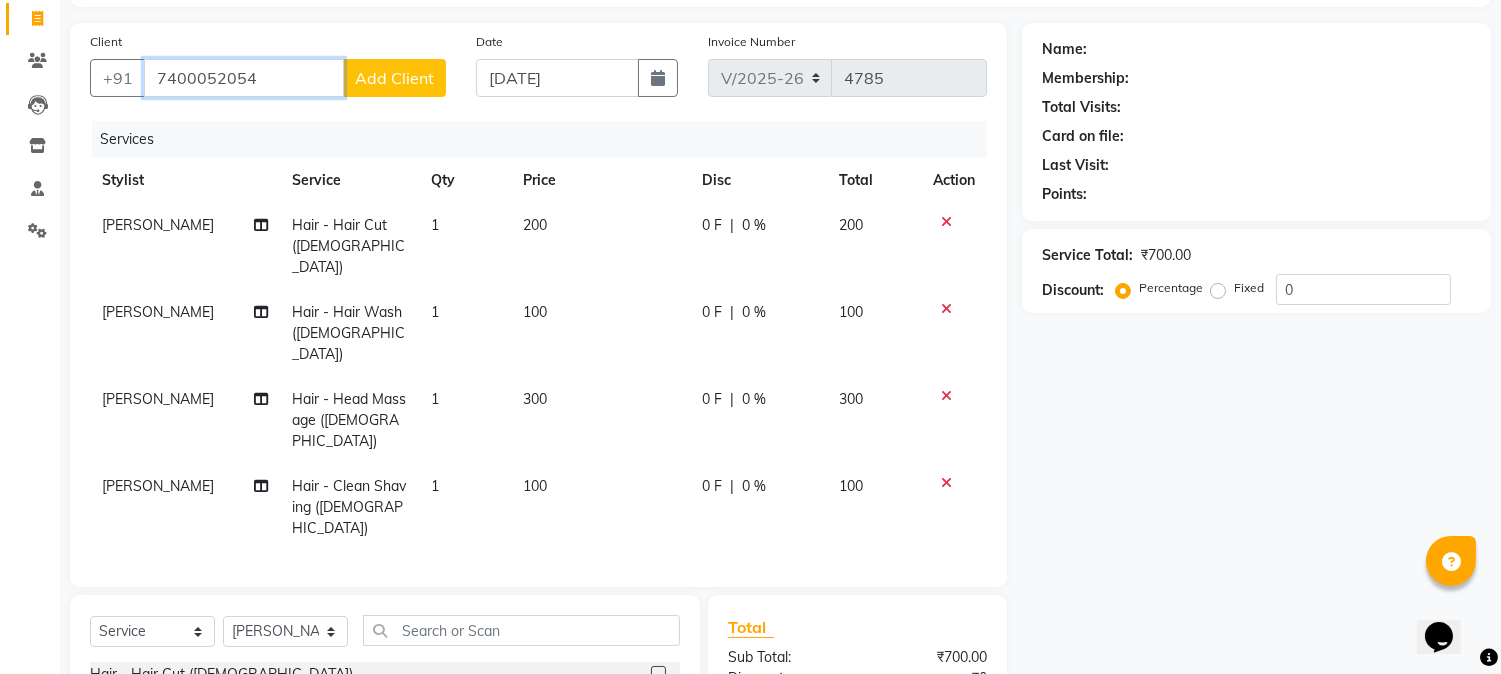 type on "7400052054" 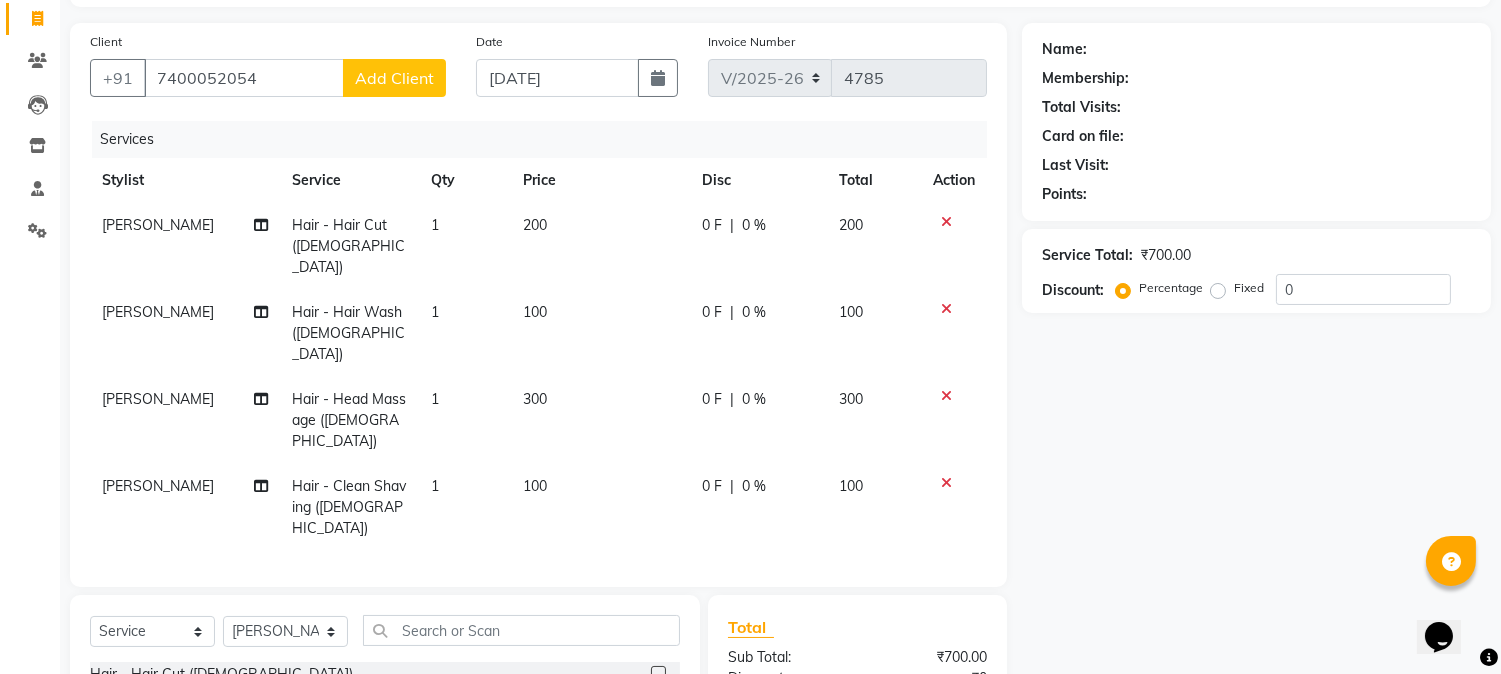 click on "Add Client" 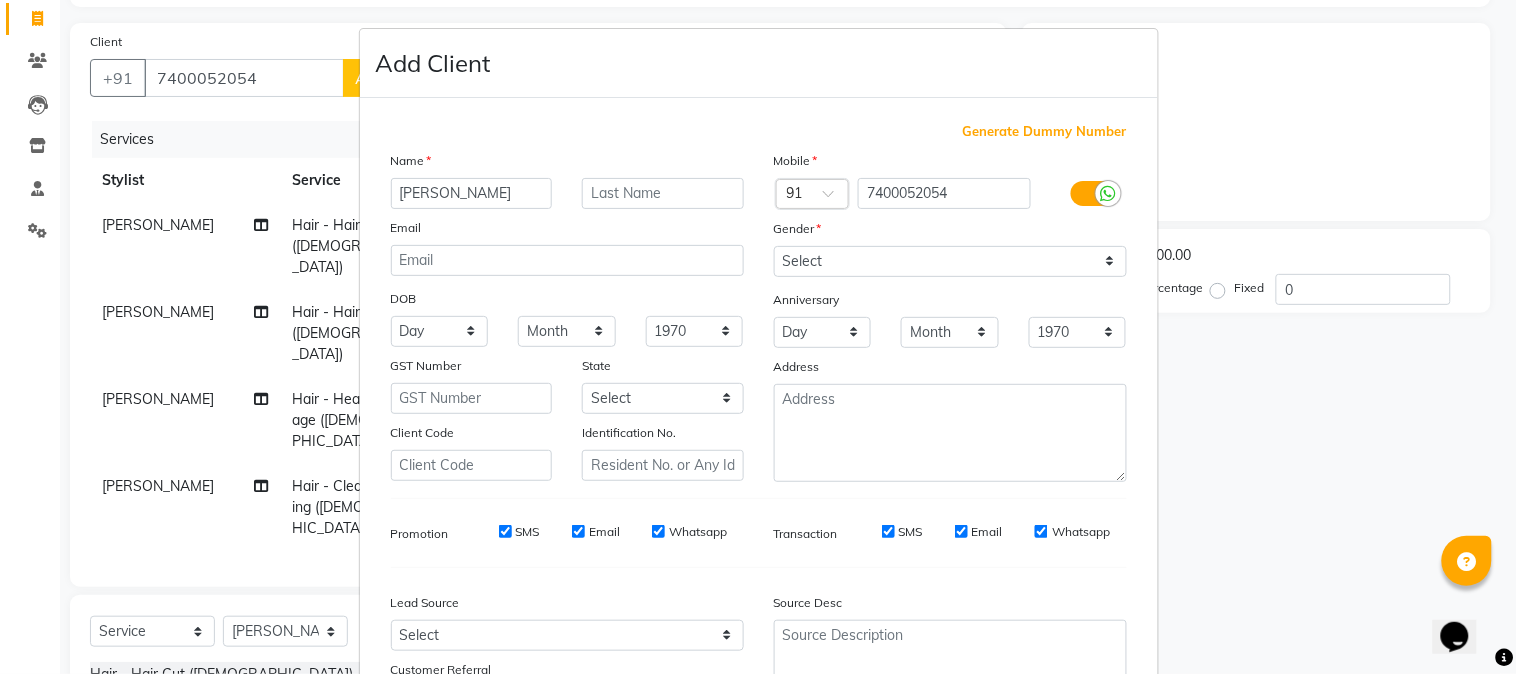 type on "[PERSON_NAME]" 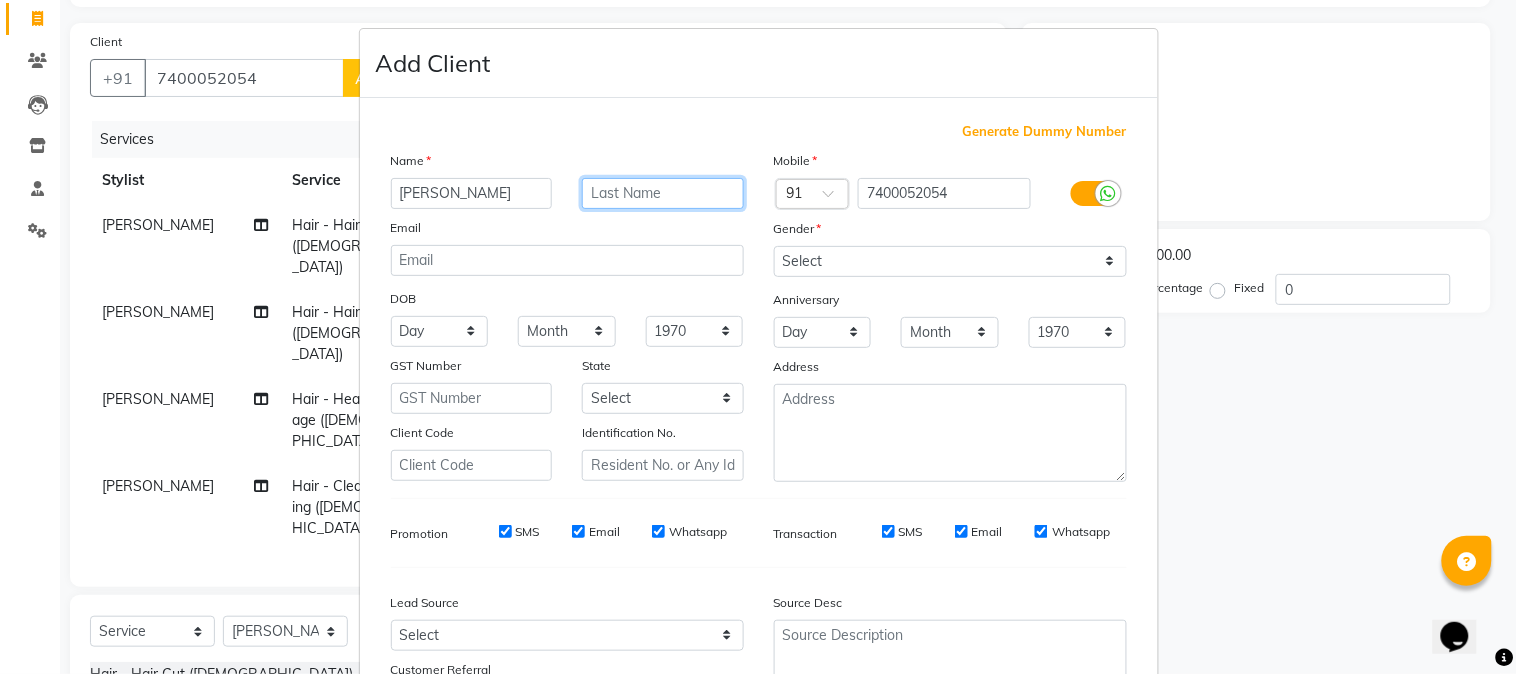 click at bounding box center (663, 193) 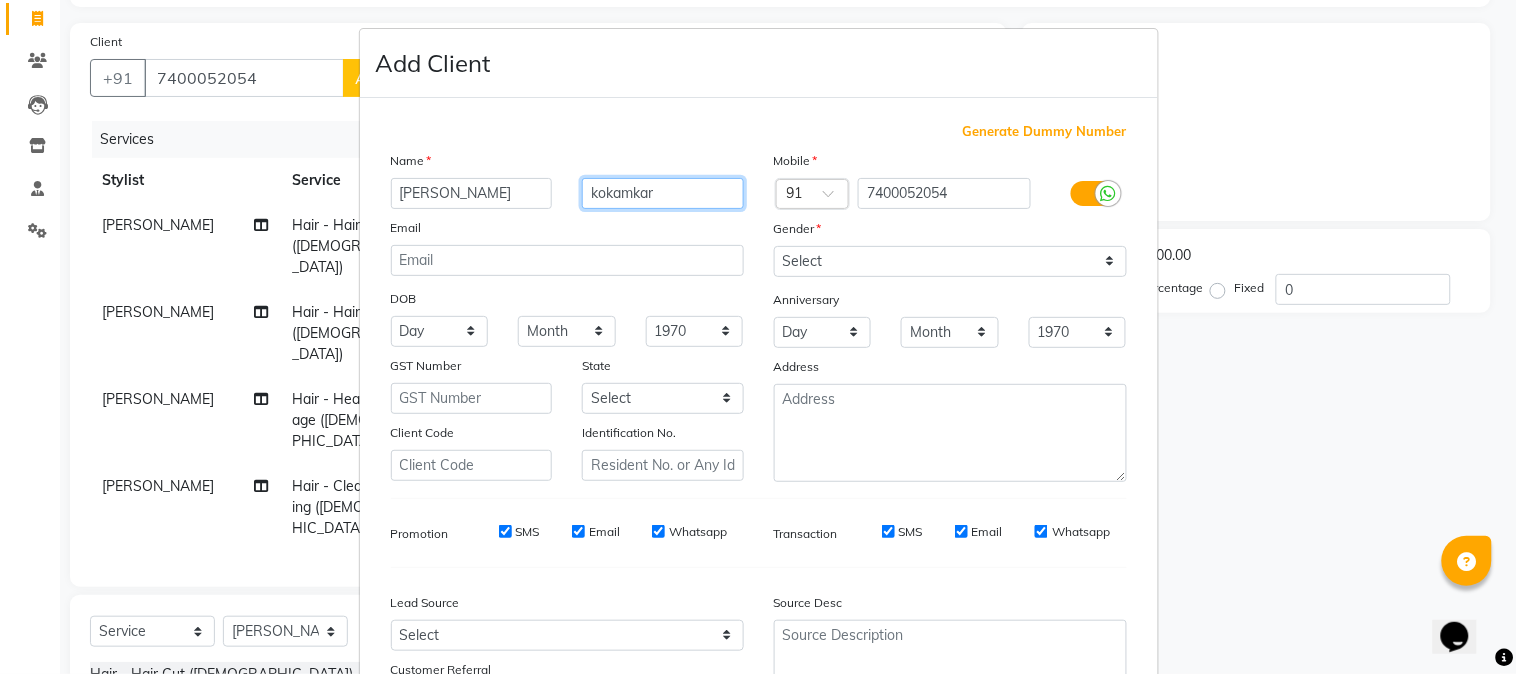 type on "kokamkar" 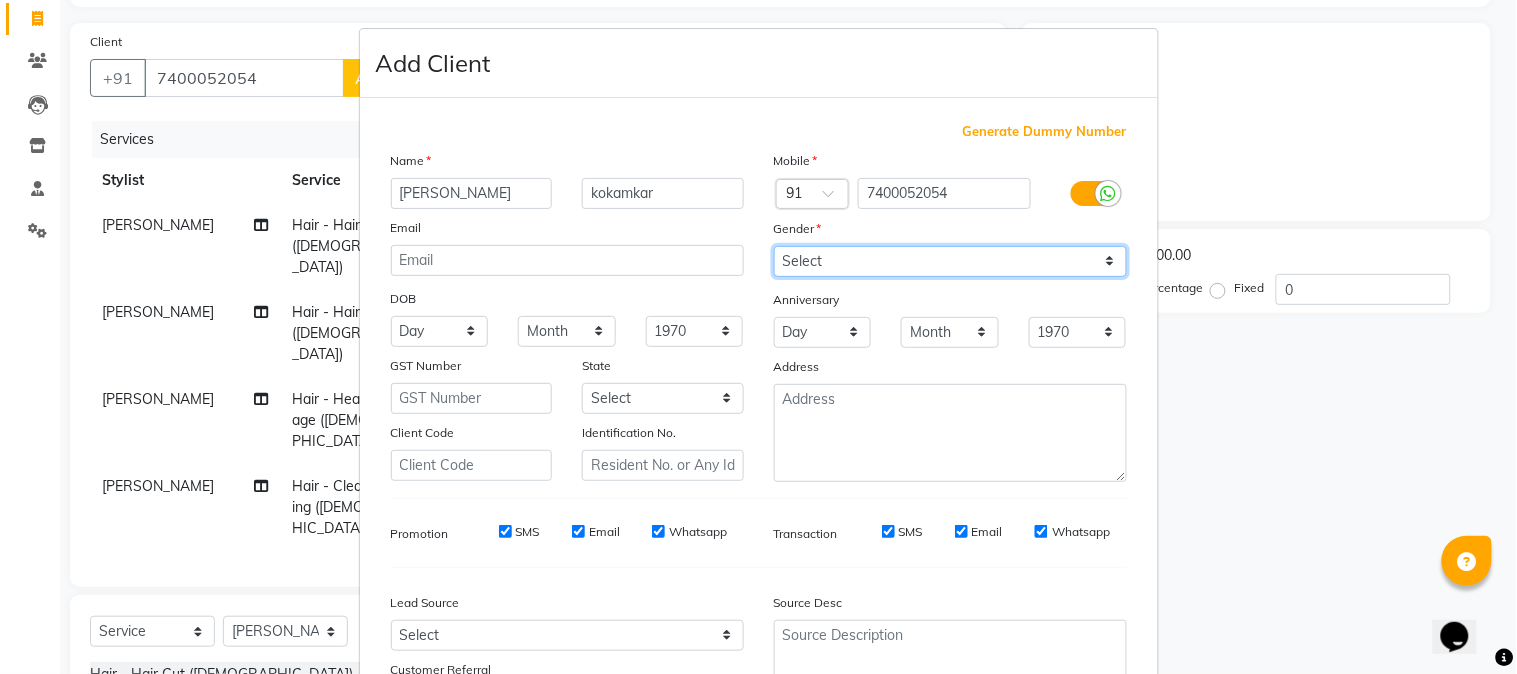 click on "Select Male Female Other Prefer Not To Say" at bounding box center [950, 261] 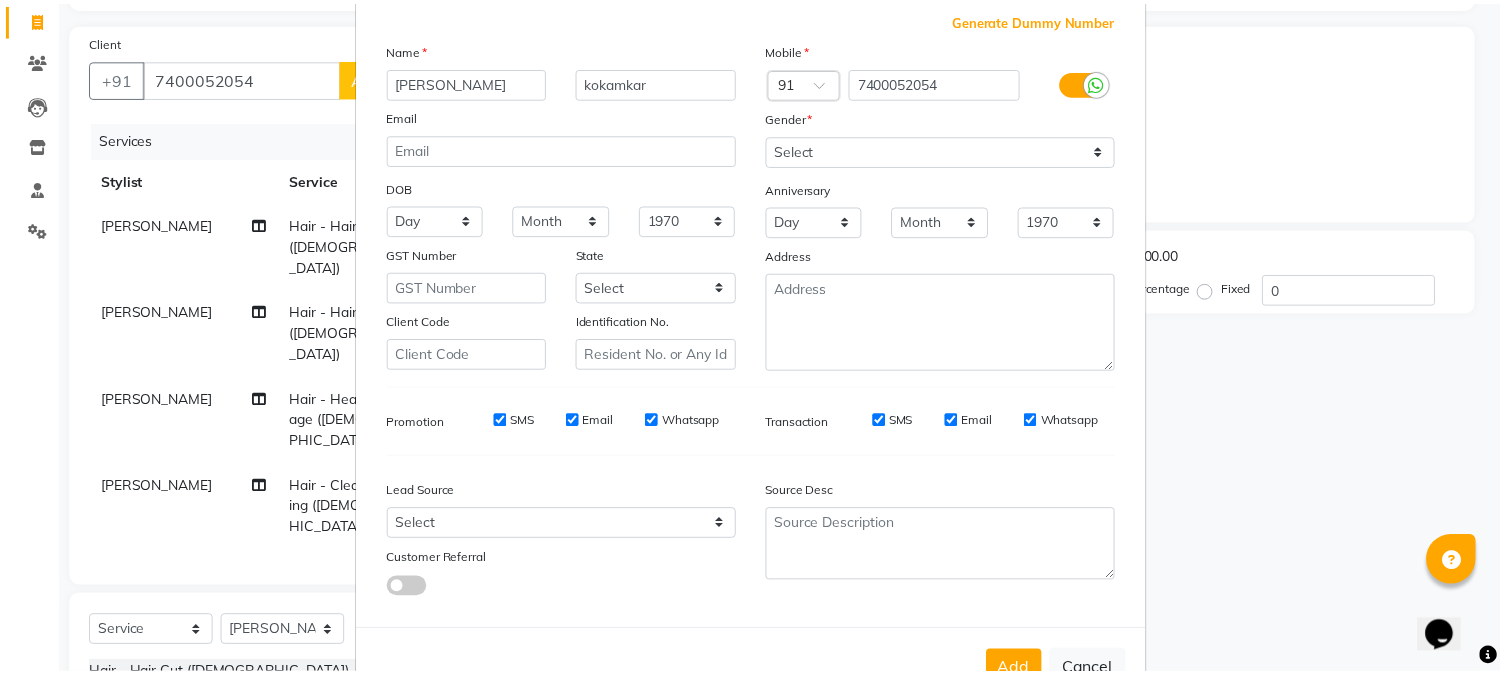 scroll, scrollTop: 176, scrollLeft: 0, axis: vertical 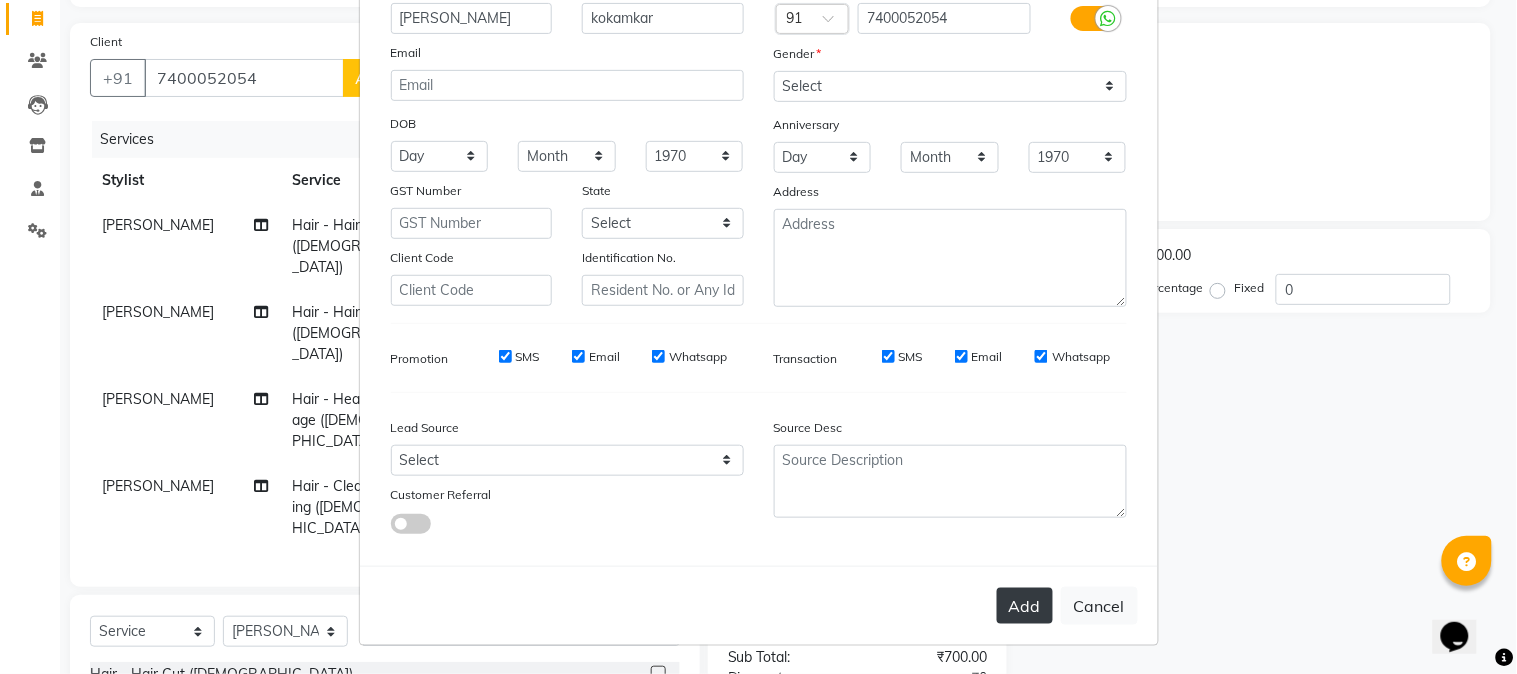 click on "Add" at bounding box center (1025, 606) 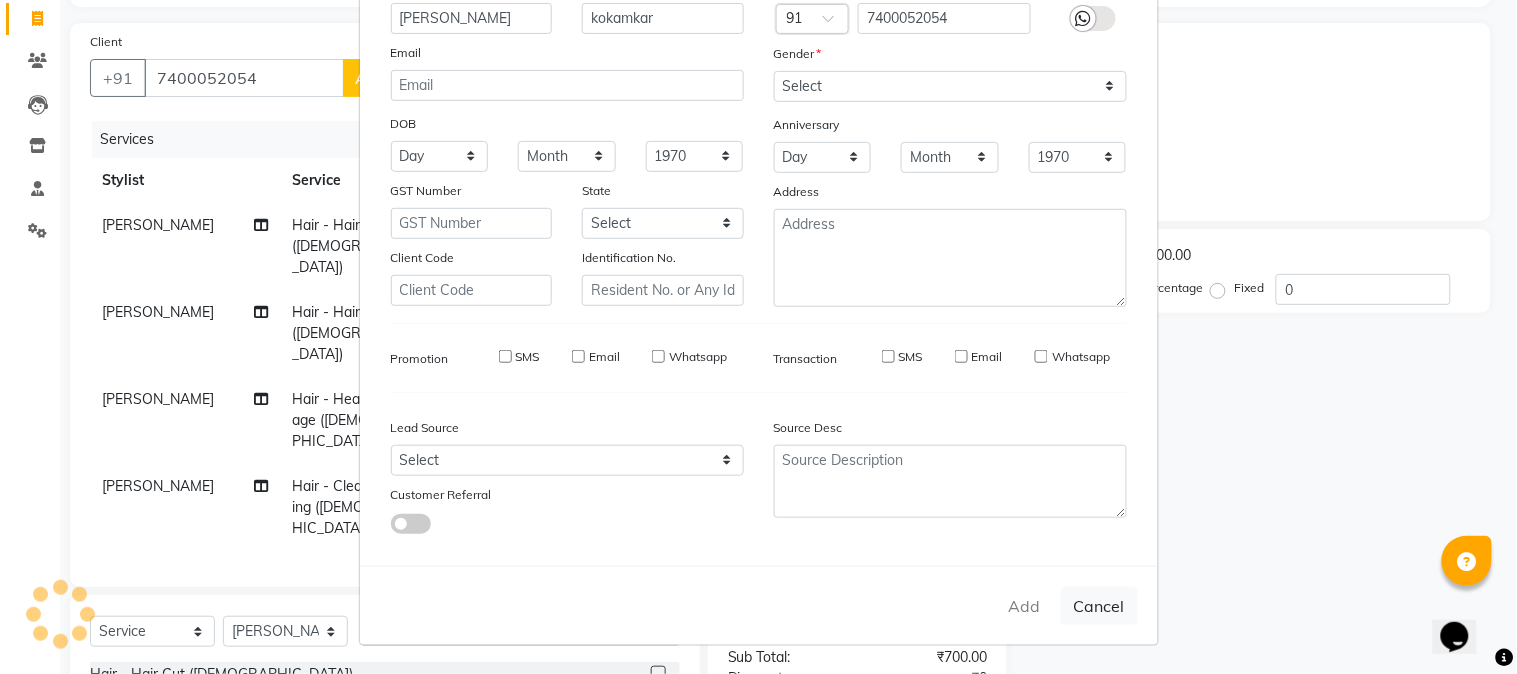 type 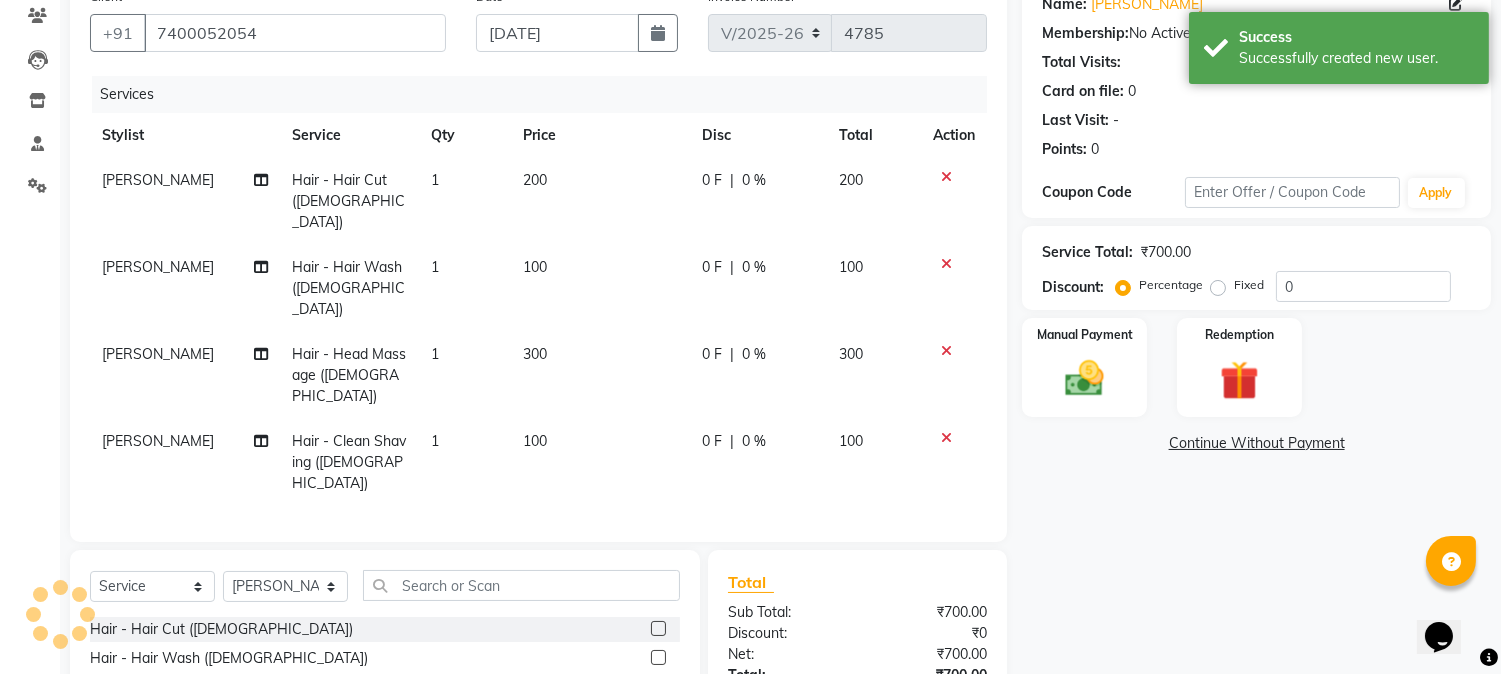 scroll, scrollTop: 305, scrollLeft: 0, axis: vertical 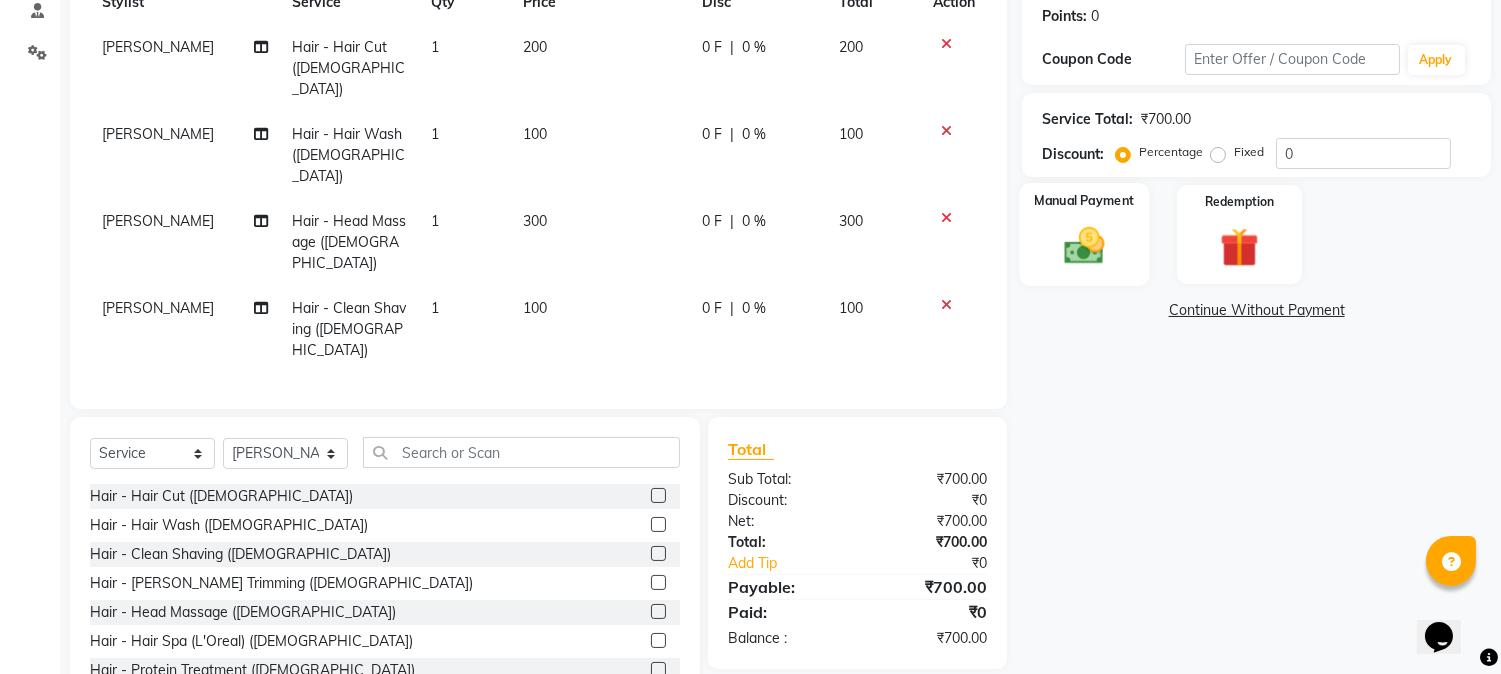 click 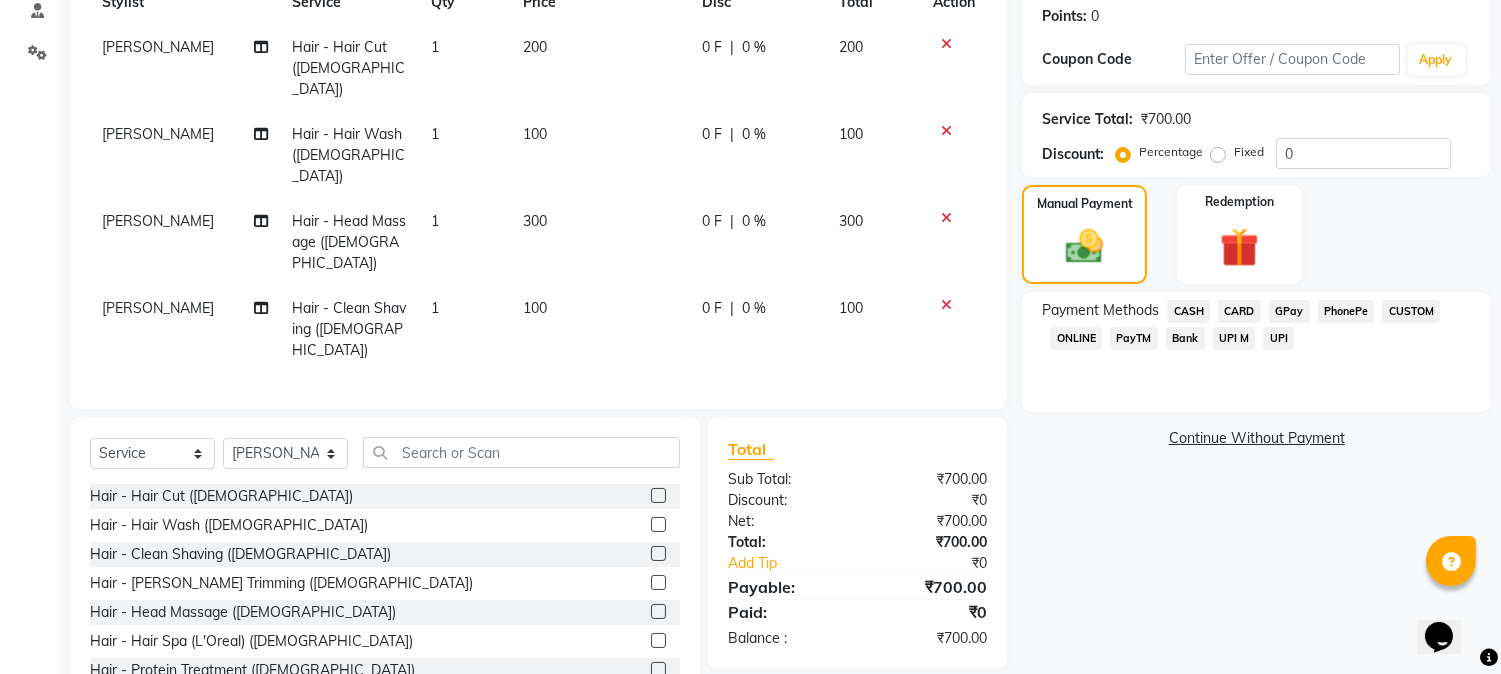 click on "GPay" 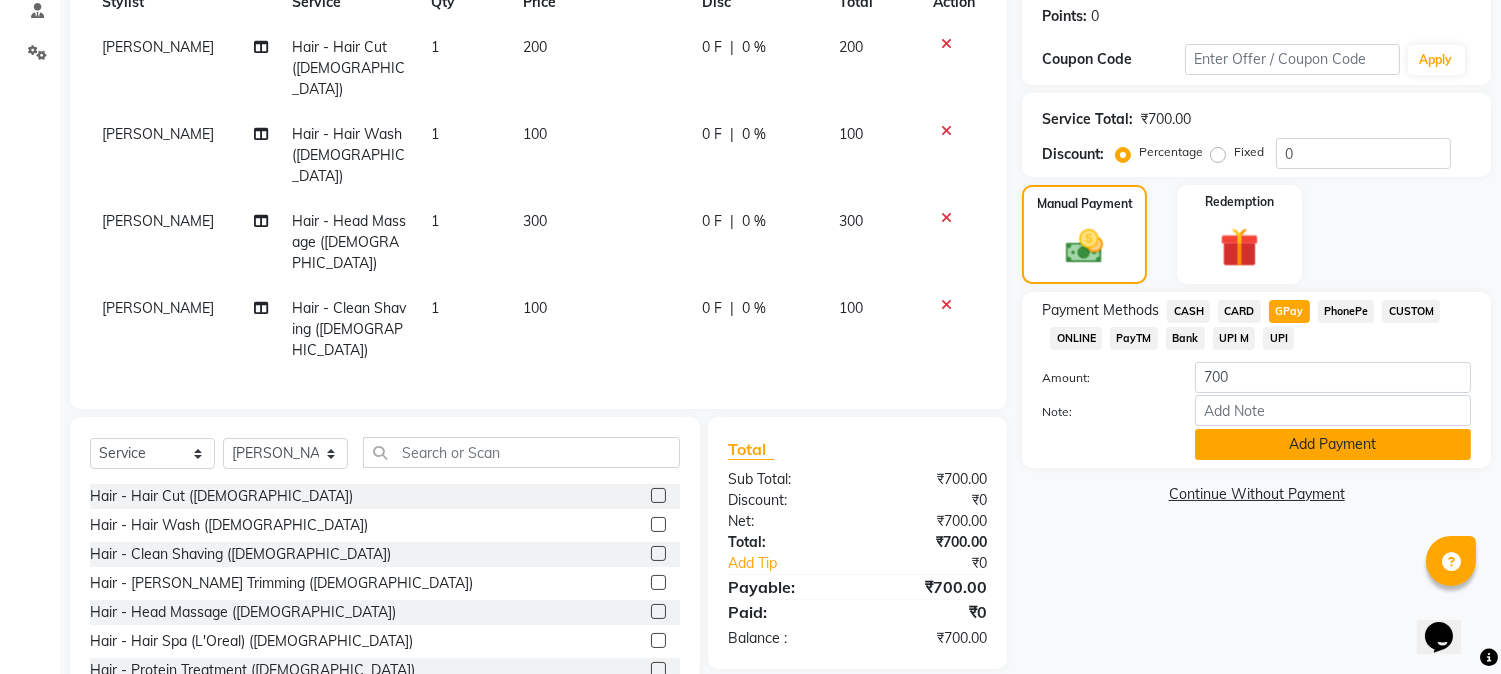 click on "Add Payment" 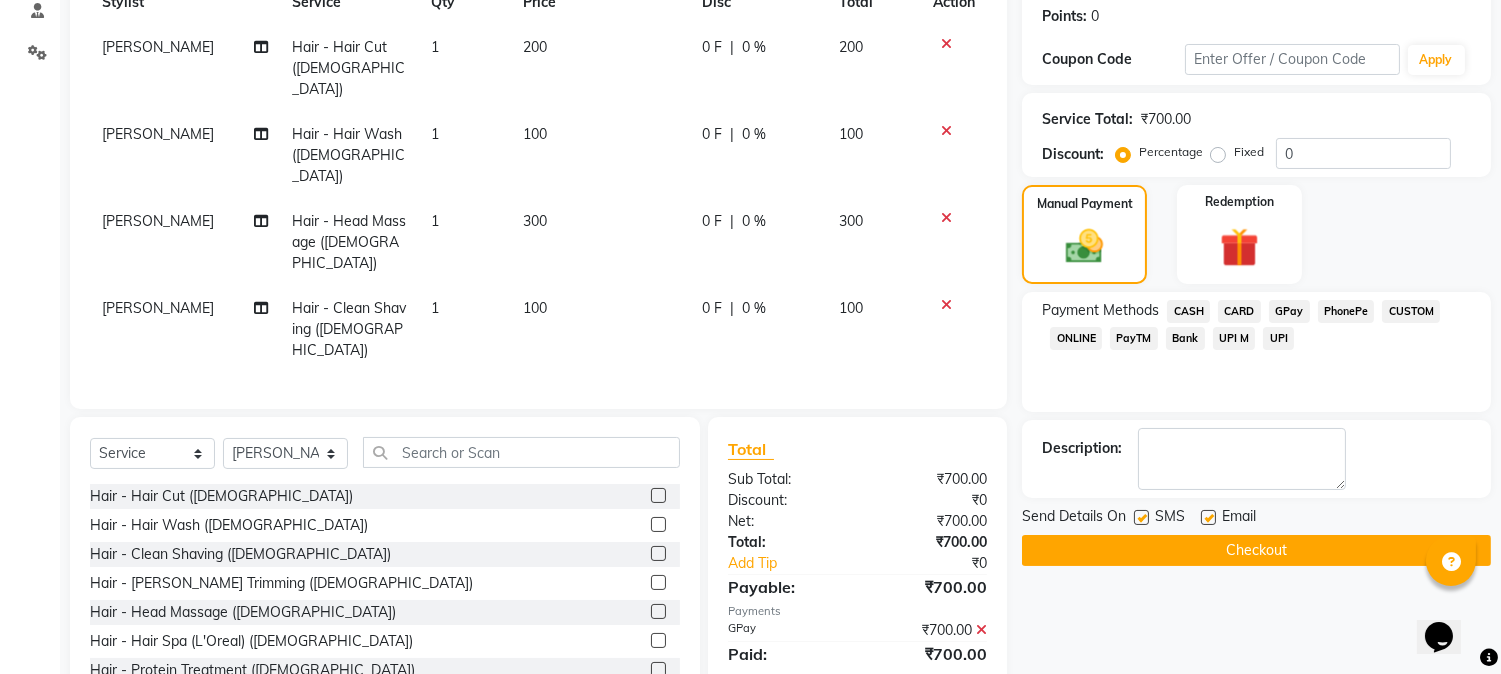 click on "Checkout" 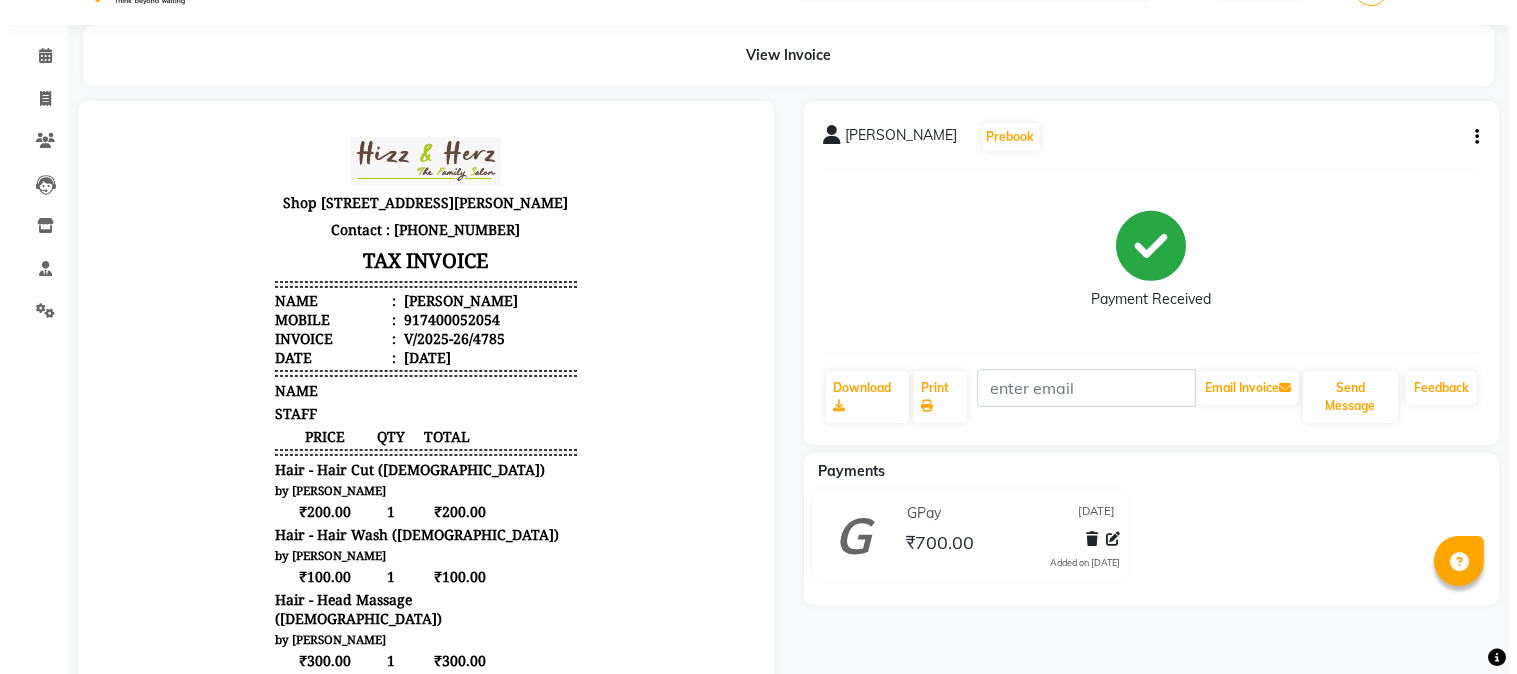 scroll, scrollTop: 0, scrollLeft: 0, axis: both 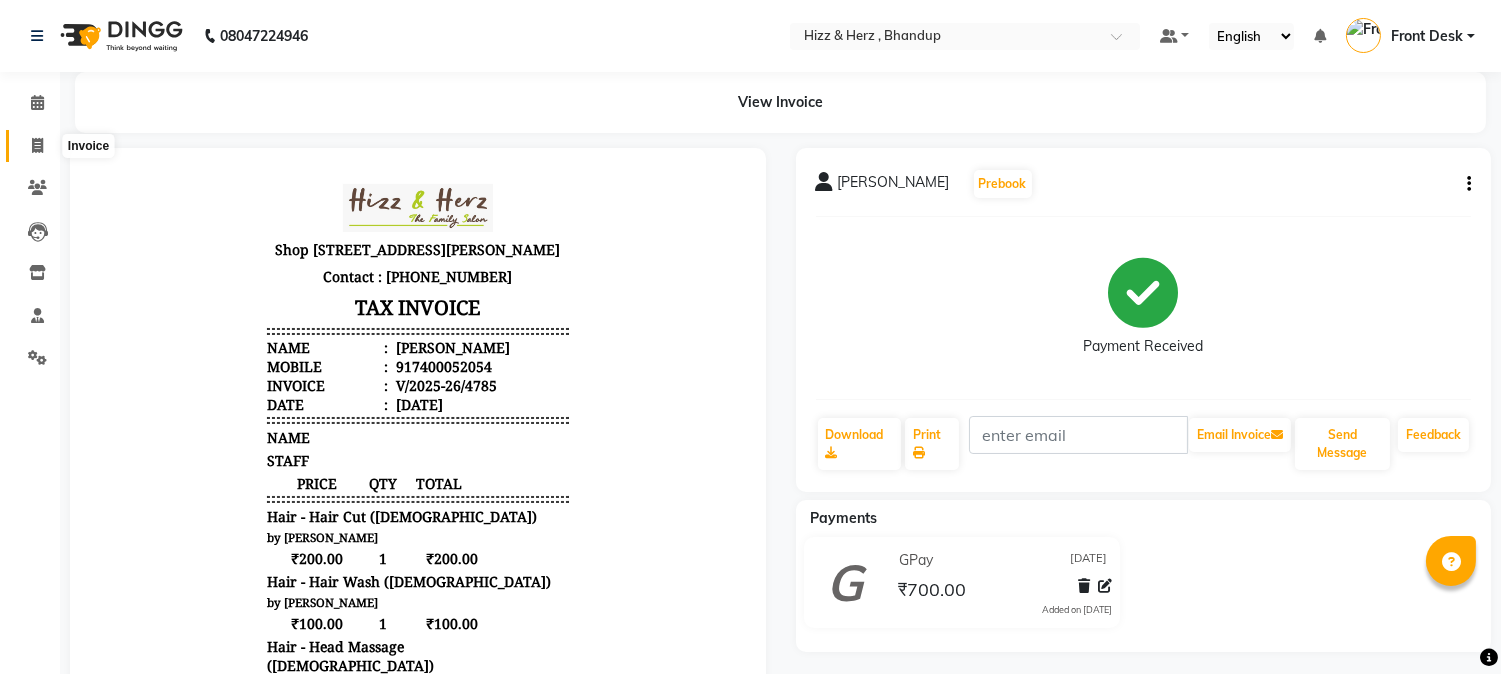 click 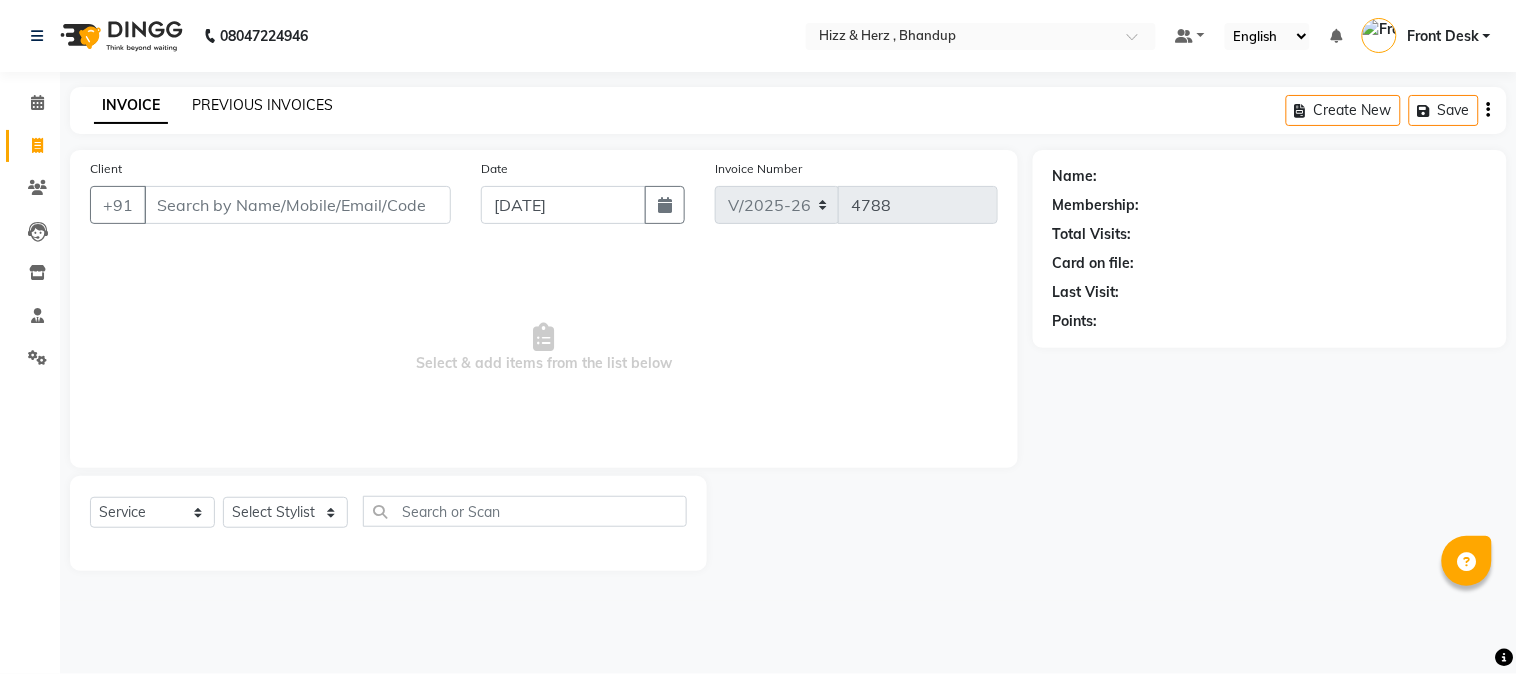 click on "PREVIOUS INVOICES" 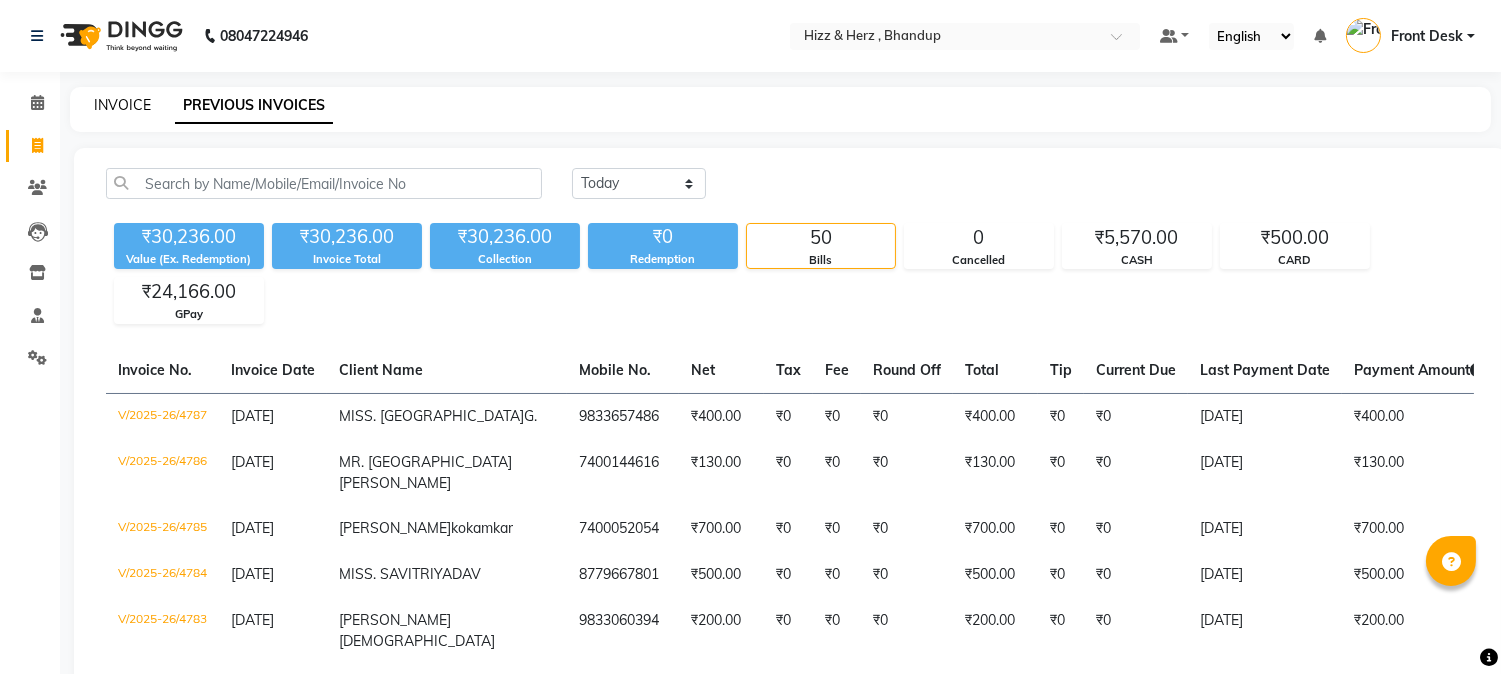 click on "INVOICE" 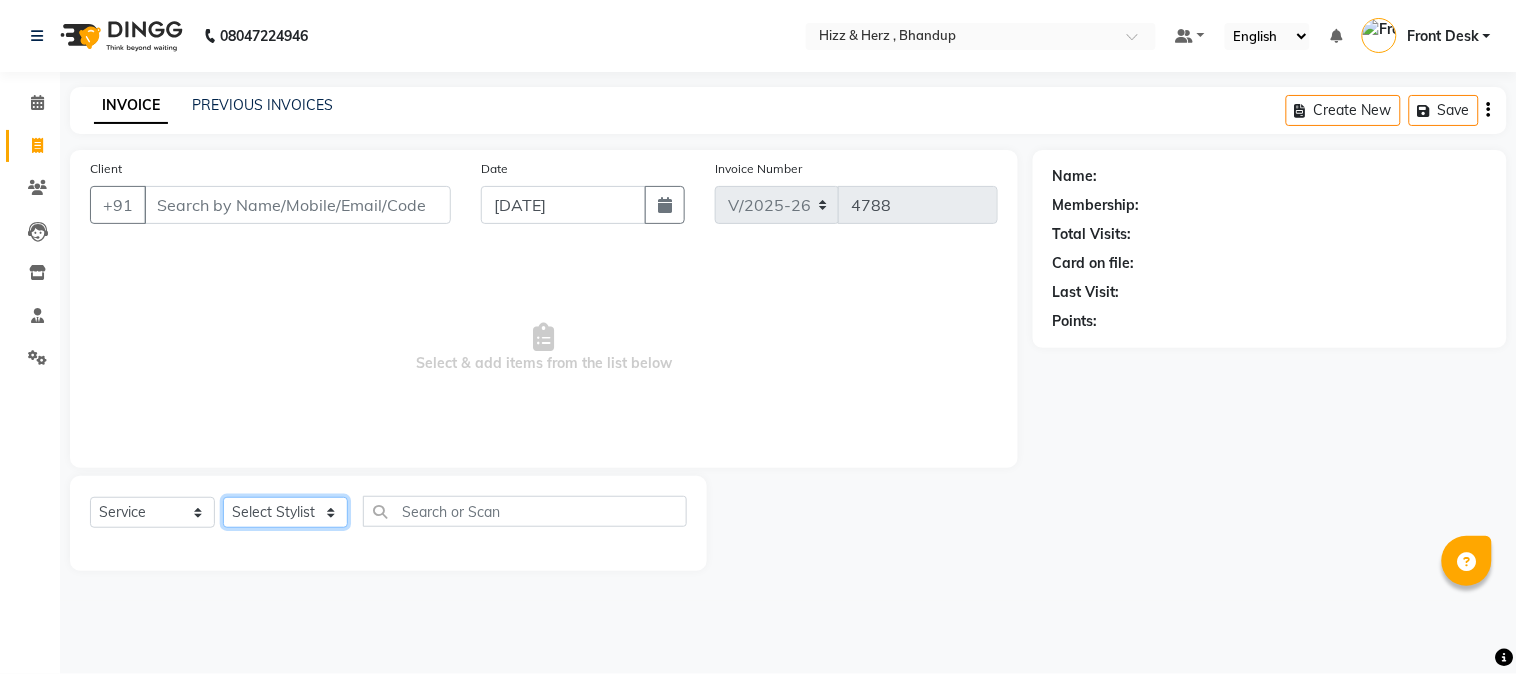 click on "Select Stylist Front Desk [PERSON_NAME] HIZZ & HERZ 2 [PERSON_NAME] [PERSON_NAME] [PERSON_NAME] [PERSON_NAME] MOHD [PERSON_NAME] [PERSON_NAME] [PERSON_NAME]  [PERSON_NAME]" 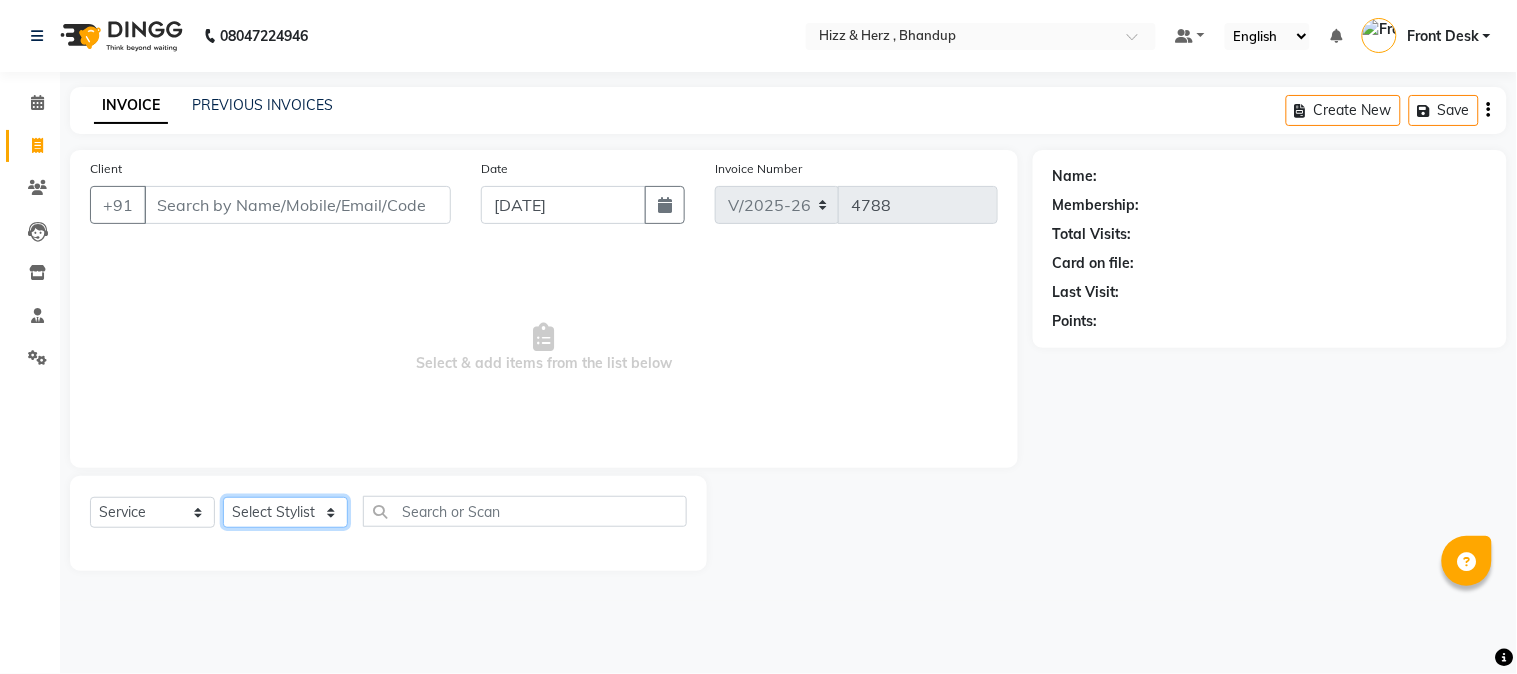 select on "9149" 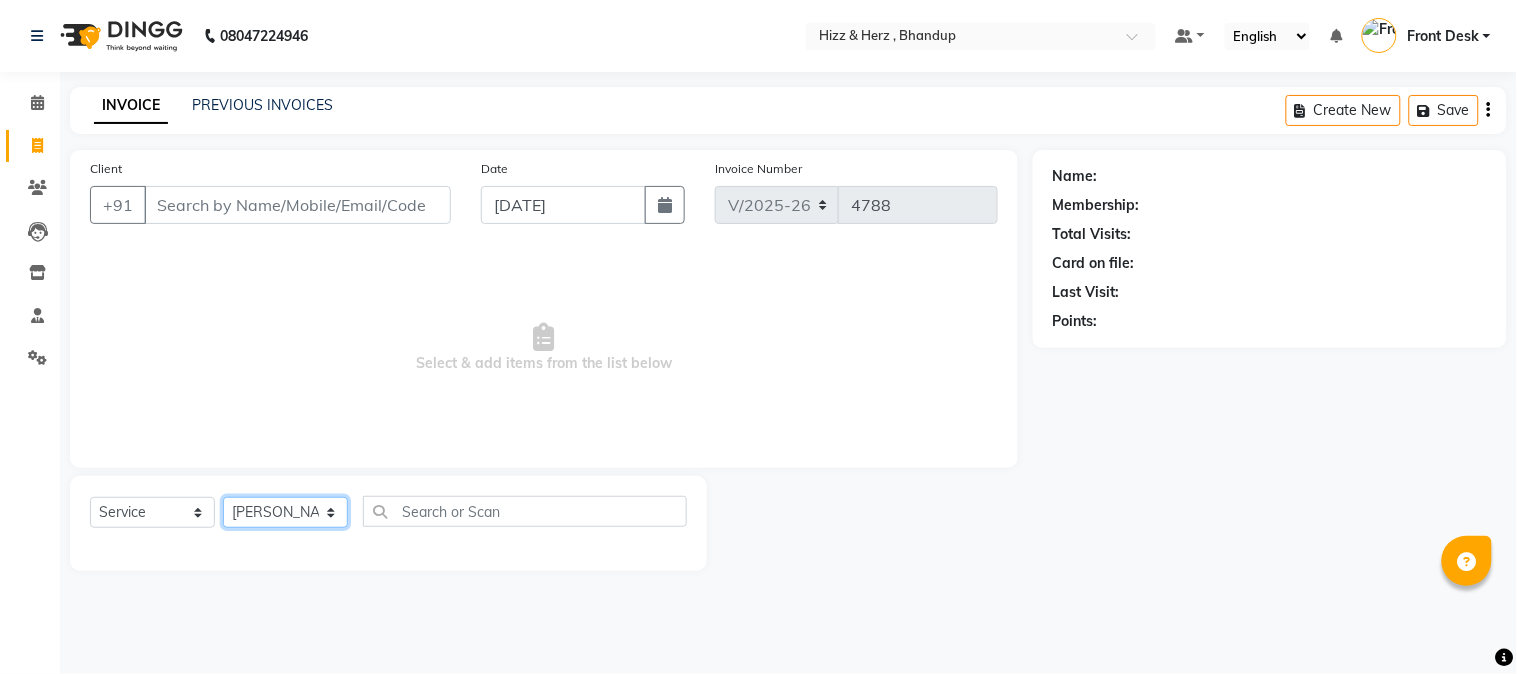 click on "Select Stylist Front Desk [PERSON_NAME] HIZZ & HERZ 2 [PERSON_NAME] [PERSON_NAME] [PERSON_NAME] [PERSON_NAME] MOHD [PERSON_NAME] [PERSON_NAME] [PERSON_NAME]  [PERSON_NAME]" 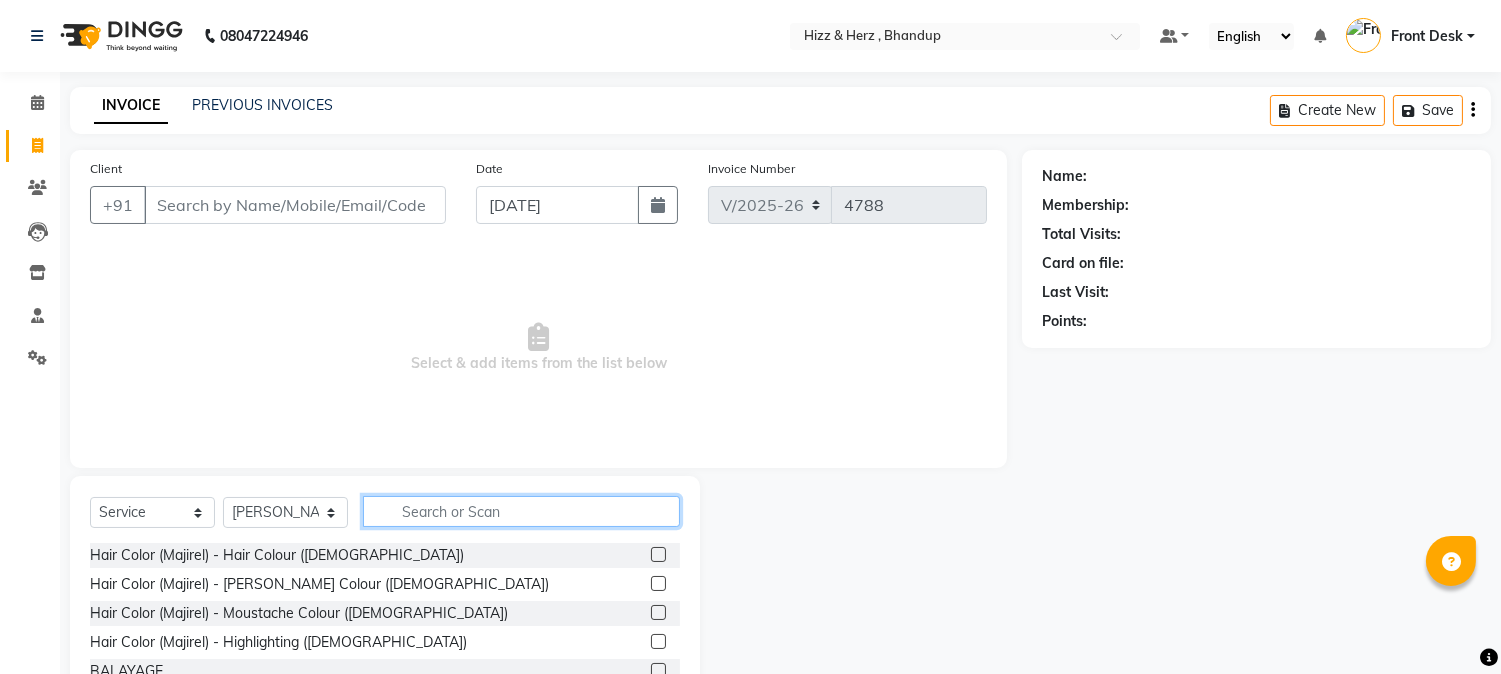 click 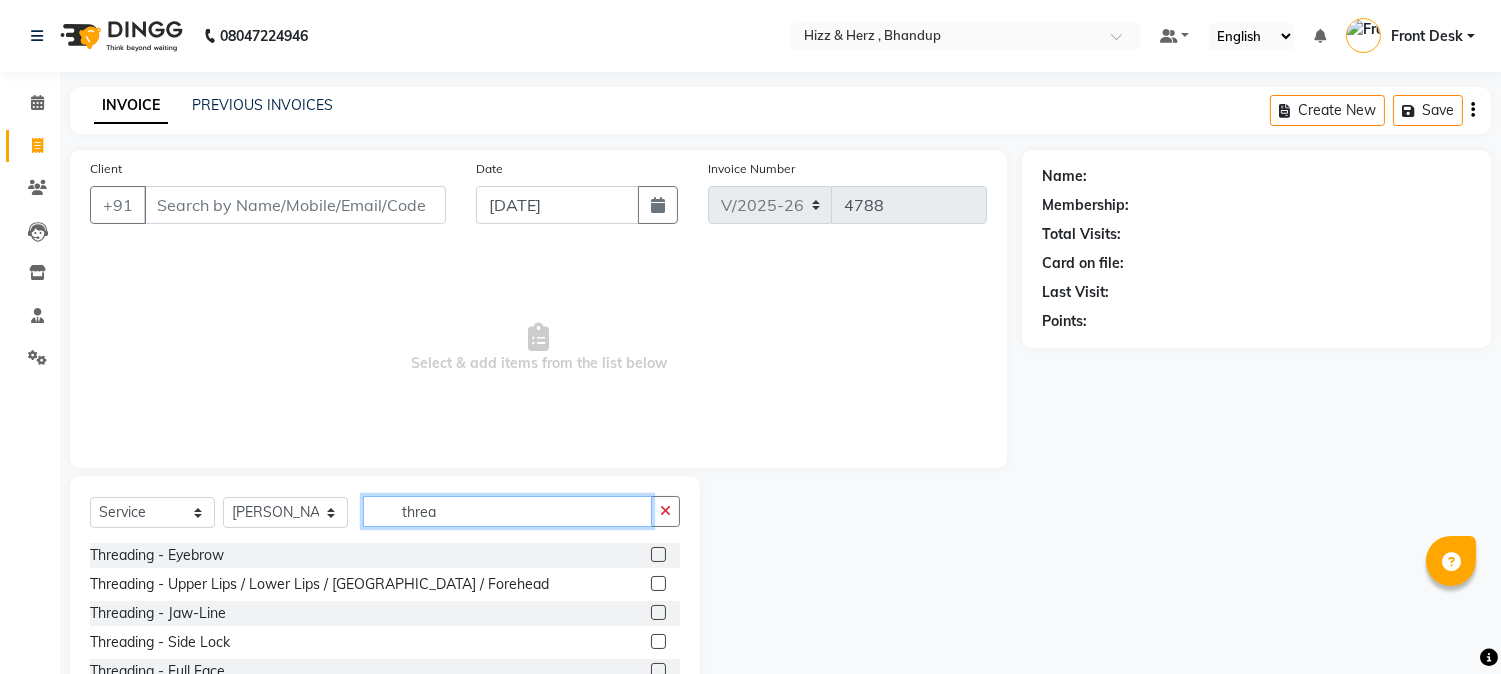 type on "threa" 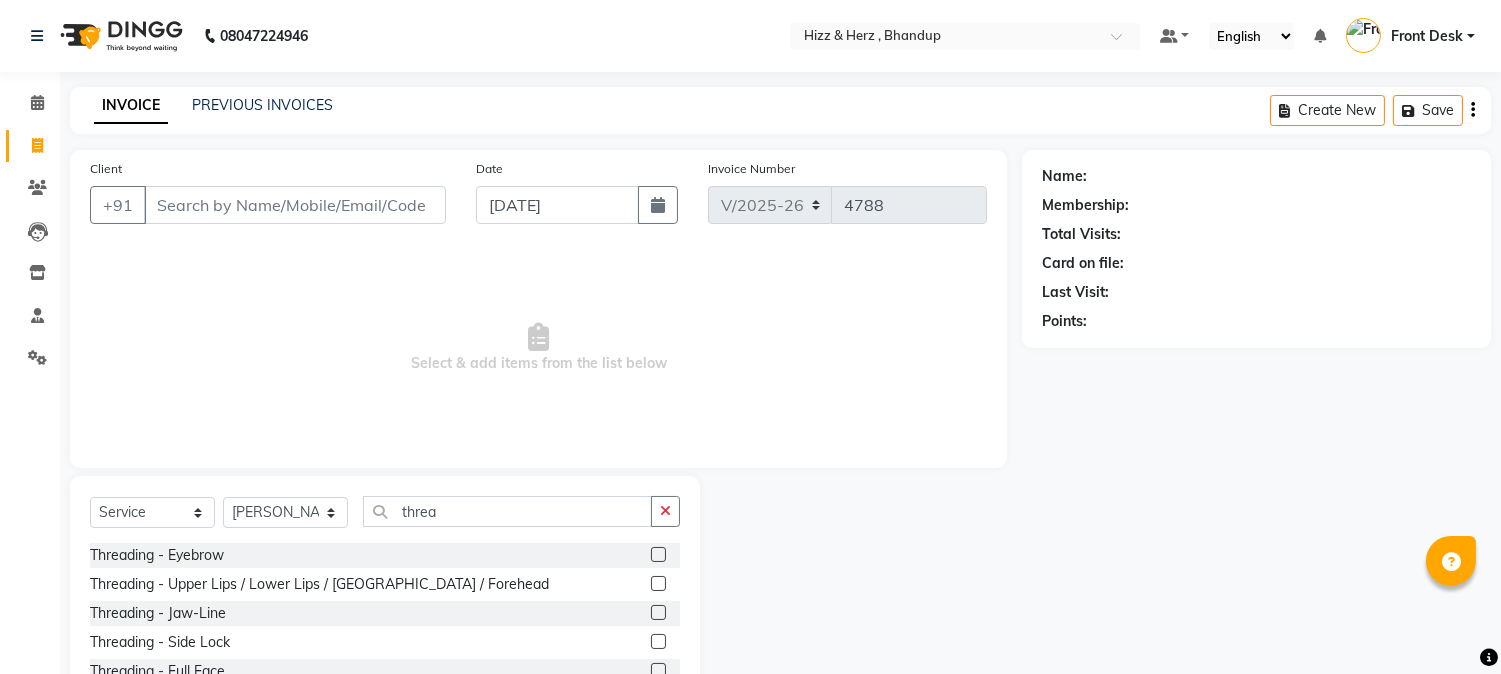 click 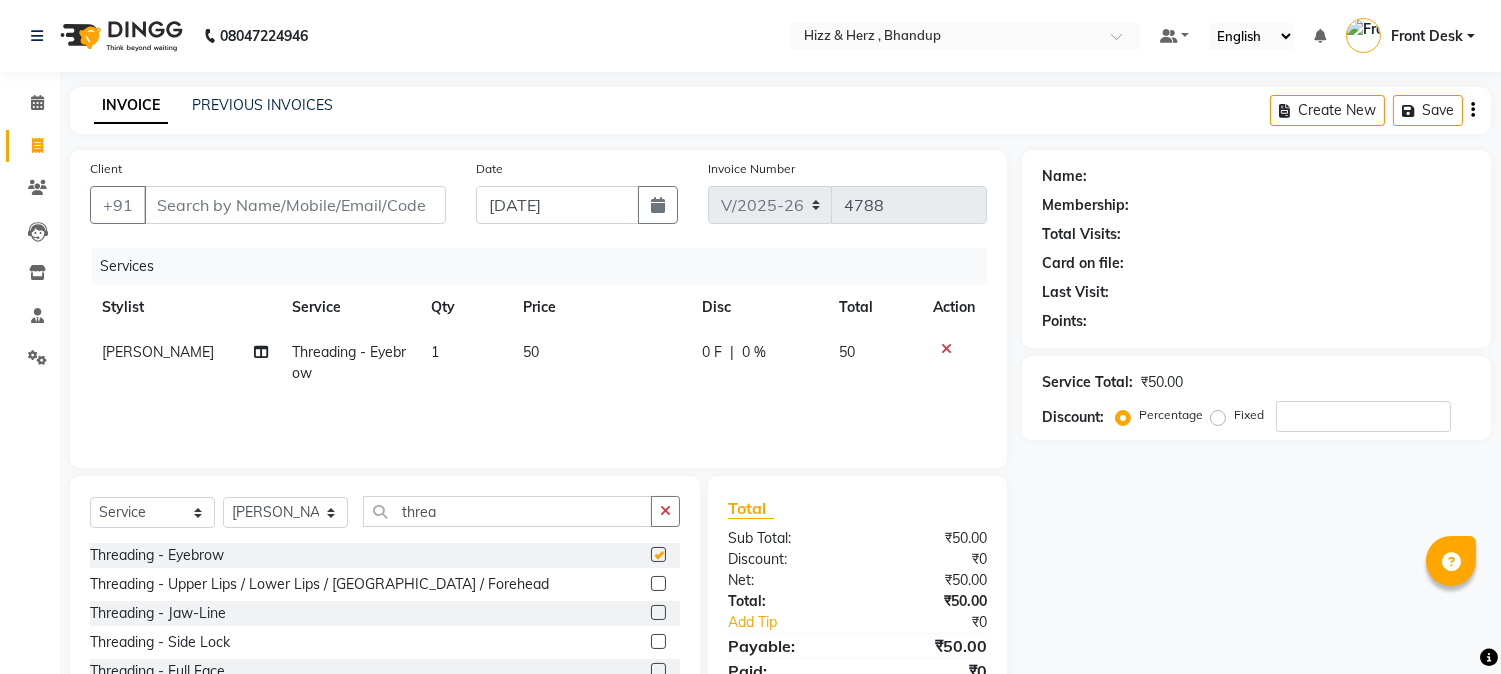 checkbox on "false" 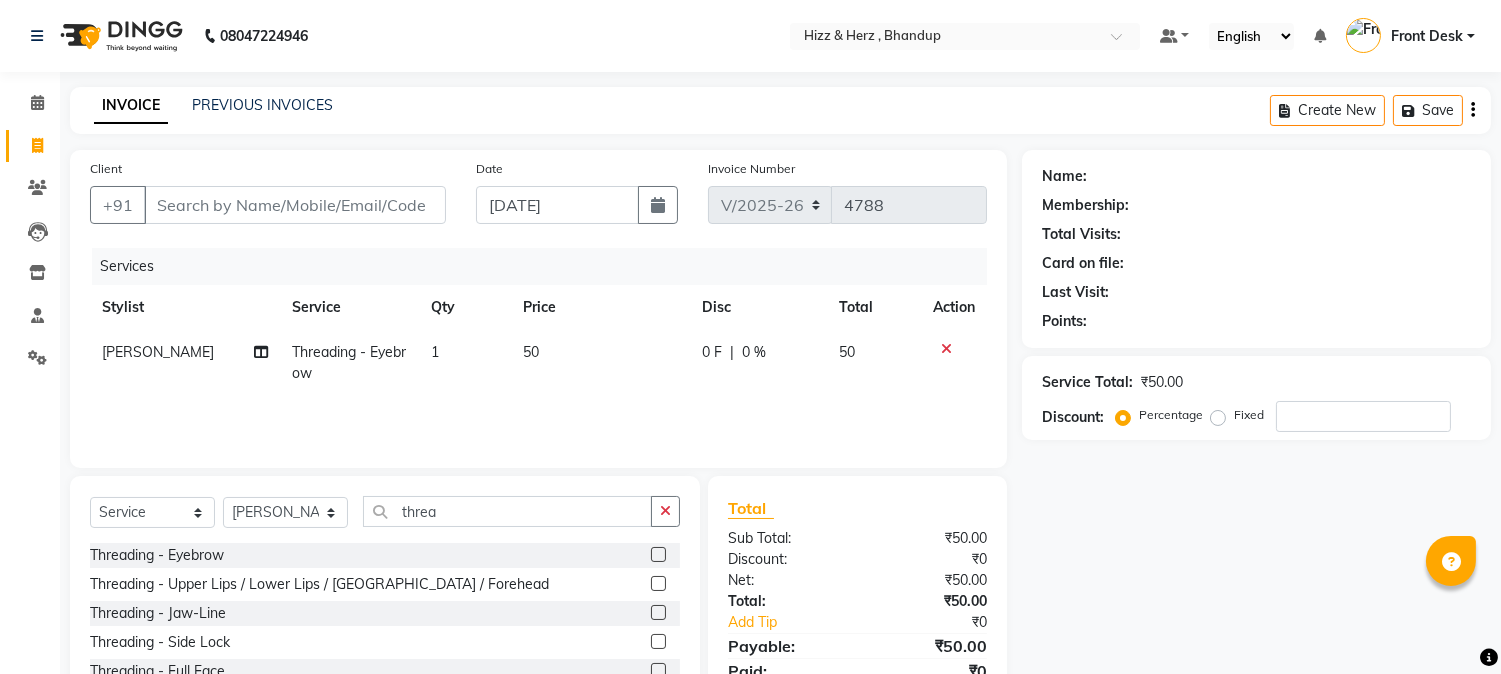 click 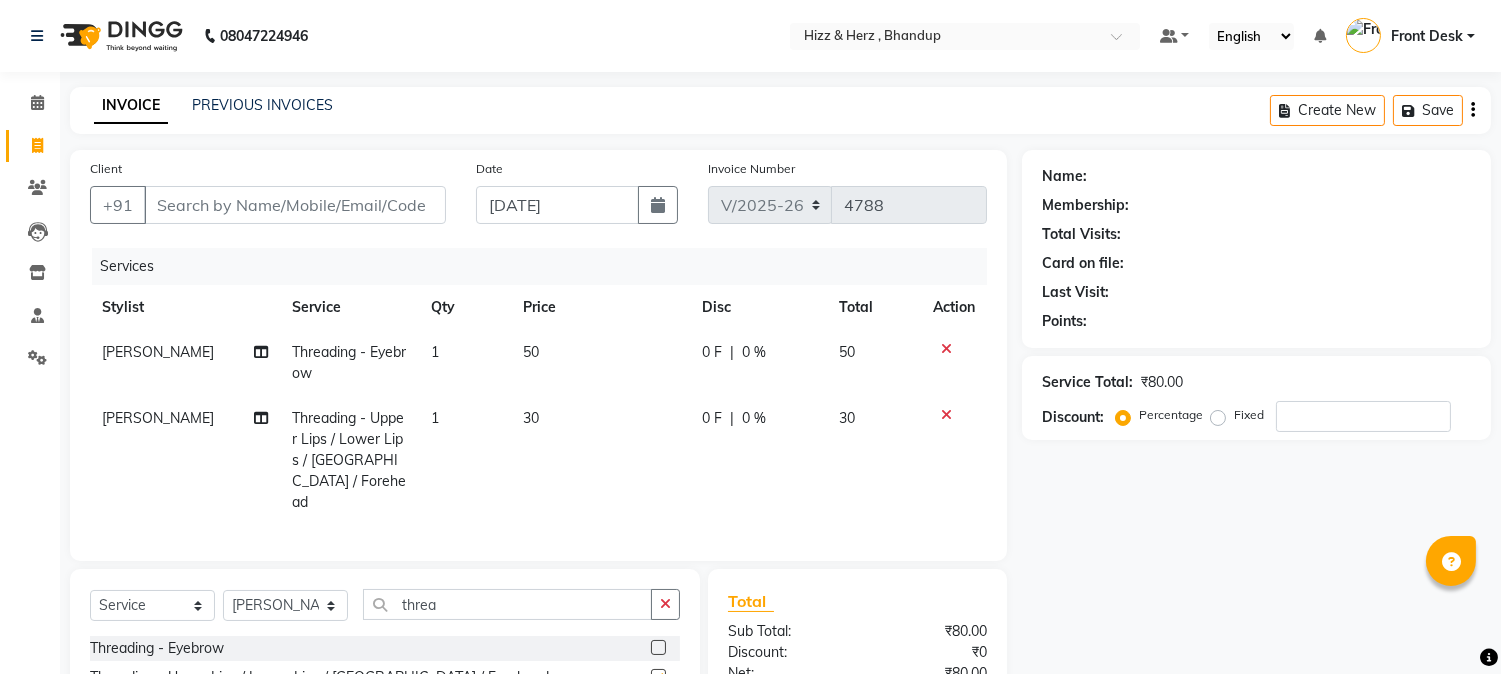 checkbox on "false" 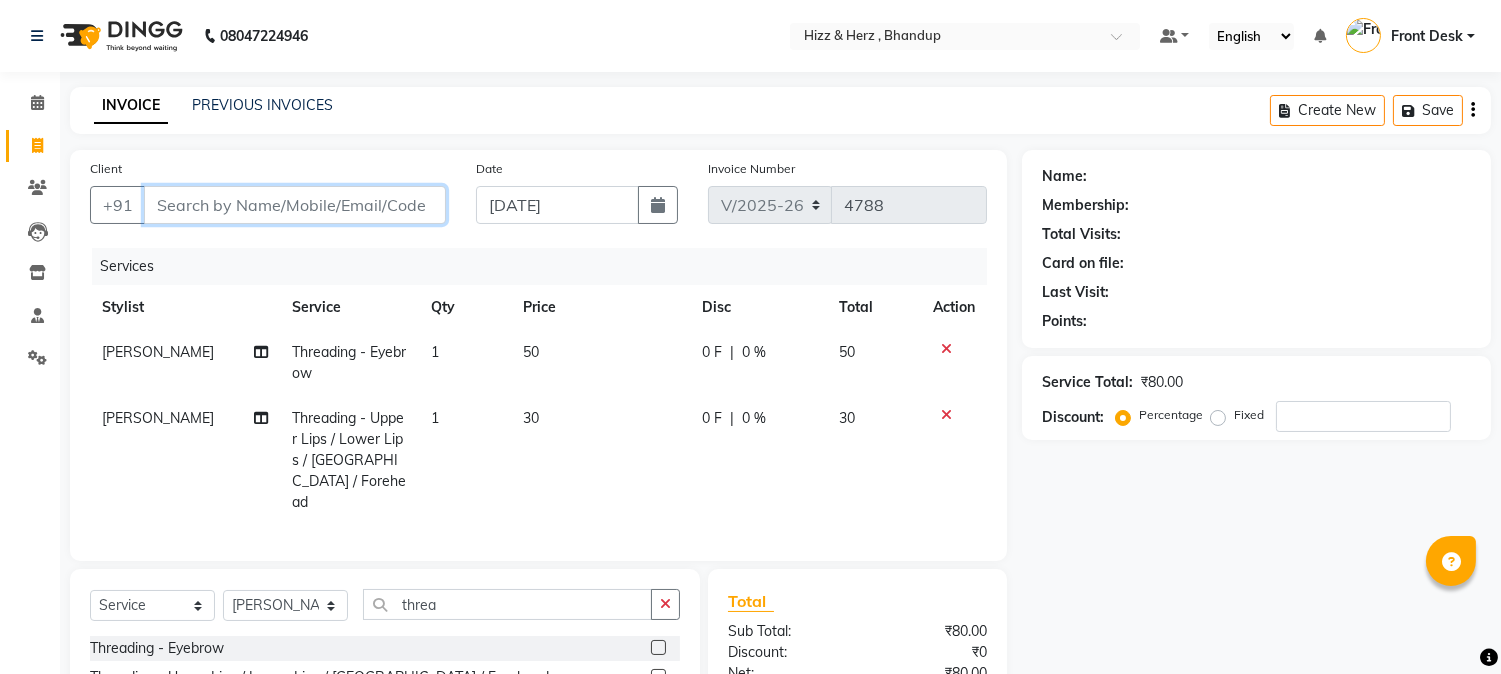 click on "Client" at bounding box center [295, 205] 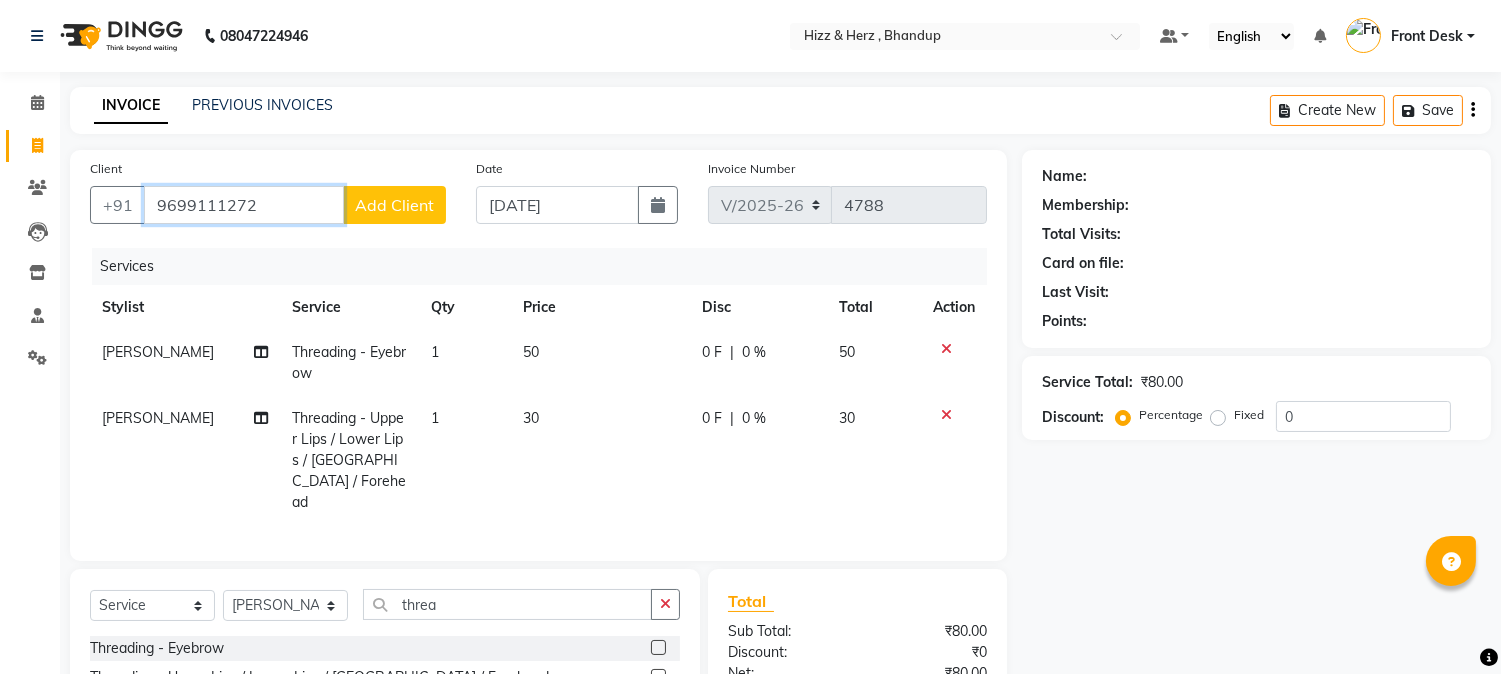 type on "9699111272" 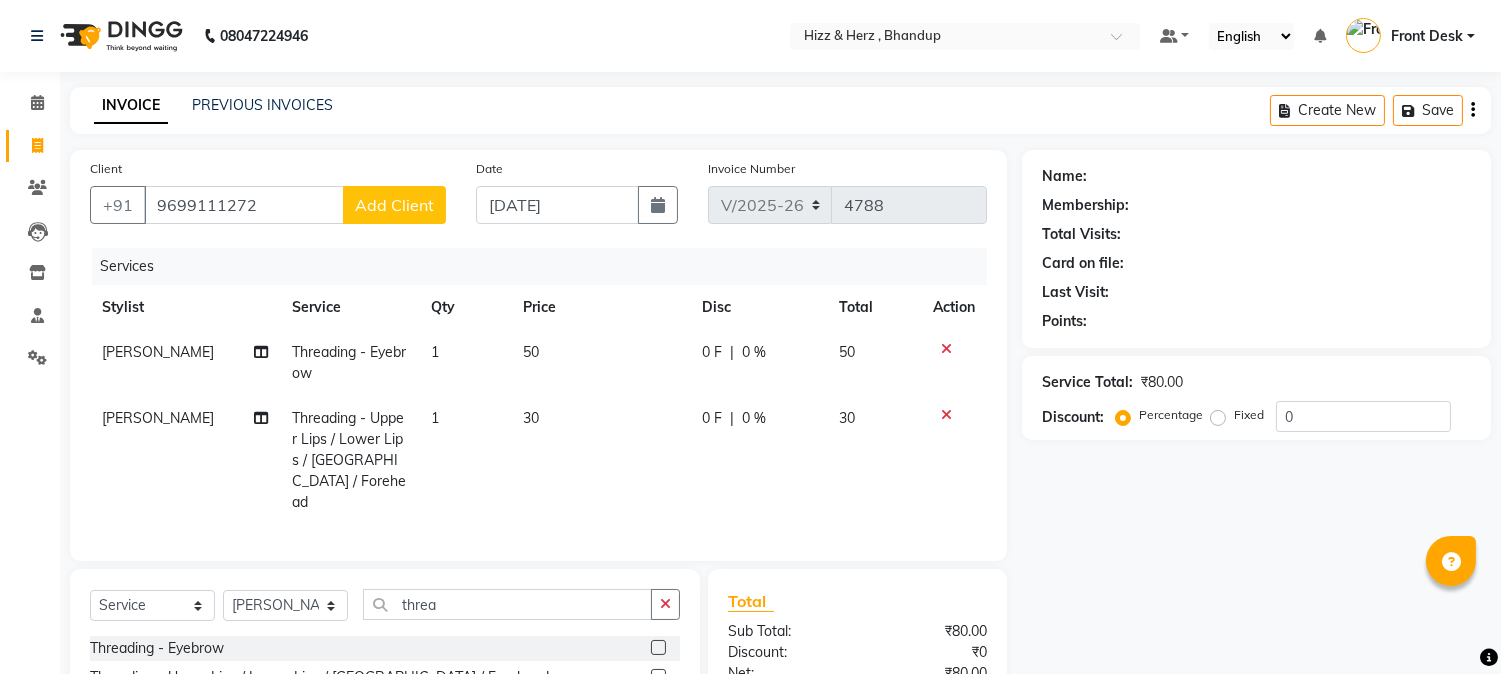 click on "Add Client" 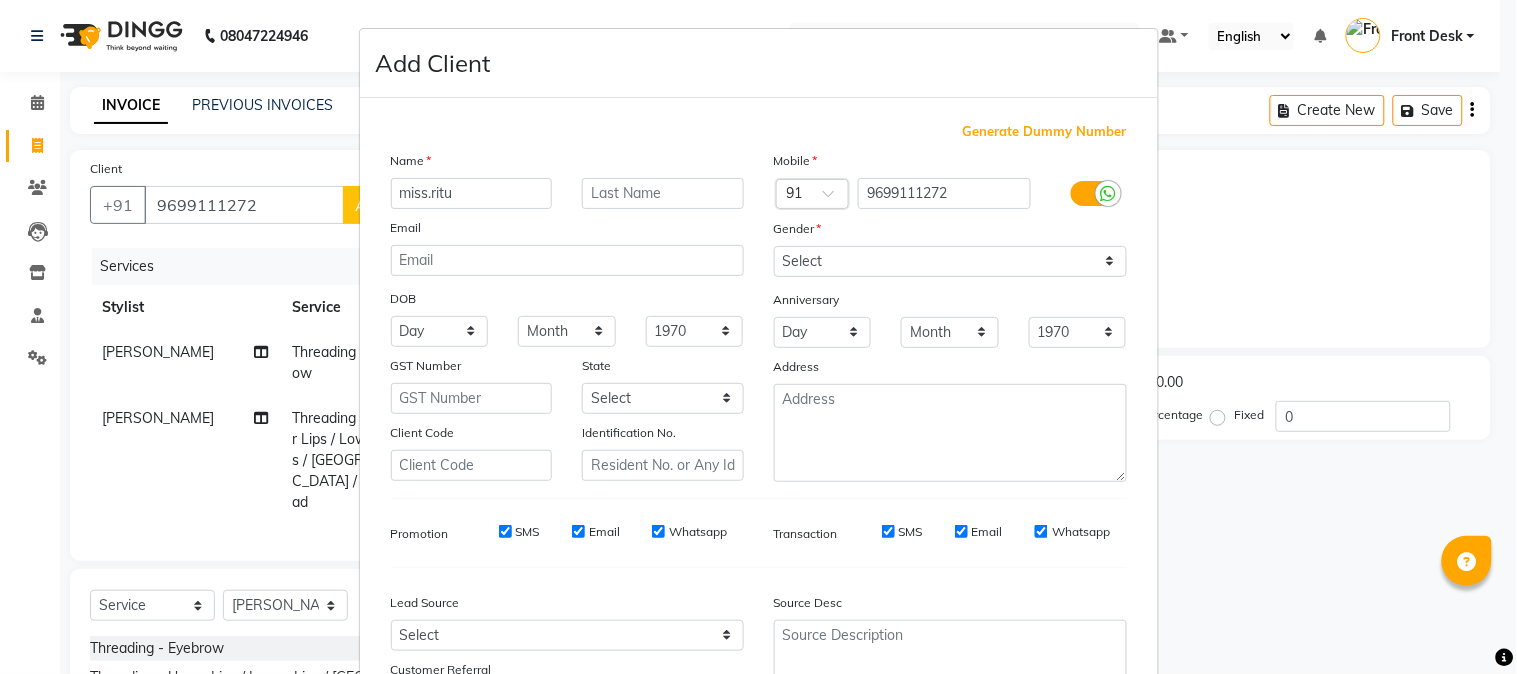 type on "miss.ritu" 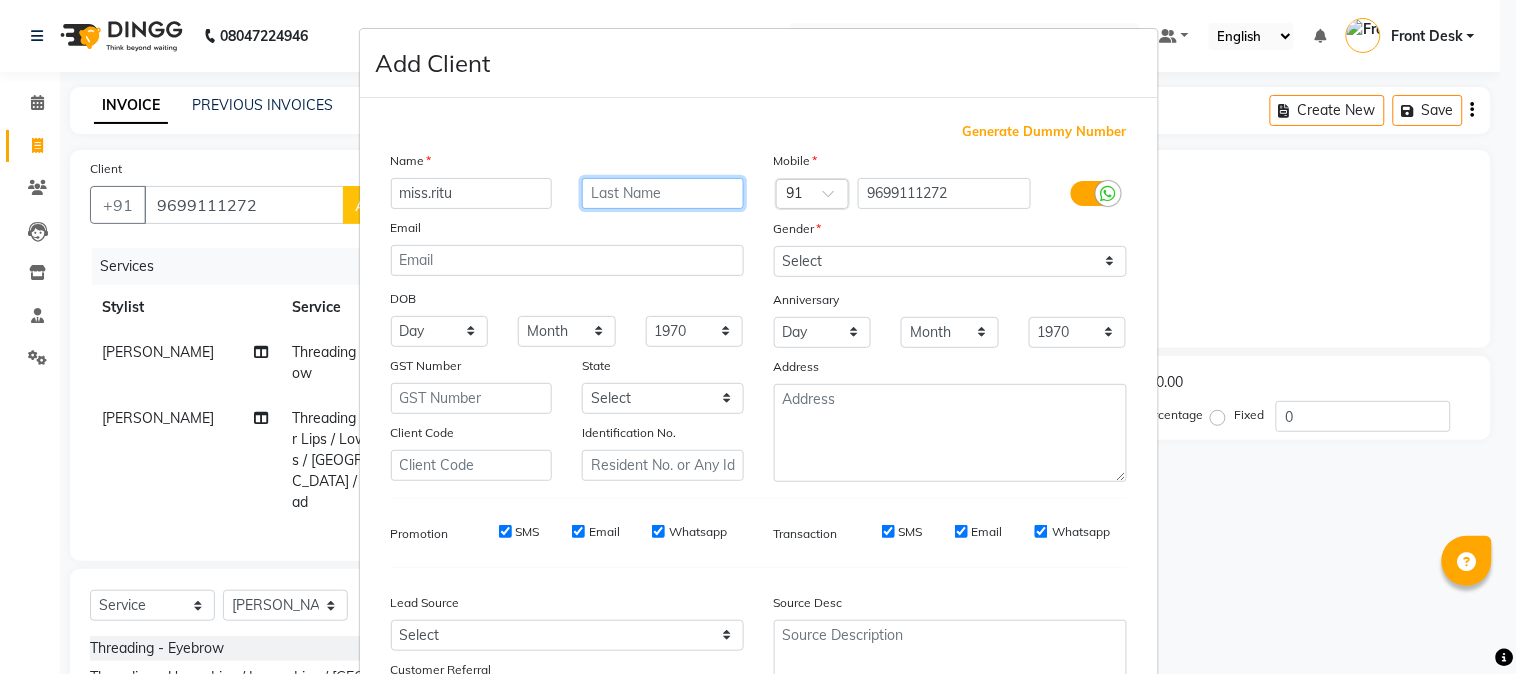 click at bounding box center [663, 193] 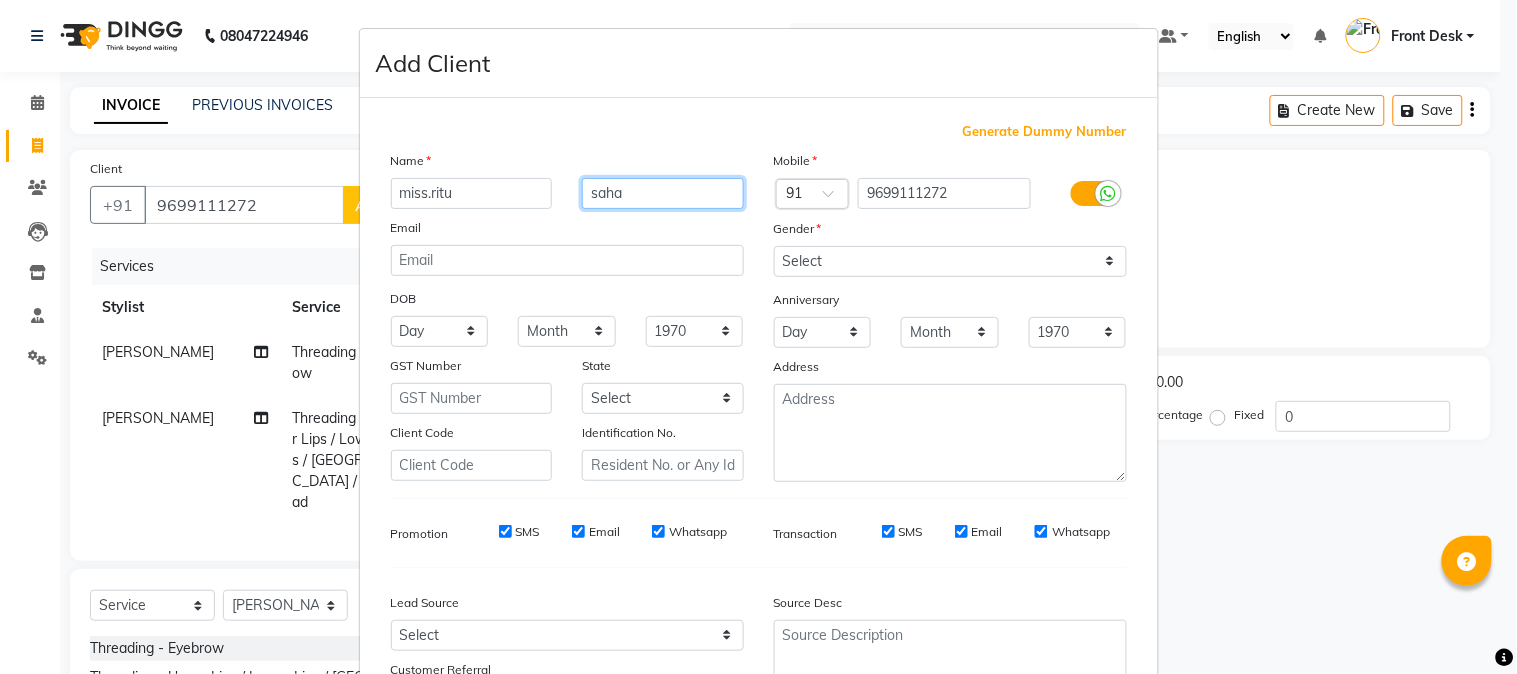 type on "saha" 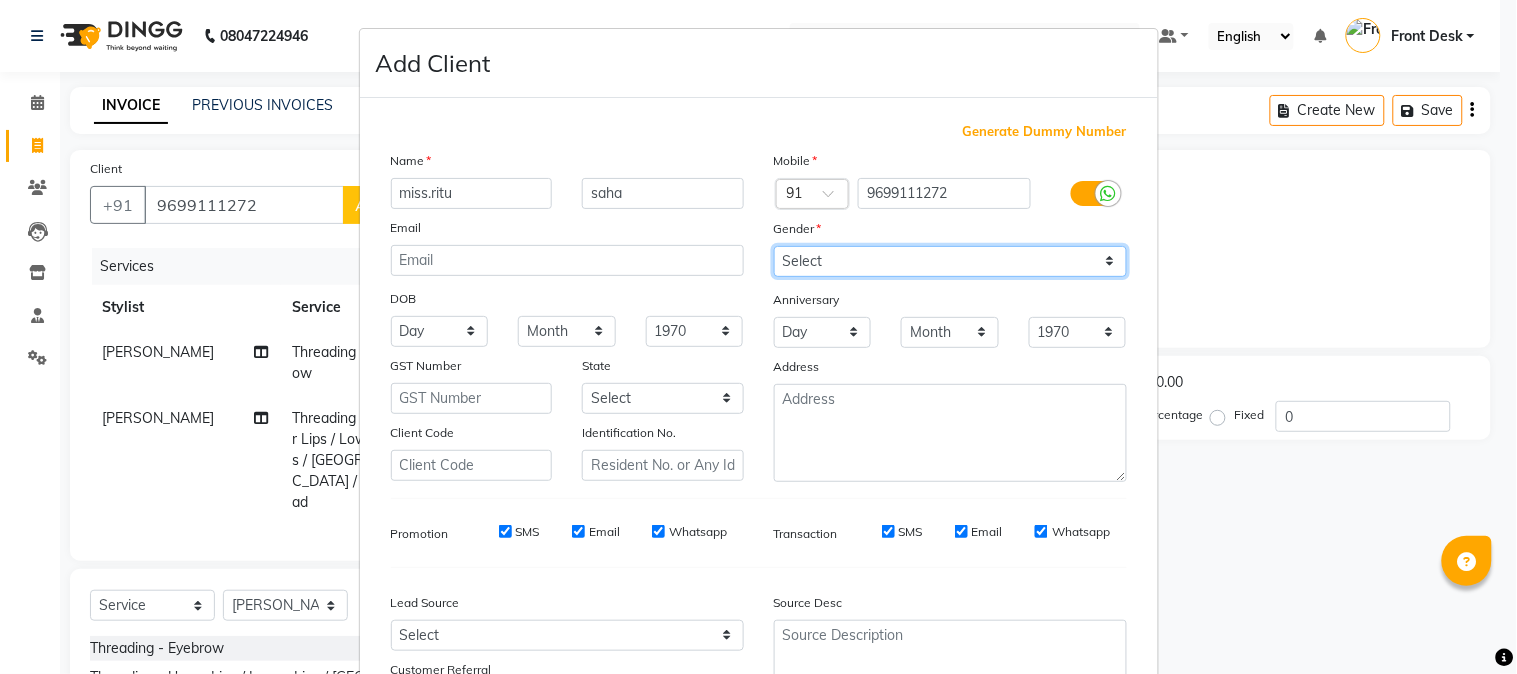 click on "Select Male Female Other Prefer Not To Say" at bounding box center (950, 261) 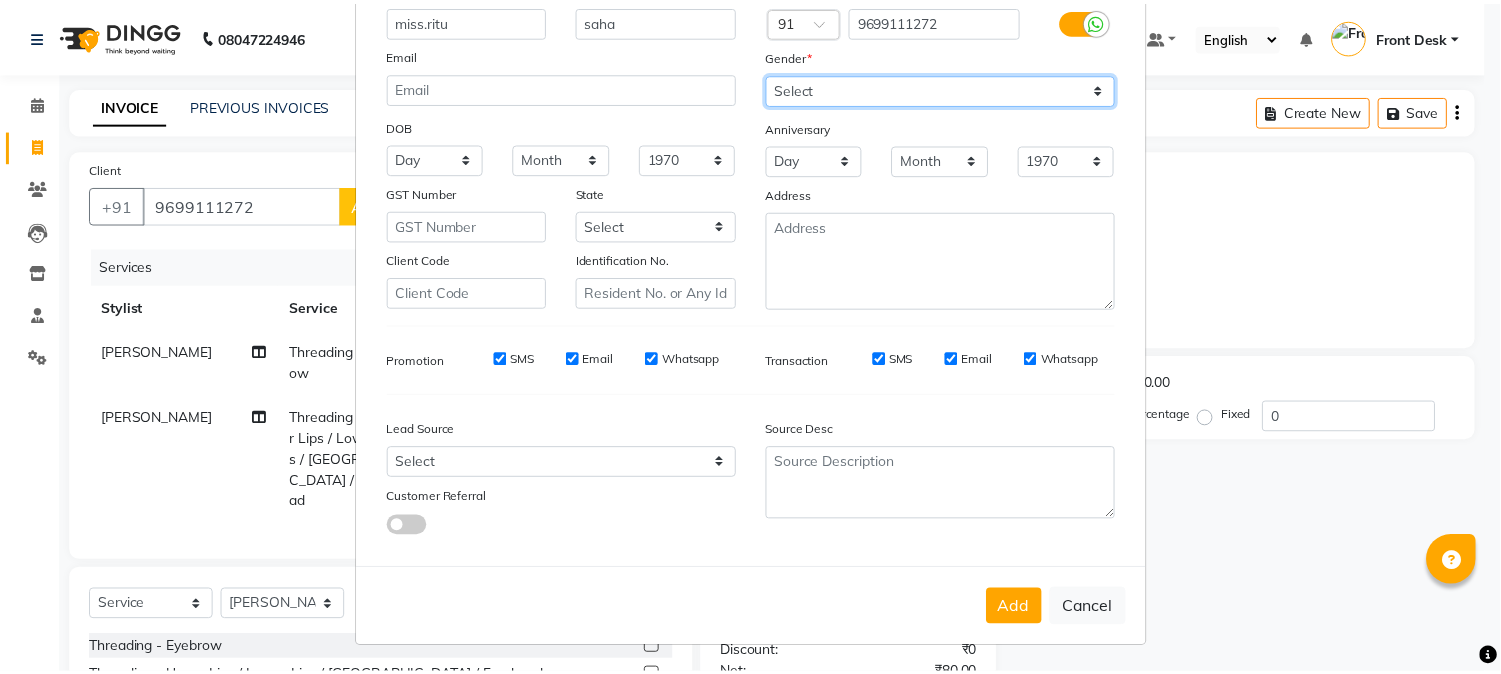 scroll, scrollTop: 176, scrollLeft: 0, axis: vertical 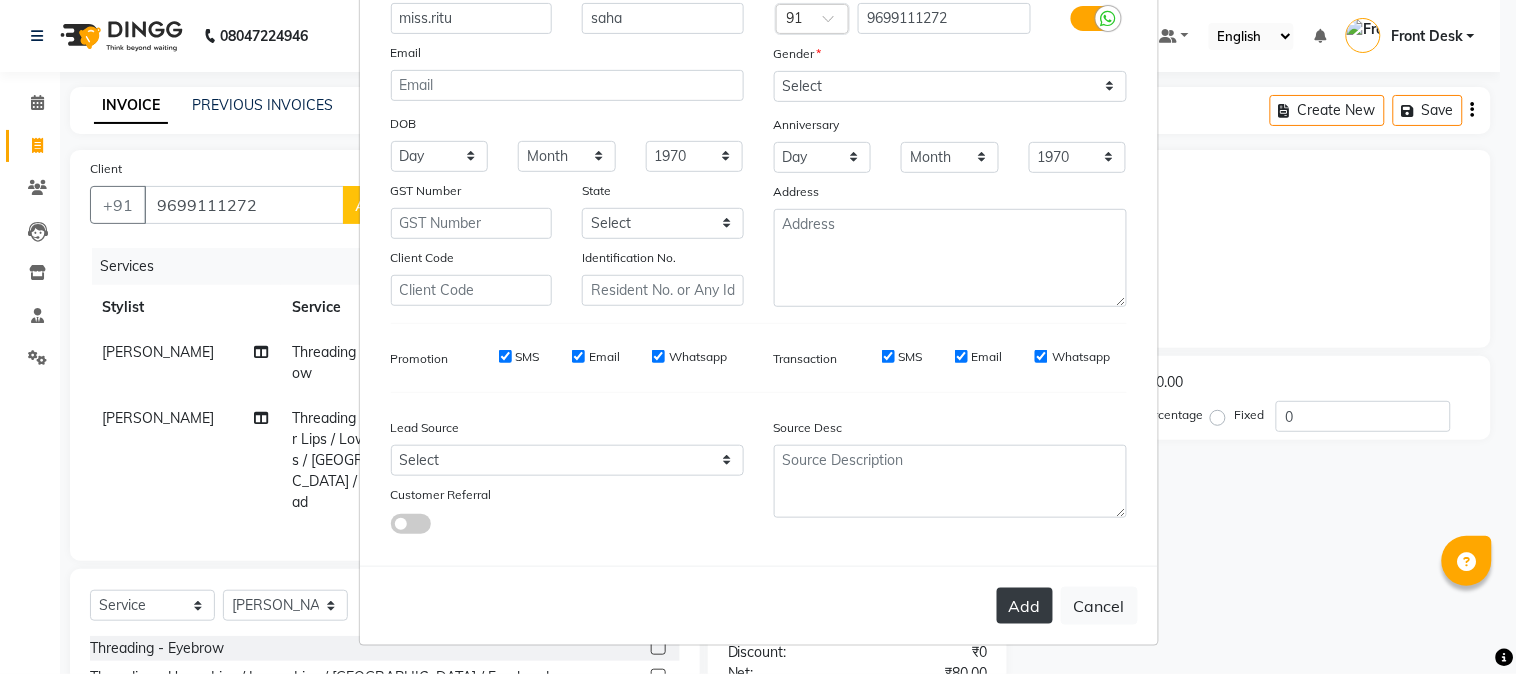 click on "Add" at bounding box center [1025, 606] 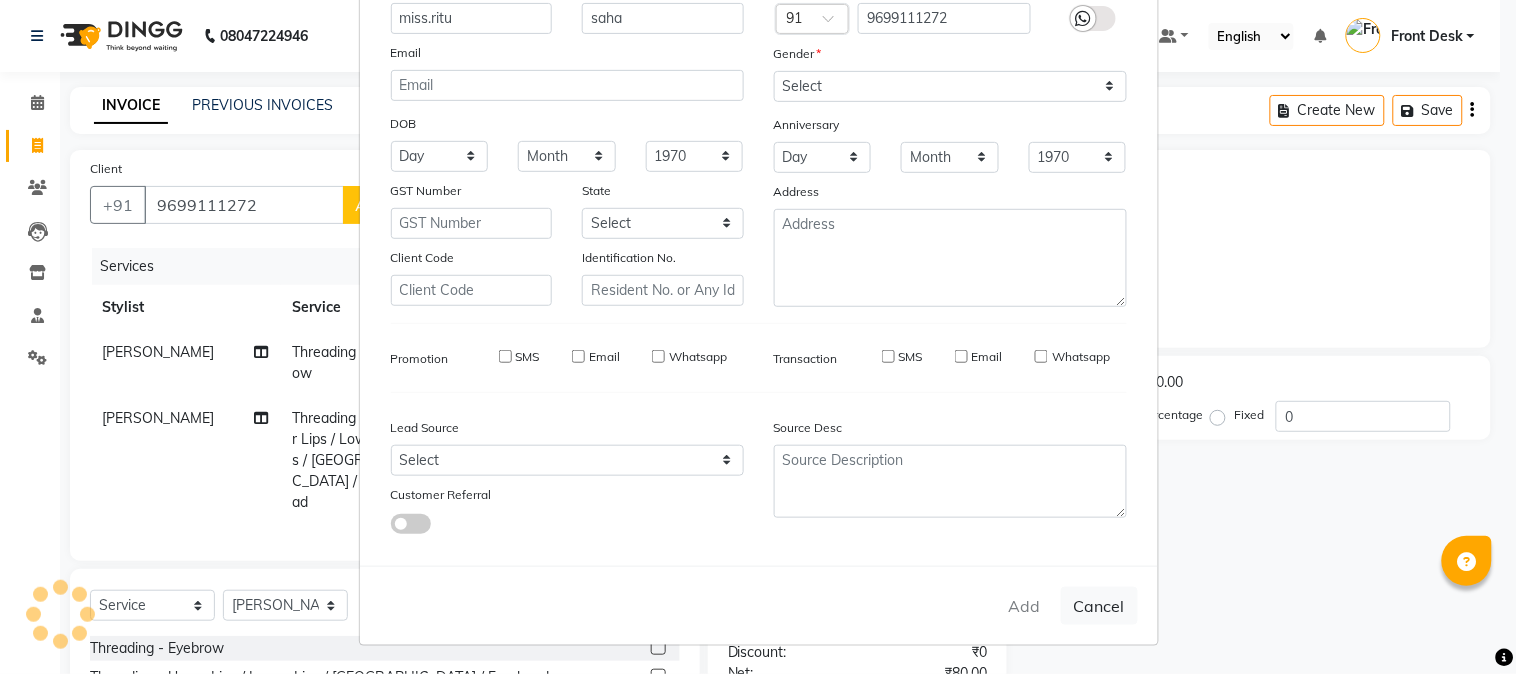 type 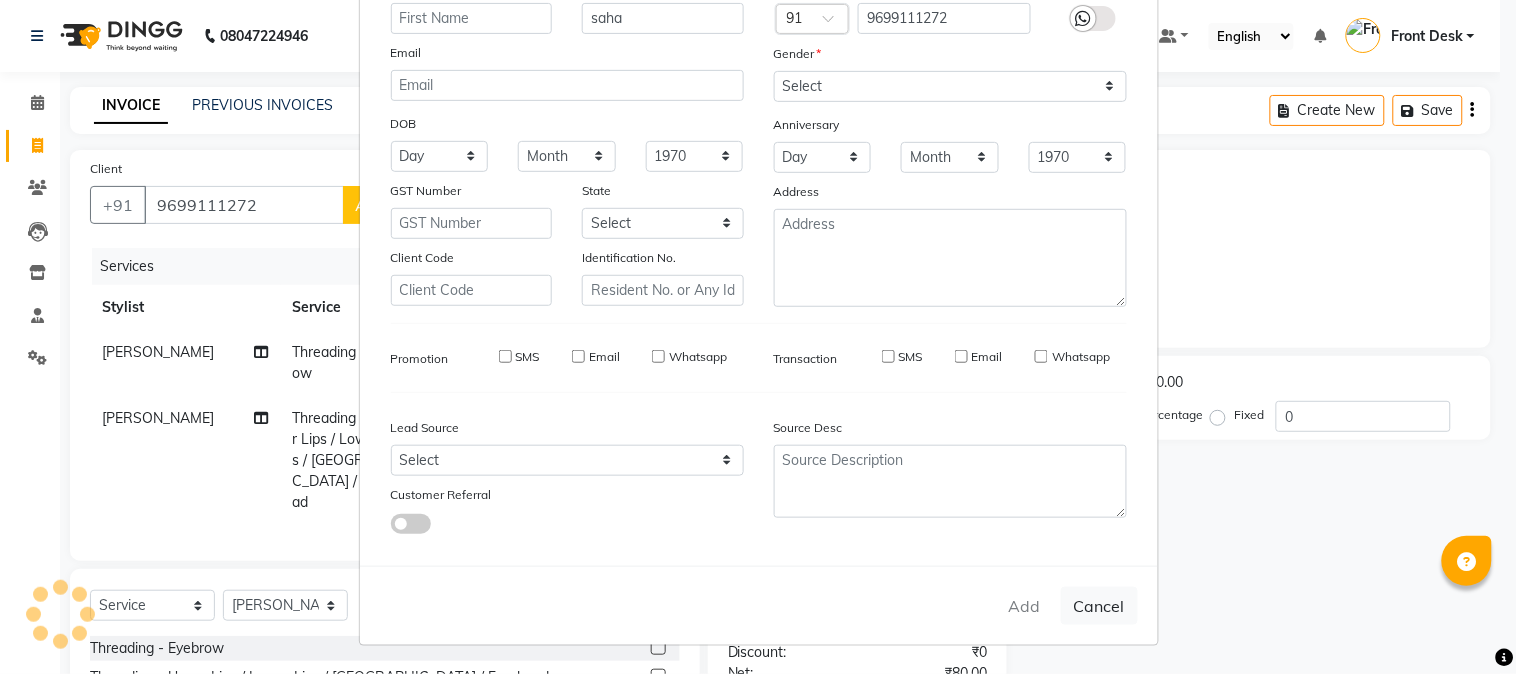 type 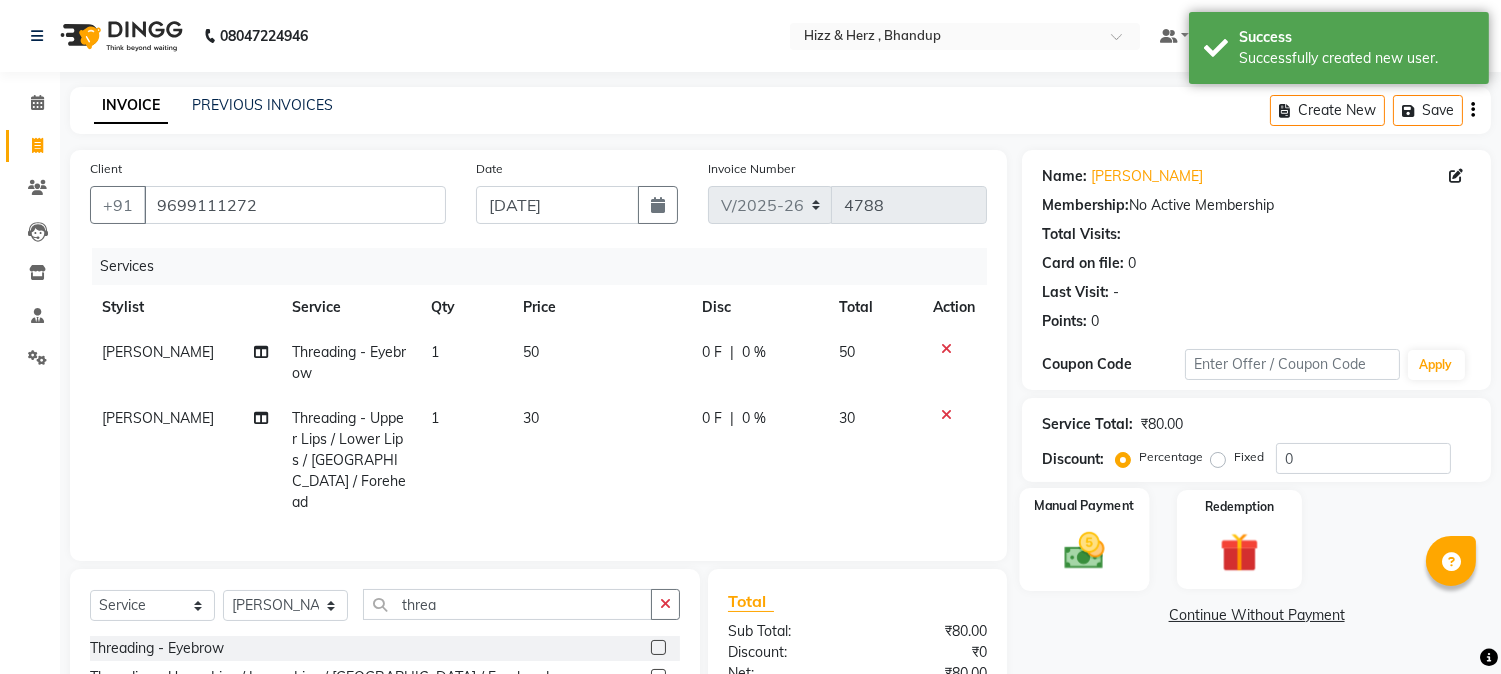 click 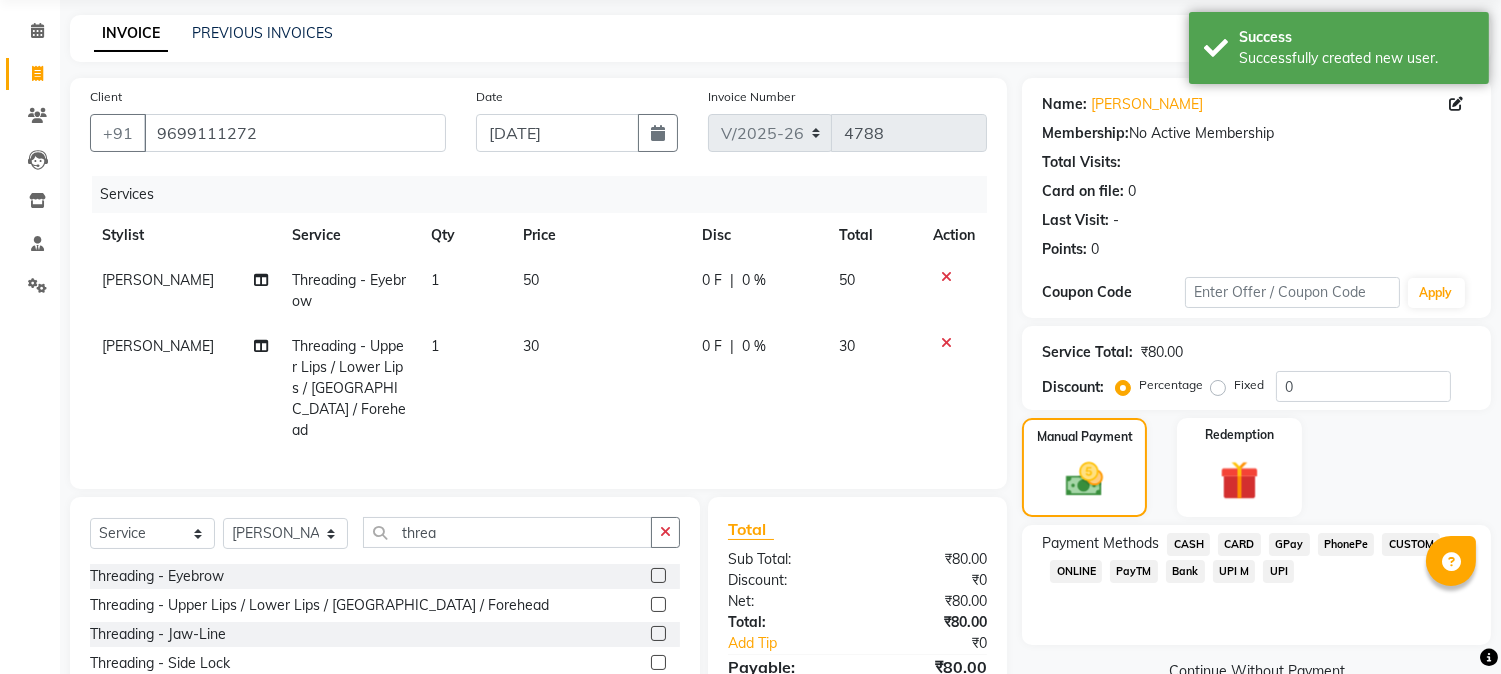 scroll, scrollTop: 172, scrollLeft: 0, axis: vertical 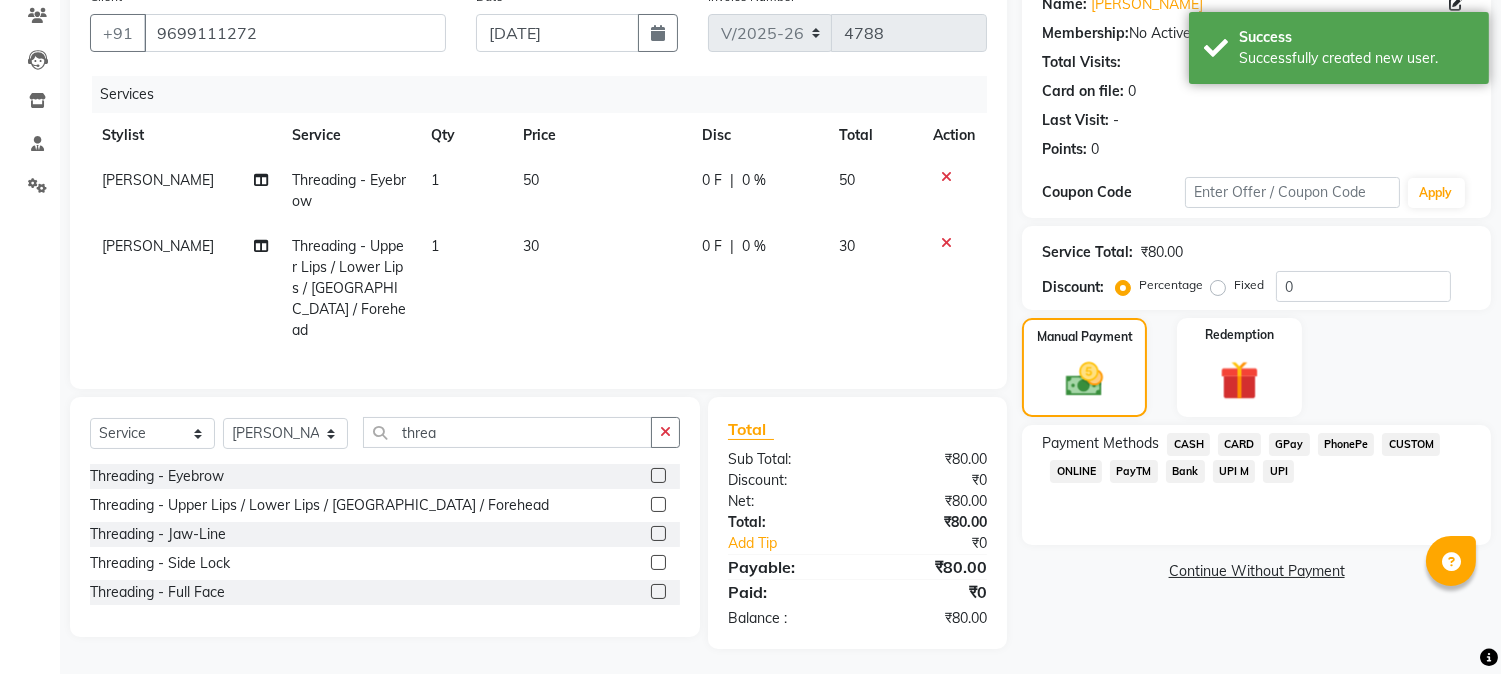 click on "GPay" 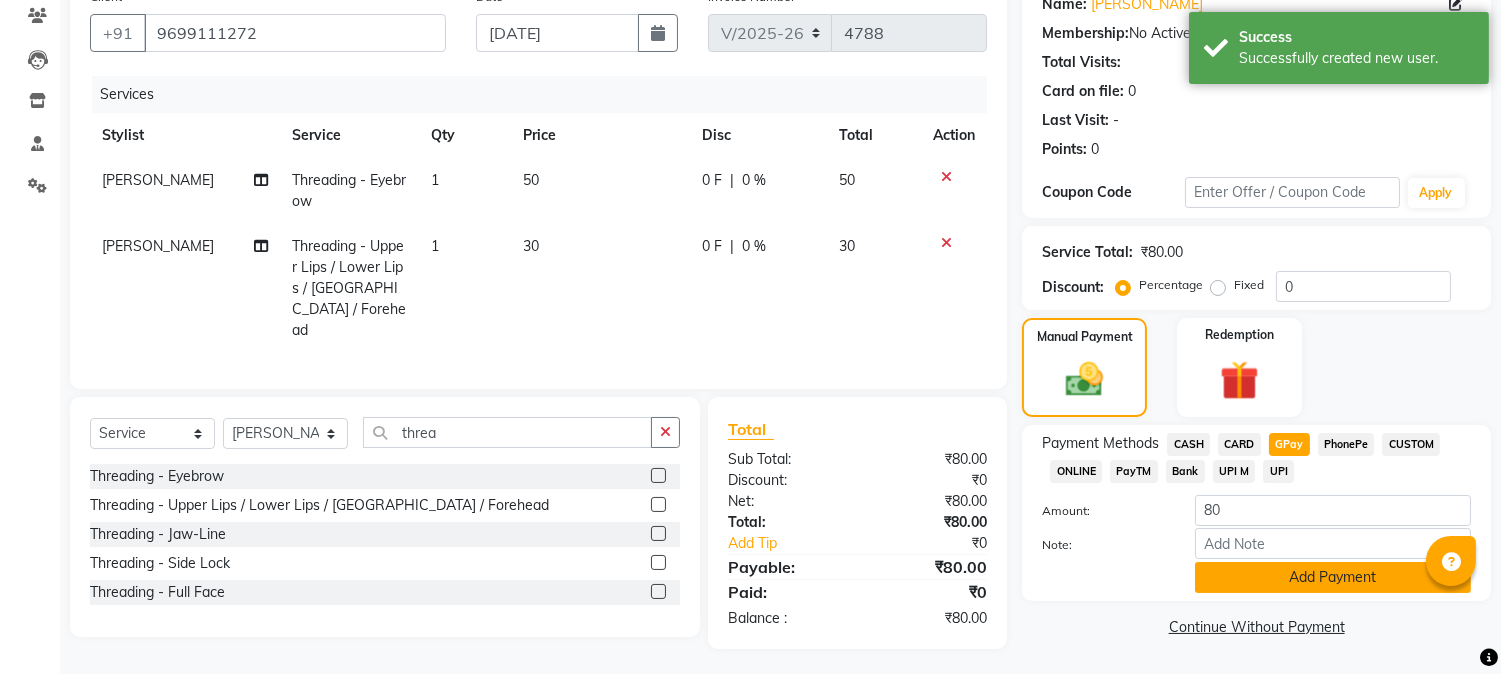 click on "Add Payment" 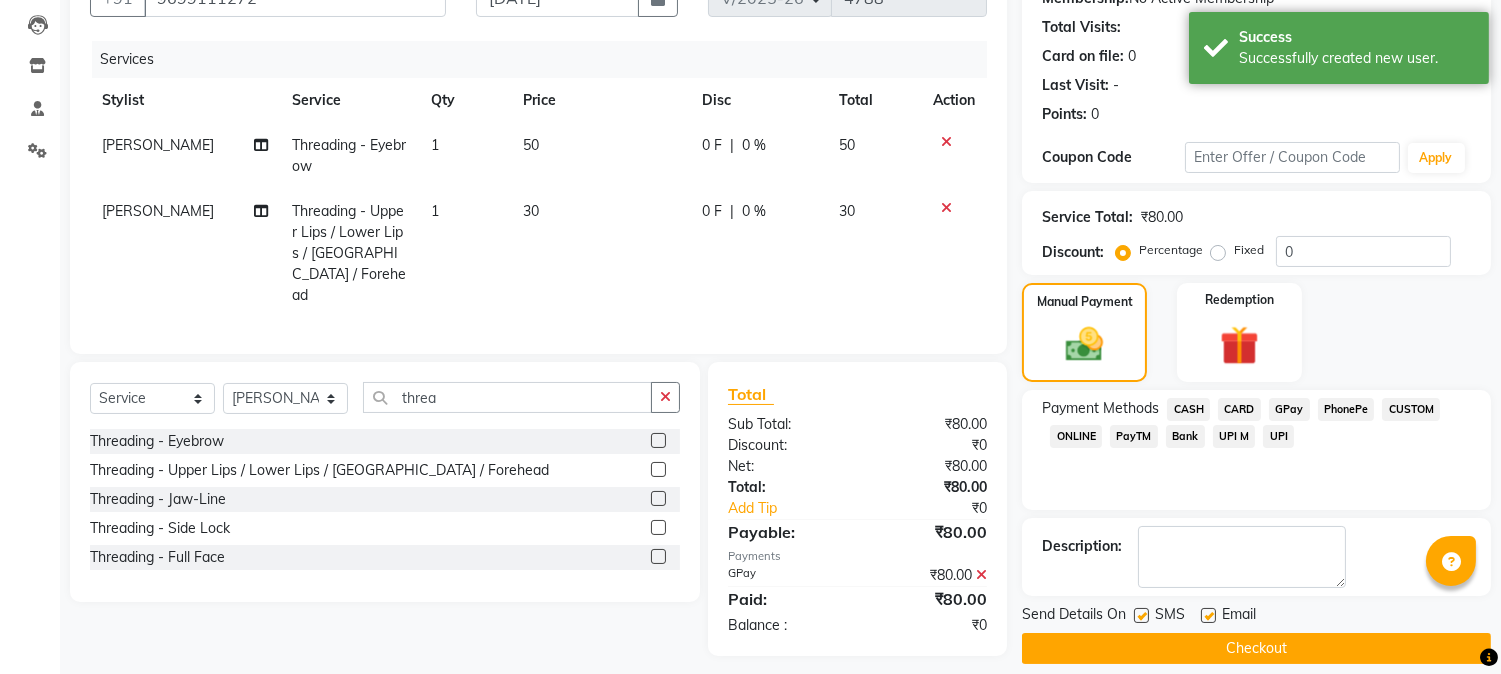 scroll, scrollTop: 225, scrollLeft: 0, axis: vertical 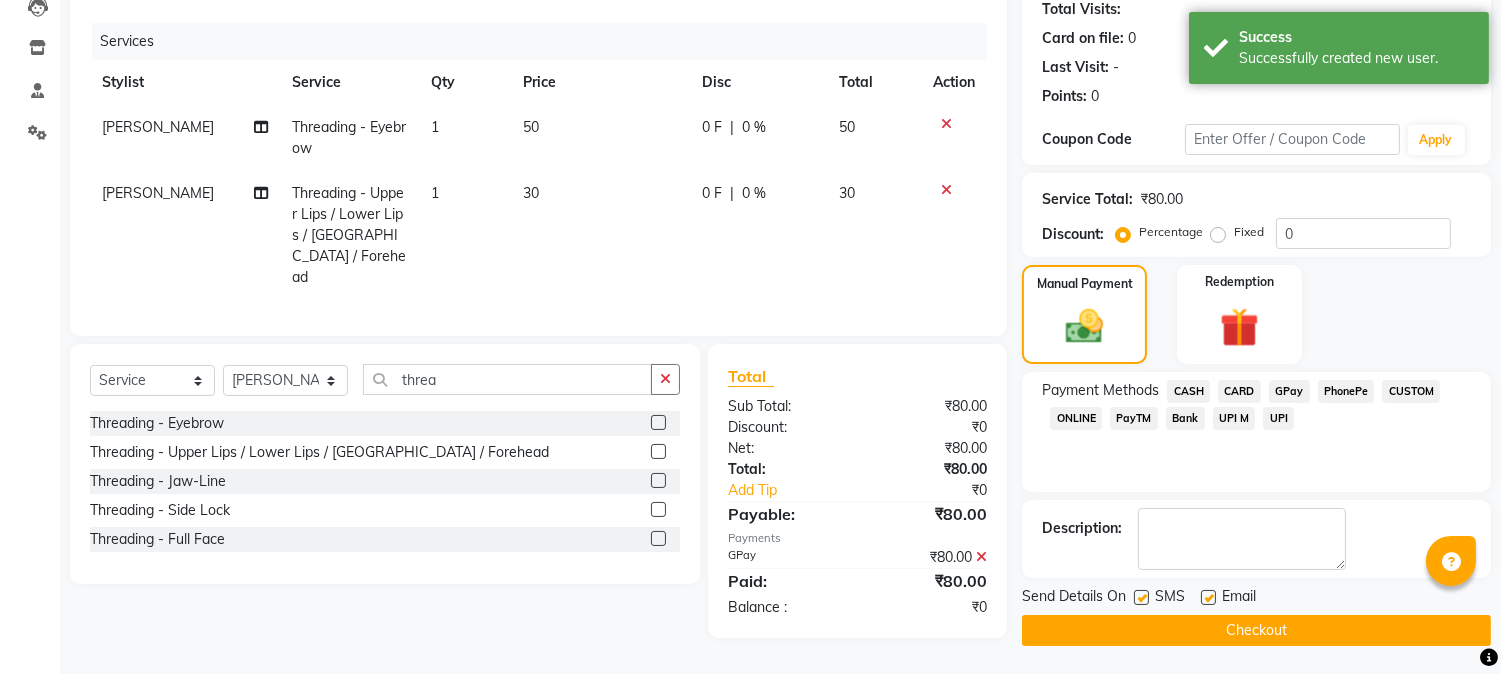 click on "Checkout" 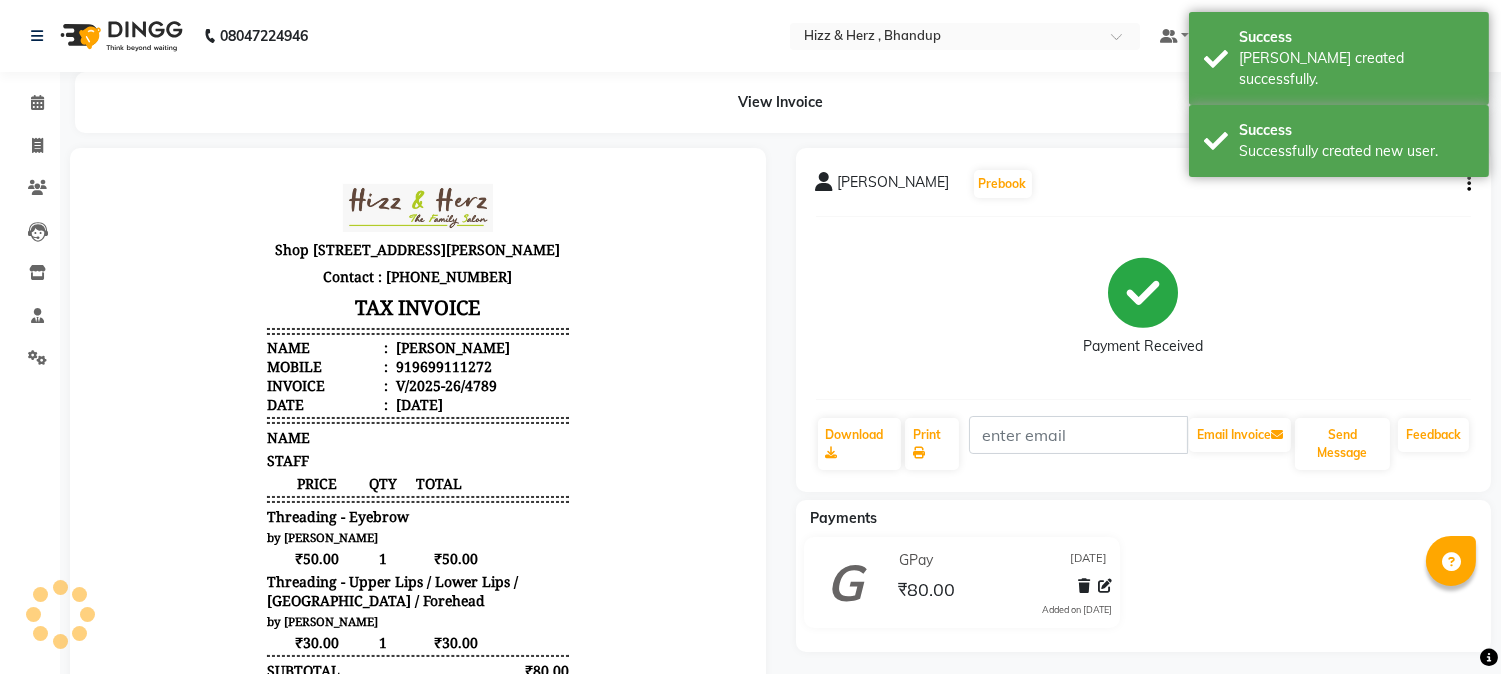 scroll, scrollTop: 0, scrollLeft: 0, axis: both 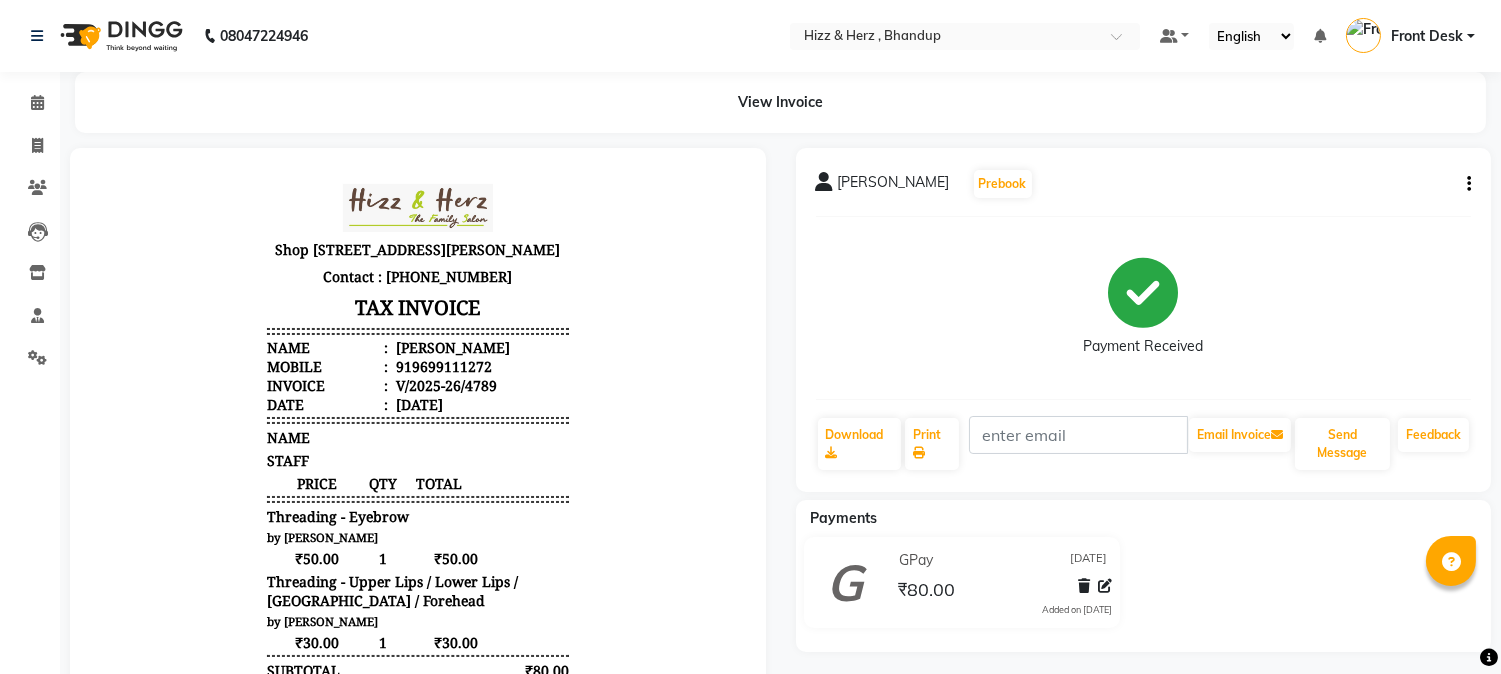 drag, startPoint x: 1344, startPoint y: 623, endPoint x: 601, endPoint y: 35, distance: 947.5194 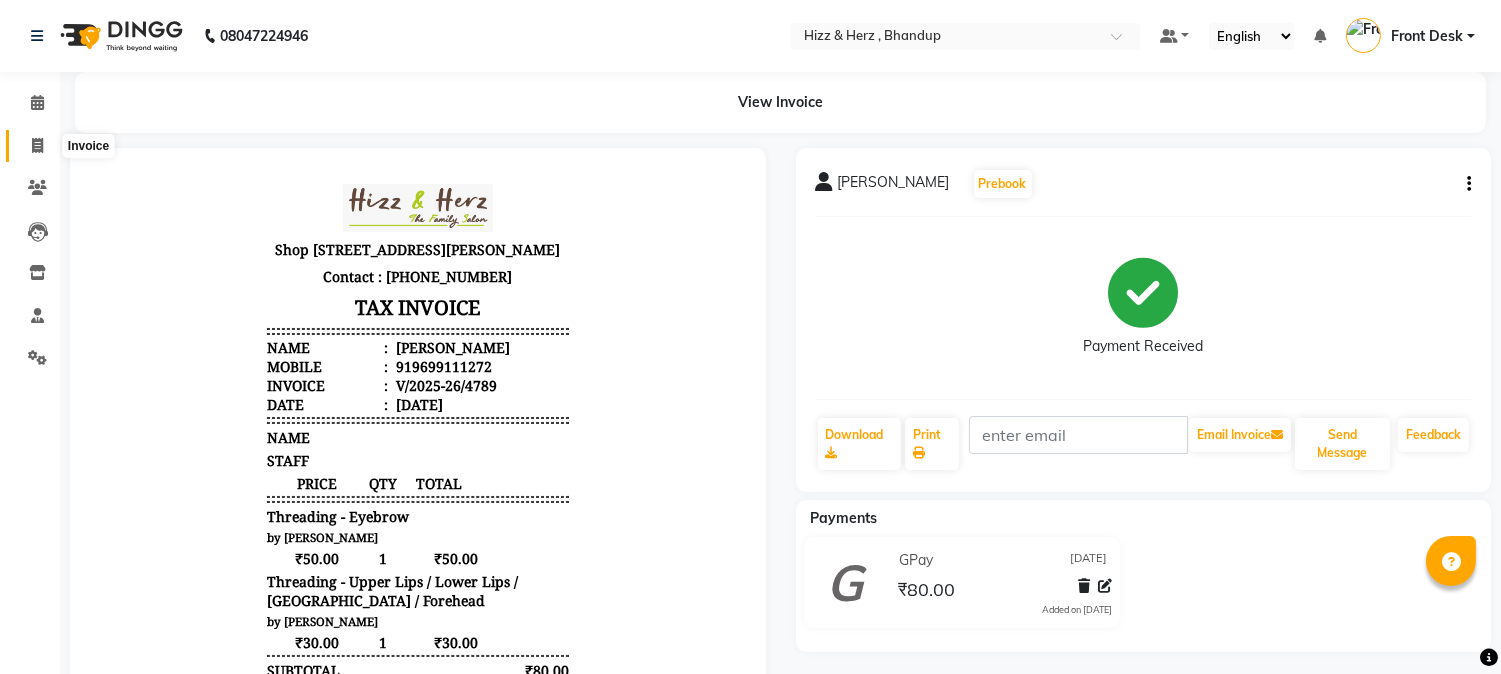click 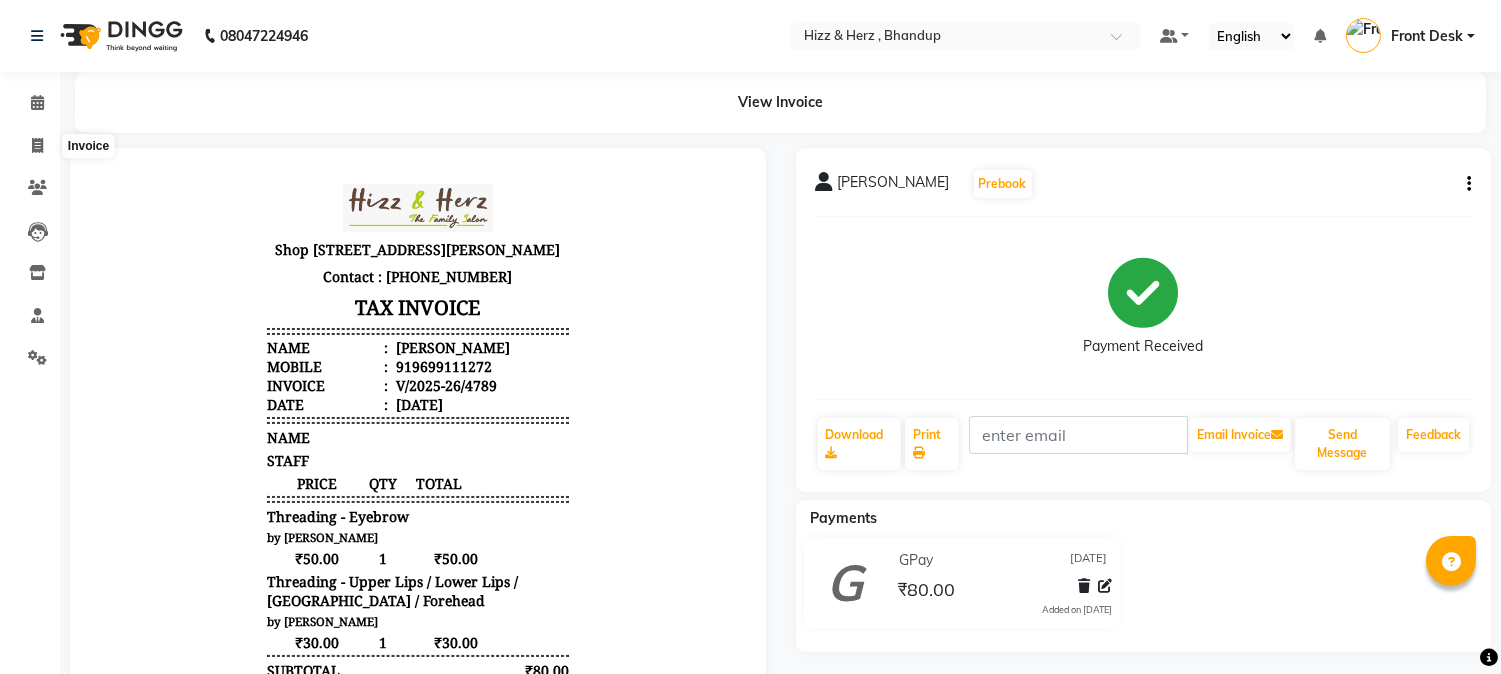 select on "service" 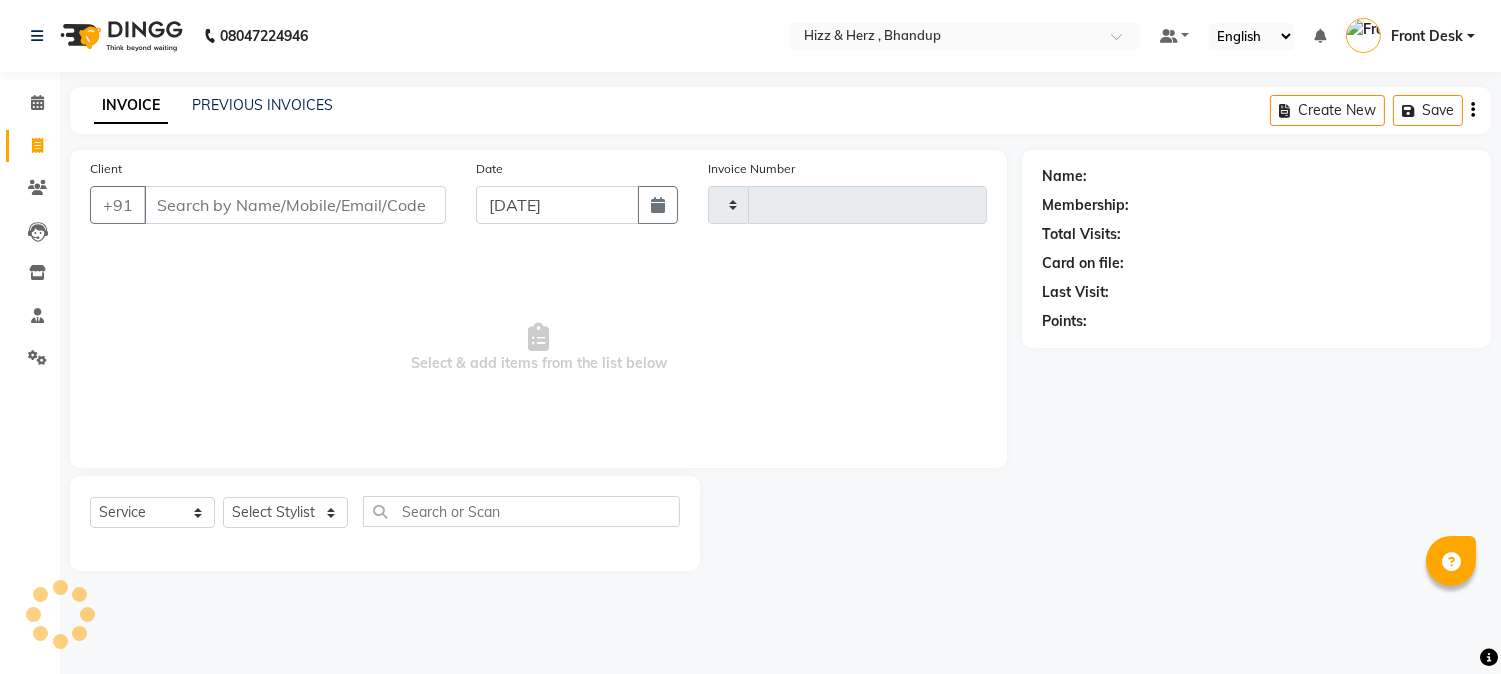 type on "4790" 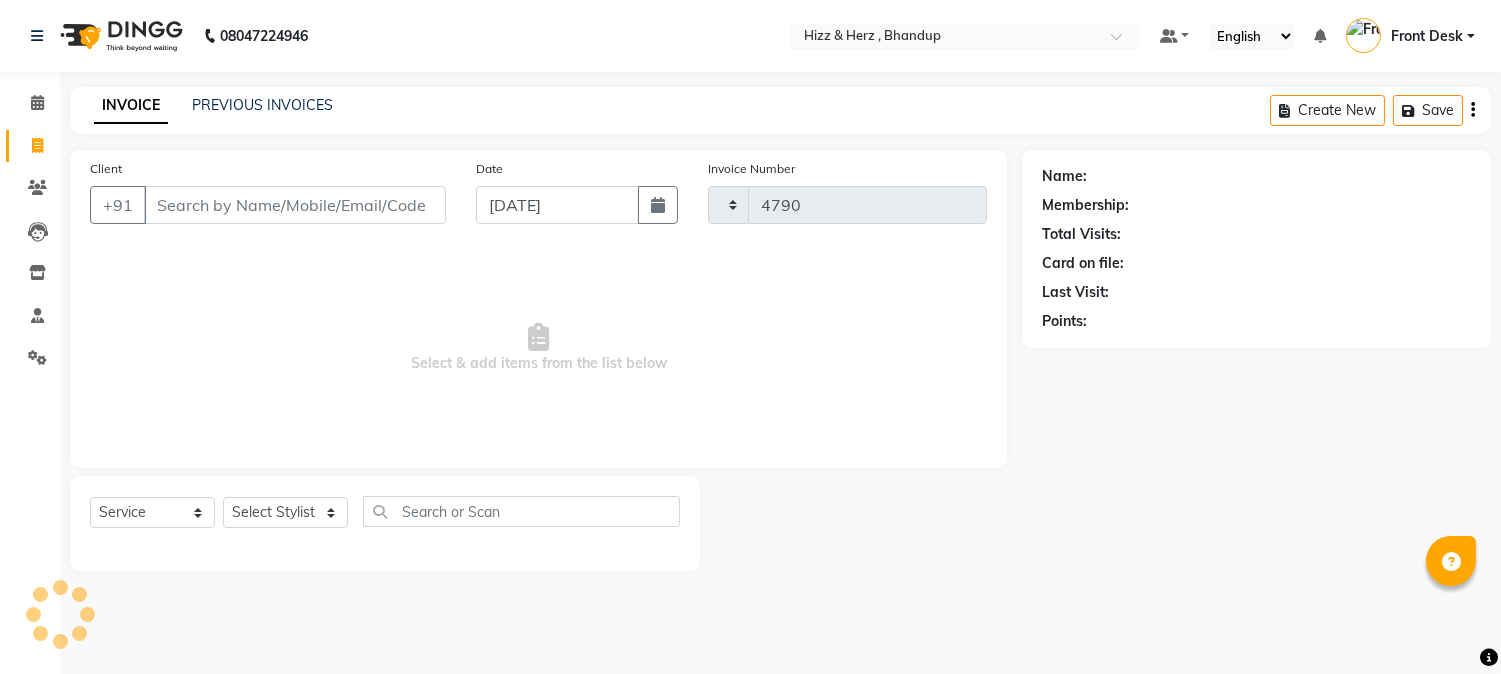 select on "629" 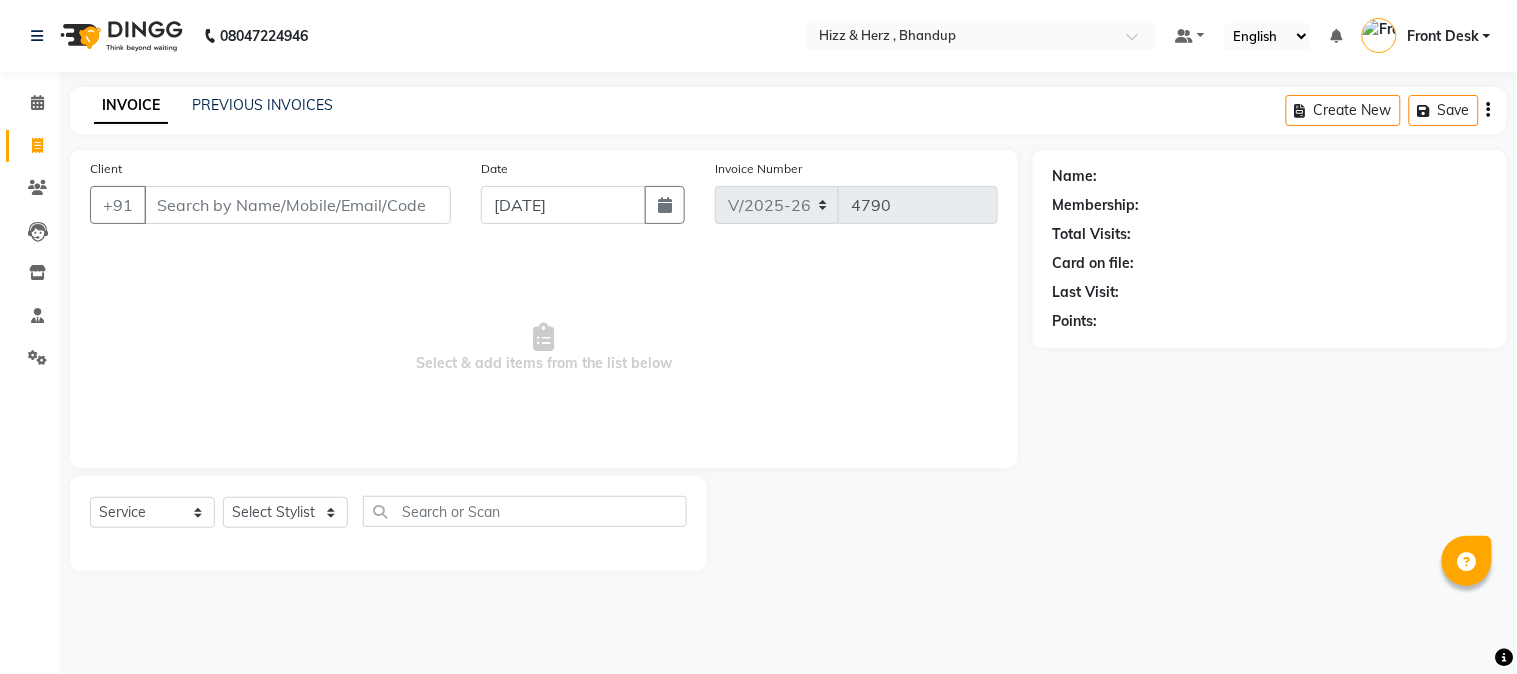 drag, startPoint x: 317, startPoint y: 495, endPoint x: 318, endPoint y: 514, distance: 19.026299 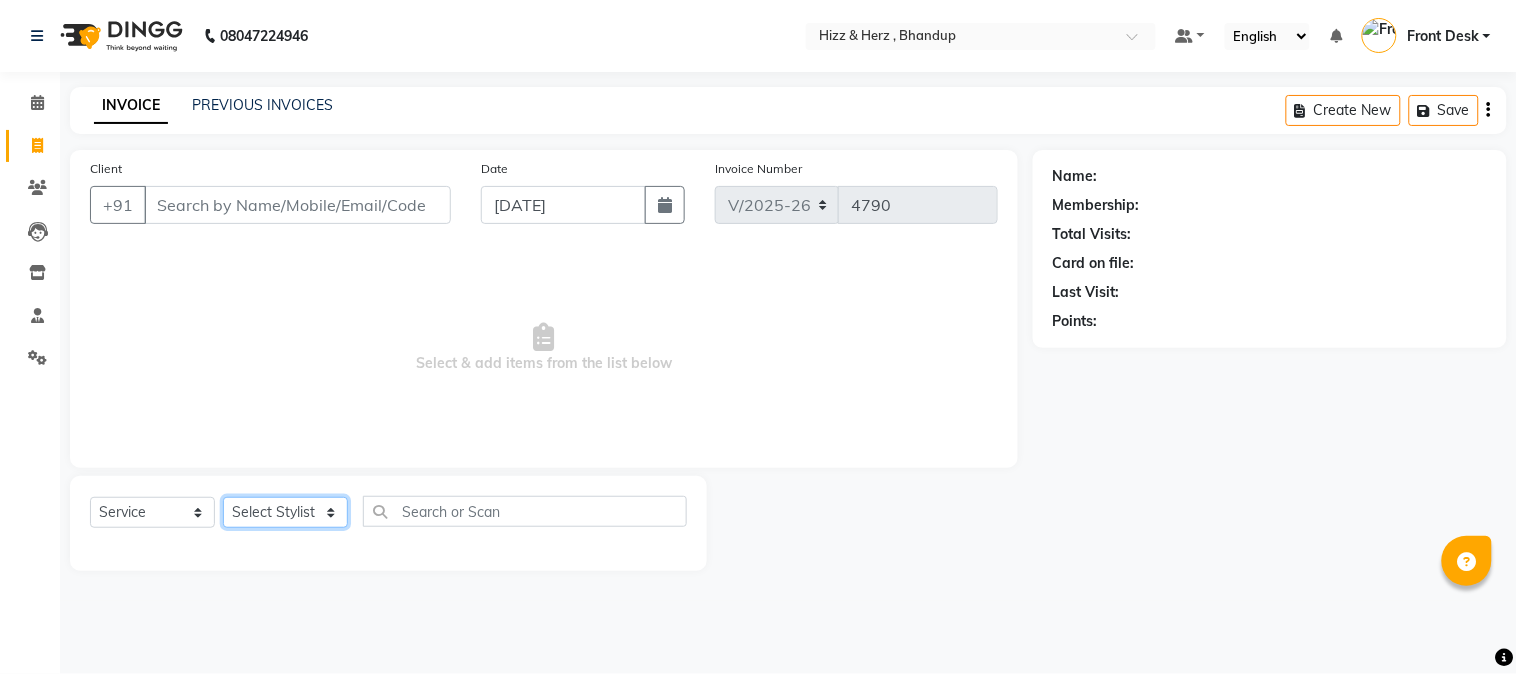 click on "Select Stylist Front Desk Gaurav Sharma HIZZ & HERZ 2 IRFAN AHMAD Jigna Goswami KHALID AHMAD Laxmi Mehboob MOHD PARVEJ NIZAM Salman Sangeeta  SUMITA  VEERENDRA SHARMA" 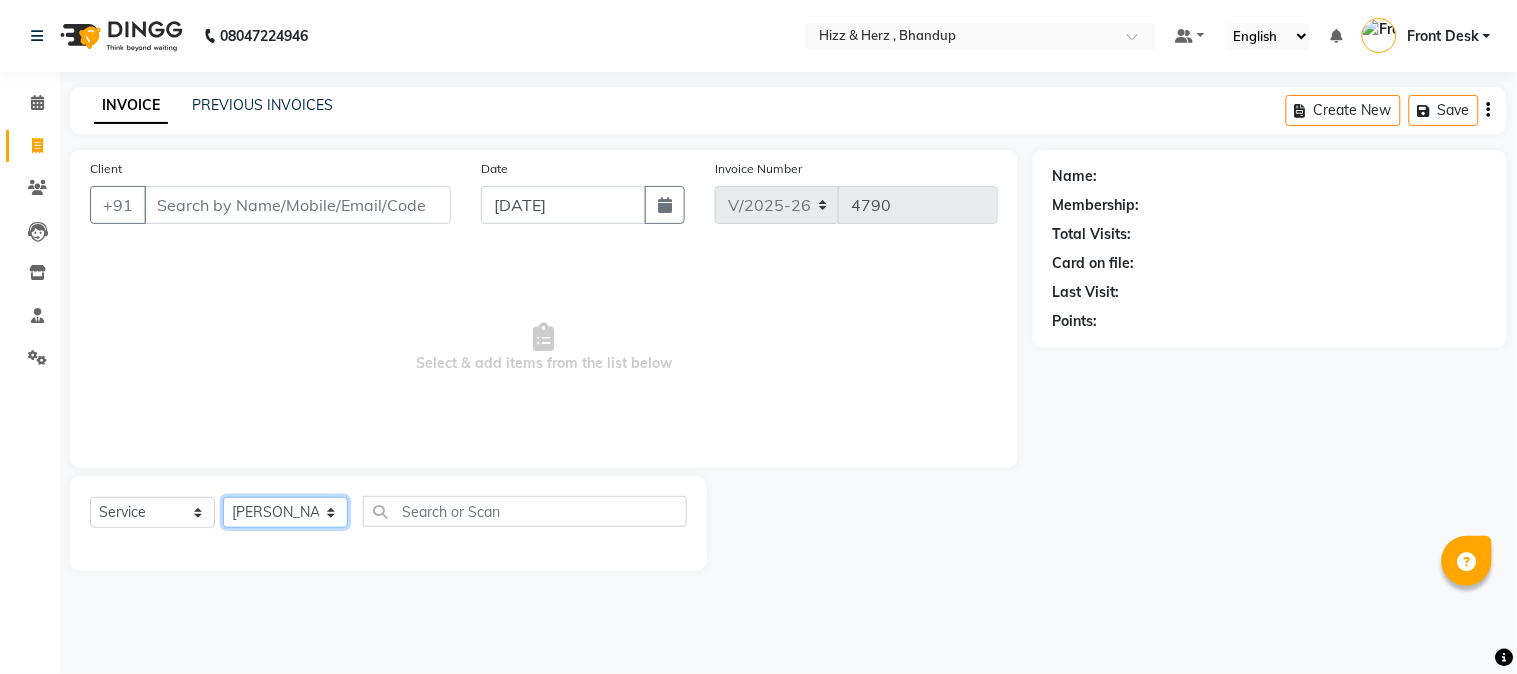 click on "Select Stylist Front Desk Gaurav Sharma HIZZ & HERZ 2 IRFAN AHMAD Jigna Goswami KHALID AHMAD Laxmi Mehboob MOHD PARVEJ NIZAM Salman Sangeeta  SUMITA  VEERENDRA SHARMA" 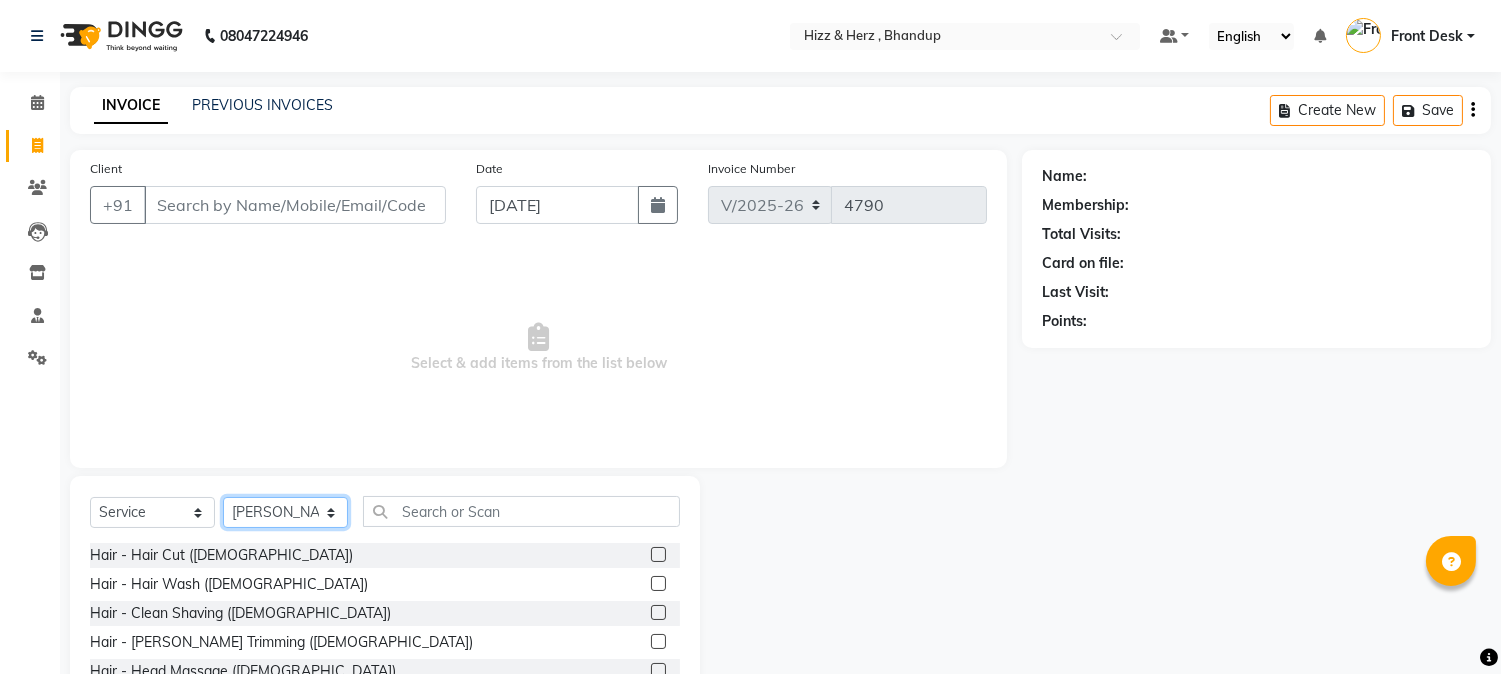 click on "Select Stylist Front Desk Gaurav Sharma HIZZ & HERZ 2 IRFAN AHMAD Jigna Goswami KHALID AHMAD Laxmi Mehboob MOHD PARVEJ NIZAM Salman Sangeeta  SUMITA  VEERENDRA SHARMA" 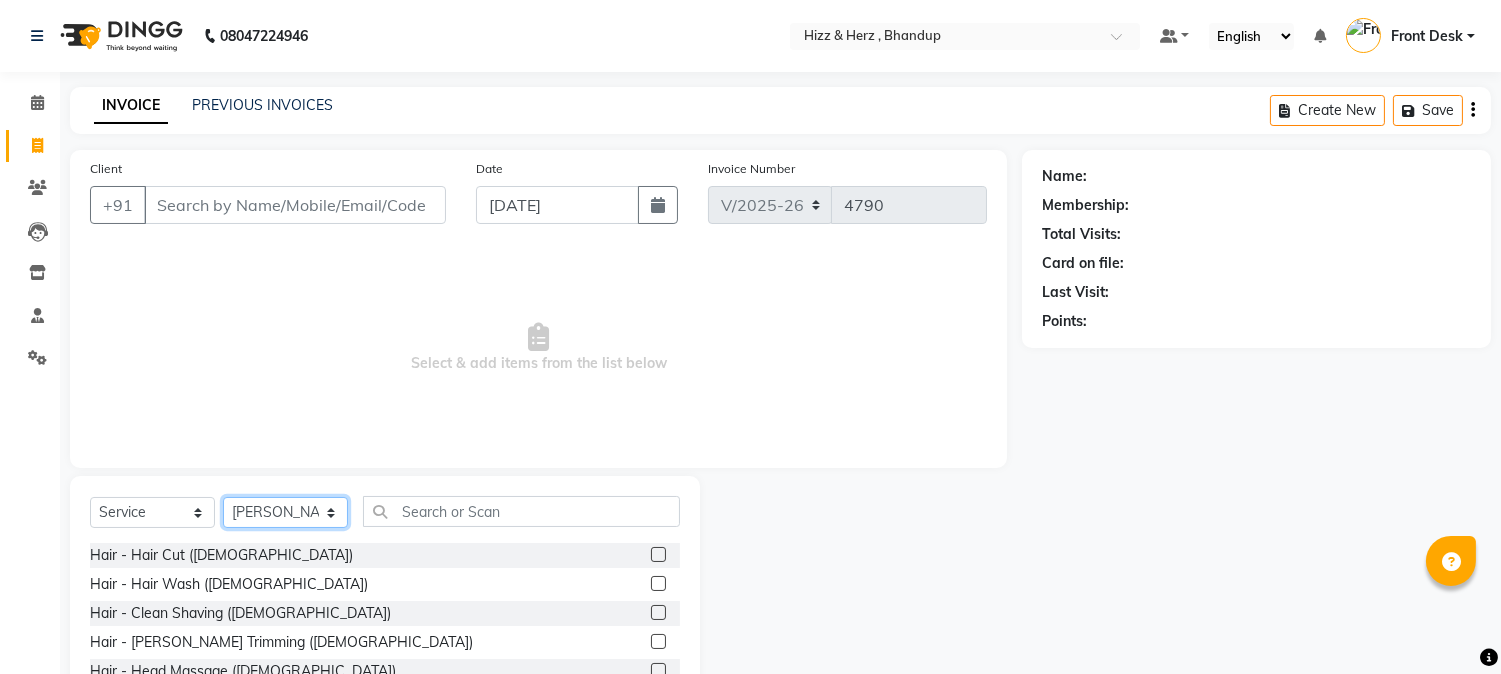 select on "11514" 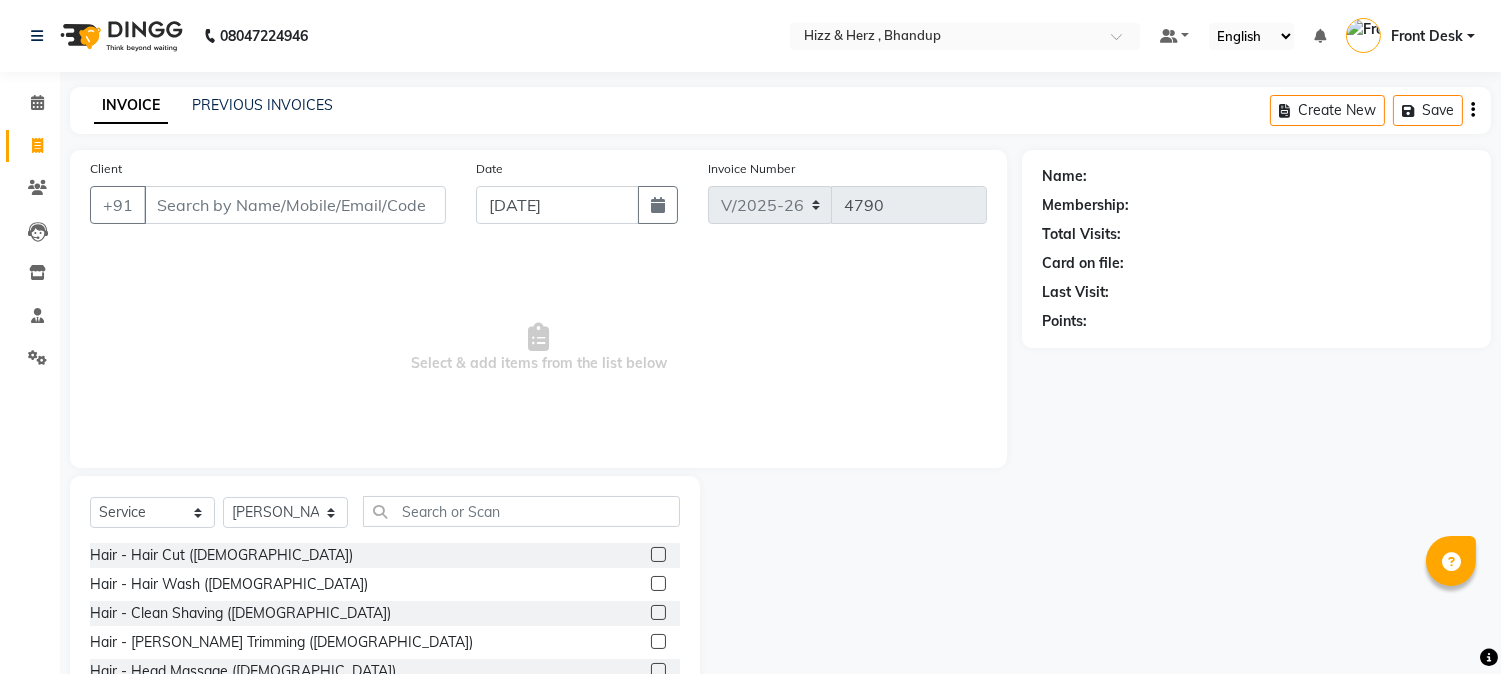 click 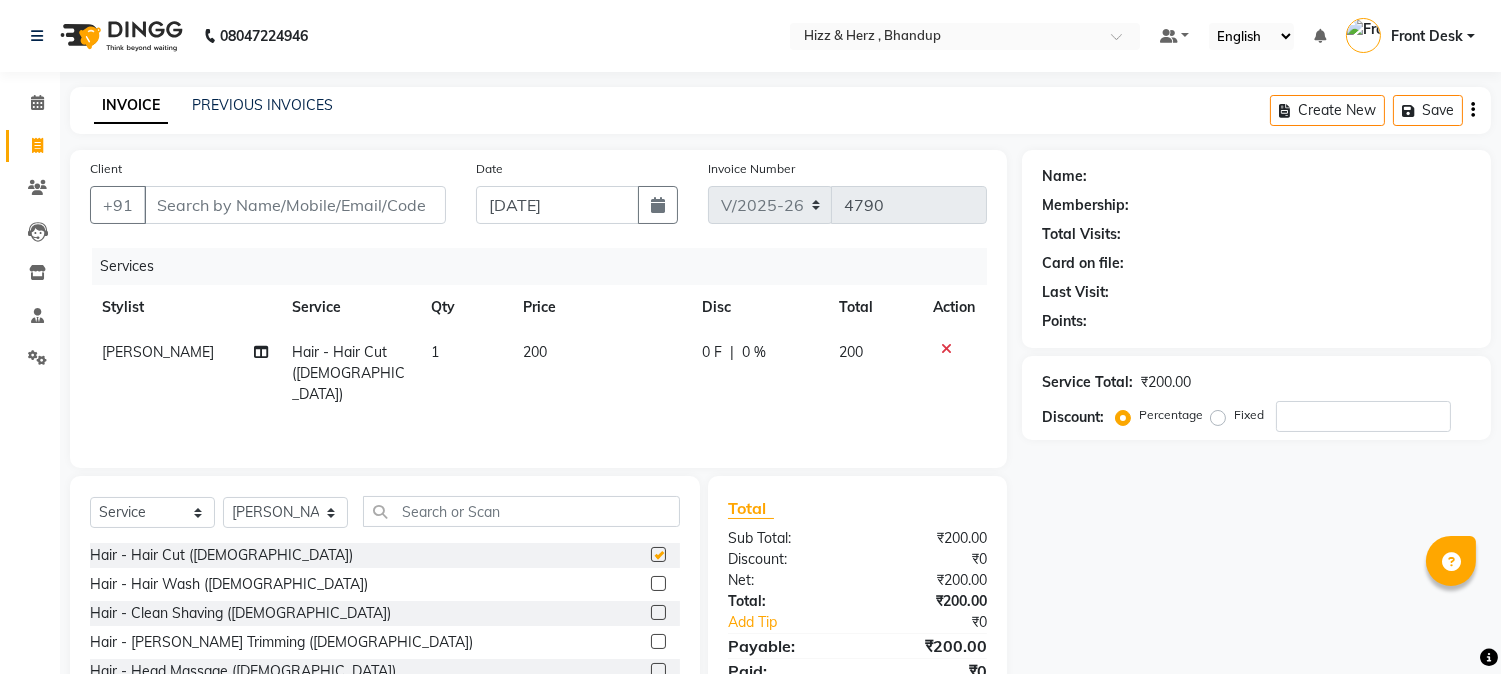 checkbox on "false" 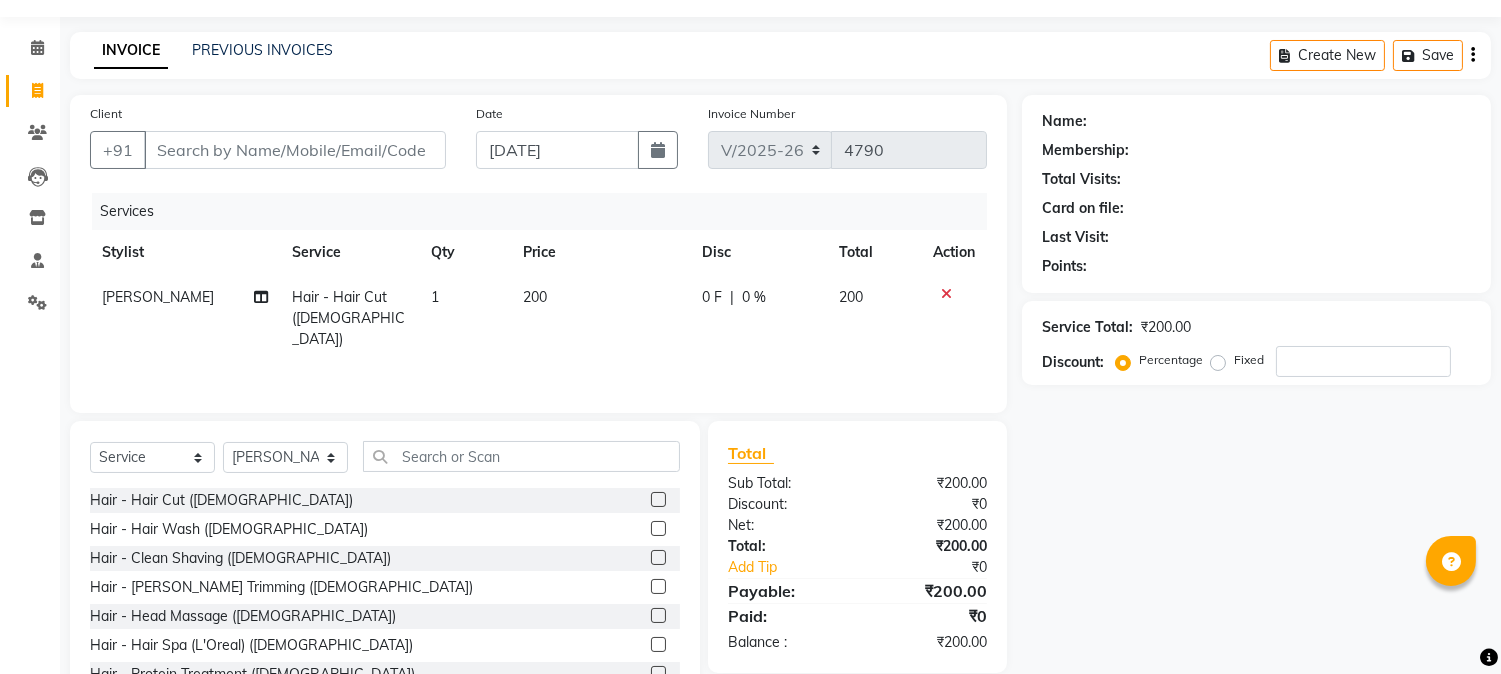 scroll, scrollTop: 111, scrollLeft: 0, axis: vertical 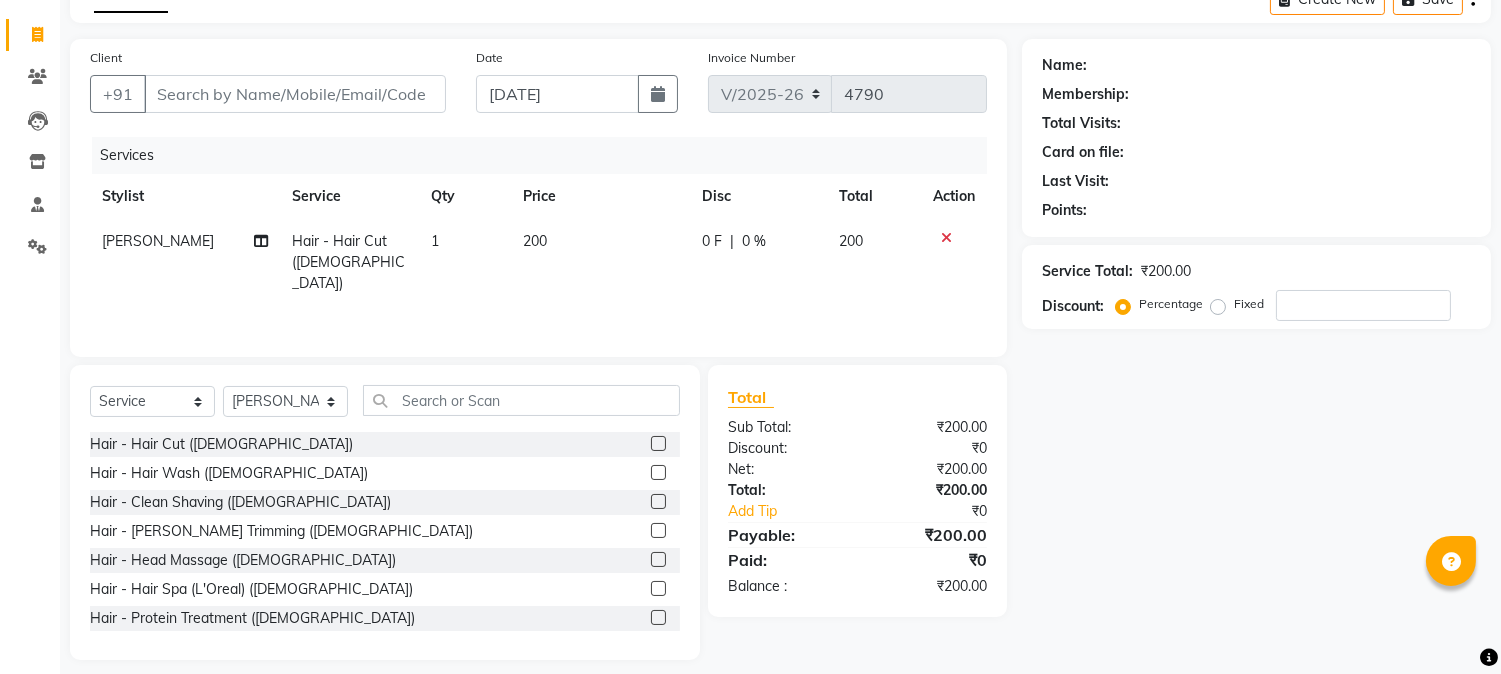 click 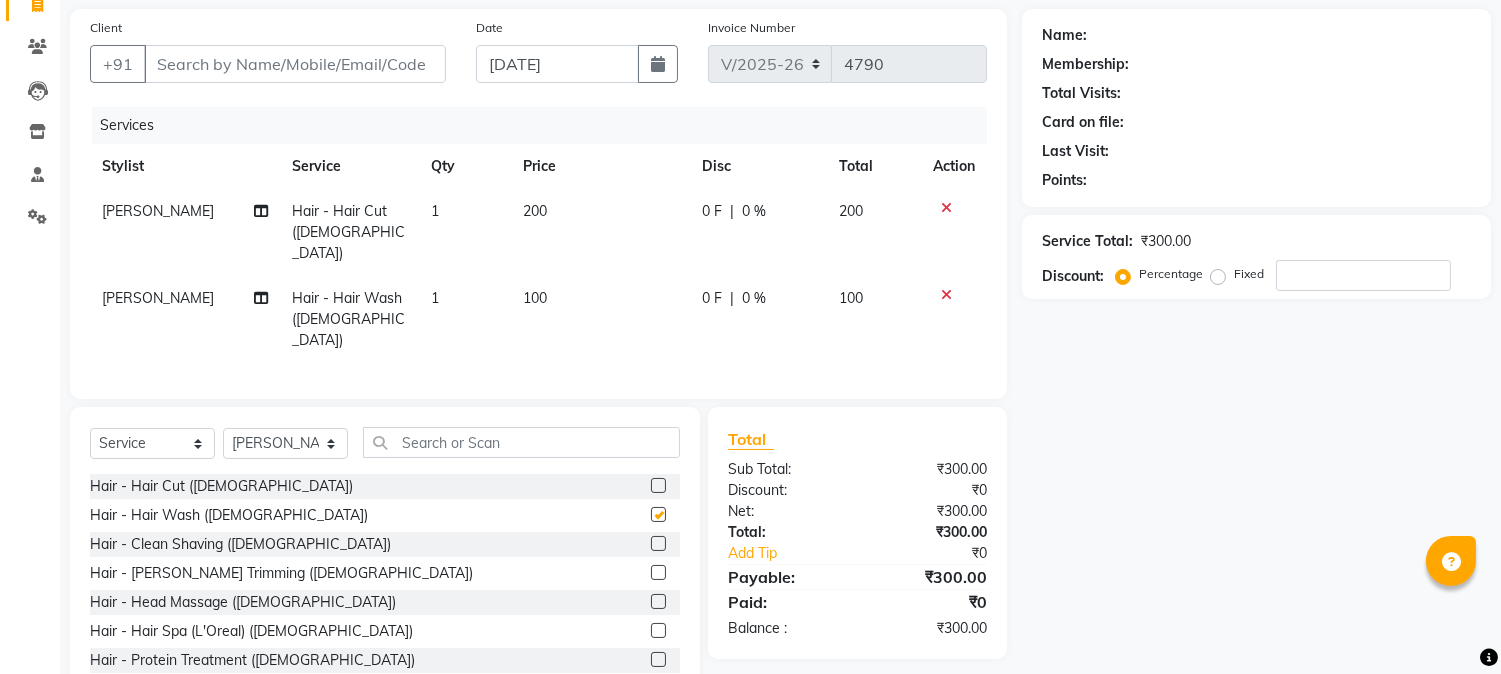 checkbox on "false" 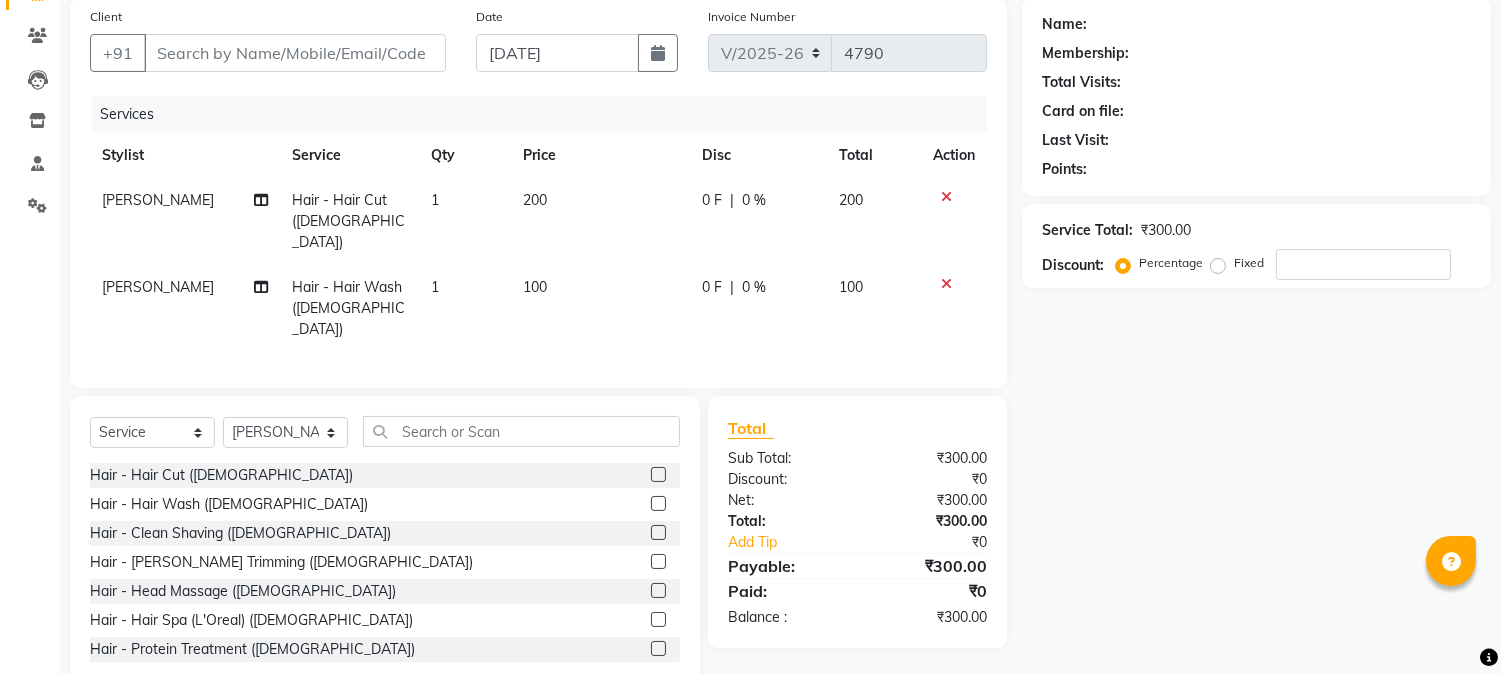 scroll, scrollTop: 173, scrollLeft: 0, axis: vertical 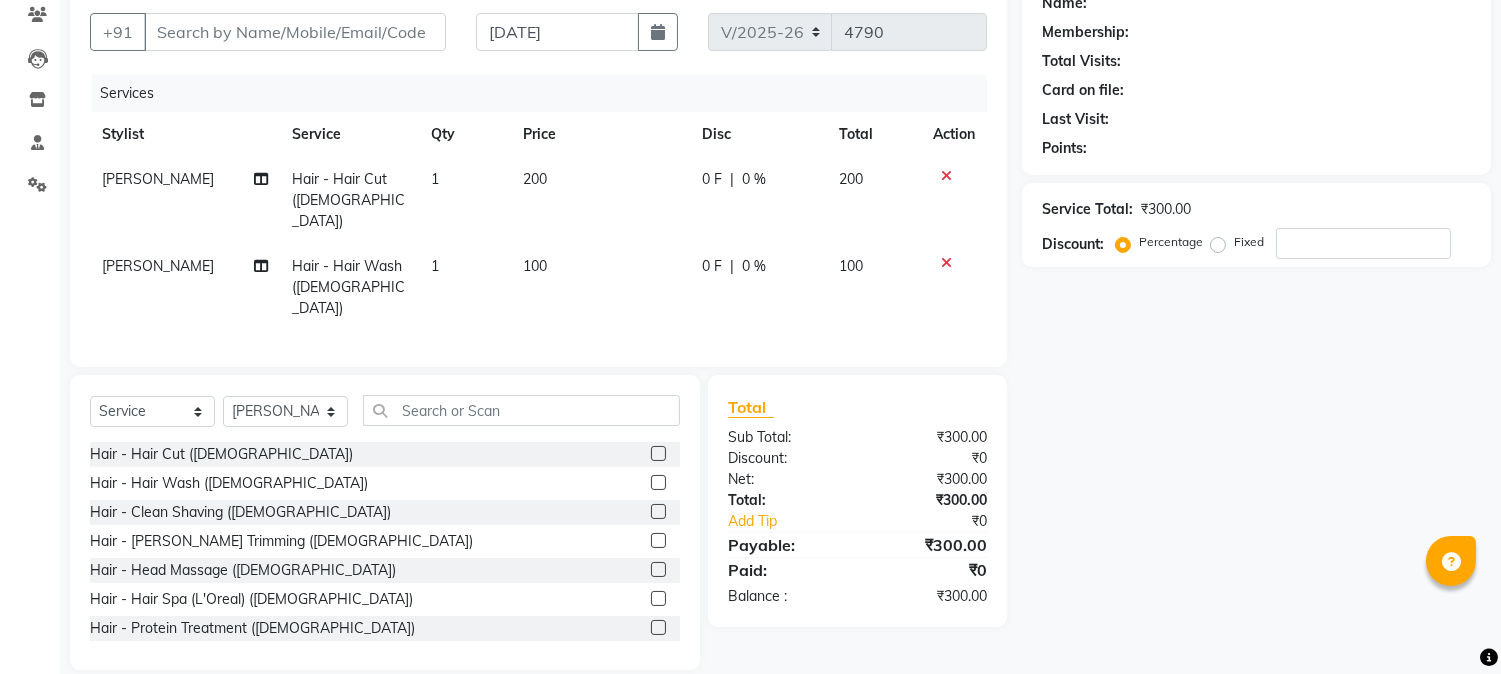 click 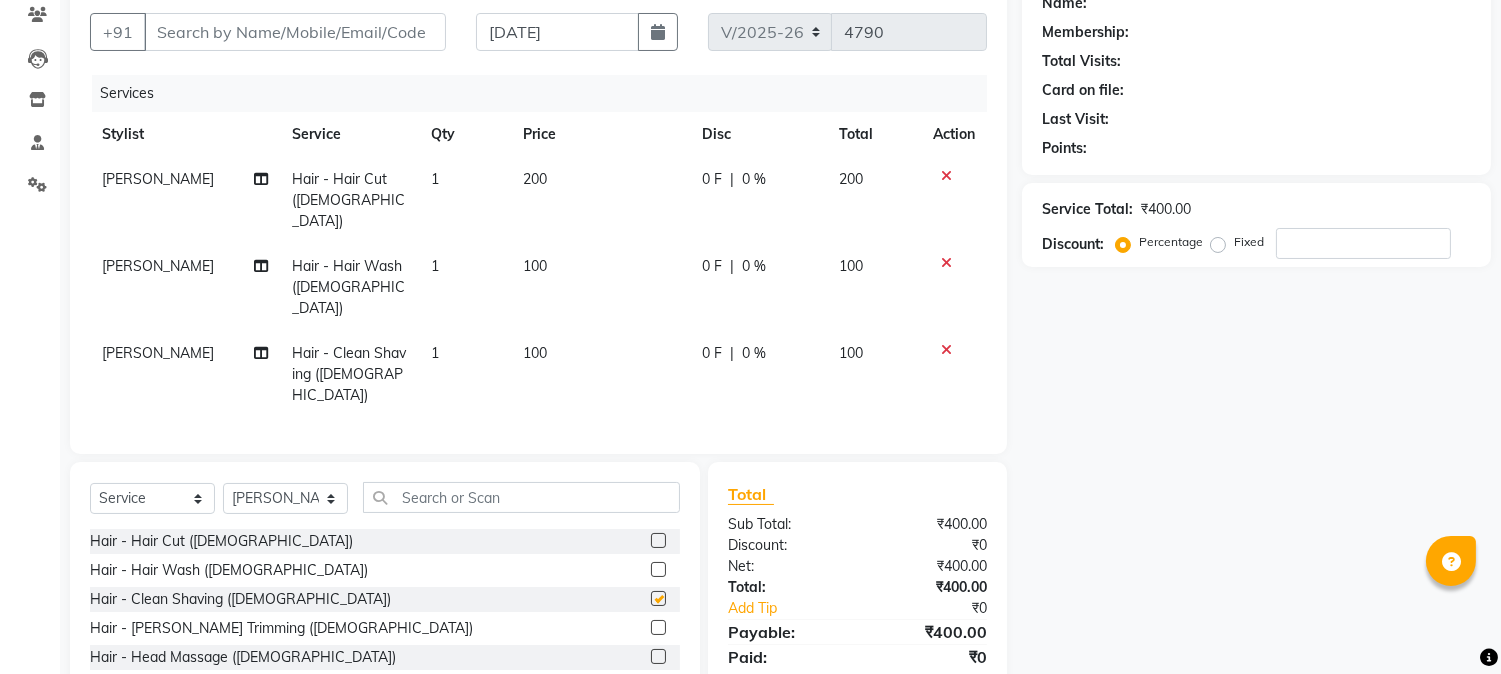 checkbox on "false" 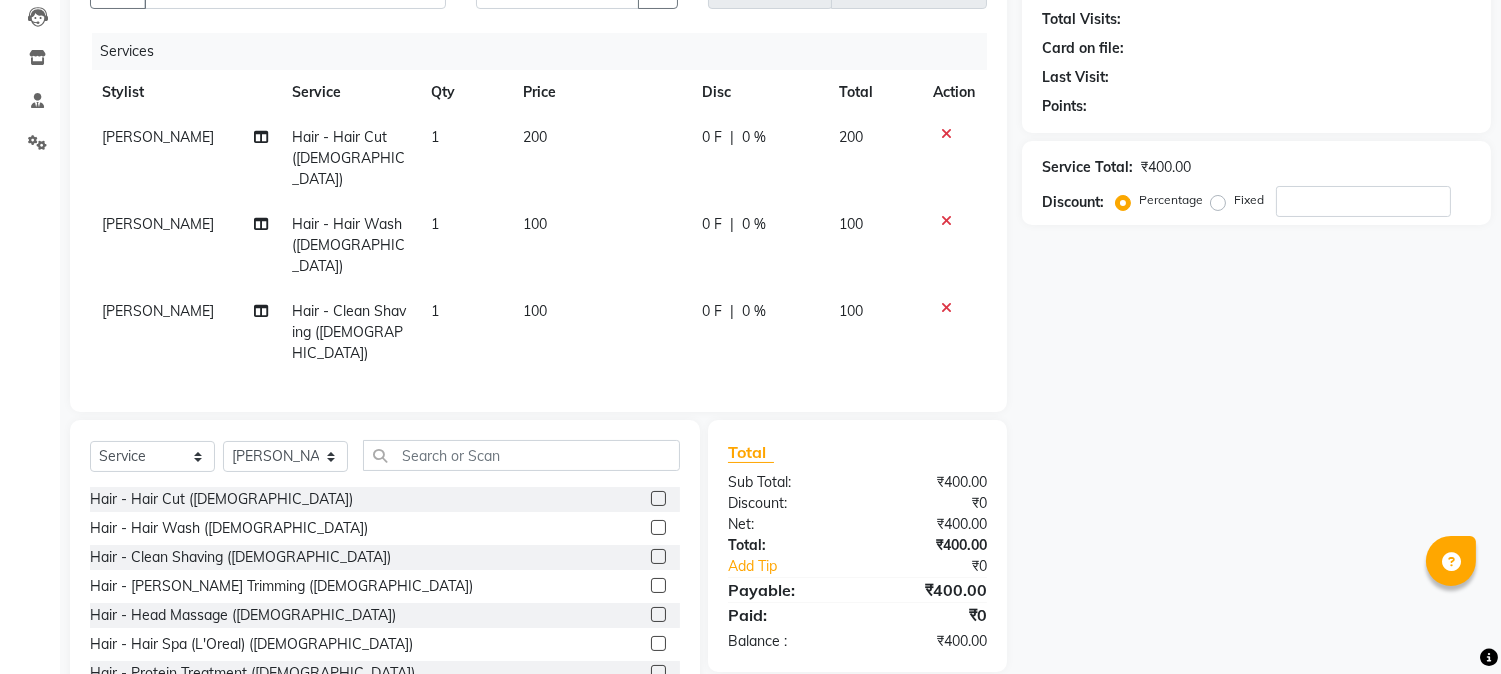scroll, scrollTop: 238, scrollLeft: 0, axis: vertical 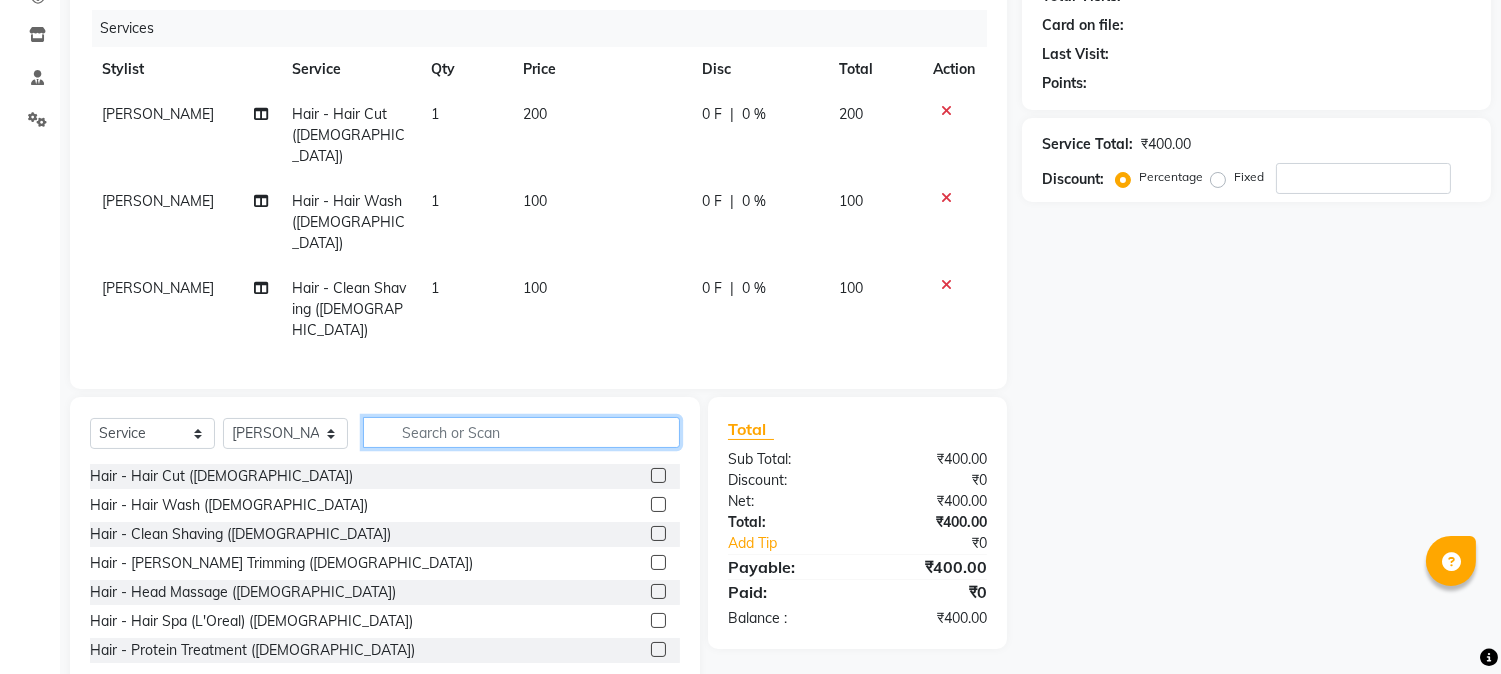 click 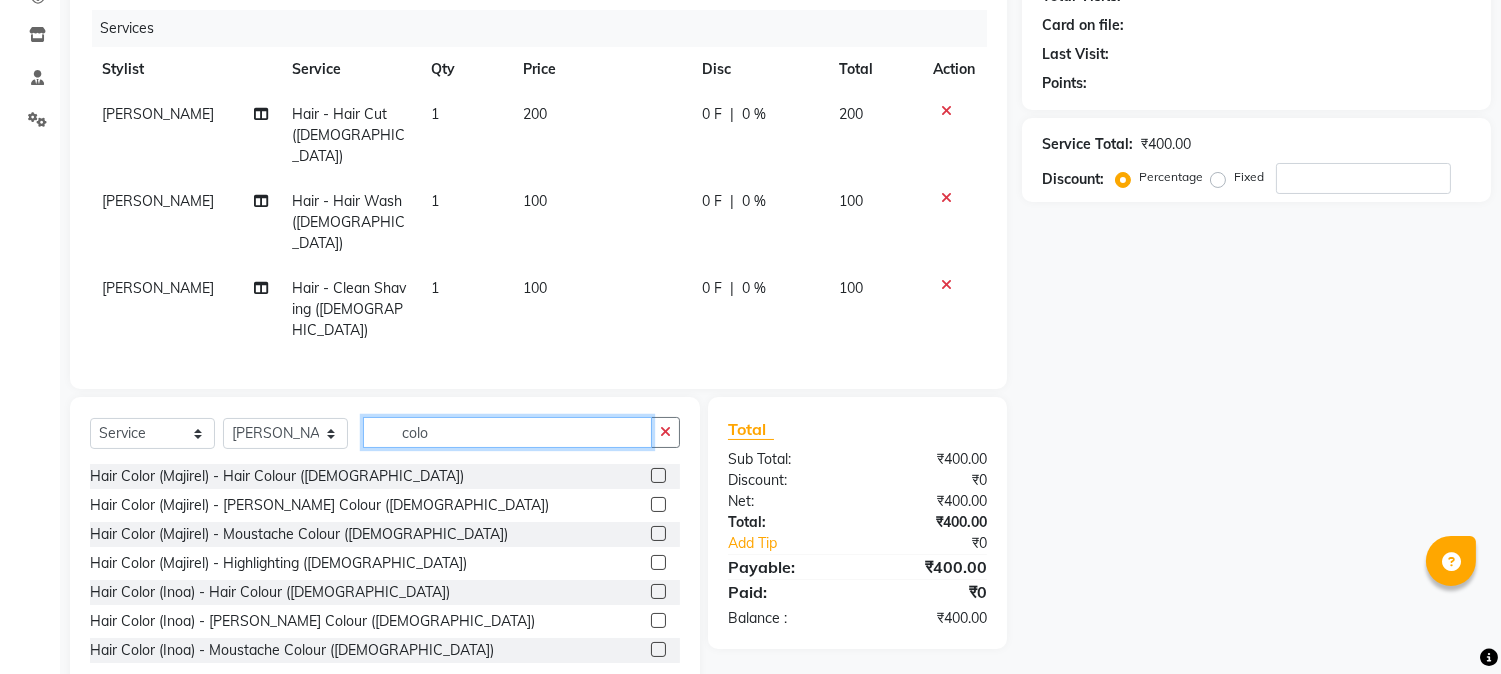 type on "colo" 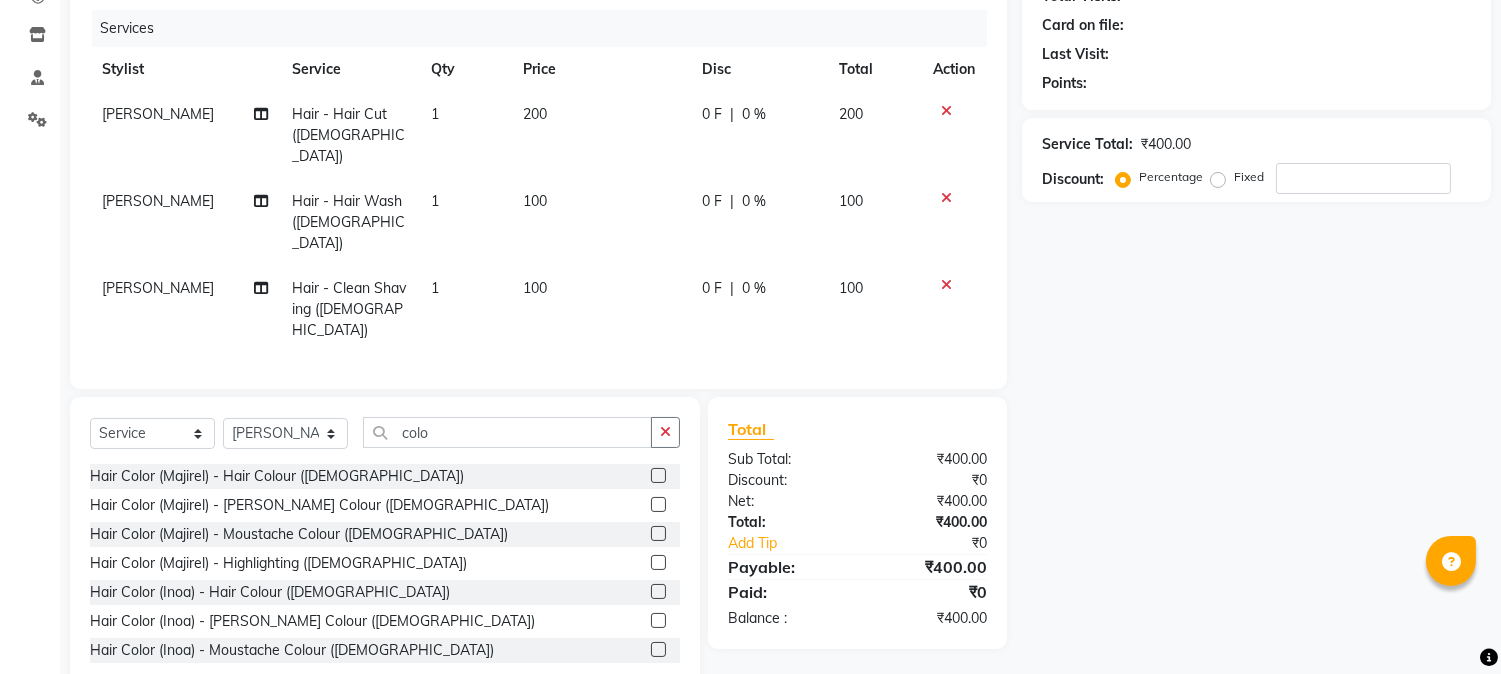 click 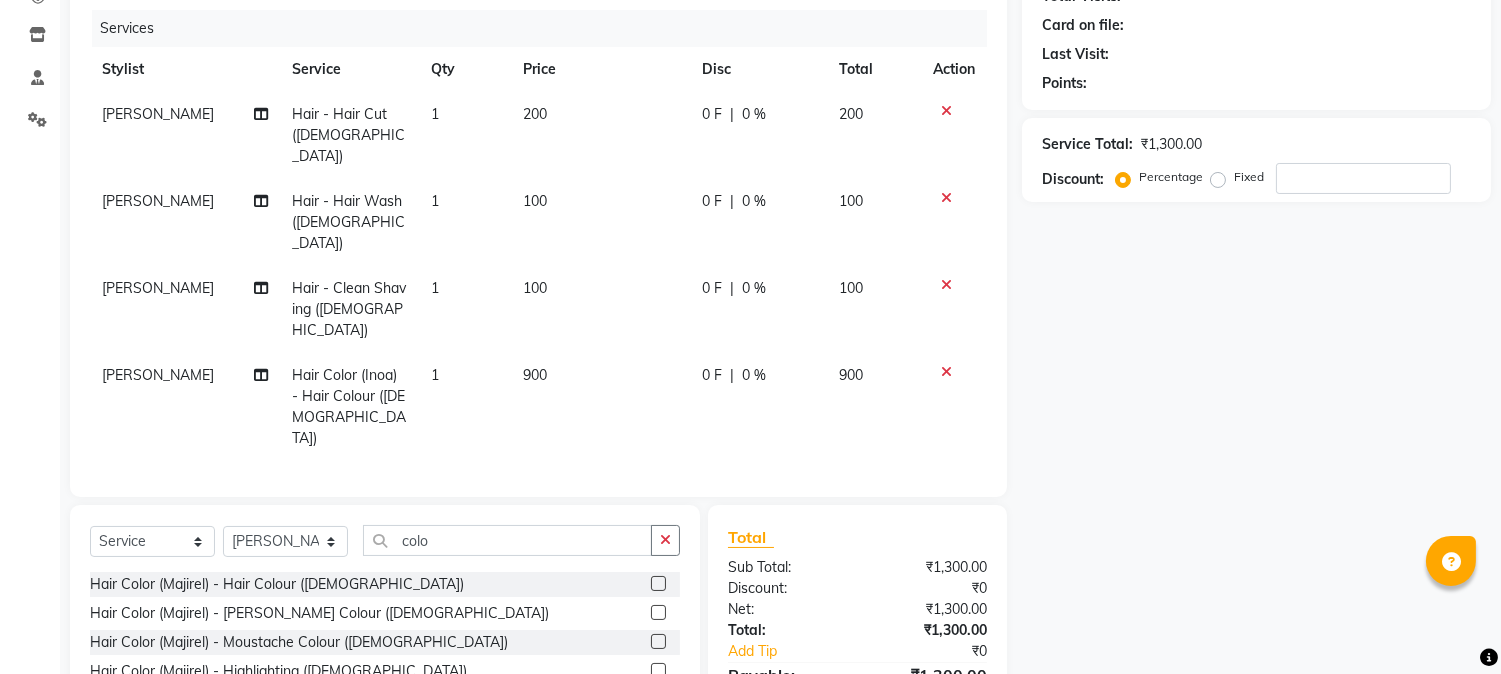 checkbox on "false" 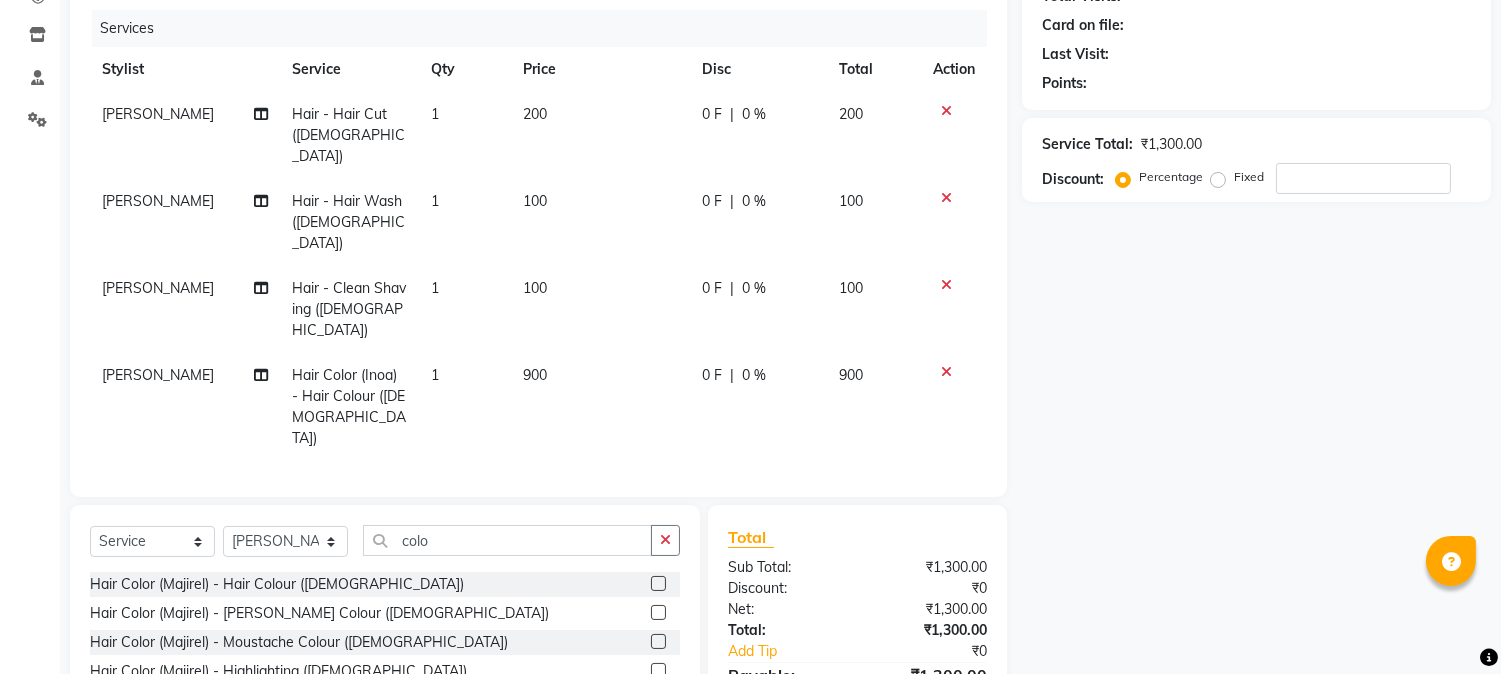 scroll, scrollTop: 127, scrollLeft: 0, axis: vertical 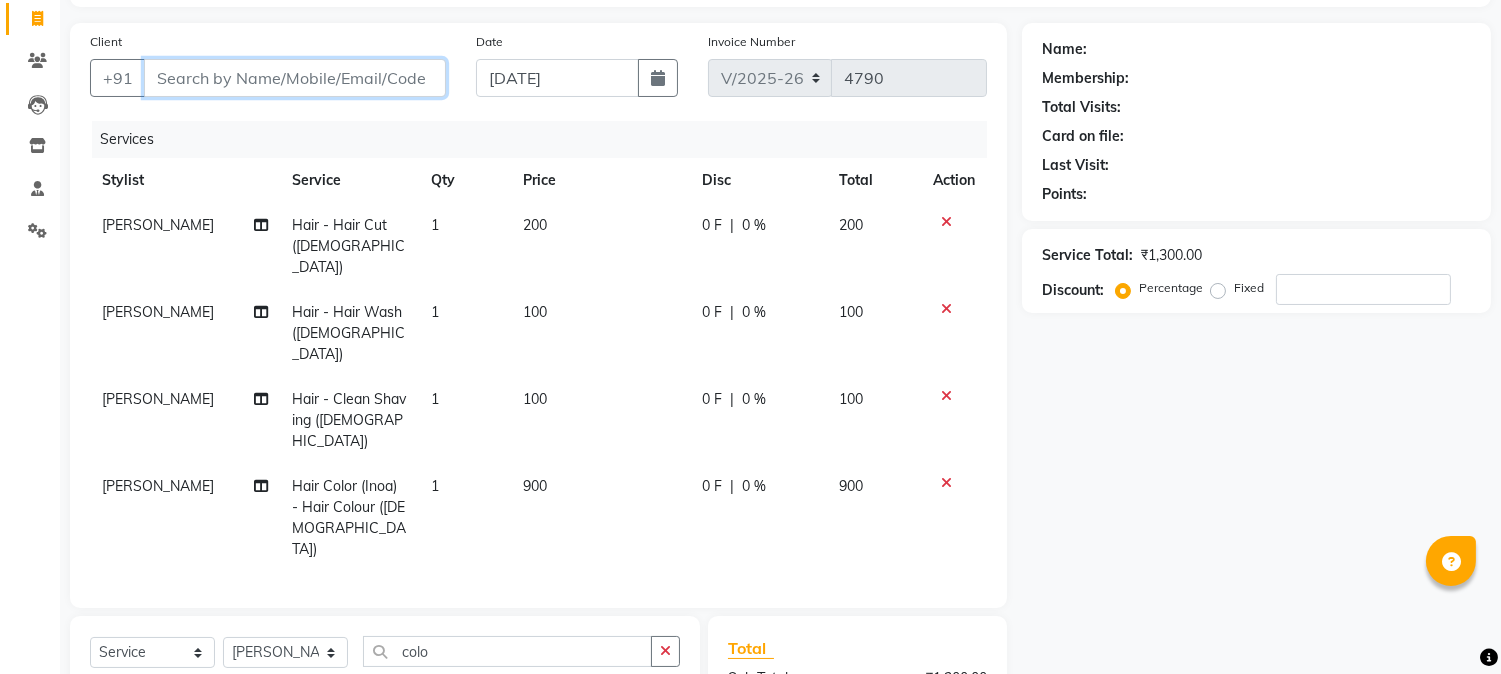 click on "Client" at bounding box center [295, 78] 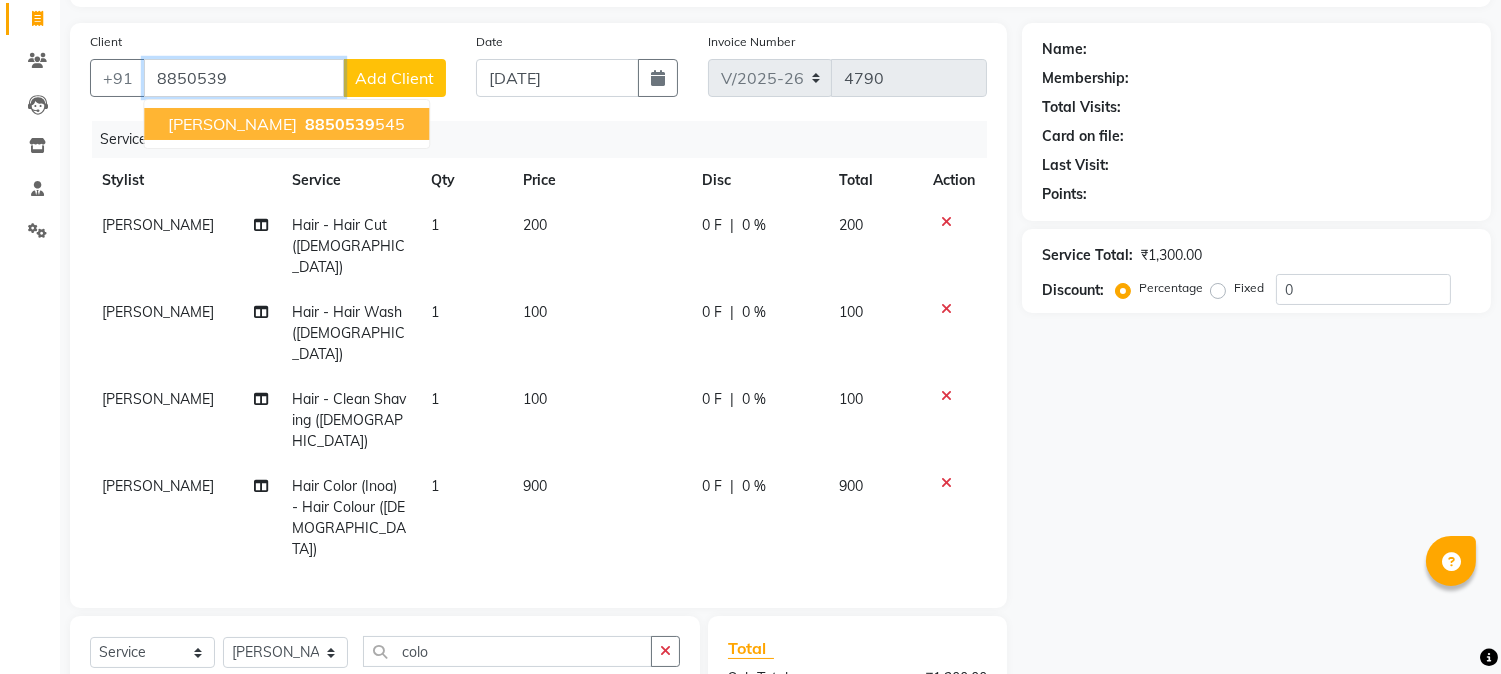 click on "8850539 545" at bounding box center [353, 124] 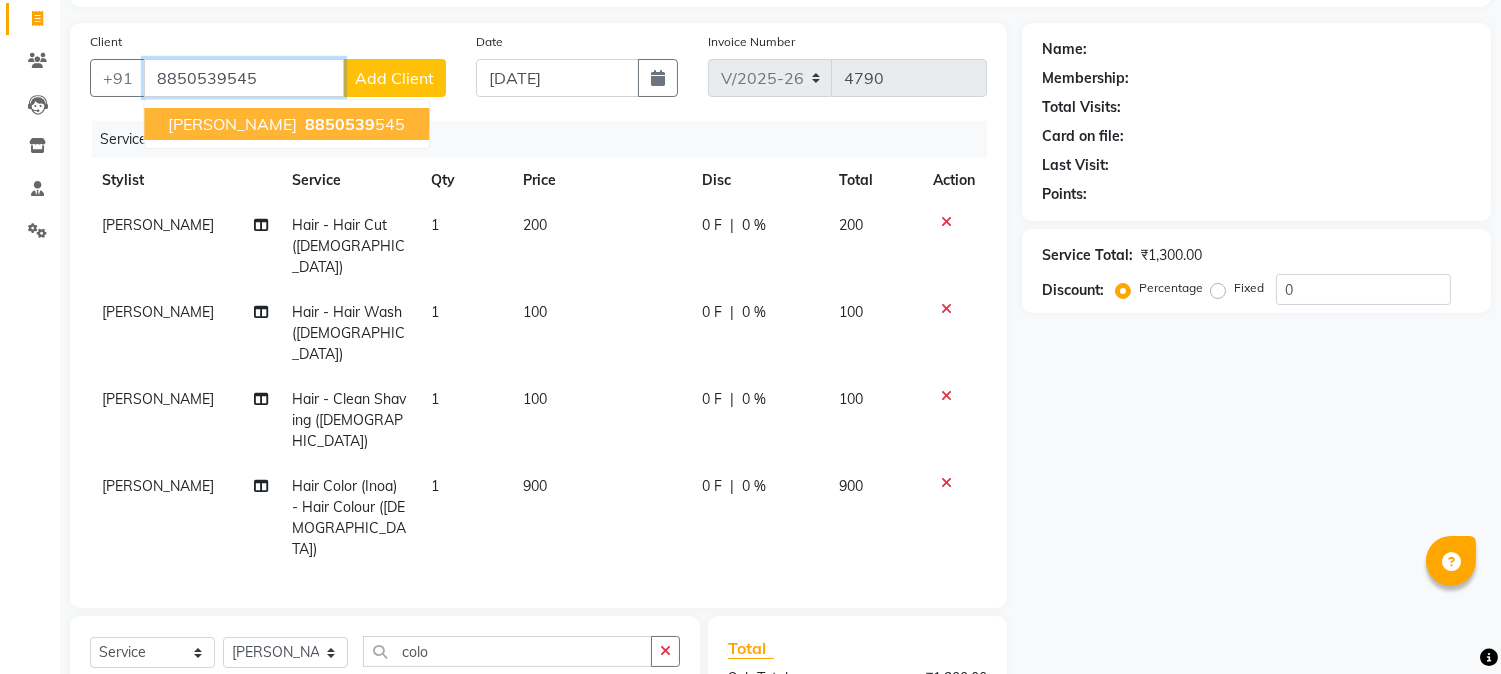 type on "8850539545" 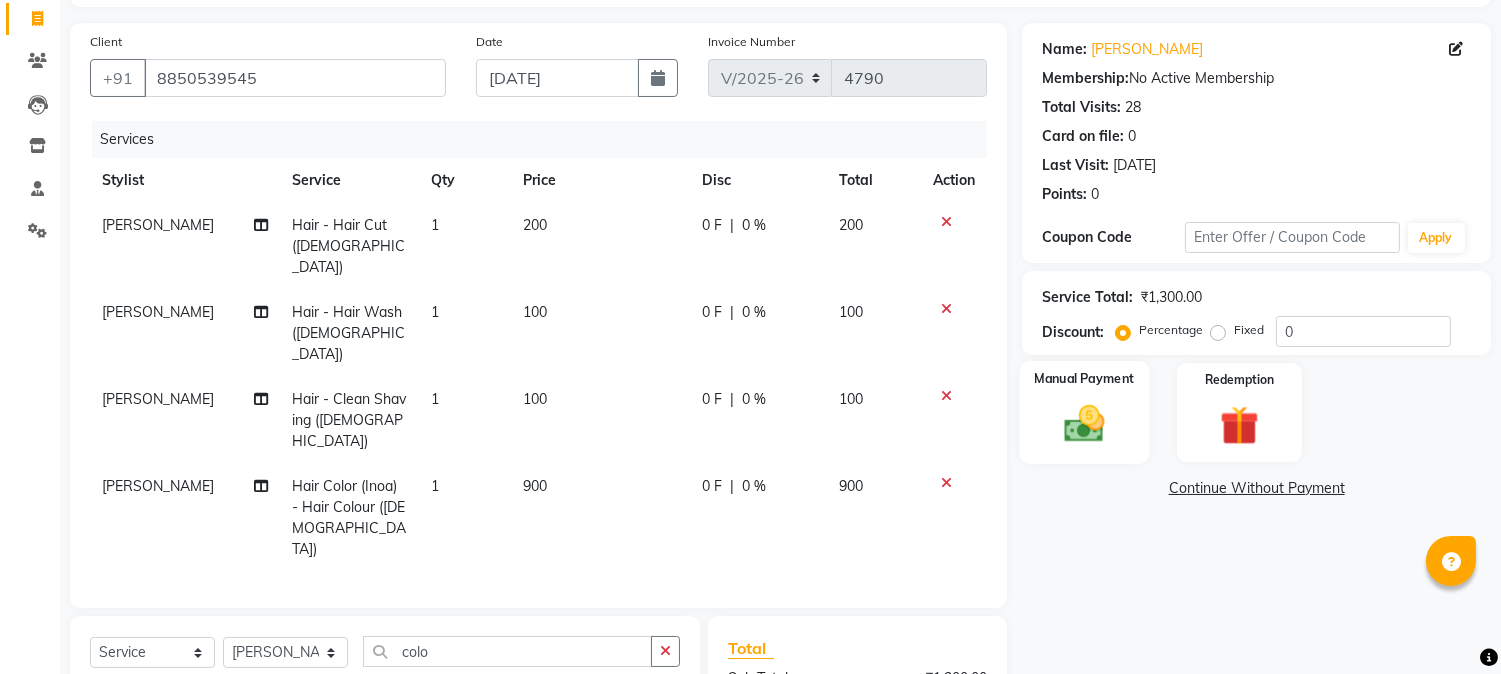 click 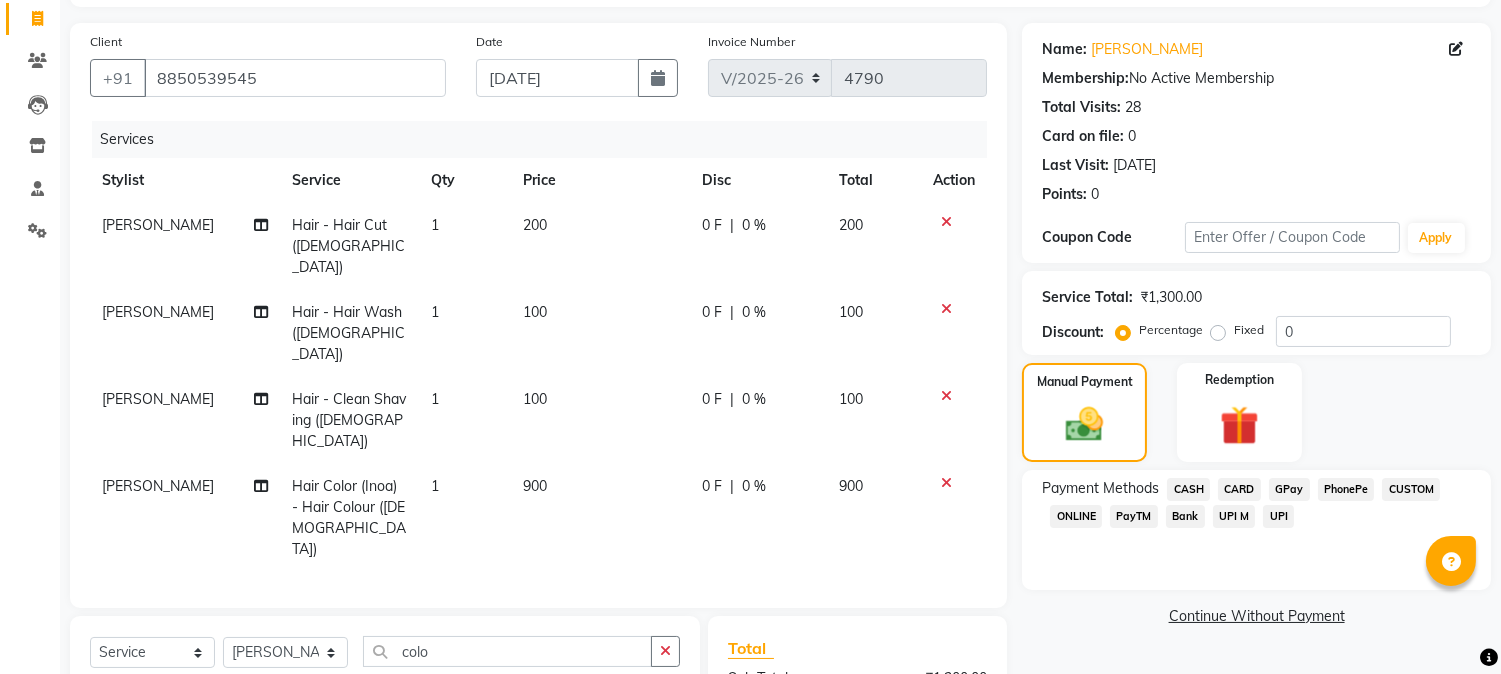 click on "GPay" 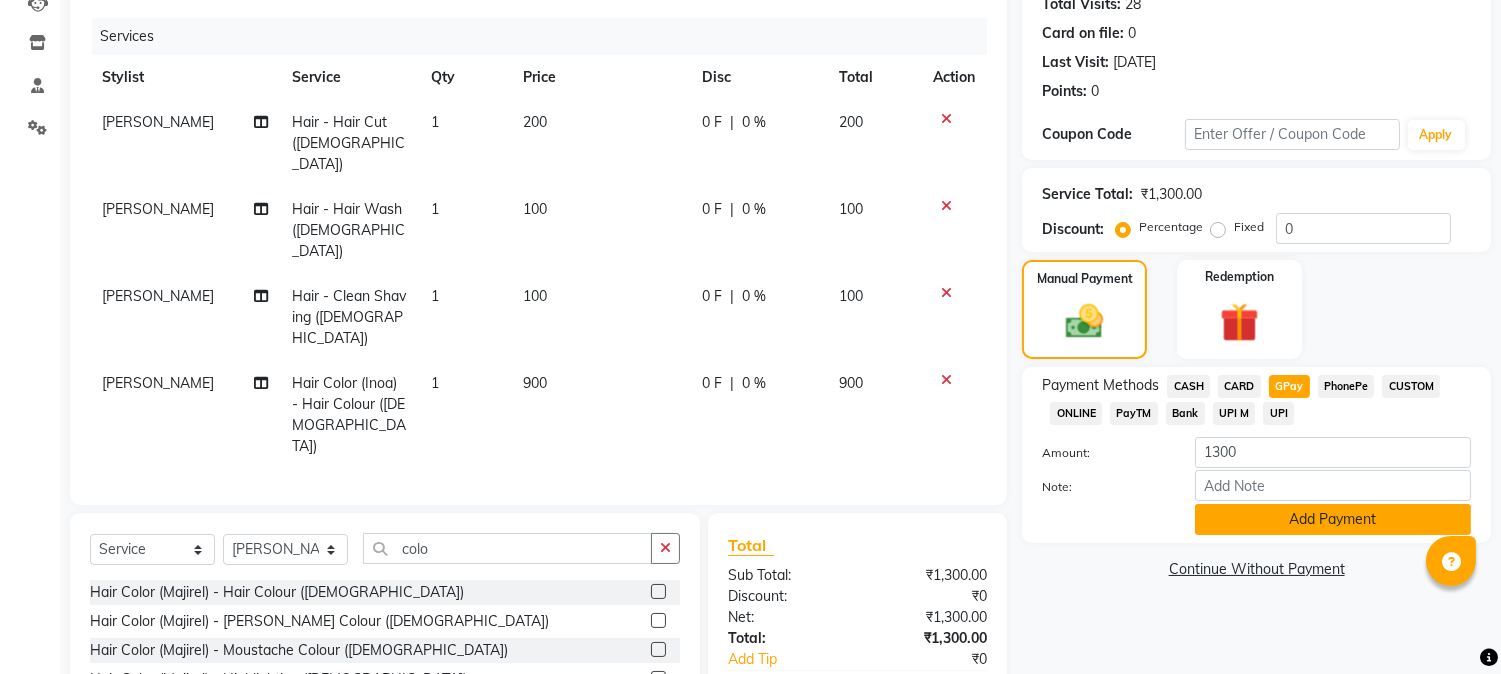 scroll, scrollTop: 326, scrollLeft: 0, axis: vertical 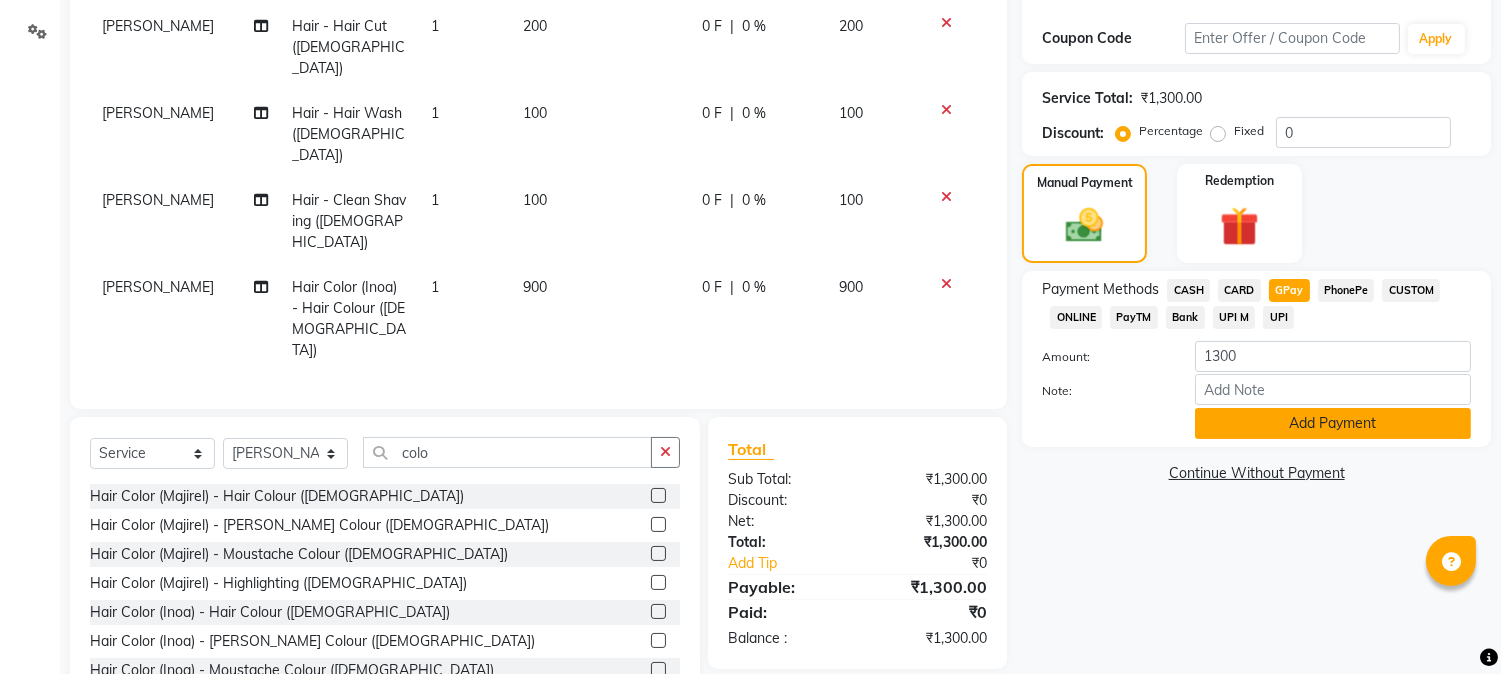 click on "Add Payment" 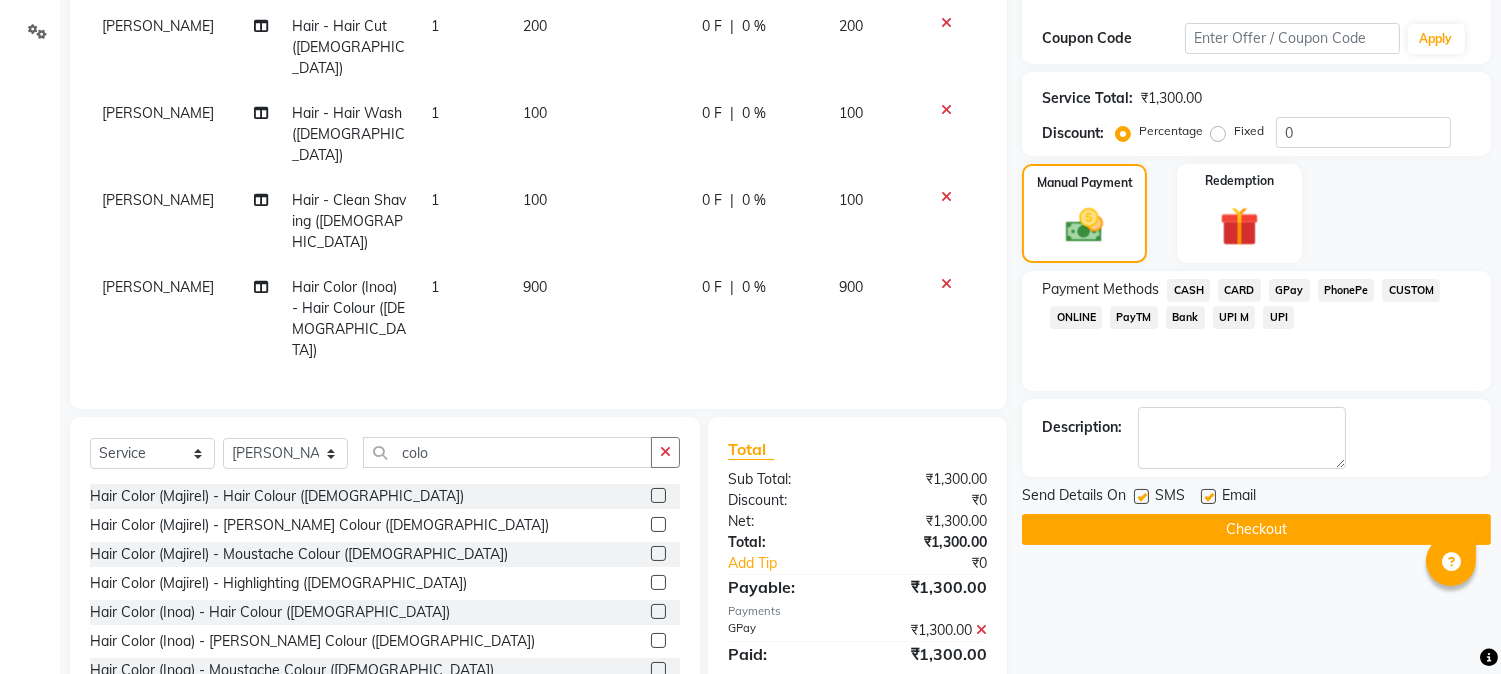 click on "Checkout" 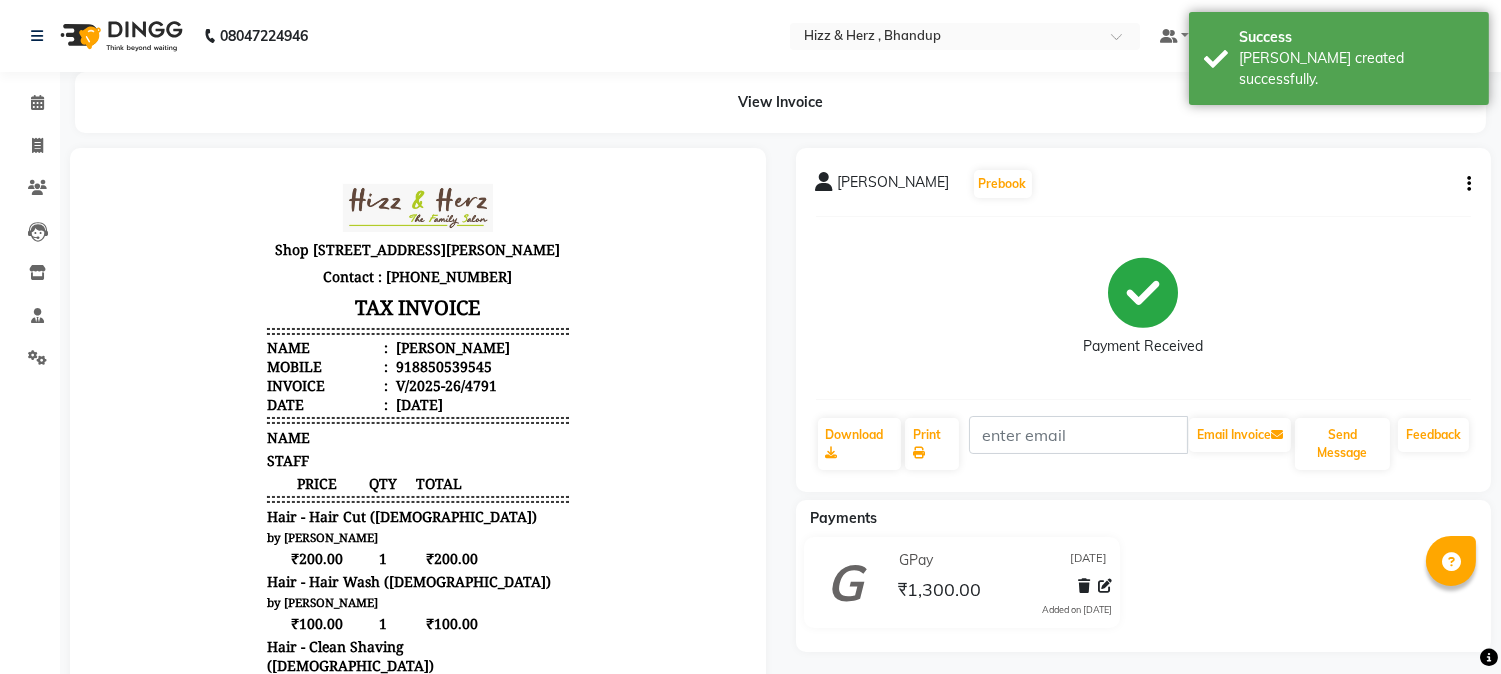 scroll, scrollTop: 0, scrollLeft: 0, axis: both 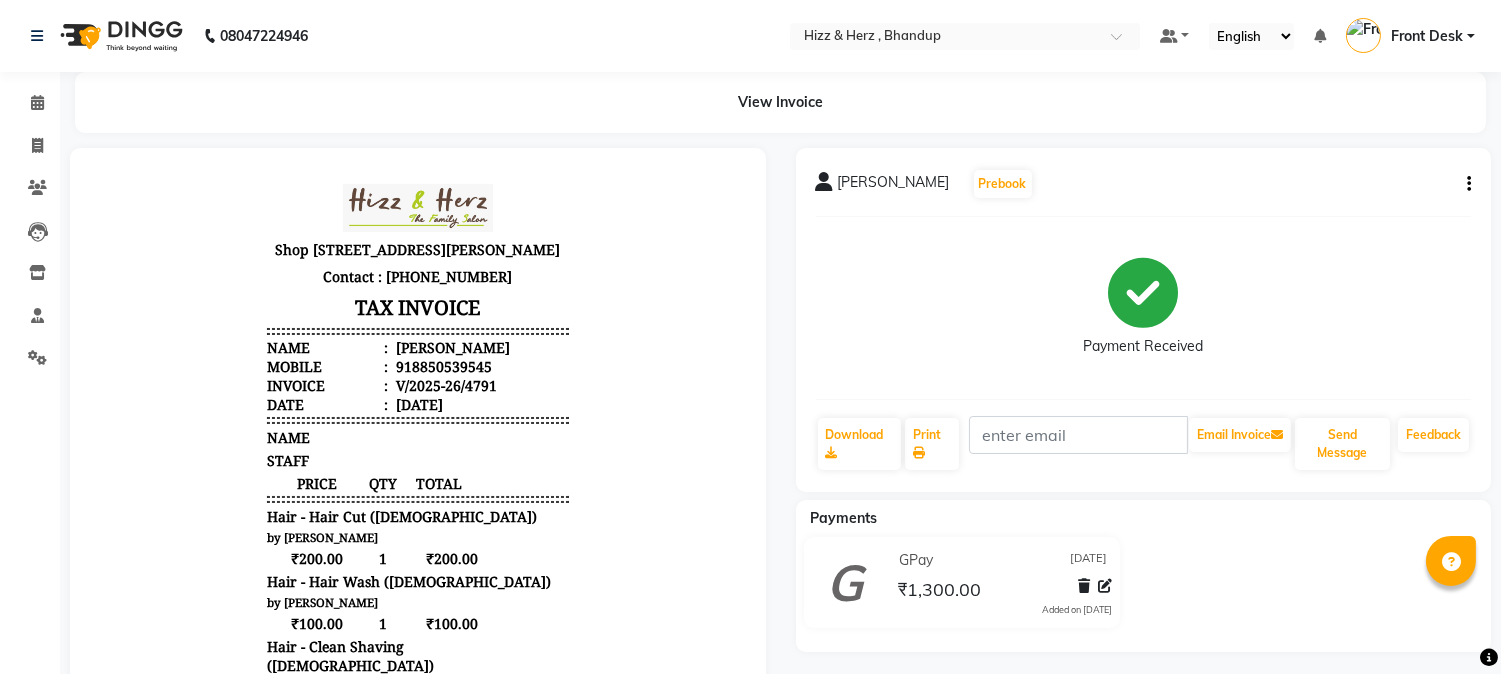 drag, startPoint x: 0, startPoint y: 643, endPoint x: 548, endPoint y: 153, distance: 735.12177 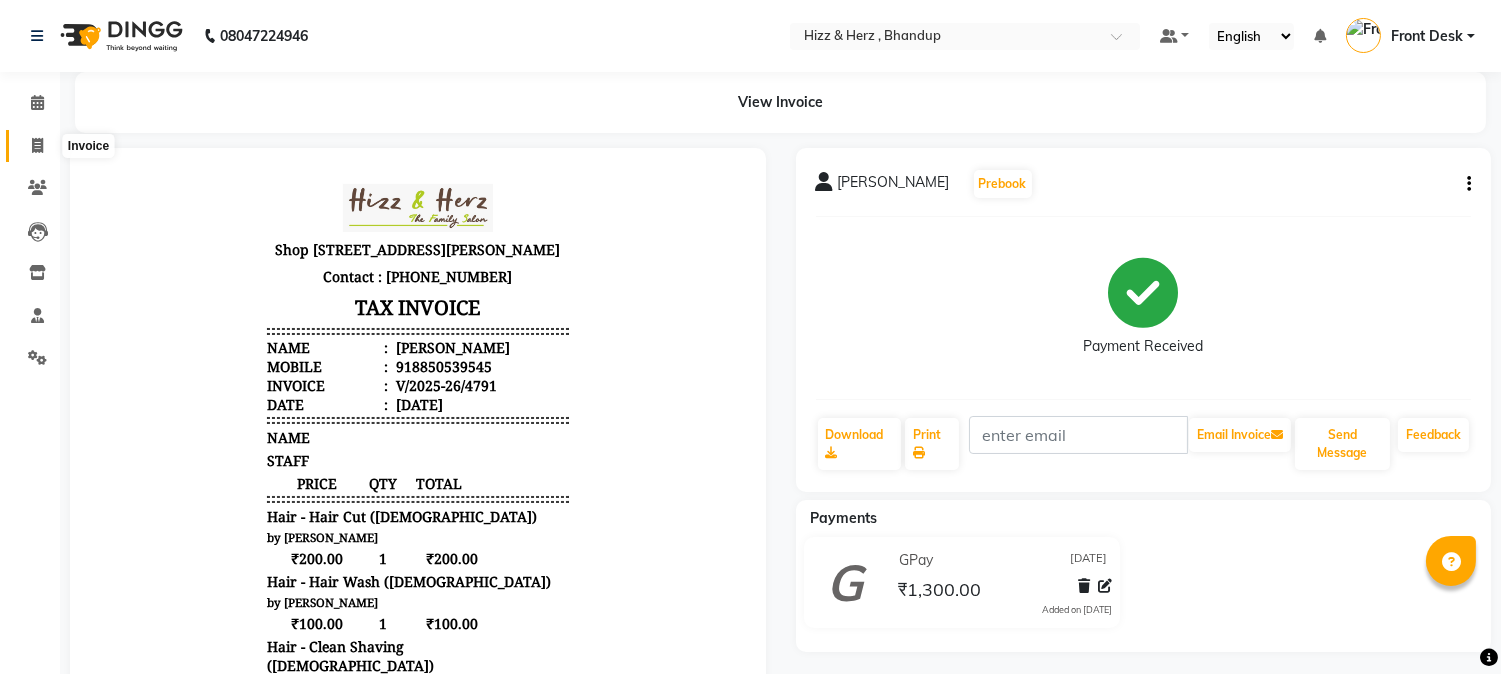 click 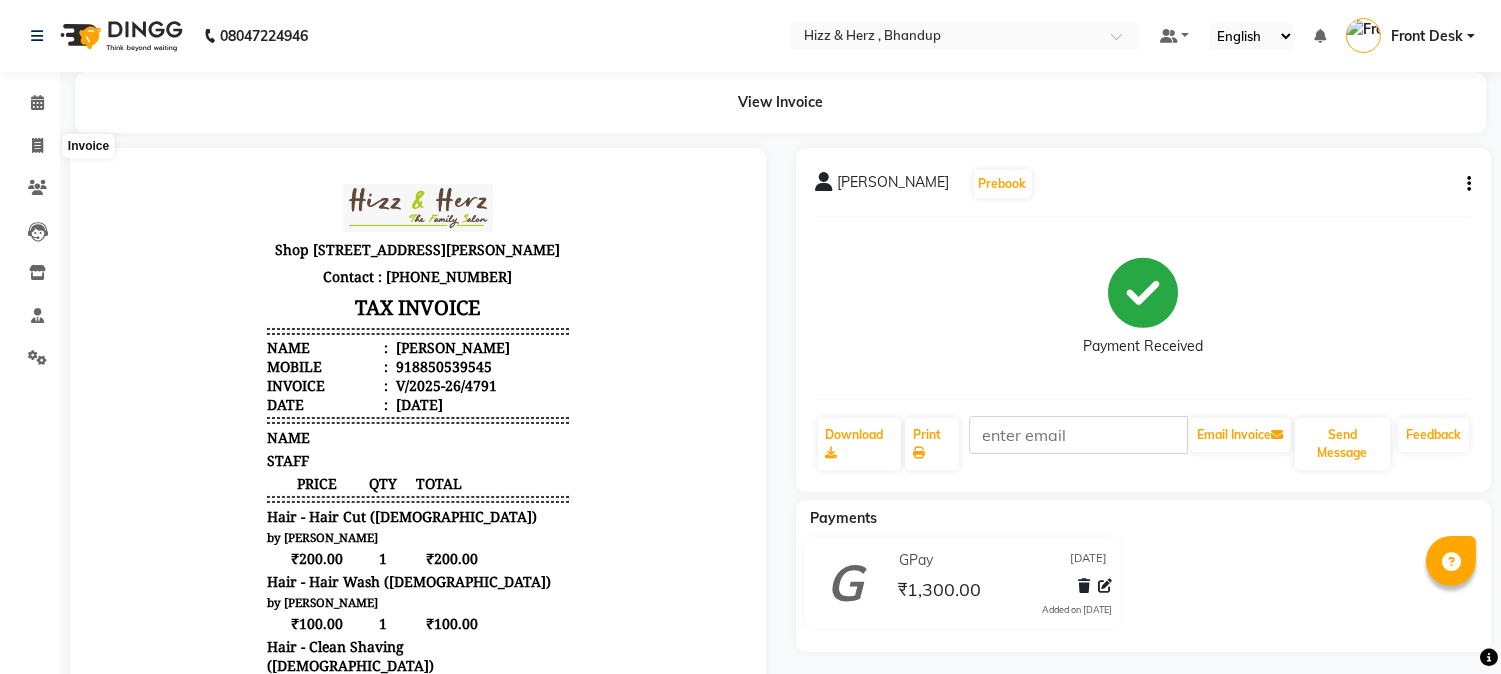 select on "629" 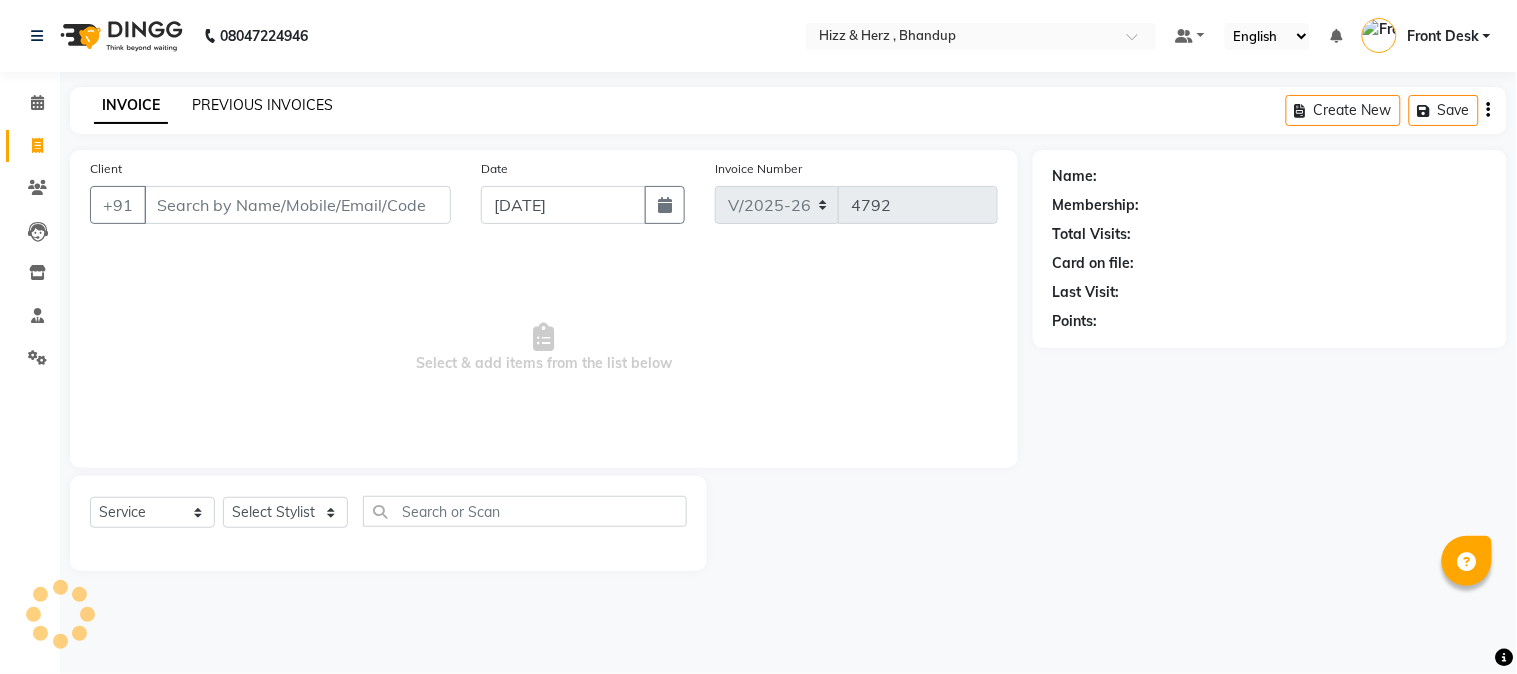 click on "PREVIOUS INVOICES" 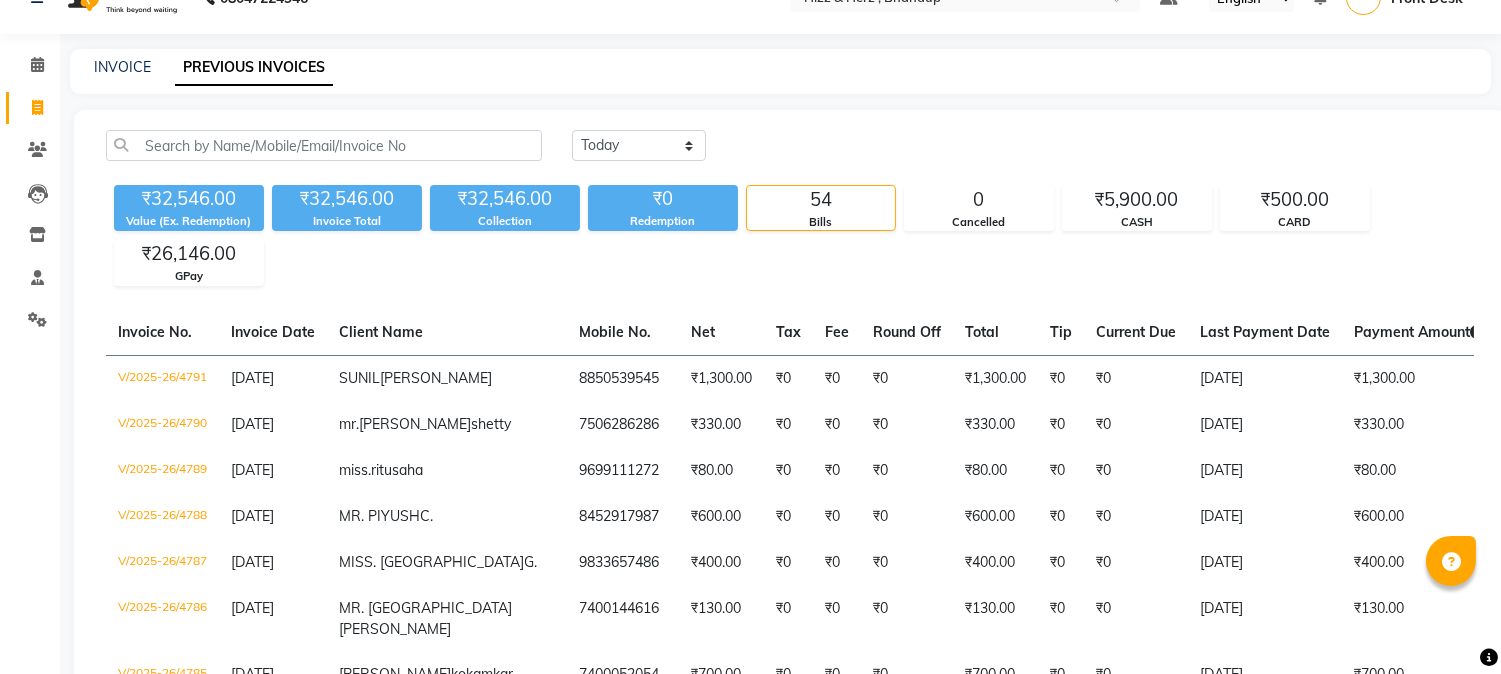 scroll, scrollTop: 0, scrollLeft: 0, axis: both 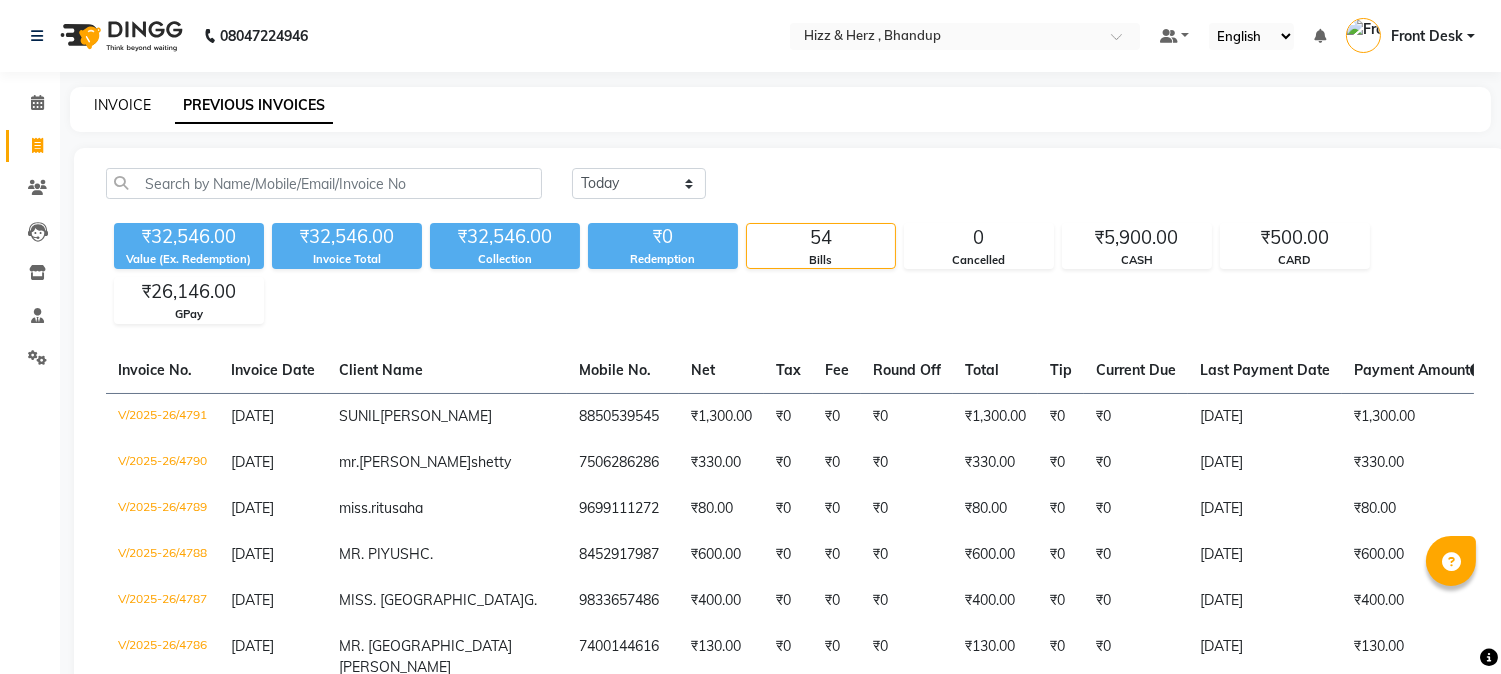 click on "INVOICE" 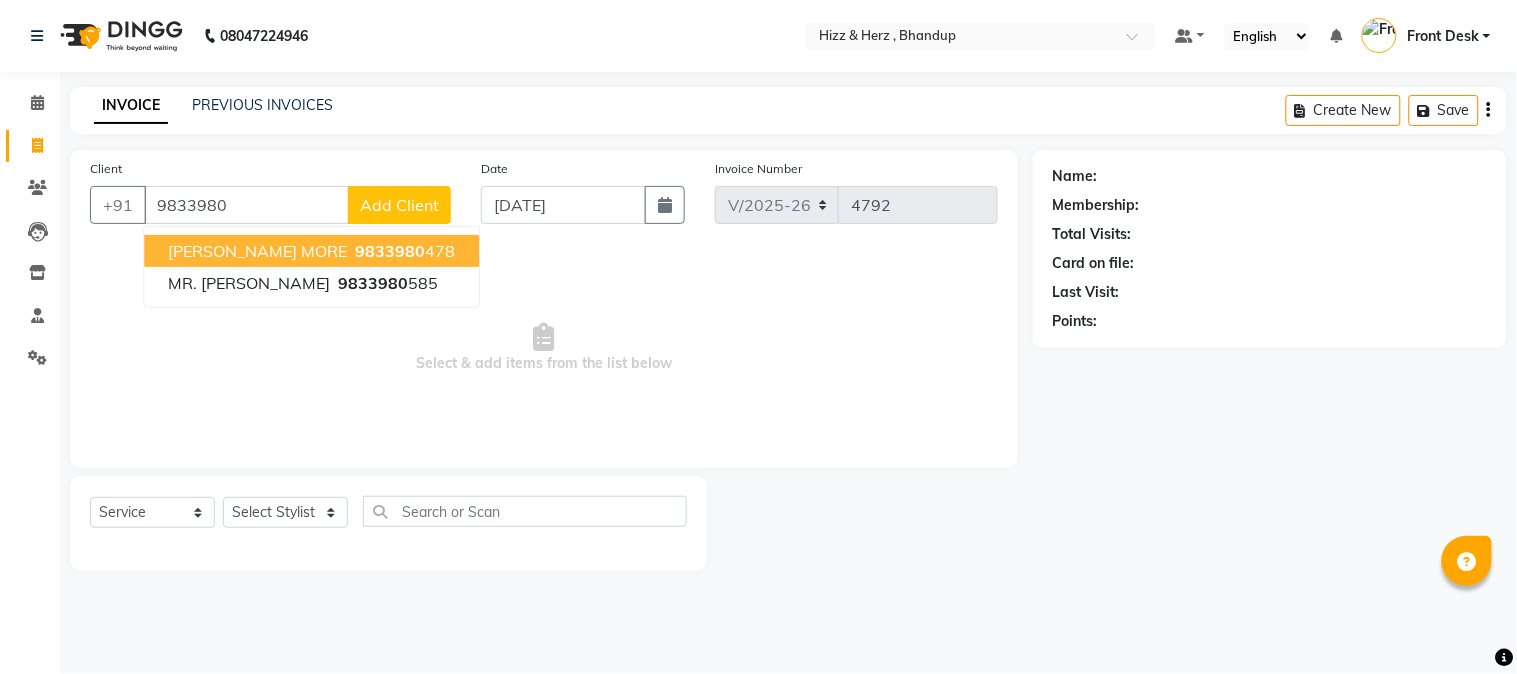 click on "9833980" at bounding box center (390, 251) 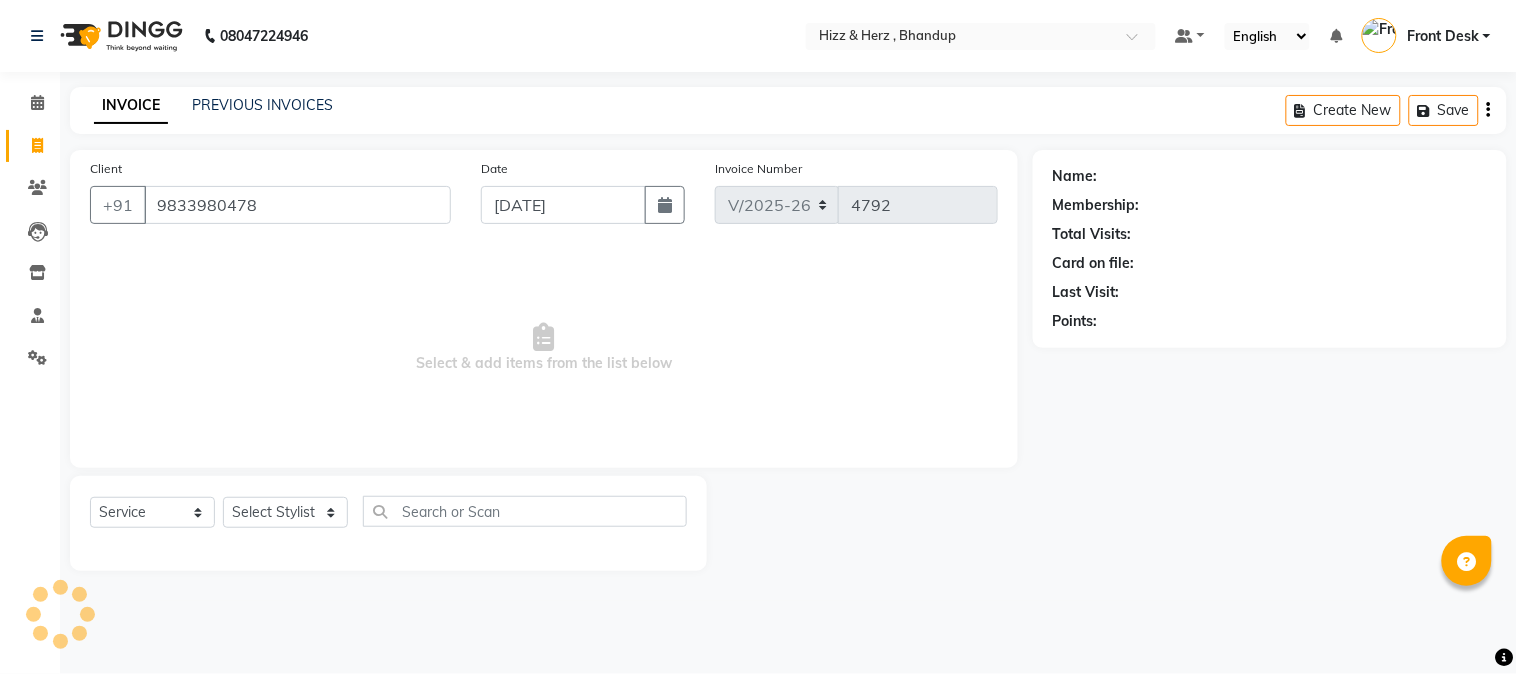 type on "9833980478" 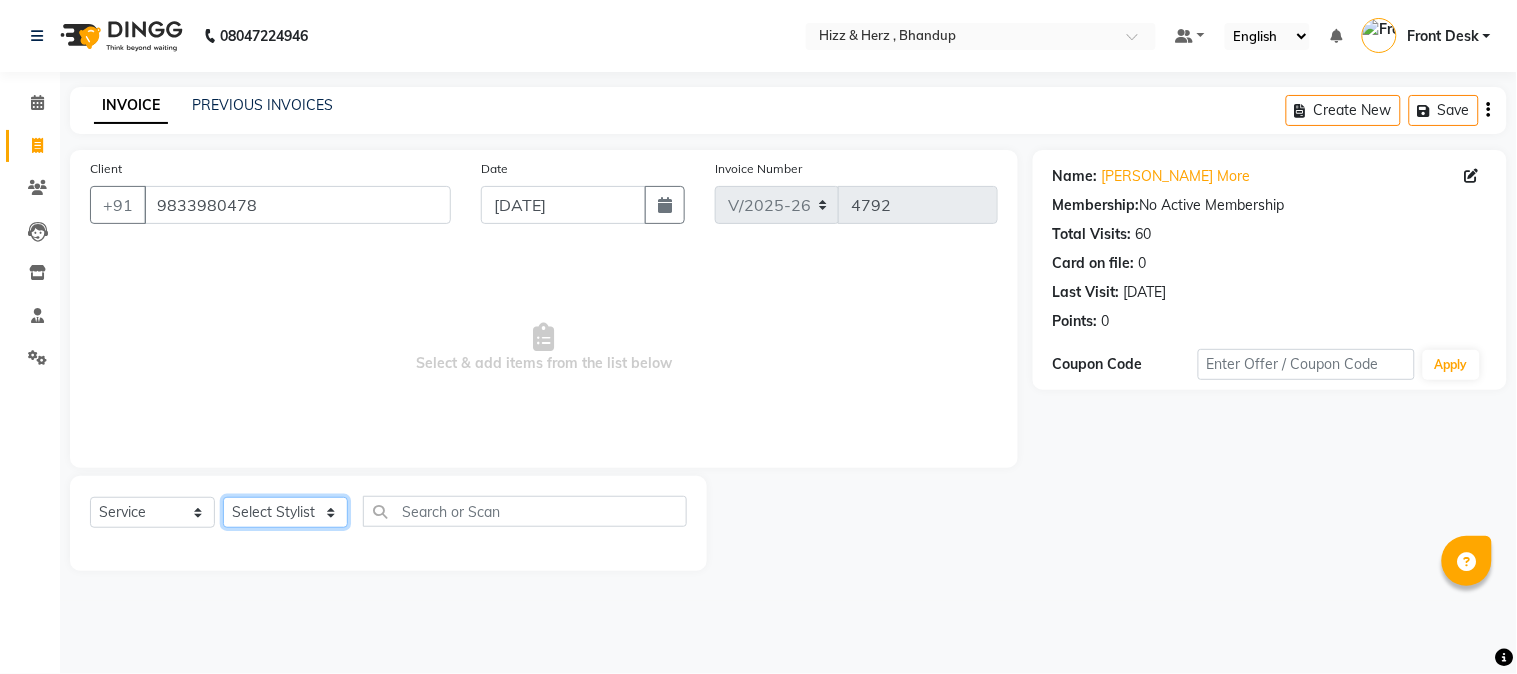 click on "Select Stylist Front Desk Gaurav Sharma HIZZ & HERZ 2 IRFAN AHMAD Jigna Goswami KHALID AHMAD Laxmi Mehboob MOHD PARVEJ NIZAM Salman Sangeeta  SUMITA  VEERENDRA SHARMA" 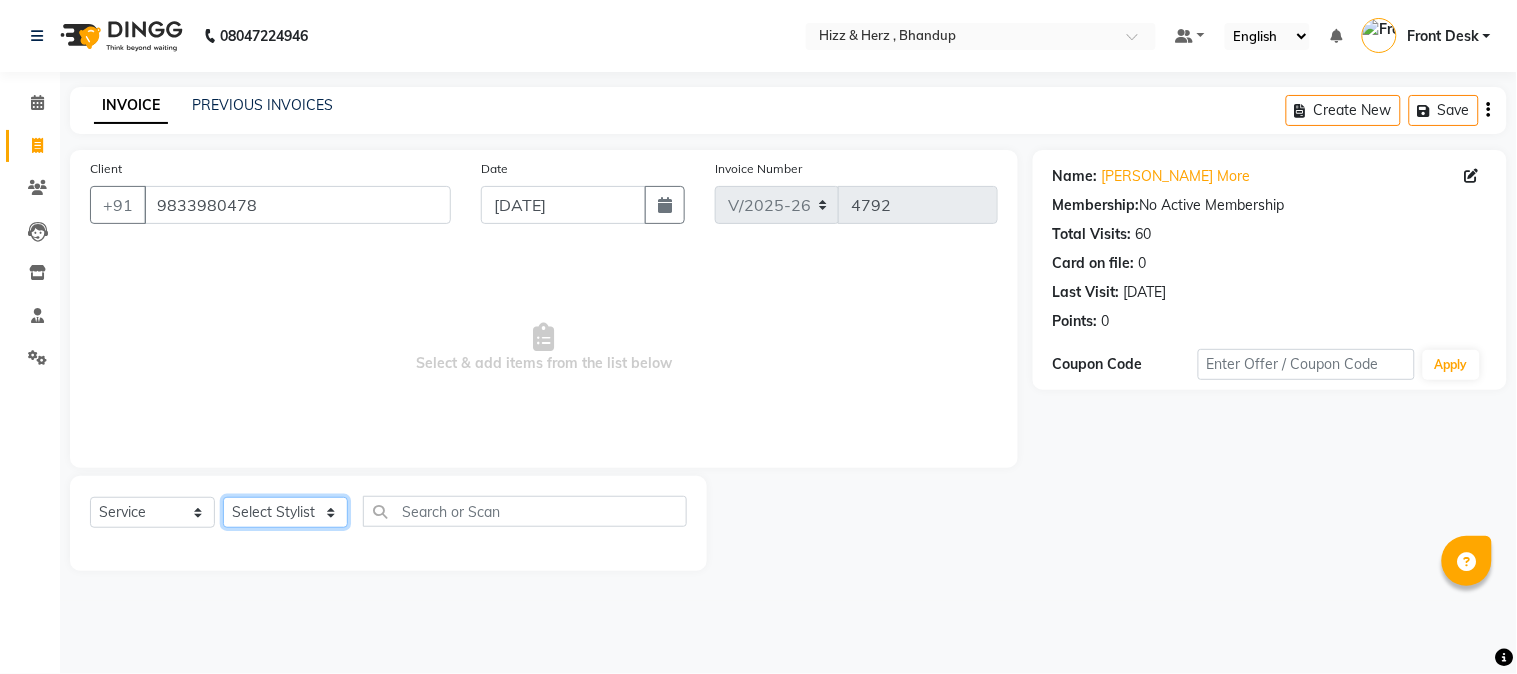 select on "11514" 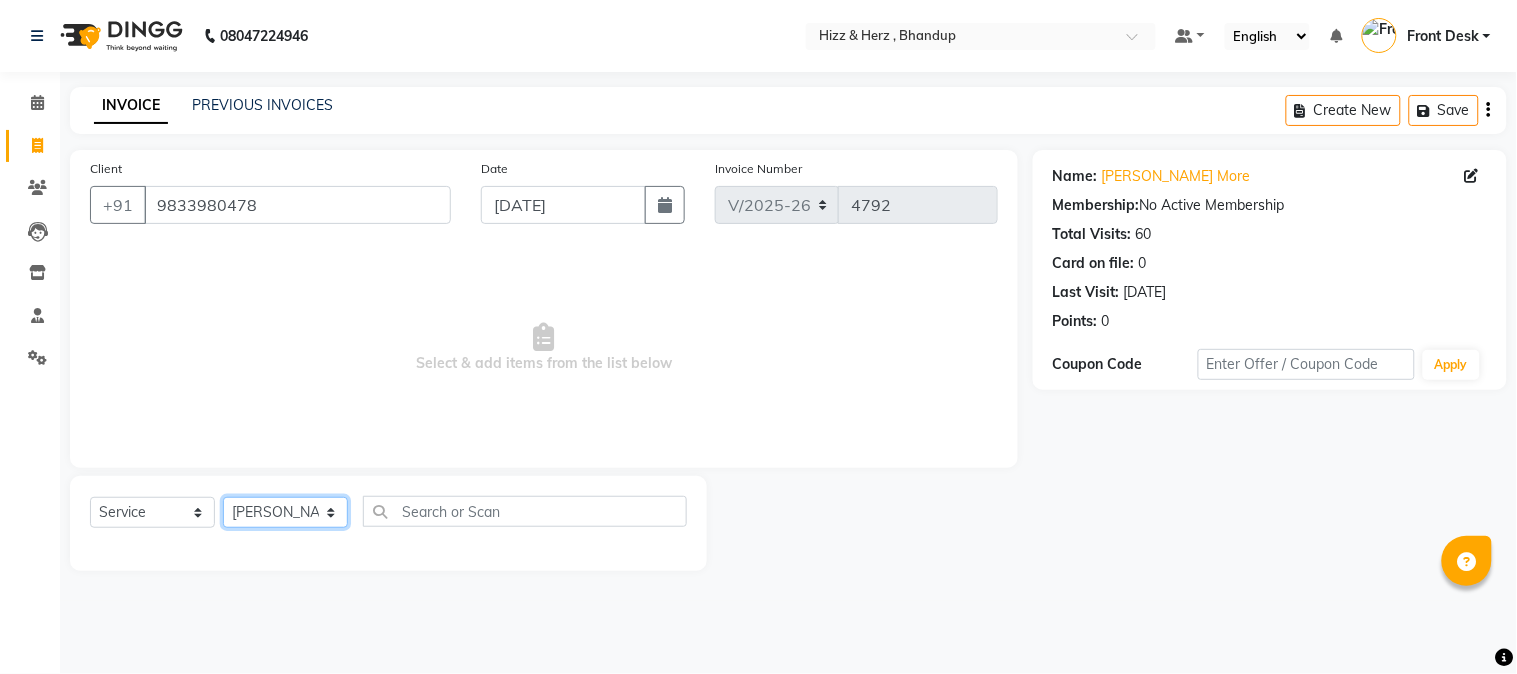 click on "Select Stylist Front Desk Gaurav Sharma HIZZ & HERZ 2 IRFAN AHMAD Jigna Goswami KHALID AHMAD Laxmi Mehboob MOHD PARVEJ NIZAM Salman Sangeeta  SUMITA  VEERENDRA SHARMA" 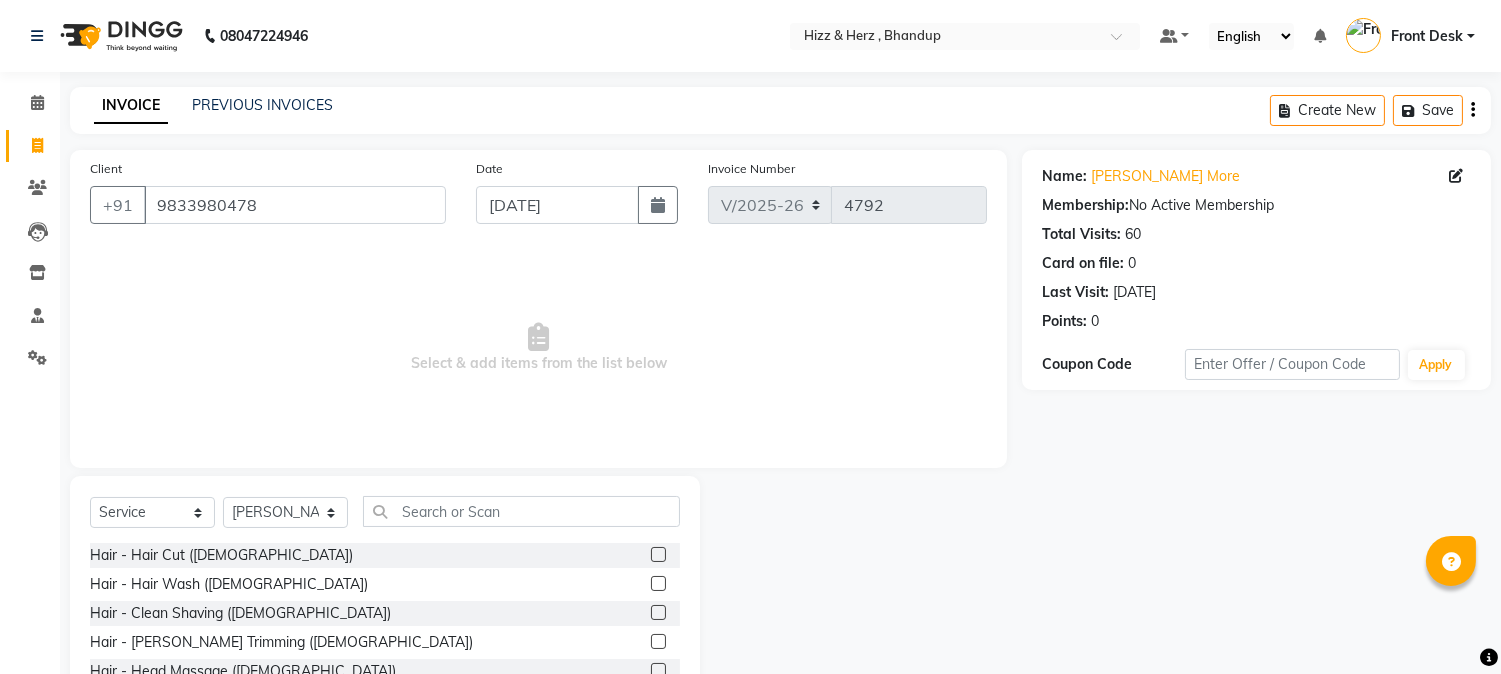 click 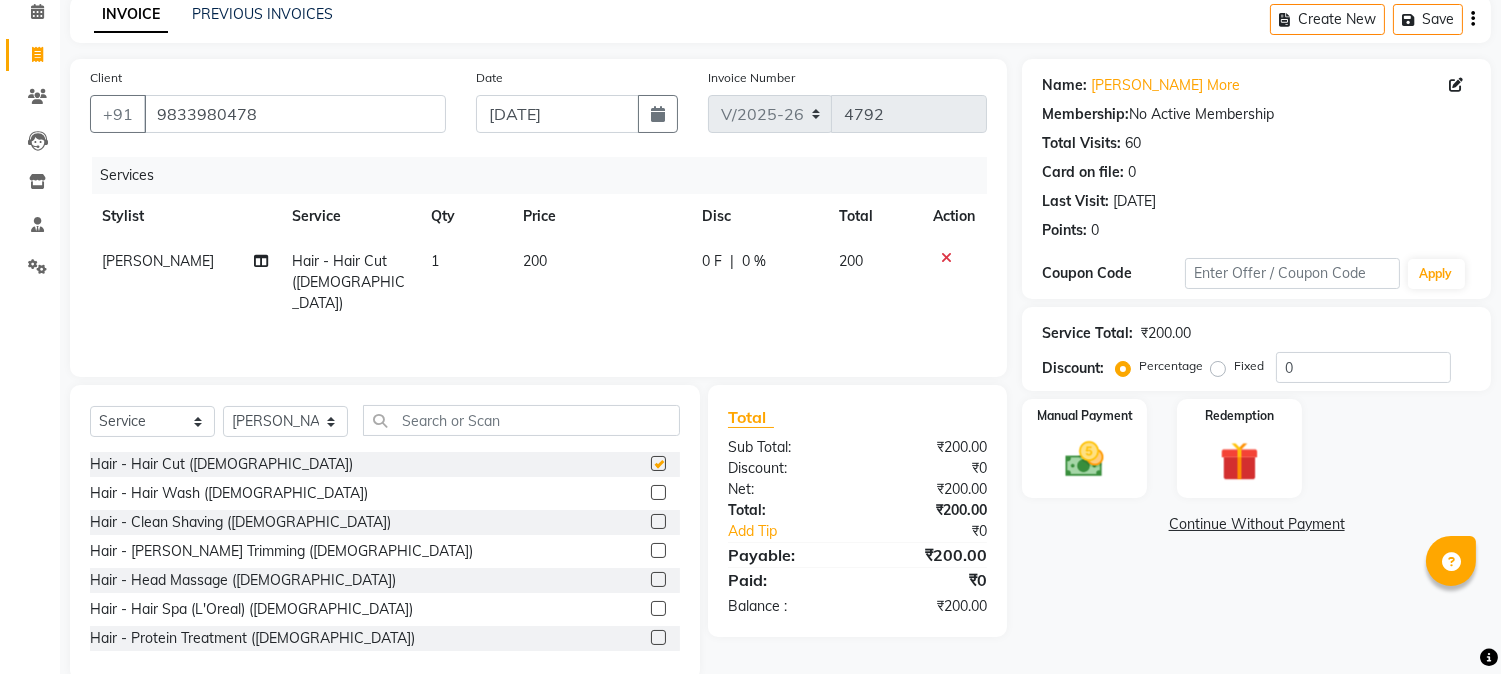 checkbox on "false" 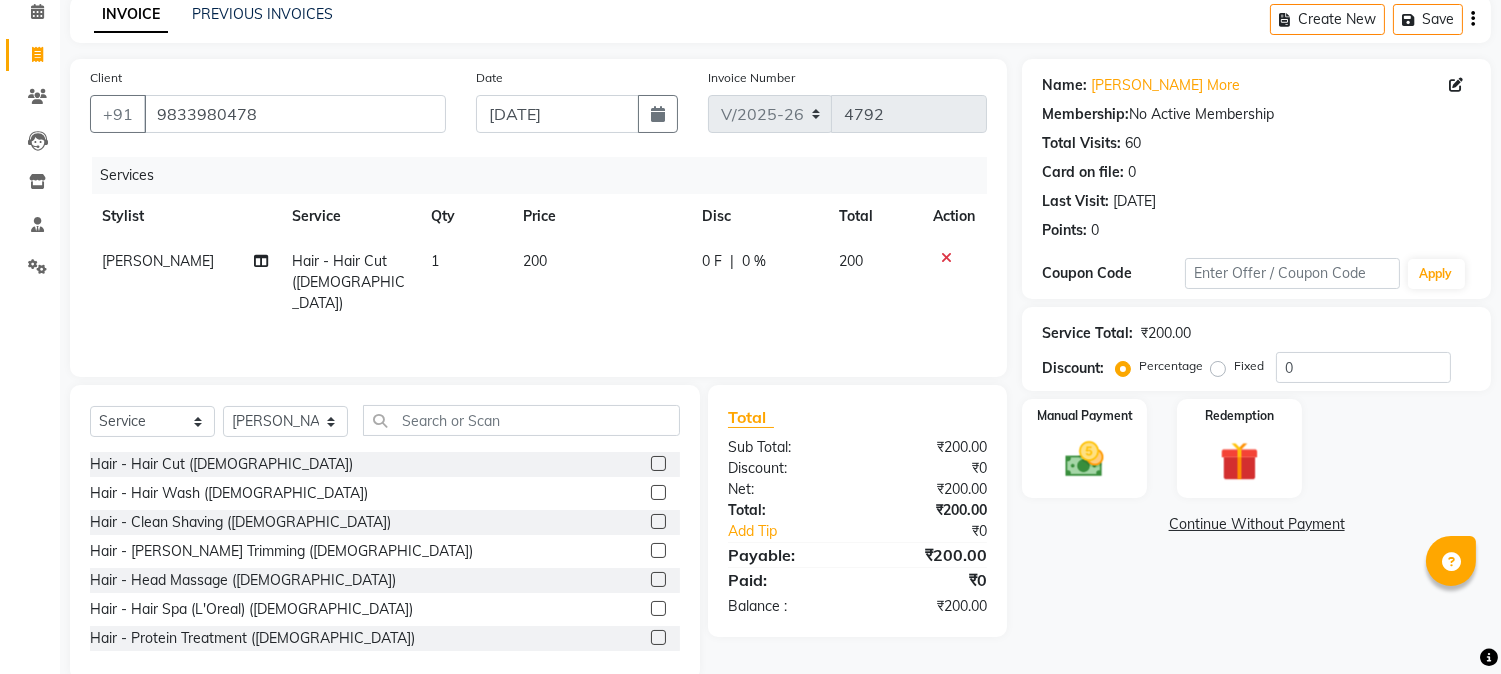 scroll, scrollTop: 126, scrollLeft: 0, axis: vertical 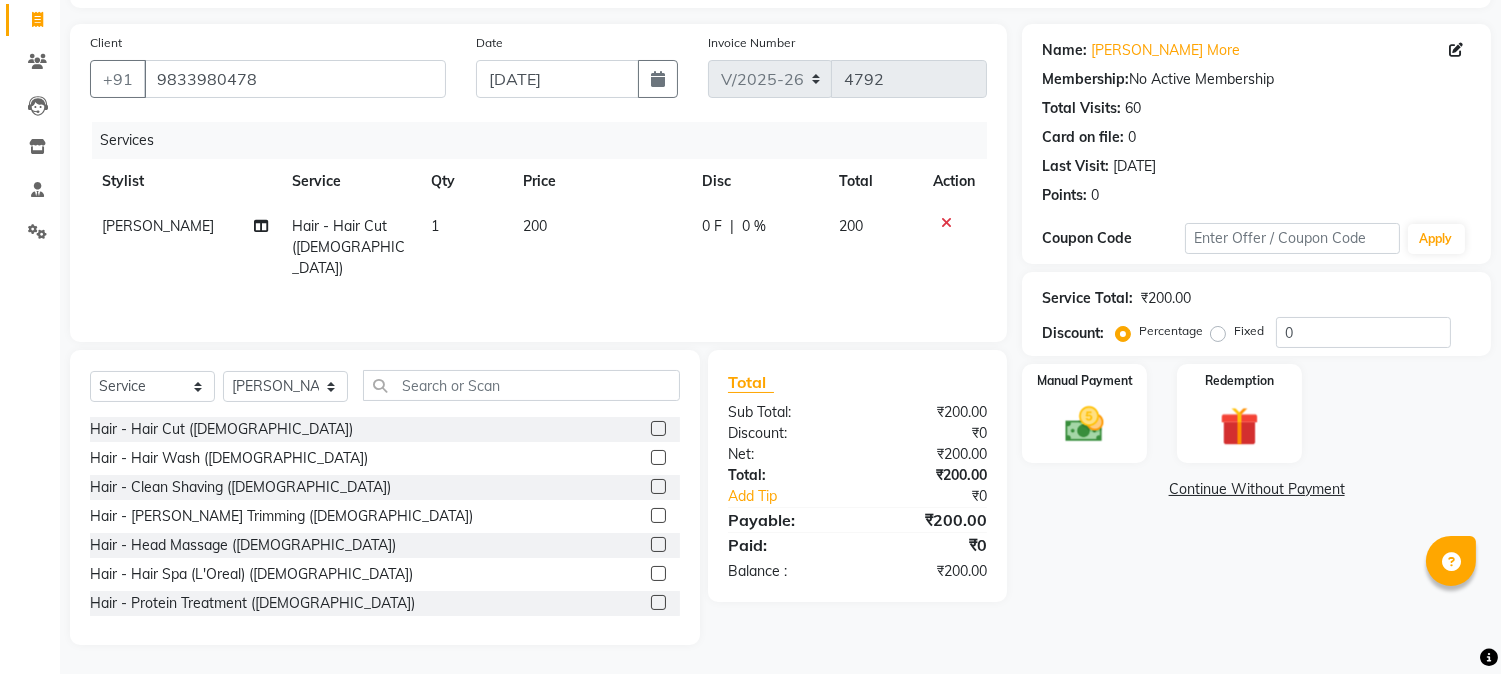 click 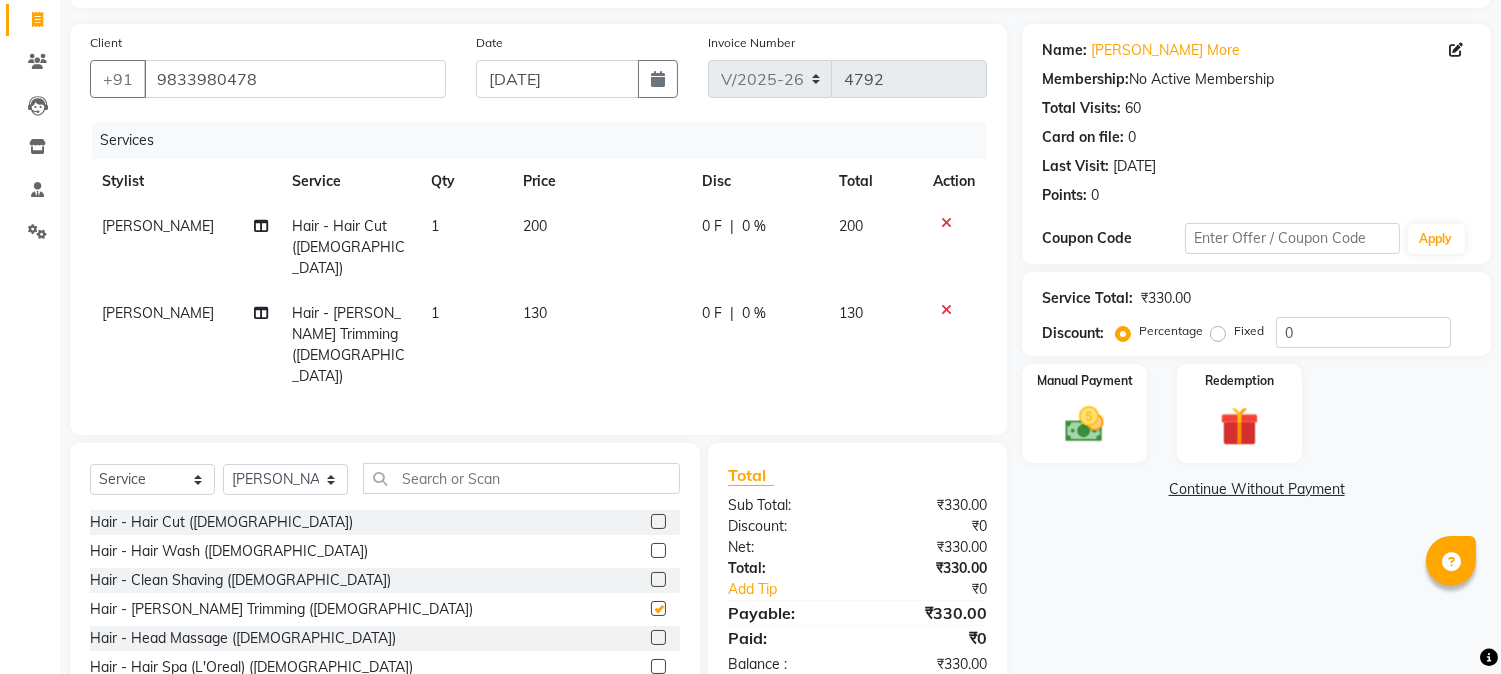 checkbox on "false" 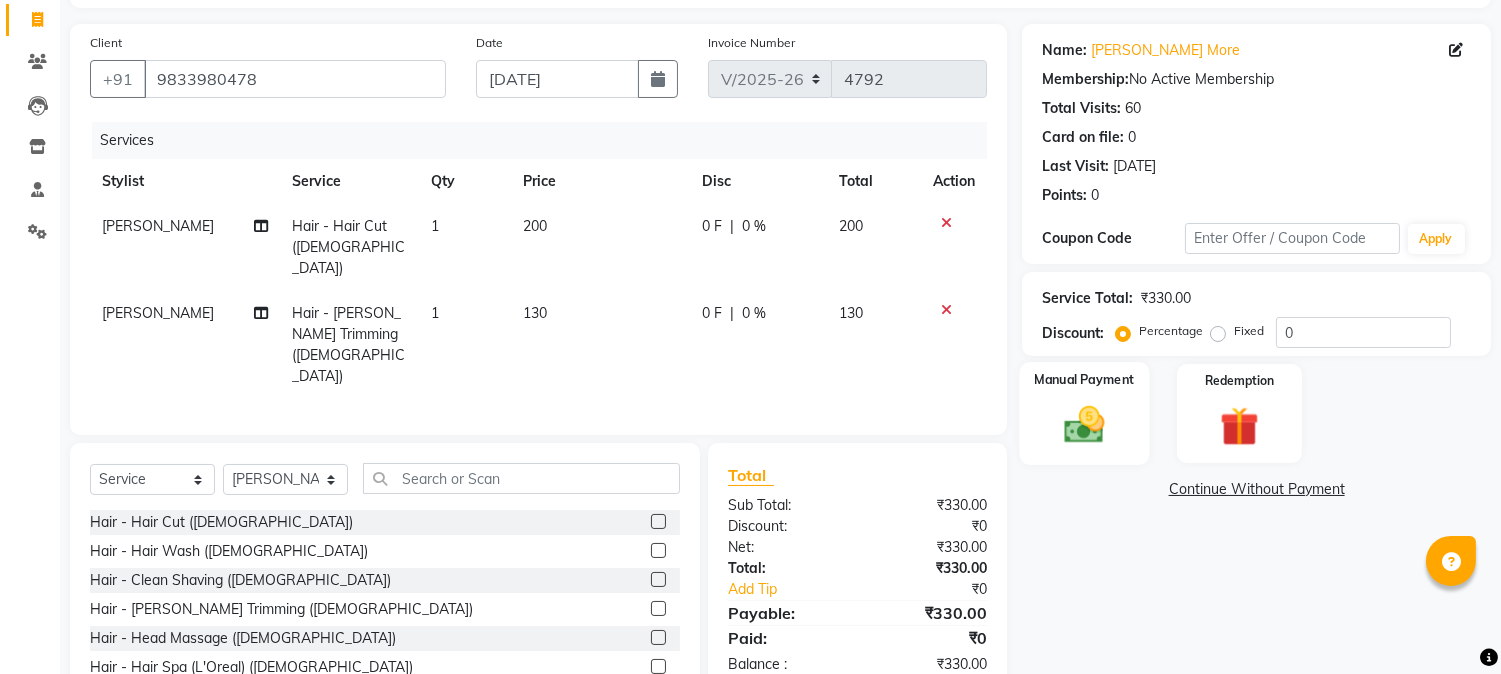 click 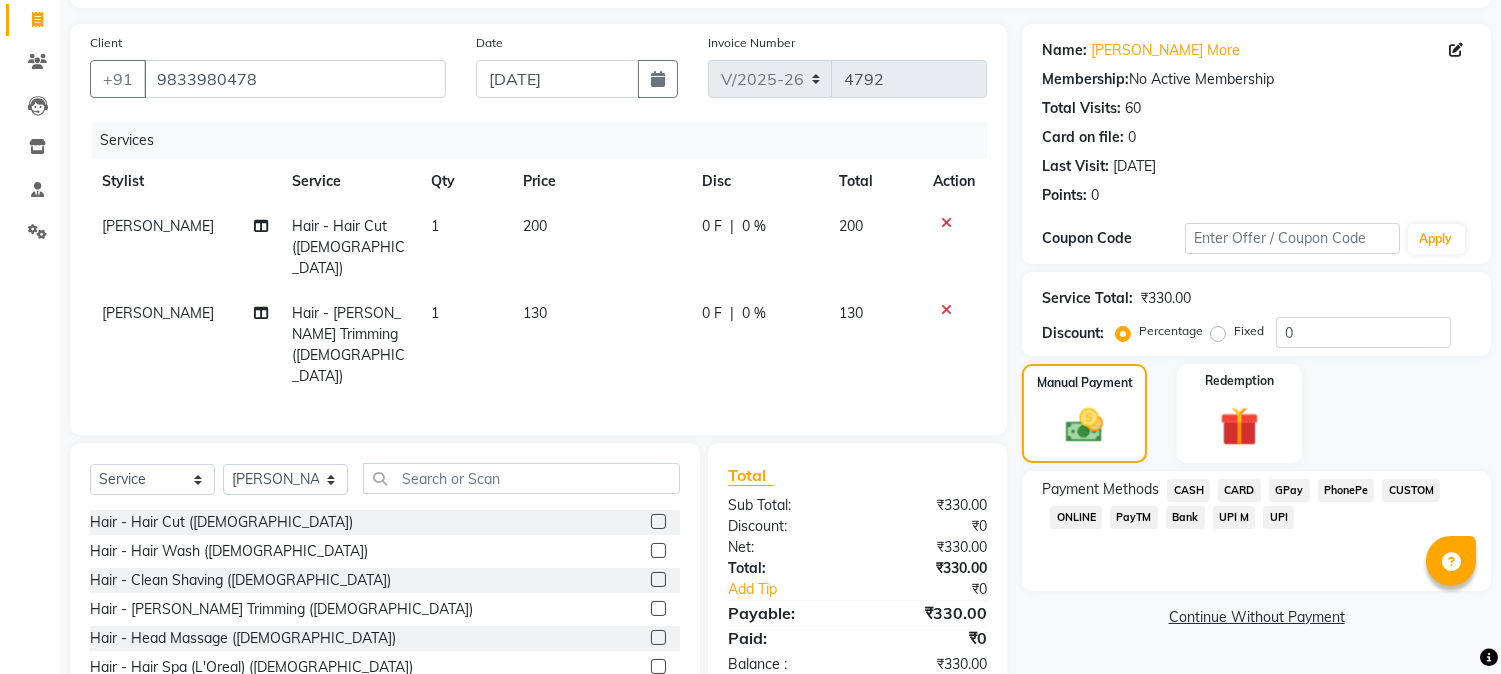 click on "GPay" 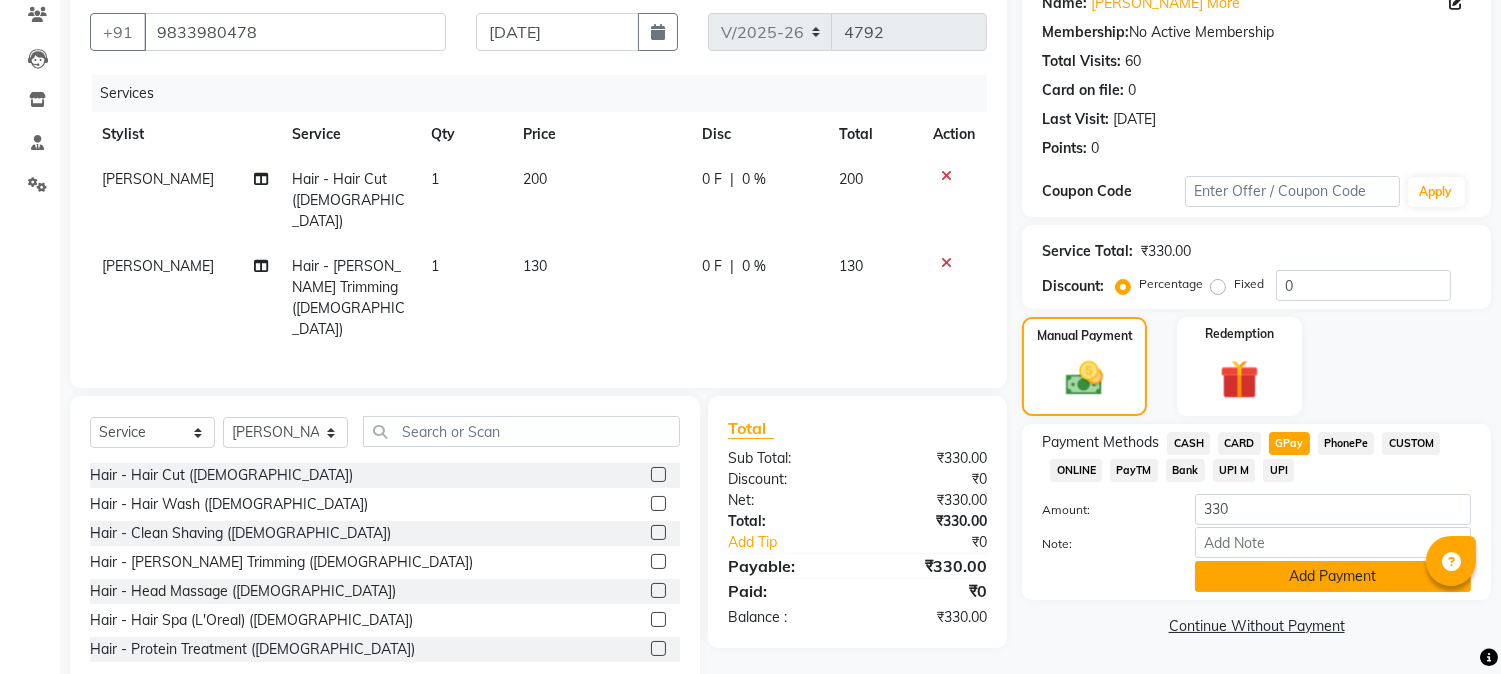 click on "Add Payment" 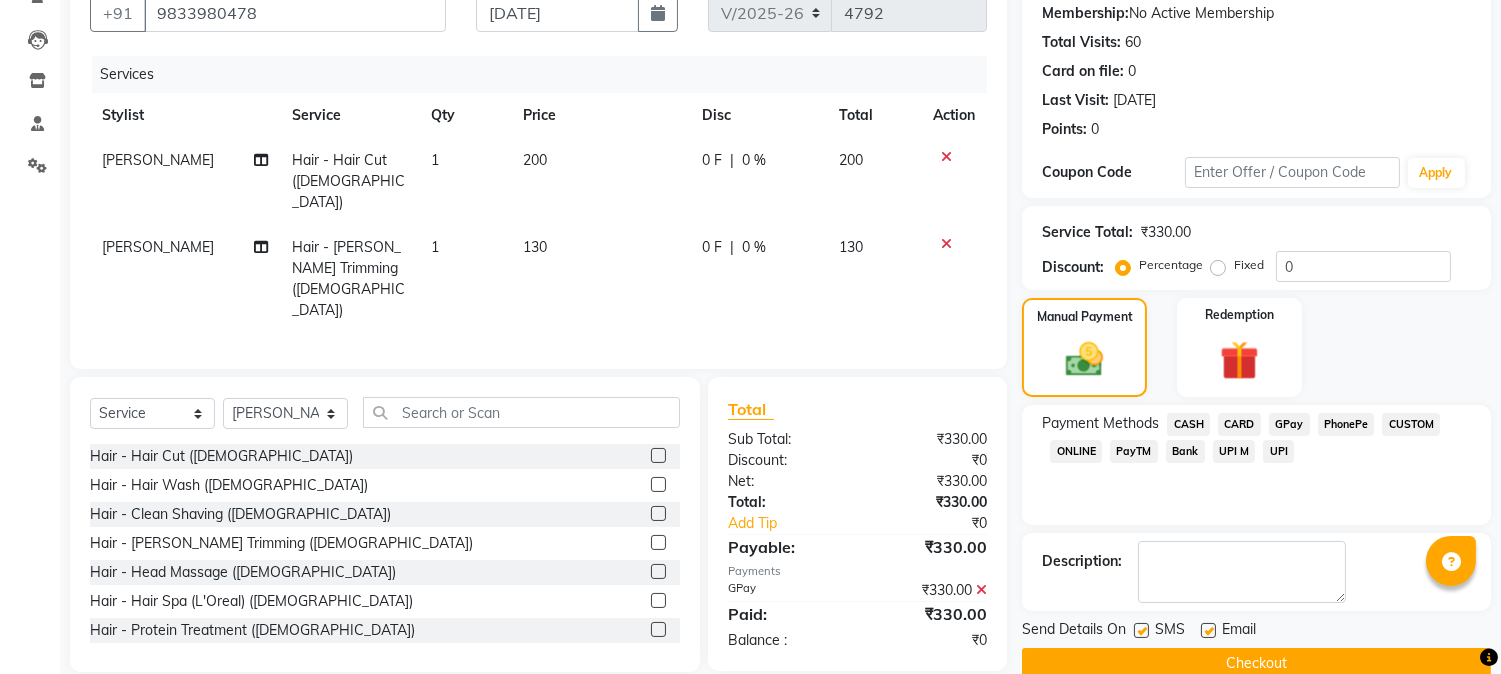 scroll, scrollTop: 225, scrollLeft: 0, axis: vertical 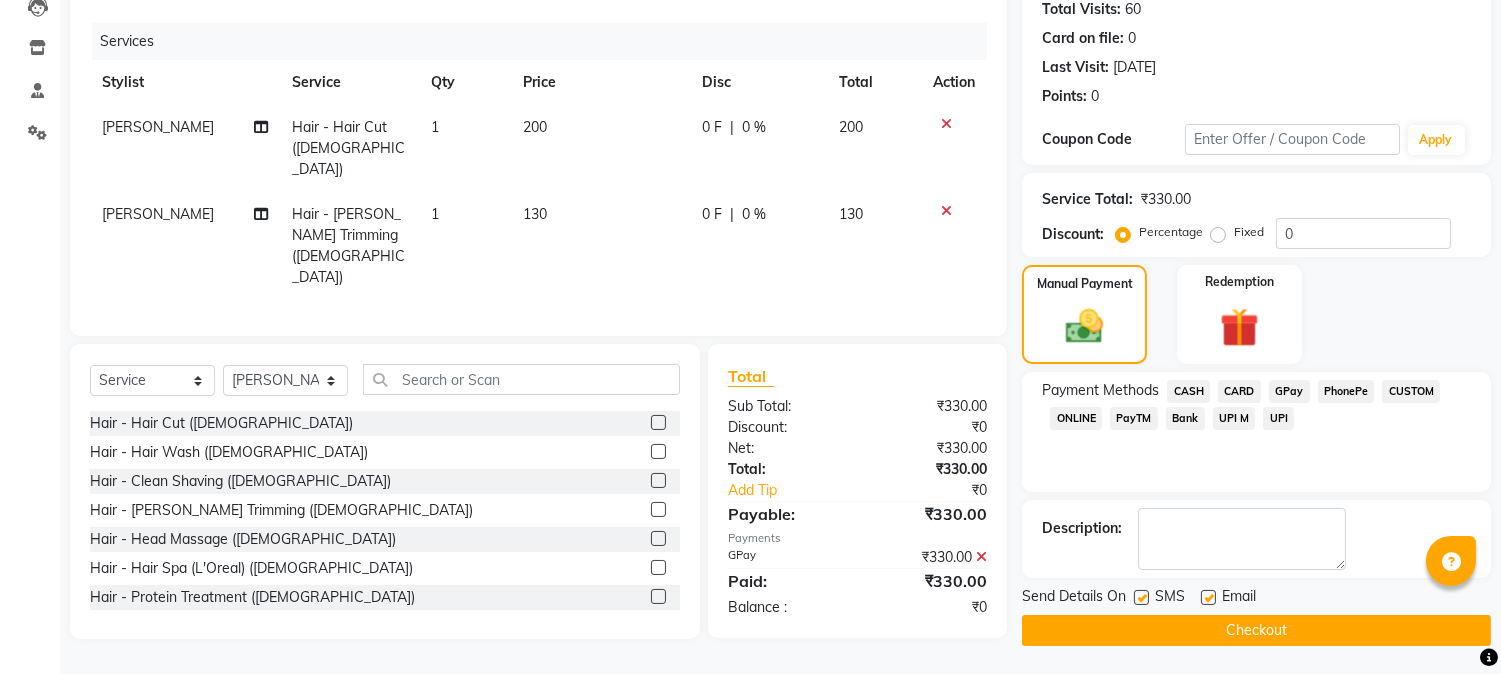 click on "Checkout" 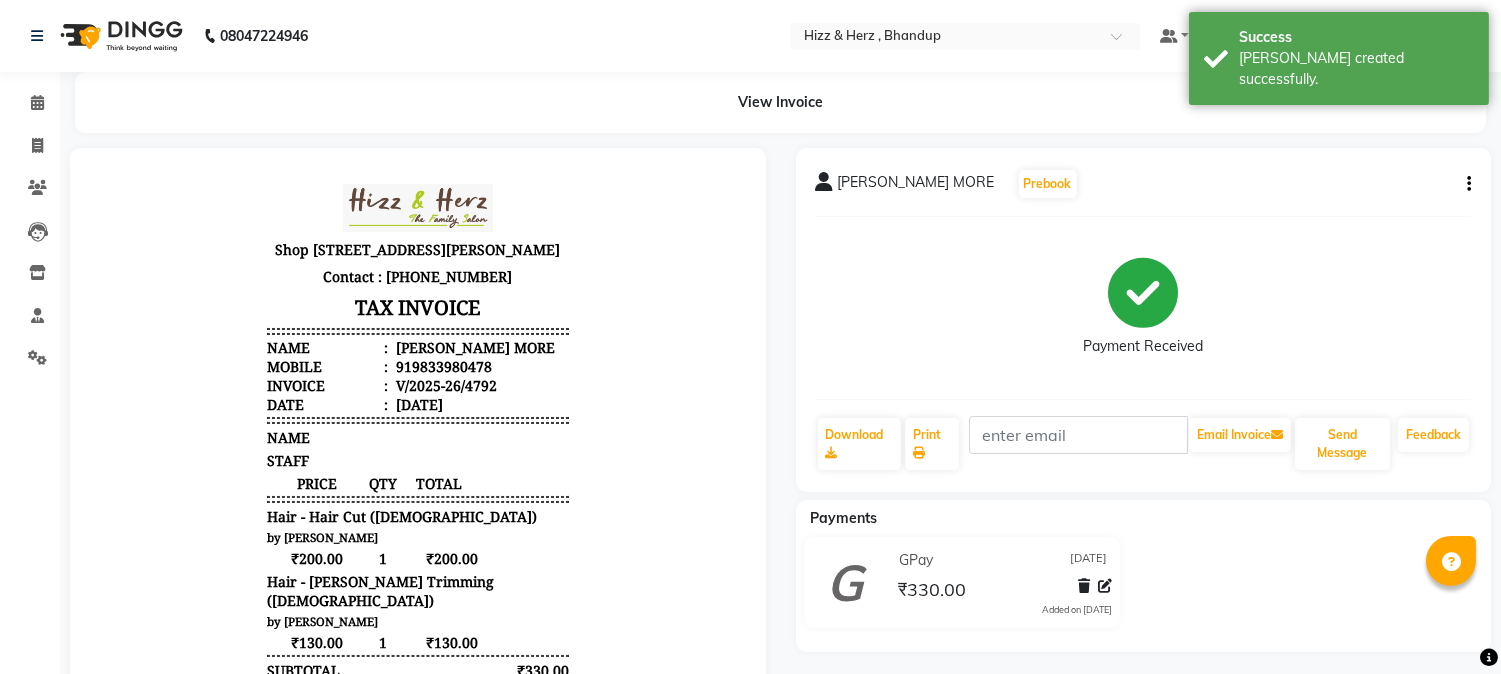scroll, scrollTop: 0, scrollLeft: 0, axis: both 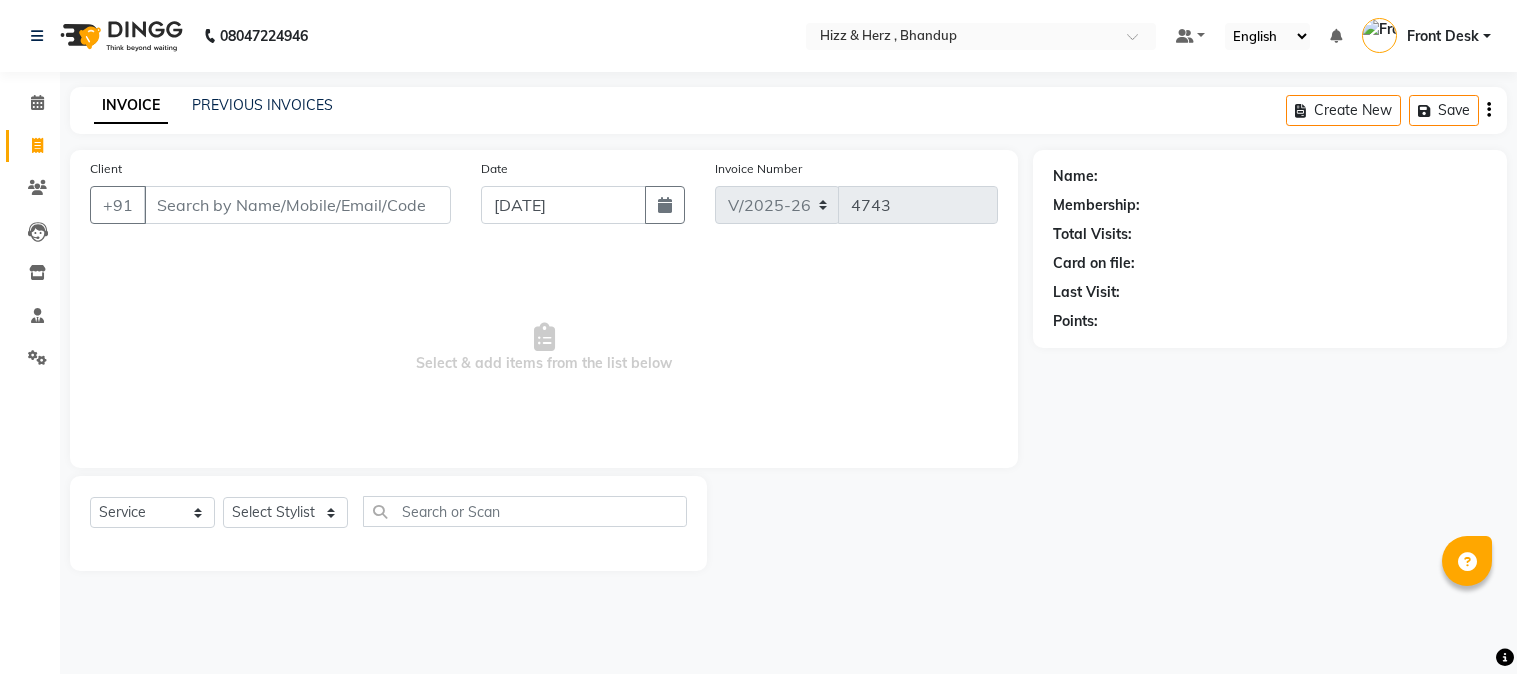select on "629" 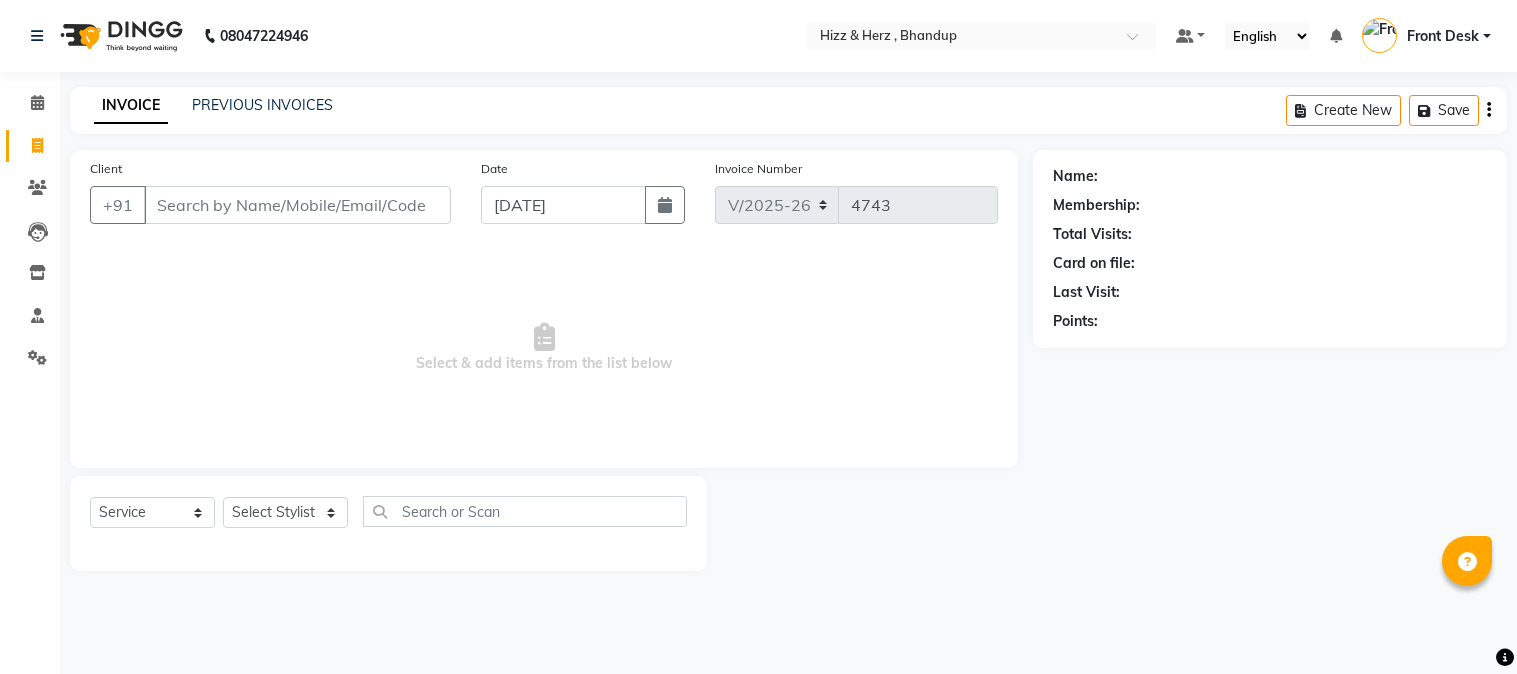 scroll, scrollTop: 0, scrollLeft: 0, axis: both 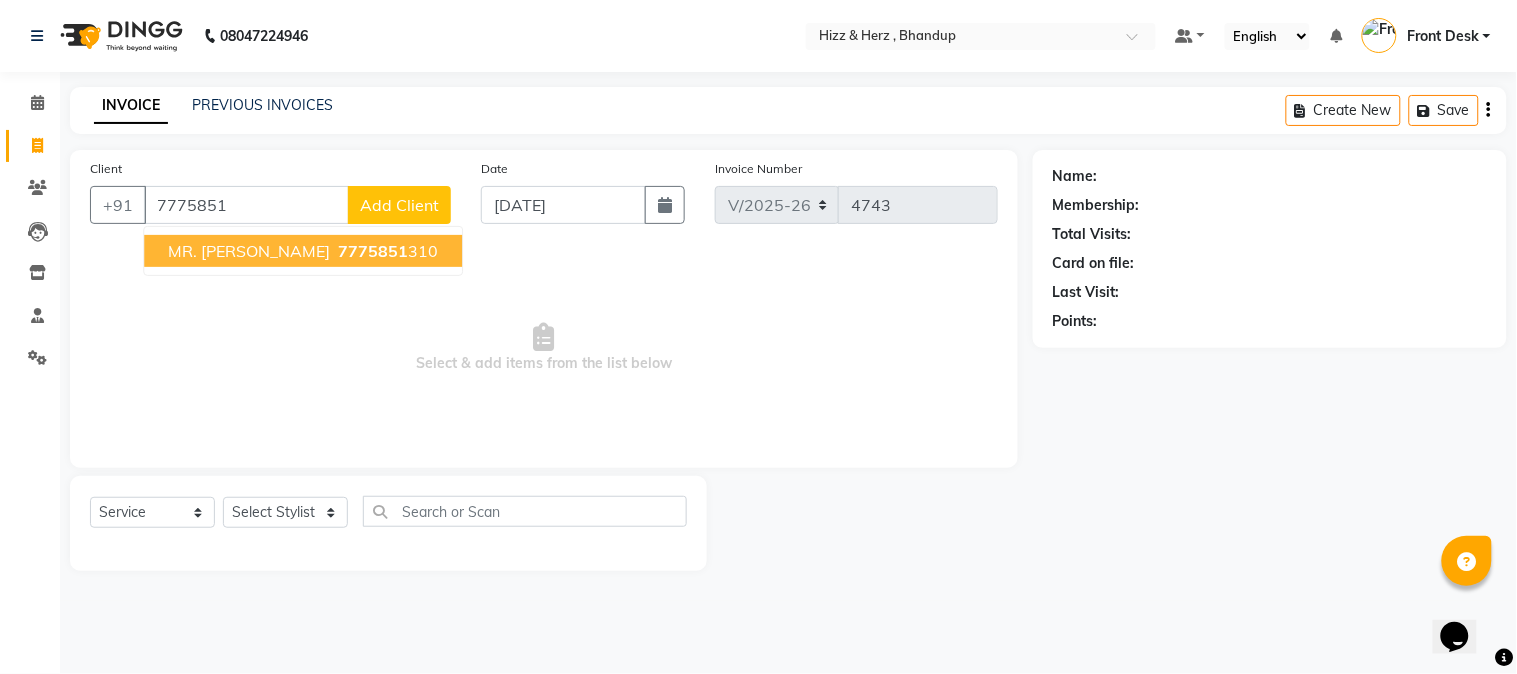 click on "MR. SAHIL GOHAD" at bounding box center (249, 251) 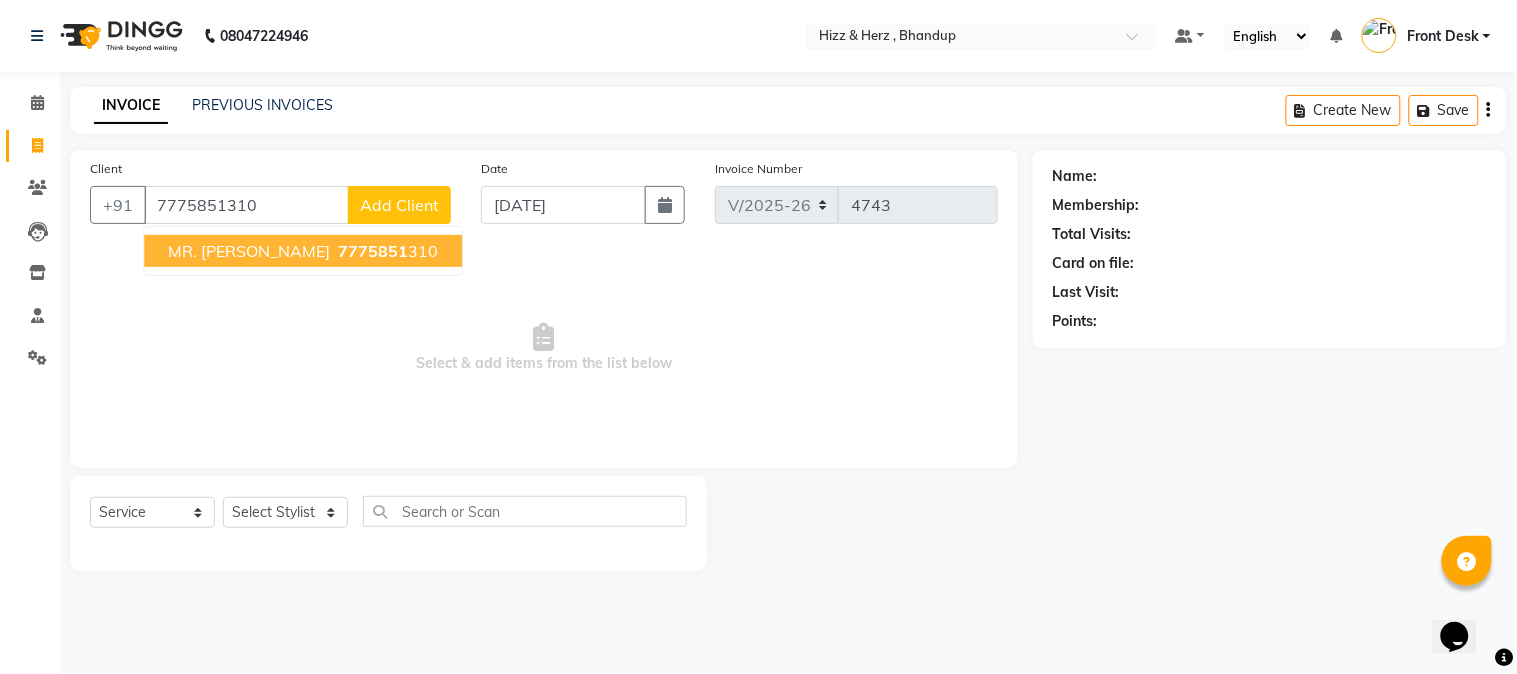 type on "7775851310" 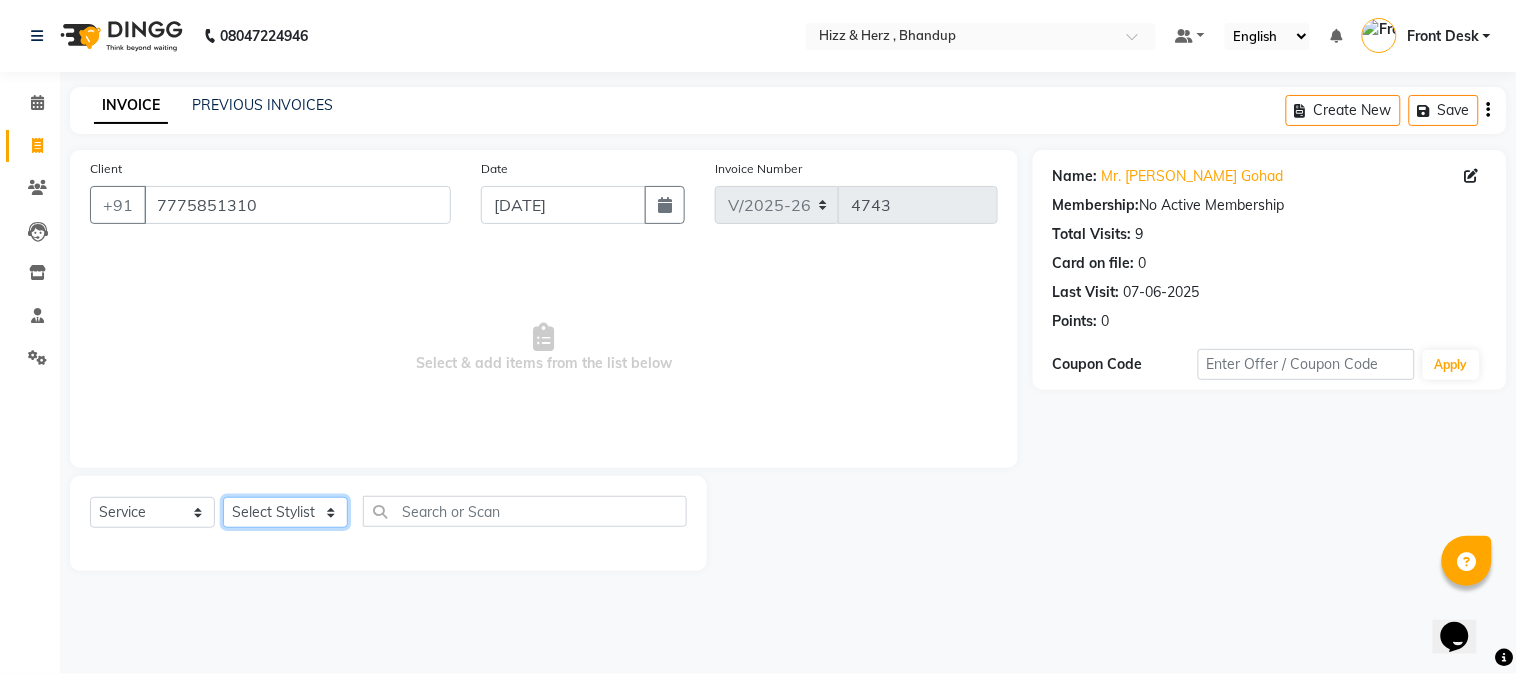 click on "Select Stylist Front Desk [PERSON_NAME] HIZZ & HERZ 2 [PERSON_NAME] [PERSON_NAME] [PERSON_NAME] [PERSON_NAME] MOHD [PERSON_NAME] [PERSON_NAME] [PERSON_NAME]  [PERSON_NAME]" 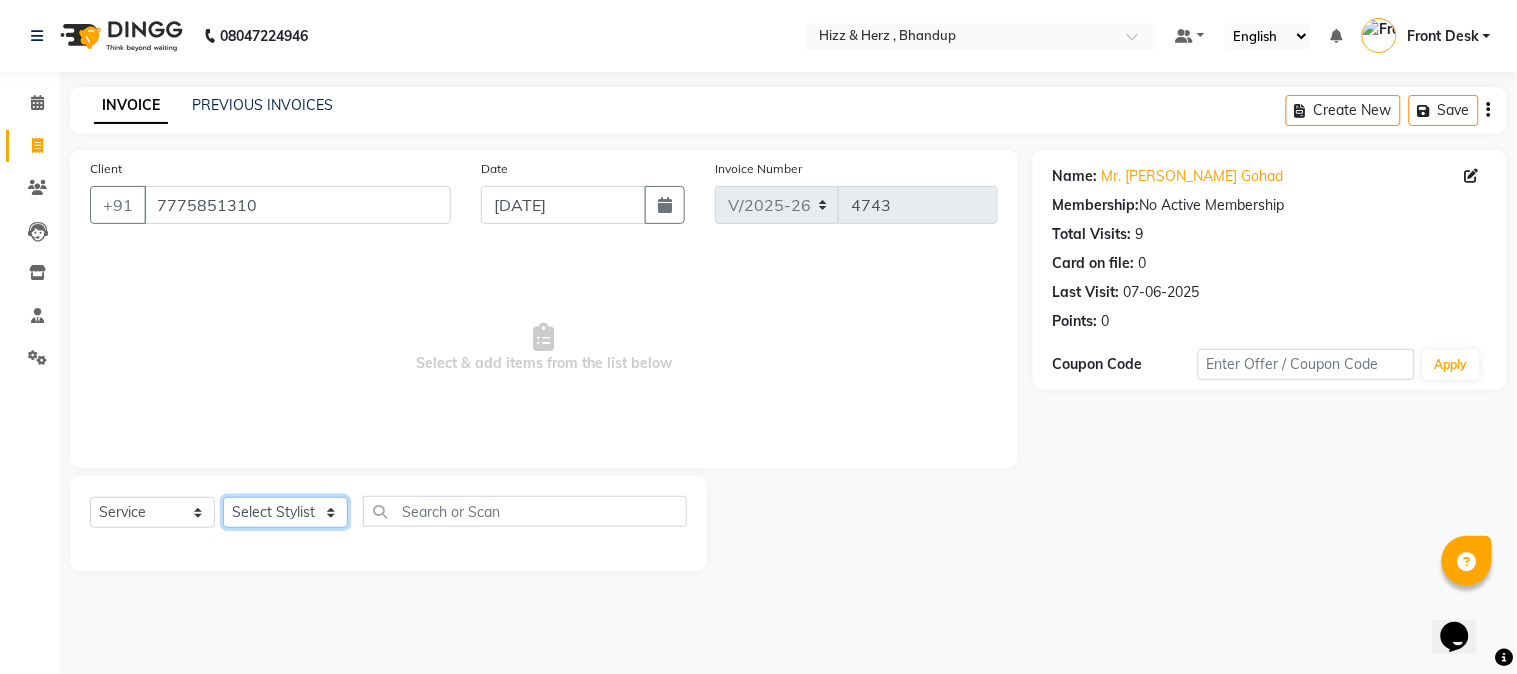 select on "26430" 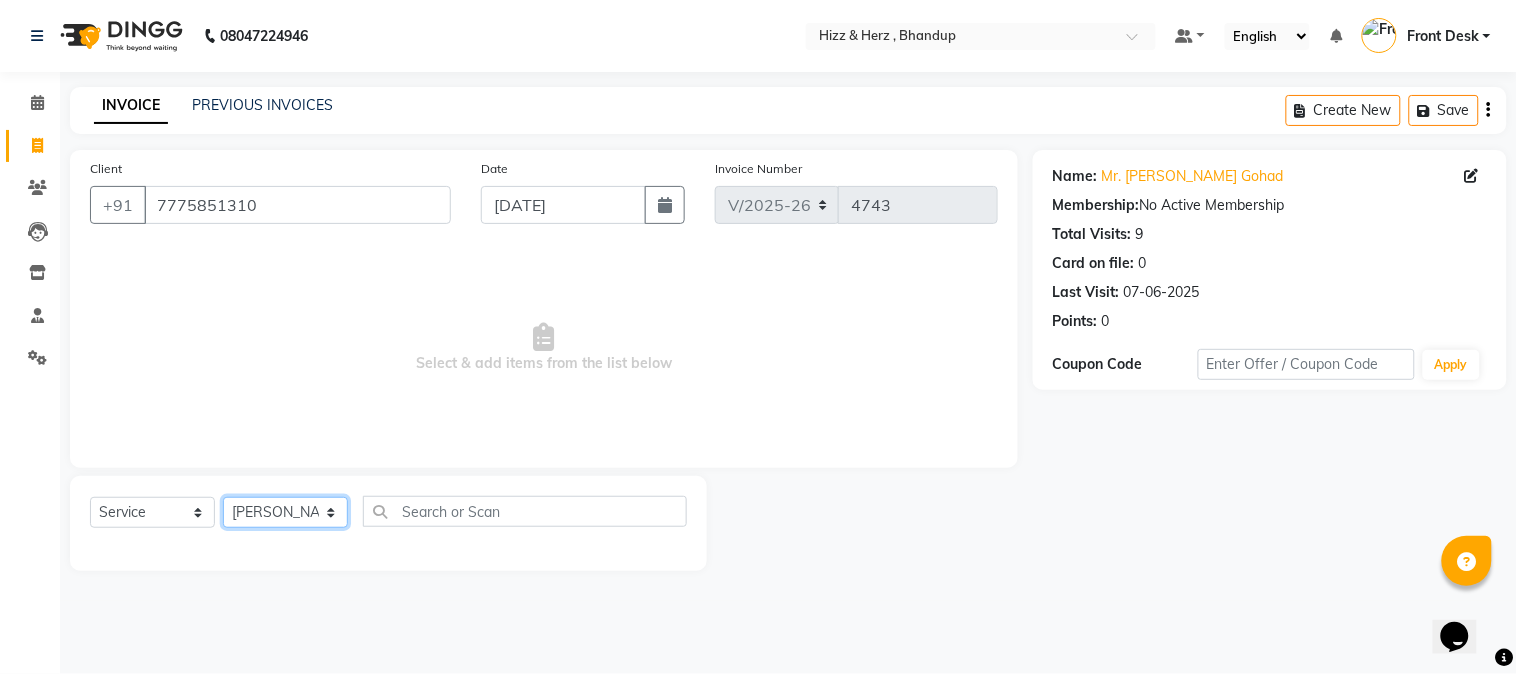 click on "Select Stylist Front Desk [PERSON_NAME] HIZZ & HERZ 2 [PERSON_NAME] [PERSON_NAME] [PERSON_NAME] [PERSON_NAME] MOHD [PERSON_NAME] [PERSON_NAME] [PERSON_NAME]  [PERSON_NAME]" 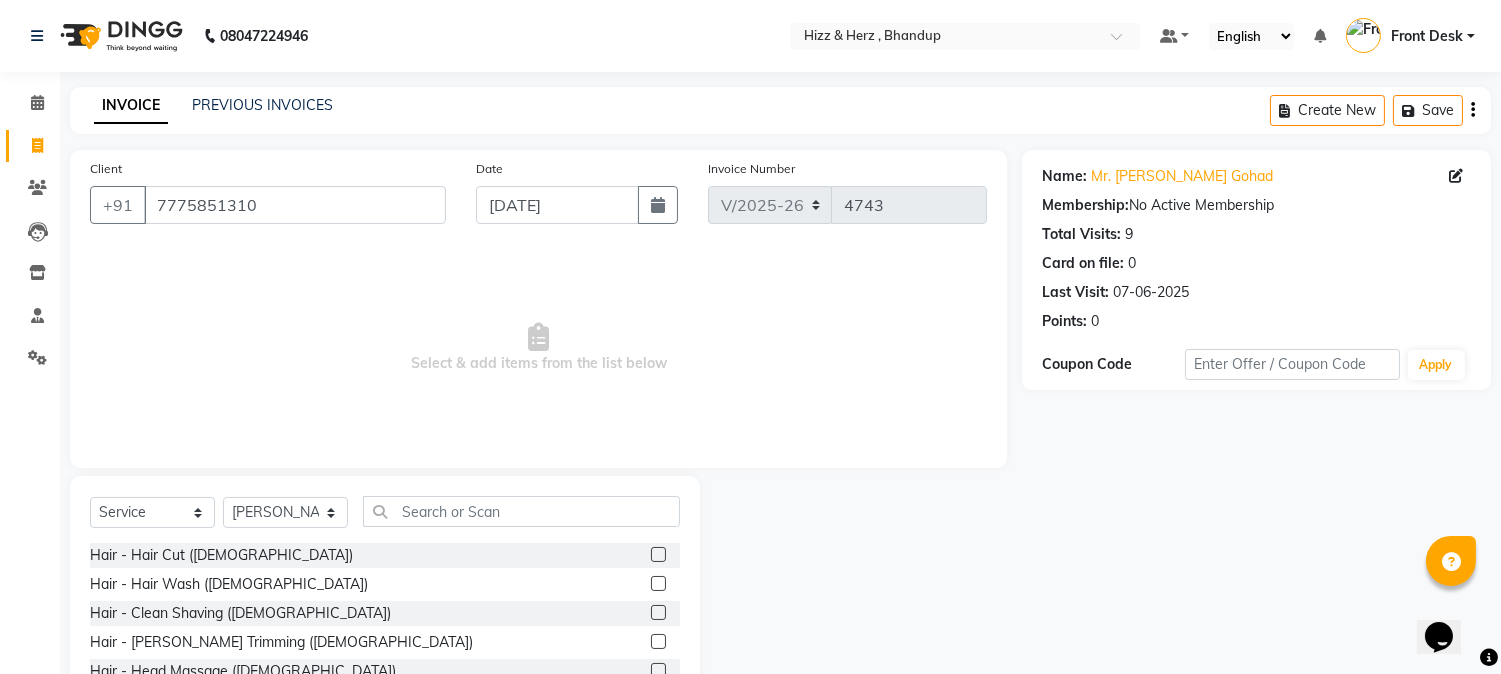 click 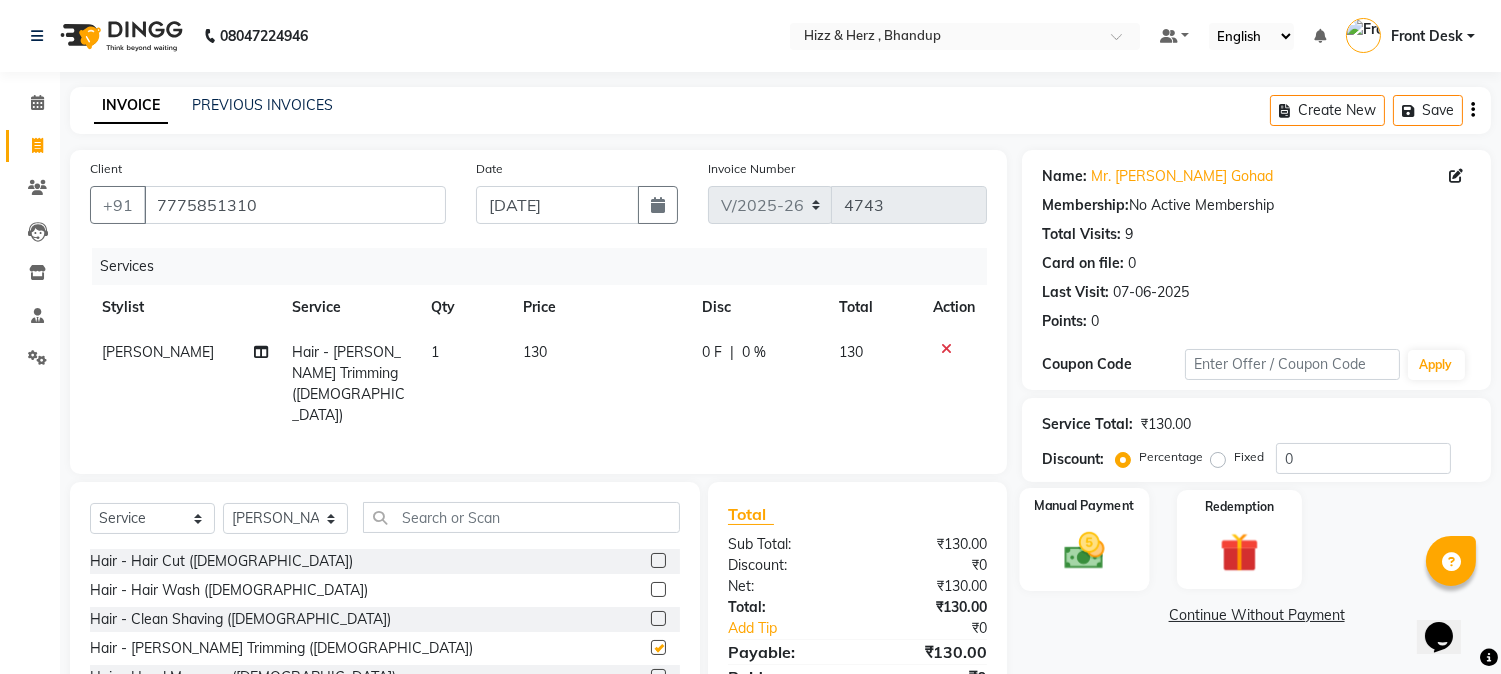 checkbox on "false" 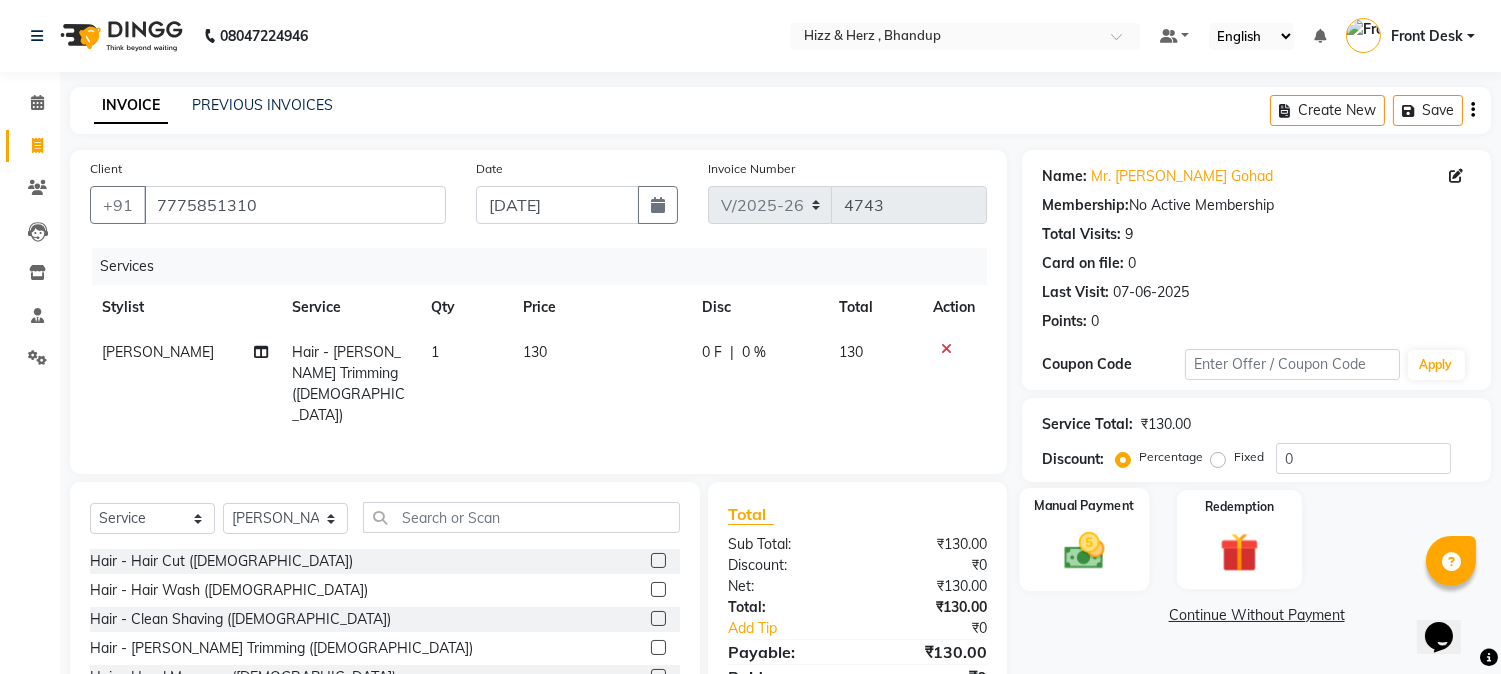click 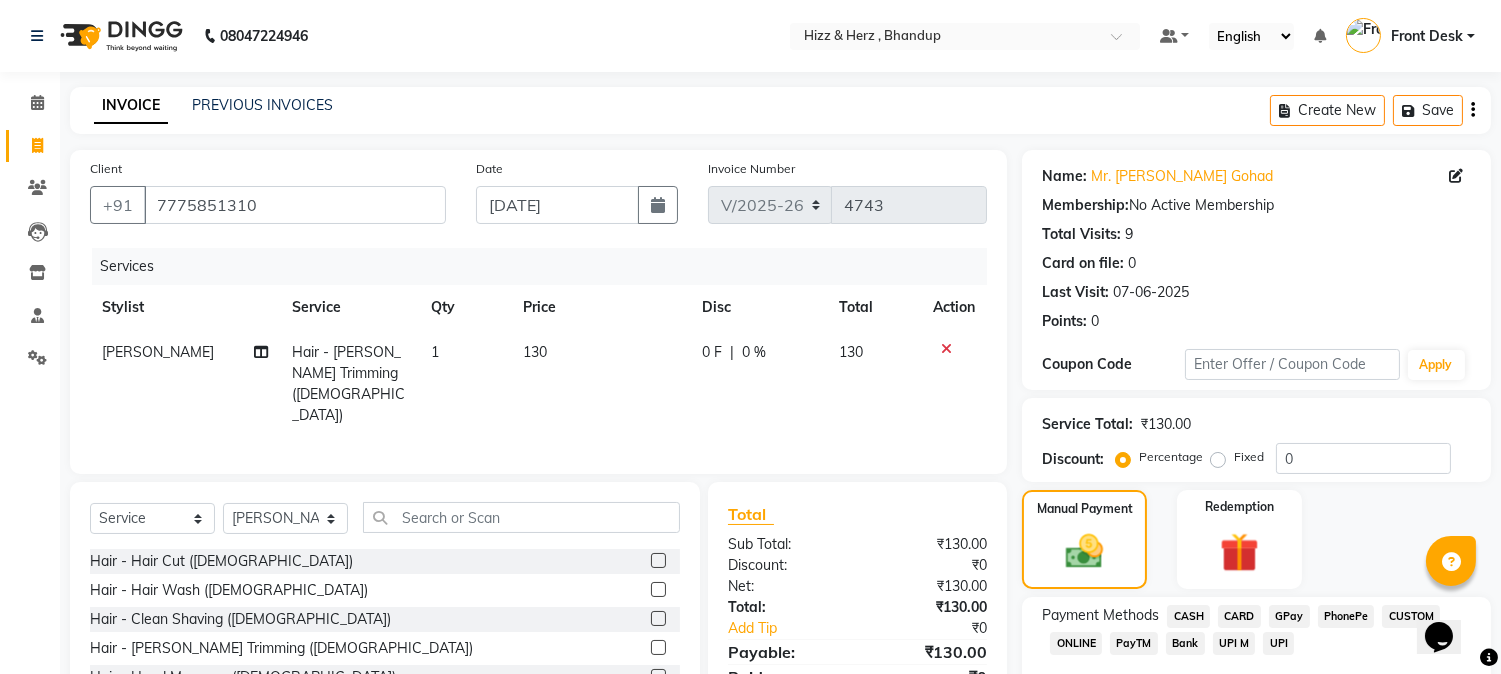 click on "GPay" 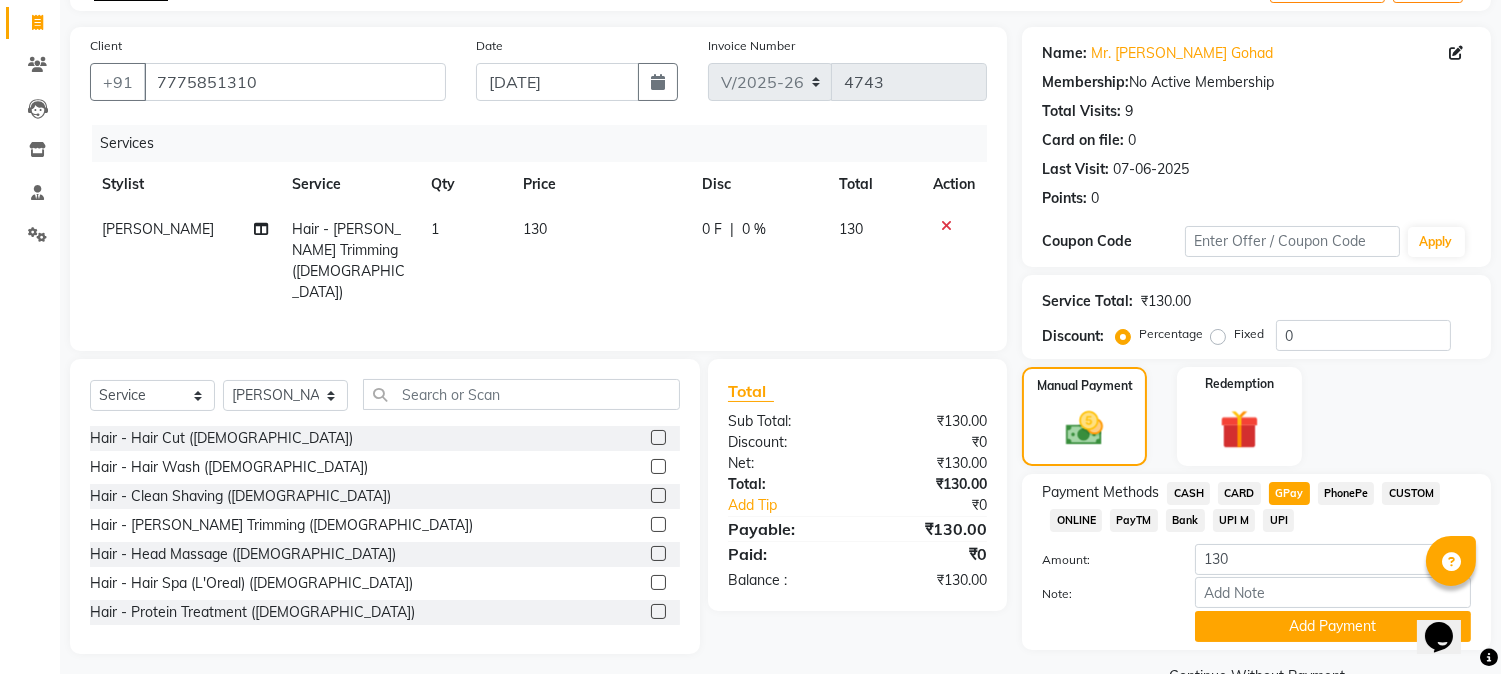 scroll, scrollTop: 170, scrollLeft: 0, axis: vertical 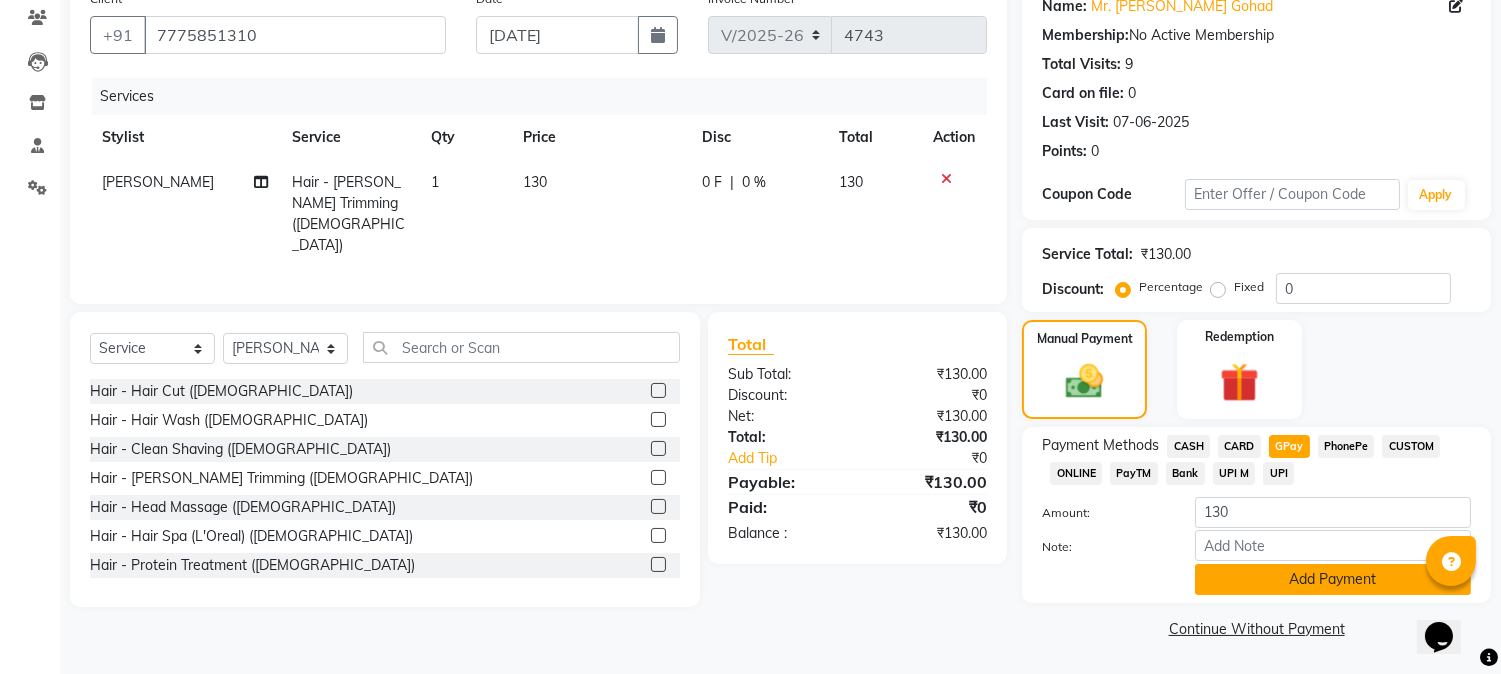 click on "Add Payment" 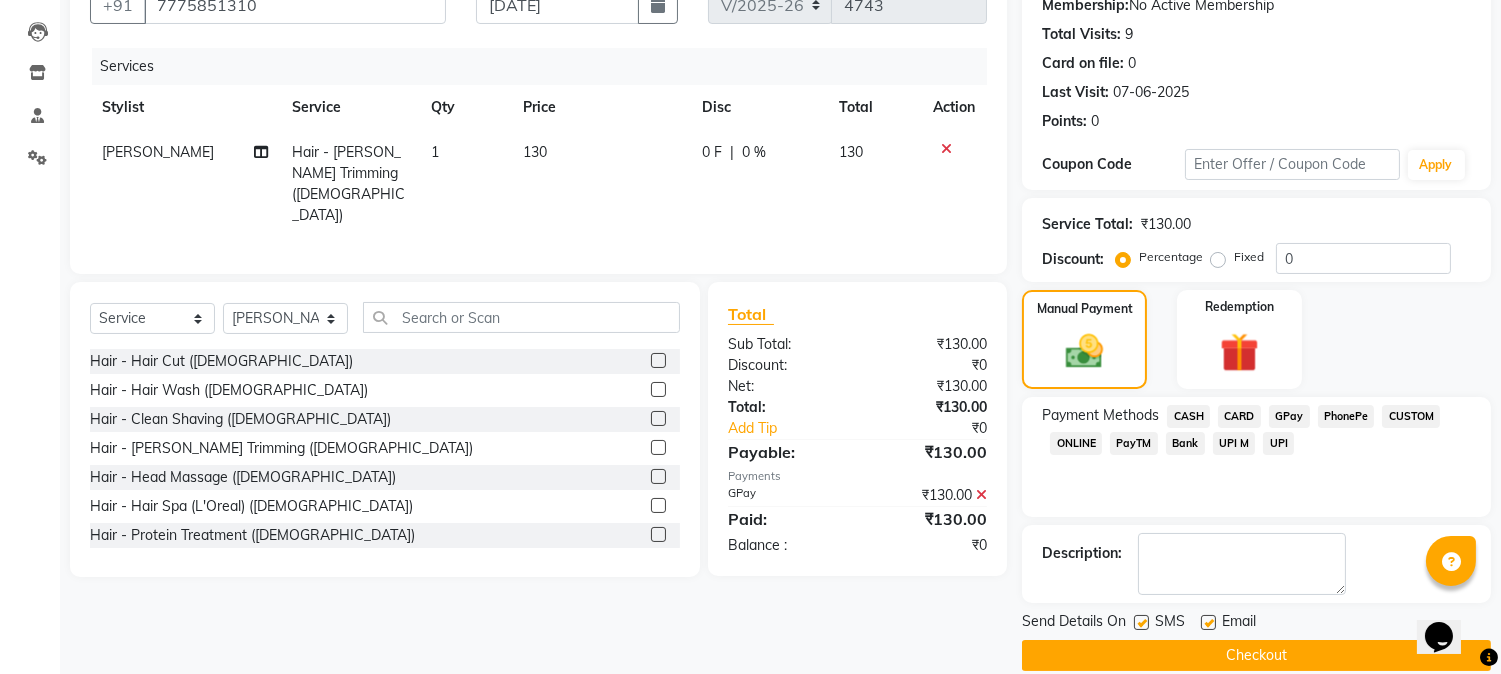 scroll, scrollTop: 225, scrollLeft: 0, axis: vertical 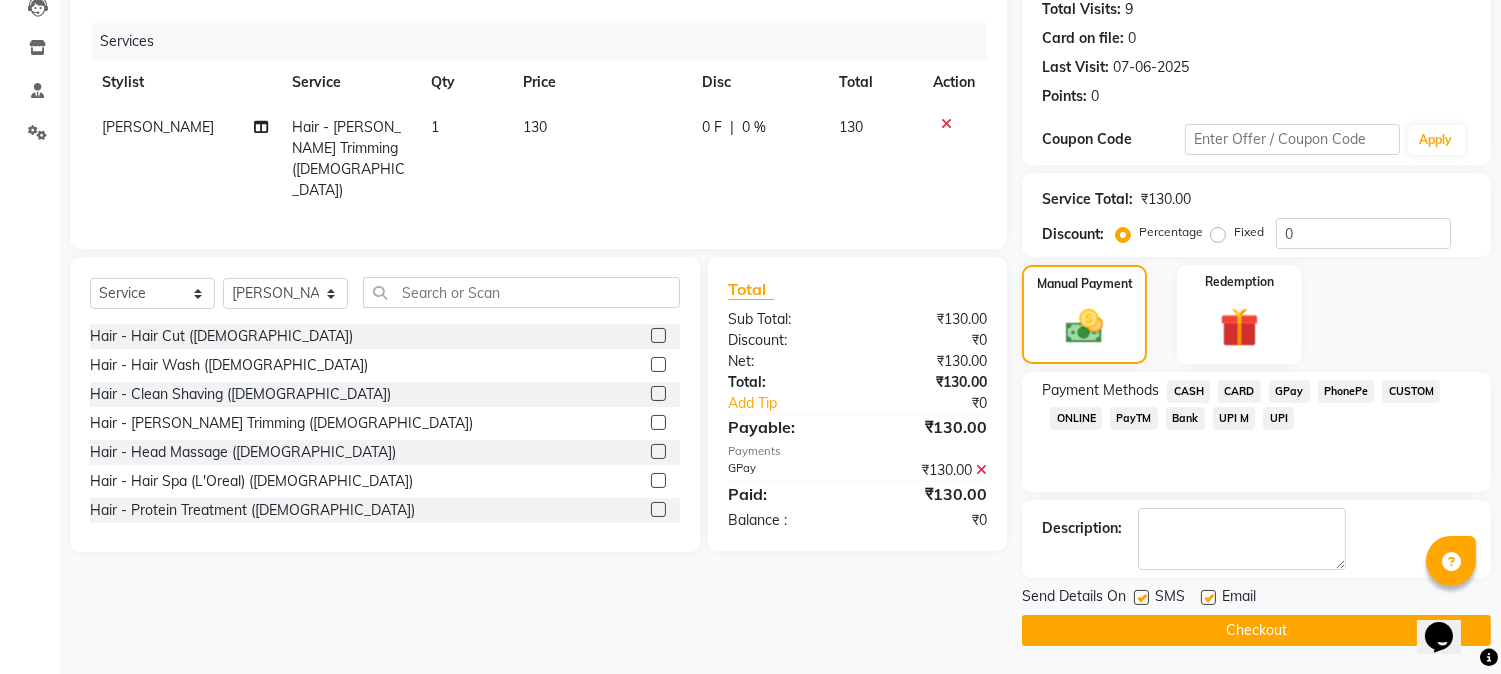 click on "Checkout" 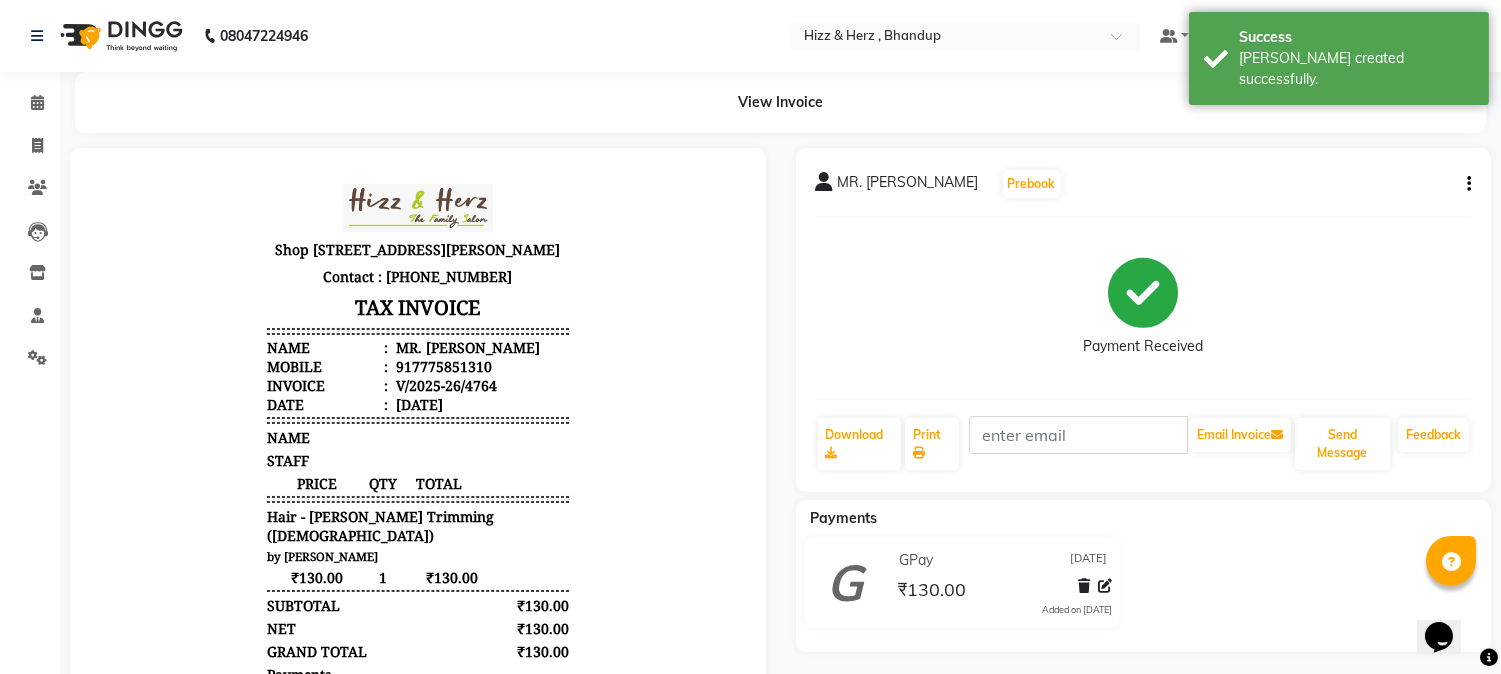 scroll, scrollTop: 0, scrollLeft: 0, axis: both 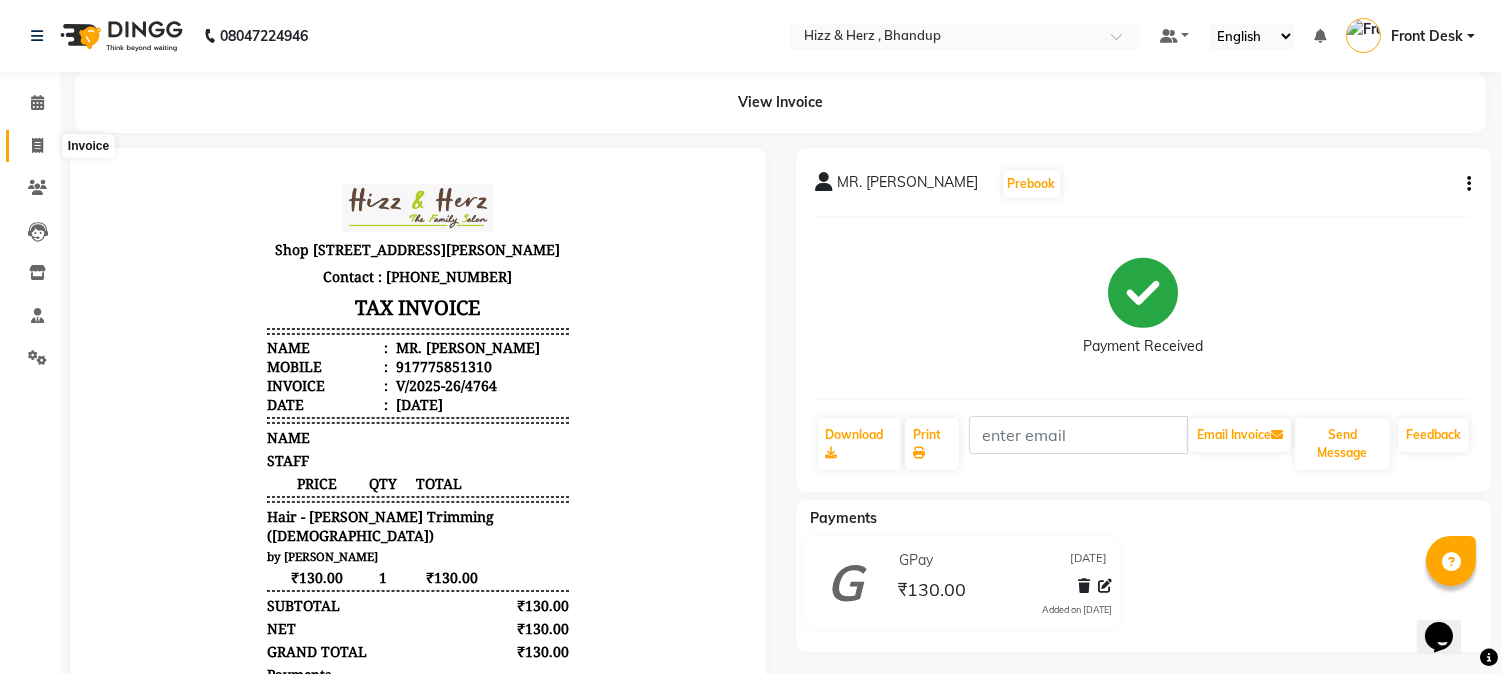 click 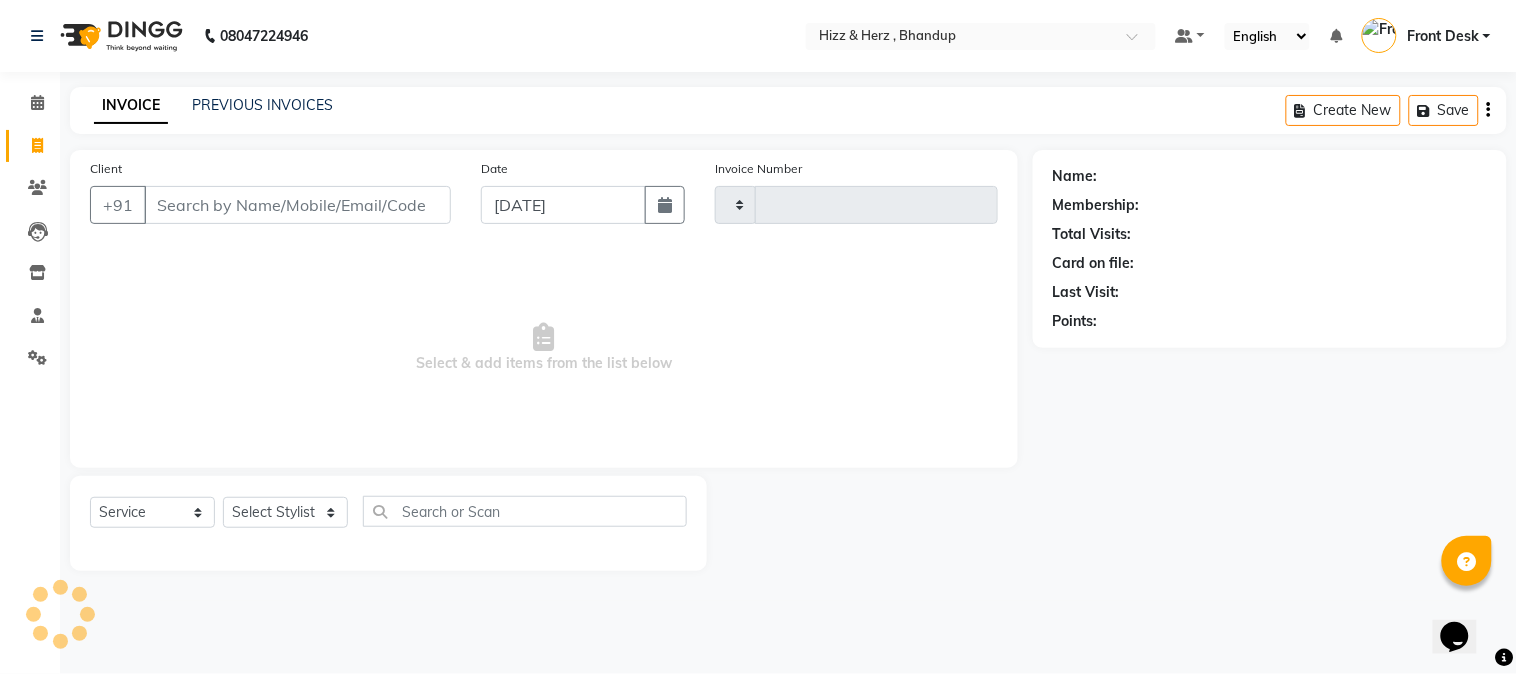 type on "4766" 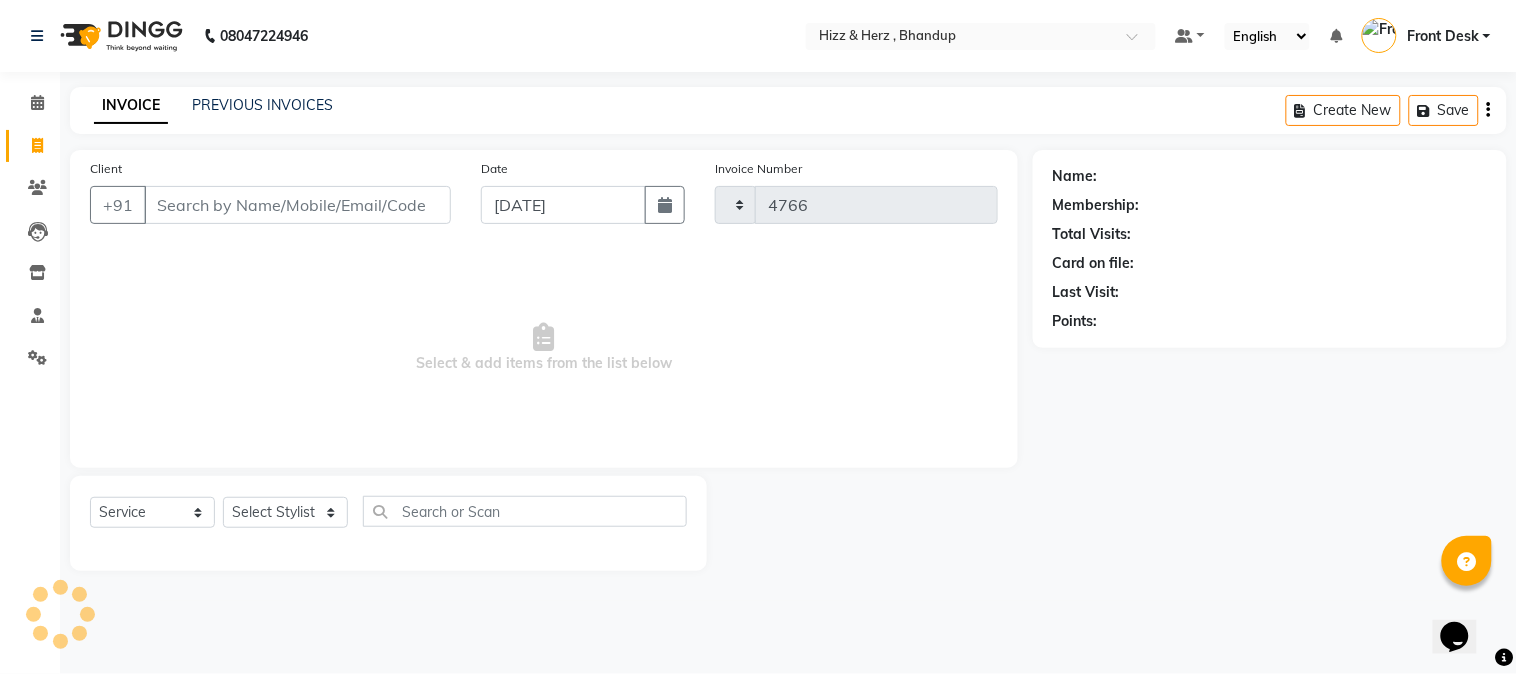 select on "629" 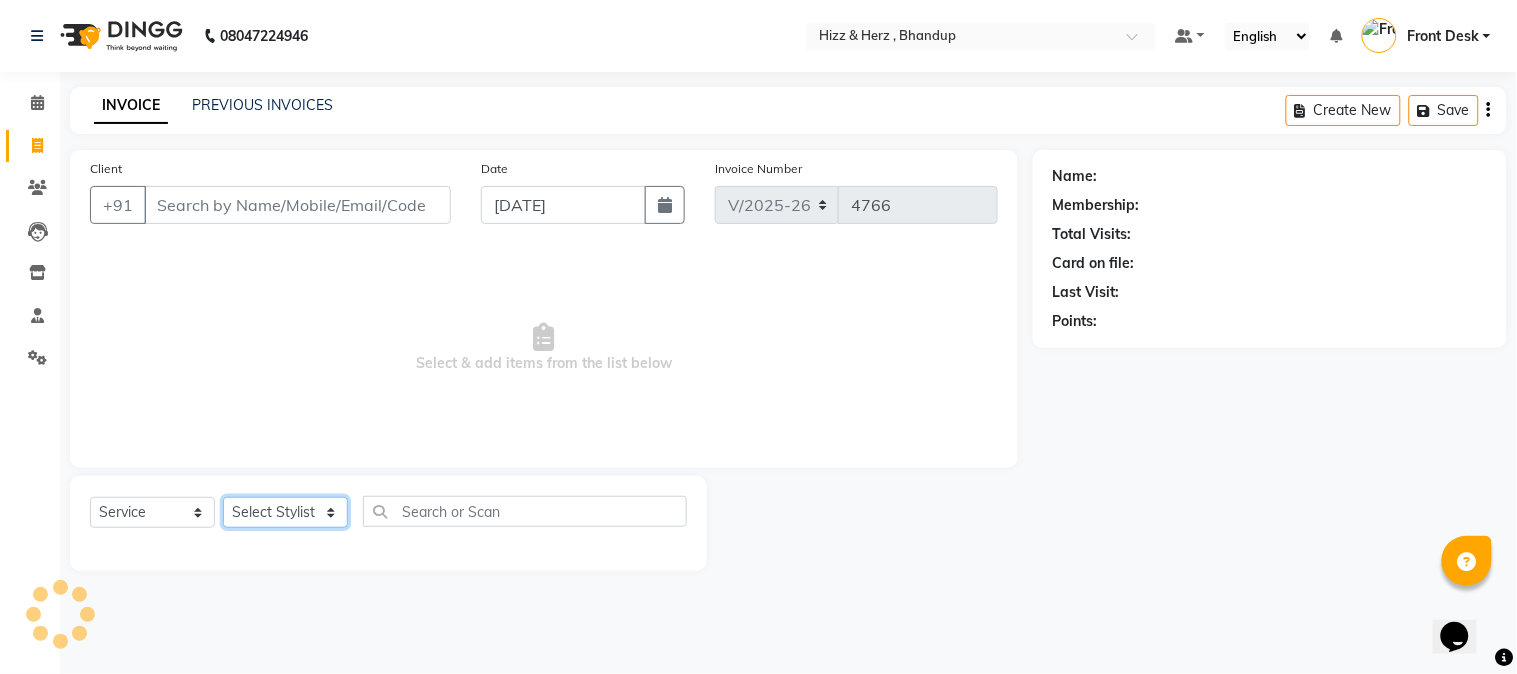 click on "Select Stylist" 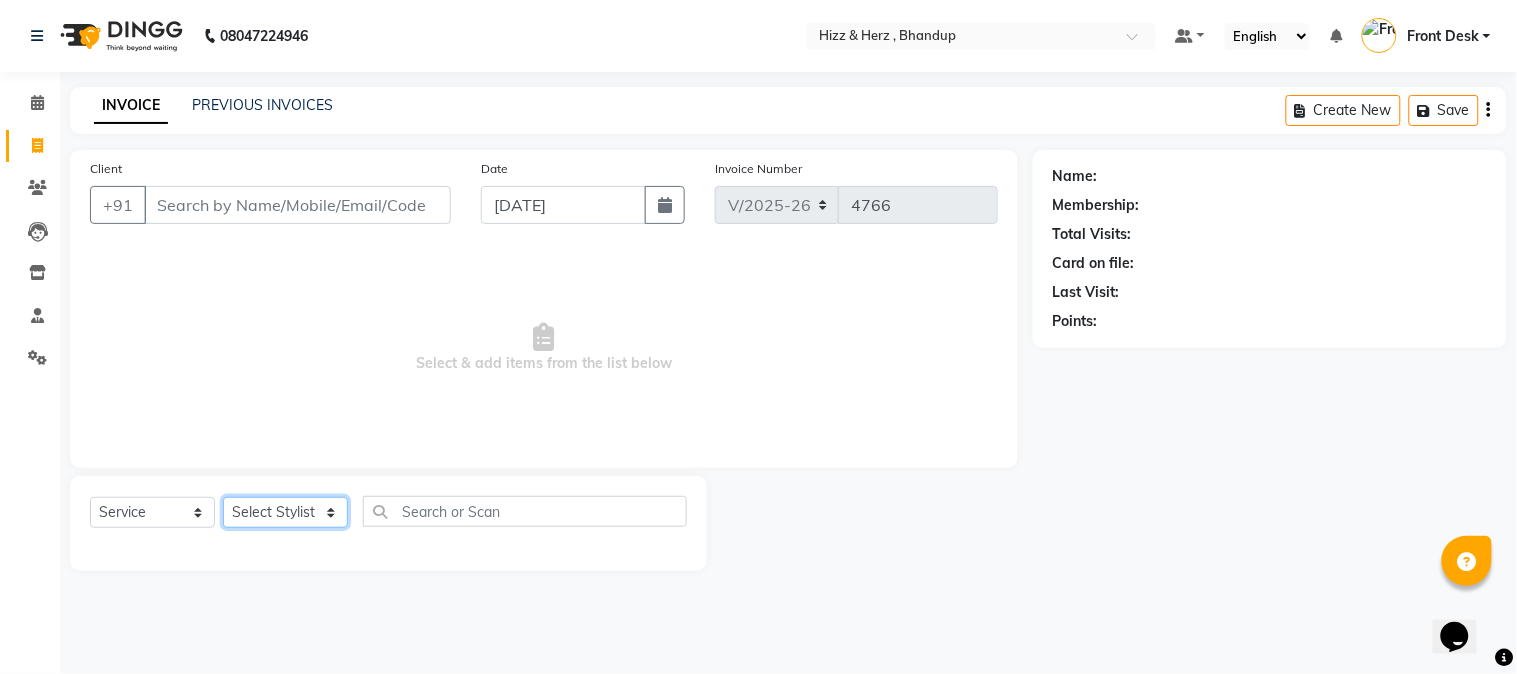 select on "24395" 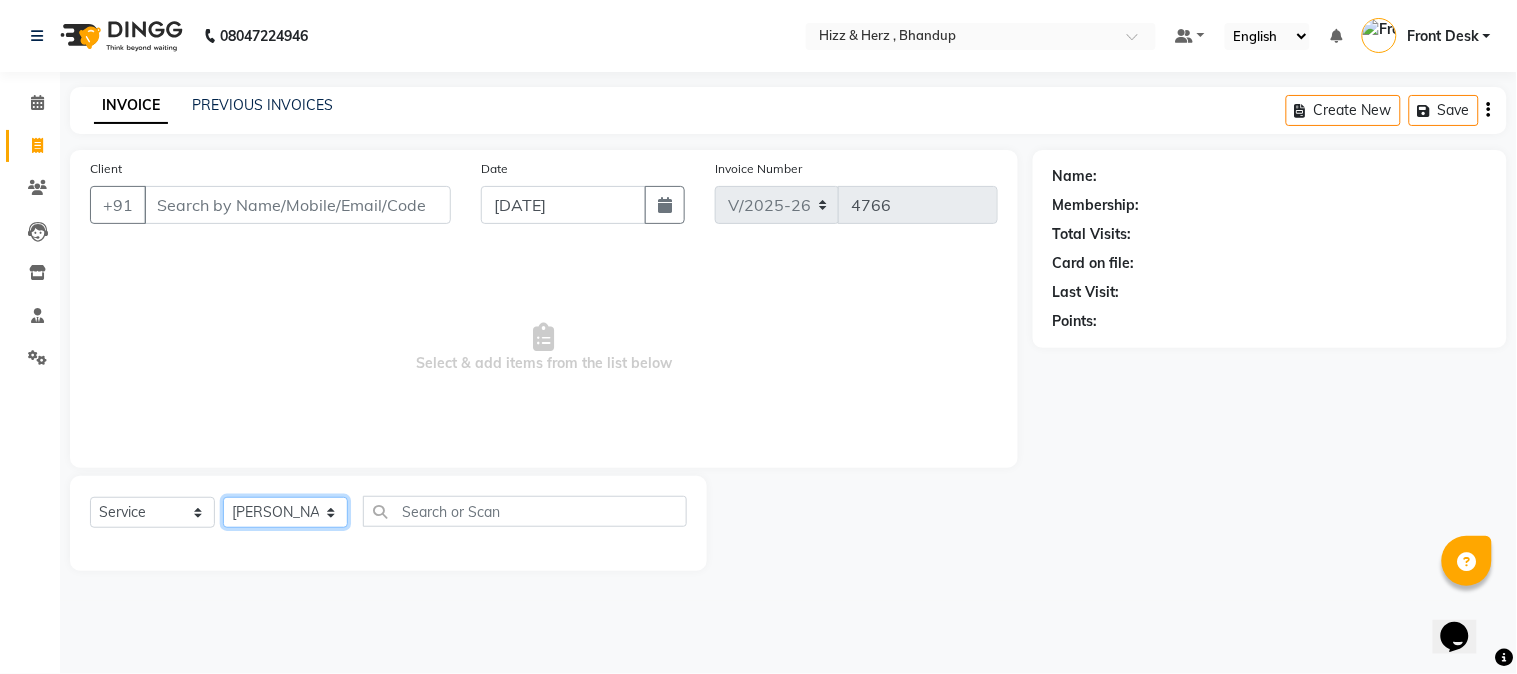click on "Select Stylist Front Desk [PERSON_NAME] HIZZ & HERZ 2 [PERSON_NAME] [PERSON_NAME] [PERSON_NAME] [PERSON_NAME] MOHD [PERSON_NAME] [PERSON_NAME] [PERSON_NAME]  [PERSON_NAME]" 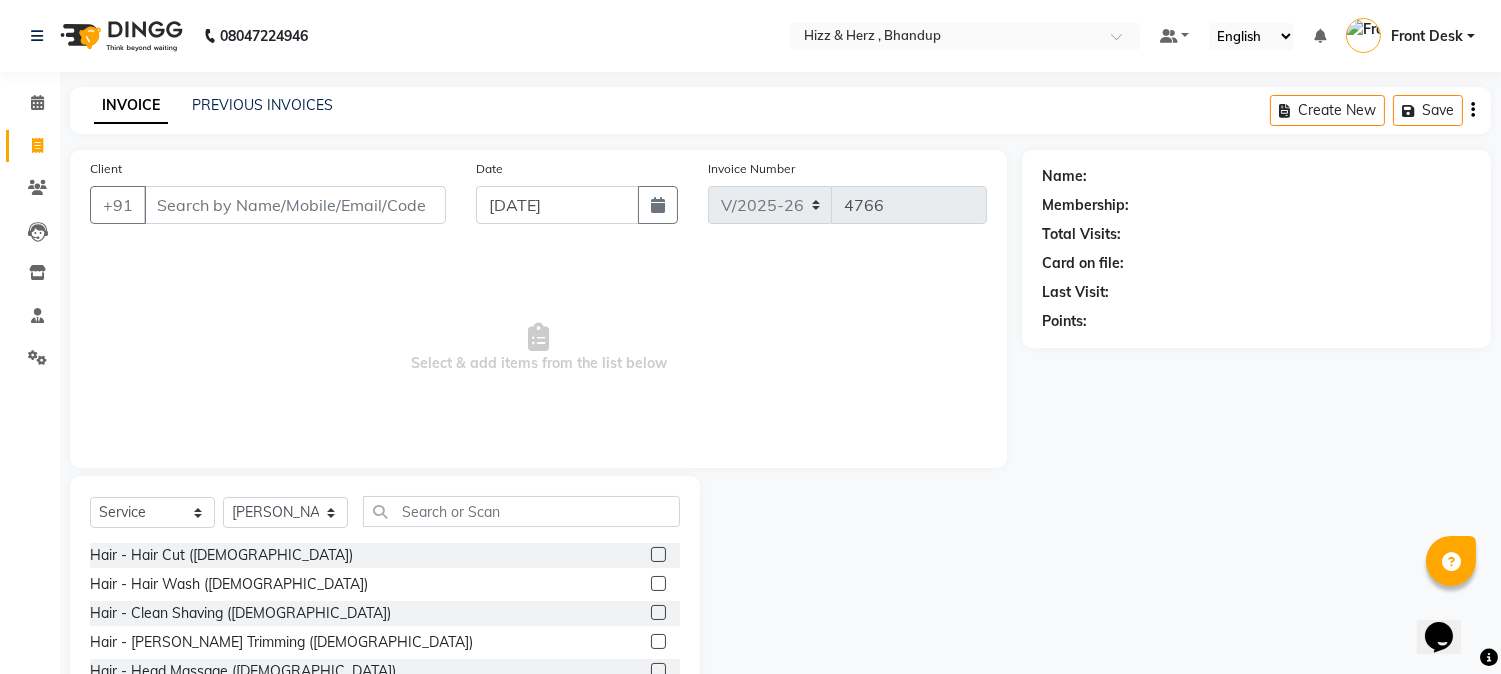 click 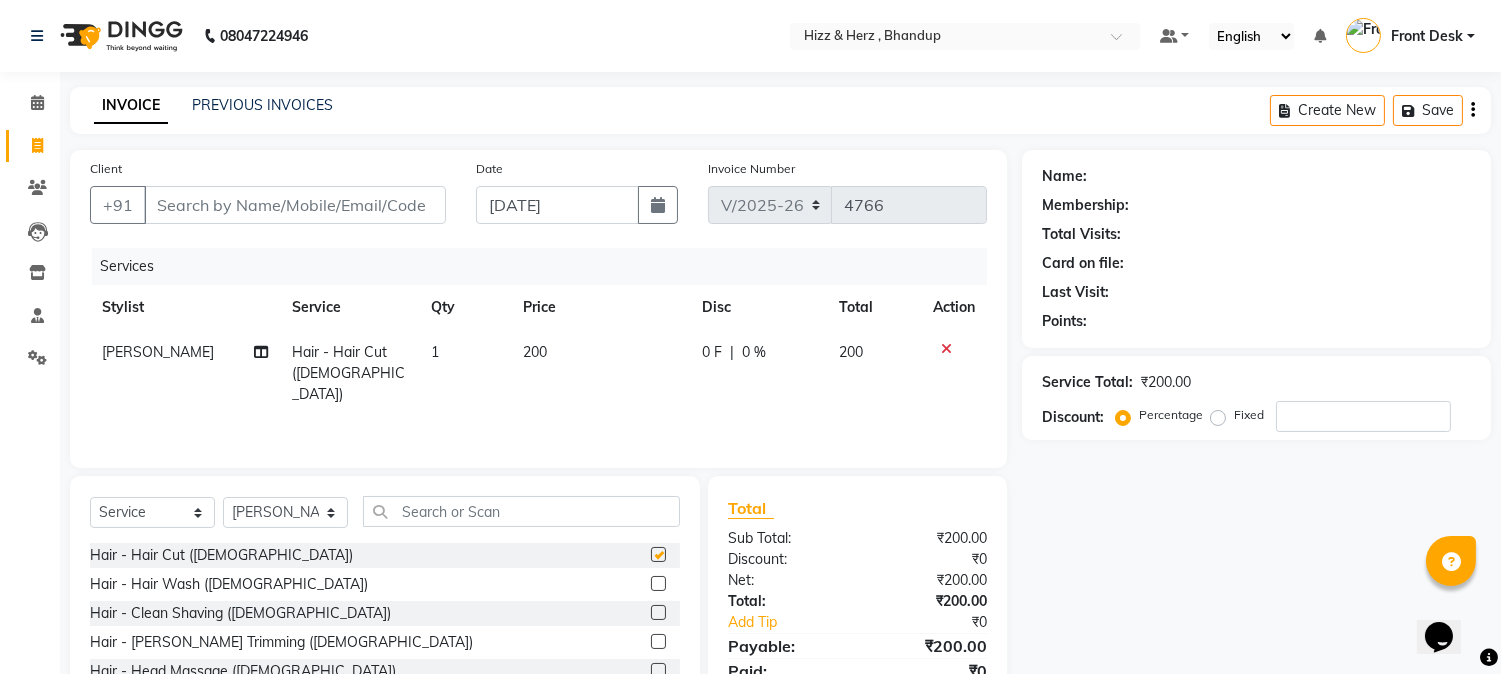 checkbox on "false" 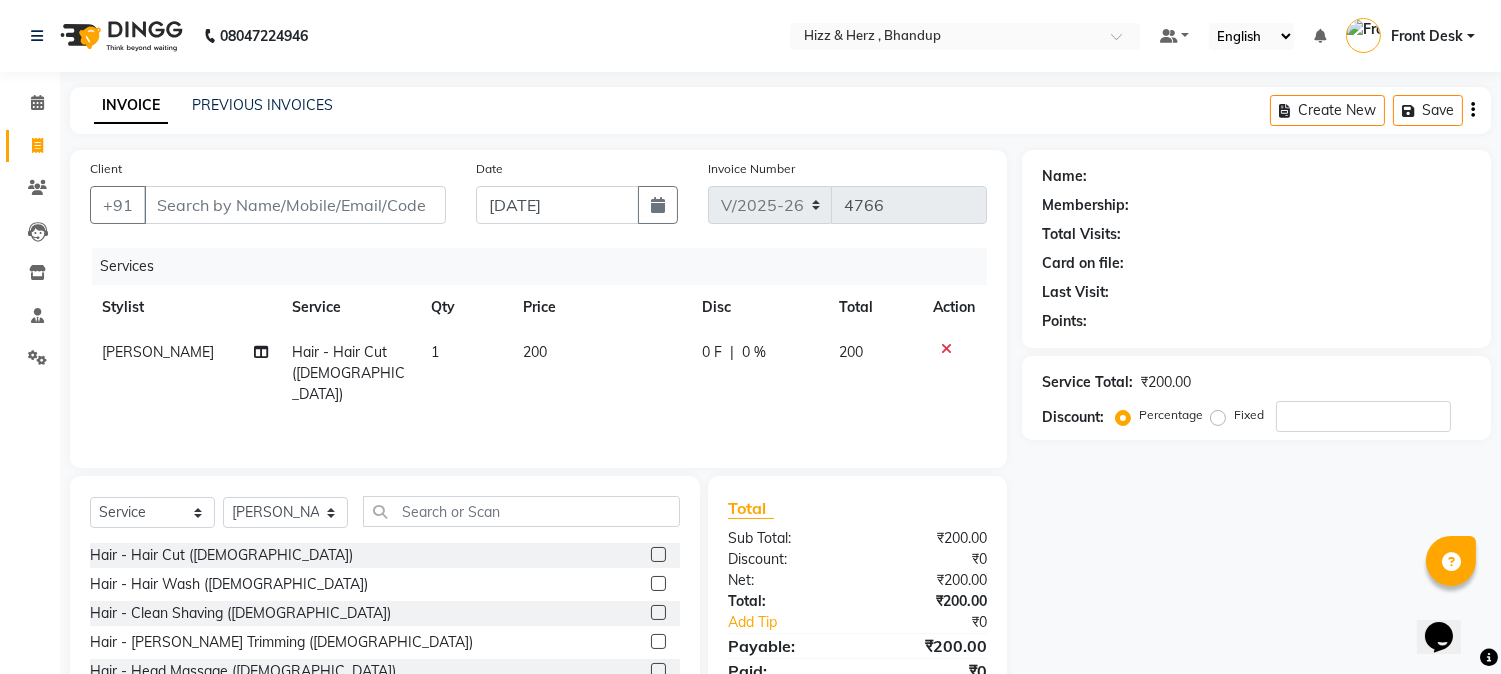 click 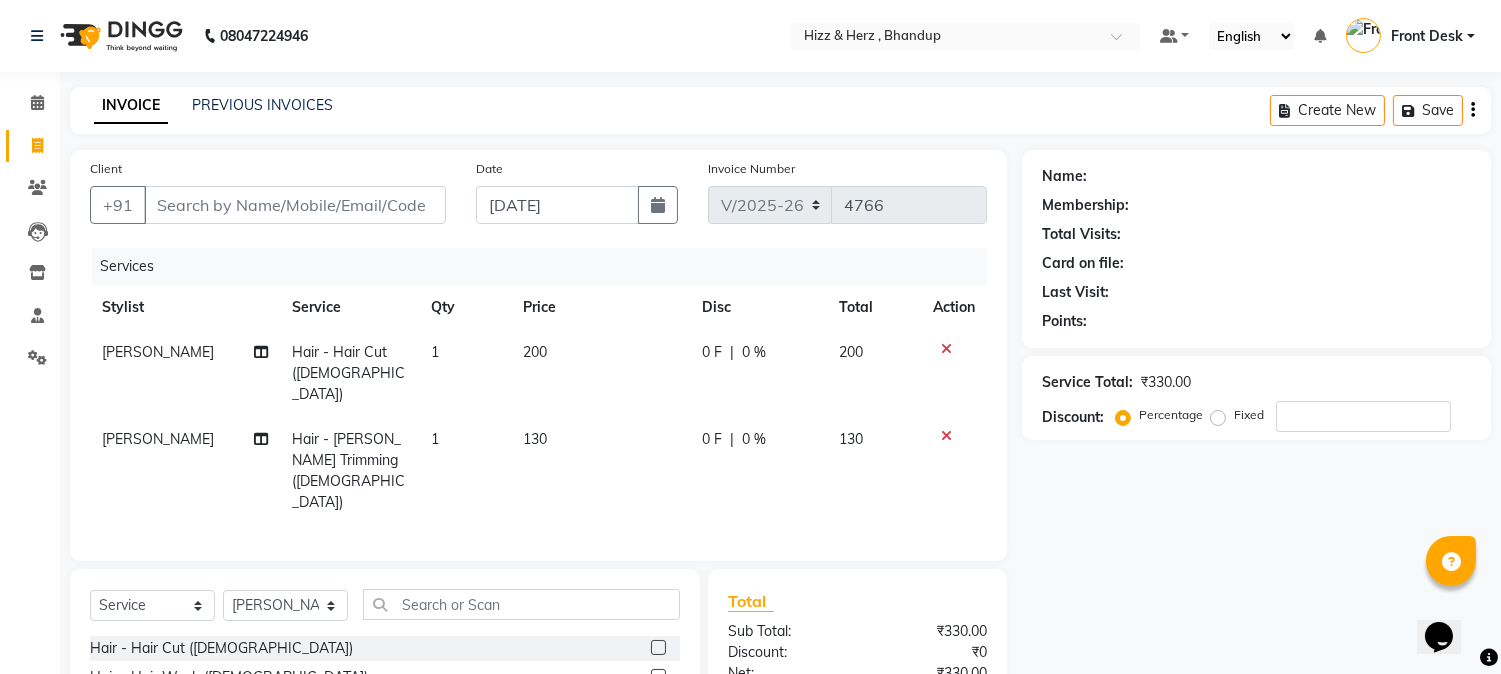 checkbox on "false" 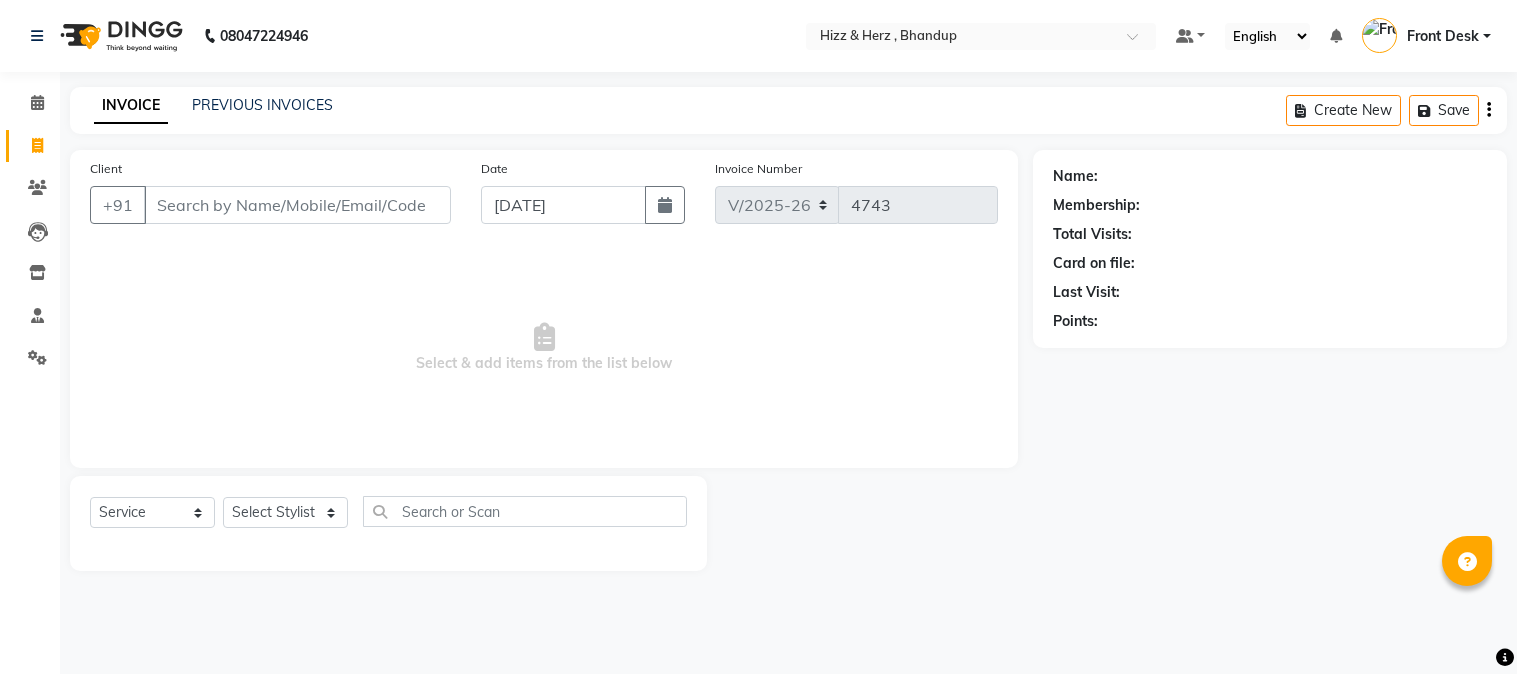 select on "629" 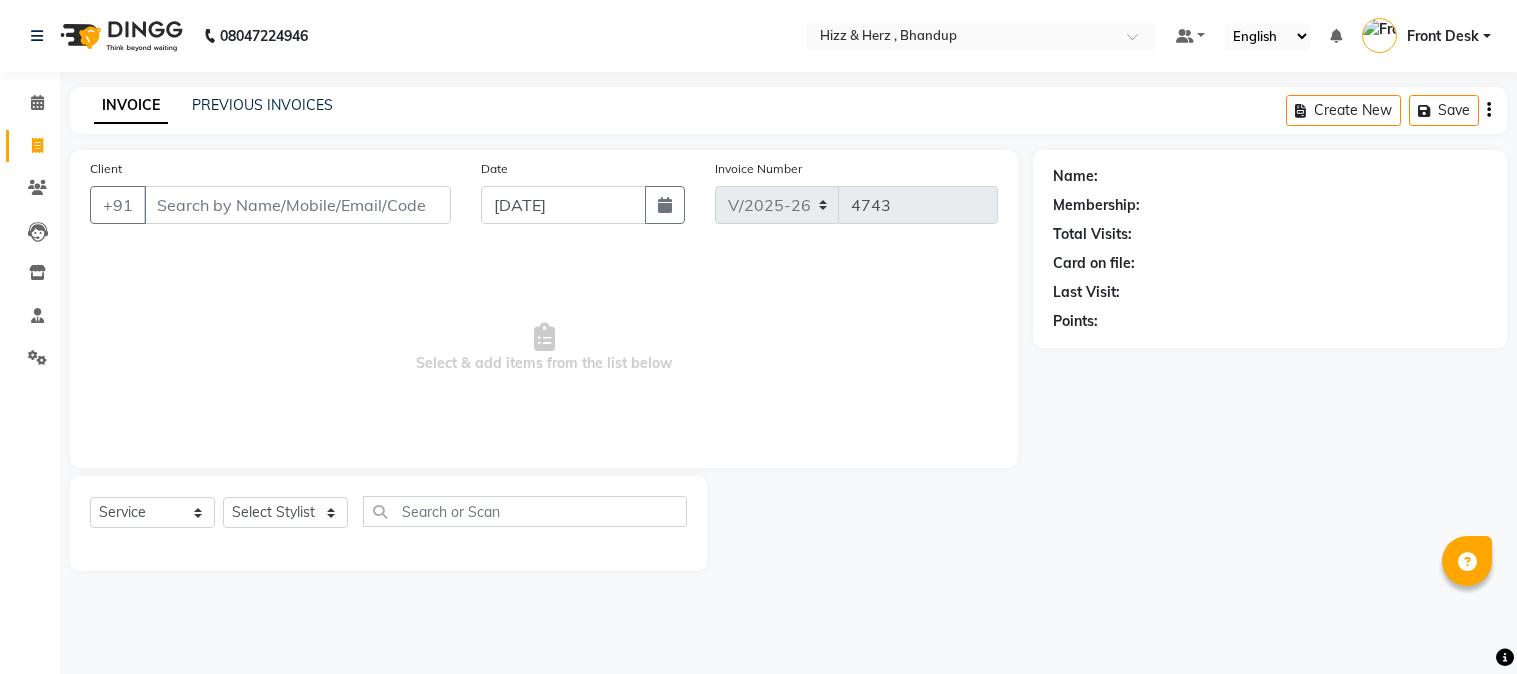 scroll, scrollTop: 0, scrollLeft: 0, axis: both 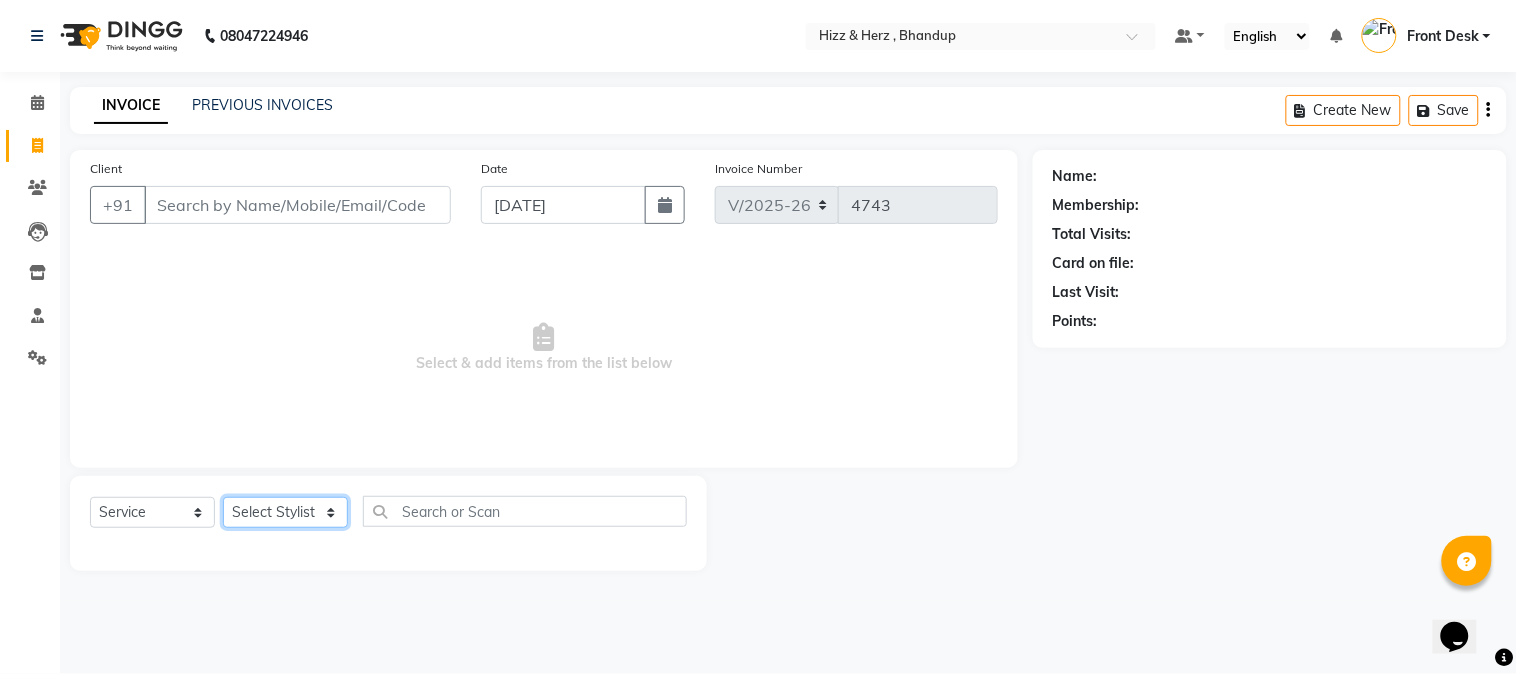 click on "Select Stylist Front Desk [PERSON_NAME] HIZZ & HERZ 2 [PERSON_NAME] [PERSON_NAME] [PERSON_NAME] [PERSON_NAME] MOHD [PERSON_NAME] [PERSON_NAME] [PERSON_NAME]  [PERSON_NAME]" 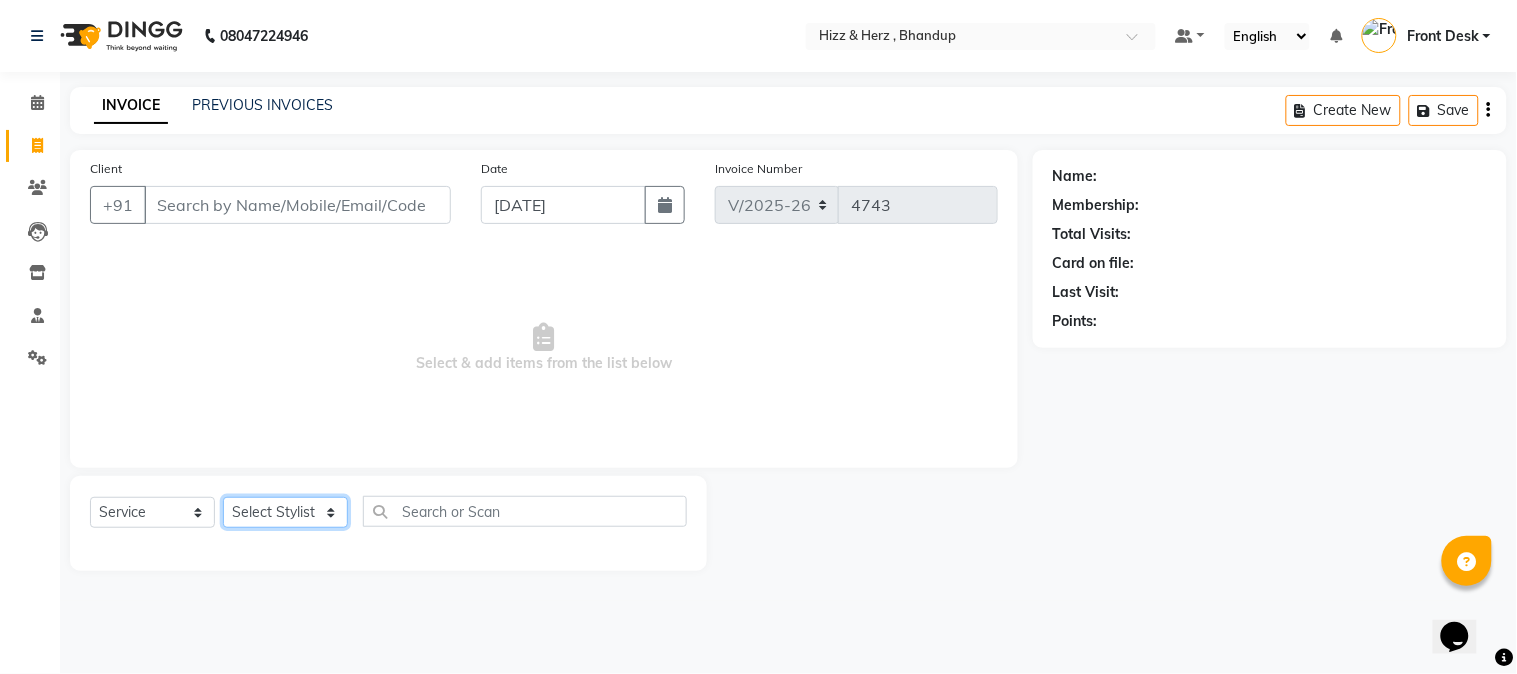 select on "9146" 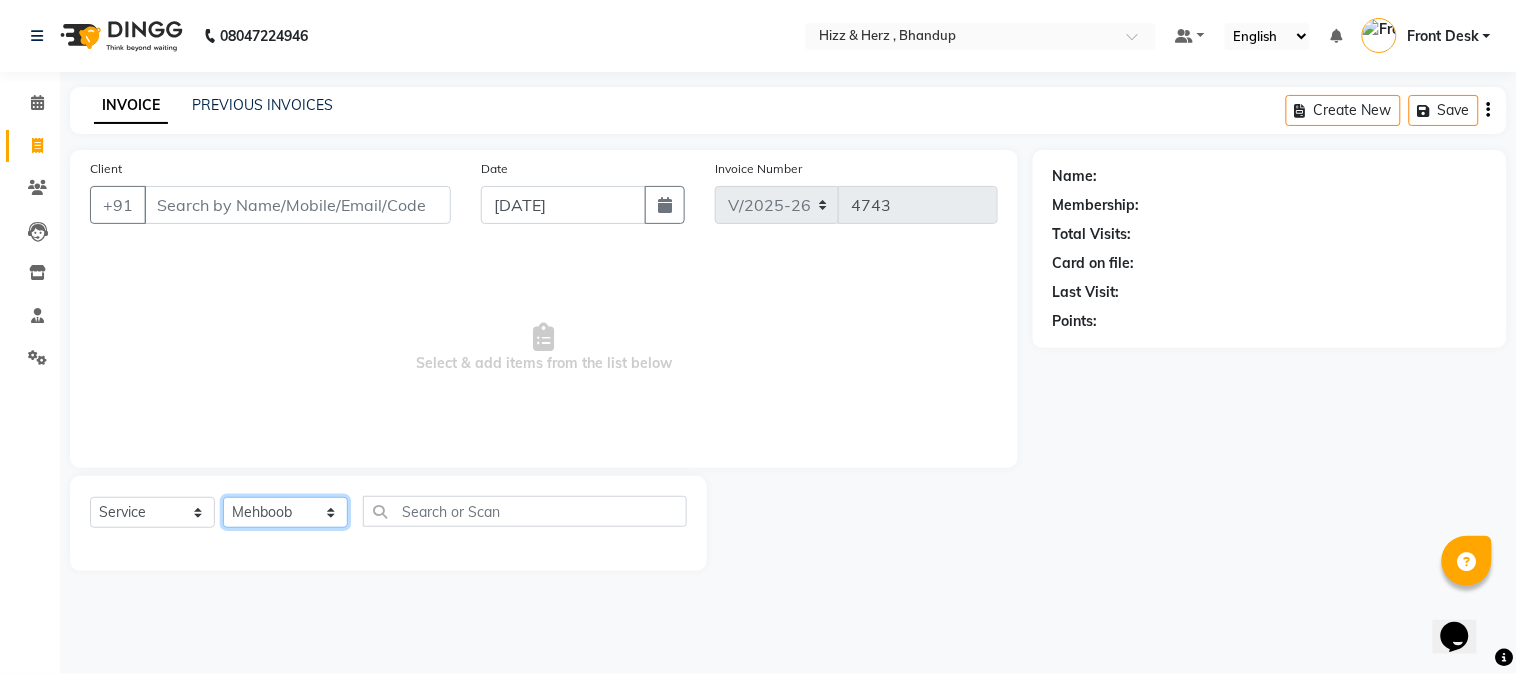 click on "Select Stylist Front Desk [PERSON_NAME] HIZZ & HERZ 2 [PERSON_NAME] [PERSON_NAME] [PERSON_NAME] [PERSON_NAME] MOHD [PERSON_NAME] [PERSON_NAME] [PERSON_NAME]  [PERSON_NAME]" 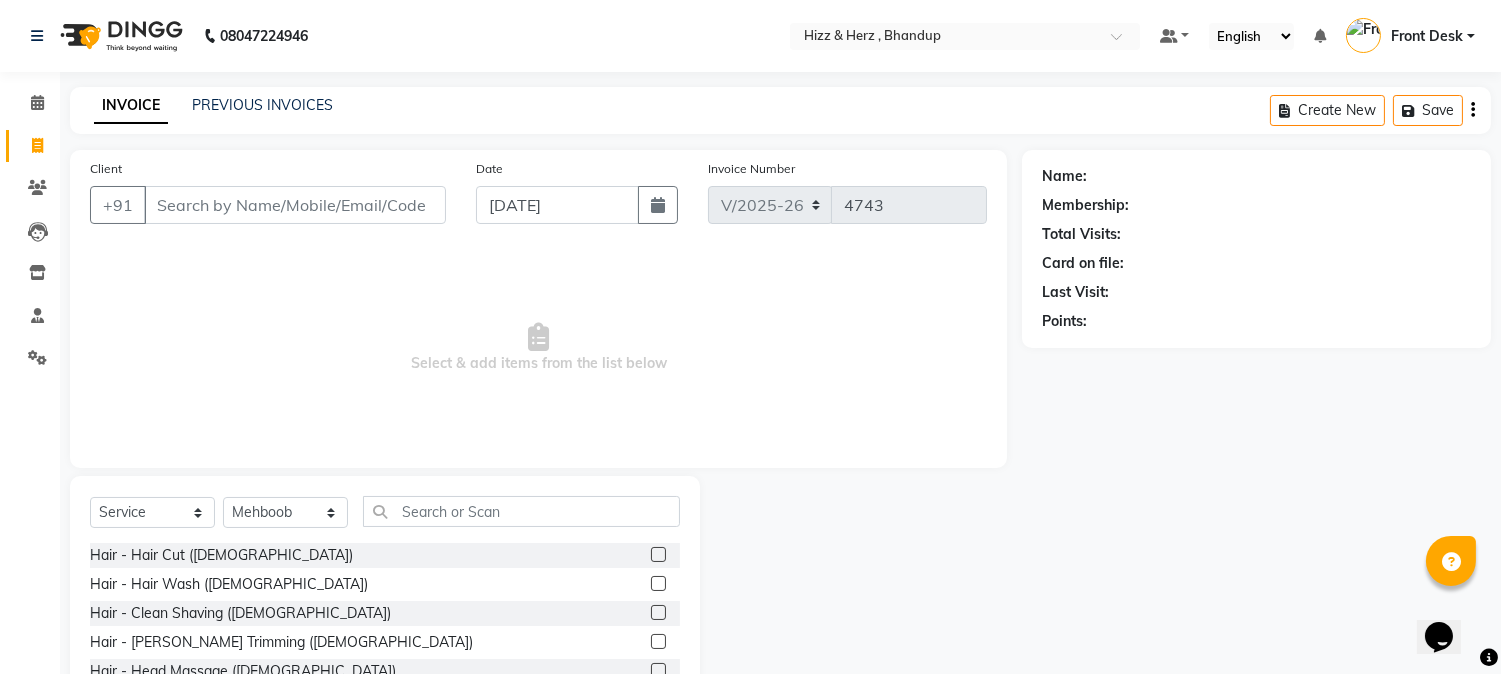 click 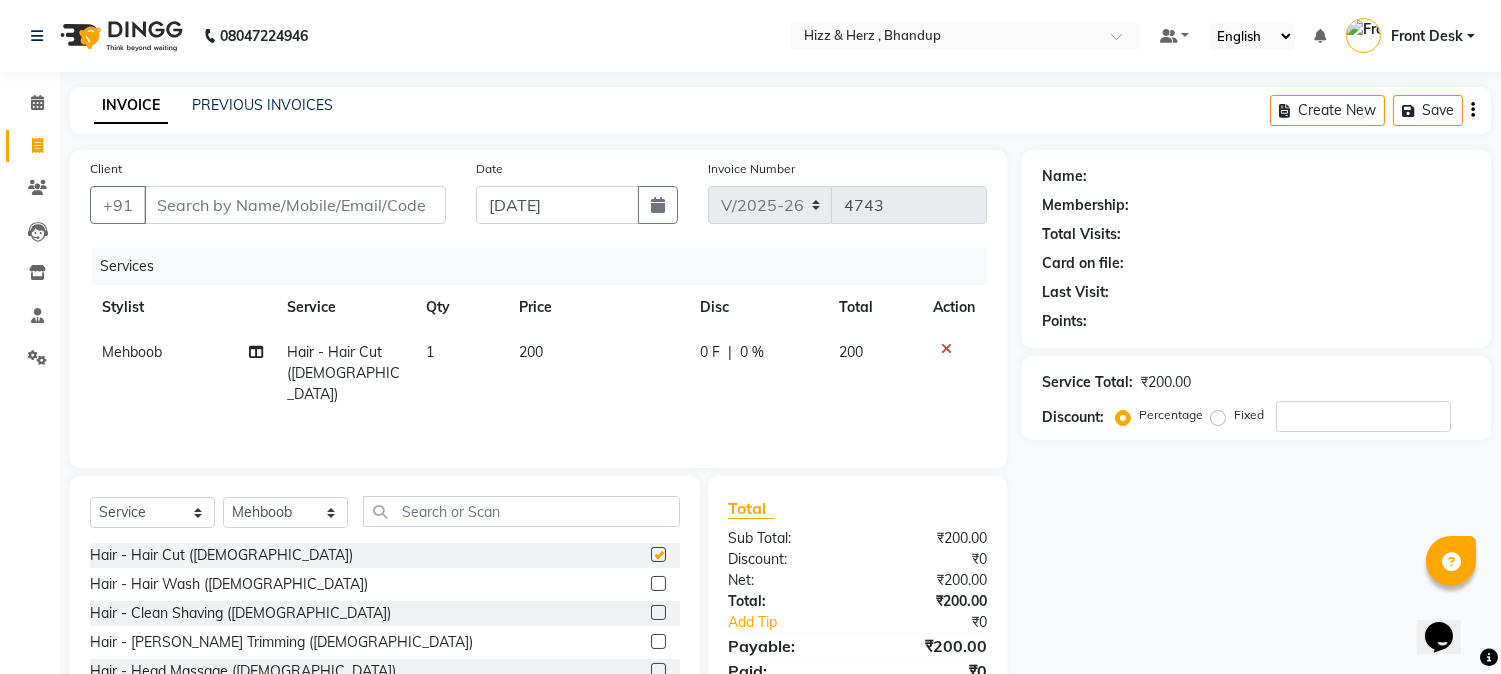 checkbox on "false" 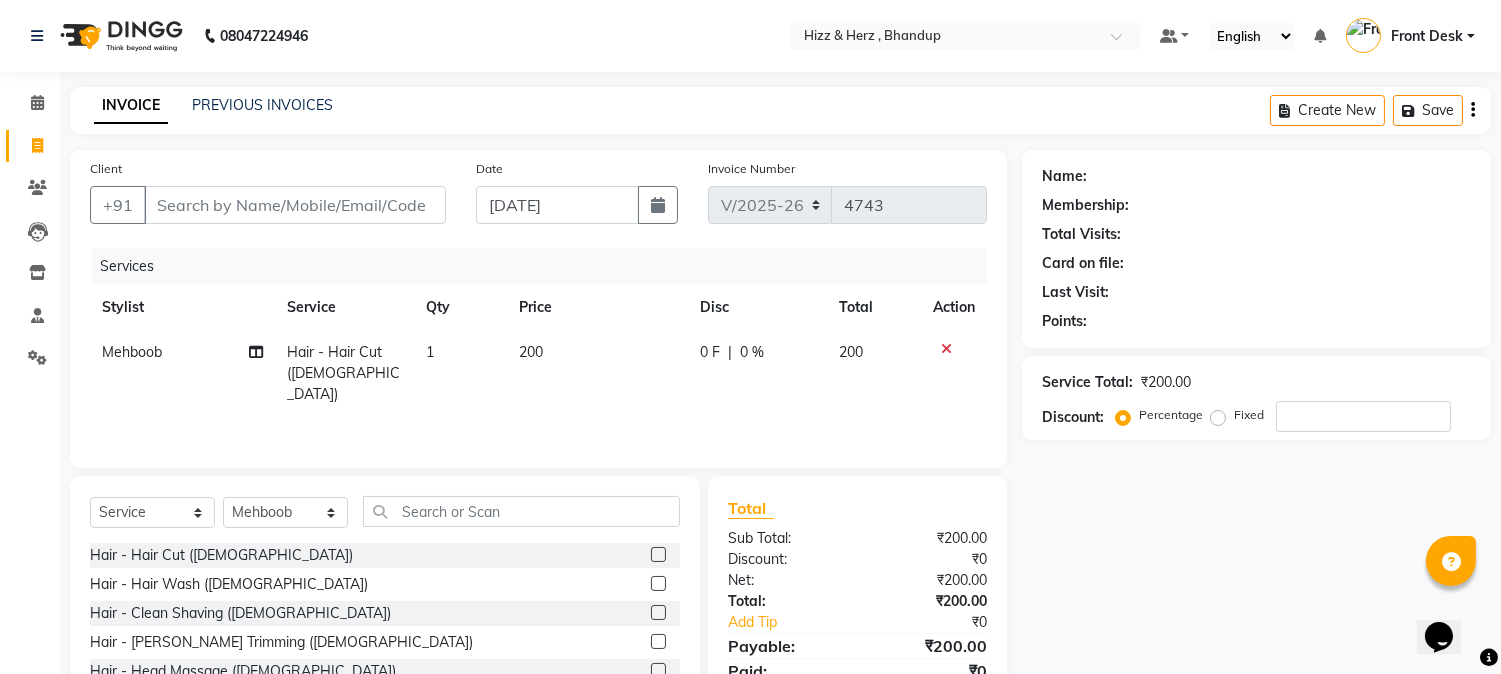 click 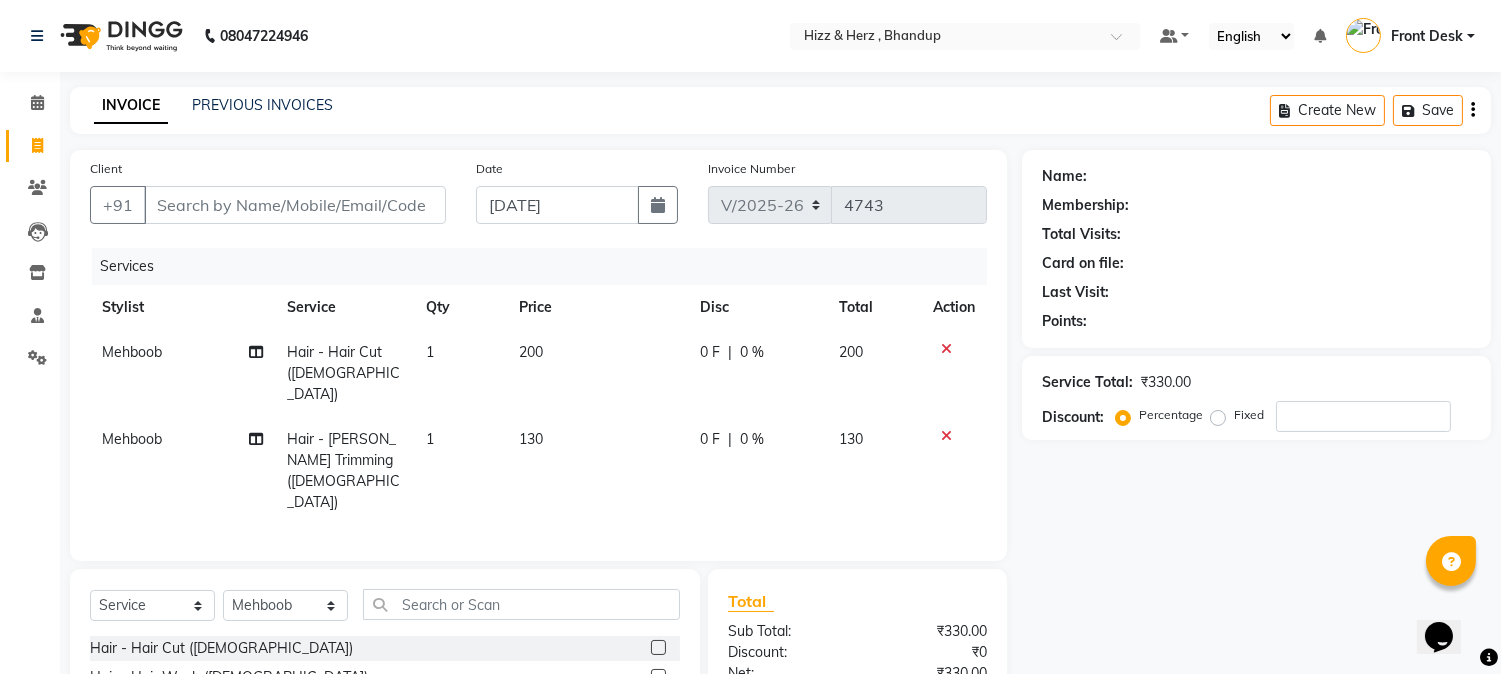 checkbox on "false" 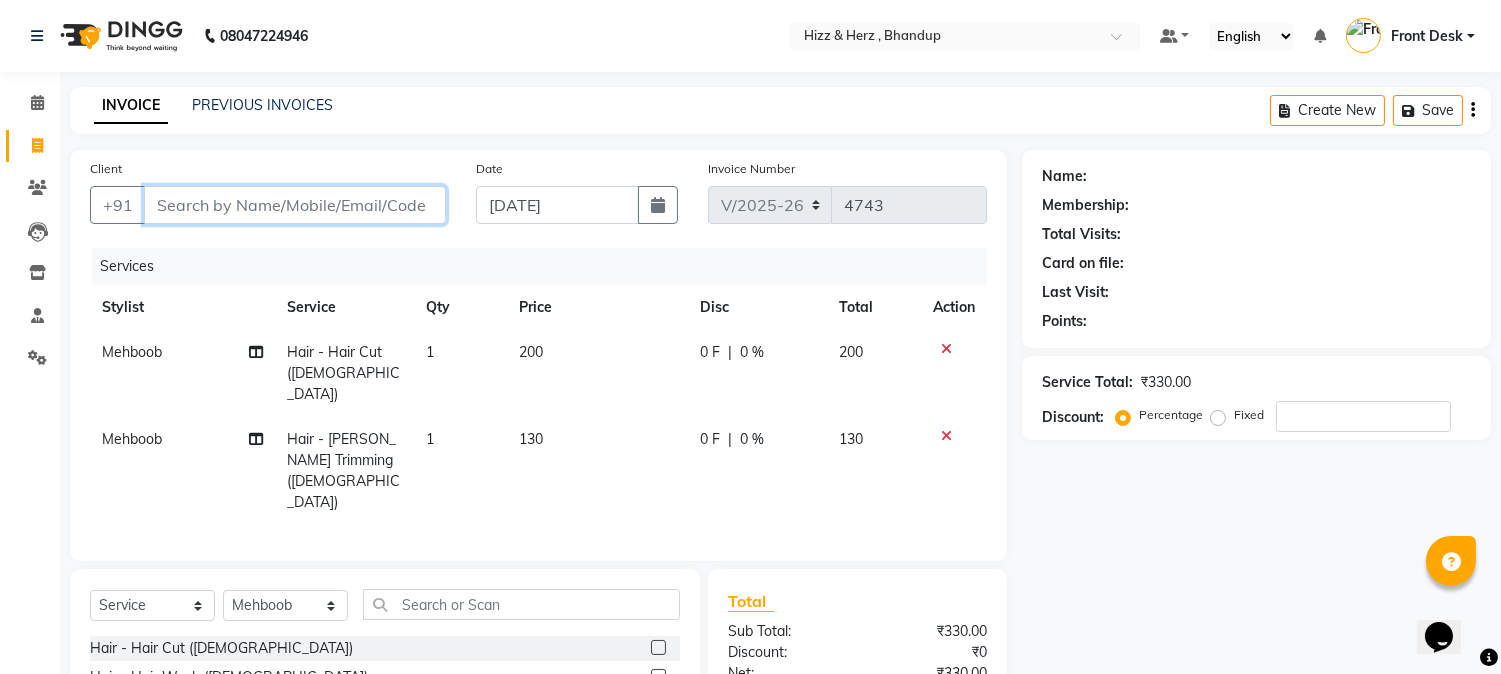 click on "Client" at bounding box center [295, 205] 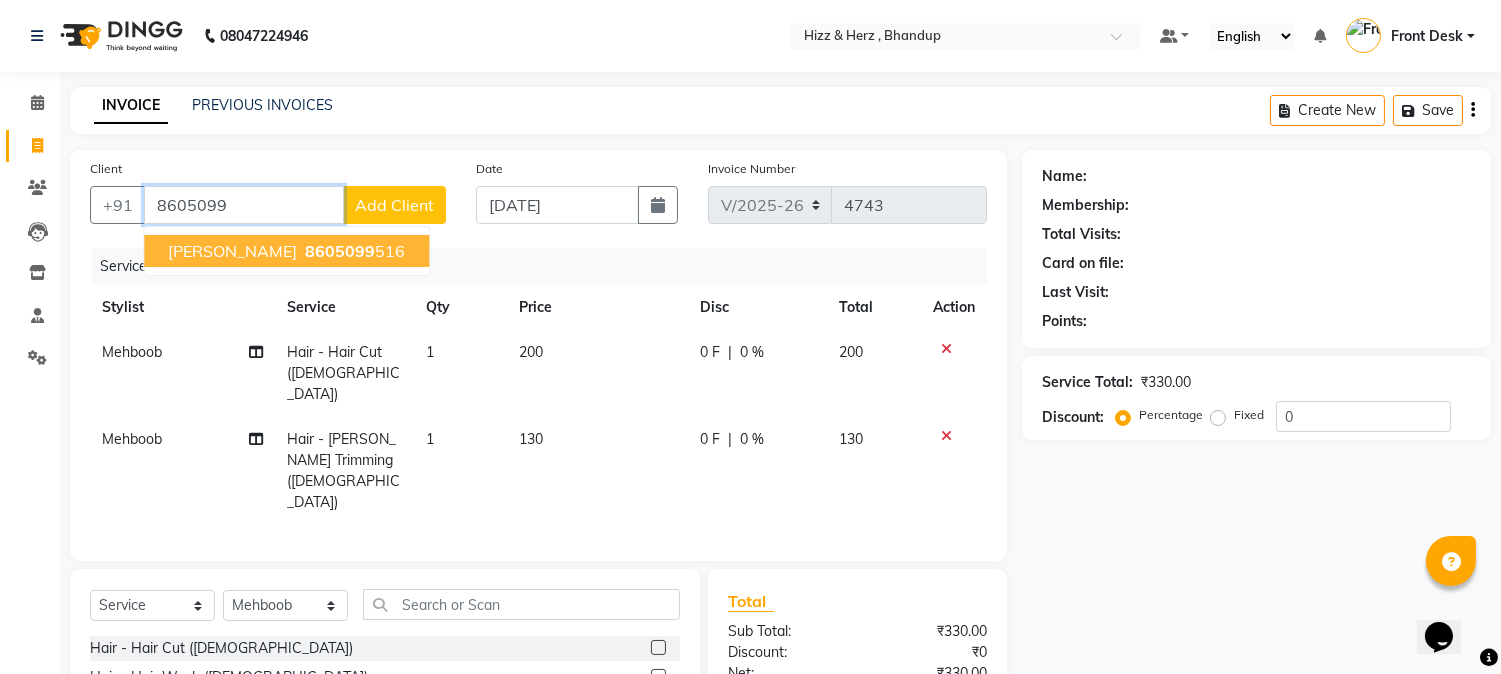 click on "8605099 516" at bounding box center (353, 251) 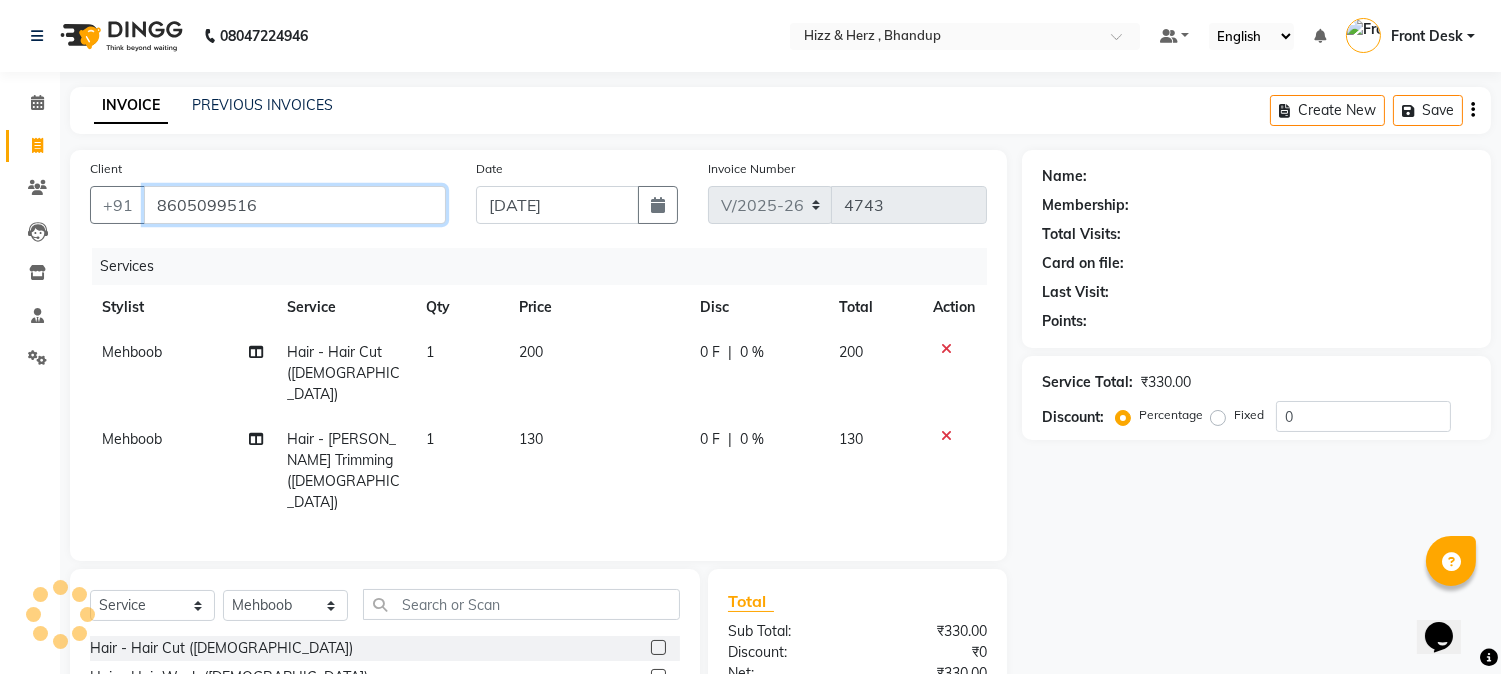 type on "8605099516" 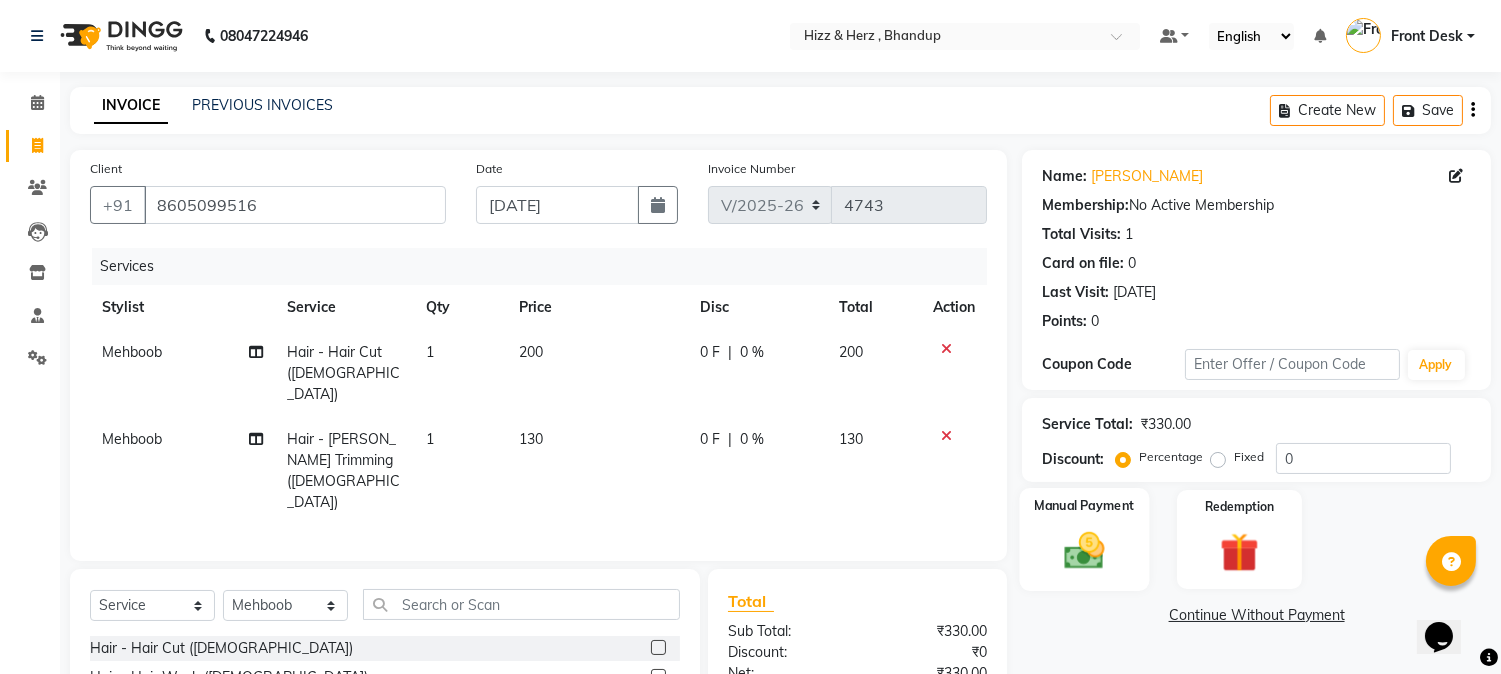 click 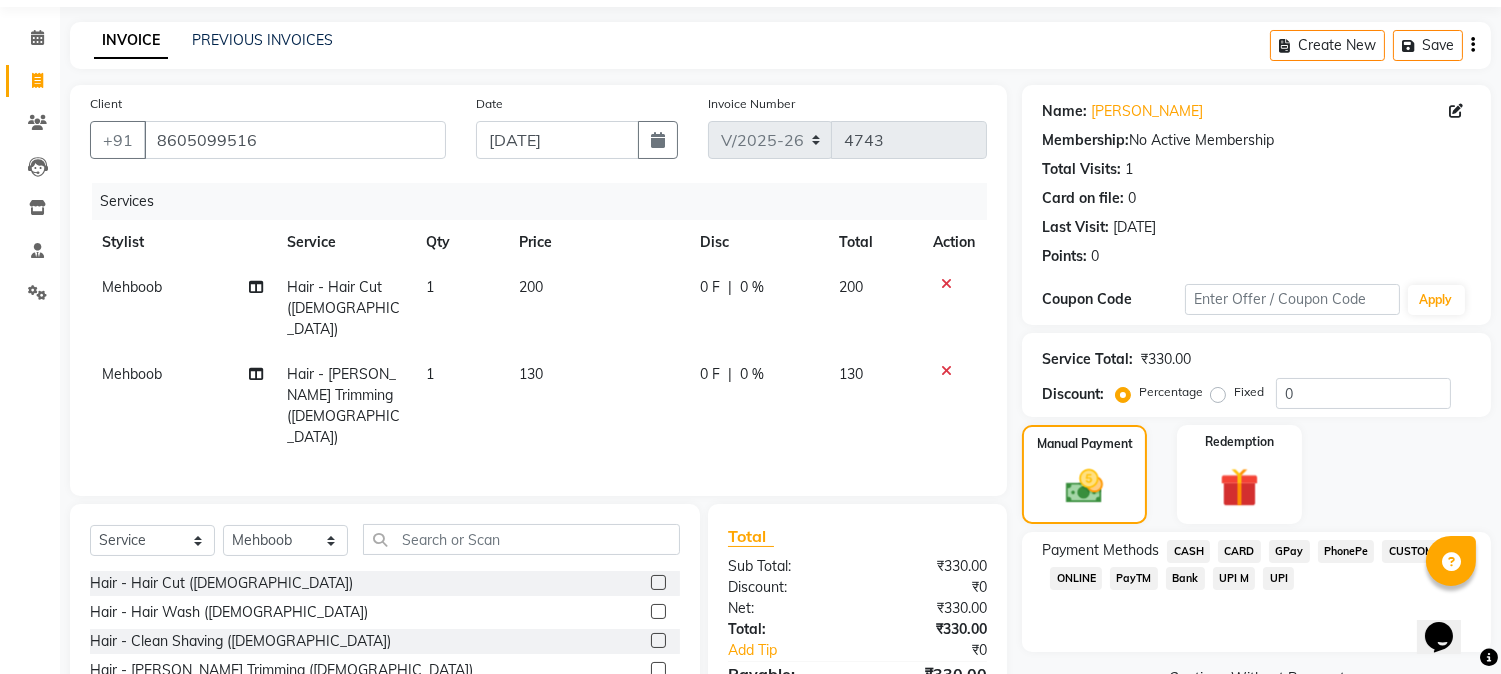 scroll, scrollTop: 173, scrollLeft: 0, axis: vertical 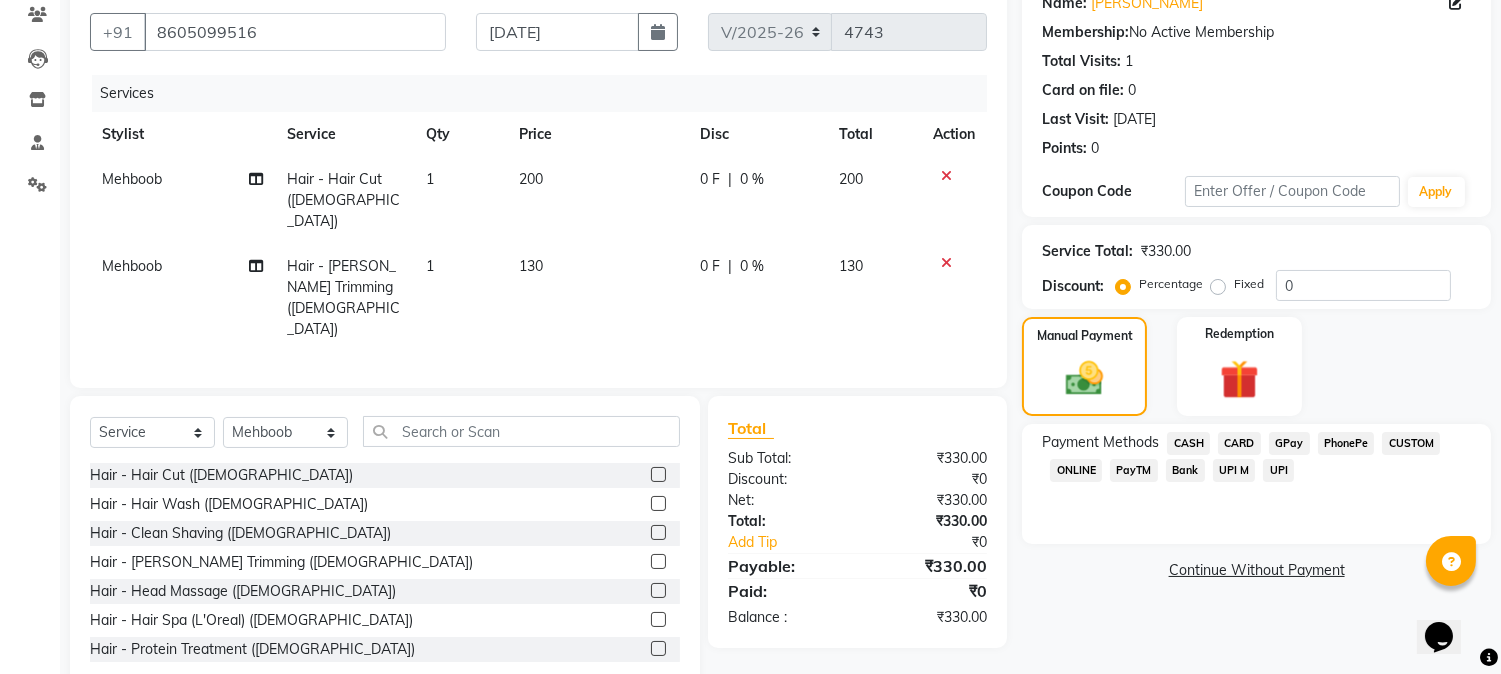 click on "GPay" 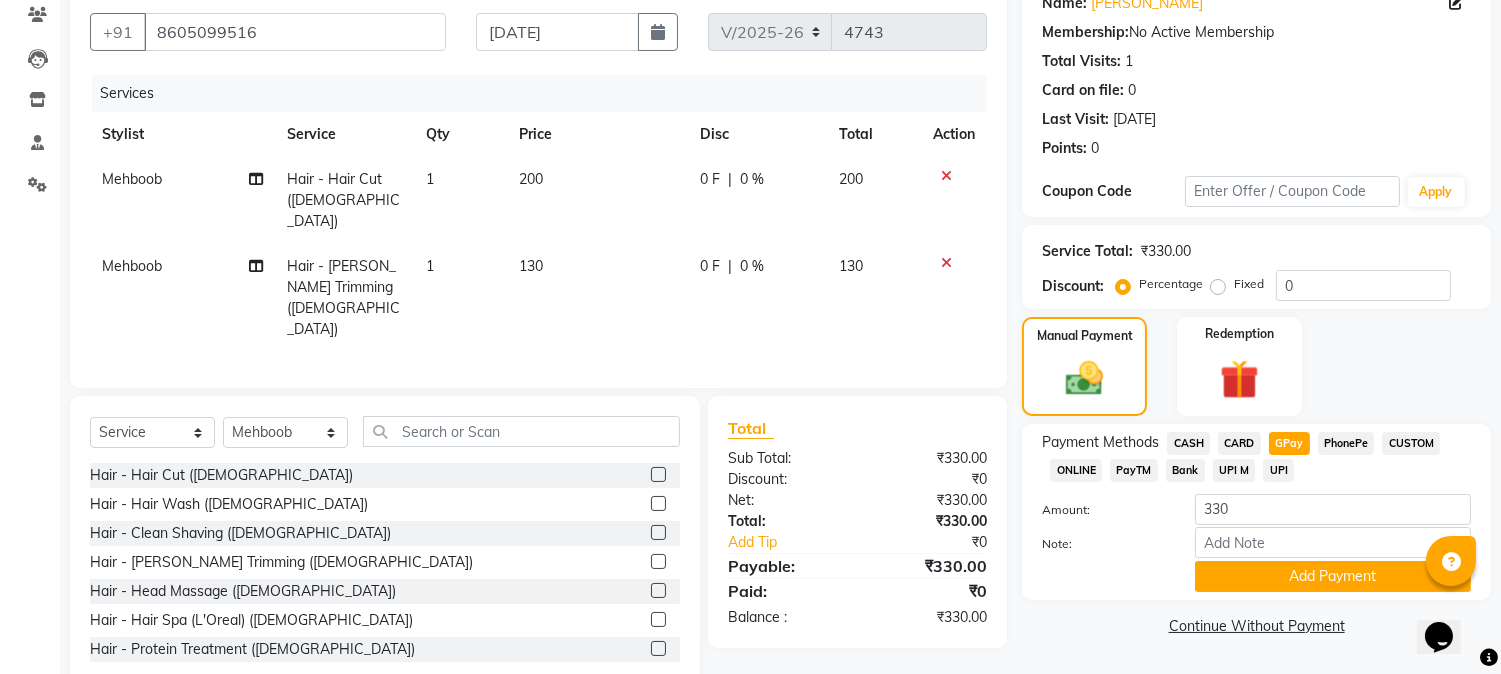 click on "CASH" 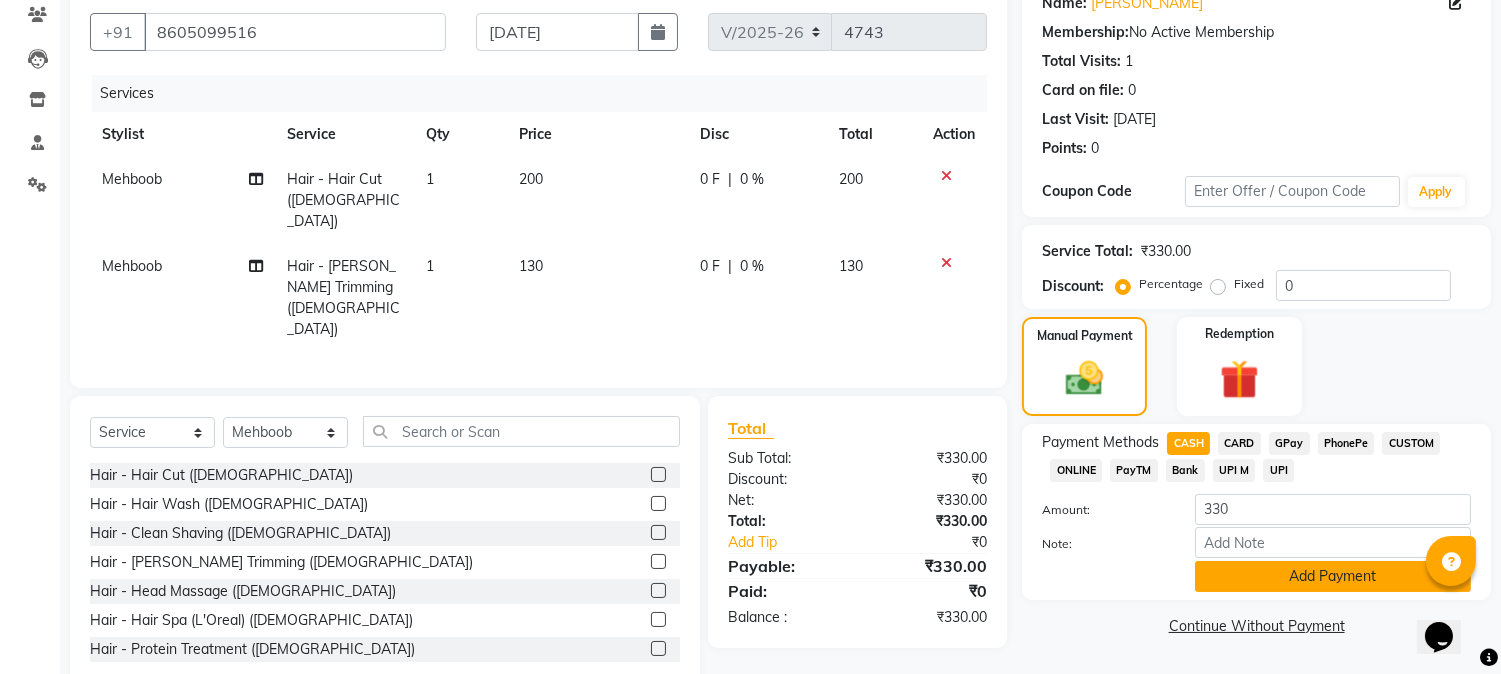 click on "Add Payment" 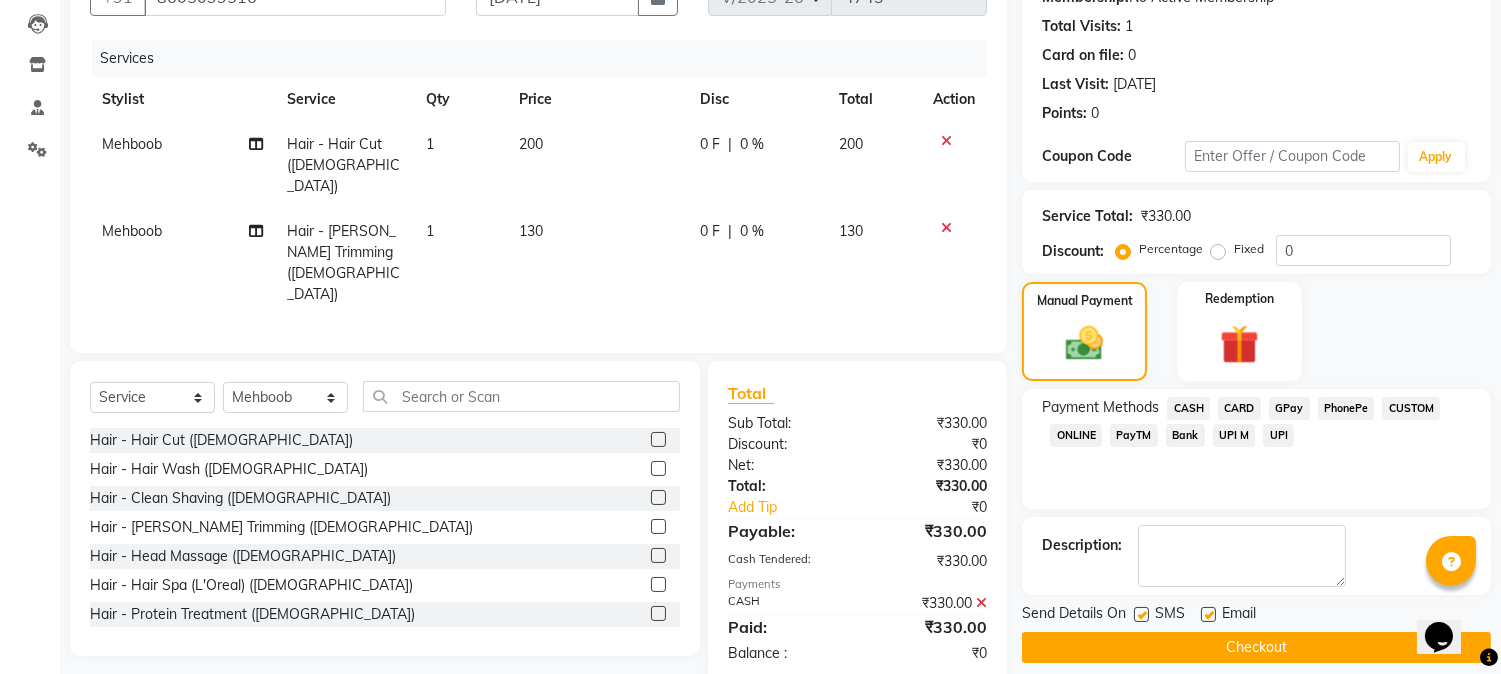 scroll, scrollTop: 225, scrollLeft: 0, axis: vertical 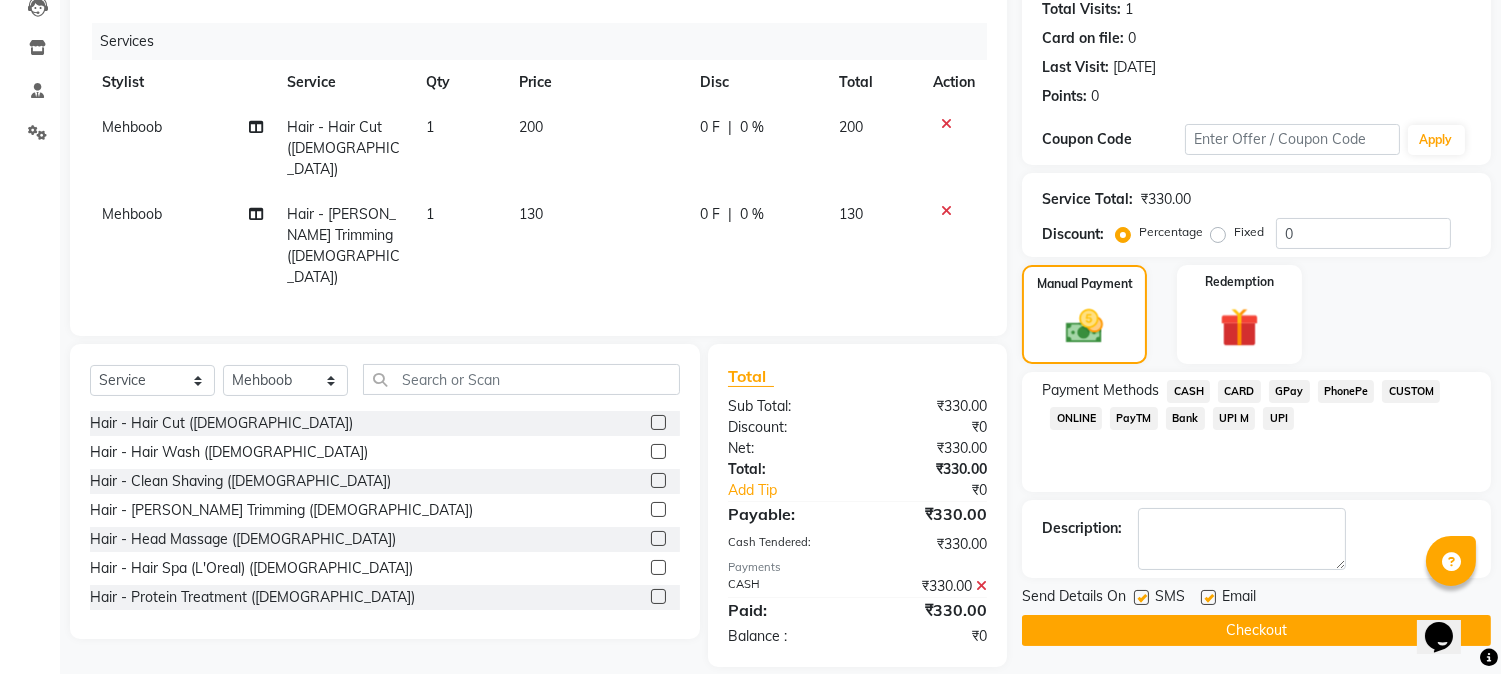 click on "Checkout" 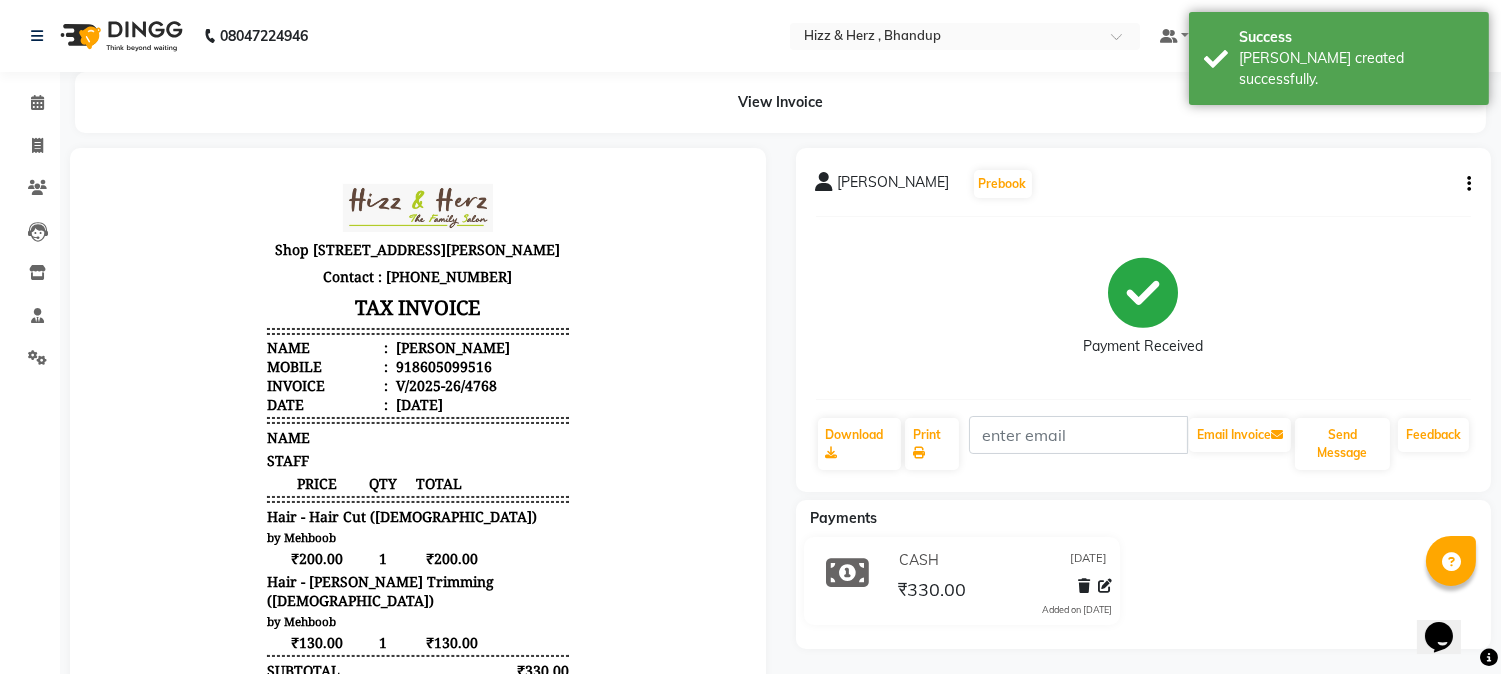 scroll, scrollTop: 0, scrollLeft: 0, axis: both 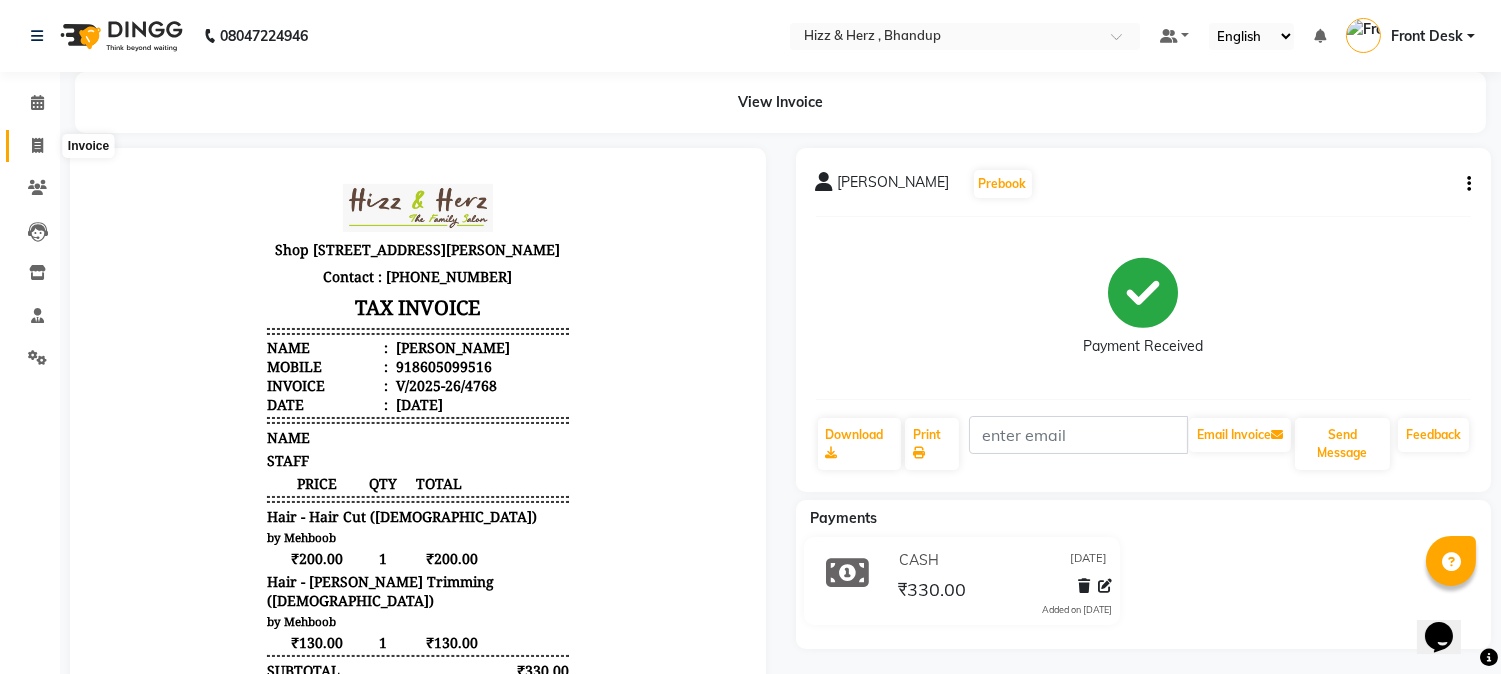 click 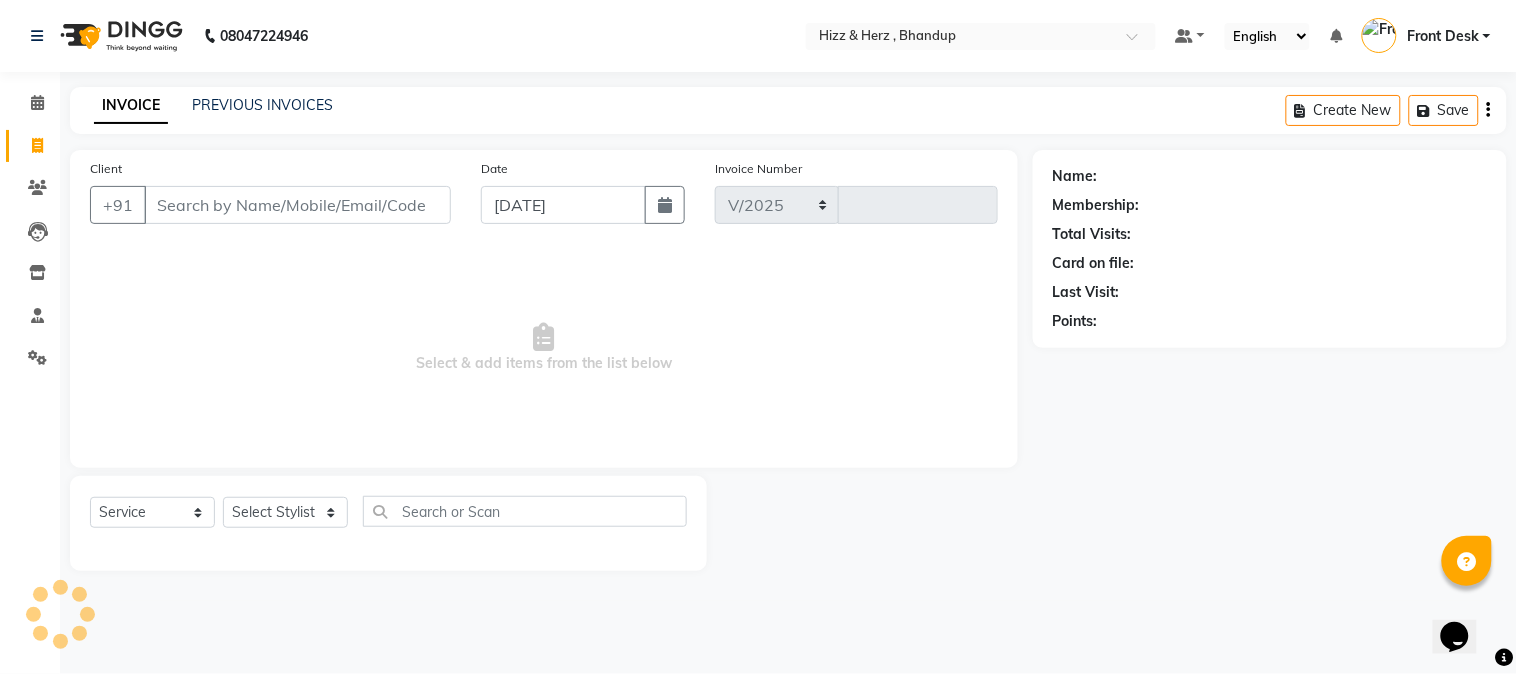 select on "629" 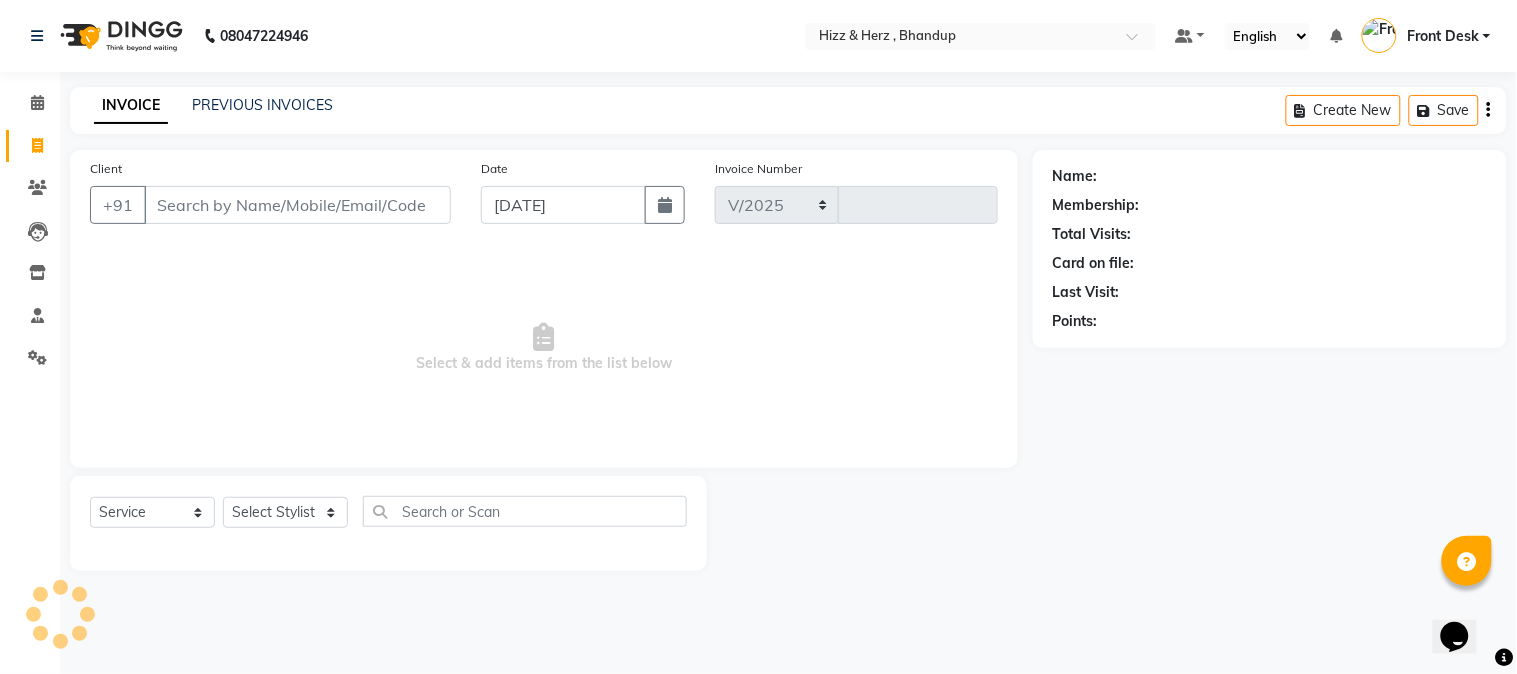 type on "4771" 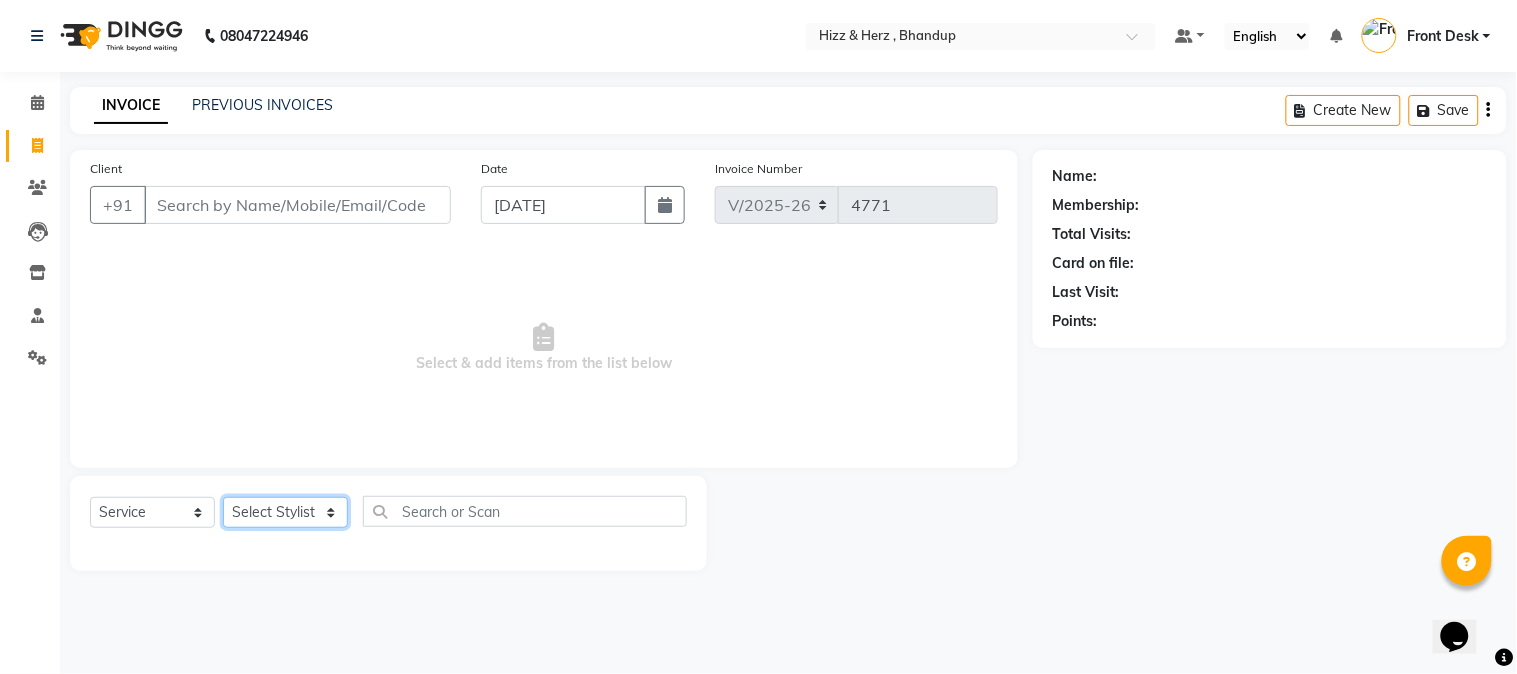 click on "Select Stylist Front Desk [PERSON_NAME] HIZZ & HERZ 2 [PERSON_NAME] [PERSON_NAME] [PERSON_NAME] [PERSON_NAME] MOHD [PERSON_NAME] [PERSON_NAME] [PERSON_NAME]  [PERSON_NAME]" 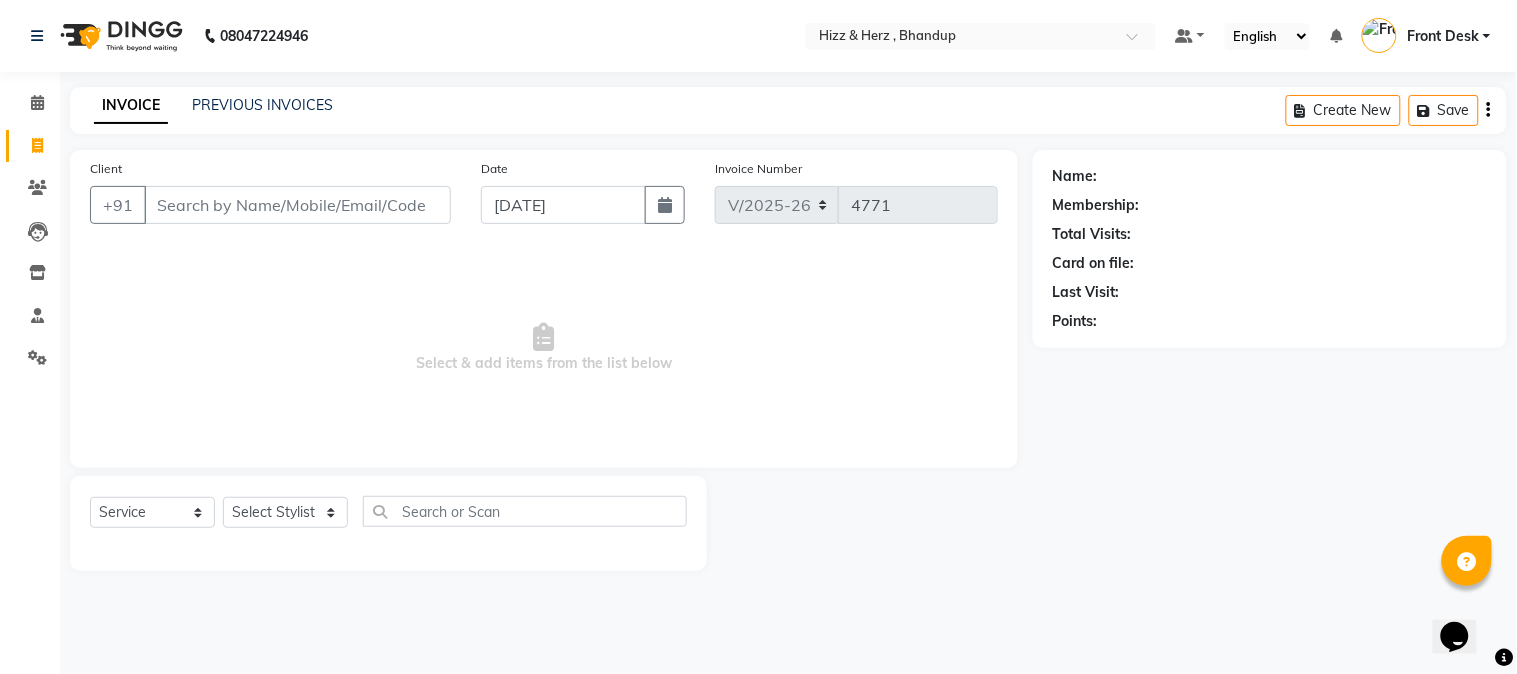 click on "Select & add items from the list below" at bounding box center [544, 348] 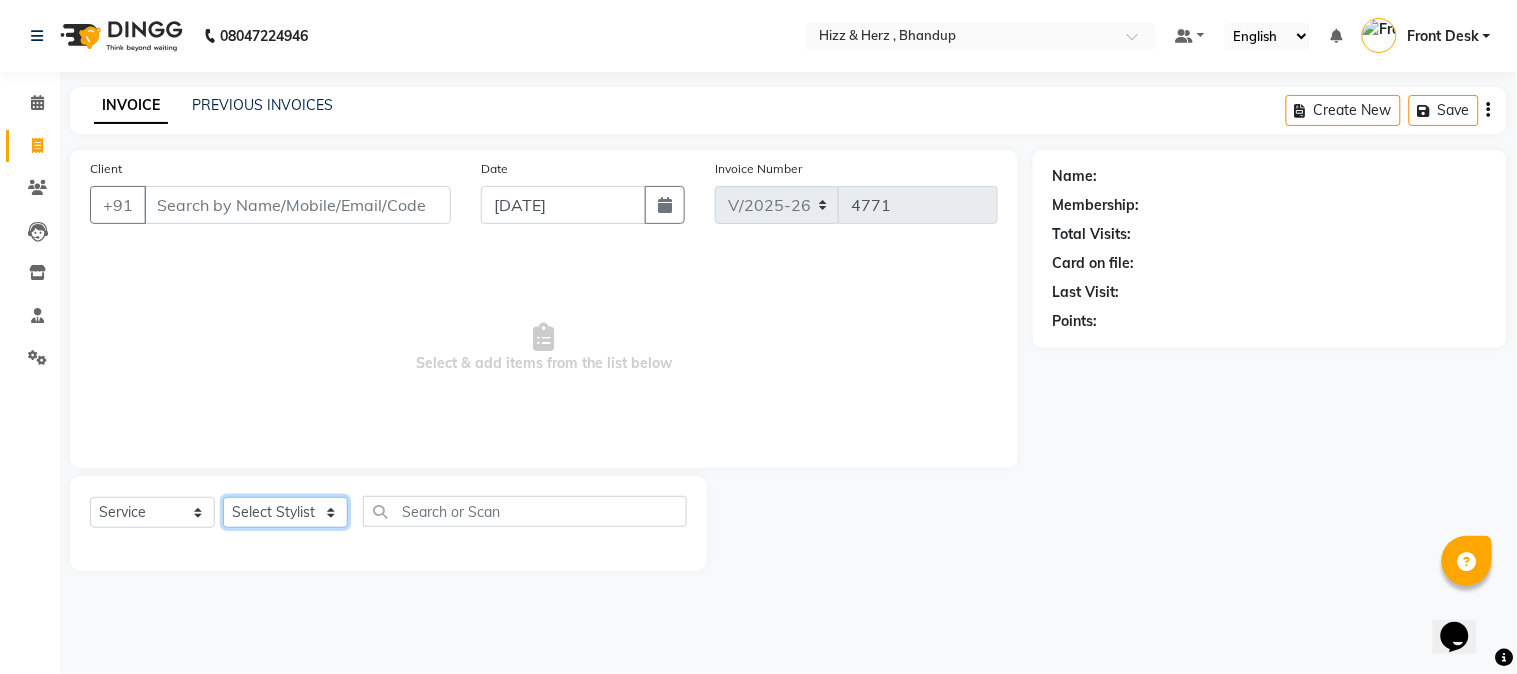 click on "Select Stylist Front Desk [PERSON_NAME] HIZZ & HERZ 2 [PERSON_NAME] [PERSON_NAME] [PERSON_NAME] [PERSON_NAME] MOHD [PERSON_NAME] [PERSON_NAME] [PERSON_NAME]  [PERSON_NAME]" 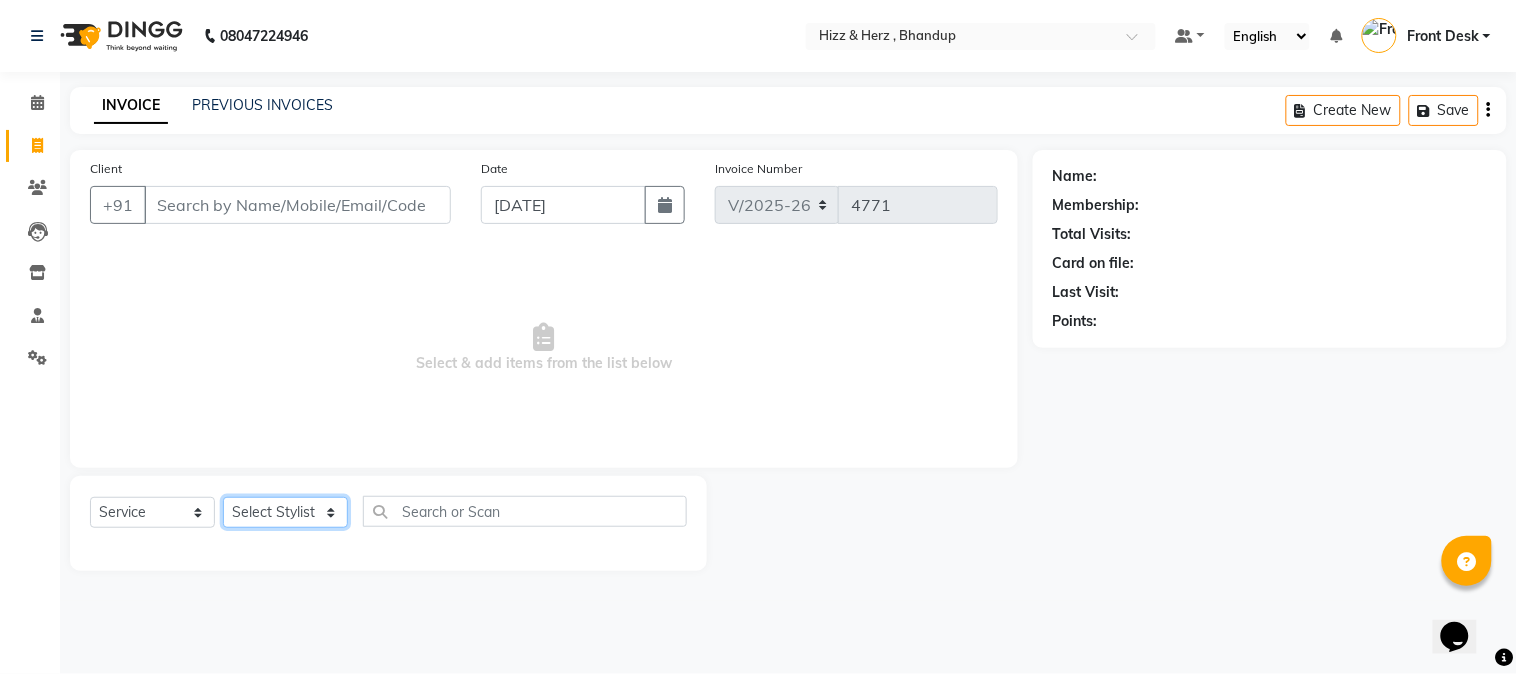 select on "9149" 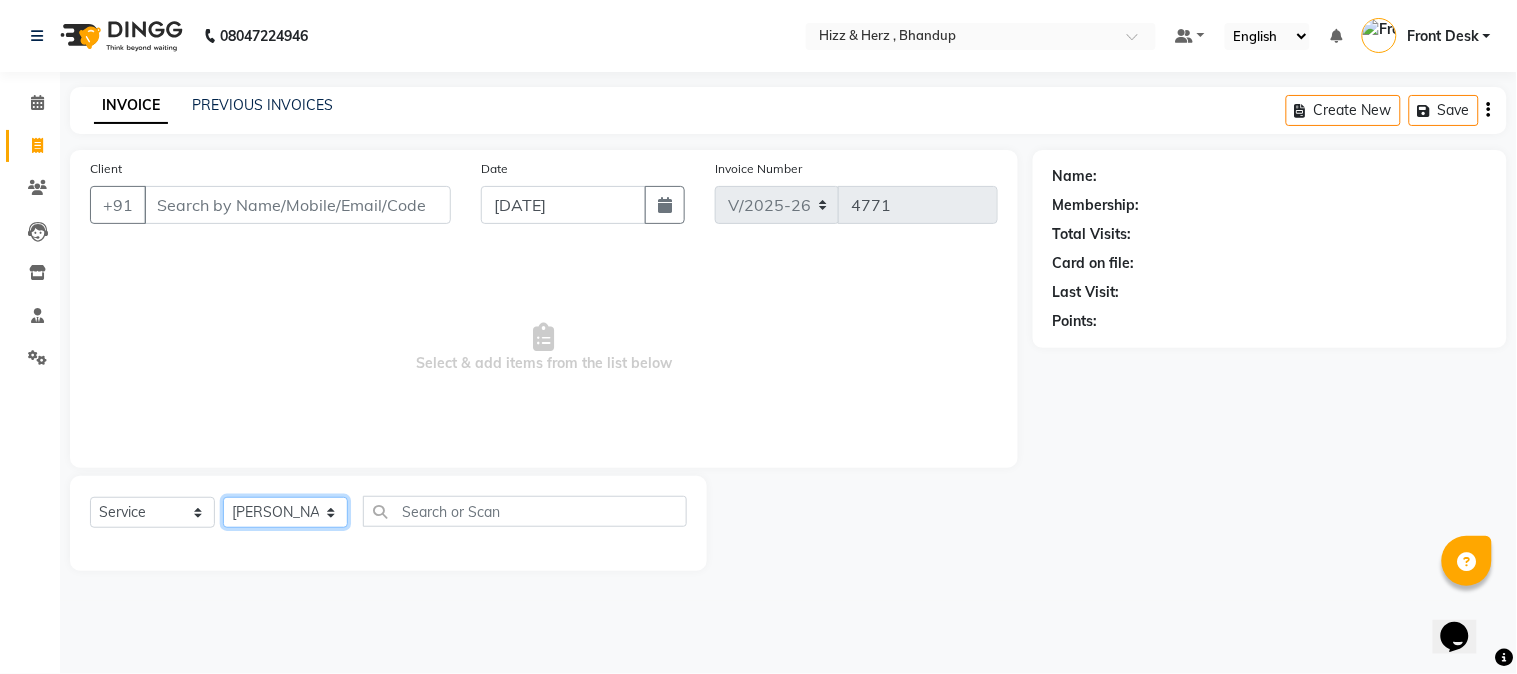 click on "Select Stylist Front Desk [PERSON_NAME] HIZZ & HERZ 2 [PERSON_NAME] [PERSON_NAME] [PERSON_NAME] [PERSON_NAME] MOHD [PERSON_NAME] [PERSON_NAME] [PERSON_NAME]  [PERSON_NAME]" 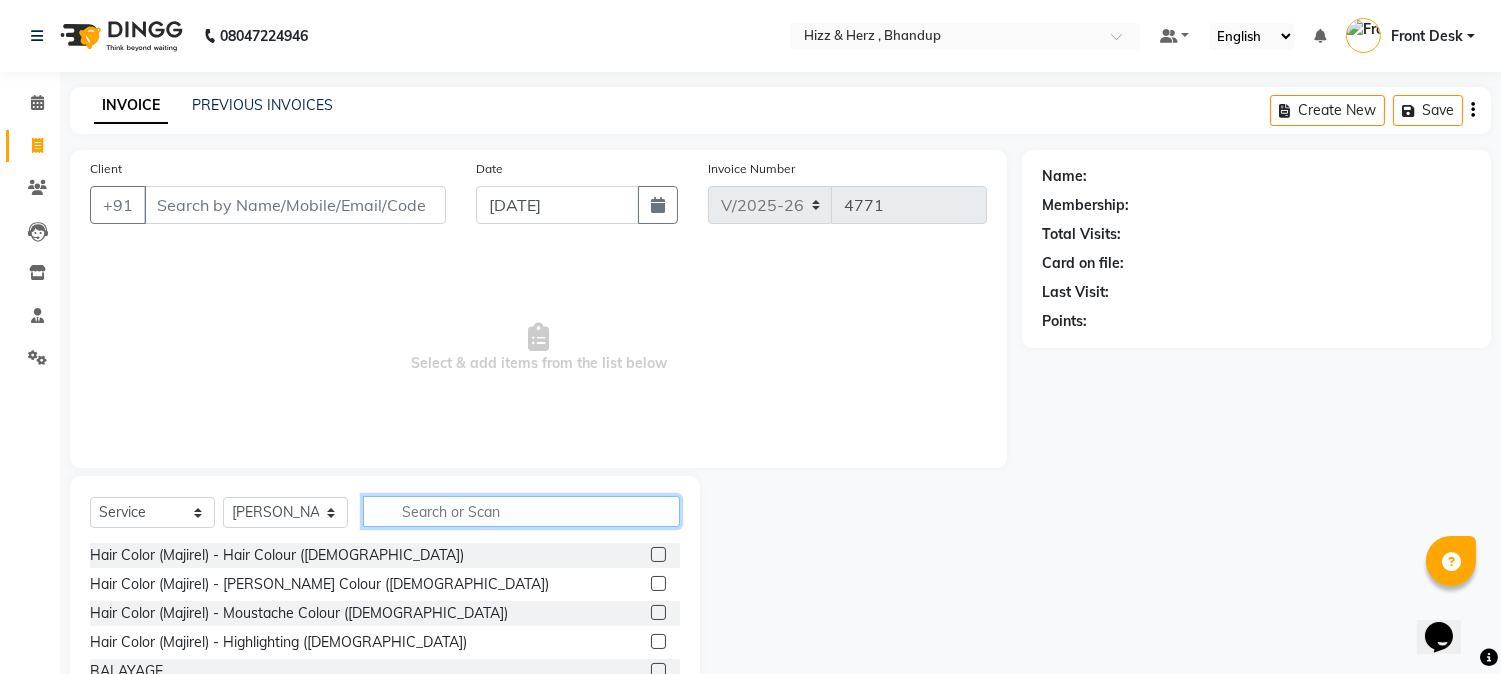 click 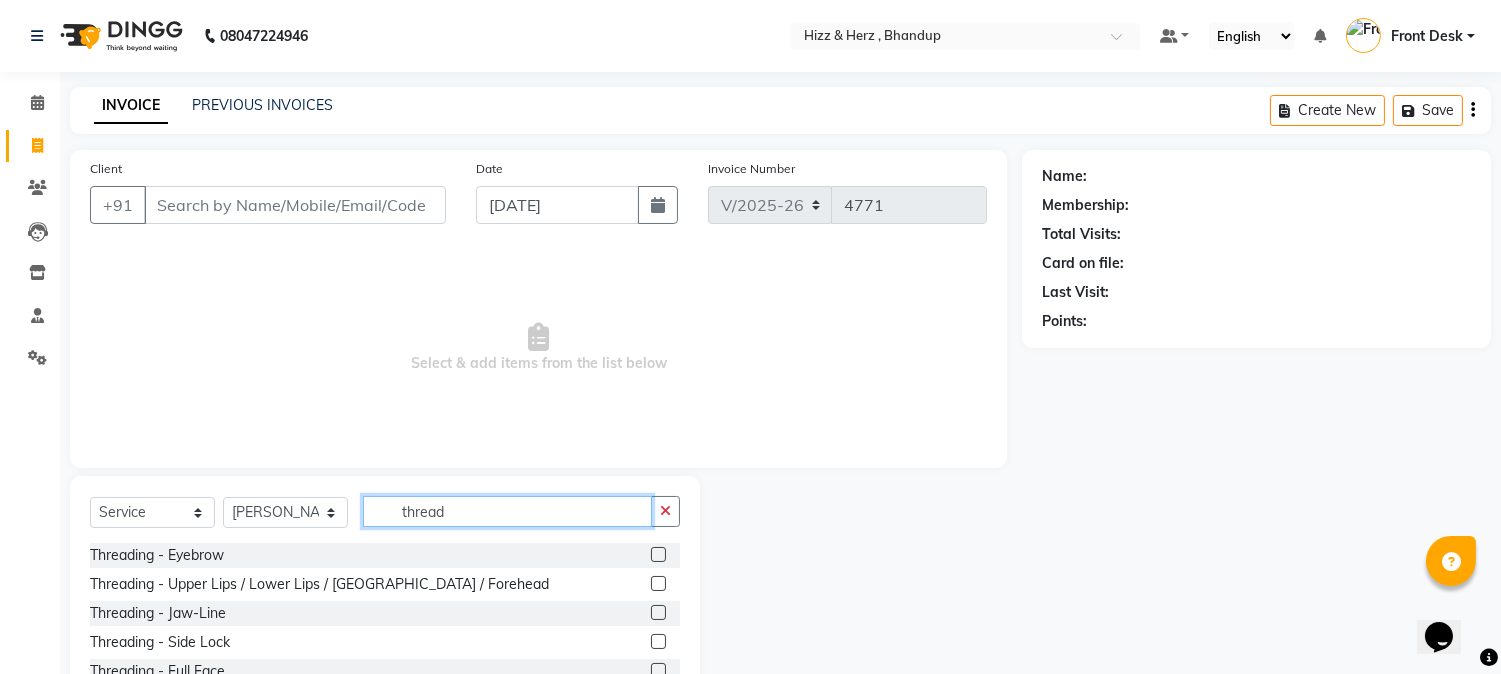 type on "thread" 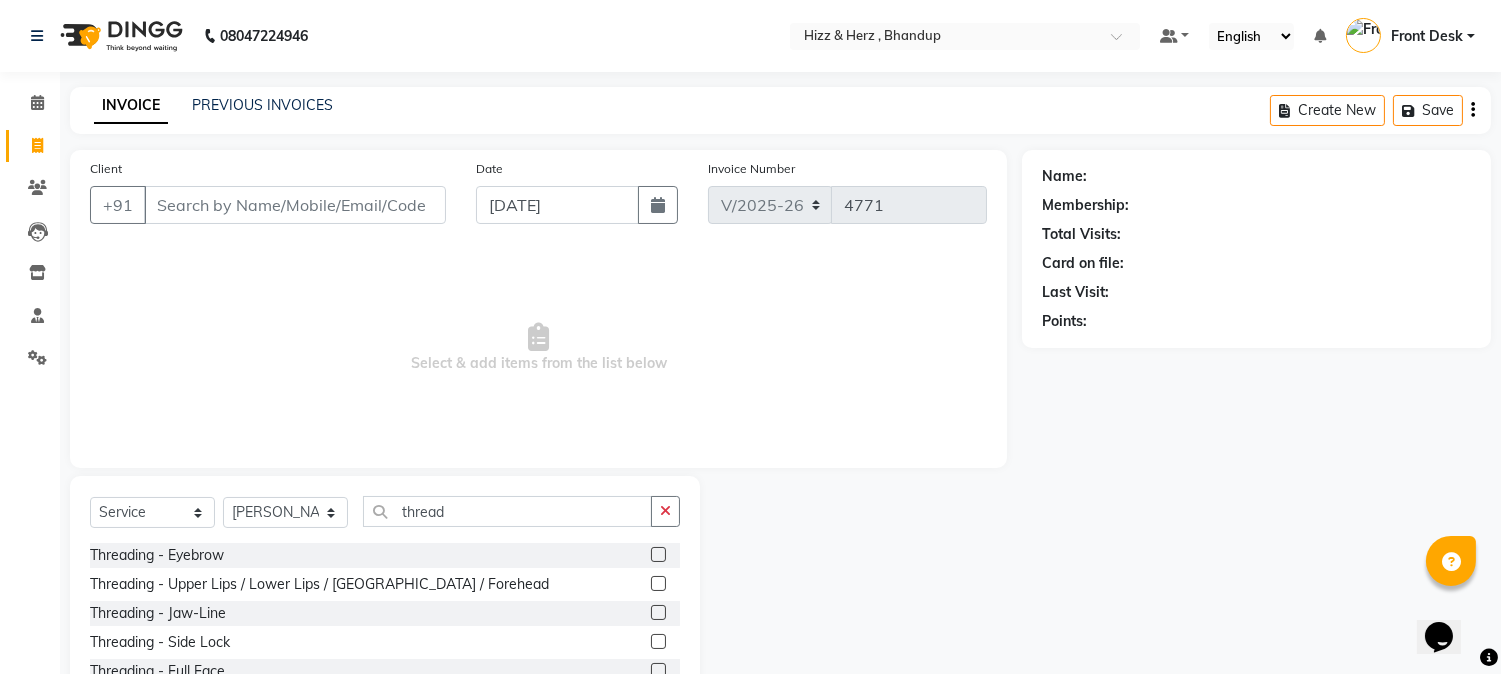 click 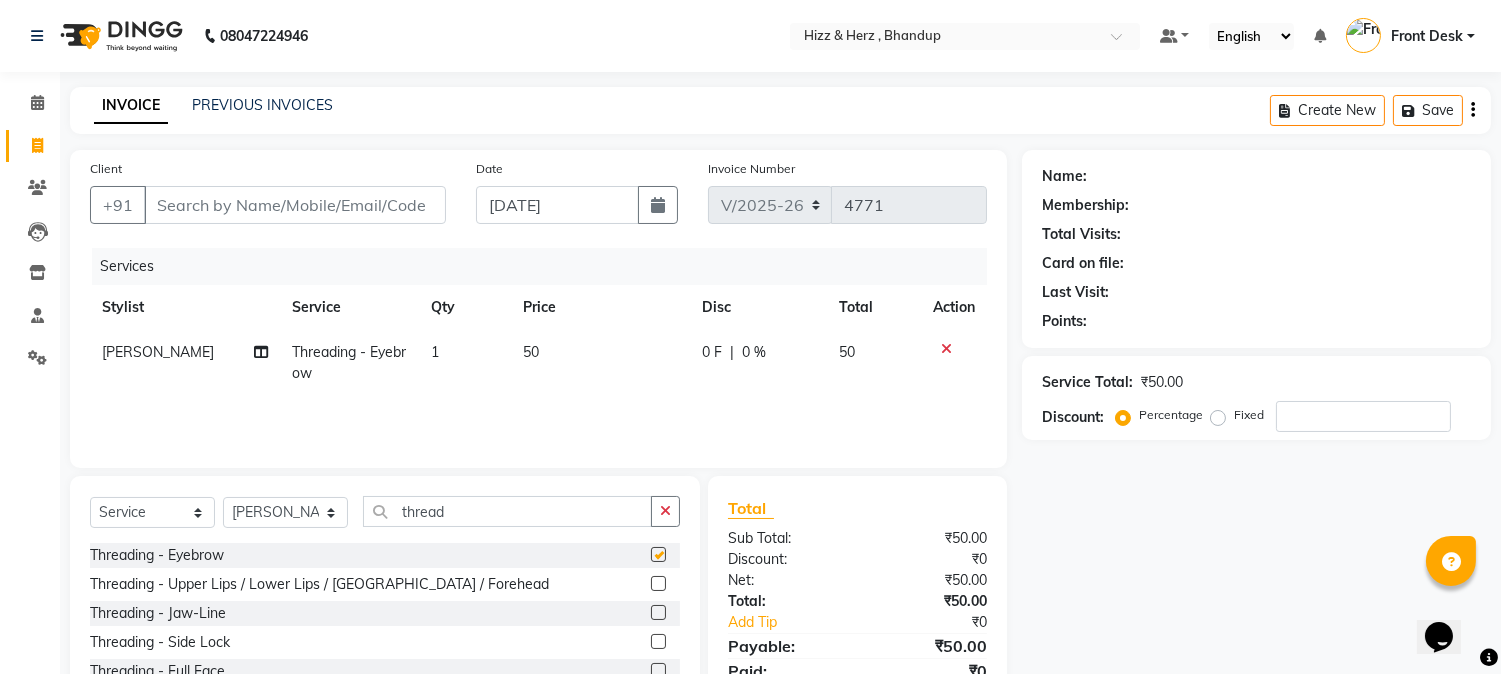 checkbox on "false" 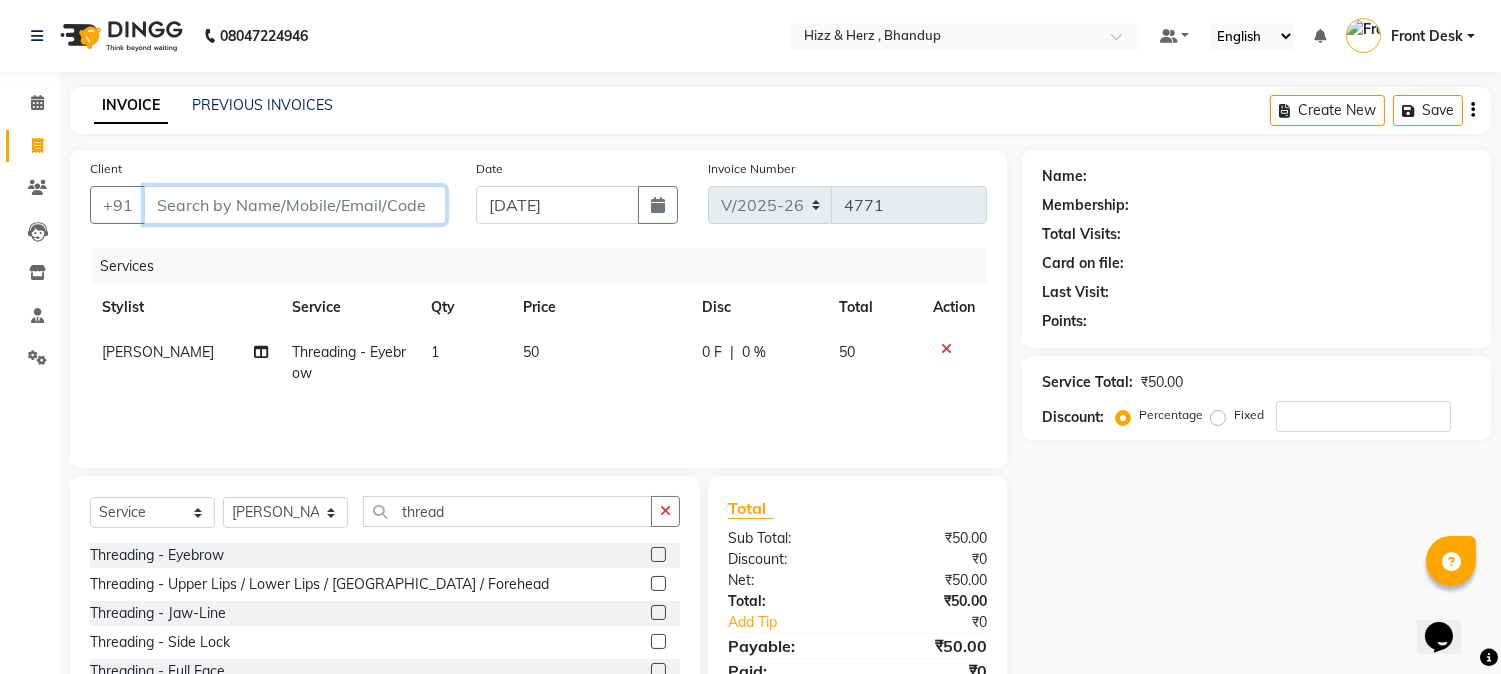 click on "Client" at bounding box center [295, 205] 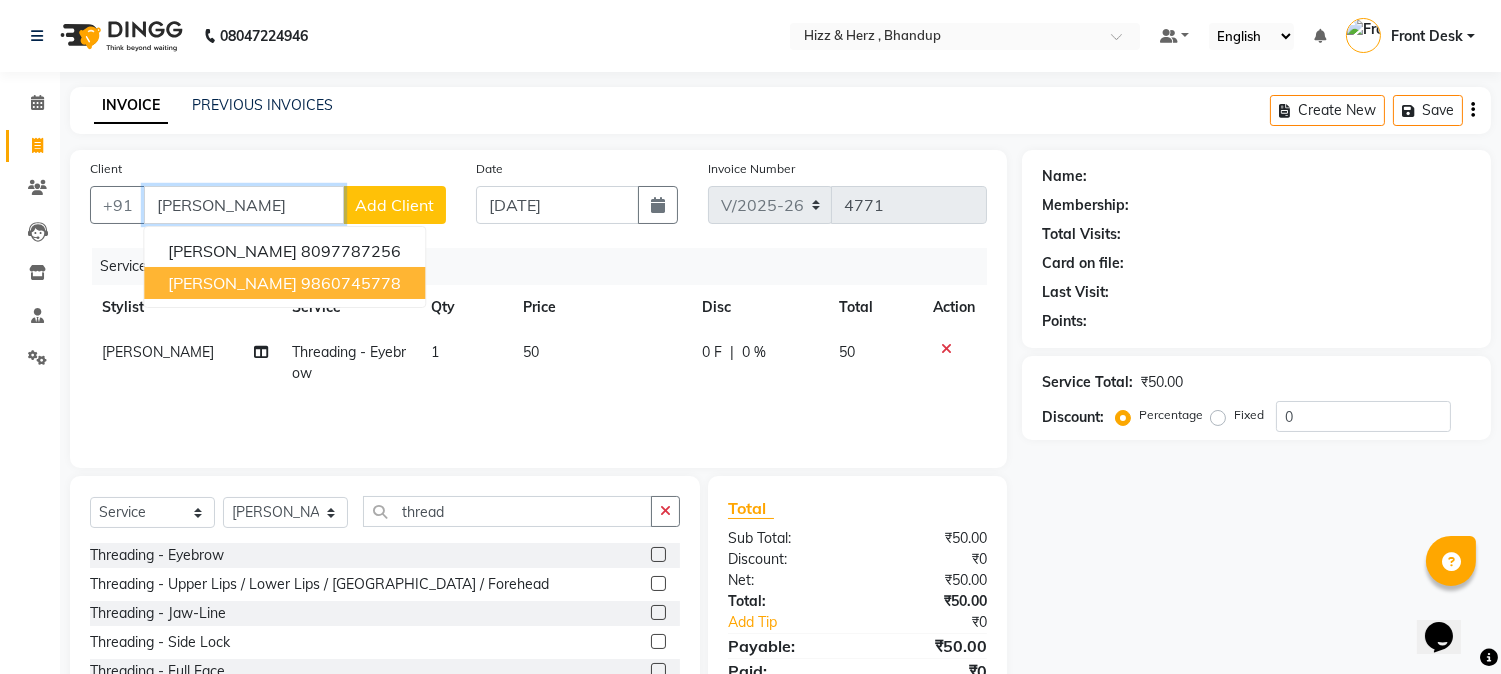 click on "9860745778" at bounding box center [351, 283] 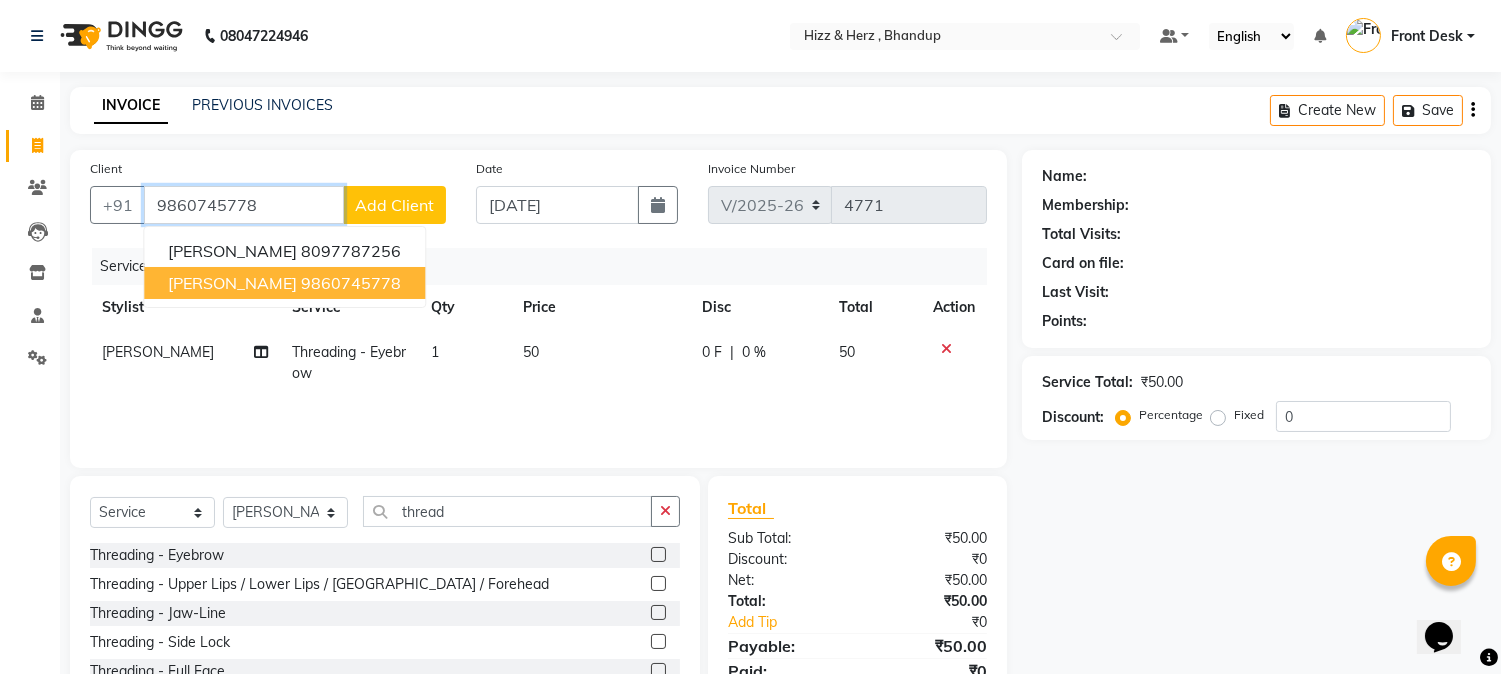 type on "9860745778" 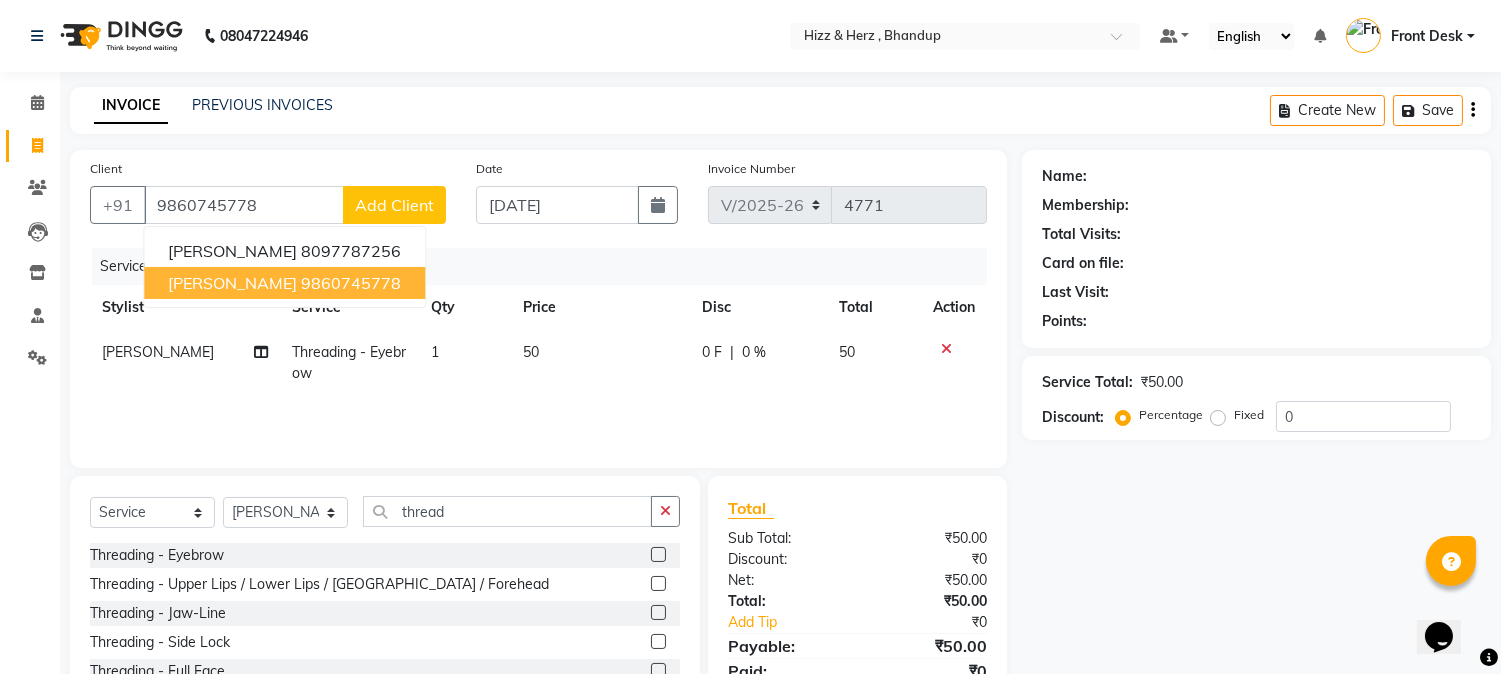 select on "1: Object" 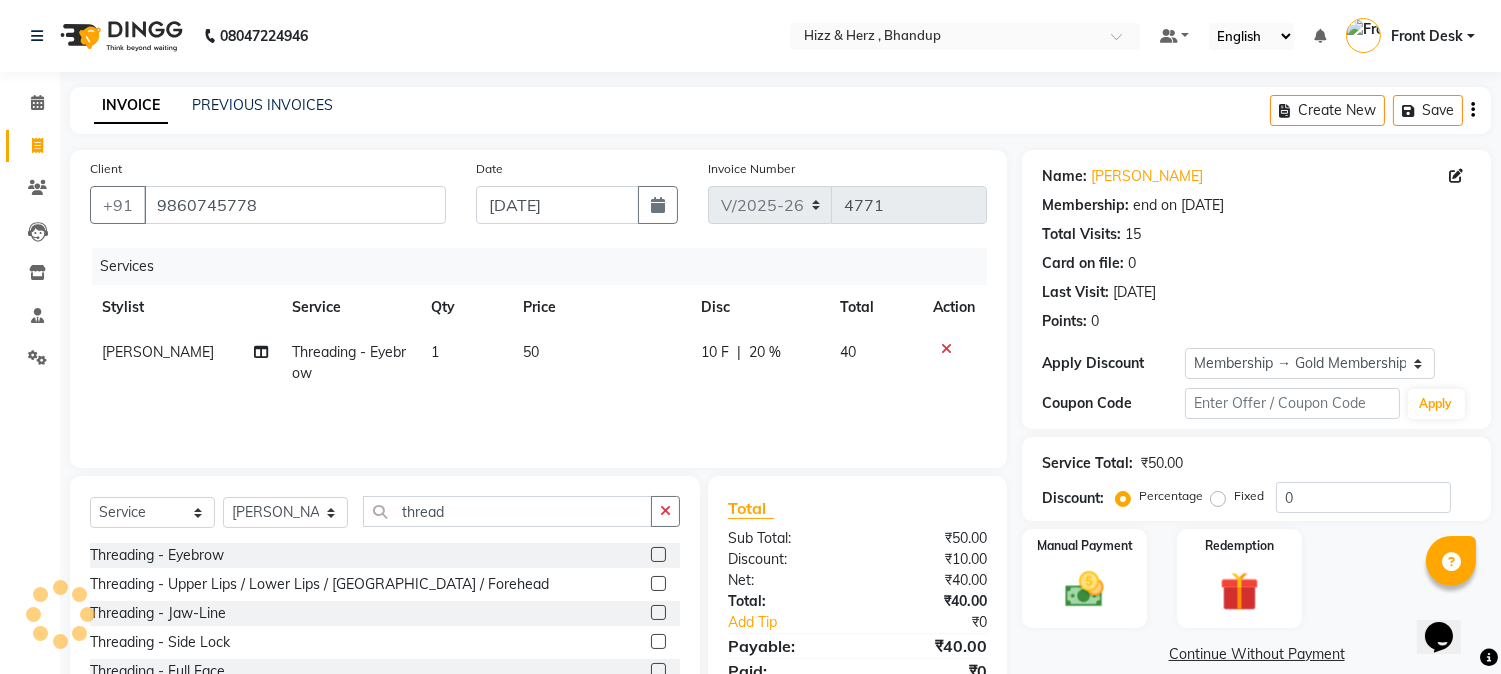 type on "20" 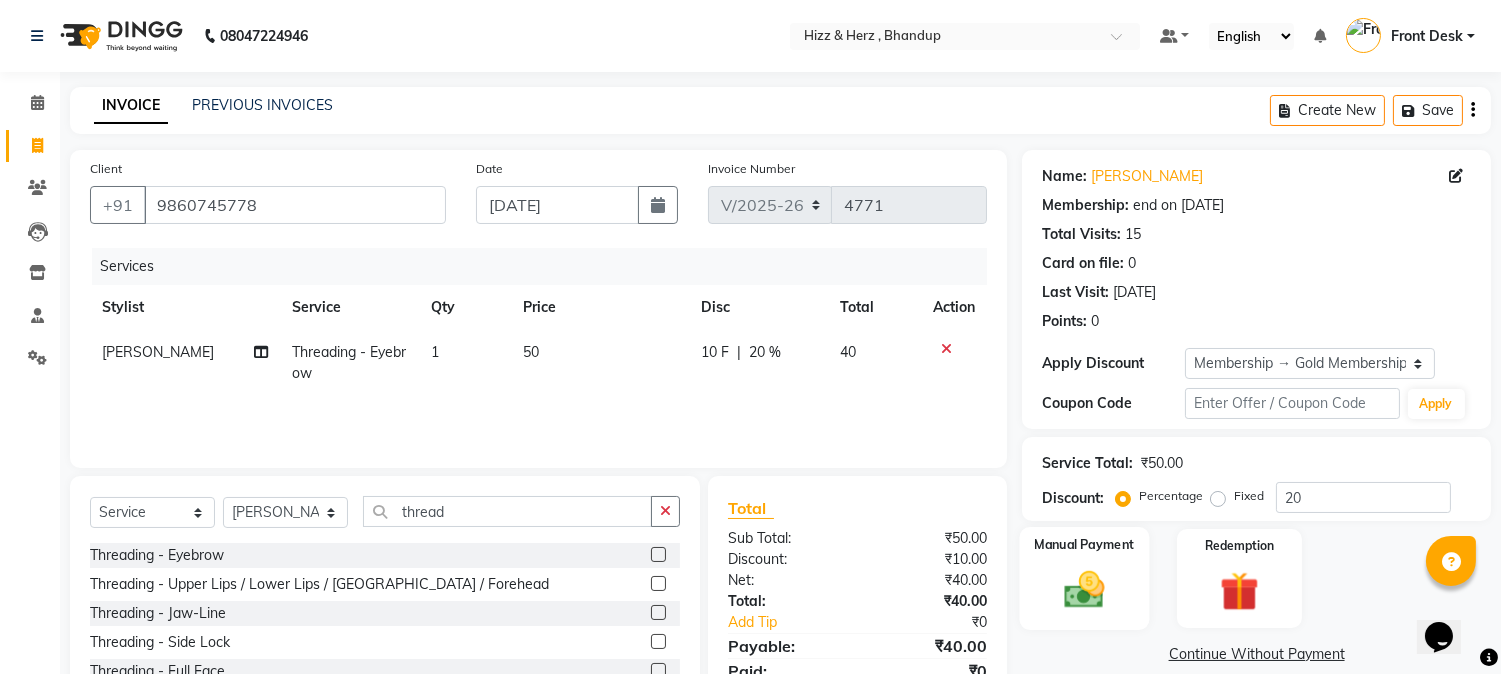 click 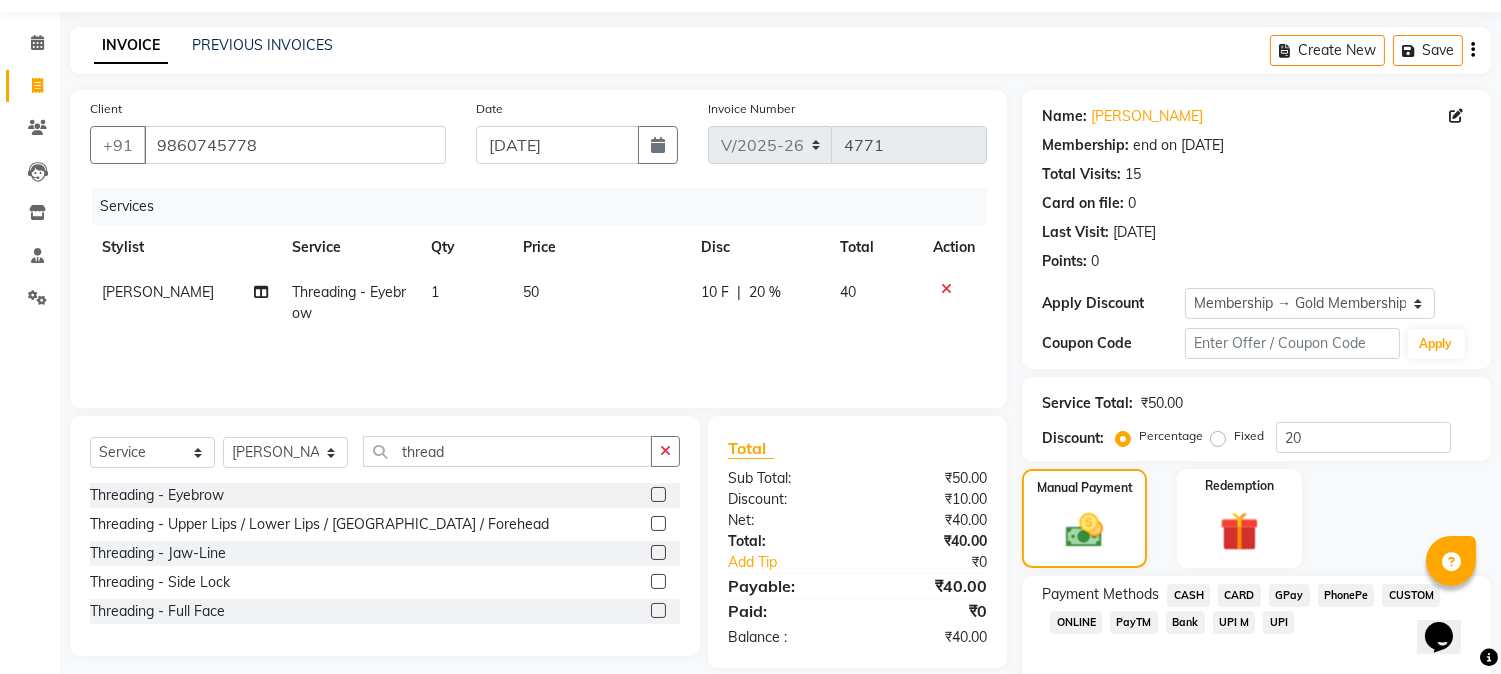 scroll, scrollTop: 152, scrollLeft: 0, axis: vertical 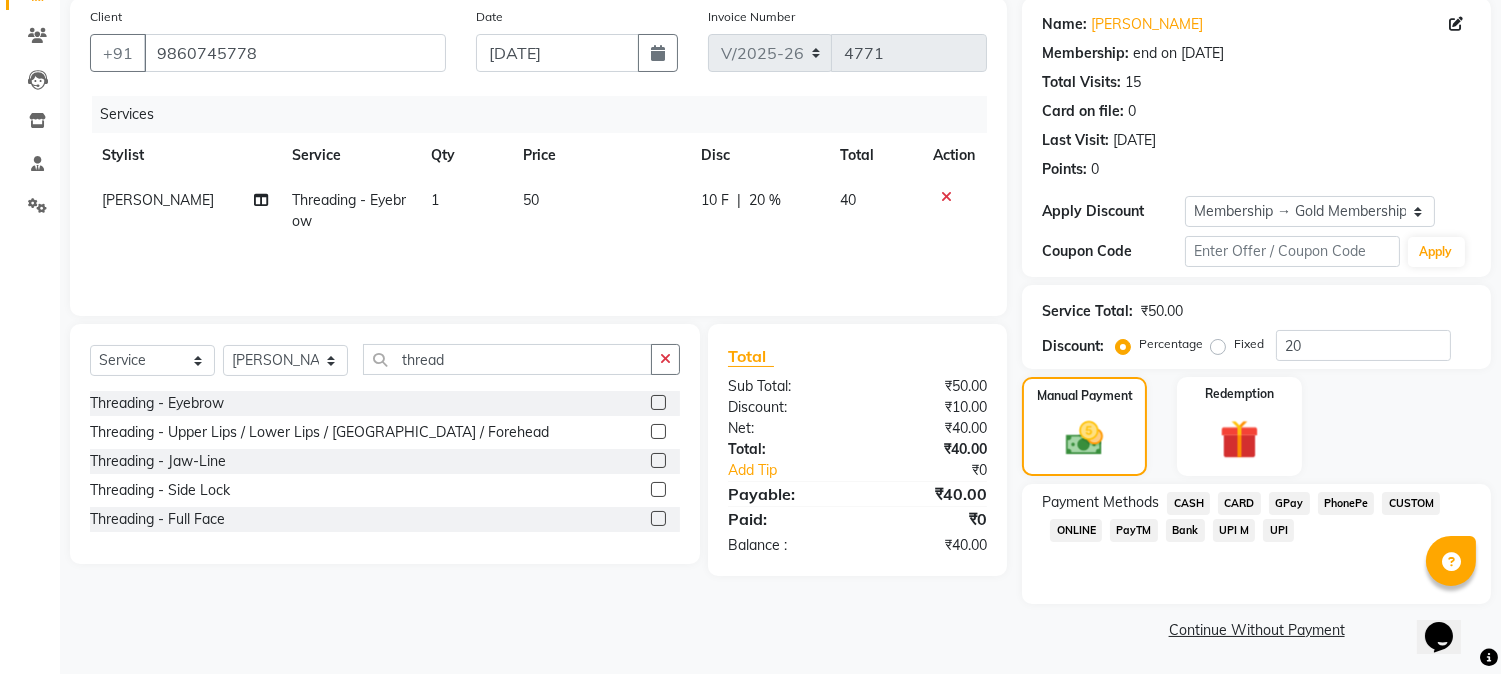 click on "CASH" 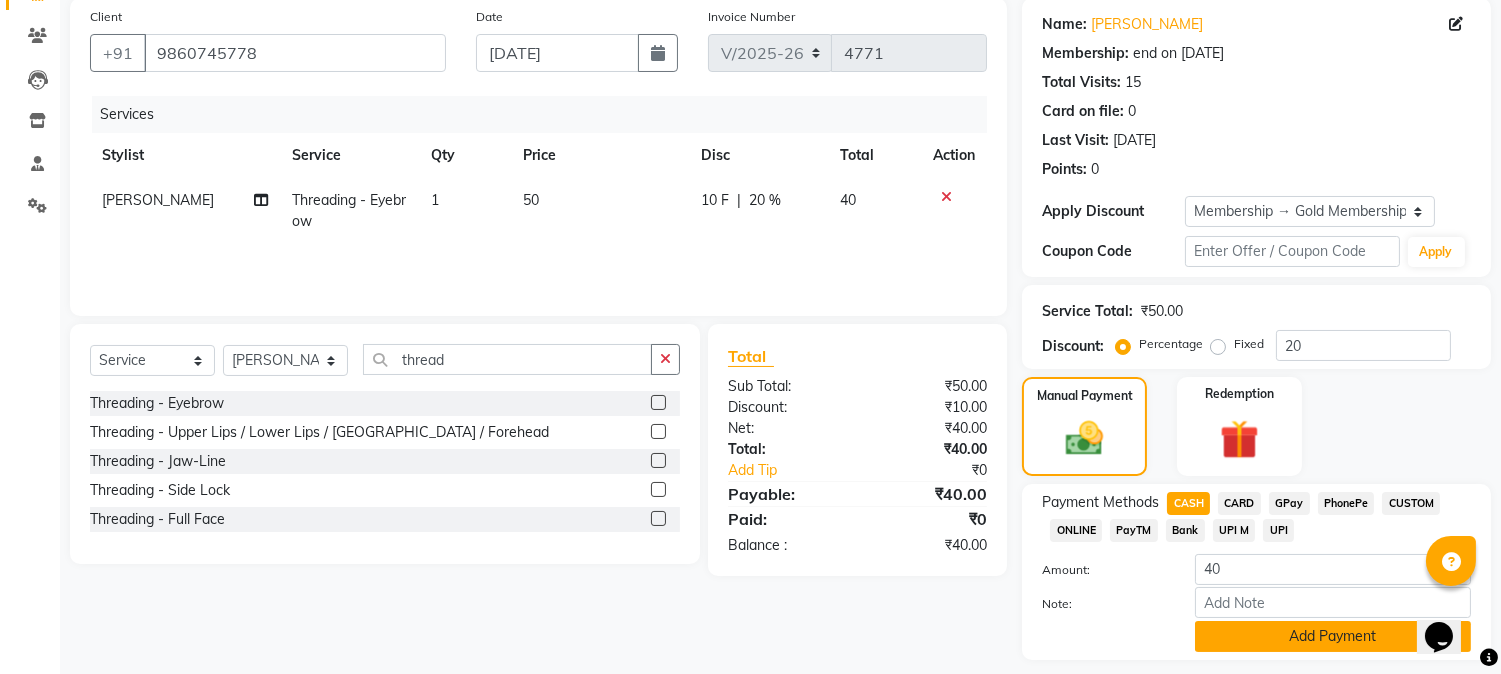 click on "Add Payment" 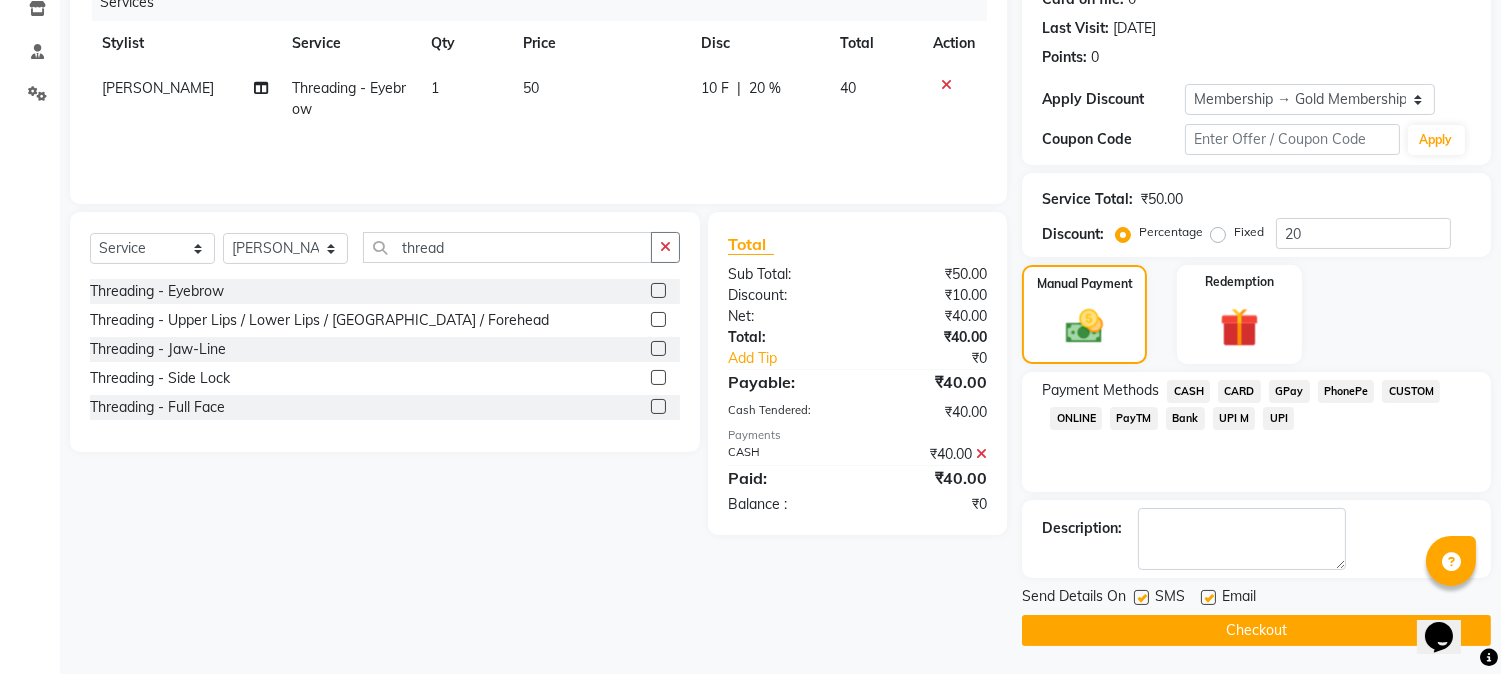 scroll, scrollTop: 265, scrollLeft: 0, axis: vertical 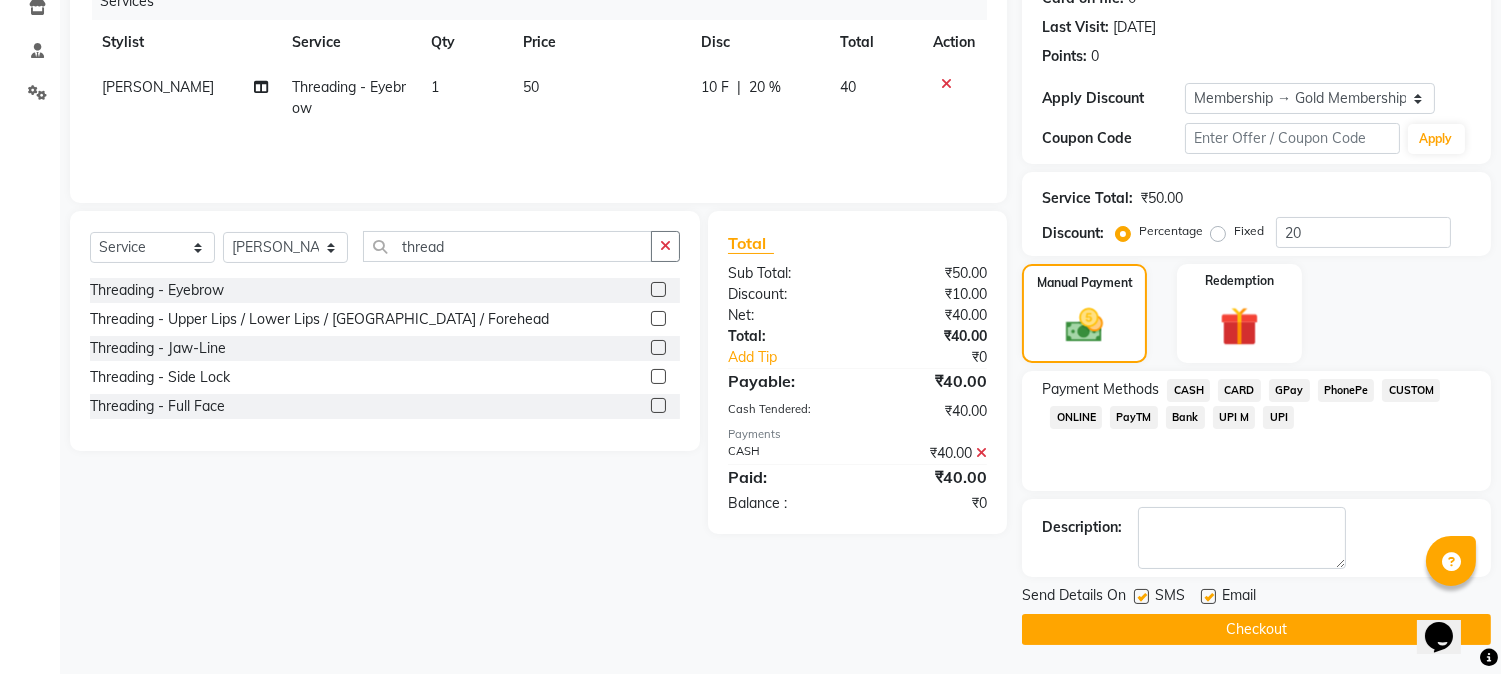click on "Checkout" 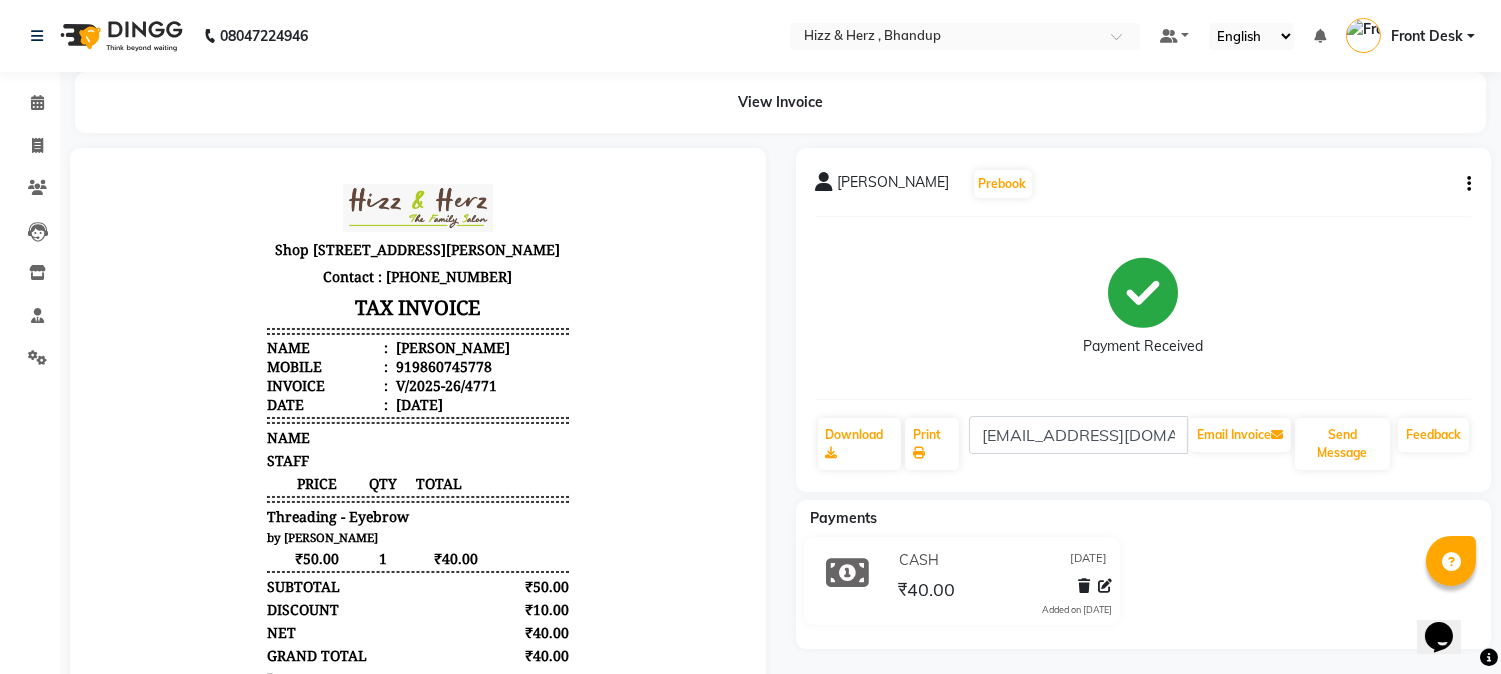 scroll, scrollTop: 15, scrollLeft: 0, axis: vertical 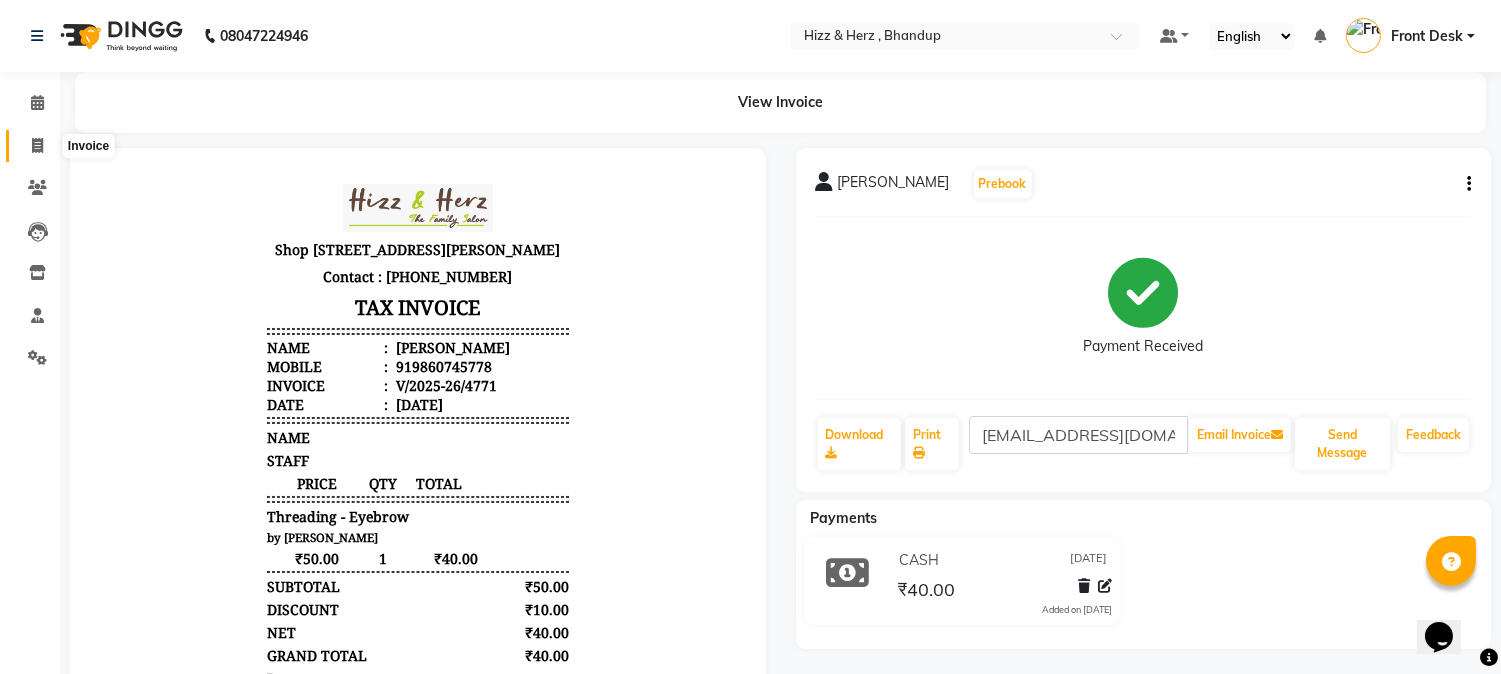 click 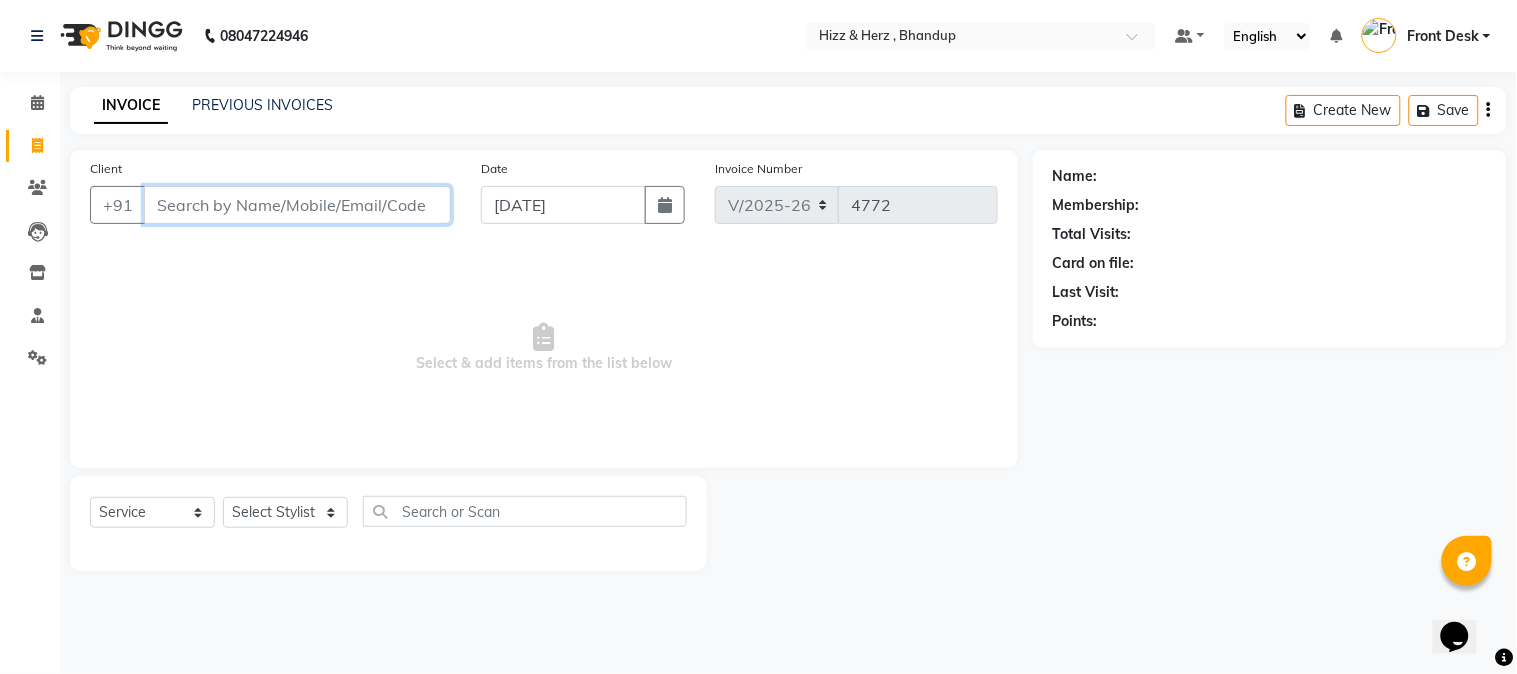 click on "Client" at bounding box center (297, 205) 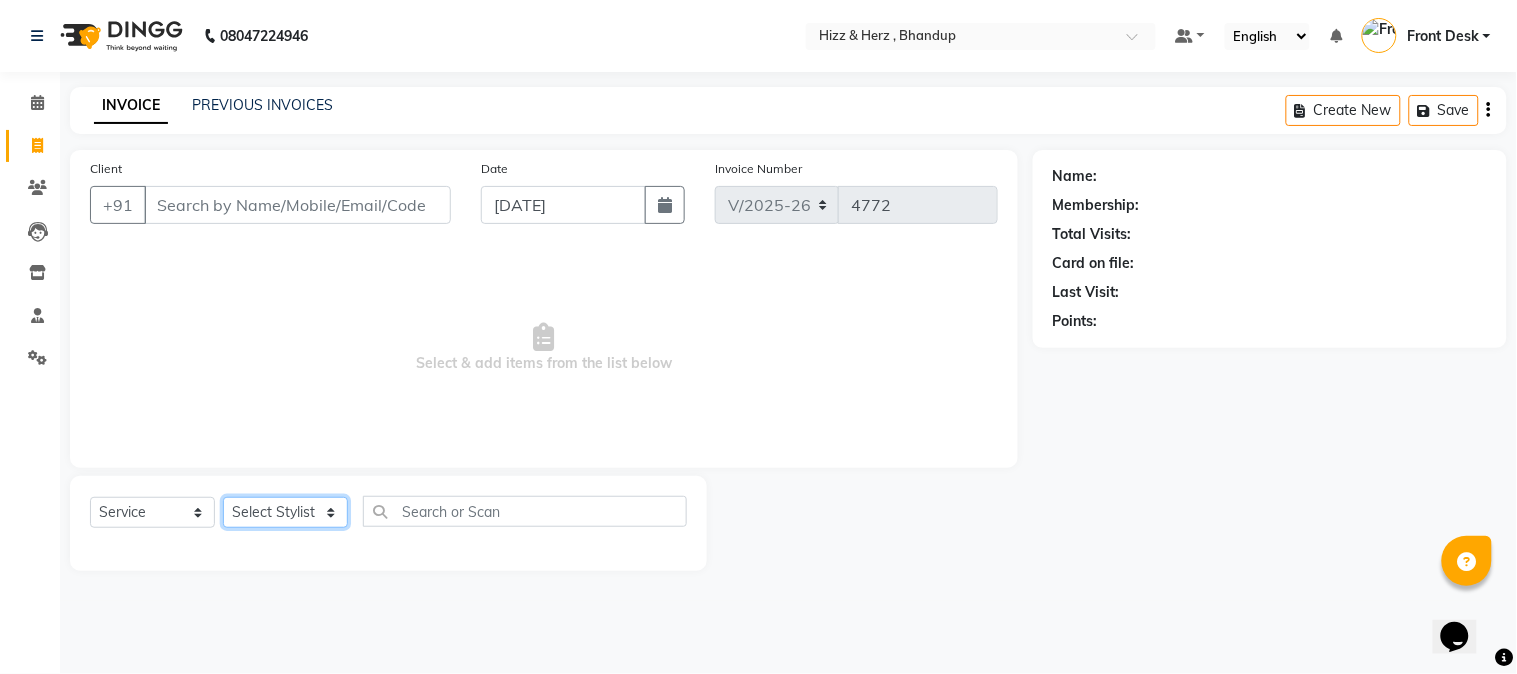 click on "Select Stylist Front Desk [PERSON_NAME] HIZZ & HERZ 2 [PERSON_NAME] [PERSON_NAME] [PERSON_NAME] [PERSON_NAME] MOHD [PERSON_NAME] [PERSON_NAME] [PERSON_NAME]  [PERSON_NAME]" 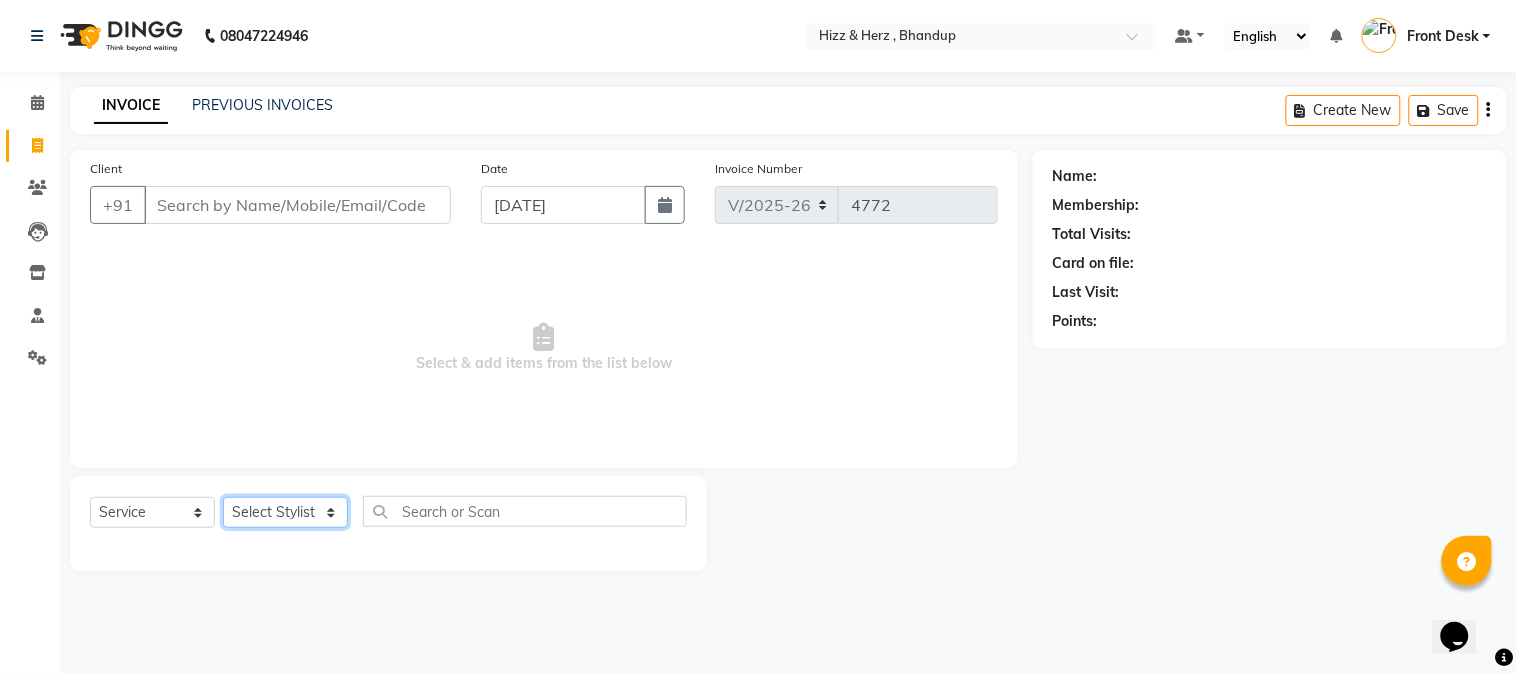 select on "24394" 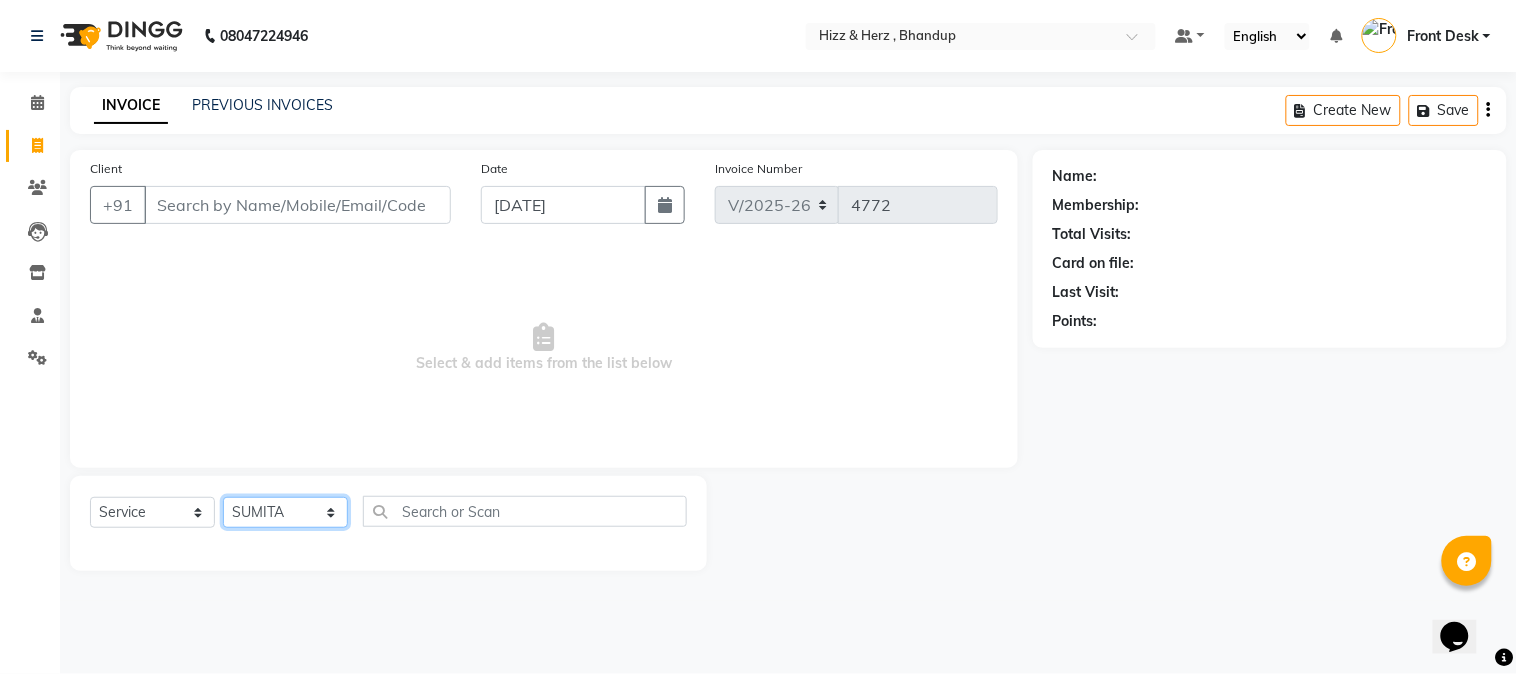 click on "Select Stylist Front Desk [PERSON_NAME] HIZZ & HERZ 2 [PERSON_NAME] [PERSON_NAME] [PERSON_NAME] [PERSON_NAME] MOHD [PERSON_NAME] [PERSON_NAME] [PERSON_NAME]  [PERSON_NAME]" 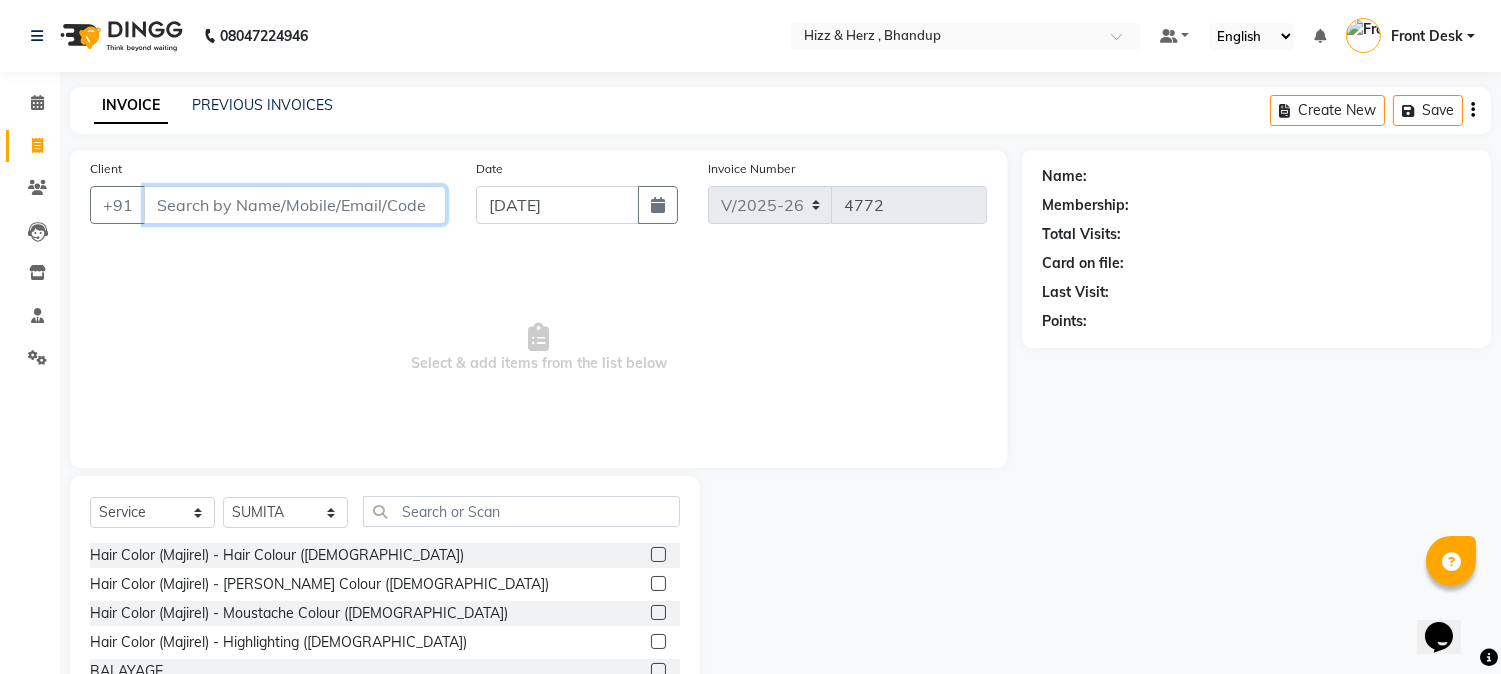 click on "Client" at bounding box center [295, 205] 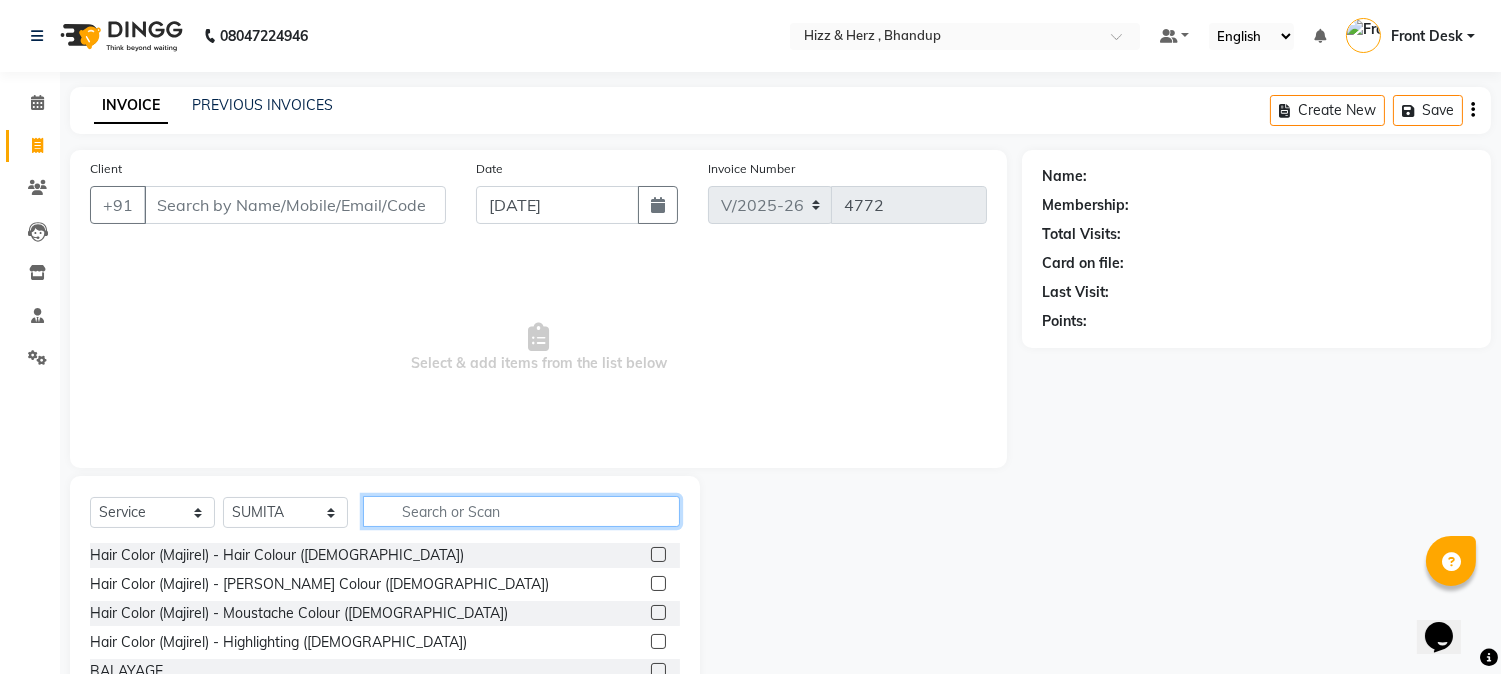 click 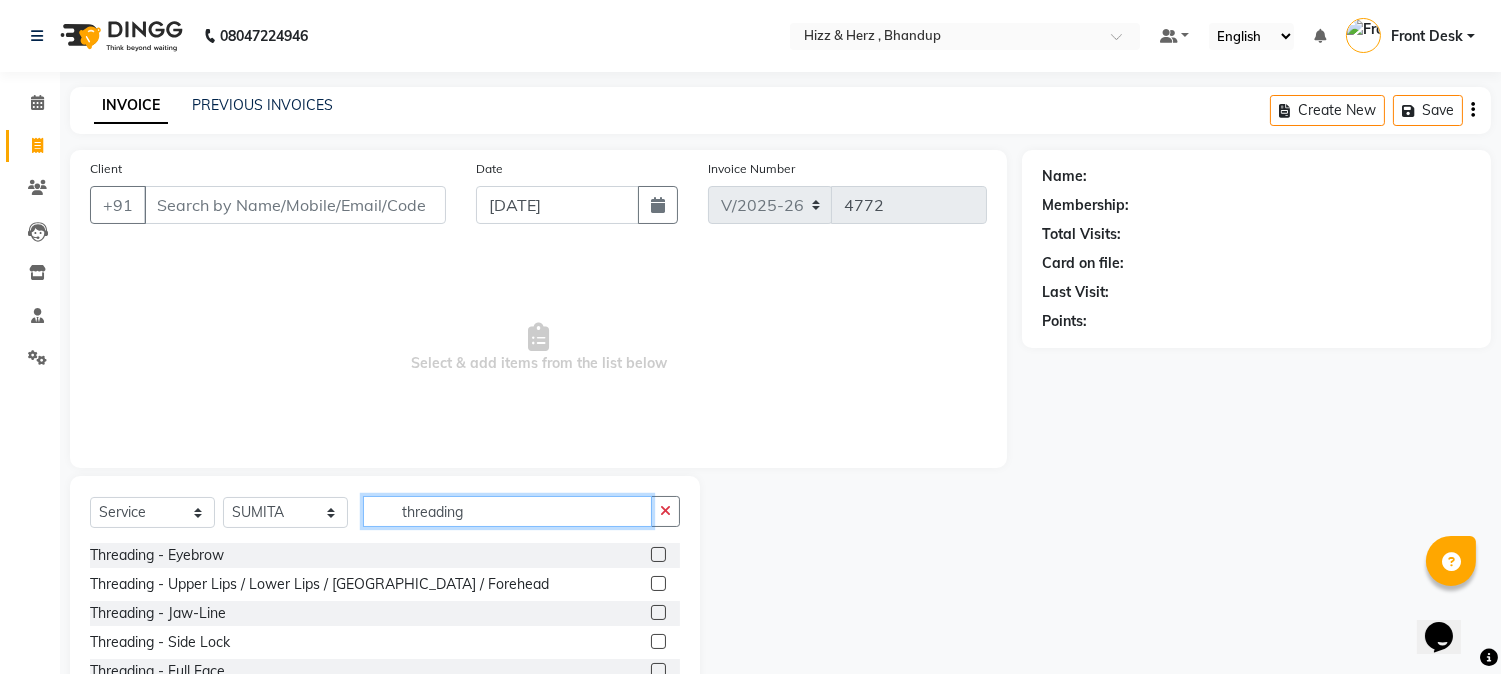 type on "threading" 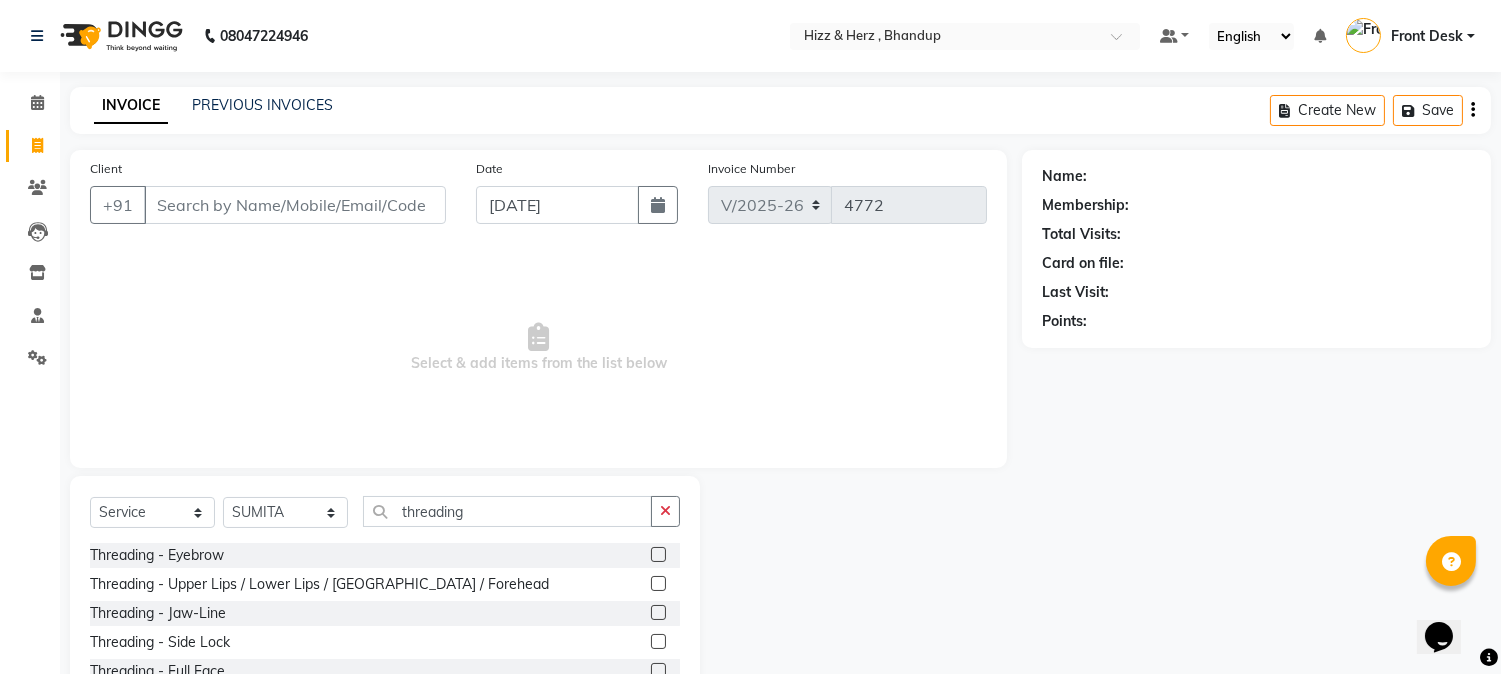 click 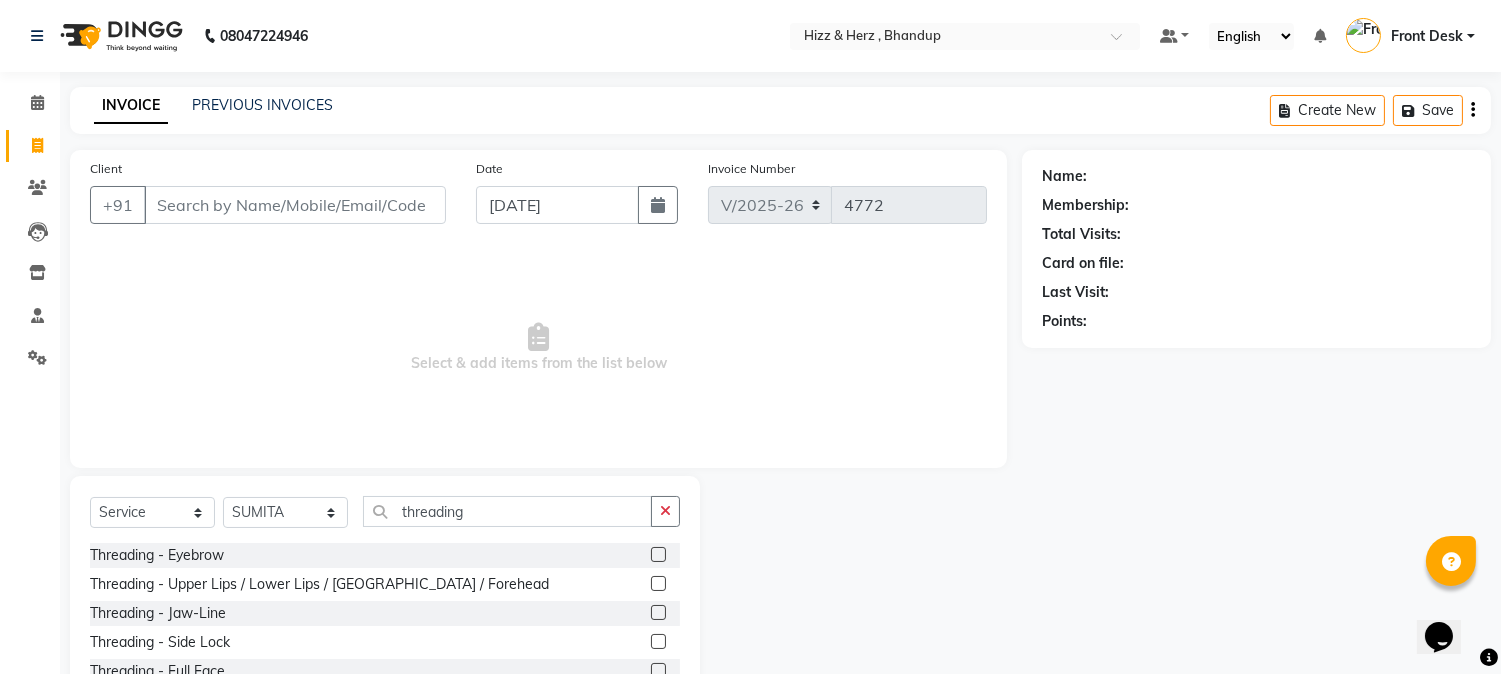 click 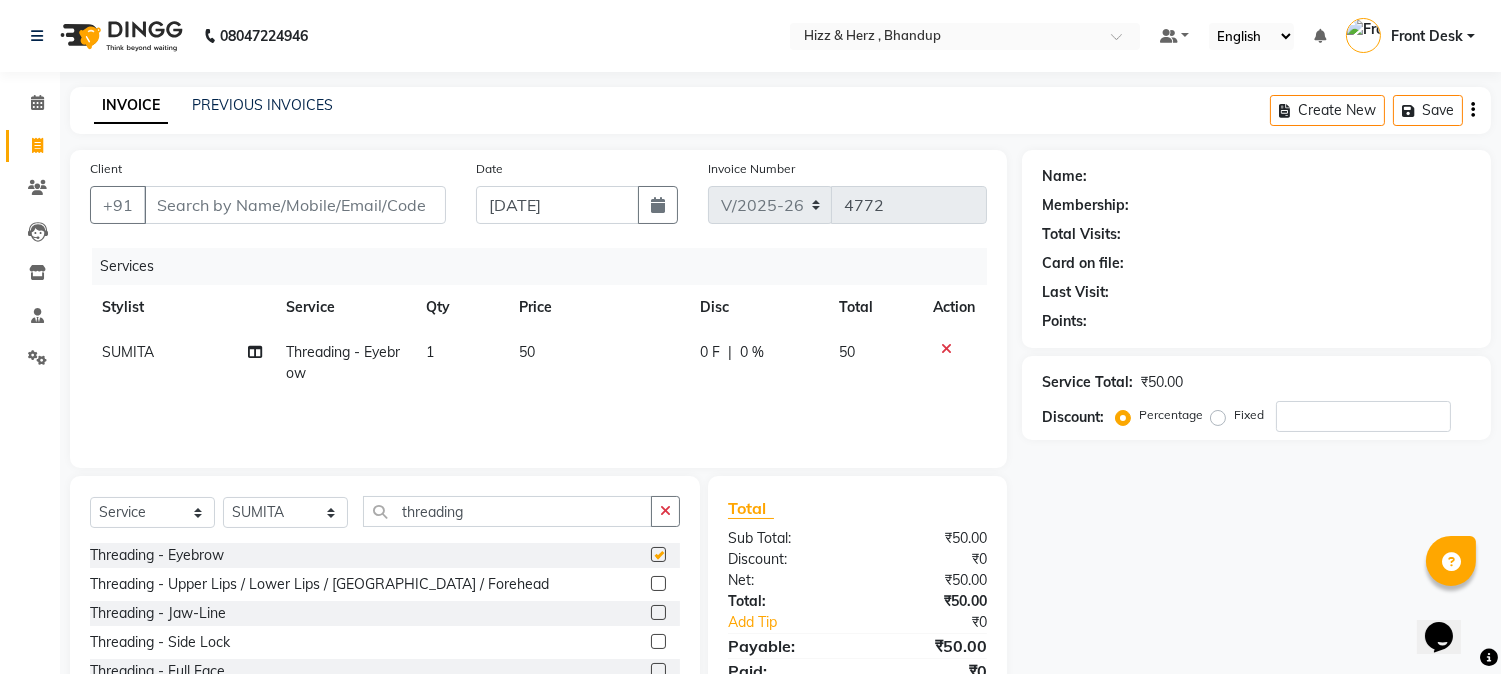 checkbox on "false" 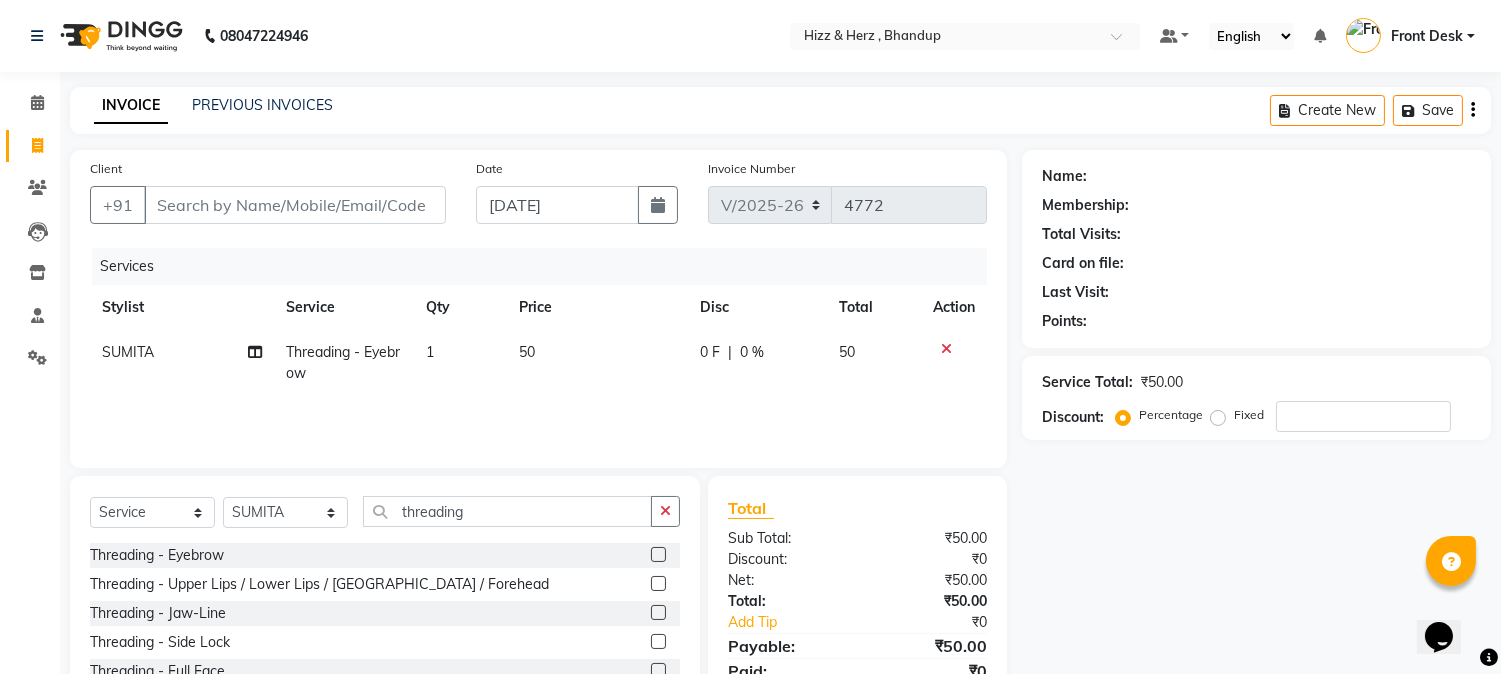 click 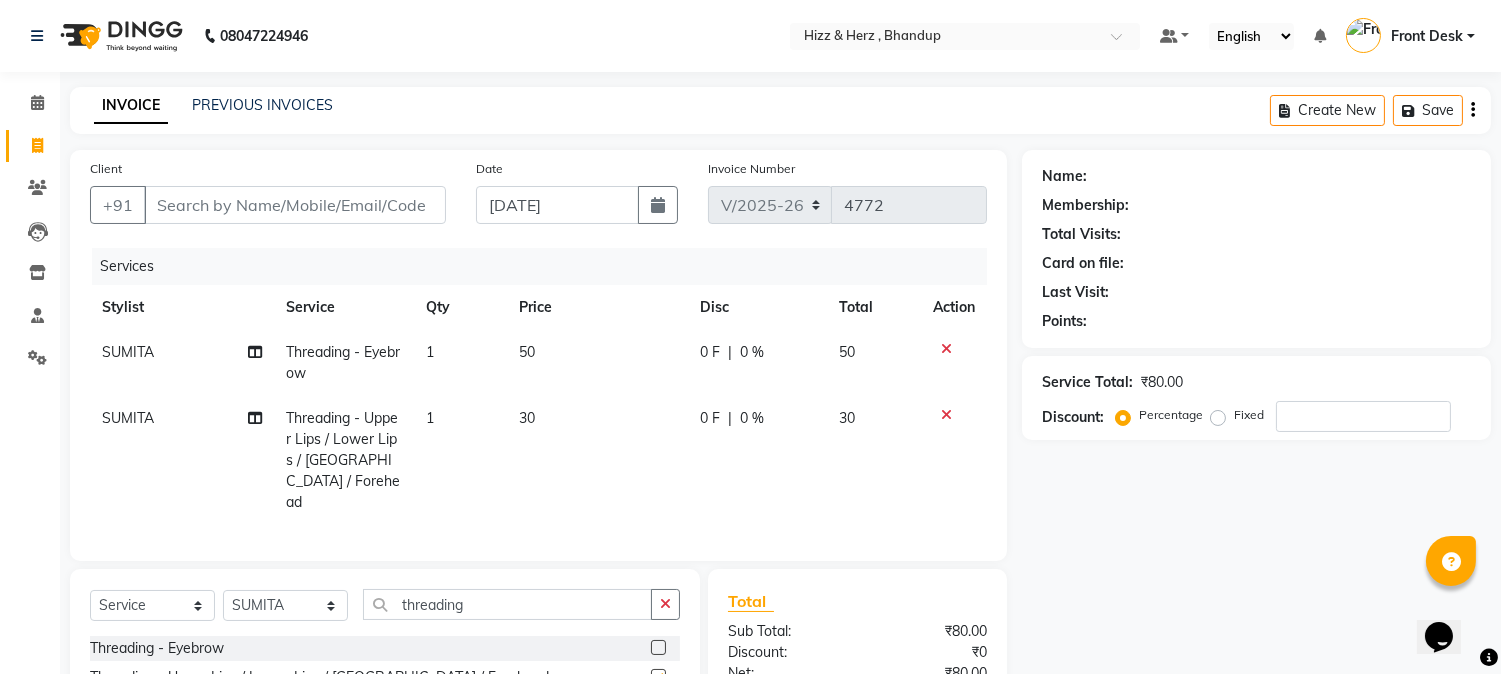 checkbox on "false" 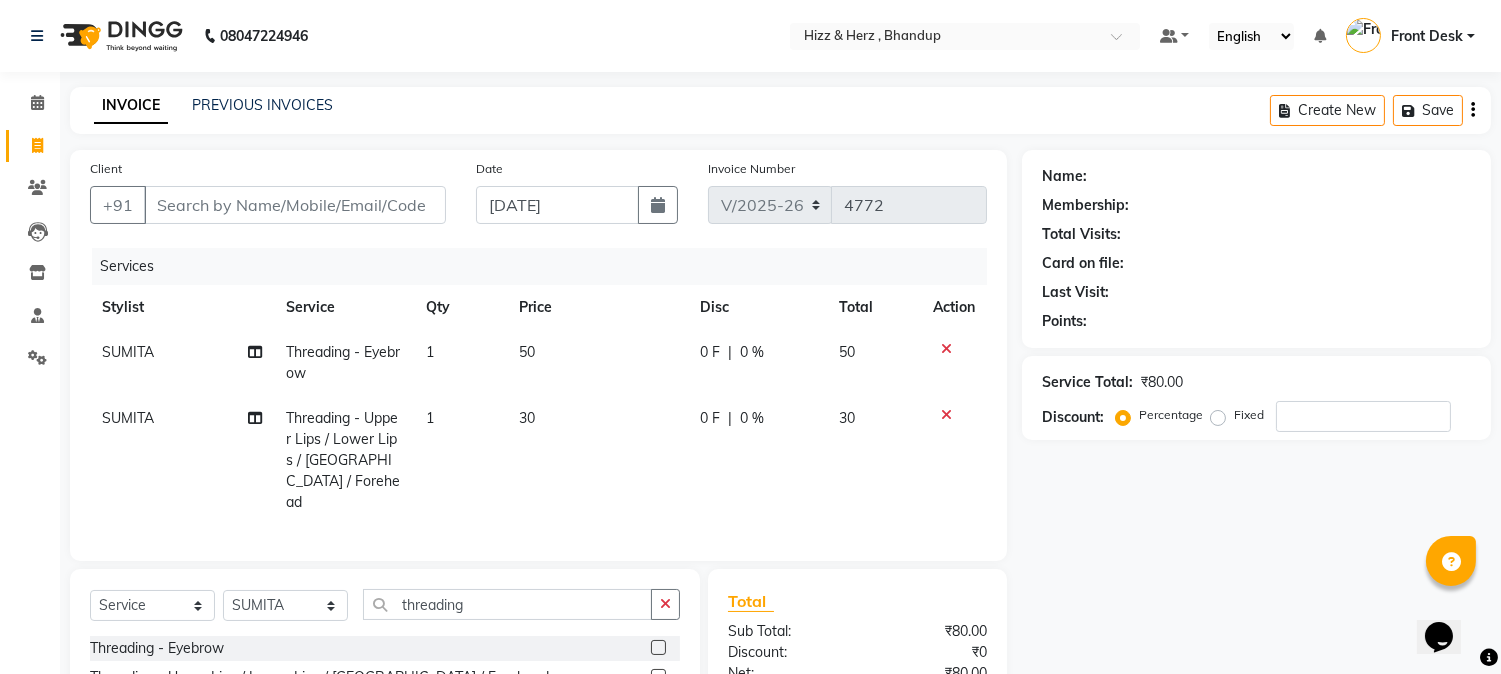 scroll, scrollTop: 111, scrollLeft: 0, axis: vertical 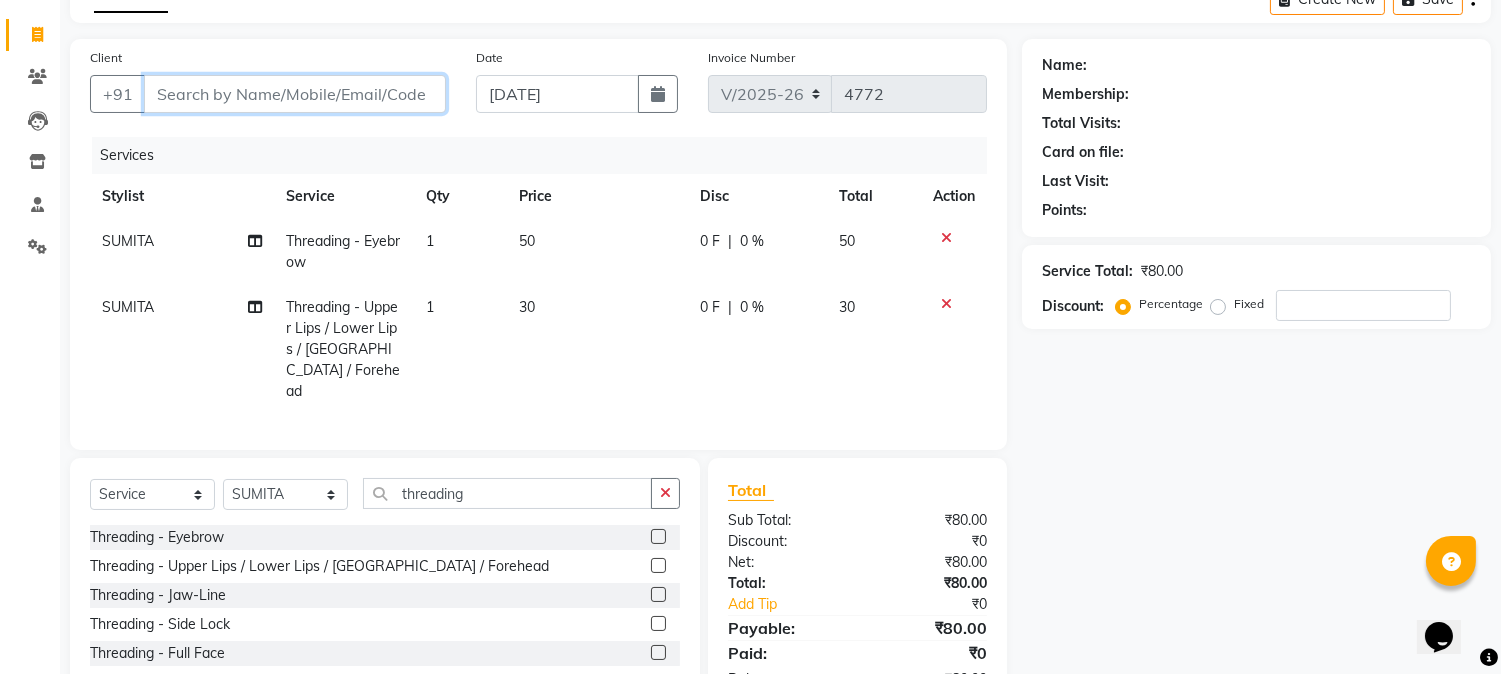 click on "Client" at bounding box center (295, 94) 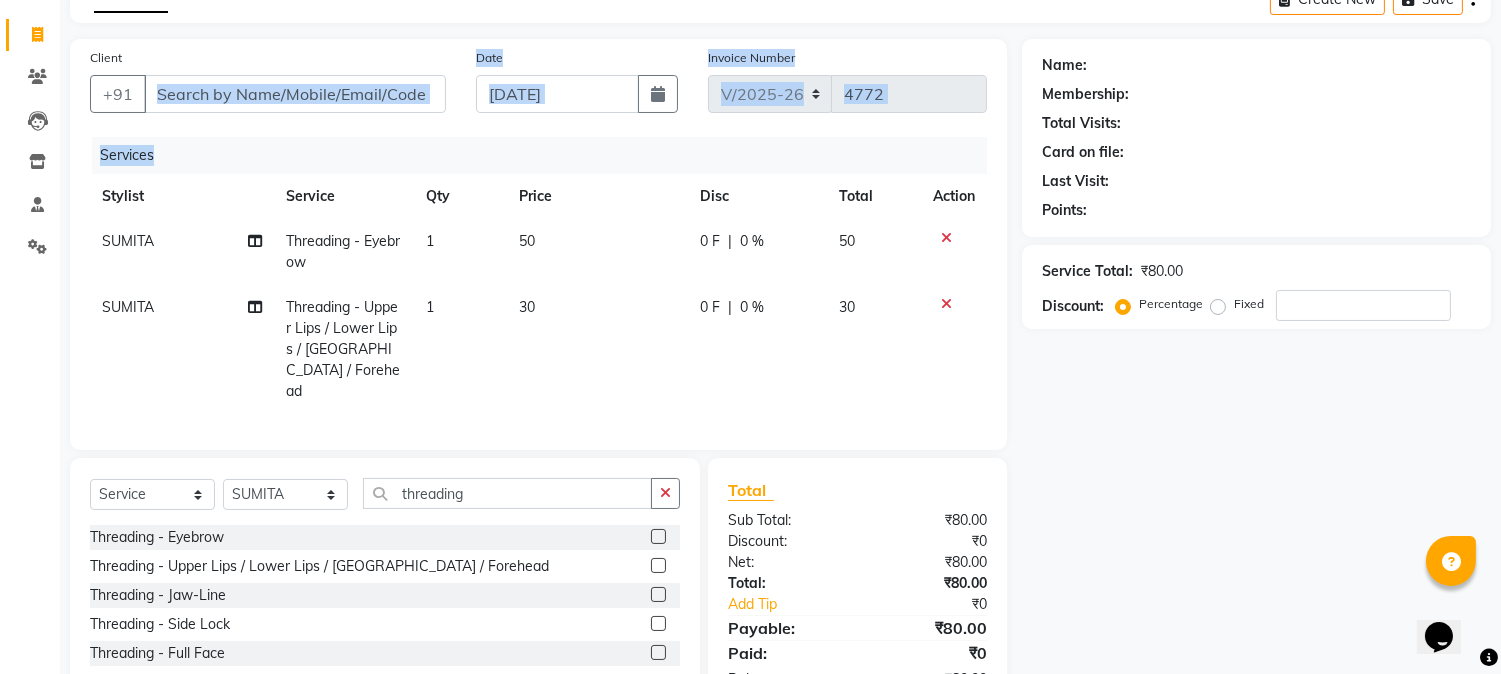 drag, startPoint x: 225, startPoint y: 98, endPoint x: 187, endPoint y: 133, distance: 51.662365 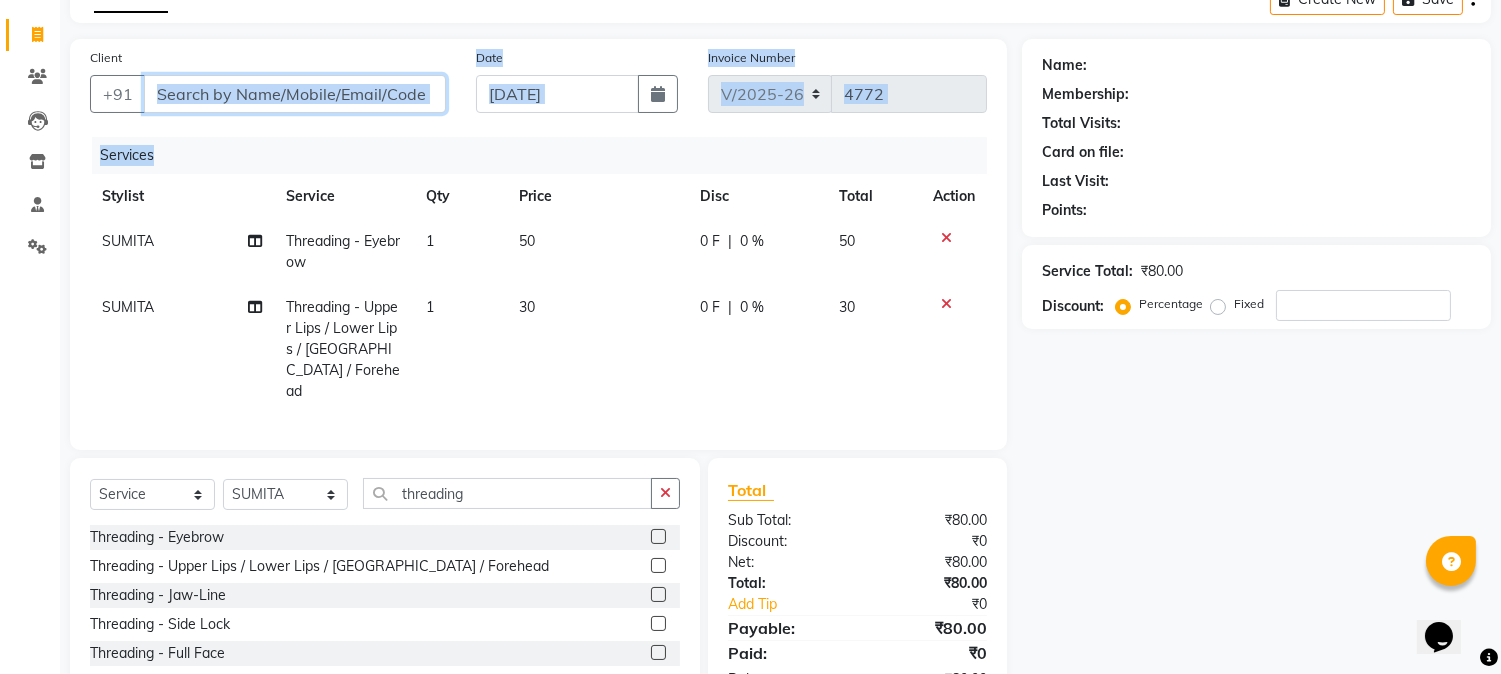 click on "Client" at bounding box center (295, 94) 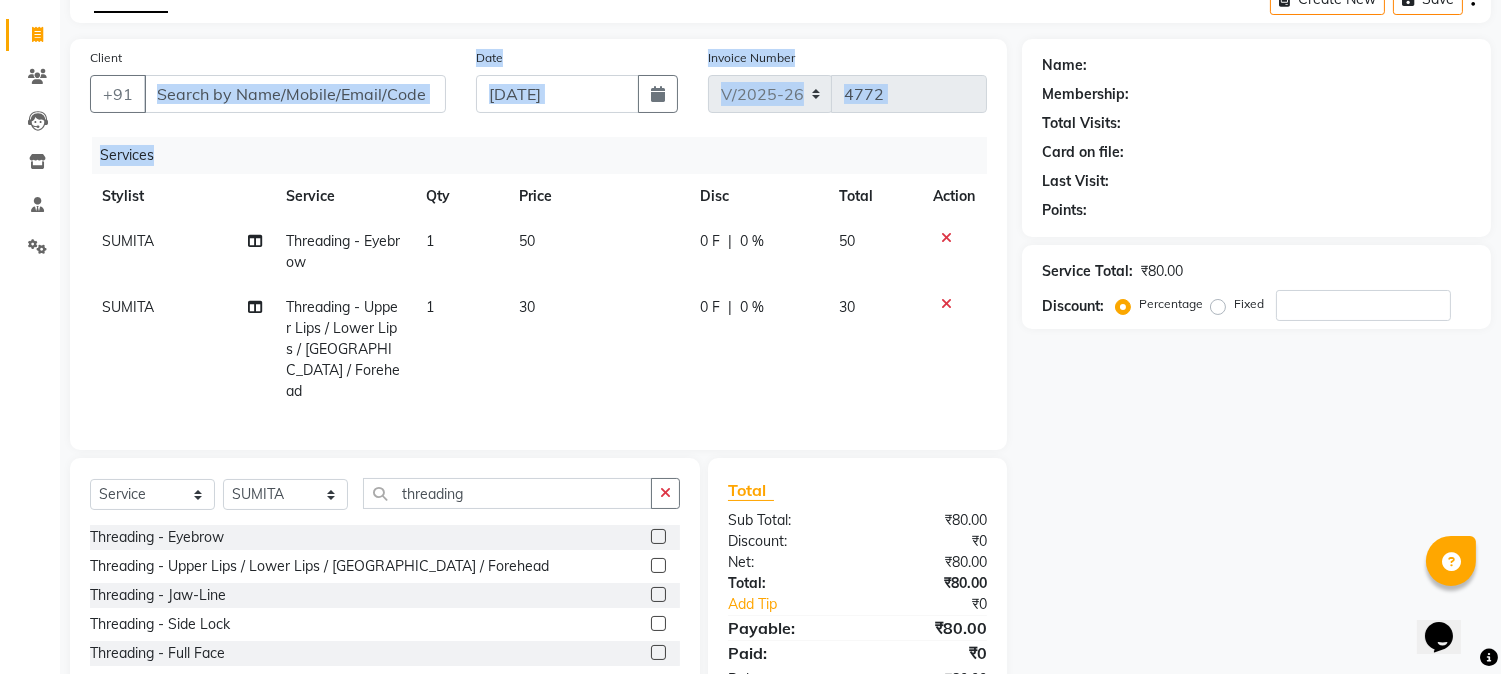 click on "Client +91 Date 11-07-2025 Invoice Number V/2025 V/2025-26 4772 Services Stylist Service Qty Price Disc Total Action SUMITA  Threading - Eyebrow 1 50 0 F | 0 % 50 SUMITA  Threading - Upper Lips / Lower Lips / Chin / Forehead 1 30 0 F | 0 % 30" 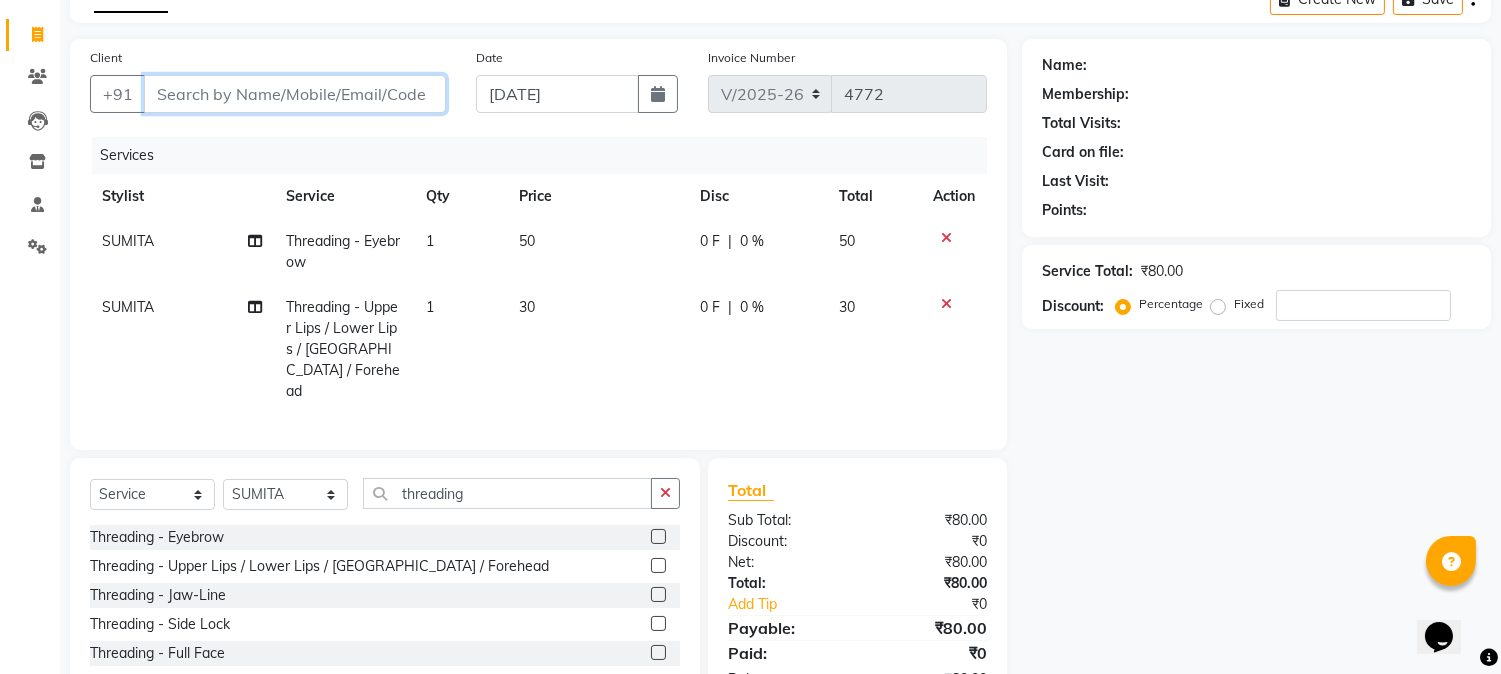 click on "Client" at bounding box center [295, 94] 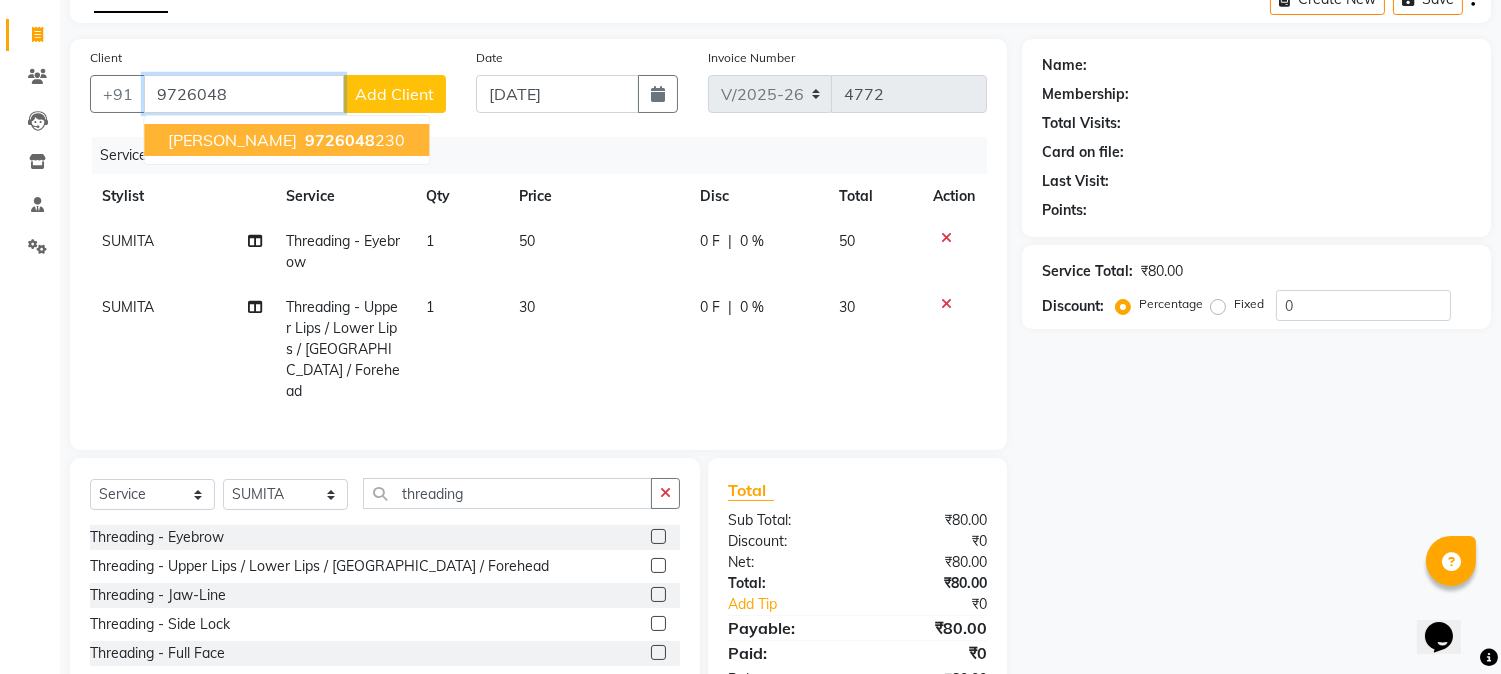 click on "MRS.  NEHA SORATHIA" at bounding box center (232, 140) 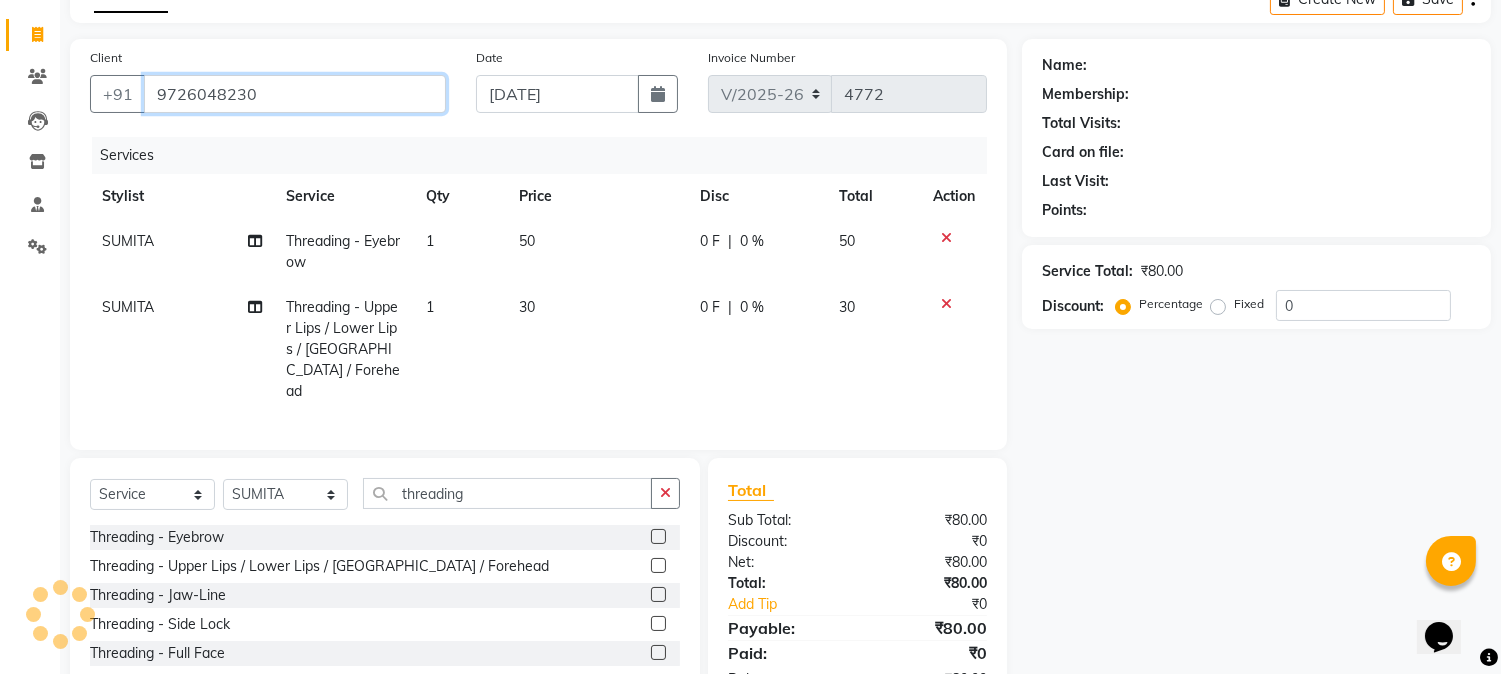 type on "9726048230" 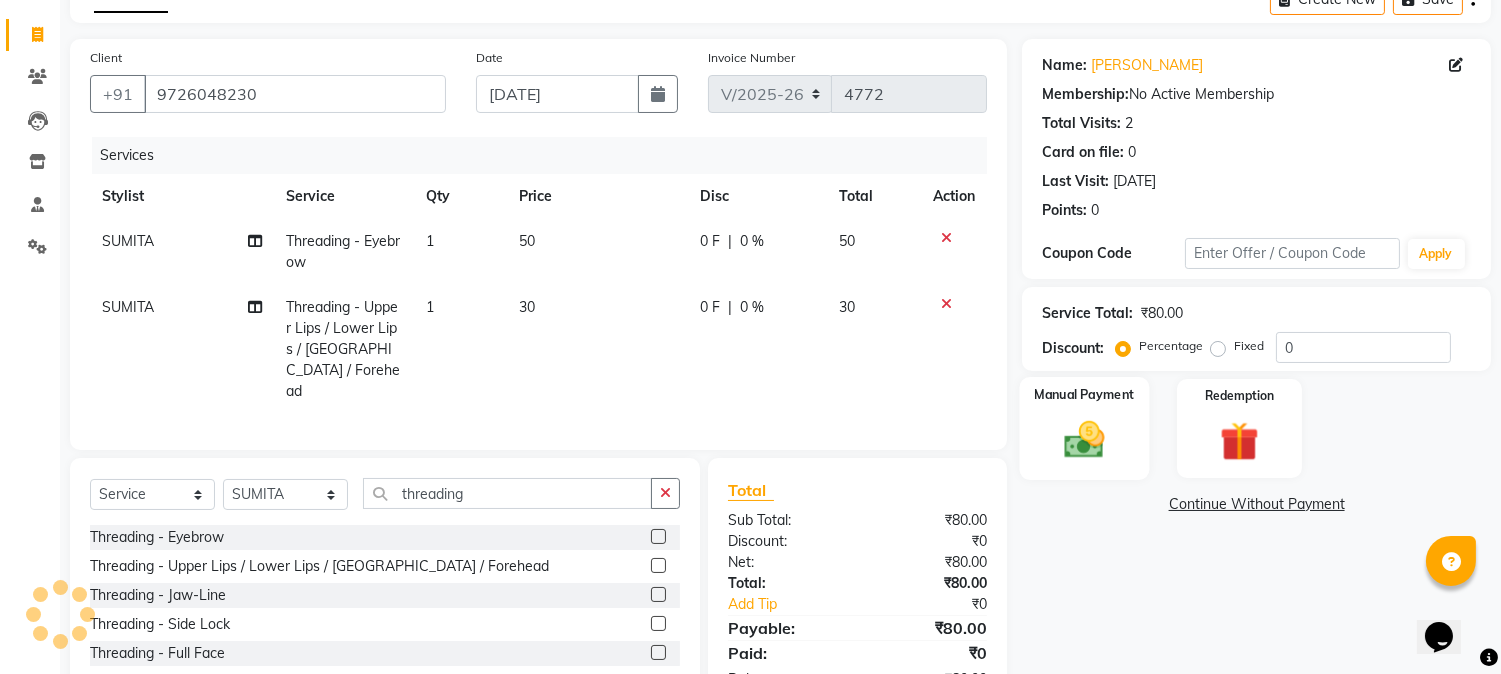 click 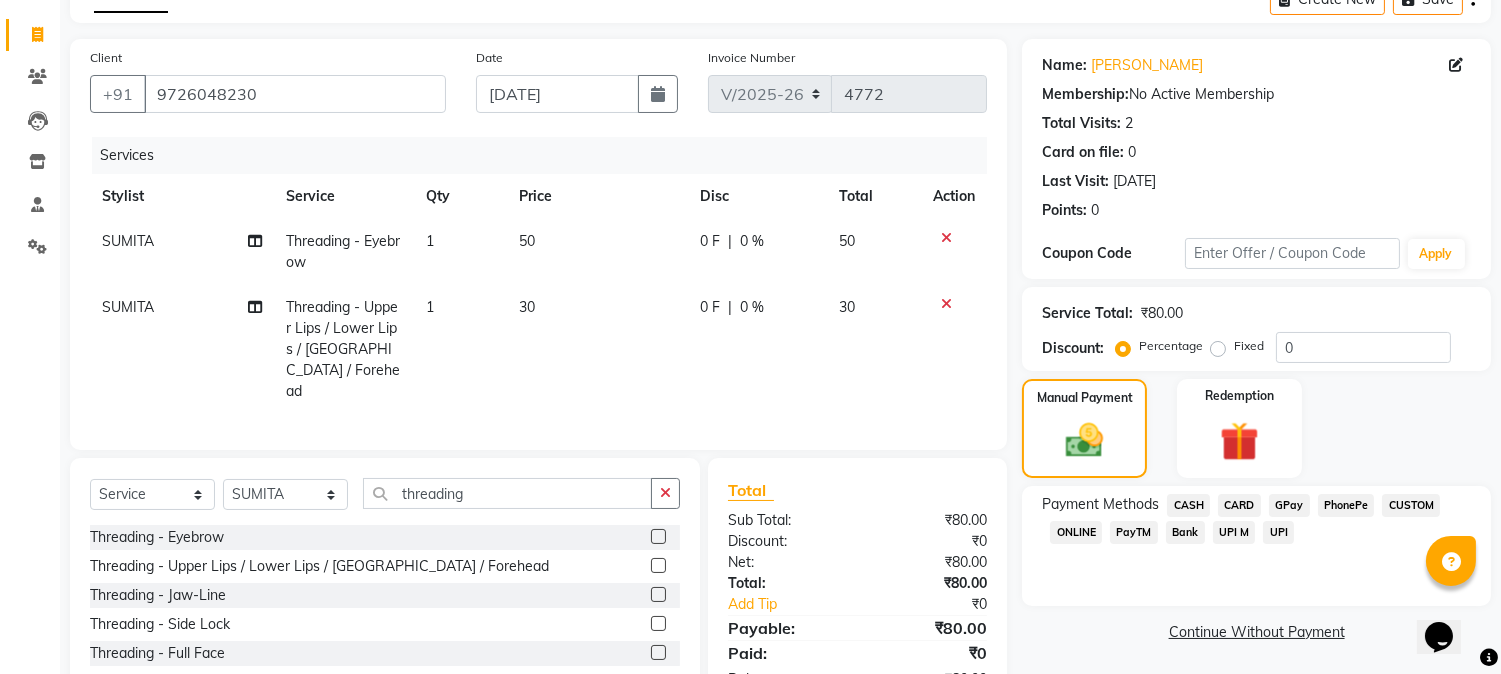 click on "GPay" 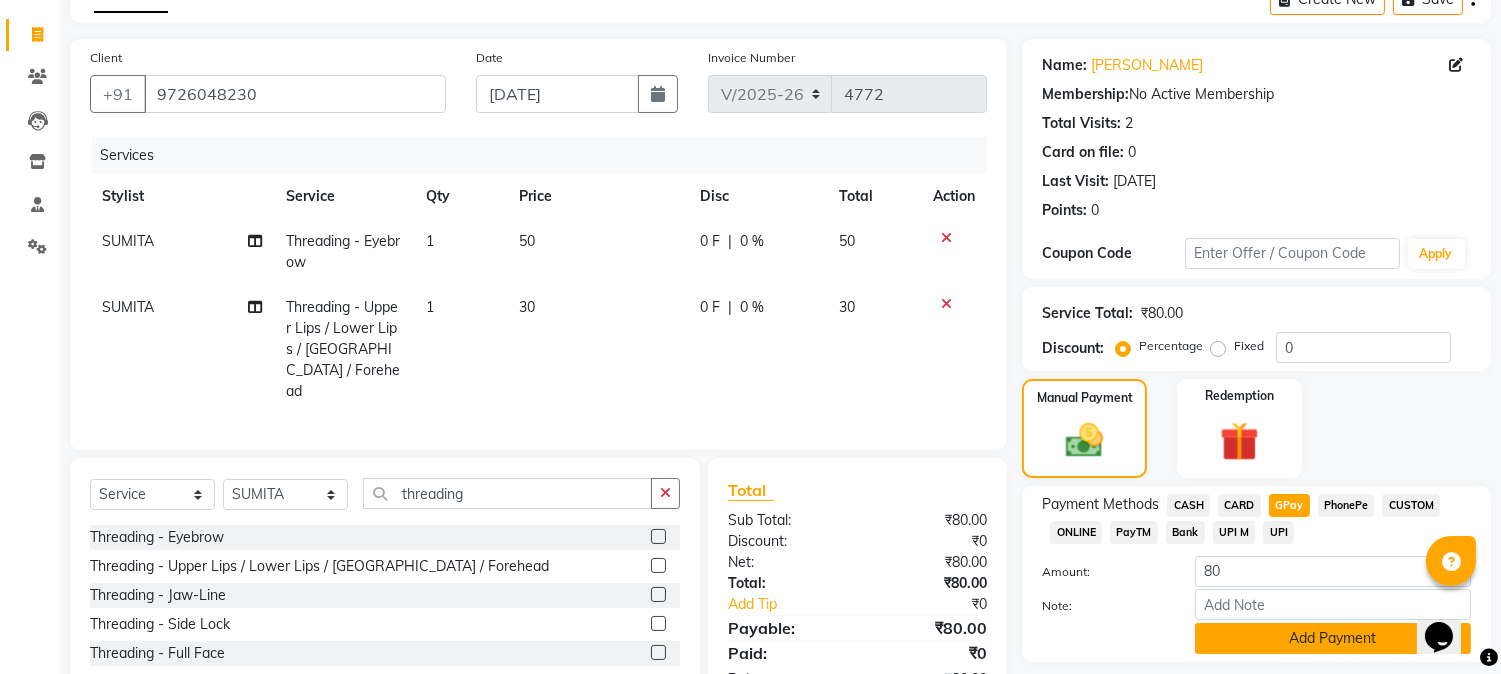 click on "Add Payment" 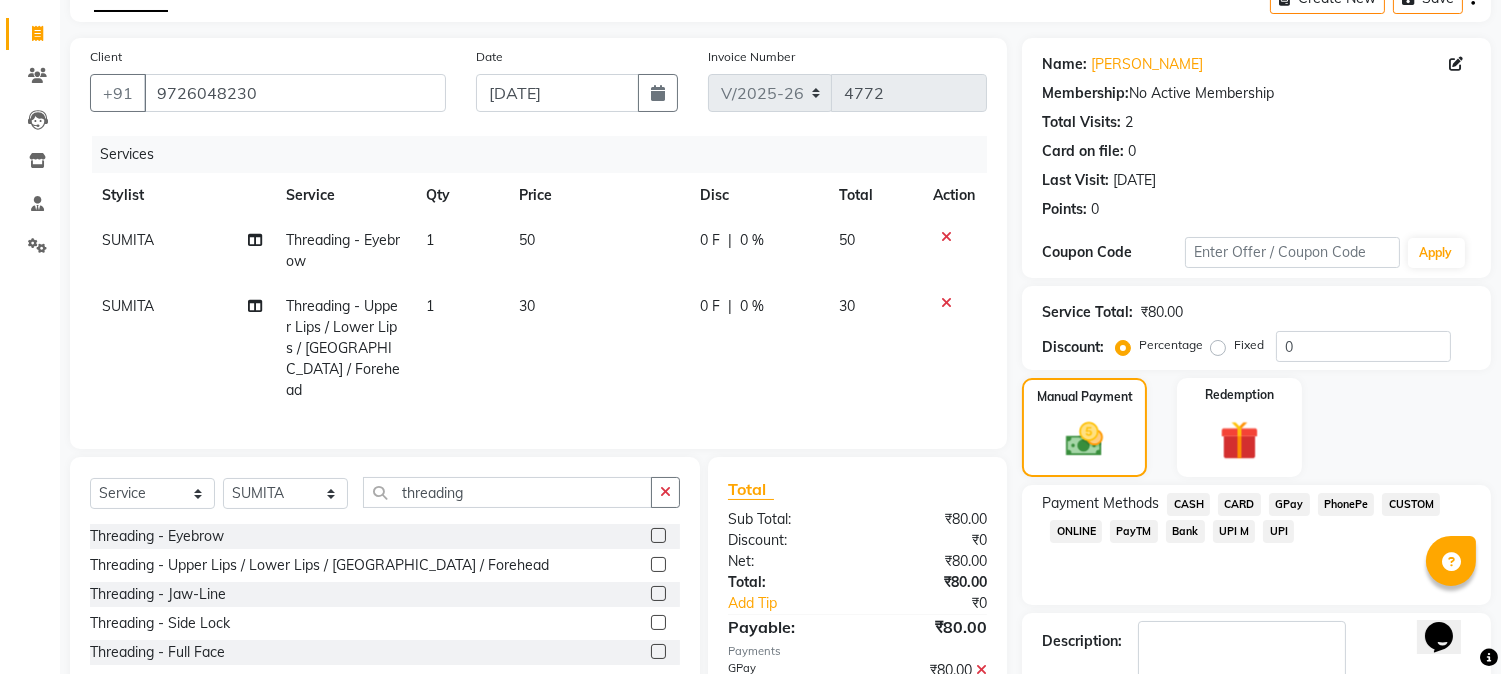 scroll, scrollTop: 225, scrollLeft: 0, axis: vertical 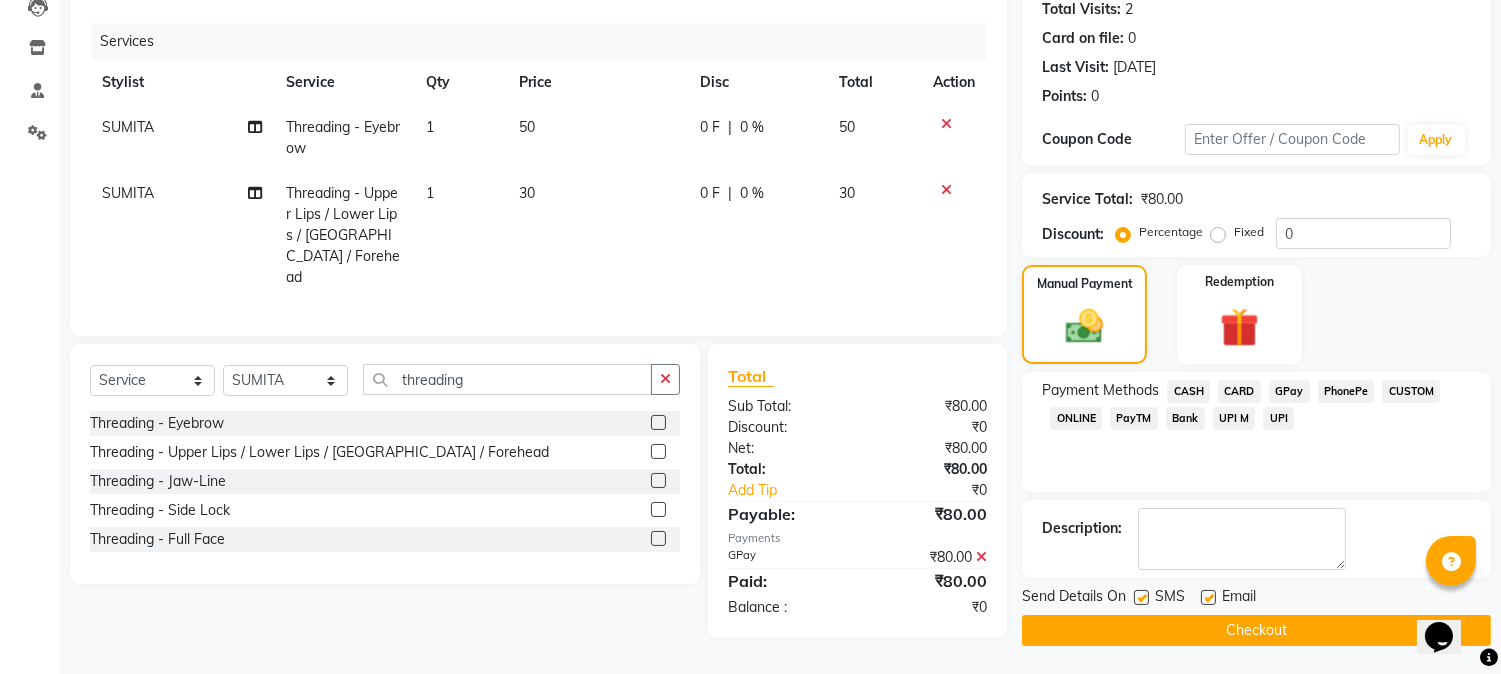 click on "Checkout" 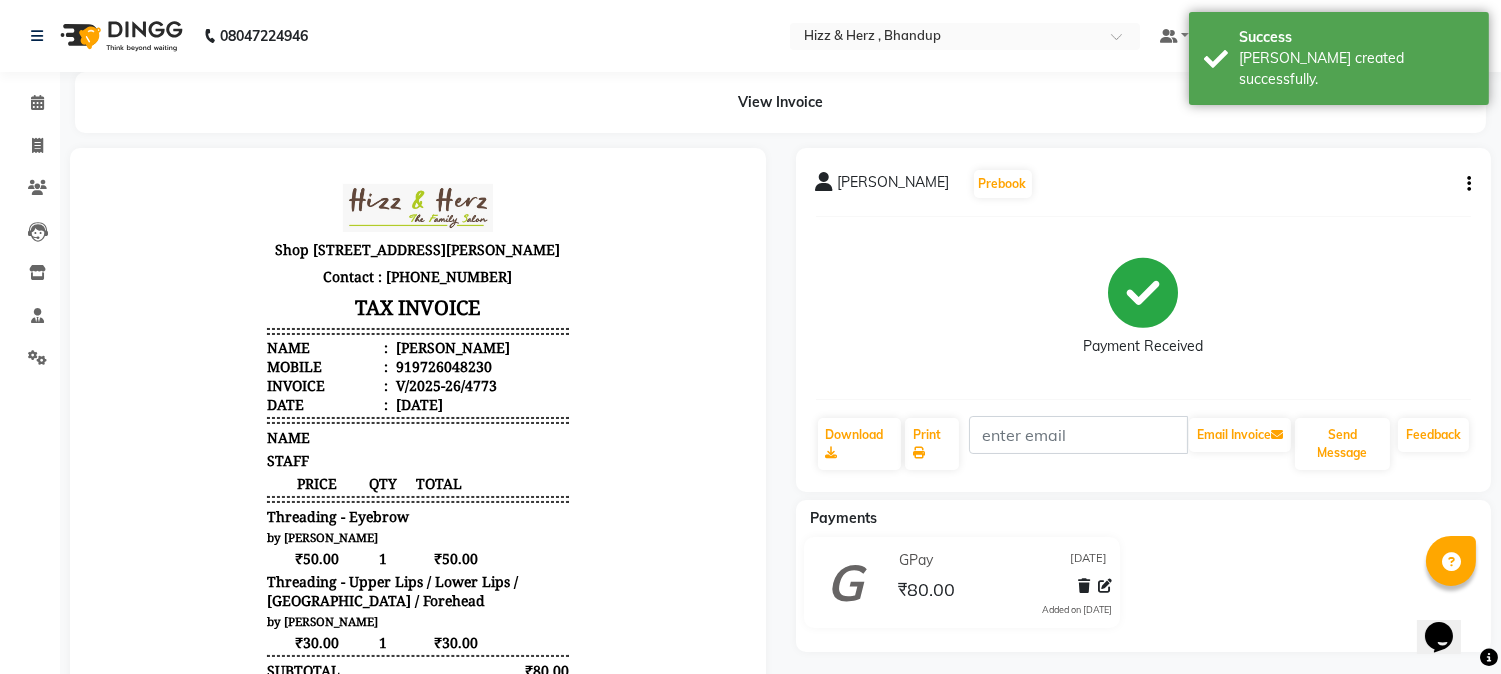 scroll, scrollTop: 0, scrollLeft: 0, axis: both 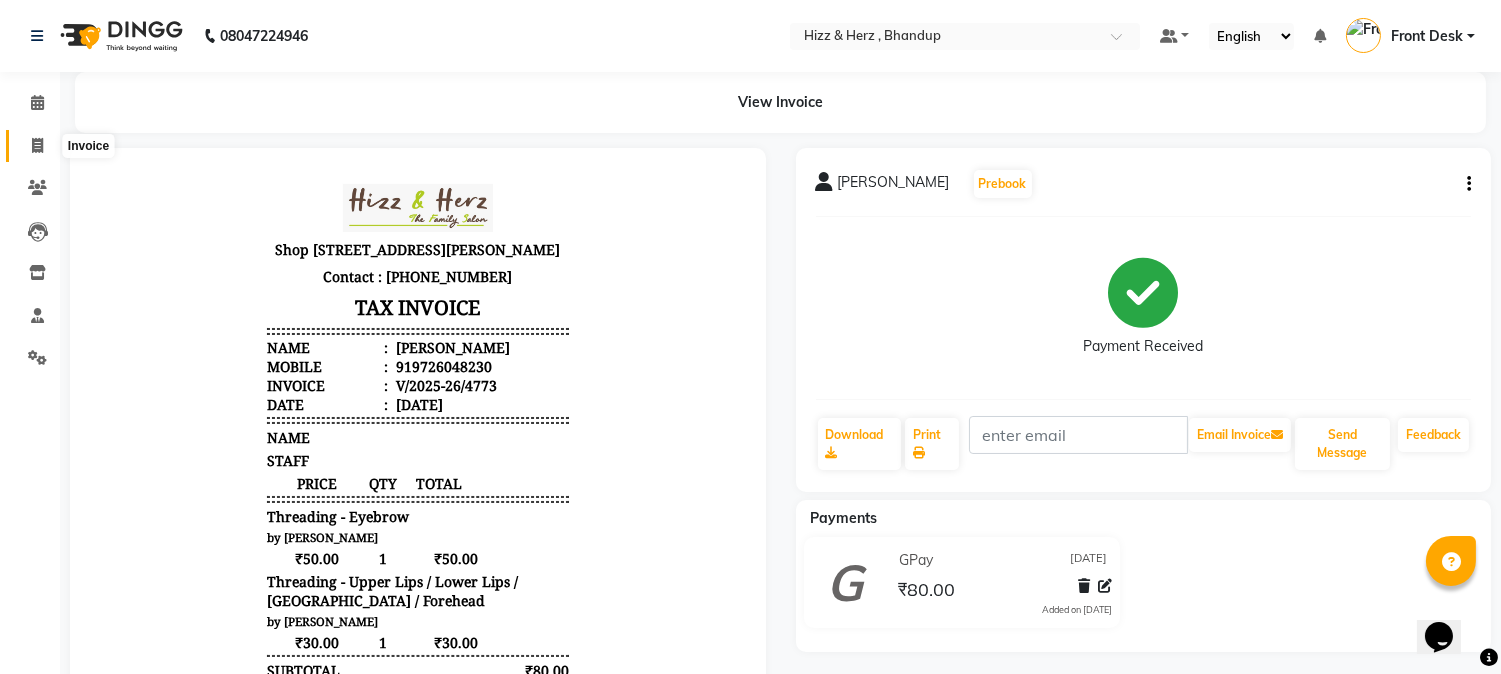 click 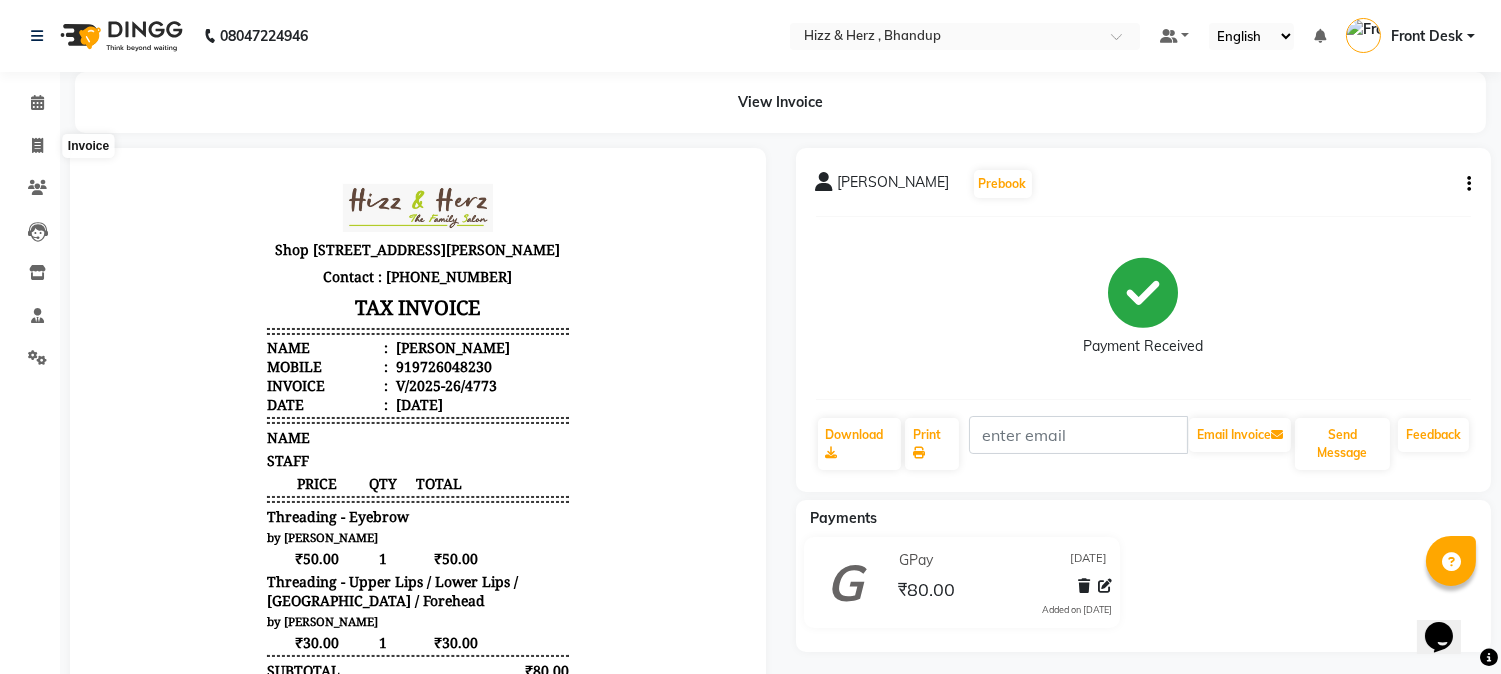 select on "service" 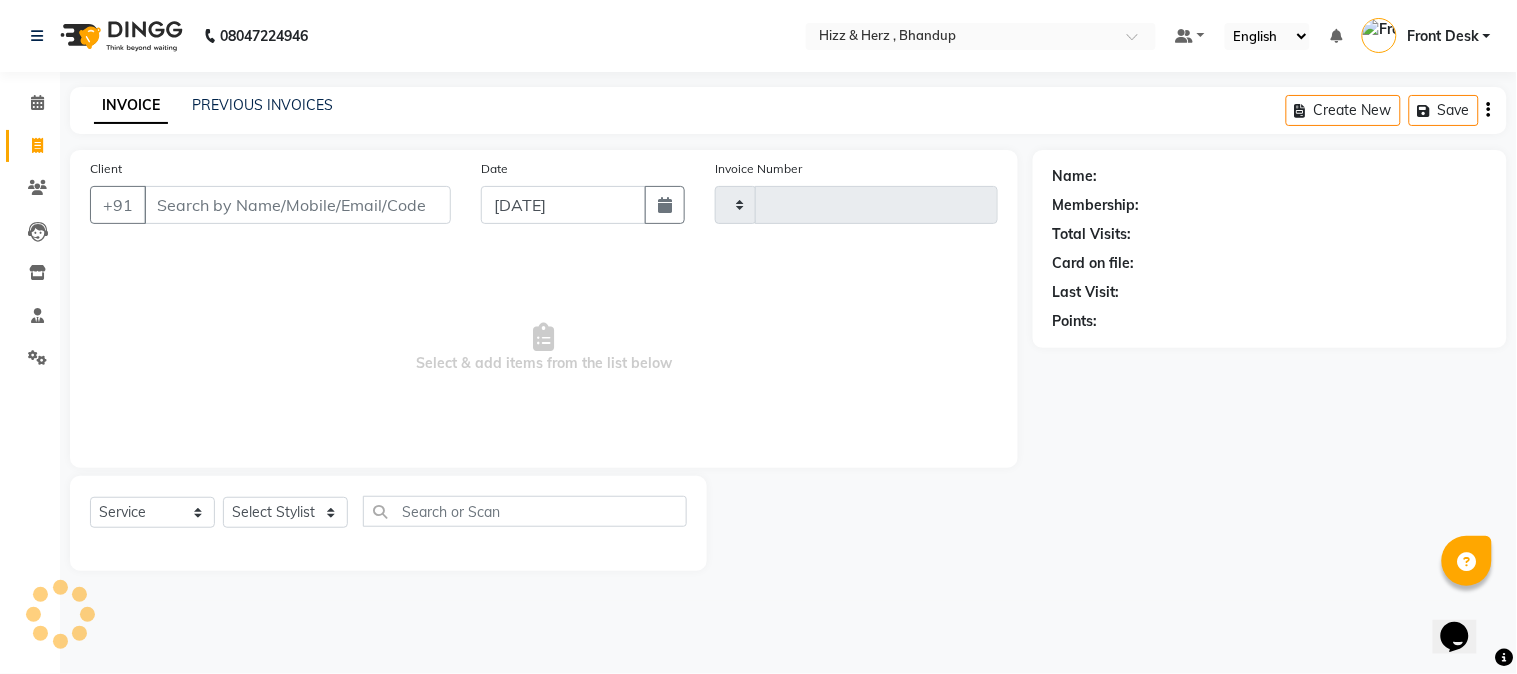 type on "4774" 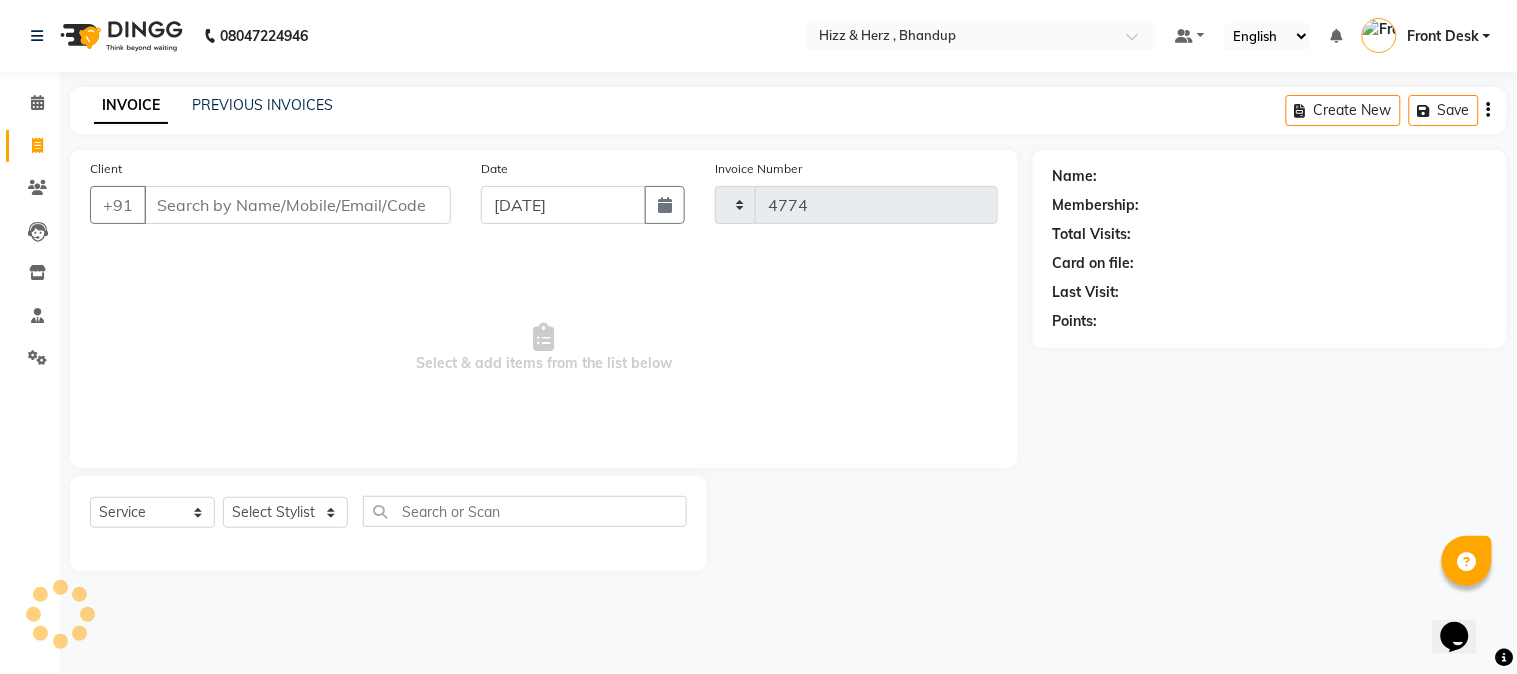 select on "629" 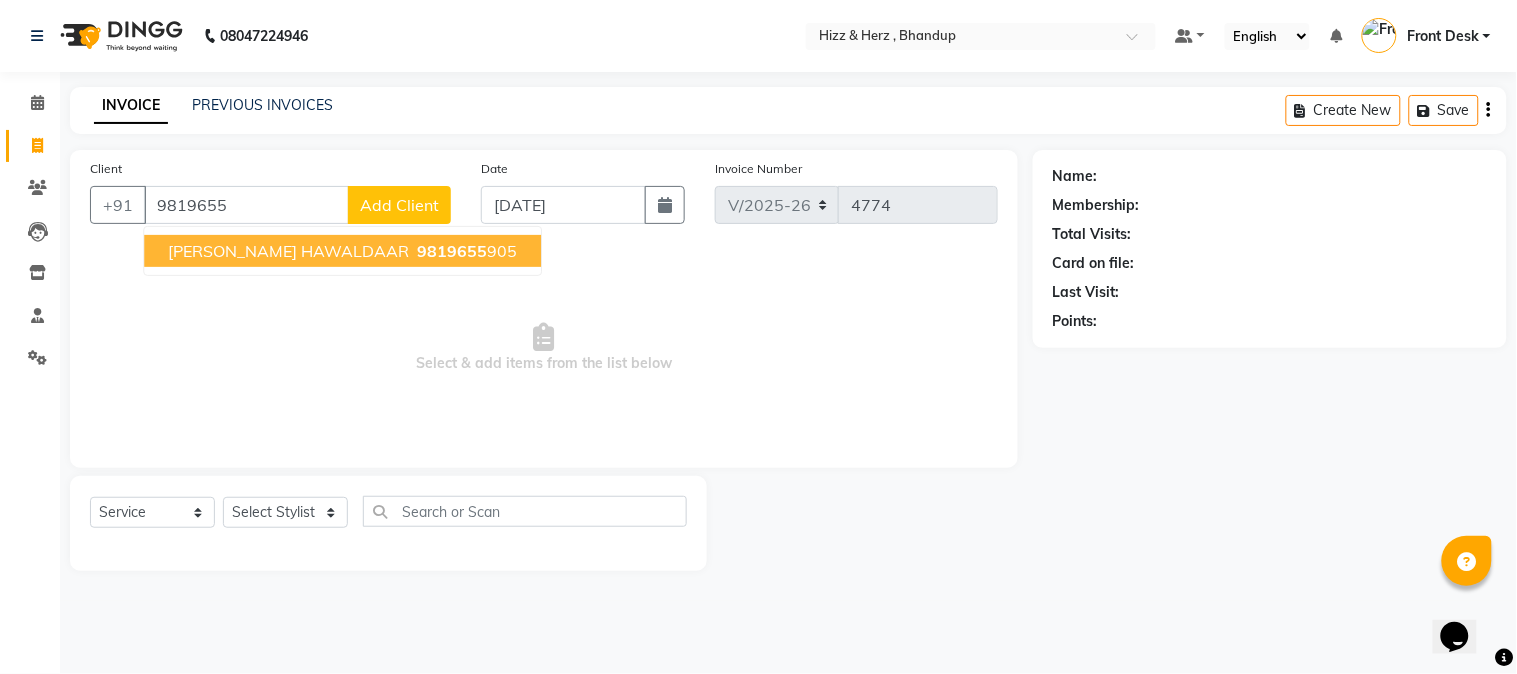 click on "9819655" at bounding box center (452, 251) 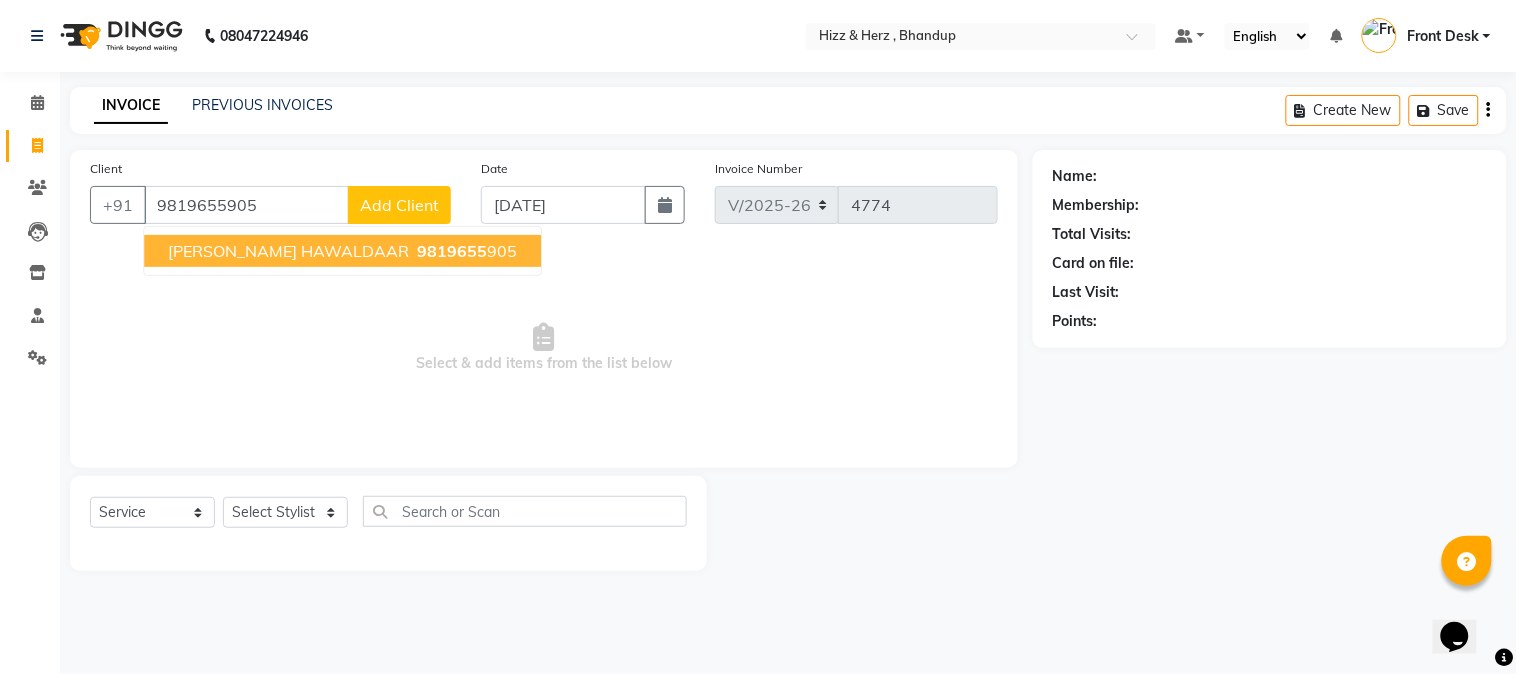 type on "9819655905" 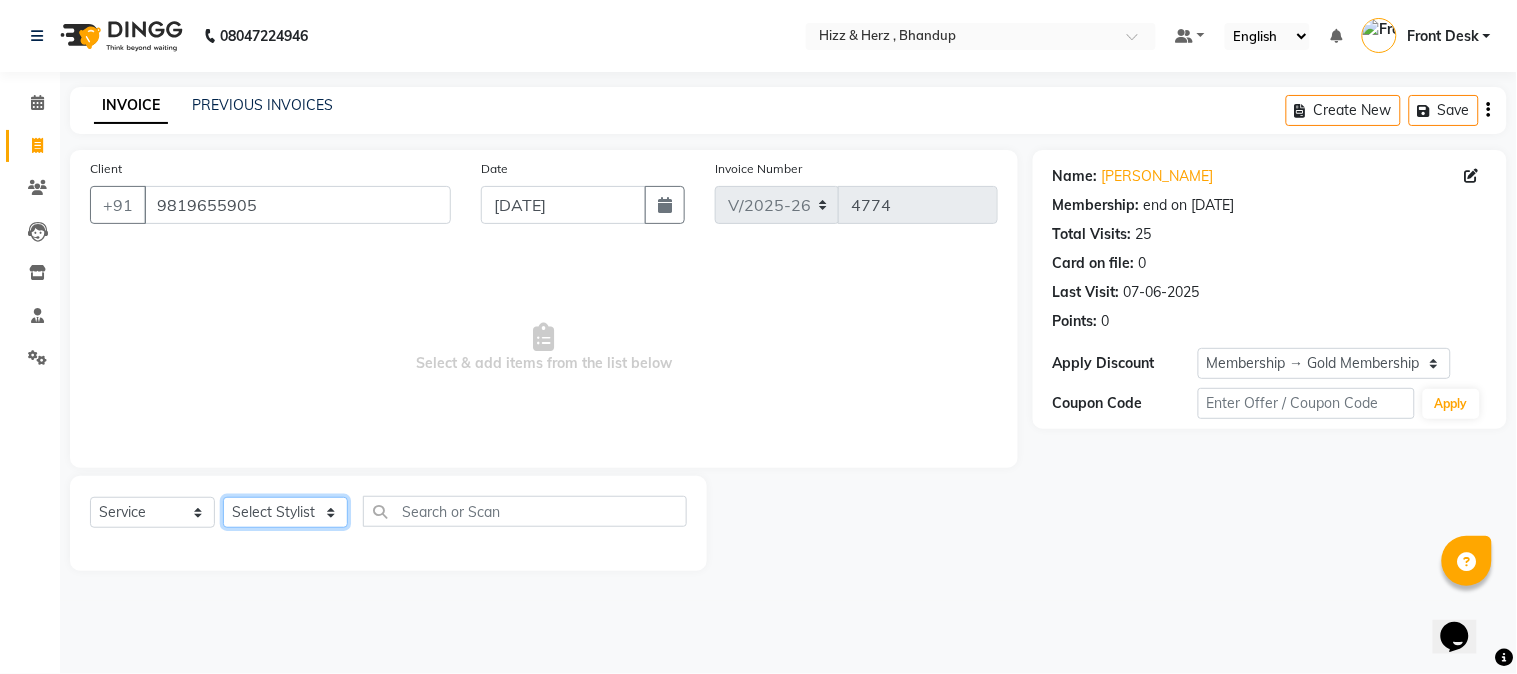 click on "Select Stylist Front Desk [PERSON_NAME] HIZZ & HERZ 2 [PERSON_NAME] [PERSON_NAME] [PERSON_NAME] [PERSON_NAME] MOHD [PERSON_NAME] [PERSON_NAME] [PERSON_NAME]  [PERSON_NAME]" 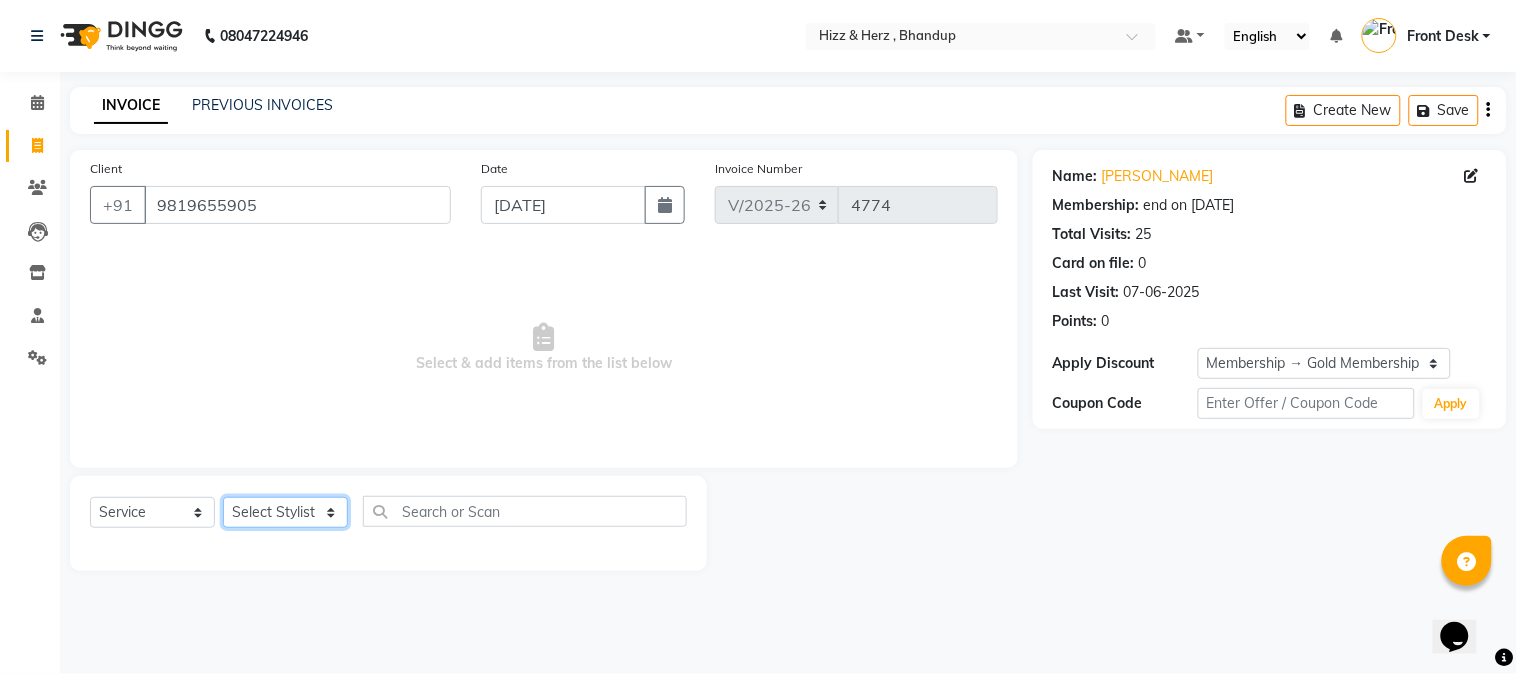 select on "9149" 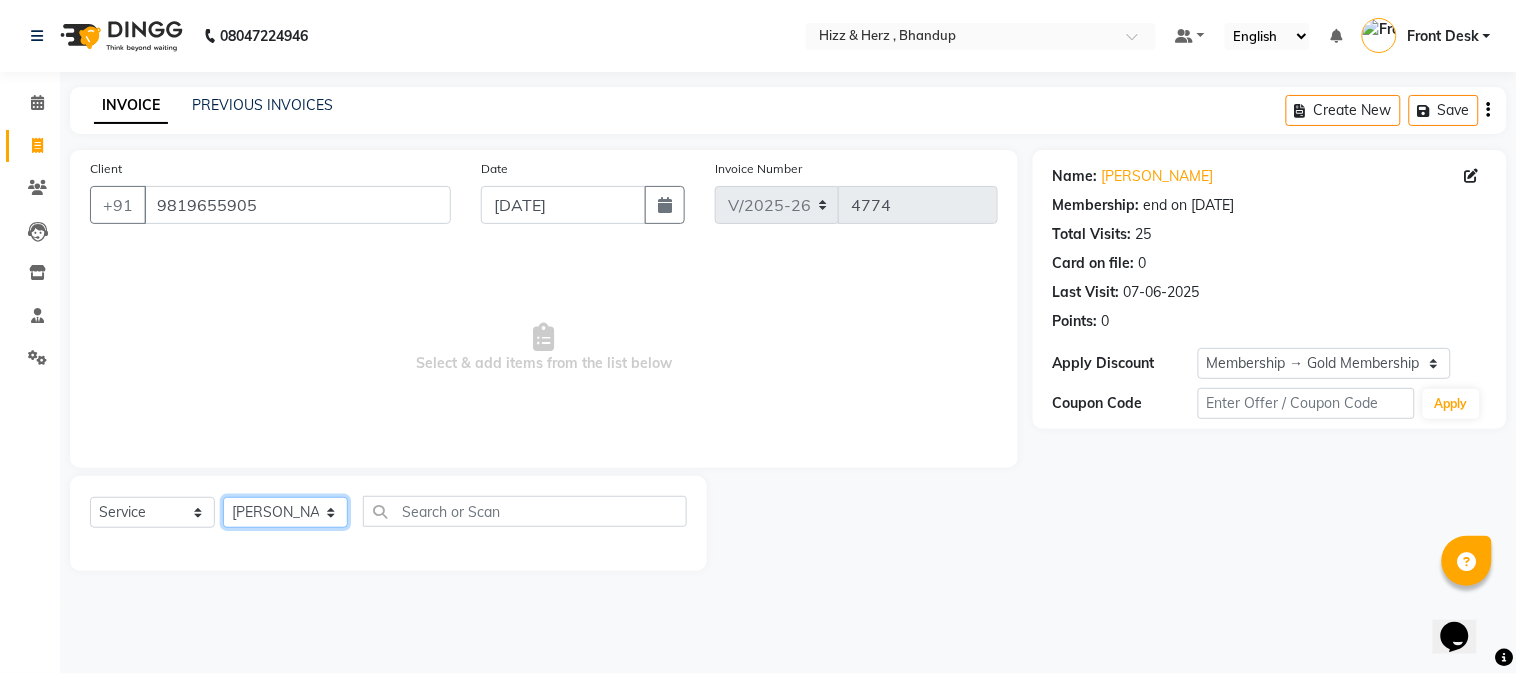 click on "Select Stylist Front Desk [PERSON_NAME] HIZZ & HERZ 2 [PERSON_NAME] [PERSON_NAME] [PERSON_NAME] [PERSON_NAME] MOHD [PERSON_NAME] [PERSON_NAME] [PERSON_NAME]  [PERSON_NAME]" 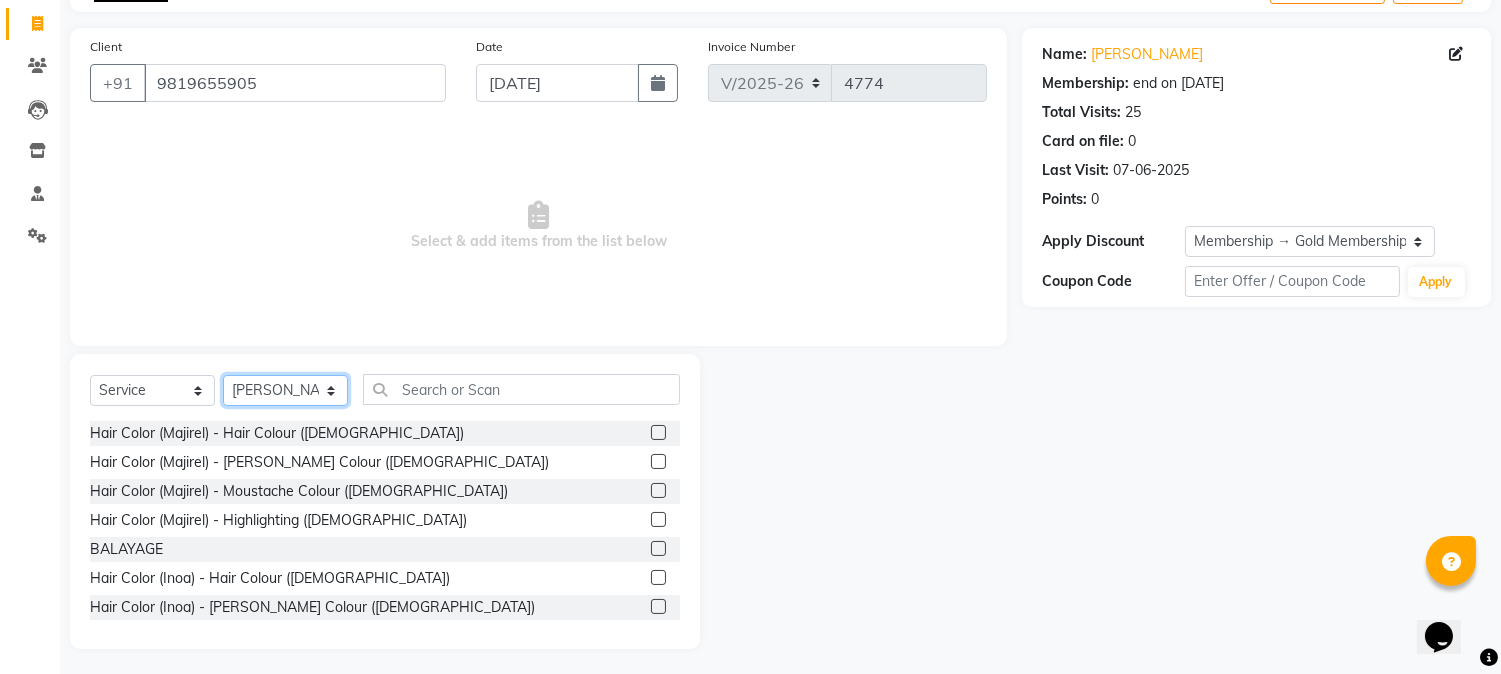 scroll, scrollTop: 126, scrollLeft: 0, axis: vertical 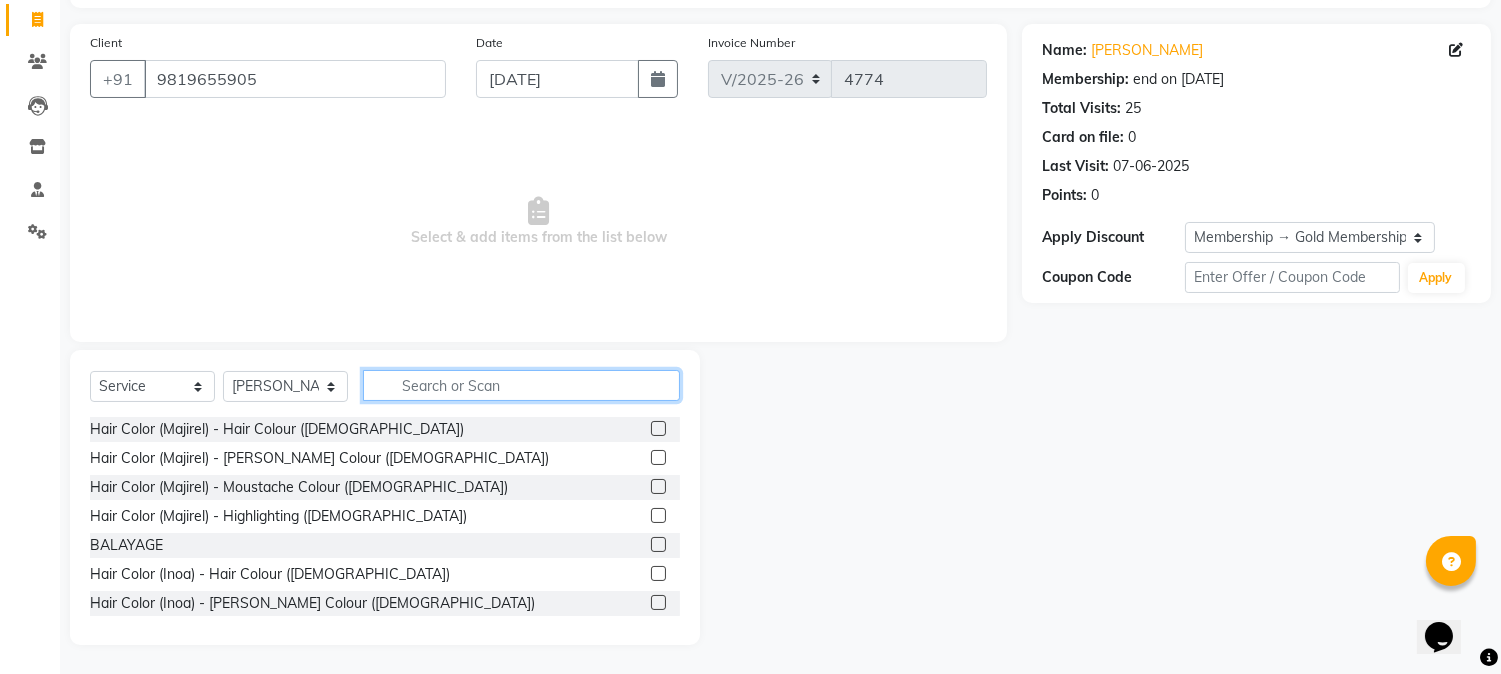 click 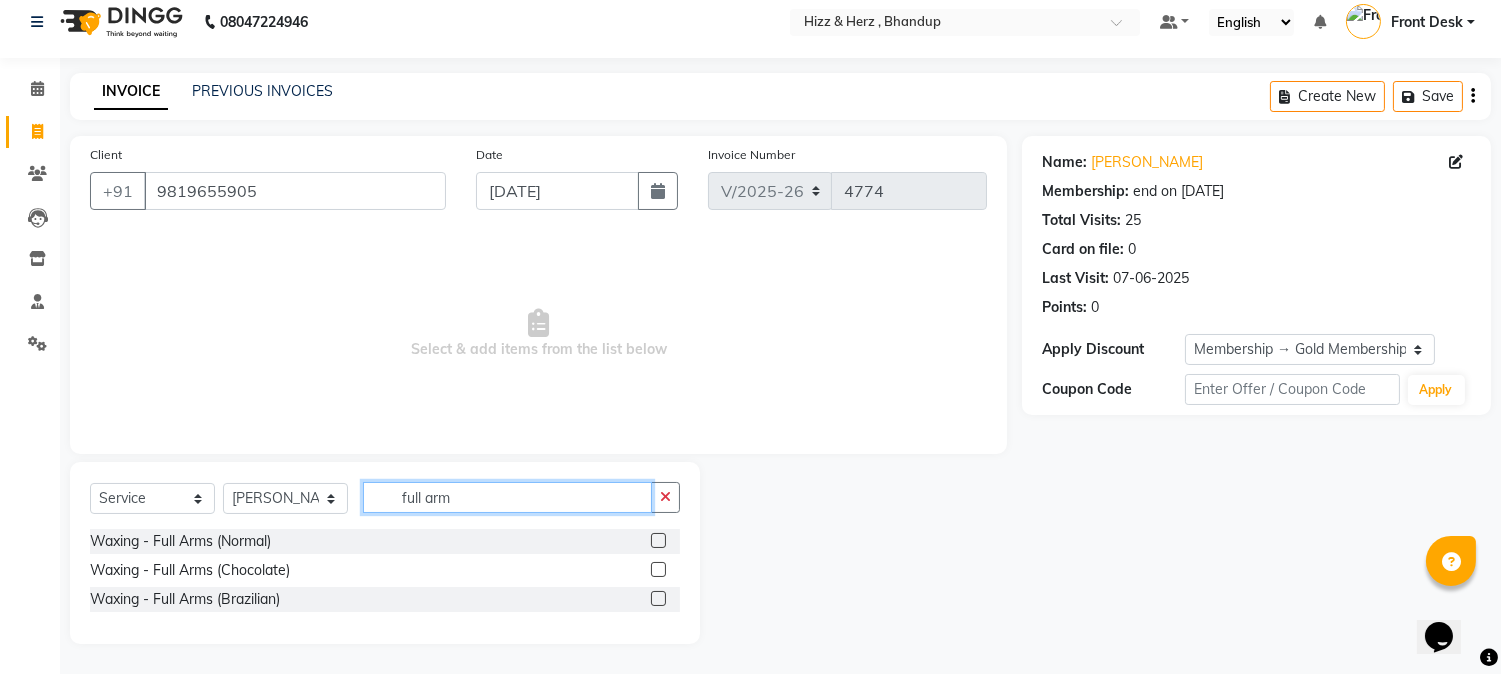 scroll, scrollTop: 14, scrollLeft: 0, axis: vertical 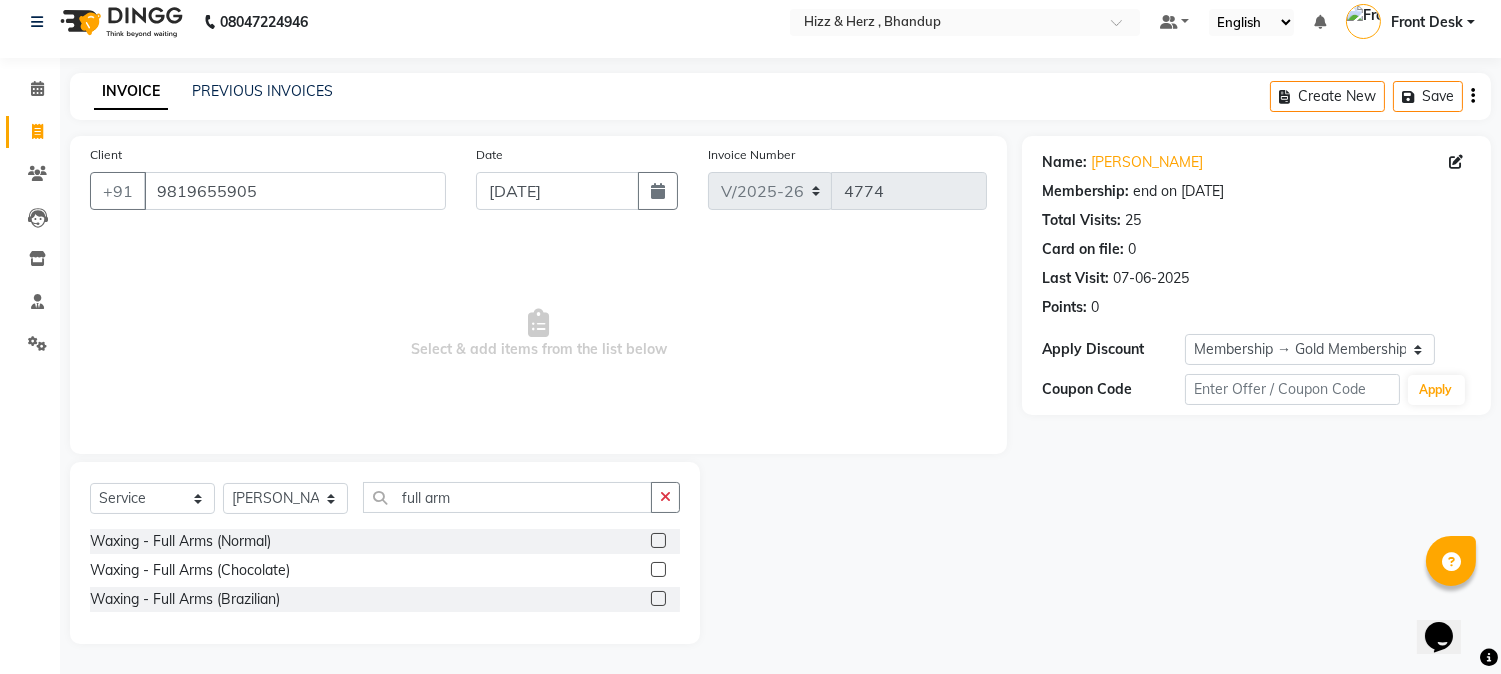 click 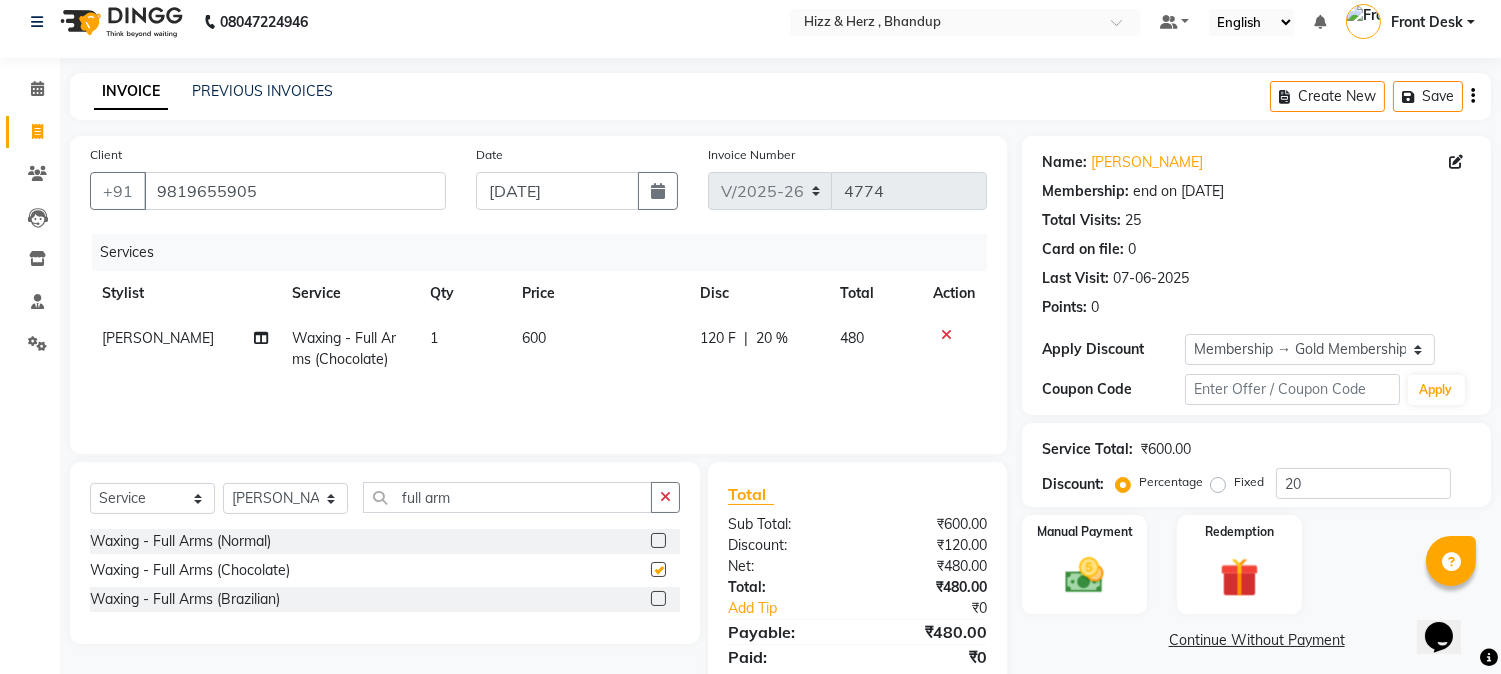 checkbox on "false" 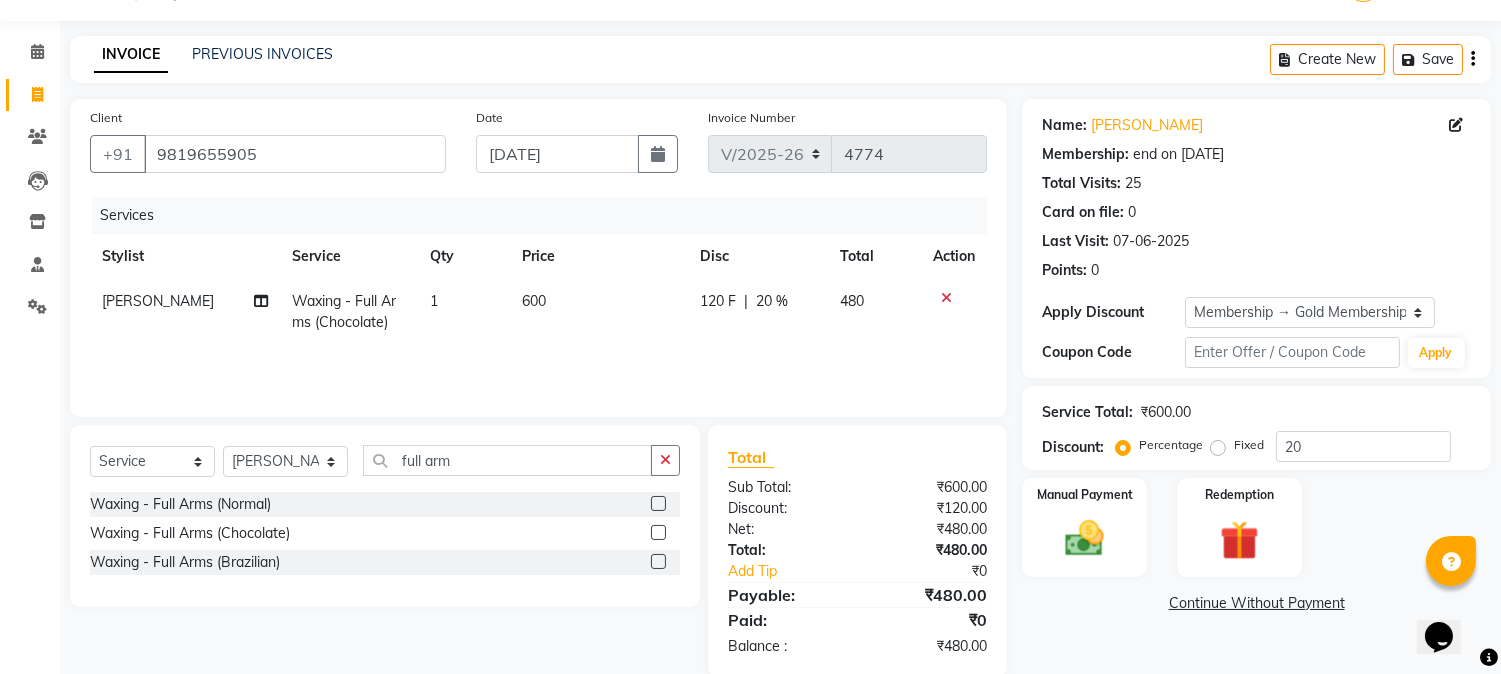 scroll, scrollTop: 84, scrollLeft: 0, axis: vertical 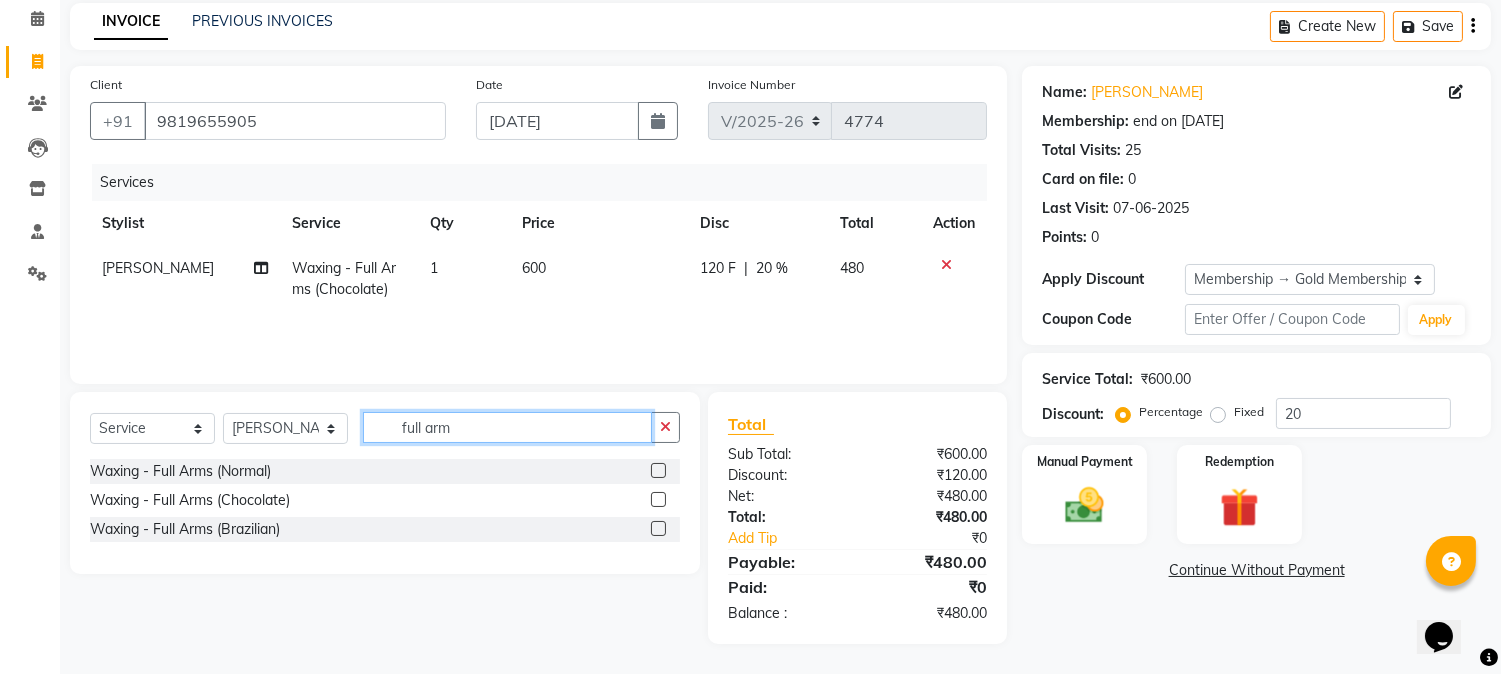 click on "full arm" 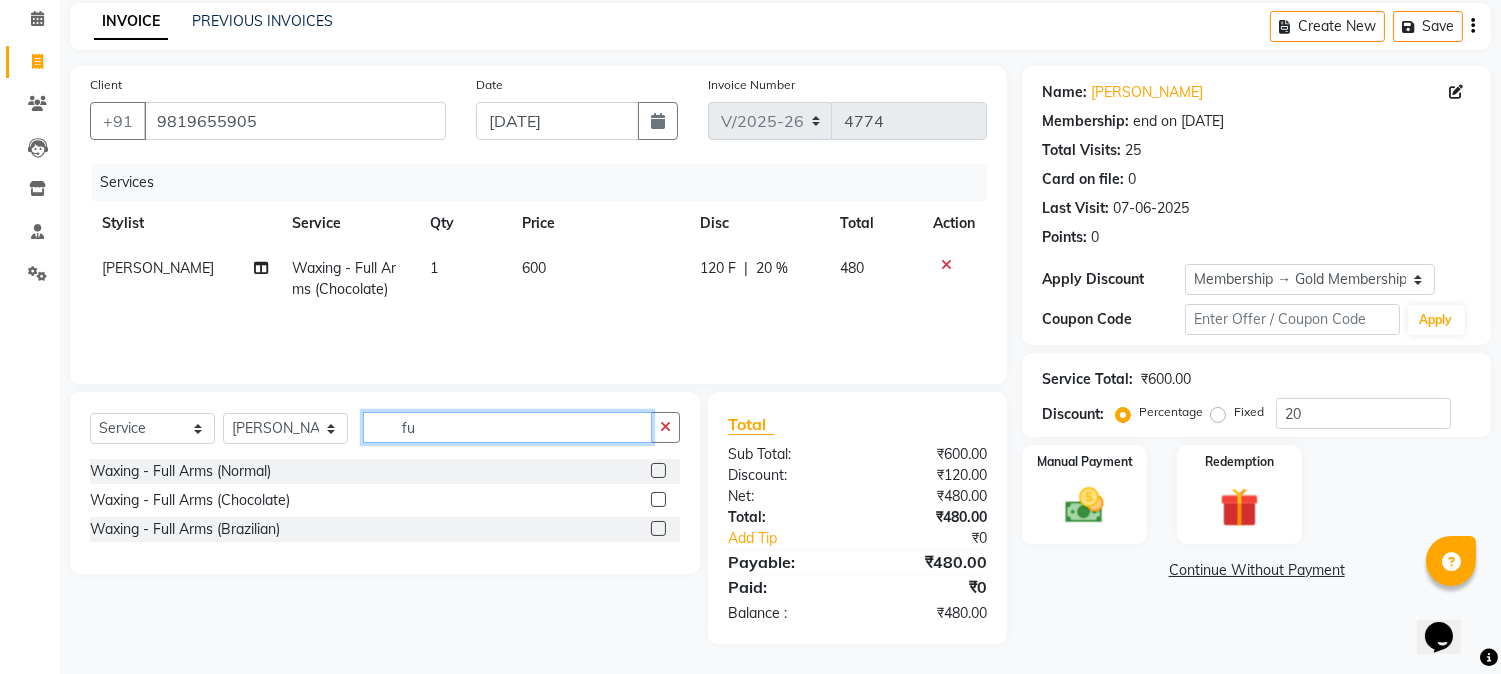 type on "f" 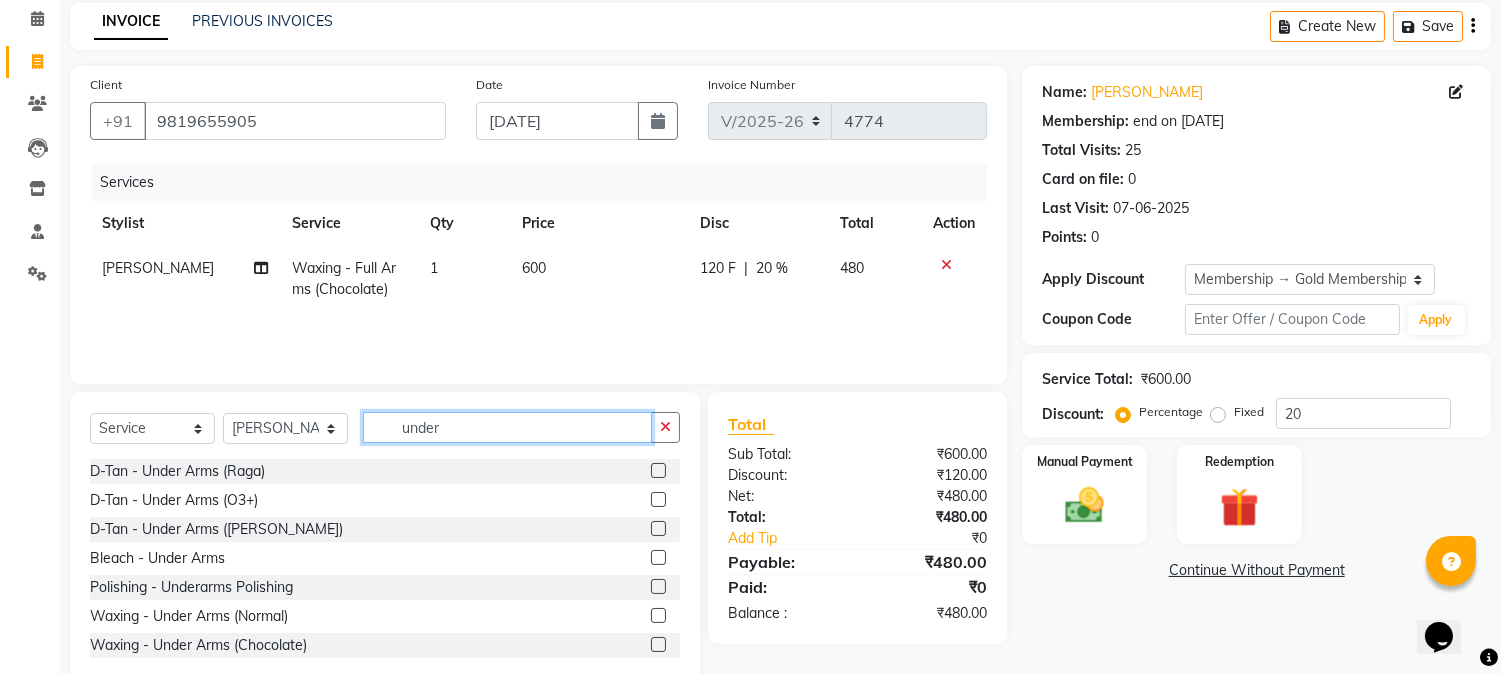 type on "under" 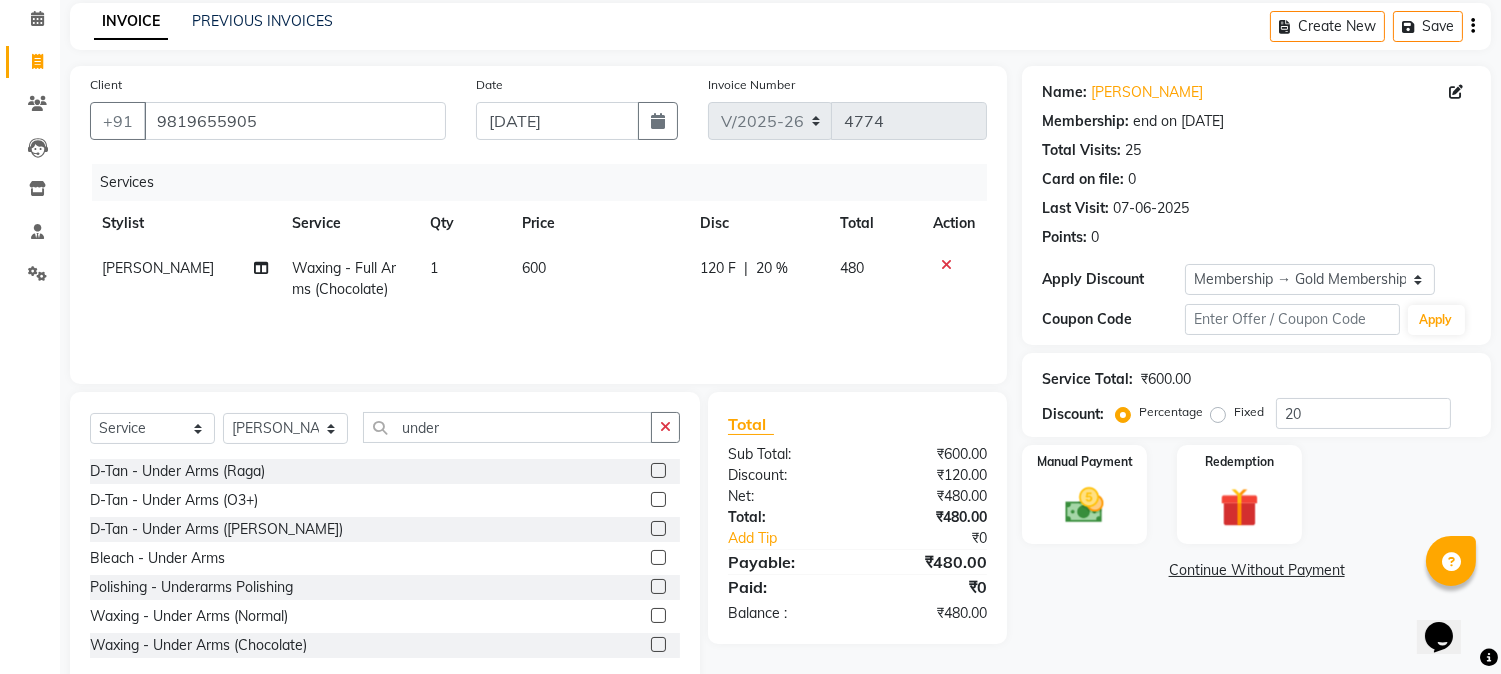 click 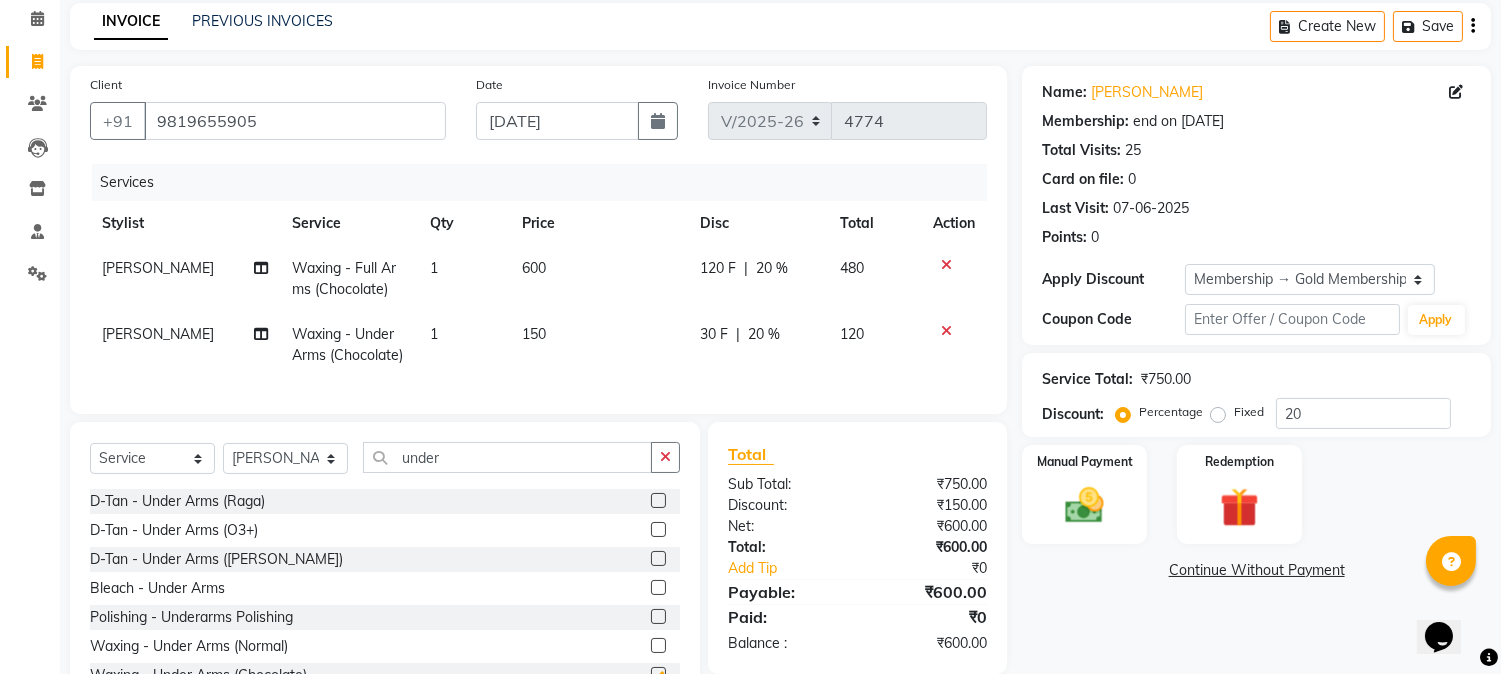 checkbox on "false" 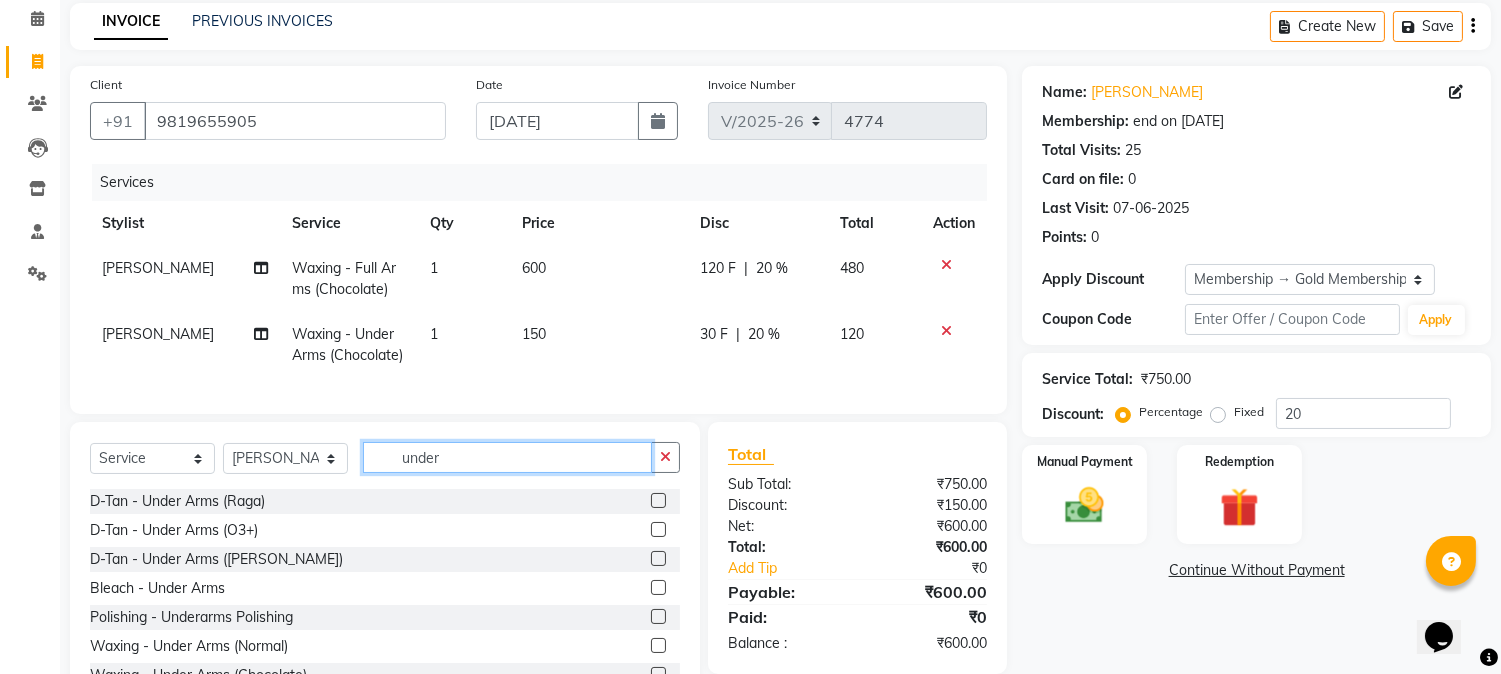 click on "under" 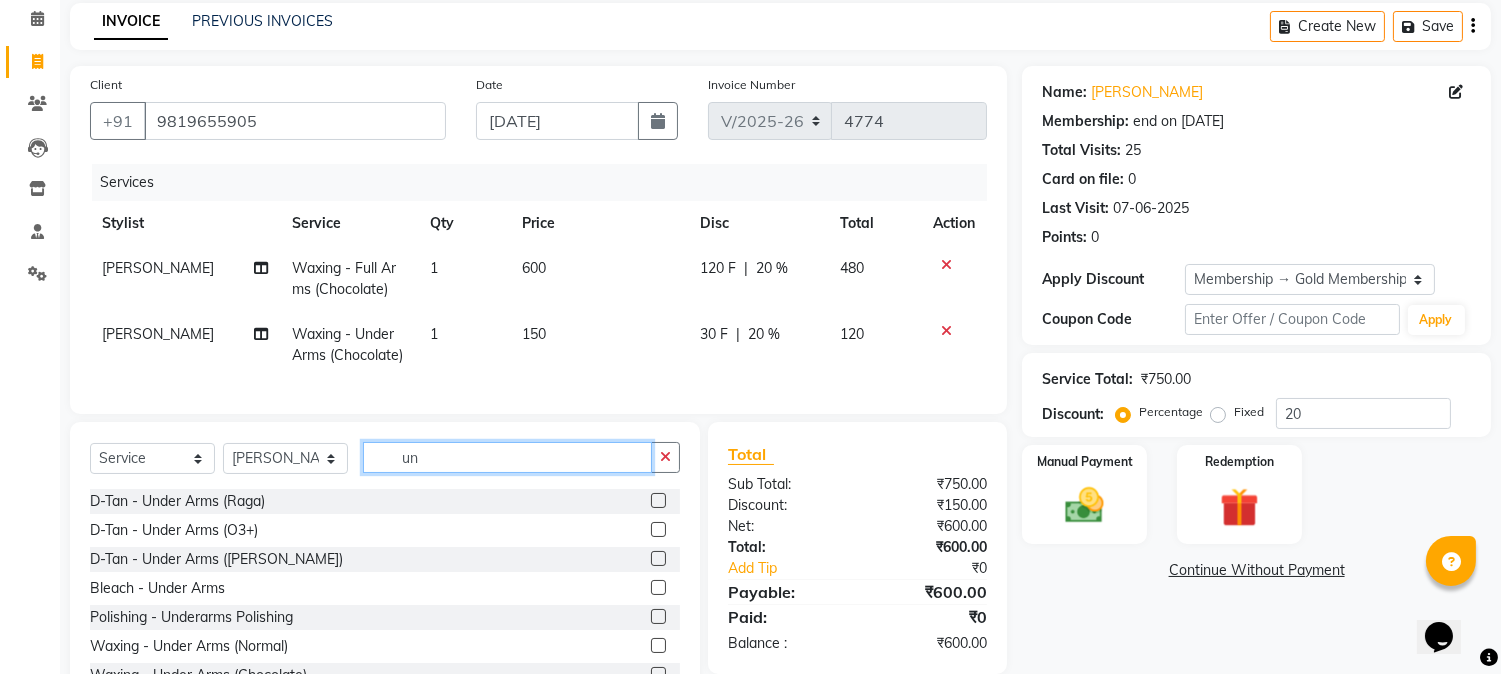 type on "u" 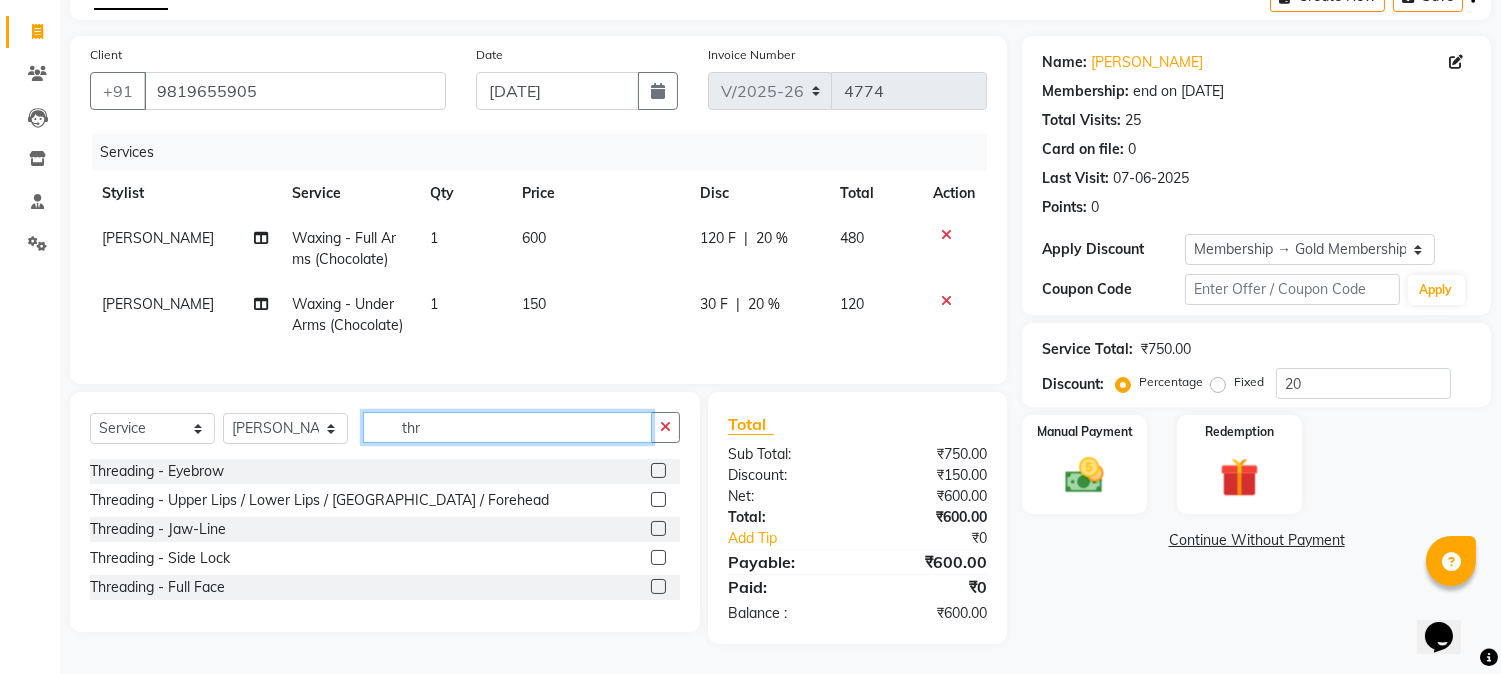 scroll, scrollTop: 130, scrollLeft: 0, axis: vertical 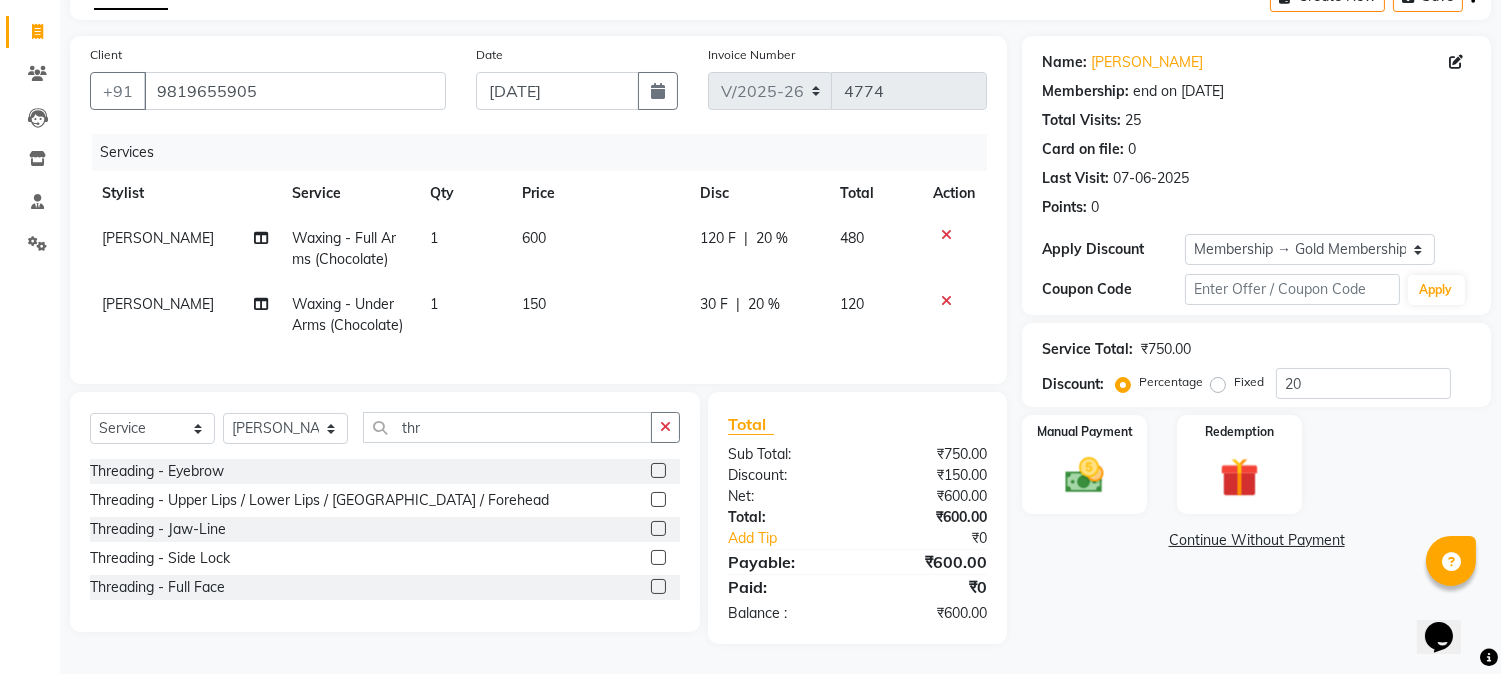 click 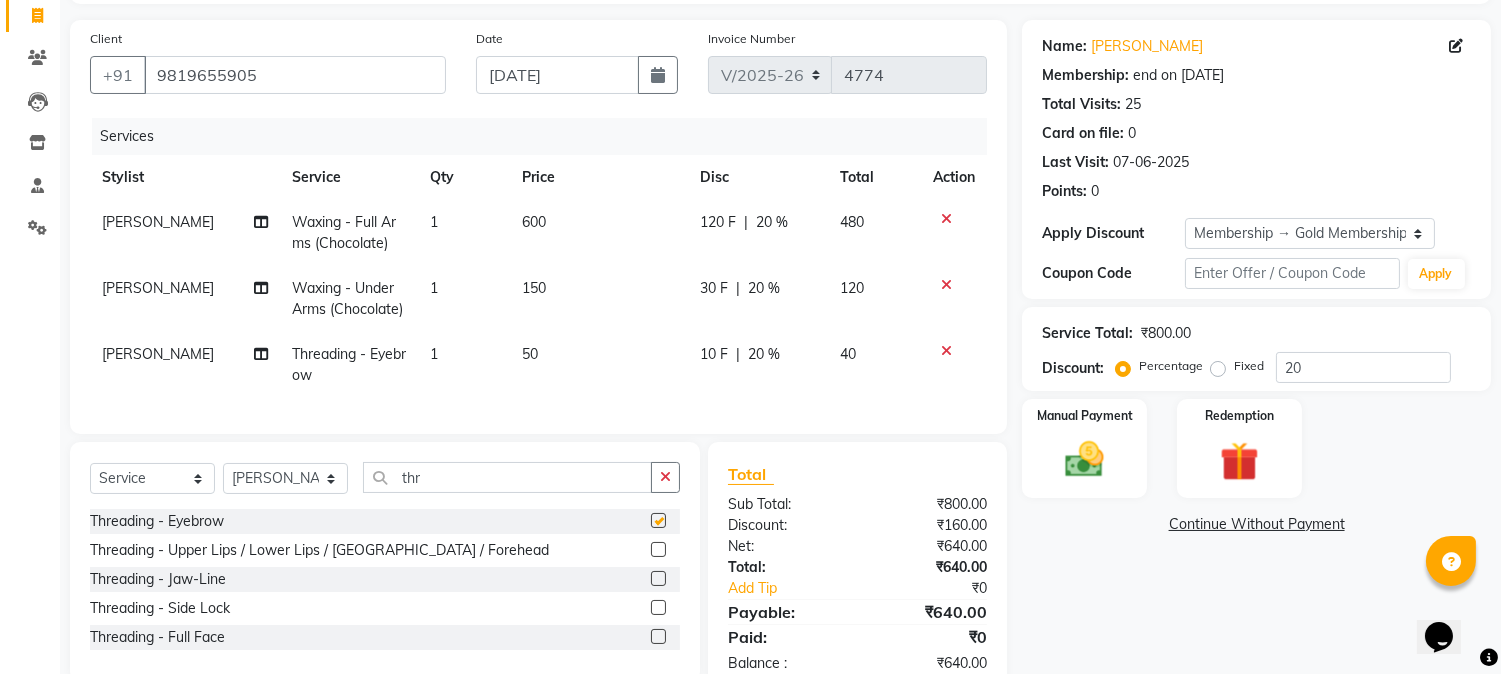 checkbox on "false" 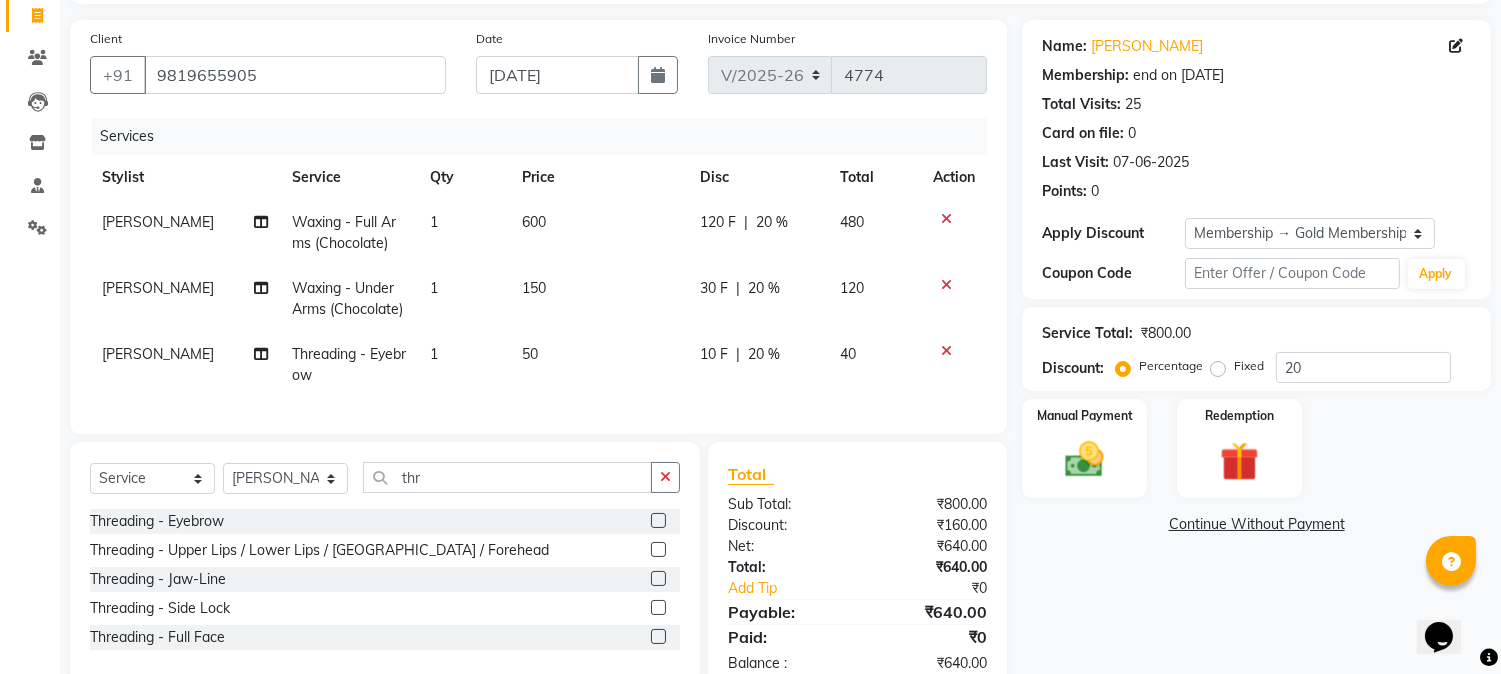 click 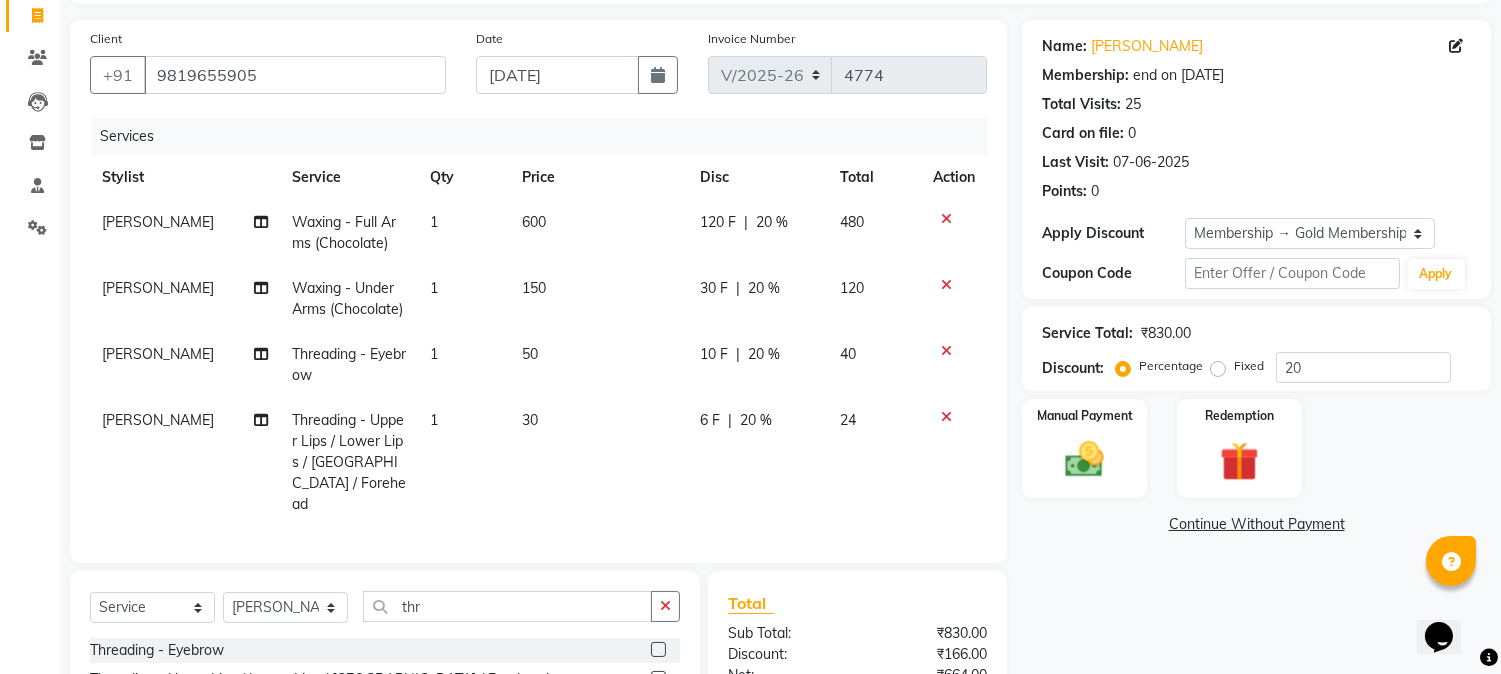 checkbox on "false" 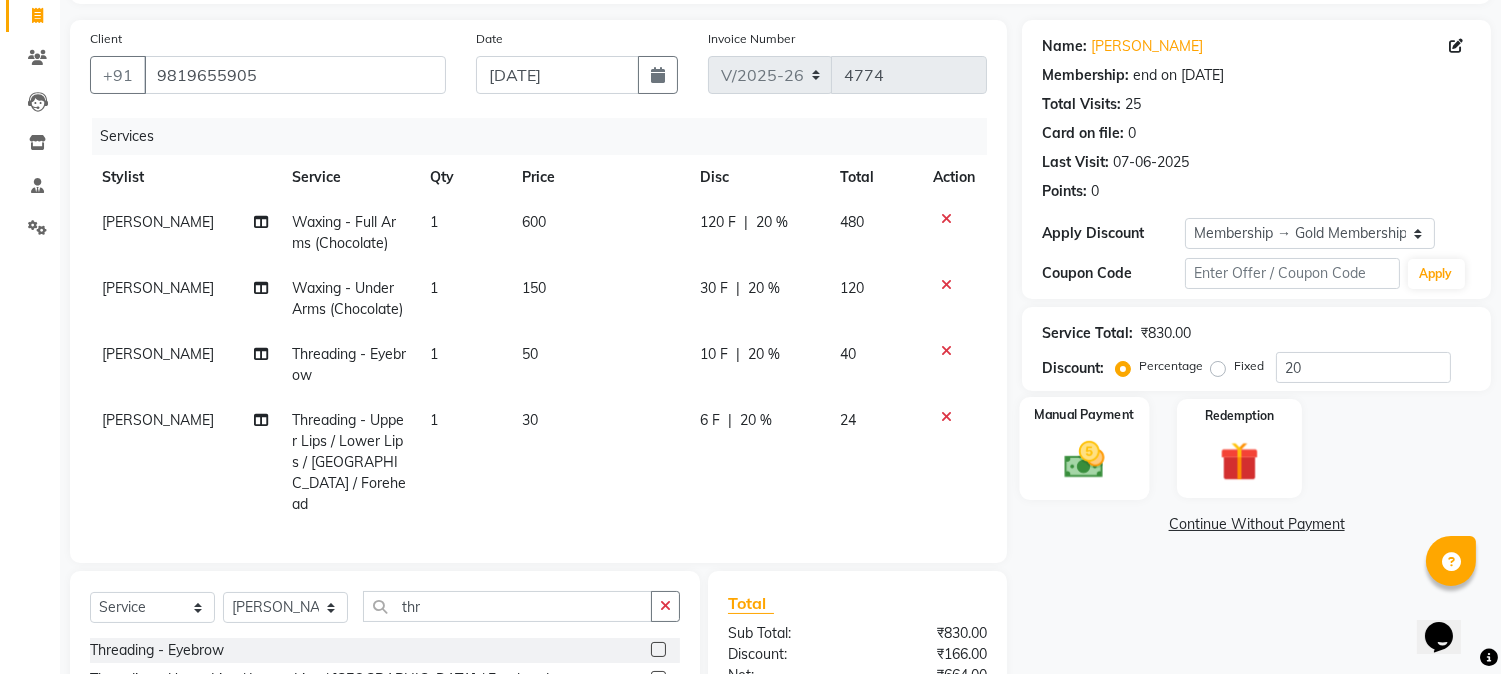 click 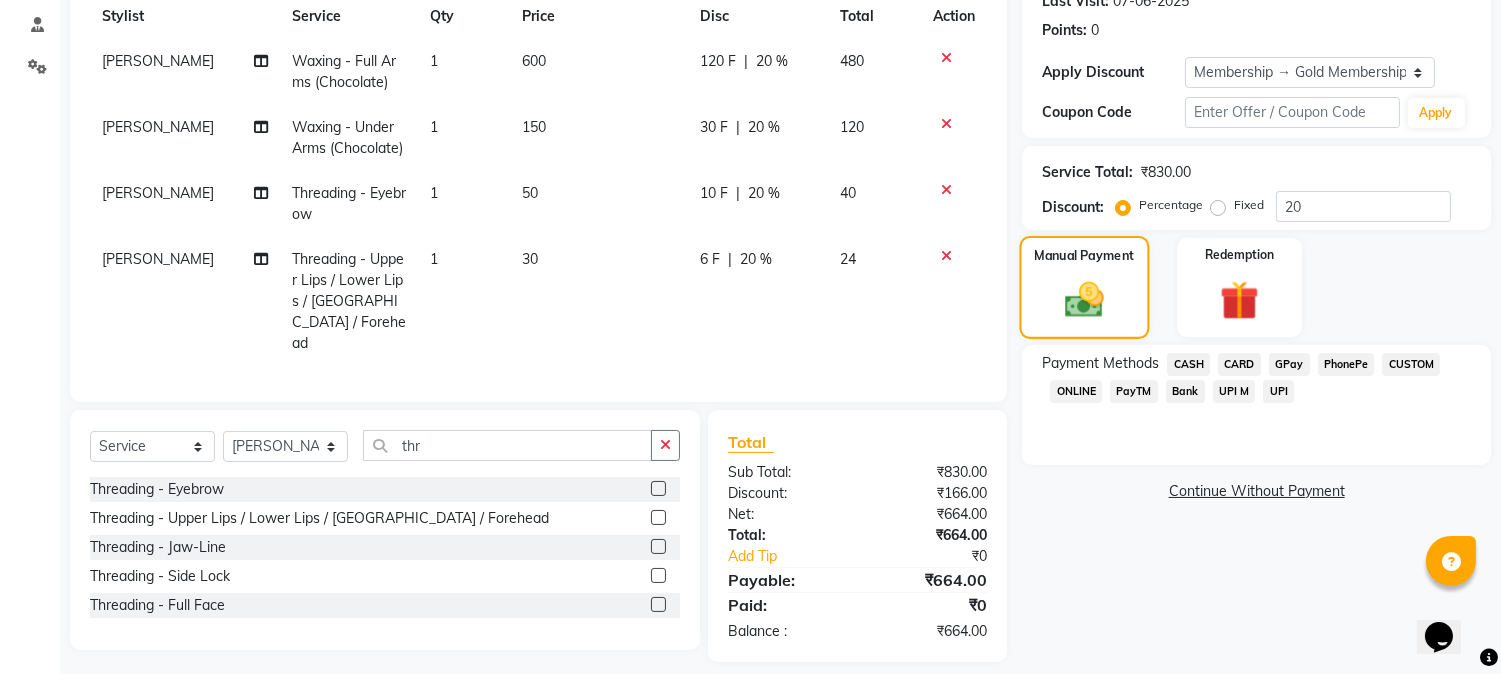 scroll, scrollTop: 304, scrollLeft: 0, axis: vertical 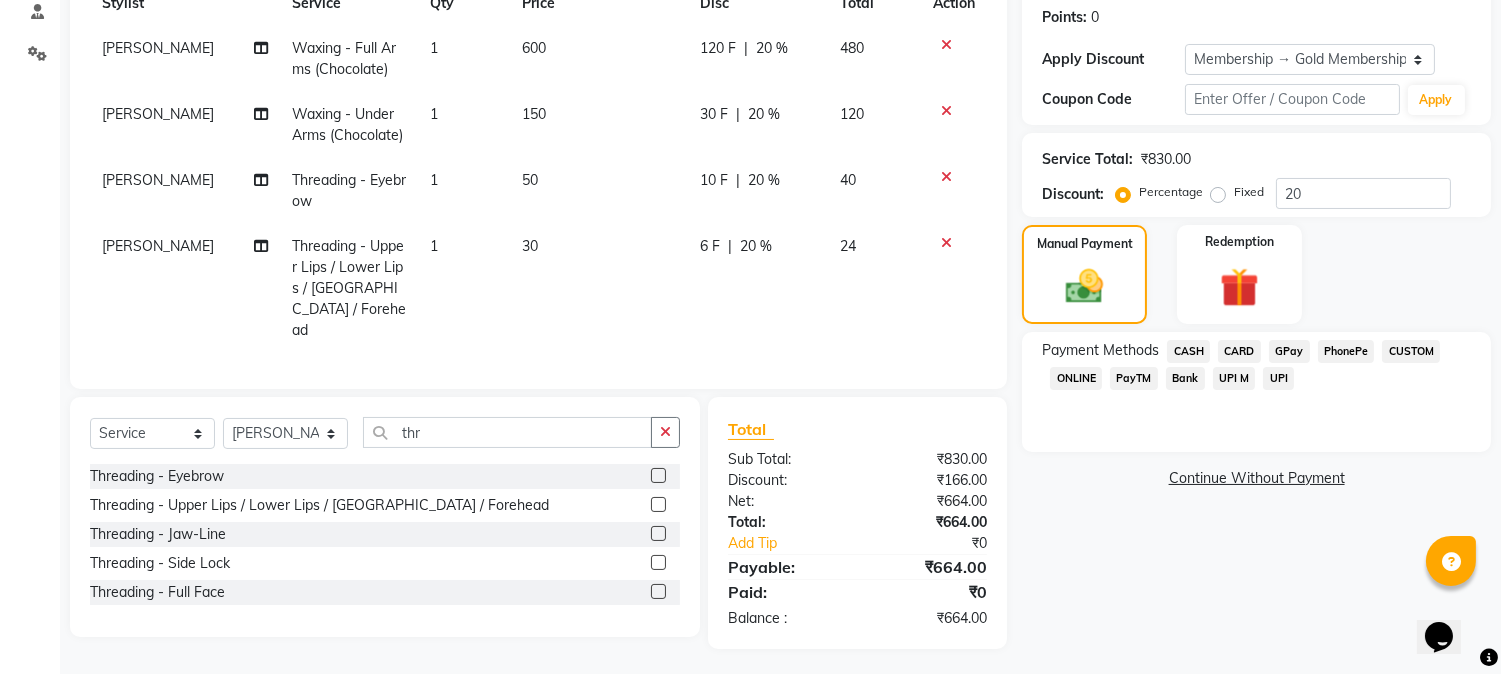 click on "GPay" 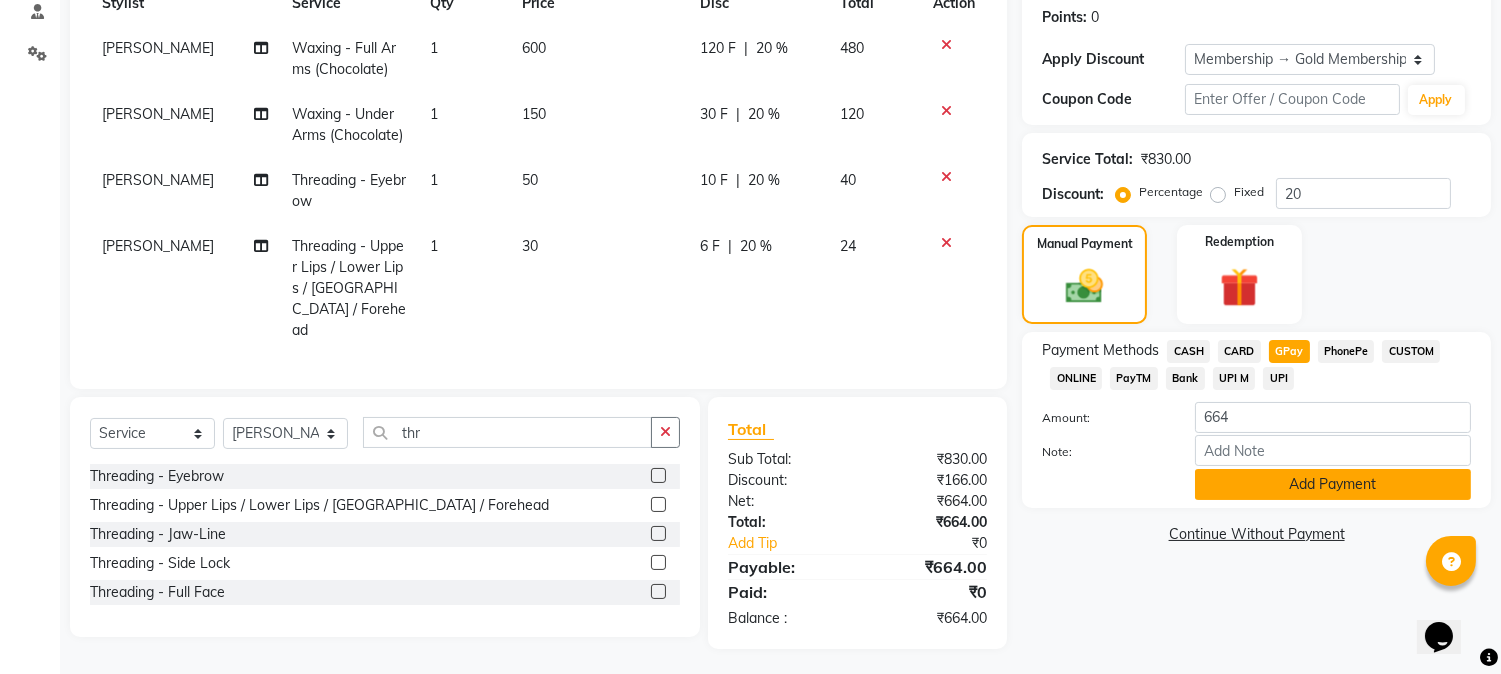 click on "Add Payment" 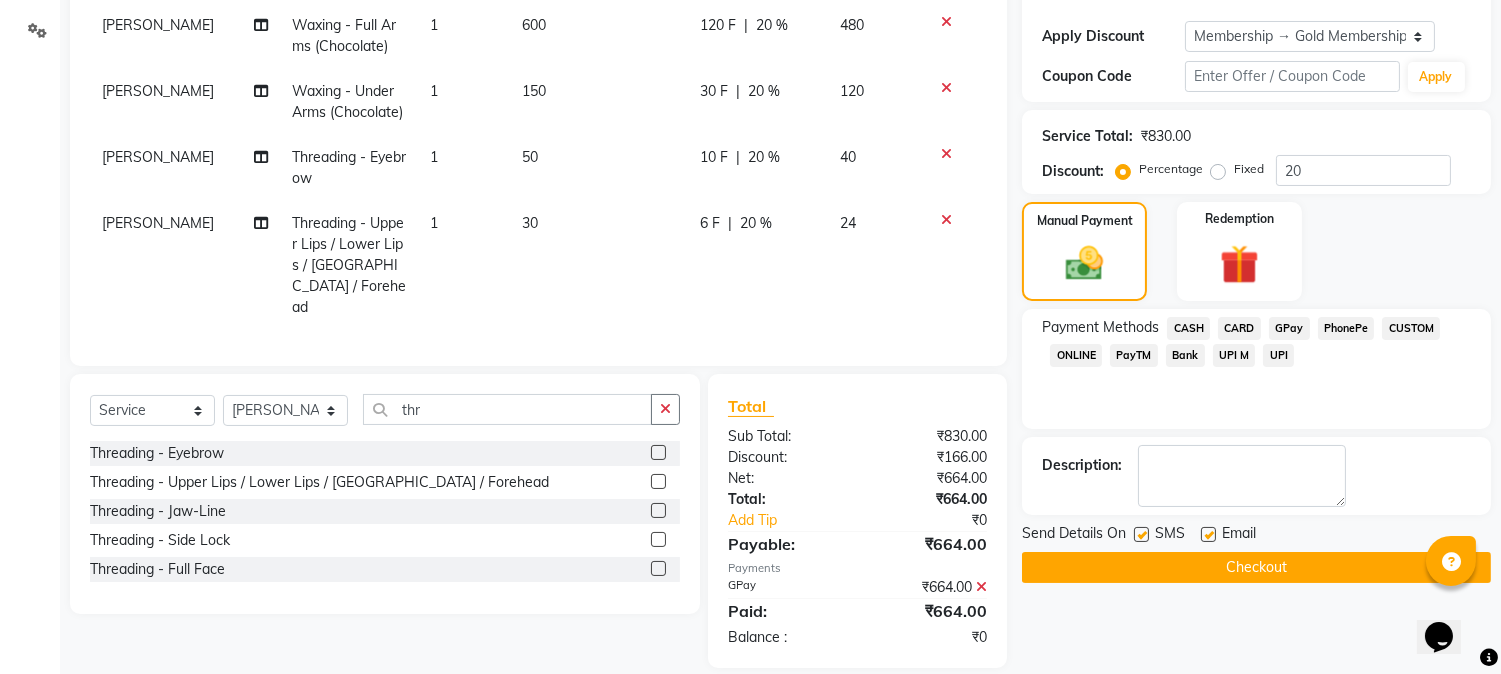 scroll, scrollTop: 346, scrollLeft: 0, axis: vertical 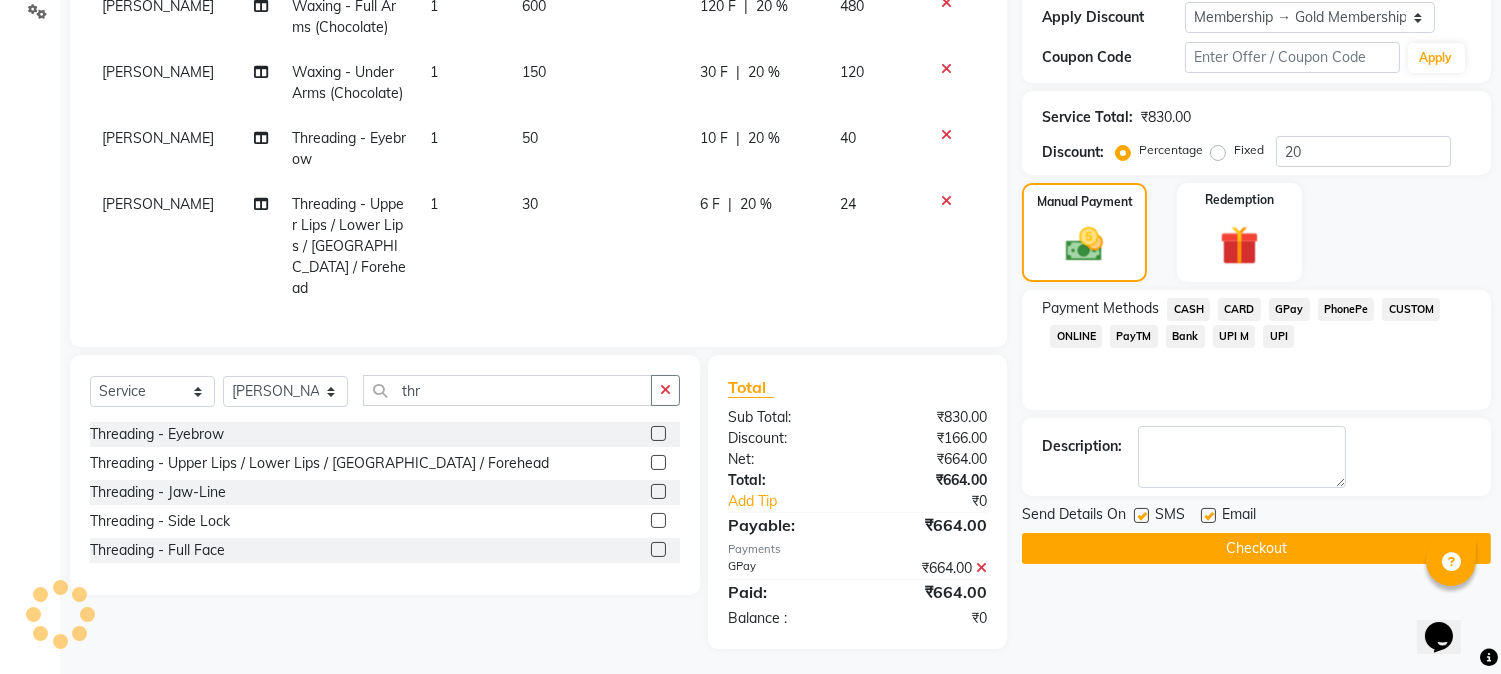 click on "Checkout" 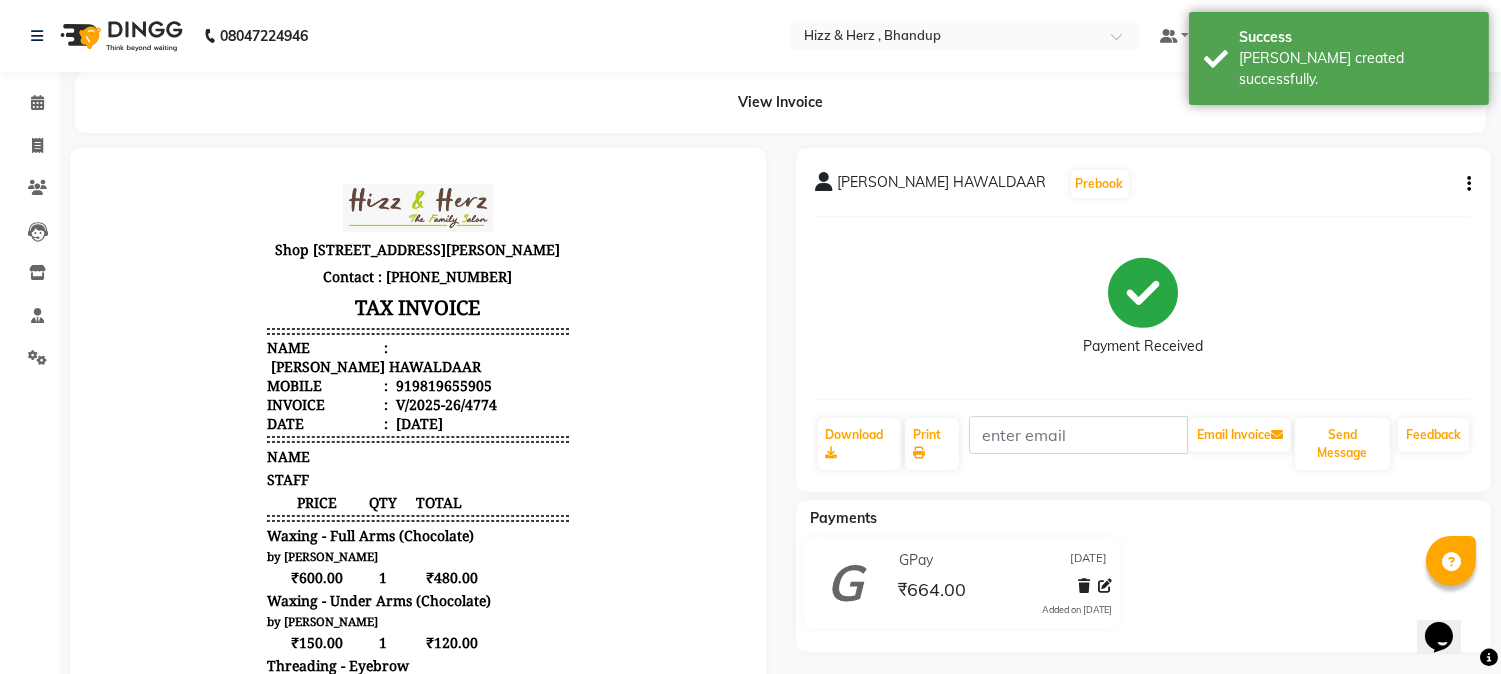 scroll, scrollTop: 0, scrollLeft: 0, axis: both 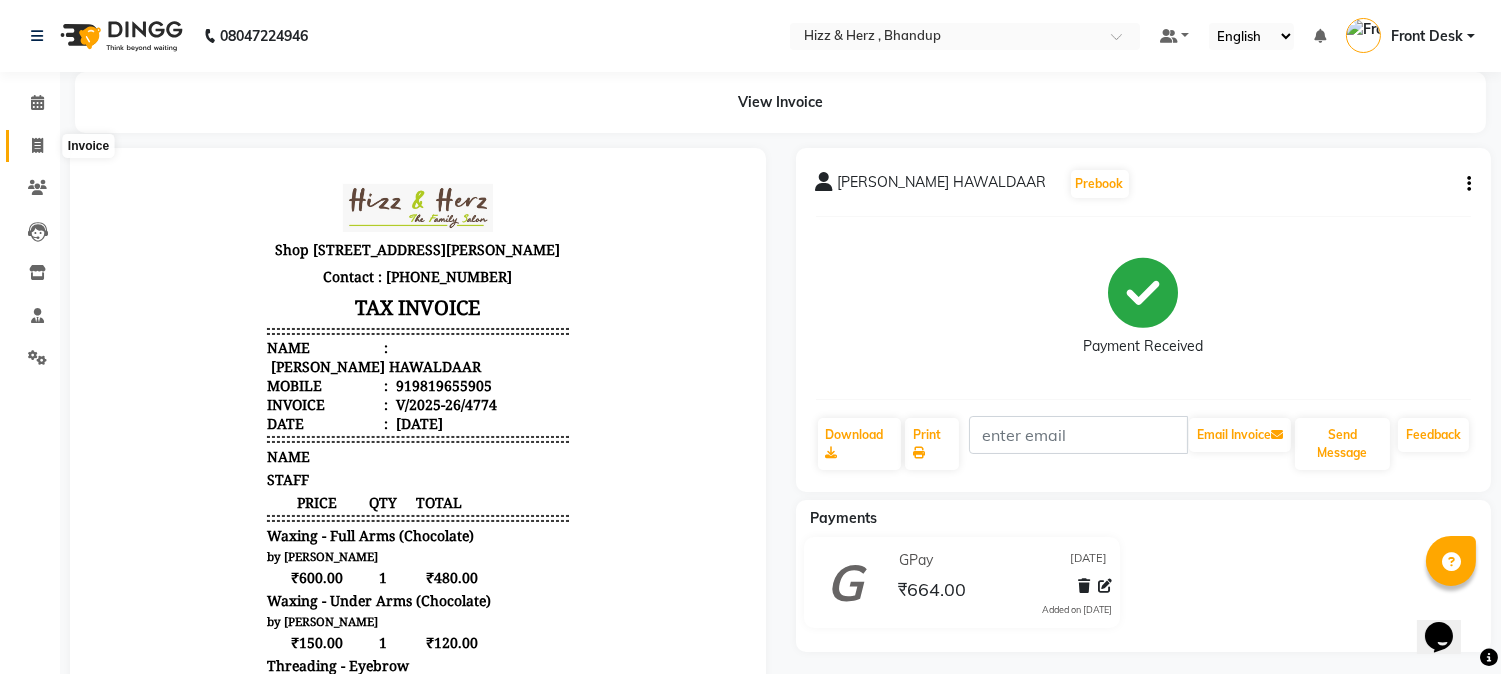 click 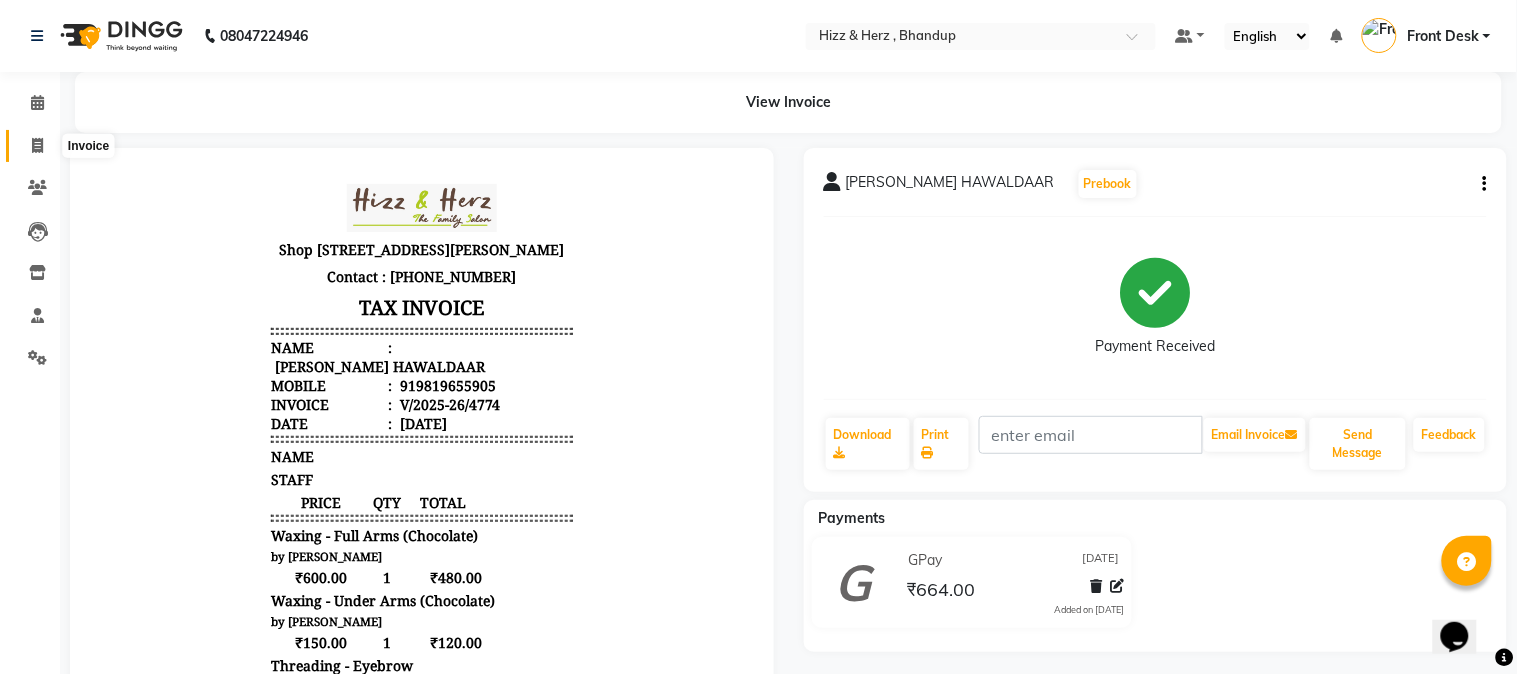 select on "629" 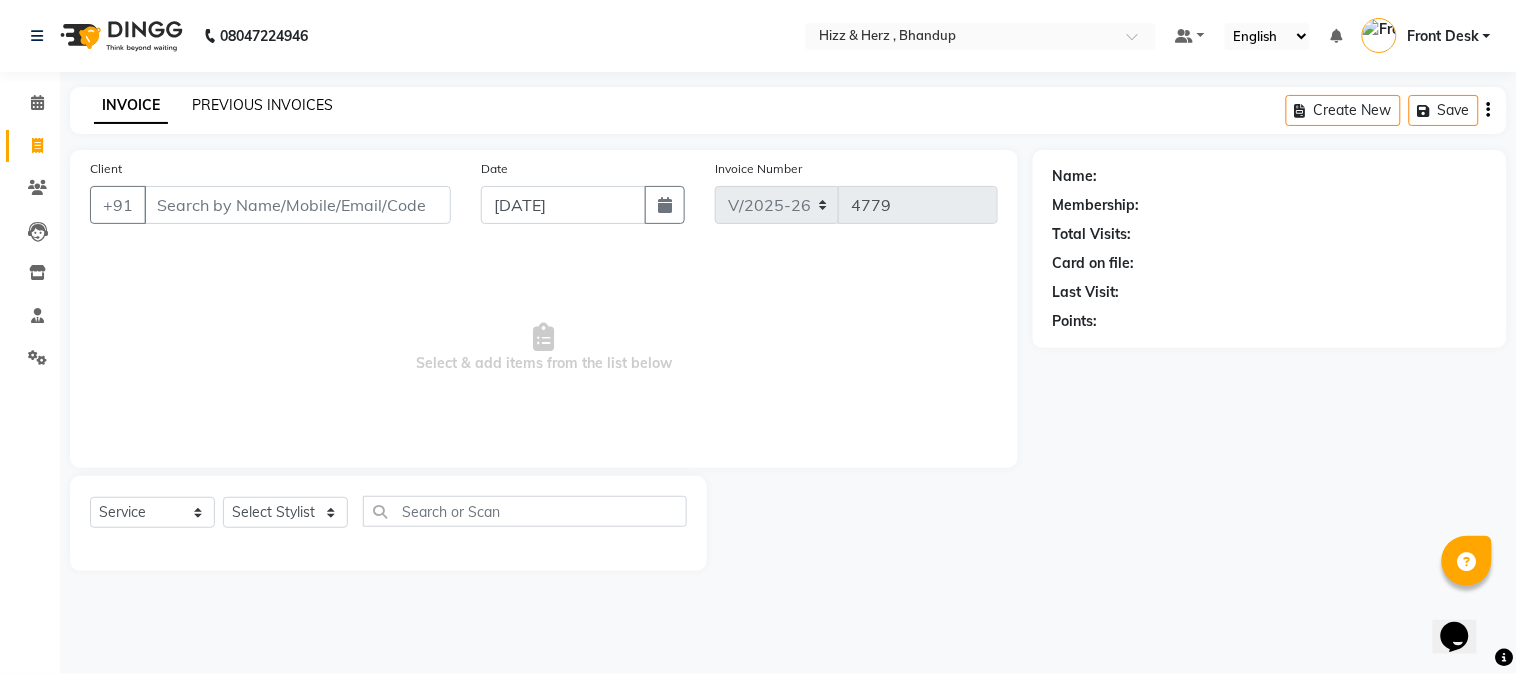 click on "PREVIOUS INVOICES" 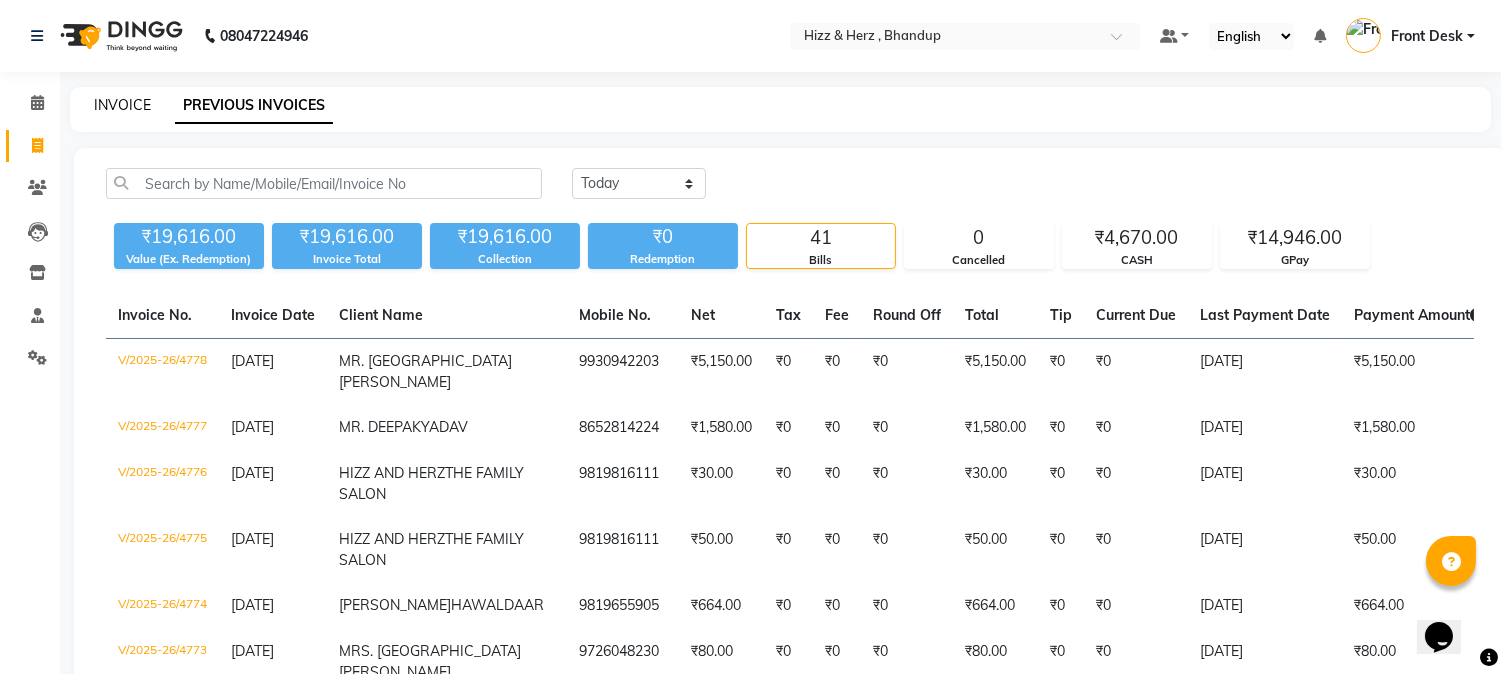 click on "INVOICE" 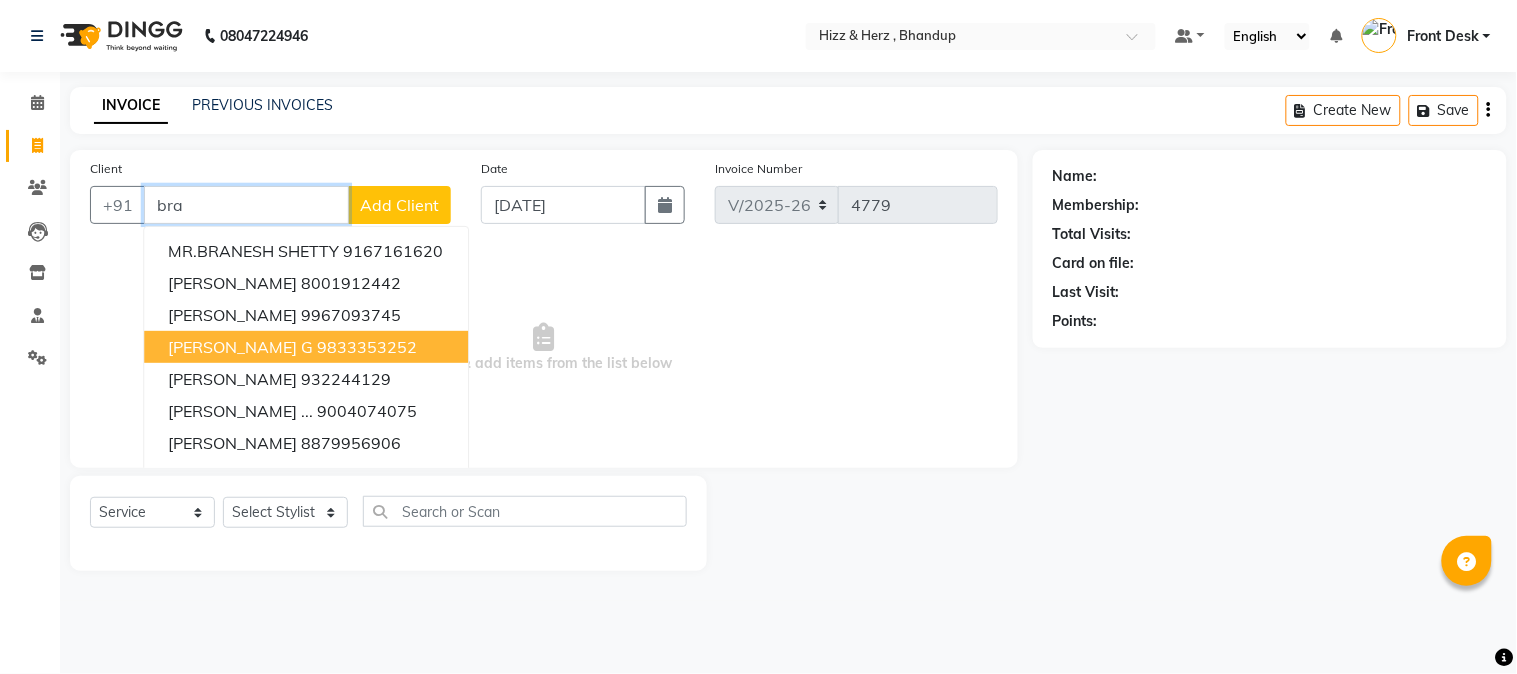 click on "9833353252" at bounding box center [367, 347] 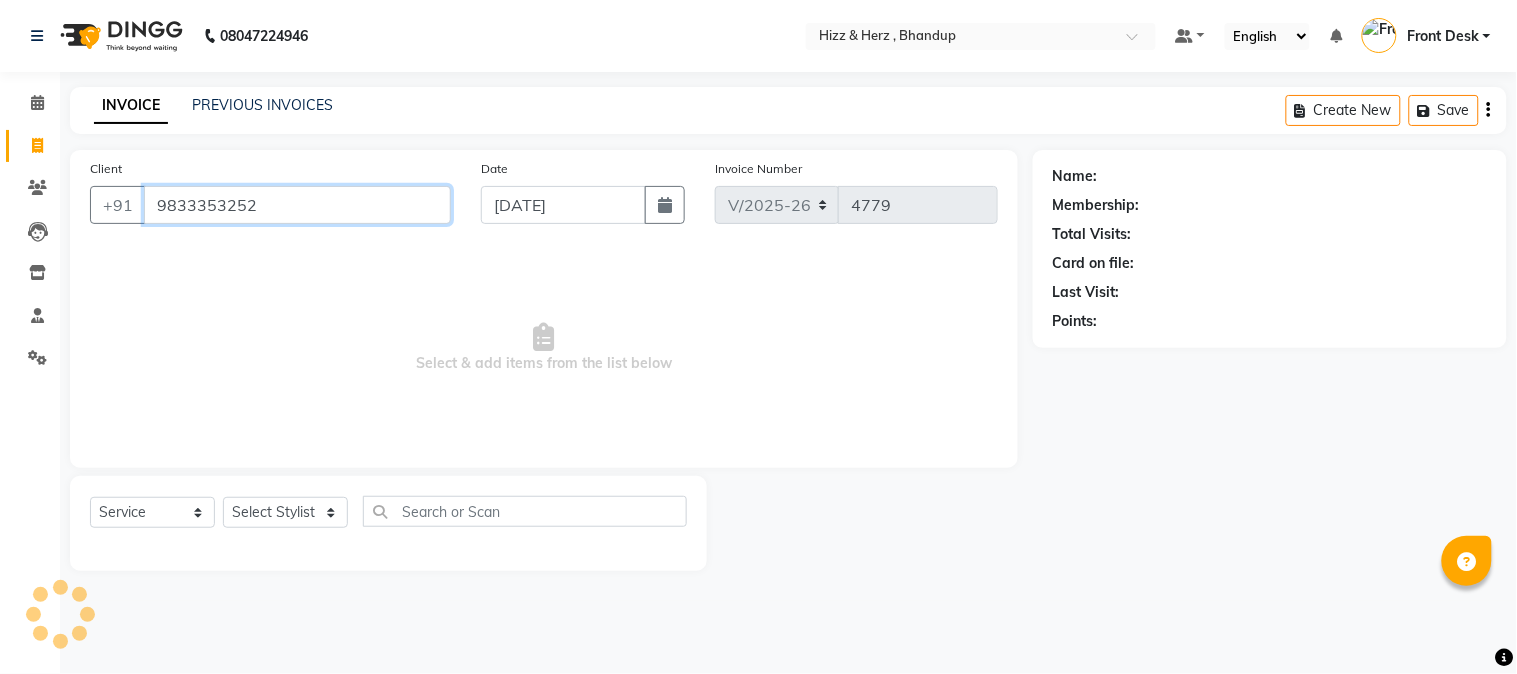 type on "9833353252" 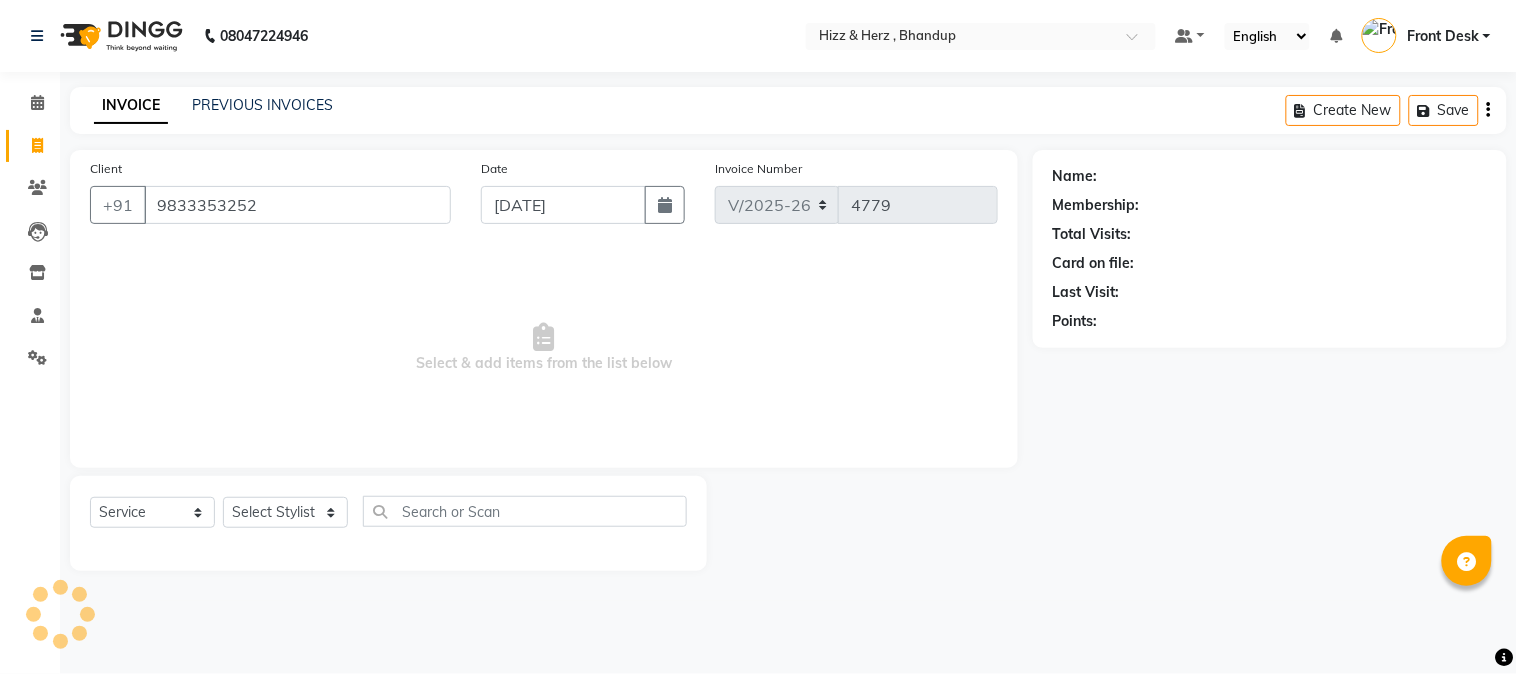 select on "1: Object" 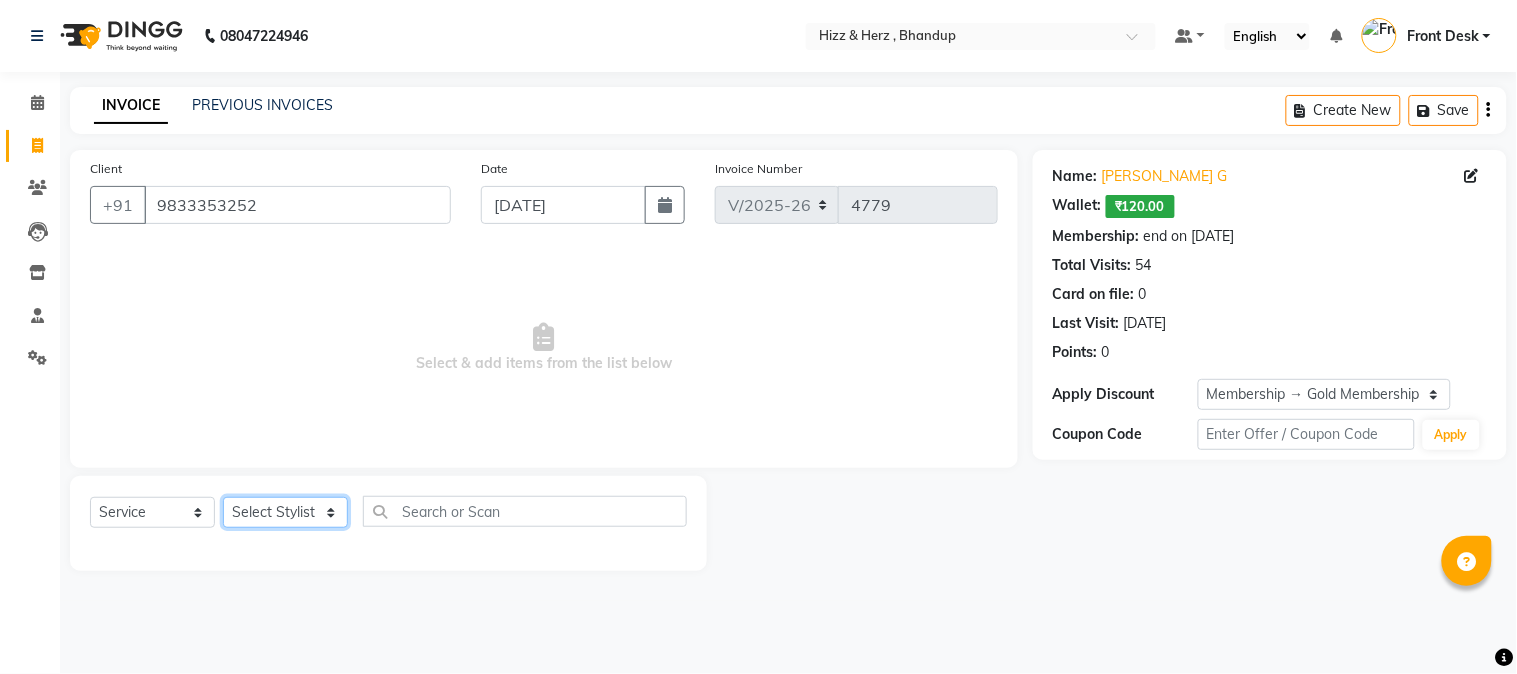 click on "Select Stylist Front Desk [PERSON_NAME] HIZZ & HERZ 2 [PERSON_NAME] [PERSON_NAME] [PERSON_NAME] [PERSON_NAME] MOHD [PERSON_NAME] [PERSON_NAME] [PERSON_NAME]  [PERSON_NAME]" 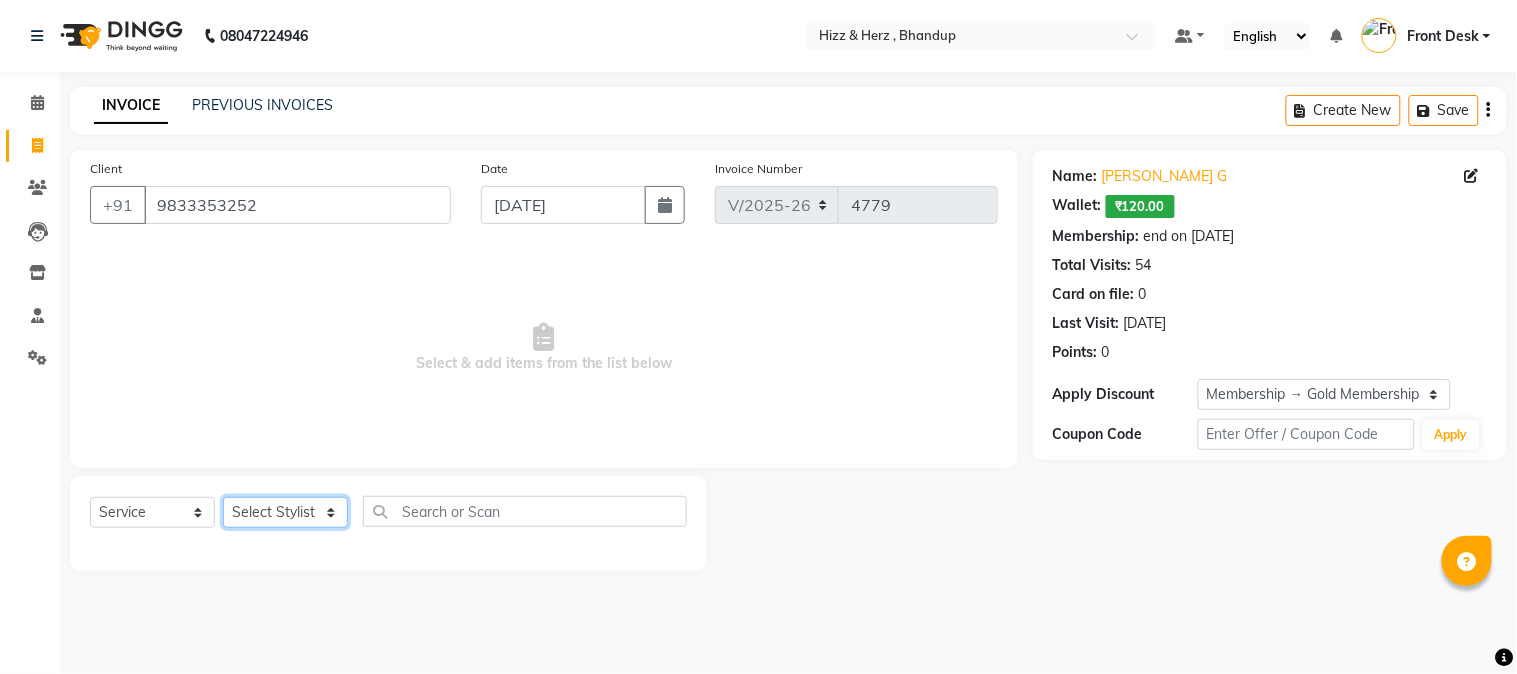 select on "9149" 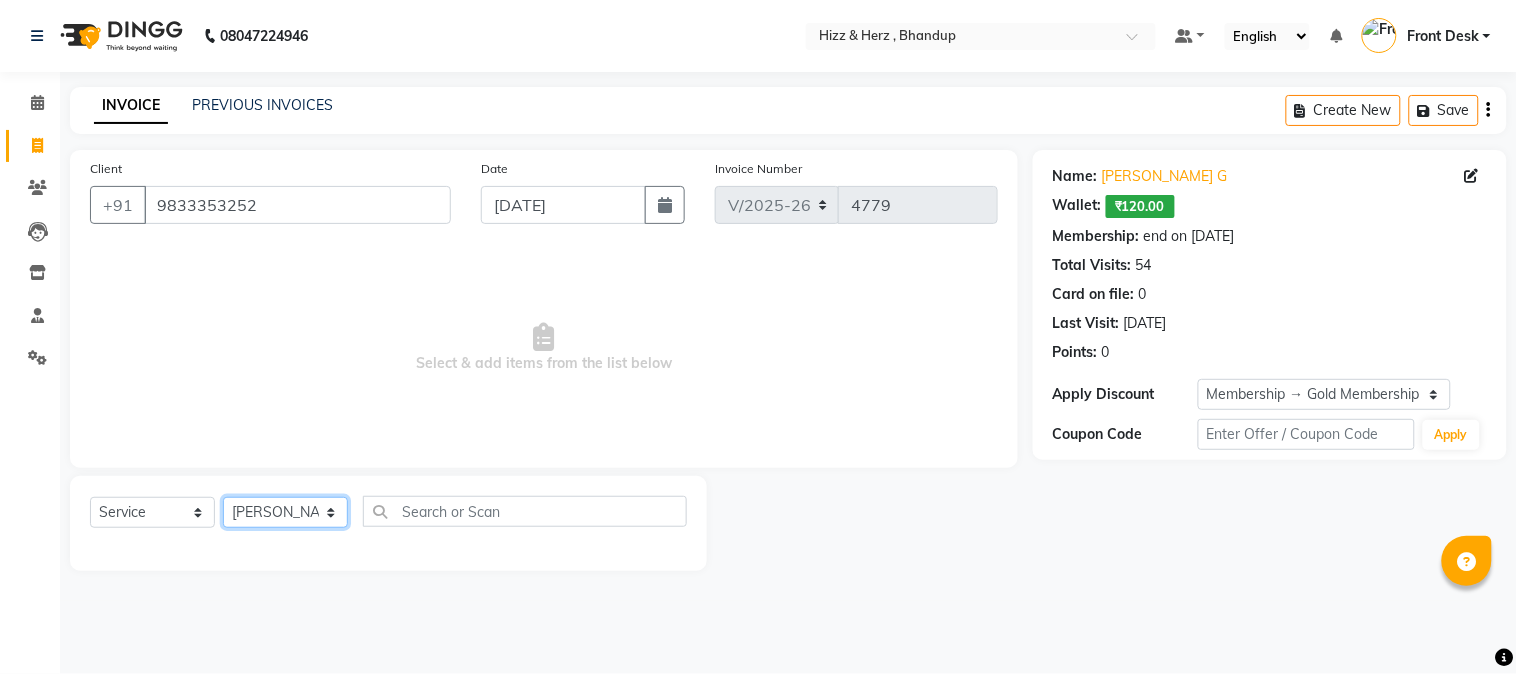 click on "Select Stylist Front Desk [PERSON_NAME] HIZZ & HERZ 2 [PERSON_NAME] [PERSON_NAME] [PERSON_NAME] [PERSON_NAME] MOHD [PERSON_NAME] [PERSON_NAME] [PERSON_NAME]  [PERSON_NAME]" 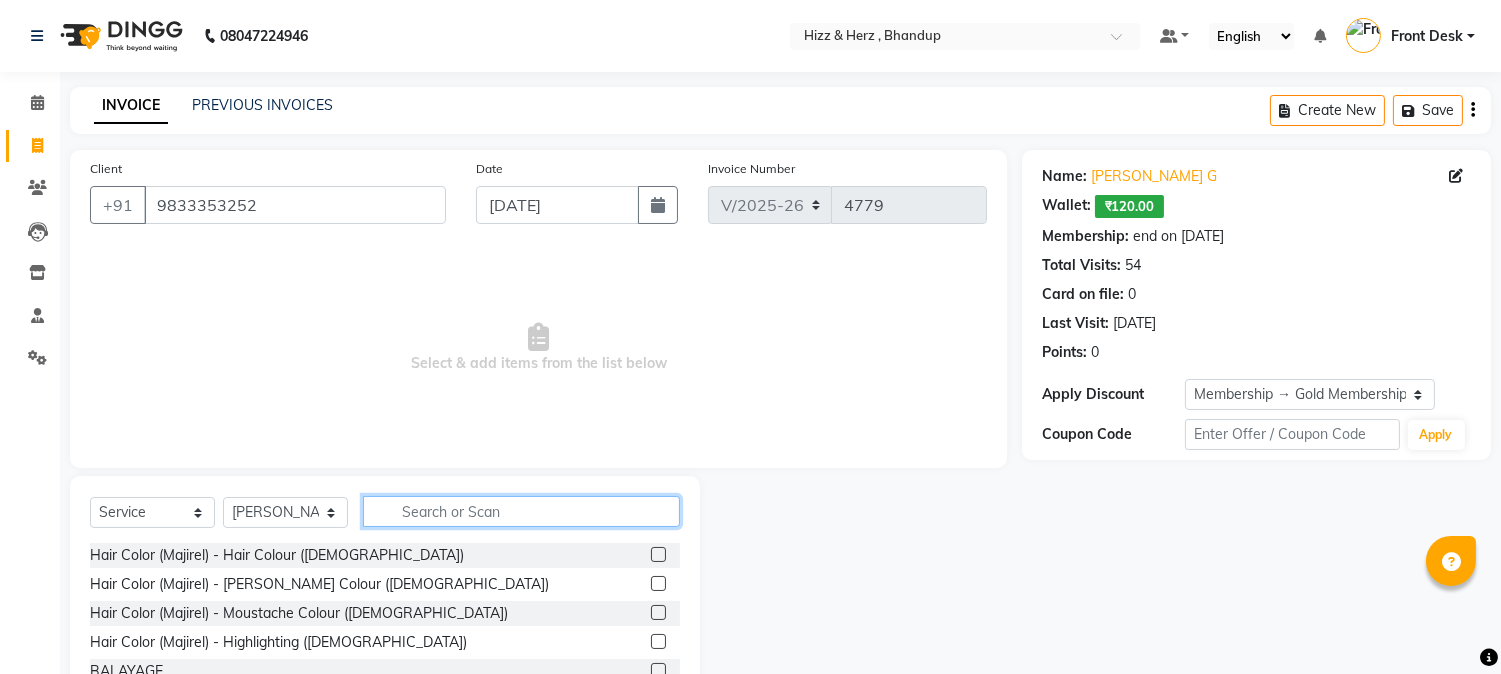 click 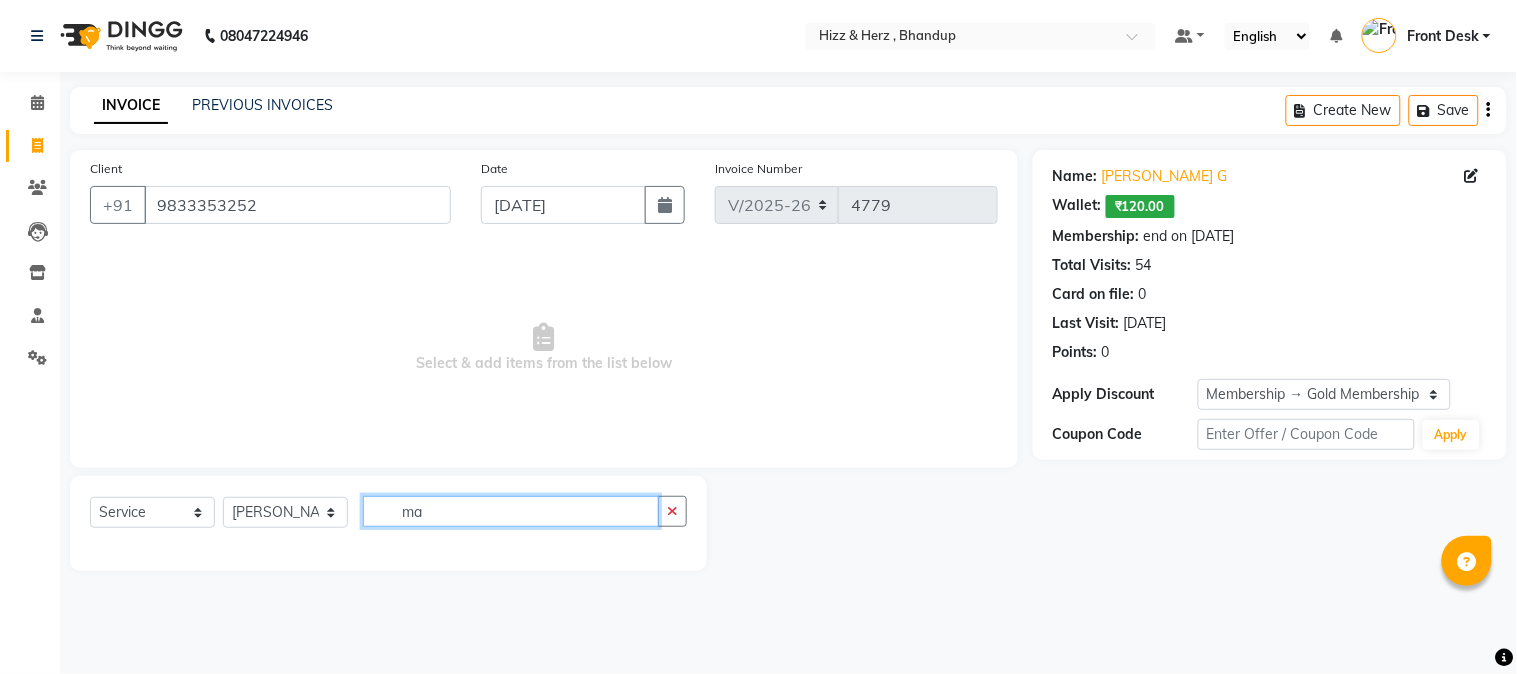 type on "m" 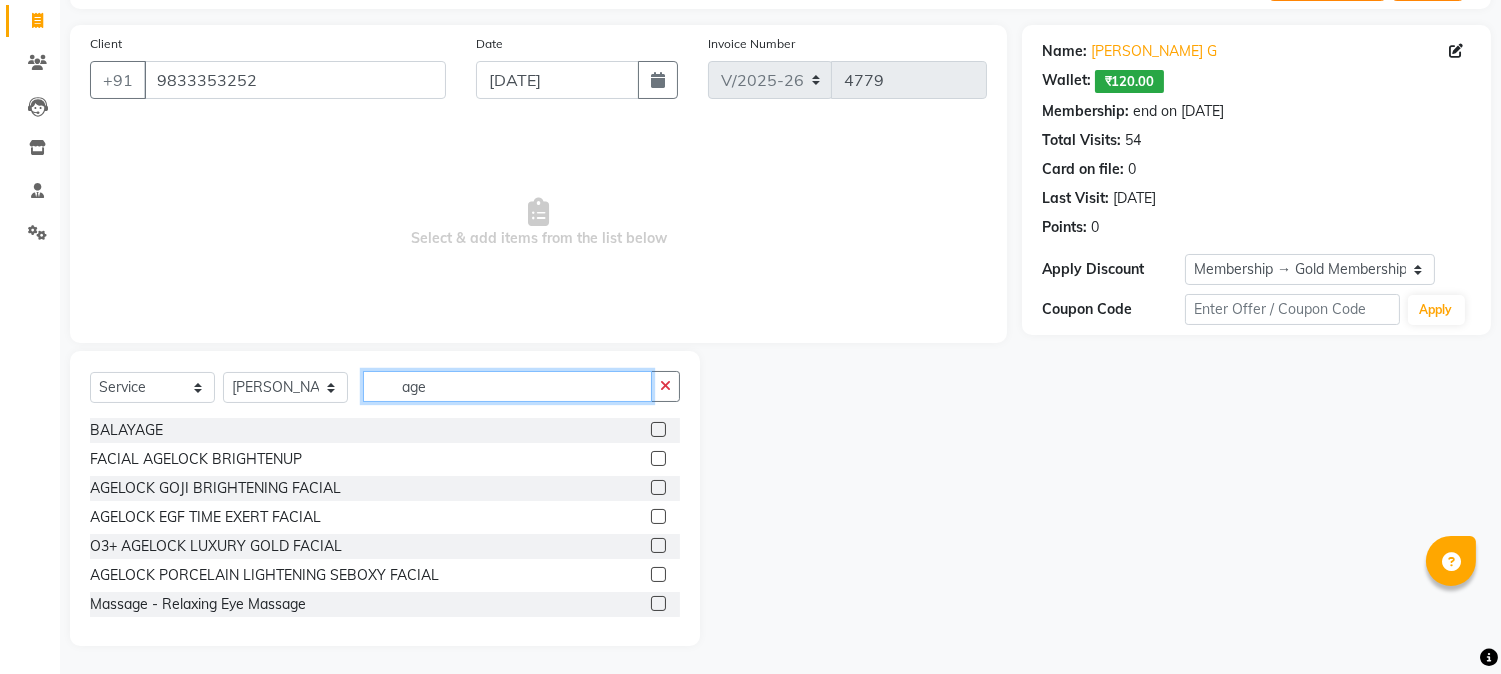 scroll, scrollTop: 126, scrollLeft: 0, axis: vertical 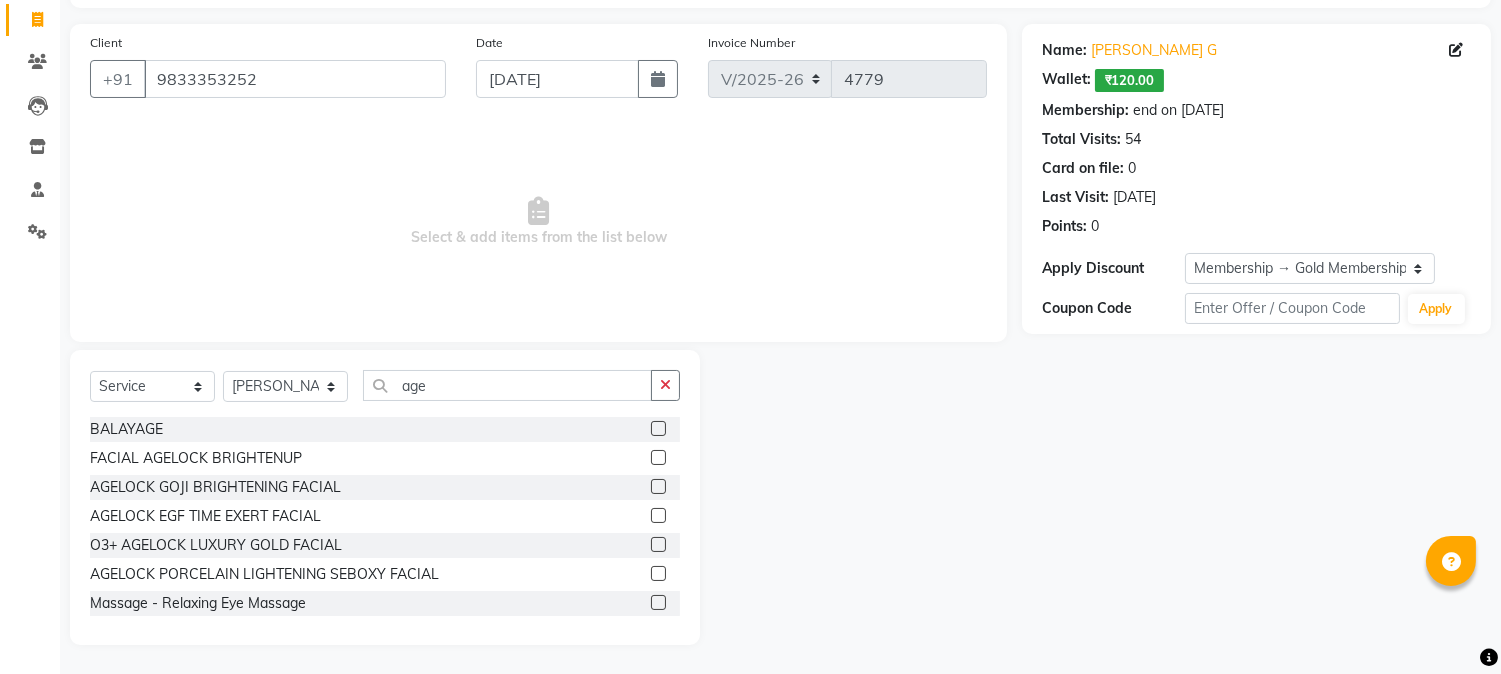 click on "Select & add items from the list below" at bounding box center (538, 222) 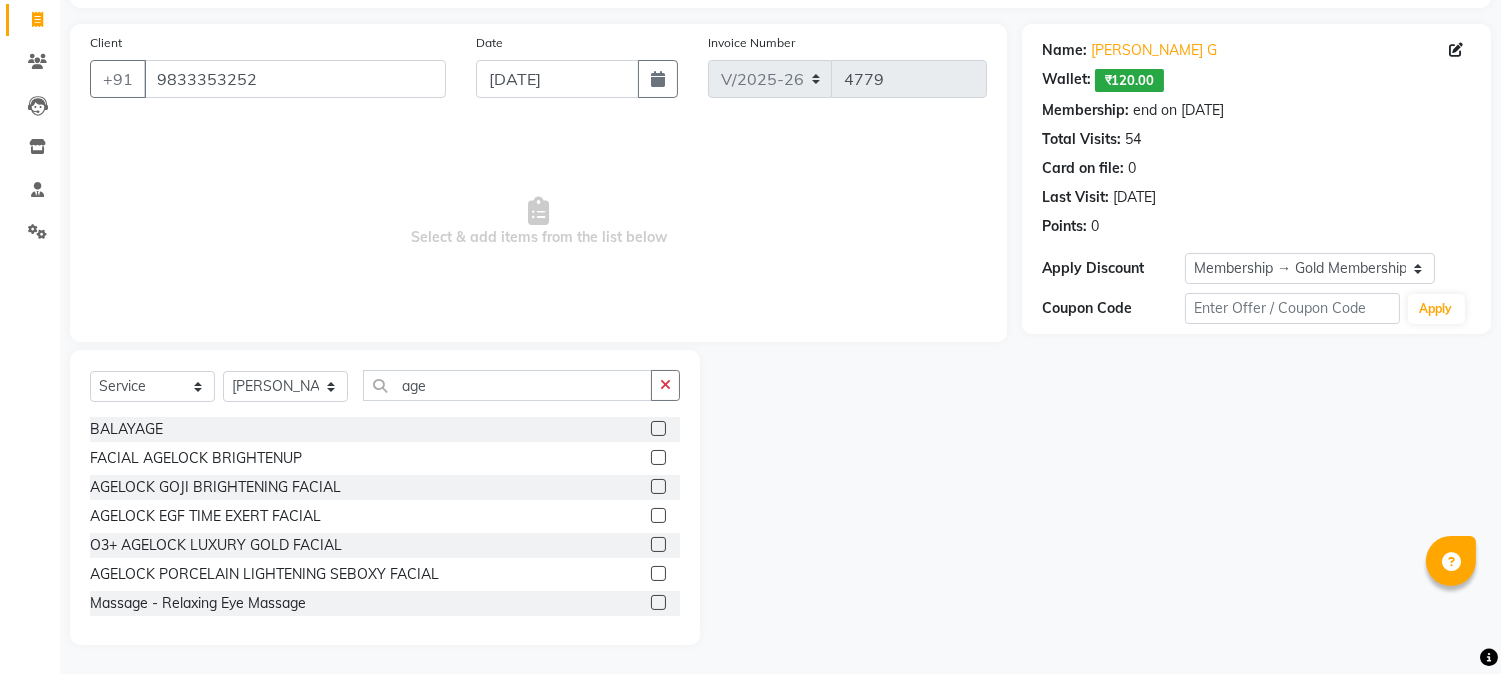 drag, startPoint x: 483, startPoint y: 407, endPoint x: 497, endPoint y: 387, distance: 24.41311 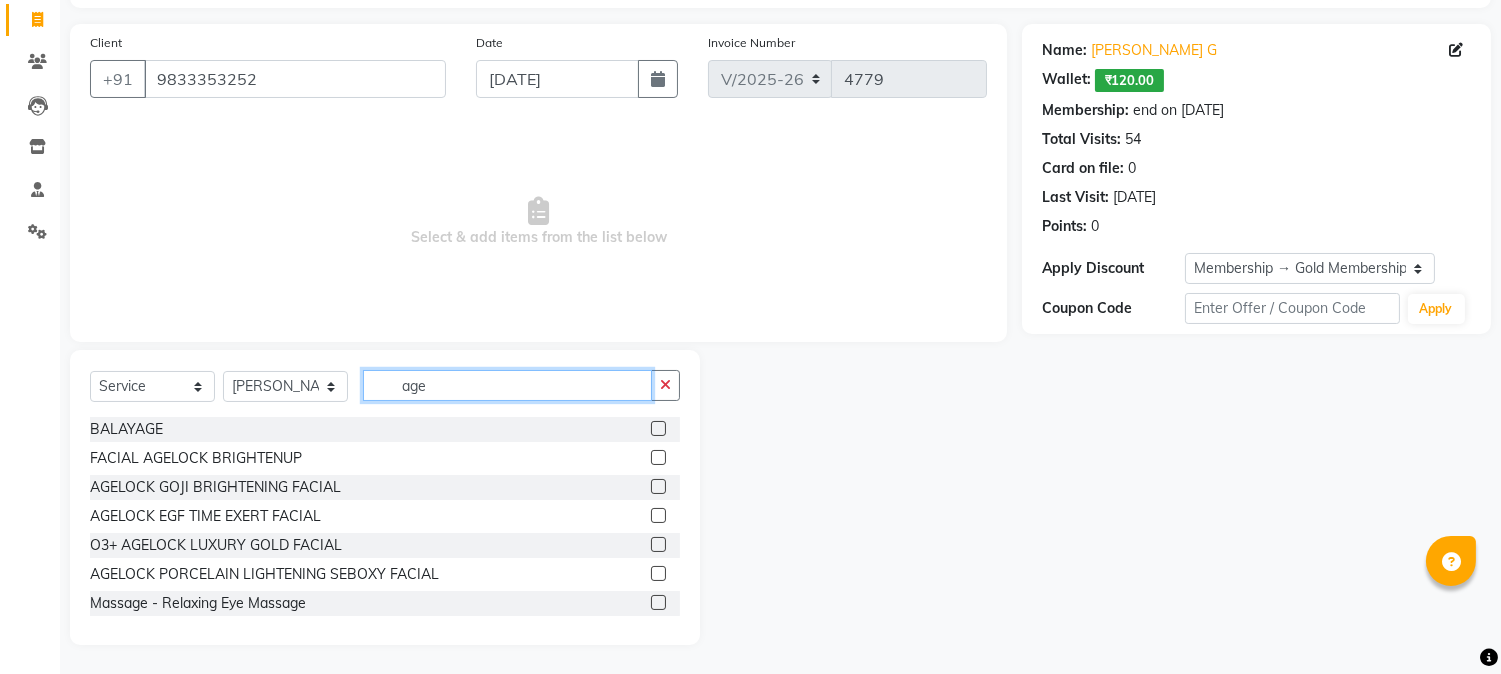 click on "age" 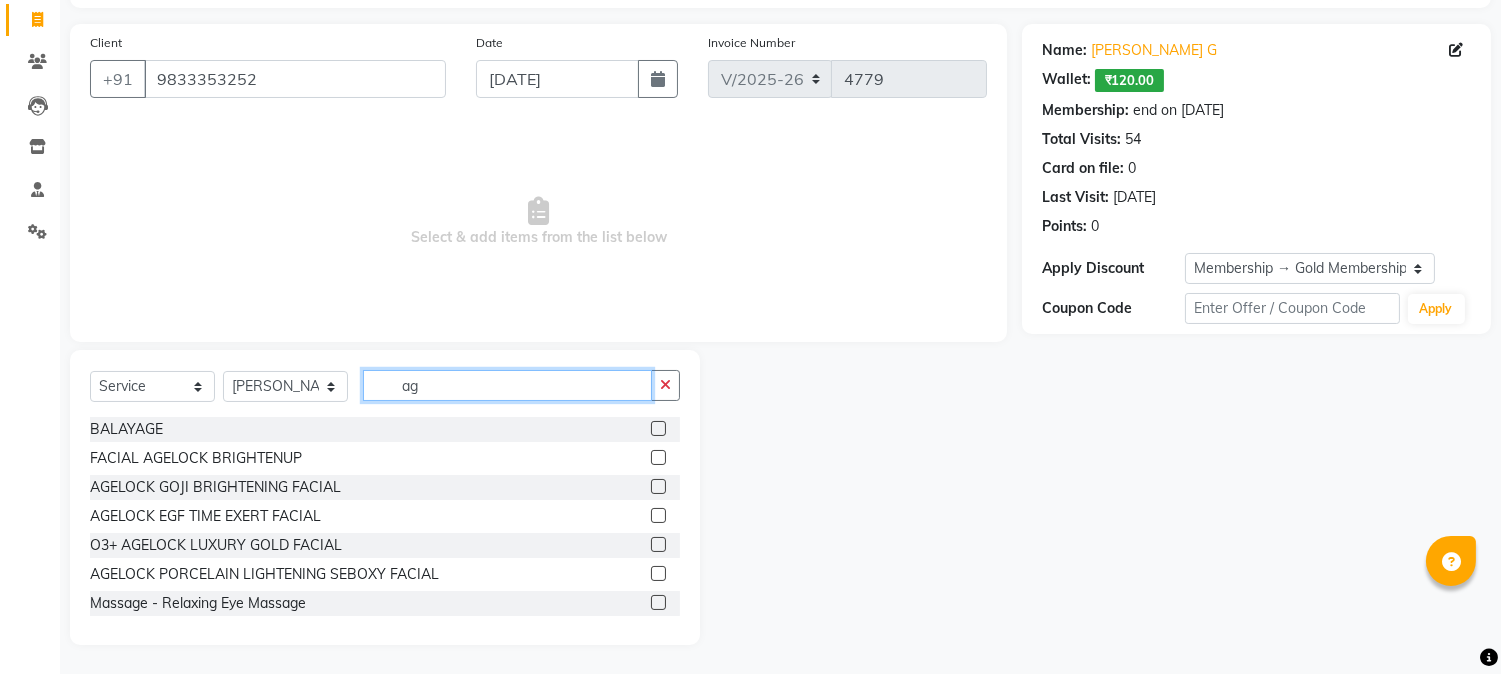 type on "a" 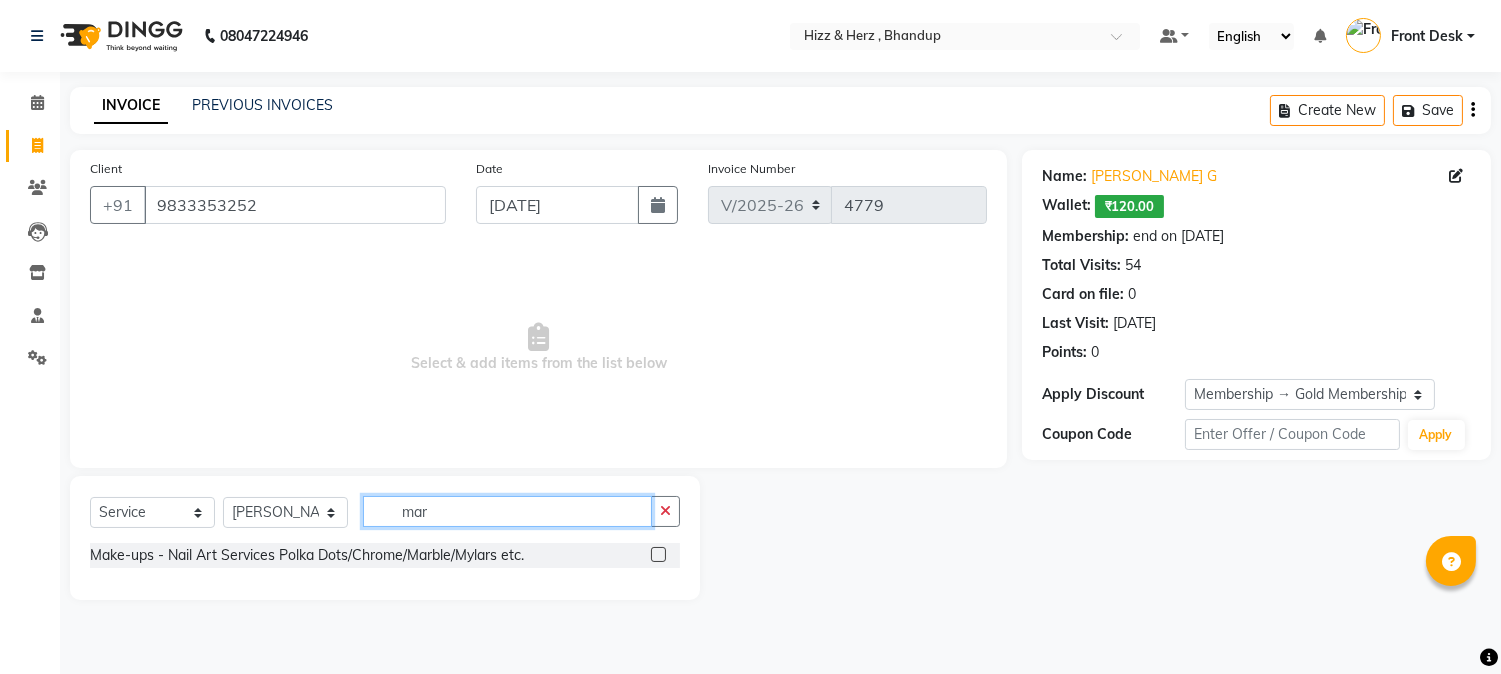 scroll, scrollTop: 0, scrollLeft: 0, axis: both 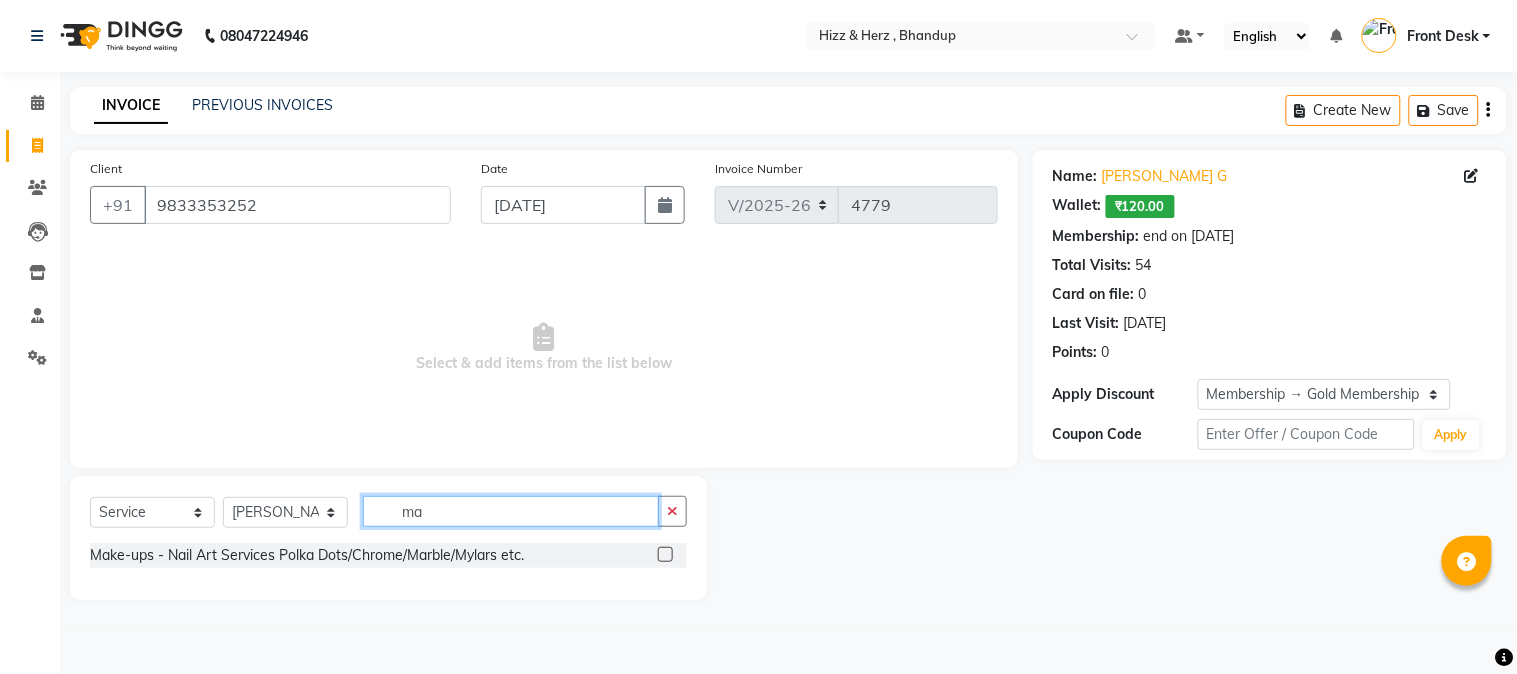 type on "m" 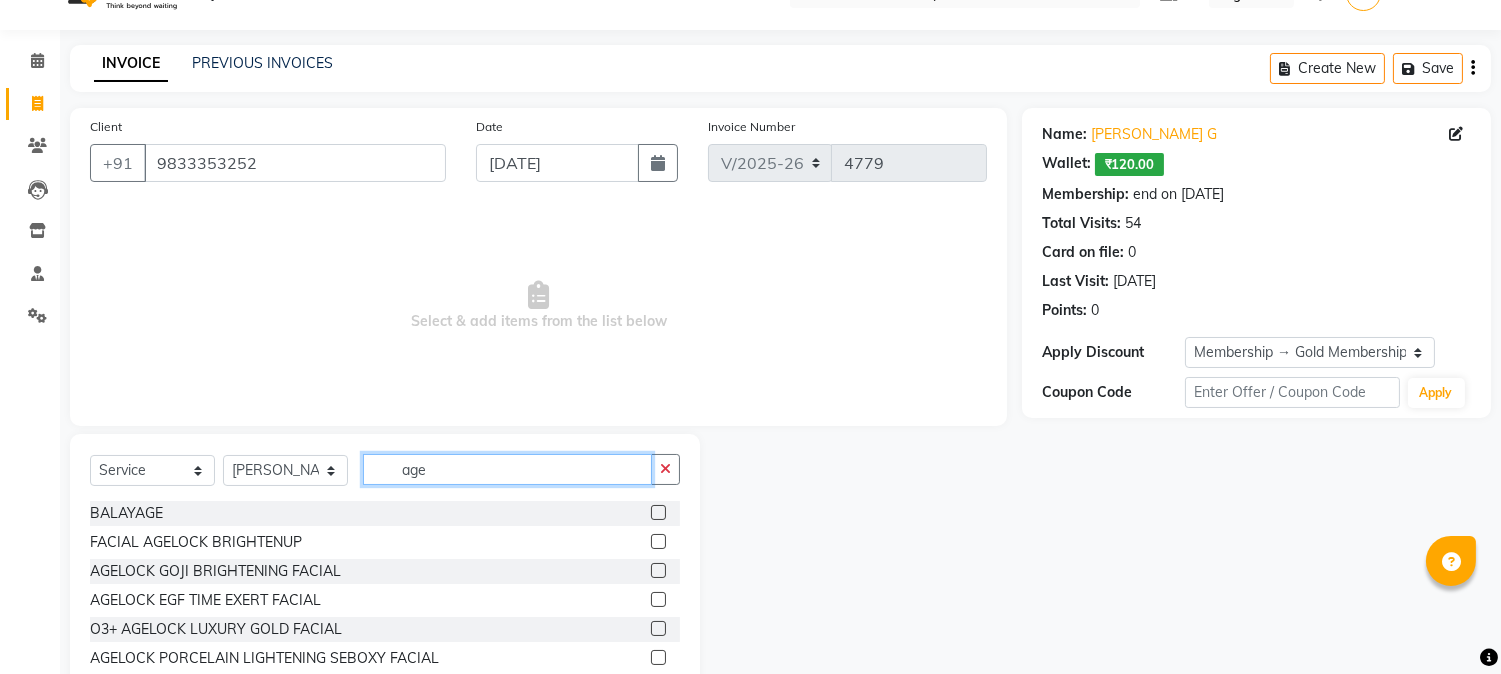 scroll, scrollTop: 111, scrollLeft: 0, axis: vertical 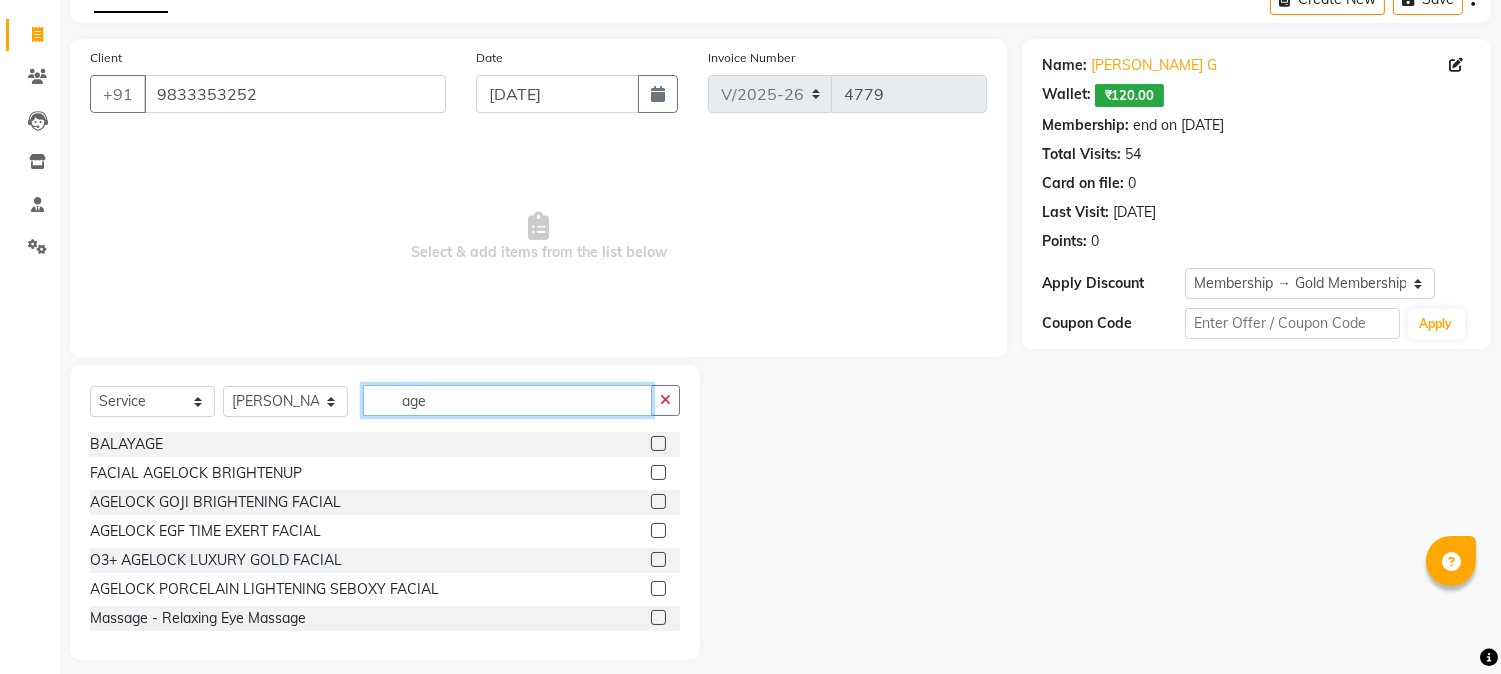 type on "age" 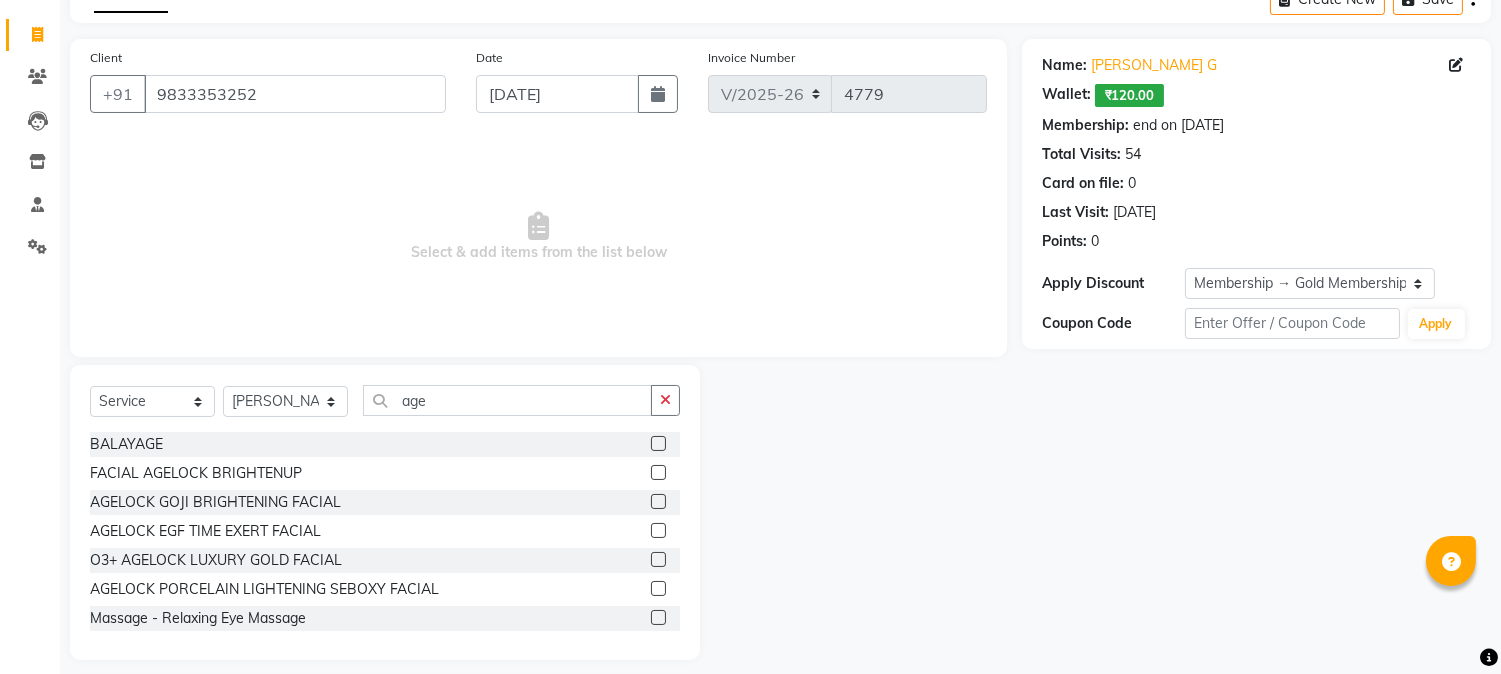 click 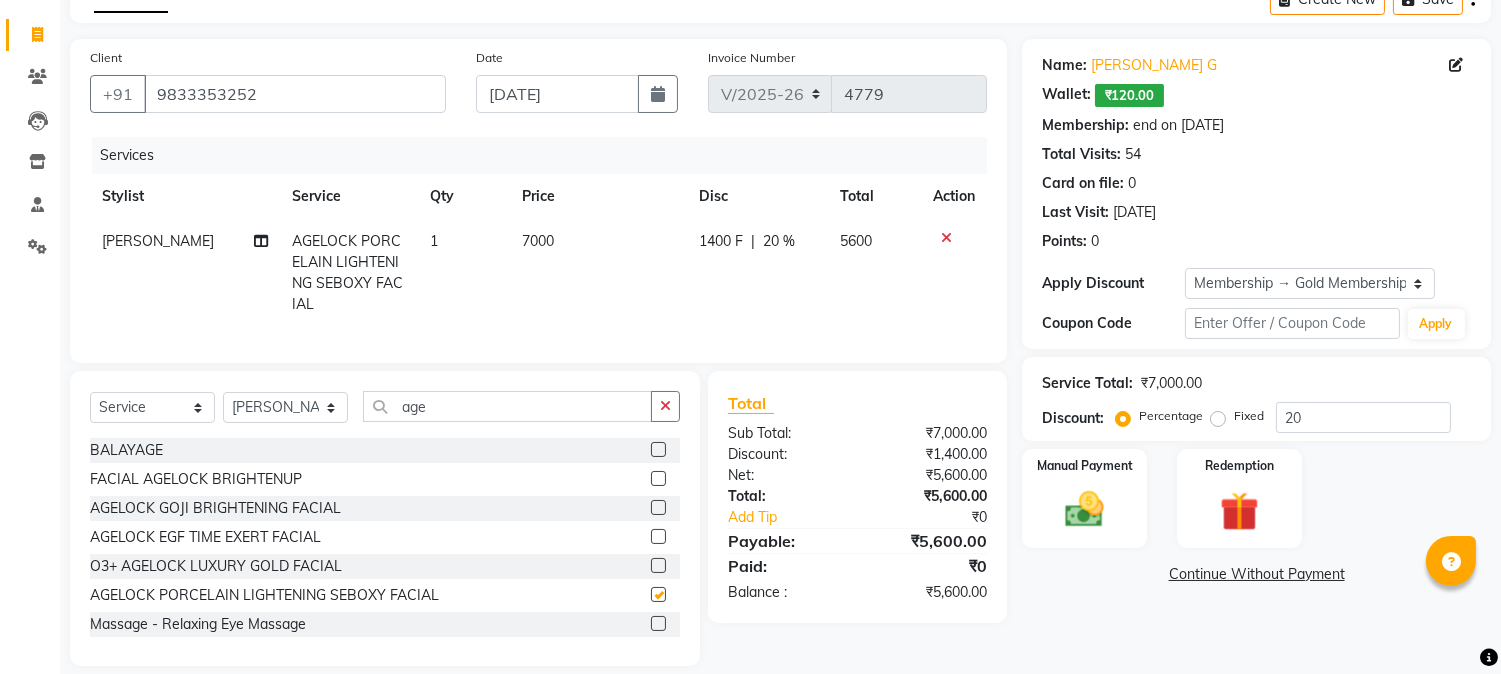 checkbox on "false" 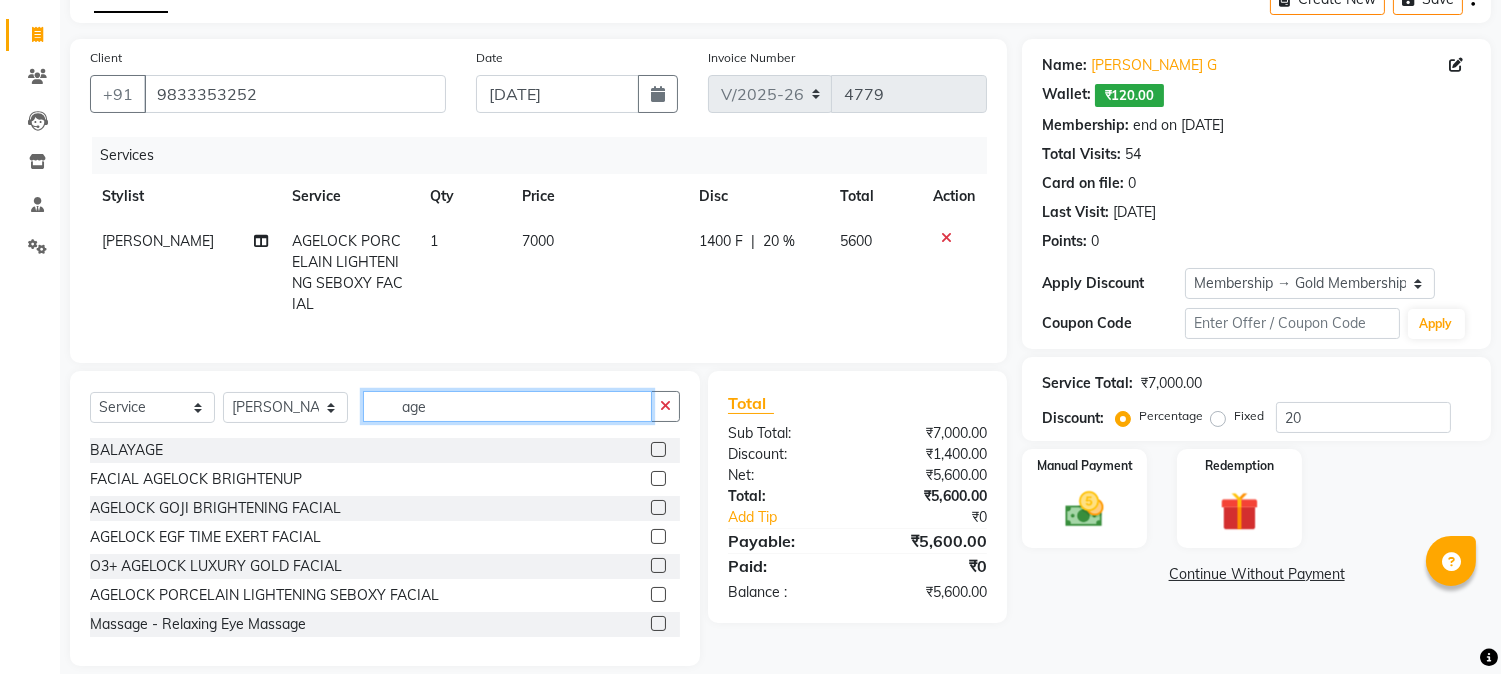 click on "age" 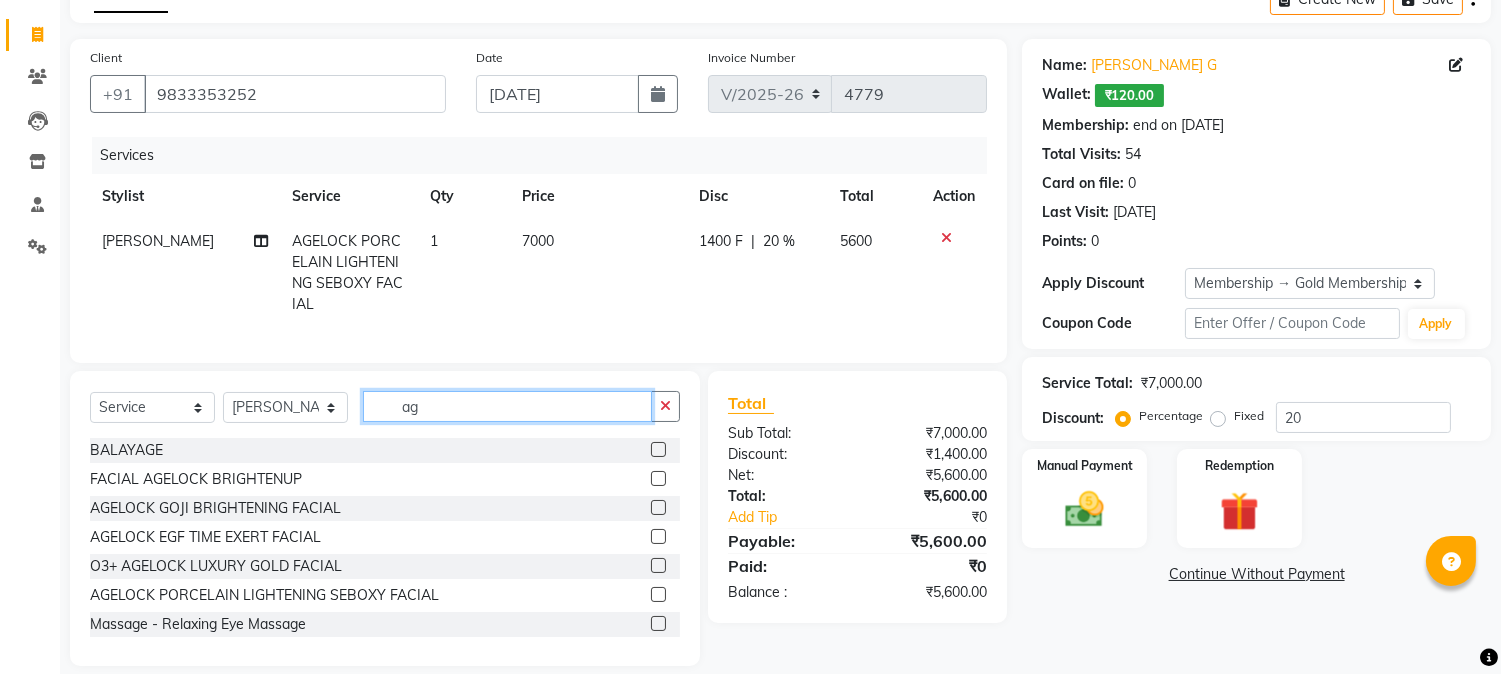 type on "a" 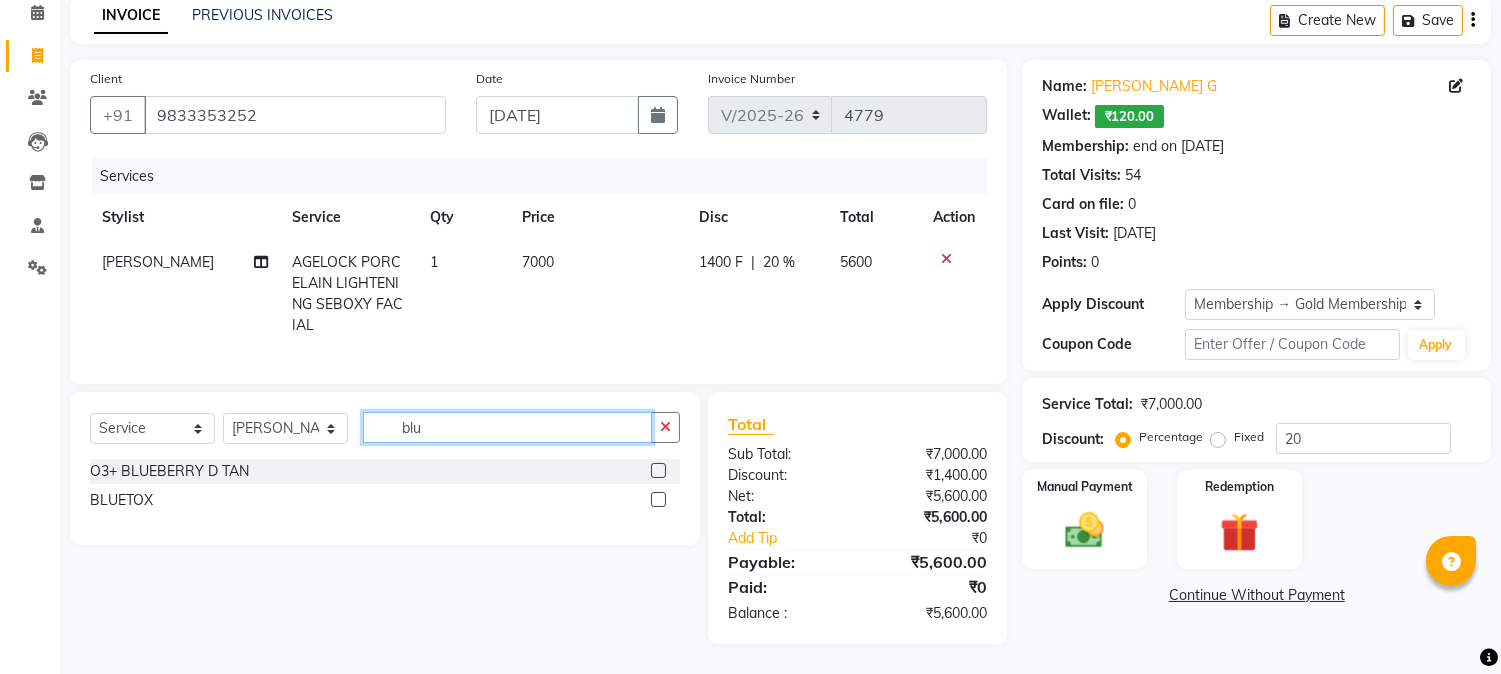 scroll, scrollTop: 106, scrollLeft: 0, axis: vertical 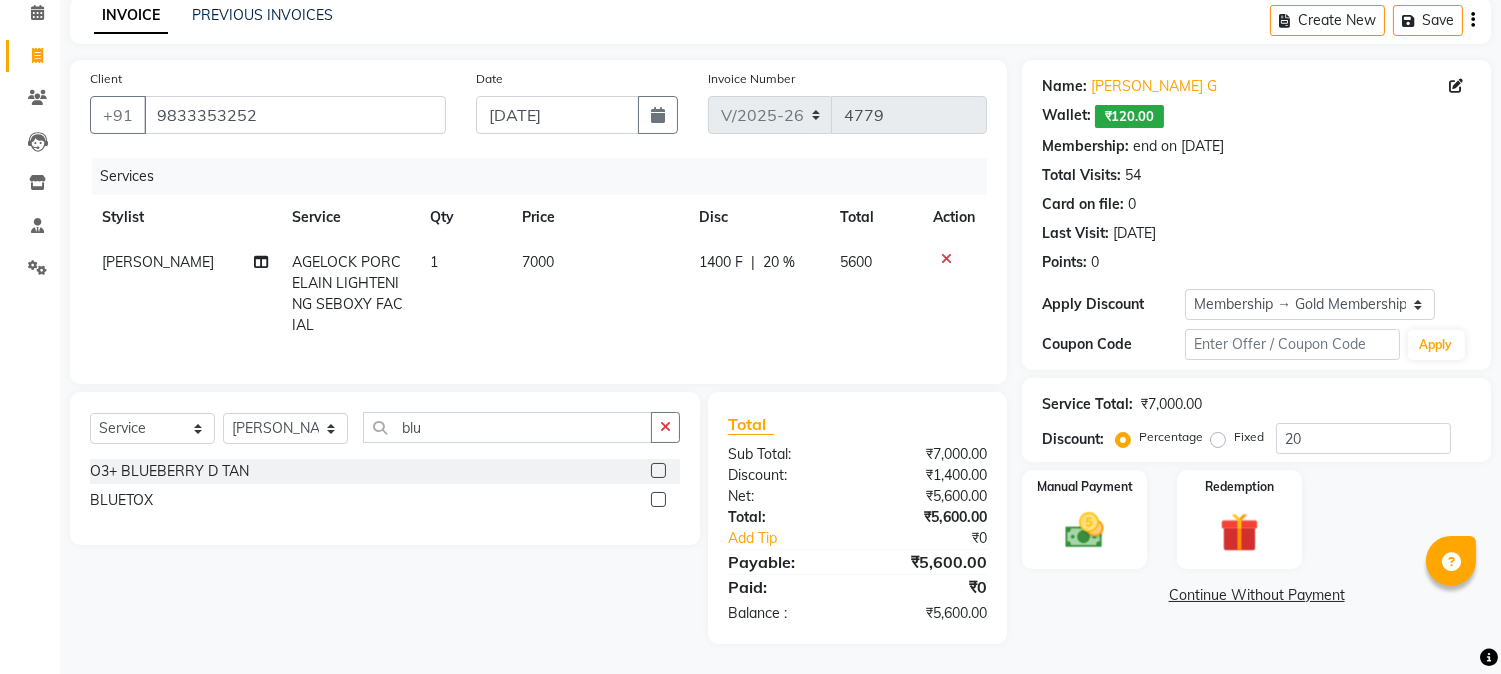 click 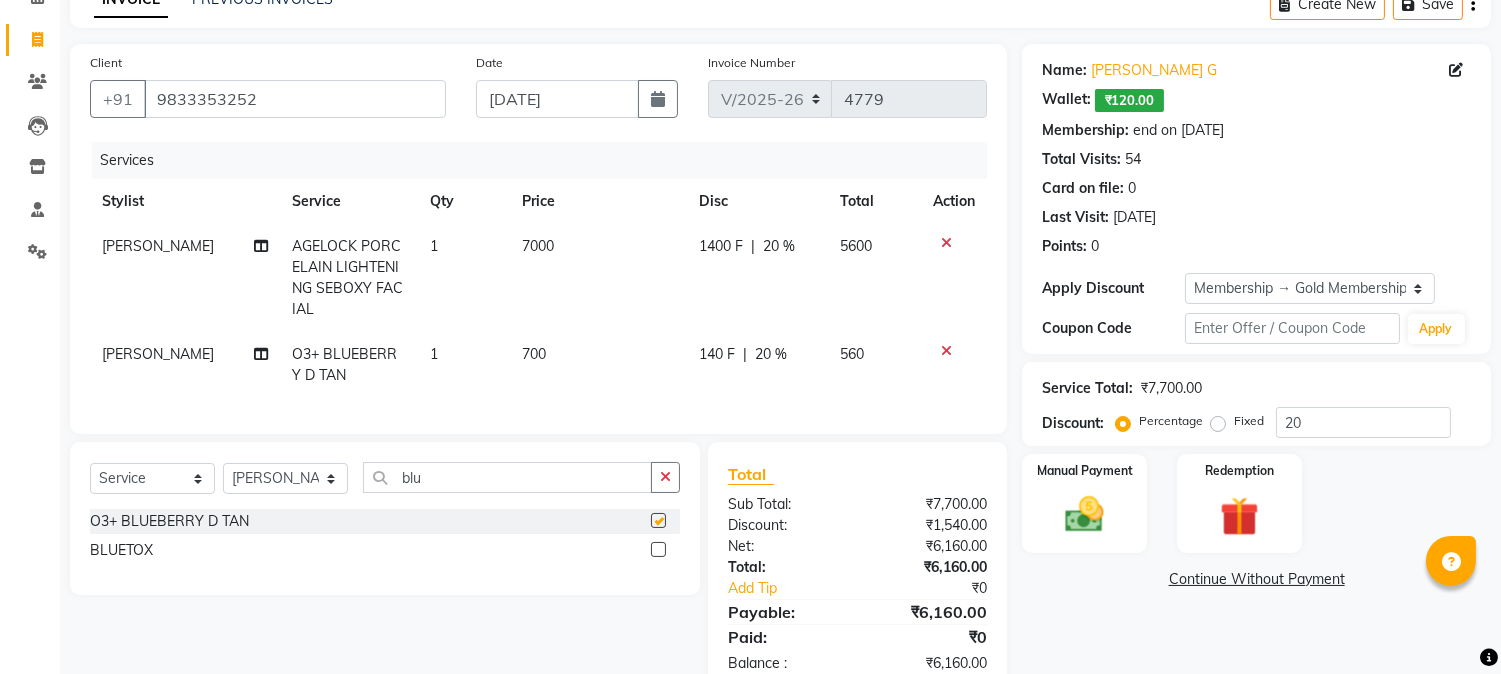 checkbox on "false" 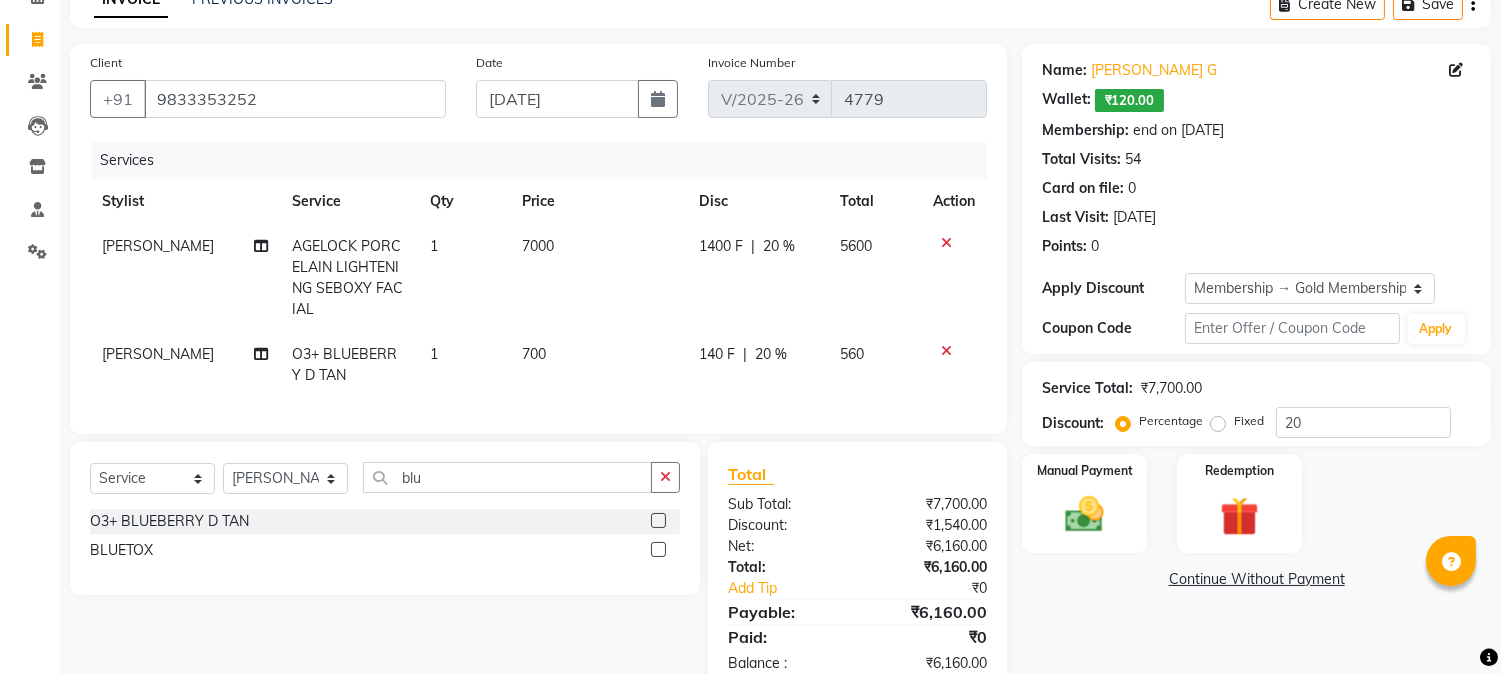 click on "7000" 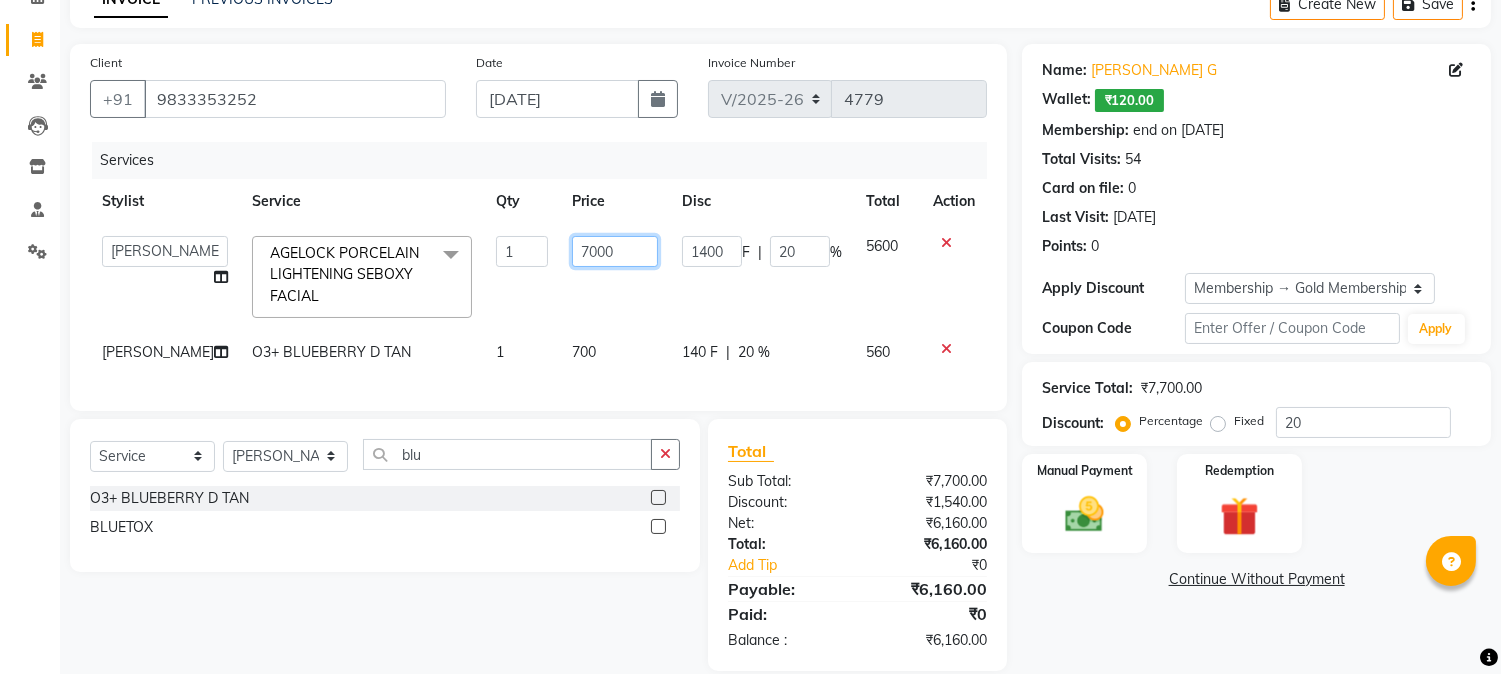 click on "7000" 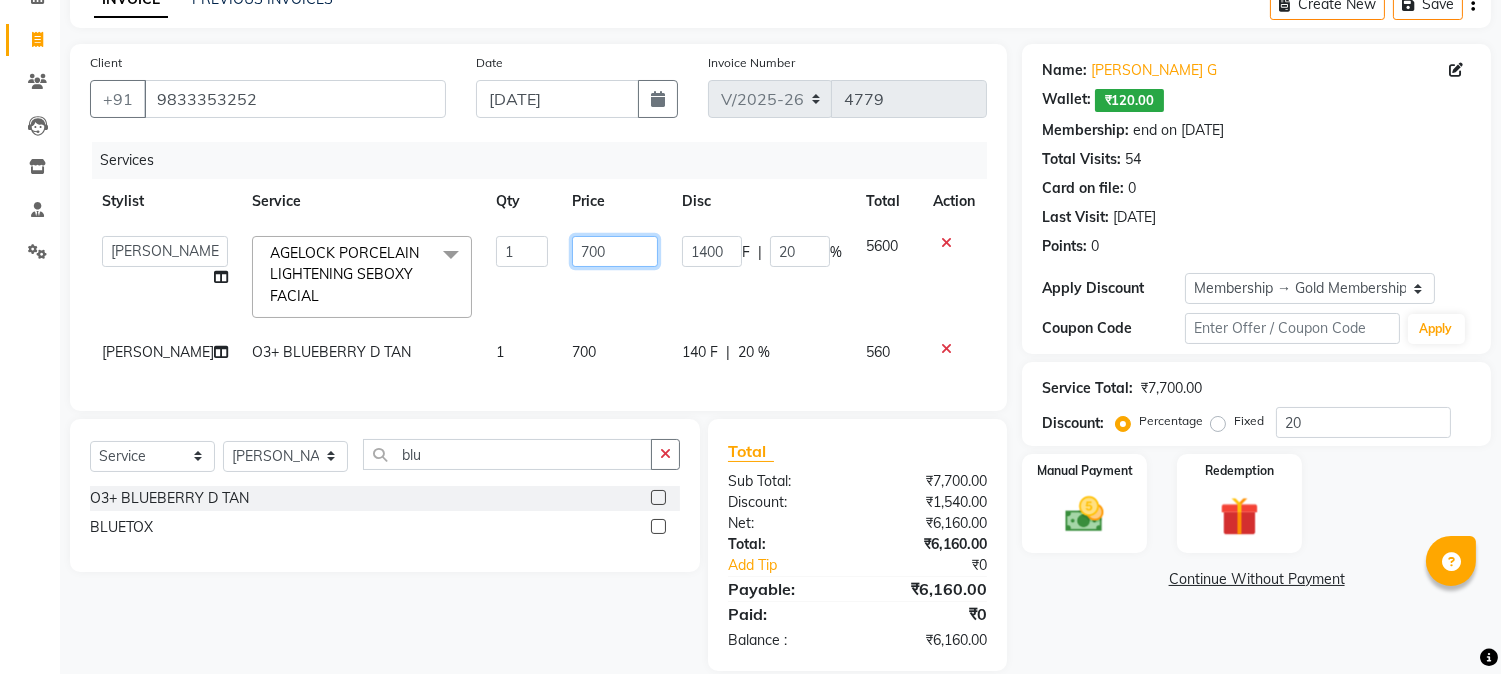 type on "7500" 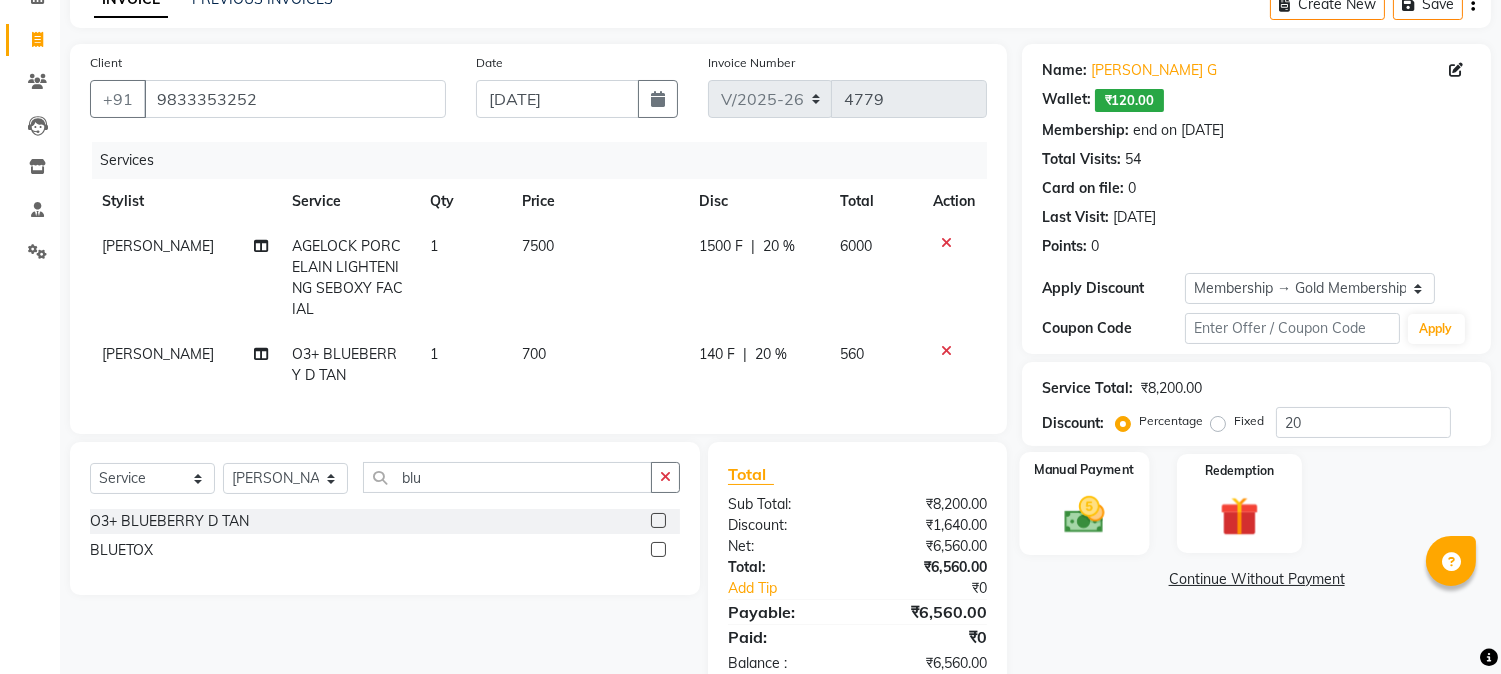 click 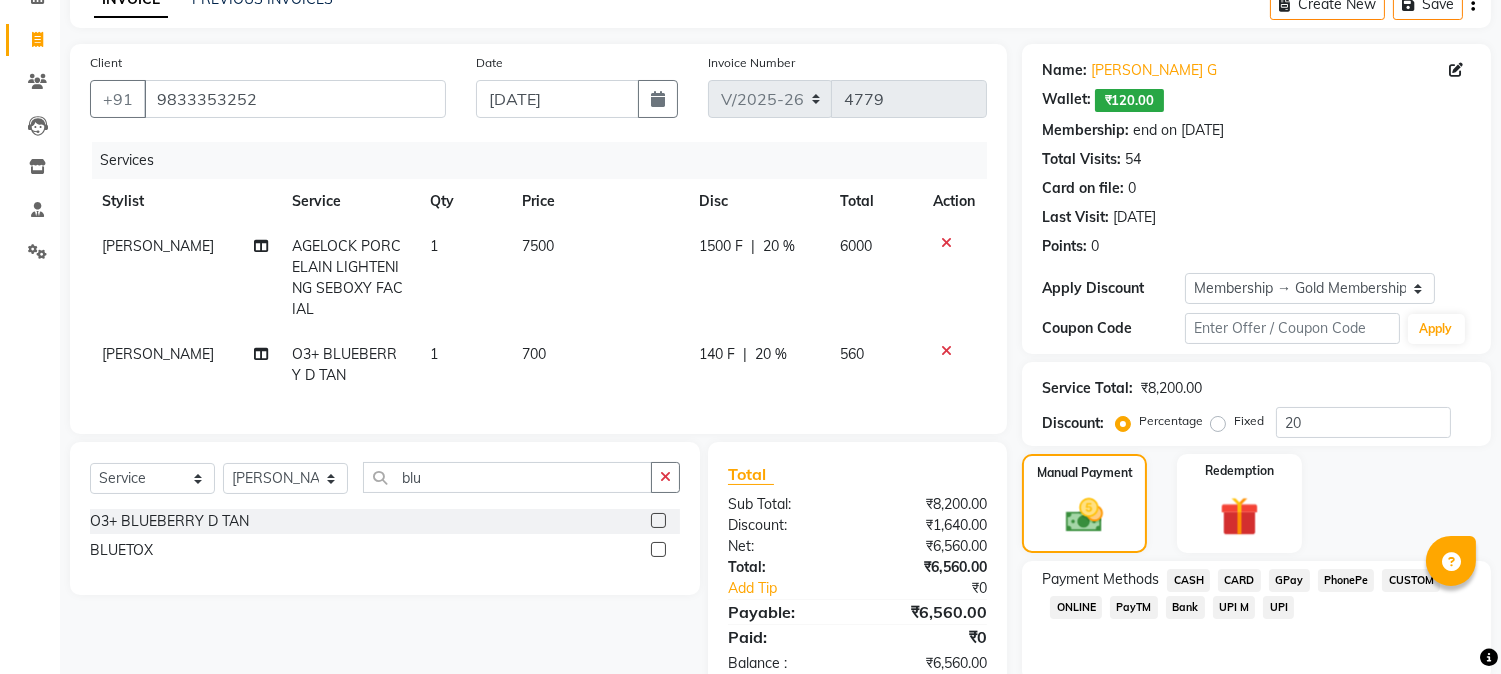 click on "GPay" 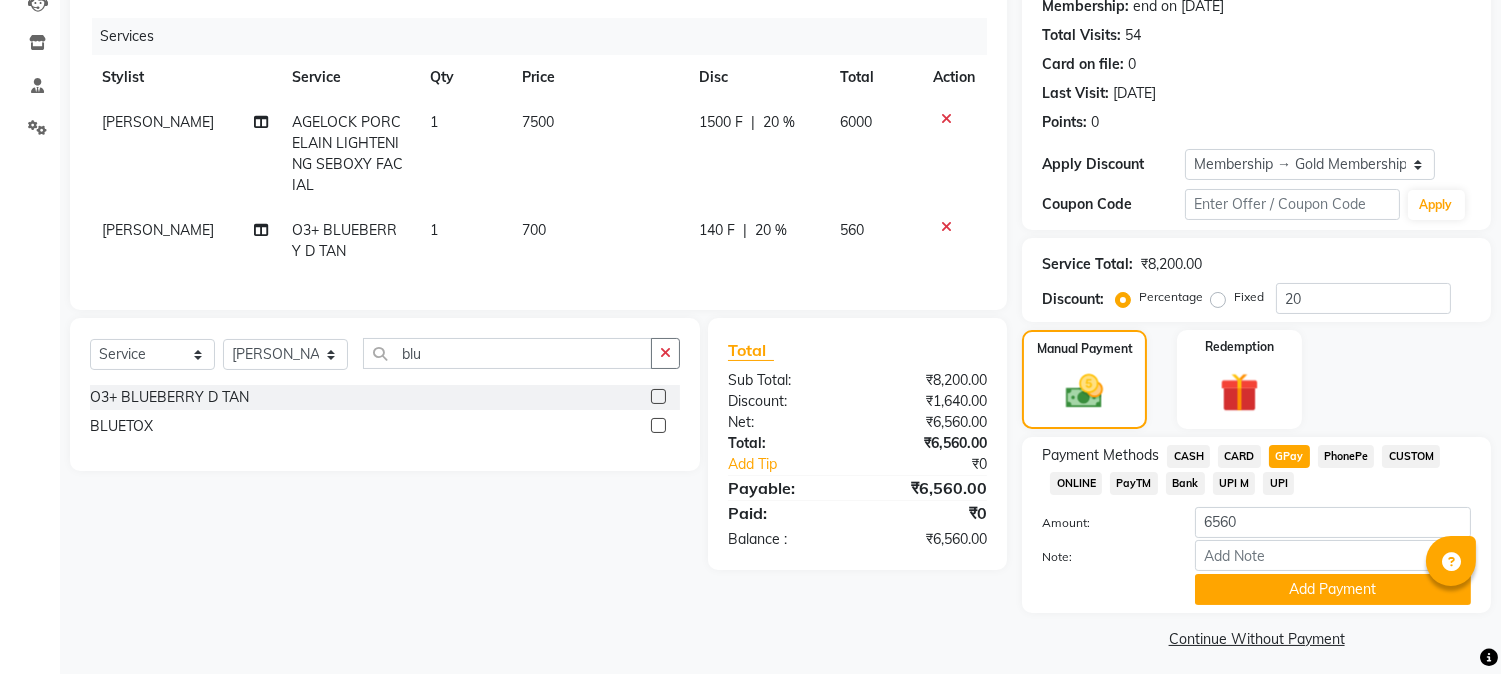 scroll, scrollTop: 240, scrollLeft: 0, axis: vertical 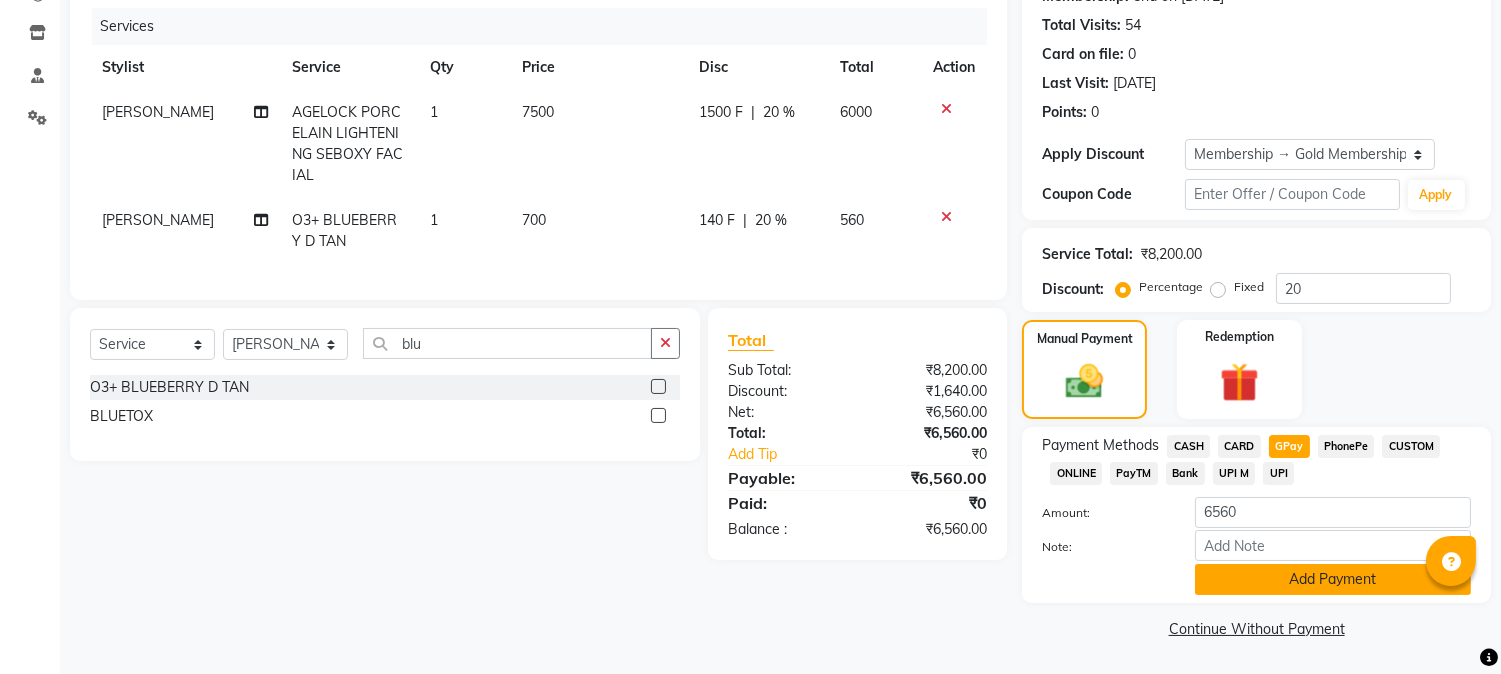 click on "Add Payment" 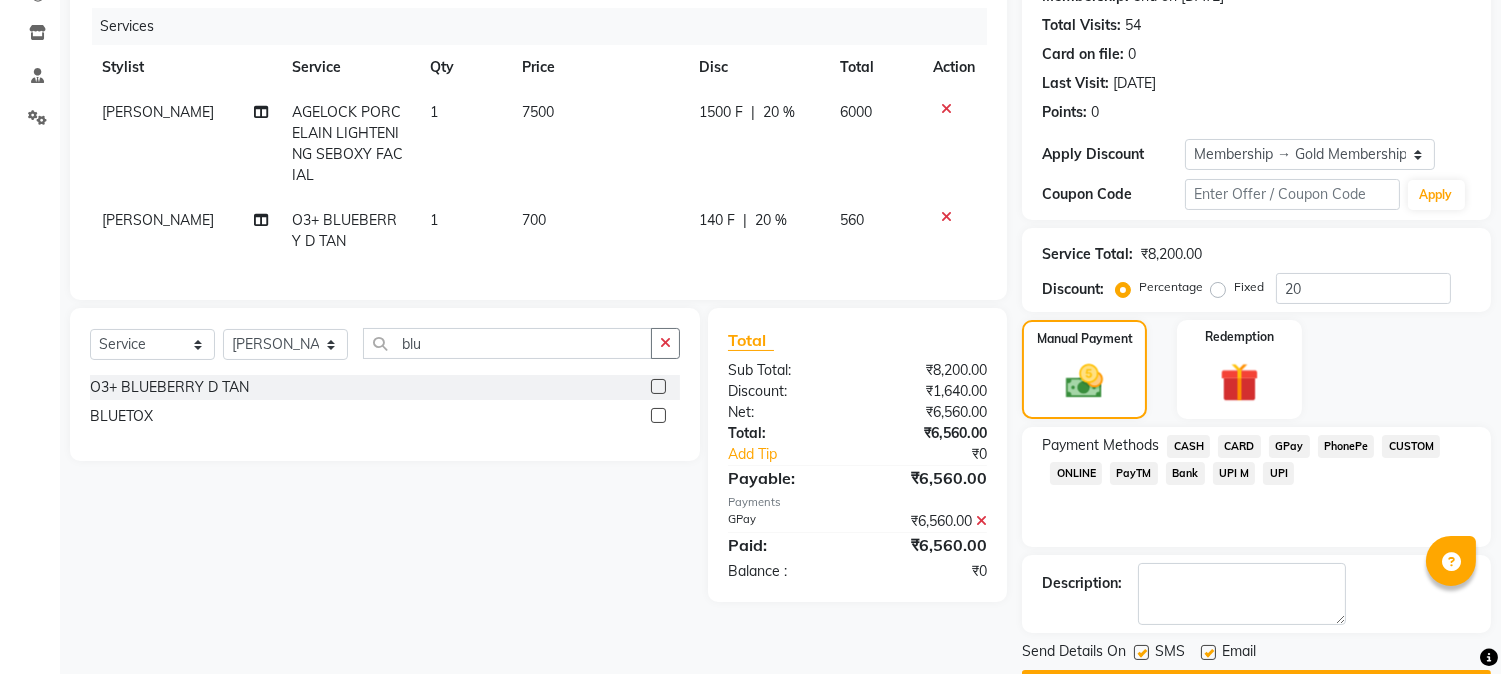 scroll, scrollTop: 295, scrollLeft: 0, axis: vertical 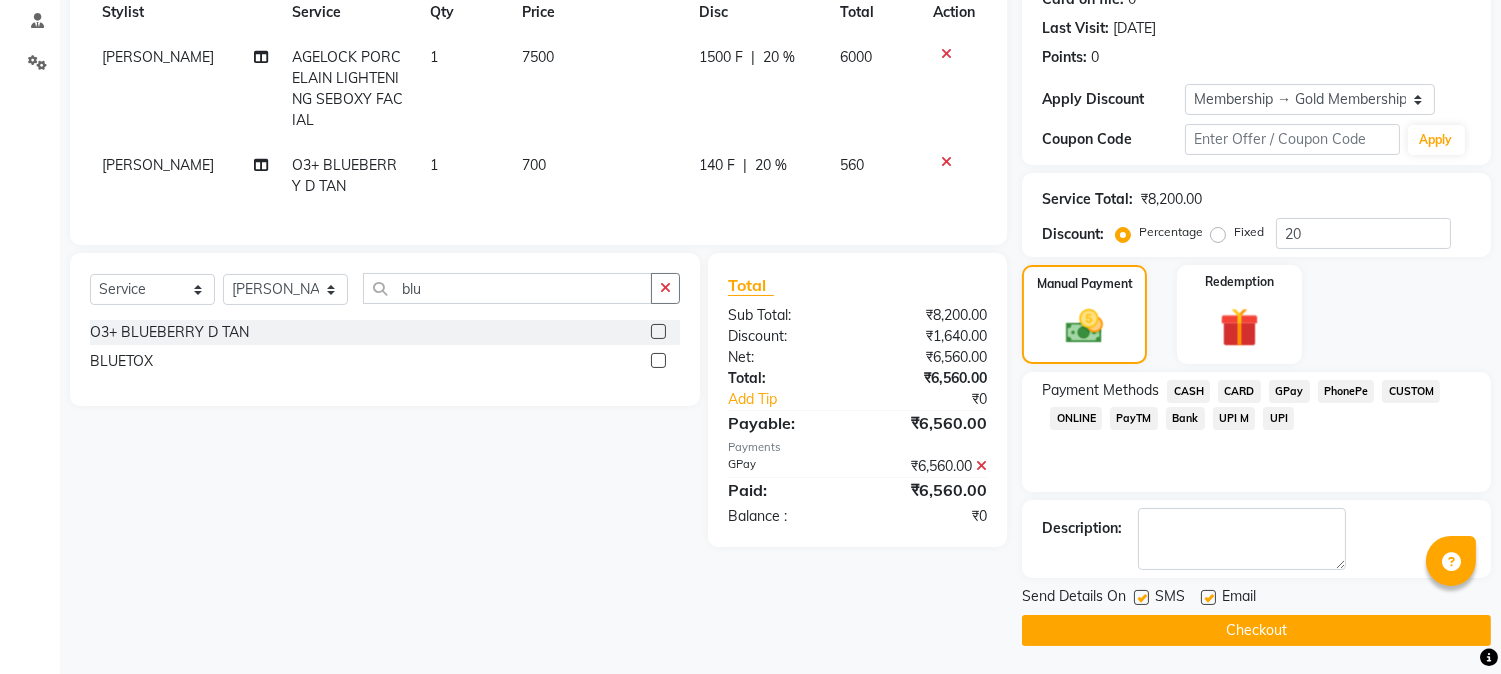 click on "Checkout" 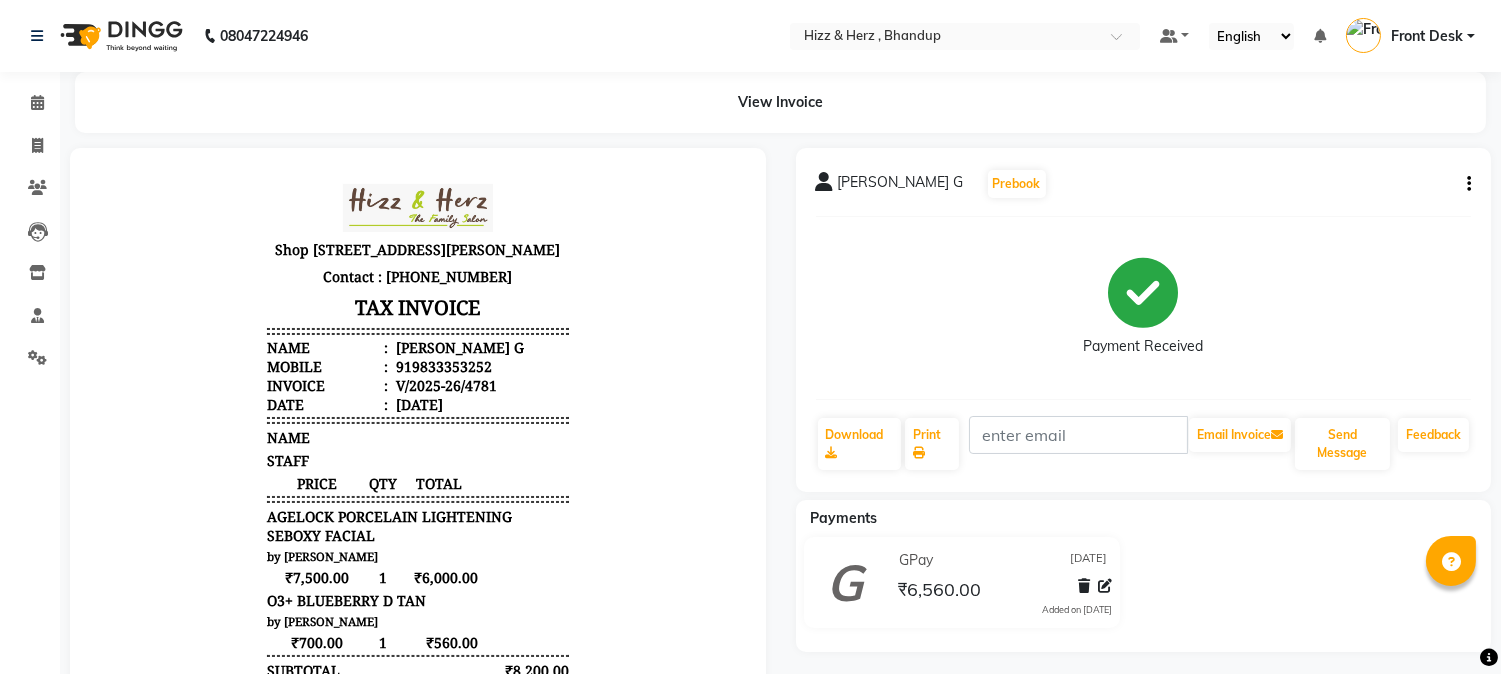 scroll, scrollTop: 111, scrollLeft: 0, axis: vertical 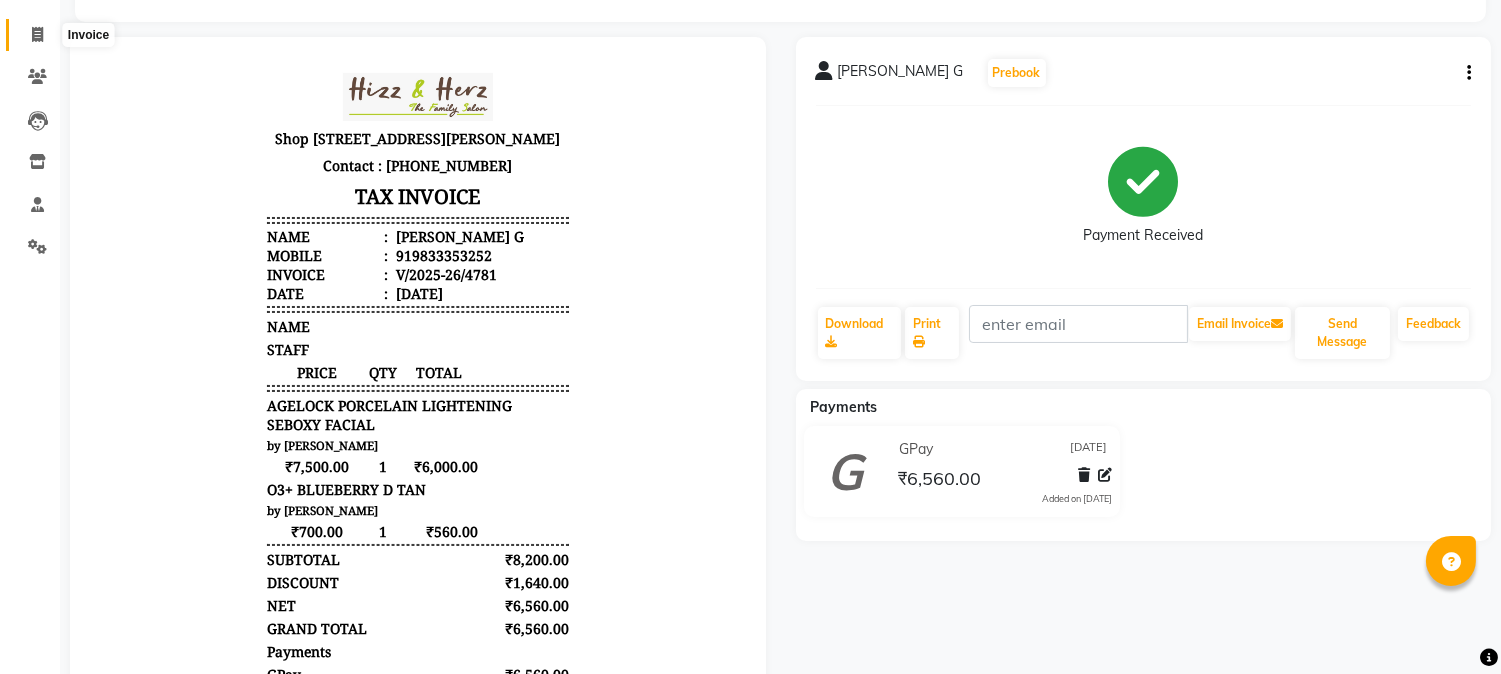 click 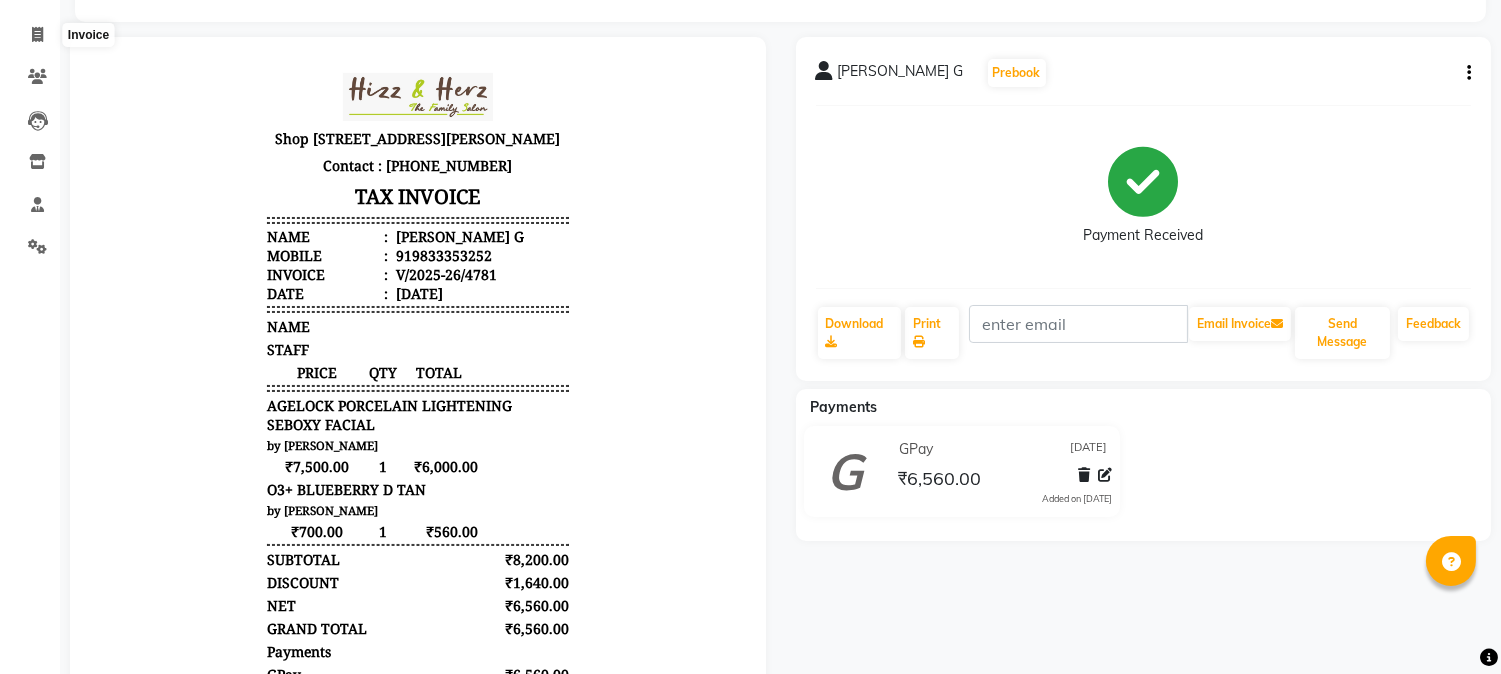 select on "service" 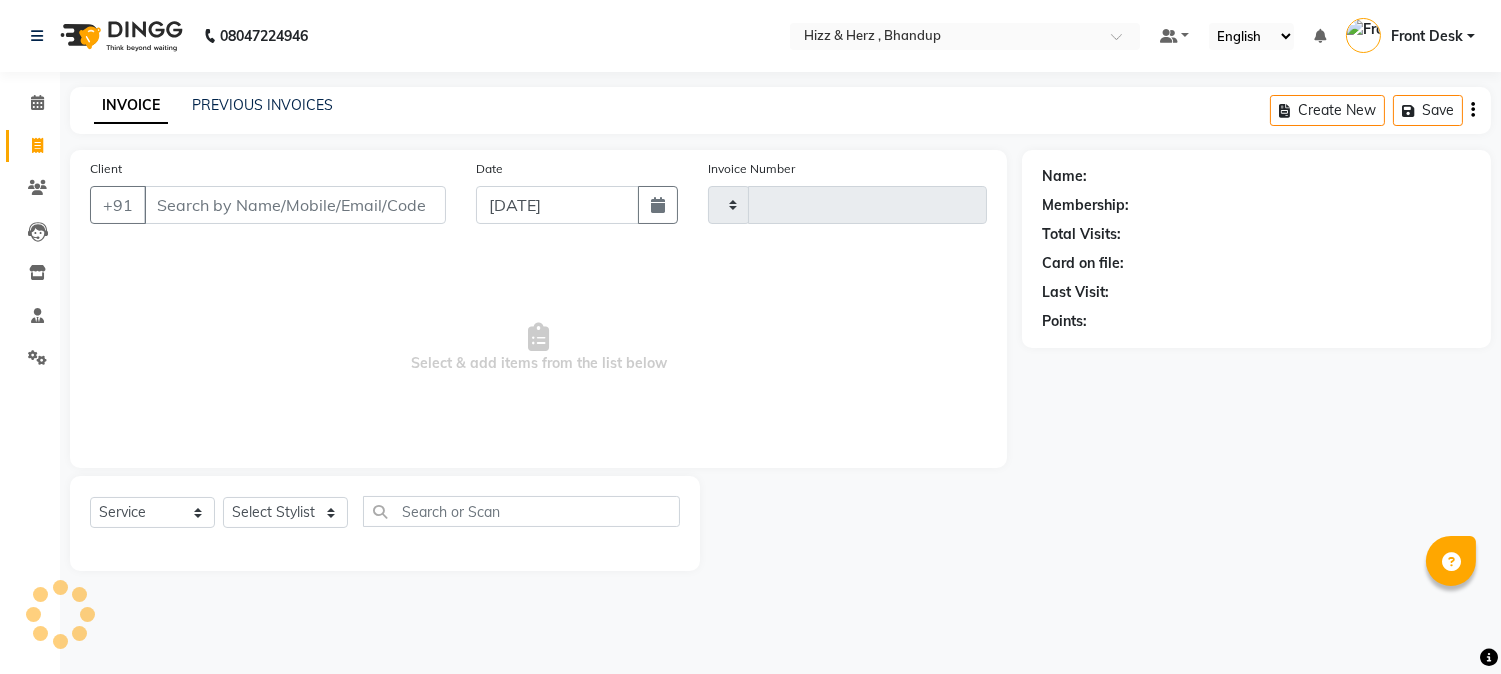 scroll, scrollTop: 0, scrollLeft: 0, axis: both 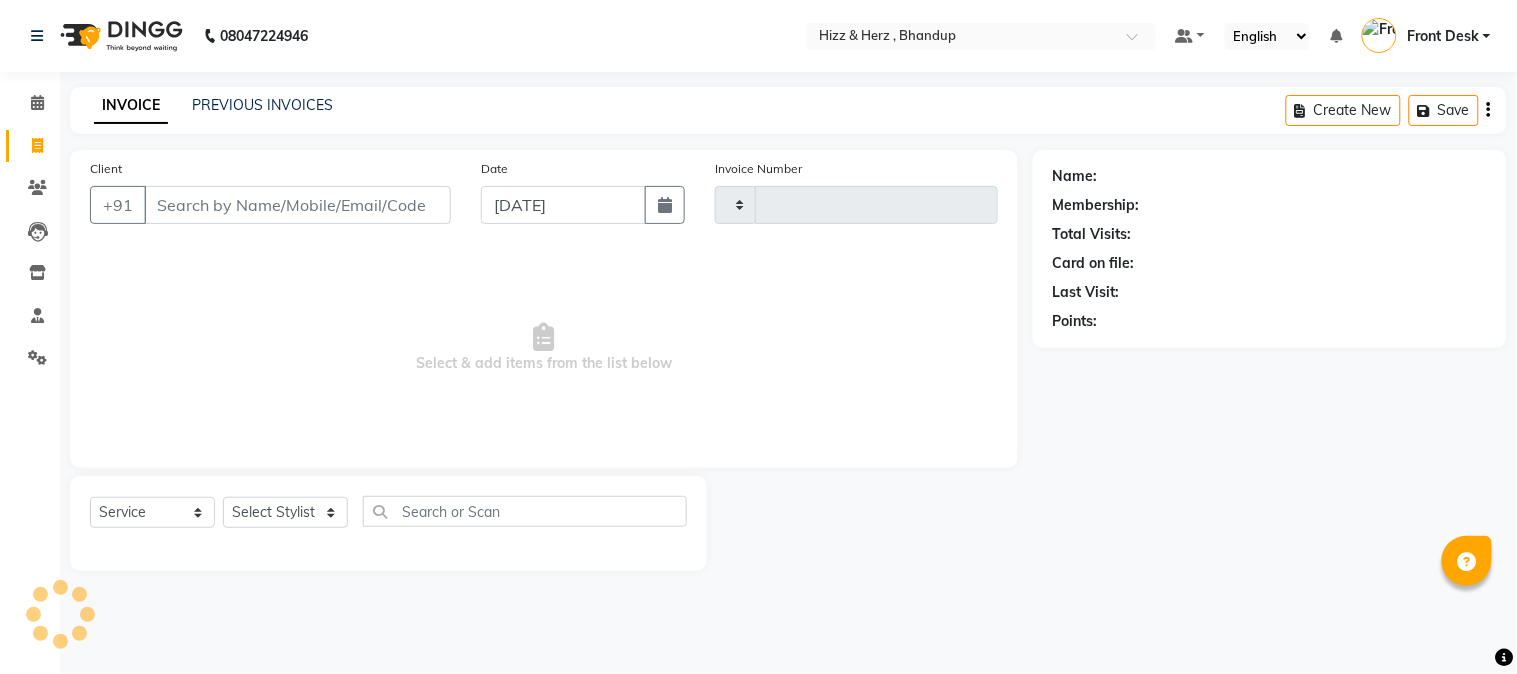 type on "4782" 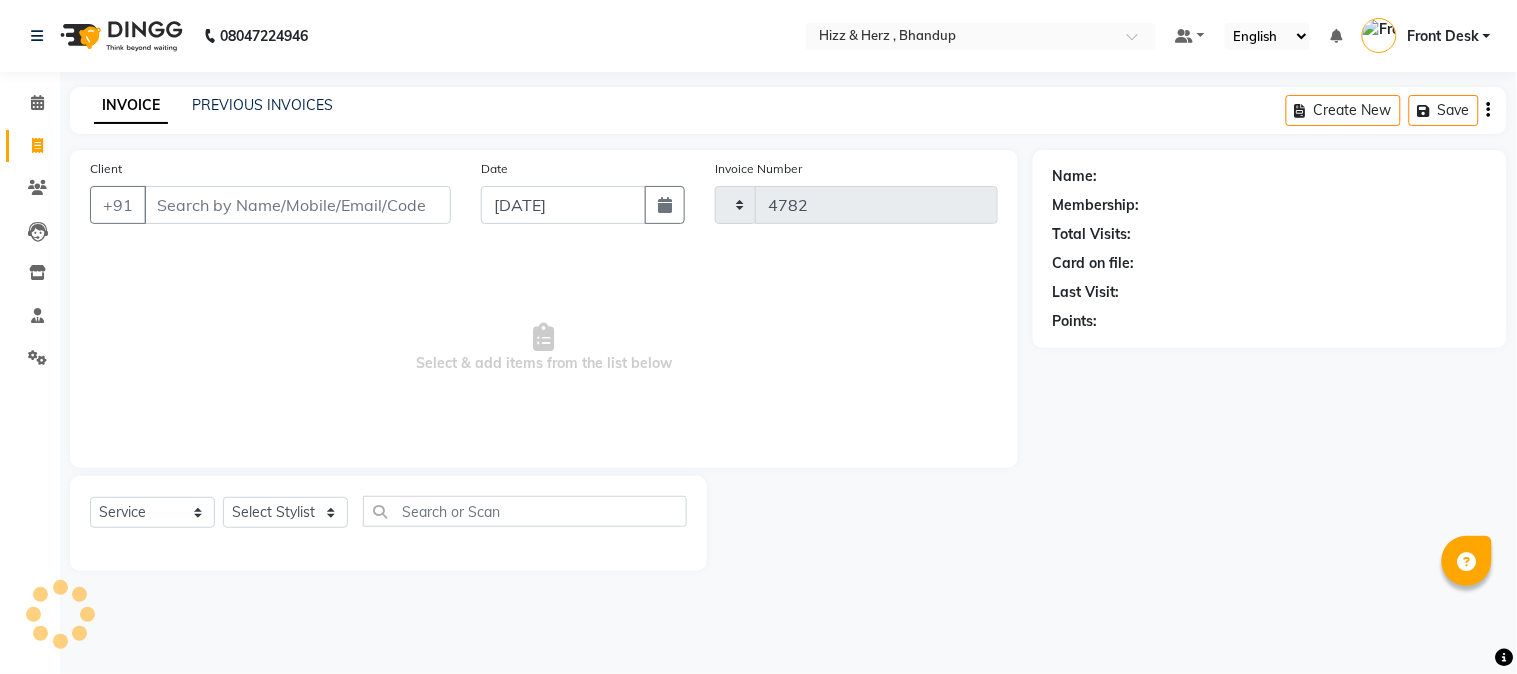 select on "629" 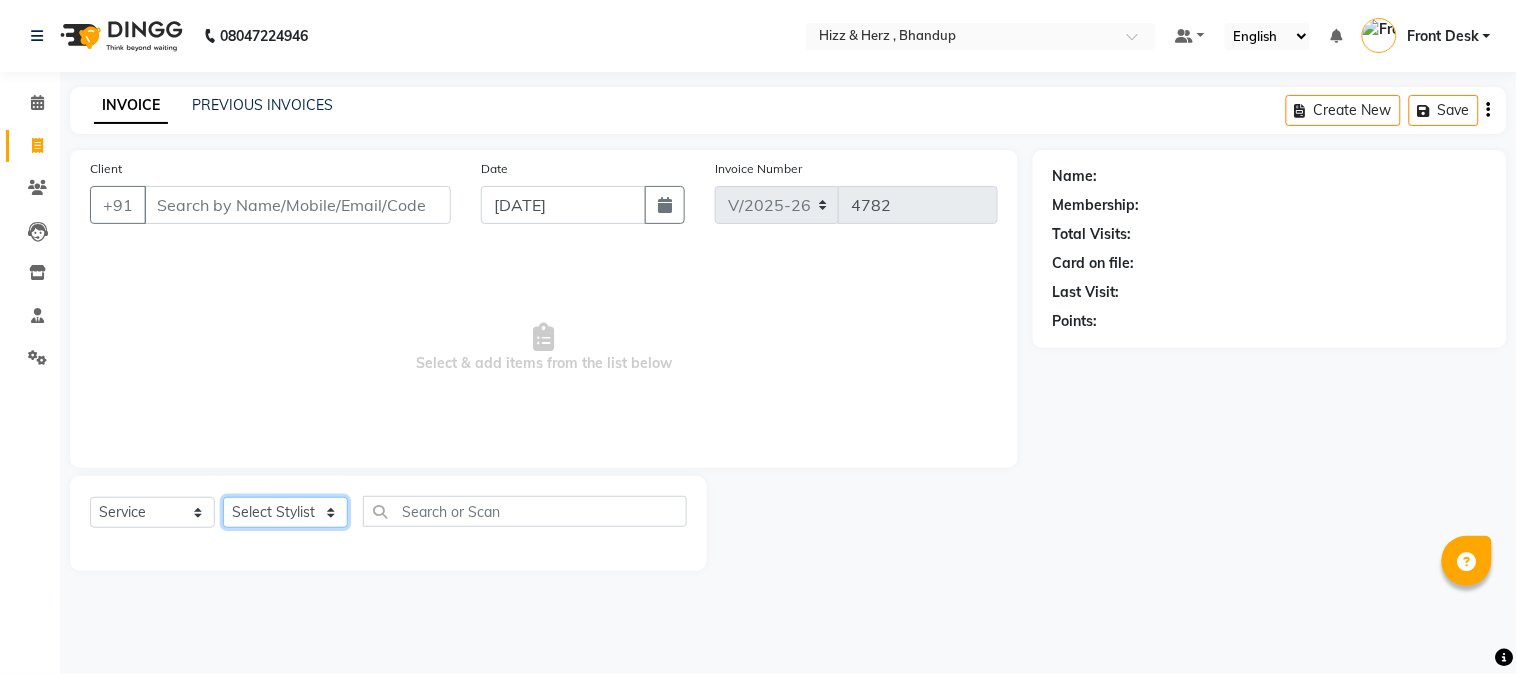 click on "Select Stylist Front Desk [PERSON_NAME] HIZZ & HERZ 2 [PERSON_NAME] [PERSON_NAME] [PERSON_NAME] [PERSON_NAME] MOHD [PERSON_NAME] [PERSON_NAME] [PERSON_NAME]  [PERSON_NAME]" 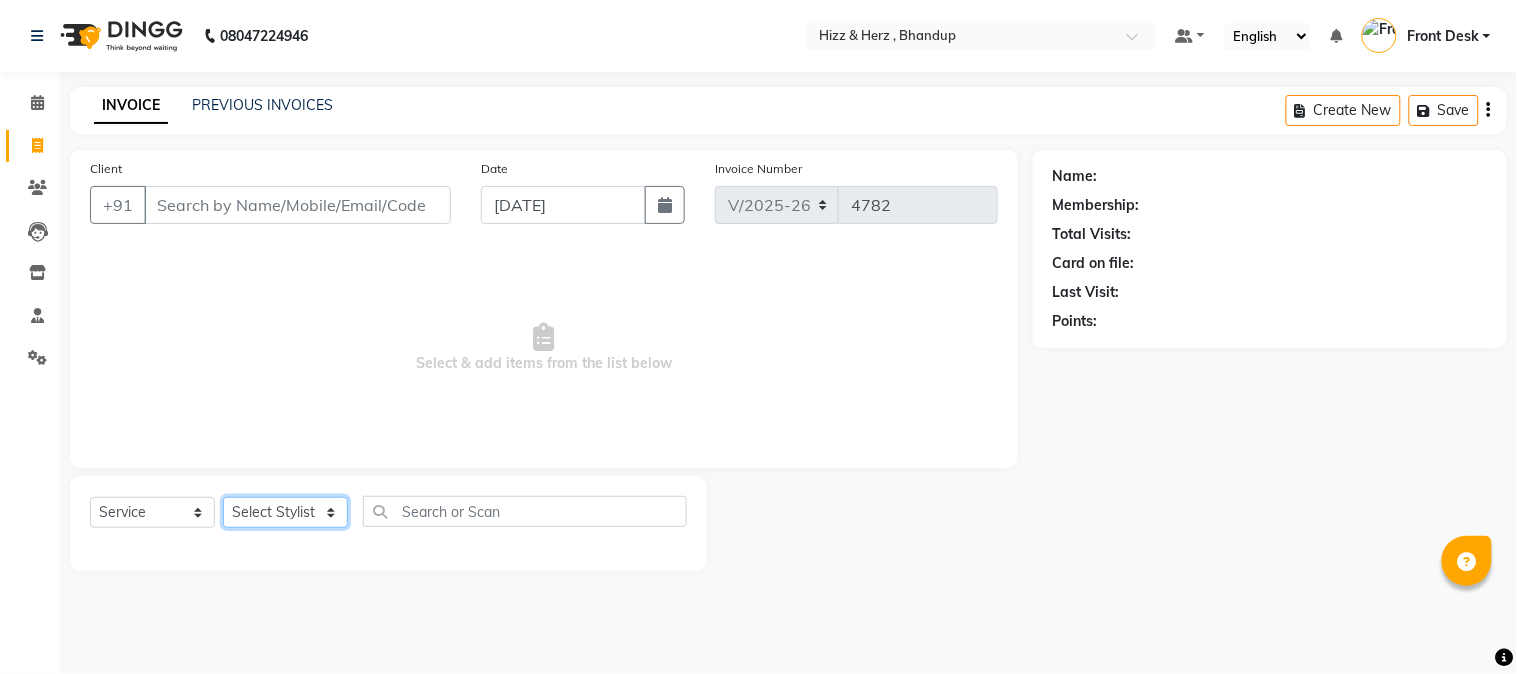 select on "9145" 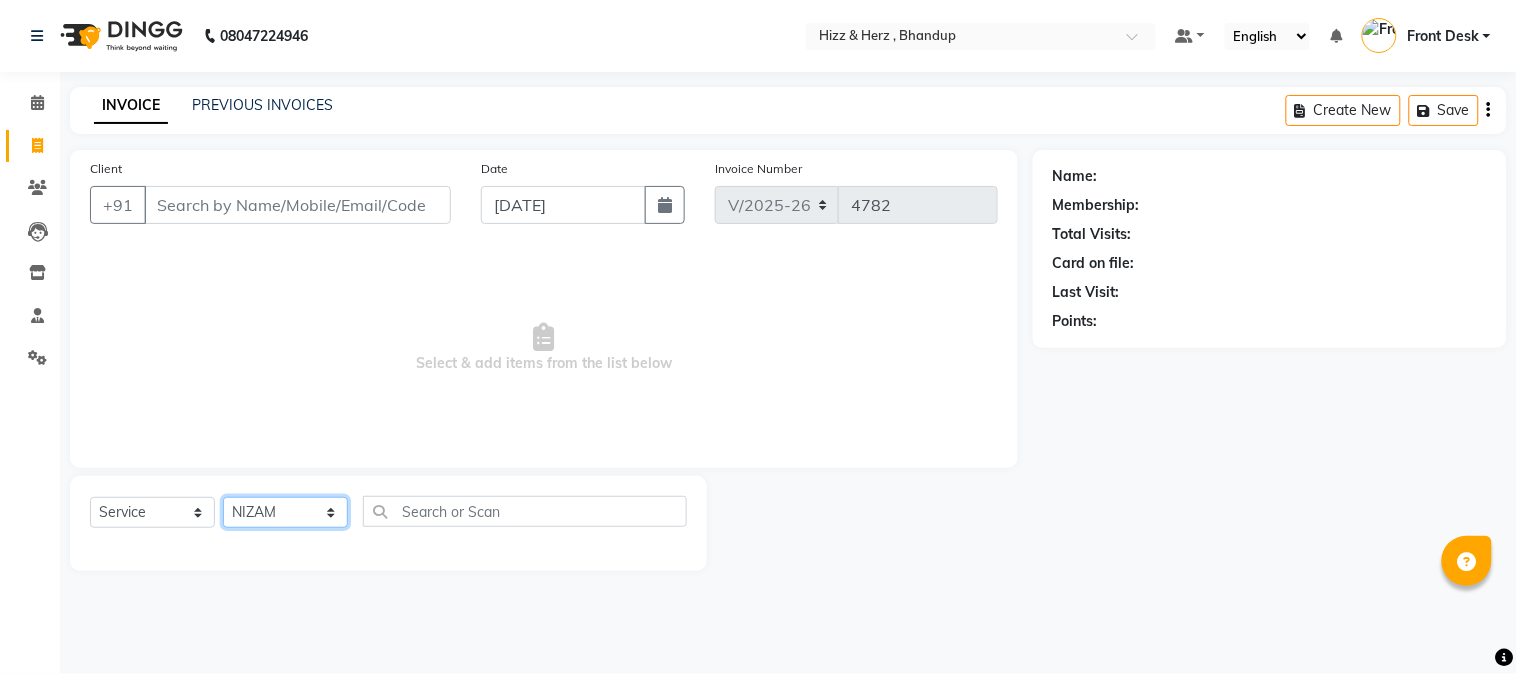 click on "Select Stylist Front Desk [PERSON_NAME] HIZZ & HERZ 2 [PERSON_NAME] [PERSON_NAME] [PERSON_NAME] [PERSON_NAME] MOHD [PERSON_NAME] [PERSON_NAME] [PERSON_NAME]  [PERSON_NAME]" 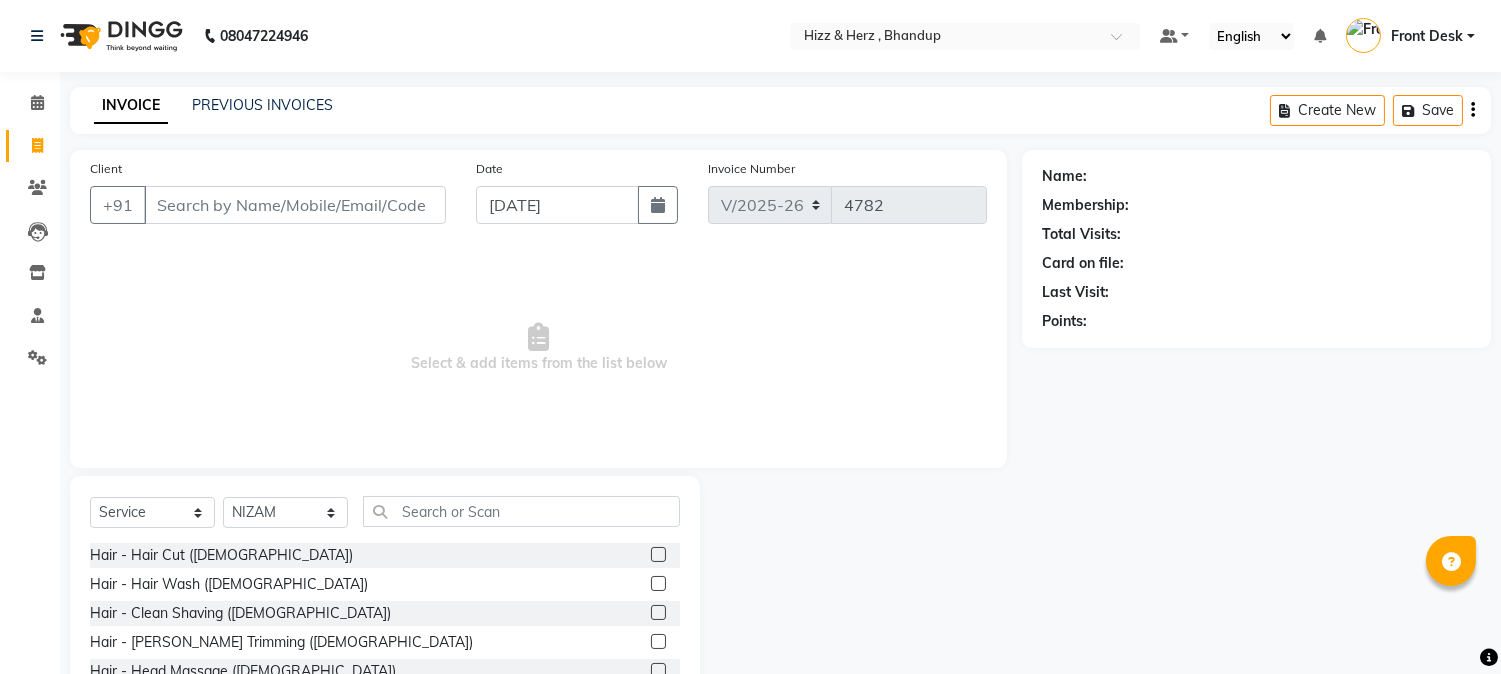 click 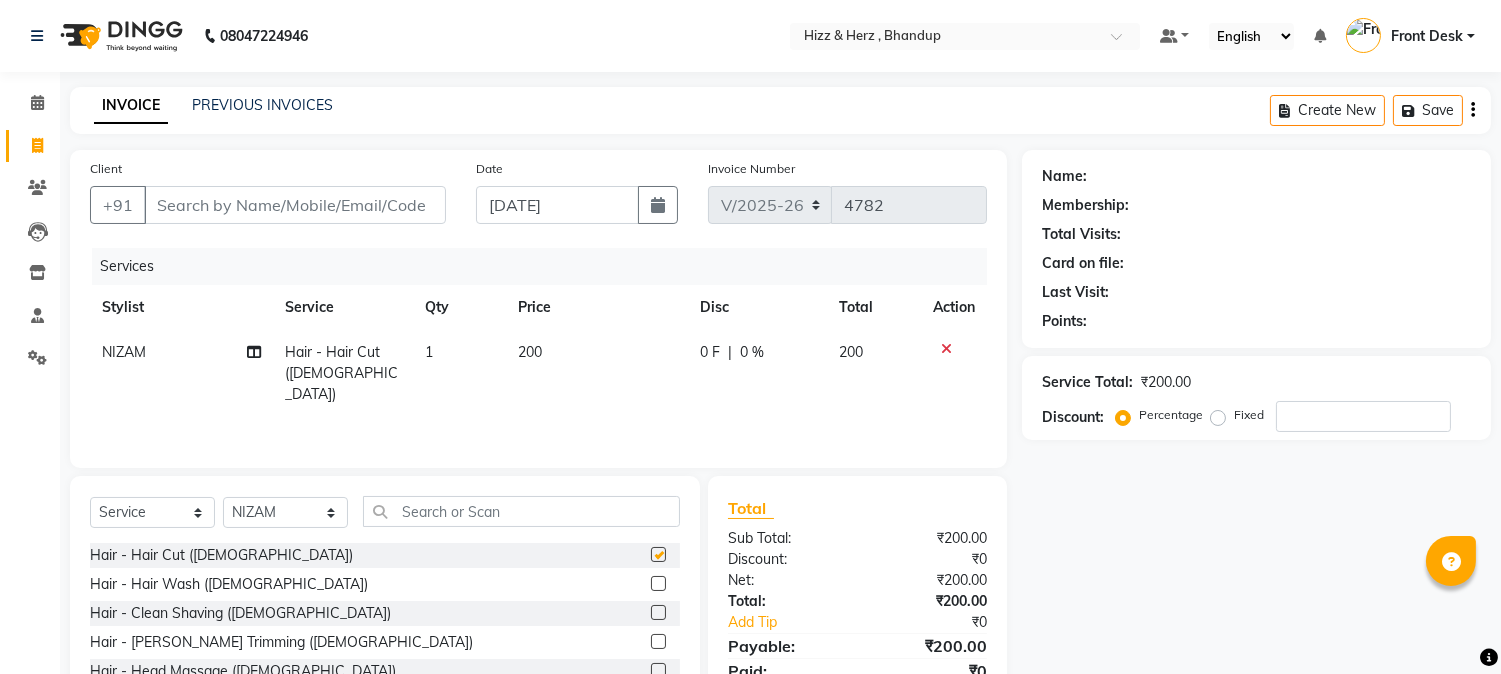 checkbox on "false" 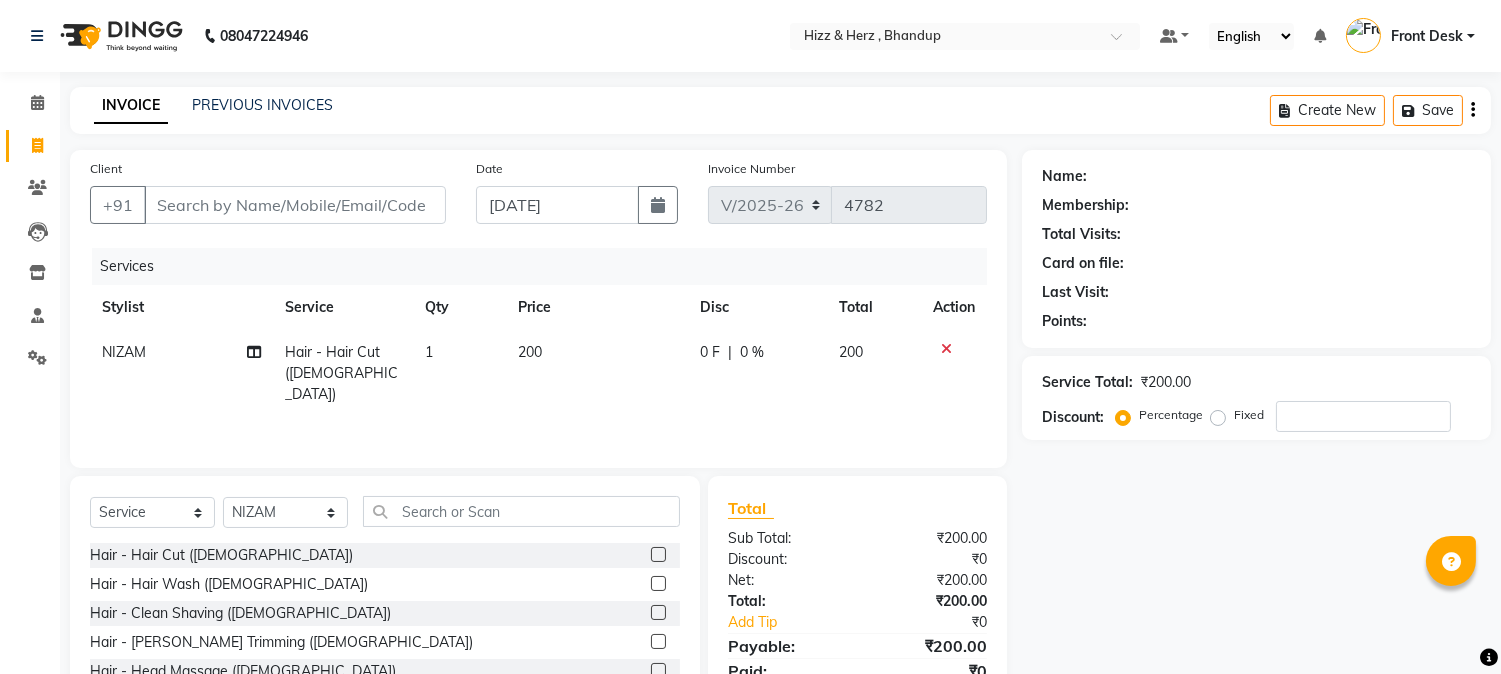 click 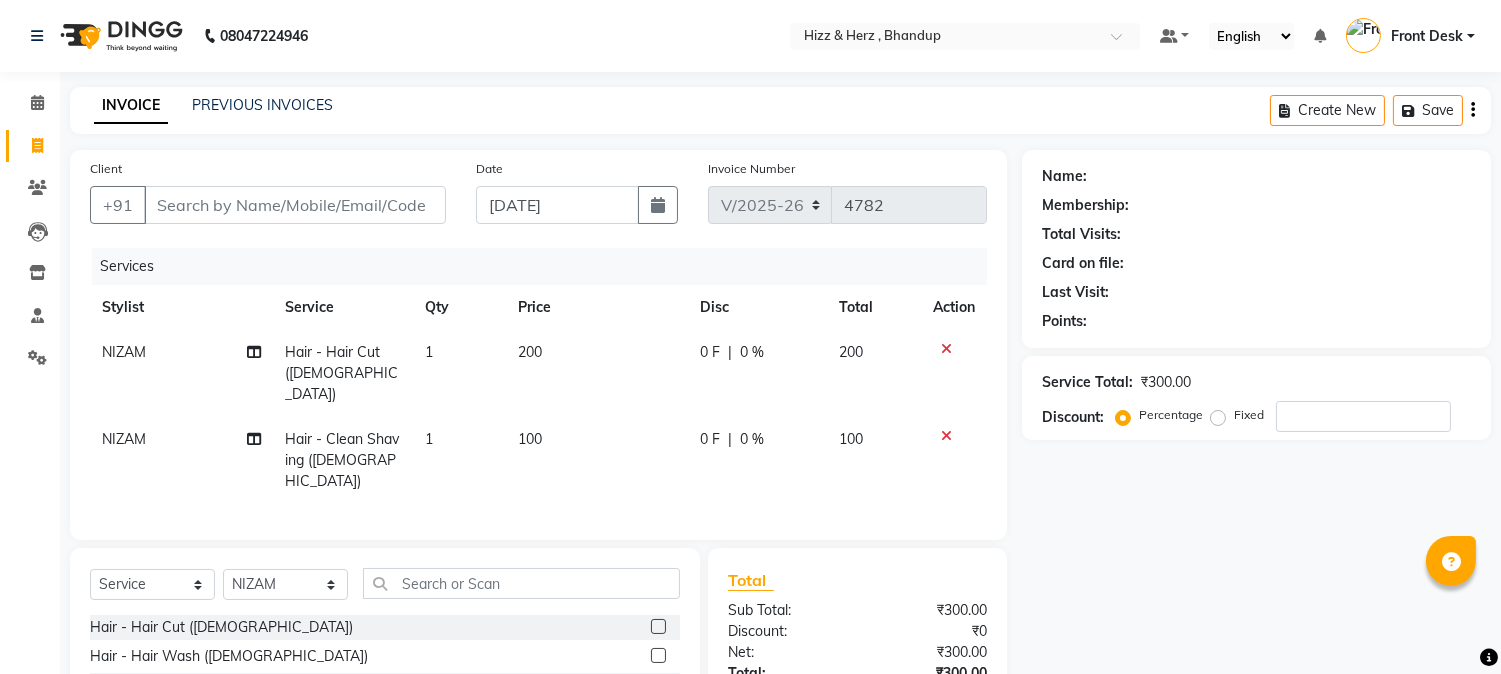 checkbox on "false" 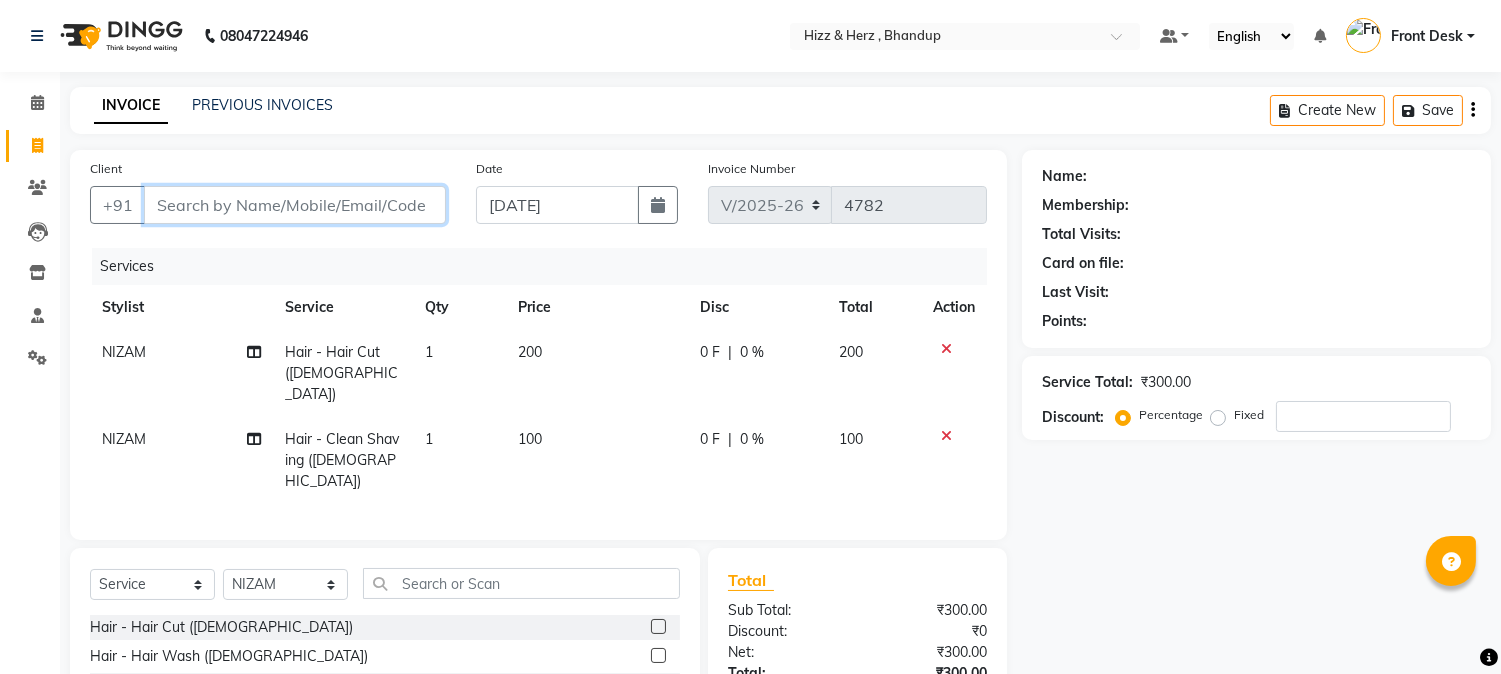 click on "Client" at bounding box center (295, 205) 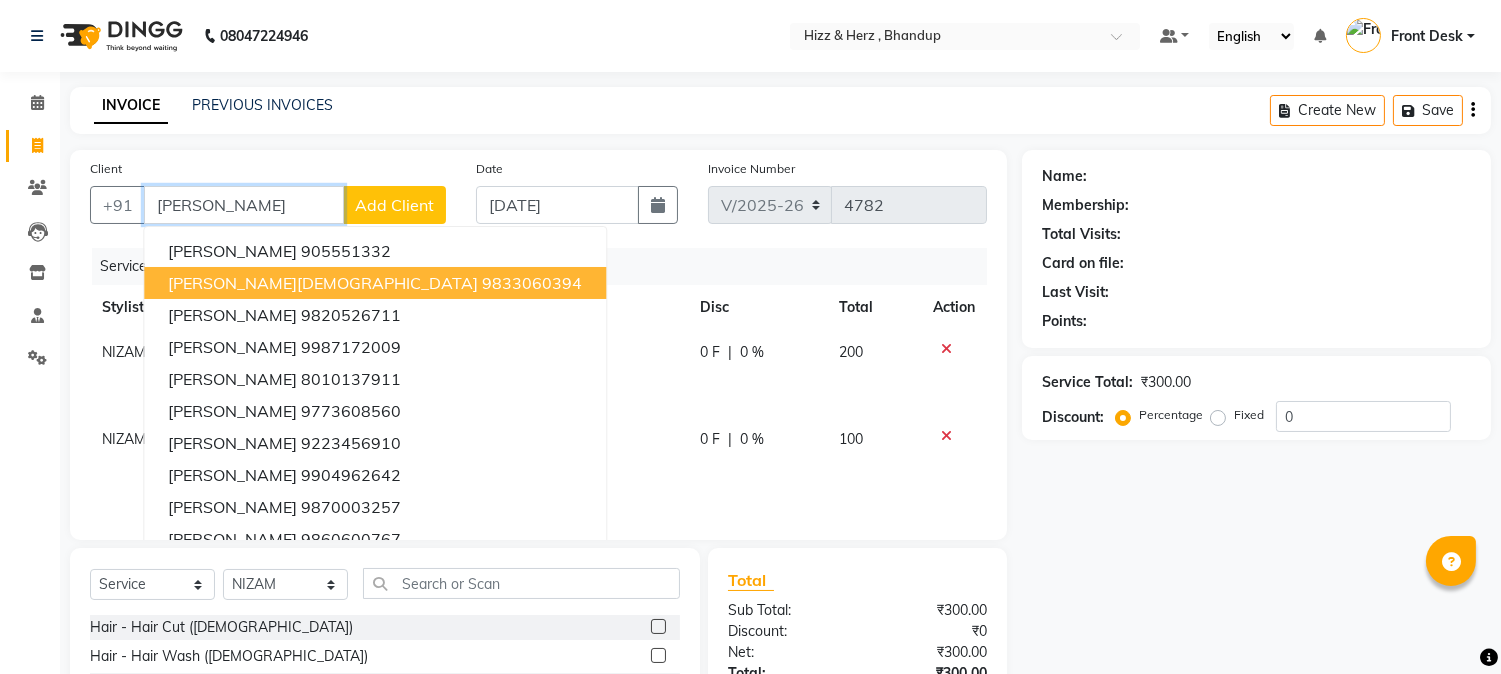 click on "AMIT JAIN" at bounding box center [323, 283] 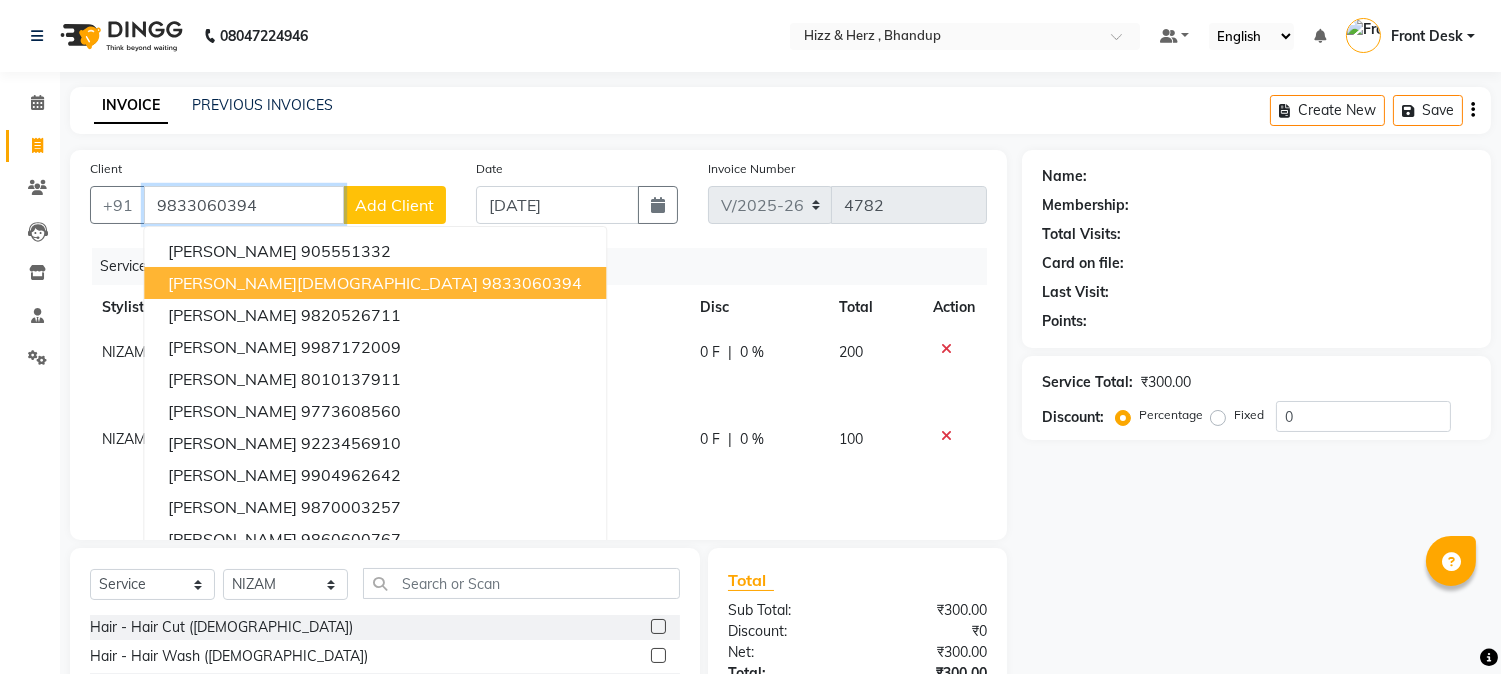 type on "9833060394" 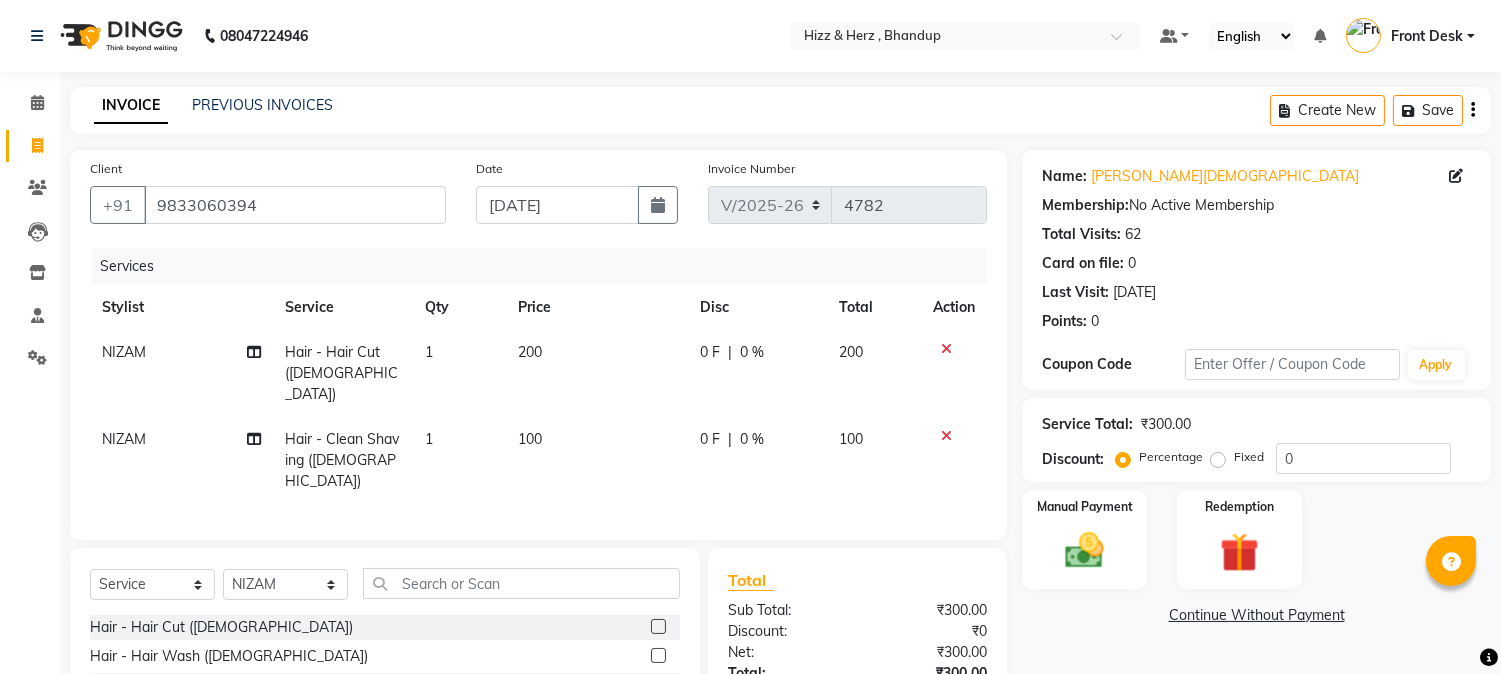 click 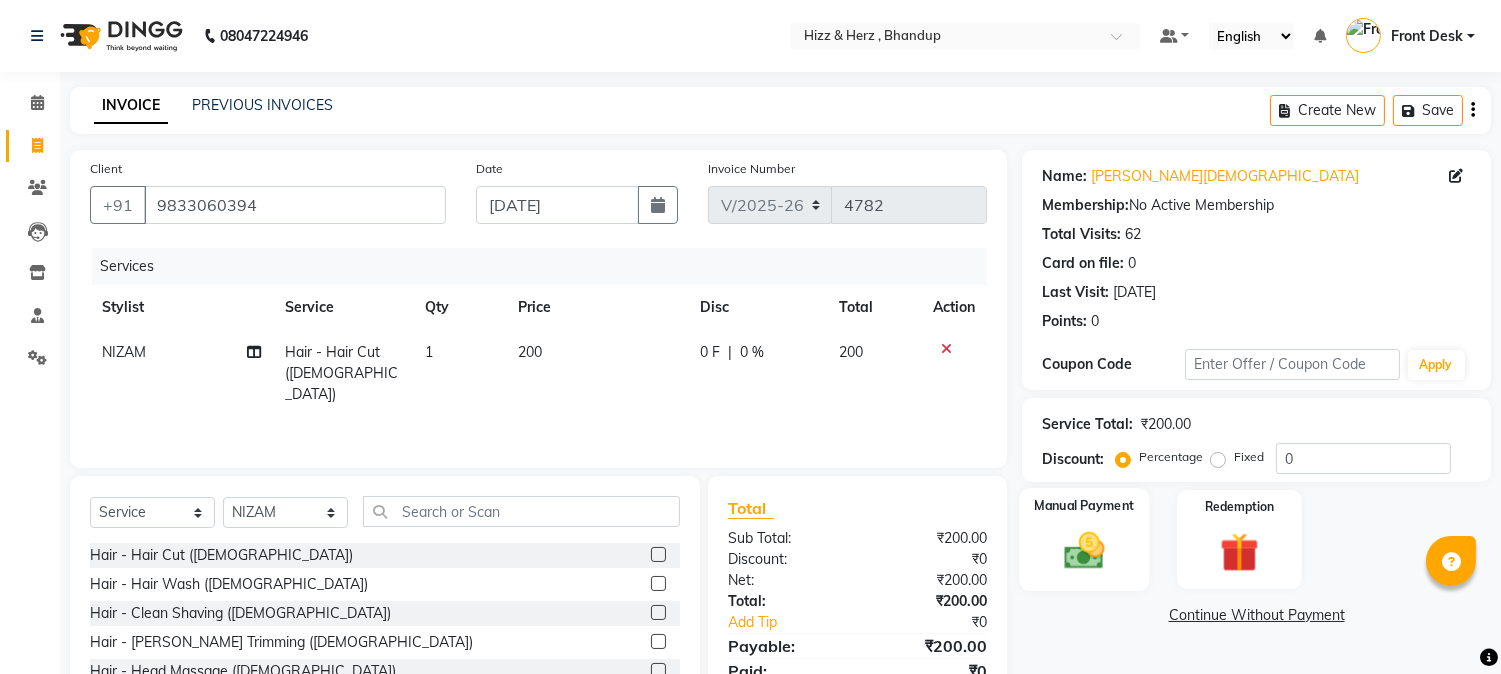 click on "Manual Payment" 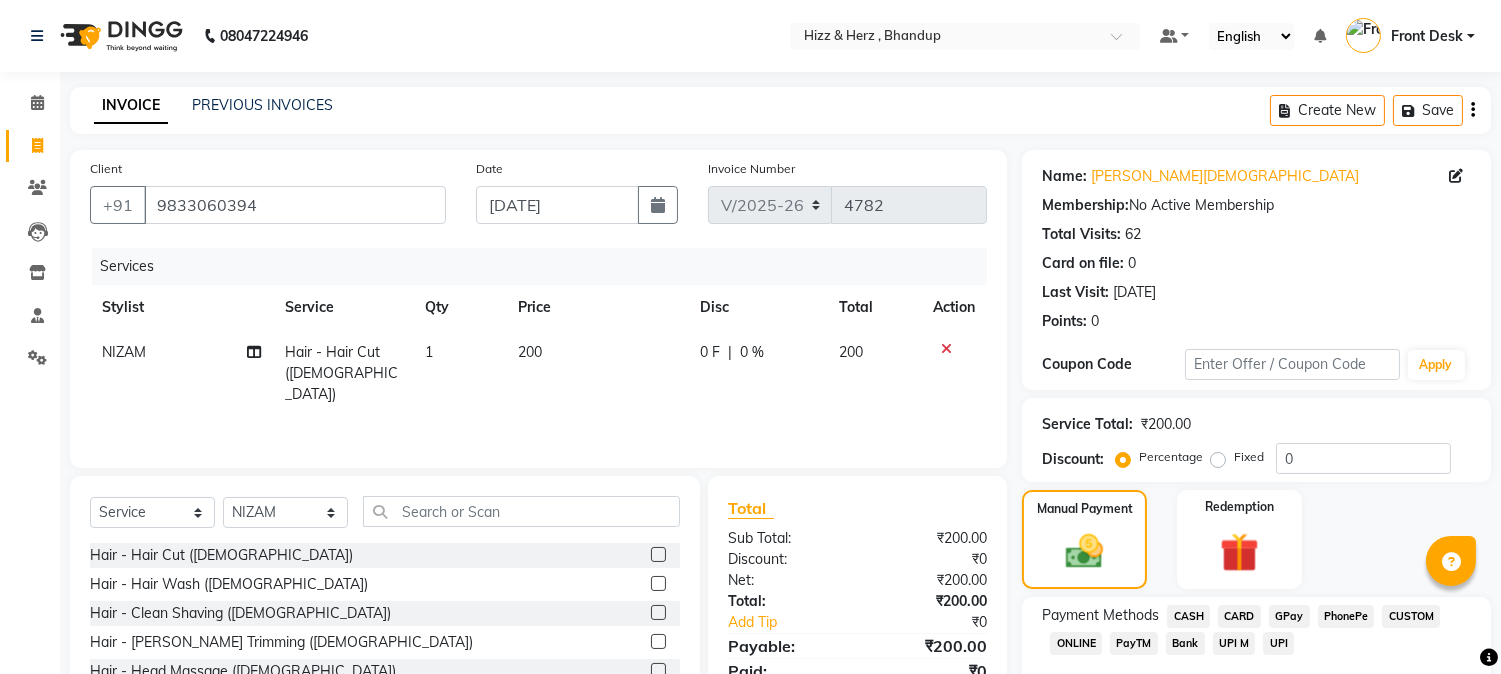 click on "CASH" 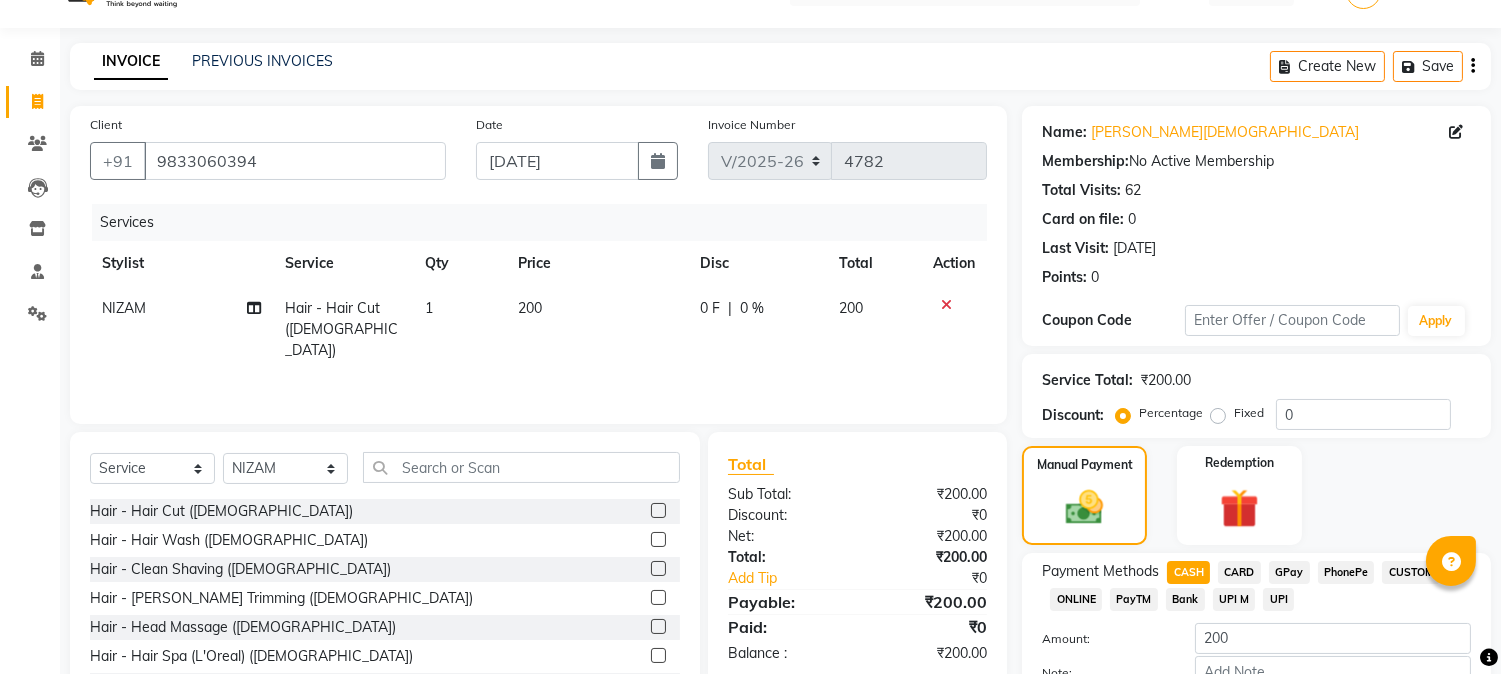 scroll, scrollTop: 170, scrollLeft: 0, axis: vertical 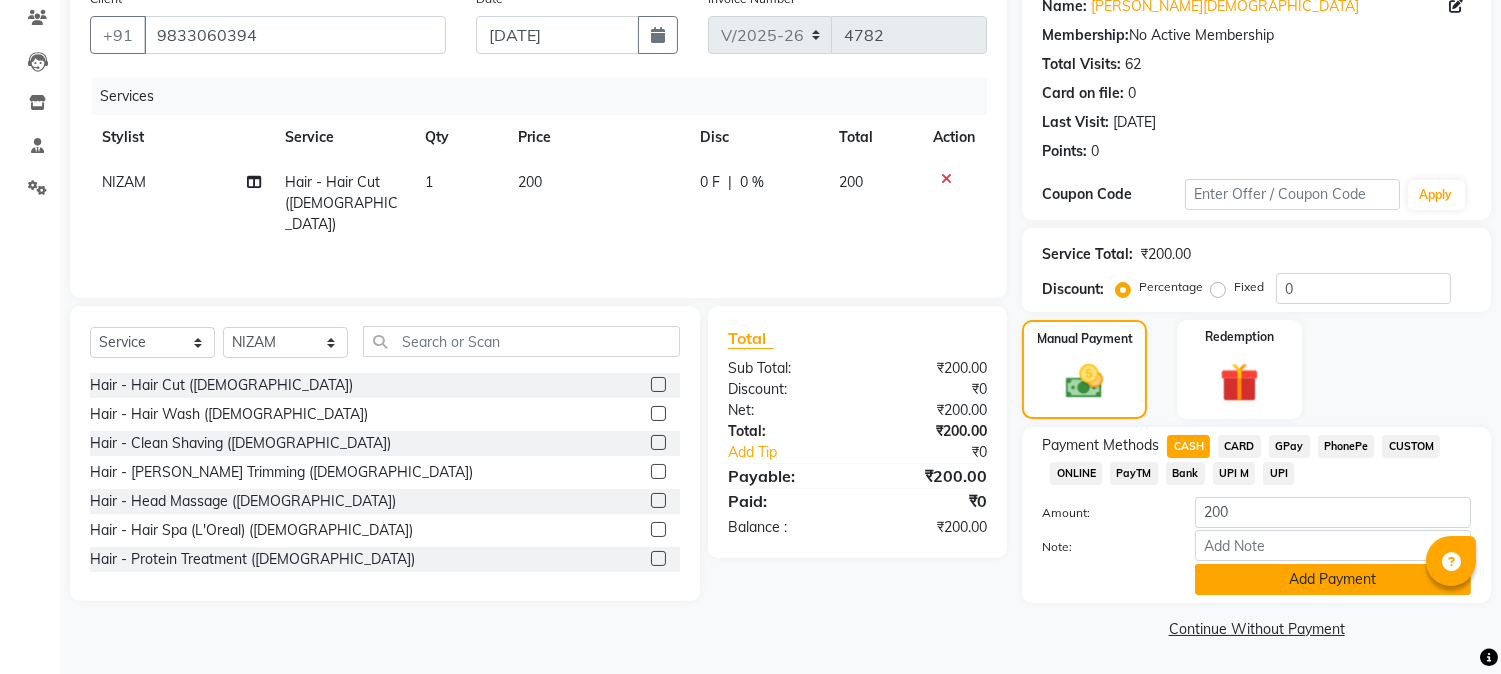 click on "Add Payment" 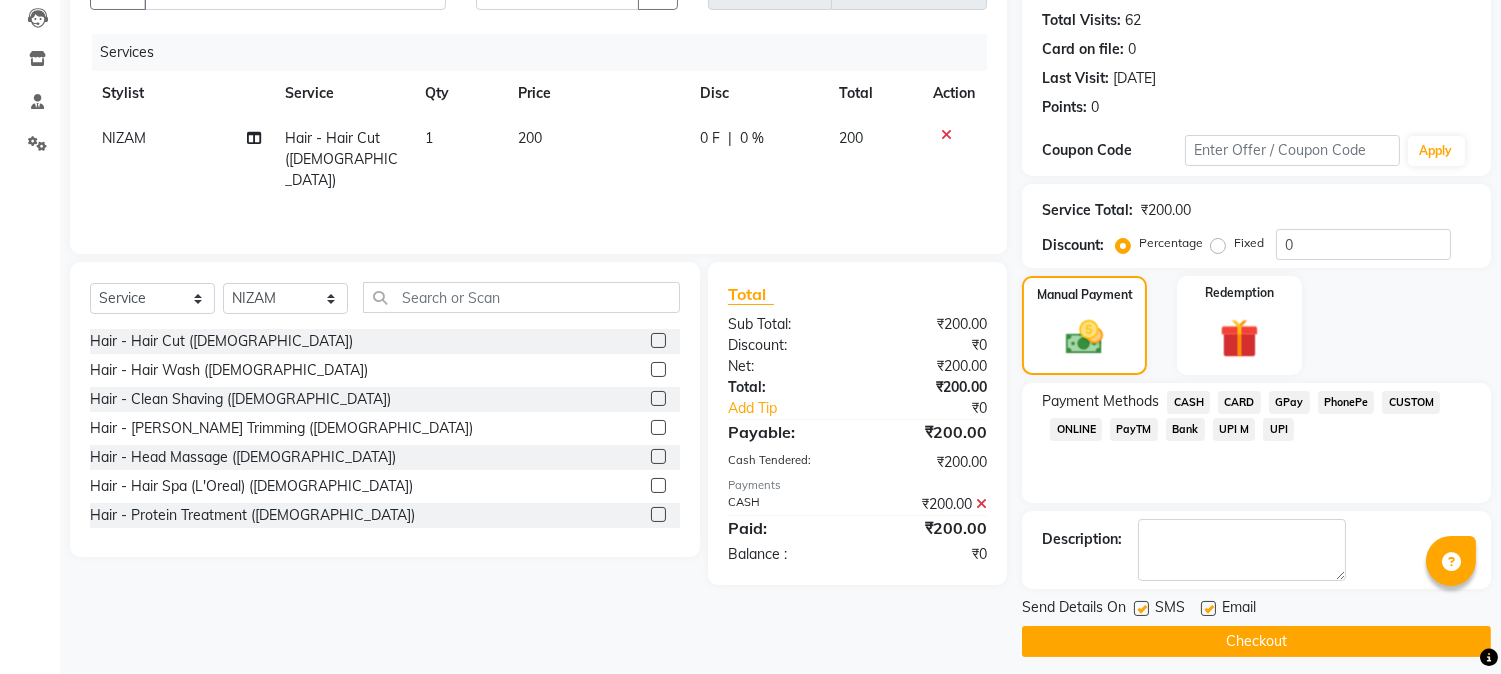 scroll, scrollTop: 225, scrollLeft: 0, axis: vertical 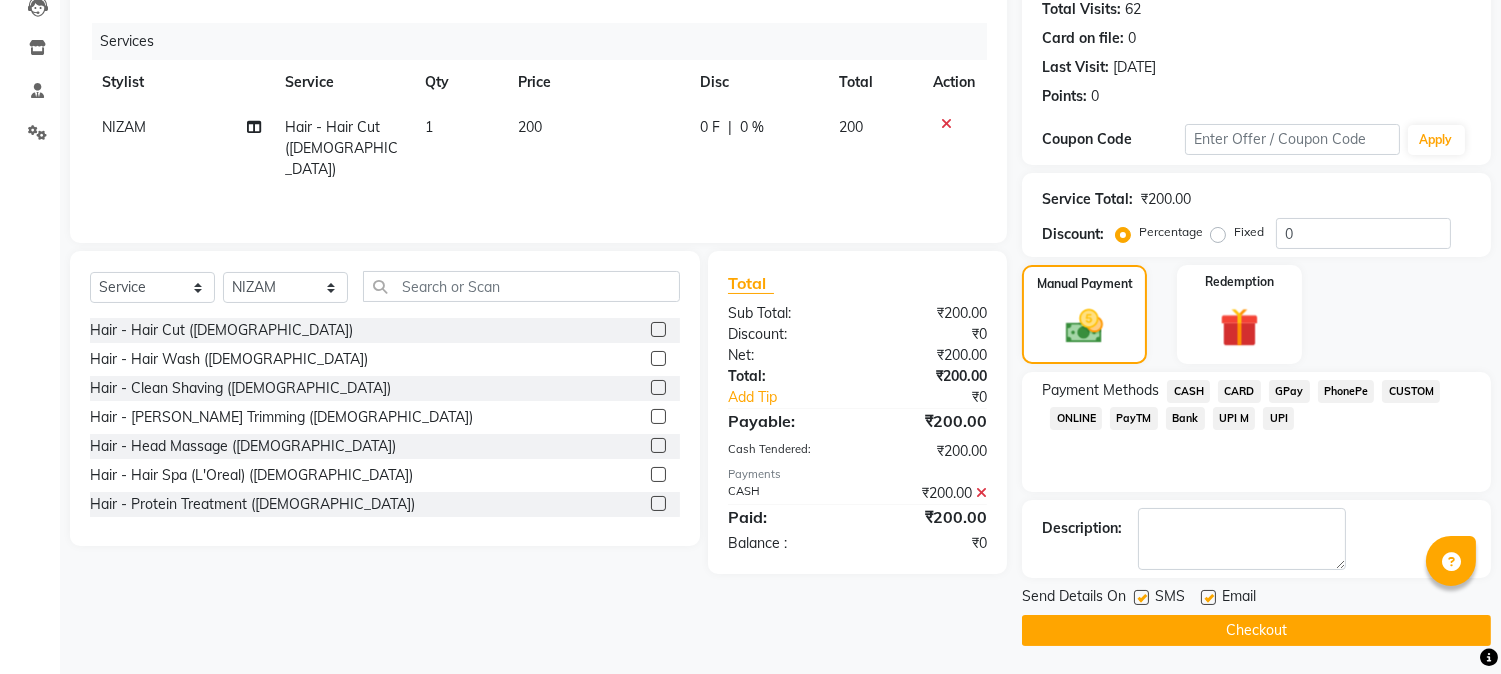 click on "Checkout" 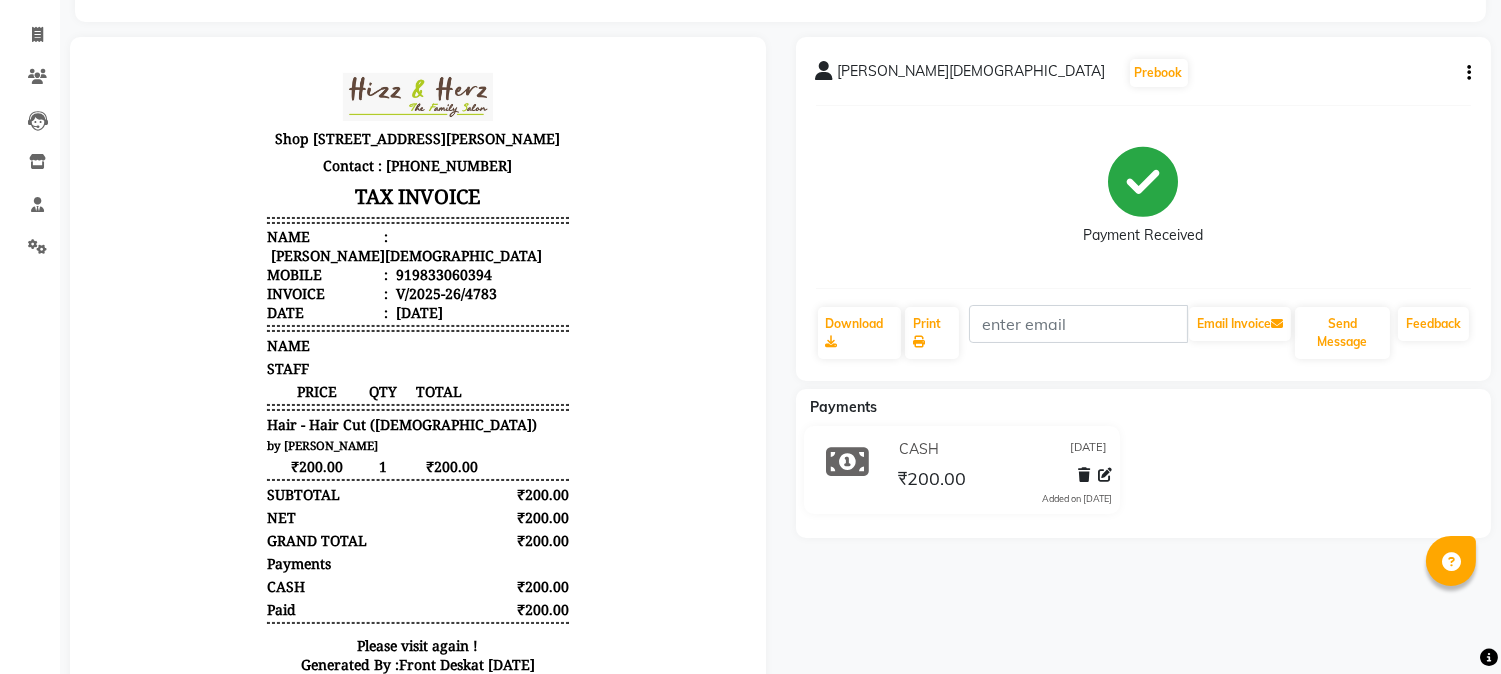 scroll, scrollTop: 0, scrollLeft: 0, axis: both 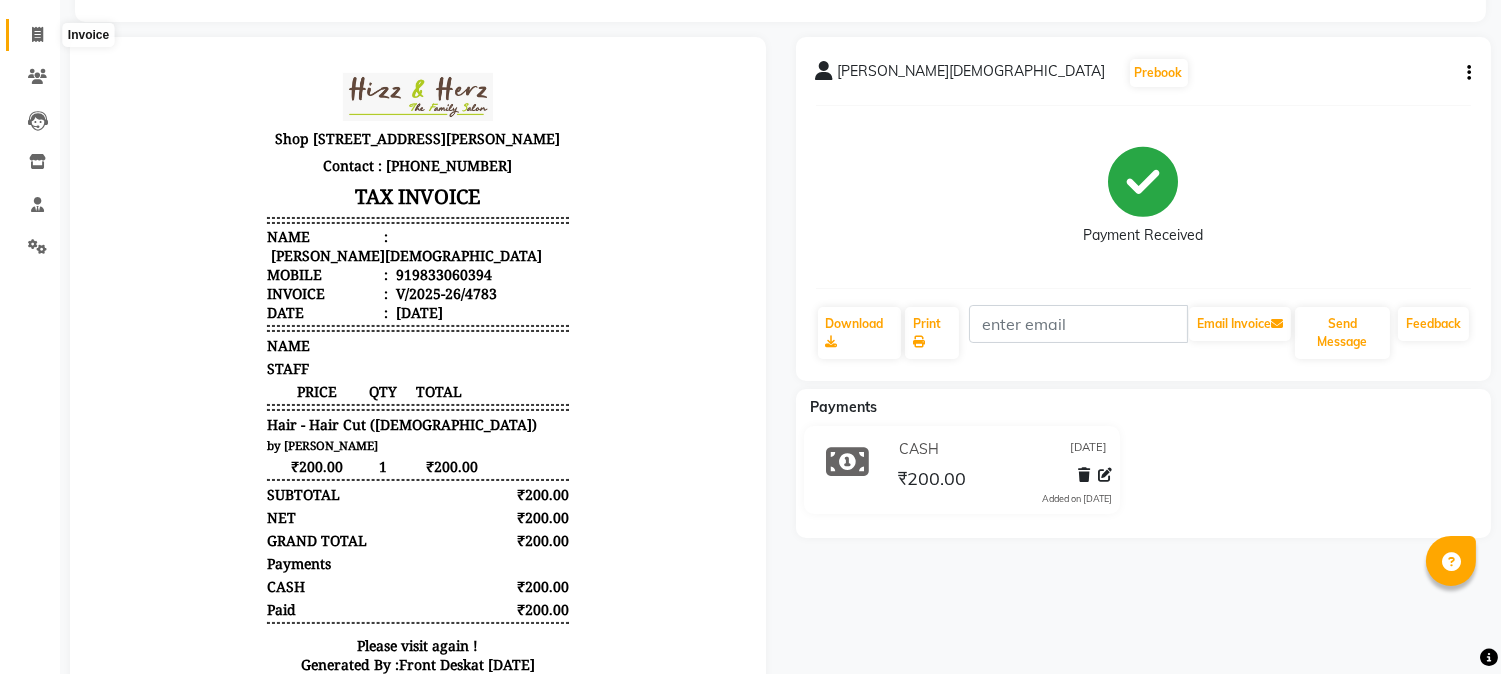 click 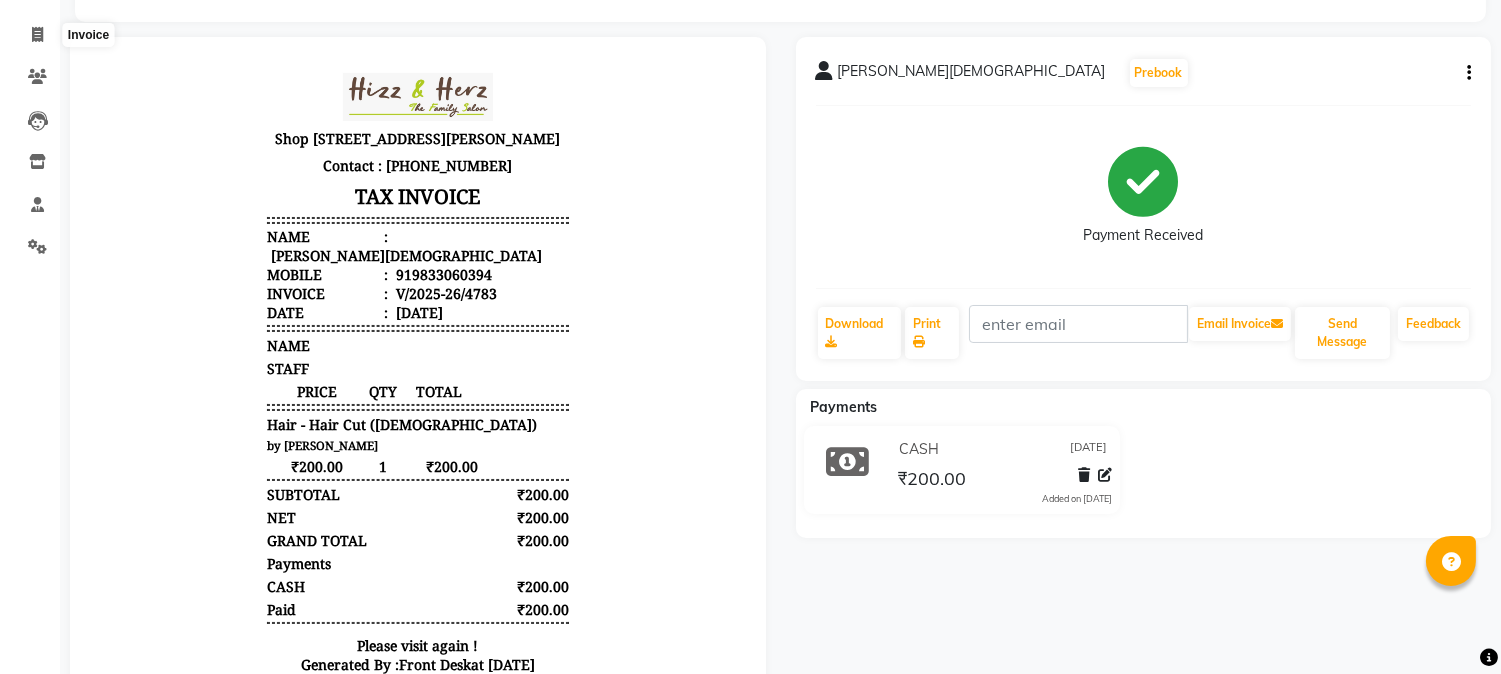 select on "service" 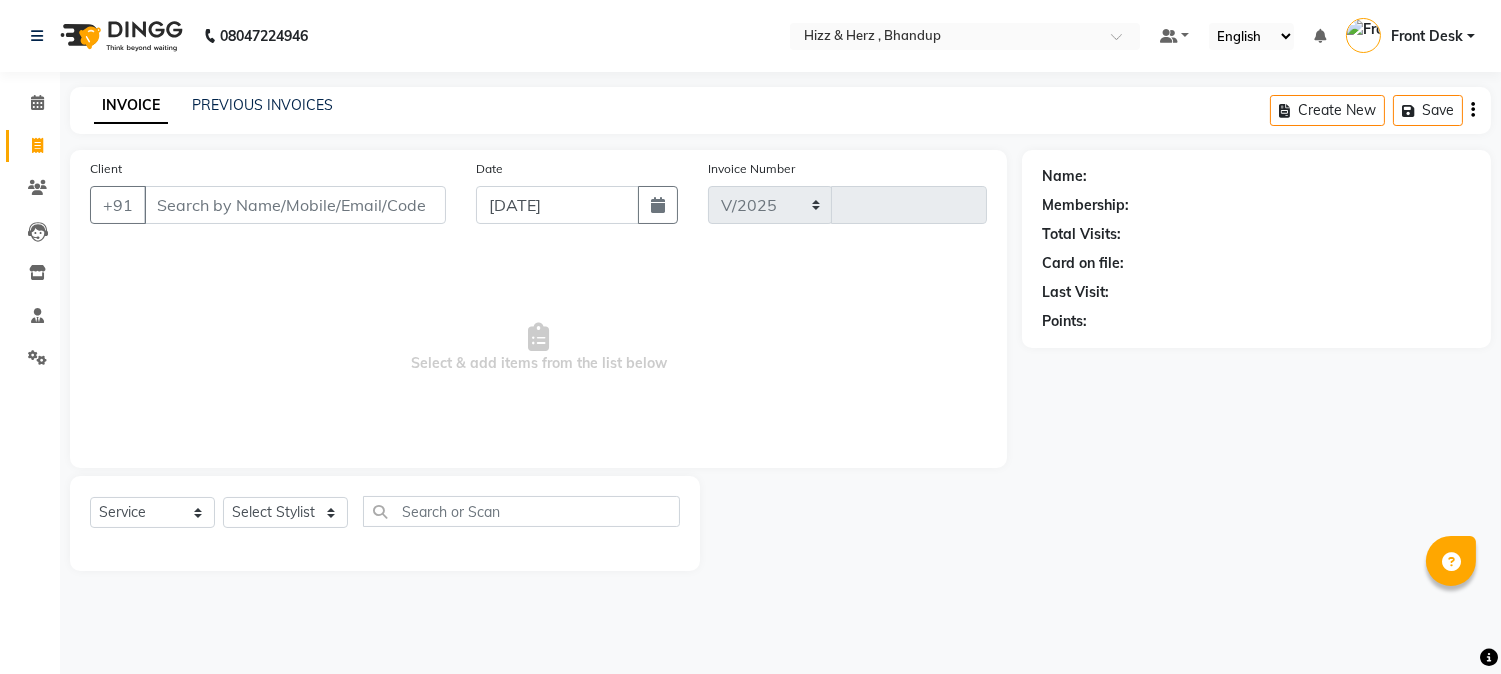select on "629" 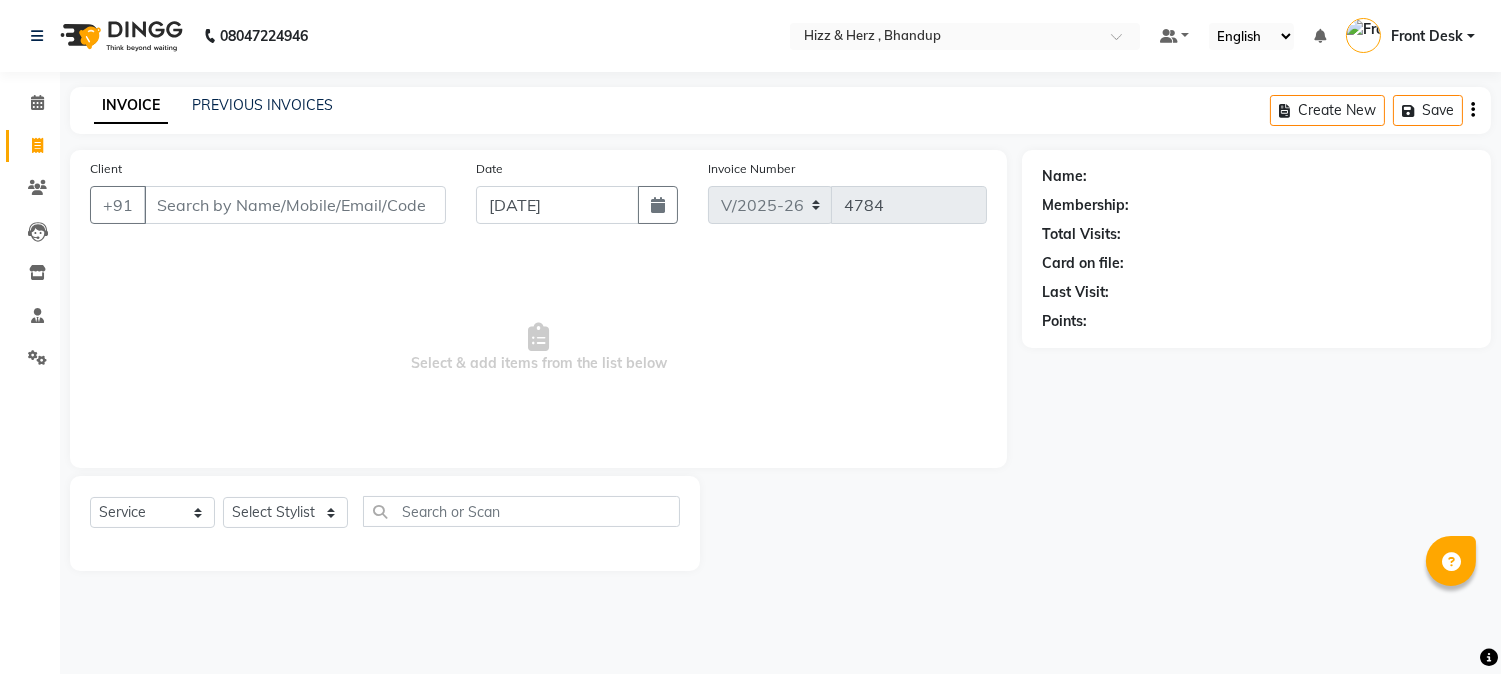 scroll, scrollTop: 0, scrollLeft: 0, axis: both 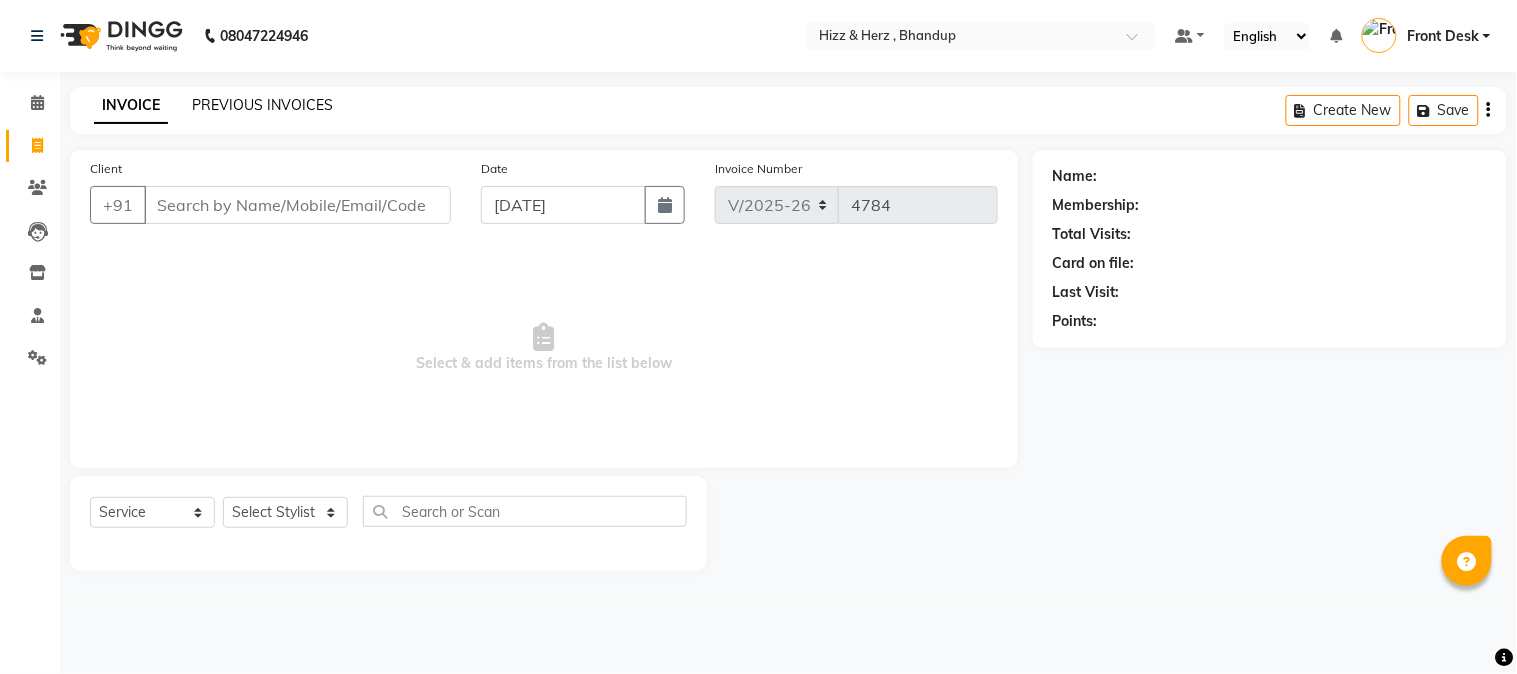 click on "PREVIOUS INVOICES" 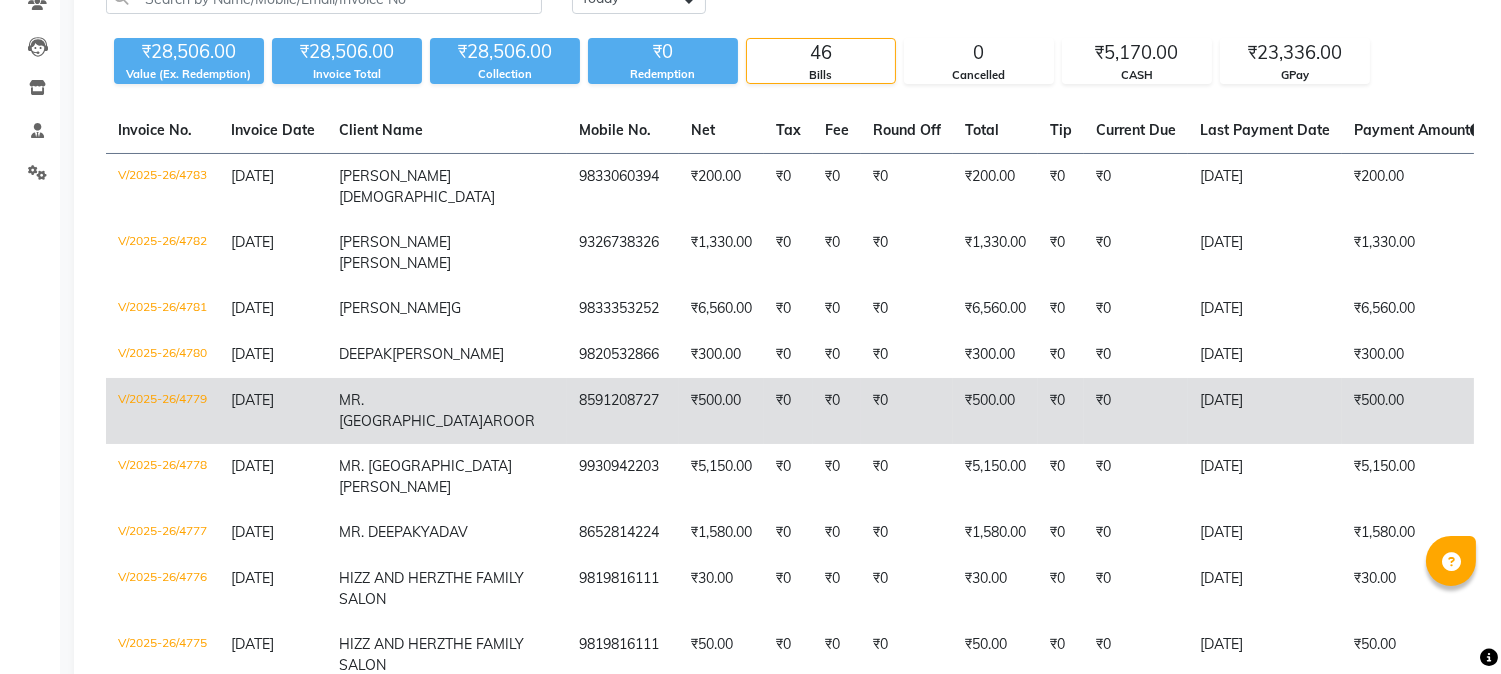 scroll, scrollTop: 222, scrollLeft: 0, axis: vertical 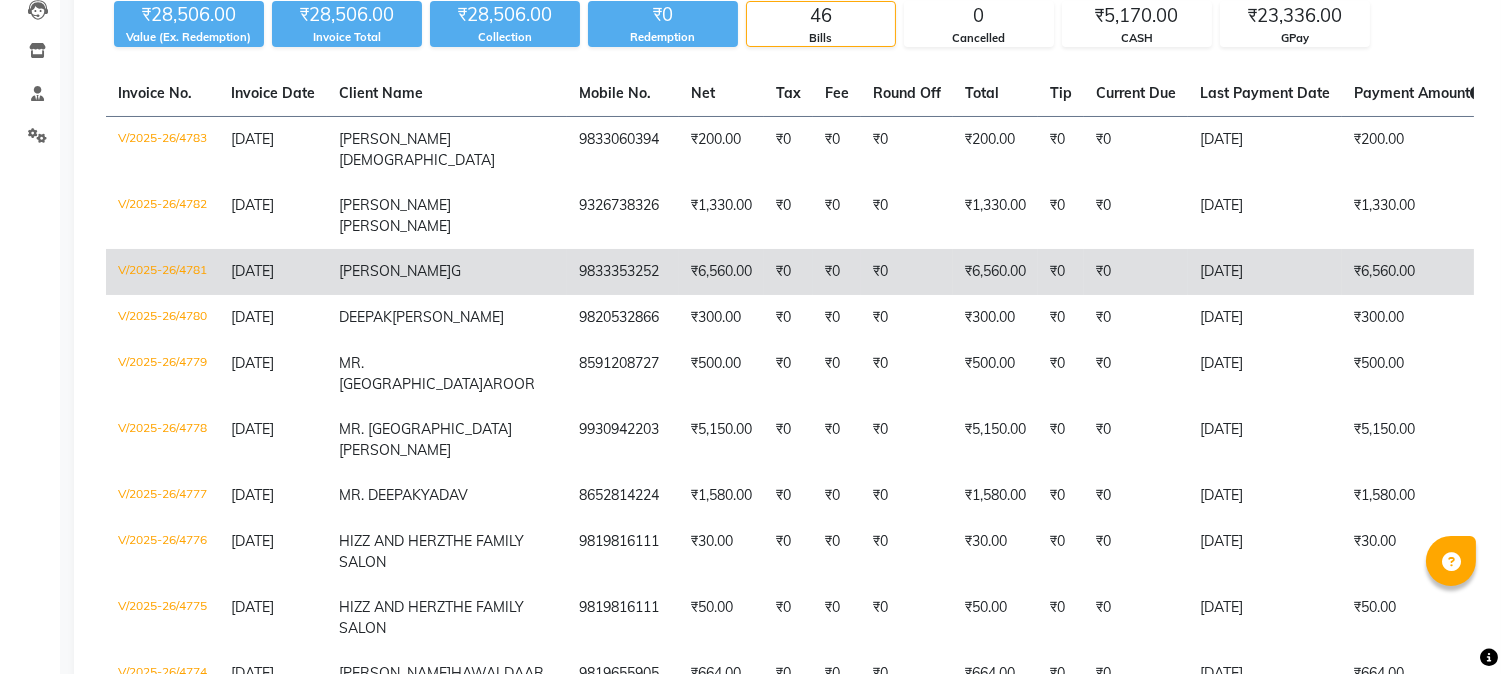 click on "9833353252" 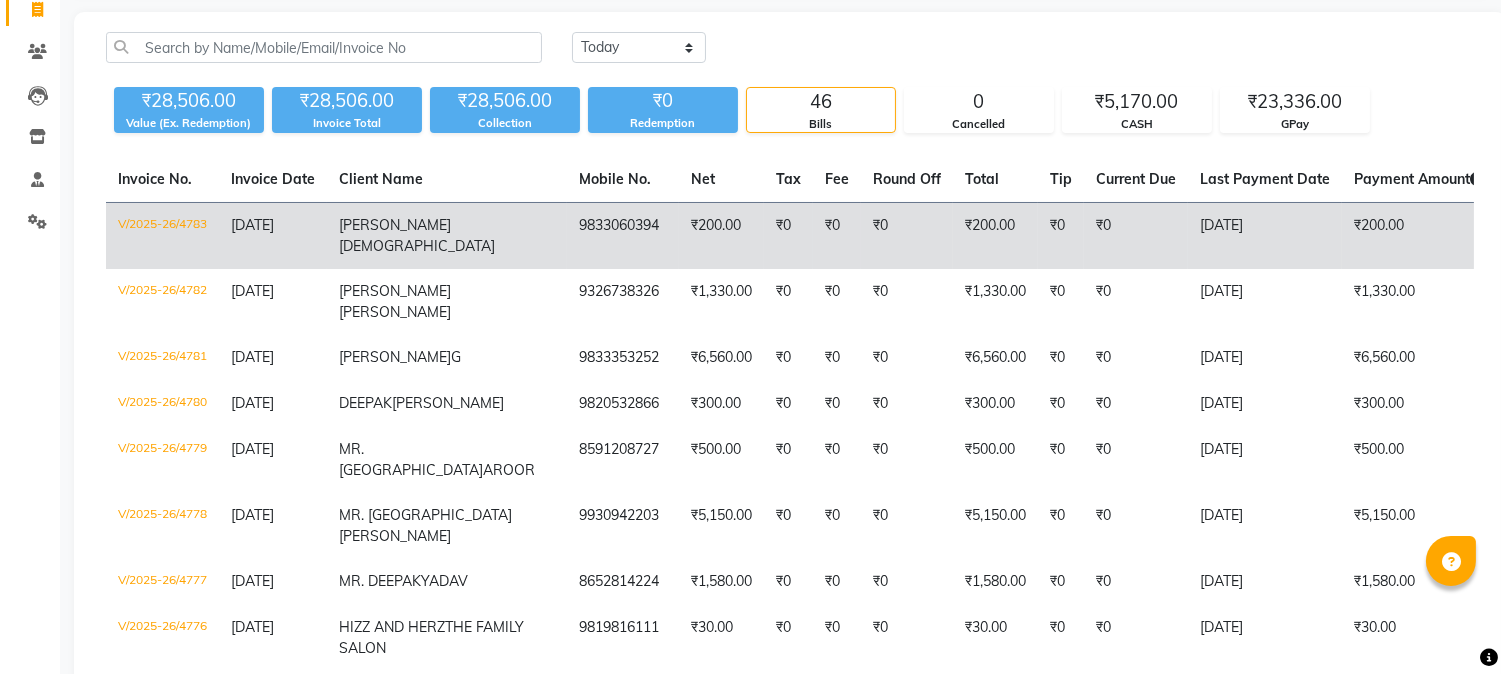 scroll, scrollTop: 0, scrollLeft: 0, axis: both 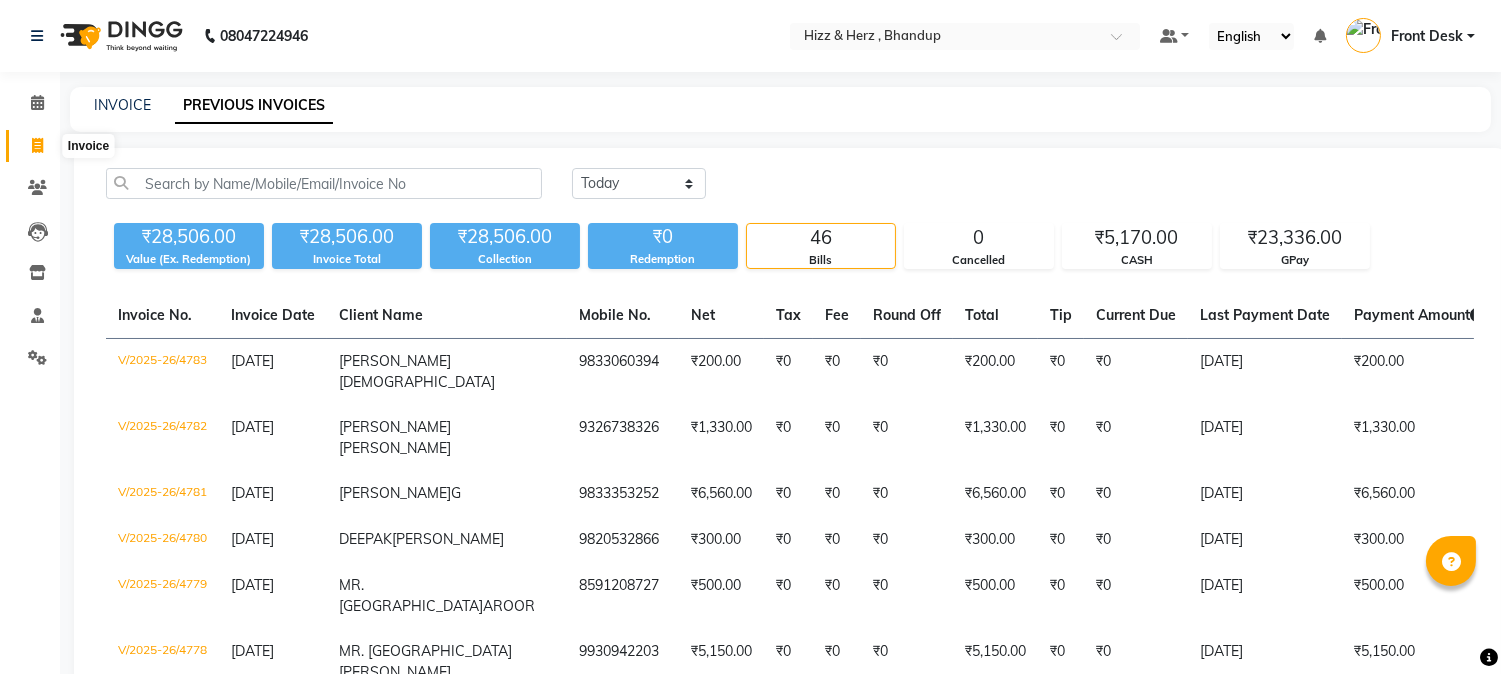 click 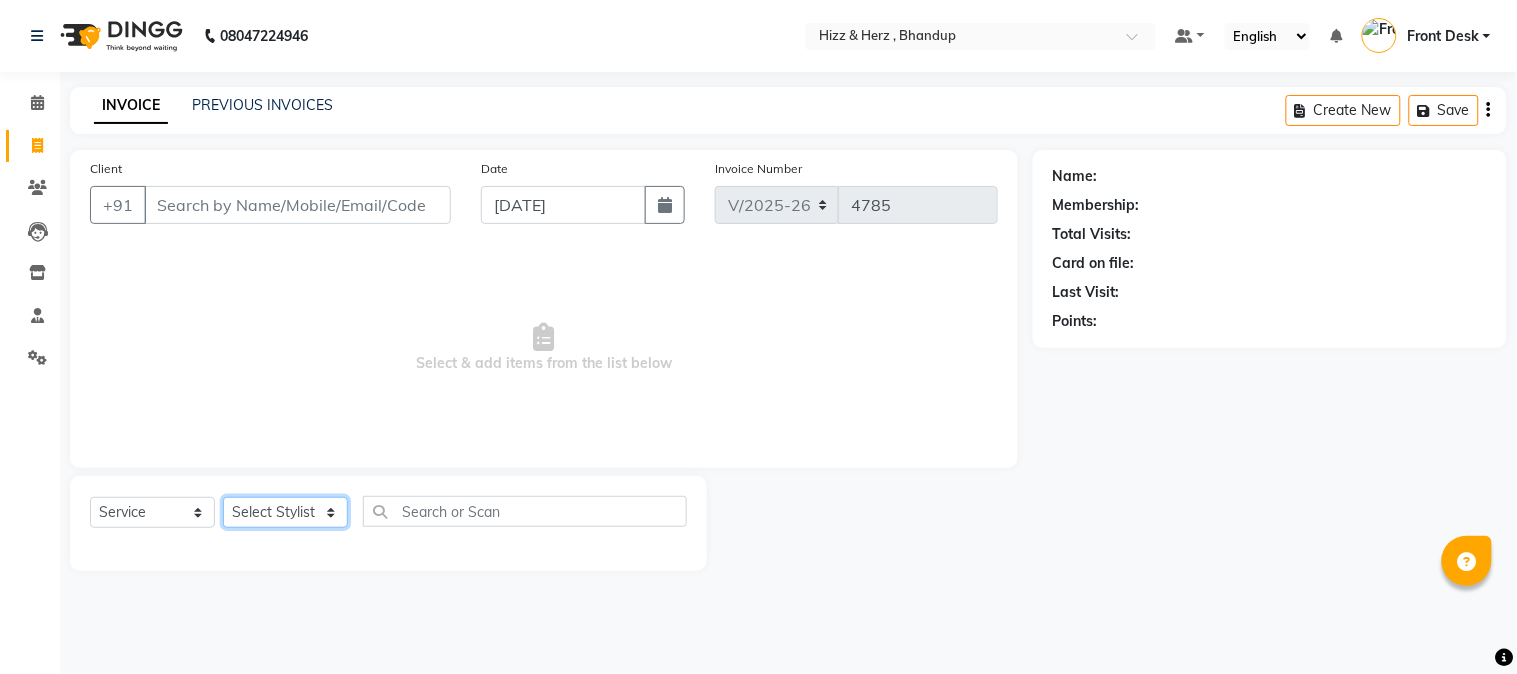 click on "Select Stylist Front Desk [PERSON_NAME] HIZZ & HERZ 2 [PERSON_NAME] [PERSON_NAME] [PERSON_NAME] [PERSON_NAME] MOHD [PERSON_NAME] [PERSON_NAME] [PERSON_NAME]  [PERSON_NAME]" 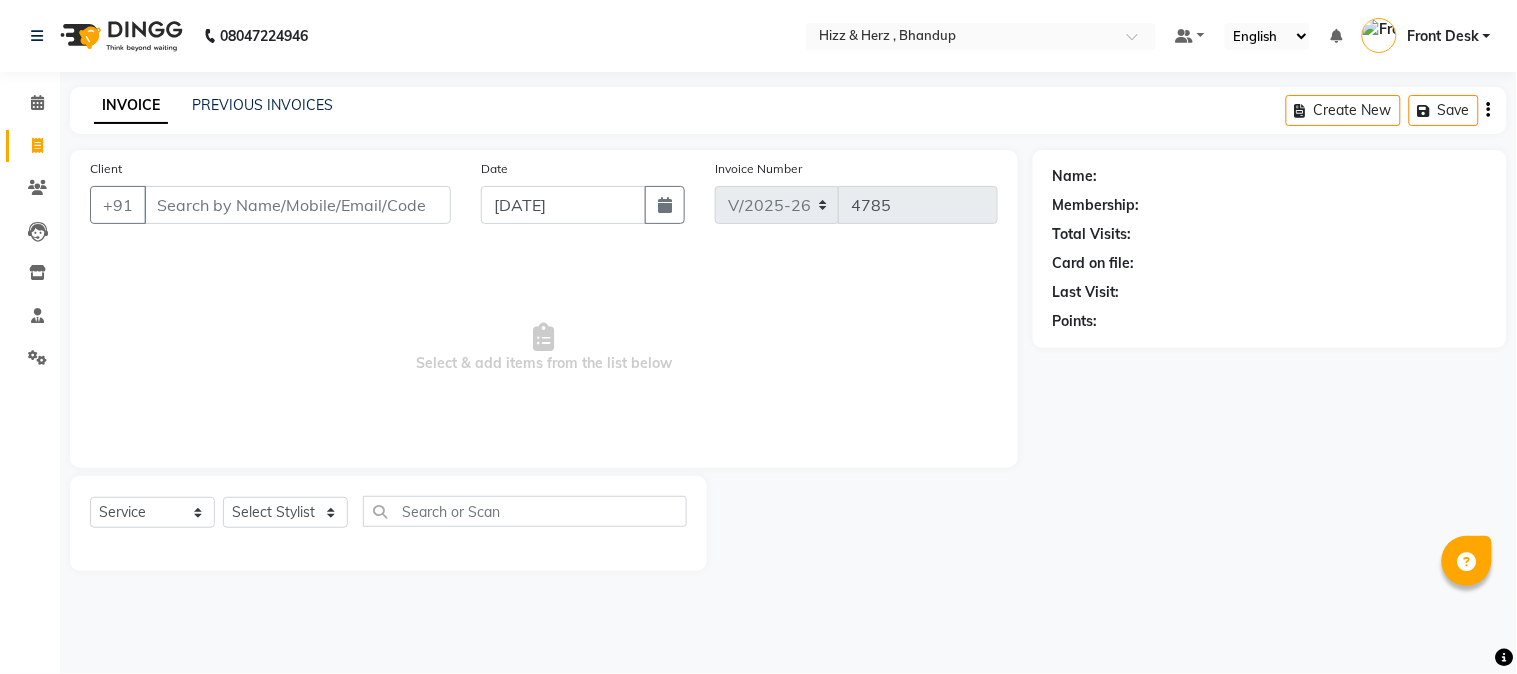 click on "Select & add items from the list below" at bounding box center [544, 348] 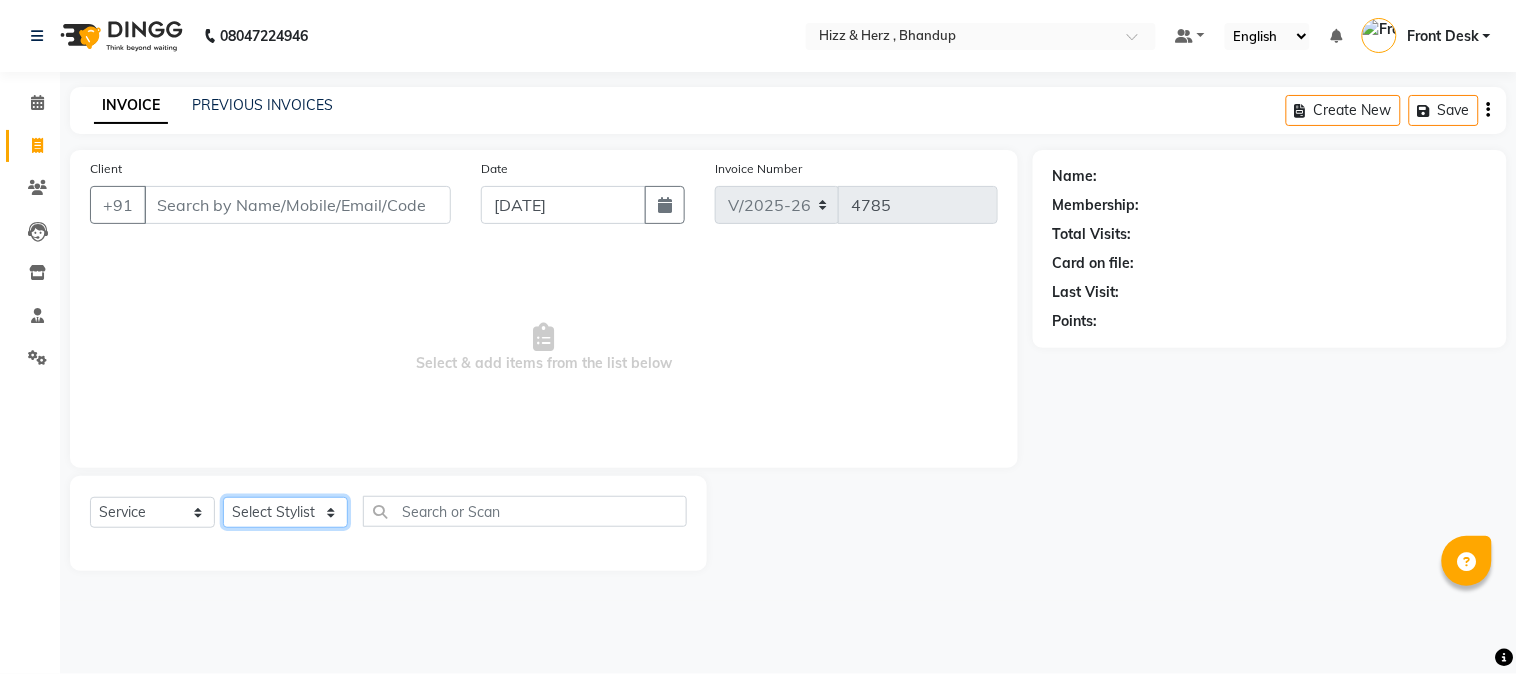 click on "Select Stylist Front Desk [PERSON_NAME] HIZZ & HERZ 2 [PERSON_NAME] [PERSON_NAME] [PERSON_NAME] [PERSON_NAME] MOHD [PERSON_NAME] [PERSON_NAME] [PERSON_NAME]  [PERSON_NAME]" 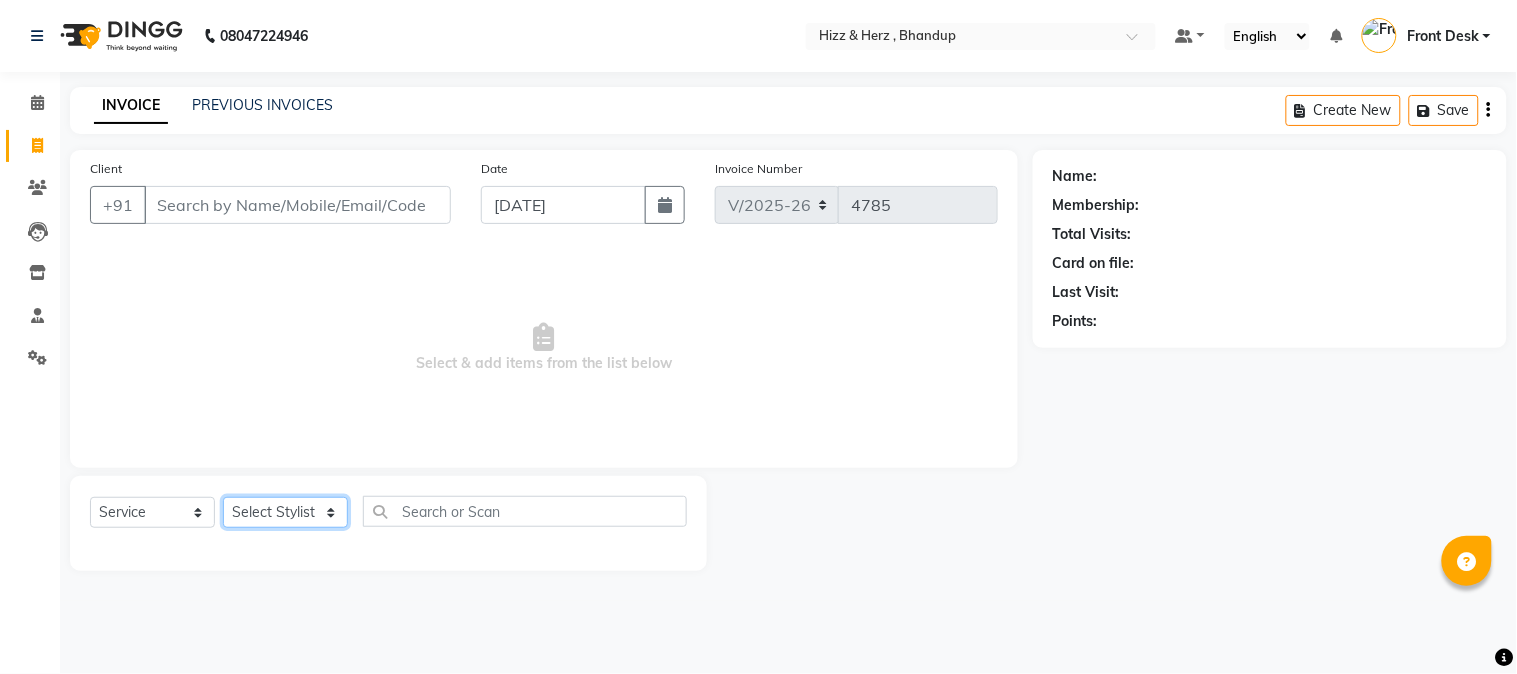 select on "24395" 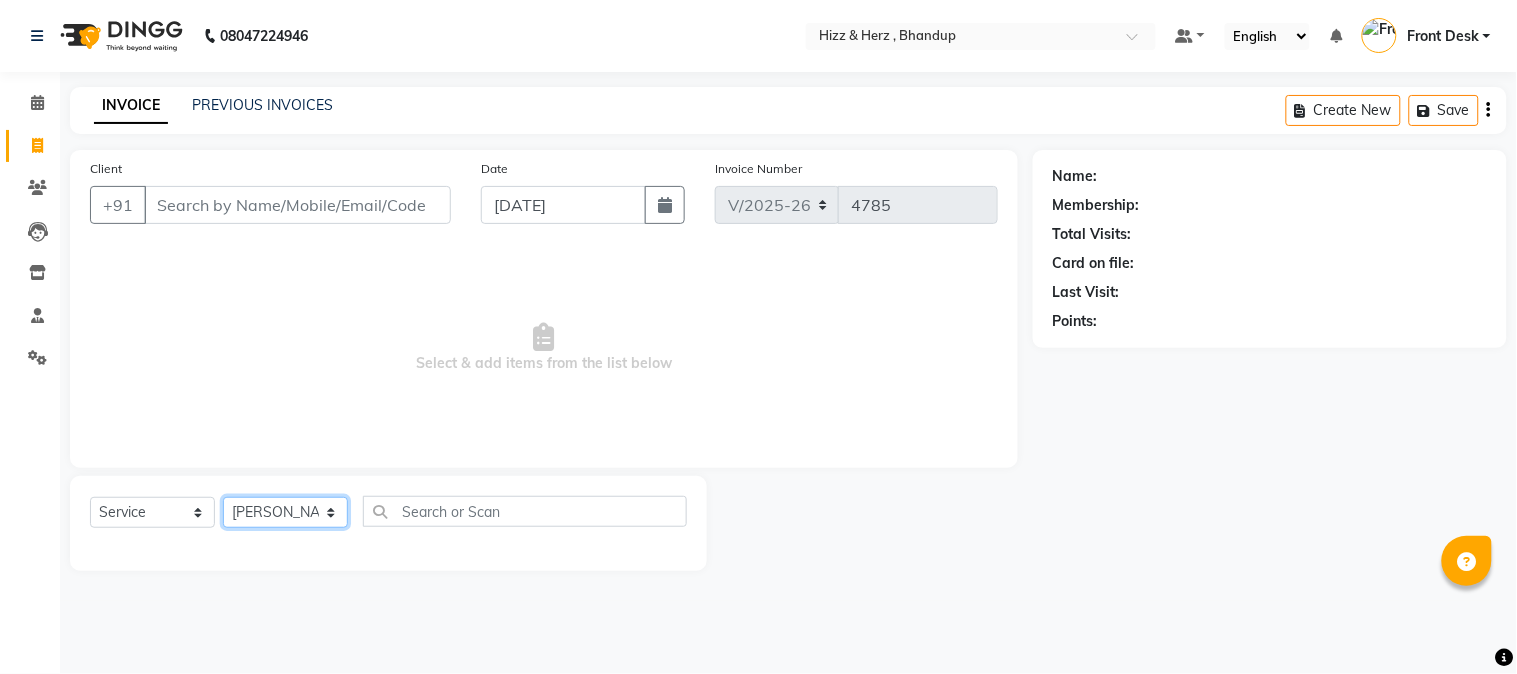 click on "Select Stylist Front Desk [PERSON_NAME] HIZZ & HERZ 2 [PERSON_NAME] [PERSON_NAME] [PERSON_NAME] [PERSON_NAME] MOHD [PERSON_NAME] [PERSON_NAME] [PERSON_NAME]  [PERSON_NAME]" 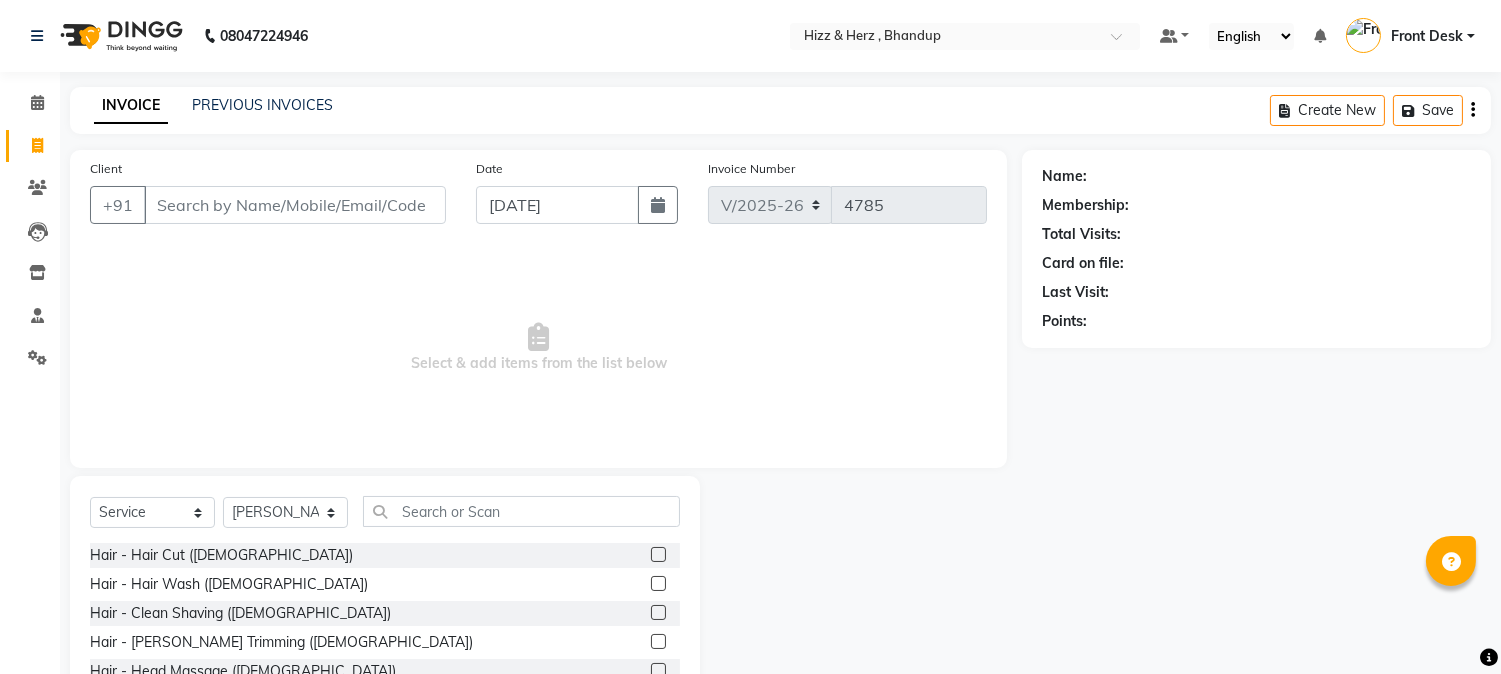 click 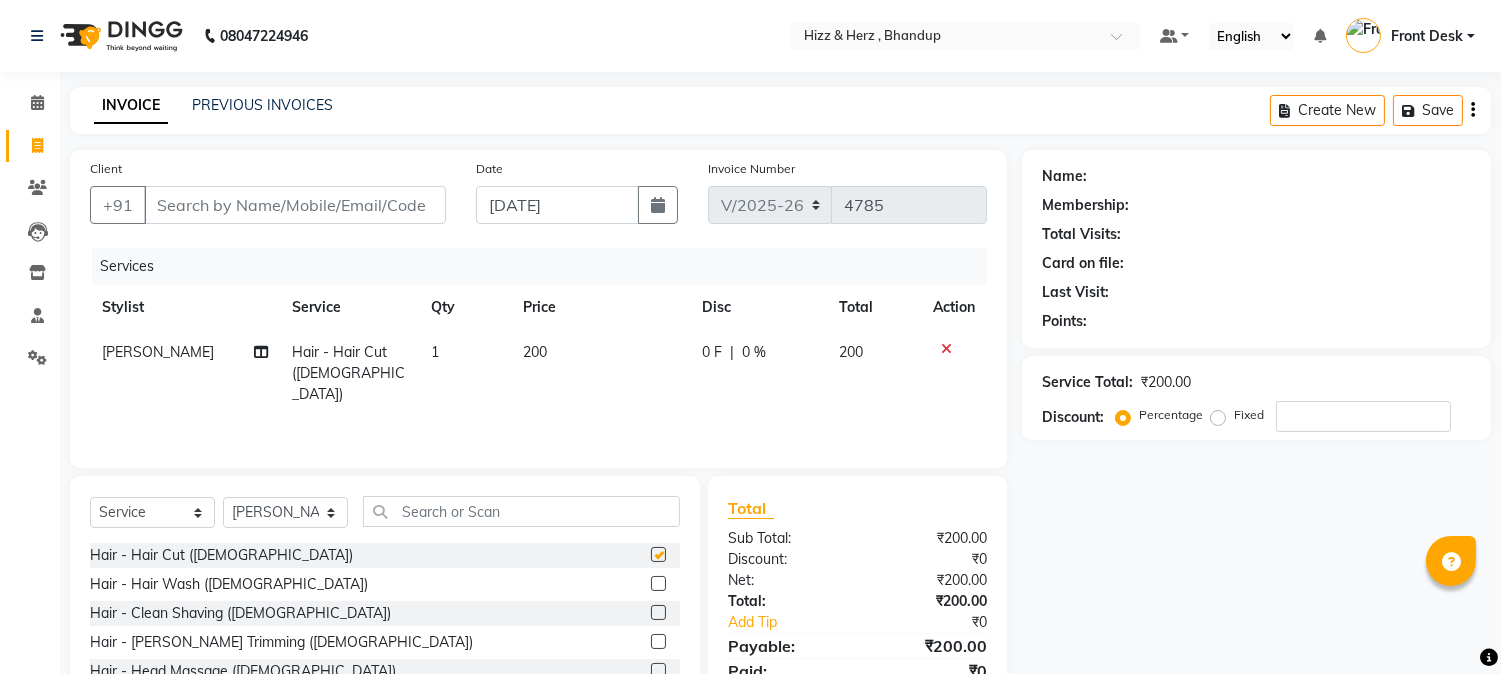 checkbox on "false" 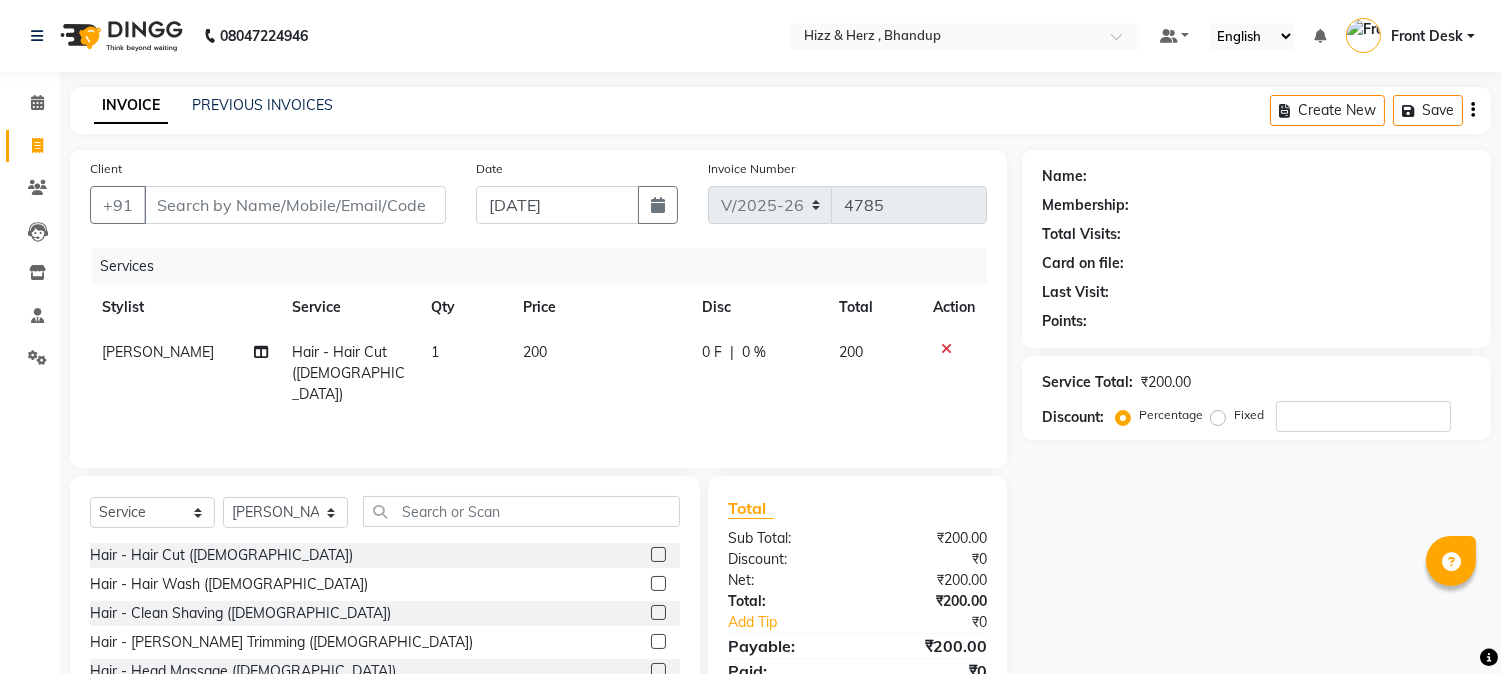 click 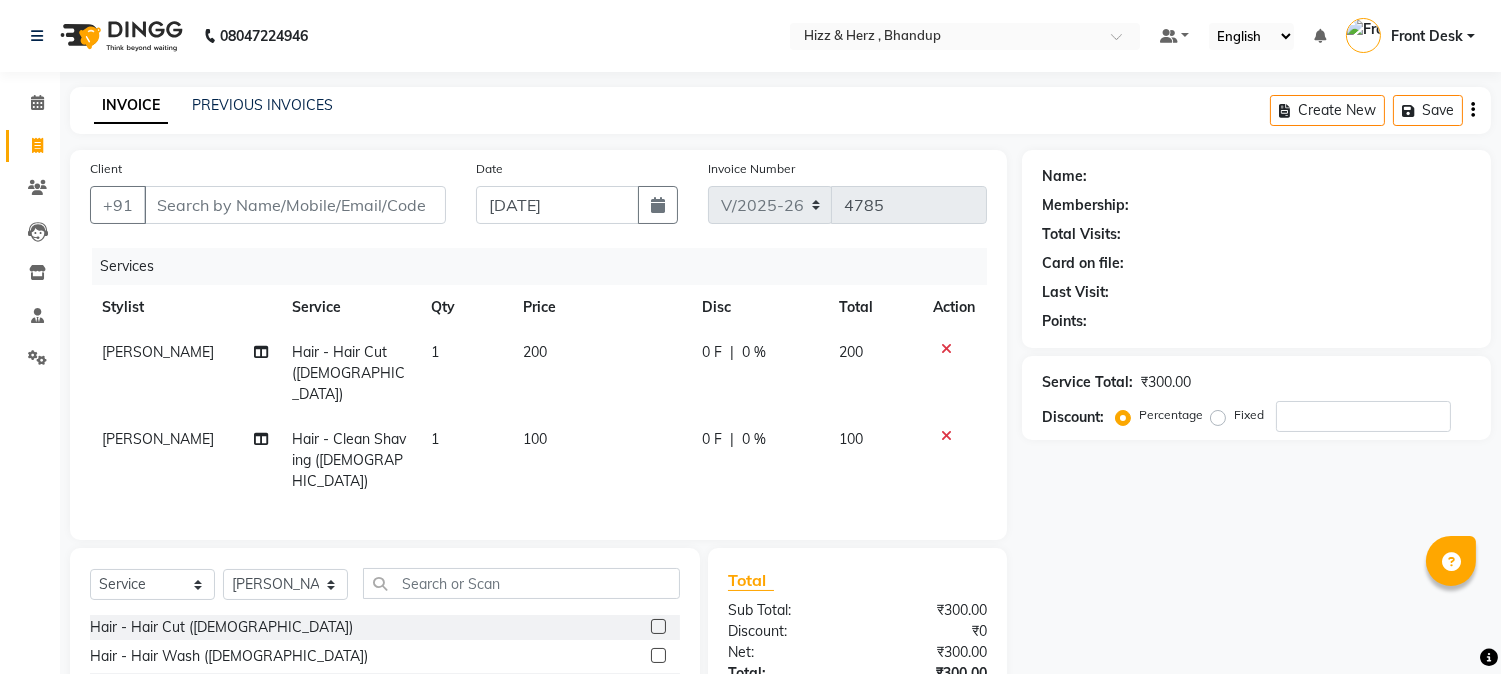 checkbox on "false" 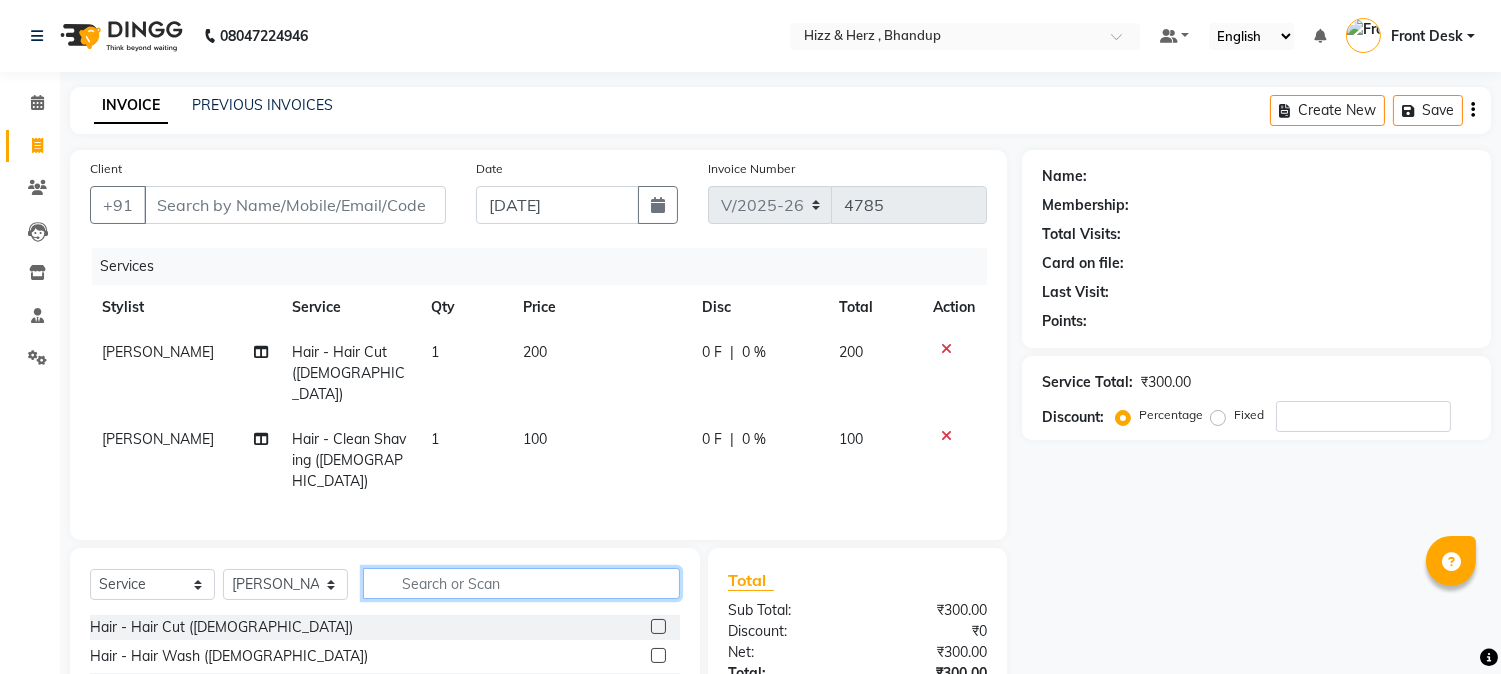 click 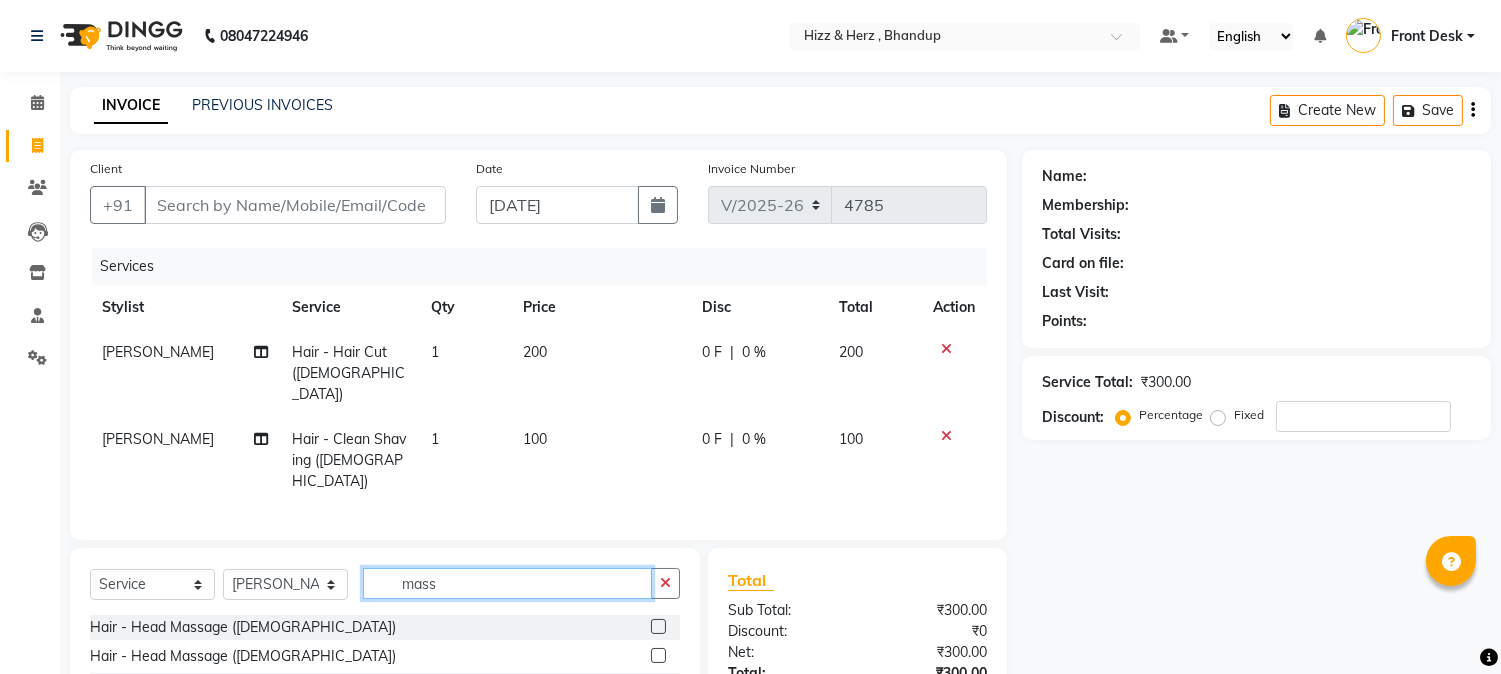 type on "mass" 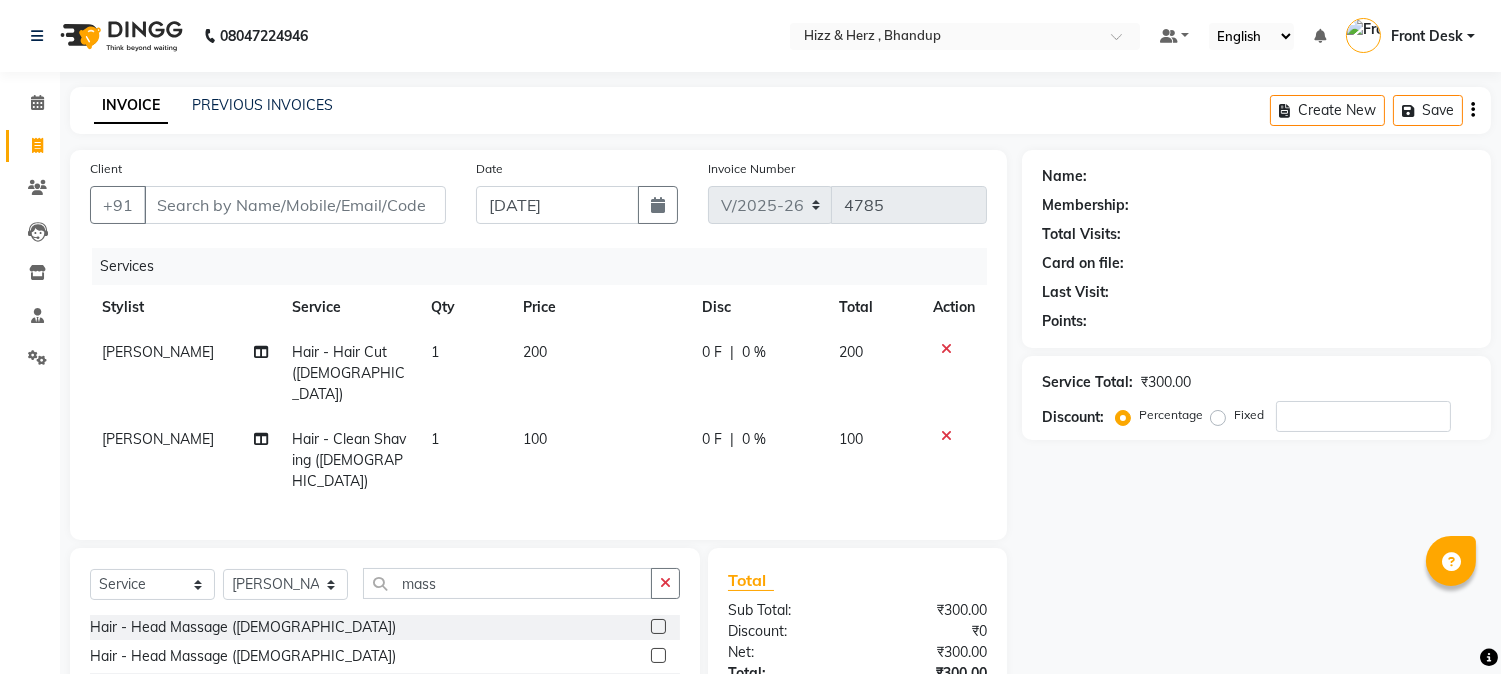 click 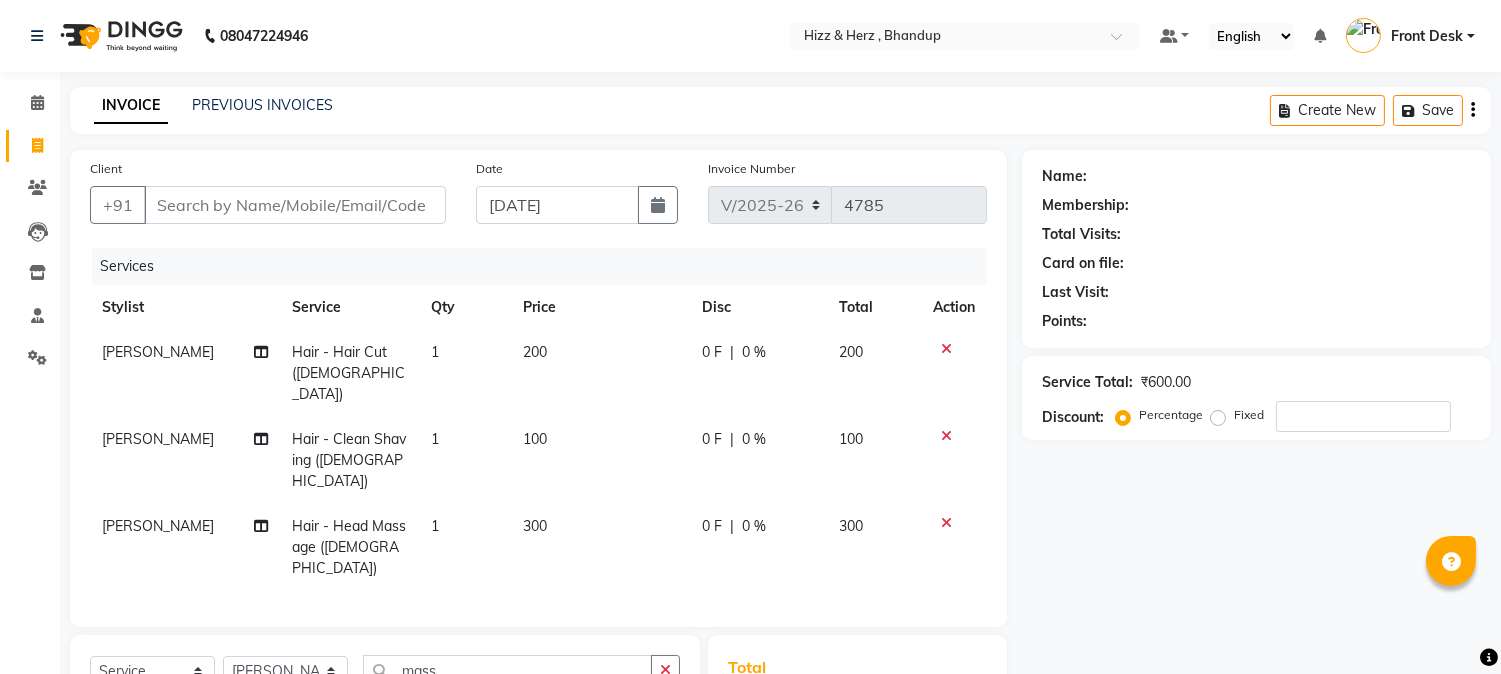 checkbox on "false" 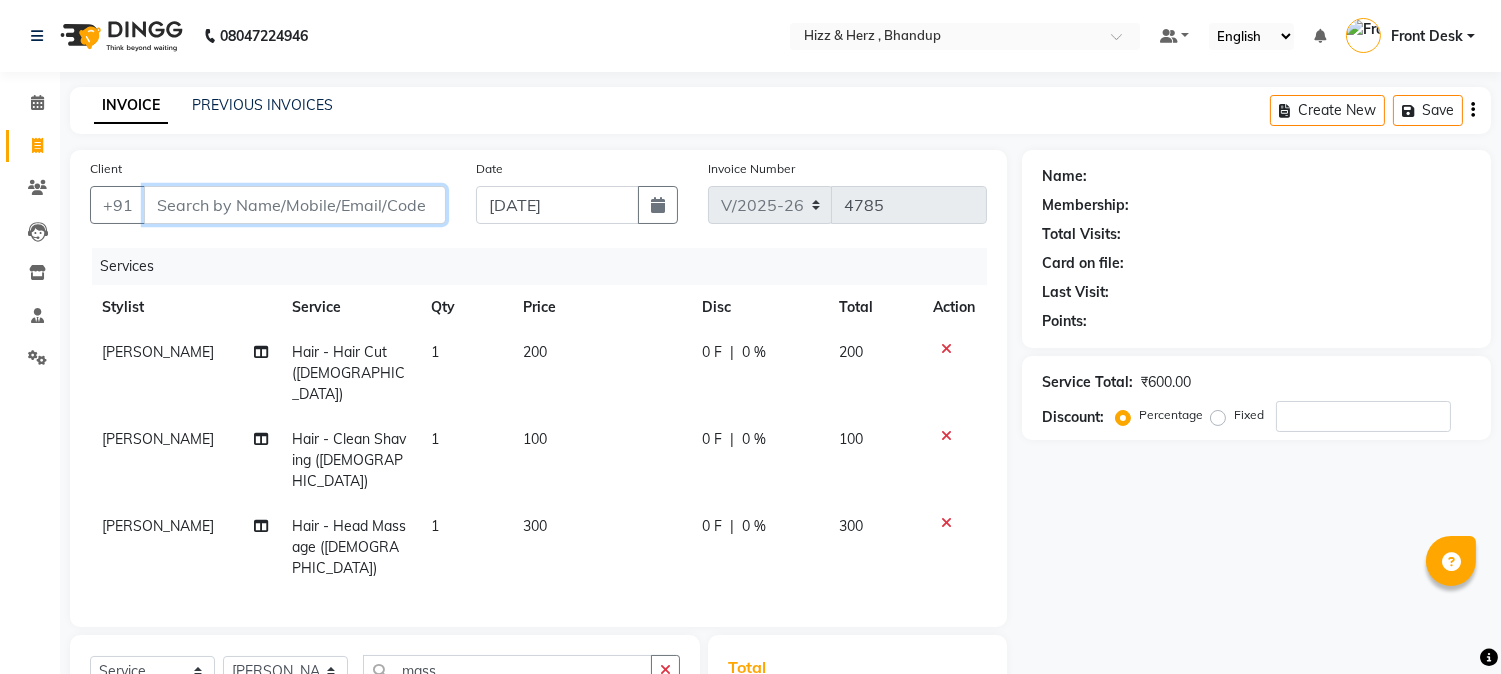drag, startPoint x: 273, startPoint y: 186, endPoint x: 265, endPoint y: 212, distance: 27.202942 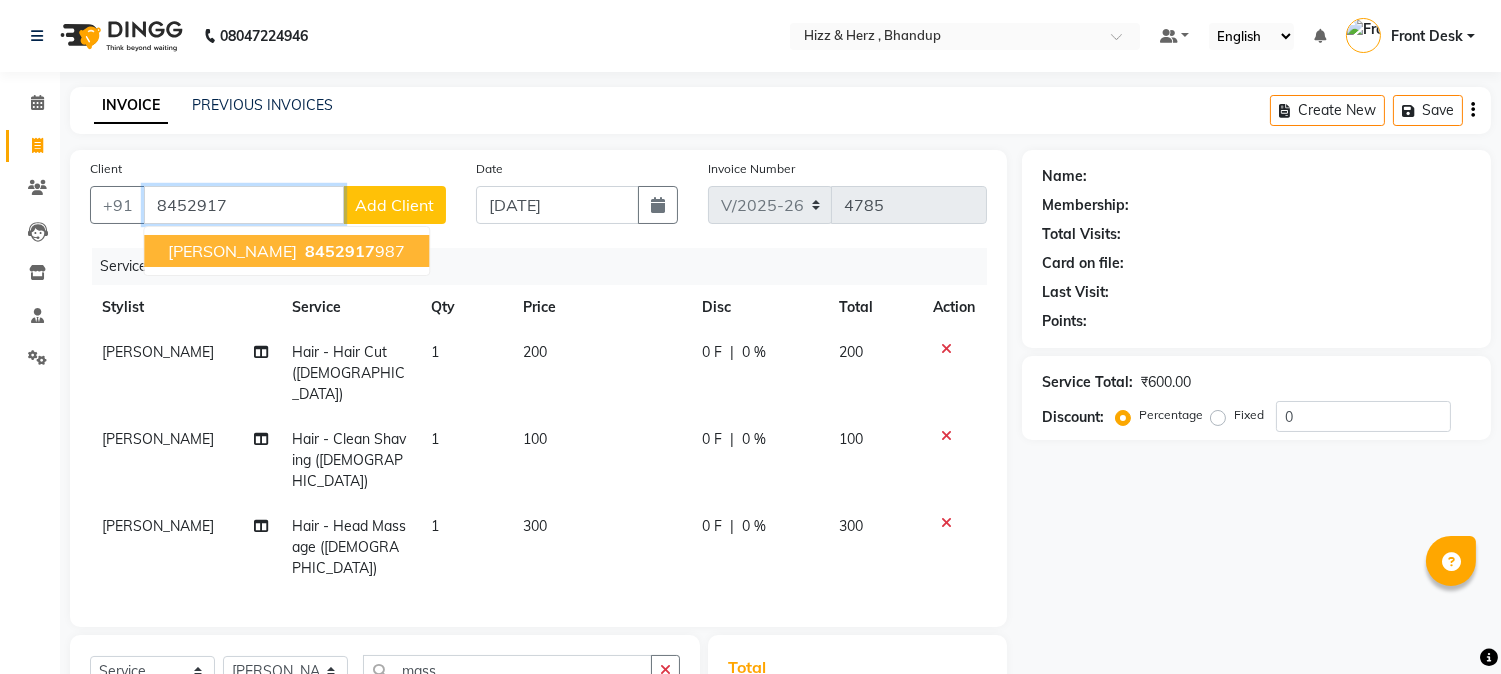 click on "MR. PIYUSH C." at bounding box center [232, 251] 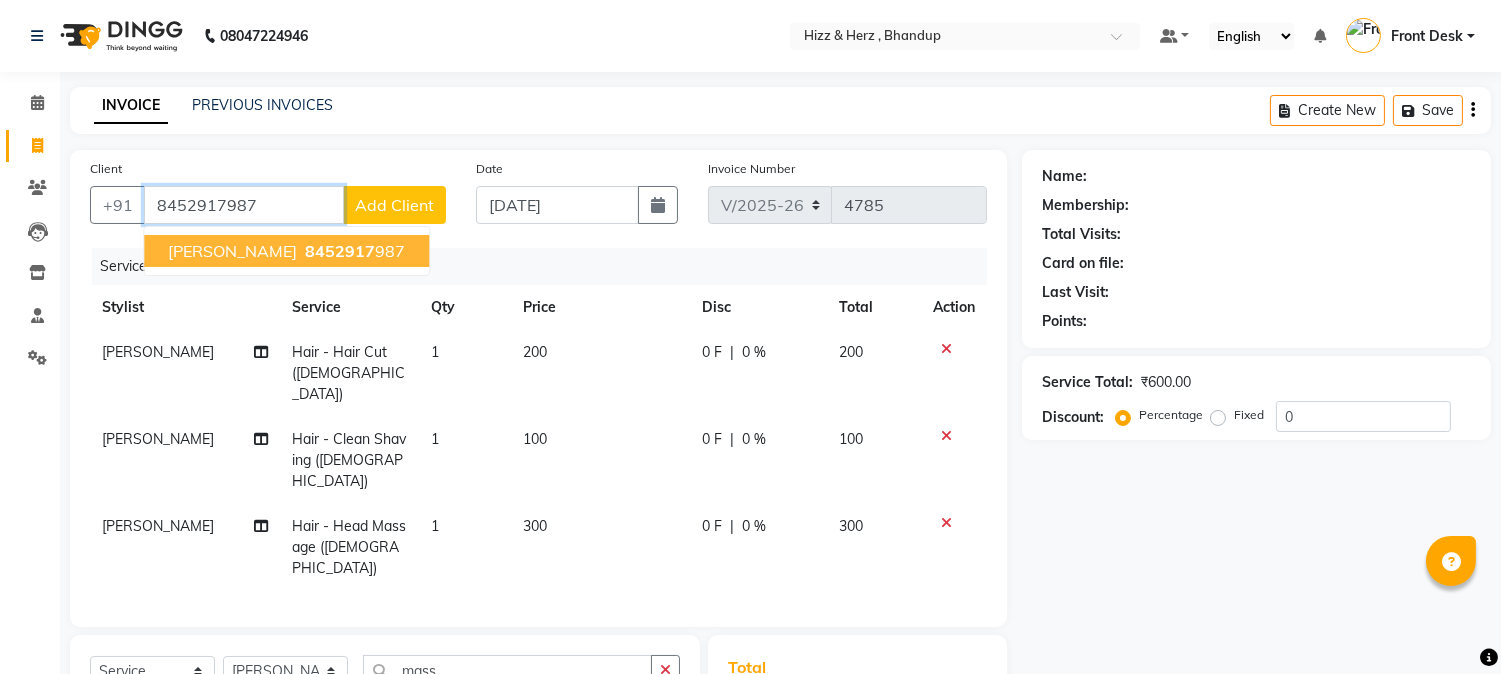 type on "8452917987" 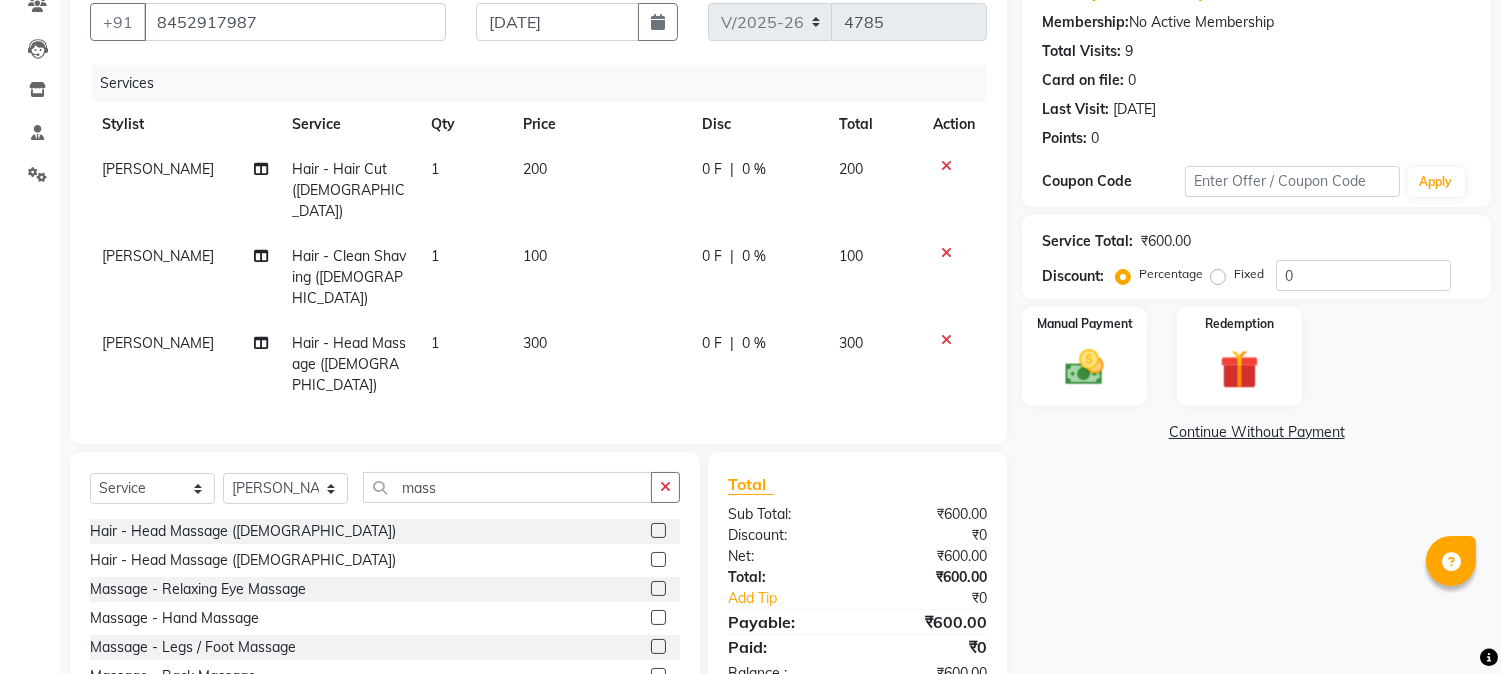 scroll, scrollTop: 222, scrollLeft: 0, axis: vertical 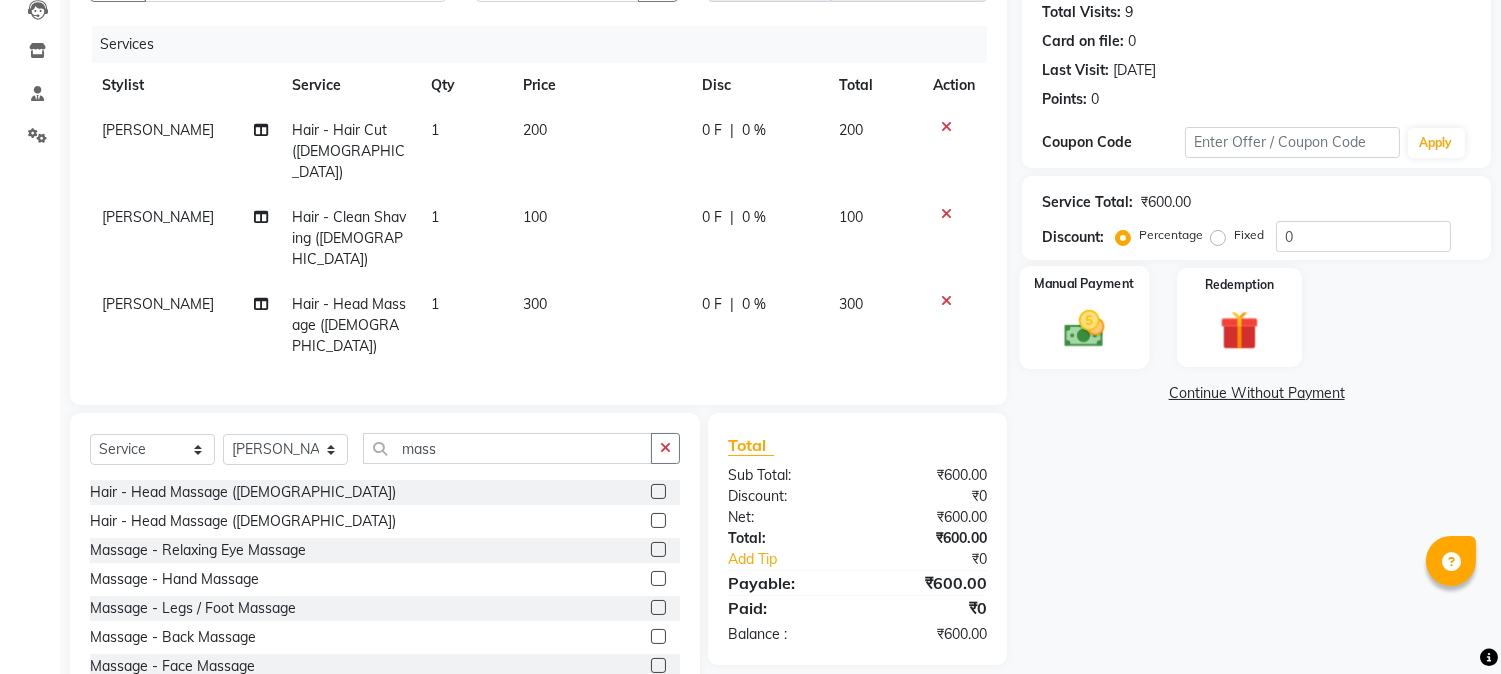click 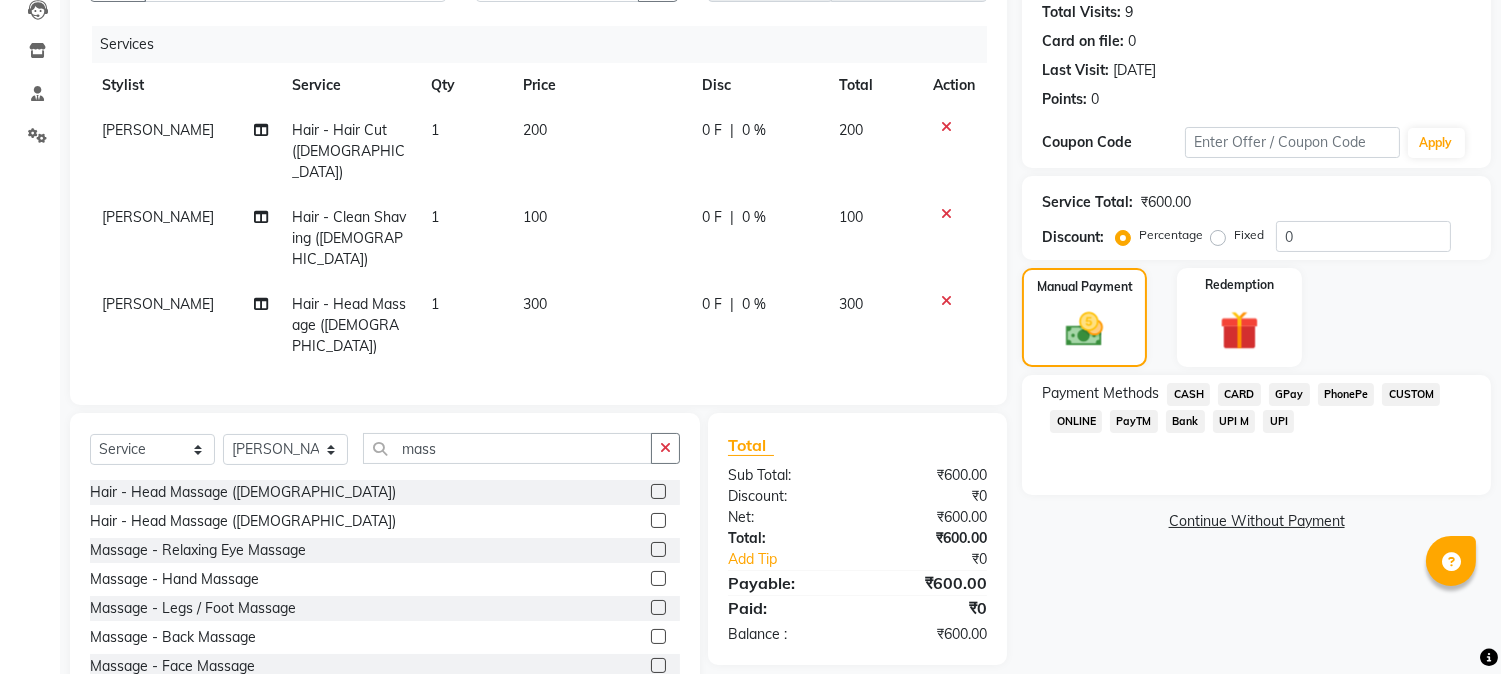 click on "GPay" 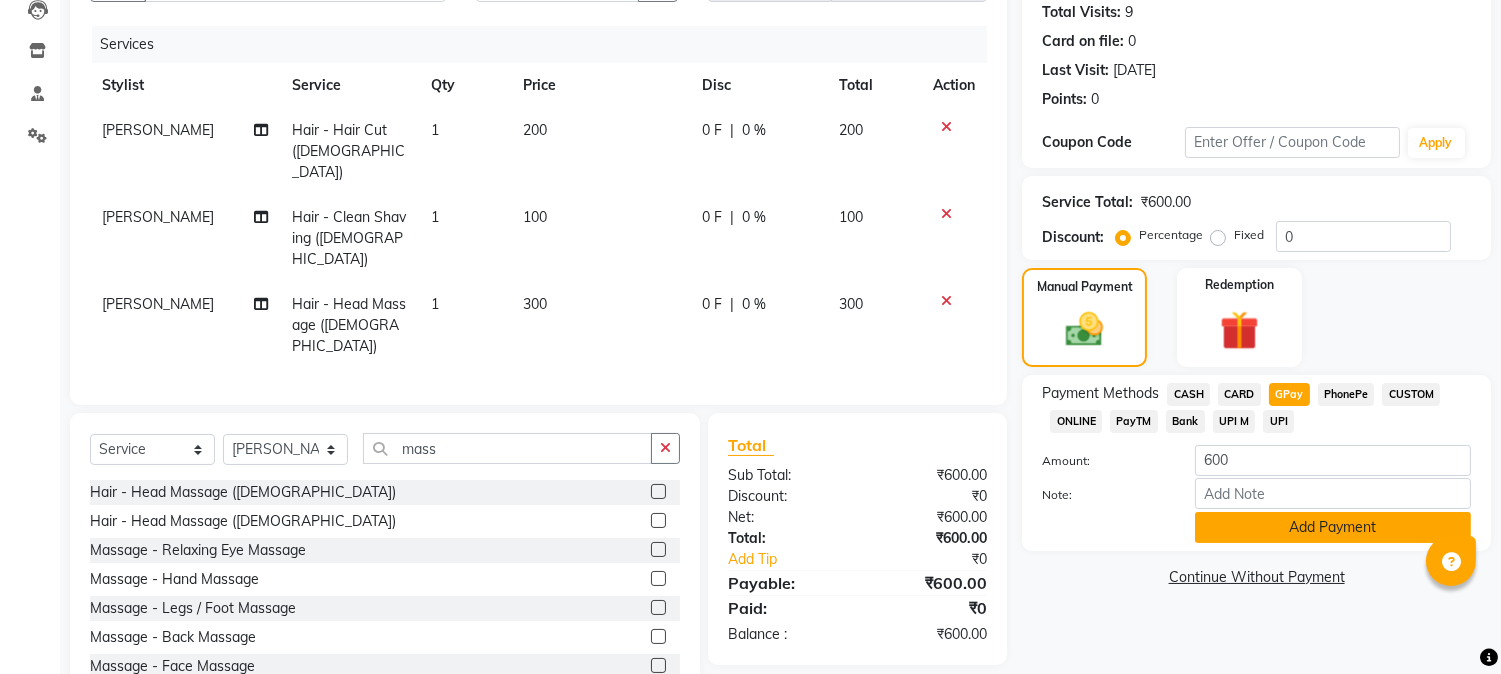 click on "Add Payment" 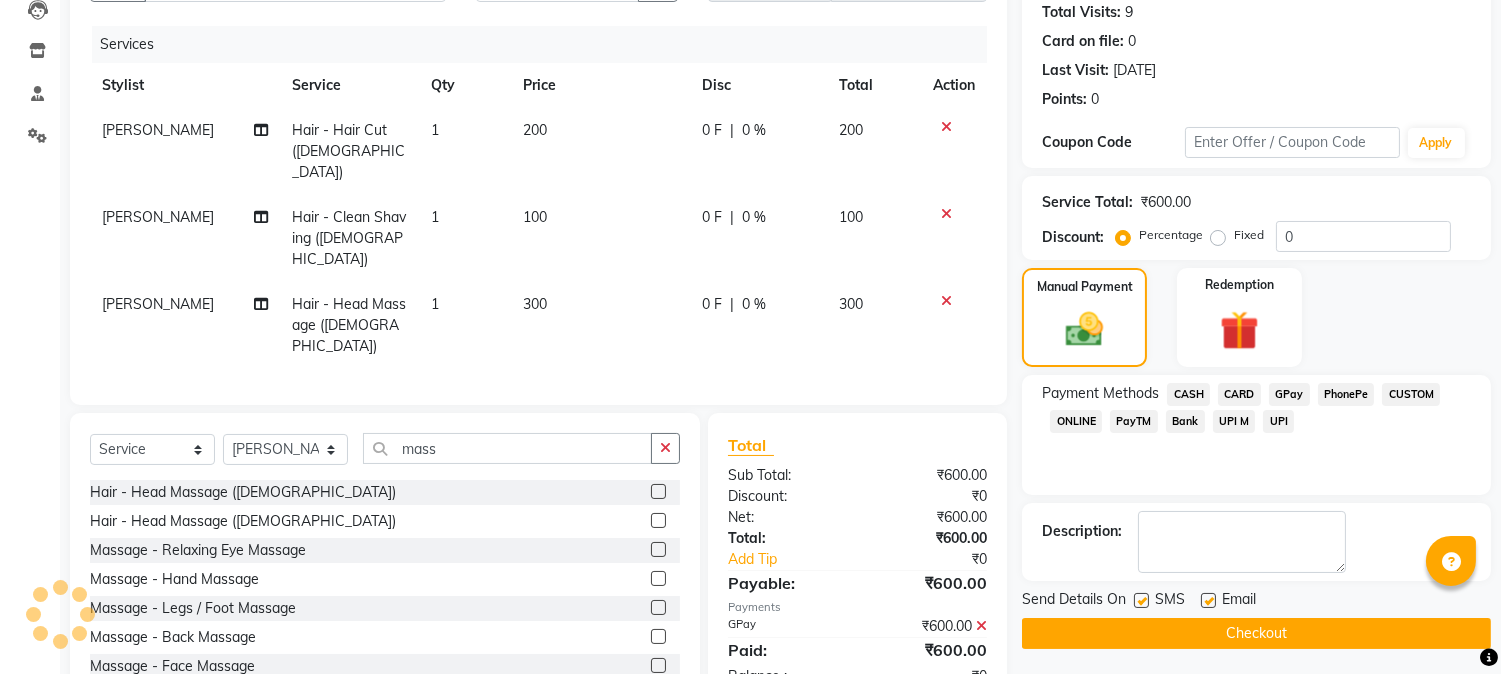 click on "Checkout" 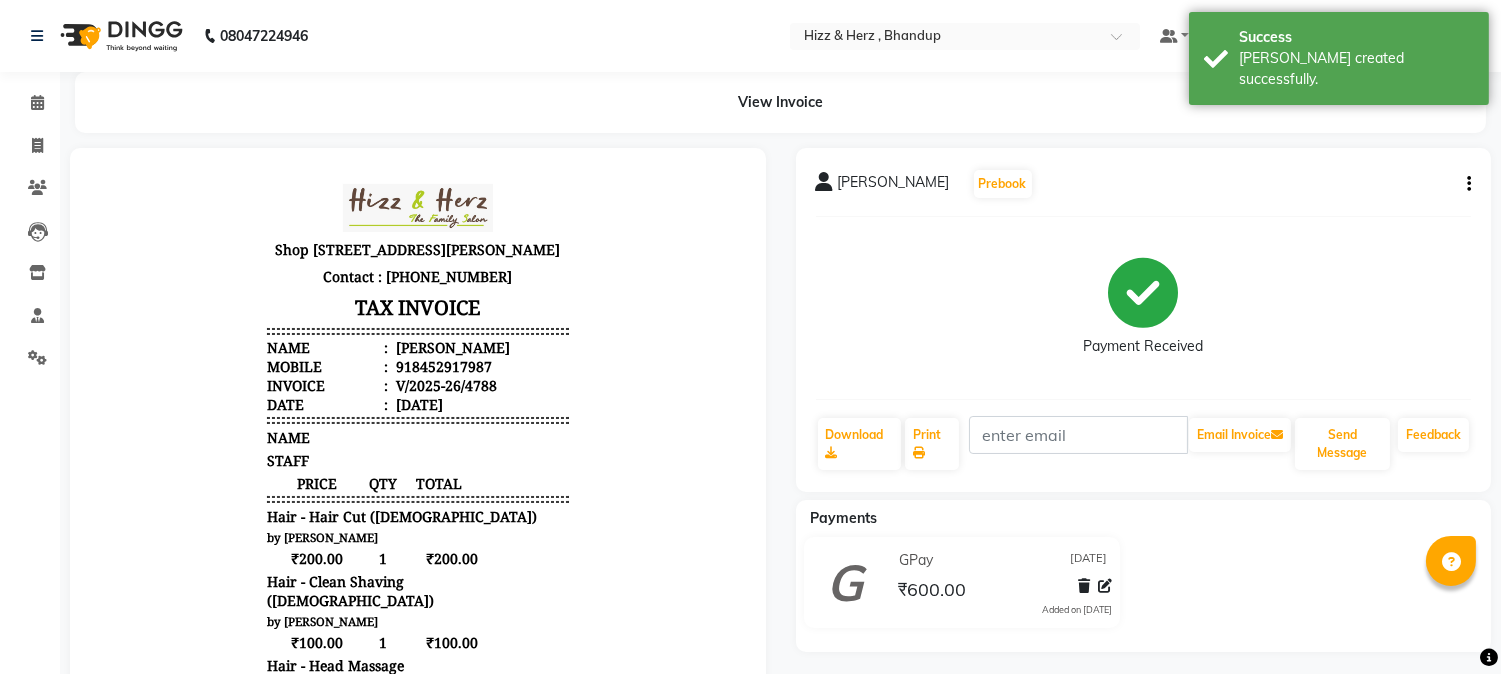 scroll, scrollTop: 0, scrollLeft: 0, axis: both 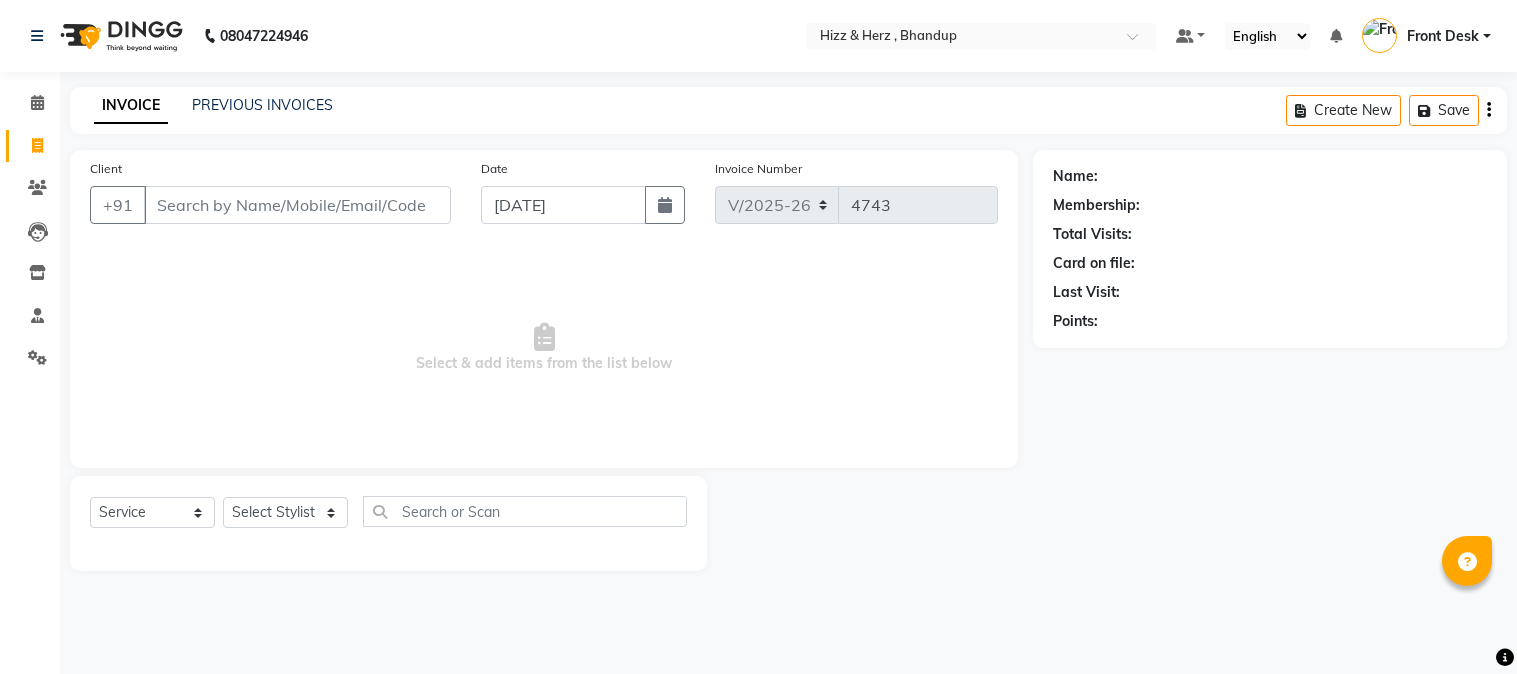 select on "629" 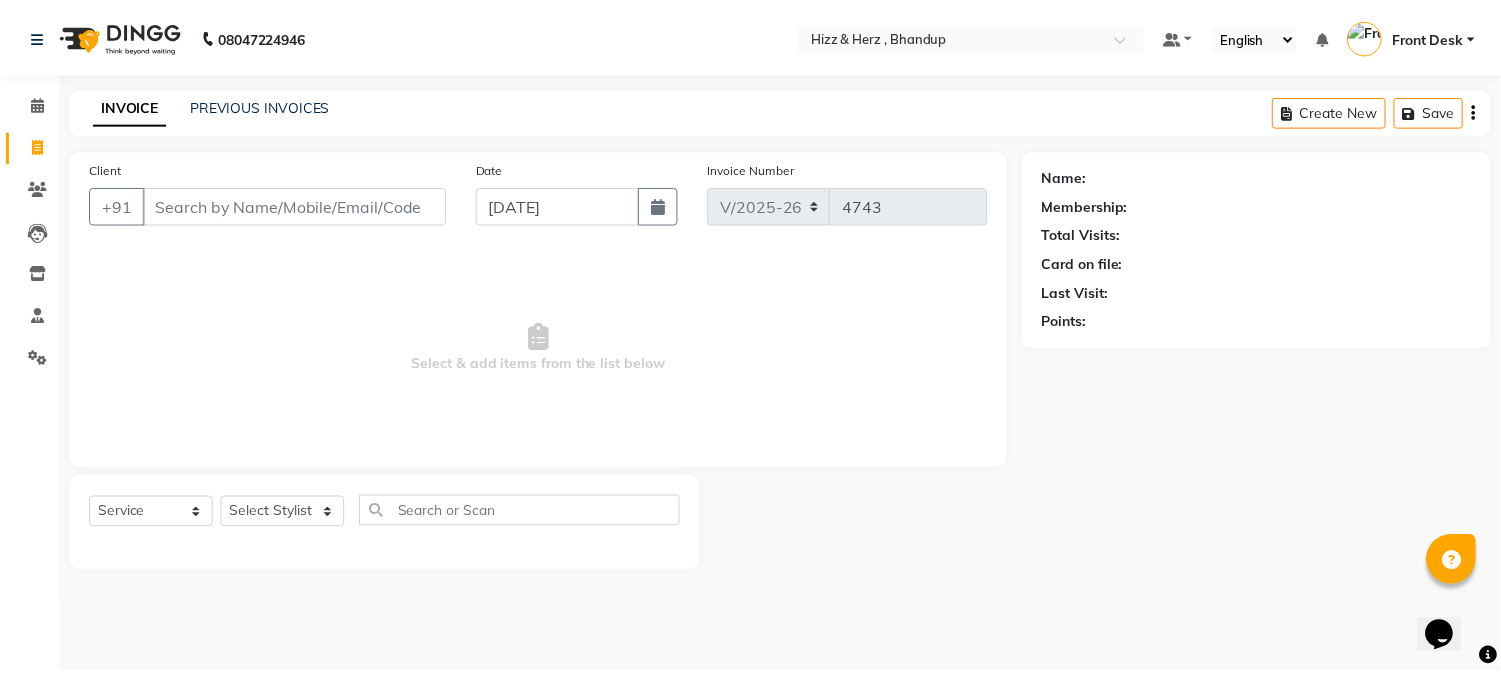 scroll, scrollTop: 0, scrollLeft: 0, axis: both 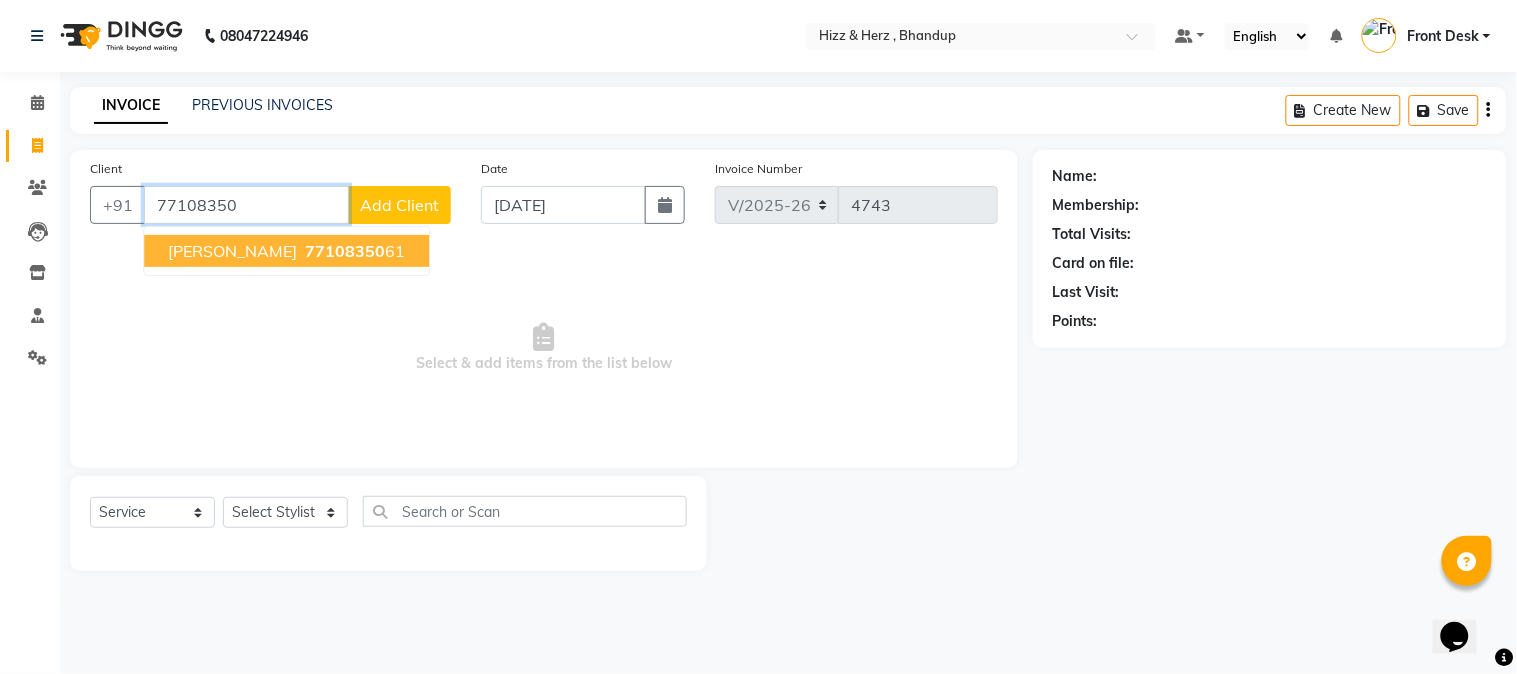 click on "[PERSON_NAME]" at bounding box center (232, 251) 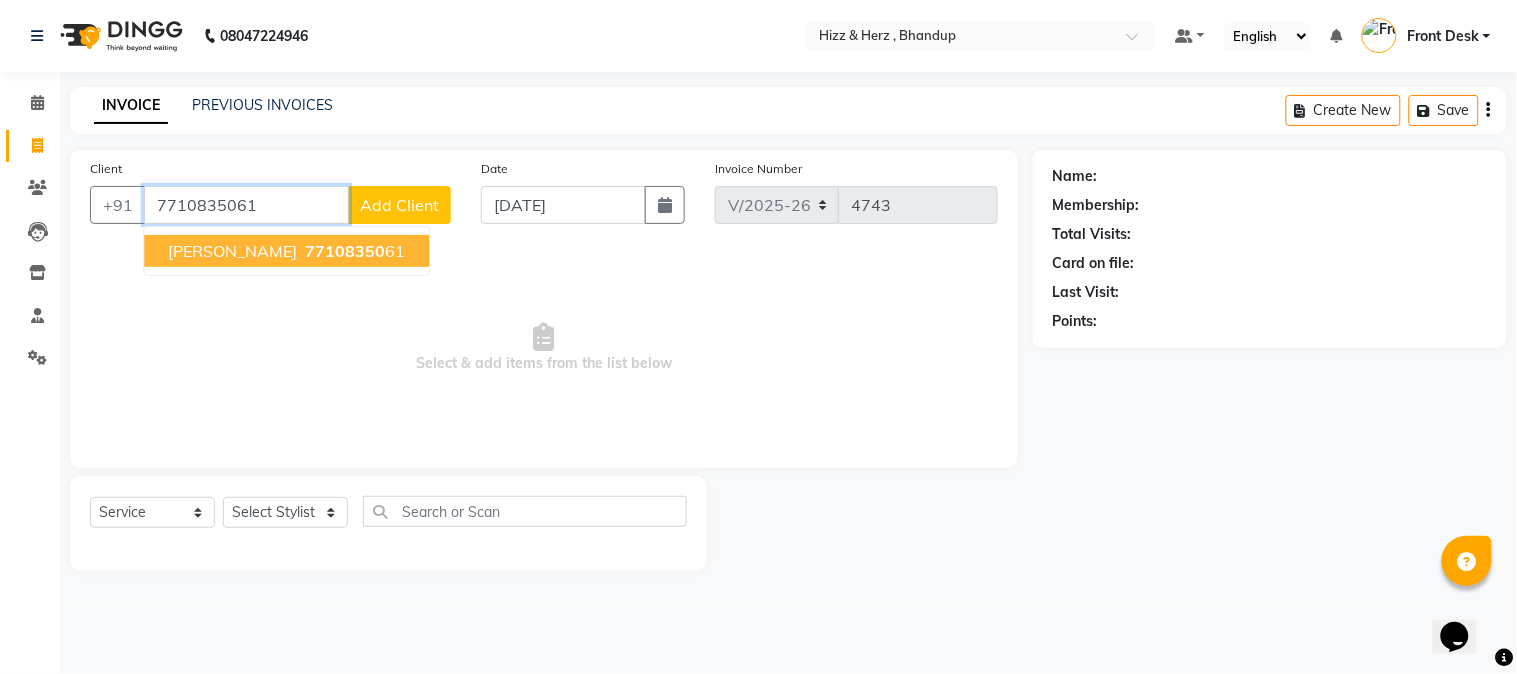 type on "7710835061" 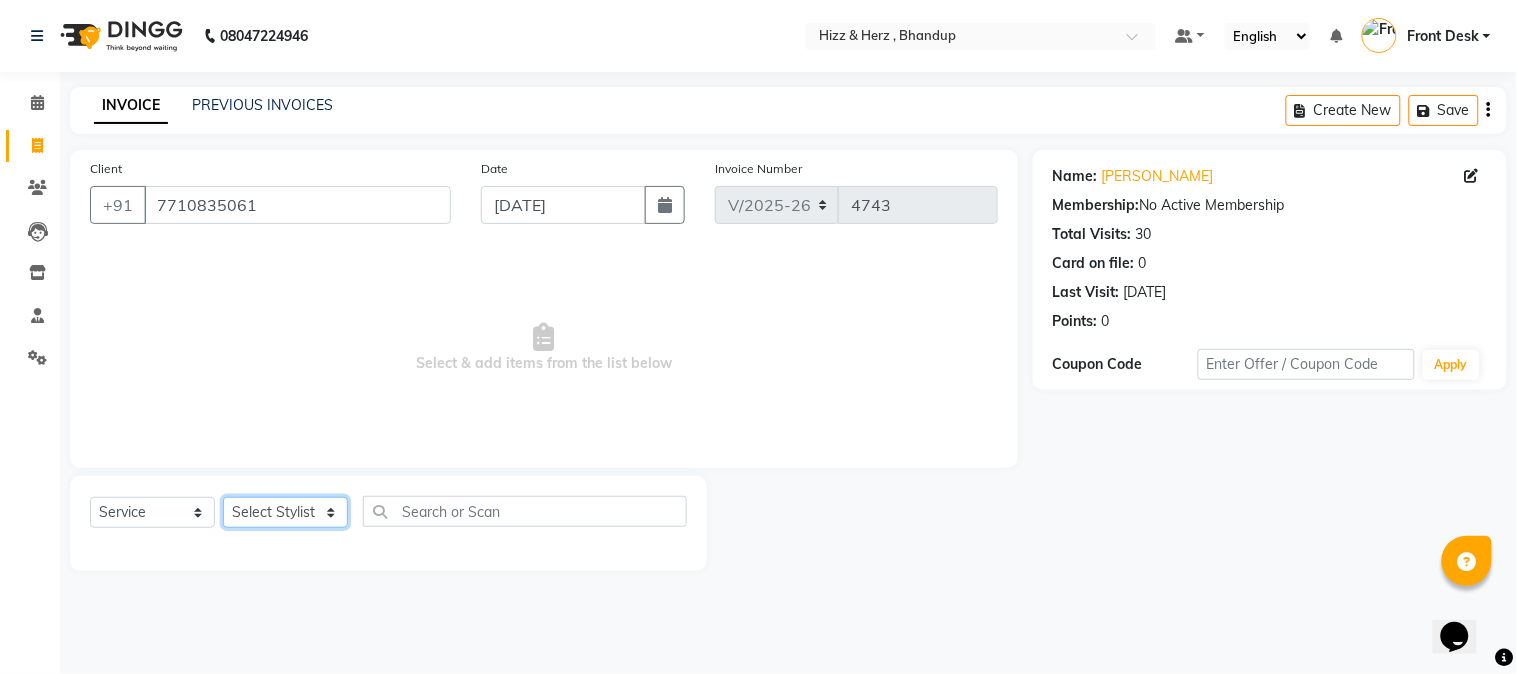click on "Select Stylist Front Desk [PERSON_NAME] HIZZ & HERZ 2 [PERSON_NAME] [PERSON_NAME] [PERSON_NAME] [PERSON_NAME] MOHD [PERSON_NAME] [PERSON_NAME] [PERSON_NAME]  [PERSON_NAME]" 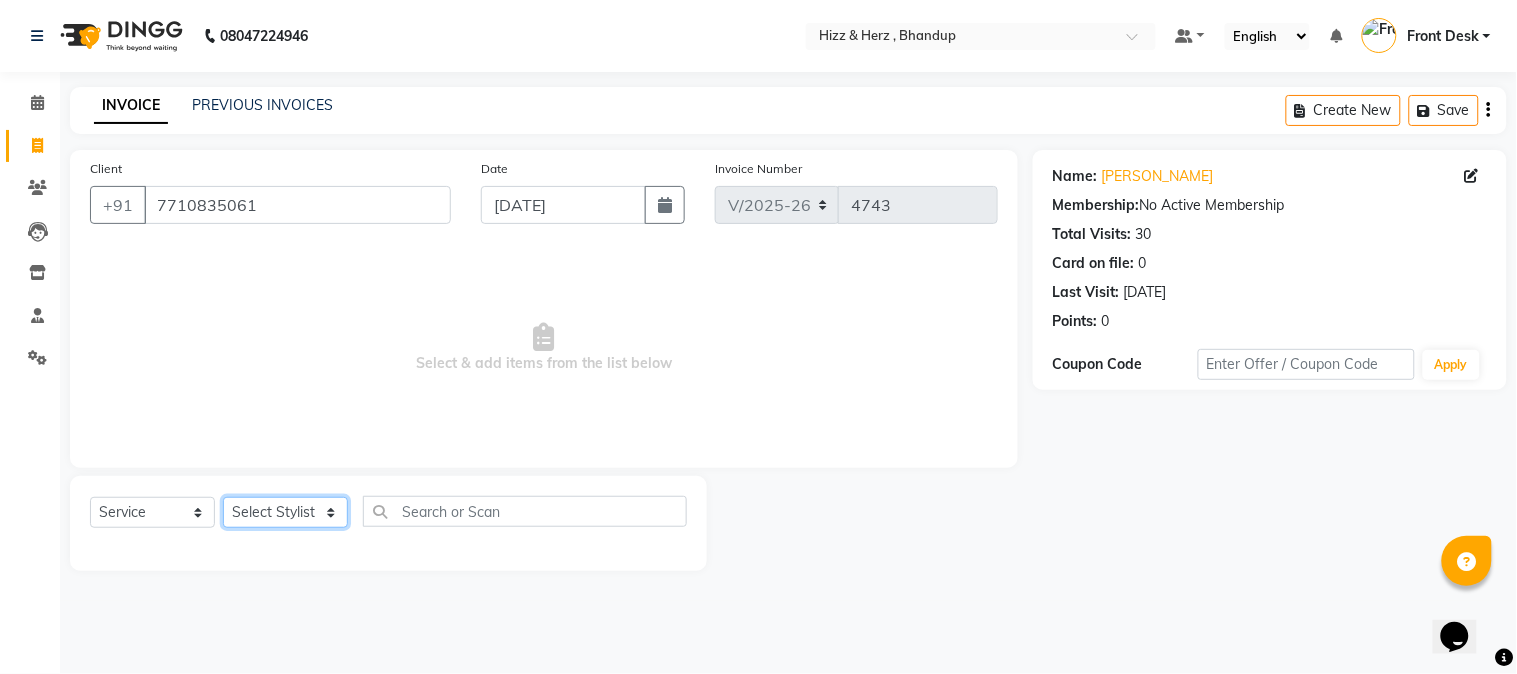 select on "82789" 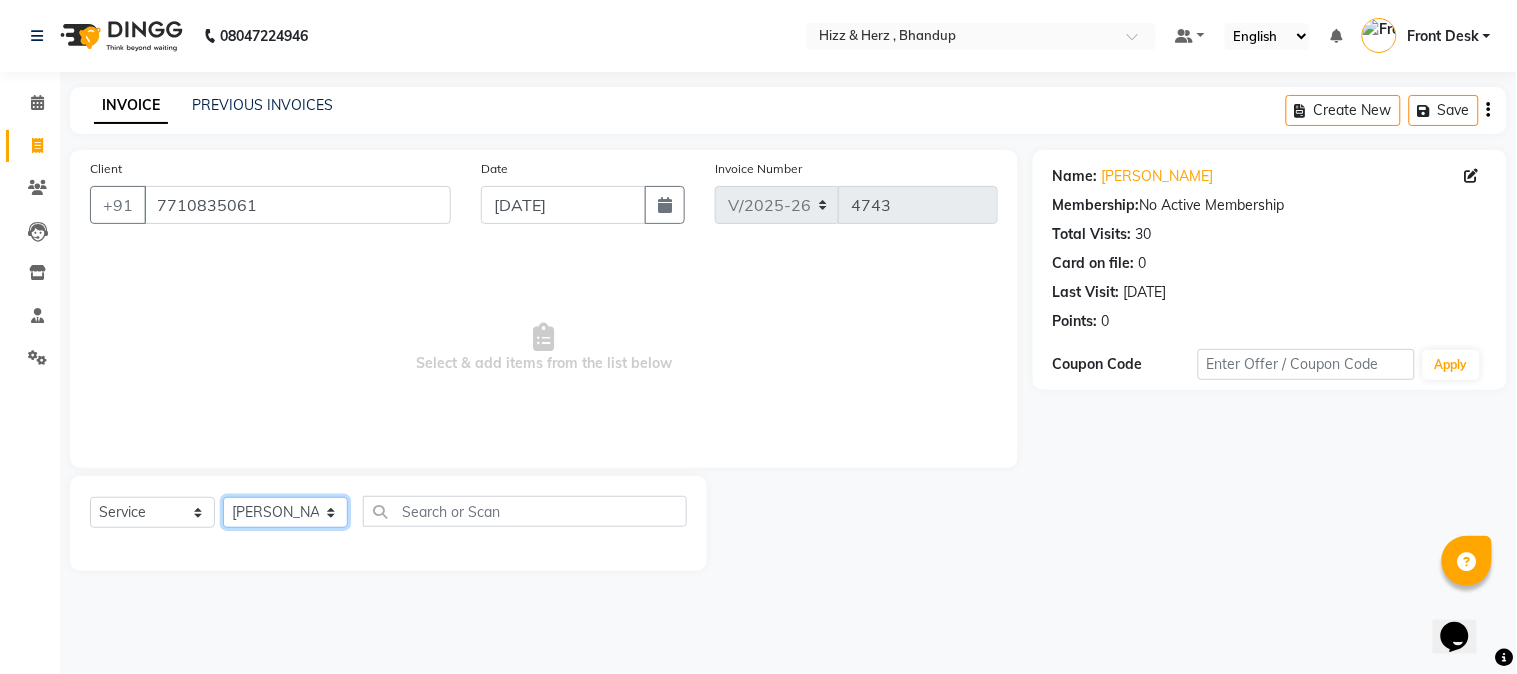 click on "Select Stylist Front Desk [PERSON_NAME] HIZZ & HERZ 2 [PERSON_NAME] [PERSON_NAME] [PERSON_NAME] [PERSON_NAME] MOHD [PERSON_NAME] [PERSON_NAME] [PERSON_NAME]  [PERSON_NAME]" 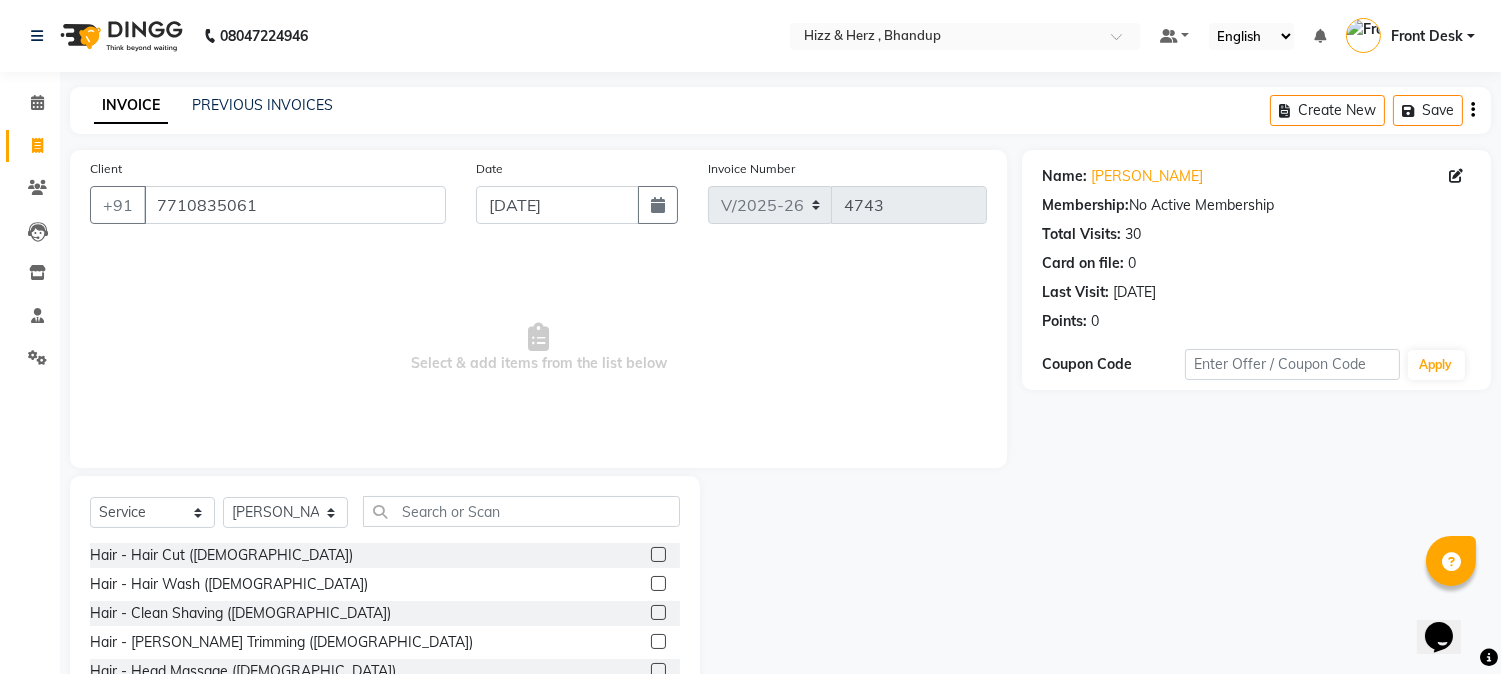 click 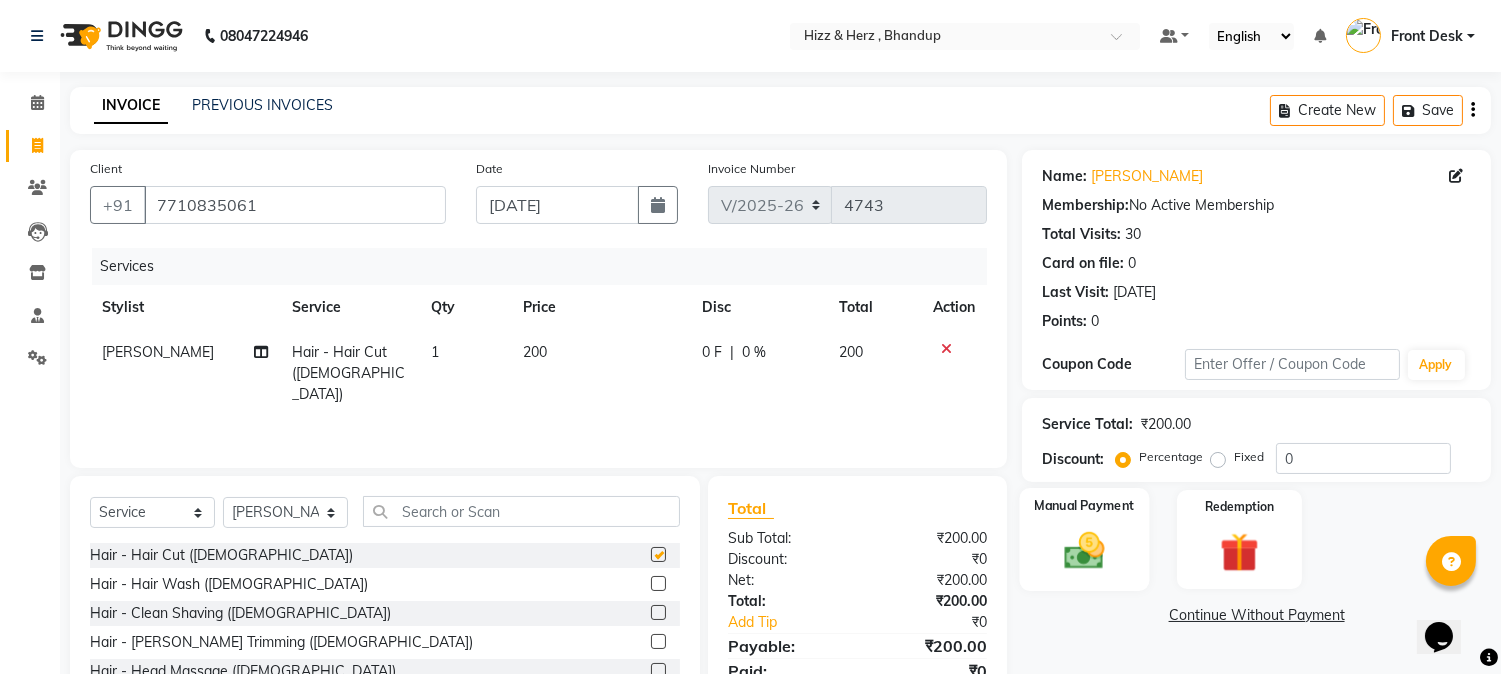 checkbox on "false" 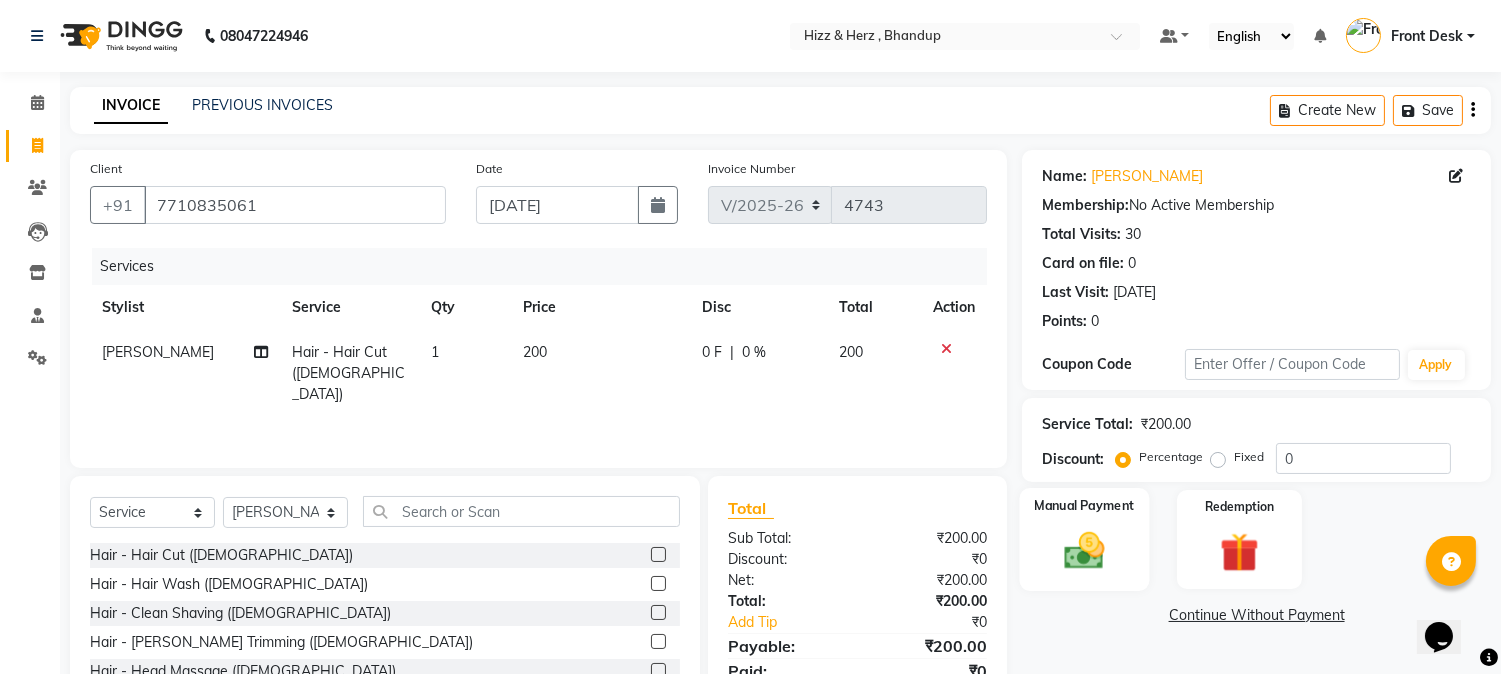click 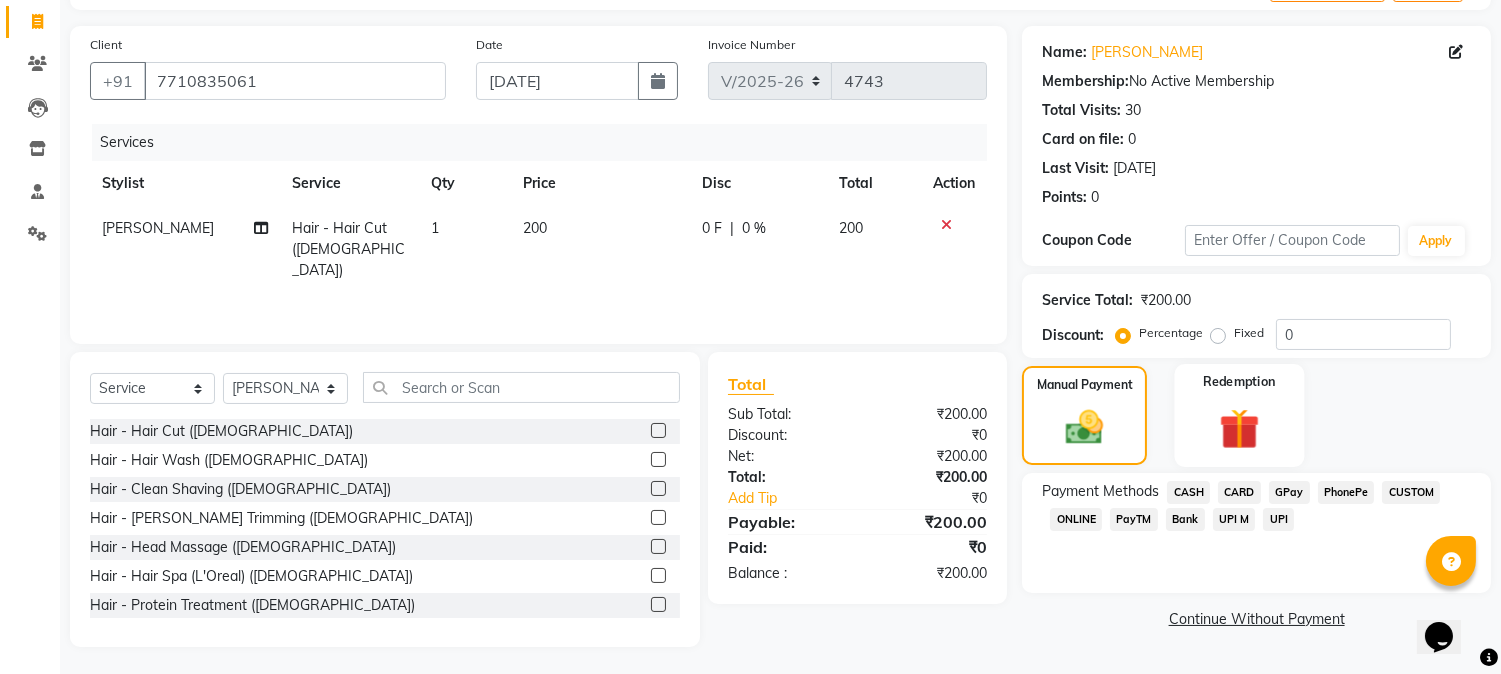 scroll, scrollTop: 126, scrollLeft: 0, axis: vertical 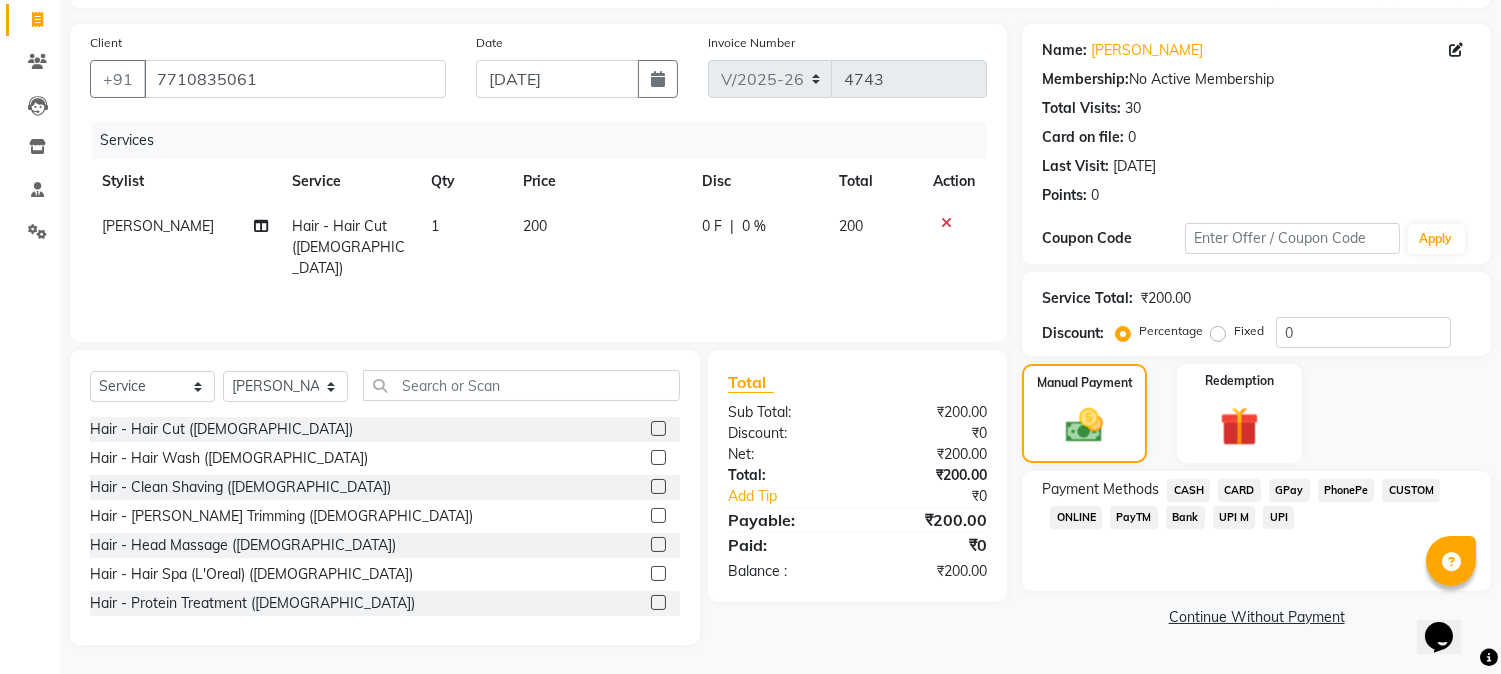 click on "CASH" 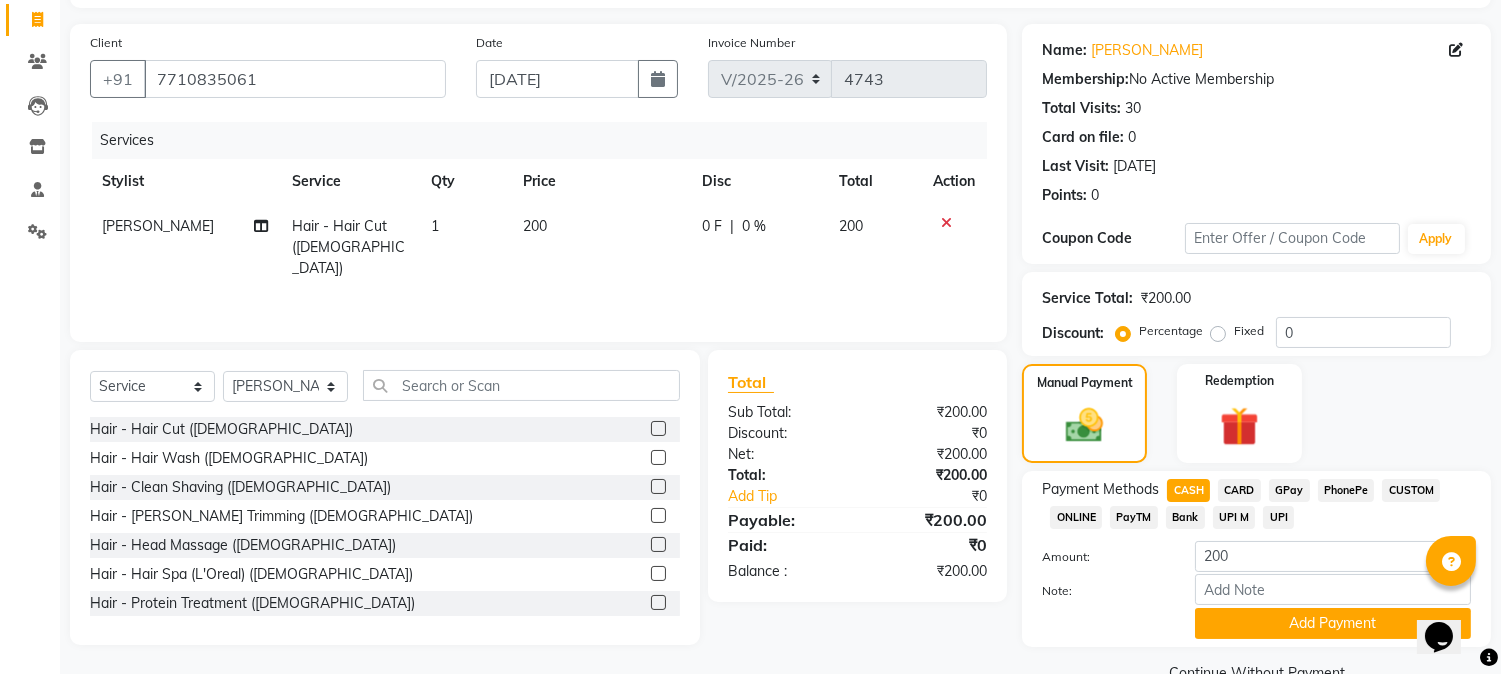click on "Payment Methods  CASH   CARD   GPay   PhonePe   CUSTOM   ONLINE   PayTM   Bank   UPI M   UPI  Amount: 200 Note: Add Payment" 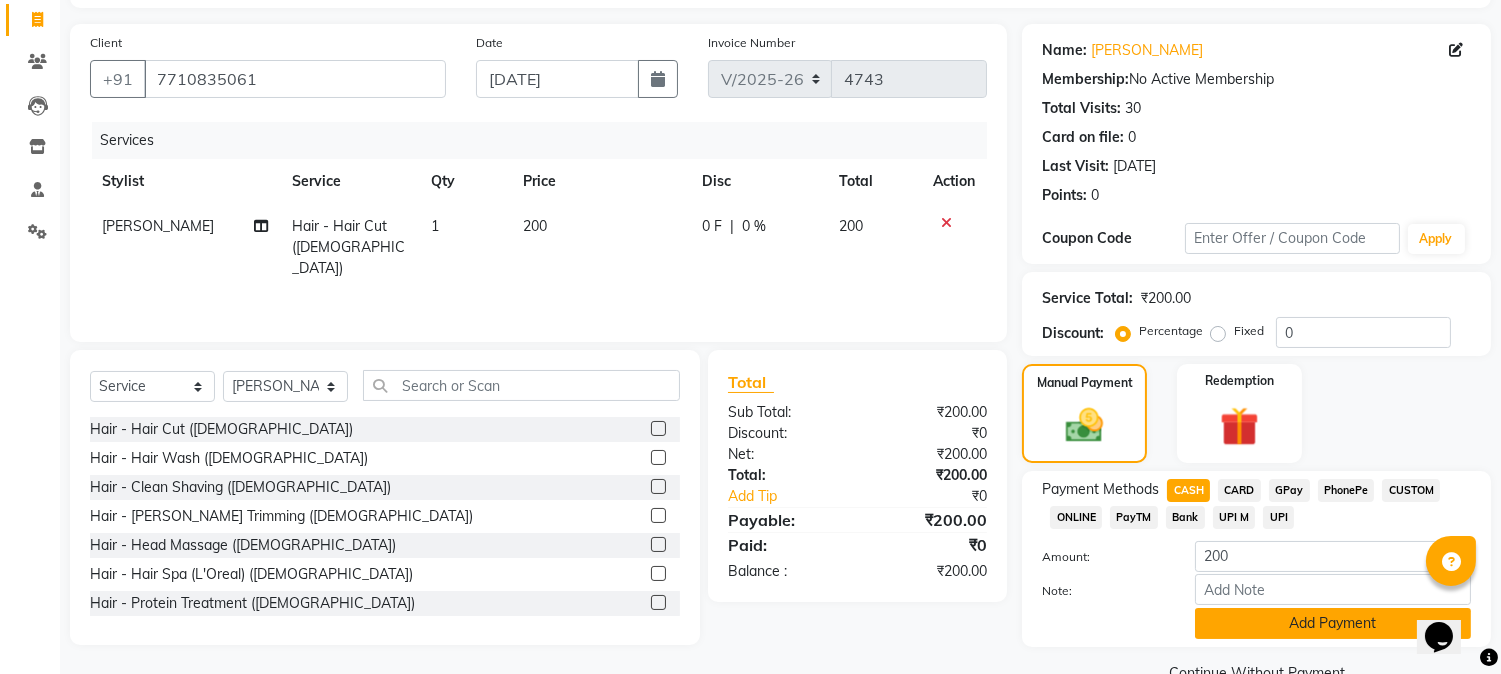 click on "Add Payment" 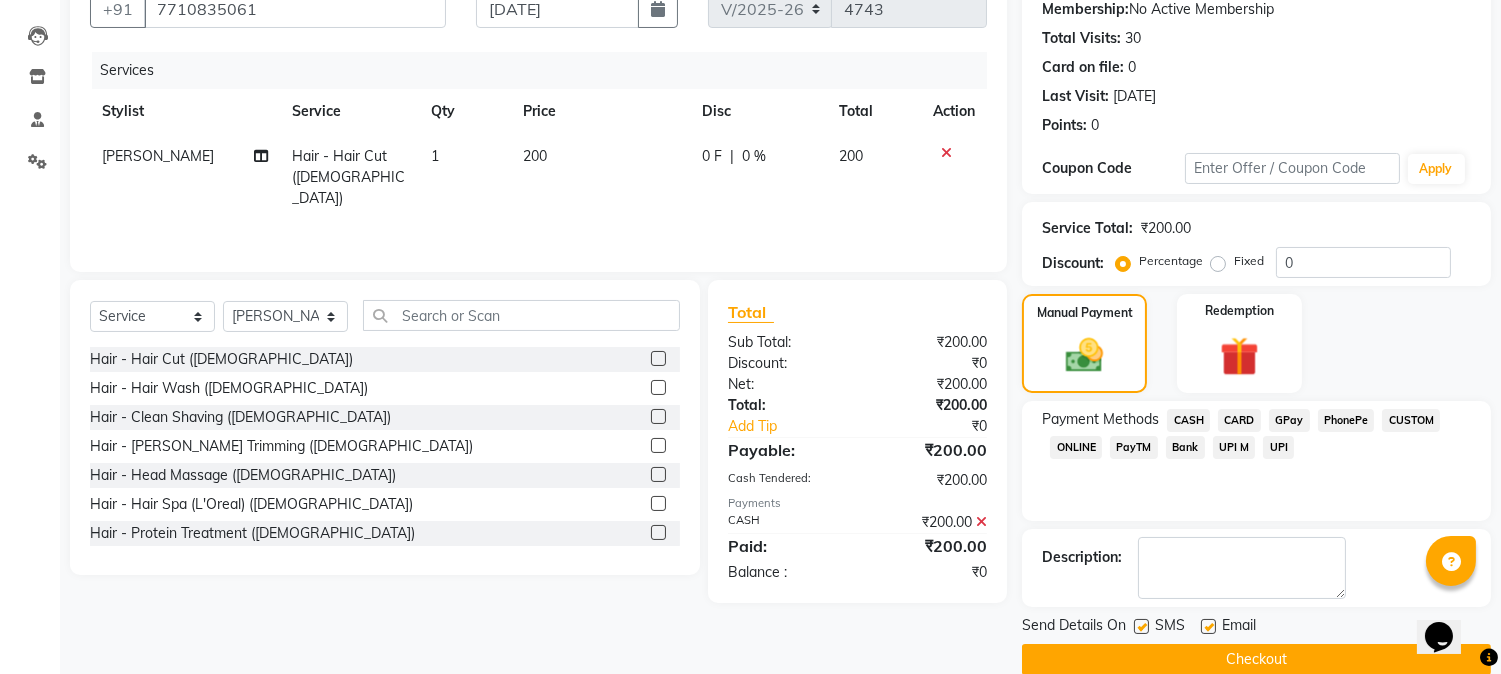 scroll, scrollTop: 225, scrollLeft: 0, axis: vertical 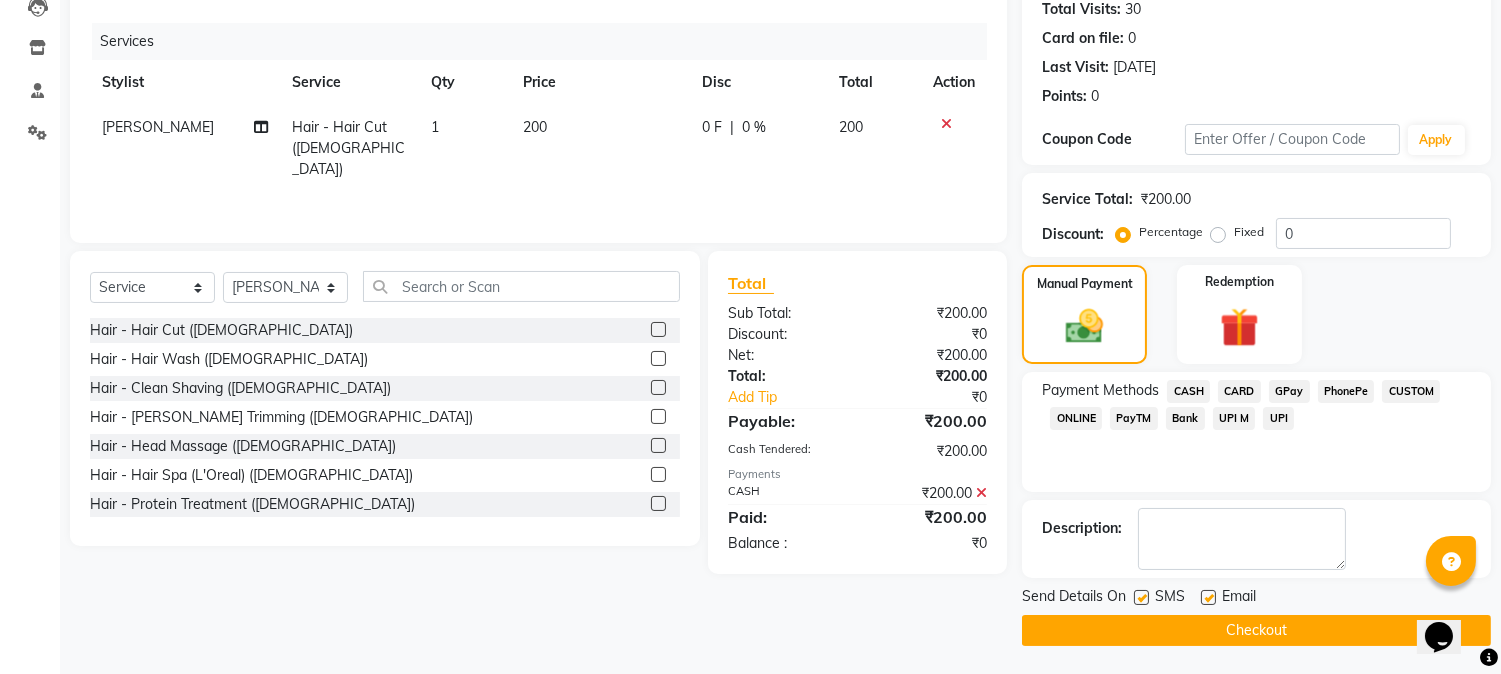 click on "Checkout" 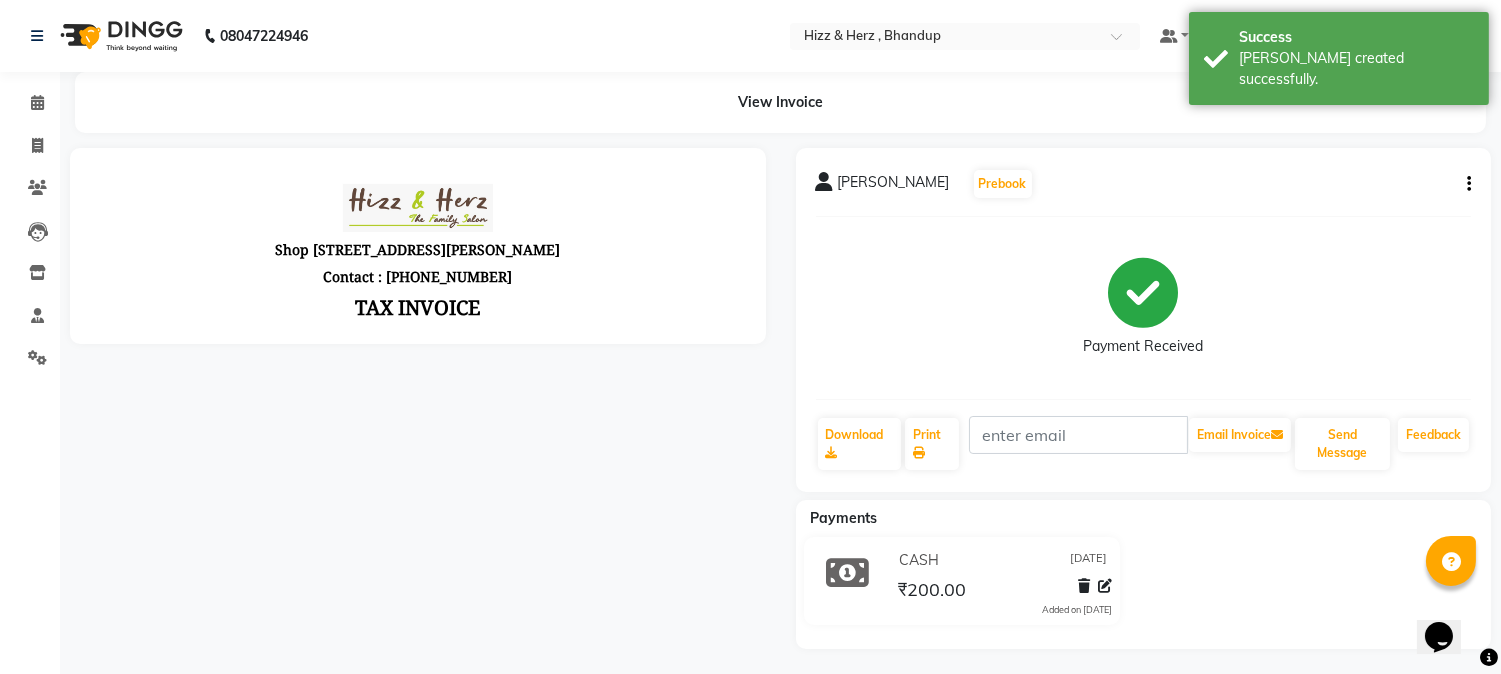 scroll, scrollTop: 0, scrollLeft: 0, axis: both 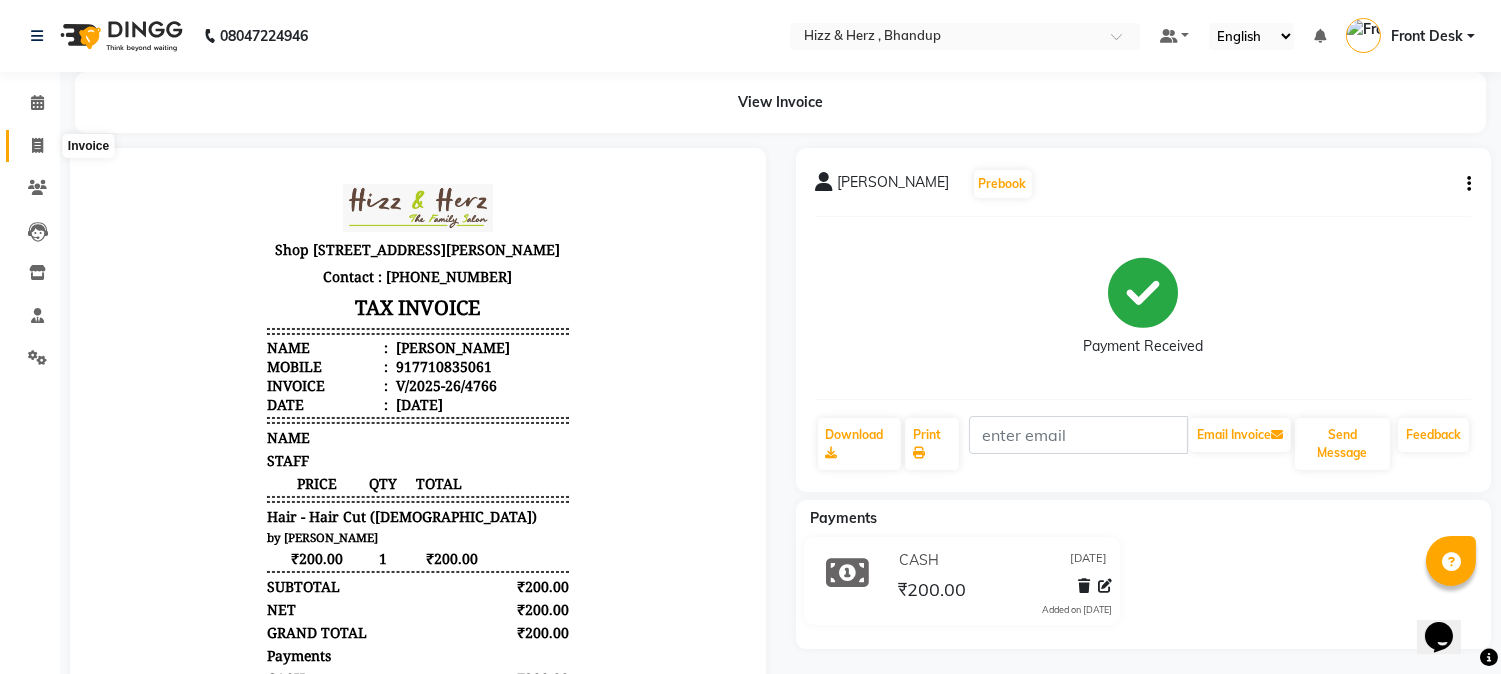 click 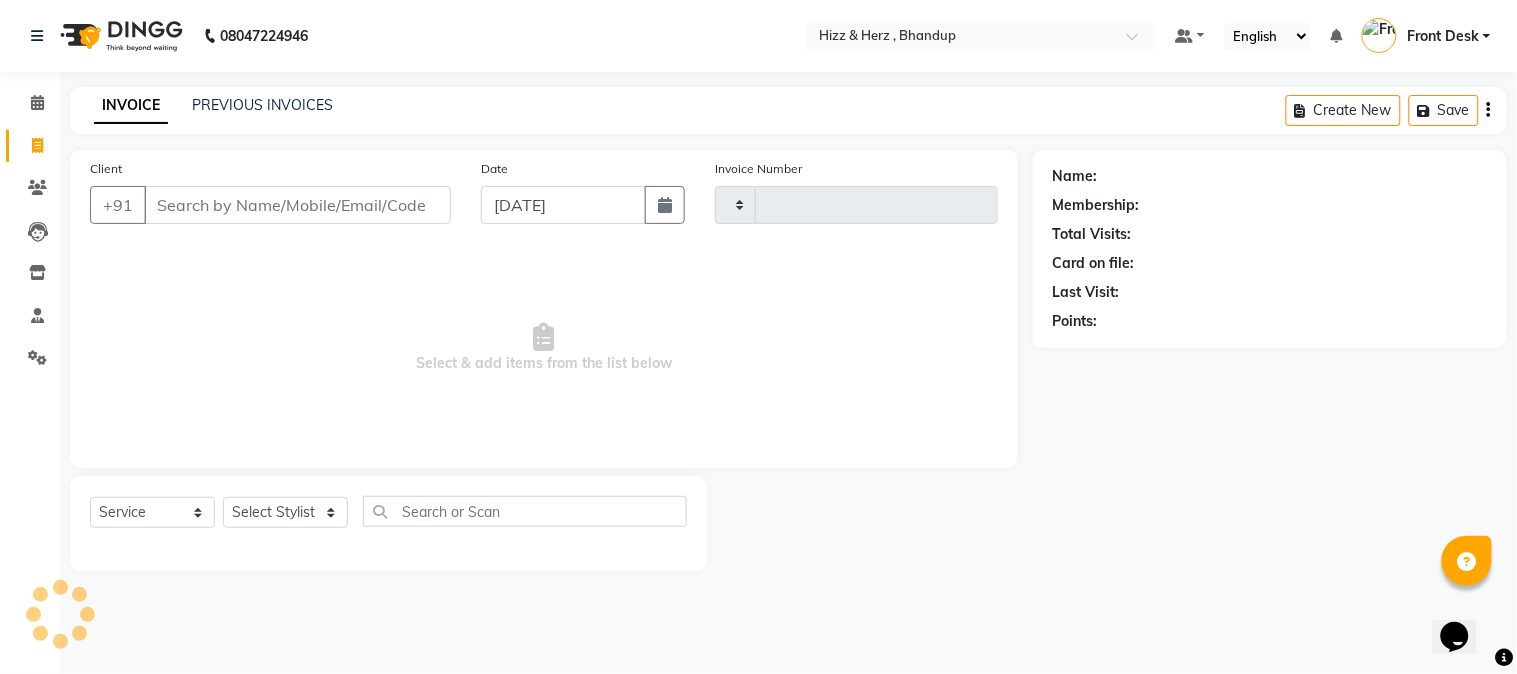 type on "4767" 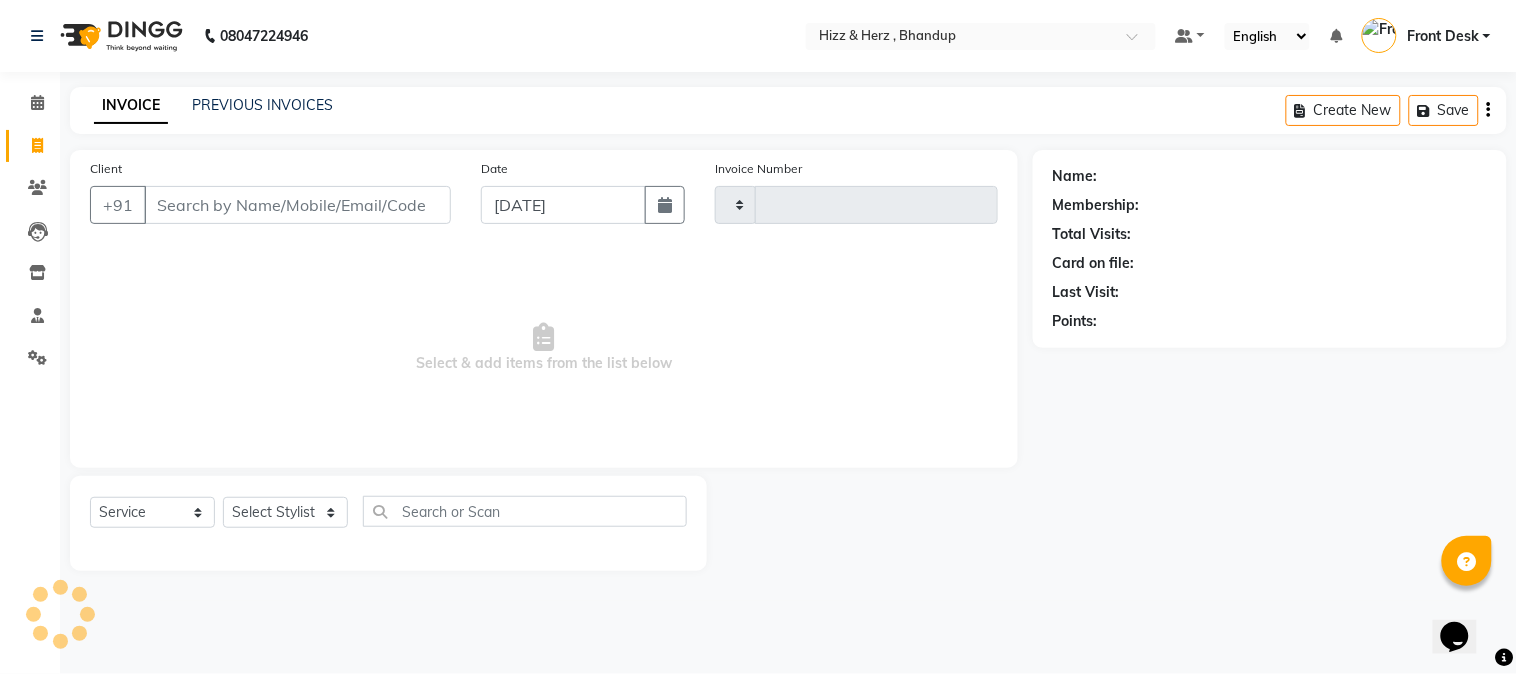select on "629" 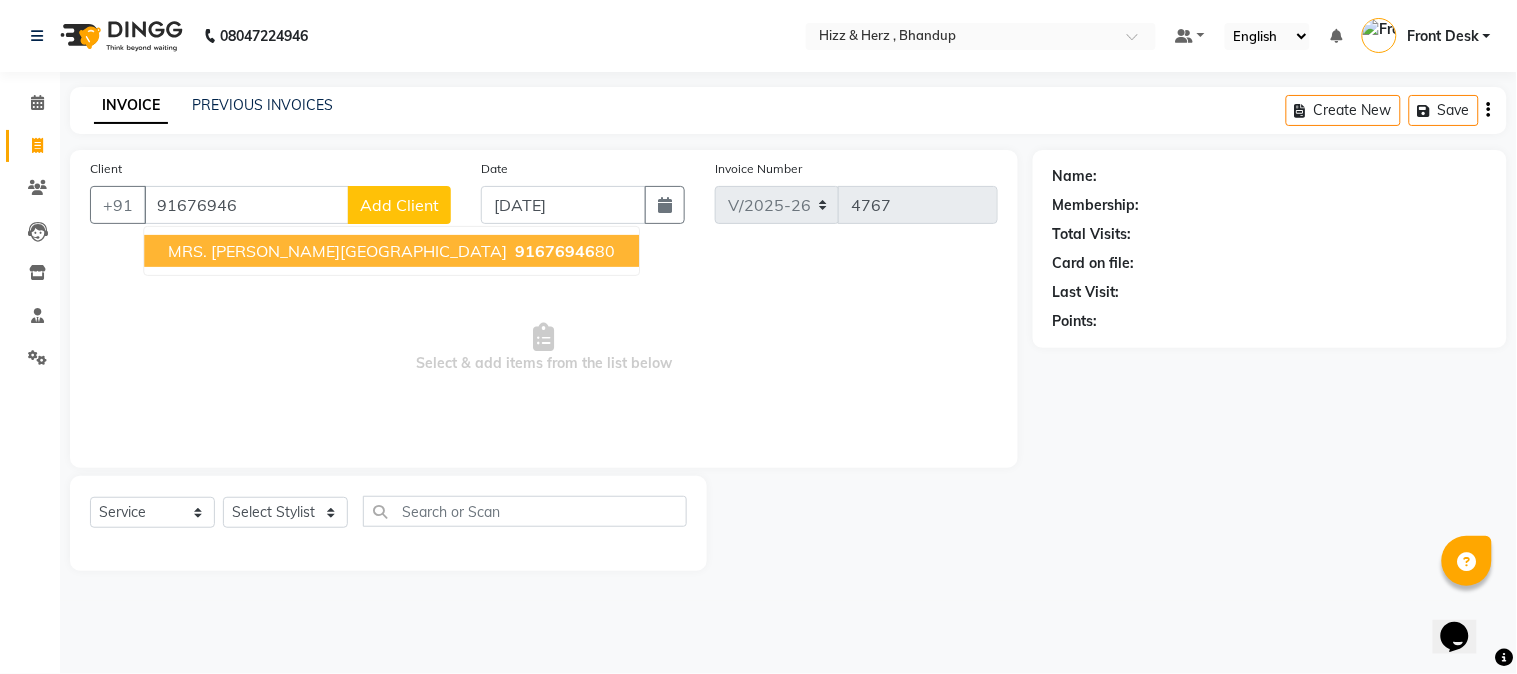 click on "MRS. [PERSON_NAME][GEOGRAPHIC_DATA]" at bounding box center [337, 251] 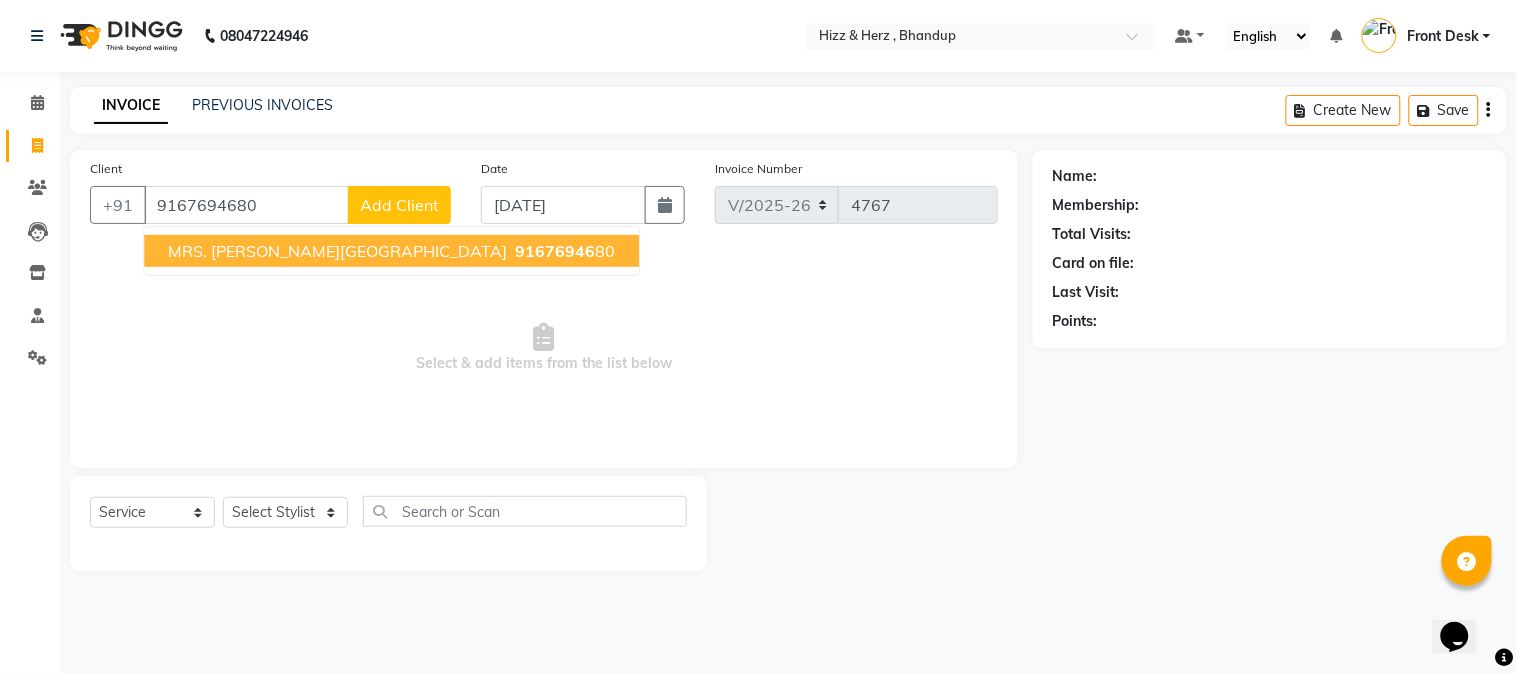 type on "9167694680" 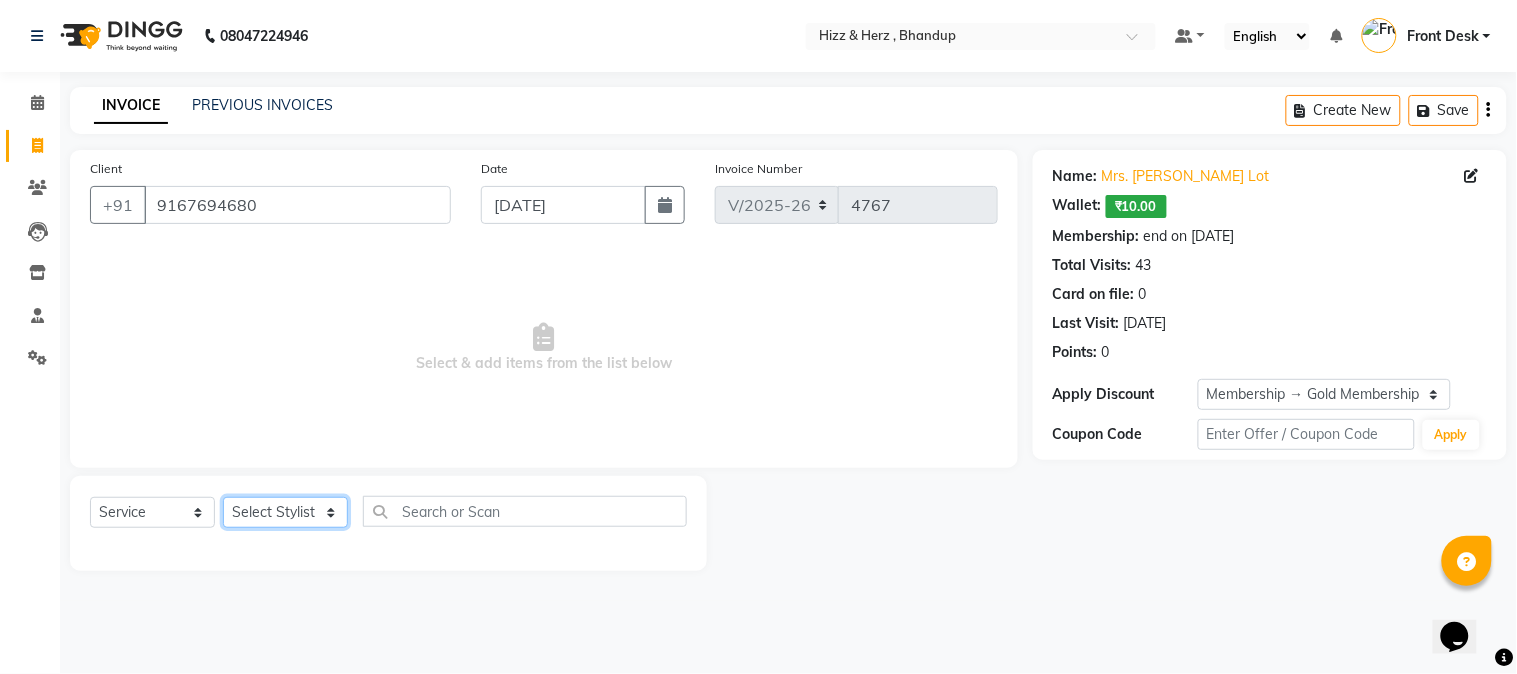 click on "Select Stylist Front Desk [PERSON_NAME] HIZZ & HERZ 2 [PERSON_NAME] [PERSON_NAME] [PERSON_NAME] [PERSON_NAME] MOHD [PERSON_NAME] [PERSON_NAME] [PERSON_NAME]  [PERSON_NAME]" 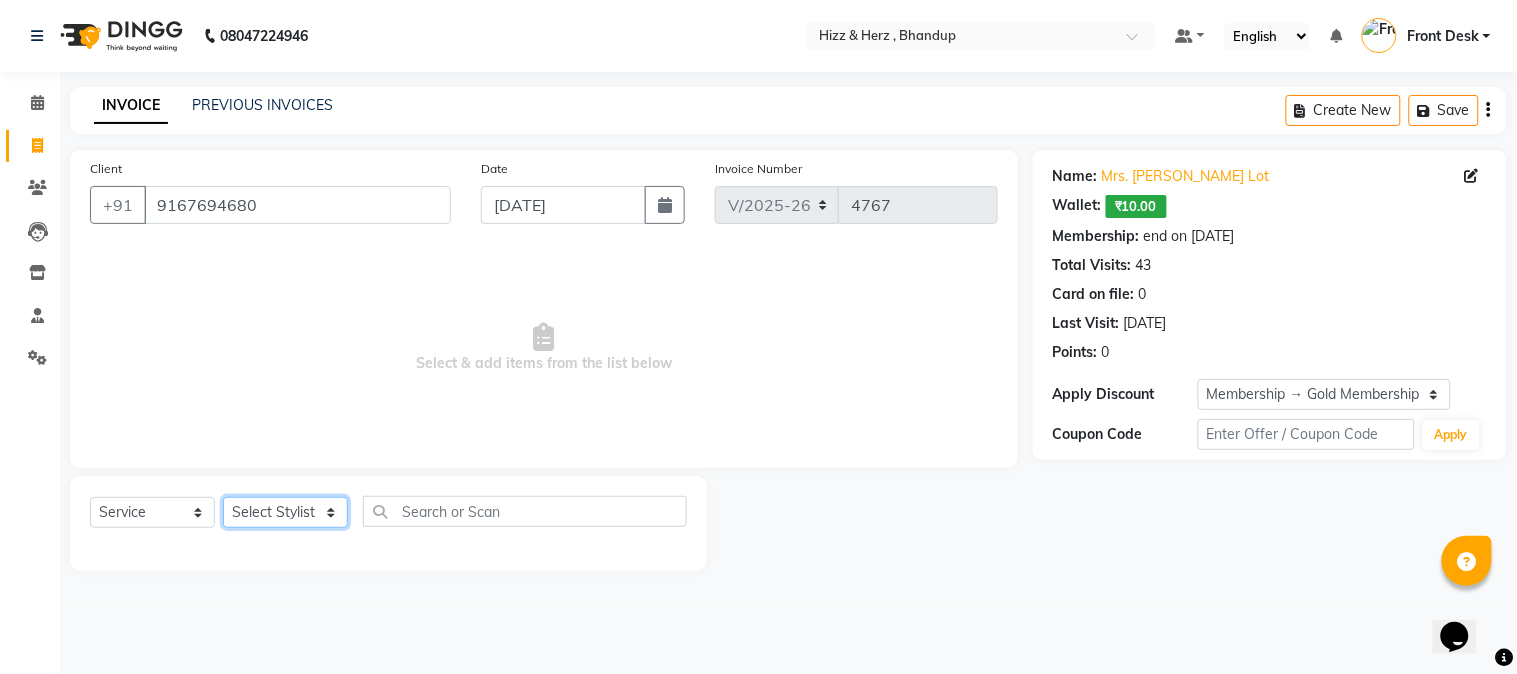 select on "26430" 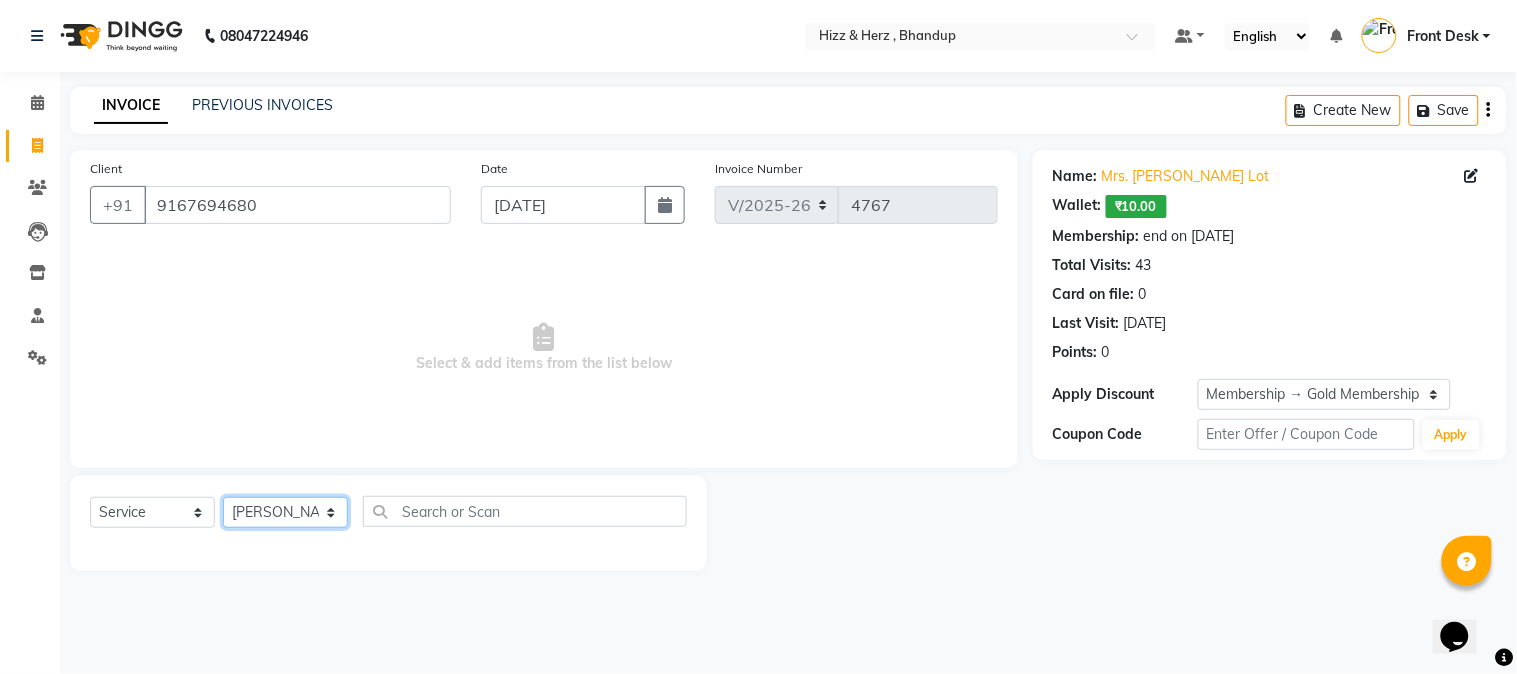 click on "Select Stylist Front Desk [PERSON_NAME] HIZZ & HERZ 2 [PERSON_NAME] [PERSON_NAME] [PERSON_NAME] [PERSON_NAME] MOHD [PERSON_NAME] [PERSON_NAME] [PERSON_NAME]  [PERSON_NAME]" 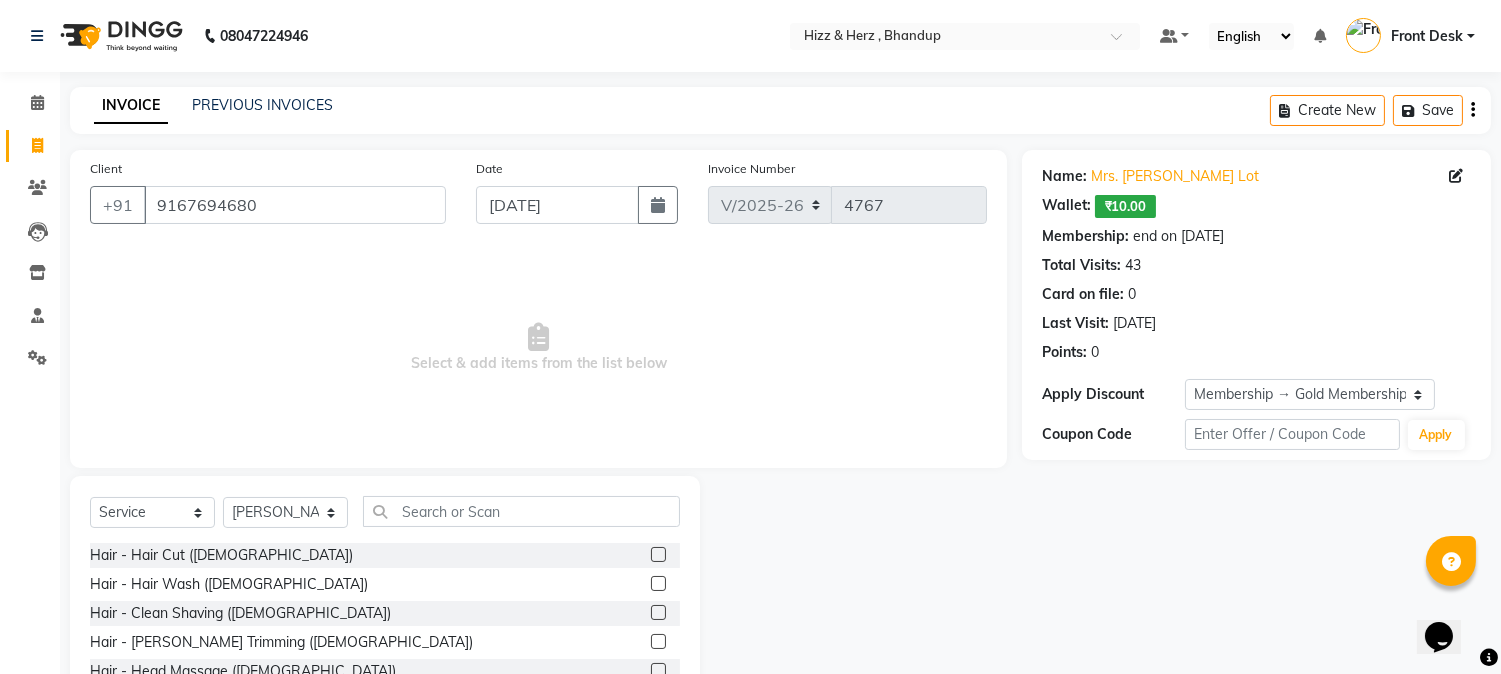 click 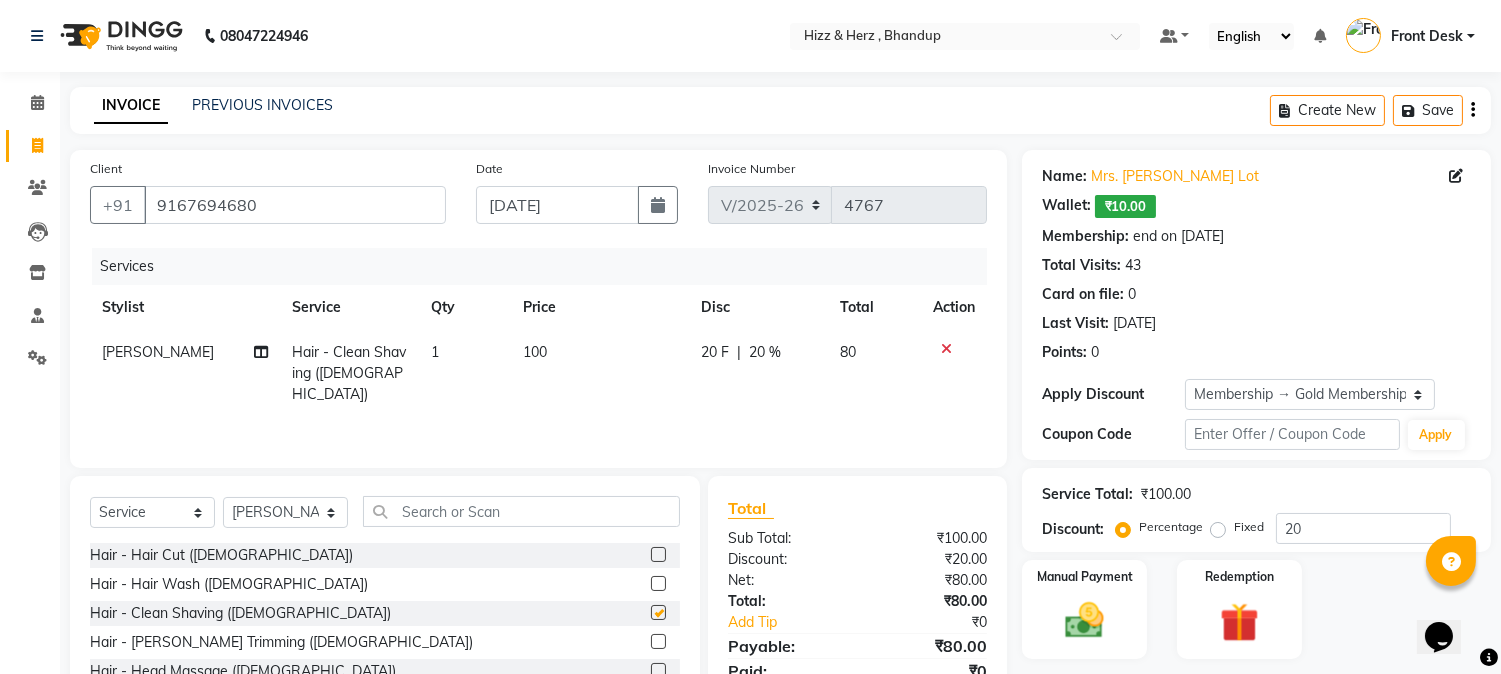 checkbox on "false" 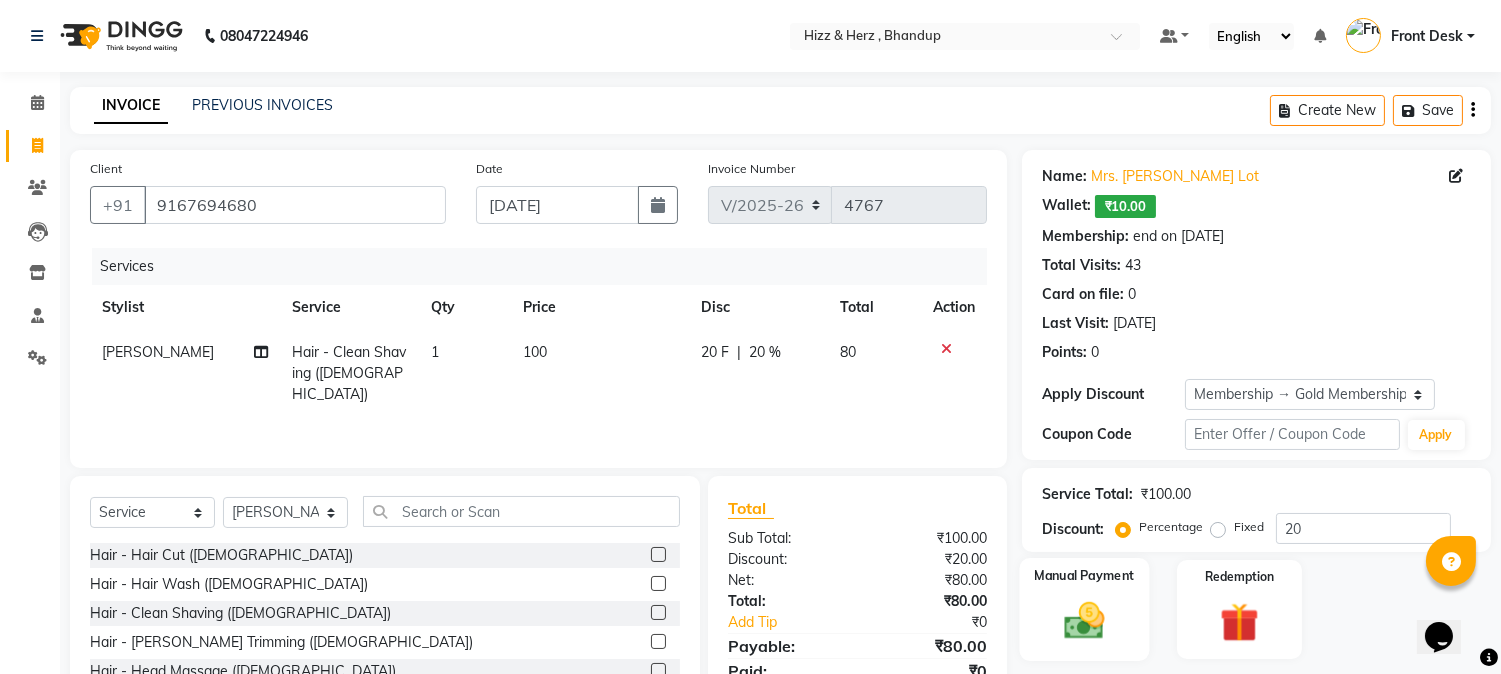 click 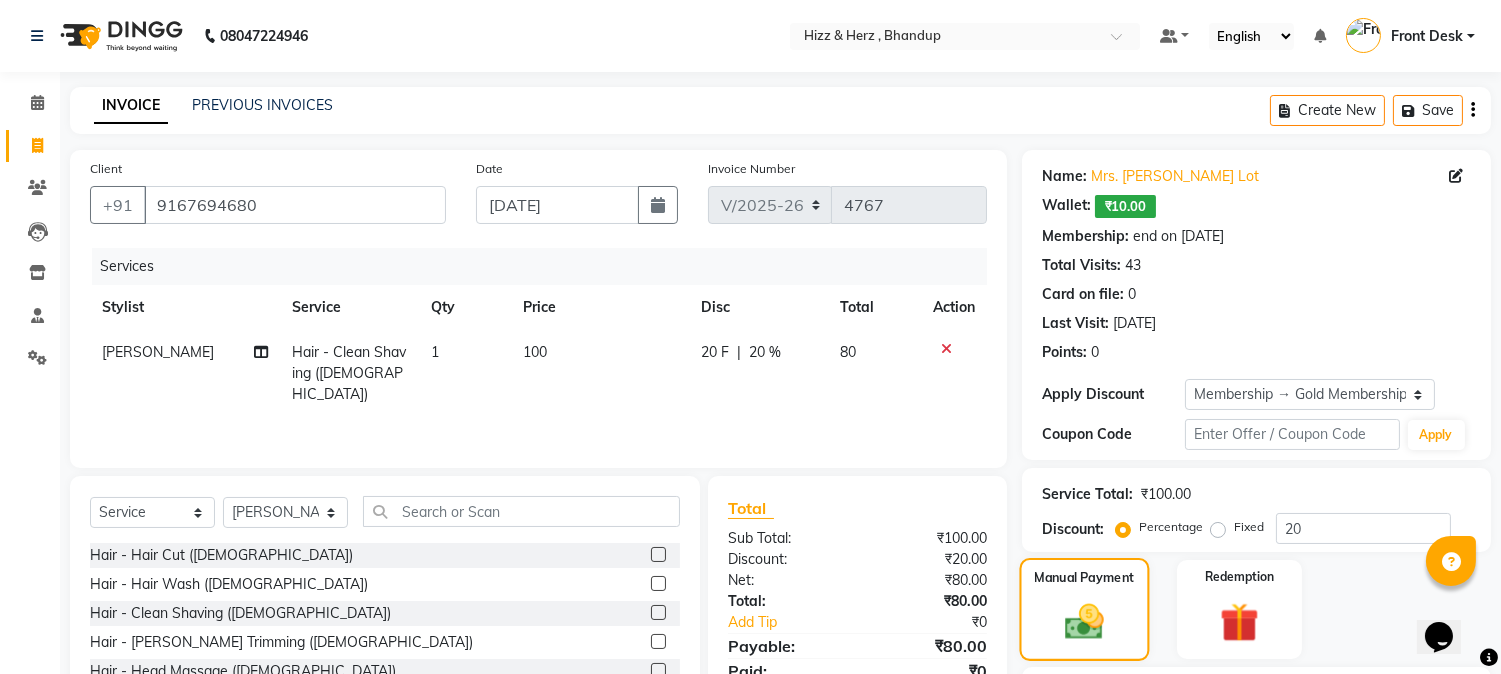 click 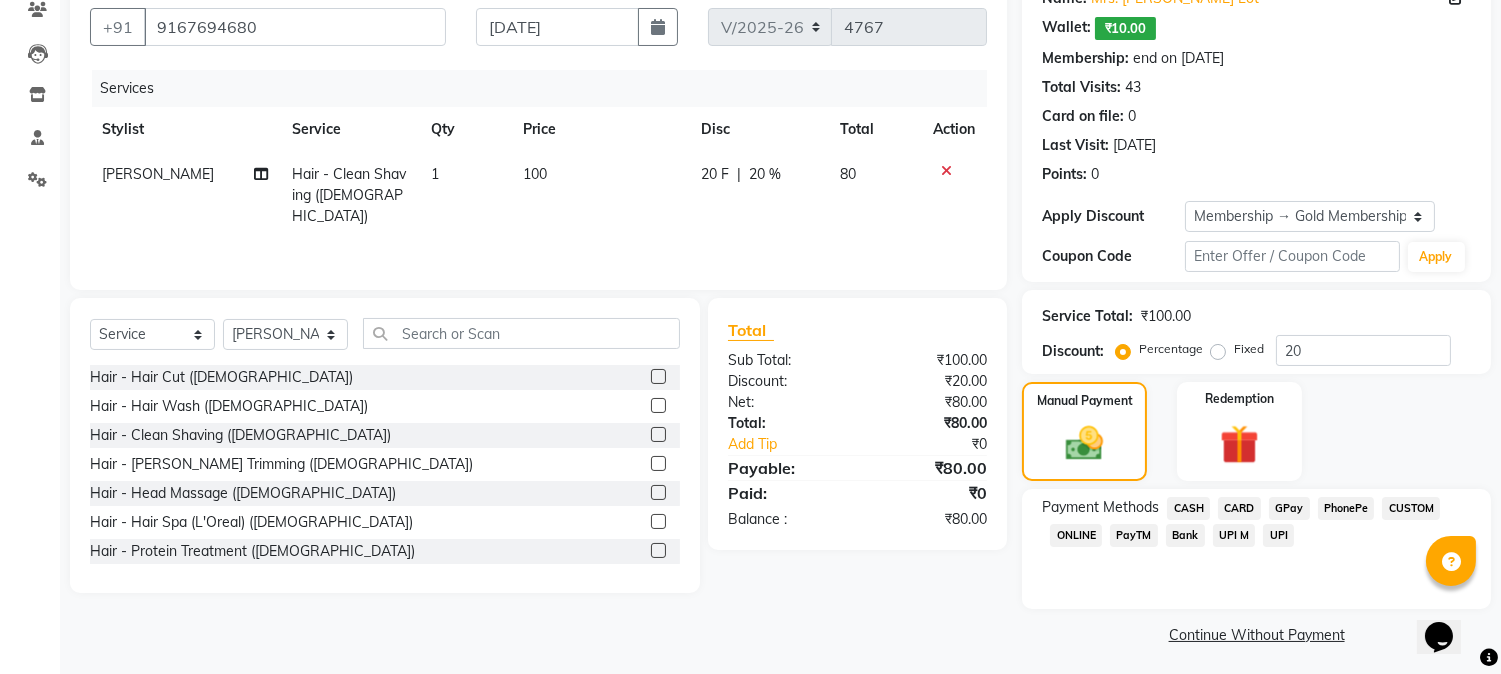 scroll, scrollTop: 182, scrollLeft: 0, axis: vertical 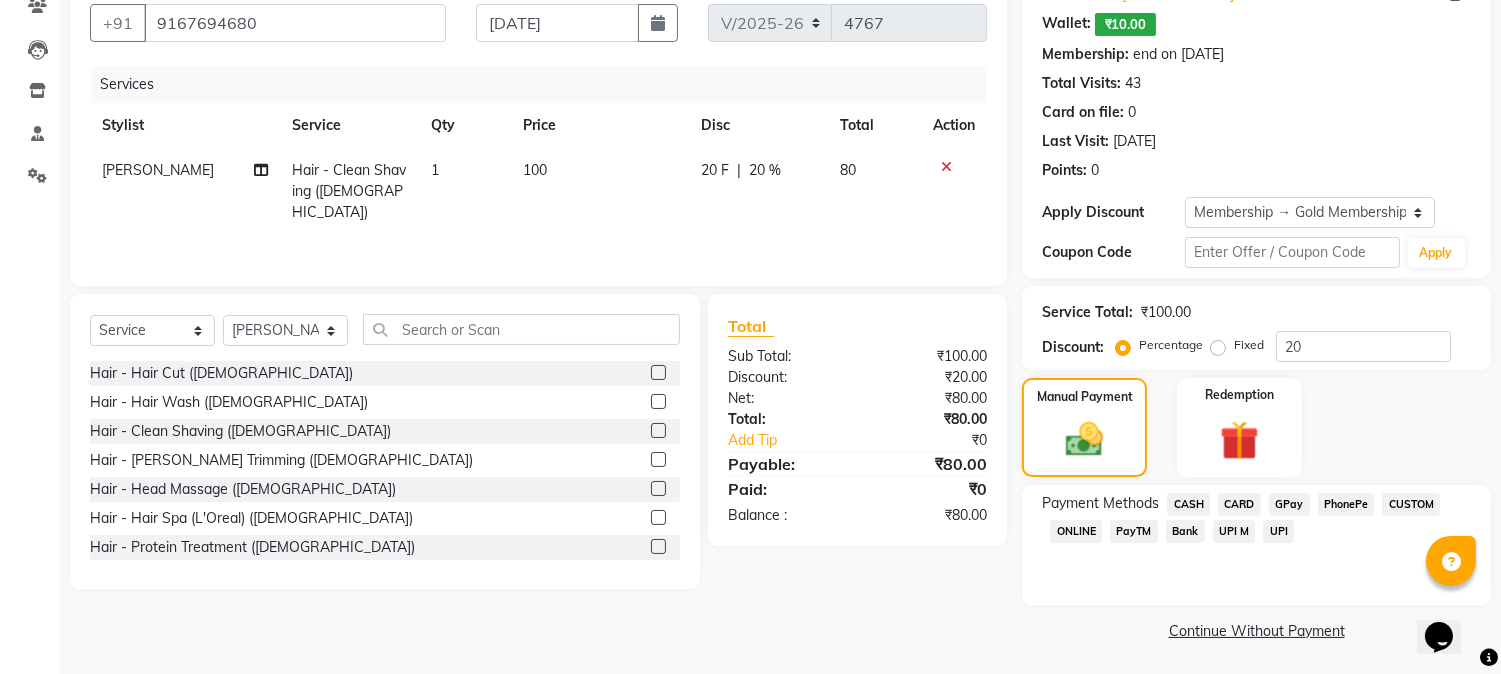 click on "CASH" 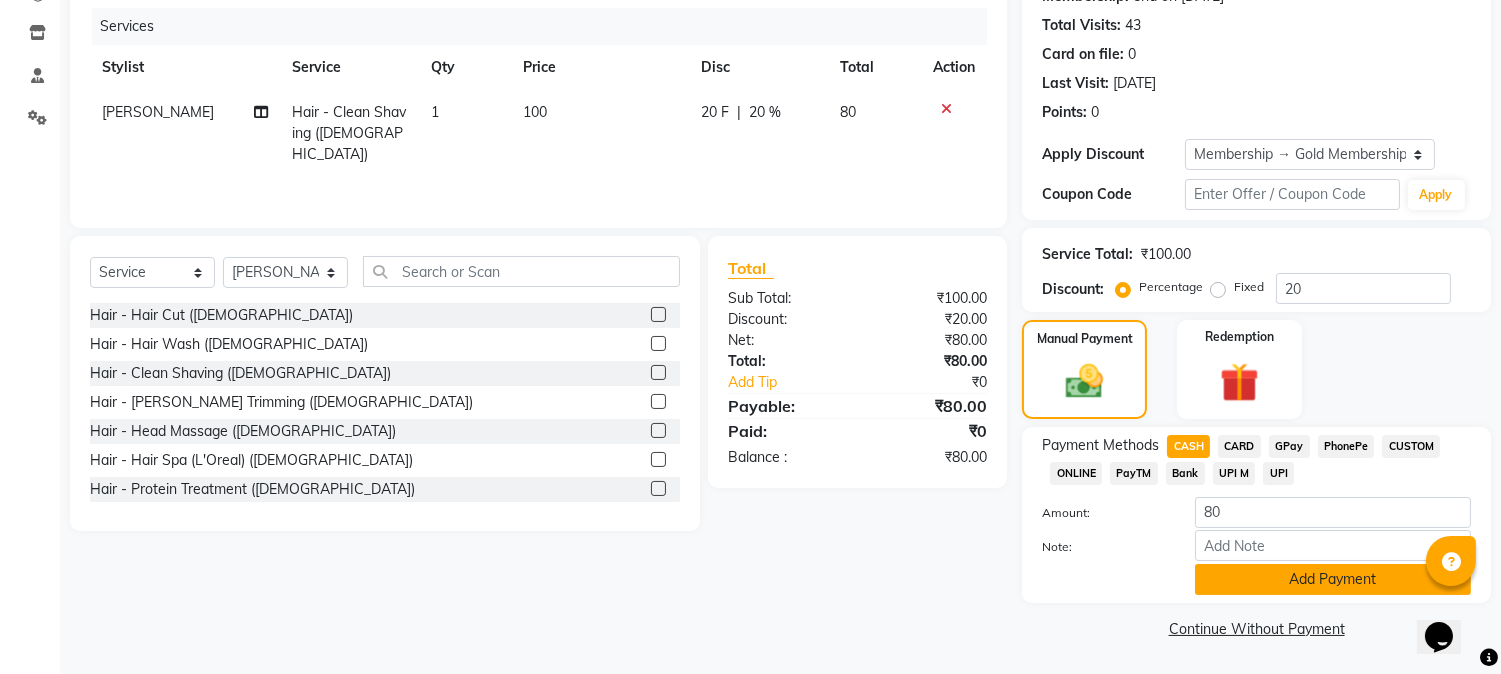 click on "Add Payment" 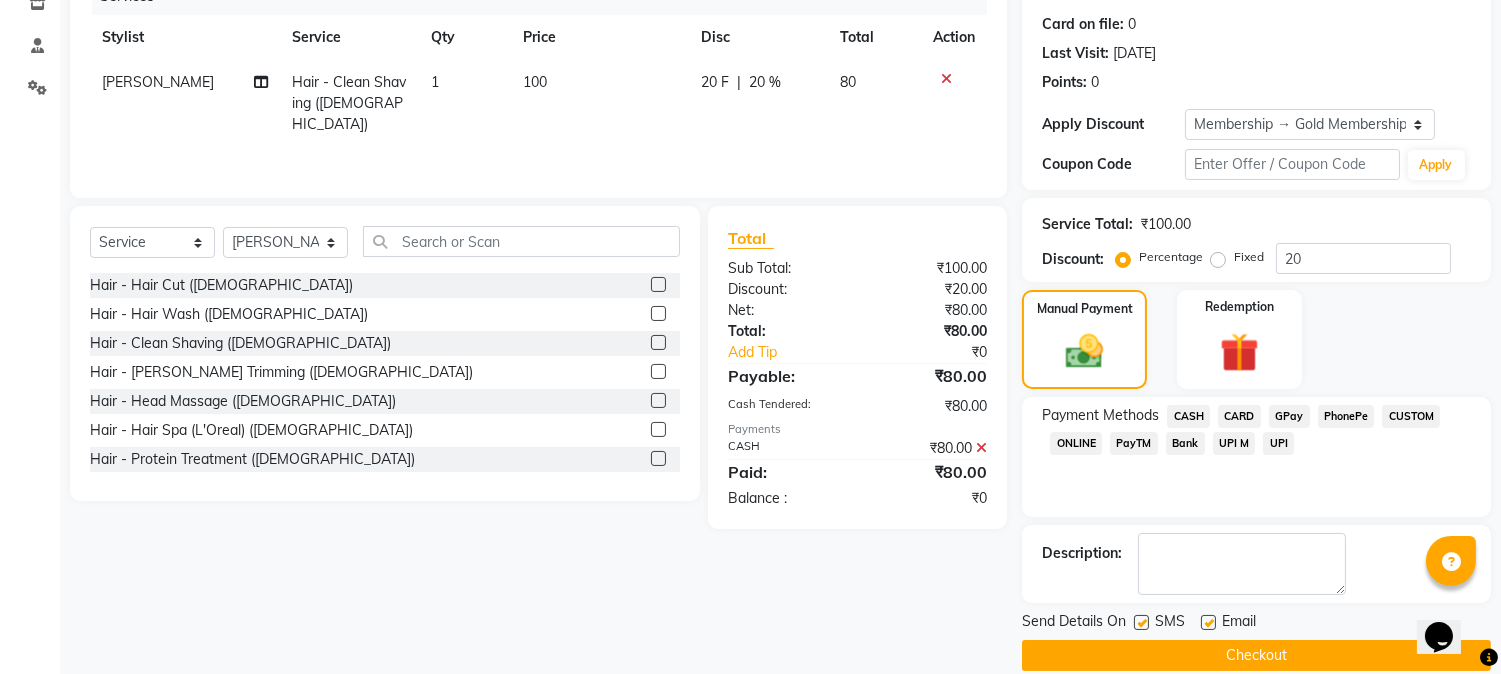 scroll, scrollTop: 295, scrollLeft: 0, axis: vertical 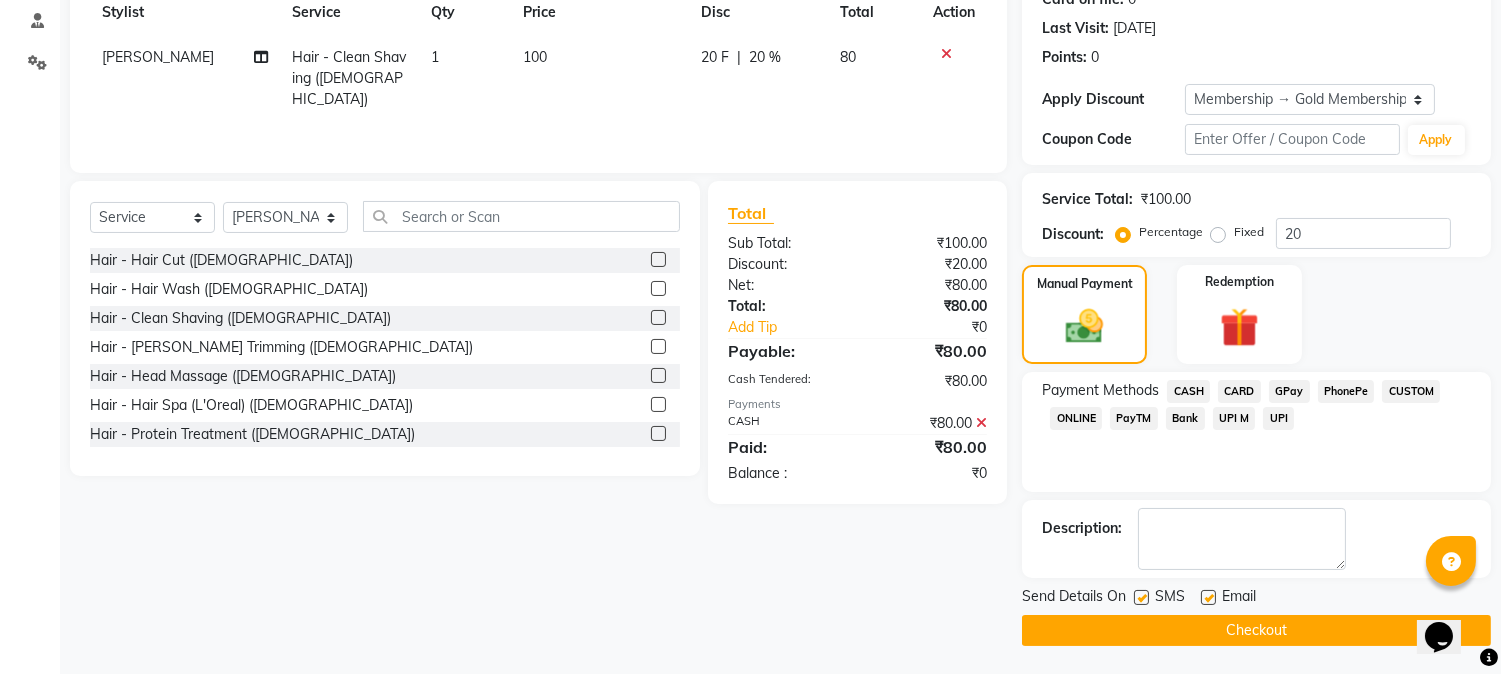 click on "Checkout" 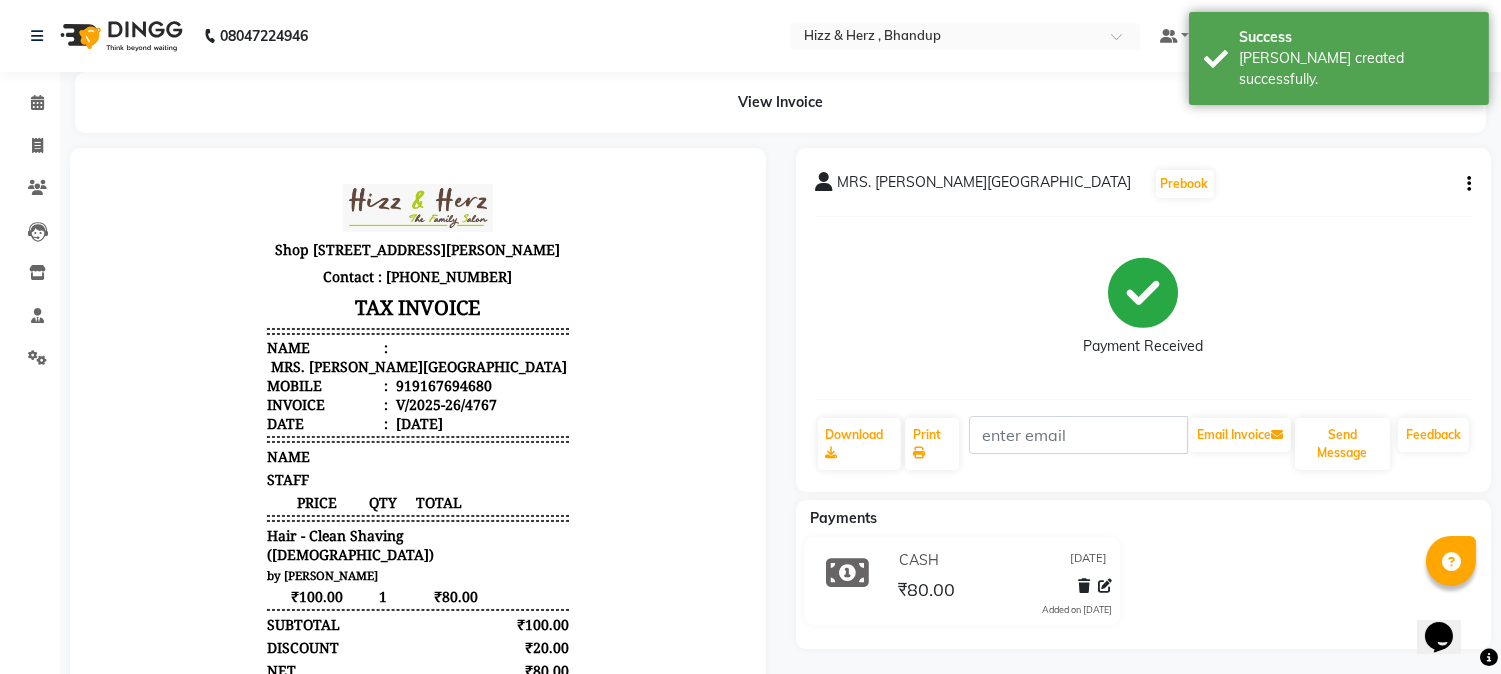 scroll, scrollTop: 0, scrollLeft: 0, axis: both 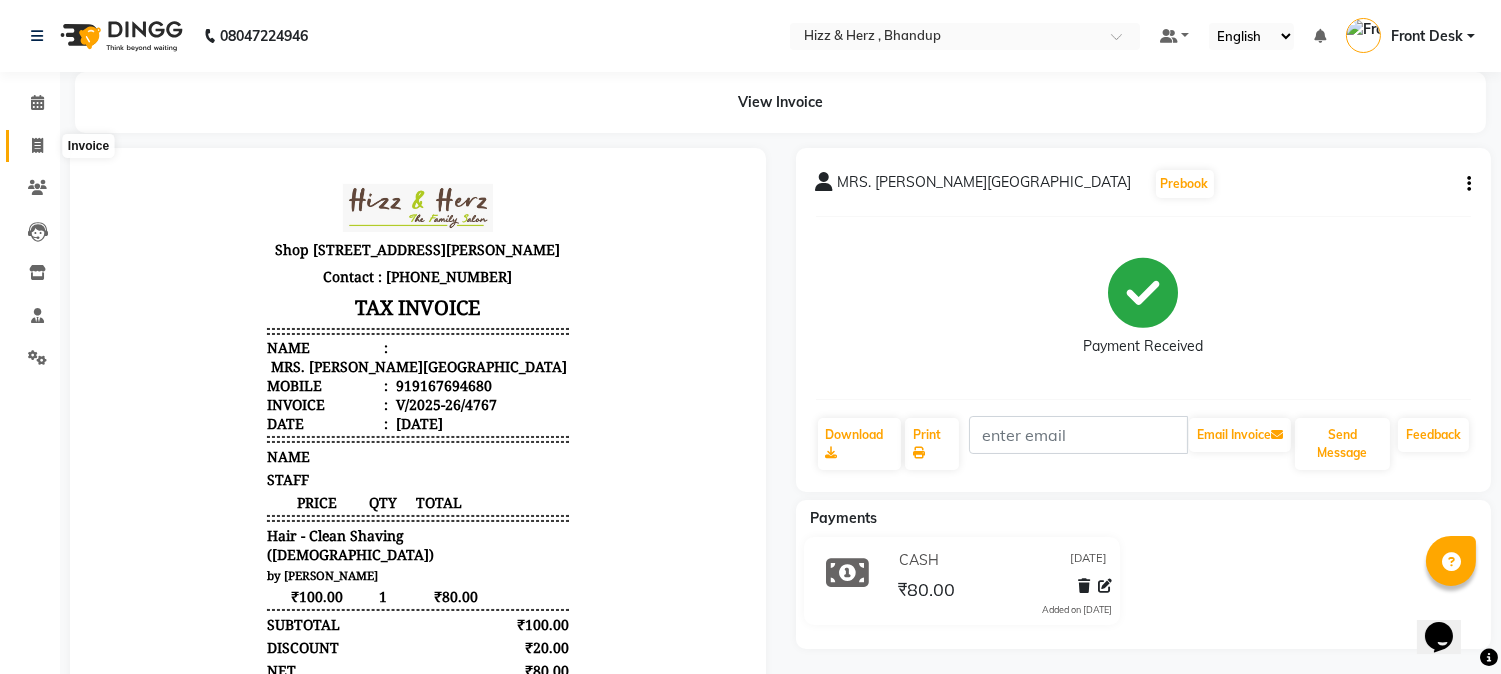 click 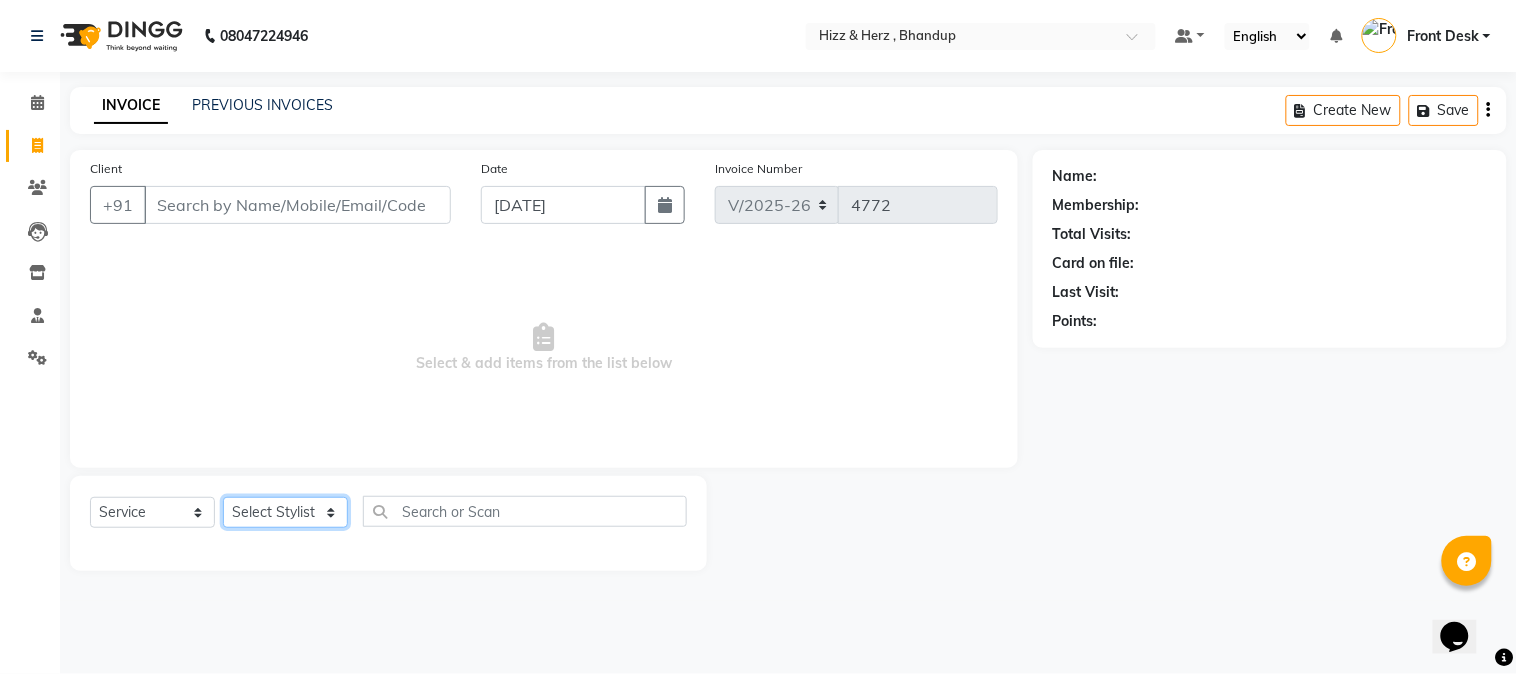click on "Select Stylist Front Desk [PERSON_NAME] HIZZ & HERZ 2 [PERSON_NAME] [PERSON_NAME] [PERSON_NAME] [PERSON_NAME] MOHD [PERSON_NAME] [PERSON_NAME] [PERSON_NAME]  [PERSON_NAME]" 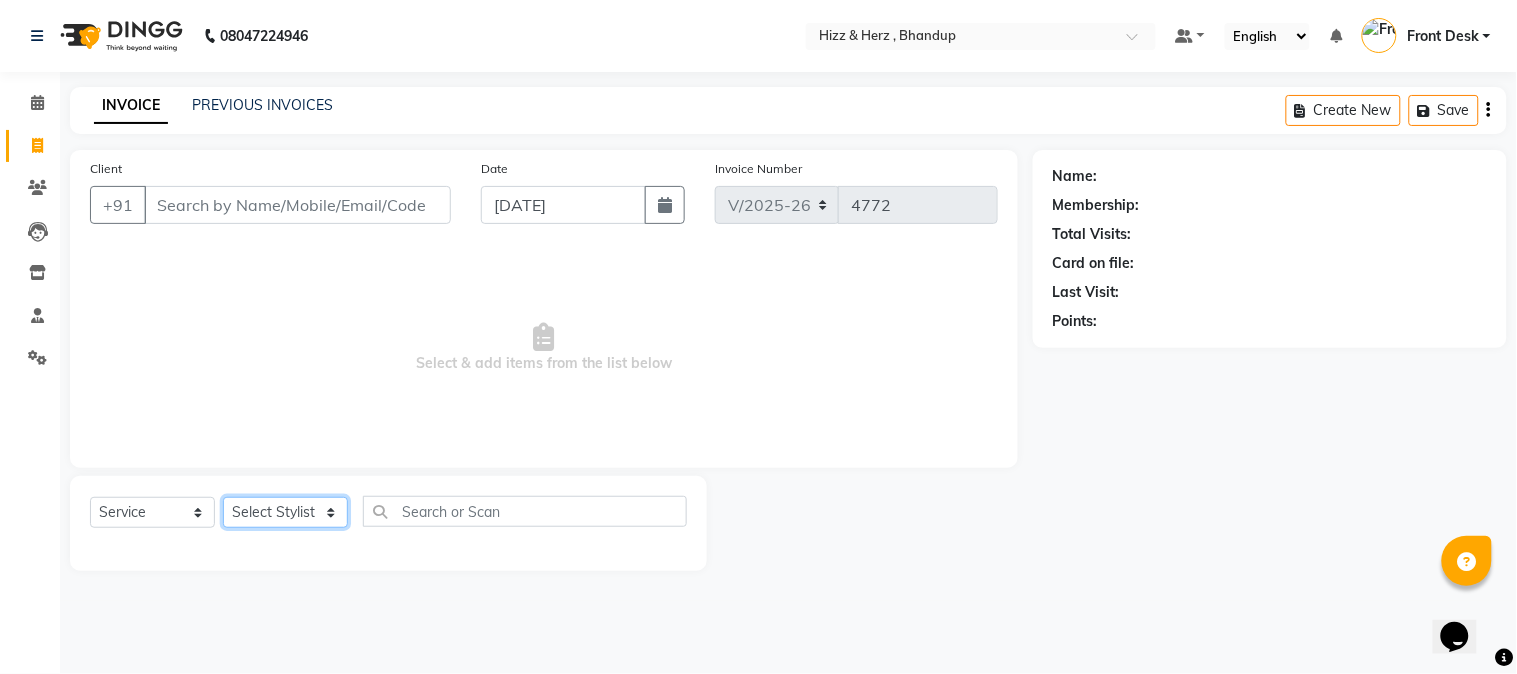 select on "11514" 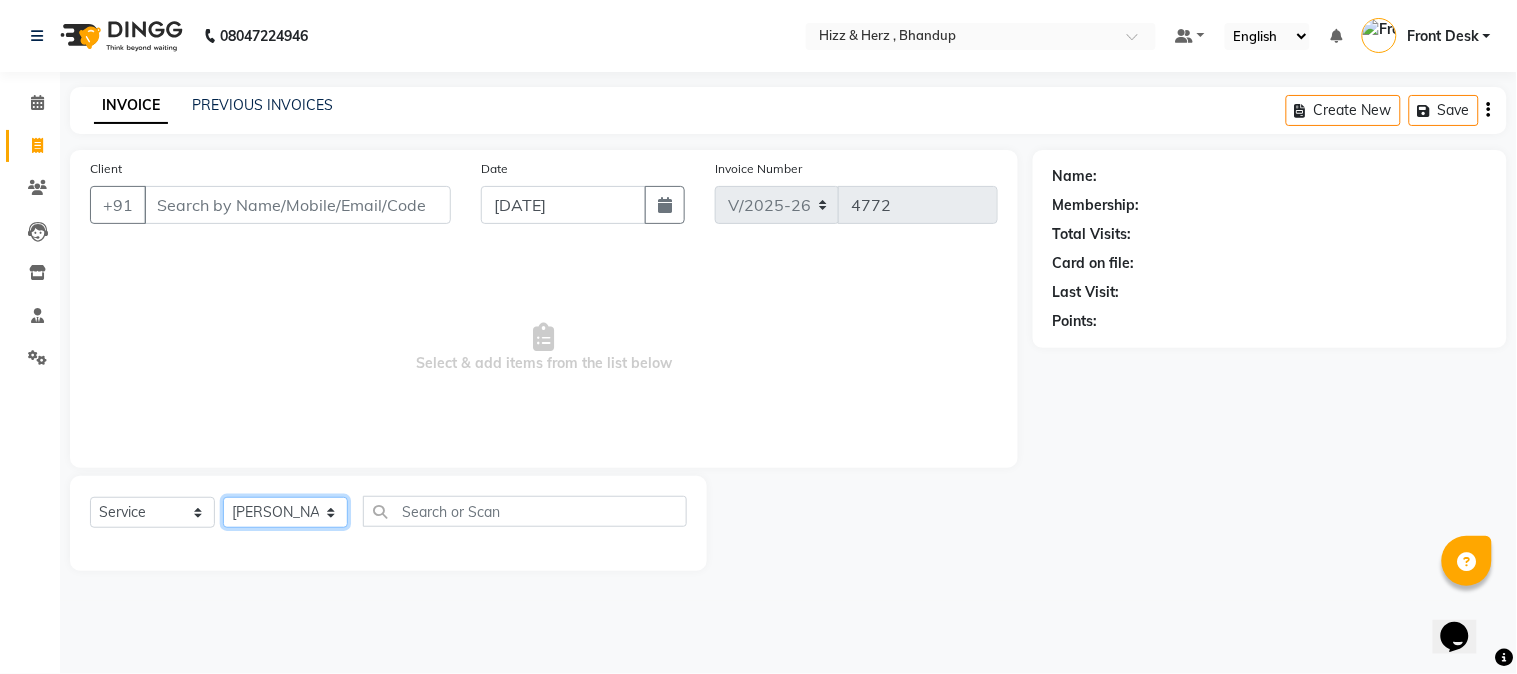 click on "Select Stylist Front Desk [PERSON_NAME] HIZZ & HERZ 2 [PERSON_NAME] [PERSON_NAME] [PERSON_NAME] [PERSON_NAME] MOHD [PERSON_NAME] [PERSON_NAME] [PERSON_NAME]  [PERSON_NAME]" 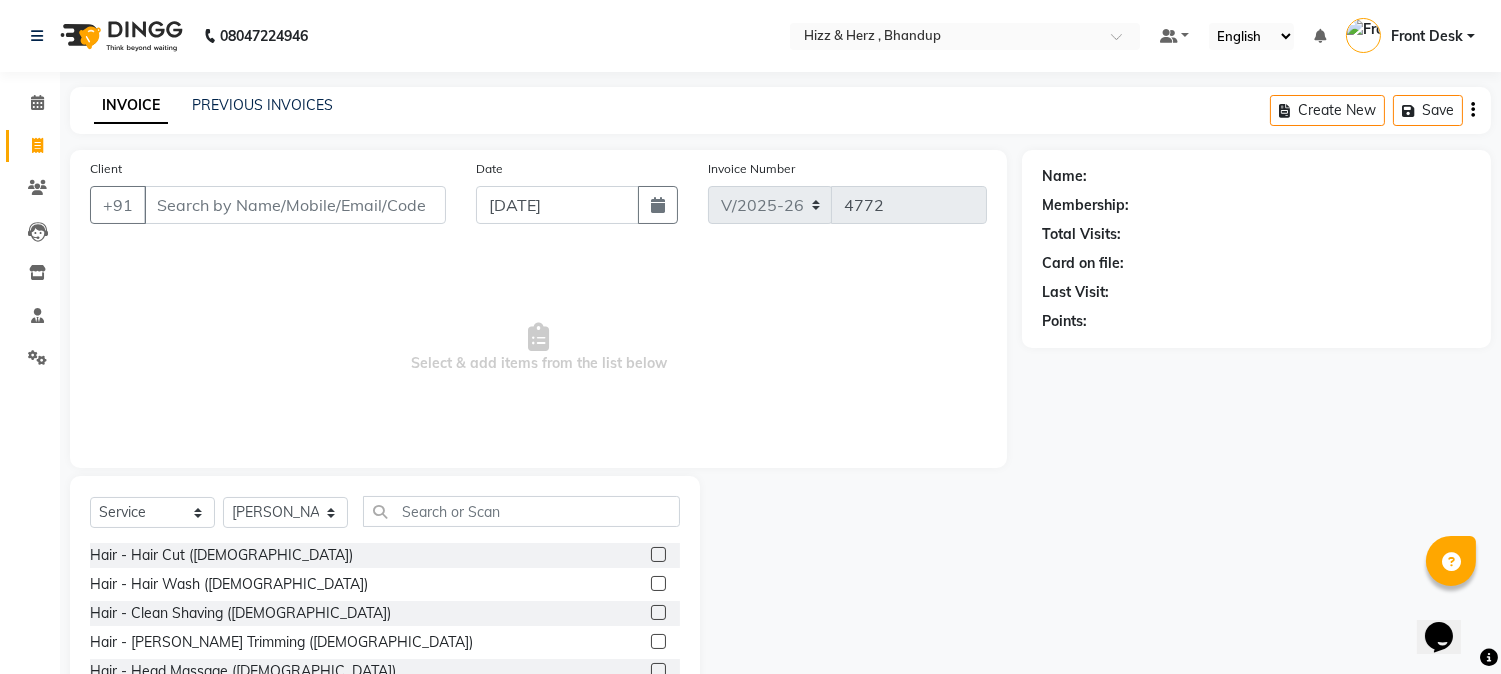 click 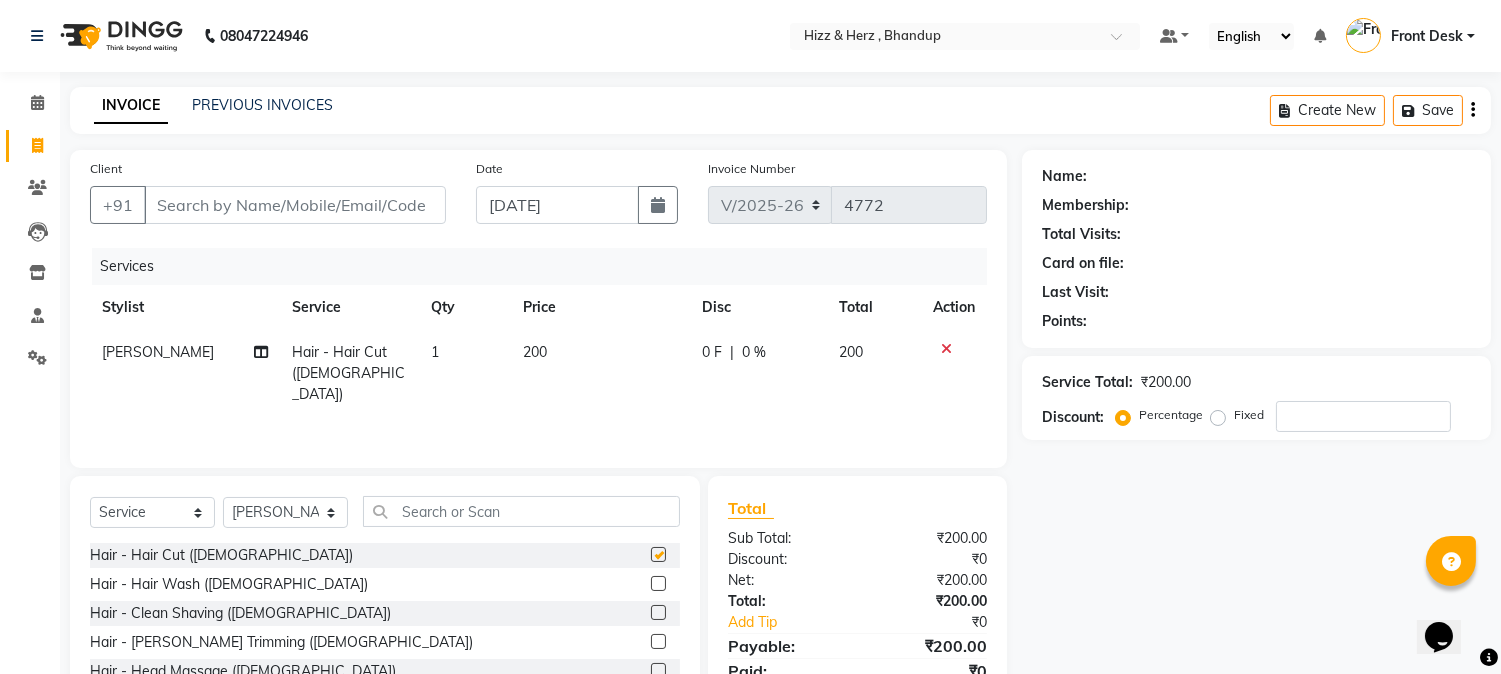 click 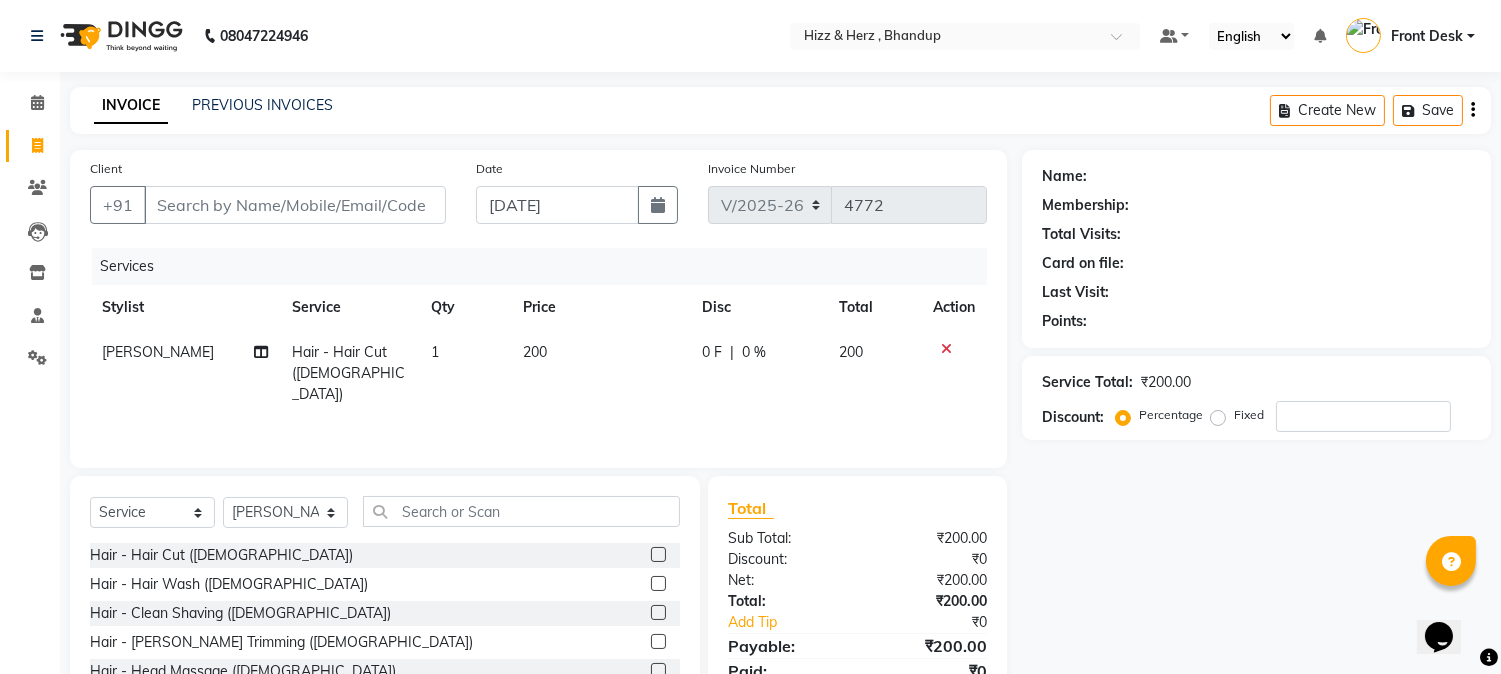 click 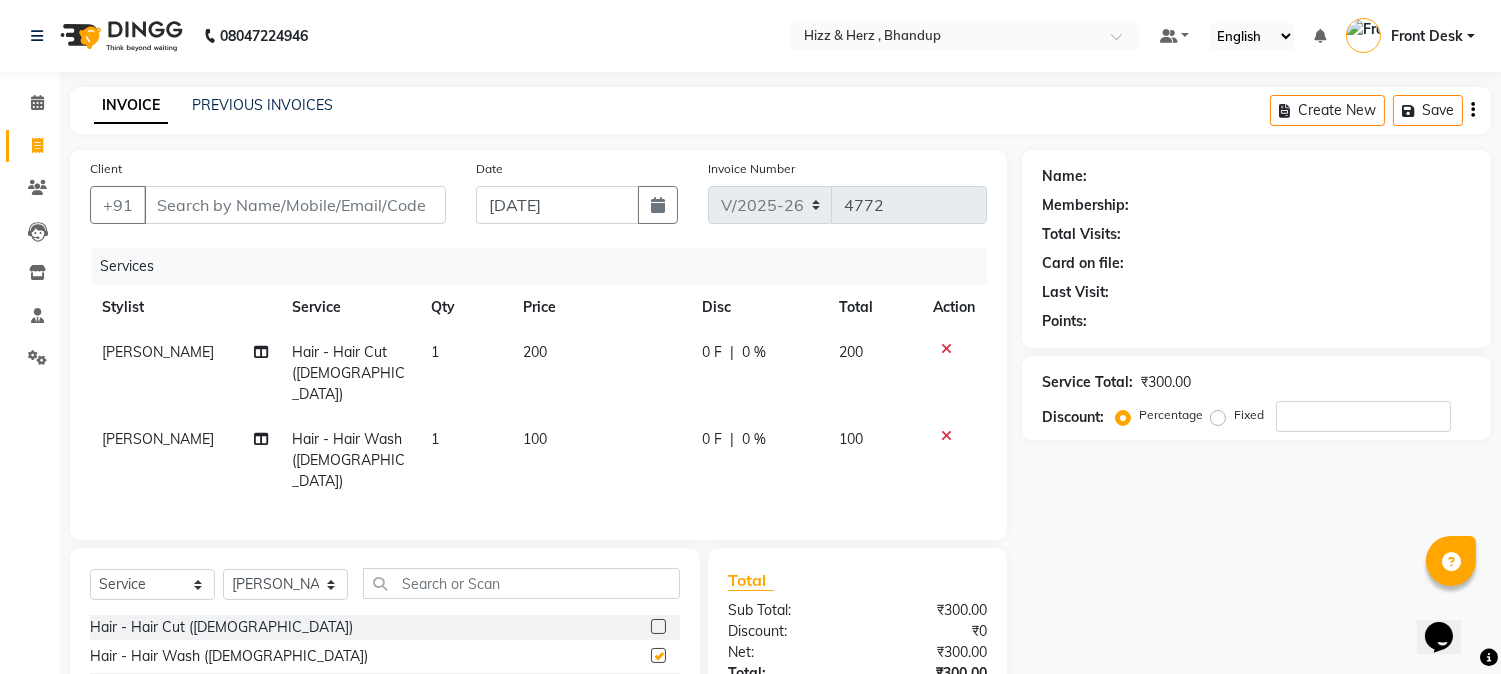 checkbox on "false" 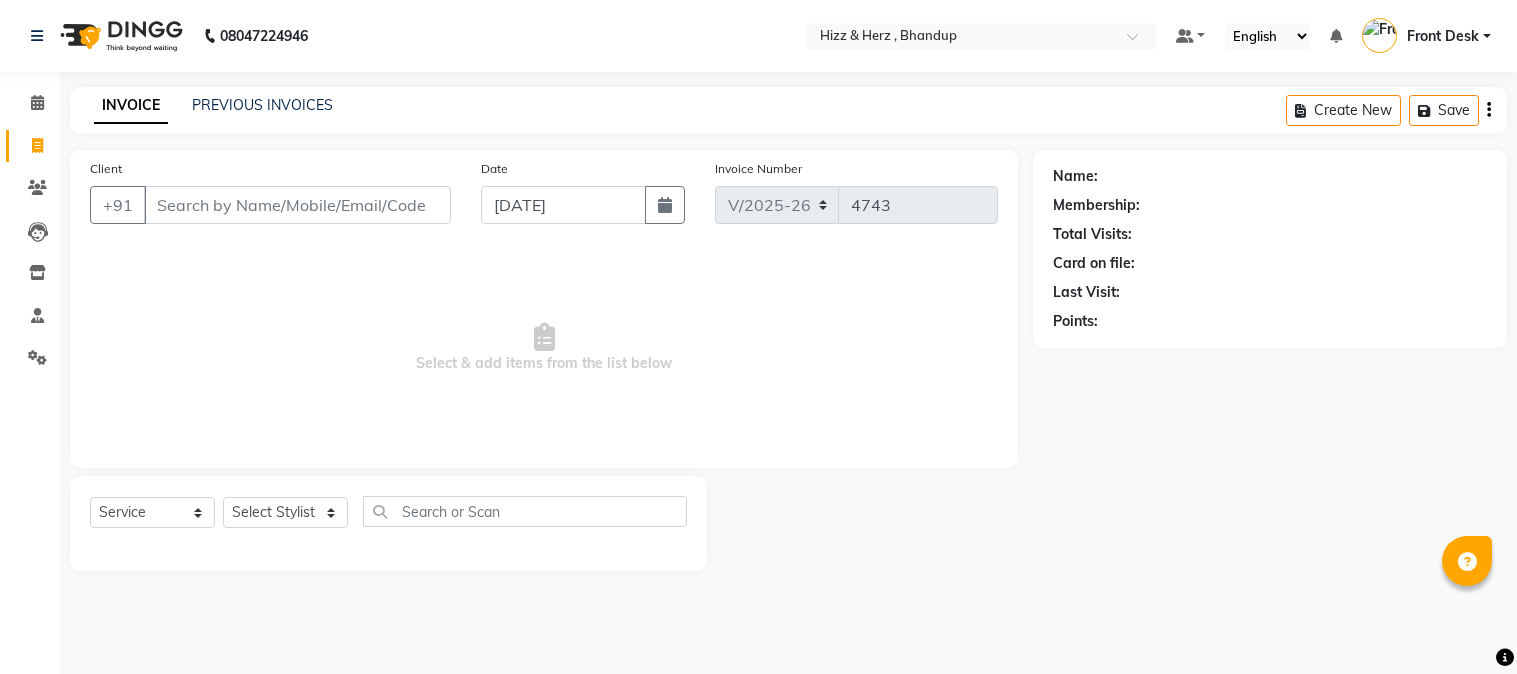 select on "629" 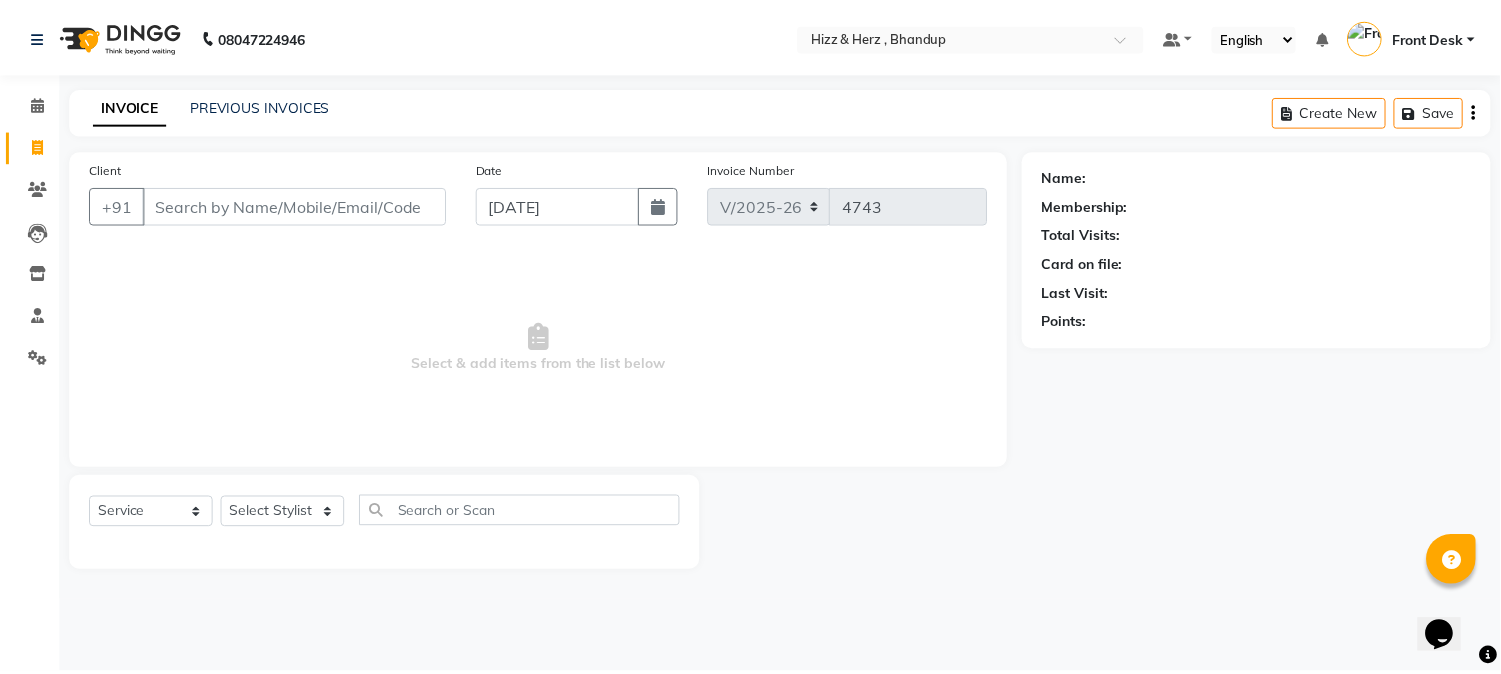 scroll, scrollTop: 0, scrollLeft: 0, axis: both 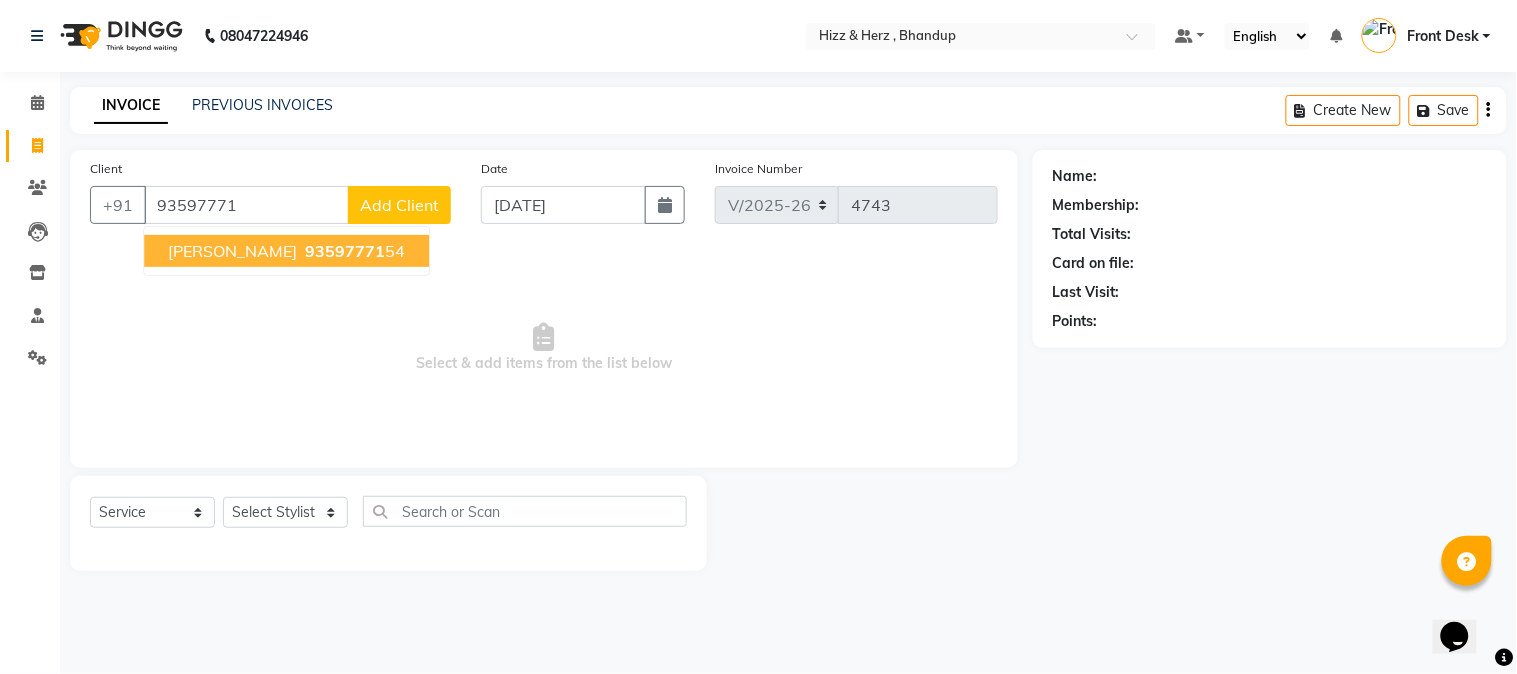 click on "93597771" at bounding box center [345, 251] 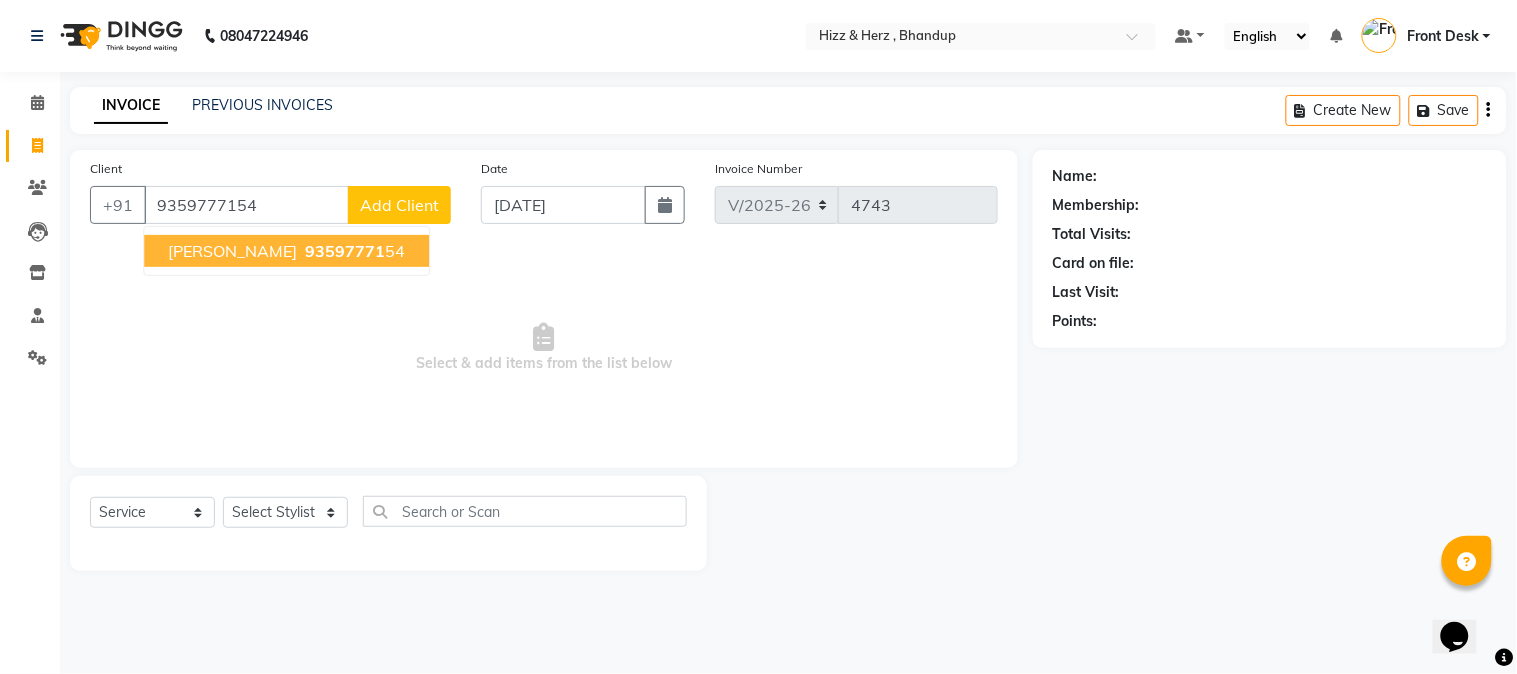 type on "9359777154" 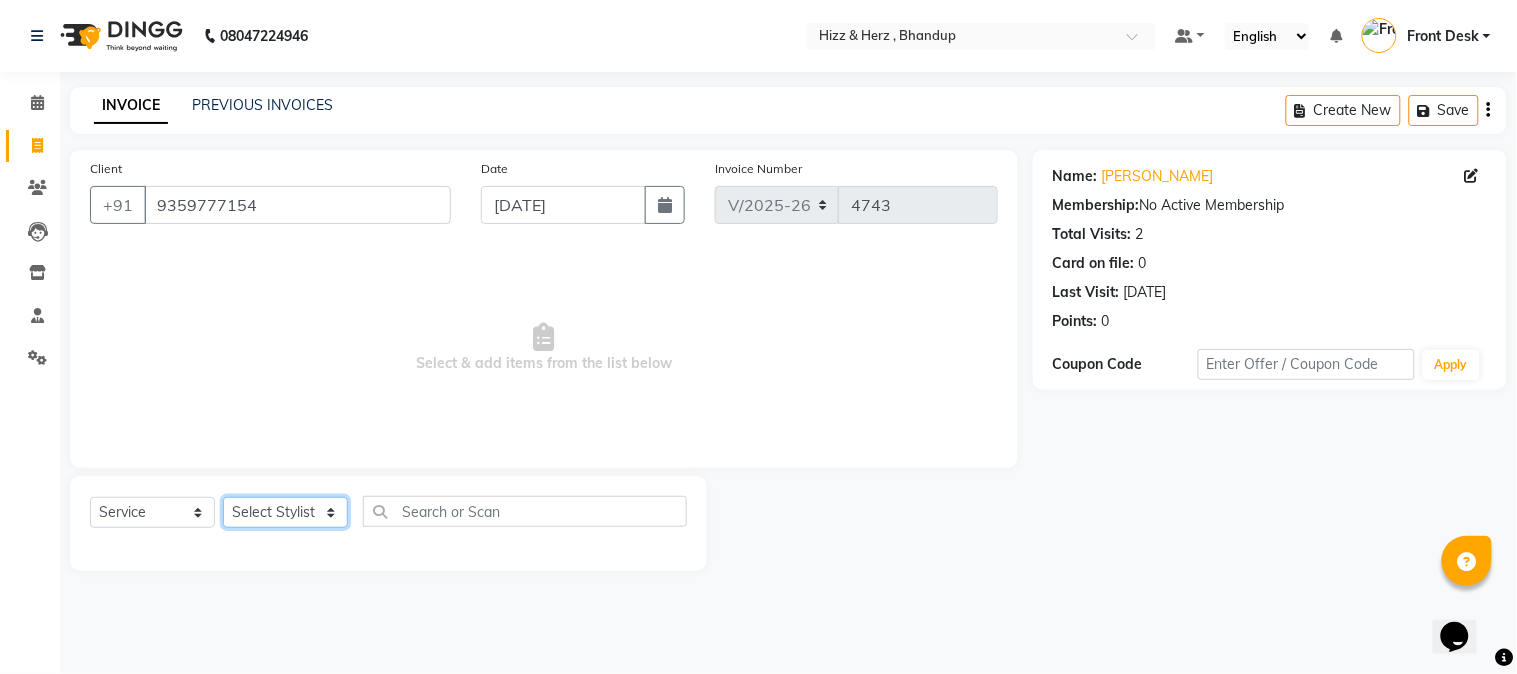 click on "Select Stylist Front Desk [PERSON_NAME] HIZZ & HERZ 2 [PERSON_NAME] [PERSON_NAME] [PERSON_NAME] [PERSON_NAME] MOHD [PERSON_NAME] [PERSON_NAME] [PERSON_NAME]  [PERSON_NAME]" 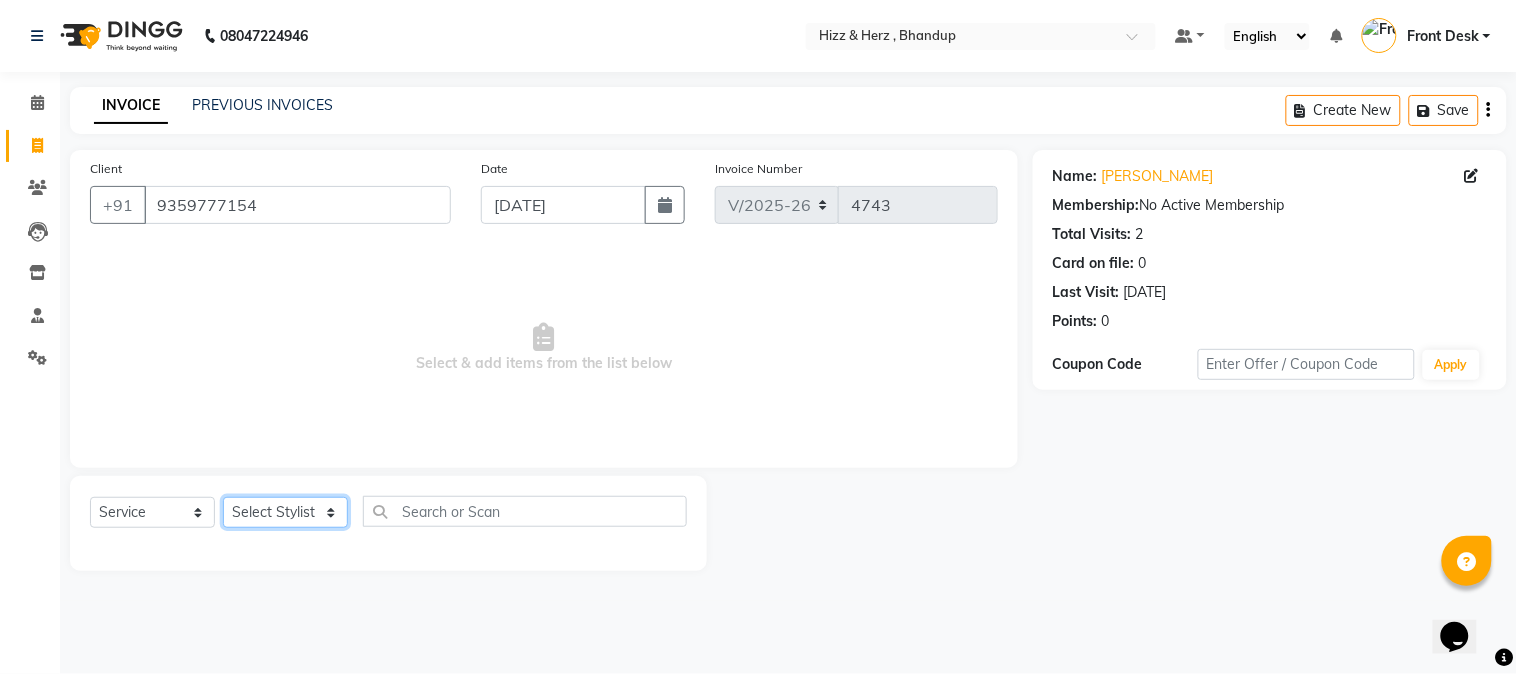 select on "24394" 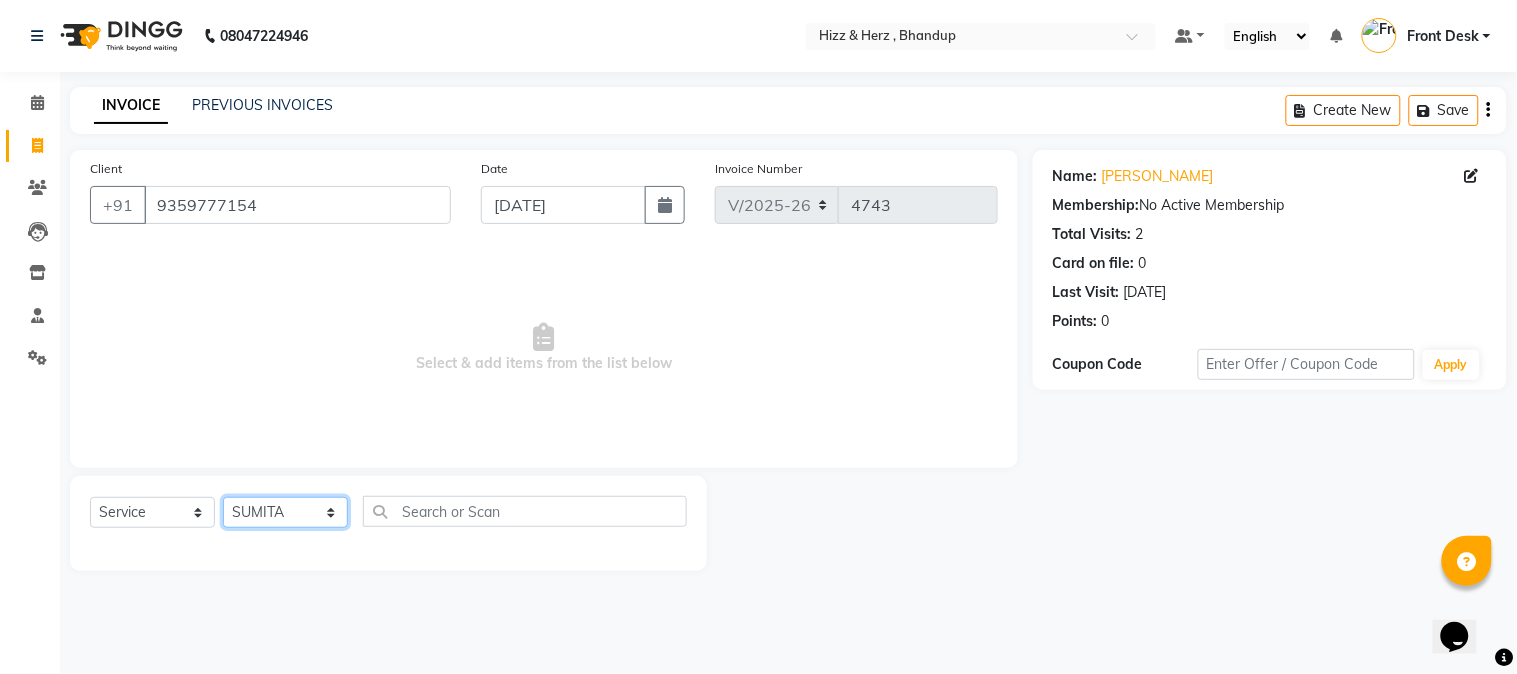 click on "Select Stylist Front Desk [PERSON_NAME] HIZZ & HERZ 2 [PERSON_NAME] [PERSON_NAME] [PERSON_NAME] [PERSON_NAME] MOHD [PERSON_NAME] [PERSON_NAME] [PERSON_NAME]  [PERSON_NAME]" 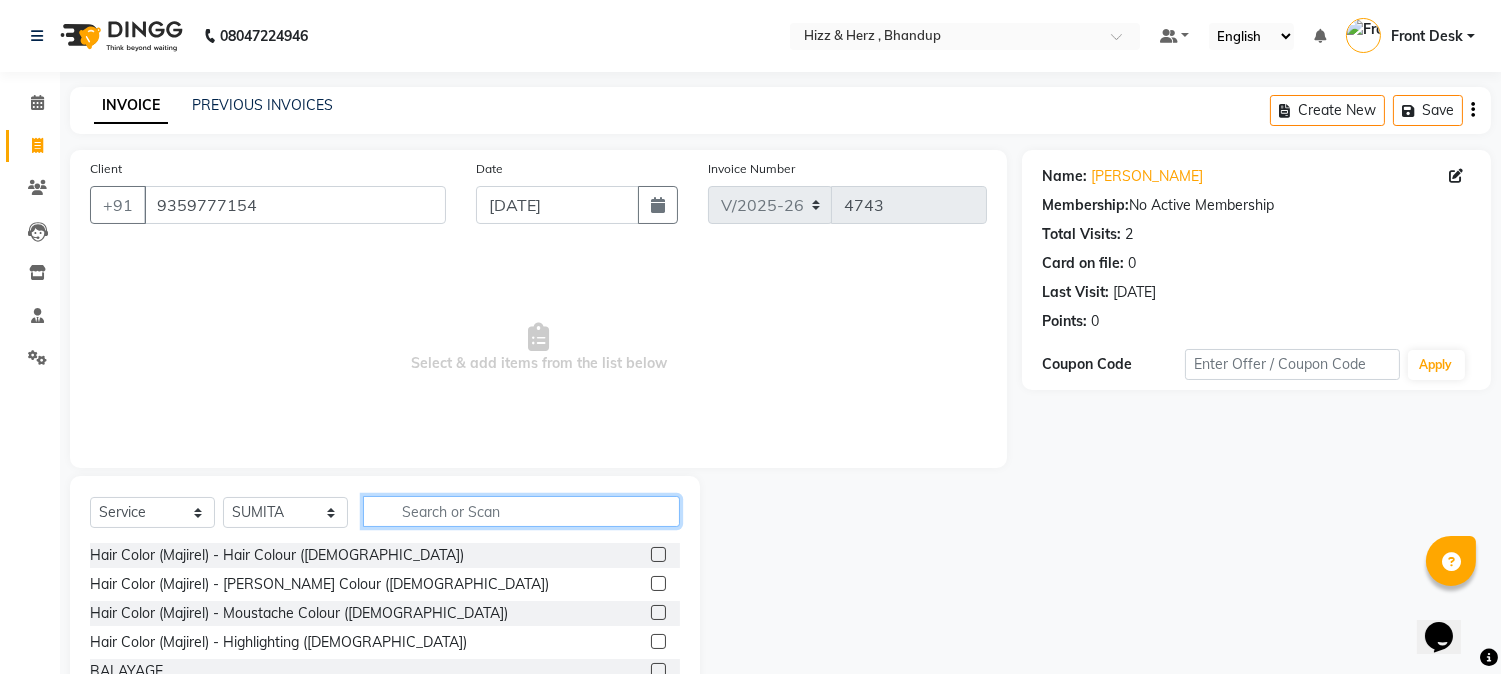 click 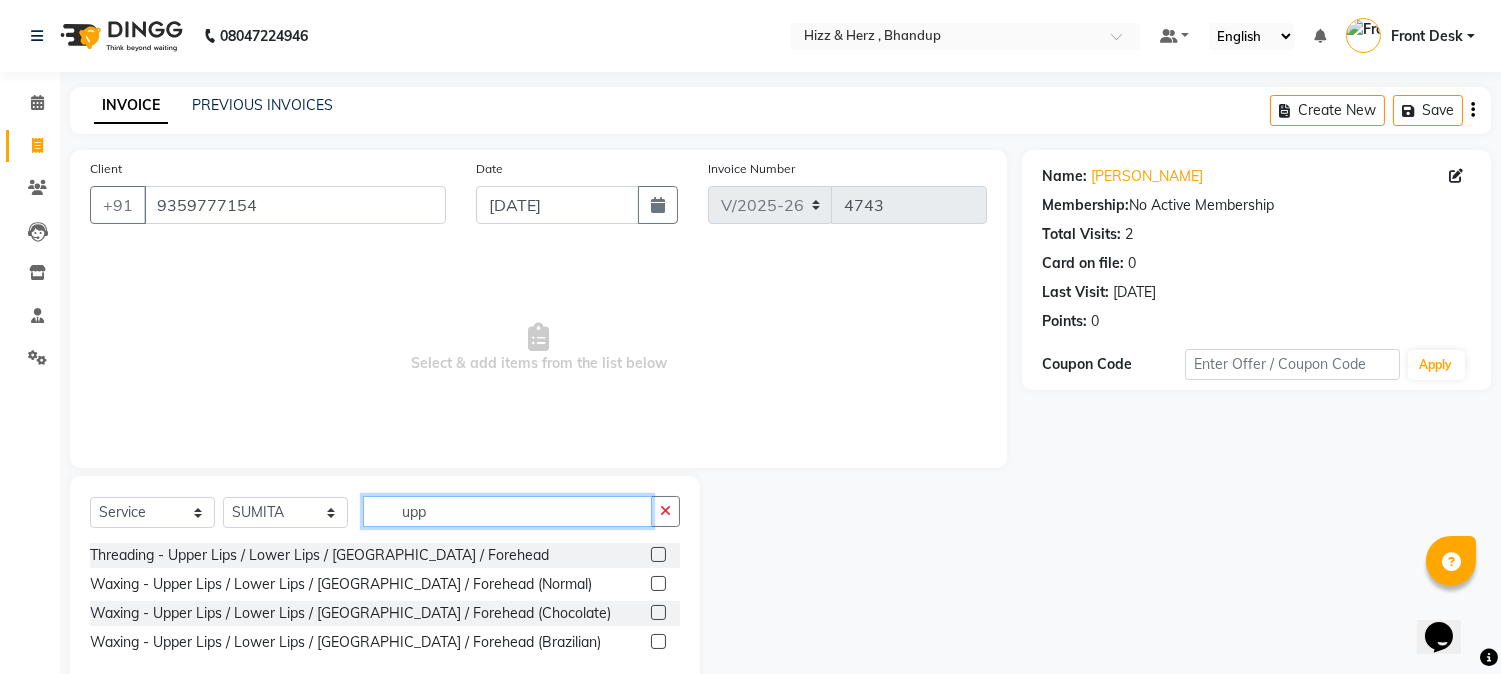 type on "upp" 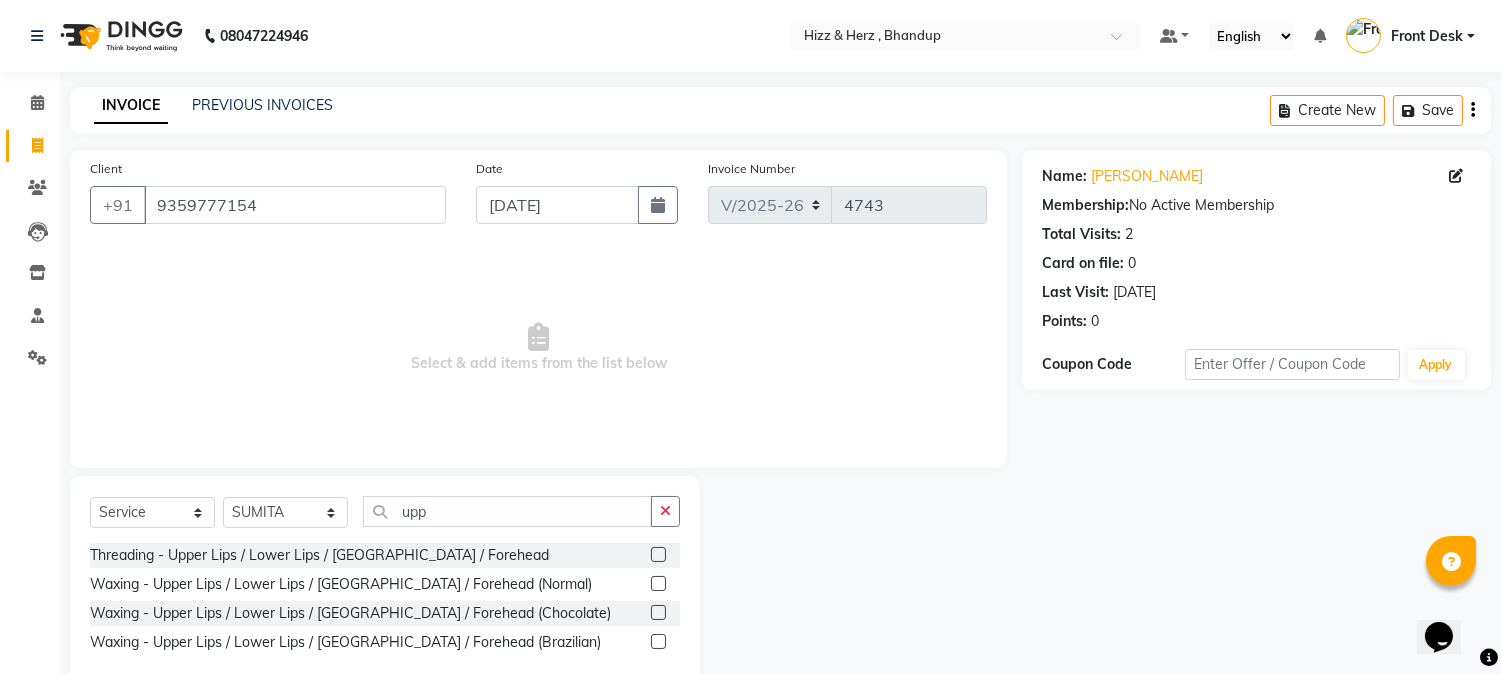 click 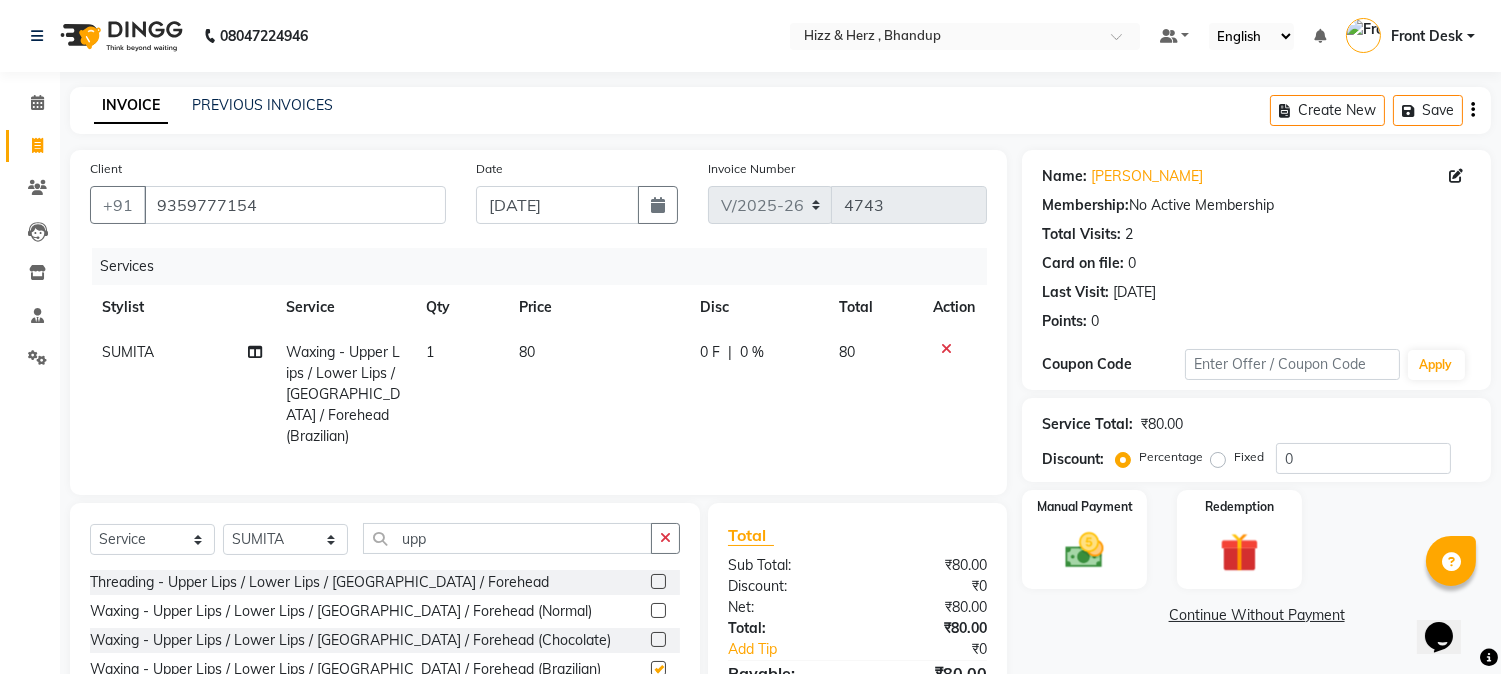 checkbox on "false" 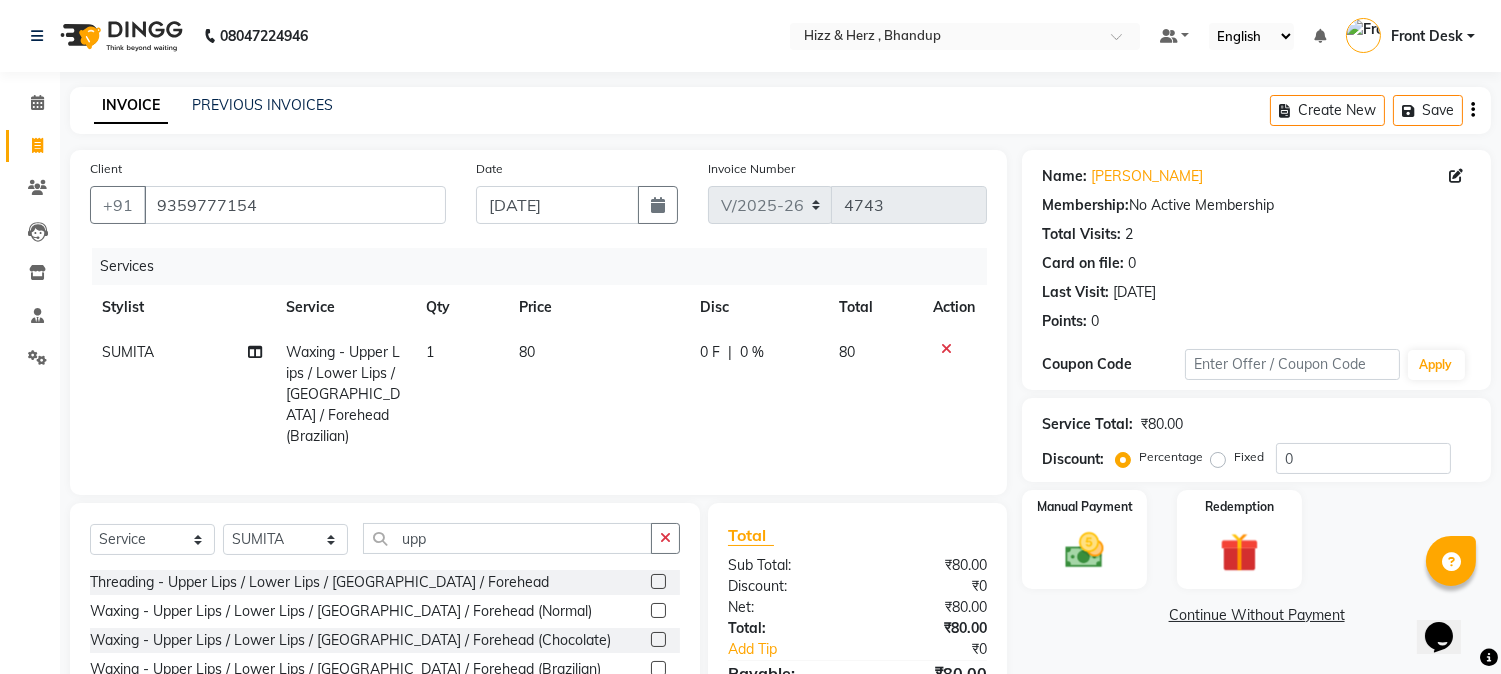 click on "Select  Service  Product  Membership  Package Voucher Prepaid Gift Card  Select Stylist Front Desk [PERSON_NAME] & [PERSON_NAME] 2 [PERSON_NAME] [PERSON_NAME] [PERSON_NAME] [PERSON_NAME] MOHD [PERSON_NAME] [PERSON_NAME] [PERSON_NAME]  [PERSON_NAME] upp" 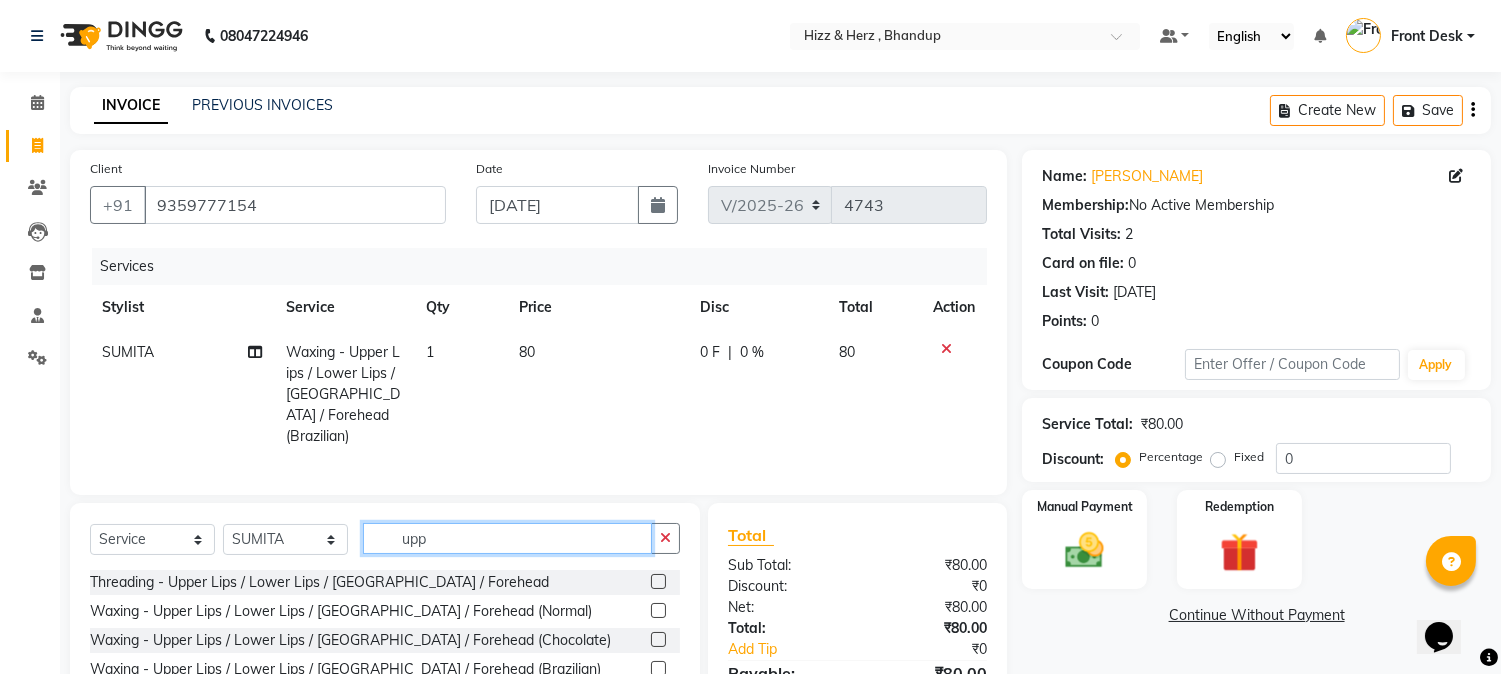 click on "upp" 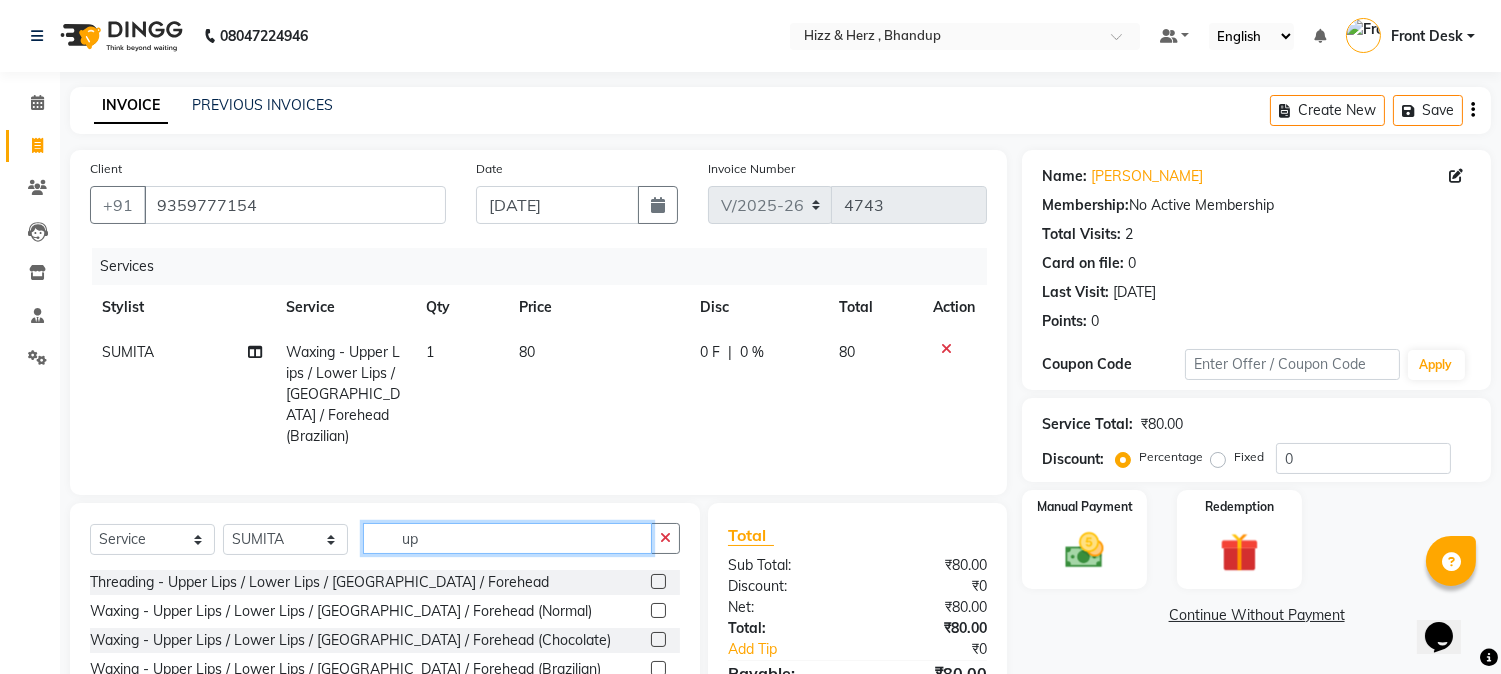 type on "u" 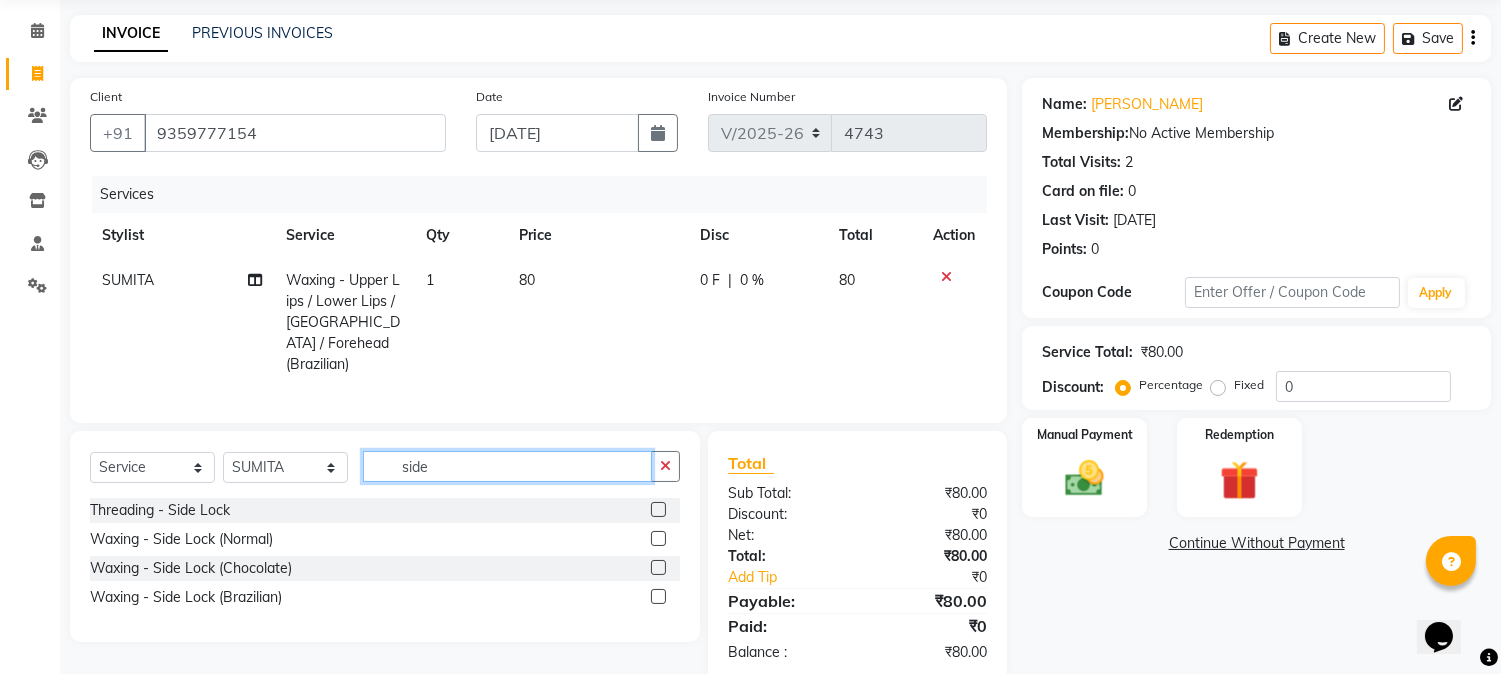 scroll, scrollTop: 106, scrollLeft: 0, axis: vertical 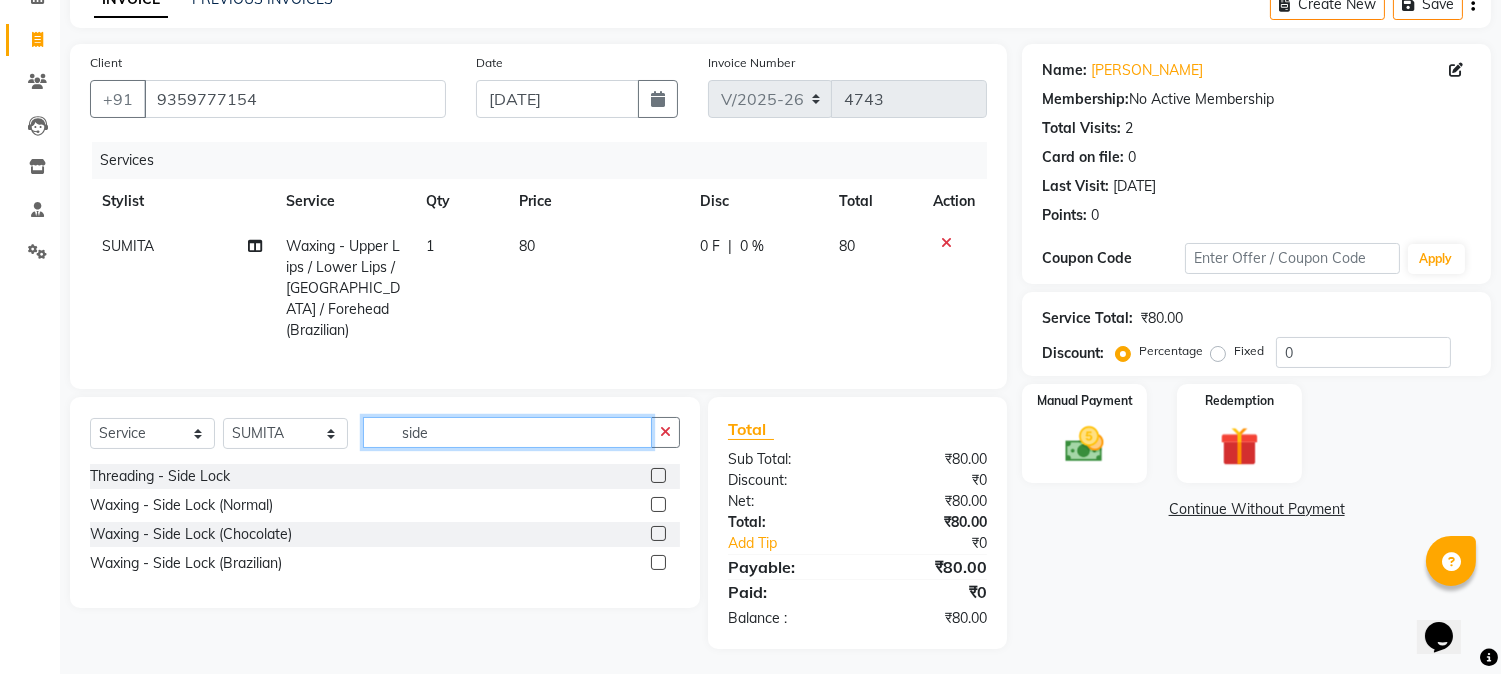 type on "side" 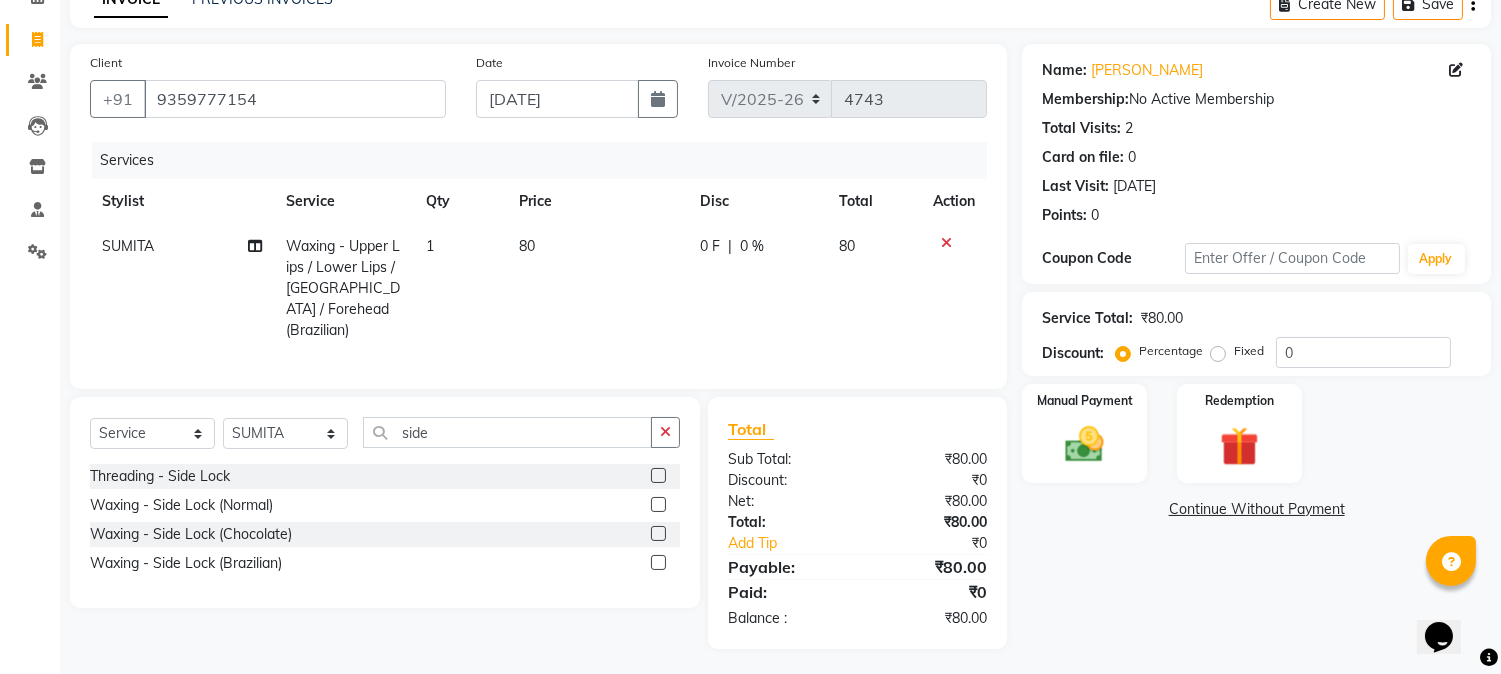 click 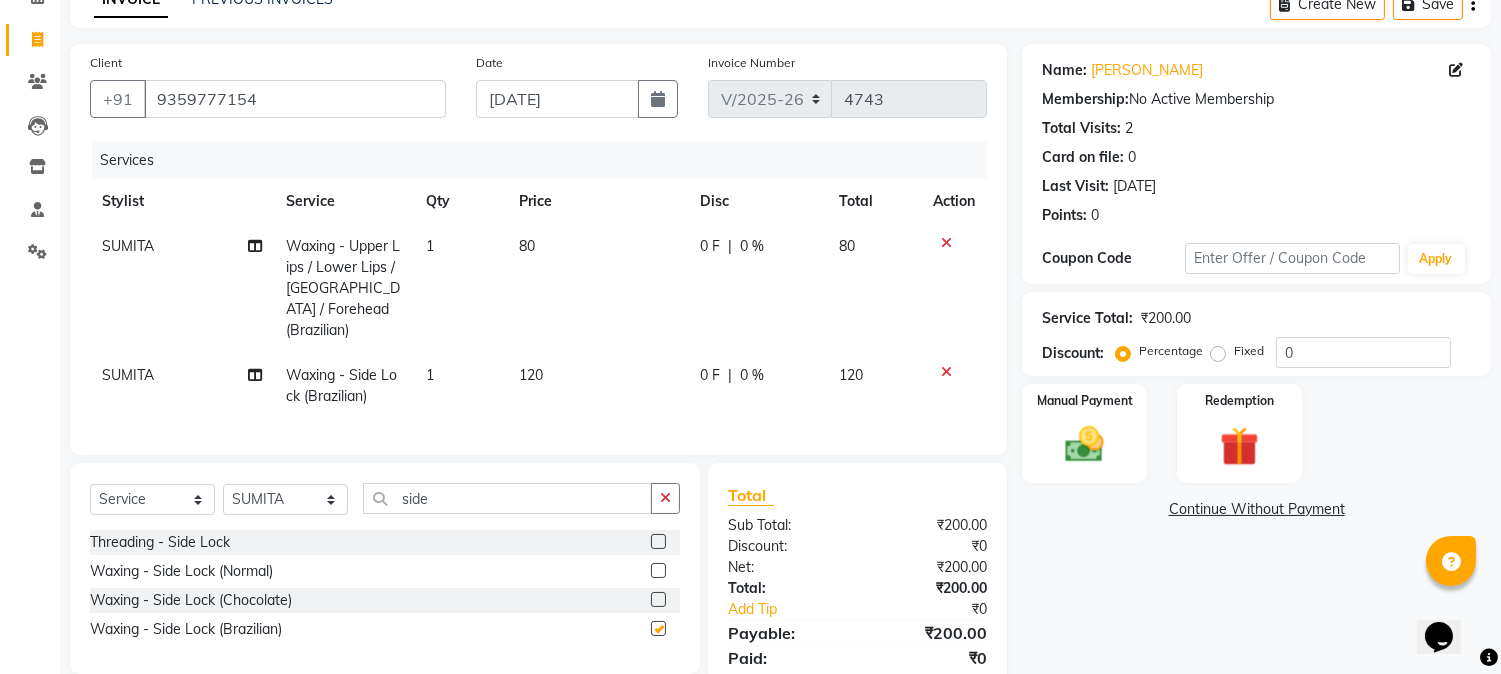 checkbox on "false" 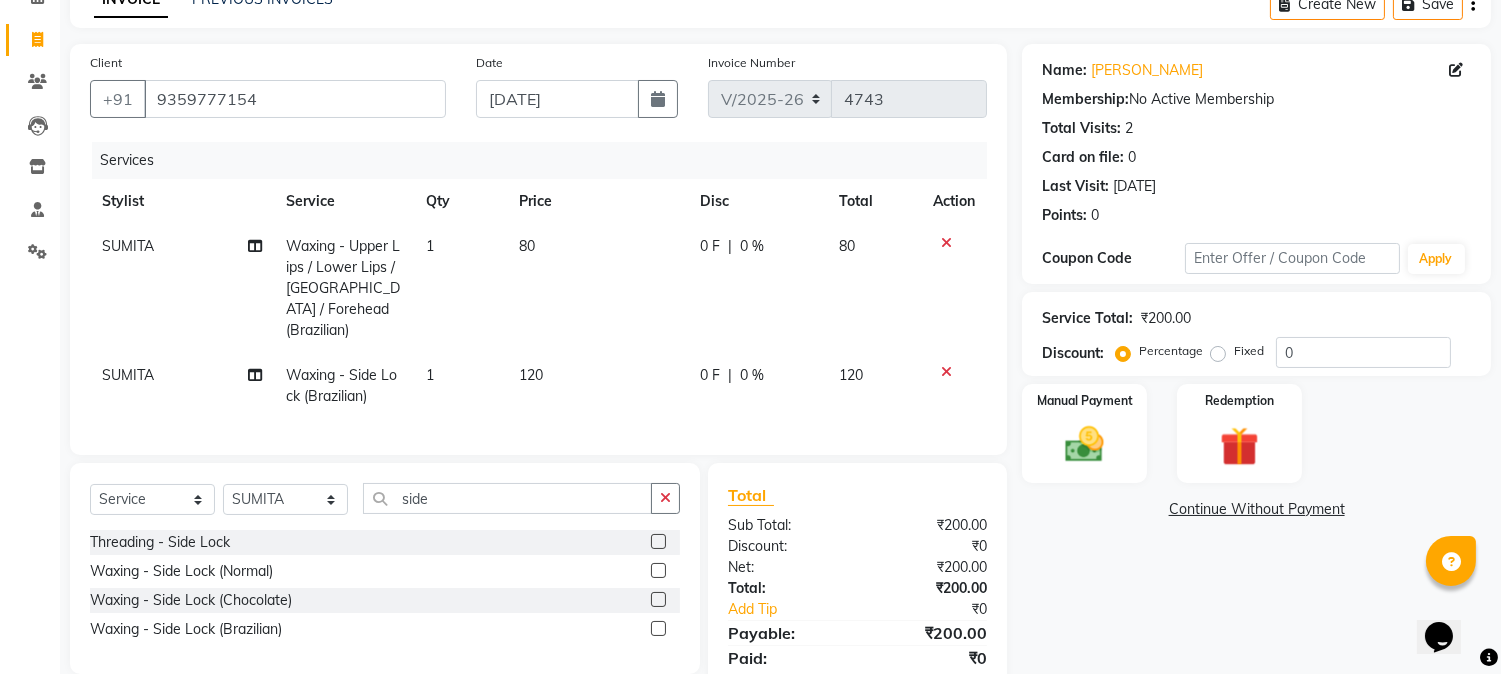 click 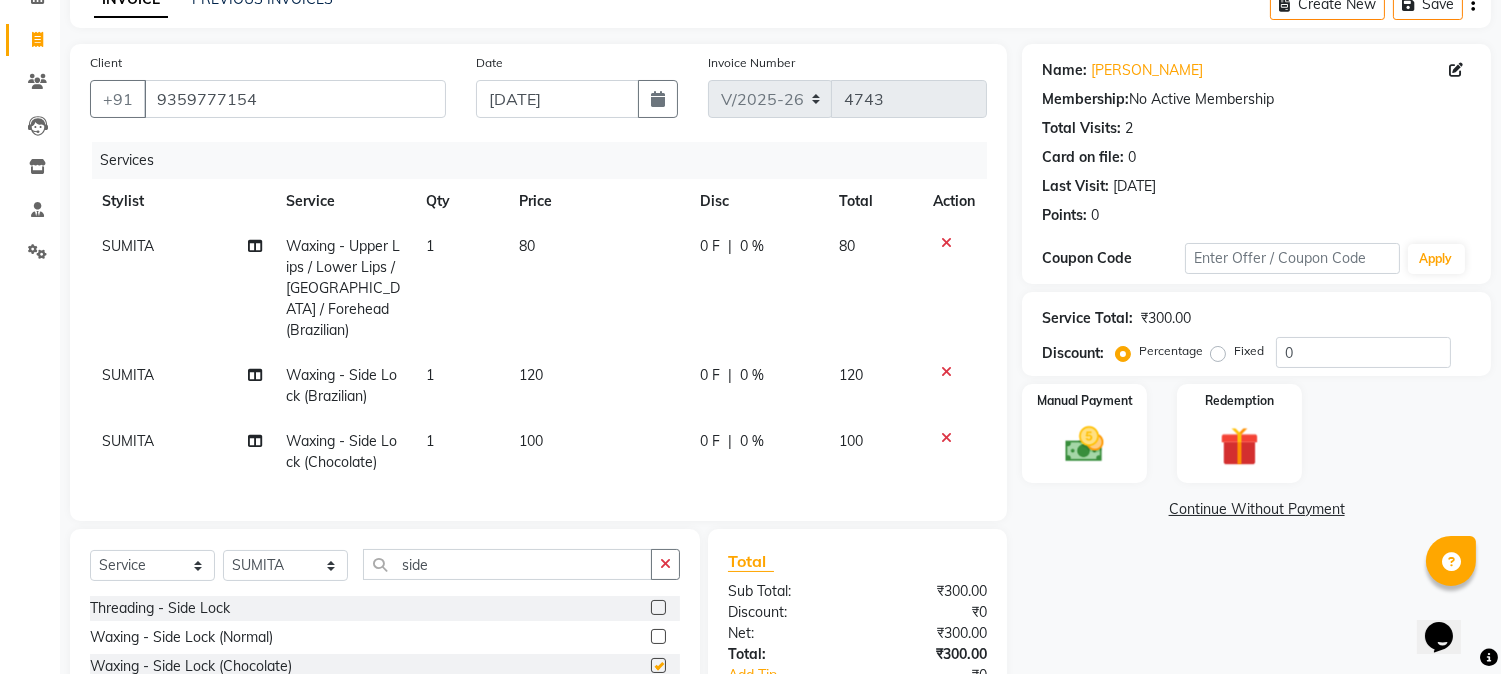 checkbox on "false" 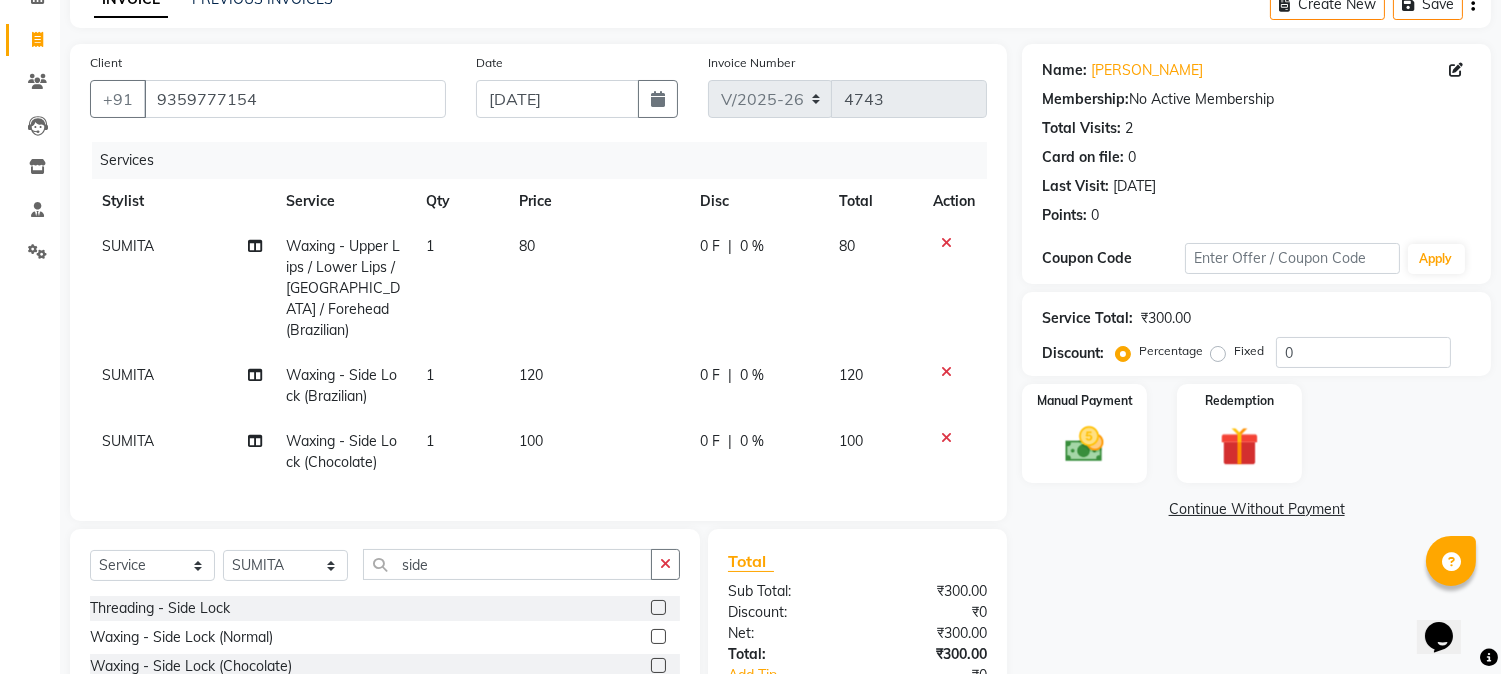 click 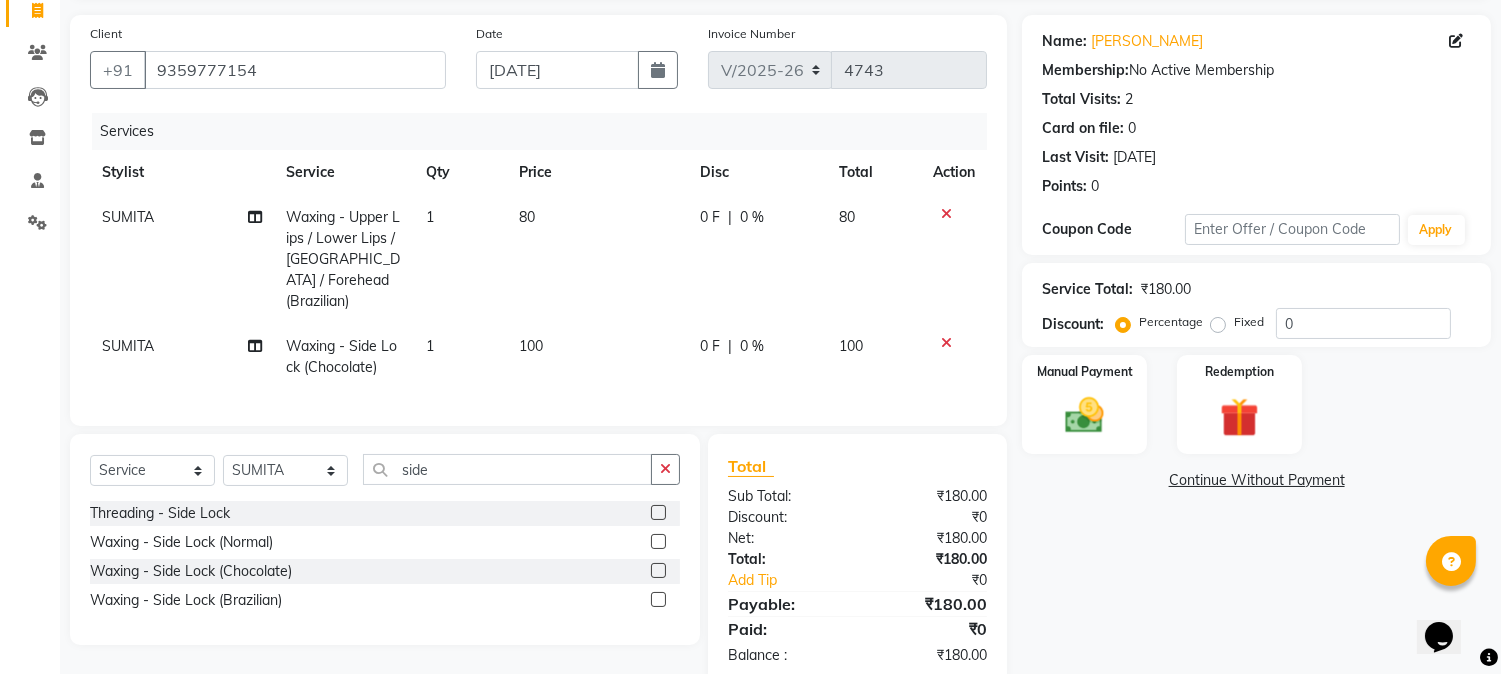scroll, scrollTop: 172, scrollLeft: 0, axis: vertical 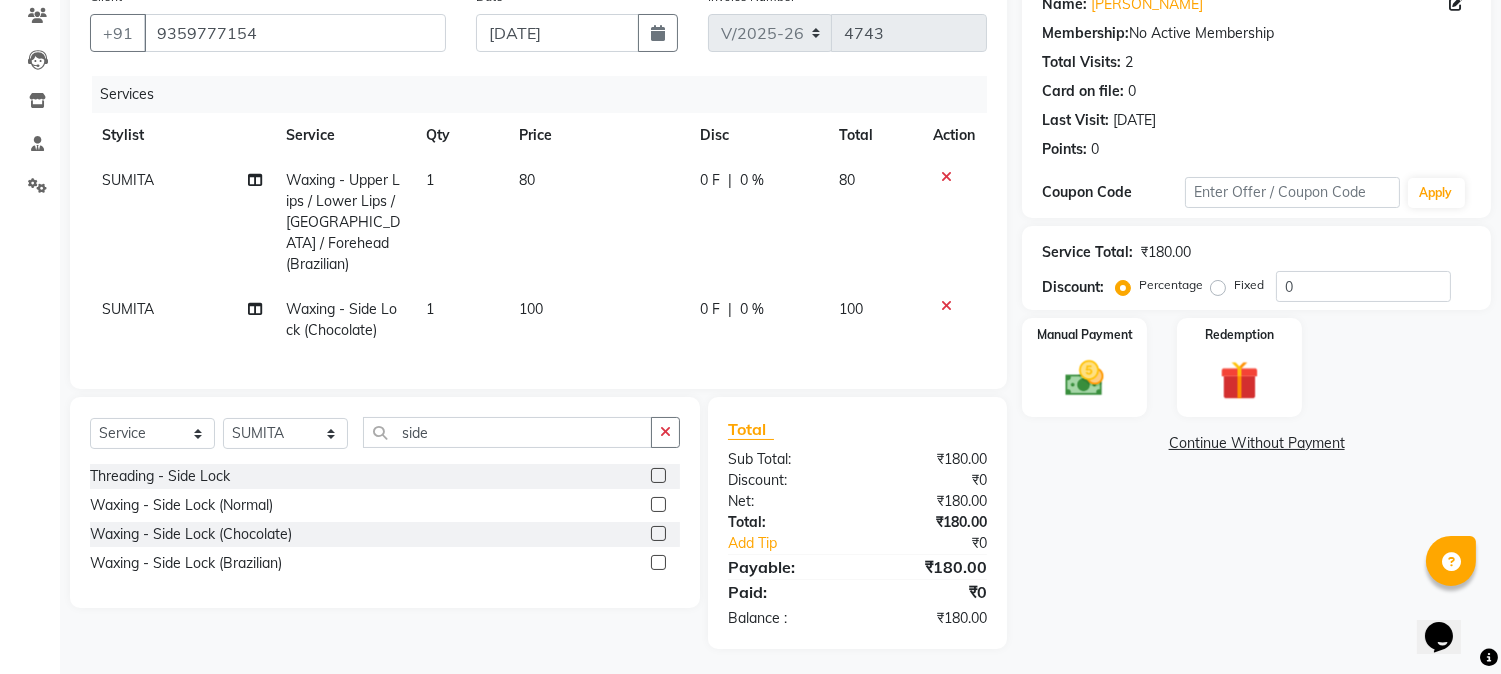 click 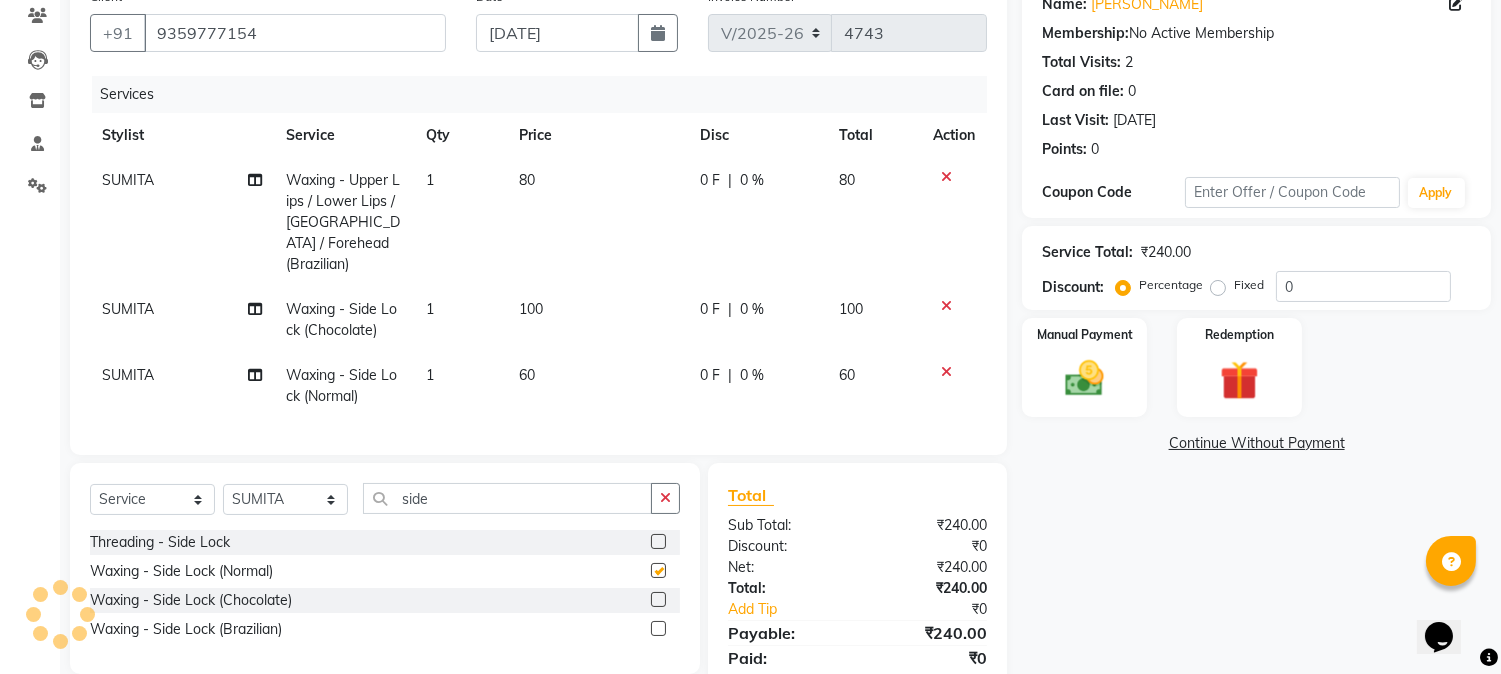 checkbox on "false" 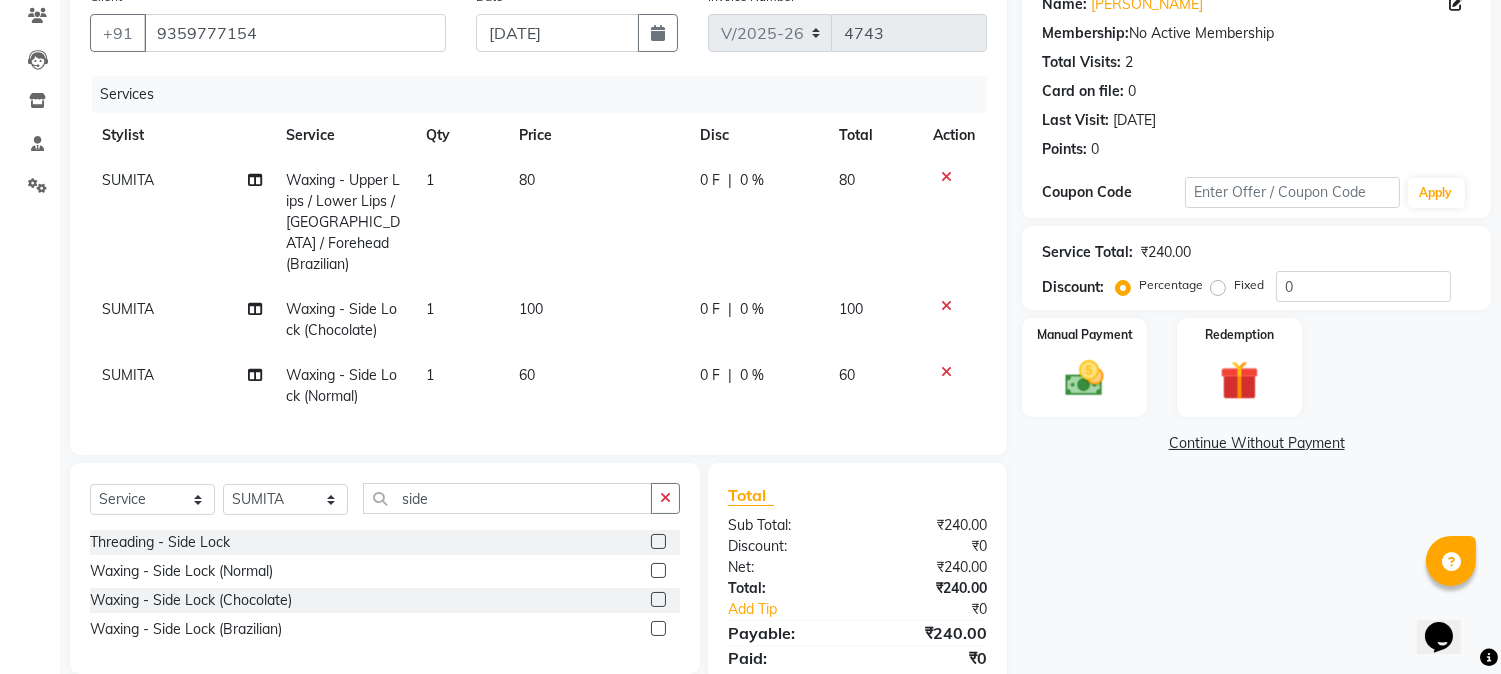 click 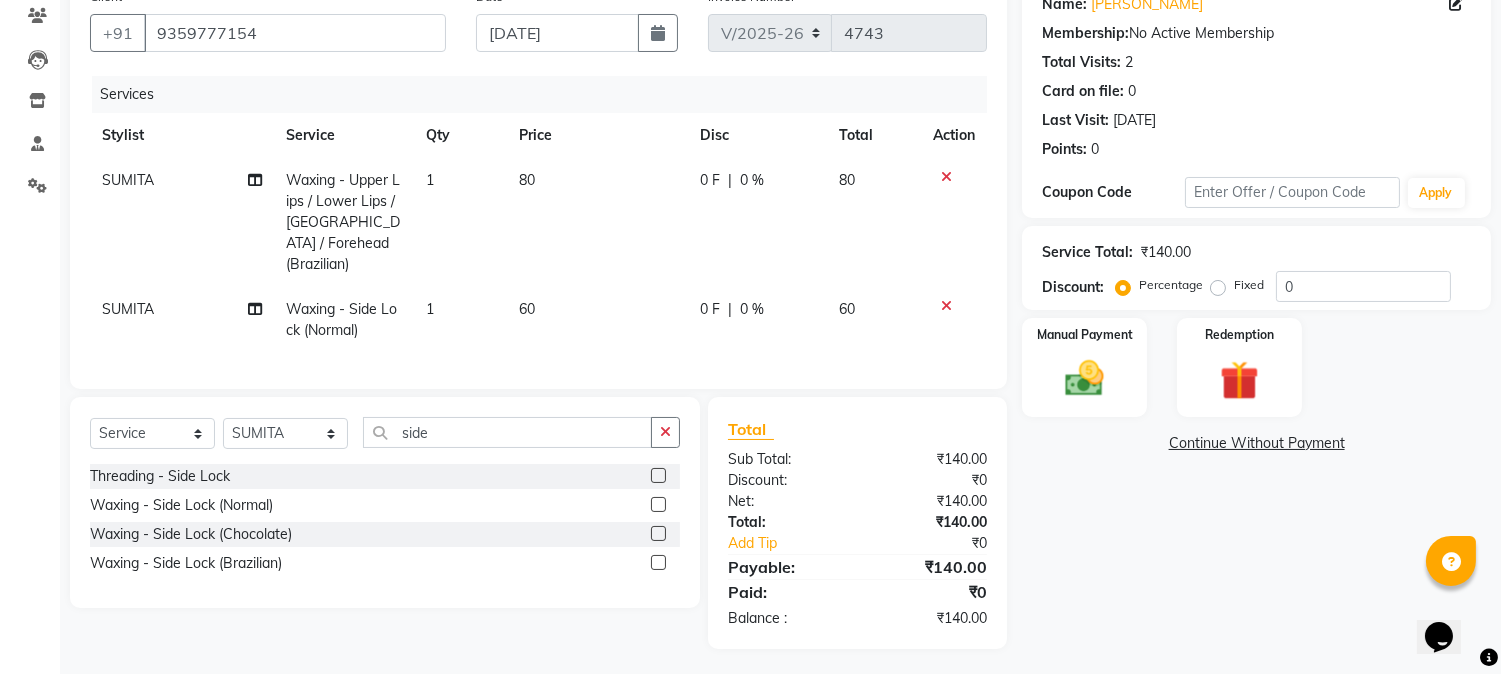 click on "60" 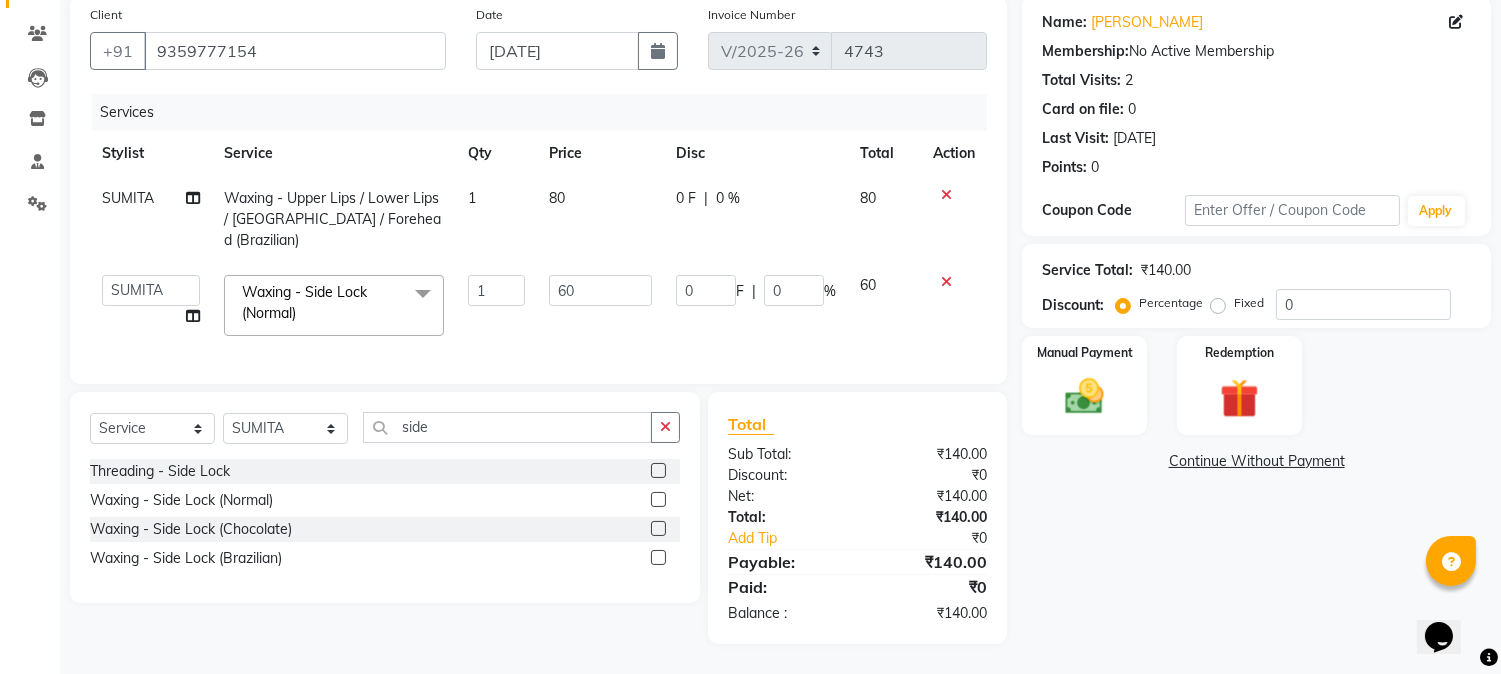 scroll, scrollTop: 150, scrollLeft: 0, axis: vertical 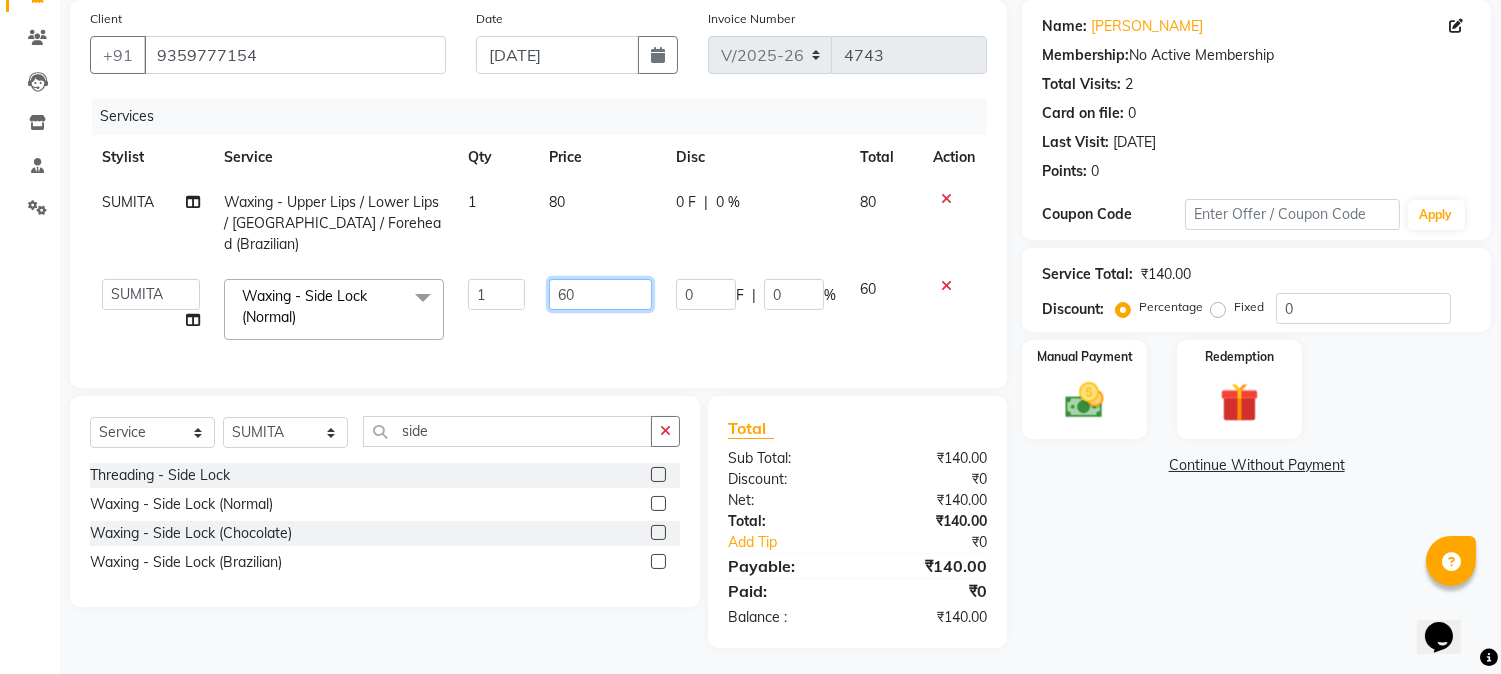 click on "60" 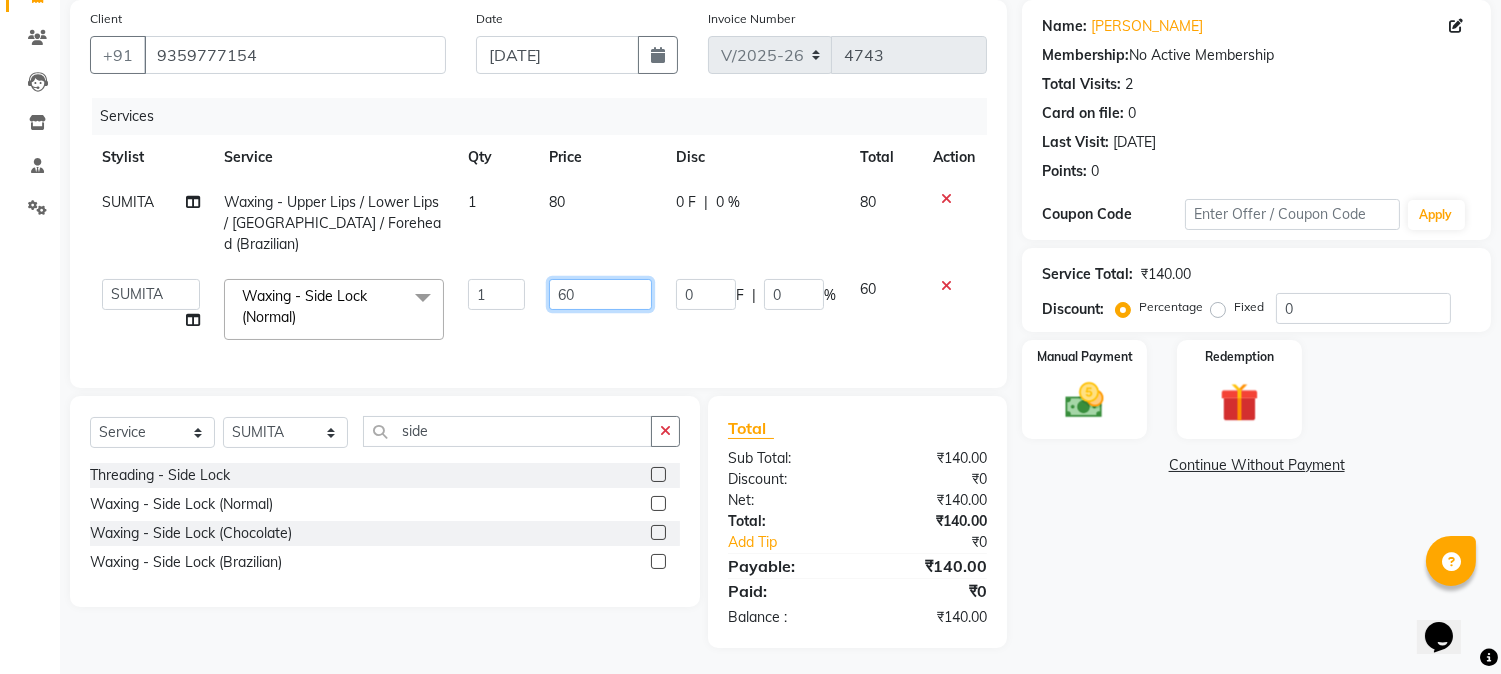 type on "6" 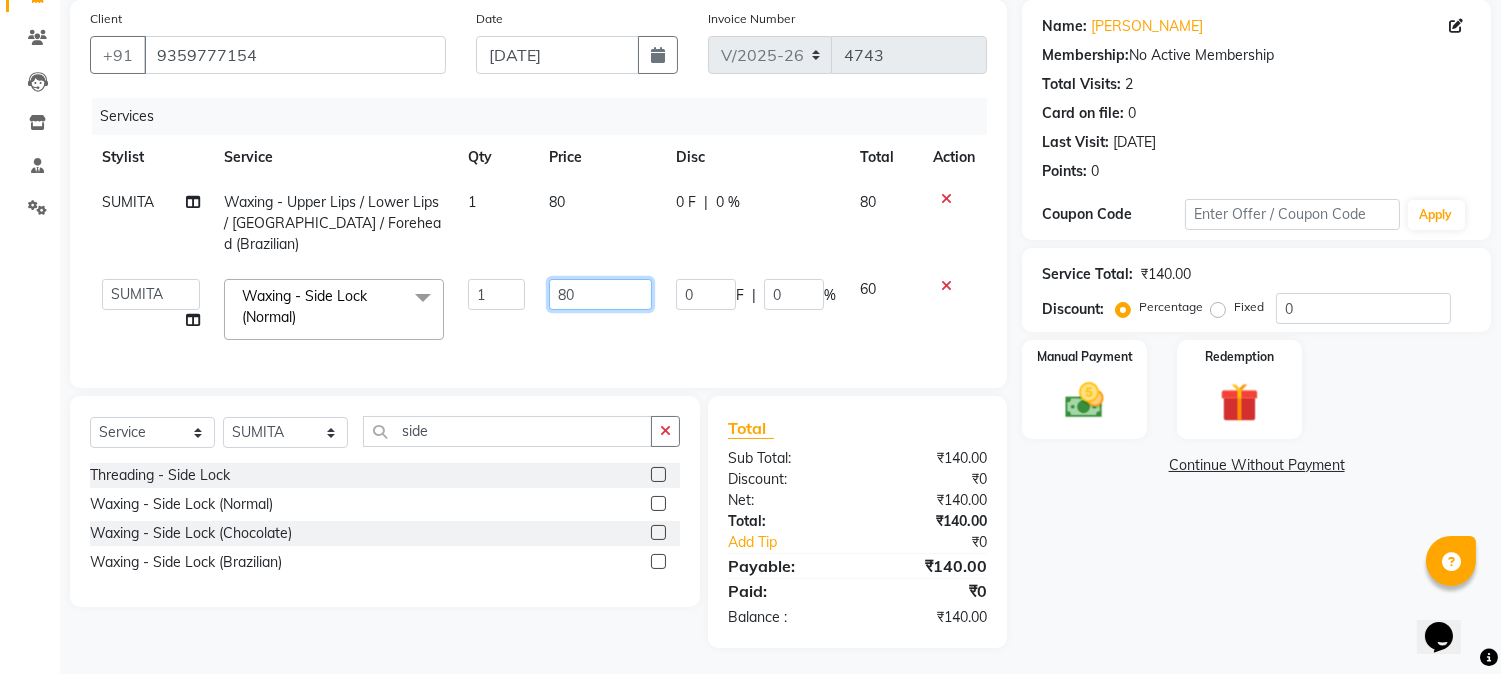 type on "8" 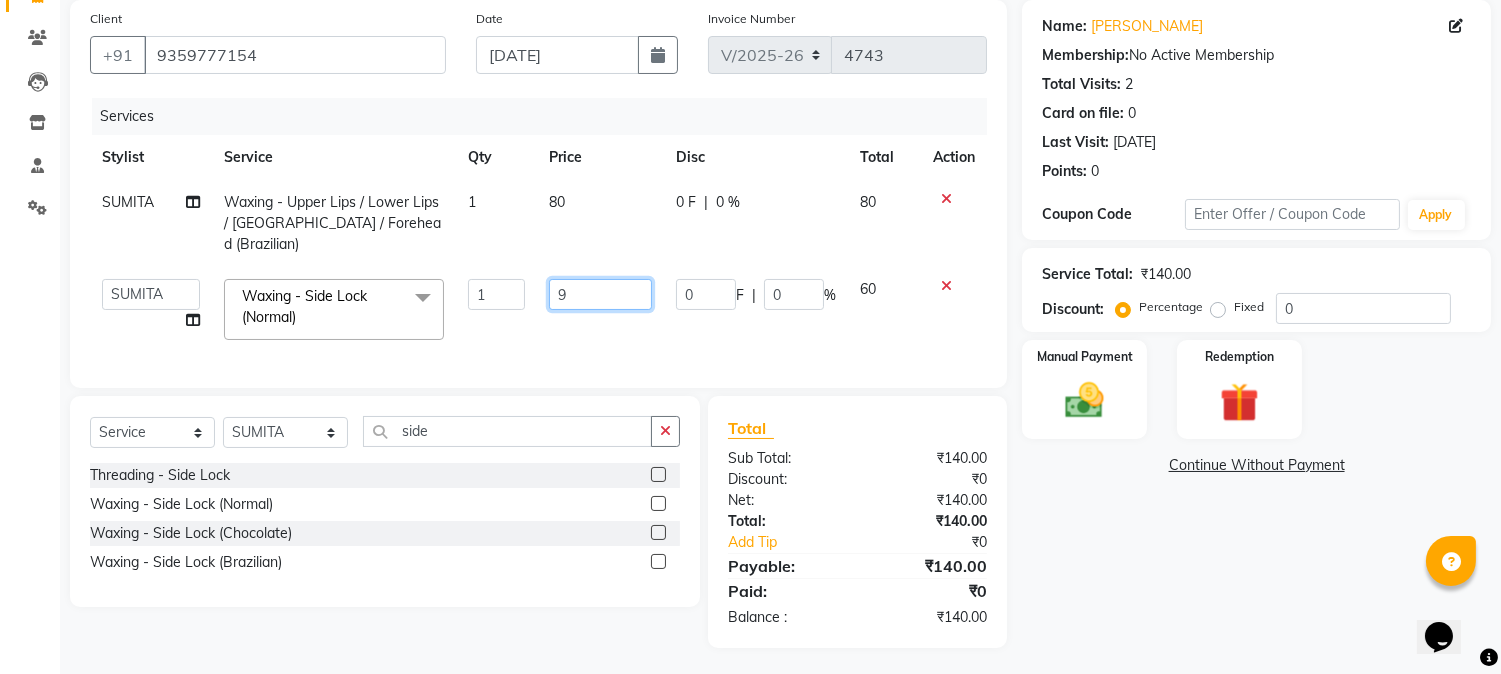 type on "90" 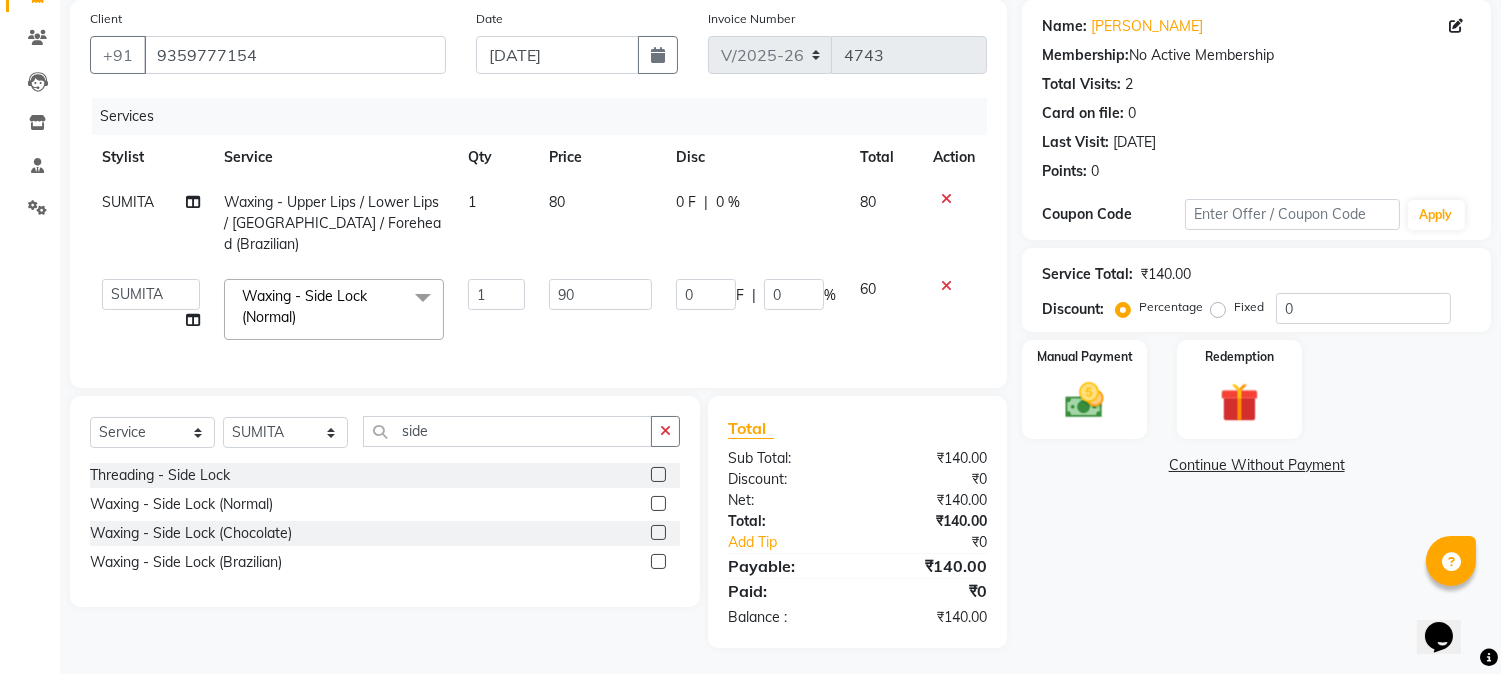 click on "Front Desk   [PERSON_NAME]   HIZZ & HERZ 2   [PERSON_NAME]   [PERSON_NAME]   [PERSON_NAME]   [PERSON_NAME]   MOHD [PERSON_NAME]   [PERSON_NAME]   [PERSON_NAME]    [PERSON_NAME]  Waxing - Side Lock (Normal)  x Hair Color (Majirel) - Hair Colour ([DEMOGRAPHIC_DATA]) Hair Color (Majirel) - [PERSON_NAME] Colour ([DEMOGRAPHIC_DATA]) Hair Color (Majirel) - Moustache Colour ([DEMOGRAPHIC_DATA]) Hair Color (Majirel) - Highlighting ([DEMOGRAPHIC_DATA]) BALAYAGE Hair Color (Inoa) - Hair Colour ([DEMOGRAPHIC_DATA]) Hair Color (Inoa) - [PERSON_NAME] Colour ([DEMOGRAPHIC_DATA]) Hair Color (Inoa) - Moustache Colour ([DEMOGRAPHIC_DATA]) Hair Color (Inoa) - Highlighting ([DEMOGRAPHIC_DATA]) Hair Color (Inoa) - Smoothing / Straightening ([DEMOGRAPHIC_DATA]) Hair Color (Inoa) - Keratin / Cysteine  ([DEMOGRAPHIC_DATA]) HAIR STYLE  HAIR STYLE  Facial - Normal Fruits ([DEMOGRAPHIC_DATA]) Facial - Richfeel - Gold ([DEMOGRAPHIC_DATA]) Facial - Oxy-Life ([DEMOGRAPHIC_DATA]) Facial - Cheryls  -  [PERSON_NAME] ([DEMOGRAPHIC_DATA]) Facial - Cheryls  - Oxy Blast ([DEMOGRAPHIC_DATA]) Facial - Cheryls  - [PERSON_NAME] ([DEMOGRAPHIC_DATA]) Facial - O3+  - Whitening ([DEMOGRAPHIC_DATA]) Facial - O3+  - Seaweed ([DEMOGRAPHIC_DATA]) Facial - O3+  - Bridals ([DEMOGRAPHIC_DATA]) Facial - O3+  - Luxury Diamond ([DEMOGRAPHIC_DATA]) BLUETOX" 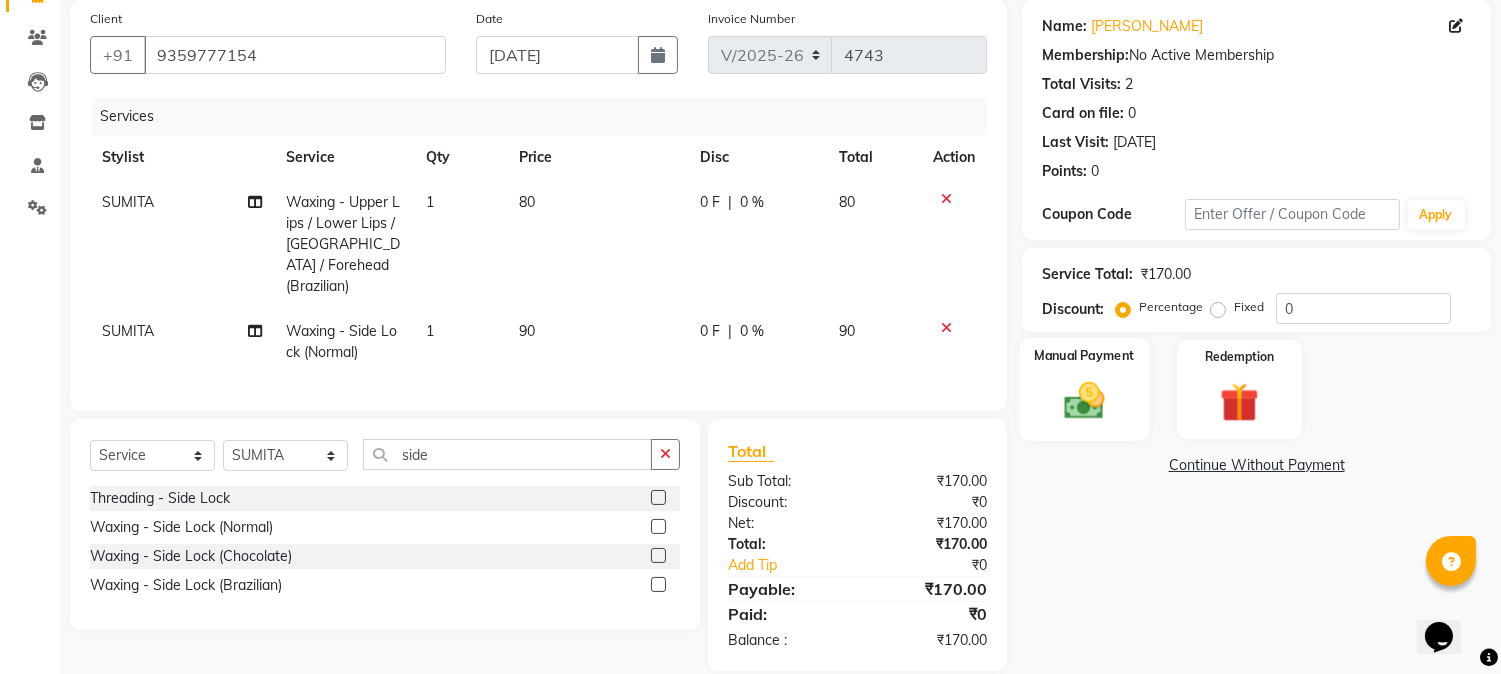 click 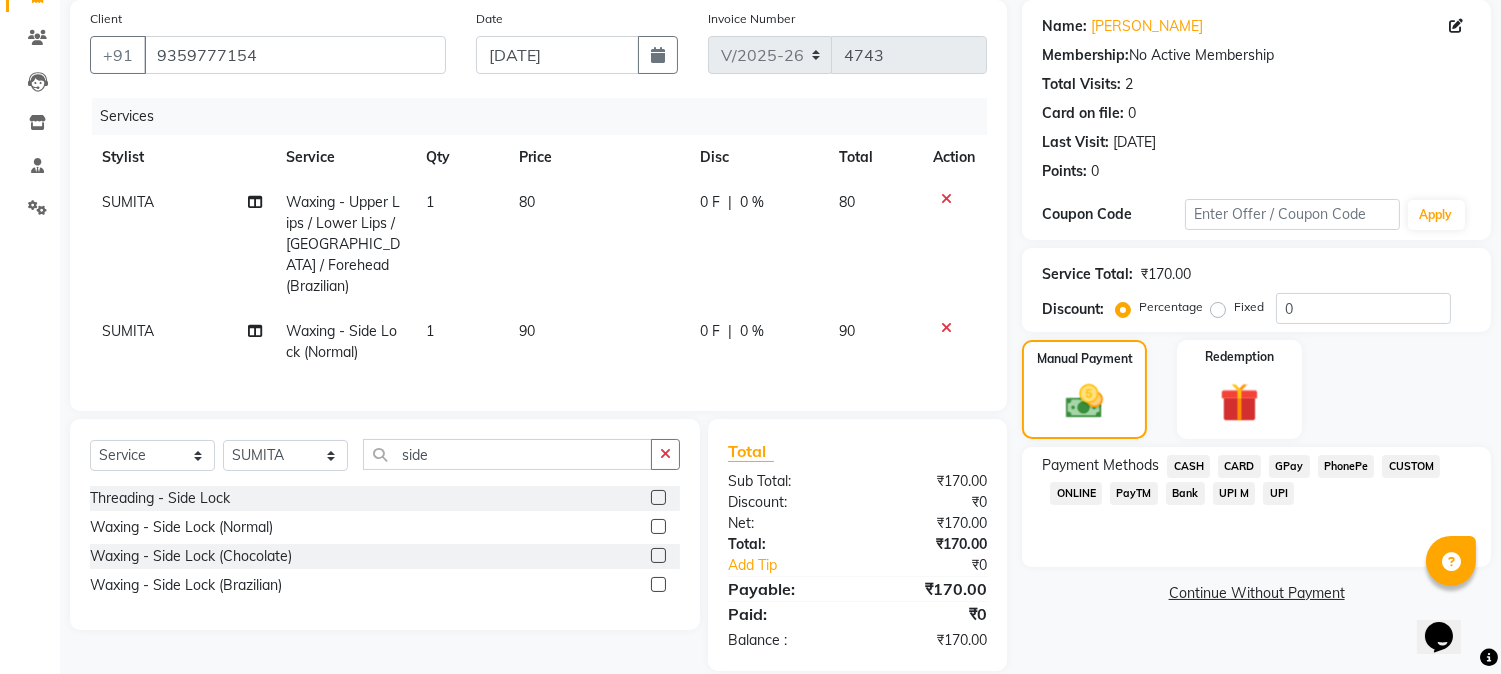 click on "GPay" 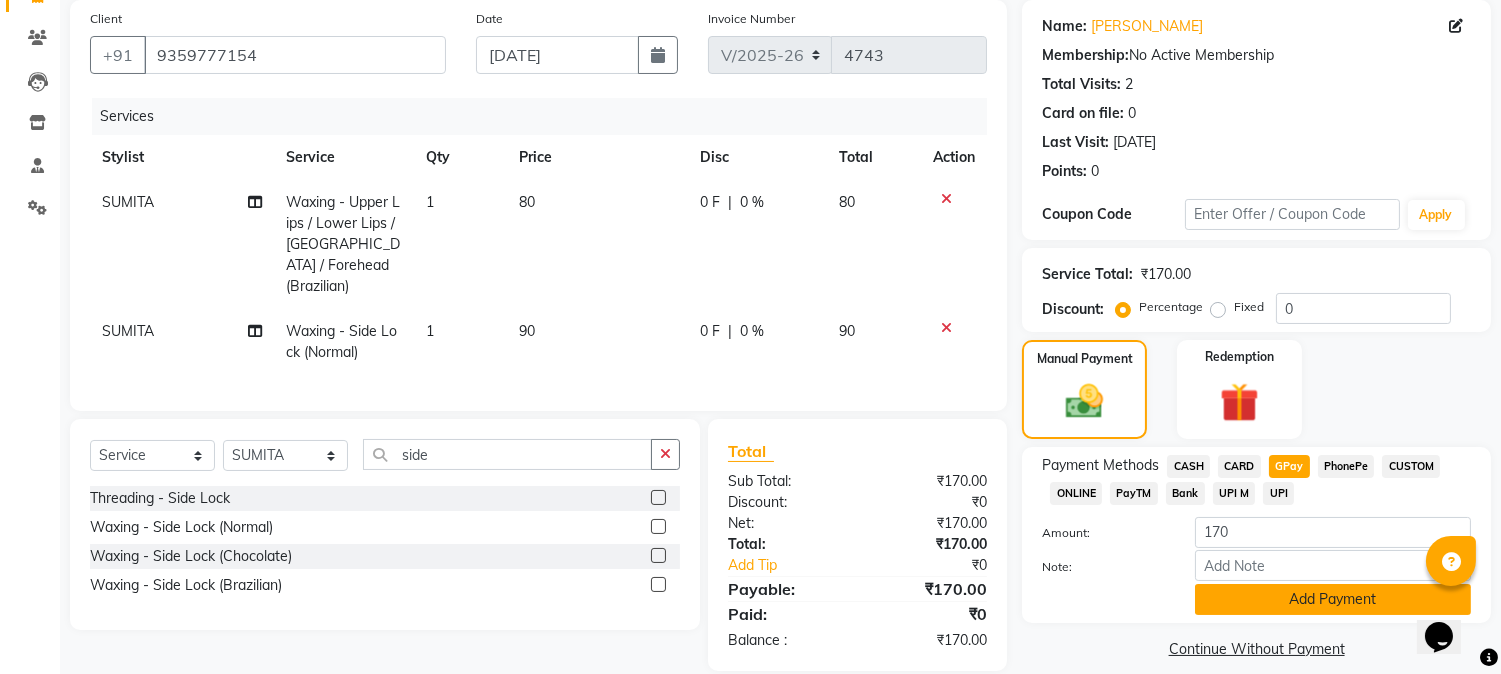 click on "Add Payment" 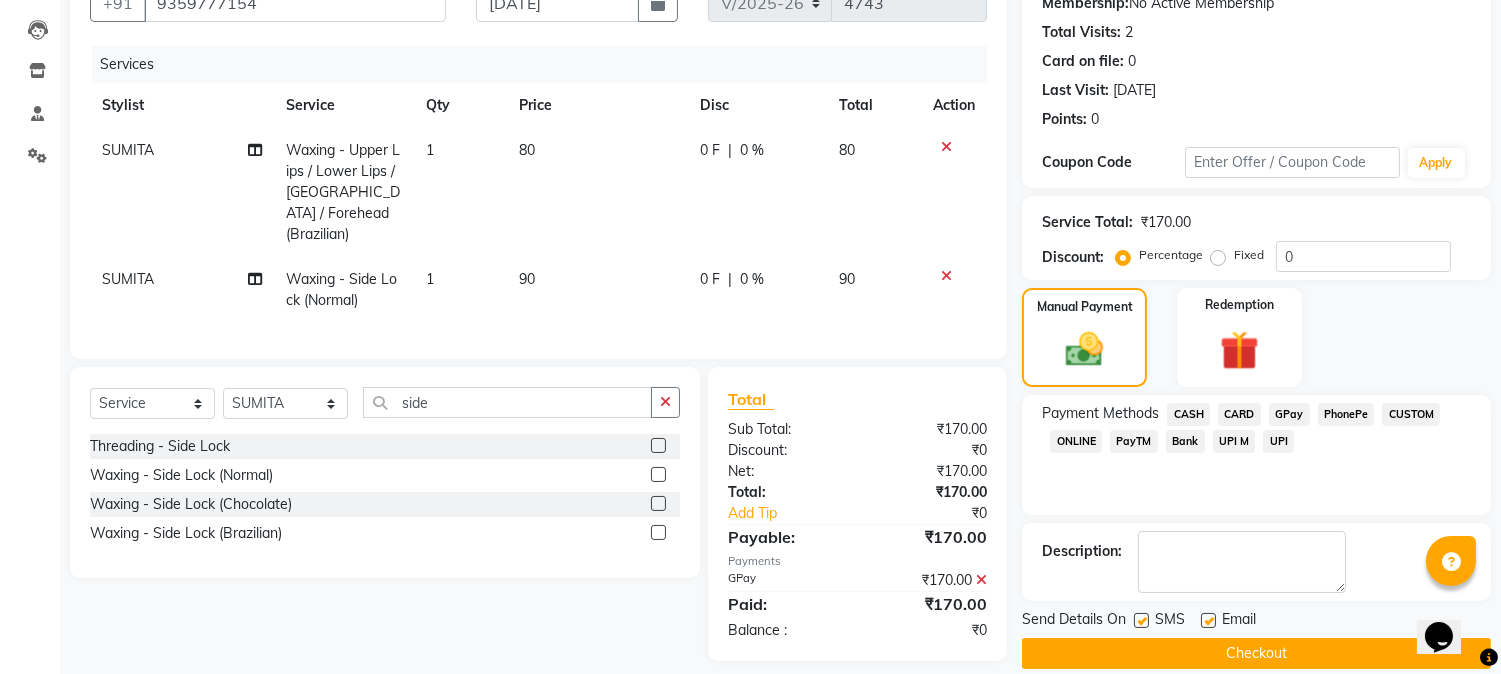 scroll, scrollTop: 225, scrollLeft: 0, axis: vertical 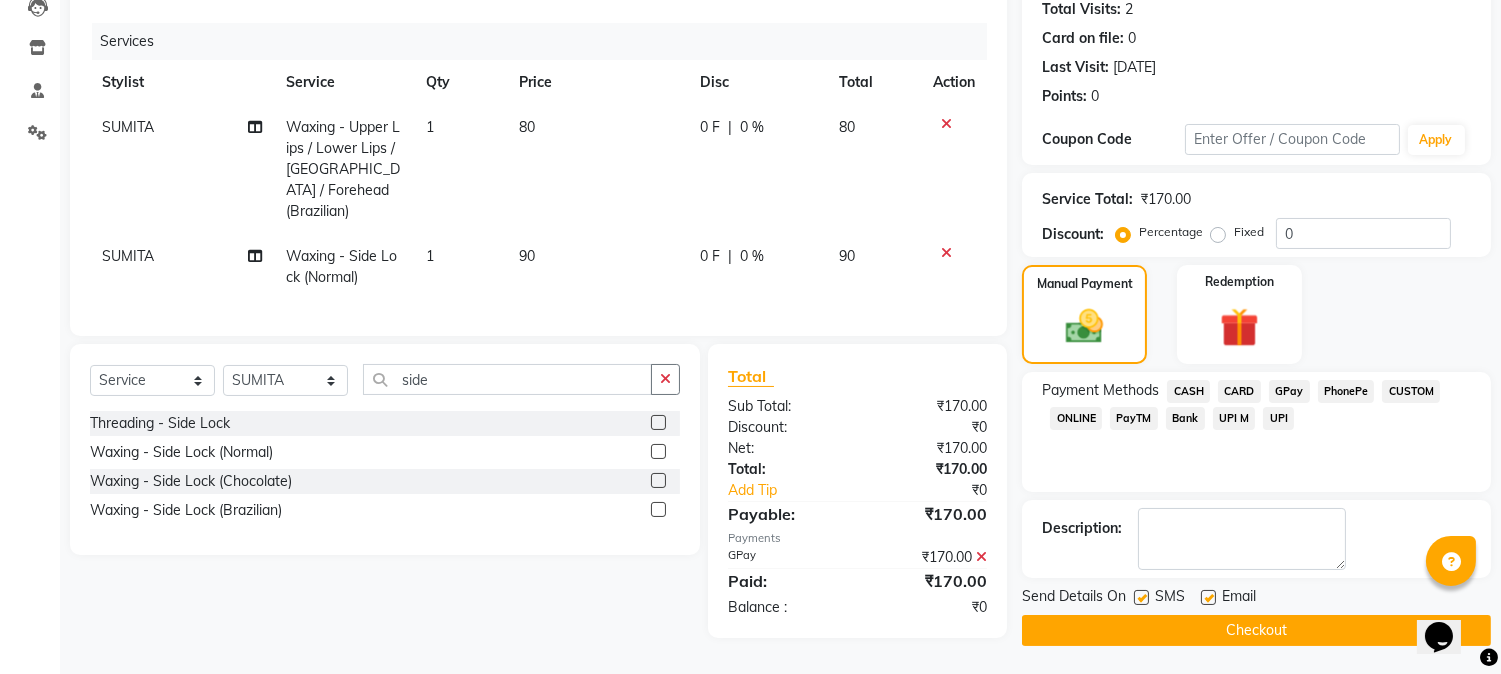 click on "Checkout" 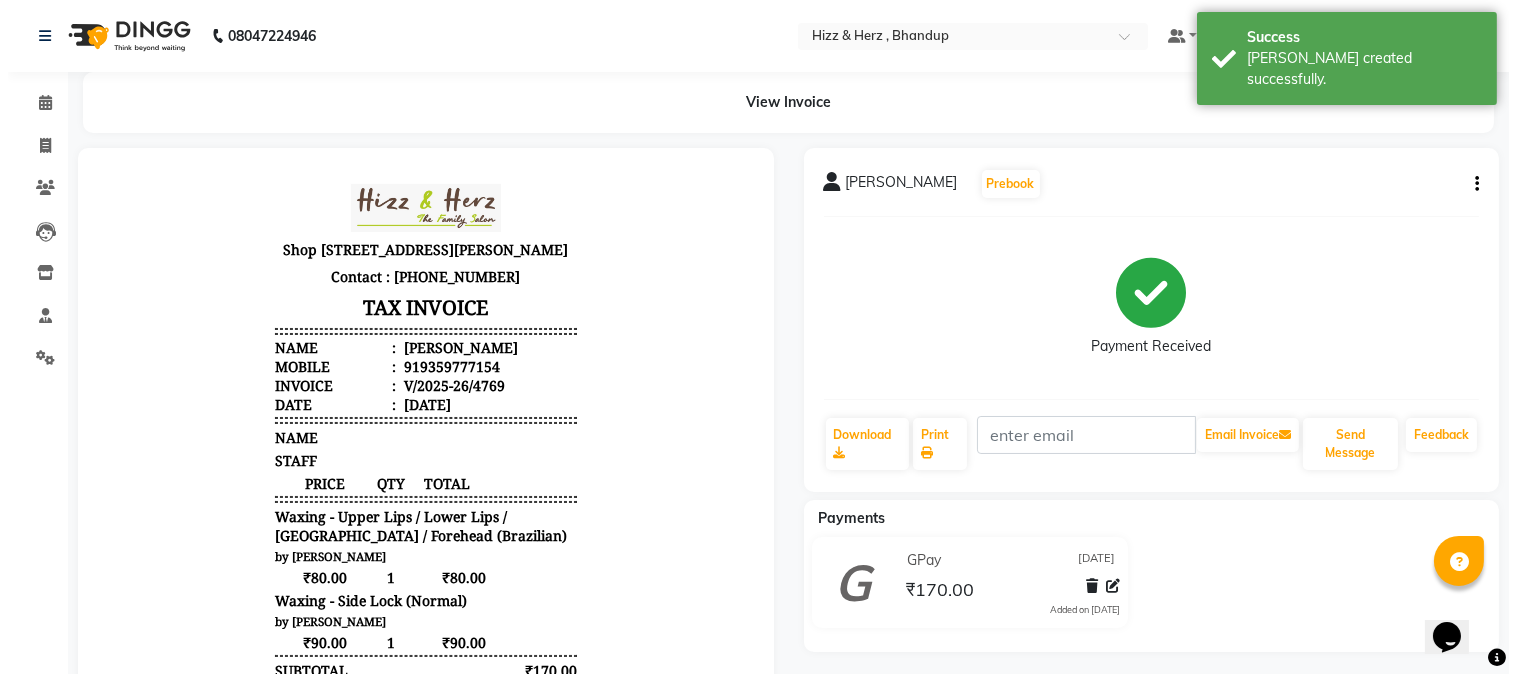 scroll, scrollTop: 0, scrollLeft: 0, axis: both 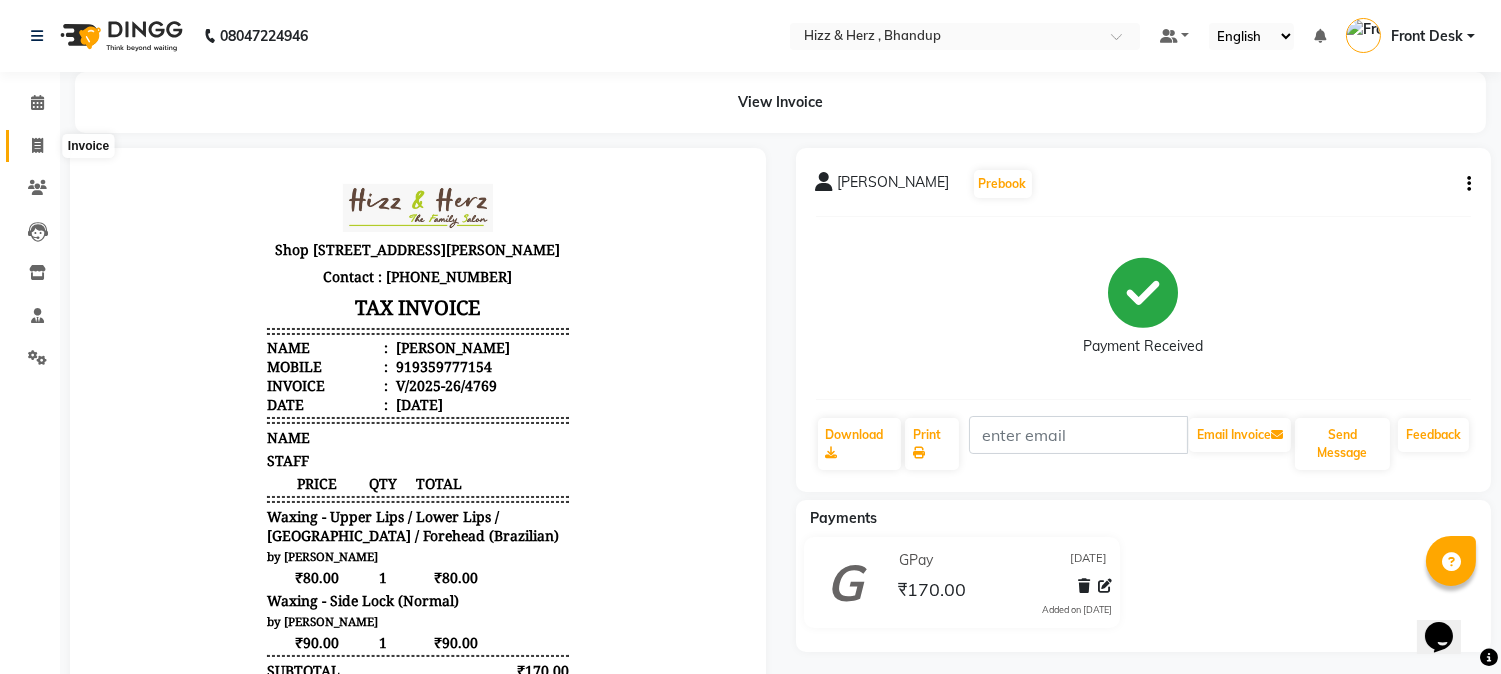 click 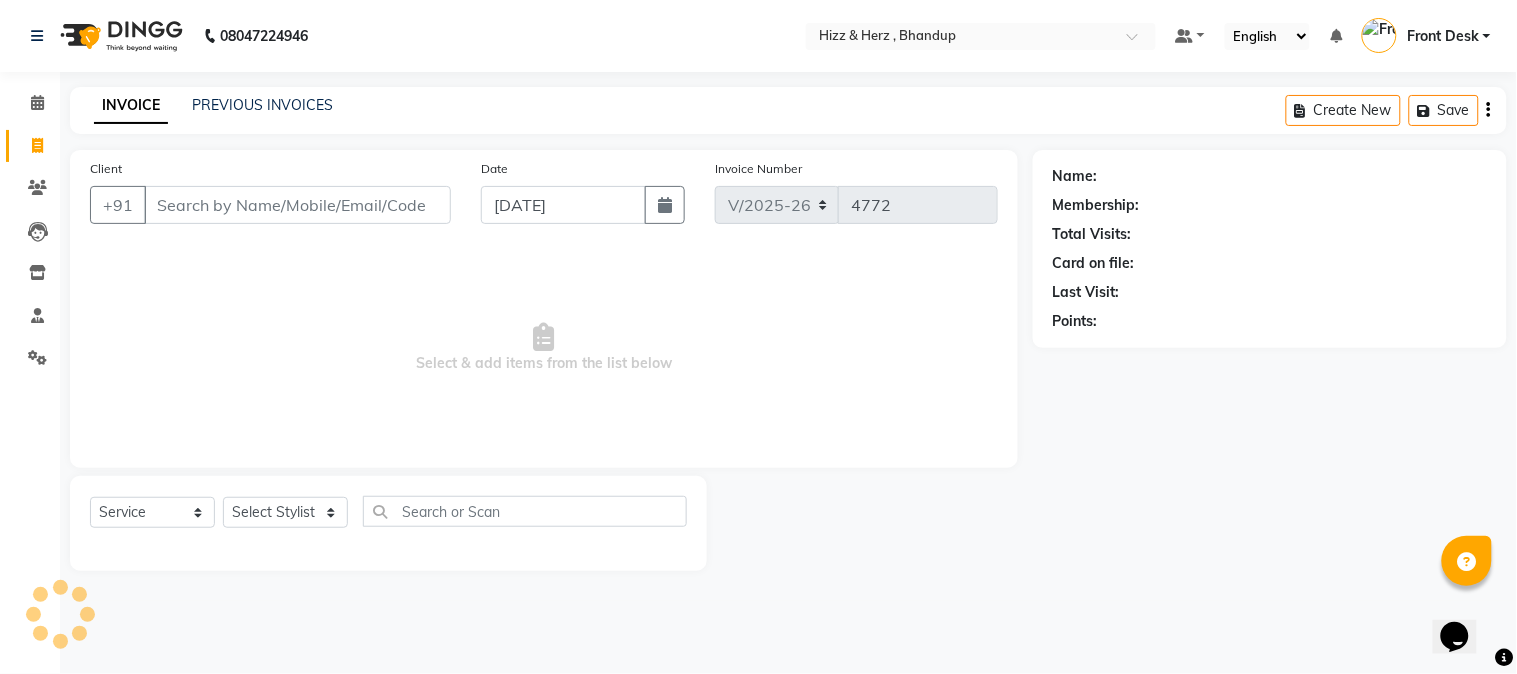 click on "PREVIOUS INVOICES" 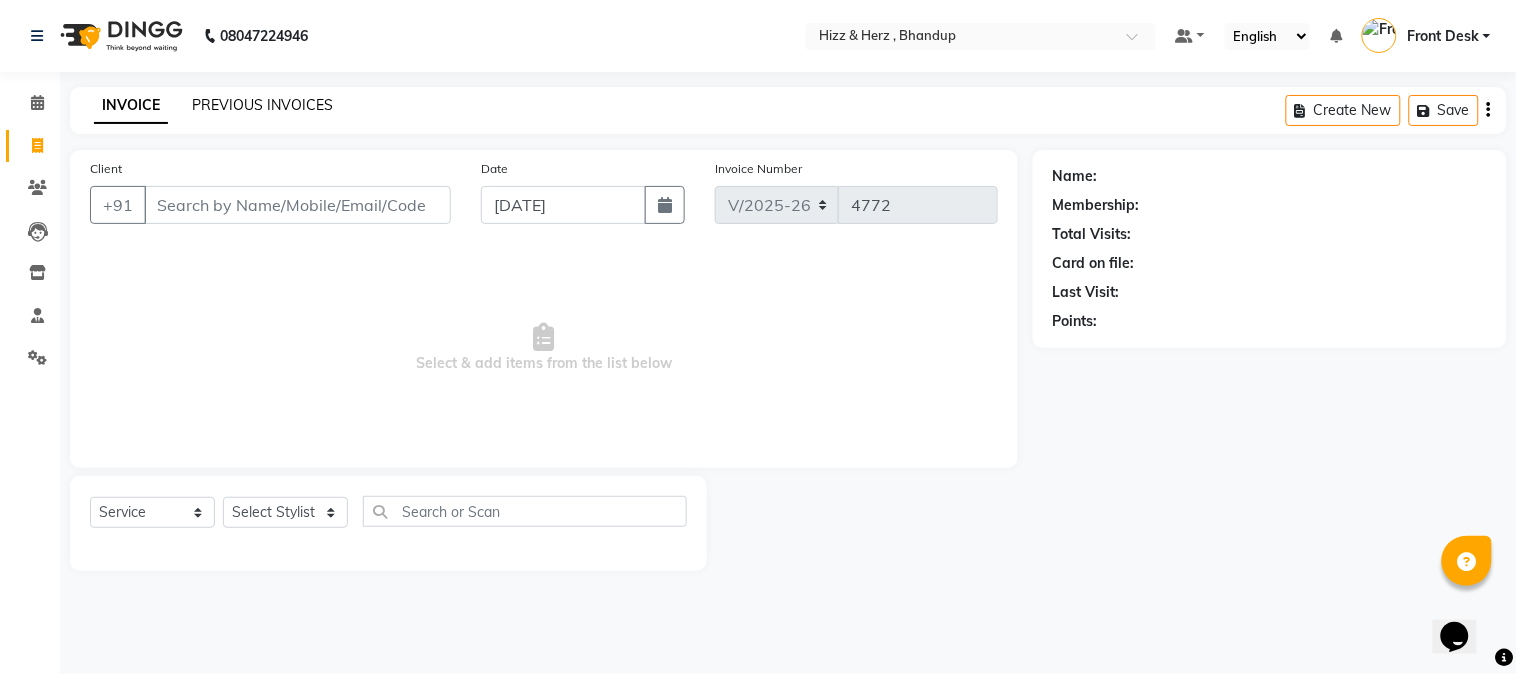 click on "PREVIOUS INVOICES" 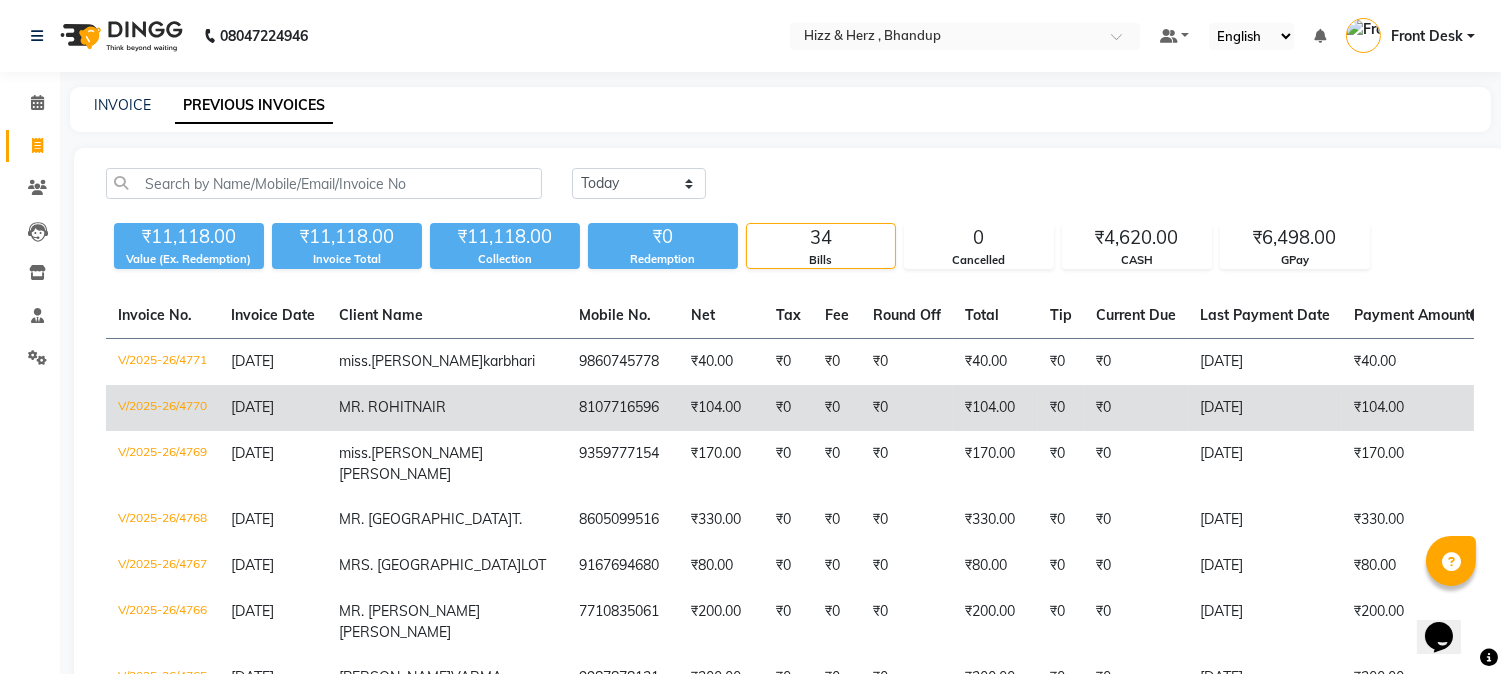 click on "₹104.00" 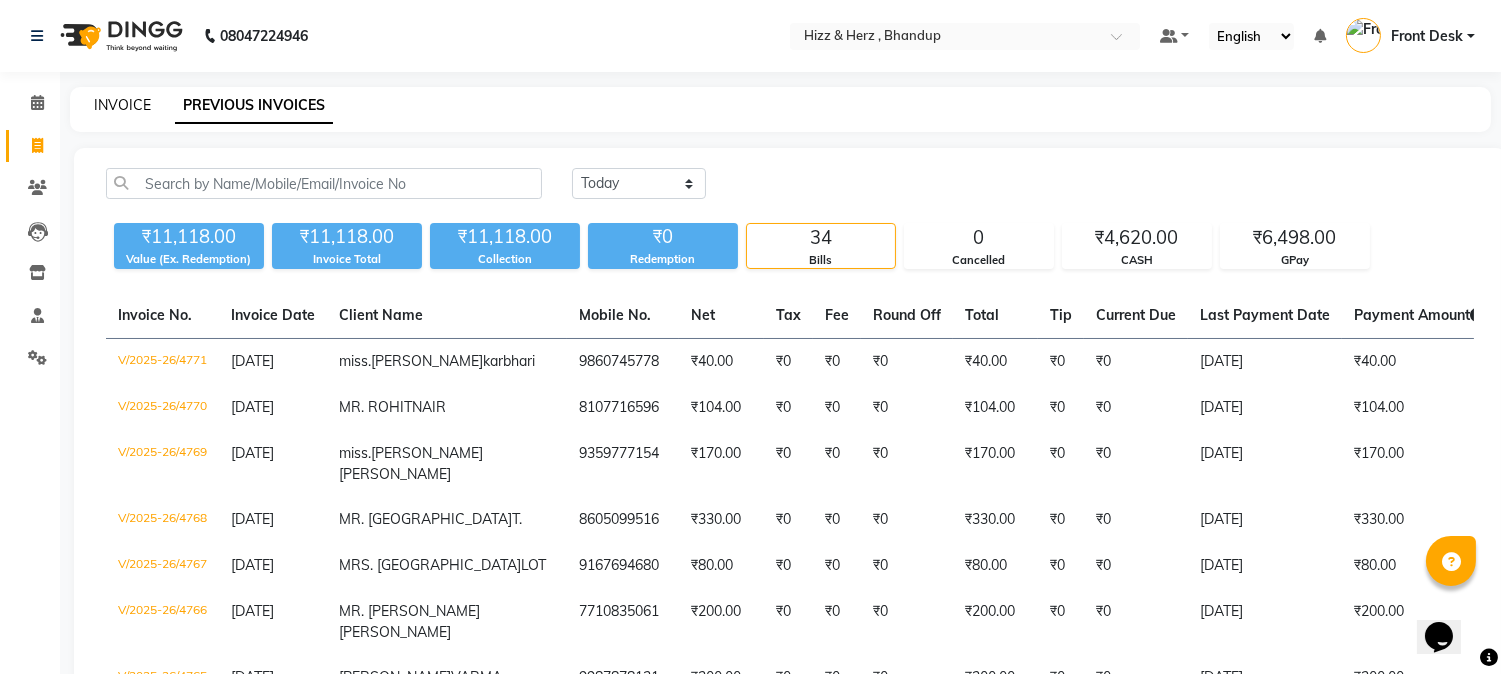 click on "INVOICE" 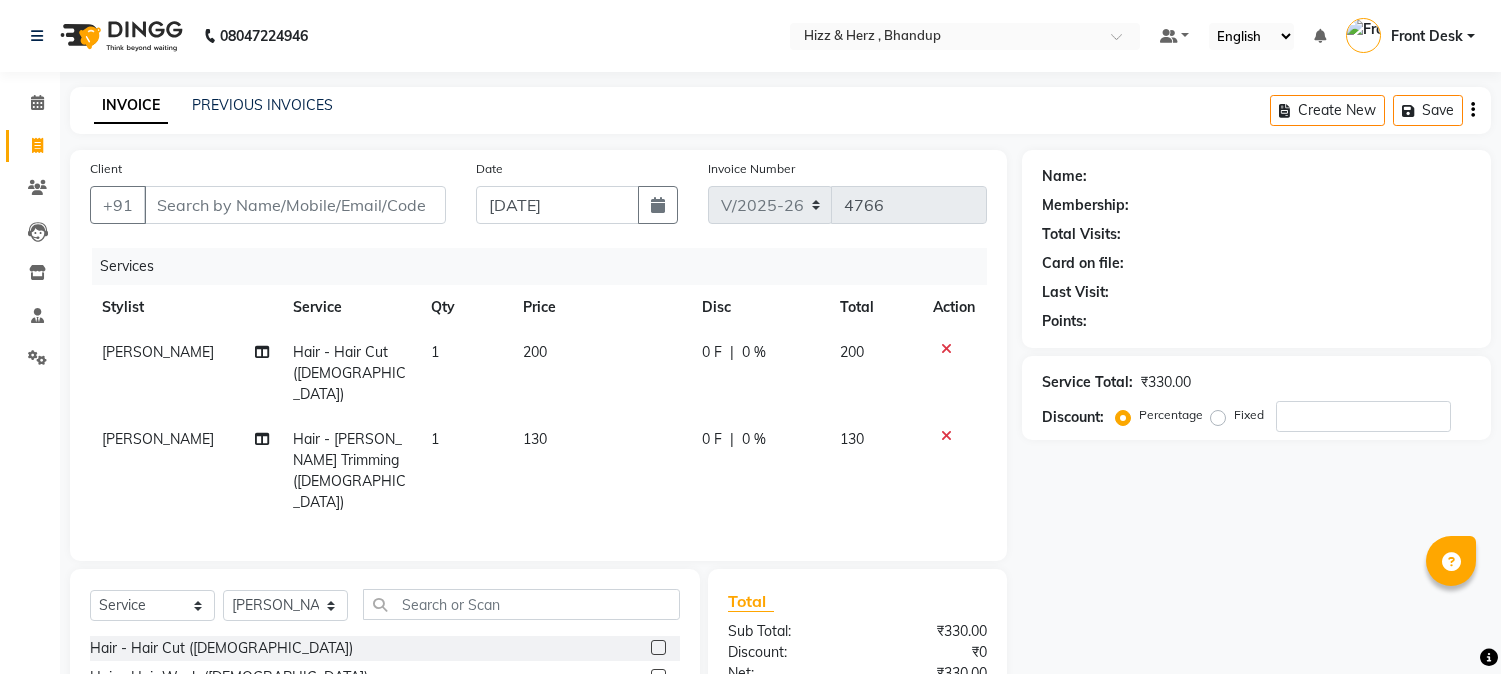 select on "629" 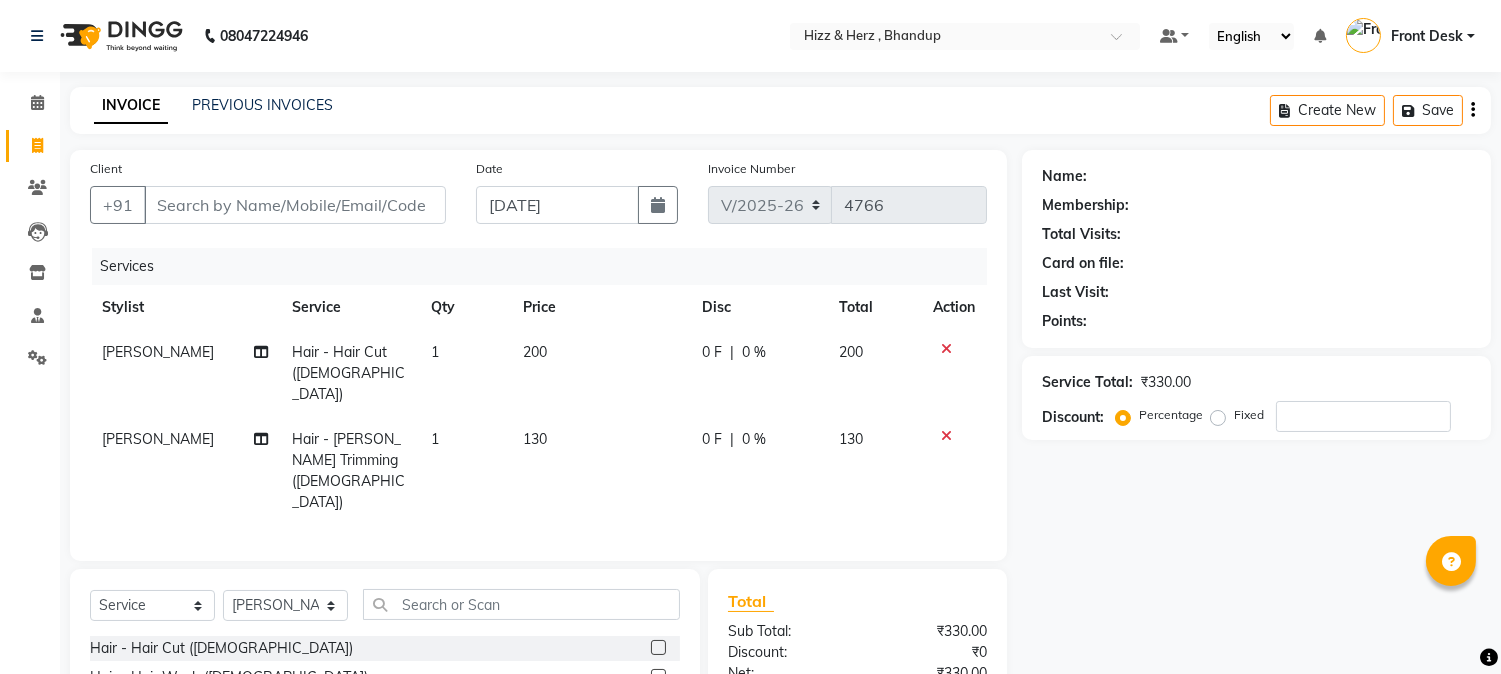 scroll, scrollTop: 0, scrollLeft: 0, axis: both 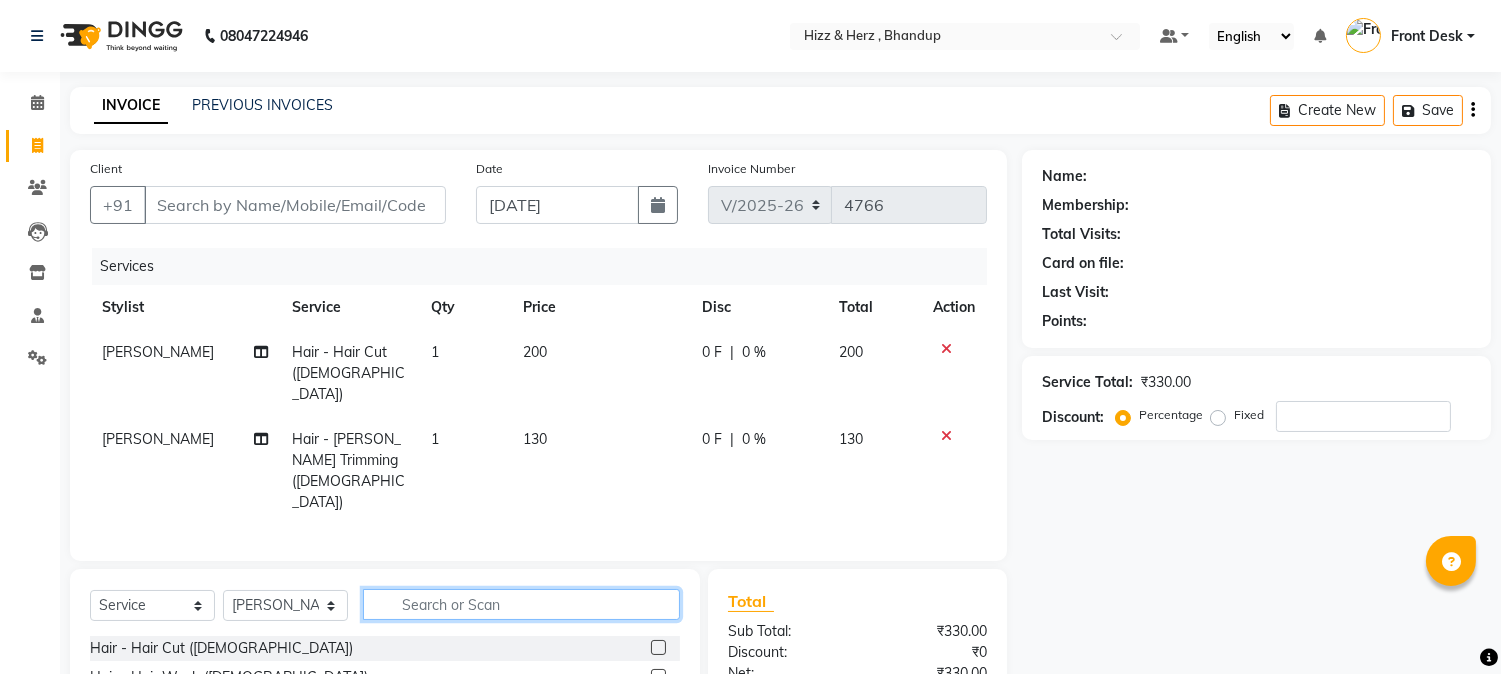 click 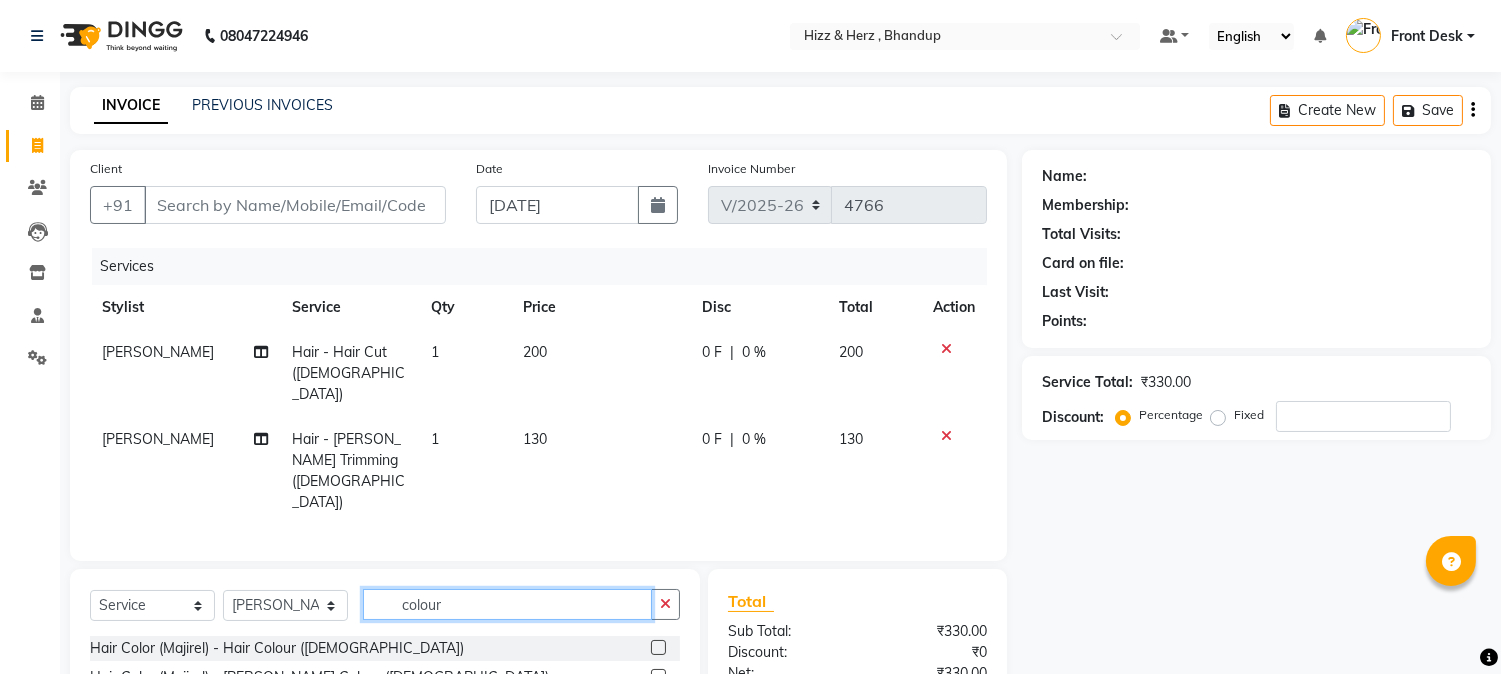 scroll, scrollTop: 173, scrollLeft: 0, axis: vertical 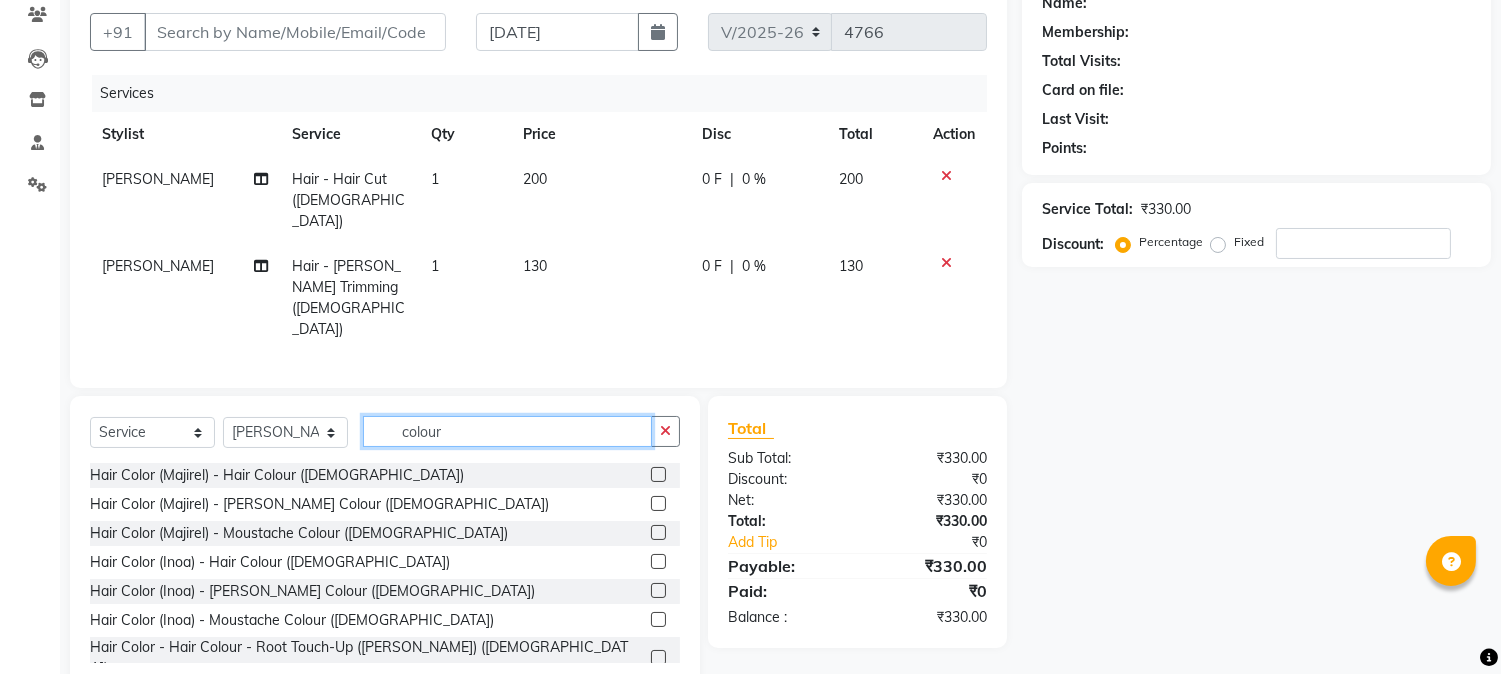 type on "colour" 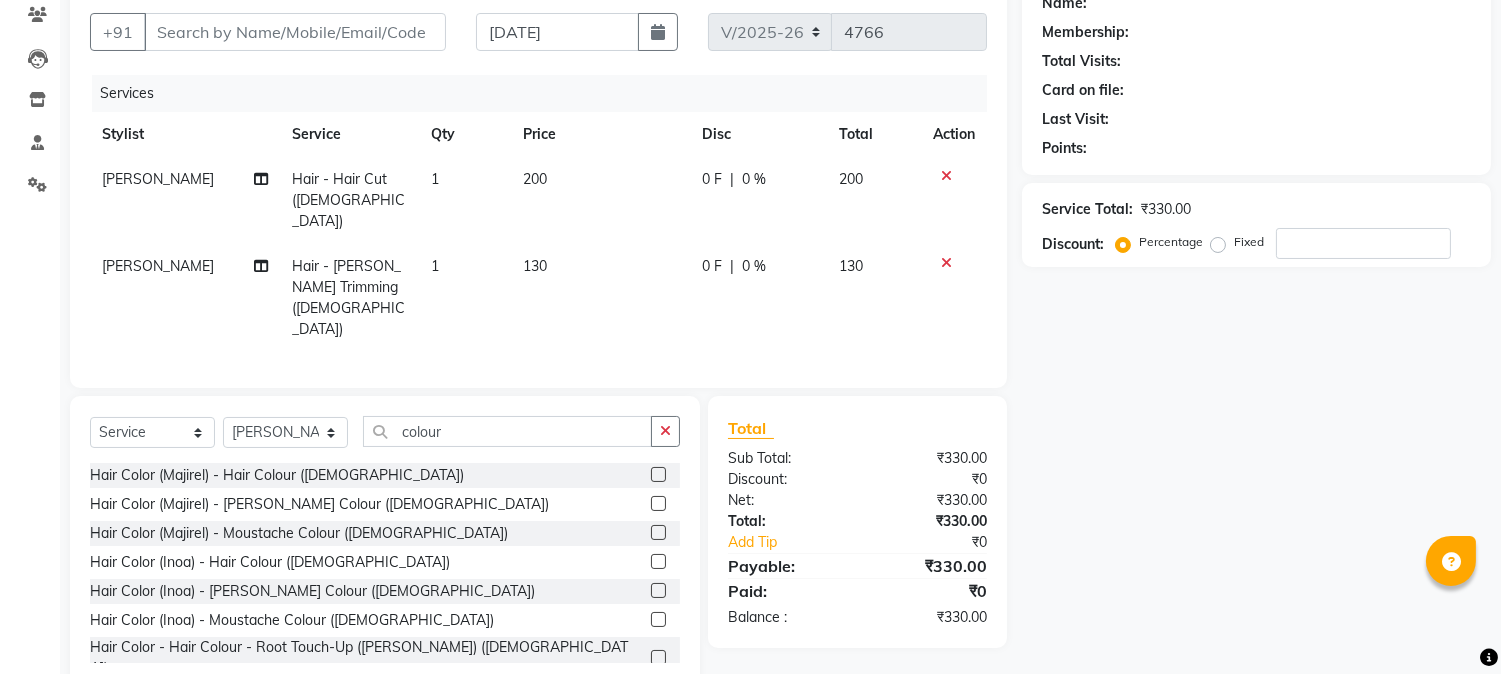 click 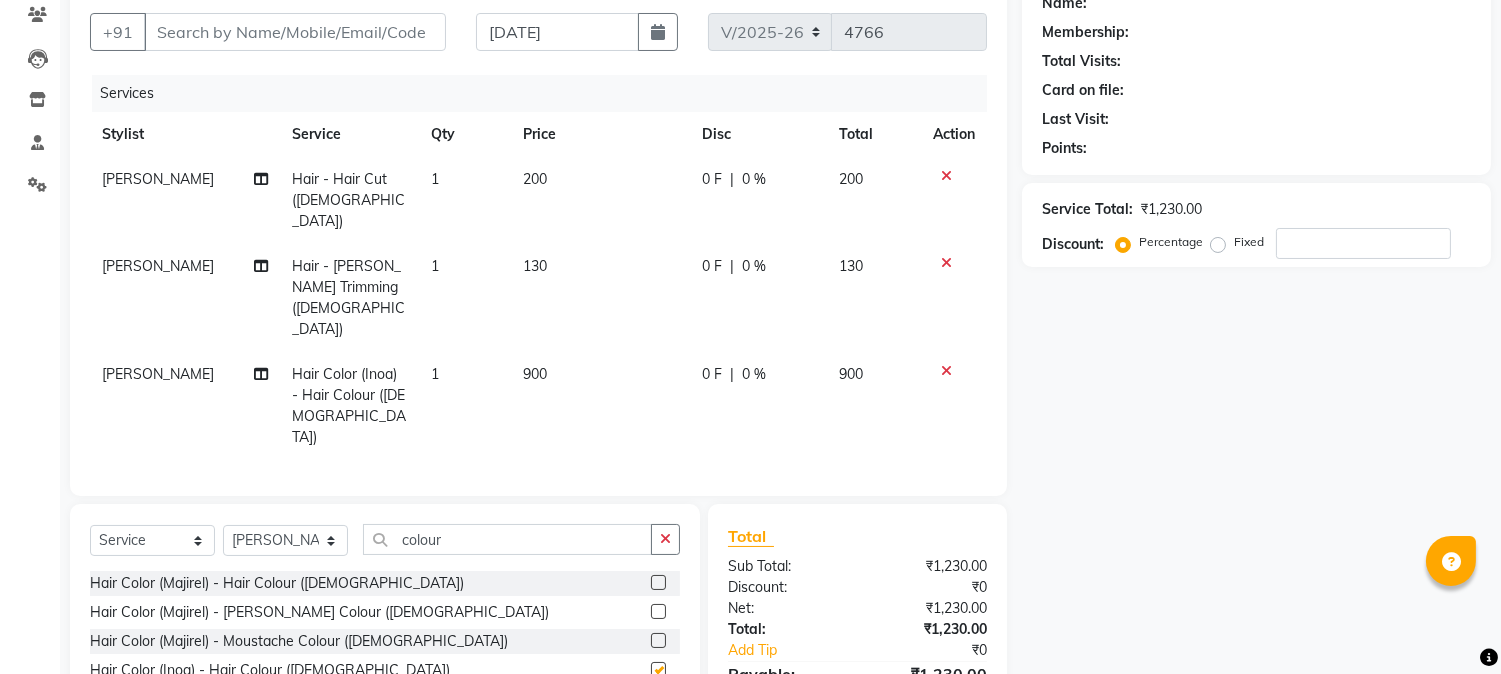 checkbox on "false" 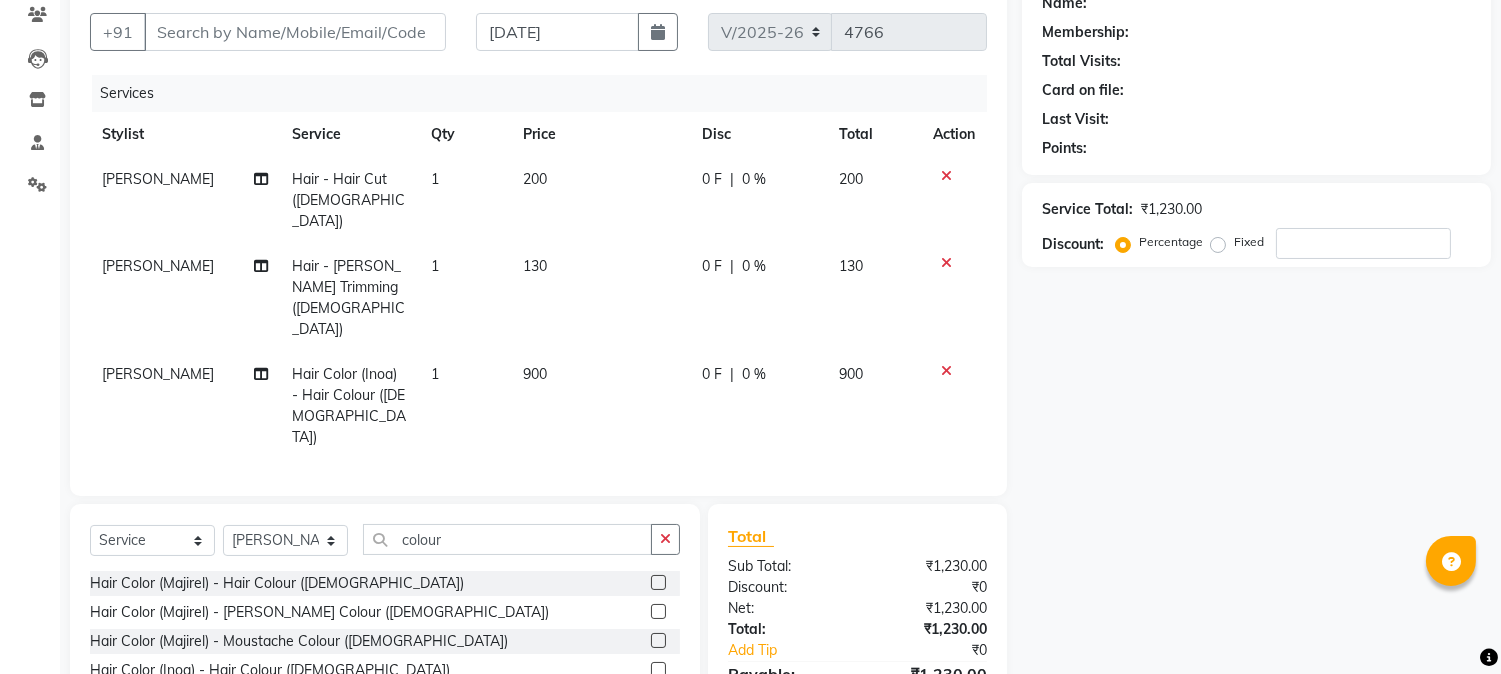 click 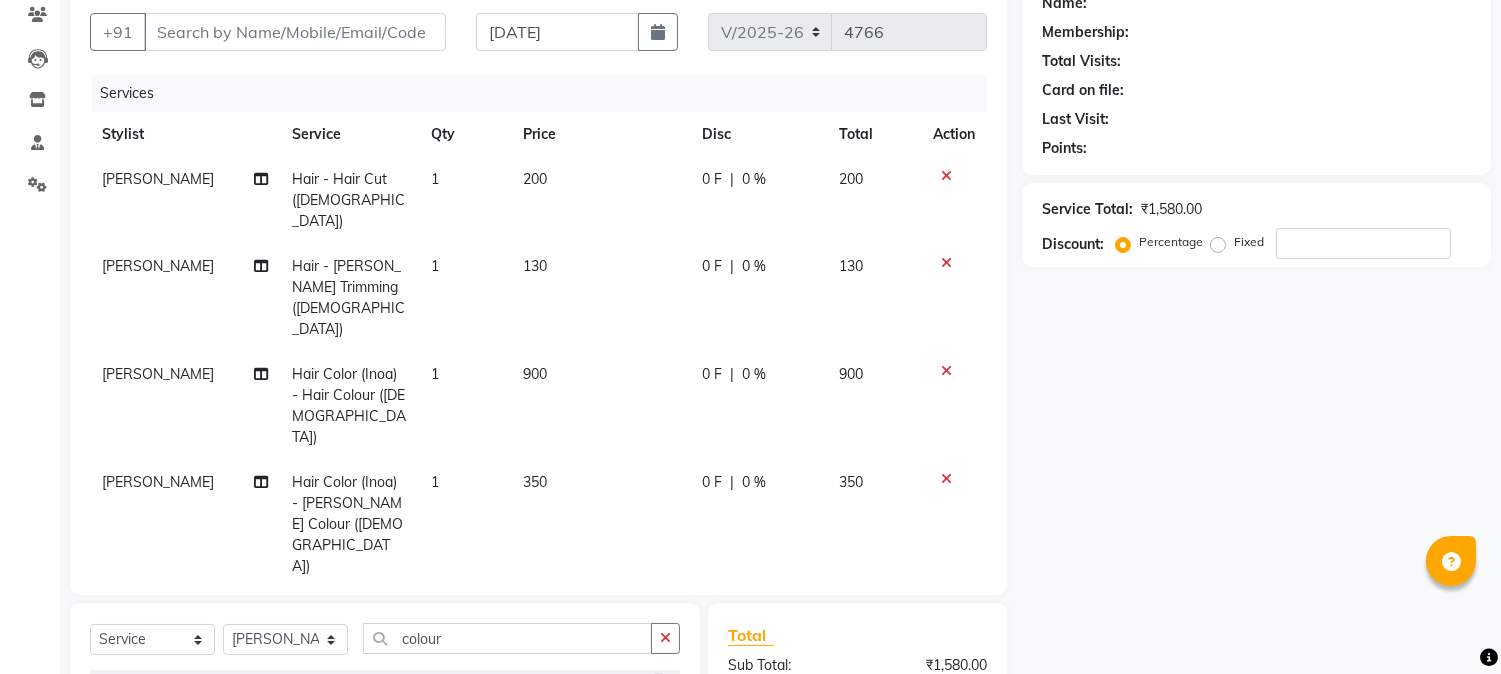 checkbox on "false" 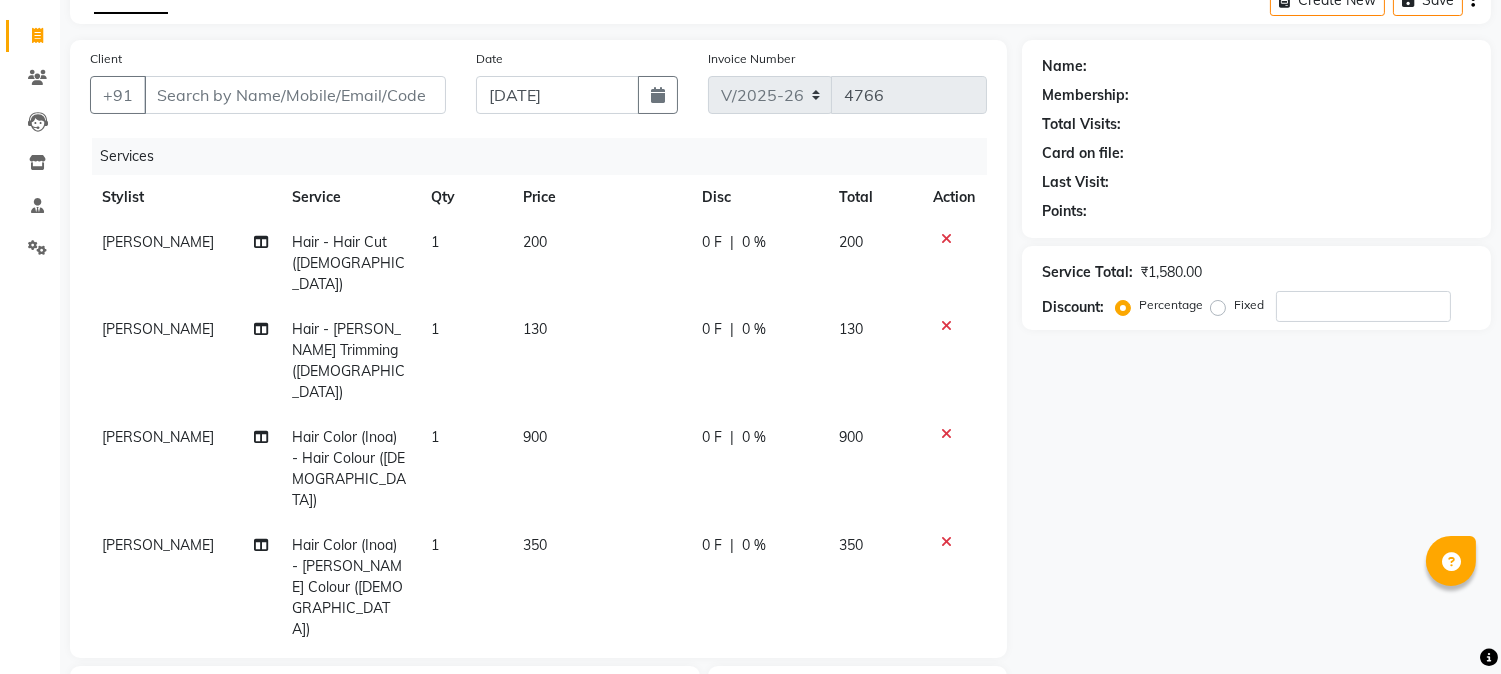 scroll, scrollTop: 0, scrollLeft: 0, axis: both 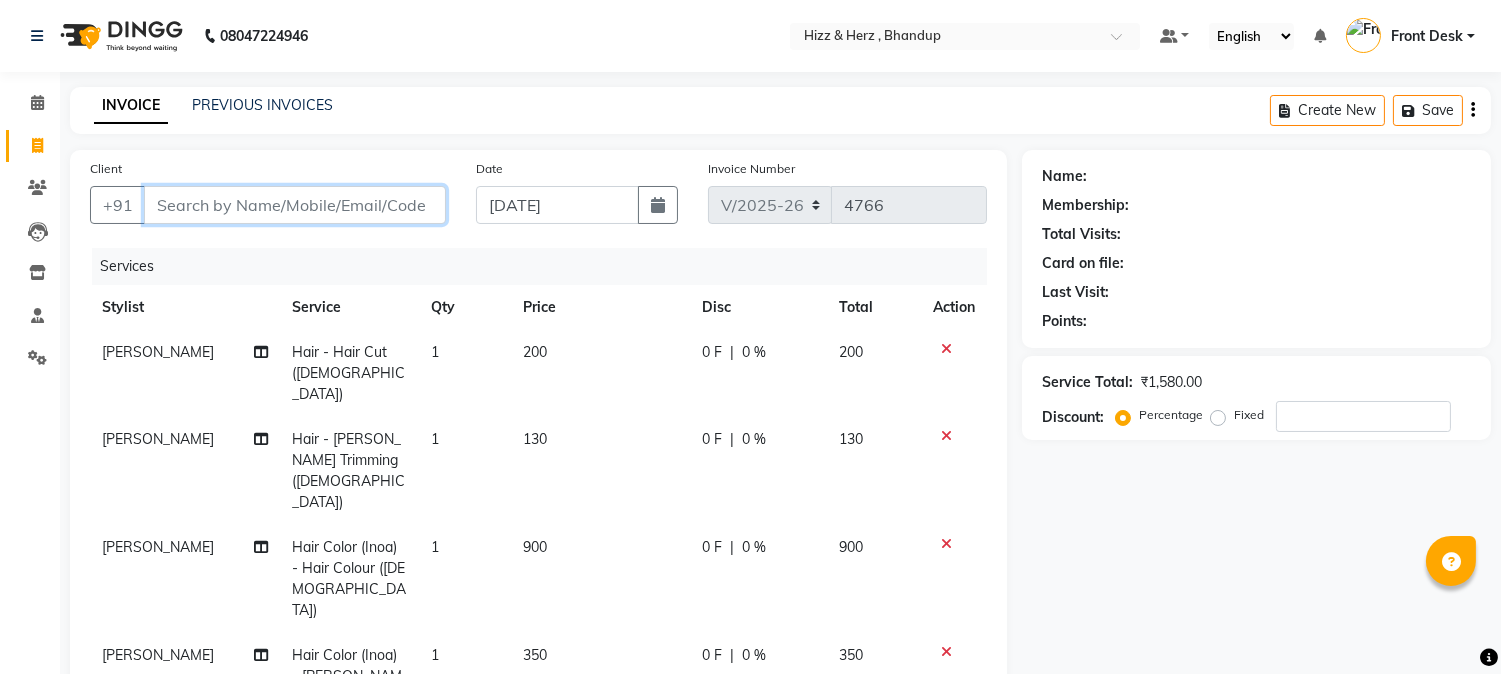 click on "Client" at bounding box center [295, 205] 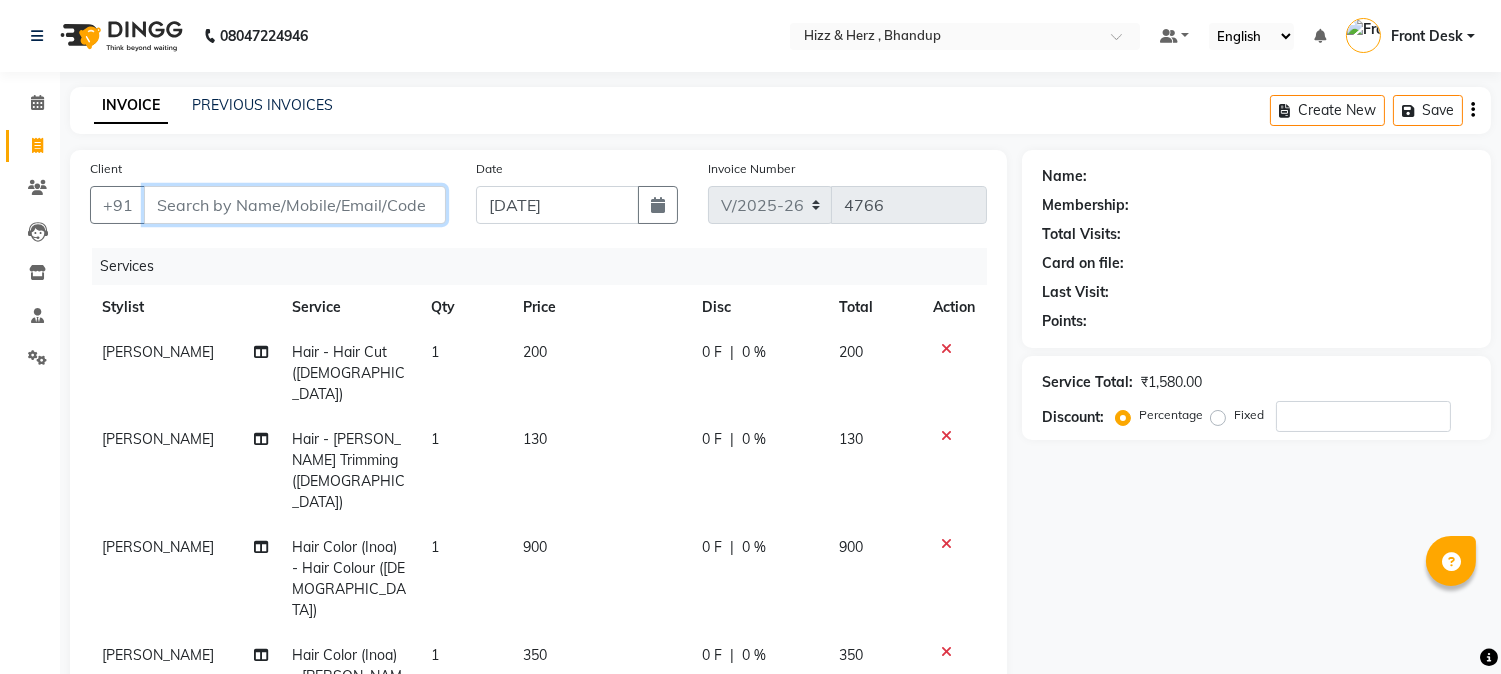 type on "8" 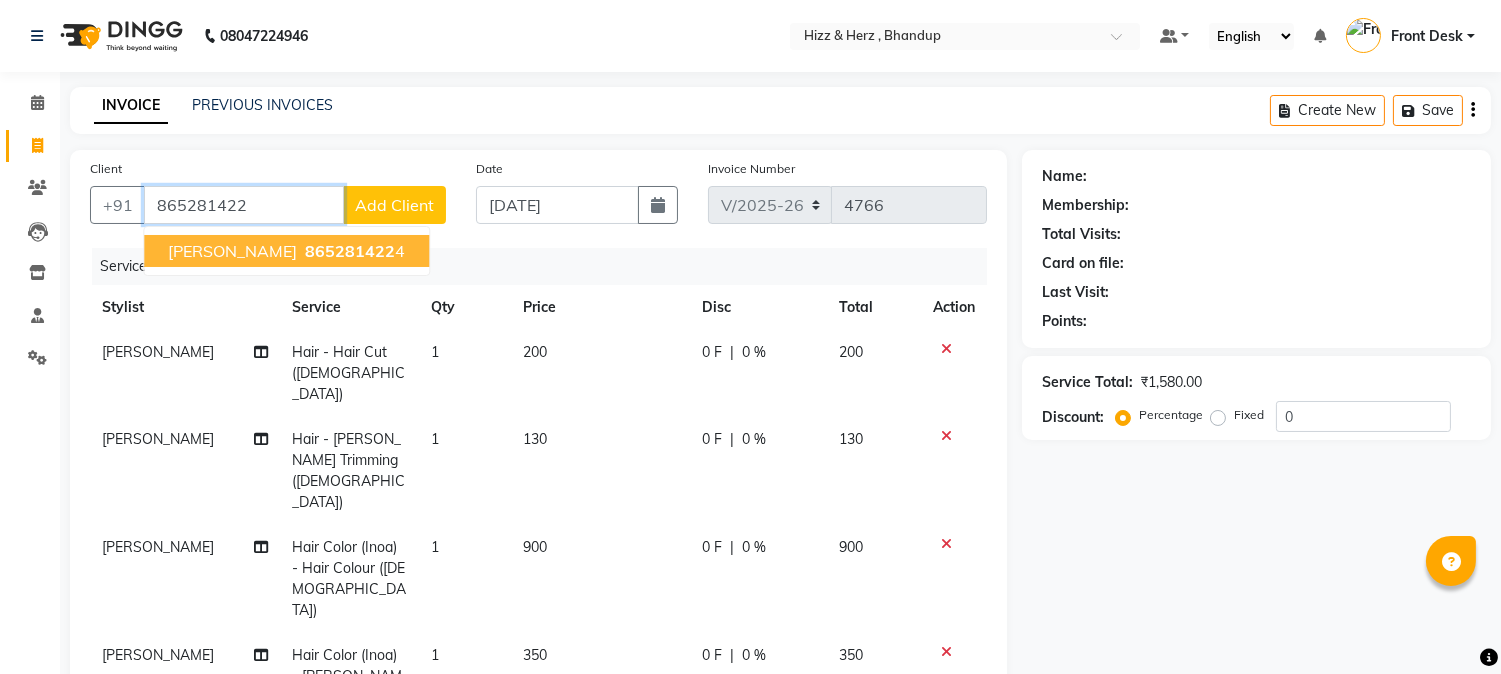 click on "865281422" at bounding box center [350, 251] 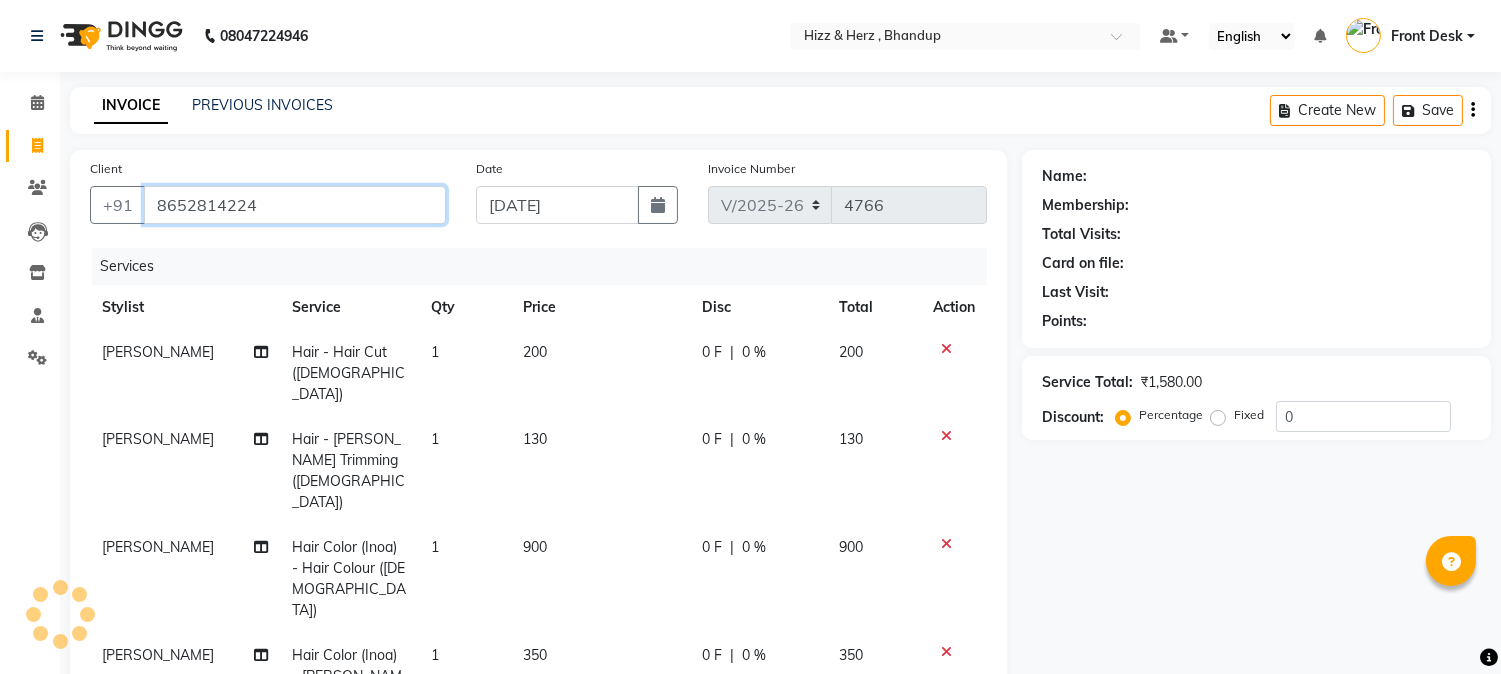 type on "8652814224" 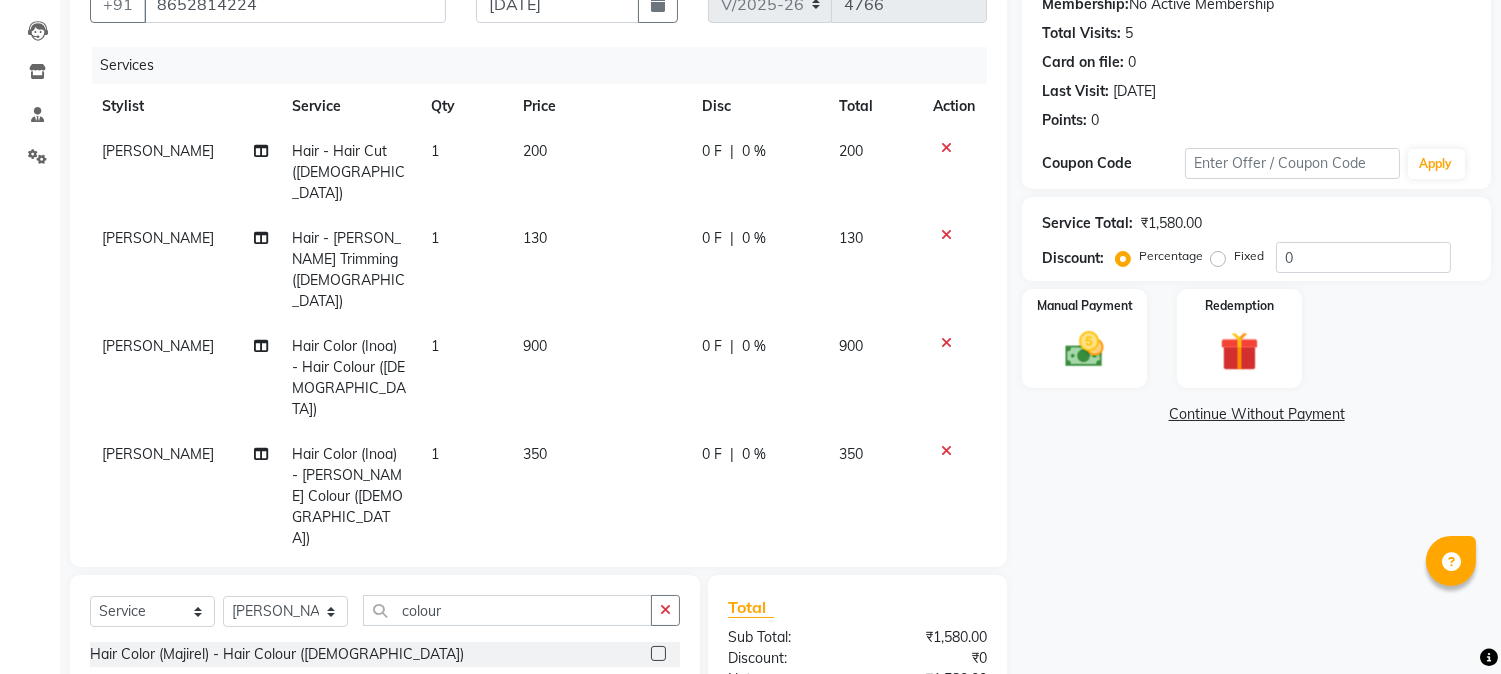 scroll, scrollTop: 236, scrollLeft: 0, axis: vertical 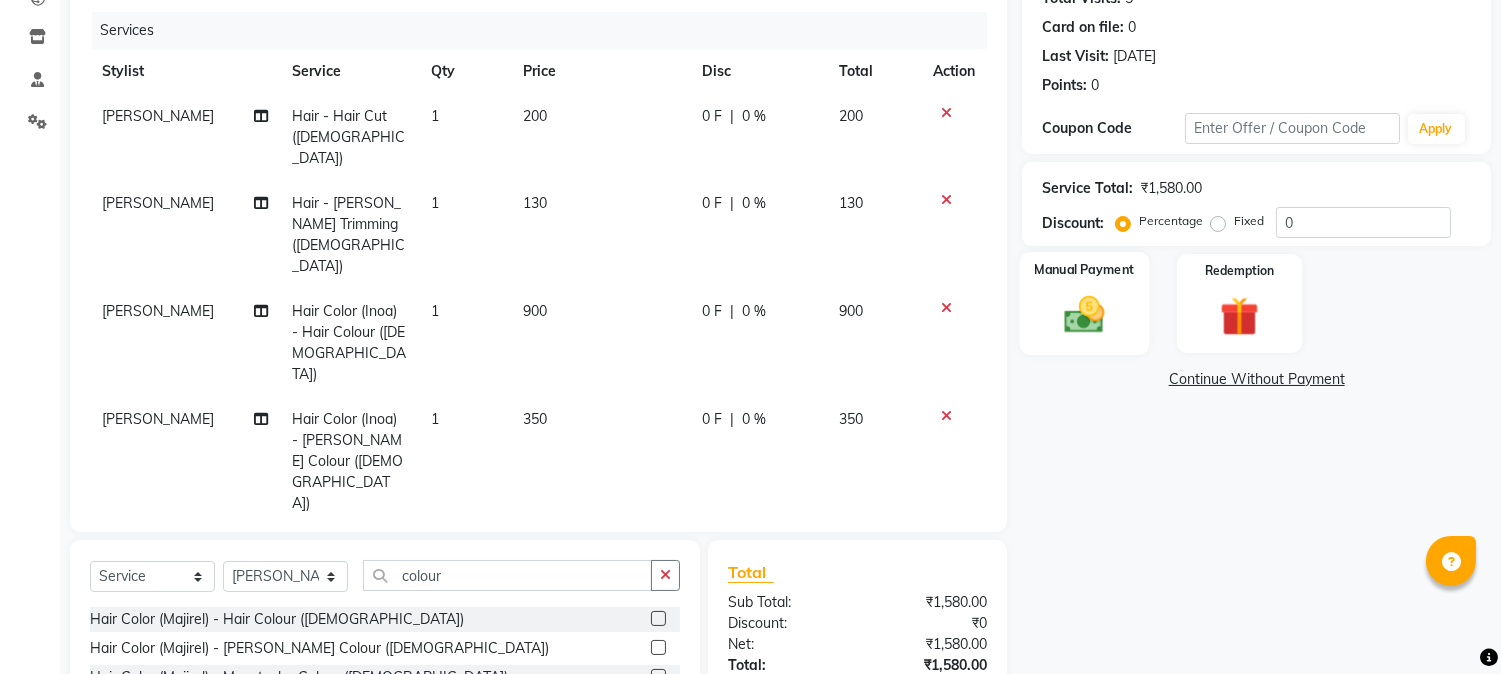 click 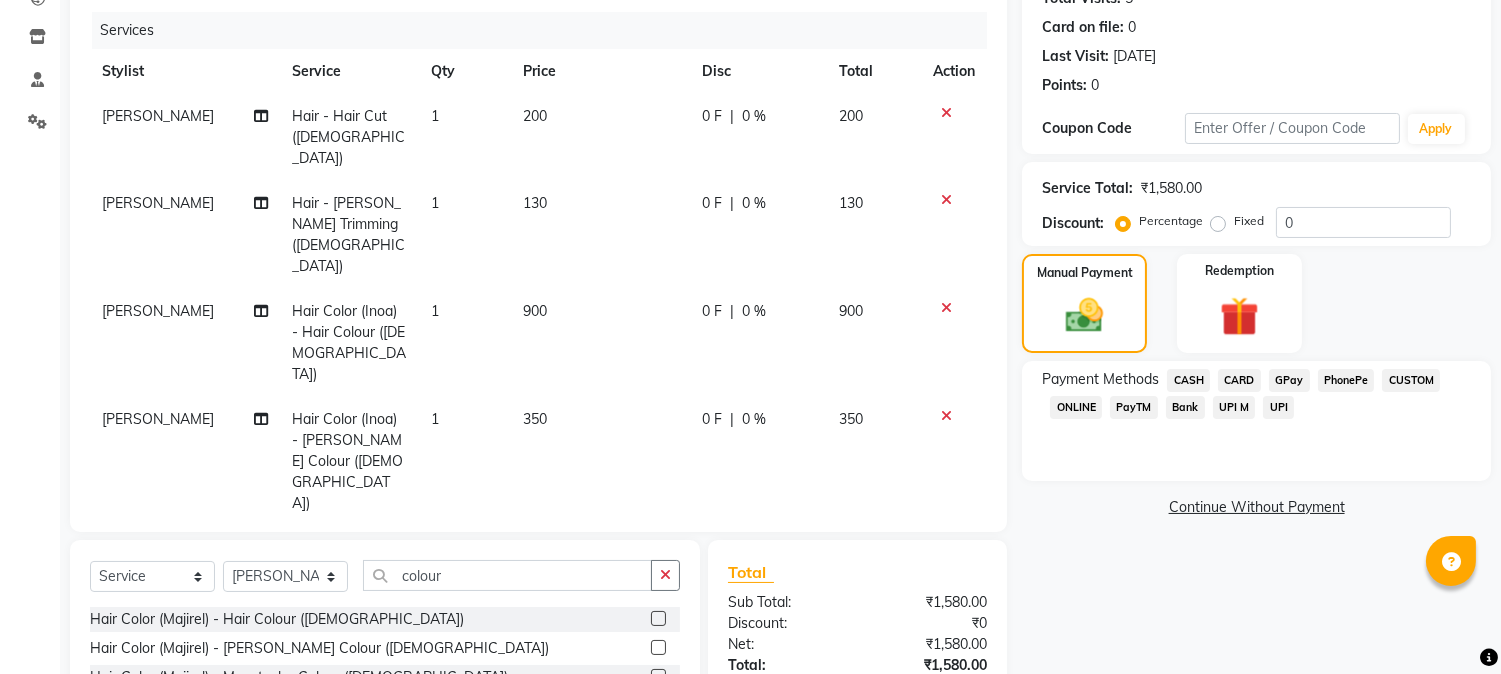 click on "GPay" 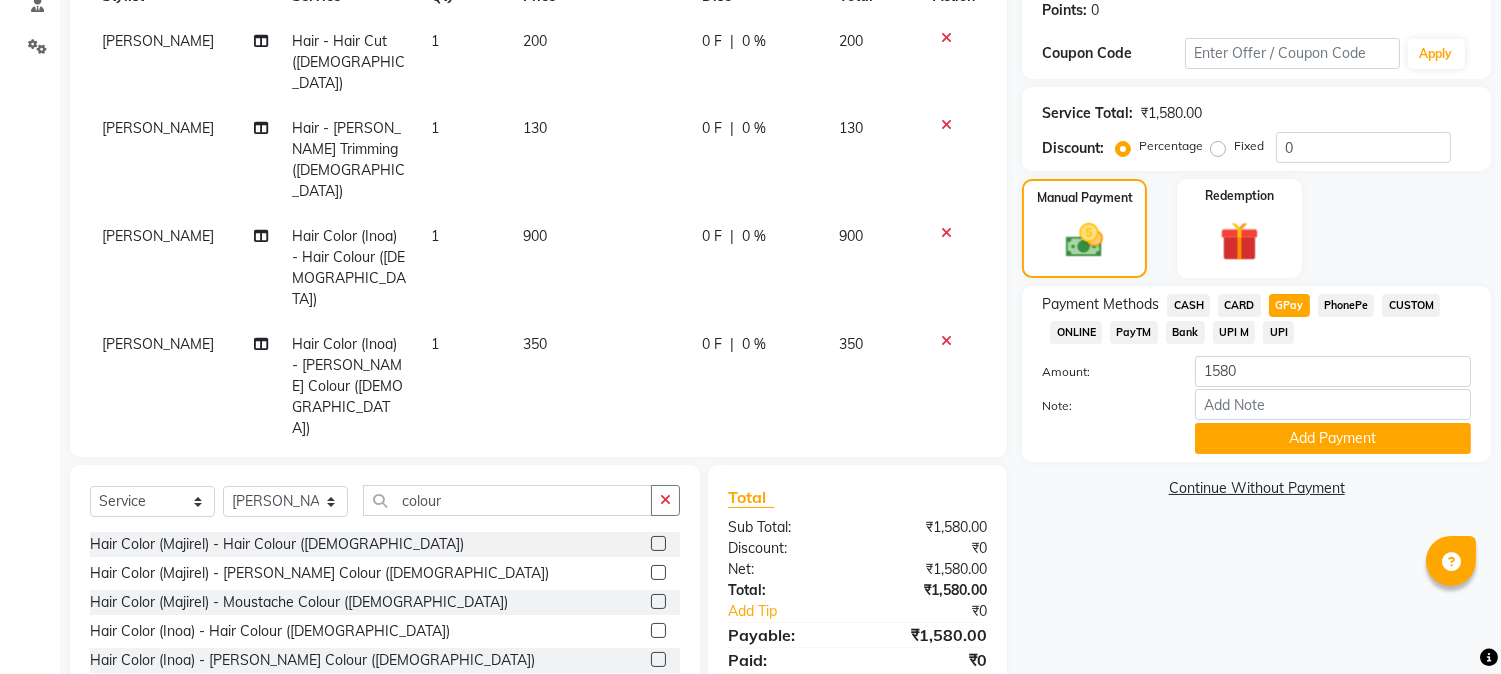 scroll, scrollTop: 347, scrollLeft: 0, axis: vertical 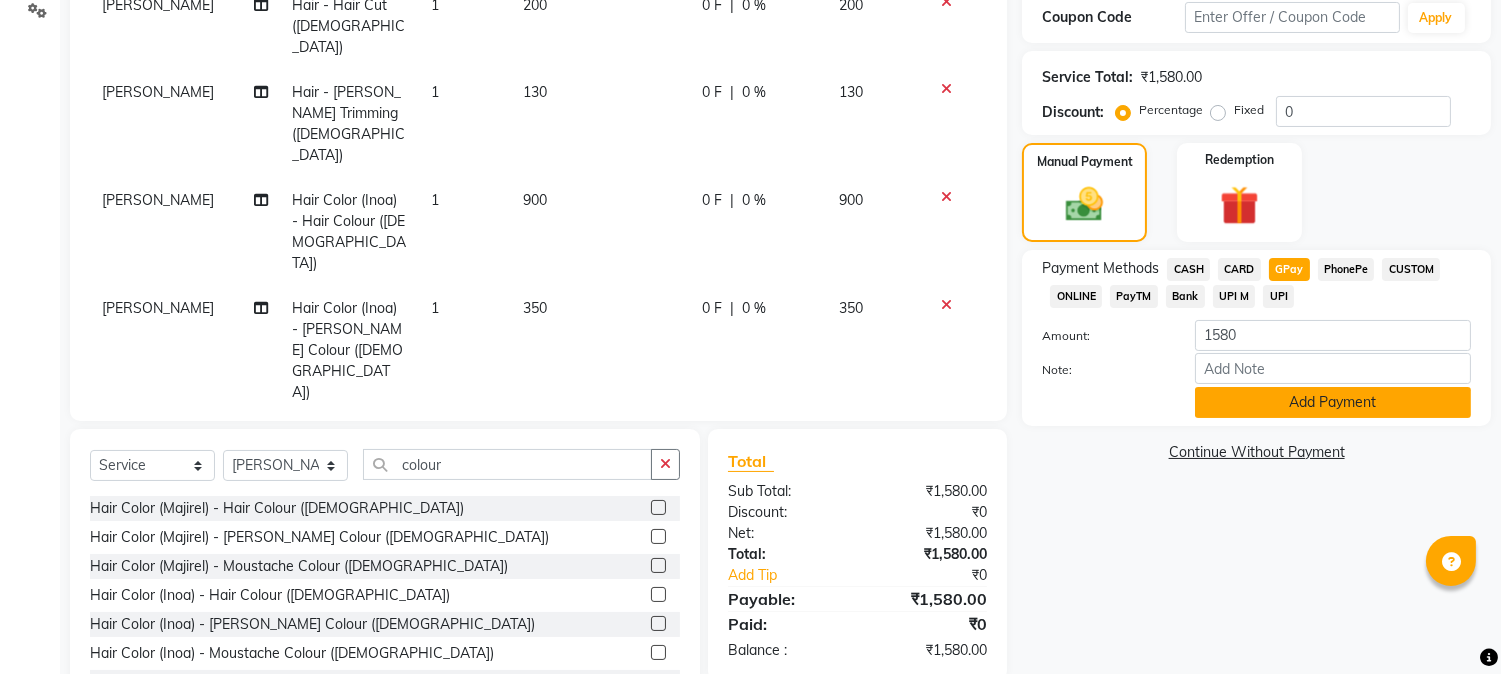 click on "Add Payment" 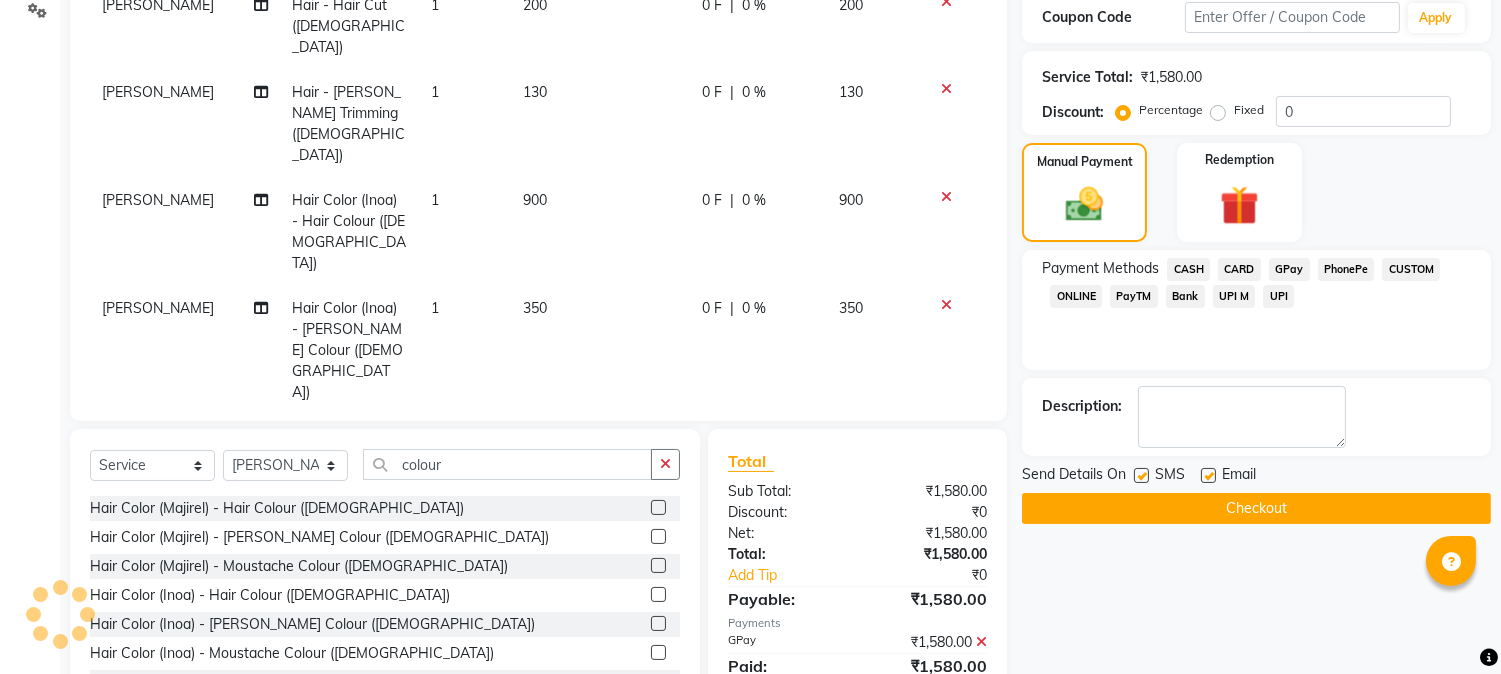 click on "Checkout" 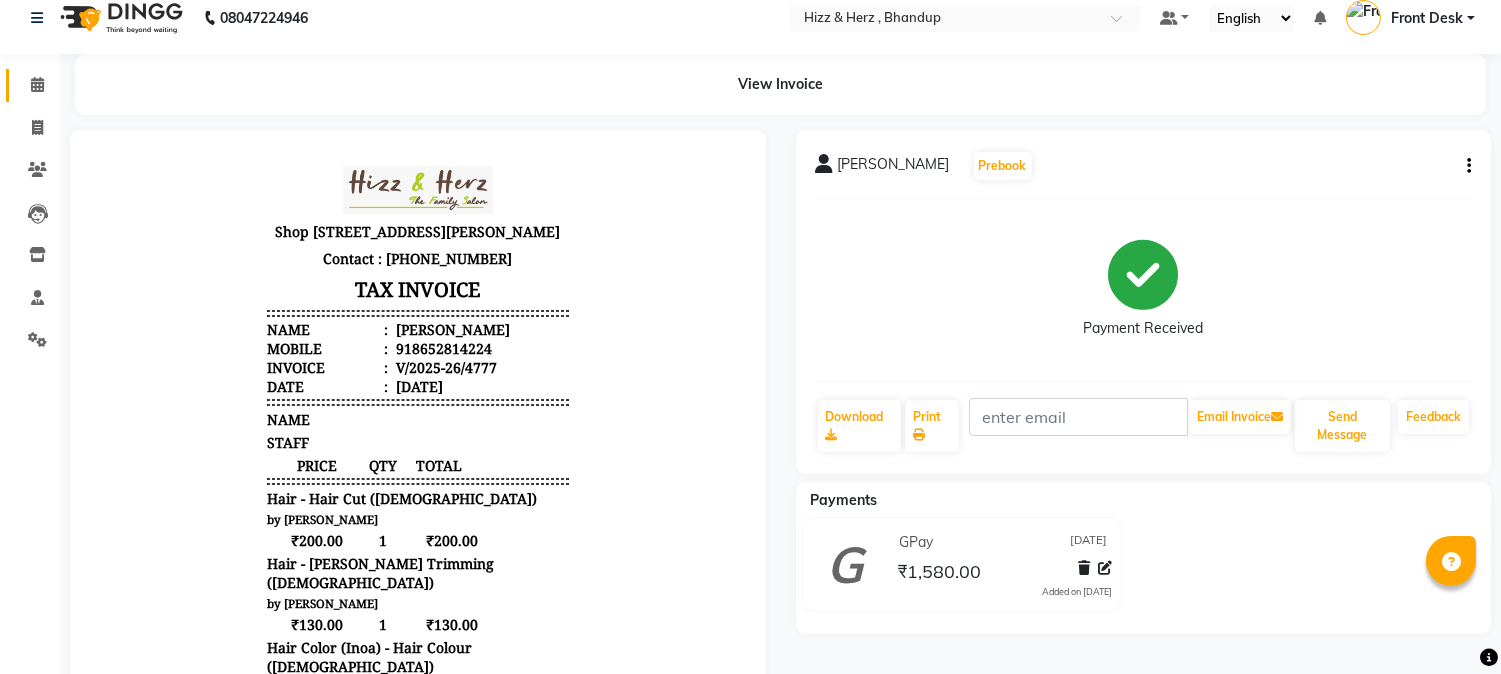 scroll, scrollTop: 0, scrollLeft: 0, axis: both 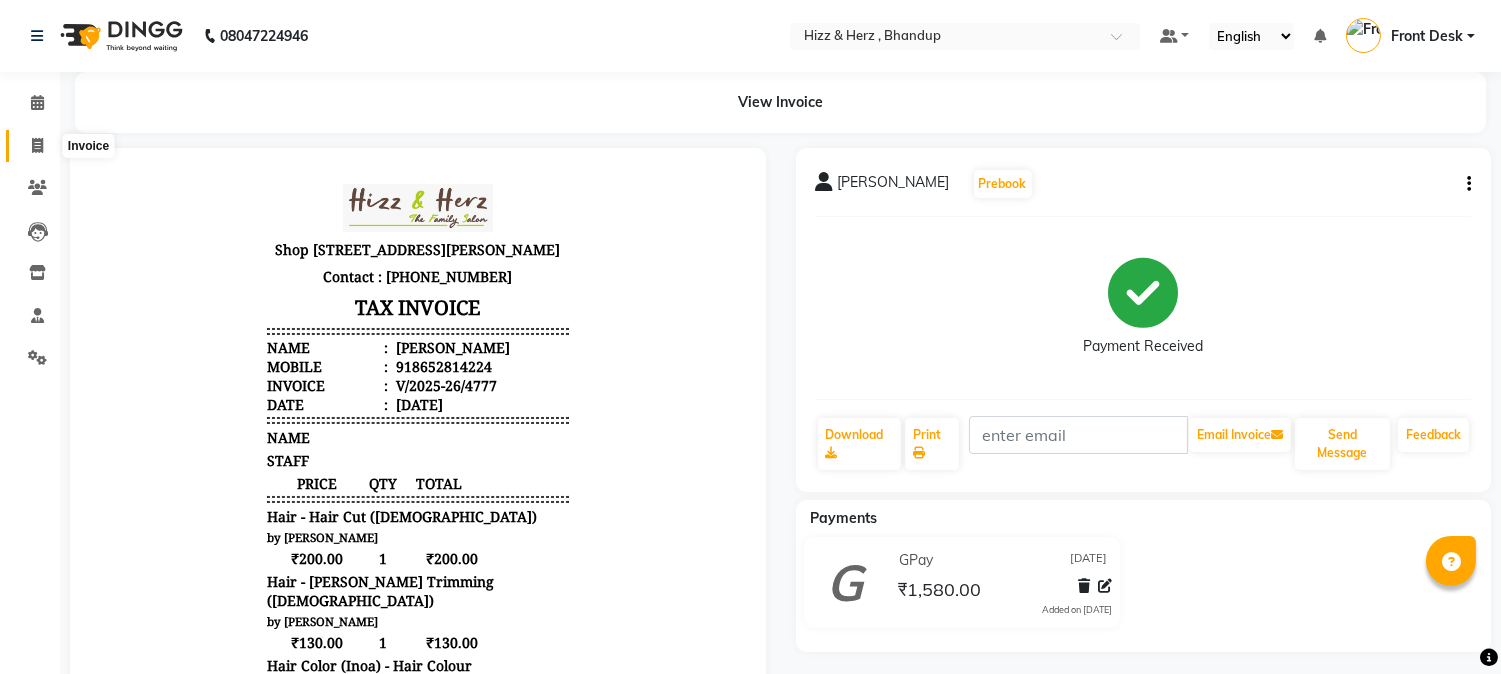 click 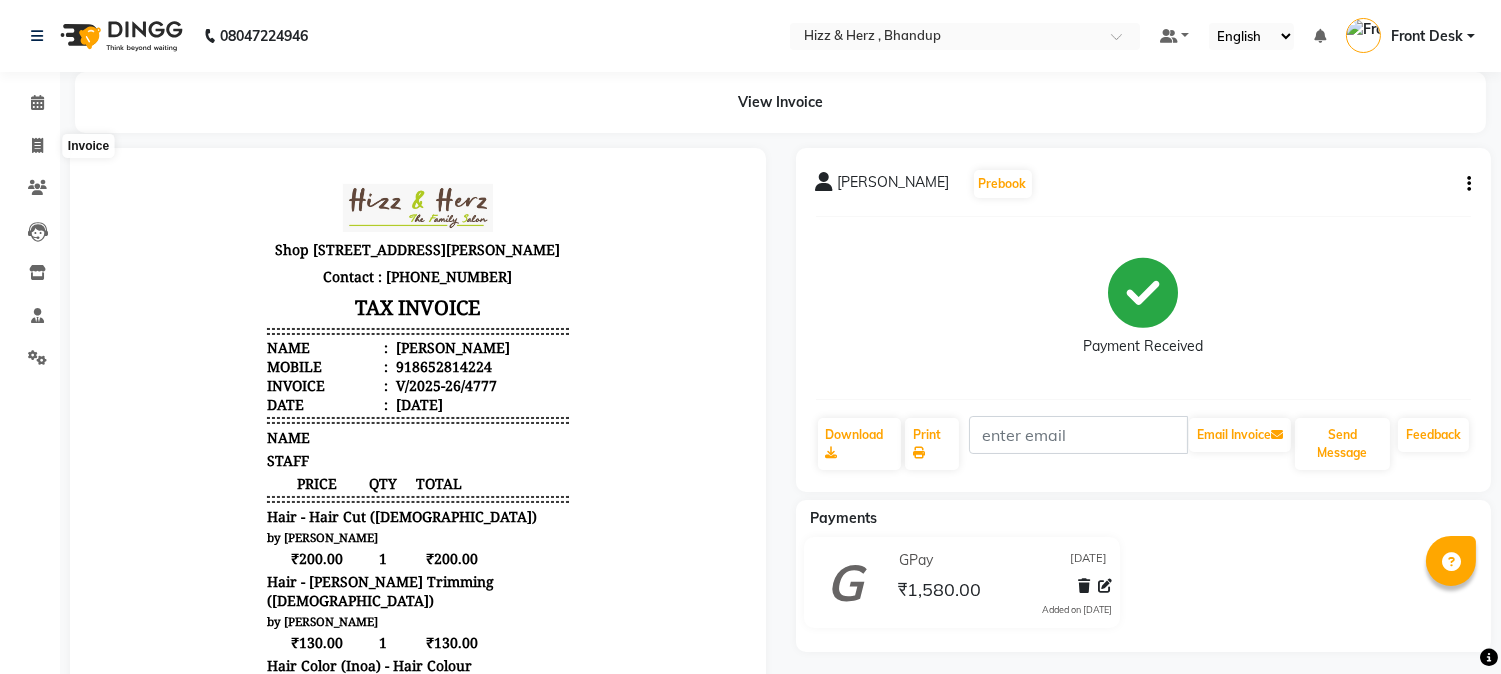 select on "service" 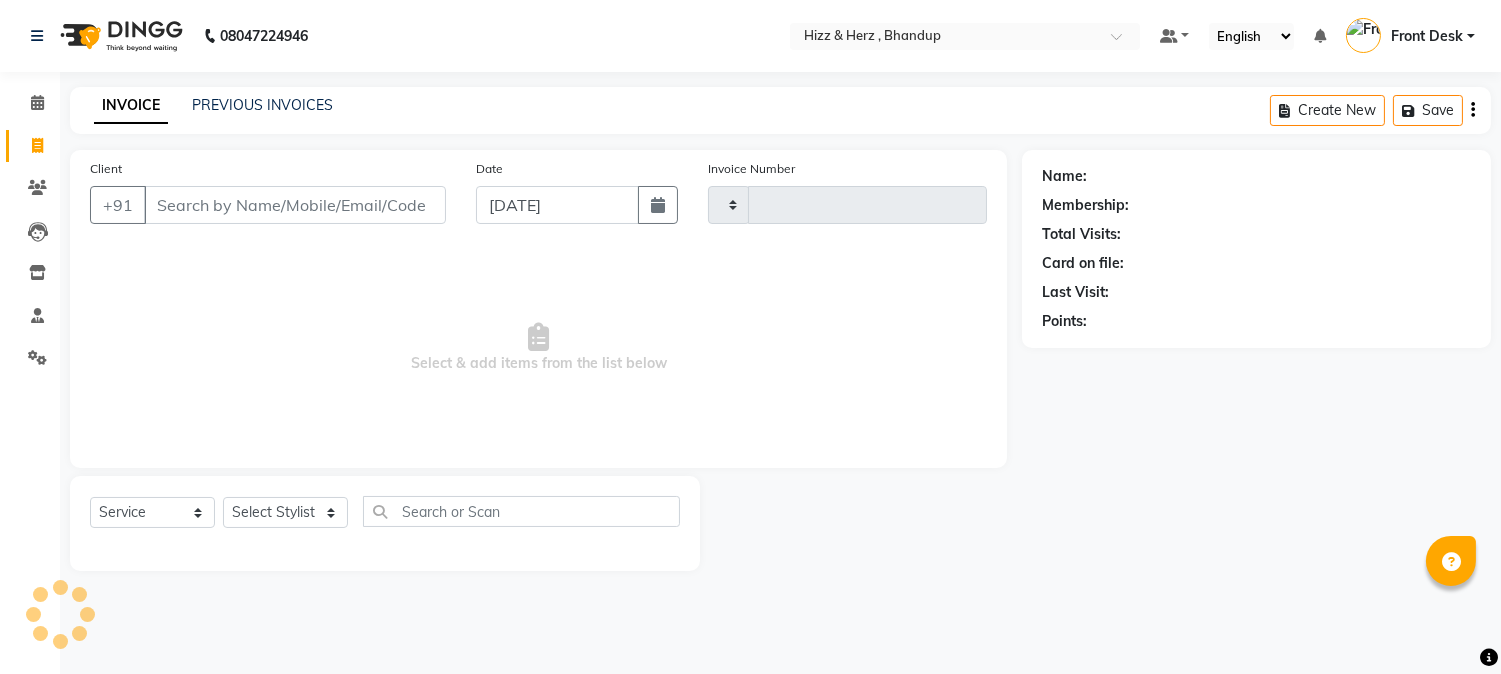 type on "4779" 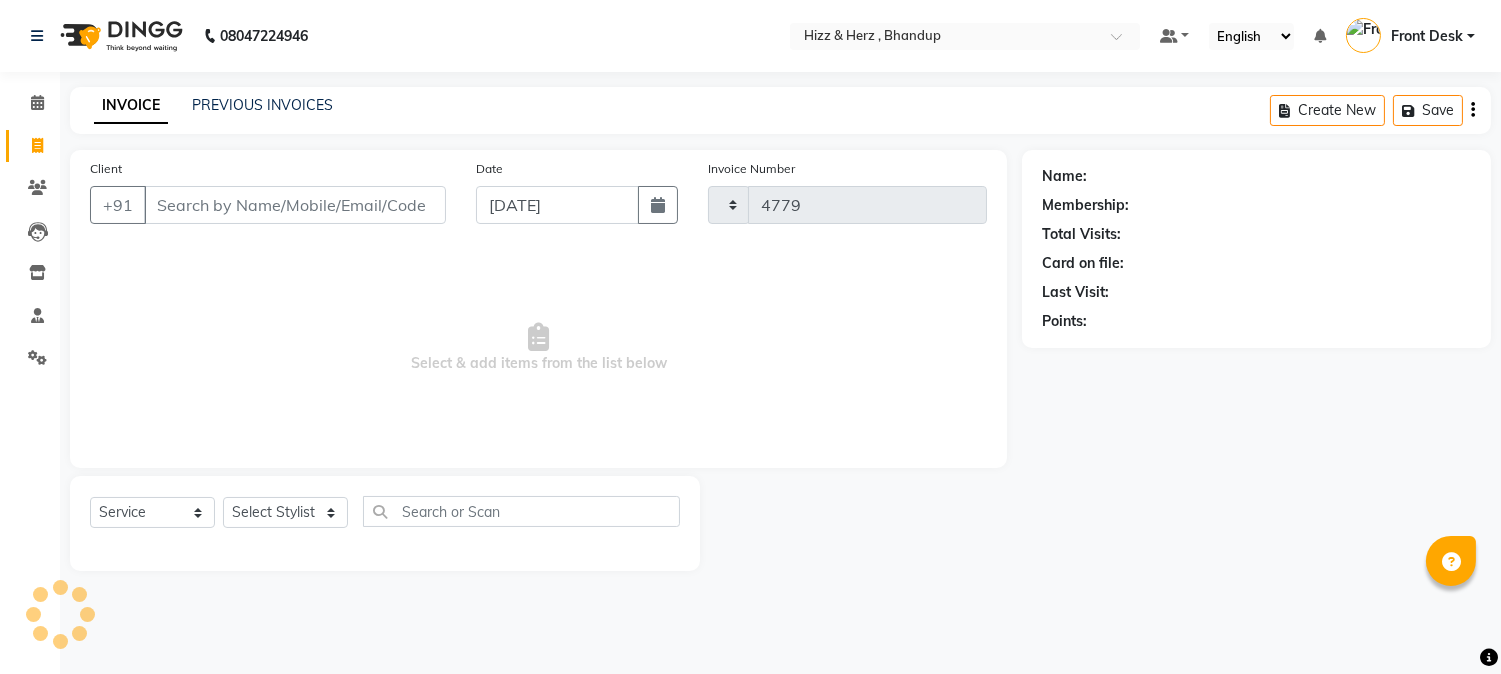 select on "629" 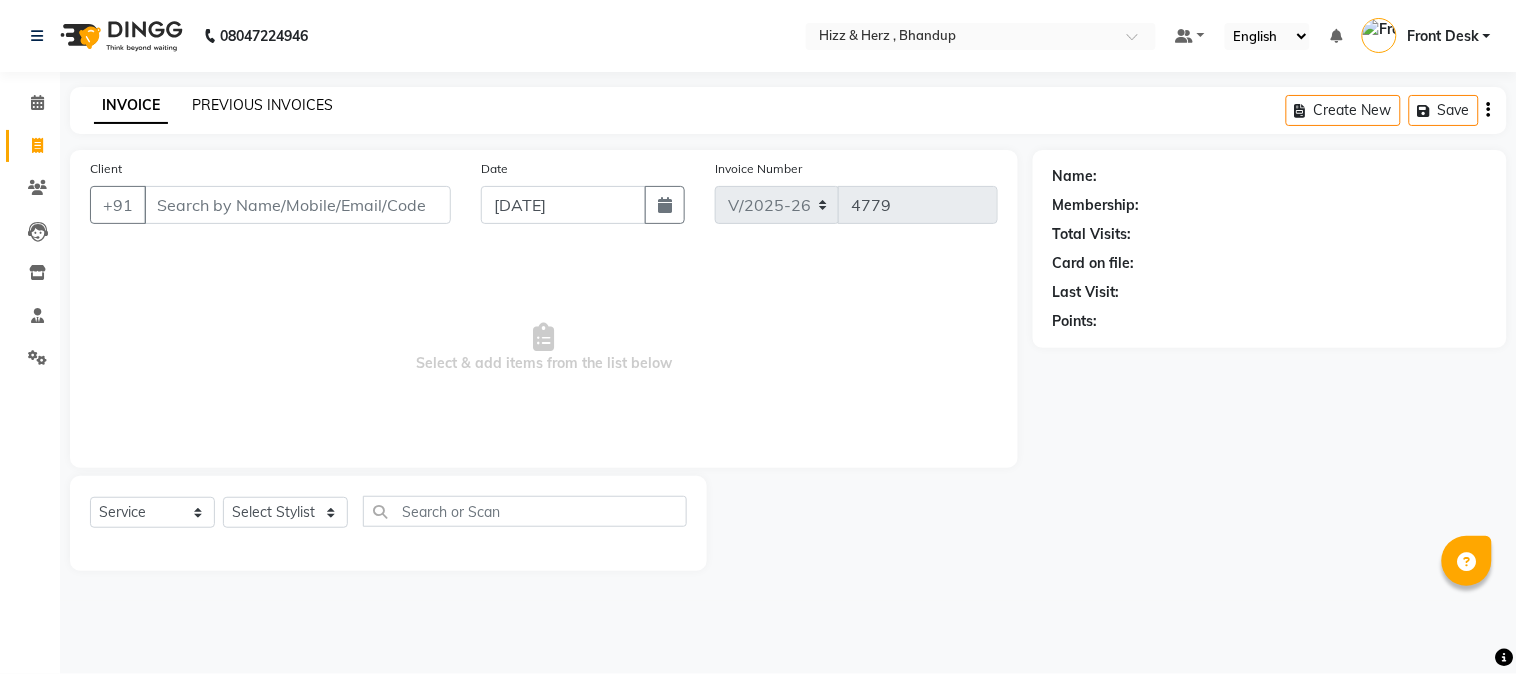 click on "PREVIOUS INVOICES" 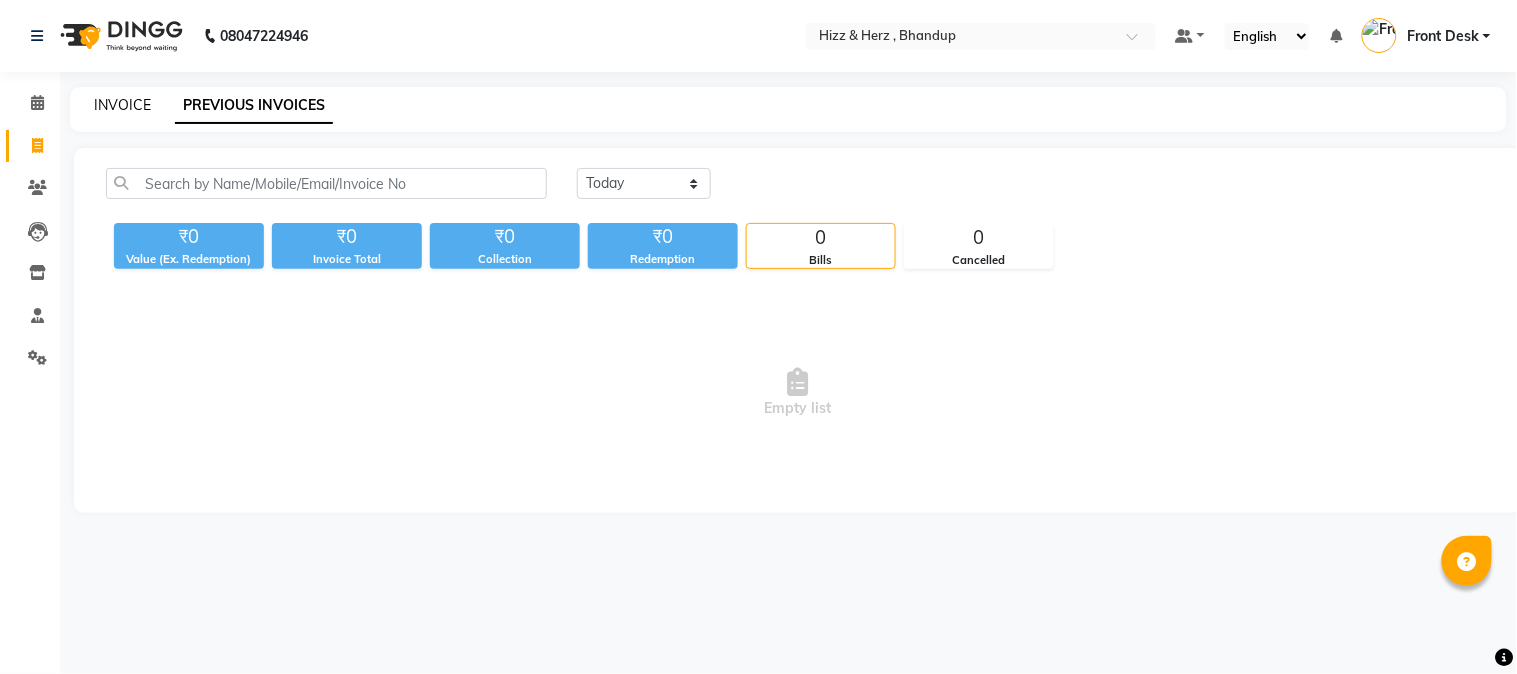 click on "INVOICE" 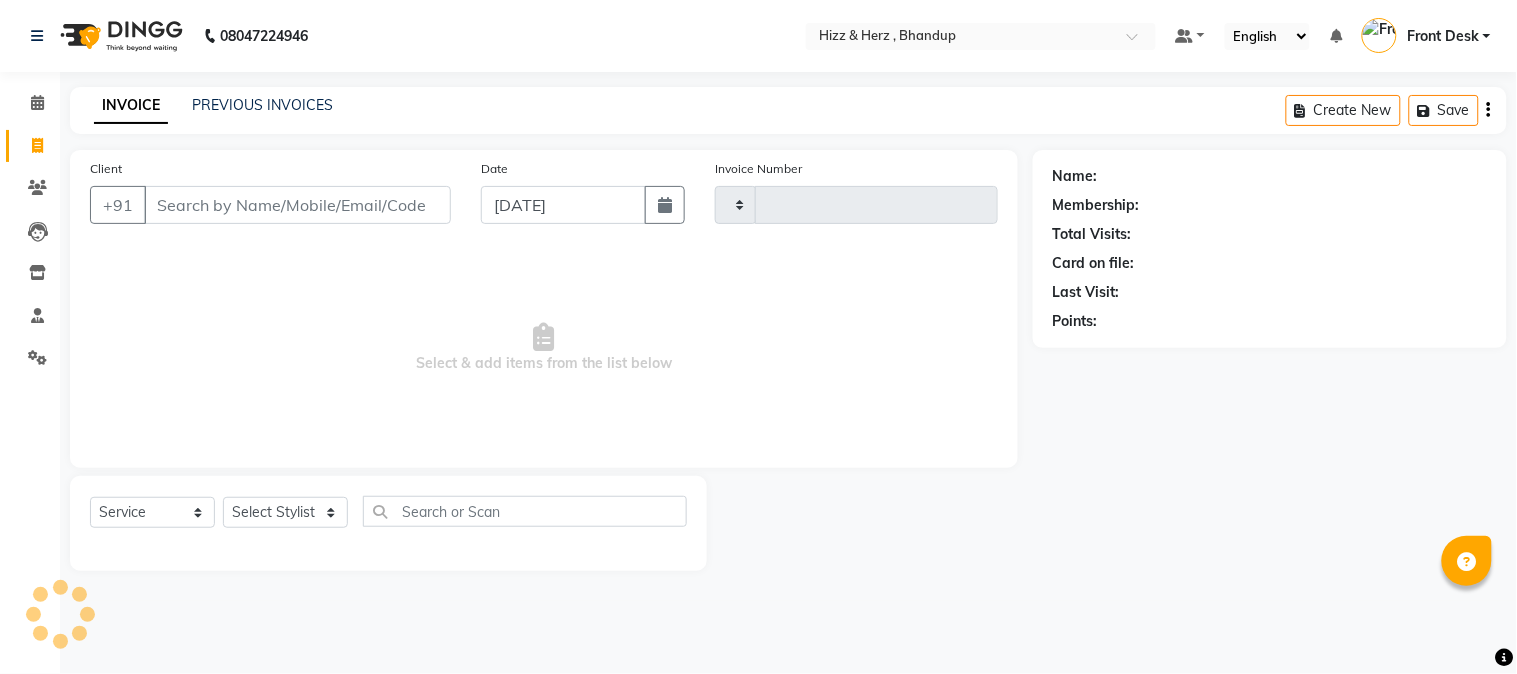 type on "4779" 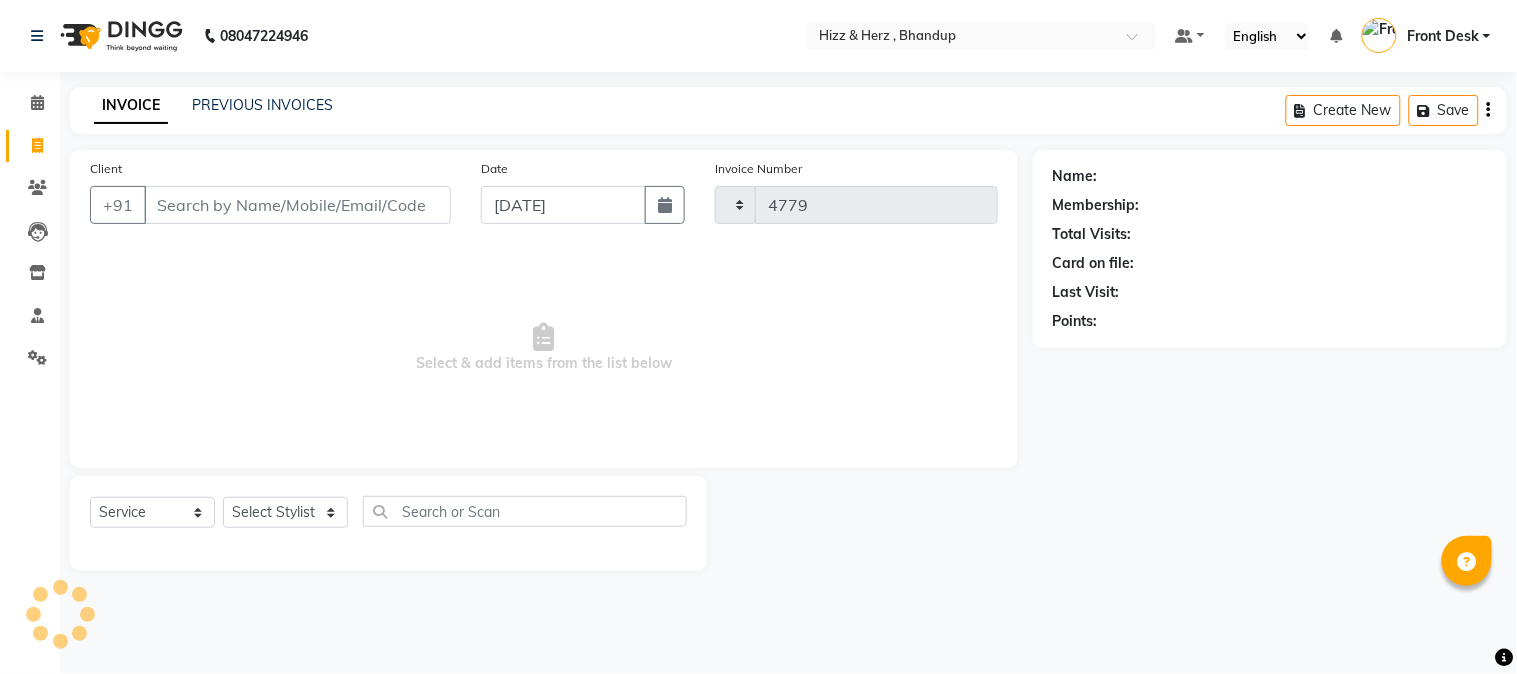 select on "629" 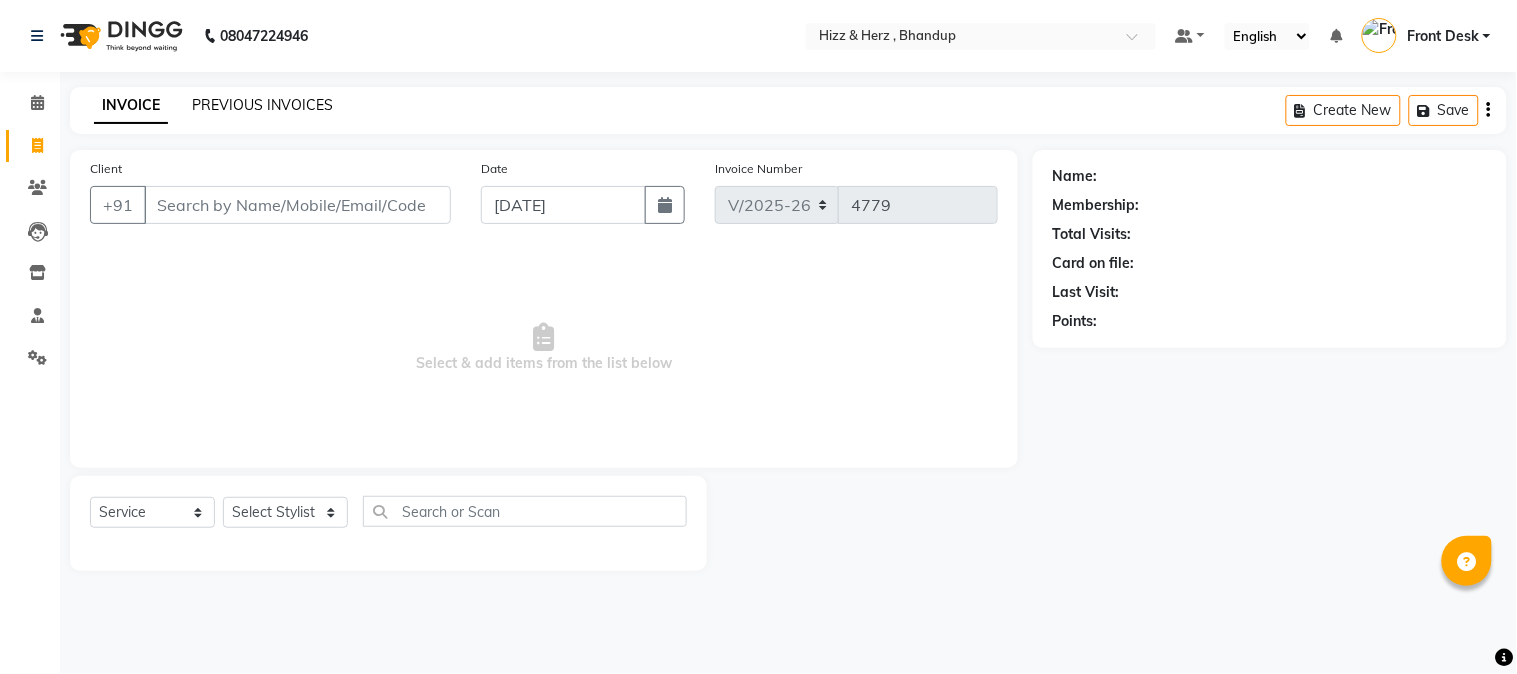 click on "PREVIOUS INVOICES" 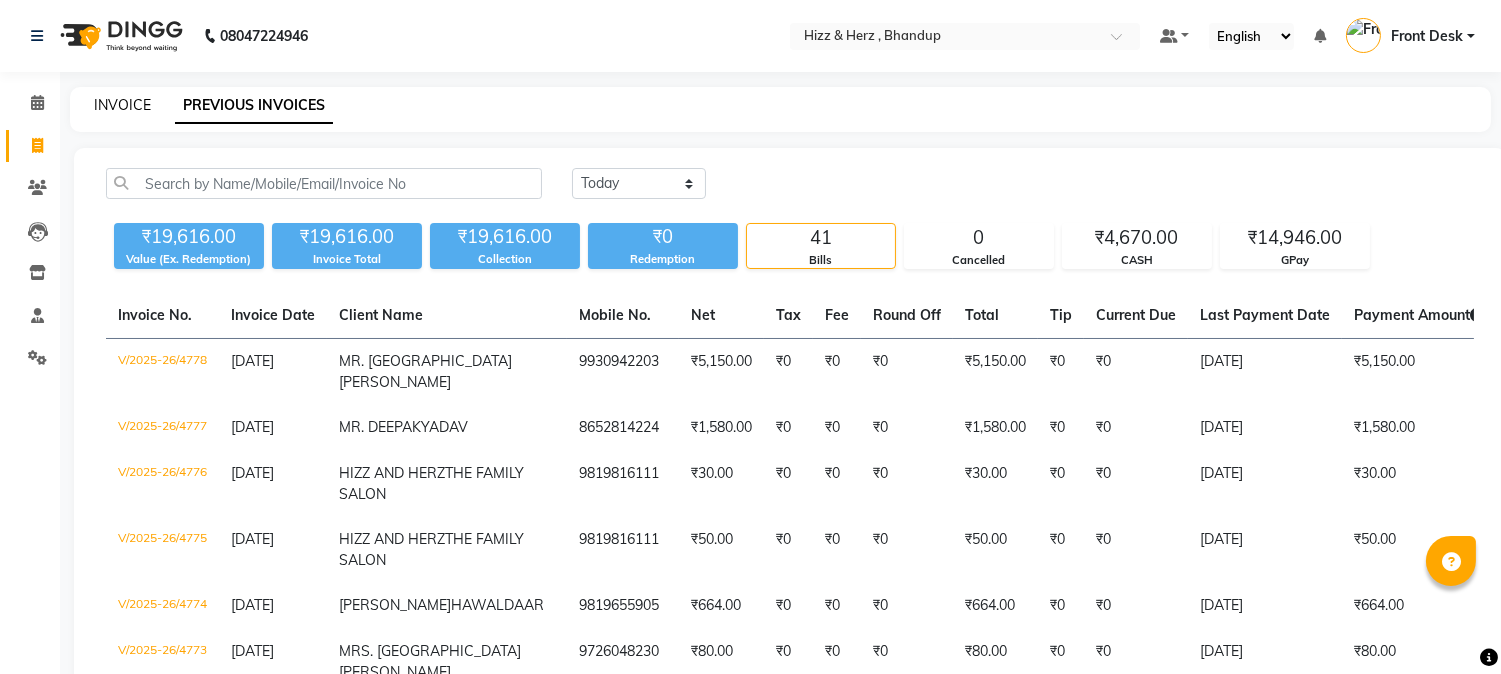 click on "INVOICE" 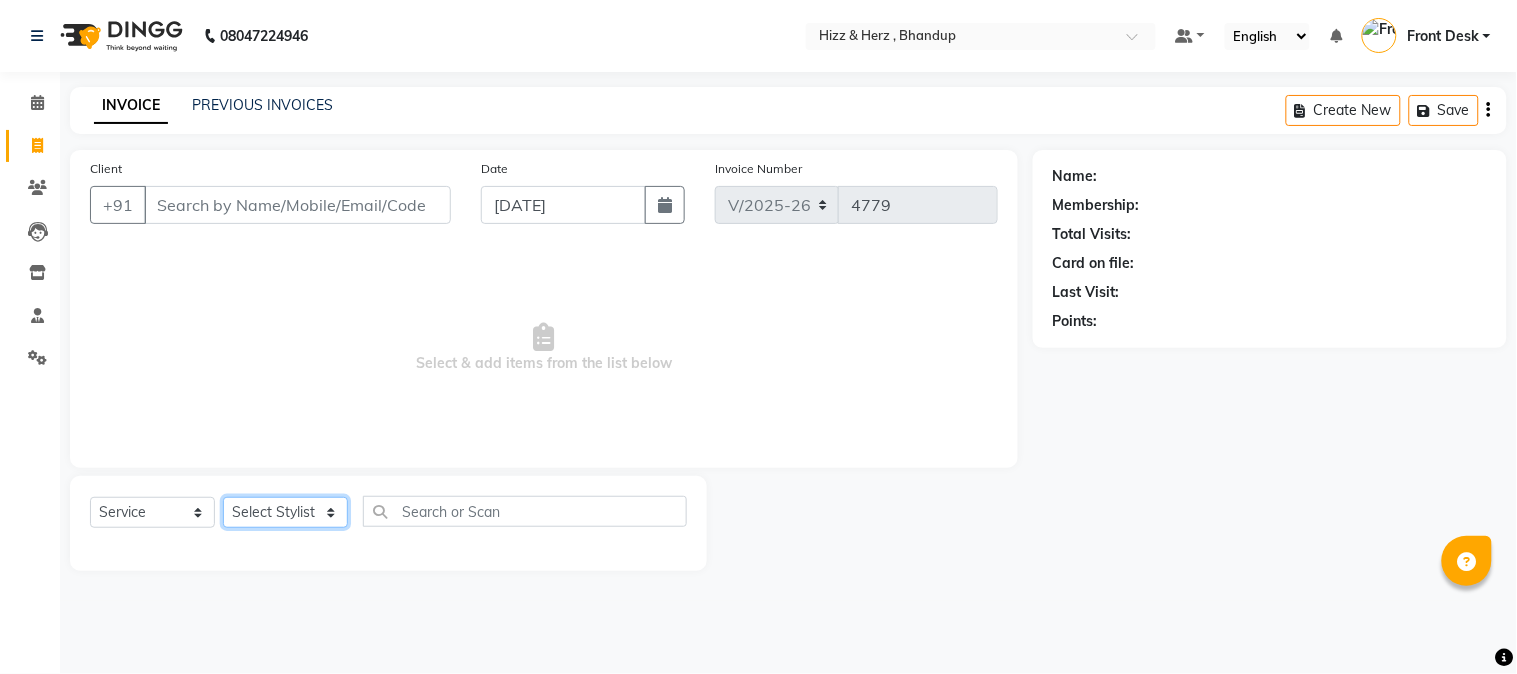 click on "Select Stylist Front Desk [PERSON_NAME] HIZZ & HERZ 2 [PERSON_NAME] [PERSON_NAME] [PERSON_NAME] [PERSON_NAME] MOHD [PERSON_NAME] [PERSON_NAME] [PERSON_NAME]  [PERSON_NAME]" 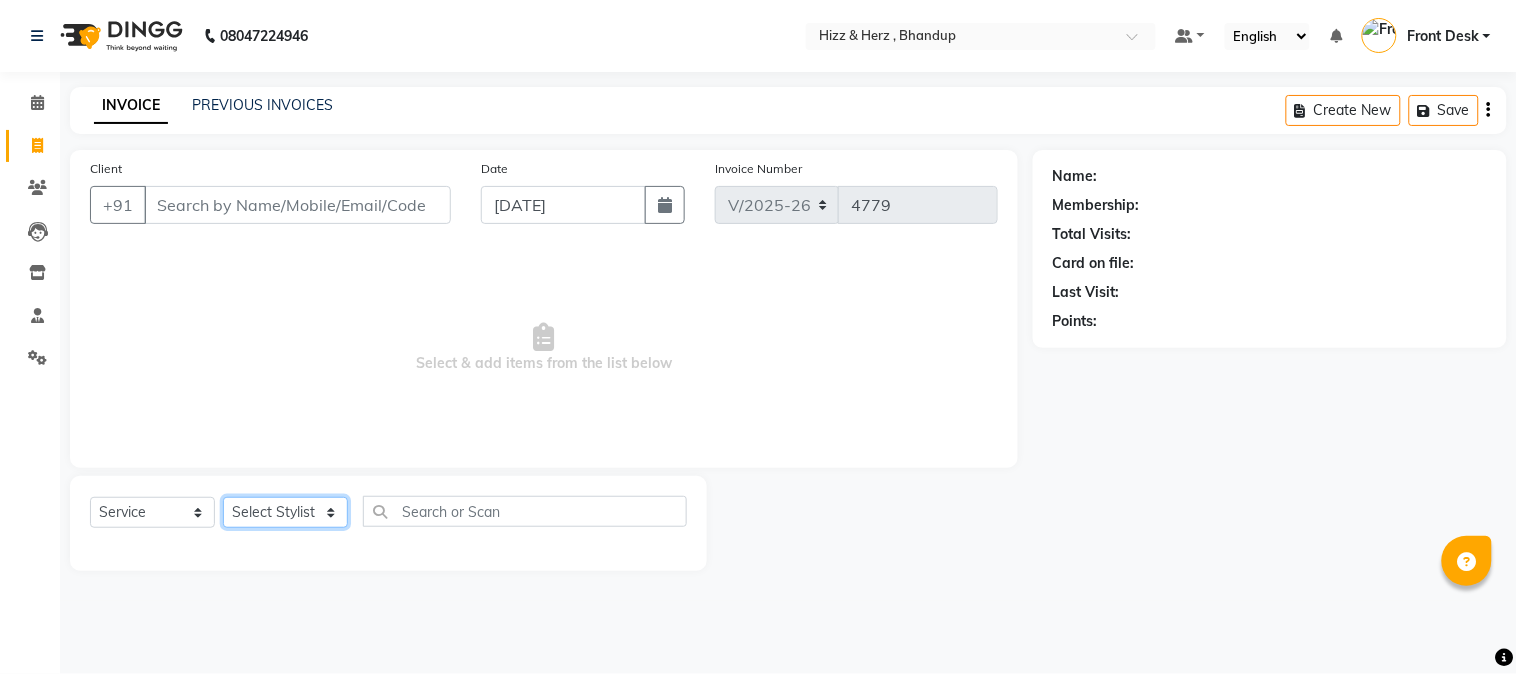 select on "82789" 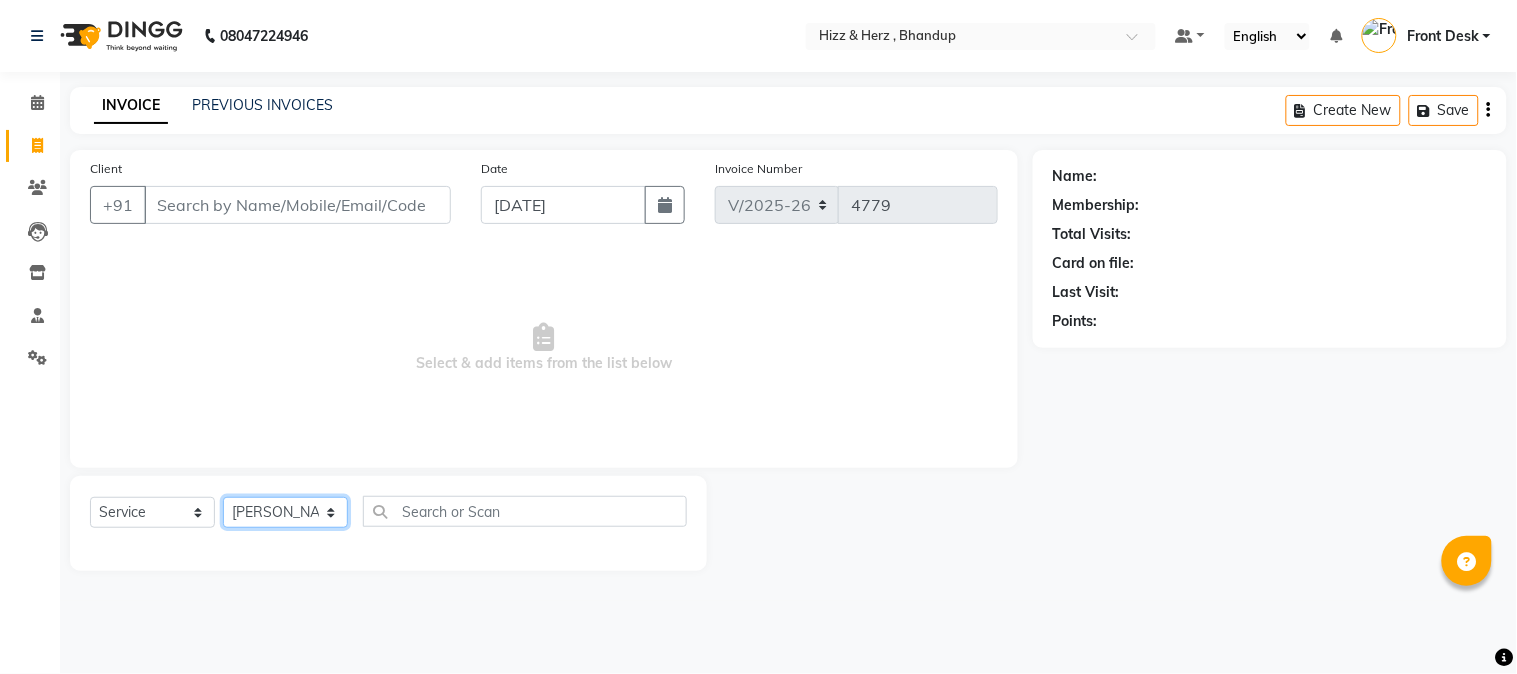 click on "Select Stylist Front Desk [PERSON_NAME] HIZZ & HERZ 2 [PERSON_NAME] [PERSON_NAME] [PERSON_NAME] [PERSON_NAME] MOHD [PERSON_NAME] [PERSON_NAME] [PERSON_NAME]  [PERSON_NAME]" 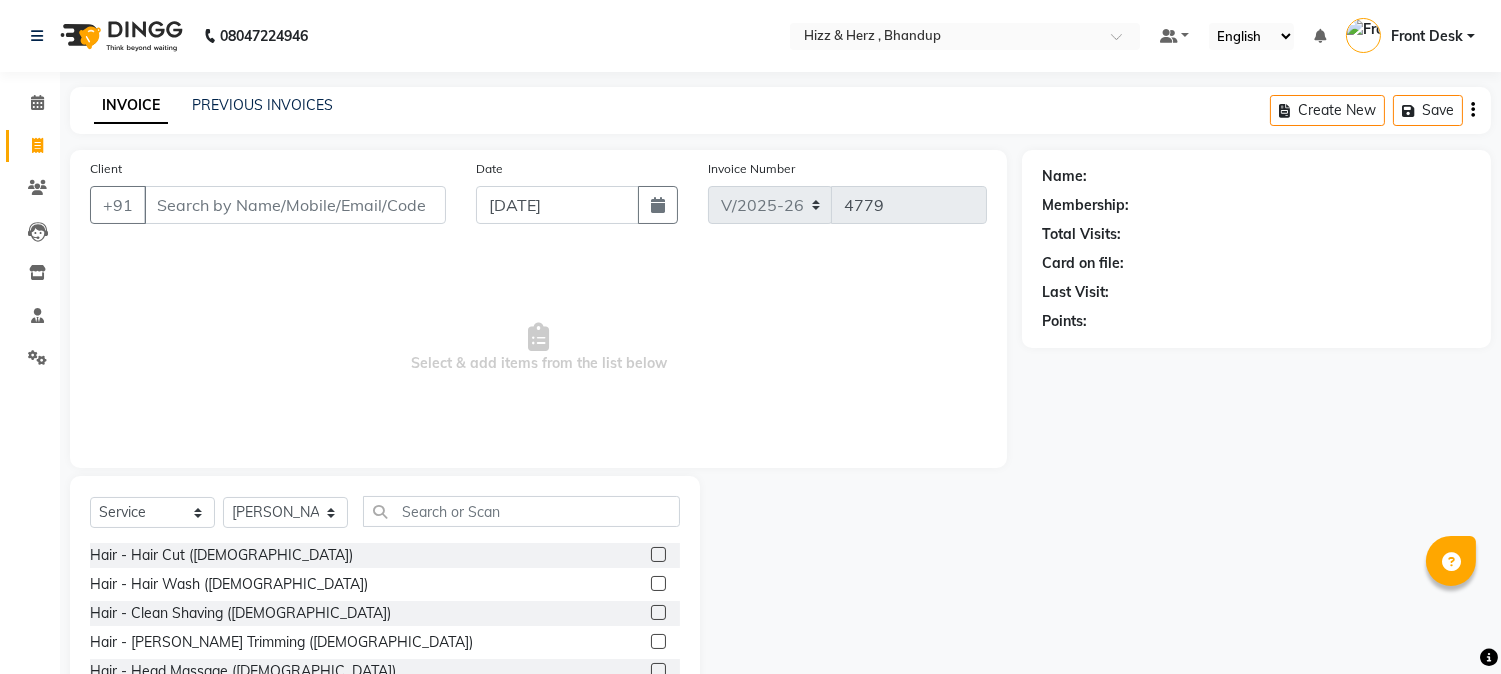 click 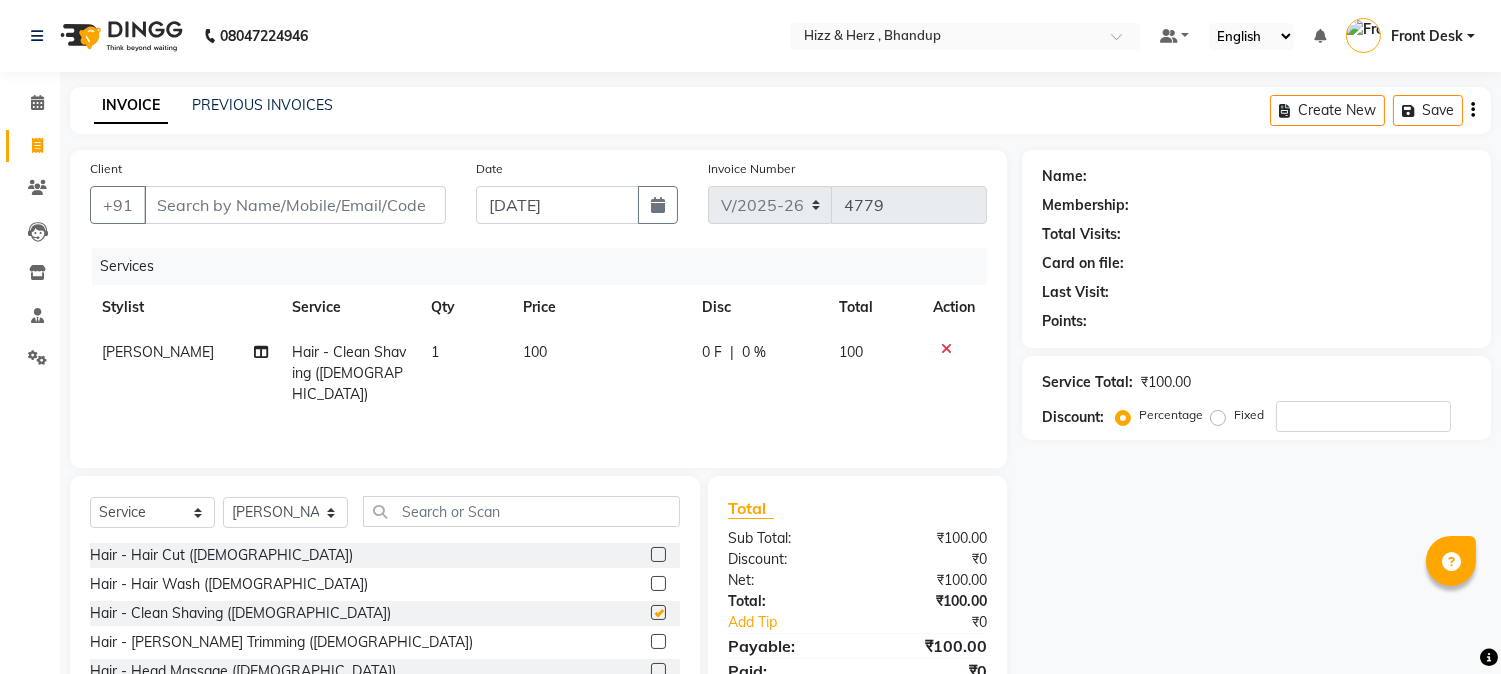 checkbox on "false" 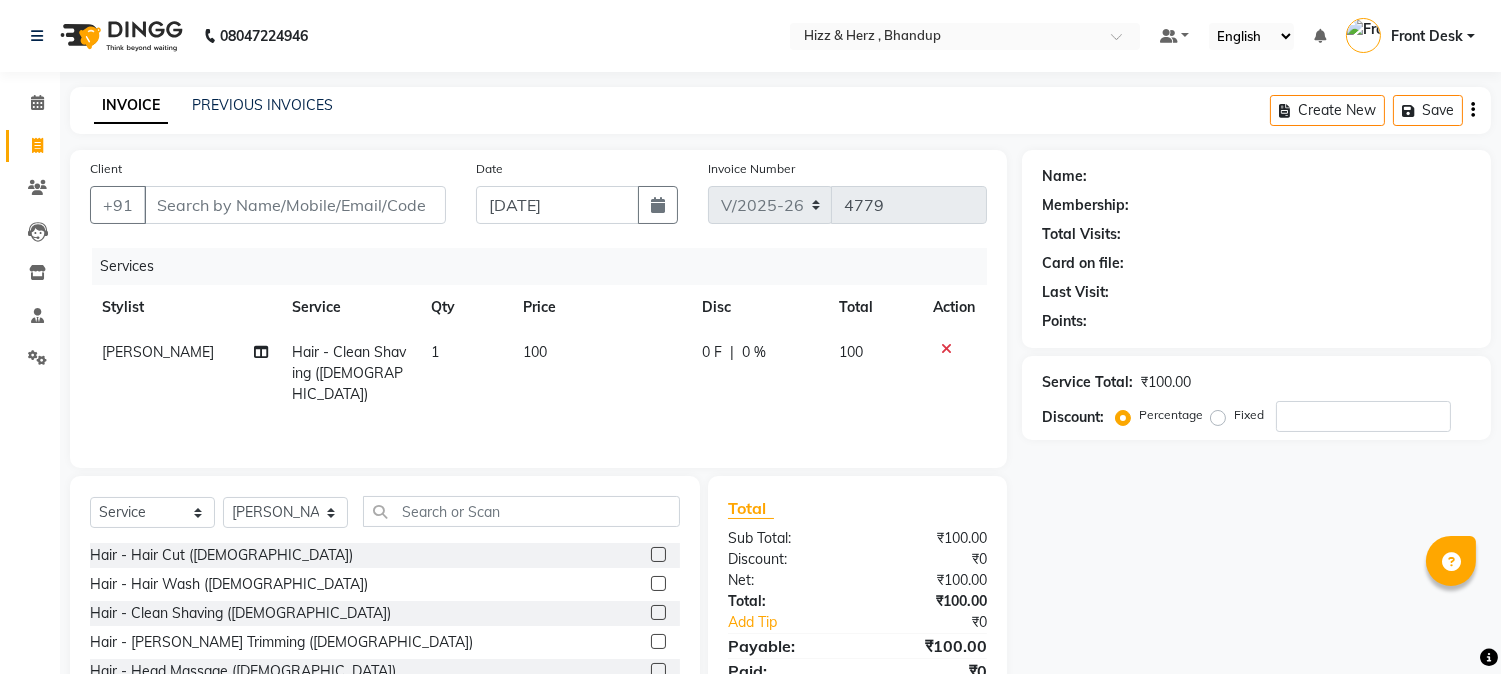 click 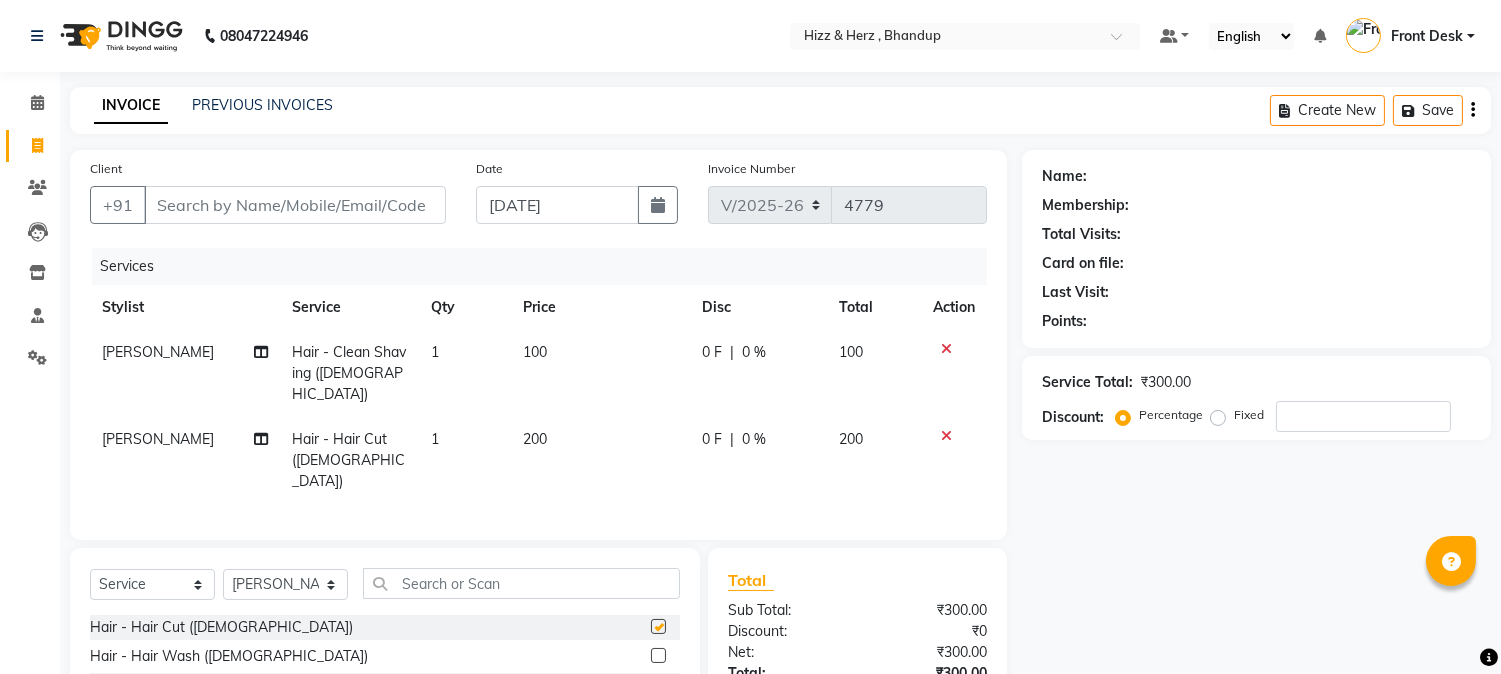 checkbox on "false" 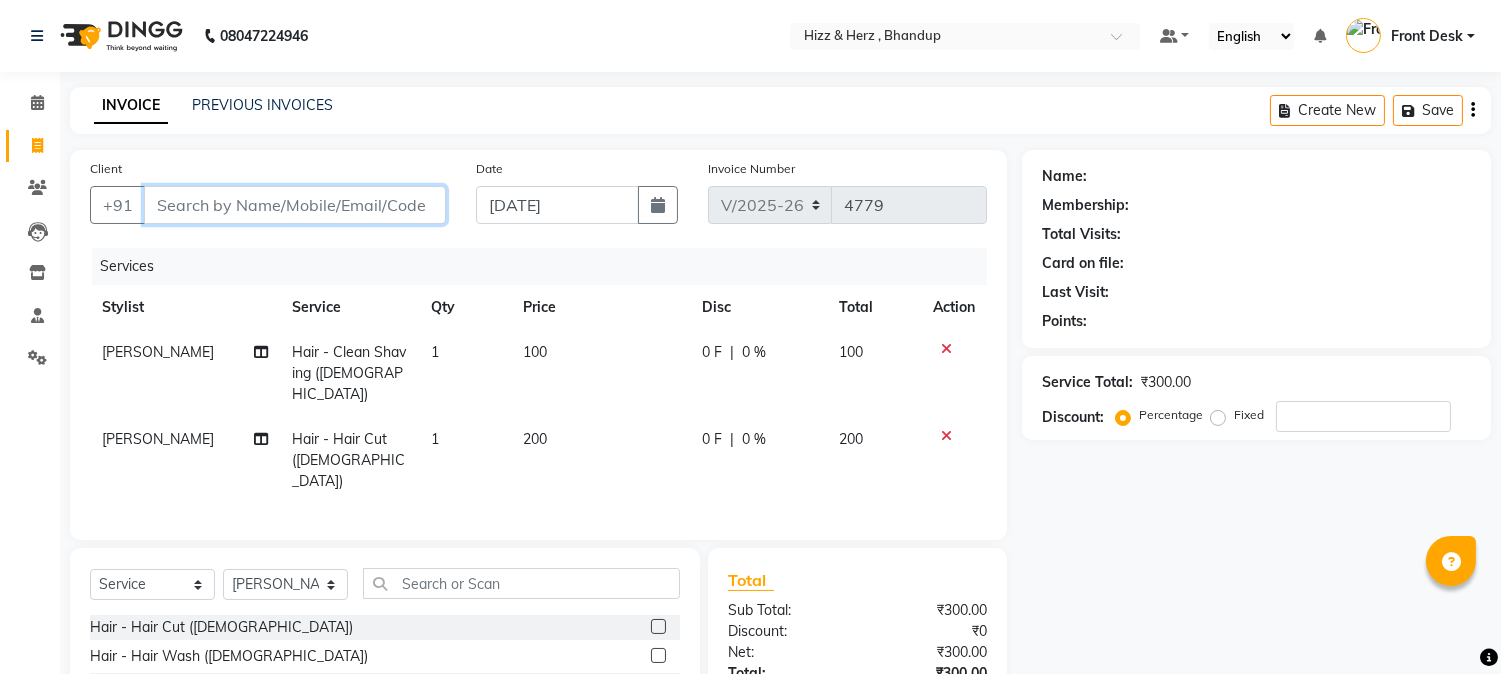 click on "Client" at bounding box center [295, 205] 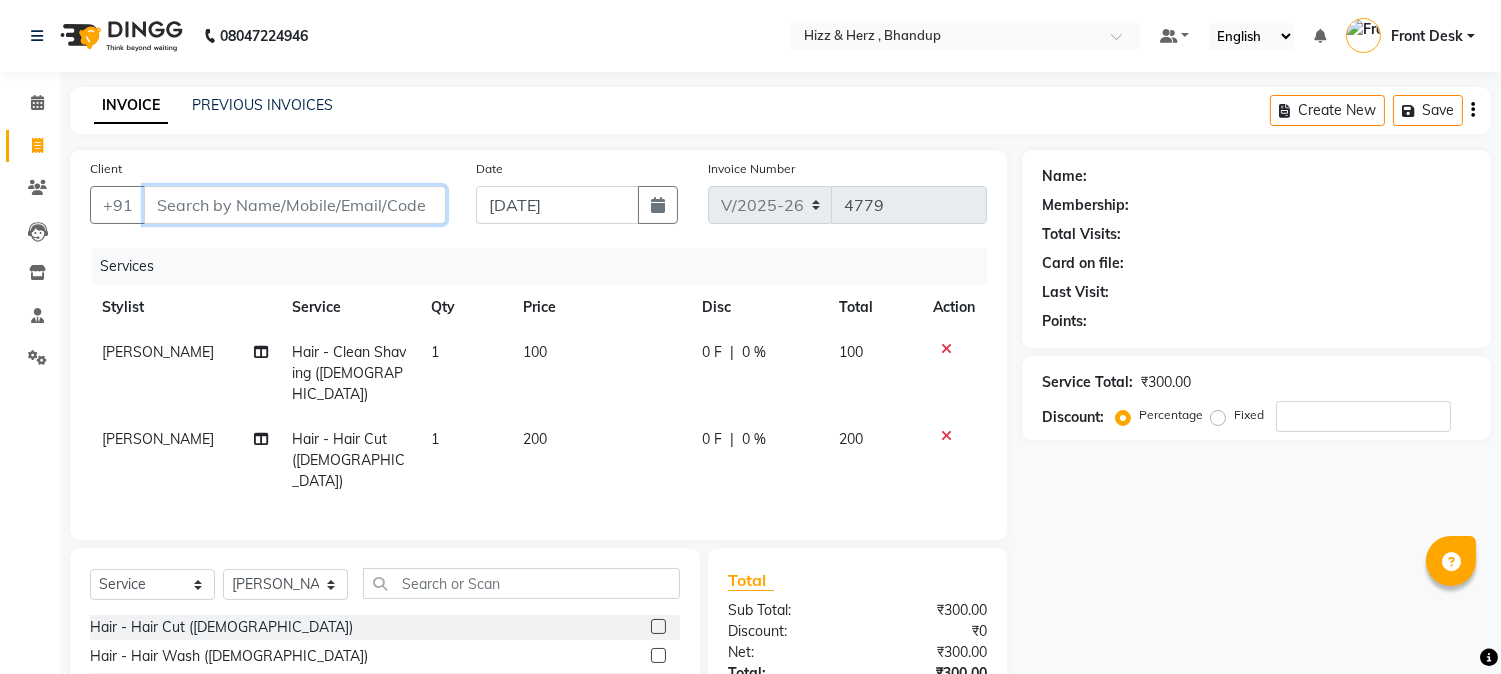 type on "d" 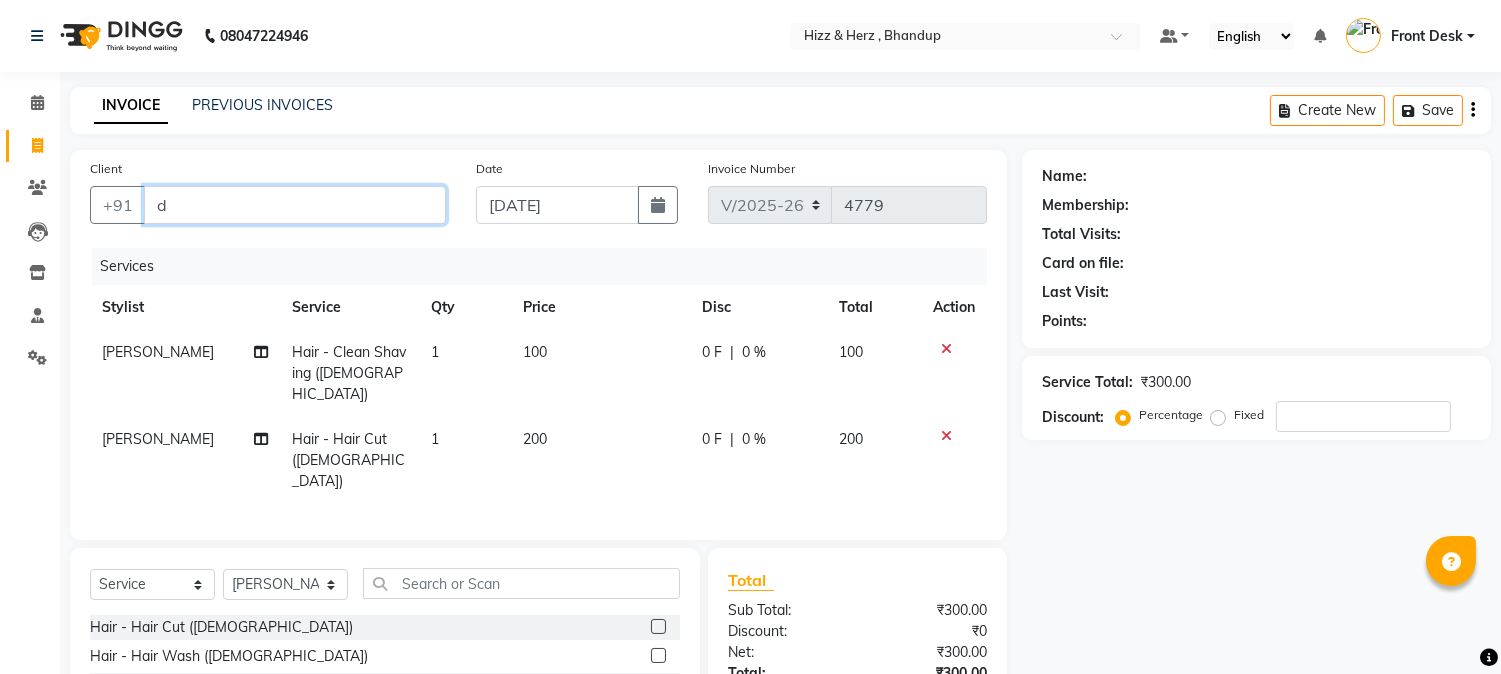type on "0" 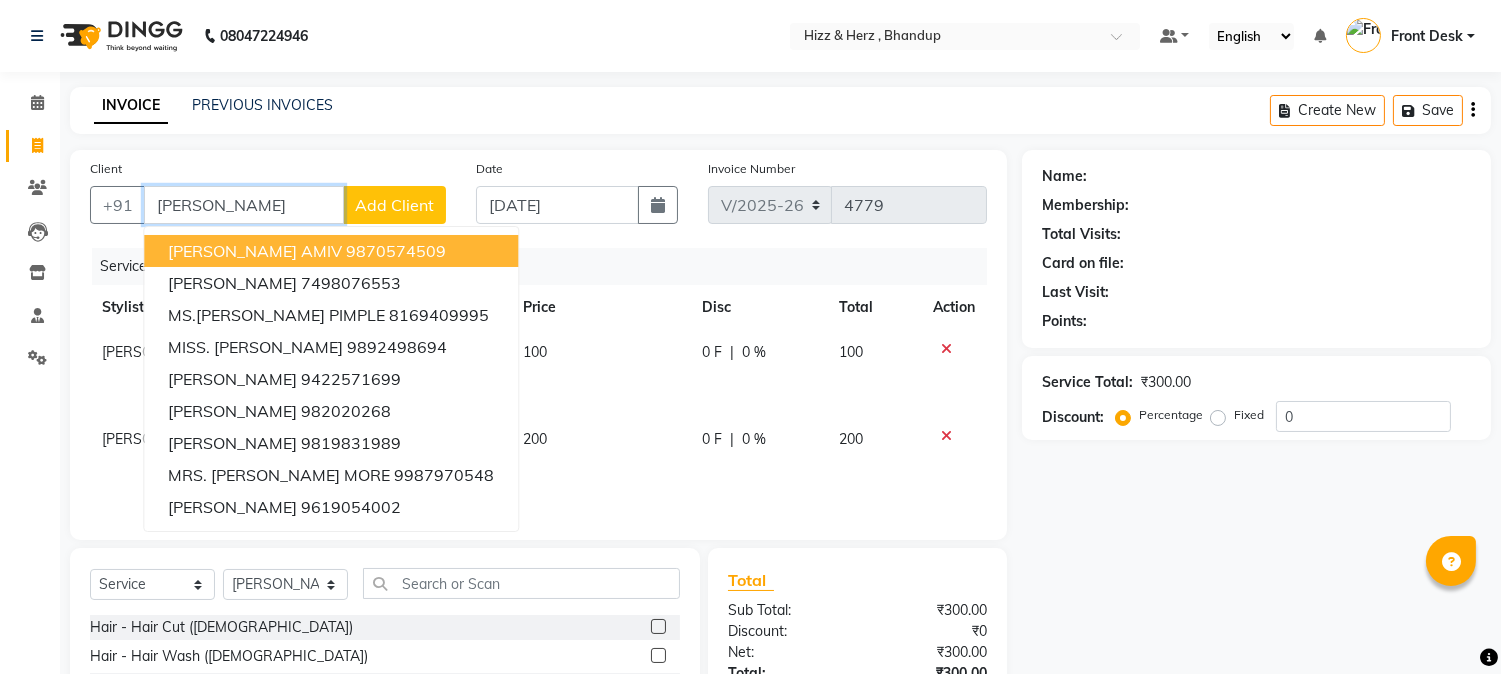 click on "deepal" at bounding box center [244, 205] 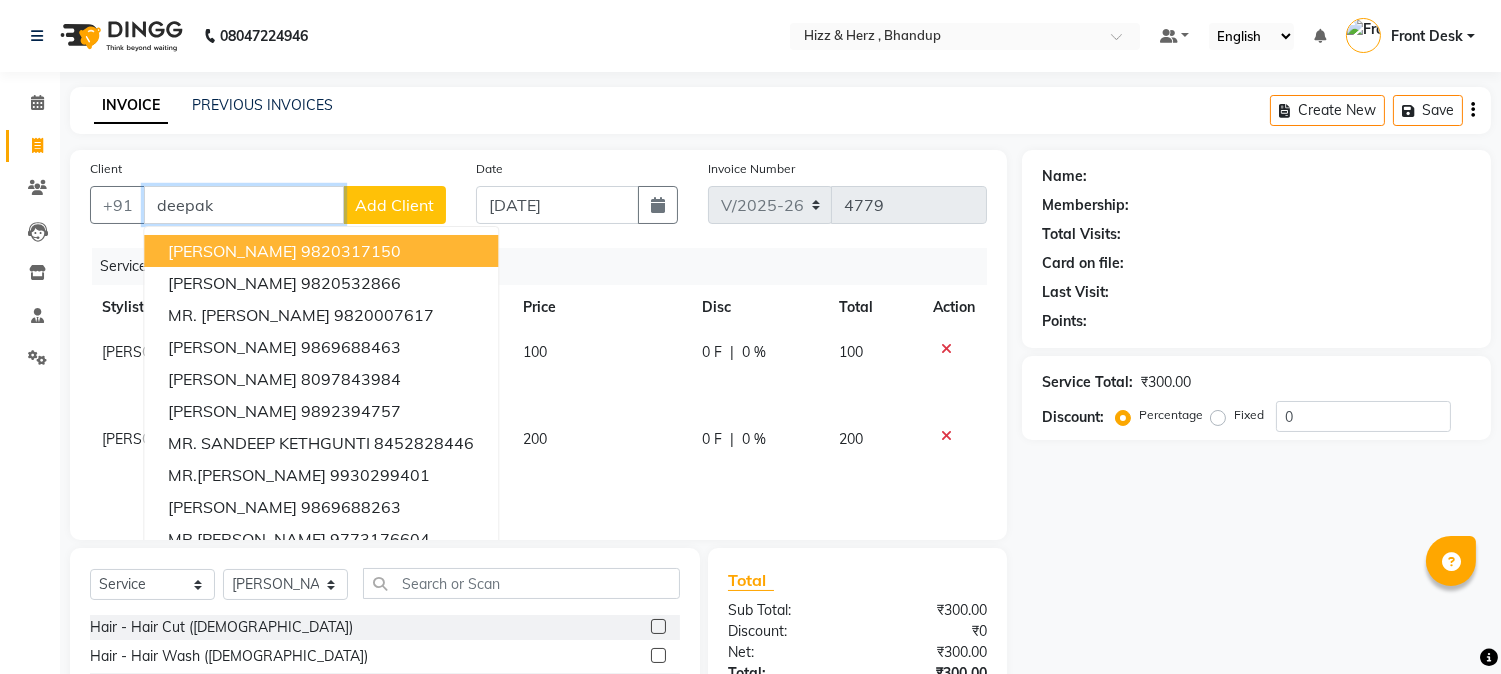 click on "mr deepak kalid  9820317150" at bounding box center [321, 251] 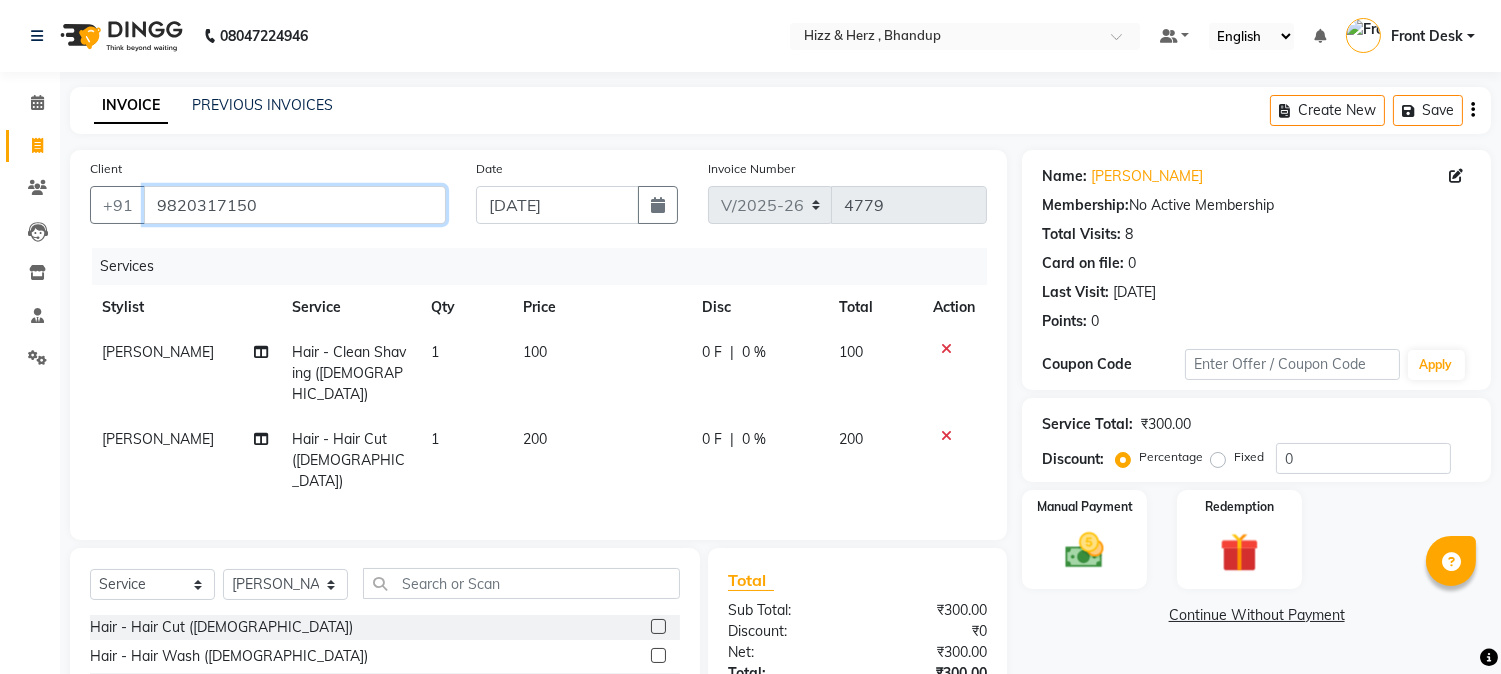 click on "9820317150" at bounding box center (295, 205) 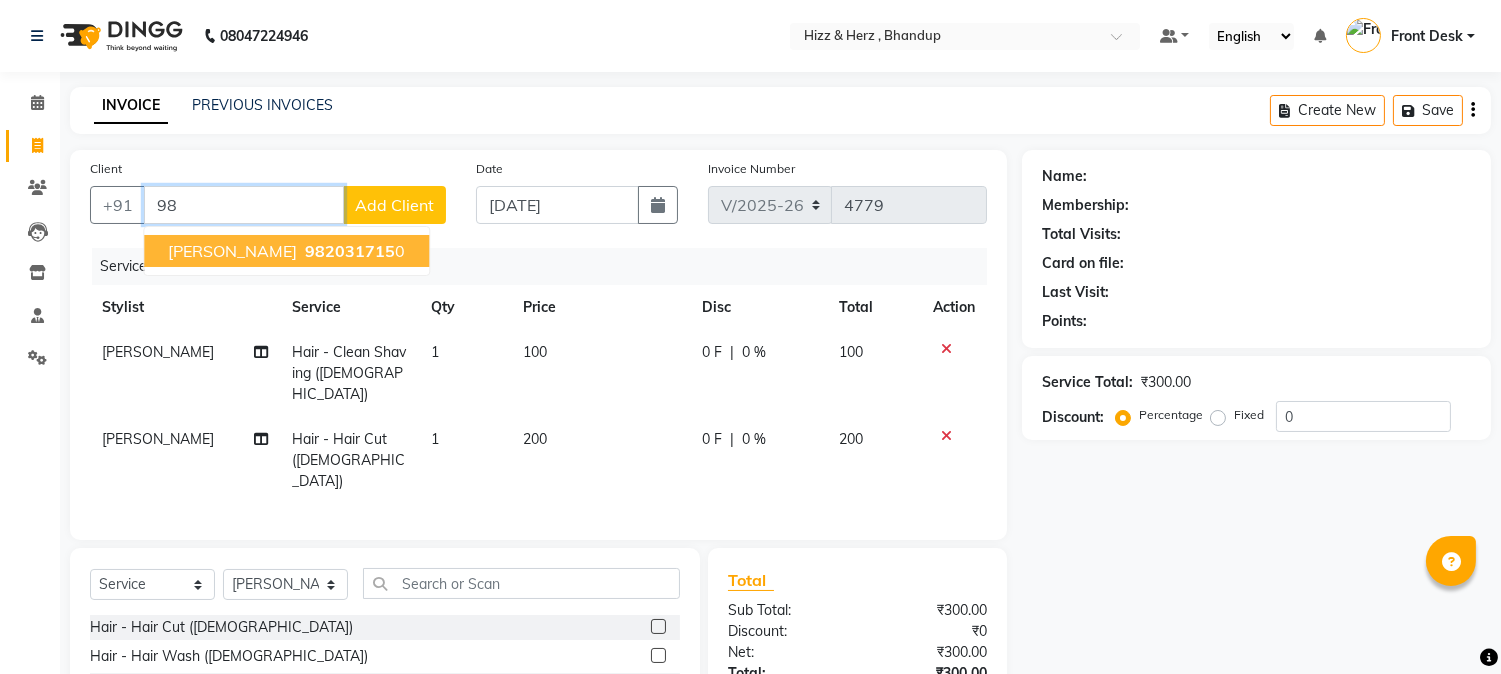type on "9" 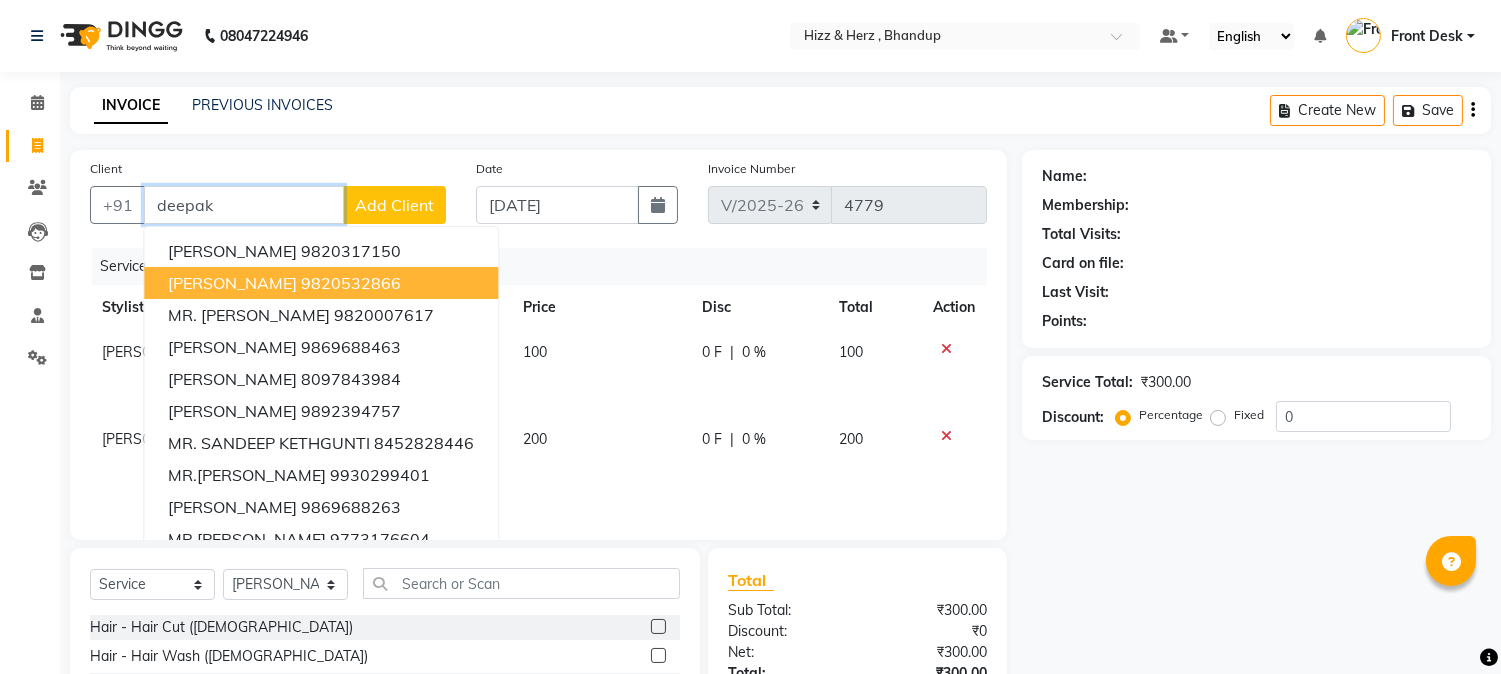 click on "DEEPAK MEHETA  9820532866" at bounding box center [321, 283] 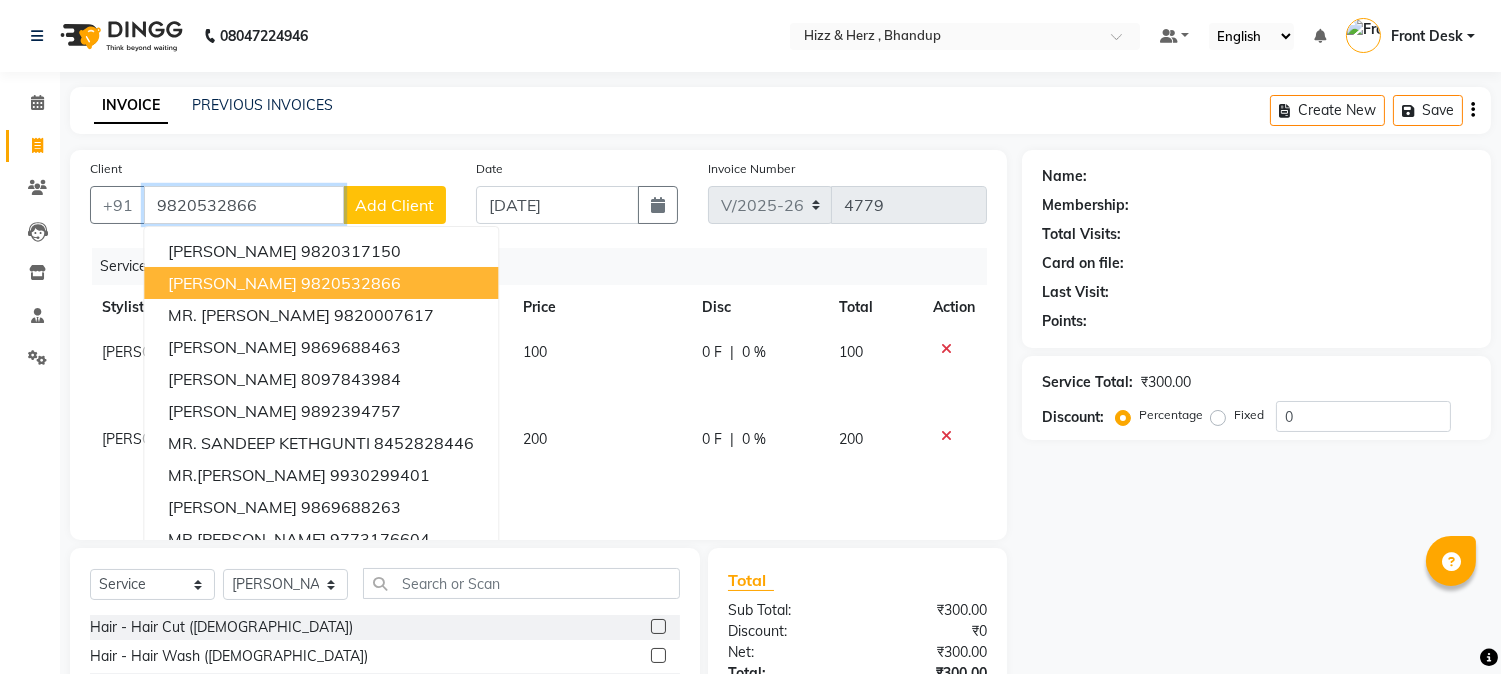 type on "9820532866" 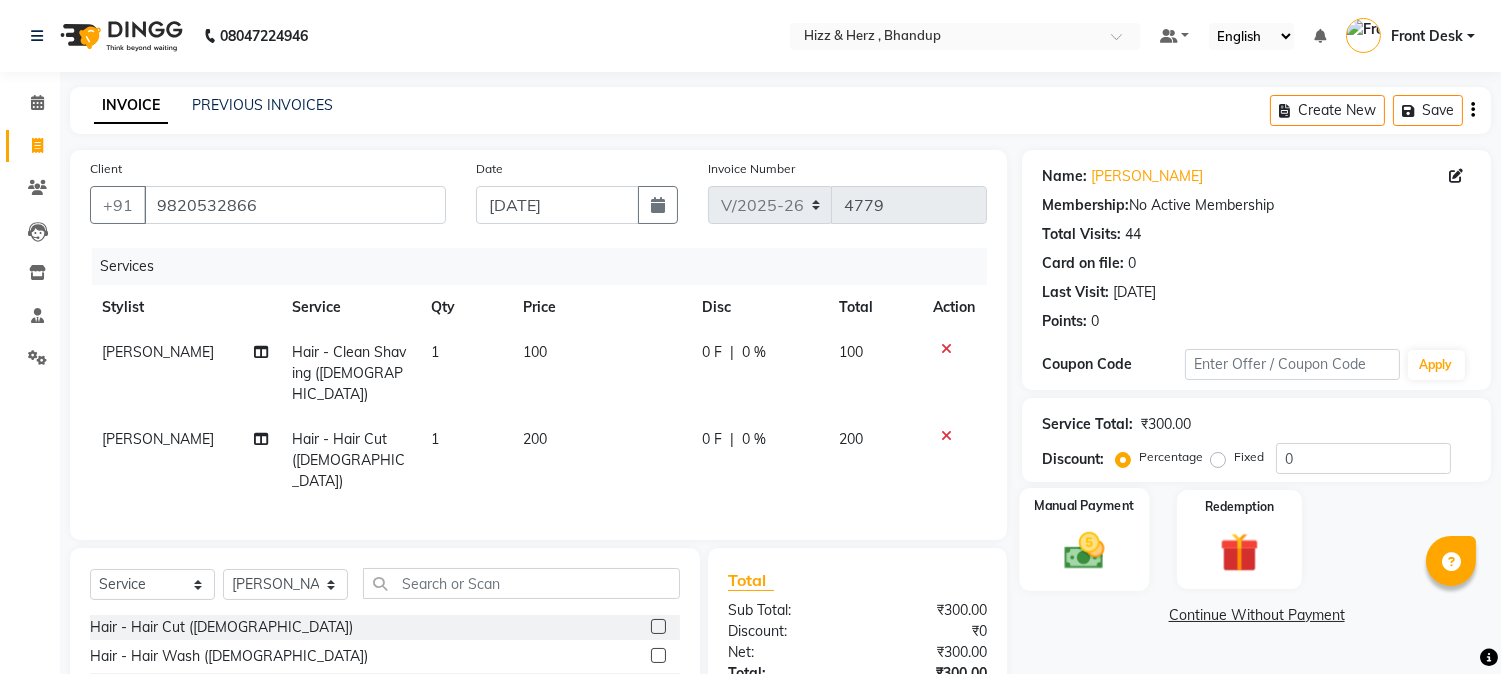 click 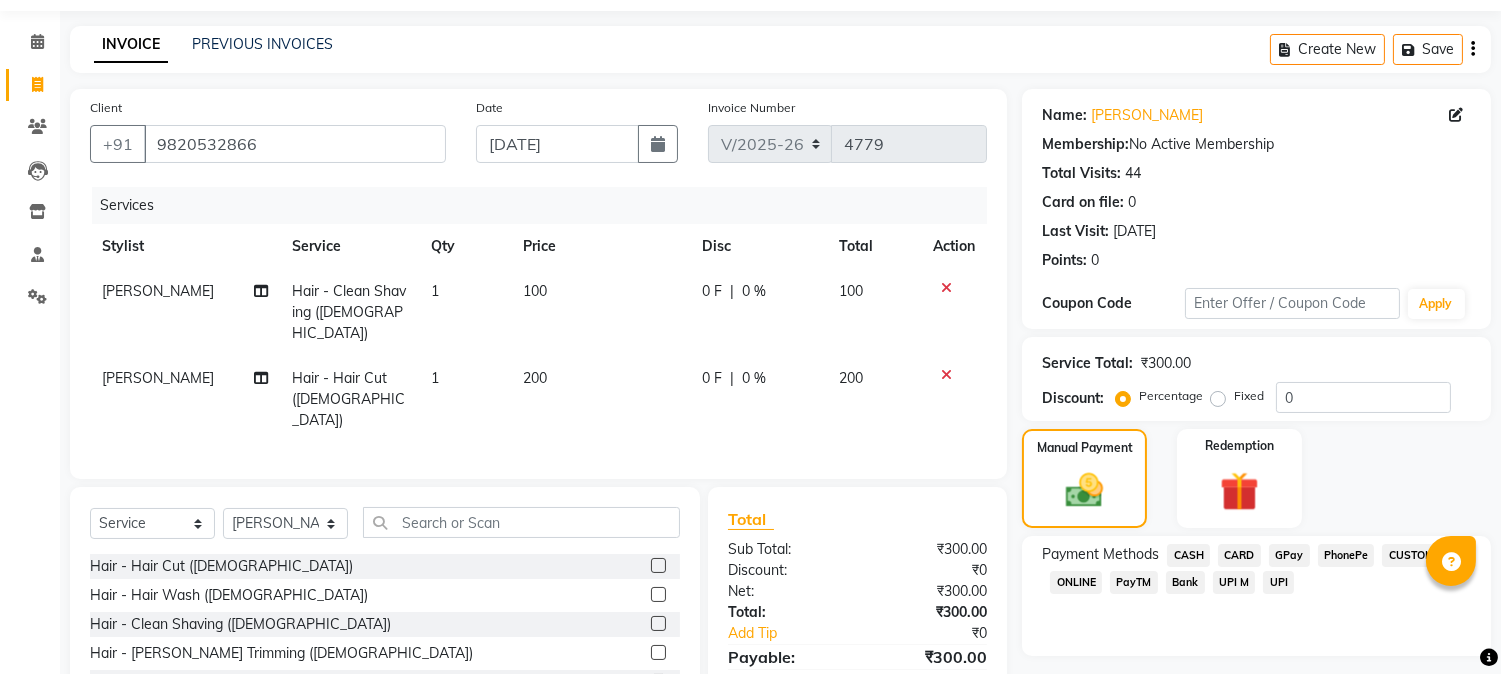 scroll, scrollTop: 111, scrollLeft: 0, axis: vertical 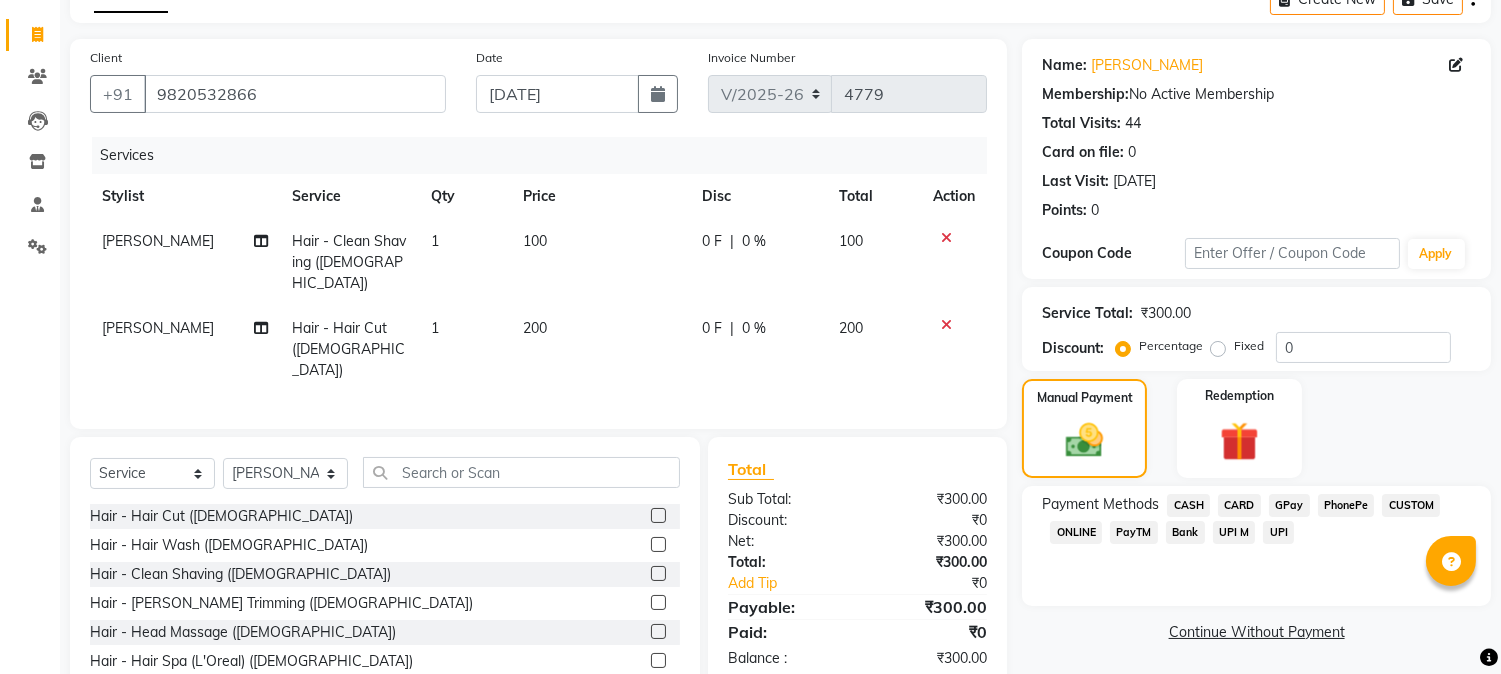 click on "CASH" 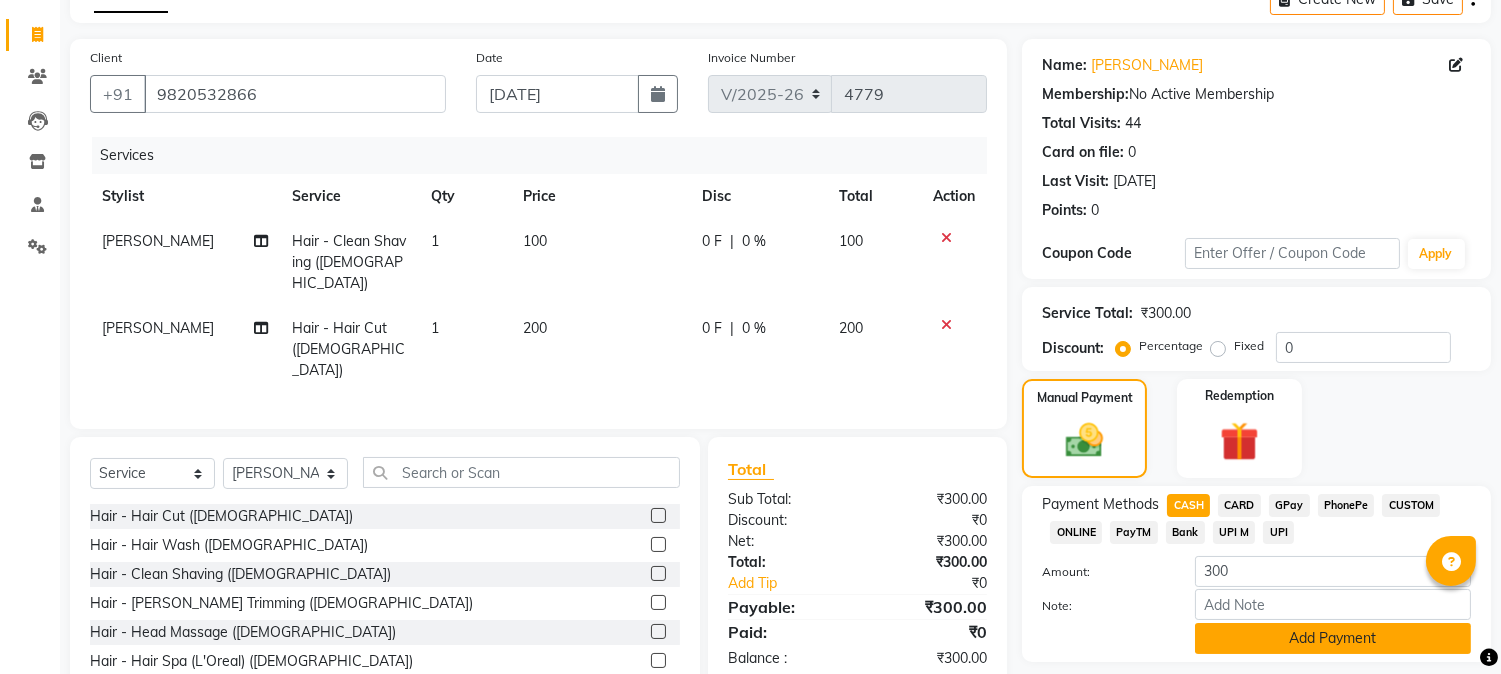 click on "Add Payment" 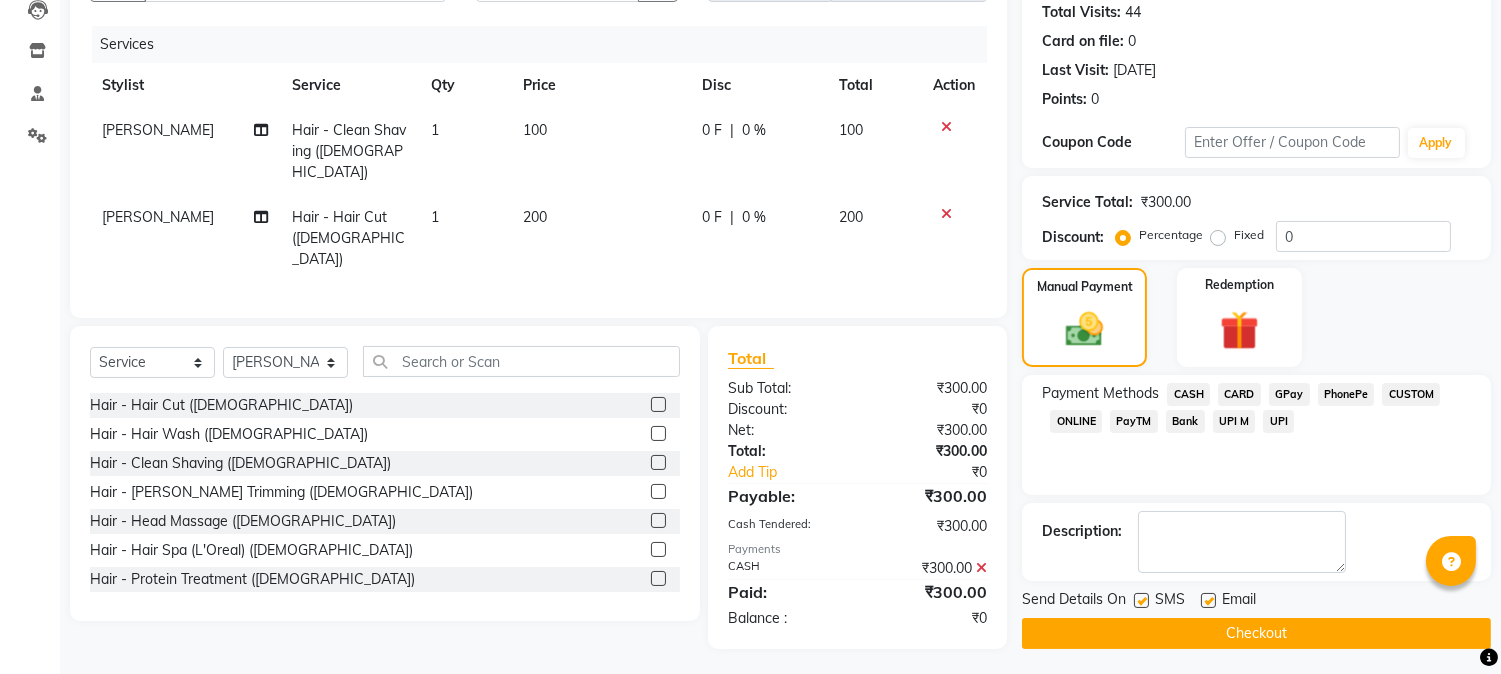 scroll, scrollTop: 225, scrollLeft: 0, axis: vertical 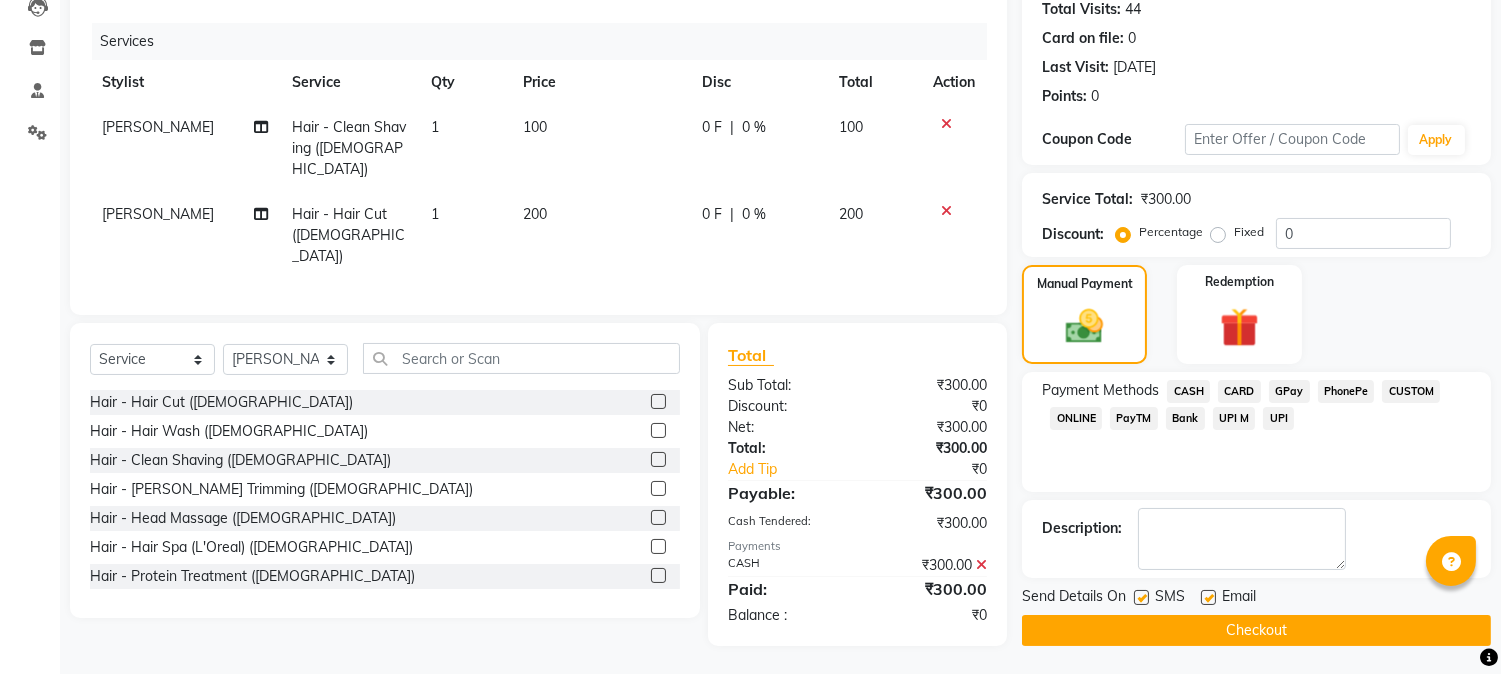 click on "Checkout" 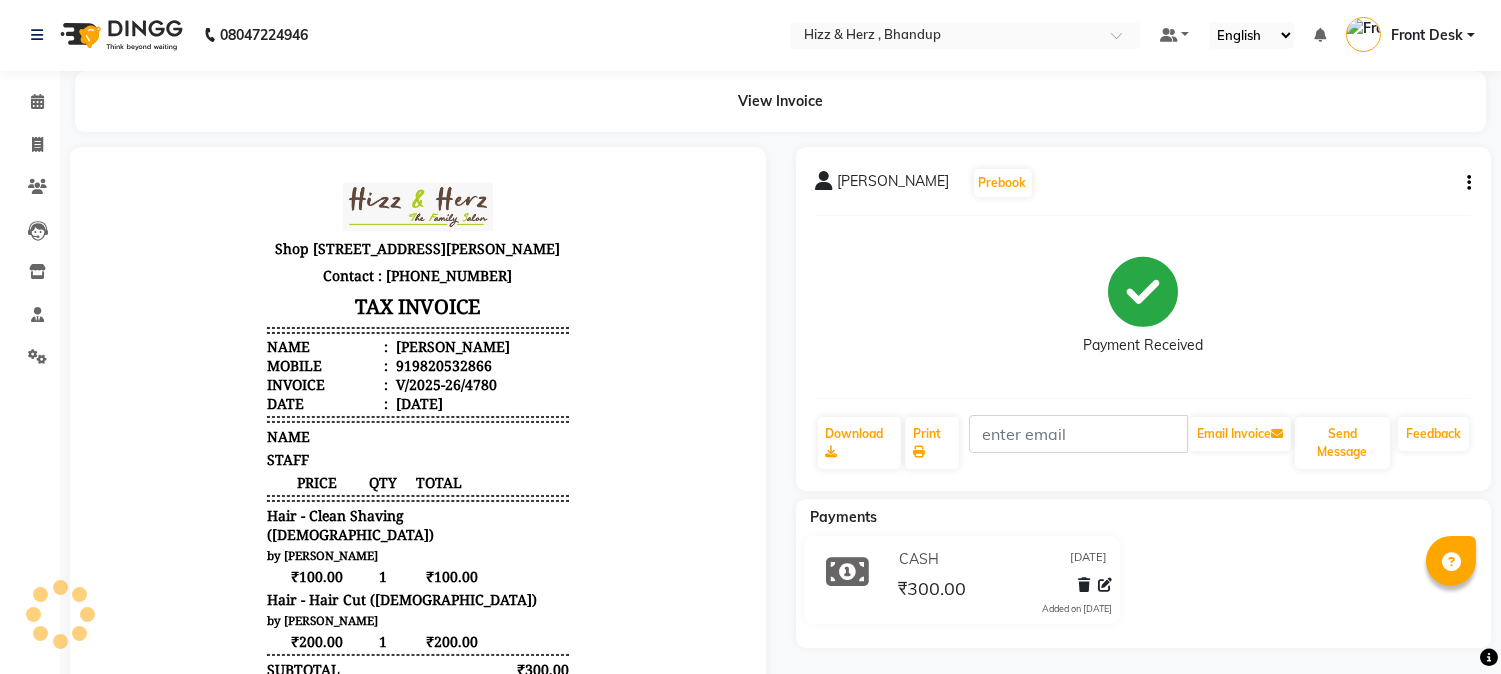 scroll, scrollTop: 0, scrollLeft: 0, axis: both 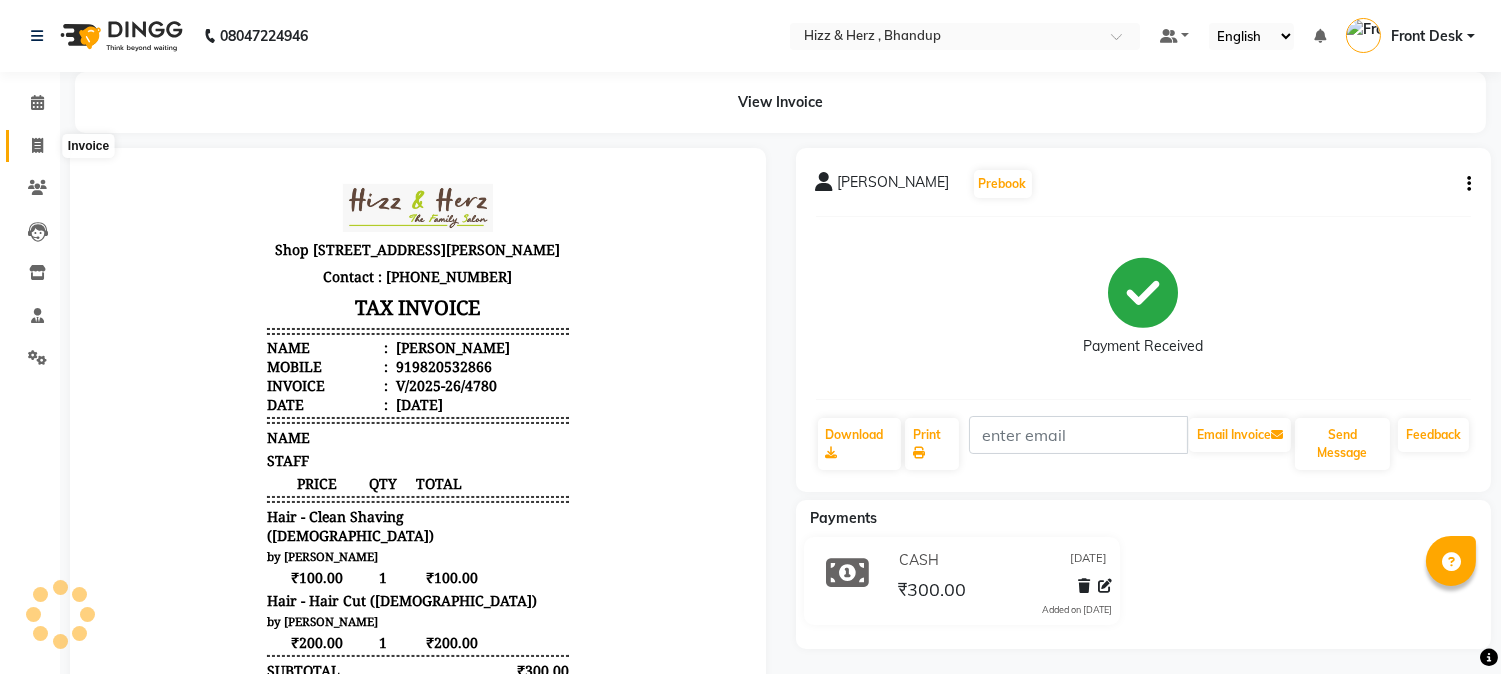 click 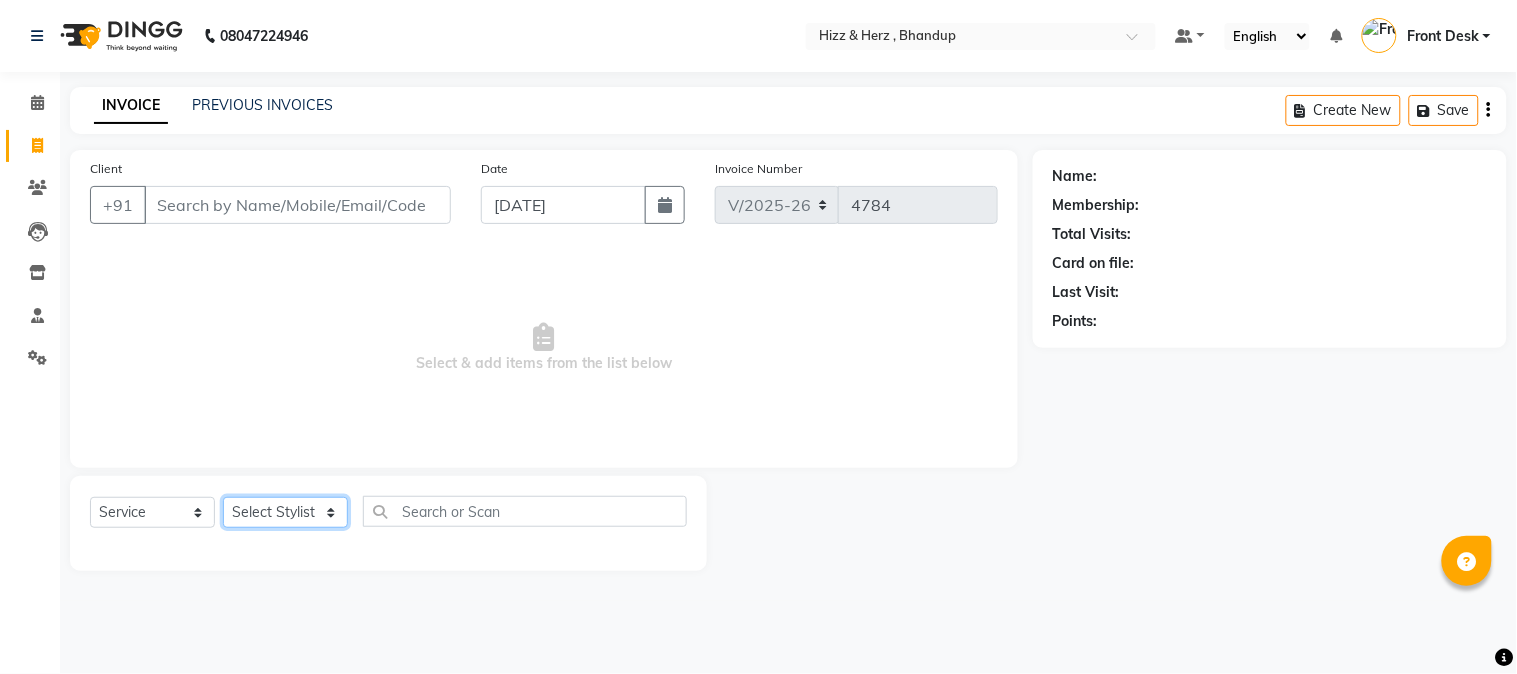 click on "Select Stylist Front Desk [PERSON_NAME] HIZZ & HERZ 2 [PERSON_NAME] [PERSON_NAME] [PERSON_NAME] [PERSON_NAME] MOHD [PERSON_NAME] [PERSON_NAME] [PERSON_NAME]  [PERSON_NAME]" 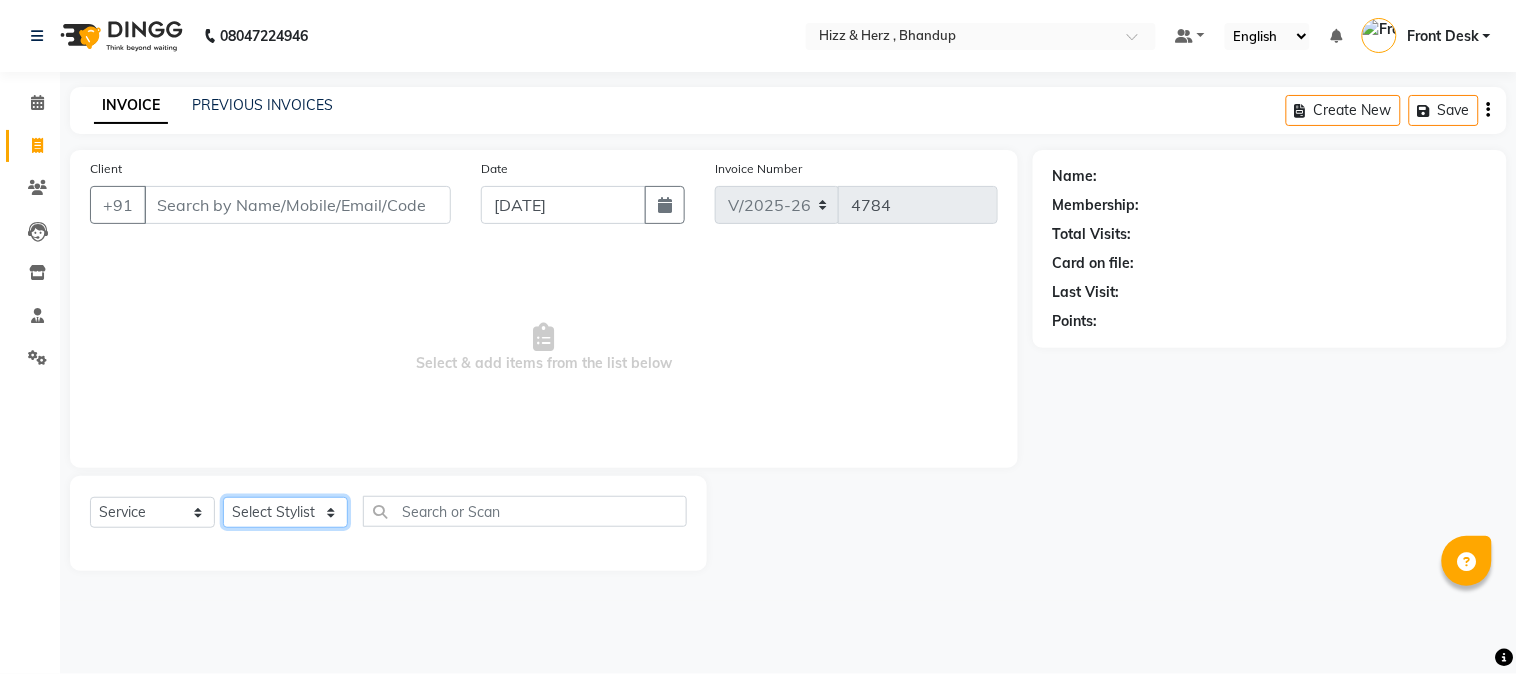 select on "9146" 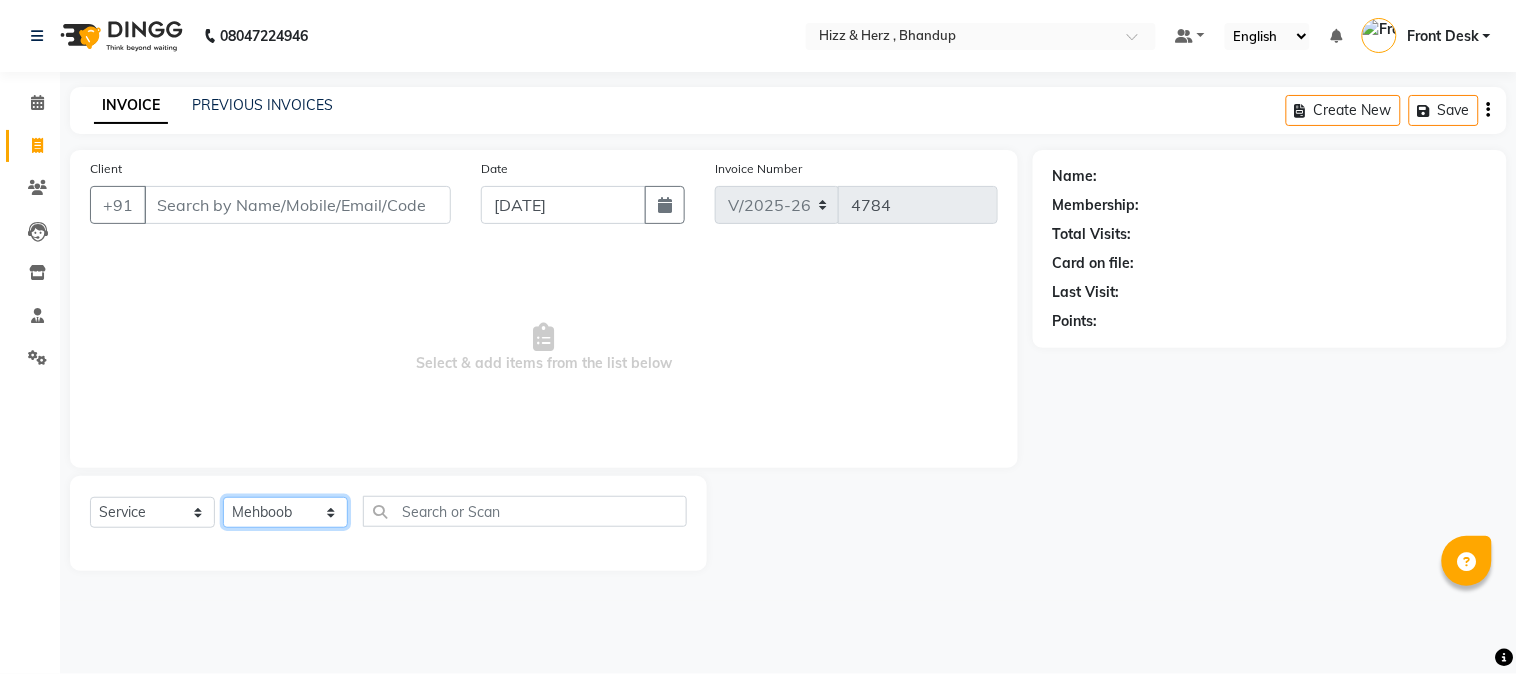 click on "Select Stylist Front Desk [PERSON_NAME] HIZZ & HERZ 2 [PERSON_NAME] [PERSON_NAME] [PERSON_NAME] [PERSON_NAME] MOHD [PERSON_NAME] [PERSON_NAME] [PERSON_NAME]  [PERSON_NAME]" 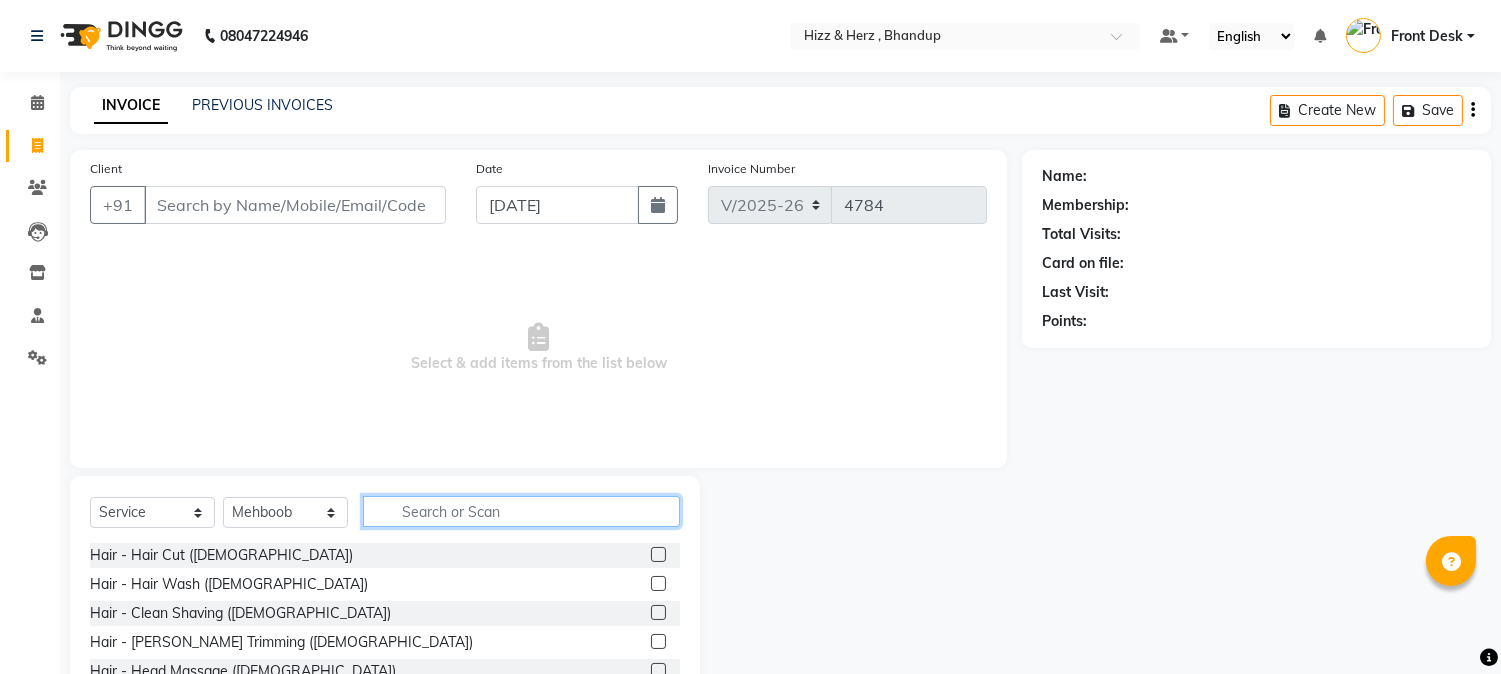 click 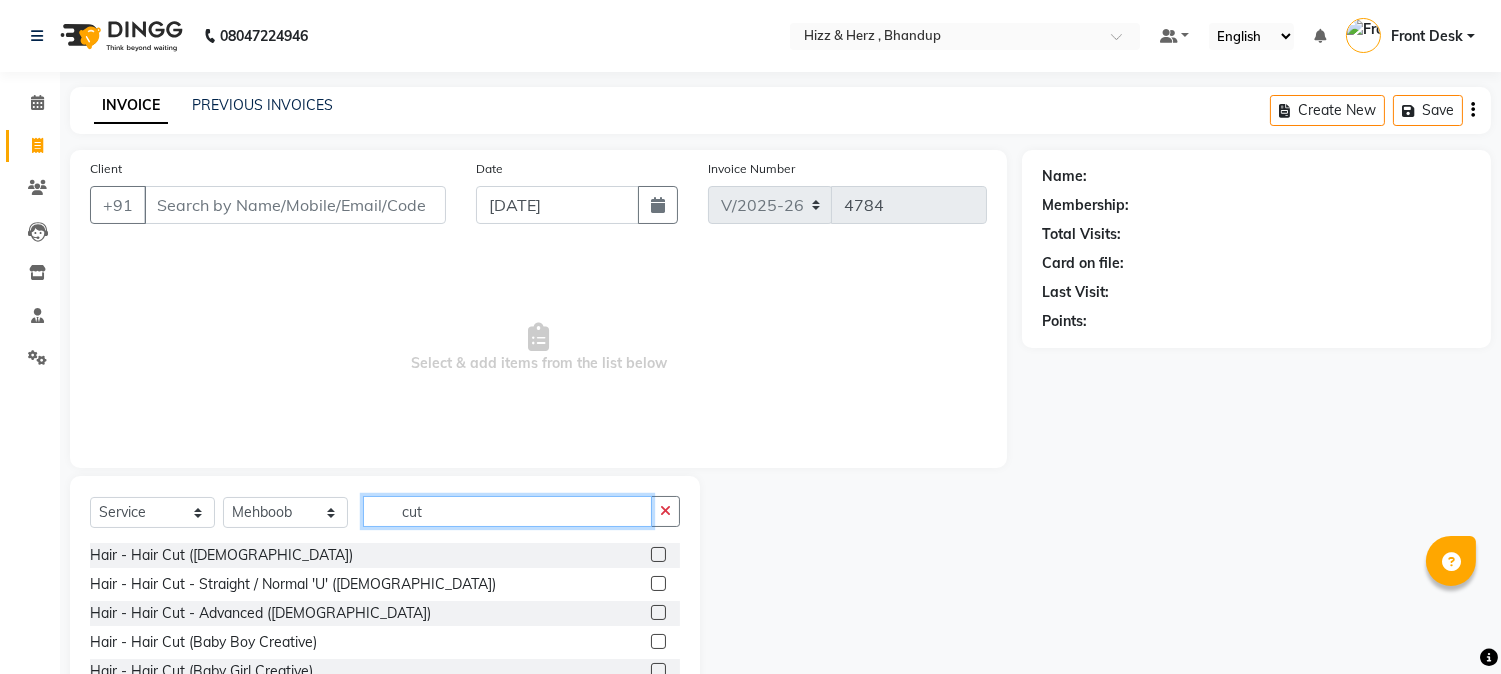type on "cut" 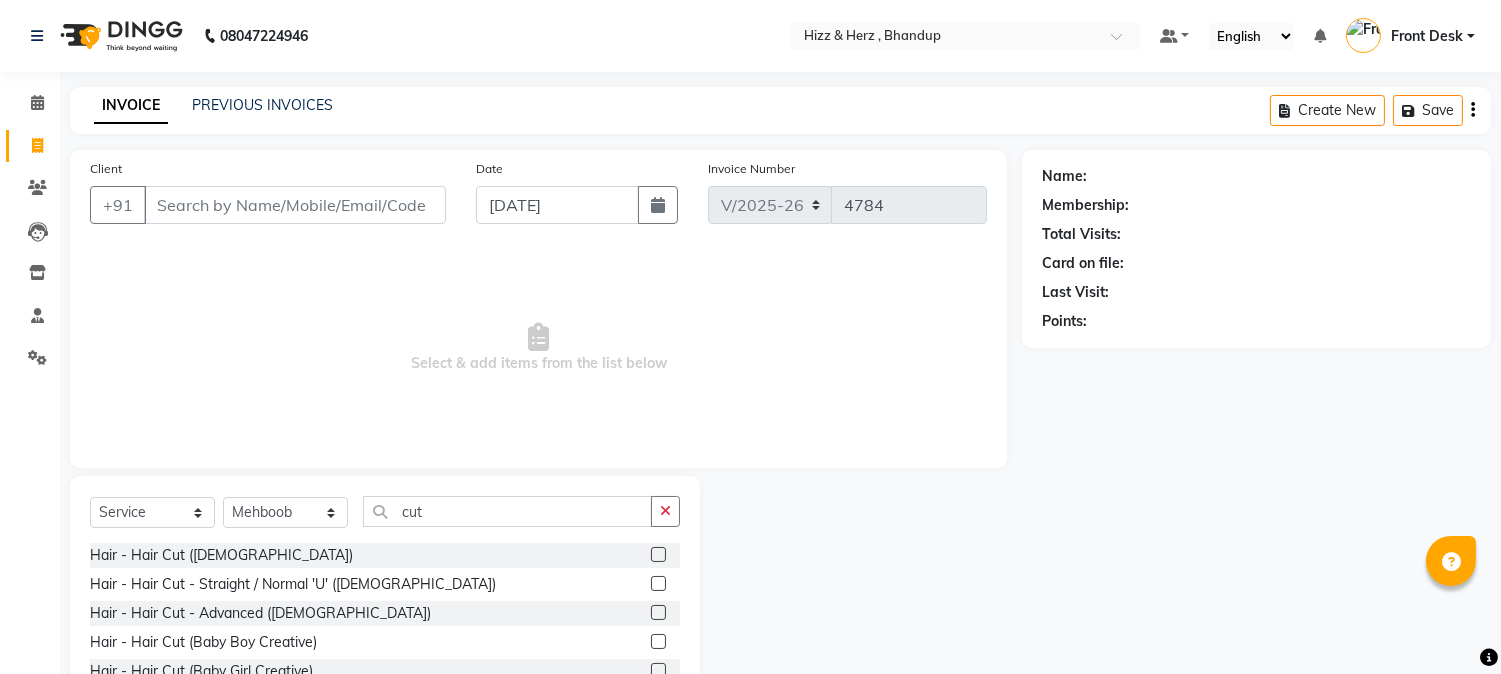 click 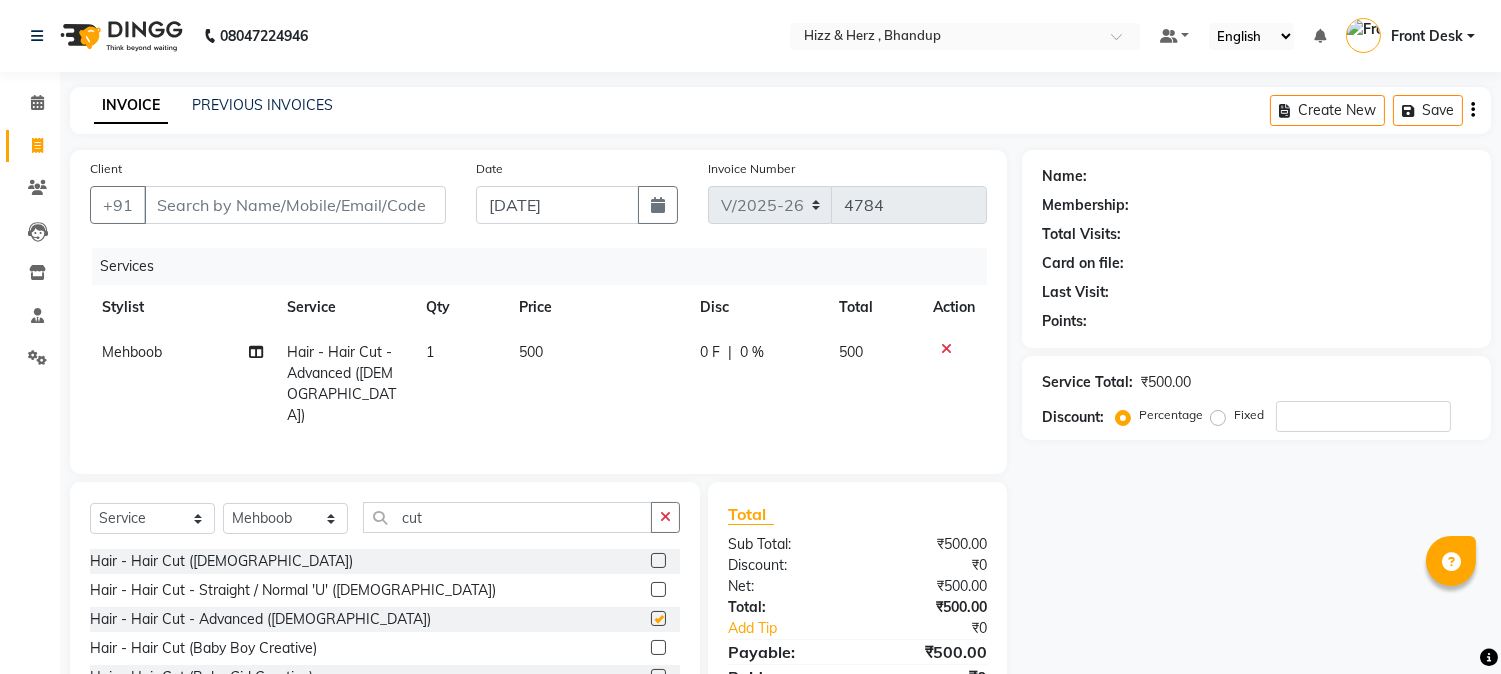 checkbox on "false" 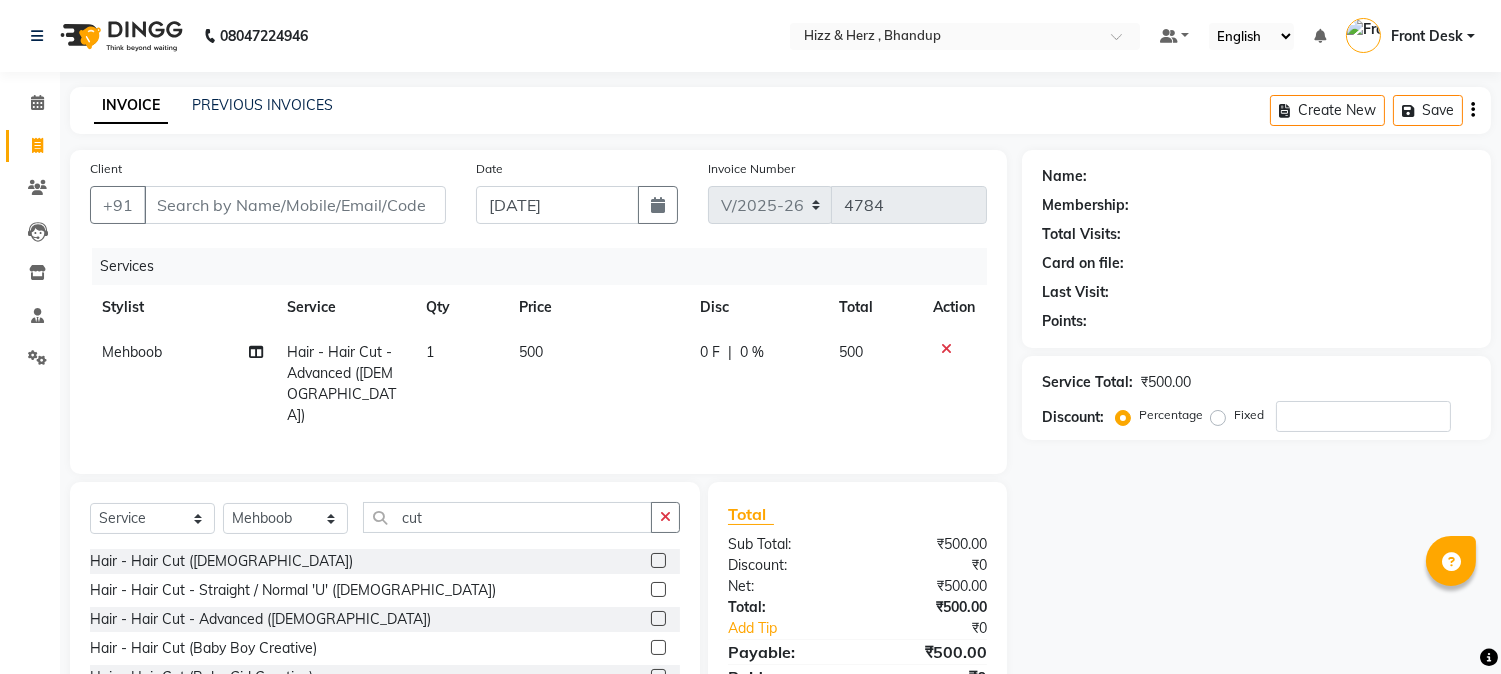 drag, startPoint x: 258, startPoint y: 182, endPoint x: 265, endPoint y: 195, distance: 14.764823 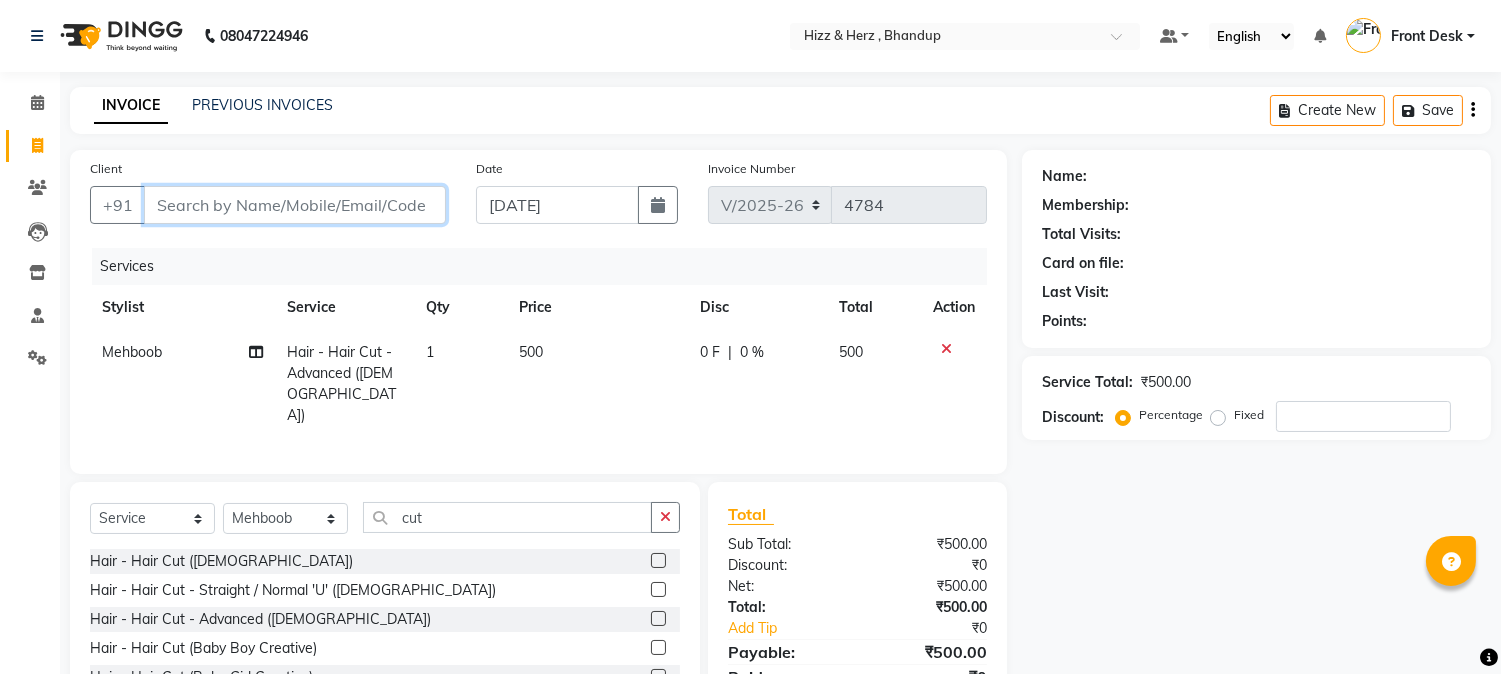 click on "Client" at bounding box center (295, 205) 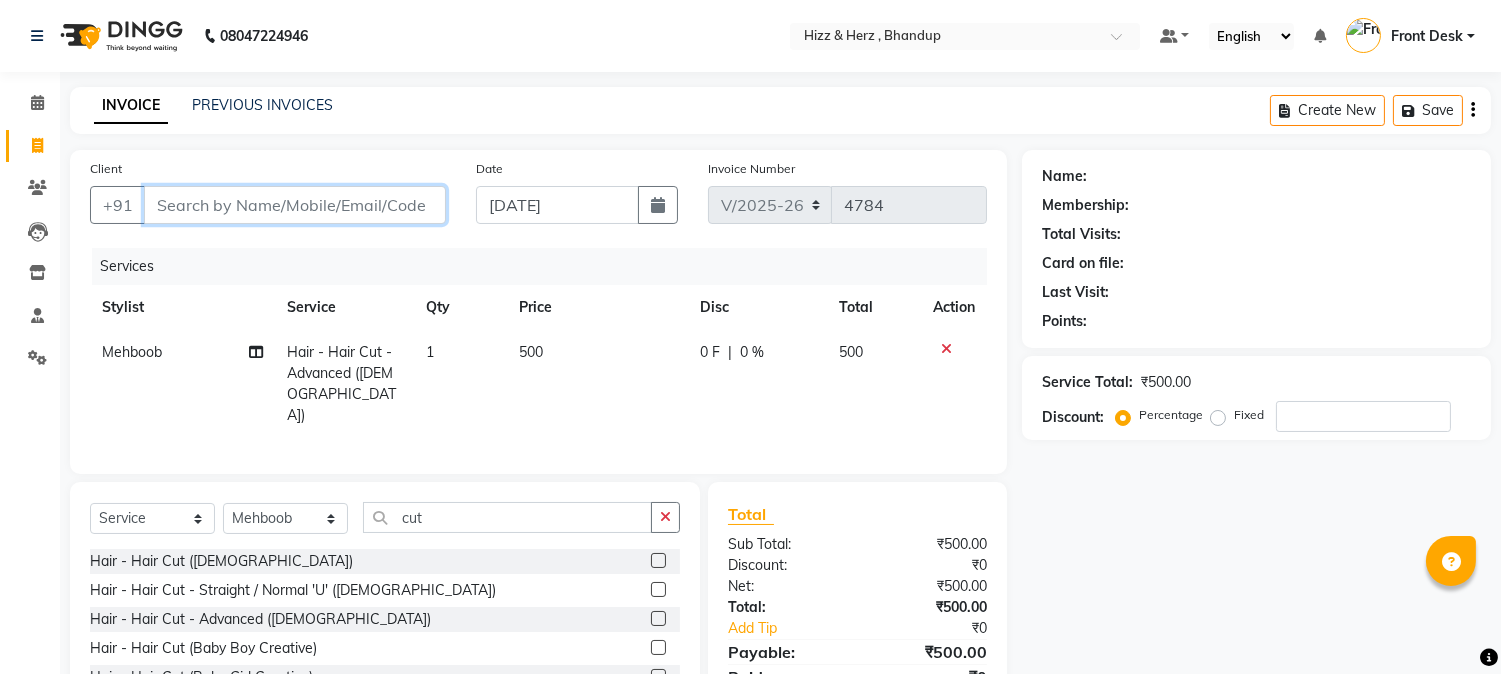 type on "8" 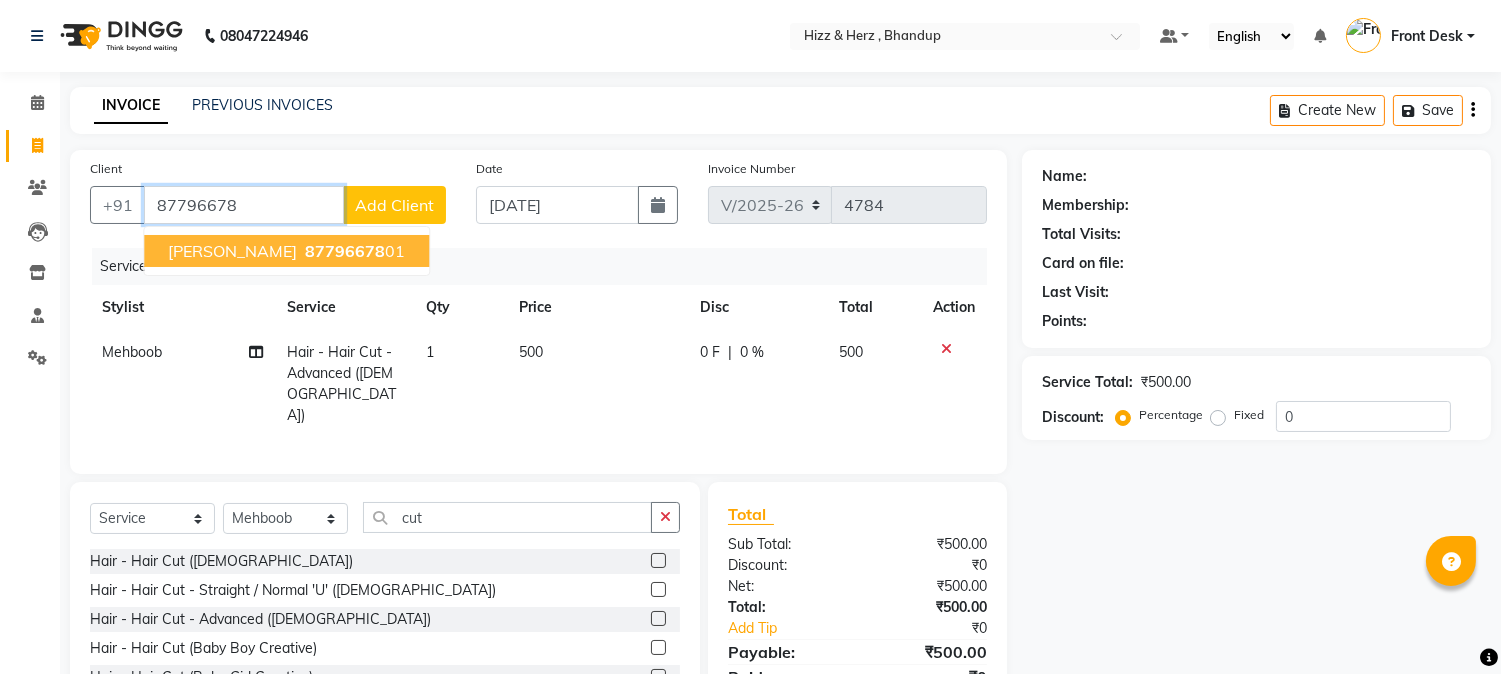 click on "MISS. SAVITRI YADAV" at bounding box center (232, 251) 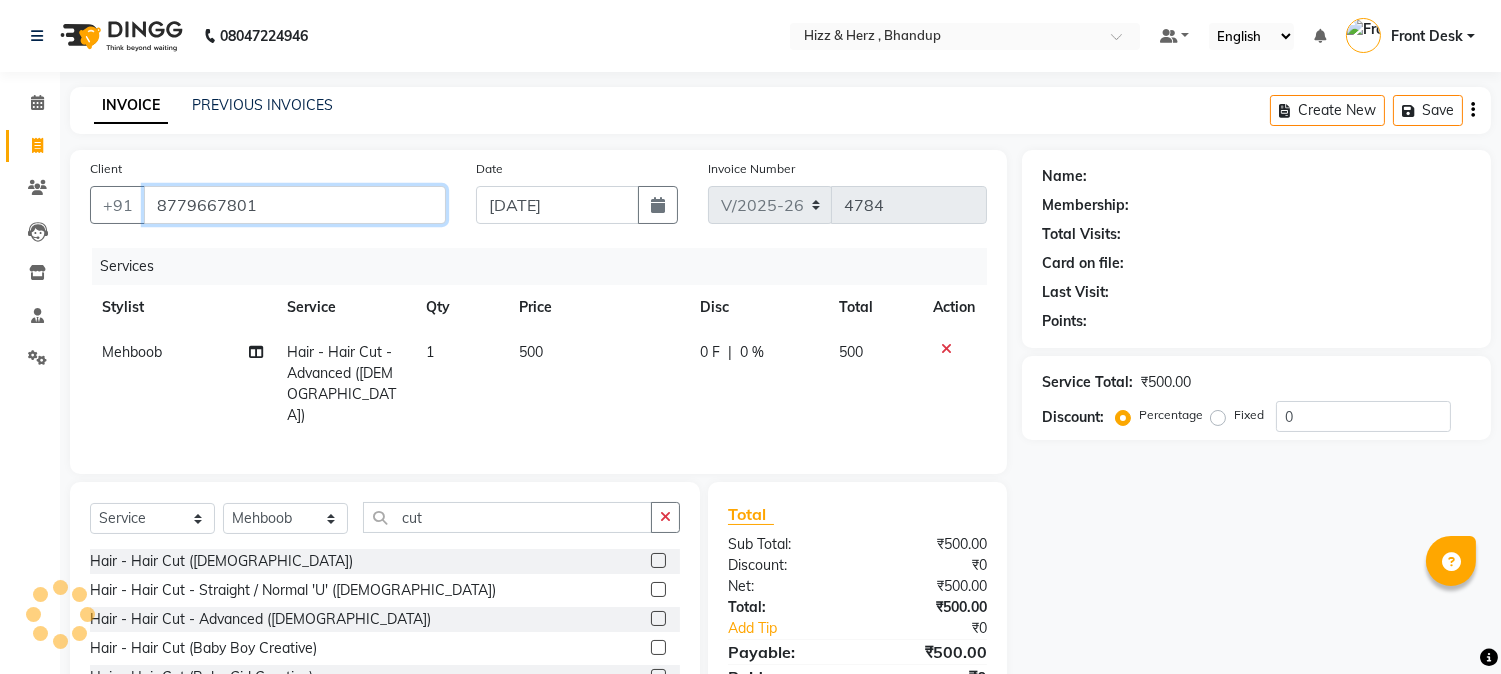 type on "8779667801" 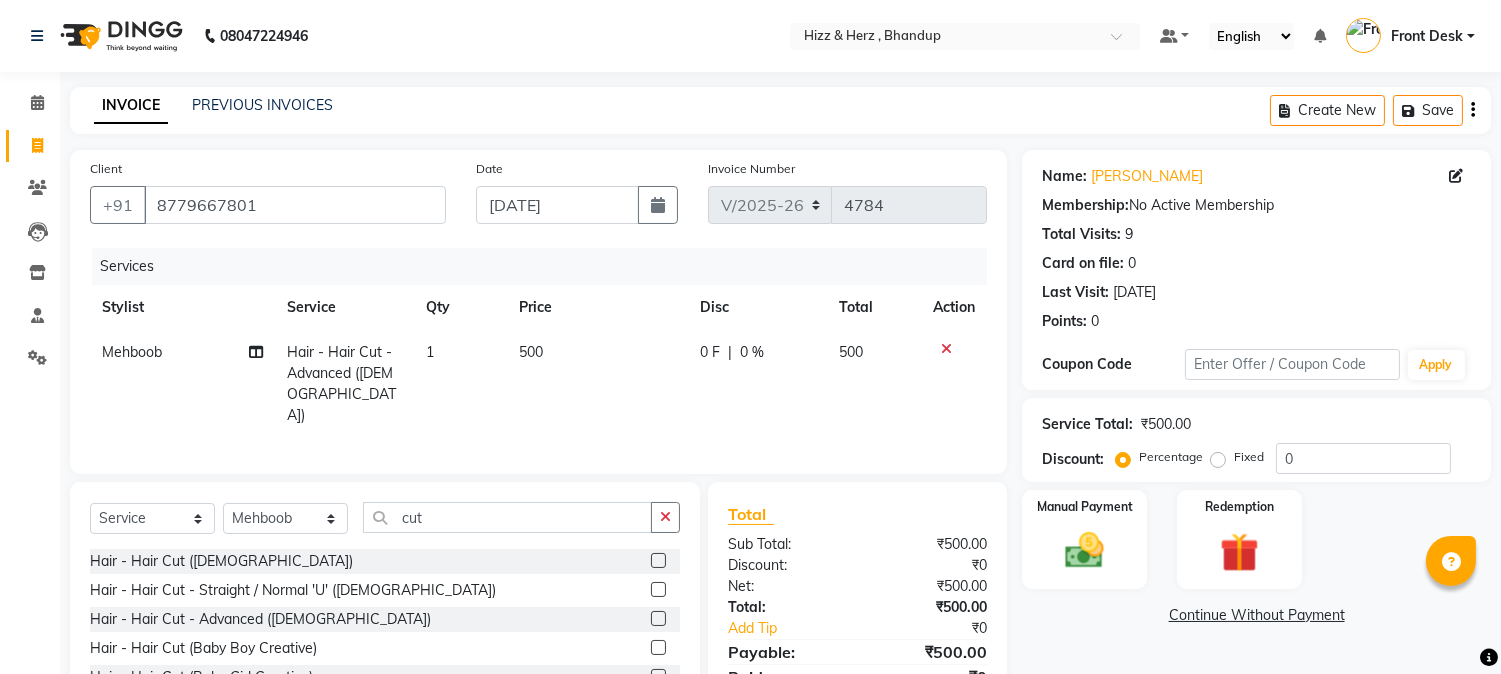 scroll, scrollTop: 85, scrollLeft: 0, axis: vertical 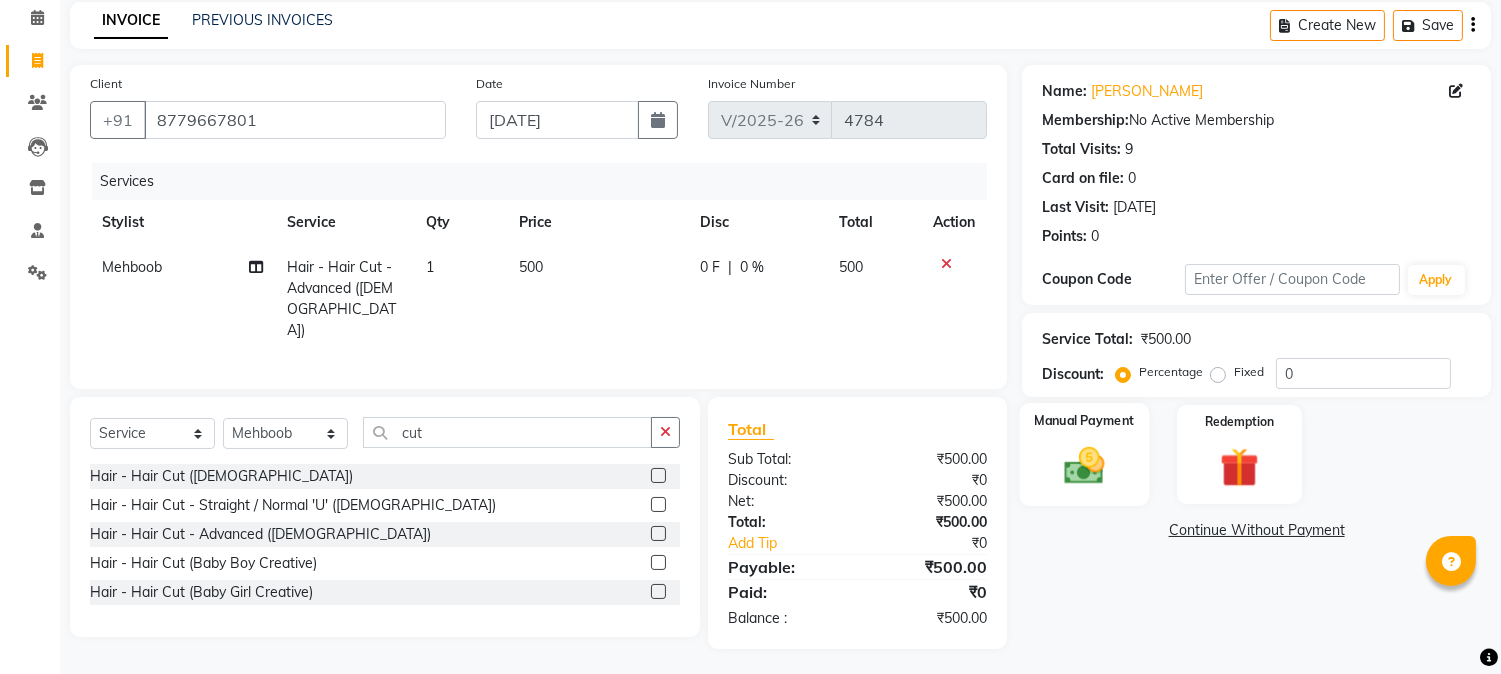 click 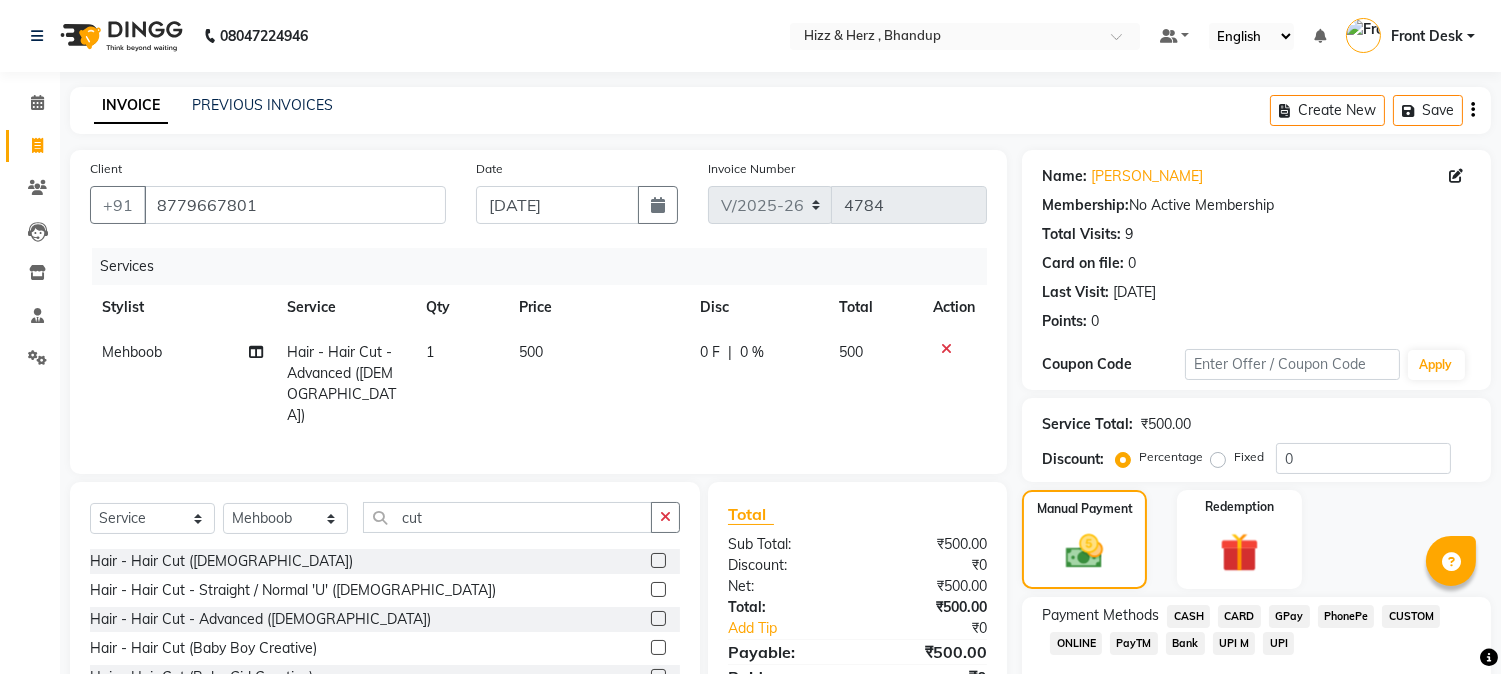 scroll, scrollTop: 111, scrollLeft: 0, axis: vertical 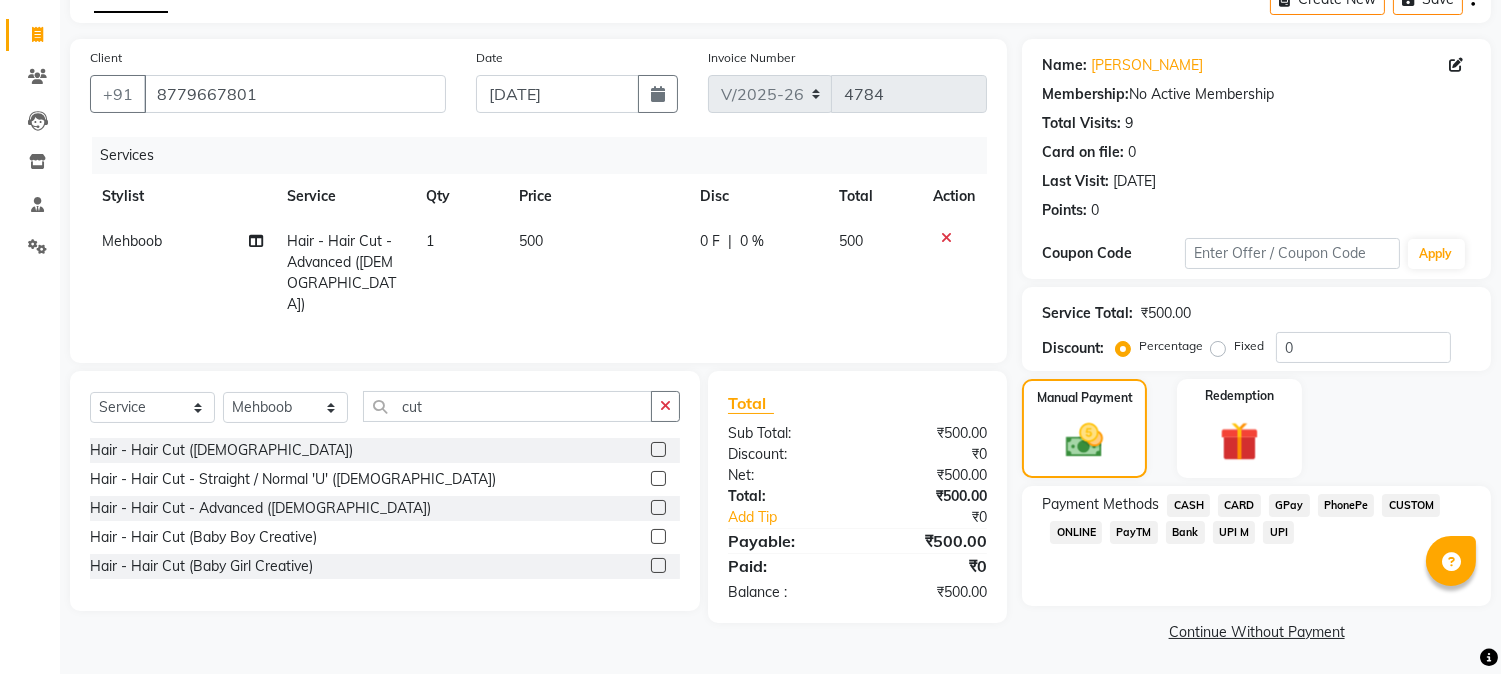click on "CARD" 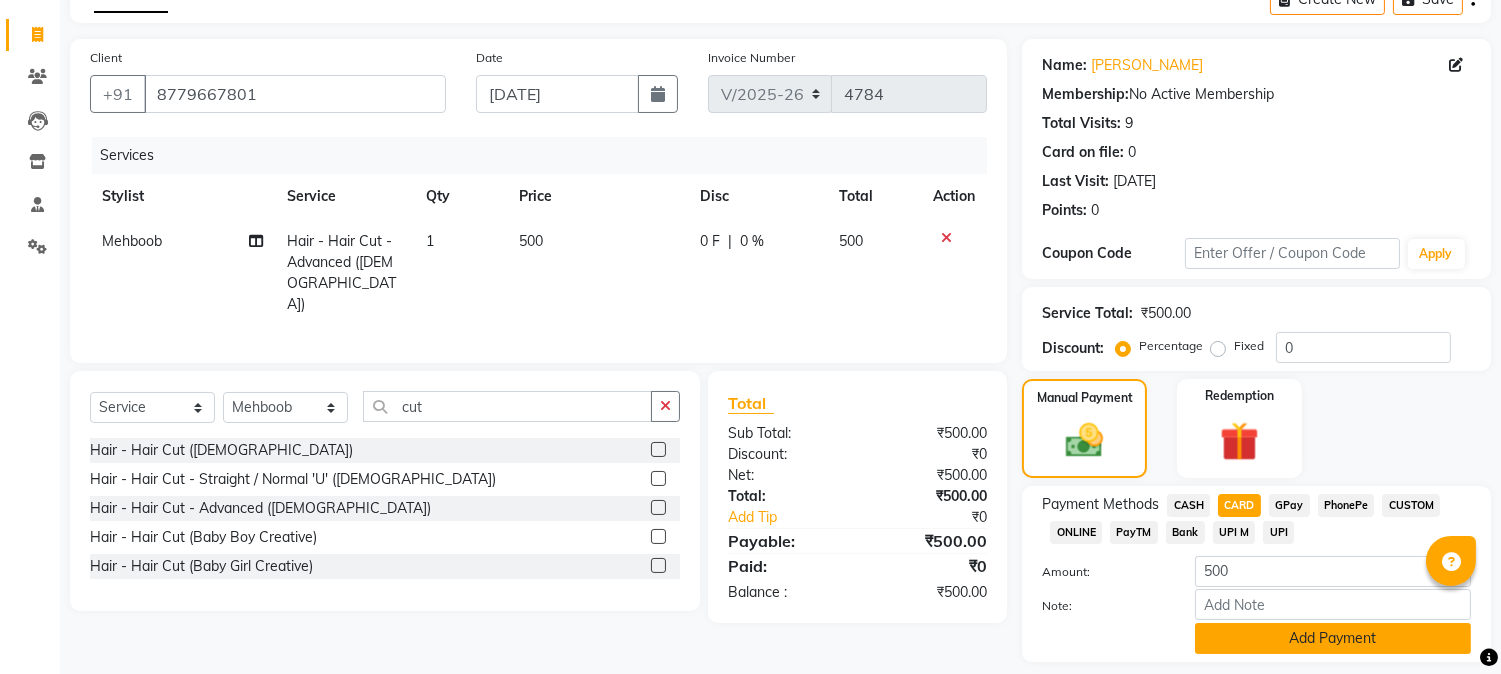 click on "Add Payment" 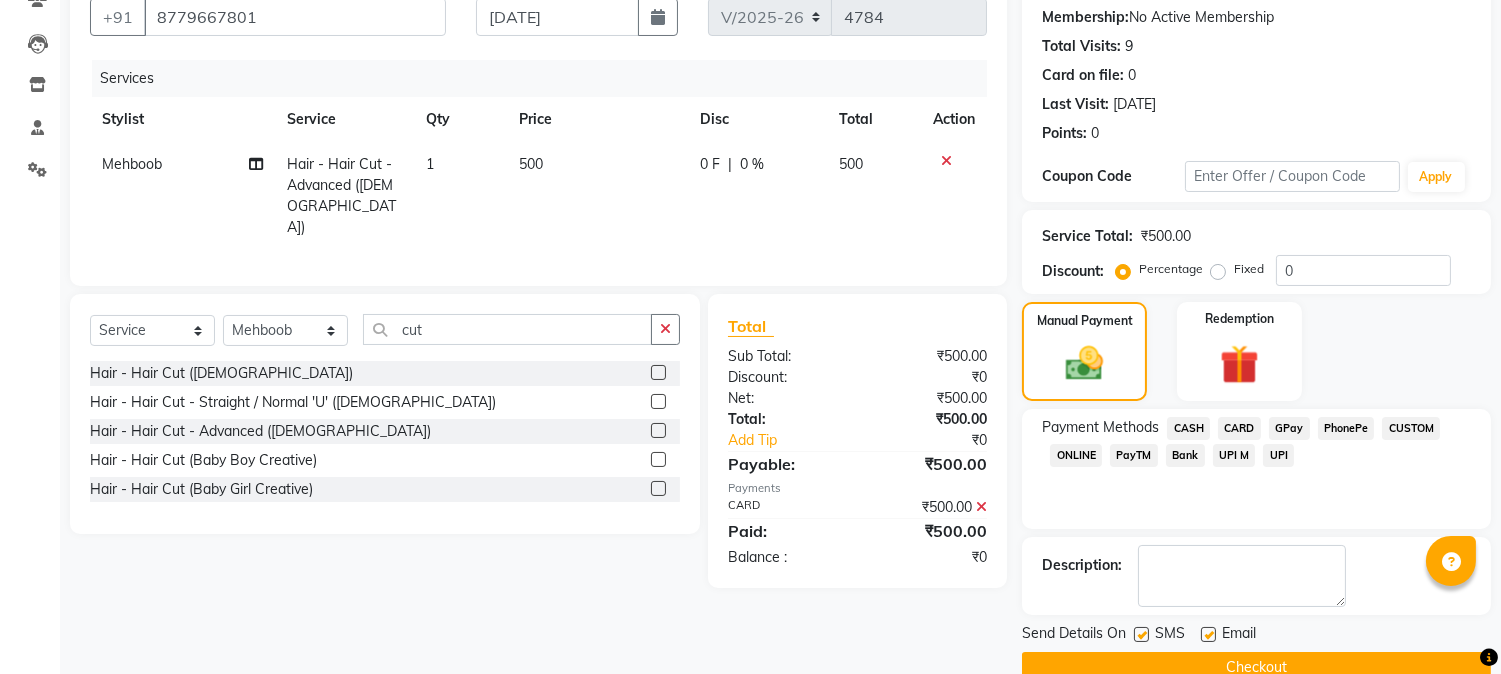 scroll, scrollTop: 225, scrollLeft: 0, axis: vertical 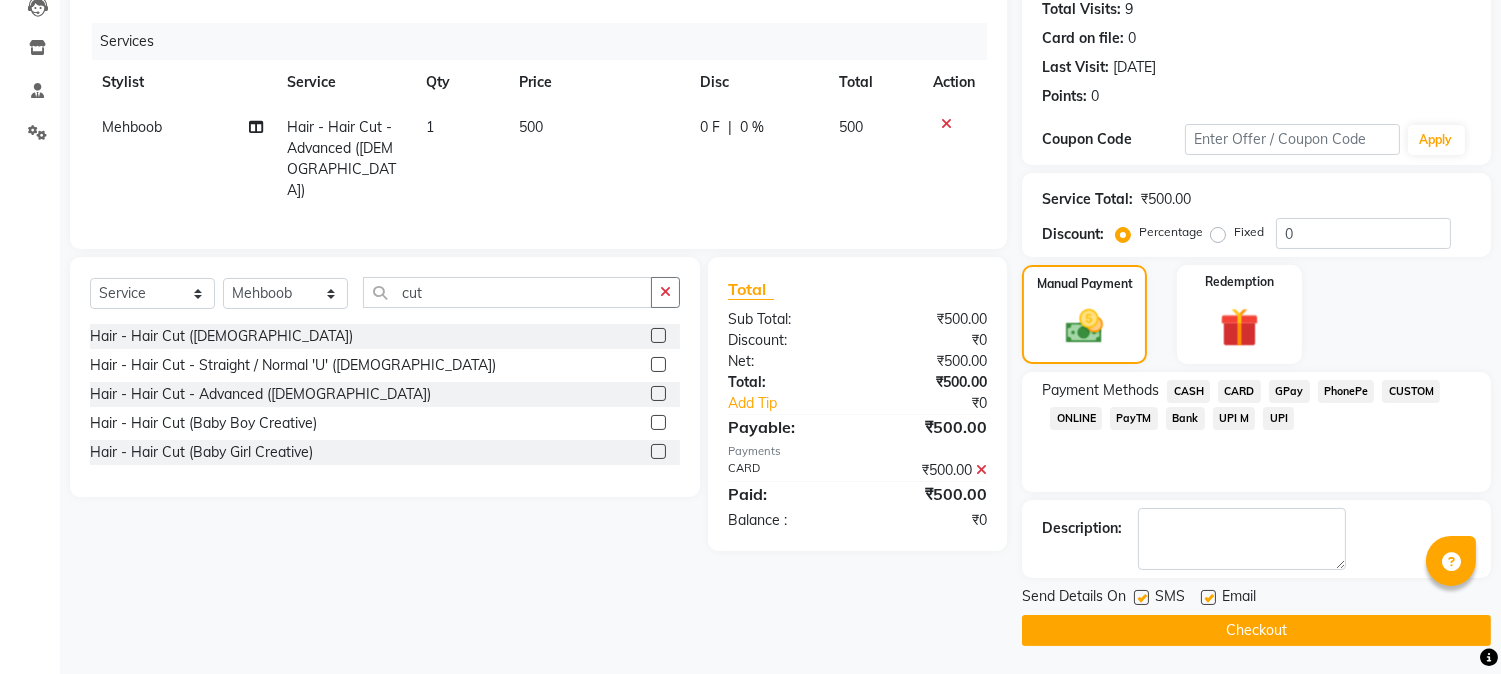 click on "Checkout" 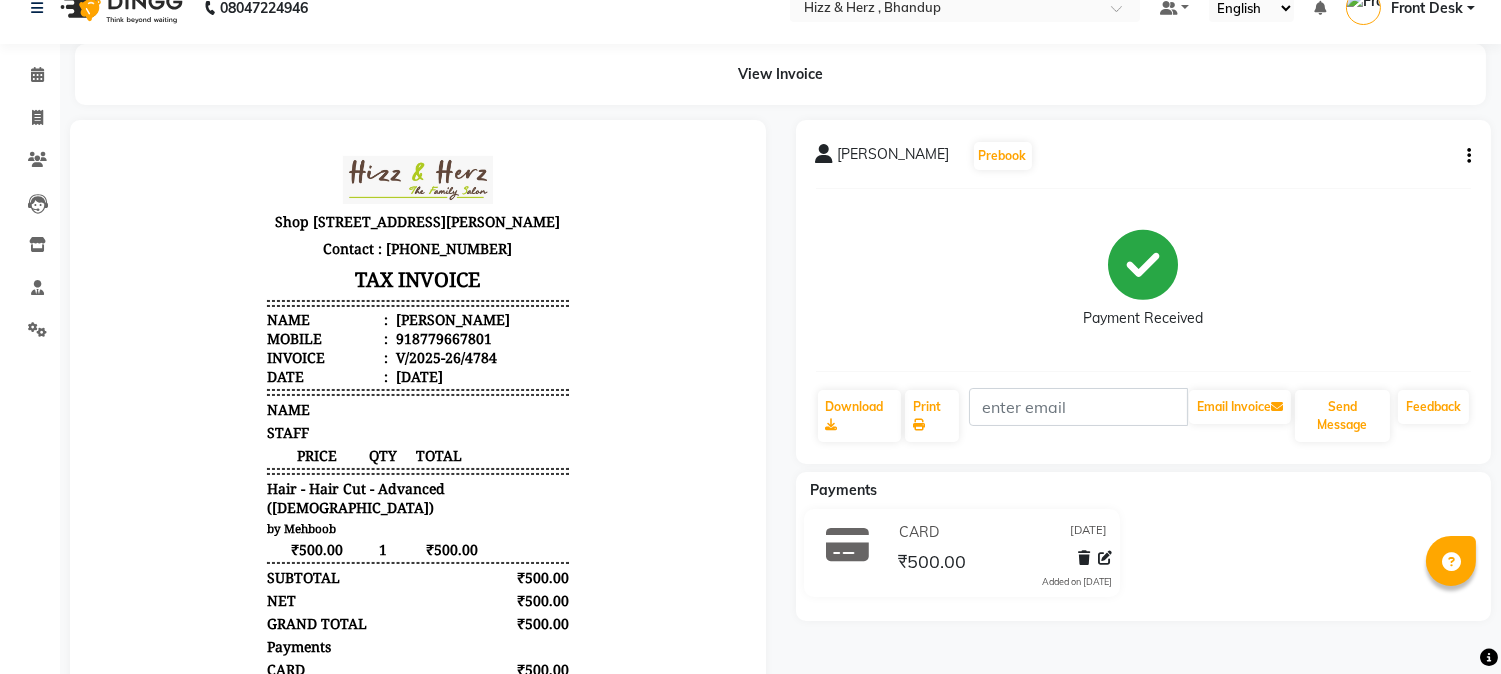 scroll, scrollTop: 0, scrollLeft: 0, axis: both 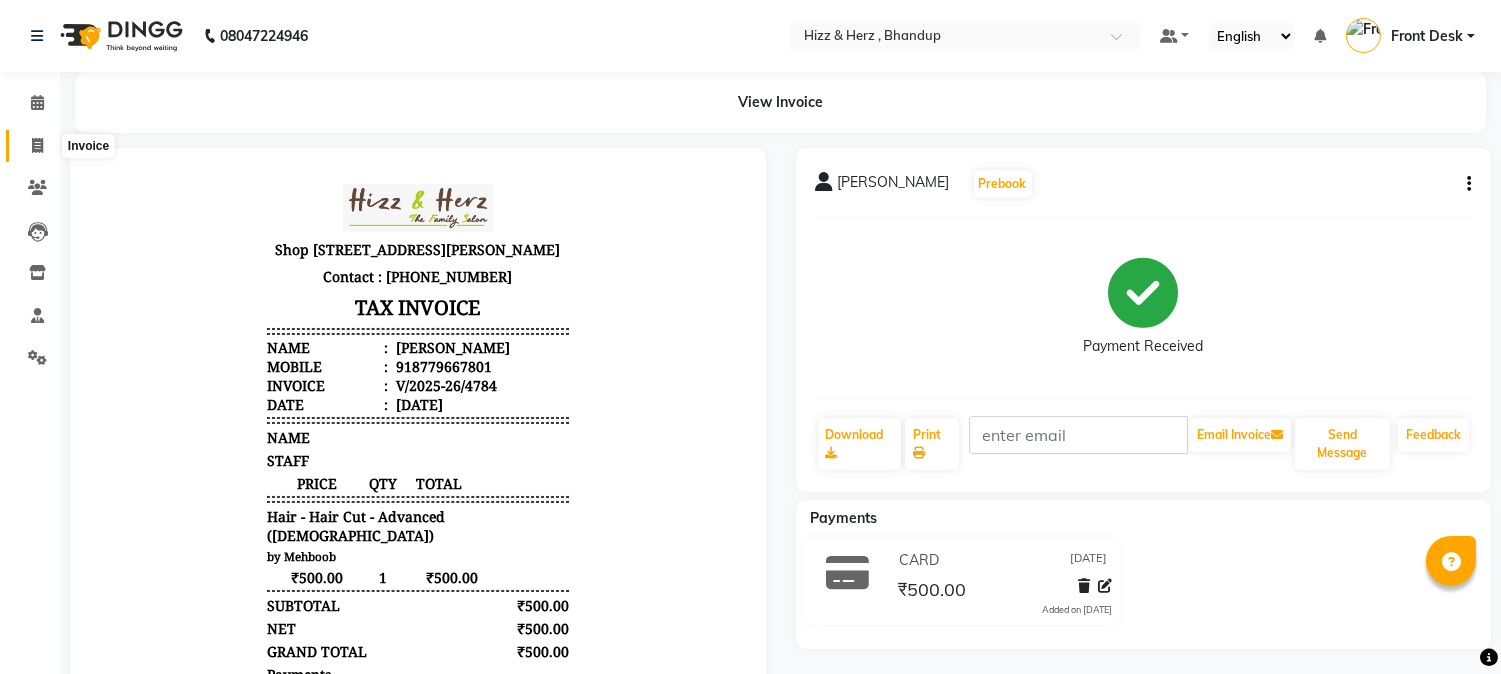 click 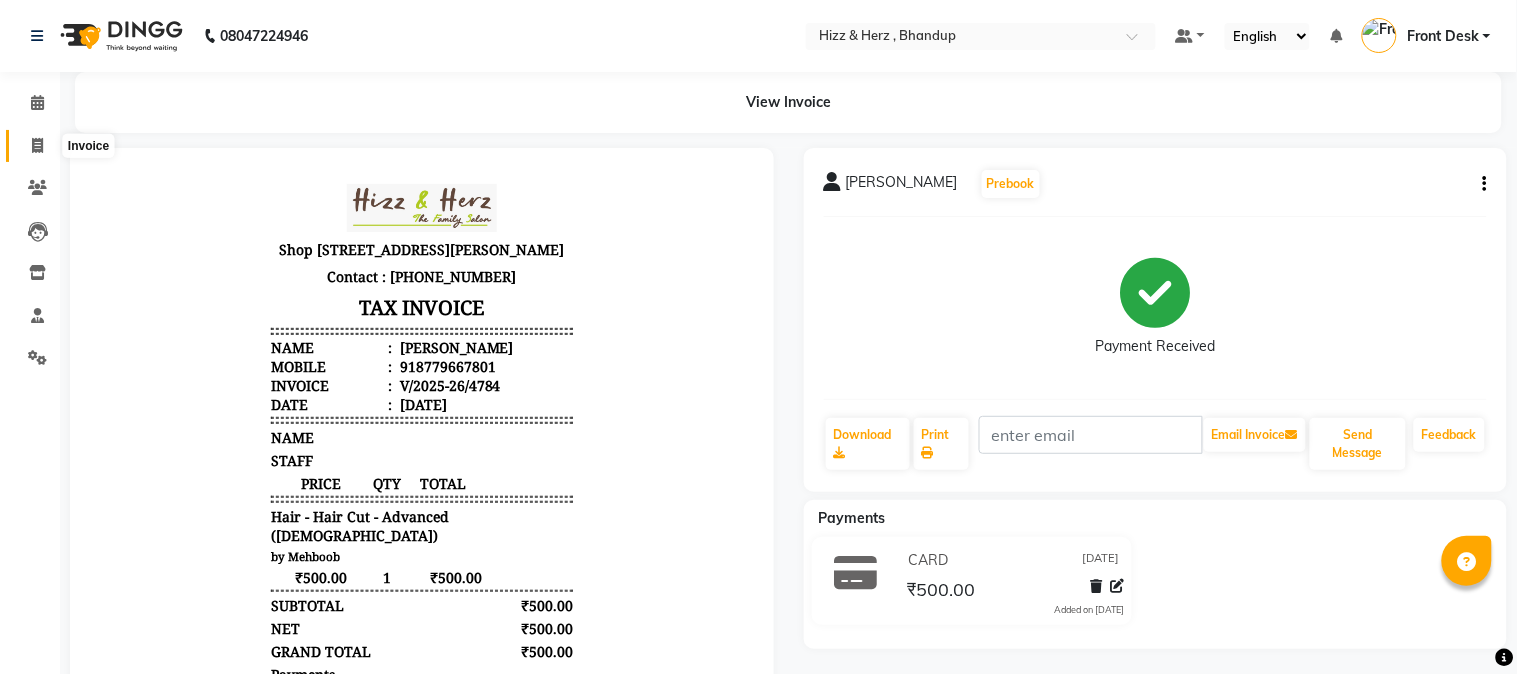 select on "629" 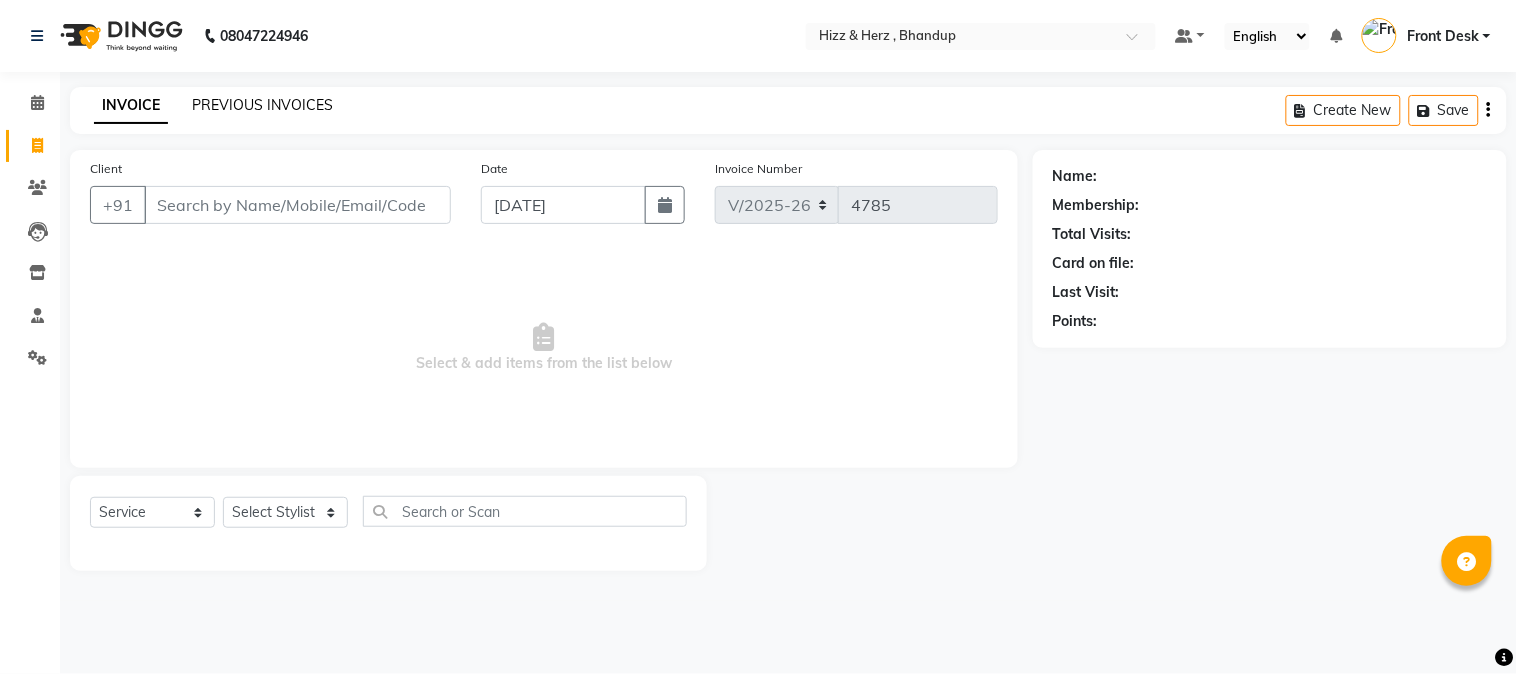 click on "PREVIOUS INVOICES" 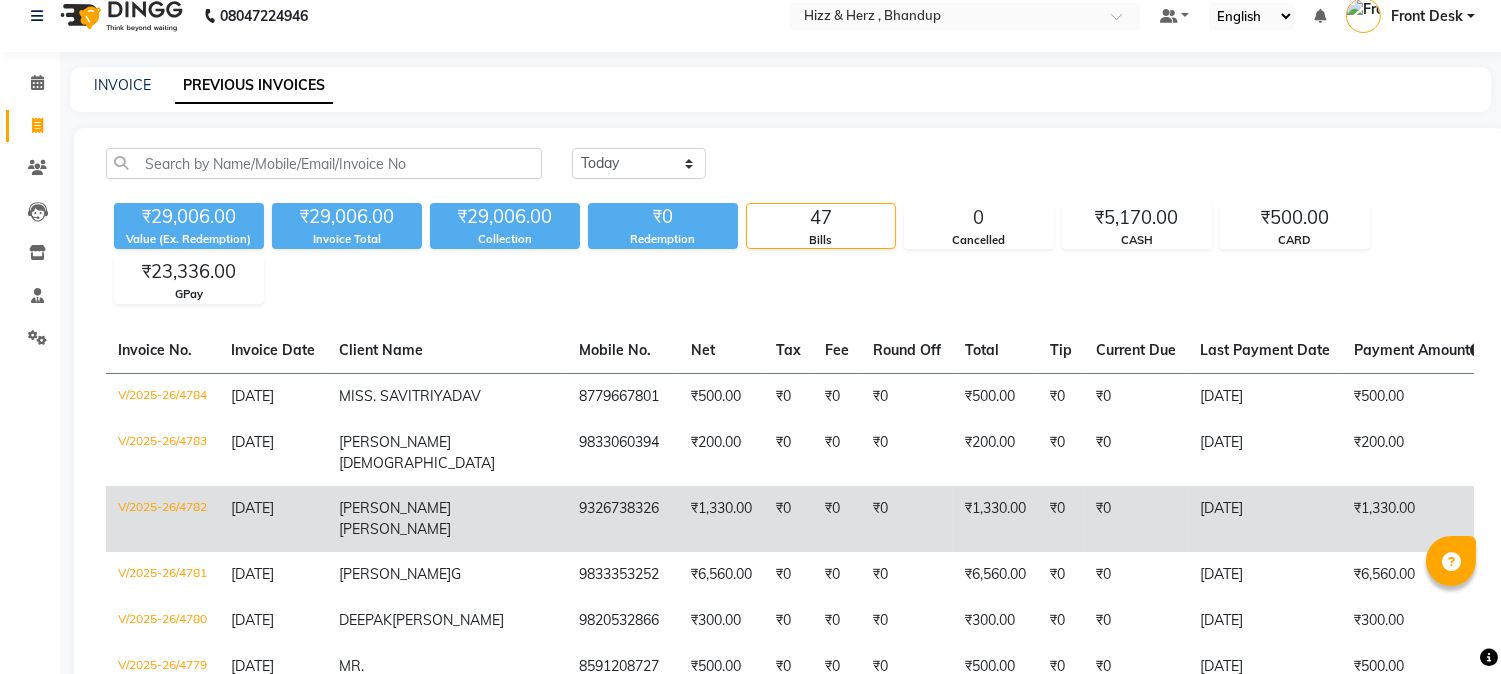 scroll, scrollTop: 0, scrollLeft: 0, axis: both 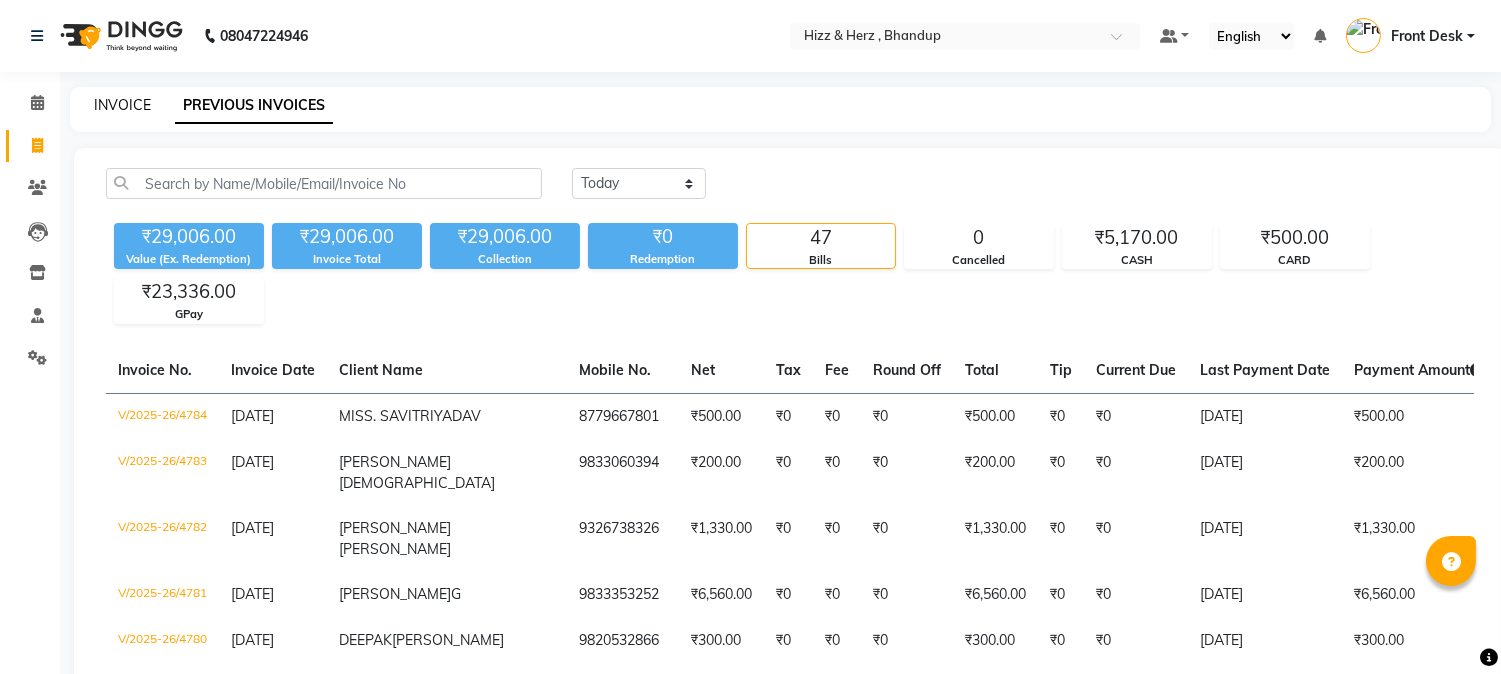 click on "INVOICE" 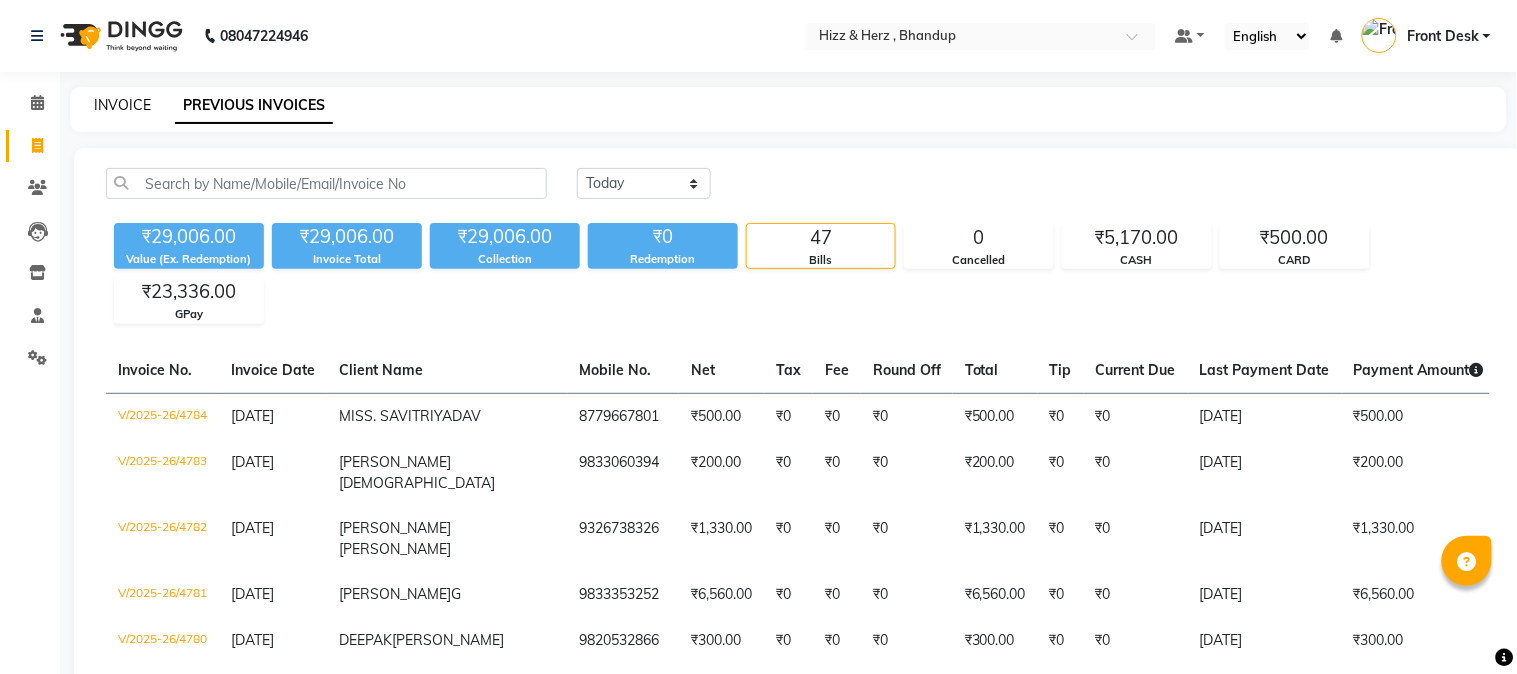 select on "629" 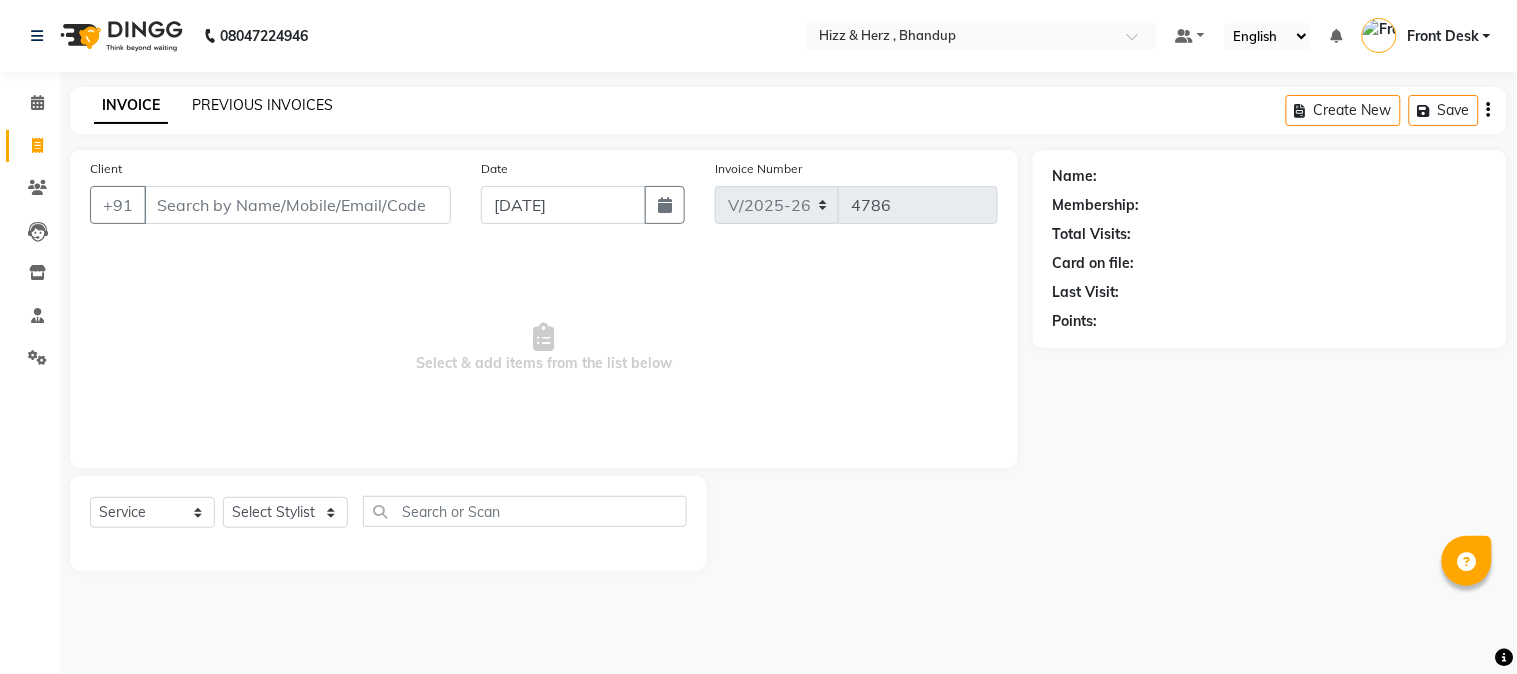 click on "PREVIOUS INVOICES" 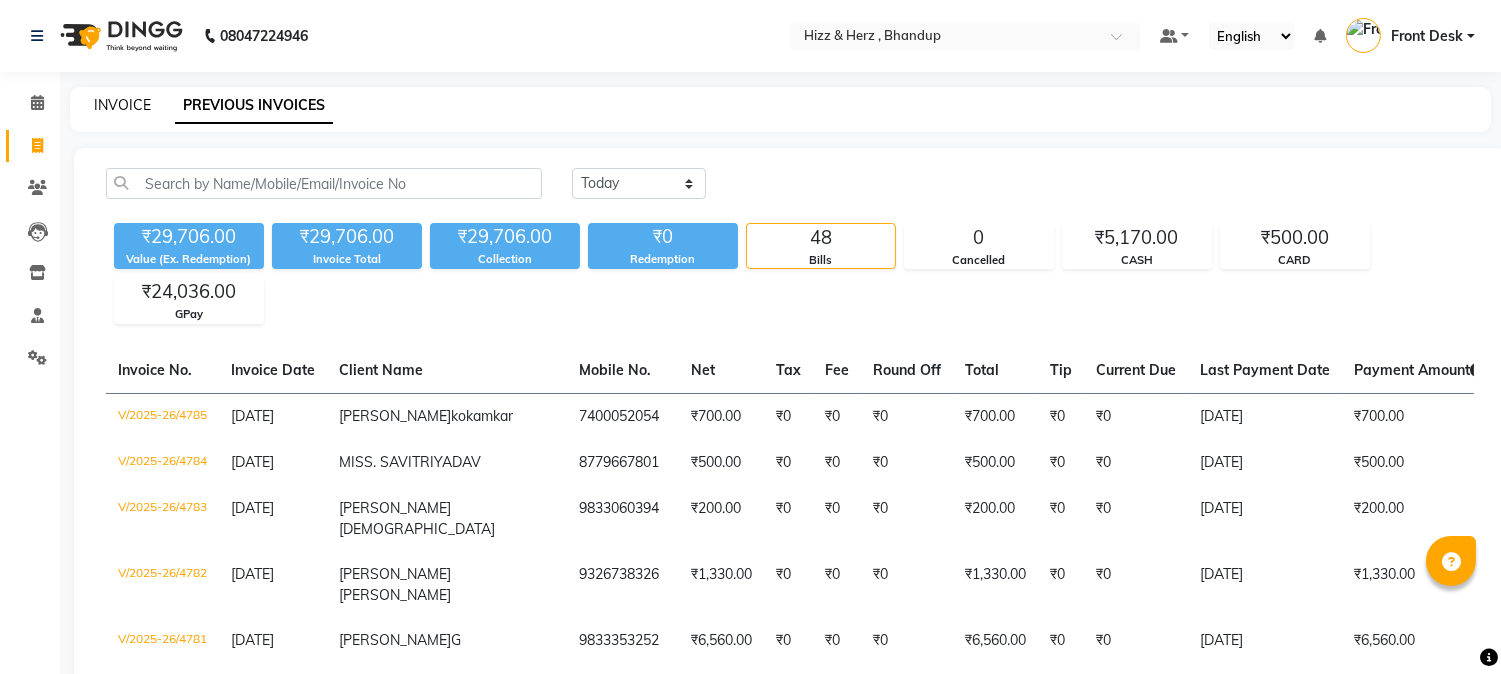 click on "INVOICE" 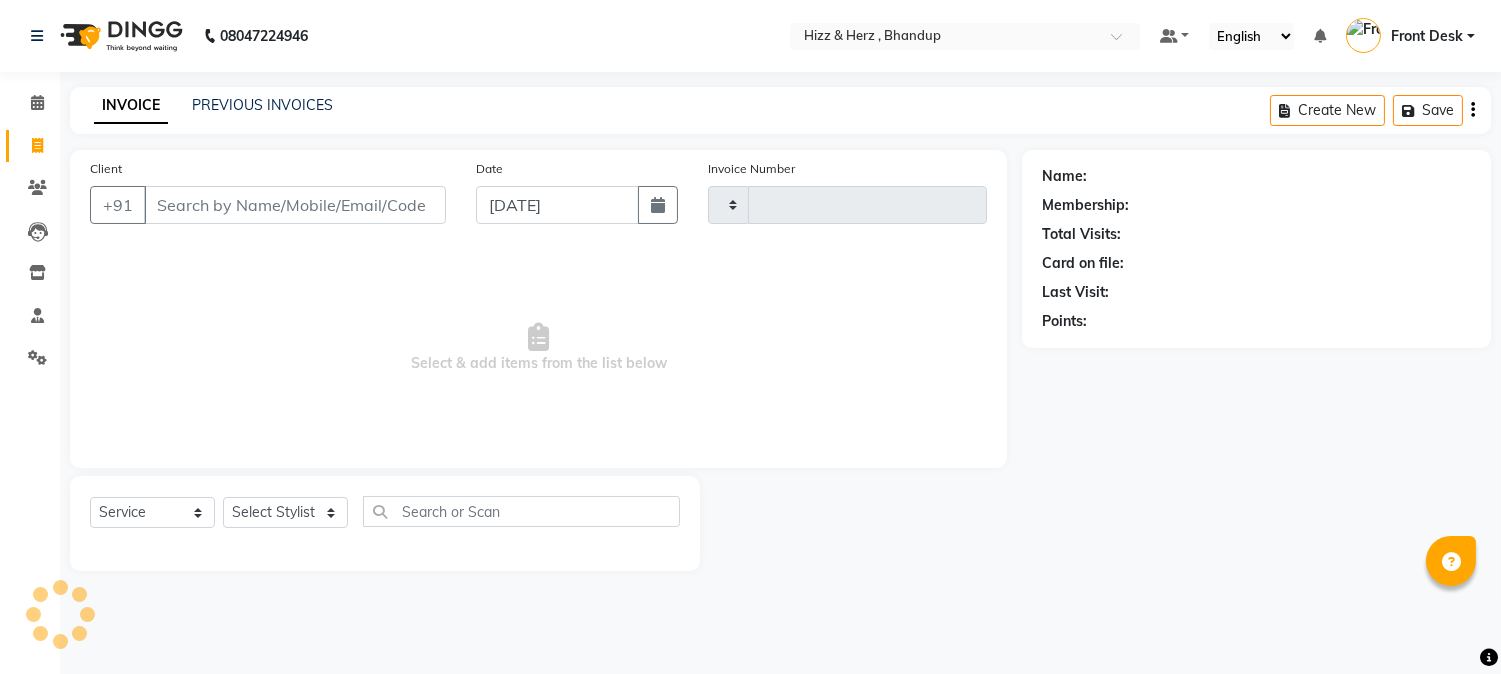 type on "4786" 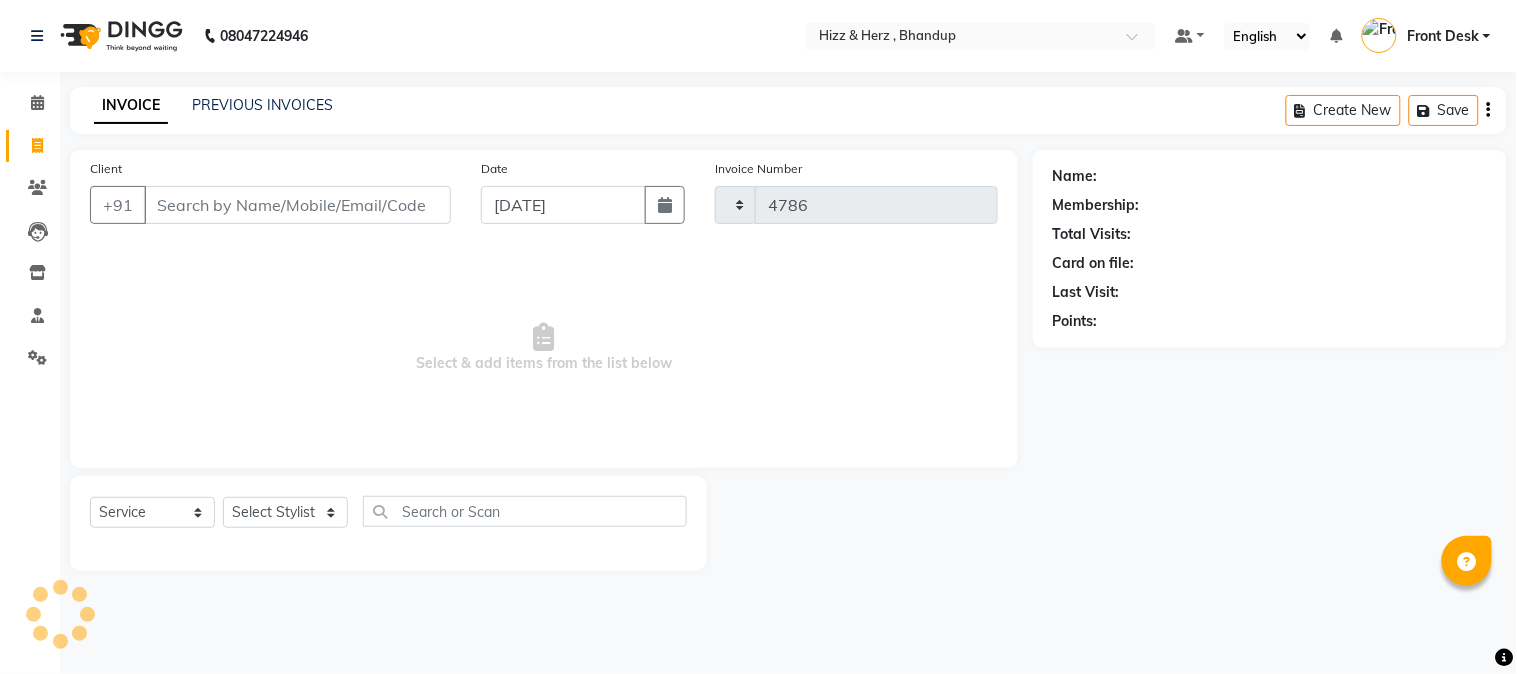 select on "629" 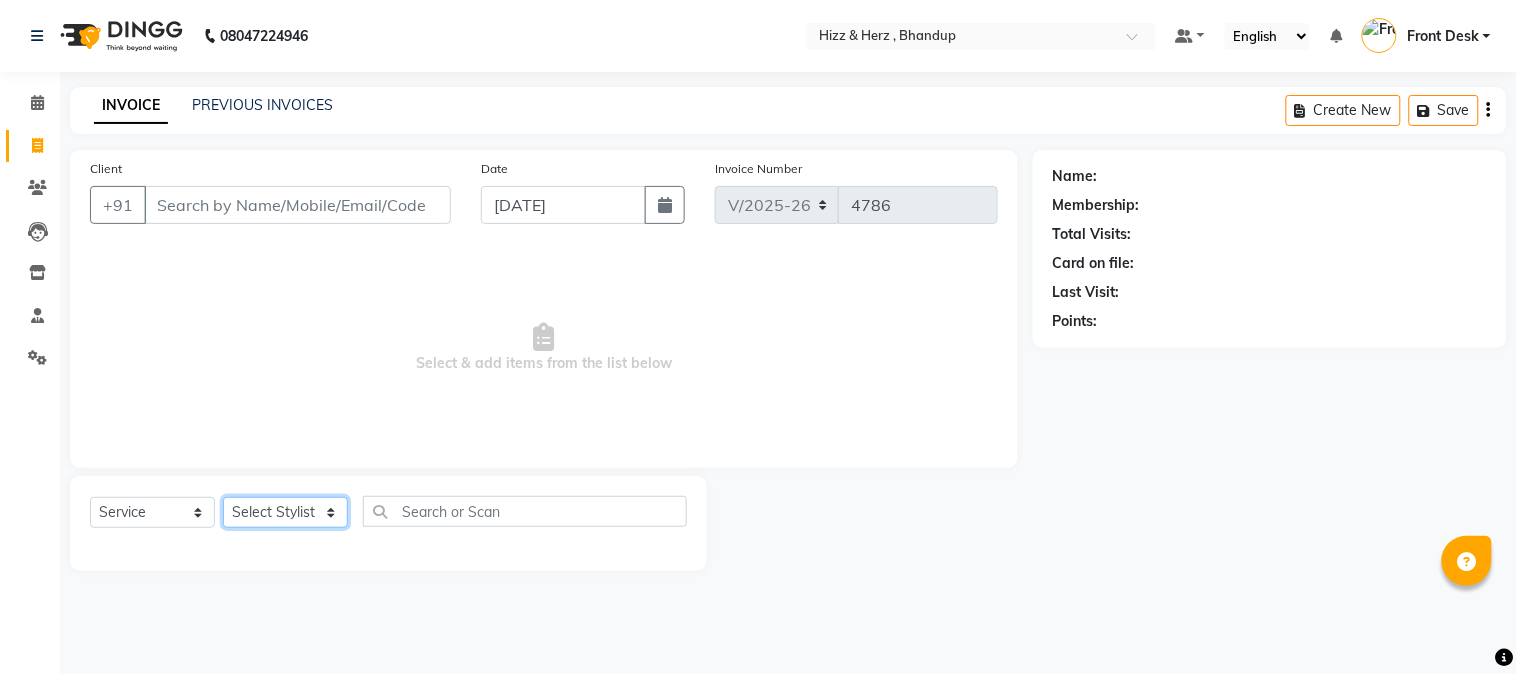 click on "Select Stylist Front Desk [PERSON_NAME] HIZZ & HERZ 2 [PERSON_NAME] [PERSON_NAME] [PERSON_NAME] [PERSON_NAME] MOHD [PERSON_NAME] [PERSON_NAME] [PERSON_NAME]  [PERSON_NAME]" 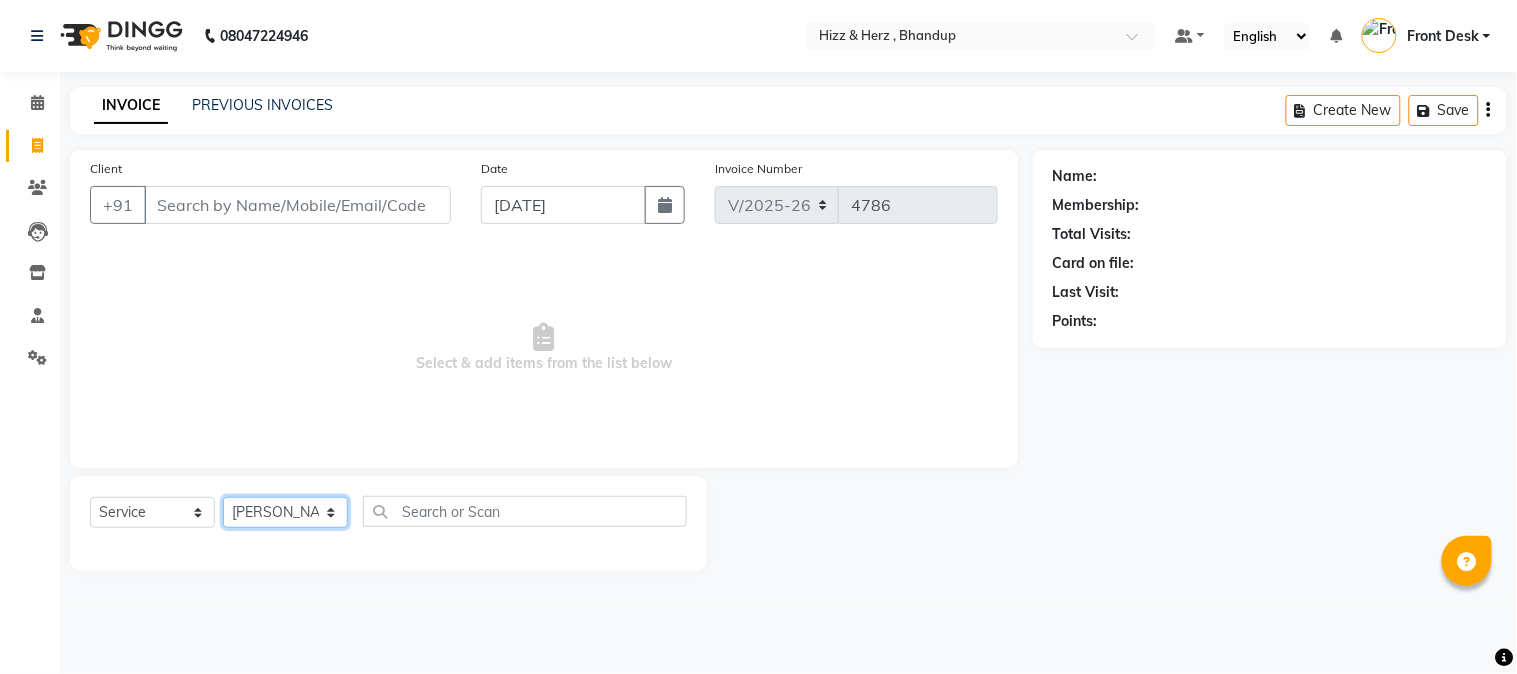 click on "Select Stylist Front Desk [PERSON_NAME] HIZZ & HERZ 2 [PERSON_NAME] [PERSON_NAME] [PERSON_NAME] [PERSON_NAME] MOHD [PERSON_NAME] [PERSON_NAME] [PERSON_NAME]  [PERSON_NAME]" 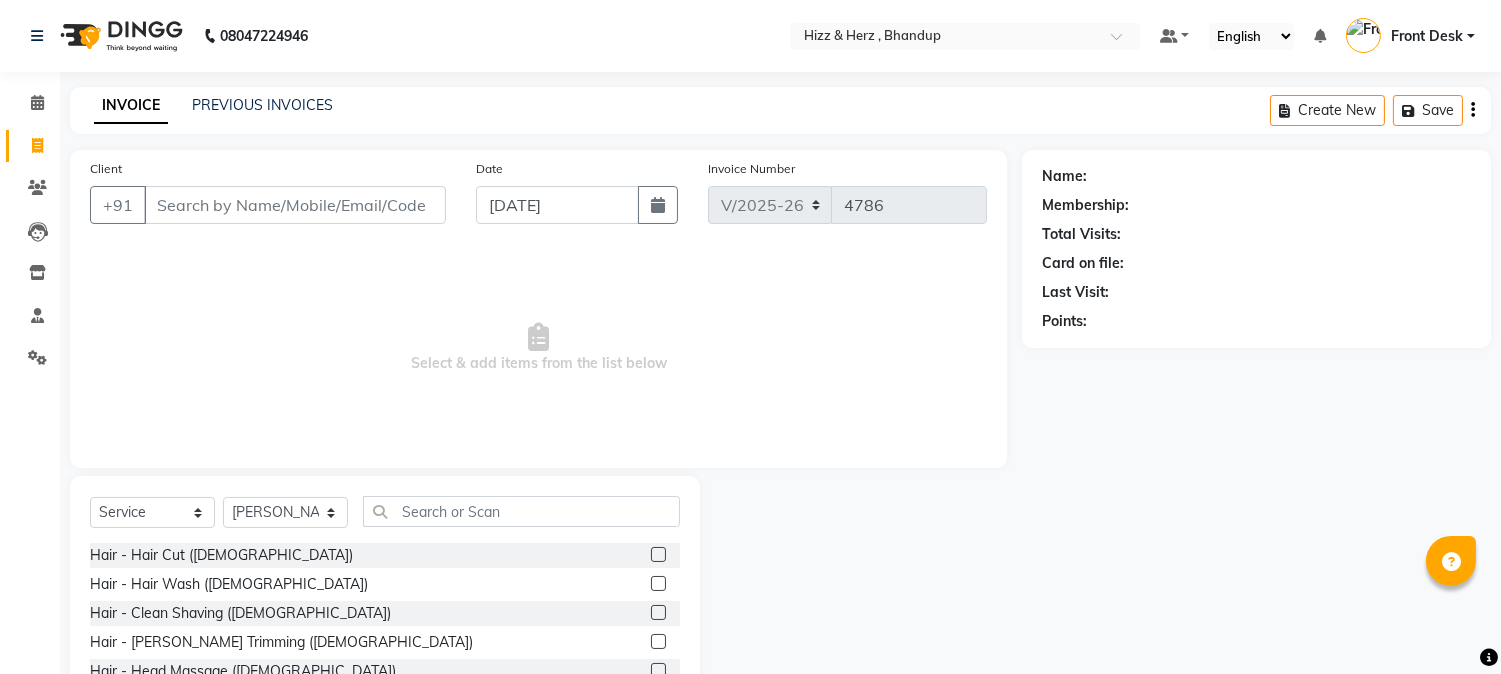 click 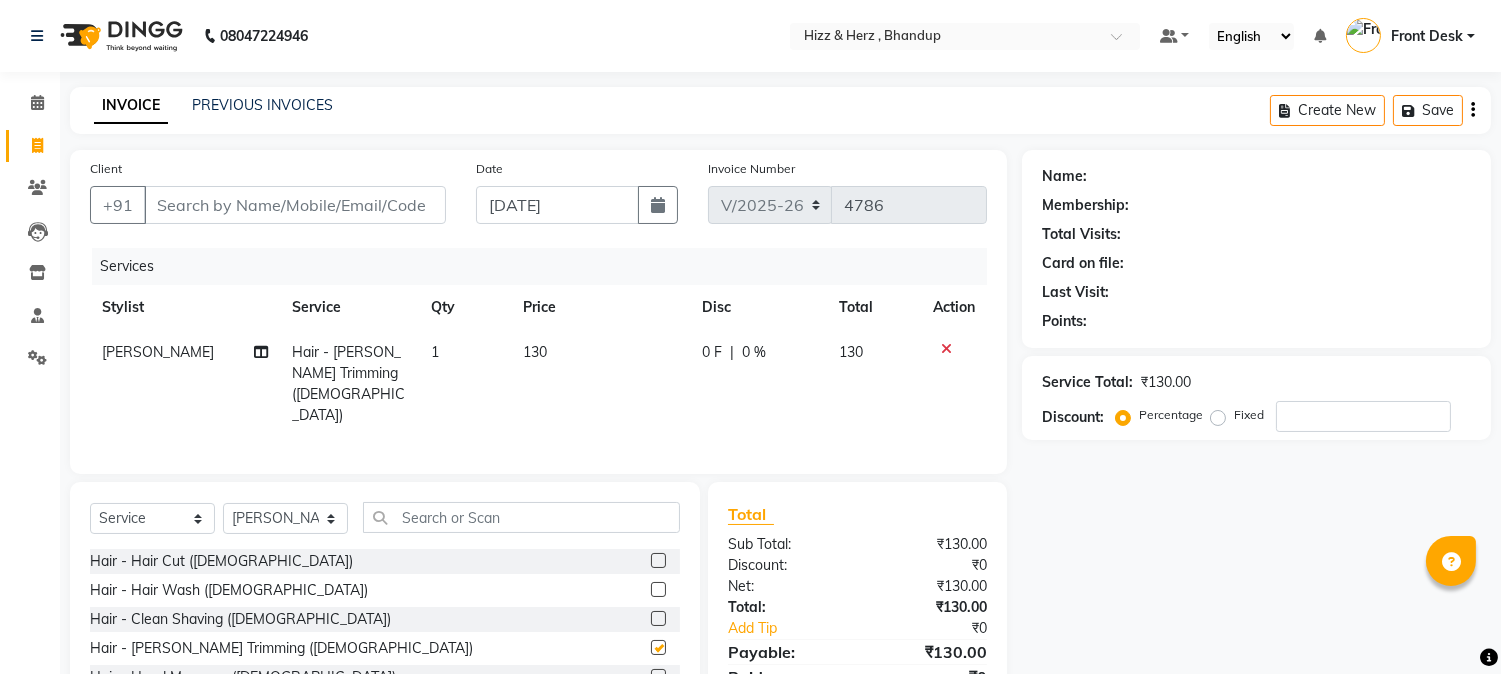 checkbox on "false" 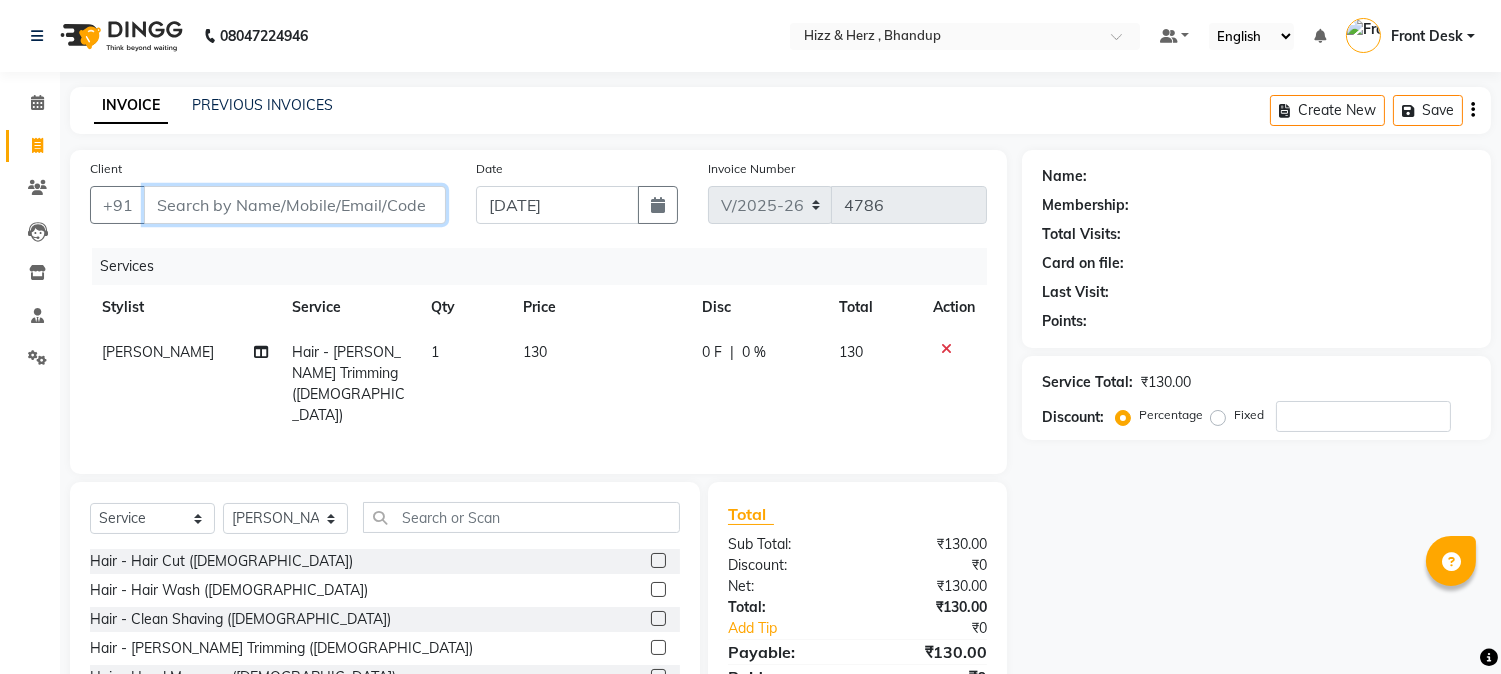click on "Client" at bounding box center [295, 205] 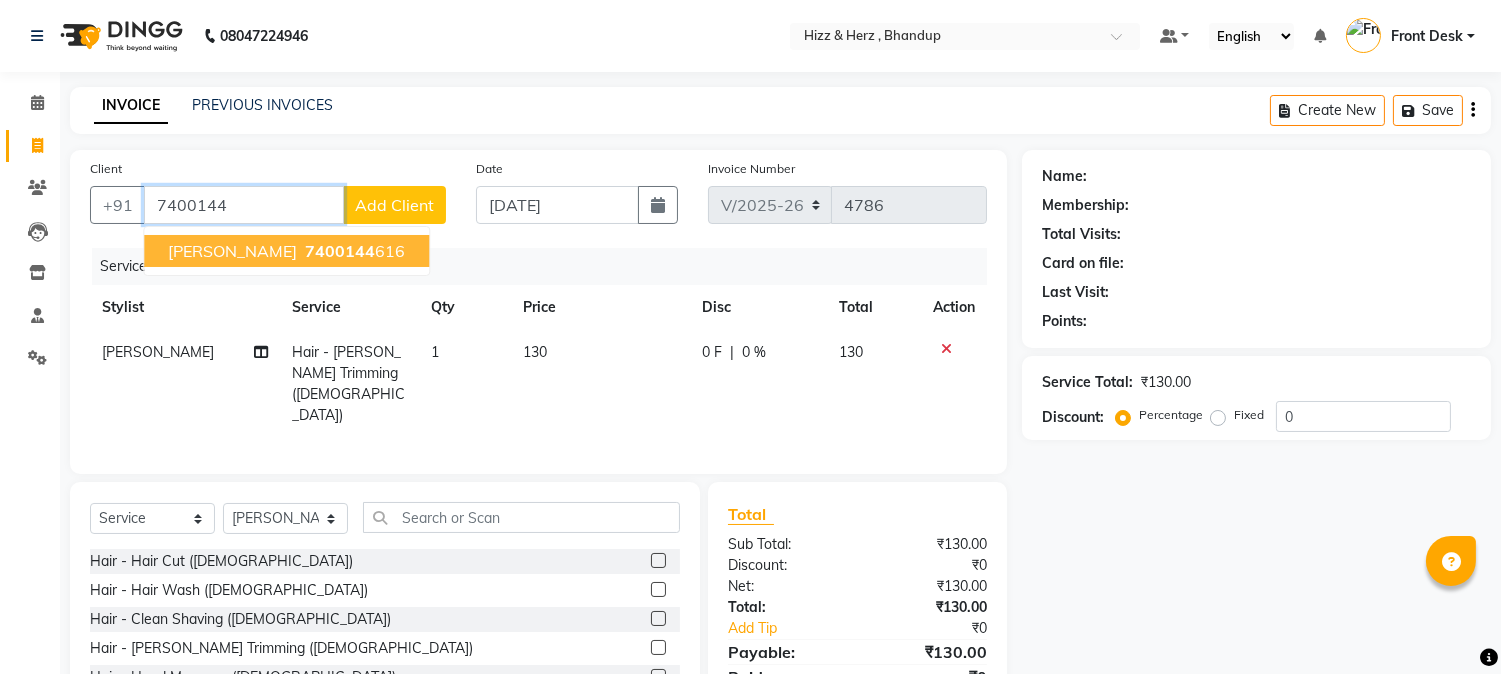 click on "MR. NARESH KHUSHWAH   7400144 616" at bounding box center (286, 251) 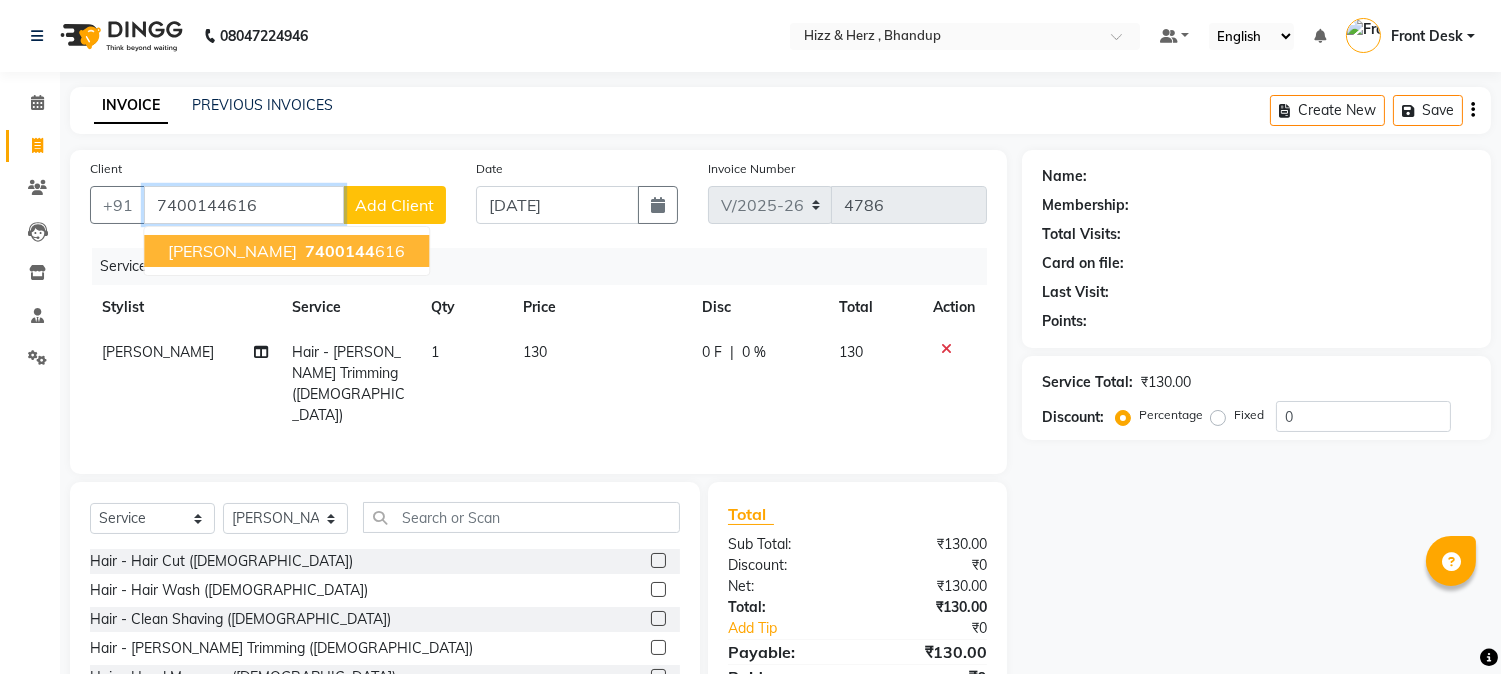 type on "7400144616" 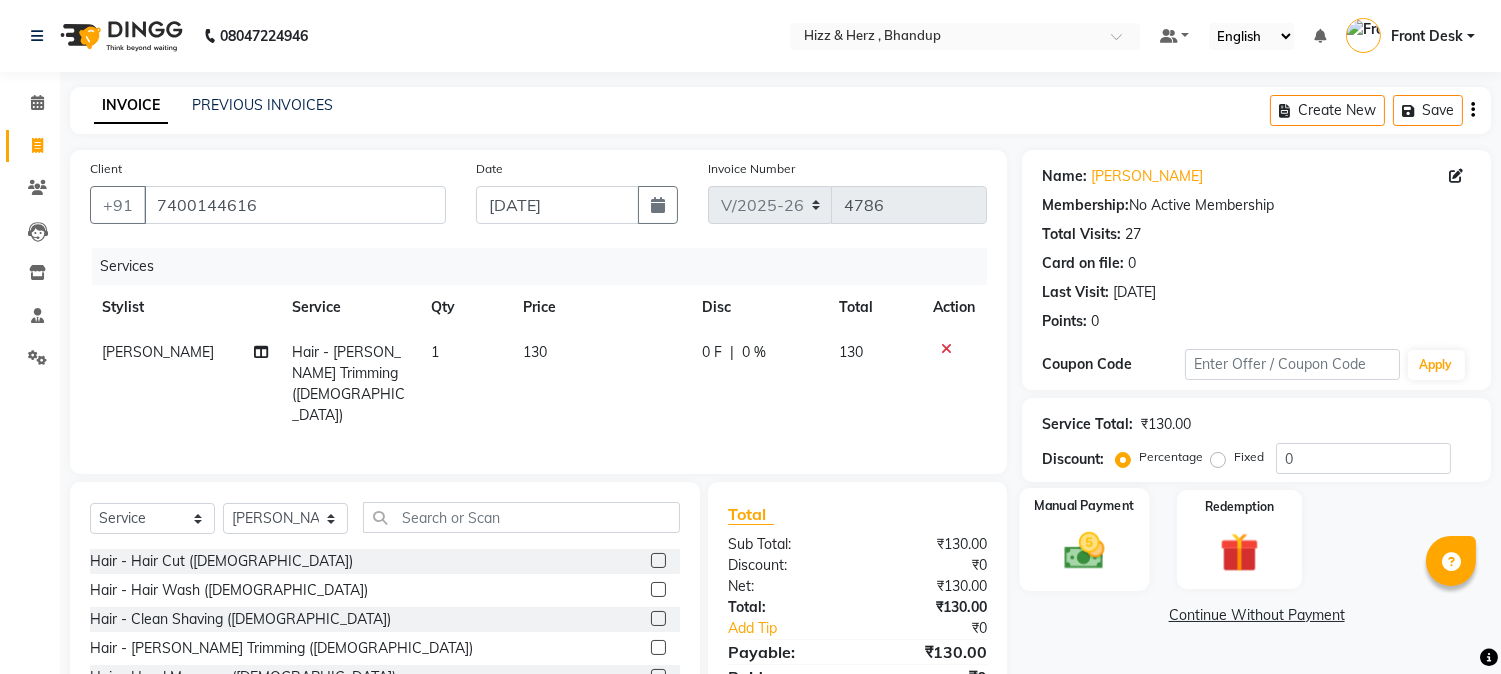 click 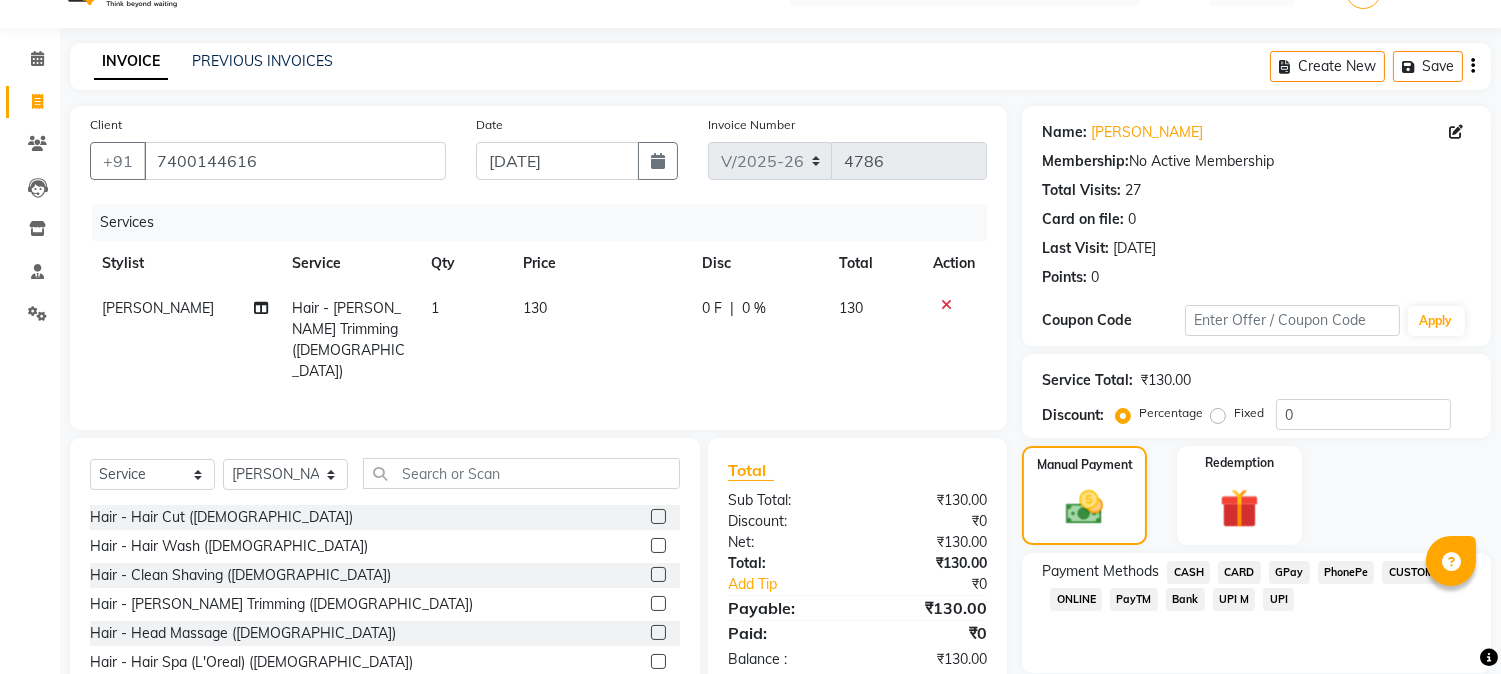 scroll, scrollTop: 126, scrollLeft: 0, axis: vertical 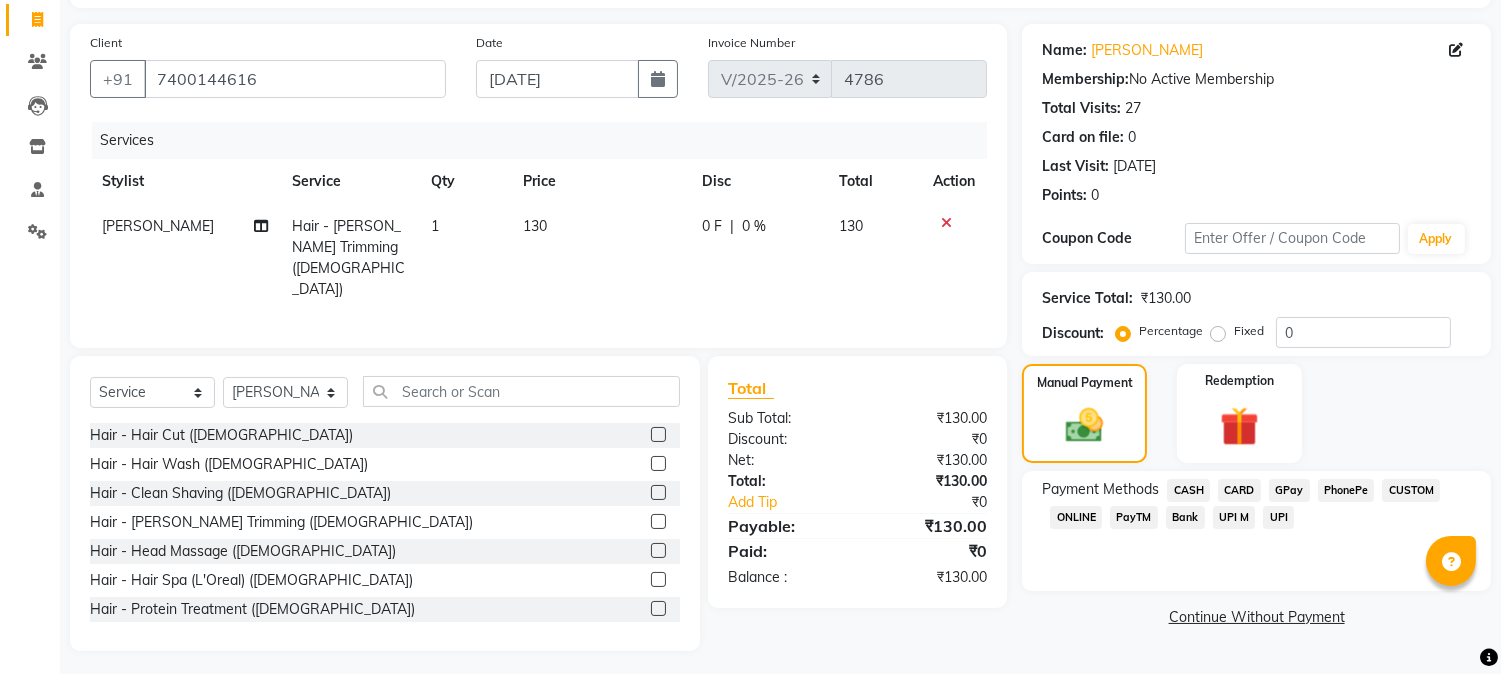 click on "GPay" 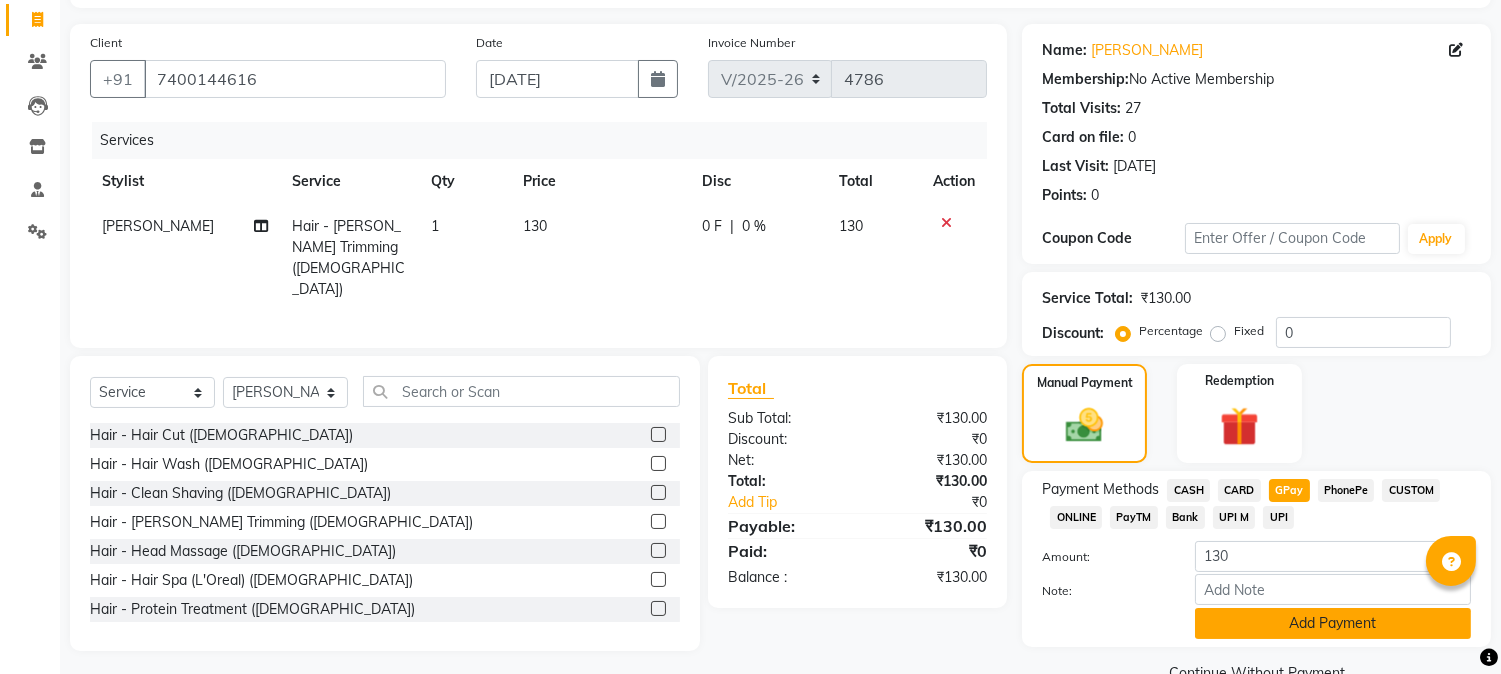 click on "Add Payment" 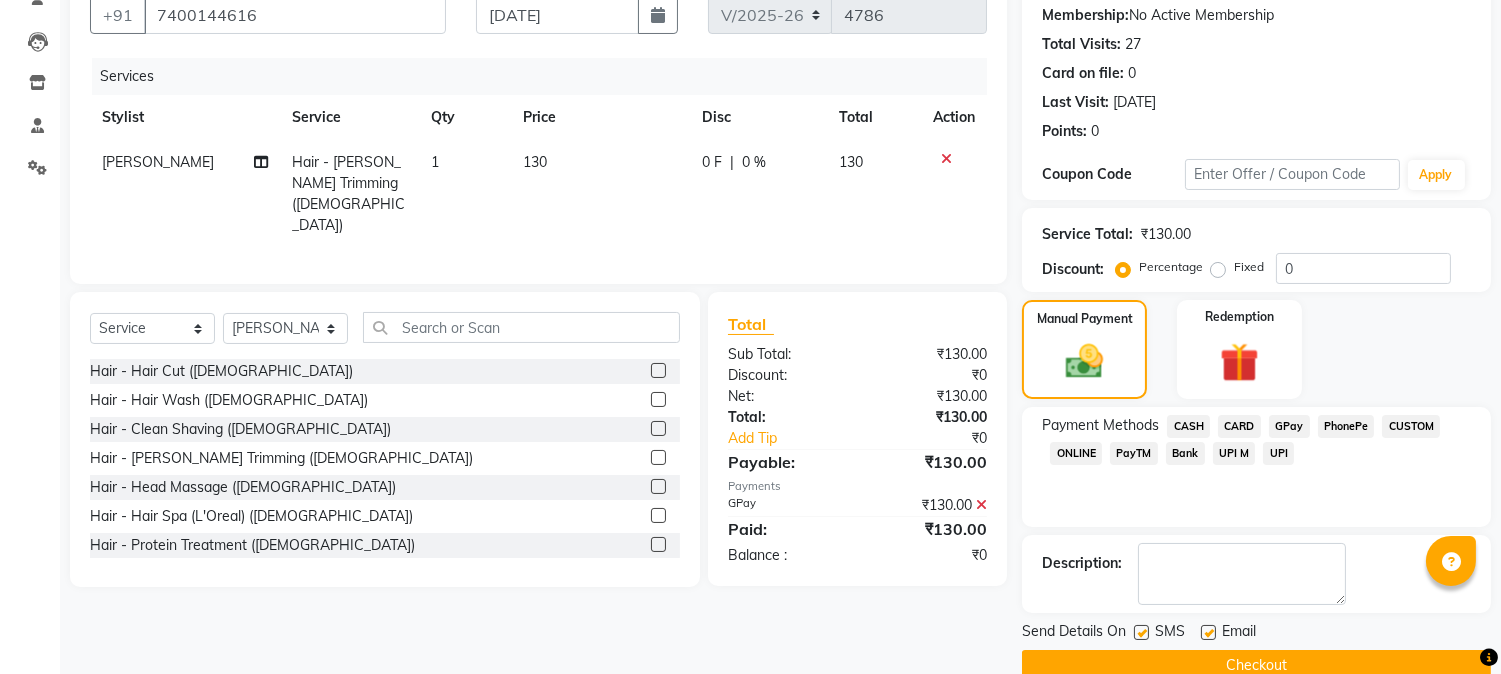 scroll, scrollTop: 225, scrollLeft: 0, axis: vertical 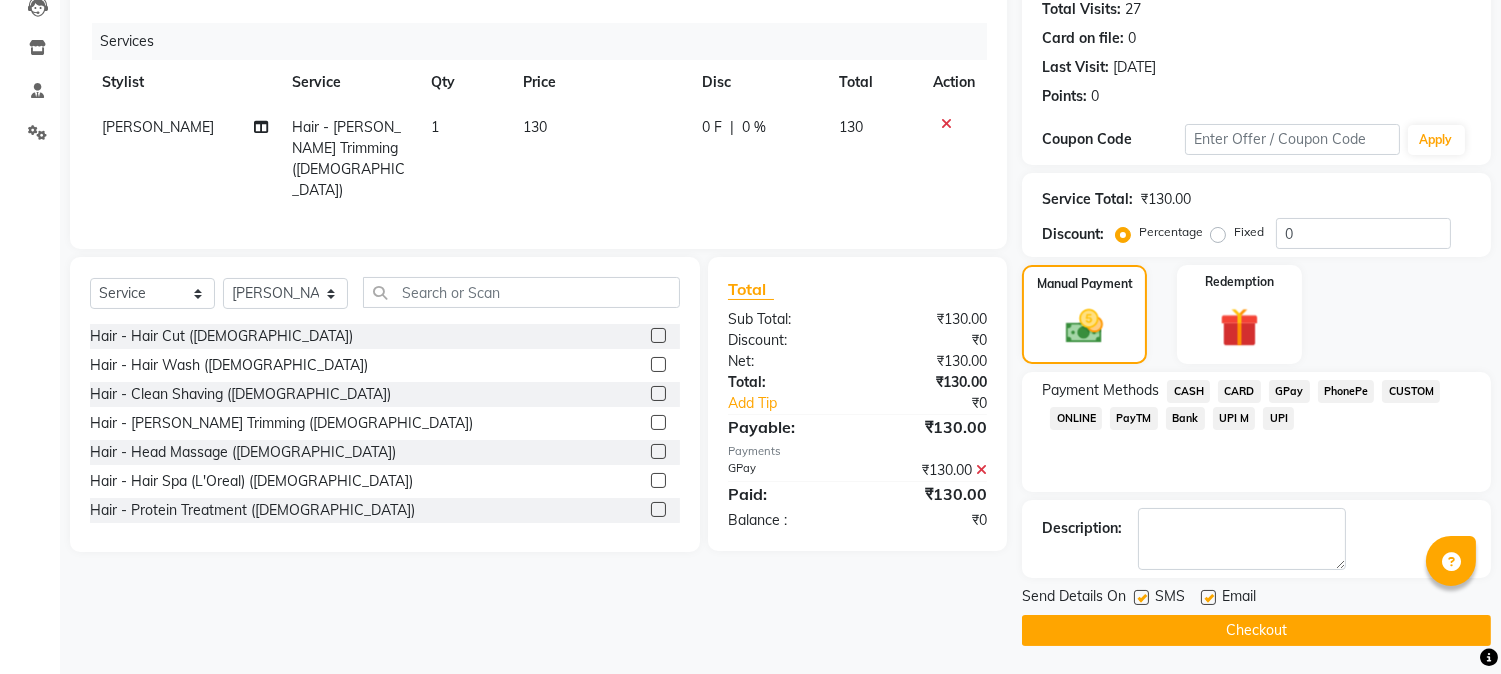 click on "Checkout" 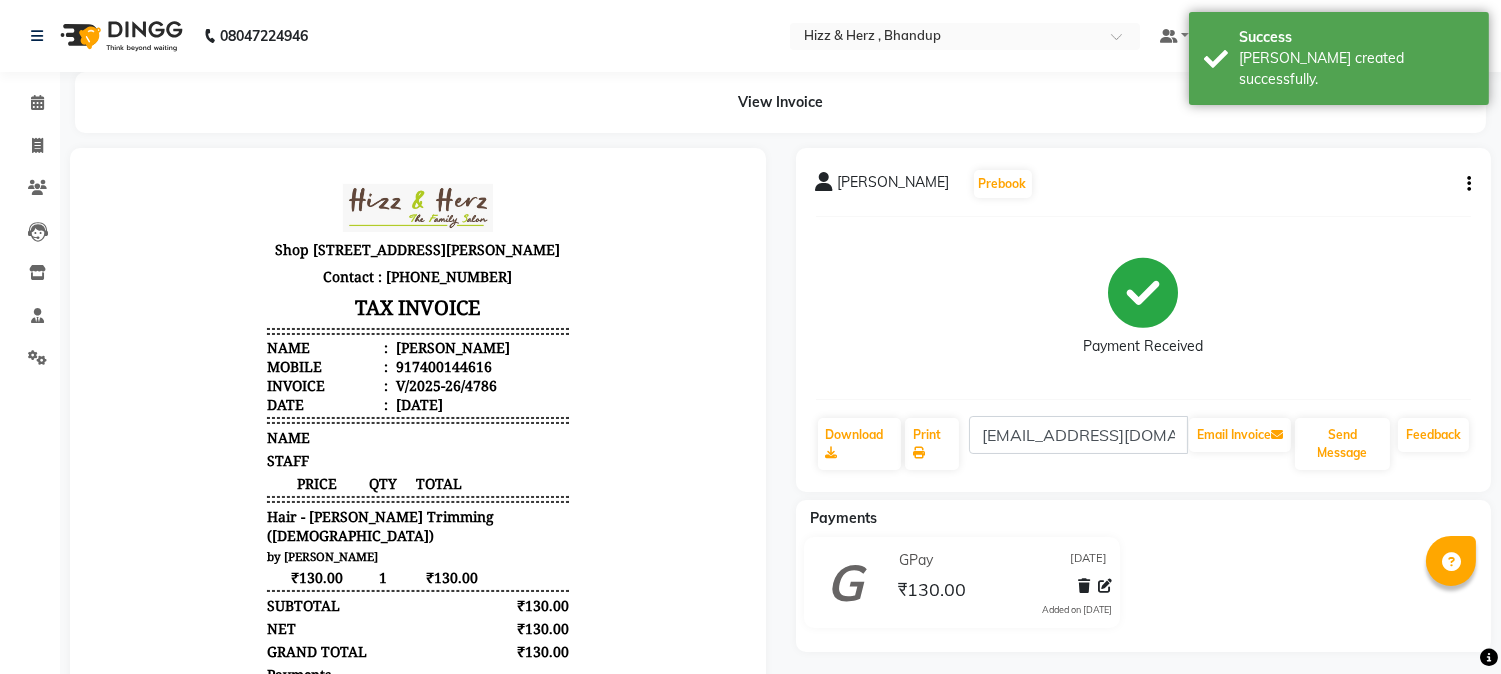 scroll, scrollTop: 0, scrollLeft: 0, axis: both 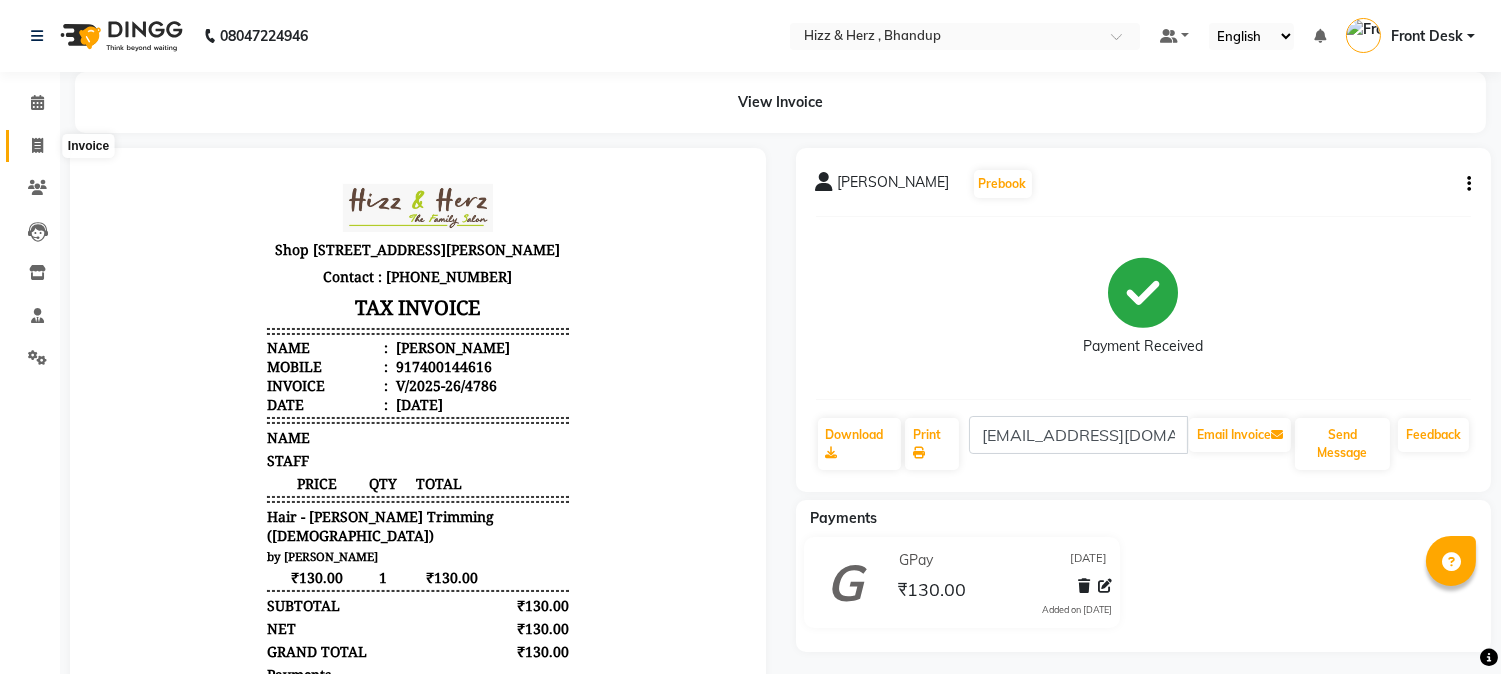 click 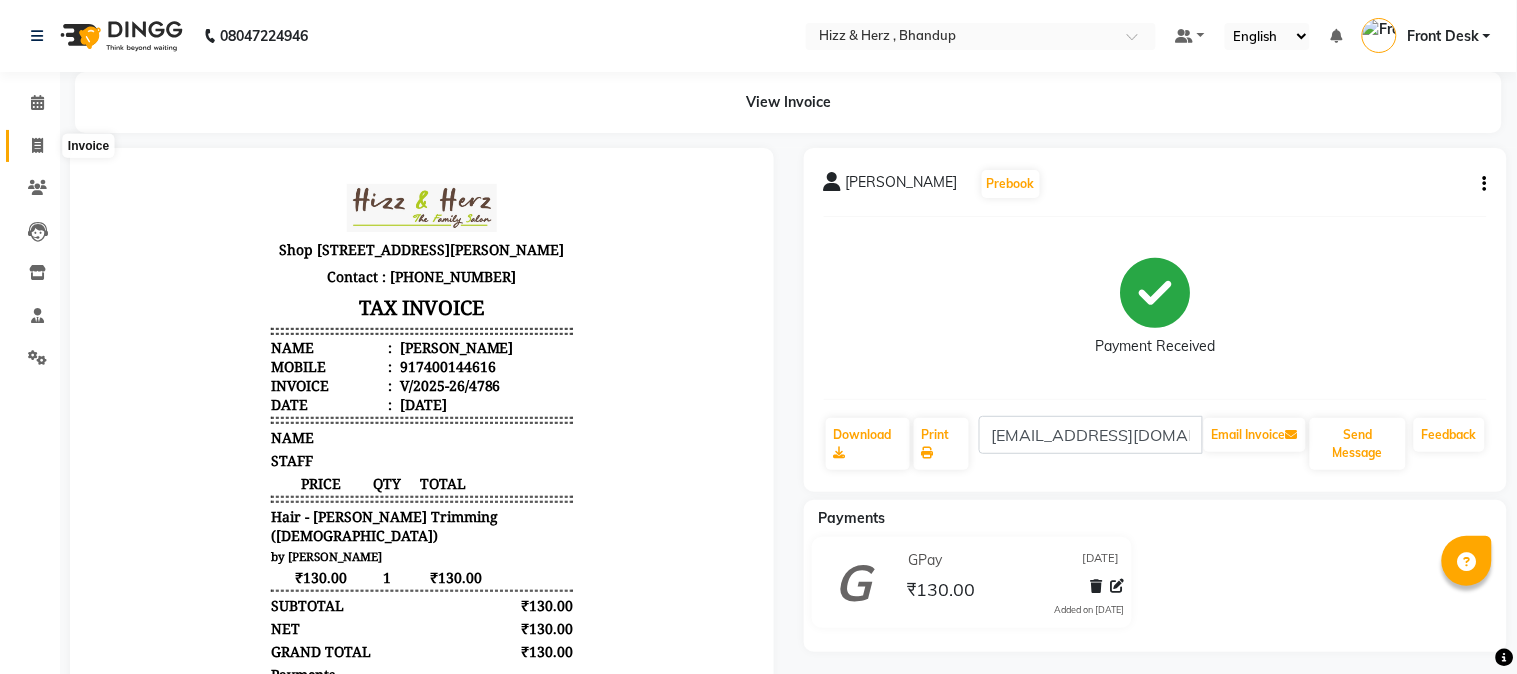 select on "629" 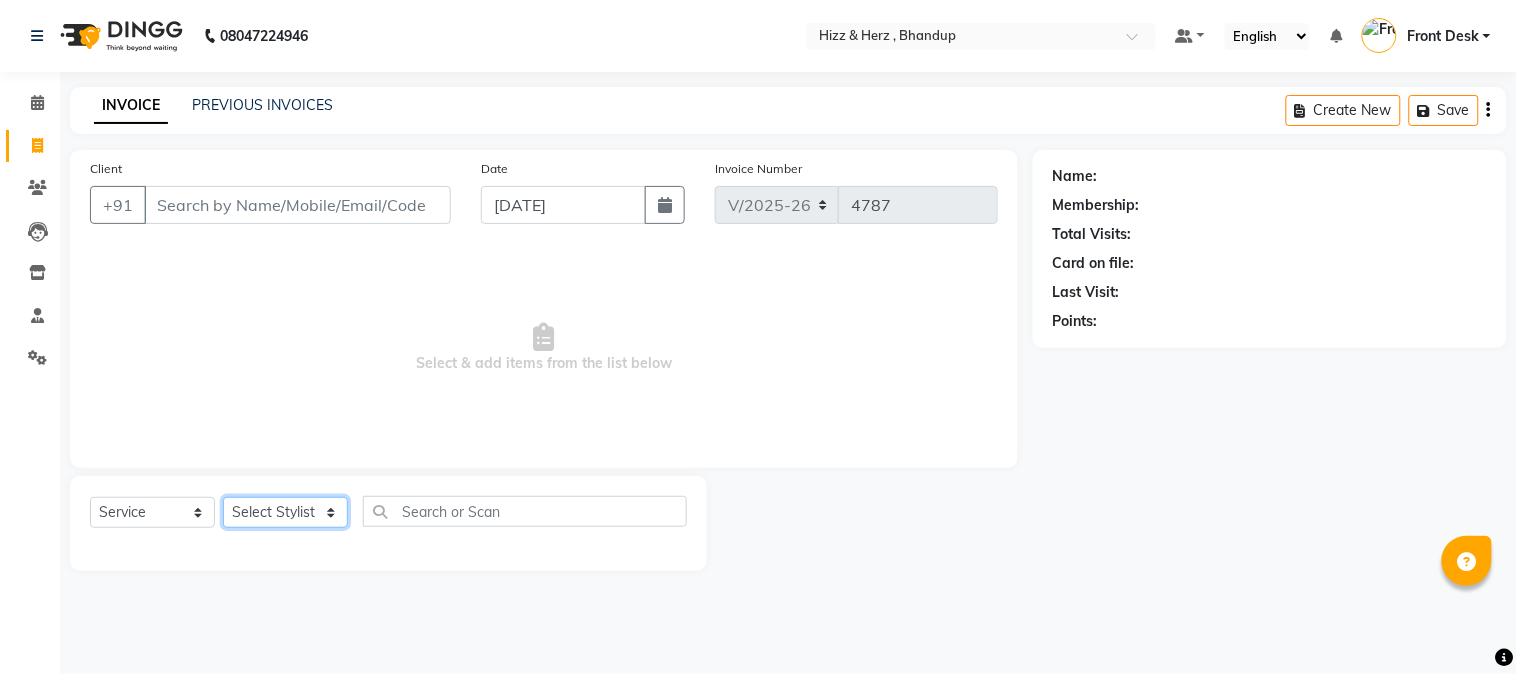 click on "Select Stylist Front Desk [PERSON_NAME] HIZZ & HERZ 2 [PERSON_NAME] [PERSON_NAME] [PERSON_NAME] [PERSON_NAME] MOHD [PERSON_NAME] [PERSON_NAME] [PERSON_NAME]  [PERSON_NAME]" 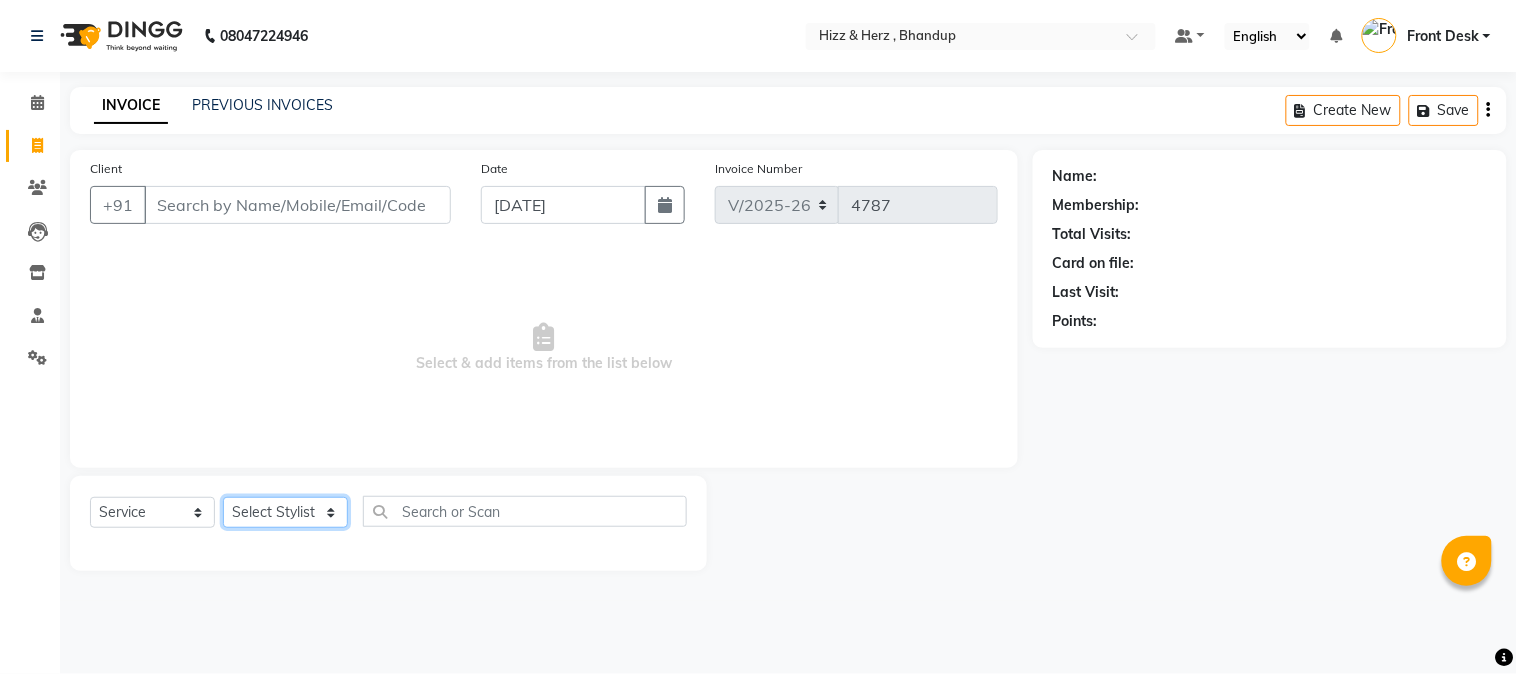 select on "24394" 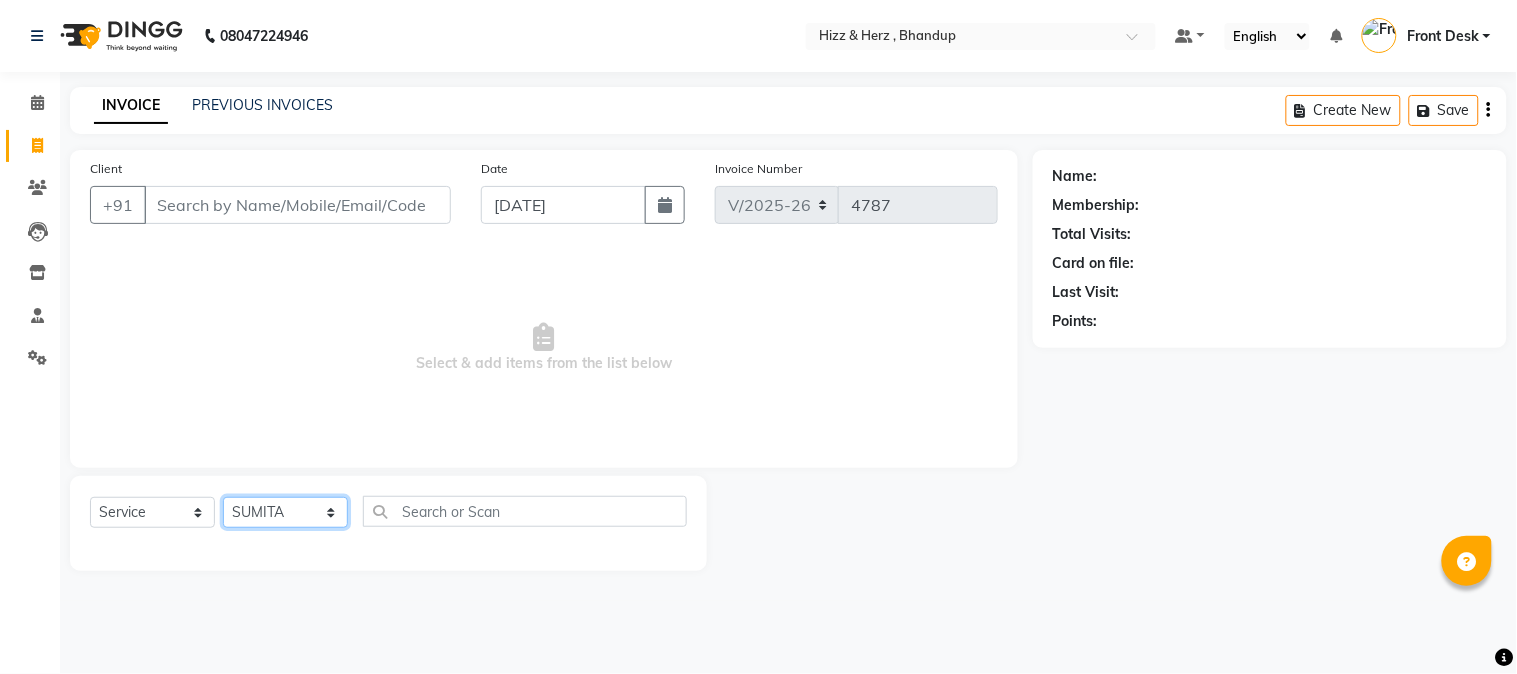 click on "Select Stylist Front Desk [PERSON_NAME] HIZZ & HERZ 2 [PERSON_NAME] [PERSON_NAME] [PERSON_NAME] [PERSON_NAME] MOHD [PERSON_NAME] [PERSON_NAME] [PERSON_NAME]  [PERSON_NAME]" 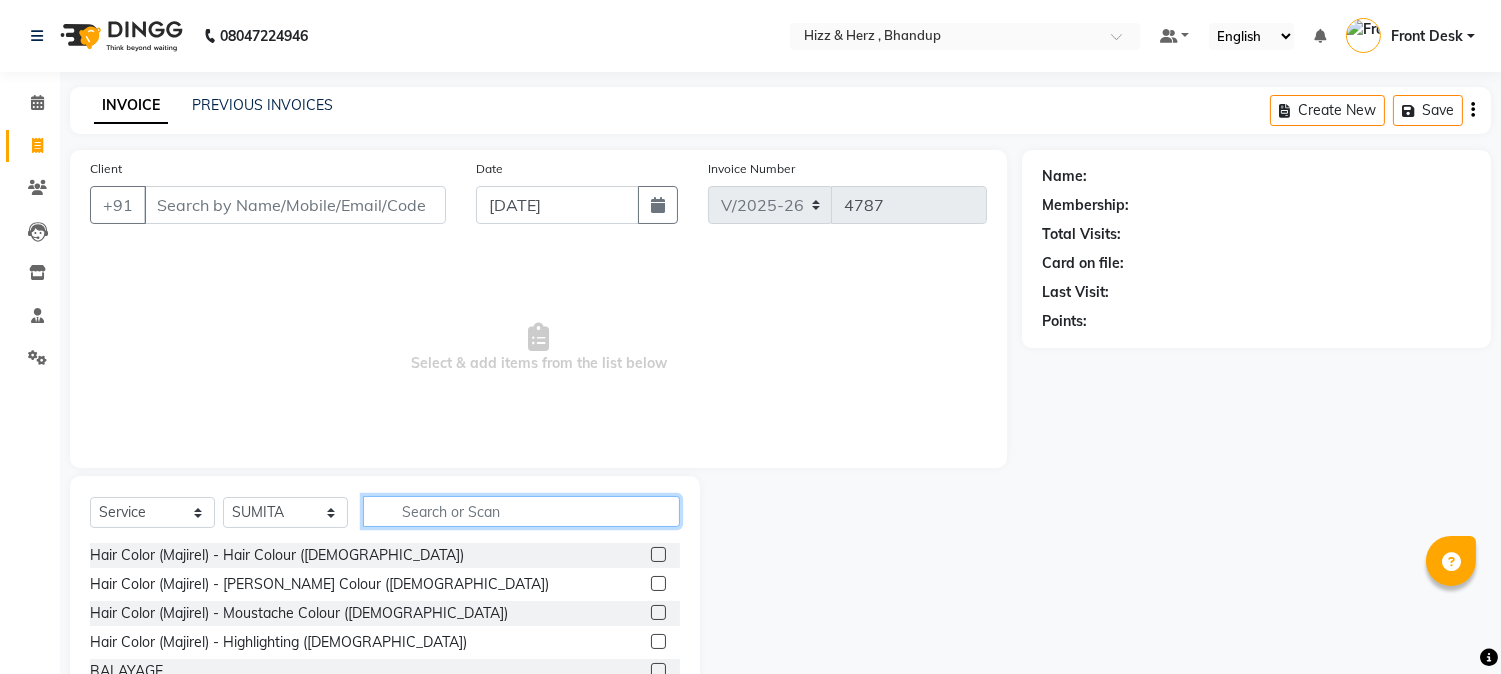 click 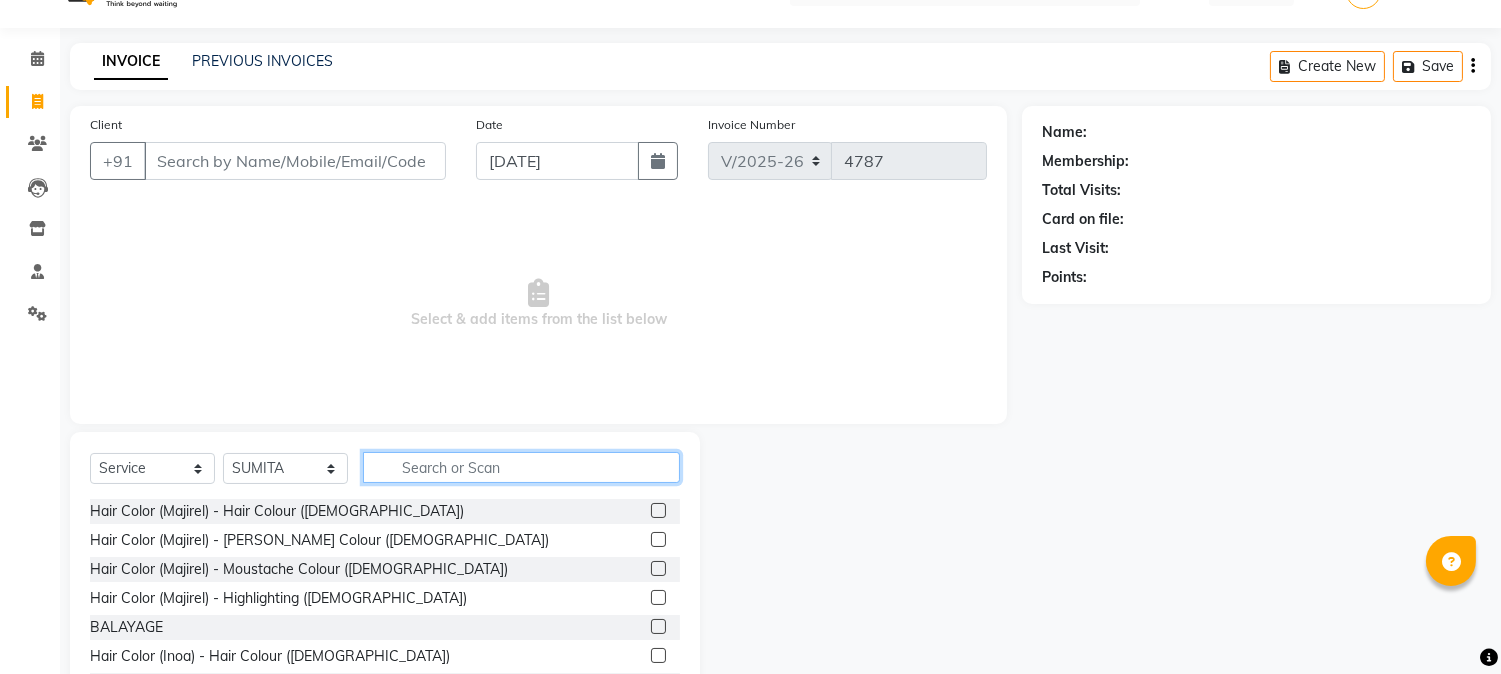 scroll, scrollTop: 126, scrollLeft: 0, axis: vertical 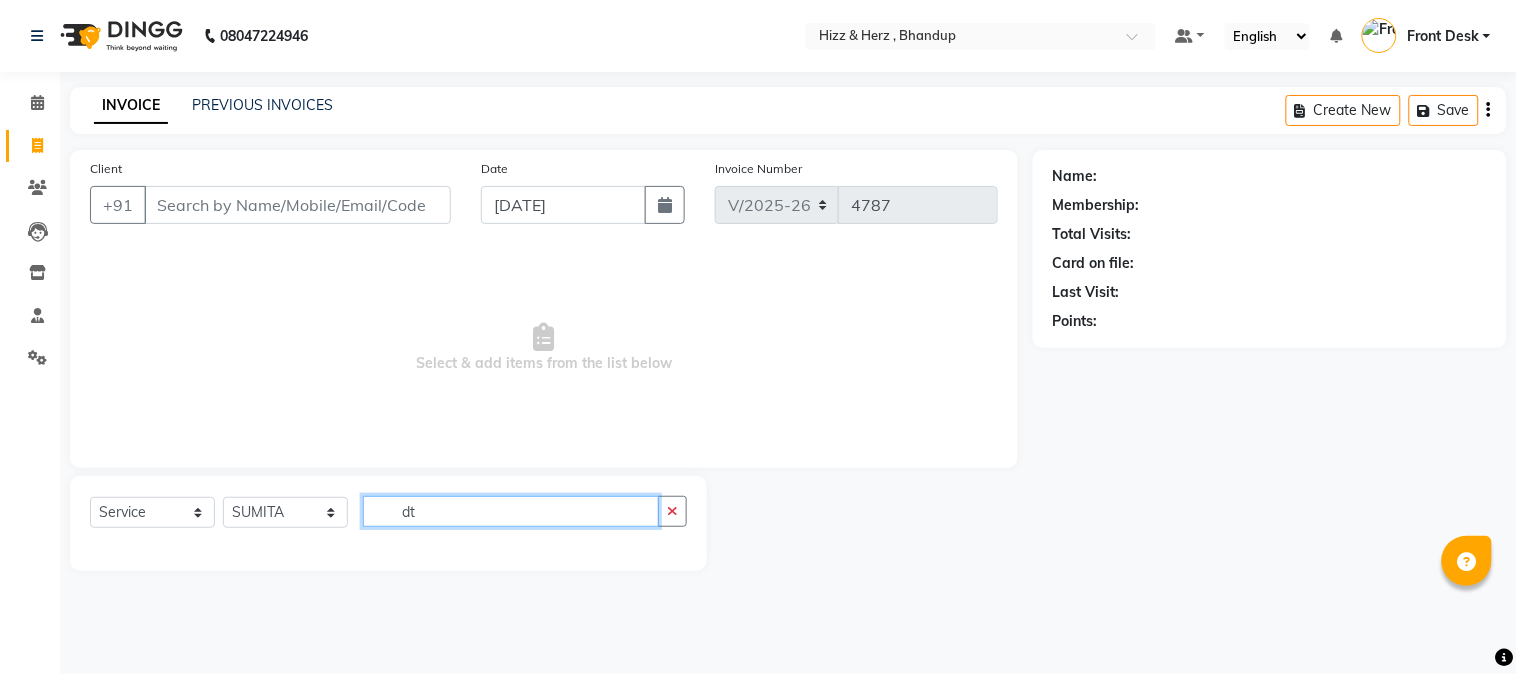 type on "d" 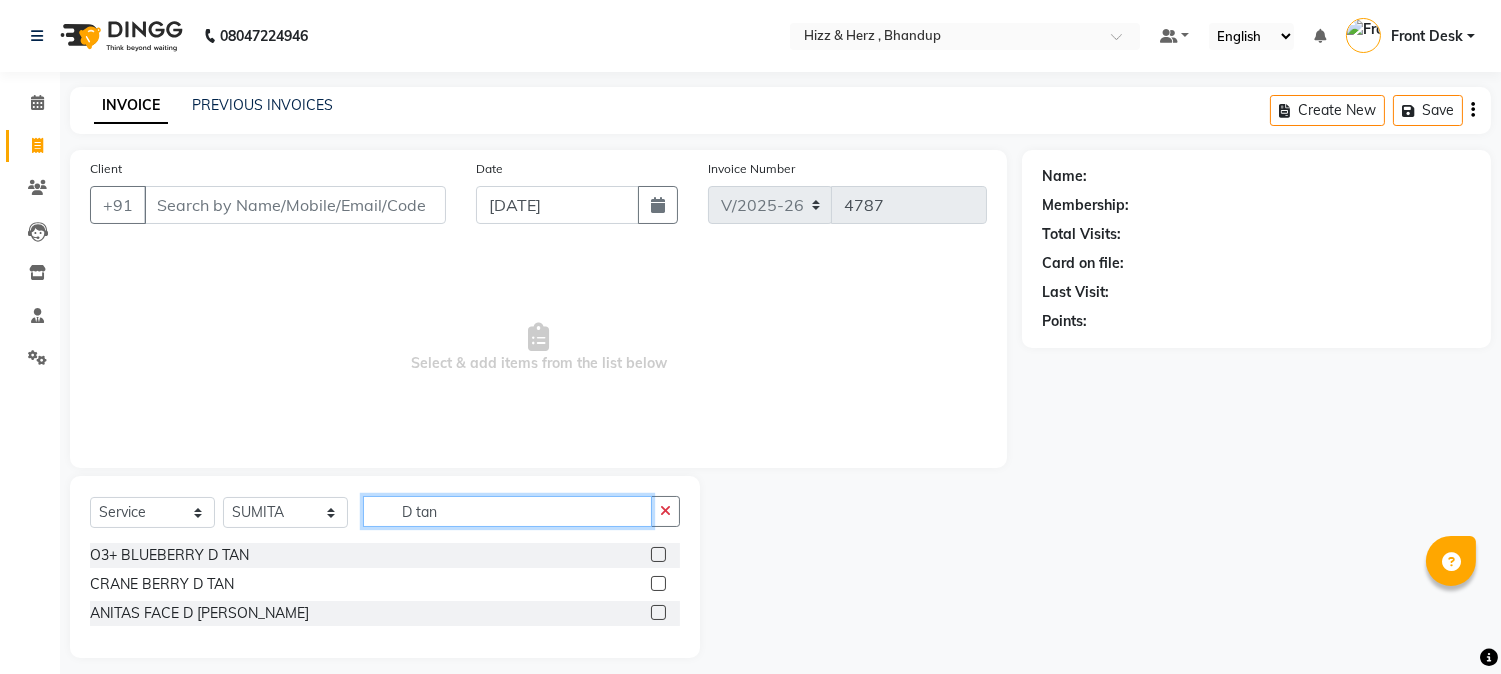 type on "D tan" 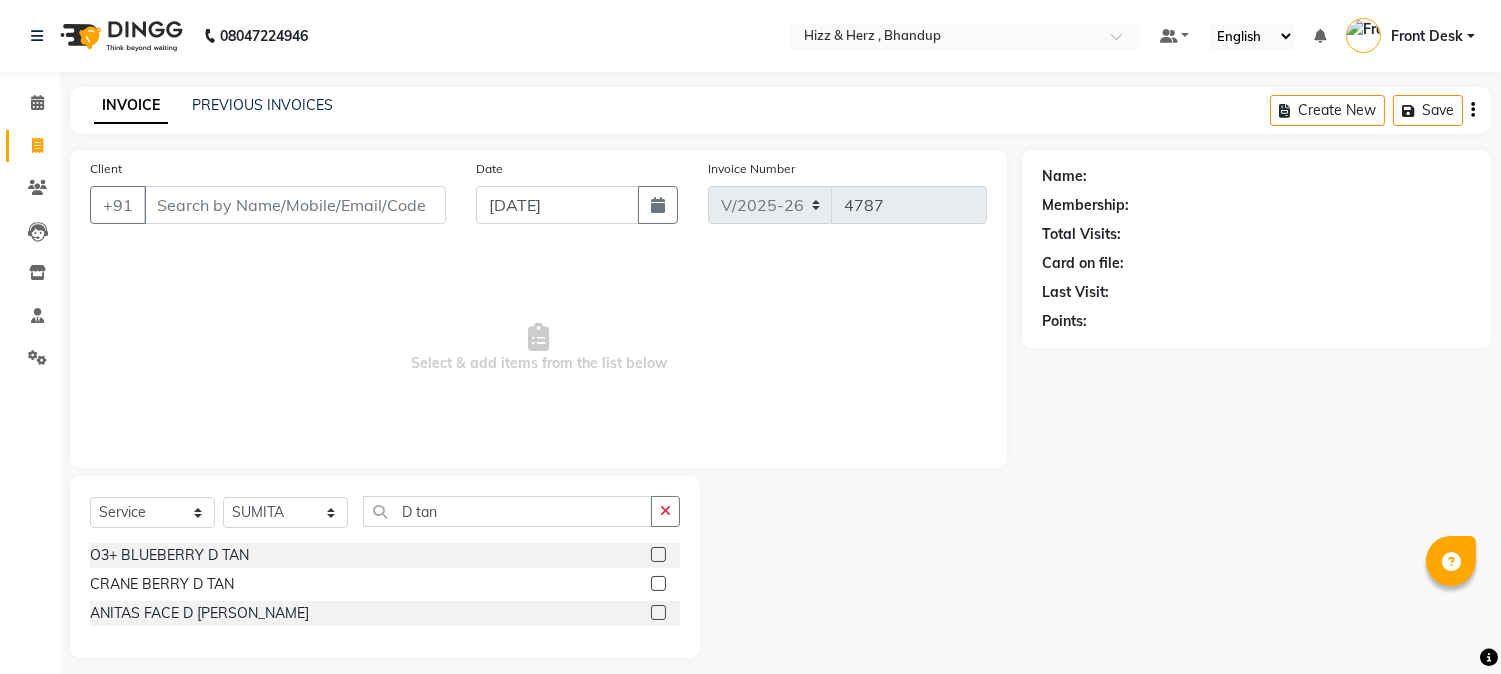 click 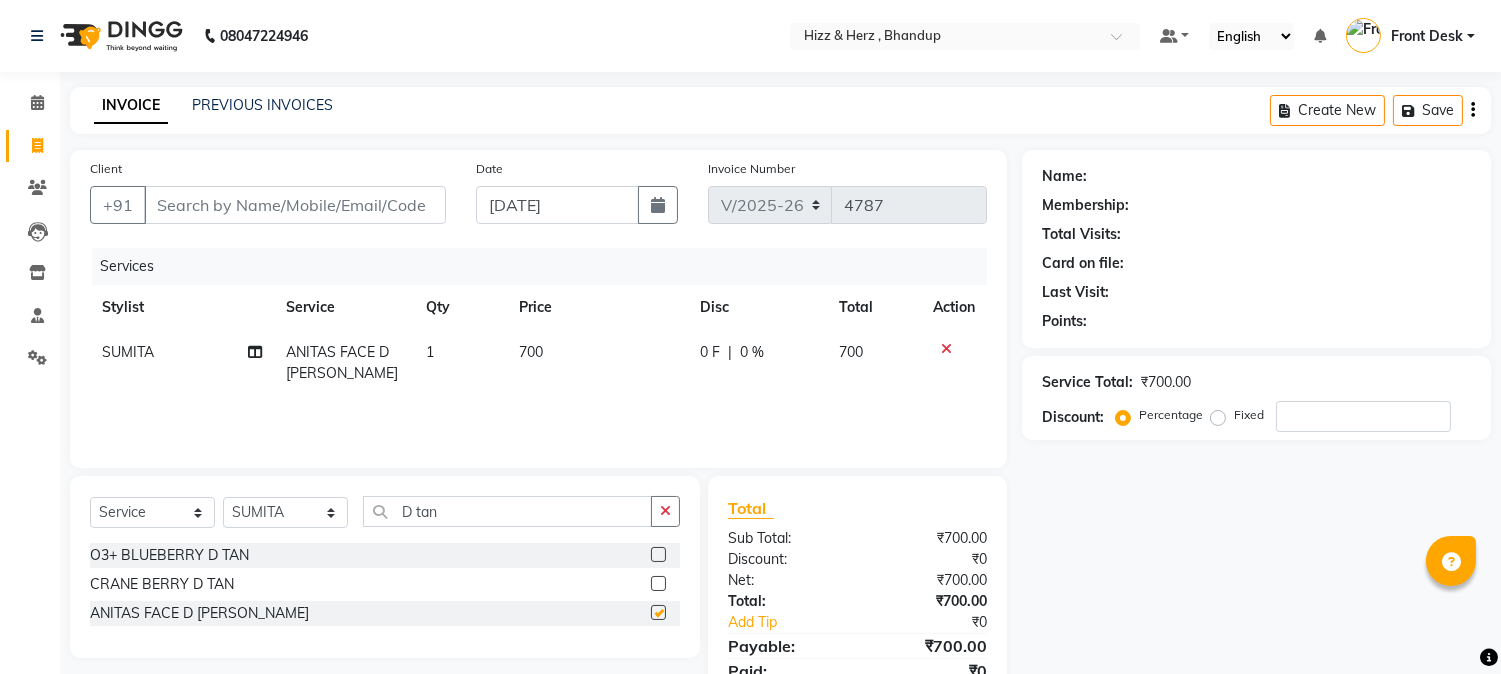 checkbox on "false" 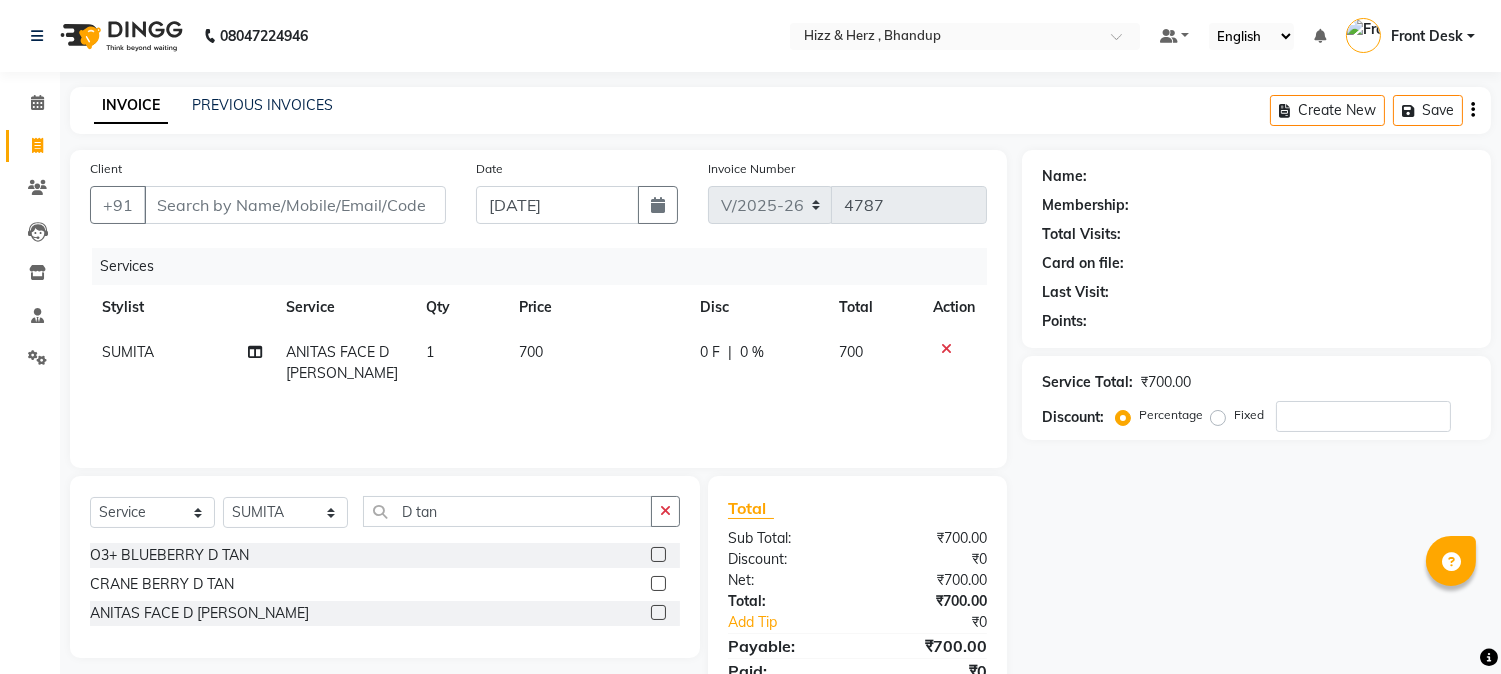 click 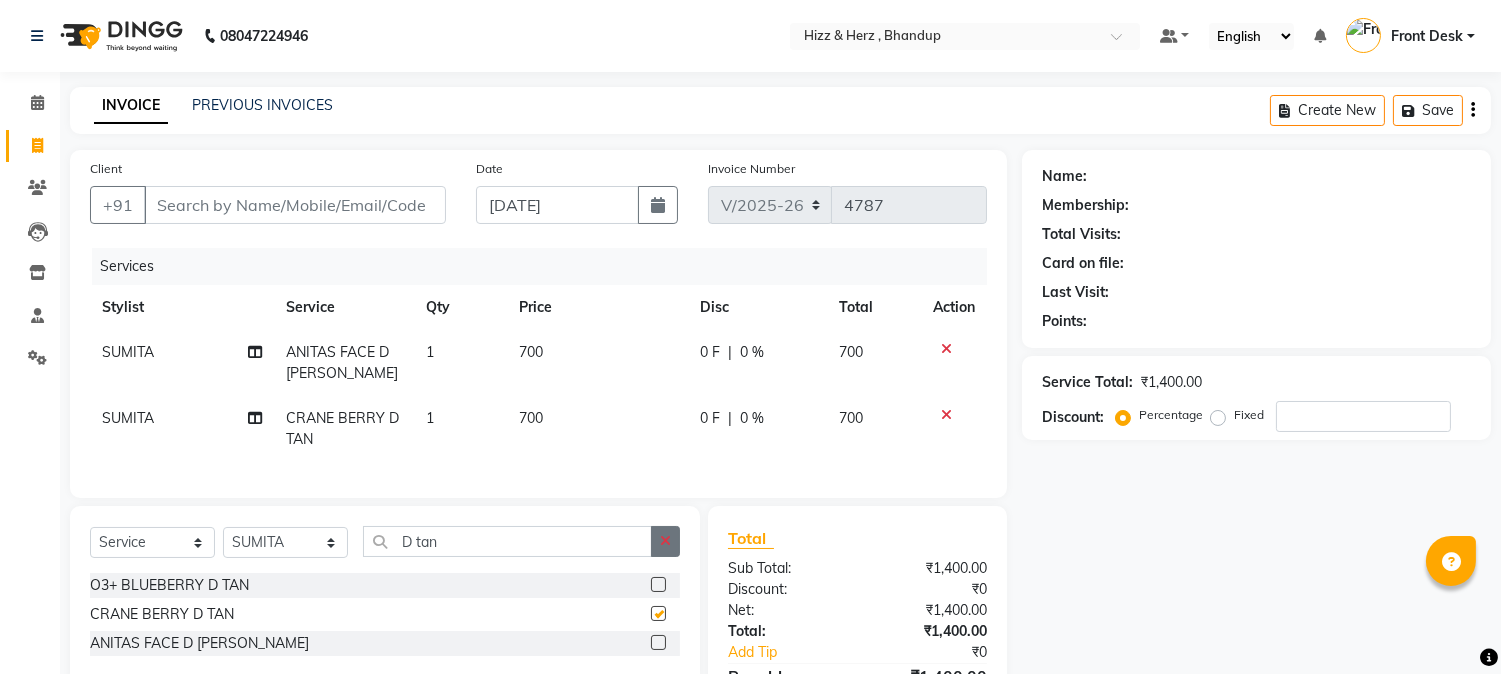 checkbox on "false" 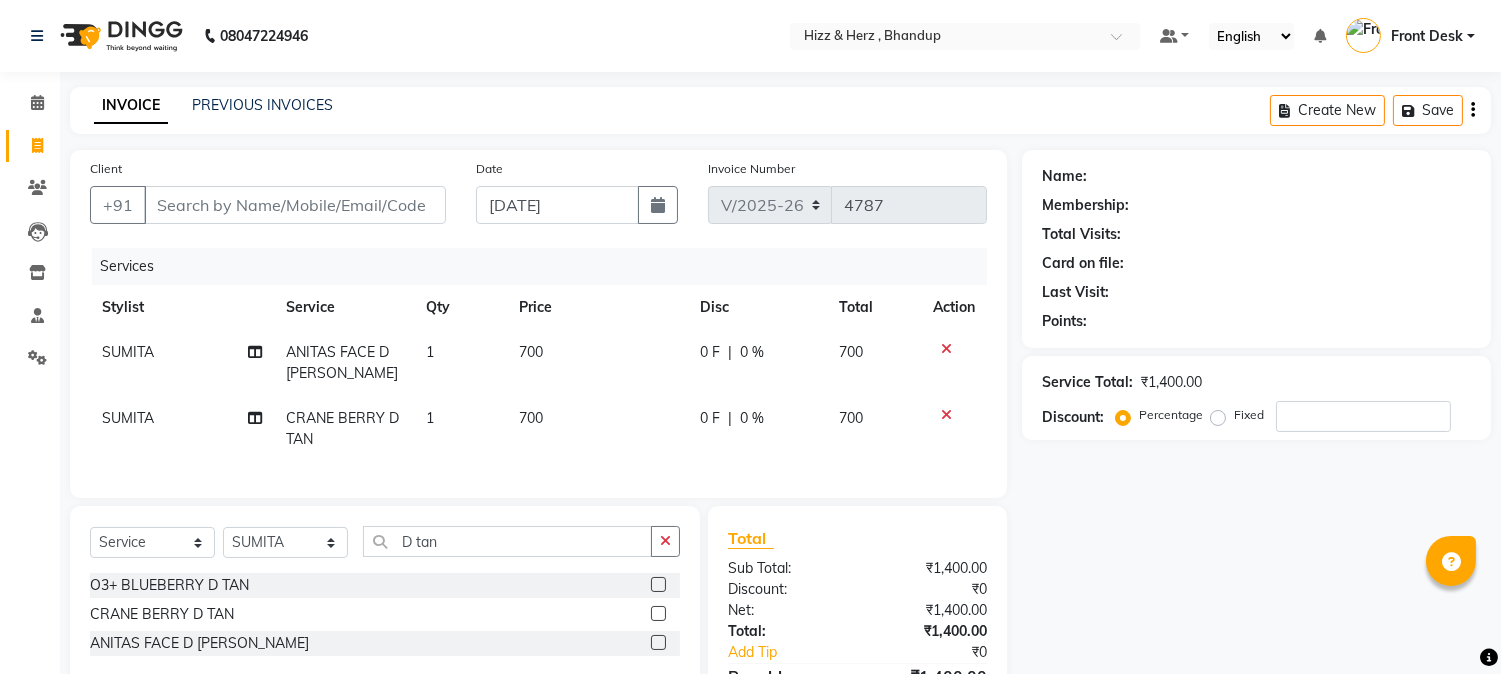 click 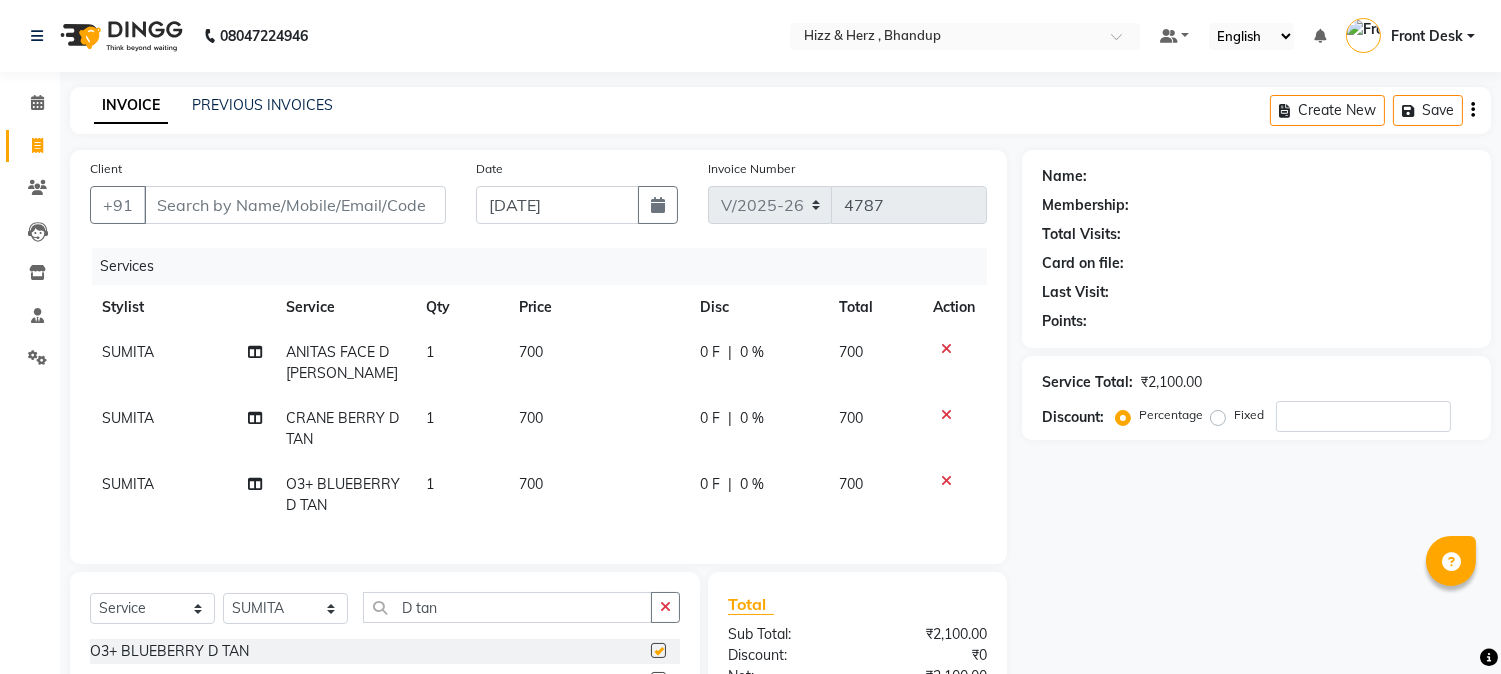 checkbox on "false" 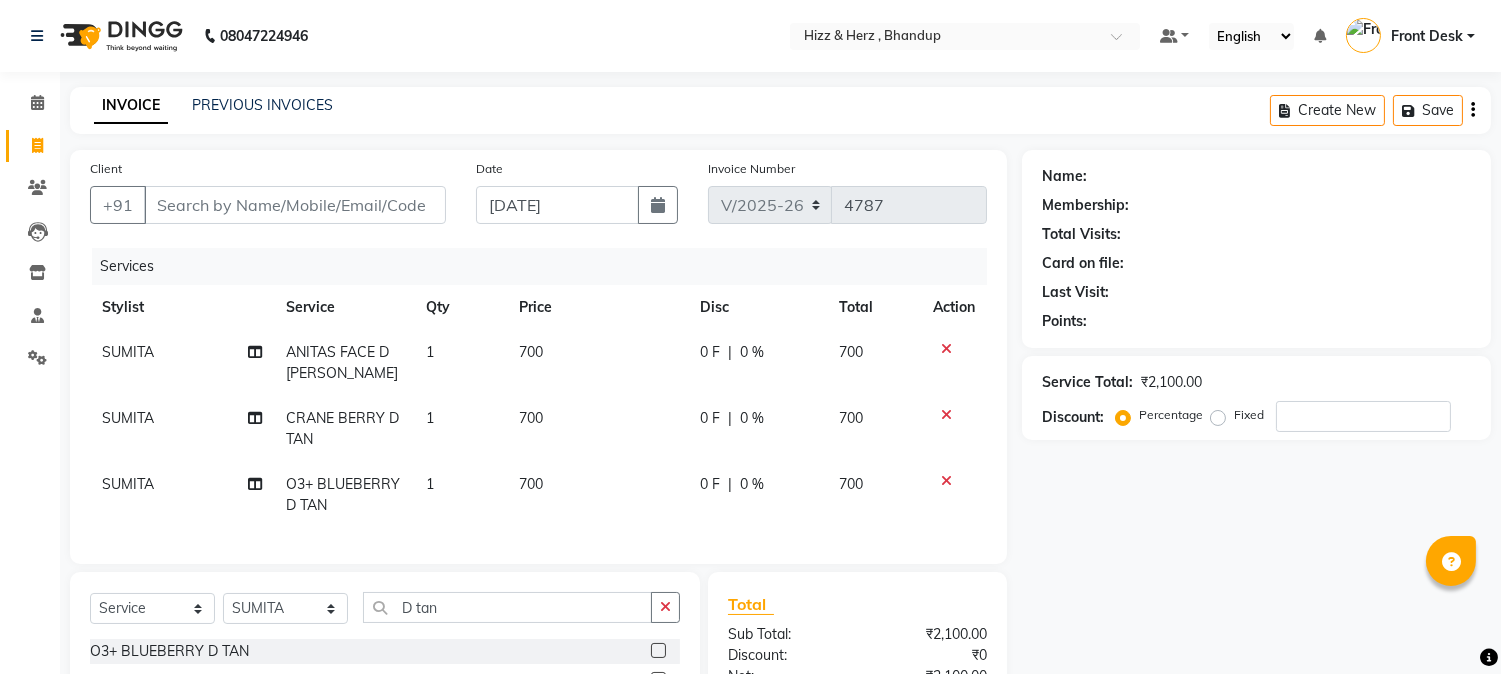click 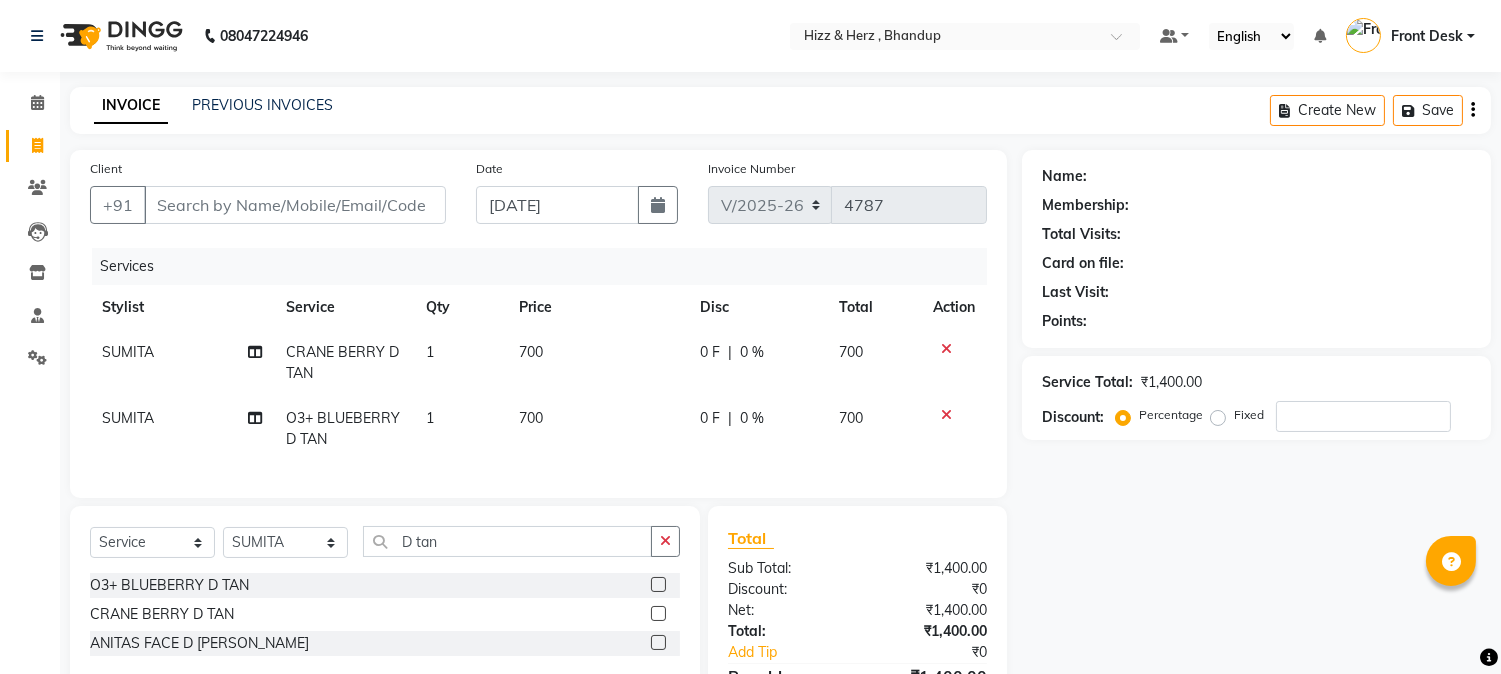 click 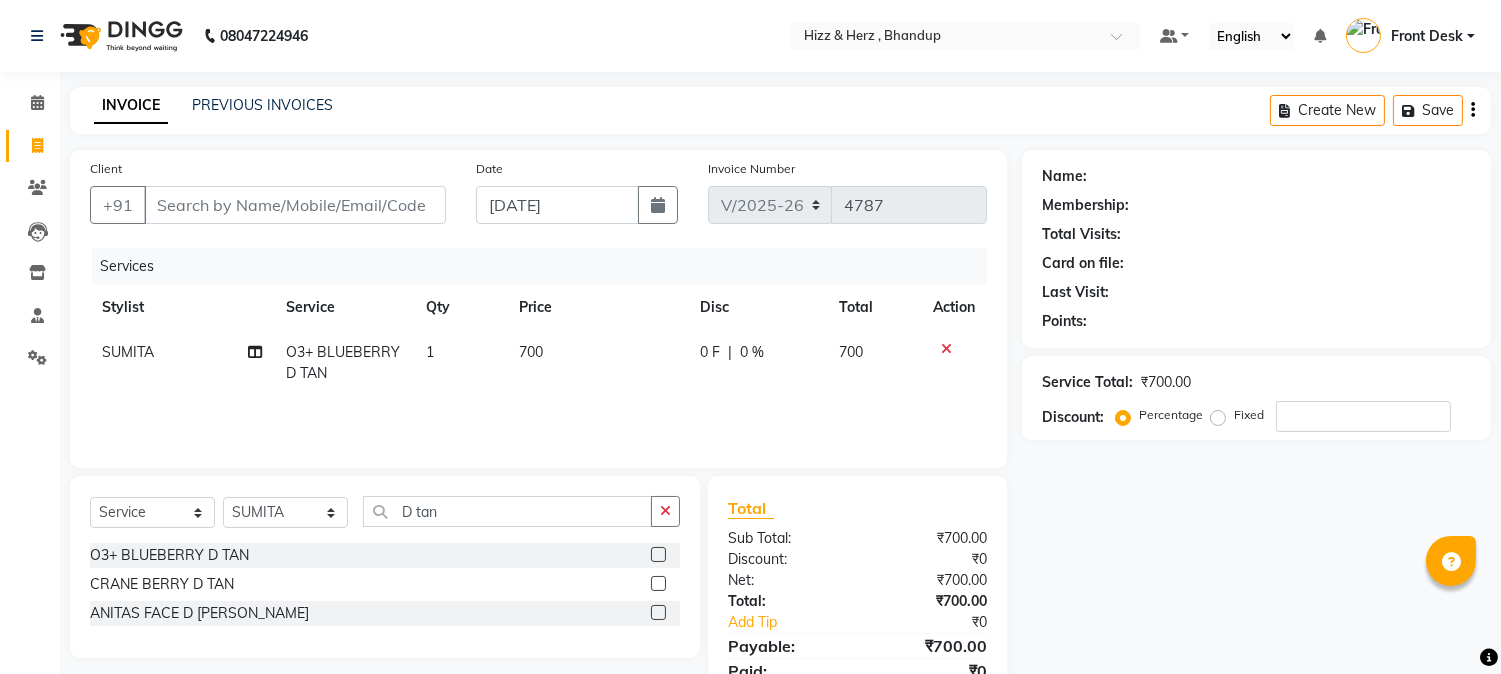 click 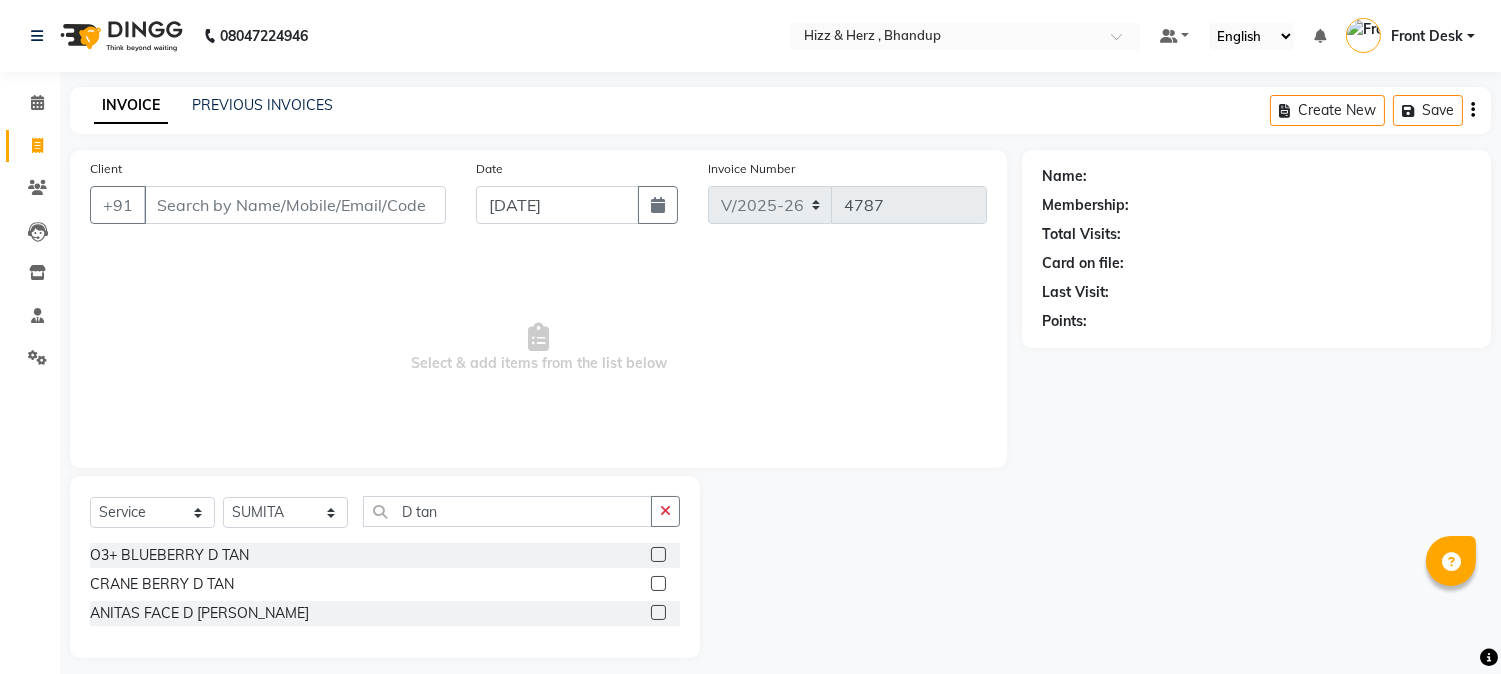 scroll, scrollTop: 14, scrollLeft: 0, axis: vertical 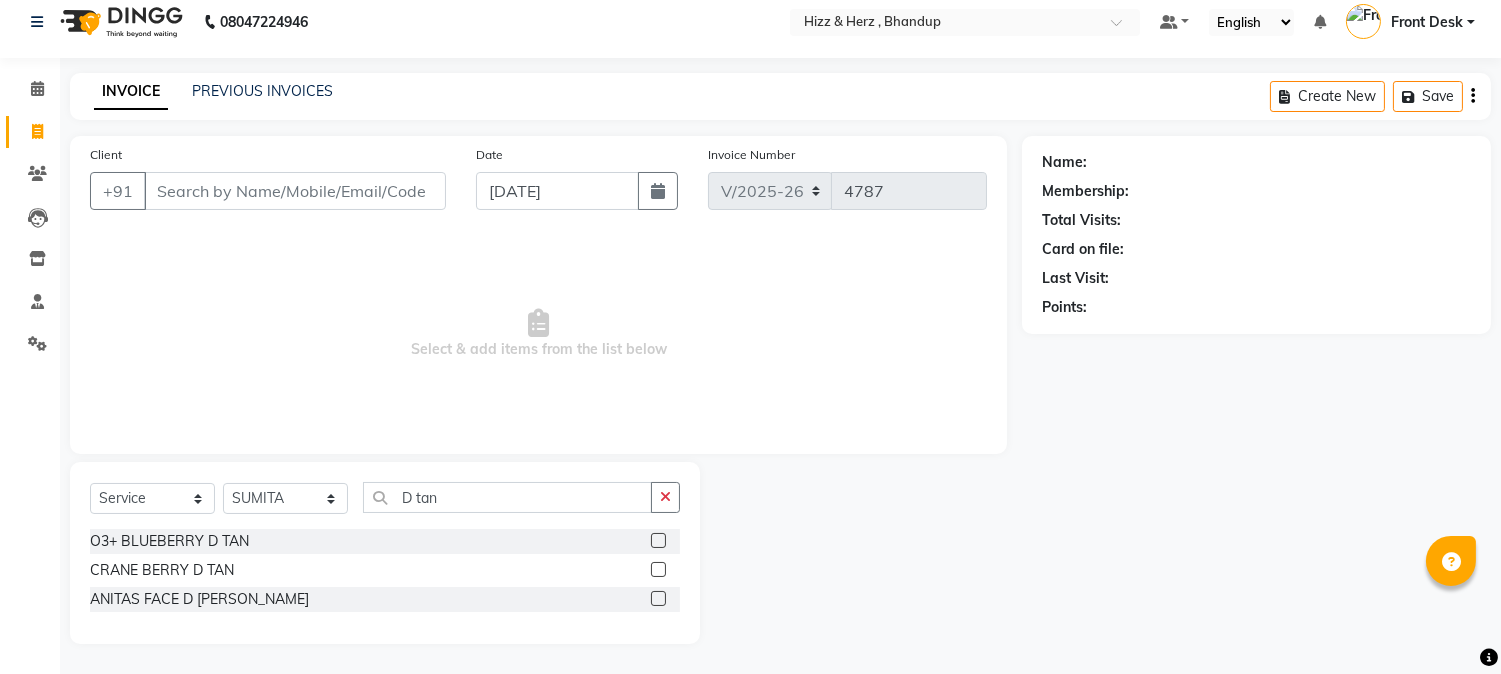 drag, startPoint x: 498, startPoint y: 463, endPoint x: 484, endPoint y: 475, distance: 18.439089 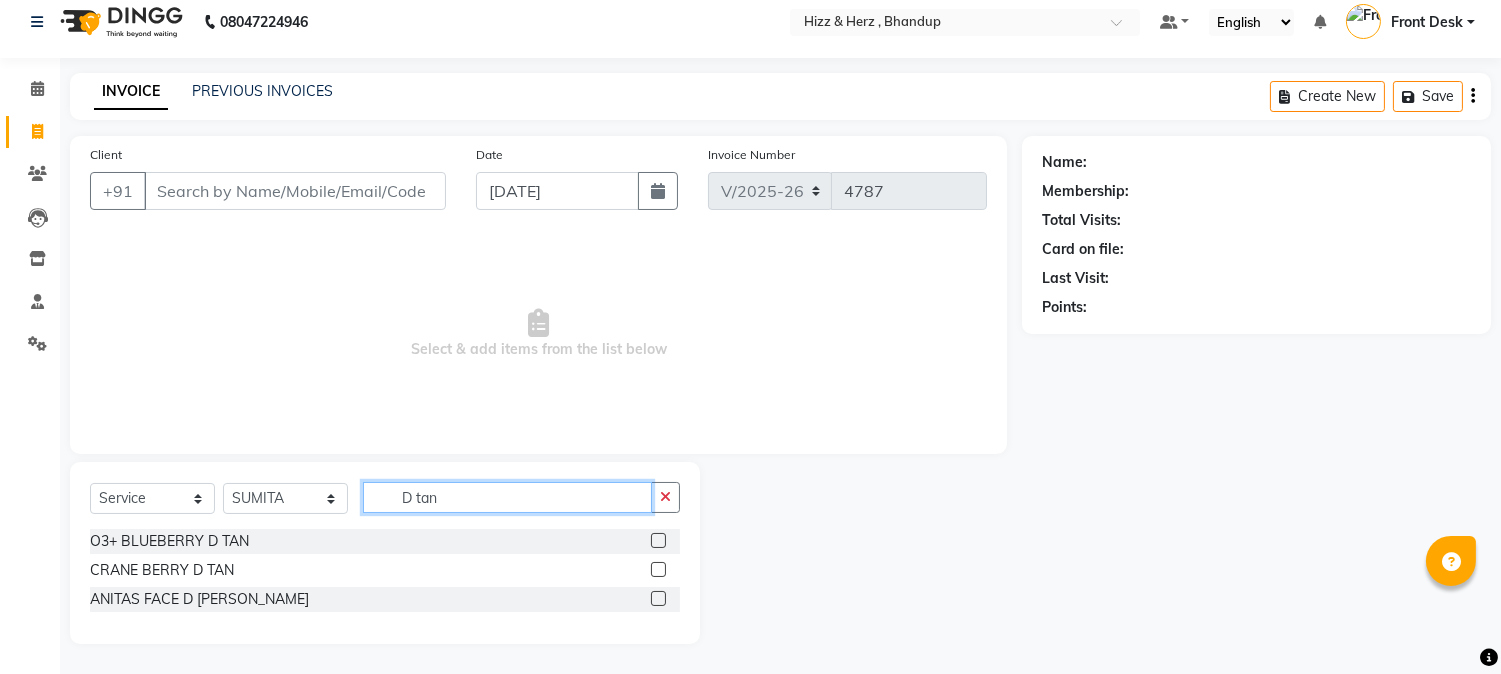 click on "D tan" 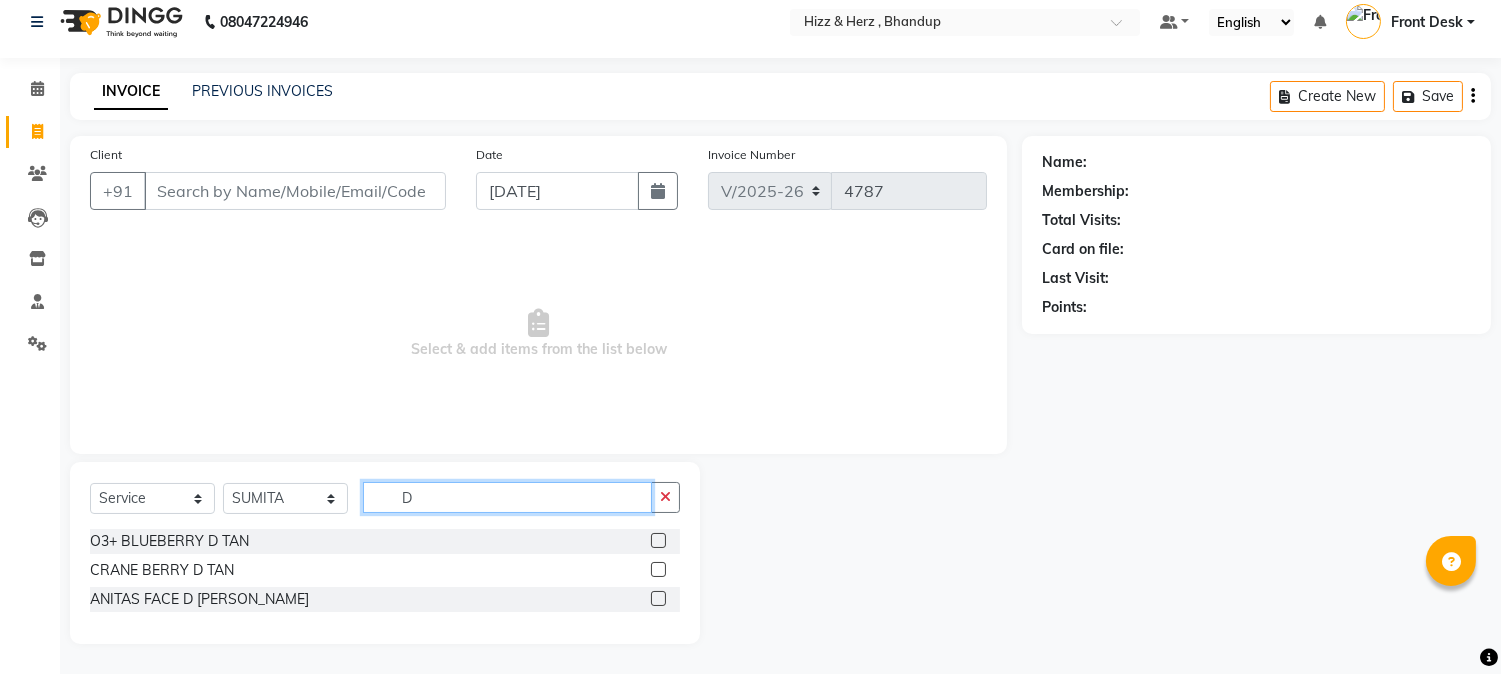 type on "D" 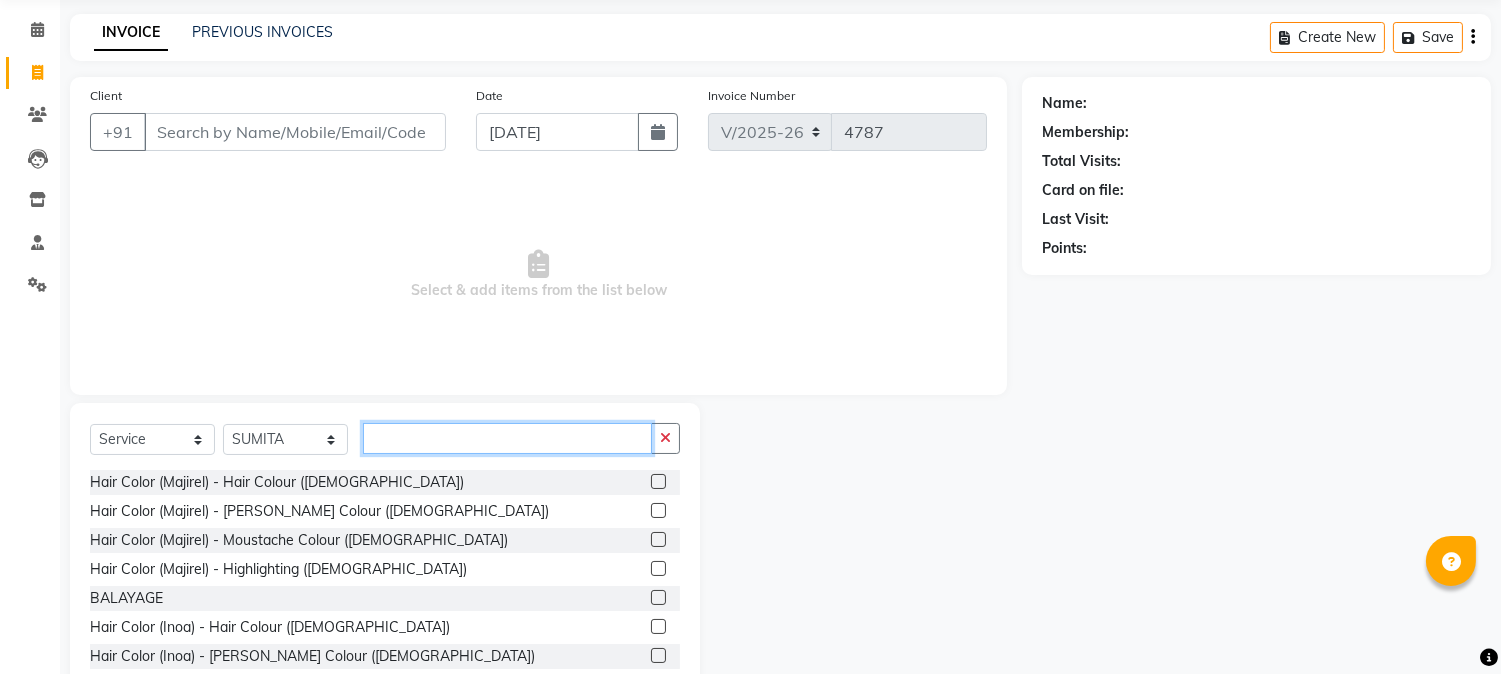 scroll, scrollTop: 126, scrollLeft: 0, axis: vertical 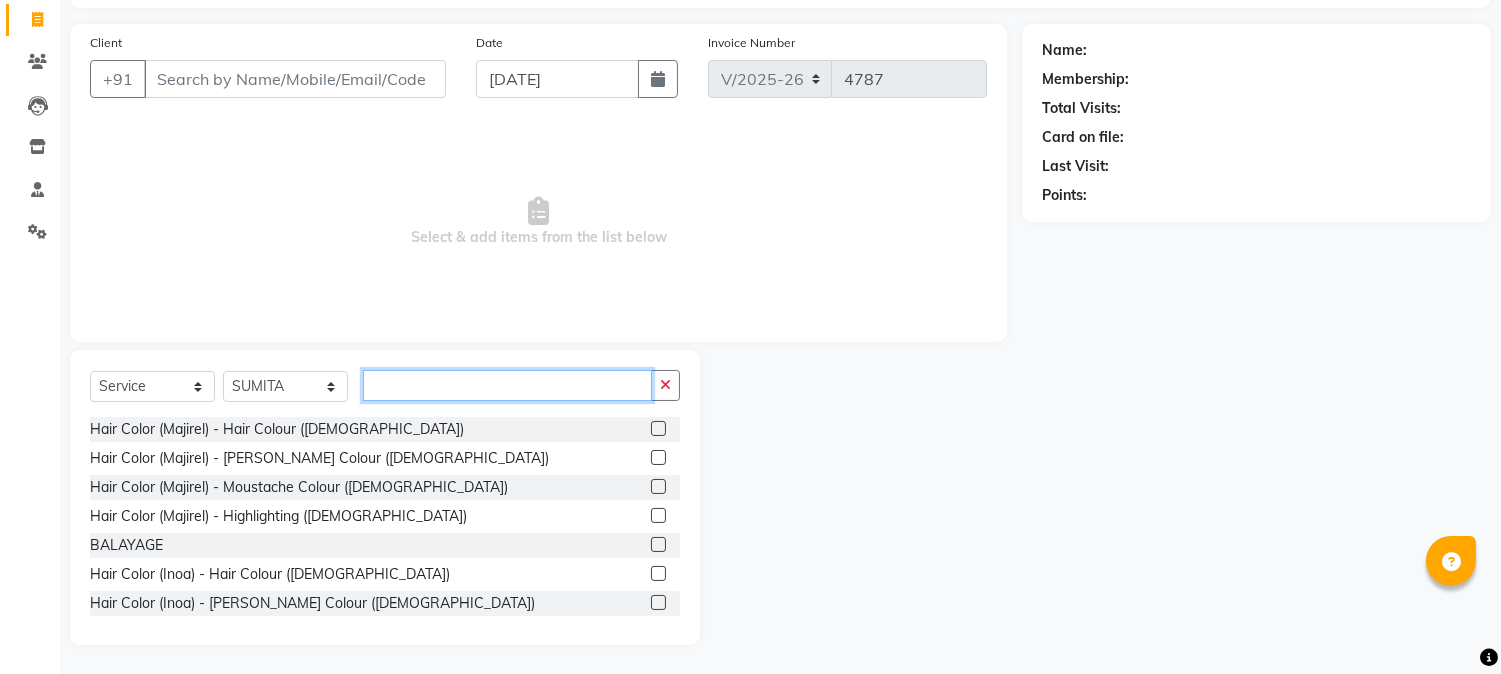 click 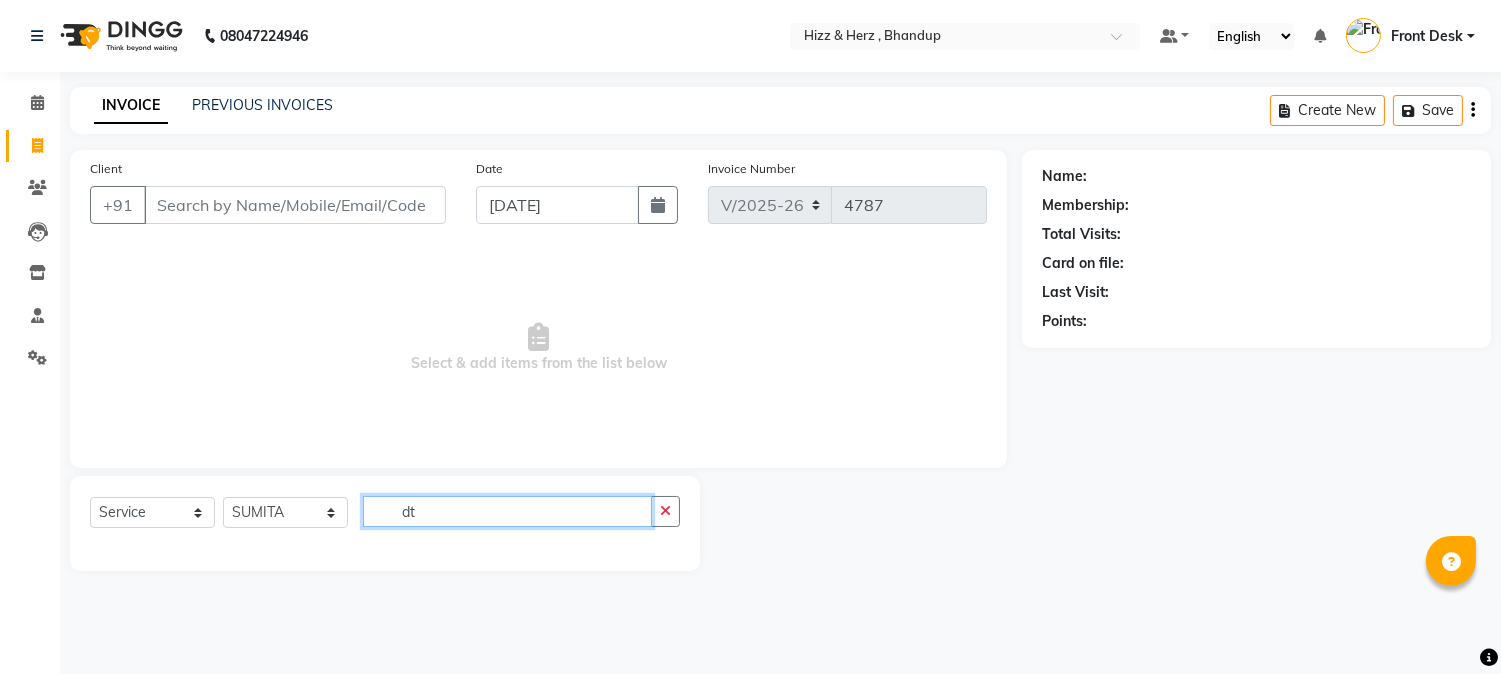 scroll, scrollTop: 0, scrollLeft: 0, axis: both 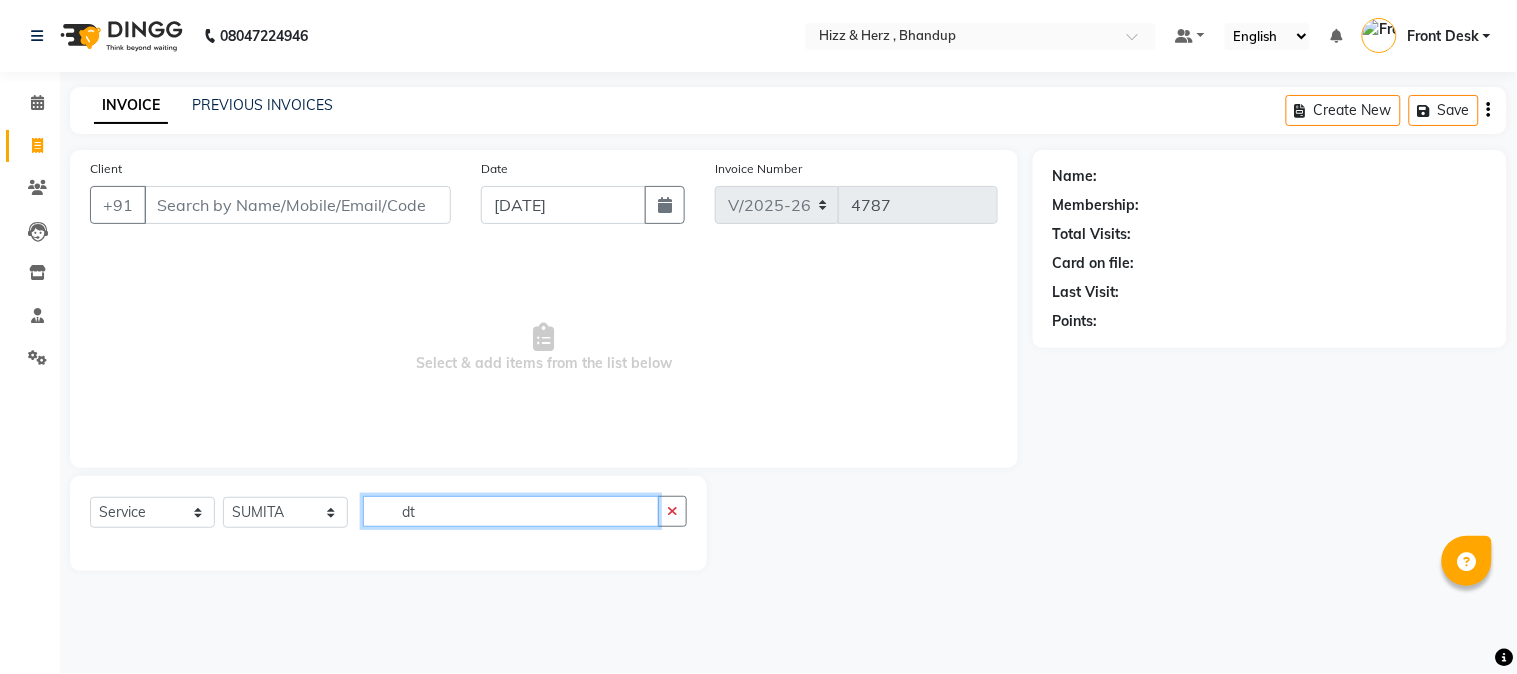 type on "d" 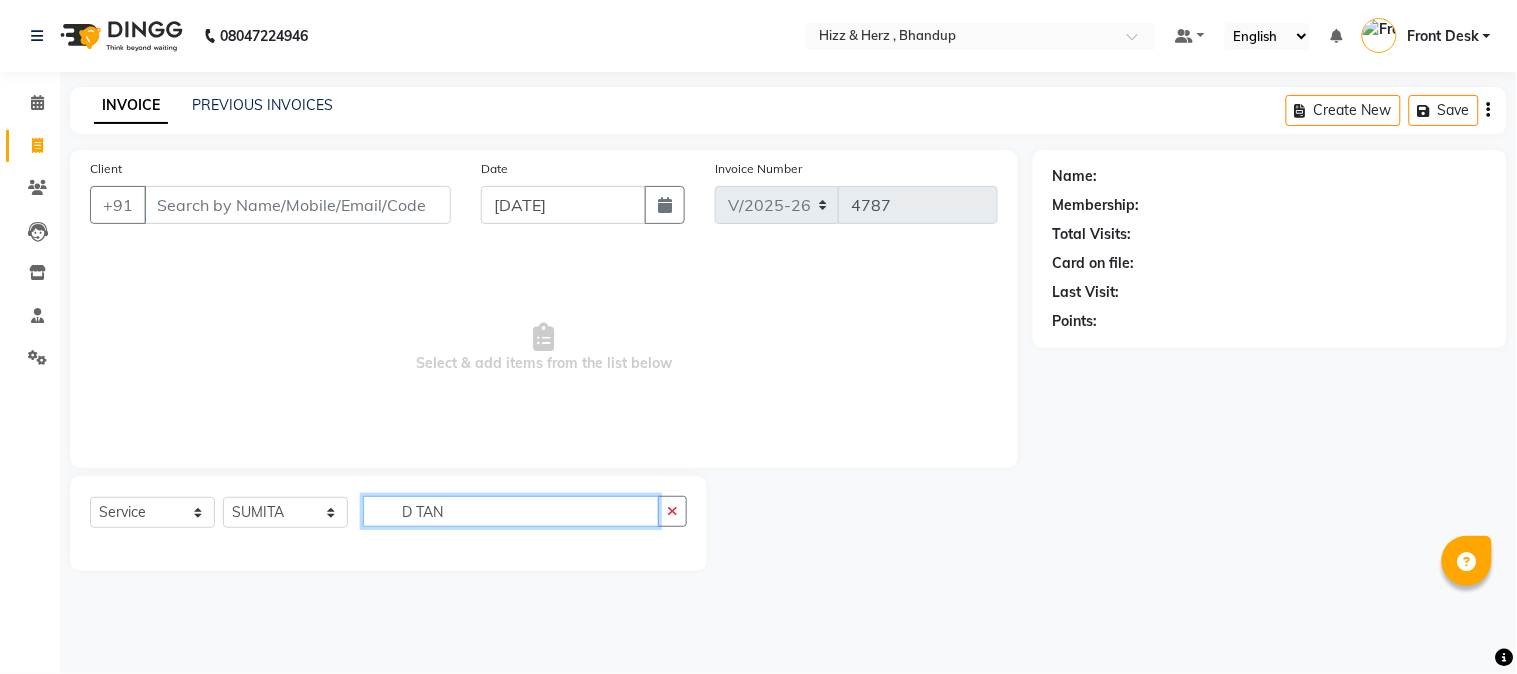 click on "D TAN" 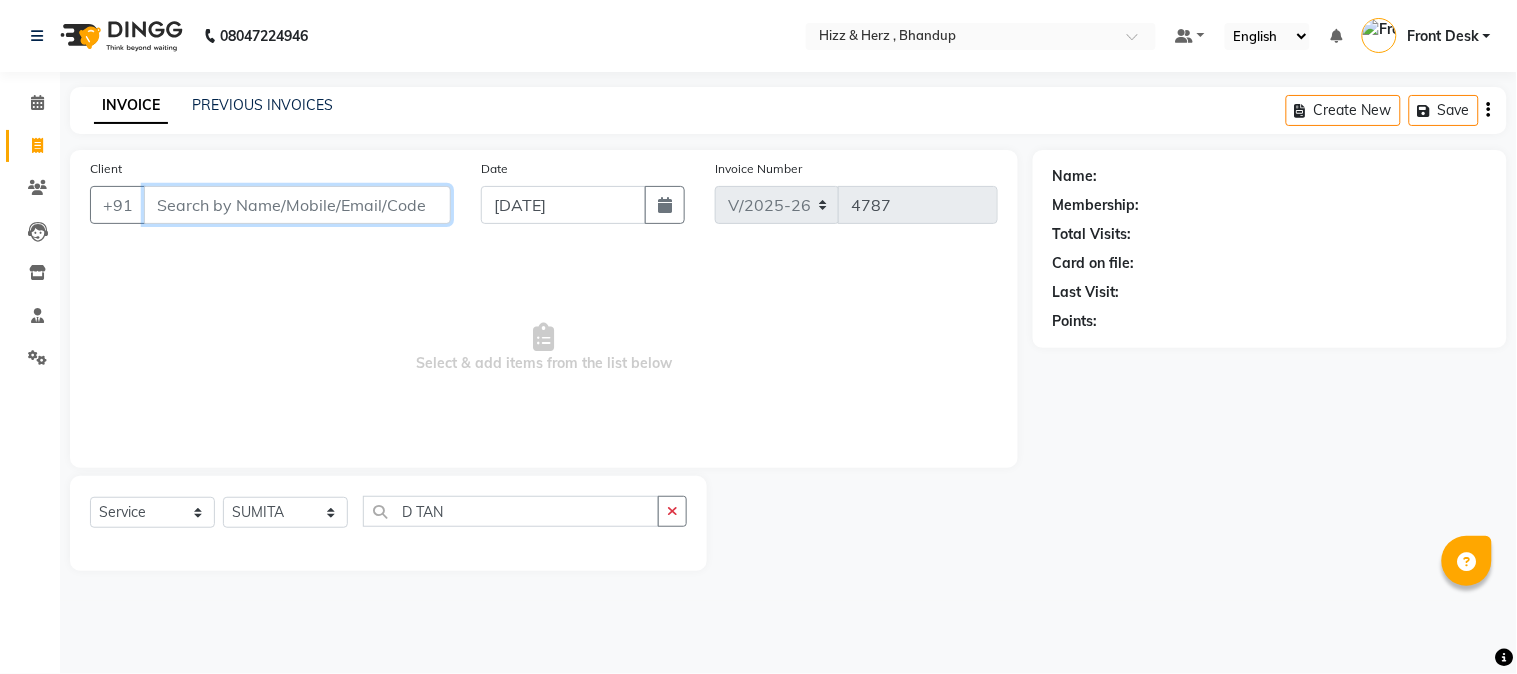 click on "Client" at bounding box center [297, 205] 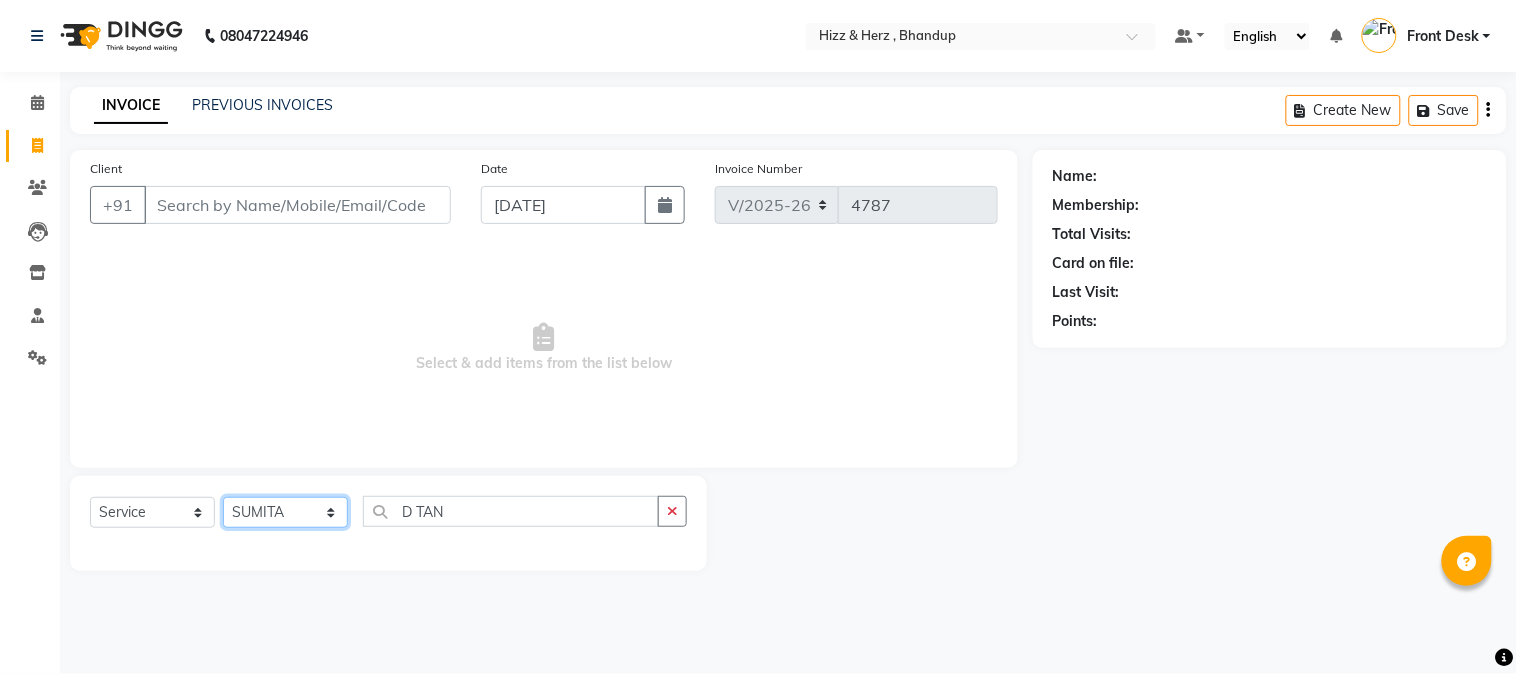 click on "Select Stylist Front Desk [PERSON_NAME] HIZZ & HERZ 2 [PERSON_NAME] [PERSON_NAME] [PERSON_NAME] [PERSON_NAME] MOHD [PERSON_NAME] [PERSON_NAME] [PERSON_NAME]  [PERSON_NAME]" 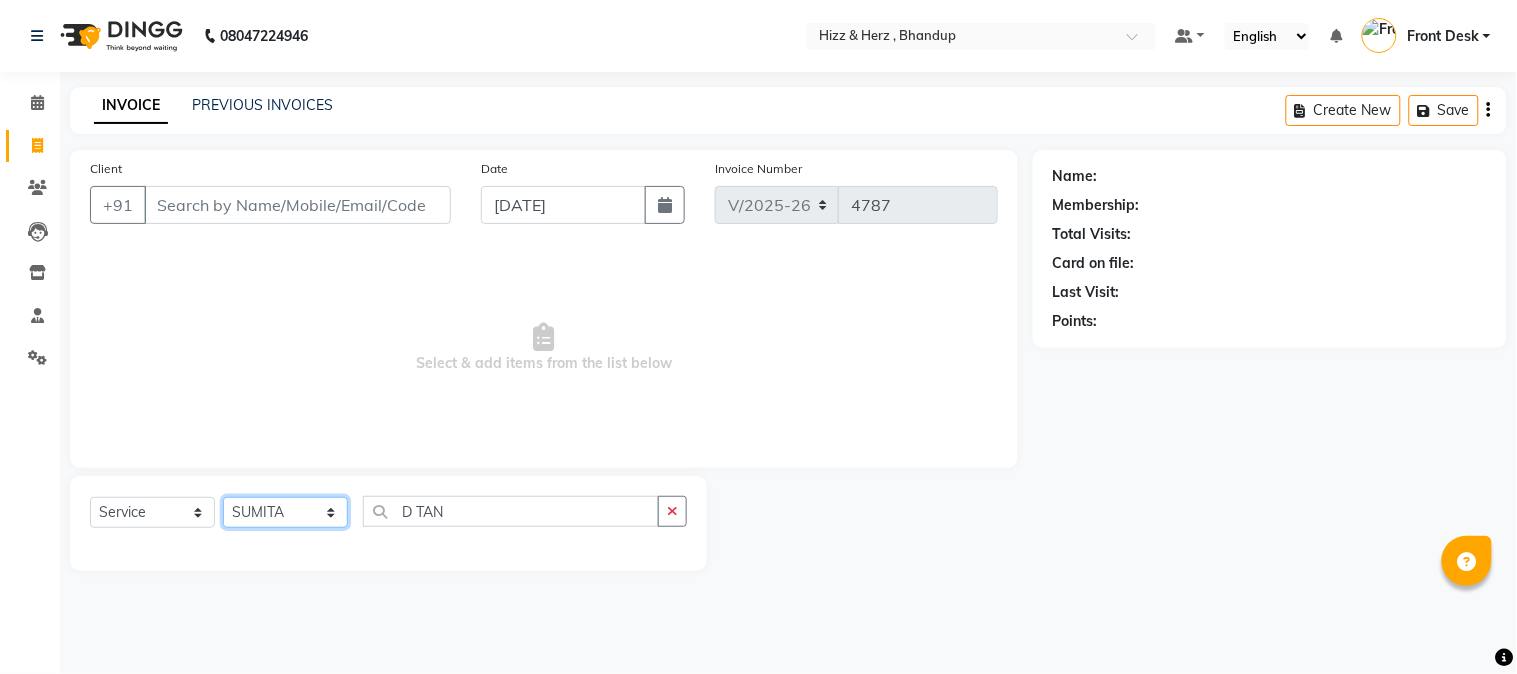 click on "Select Stylist Front Desk [PERSON_NAME] HIZZ & HERZ 2 [PERSON_NAME] [PERSON_NAME] [PERSON_NAME] [PERSON_NAME] MOHD [PERSON_NAME] [PERSON_NAME] [PERSON_NAME]  [PERSON_NAME]" 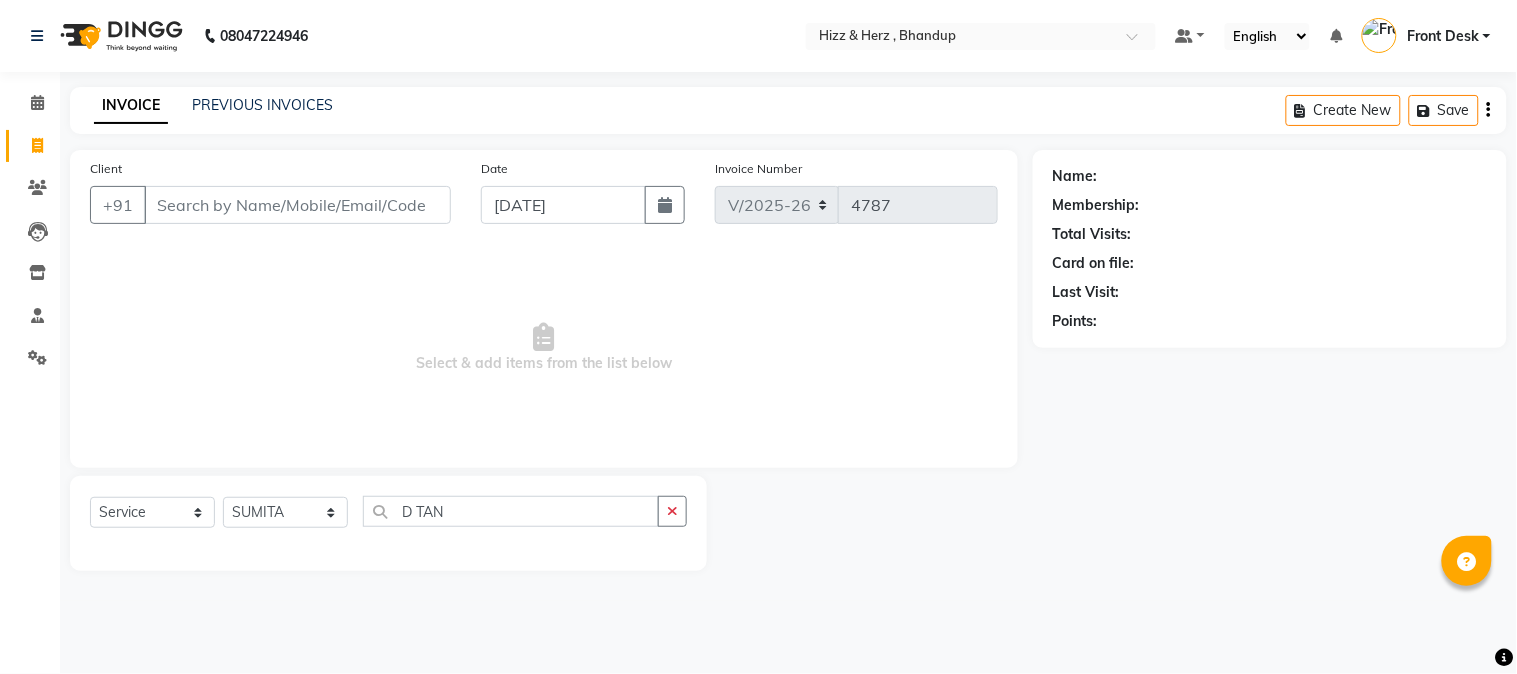 click on "Select & add items from the list below" at bounding box center (544, 348) 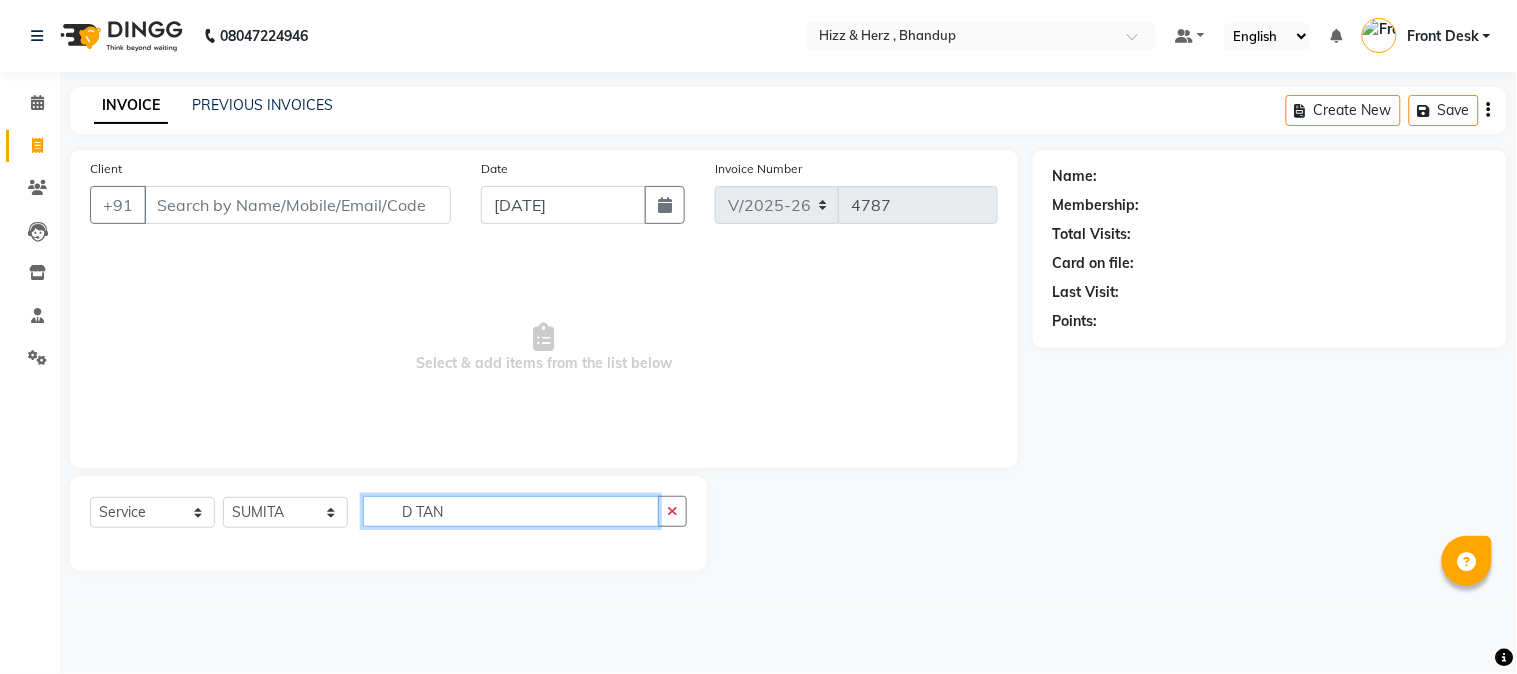 click on "D TAN" 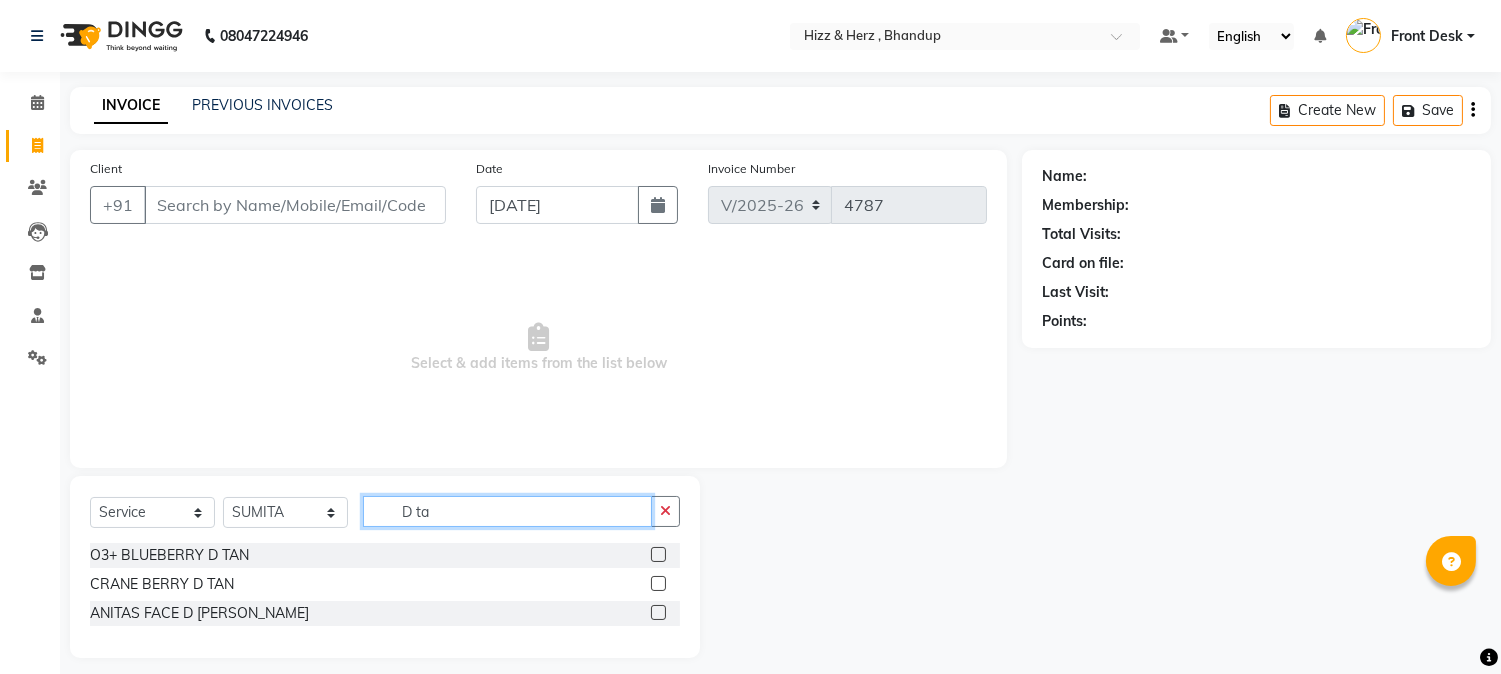 type on "D ta" 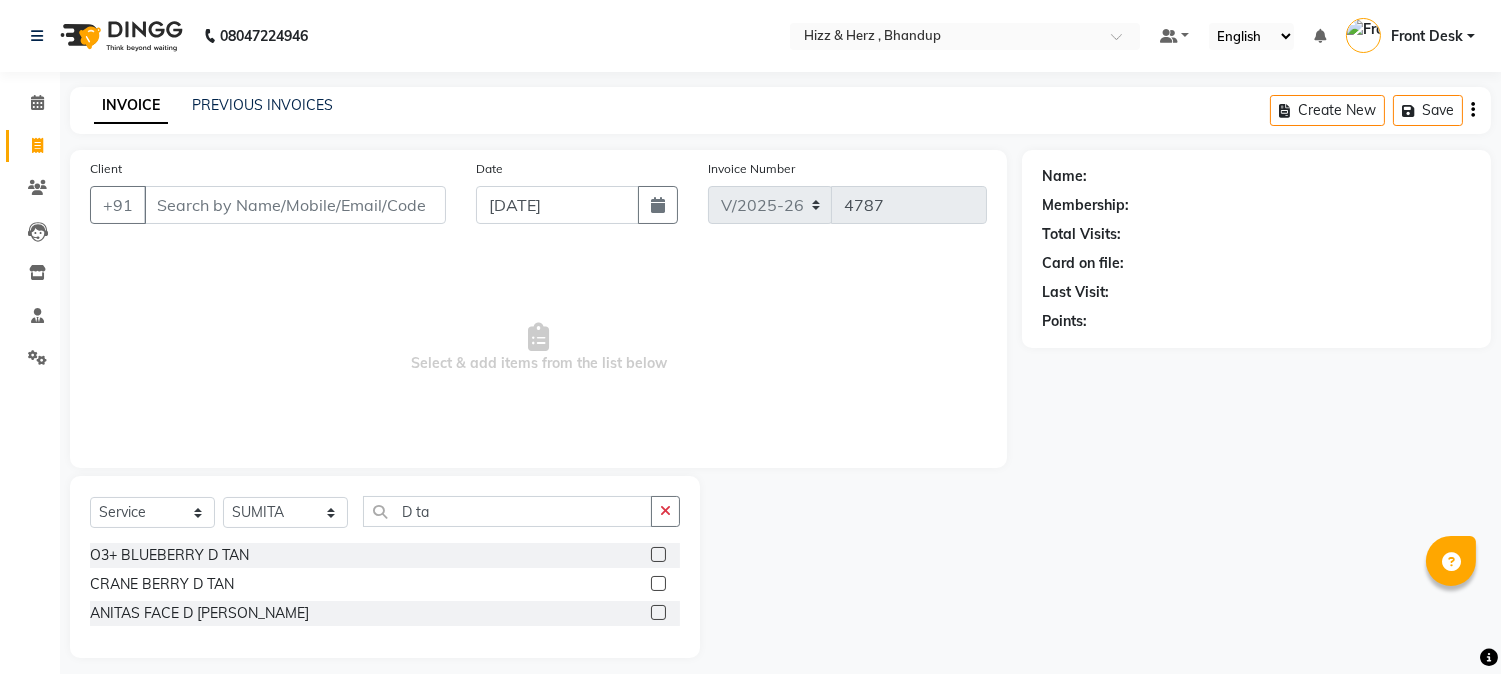 click 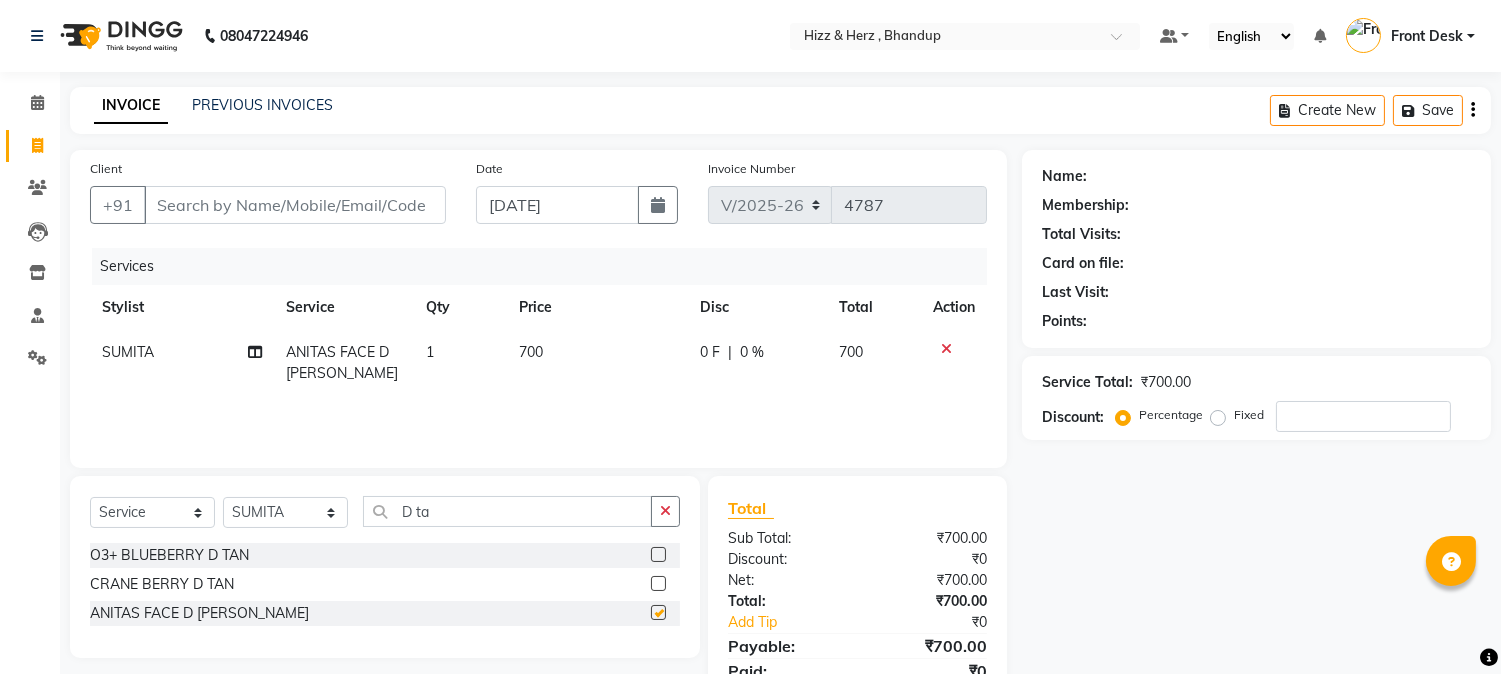 checkbox on "false" 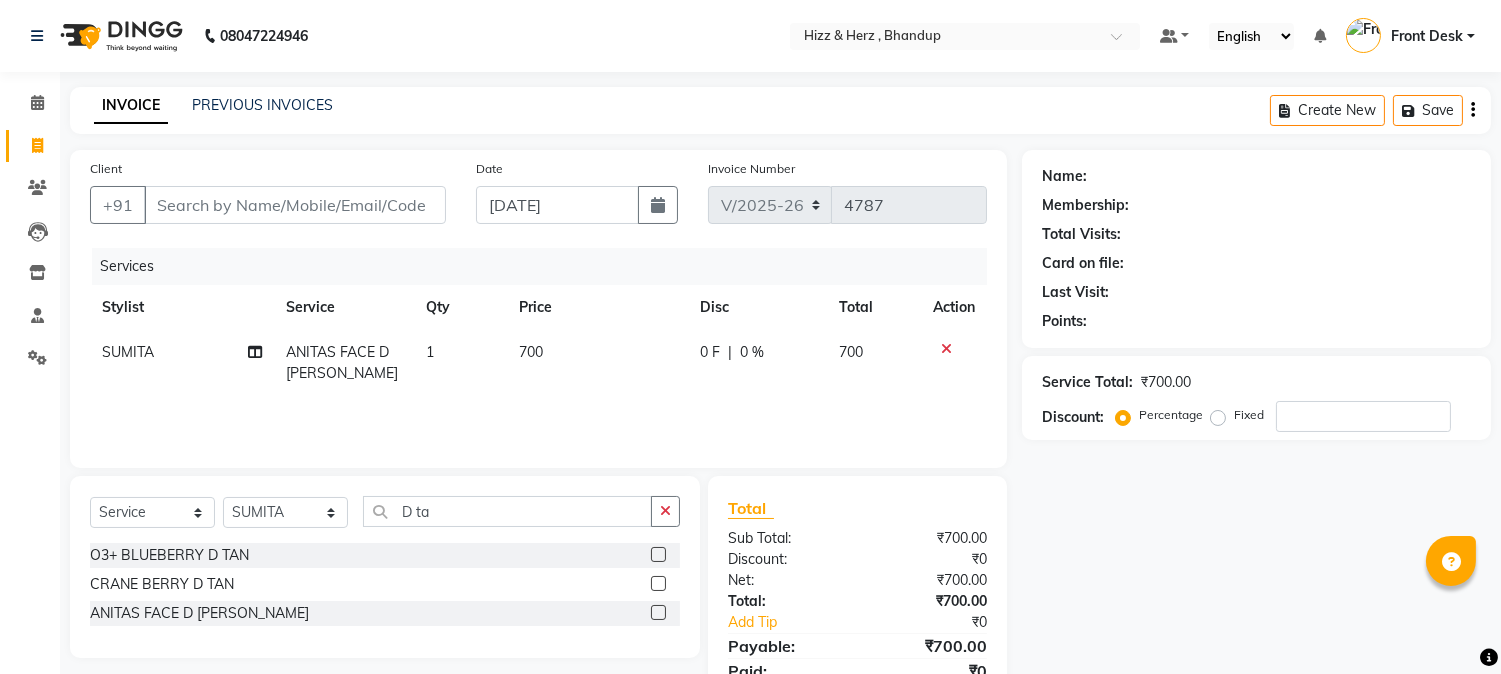 click on "700" 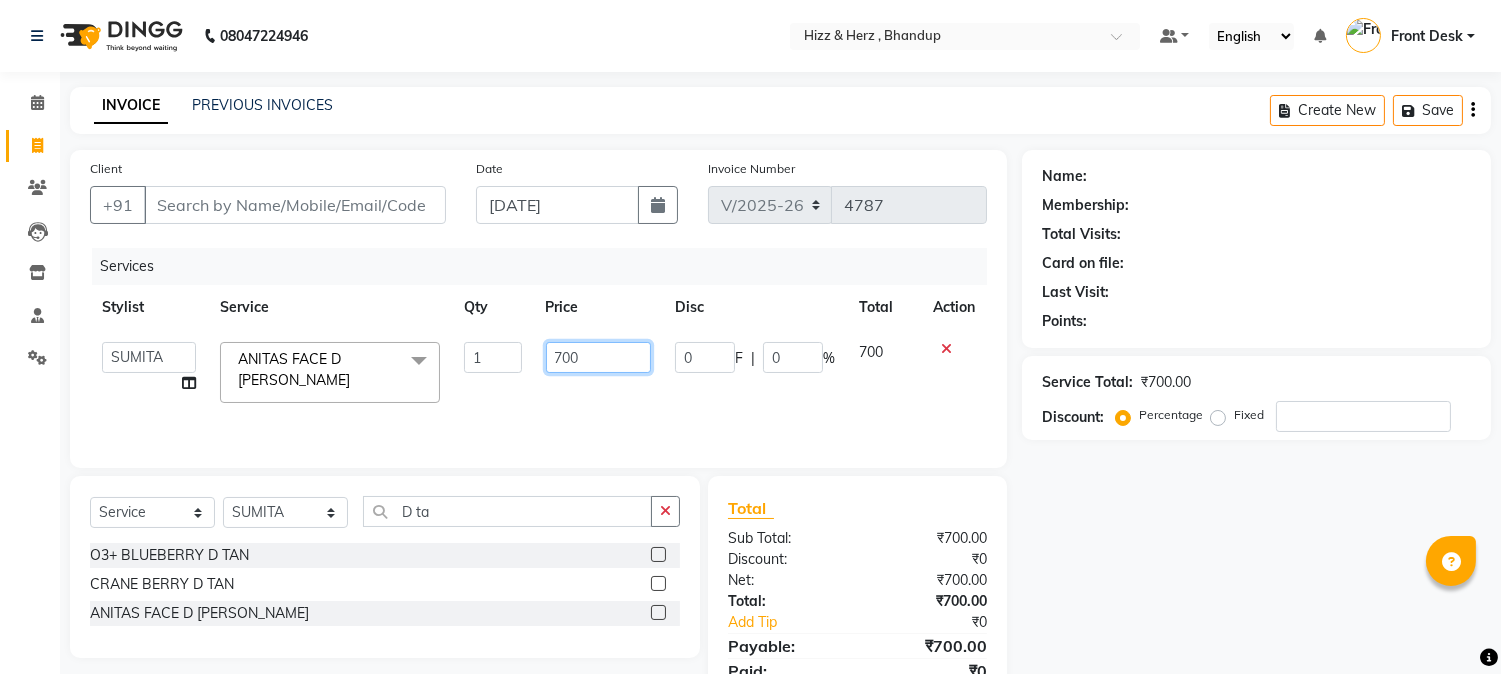 click on "700" 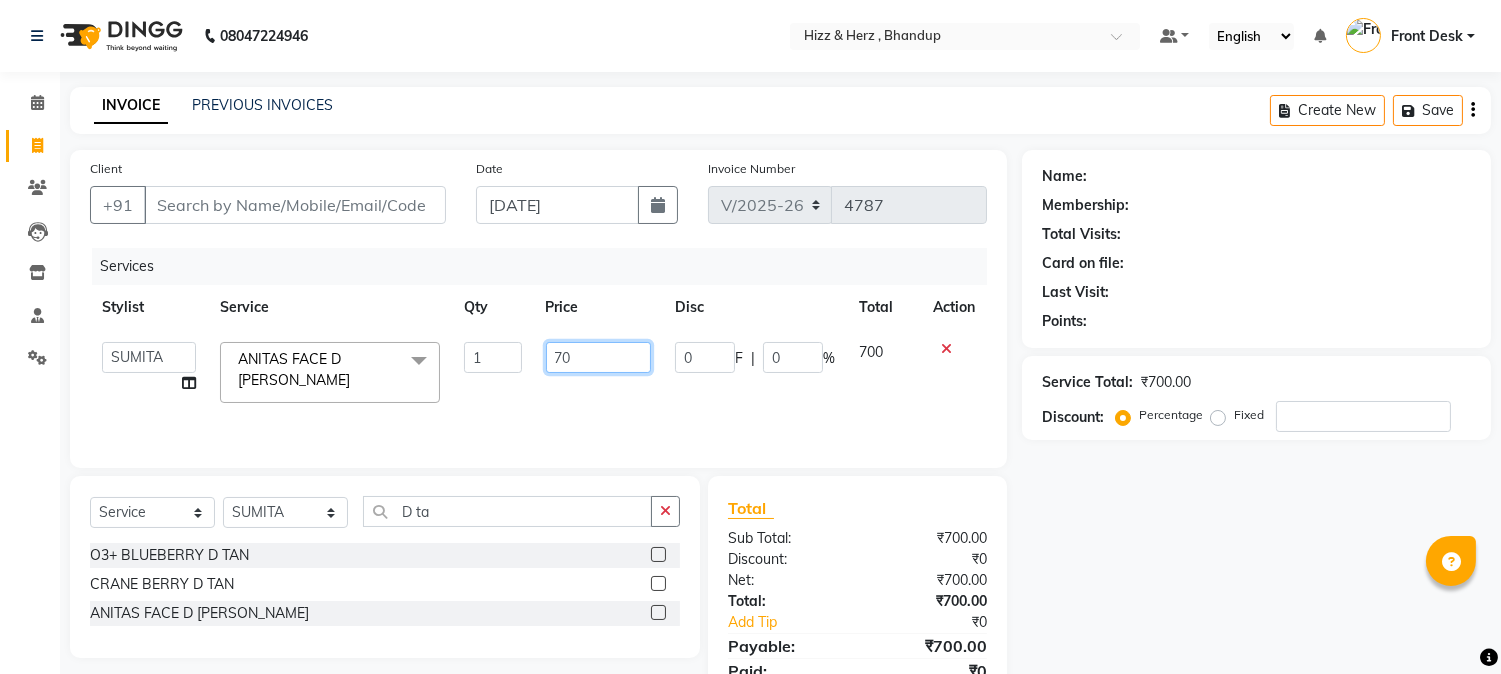 type on "7" 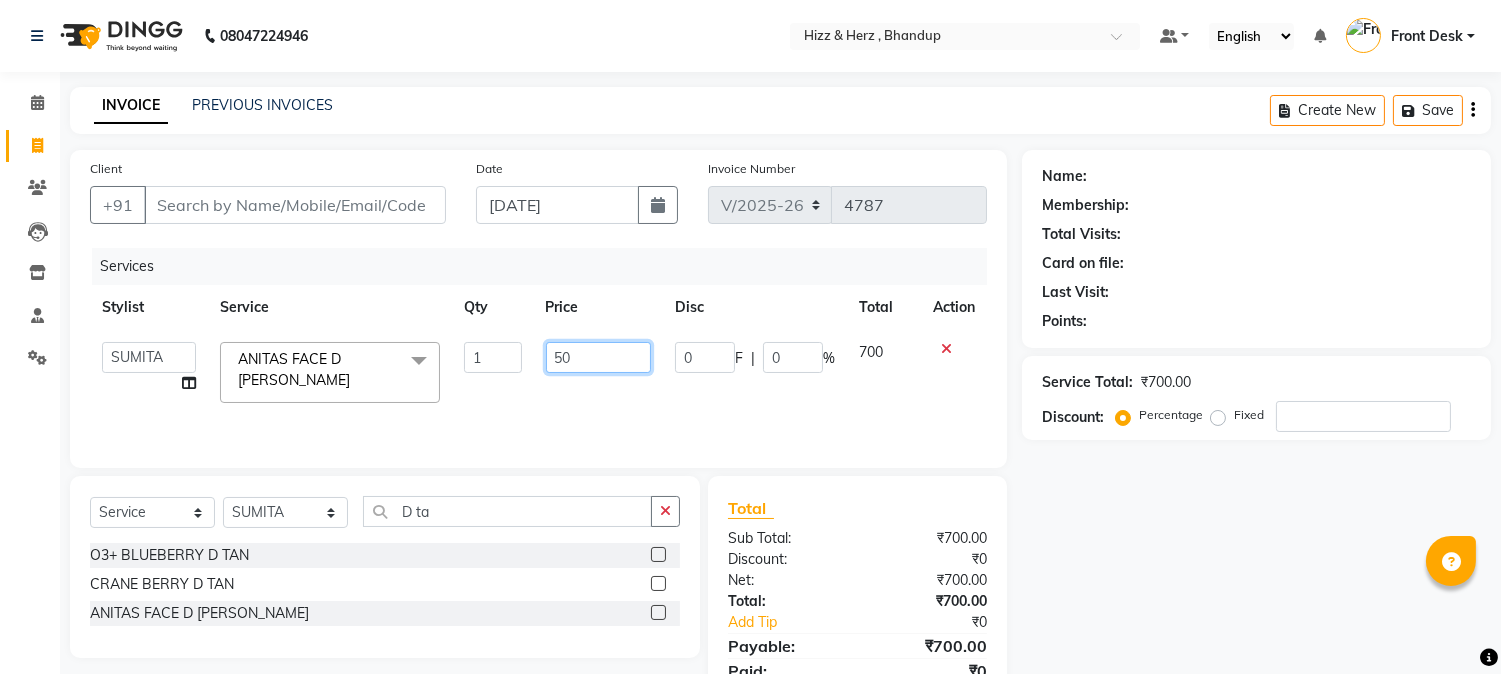 type on "500" 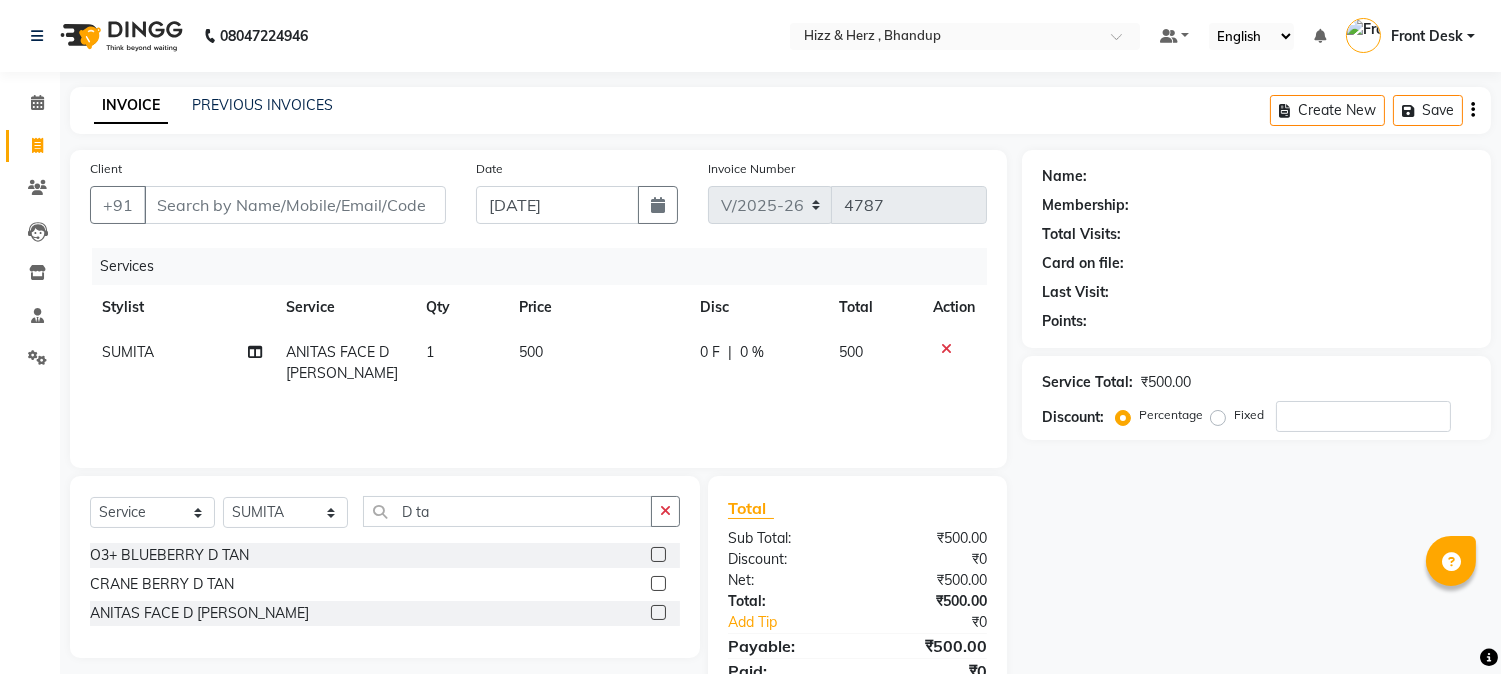 click on "Name: Membership: Total Visits: Card on file: Last Visit:  Points:  Service Total:  ₹500.00  Discount:  Percentage   Fixed" 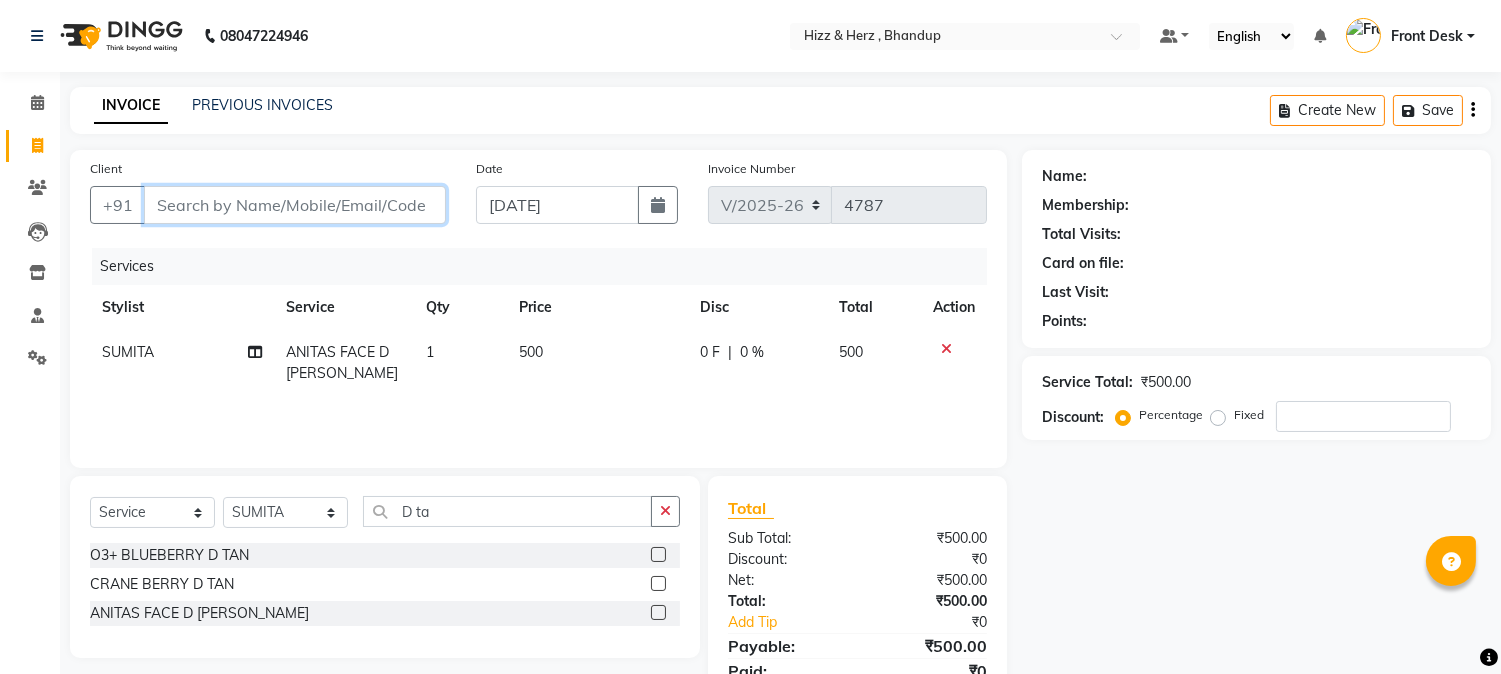 click on "Client" at bounding box center [295, 205] 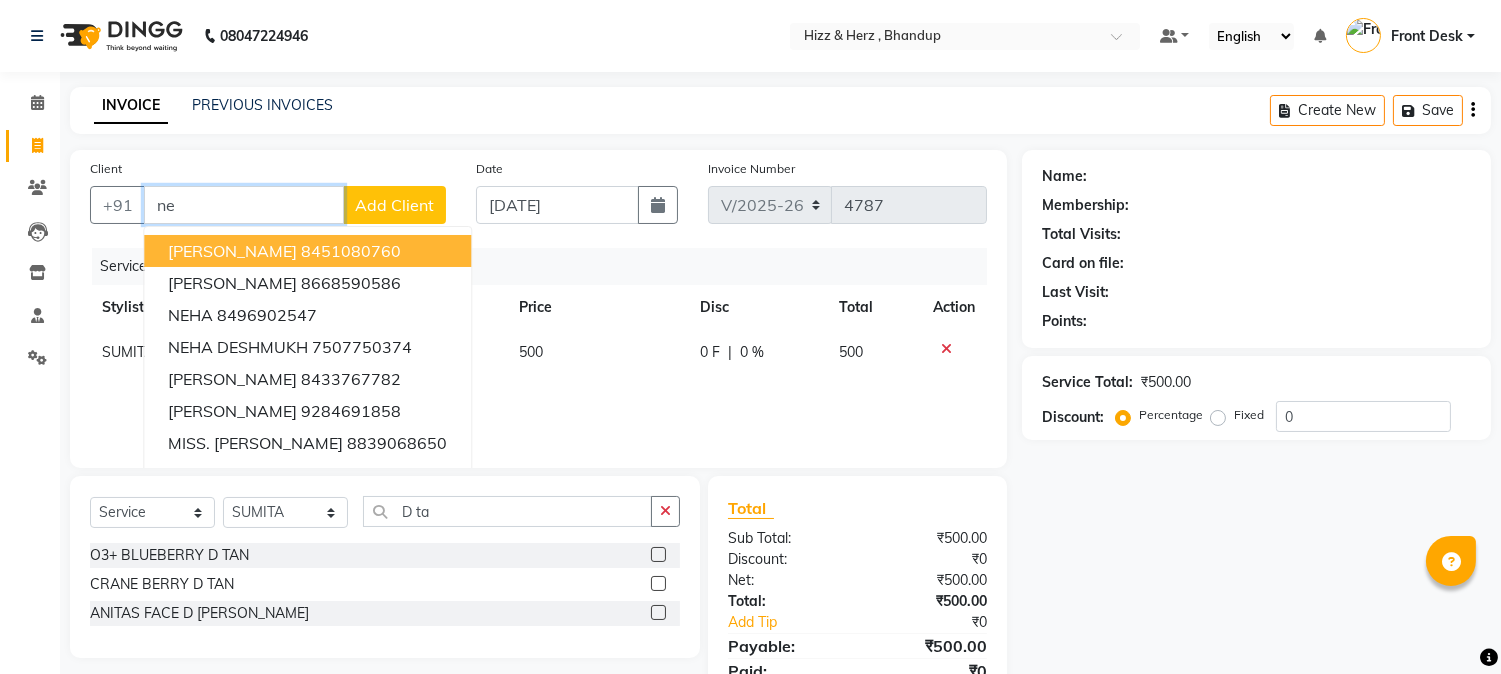 type on "n" 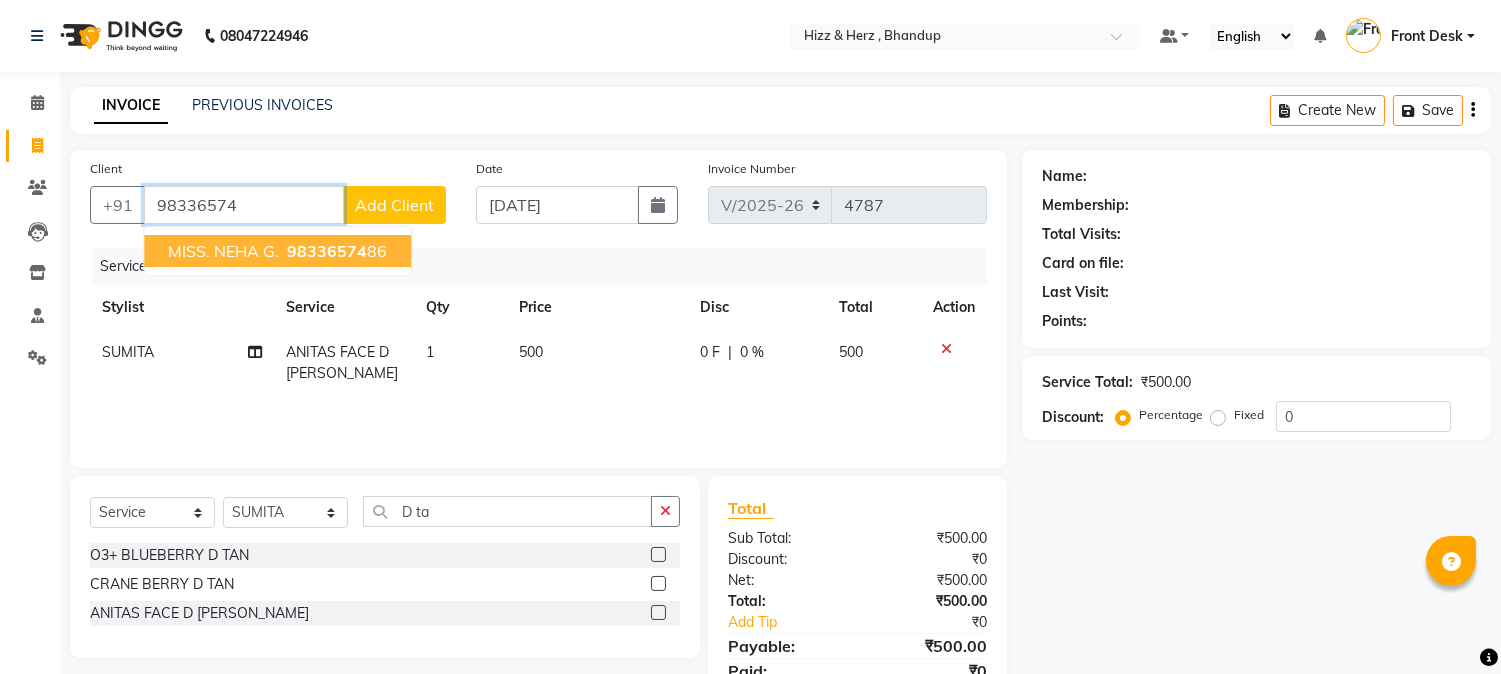 click on "98336574" at bounding box center [327, 251] 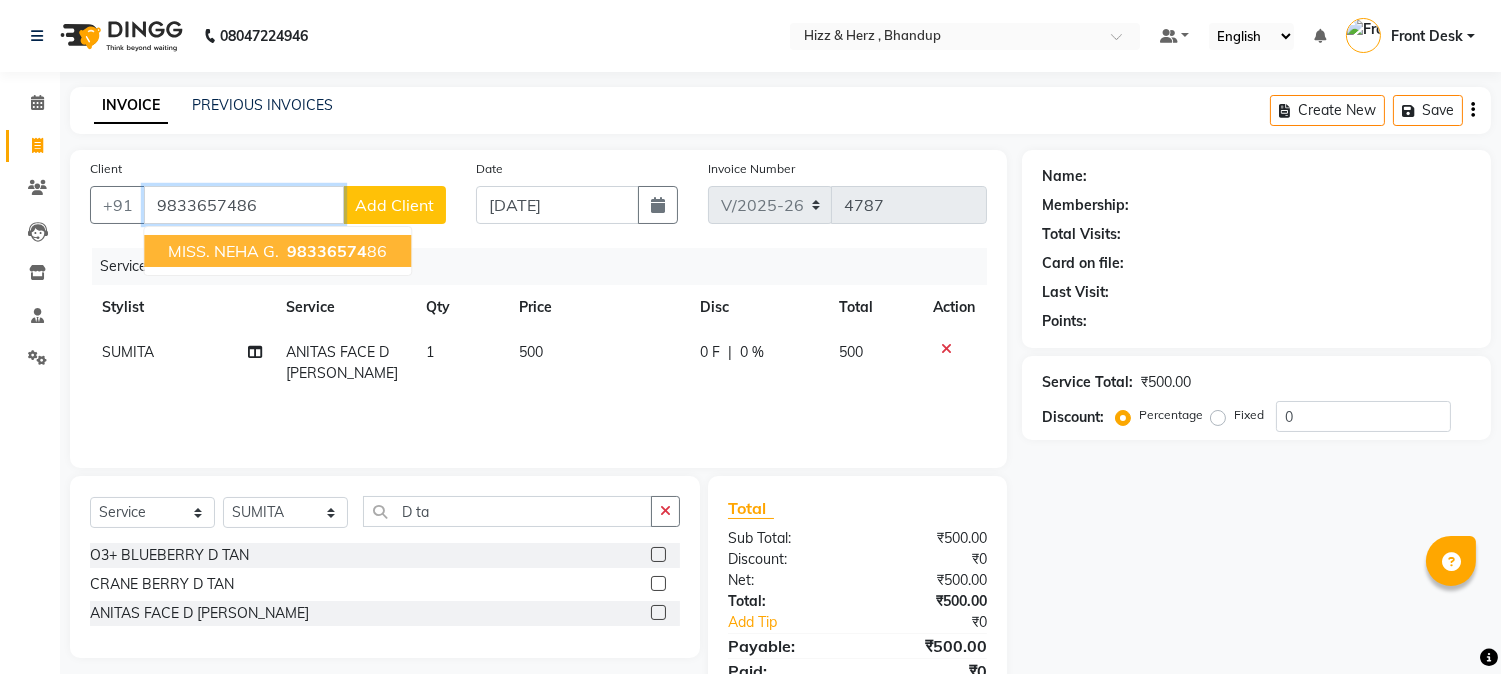 type on "9833657486" 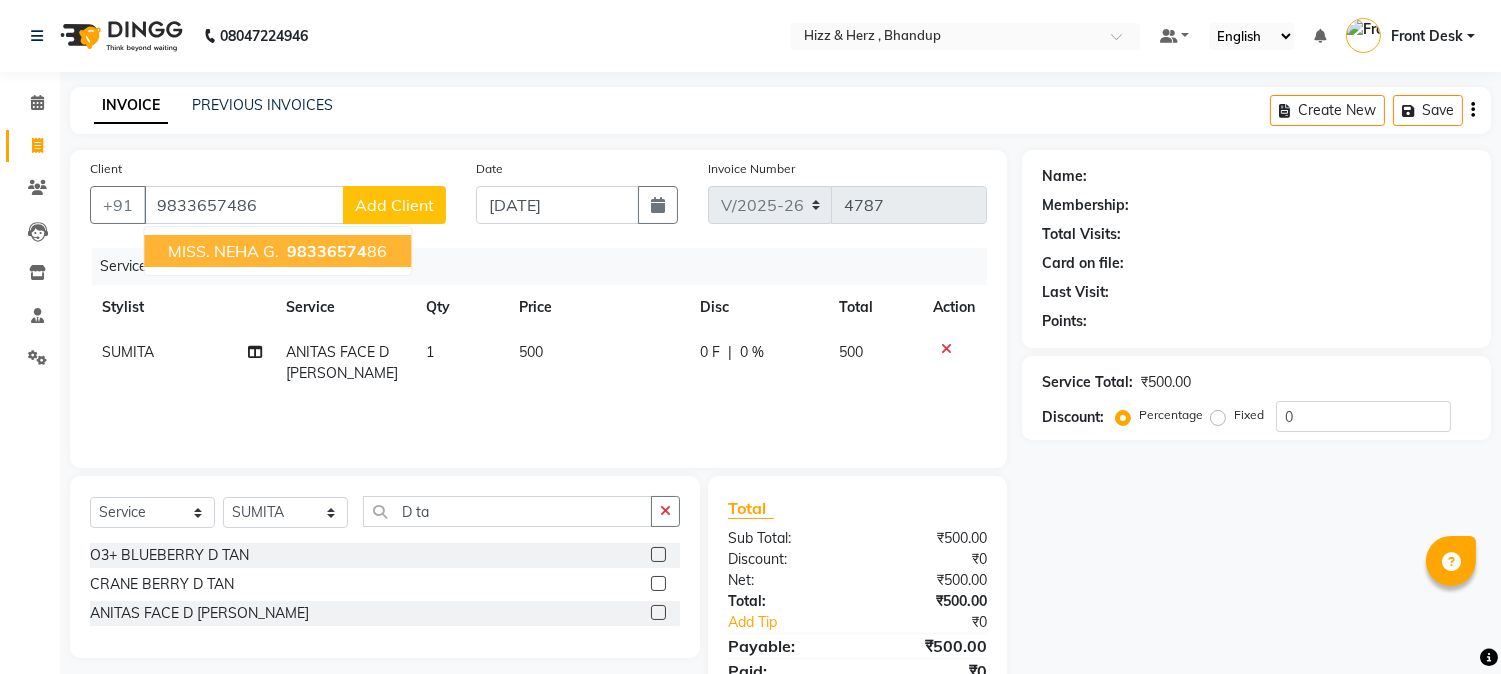 select on "1: Object" 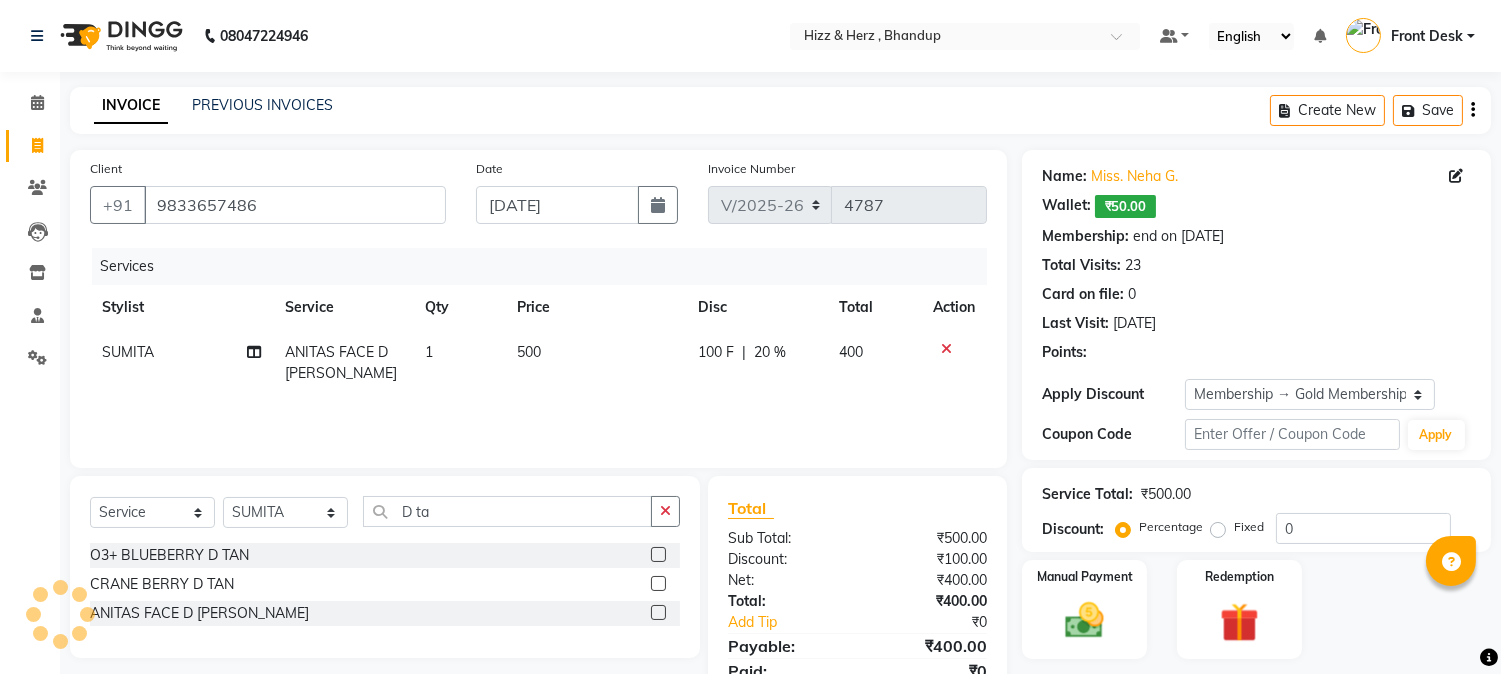 type on "20" 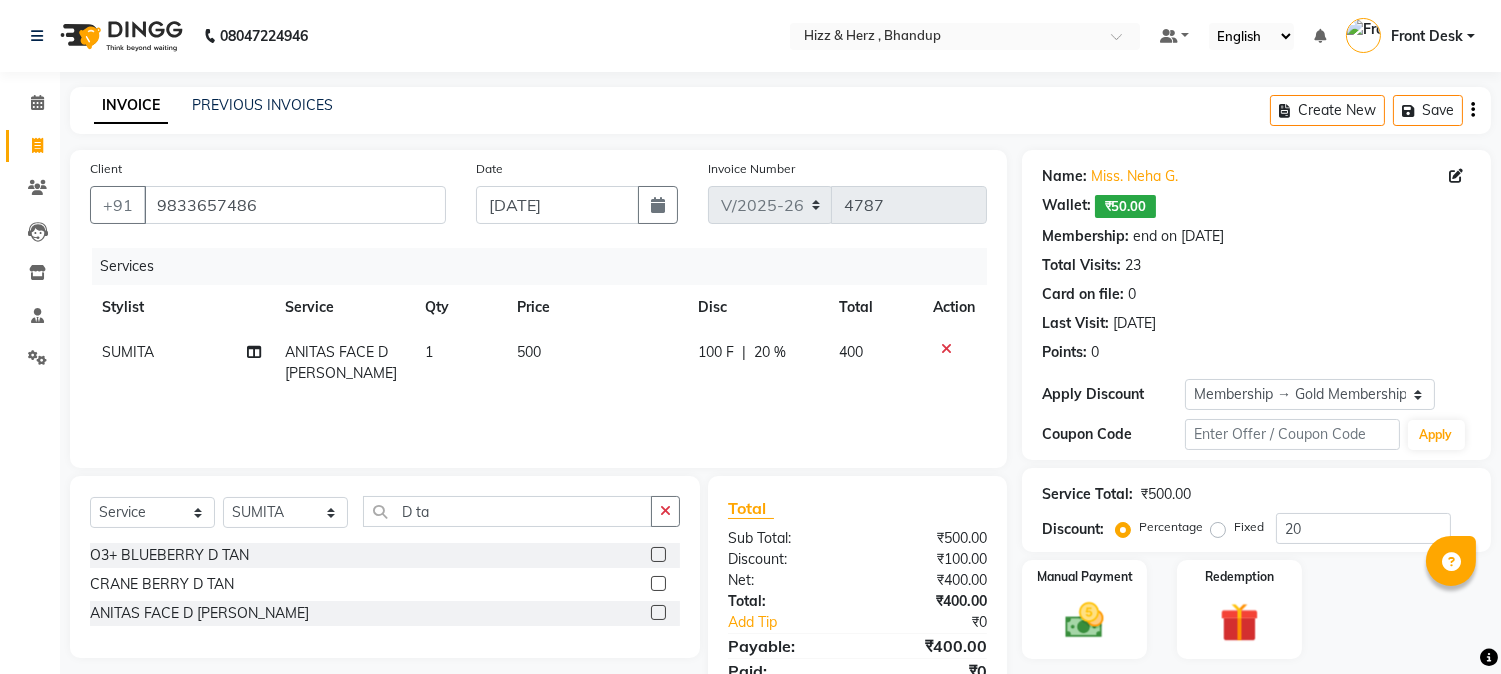 scroll, scrollTop: 84, scrollLeft: 0, axis: vertical 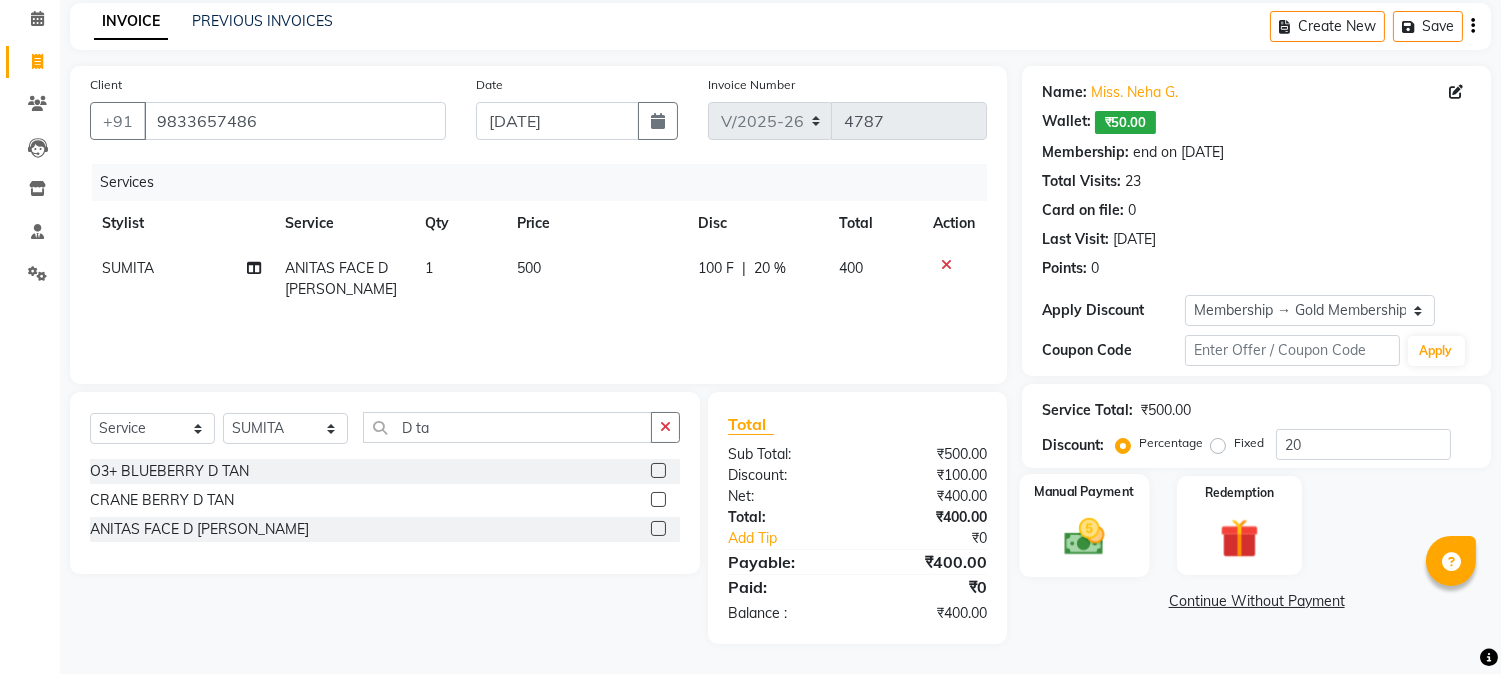 click 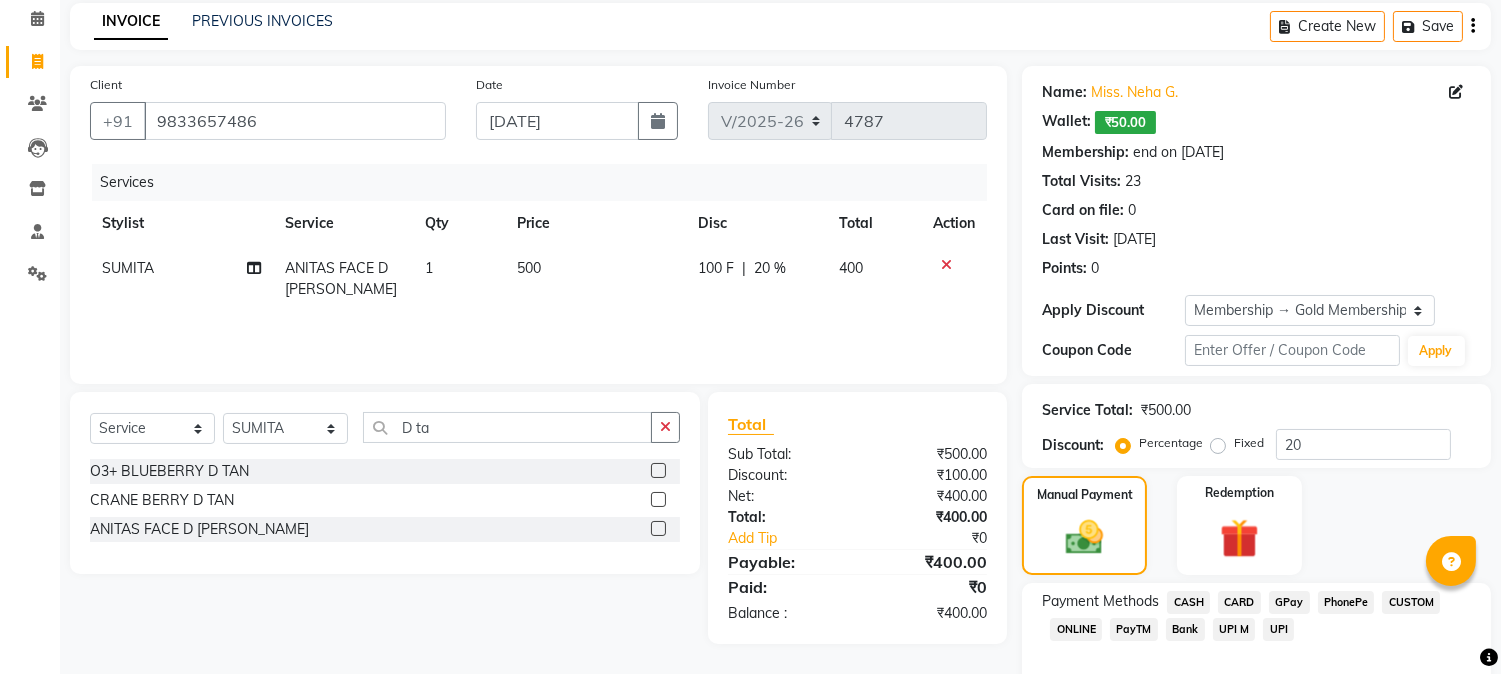 click on "CASH" 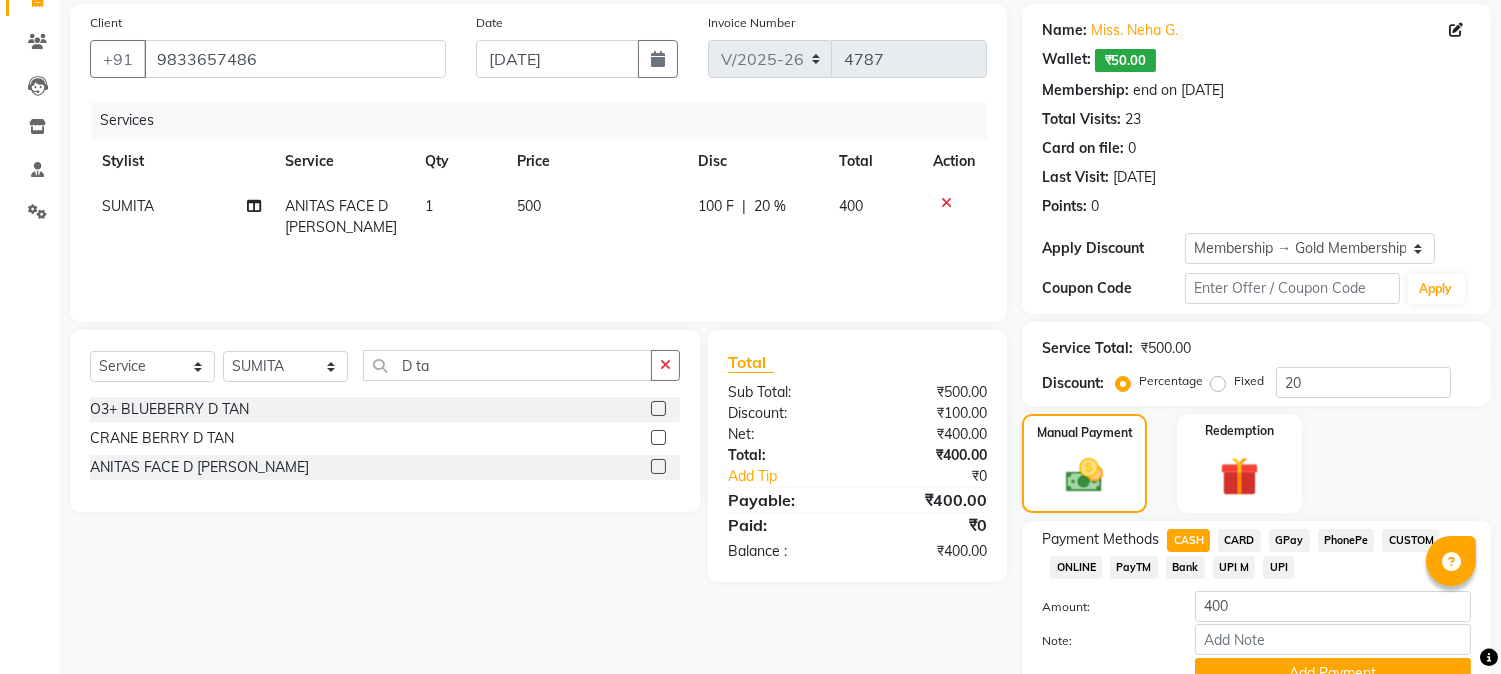 scroll, scrollTop: 195, scrollLeft: 0, axis: vertical 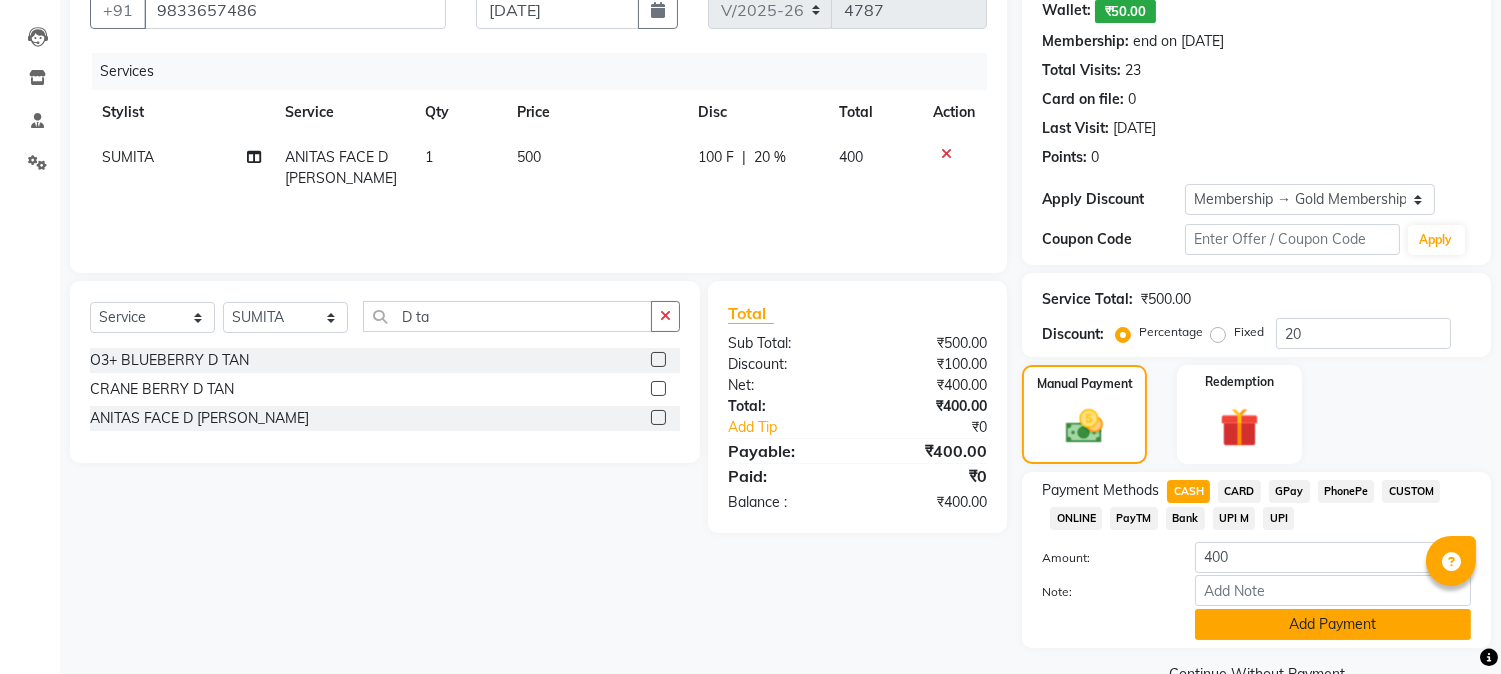 click on "Add Payment" 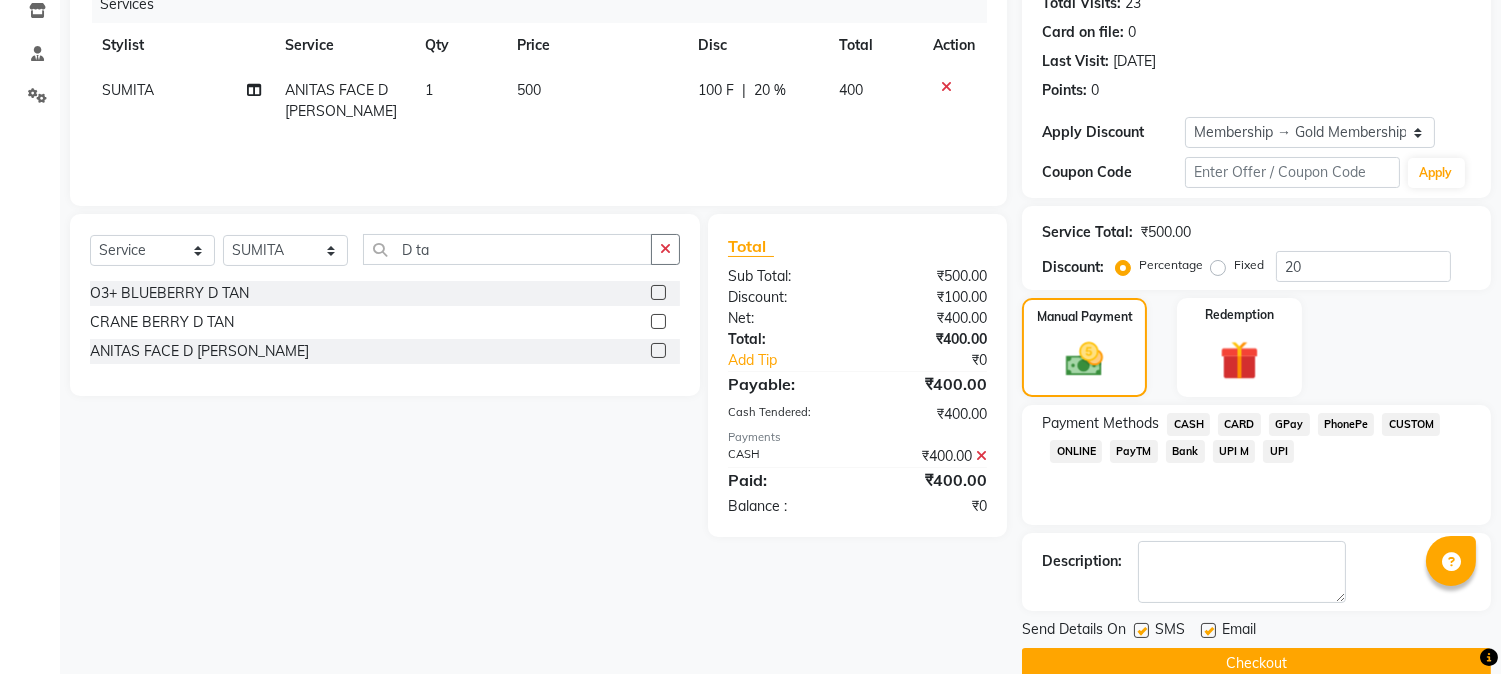 scroll, scrollTop: 295, scrollLeft: 0, axis: vertical 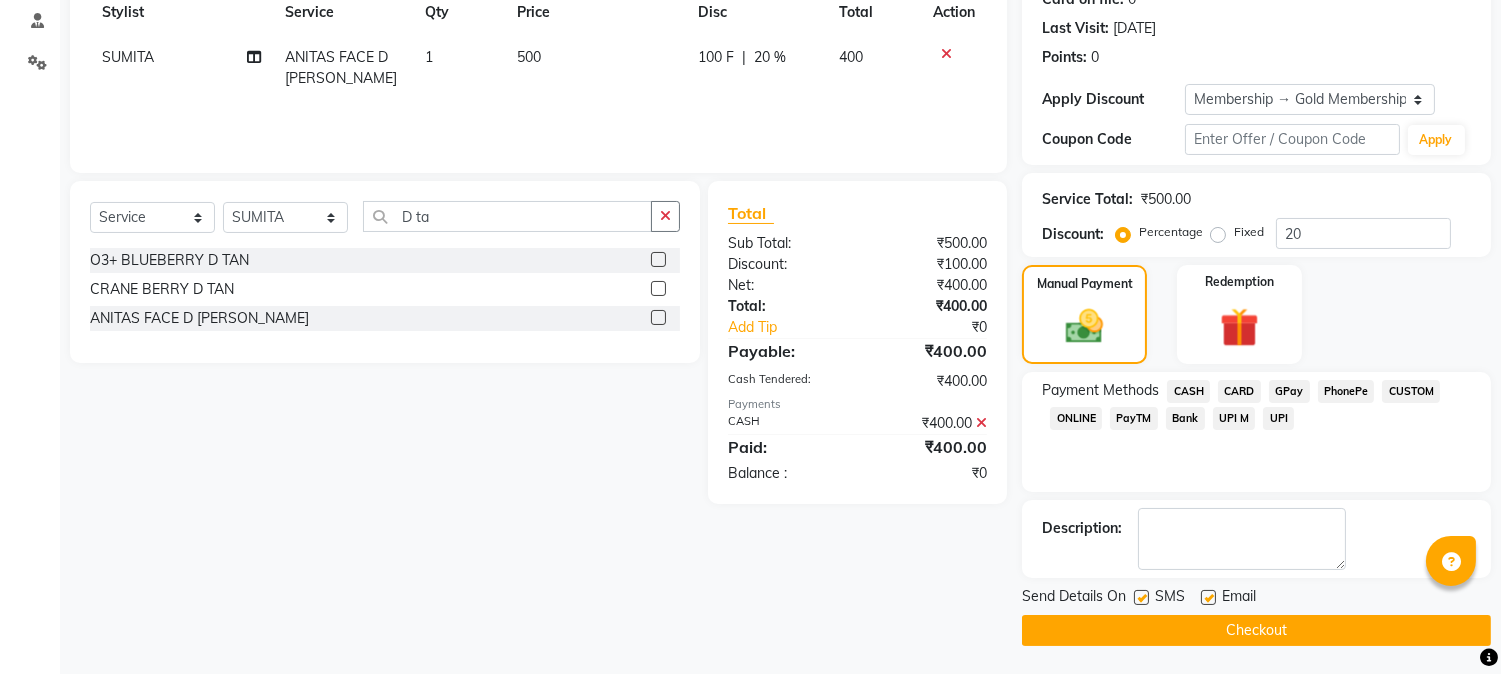 click on "Checkout" 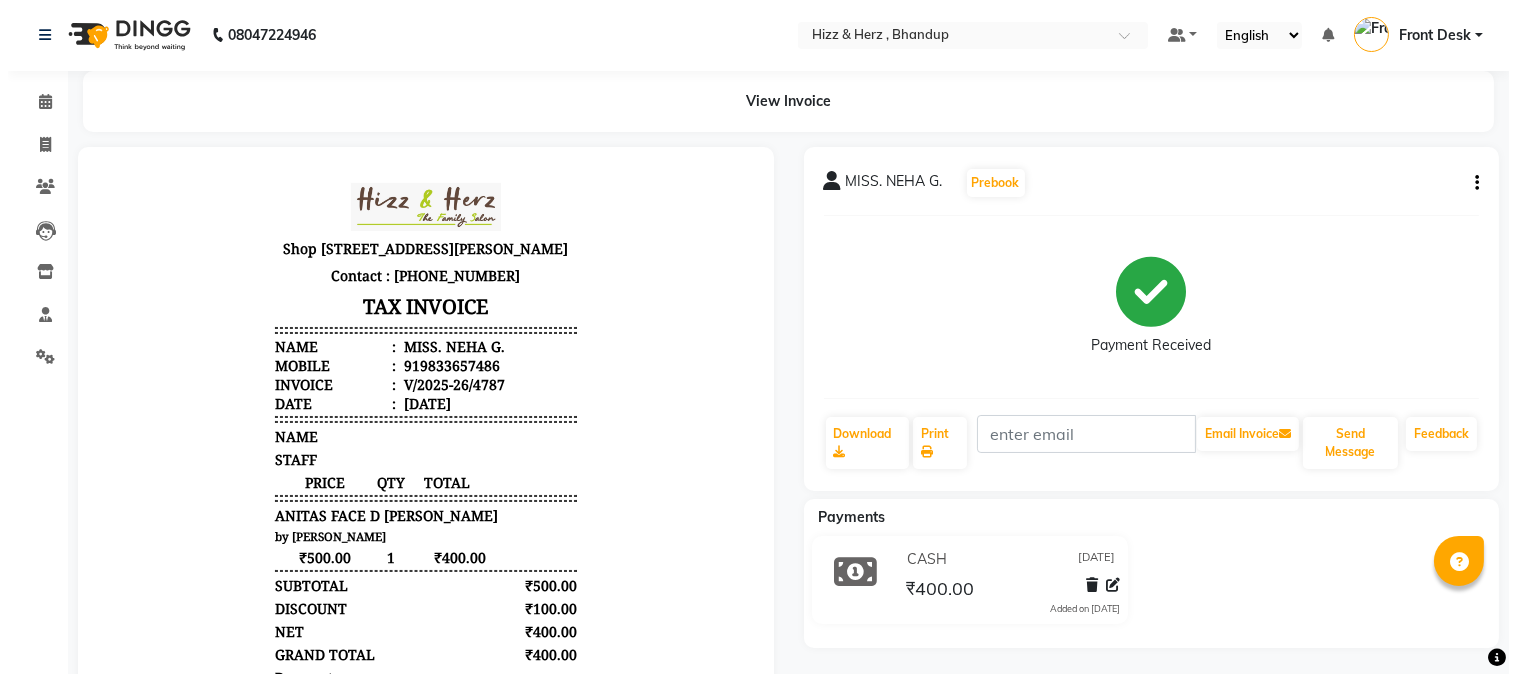 scroll, scrollTop: 0, scrollLeft: 0, axis: both 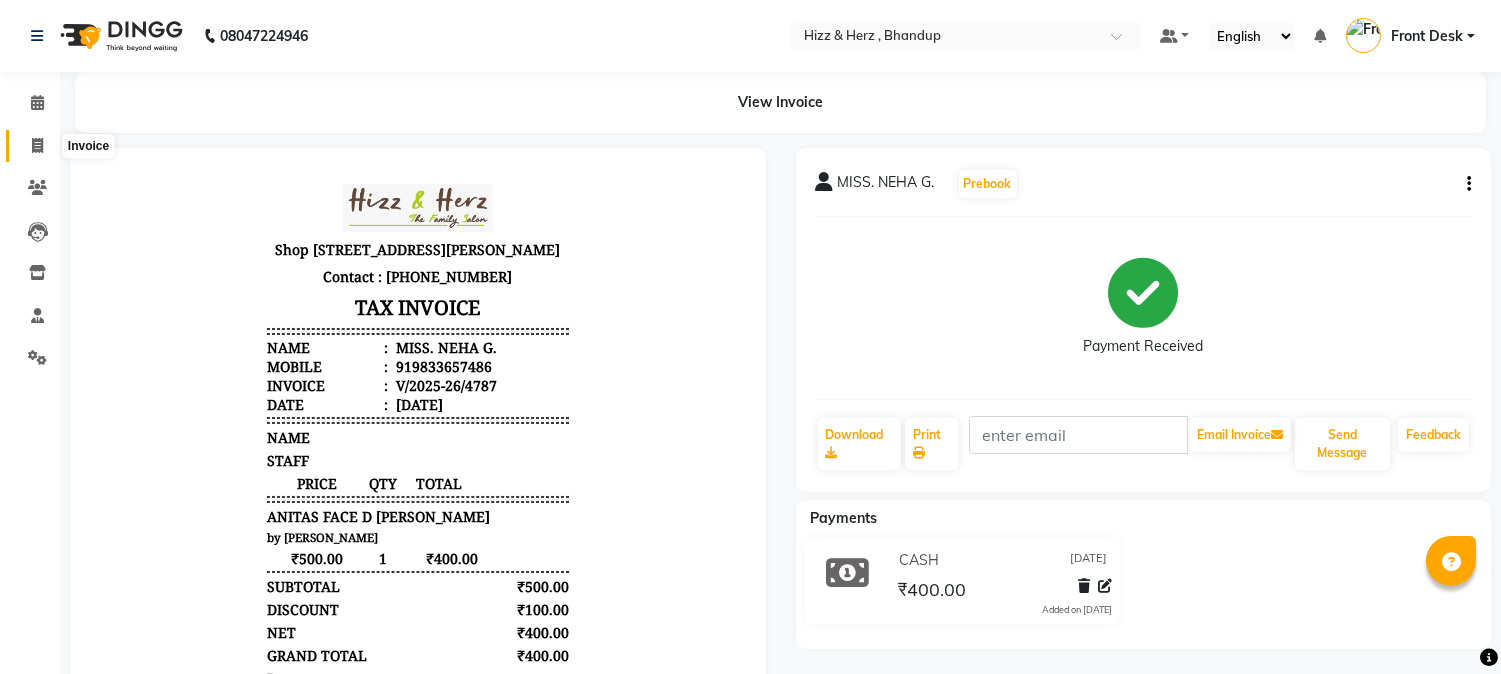 click 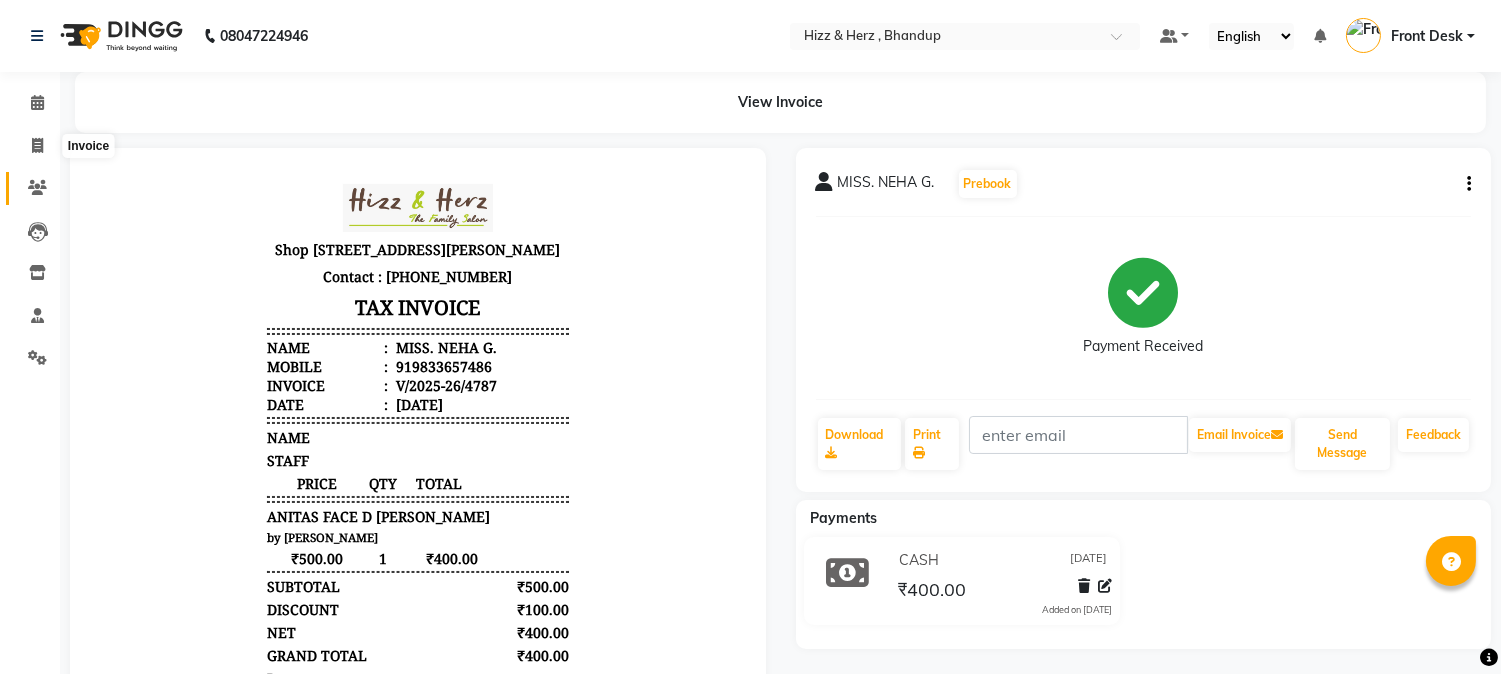 select on "629" 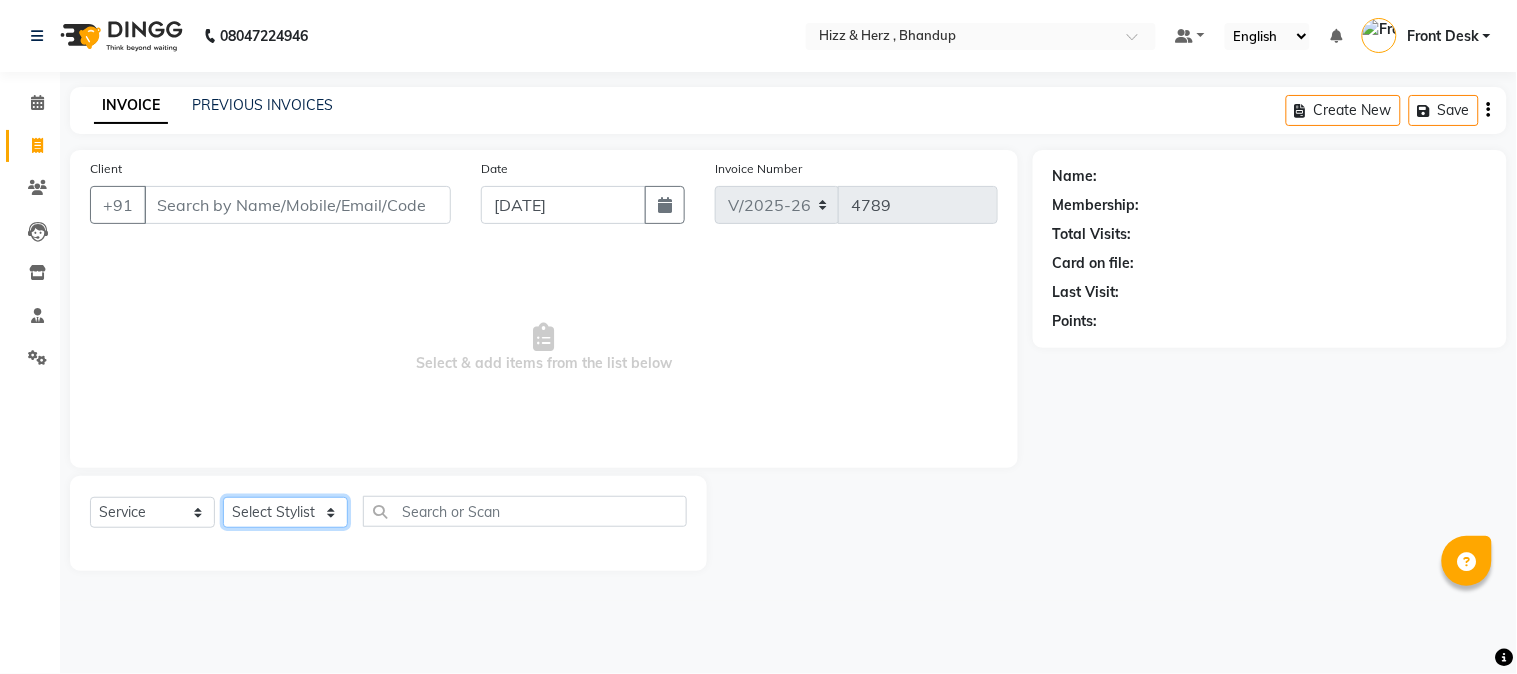 click on "Select Stylist" 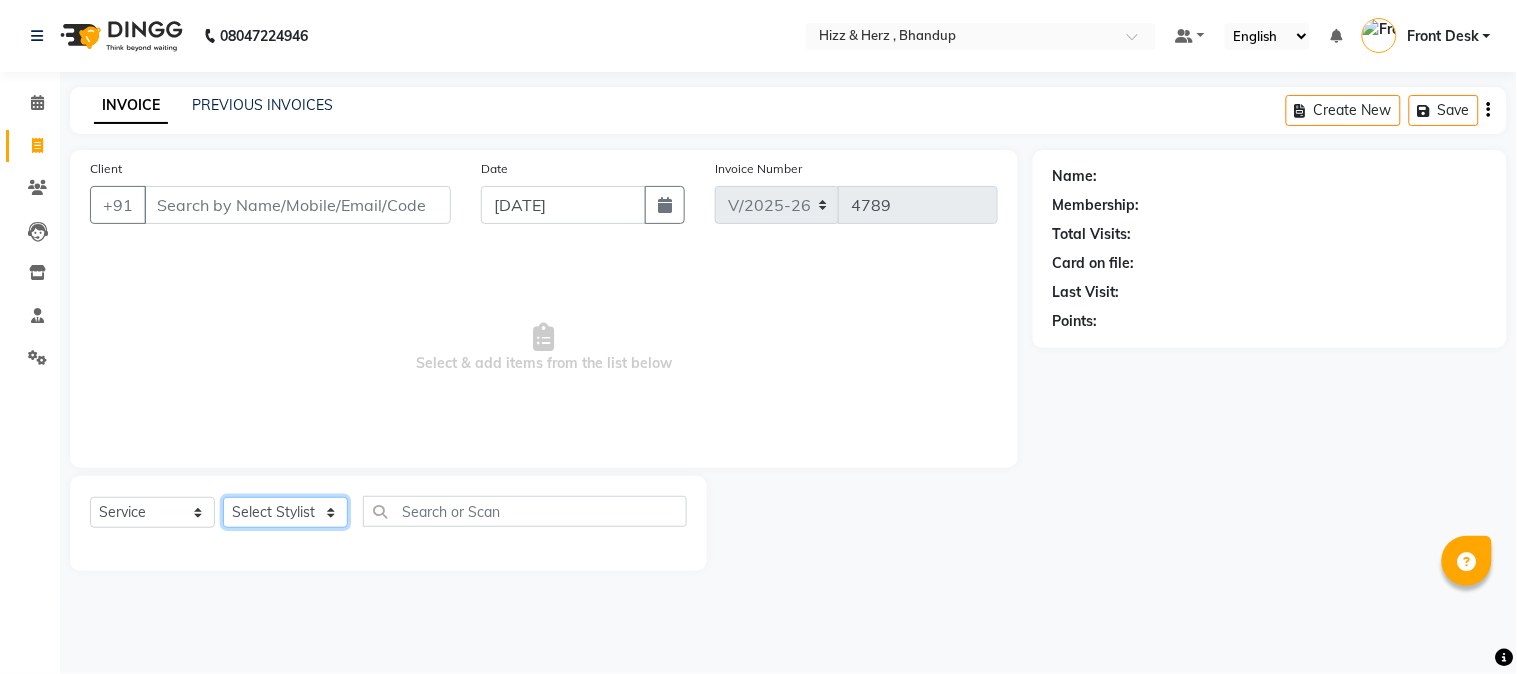 select on "26430" 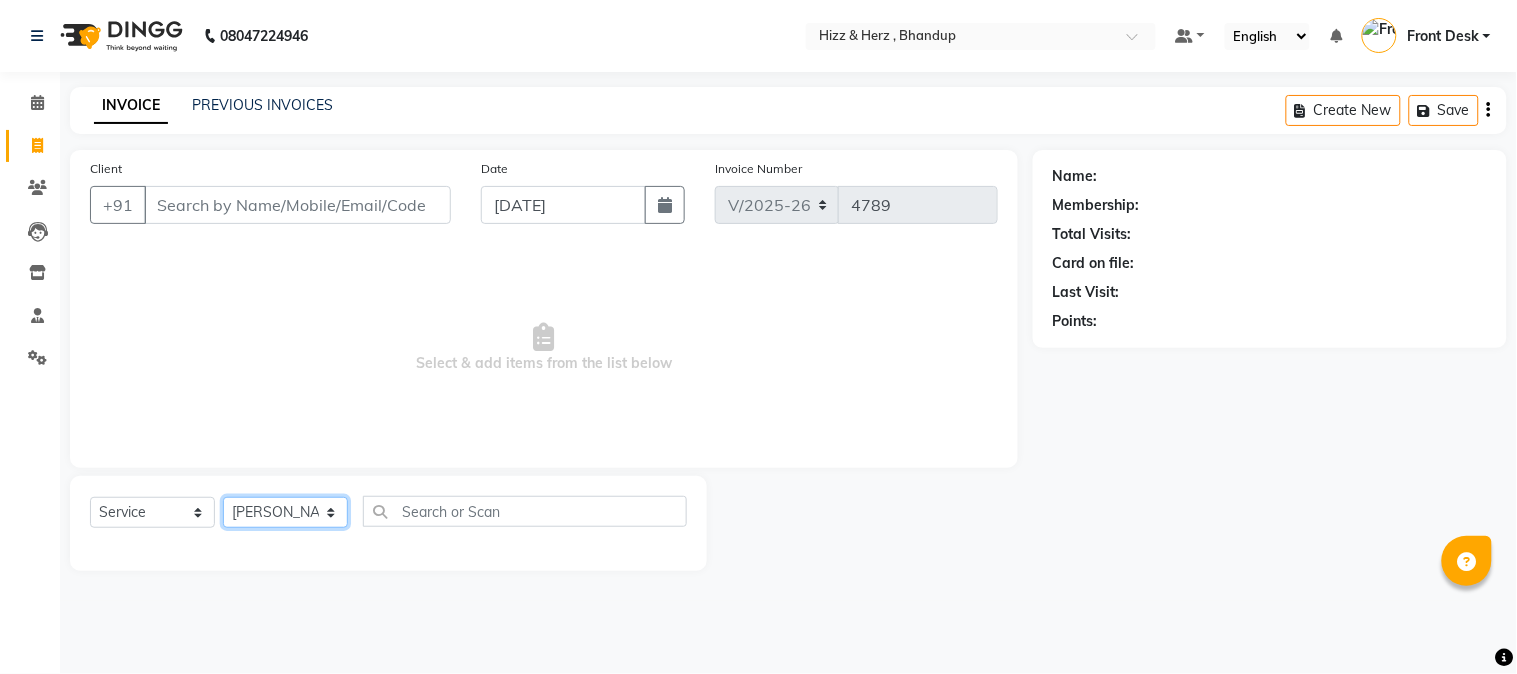 click on "Select Stylist Front Desk [PERSON_NAME] HIZZ & HERZ 2 [PERSON_NAME] [PERSON_NAME] [PERSON_NAME] [PERSON_NAME] MOHD [PERSON_NAME] [PERSON_NAME] [PERSON_NAME]  [PERSON_NAME]" 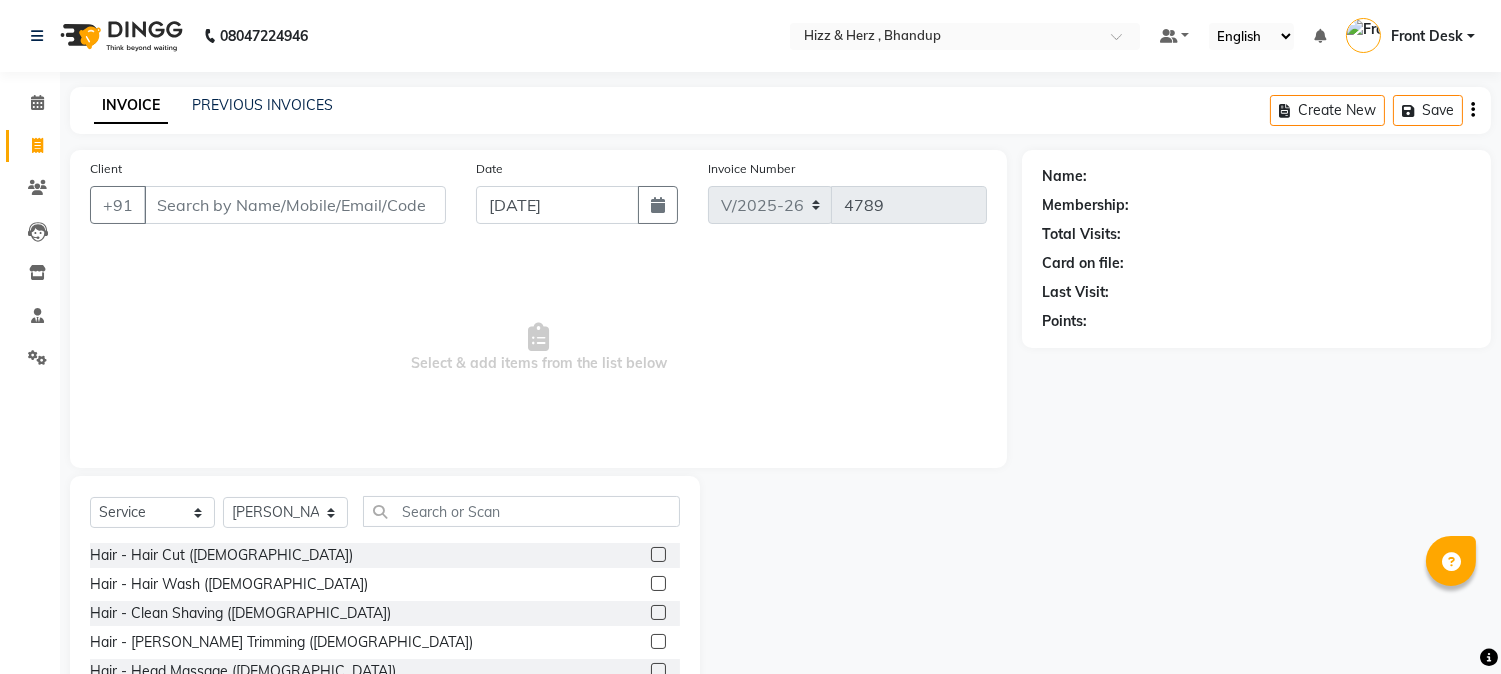 click 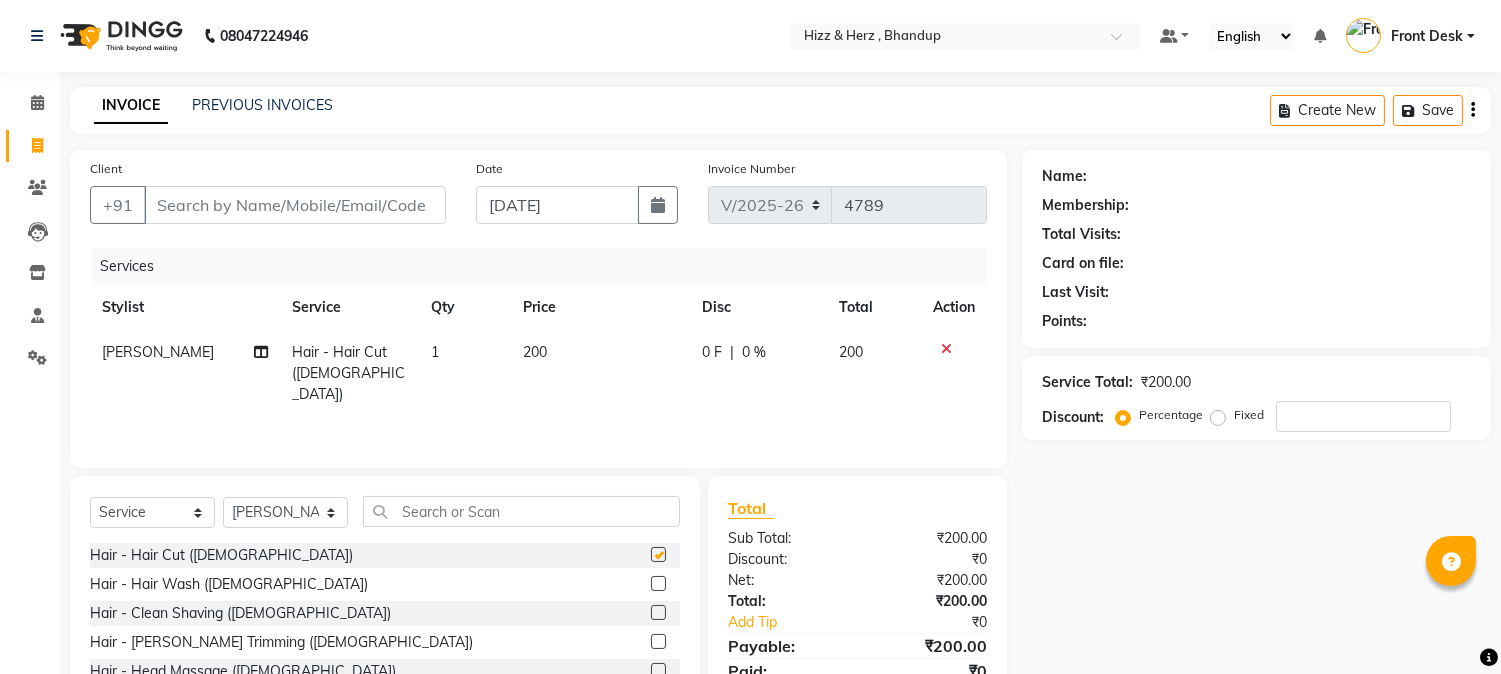 checkbox on "false" 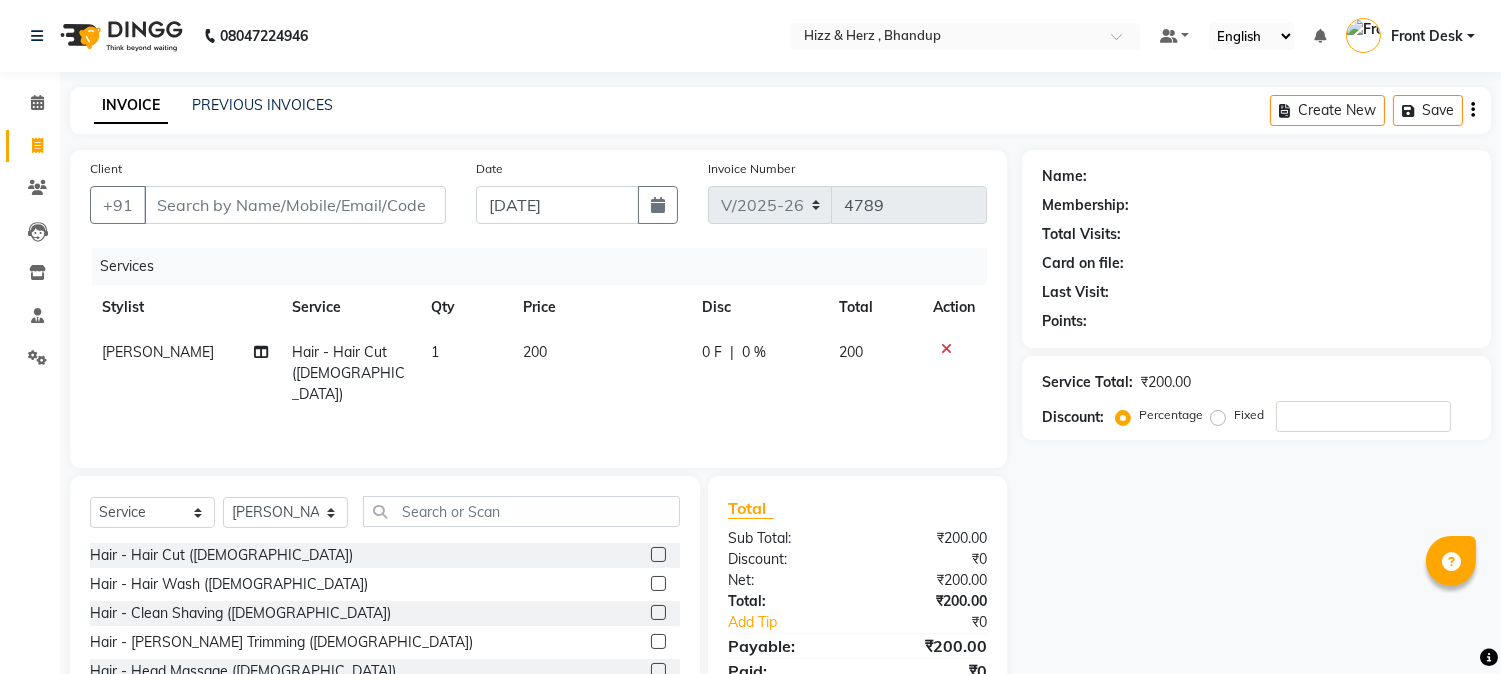click 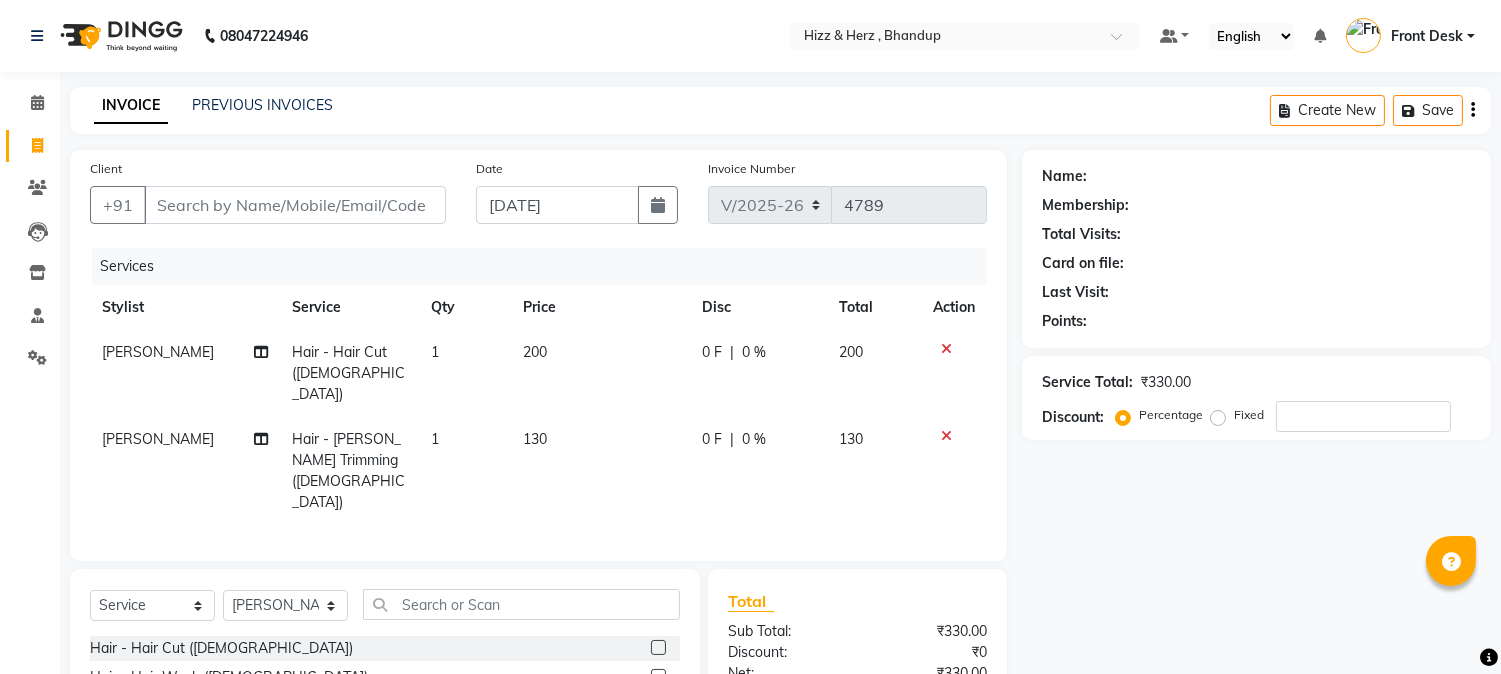 checkbox on "false" 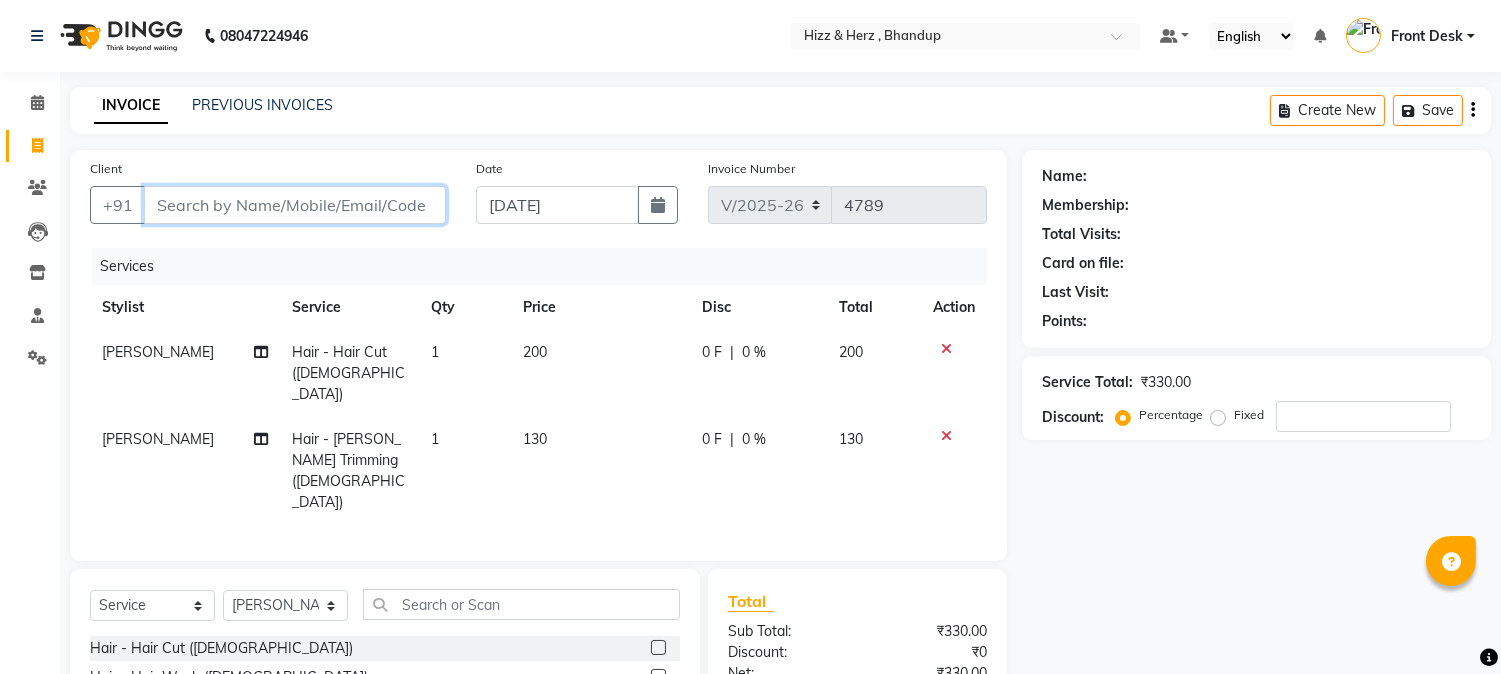 click on "Client" at bounding box center [295, 205] 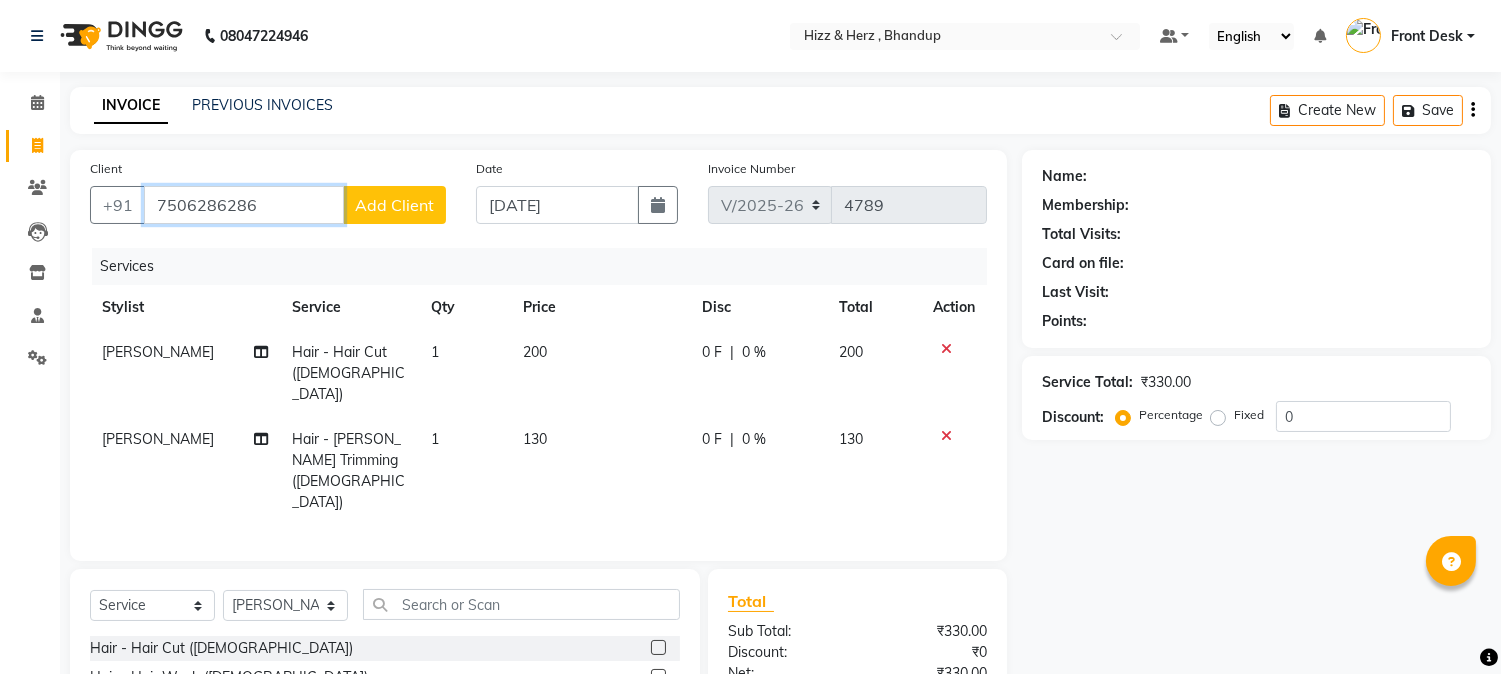 type on "7506286286" 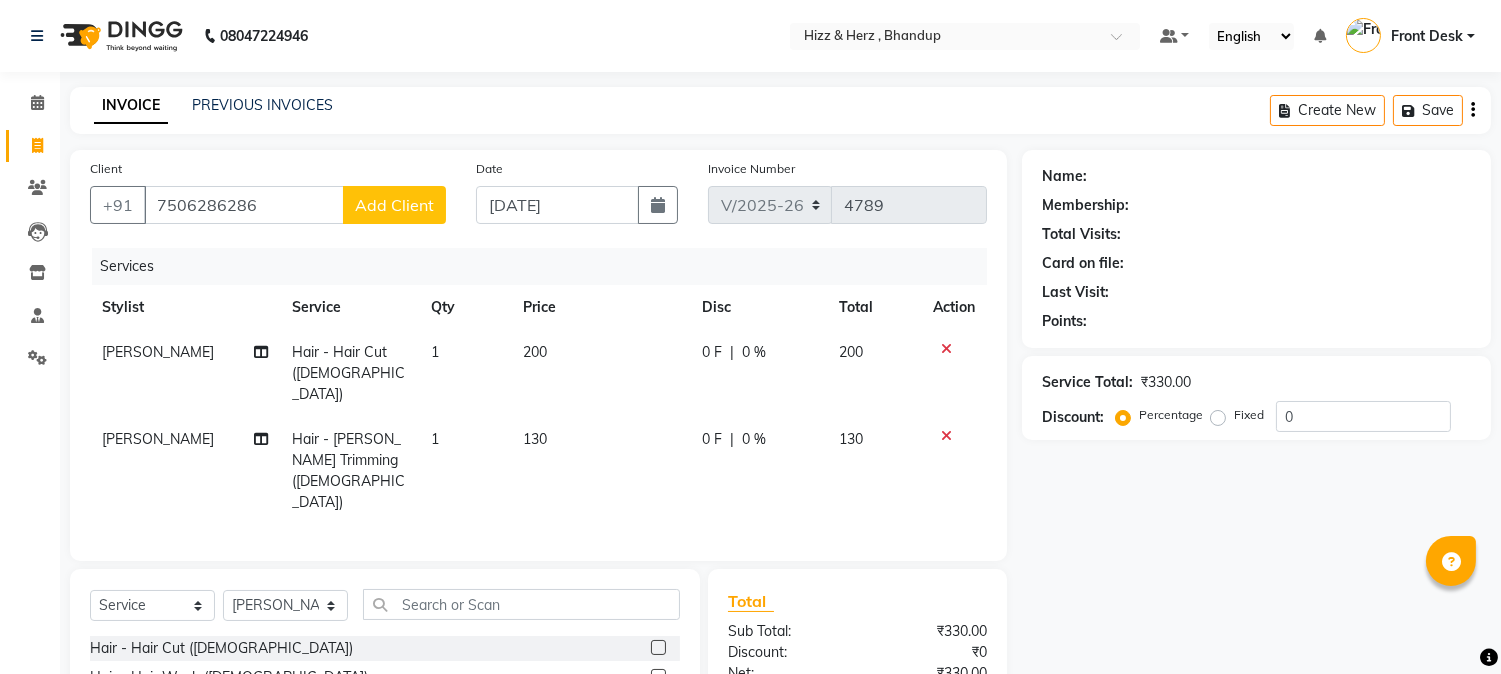 click on "Add Client" 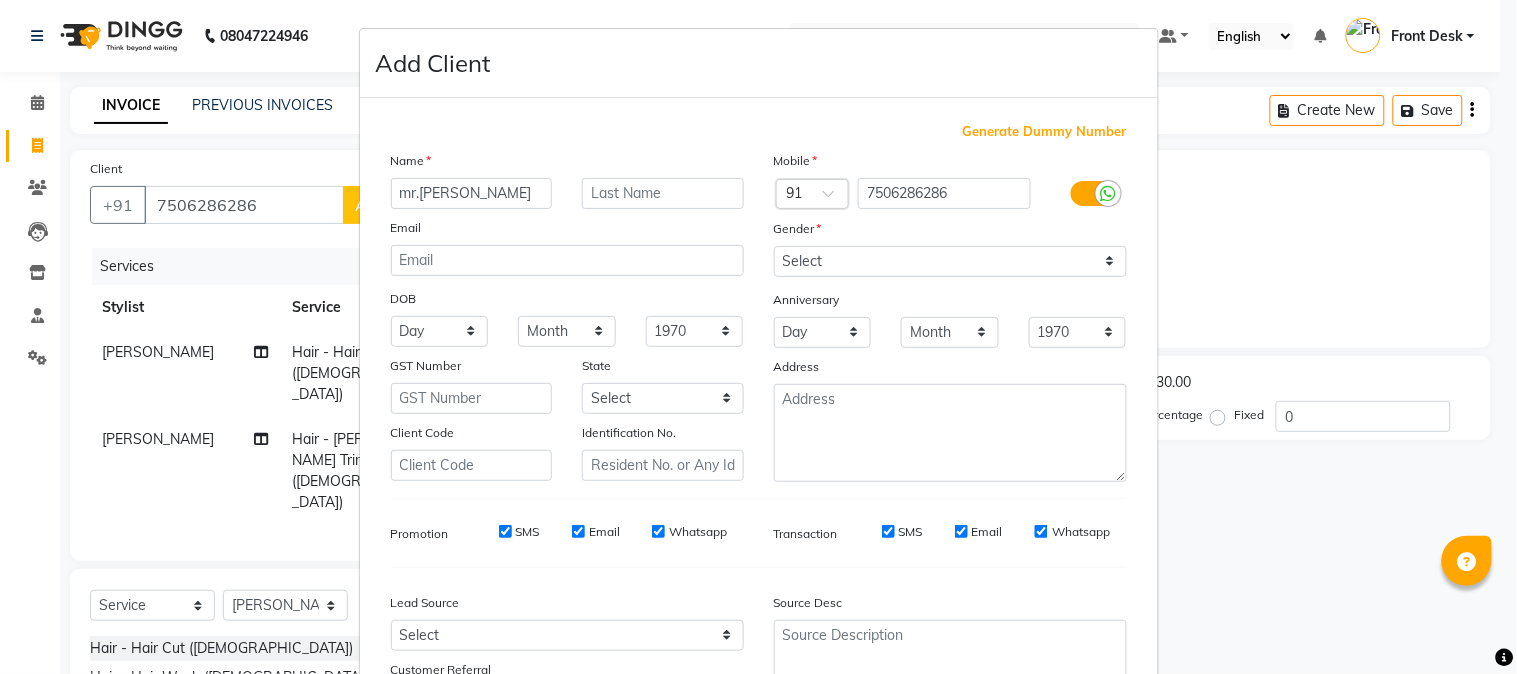 type on "mr.ritesh" 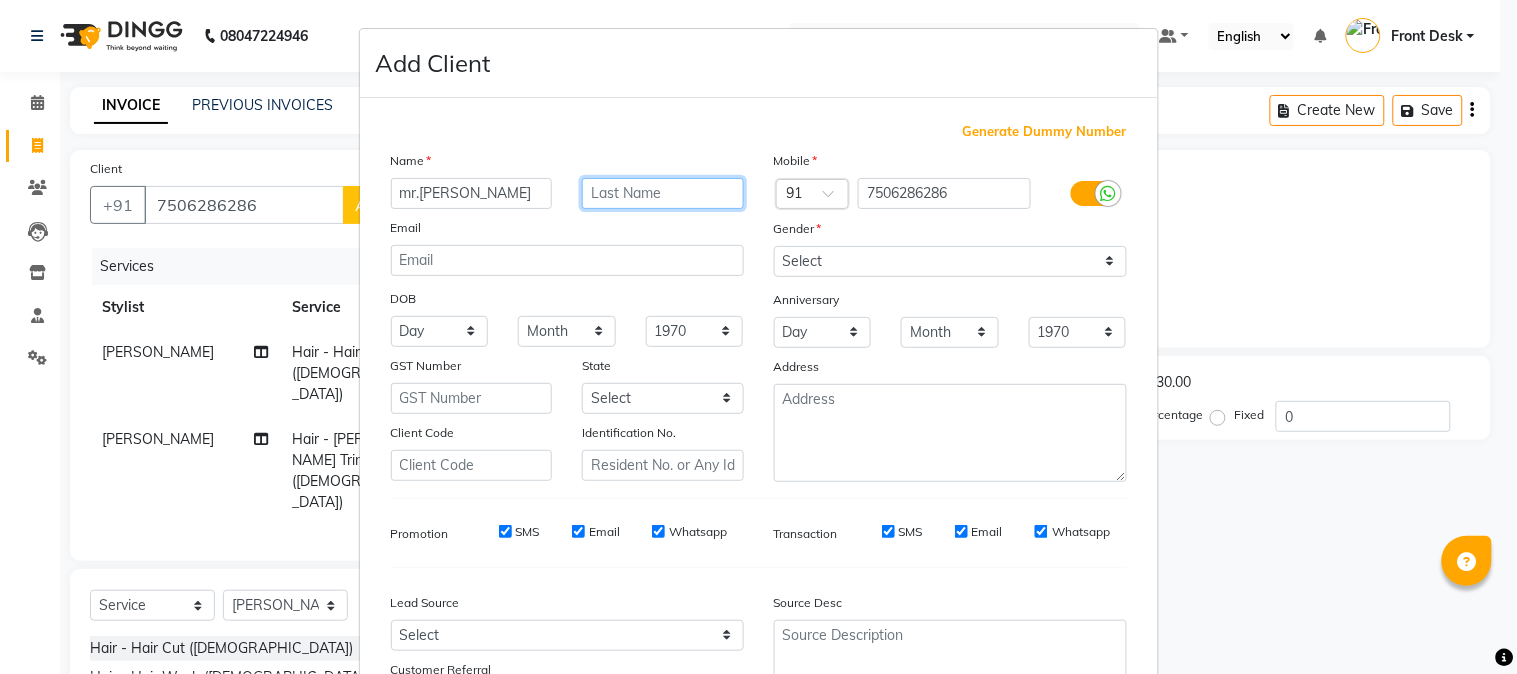 click at bounding box center [663, 193] 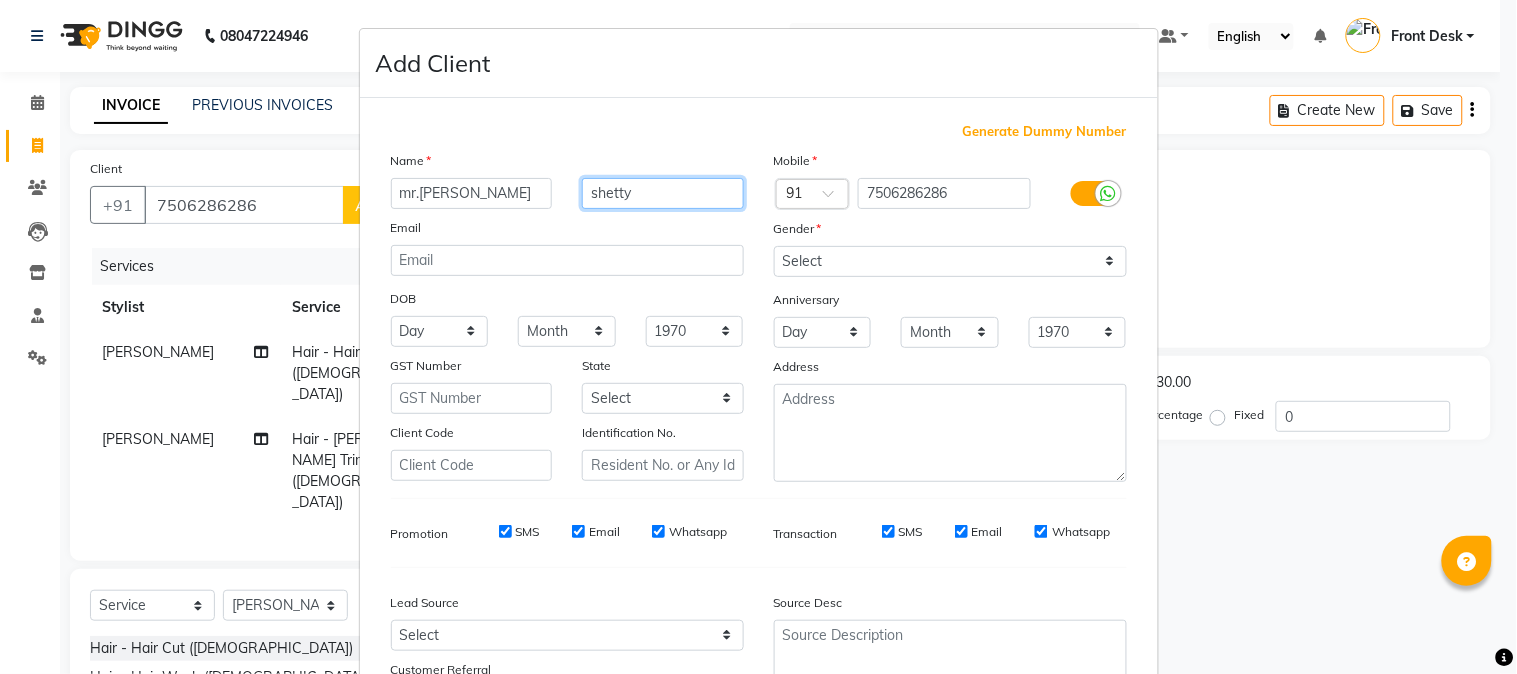 type on "shetty" 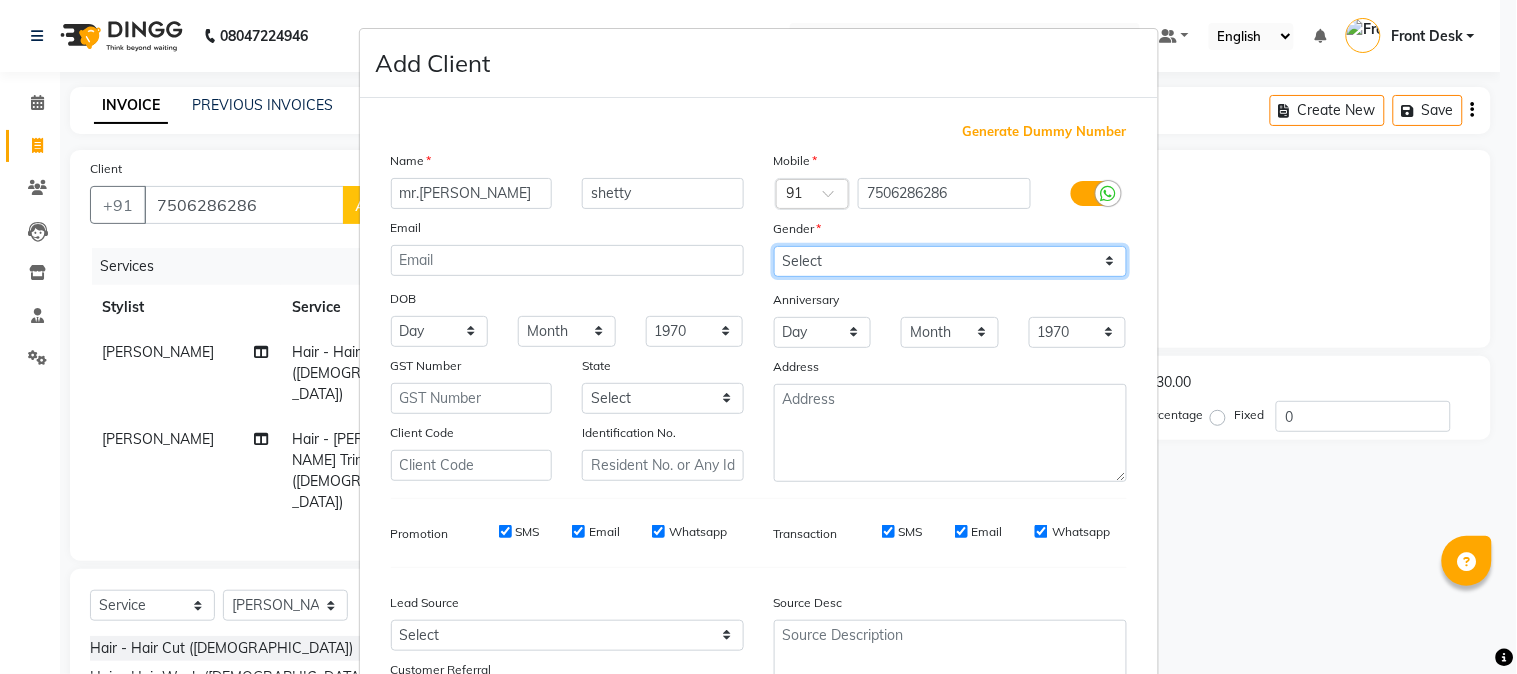 click on "Select Male Female Other Prefer Not To Say" at bounding box center [950, 261] 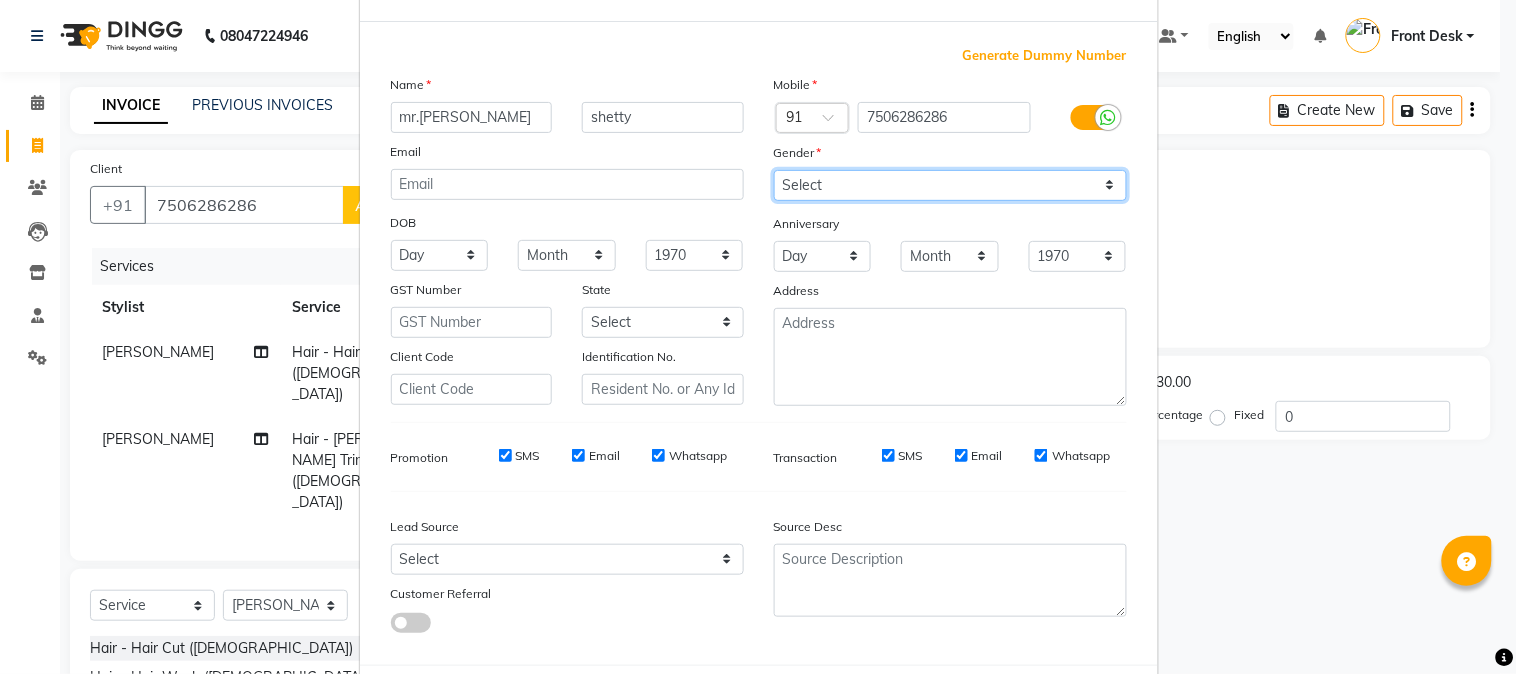scroll, scrollTop: 111, scrollLeft: 0, axis: vertical 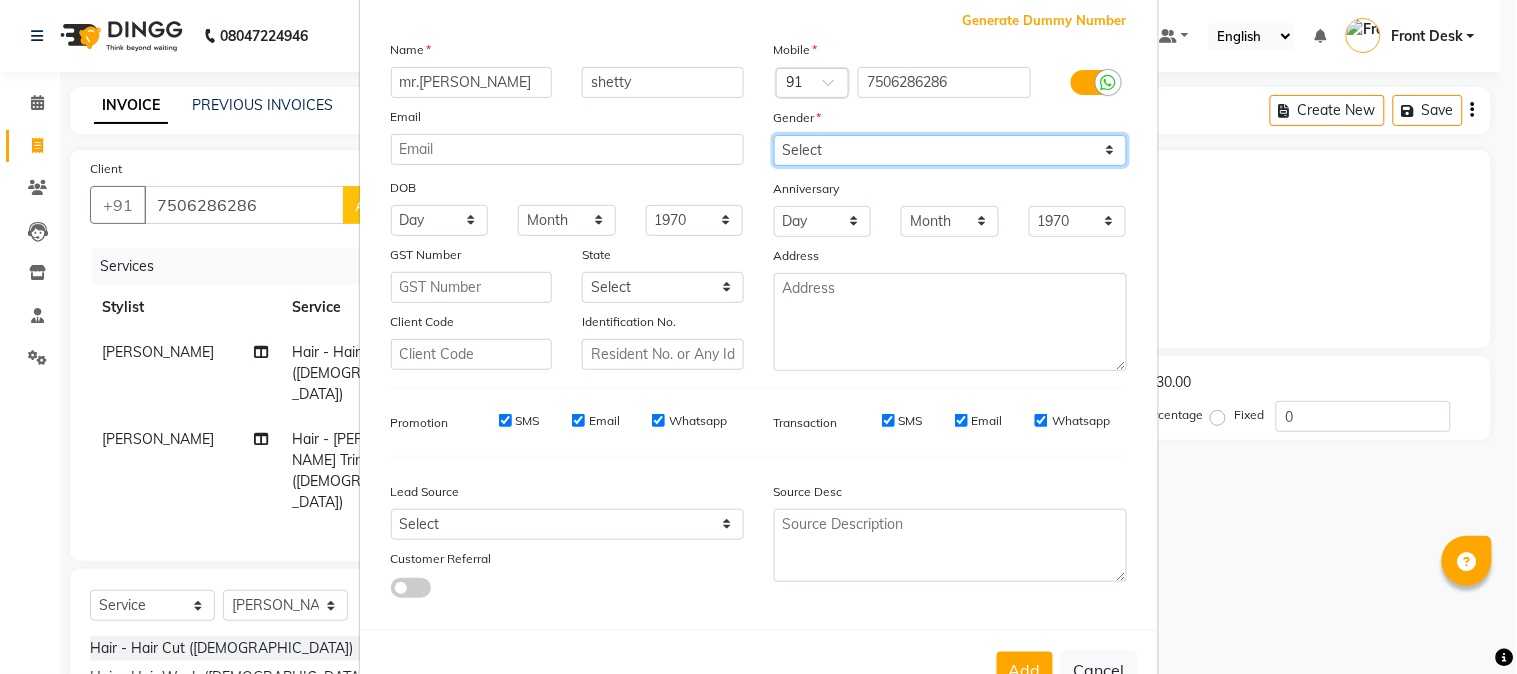 click on "Select Male Female Other Prefer Not To Say" at bounding box center (950, 150) 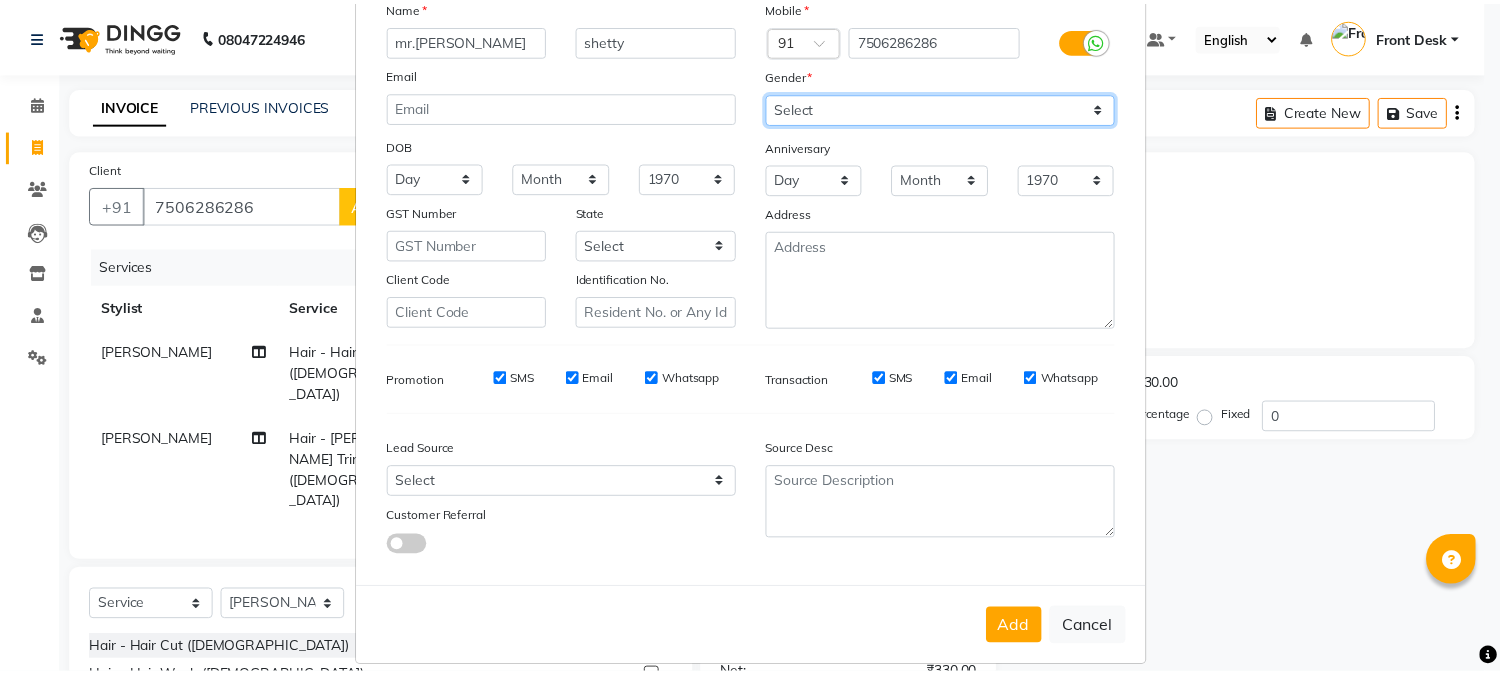 scroll, scrollTop: 176, scrollLeft: 0, axis: vertical 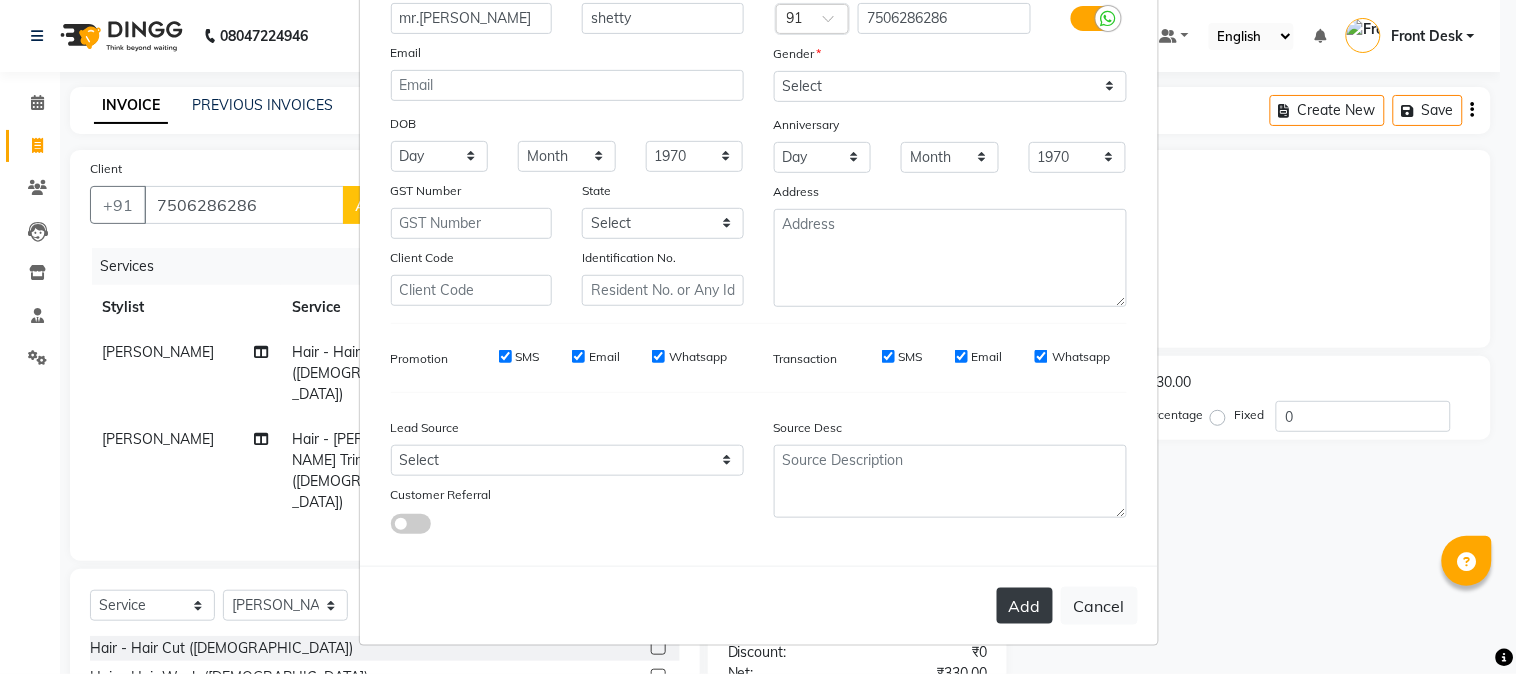 click on "Add" at bounding box center [1025, 606] 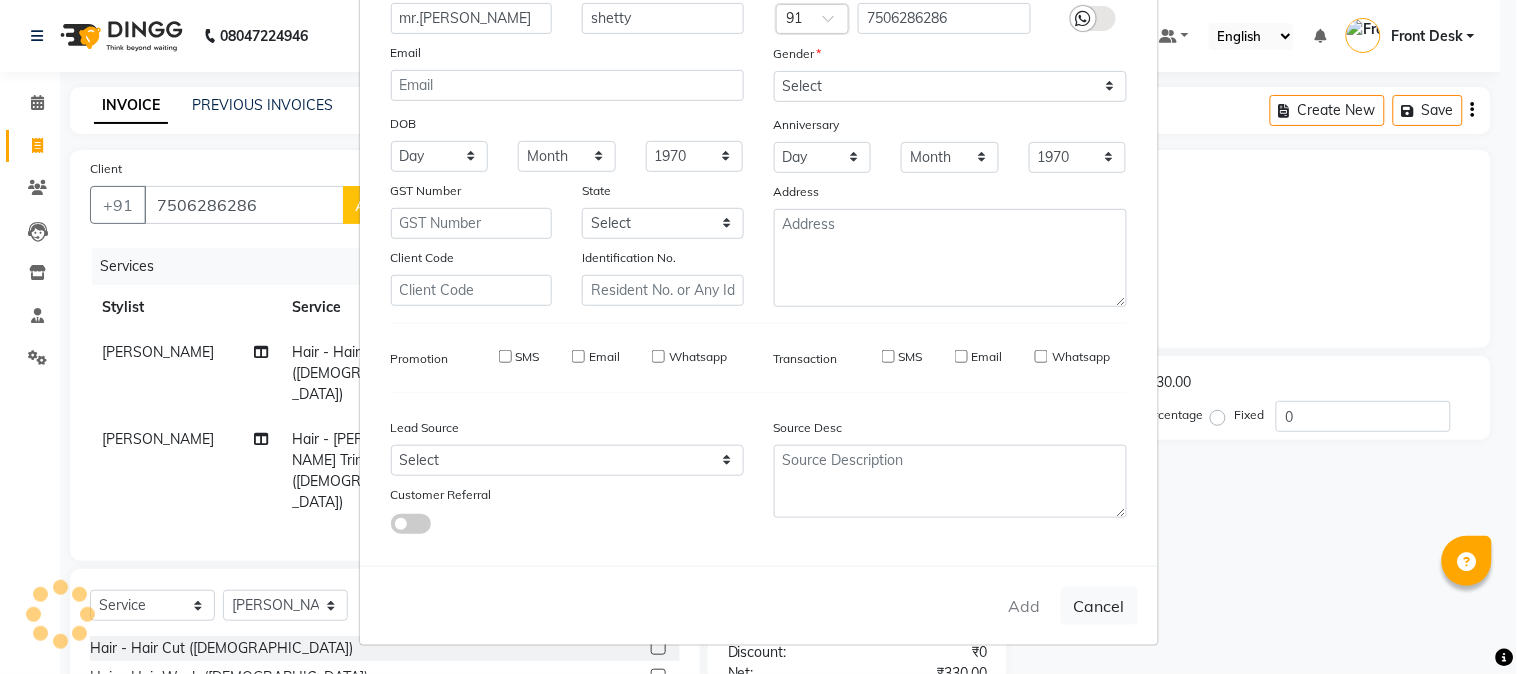 type 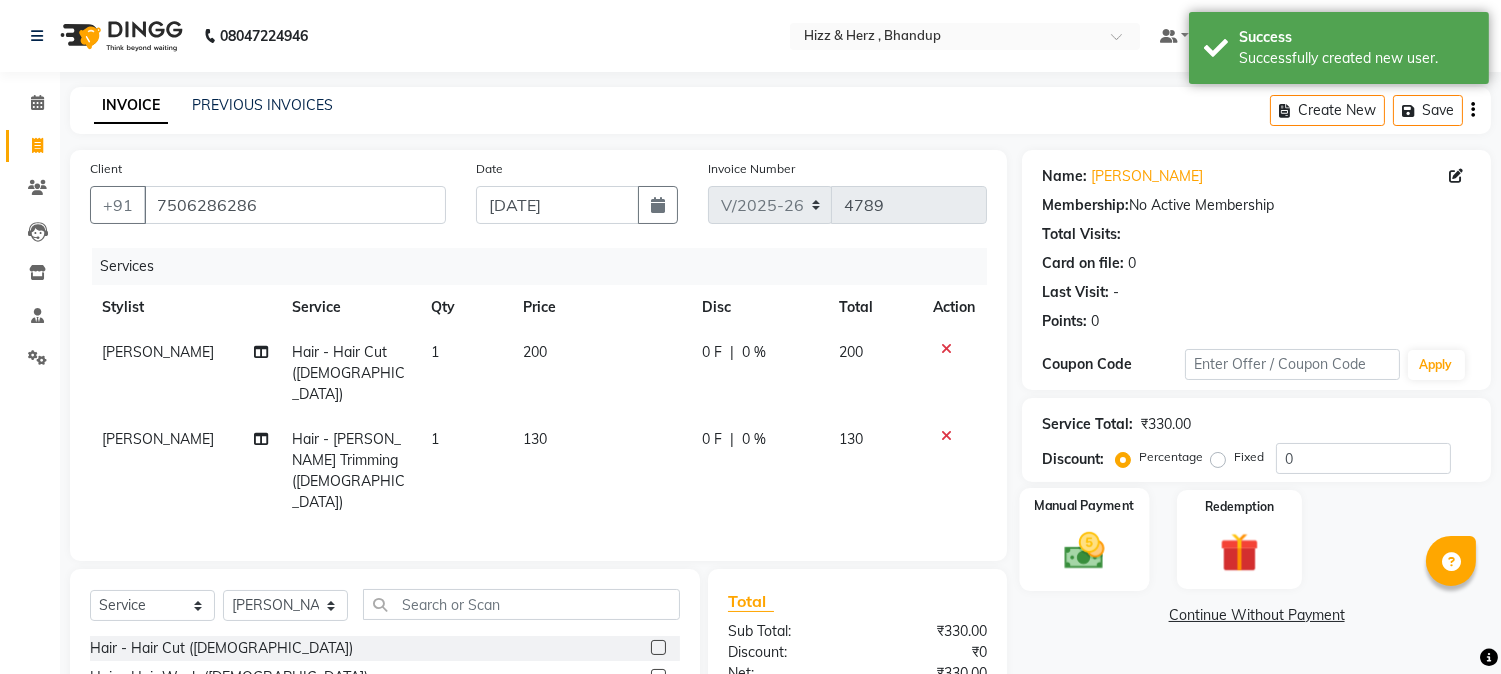 click 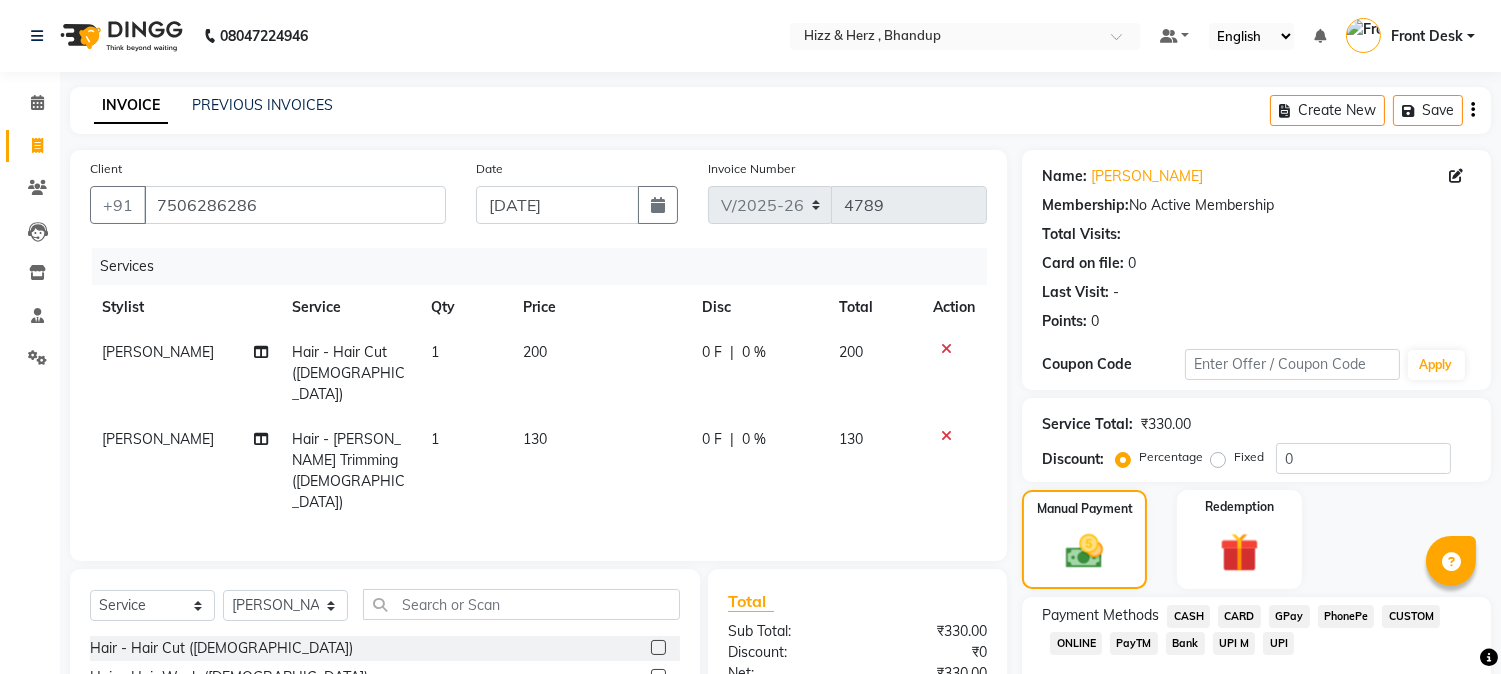 click on "CASH" 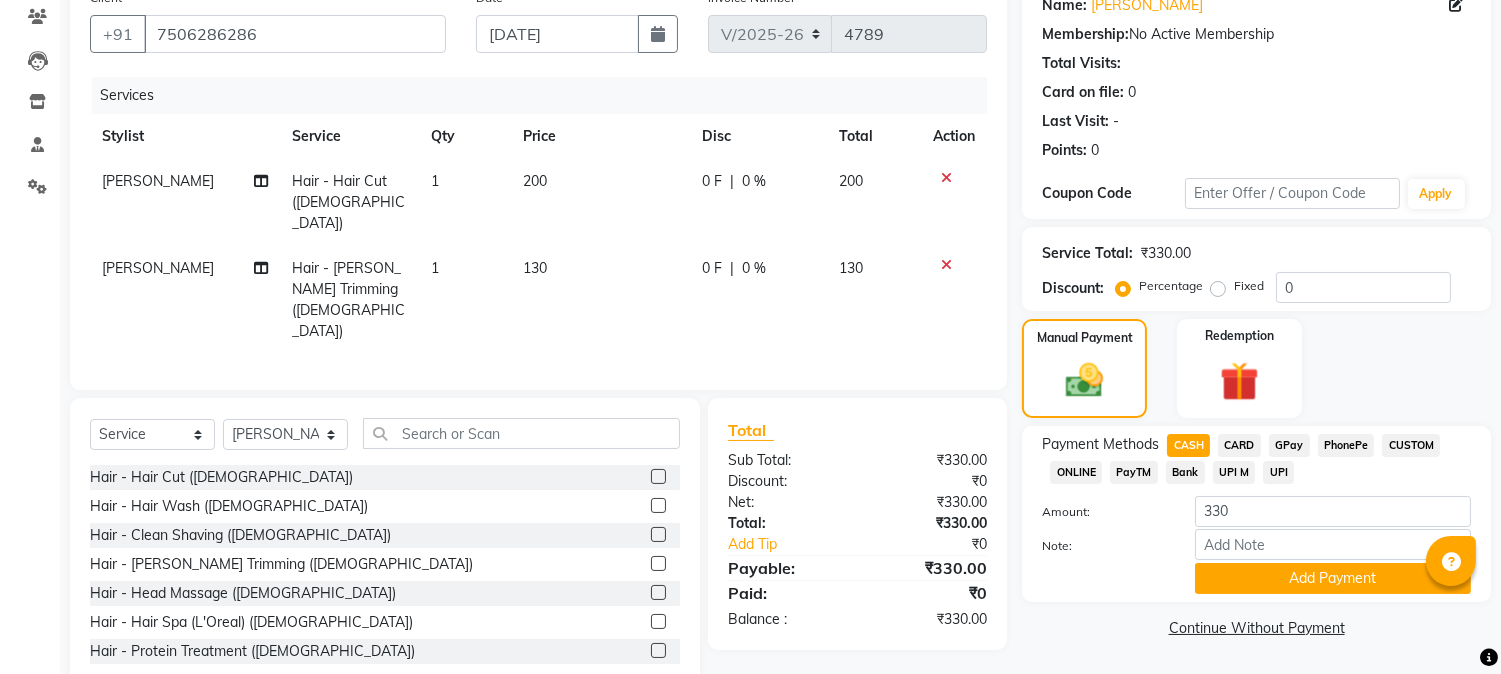scroll, scrollTop: 173, scrollLeft: 0, axis: vertical 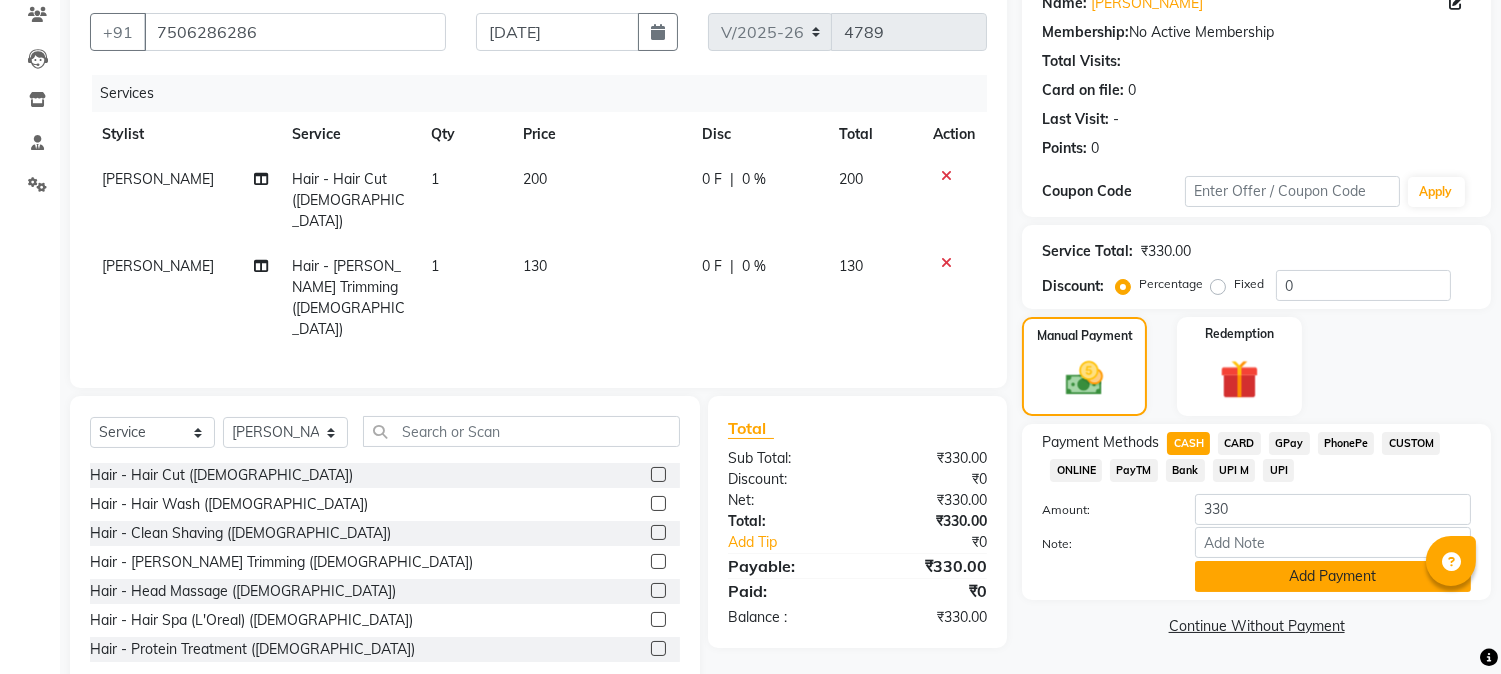 click on "Add Payment" 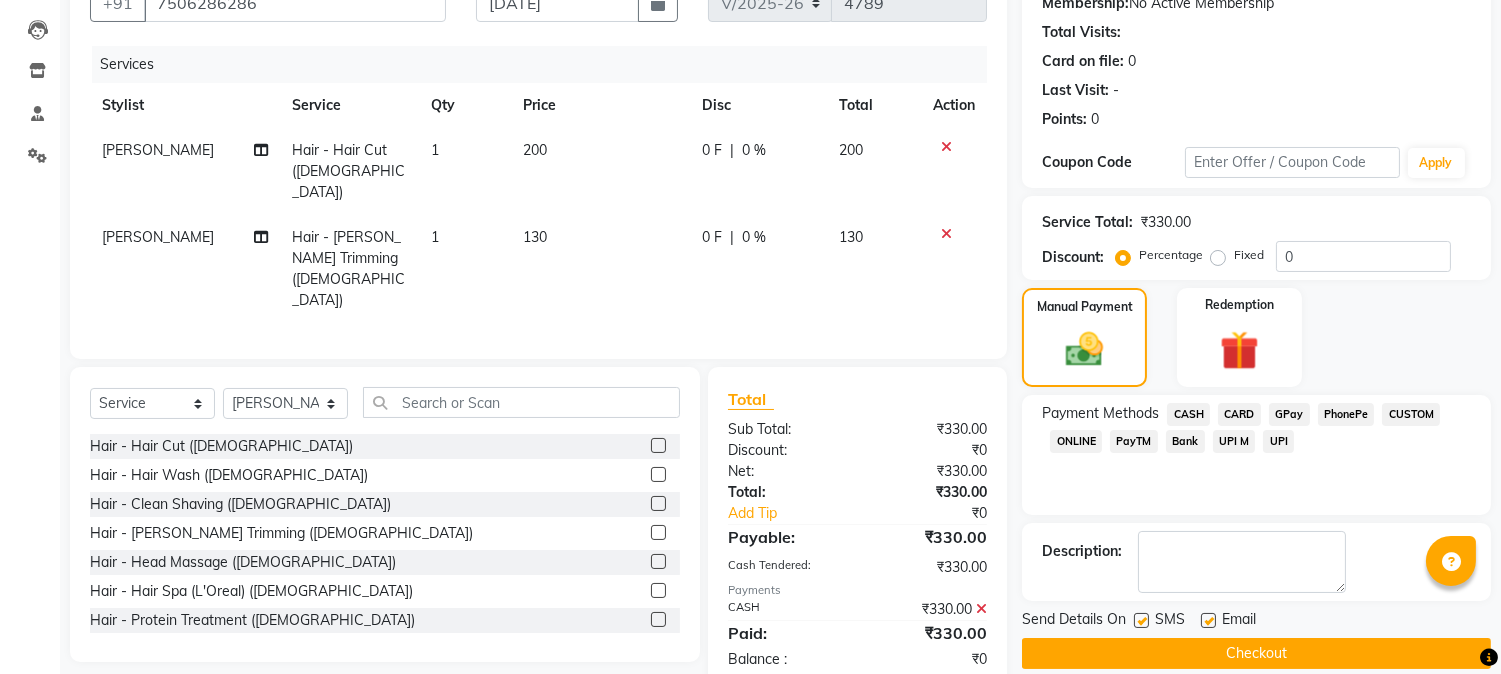 scroll, scrollTop: 225, scrollLeft: 0, axis: vertical 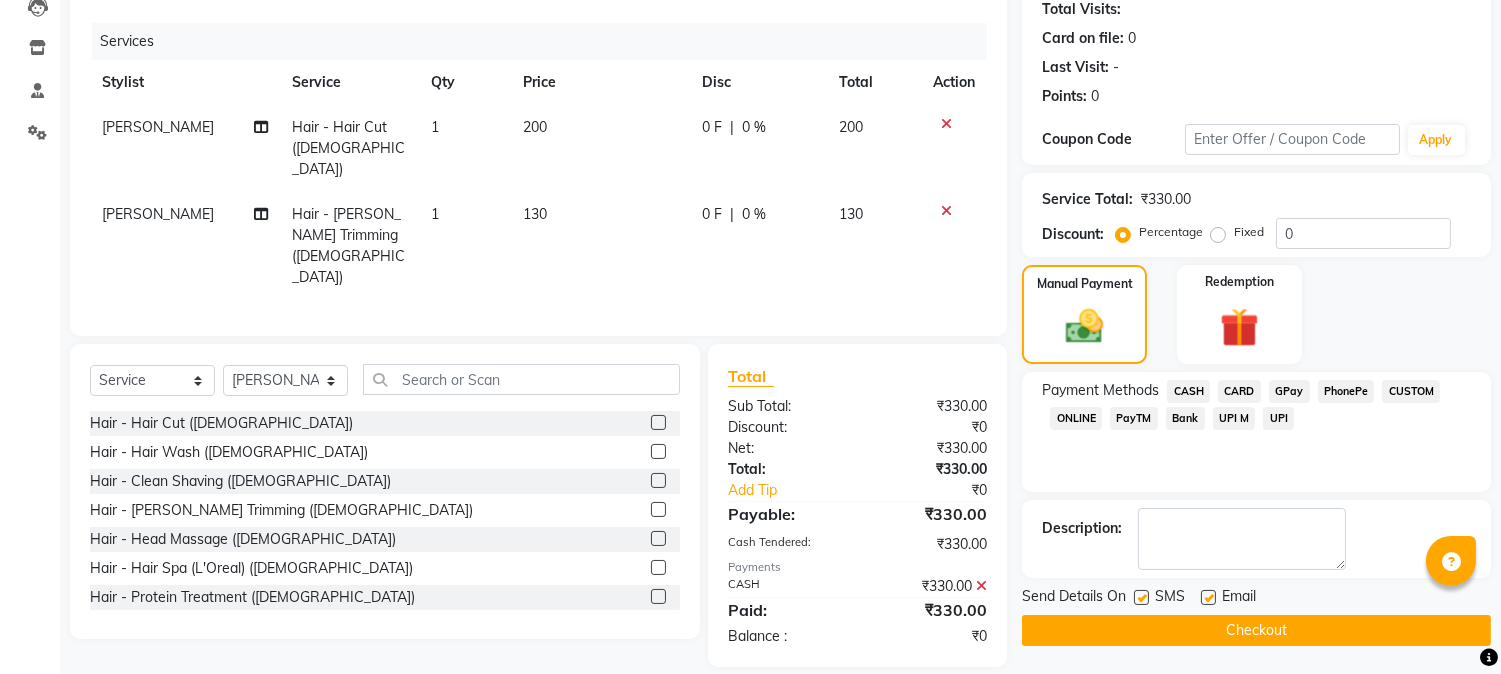 click on "Checkout" 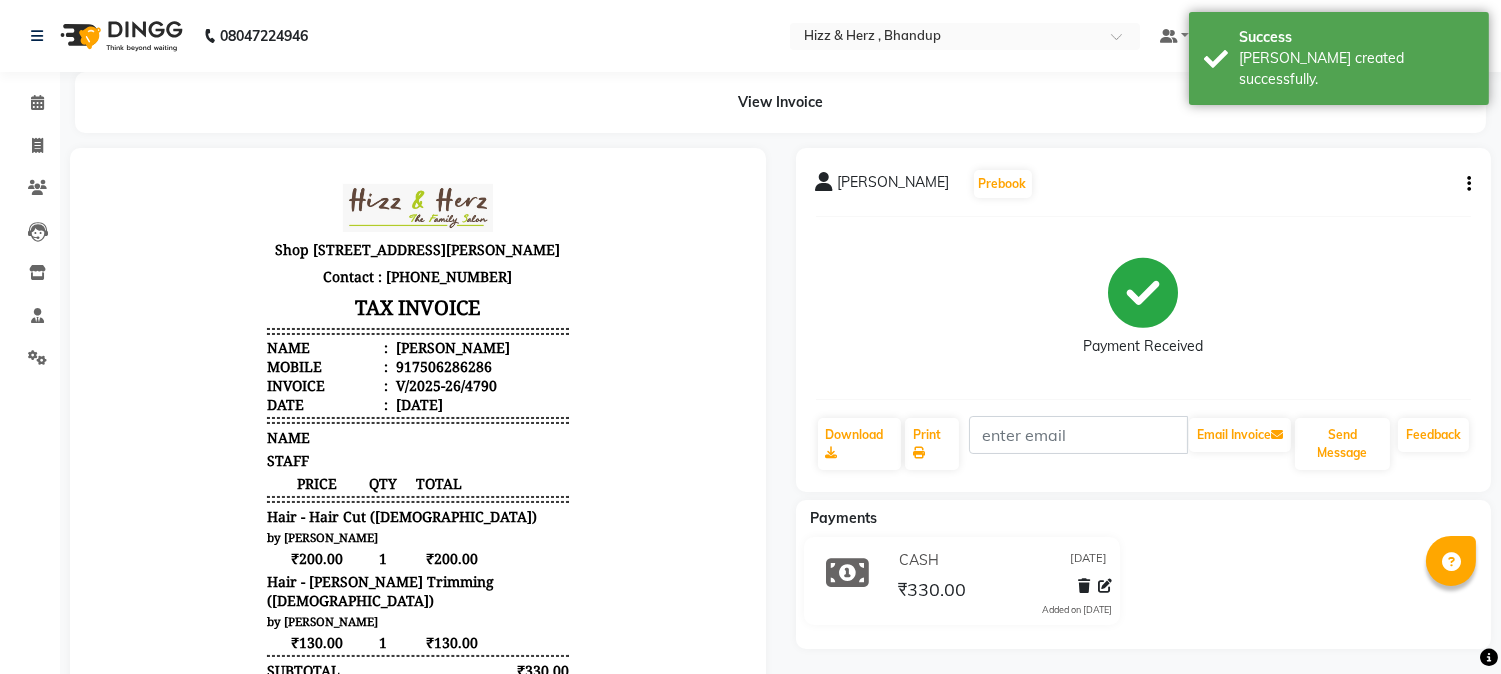 scroll, scrollTop: 0, scrollLeft: 0, axis: both 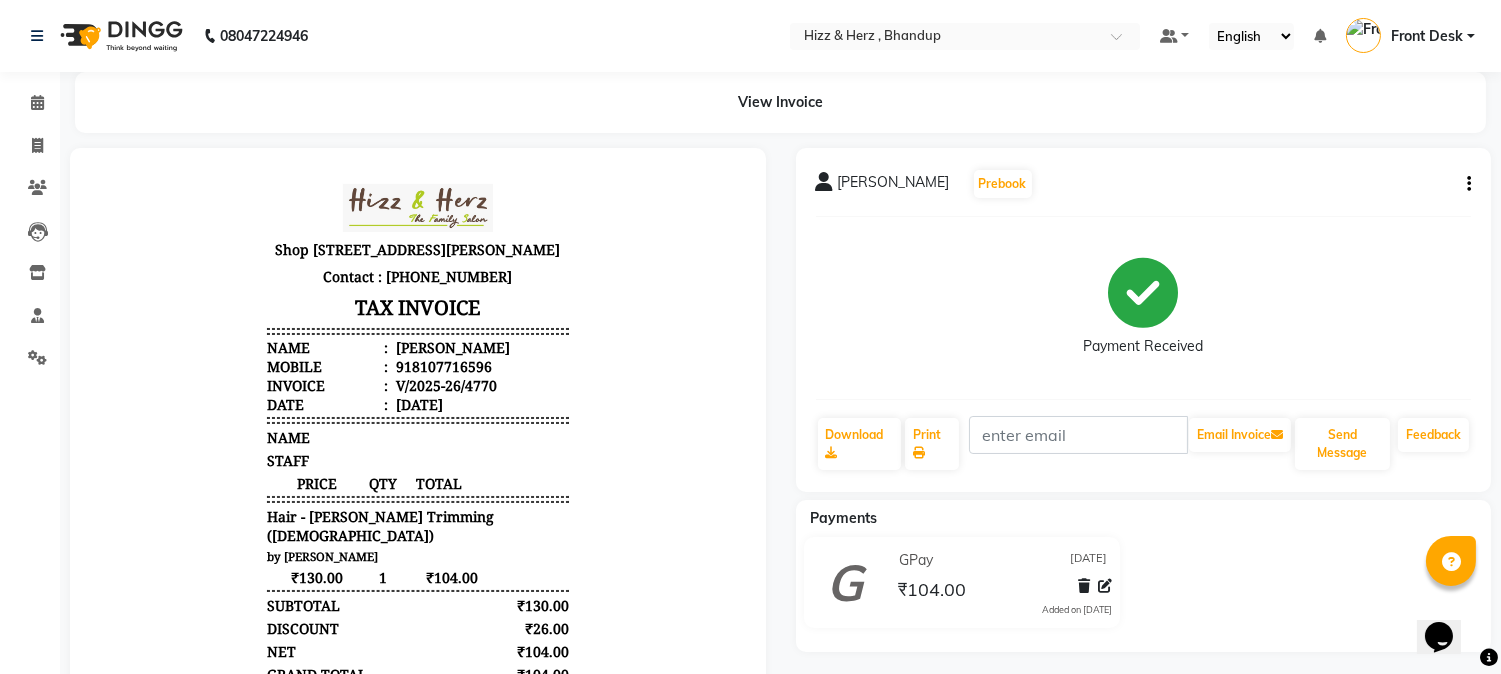 click 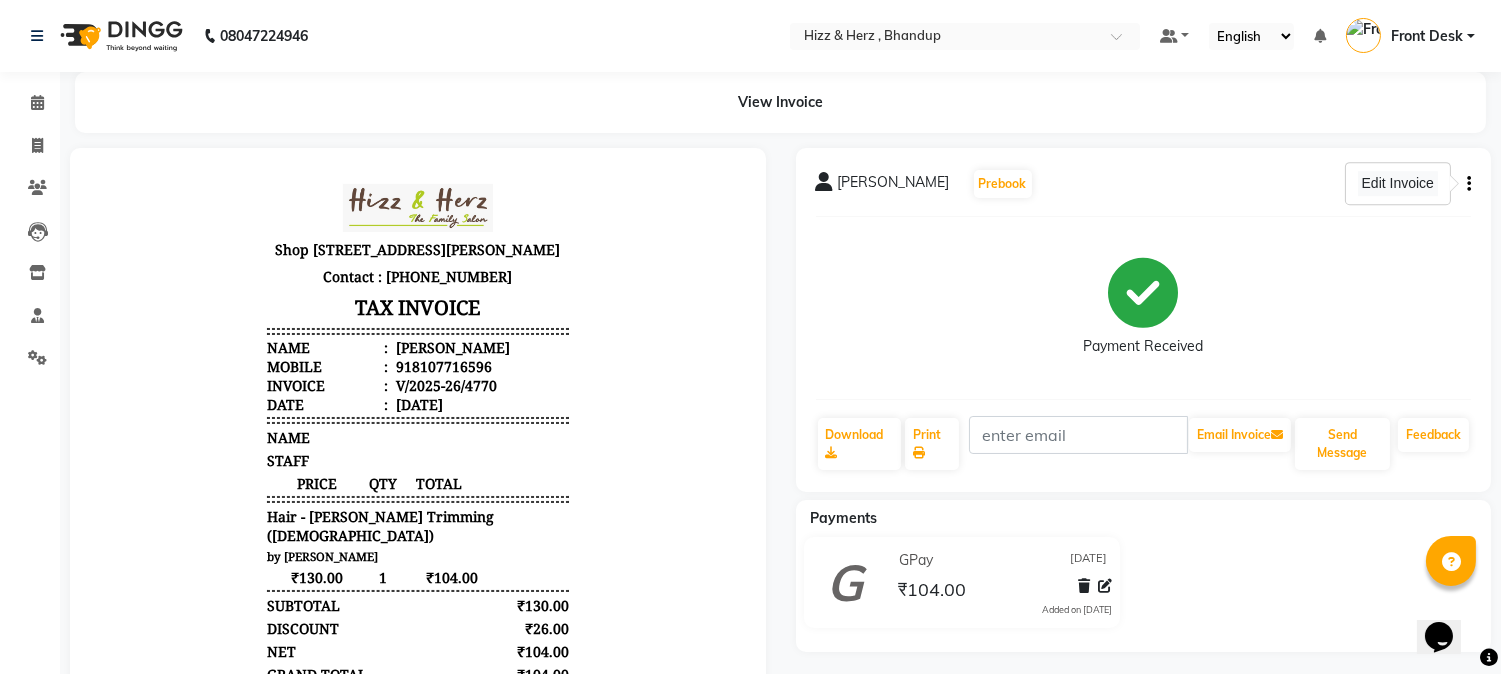 click on "Edit Invoice" at bounding box center (1398, 183) 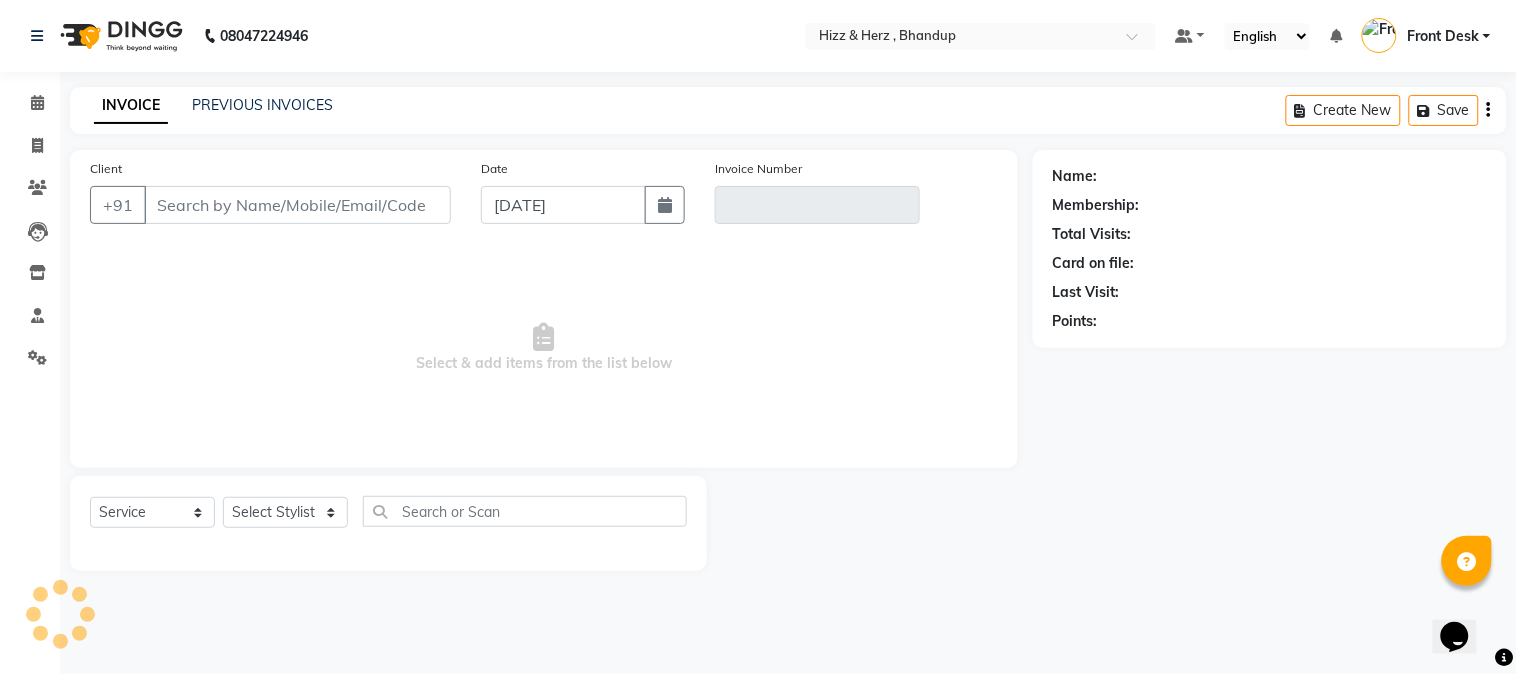 type on "8107716596" 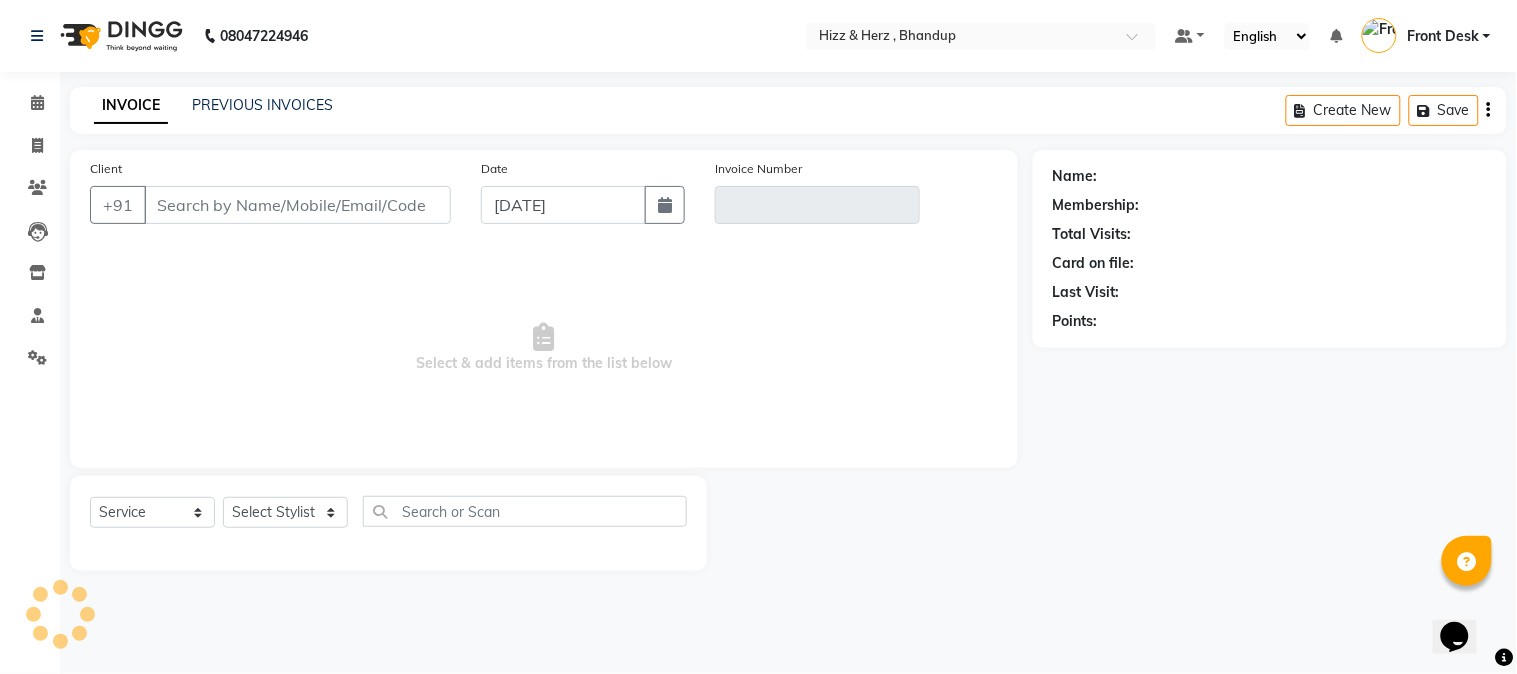 type on "V/2025-26/4770" 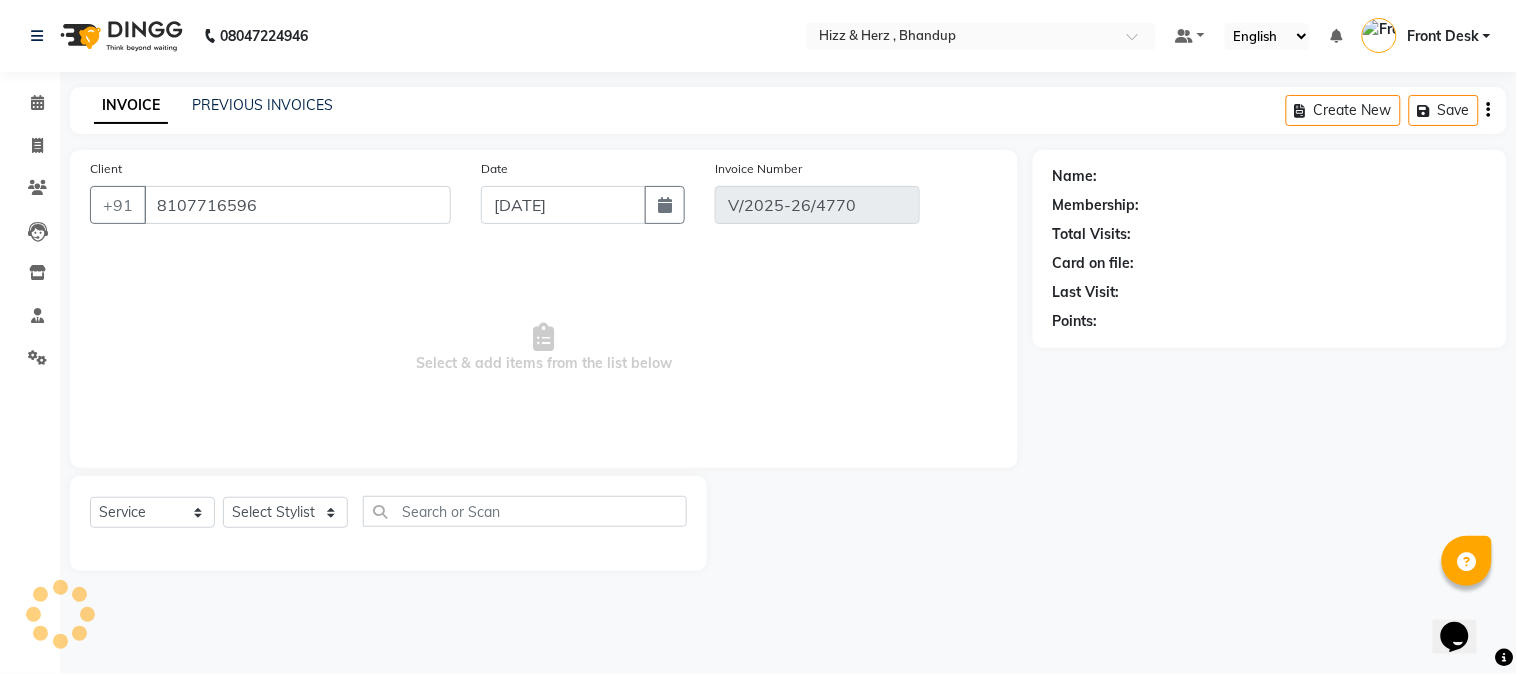 select on "1: Object" 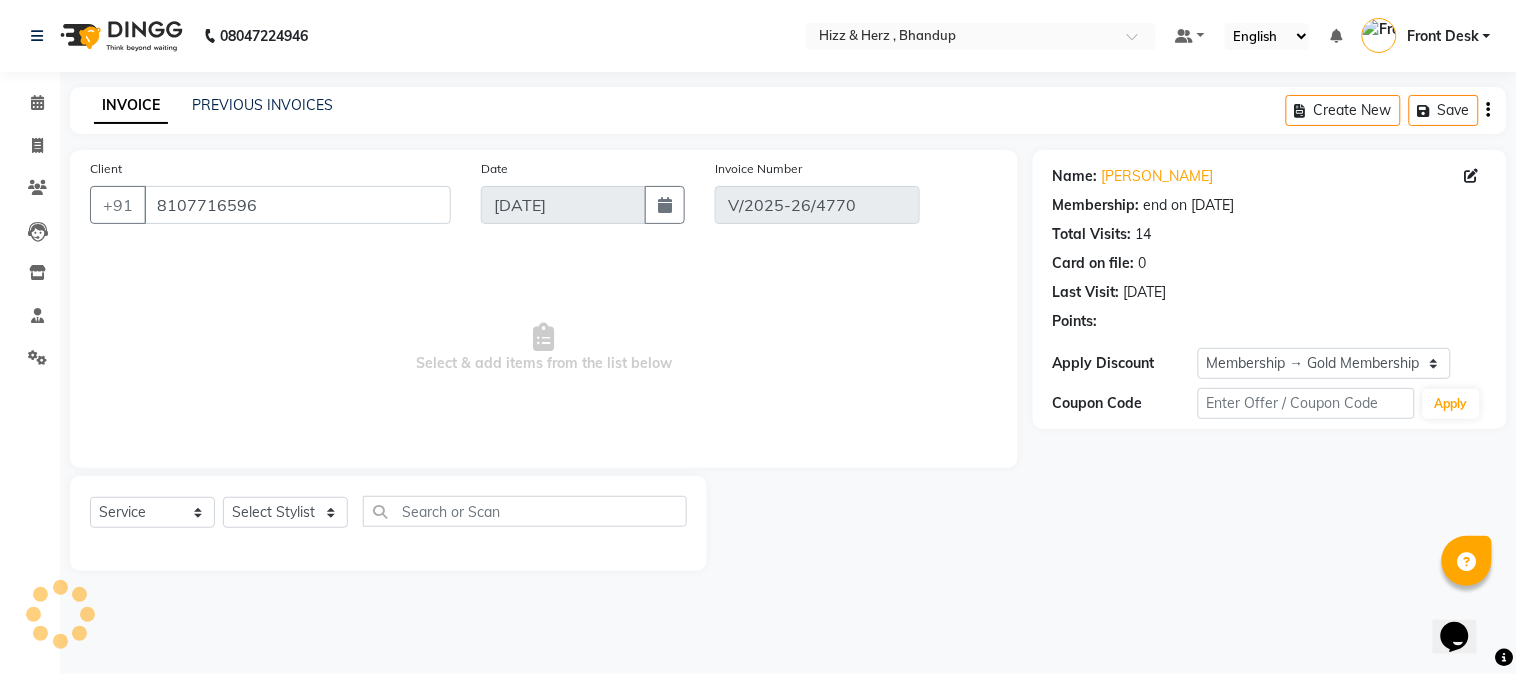 select on "select" 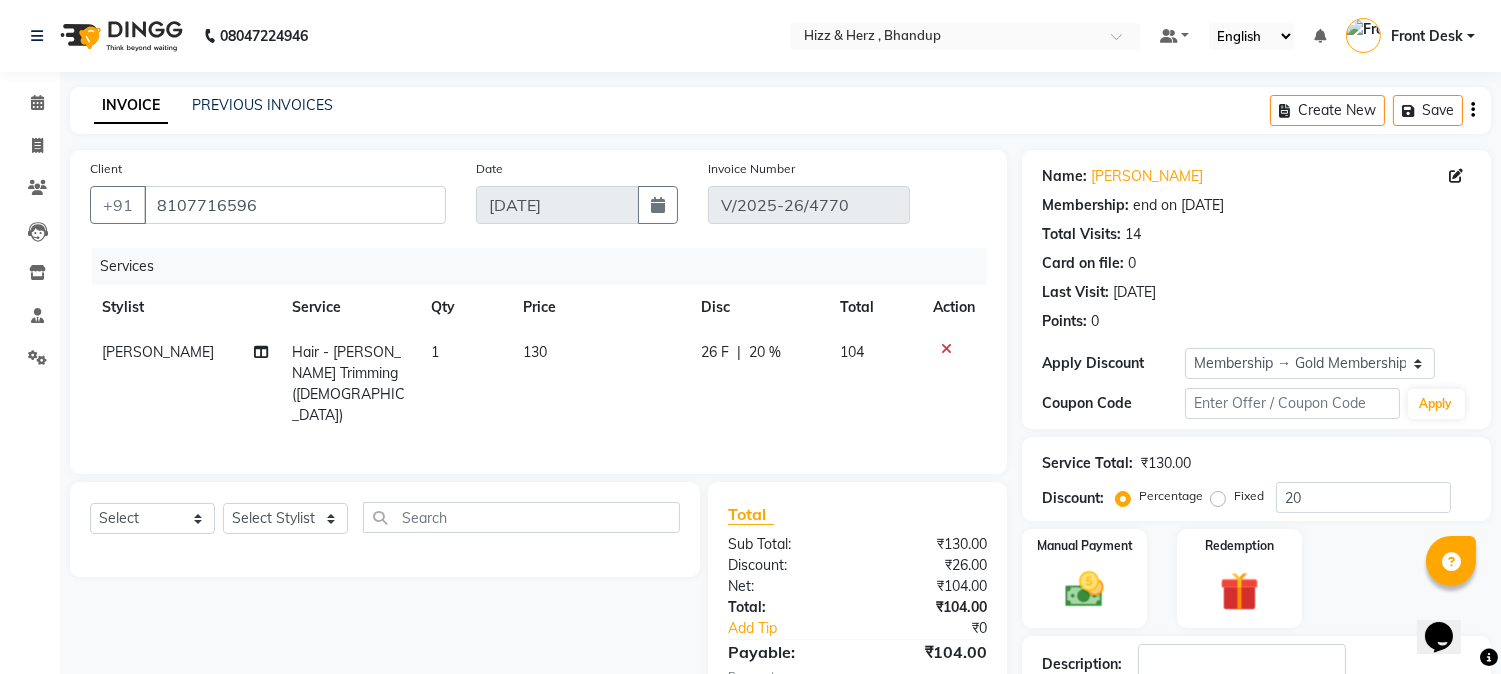 click on "[PERSON_NAME]" 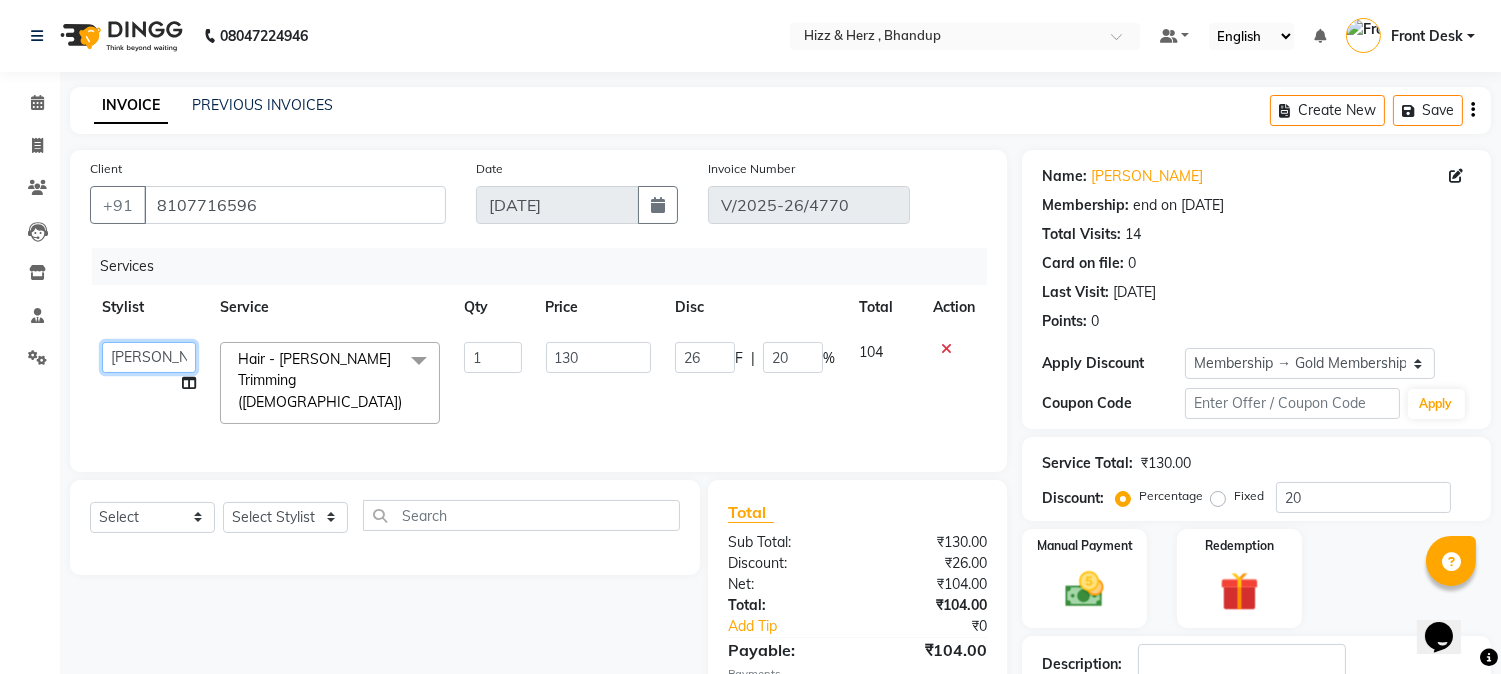 click on "Front Desk   [PERSON_NAME] & [PERSON_NAME] 2   [PERSON_NAME]   [PERSON_NAME]   [PERSON_NAME]   [PERSON_NAME]   MOHD [PERSON_NAME]   [PERSON_NAME]   [PERSON_NAME]    [PERSON_NAME]" 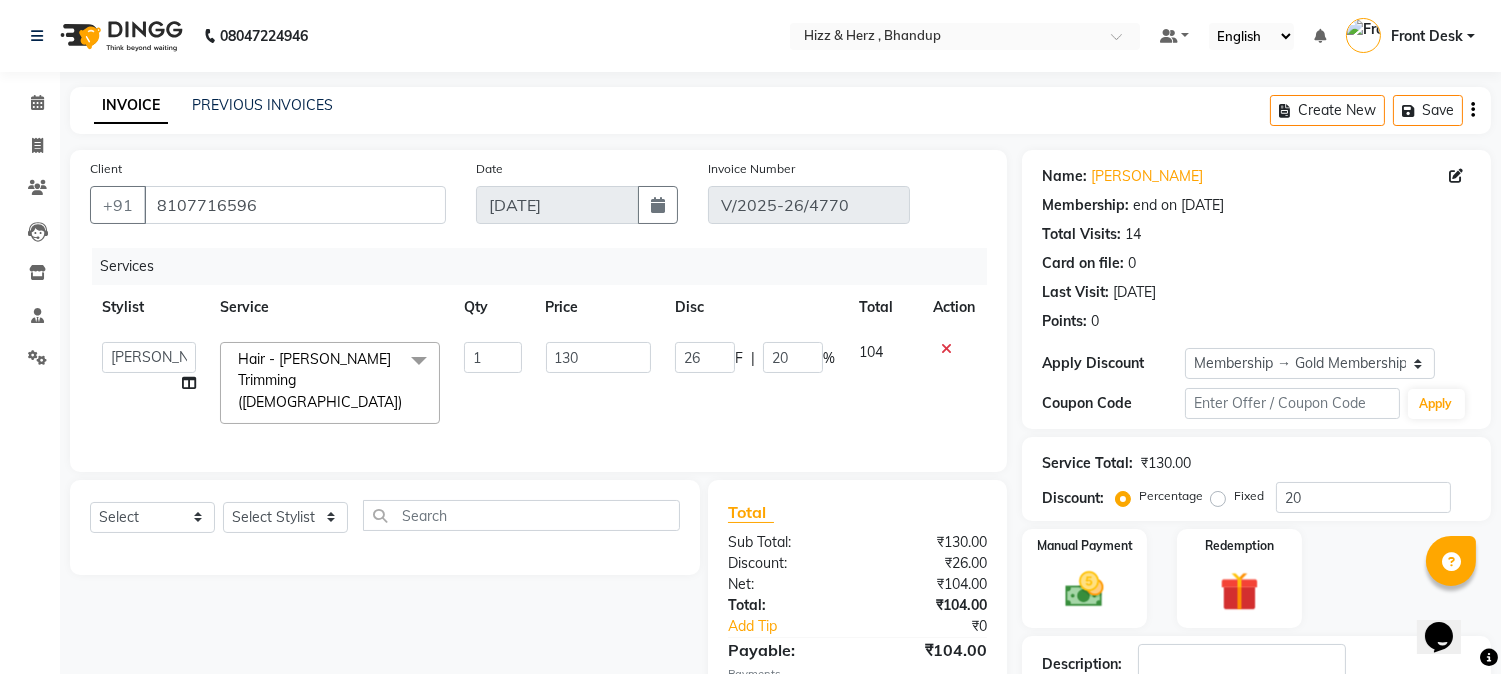 select on "82789" 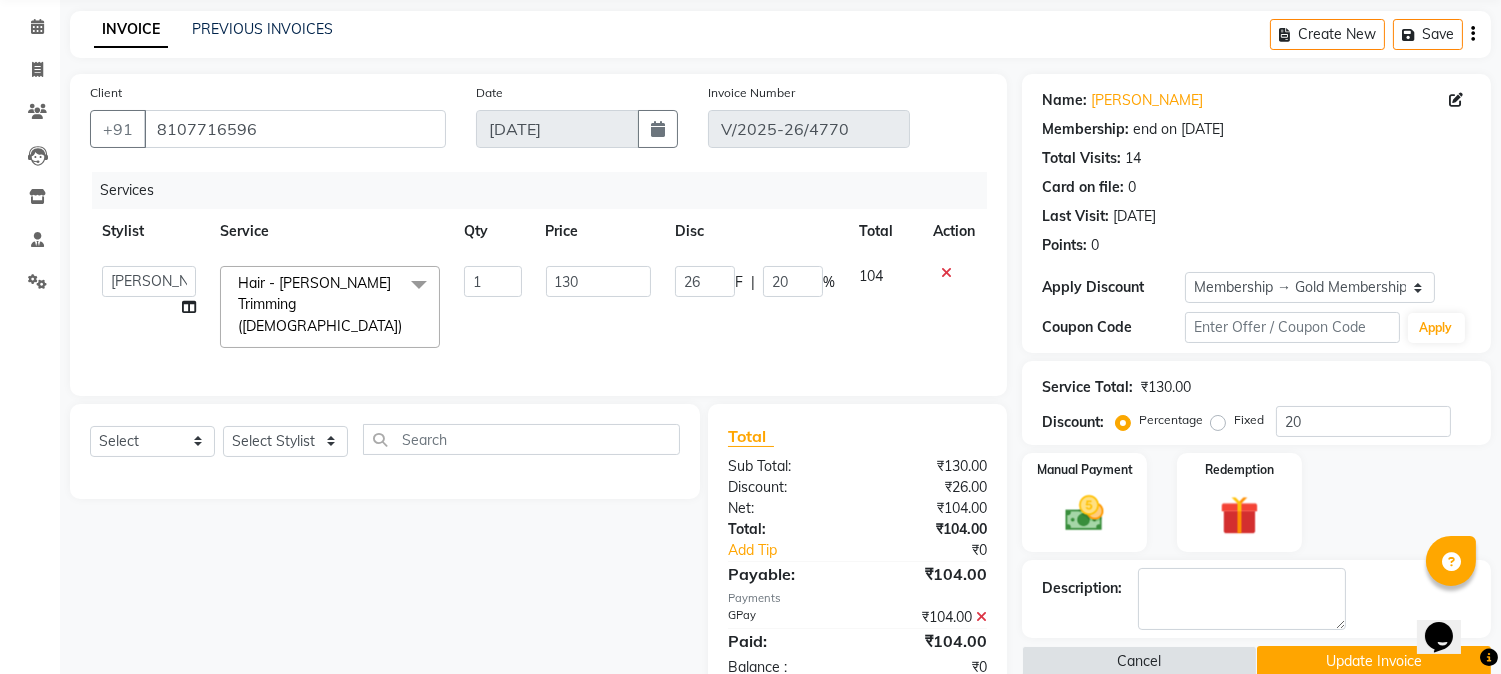 scroll, scrollTop: 111, scrollLeft: 0, axis: vertical 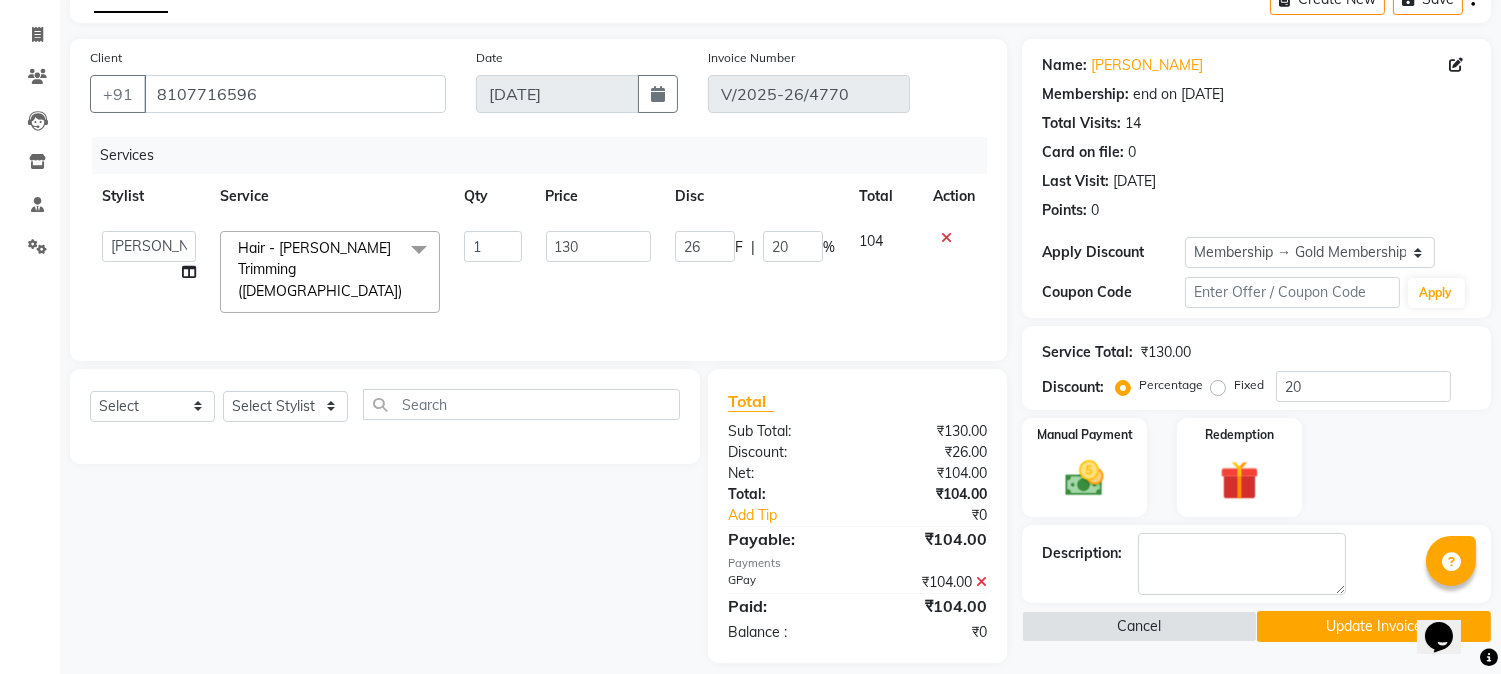 click on "Update Invoice" 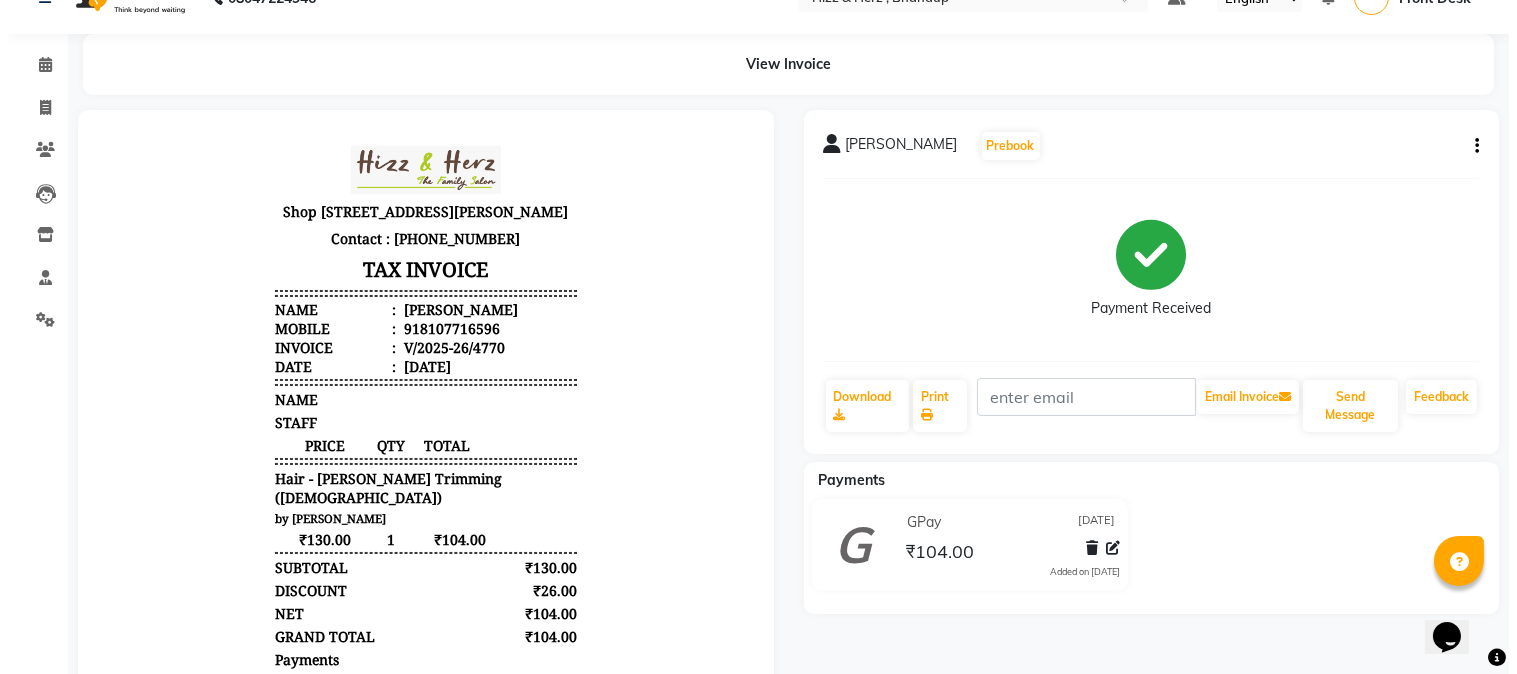 scroll, scrollTop: 0, scrollLeft: 0, axis: both 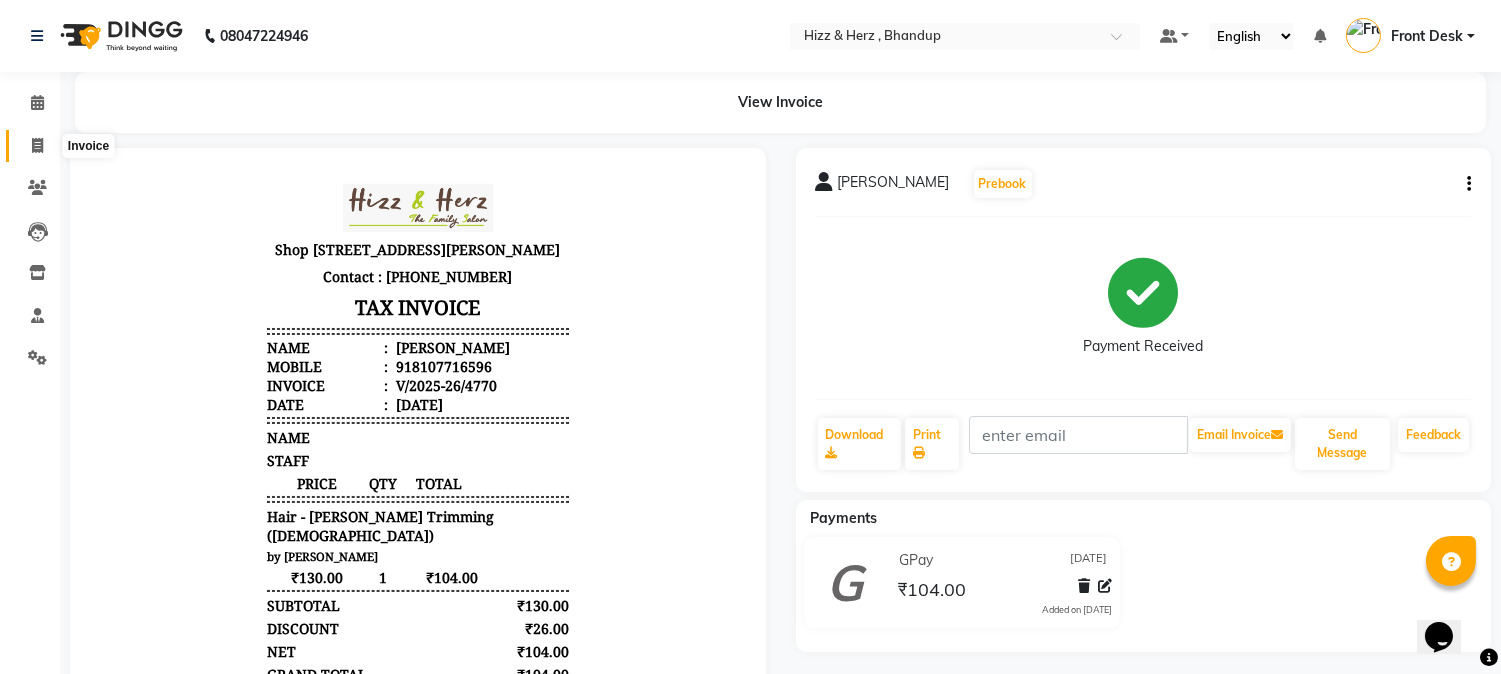 click 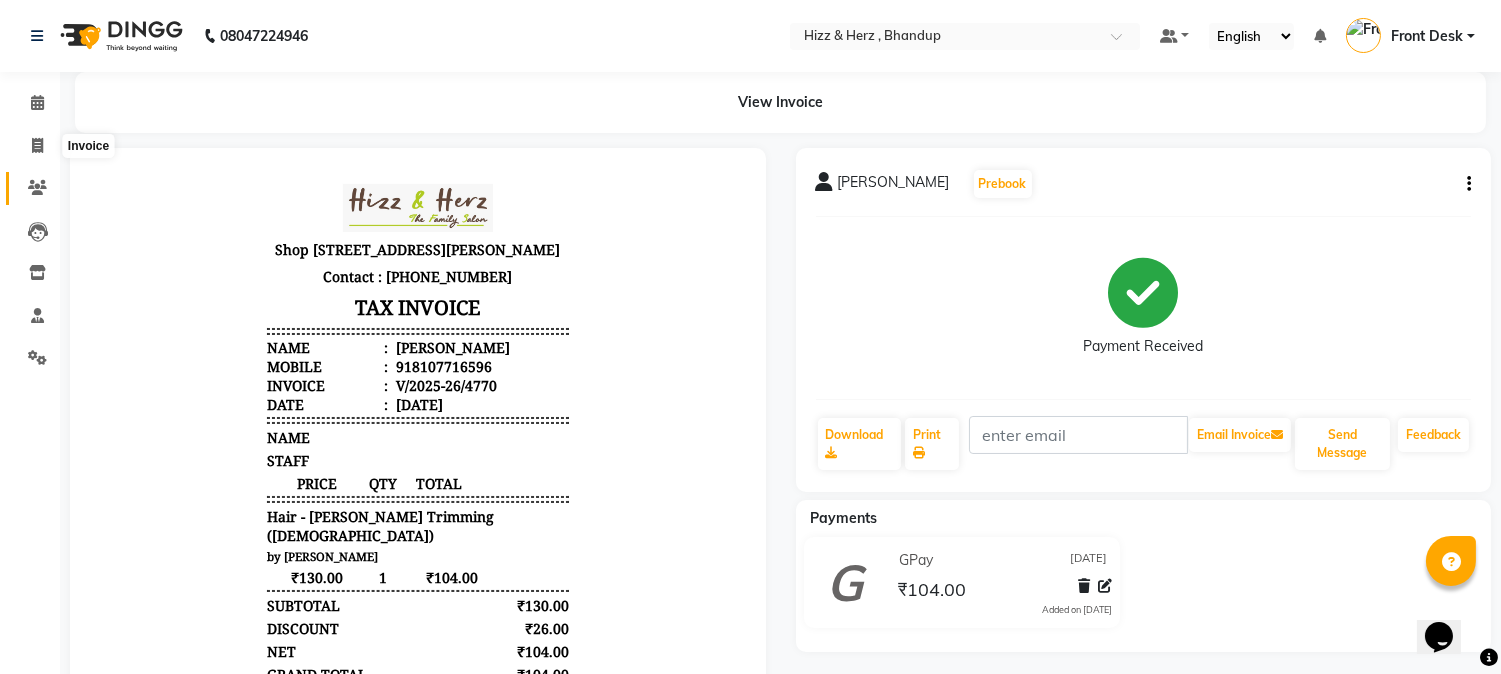 select on "629" 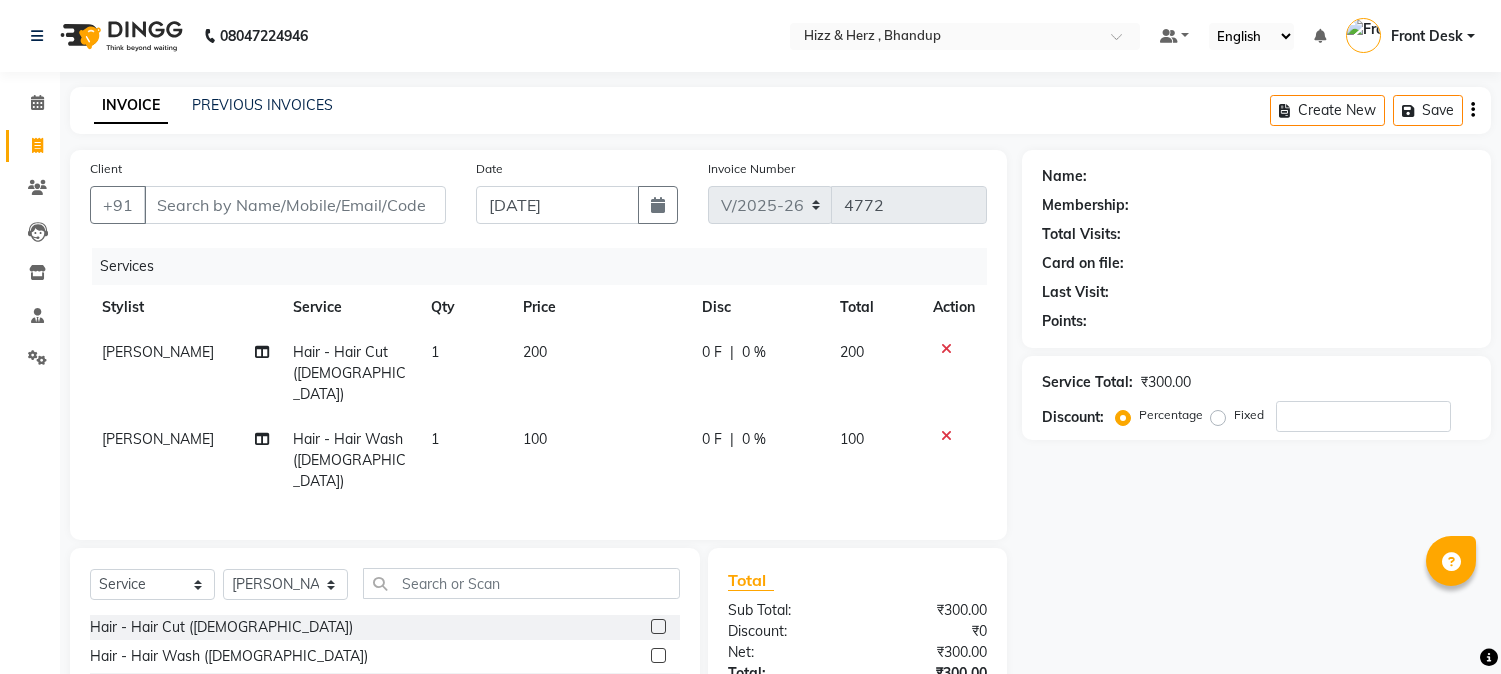 select on "629" 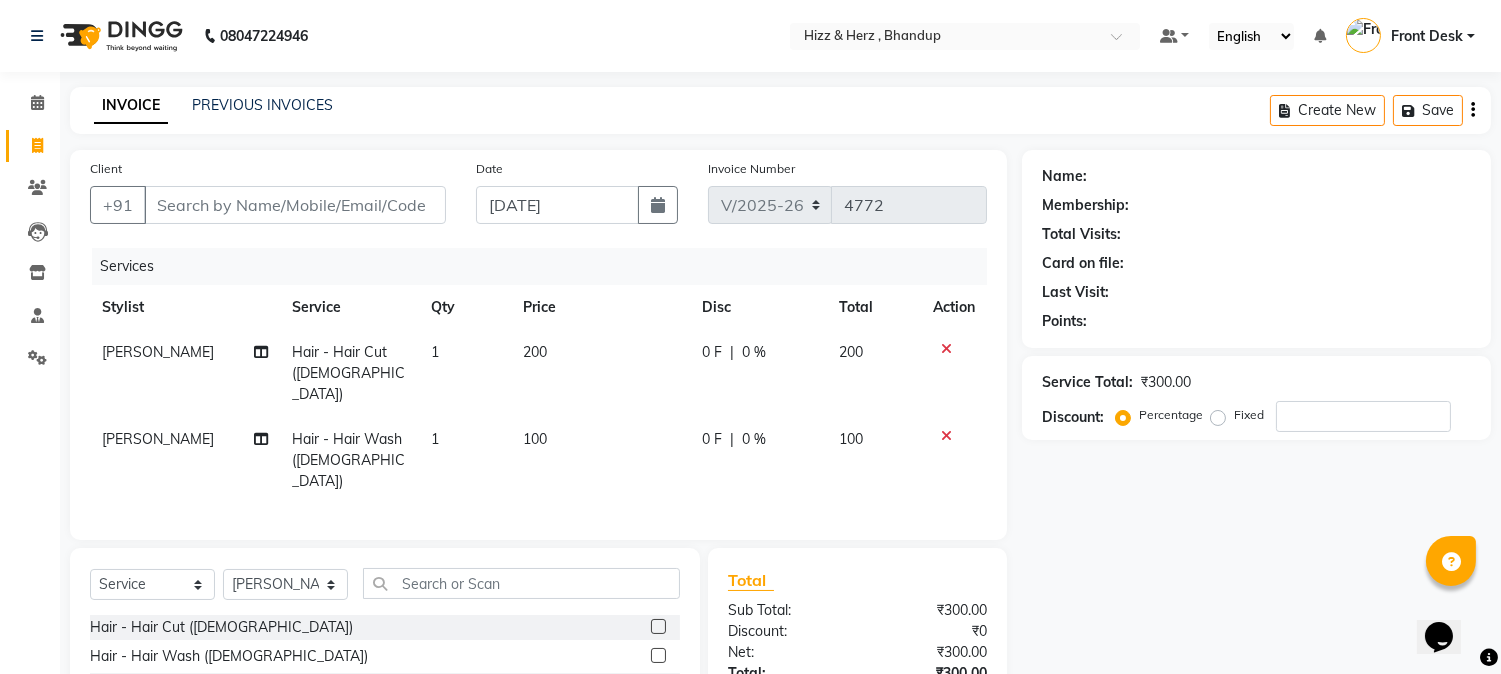 scroll, scrollTop: 0, scrollLeft: 0, axis: both 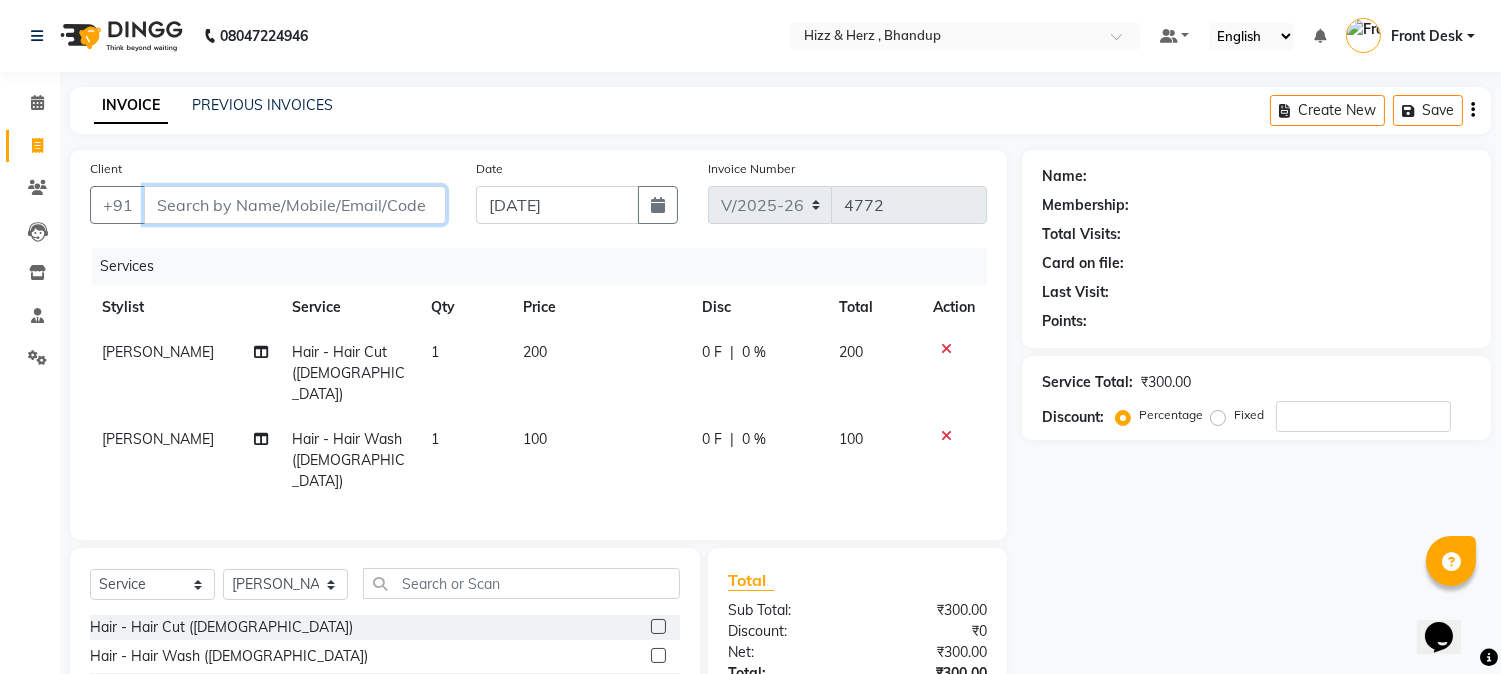 click on "Client" at bounding box center (295, 205) 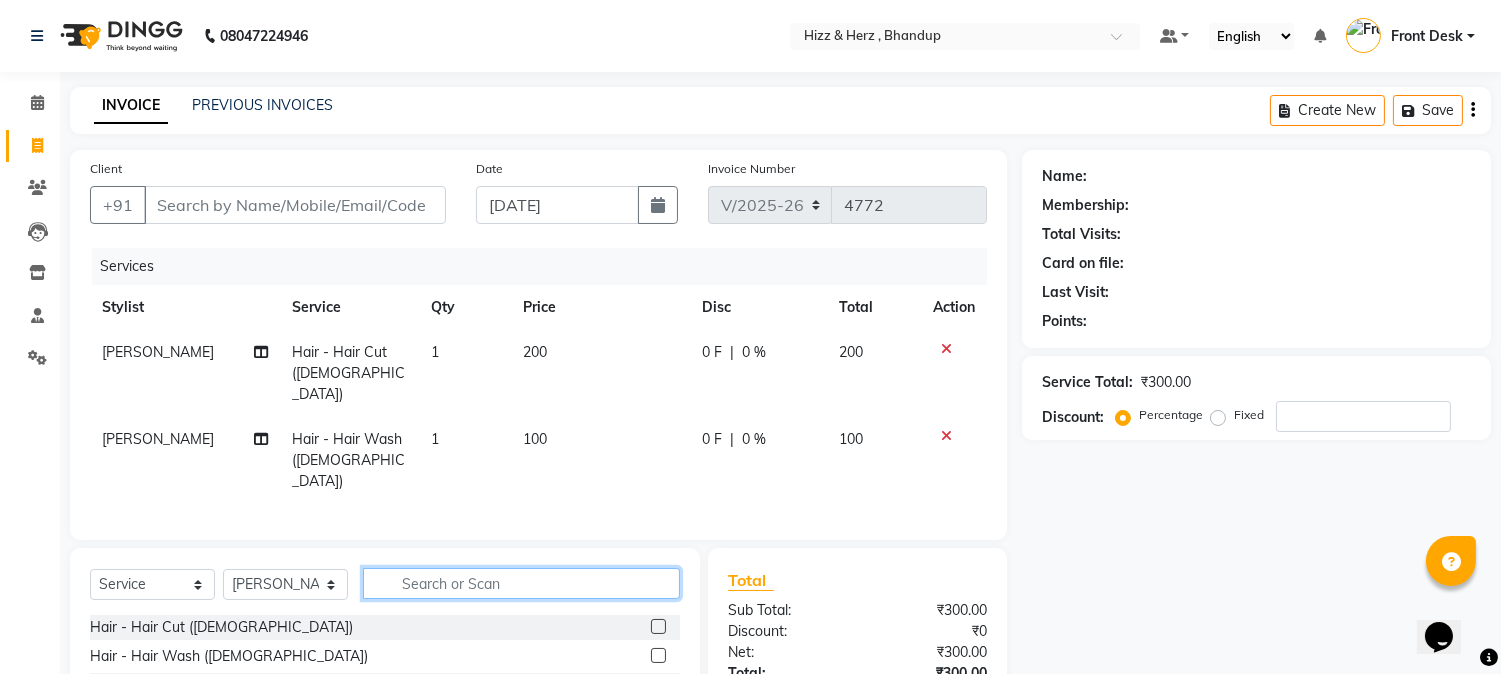 click 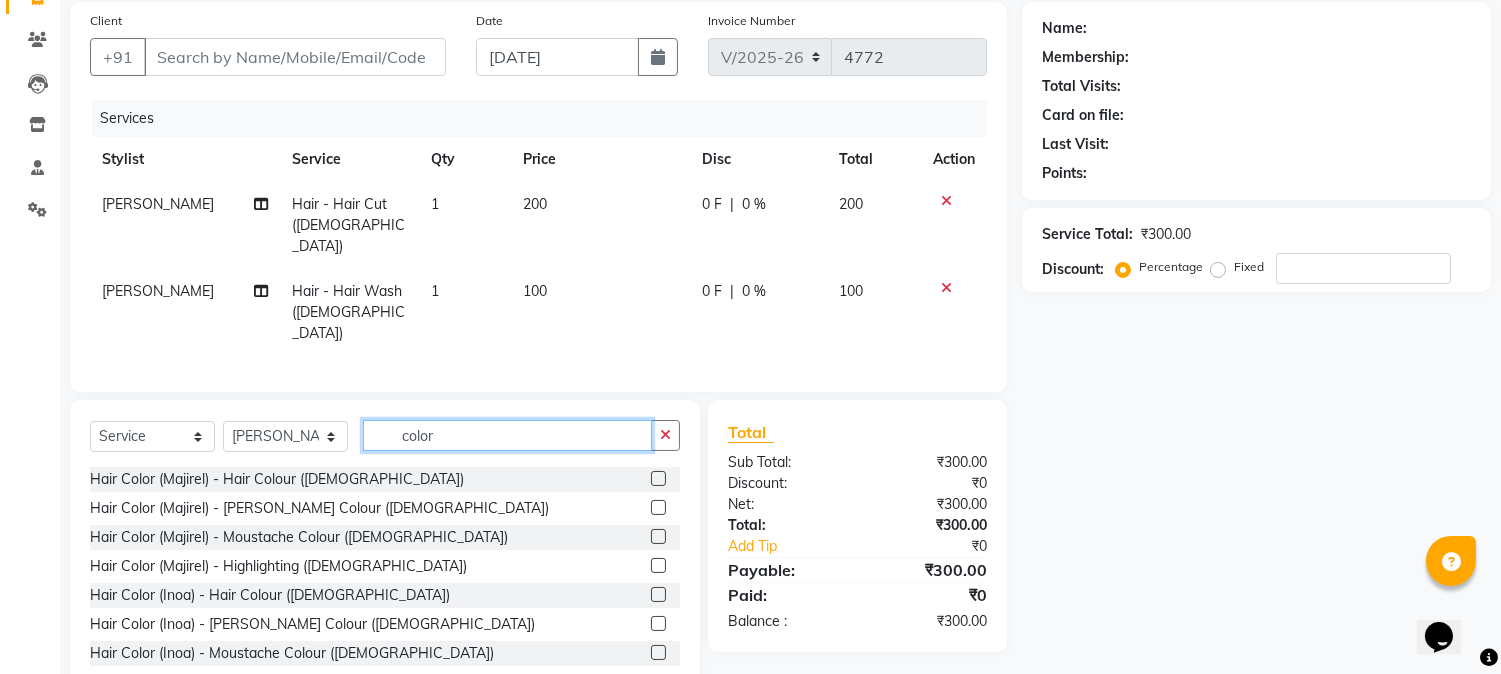 scroll, scrollTop: 173, scrollLeft: 0, axis: vertical 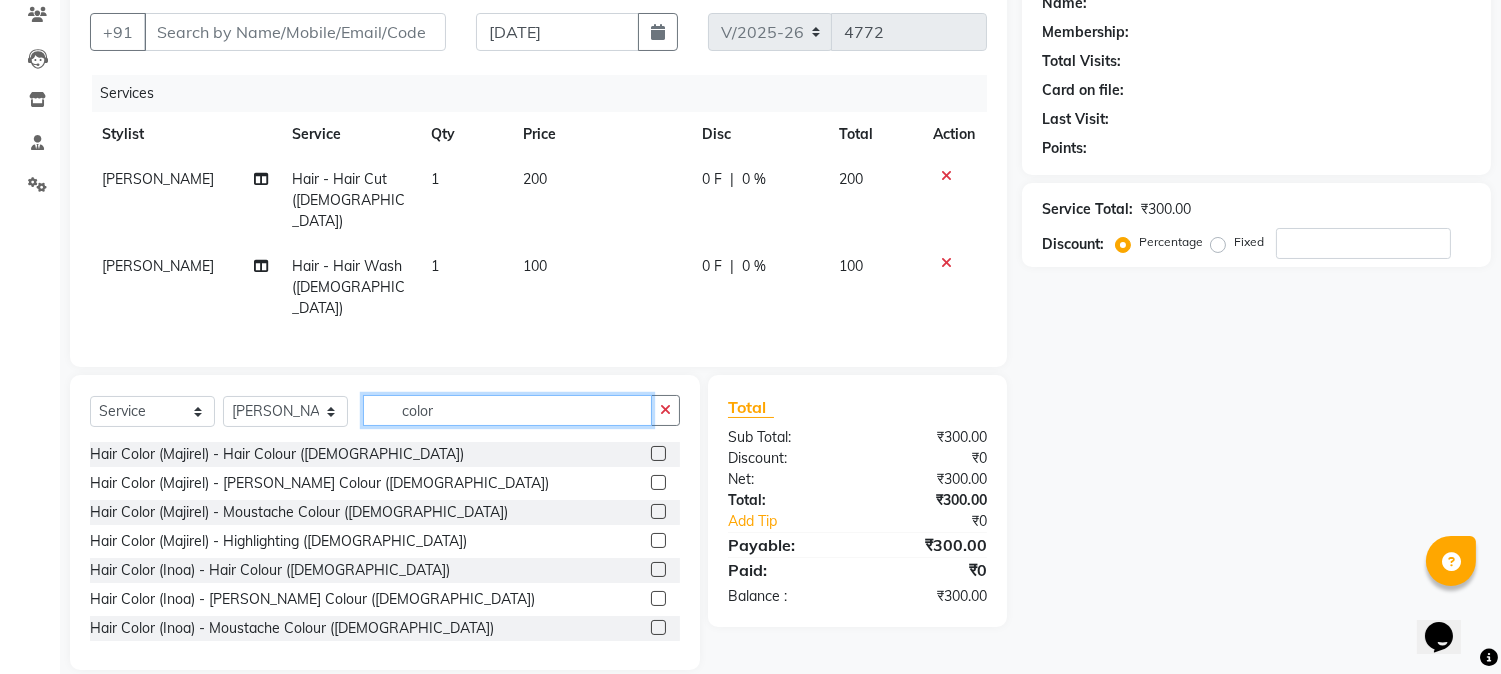 type on "color" 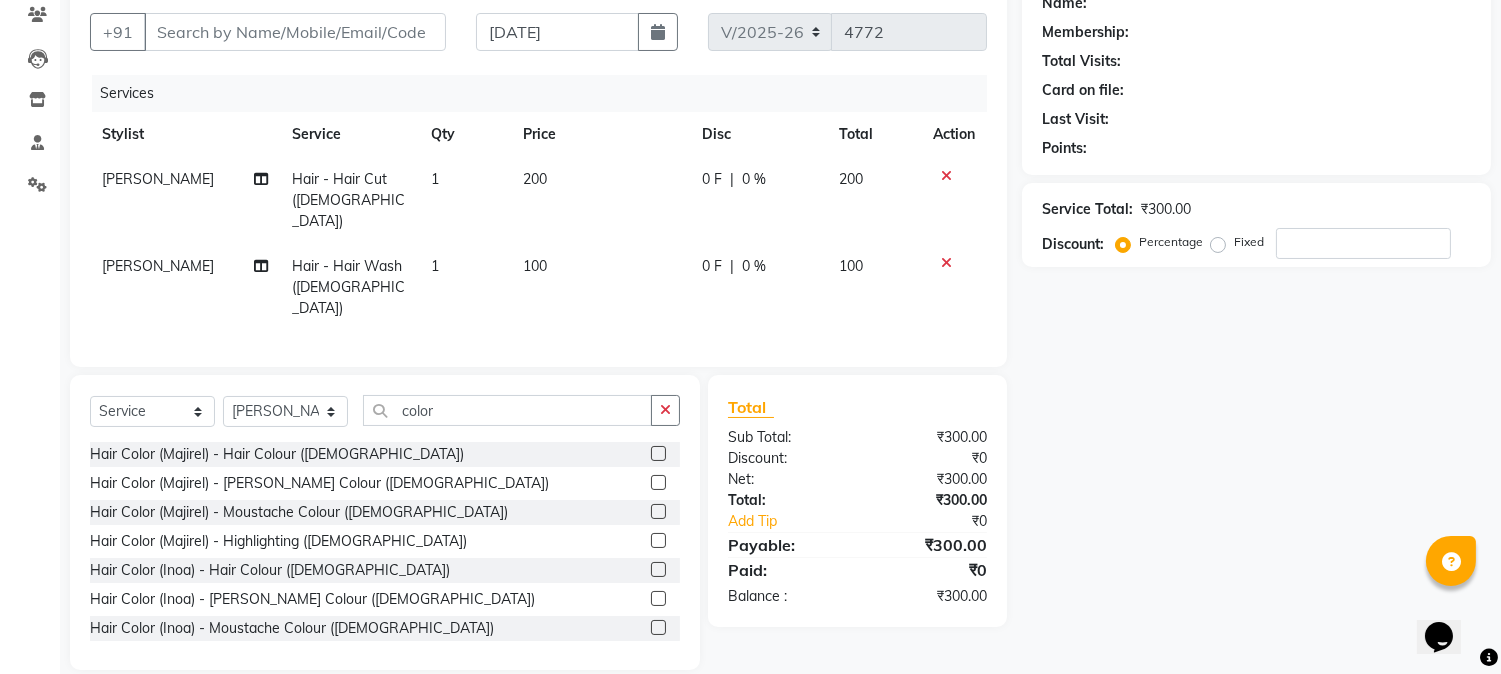 click 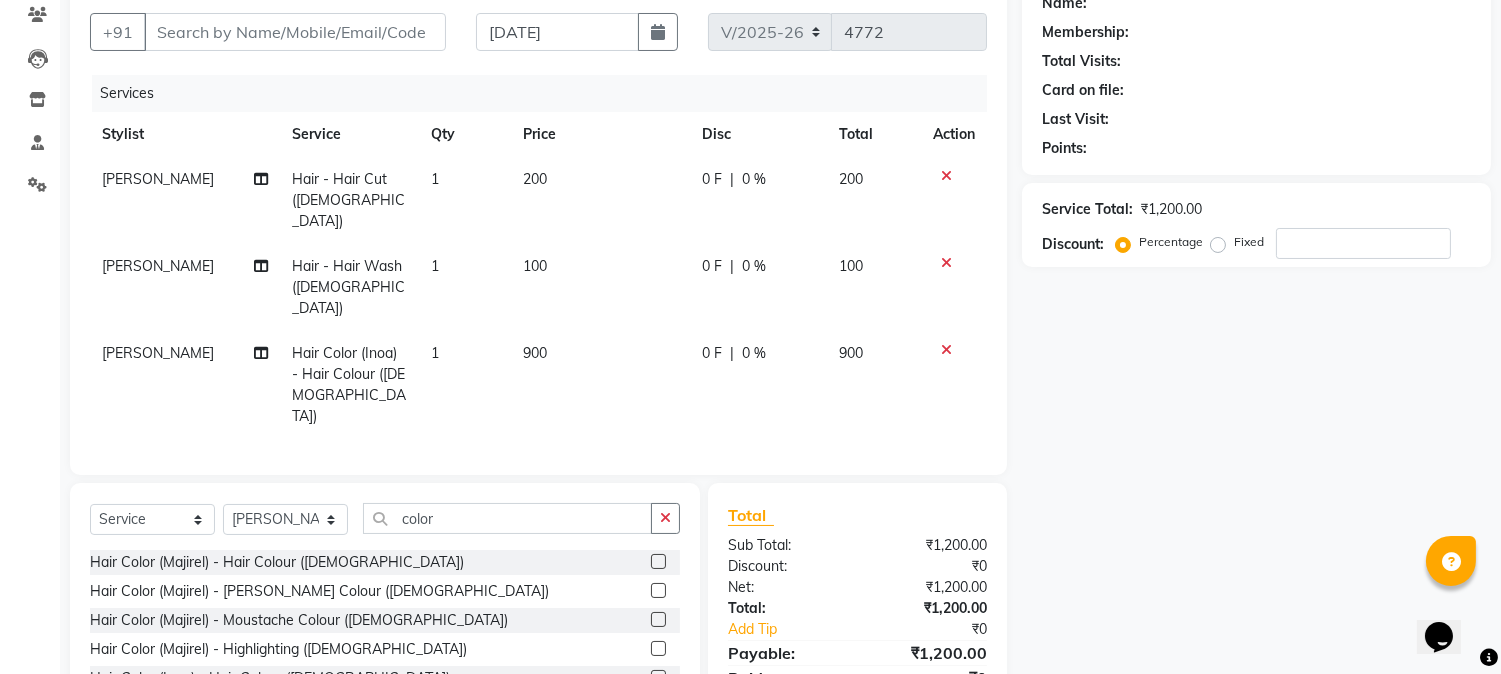checkbox on "false" 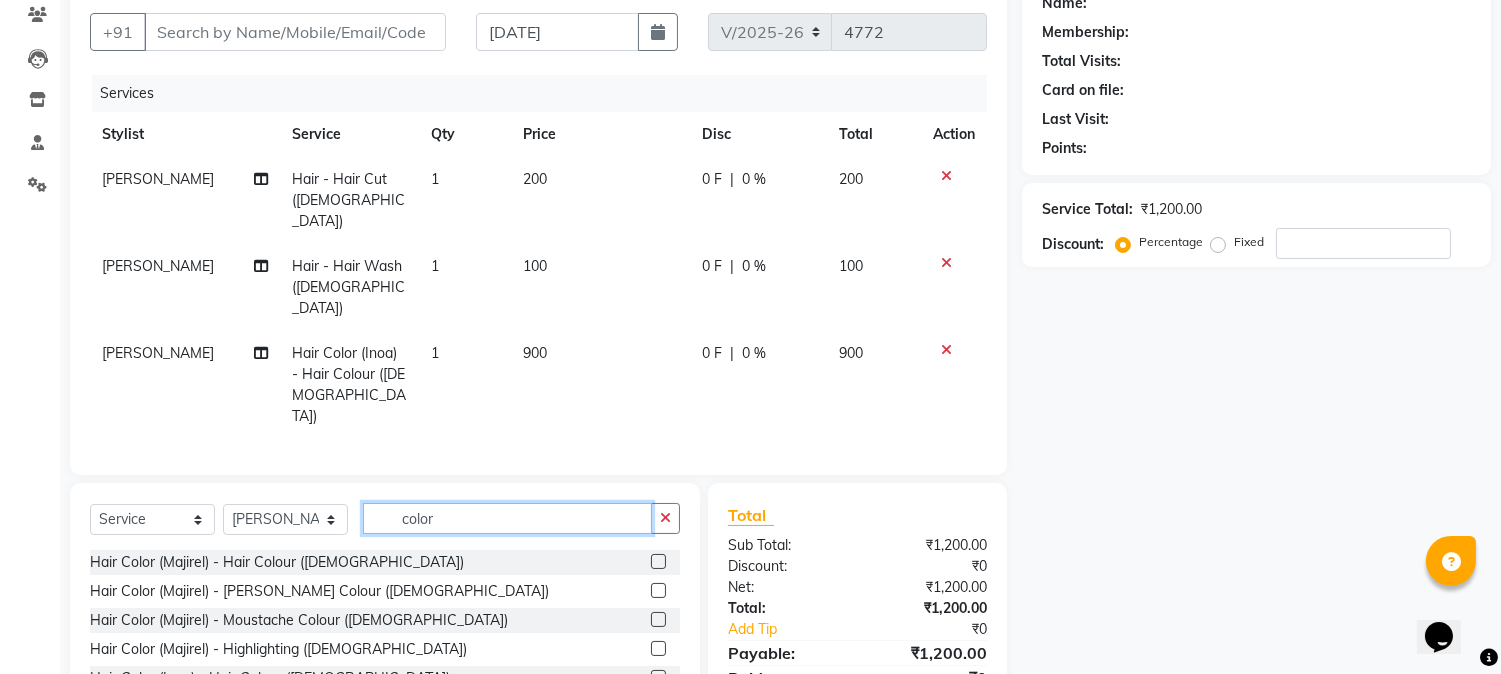 drag, startPoint x: 458, startPoint y: 467, endPoint x: 411, endPoint y: 457, distance: 48.052055 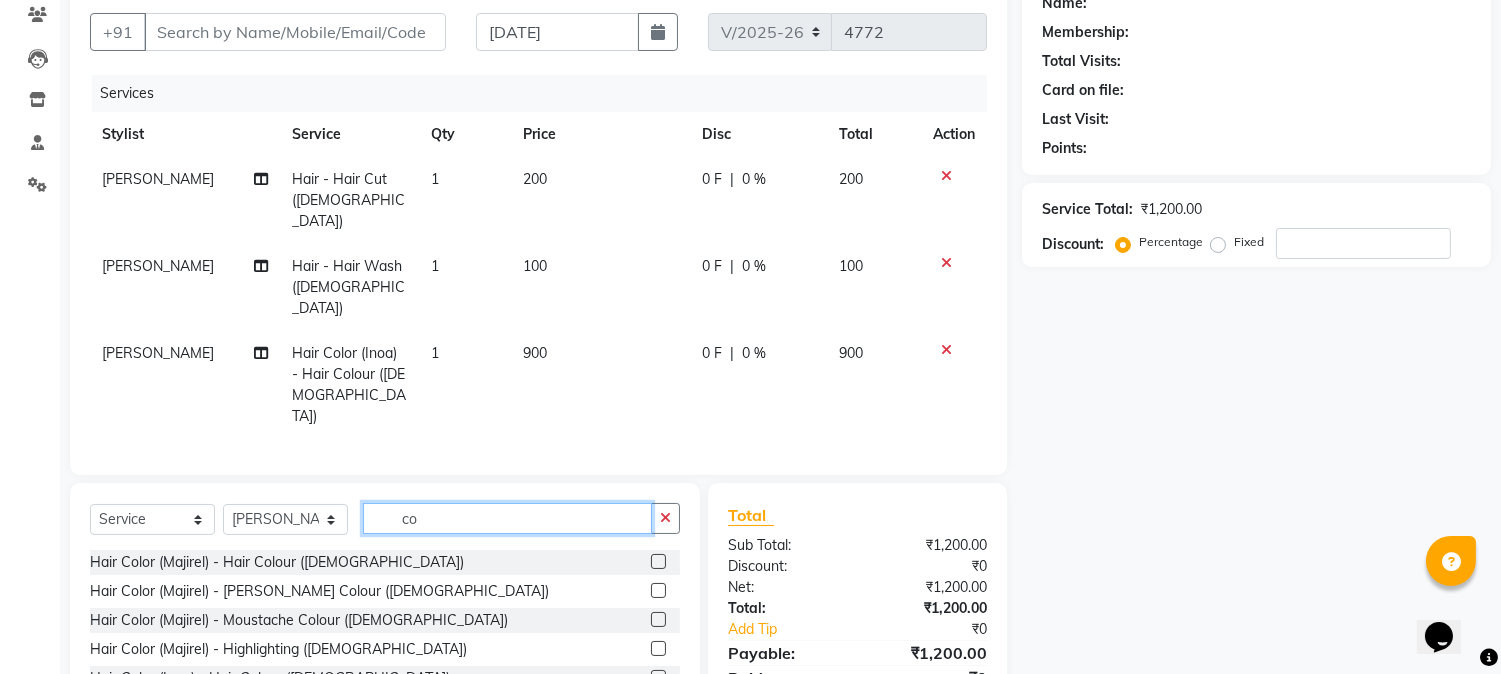 type on "c" 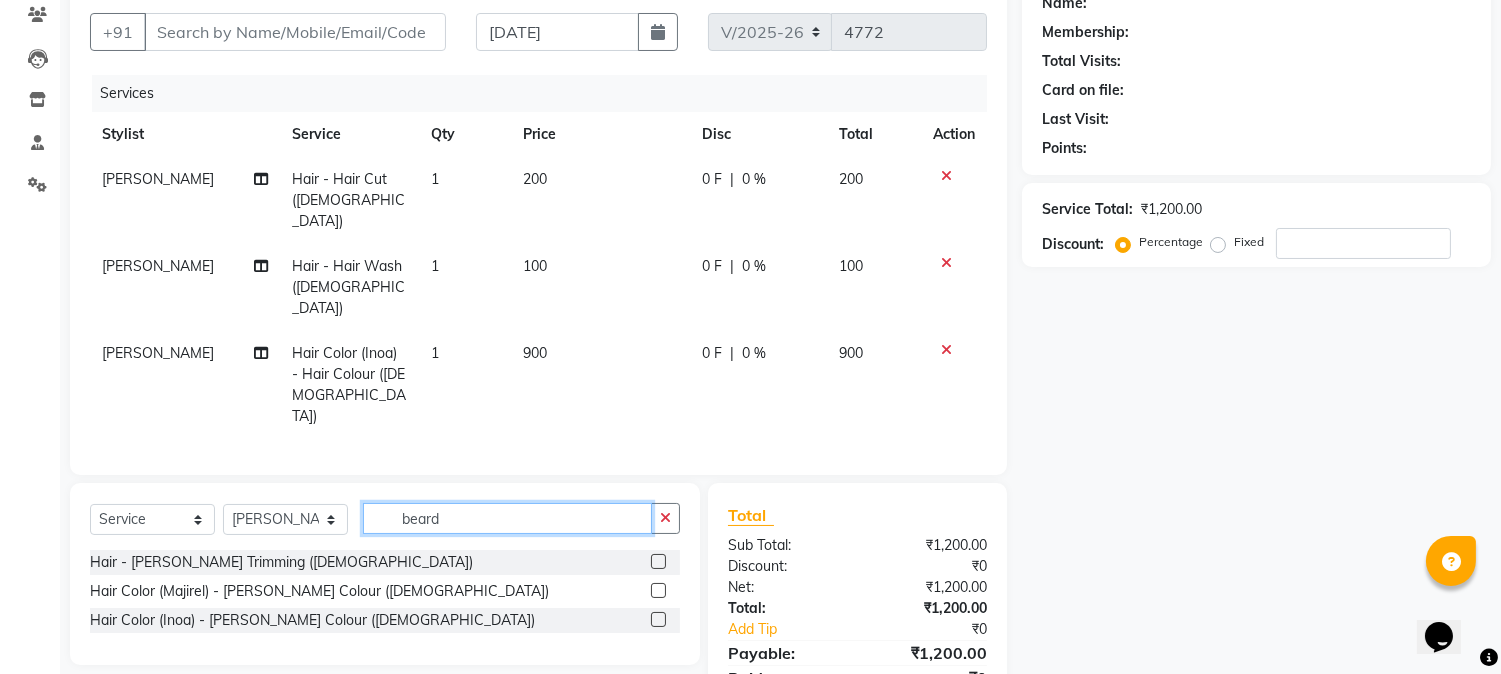 type on "beard" 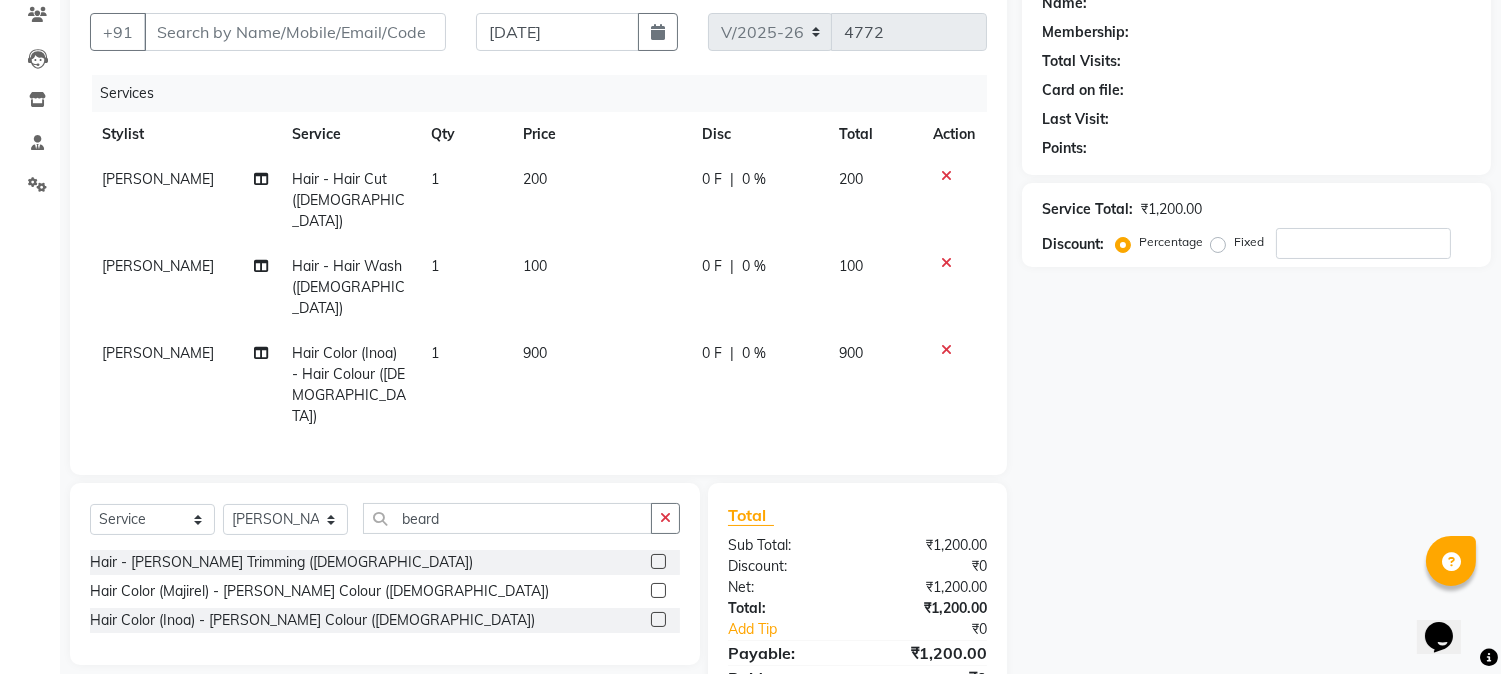 click 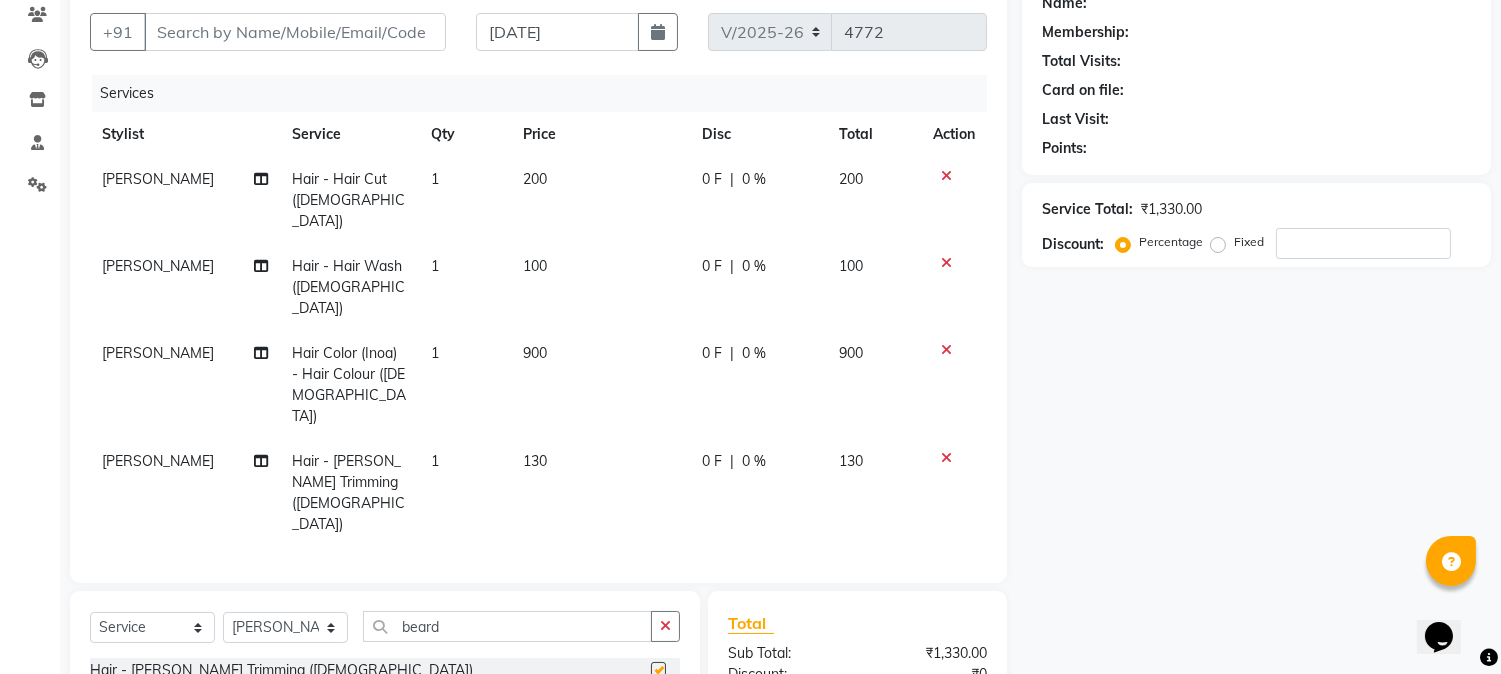 checkbox on "false" 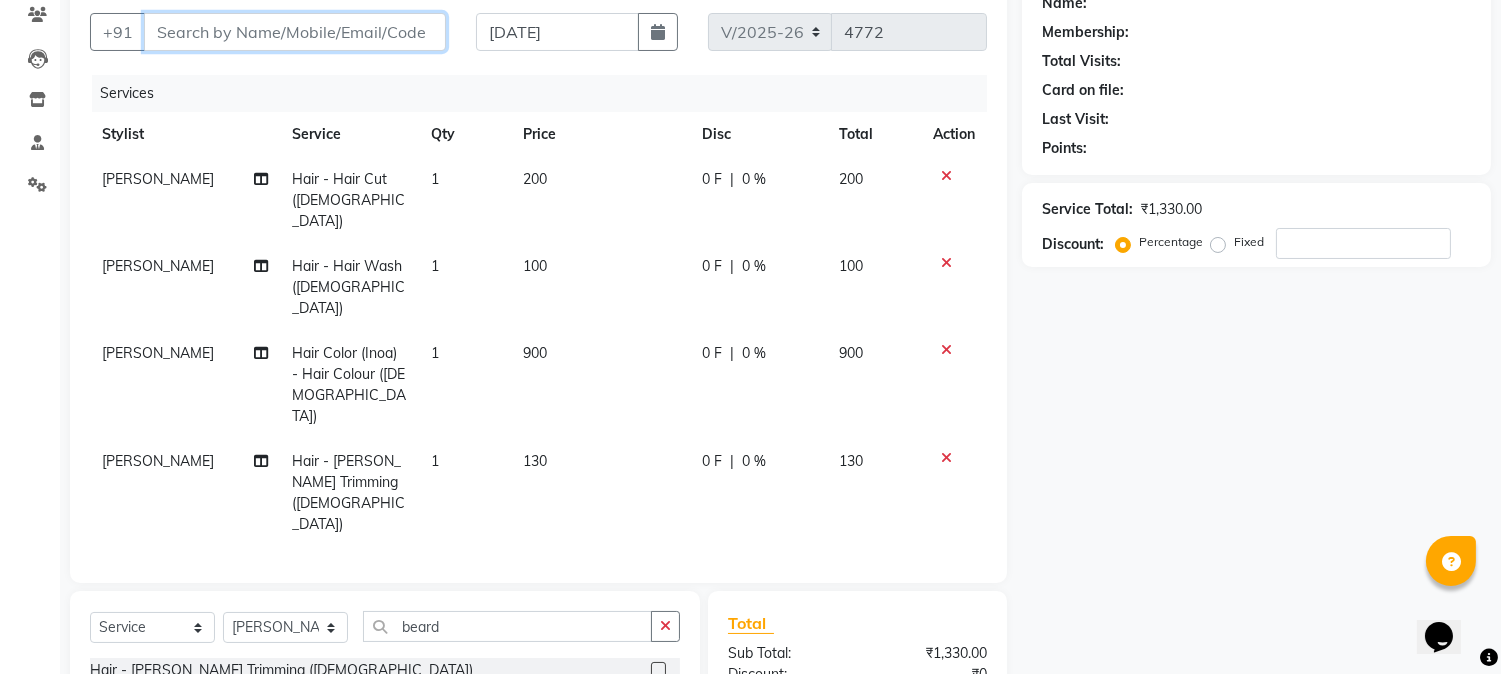 click on "Client" at bounding box center (295, 32) 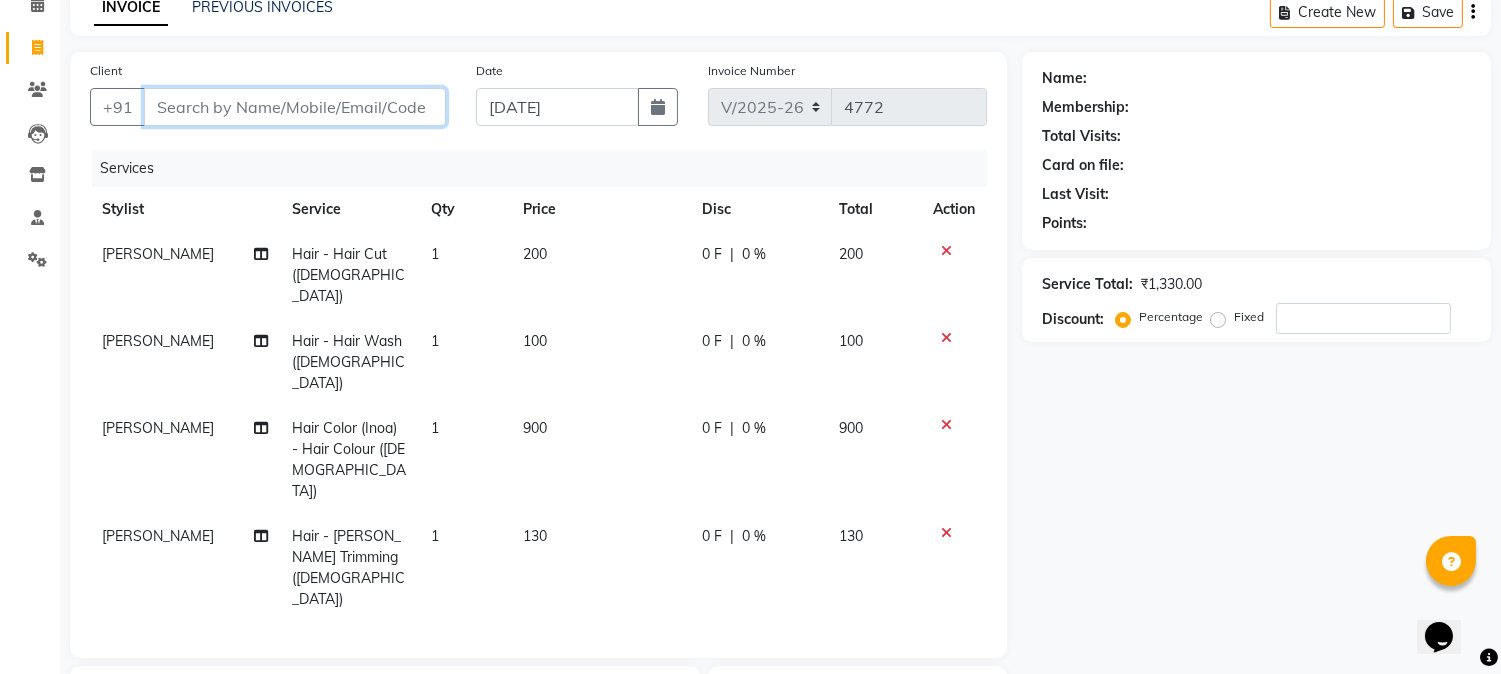 scroll, scrollTop: 62, scrollLeft: 0, axis: vertical 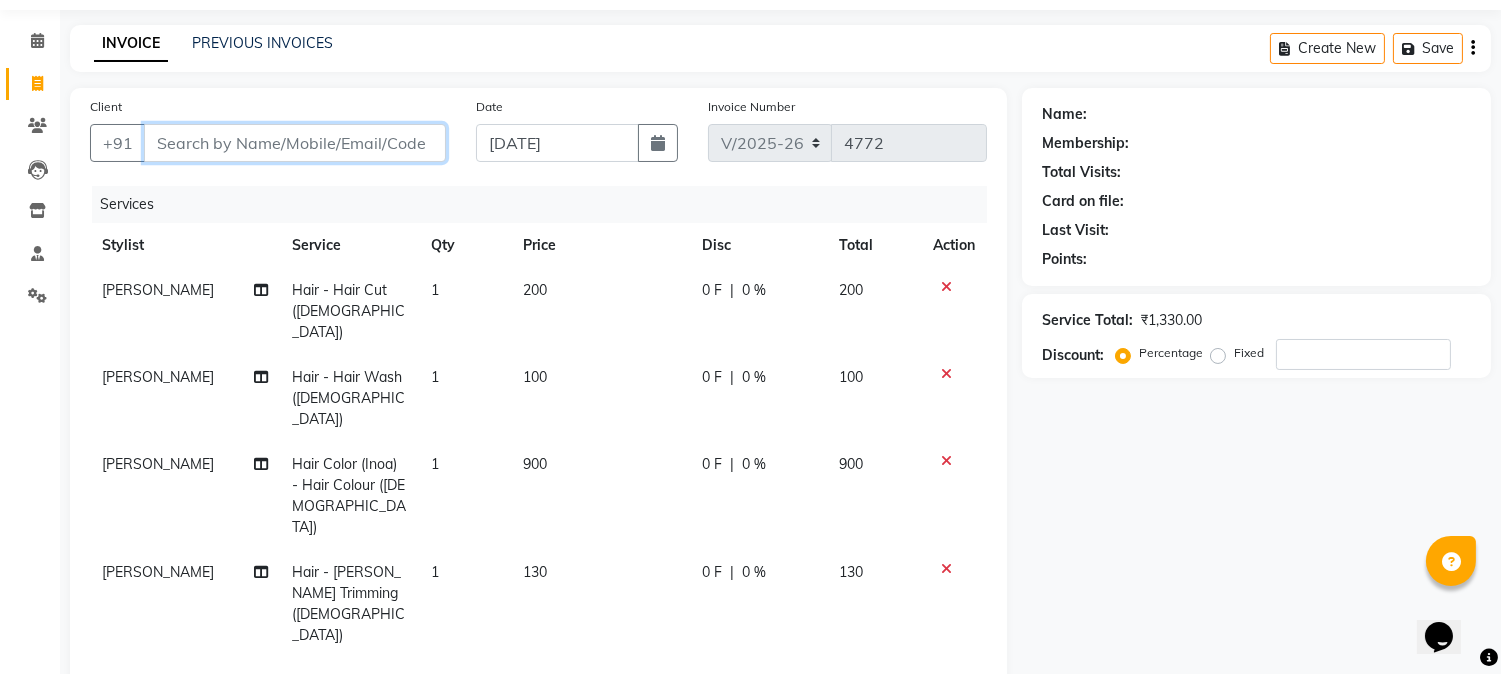 type on "9" 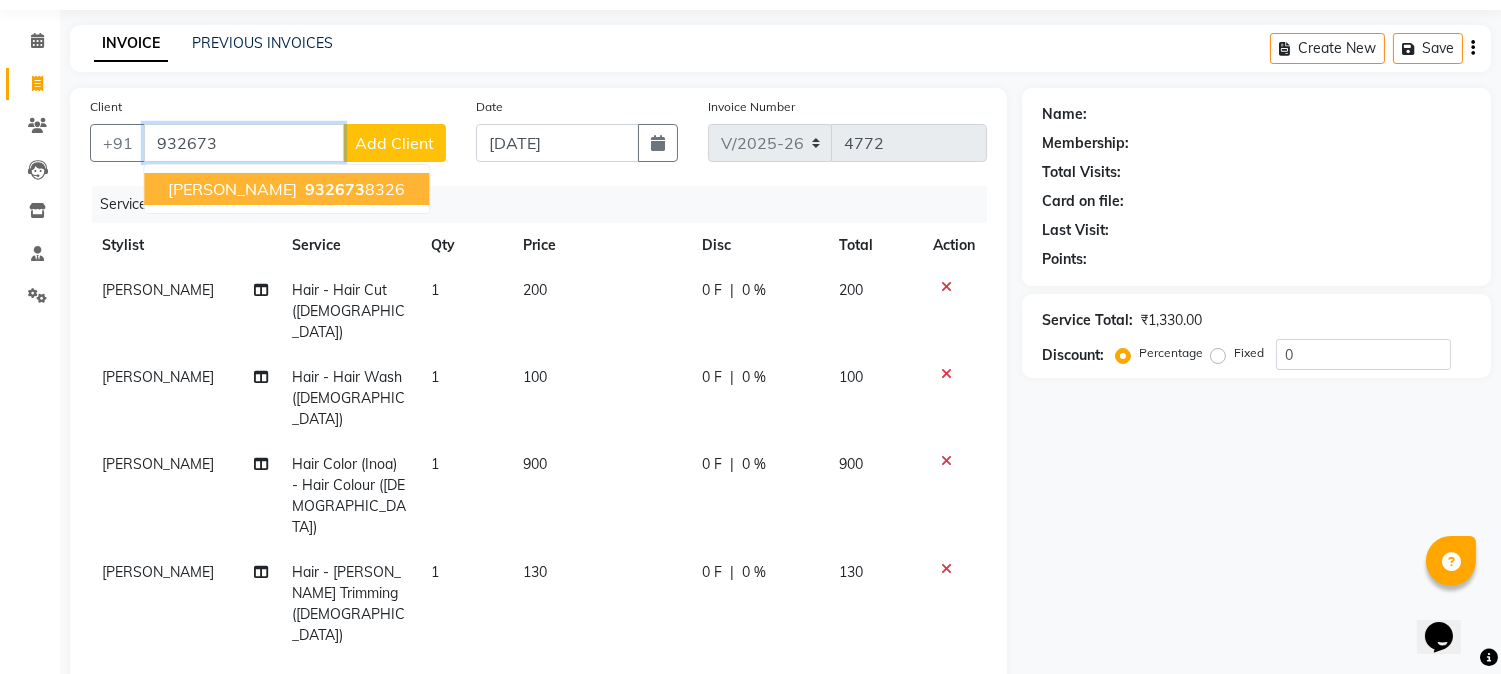 click on "932673" at bounding box center [335, 189] 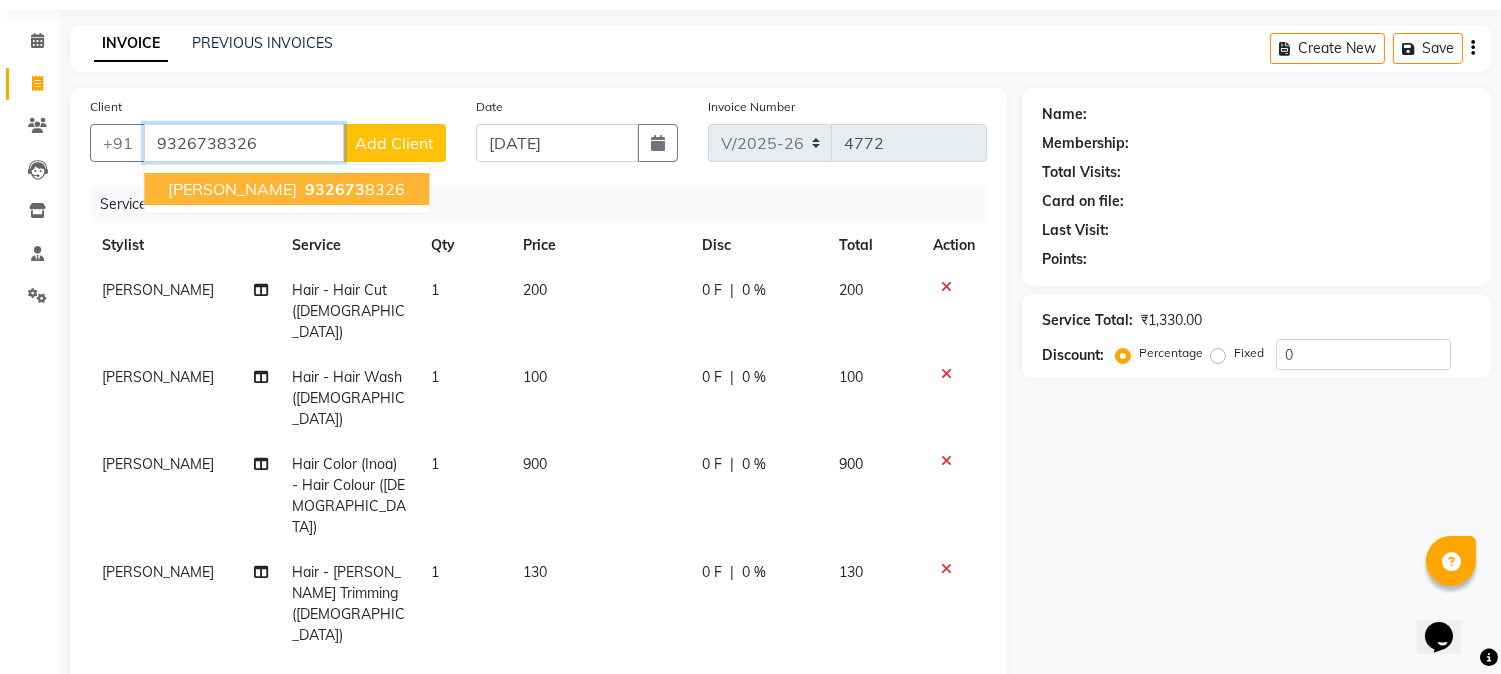 type on "9326738326" 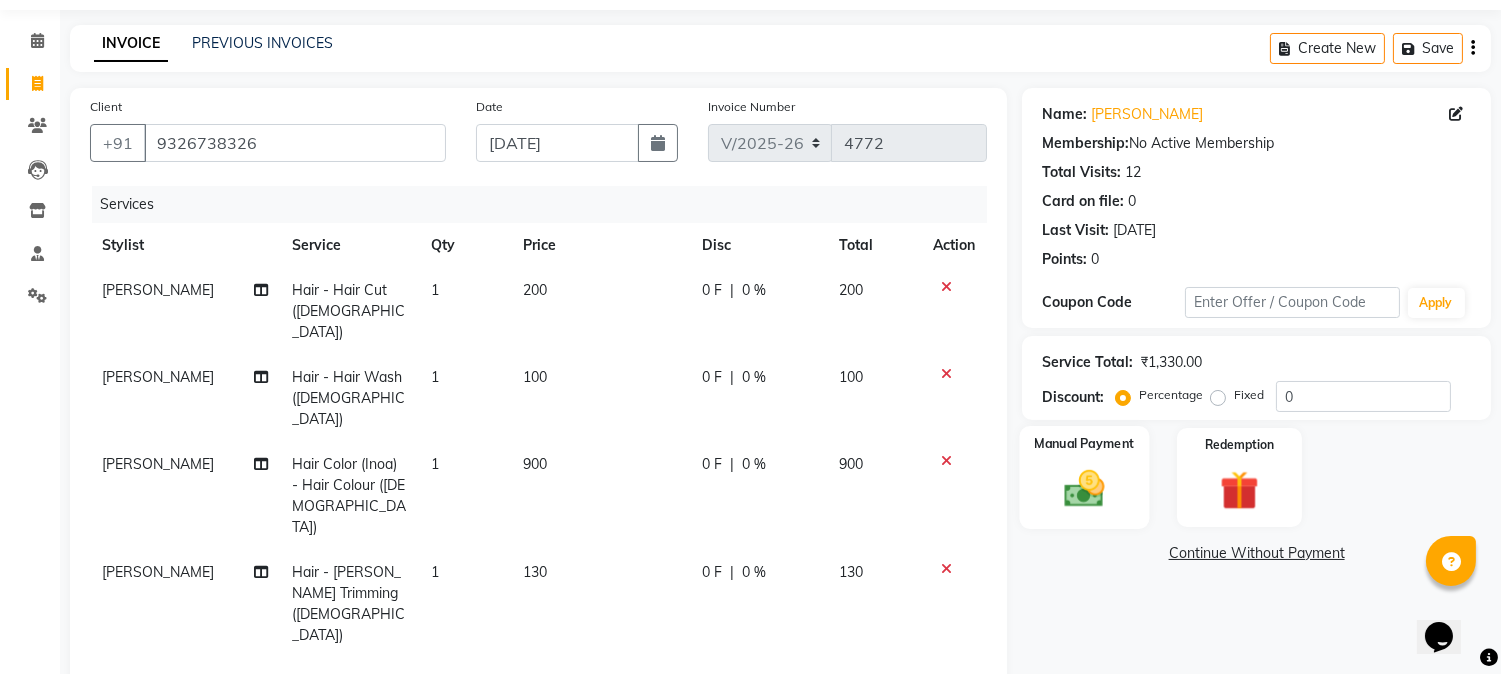 click 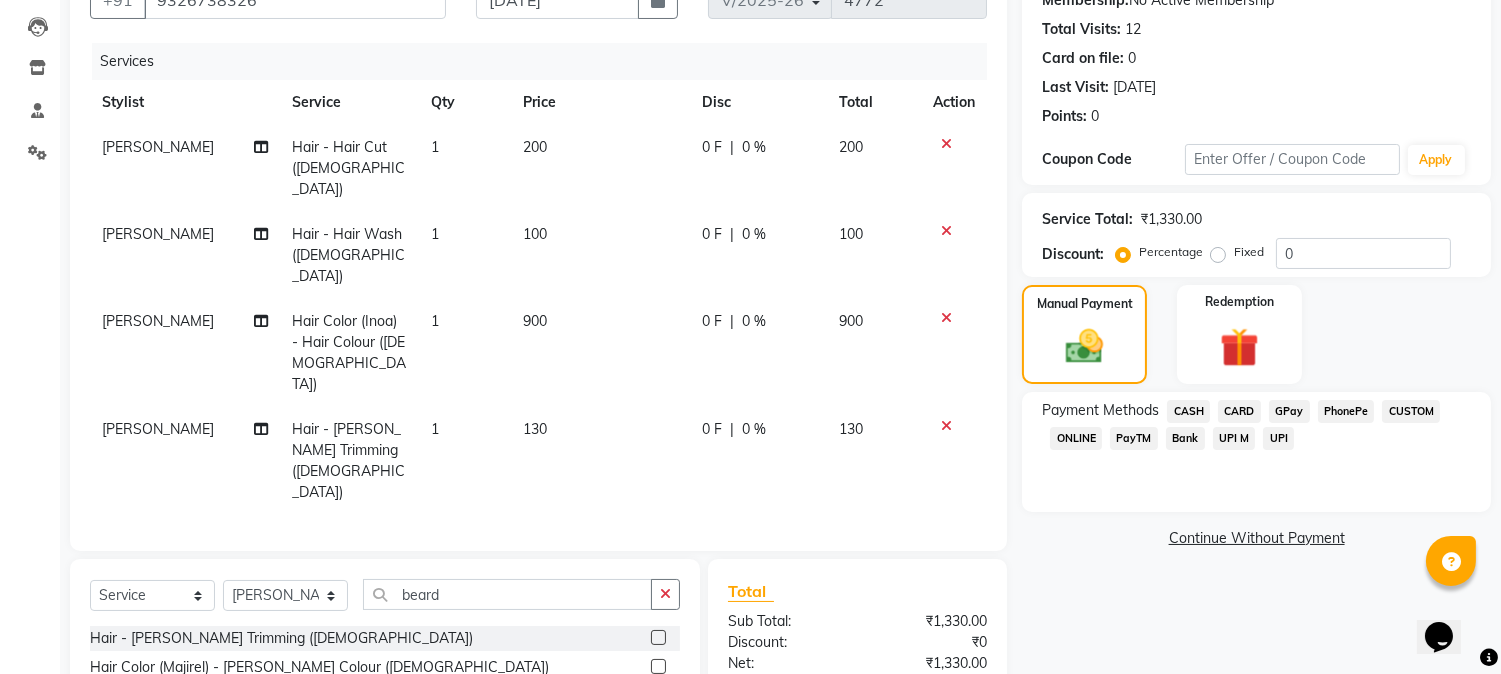 scroll, scrollTop: 172, scrollLeft: 0, axis: vertical 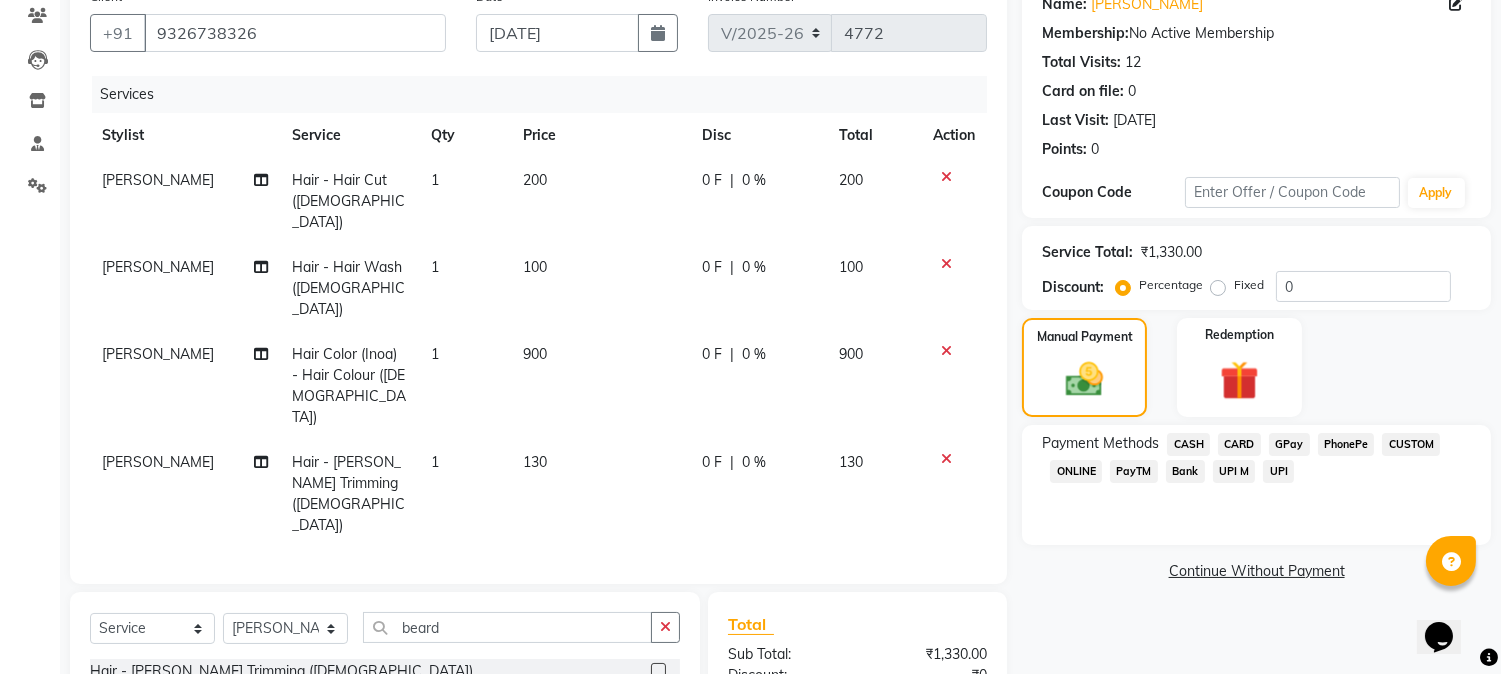 click on "GPay" 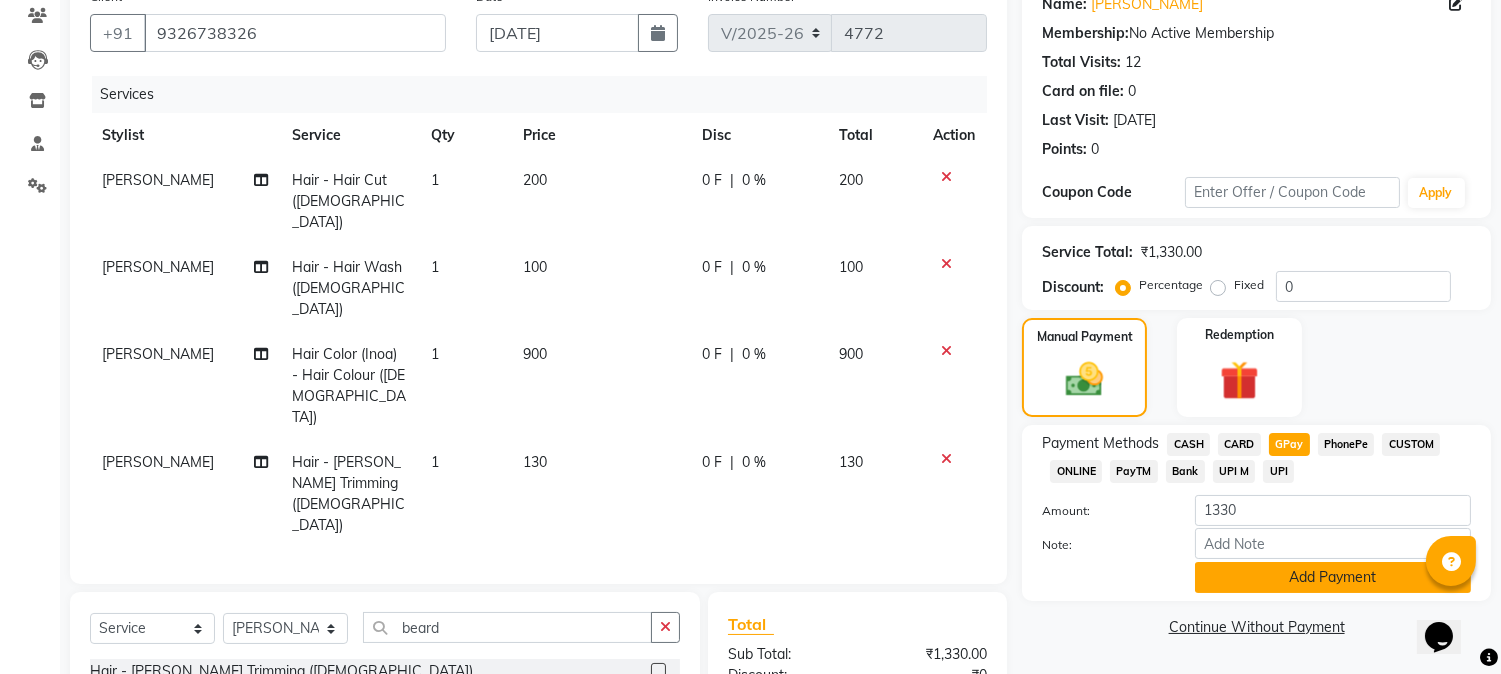 click on "Add Payment" 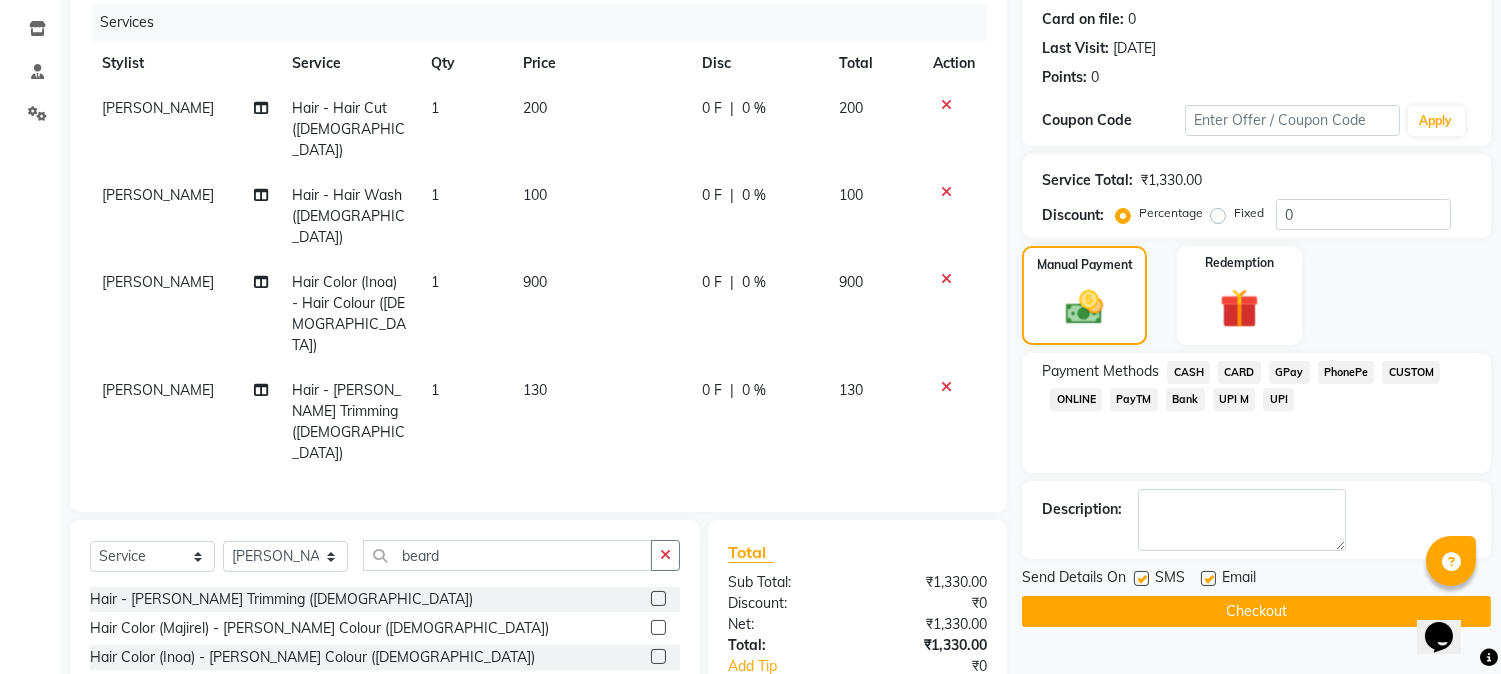 scroll, scrollTop: 325, scrollLeft: 0, axis: vertical 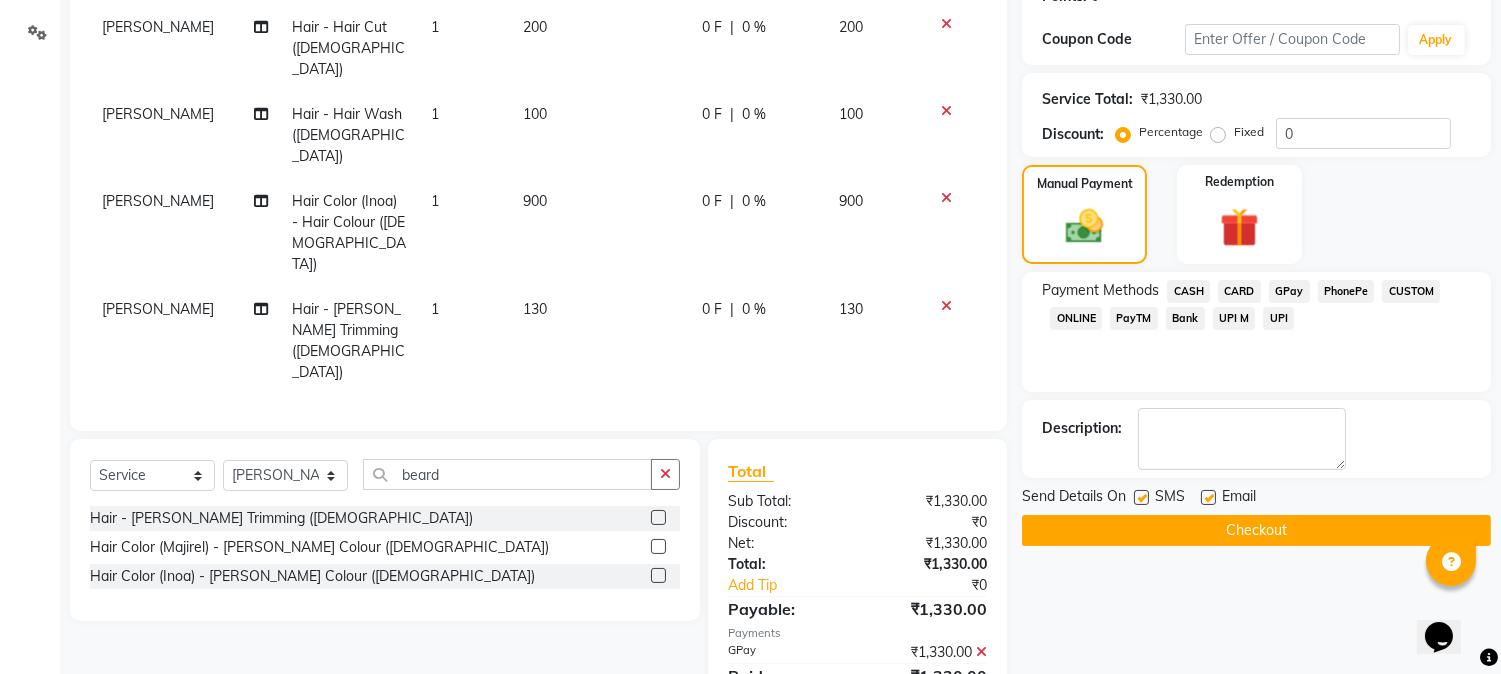 click on "Checkout" 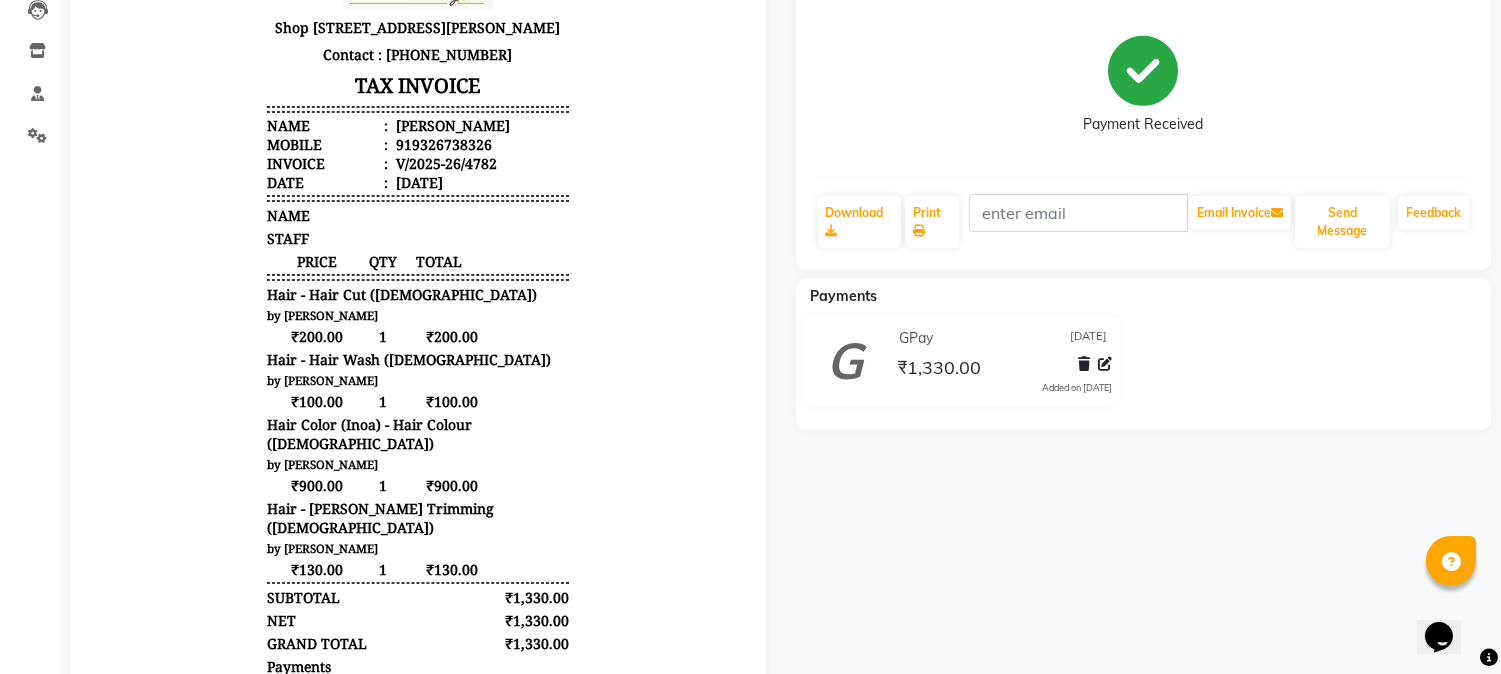 scroll, scrollTop: 0, scrollLeft: 0, axis: both 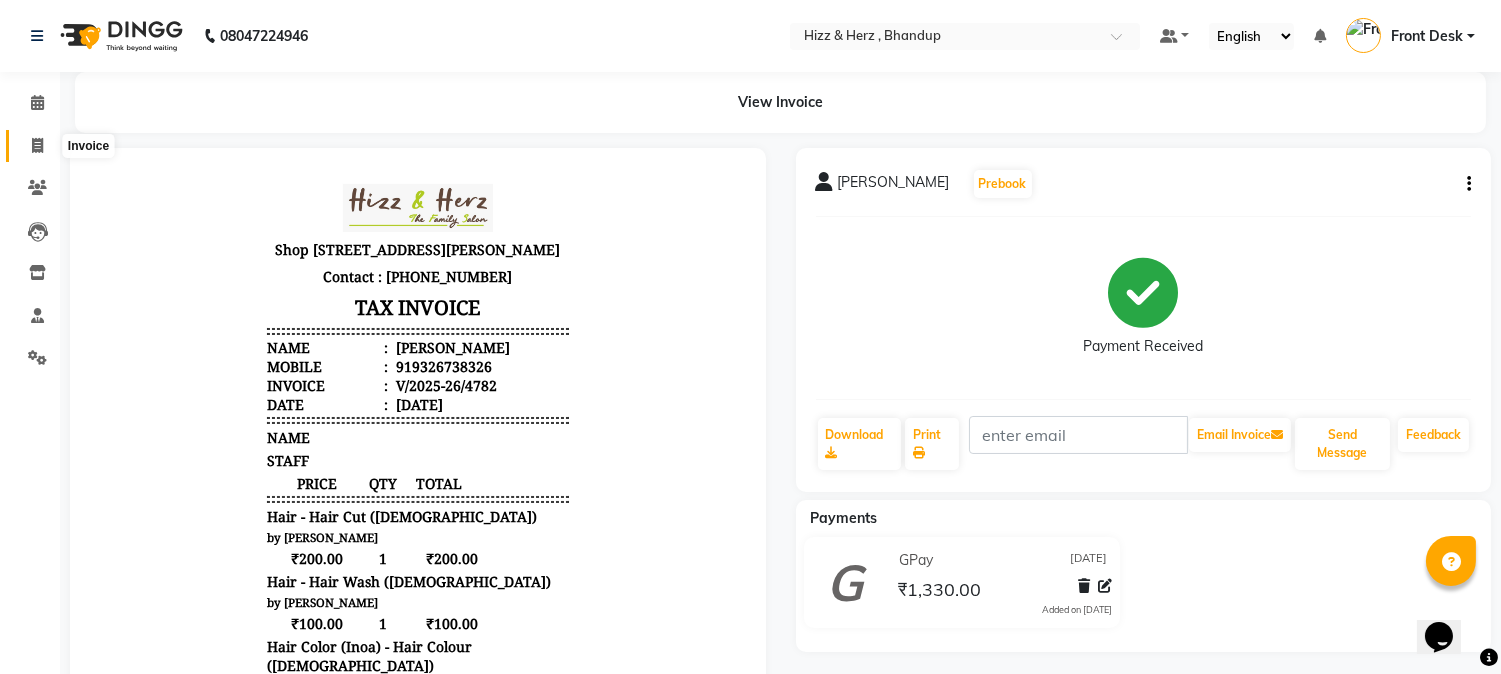 click 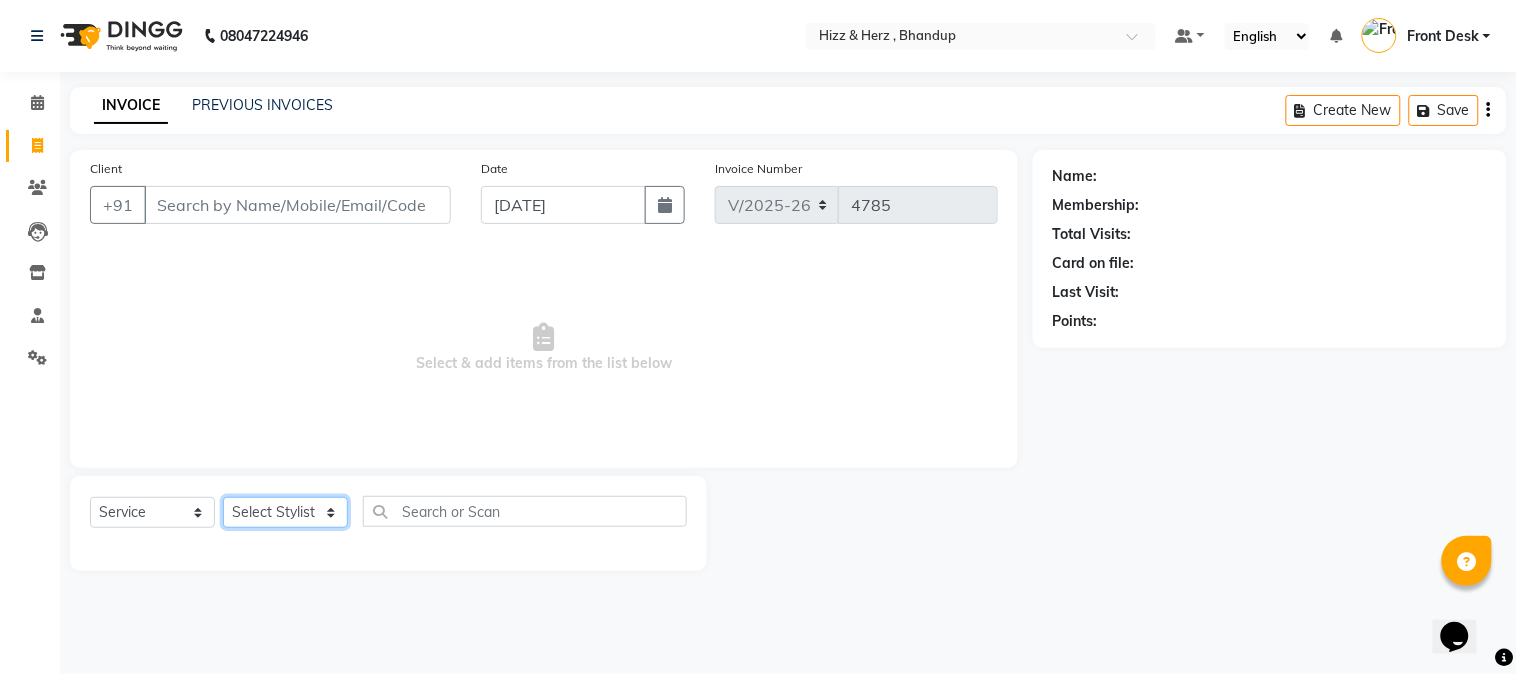 click on "Select Stylist Front Desk [PERSON_NAME] HIZZ & HERZ 2 [PERSON_NAME] [PERSON_NAME] [PERSON_NAME] [PERSON_NAME] MOHD [PERSON_NAME] [PERSON_NAME] [PERSON_NAME]  [PERSON_NAME]" 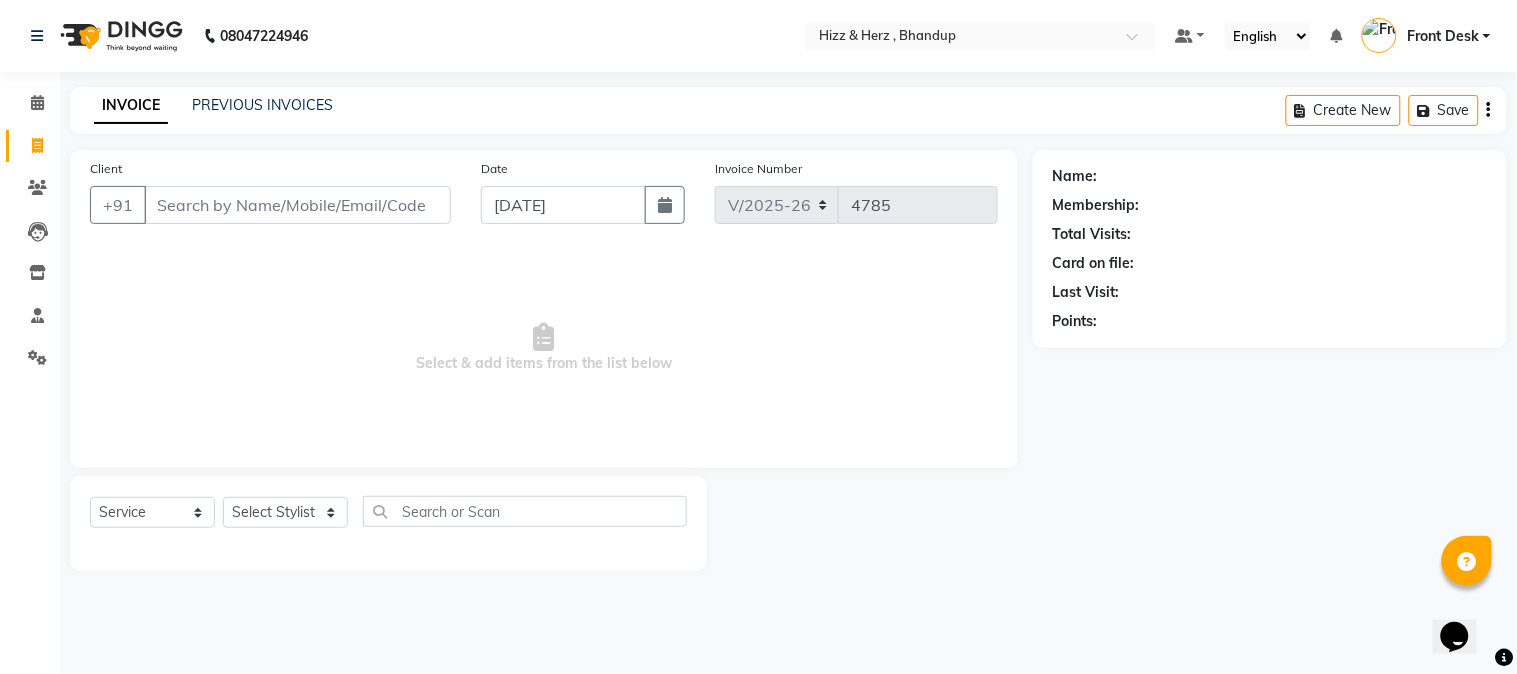 click on "Select & add items from the list below" at bounding box center (544, 348) 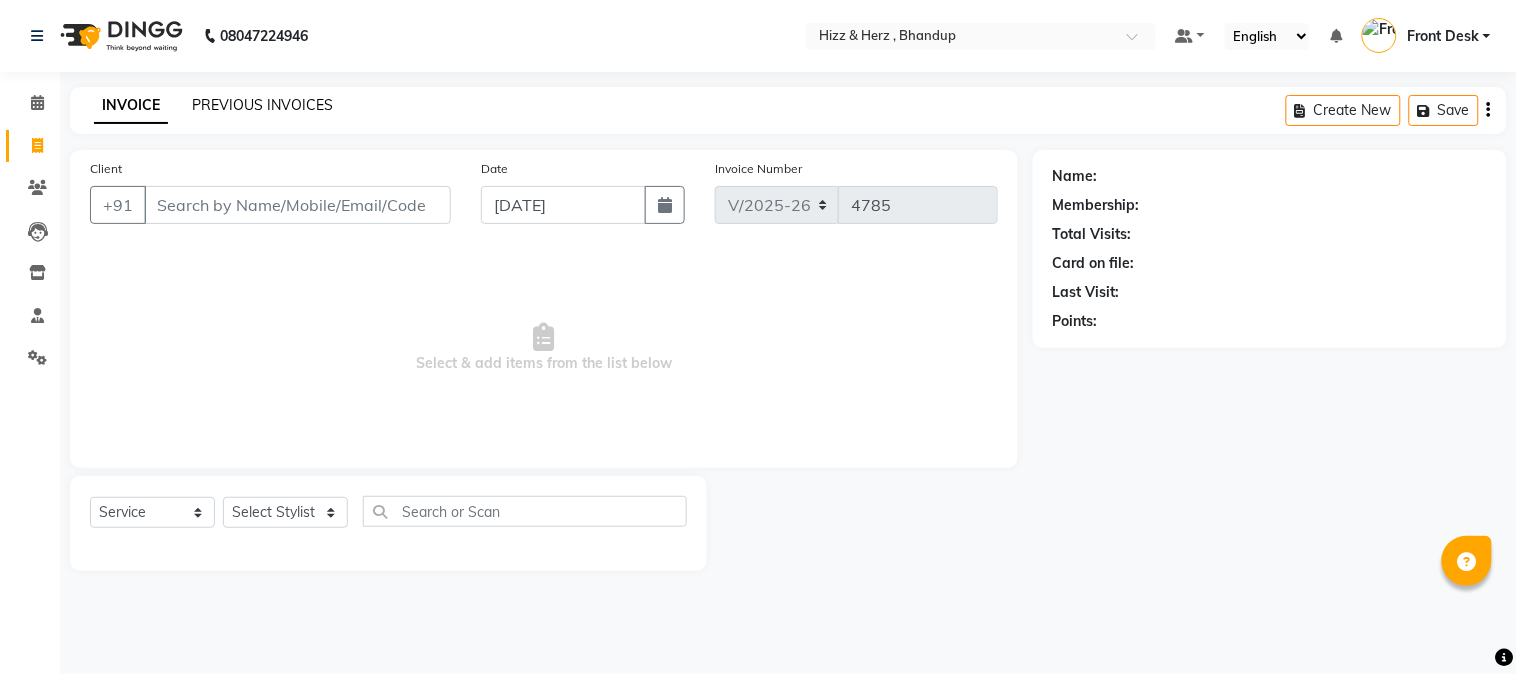 click on "PREVIOUS INVOICES" 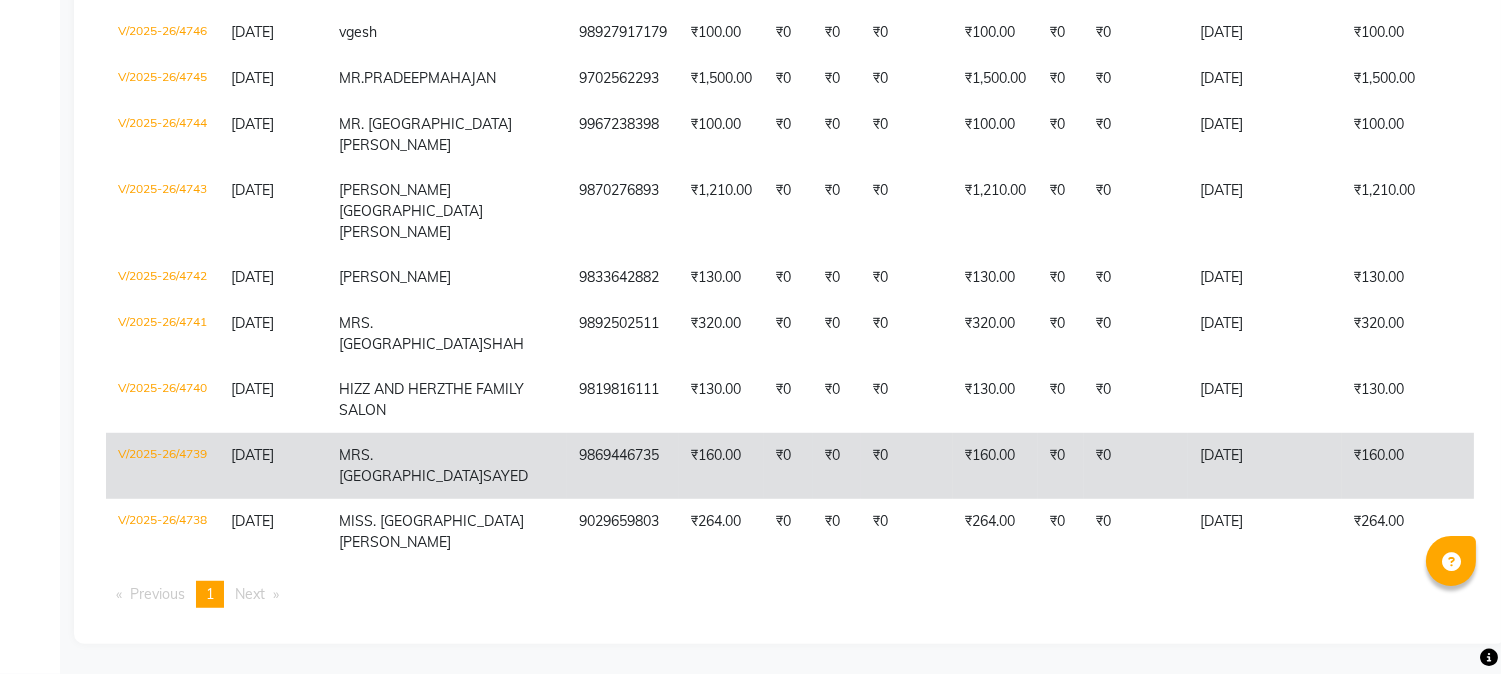 scroll, scrollTop: 3000, scrollLeft: 0, axis: vertical 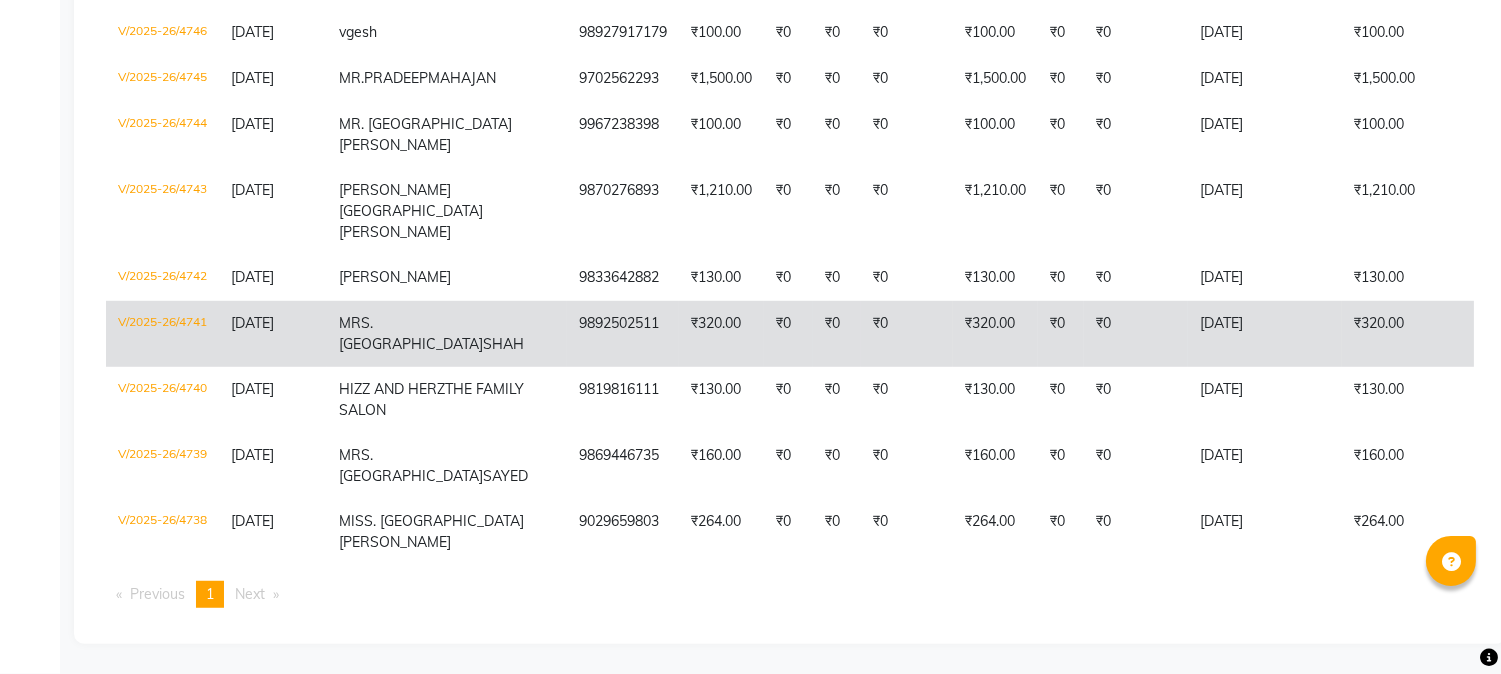 click on "₹320.00" 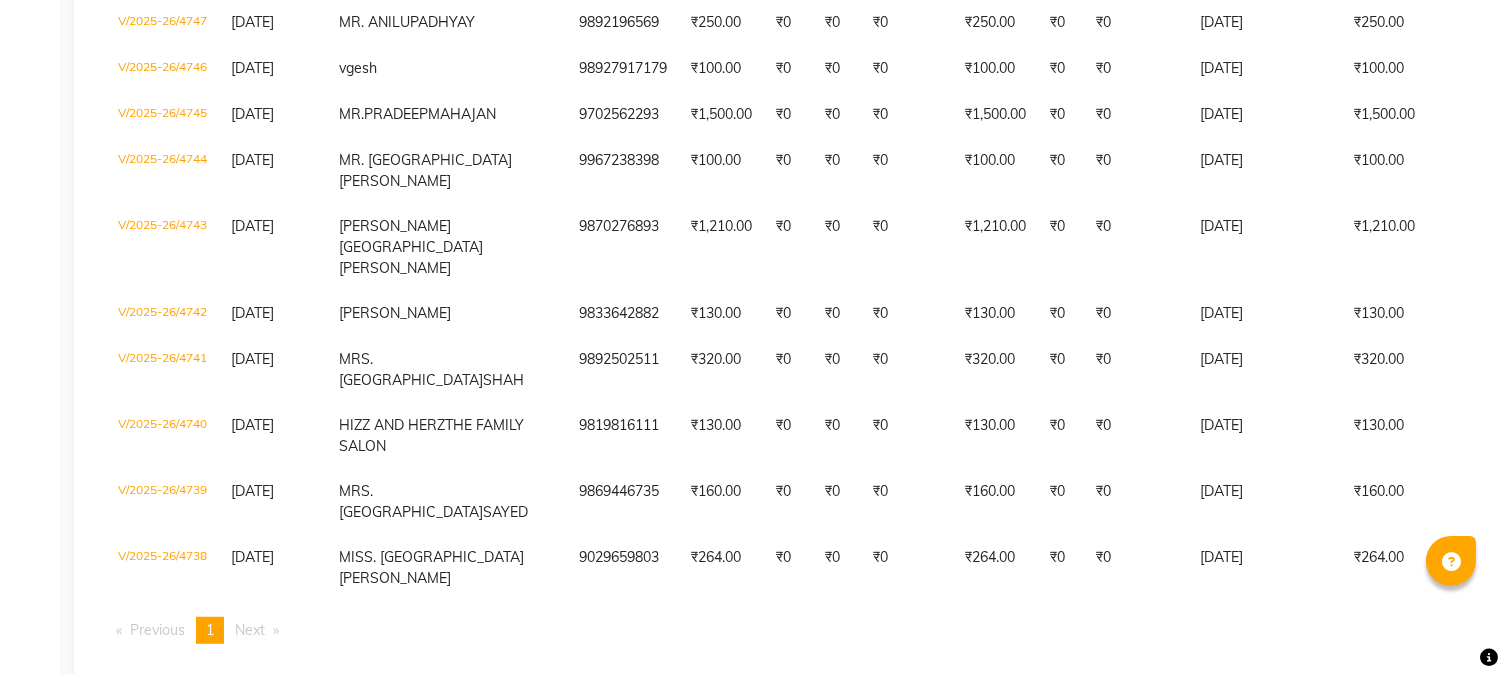 scroll, scrollTop: 2444, scrollLeft: 0, axis: vertical 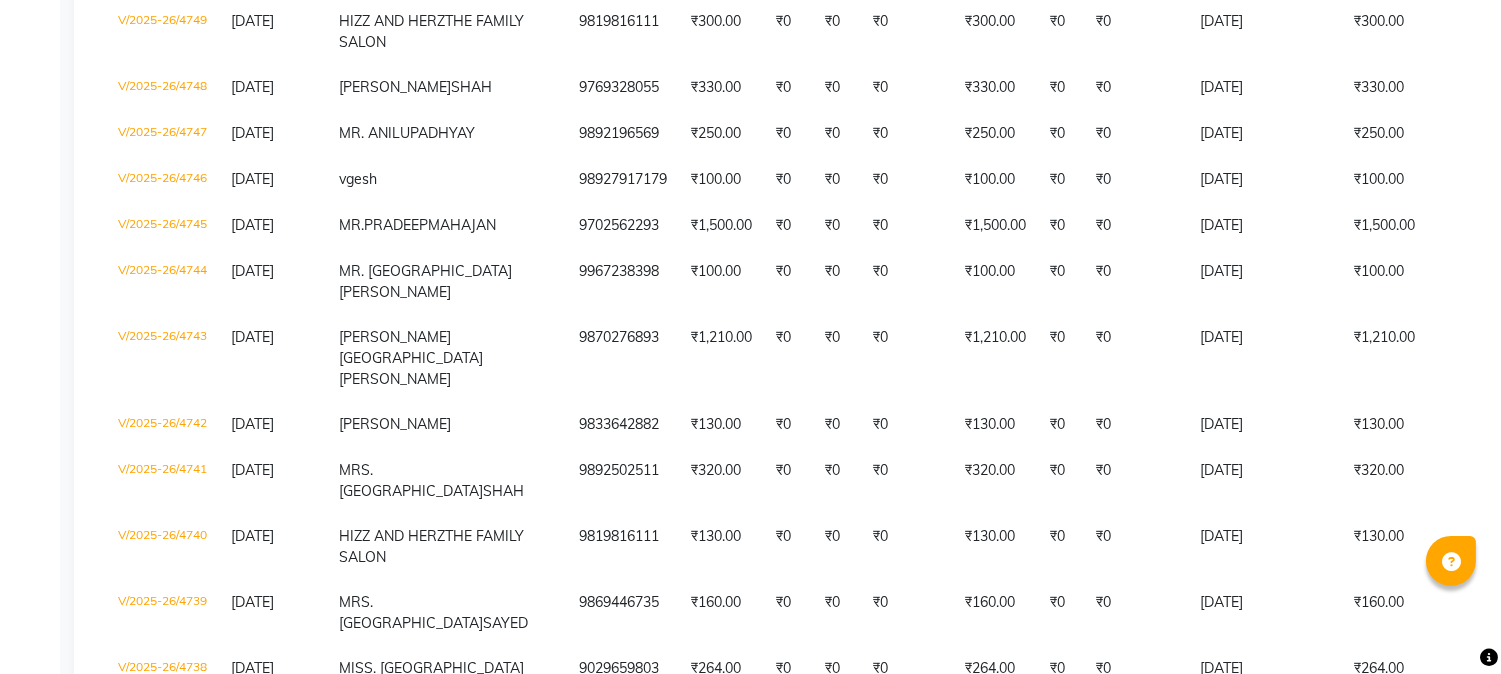 click on "₹130.00" 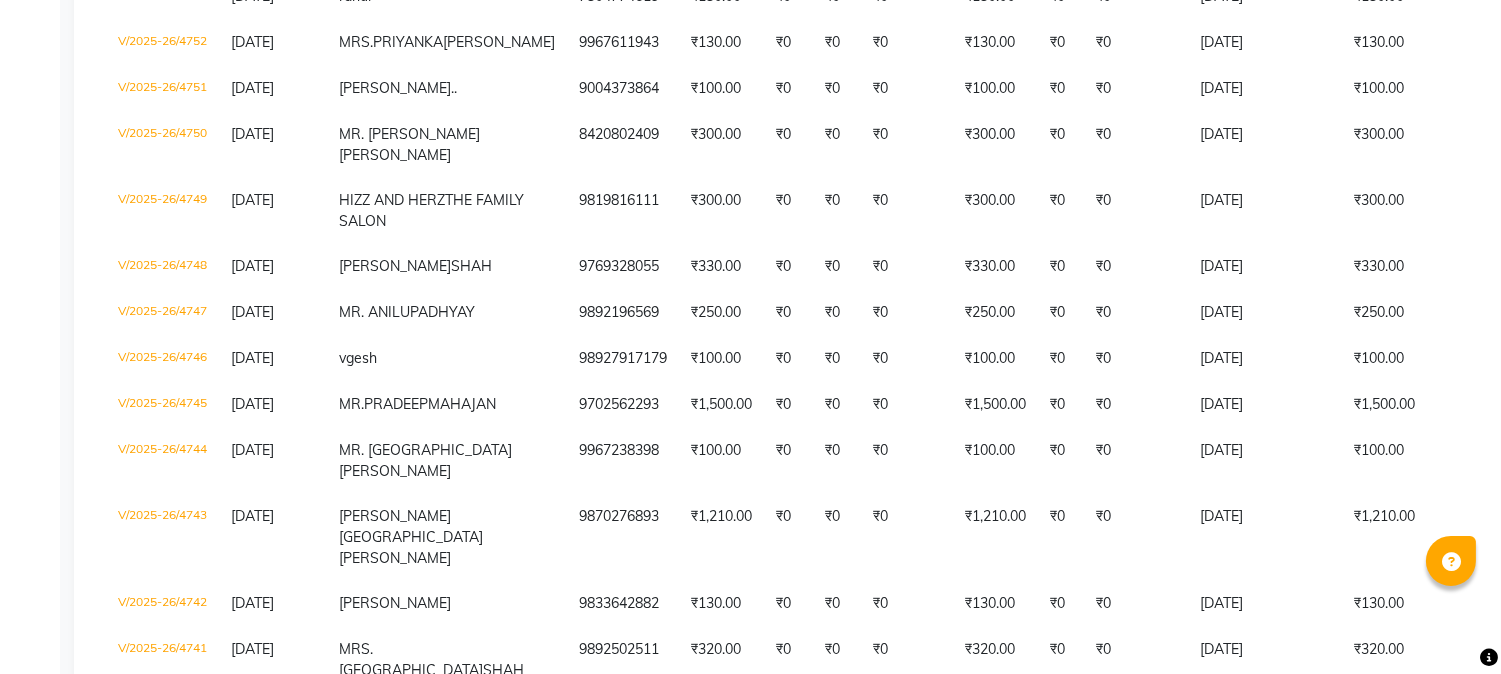 scroll, scrollTop: 2222, scrollLeft: 0, axis: vertical 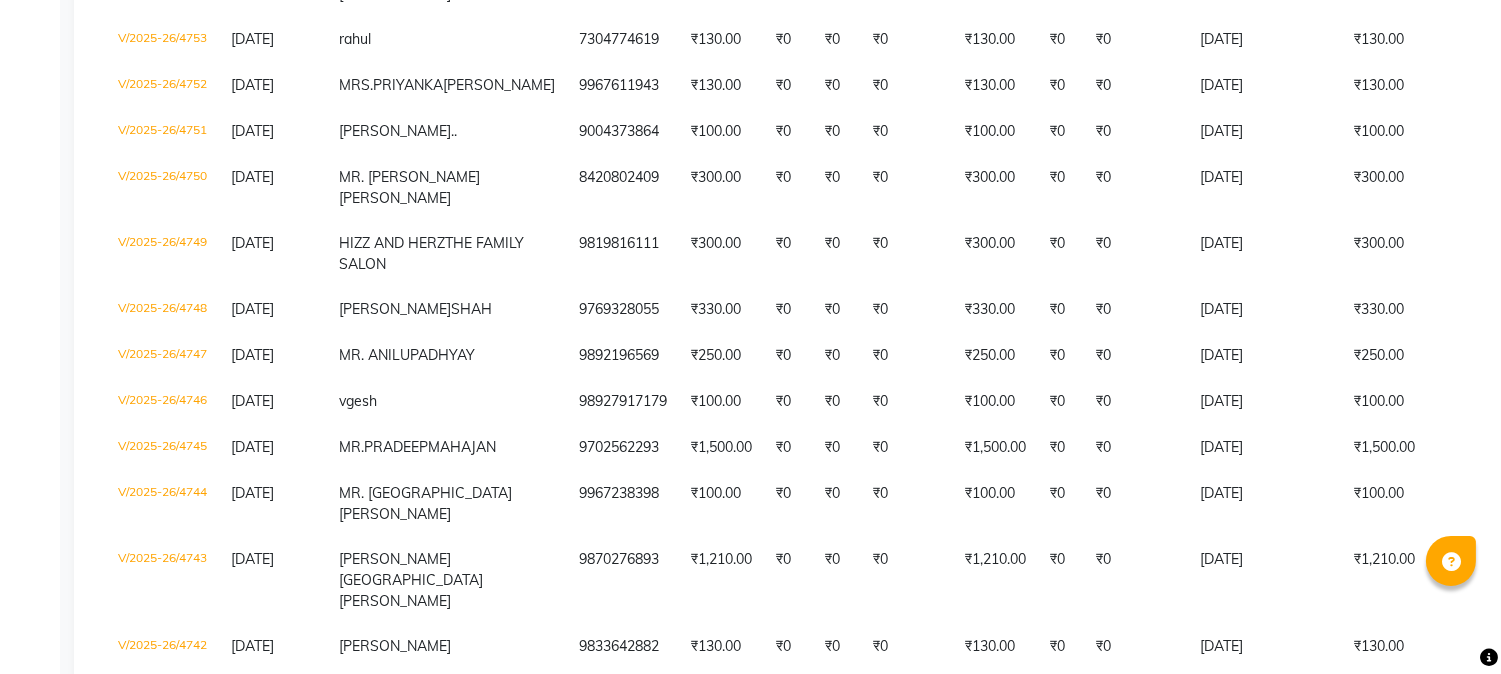 click on "₹0" 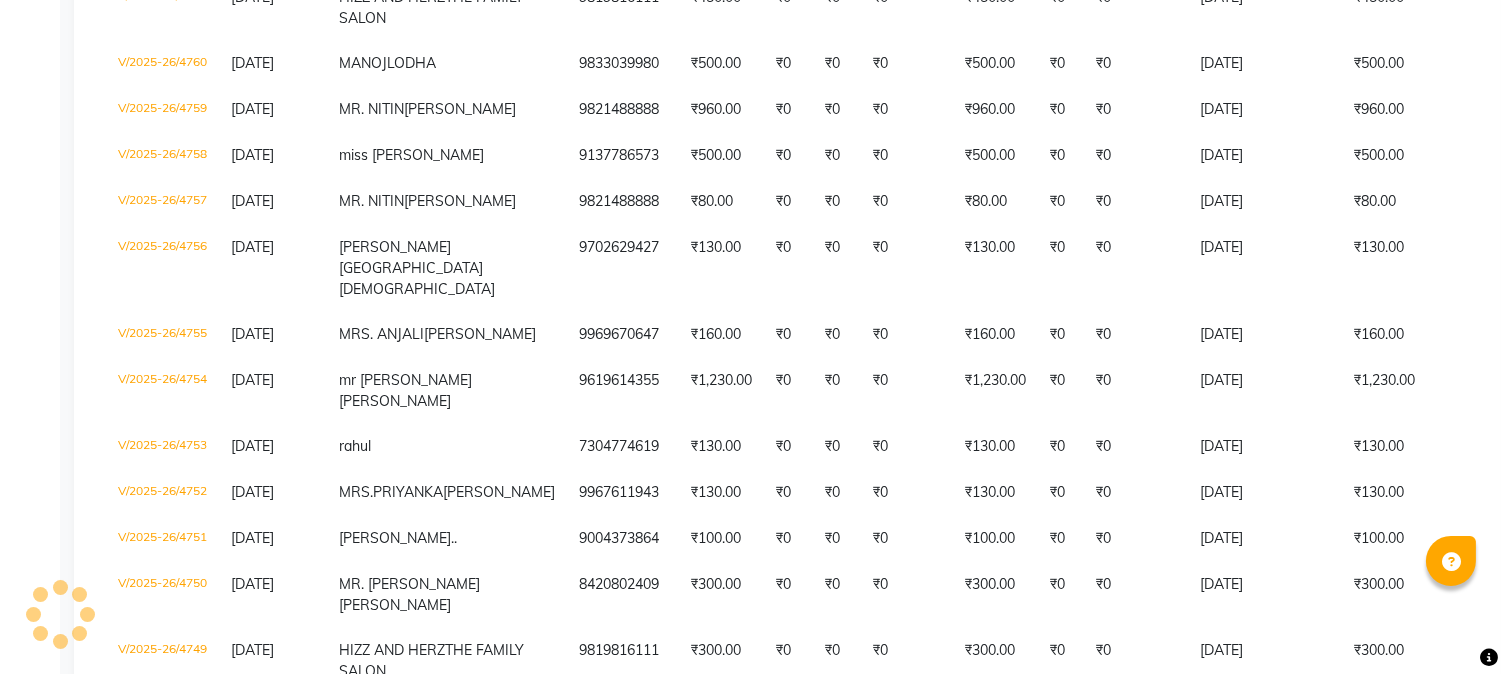 scroll, scrollTop: 1777, scrollLeft: 0, axis: vertical 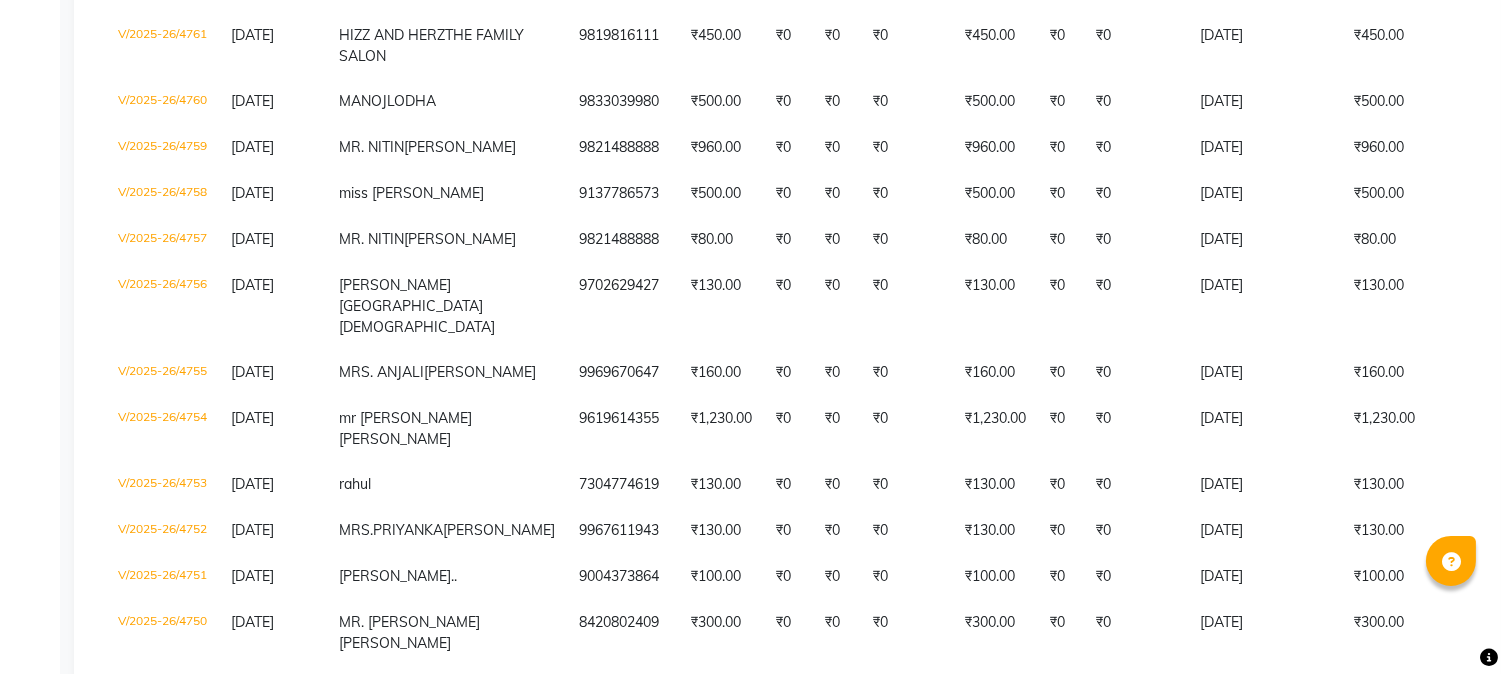 click on "₹200.00" 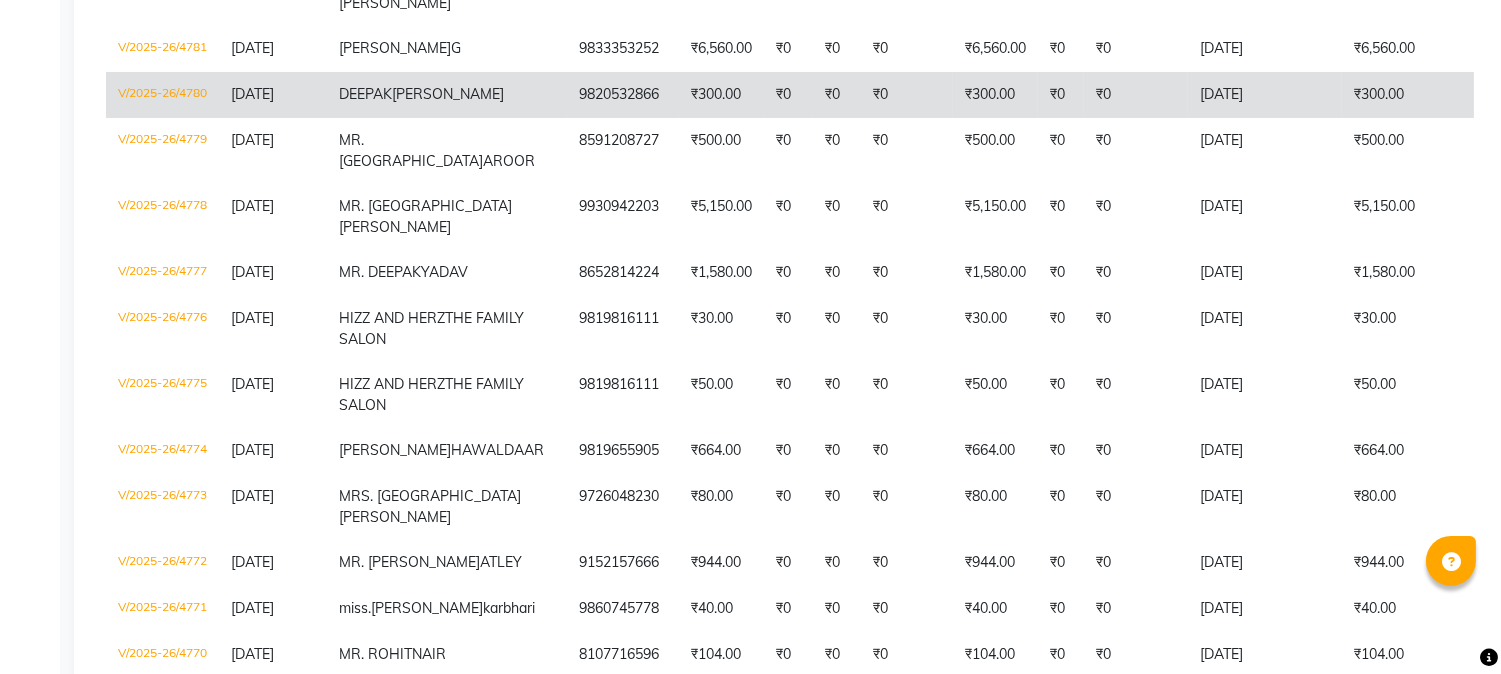 scroll, scrollTop: 666, scrollLeft: 0, axis: vertical 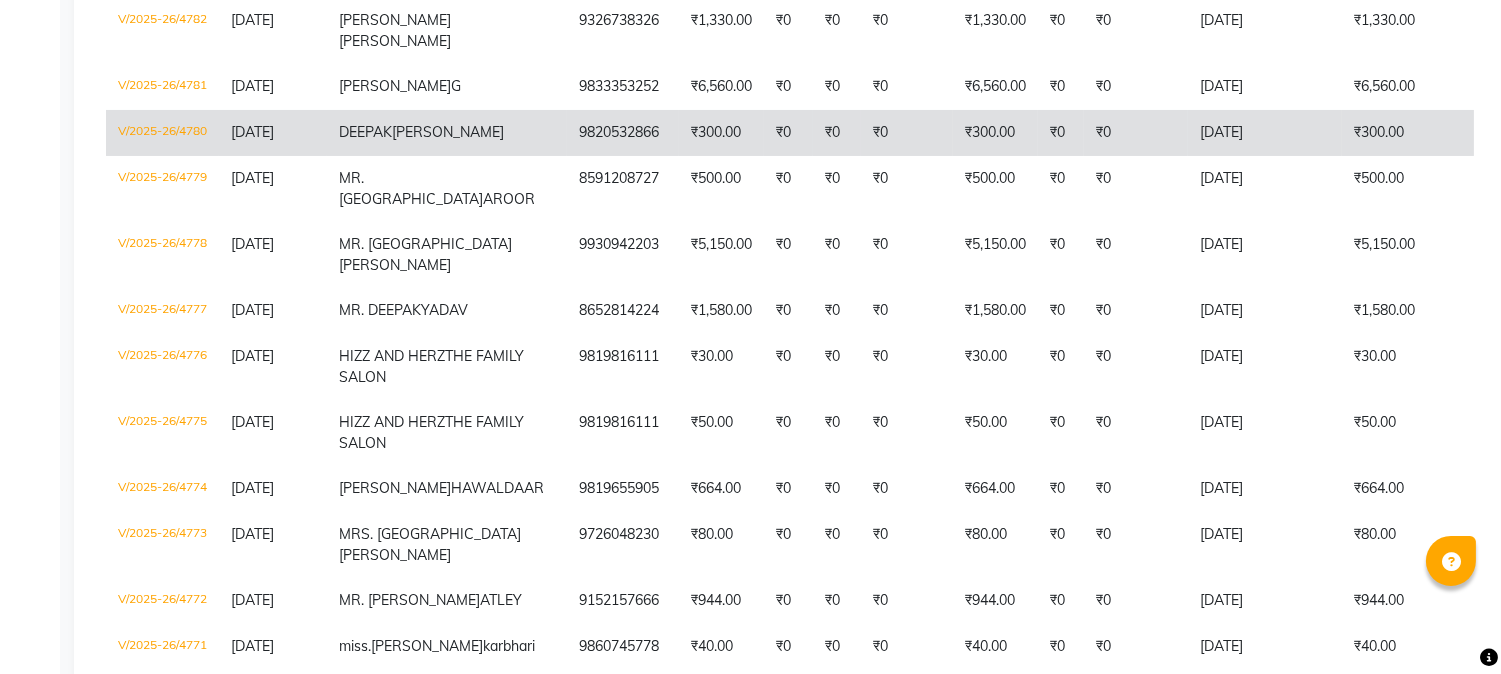click on "₹300.00" 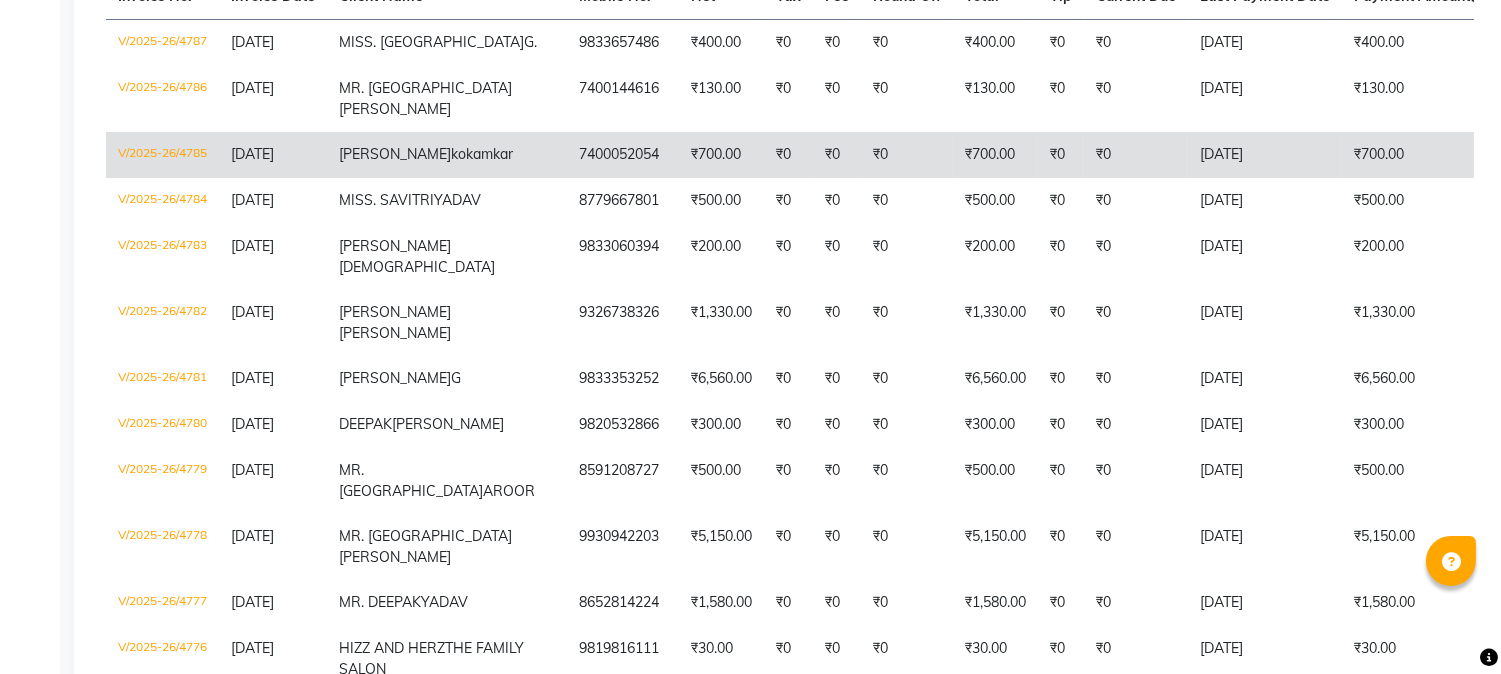 scroll, scrollTop: 333, scrollLeft: 0, axis: vertical 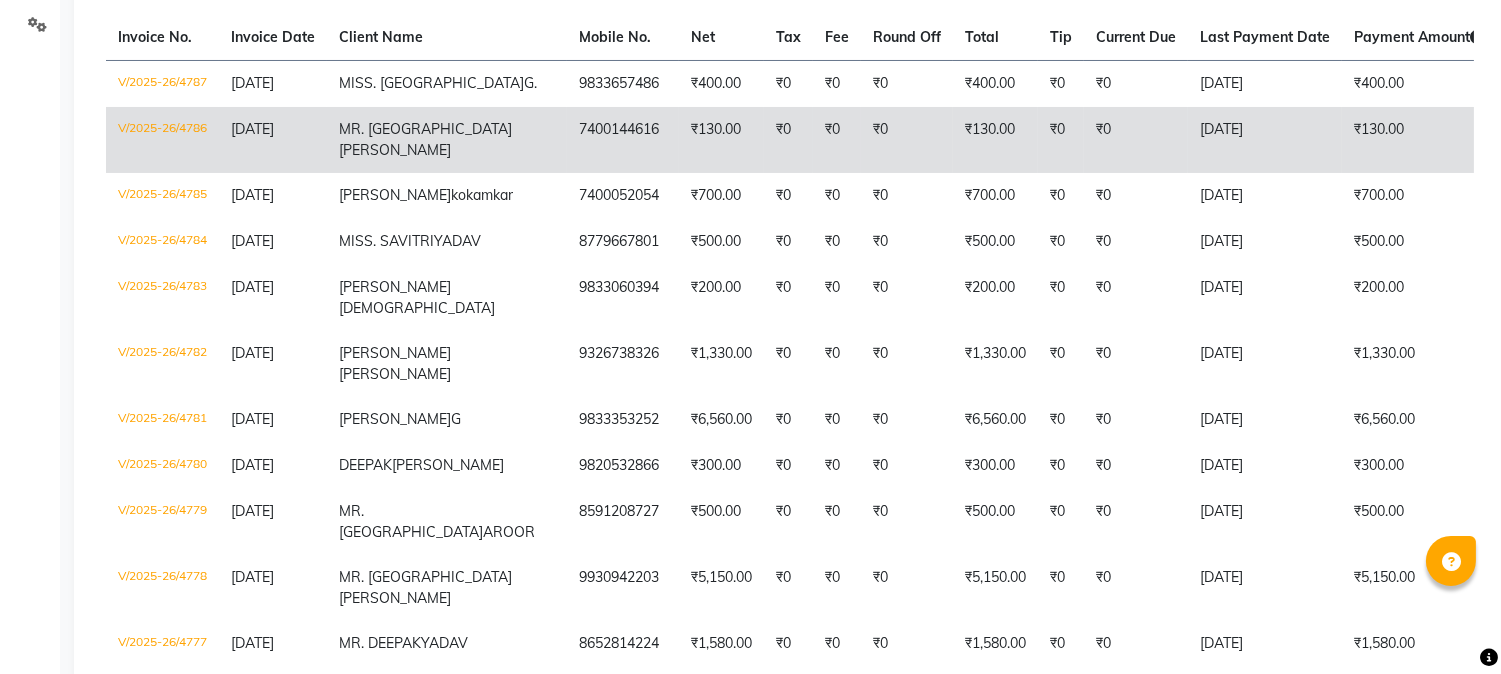 click on "7400144616" 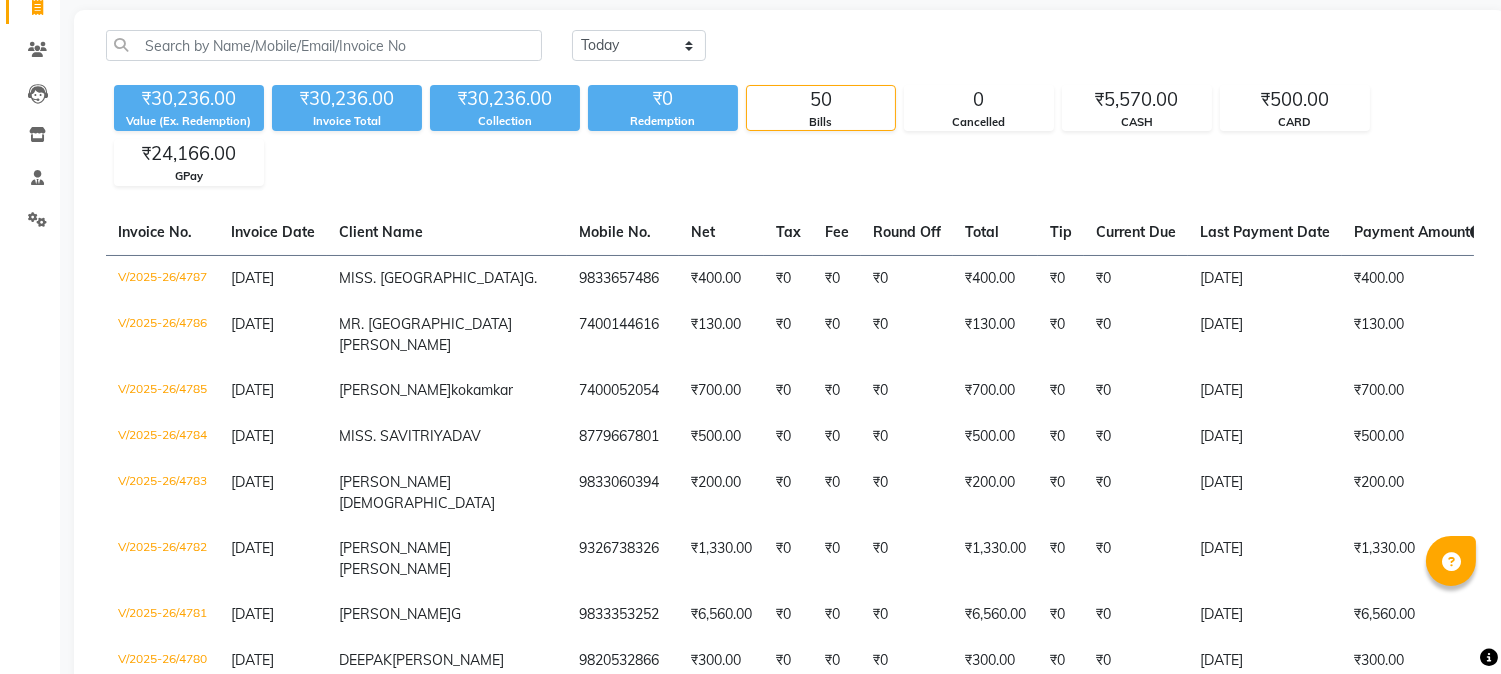 scroll, scrollTop: 0, scrollLeft: 0, axis: both 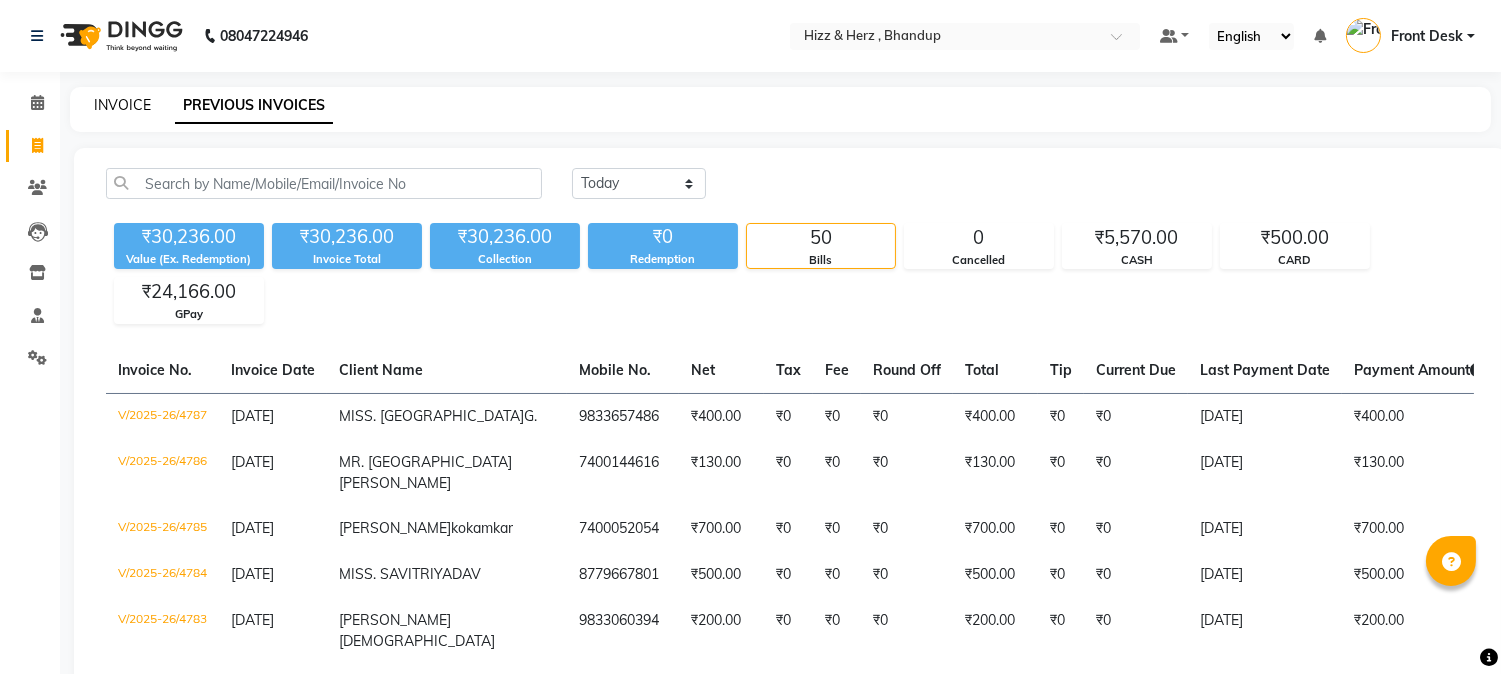 click on "INVOICE" 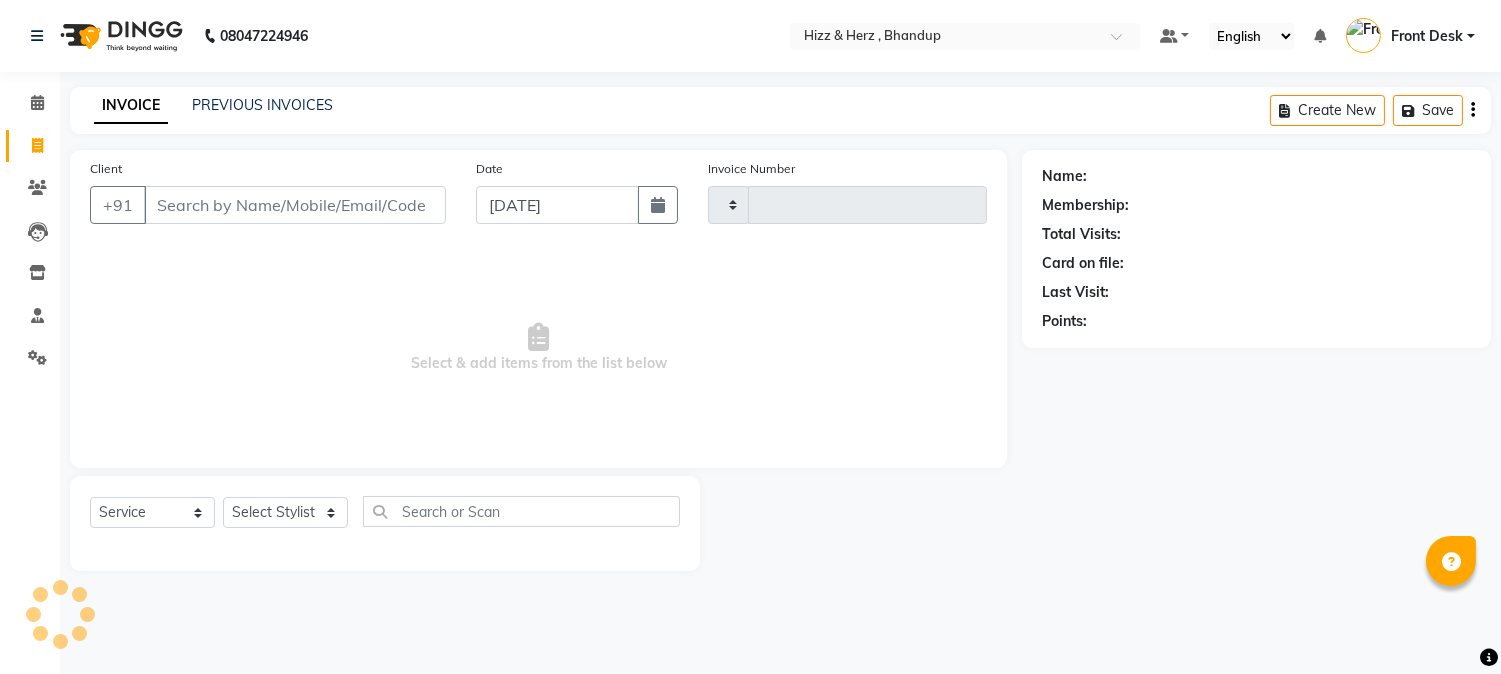 type on "4789" 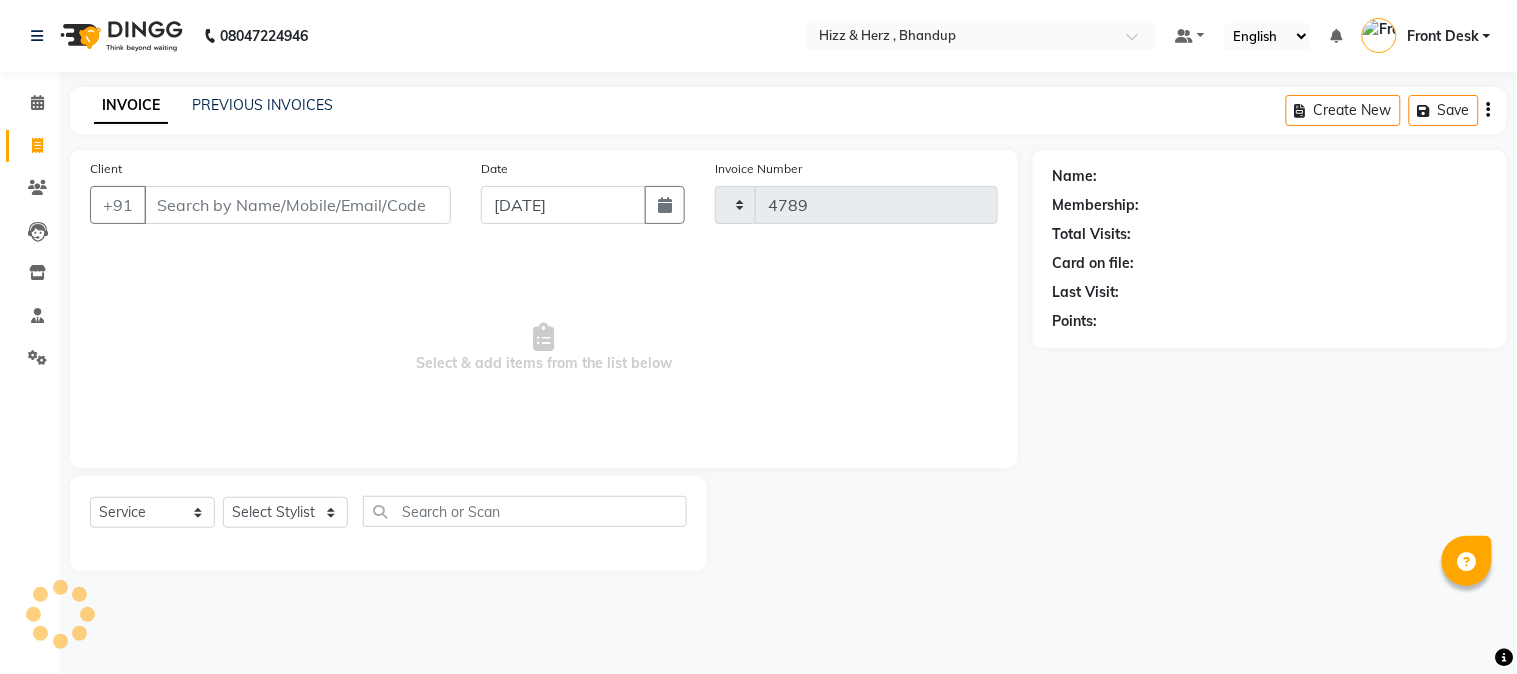 select on "629" 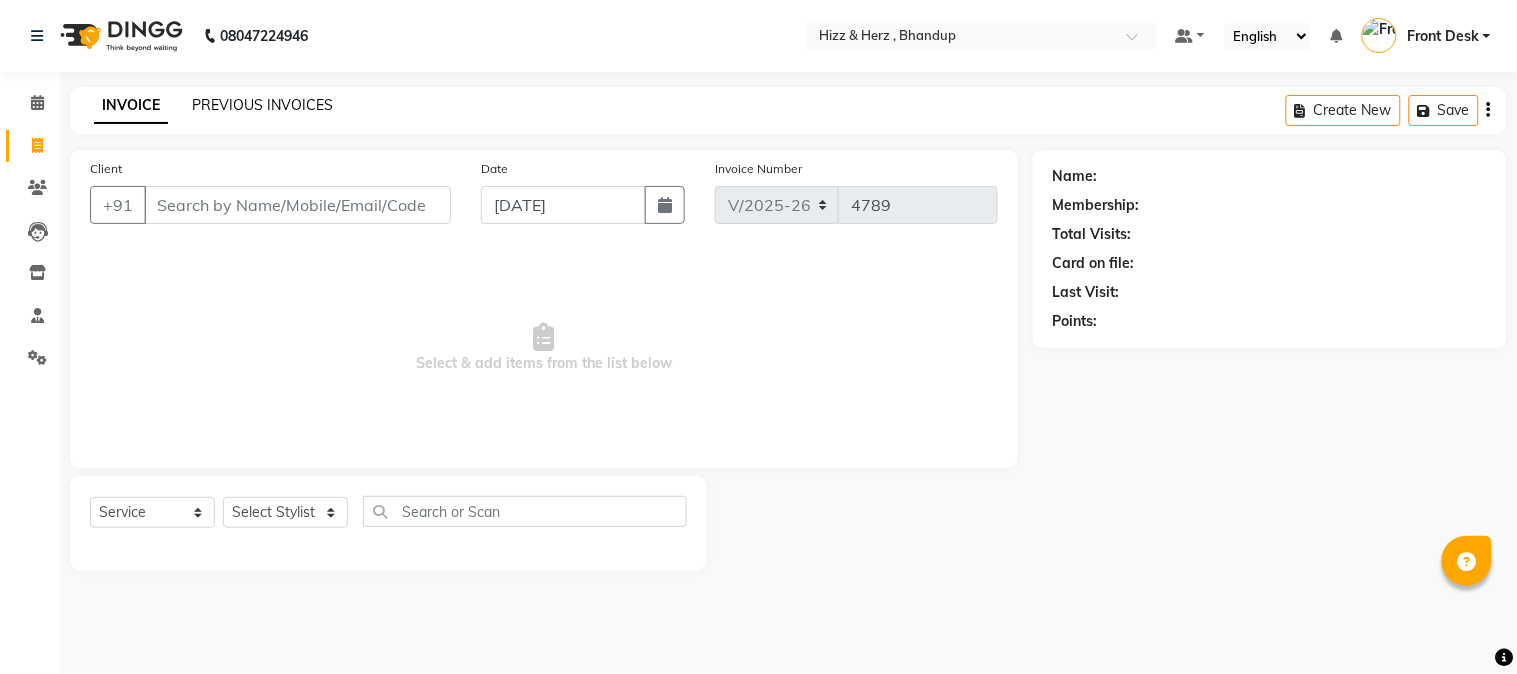 click on "PREVIOUS INVOICES" 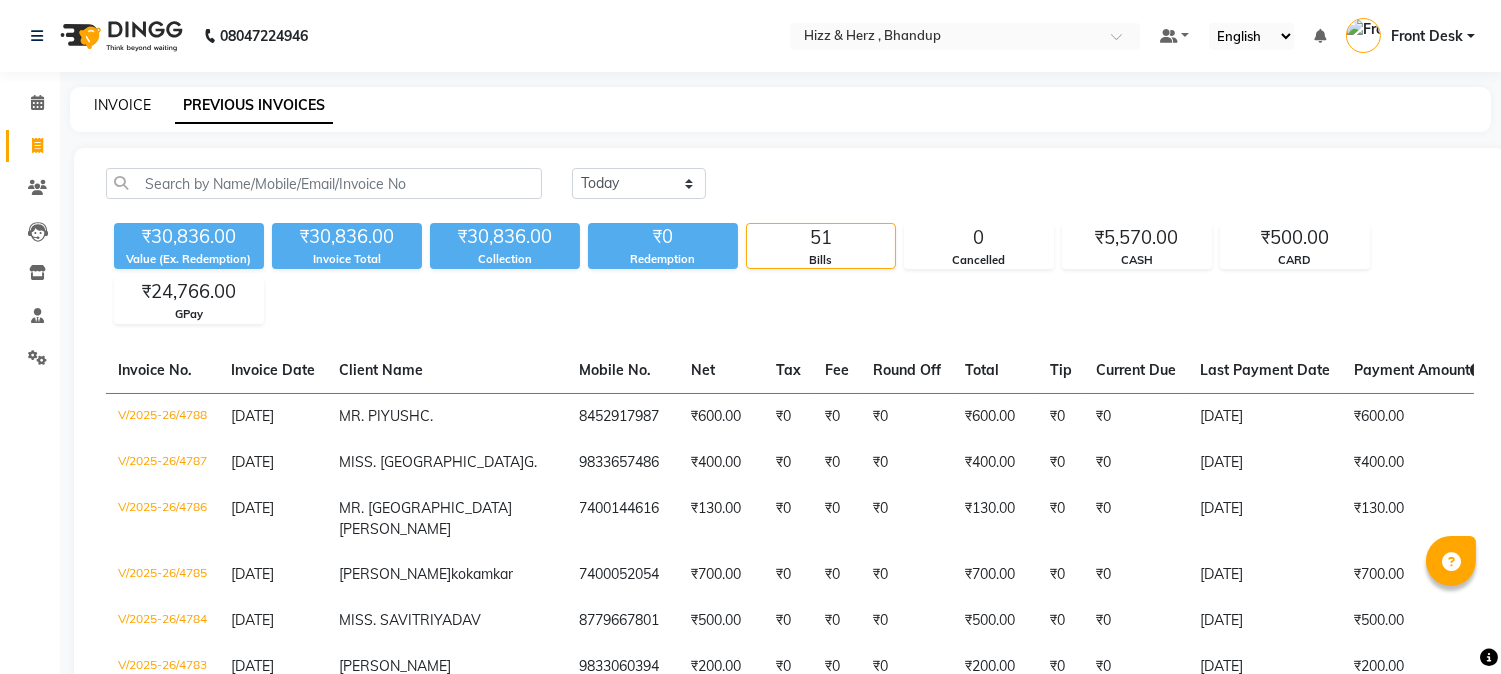 click on "INVOICE" 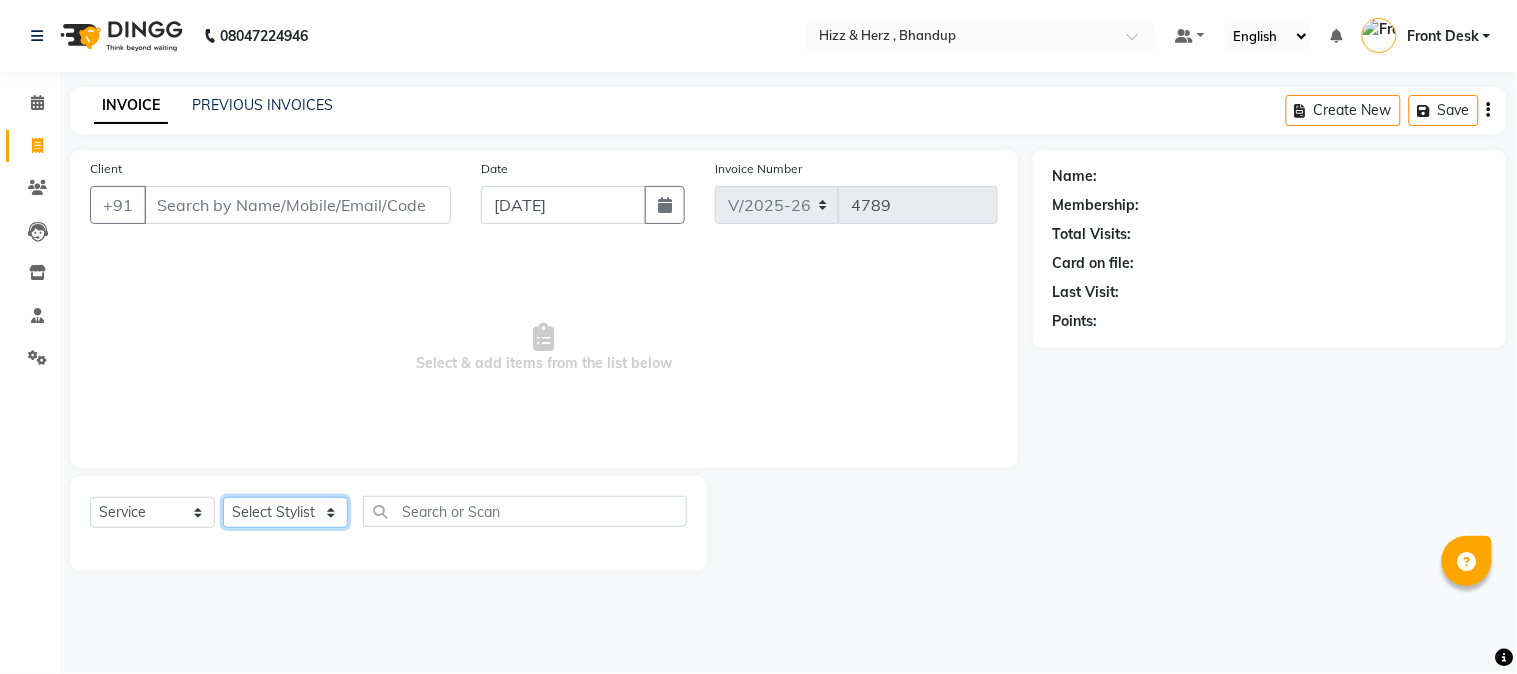 click on "Select Stylist Front Desk [PERSON_NAME] HIZZ & HERZ 2 [PERSON_NAME] [PERSON_NAME] [PERSON_NAME] [PERSON_NAME] MOHD [PERSON_NAME] [PERSON_NAME] [PERSON_NAME]  [PERSON_NAME]" 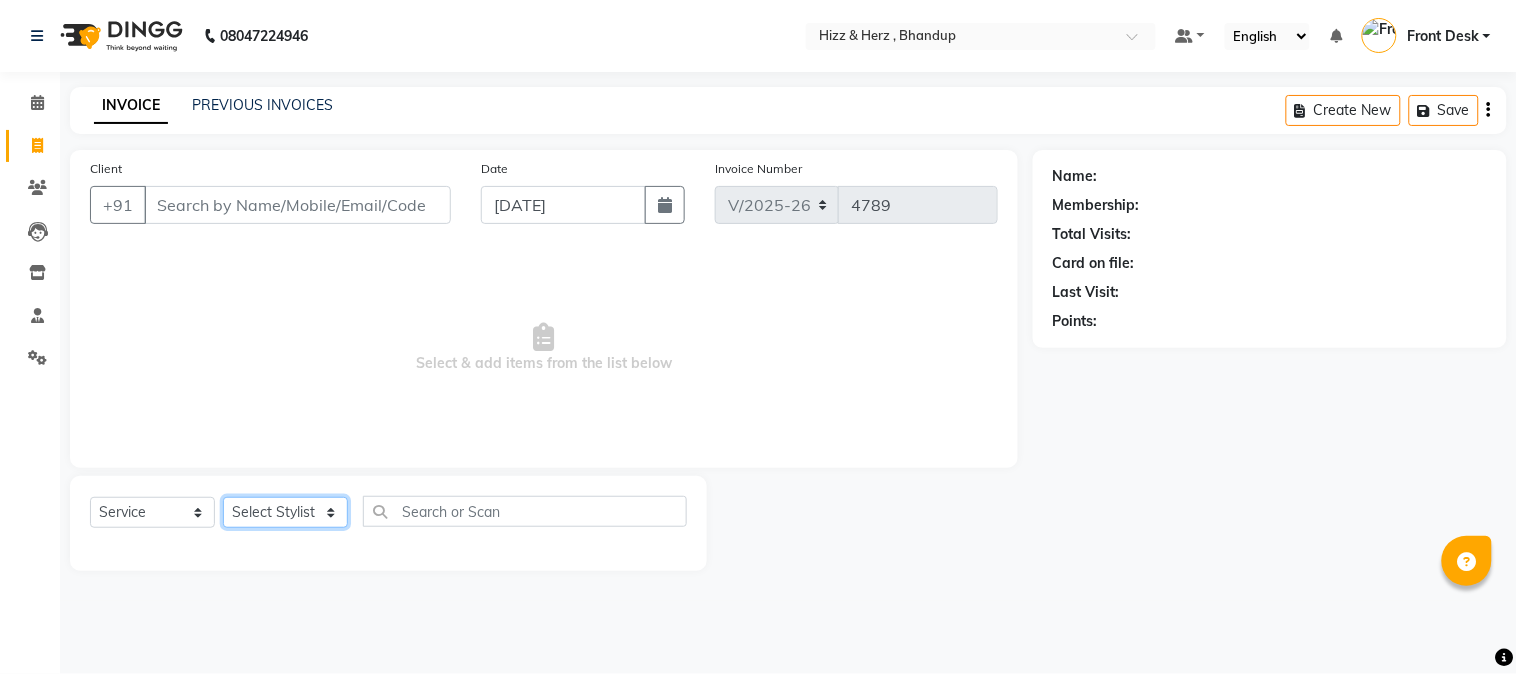 select on "11514" 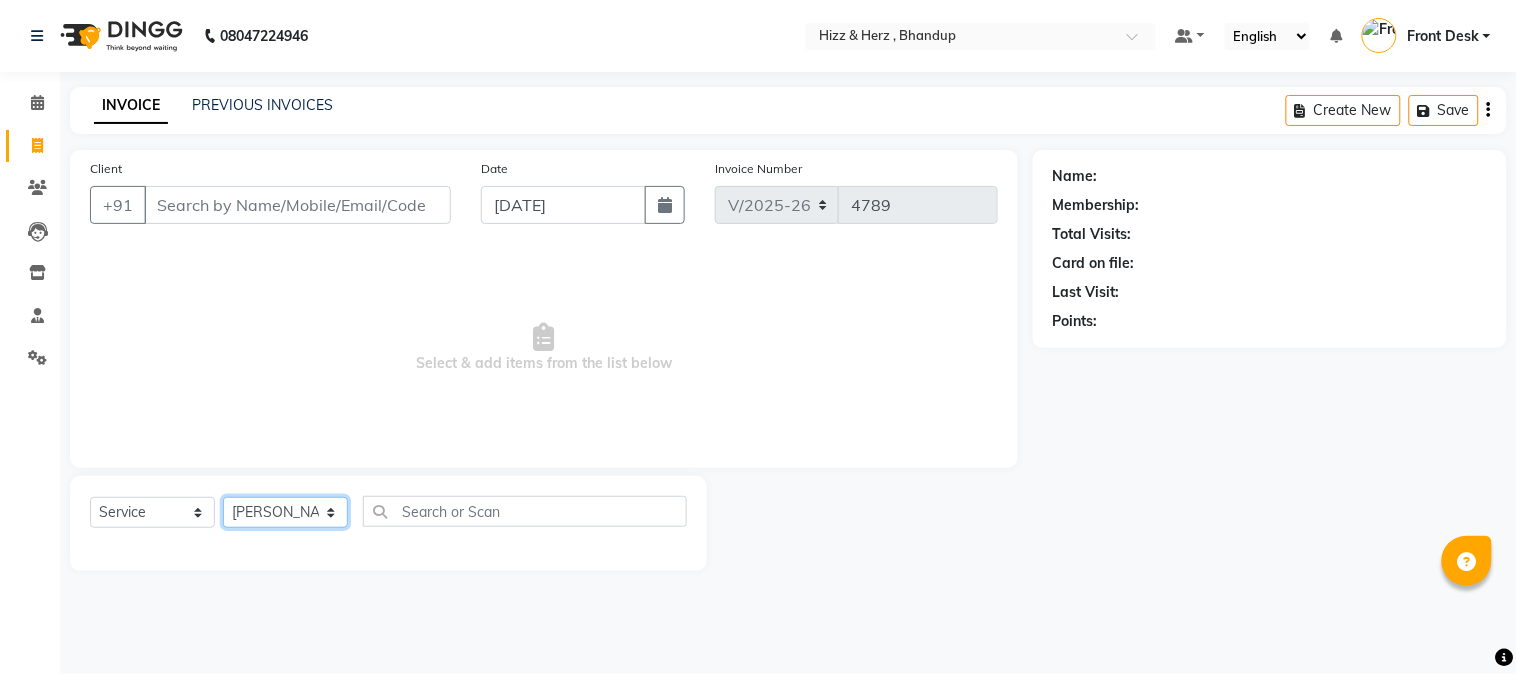 click on "Select Stylist Front Desk [PERSON_NAME] HIZZ & HERZ 2 [PERSON_NAME] [PERSON_NAME] [PERSON_NAME] [PERSON_NAME] MOHD [PERSON_NAME] [PERSON_NAME] [PERSON_NAME]  [PERSON_NAME]" 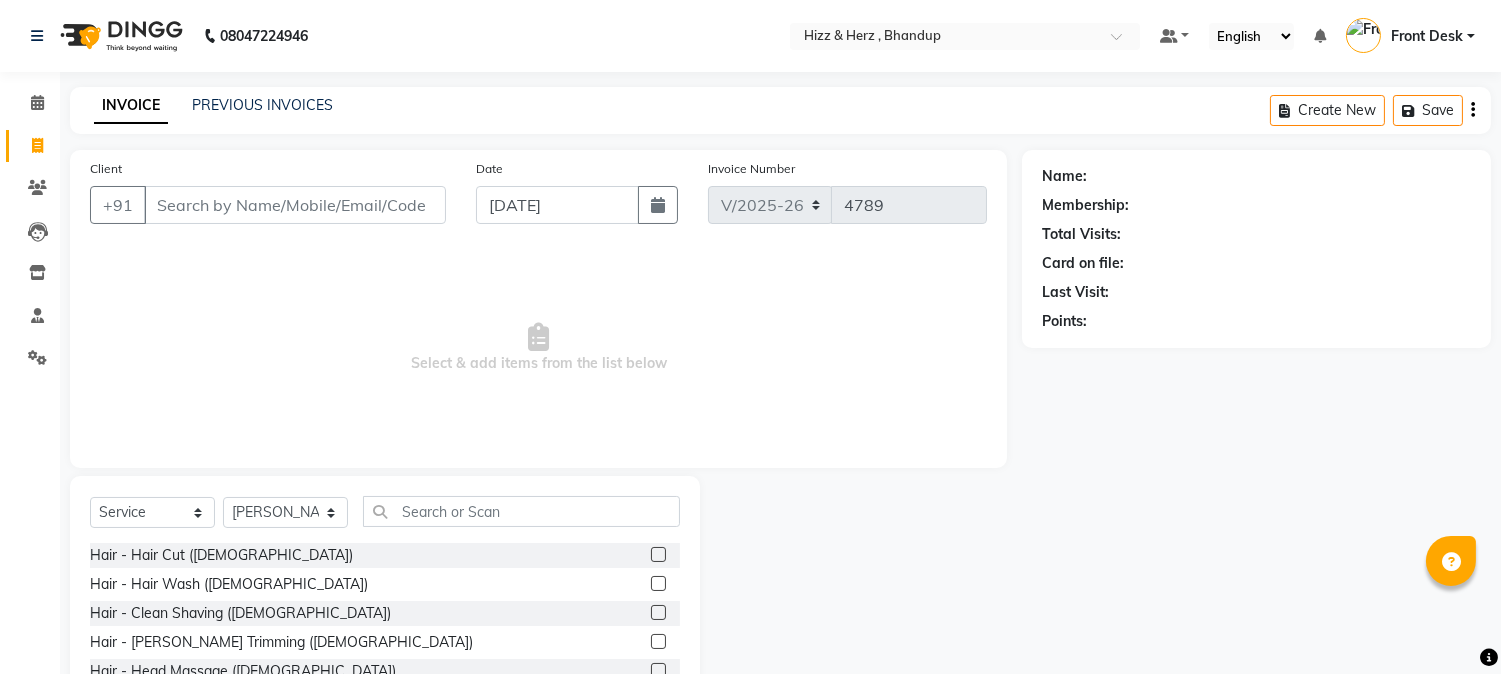 click 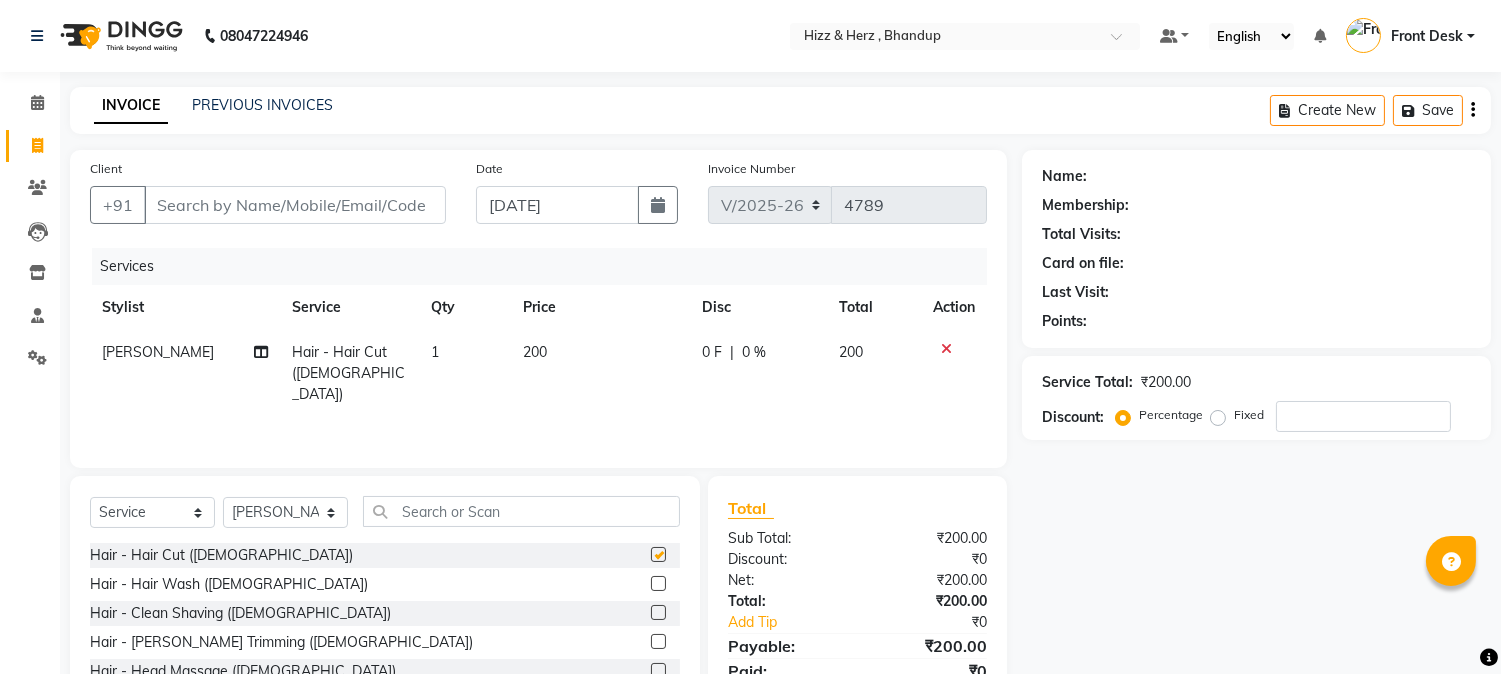 checkbox on "false" 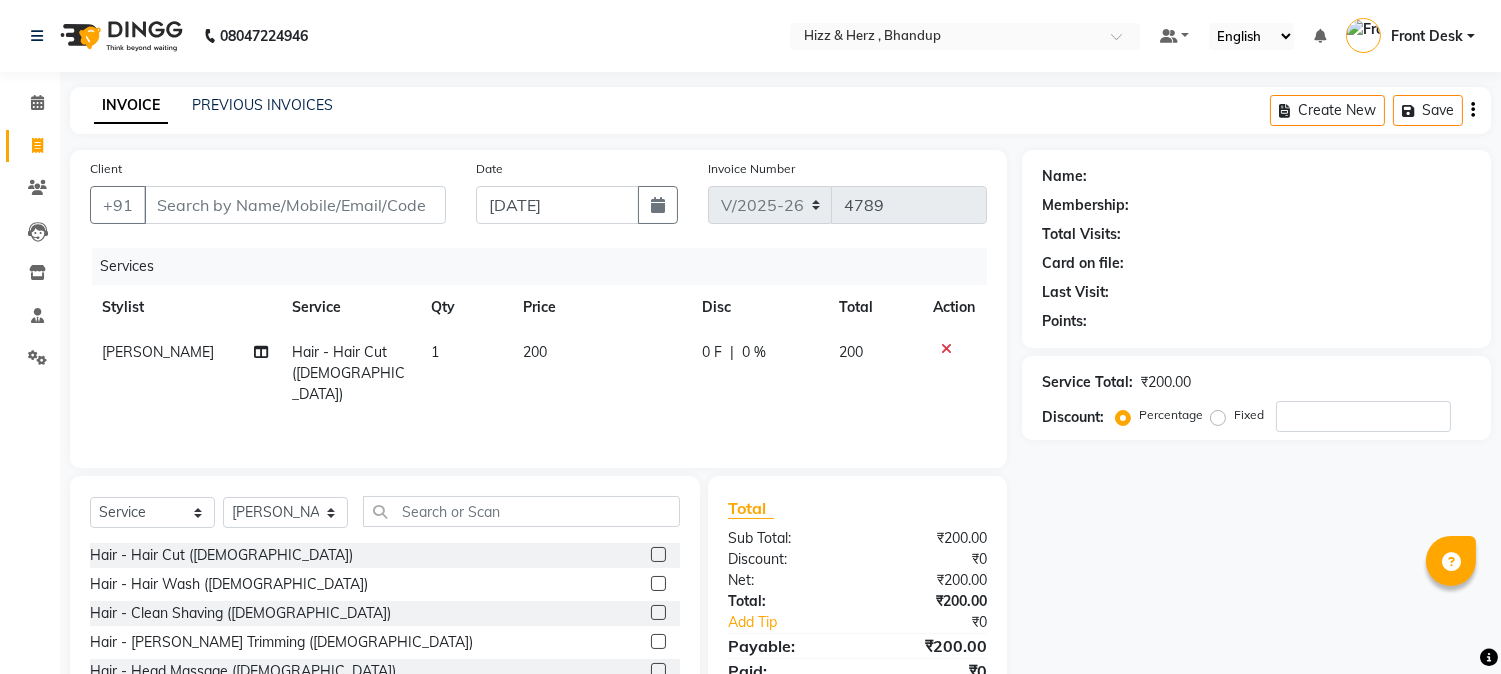 click 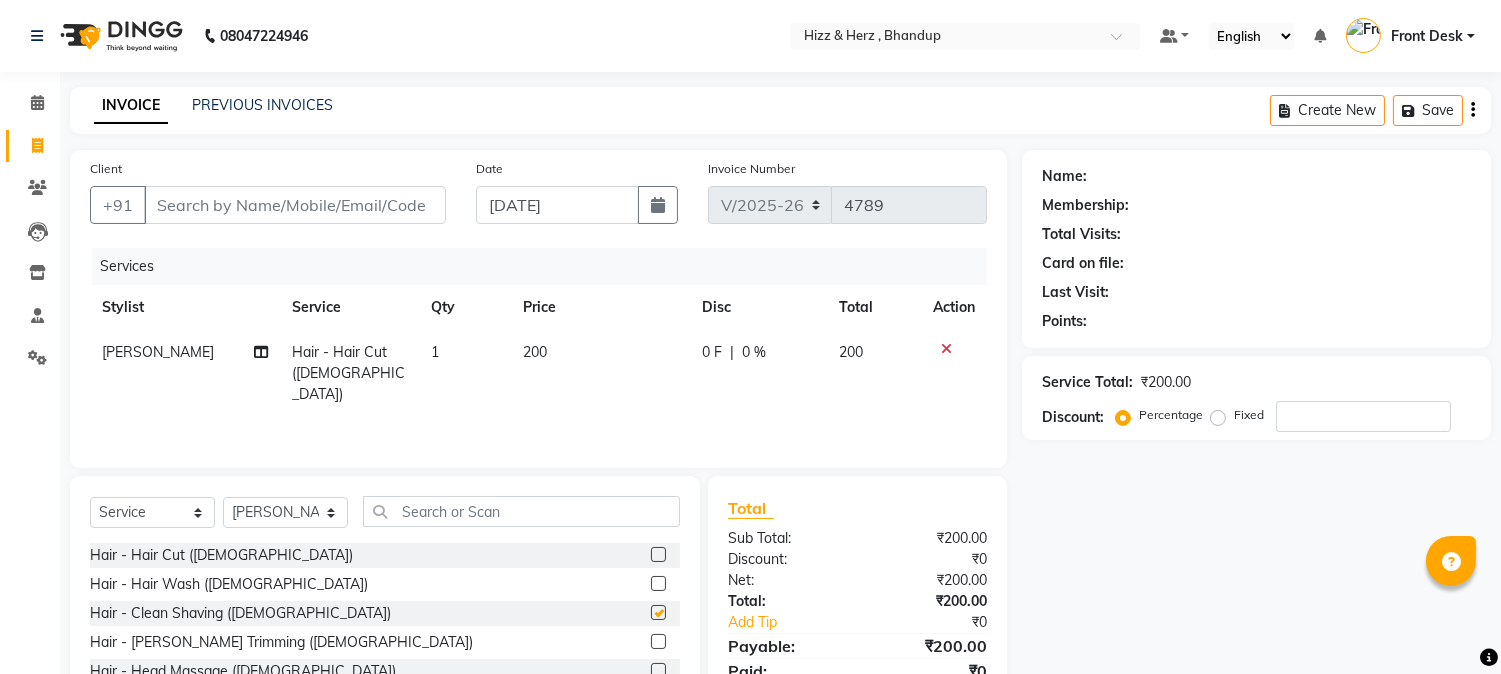 click 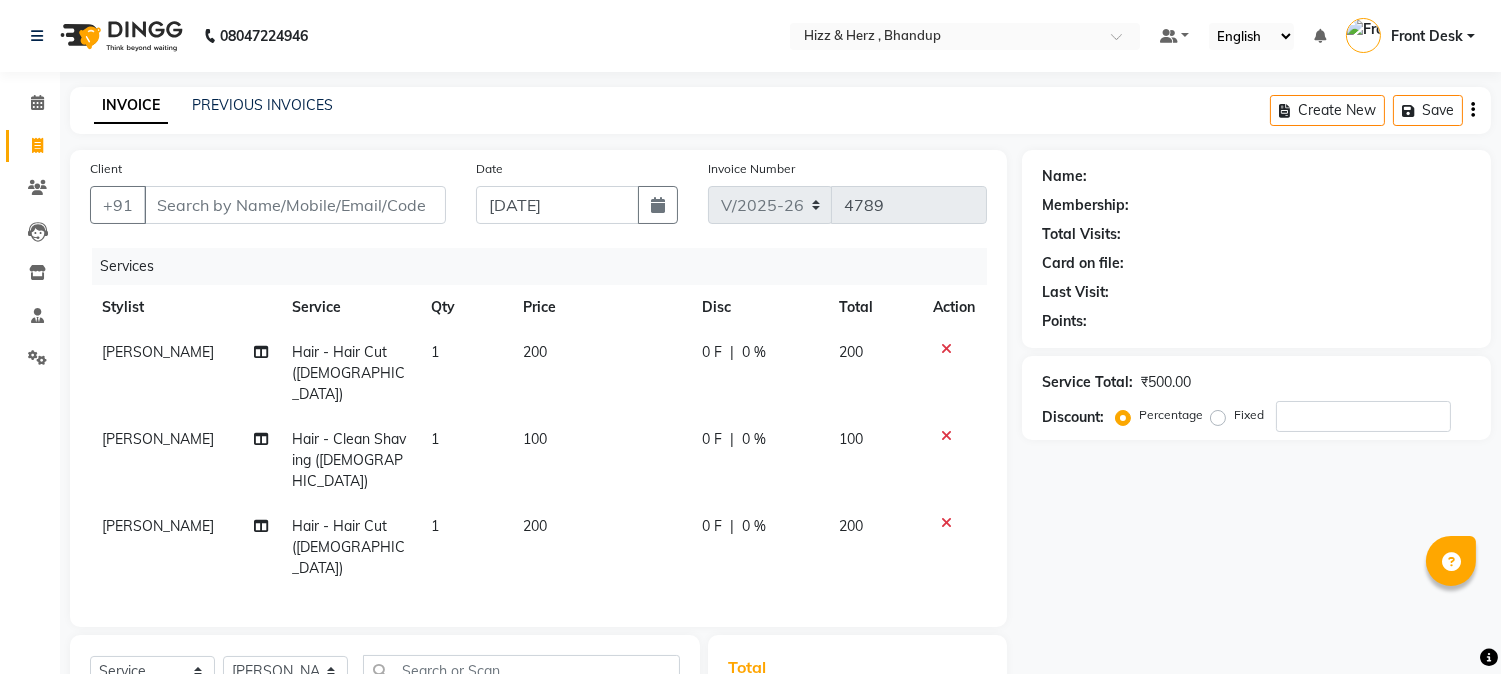 checkbox on "false" 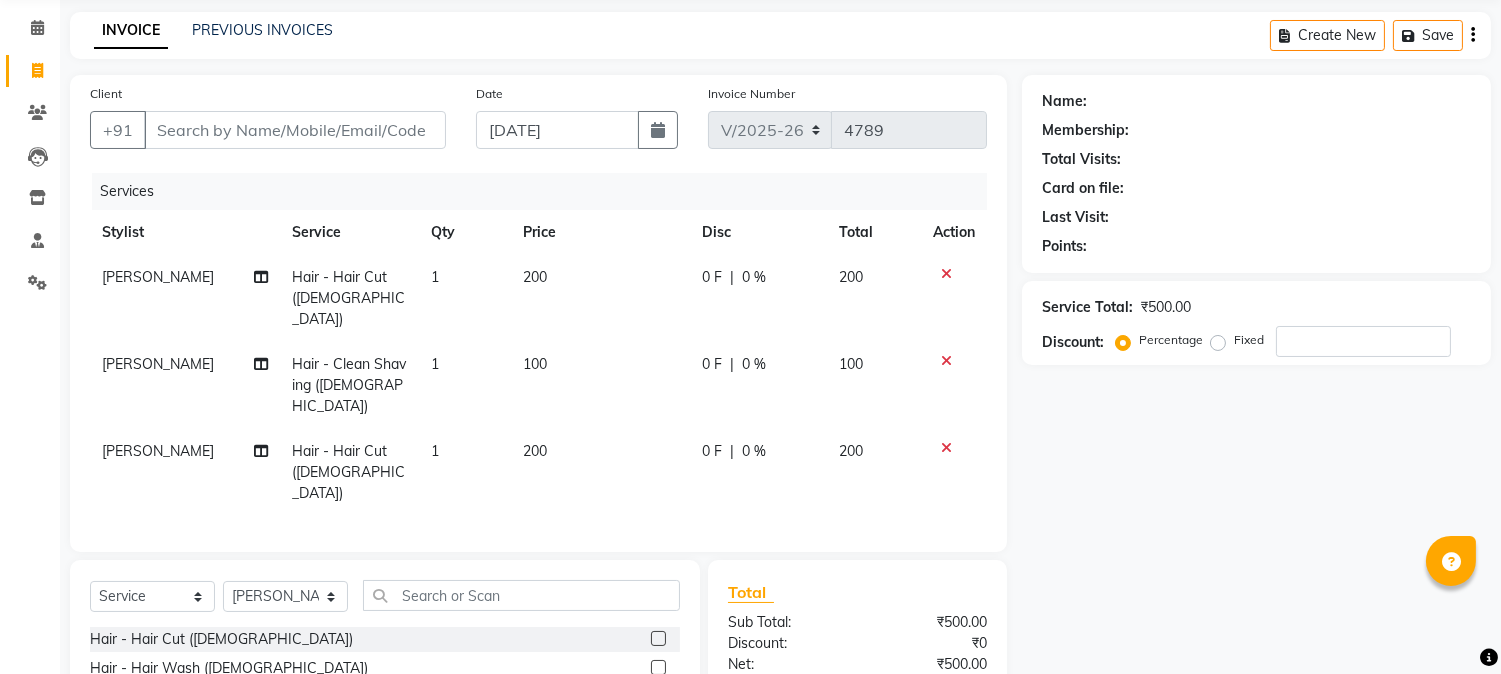 scroll, scrollTop: 111, scrollLeft: 0, axis: vertical 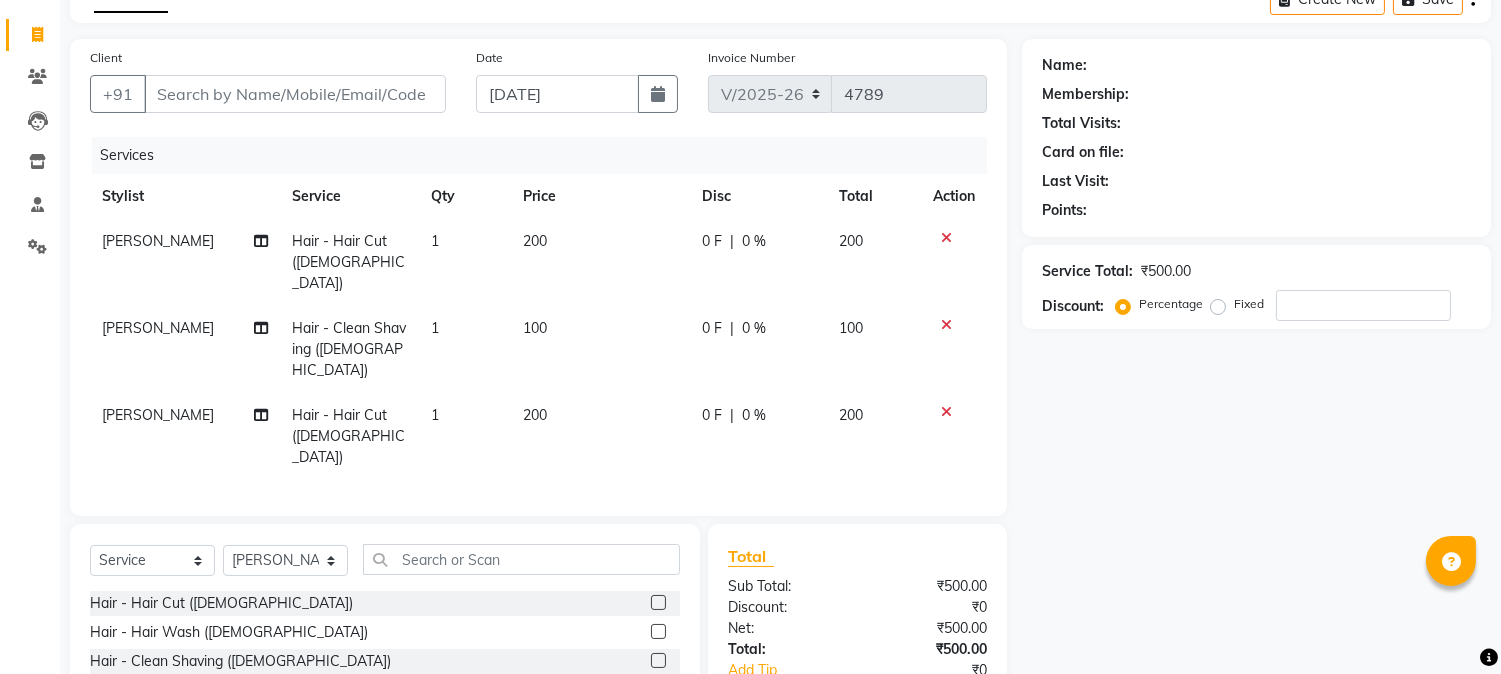 click 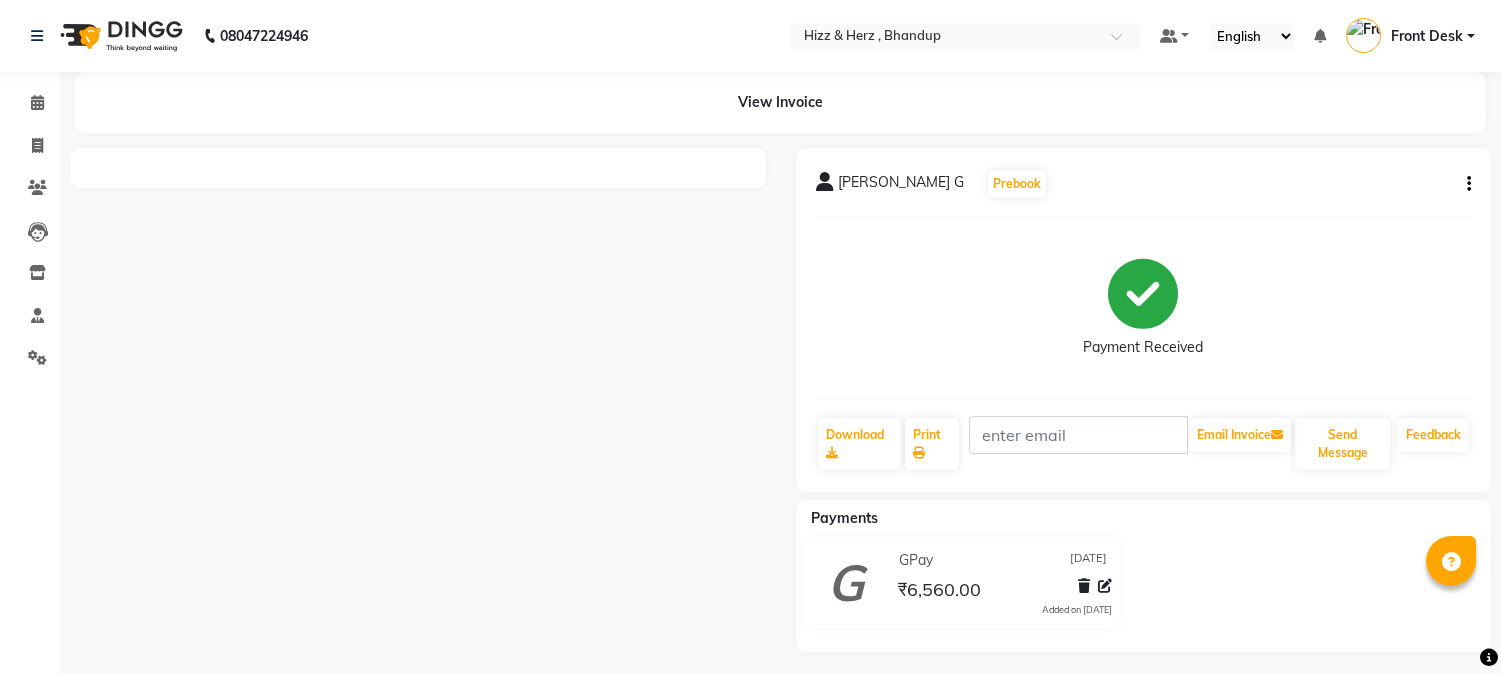 scroll, scrollTop: 0, scrollLeft: 0, axis: both 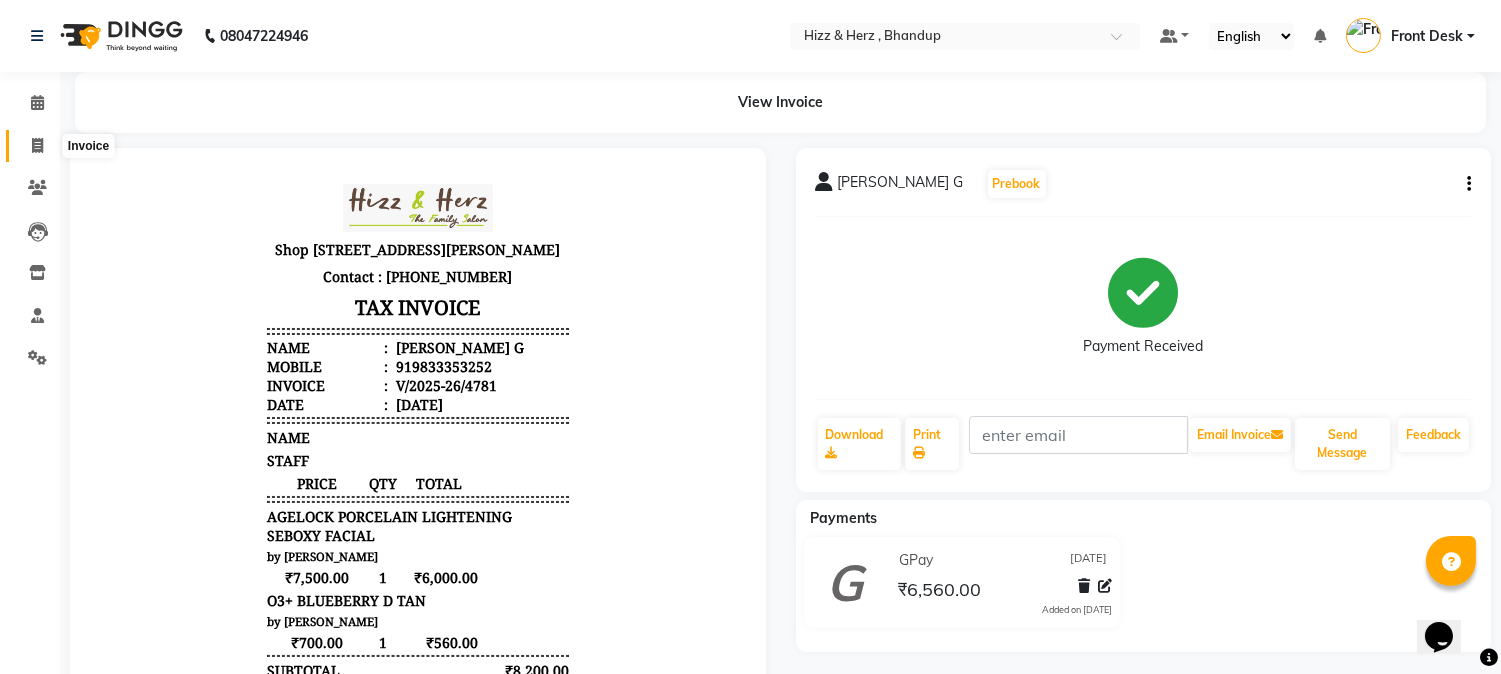 click 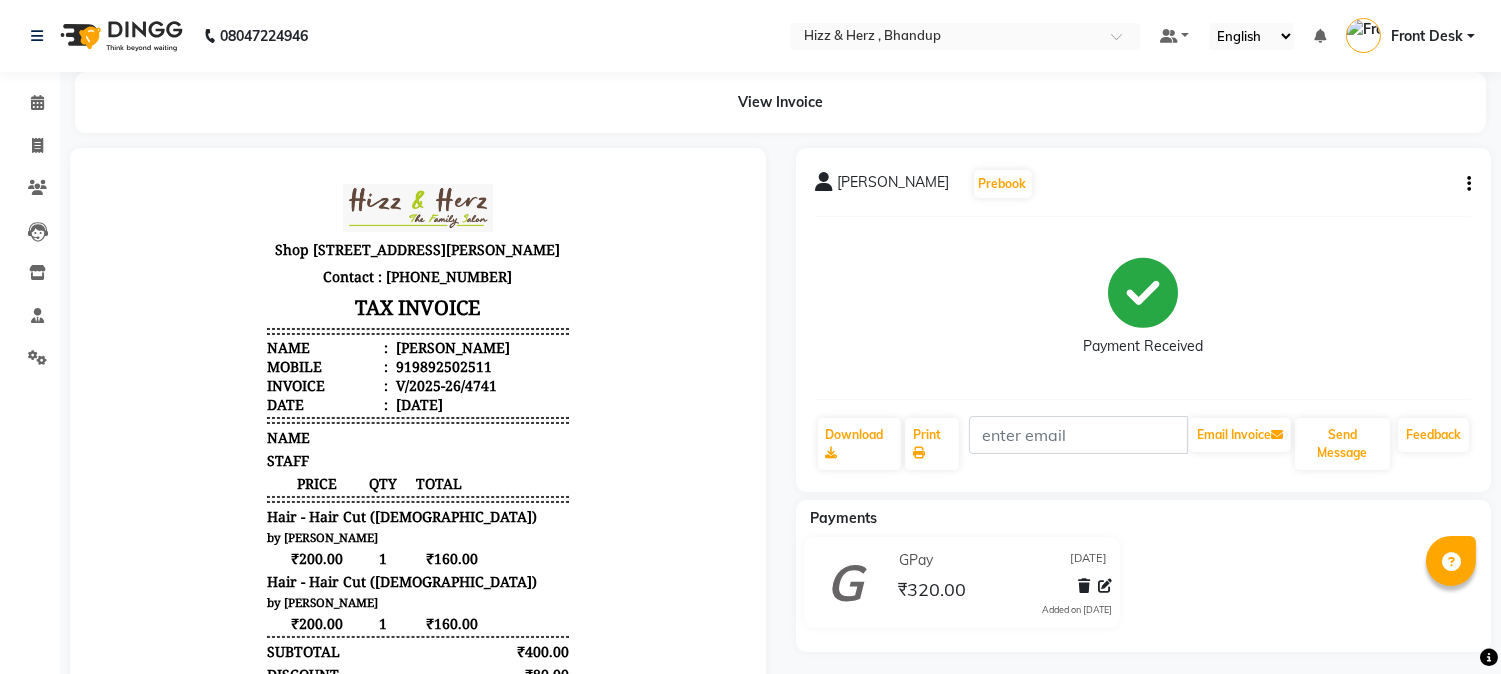 scroll, scrollTop: 0, scrollLeft: 0, axis: both 